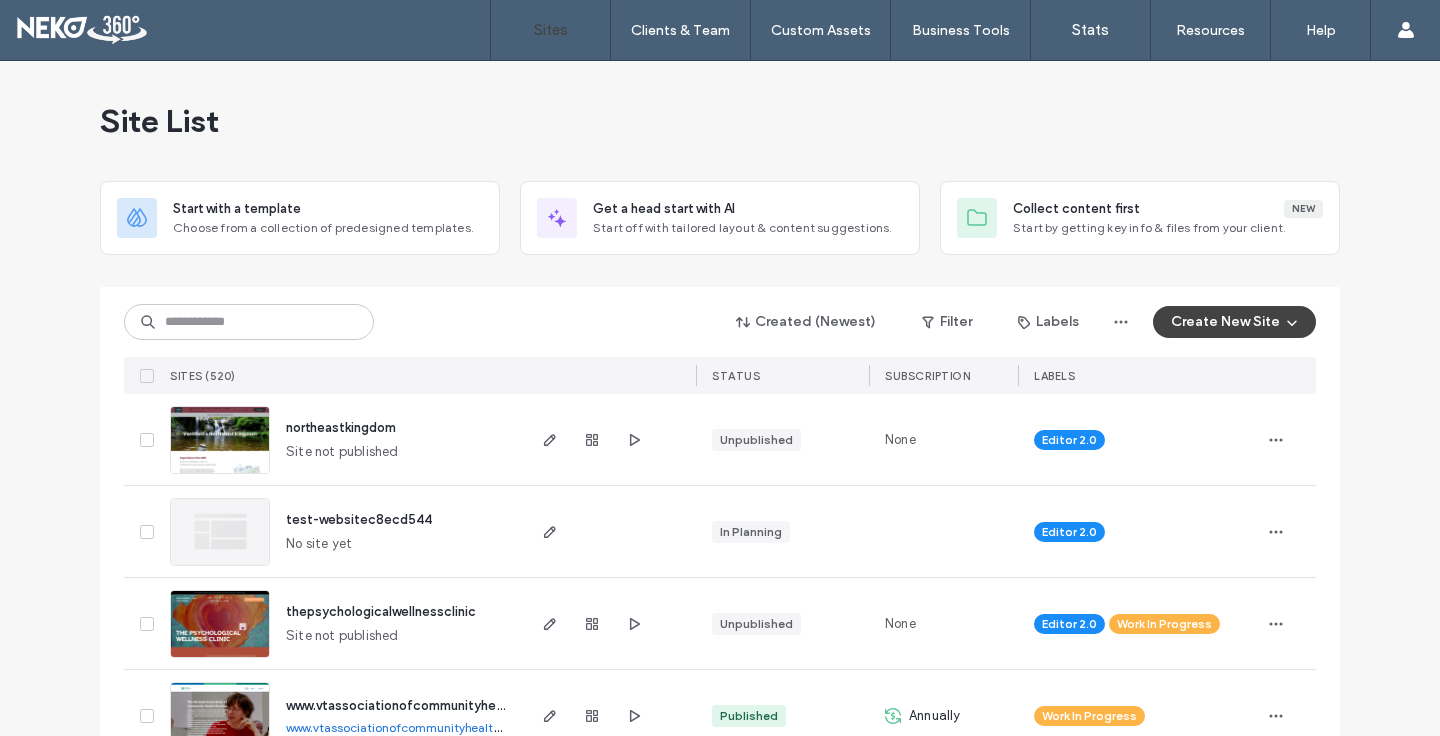 scroll, scrollTop: 0, scrollLeft: 0, axis: both 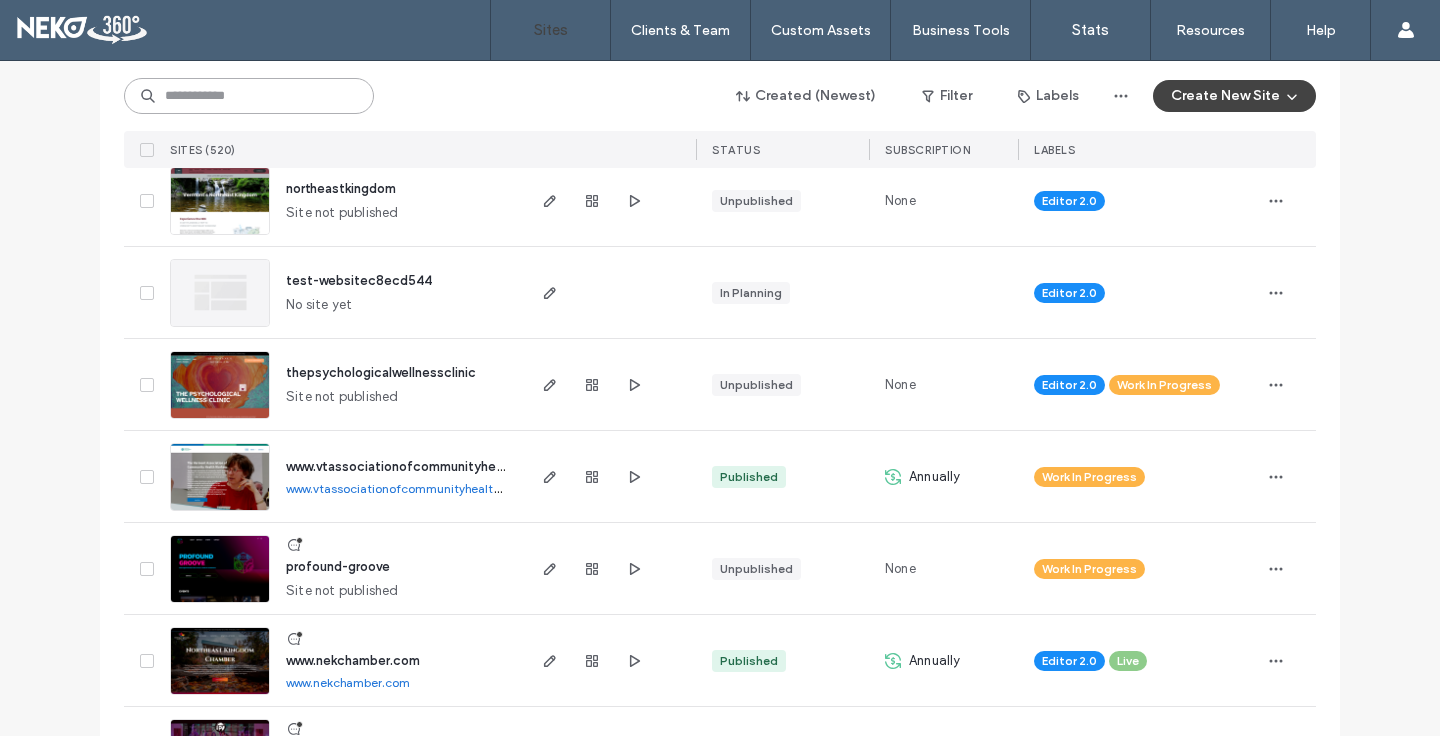click at bounding box center [249, 96] 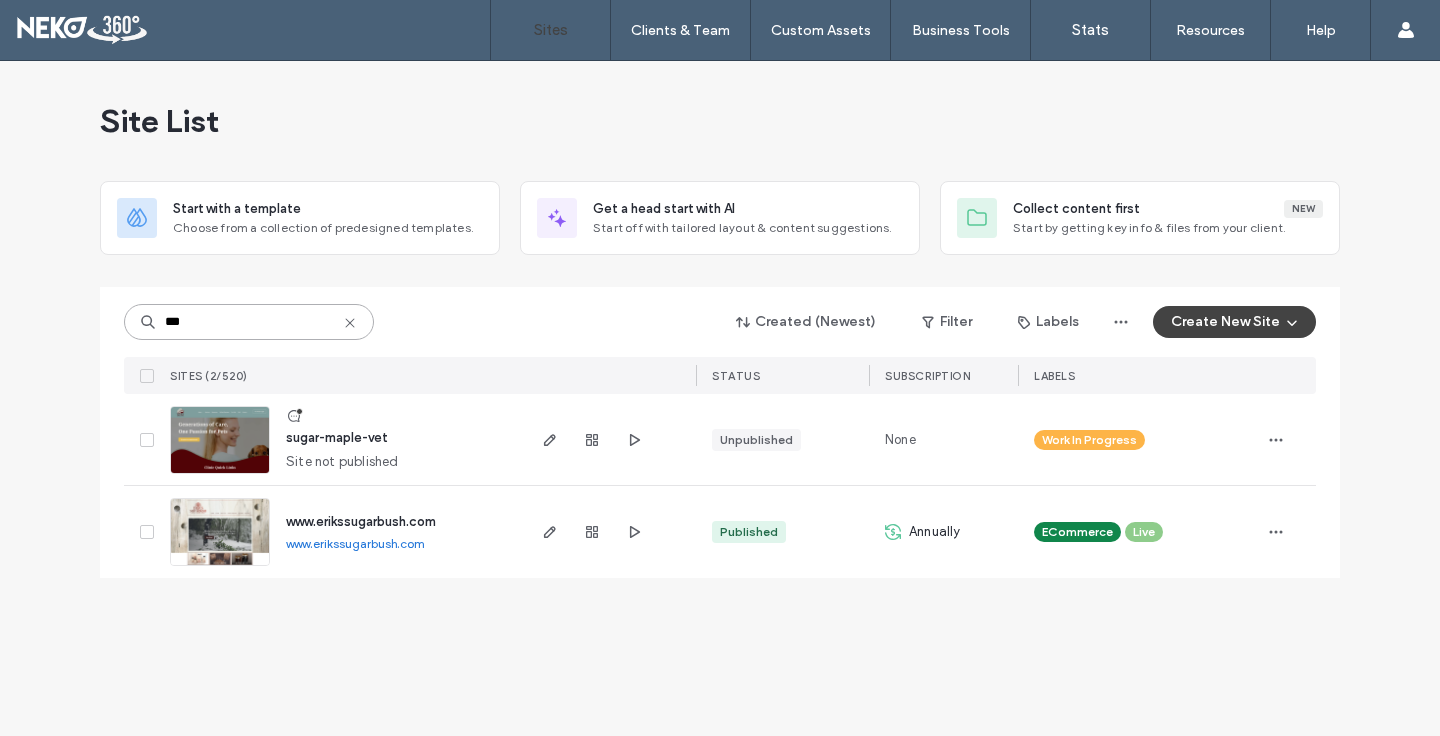 scroll, scrollTop: 0, scrollLeft: 0, axis: both 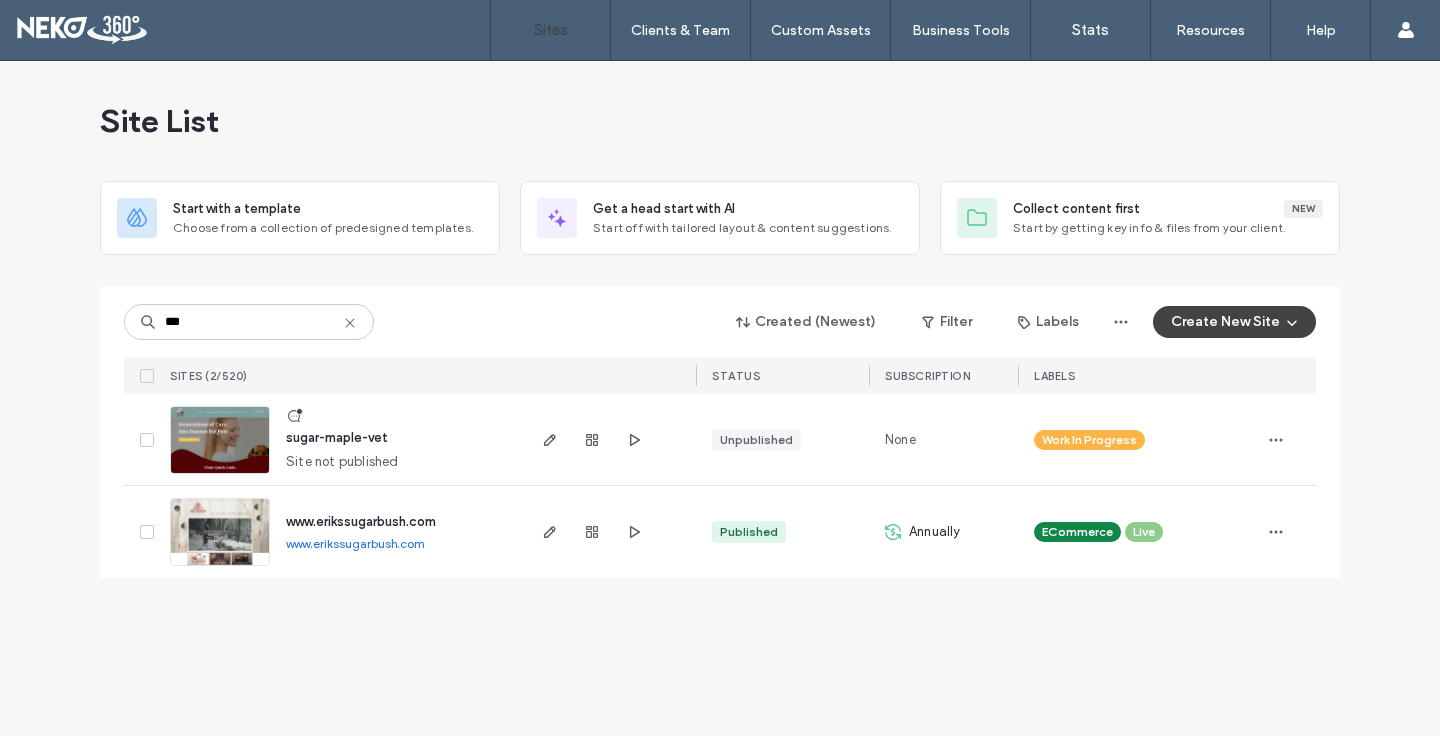 click at bounding box center [220, 475] 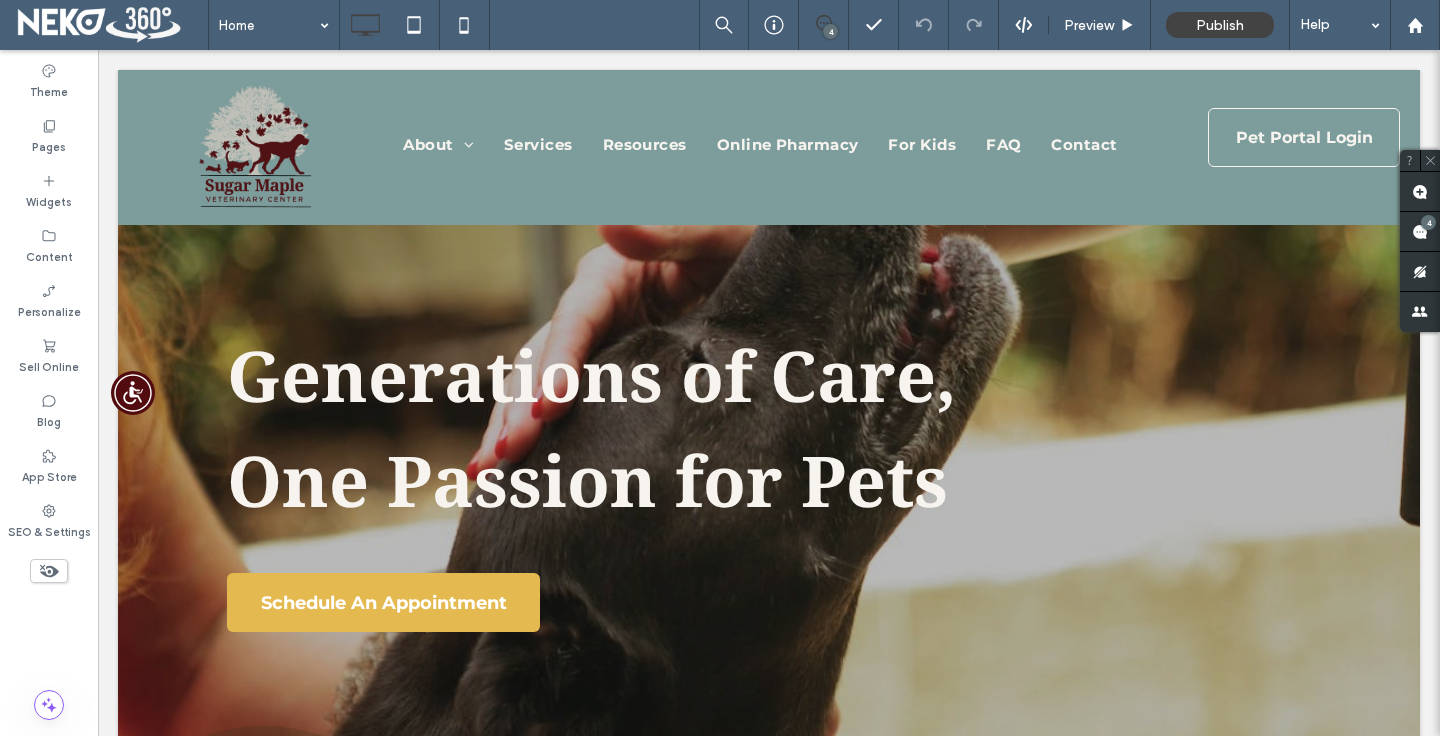 scroll, scrollTop: 0, scrollLeft: 0, axis: both 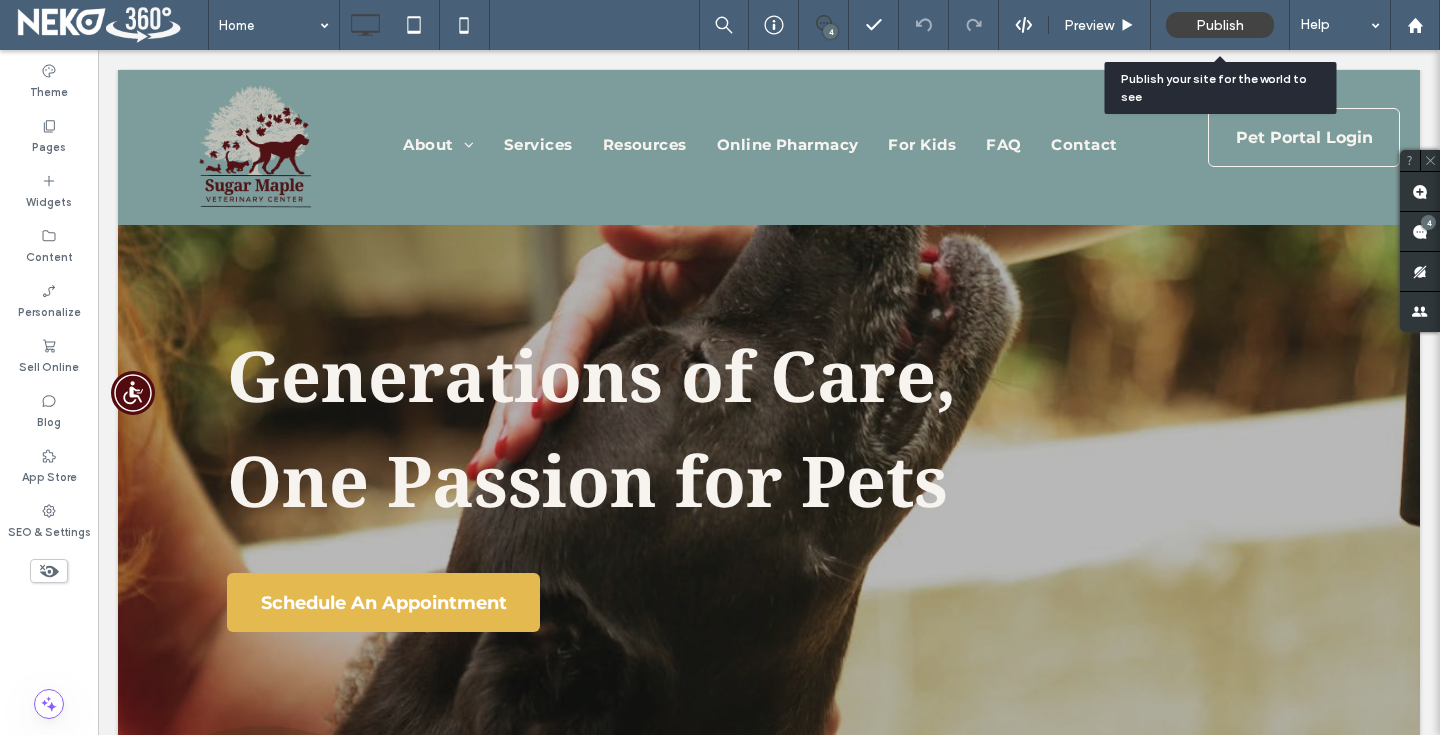 click on "Publish" at bounding box center [1220, 25] 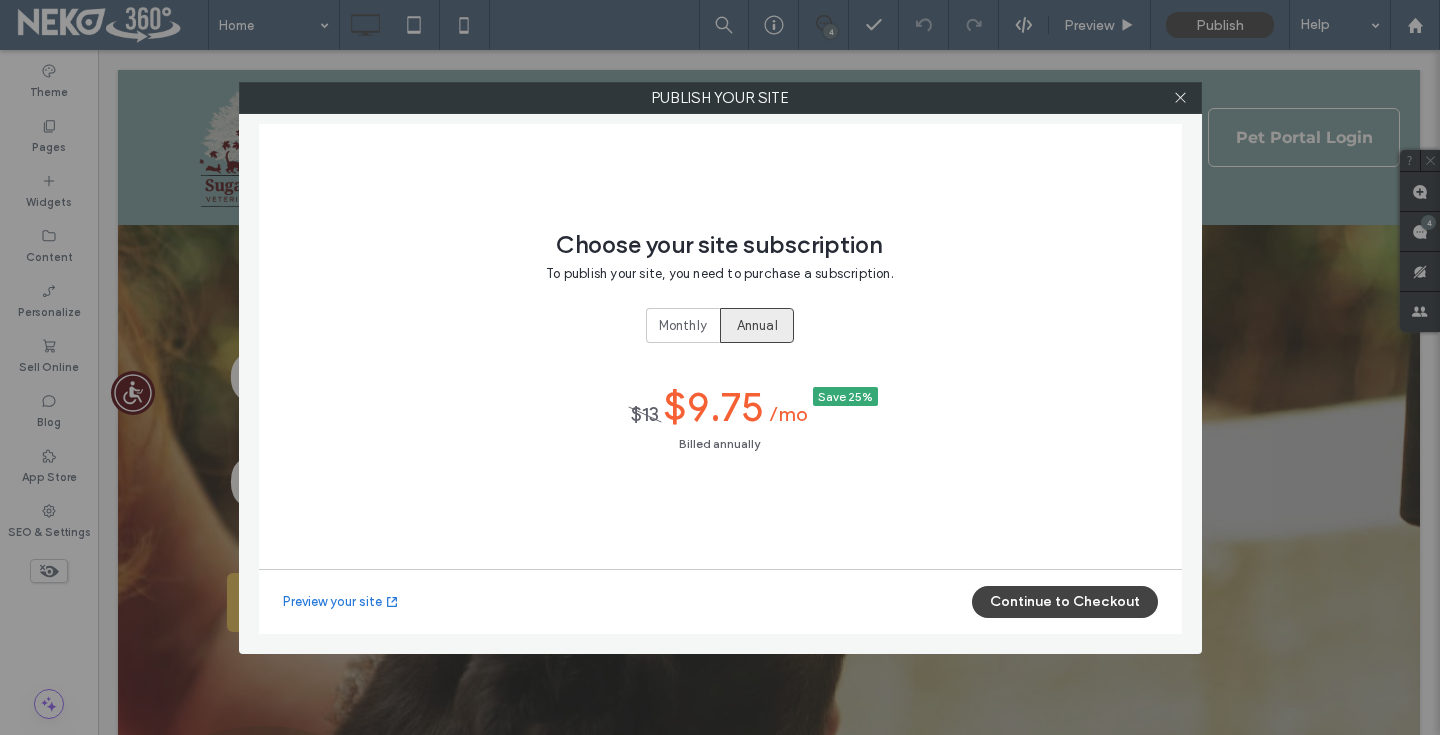 click on "Preview your site Continue to Checkout" at bounding box center (720, 601) 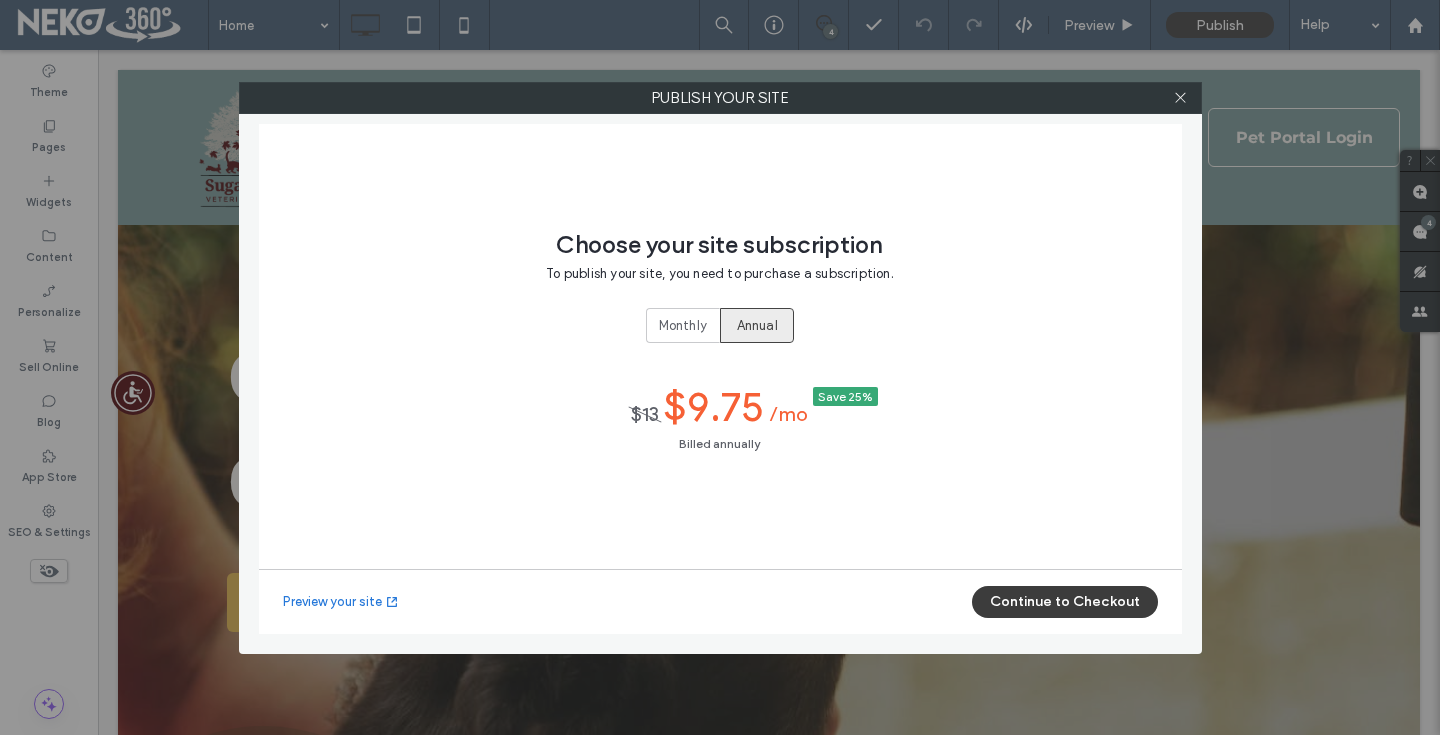 click on "Continue to Checkout" at bounding box center [1065, 602] 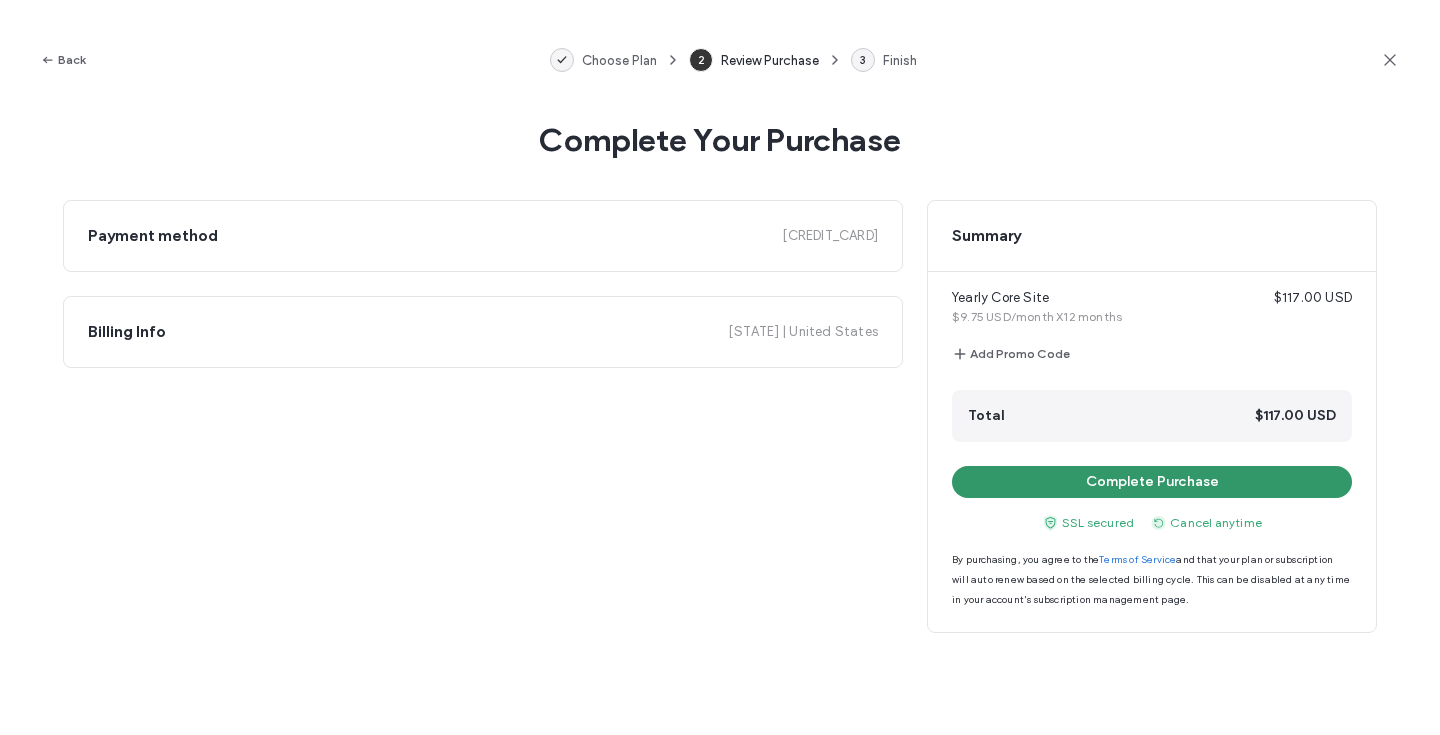 click on "Complete Purchase" at bounding box center (1152, 482) 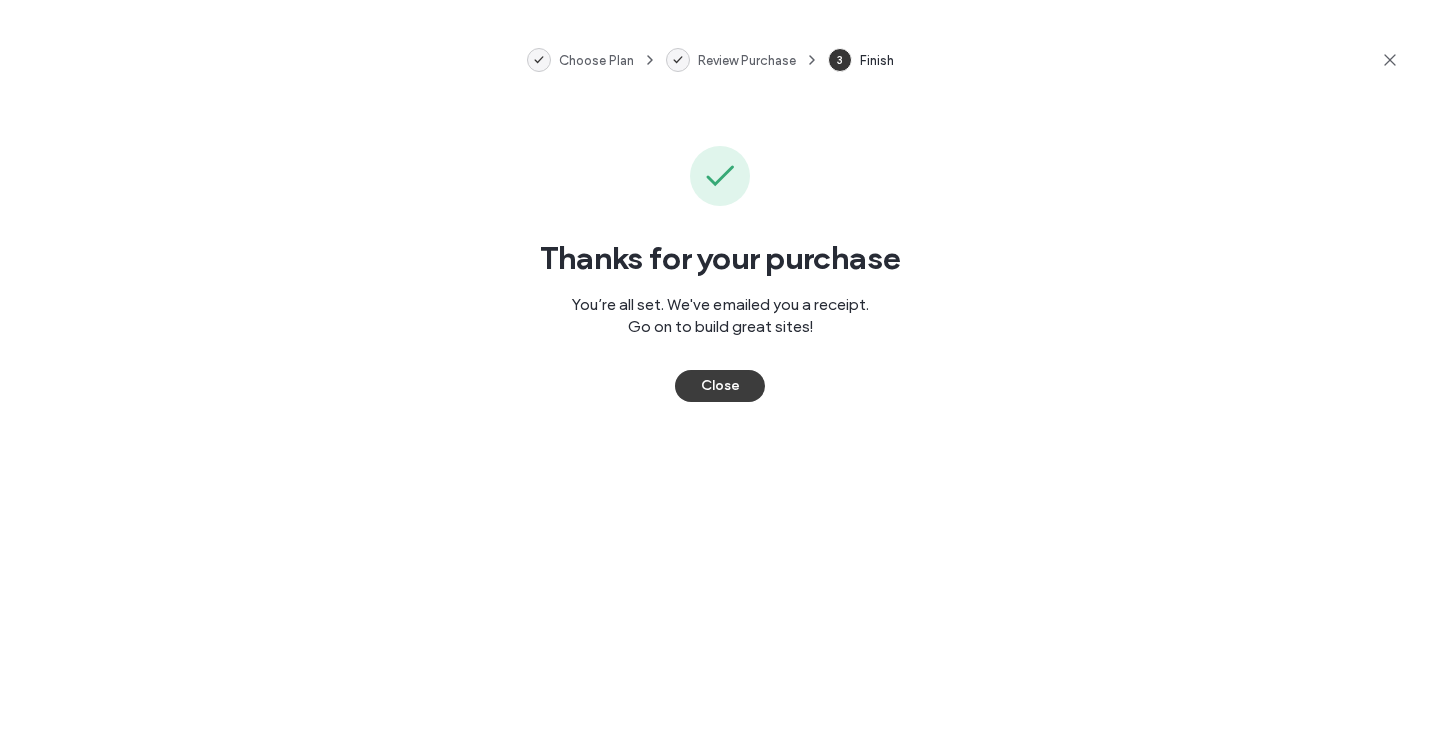 click on "Close" at bounding box center (720, 386) 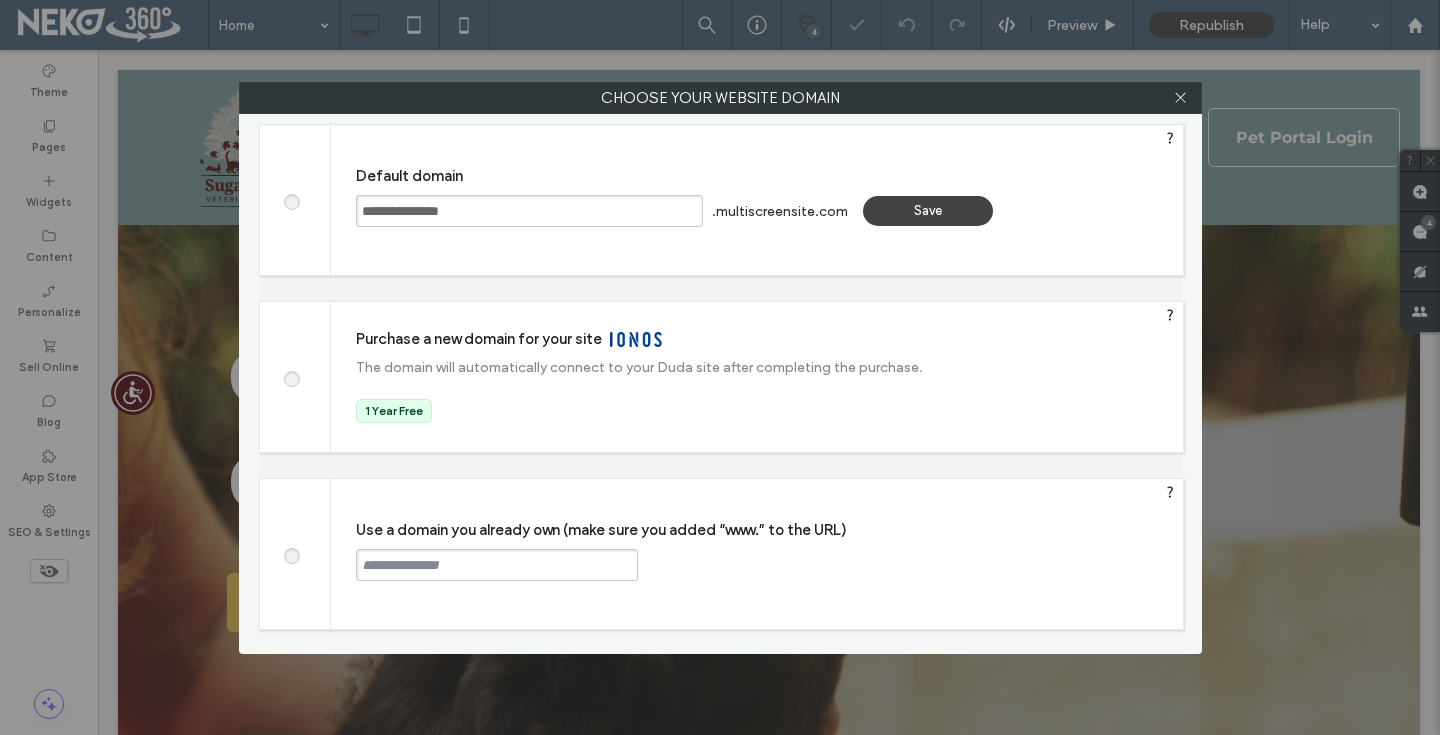 click at bounding box center (497, 565) 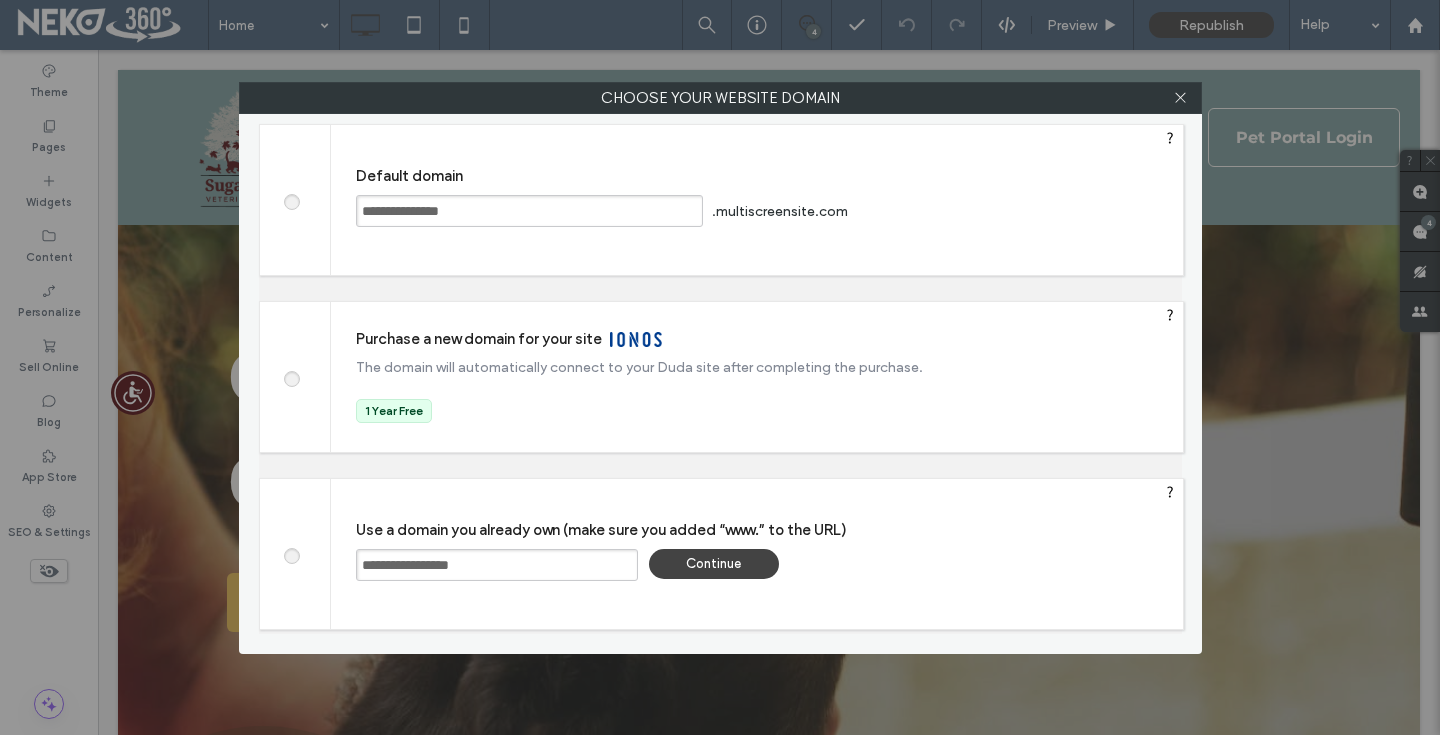 click on "**********" at bounding box center (497, 565) 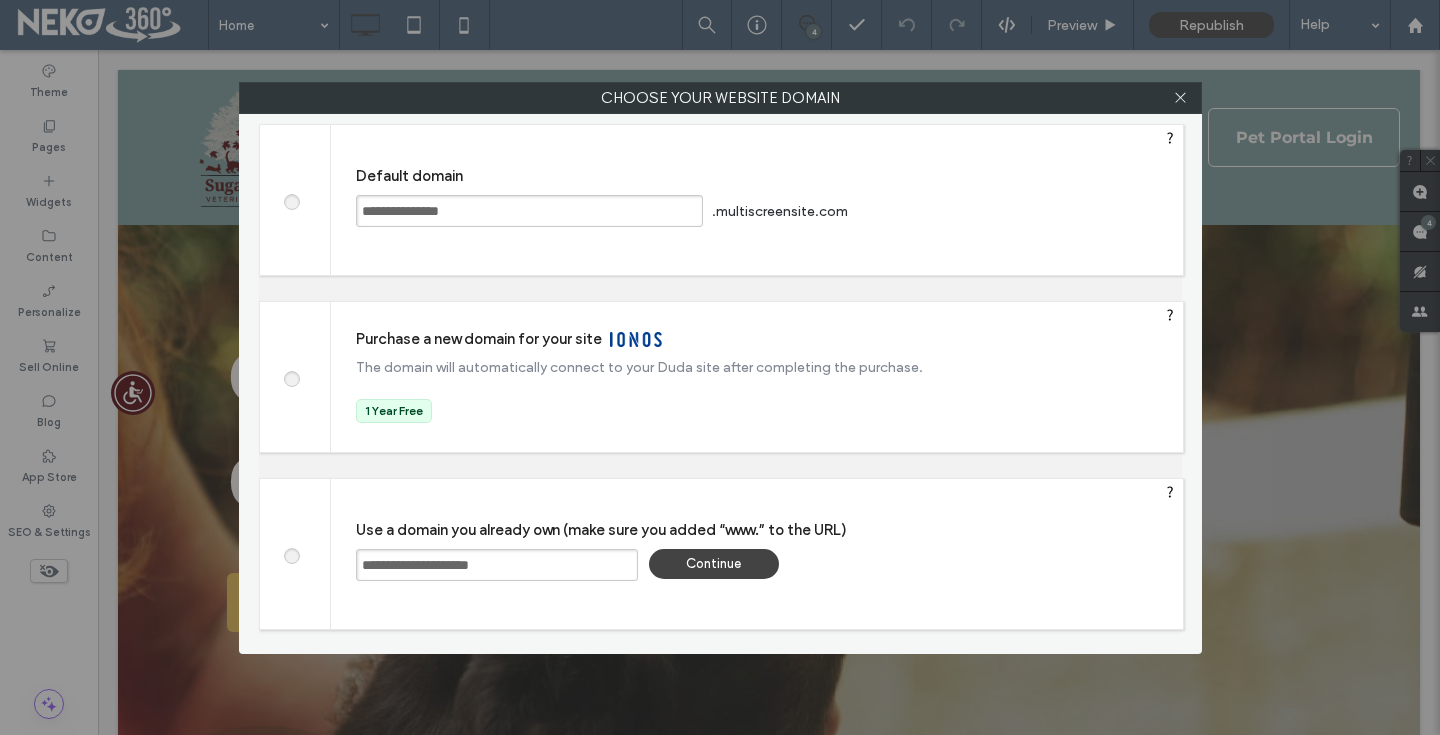 type on "**********" 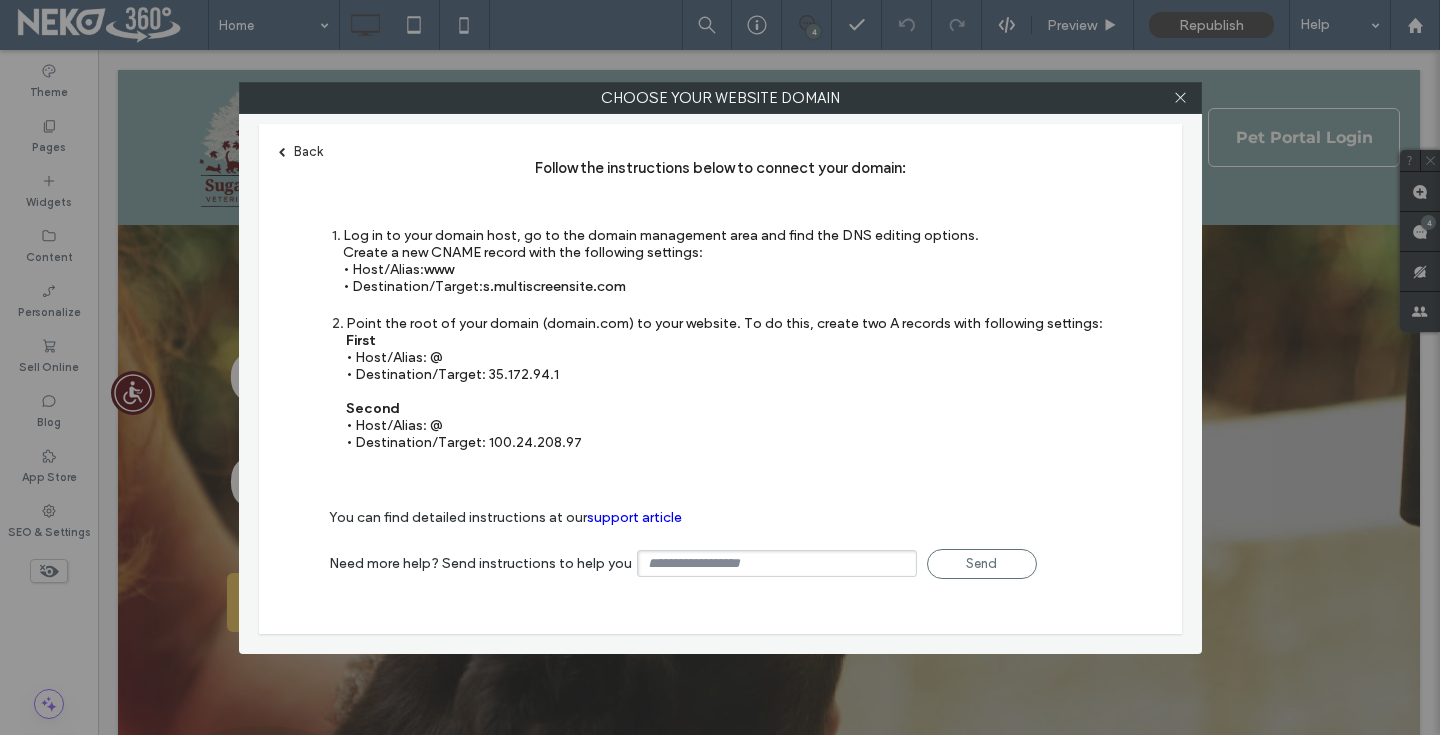 click on "Follow the instructions below to connect your domain:
1
Log in to your domain host, go to the domain management area and find the DNS editing options.
Create a new CNAME record with the following settings:
• Host/​Alias:  www
• Destination/​Target:  s.multiscreensite.com
2
Point the root of your domain (domain.com) to your website. To do this, create two A records with following settings:
First
• Host/​Alias: @
• Destination/​Target: 35.172.94.1
Second
• Host/​Alias: @" at bounding box center [720, 315] 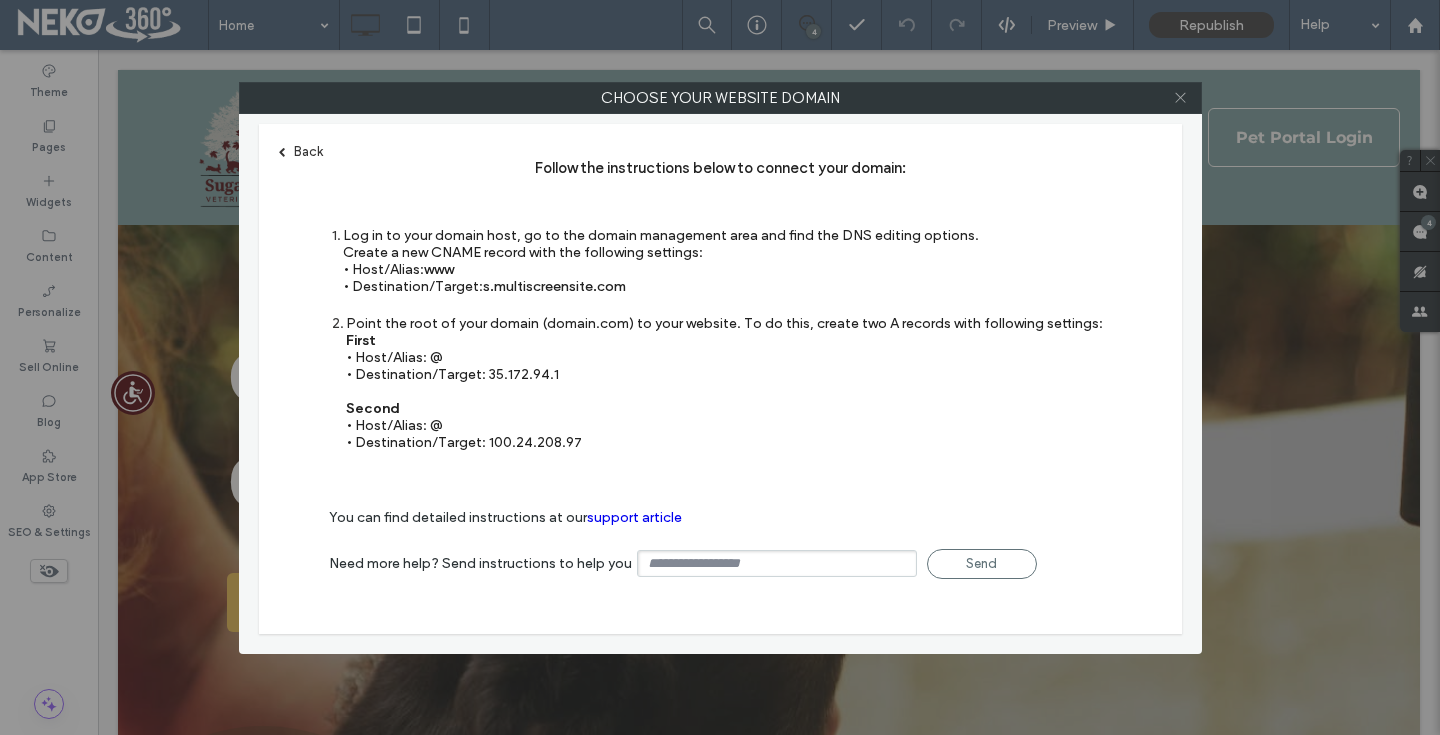 click 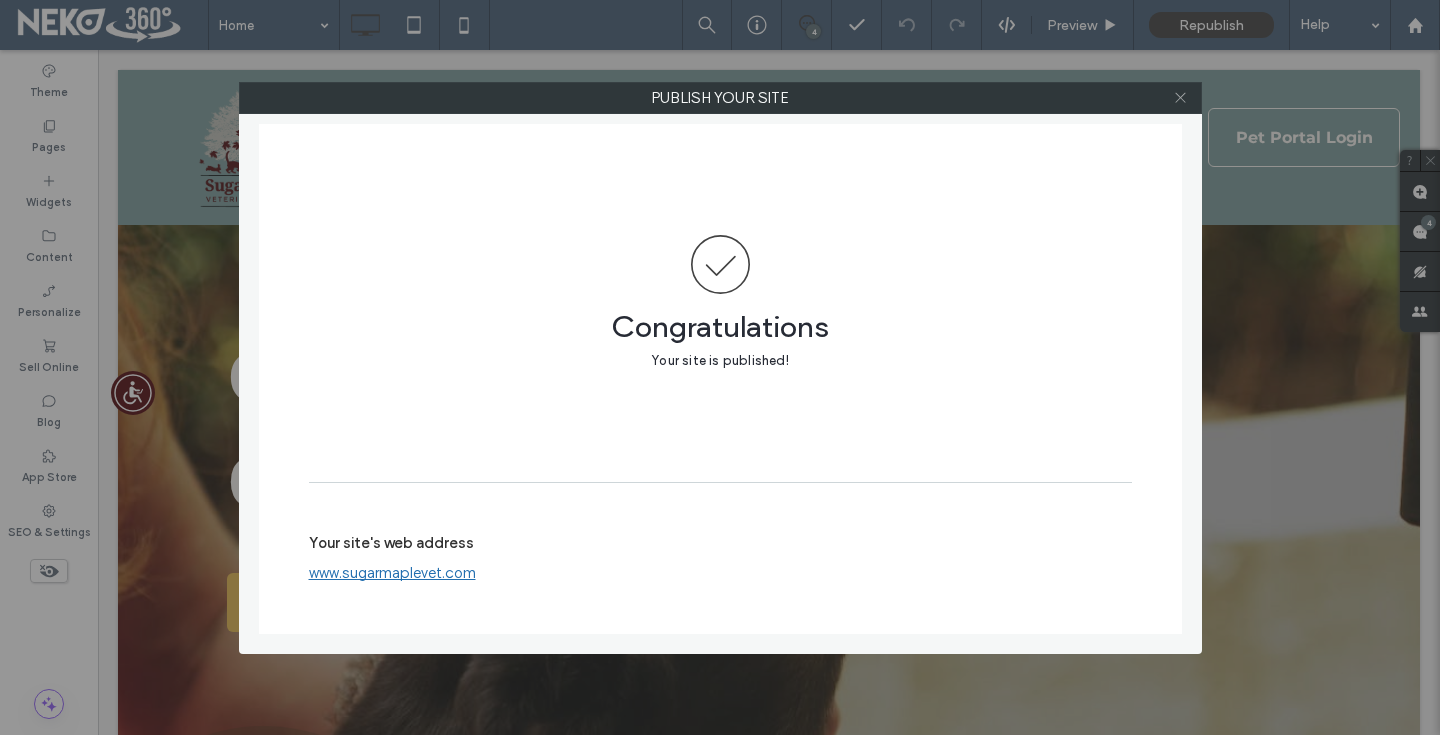 click 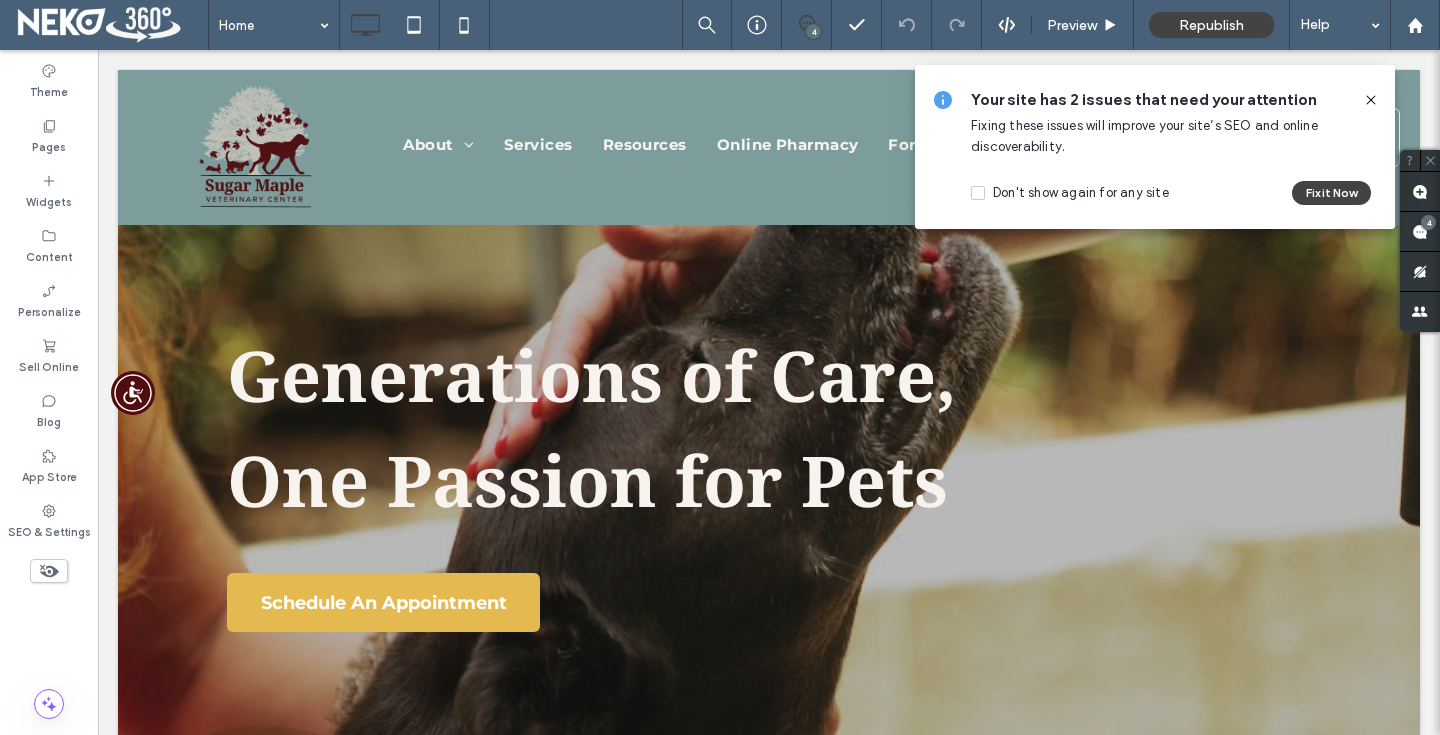 click 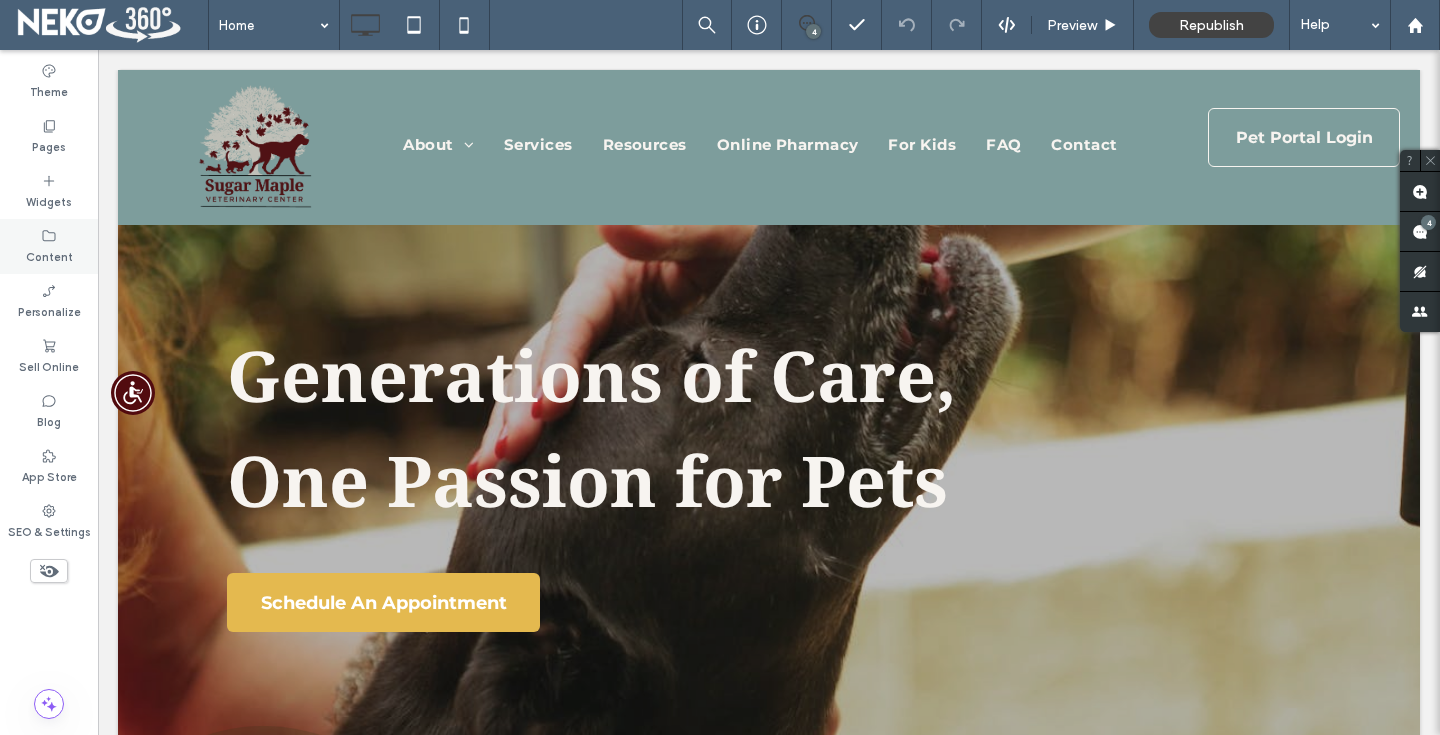 click on "Content" at bounding box center [49, 255] 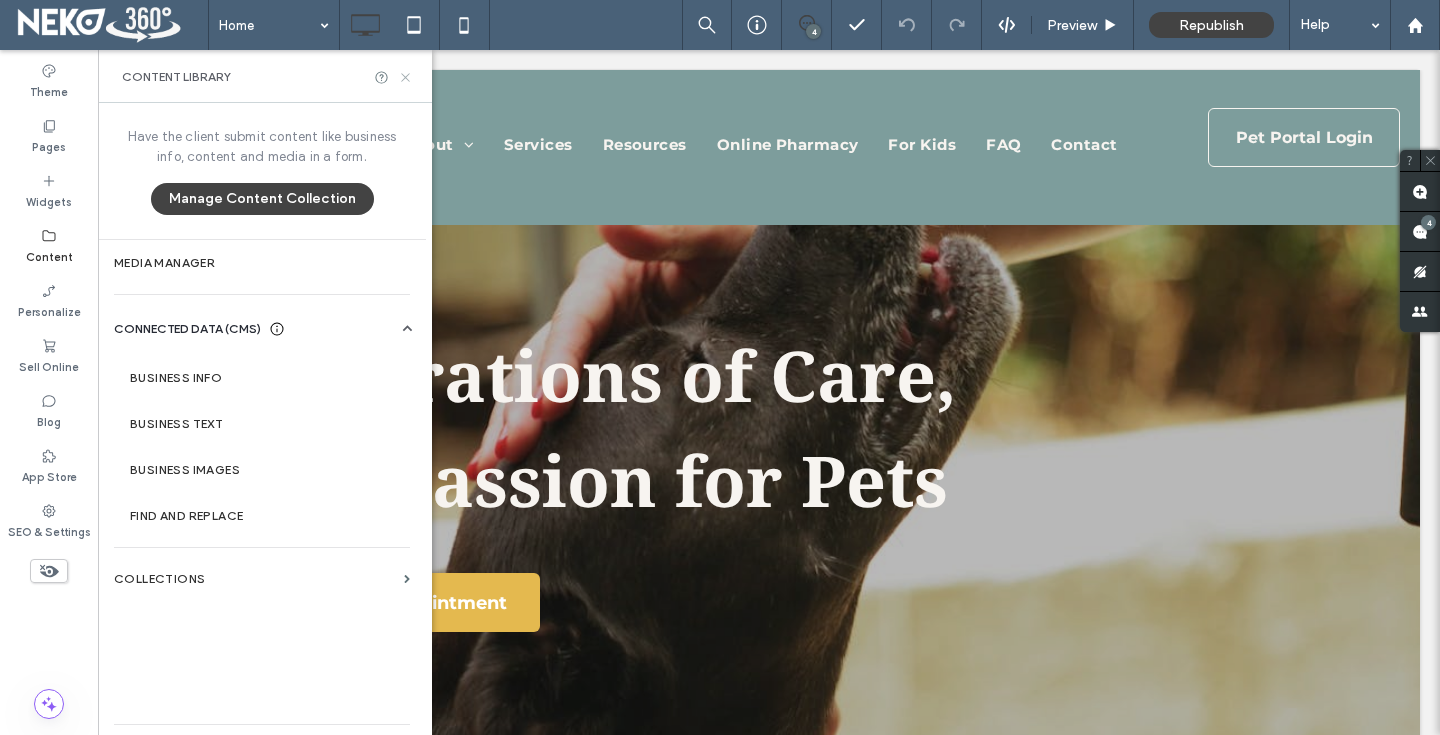 click 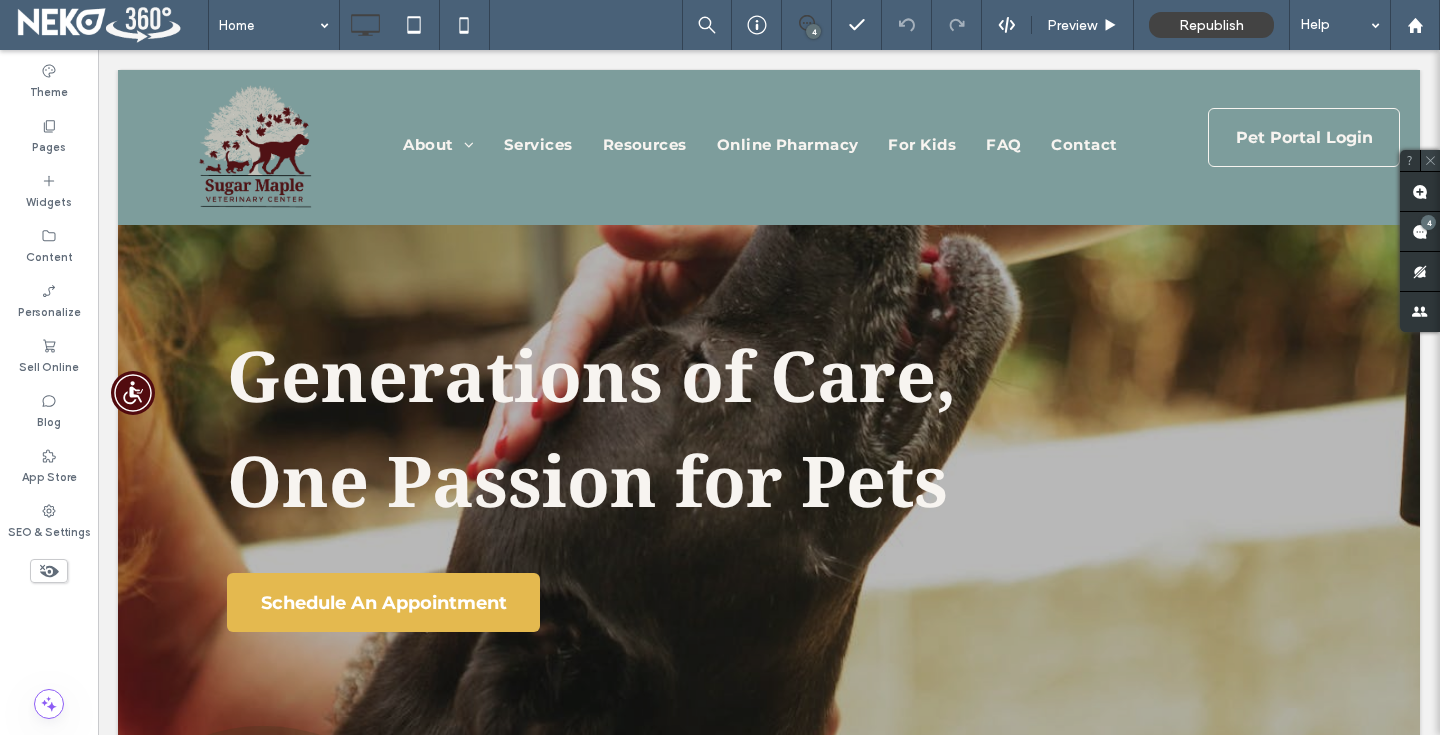 click 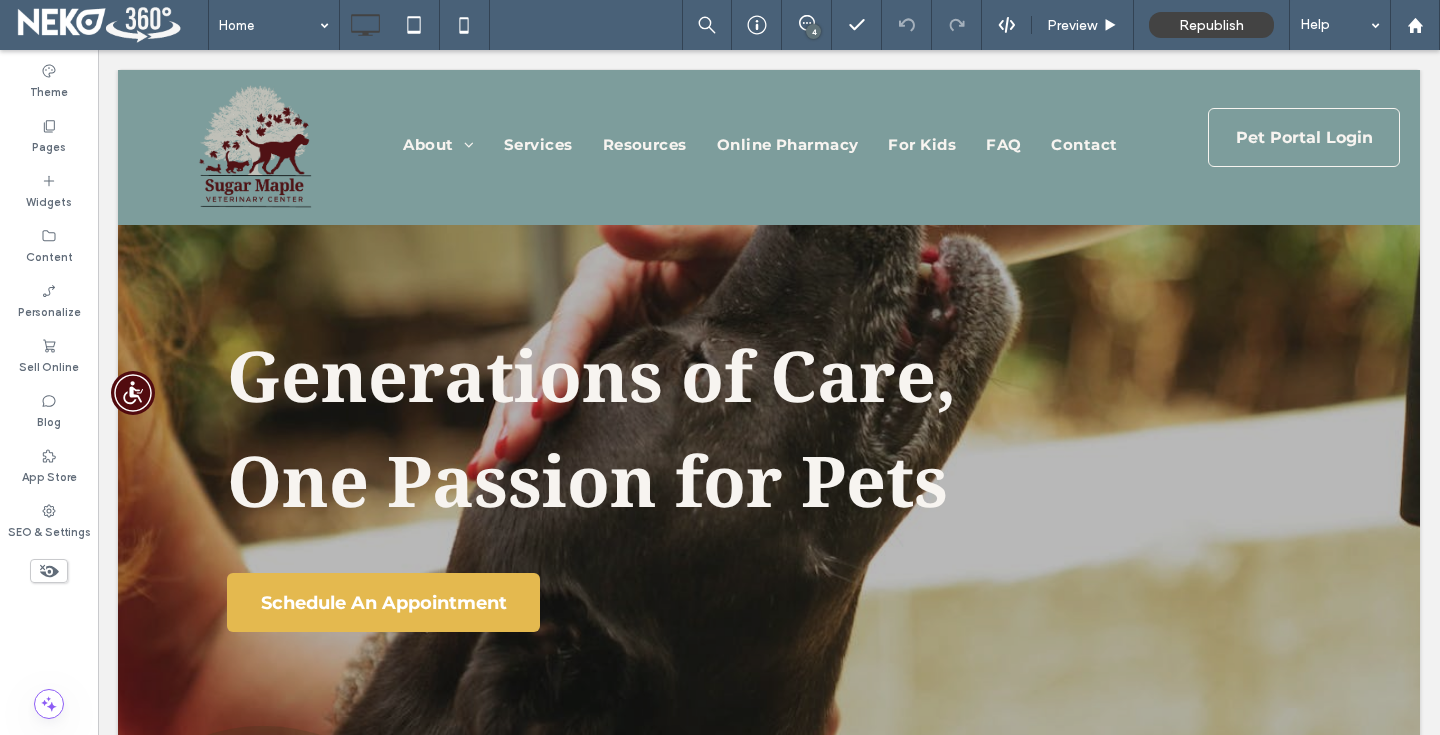 click on "Click To Paste
About
Our Mission
Meet Our Team
Join Our Team
Services
Resources
Online Pharmacy
For Kids
FAQ
Contact
Click To Paste
Pet Portal Login
Click To Paste
Header
Generations of Care,
One Passion for Pets
Schedule An Appointment
Click To Paste
Row + Add Section
Clinic Quick Links
Click To Paste
Row
Refill a pet prescription with Sugar Maple Veterinary Center
Refill a Prescription
Online Pharmacy→
Click To Paste" at bounding box center (769, 1953) 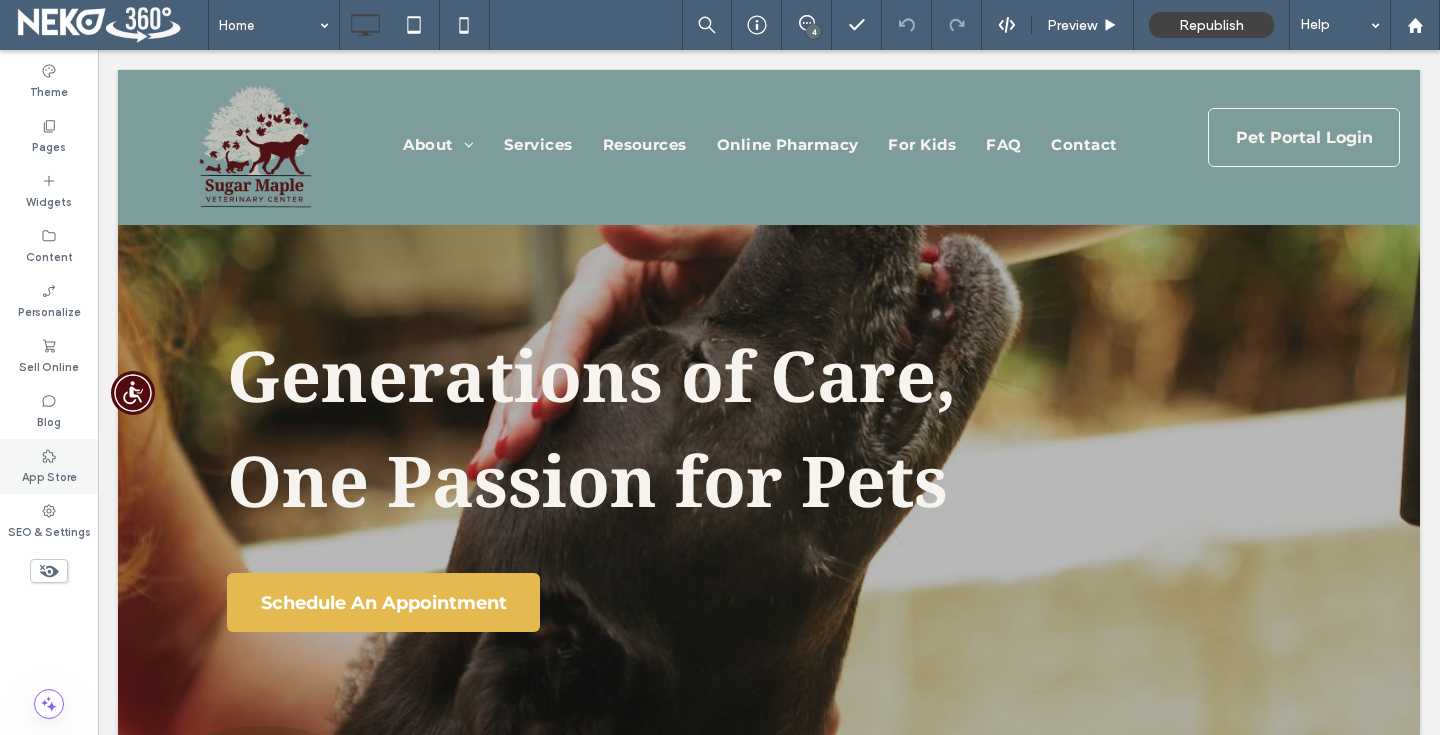 click on "App Store" at bounding box center (49, 466) 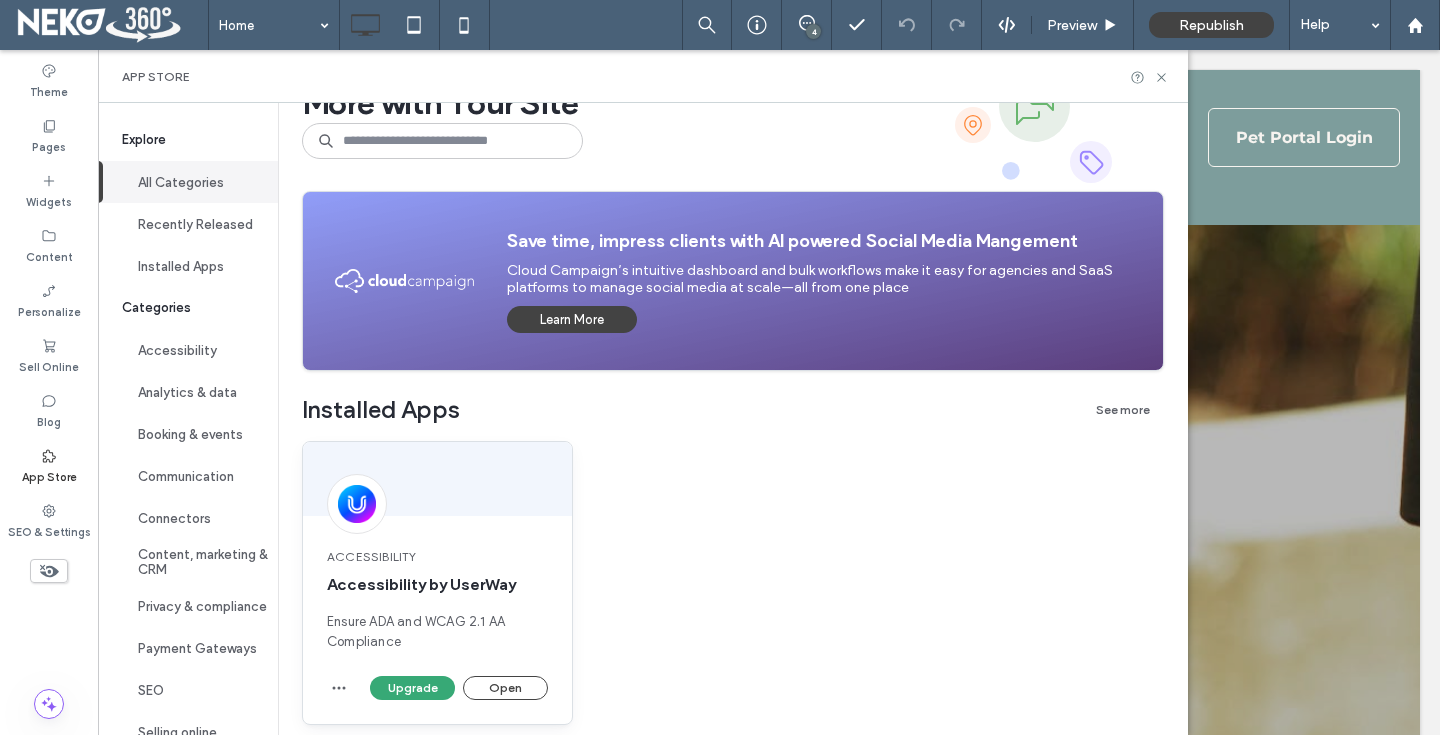 scroll, scrollTop: 185, scrollLeft: 0, axis: vertical 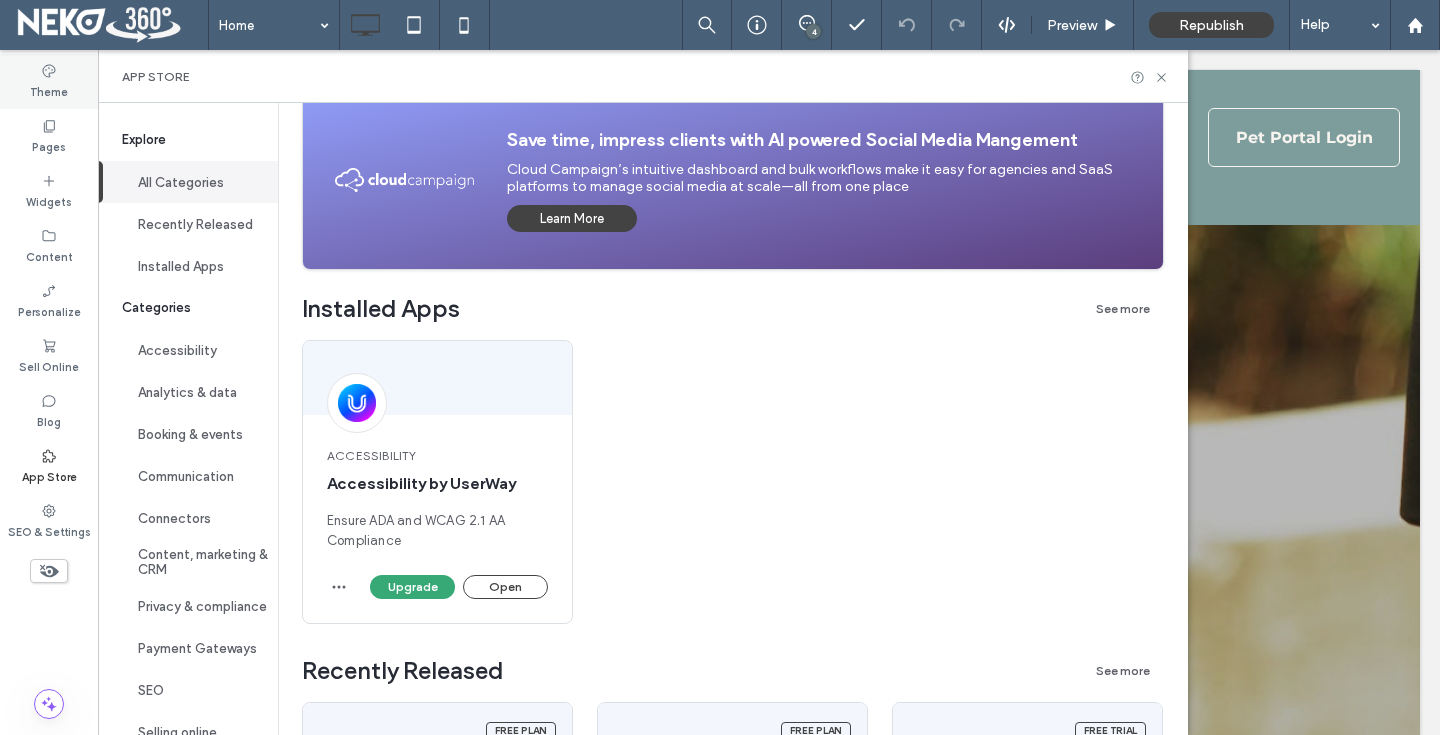 click on "Theme" at bounding box center [49, 81] 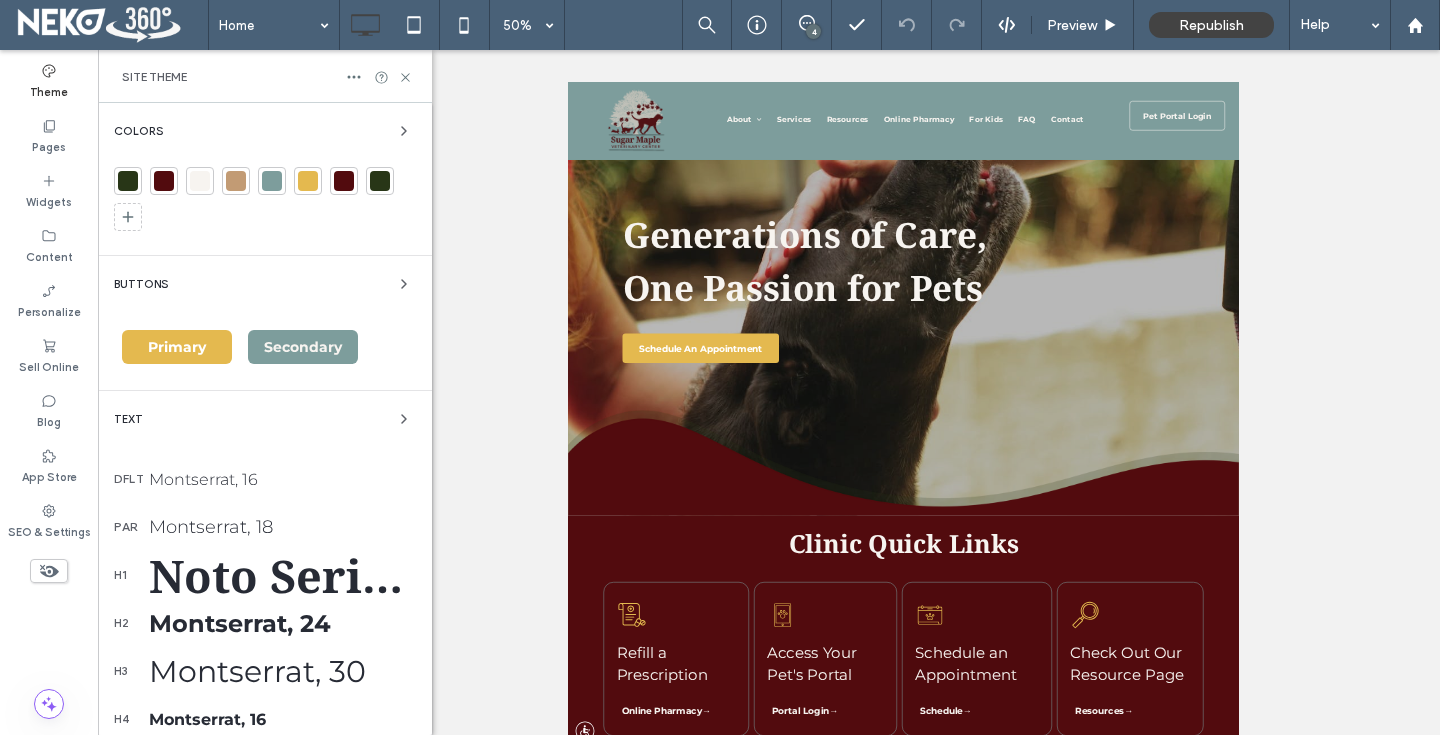click at bounding box center [272, 181] 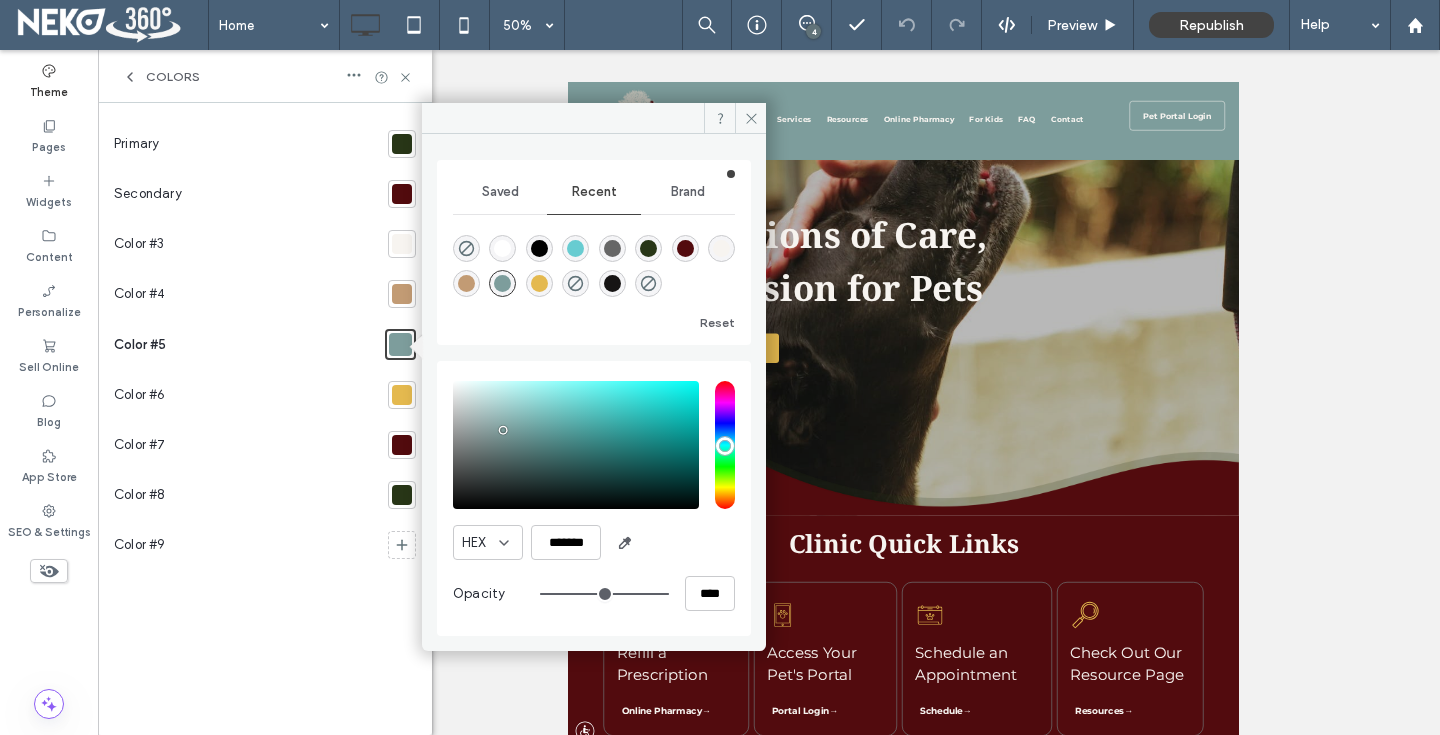 click 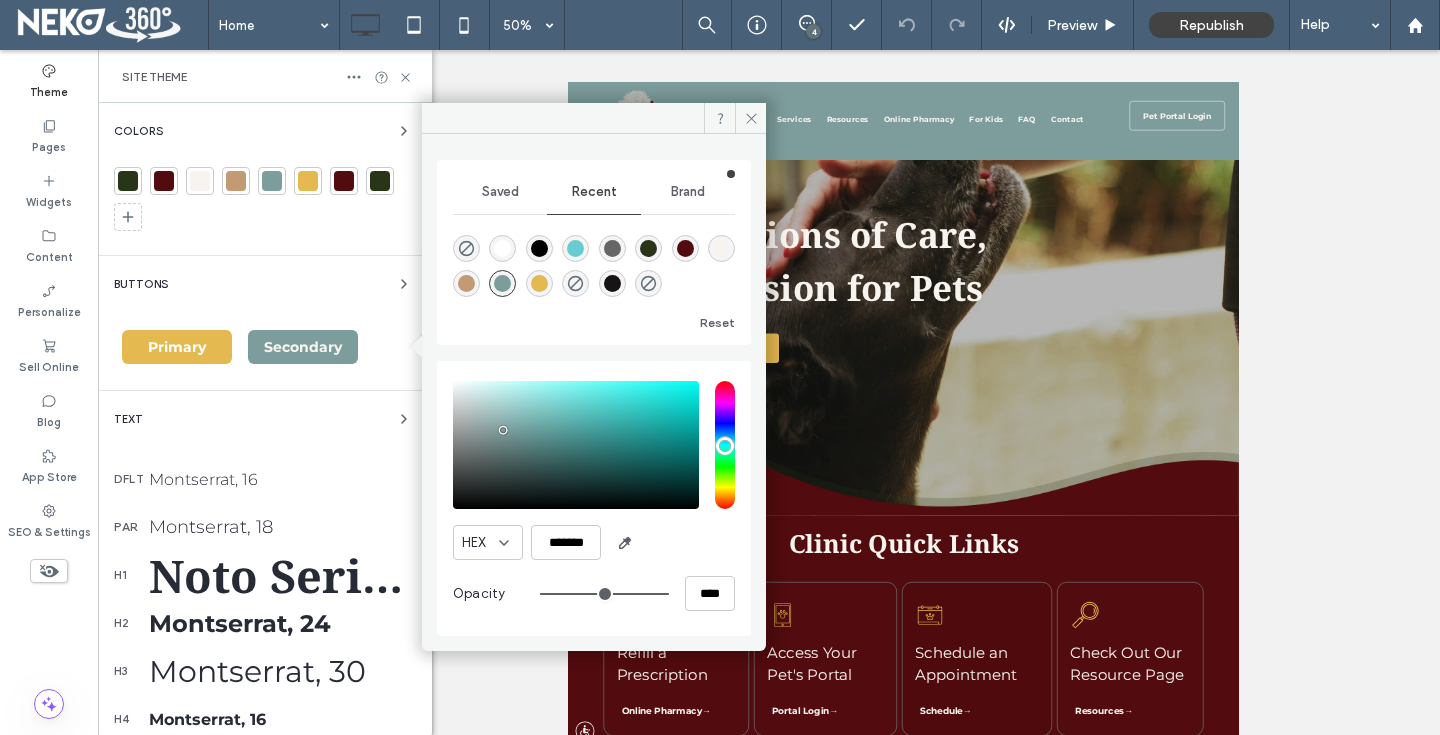 click at bounding box center (308, 181) 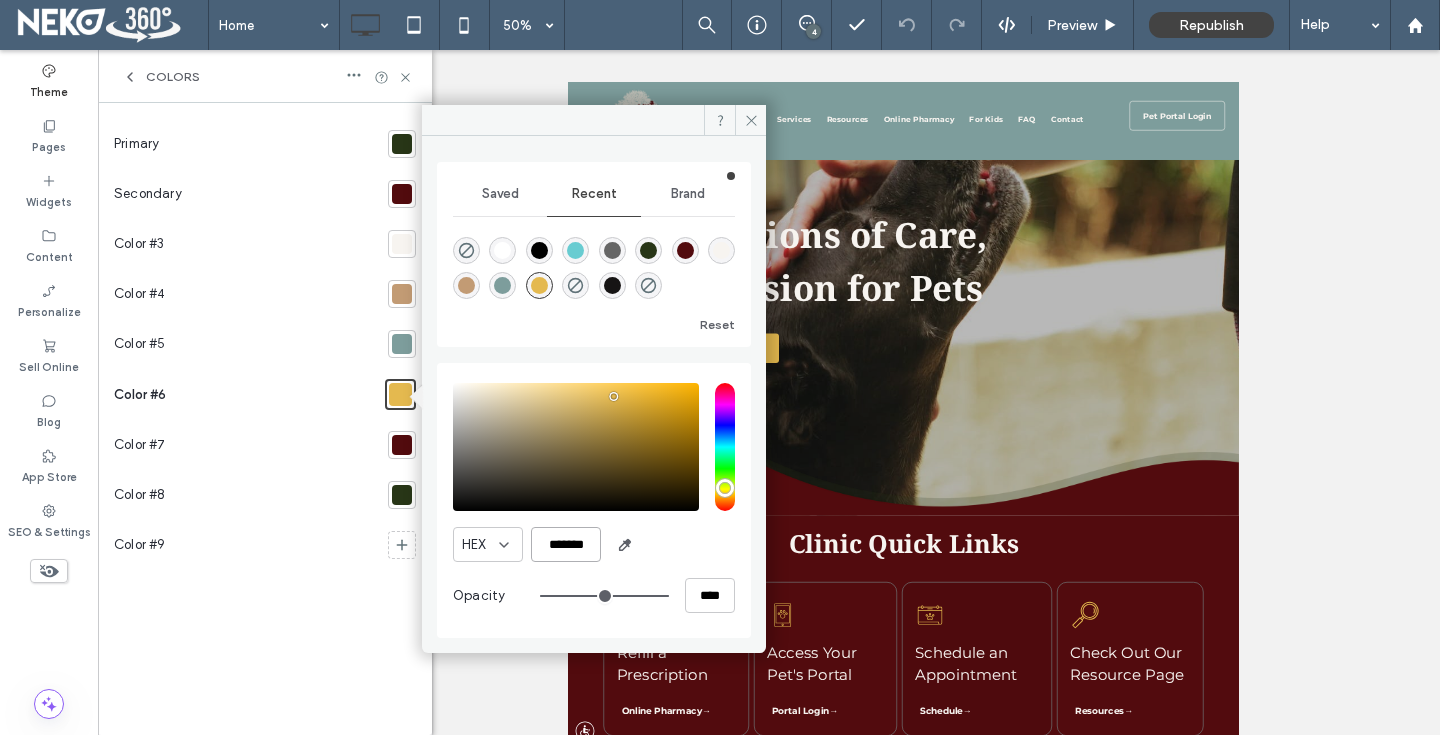 click on "*******" at bounding box center [566, 544] 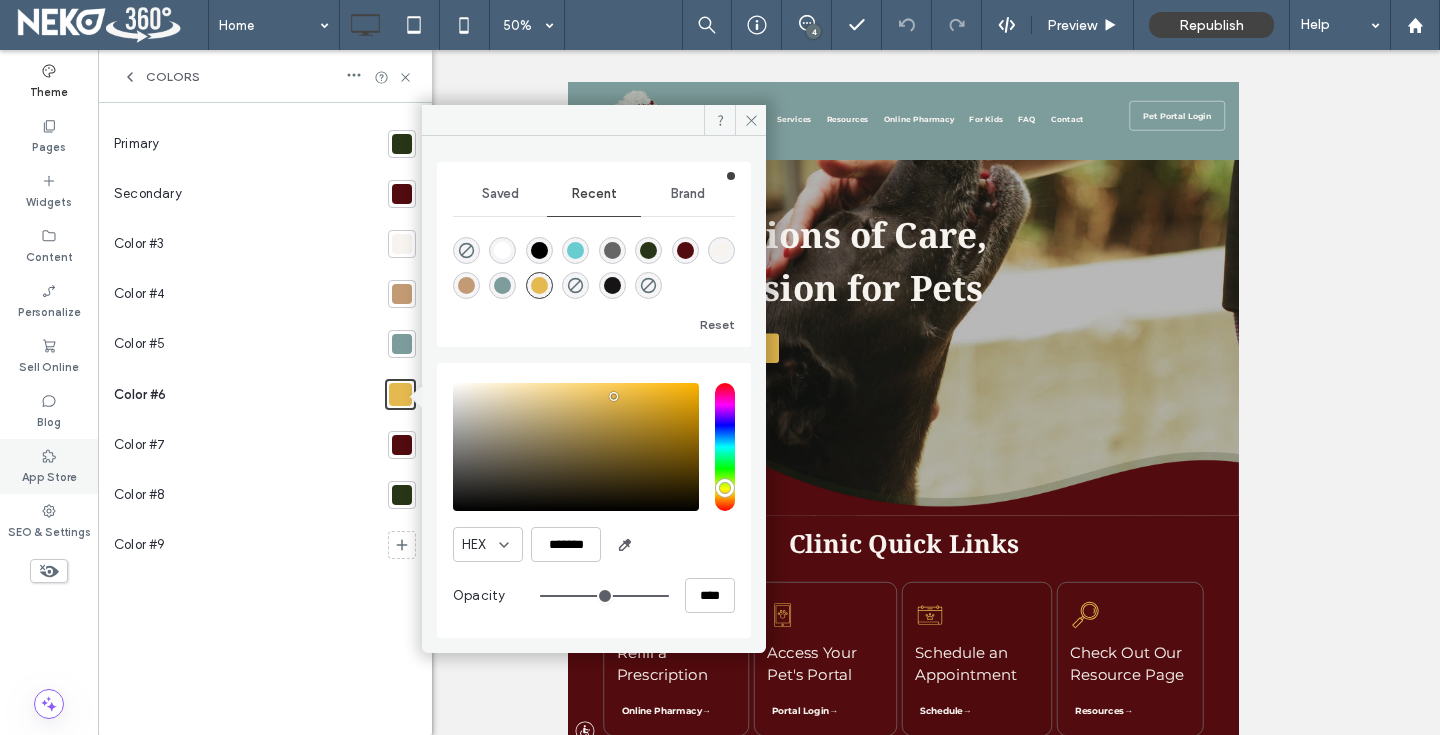 click on "App Store" at bounding box center [49, 475] 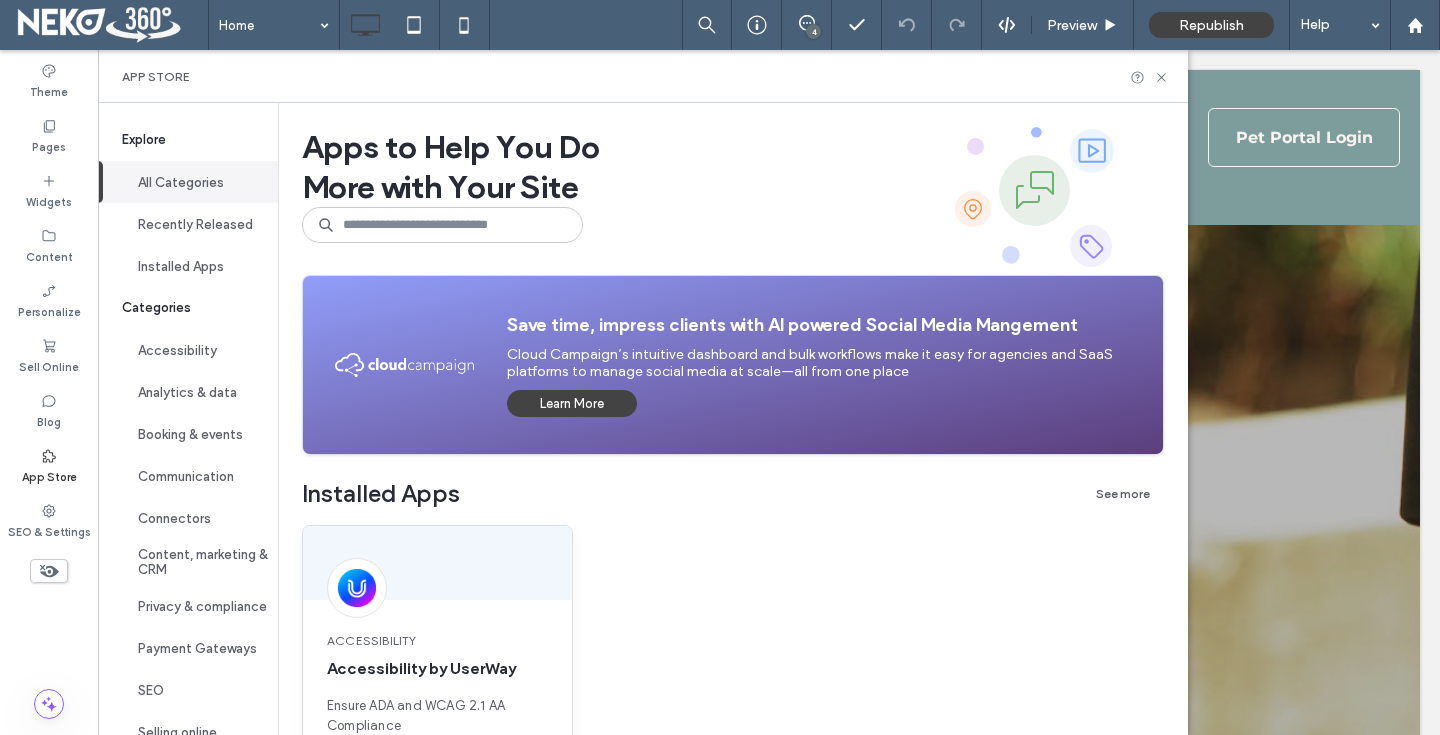 scroll, scrollTop: 234, scrollLeft: 0, axis: vertical 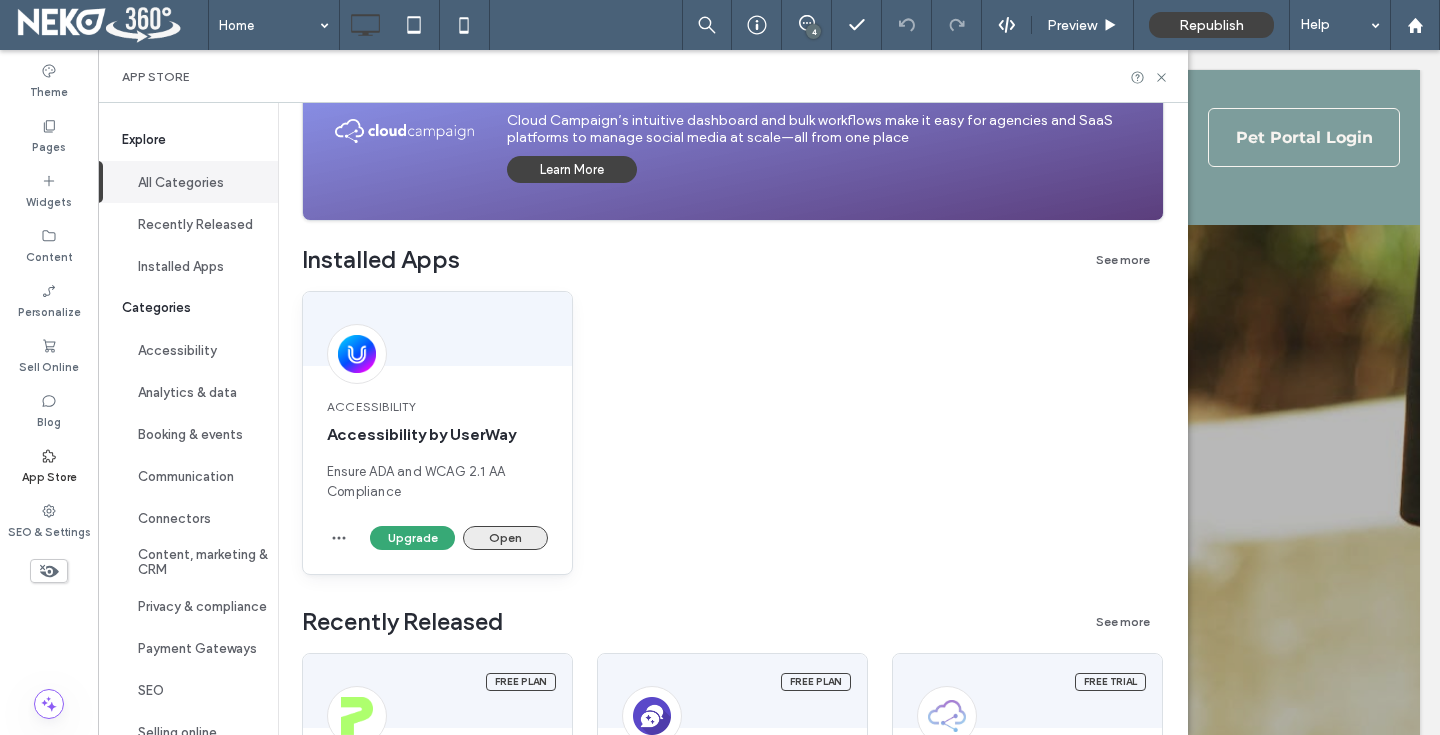 click on "Open" at bounding box center (505, 538) 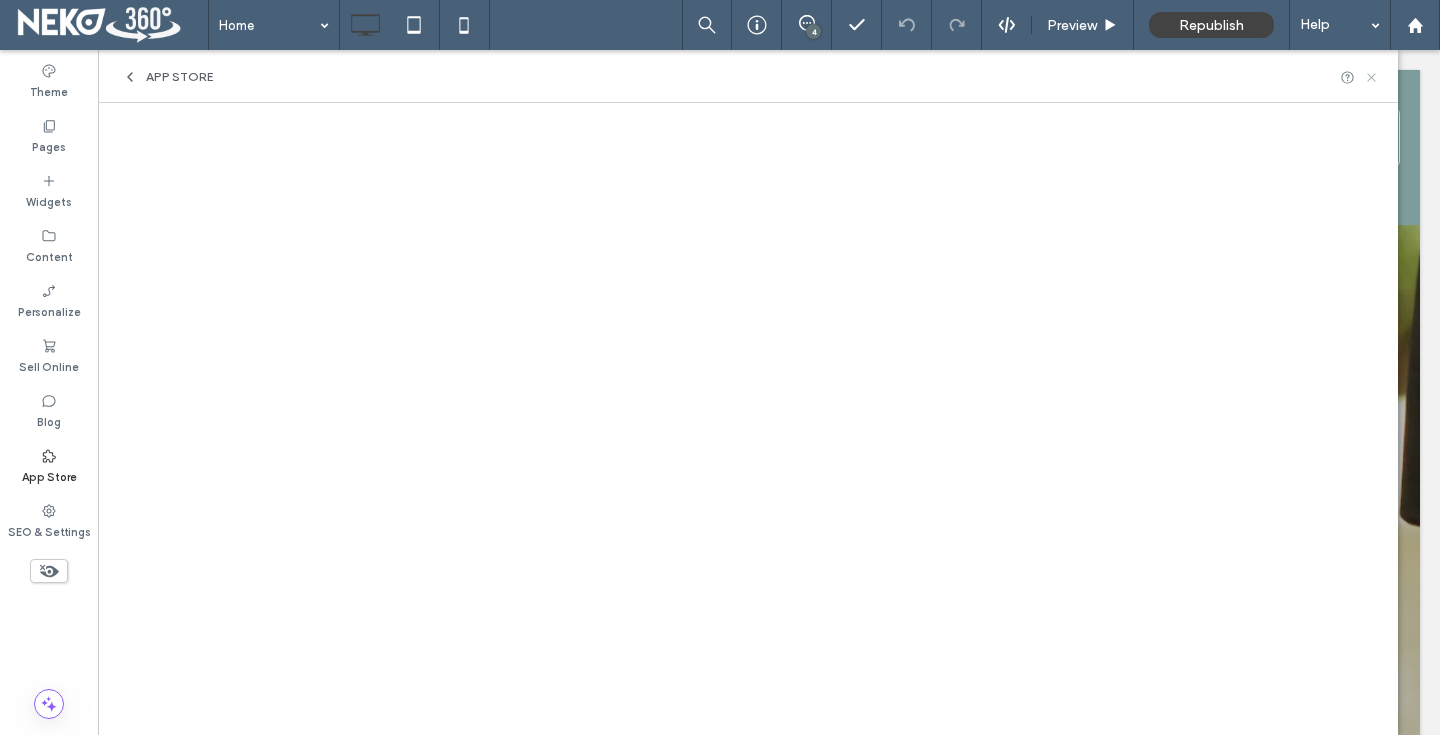 click 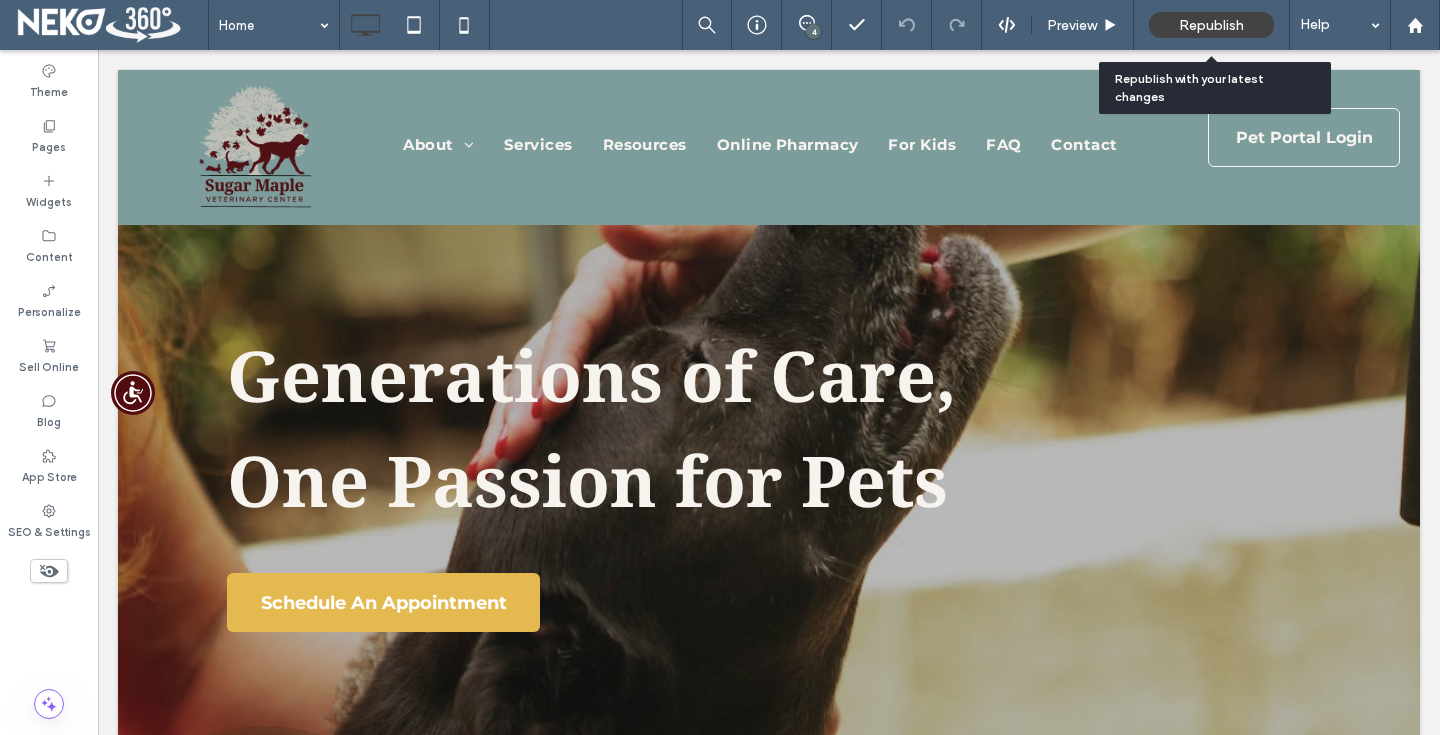 click on "Republish" at bounding box center (1211, 25) 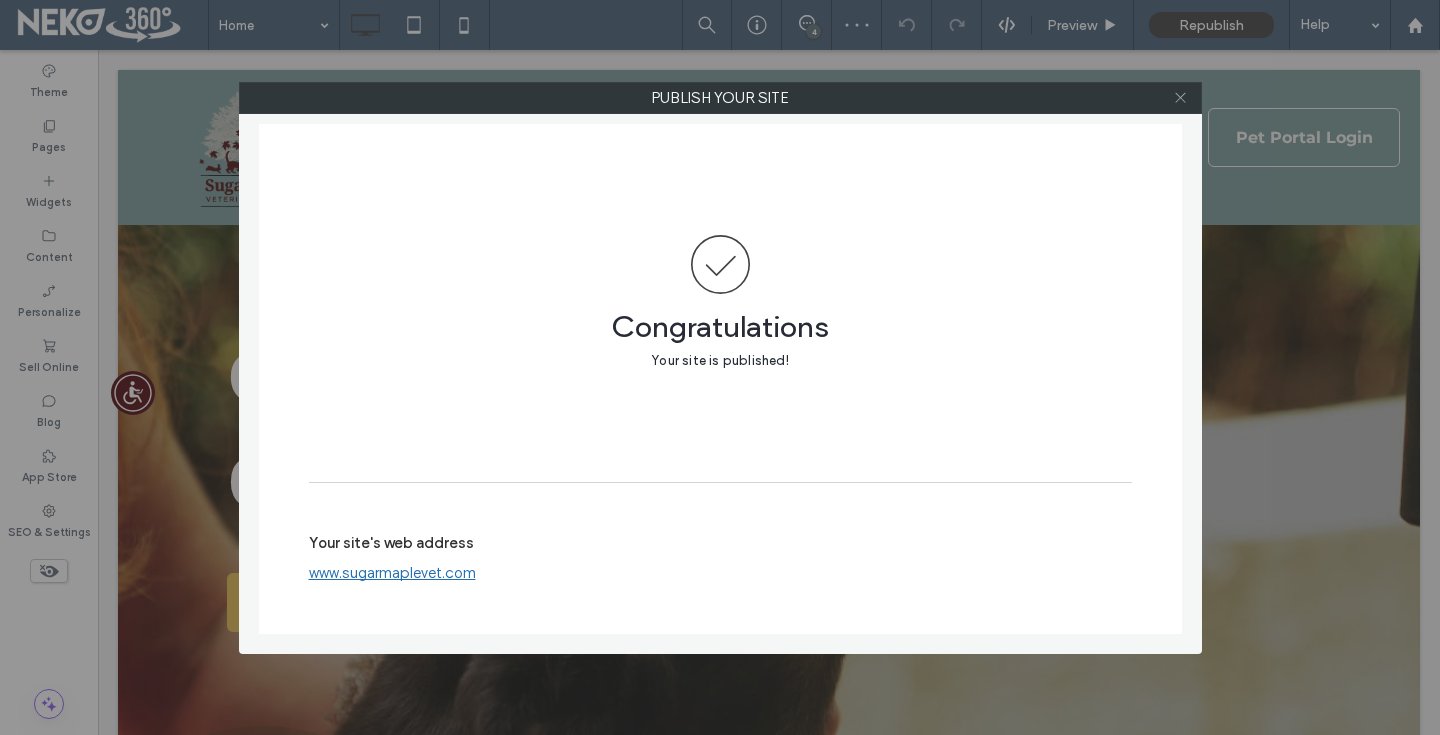 click 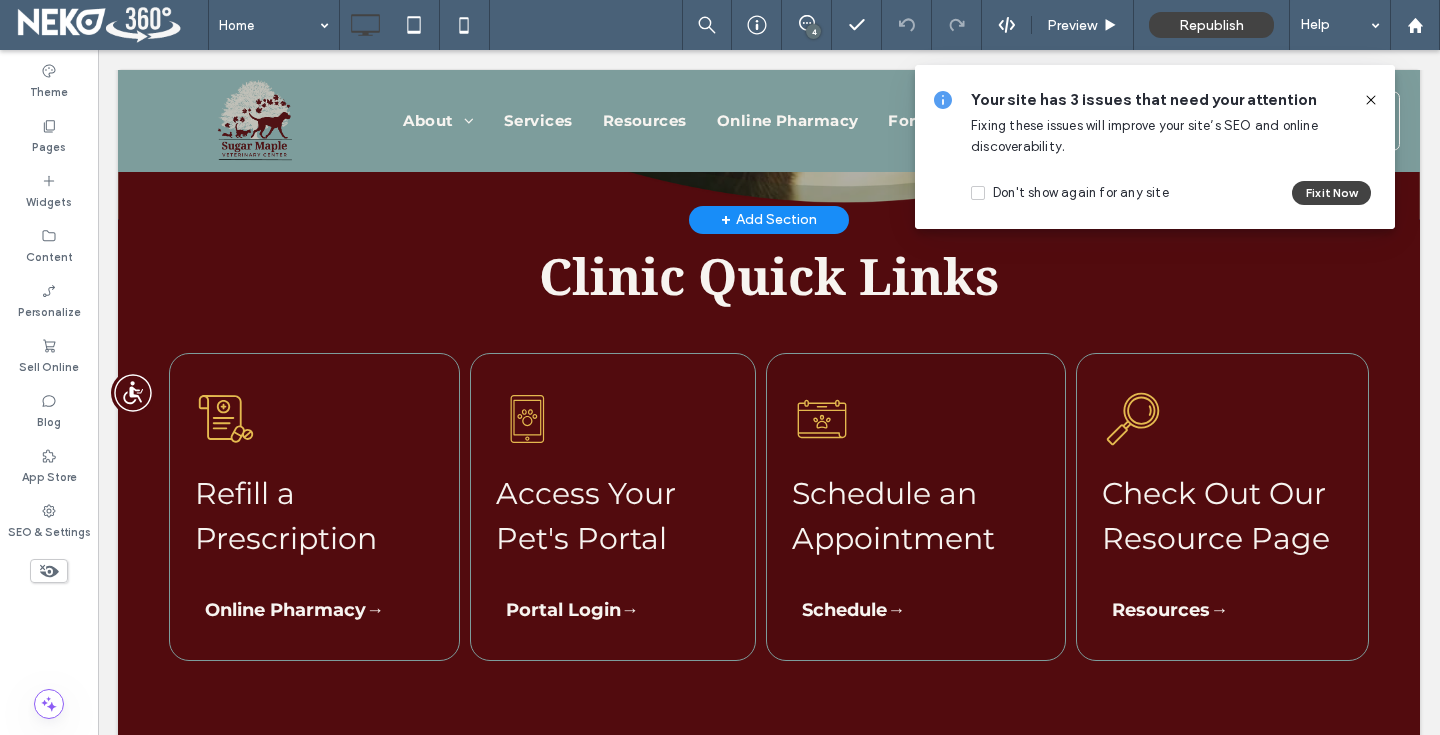 scroll, scrollTop: 0, scrollLeft: 0, axis: both 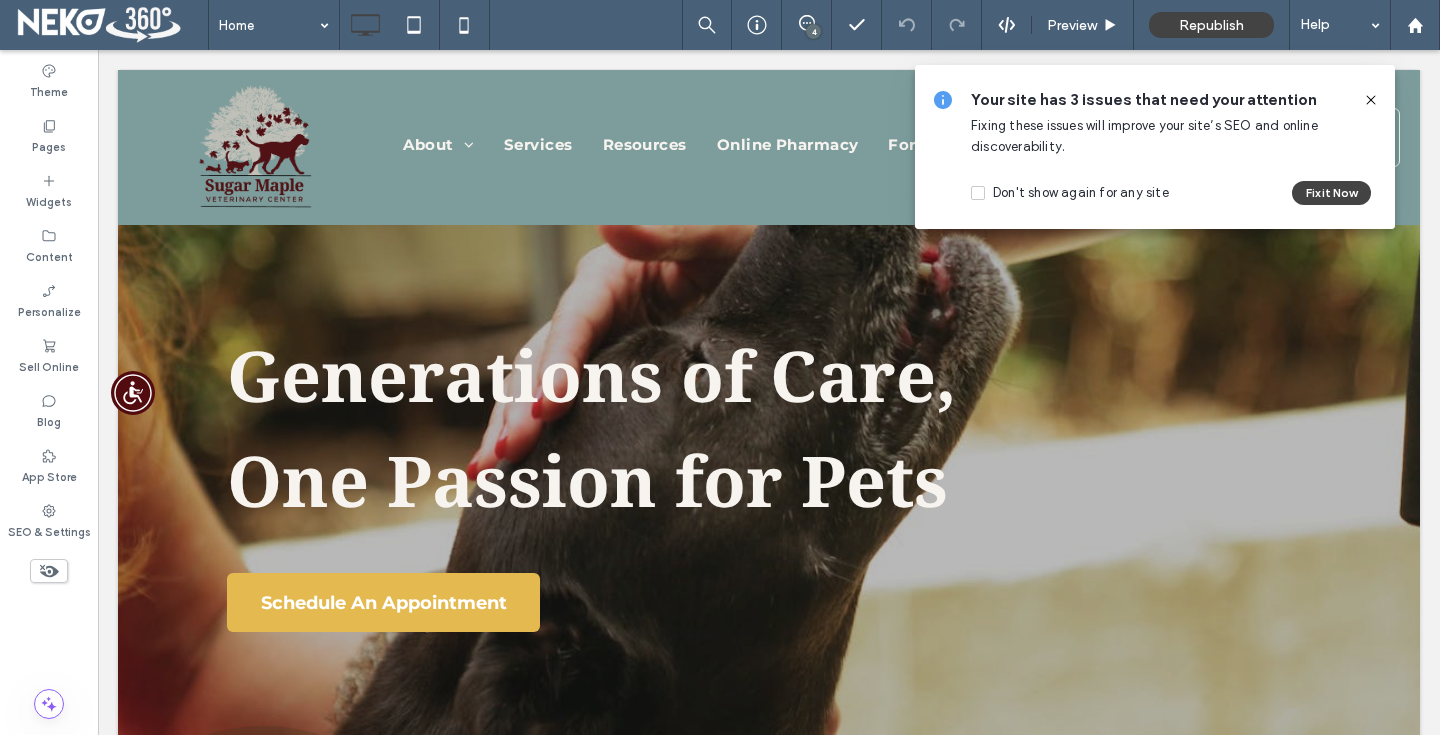 click 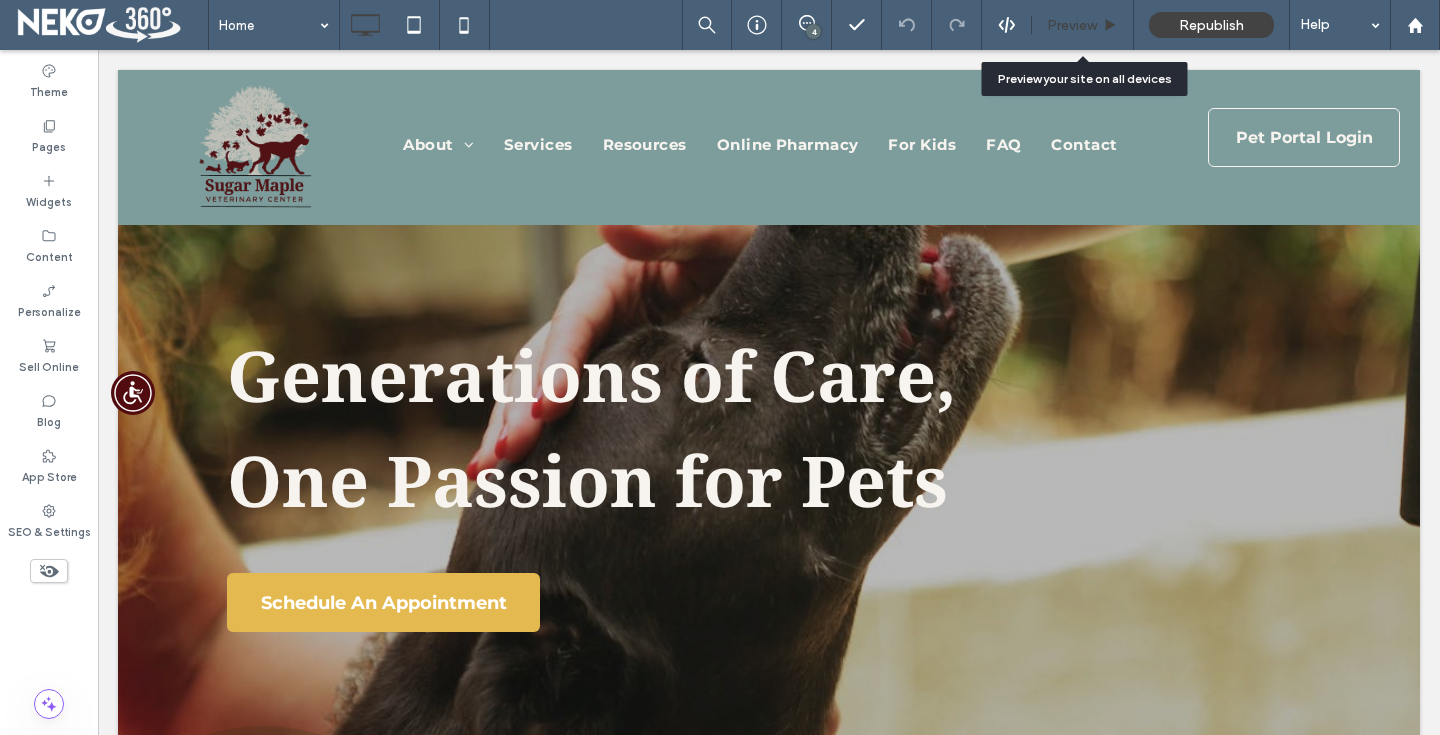 click on "Preview" at bounding box center [1072, 25] 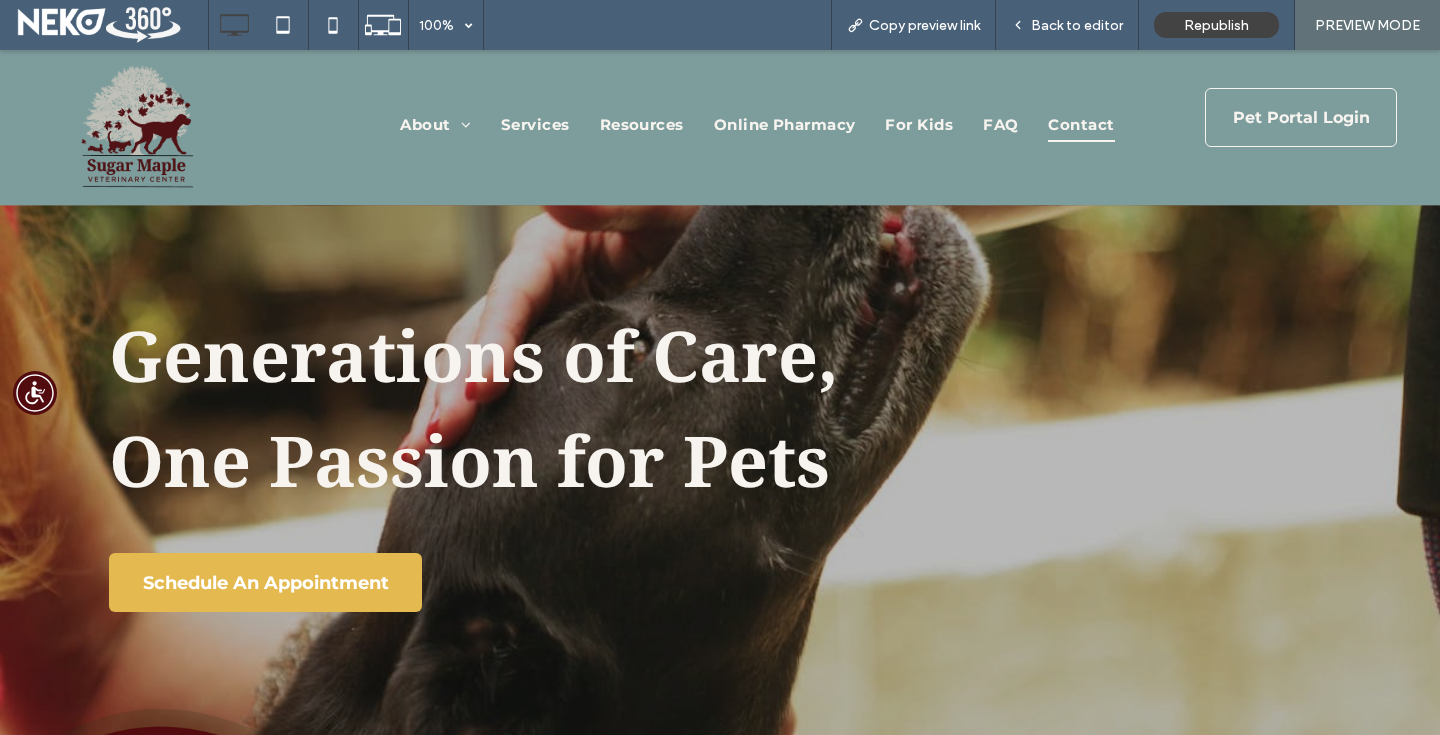 click on "Contact" at bounding box center (1081, 125) 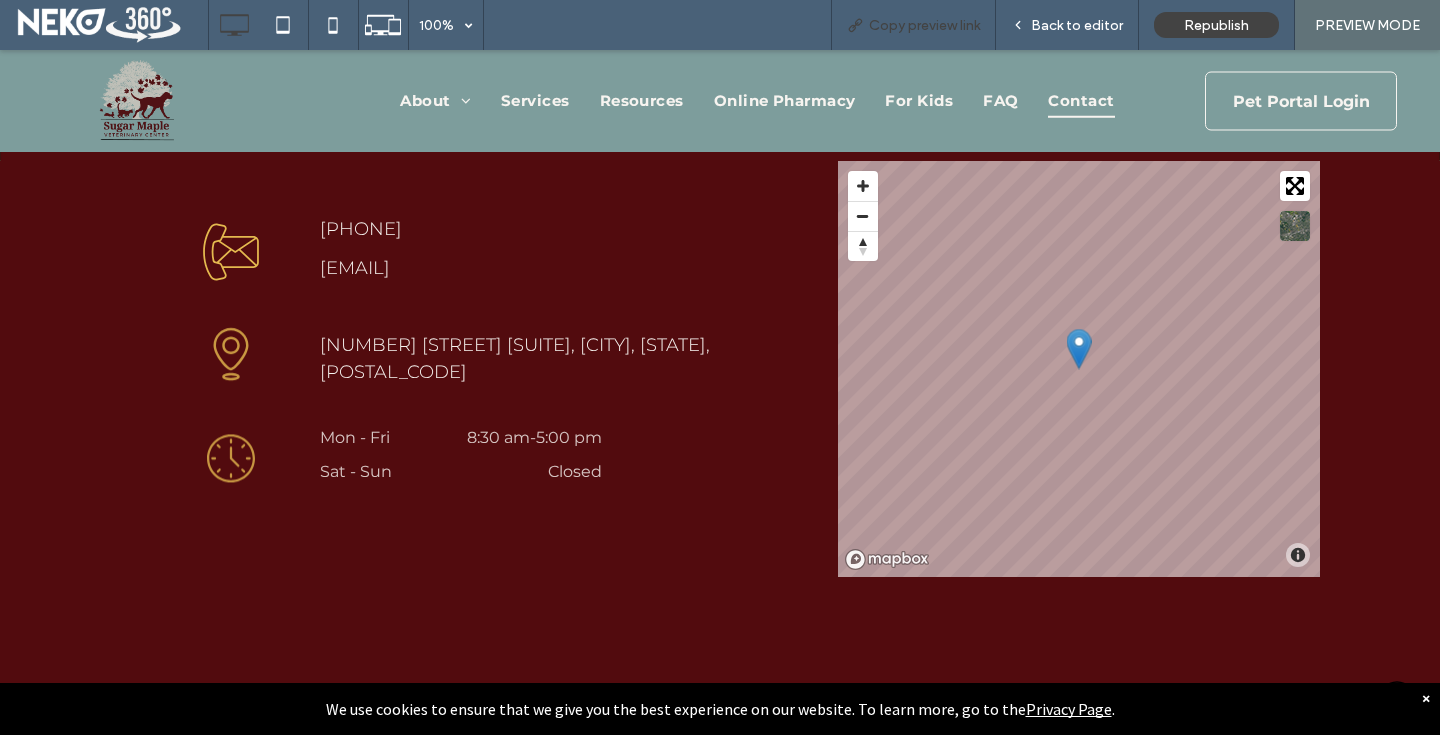 scroll, scrollTop: 403, scrollLeft: 0, axis: vertical 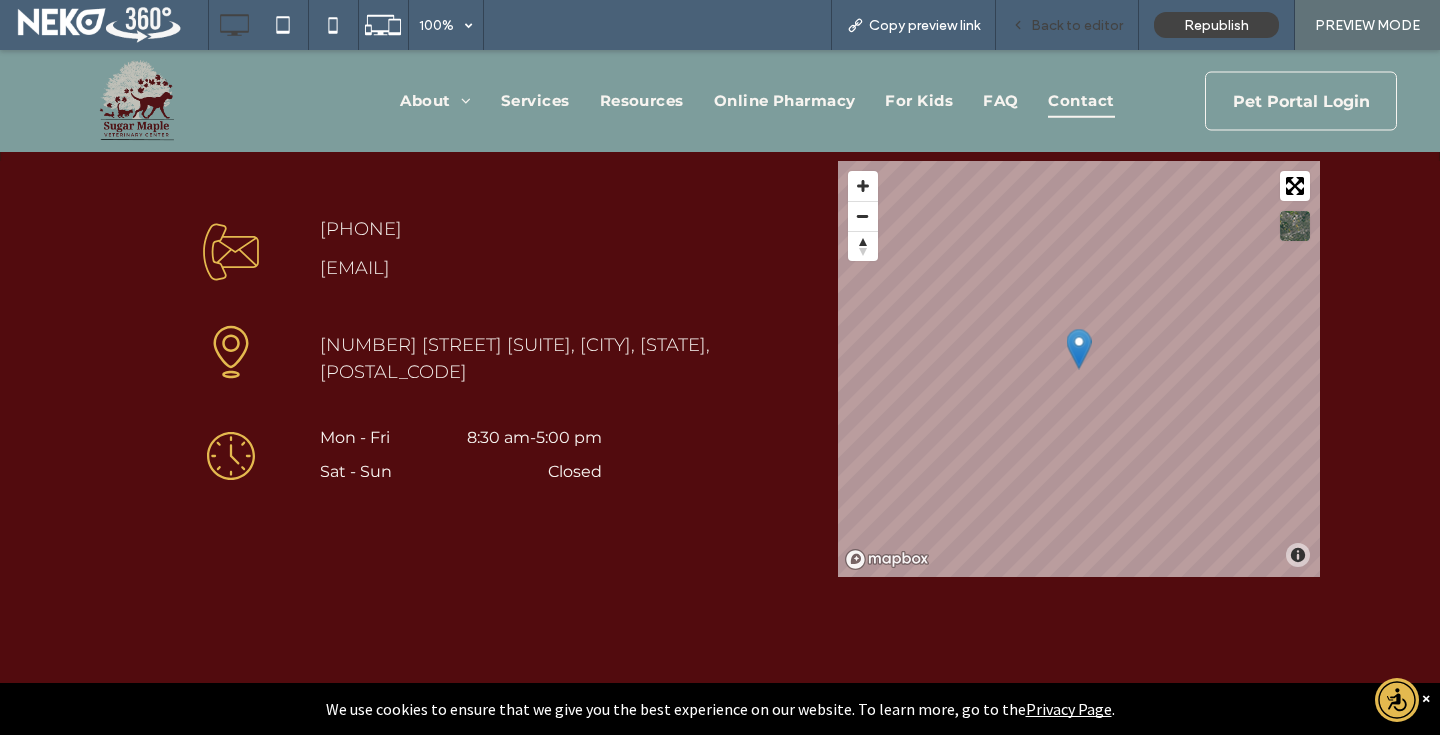 click on "Back to editor" at bounding box center [1077, 25] 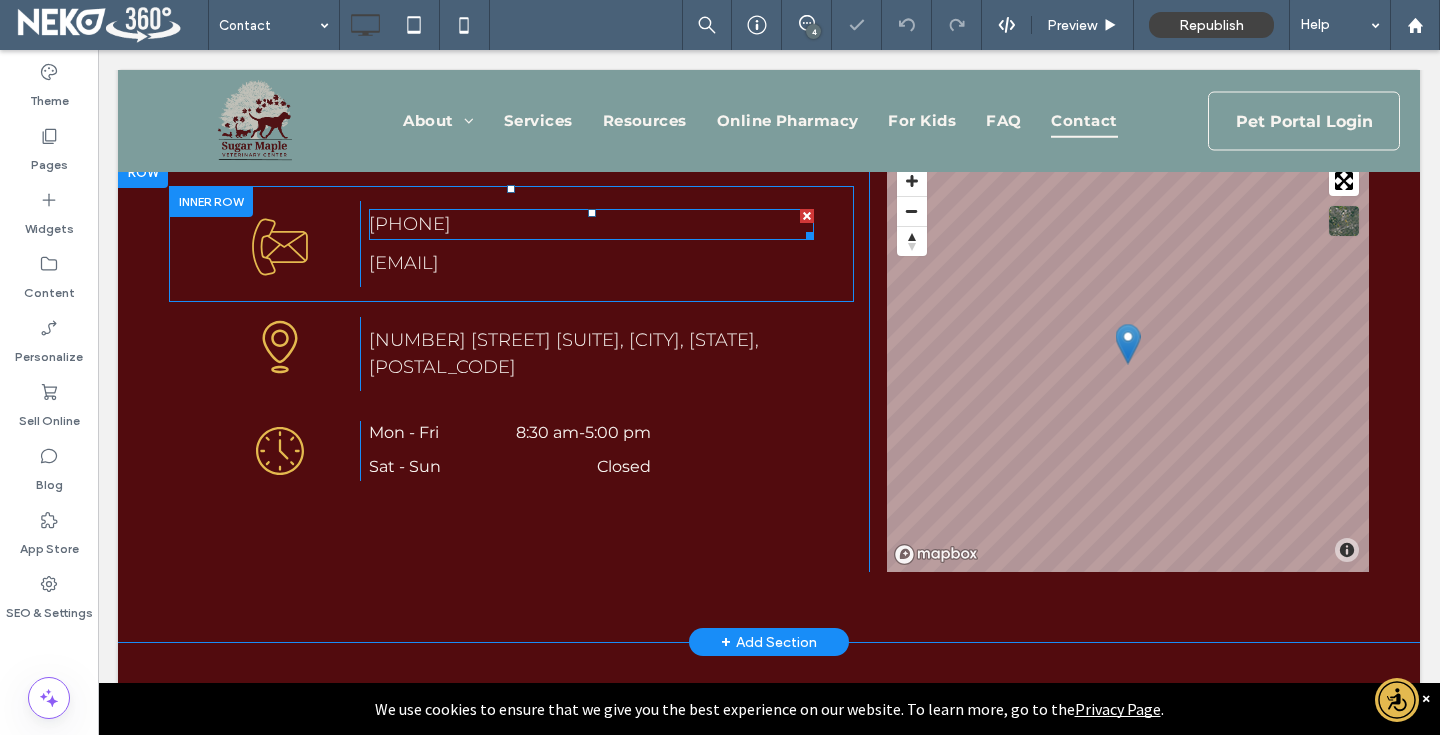 click on "802-404-8210" at bounding box center (410, 224) 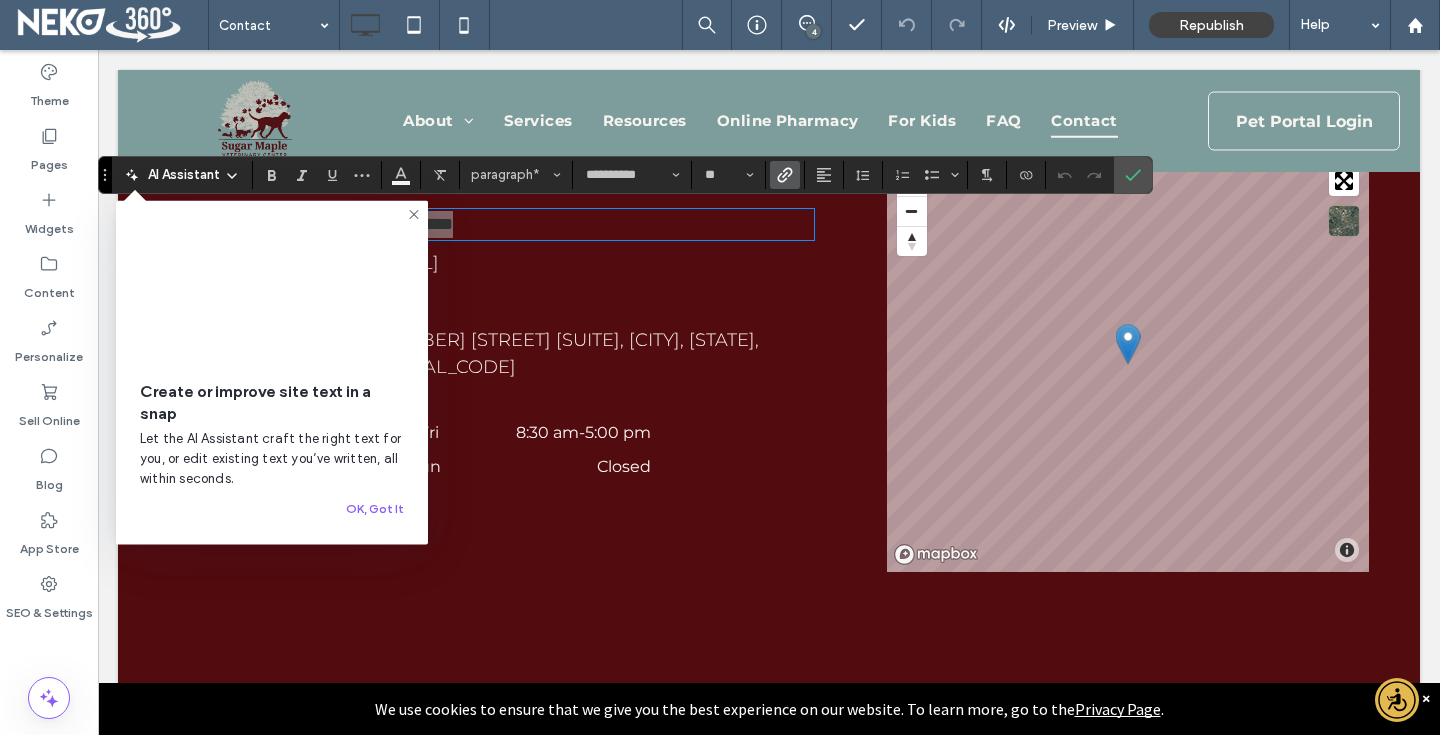 click 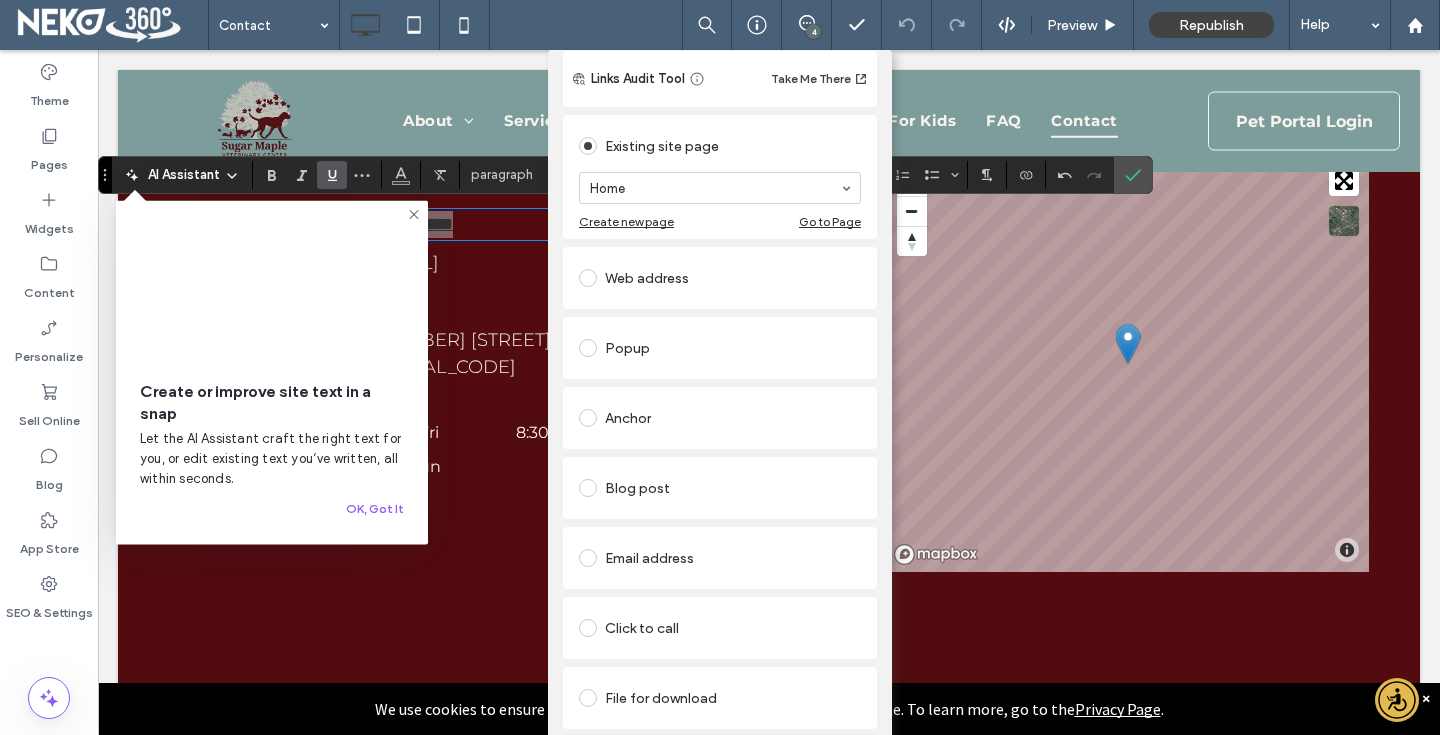 click at bounding box center [588, 628] 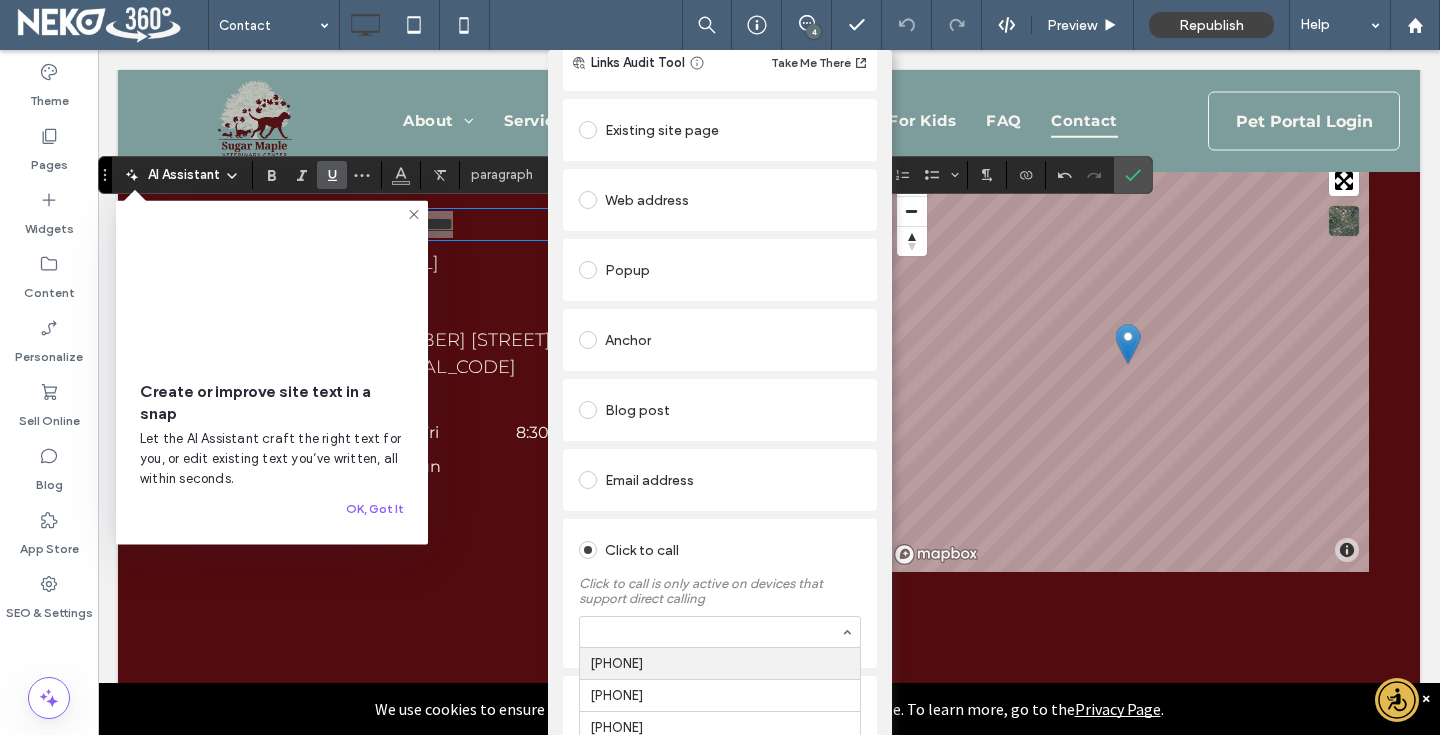 paste on "**********" 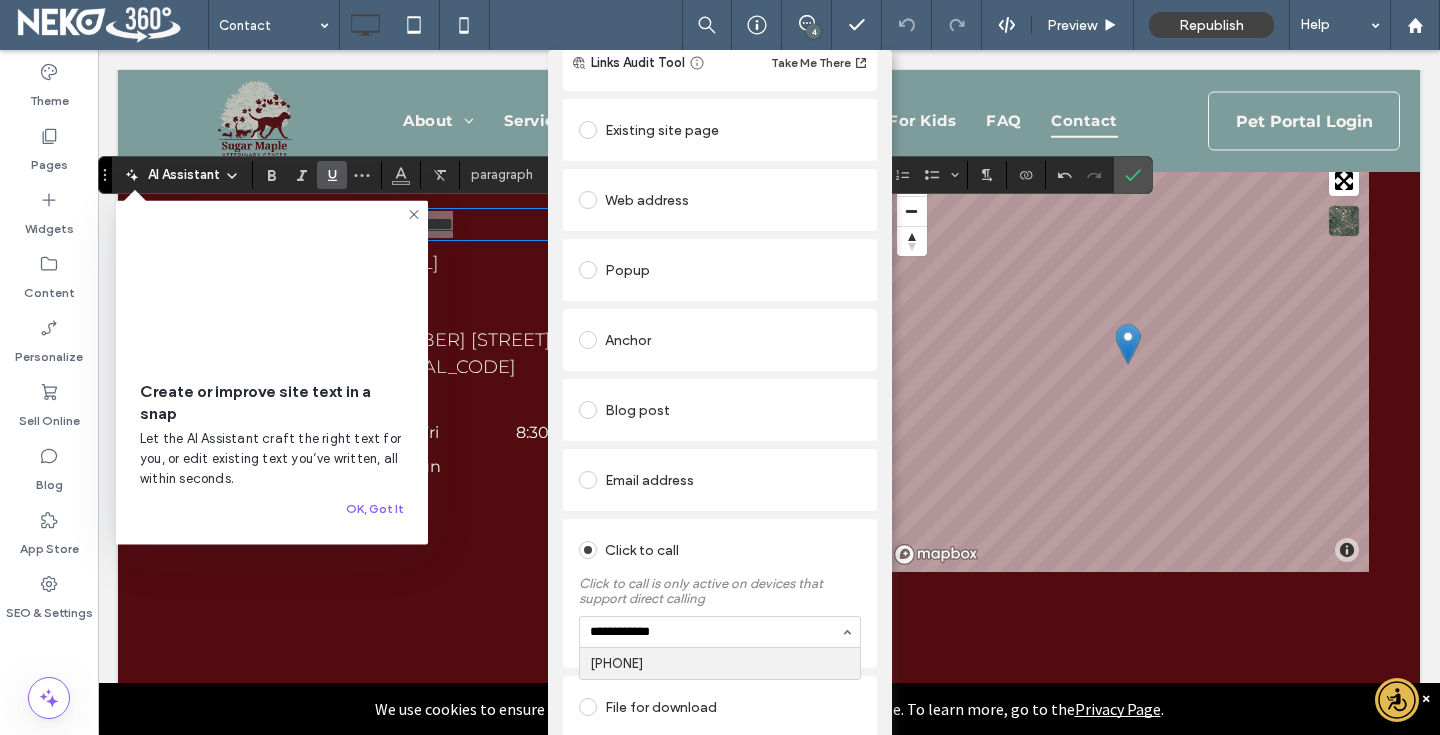type on "**********" 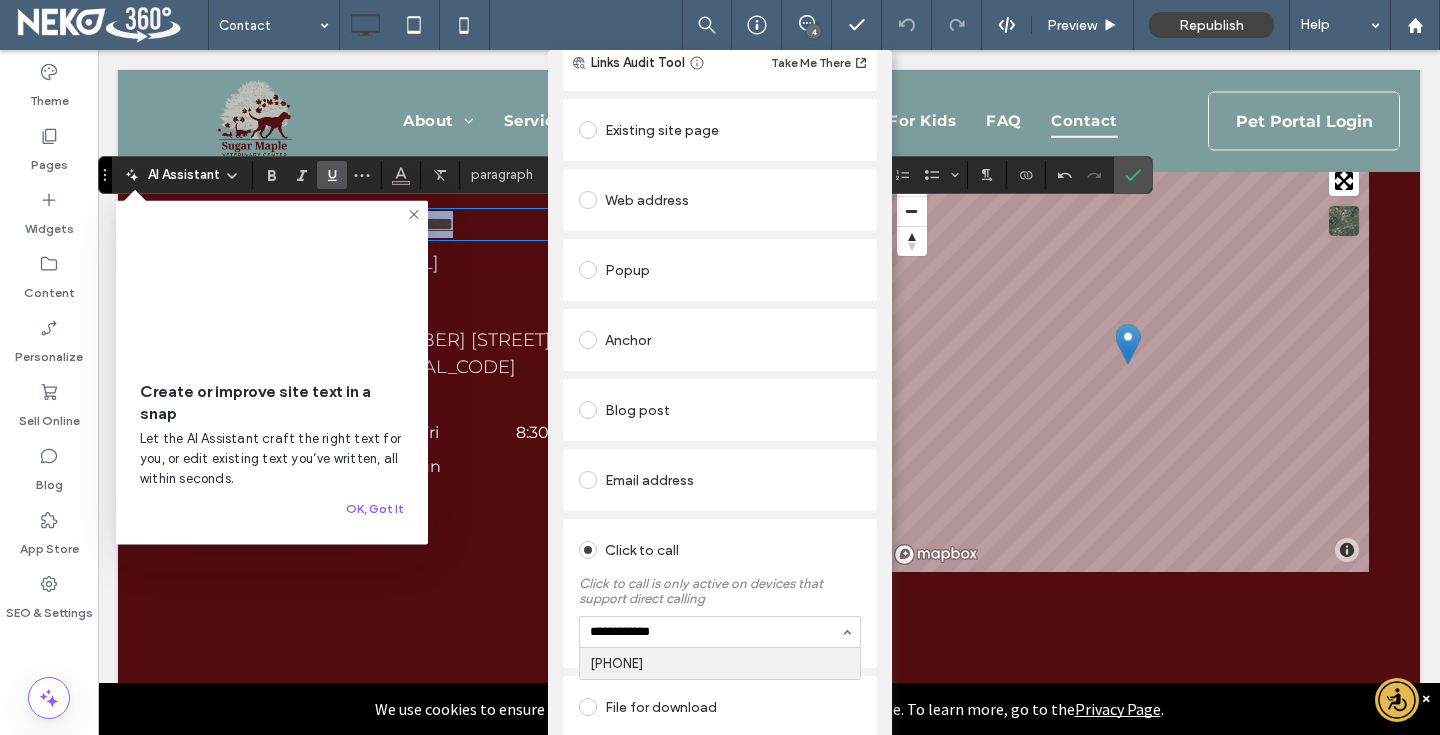 type 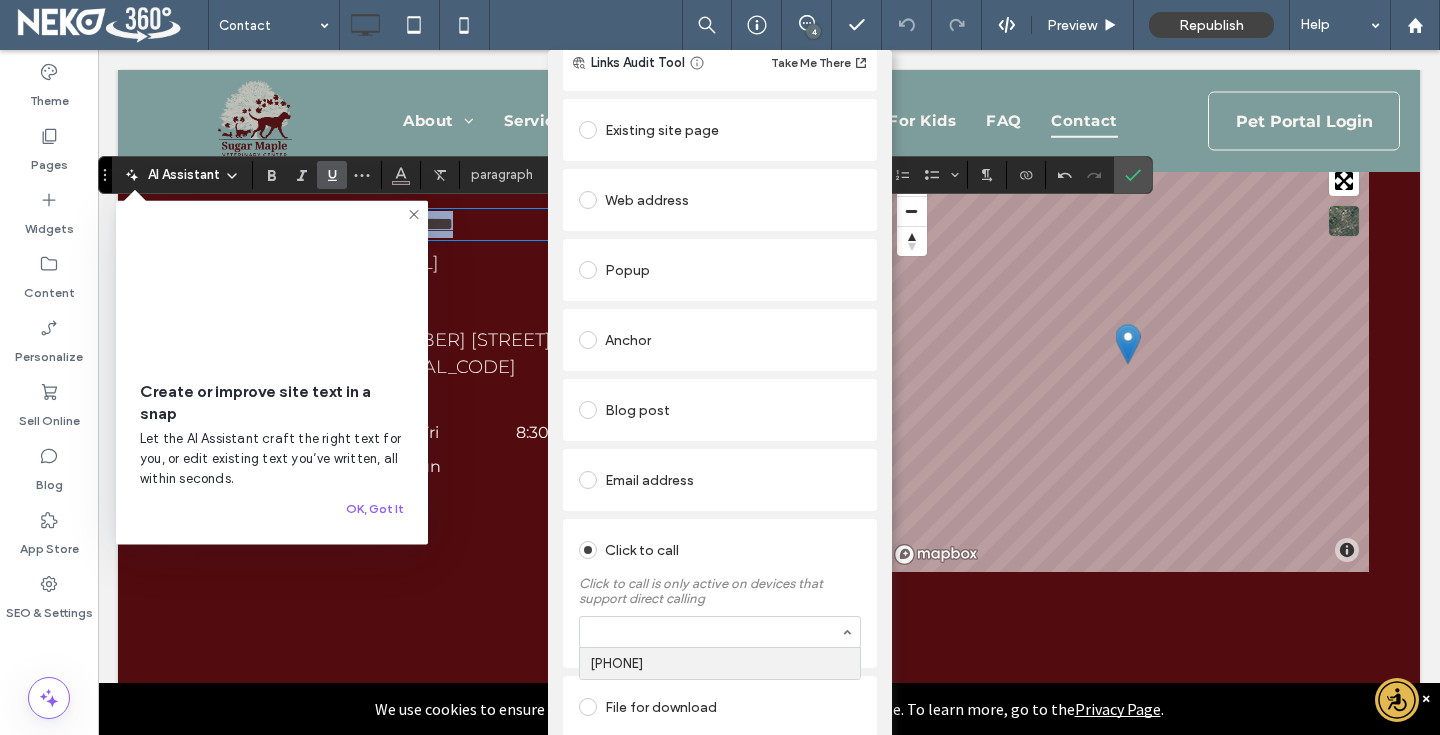 click on "Click to call" at bounding box center (720, 550) 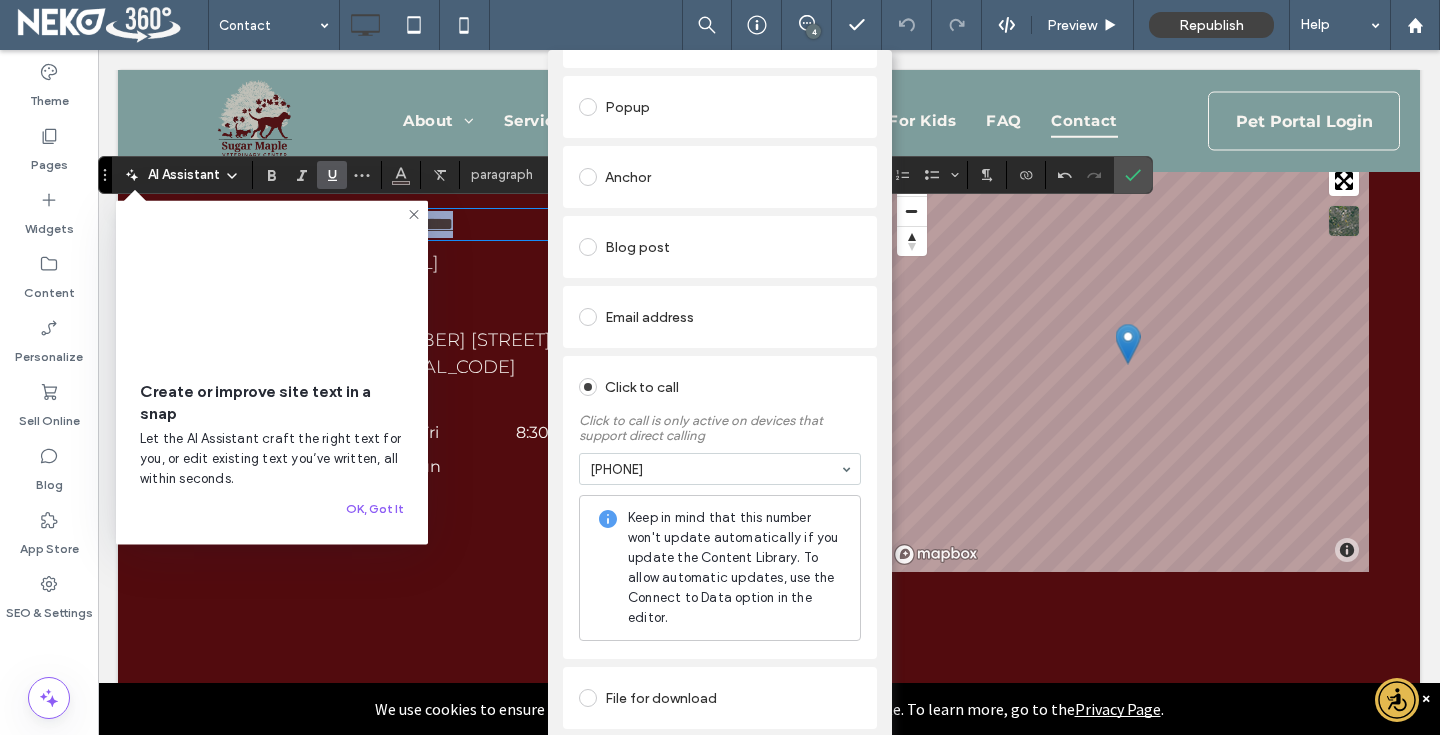 scroll, scrollTop: 0, scrollLeft: 0, axis: both 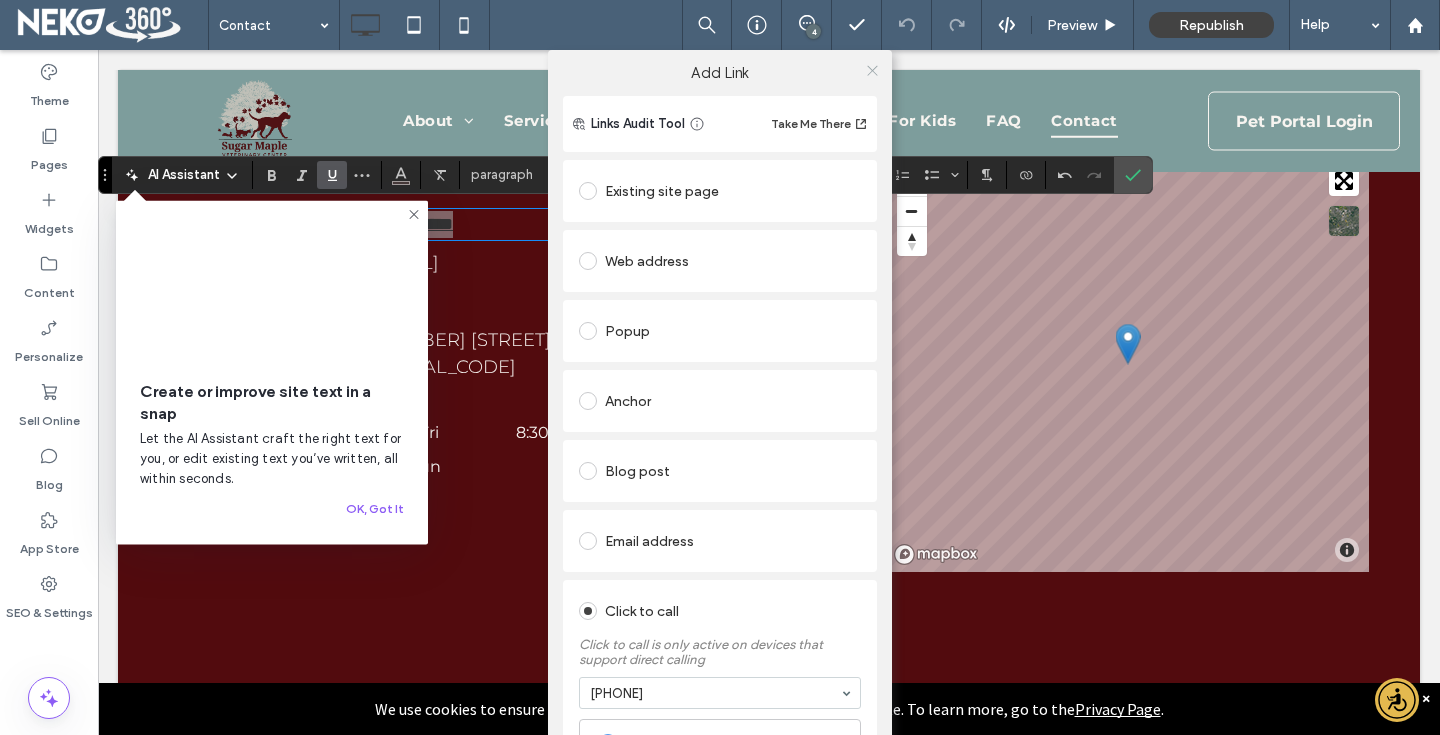 click 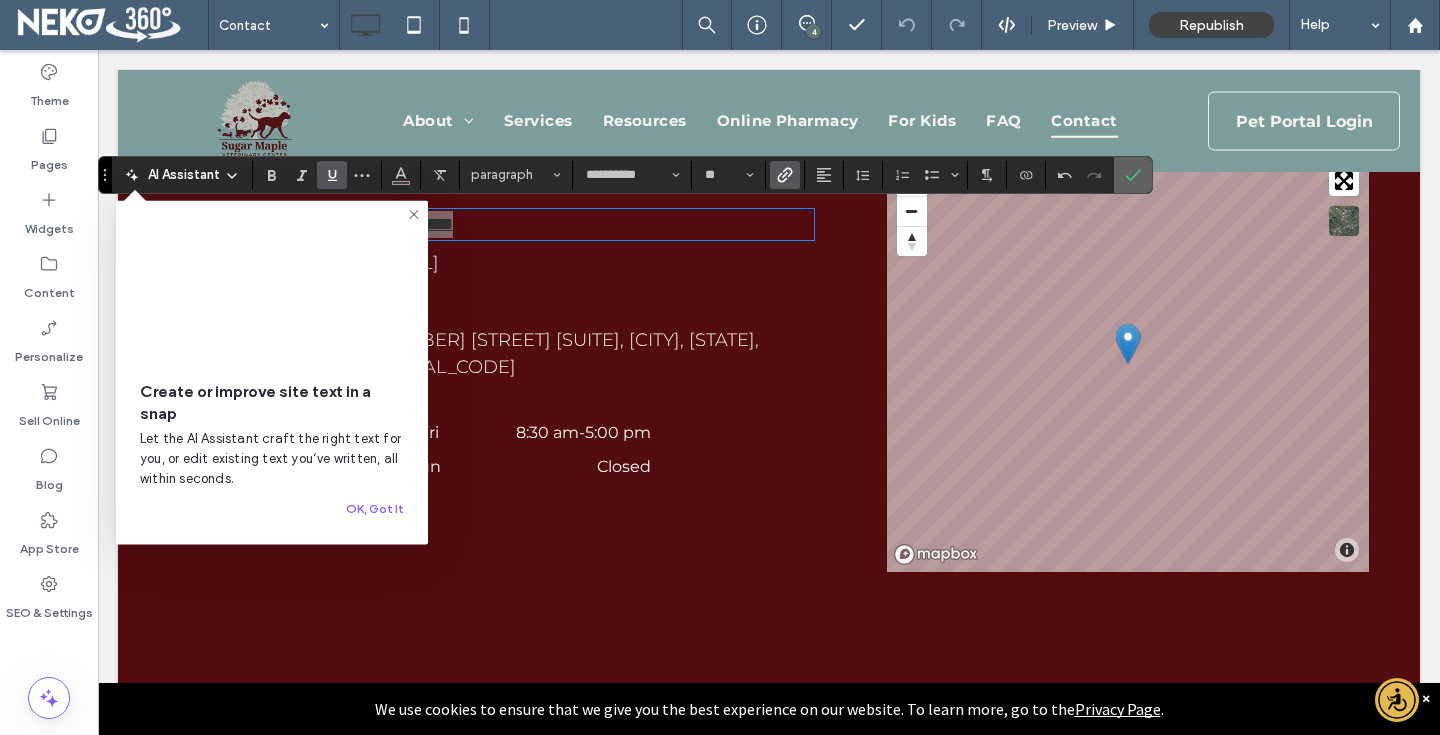 click 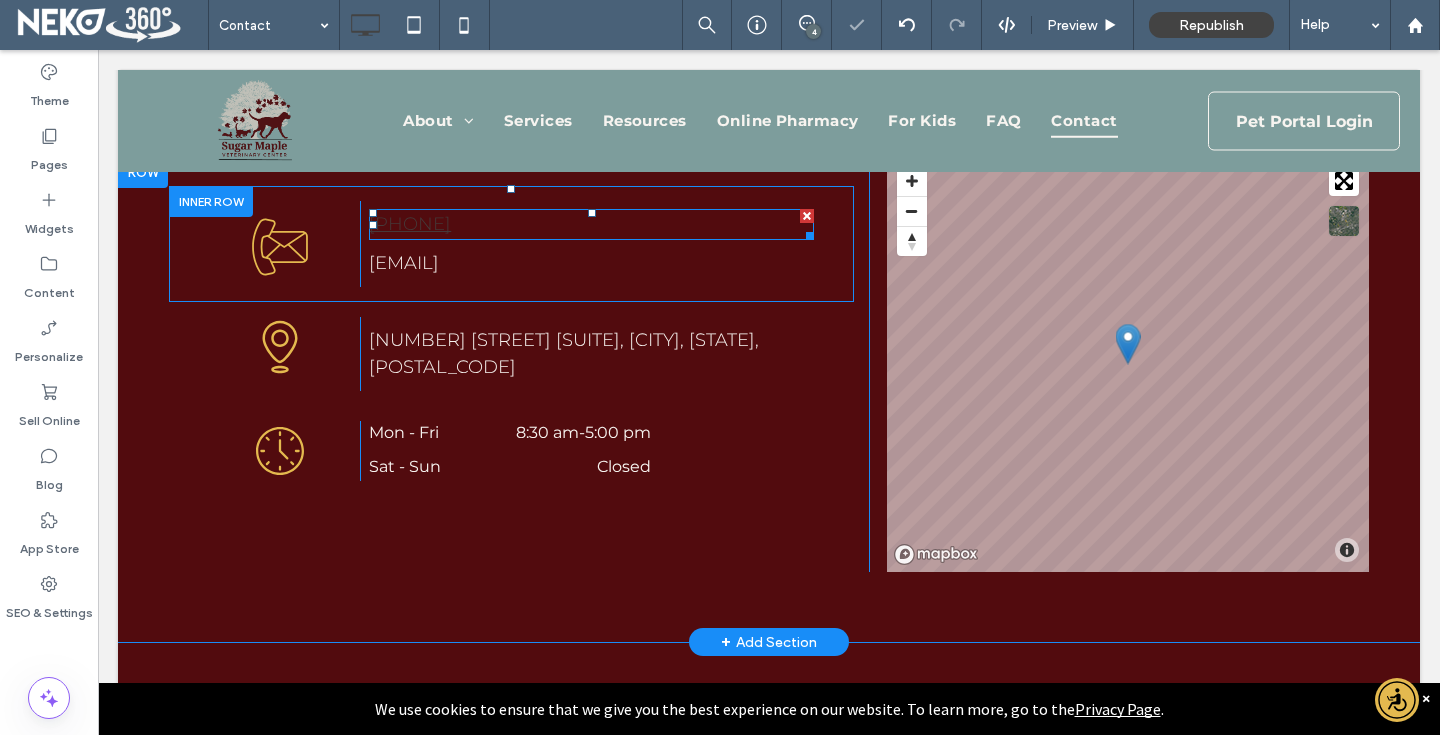 click on "802-404-8210" at bounding box center [410, 224] 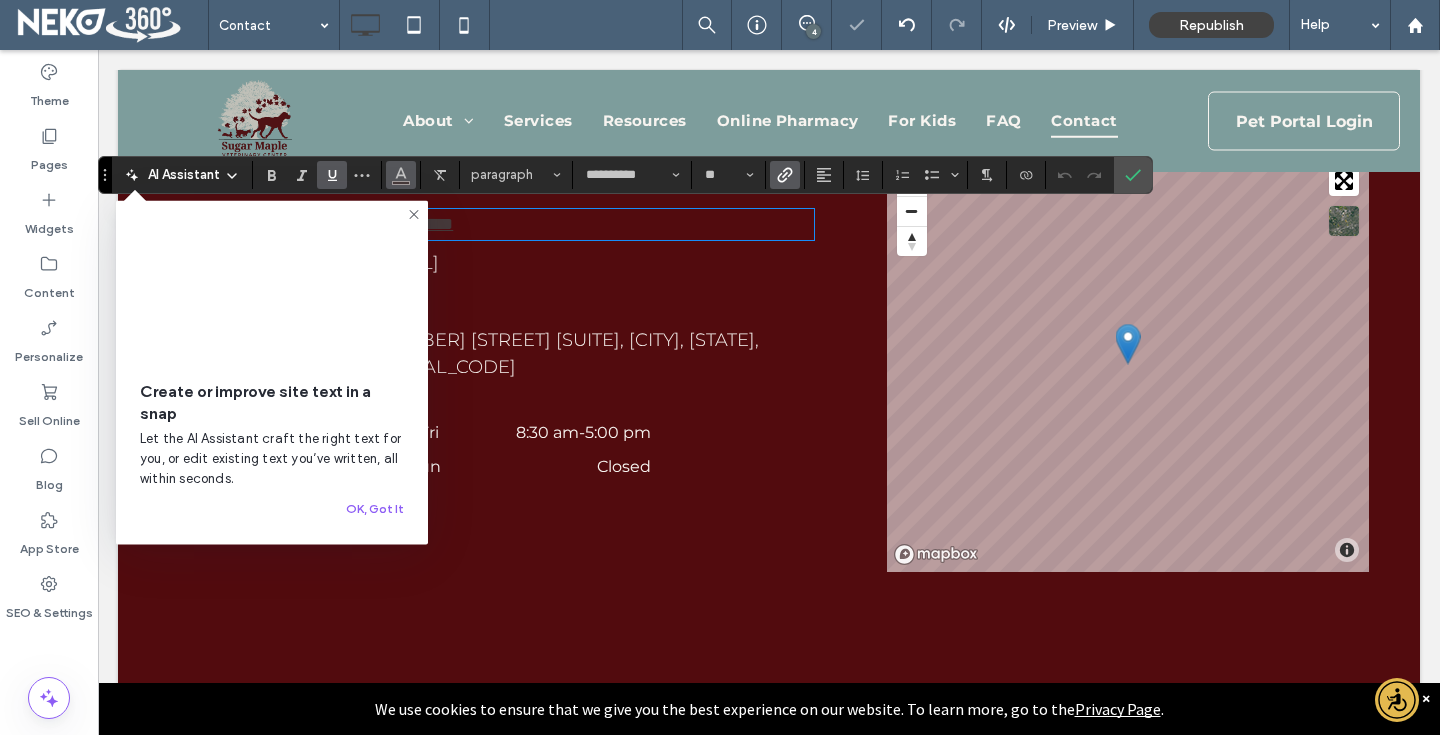 click 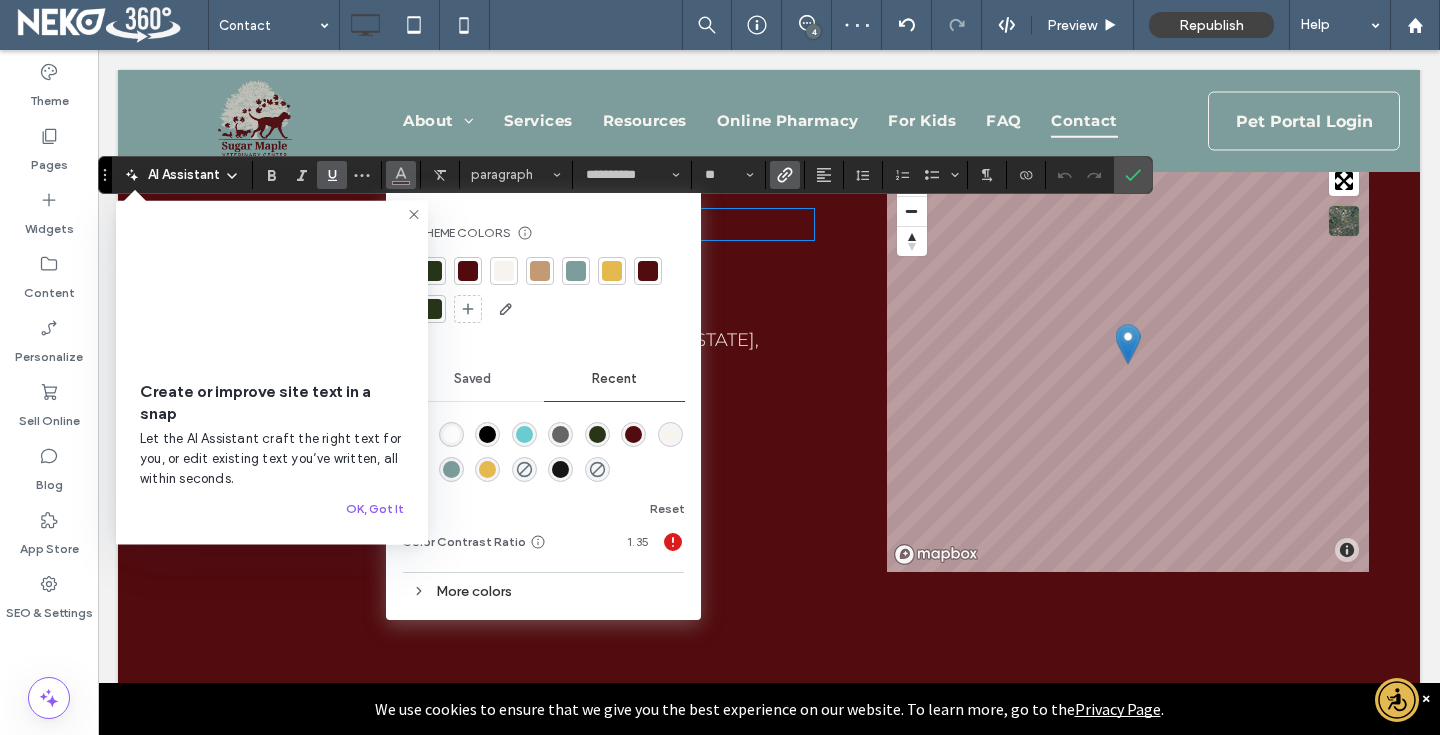 click at bounding box center (504, 271) 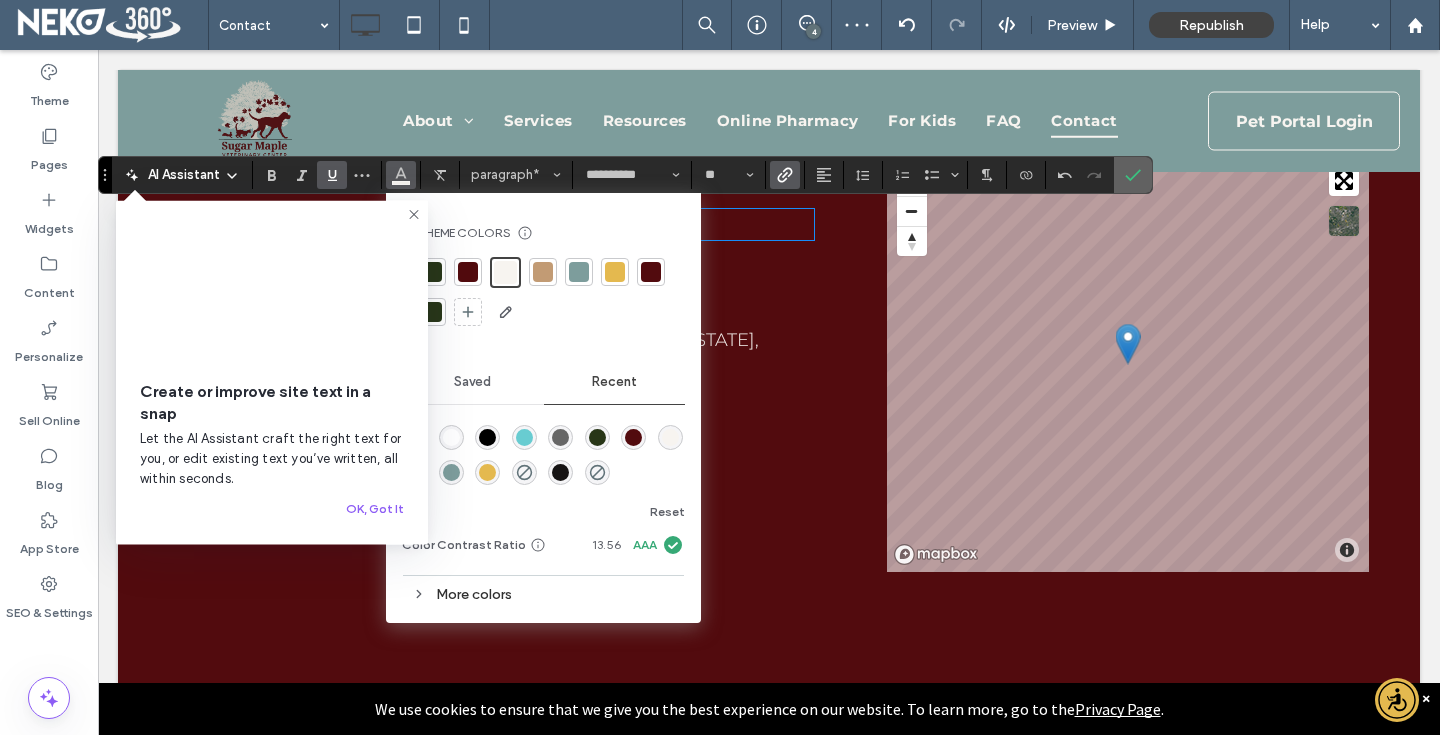 click at bounding box center (1133, 175) 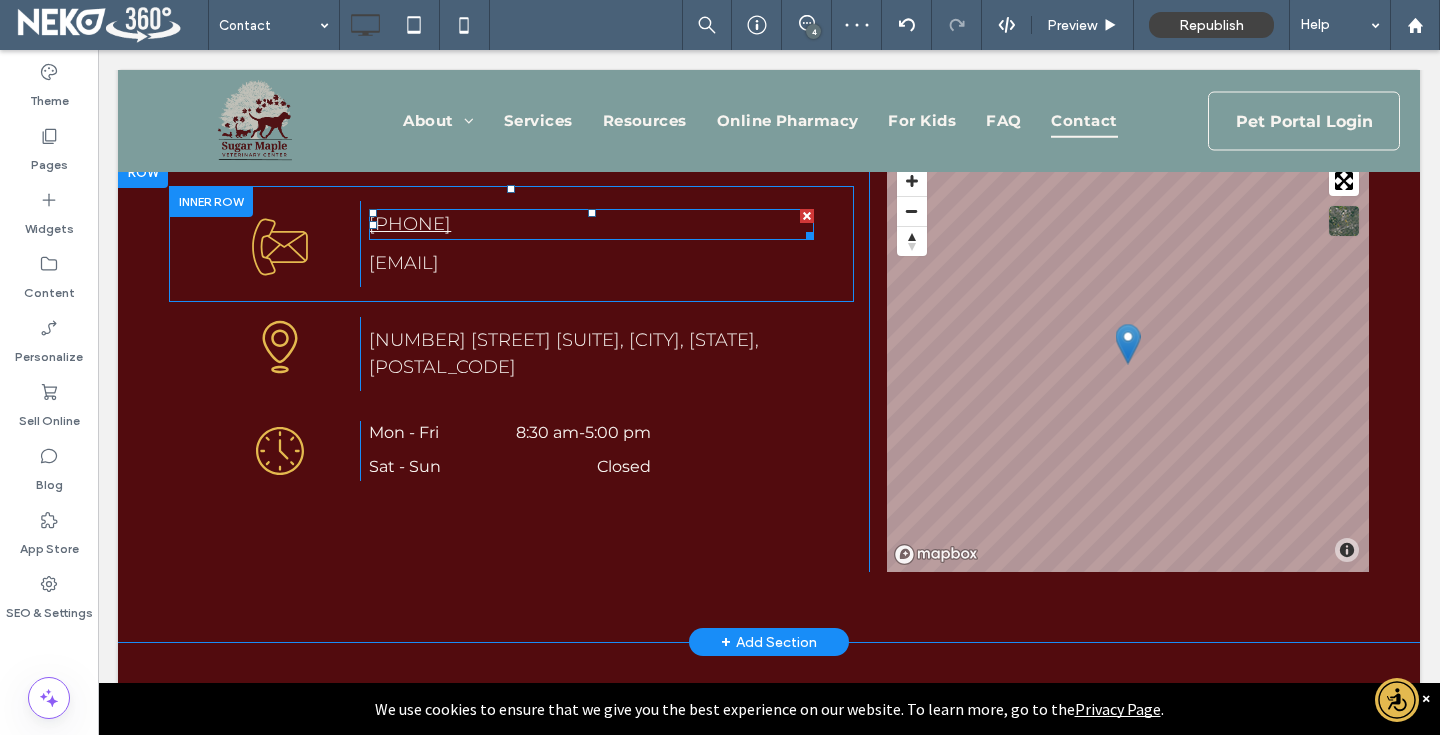 click on "802-404-8210" at bounding box center (591, 224) 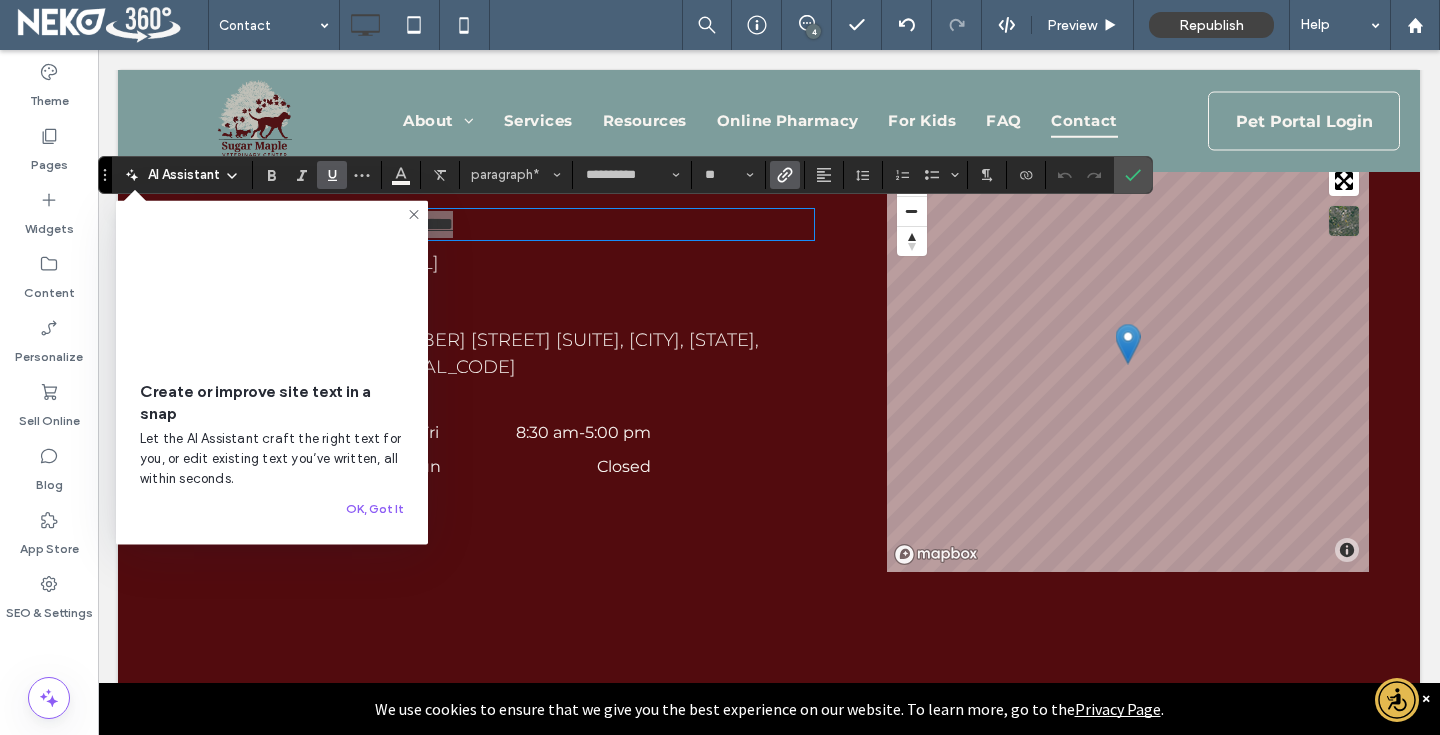 click 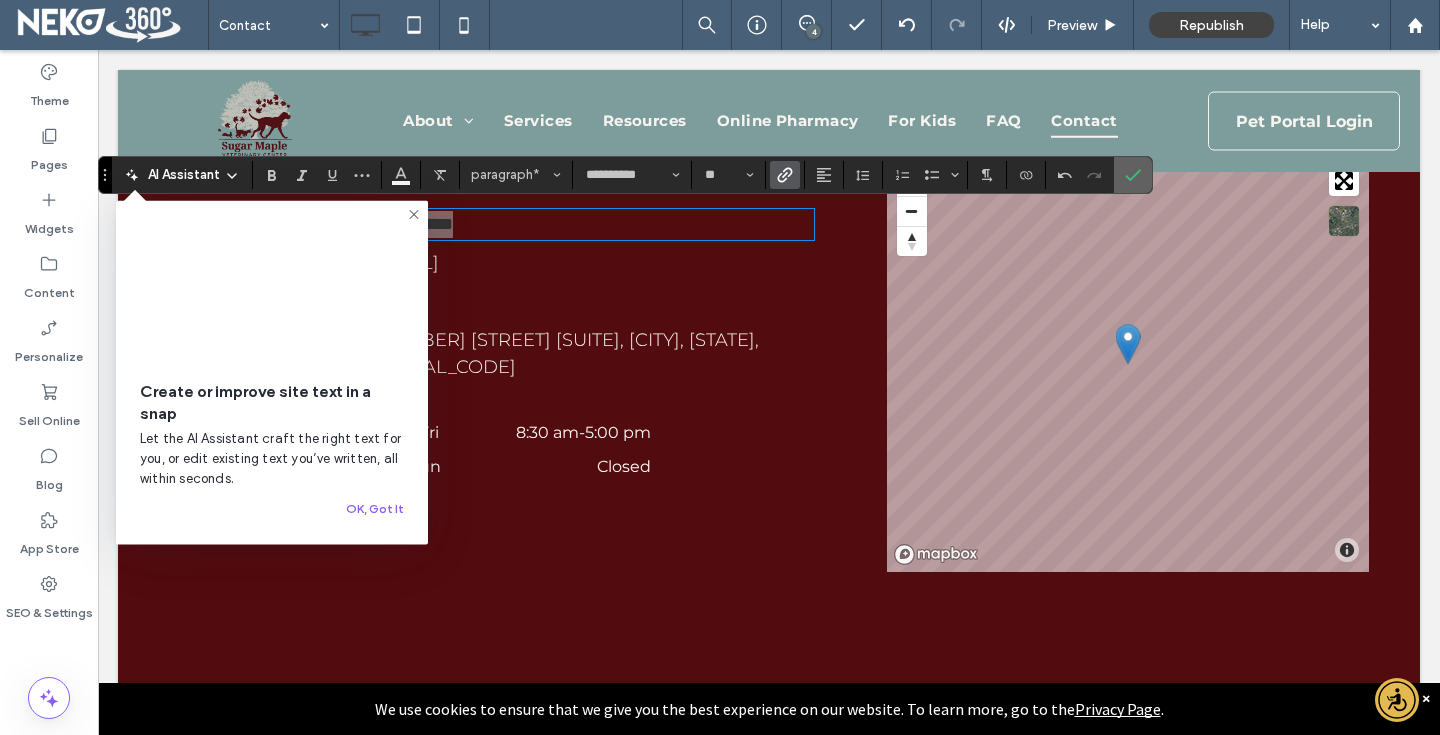 click at bounding box center (1133, 175) 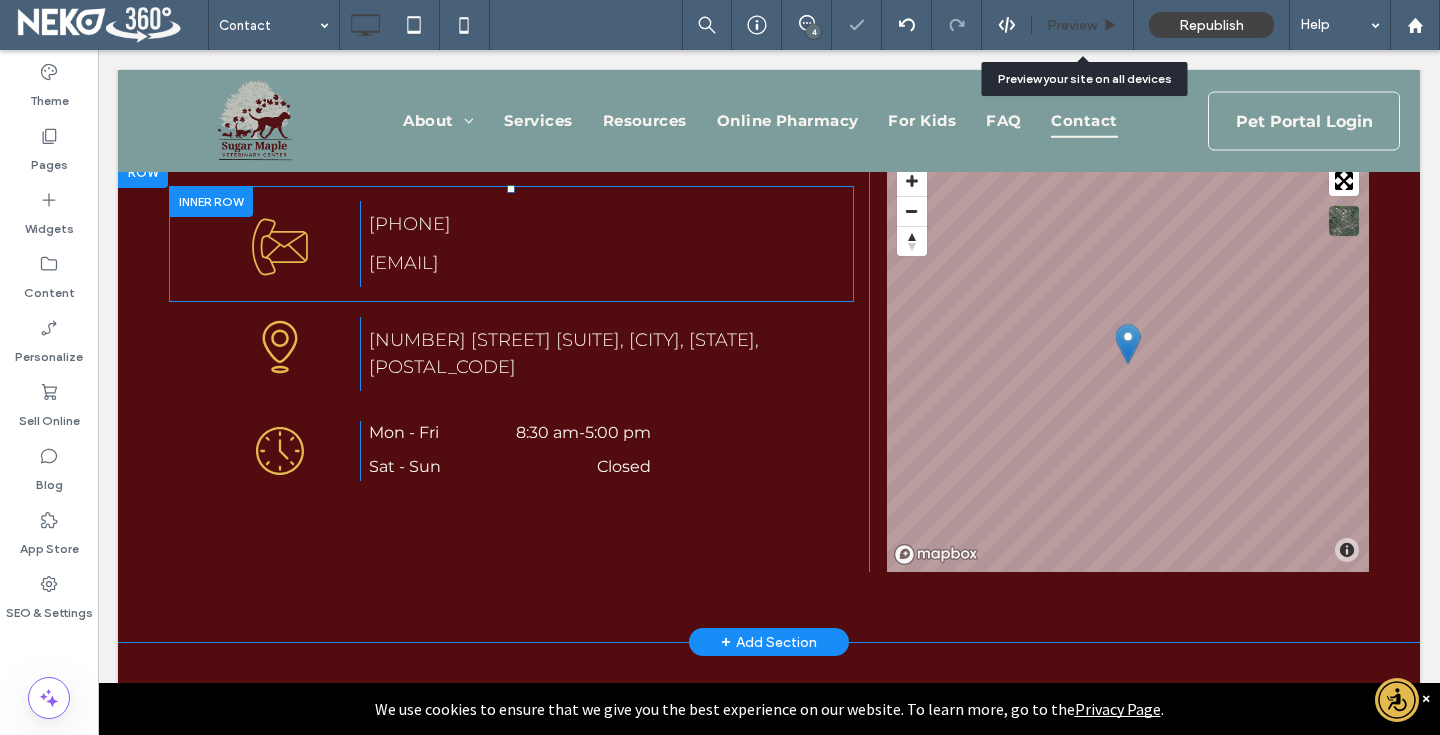 click on "Preview" at bounding box center [1072, 25] 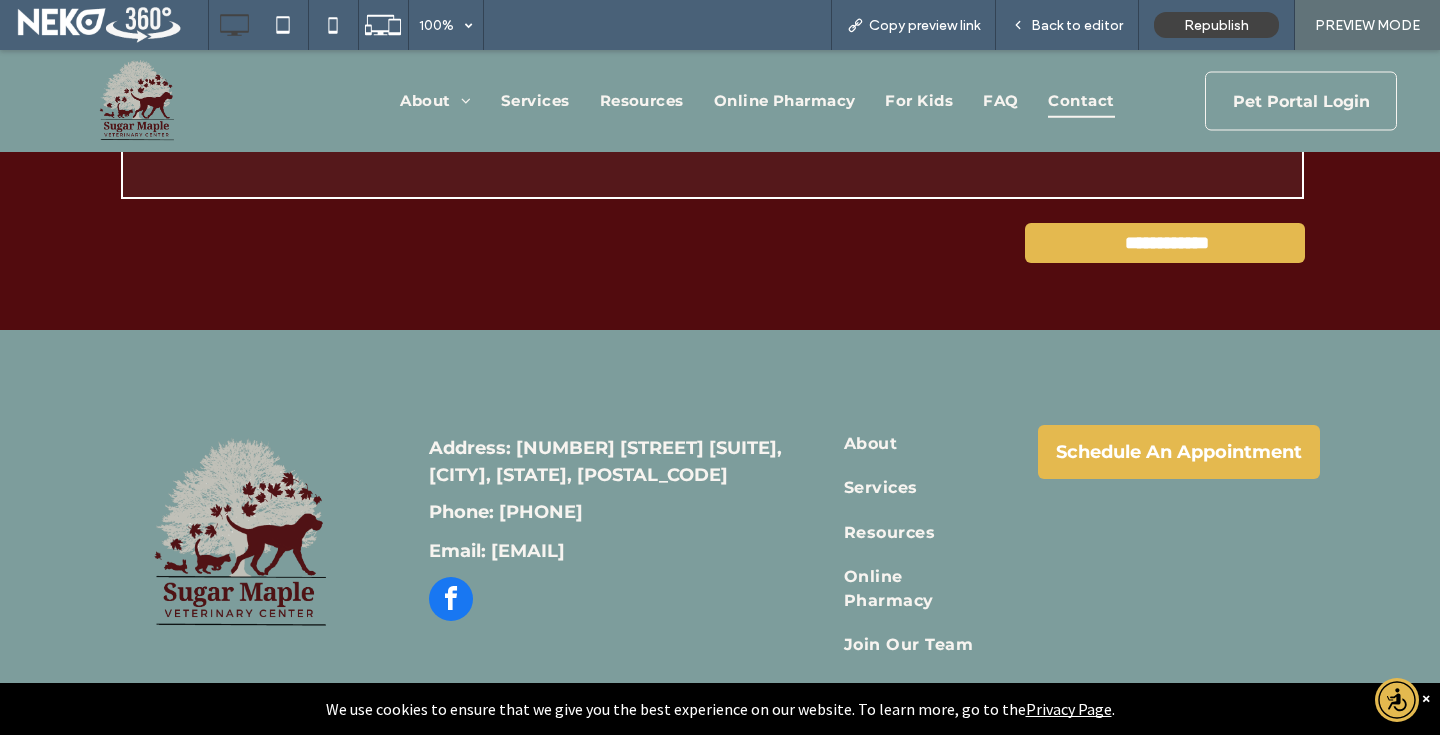 scroll, scrollTop: 1212, scrollLeft: 0, axis: vertical 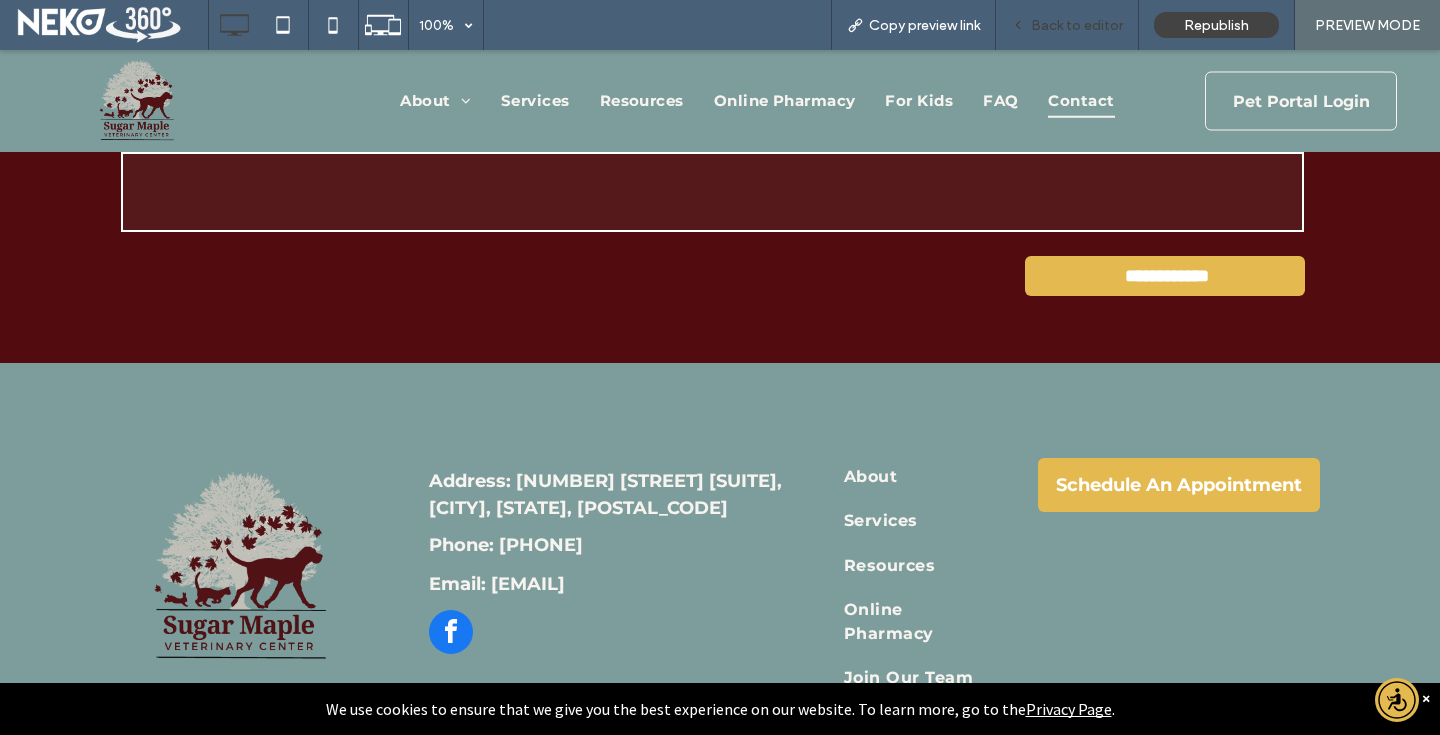click on "Back to editor" at bounding box center (1067, 25) 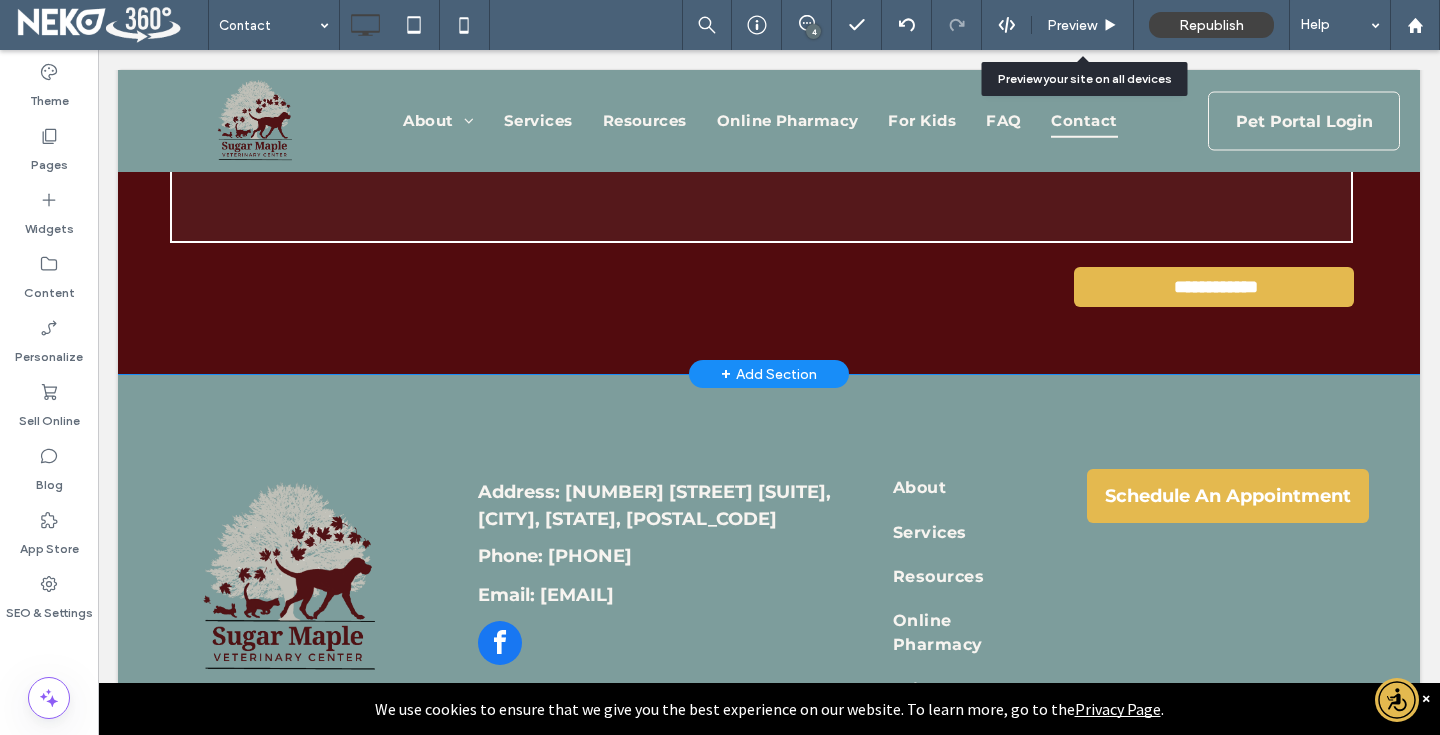 scroll, scrollTop: 1195, scrollLeft: 0, axis: vertical 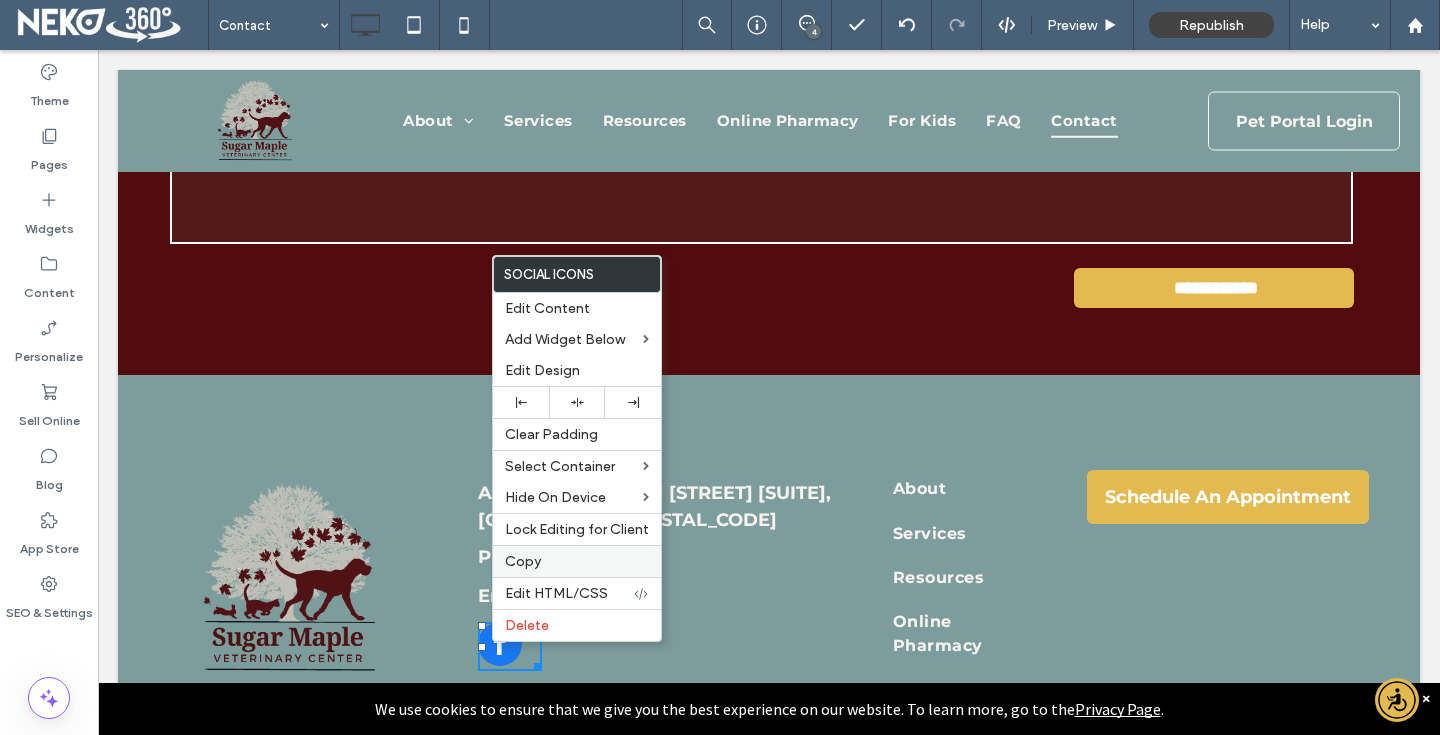 click on "Copy" at bounding box center [523, 561] 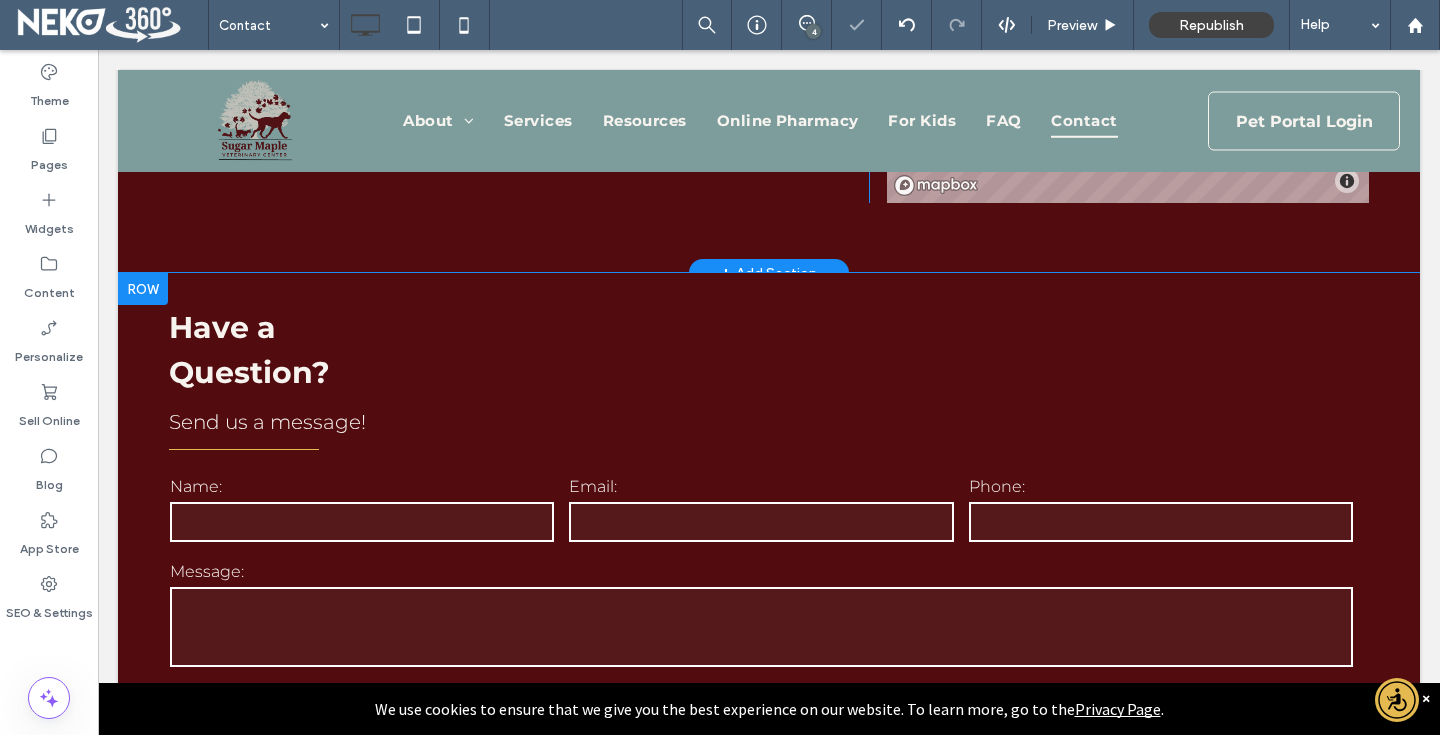scroll, scrollTop: 457, scrollLeft: 0, axis: vertical 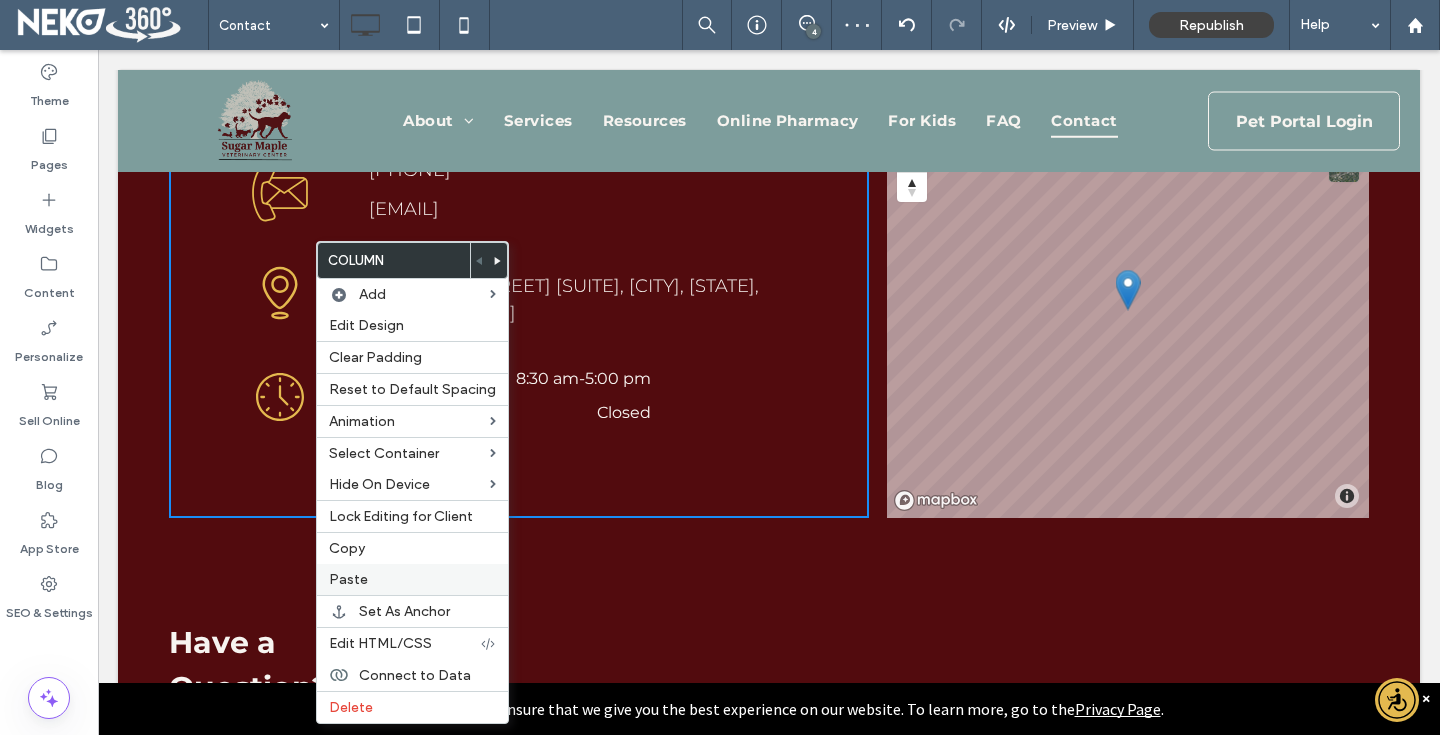 click on "Paste" at bounding box center (412, 579) 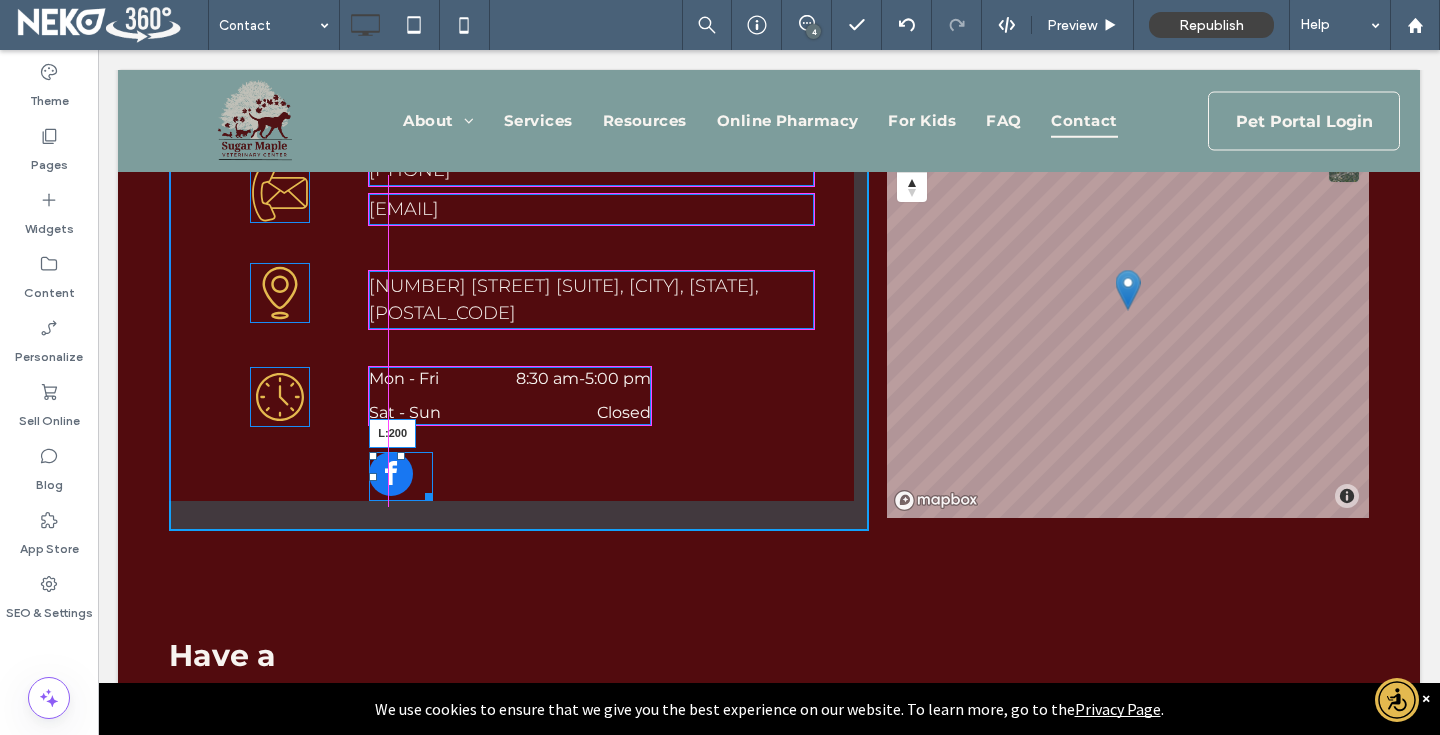 drag, startPoint x: 484, startPoint y: 464, endPoint x: 375, endPoint y: 456, distance: 109.29318 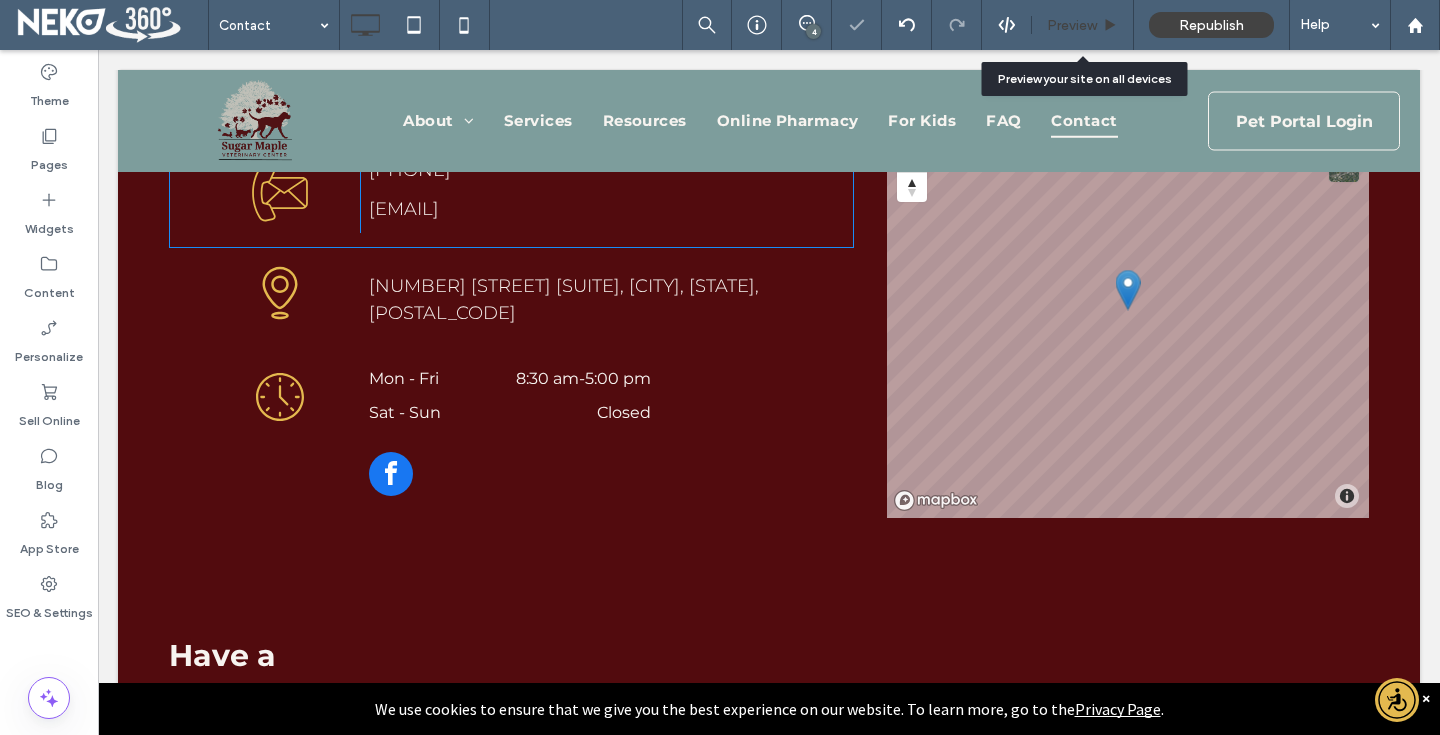 click on "Preview" at bounding box center (1072, 25) 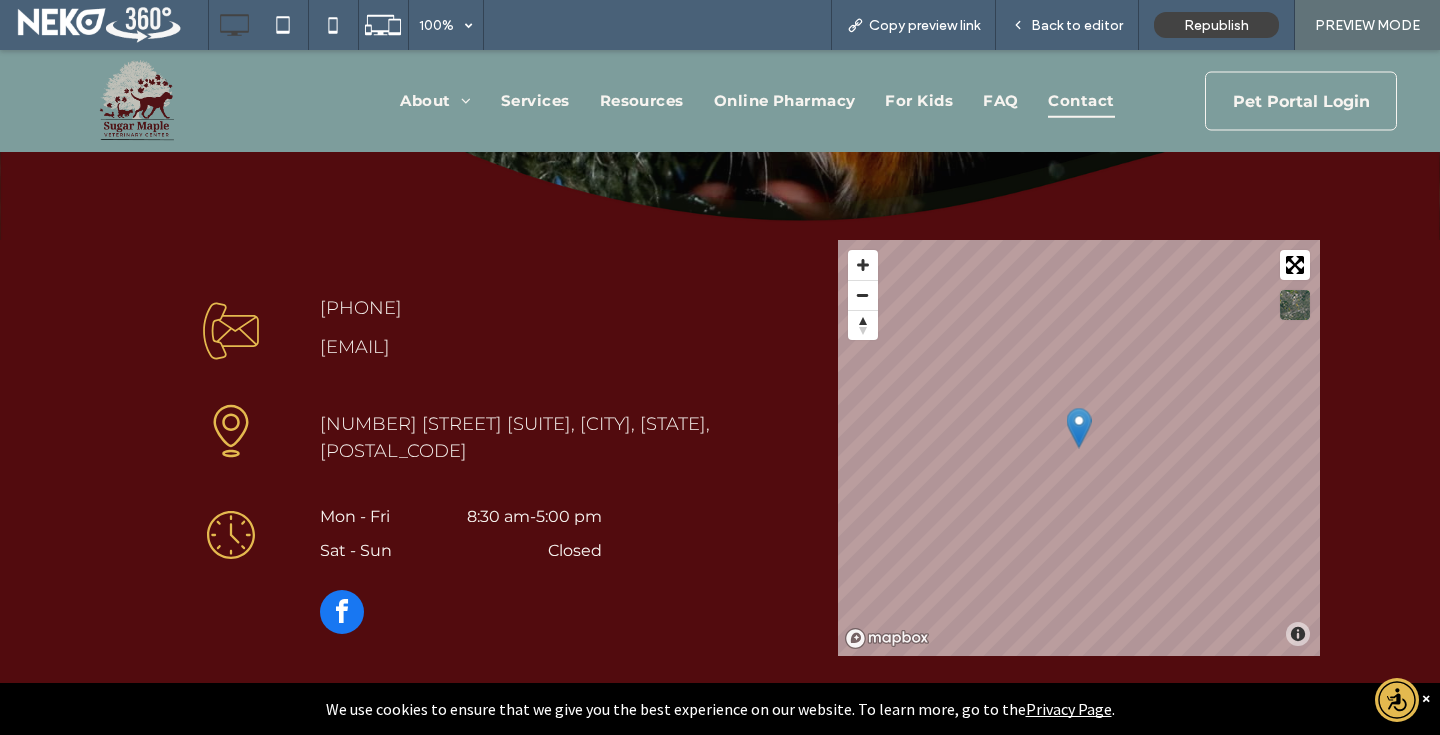 scroll, scrollTop: 271, scrollLeft: 0, axis: vertical 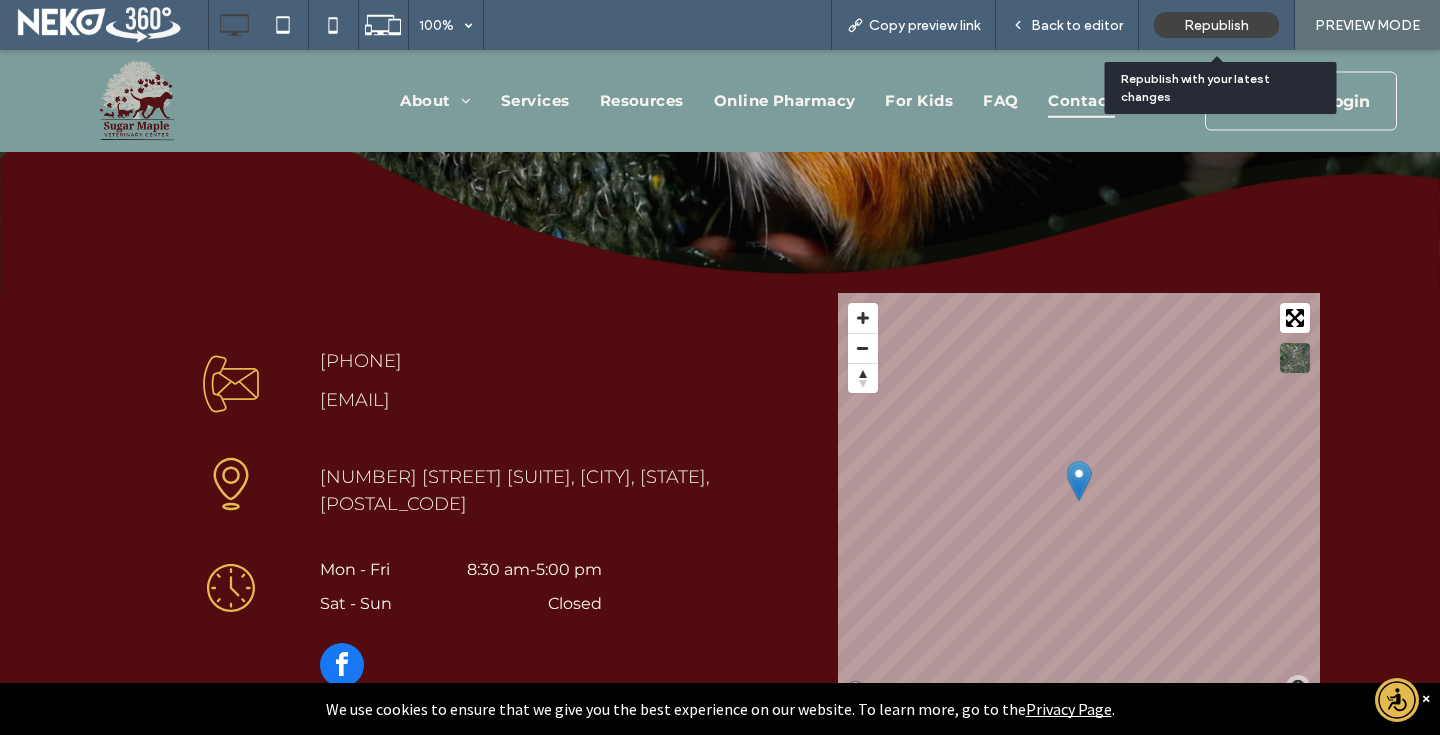 click on "Republish" at bounding box center [1216, 25] 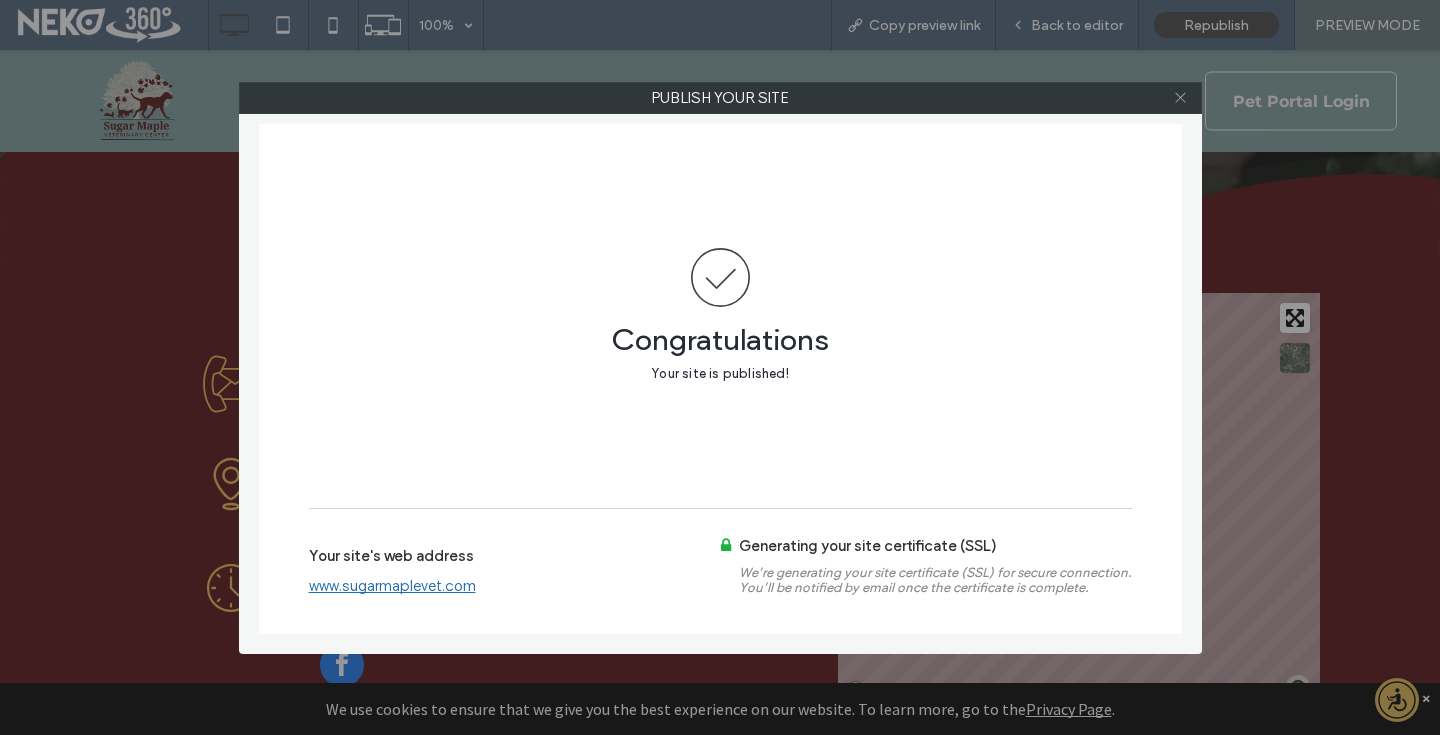 click 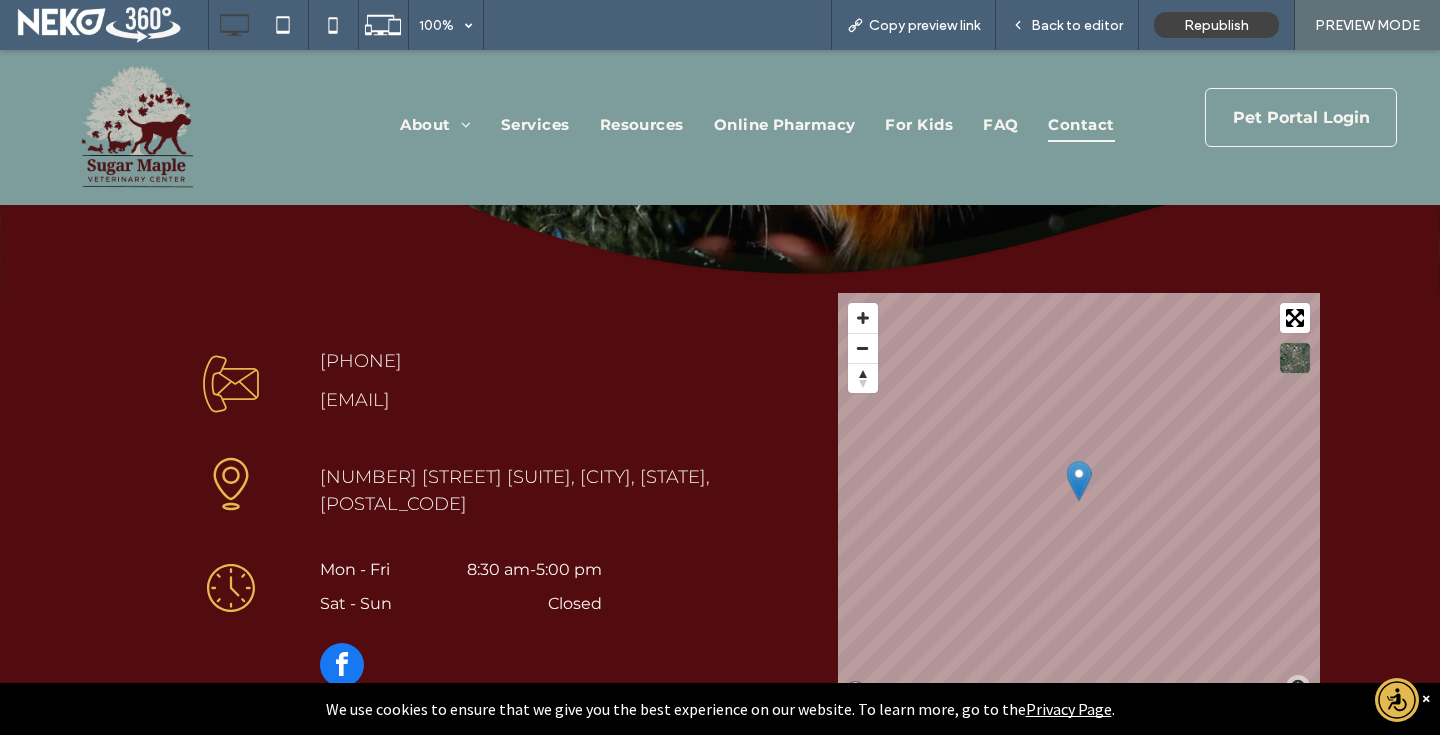 click at bounding box center (136, 127) 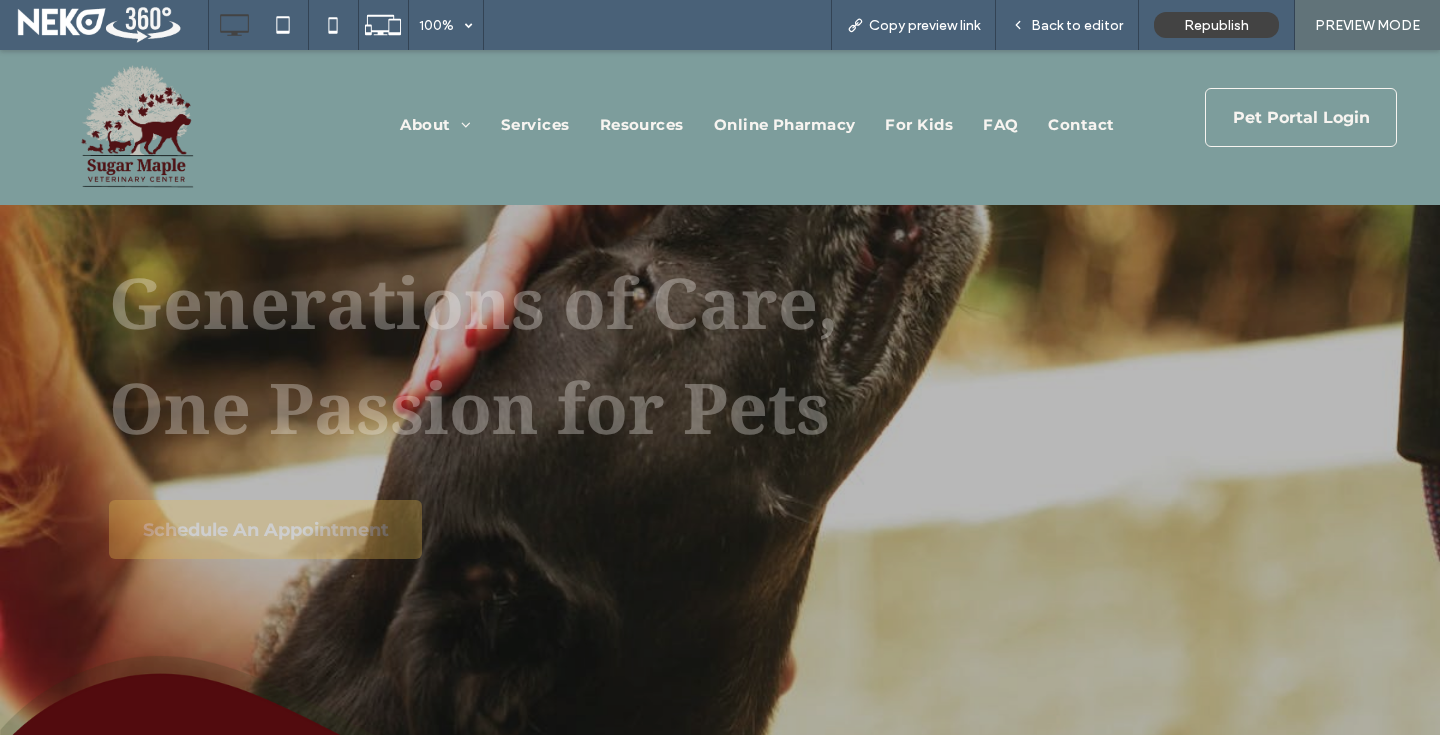 scroll, scrollTop: 0, scrollLeft: 0, axis: both 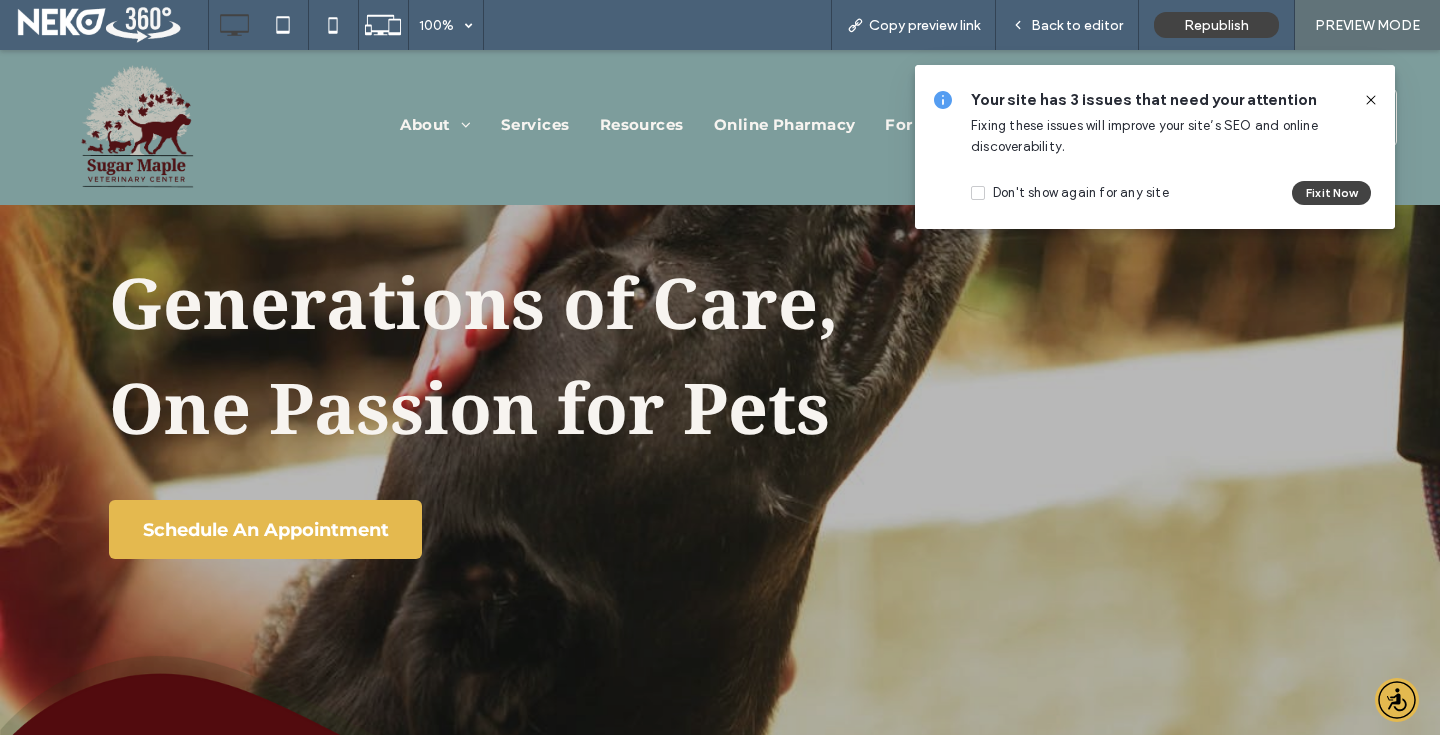 drag, startPoint x: 1376, startPoint y: 101, endPoint x: 1268, endPoint y: 30, distance: 129.24782 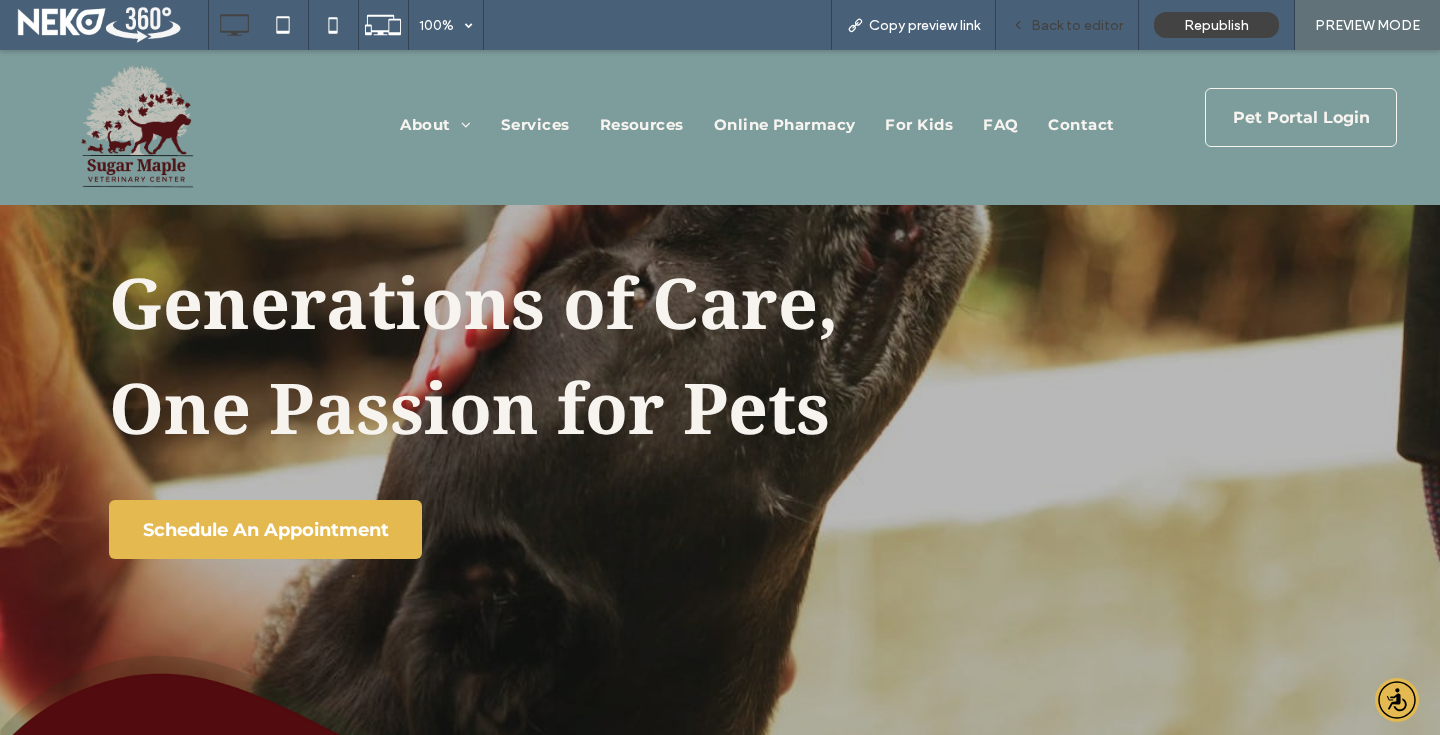click on "Back to editor" at bounding box center [1077, 25] 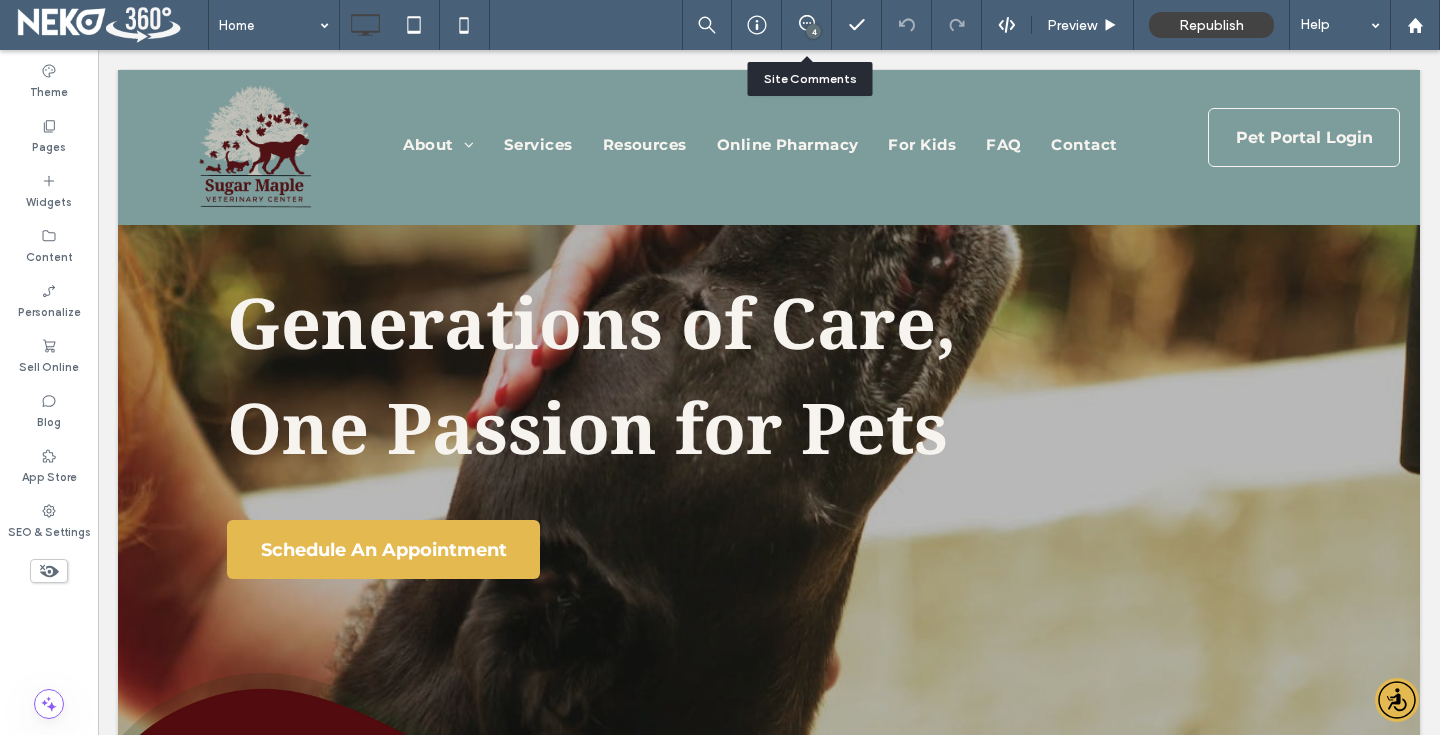 click on "4" at bounding box center (813, 31) 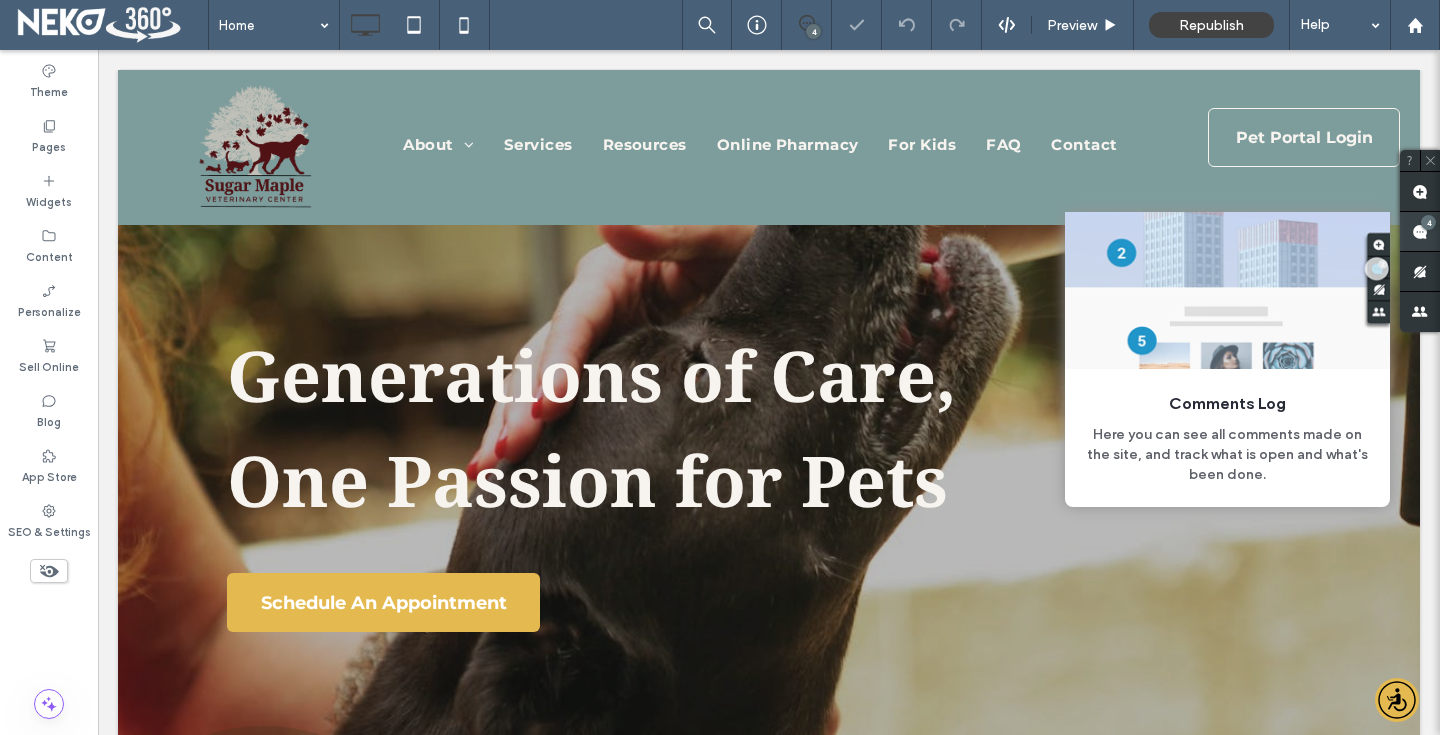 click at bounding box center (1420, 231) 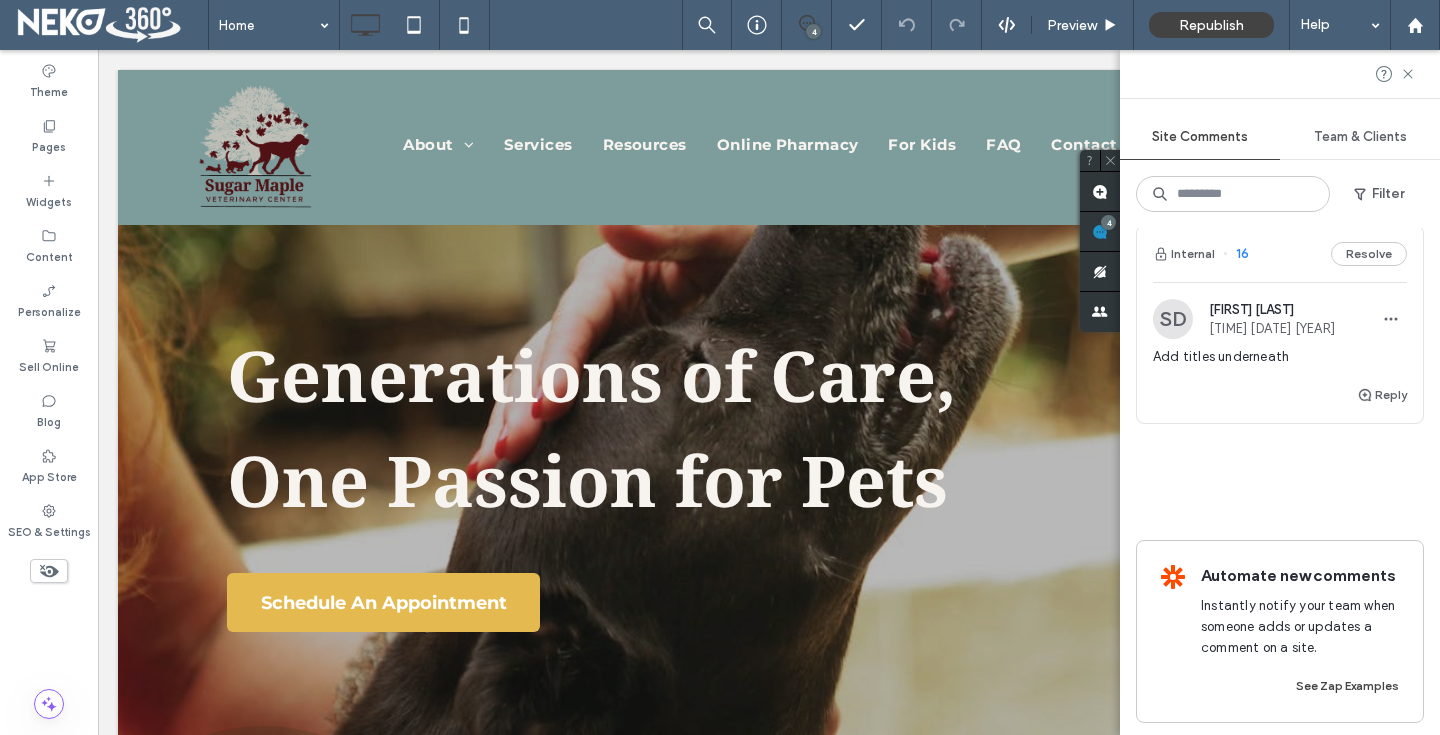 scroll, scrollTop: 750, scrollLeft: 0, axis: vertical 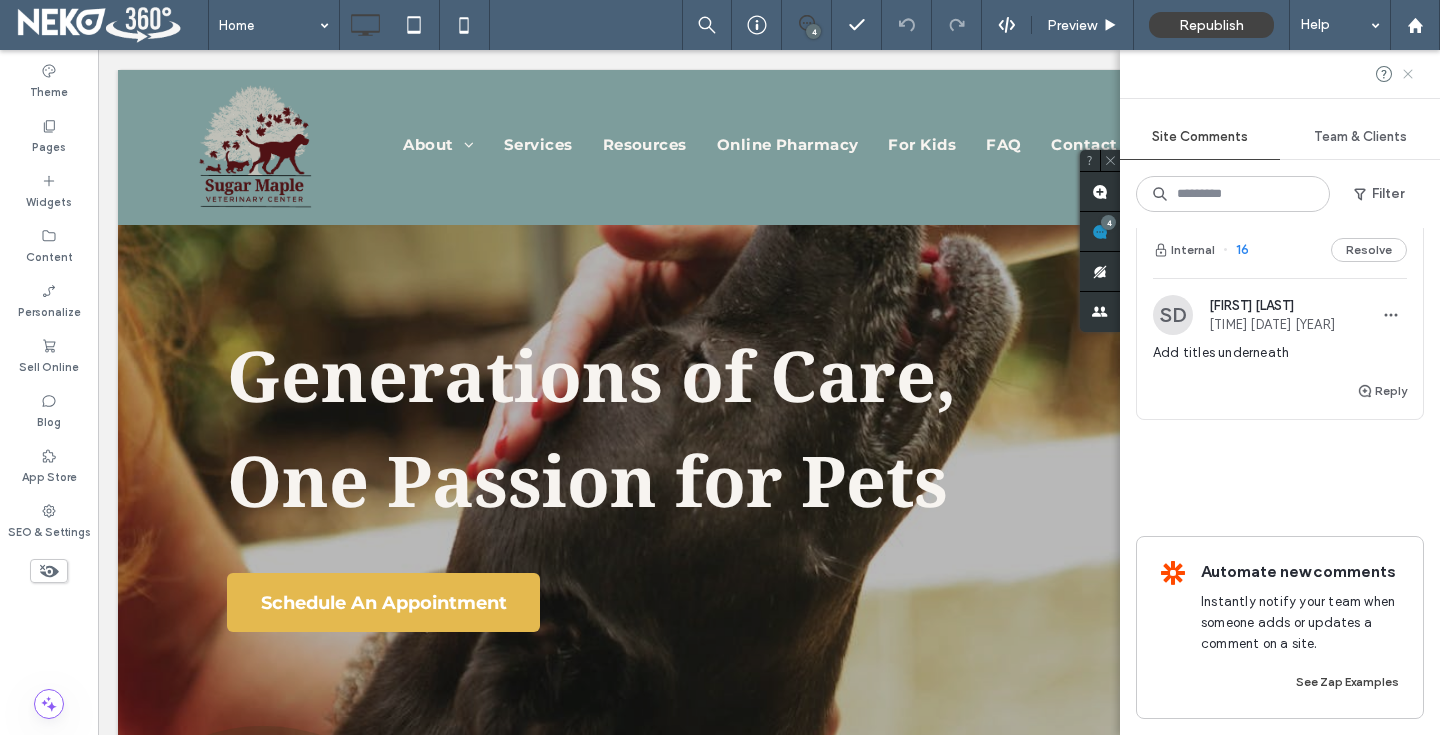 click 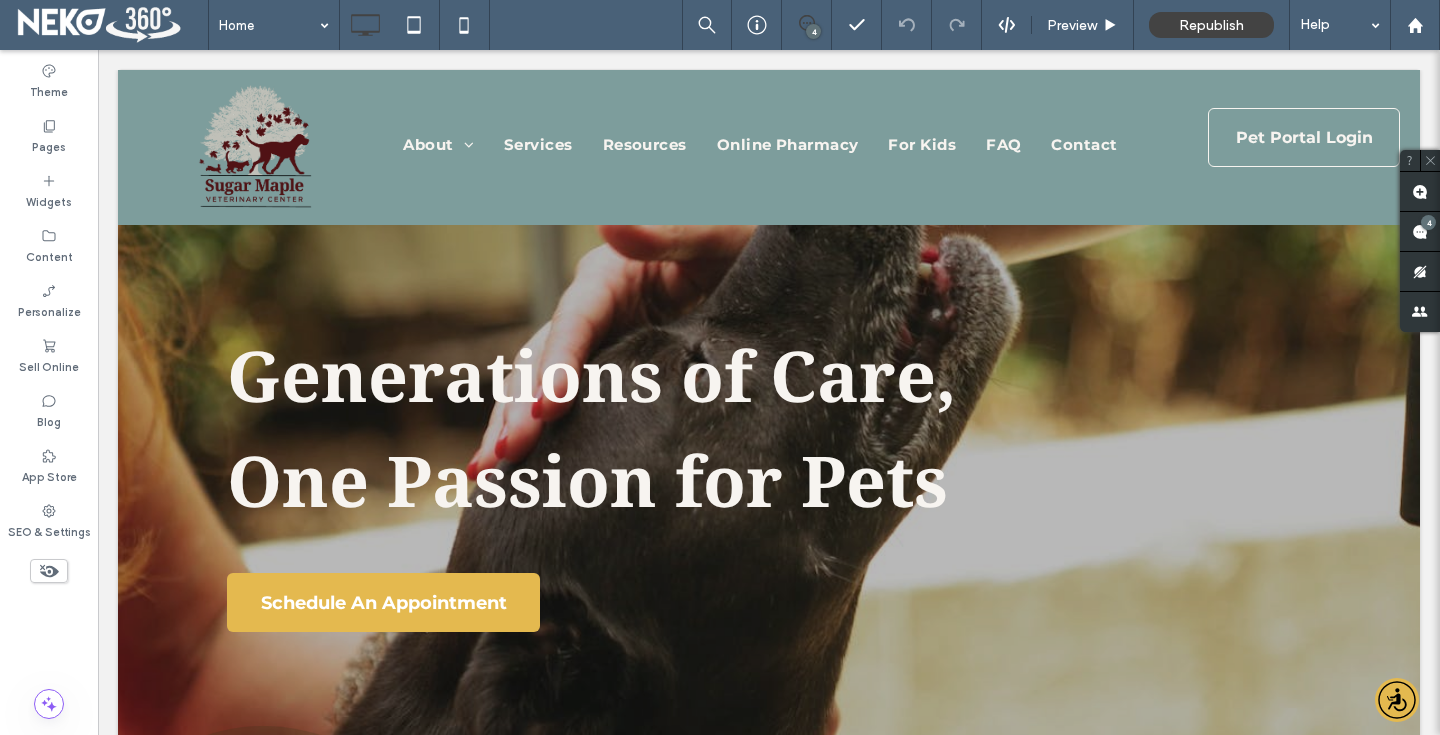 scroll, scrollTop: 0, scrollLeft: 0, axis: both 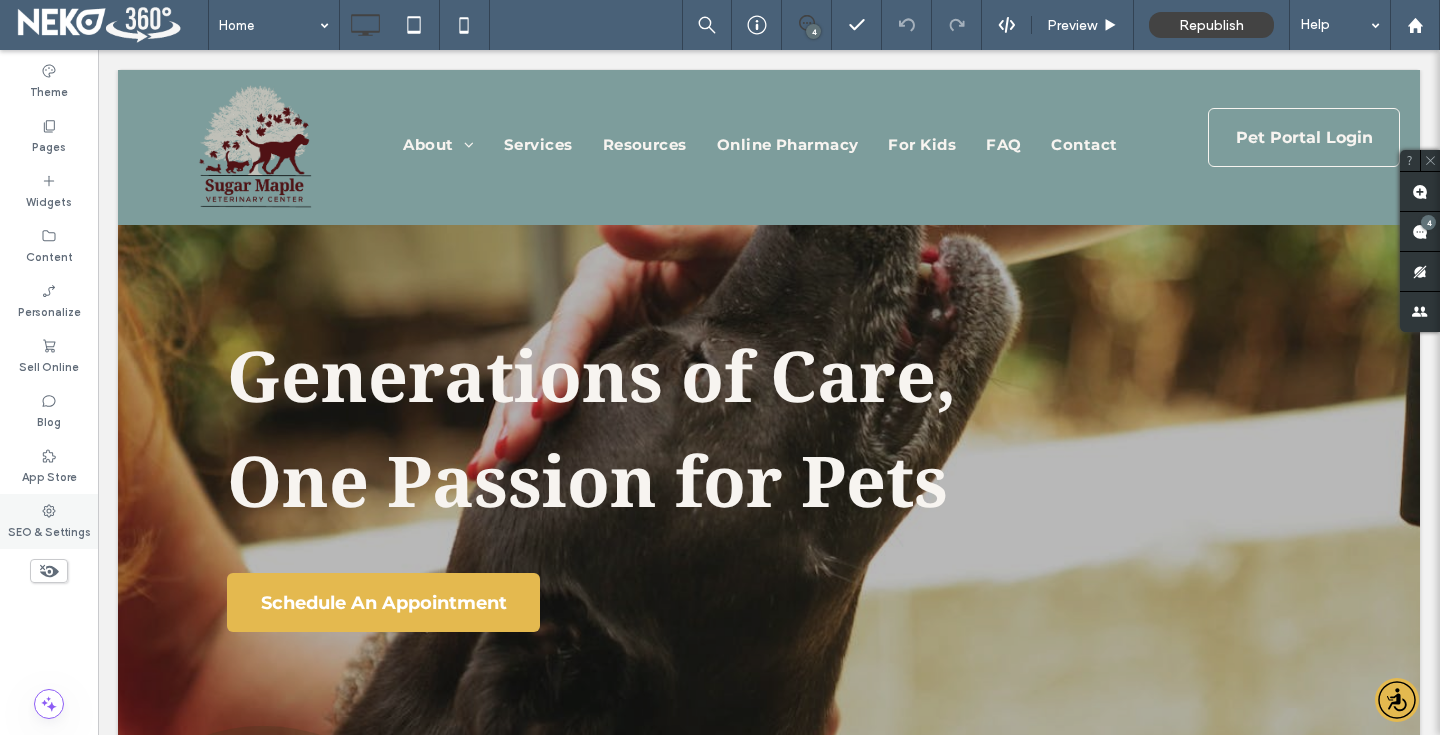 click on "SEO & Settings" at bounding box center (49, 521) 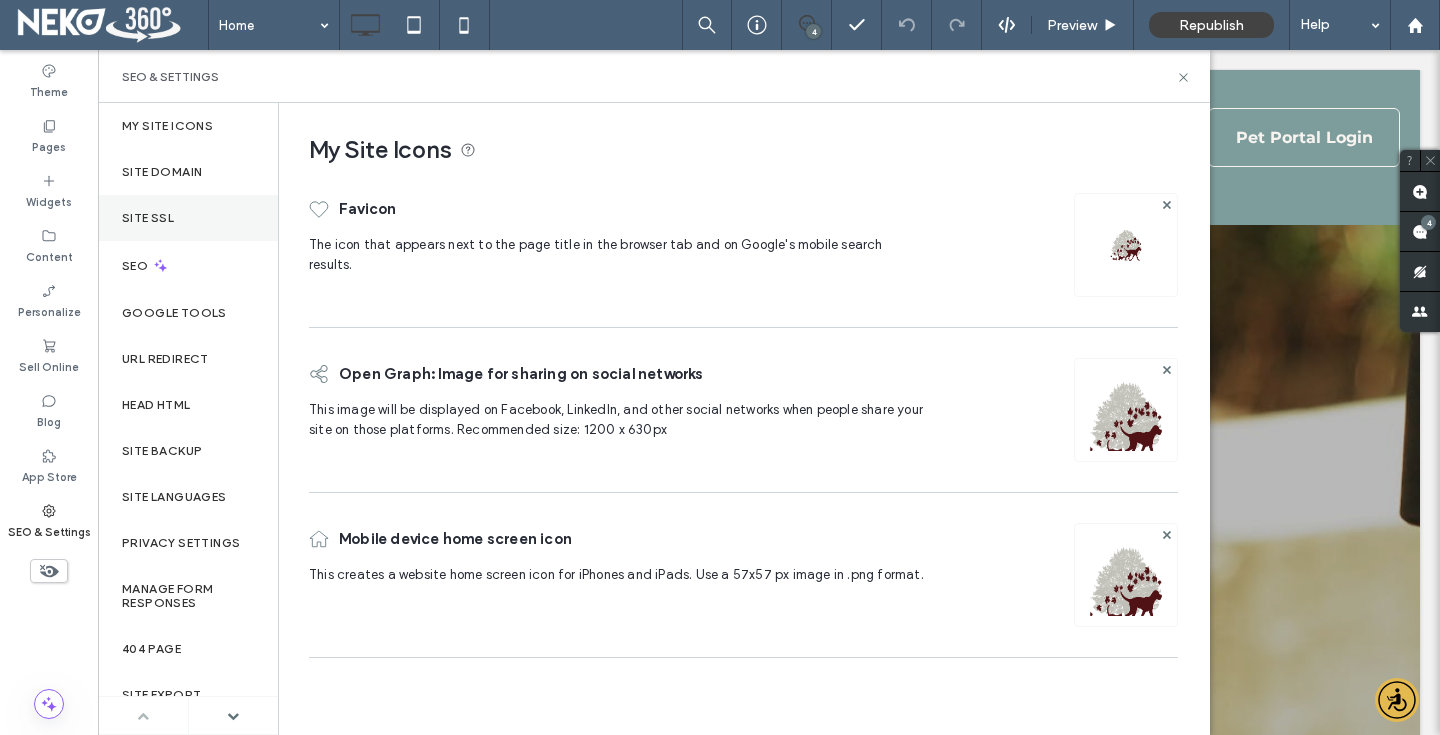 click on "Site SSL" at bounding box center (148, 218) 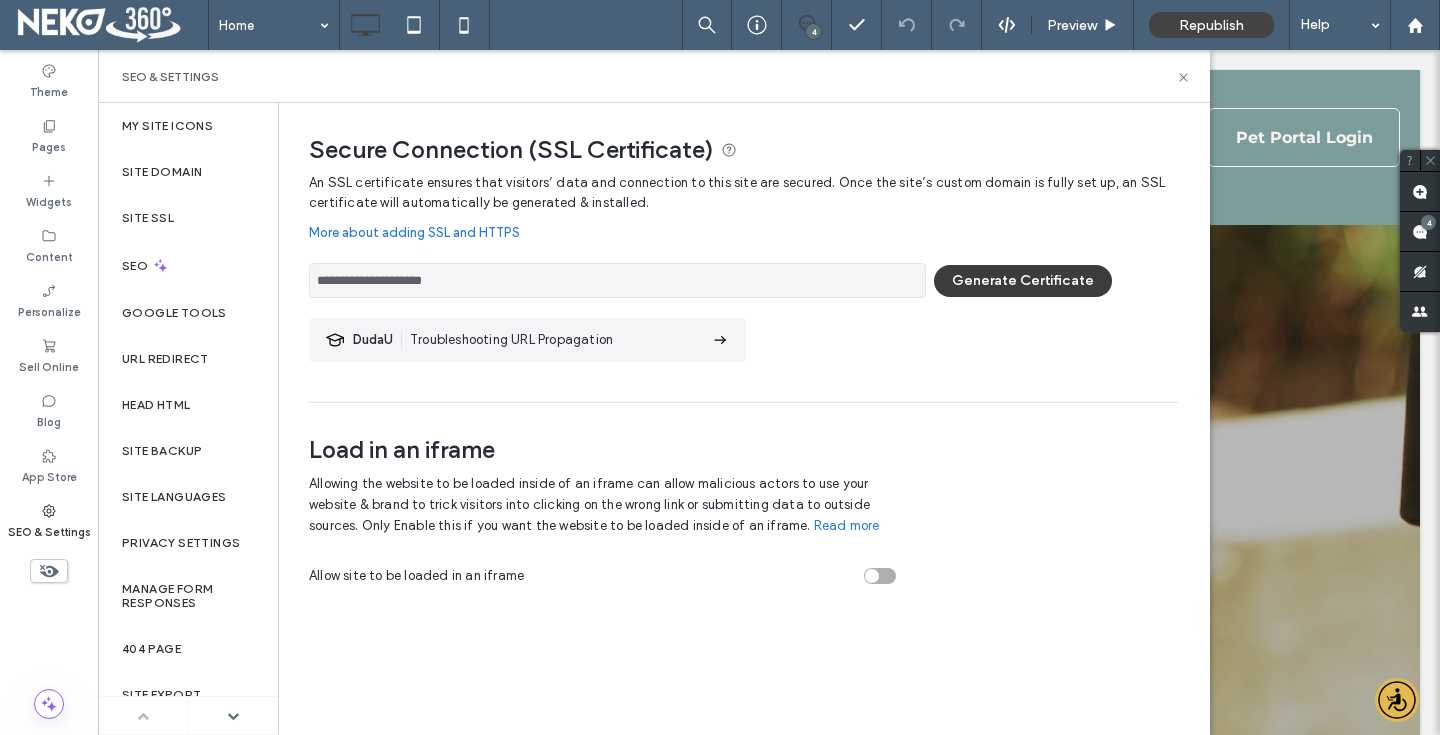 click on "Generate Certificate" at bounding box center (1023, 281) 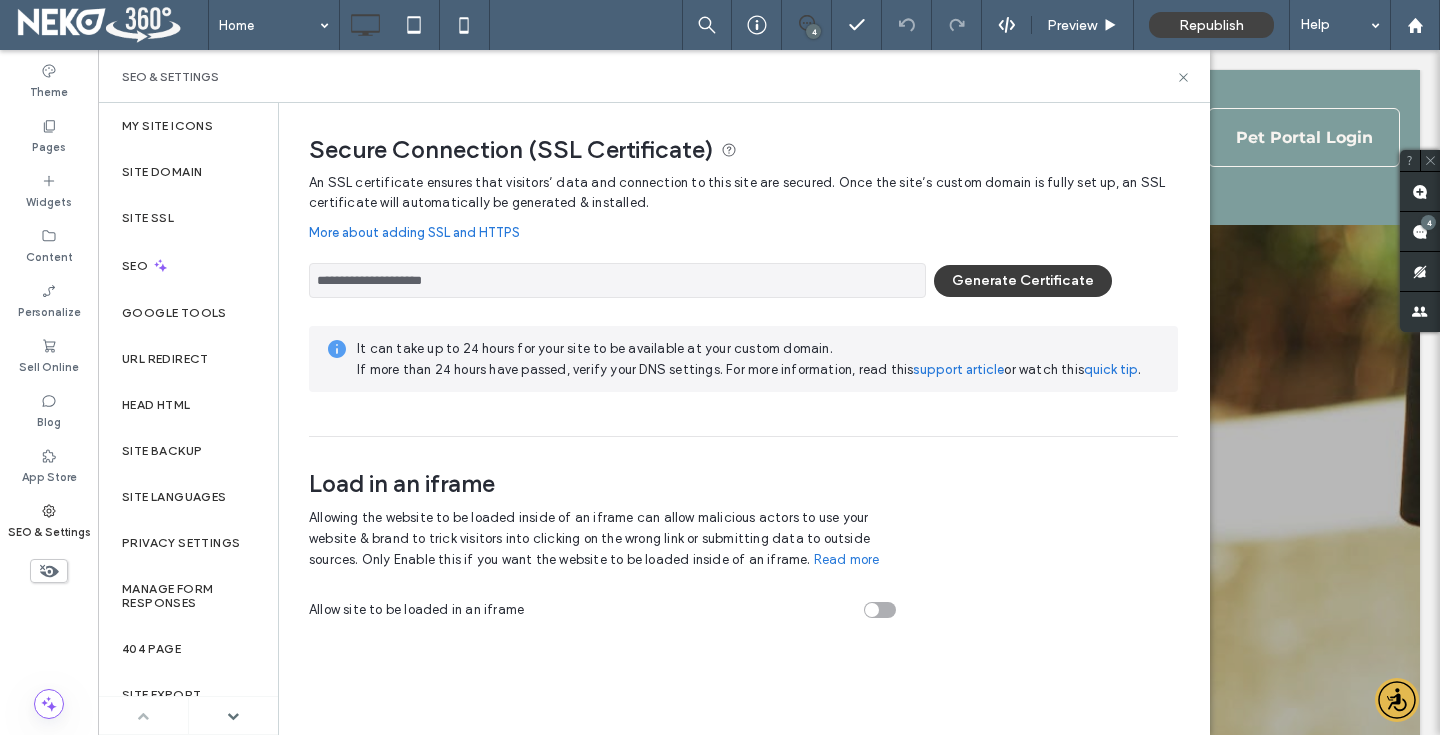 click on "Generate Certificate" at bounding box center (1023, 281) 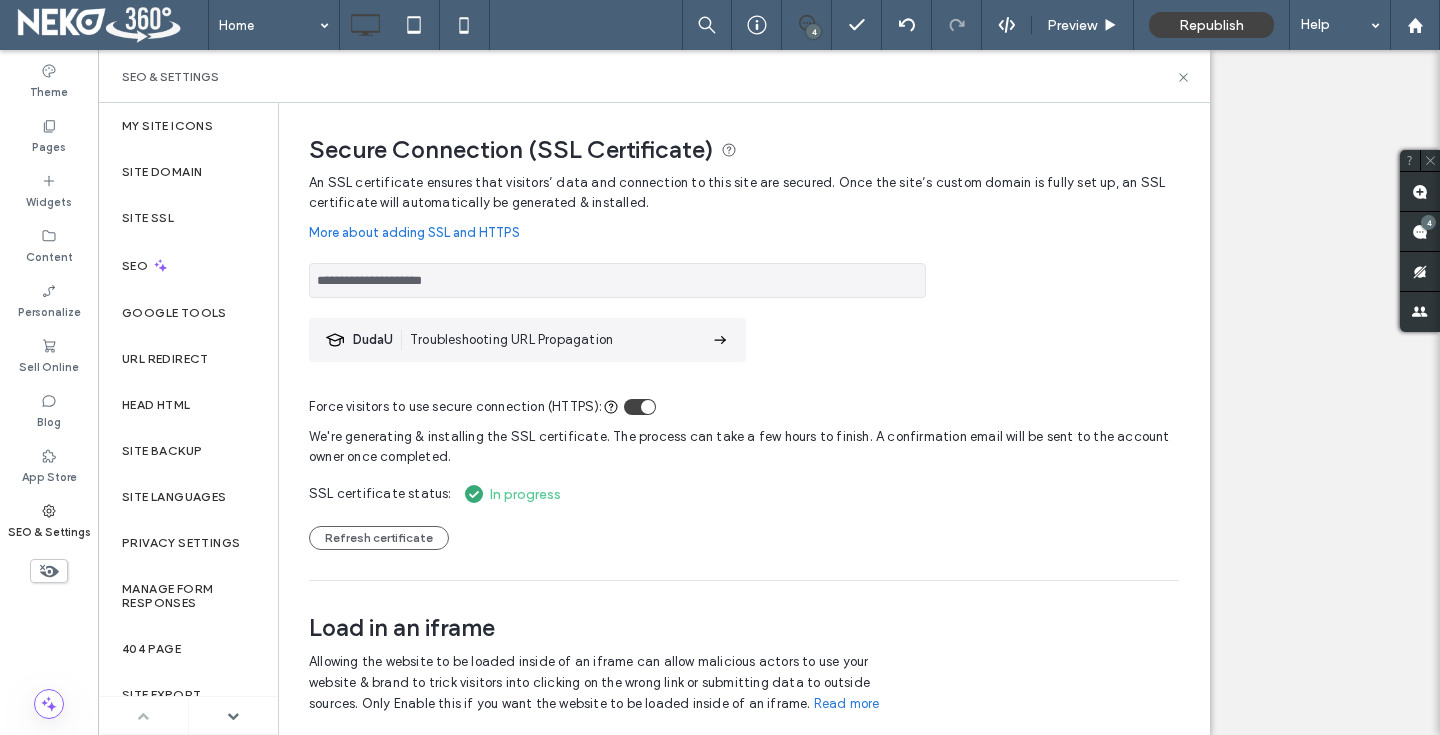 scroll, scrollTop: 0, scrollLeft: 0, axis: both 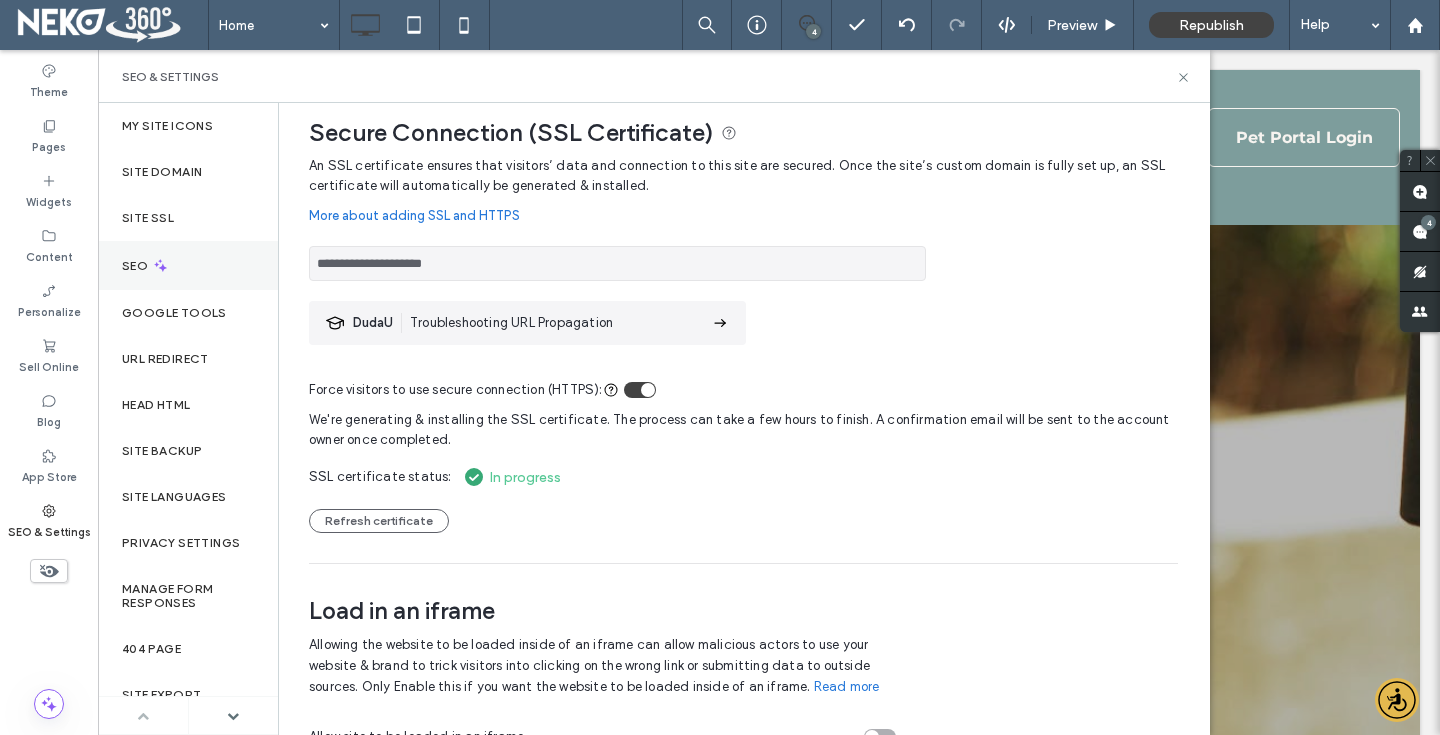 click on "SEO" at bounding box center [137, 266] 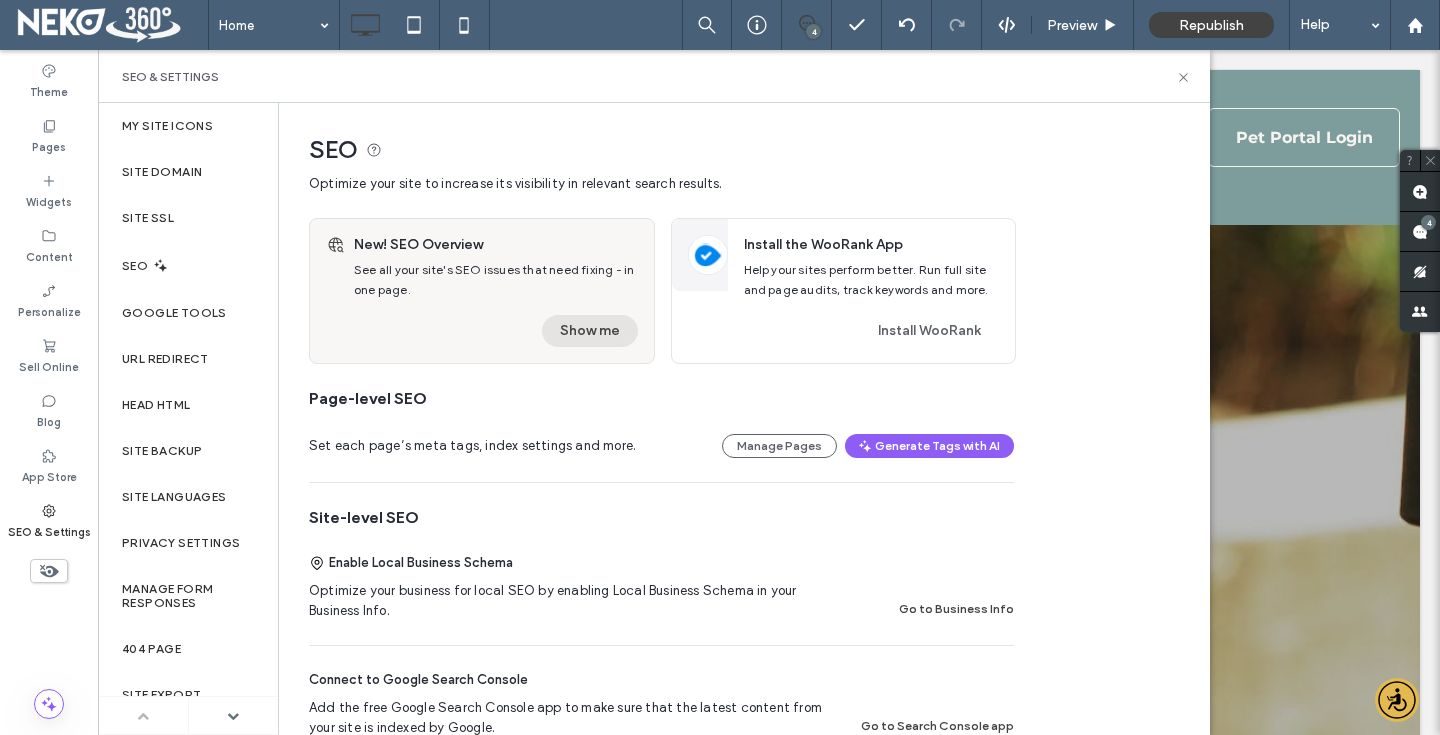 click on "Show me" at bounding box center [590, 331] 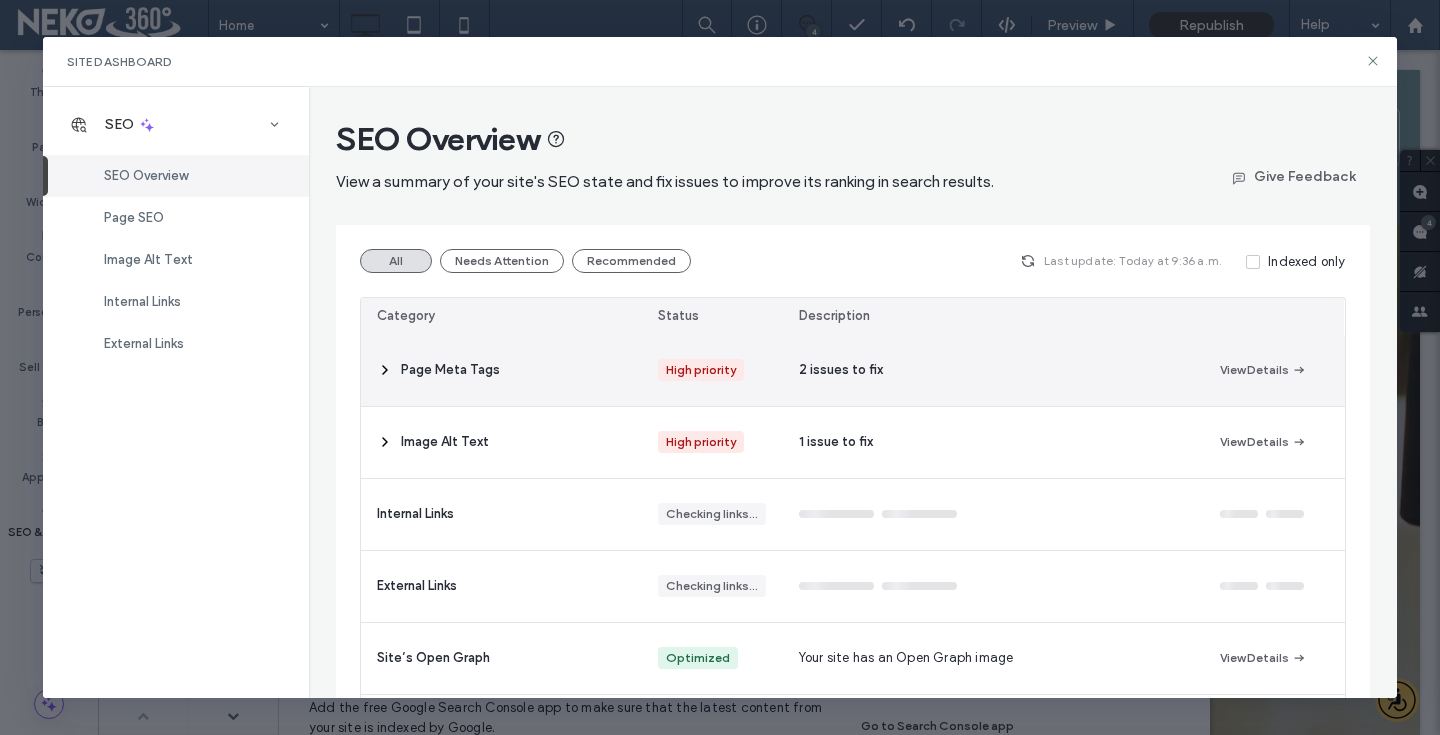 click 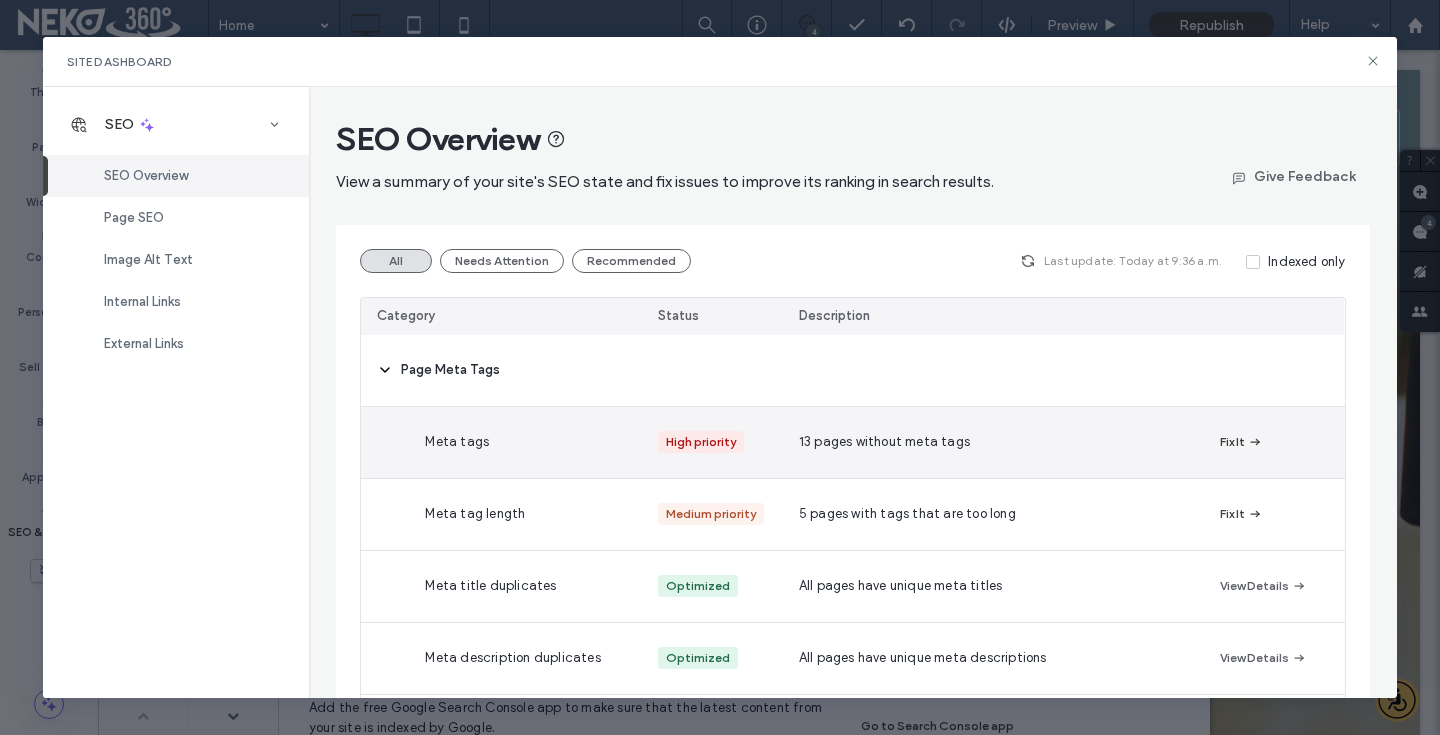 click on "Fix It" at bounding box center [1241, 442] 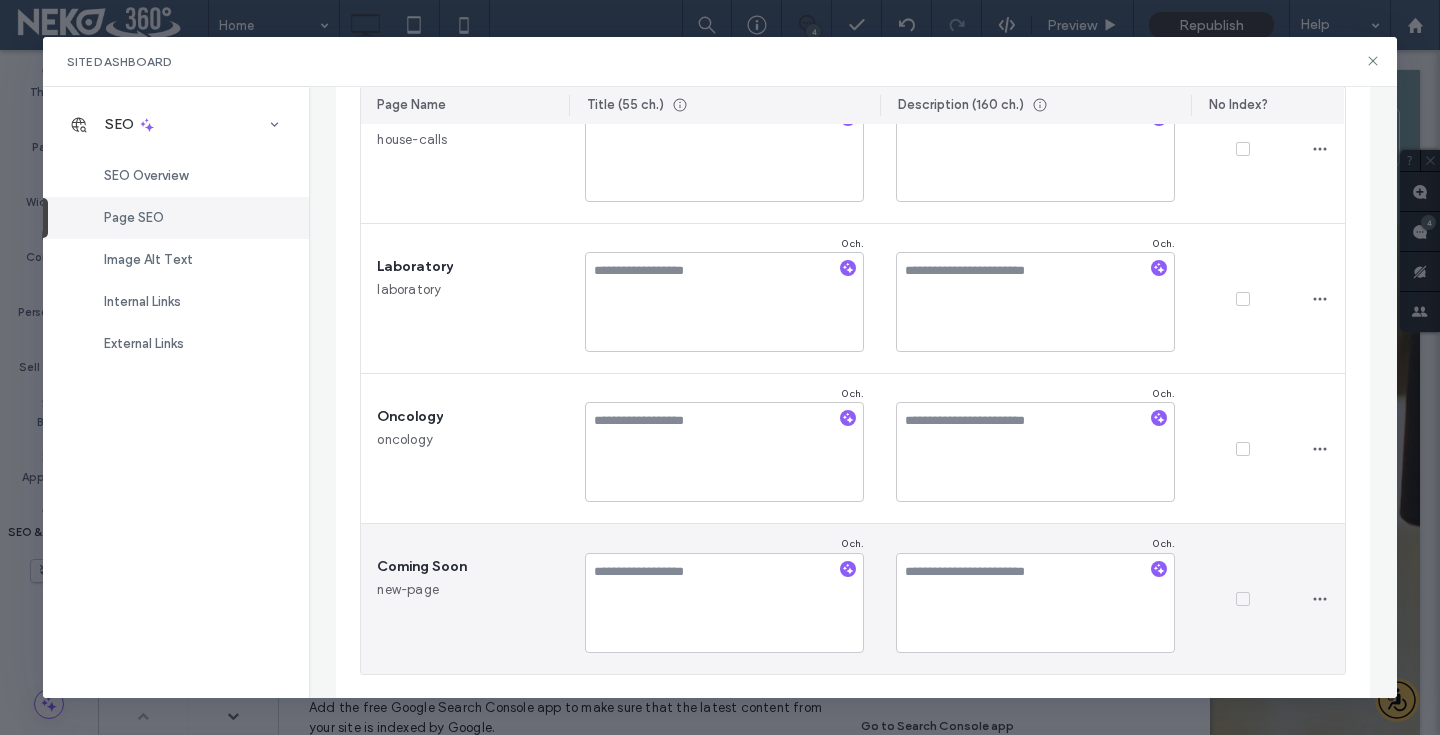 scroll, scrollTop: 0, scrollLeft: 0, axis: both 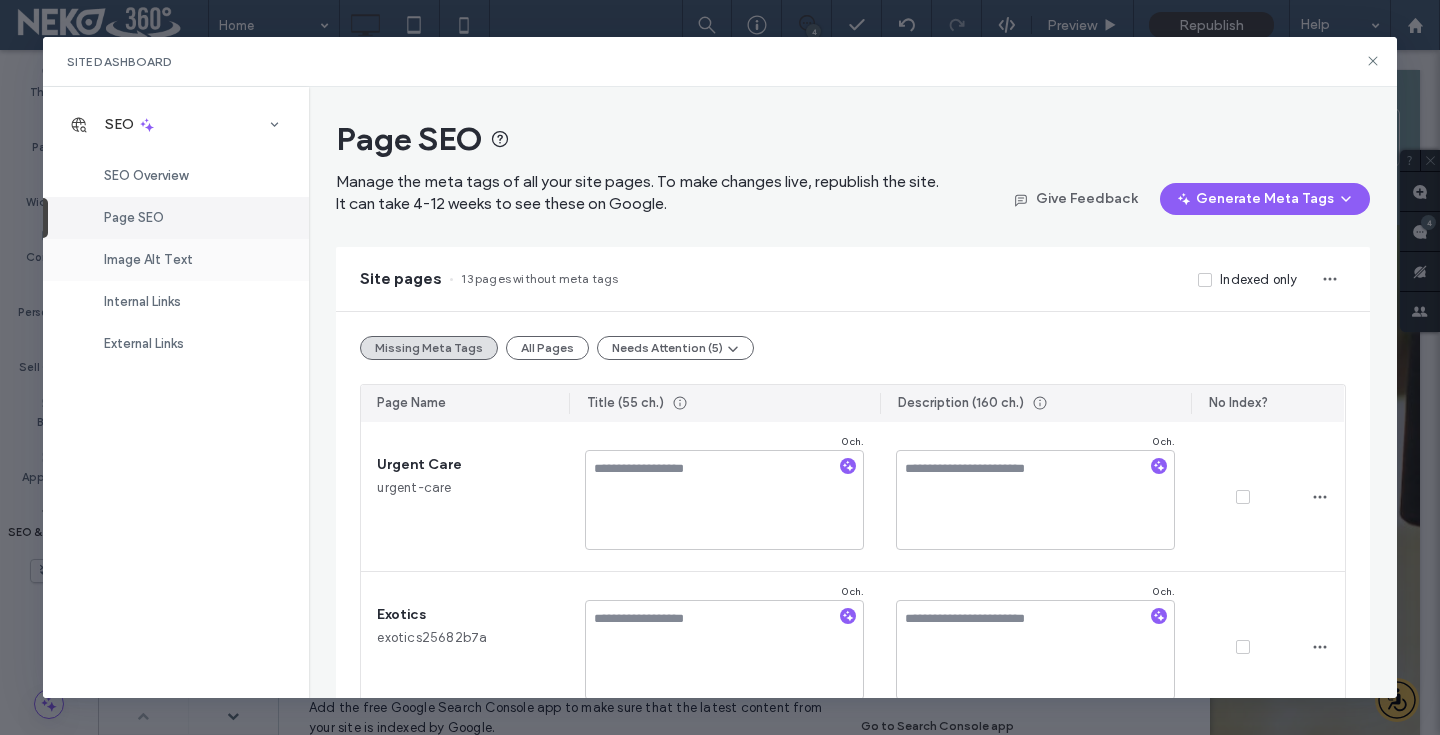 click on "Image Alt Text" at bounding box center (148, 259) 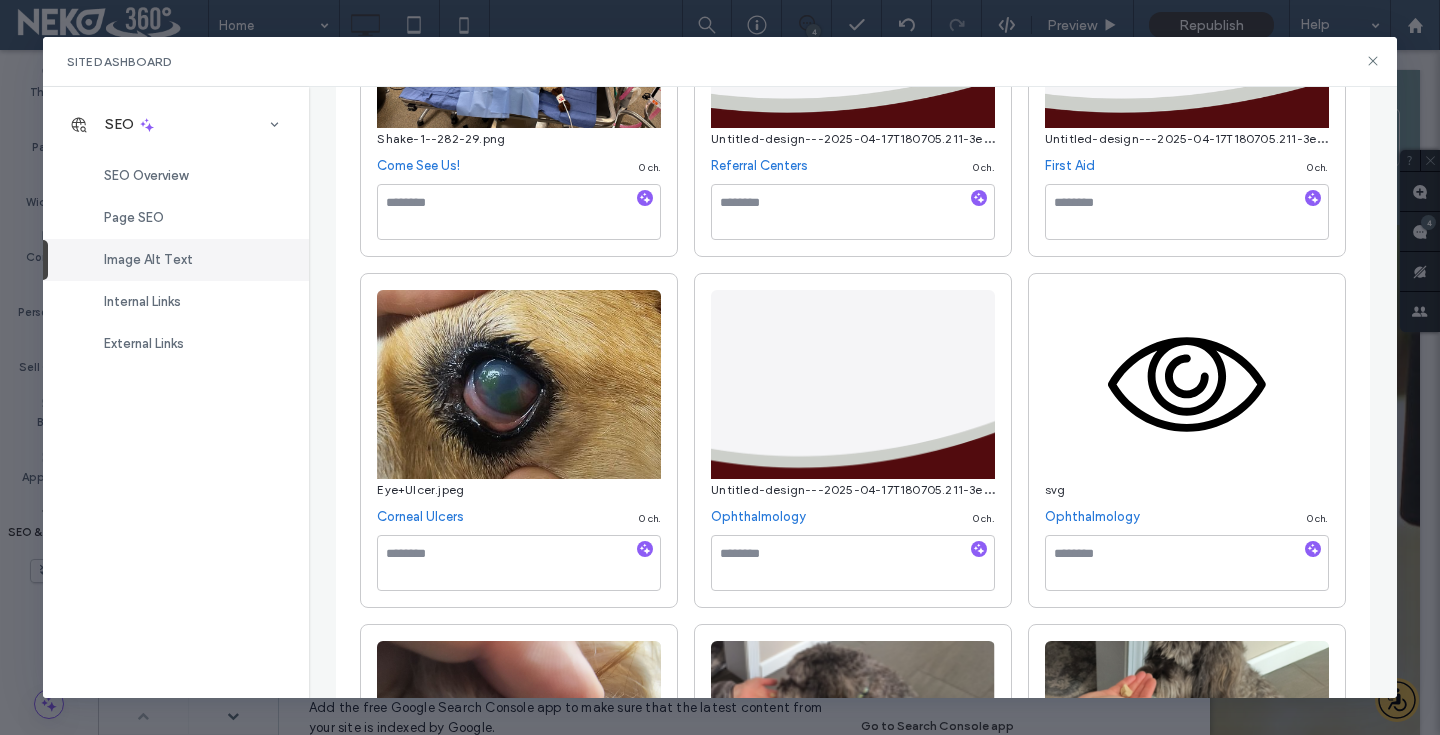 scroll, scrollTop: 584, scrollLeft: 0, axis: vertical 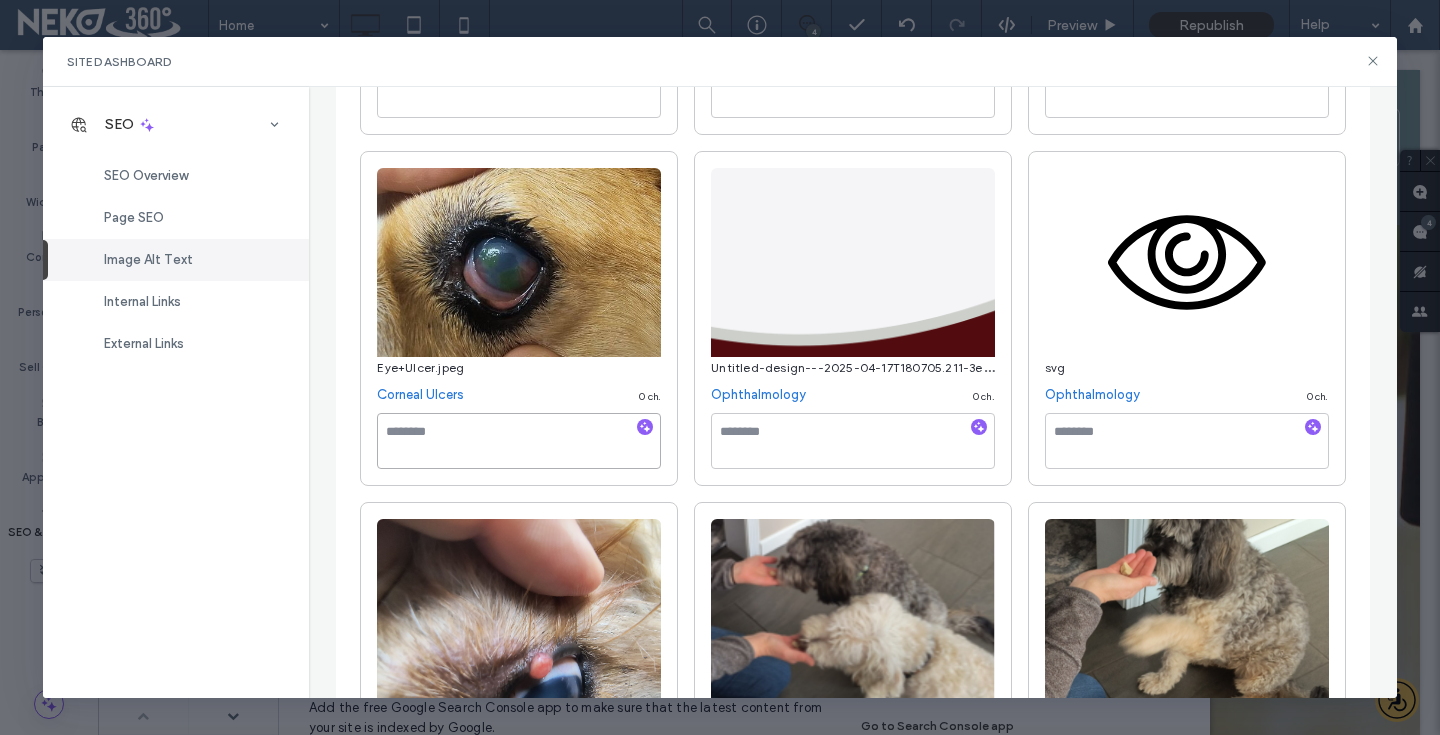 click at bounding box center [519, 441] 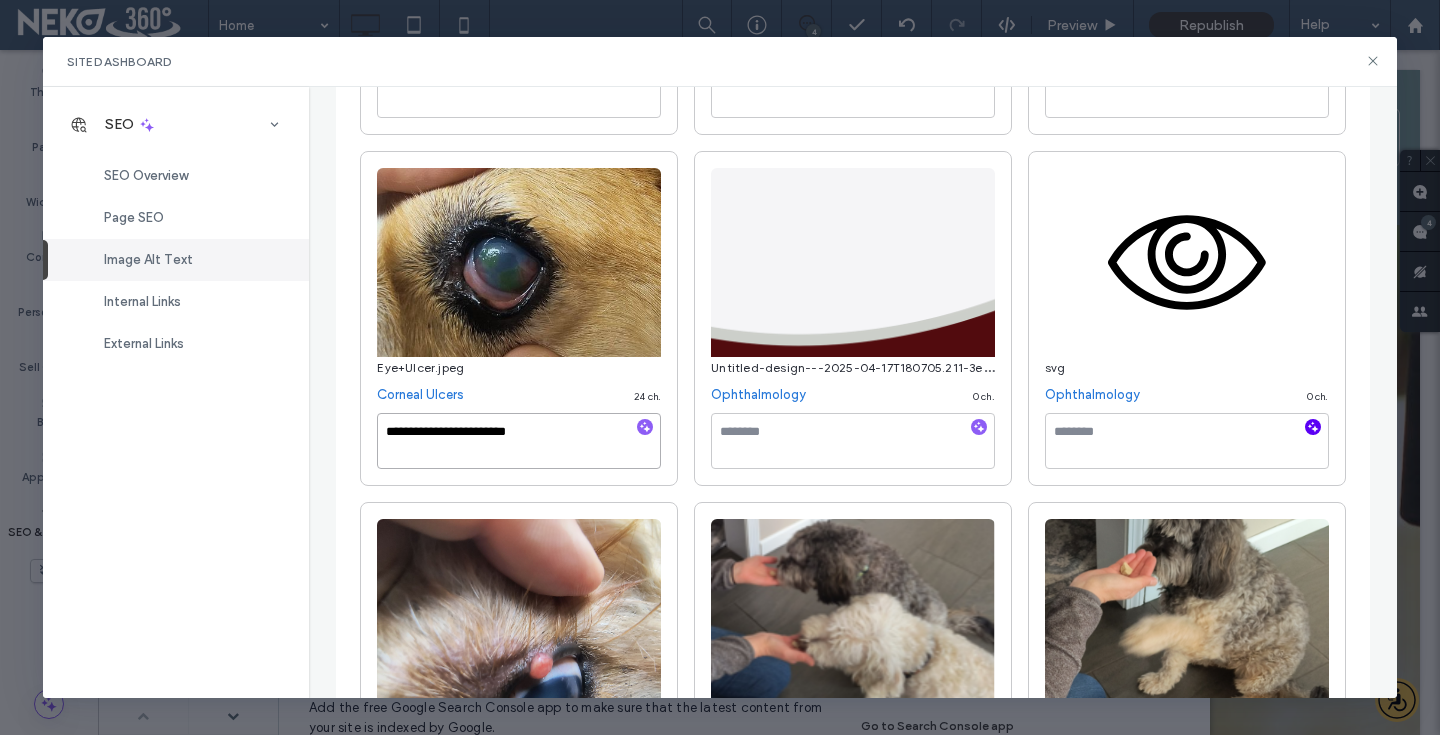 type on "**********" 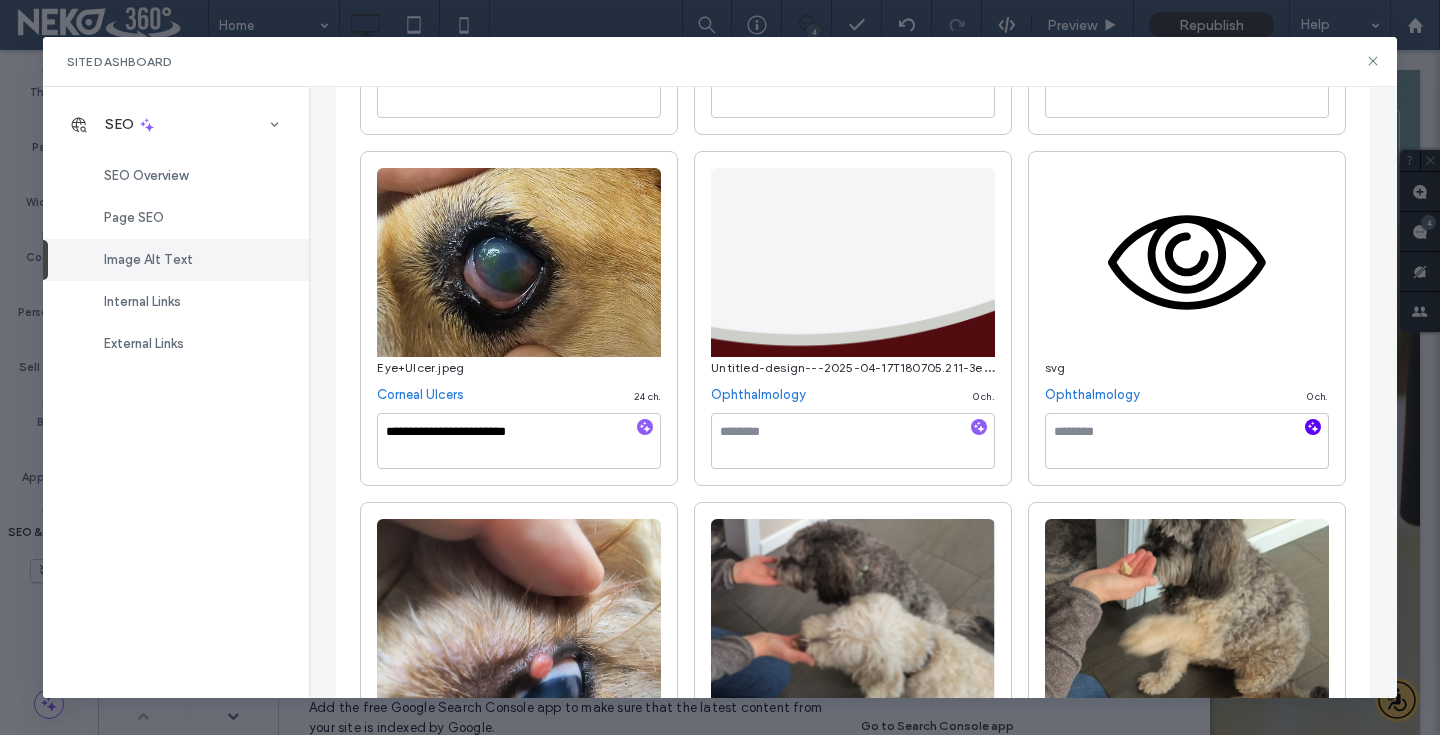 click 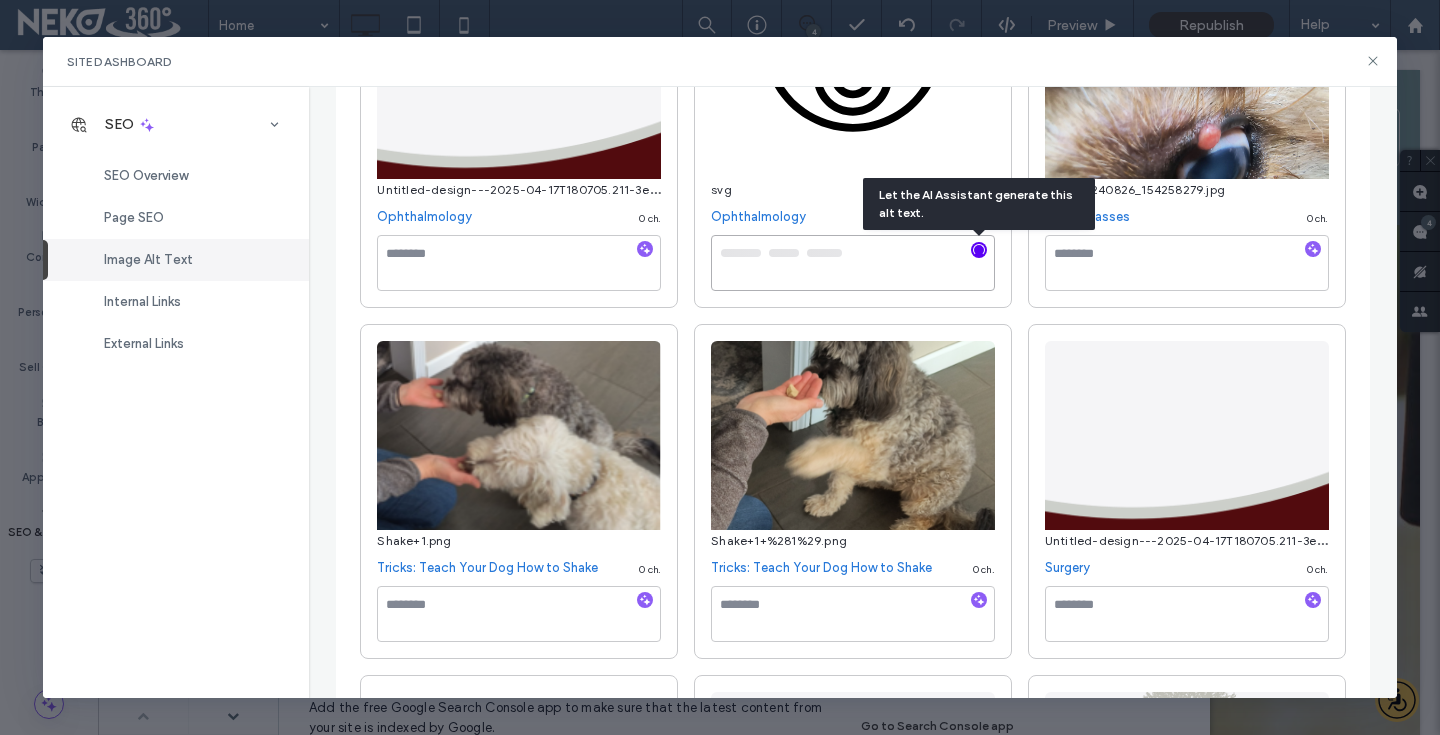 type on "**********" 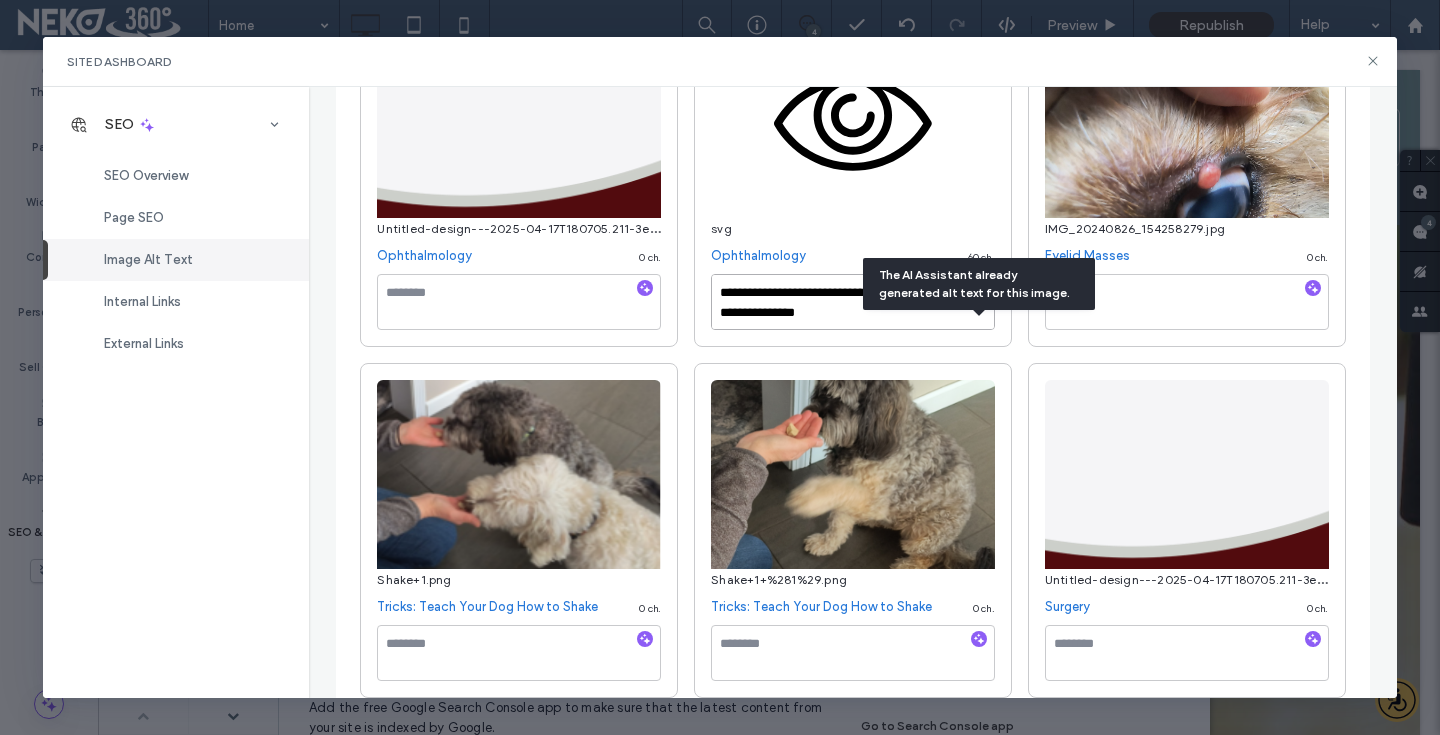 scroll, scrollTop: 666, scrollLeft: 0, axis: vertical 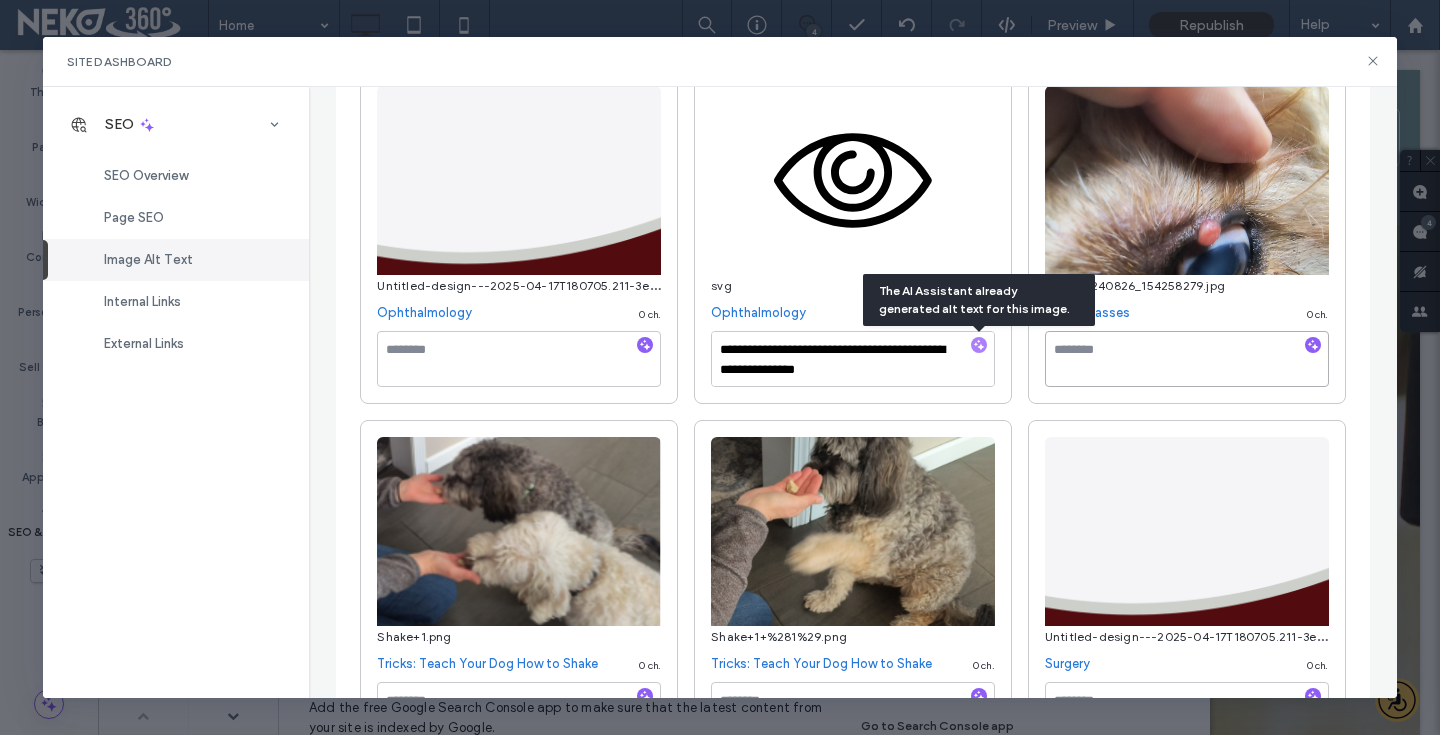 click at bounding box center (1187, 359) 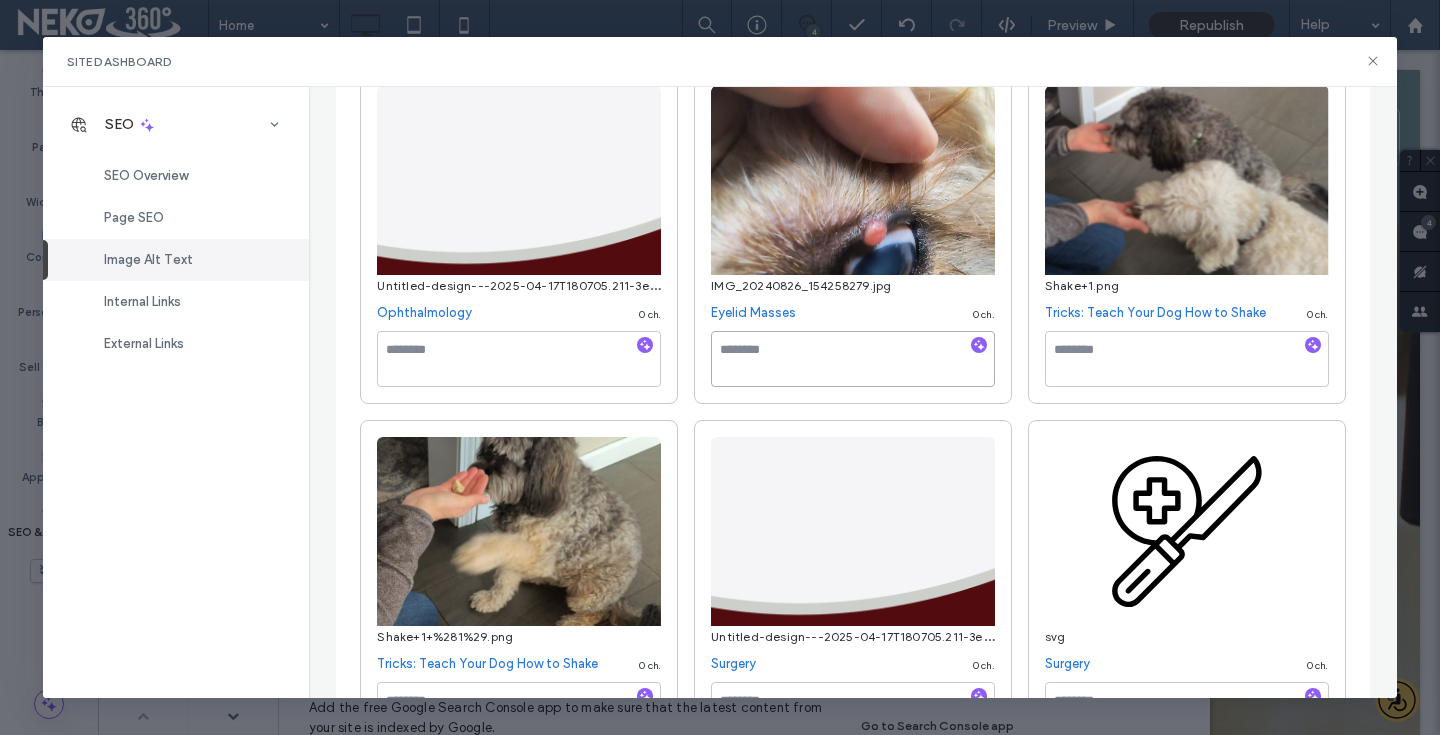 click at bounding box center [853, 359] 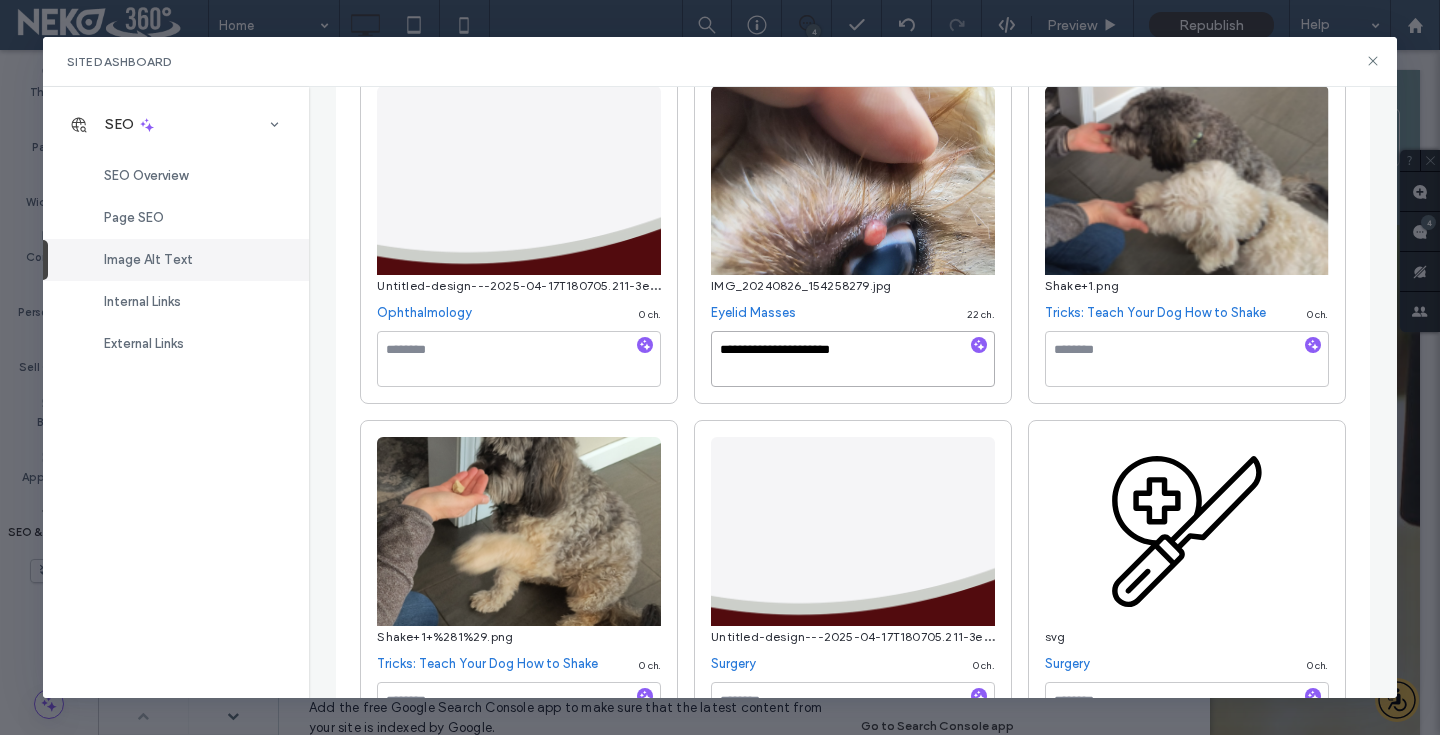 type on "**********" 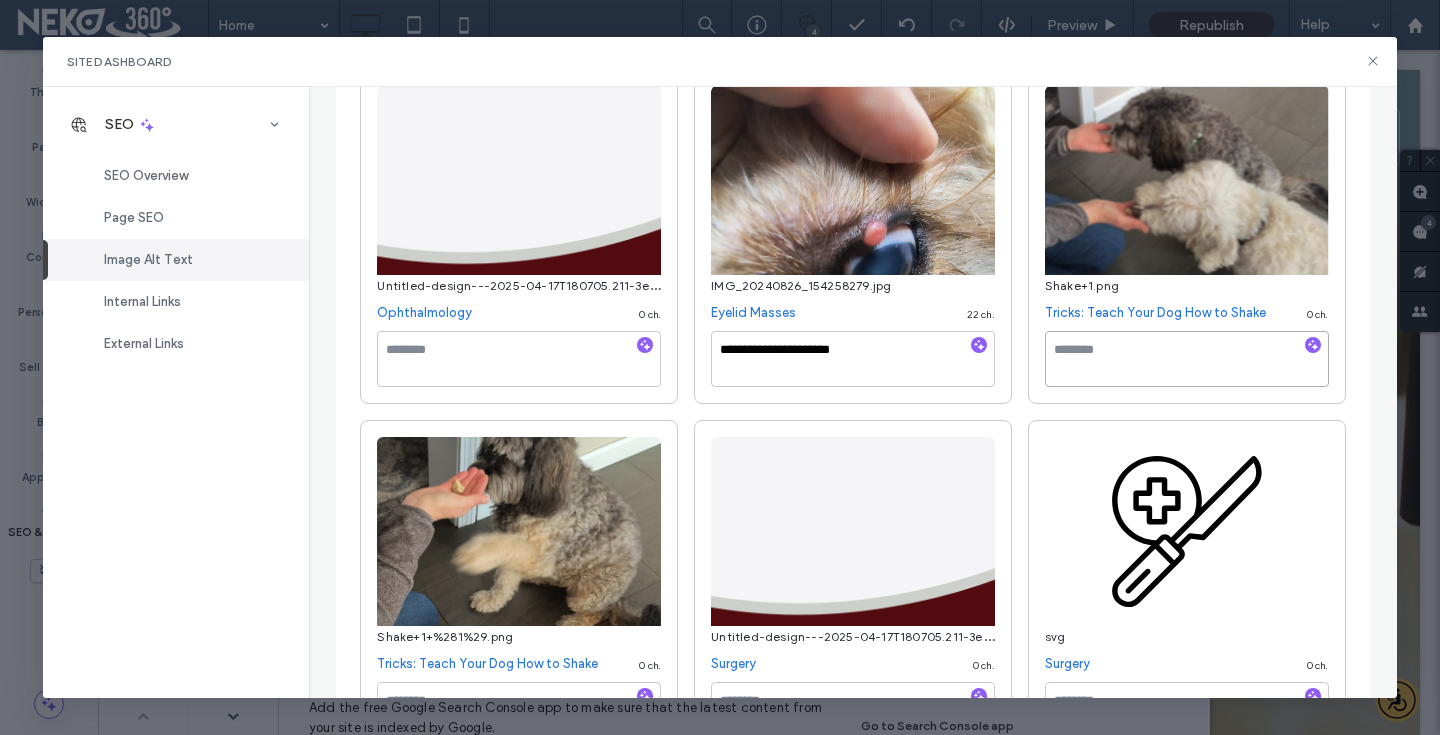 click at bounding box center [1187, 359] 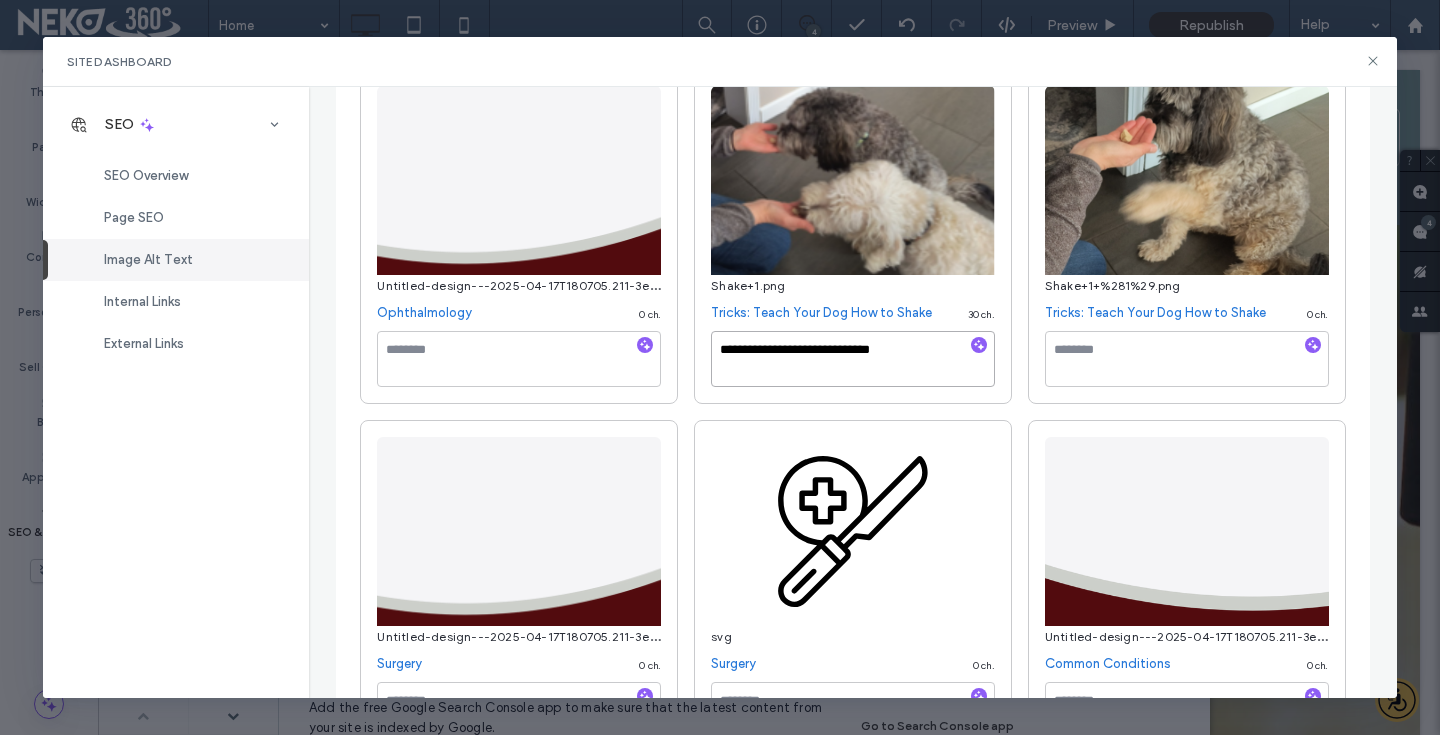 click on "**********" at bounding box center (853, 359) 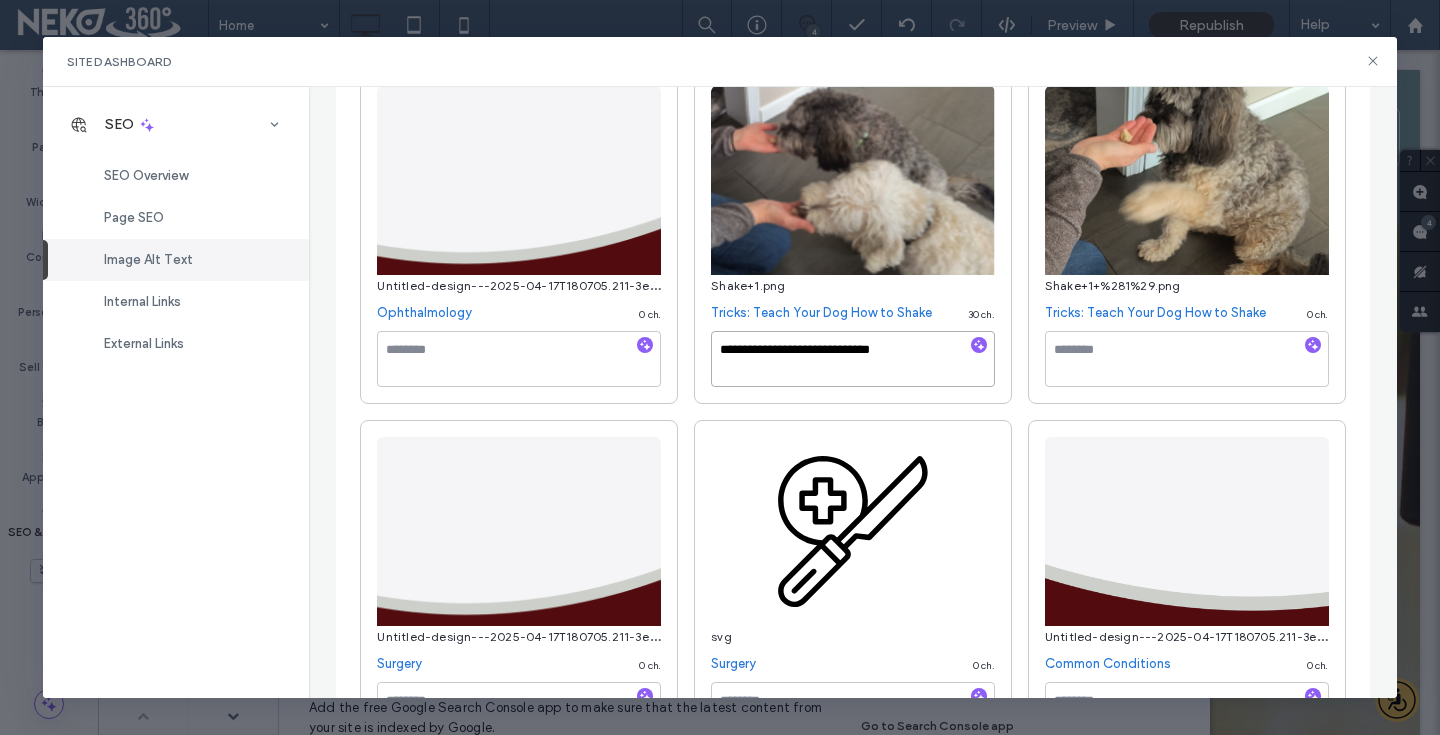 click on "**********" at bounding box center [853, 359] 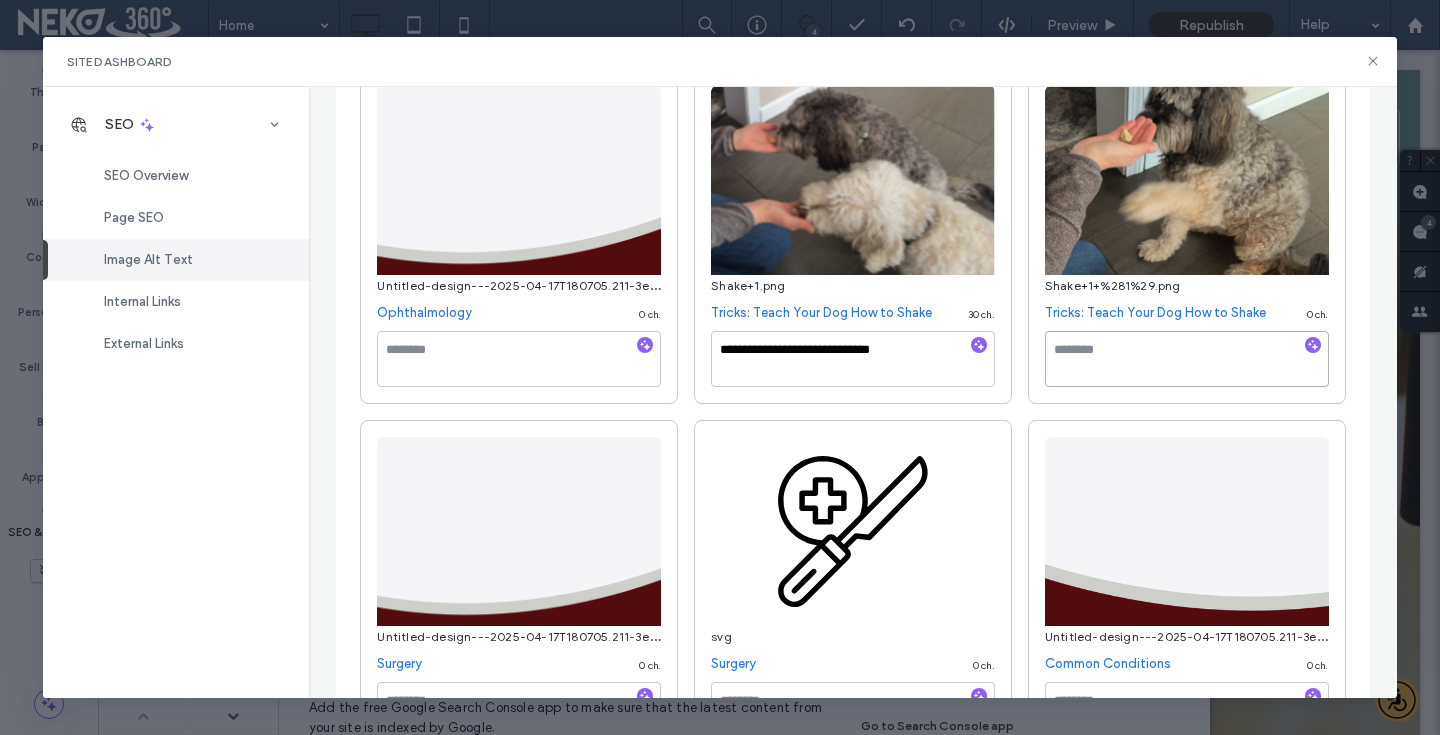 click at bounding box center (1187, 359) 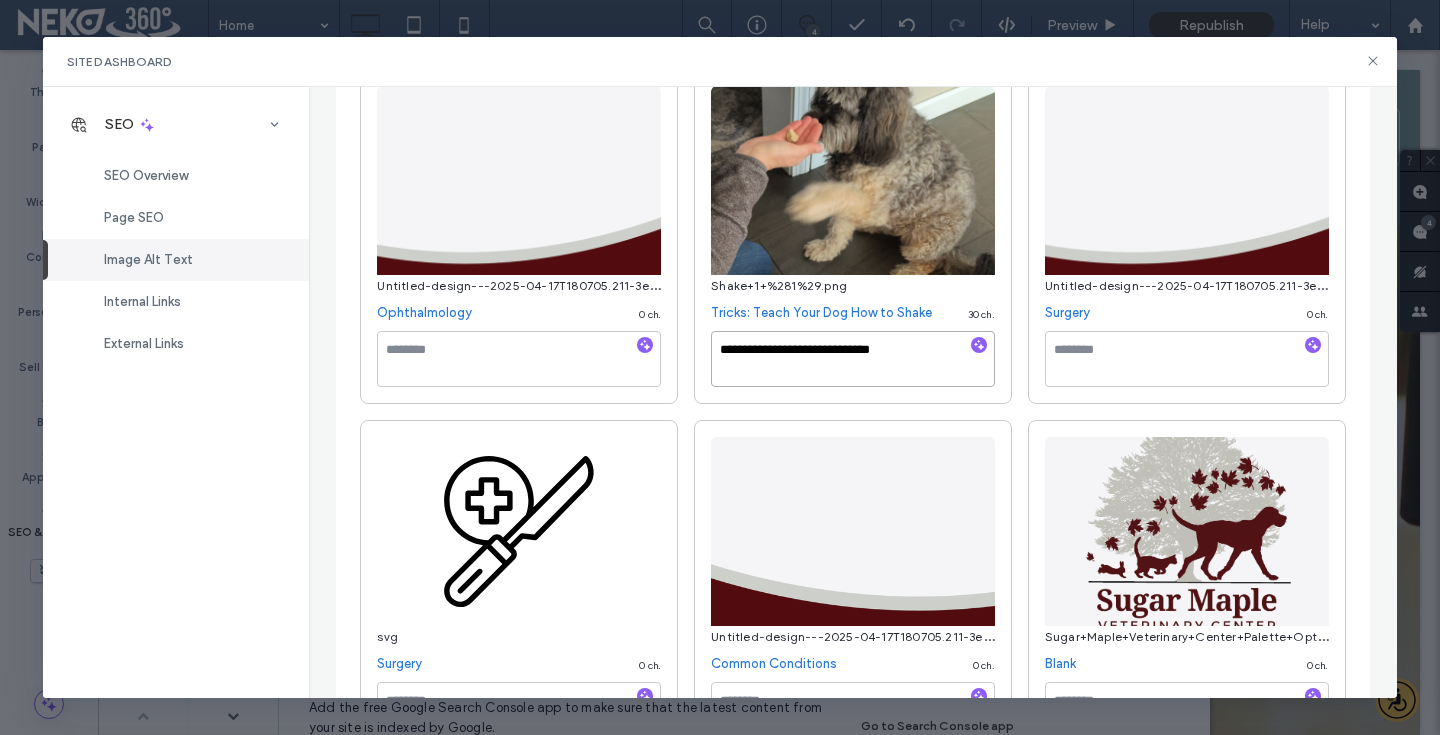 type on "**********" 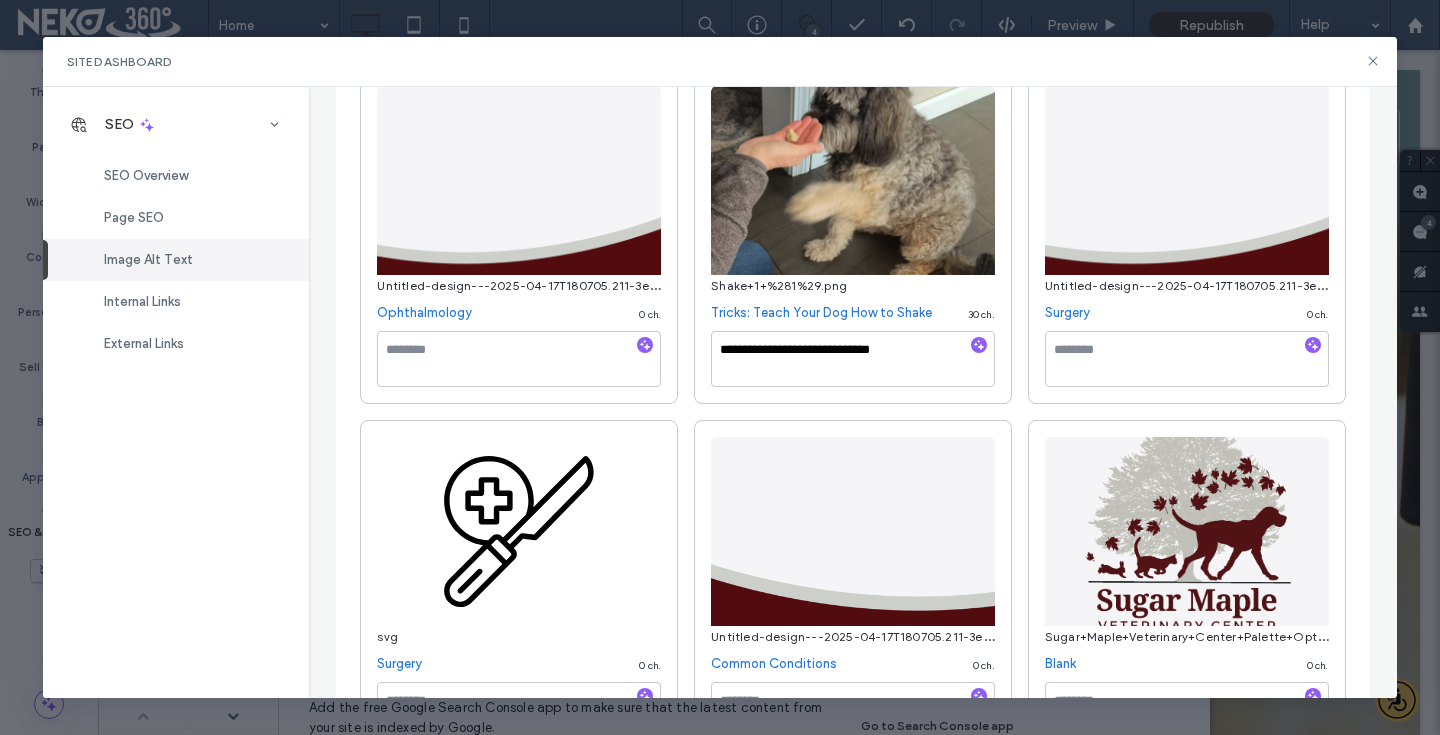 click on "**********" at bounding box center (852, 3922) 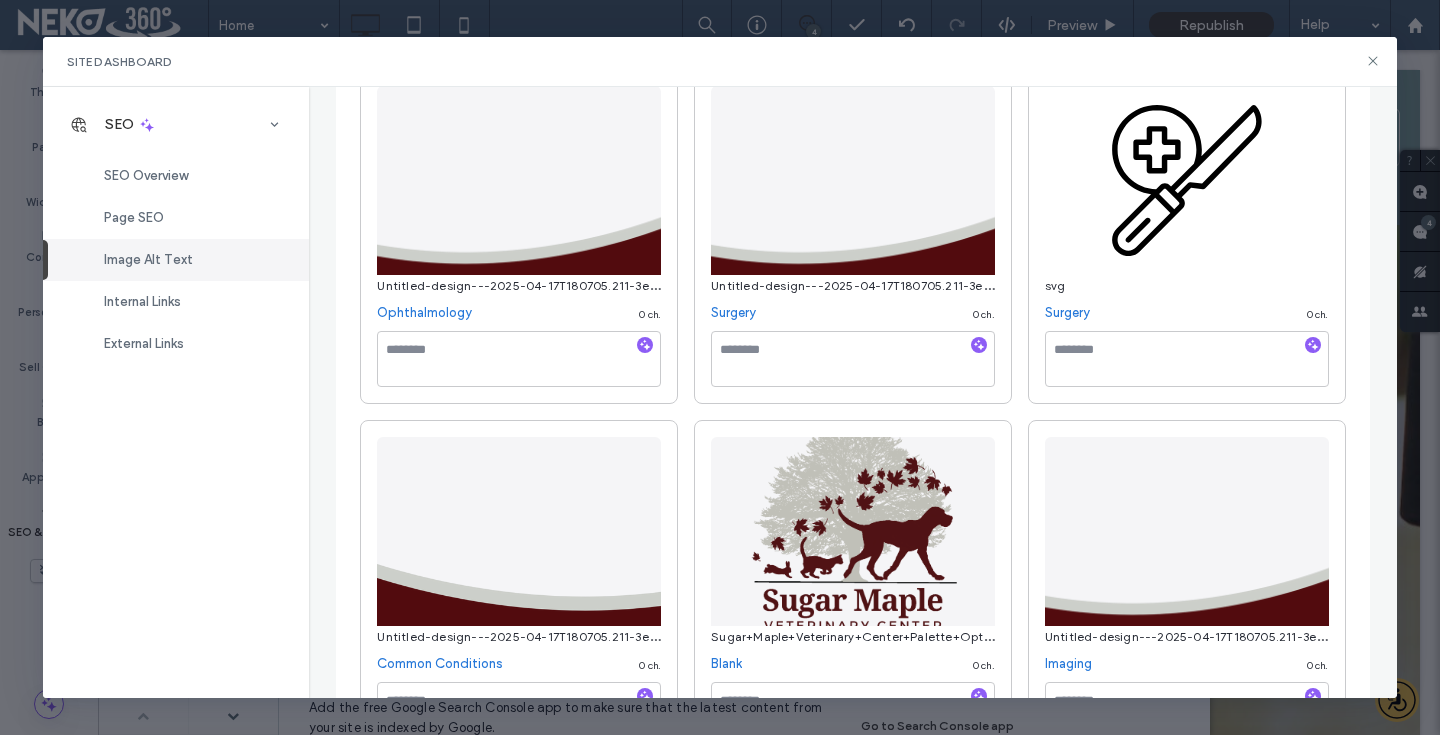scroll, scrollTop: 702, scrollLeft: 0, axis: vertical 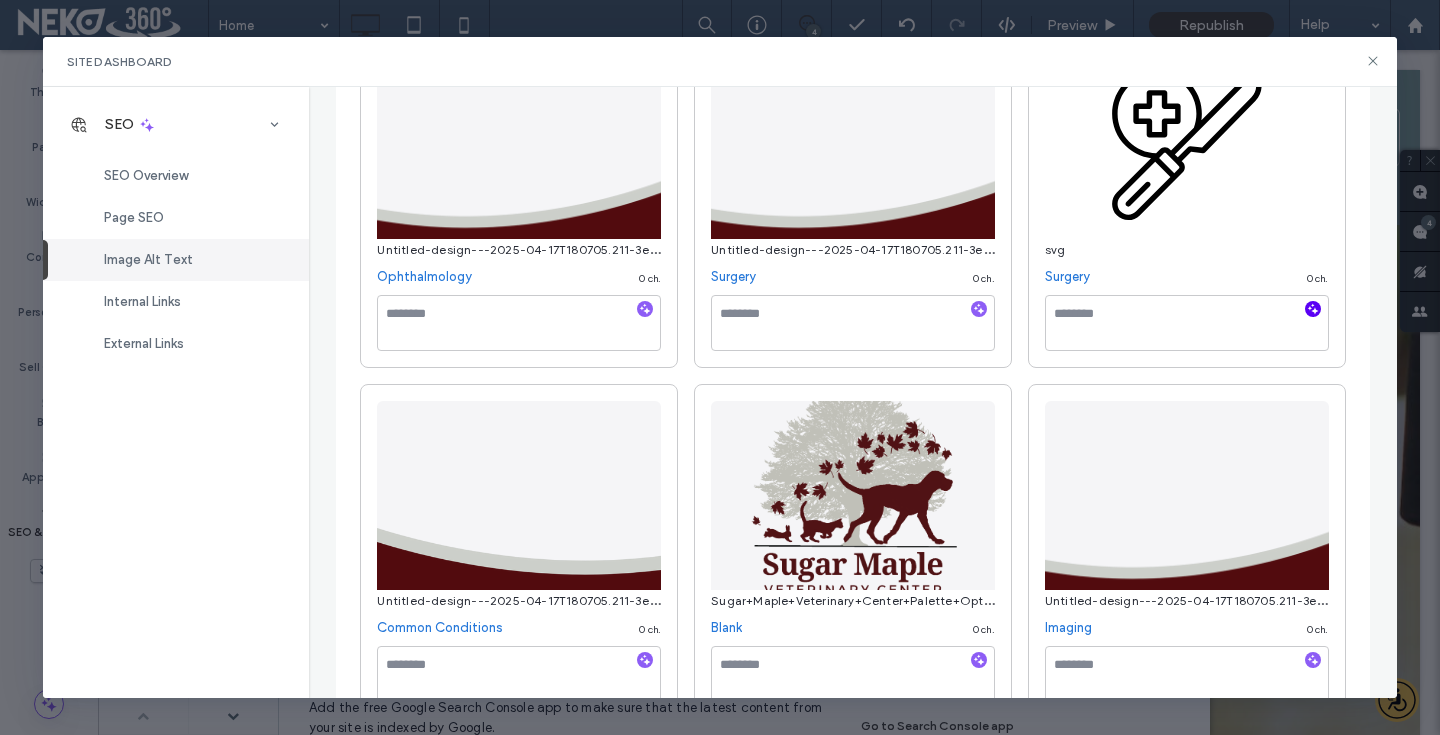click 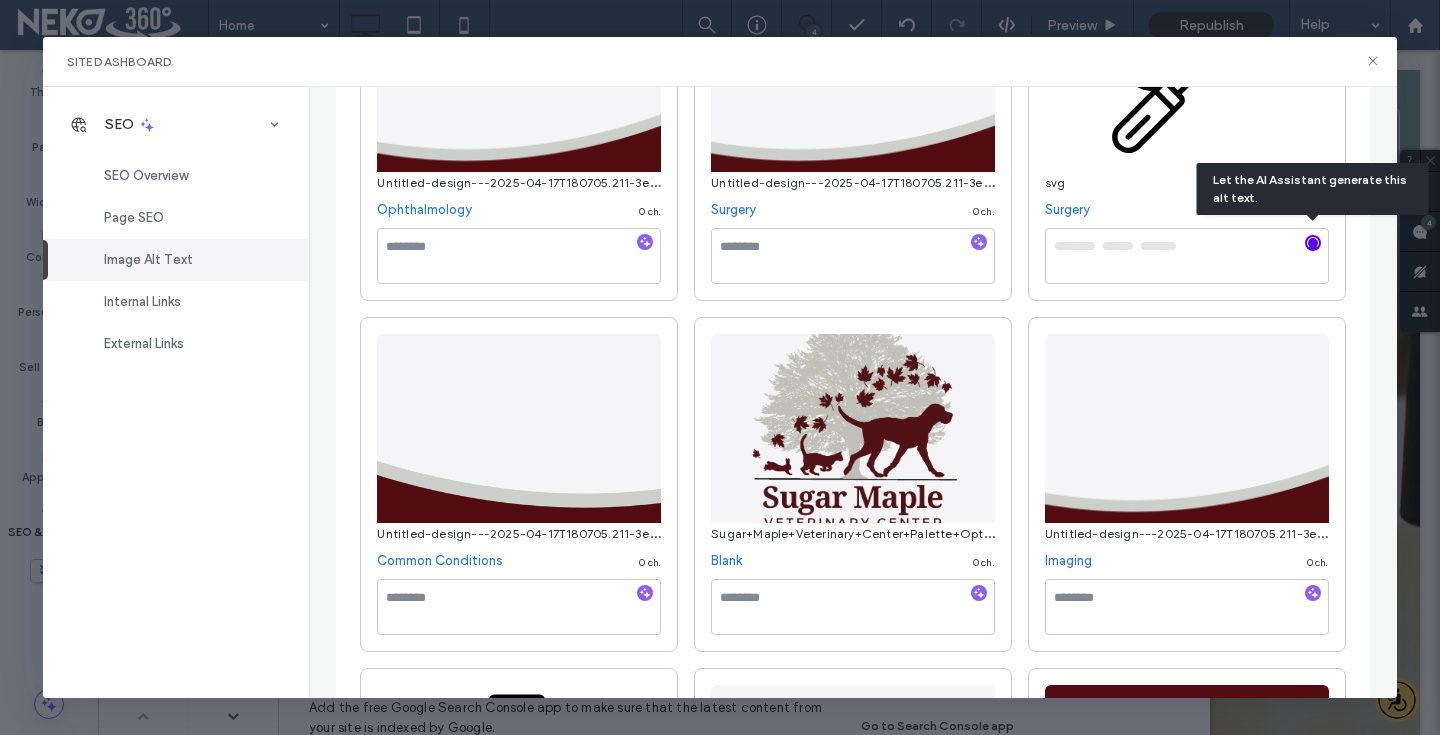 scroll, scrollTop: 777, scrollLeft: 0, axis: vertical 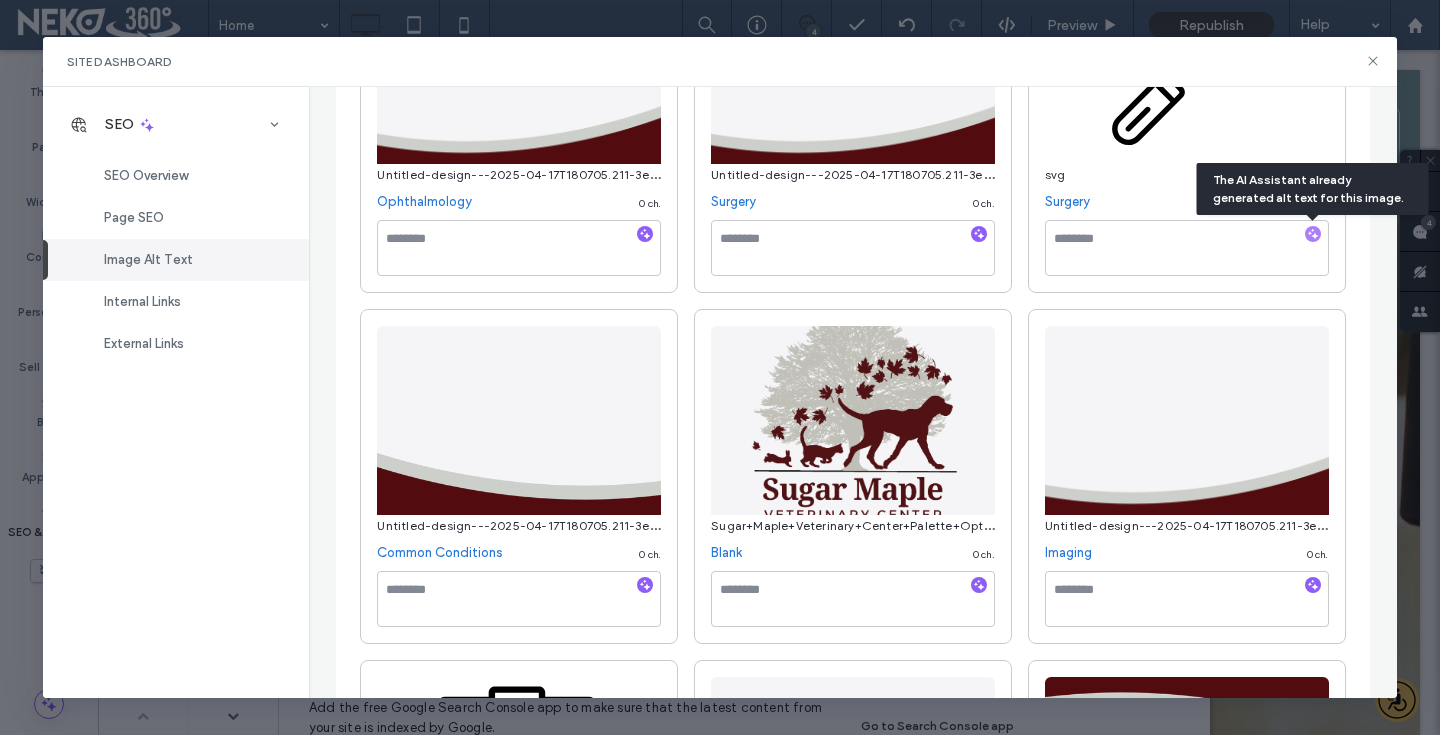 click at bounding box center (853, 603) 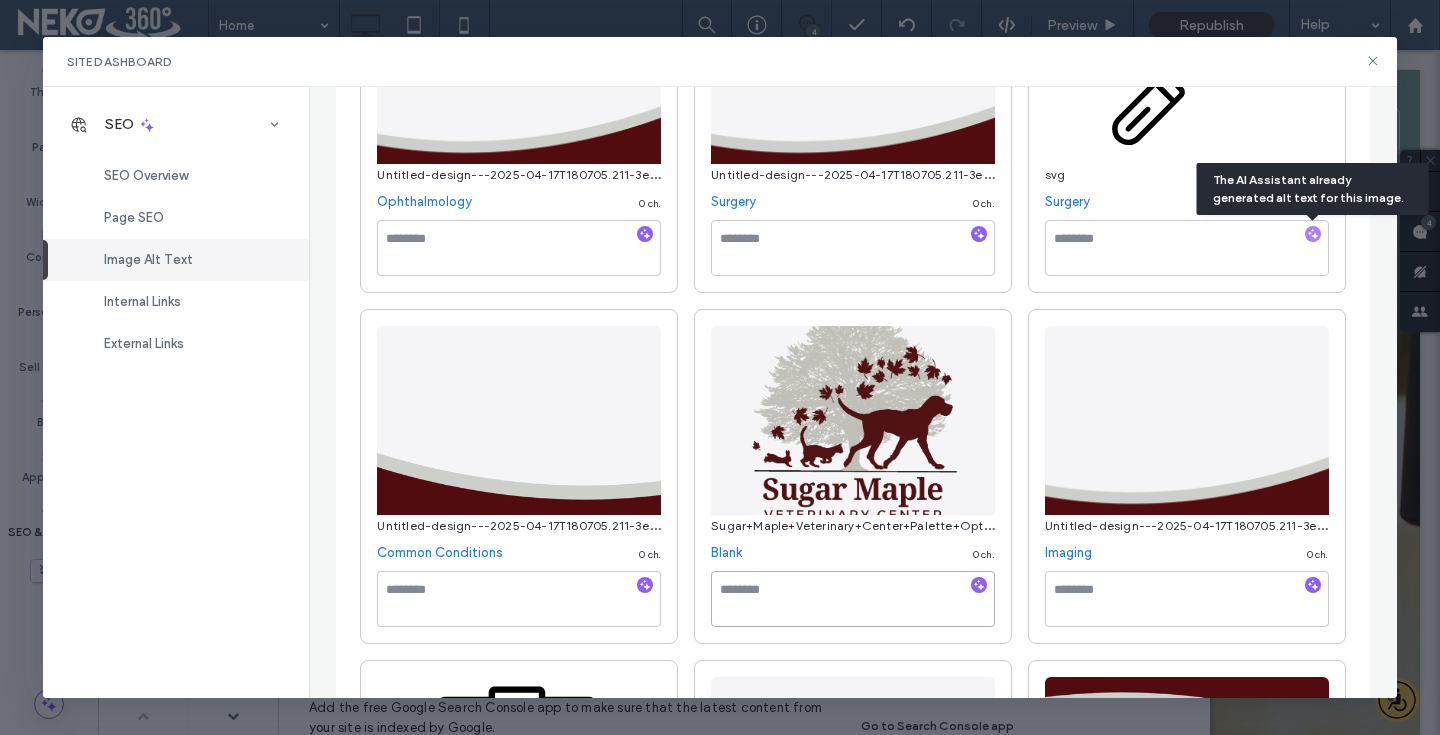 click at bounding box center [853, 599] 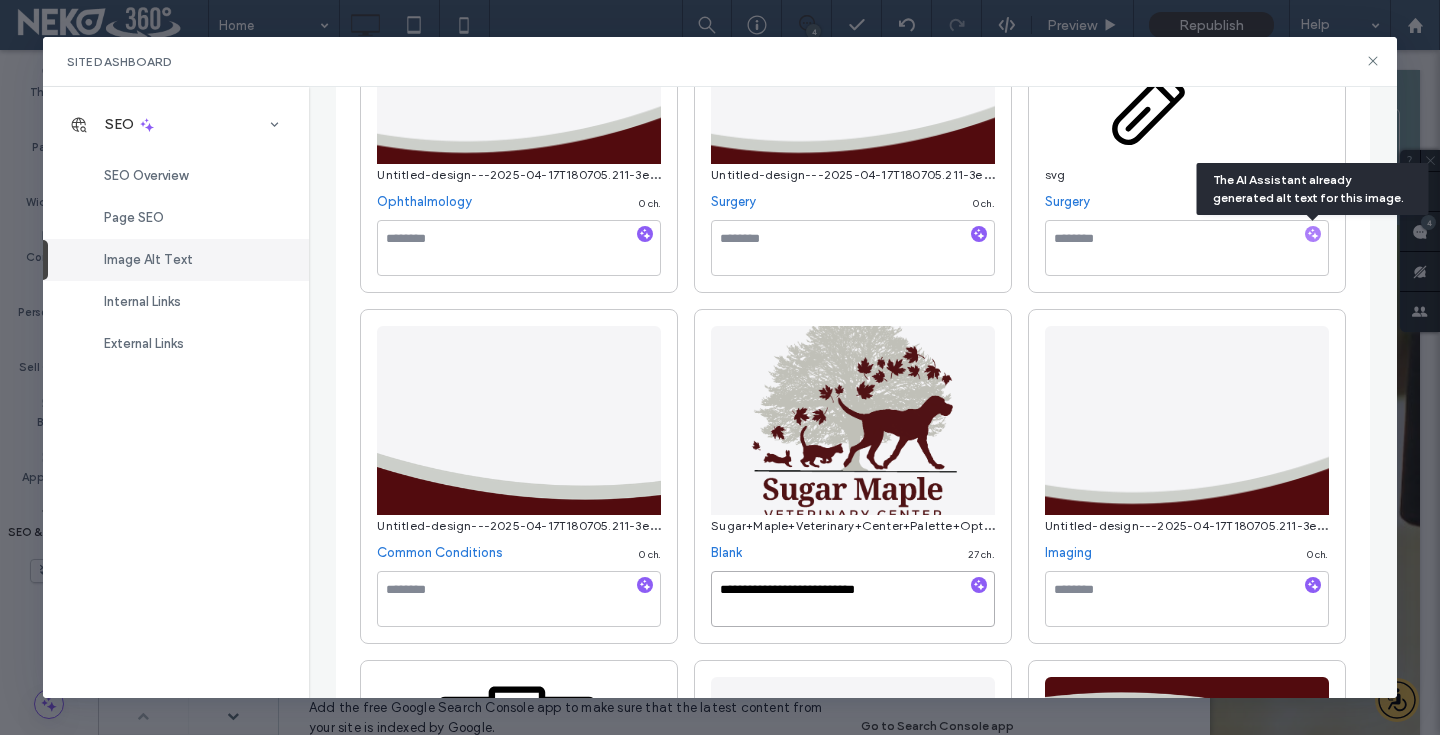 click on "**********" at bounding box center [853, 599] 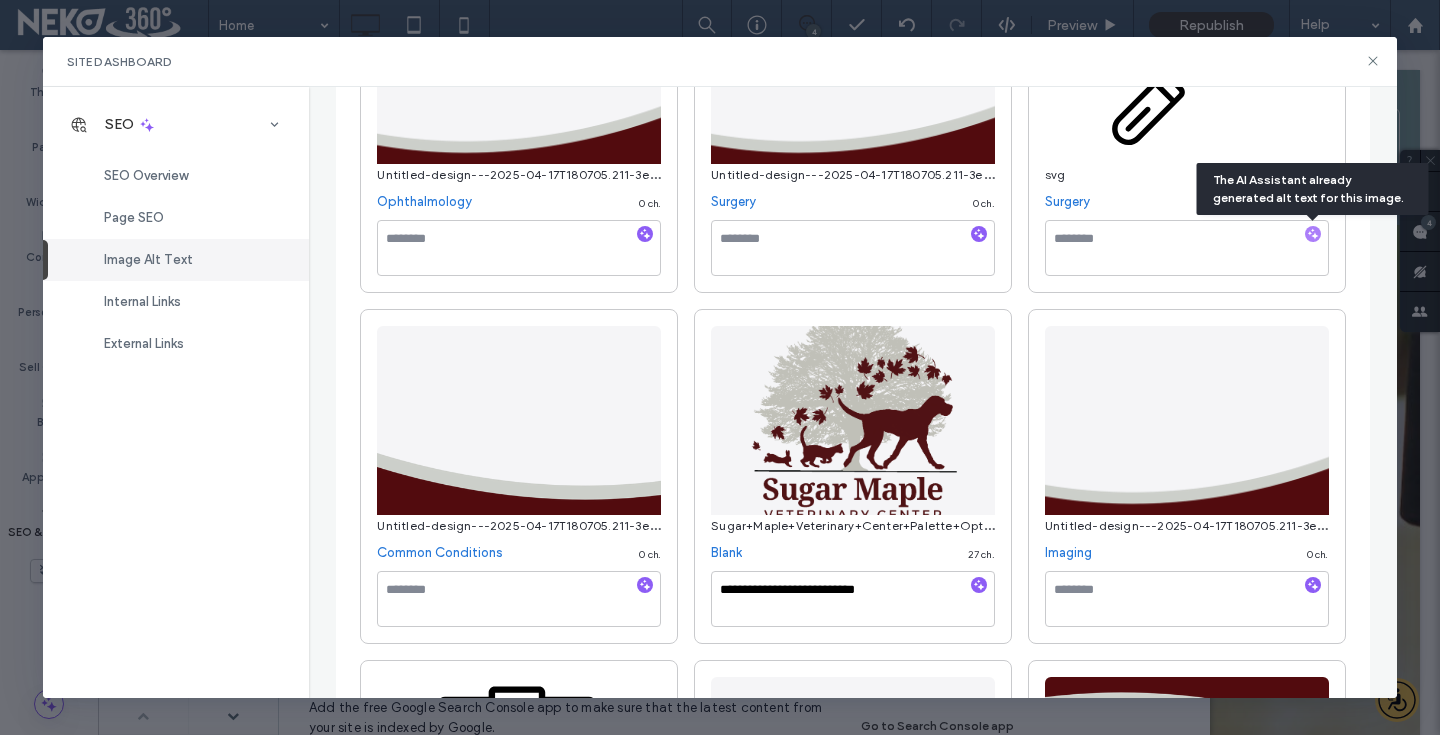 click on "**********" at bounding box center [852, 3811] 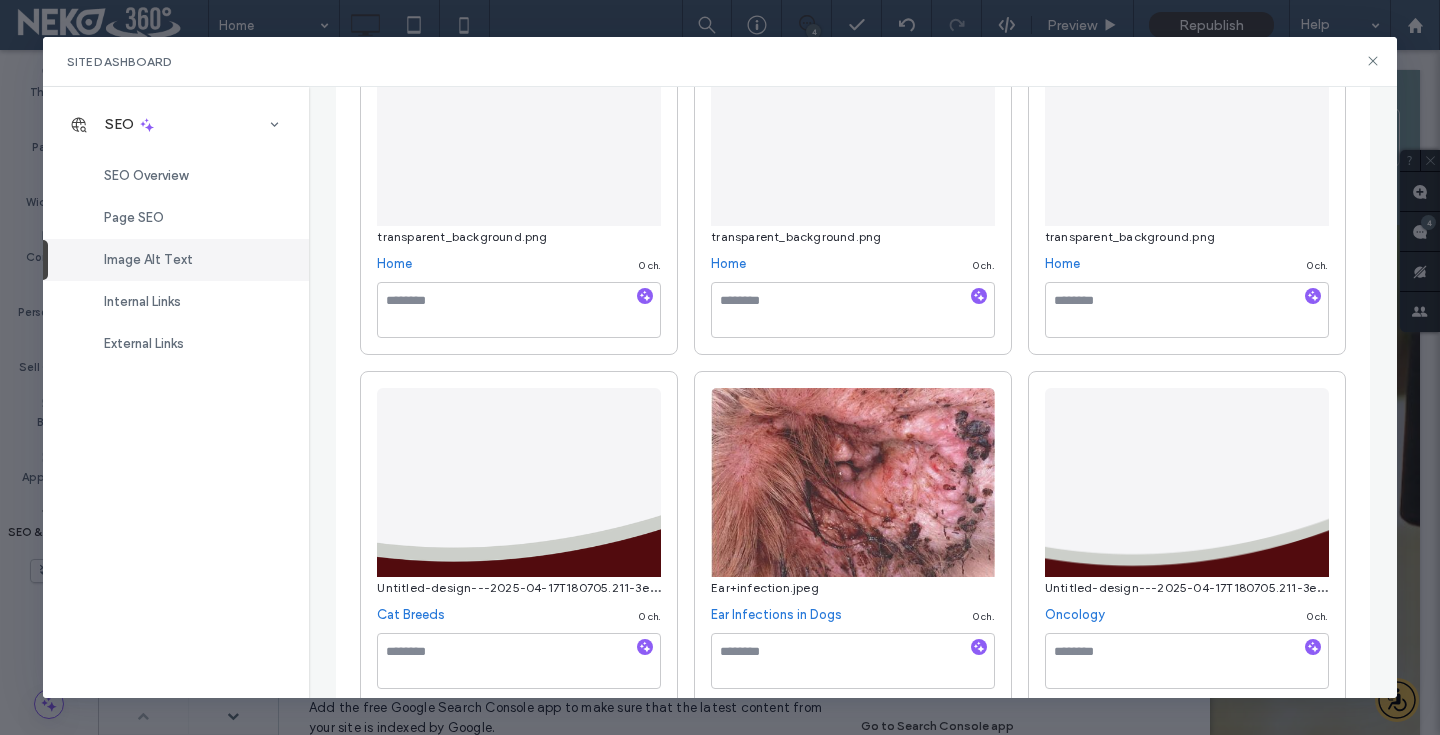 scroll, scrollTop: 2028, scrollLeft: 0, axis: vertical 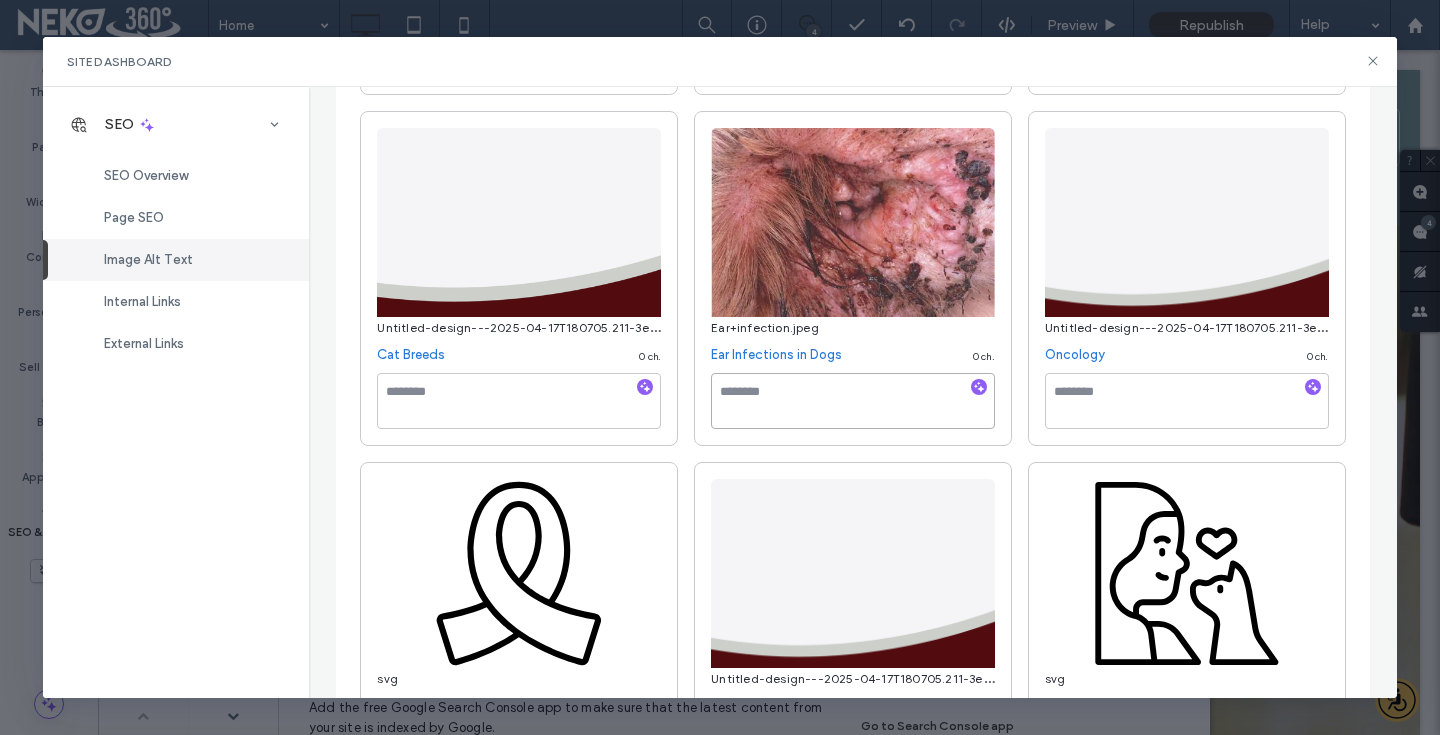 click at bounding box center (853, 401) 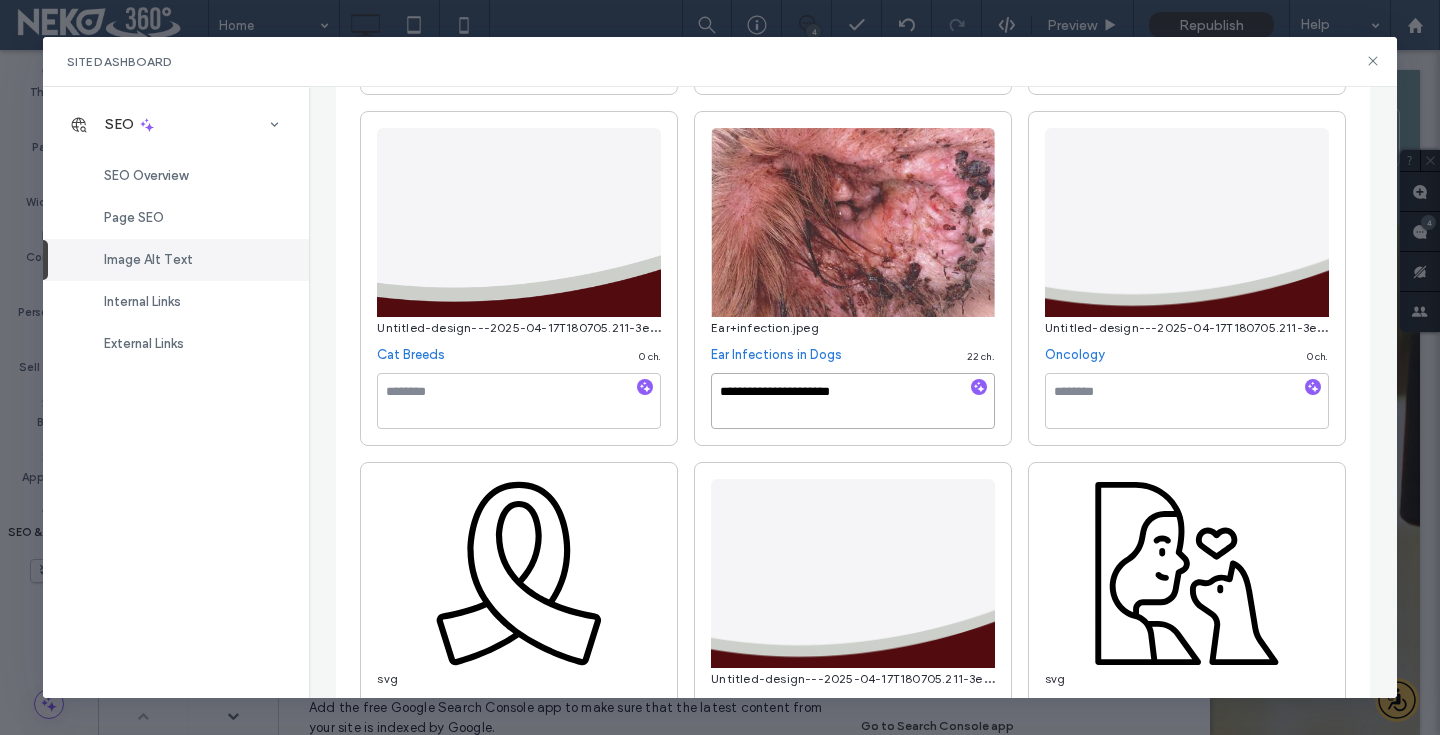 type on "**********" 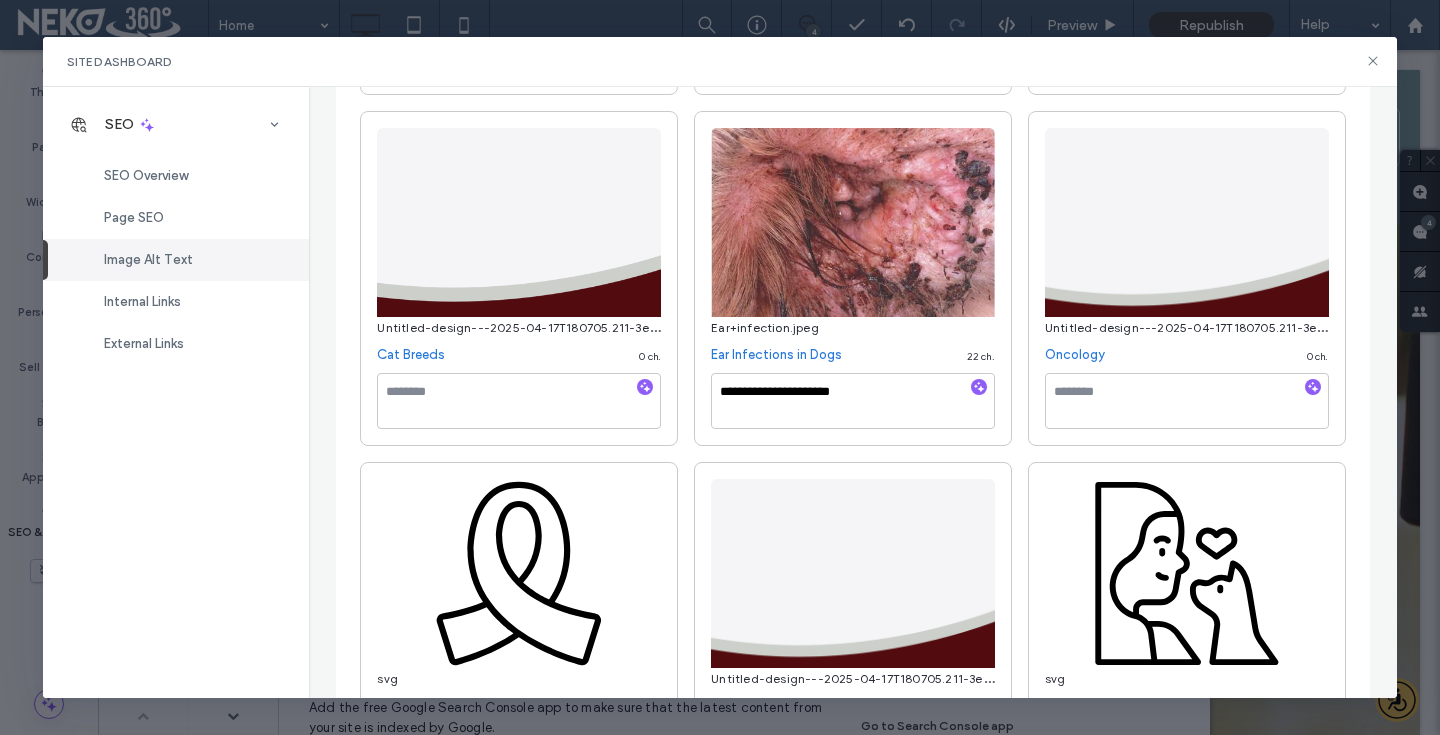 click on "Shake-1--282-29.png Come See Us! 0   ch. Untitled-design---2025-04-17T180705.211-3e3a343a-2457c660-72dcc01b-8faff9ff-2f00c346-102266c9-9f2300e6-0f8fb57f.png Referral Centers 0   ch. Untitled-design---2025-04-17T180705.211-3e3a343a-2457c660-72dcc01b-8faff9ff-2f00c346-102266c9-9f2300e6-0f8fb57f.png First Aid 0   ch. Untitled-design---2025-04-17T180705.211-3e3a343a-3fd02a00-3c07c2dd-a5462ad8.png Ophthalmology 0   ch. Untitled-design---2025-04-17T180705.211-3e3a343a-3fd02a00-3c07c2dd-a5462ad8.png Surgery 0   ch.
svg Surgery 0   ch. Untitled-design---2025-04-17T180705.211-3e3a343a-2457c660-72dcc01b-8faff9ff-2f00c346-102266c9-9f2300e6.png Common Conditions 0   ch. Untitled-design---2025-04-17T180705.211-3e3a343a-3fd02a00-3c07c2dd-a5462ad8.png Imaging 0   ch.
svg Imaging 0   ch. Untitled-design---2025-04-17T180705.211-3e3a343a-2457c660-72dcc01b-8faff9ff-bf4f2314.png Home 0   ch. Home 0   ch. Home 0" at bounding box center [852, 2384] 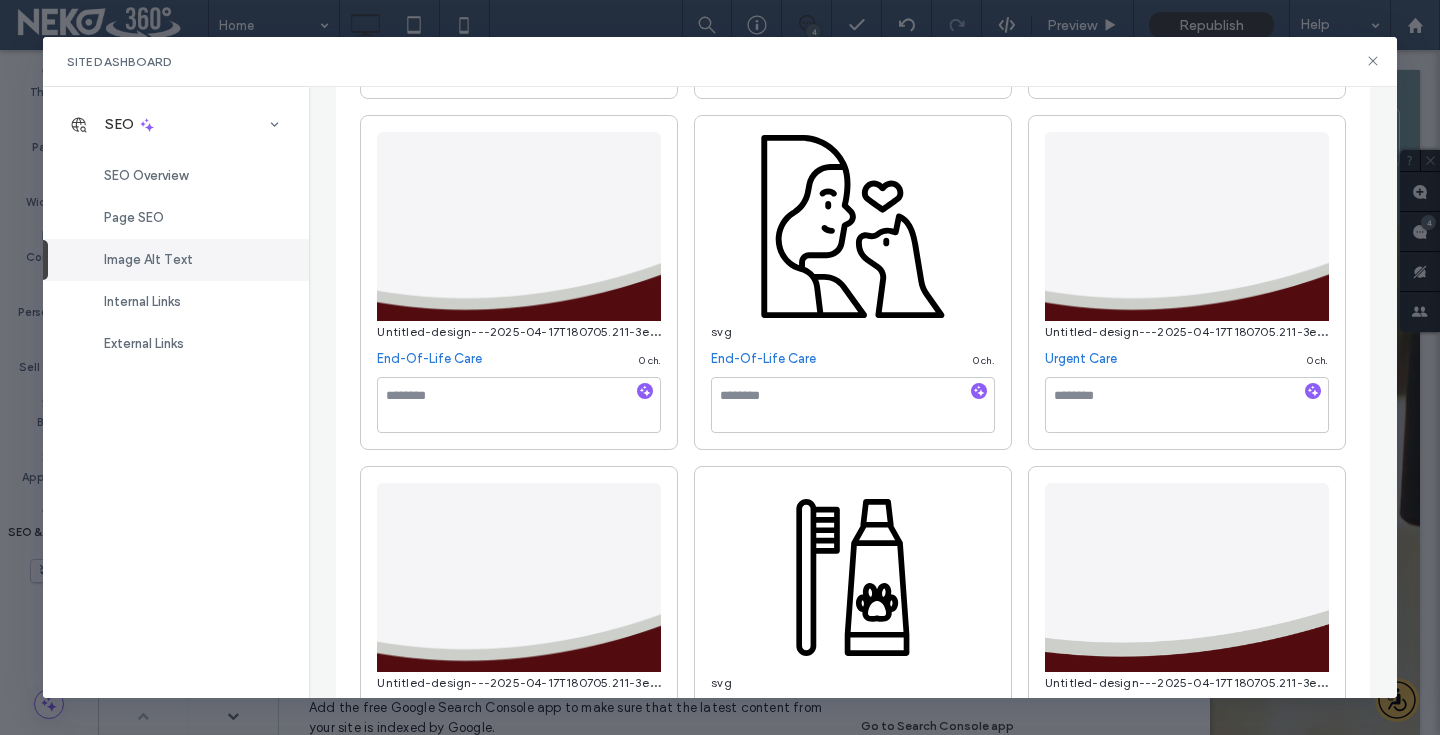 scroll, scrollTop: 2379, scrollLeft: 0, axis: vertical 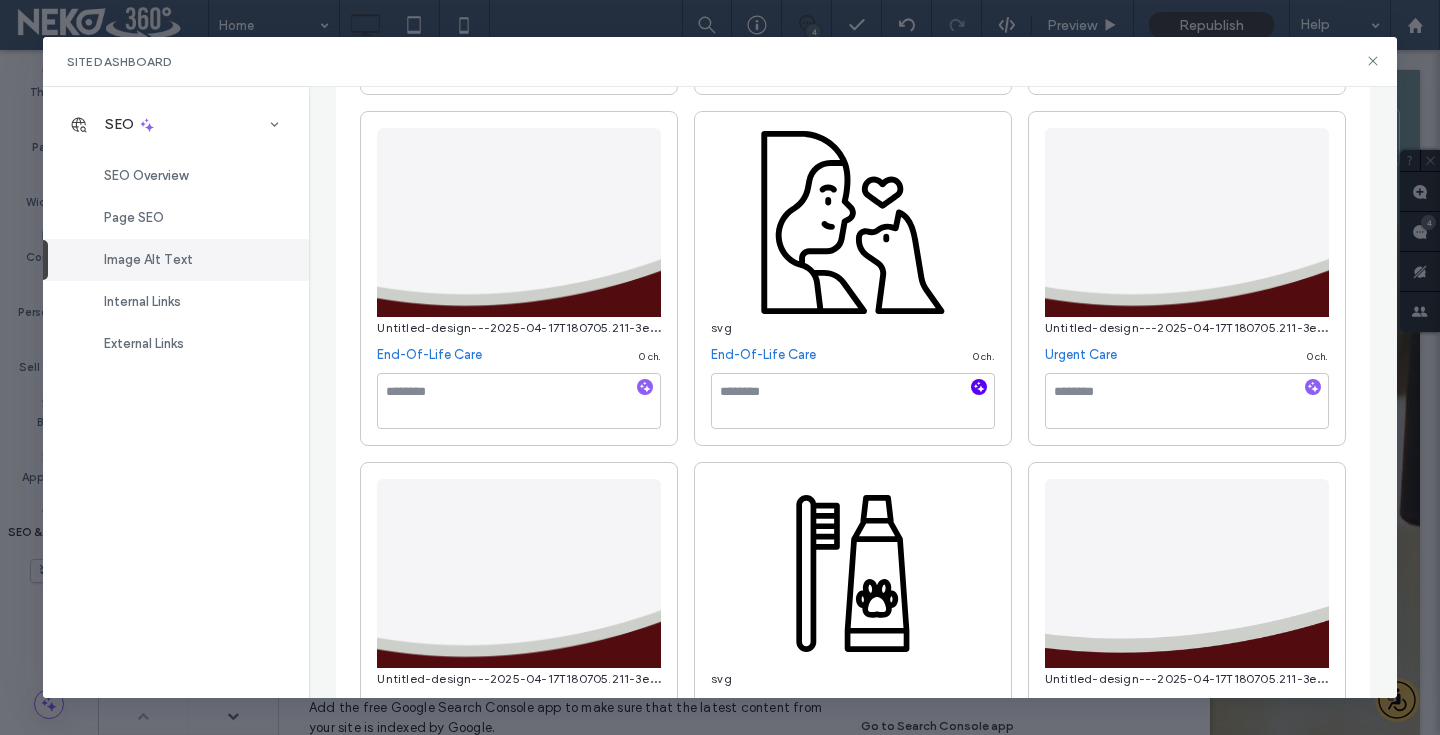 click 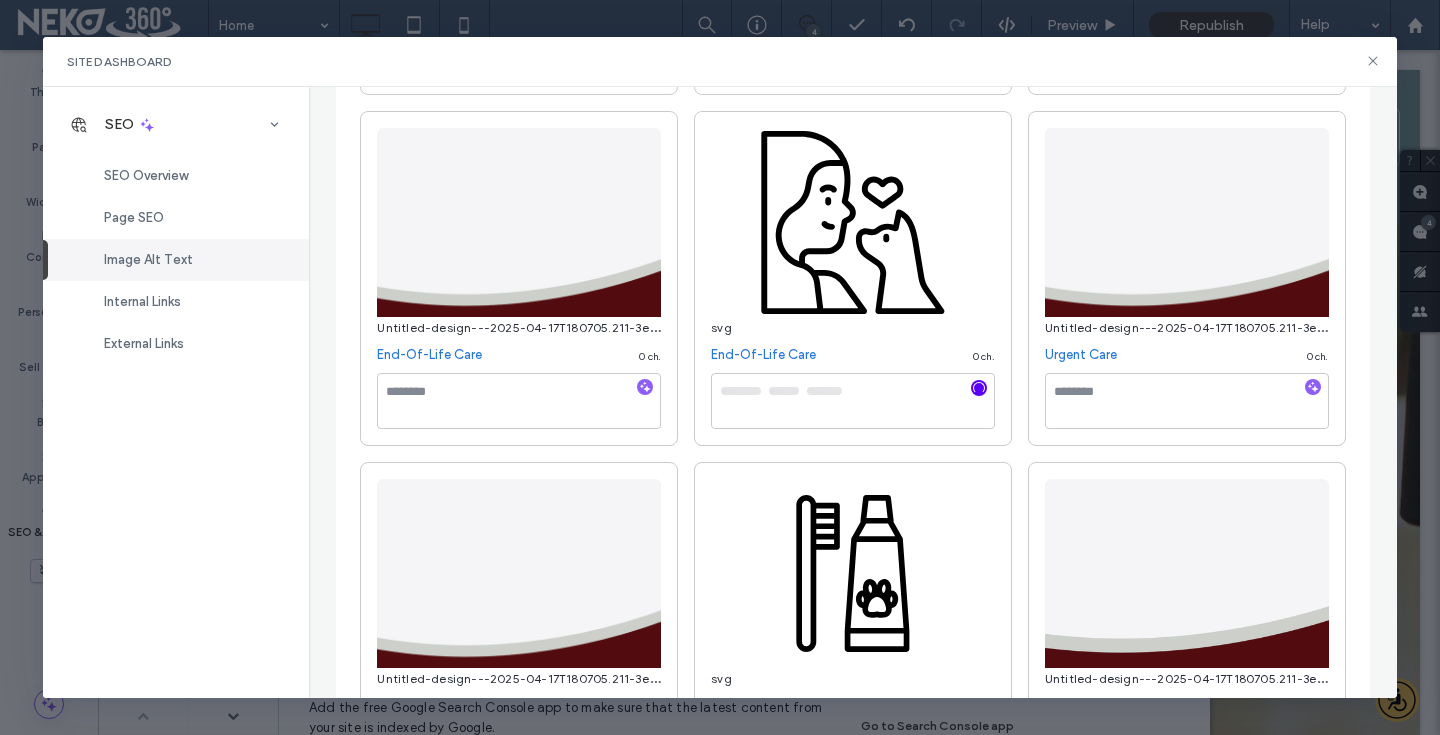 scroll, scrollTop: 2125, scrollLeft: 0, axis: vertical 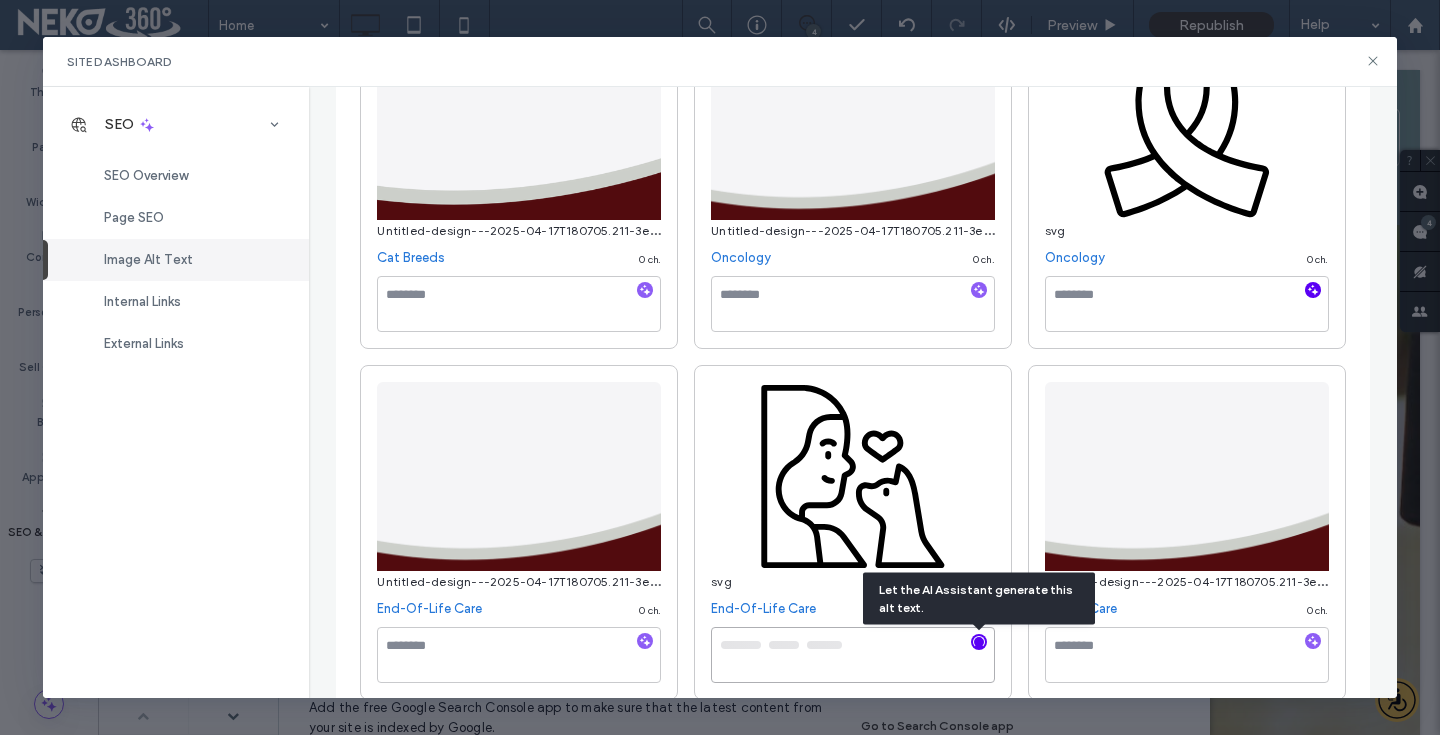 type on "**********" 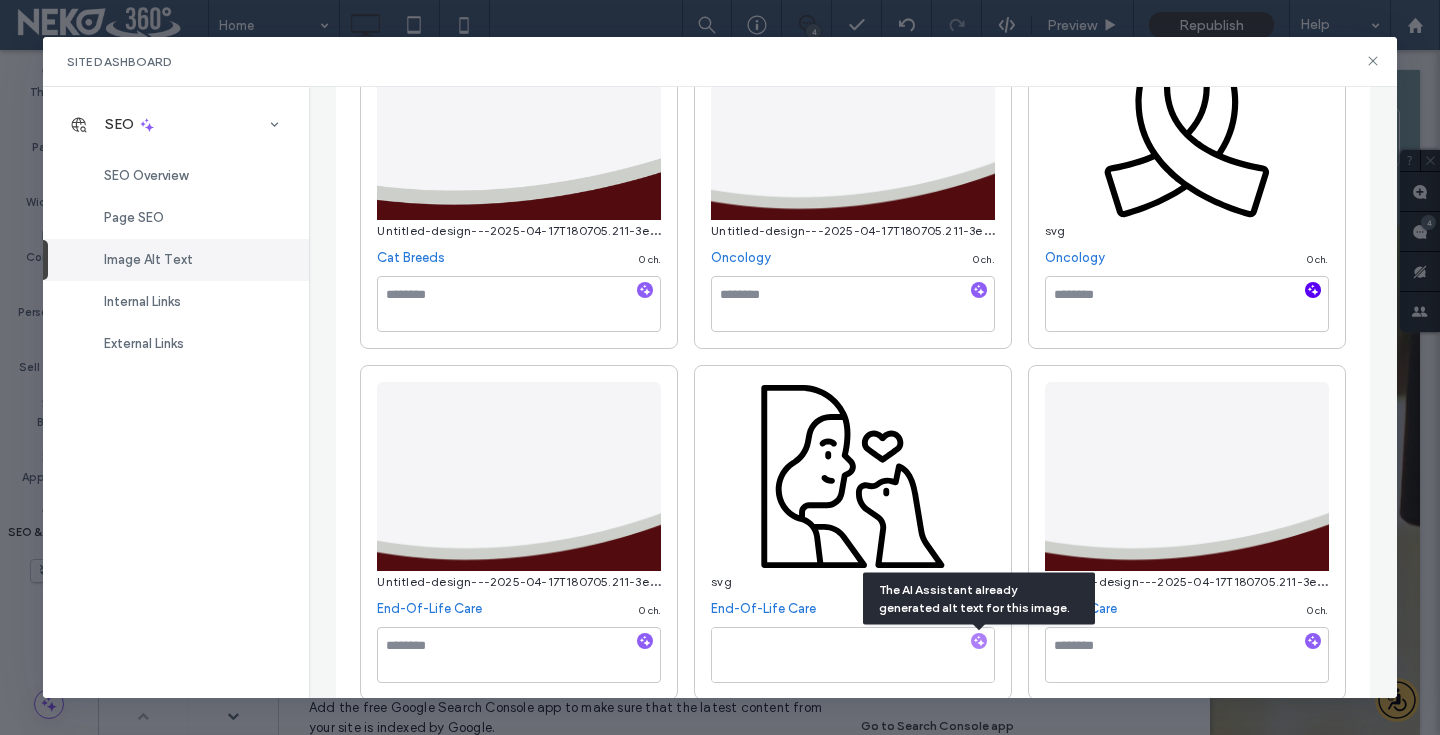 click 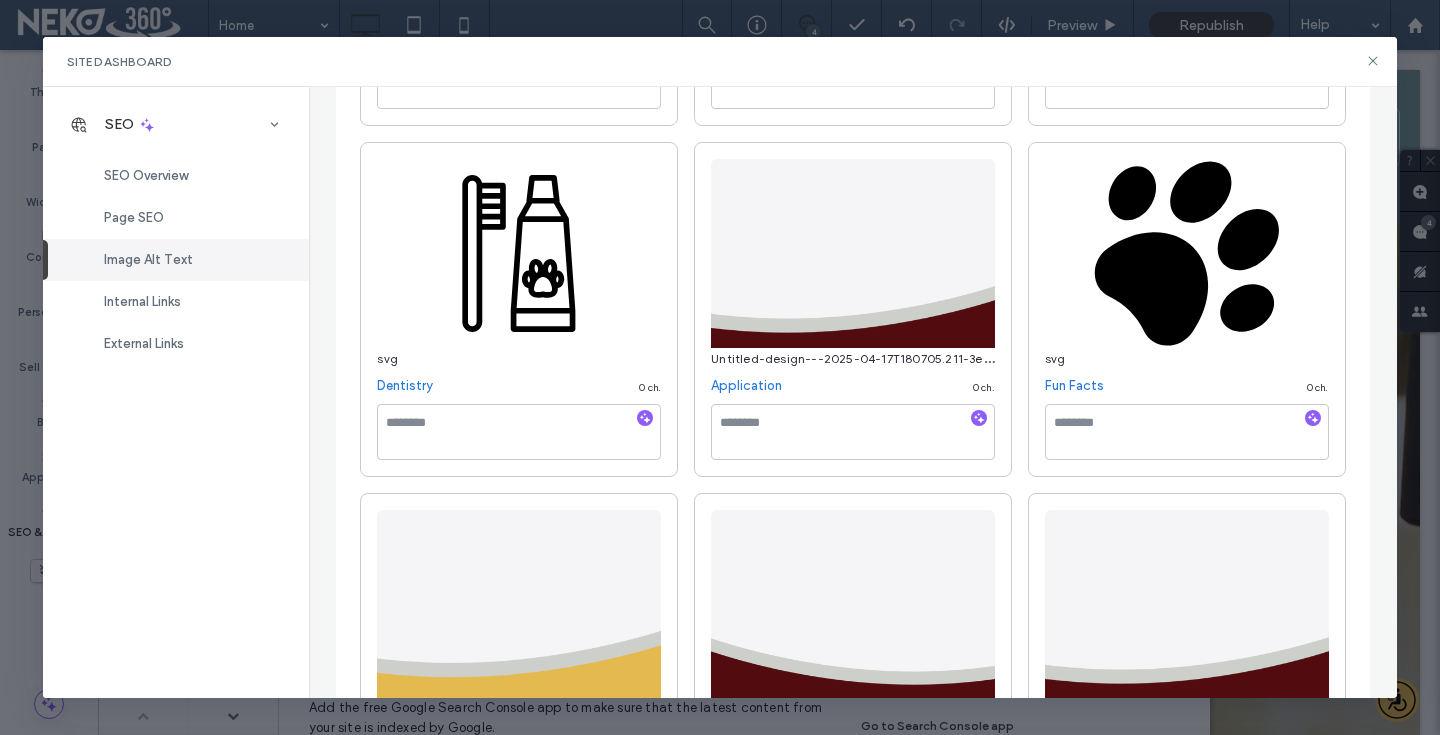 type on "**********" 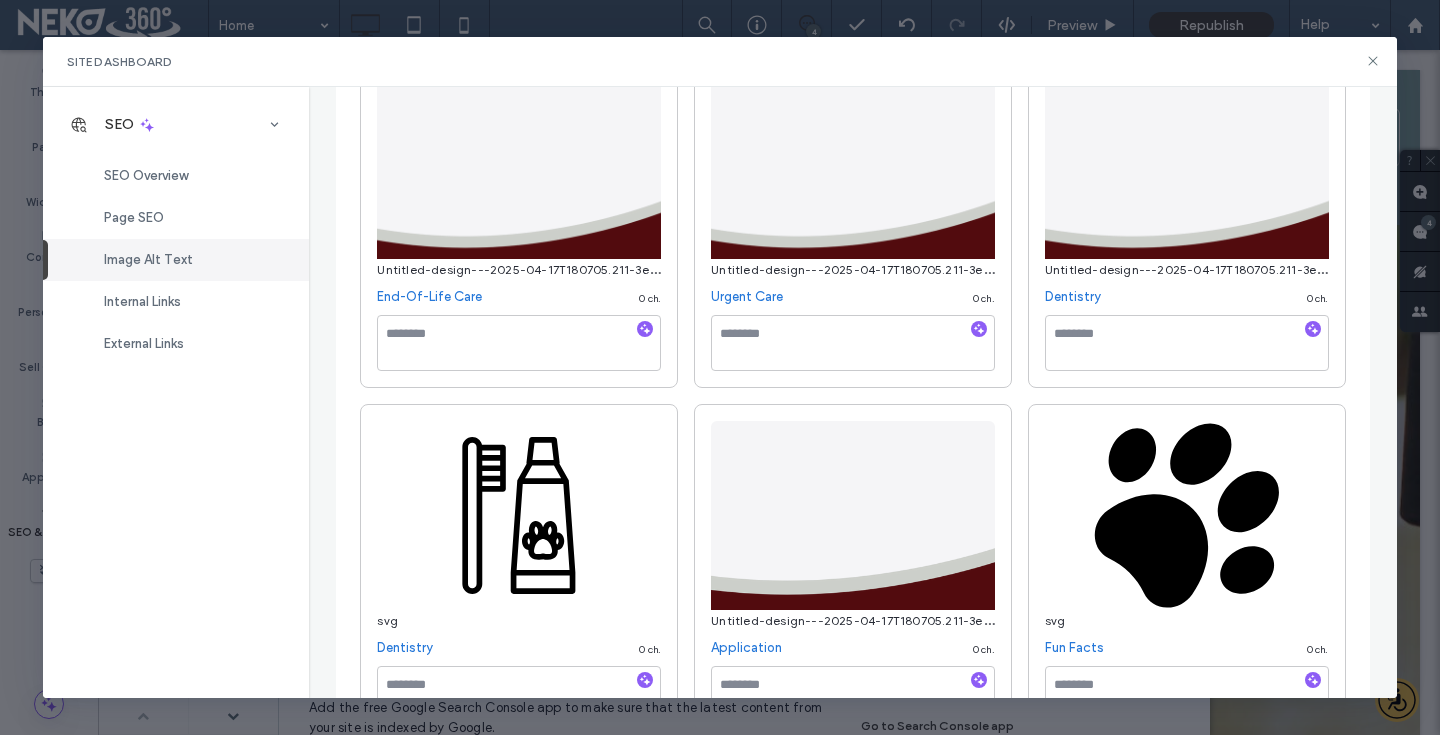 scroll, scrollTop: 2545, scrollLeft: 0, axis: vertical 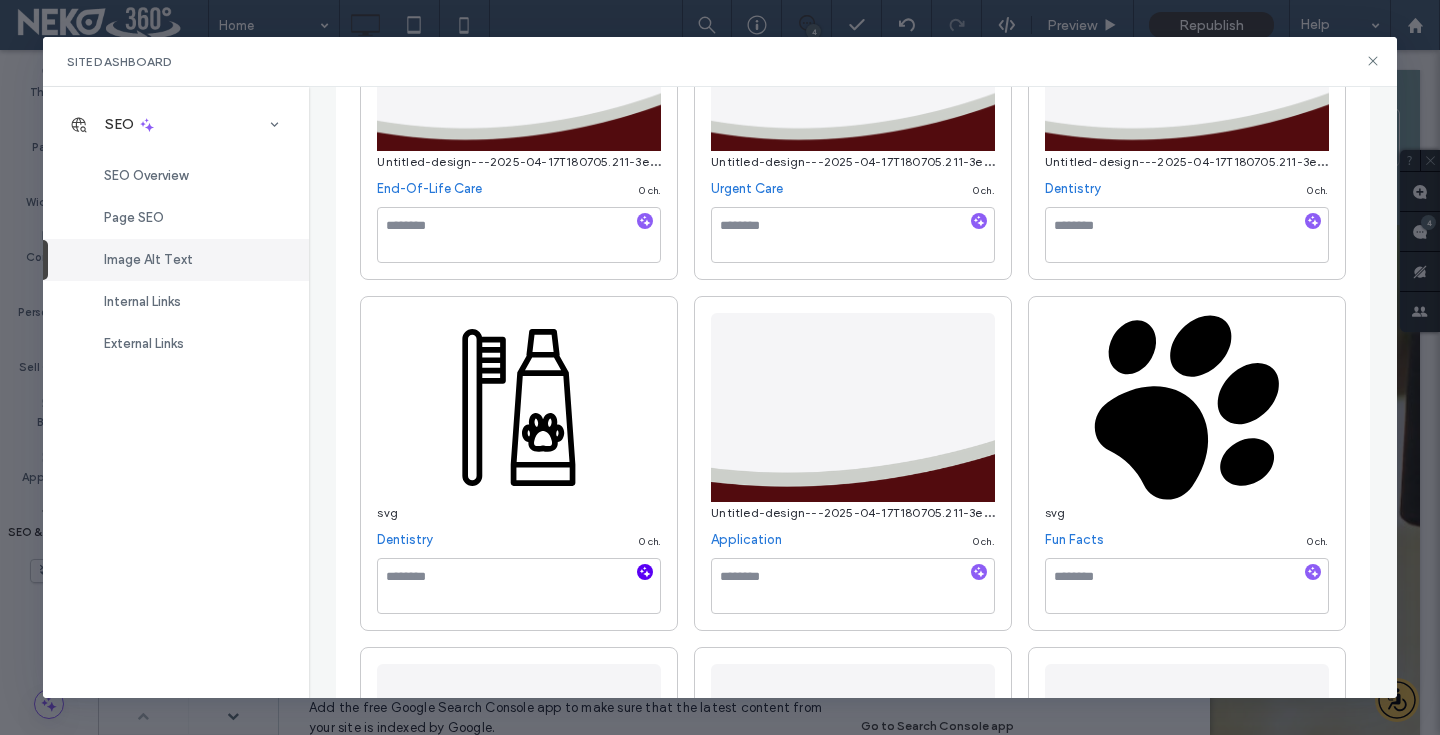 click 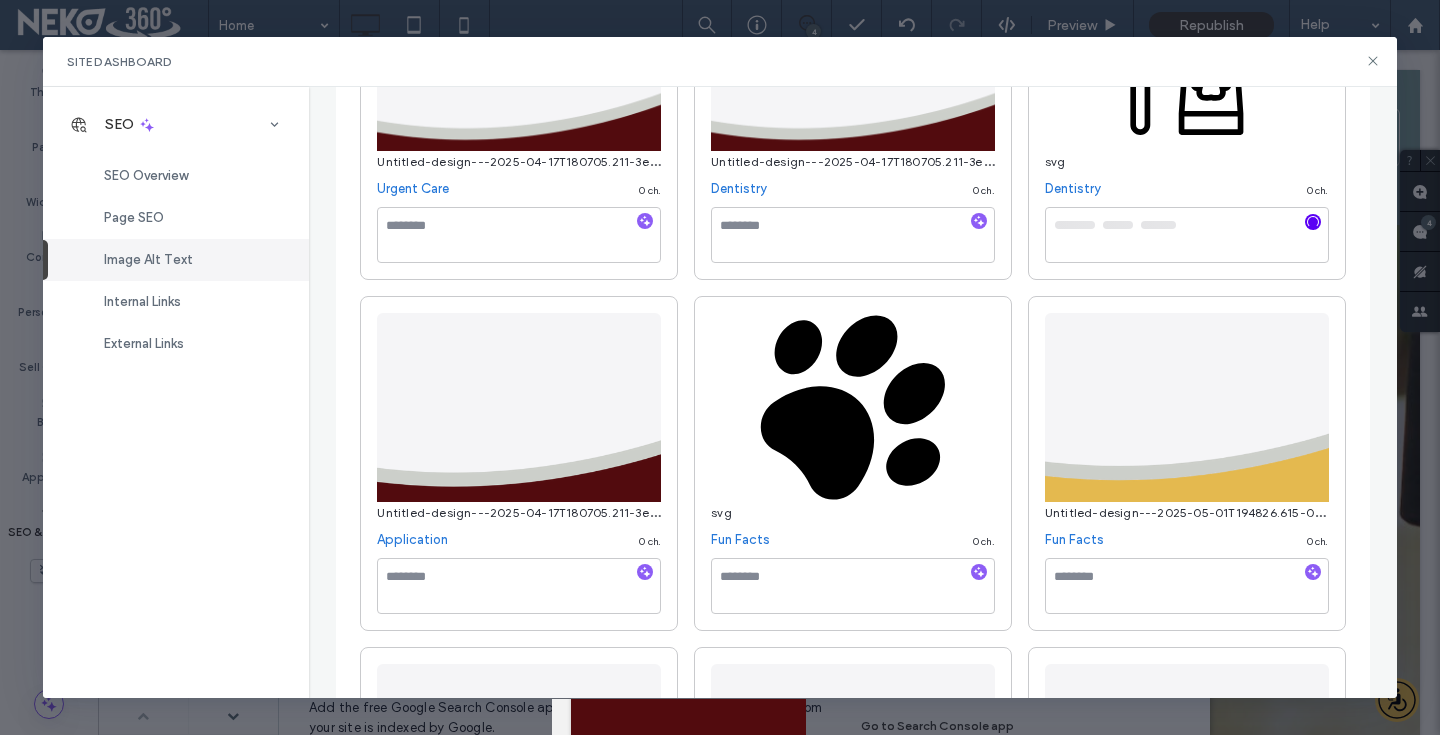 scroll, scrollTop: 2194, scrollLeft: 0, axis: vertical 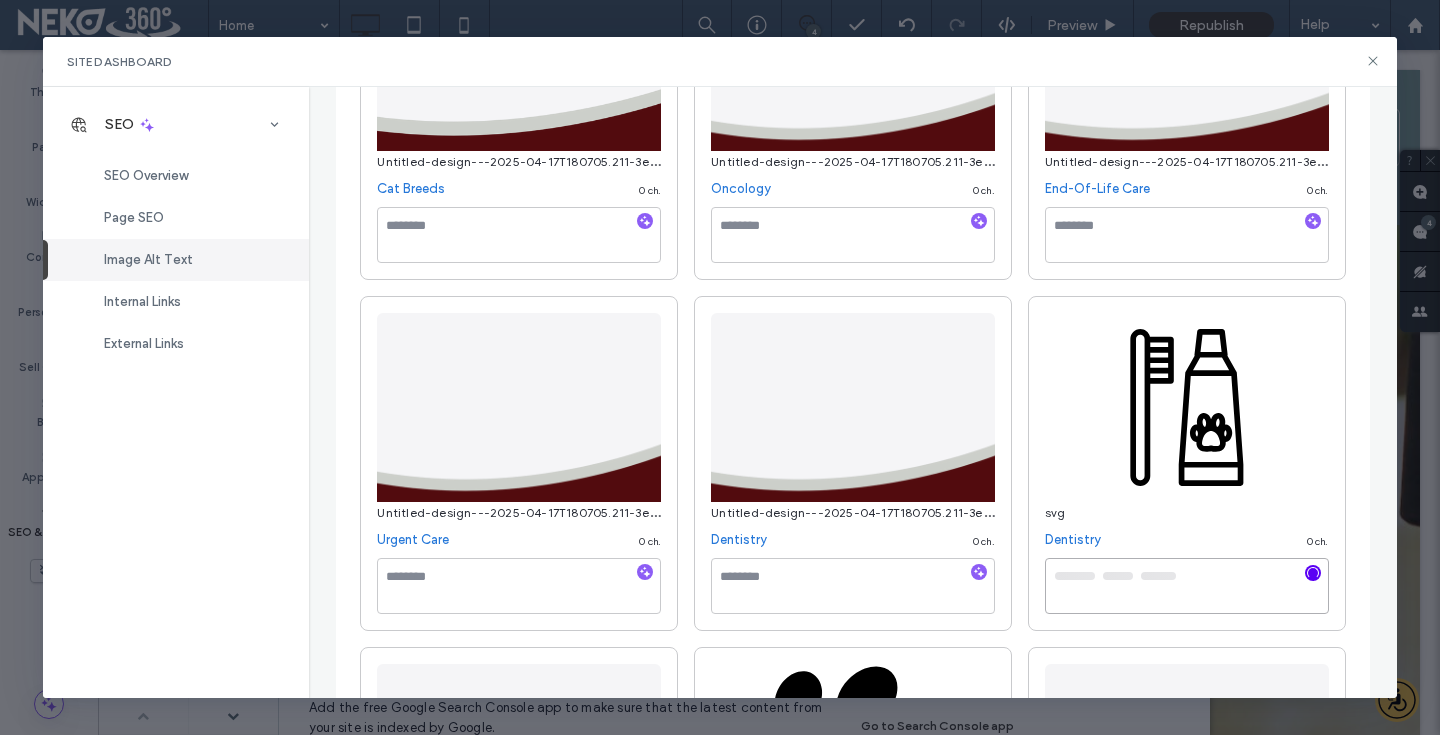 type on "**********" 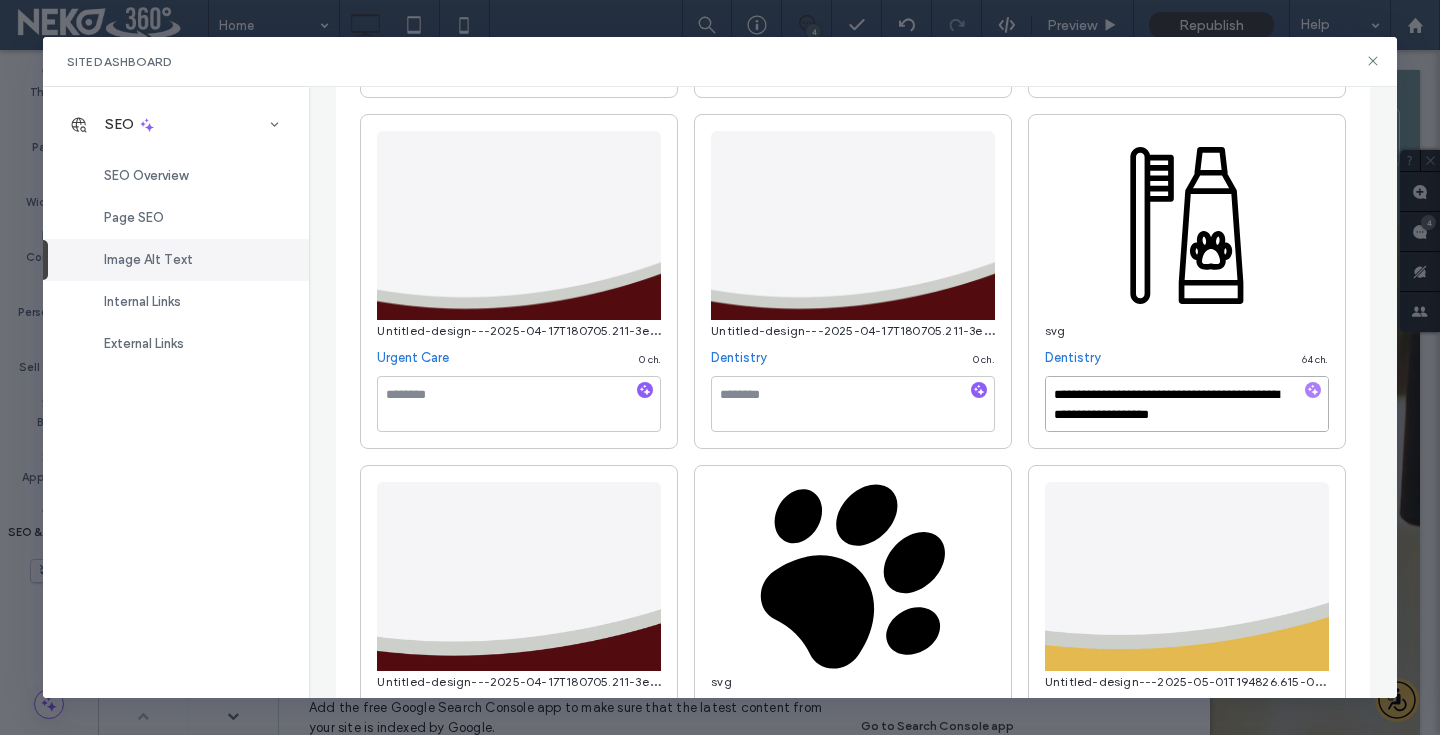 scroll, scrollTop: 2426, scrollLeft: 0, axis: vertical 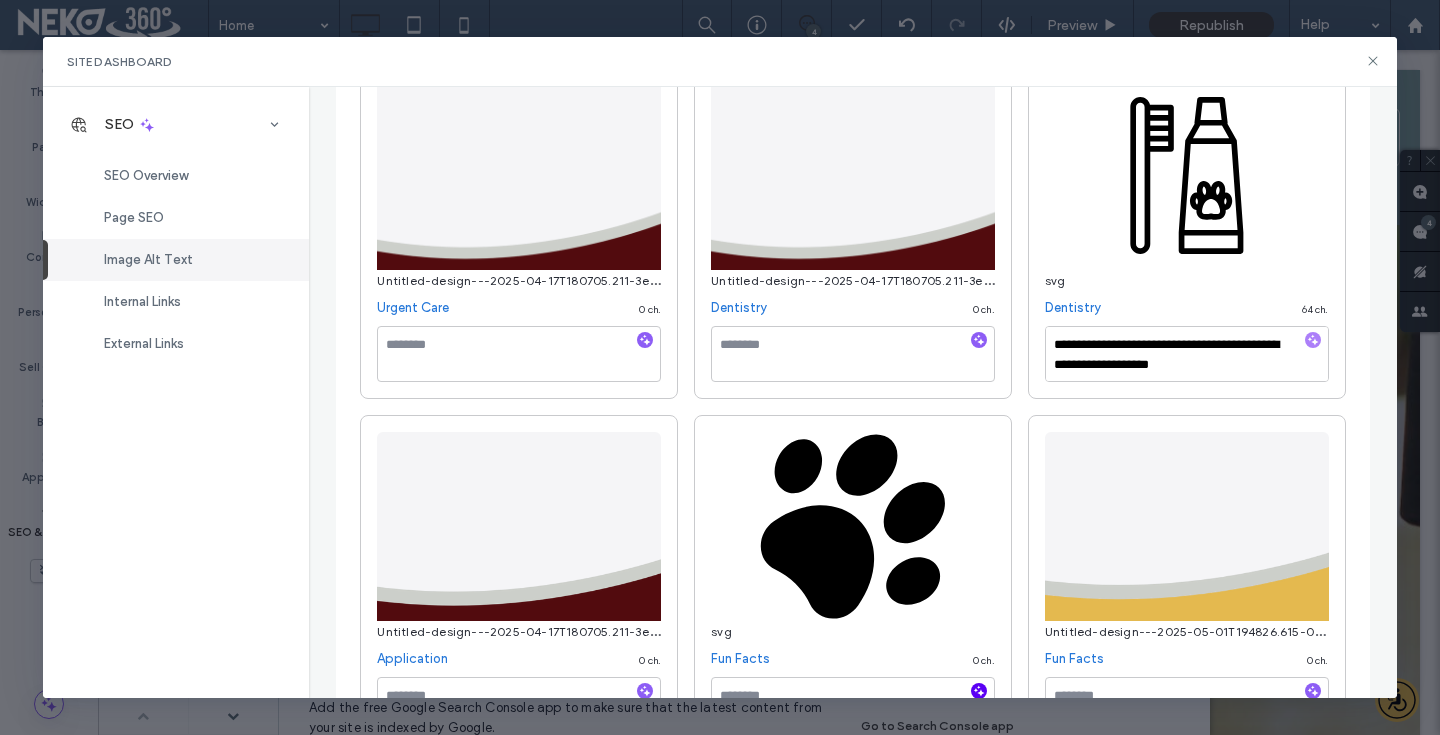click 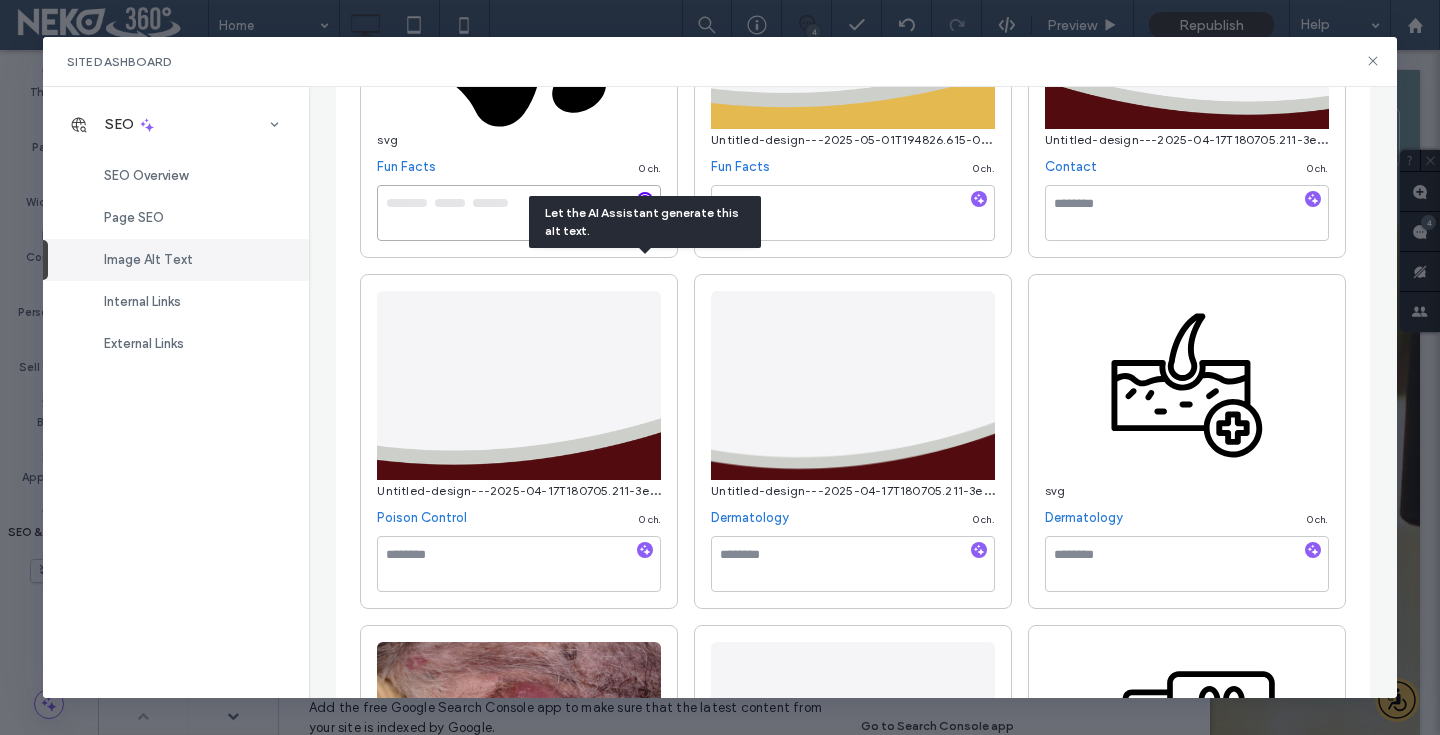 type on "**********" 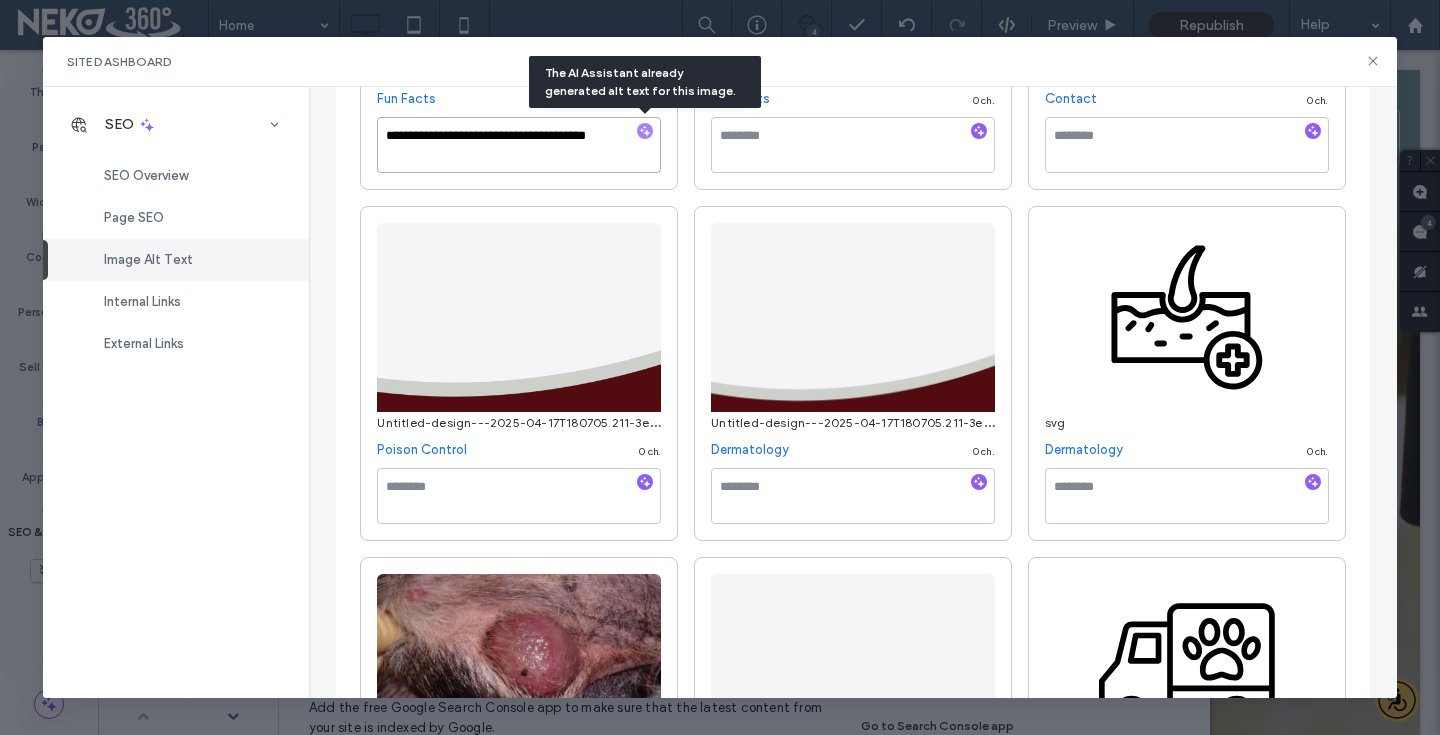 scroll, scrollTop: 2993, scrollLeft: 0, axis: vertical 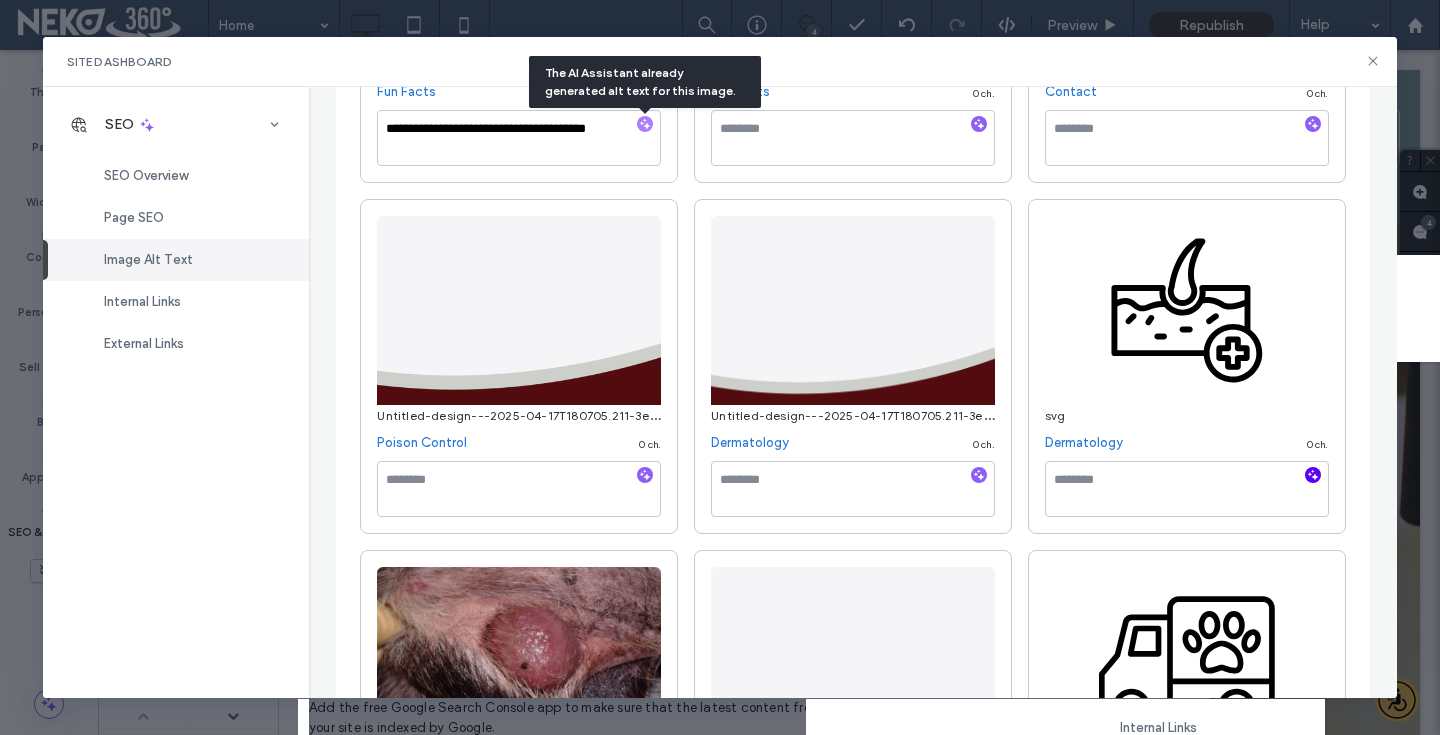 click 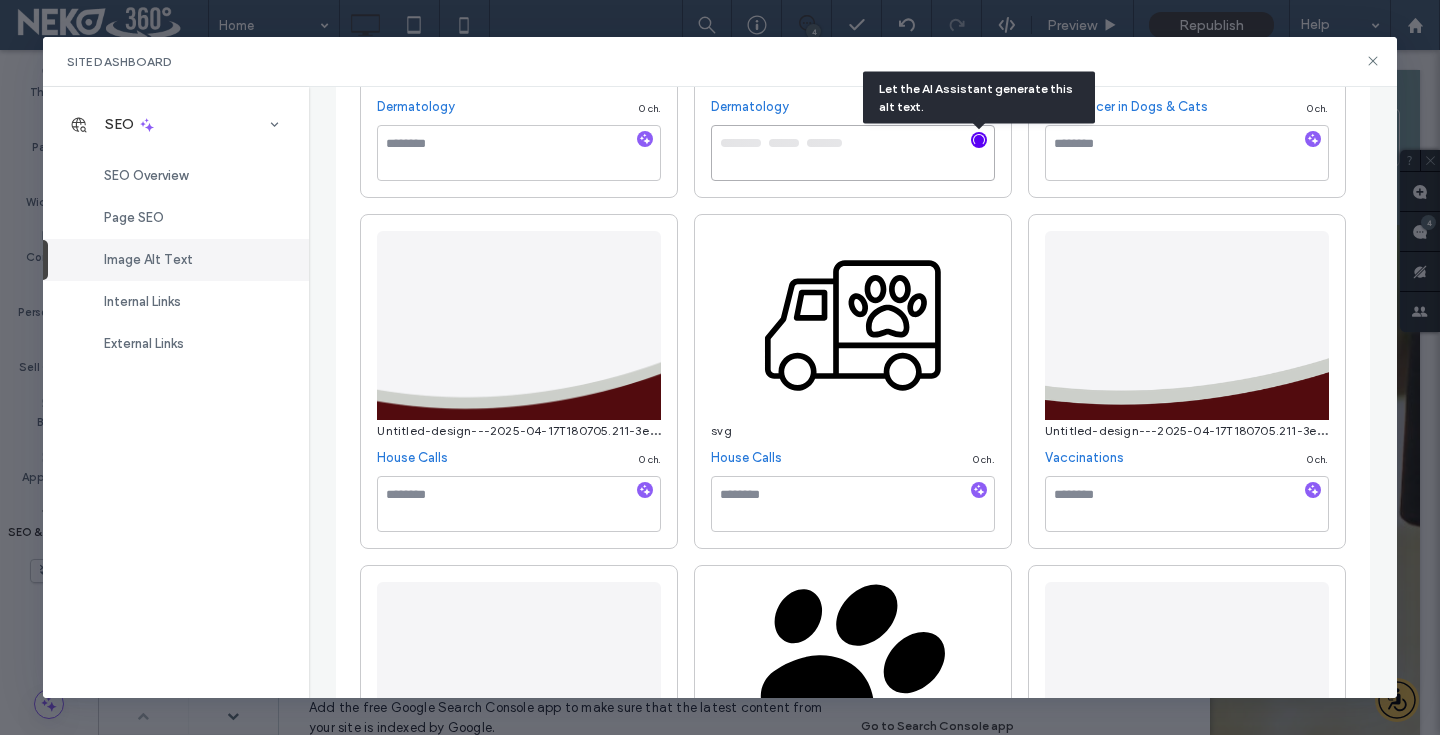 type on "**********" 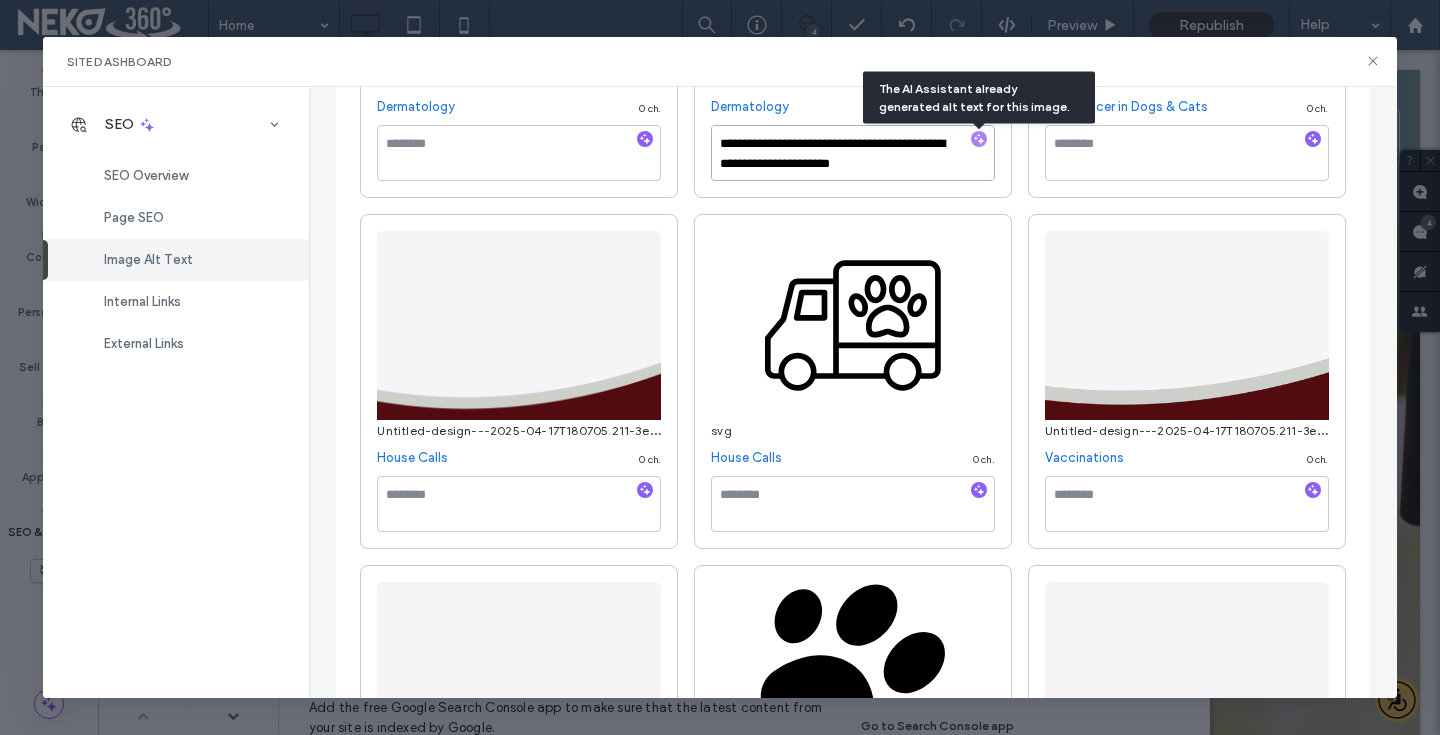 scroll, scrollTop: 2858, scrollLeft: 0, axis: vertical 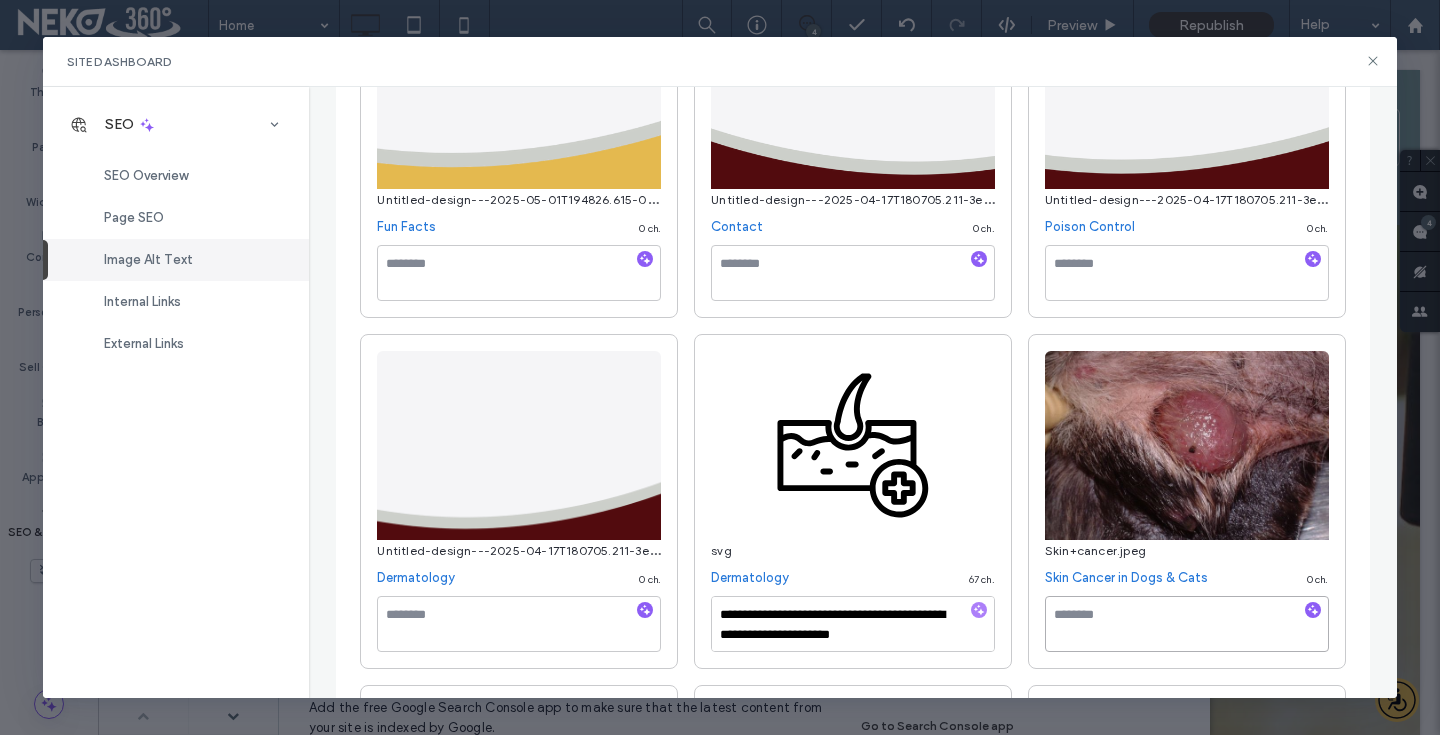 click at bounding box center [1187, 624] 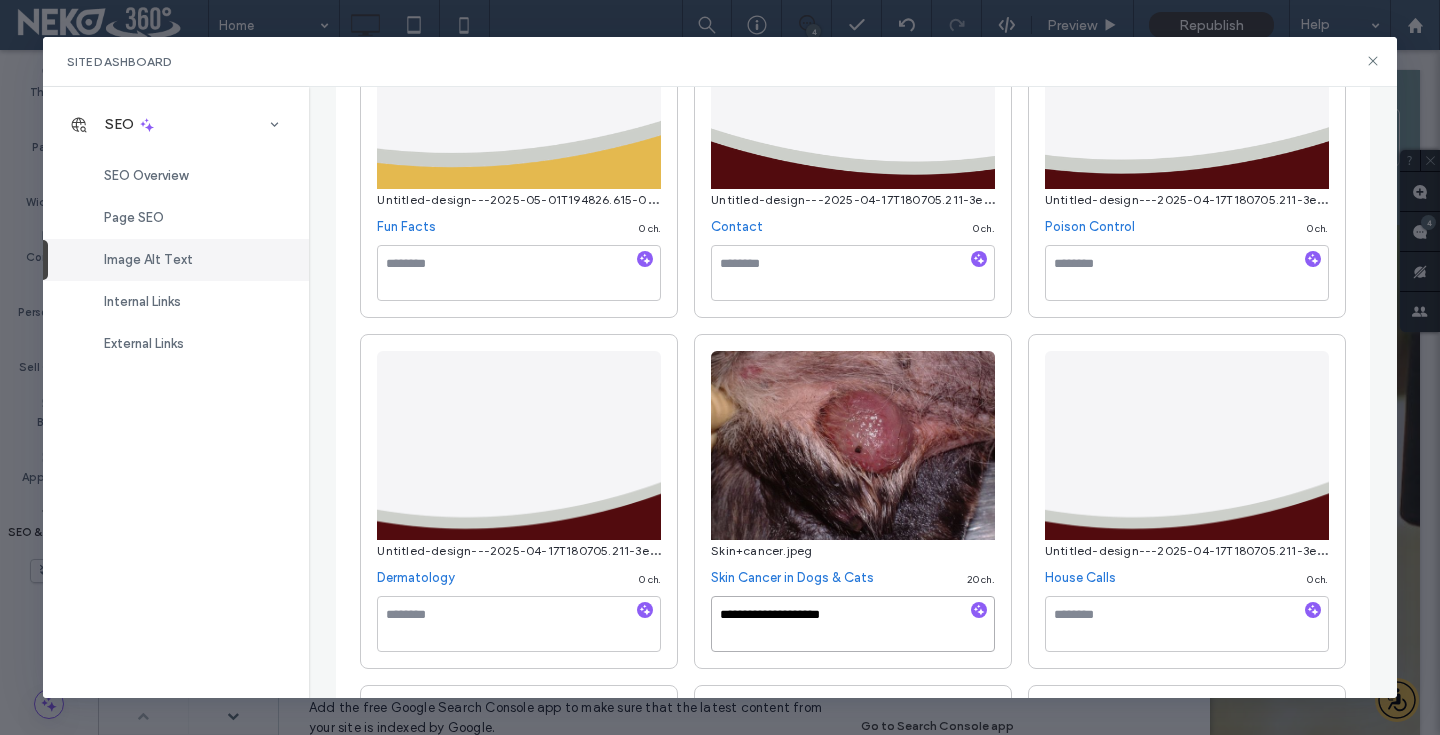 type on "**********" 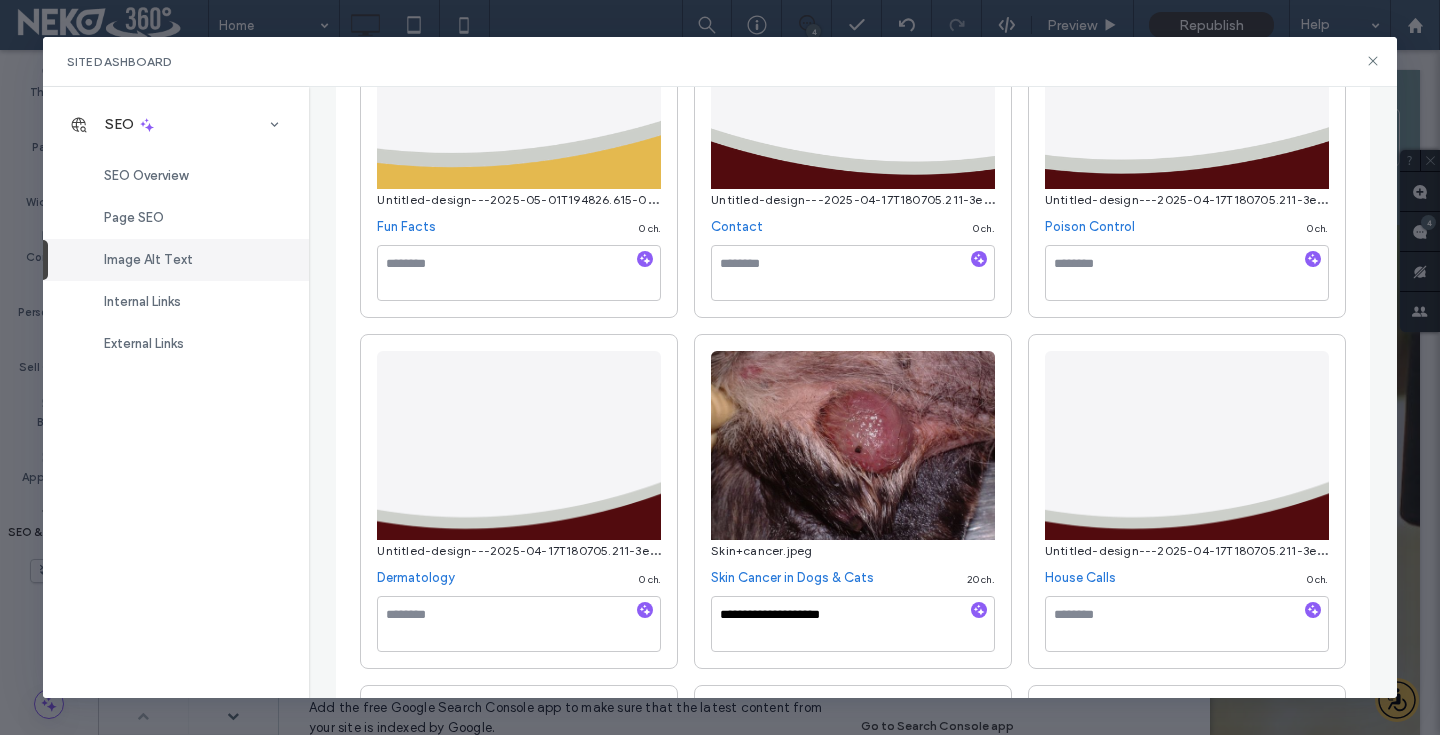 click on "Shake-1--282-29.png Come See Us! 0   ch. Untitled-design---2025-04-17T180705.211-3e3a343a-2457c660-72dcc01b-8faff9ff-2f00c346-102266c9-9f2300e6-0f8fb57f.png Referral Centers 0   ch. Untitled-design---2025-04-17T180705.211-3e3a343a-2457c660-72dcc01b-8faff9ff-2f00c346-102266c9-9f2300e6-0f8fb57f.png First Aid 0   ch. Untitled-design---2025-04-17T180705.211-3e3a343a-3fd02a00-3c07c2dd-a5462ad8.png Ophthalmology 0   ch. Untitled-design---2025-04-17T180705.211-3e3a343a-3fd02a00-3c07c2dd-a5462ad8.png Surgery 0   ch.
svg Surgery 0   ch. Untitled-design---2025-04-17T180705.211-3e3a343a-2457c660-72dcc01b-8faff9ff-2f00c346-102266c9-9f2300e6.png Common Conditions 0   ch. Untitled-design---2025-04-17T180705.211-3e3a343a-3fd02a00-3c07c2dd-a5462ad8.png Imaging 0   ch.
svg Imaging 0   ch. Untitled-design---2025-04-17T180705.211-3e3a343a-2457c660-72dcc01b-8faff9ff-bf4f2314.png Home 0   ch. Home 0   ch. Home 0" at bounding box center (852, 1203) 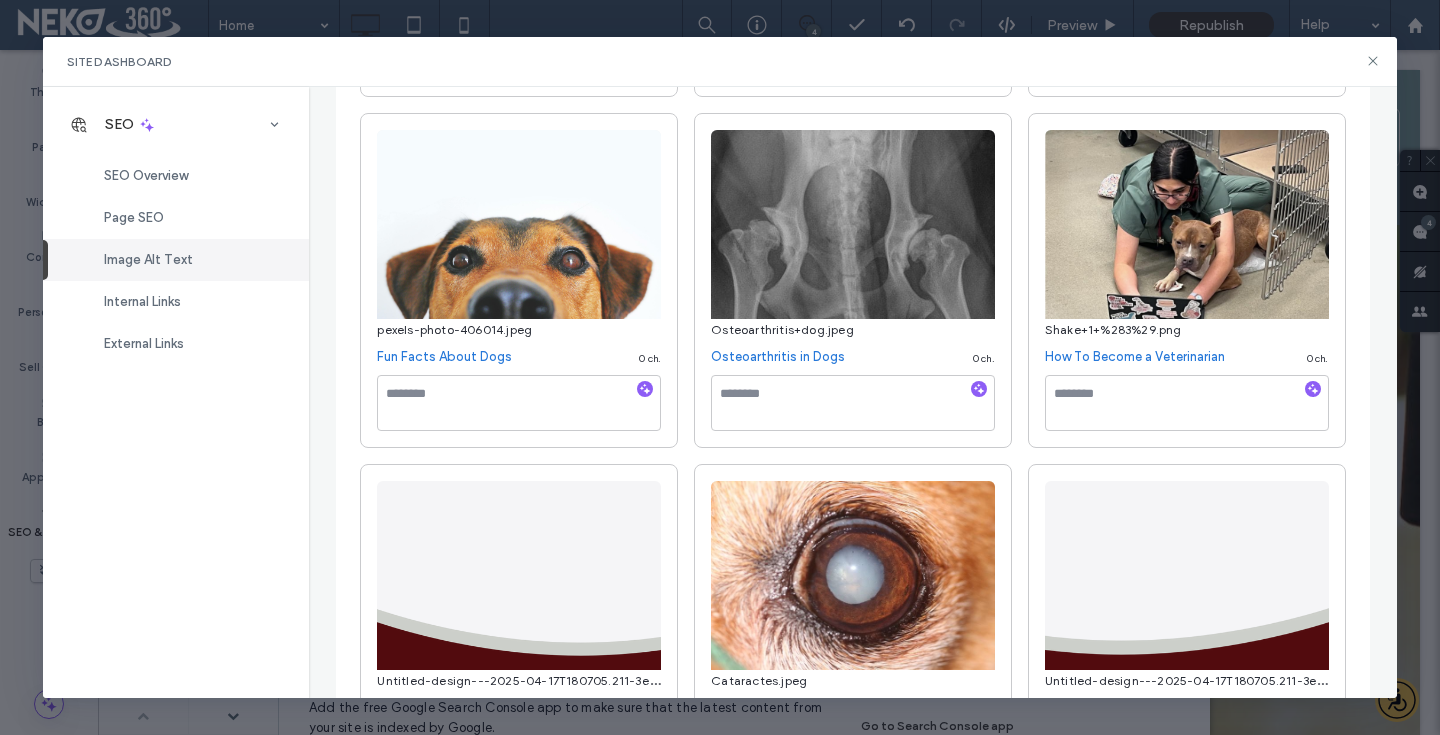 scroll, scrollTop: 4142, scrollLeft: 0, axis: vertical 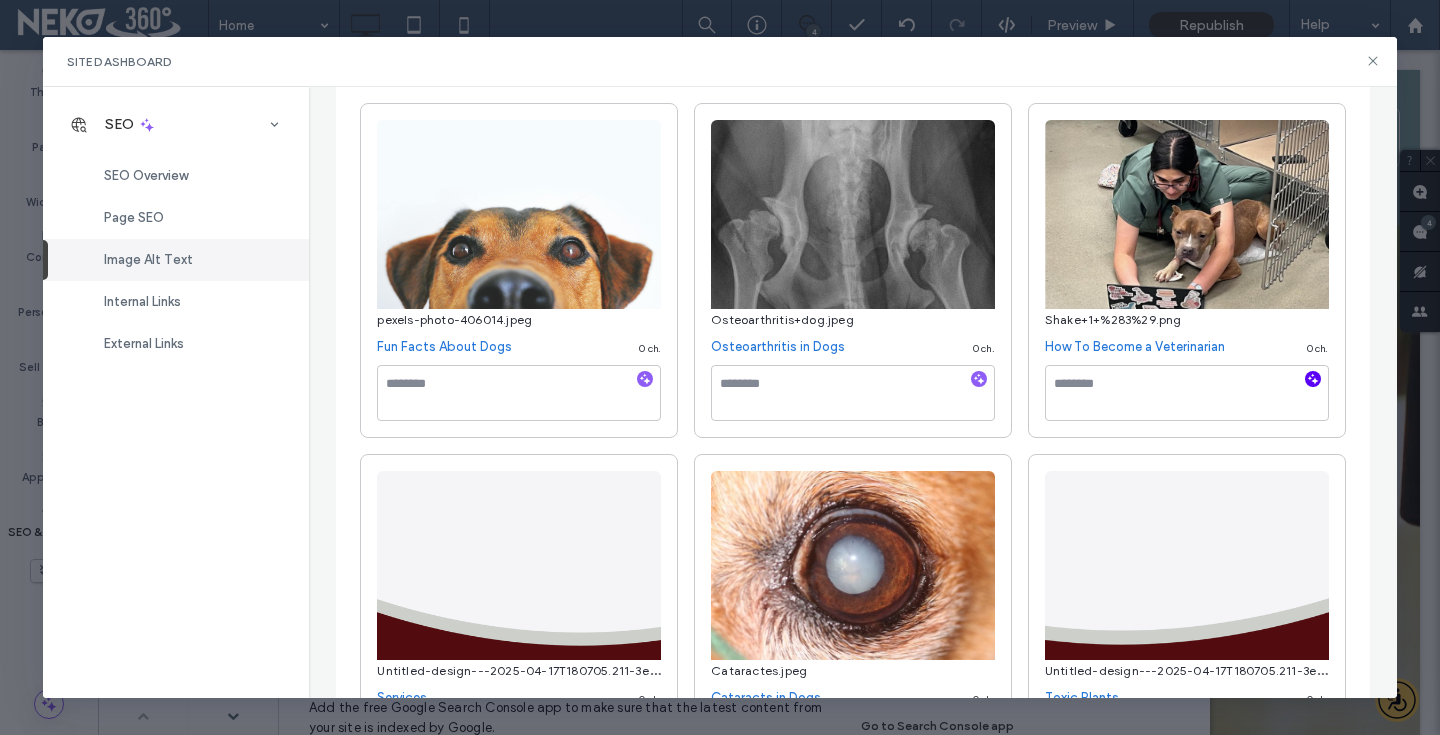 click 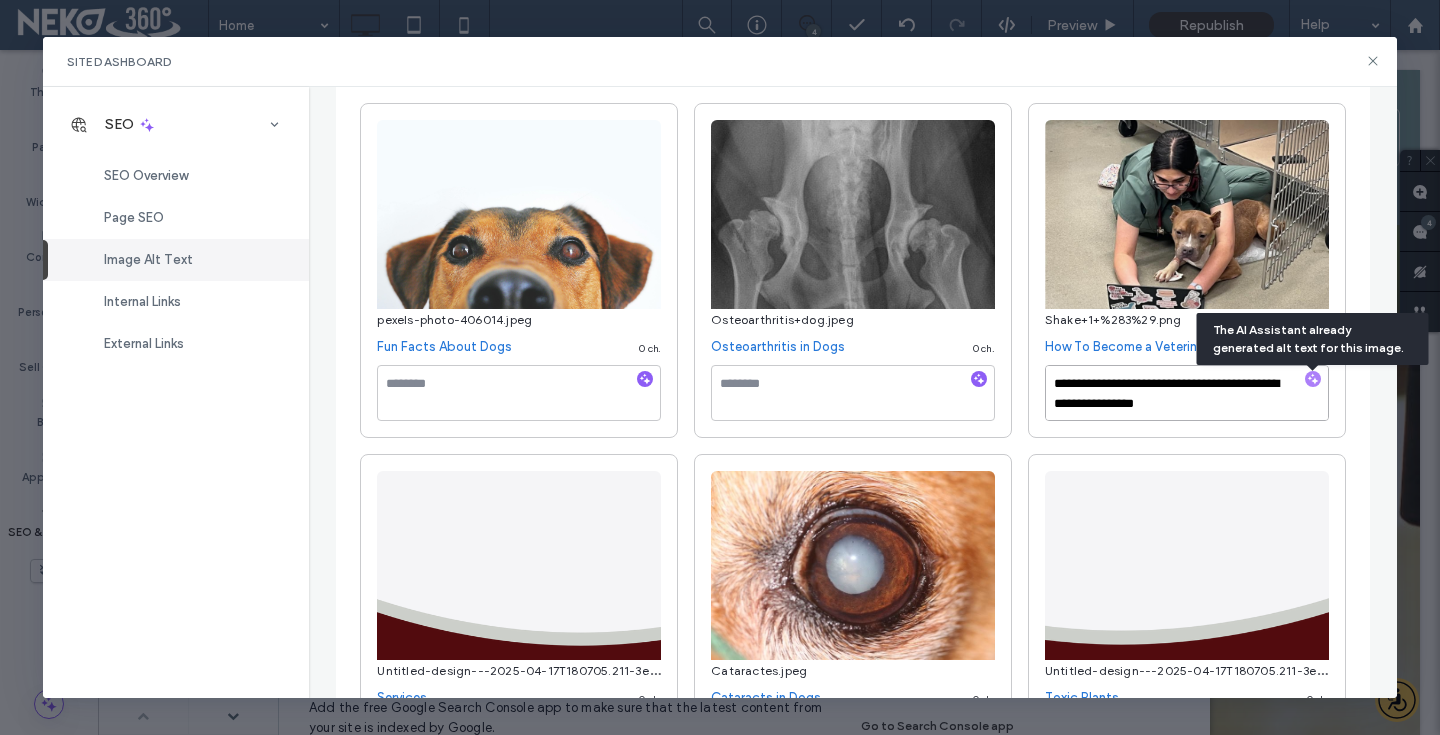 click on "**********" at bounding box center (1187, 393) 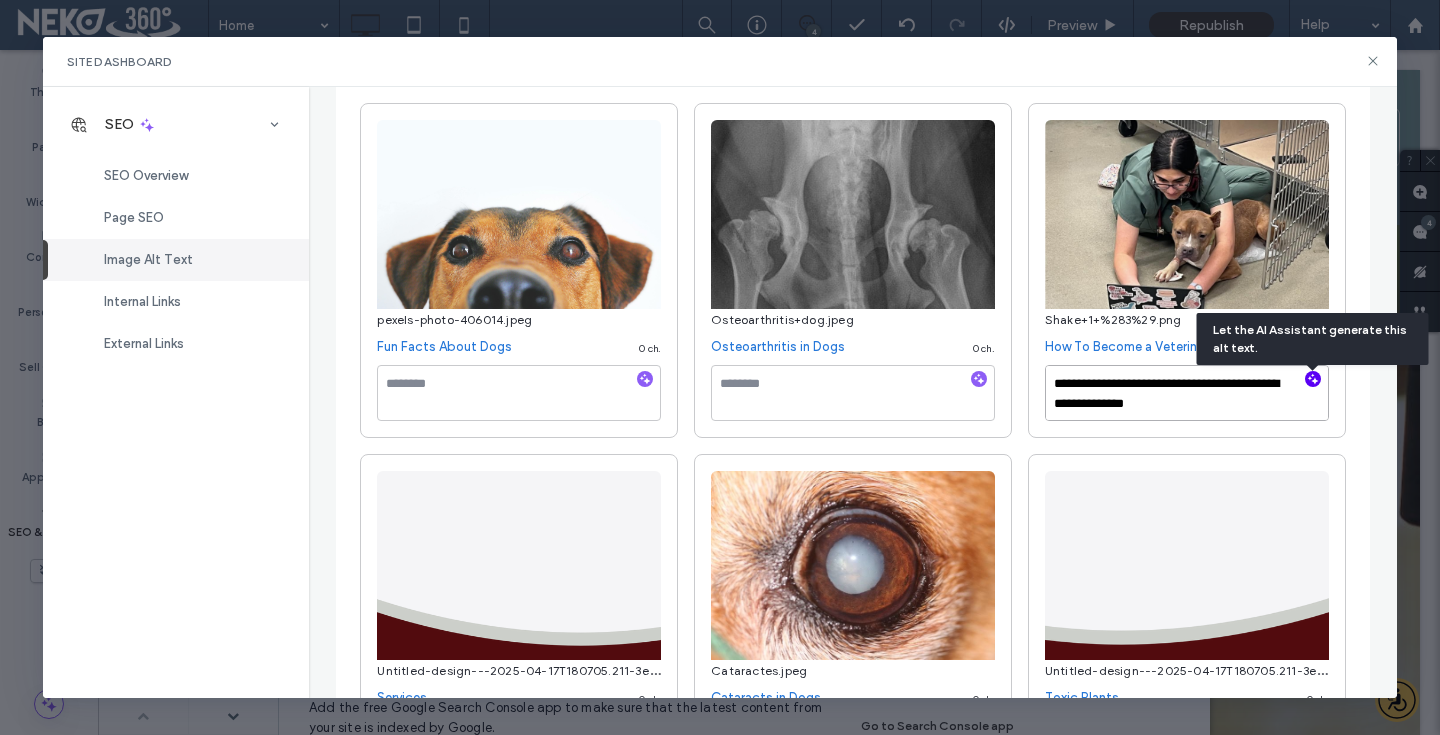 type on "**********" 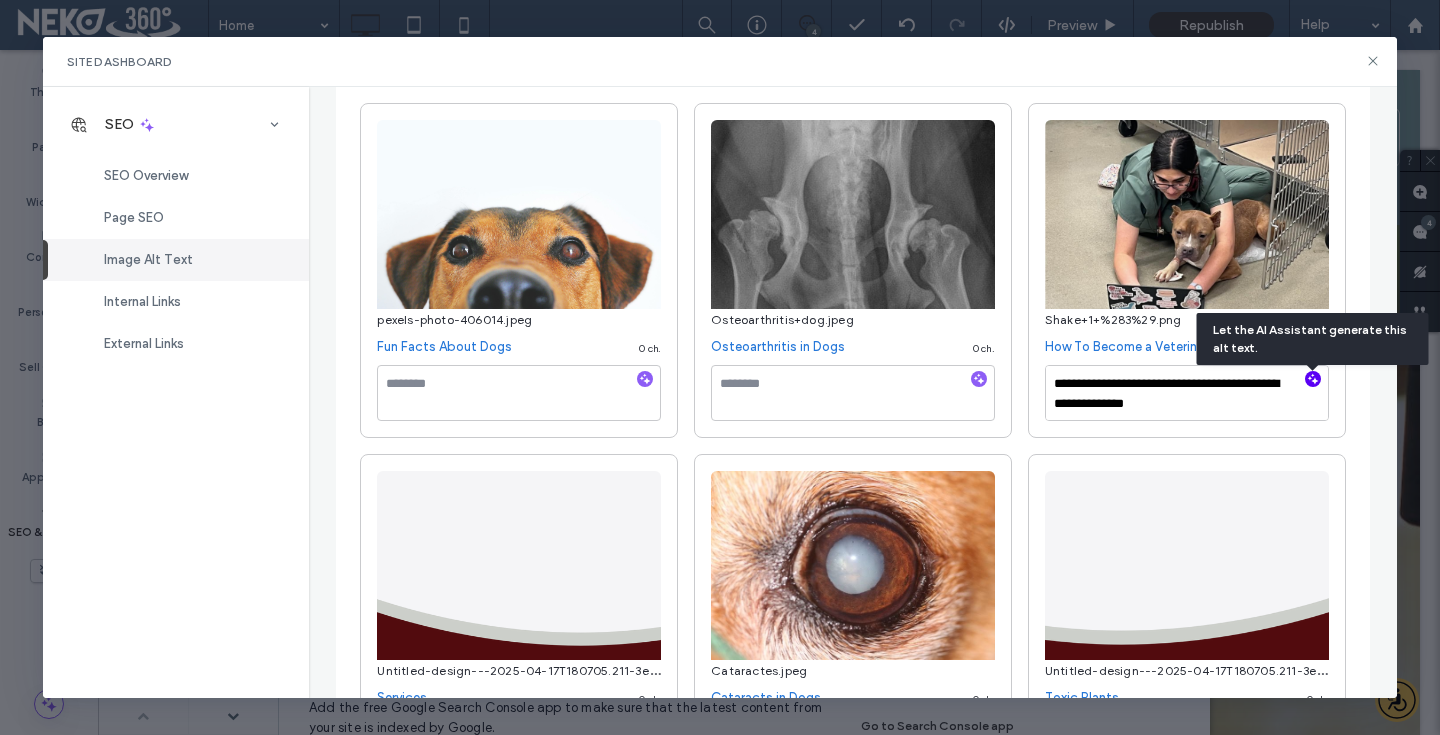 click on "Shake-1--282-29.png Come See Us! 0   ch. Untitled-design---2025-04-17T180705.211-3e3a343a-2457c660-72dcc01b-8faff9ff-2f00c346-102266c9-9f2300e6-0f8fb57f.png Referral Centers 0   ch. Untitled-design---2025-04-17T180705.211-3e3a343a-2457c660-72dcc01b-8faff9ff-2f00c346-102266c9-9f2300e6-0f8fb57f.png First Aid 0   ch. Untitled-design---2025-04-17T180705.211-3e3a343a-3fd02a00-3c07c2dd-a5462ad8.png Ophthalmology 0   ch. Untitled-design---2025-04-17T180705.211-3e3a343a-3fd02a00-3c07c2dd-a5462ad8.png Surgery 0   ch.
svg Surgery 0   ch. Untitled-design---2025-04-17T180705.211-3e3a343a-2457c660-72dcc01b-8faff9ff-2f00c346-102266c9-9f2300e6.png Common Conditions 0   ch. Untitled-design---2025-04-17T180705.211-3e3a343a-3fd02a00-3c07c2dd-a5462ad8.png Imaging 0   ch.
svg Imaging 0   ch. Untitled-design---2025-04-17T180705.211-3e3a343a-2457c660-72dcc01b-8faff9ff-bf4f2314.png Home 0   ch. Home 0   ch. Home 0" at bounding box center (852, -81) 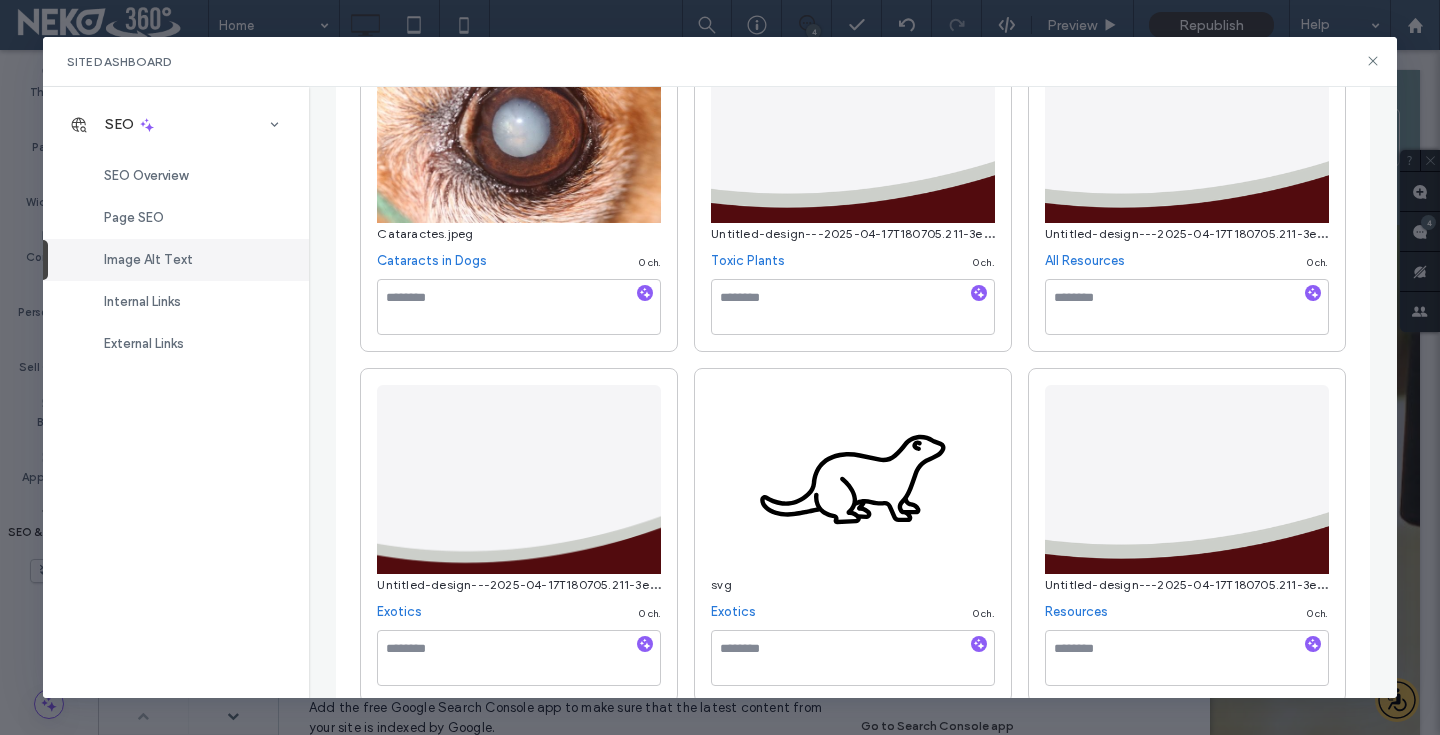 scroll, scrollTop: 4596, scrollLeft: 0, axis: vertical 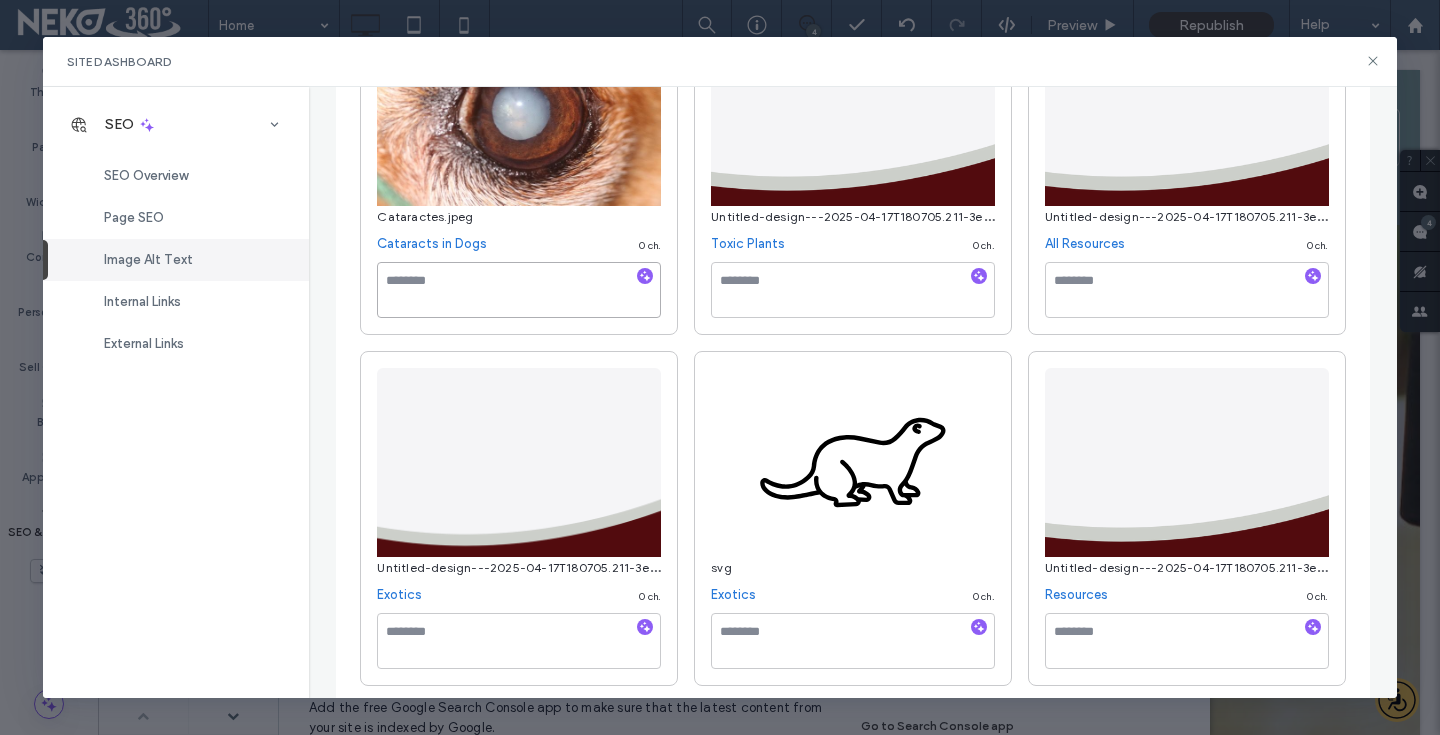 click at bounding box center (519, 290) 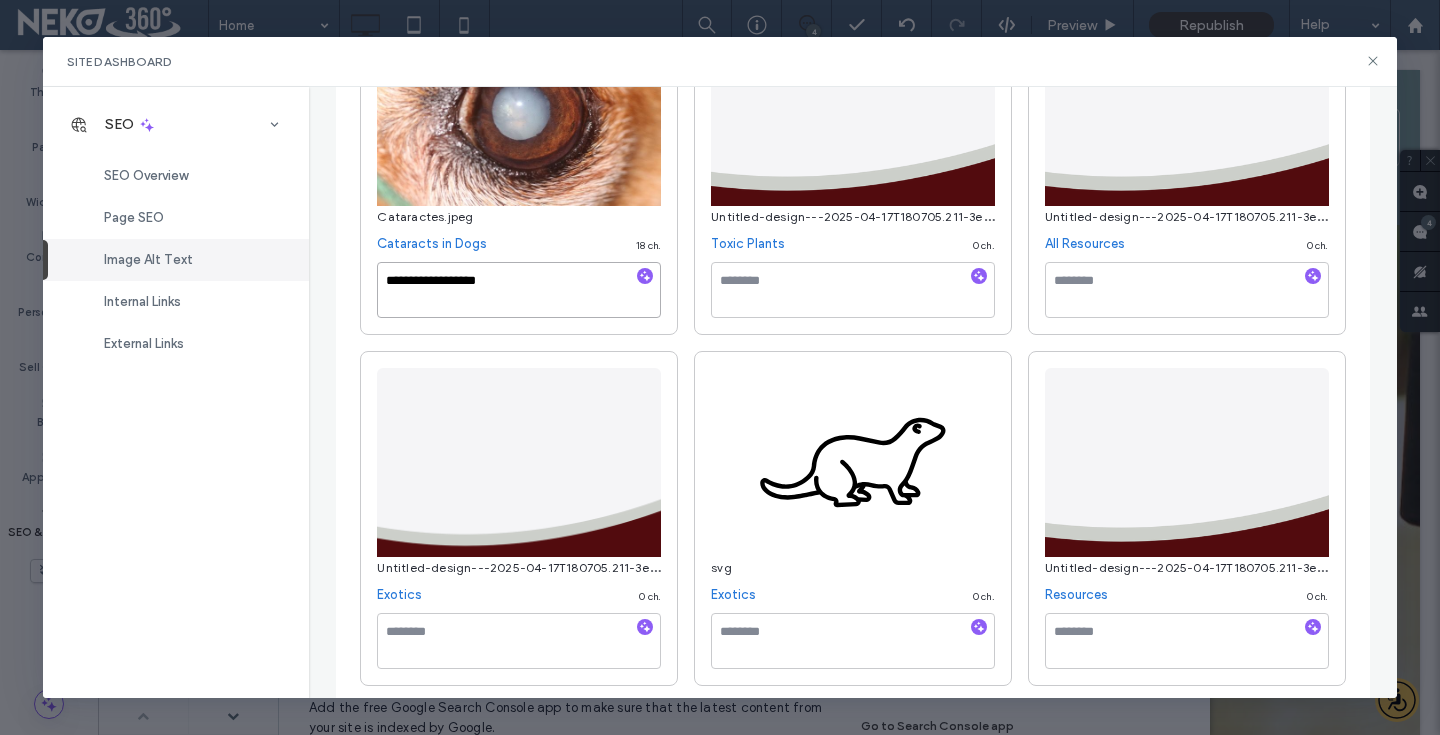 type on "**********" 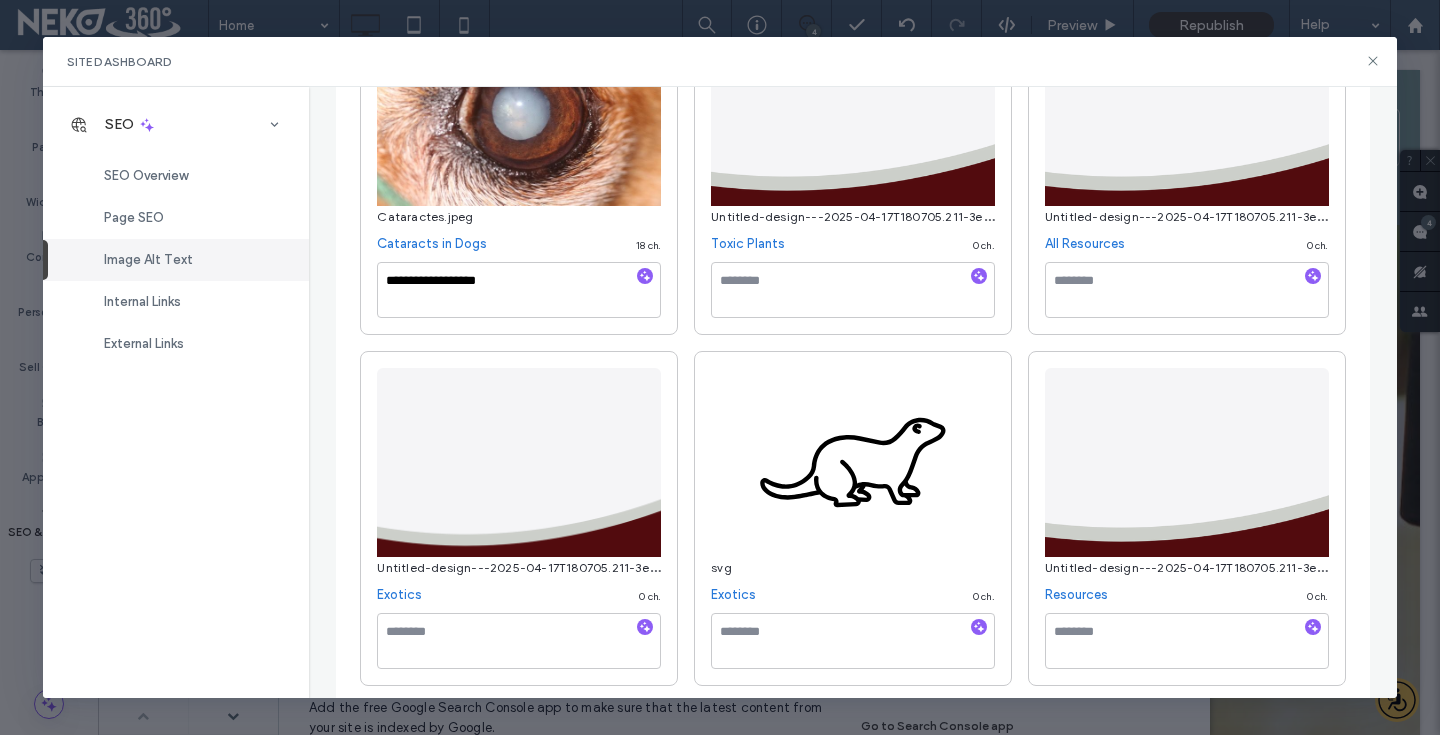click on "Shake-1--282-29.png Come See Us! 0   ch. Untitled-design---2025-04-17T180705.211-3e3a343a-2457c660-72dcc01b-8faff9ff-2f00c346-102266c9-9f2300e6-0f8fb57f.png Referral Centers 0   ch. Untitled-design---2025-04-17T180705.211-3e3a343a-2457c660-72dcc01b-8faff9ff-2f00c346-102266c9-9f2300e6-0f8fb57f.png First Aid 0   ch. Untitled-design---2025-04-17T180705.211-3e3a343a-3fd02a00-3c07c2dd-a5462ad8.png Ophthalmology 0   ch. Untitled-design---2025-04-17T180705.211-3e3a343a-3fd02a00-3c07c2dd-a5462ad8.png Surgery 0   ch.
svg Surgery 0   ch. Untitled-design---2025-04-17T180705.211-3e3a343a-2457c660-72dcc01b-8faff9ff-2f00c346-102266c9-9f2300e6.png Common Conditions 0   ch. Untitled-design---2025-04-17T180705.211-3e3a343a-3fd02a00-3c07c2dd-a5462ad8.png Imaging 0   ch.
svg Imaging 0   ch. Untitled-design---2025-04-17T180705.211-3e3a343a-2457c660-72dcc01b-8faff9ff-bf4f2314.png Home 0   ch. Home 0   ch. Home 0" at bounding box center [852, -535] 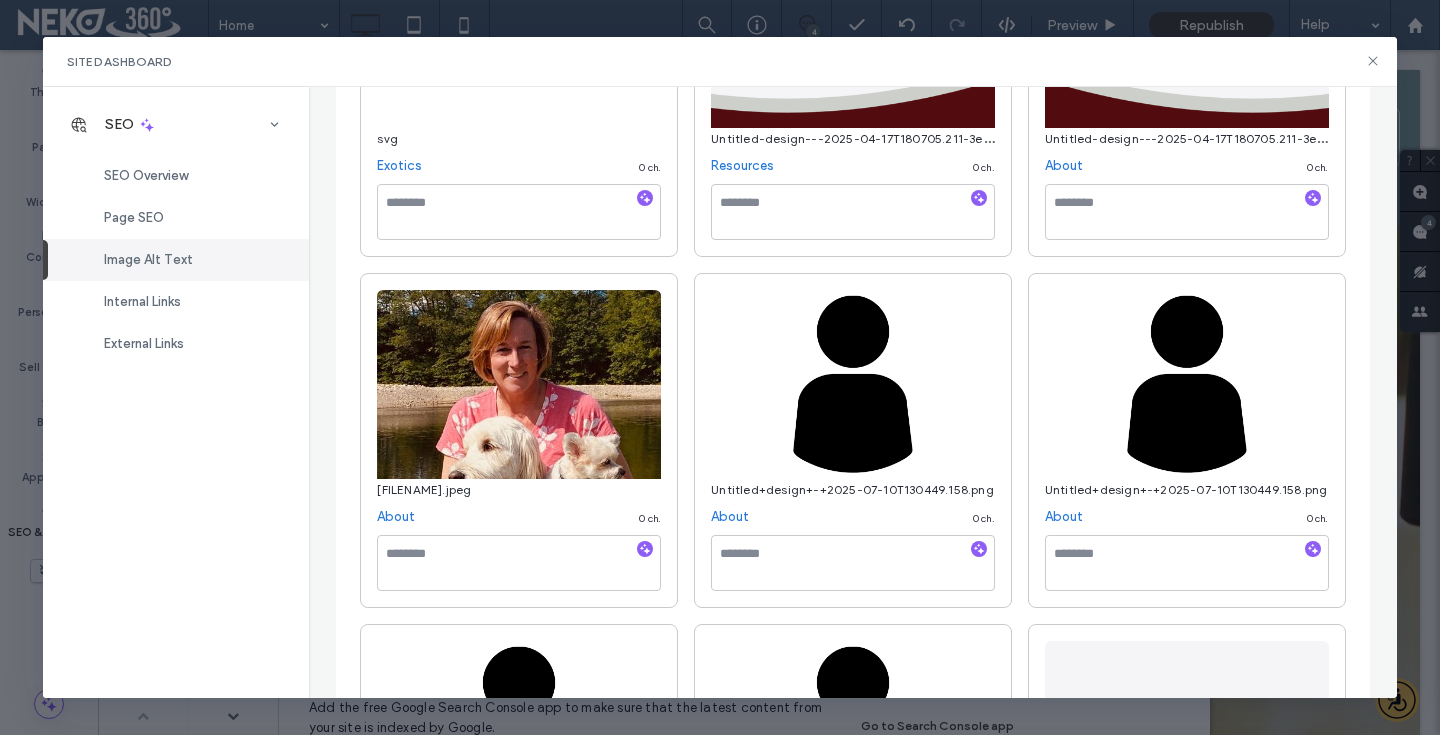 scroll, scrollTop: 5103, scrollLeft: 0, axis: vertical 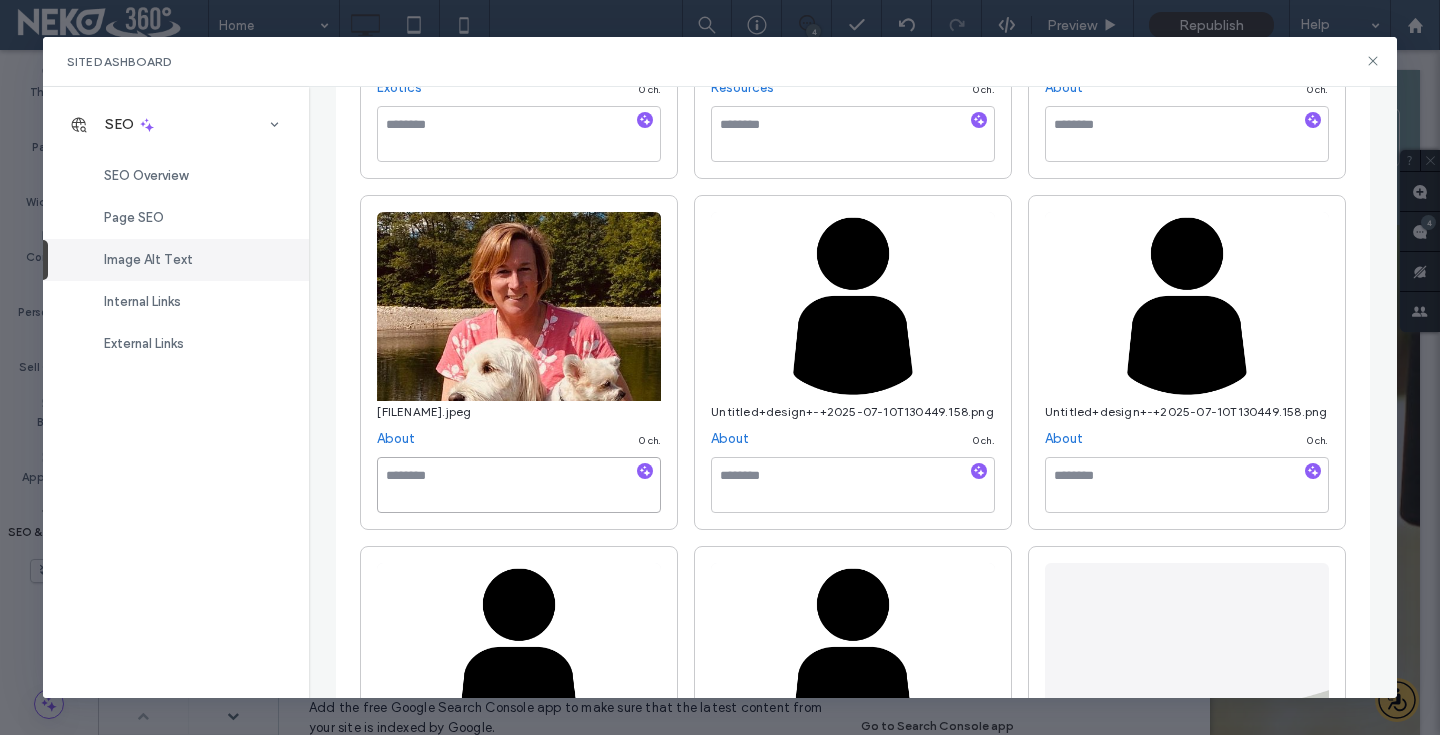 click at bounding box center [519, 485] 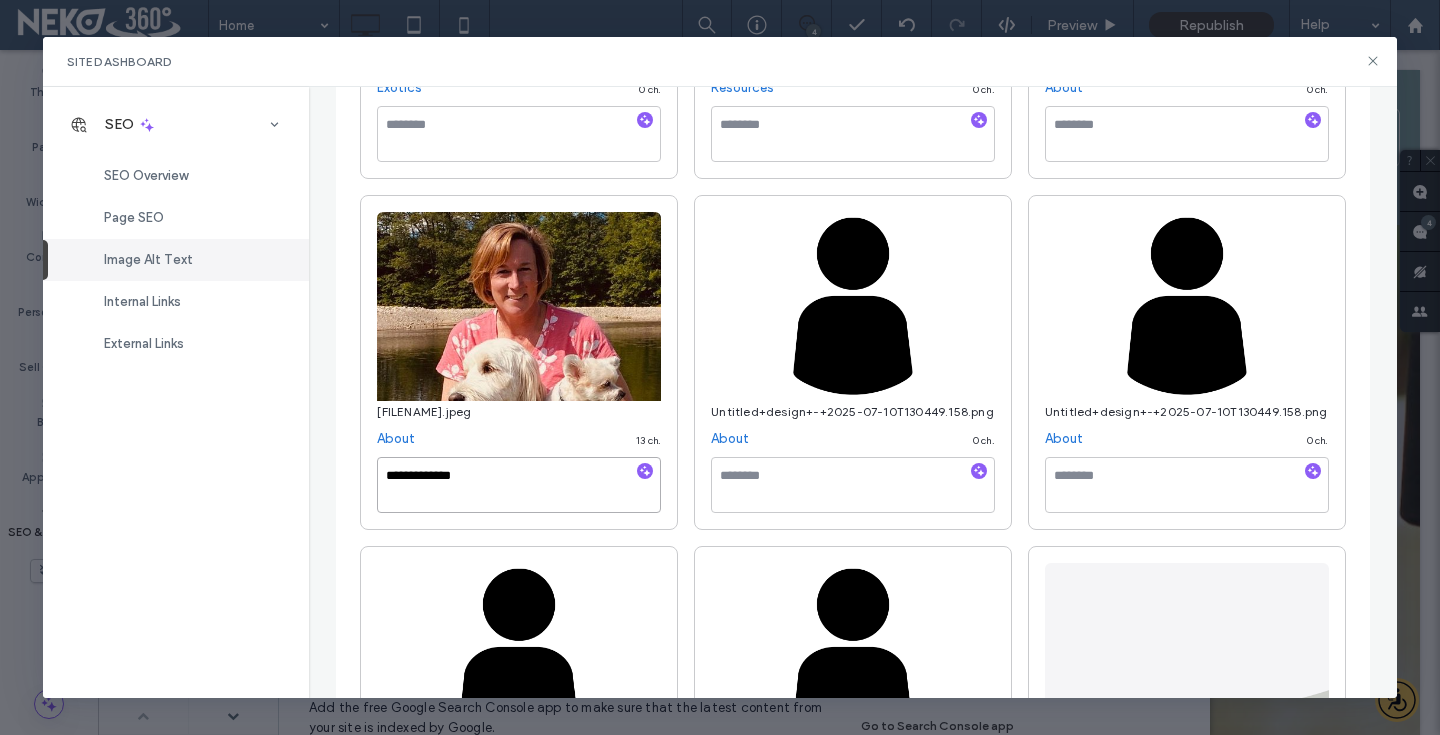 type on "**********" 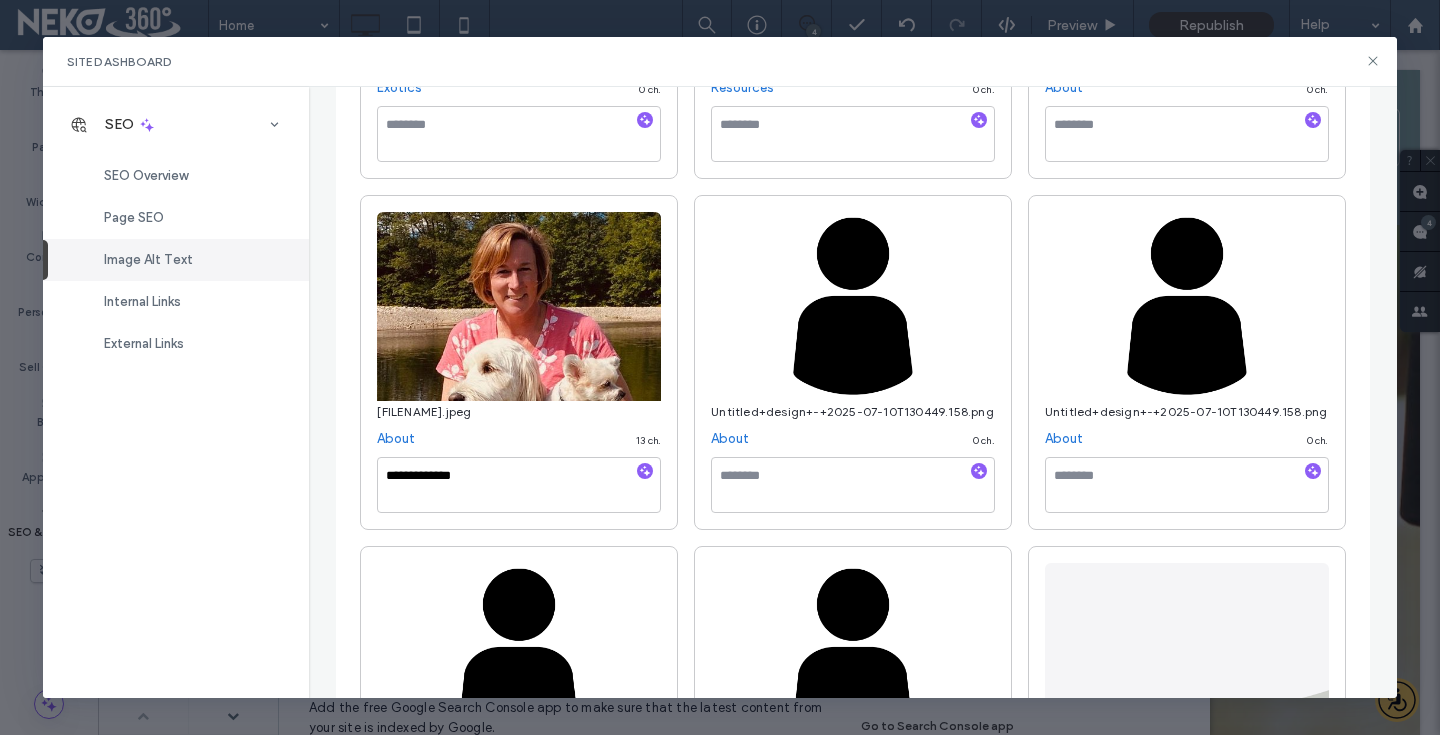 click on "Shake-1--282-29.png Come See Us! 0   ch. Untitled-design---2025-04-17T180705.211-3e3a343a-2457c660-72dcc01b-8faff9ff-2f00c346-102266c9-9f2300e6-0f8fb57f.png Referral Centers 0   ch. Untitled-design---2025-04-17T180705.211-3e3a343a-2457c660-72dcc01b-8faff9ff-2f00c346-102266c9-9f2300e6-0f8fb57f.png First Aid 0   ch. Untitled-design---2025-04-17T180705.211-3e3a343a-3fd02a00-3c07c2dd-a5462ad8.png Ophthalmology 0   ch. Untitled-design---2025-04-17T180705.211-3e3a343a-3fd02a00-3c07c2dd-a5462ad8.png Surgery 0   ch.
svg Surgery 0   ch. Untitled-design---2025-04-17T180705.211-3e3a343a-2457c660-72dcc01b-8faff9ff-2f00c346-102266c9-9f2300e6.png Common Conditions 0   ch. Untitled-design---2025-04-17T180705.211-3e3a343a-3fd02a00-3c07c2dd-a5462ad8.png Imaging 0   ch.
svg Imaging 0   ch. Untitled-design---2025-04-17T180705.211-3e3a343a-2457c660-72dcc01b-8faff9ff-bf4f2314.png Home 0   ch. Home 0   ch. Home 0" at bounding box center (852, -1217) 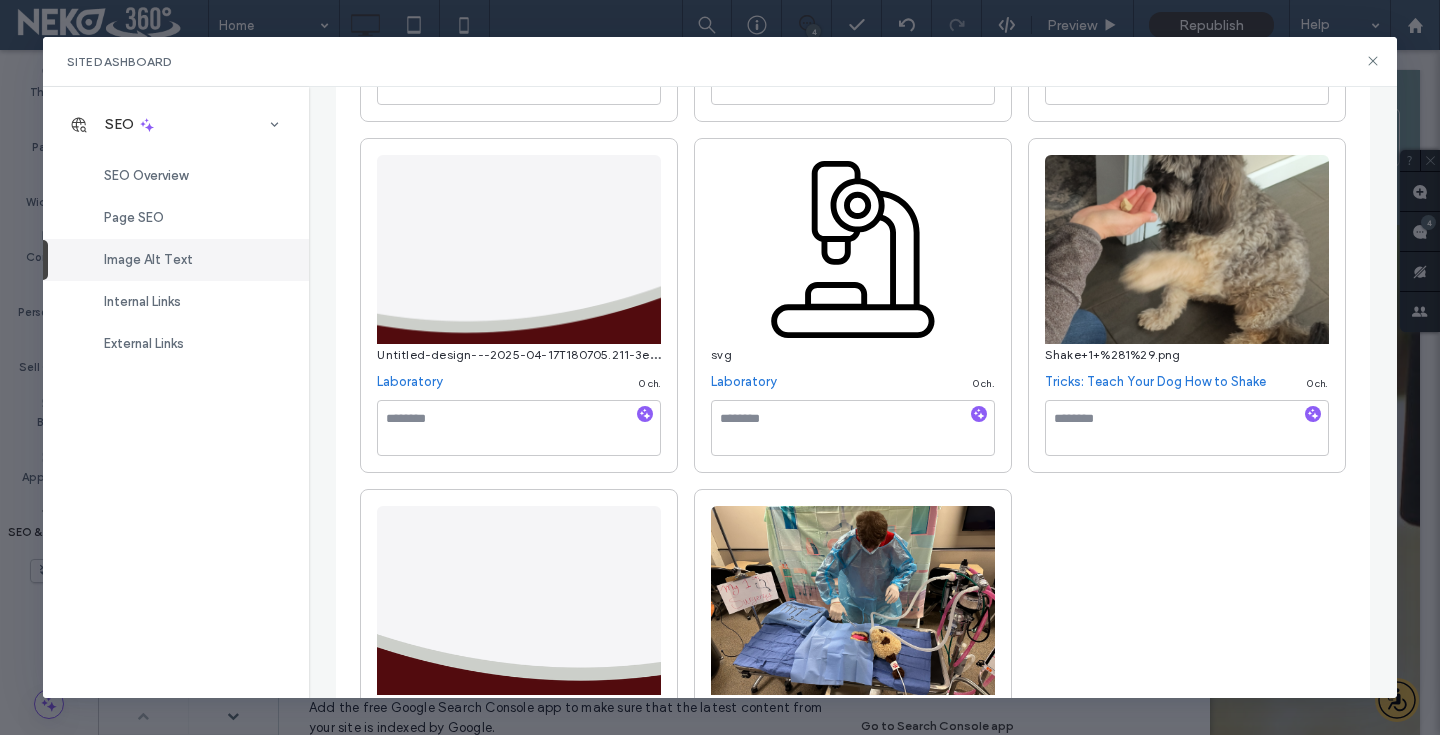 scroll, scrollTop: 6567, scrollLeft: 0, axis: vertical 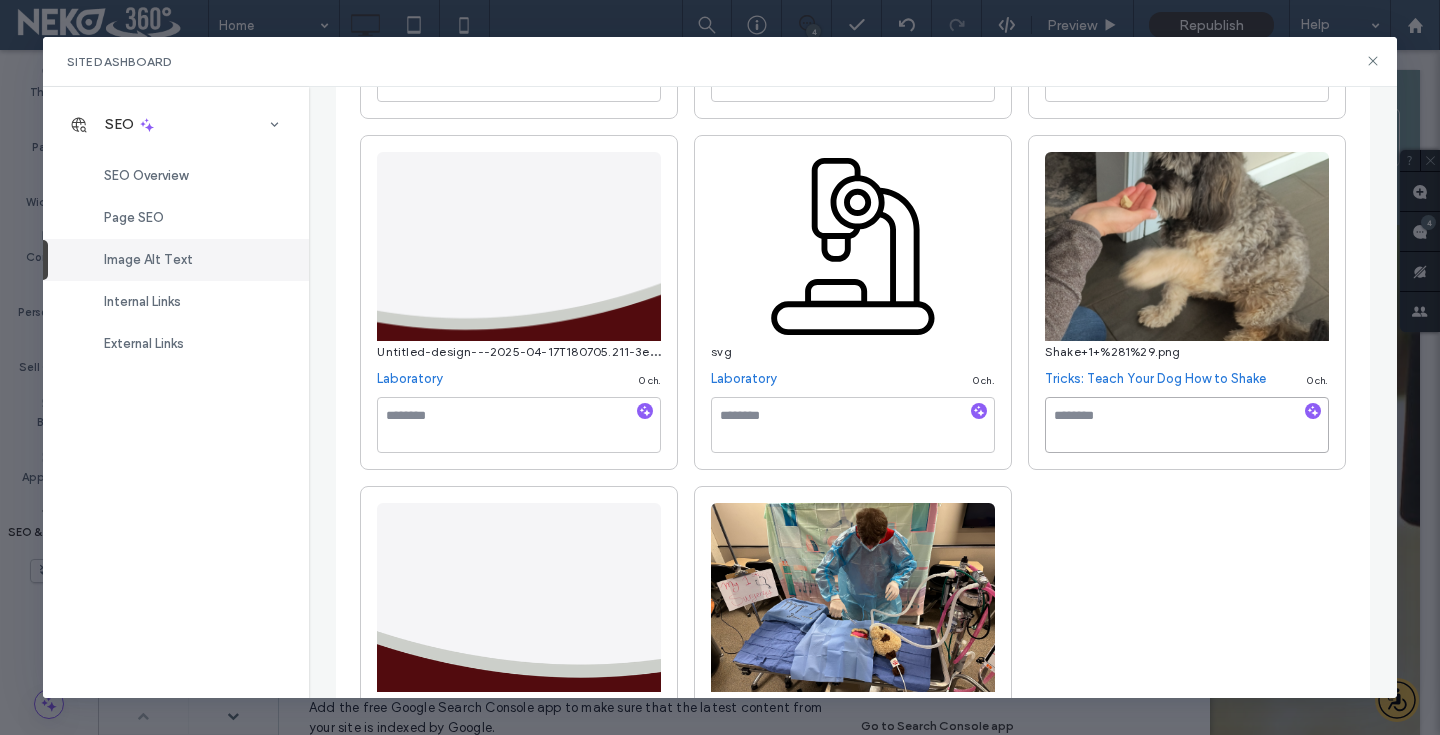 click at bounding box center (1187, 425) 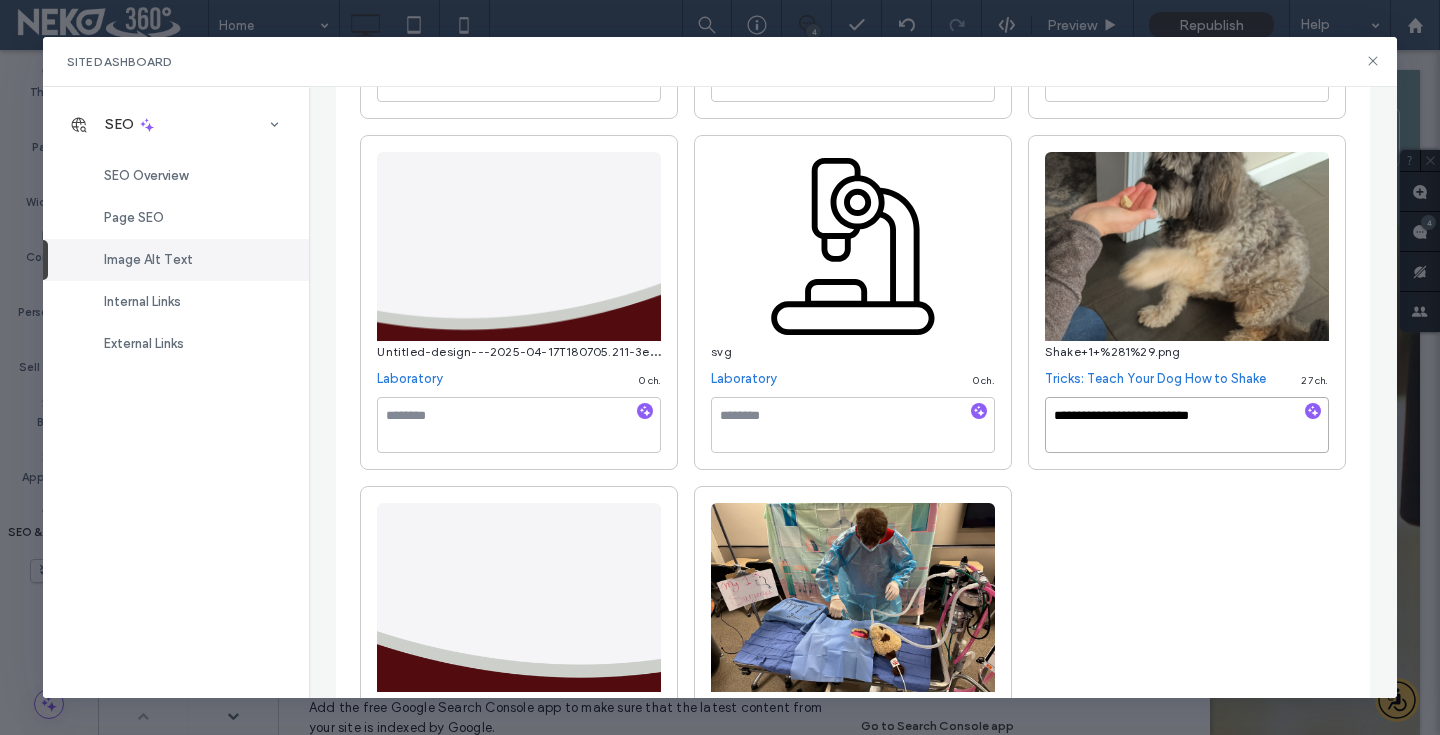 type on "**********" 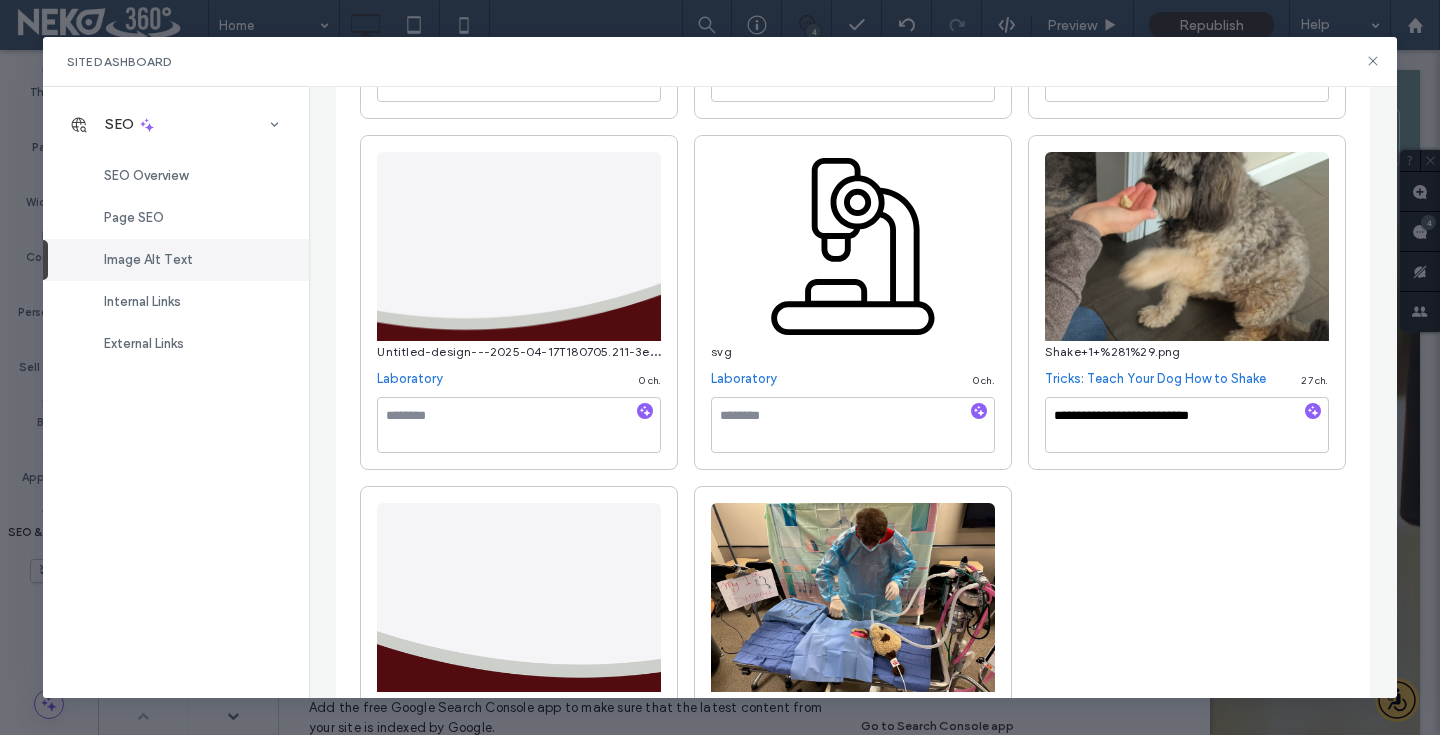 click on "Shake-1--282-29.png Come See Us! 0   ch. Untitled-design---2025-04-17T180705.211-3e3a343a-2457c660-72dcc01b-8faff9ff-2f00c346-102266c9-9f2300e6-0f8fb57f.png Referral Centers 0   ch. Untitled-design---2025-04-17T180705.211-3e3a343a-2457c660-72dcc01b-8faff9ff-2f00c346-102266c9-9f2300e6-0f8fb57f.png First Aid 0   ch. Untitled-design---2025-04-17T180705.211-3e3a343a-3fd02a00-3c07c2dd-a5462ad8.png Ophthalmology 0   ch. Untitled-design---2025-04-17T180705.211-3e3a343a-3fd02a00-3c07c2dd-a5462ad8.png Surgery 0   ch.
svg Surgery 0   ch. Untitled-design---2025-04-17T180705.211-3e3a343a-2457c660-72dcc01b-8faff9ff-2f00c346-102266c9-9f2300e6.png Common Conditions 0   ch. Untitled-design---2025-04-17T180705.211-3e3a343a-3fd02a00-3c07c2dd-a5462ad8.png Imaging 0   ch.
svg Imaging 0   ch. Untitled-design---2025-04-17T180705.211-3e3a343a-2457c660-72dcc01b-8faff9ff-bf4f2314.png Home 0   ch. Home 0   ch. Home 0" at bounding box center [852, -2681] 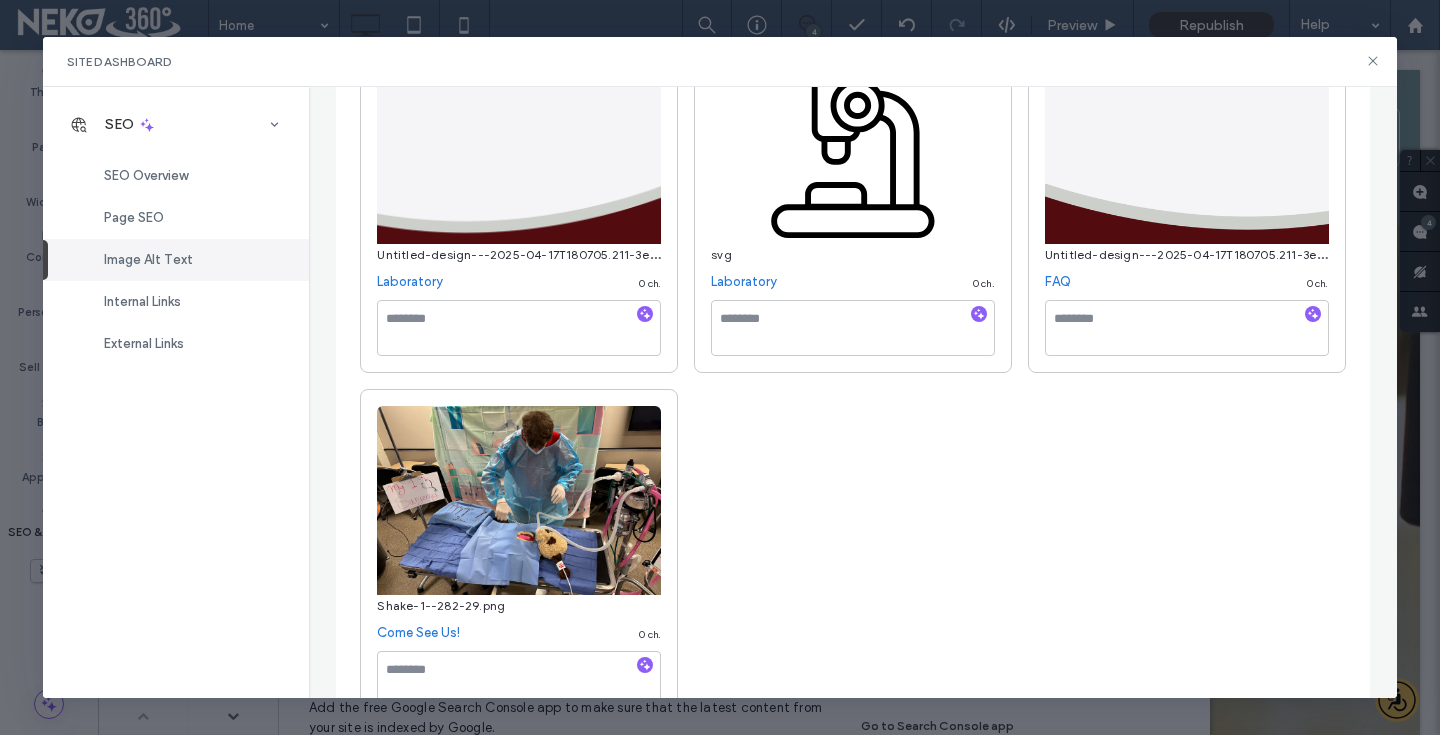 scroll, scrollTop: 6723, scrollLeft: 0, axis: vertical 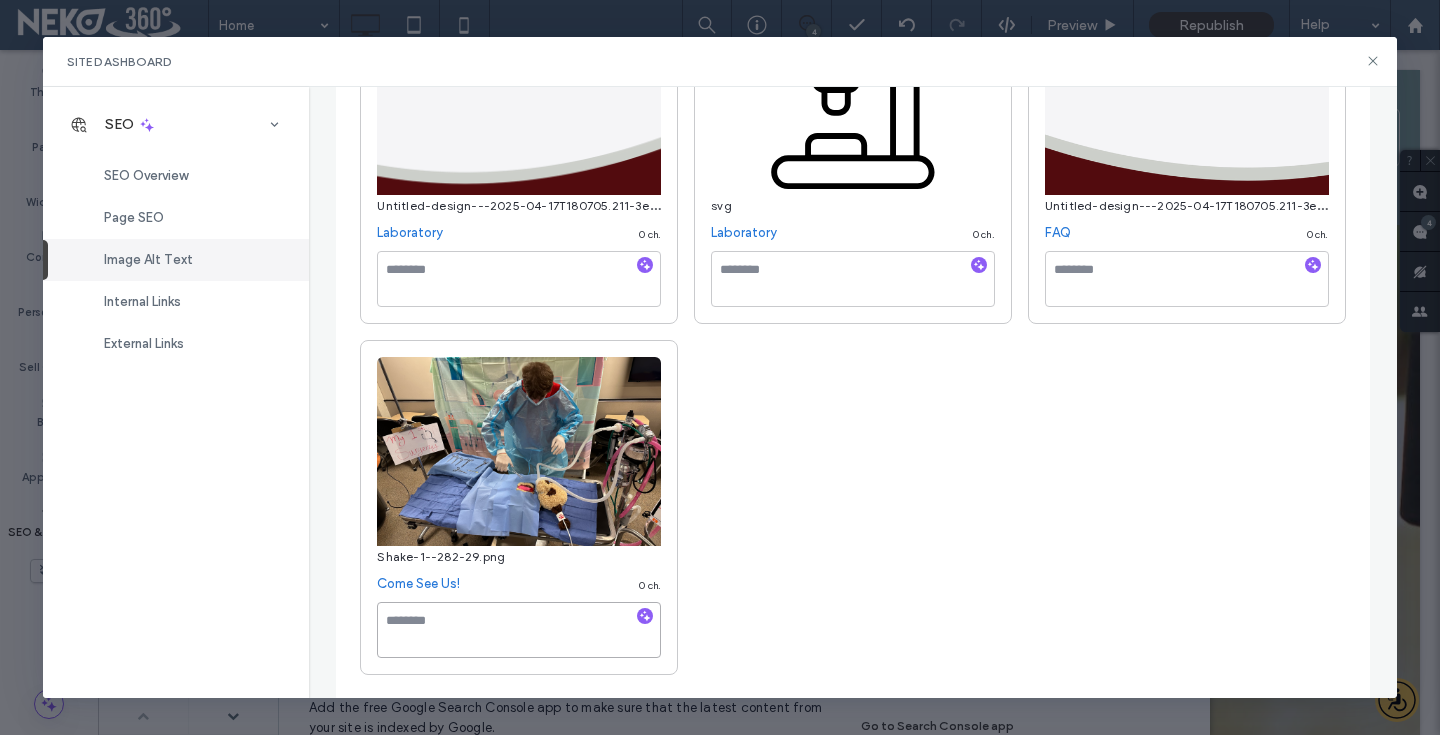 click at bounding box center [519, 630] 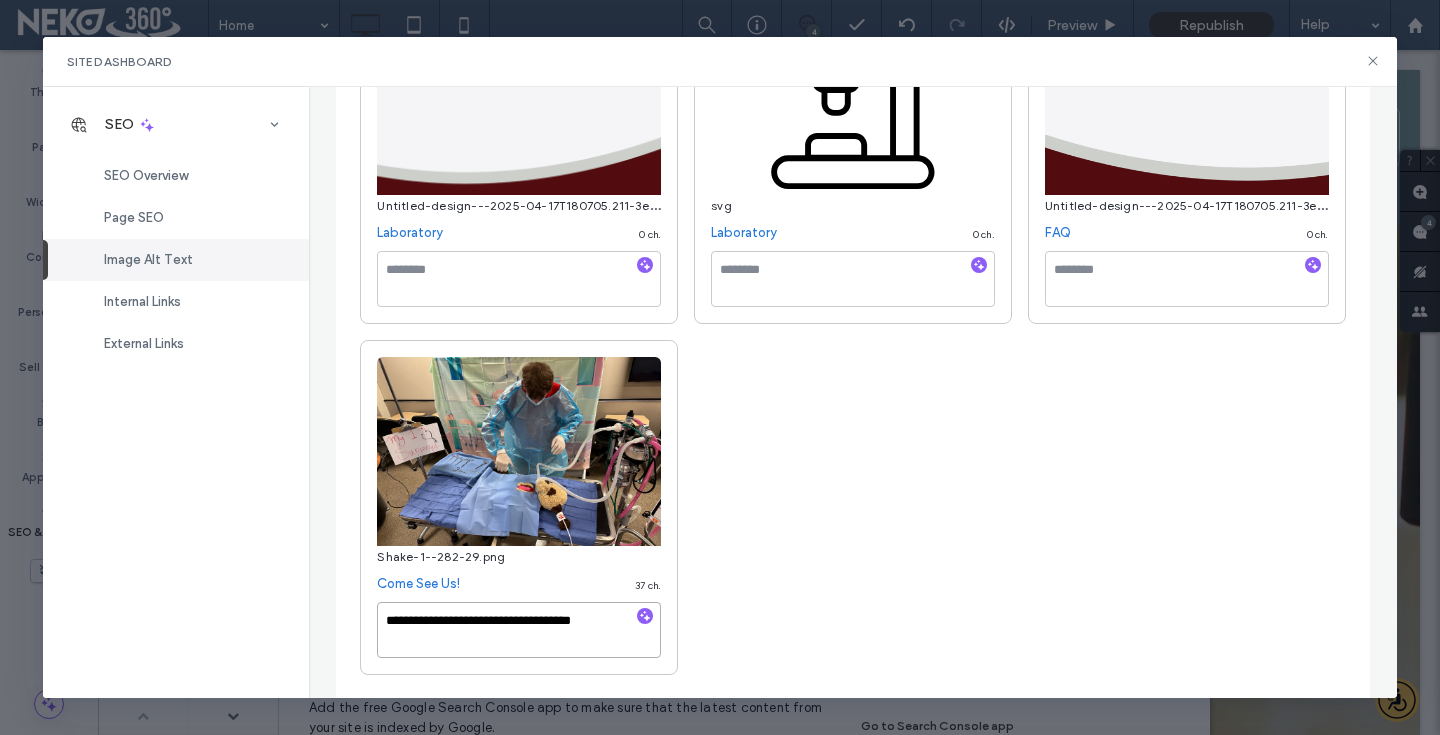 type on "**********" 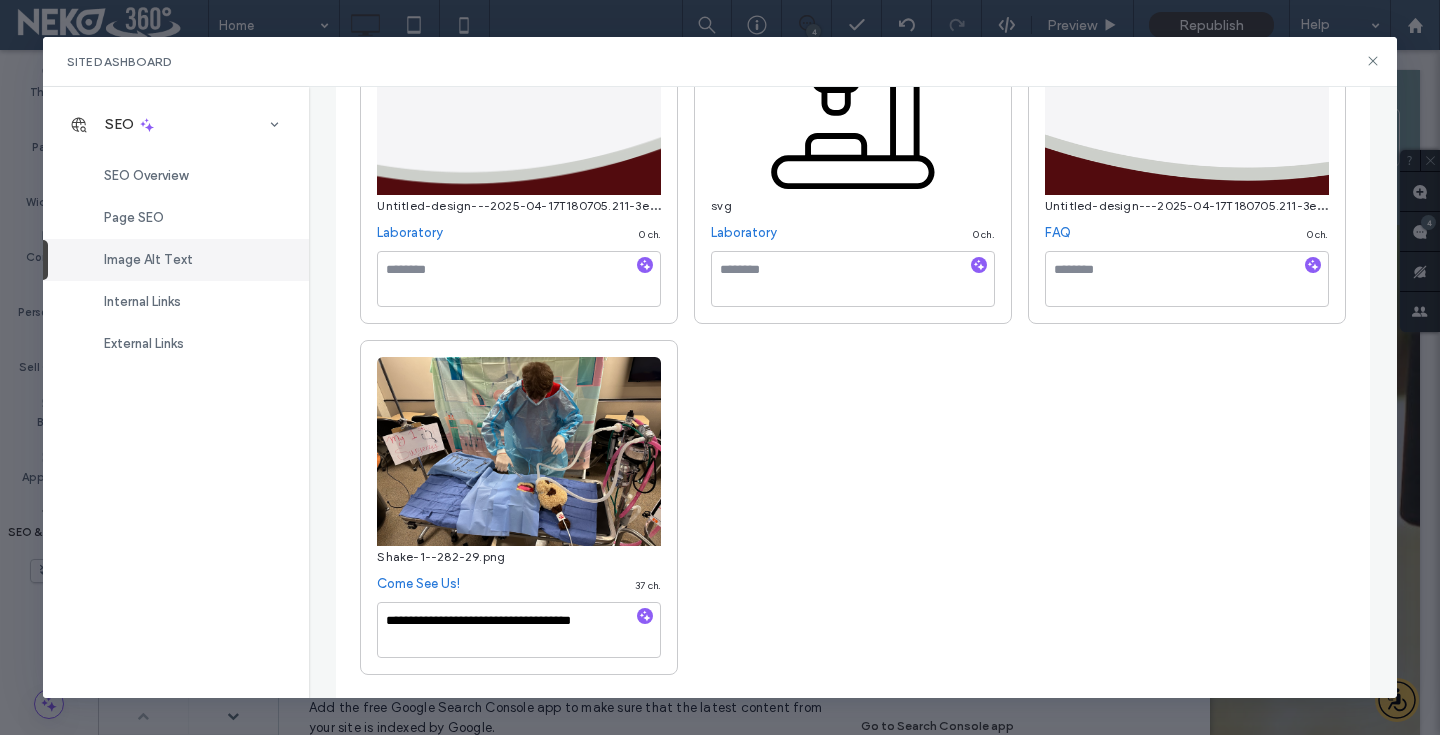 click on "Shake-1--282-29.png Come See Us! 0   ch. Untitled-design---2025-04-17T180705.211-3e3a343a-2457c660-72dcc01b-8faff9ff-2f00c346-102266c9-9f2300e6-0f8fb57f.png Referral Centers 0   ch. Untitled-design---2025-04-17T180705.211-3e3a343a-2457c660-72dcc01b-8faff9ff-2f00c346-102266c9-9f2300e6-0f8fb57f.png First Aid 0   ch. Untitled-design---2025-04-17T180705.211-3e3a343a-3fd02a00-3c07c2dd-a5462ad8.png Ophthalmology 0   ch. Untitled-design---2025-04-17T180705.211-3e3a343a-3fd02a00-3c07c2dd-a5462ad8.png Surgery 0   ch.
svg Surgery 0   ch. Untitled-design---2025-04-17T180705.211-3e3a343a-2457c660-72dcc01b-8faff9ff-2f00c346-102266c9-9f2300e6.png Common Conditions 0   ch. Untitled-design---2025-04-17T180705.211-3e3a343a-3fd02a00-3c07c2dd-a5462ad8.png Imaging 0   ch.
svg Imaging 0   ch. Untitled-design---2025-04-17T180705.211-3e3a343a-2457c660-72dcc01b-8faff9ff-bf4f2314.png Home 0   ch. Home 0   ch. Home 0" at bounding box center (852, -2827) 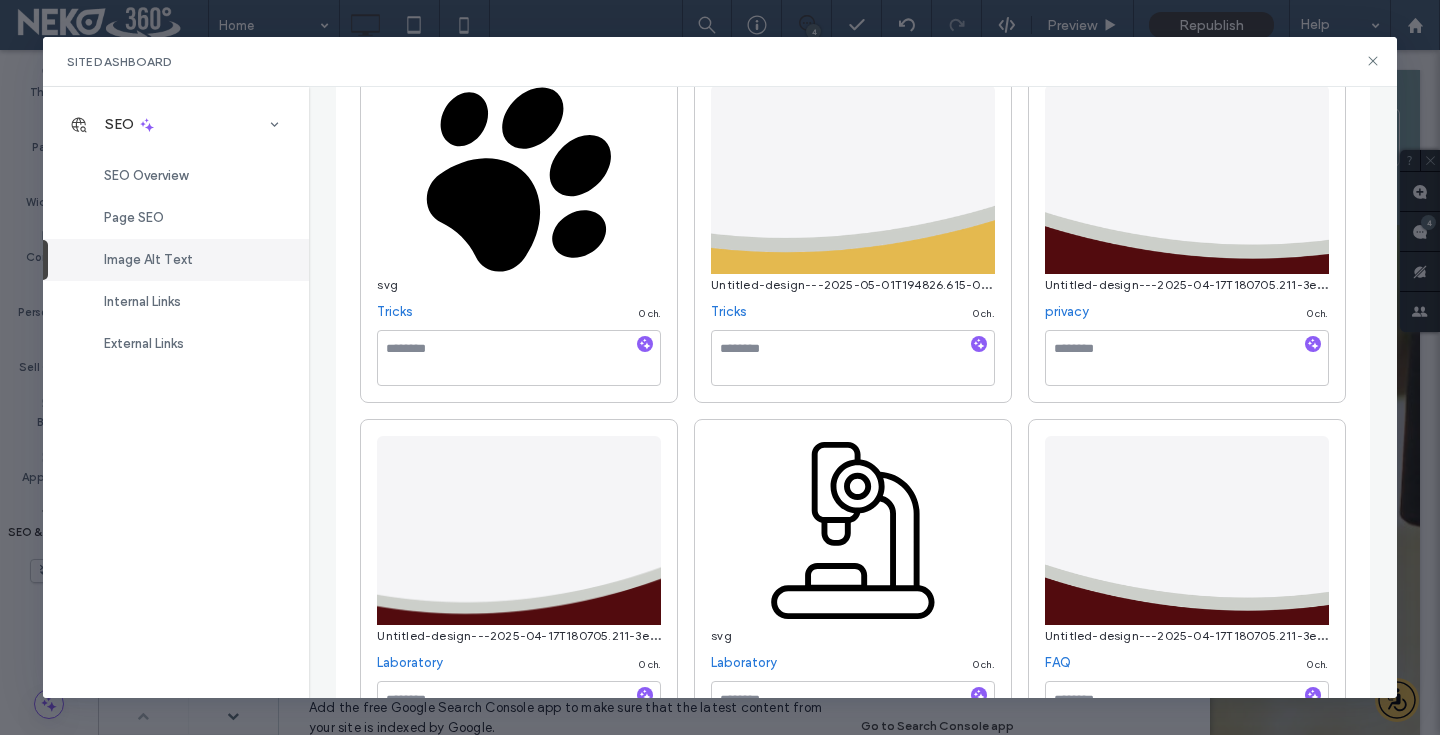 scroll, scrollTop: 6372, scrollLeft: 0, axis: vertical 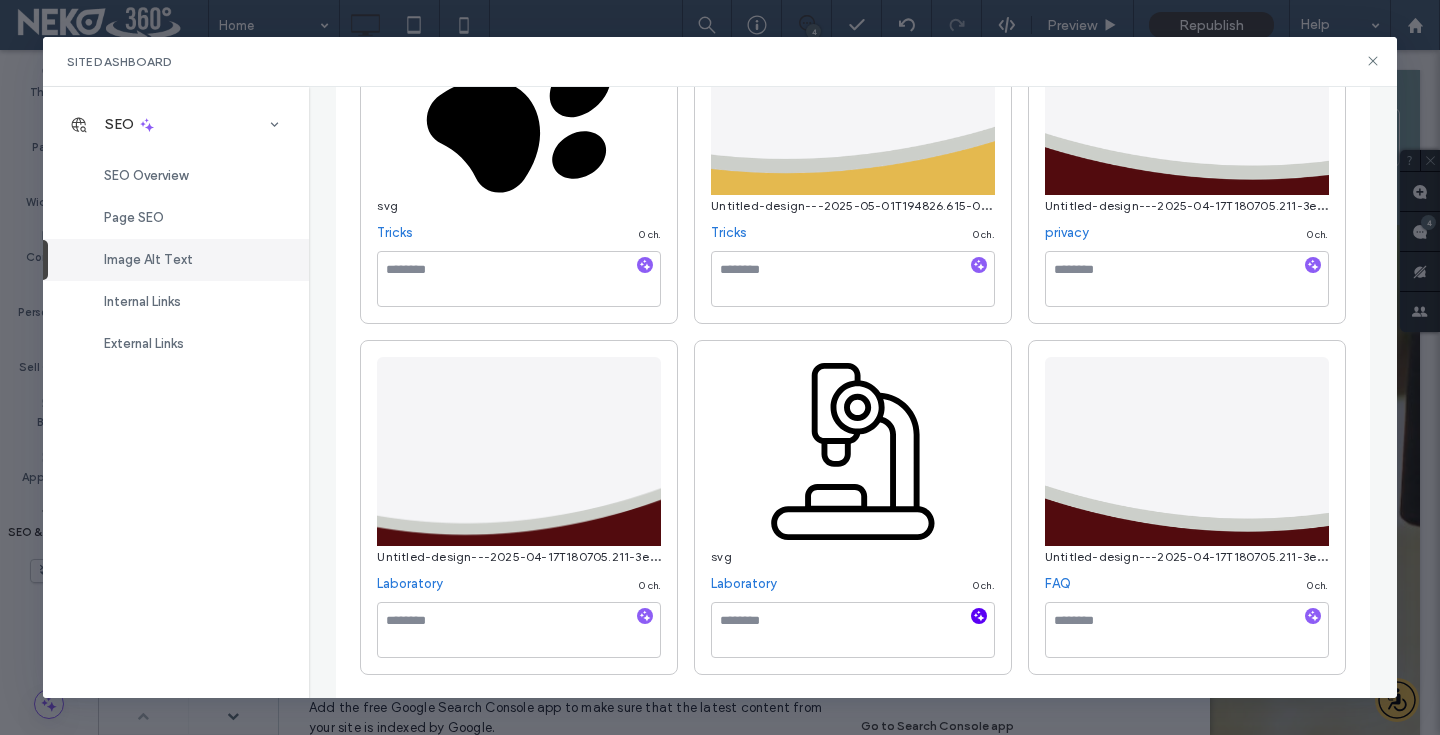 click at bounding box center [979, 616] 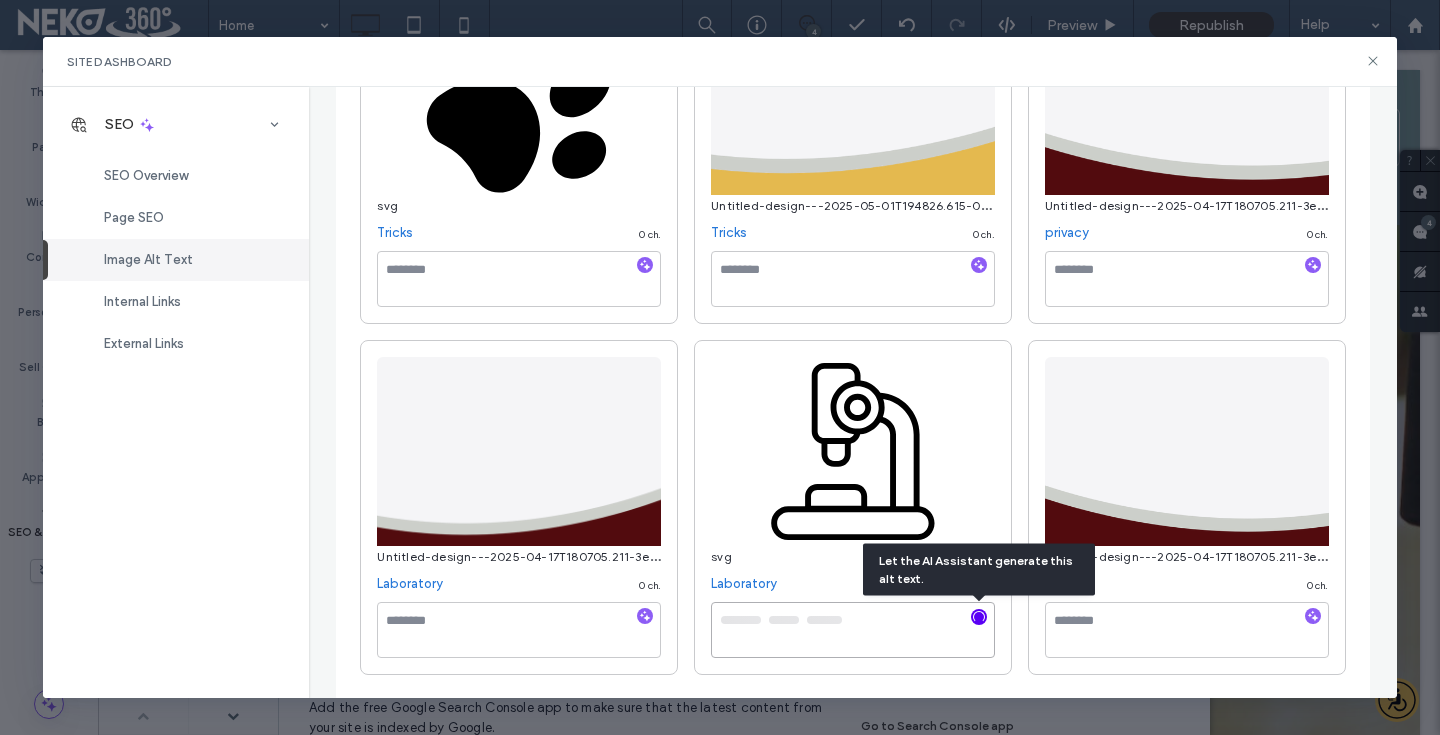 type on "**********" 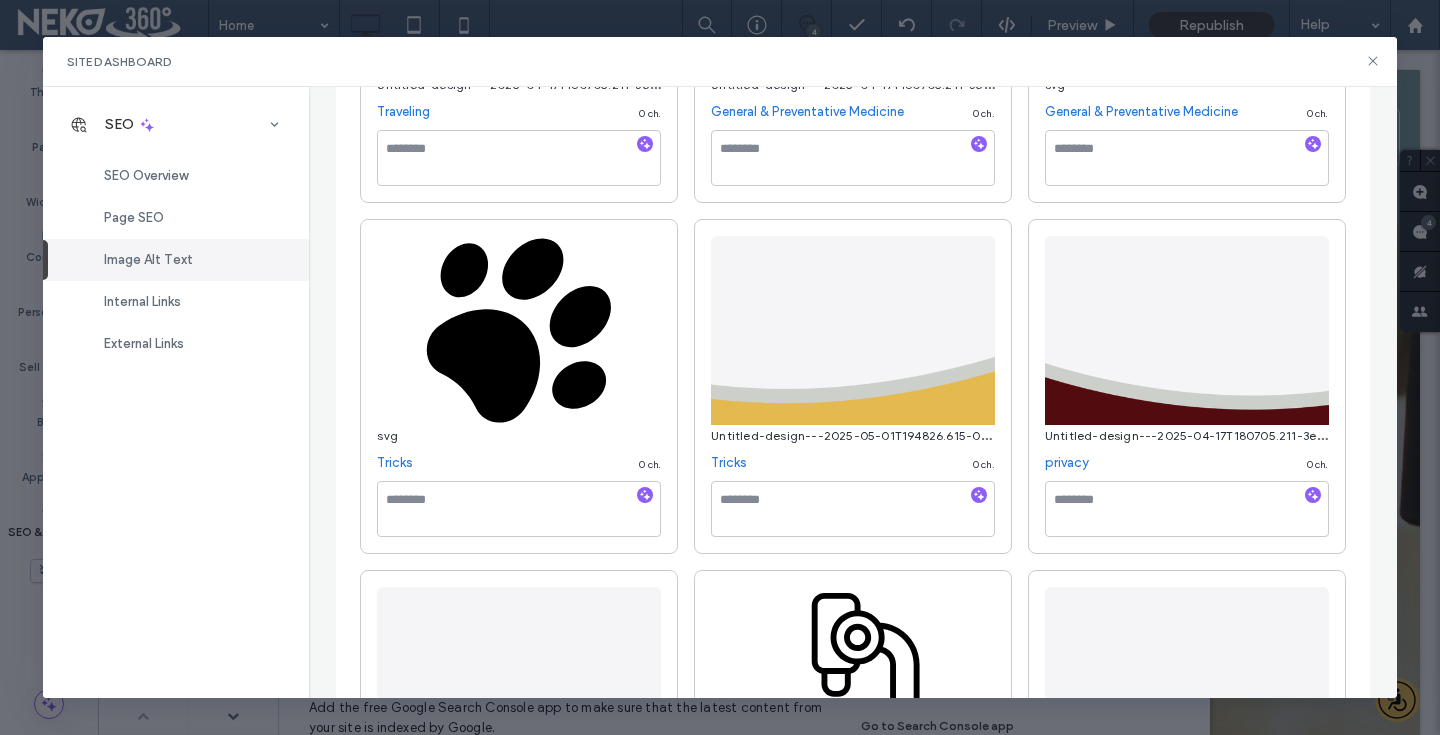 scroll, scrollTop: 6093, scrollLeft: 0, axis: vertical 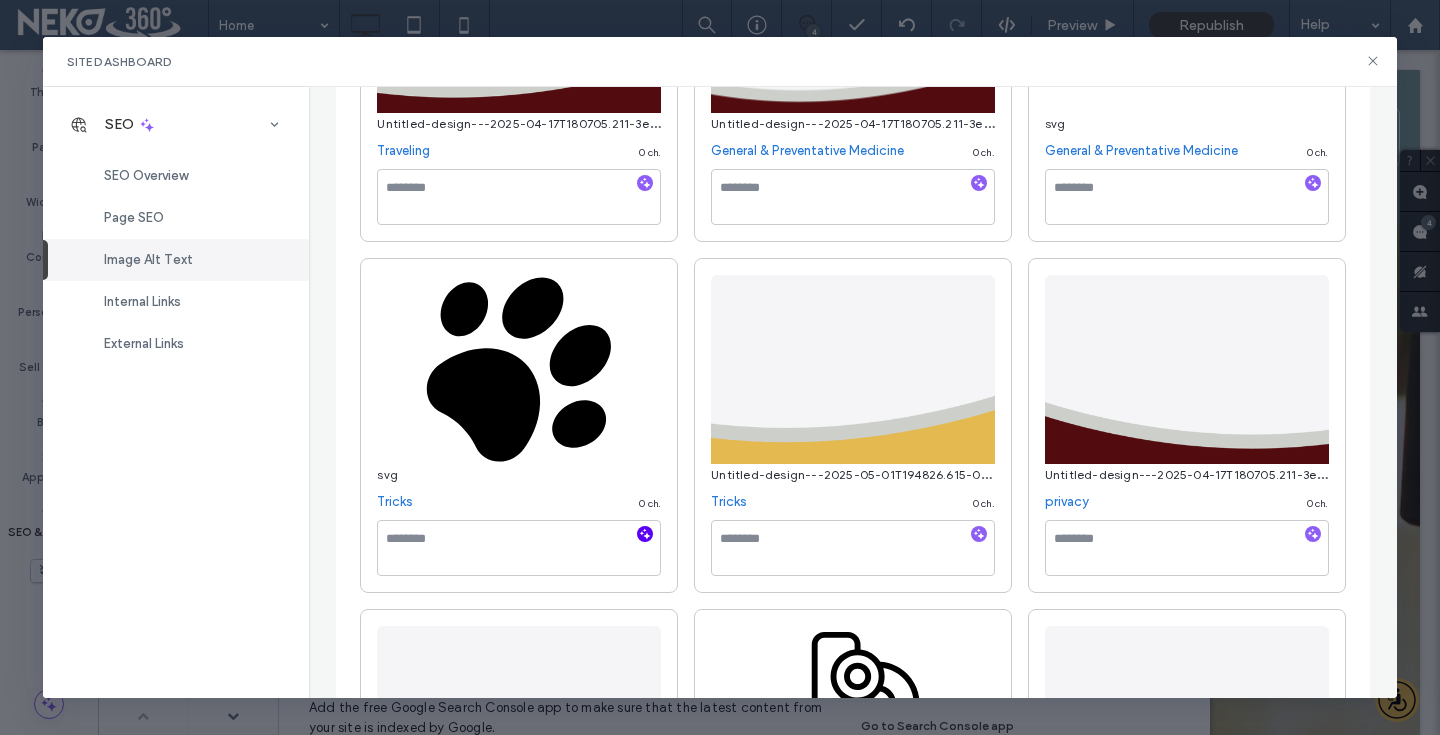 click 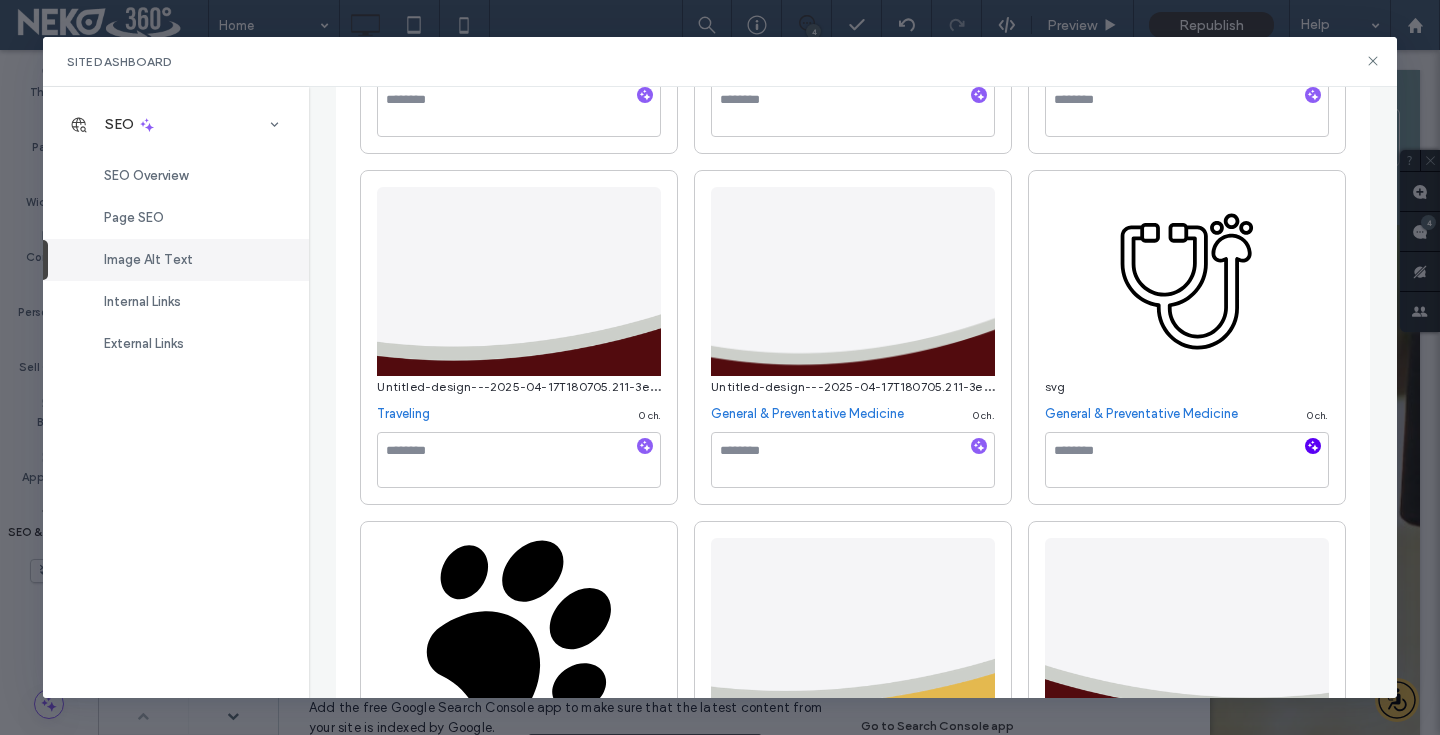 type on "**********" 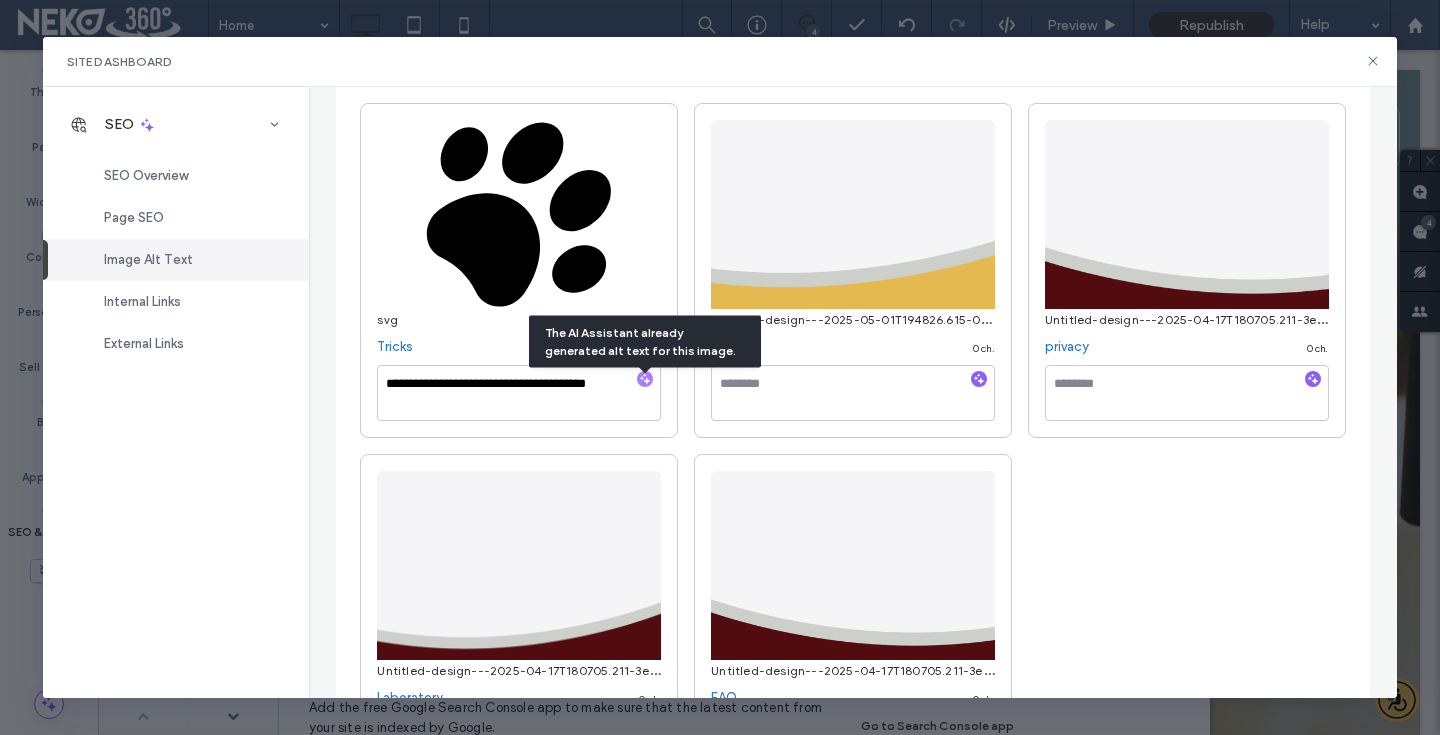 click on "Shake-1--282-29.png Come See Us! 0   ch. Untitled-design---2025-04-17T180705.211-3e3a343a-2457c660-72dcc01b-8faff9ff-2f00c346-102266c9-9f2300e6-0f8fb57f.png Referral Centers 0   ch. Untitled-design---2025-04-17T180705.211-3e3a343a-2457c660-72dcc01b-8faff9ff-2f00c346-102266c9-9f2300e6-0f8fb57f.png First Aid 0   ch. Untitled-design---2025-04-17T180705.211-3e3a343a-3fd02a00-3c07c2dd-a5462ad8.png Ophthalmology 0   ch. Untitled-design---2025-04-17T180705.211-3e3a343a-3fd02a00-3c07c2dd-a5462ad8.png Surgery 0   ch.
svg Surgery 0   ch. Untitled-design---2025-04-17T180705.211-3e3a343a-2457c660-72dcc01b-8faff9ff-2f00c346-102266c9-9f2300e6.png Common Conditions 0   ch. Untitled-design---2025-04-17T180705.211-3e3a343a-3fd02a00-3c07c2dd-a5462ad8.png Imaging 0   ch.
svg Imaging 0   ch. Untitled-design---2025-04-17T180705.211-3e3a343a-2457c660-72dcc01b-8faff9ff-bf4f2314.png Home 0   ch. Home 0   ch. Home 0" at bounding box center [852, -2538] 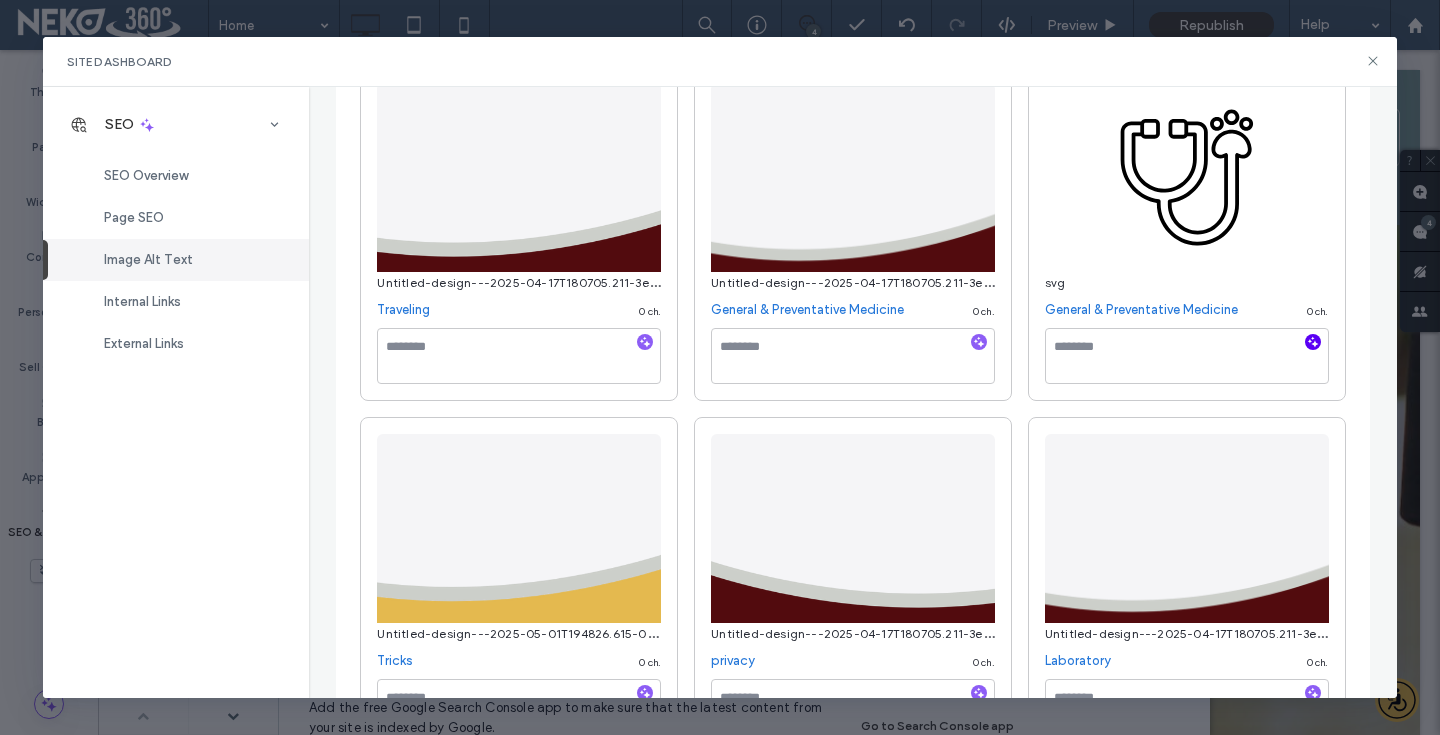 scroll, scrollTop: 5911, scrollLeft: 0, axis: vertical 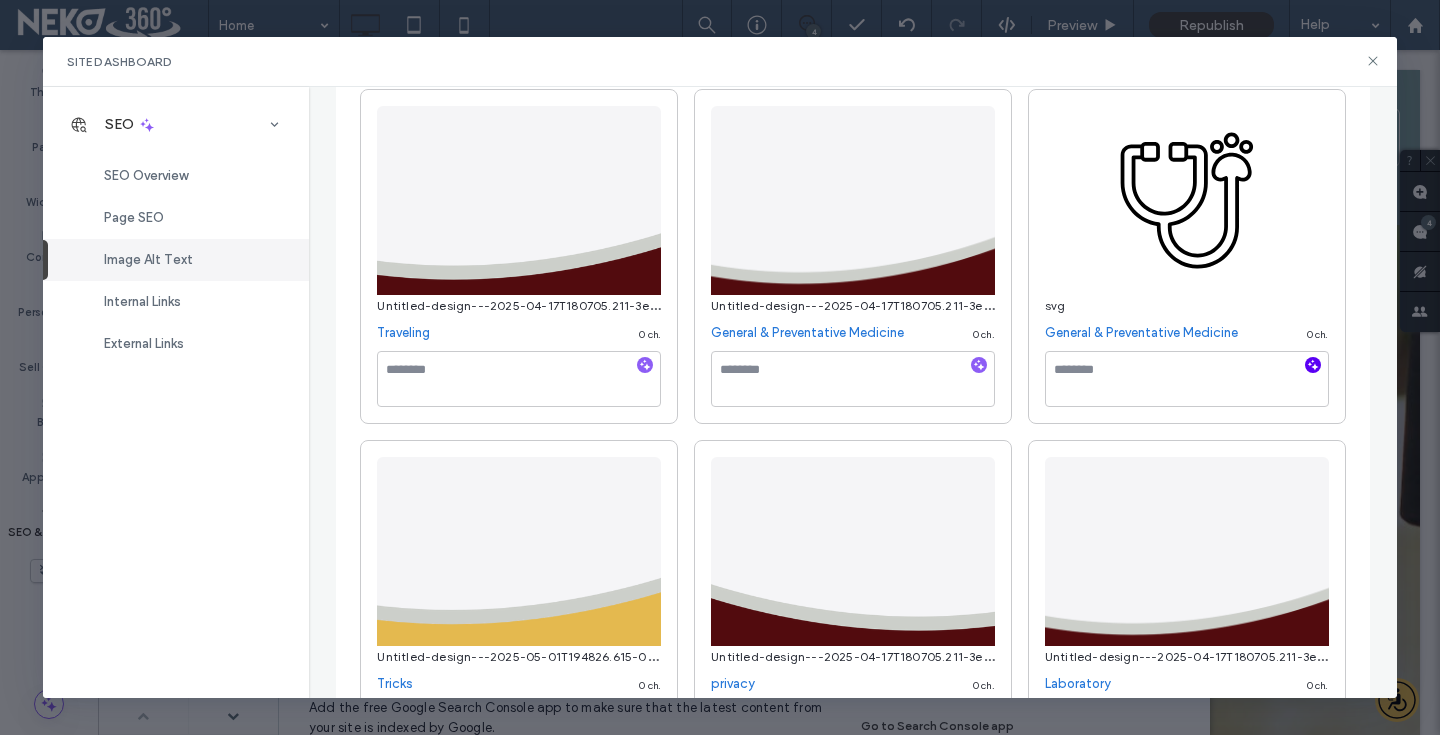 click 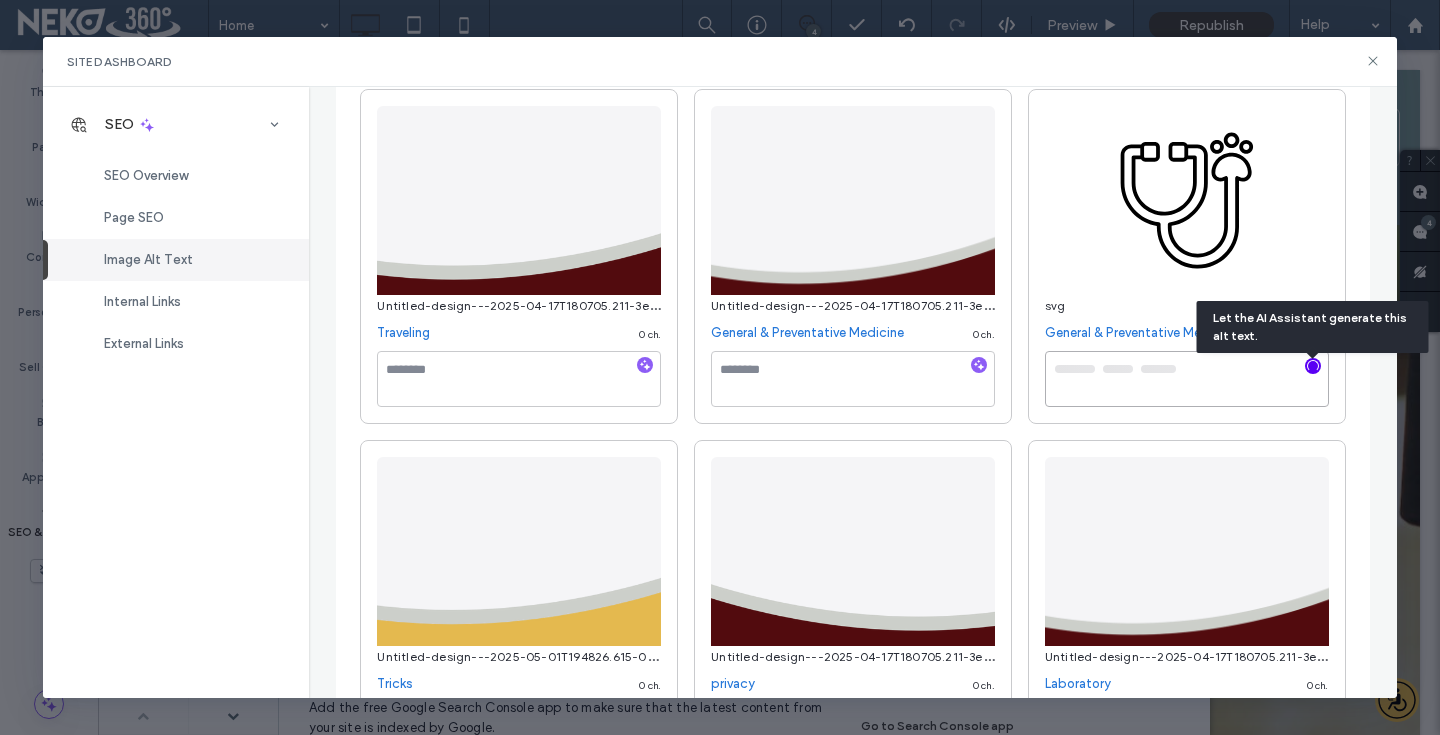 type on "**********" 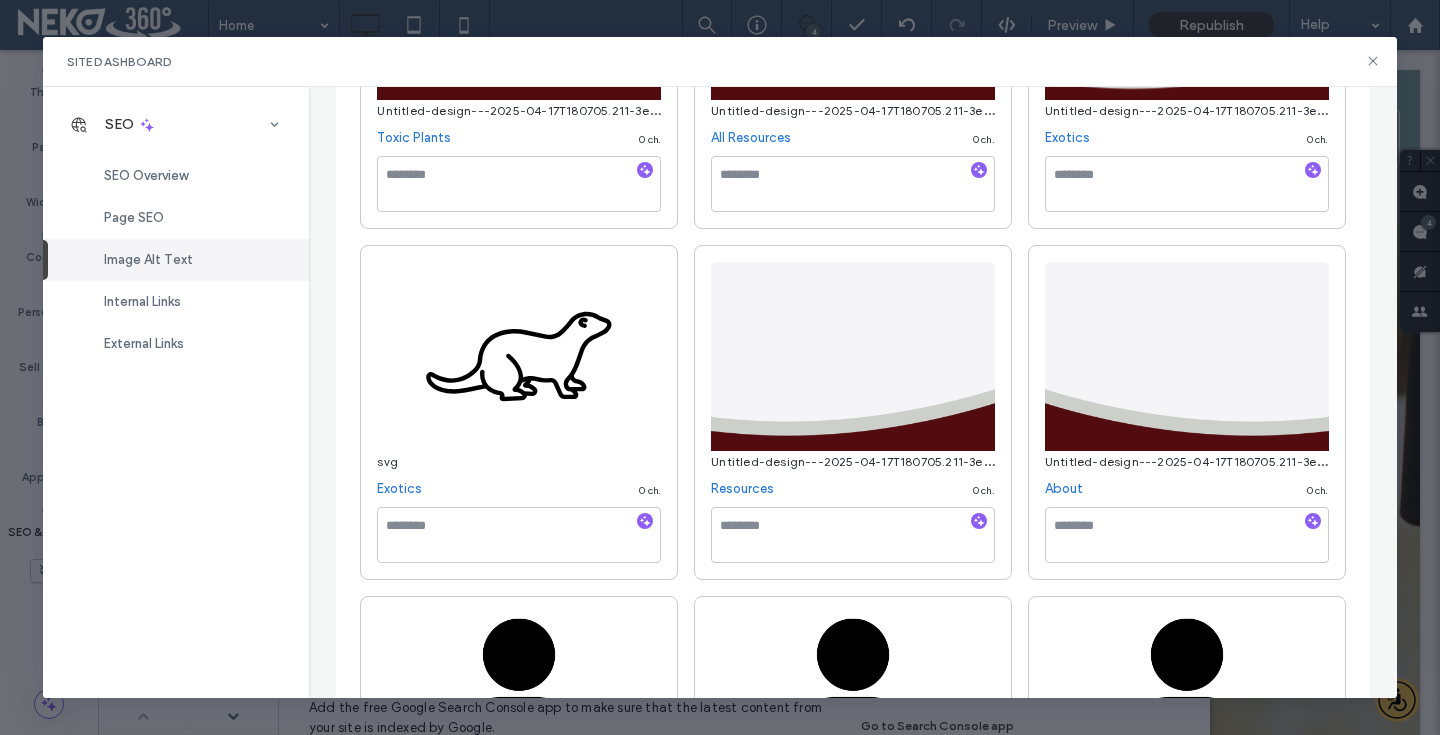 scroll, scrollTop: 4675, scrollLeft: 0, axis: vertical 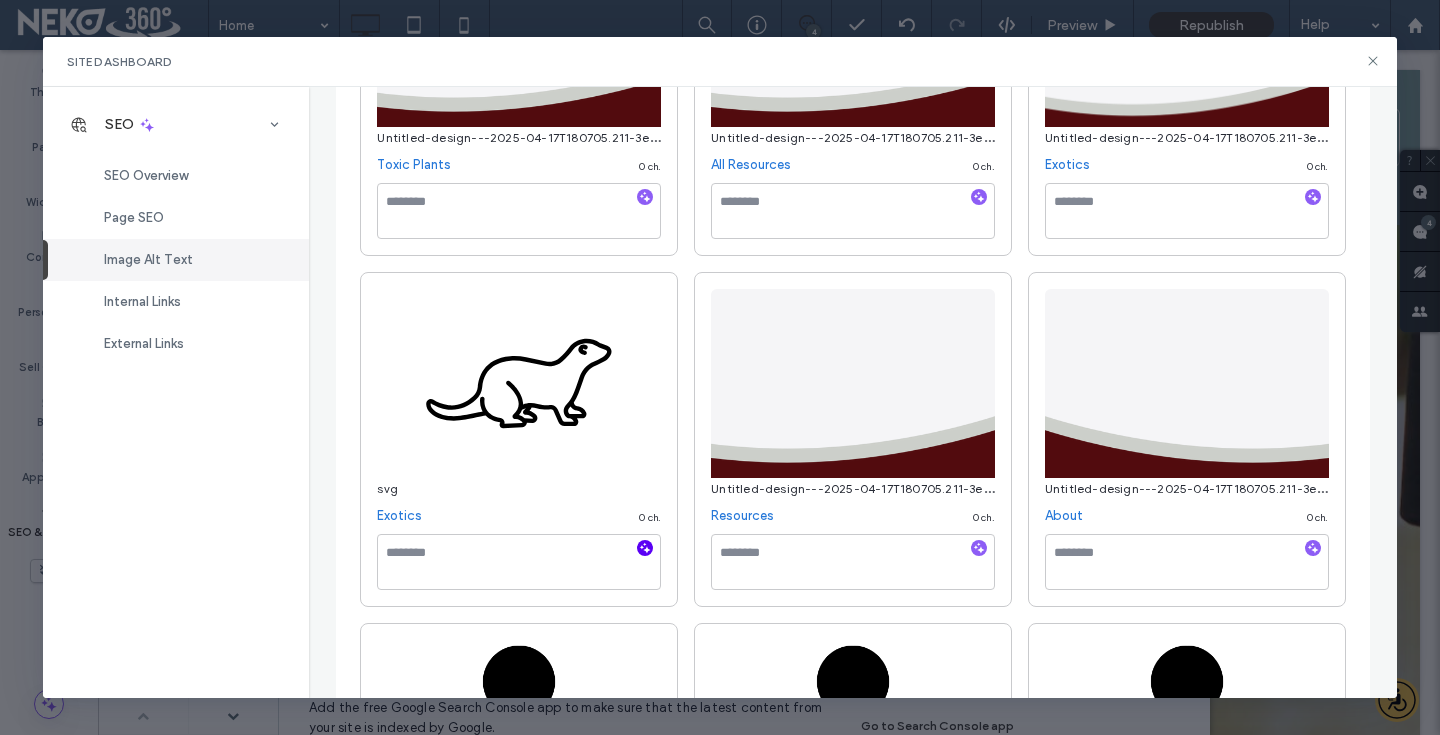 click 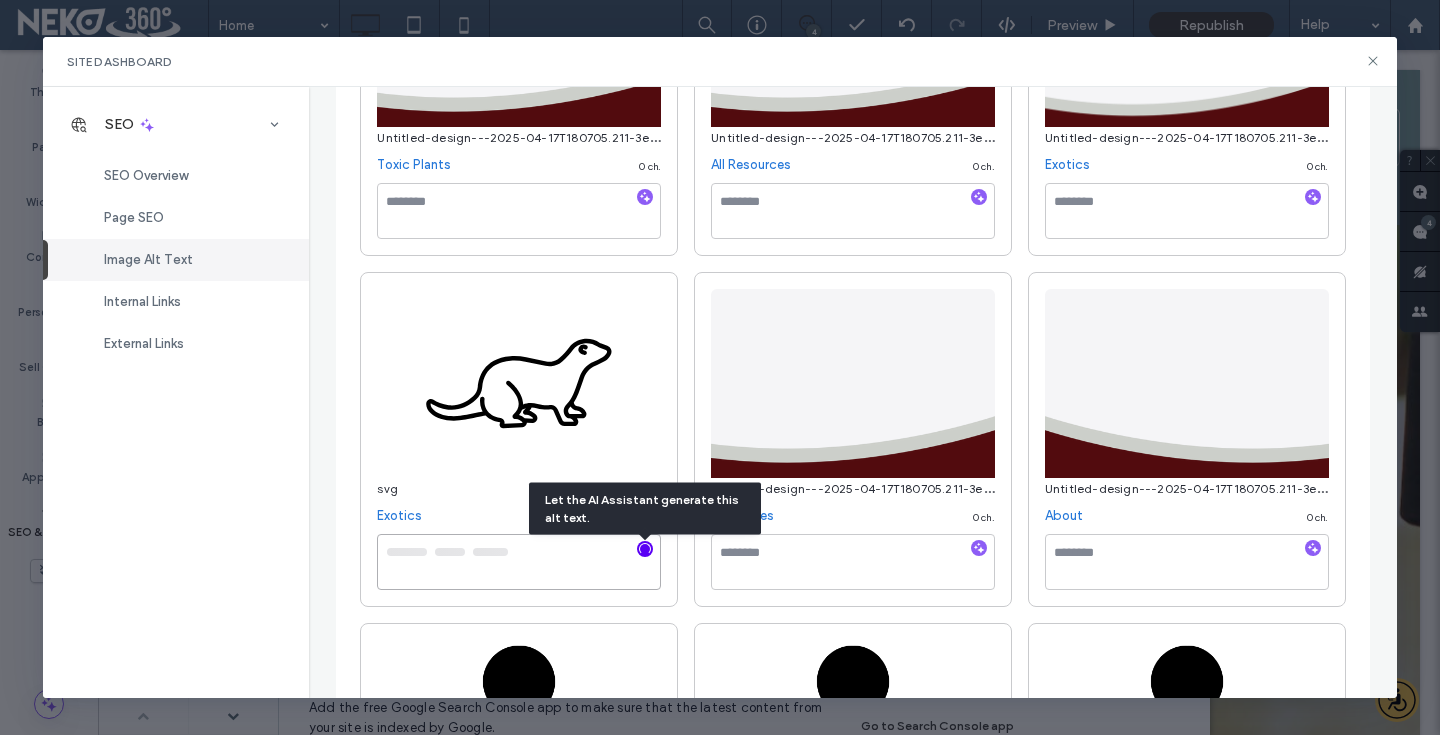 type on "**********" 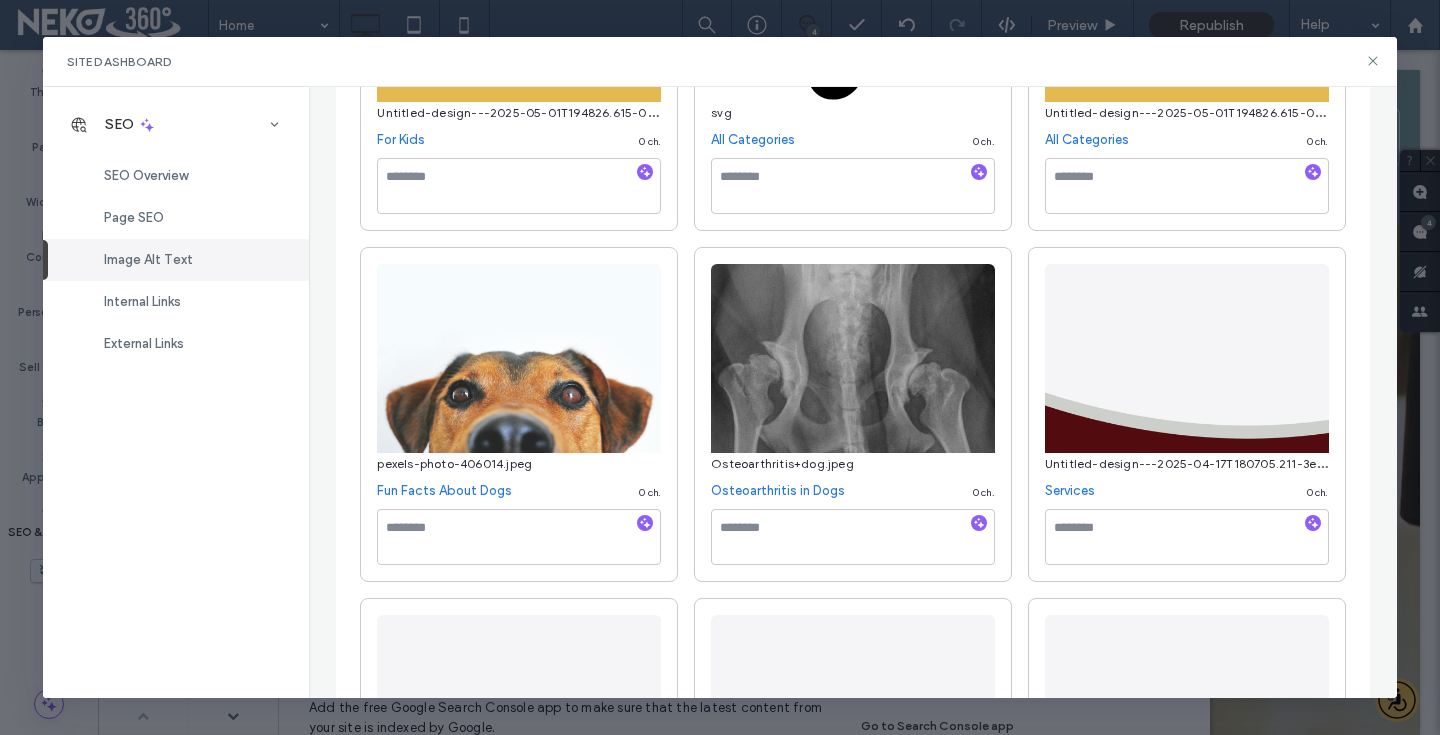 scroll, scrollTop: 4042, scrollLeft: 0, axis: vertical 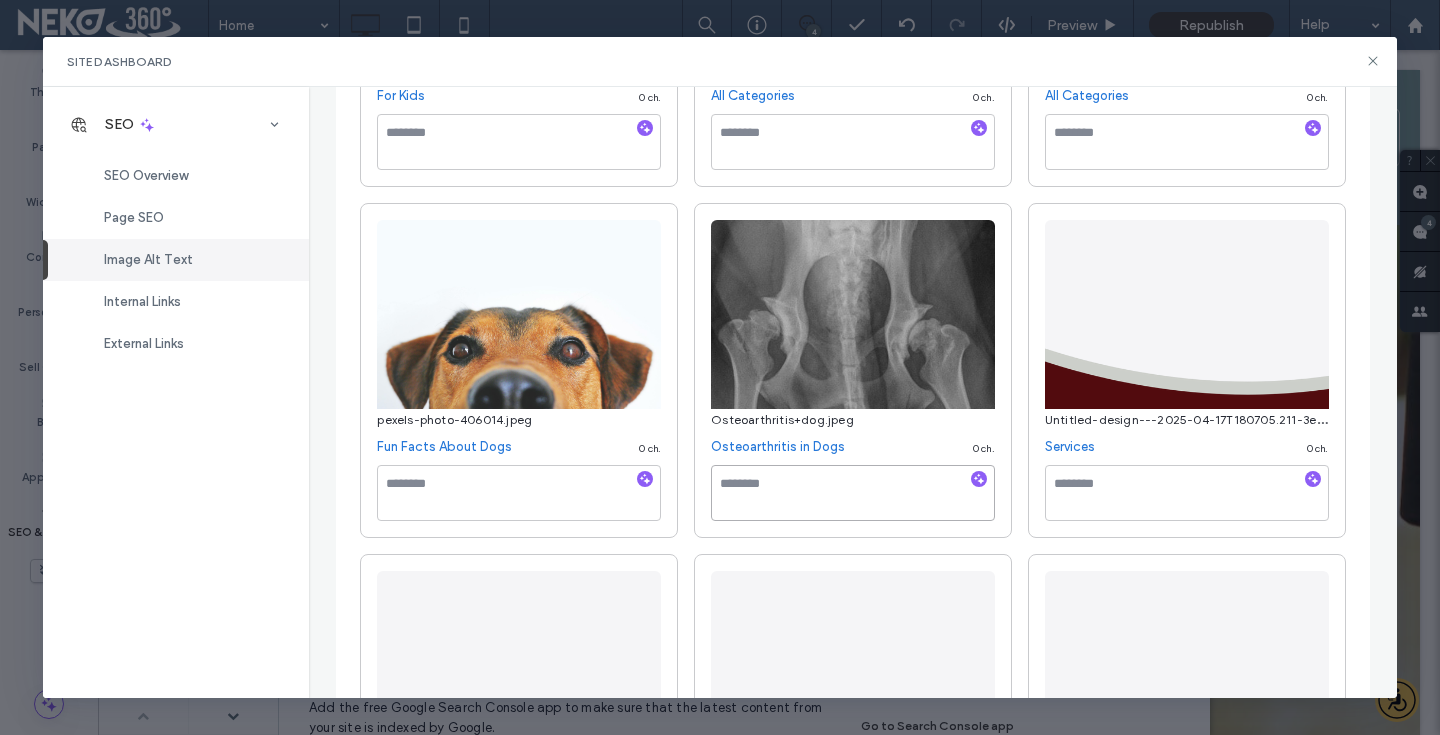 click at bounding box center (853, 493) 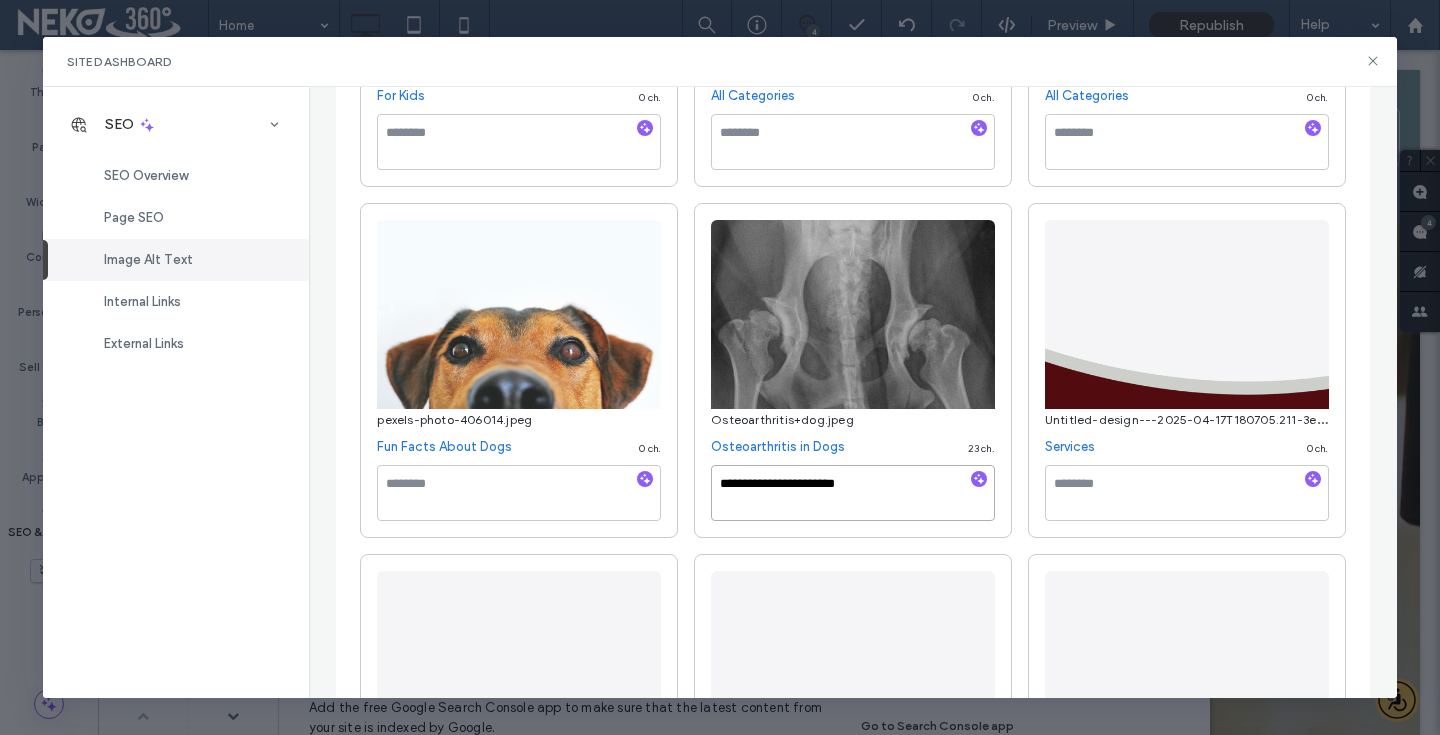 click on "**********" at bounding box center [853, 493] 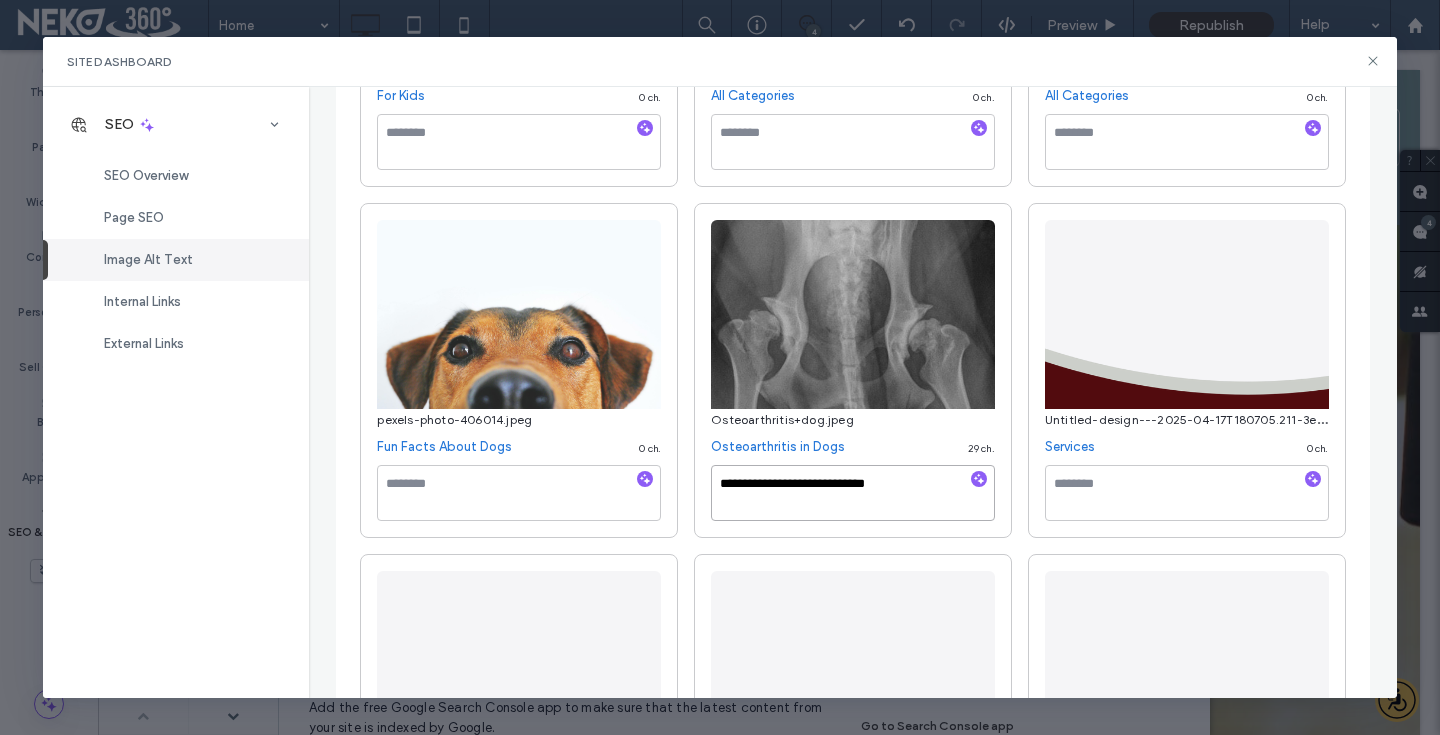 type on "**********" 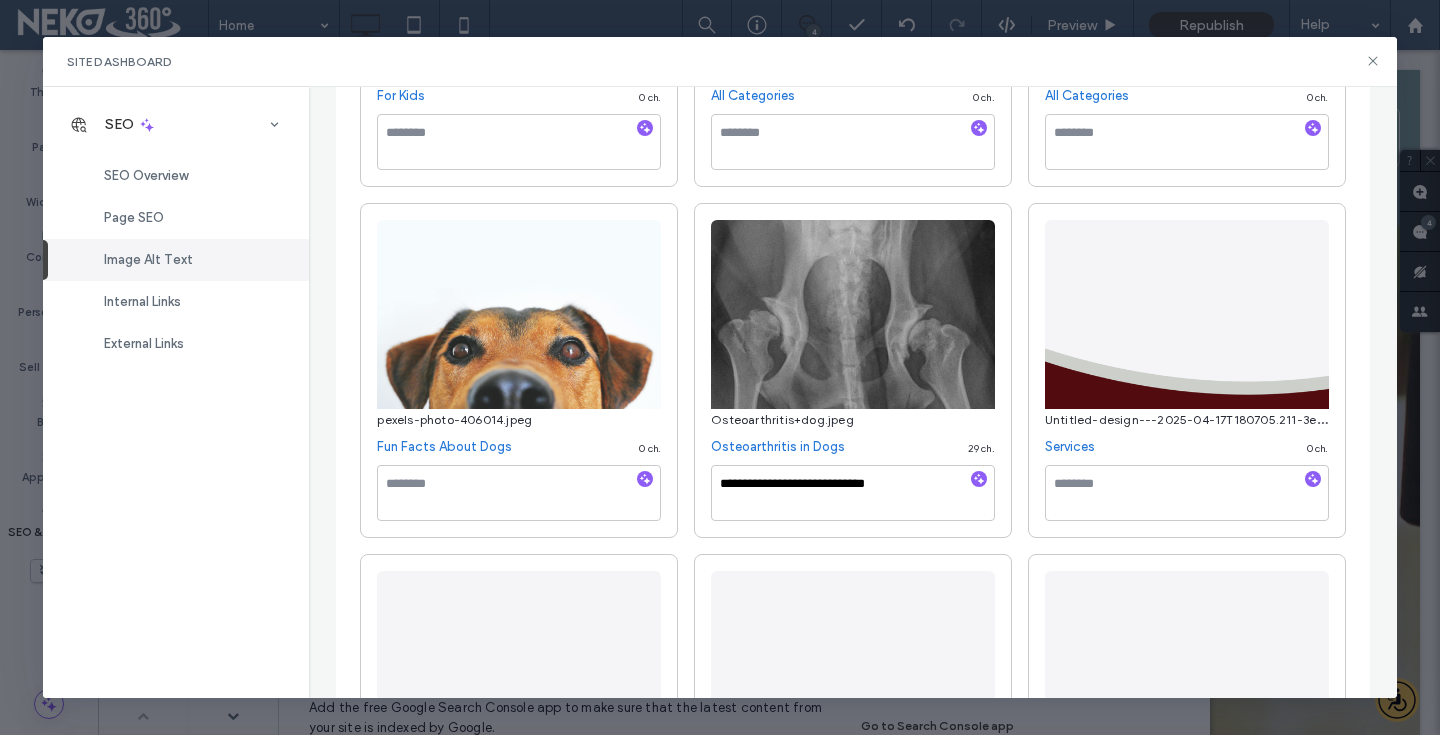 click on "Shake-1--282-29.png Come See Us! 0   ch. Untitled-design---2025-04-17T180705.211-3e3a343a-2457c660-72dcc01b-8faff9ff-2f00c346-102266c9-9f2300e6-0f8fb57f.png Referral Centers 0   ch. Untitled-design---2025-04-17T180705.211-3e3a343a-2457c660-72dcc01b-8faff9ff-2f00c346-102266c9-9f2300e6-0f8fb57f.png First Aid 0   ch. Untitled-design---2025-04-17T180705.211-3e3a343a-3fd02a00-3c07c2dd-a5462ad8.png Ophthalmology 0   ch. Untitled-design---2025-04-17T180705.211-3e3a343a-3fd02a00-3c07c2dd-a5462ad8.png Surgery 0   ch.
svg Surgery 0   ch. Untitled-design---2025-04-17T180705.211-3e3a343a-2457c660-72dcc01b-8faff9ff-2f00c346-102266c9-9f2300e6.png Common Conditions 0   ch. Untitled-design---2025-04-17T180705.211-3e3a343a-3fd02a00-3c07c2dd-a5462ad8.png Imaging 0   ch.
svg Imaging 0   ch. Untitled-design---2025-04-17T180705.211-3e3a343a-2457c660-72dcc01b-8faff9ff-bf4f2314.png Home 0   ch. Home 0   ch. Home 0" at bounding box center [852, -507] 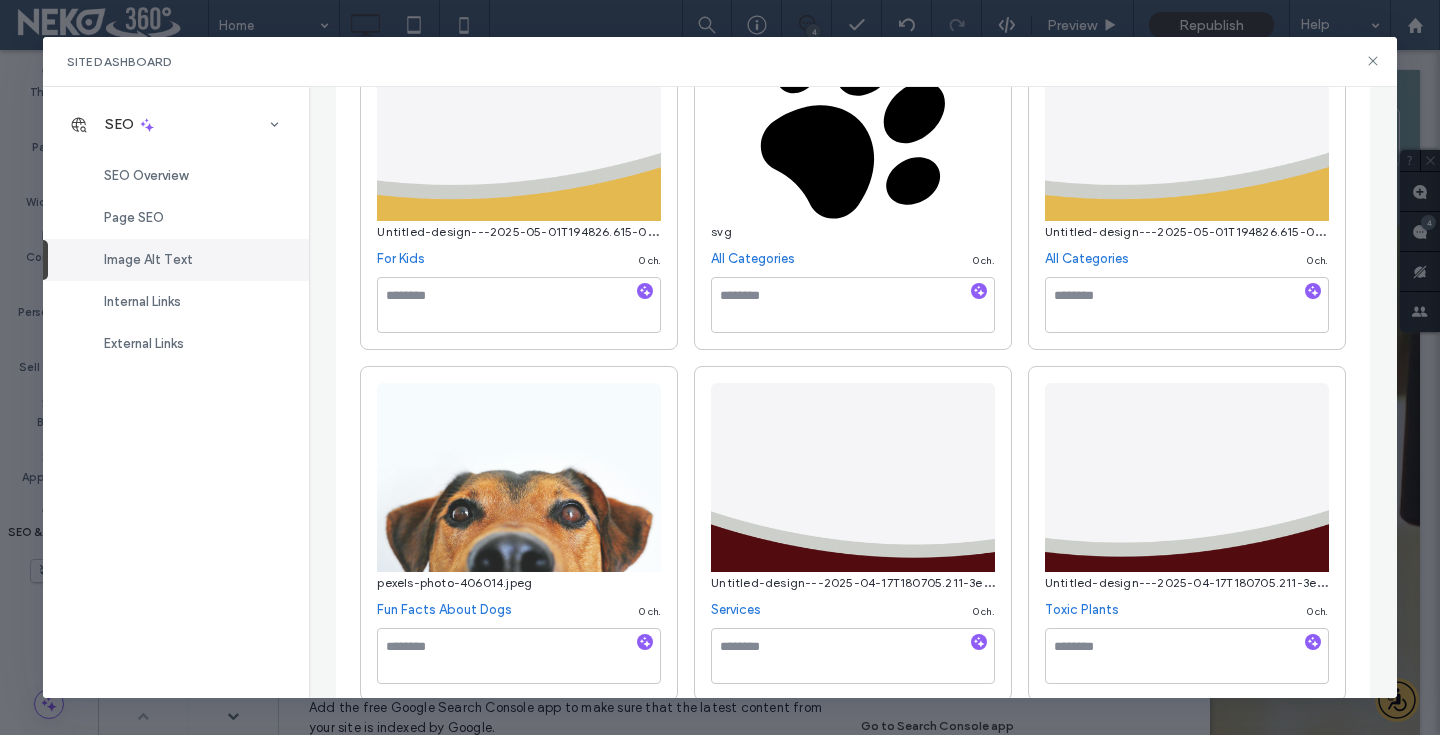 scroll, scrollTop: 3882, scrollLeft: 0, axis: vertical 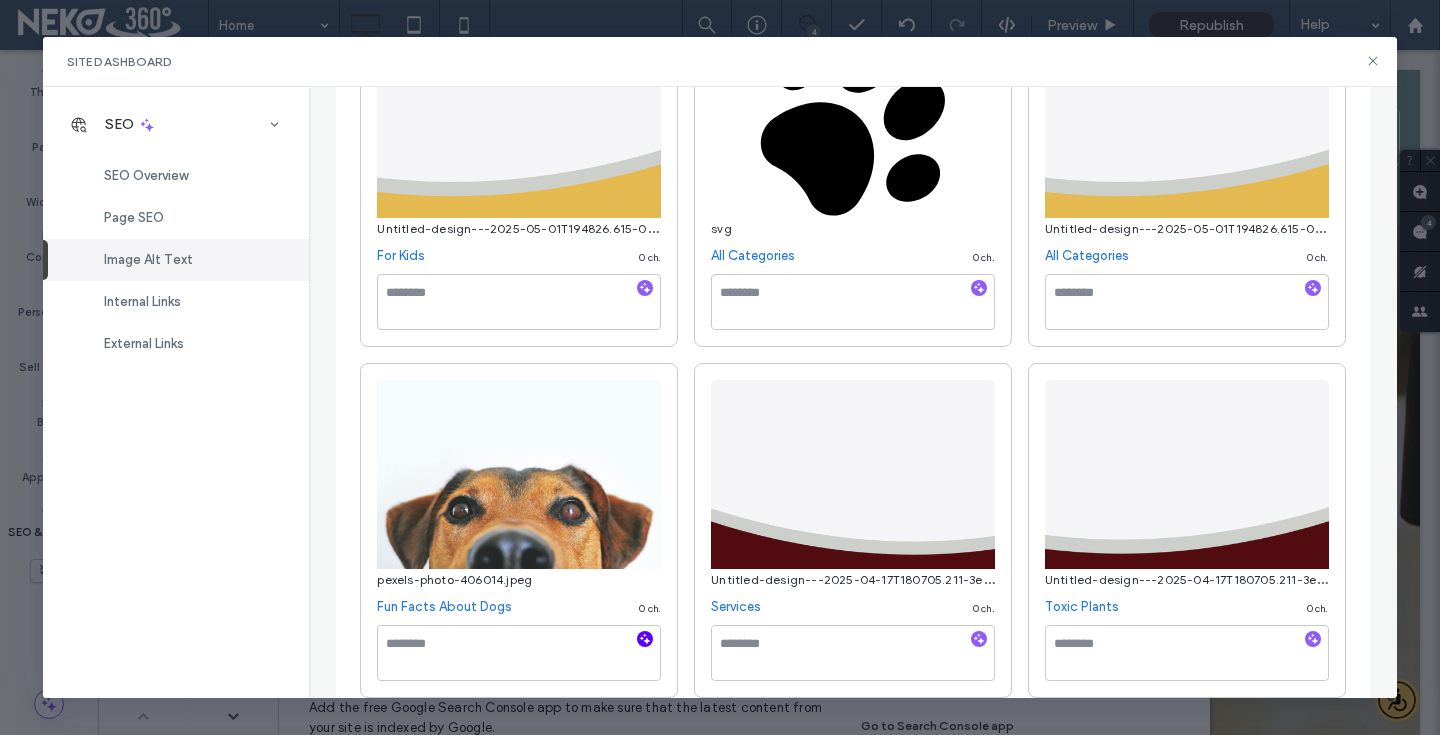 click 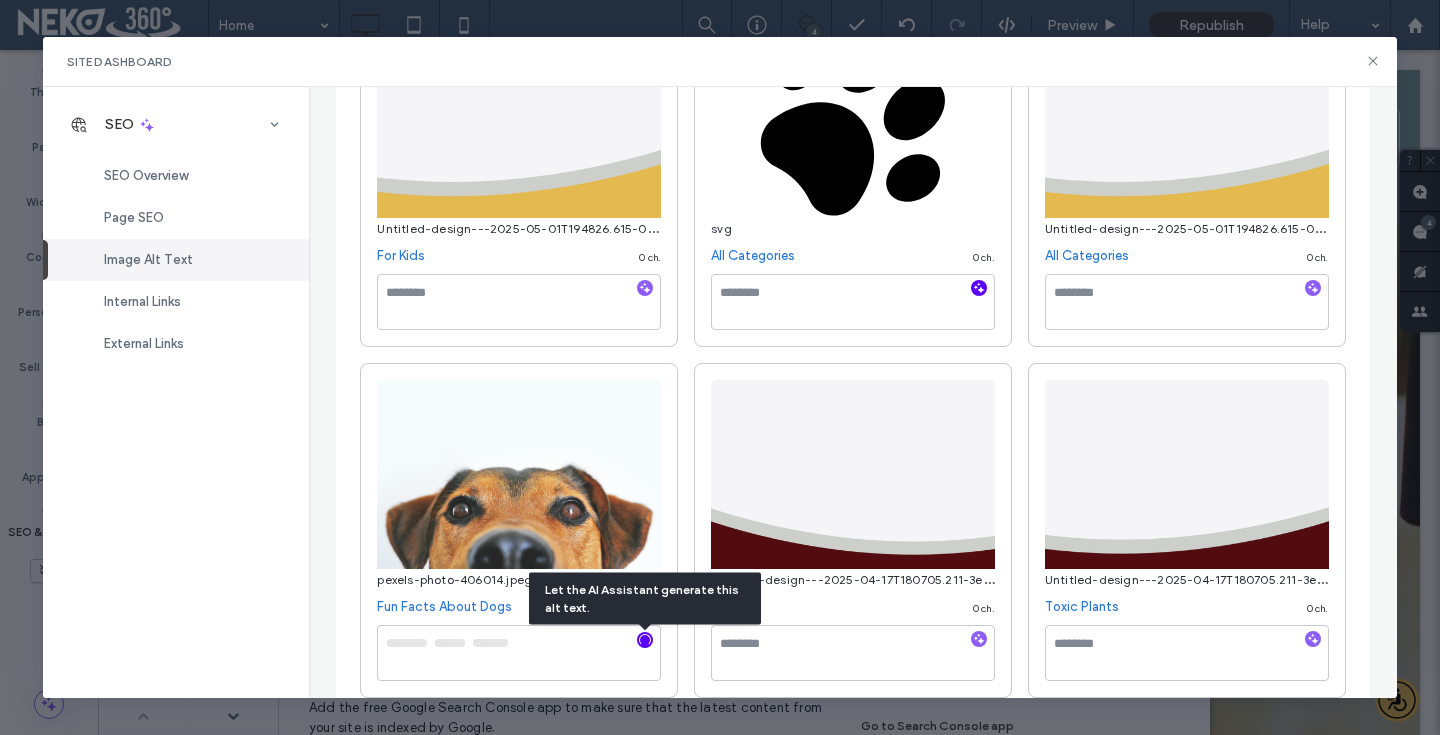 click 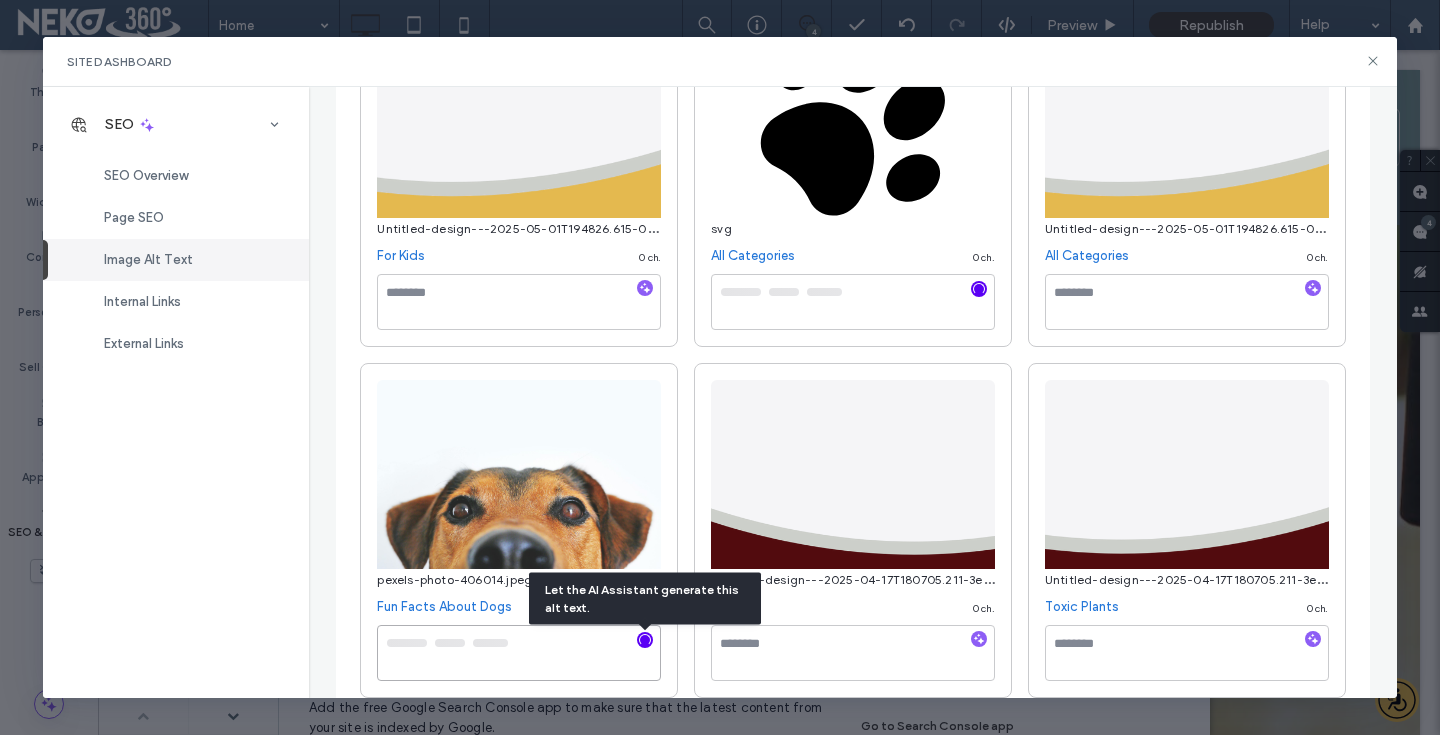type on "**********" 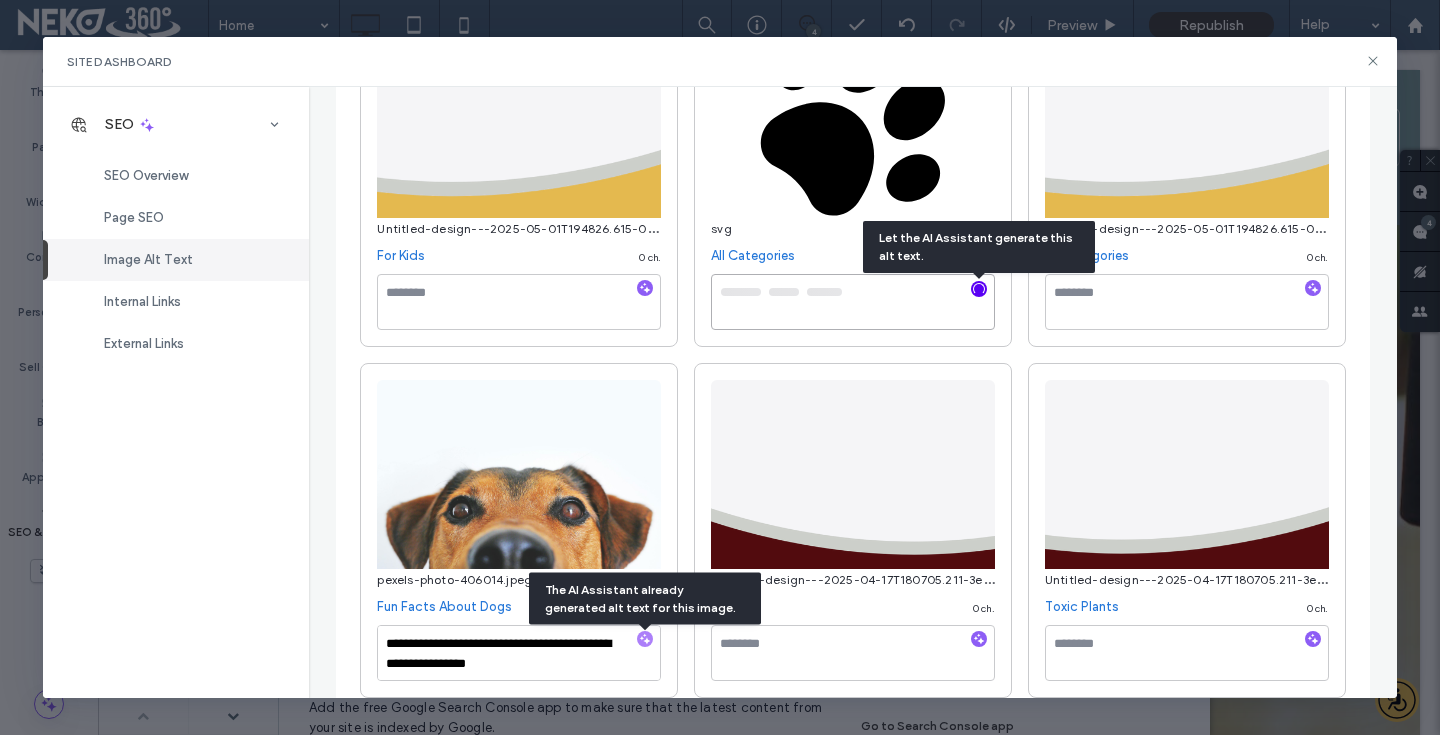 type on "**********" 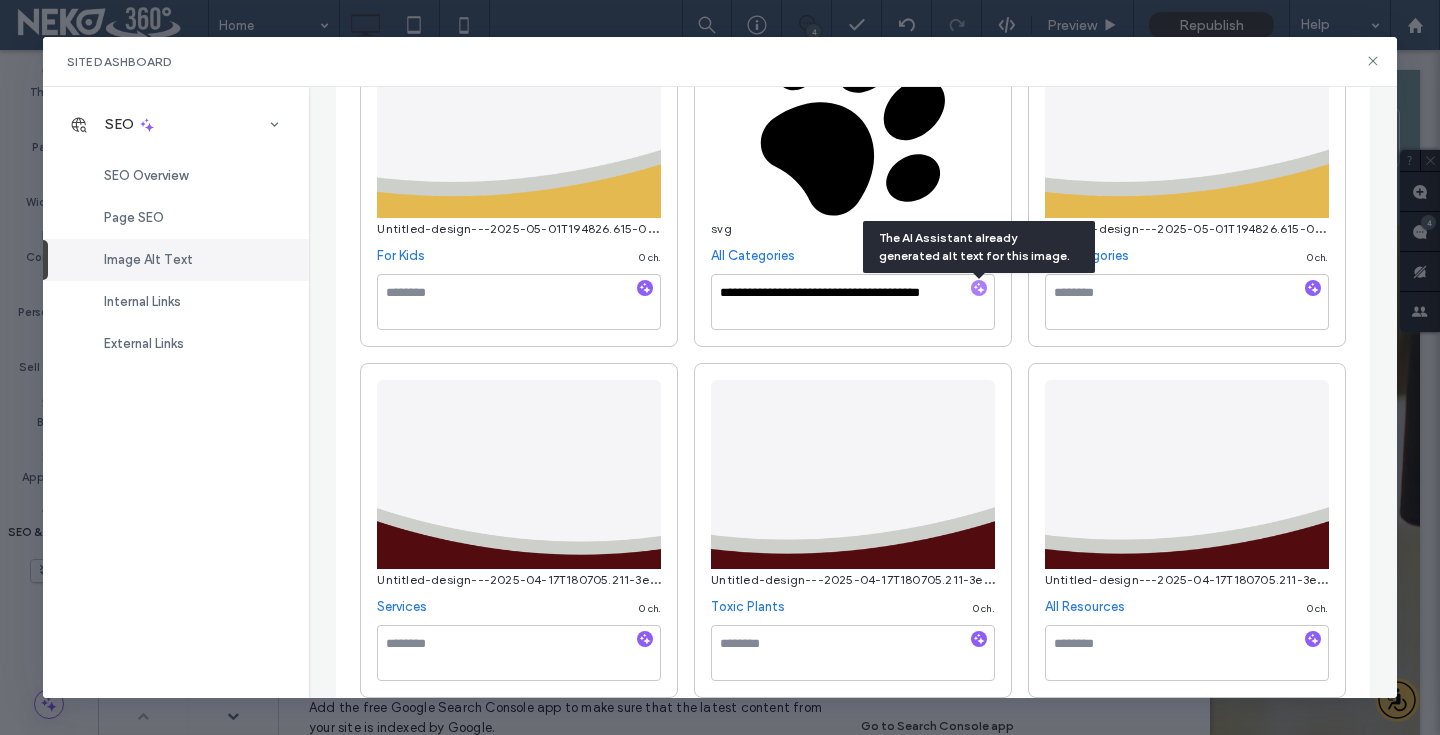 click on "Shake-1--282-29.png Come See Us! 0   ch. Untitled-design---2025-04-17T180705.211-3e3a343a-2457c660-72dcc01b-8faff9ff-2f00c346-102266c9-9f2300e6-0f8fb57f.png Referral Centers 0   ch. Untitled-design---2025-04-17T180705.211-3e3a343a-2457c660-72dcc01b-8faff9ff-2f00c346-102266c9-9f2300e6-0f8fb57f.png First Aid 0   ch. Untitled-design---2025-04-17T180705.211-3e3a343a-3fd02a00-3c07c2dd-a5462ad8.png Ophthalmology 0   ch. Untitled-design---2025-04-17T180705.211-3e3a343a-3fd02a00-3c07c2dd-a5462ad8.png Surgery 0   ch.
svg Surgery 0   ch. Untitled-design---2025-04-17T180705.211-3e3a343a-2457c660-72dcc01b-8faff9ff-2f00c346-102266c9-9f2300e6.png Common Conditions 0   ch. Untitled-design---2025-04-17T180705.211-3e3a343a-3fd02a00-3c07c2dd-a5462ad8.png Imaging 0   ch.
svg Imaging 0   ch. Untitled-design---2025-04-17T180705.211-3e3a343a-2457c660-72dcc01b-8faff9ff-bf4f2314.png Home 0   ch. Home 0   ch. Home 0" at bounding box center (852, -523) 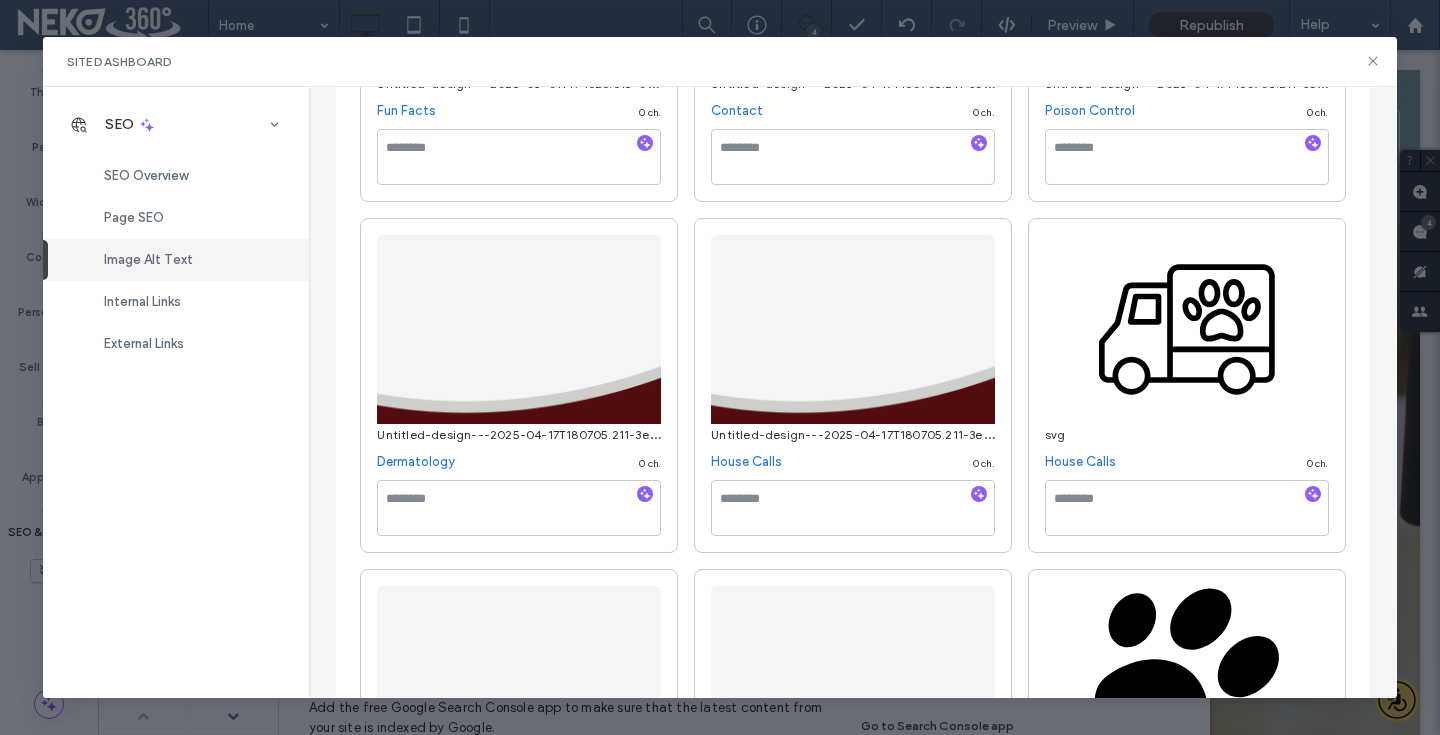 scroll, scrollTop: 3262, scrollLeft: 0, axis: vertical 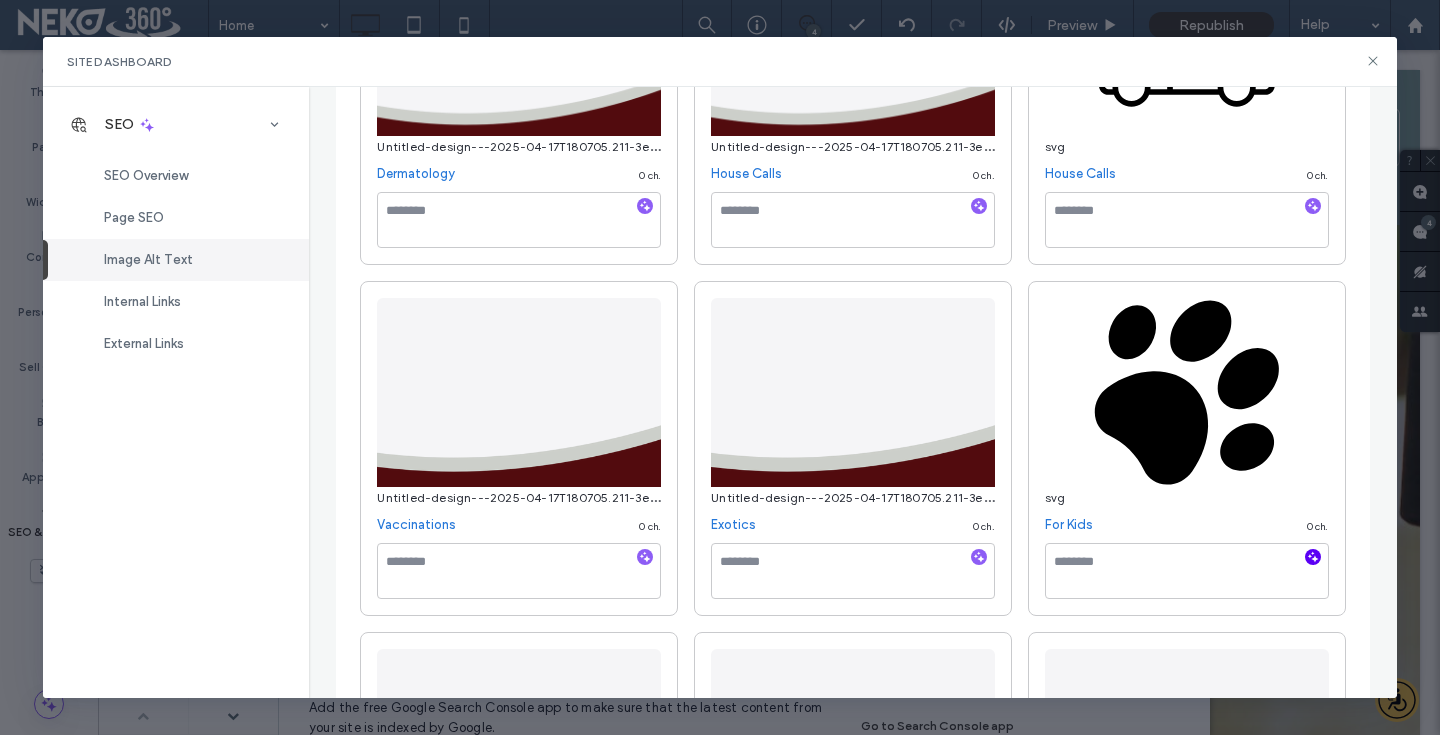click 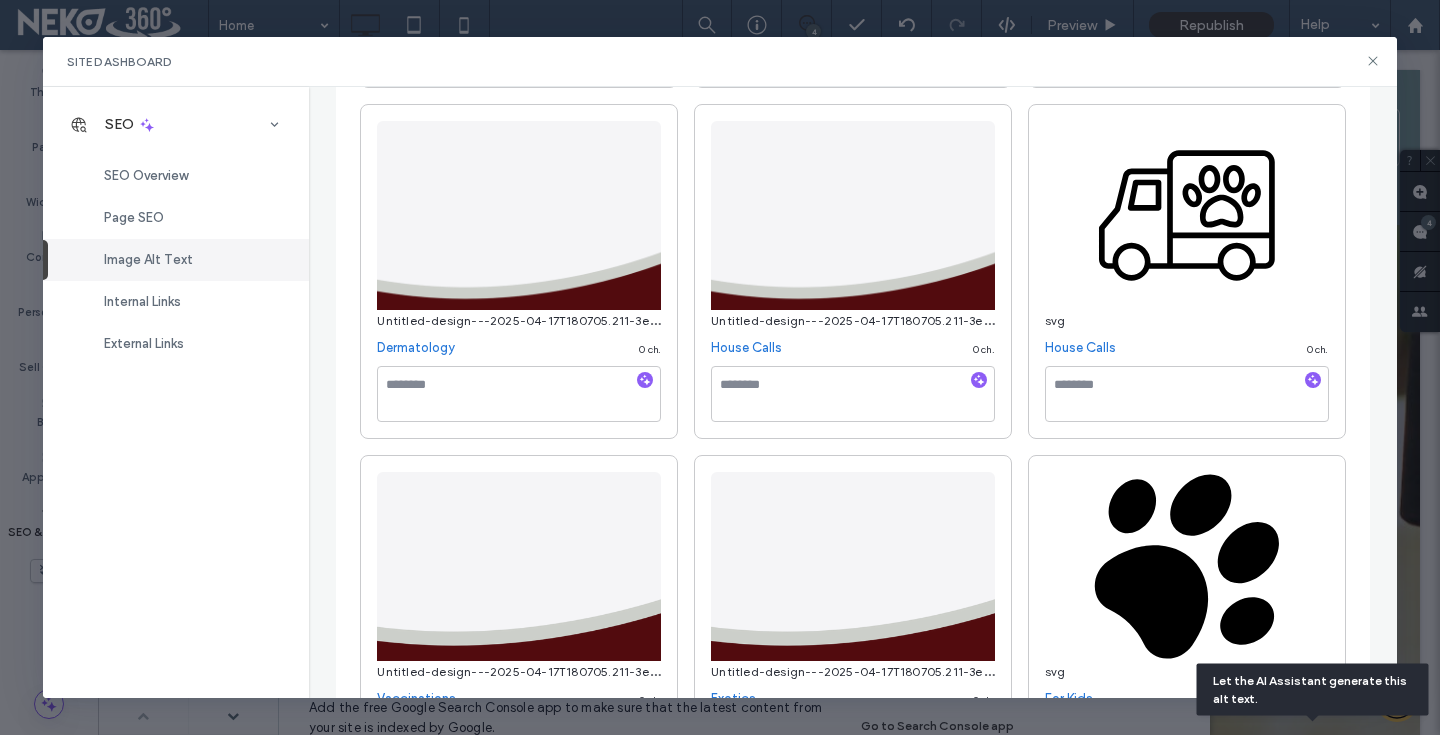 type on "**********" 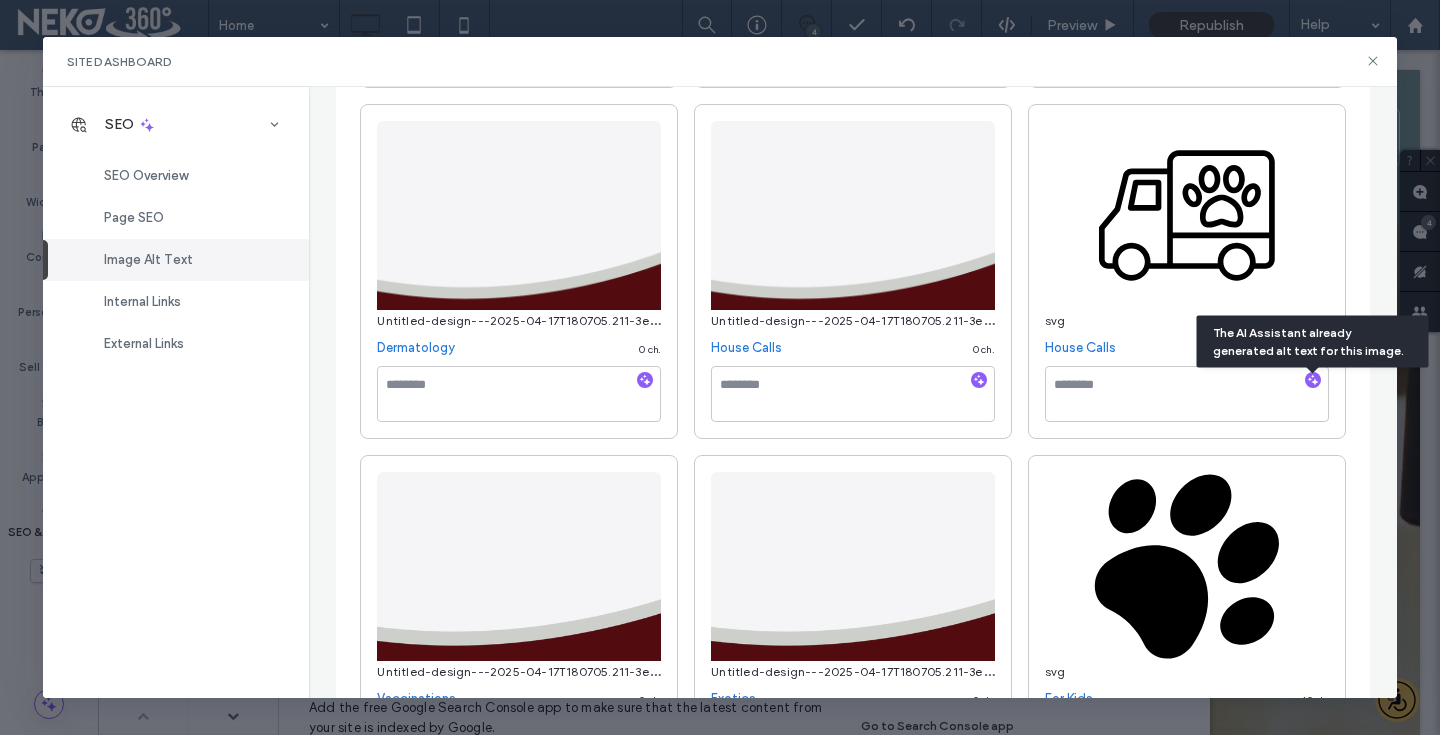 scroll, scrollTop: 3436, scrollLeft: 0, axis: vertical 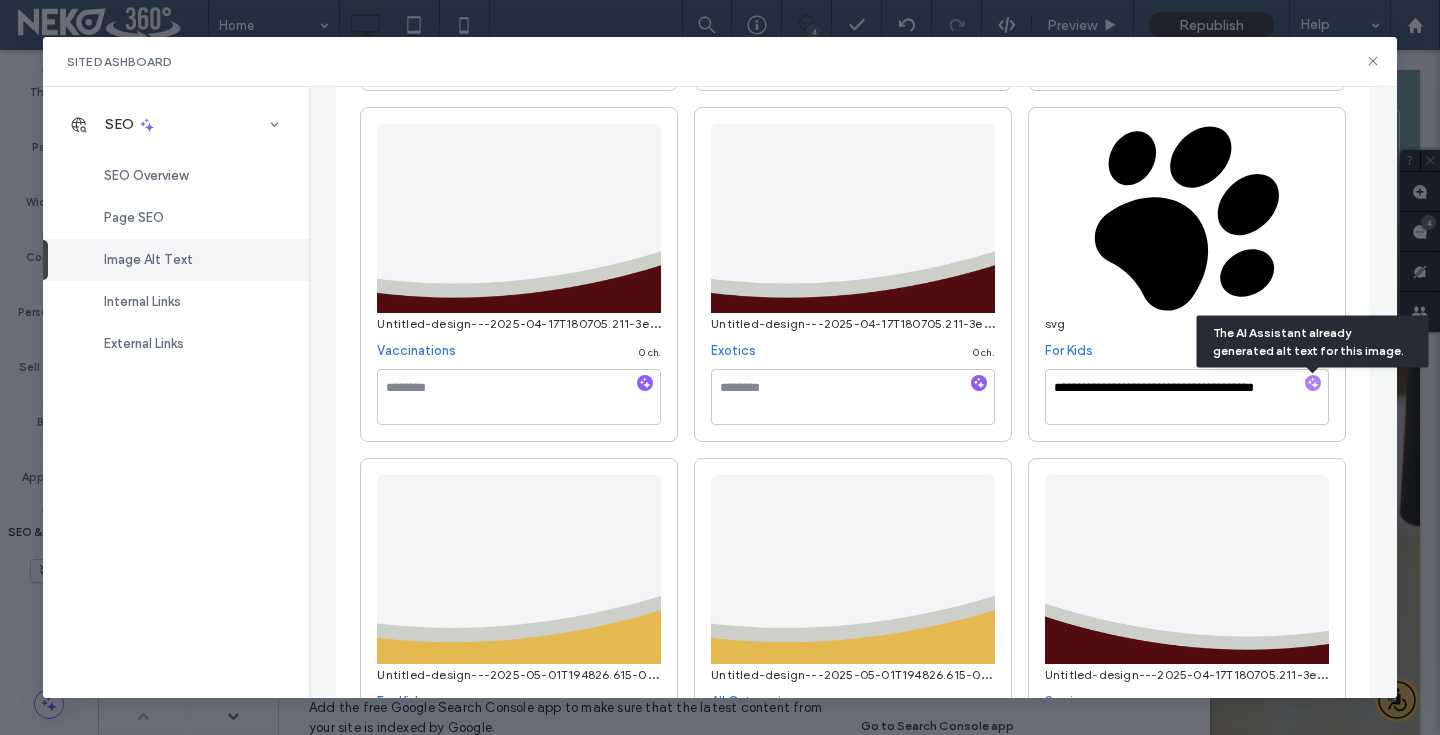click at bounding box center (1313, 384) 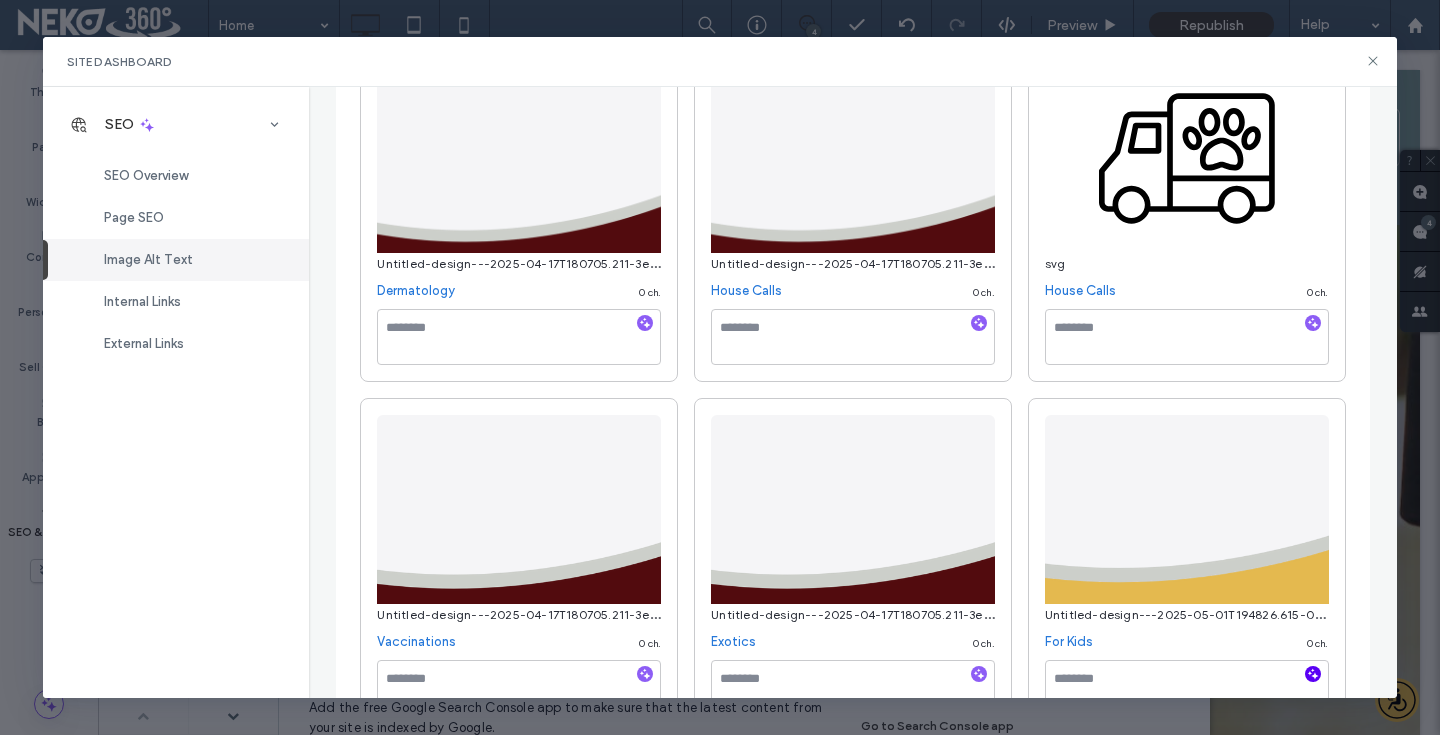 scroll, scrollTop: 3013, scrollLeft: 0, axis: vertical 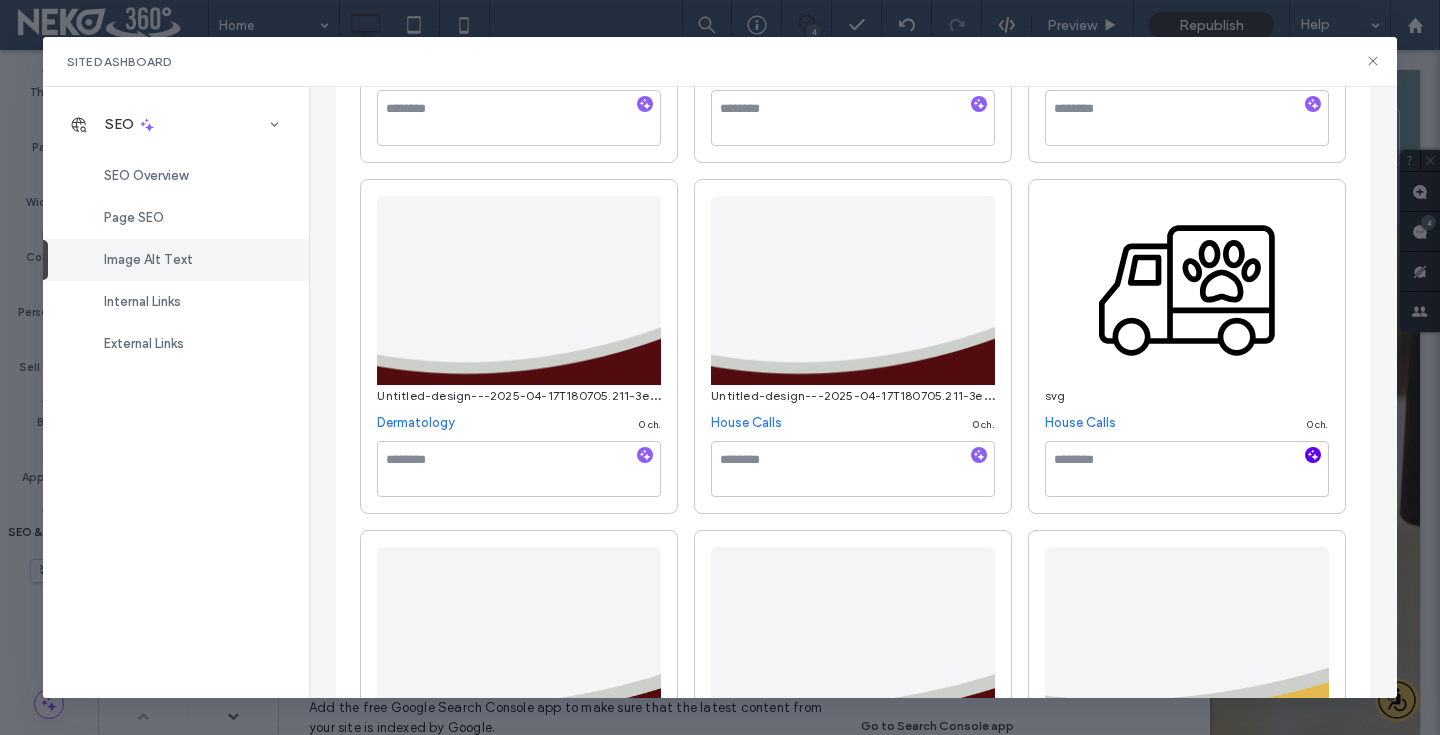 click 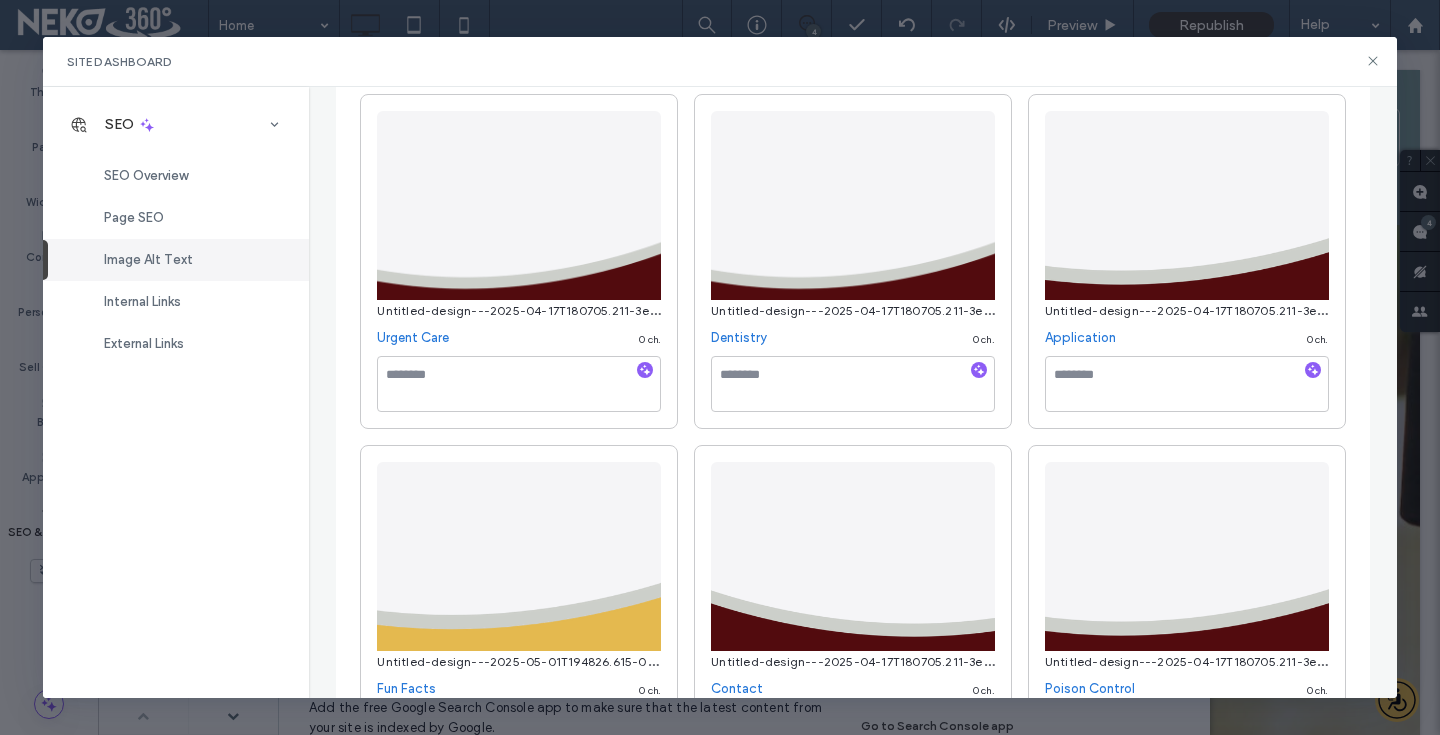 type on "**********" 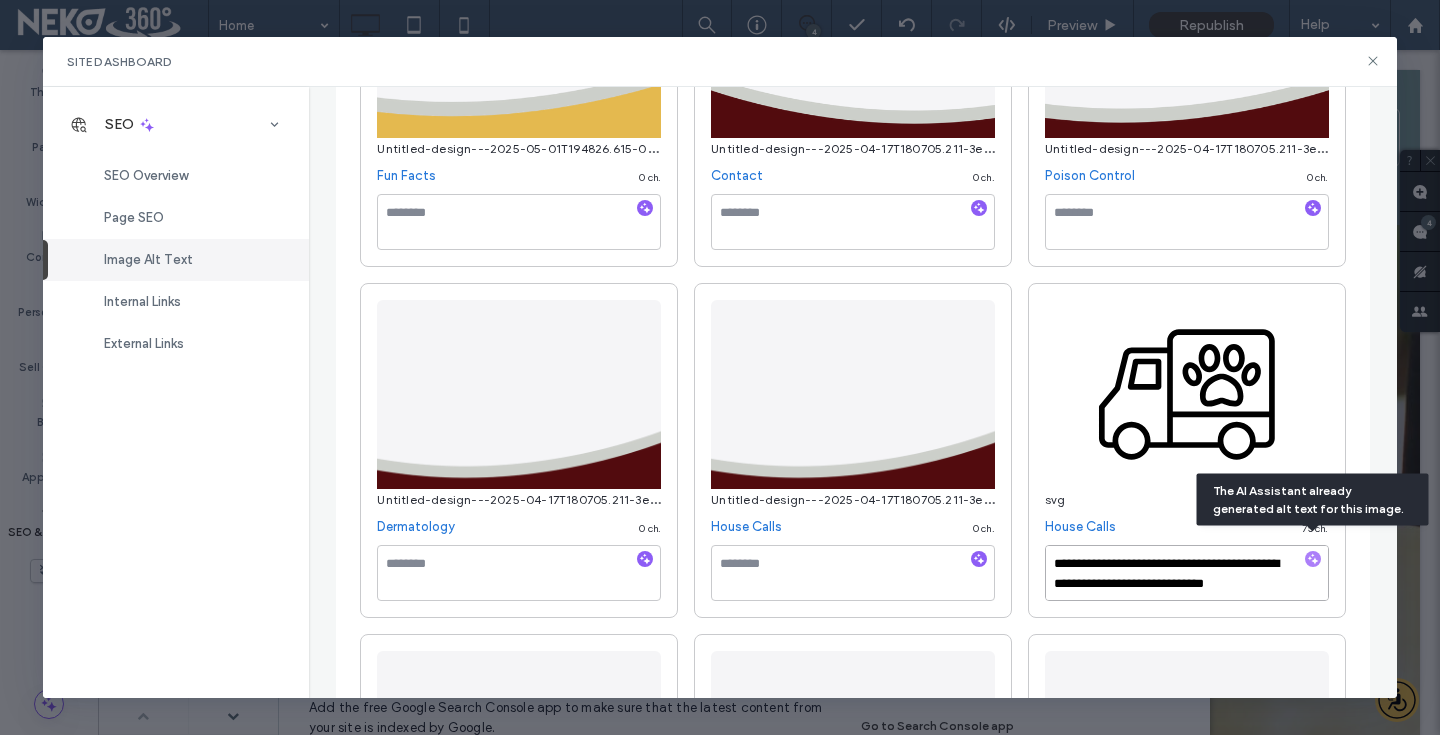 scroll, scrollTop: 2927, scrollLeft: 0, axis: vertical 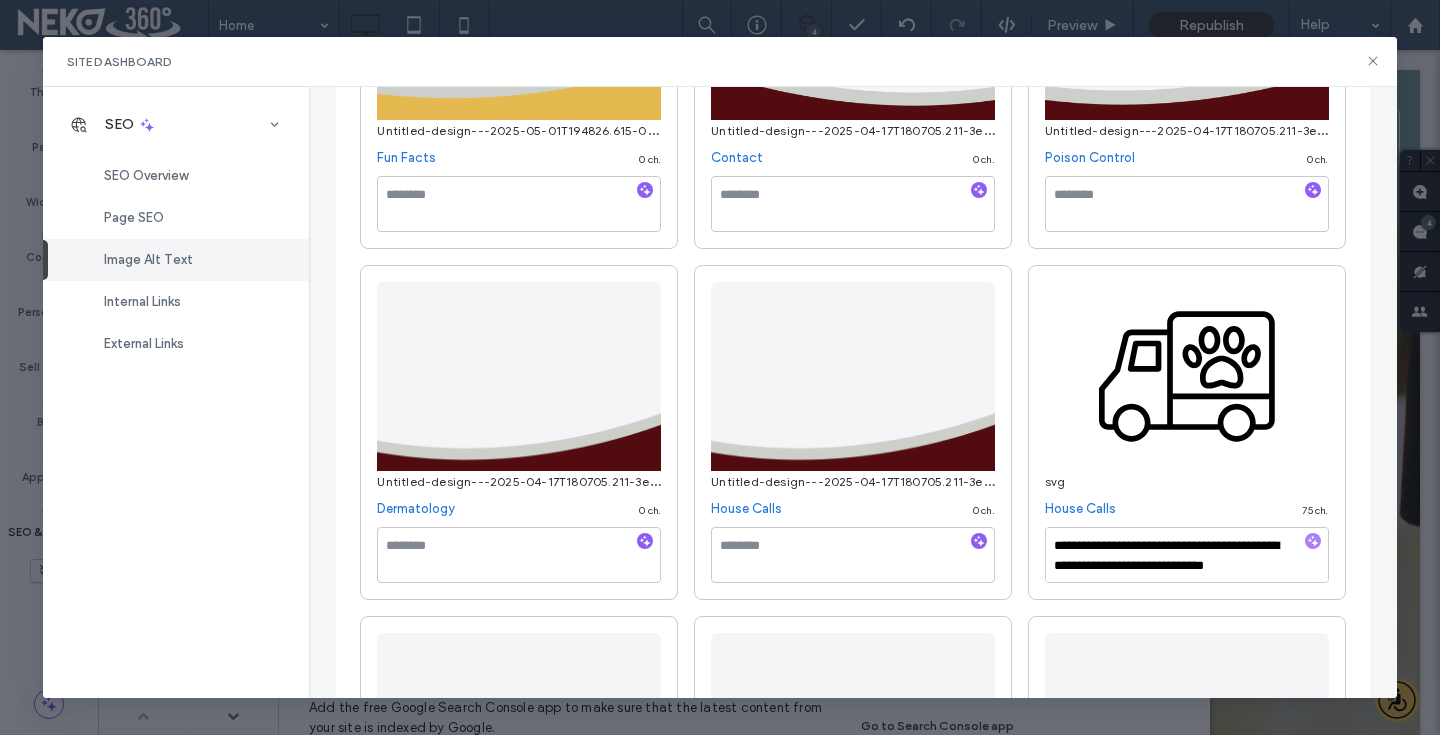 click on "Missing Alt Text All Images Needs Attention (0) Shake-1--282-29.png Come See Us! 0   ch. Untitled-design---2025-04-17T180705.211-3e3a343a-2457c660-72dcc01b-8faff9ff-2f00c346-102266c9-9f2300e6-0f8fb57f.png Referral Centers 0   ch. Untitled-design---2025-04-17T180705.211-3e3a343a-2457c660-72dcc01b-8faff9ff-2f00c346-102266c9-9f2300e6-0f8fb57f.png First Aid 0   ch. Untitled-design---2025-04-17T180705.211-3e3a343a-3fd02a00-3c07c2dd-a5462ad8.png Ophthalmology 0   ch. Untitled-design---2025-04-17T180705.211-3e3a343a-3fd02a00-3c07c2dd-a5462ad8.png Surgery 0   ch.
svg Surgery 0   ch. Untitled-design---2025-04-17T180705.211-3e3a343a-2457c660-72dcc01b-8faff9ff-2f00c346-102266c9-9f2300e6.png Common Conditions 0   ch. Untitled-design---2025-04-17T180705.211-3e3a343a-3fd02a00-3c07c2dd-a5462ad8.png Imaging 0   ch.
svg Imaging 0   ch. Home 0   ch. Home 0   ch. Home 0   ch. transparent_background.png Home 0" at bounding box center [852, 406] 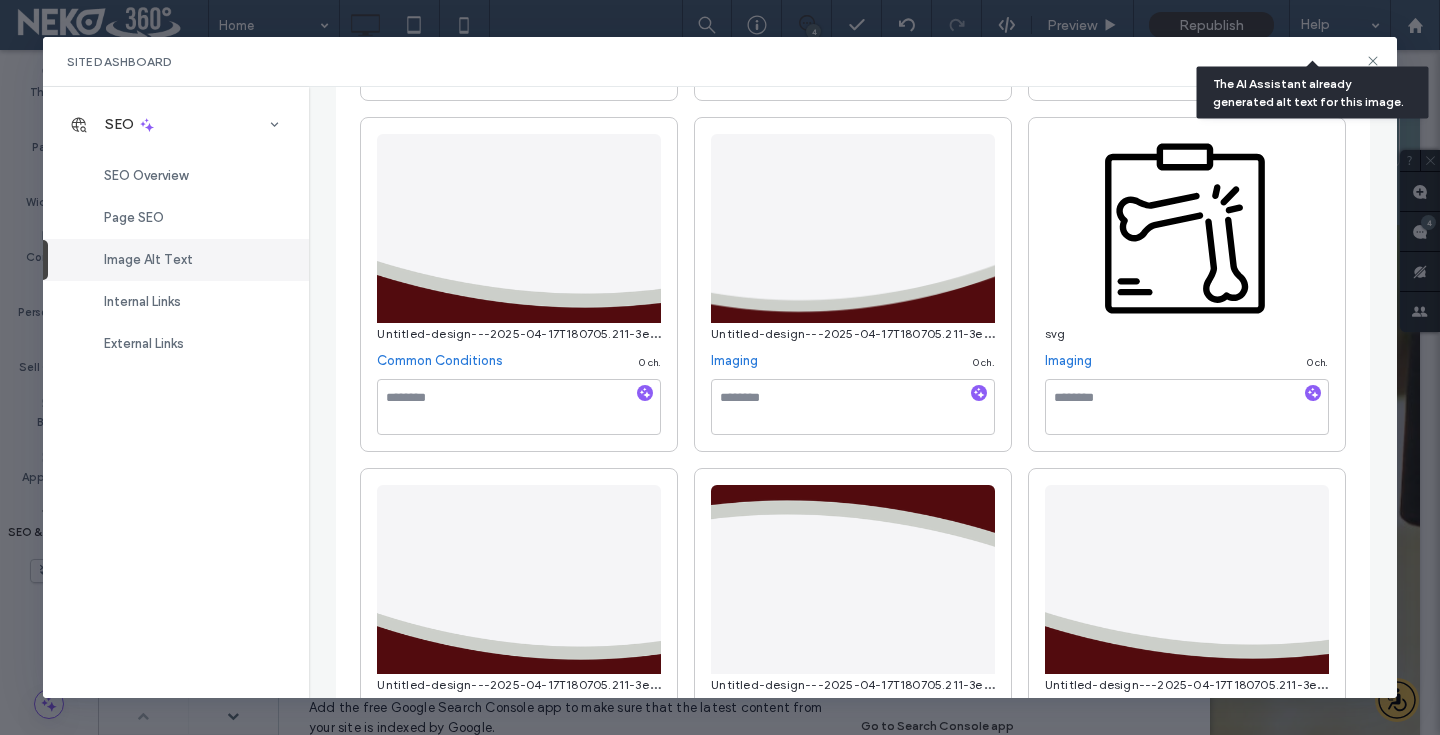 scroll, scrollTop: 876, scrollLeft: 0, axis: vertical 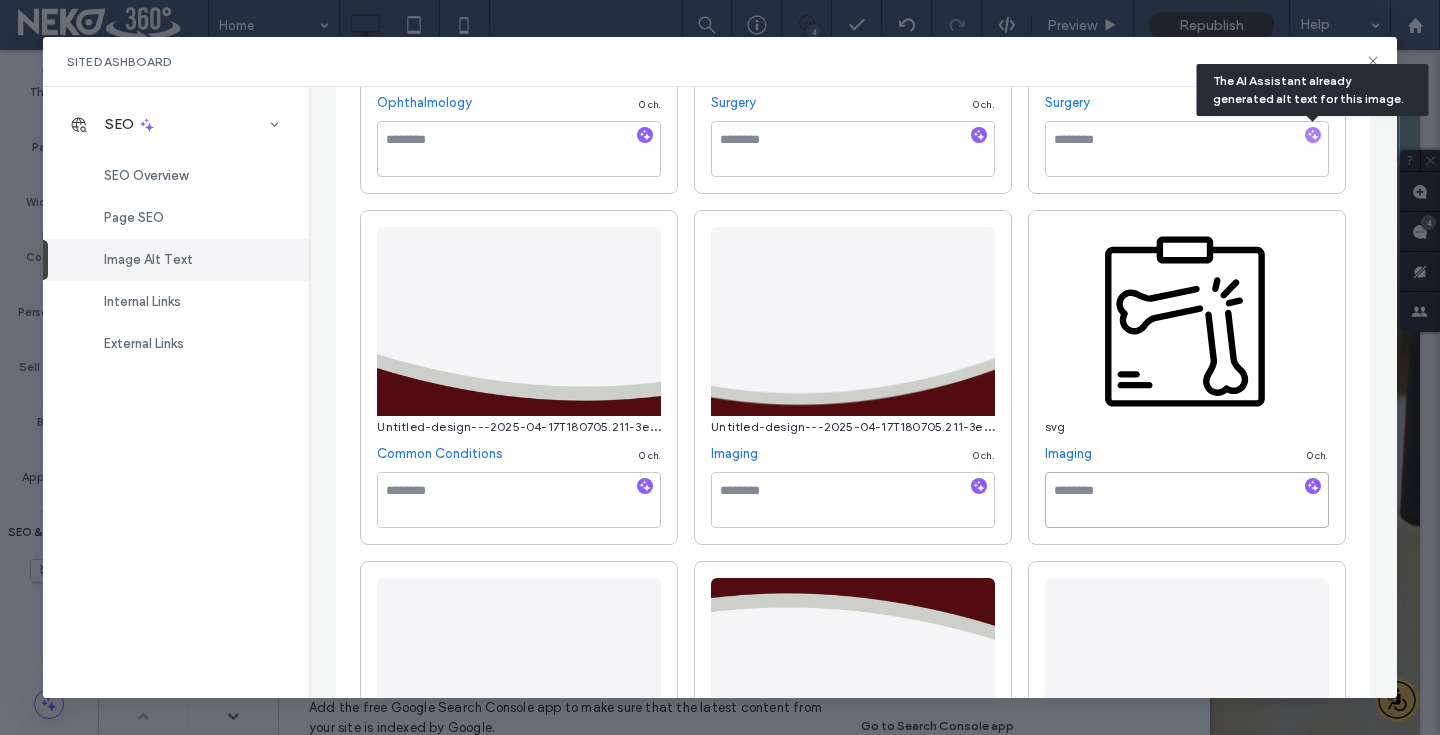 click at bounding box center [1187, 500] 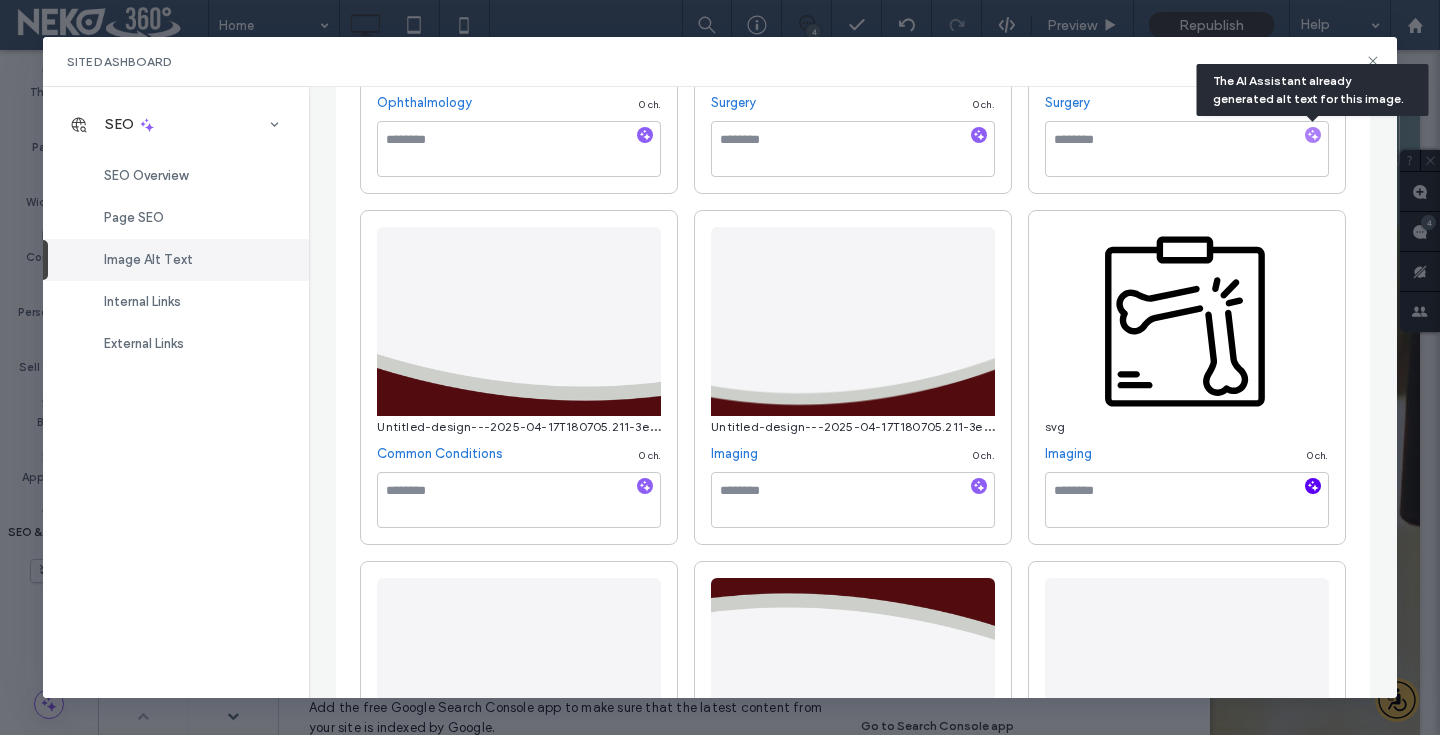 click 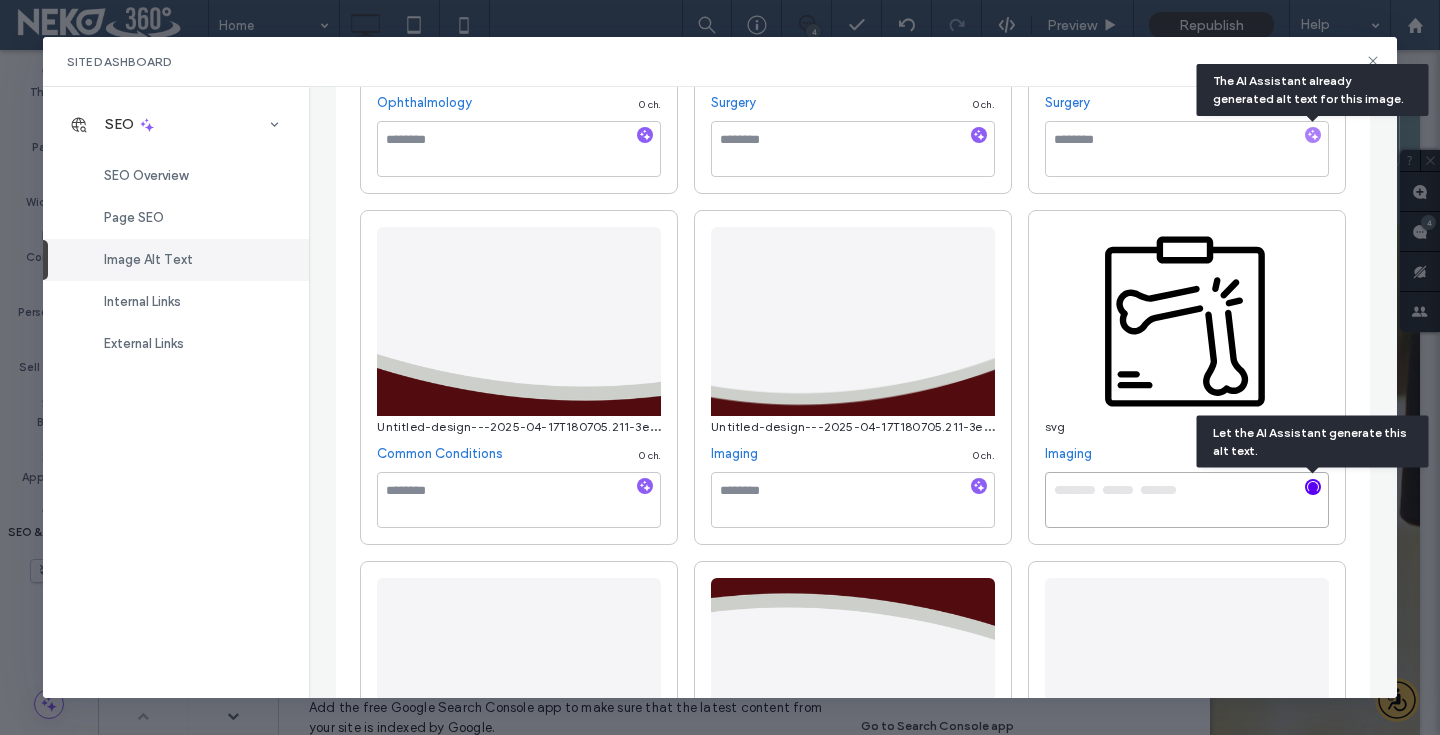 type on "**********" 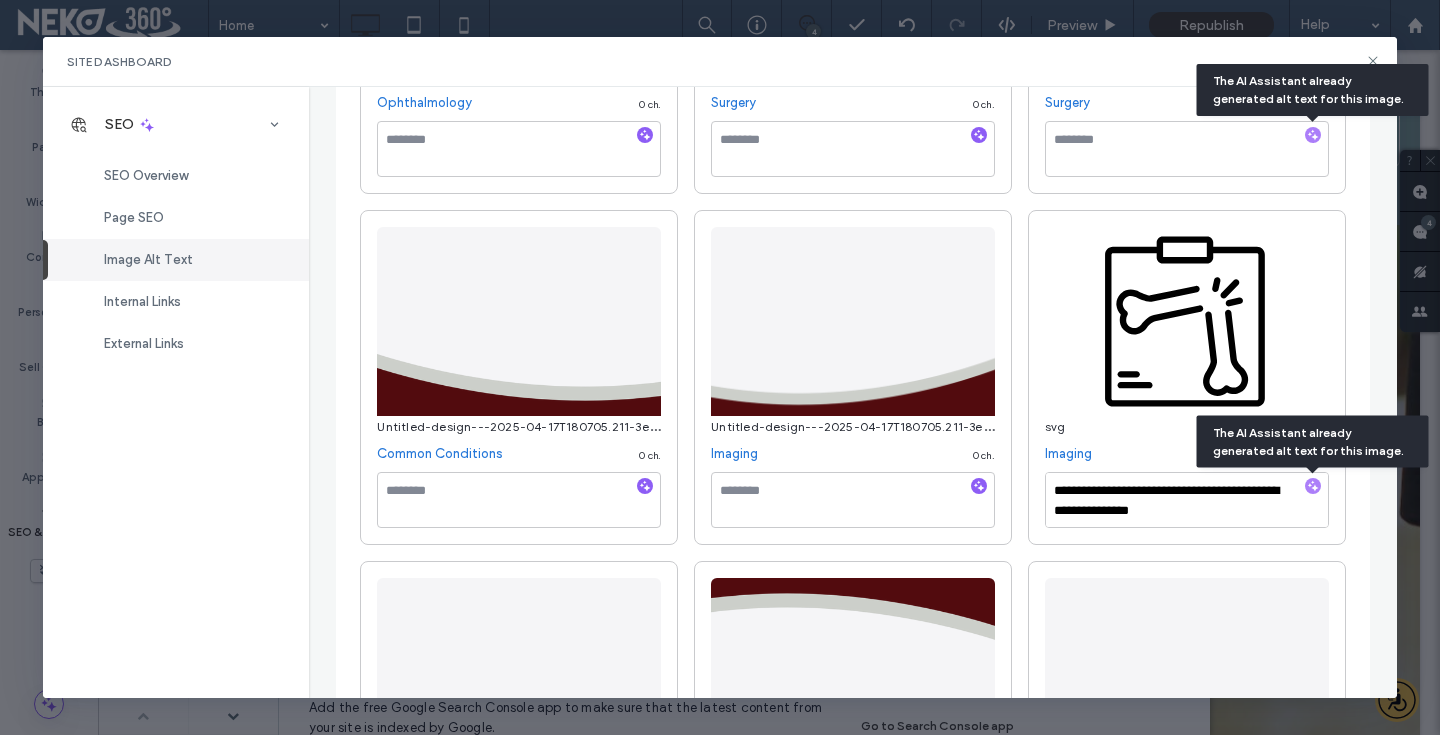 click on "**********" at bounding box center [852, 2282] 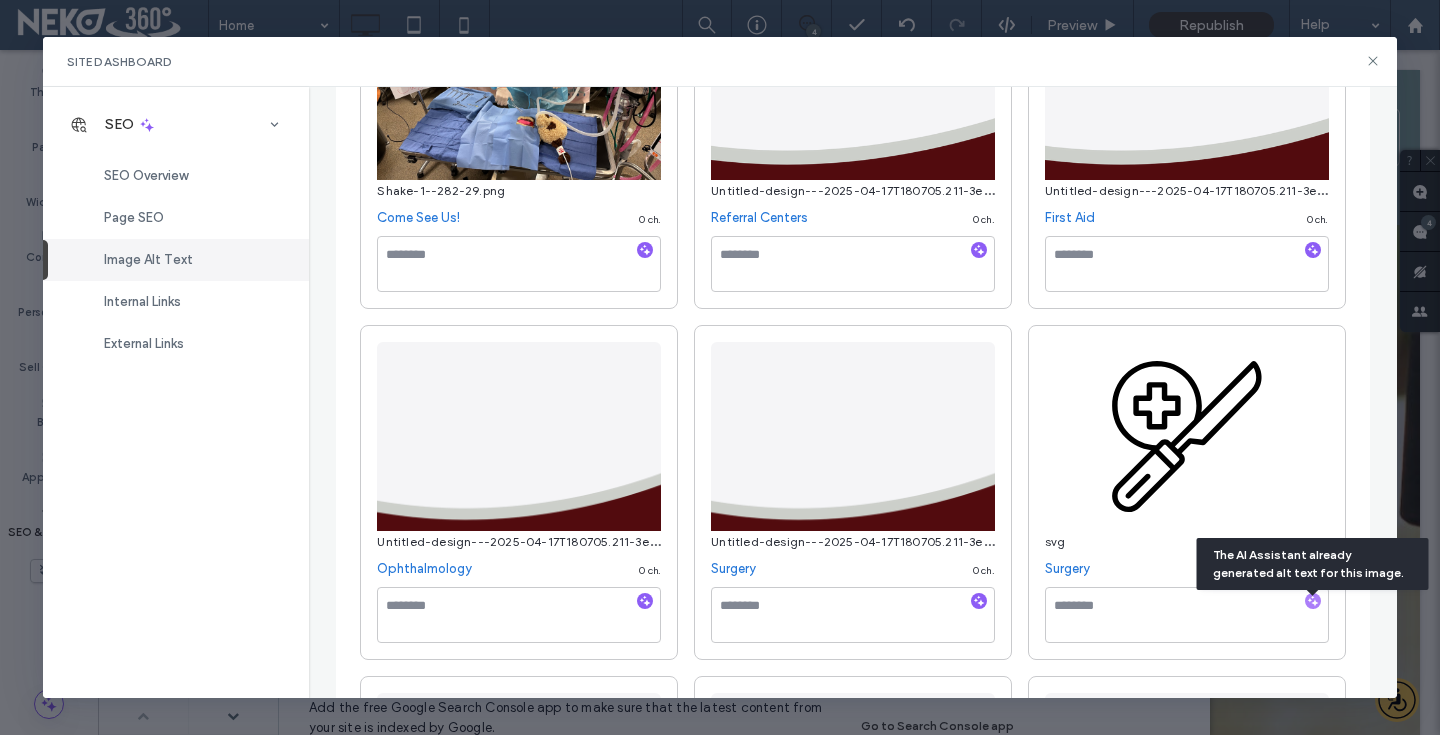 scroll, scrollTop: 402, scrollLeft: 0, axis: vertical 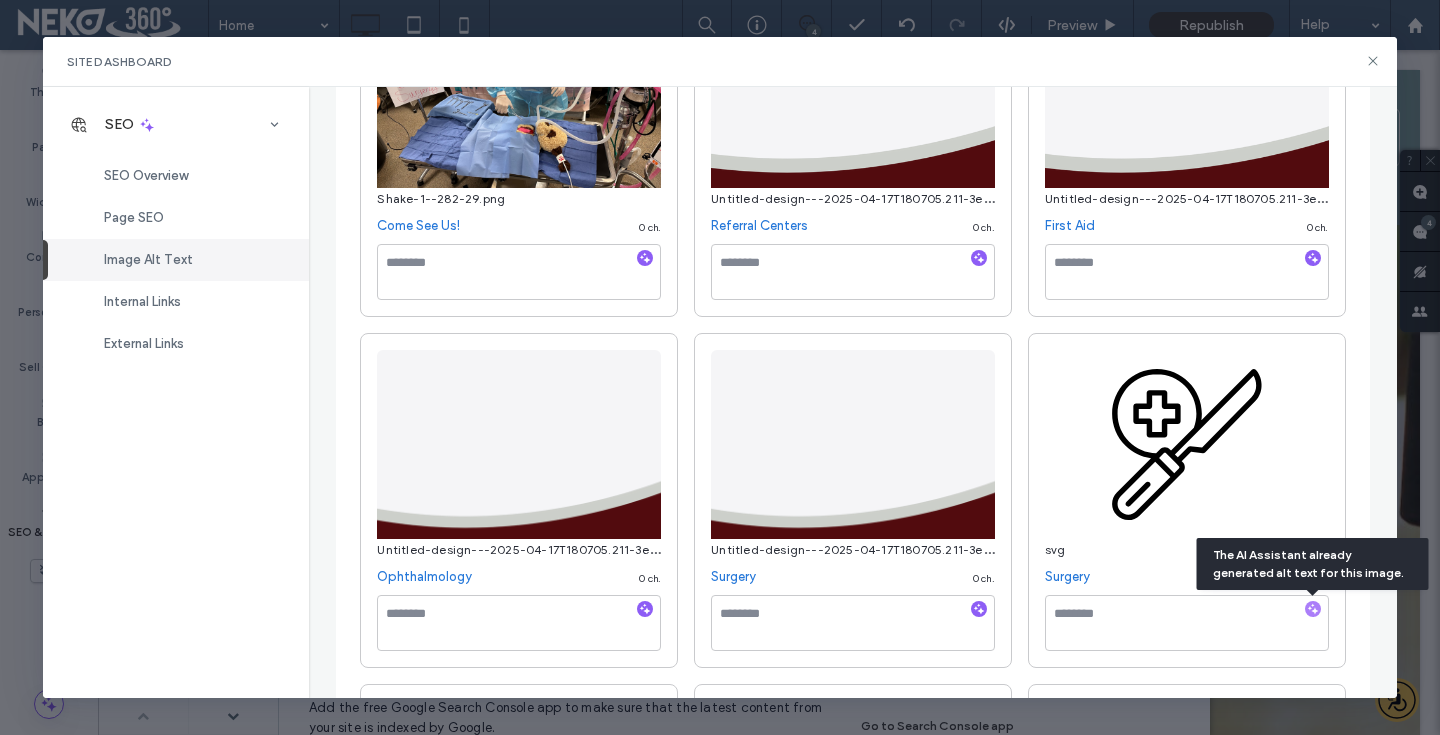 click at bounding box center [1313, 610] 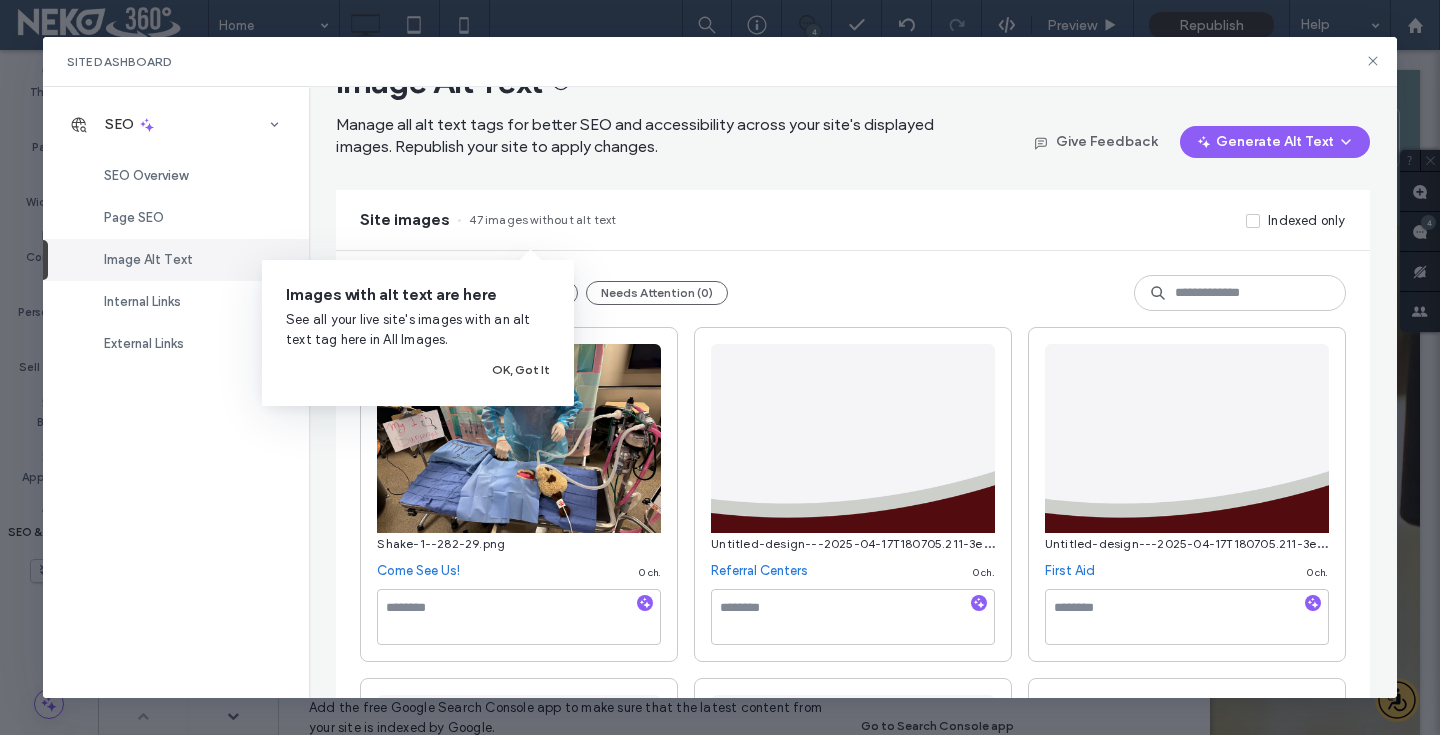 scroll, scrollTop: 133, scrollLeft: 0, axis: vertical 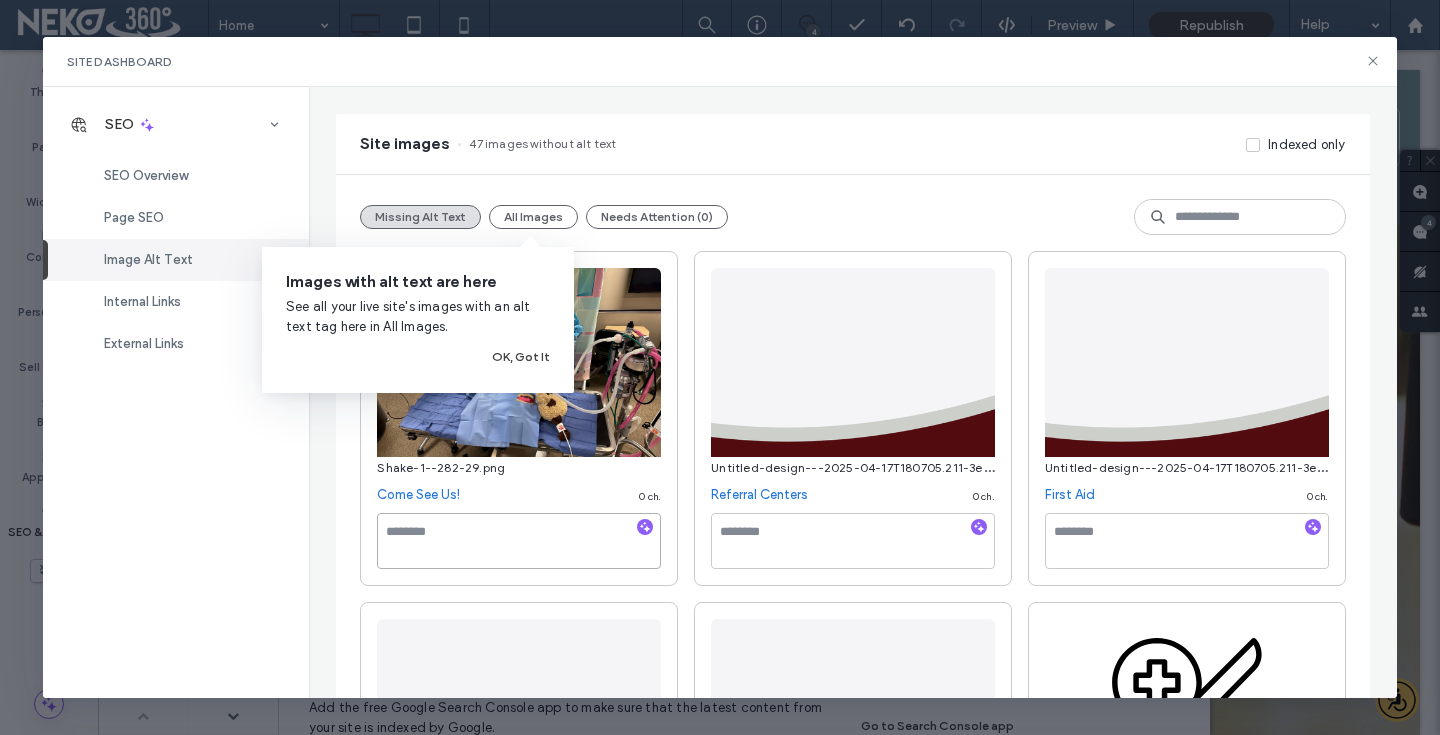 click at bounding box center (519, 541) 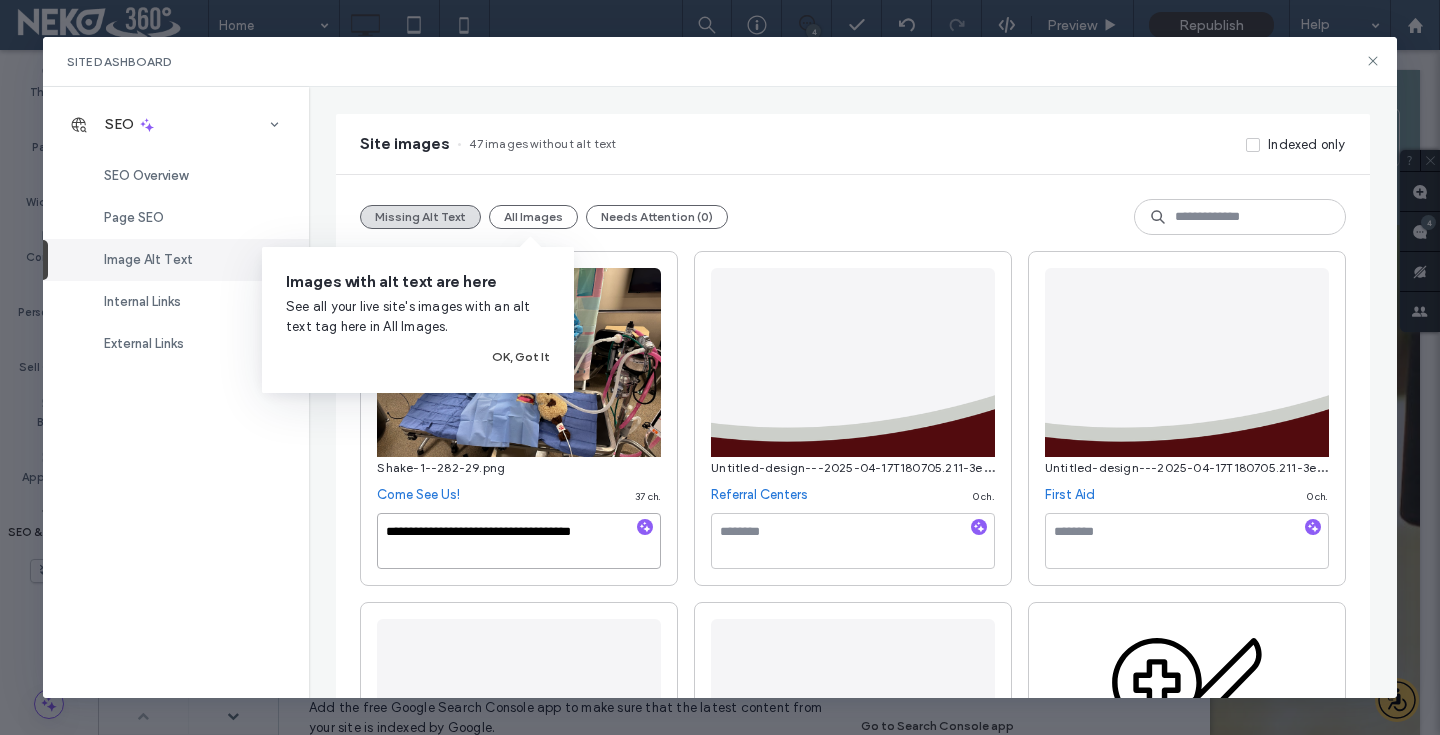 type on "**********" 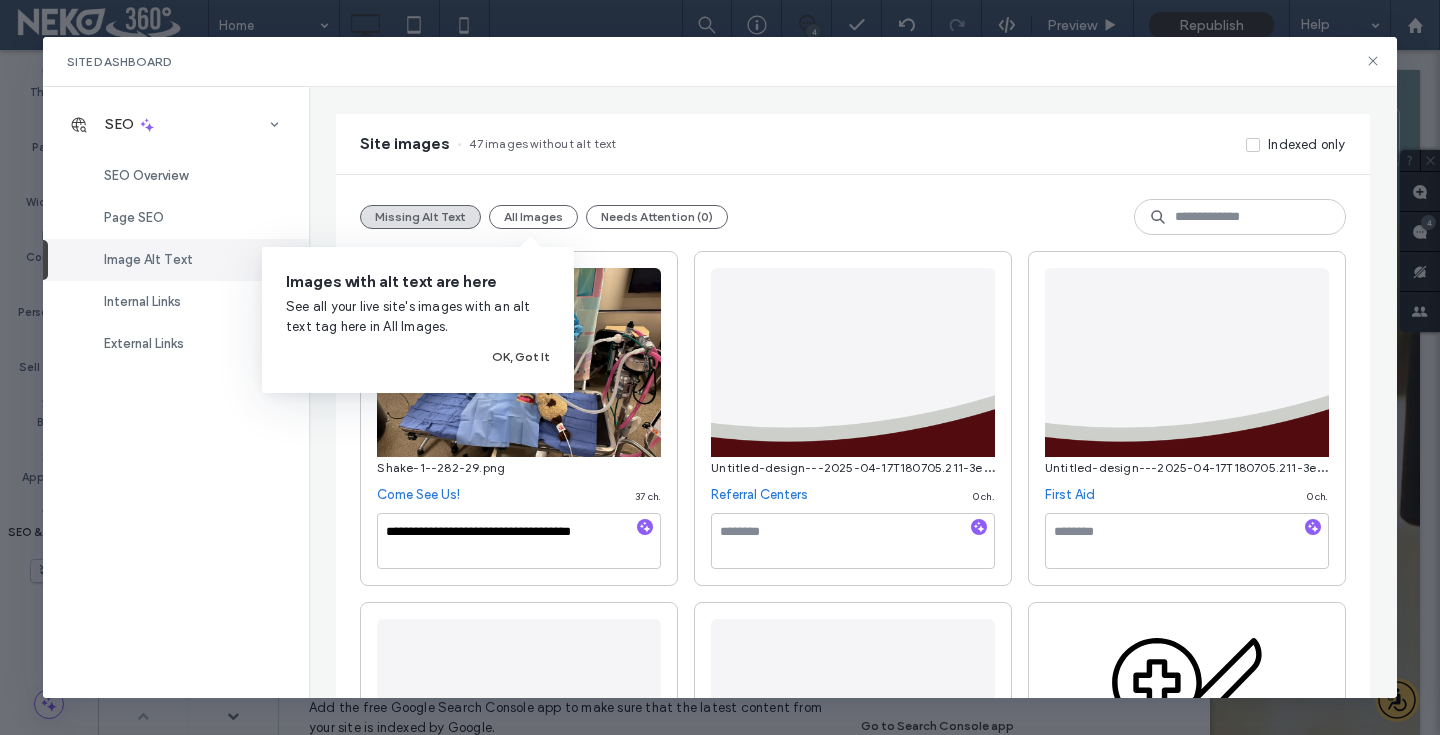 click on "**********" at bounding box center [852, 3051] 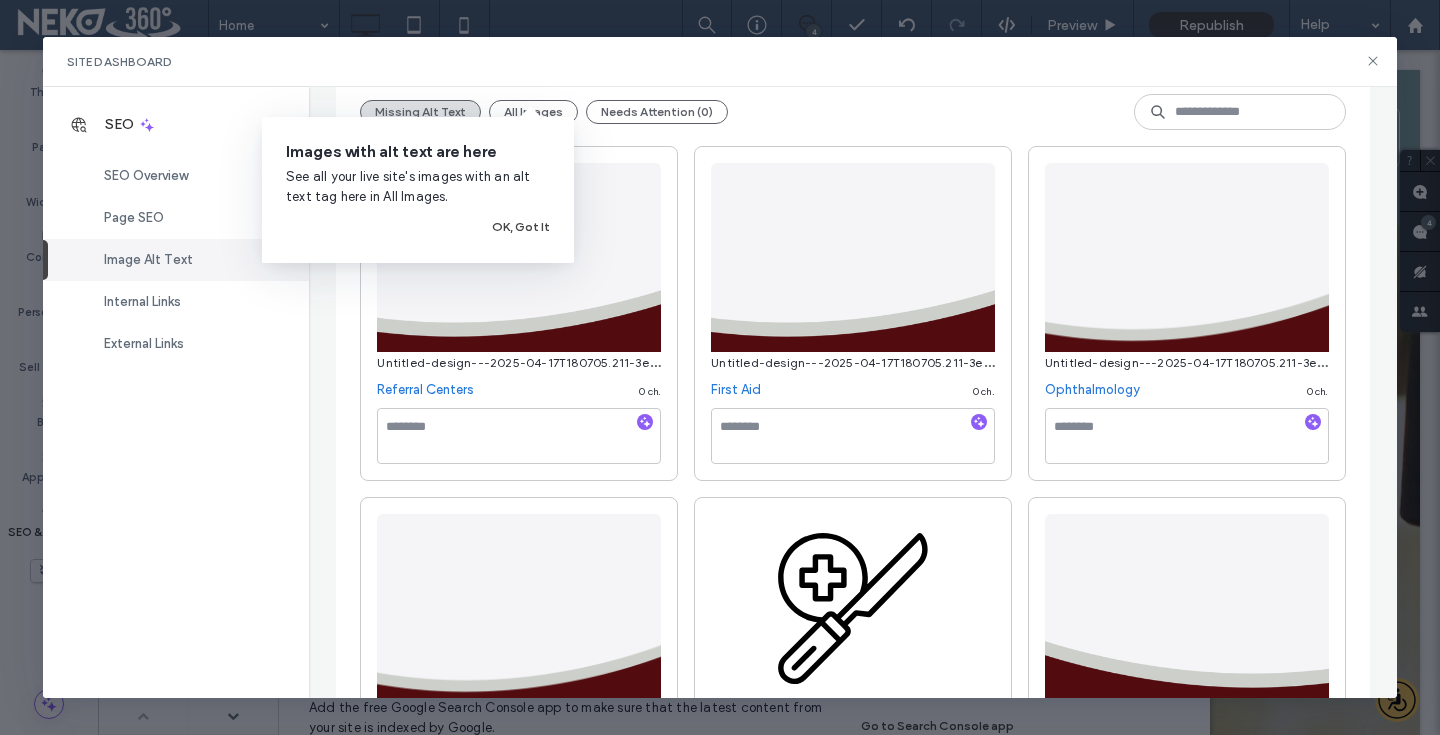 scroll, scrollTop: 388, scrollLeft: 0, axis: vertical 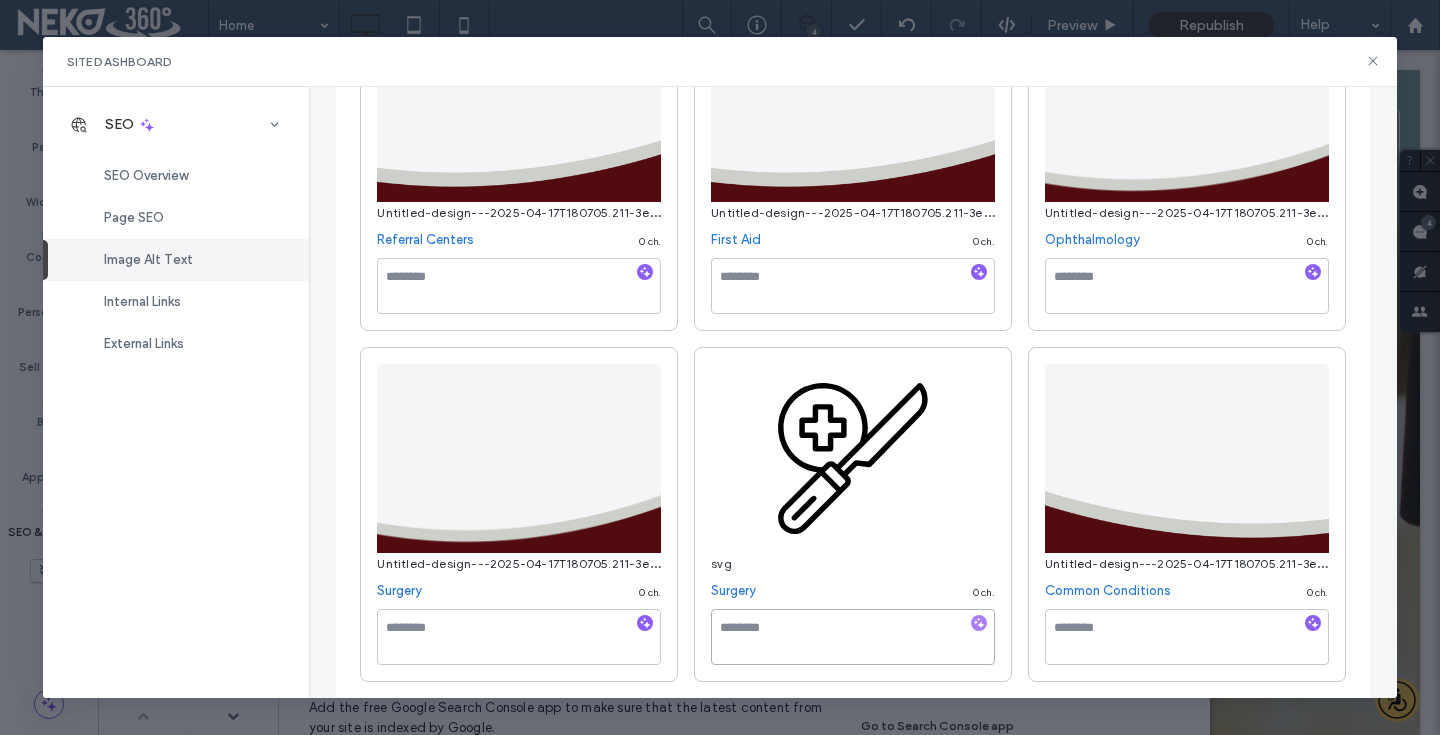 click at bounding box center [853, 637] 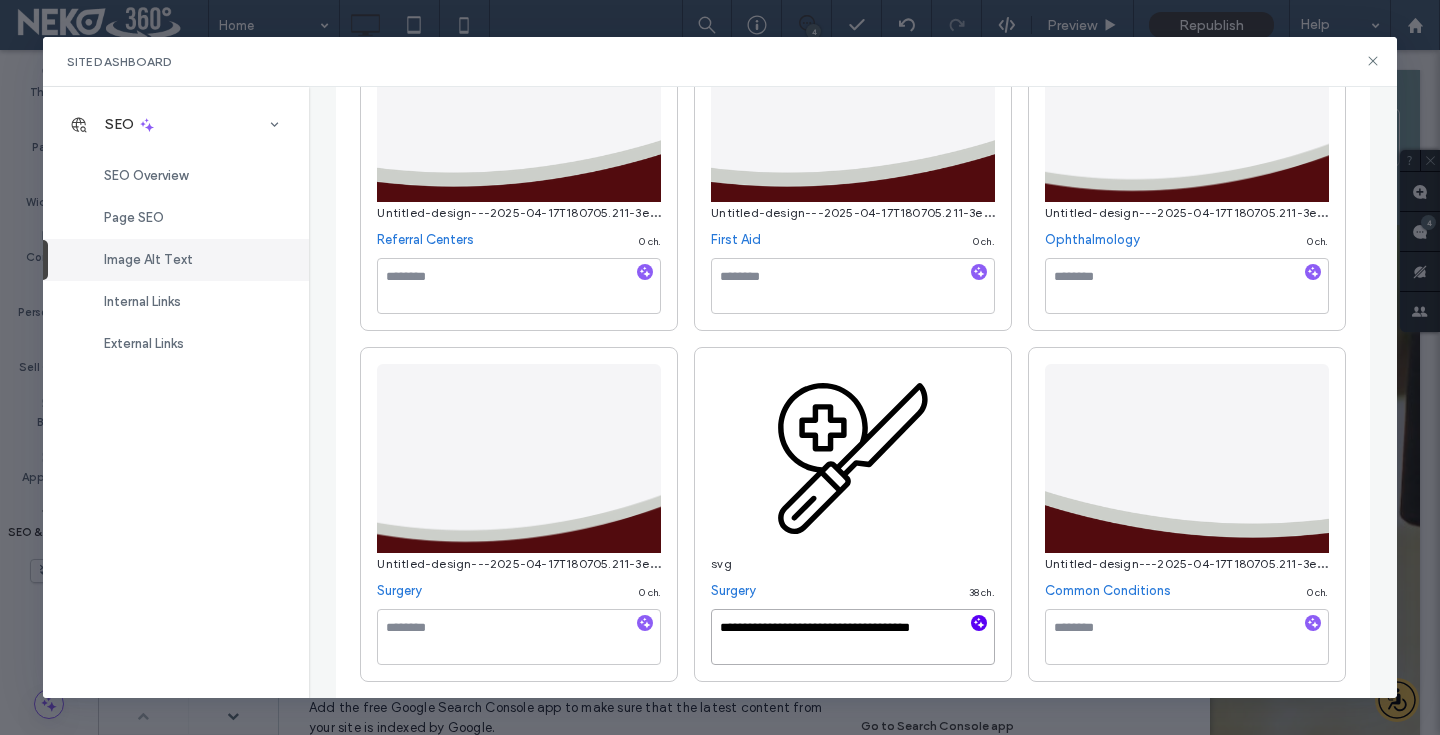 type on "**********" 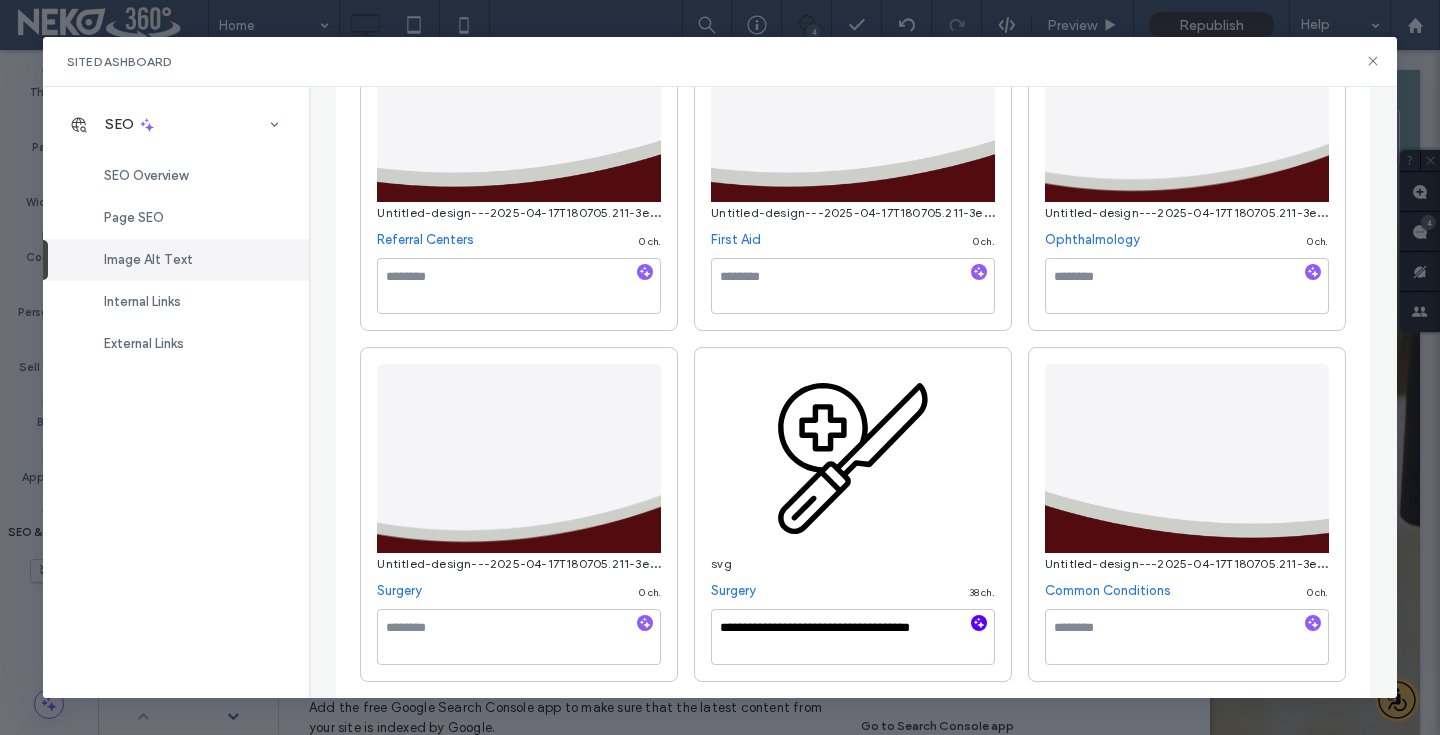 click on "**********" at bounding box center (852, 2796) 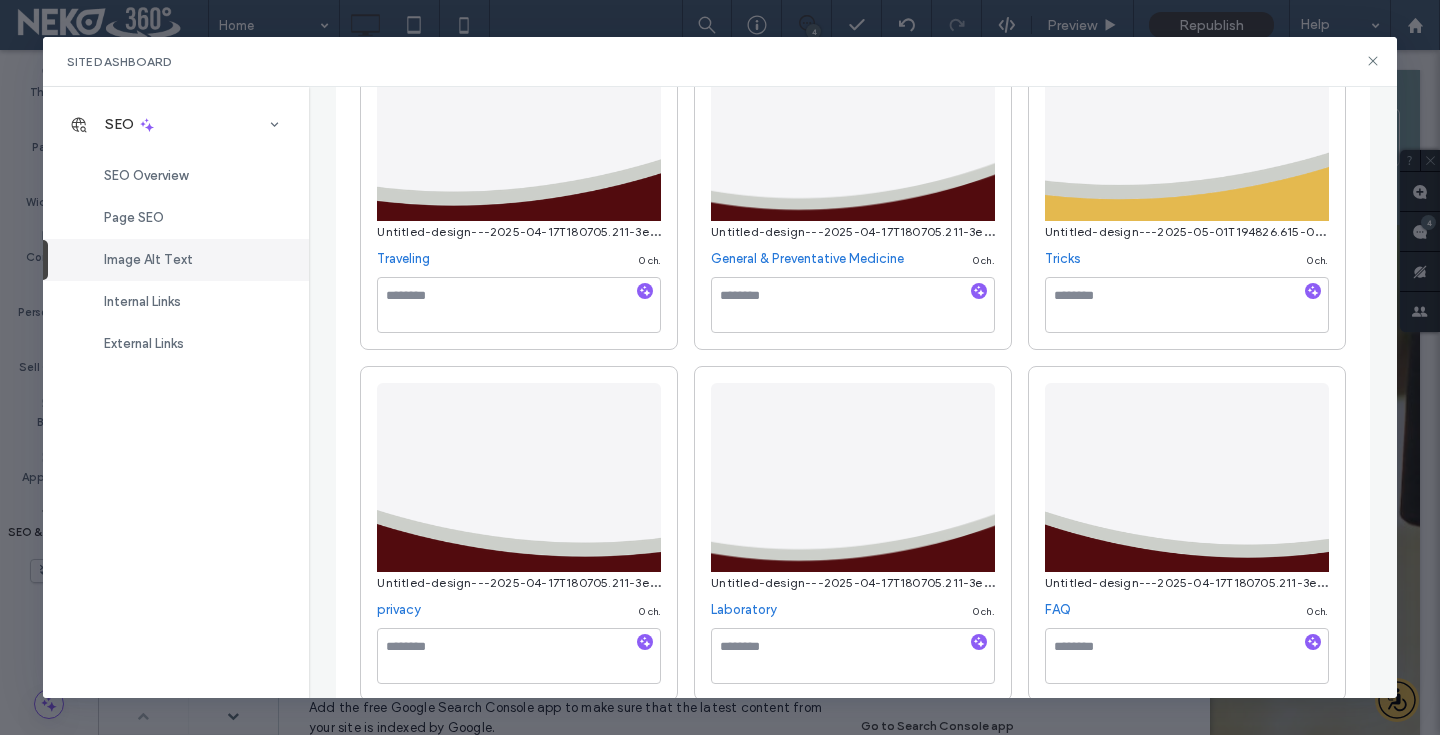 scroll, scrollTop: 4966, scrollLeft: 0, axis: vertical 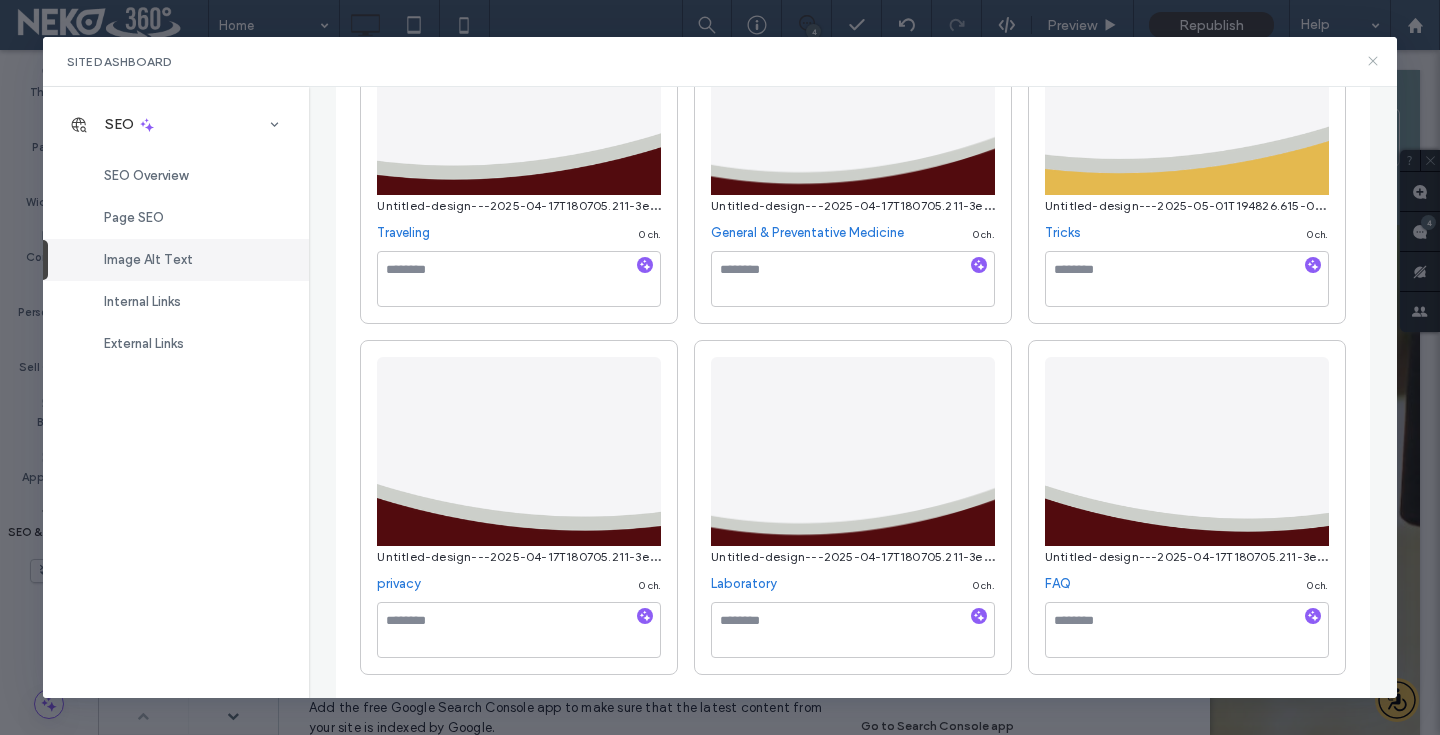 click 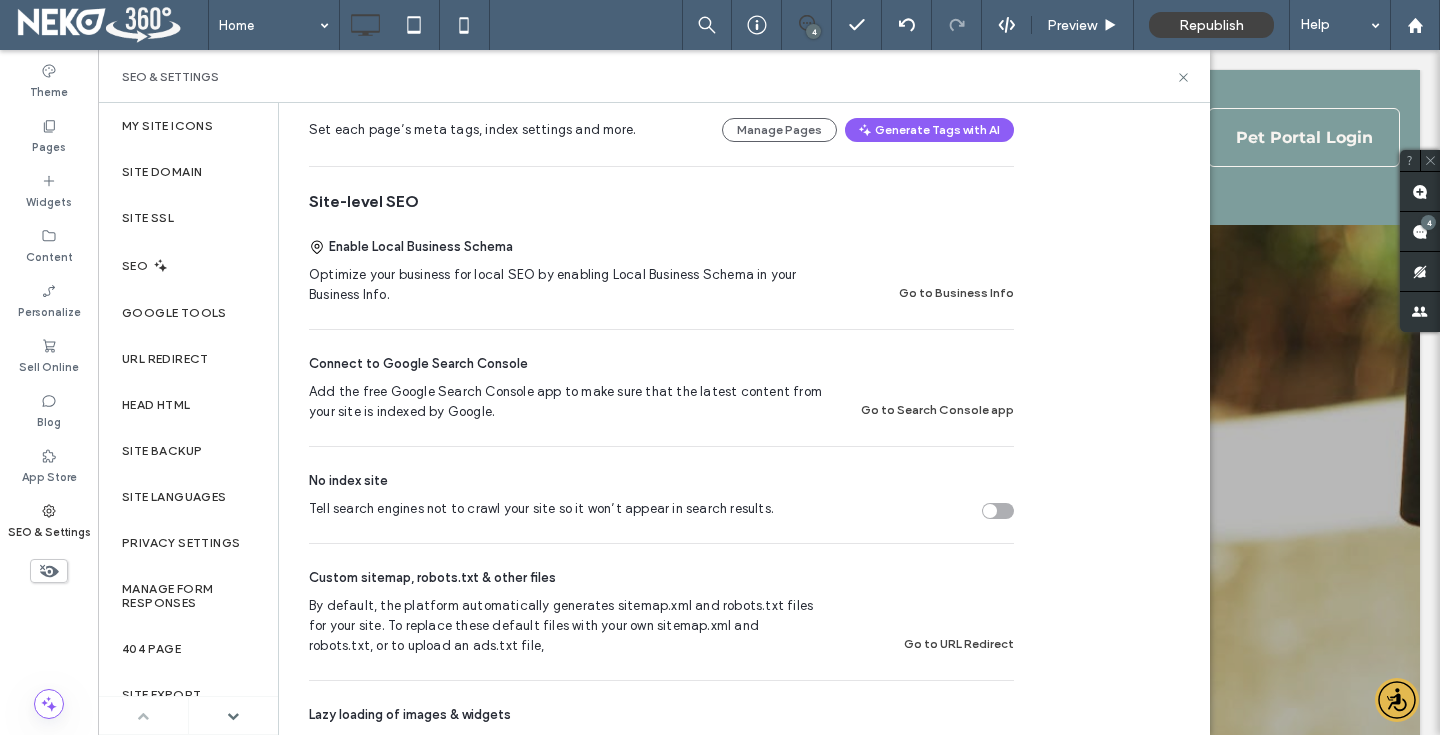 scroll, scrollTop: 321, scrollLeft: 0, axis: vertical 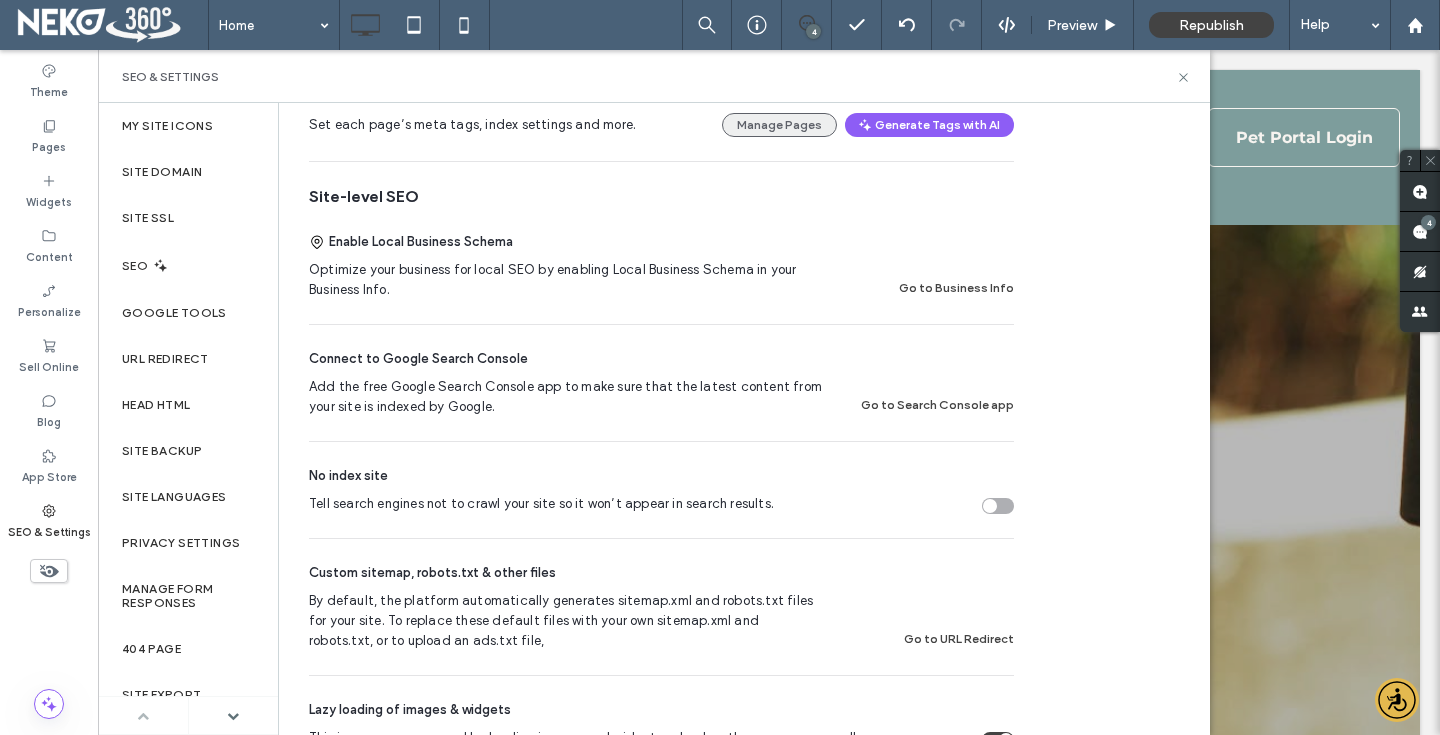 click on "Manage Pages" at bounding box center (779, 125) 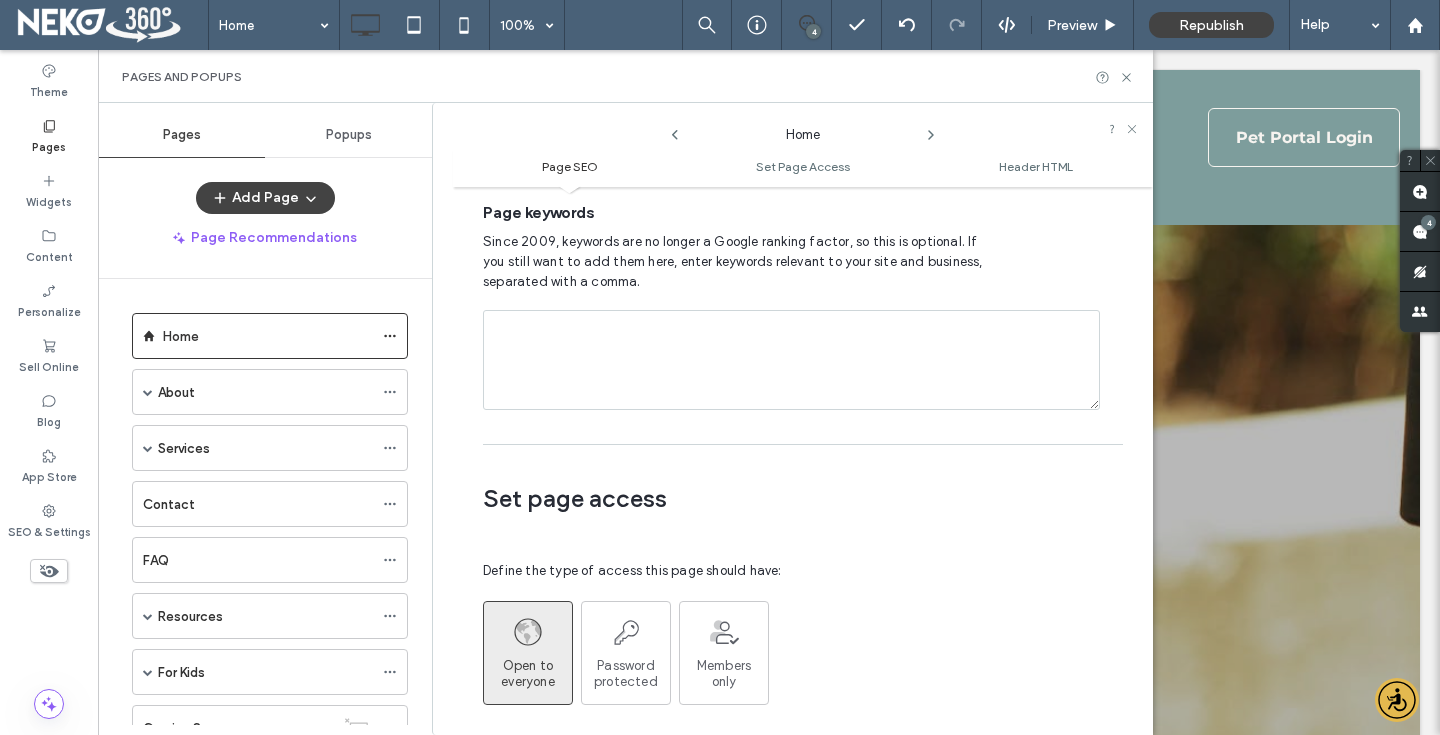 scroll, scrollTop: 1285, scrollLeft: 0, axis: vertical 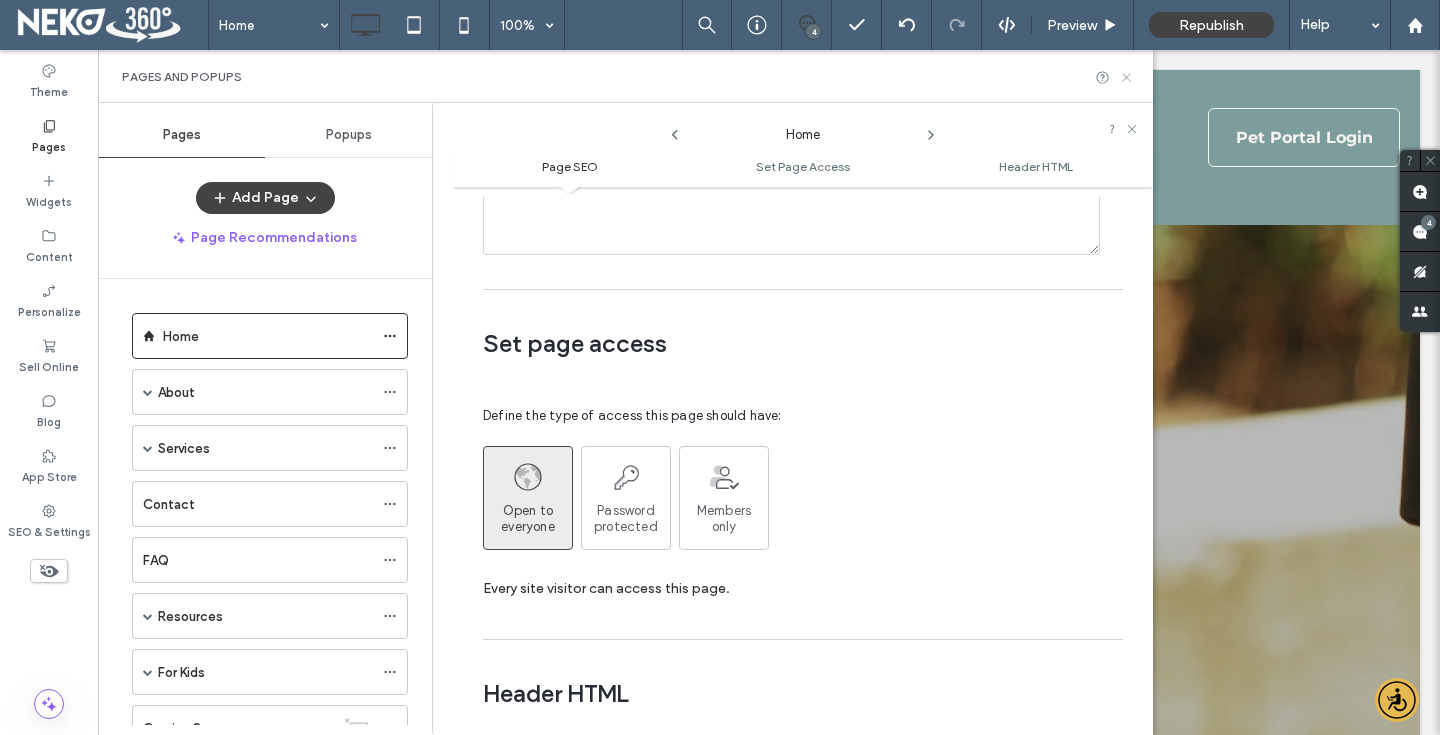 click 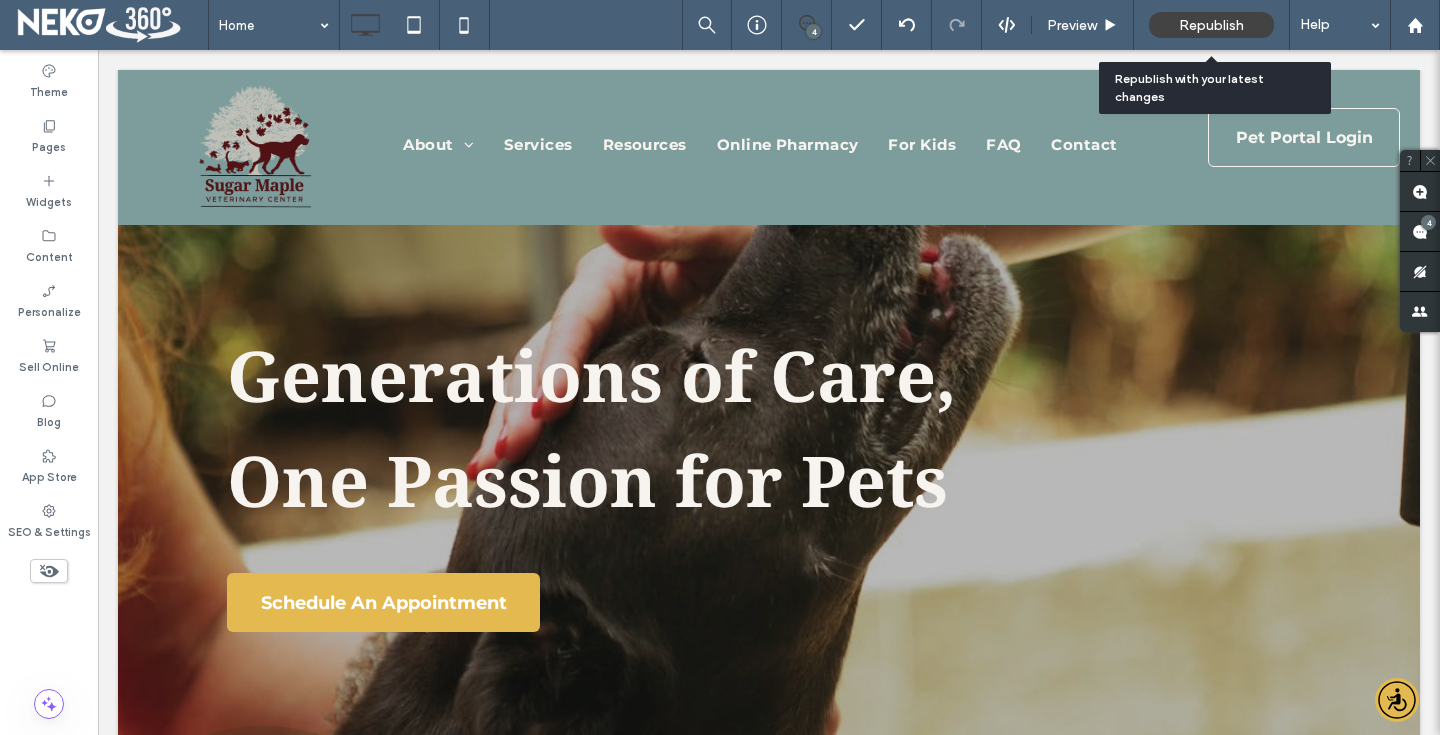 click on "Republish" at bounding box center (1211, 25) 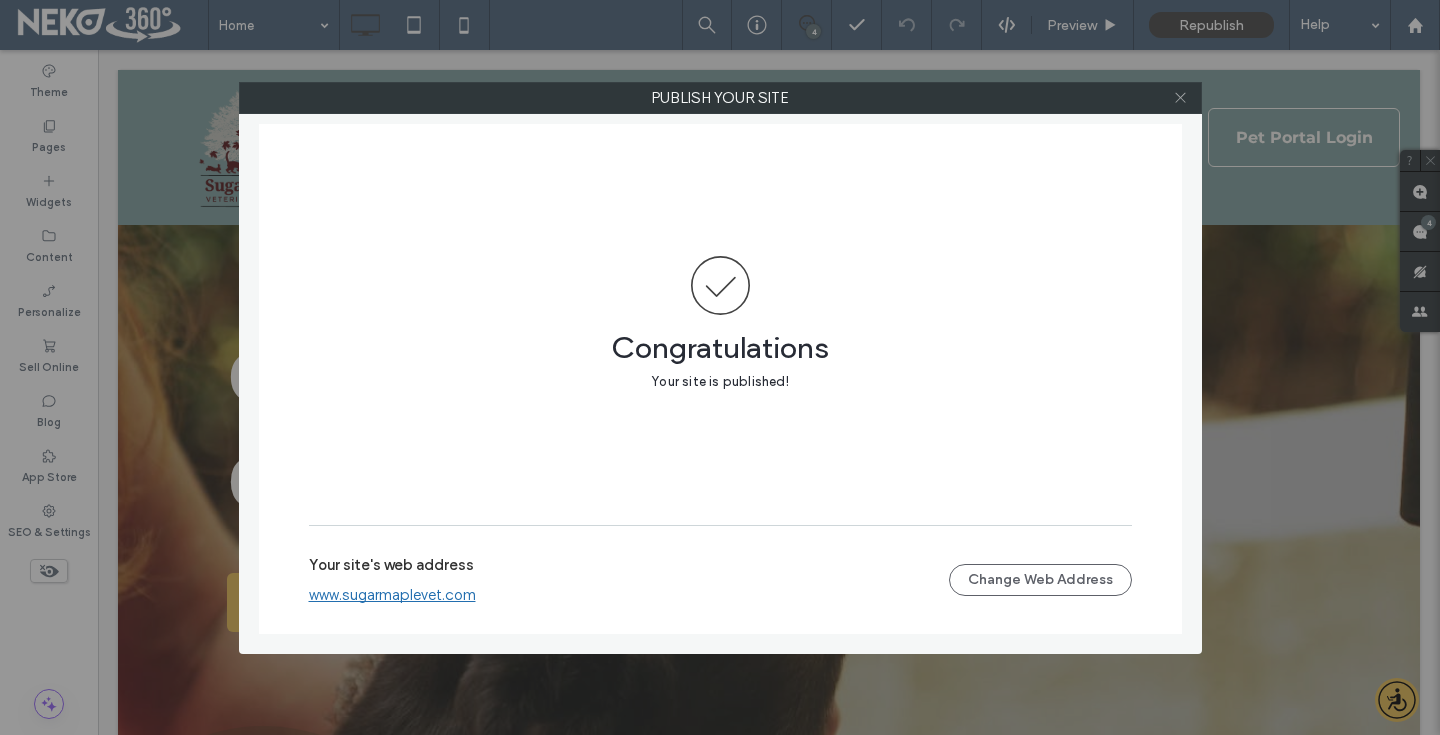 click 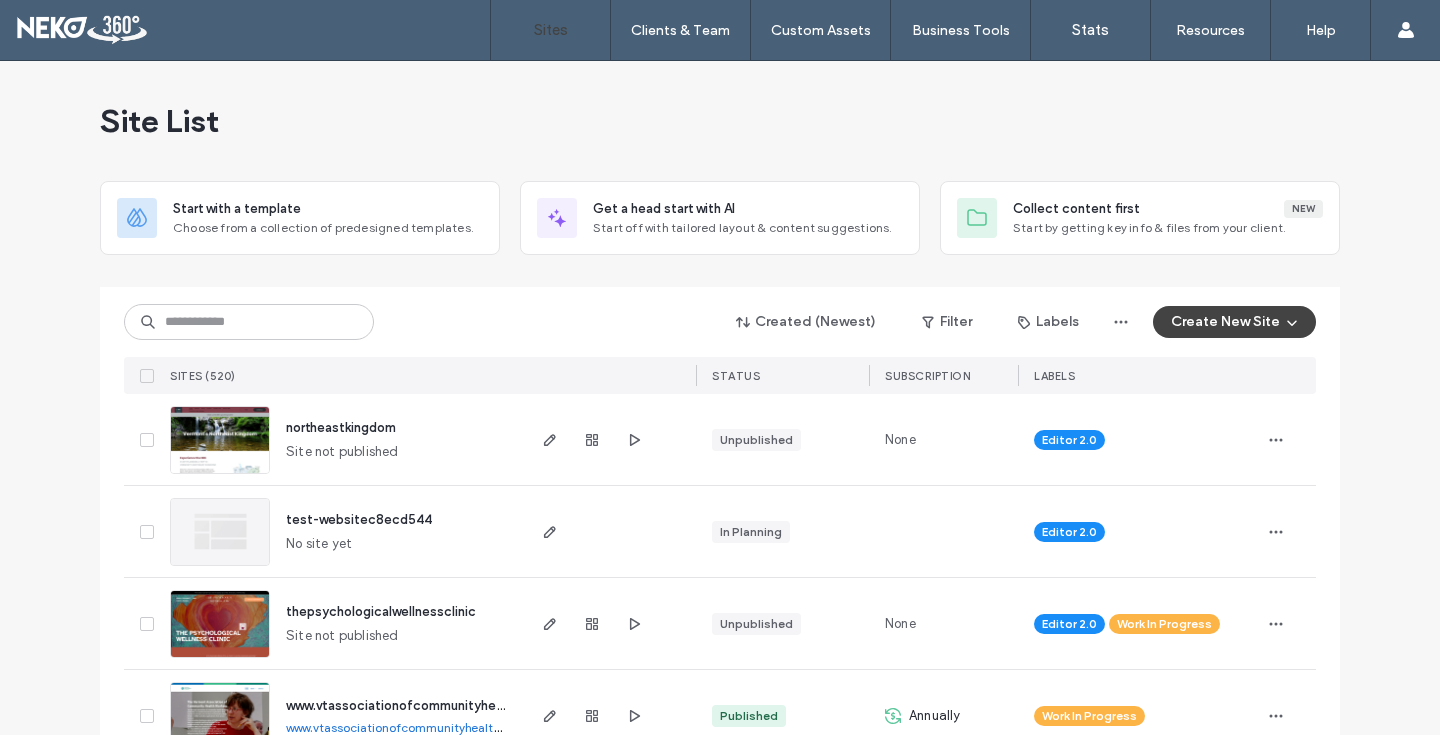 scroll, scrollTop: 0, scrollLeft: 0, axis: both 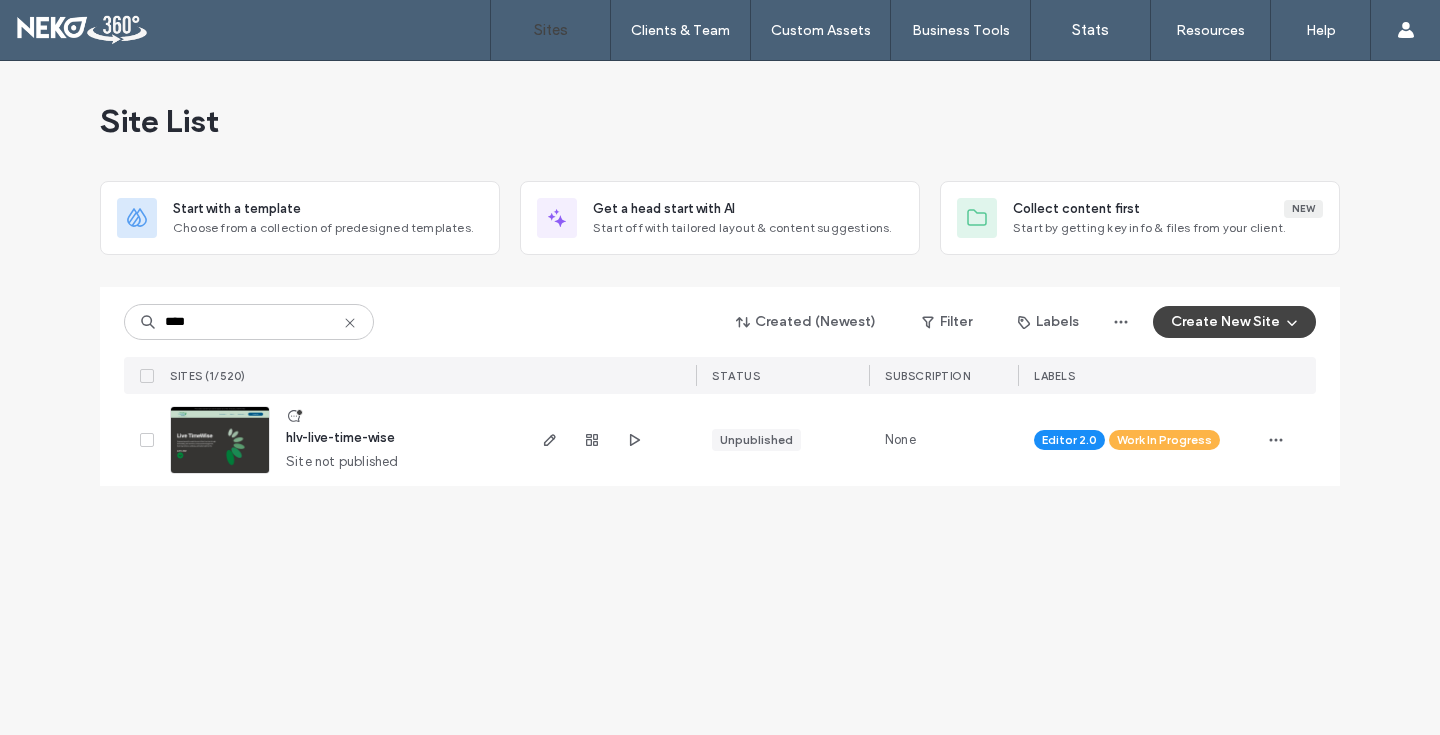 type on "****" 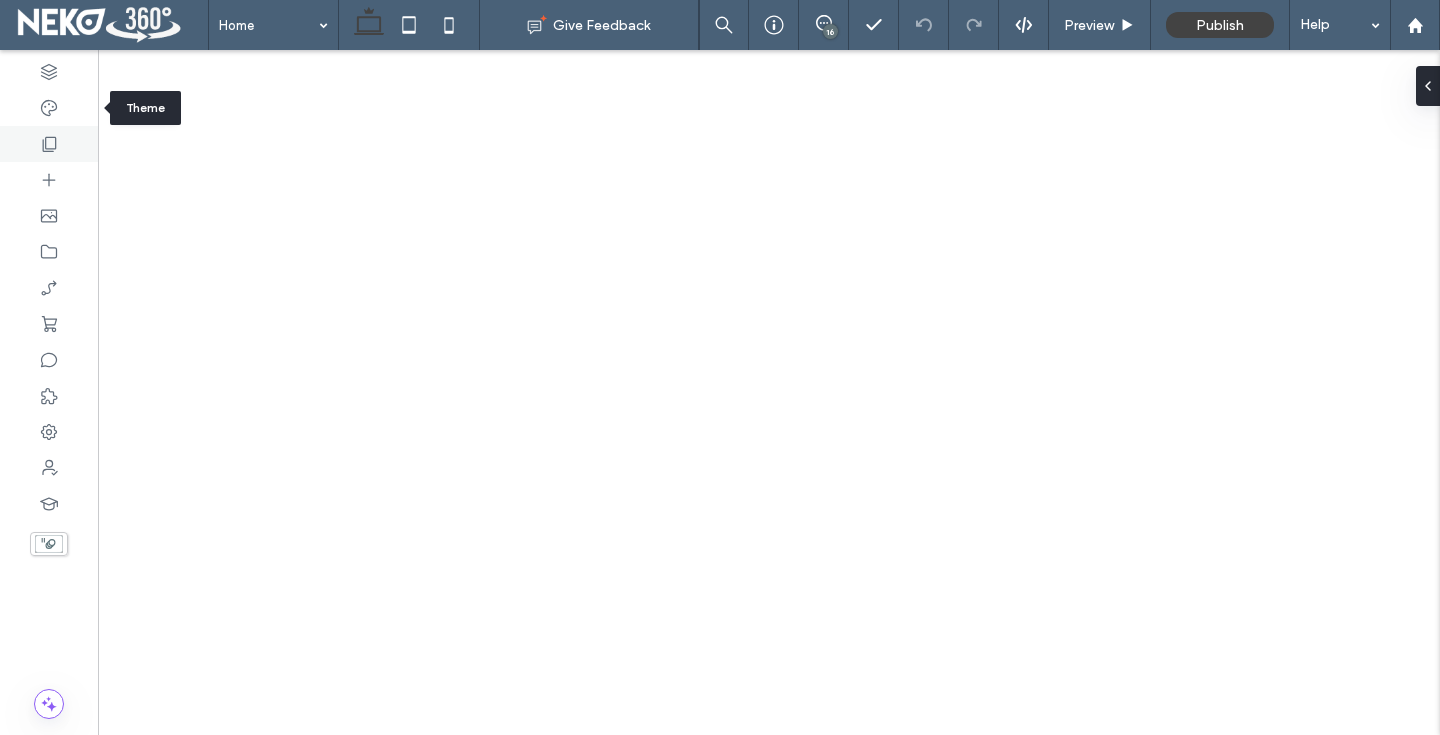 scroll, scrollTop: 0, scrollLeft: 0, axis: both 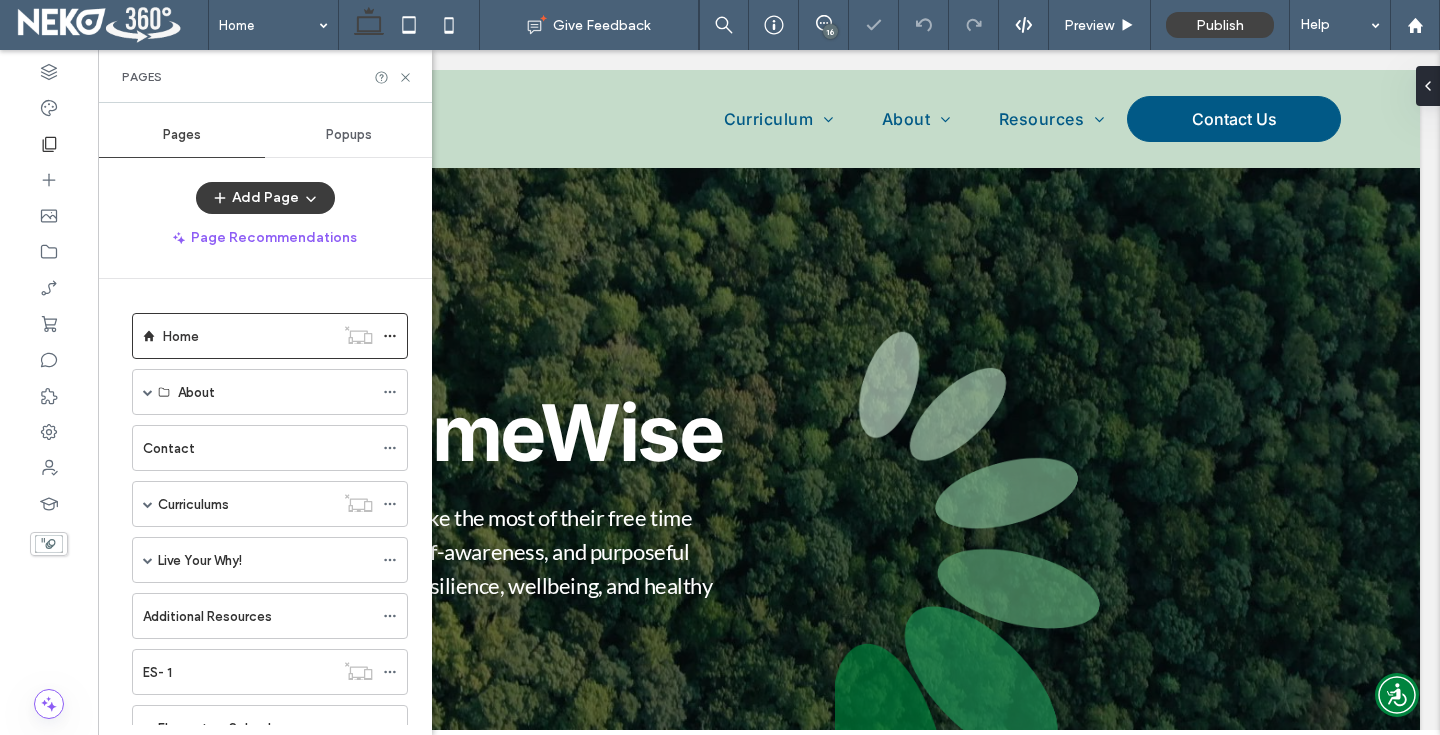 click on "Add Page" at bounding box center (265, 198) 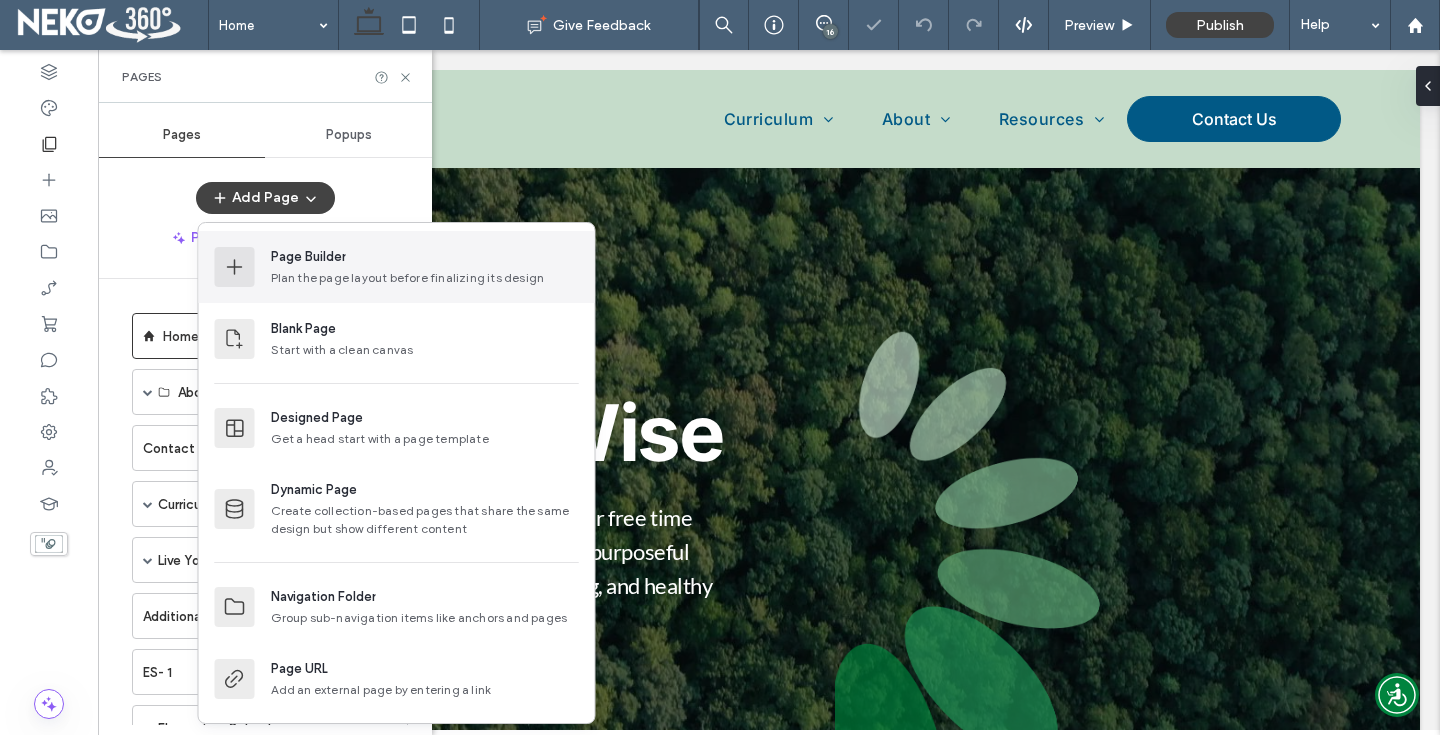 click on "Page Builder" at bounding box center (308, 257) 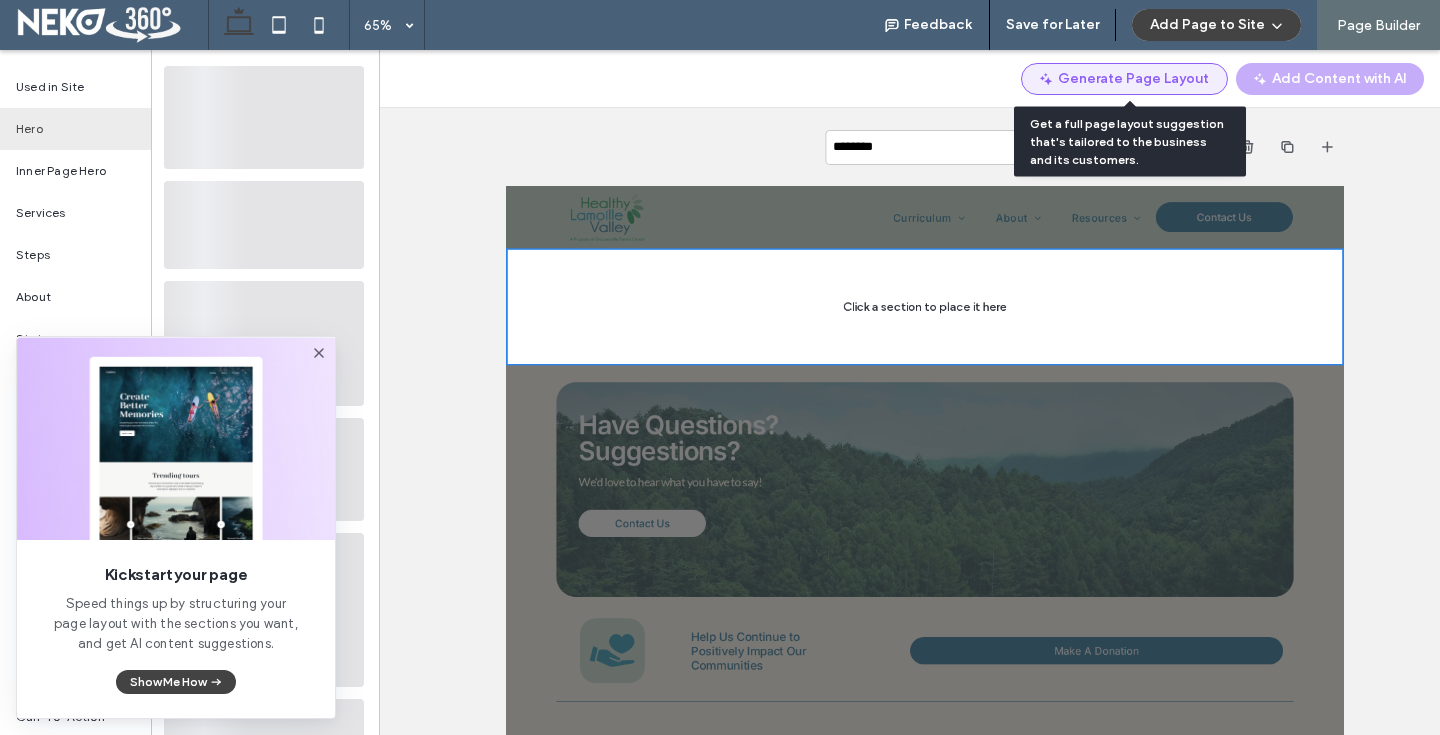 click on "Generate Page Layout" at bounding box center [1124, 79] 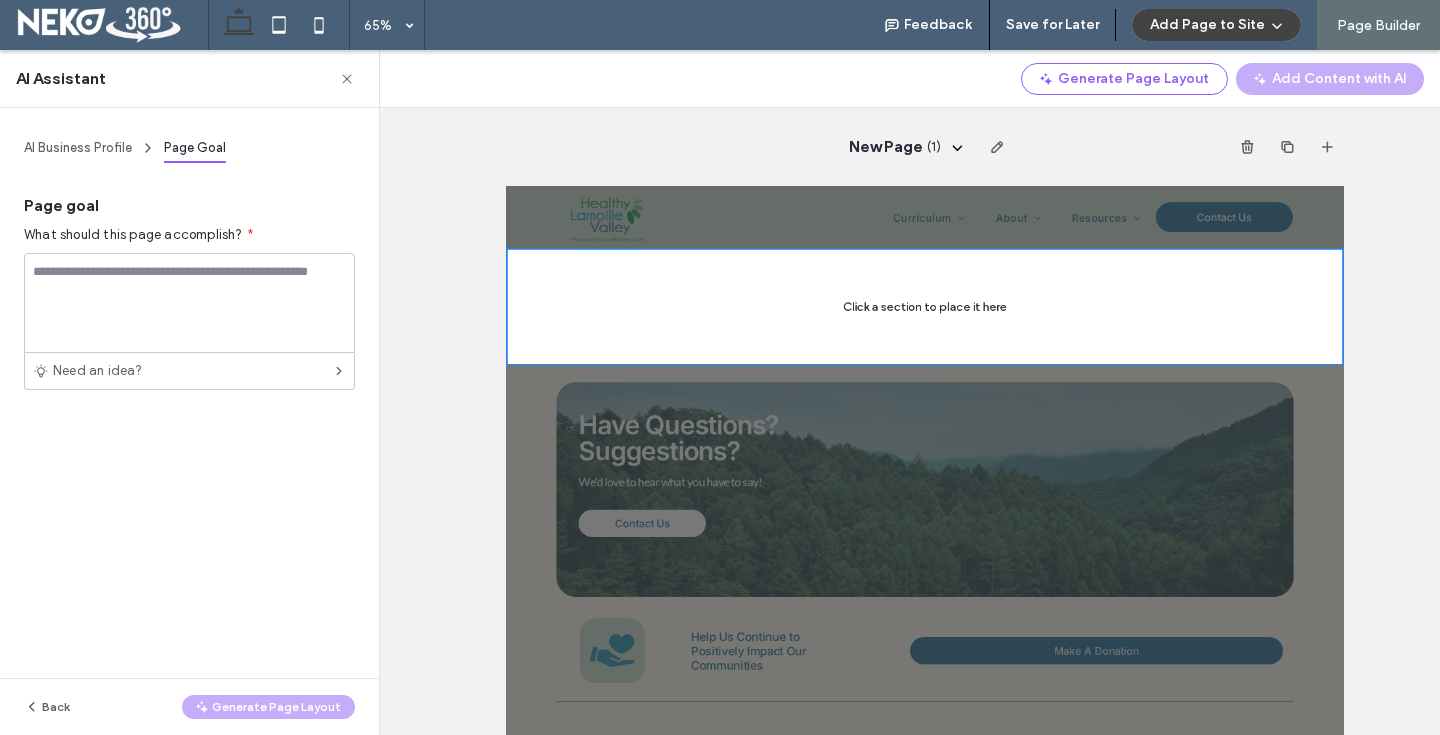 click on "Page goal What should this page accomplish? * Need an idea?" at bounding box center [189, 292] 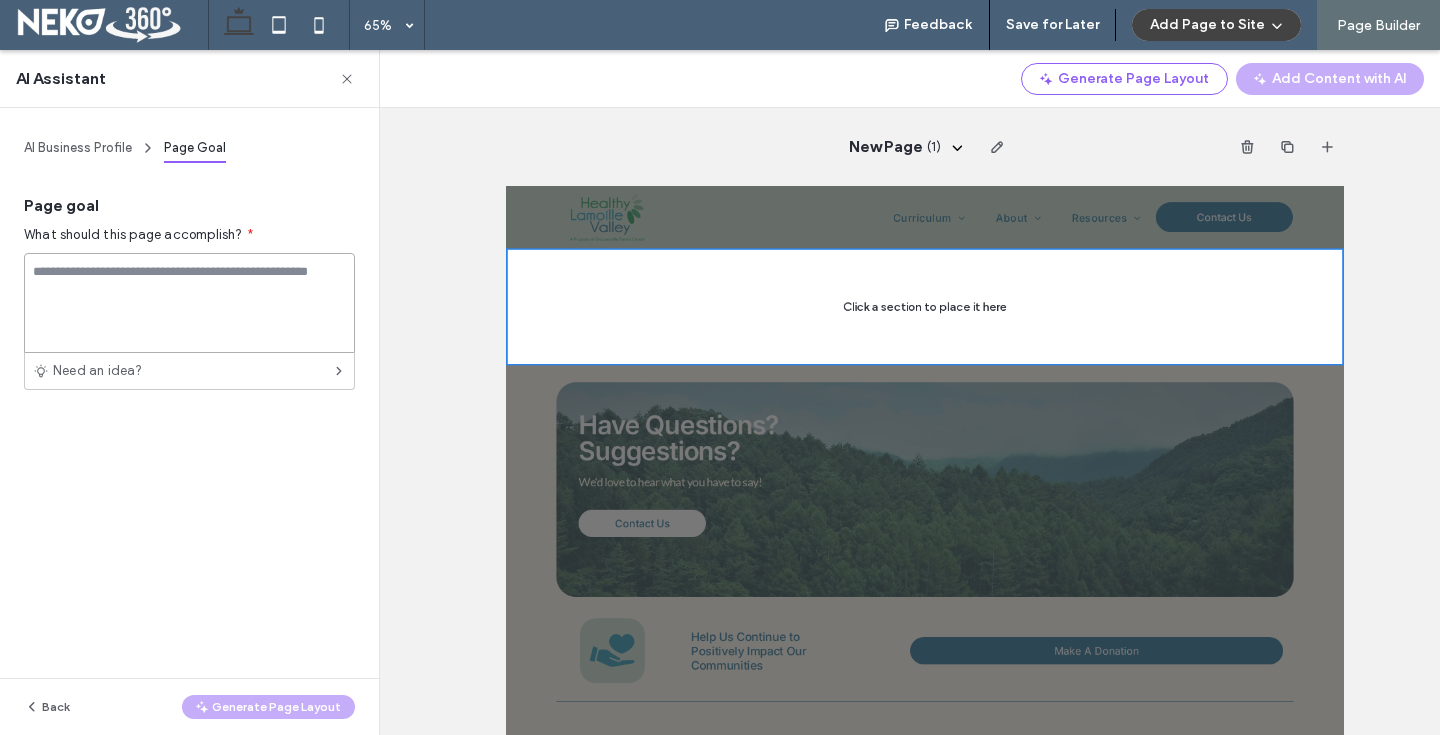 click at bounding box center (189, 303) 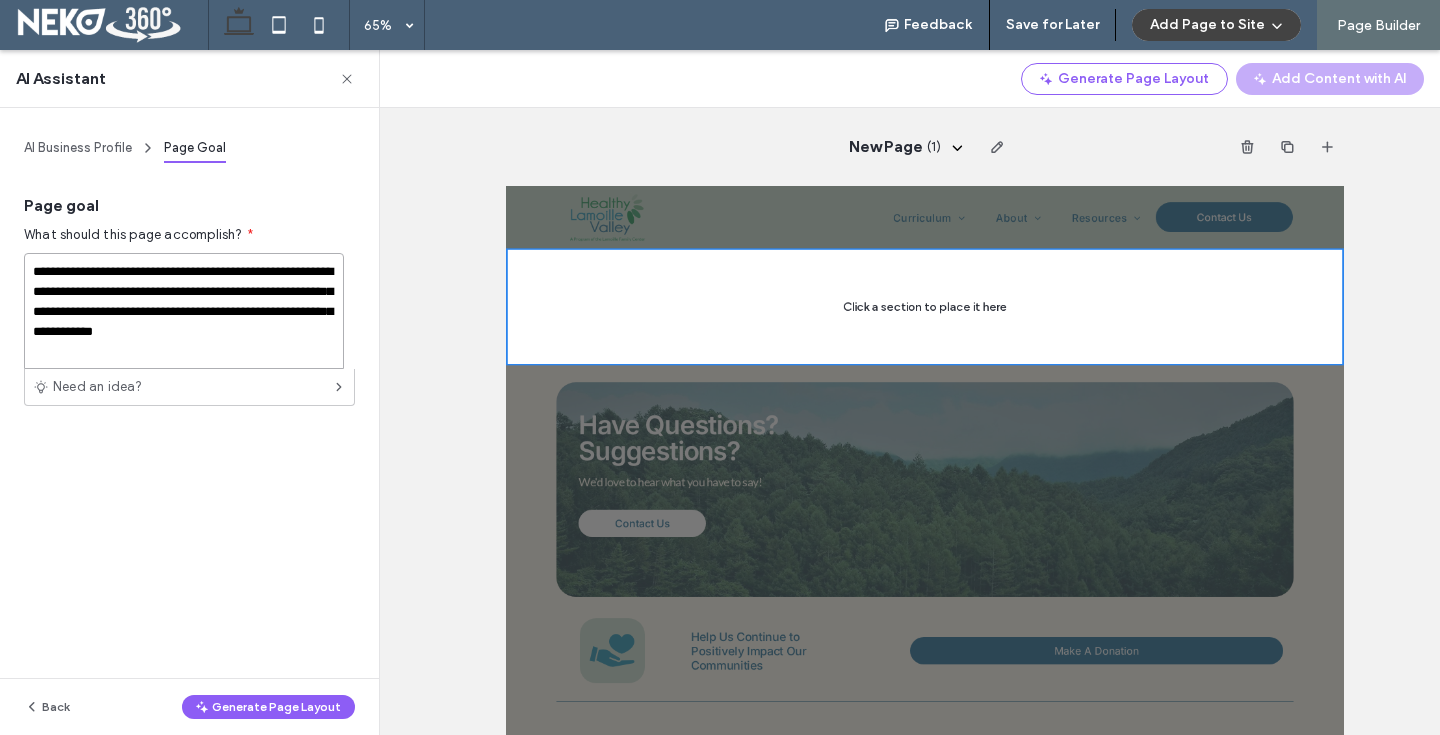 click on "**********" at bounding box center [184, 311] 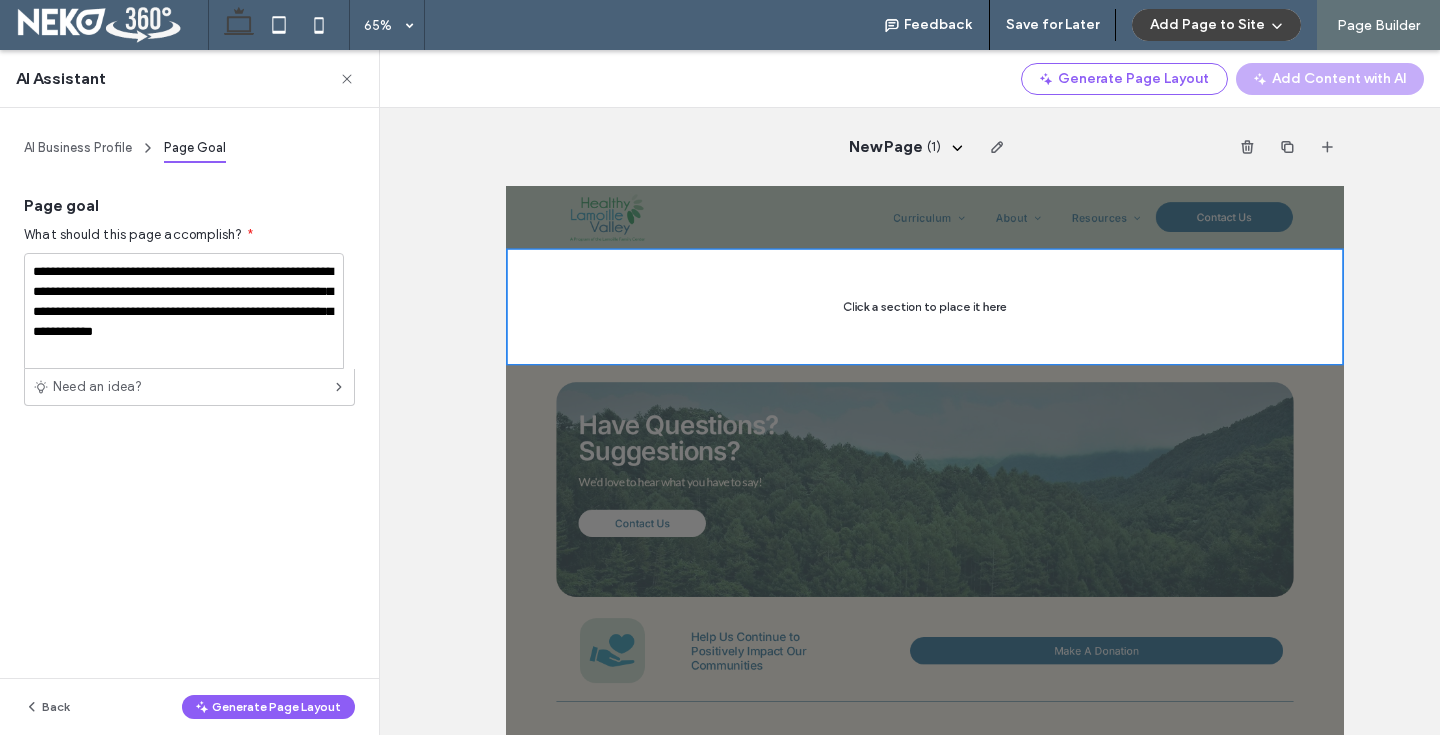 click on "Back Generate Page Layout" at bounding box center [189, 707] 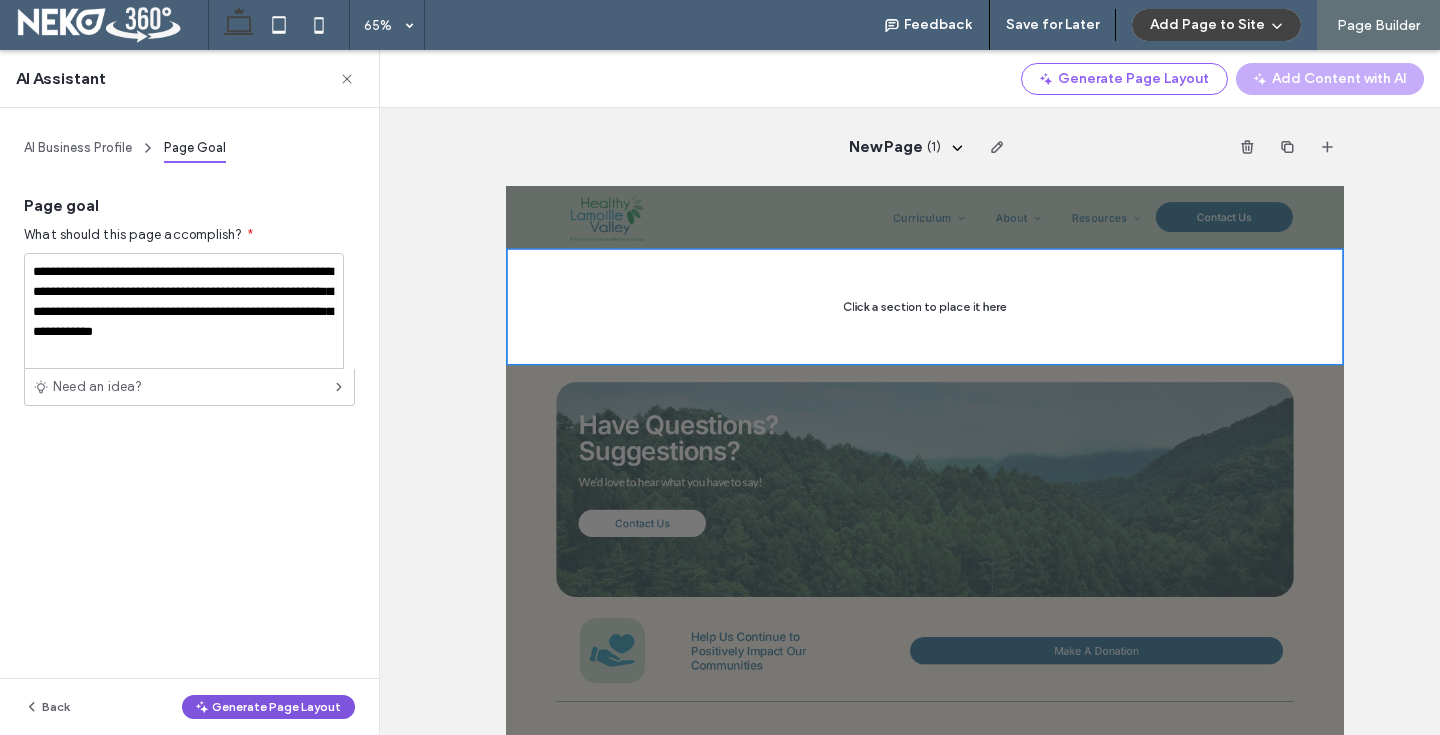 click on "Generate Page Layout" at bounding box center [268, 707] 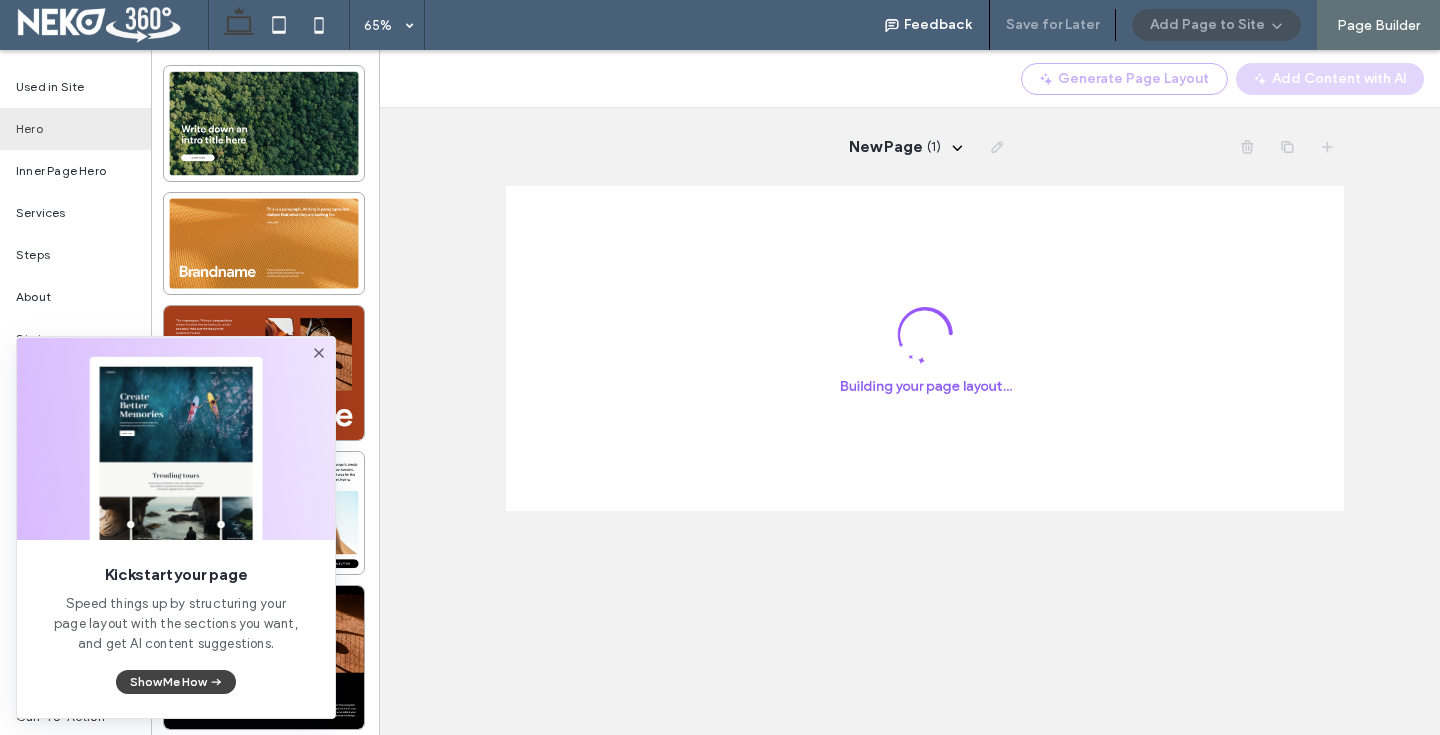 click 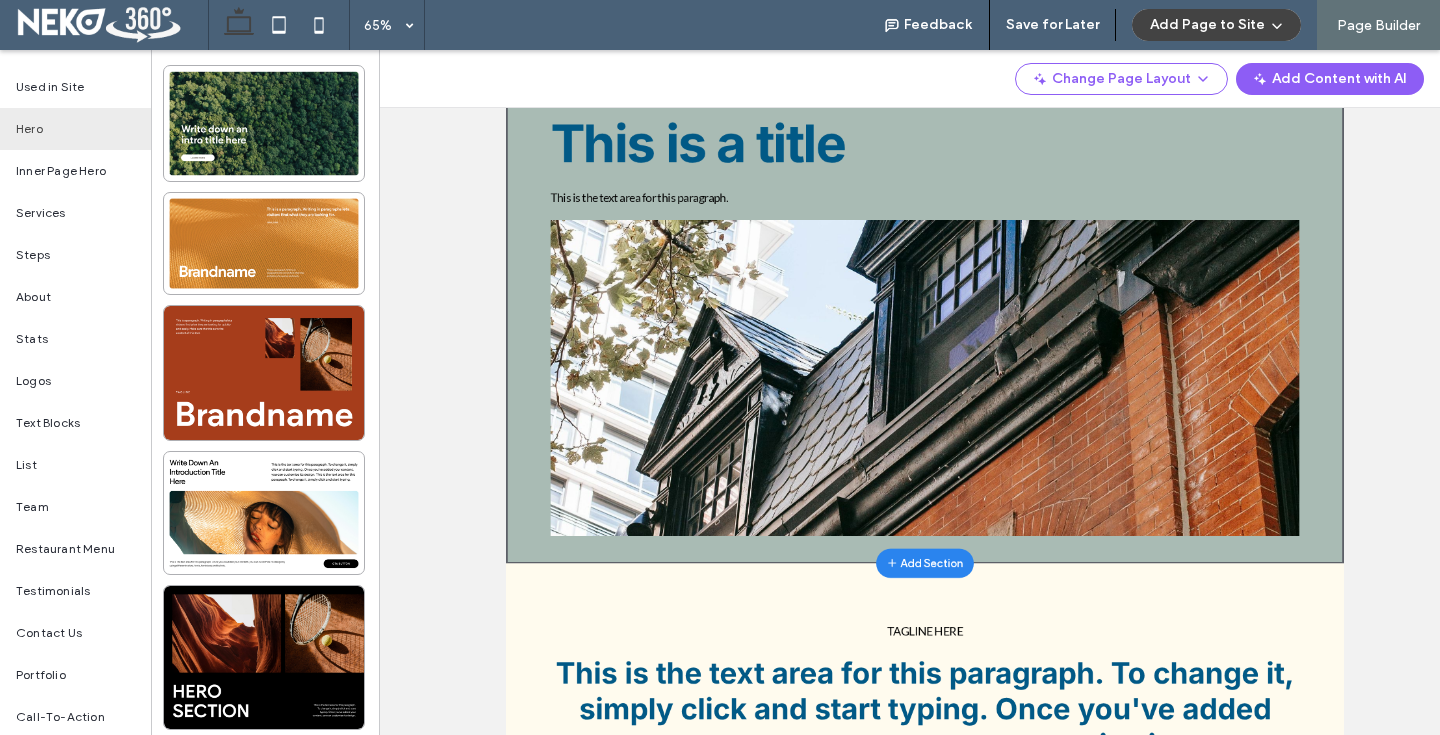 scroll, scrollTop: 473, scrollLeft: 0, axis: vertical 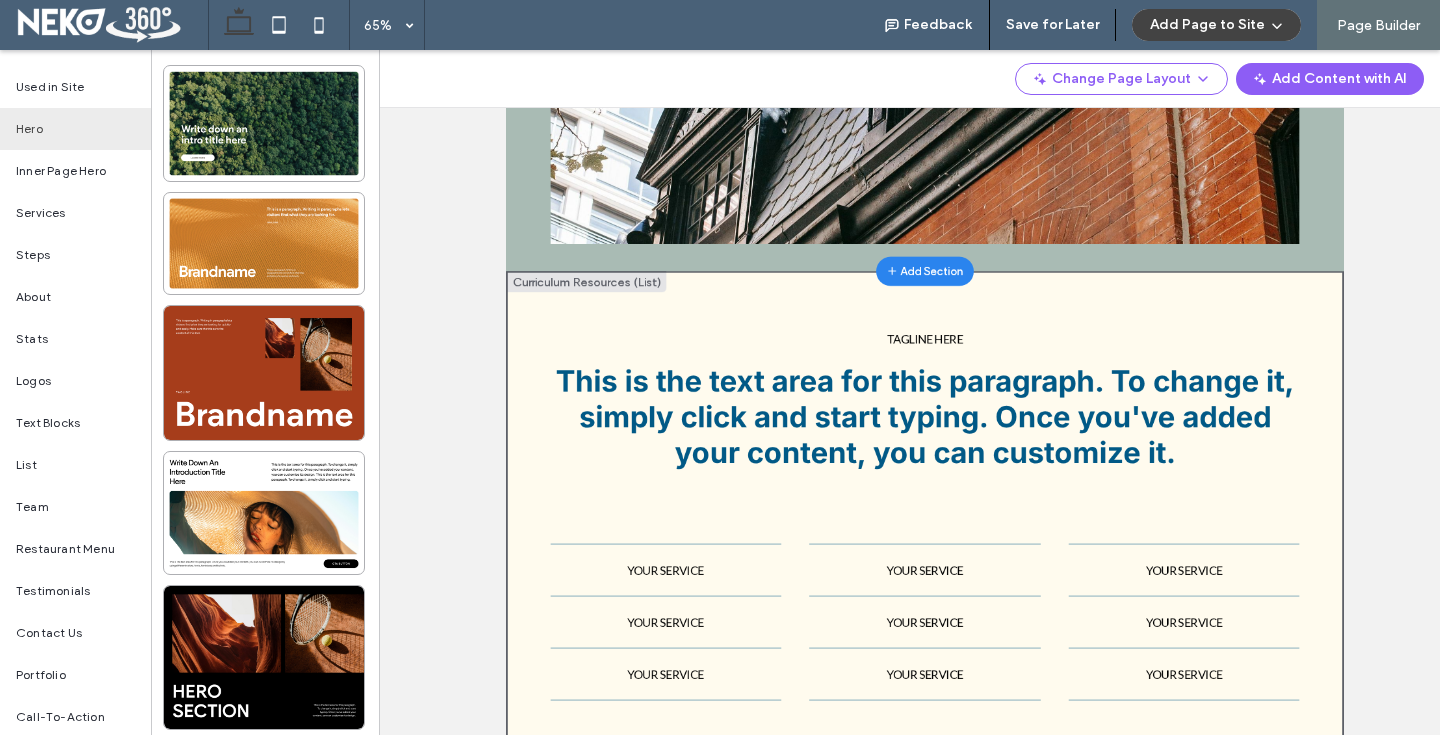 click on "Tagline here
This is the text area for this paragraph. To change it, simply click and start typing. Once you've added your content, you can customize it." at bounding box center (1150, 746) 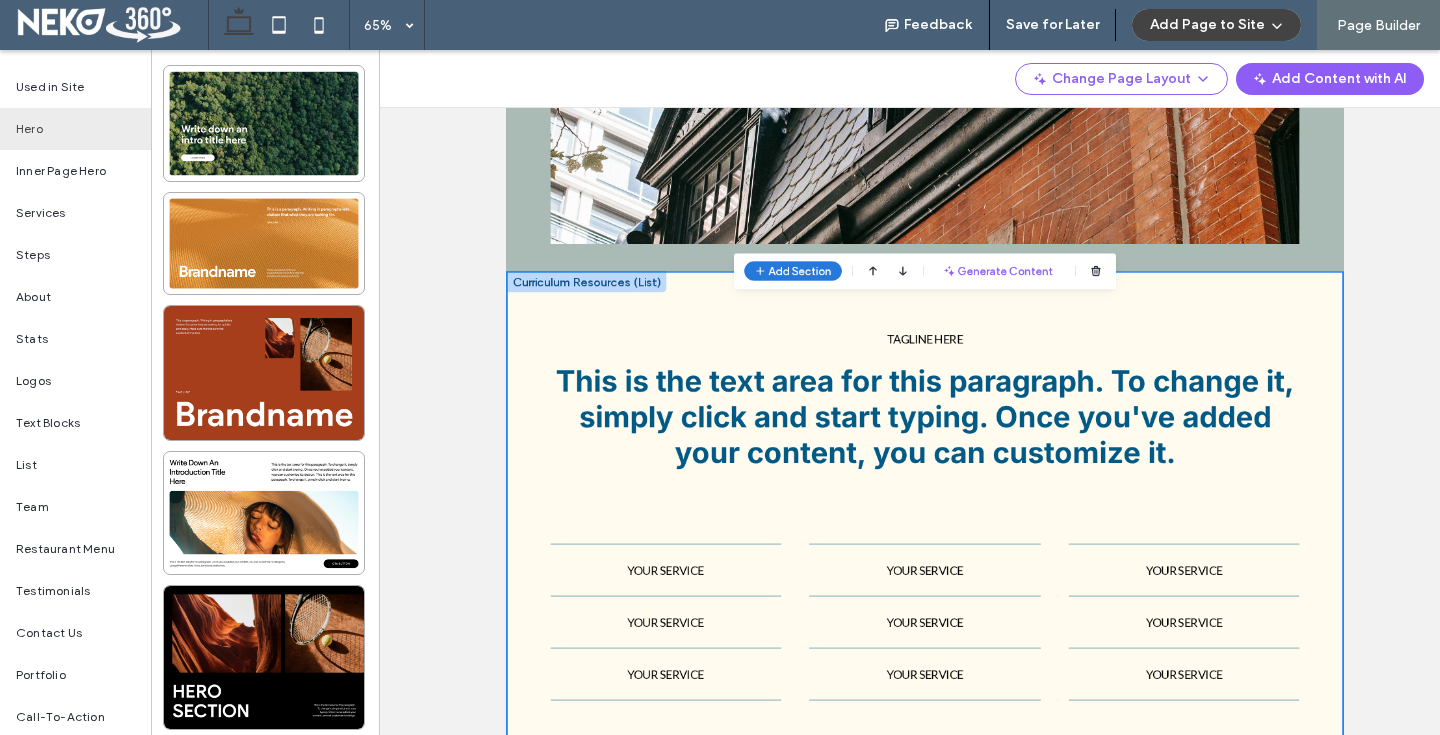 click on "Add Section" at bounding box center (957, 572) 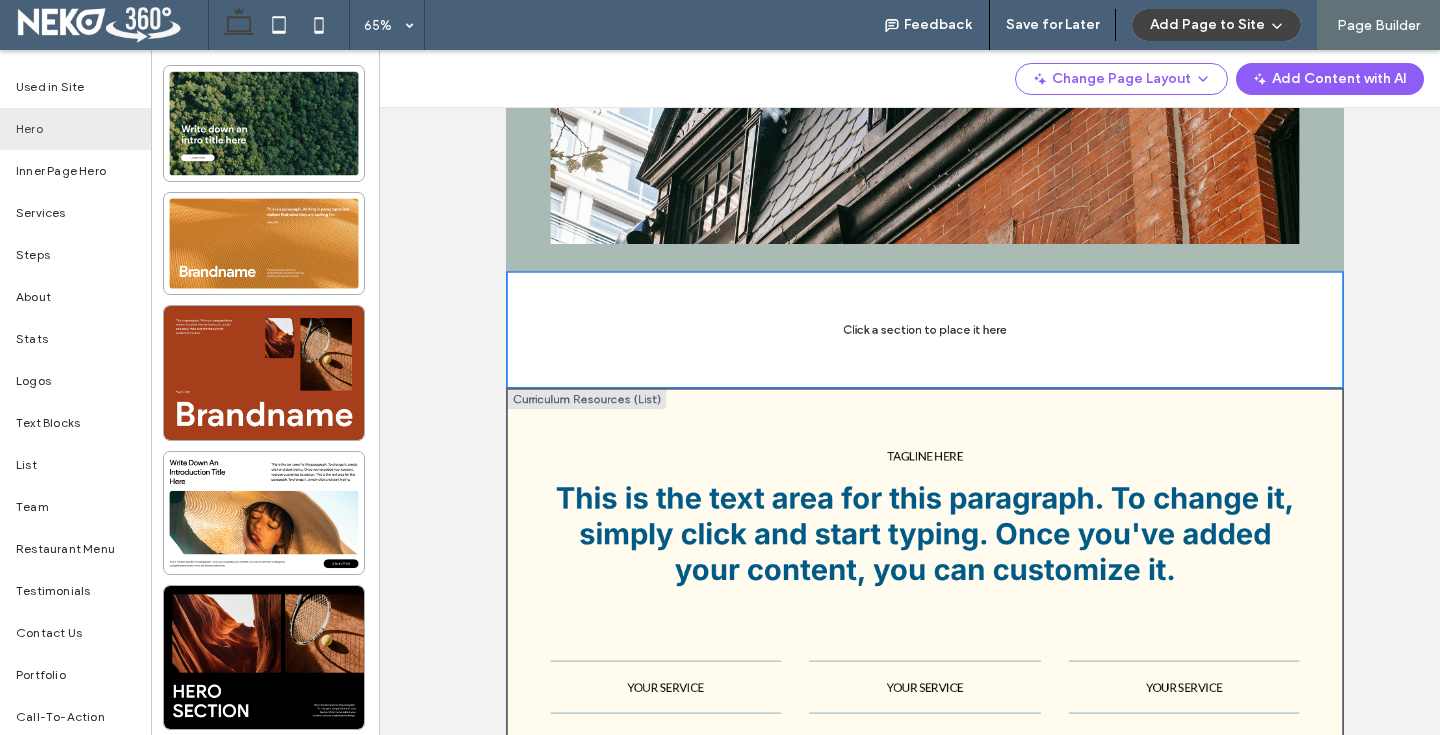 click on "Tagline here
This is the text area for this paragraph. To change it, simply click and start typing. Once you've added your content, you can customize it." at bounding box center [1150, 926] 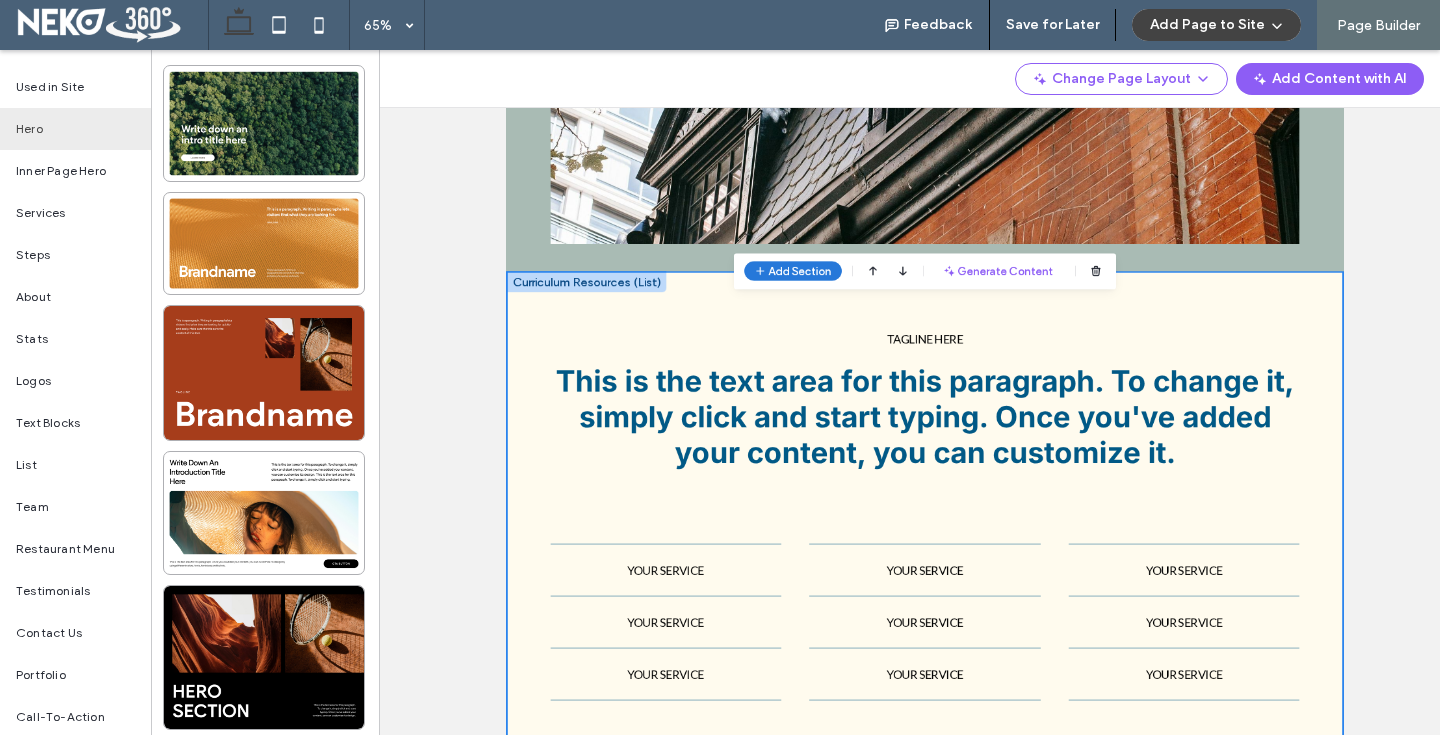 click on "Add Section" at bounding box center [957, 572] 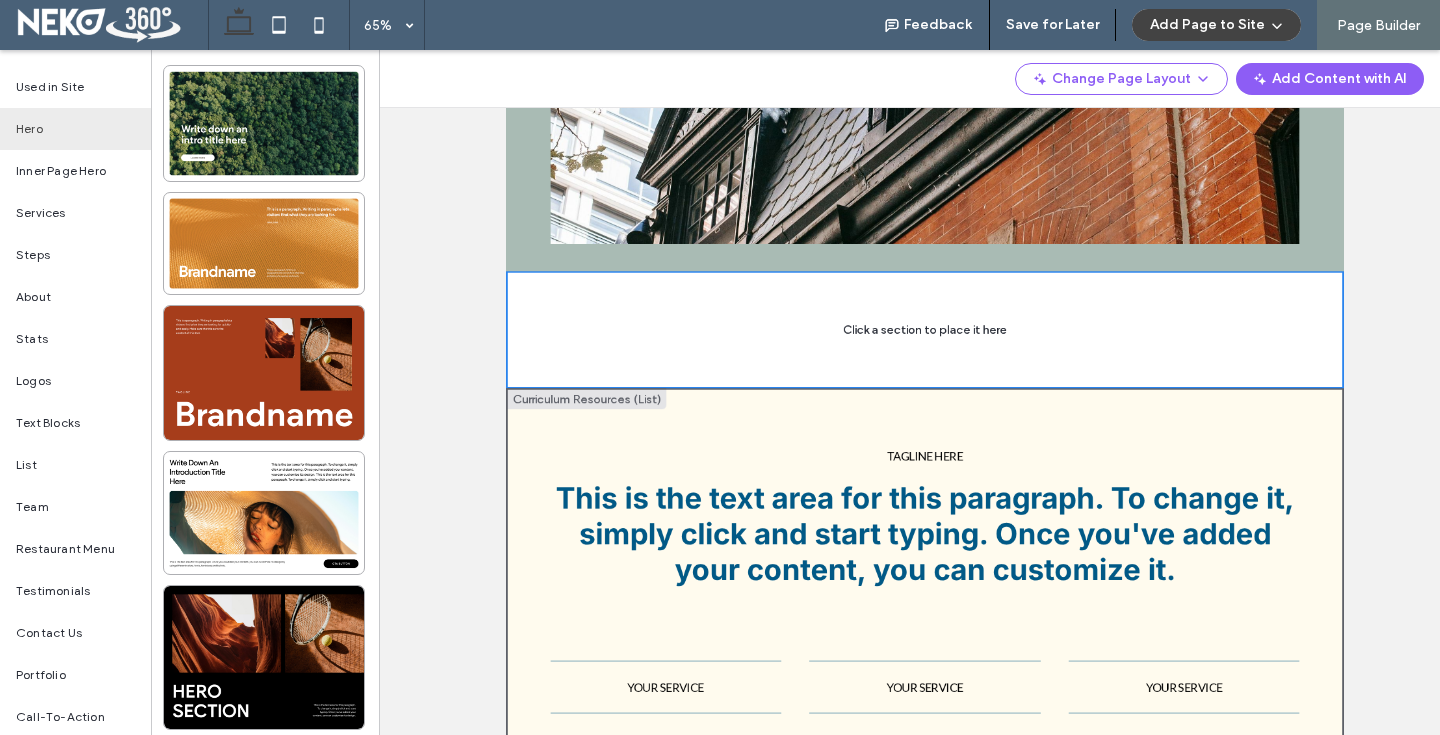 click on "Curriculum Resources (List)" at bounding box center (629, 768) 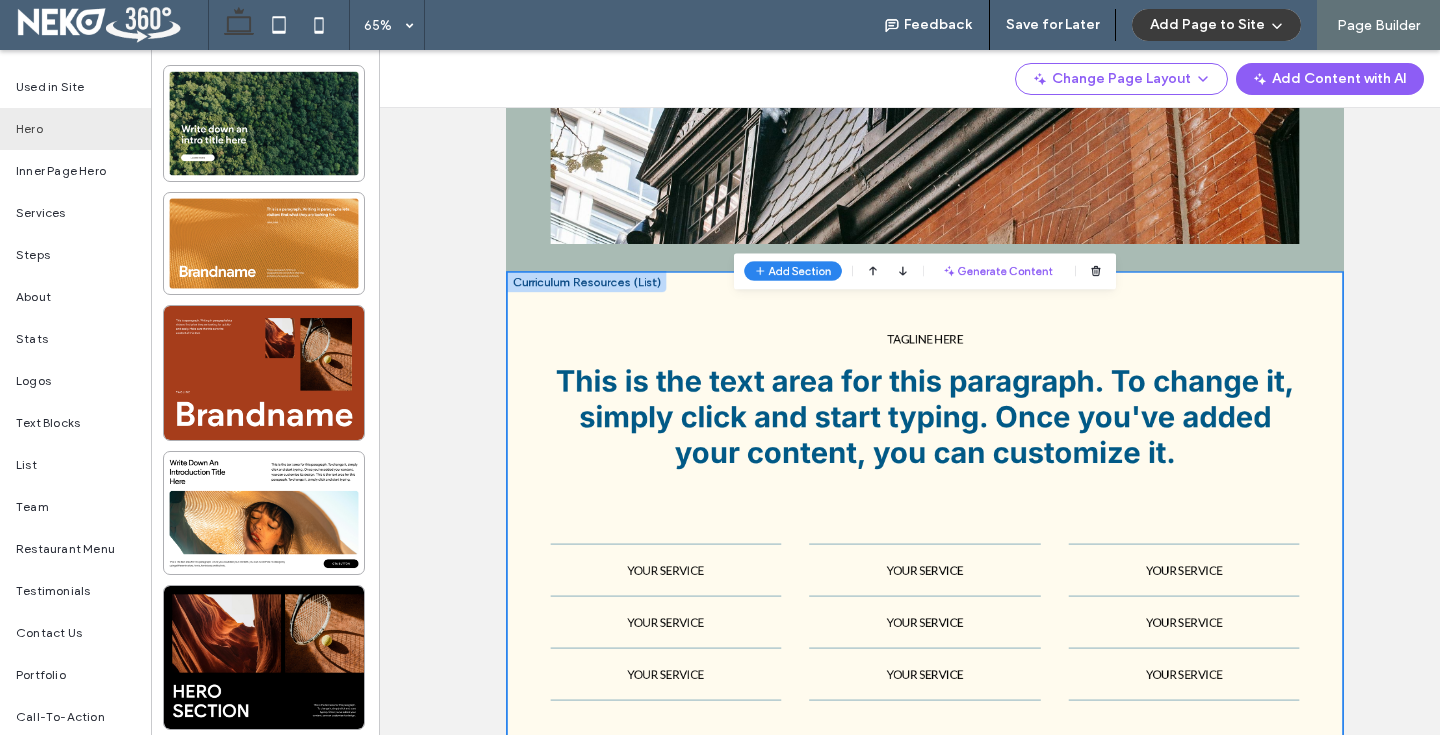 click on "Add Page to Site" at bounding box center (1216, 25) 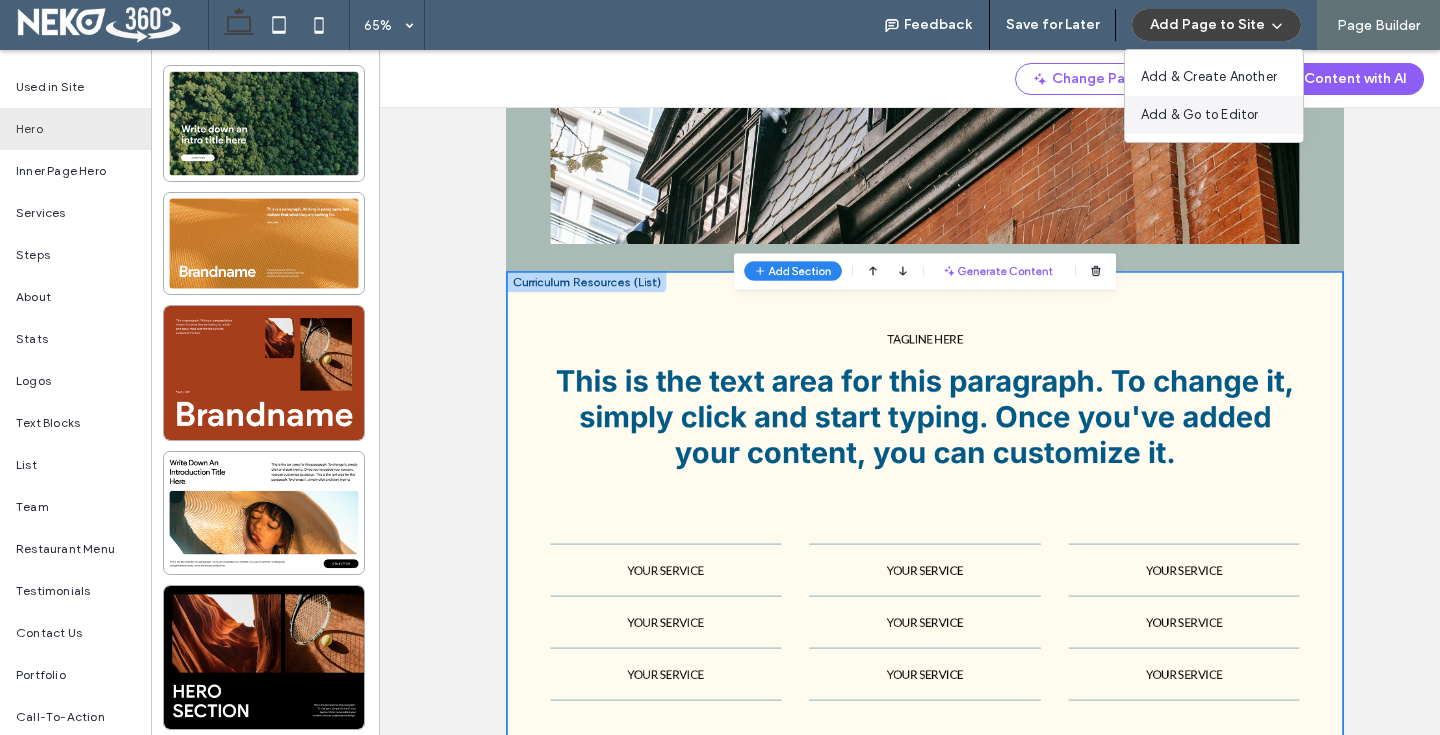 click on "Add & Go to Editor" at bounding box center [1200, 115] 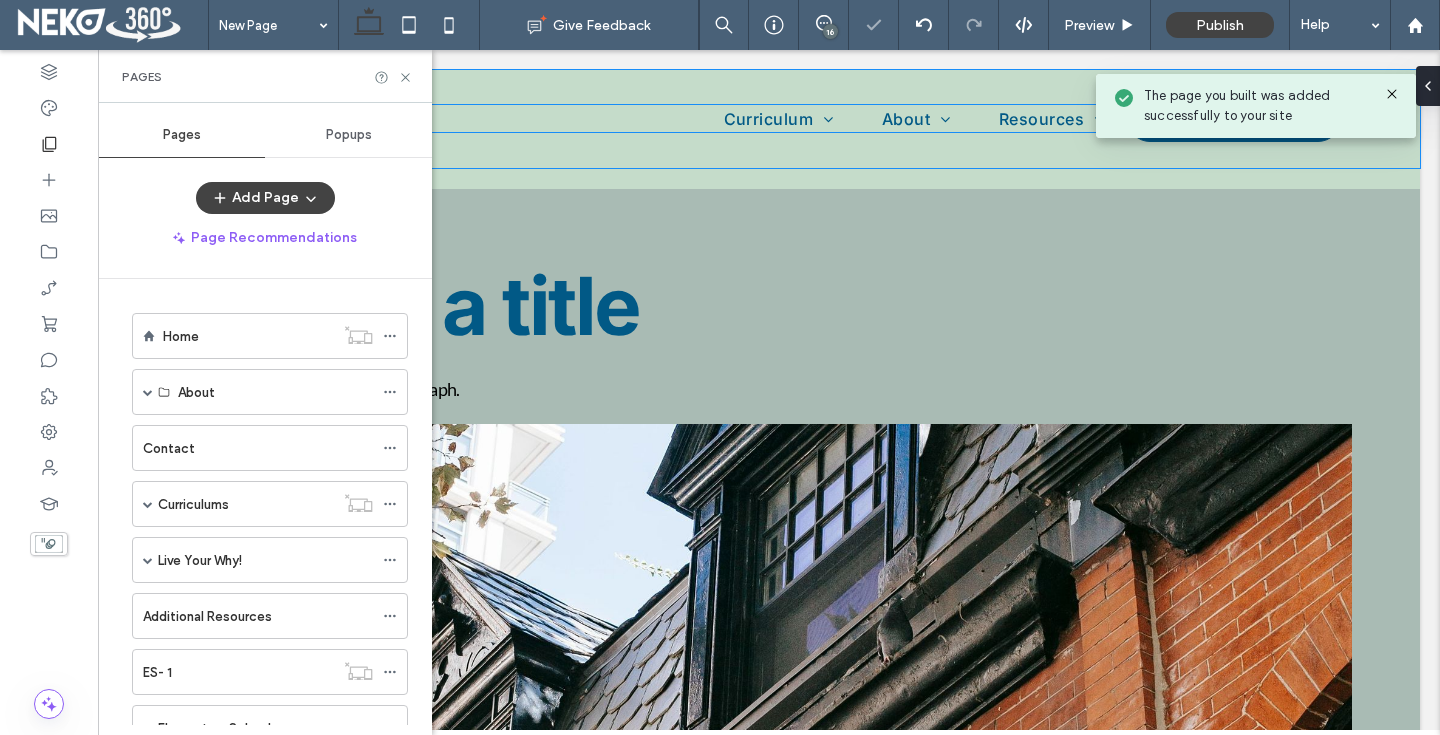 scroll, scrollTop: 0, scrollLeft: 0, axis: both 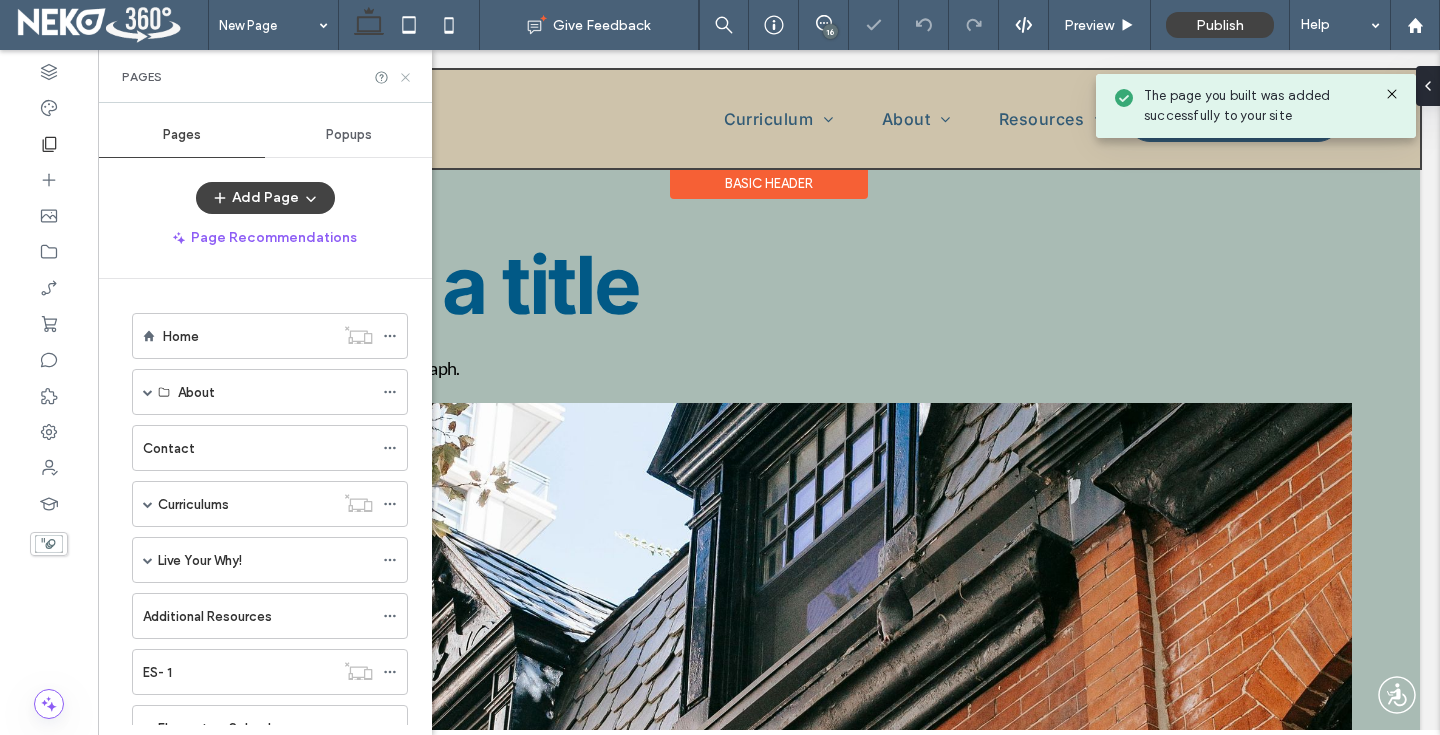click 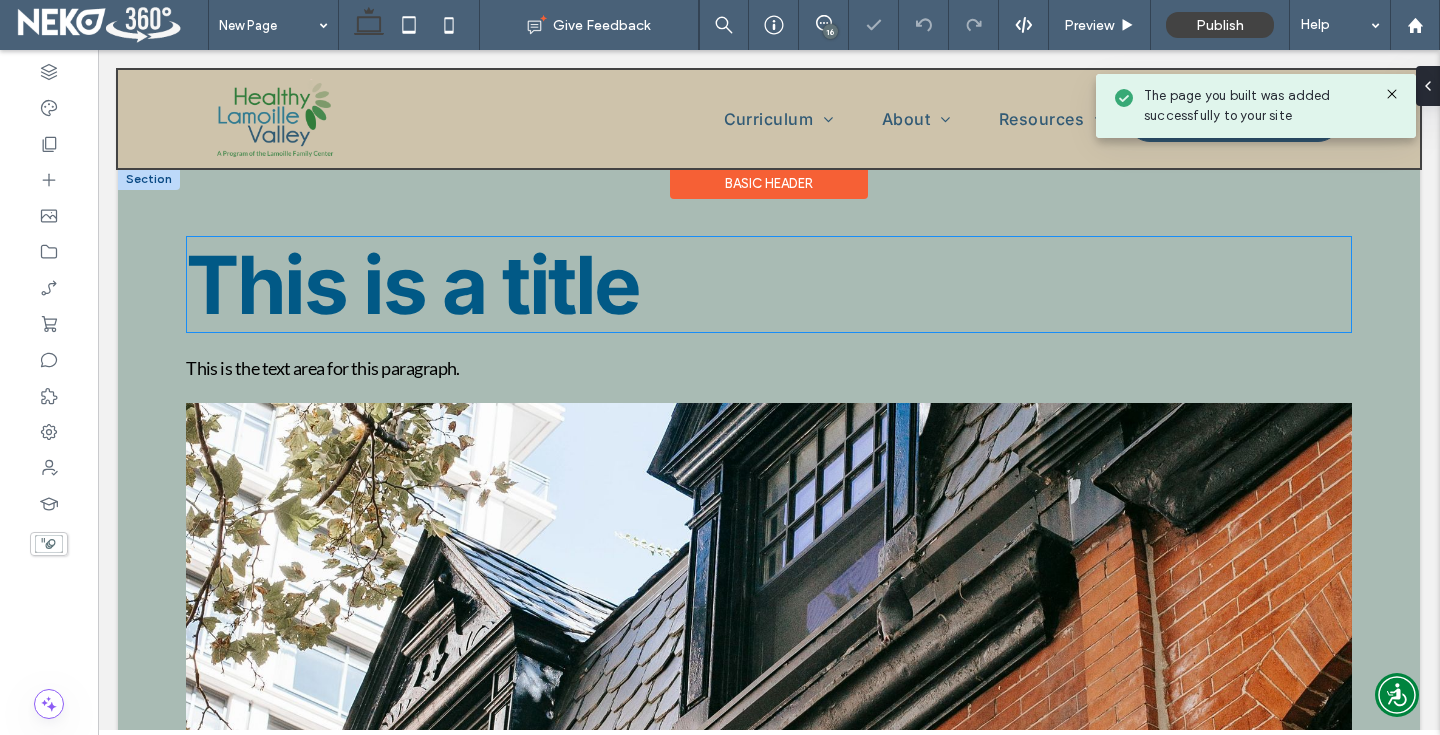click on "This is a title" at bounding box center (413, 284) 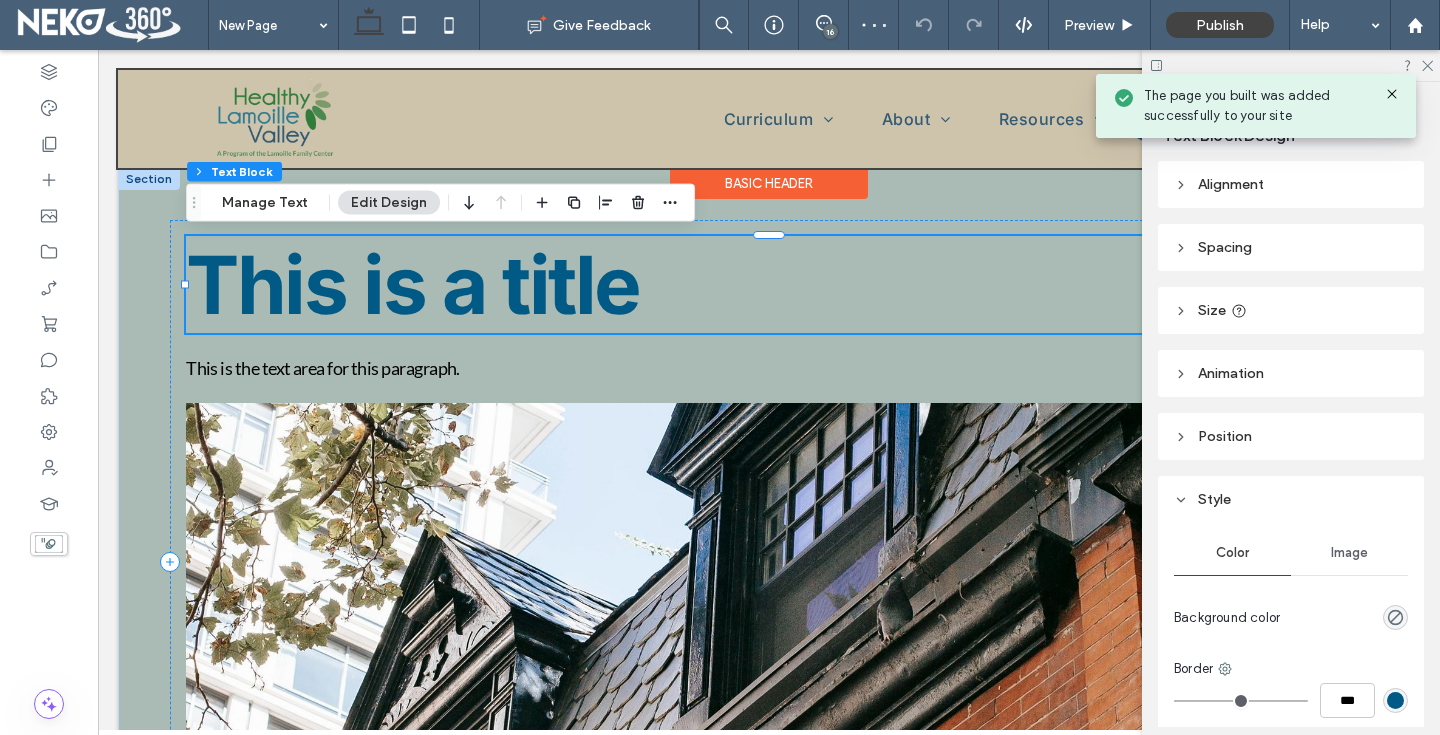 click on "This is a title" at bounding box center [413, 284] 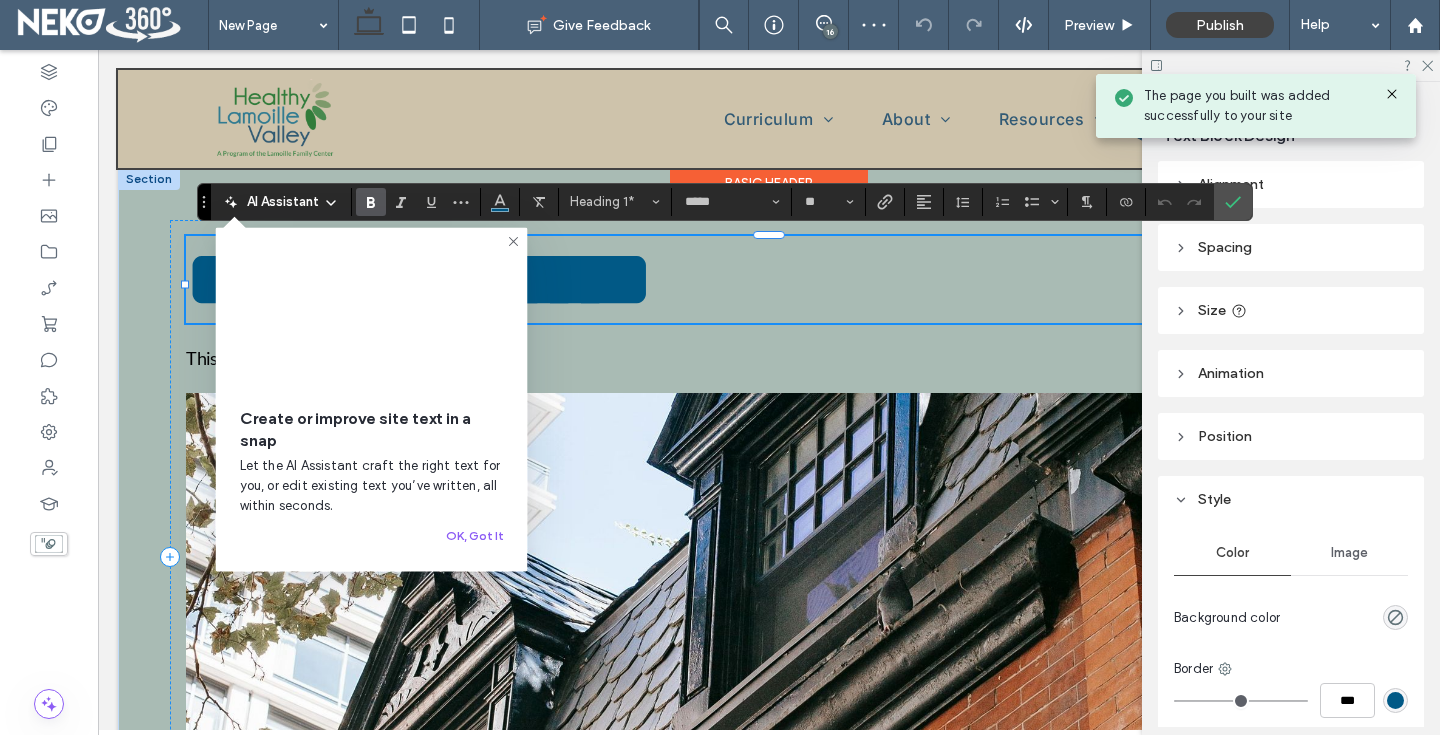 type 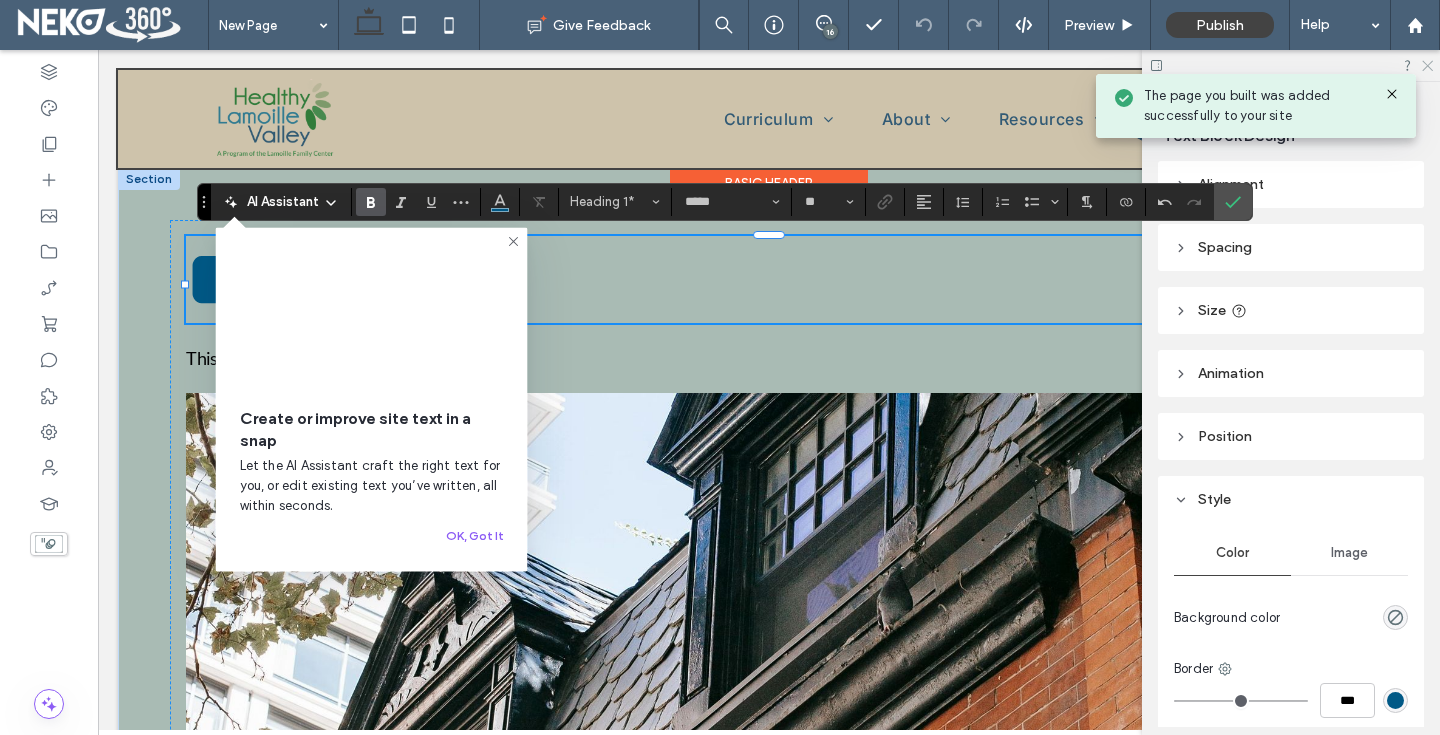 click 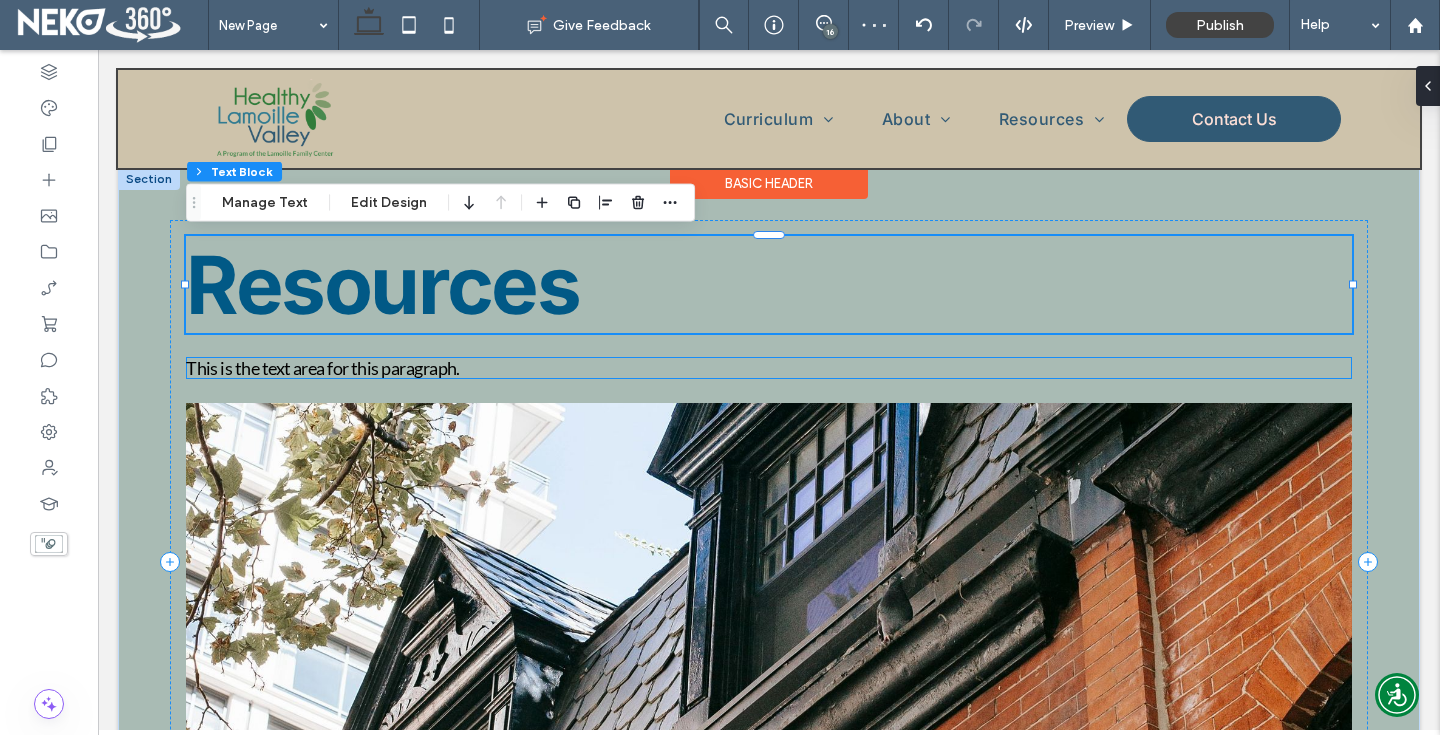 click on "This is the text area for this paragraph." at bounding box center [769, 368] 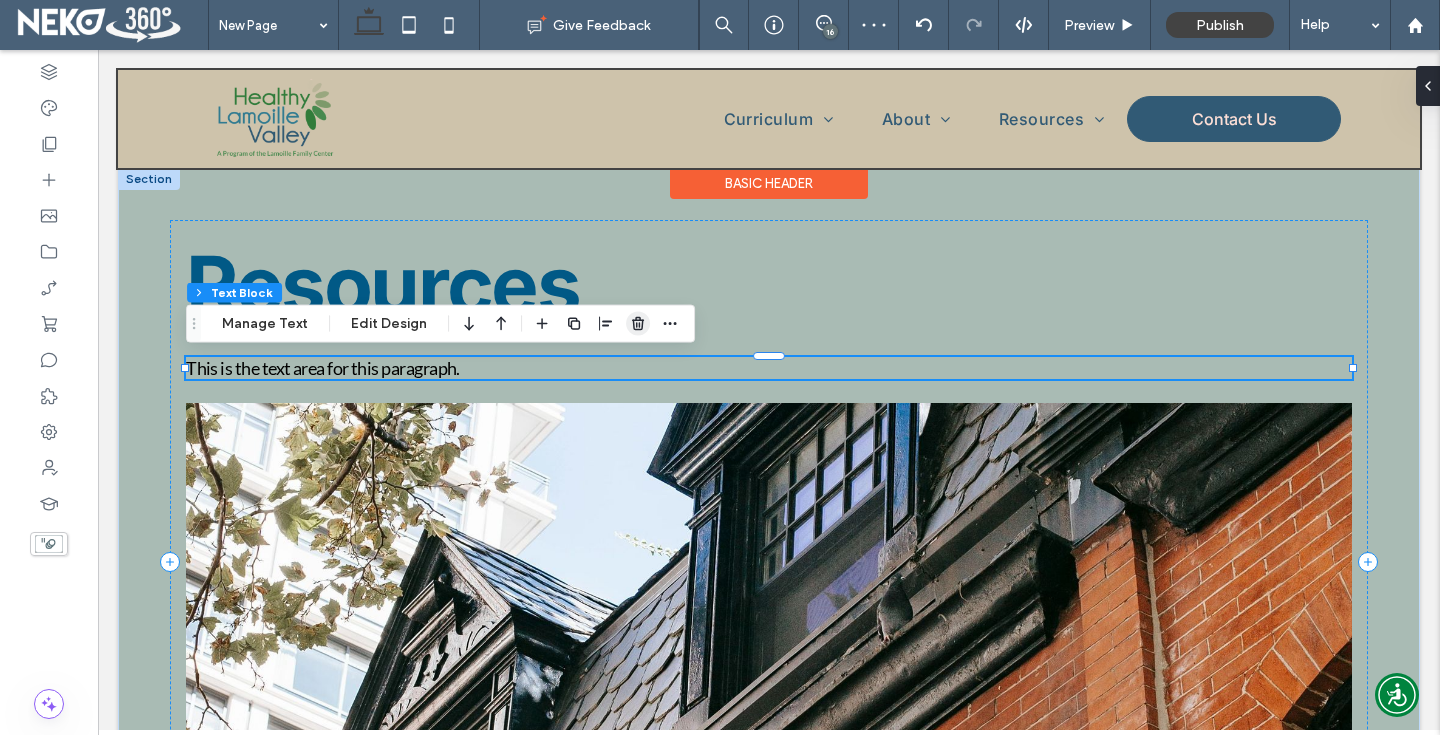 click 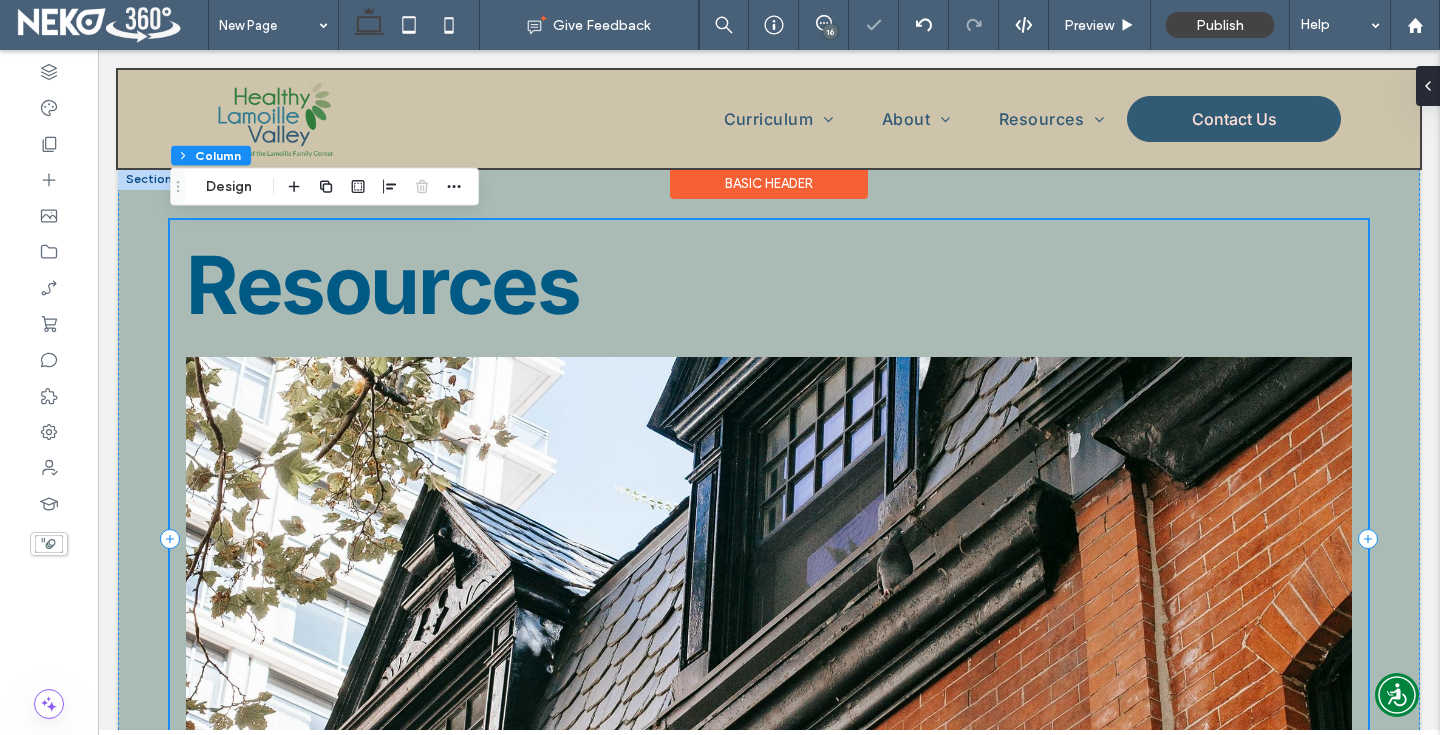 click at bounding box center [769, 600] 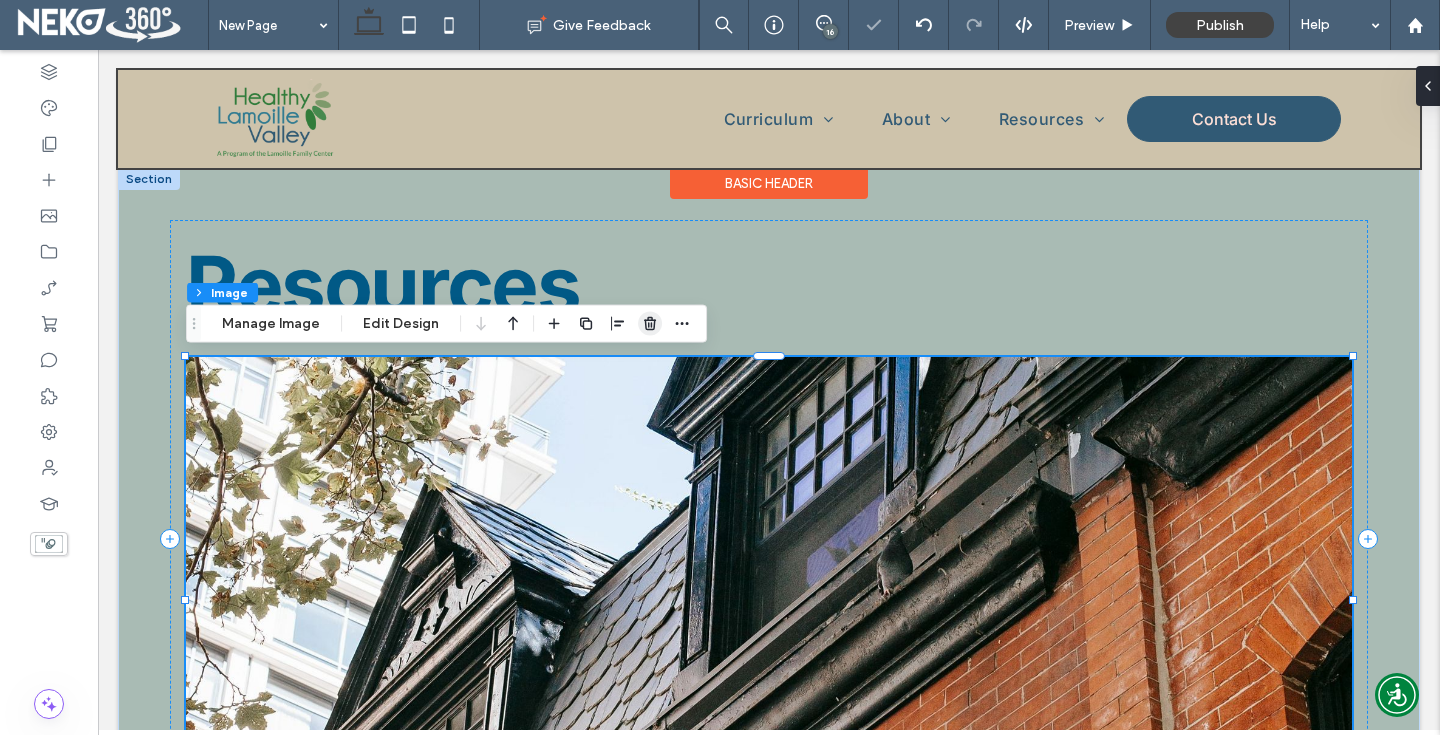 click 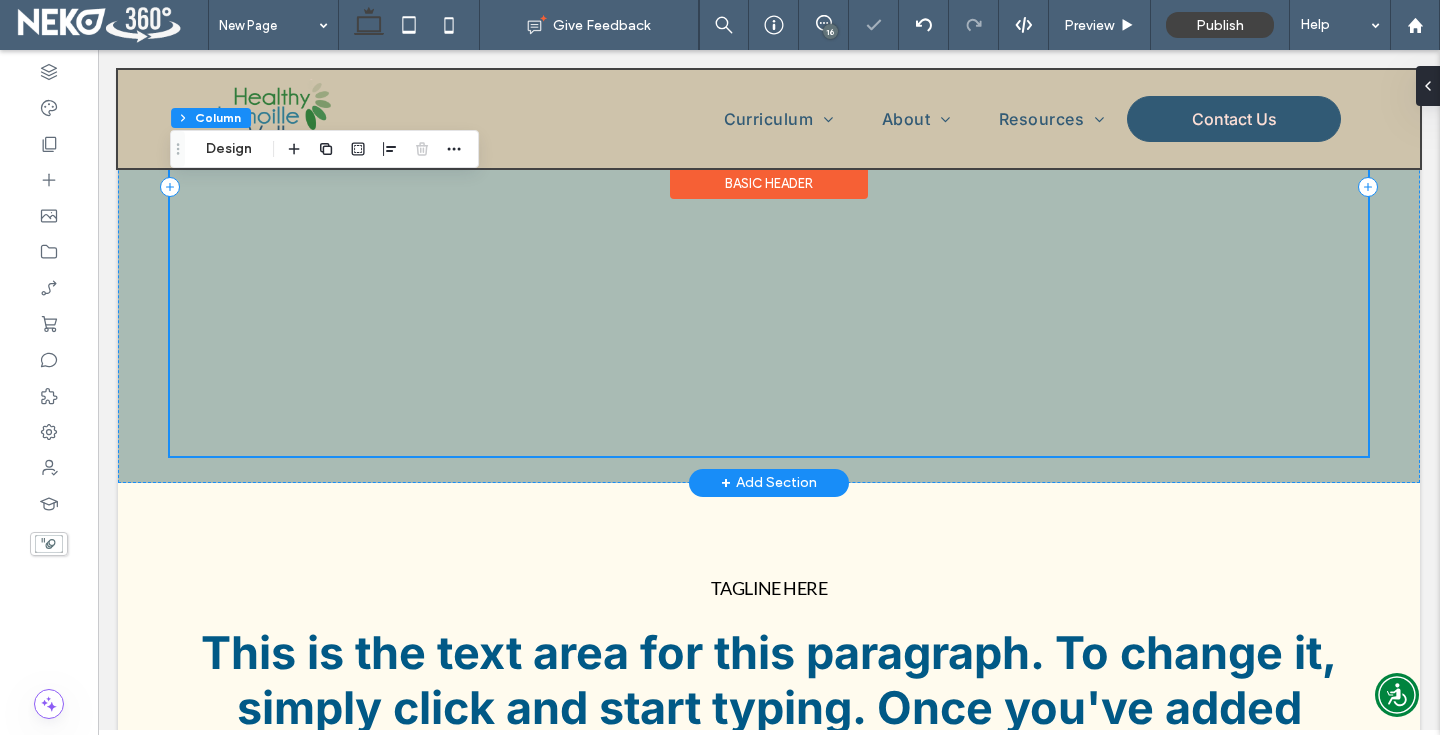 scroll, scrollTop: 165, scrollLeft: 0, axis: vertical 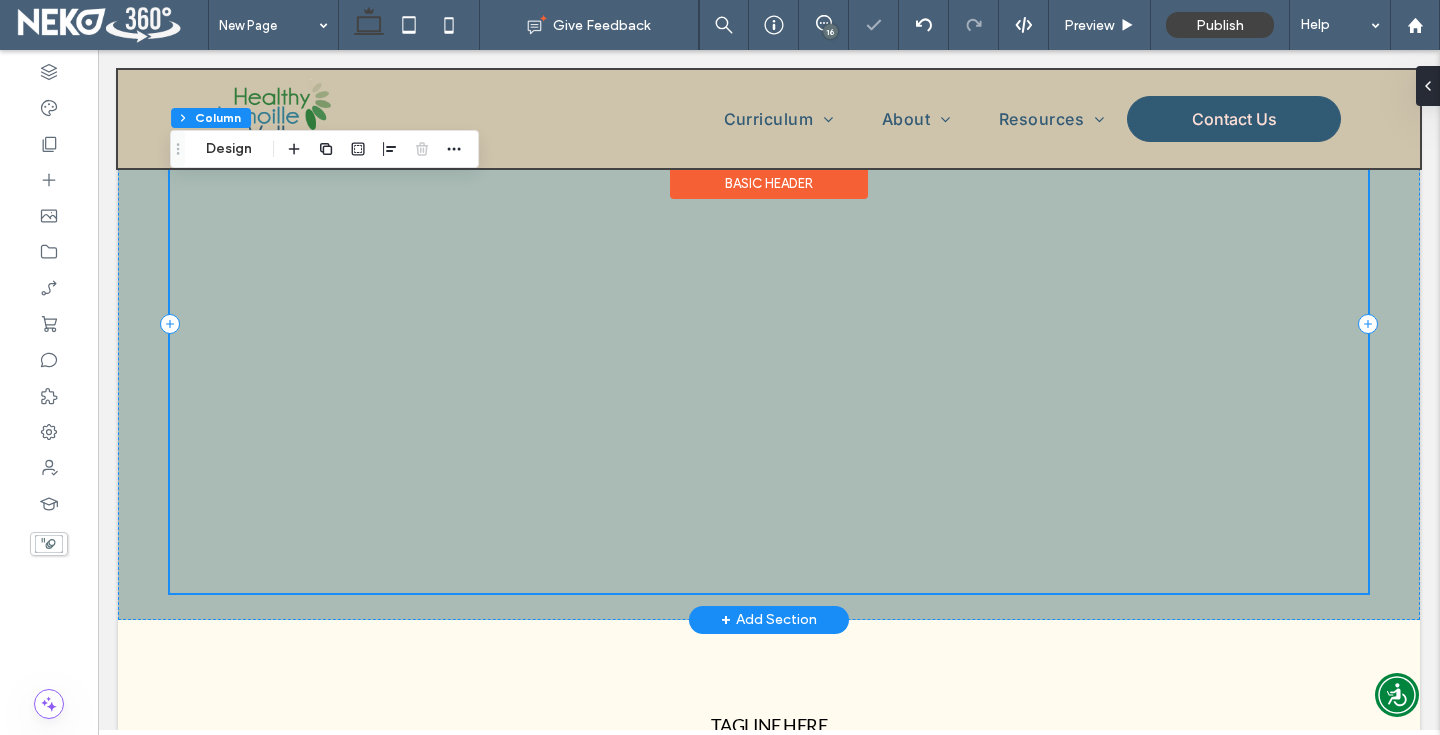 click on "Resources" at bounding box center (769, 324) 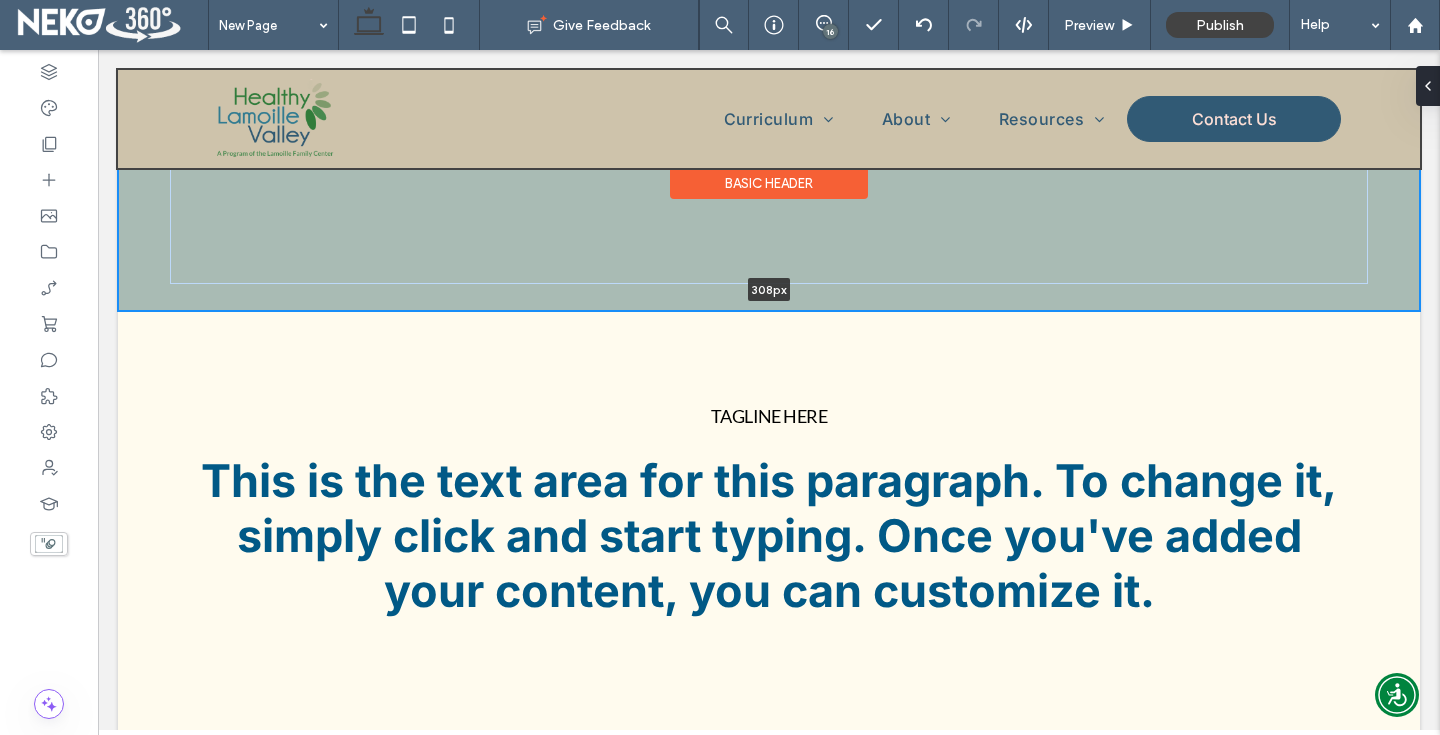 drag, startPoint x: 221, startPoint y: 618, endPoint x: 224, endPoint y: 191, distance: 427.01053 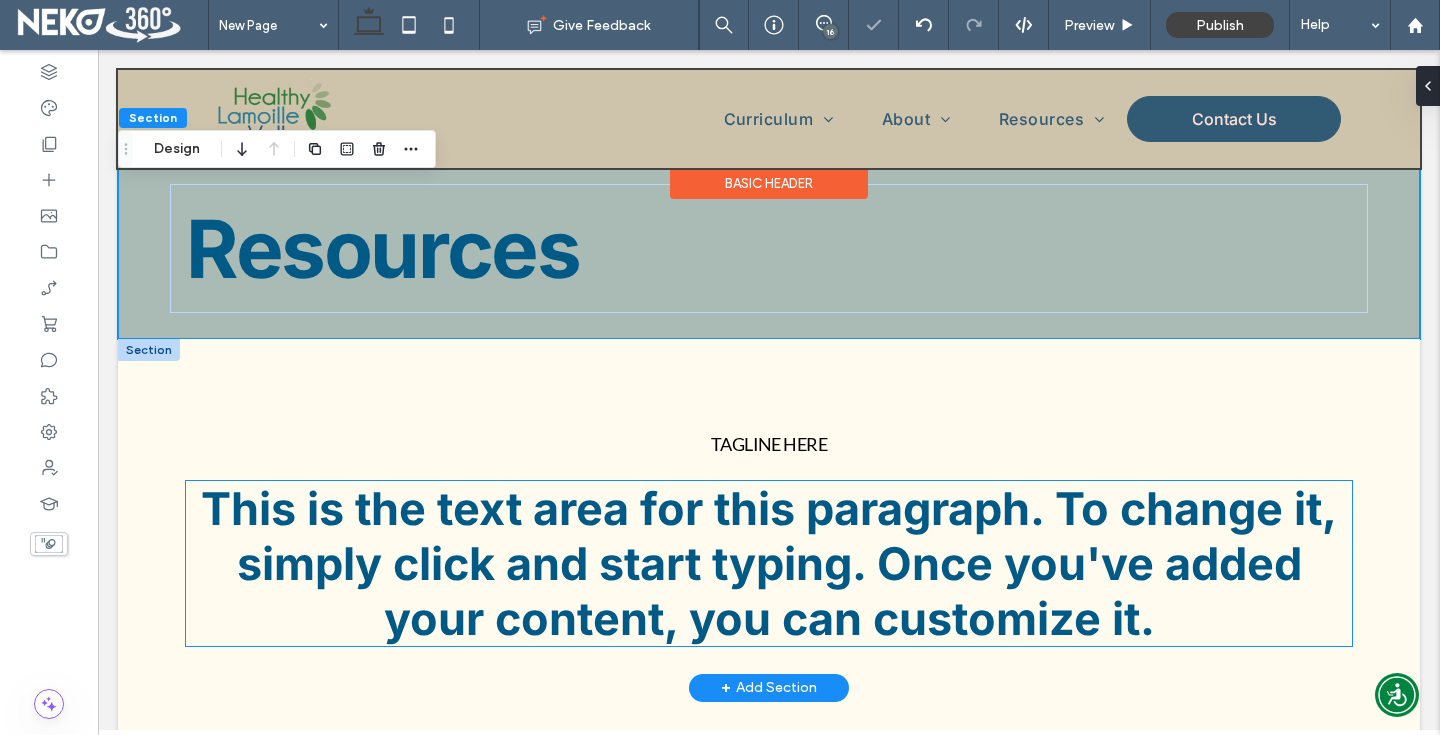 scroll, scrollTop: 85, scrollLeft: 0, axis: vertical 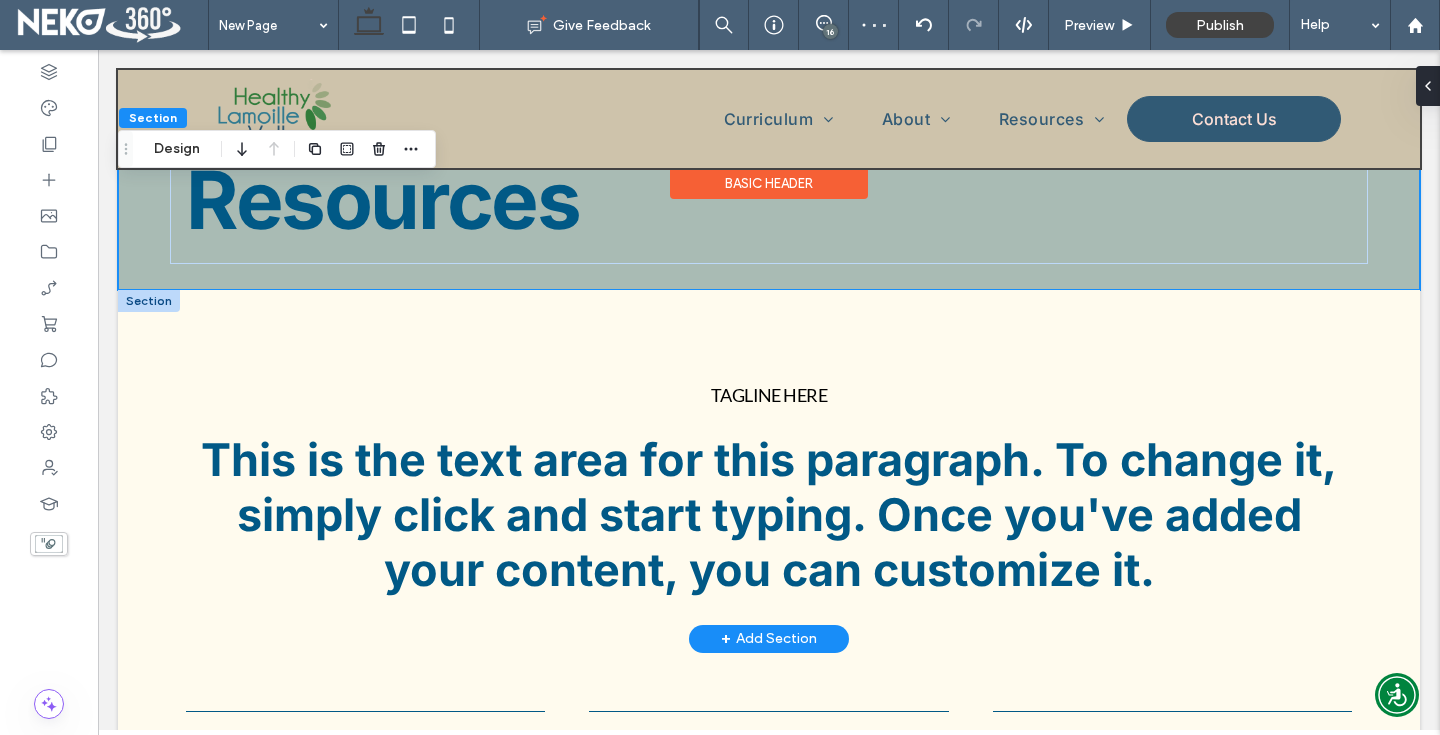 click at bounding box center [149, 301] 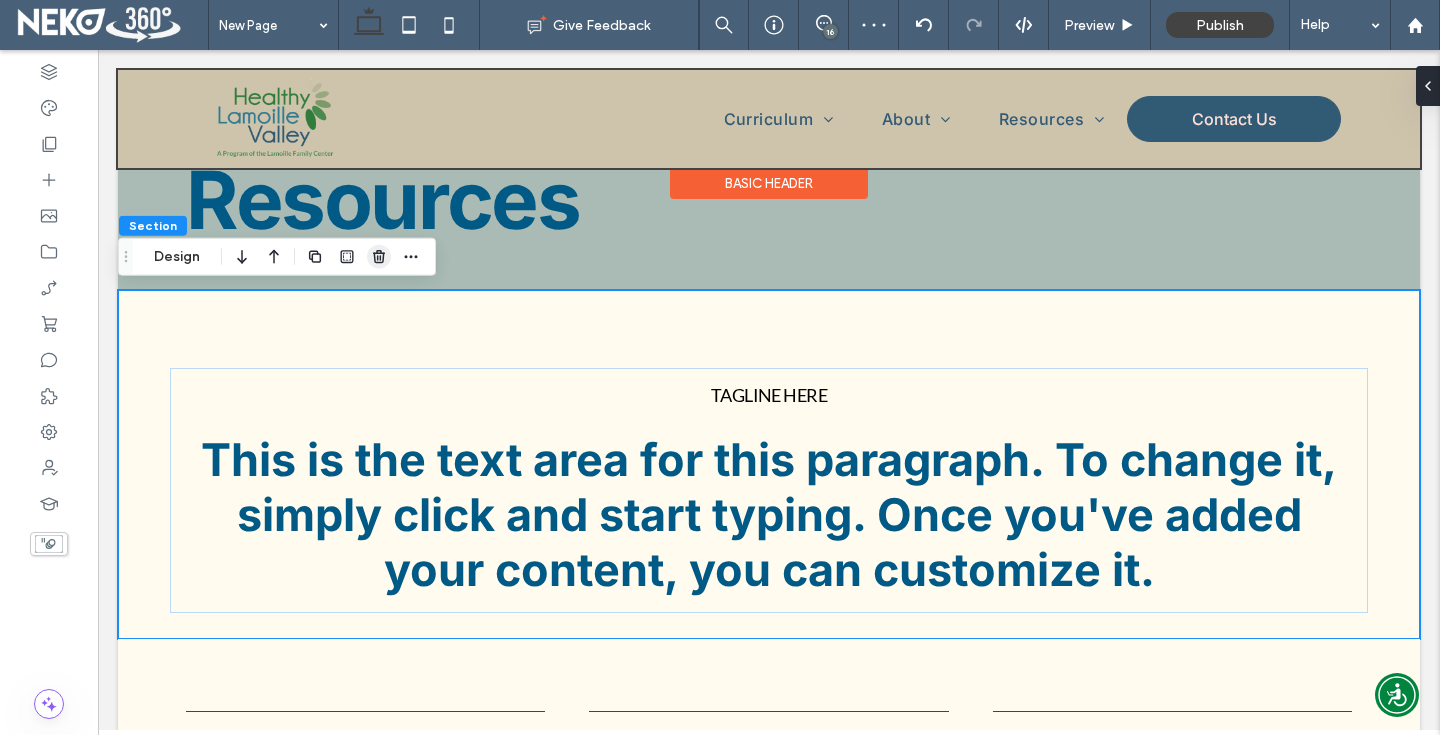 click 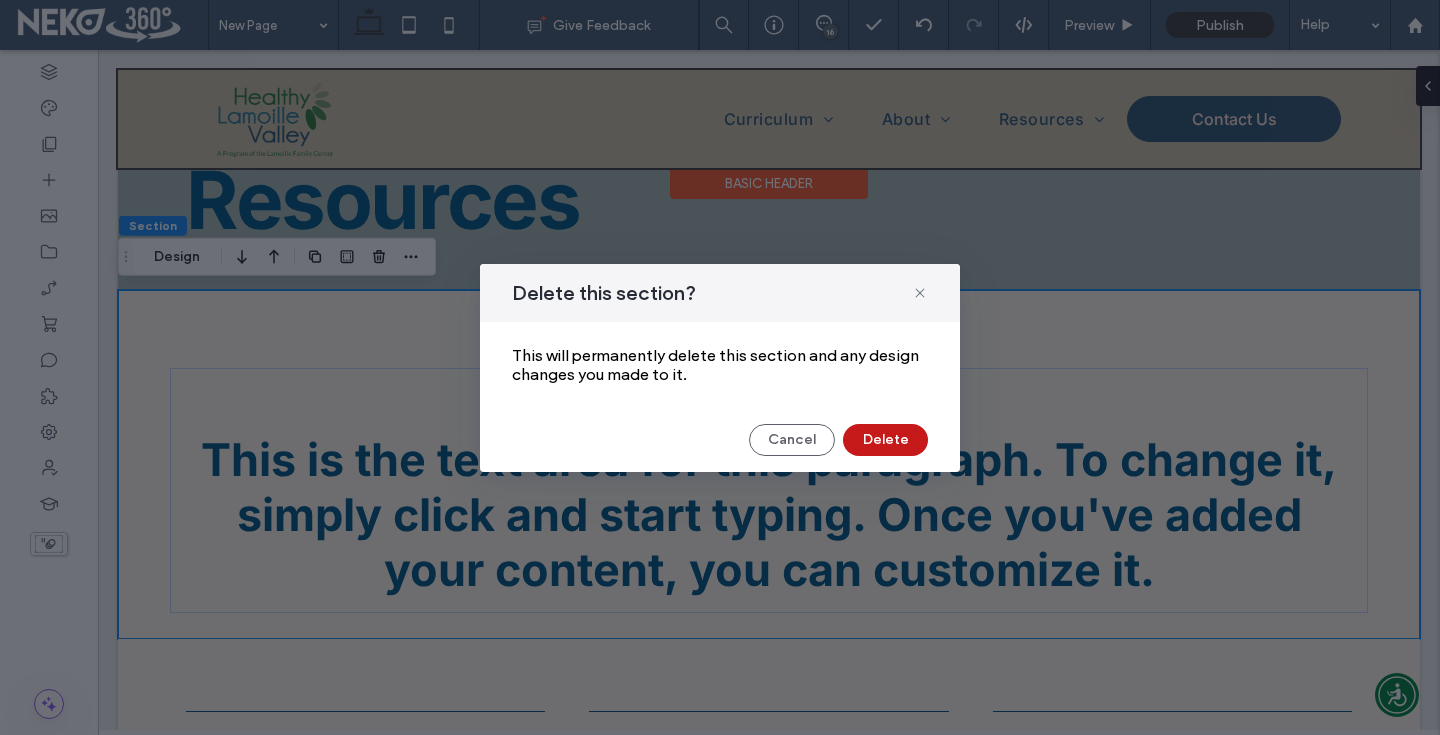 click on "Delete" at bounding box center (885, 440) 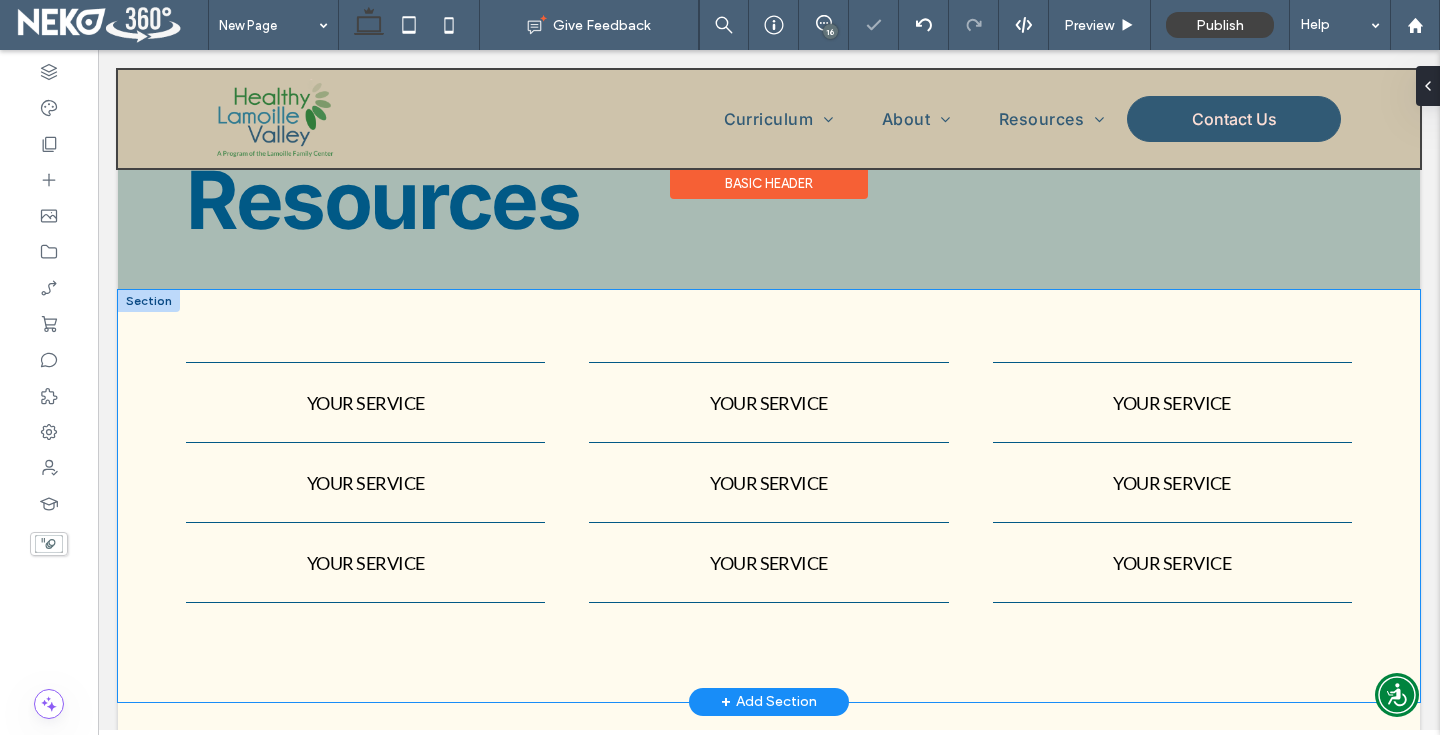 scroll, scrollTop: 0, scrollLeft: 0, axis: both 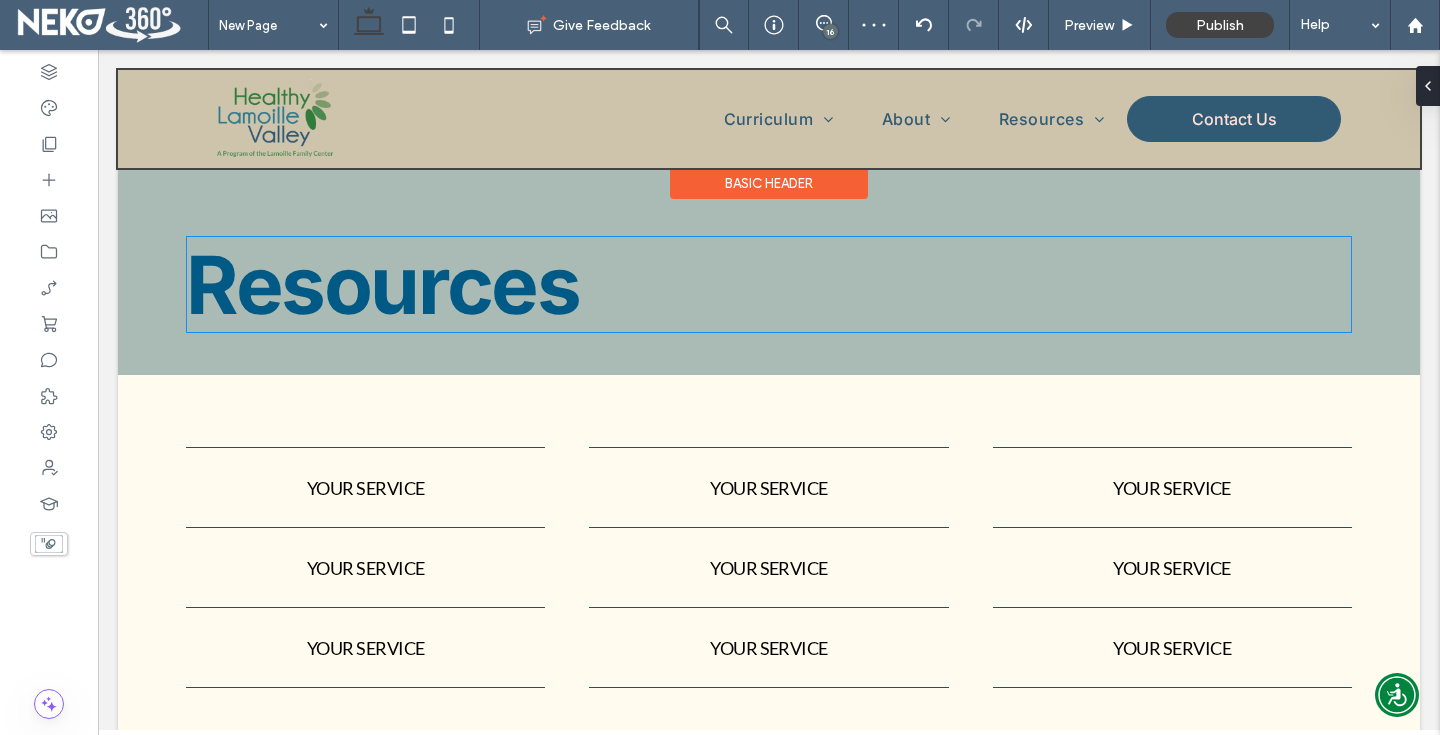 click on "Resources" at bounding box center [382, 284] 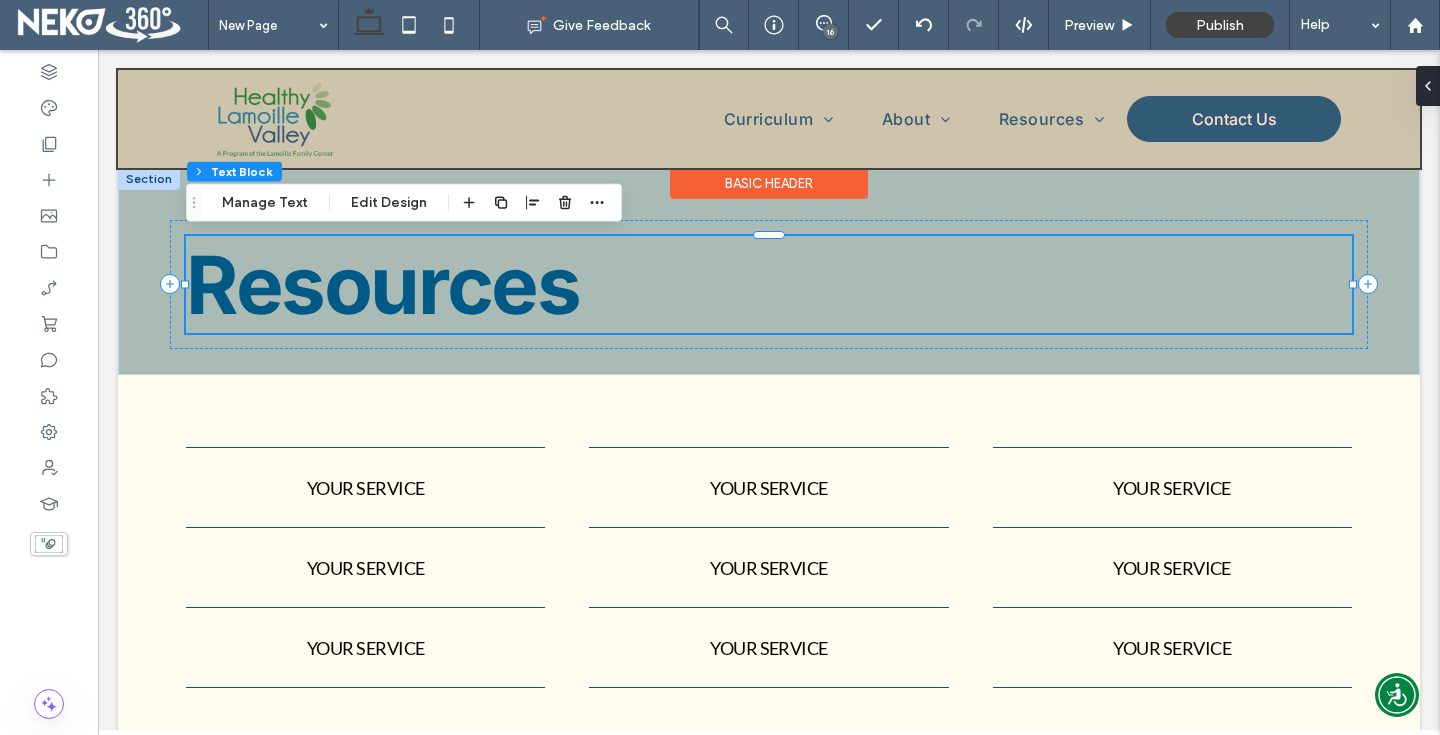 click on "Resources" at bounding box center (382, 284) 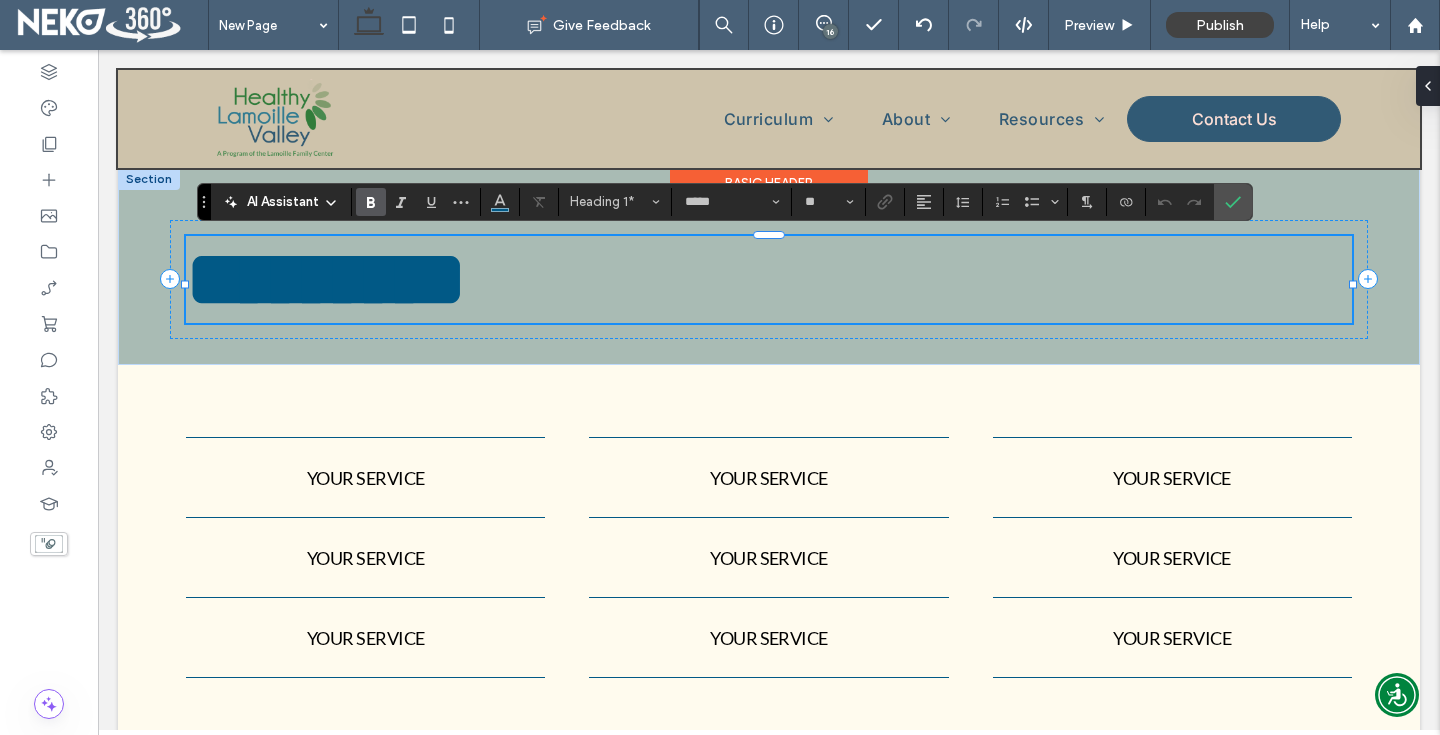 click at bounding box center (174, 474) 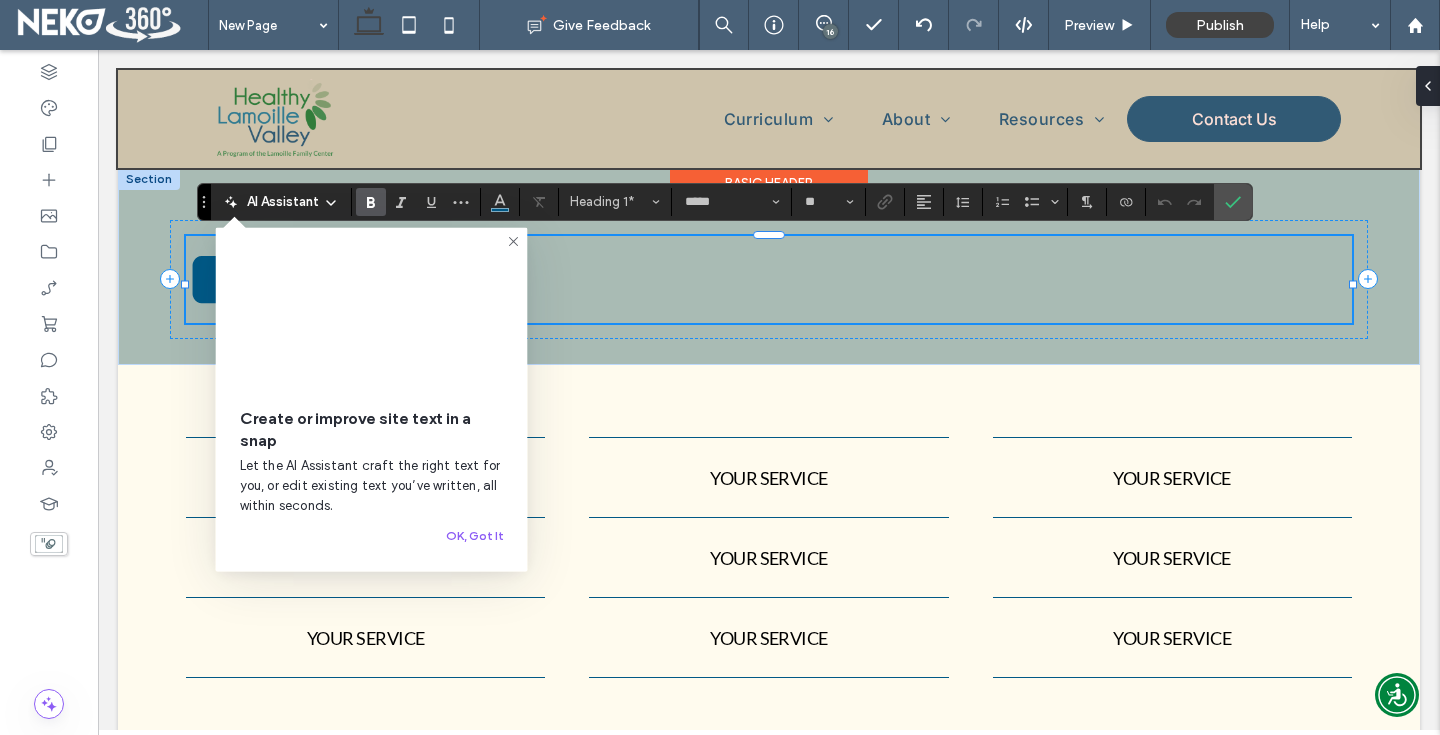 click at bounding box center [372, 318] 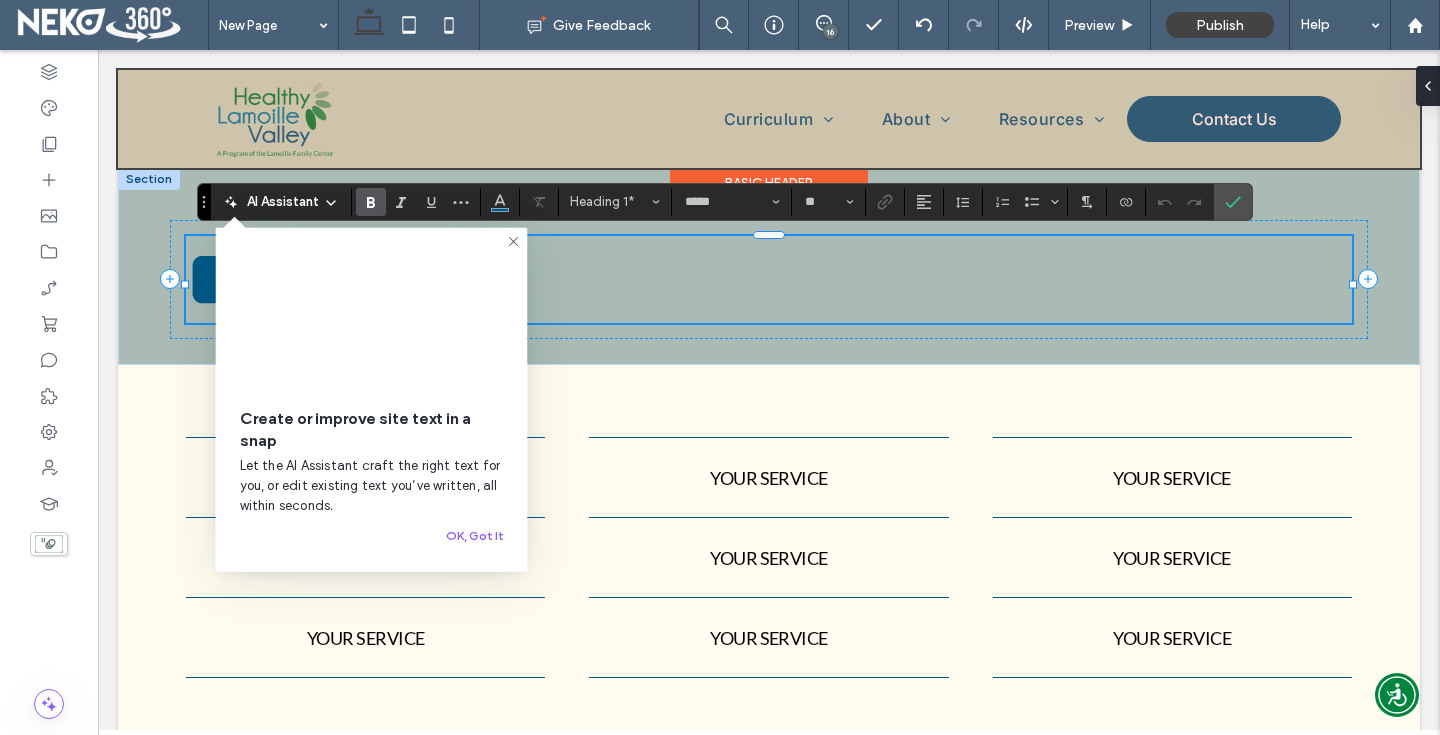 click on "*********" at bounding box center [769, 279] 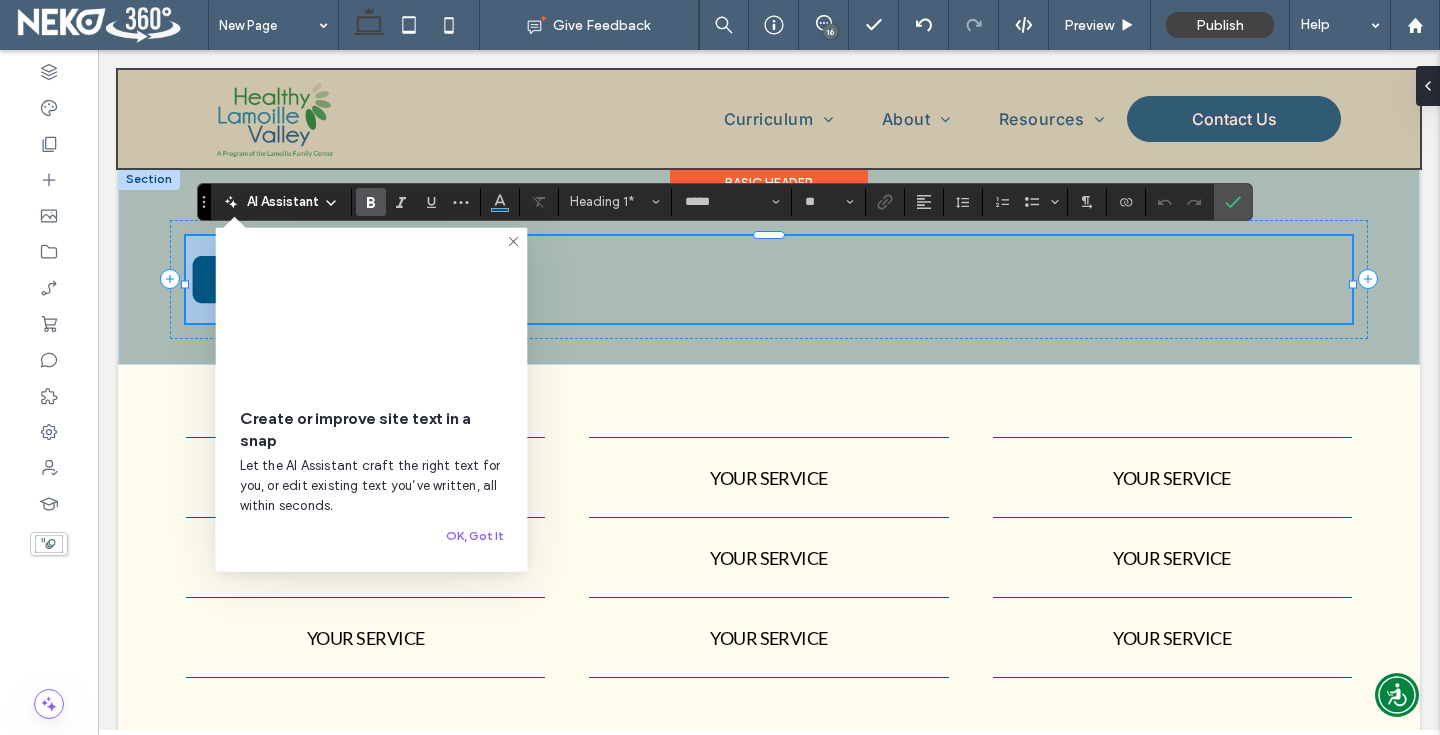 click on "*********" at bounding box center (769, 279) 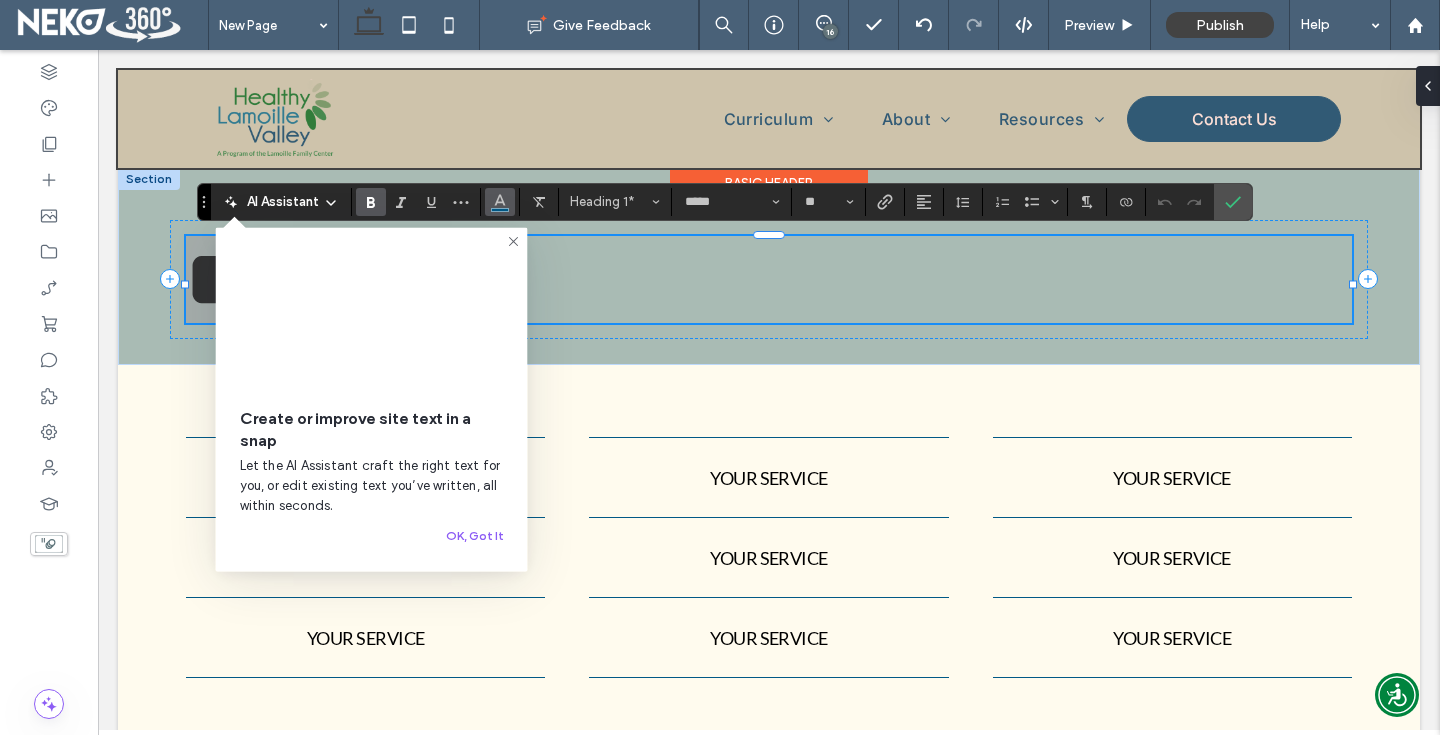 click 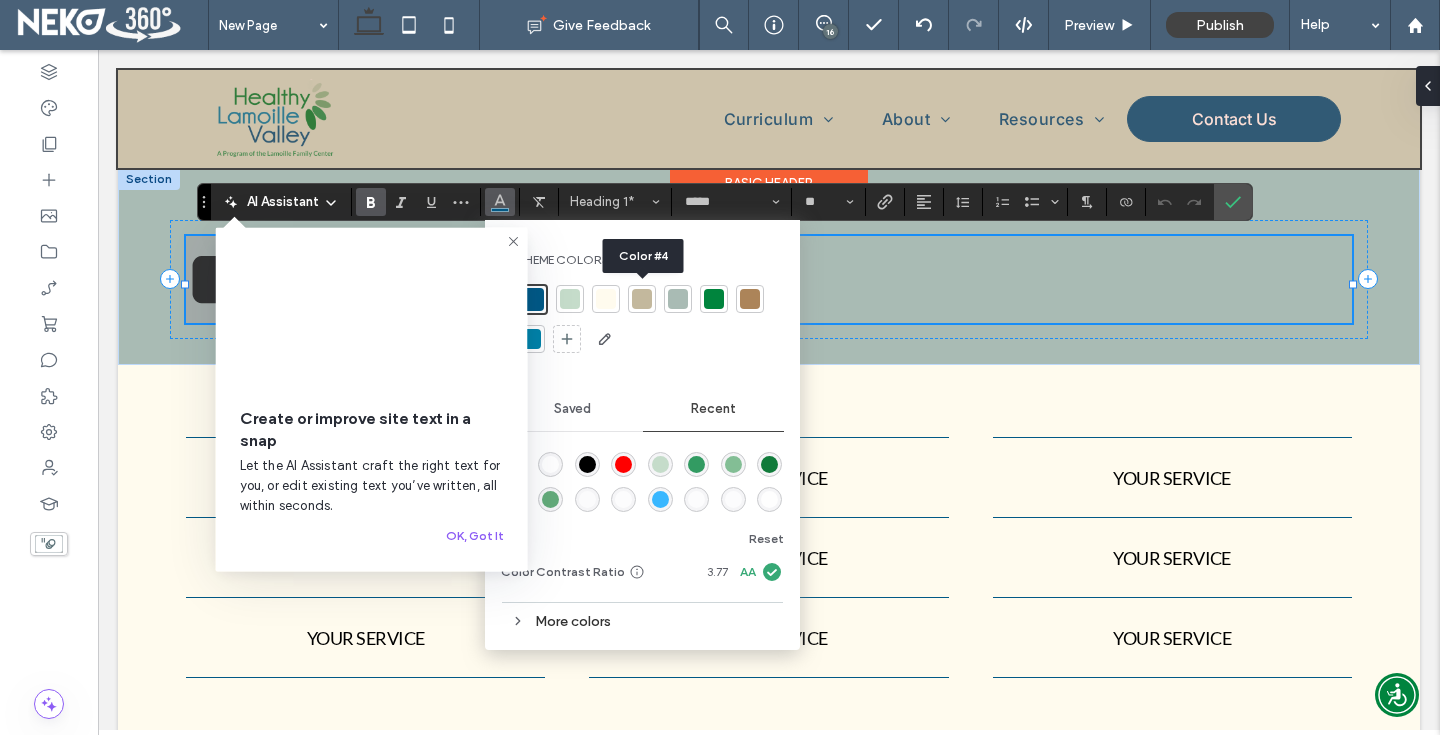 click at bounding box center [606, 299] 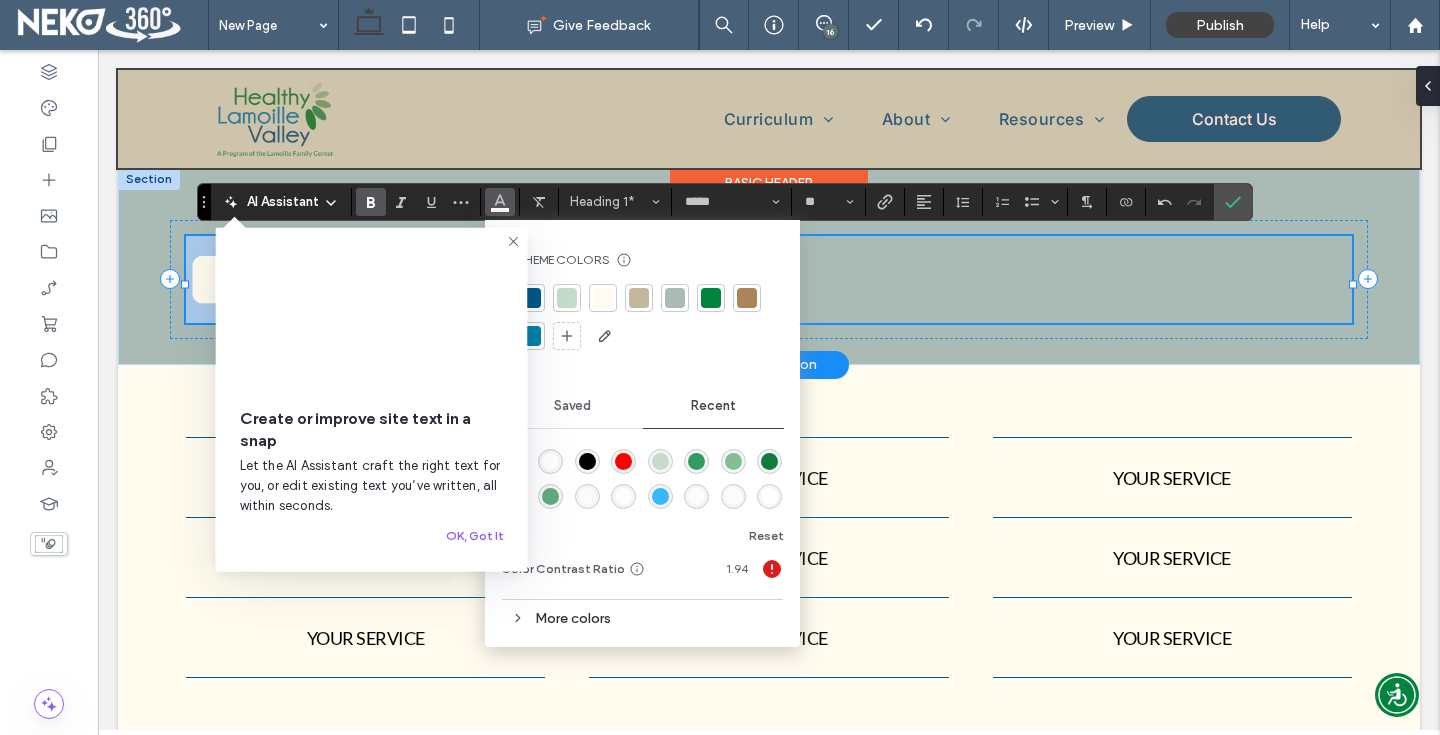 click on "*********" at bounding box center [769, 279] 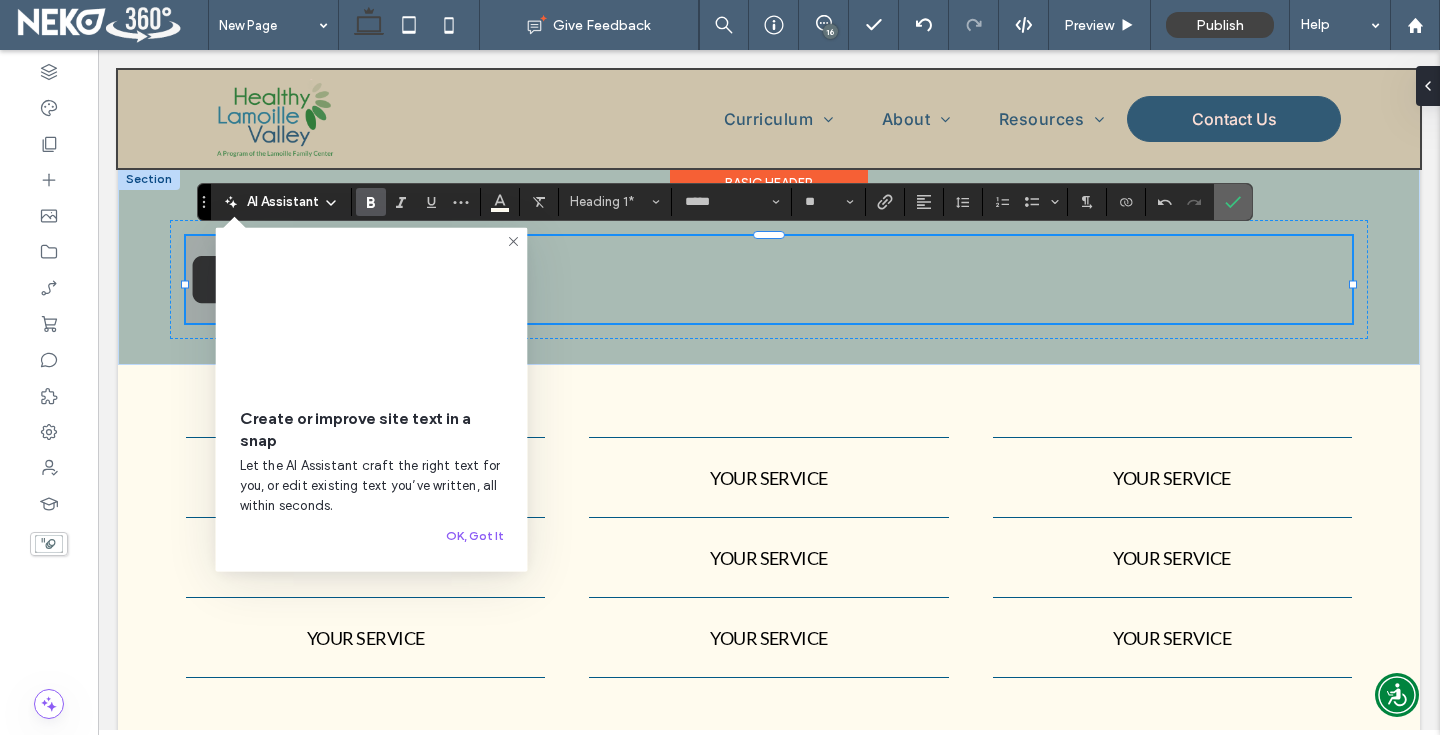 click at bounding box center [1229, 202] 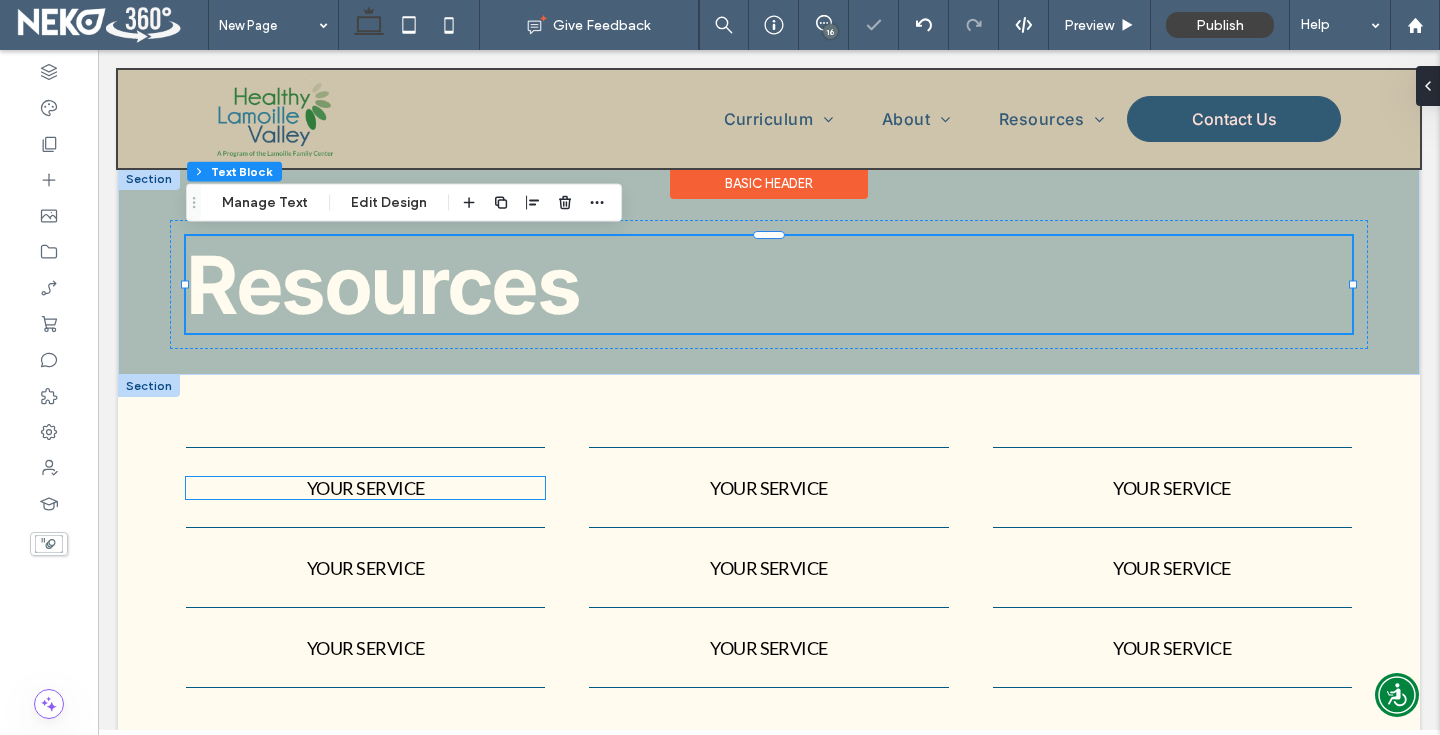click on "Your service" at bounding box center [366, 488] 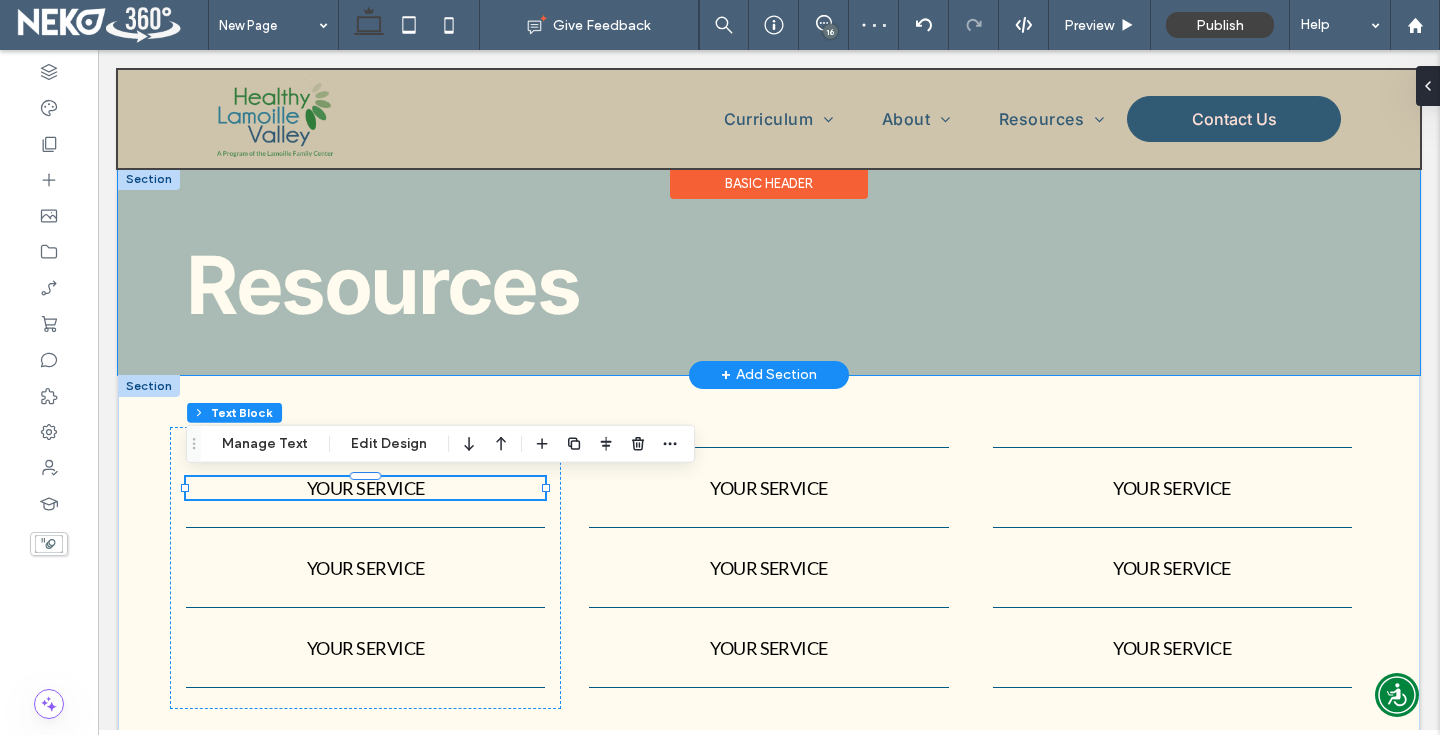 click on "Resources" at bounding box center [769, 271] 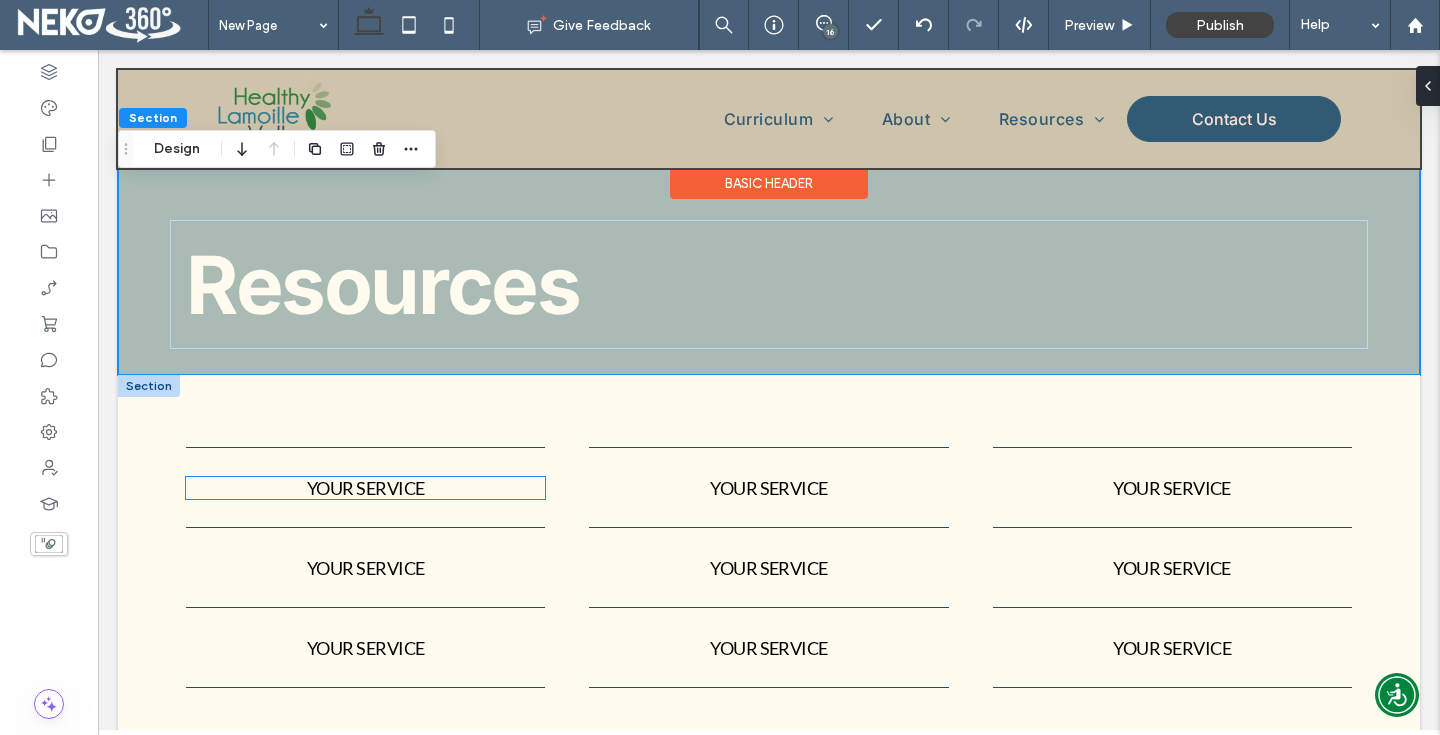 click on "Your service" at bounding box center [365, 488] 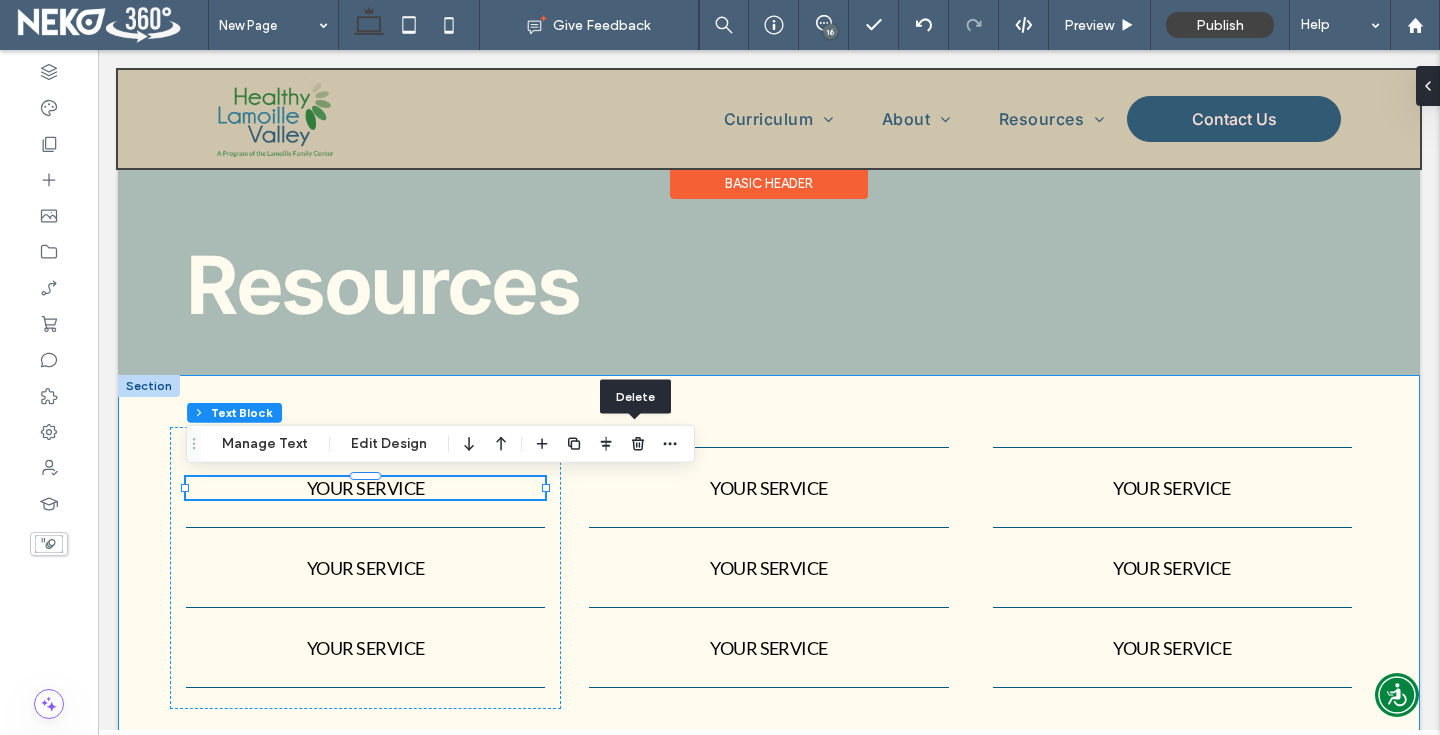 click on "Your service
Your service
Your service
Your service
Your service
Your service
Your service
Your service
Your service" at bounding box center (769, 581) 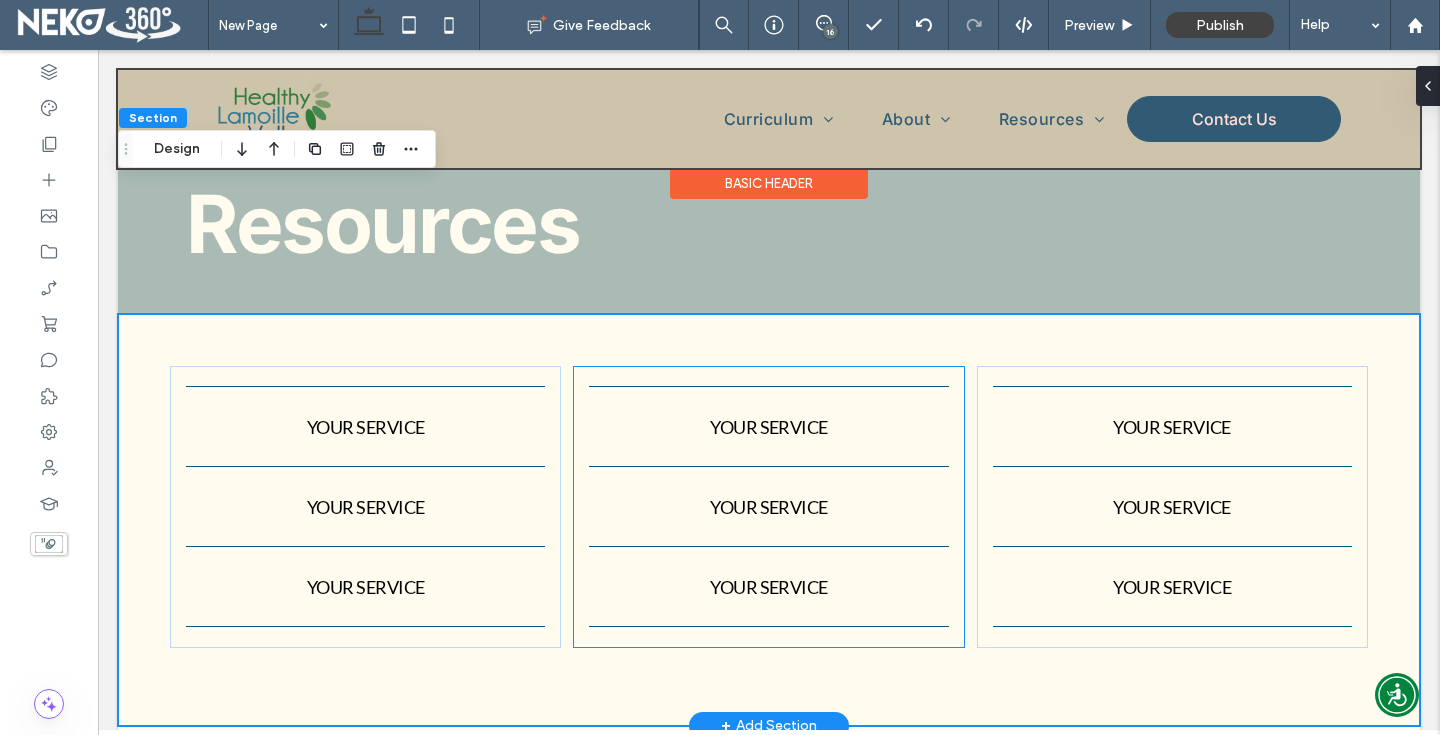 scroll, scrollTop: 0, scrollLeft: 0, axis: both 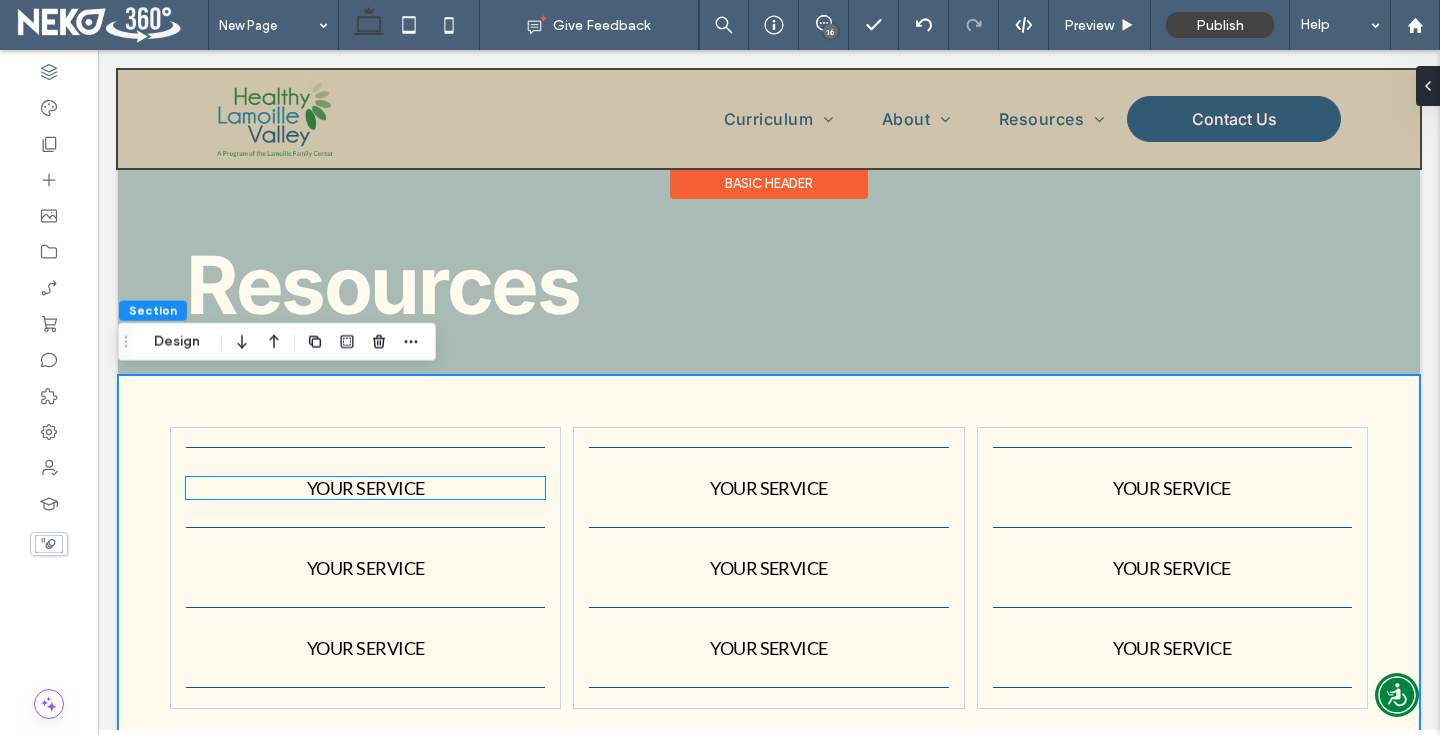 click on "Your service" at bounding box center (366, 488) 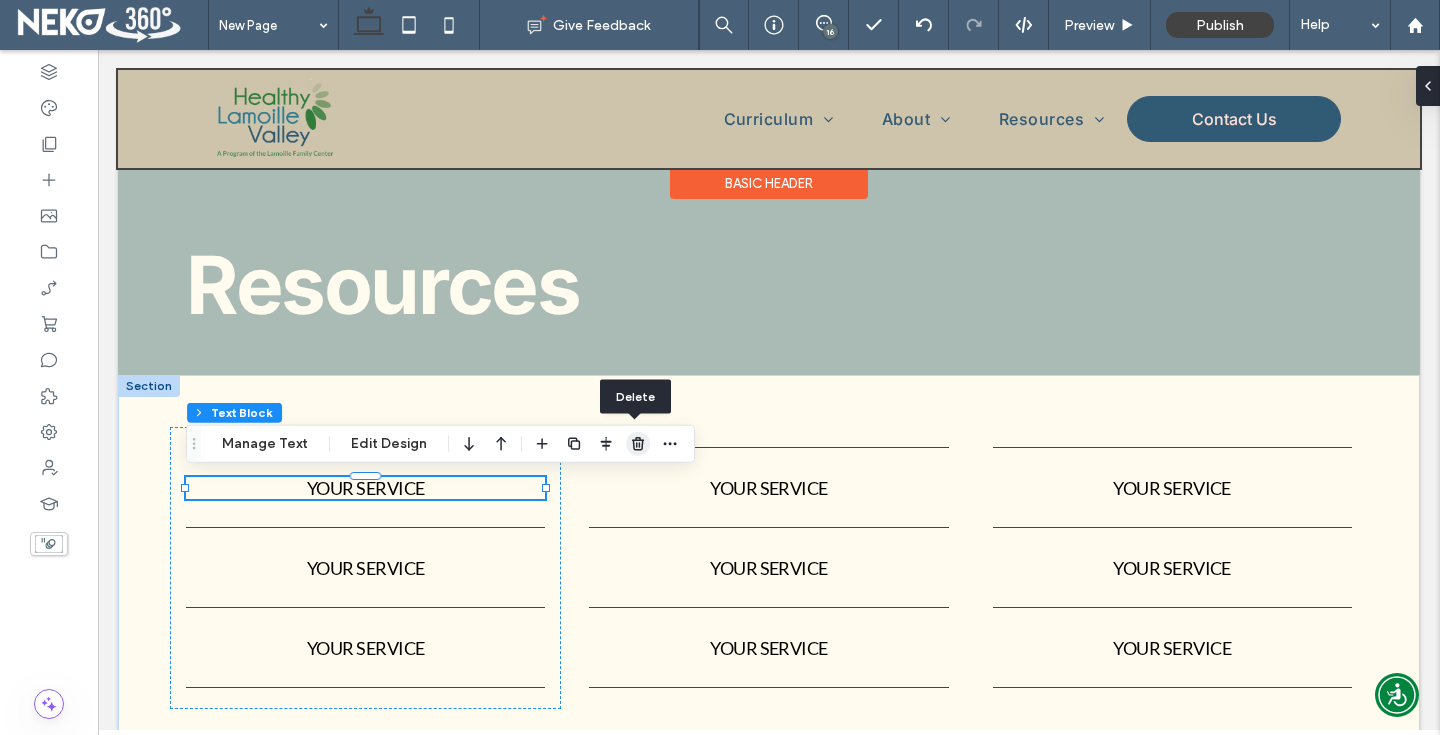 click 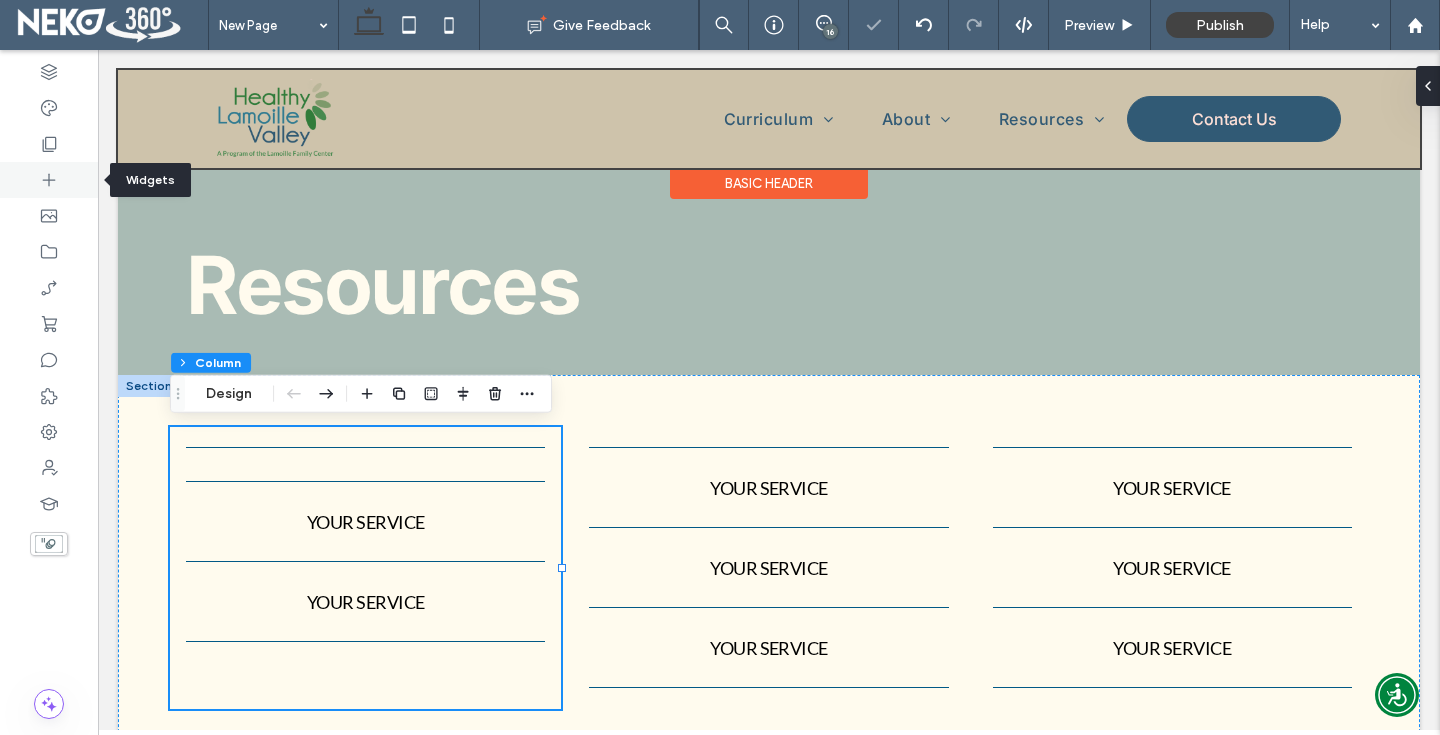 click 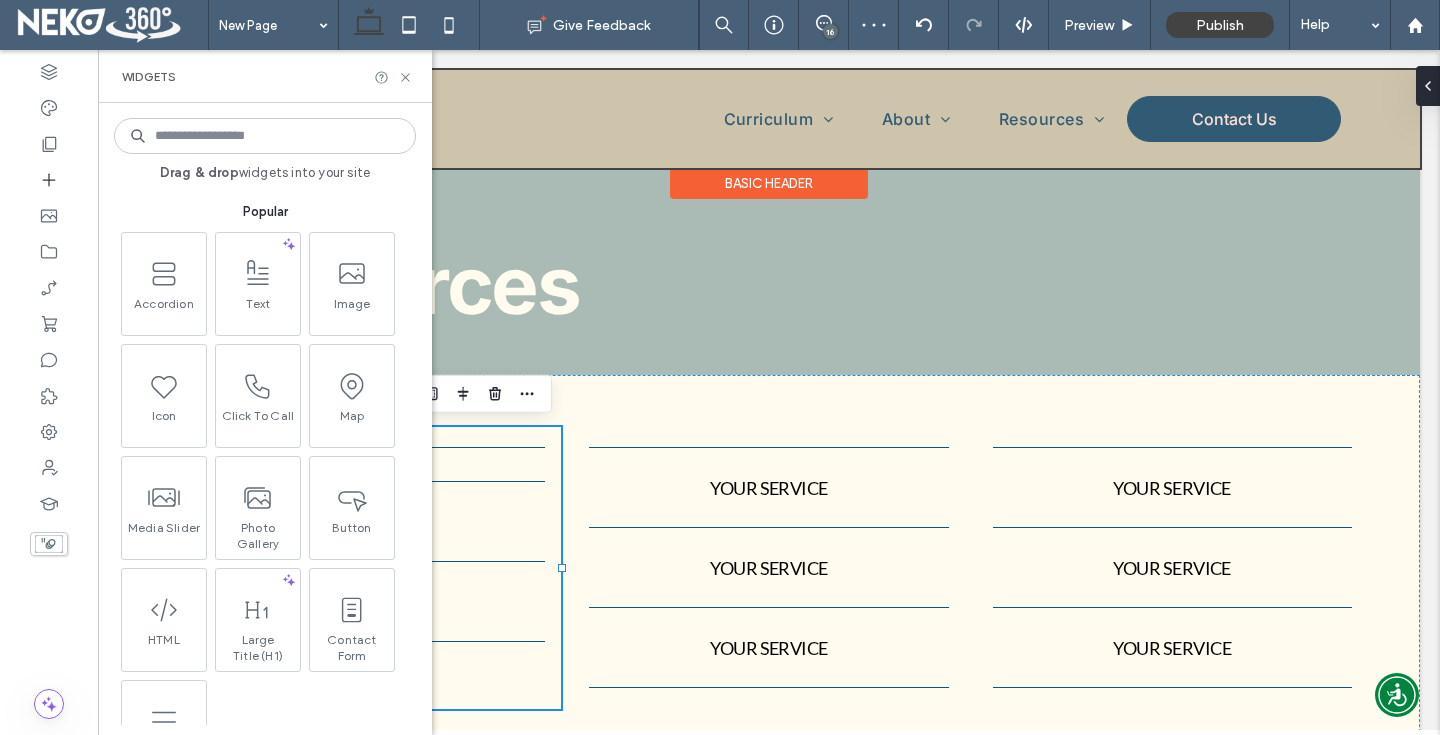click at bounding box center (265, 136) 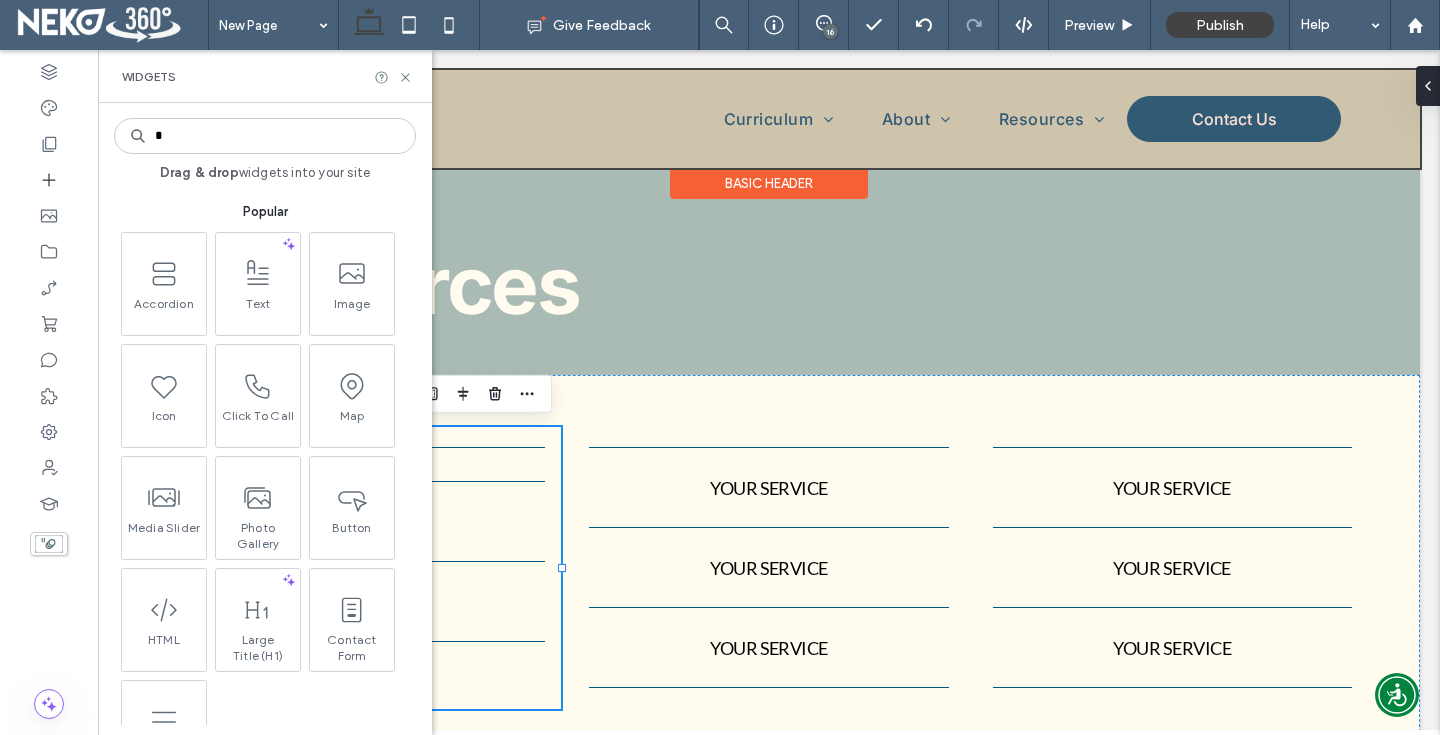 type on "*" 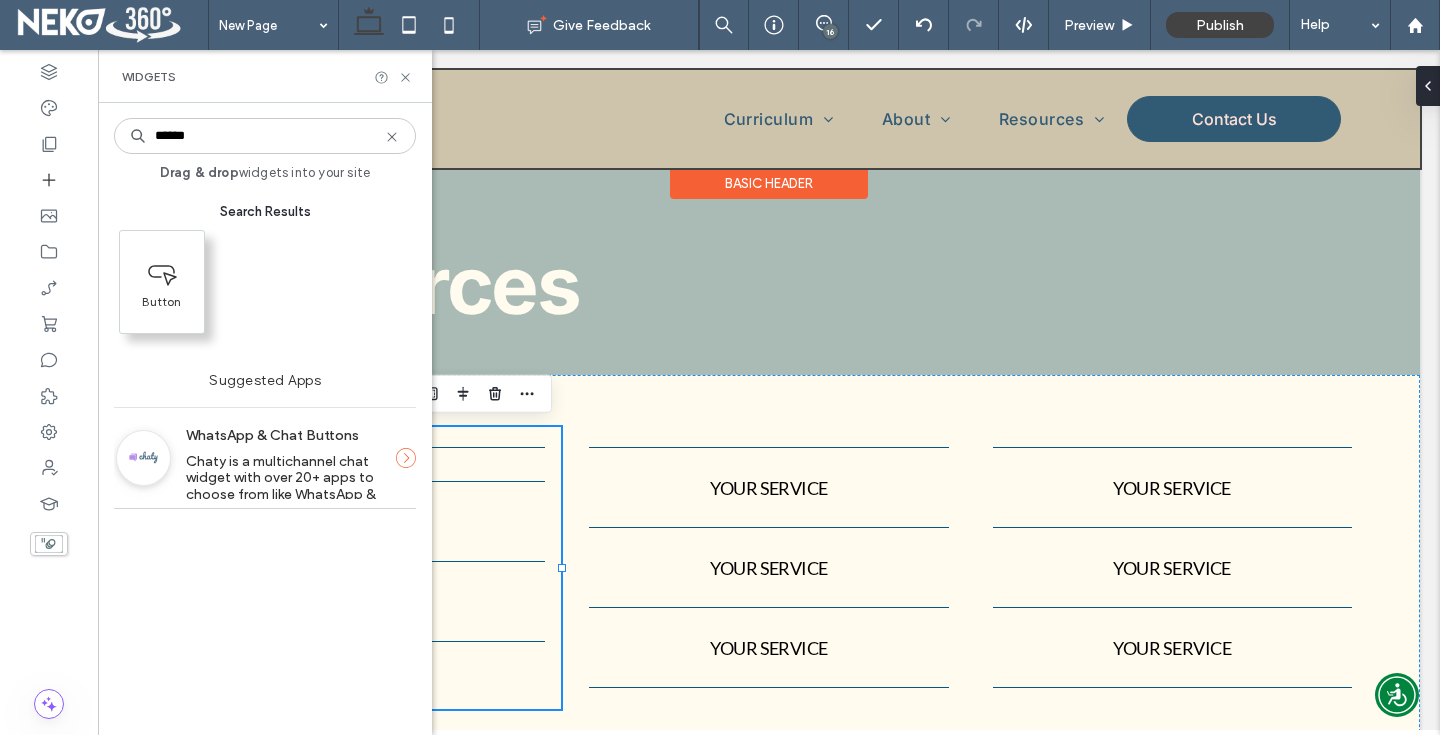 type on "******" 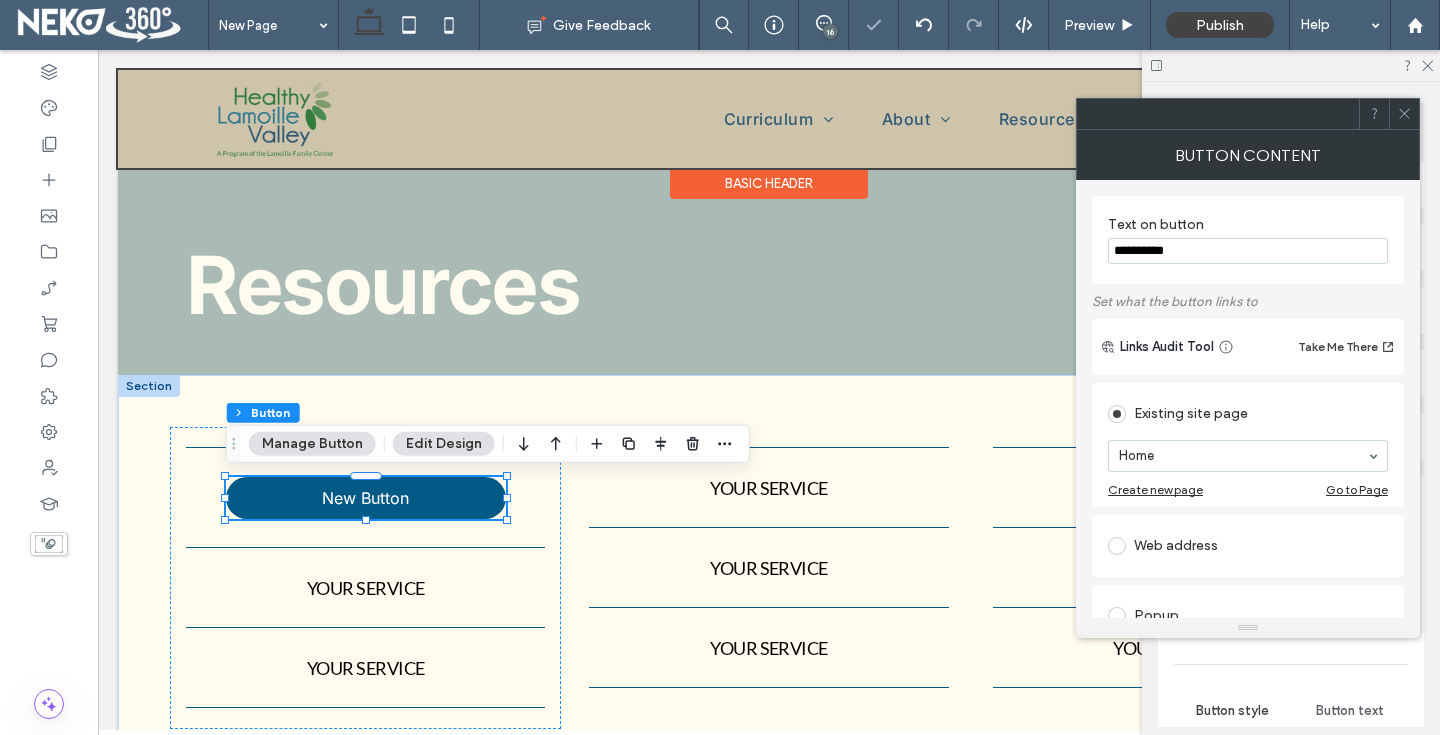 click 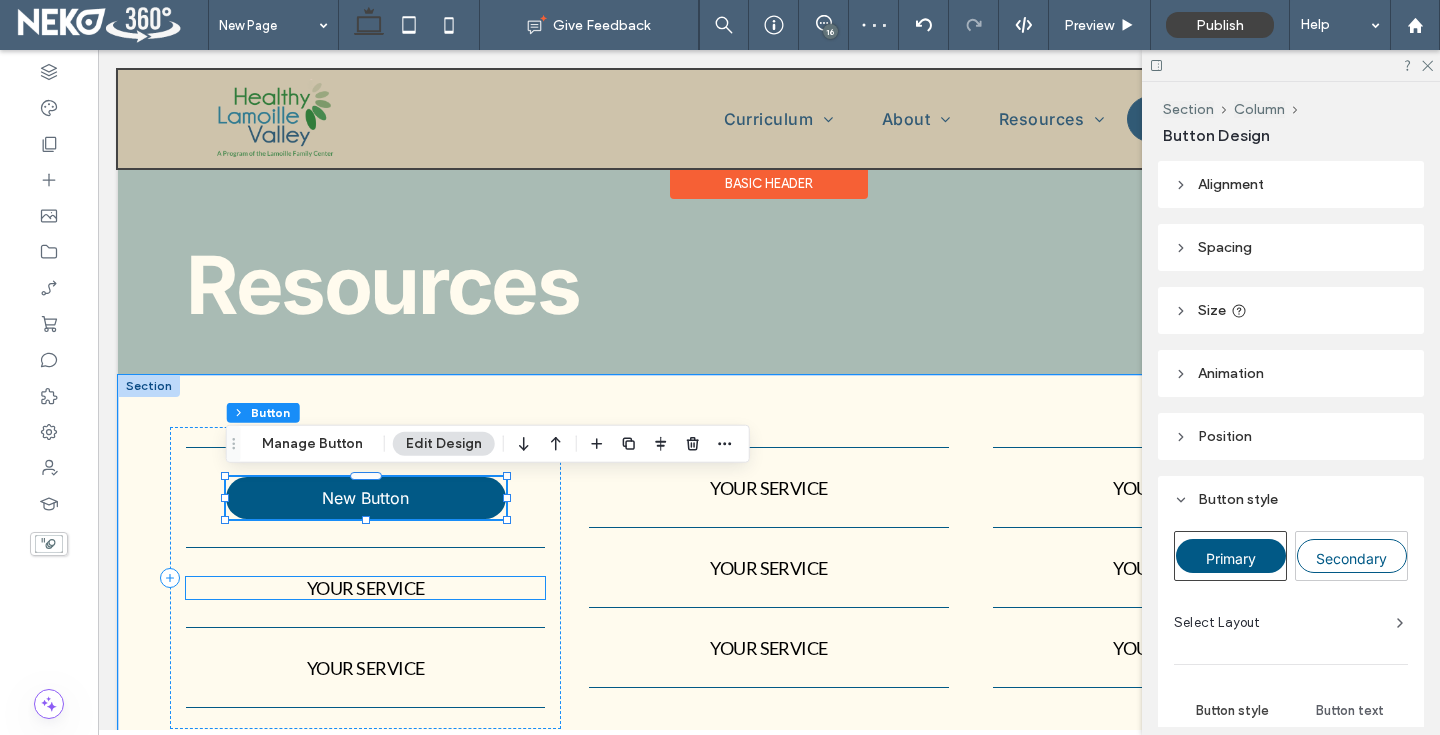 click on "Your service" at bounding box center (366, 588) 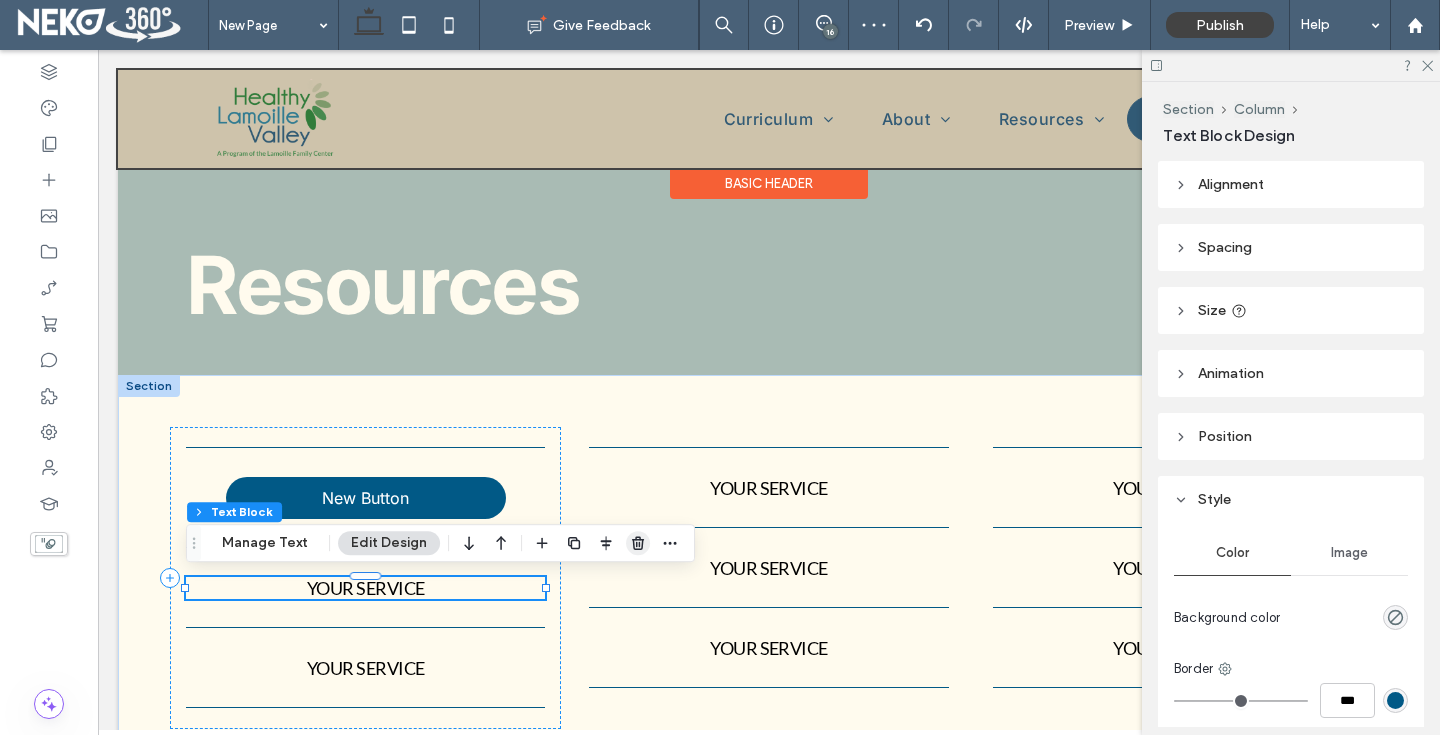 click at bounding box center (638, 543) 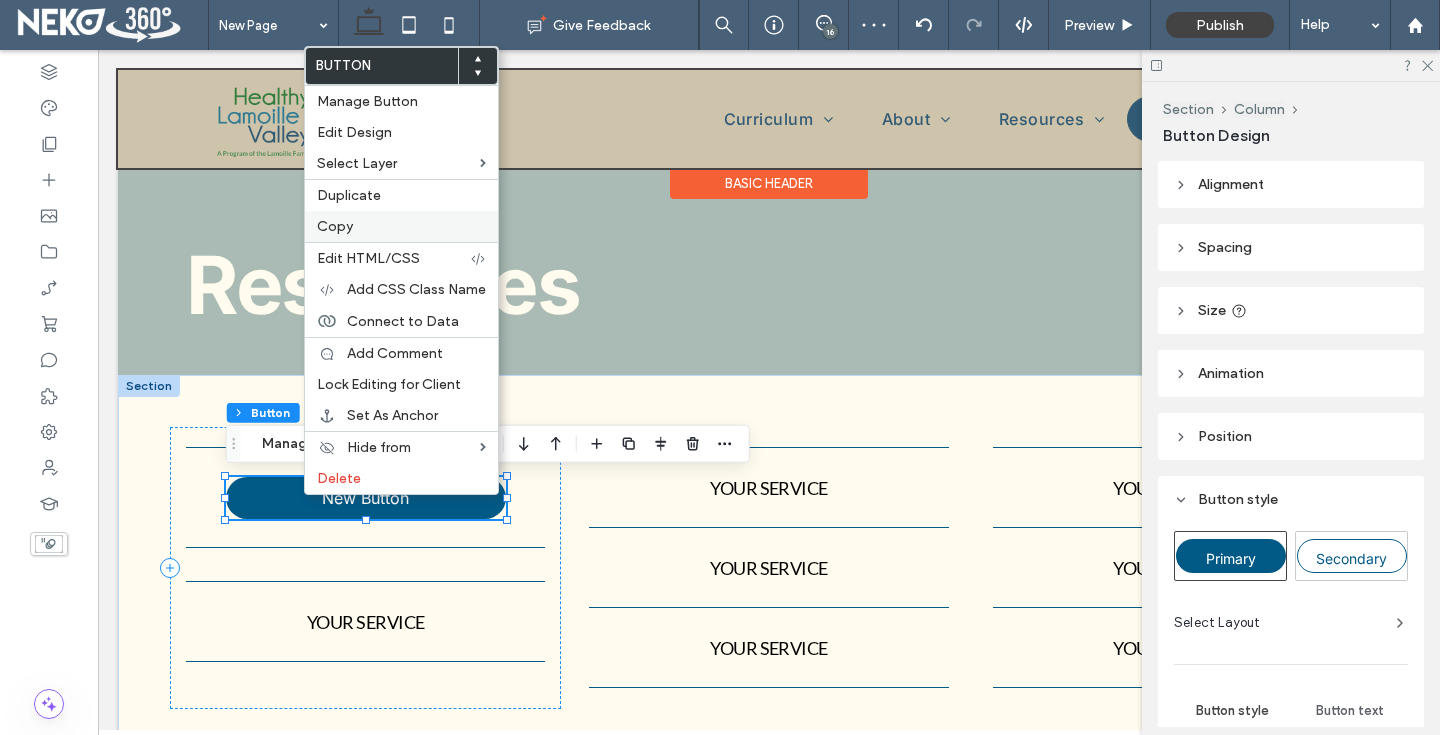 click on "Copy" at bounding box center (335, 226) 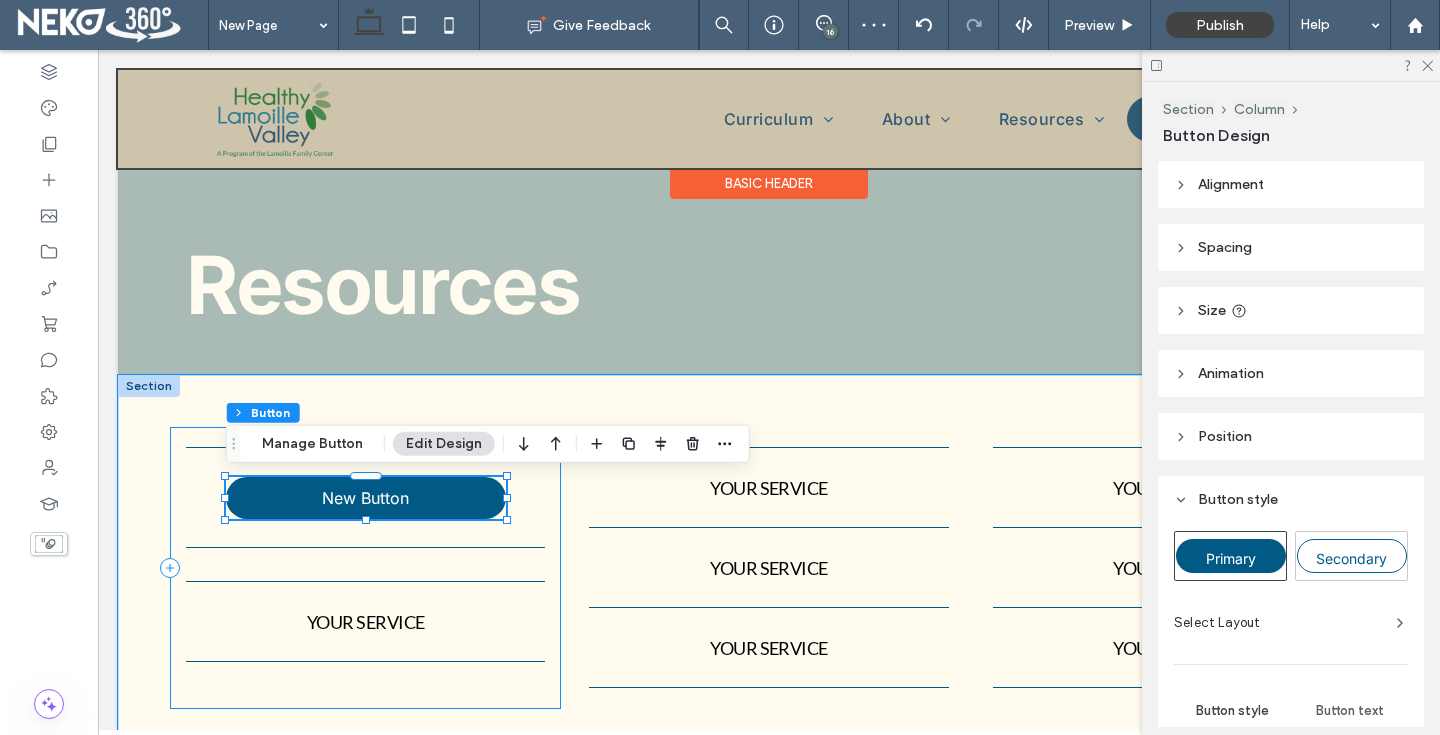 click on "New Button
Your service" at bounding box center (365, 568) 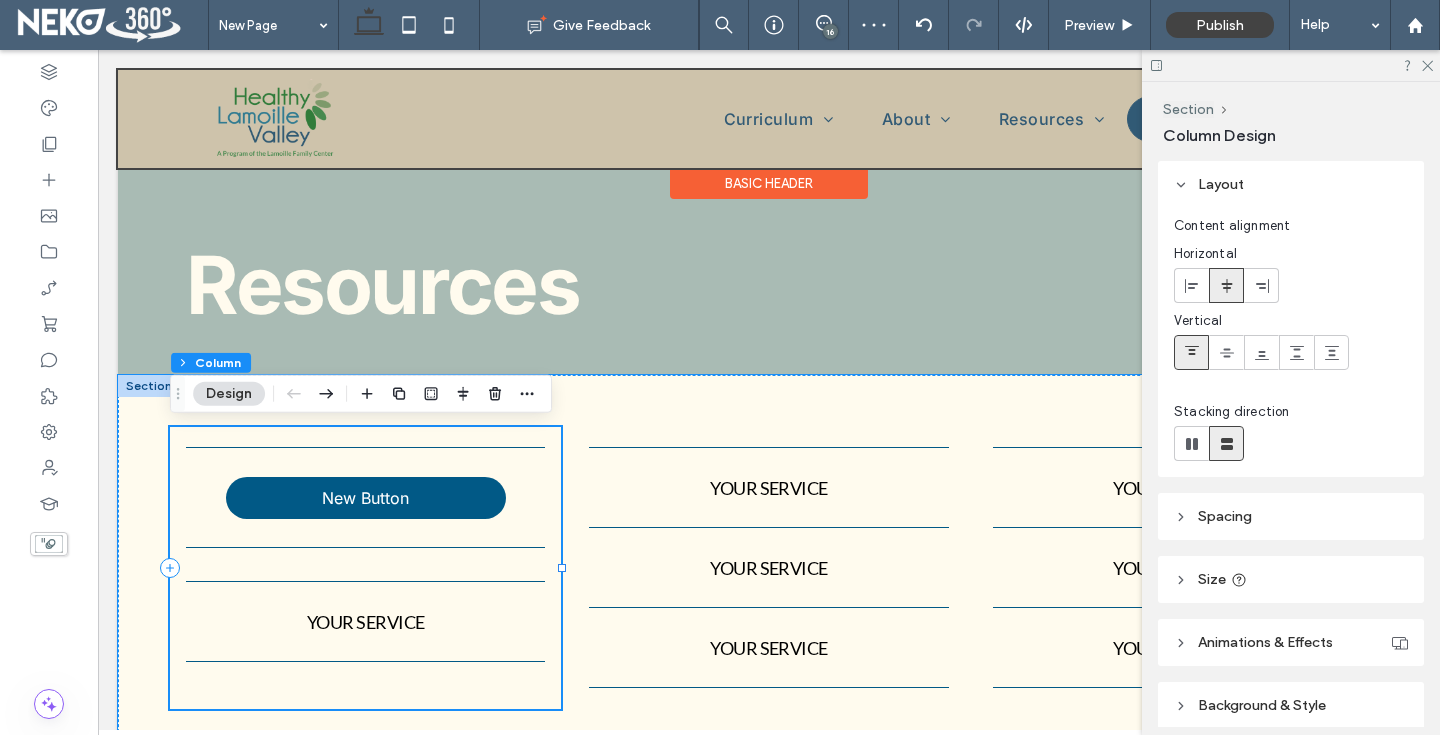 click on "New Button
Your service" at bounding box center [365, 568] 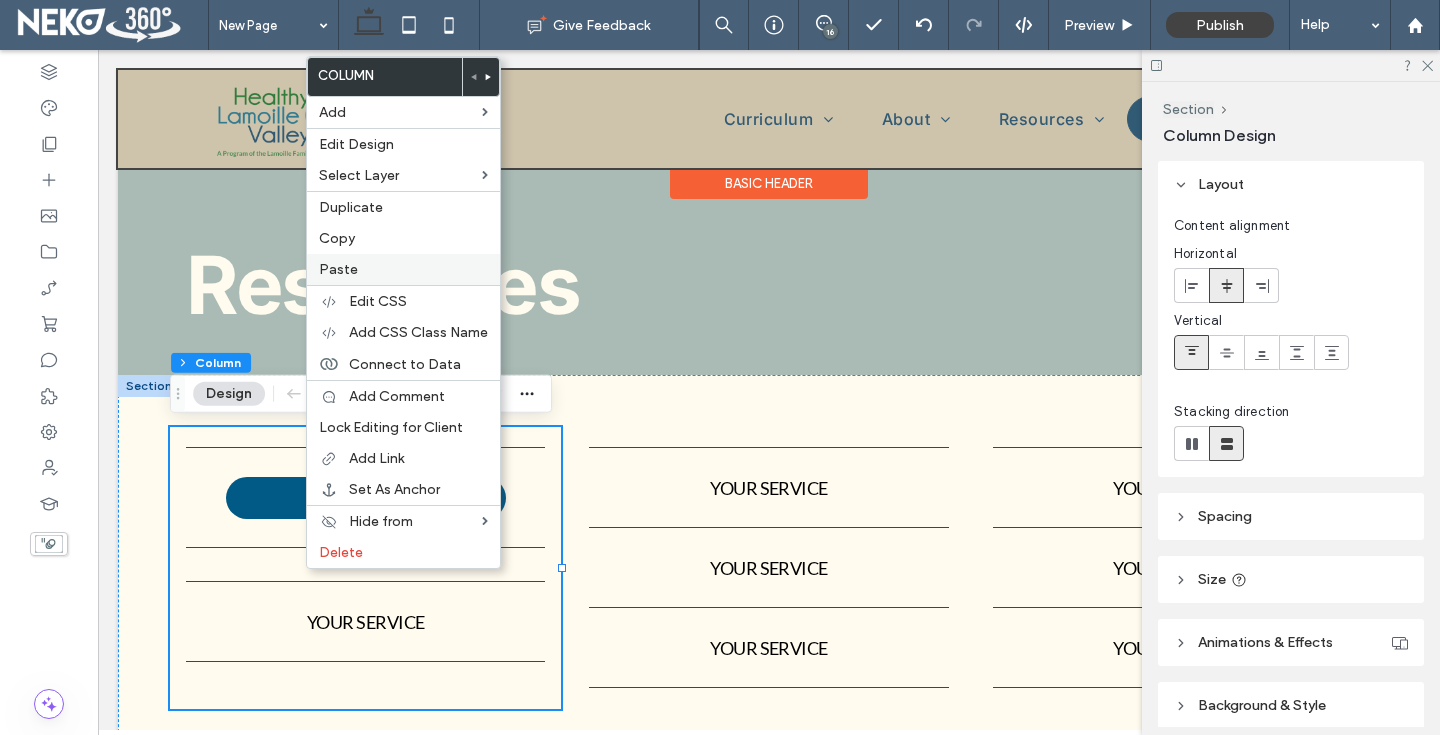 click on "Paste" at bounding box center (338, 269) 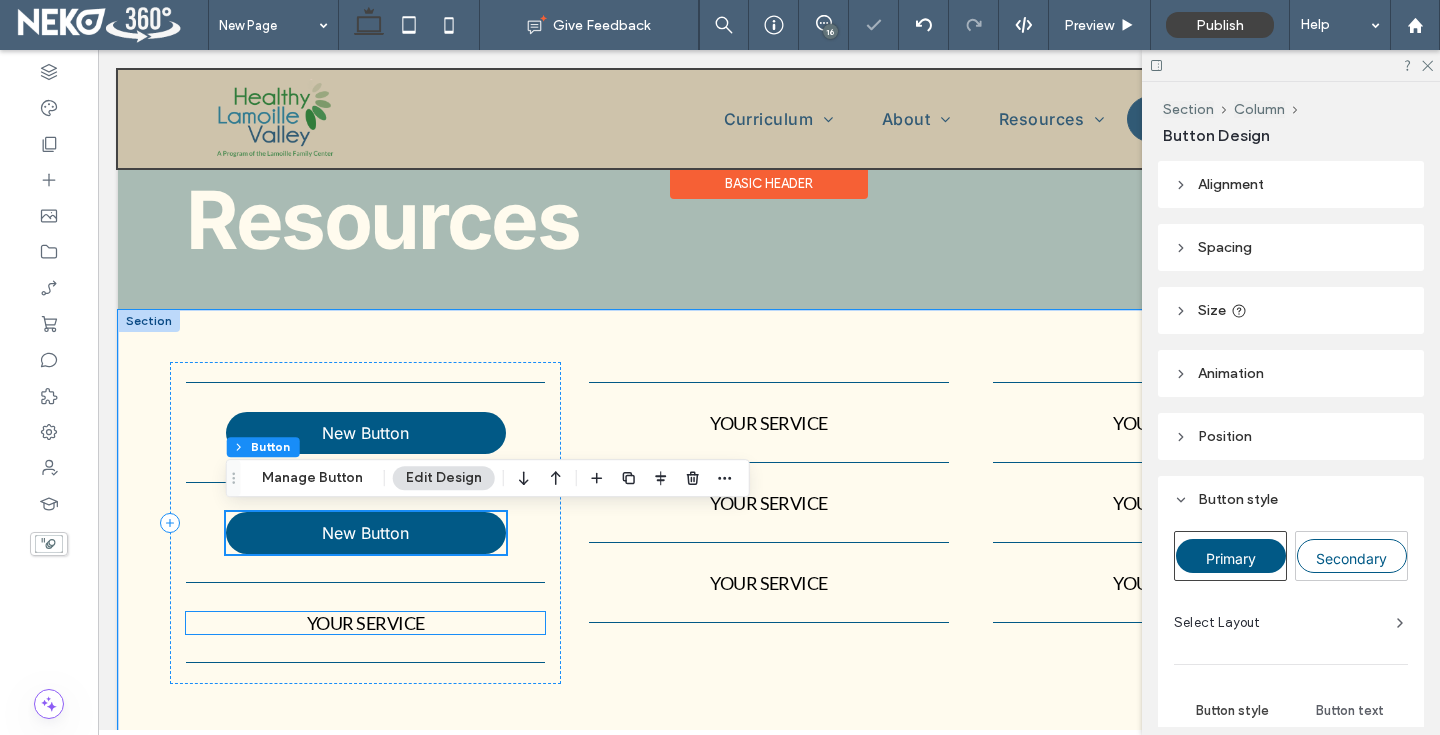 scroll, scrollTop: 161, scrollLeft: 0, axis: vertical 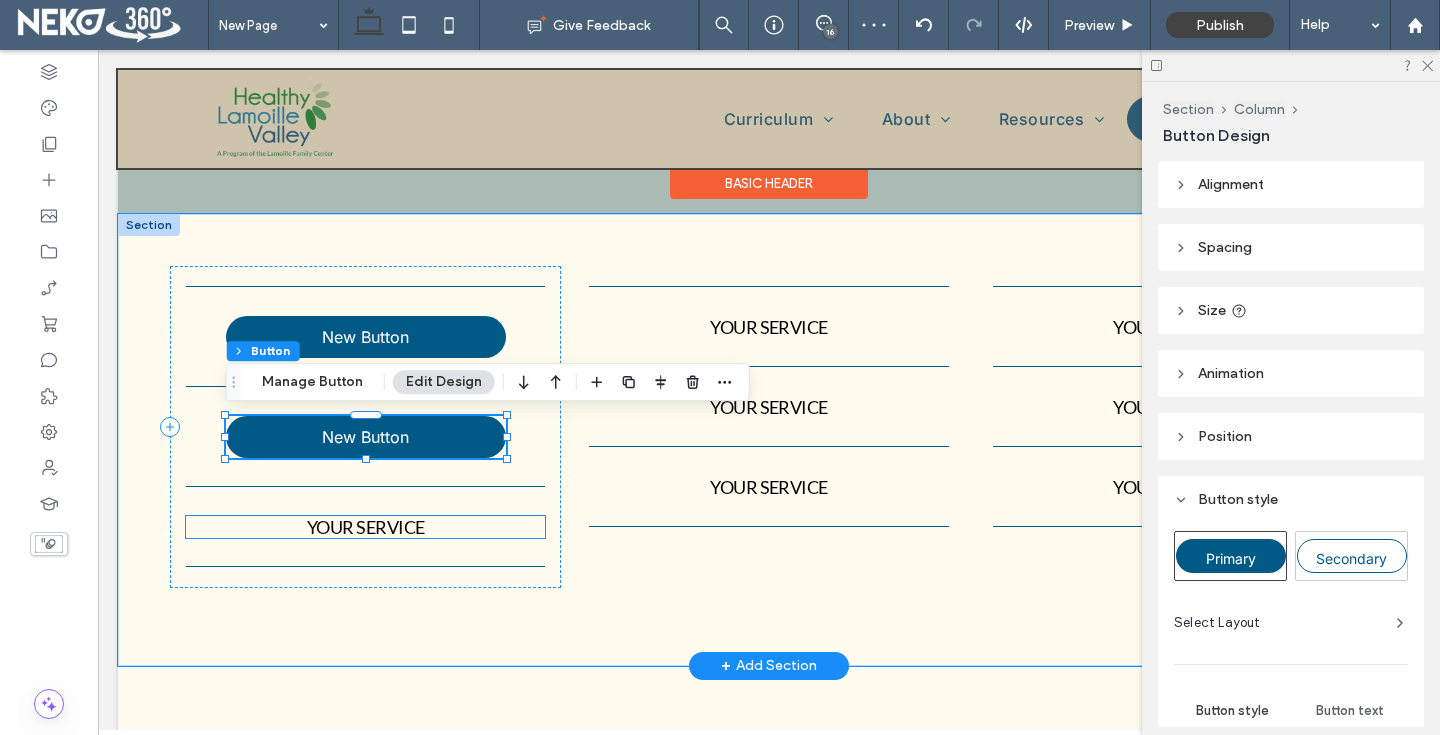 click on "Your service" at bounding box center (366, 527) 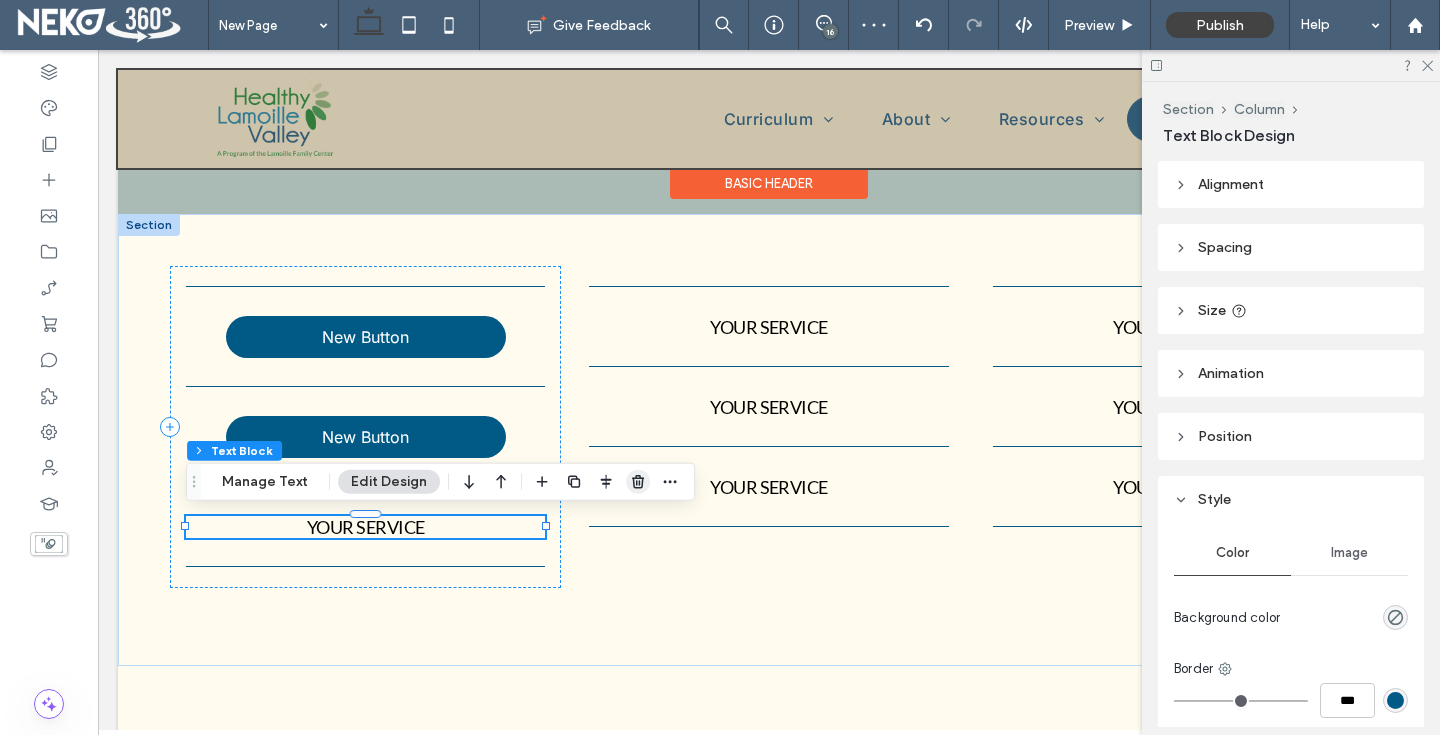 click at bounding box center (638, 482) 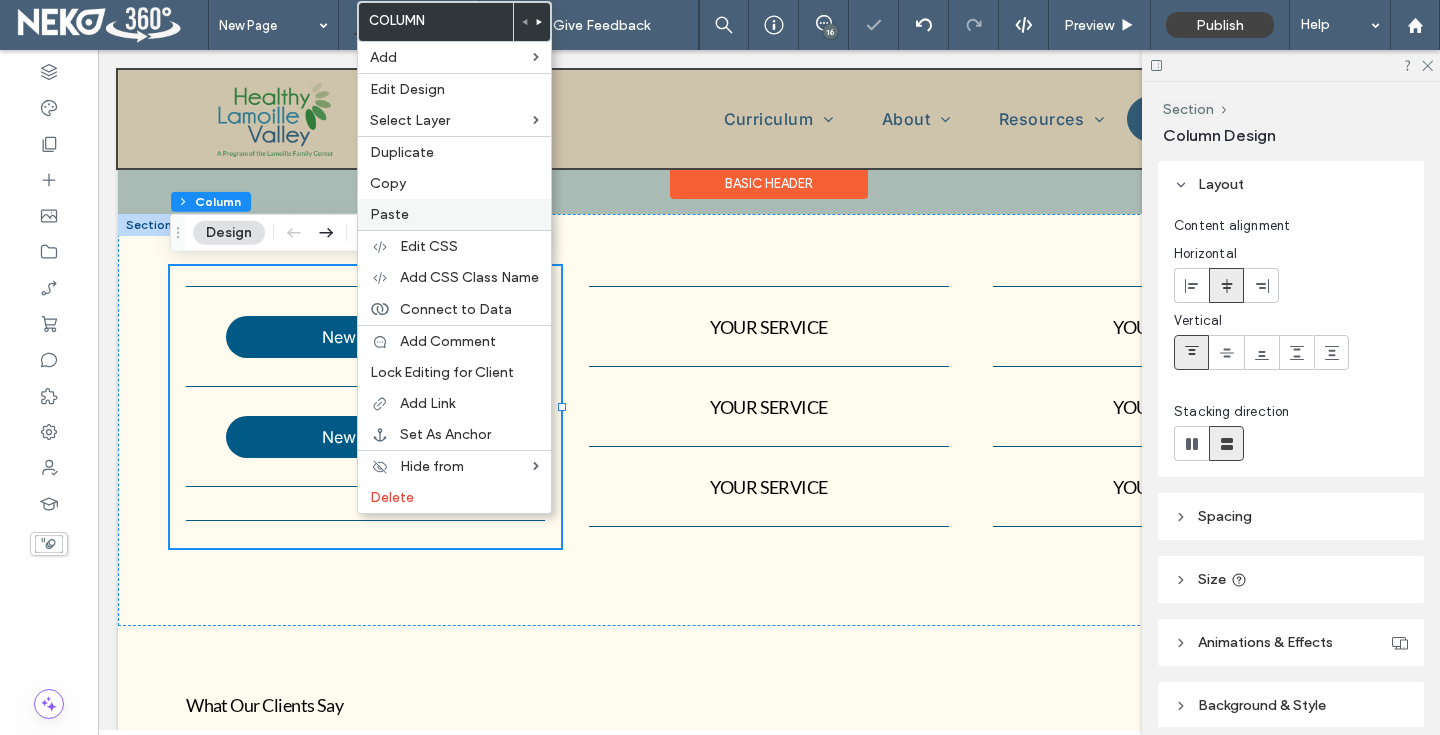 click on "Paste" at bounding box center [389, 214] 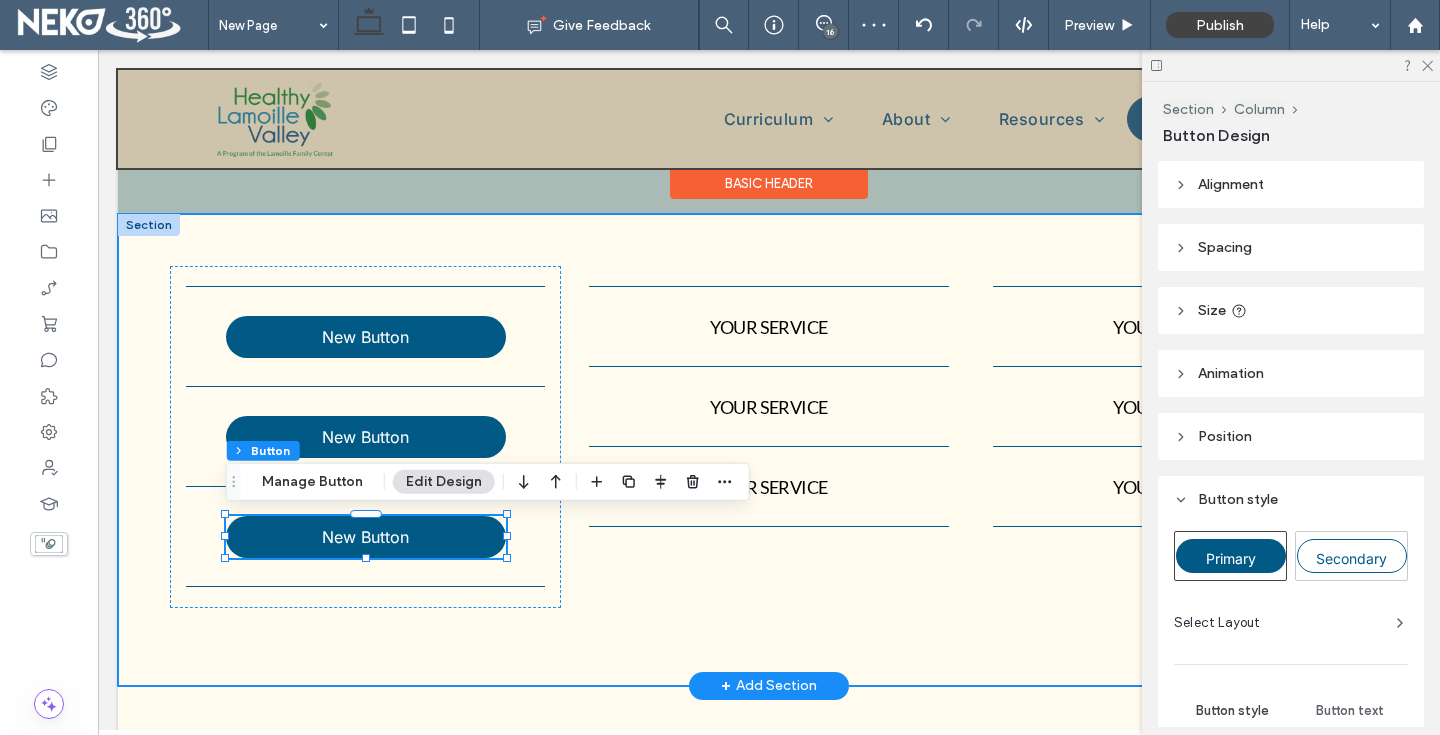 click on "New Button
New Button
New Button
Your service
Your service
Your service
Your service
Your service
Your service" at bounding box center [769, 450] 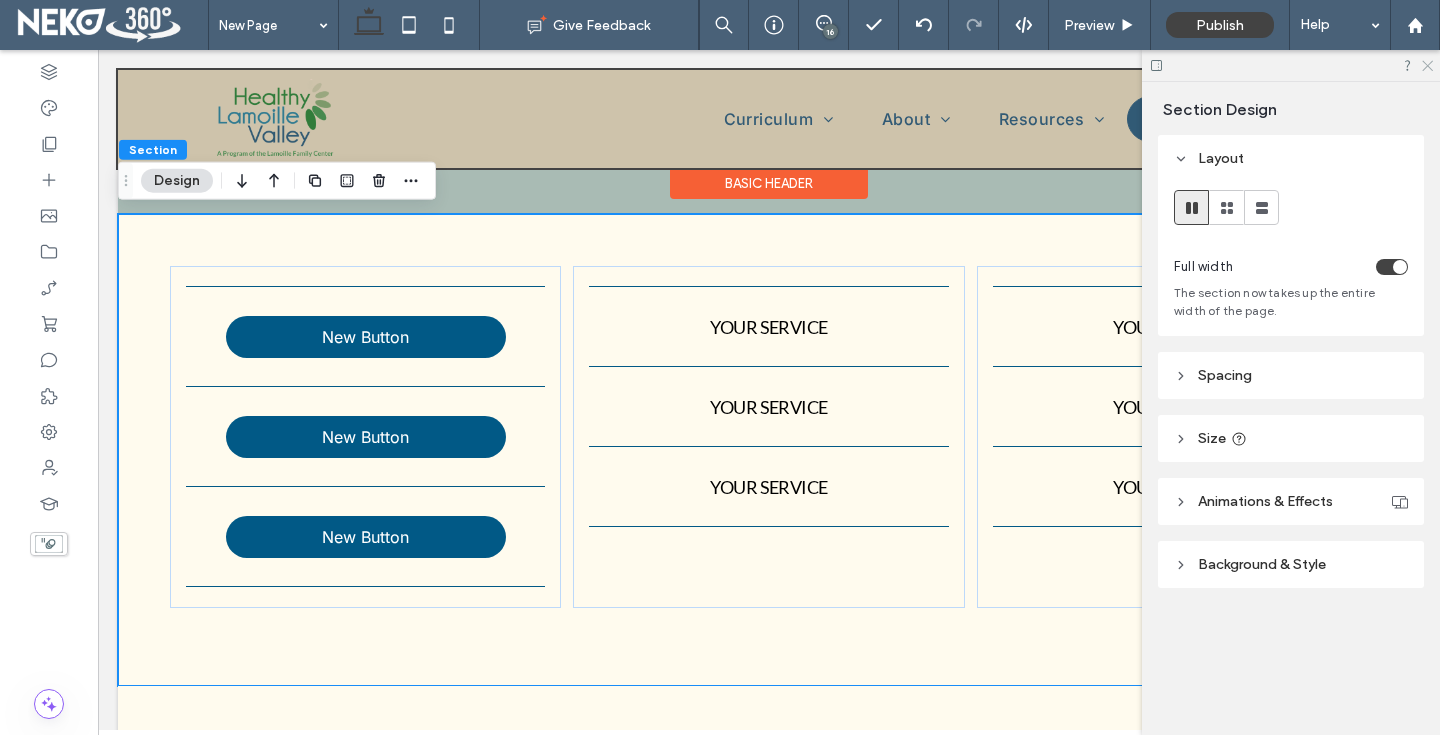 click 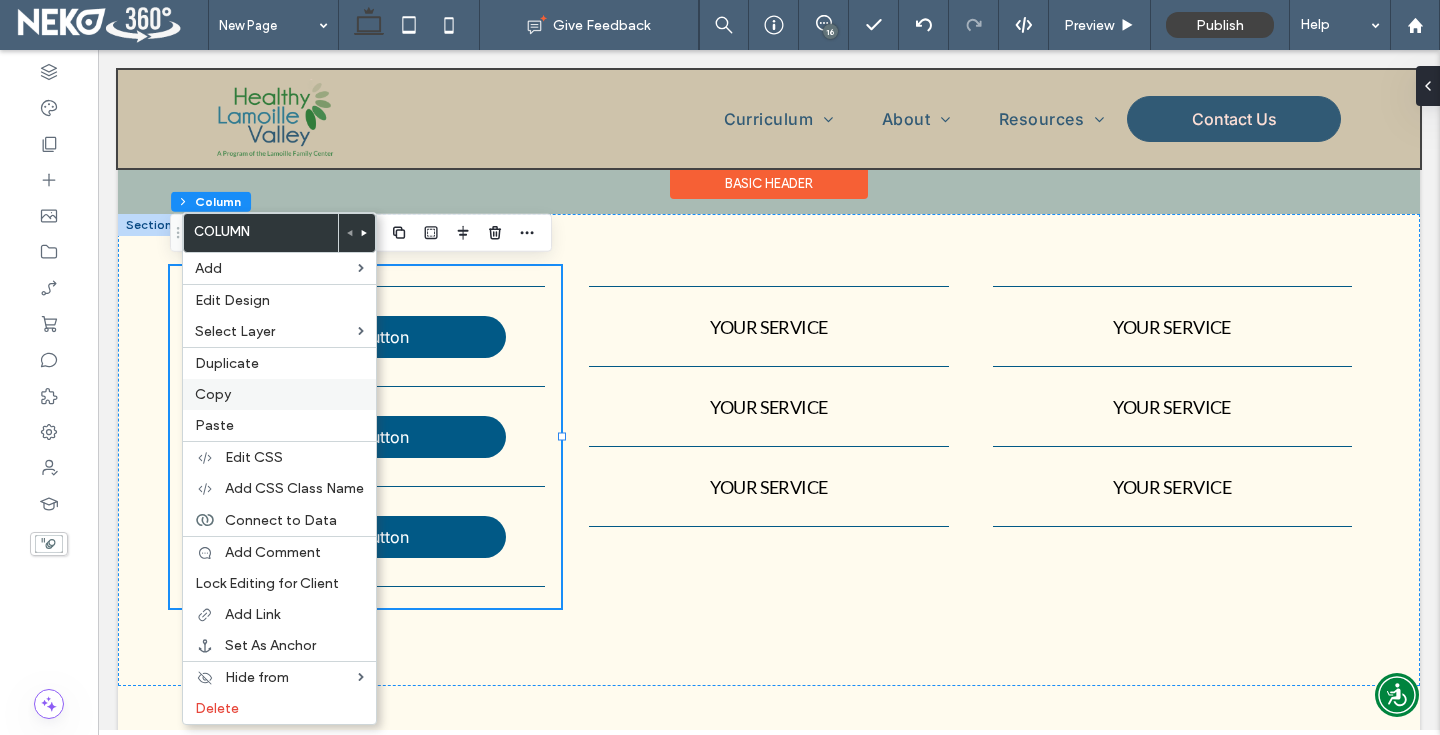 click on "Copy" at bounding box center (279, 394) 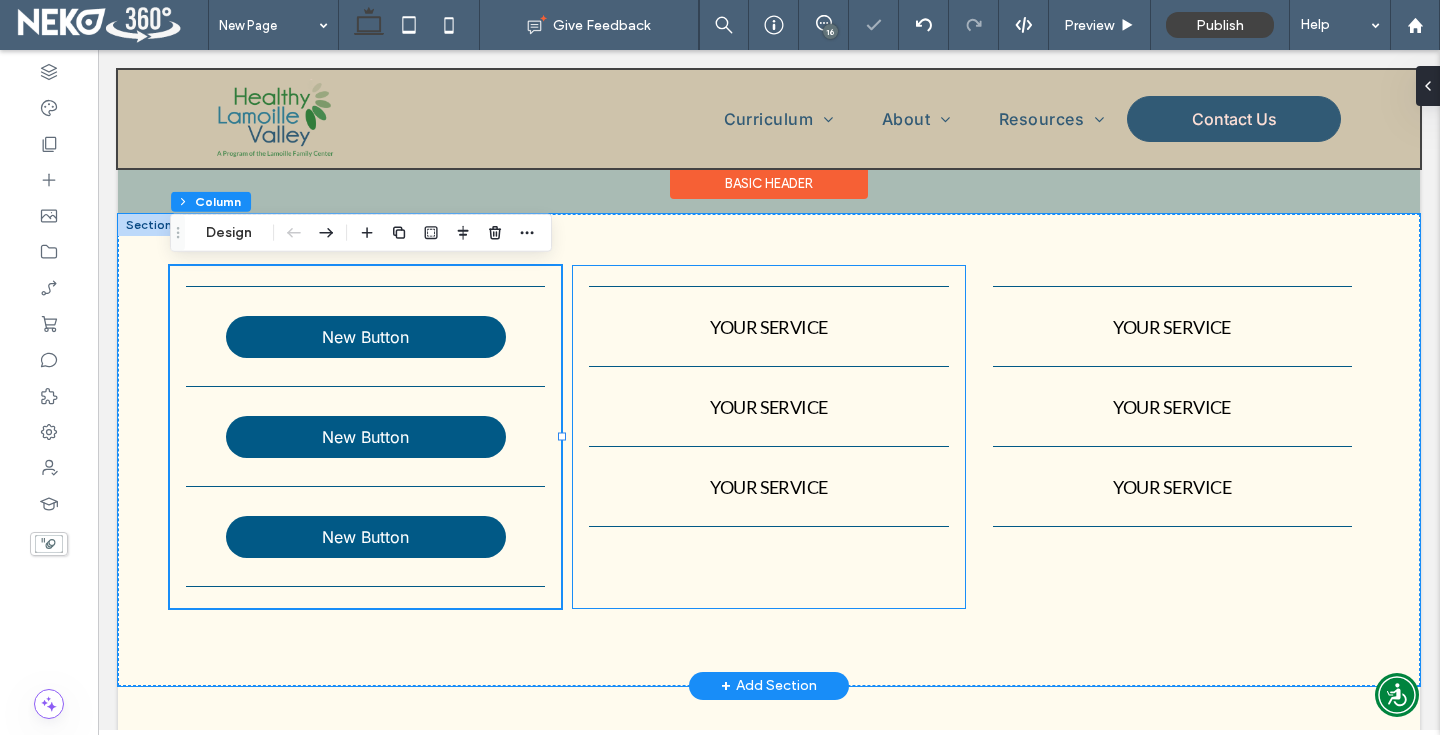 click on "Your service
Your service
Your service" at bounding box center (768, 437) 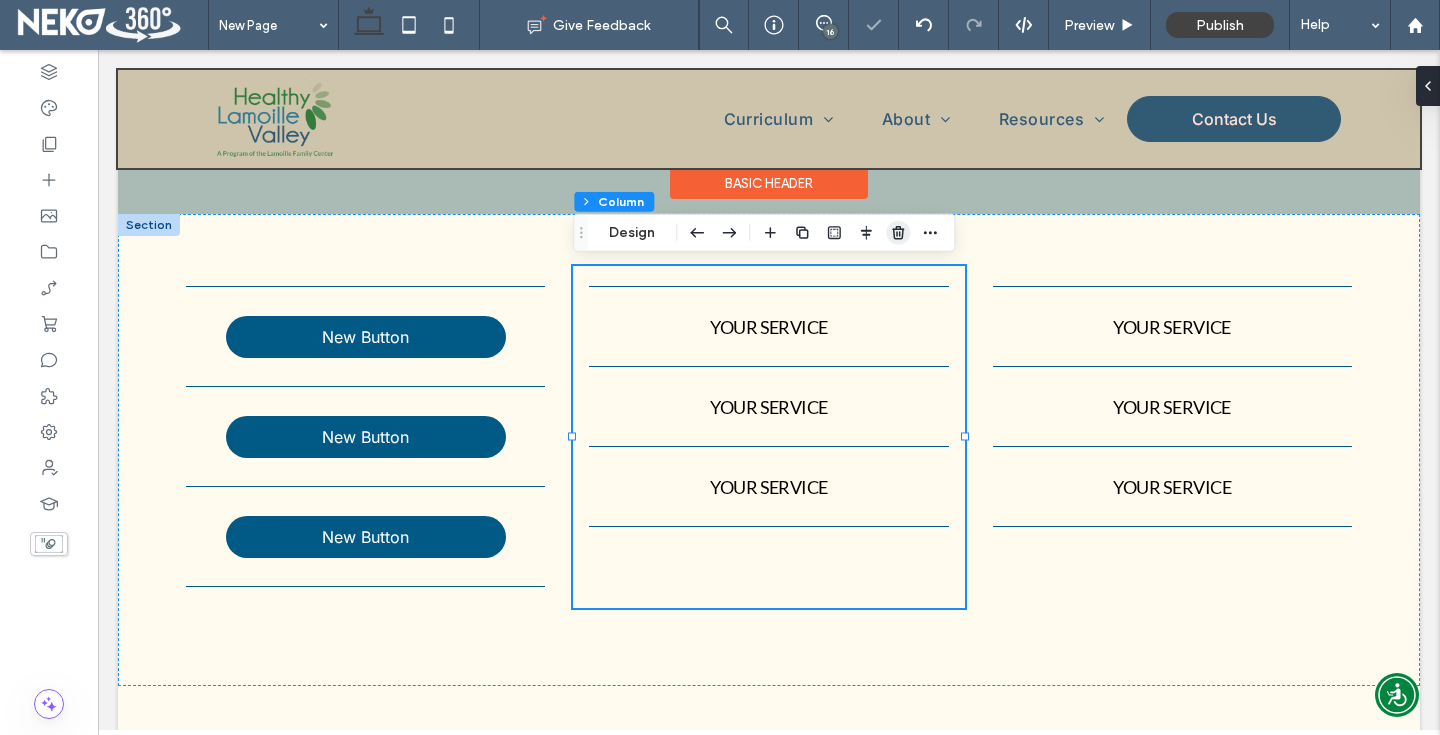 click 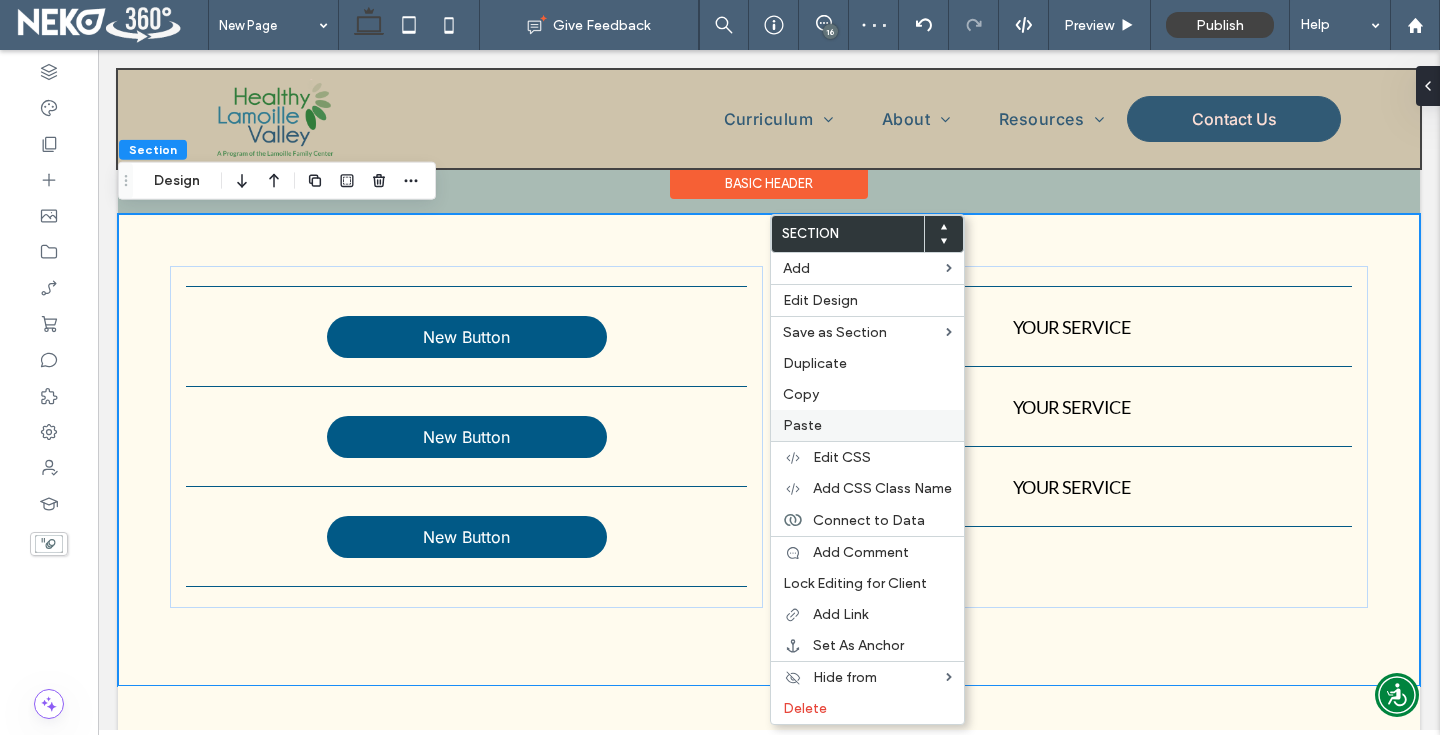 click on "Paste" at bounding box center [802, 425] 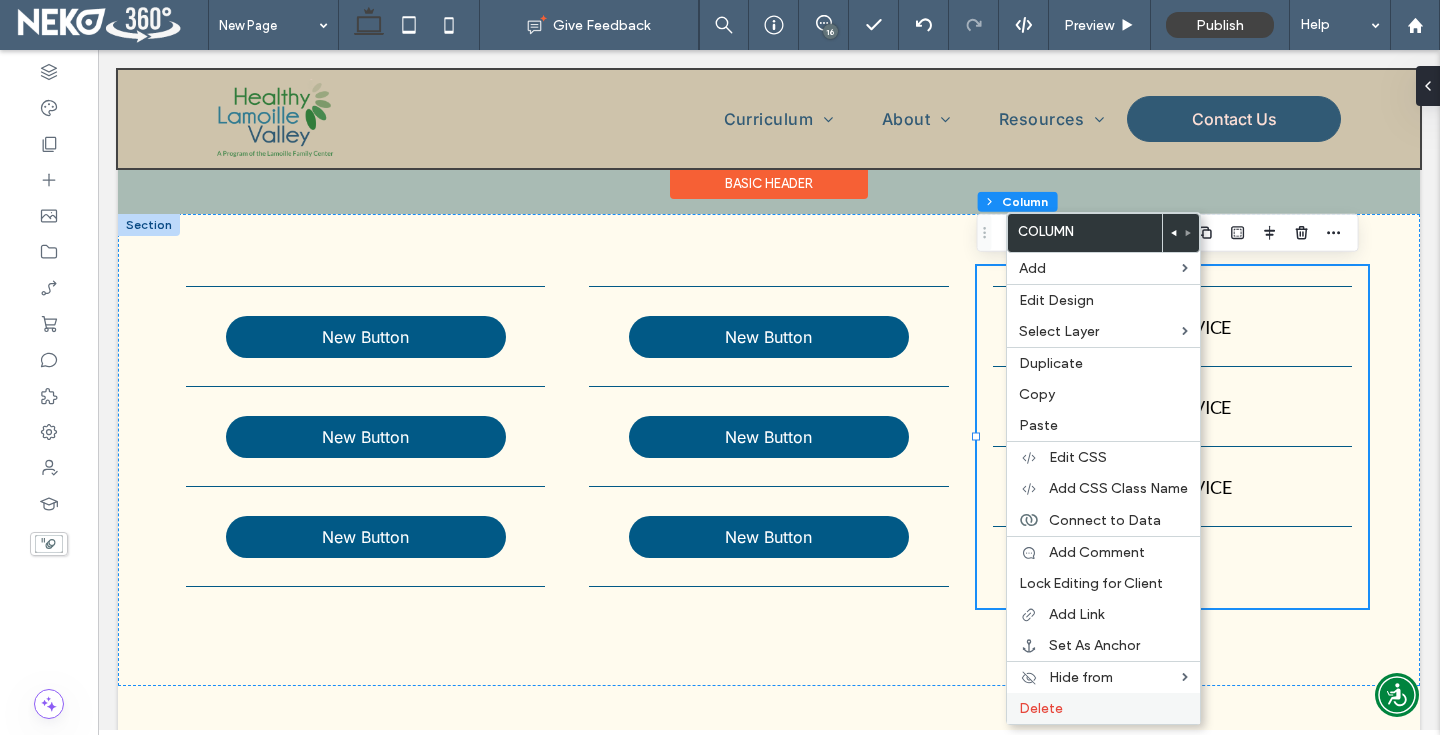 click on "Delete" at bounding box center [1041, 708] 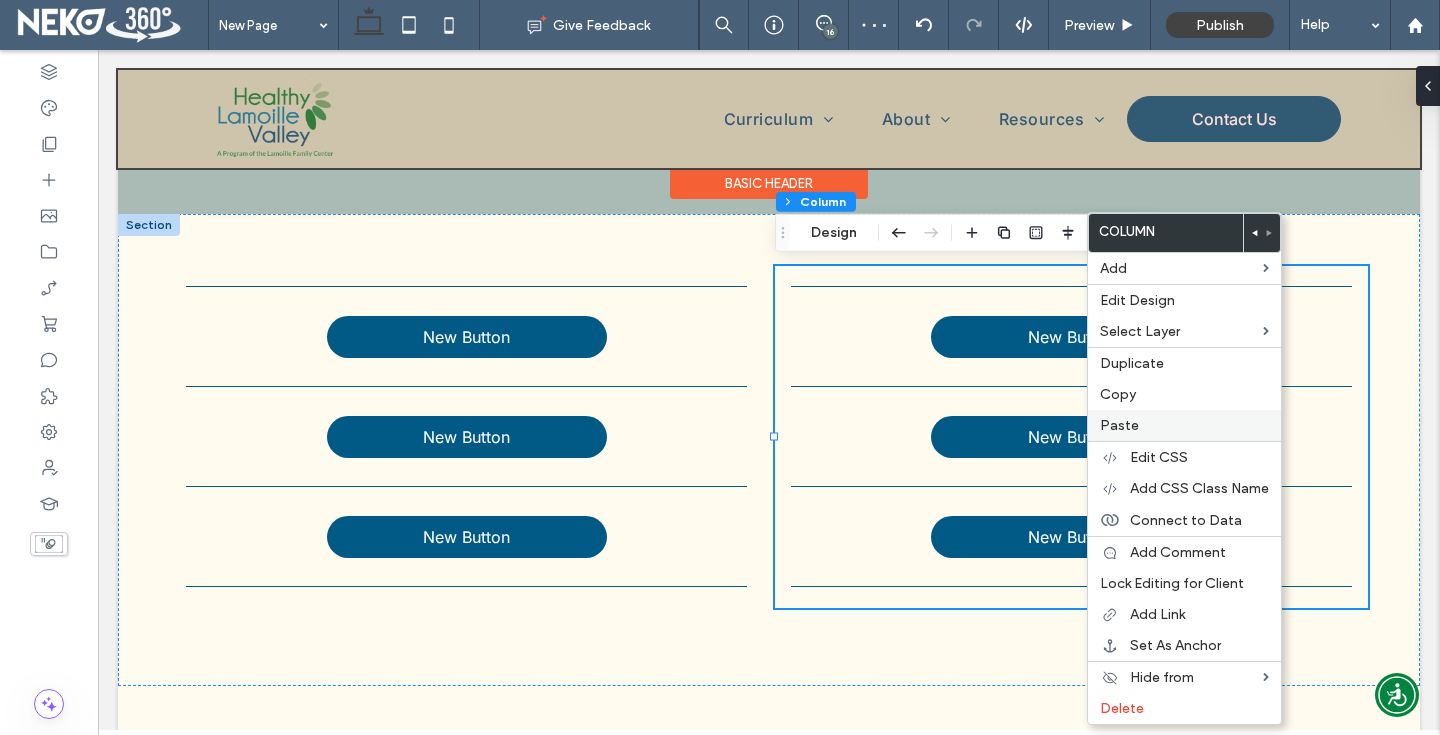 click on "Paste" at bounding box center (1119, 425) 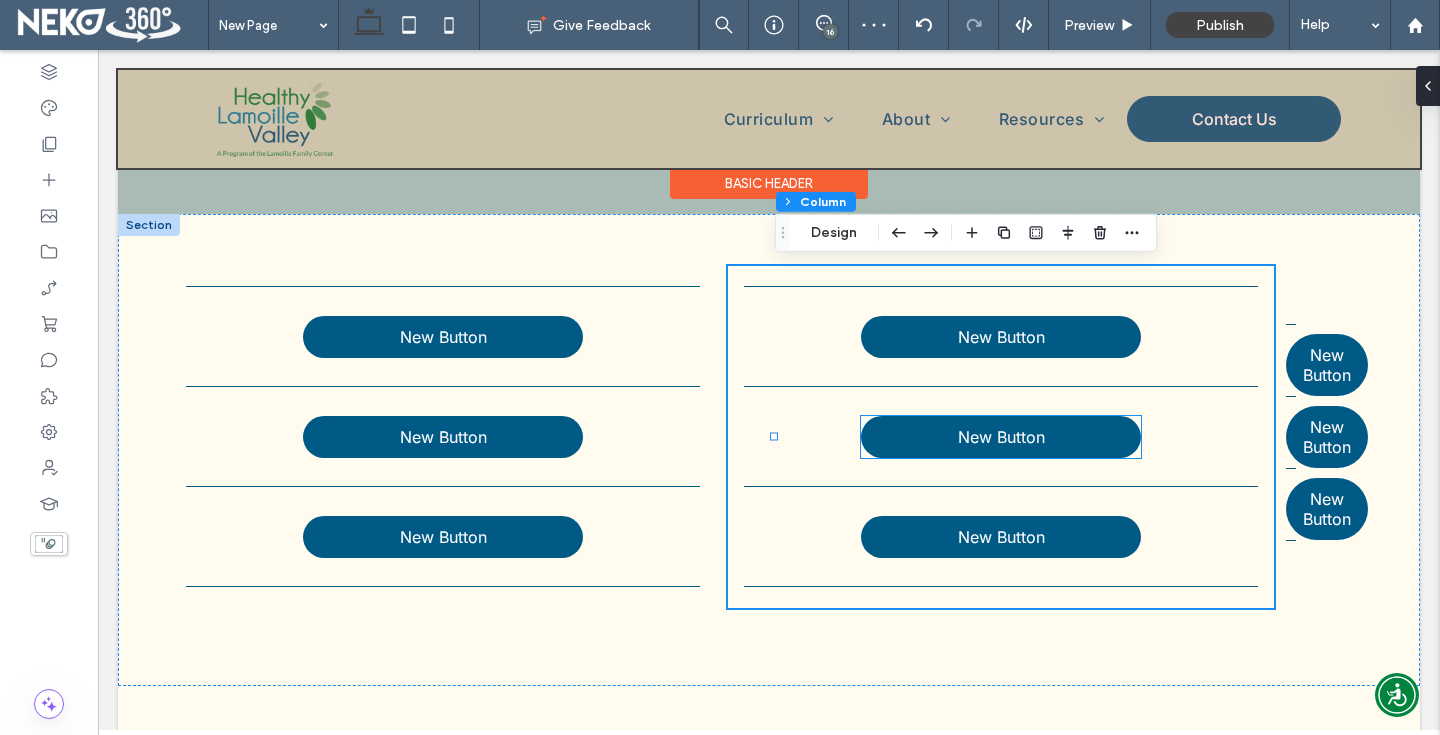 type on "**" 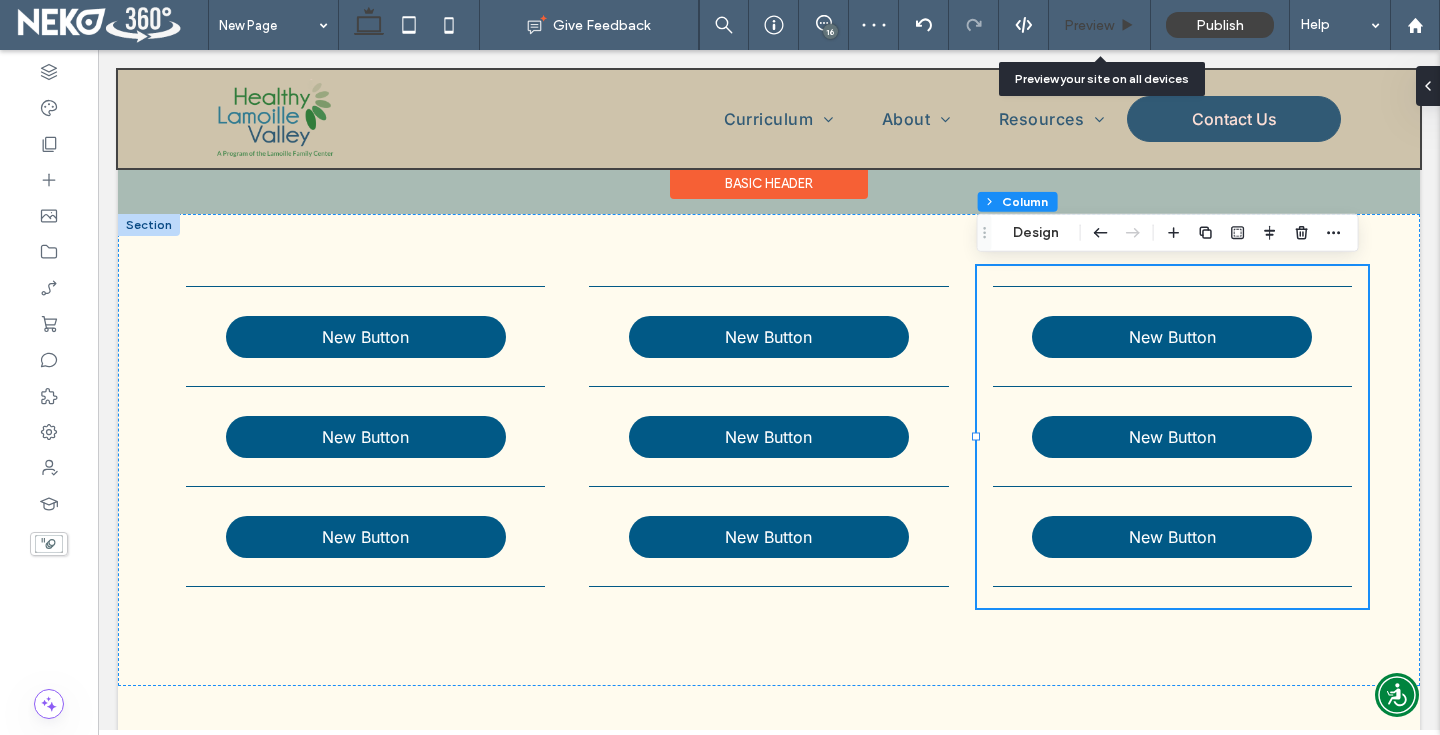 click on "Preview" at bounding box center (1089, 25) 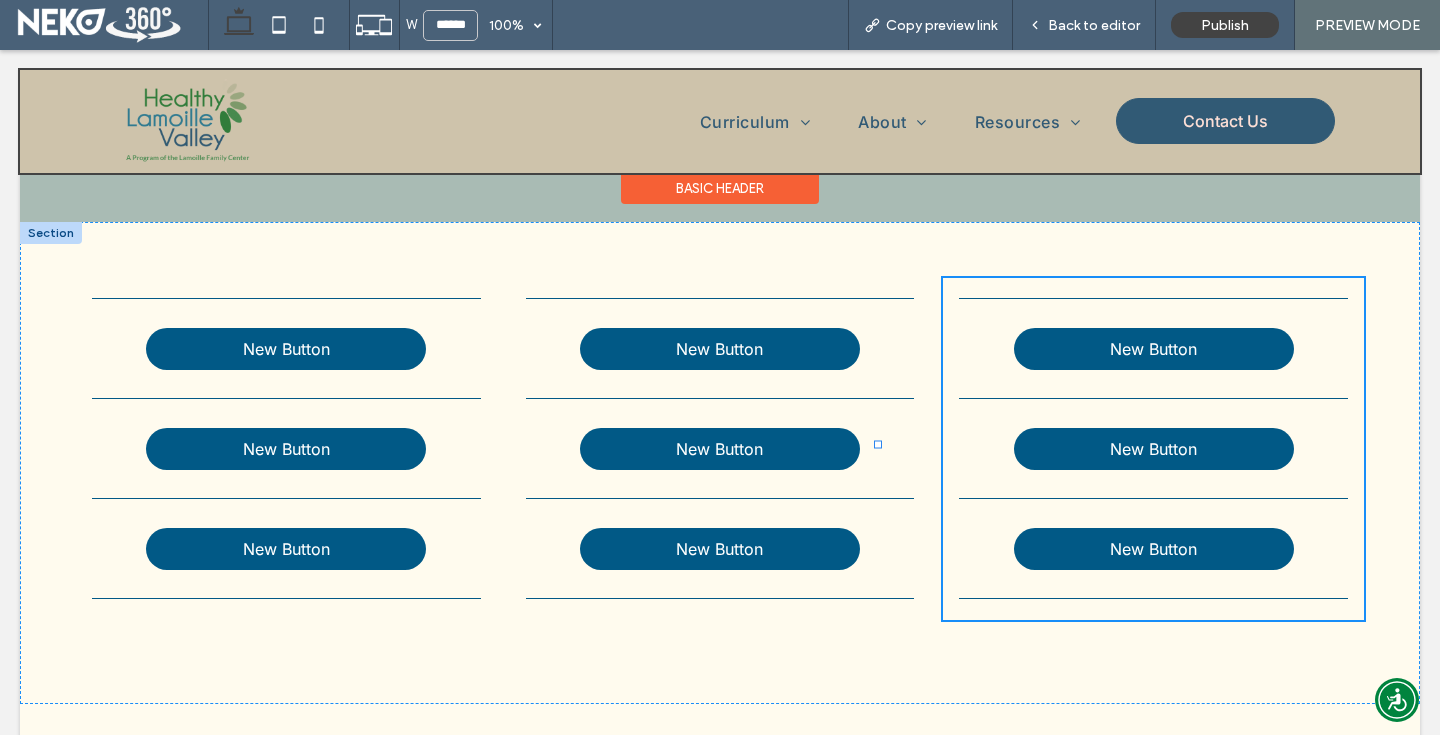 scroll, scrollTop: 0, scrollLeft: 0, axis: both 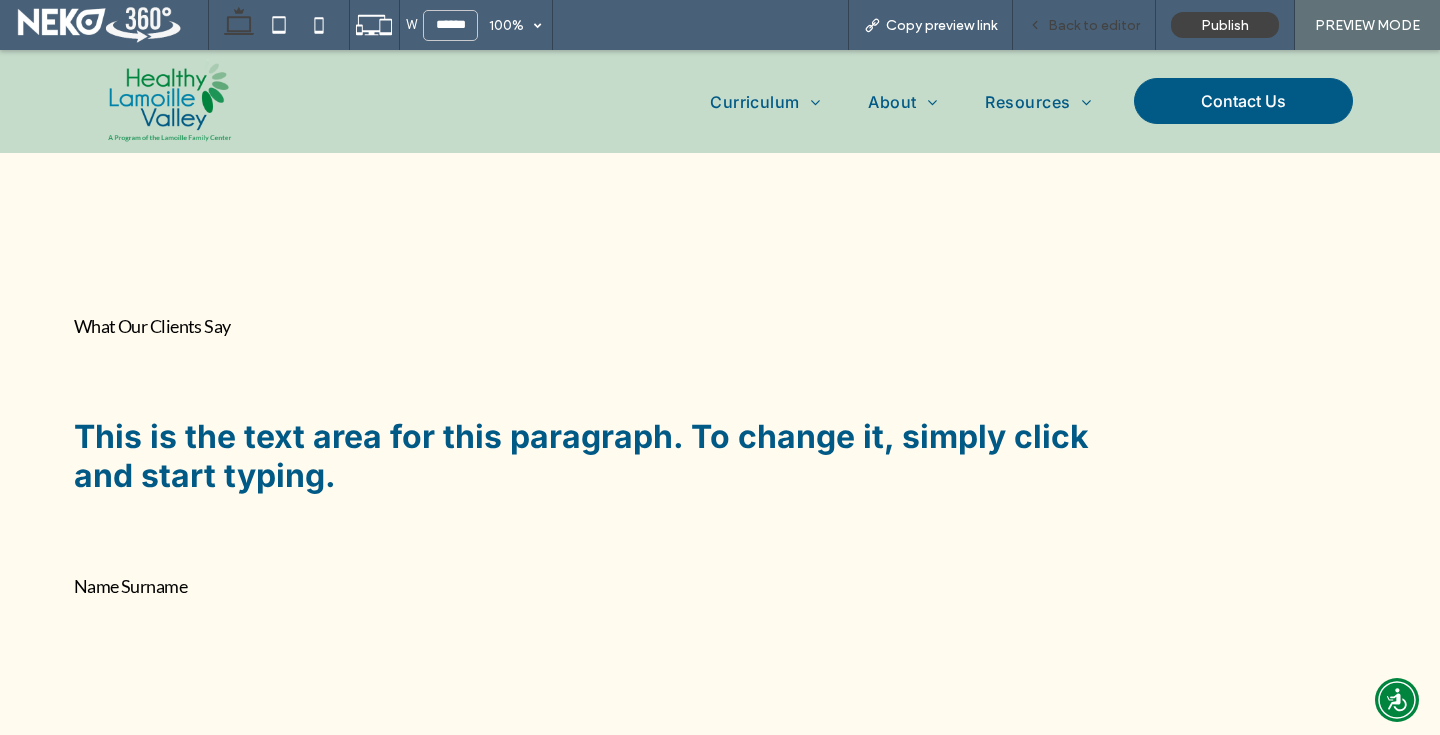 click on "Back to editor" at bounding box center [1084, 25] 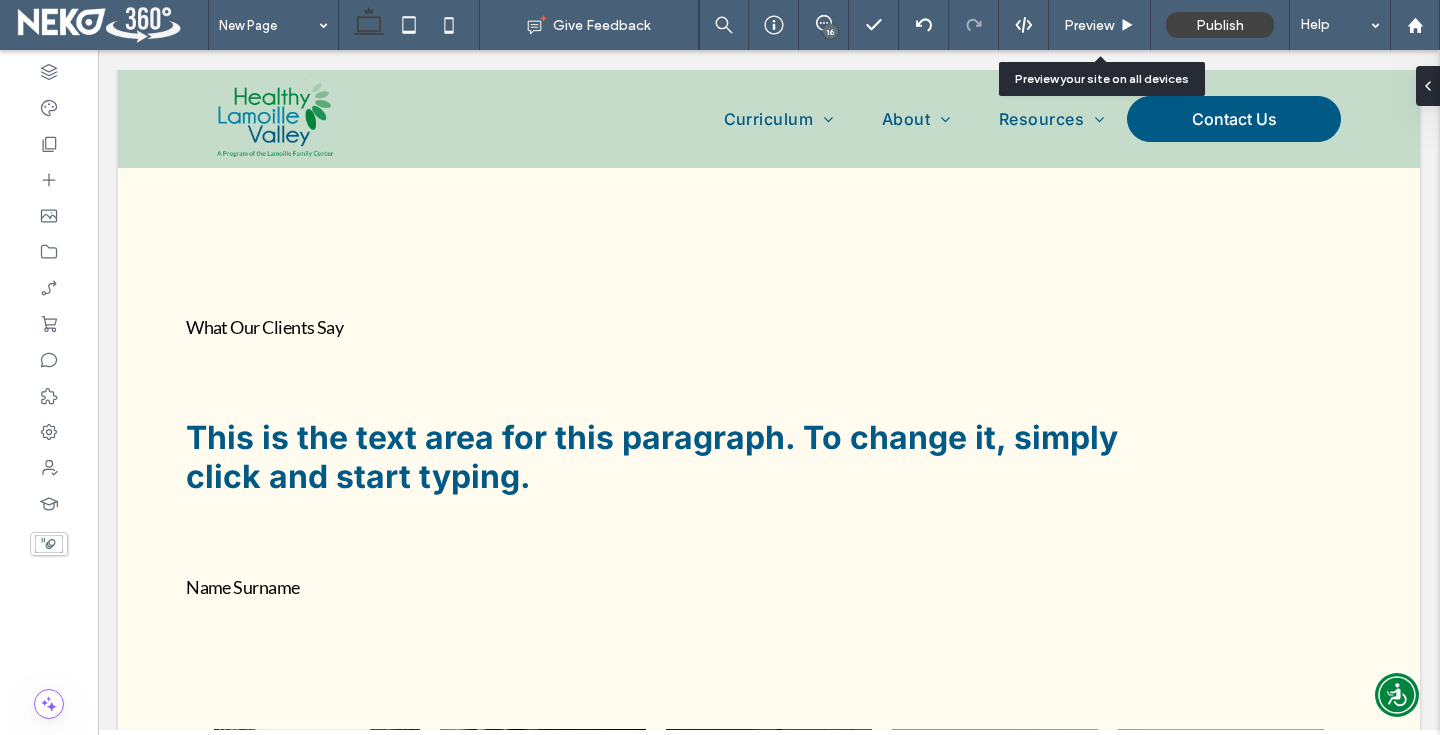 scroll, scrollTop: 597, scrollLeft: 0, axis: vertical 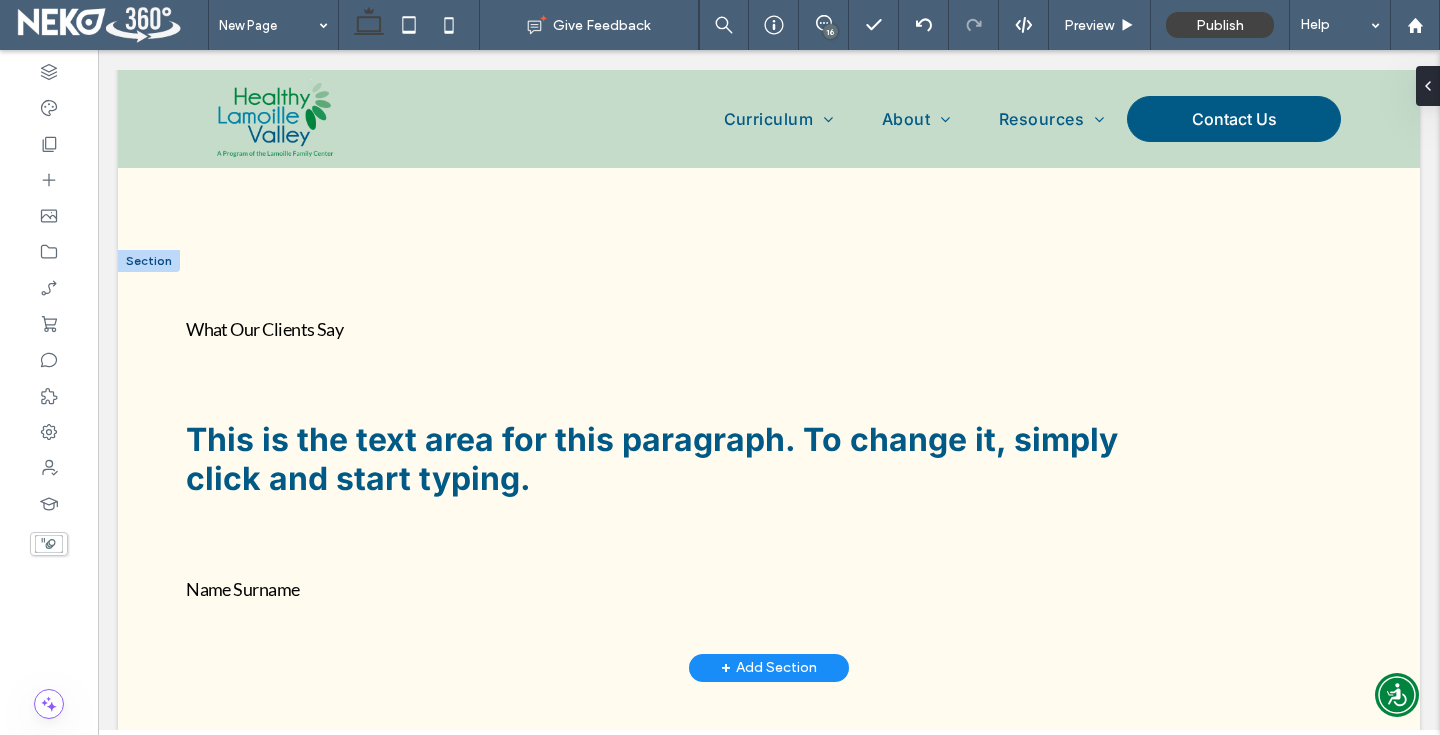 click at bounding box center (149, 261) 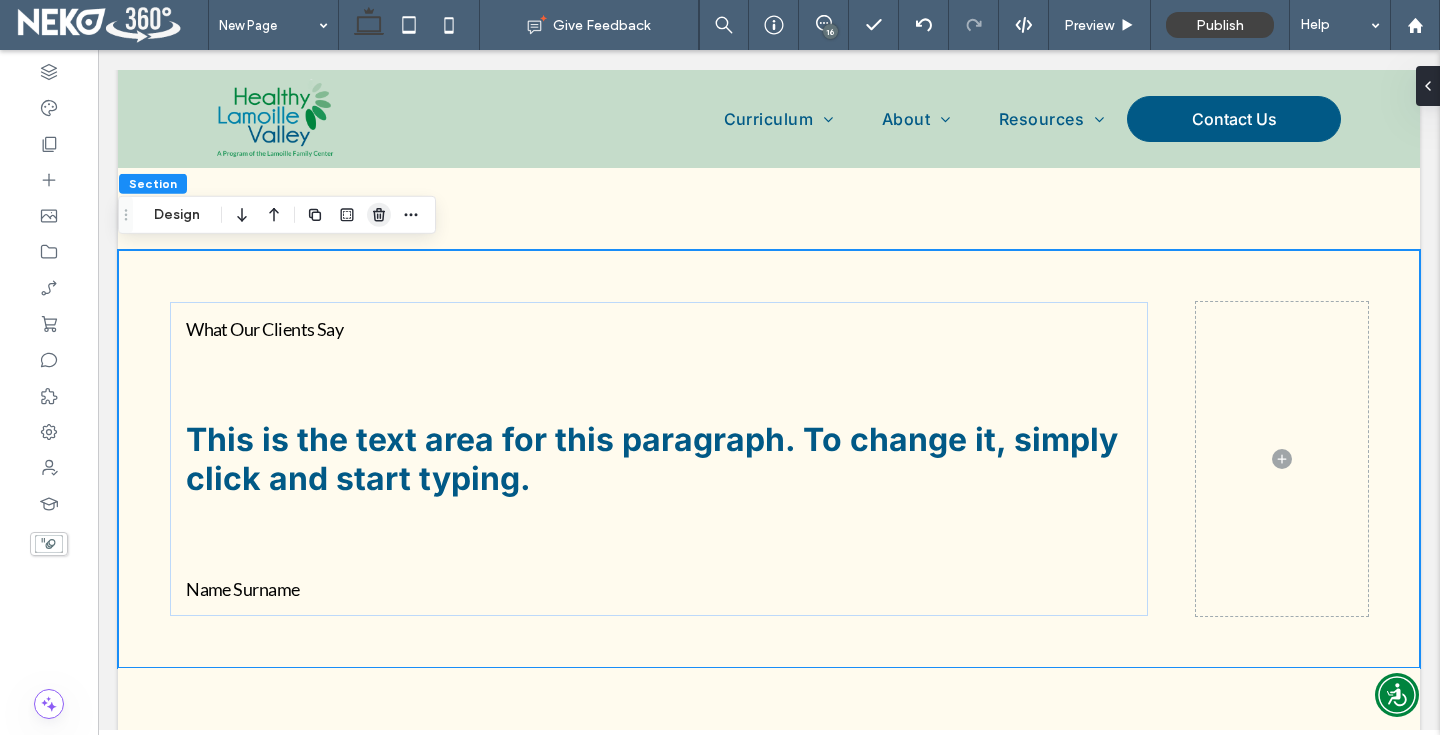 click 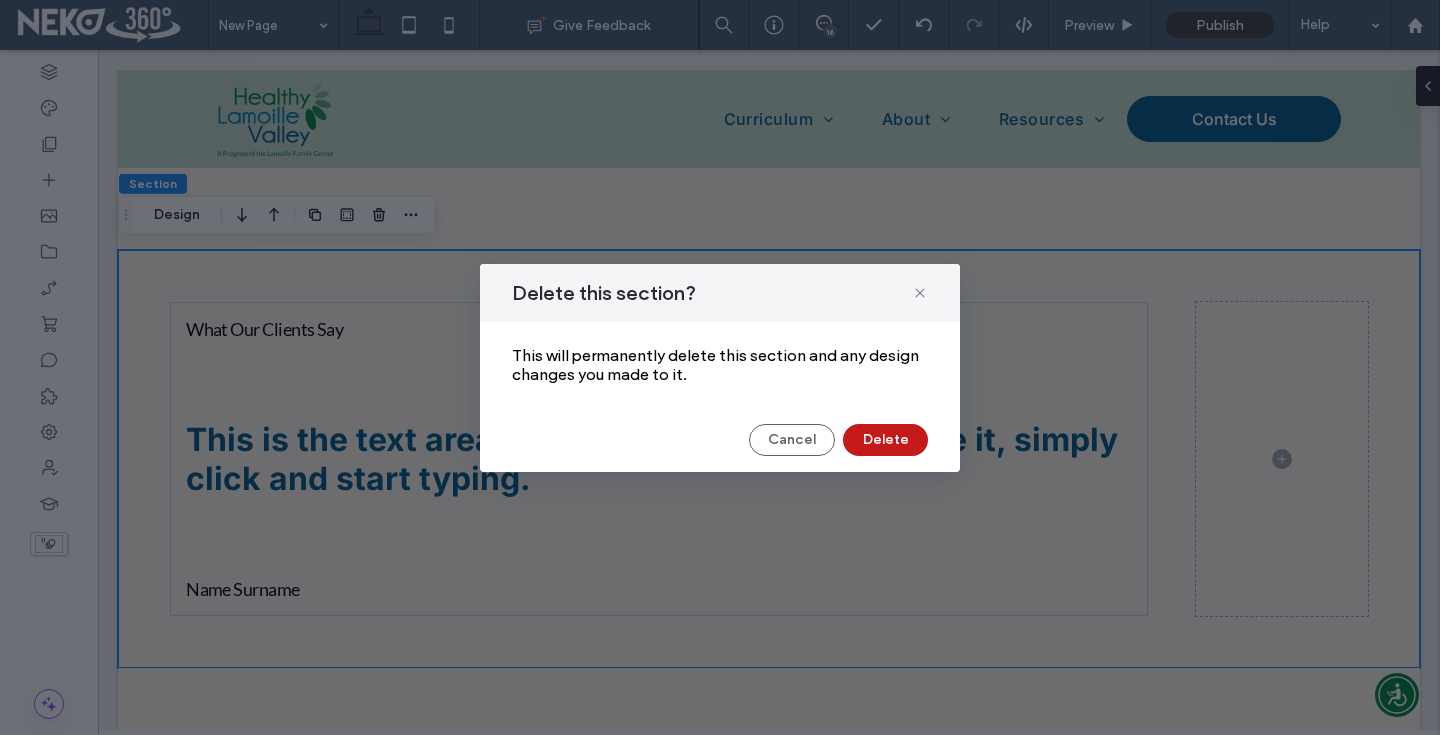 click on "Delete" at bounding box center [885, 440] 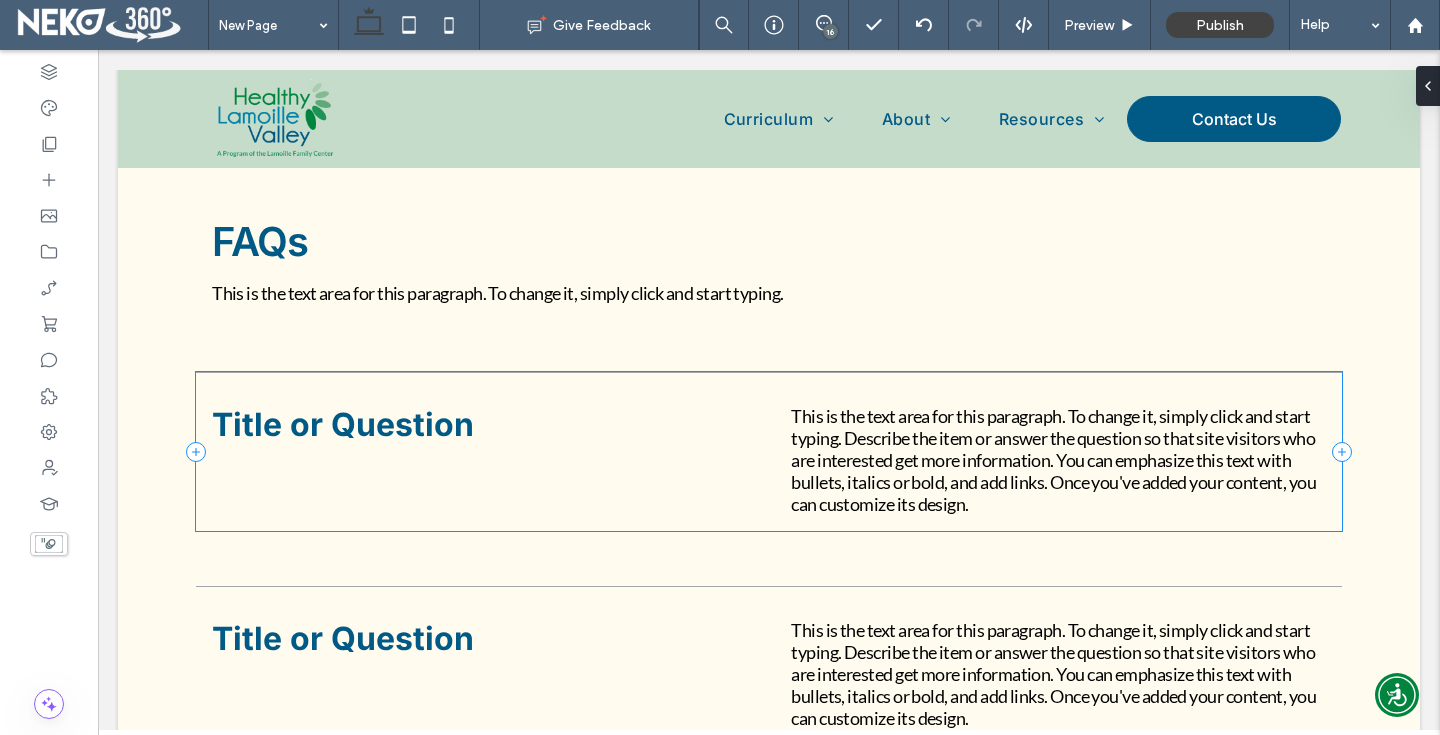 scroll, scrollTop: 1053, scrollLeft: 0, axis: vertical 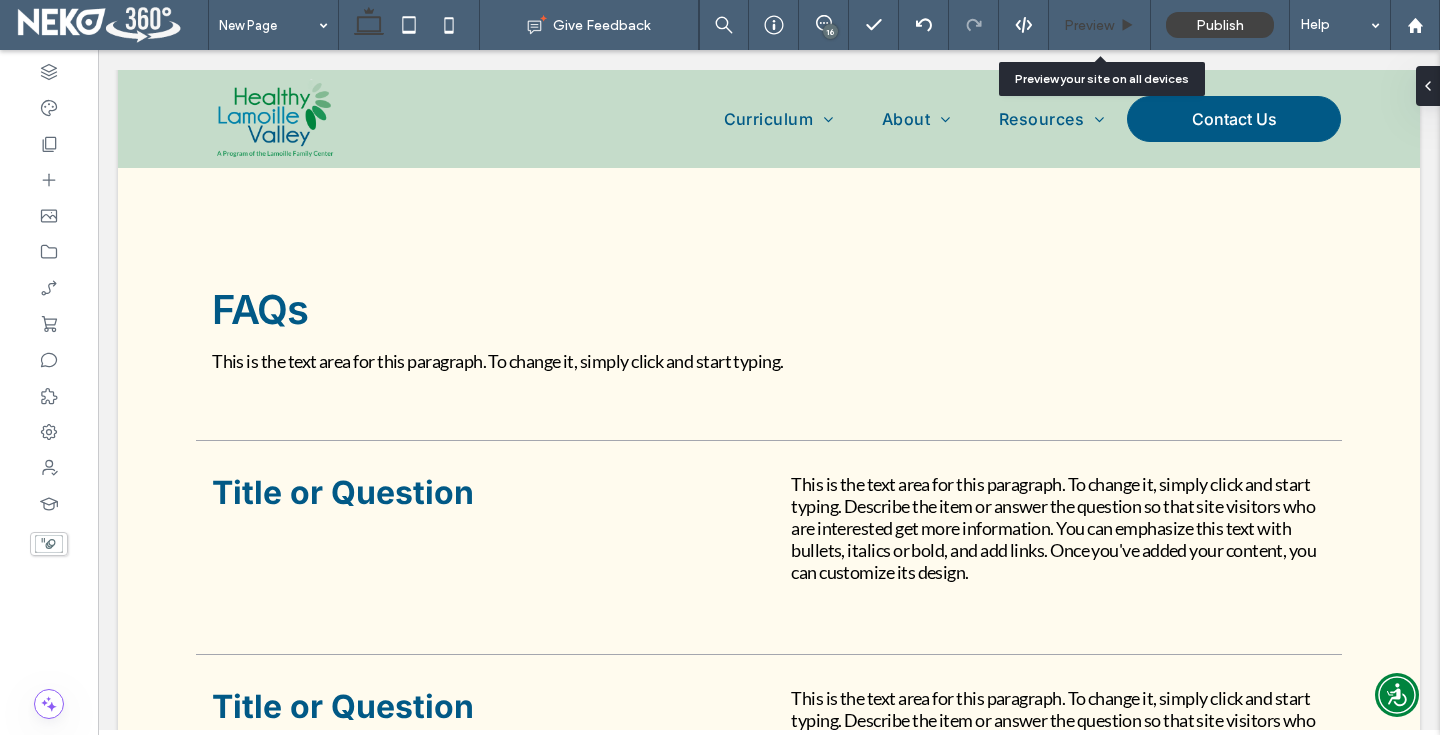 click on "Preview" at bounding box center [1089, 25] 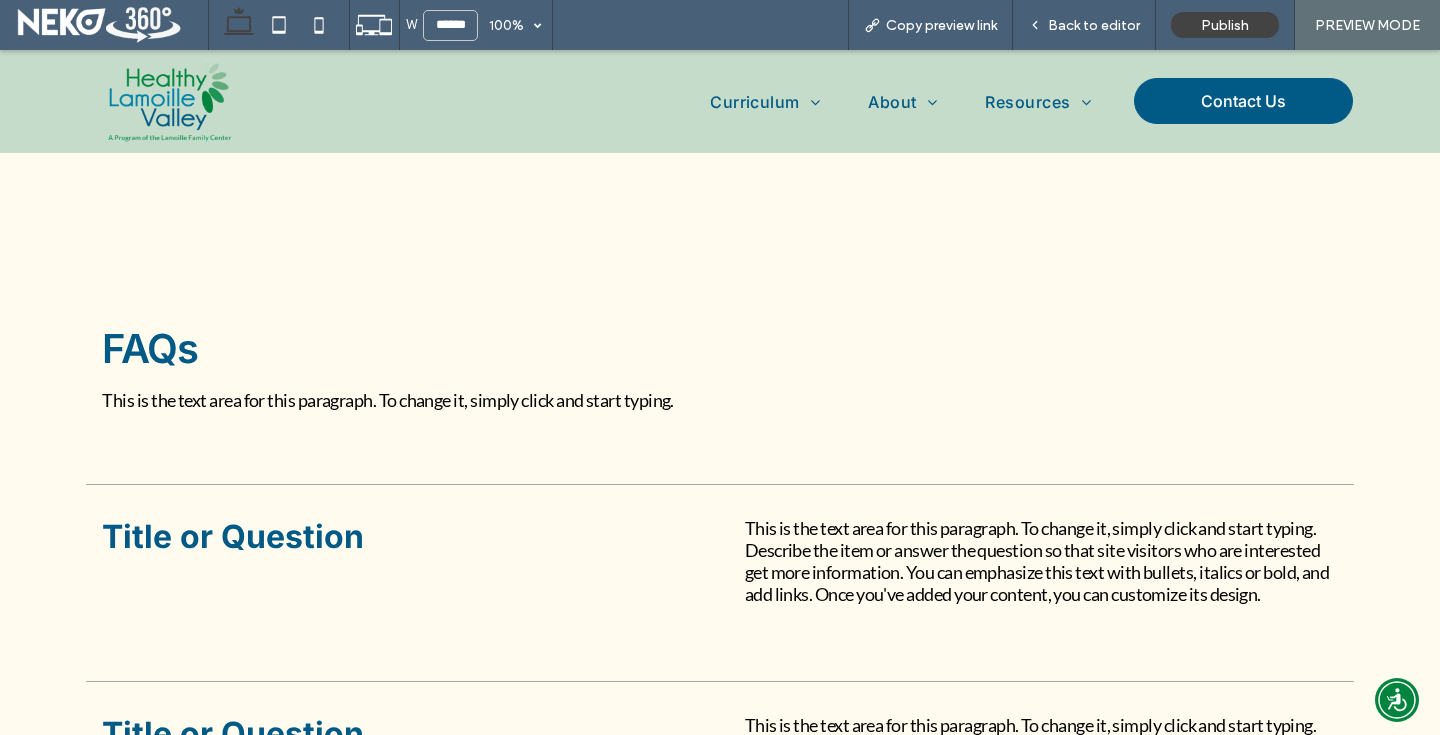 scroll, scrollTop: 1074, scrollLeft: 0, axis: vertical 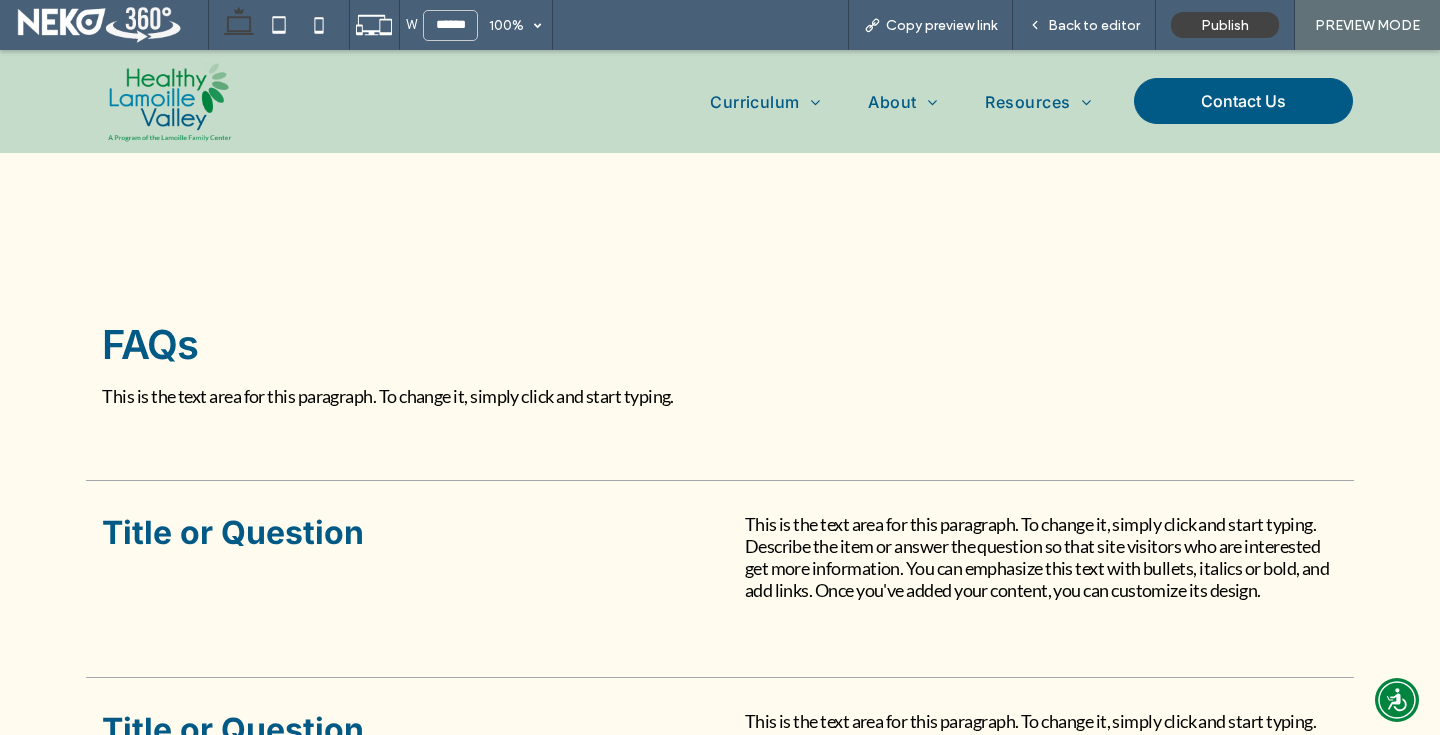 click at bounding box center [169, 101] 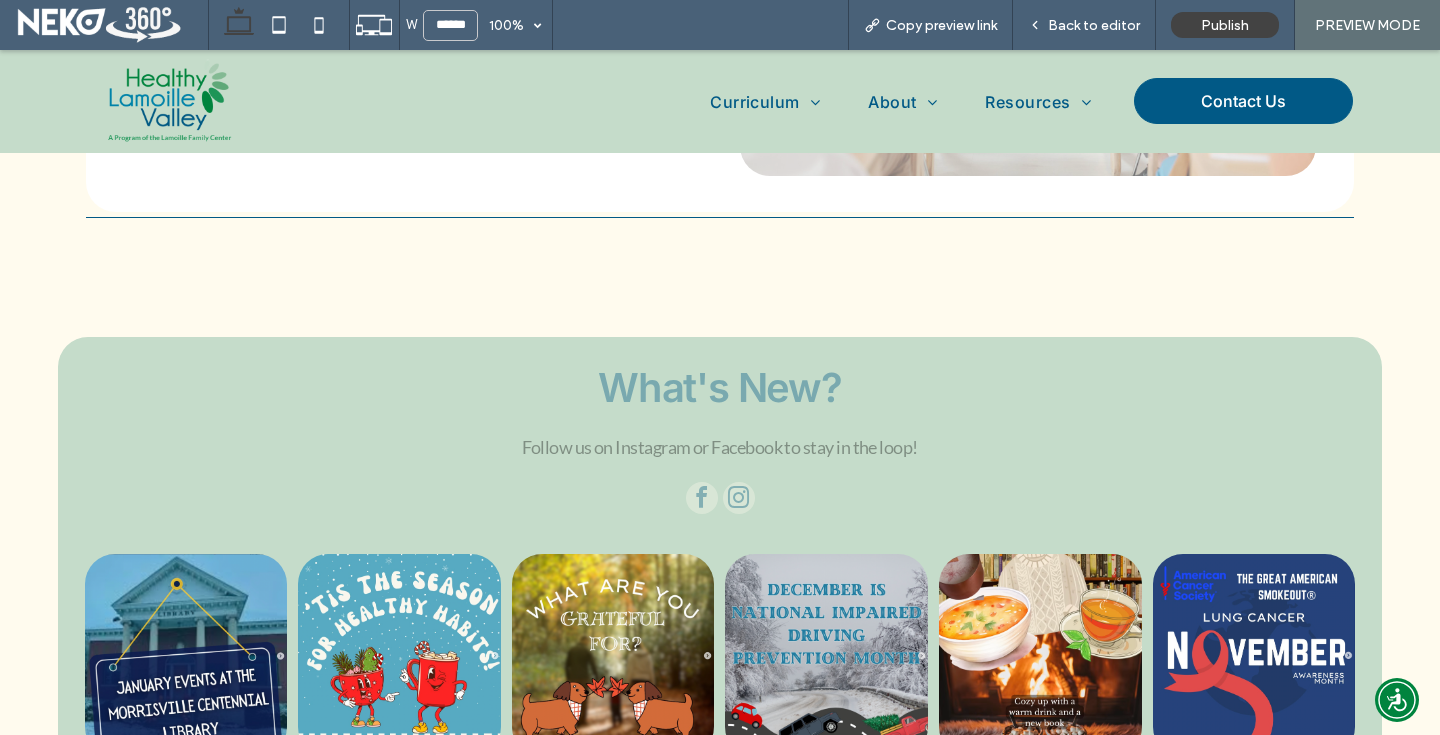 scroll, scrollTop: 4036, scrollLeft: 0, axis: vertical 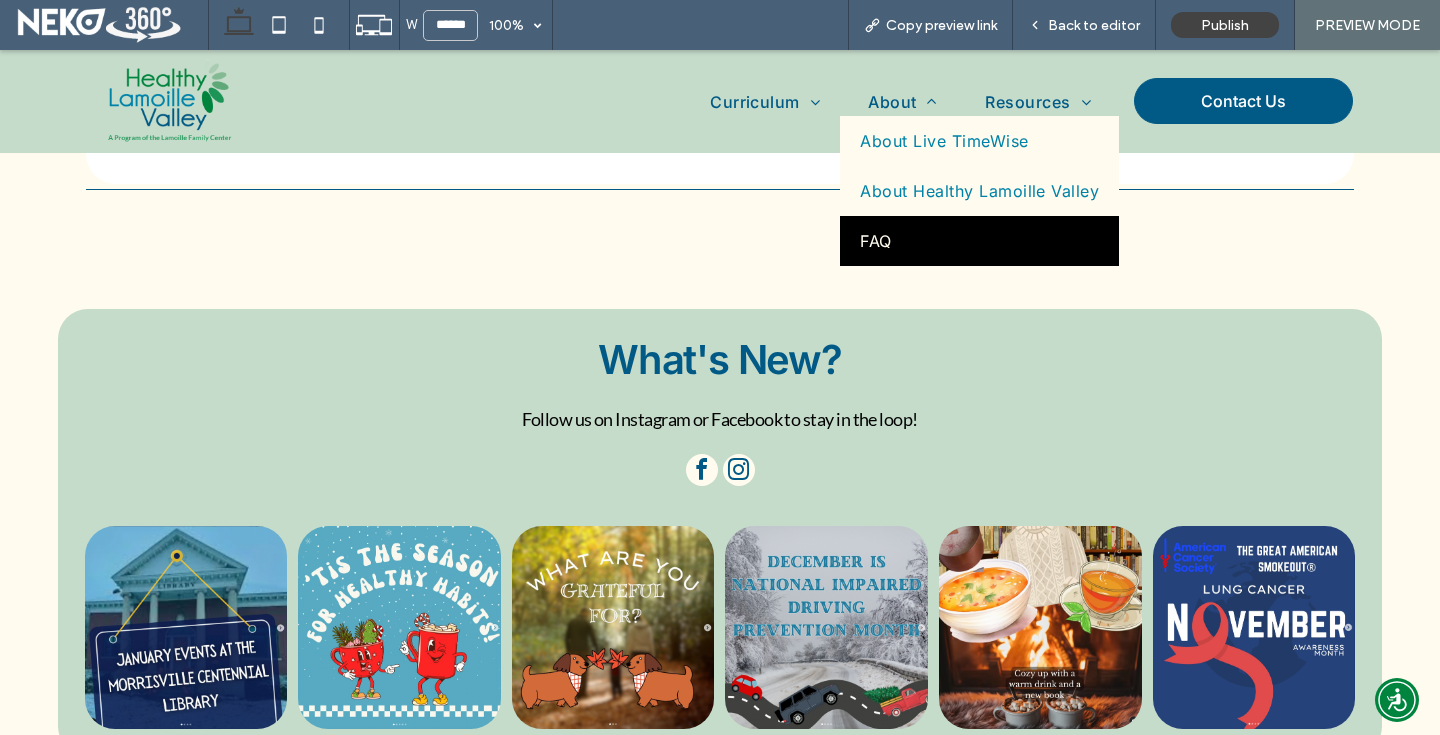 click on "FAQ" at bounding box center (979, 241) 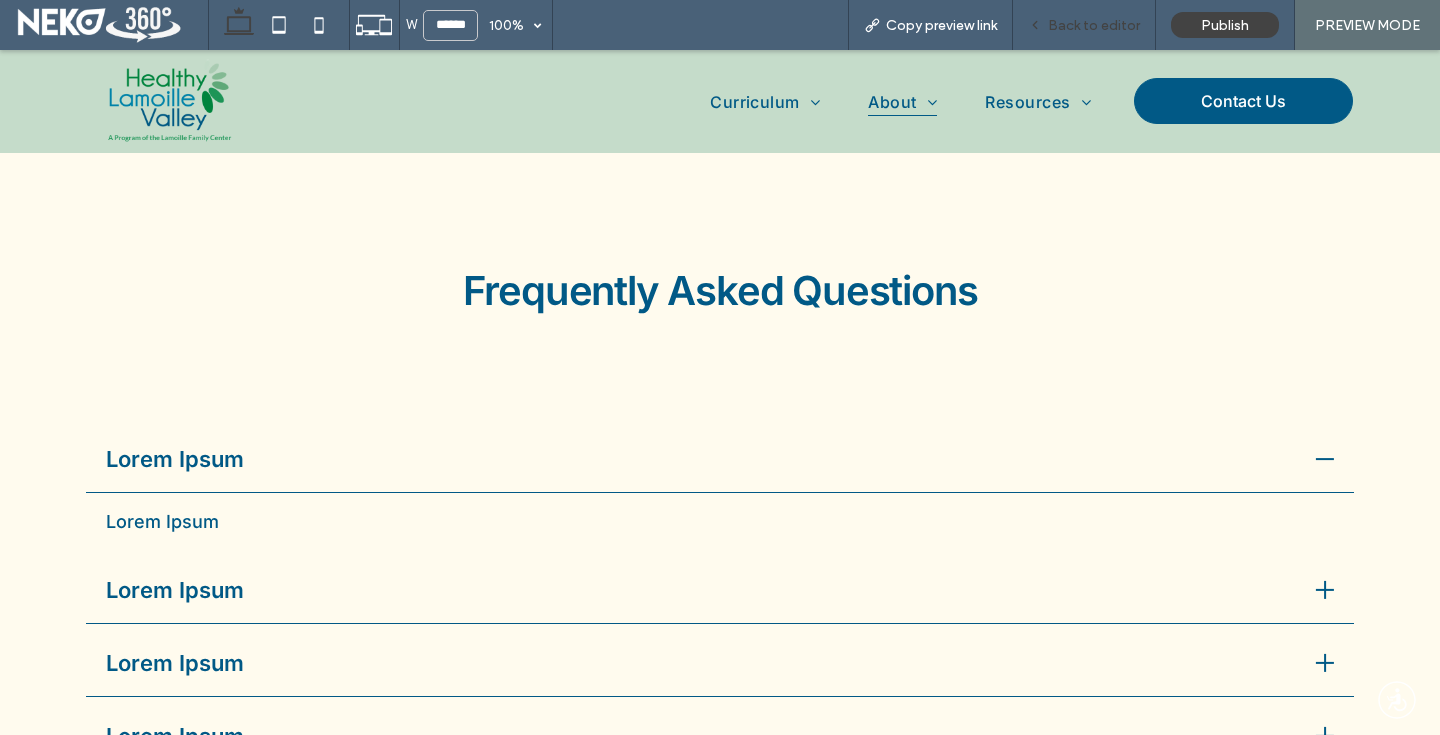 click on "Back to editor" at bounding box center (1094, 25) 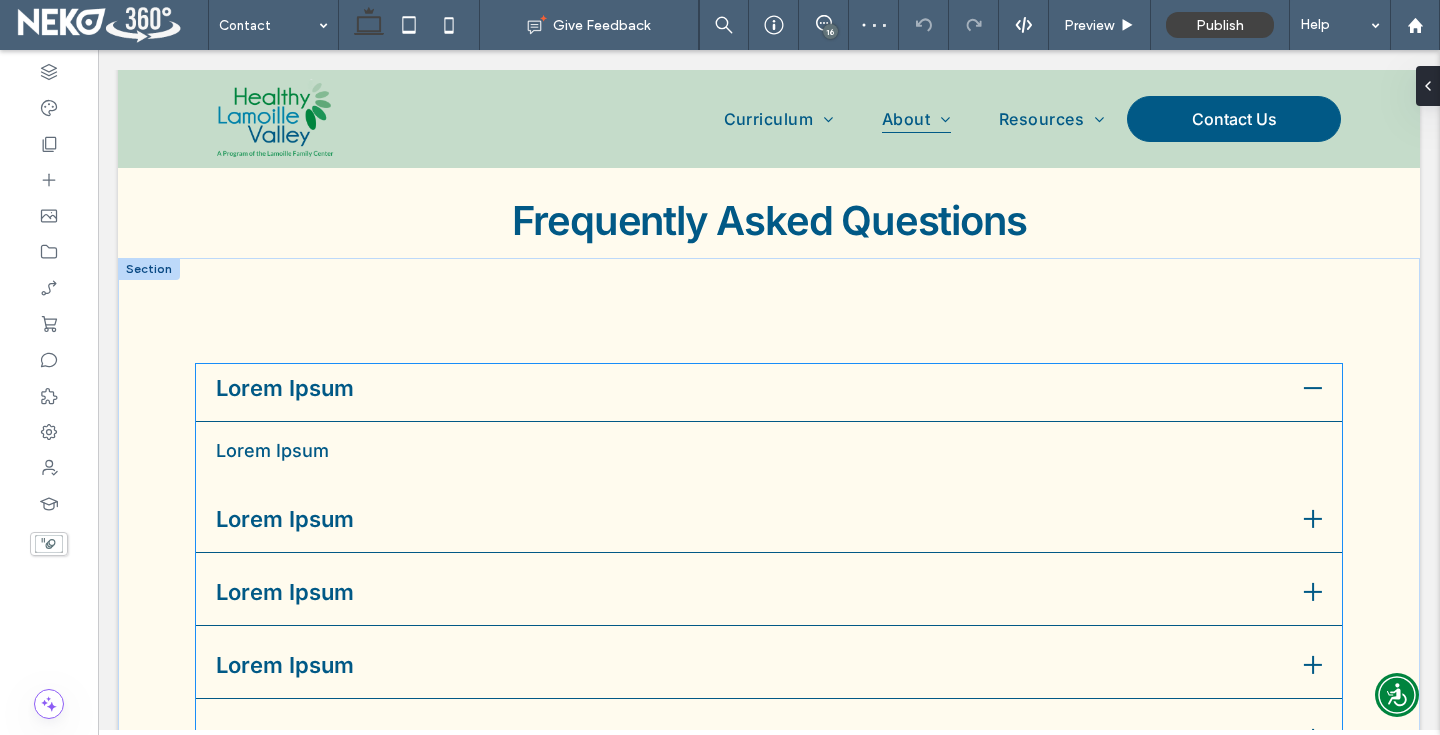 scroll, scrollTop: 1834, scrollLeft: 0, axis: vertical 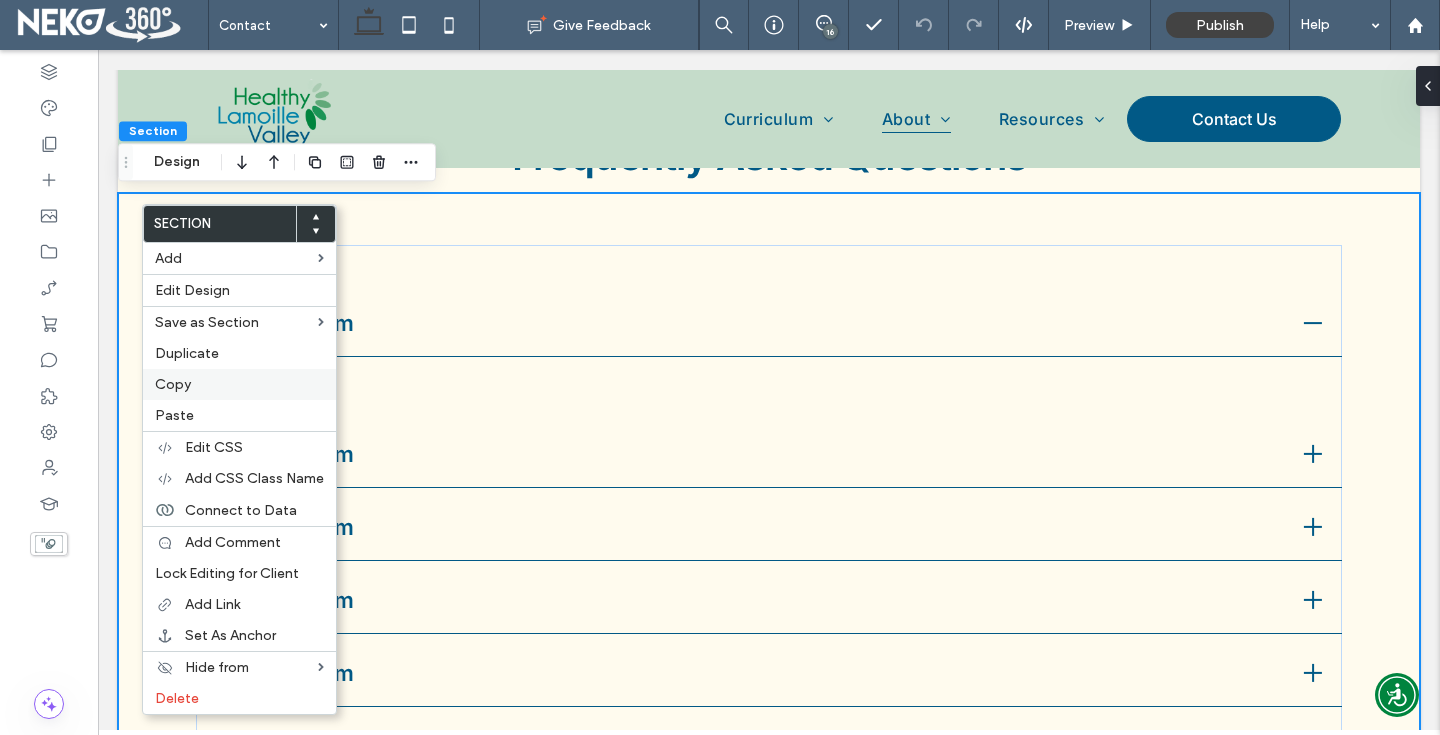 click on "Copy" at bounding box center (173, 384) 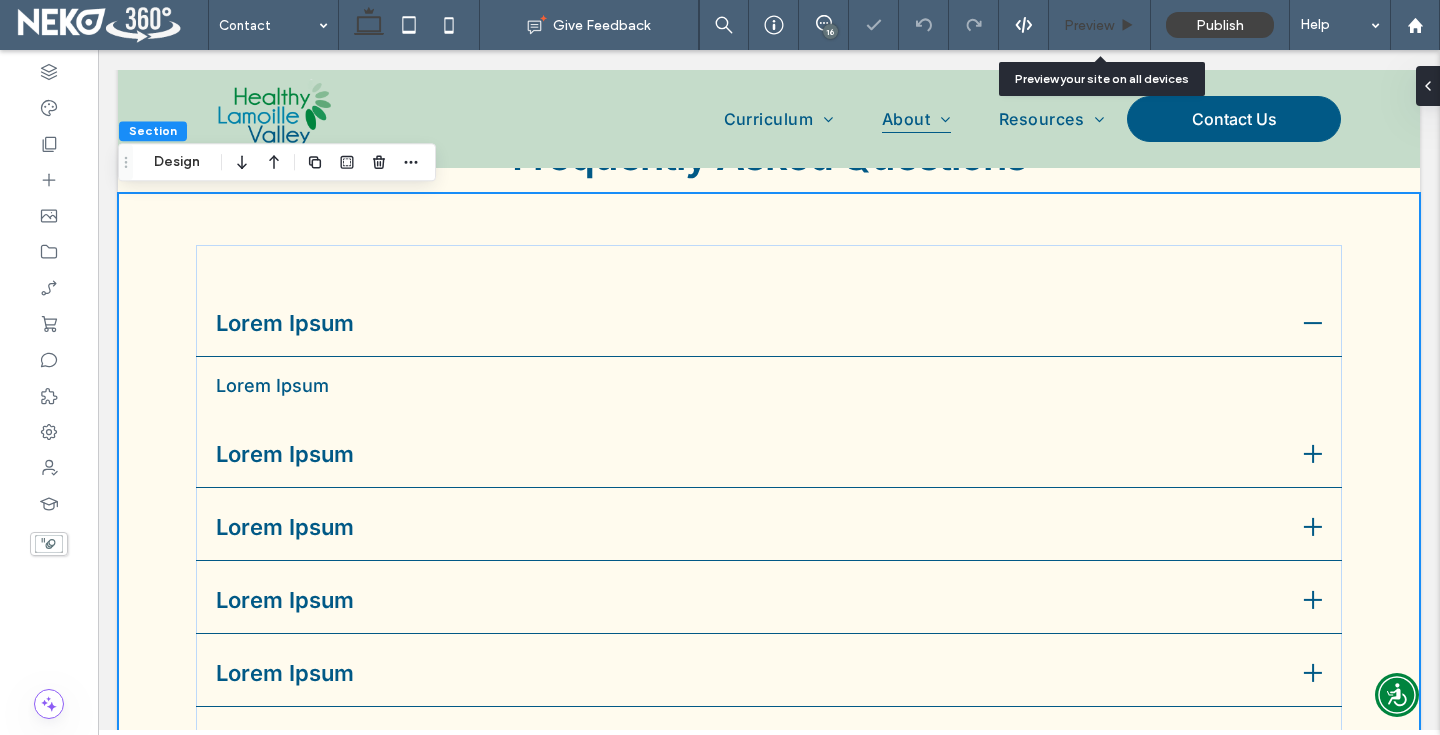 click on "Preview" at bounding box center [1100, 25] 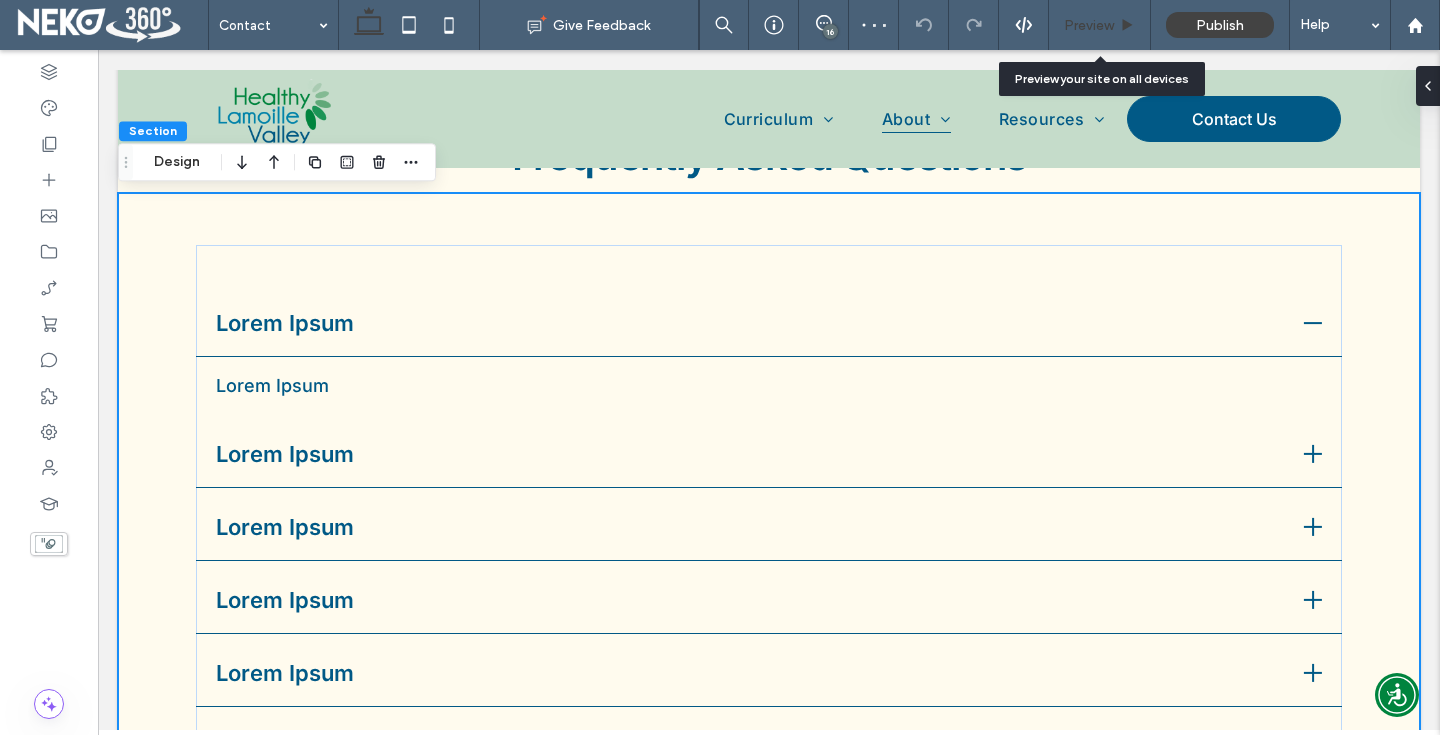 click on "Preview" at bounding box center [1089, 25] 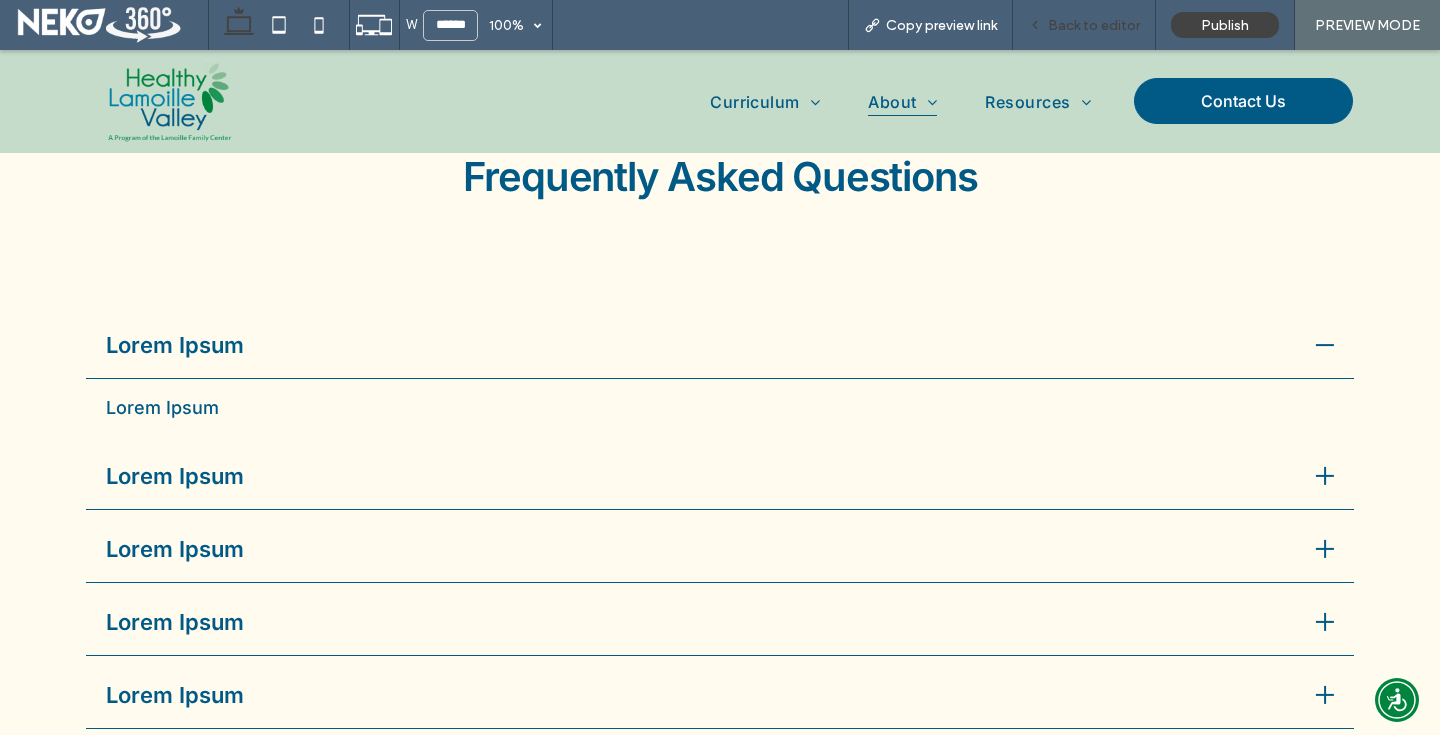 scroll, scrollTop: 1887, scrollLeft: 0, axis: vertical 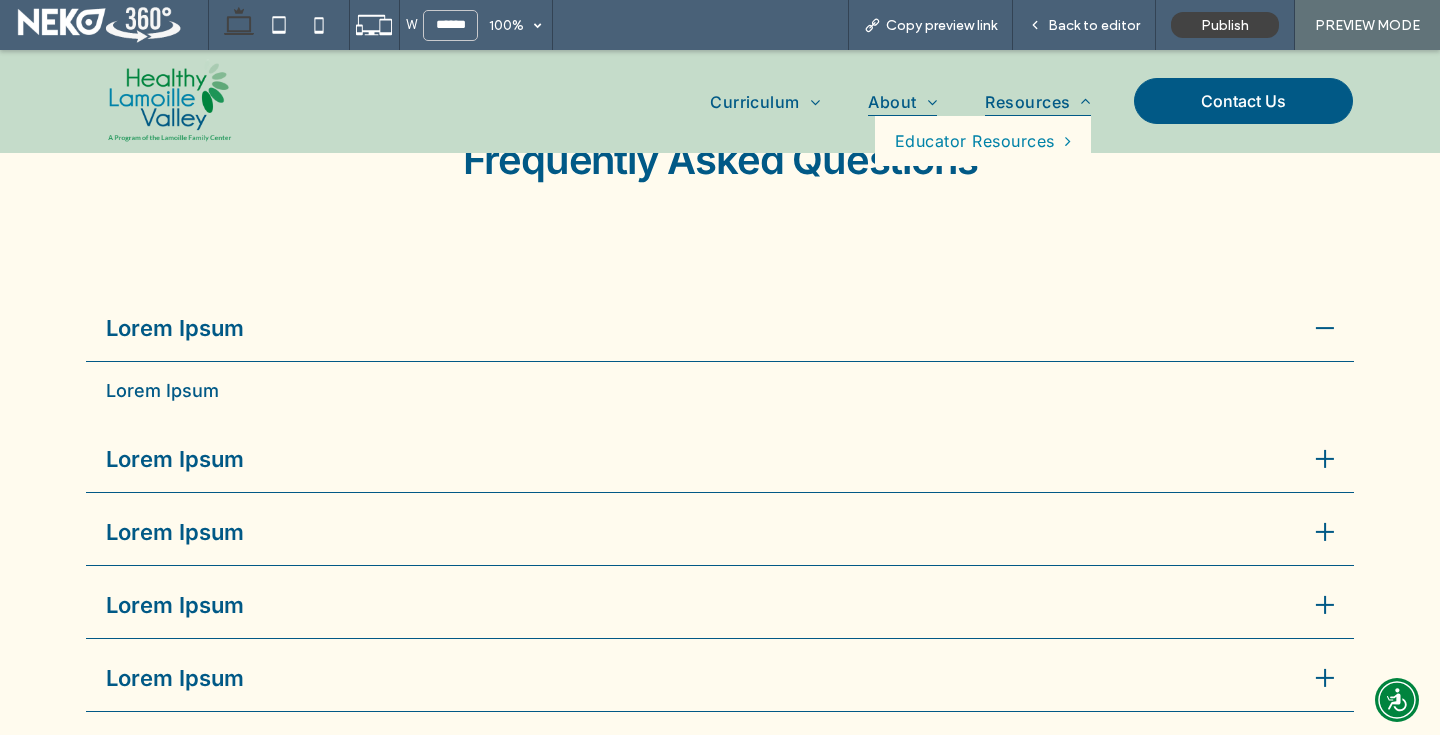 click on "Resources" at bounding box center (1038, 101) 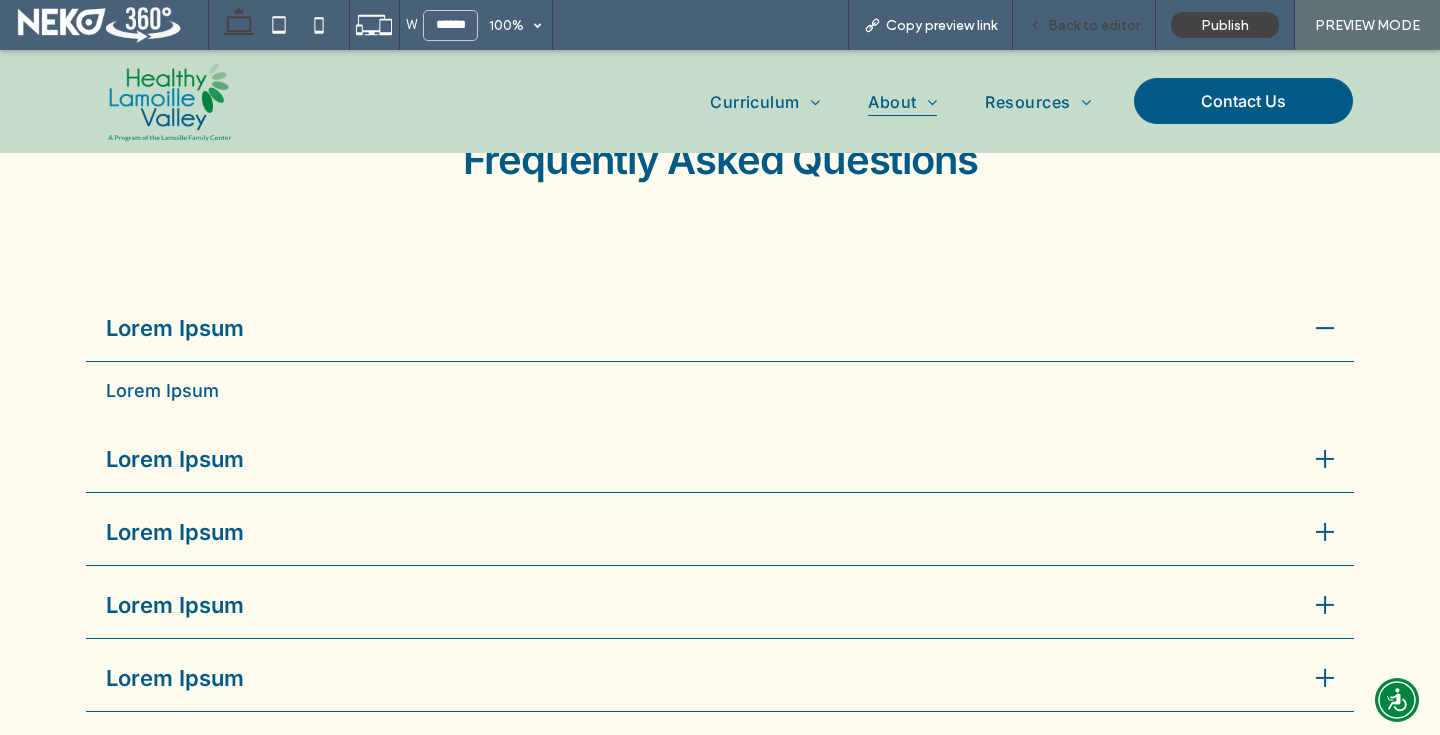 click on "Back to editor" at bounding box center [1094, 25] 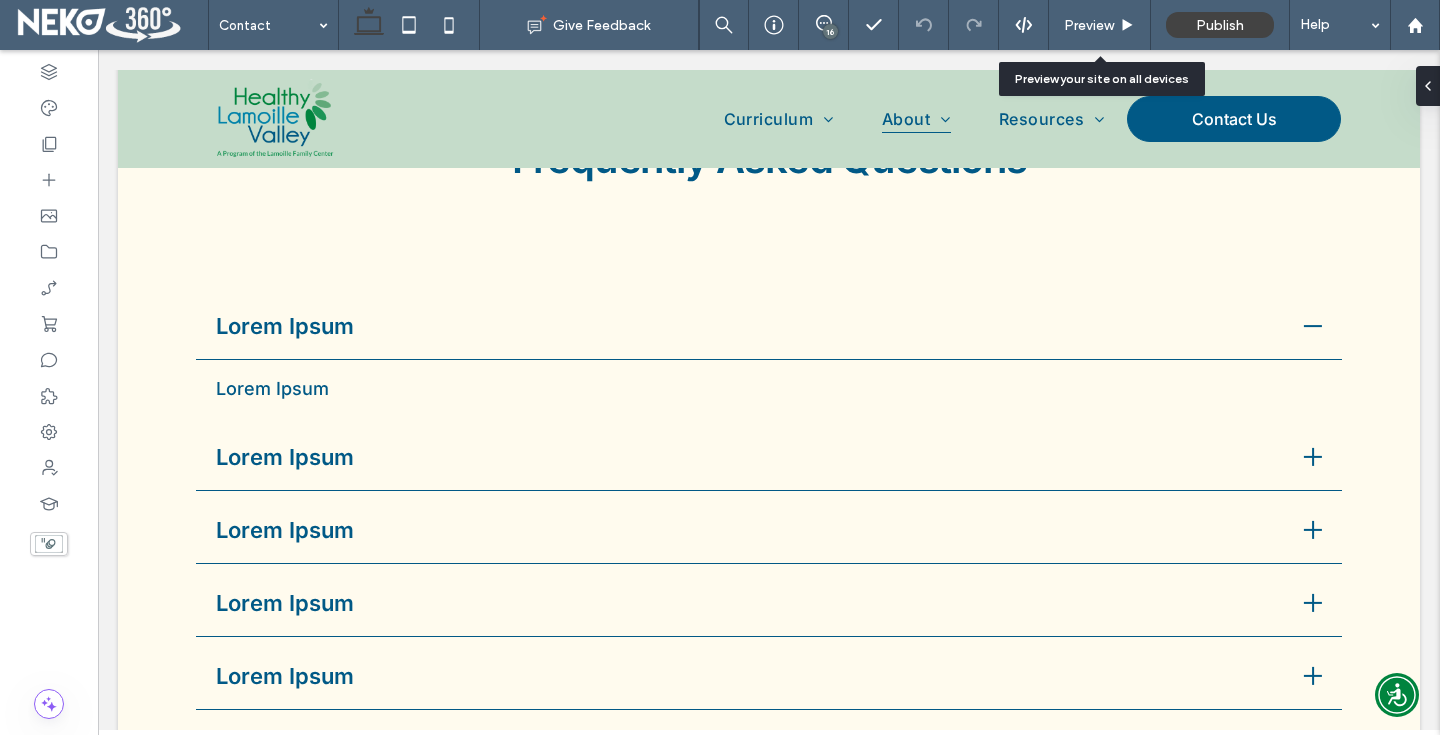 scroll, scrollTop: 1831, scrollLeft: 0, axis: vertical 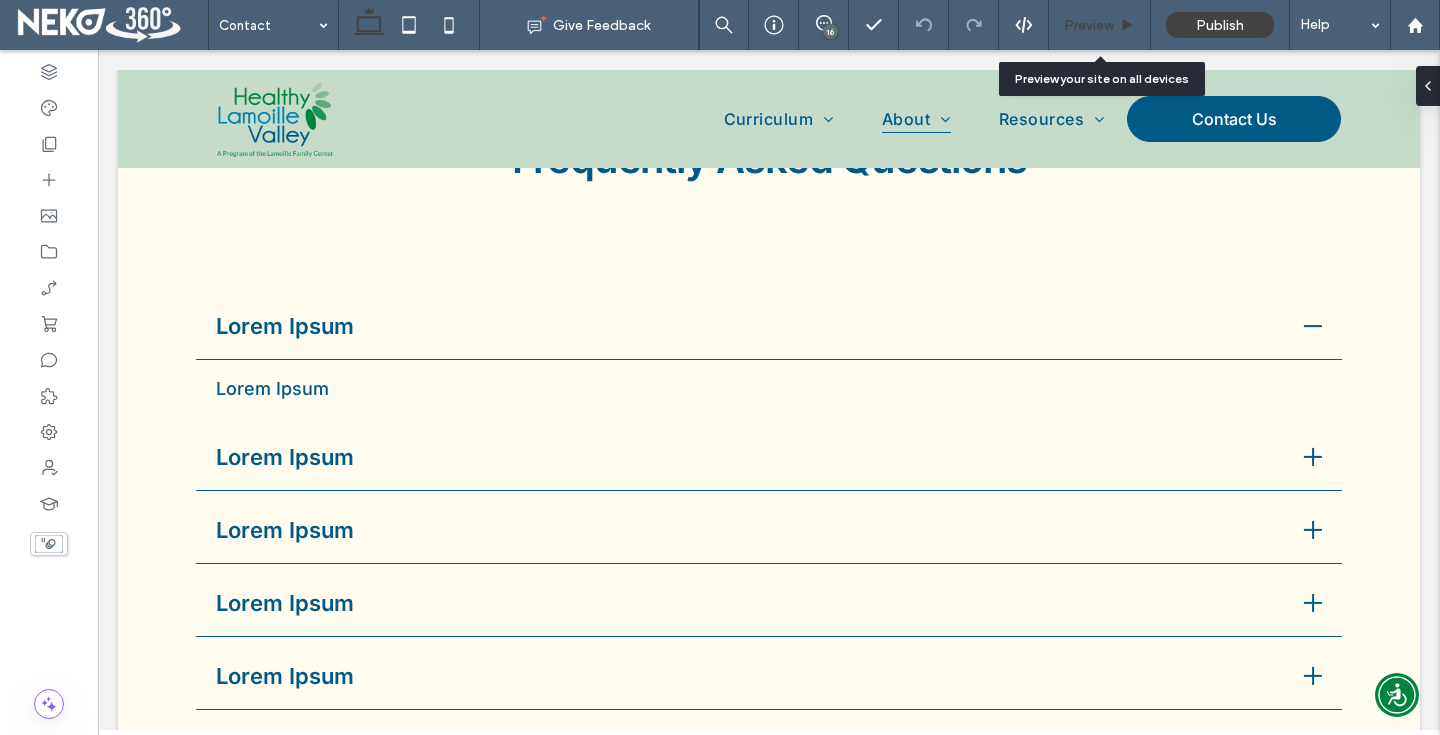 click on "Preview" at bounding box center [1089, 25] 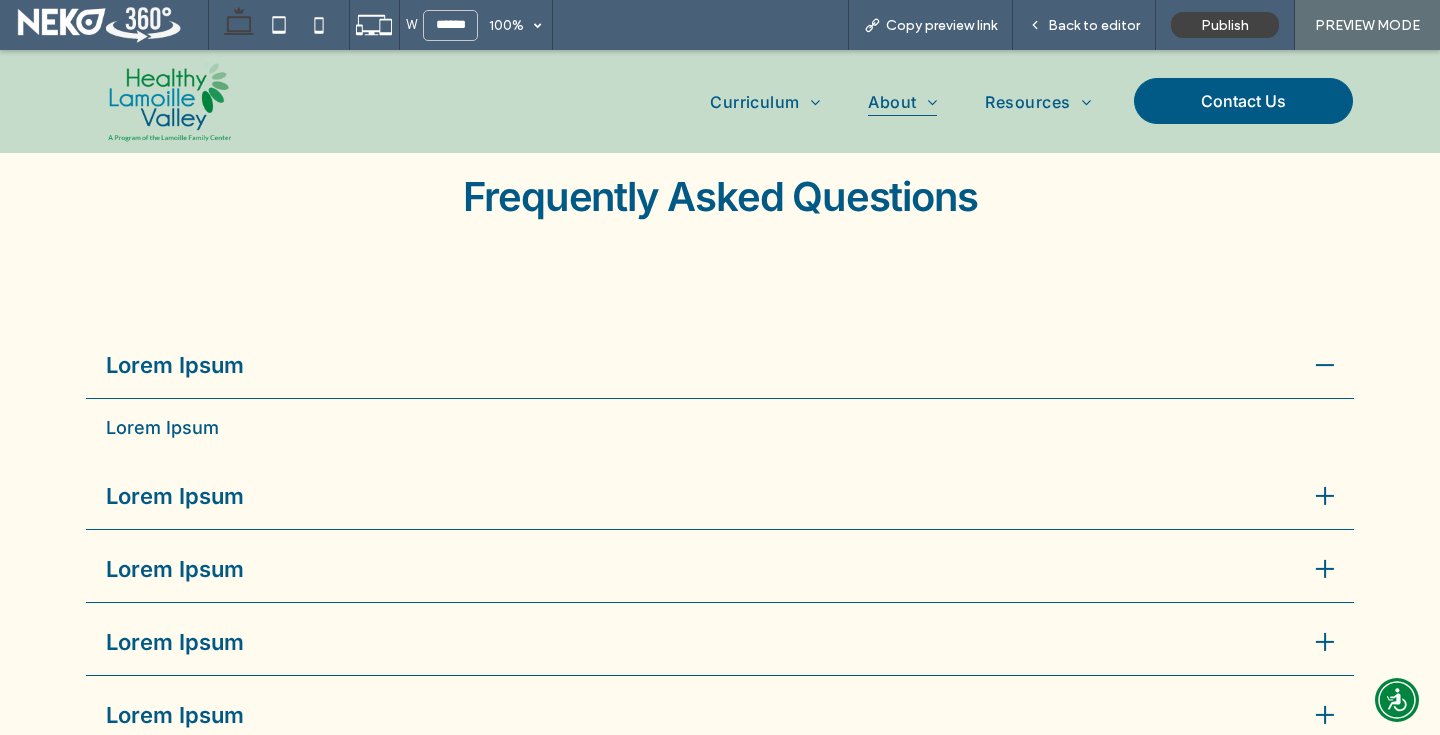 scroll, scrollTop: 1884, scrollLeft: 0, axis: vertical 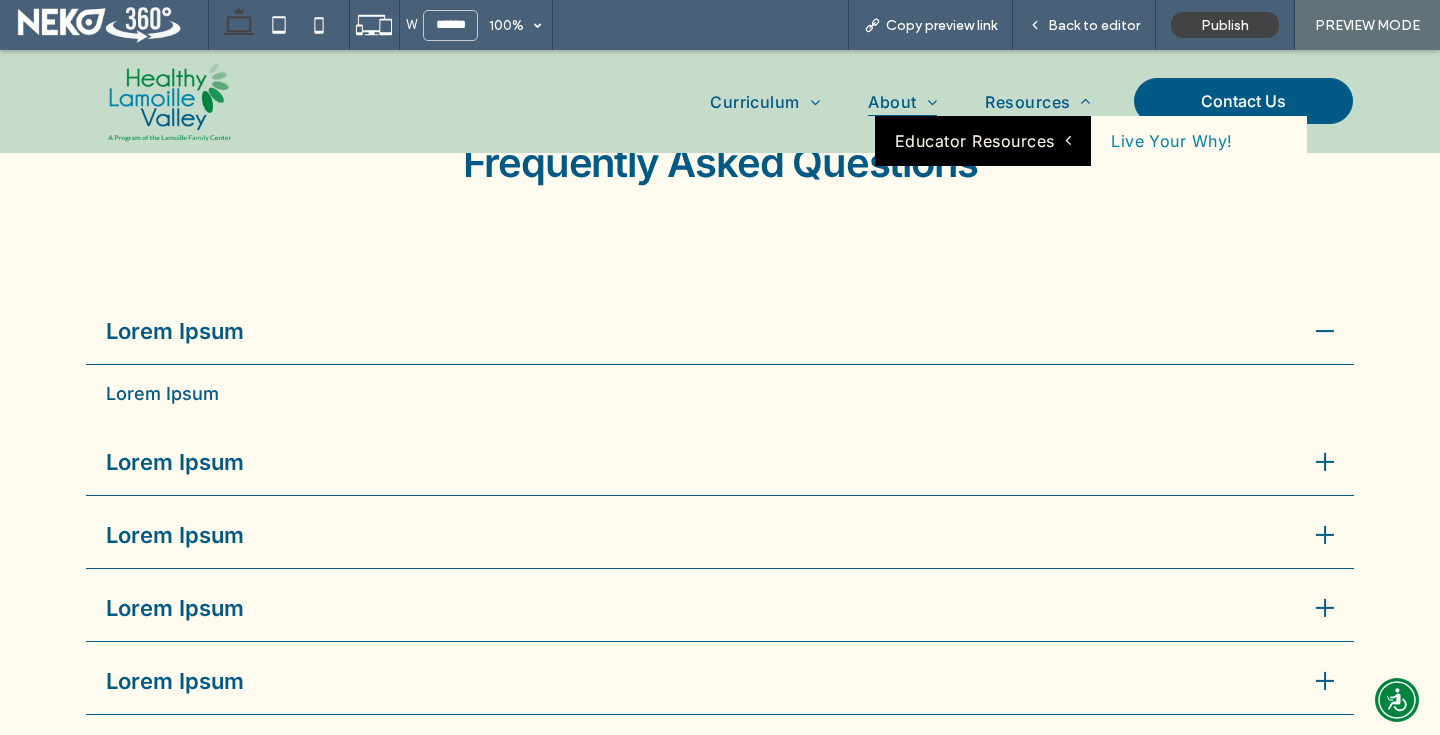 click on "Educator Resources" at bounding box center [983, 141] 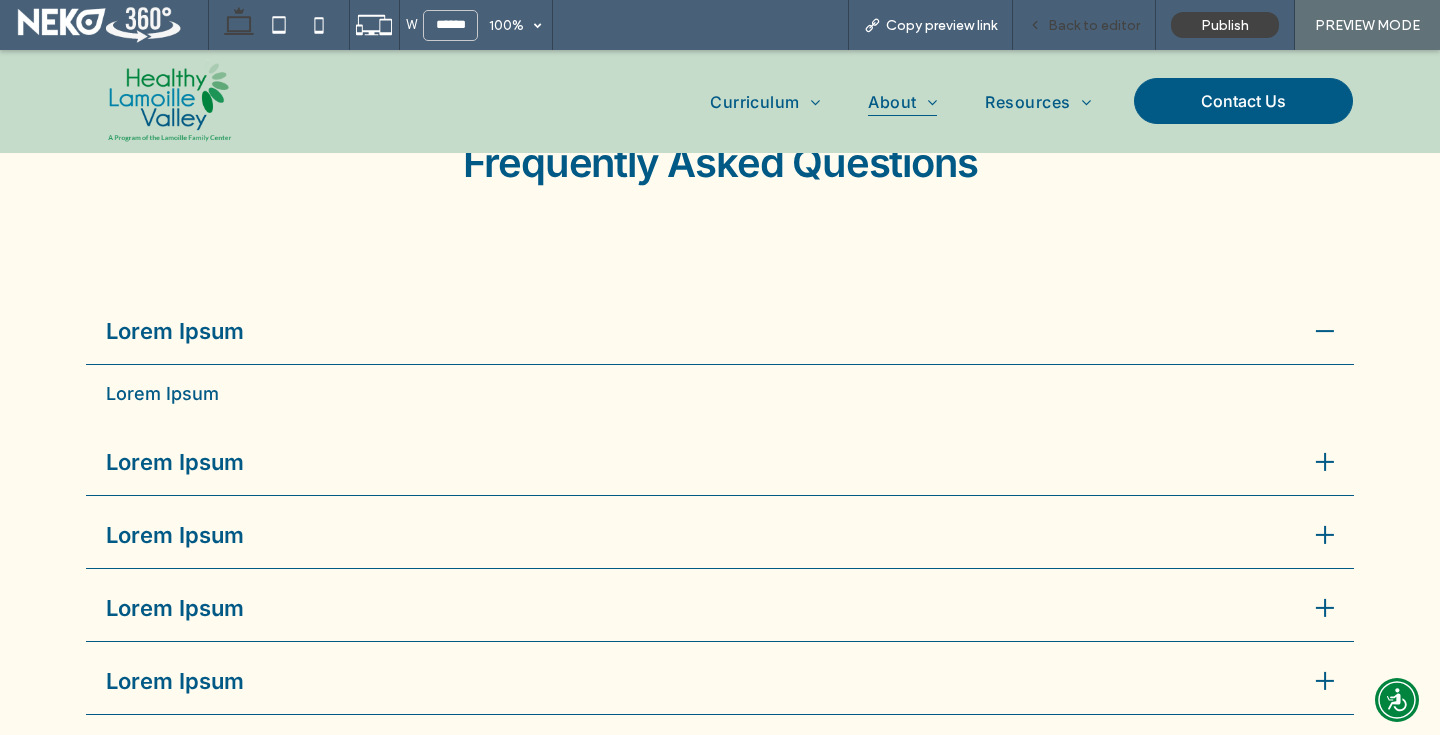 click on "Back to editor" at bounding box center [1094, 25] 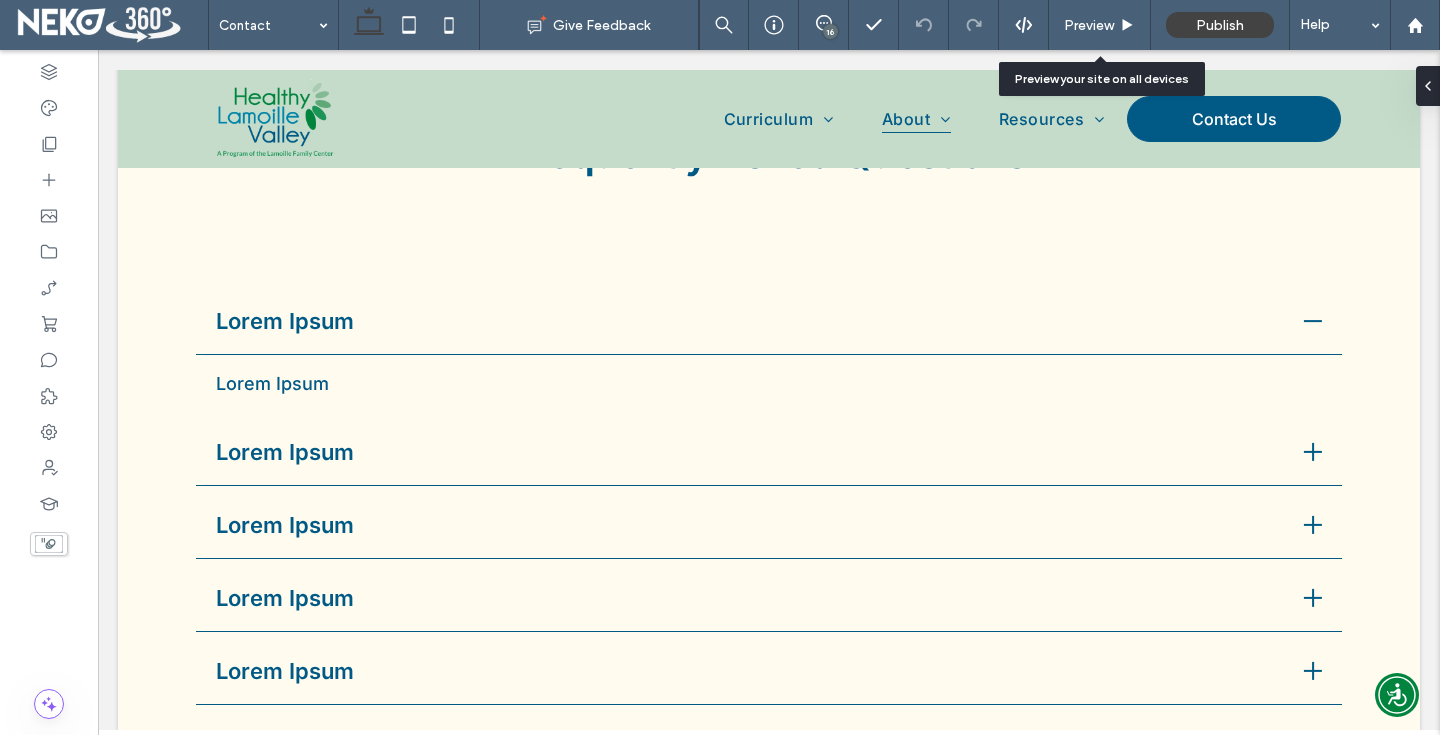 scroll, scrollTop: 1828, scrollLeft: 0, axis: vertical 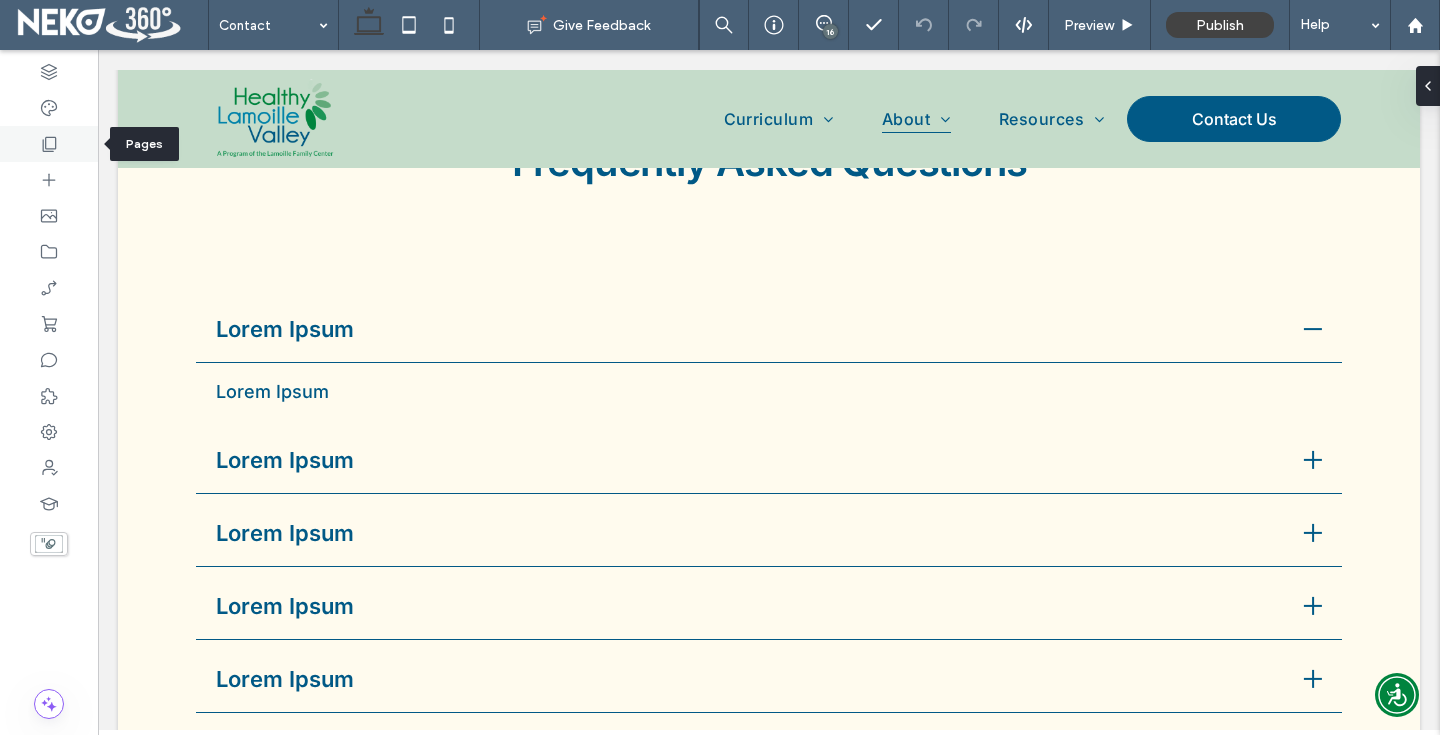 click at bounding box center (49, 144) 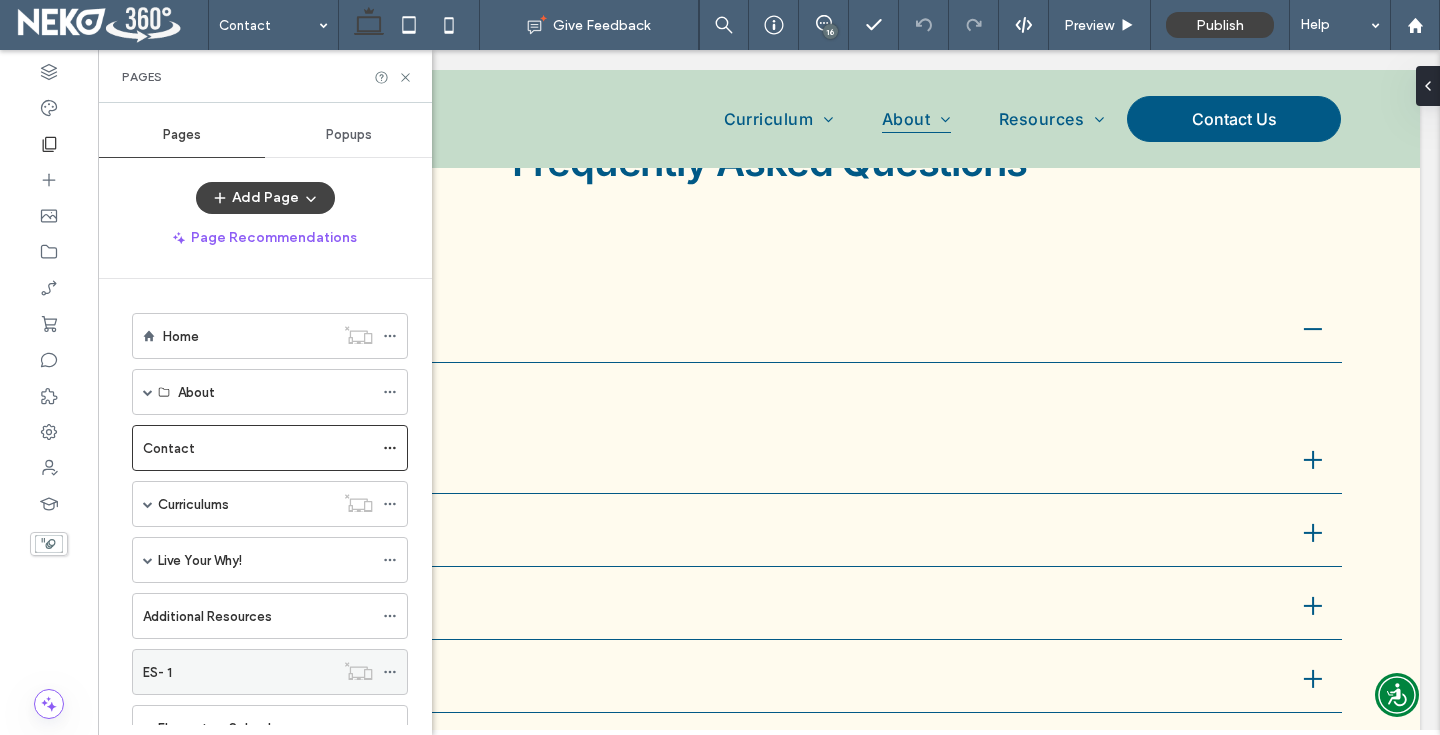 scroll, scrollTop: 454, scrollLeft: 0, axis: vertical 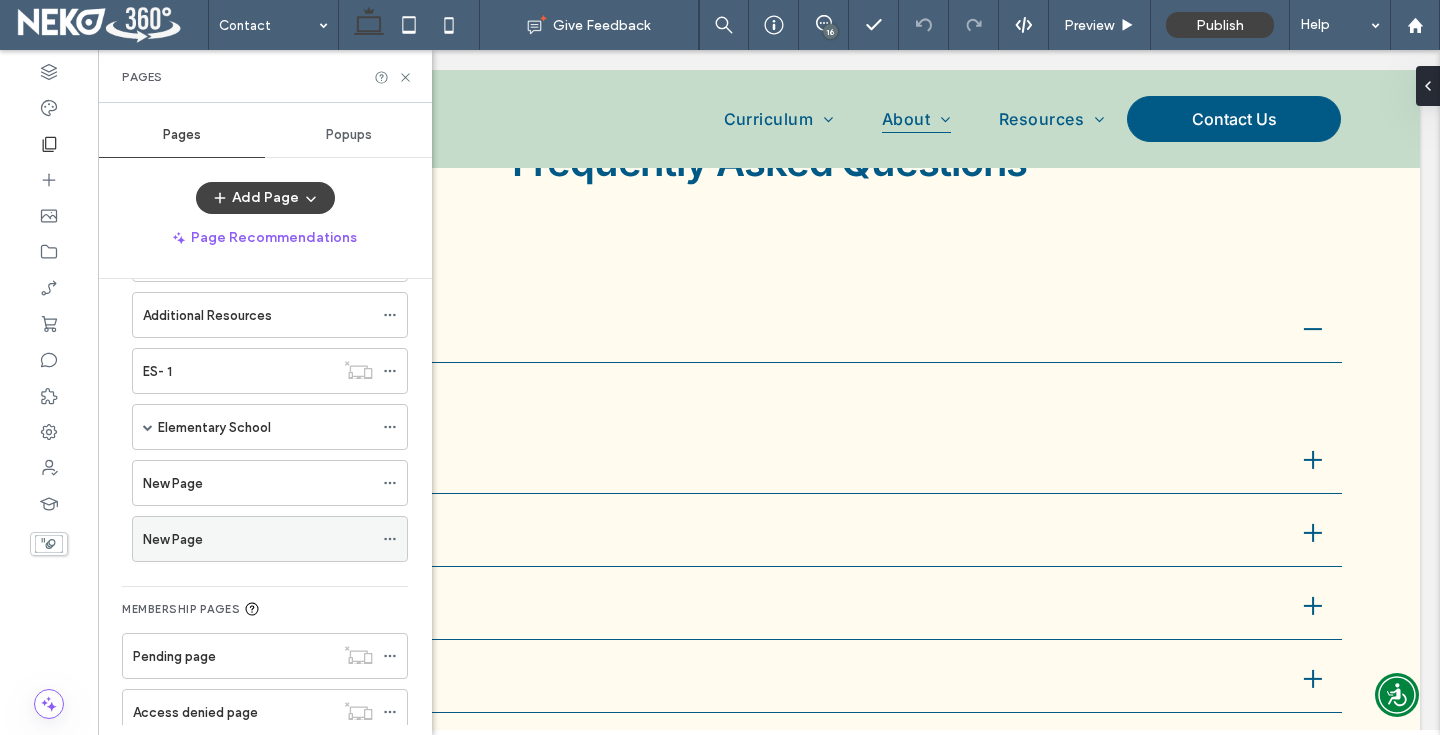 click on "New Page" at bounding box center [173, 539] 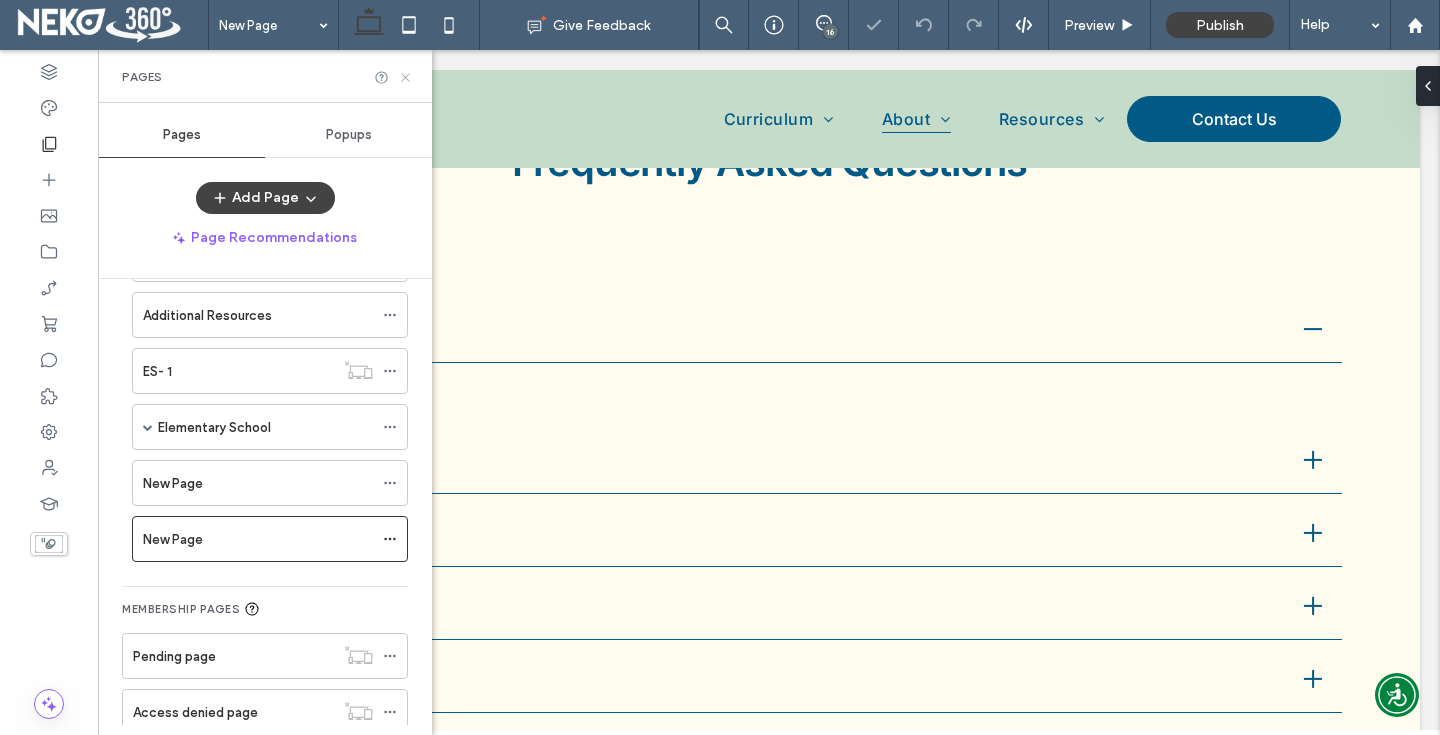 click 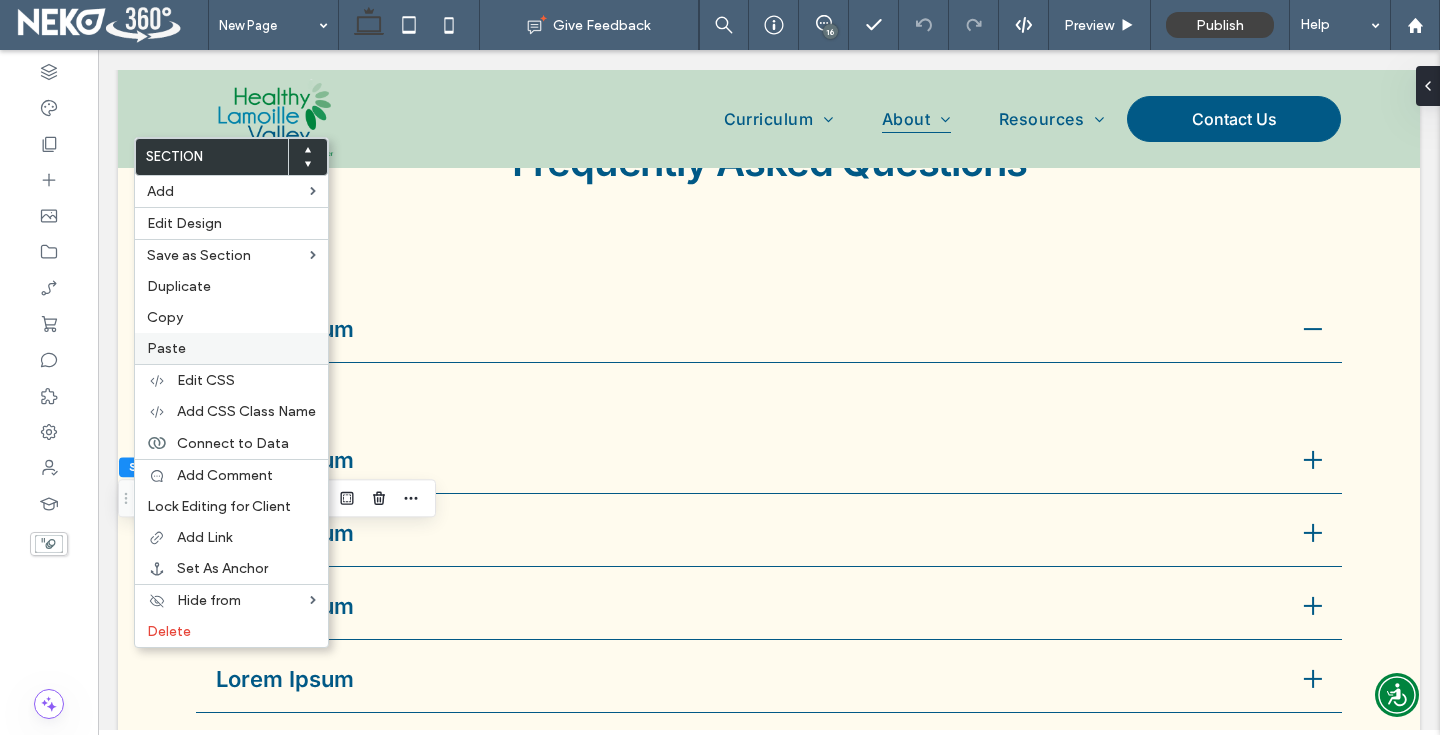 click on "Paste" at bounding box center (231, 348) 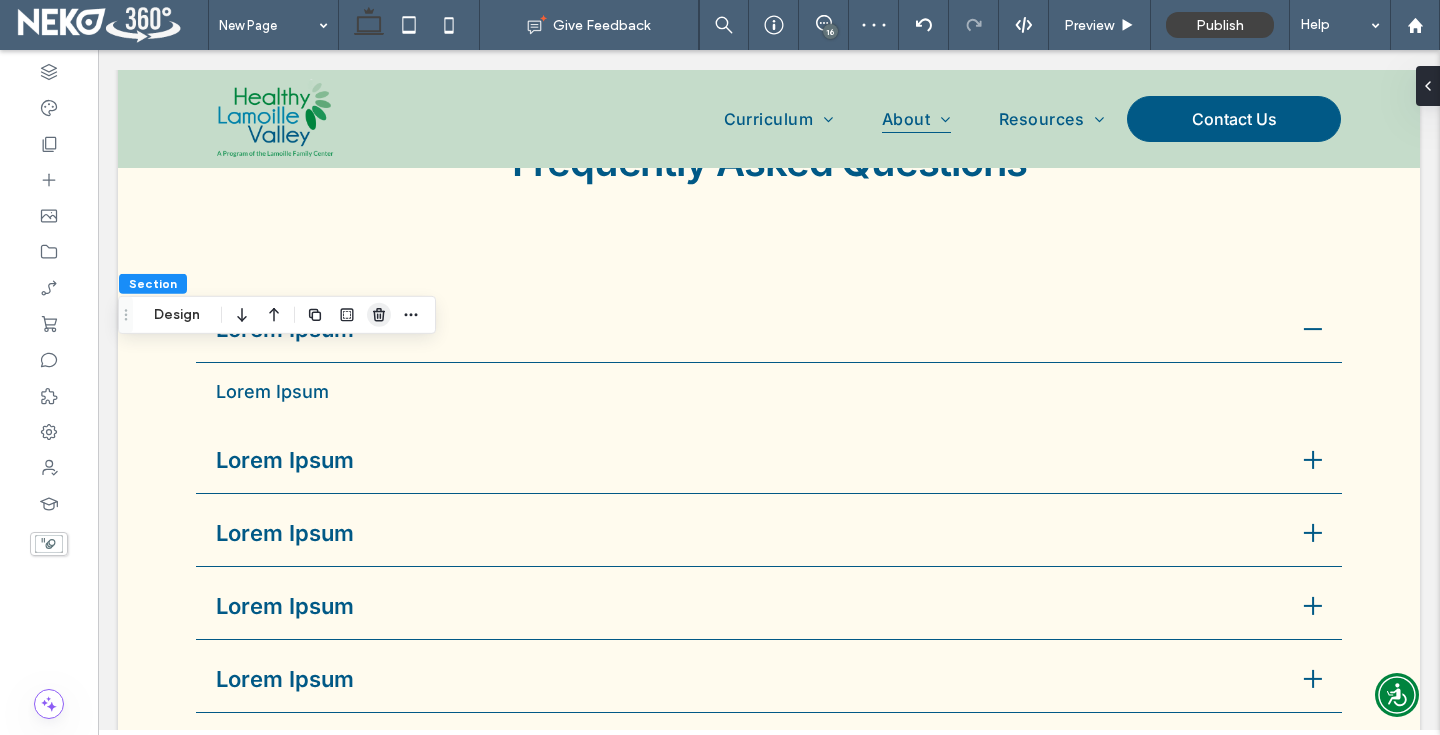 click 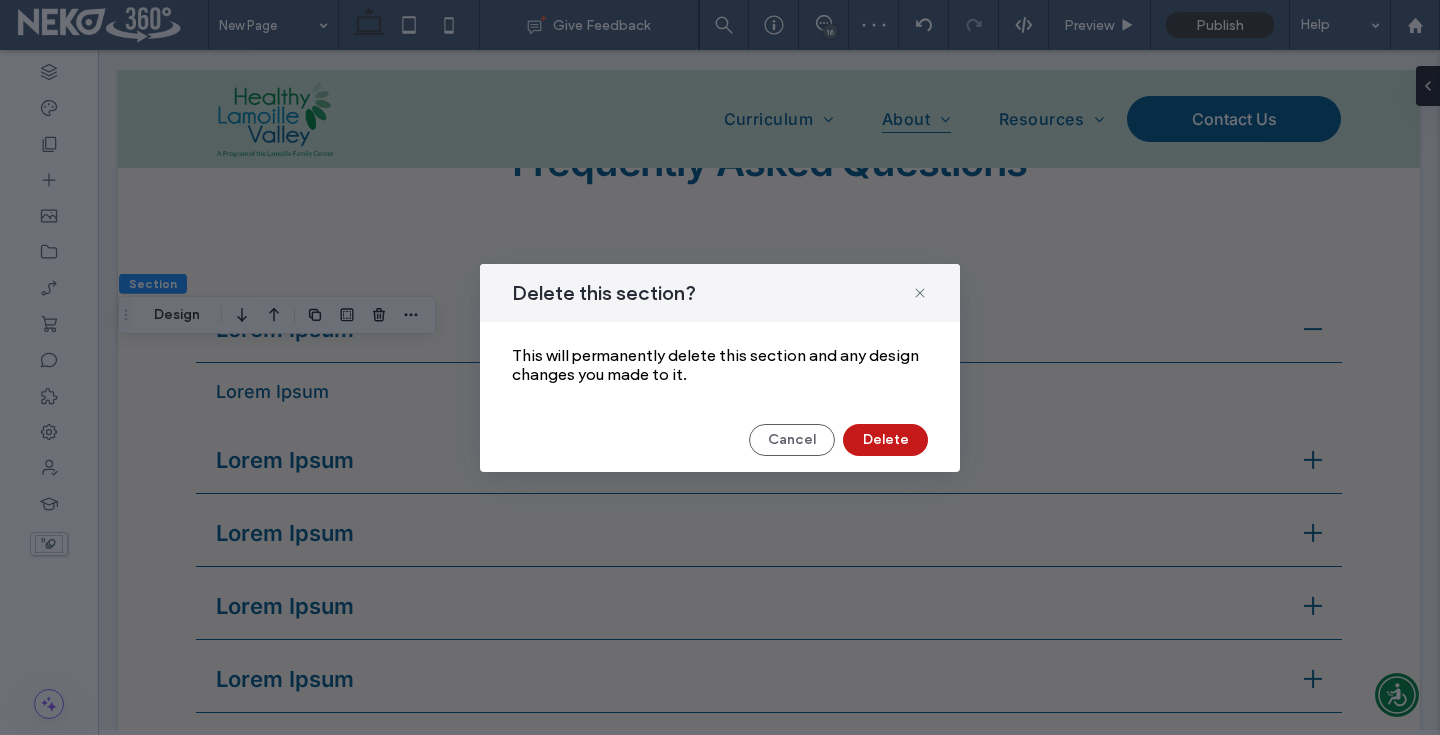 click on "Delete" at bounding box center (885, 440) 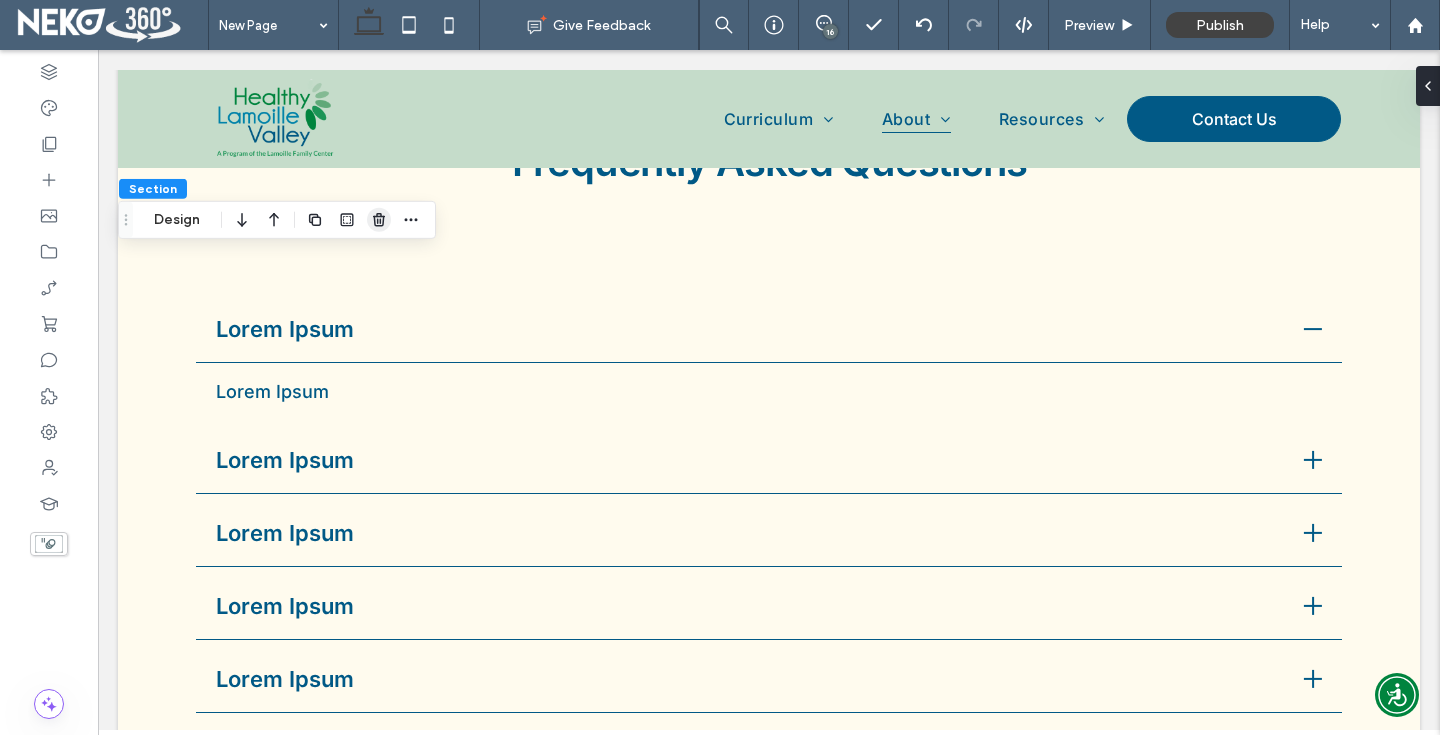 click 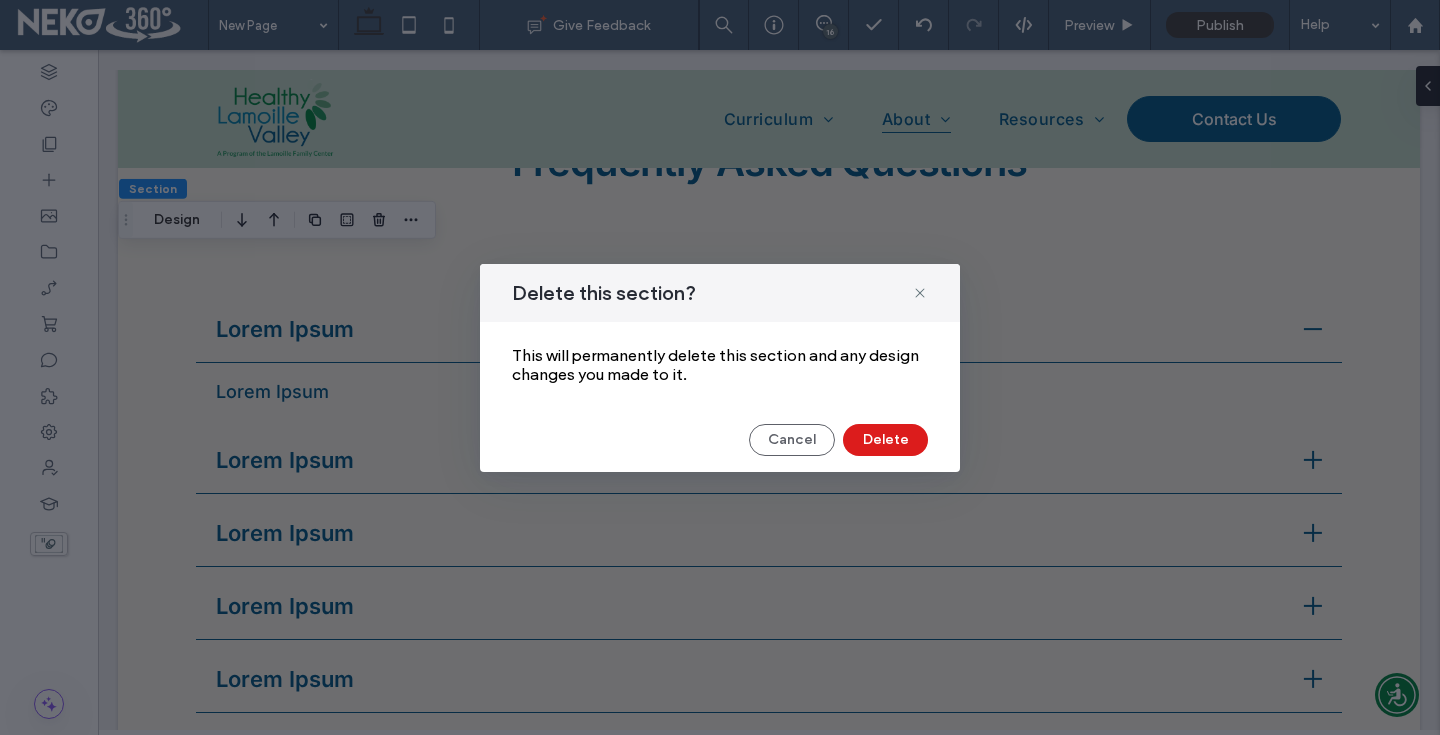 click on "Delete this section? This will permanently delete this section and any design changes you made to it. Cancel Delete" at bounding box center (720, 368) 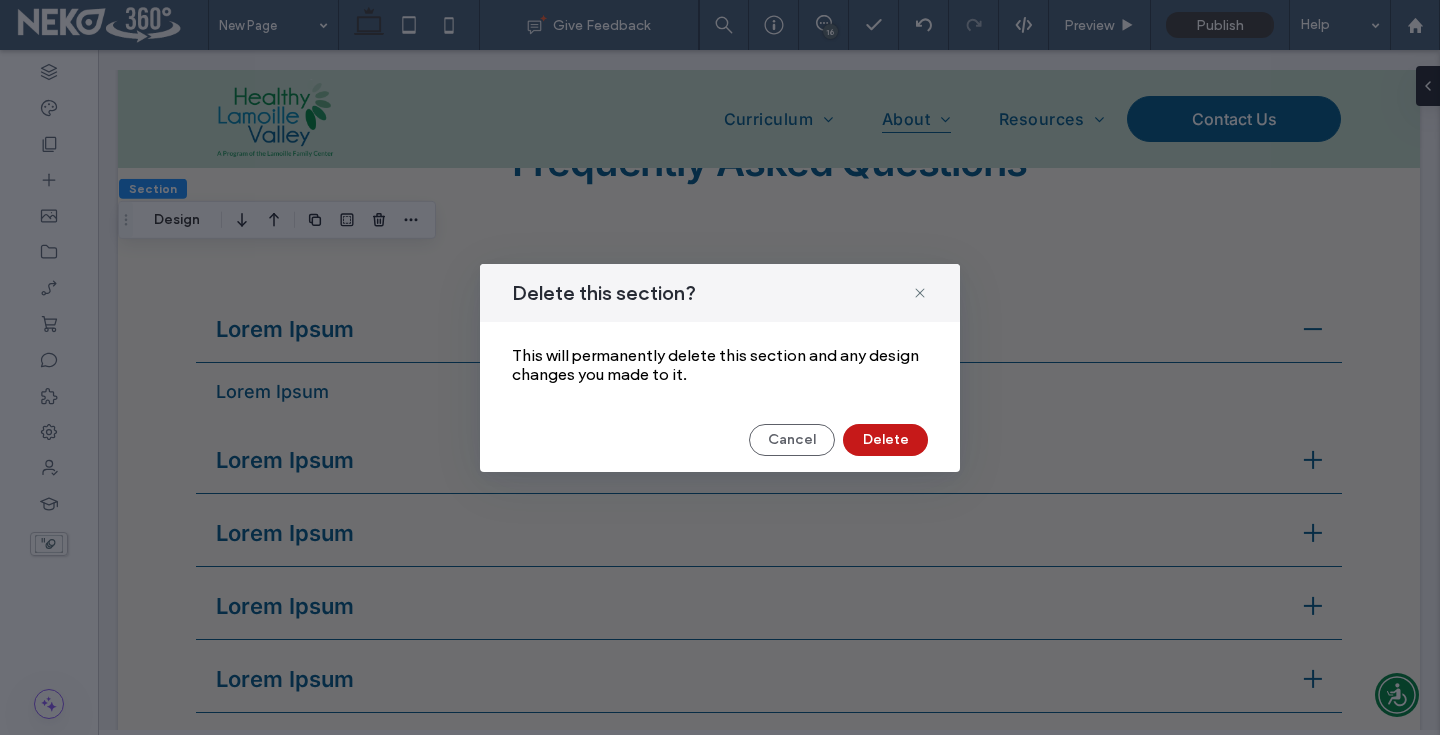 click on "Delete" at bounding box center (885, 440) 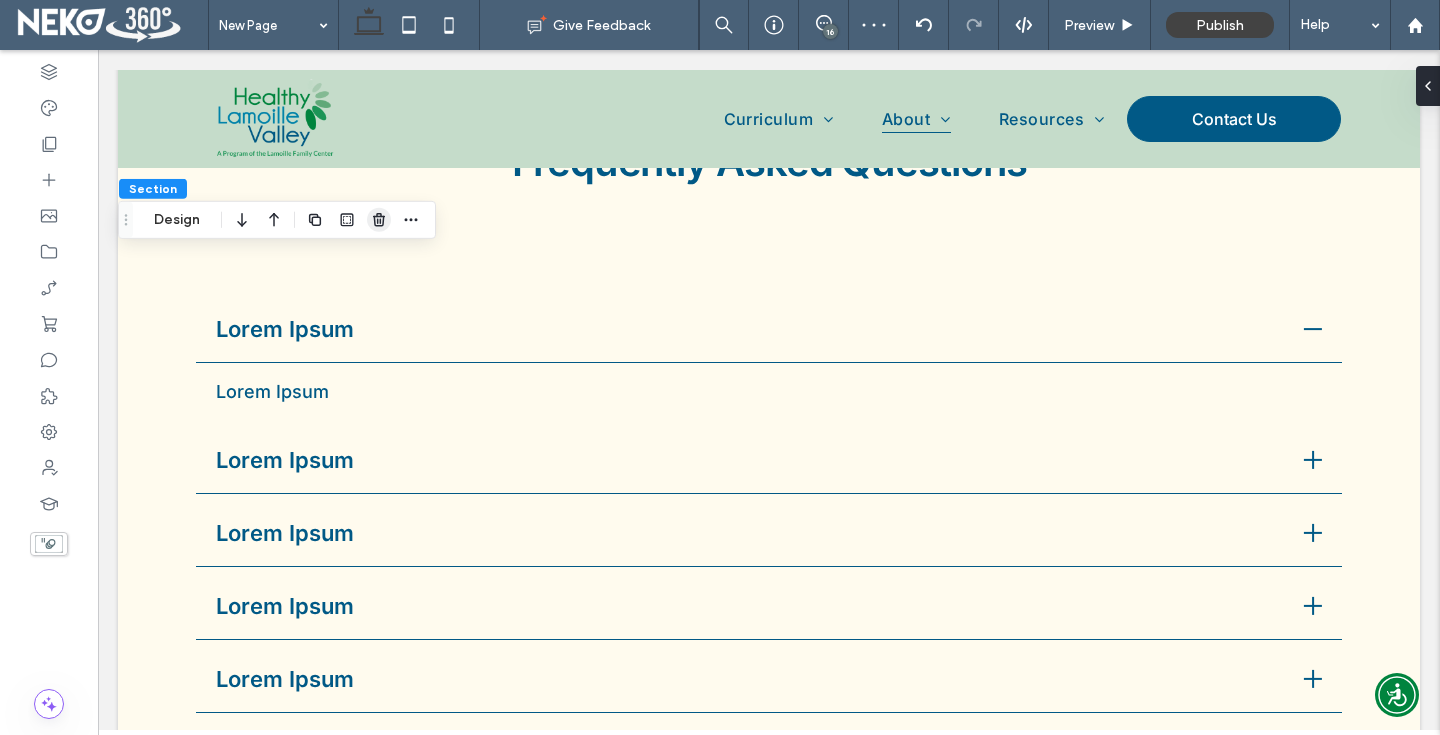 click 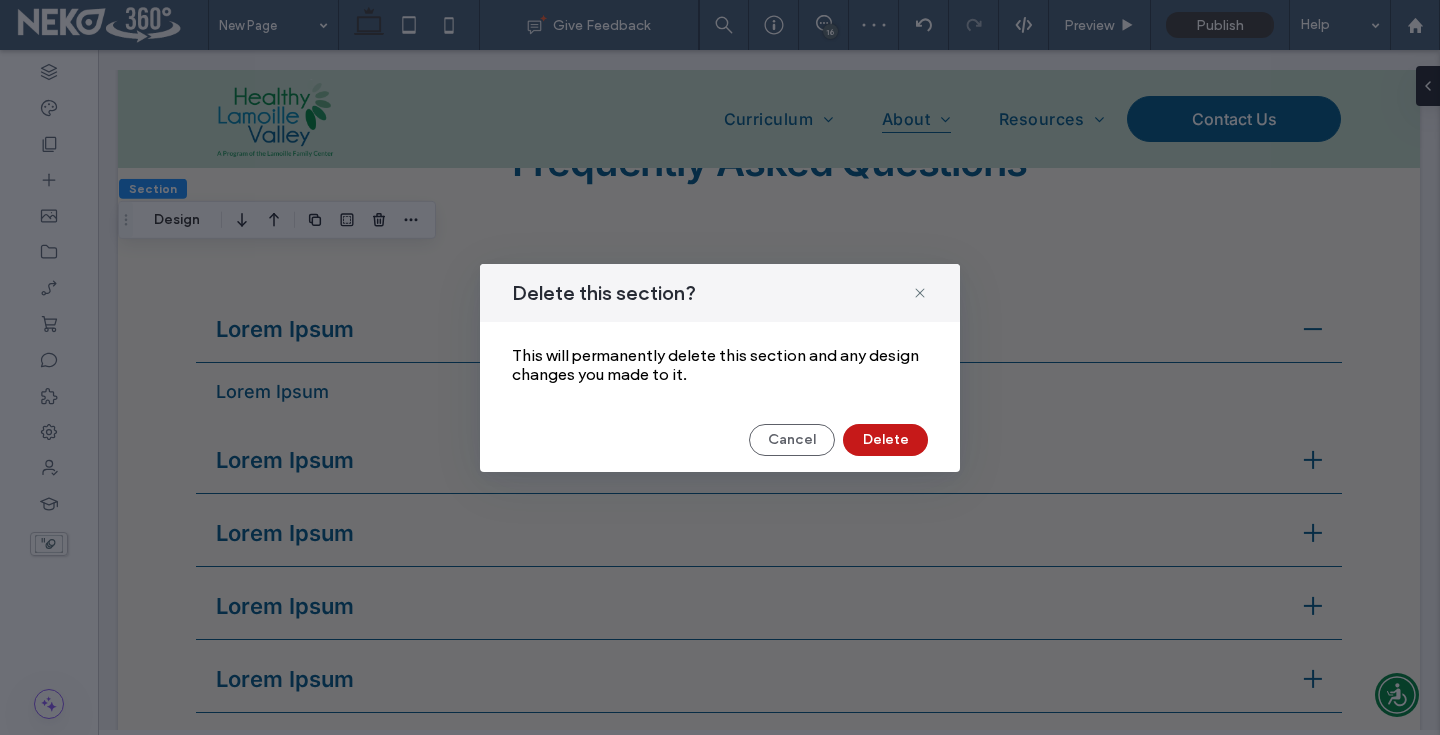 click on "Delete" at bounding box center [885, 440] 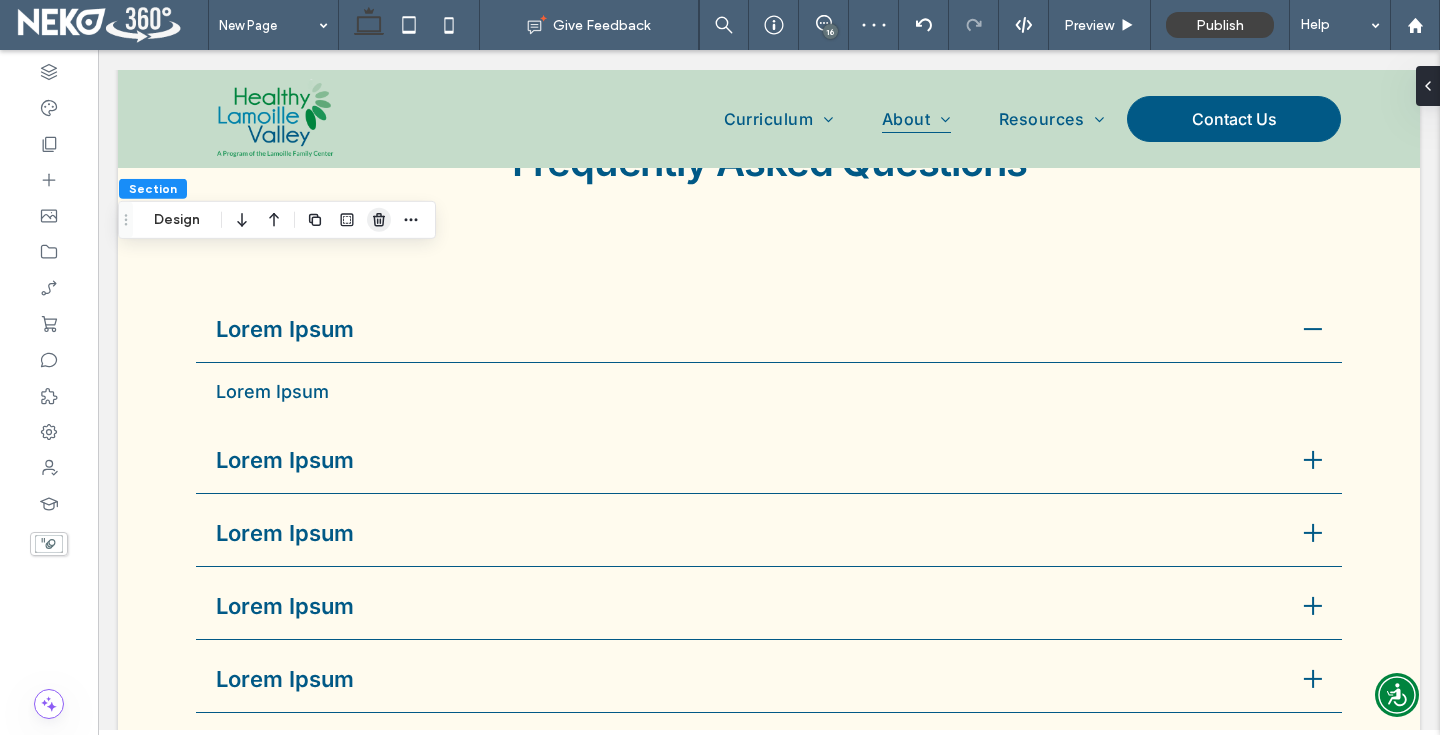 click 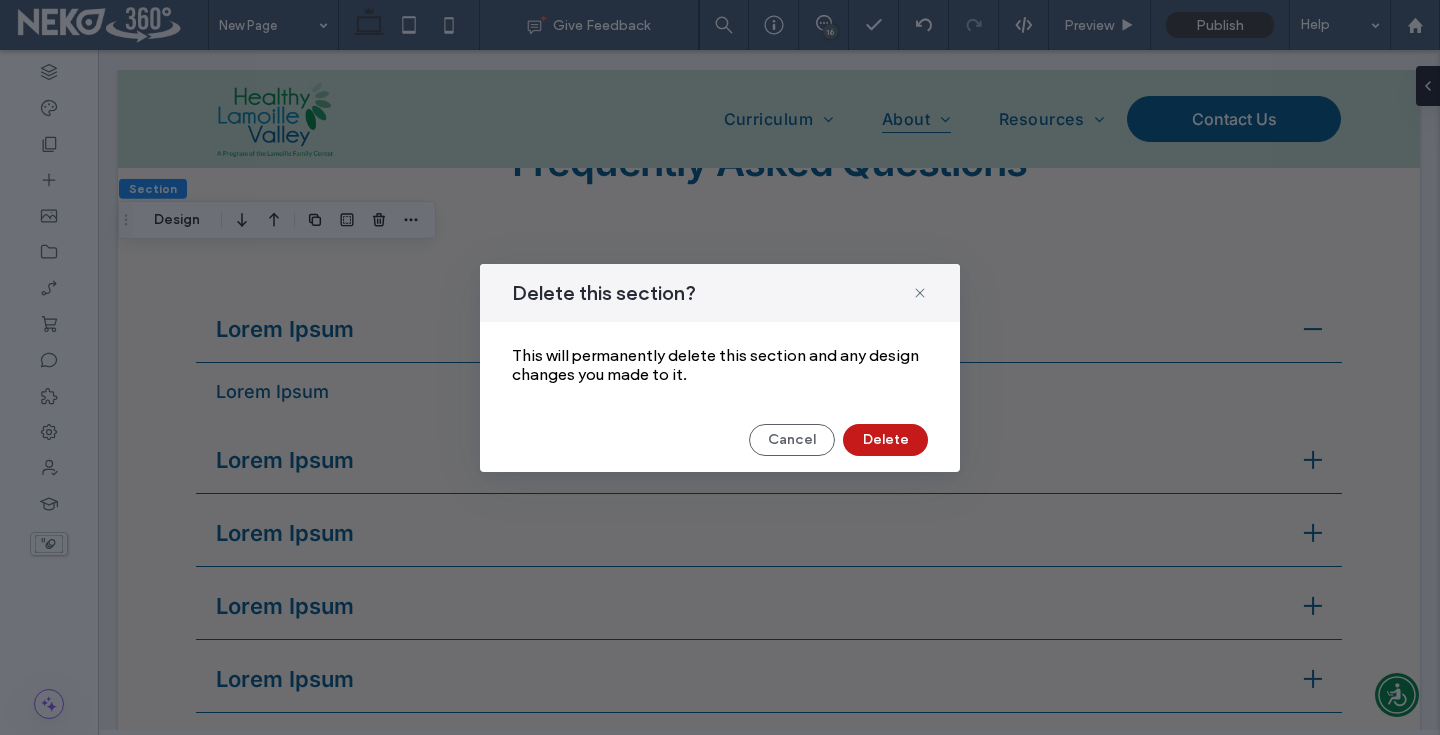 click on "Delete" at bounding box center [885, 440] 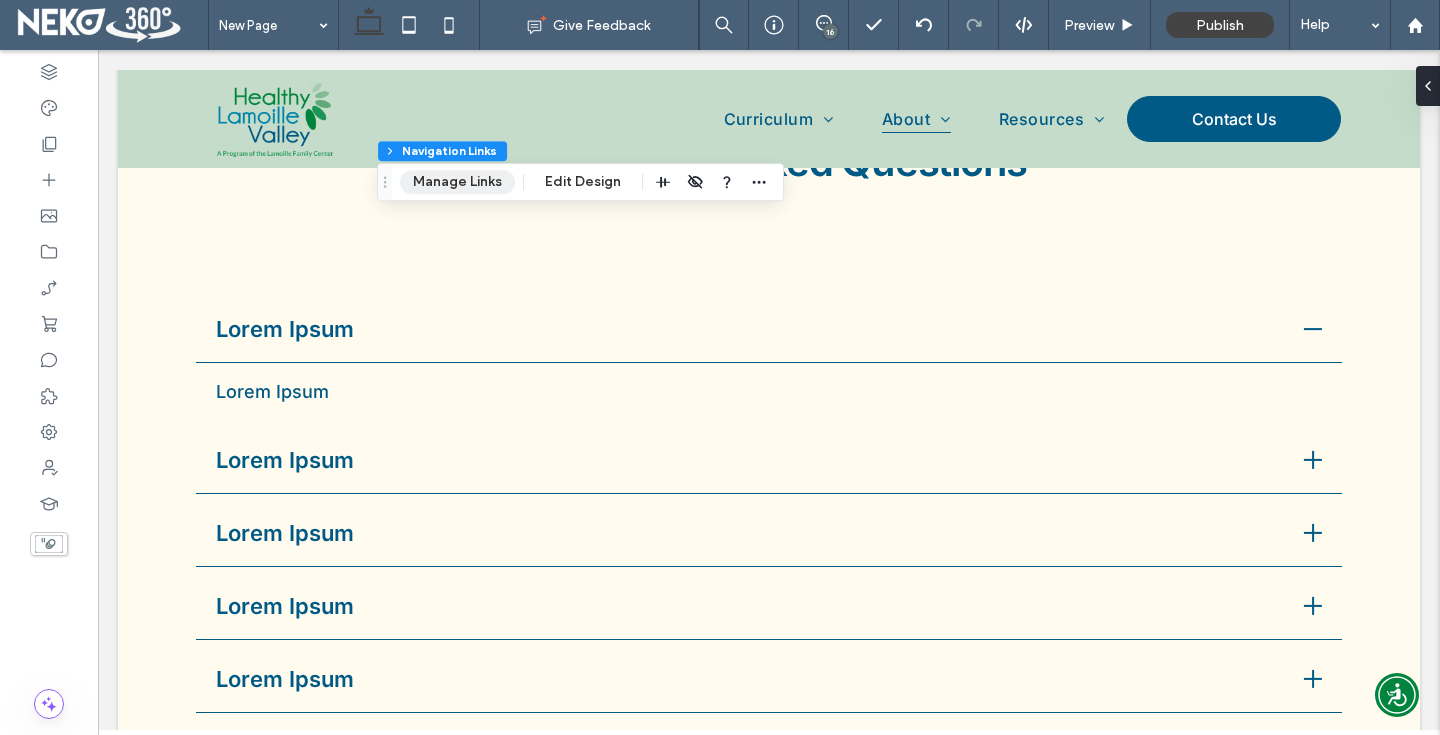 click on "Manage Links" at bounding box center [457, 182] 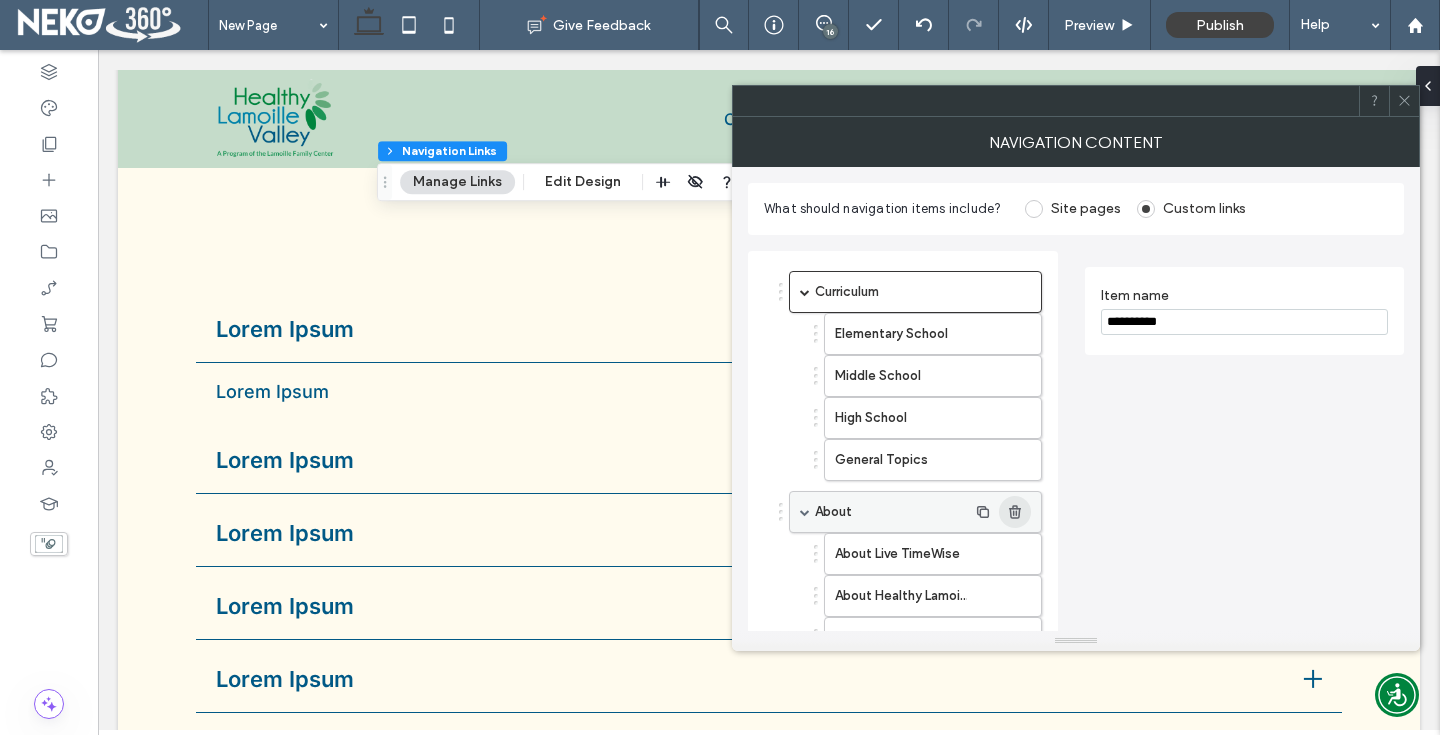scroll, scrollTop: 278, scrollLeft: 0, axis: vertical 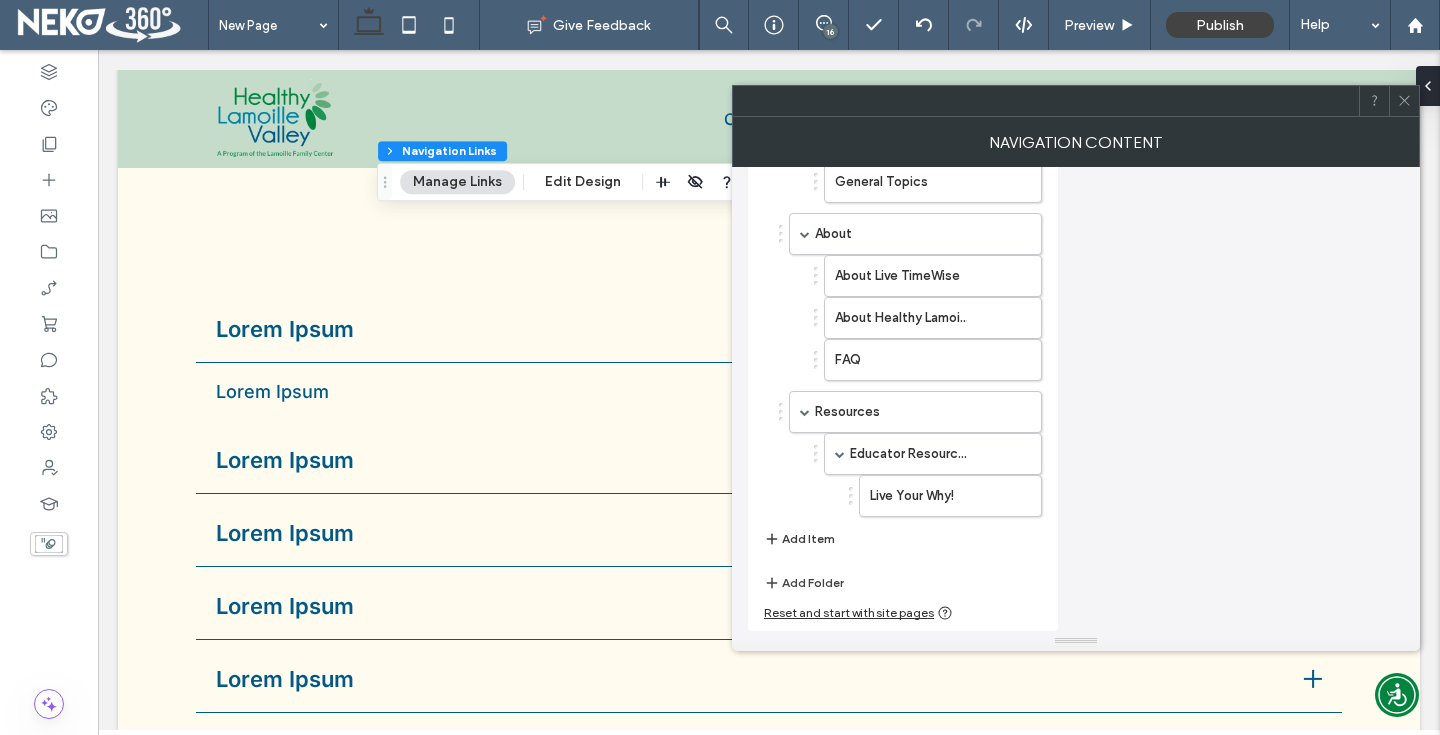 click on "Add Item" at bounding box center (799, 539) 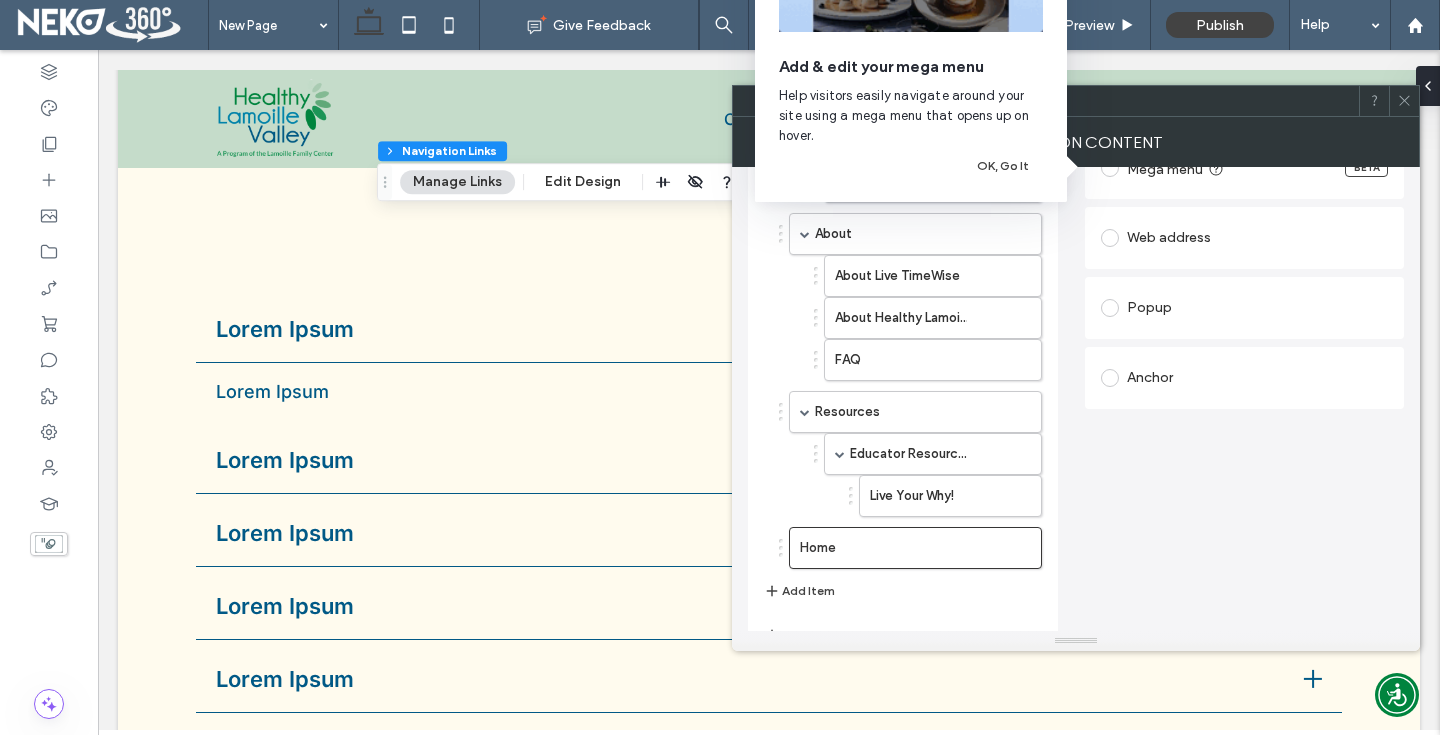 scroll, scrollTop: 0, scrollLeft: 0, axis: both 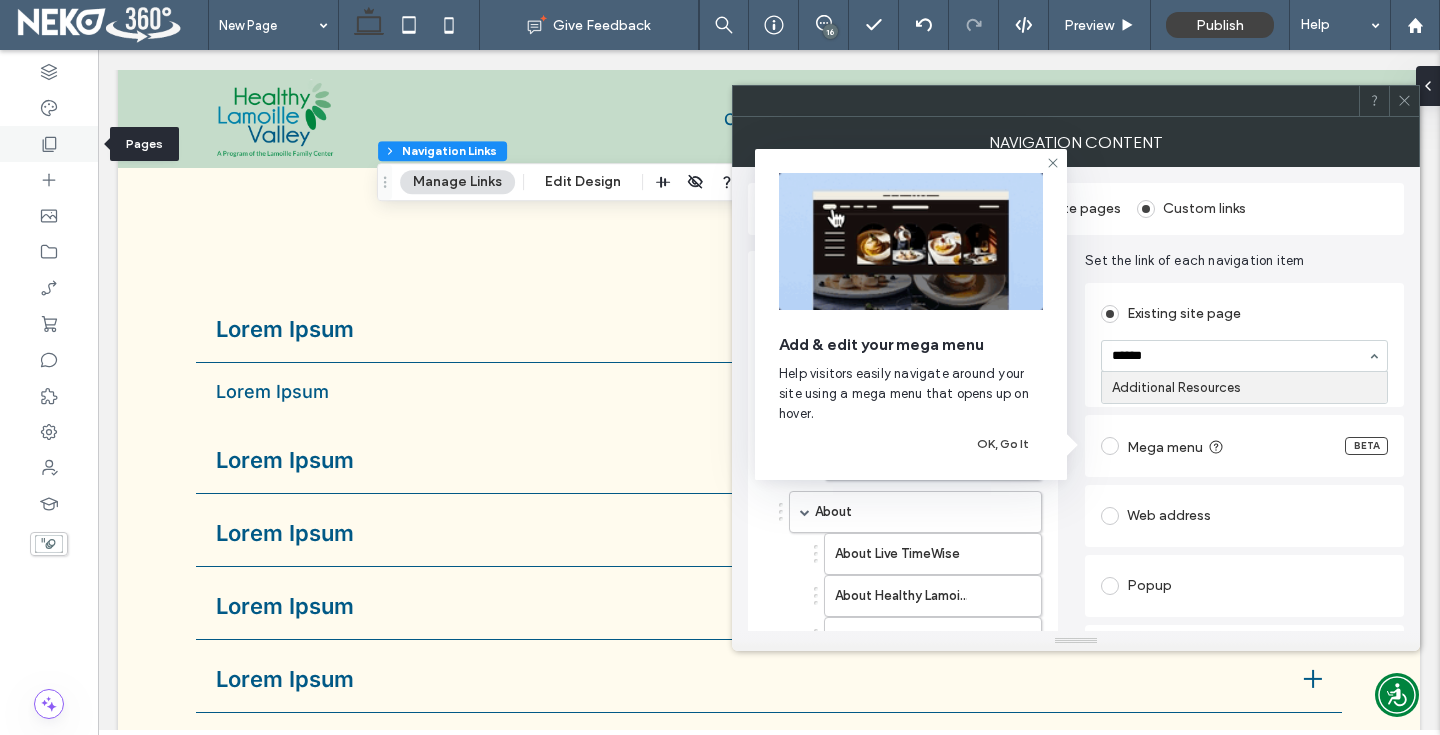 type on "******" 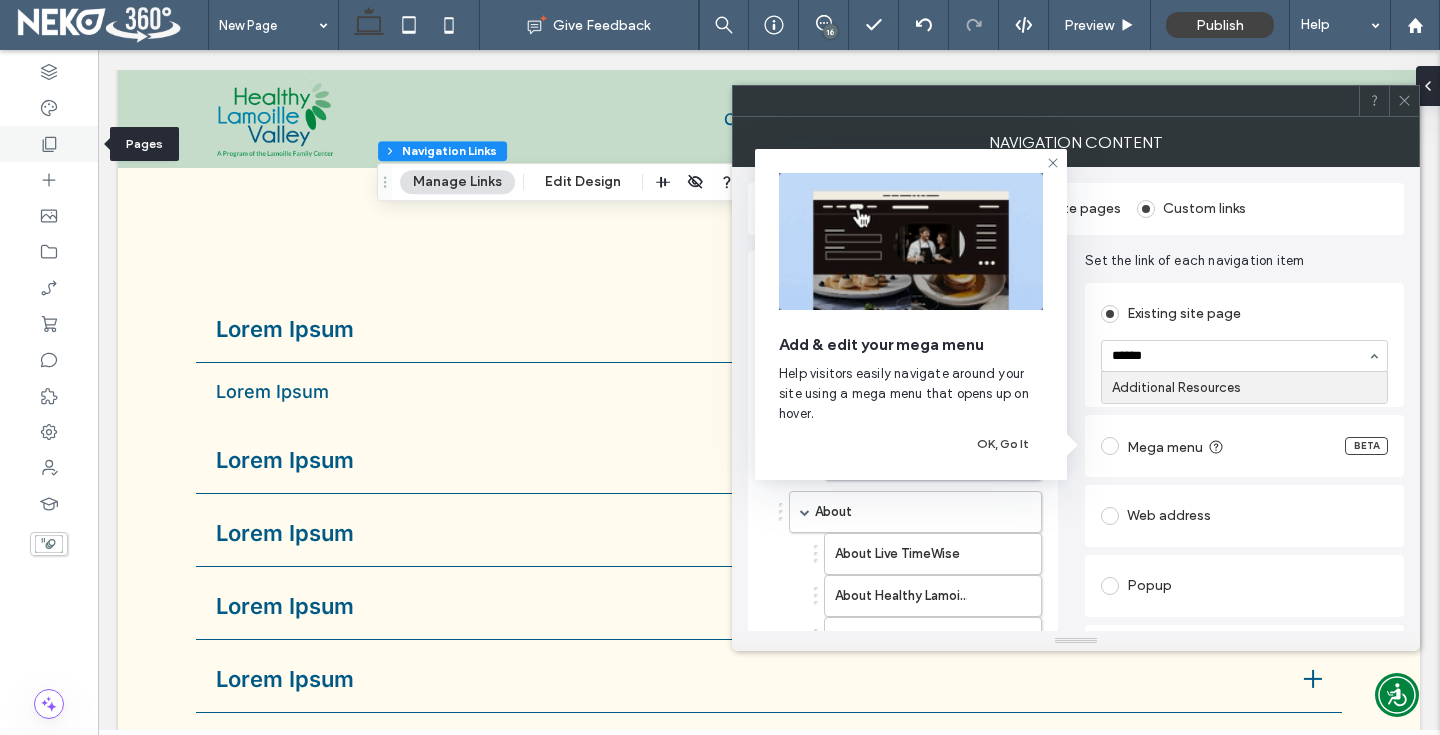 type 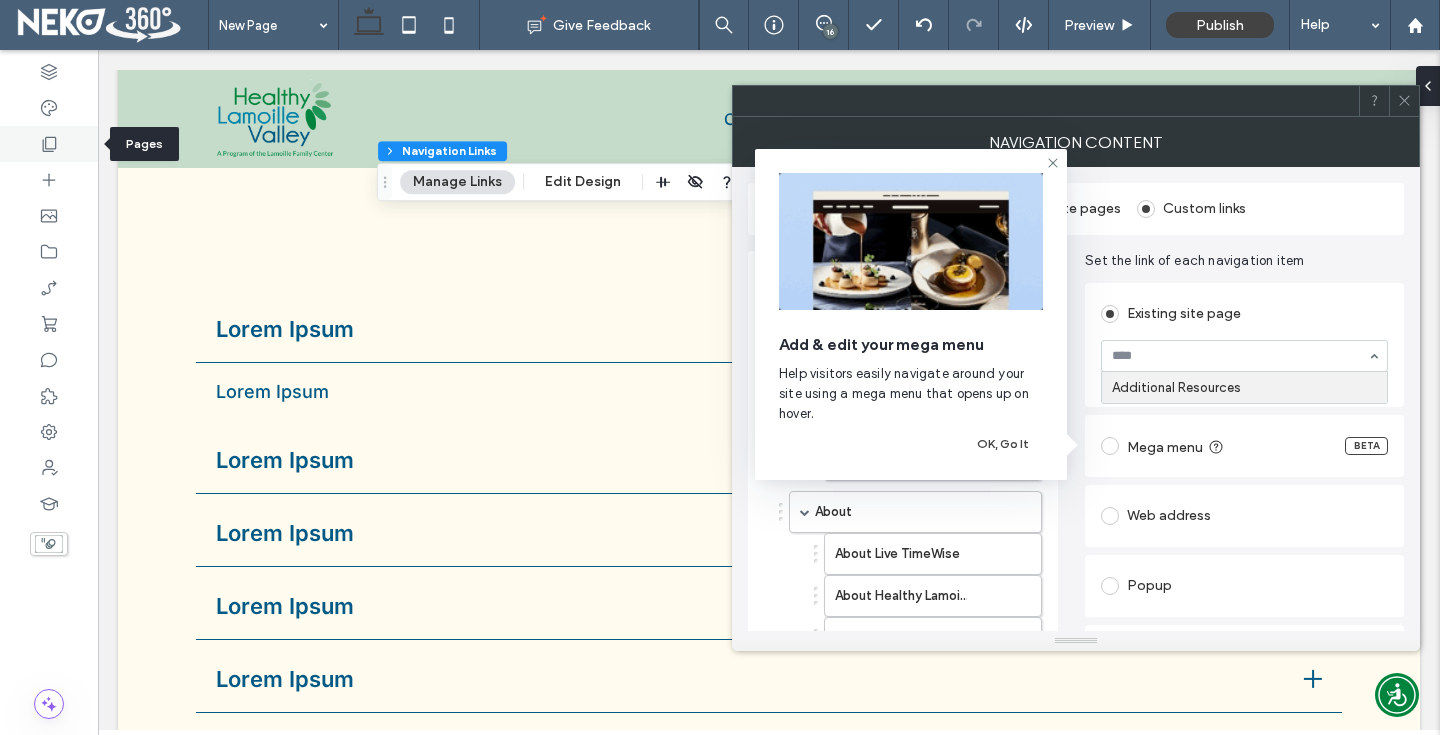 click at bounding box center [49, 144] 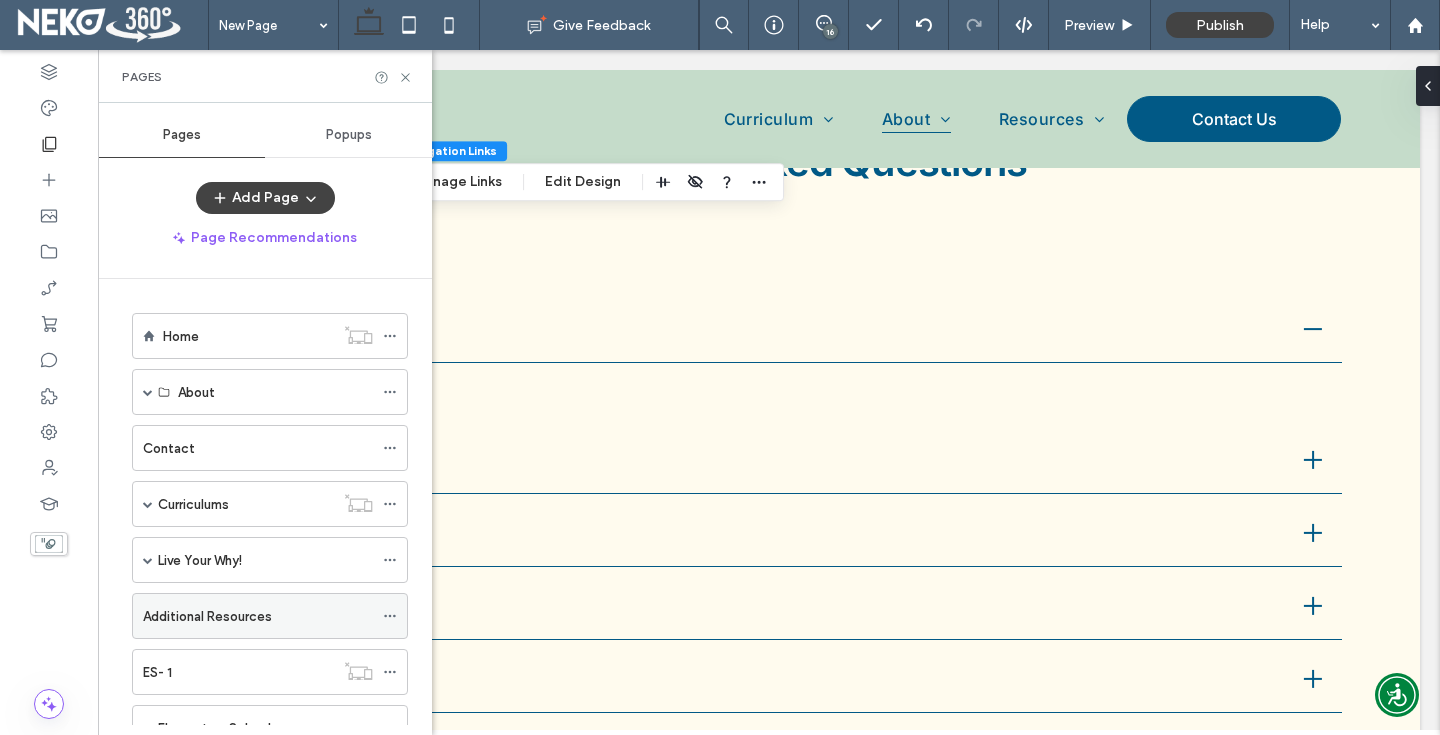 scroll, scrollTop: 454, scrollLeft: 0, axis: vertical 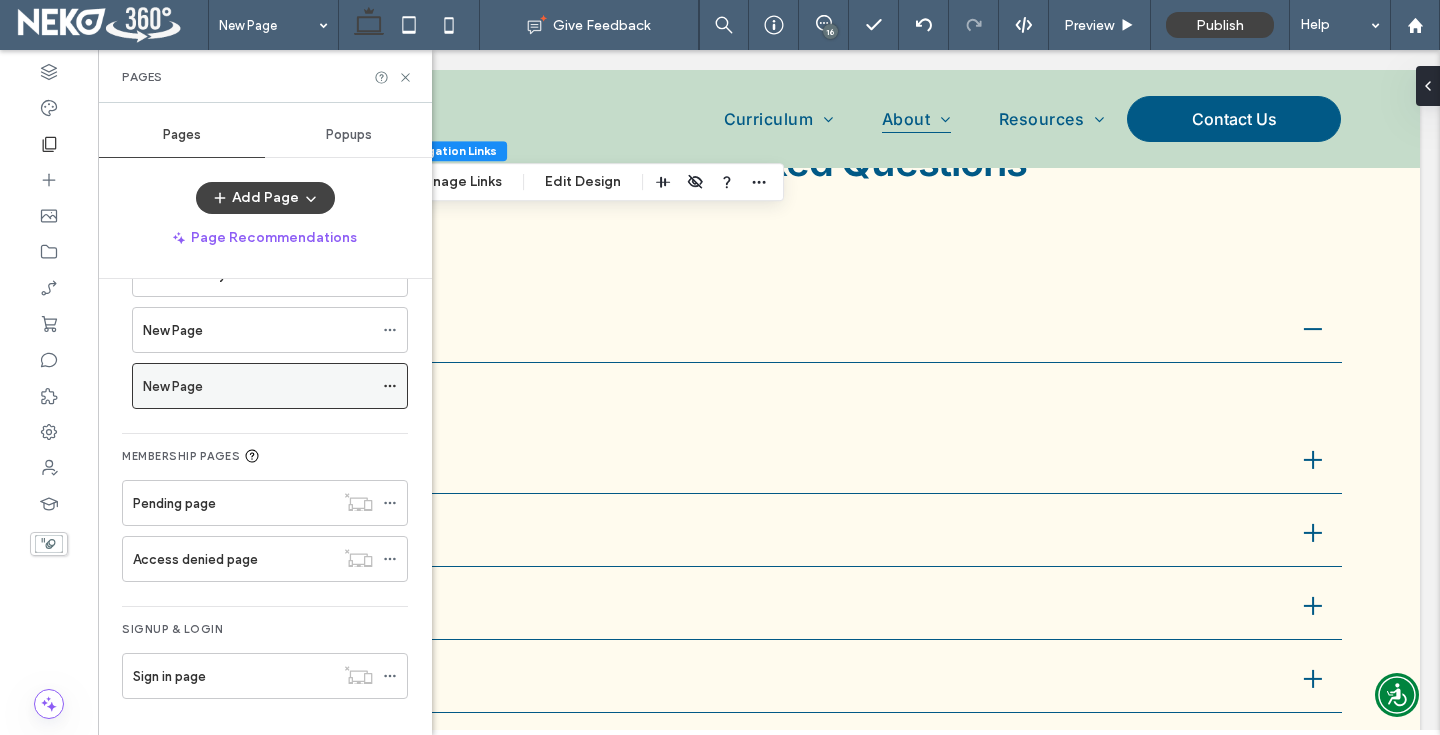 click 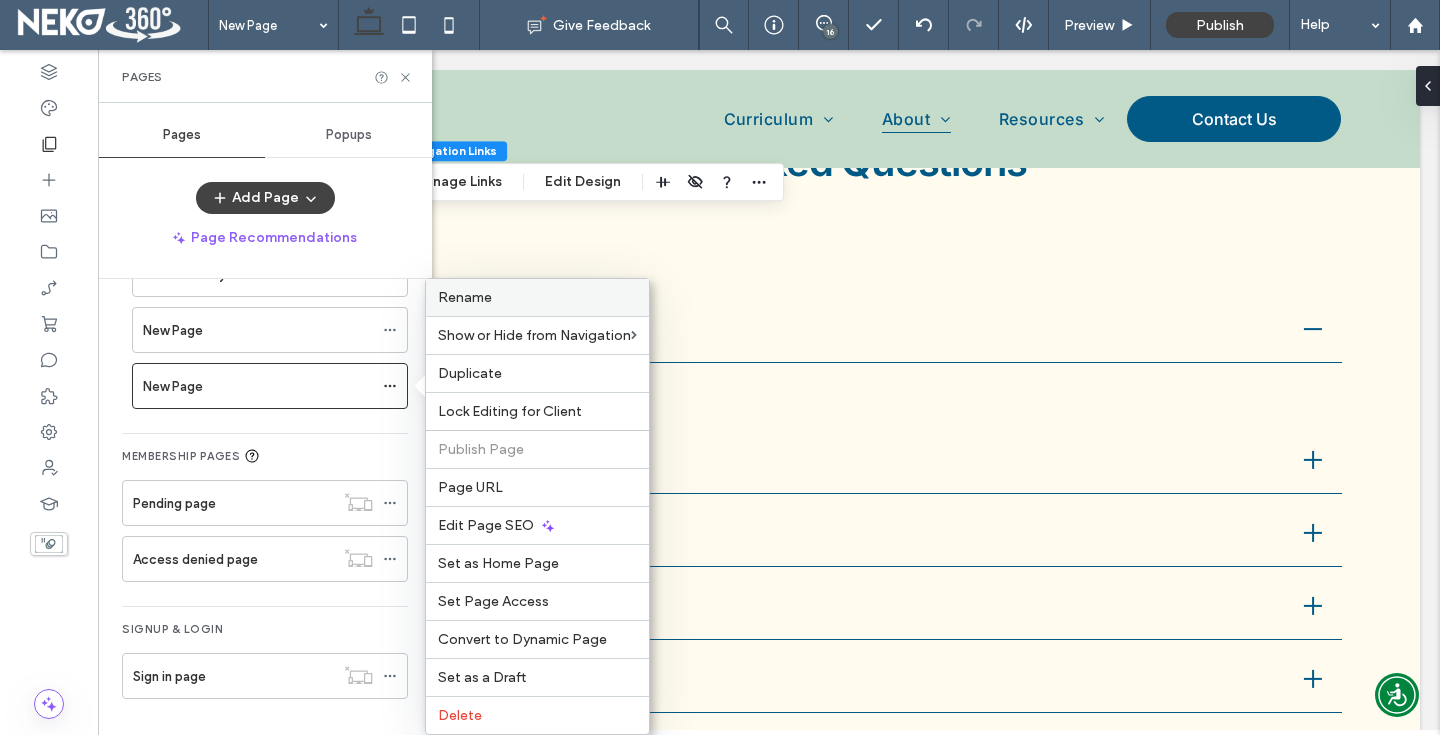 click on "Rename" at bounding box center [537, 297] 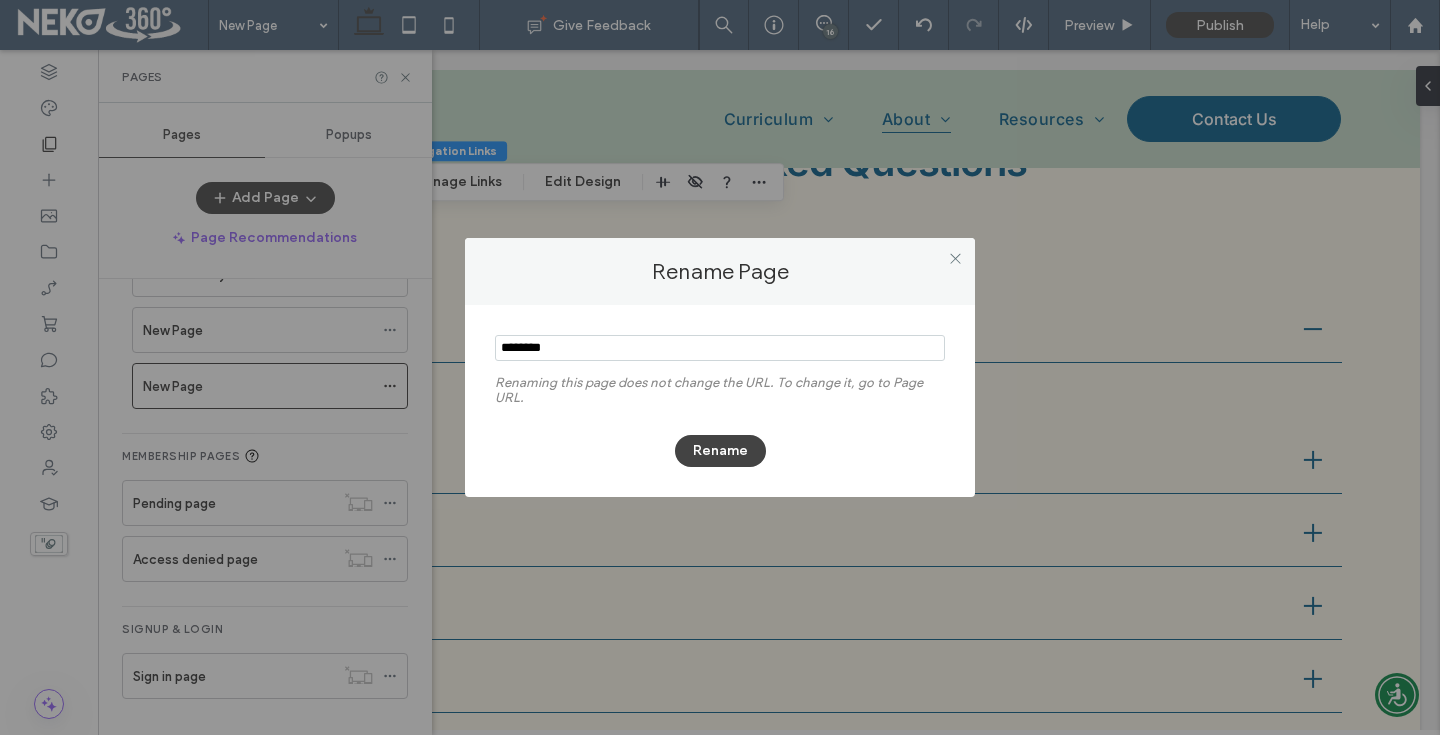 click at bounding box center [720, 348] 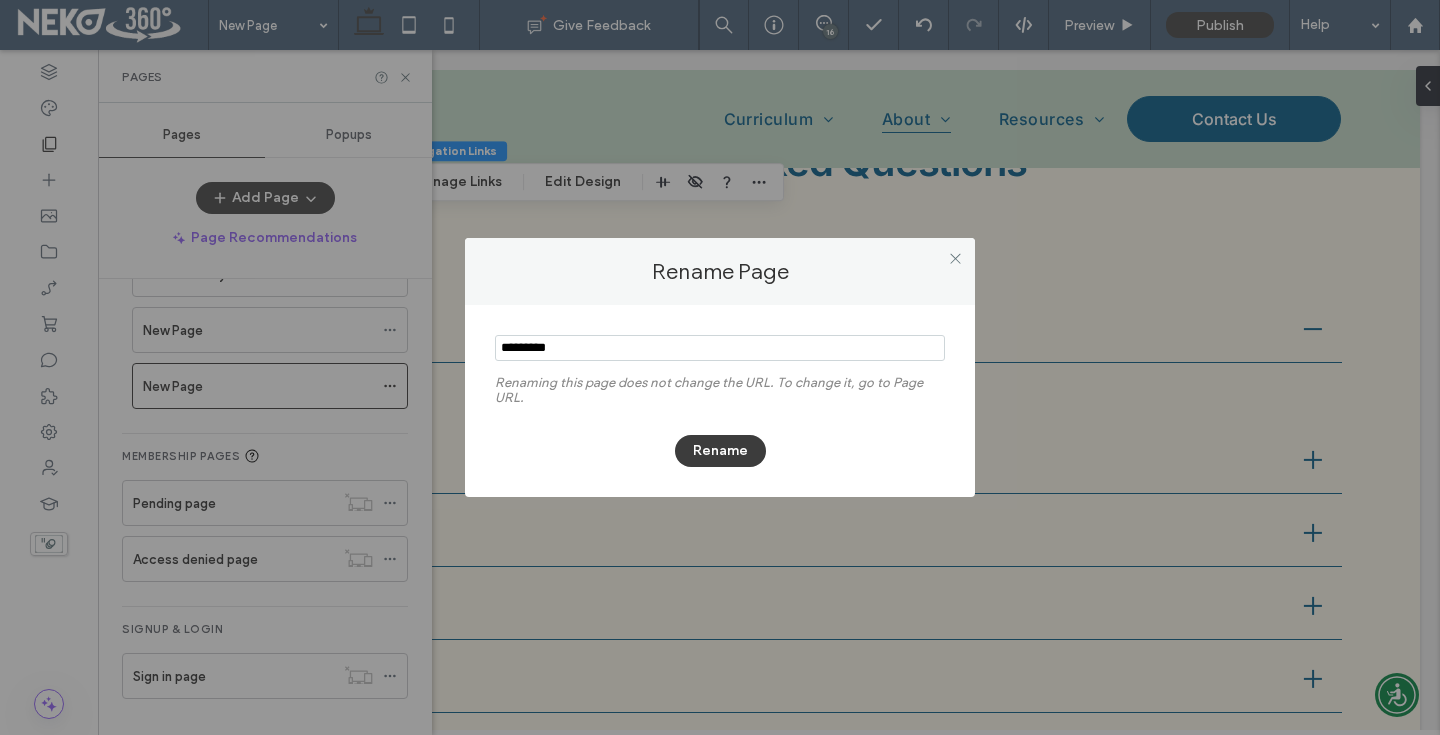 type on "*********" 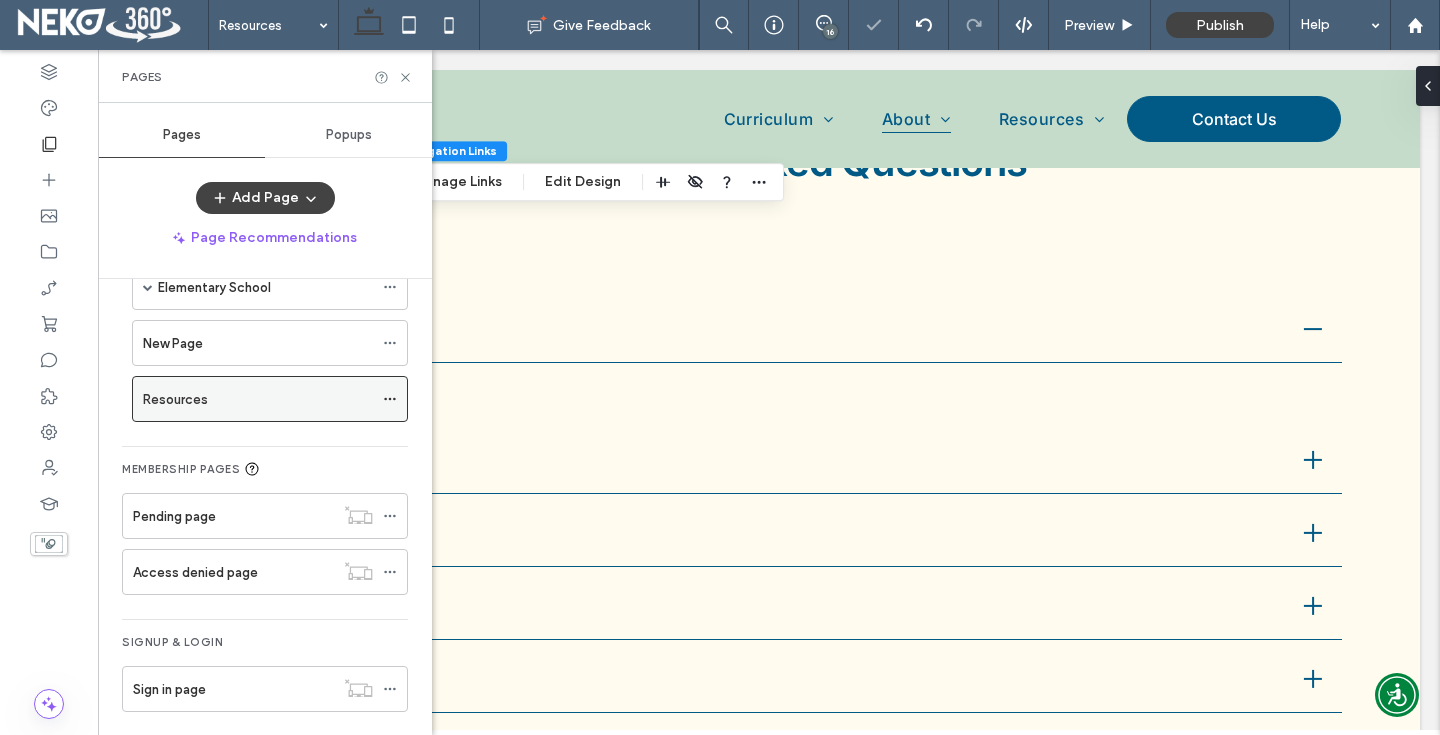 scroll, scrollTop: 440, scrollLeft: 0, axis: vertical 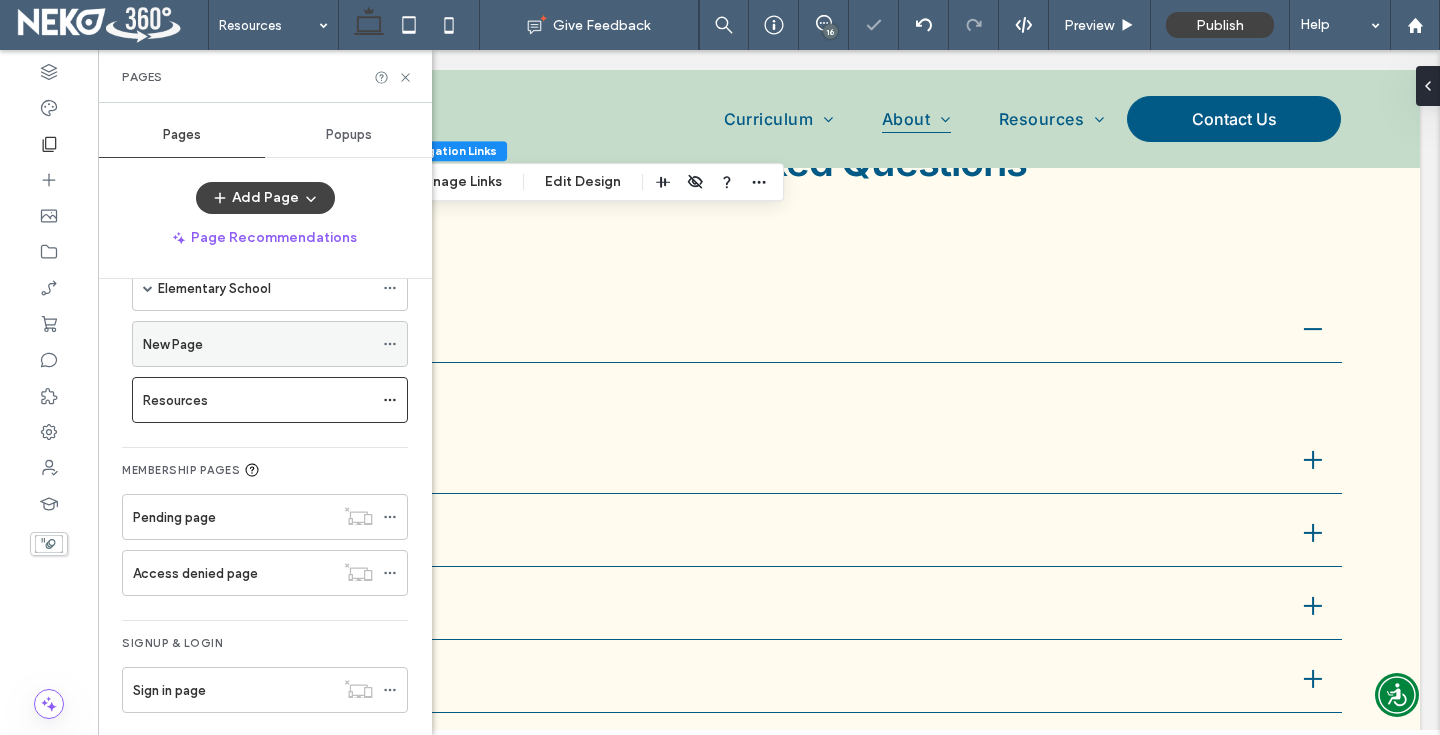 click 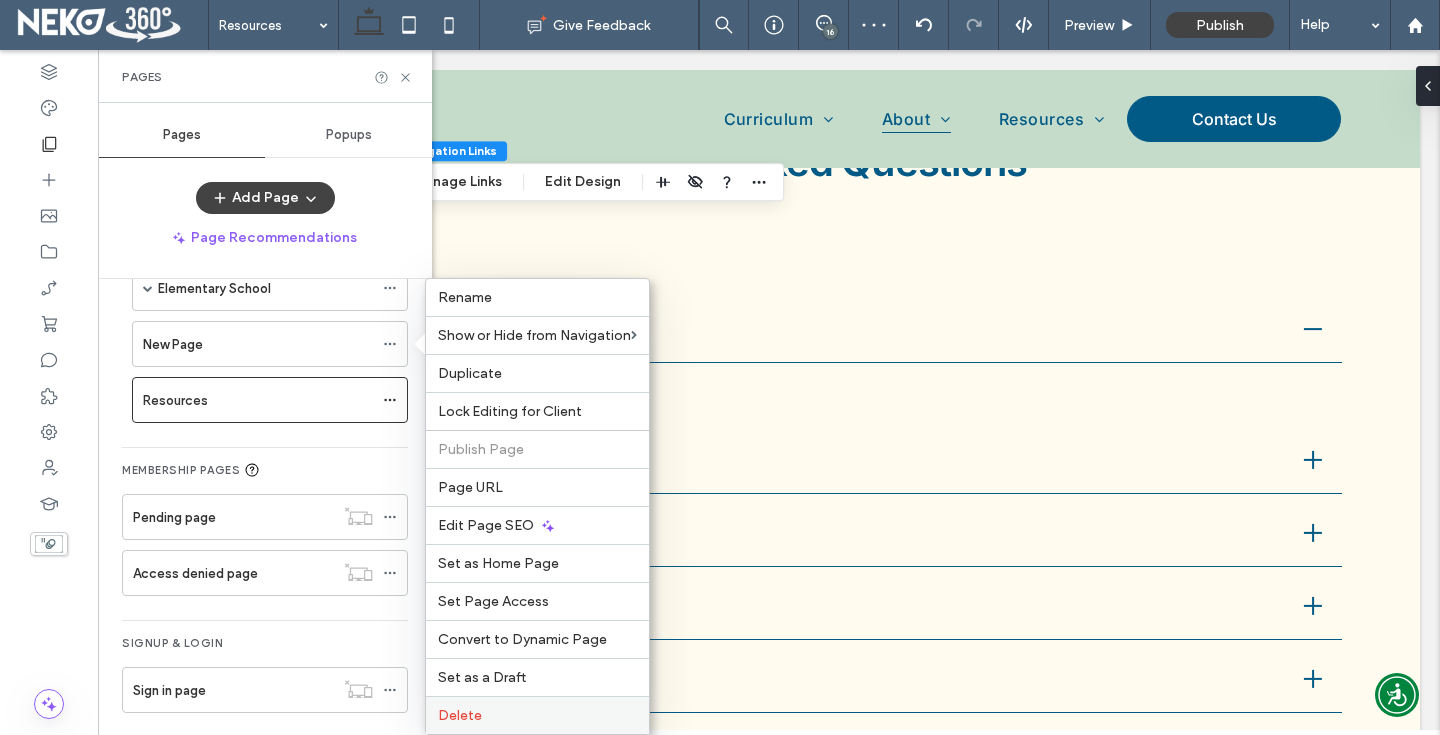 click on "Delete" at bounding box center [537, 715] 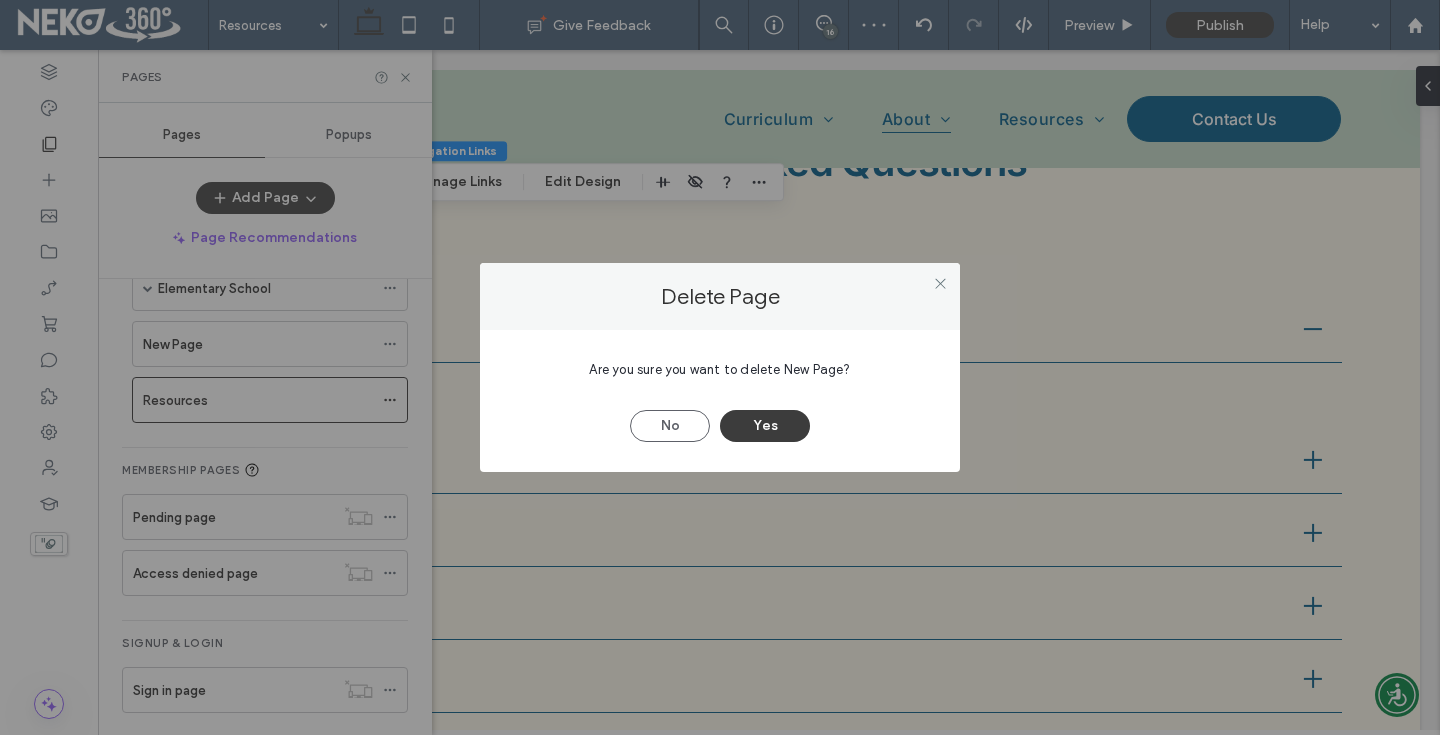 click on "Yes" at bounding box center (765, 426) 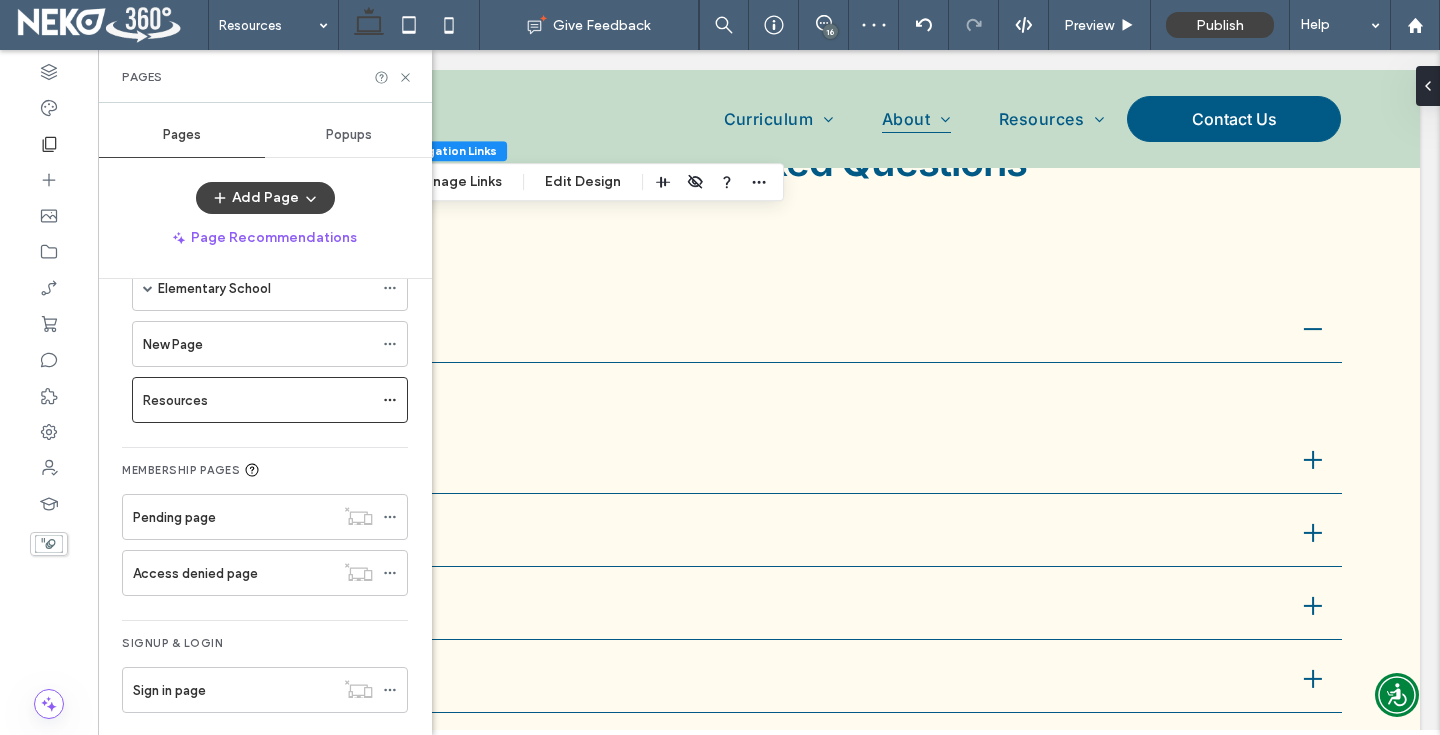 scroll, scrollTop: 398, scrollLeft: 0, axis: vertical 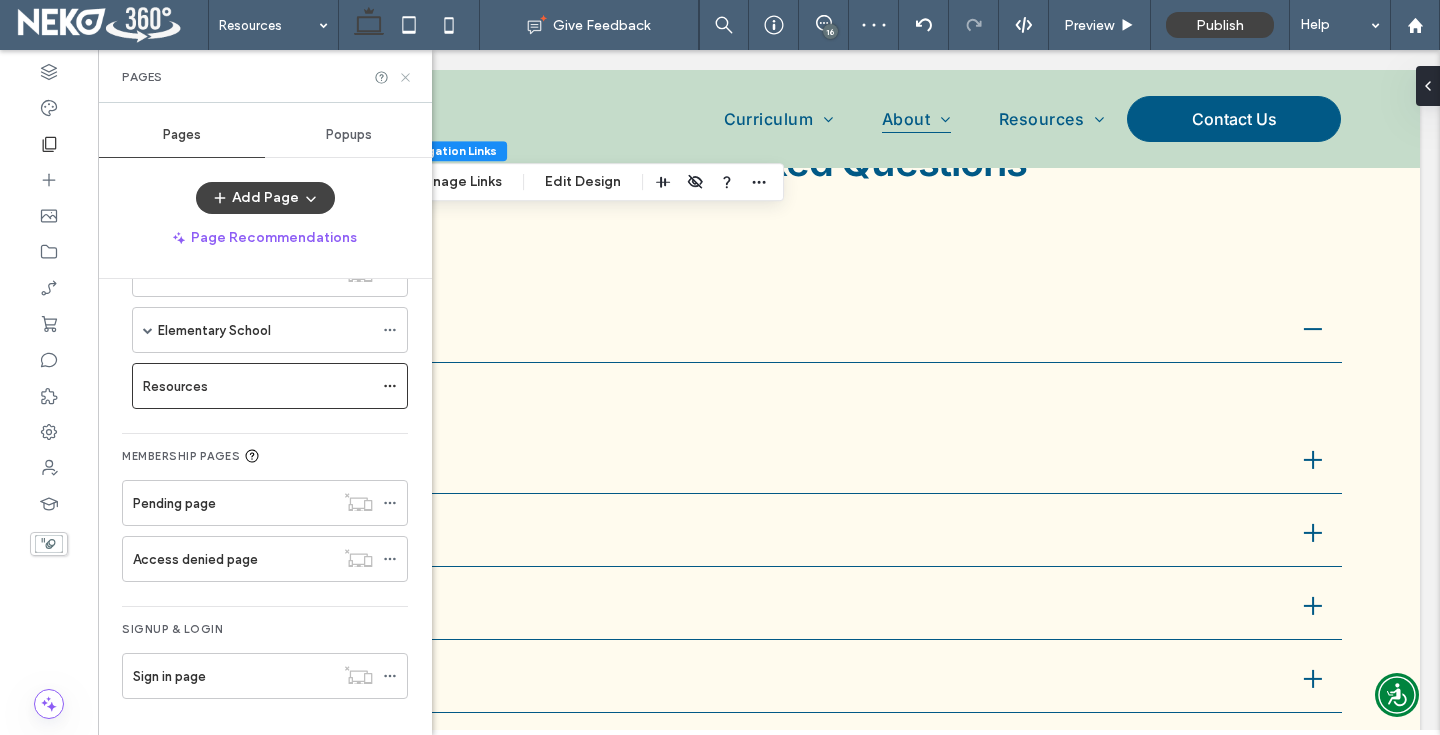click 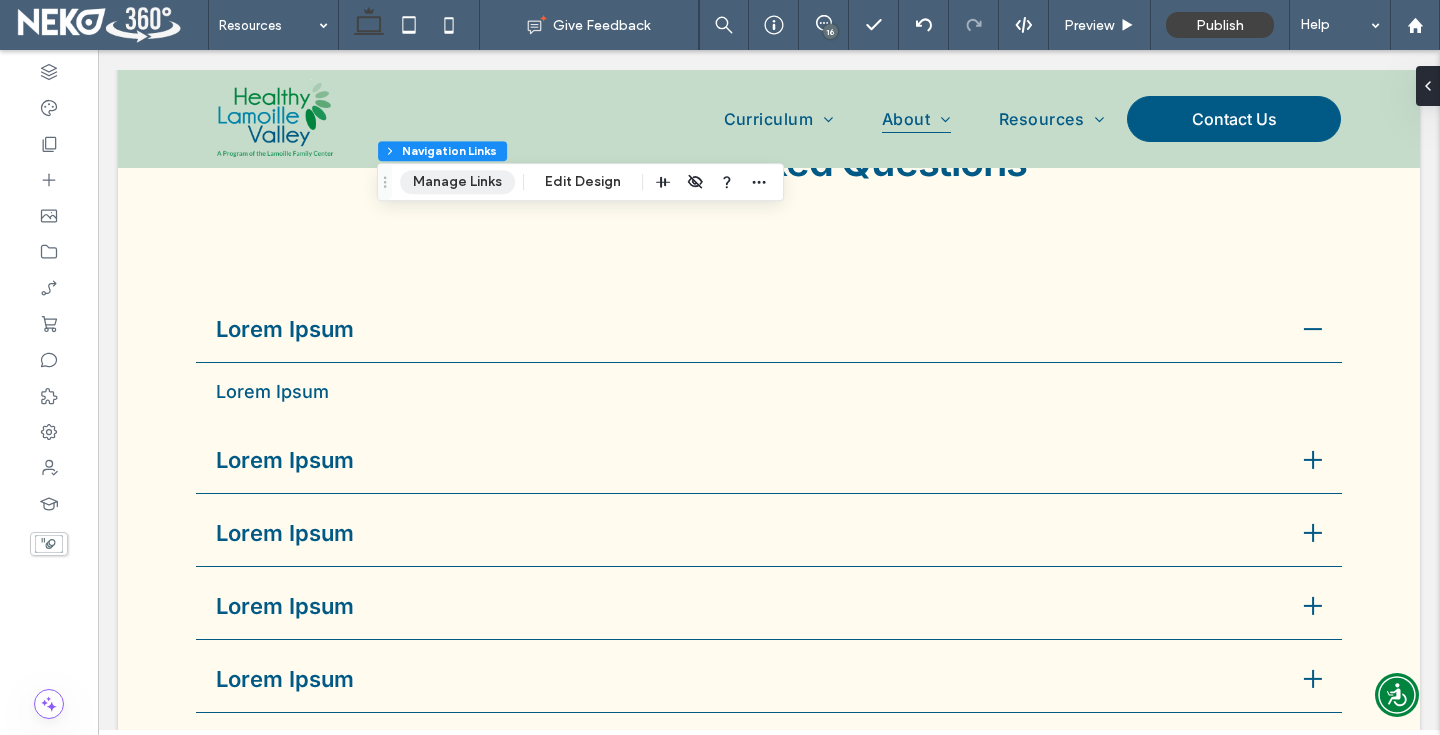 click on "Manage Links" at bounding box center (457, 182) 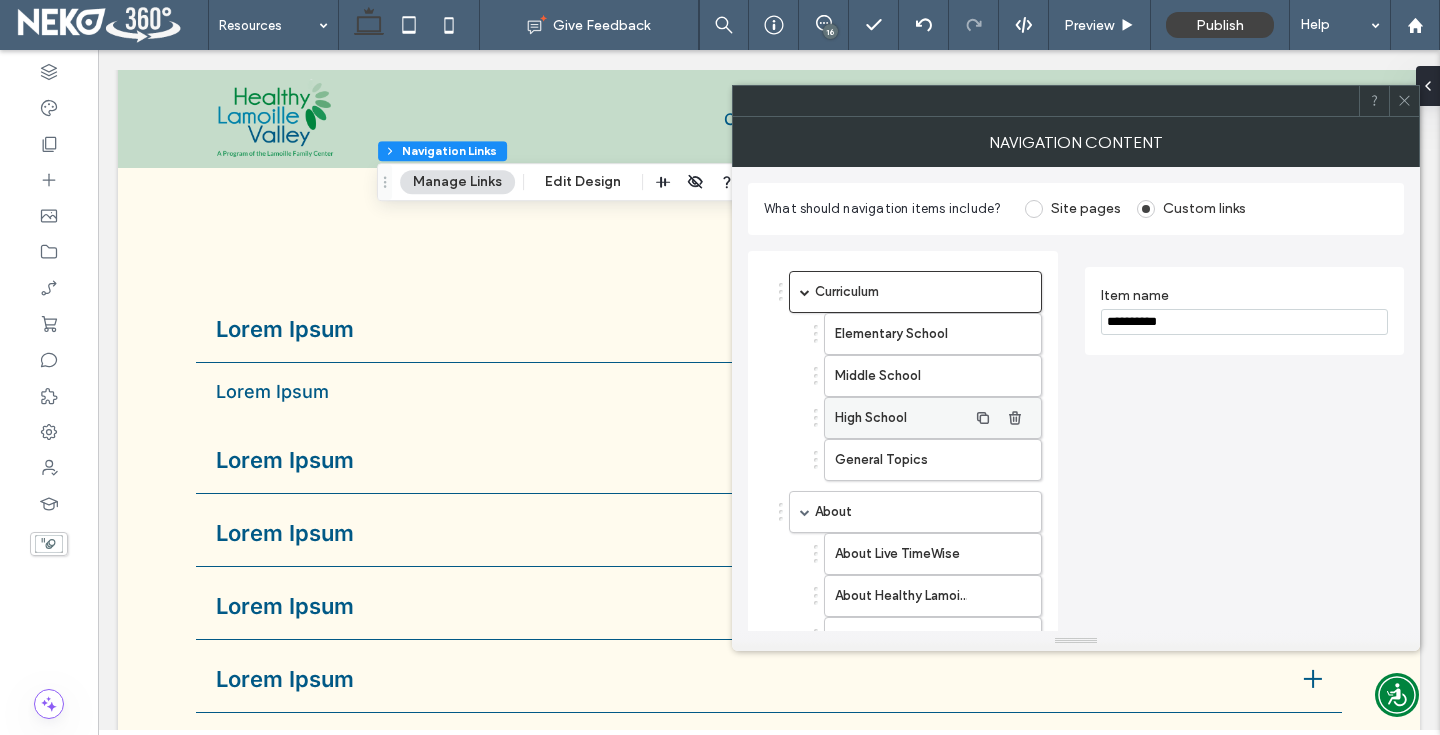 scroll, scrollTop: 330, scrollLeft: 0, axis: vertical 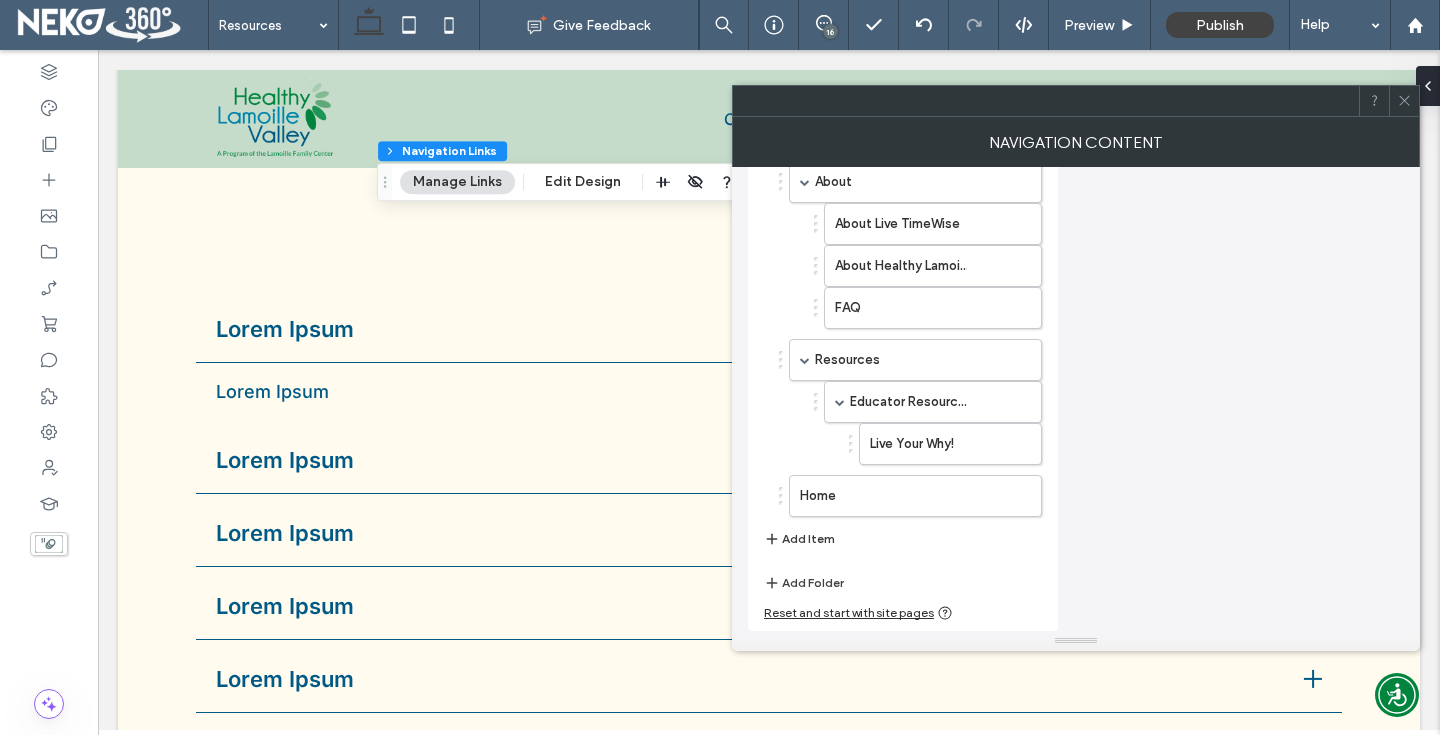 click on "Add Item" at bounding box center [799, 539] 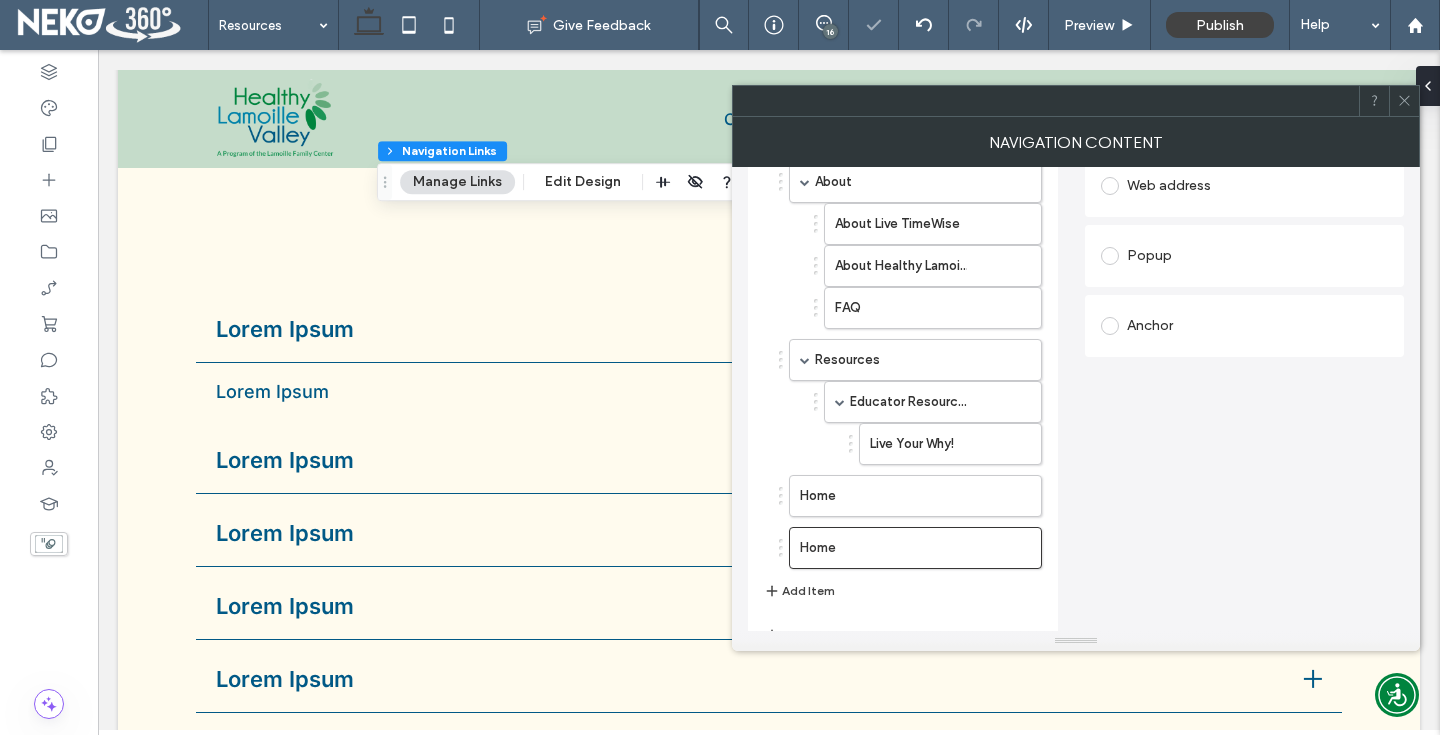 scroll, scrollTop: 0, scrollLeft: 0, axis: both 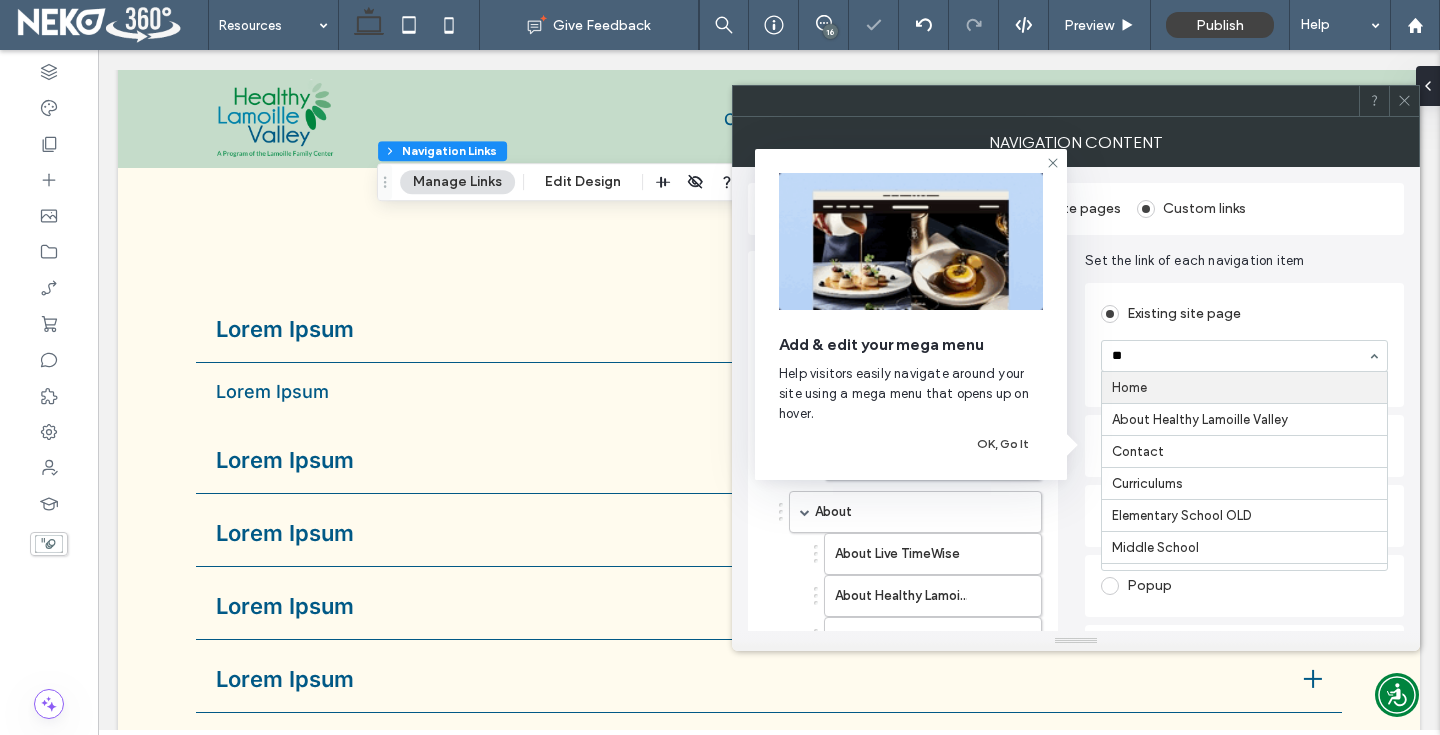 type on "***" 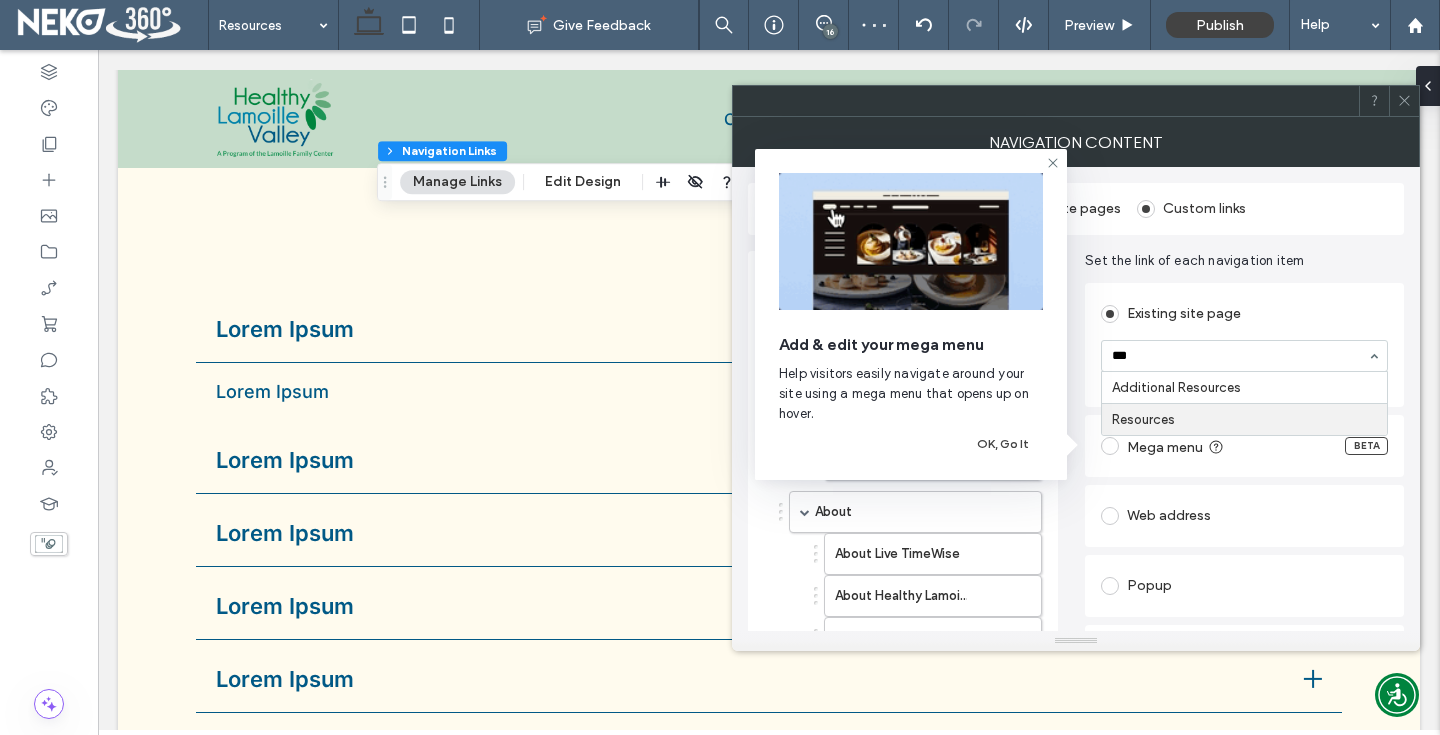 type 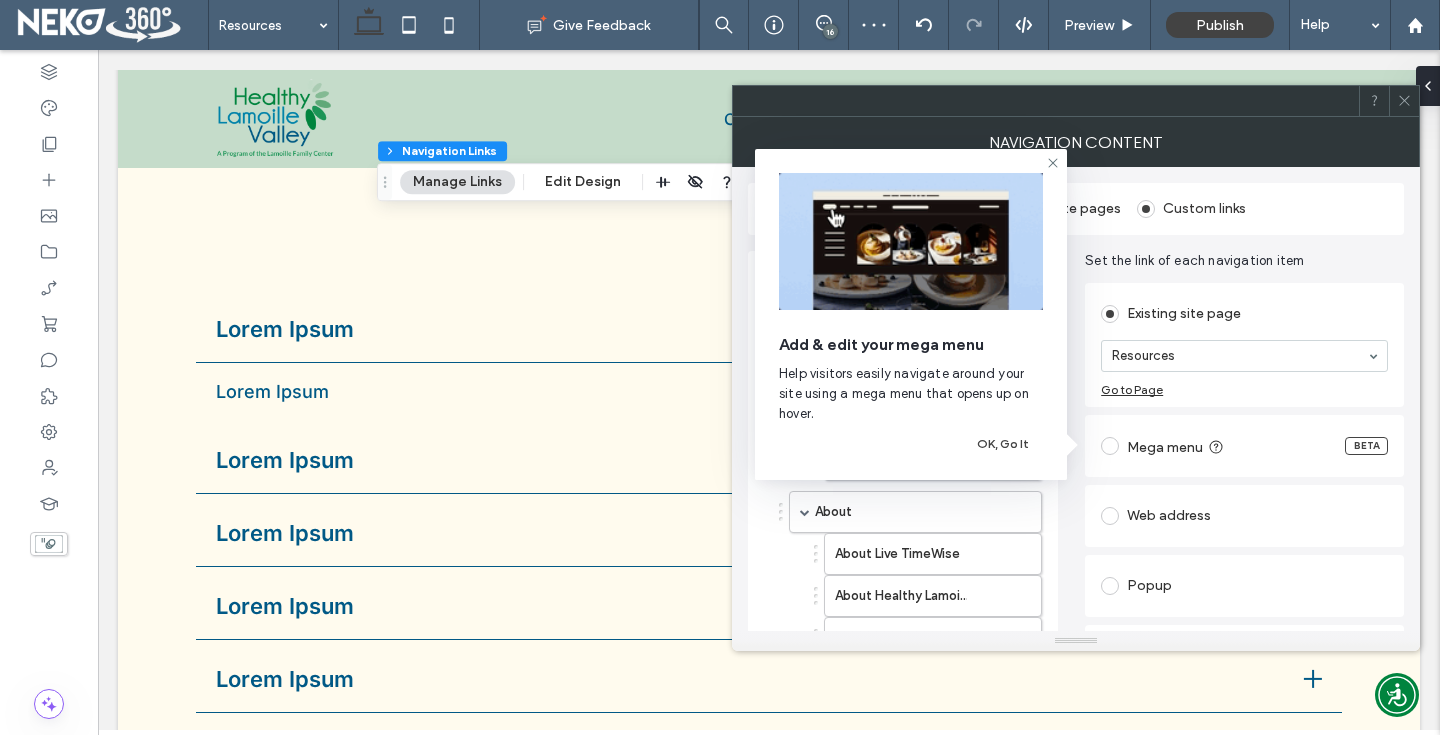 click on "What should navigation items include? Site pages Custom links Curriculum Elementary School Middle School High School General Topics About About Live TimeWise About Healthy Lamoille Valley FAQ Resources Educator Resources Live Your Why!
Home
Resources Add Item Add Folder Reset and start with site pages Set the link of each navigation item Existing site page Resources Go to Page Mega menu BETA Web address Popup Anchor" at bounding box center [1076, 590] 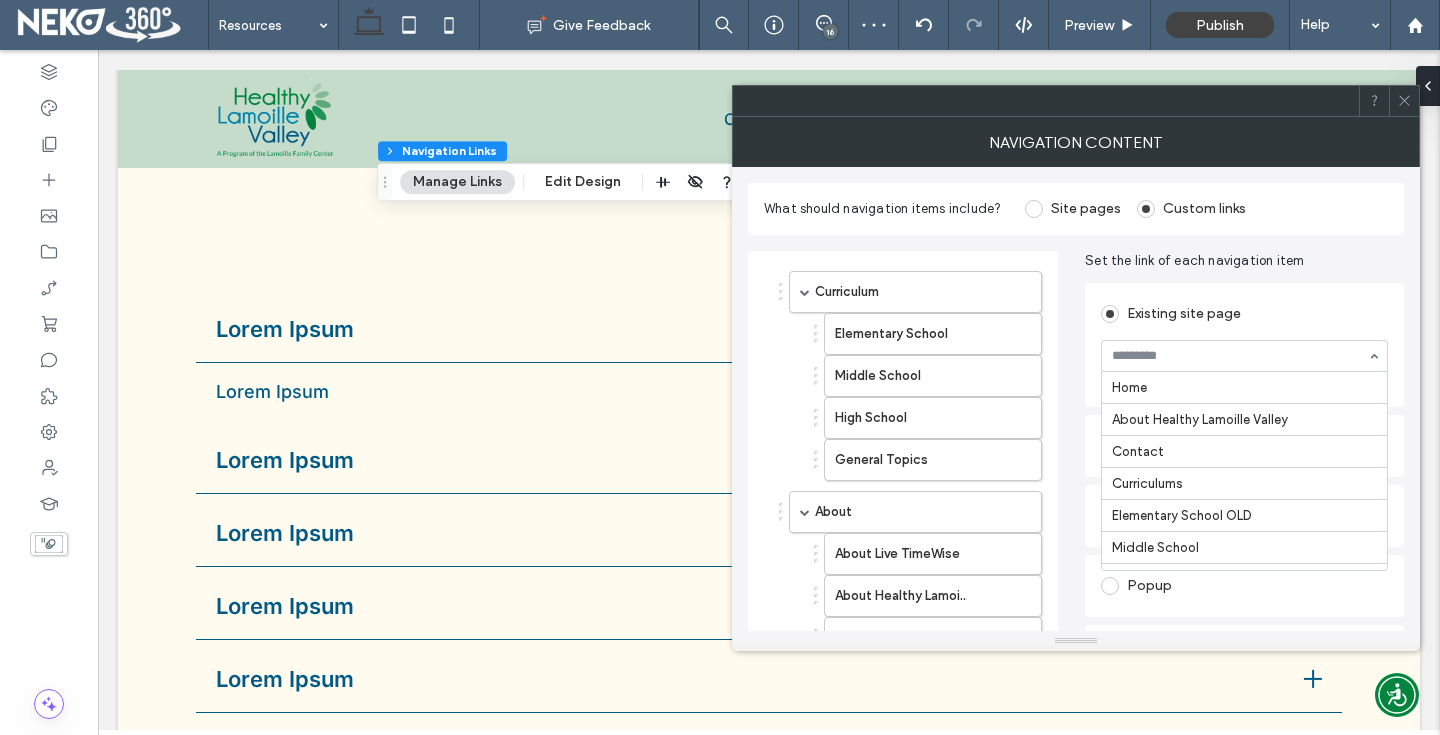 scroll, scrollTop: 296, scrollLeft: 0, axis: vertical 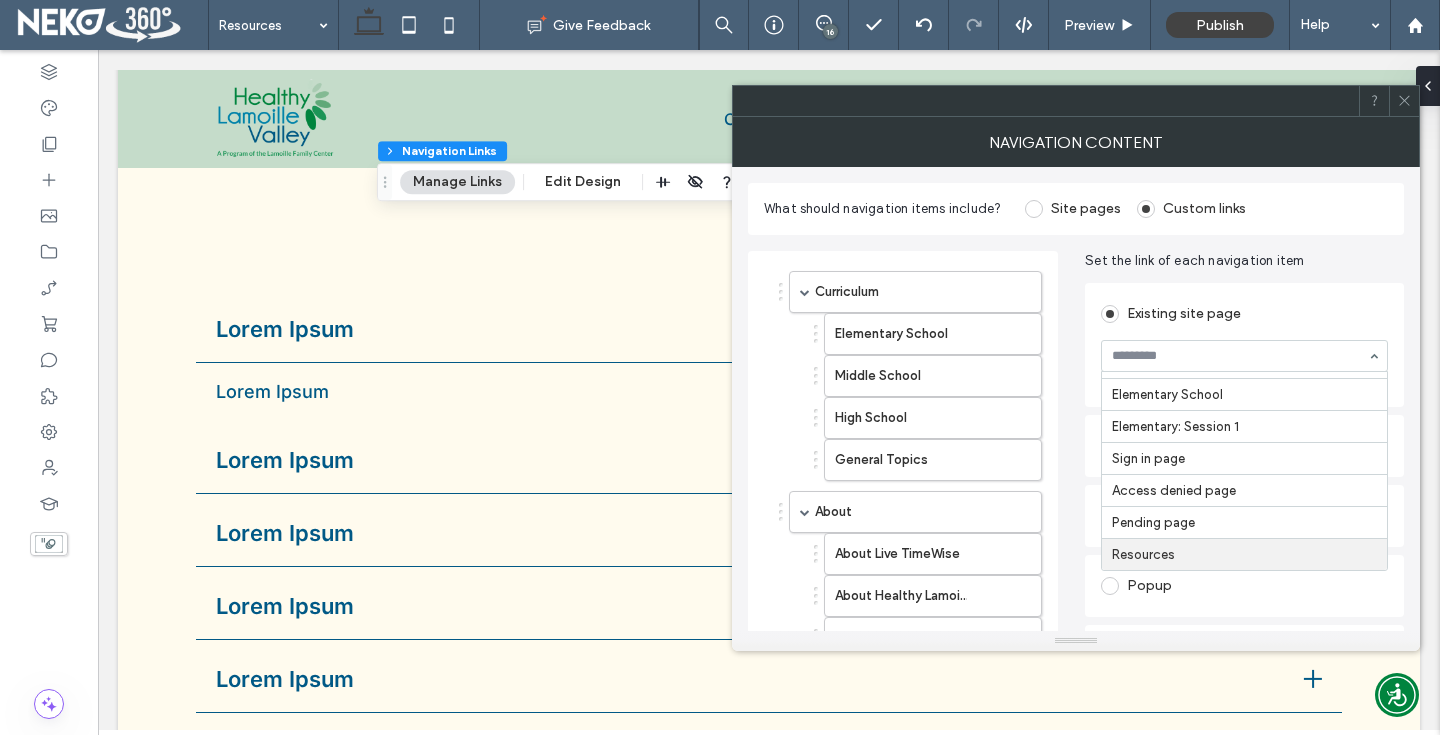 click on "Curriculum Elementary School Middle School High School General Topics About About Live TimeWise About Healthy Lamoille Valley FAQ Resources Educator Resources Live Your Why!
Home
Resources Add Item Add Folder Reset and start with site pages Set the link of each navigation item Existing site page Home About Healthy Lamoille Valley Contact Curriculums Elementary School OLD Middle School Live Your Why! Additional Resources ES- 1 Elementary School Elementary: Session 1 Sign in page Access denied page Pending page Resources Go to Page Mega menu BETA Web address Popup Anchor" at bounding box center (1076, 624) 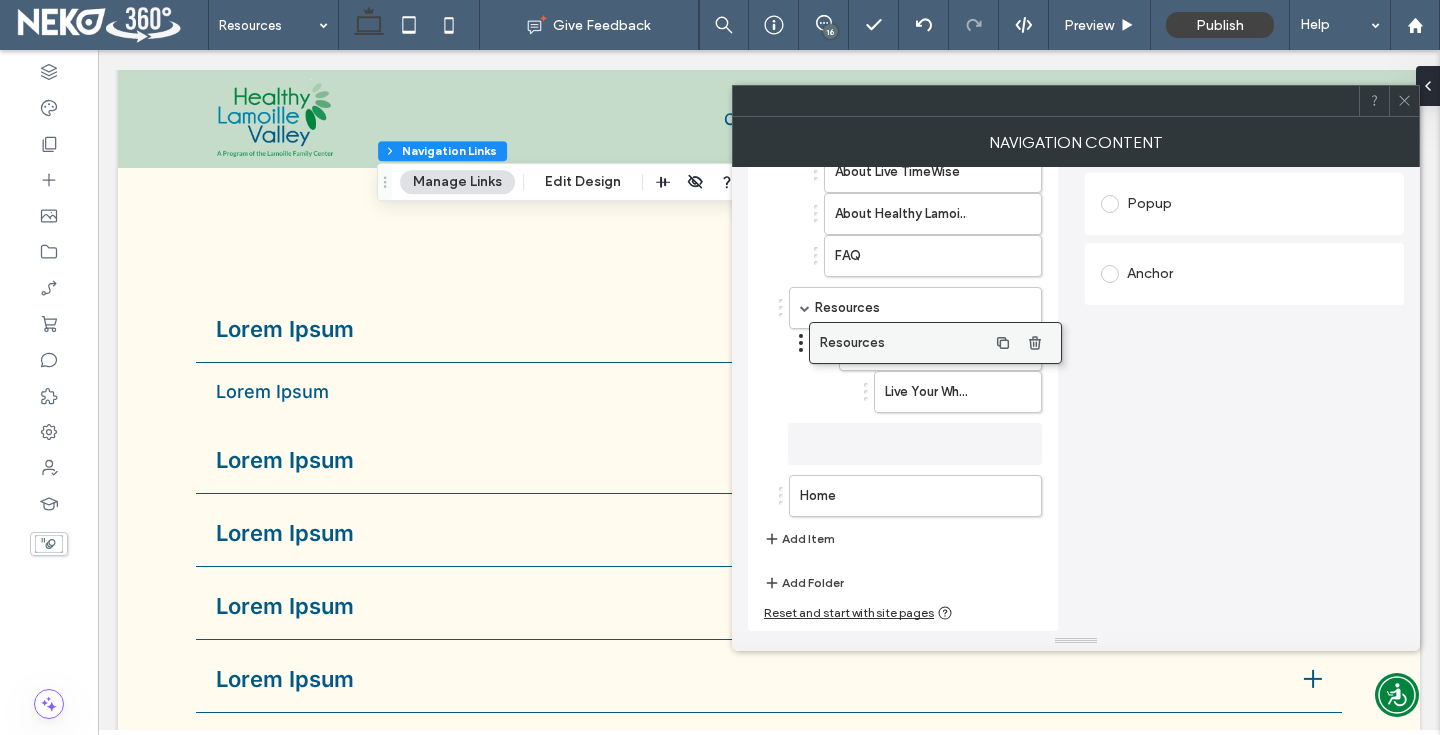 scroll, scrollTop: 372, scrollLeft: 0, axis: vertical 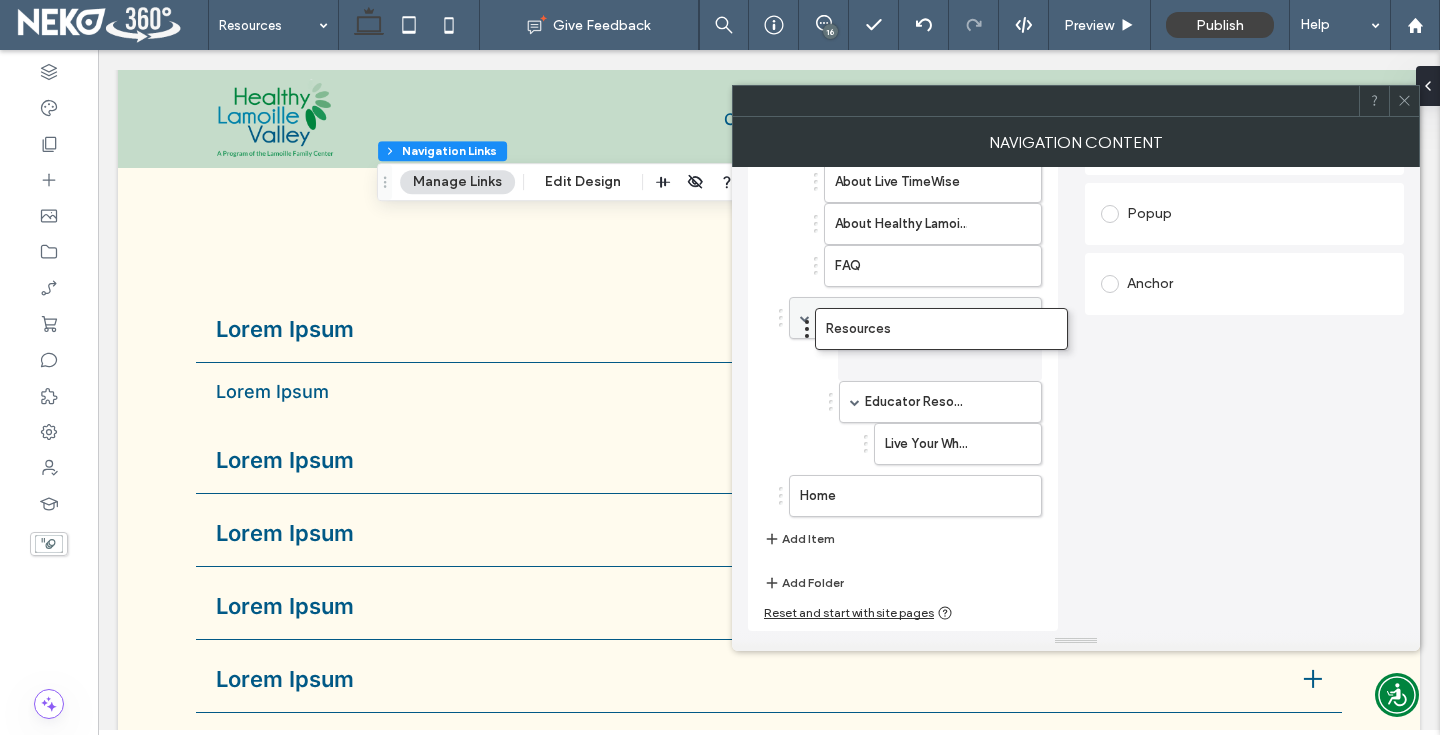 drag, startPoint x: 823, startPoint y: 493, endPoint x: 848, endPoint y: 327, distance: 167.87198 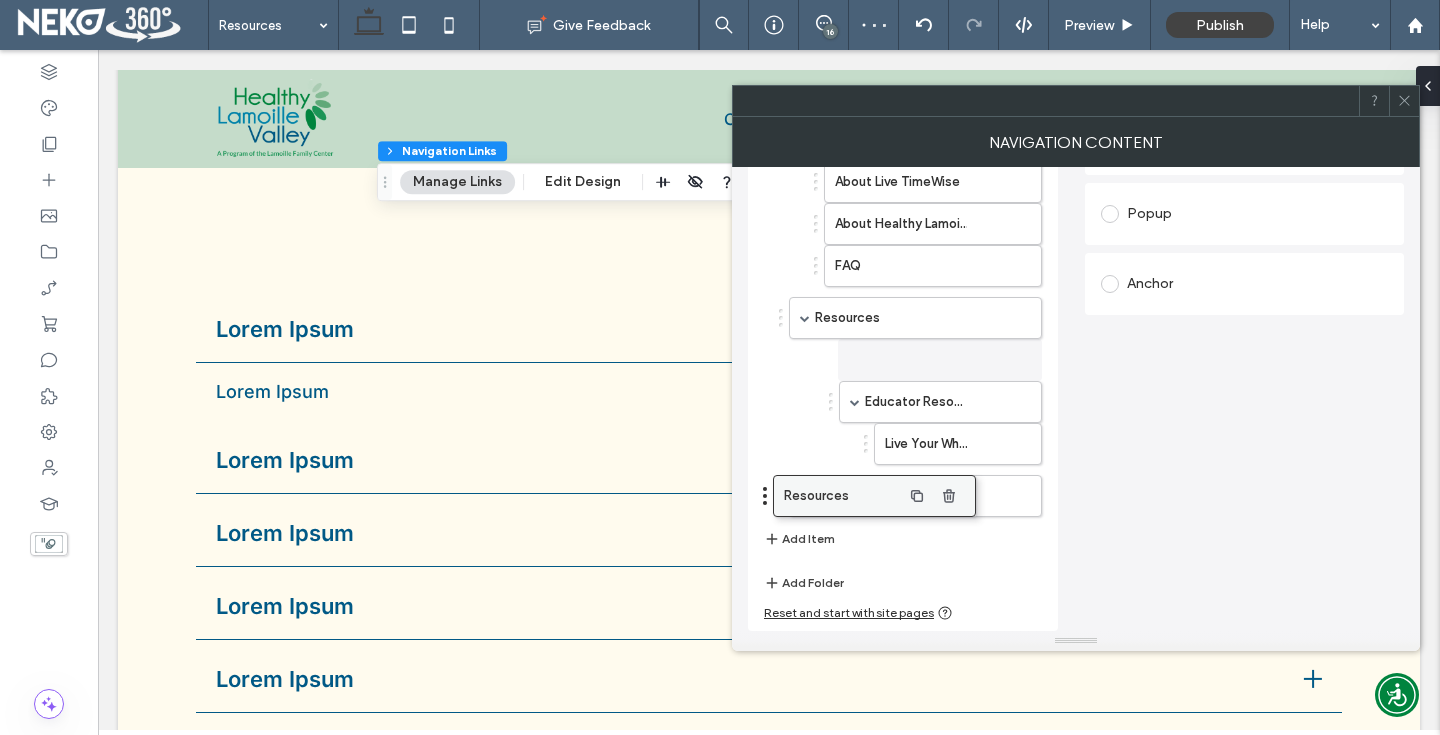 scroll, scrollTop: 382, scrollLeft: 0, axis: vertical 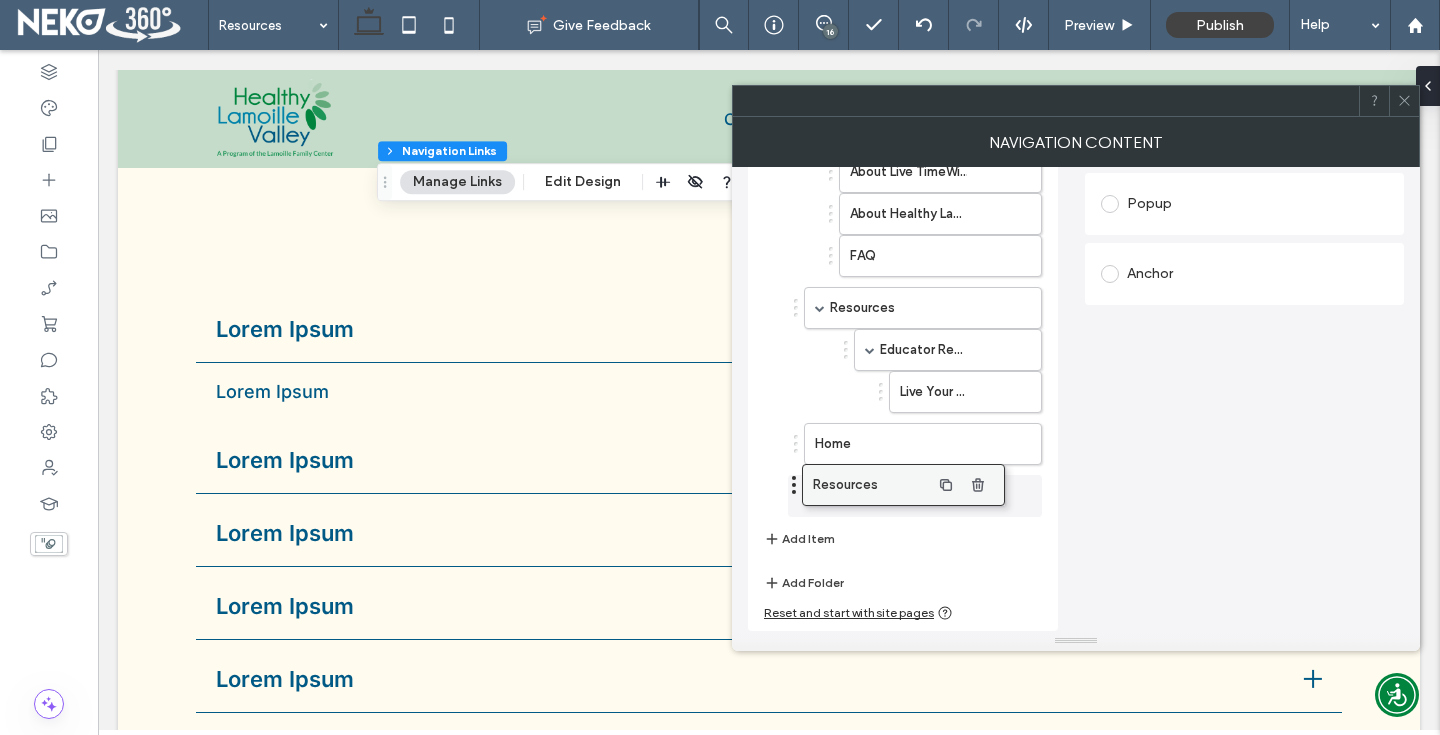 drag, startPoint x: 887, startPoint y: 368, endPoint x: 848, endPoint y: 486, distance: 124.277916 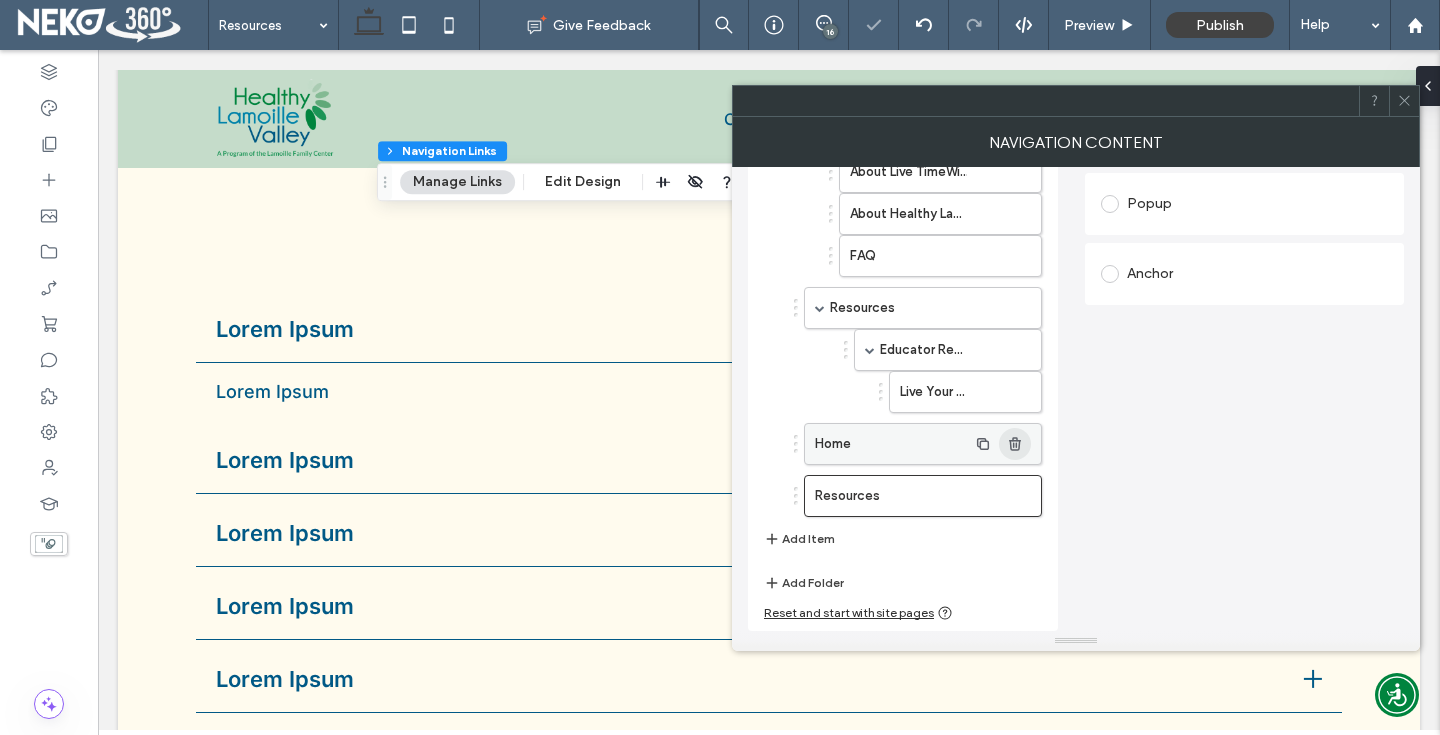 click 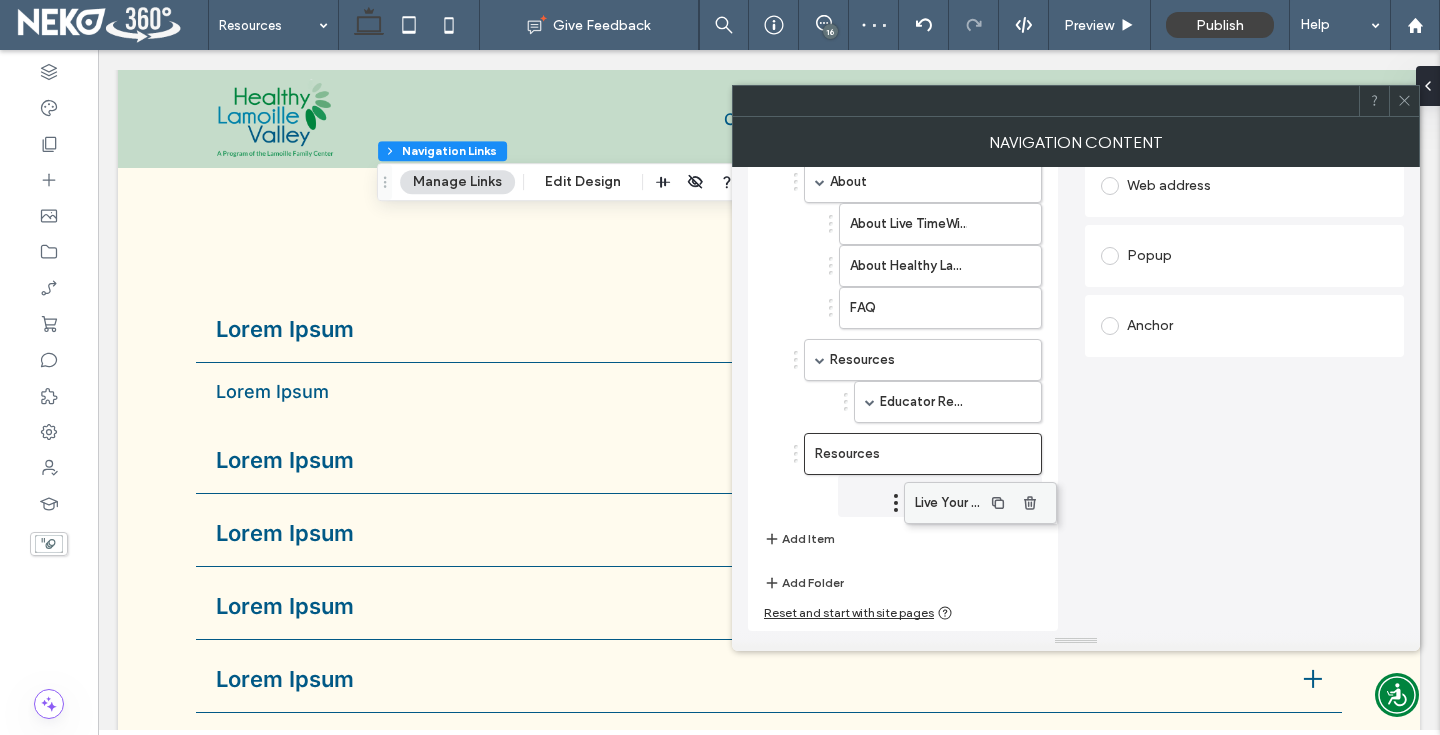 drag, startPoint x: 911, startPoint y: 437, endPoint x: 926, endPoint y: 486, distance: 51.24451 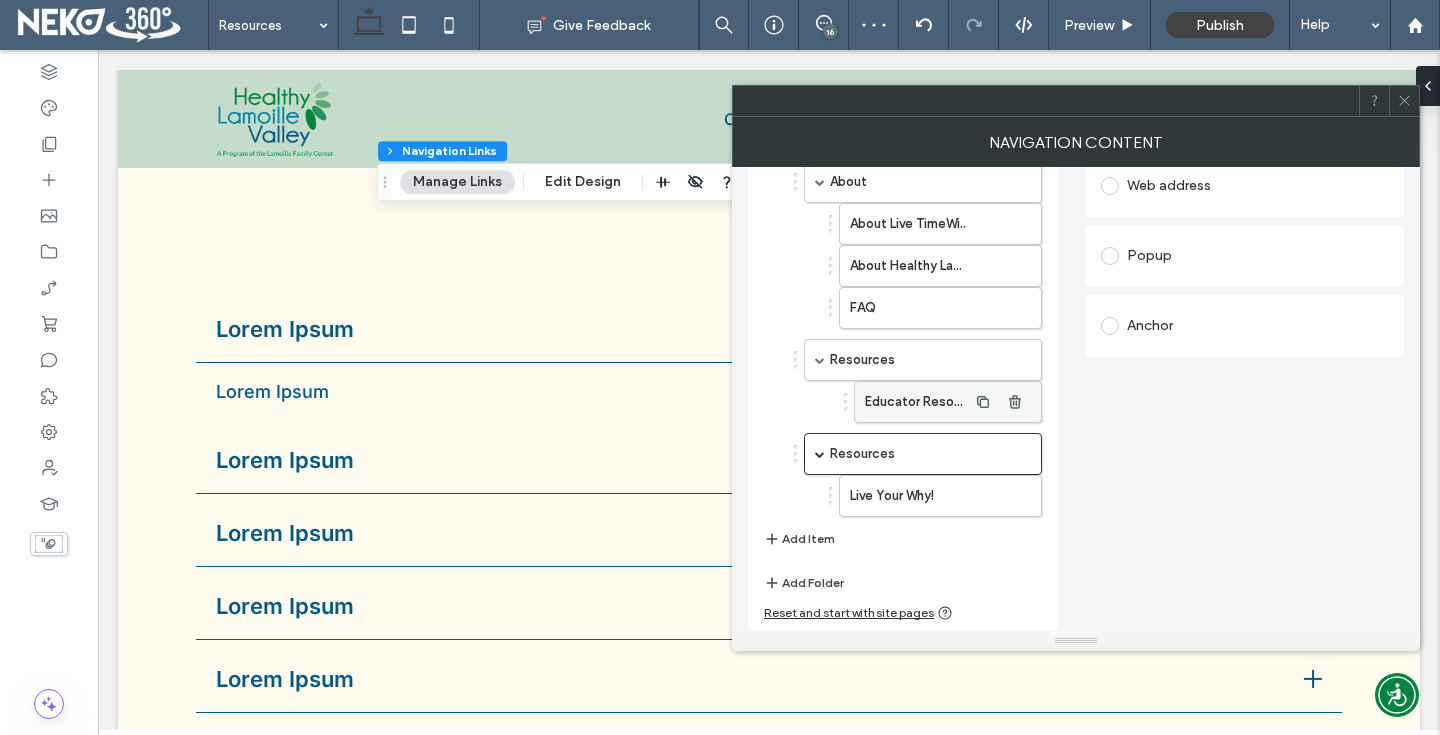 click on "Educator Resources" at bounding box center (916, 402) 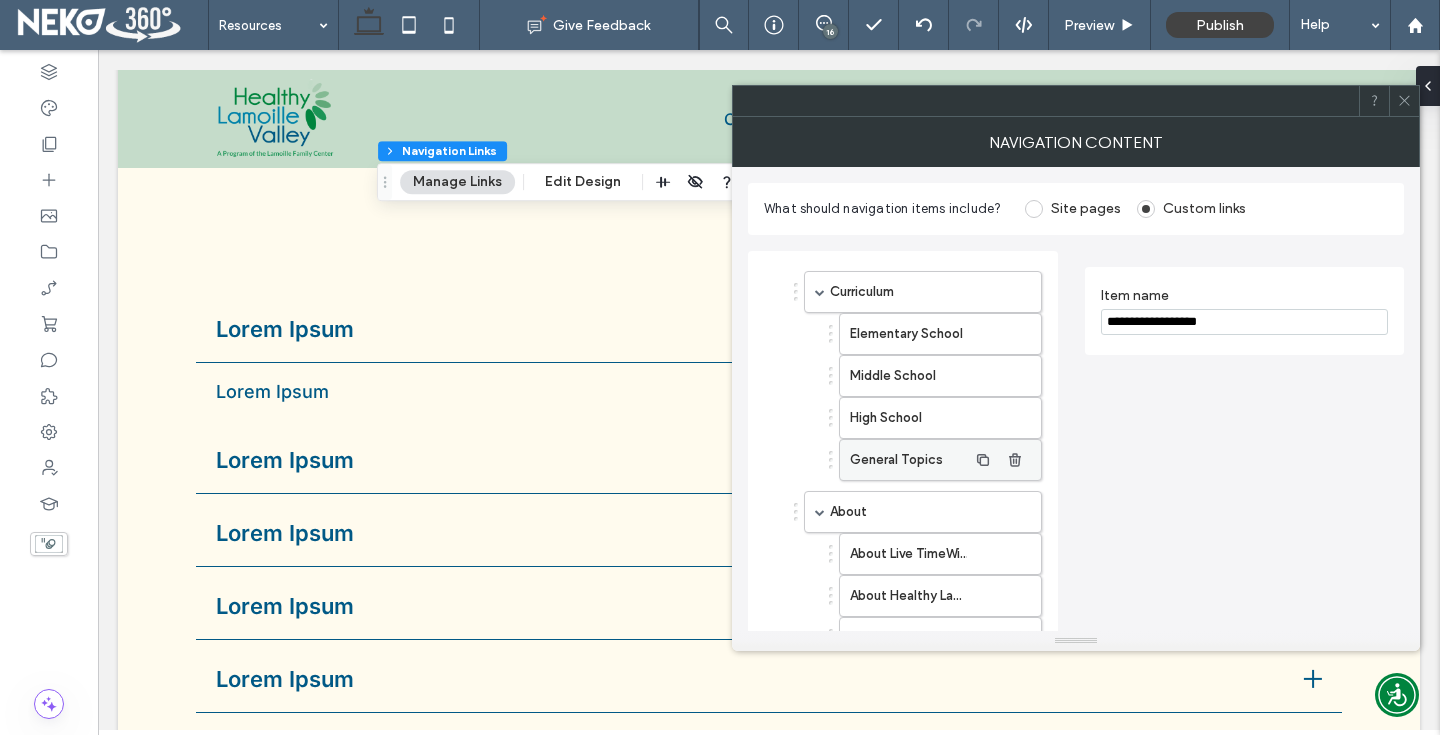 scroll, scrollTop: 330, scrollLeft: 0, axis: vertical 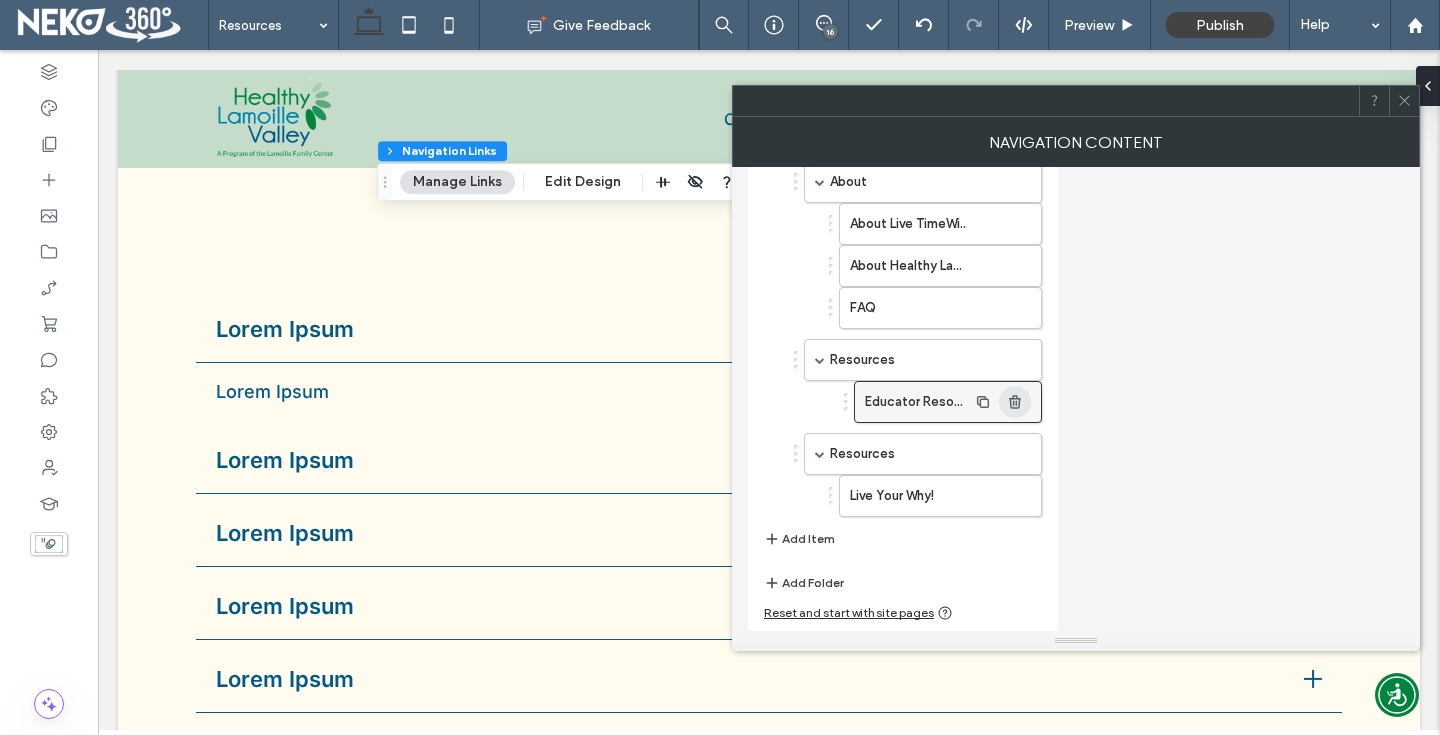 click 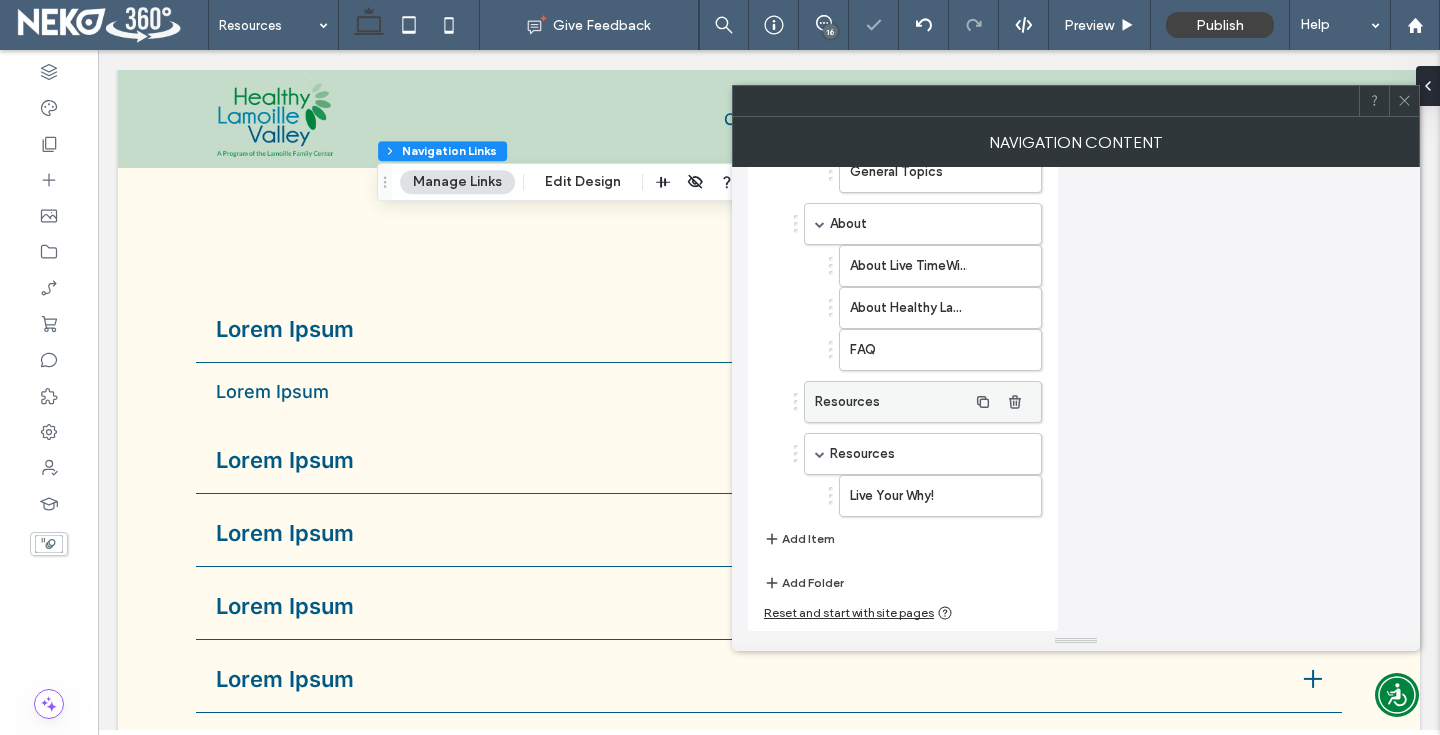 click on "Resources" at bounding box center [891, 402] 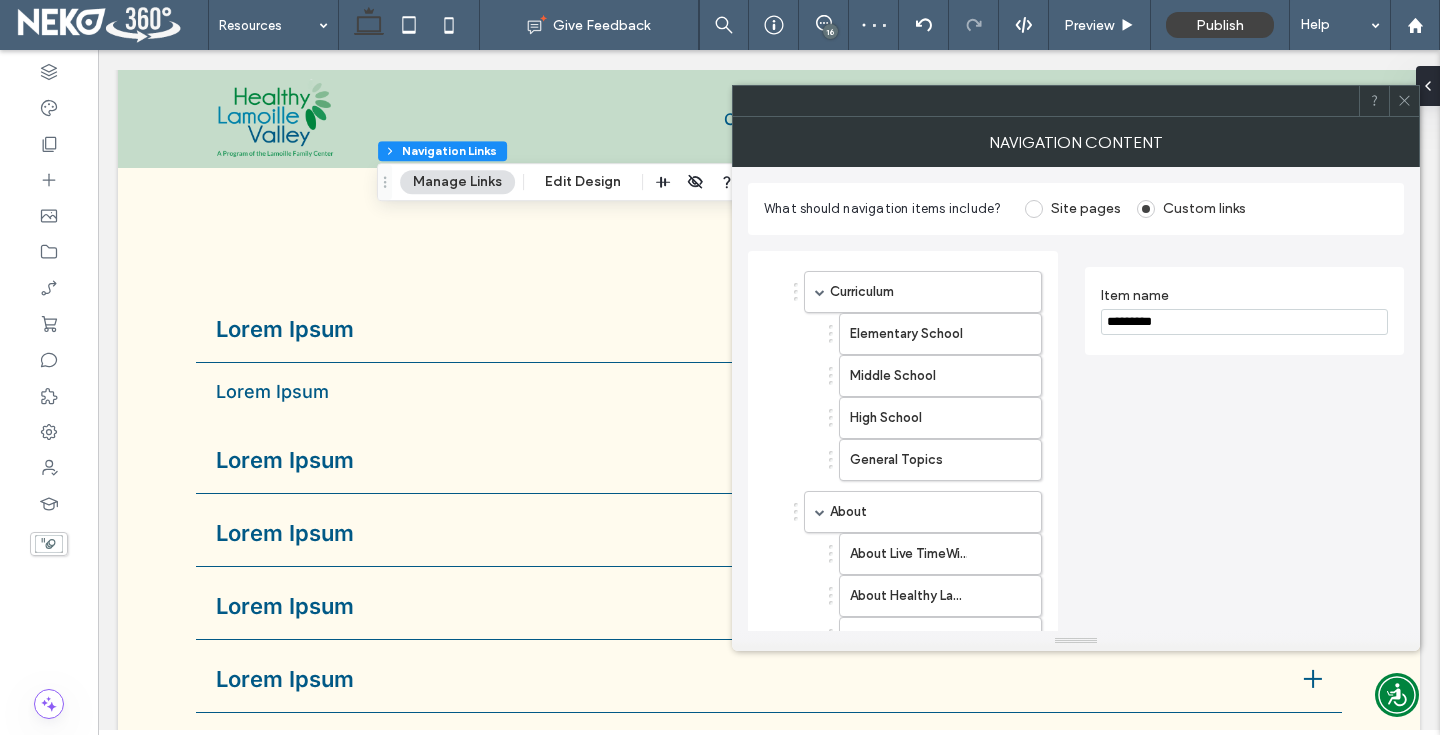 scroll, scrollTop: 288, scrollLeft: 0, axis: vertical 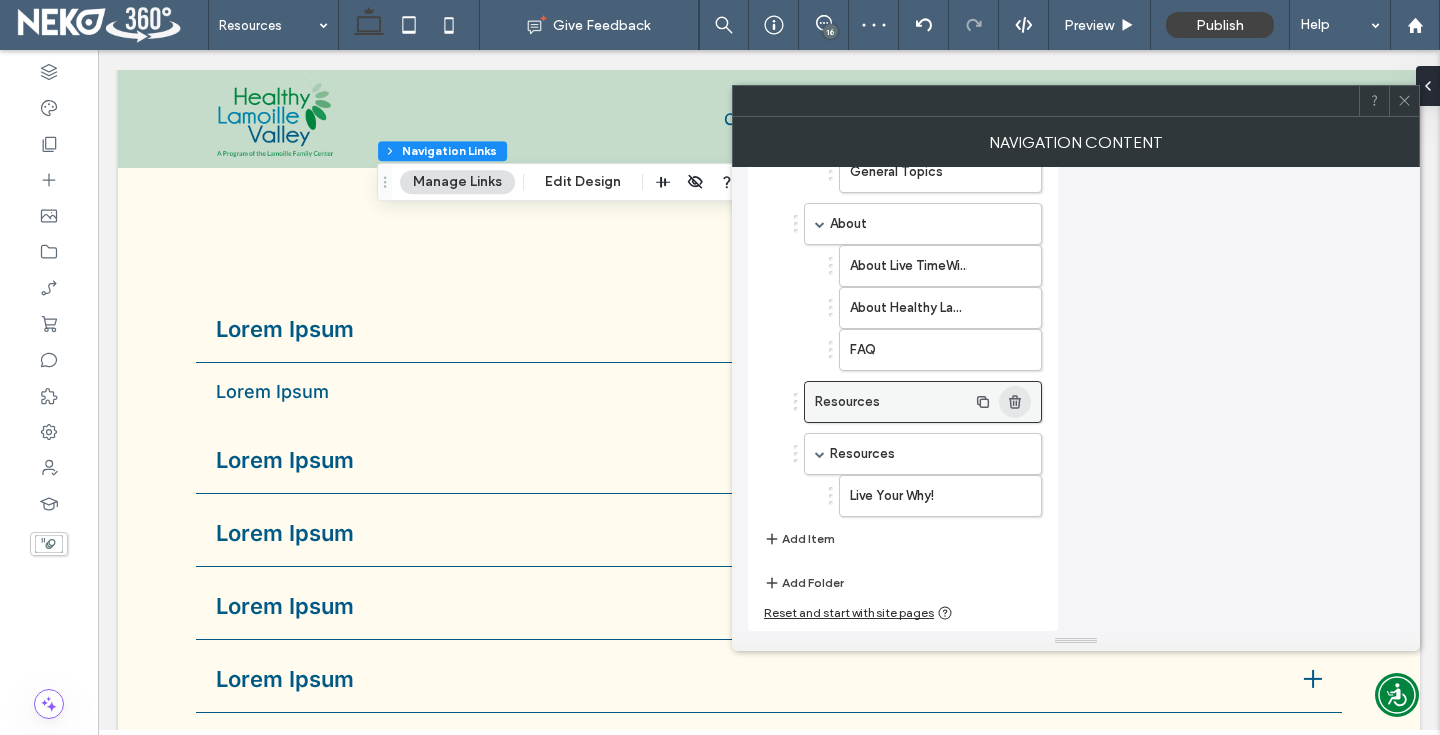 click 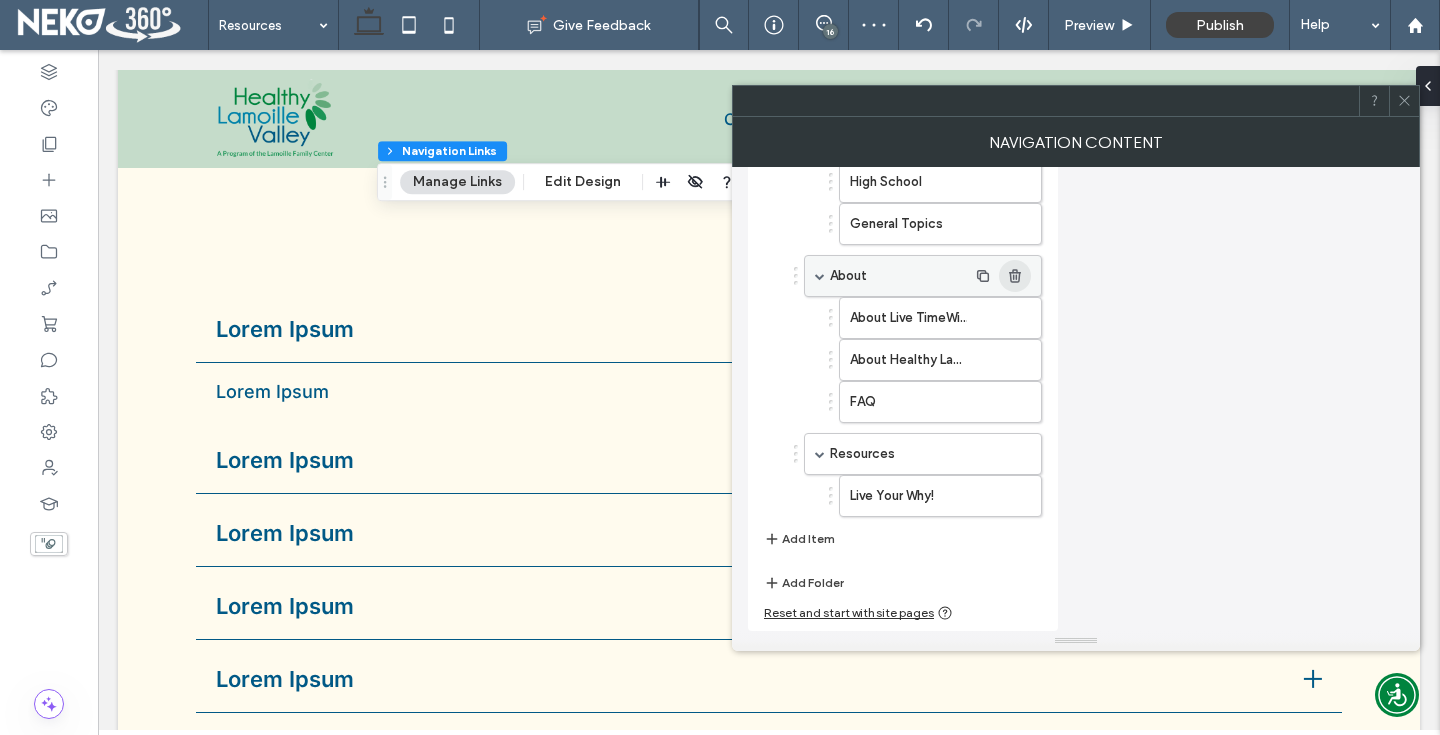scroll, scrollTop: 27, scrollLeft: 0, axis: vertical 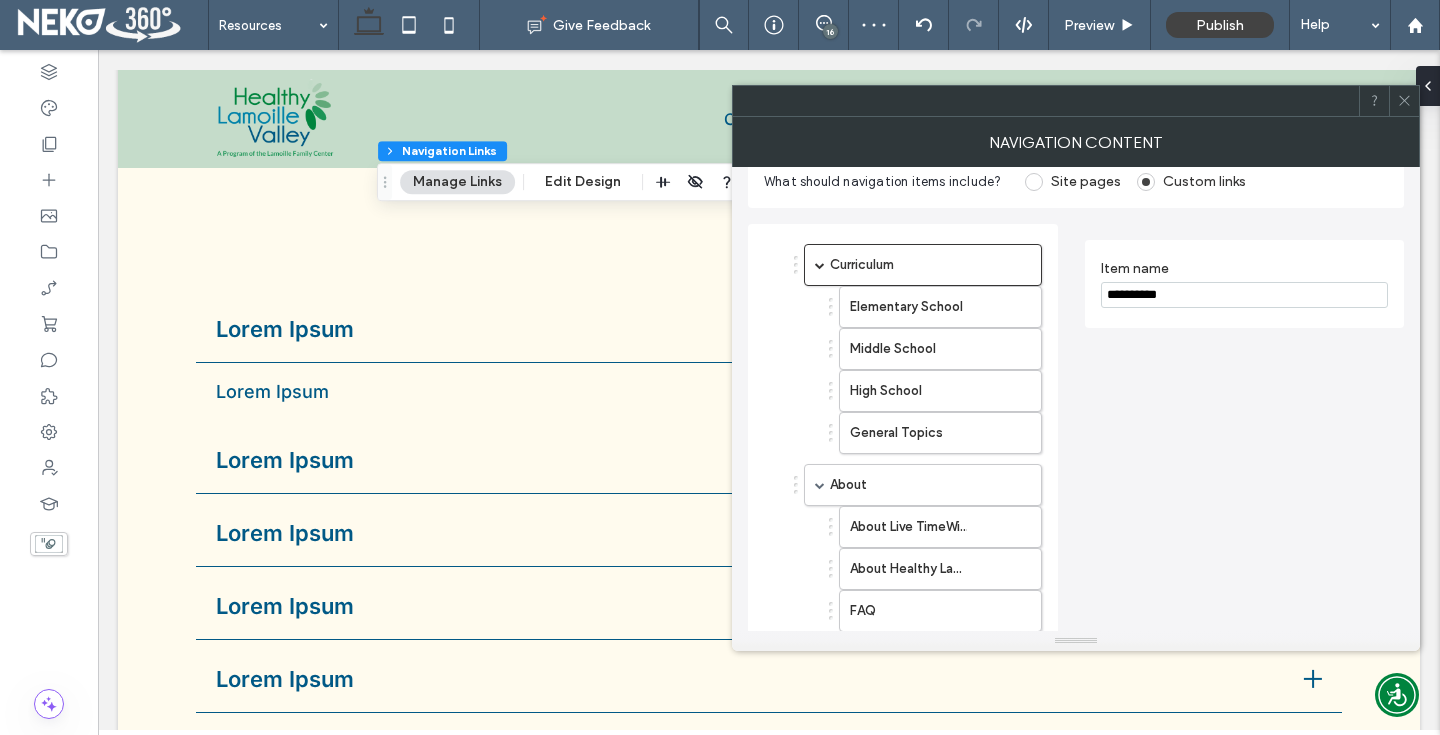 click 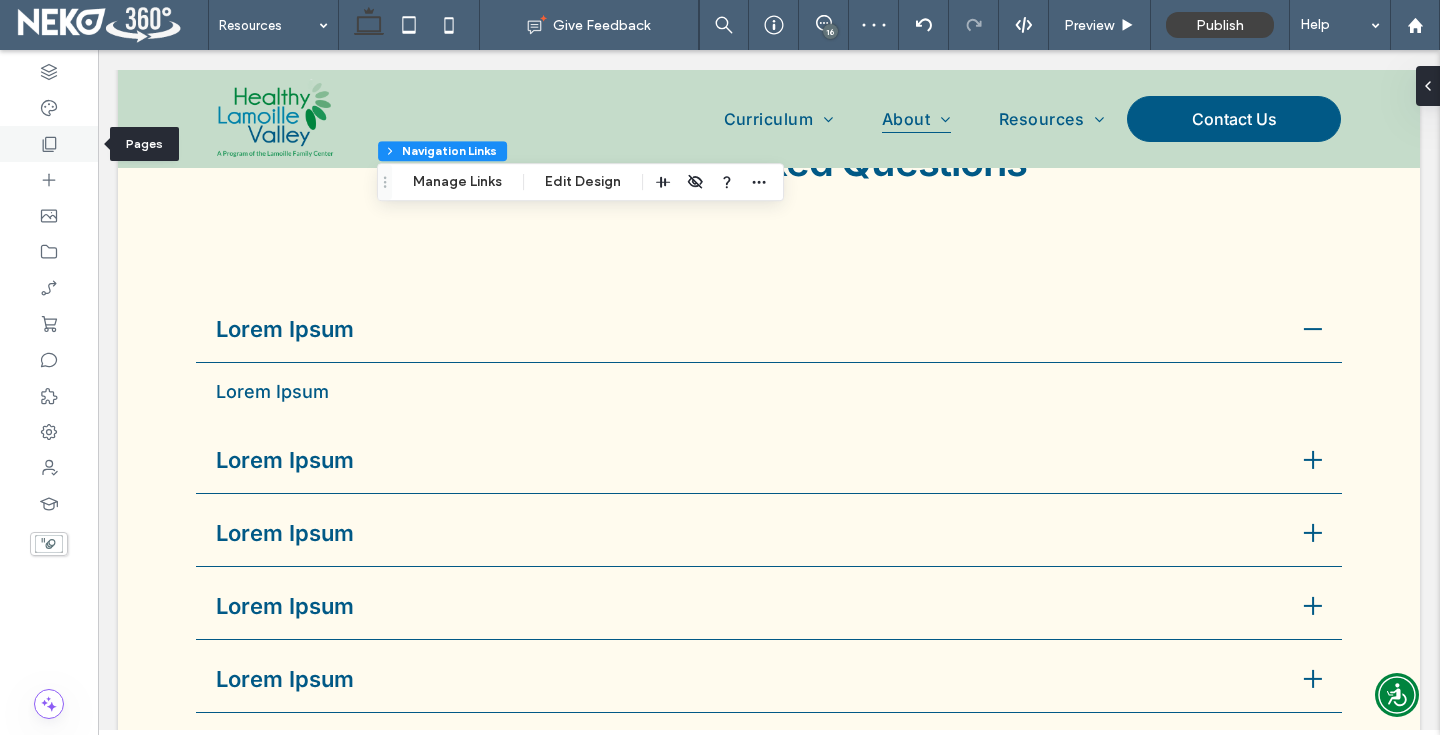 click 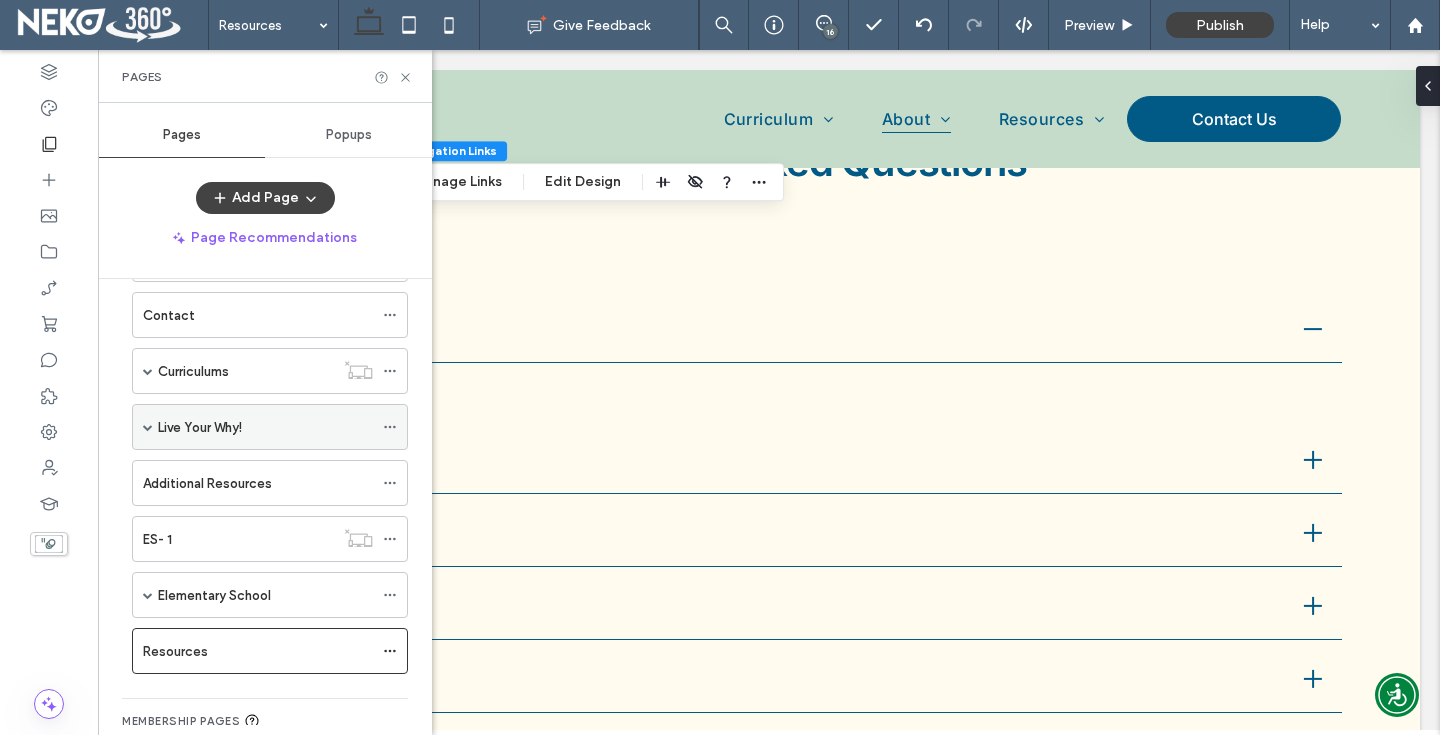 scroll, scrollTop: 142, scrollLeft: 0, axis: vertical 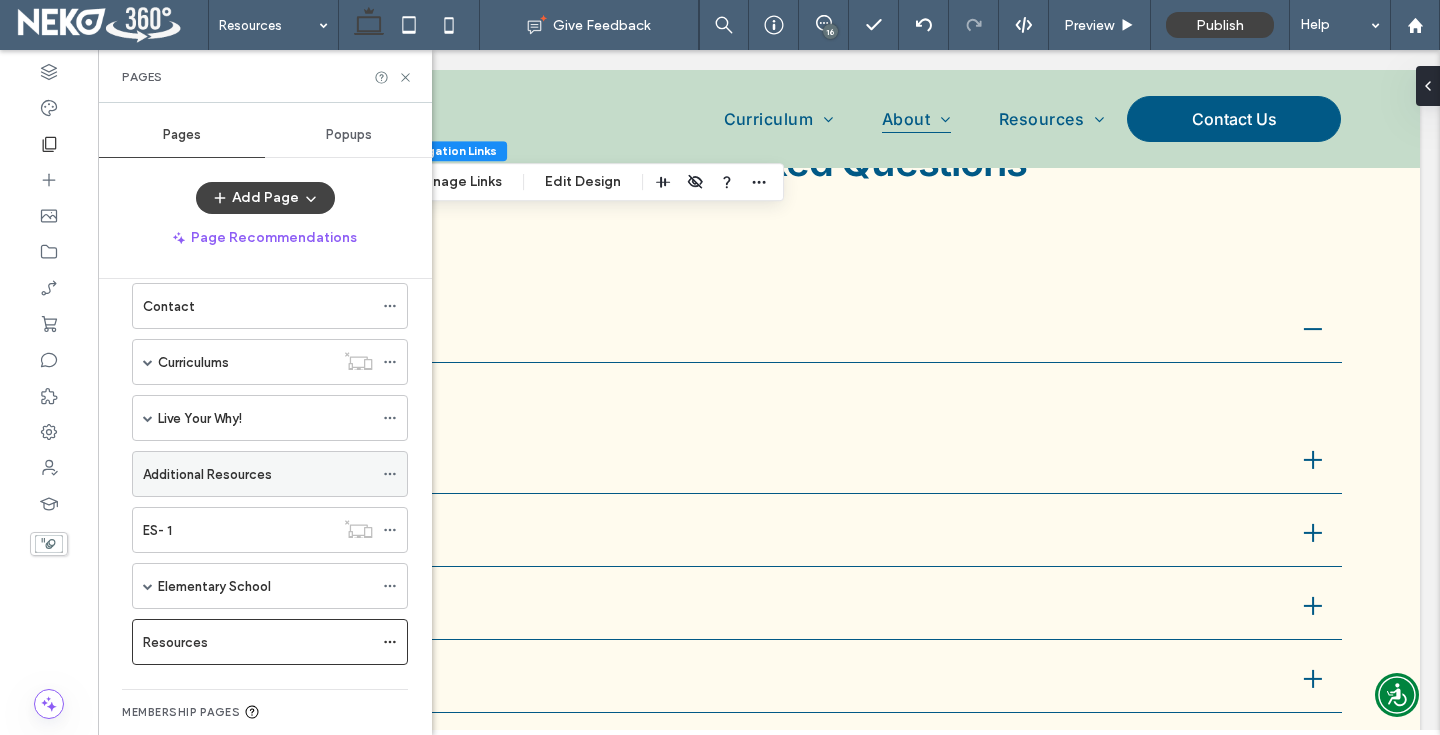click on "Additional Resources" at bounding box center [207, 474] 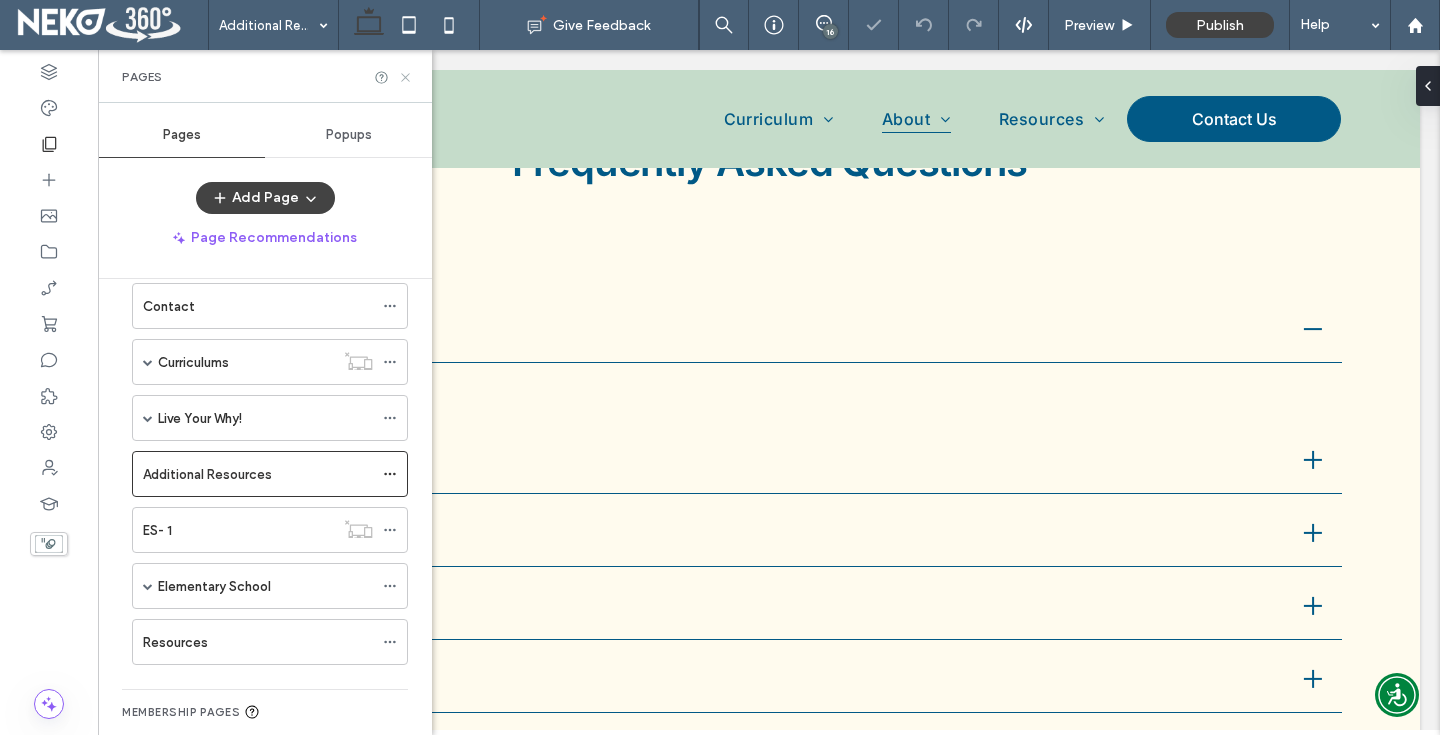 click 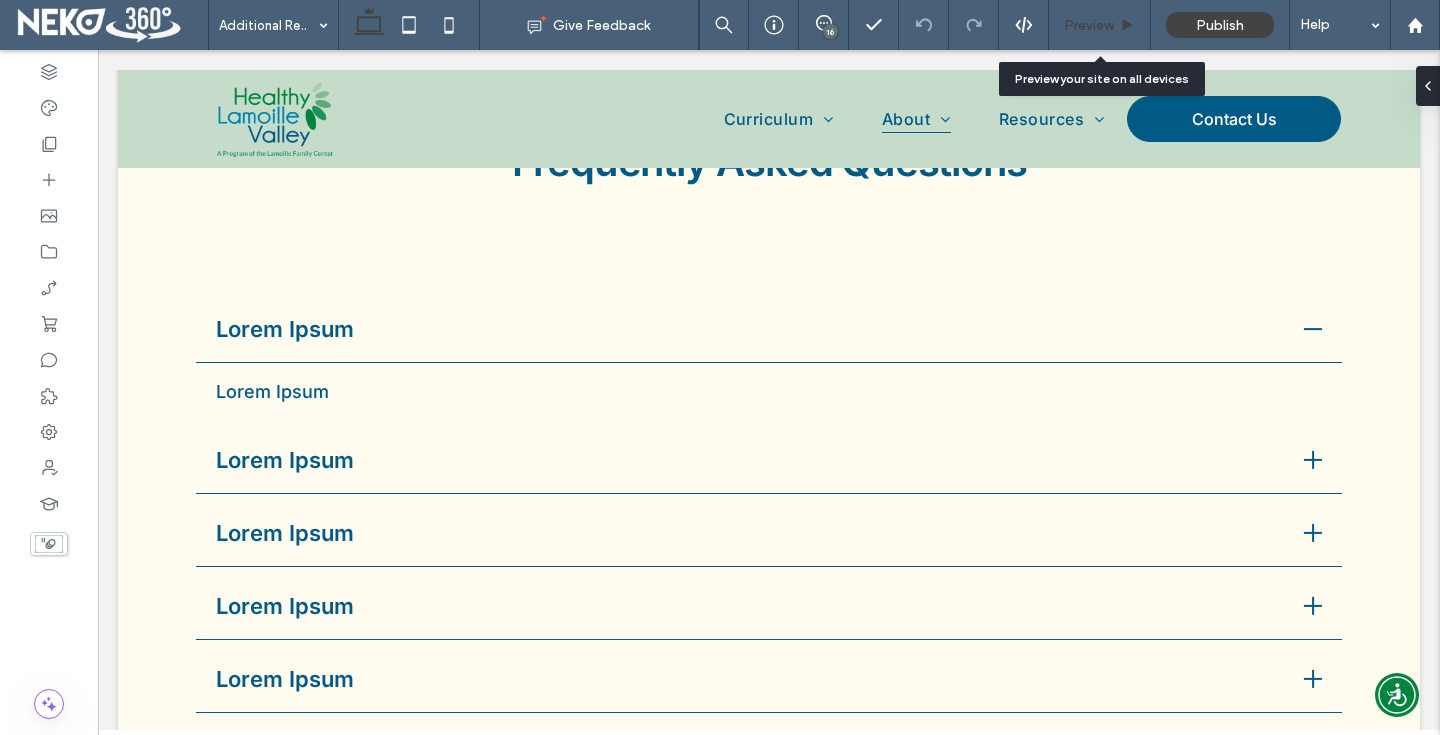 click on "Preview" at bounding box center (1100, 25) 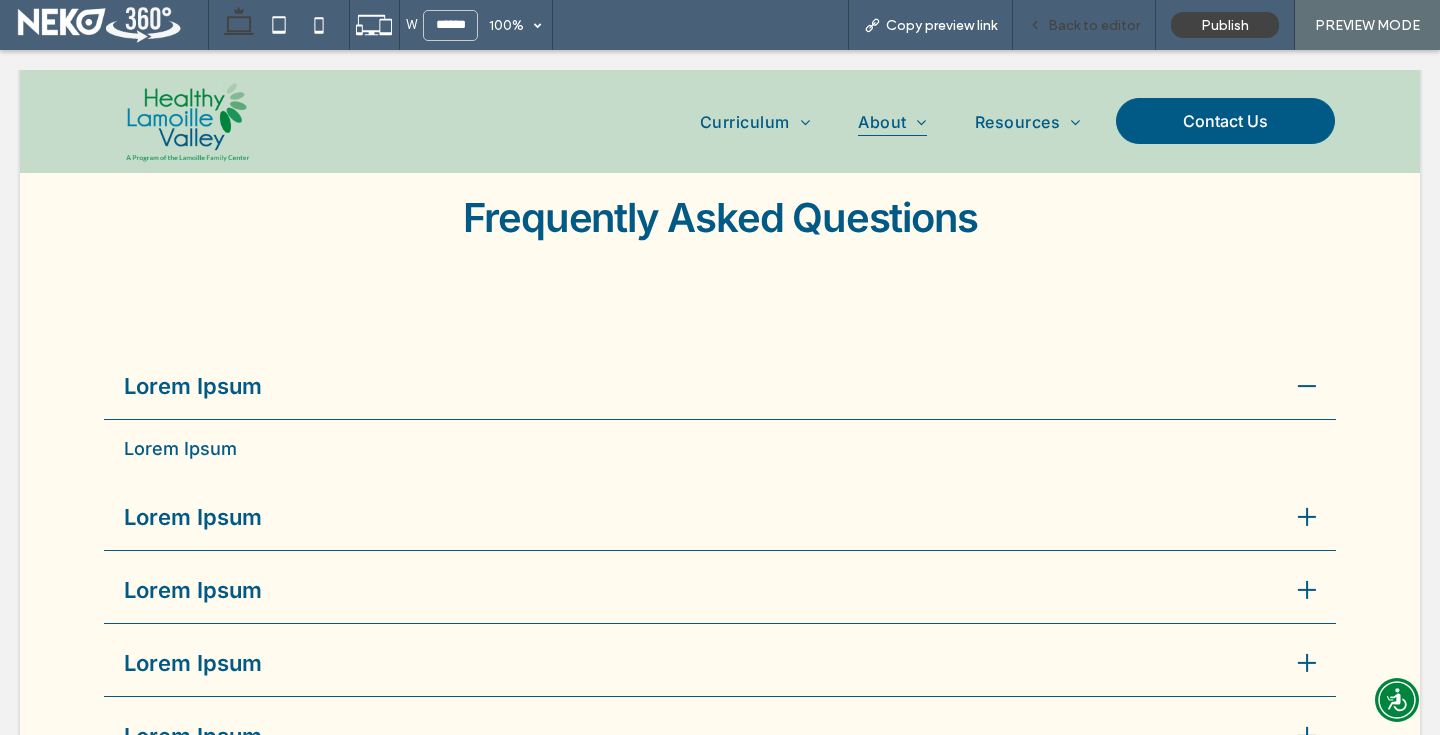 click on "Back to editor" at bounding box center [1094, 25] 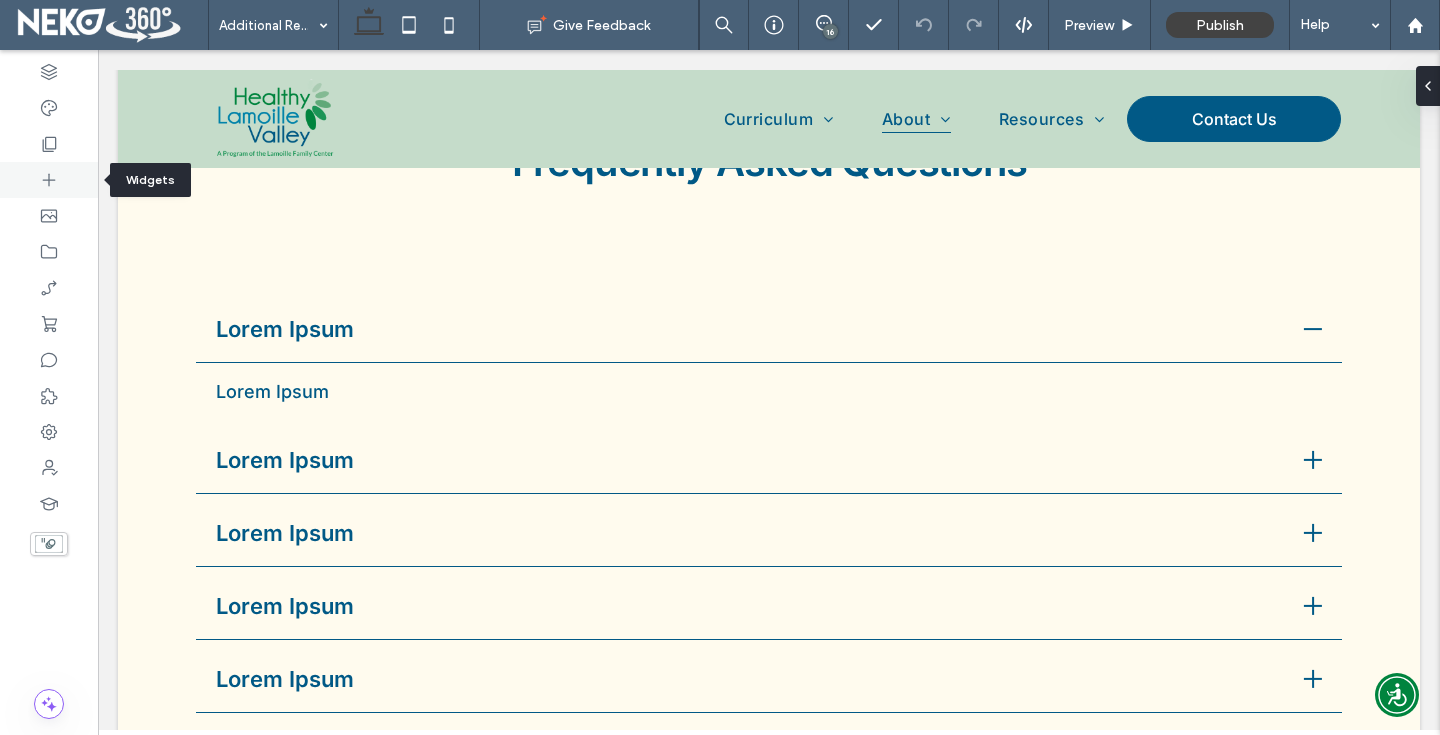 click at bounding box center (49, 180) 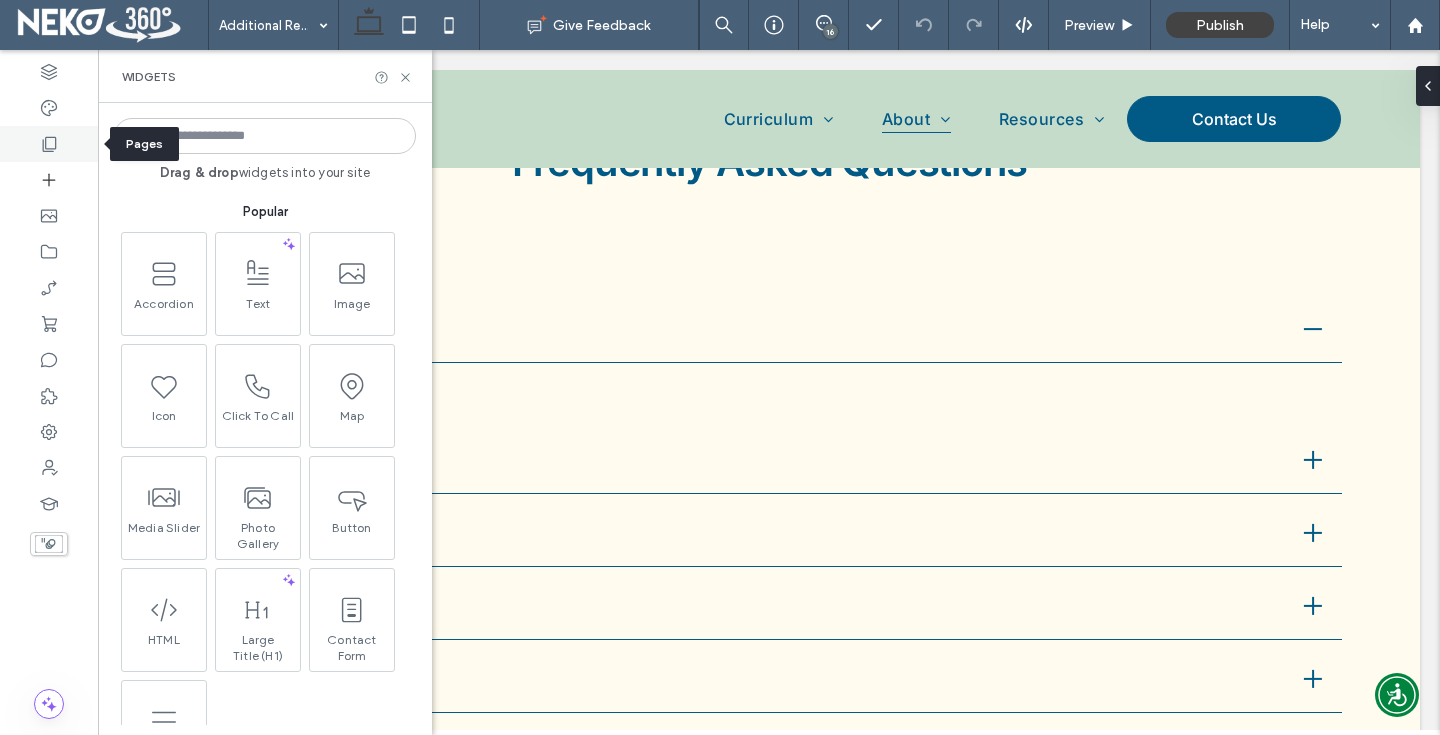 click at bounding box center (49, 144) 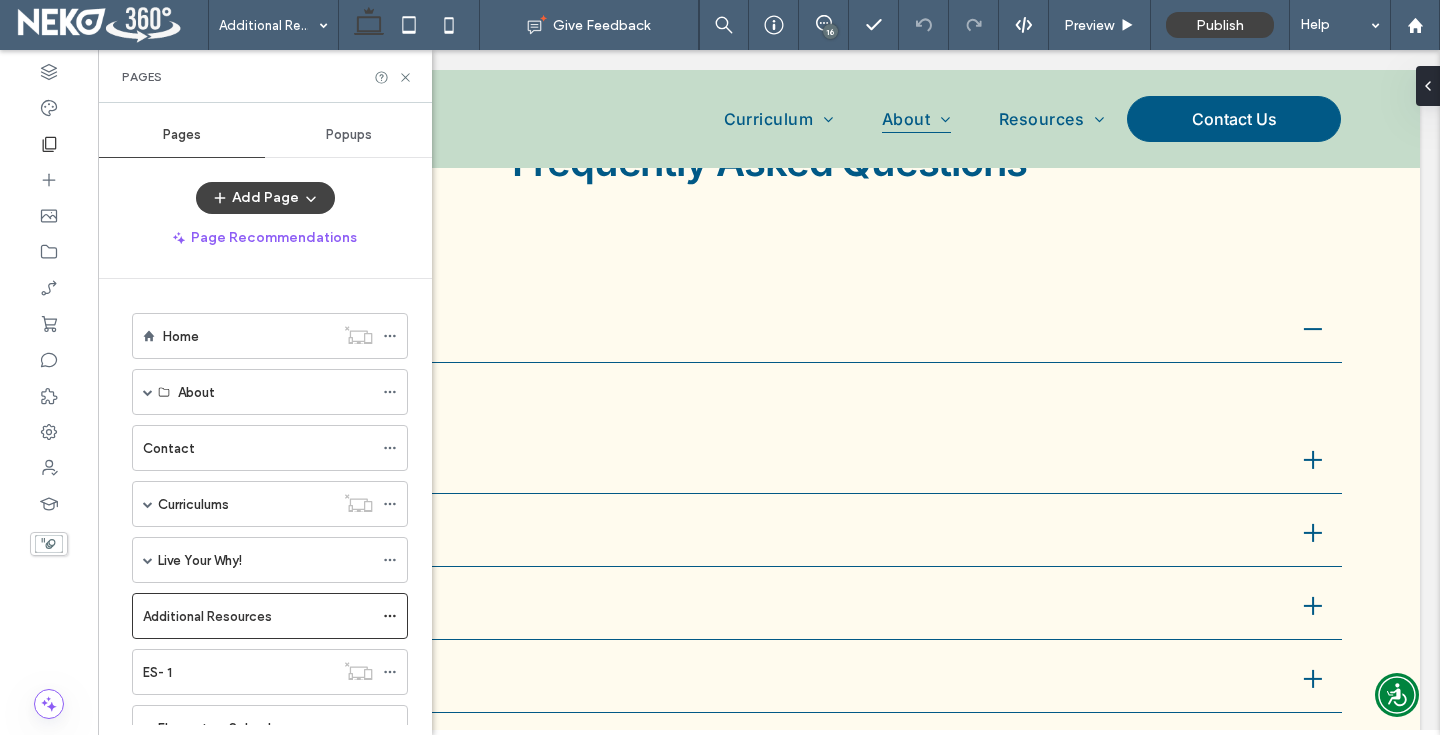 click on "Pages" at bounding box center (265, 76) 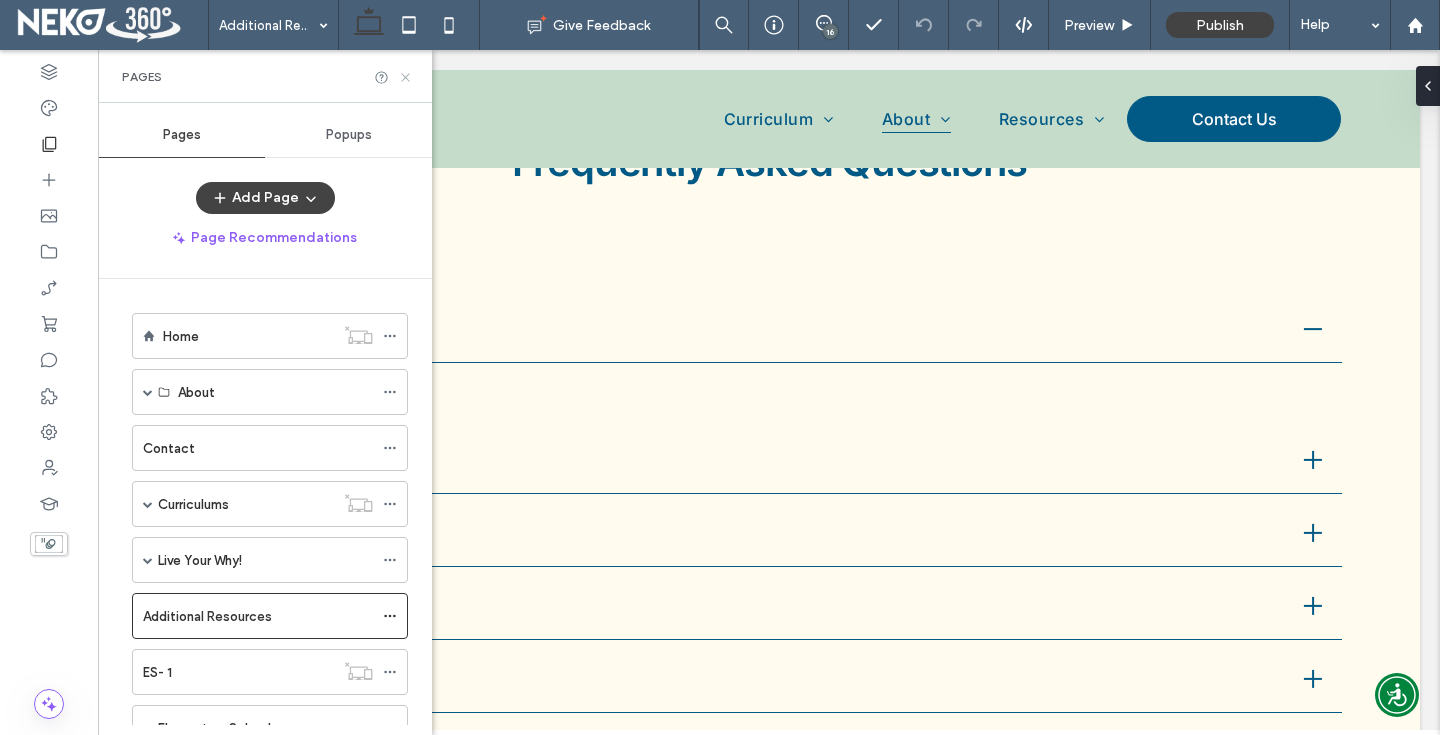 click 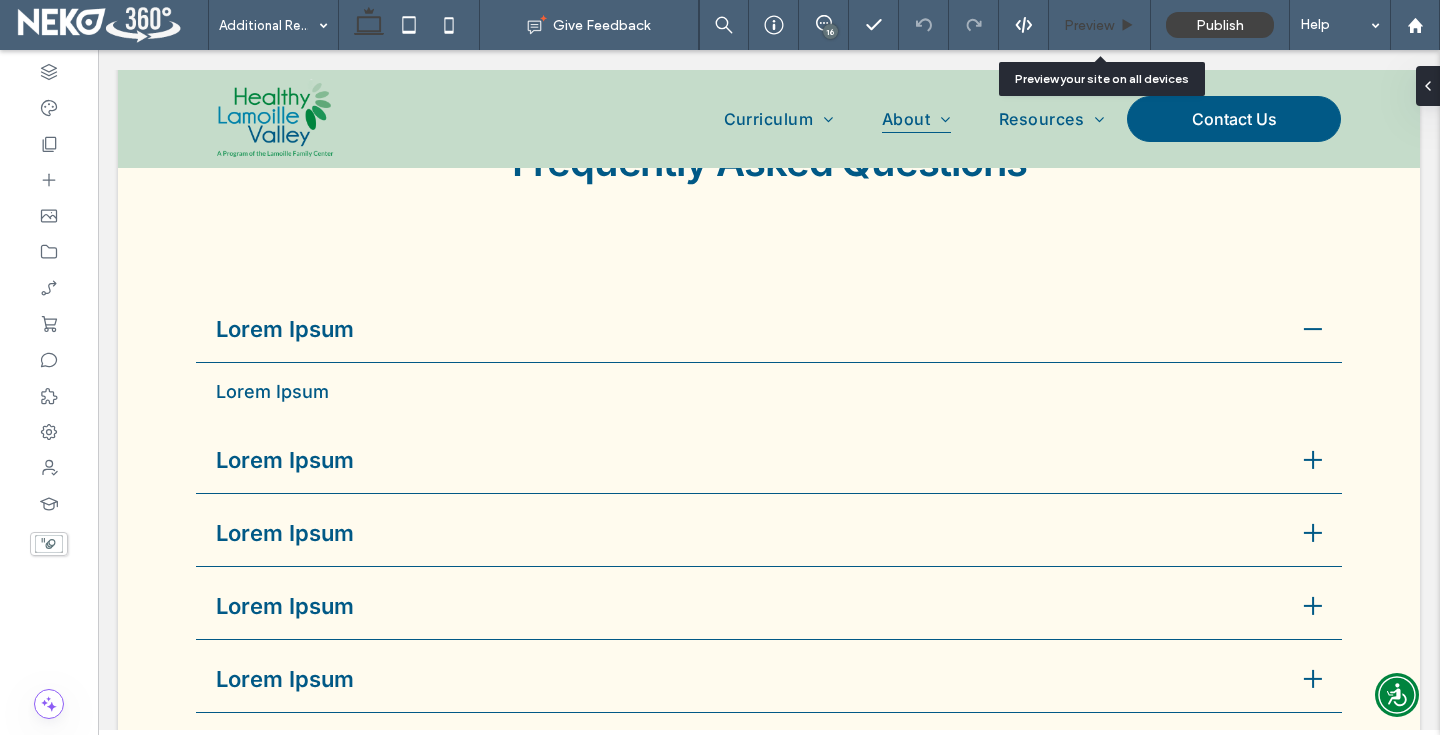 click on "Preview" at bounding box center [1089, 25] 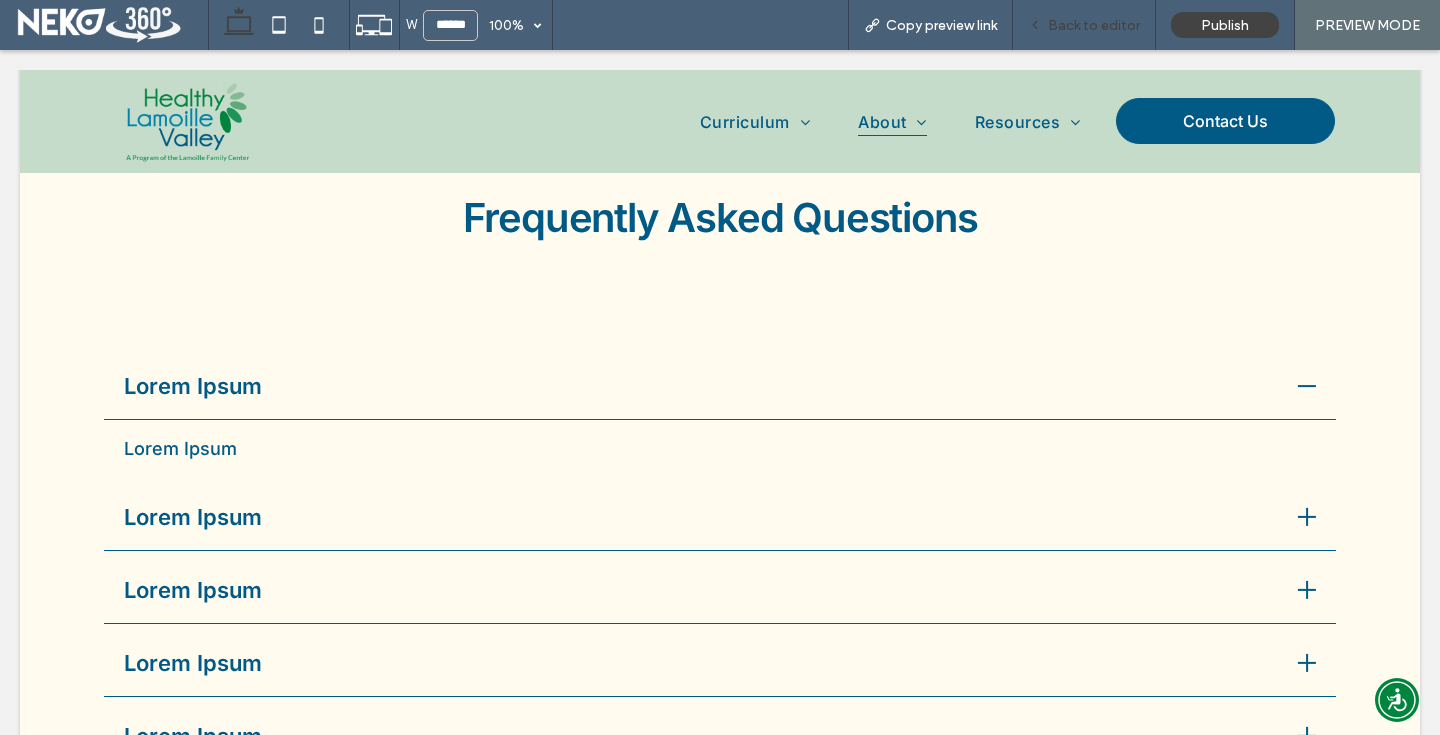 click on "Back to editor" at bounding box center (1094, 25) 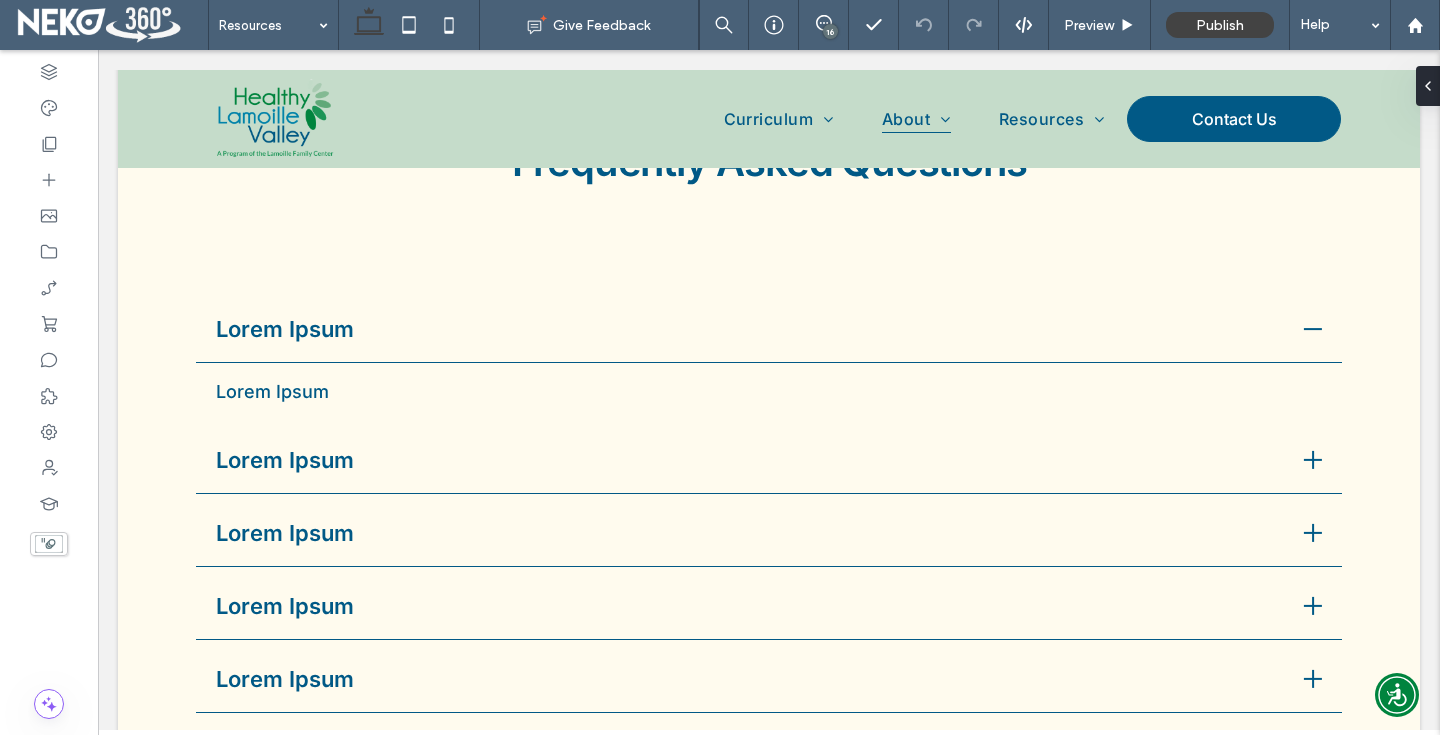 click on "16" at bounding box center [830, 31] 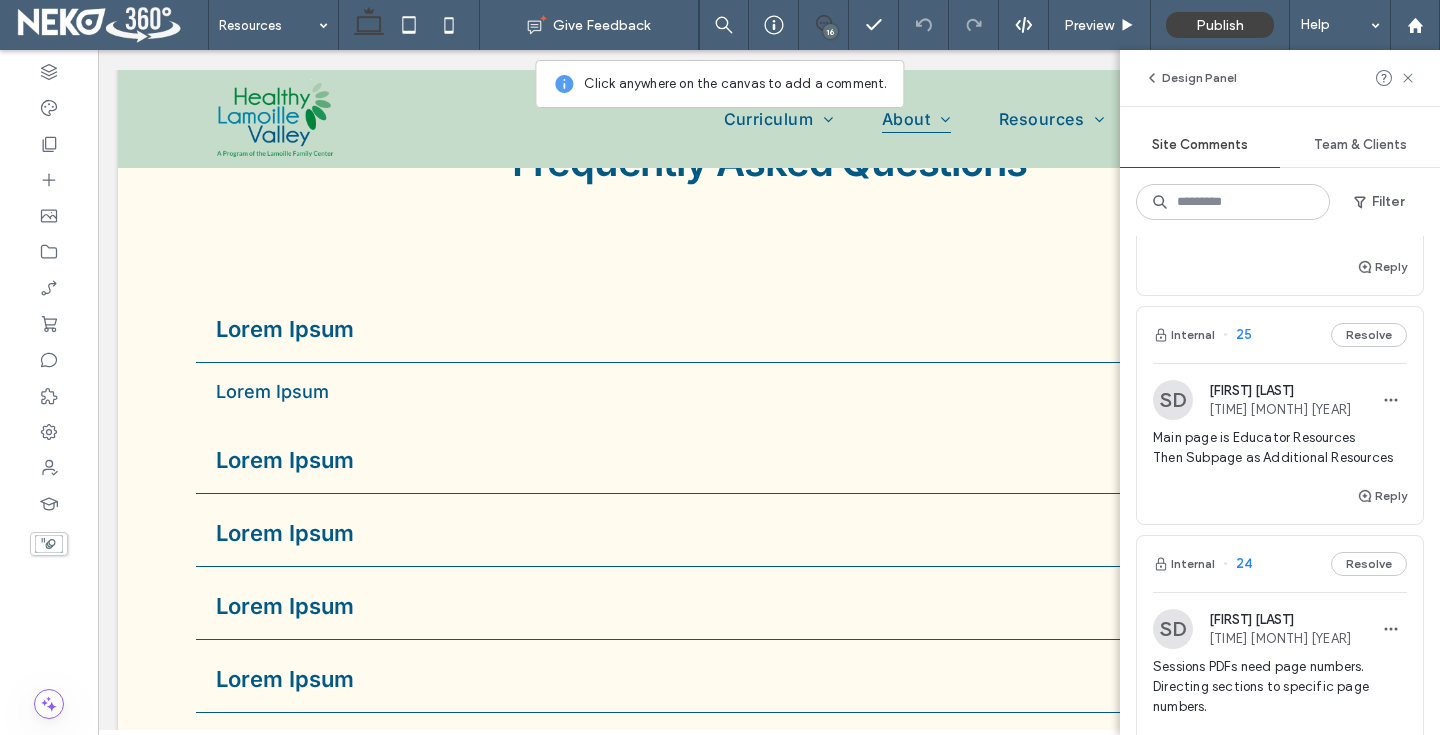 scroll, scrollTop: 425, scrollLeft: 0, axis: vertical 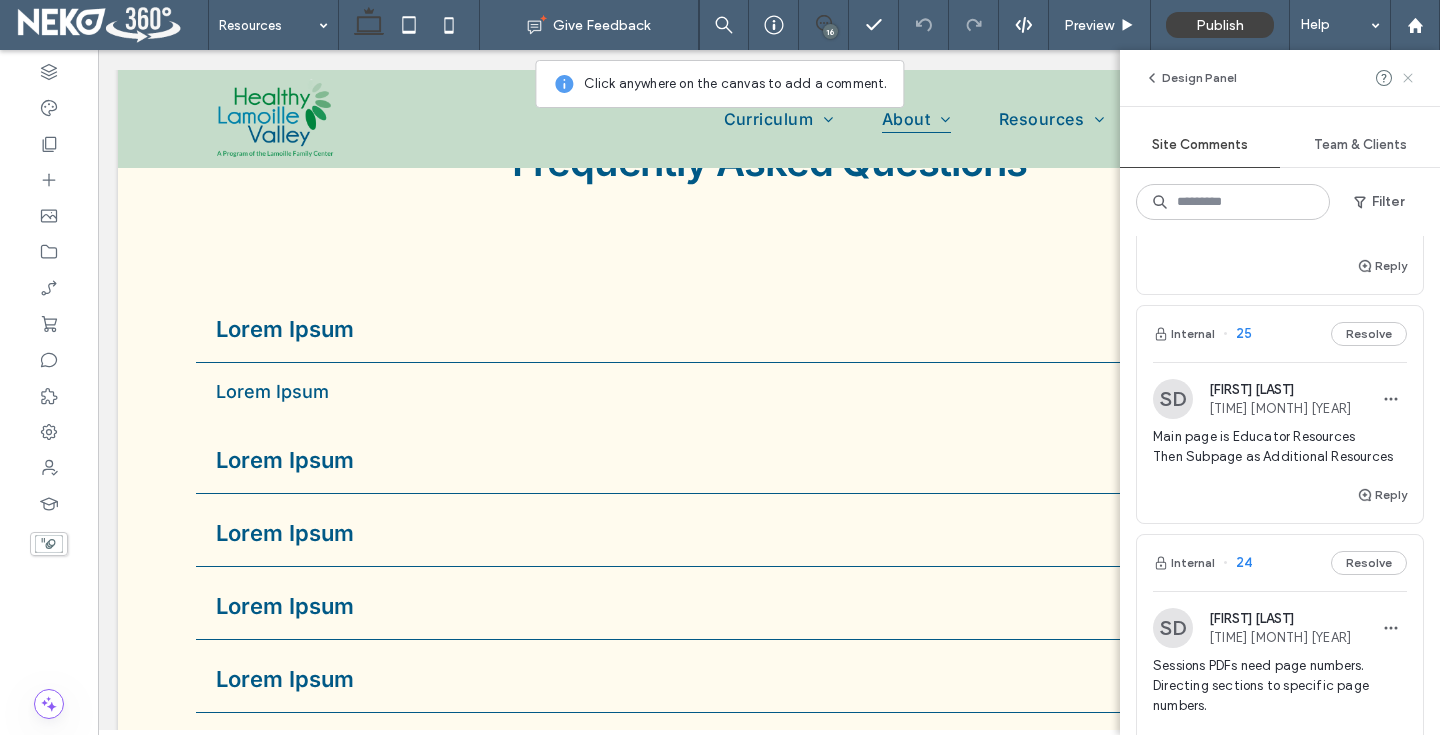 click 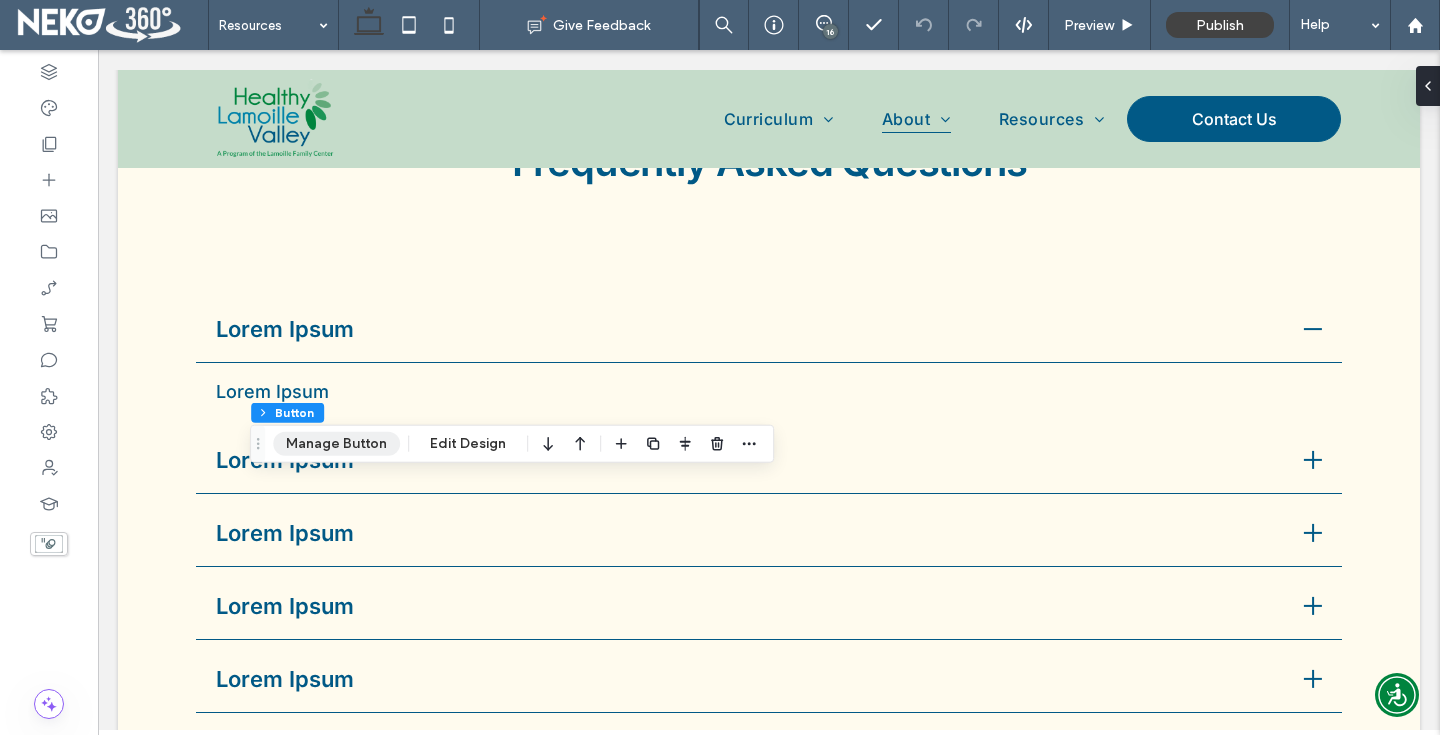 click on "Manage Button" at bounding box center (336, 444) 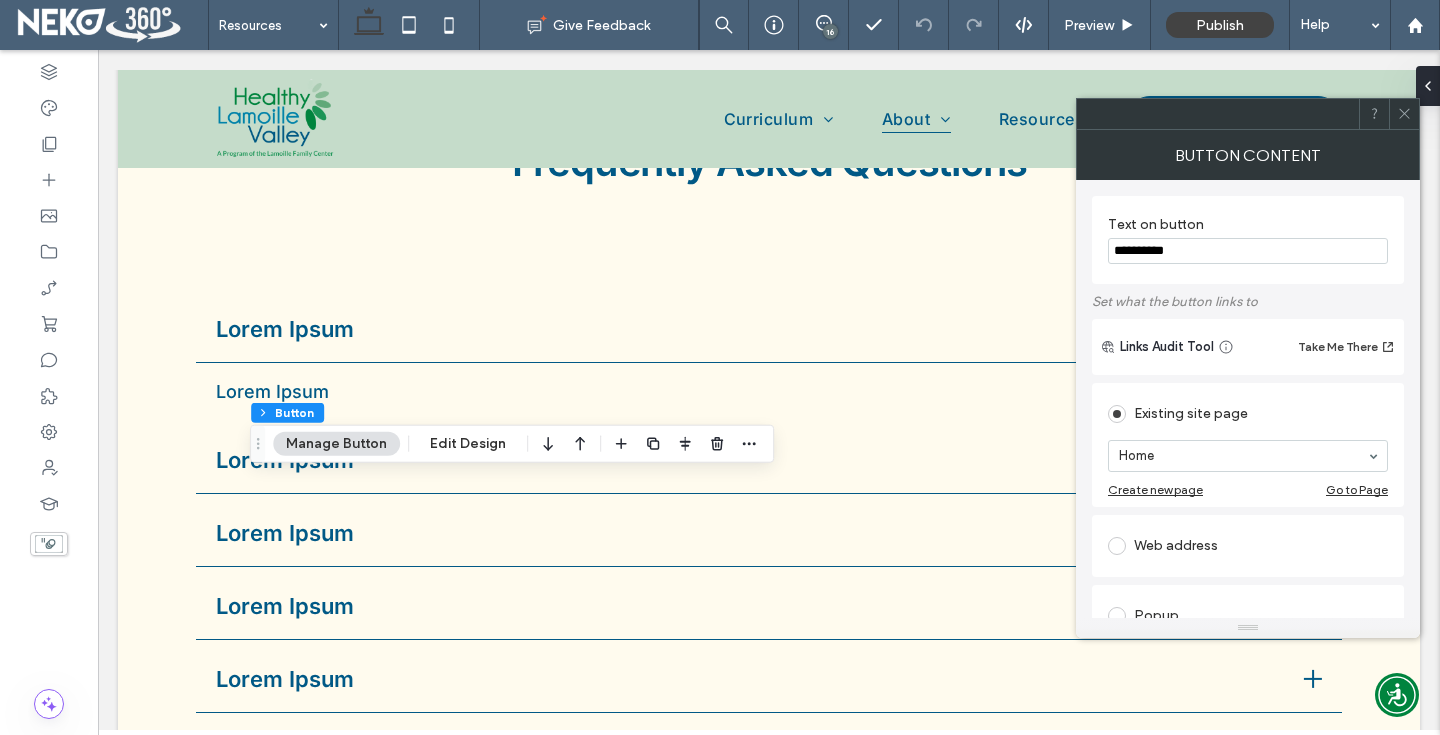 click at bounding box center (1404, 114) 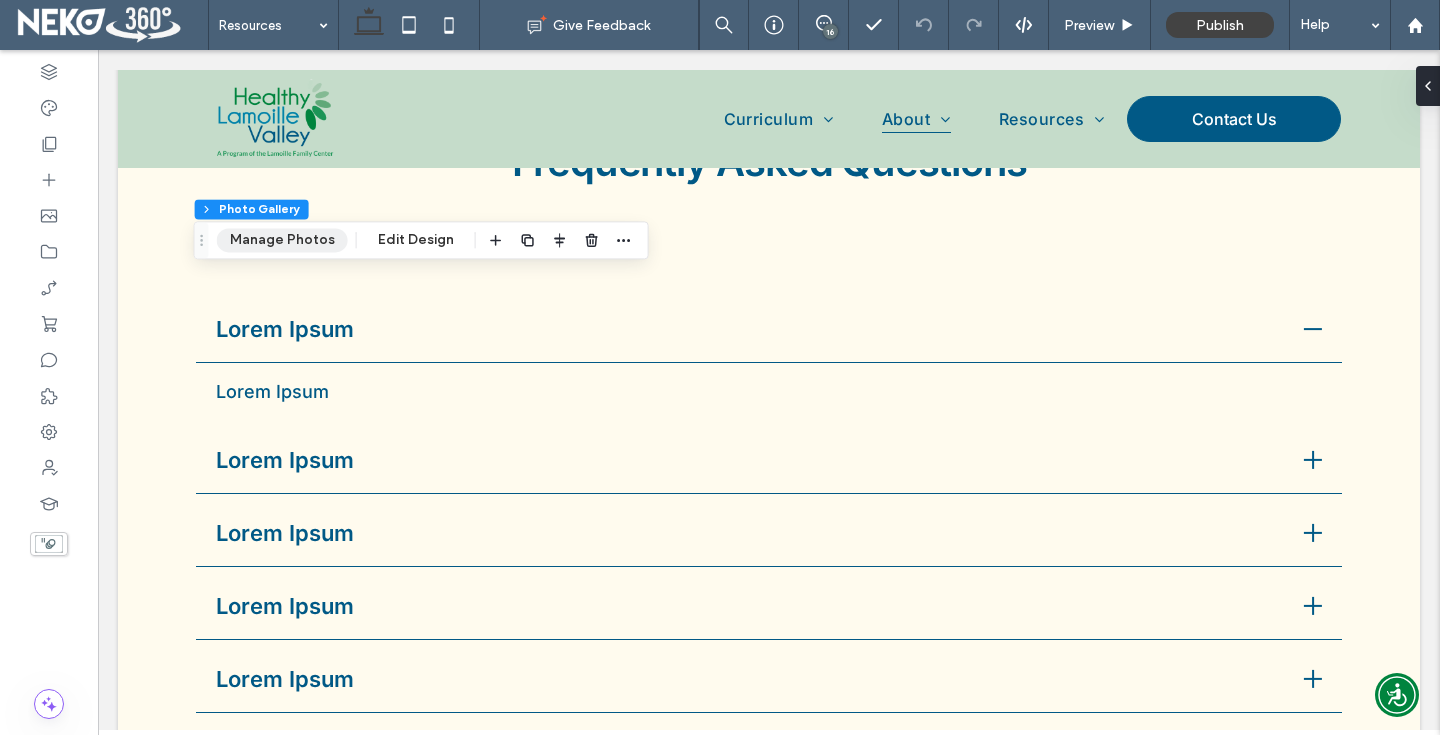 click on "Manage Photos" at bounding box center [282, 240] 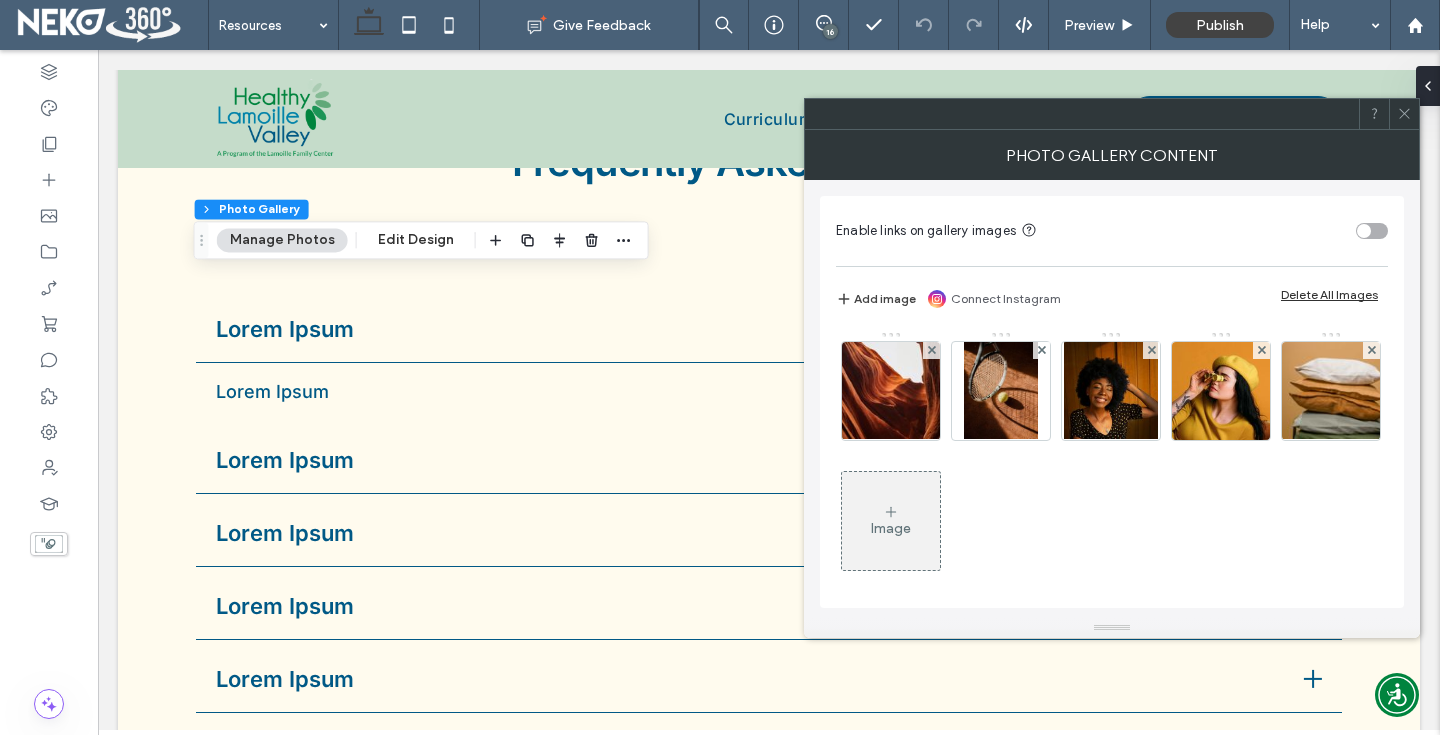 click on "Delete All Images" at bounding box center [1329, 294] 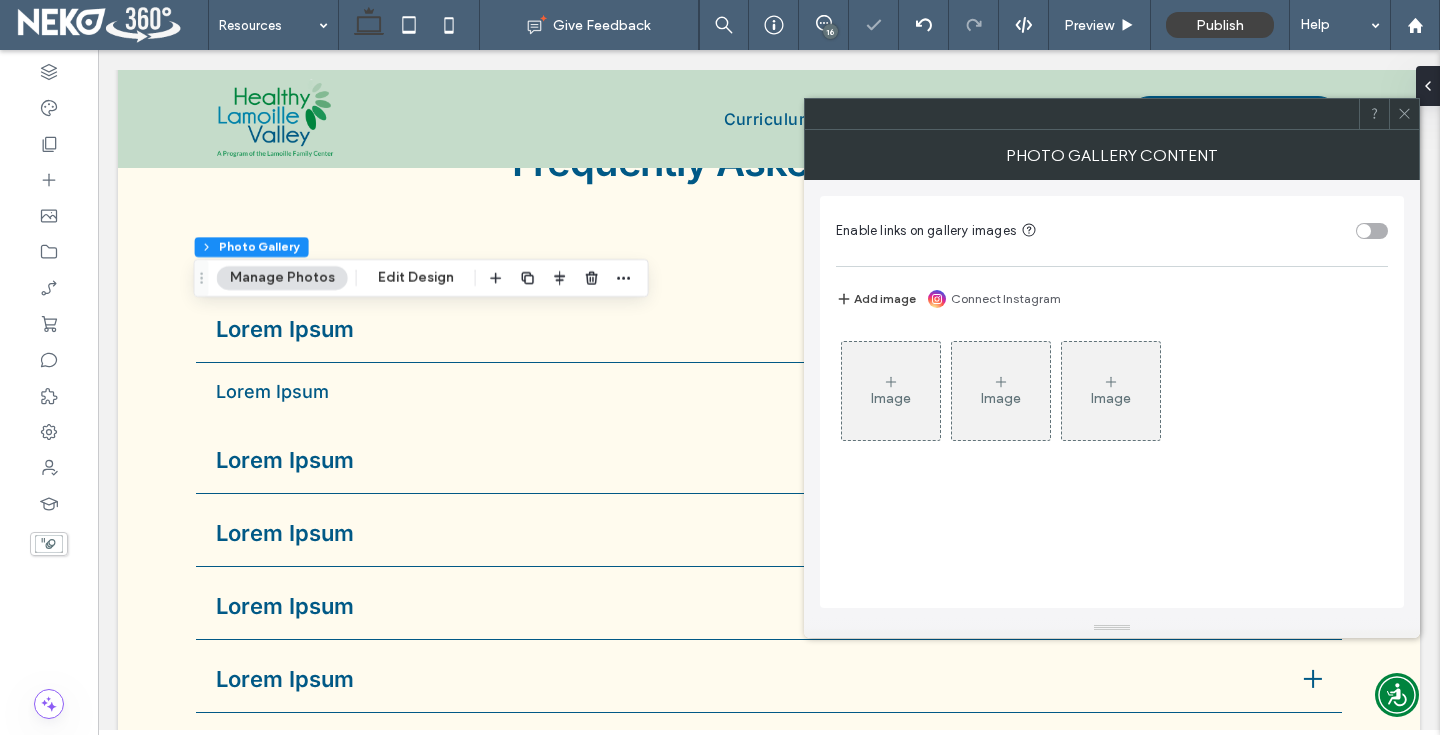 click on "Image" at bounding box center (891, 398) 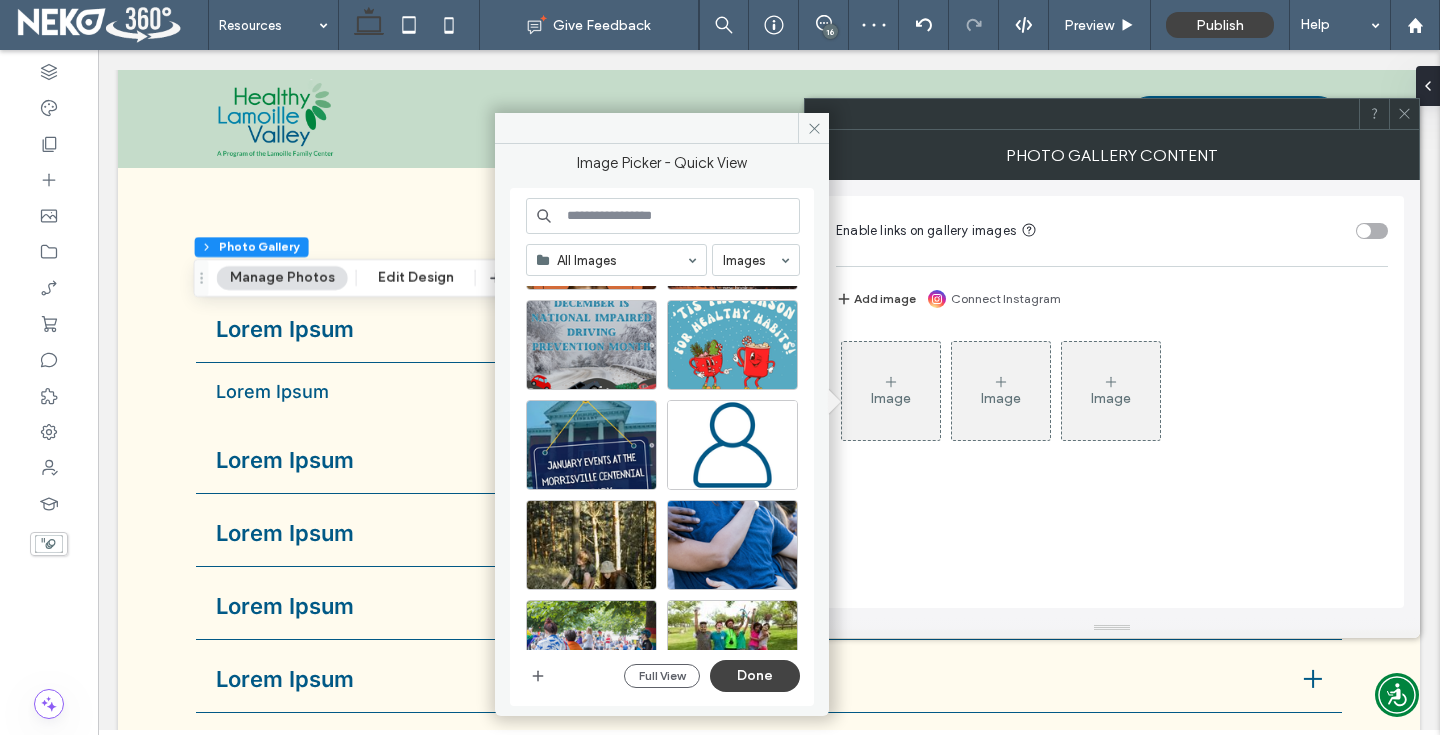 scroll, scrollTop: 486, scrollLeft: 0, axis: vertical 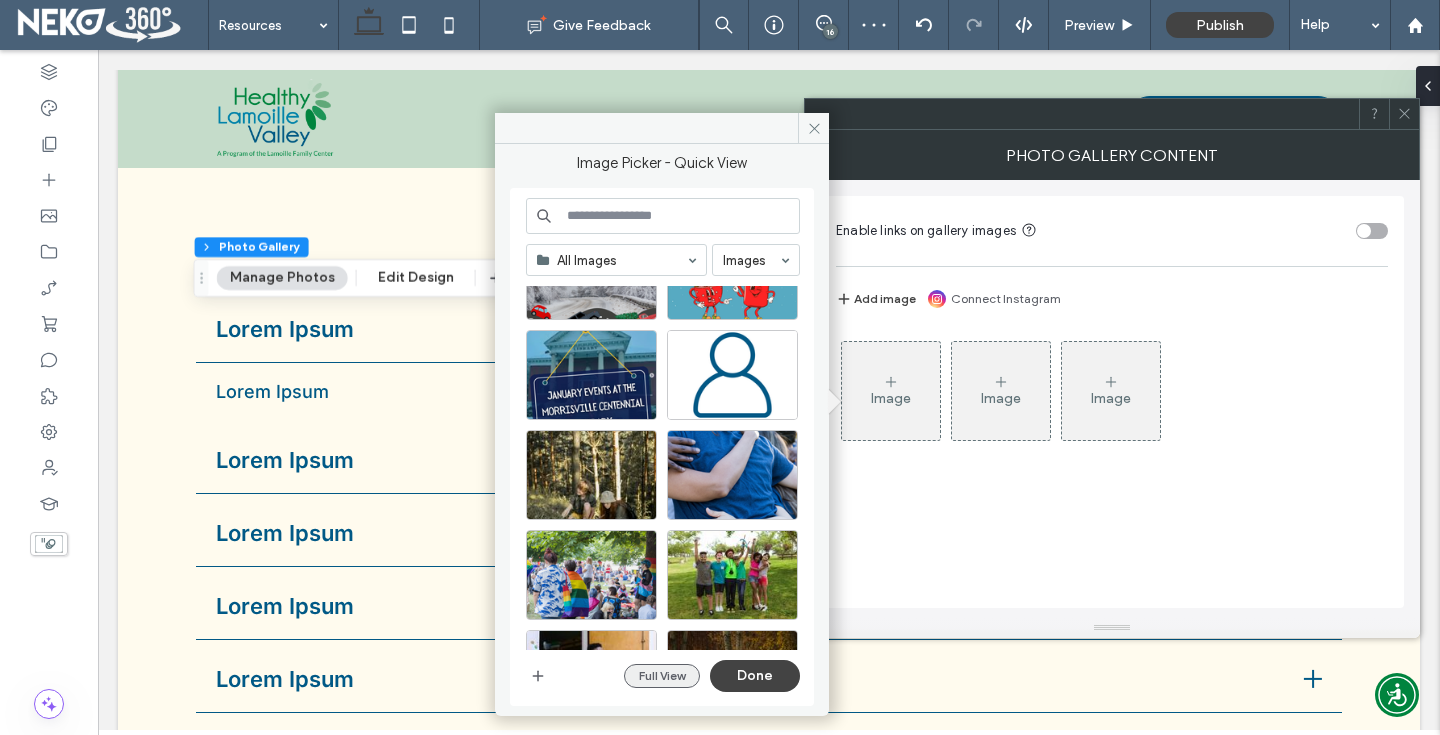 click on "Full View" at bounding box center (662, 676) 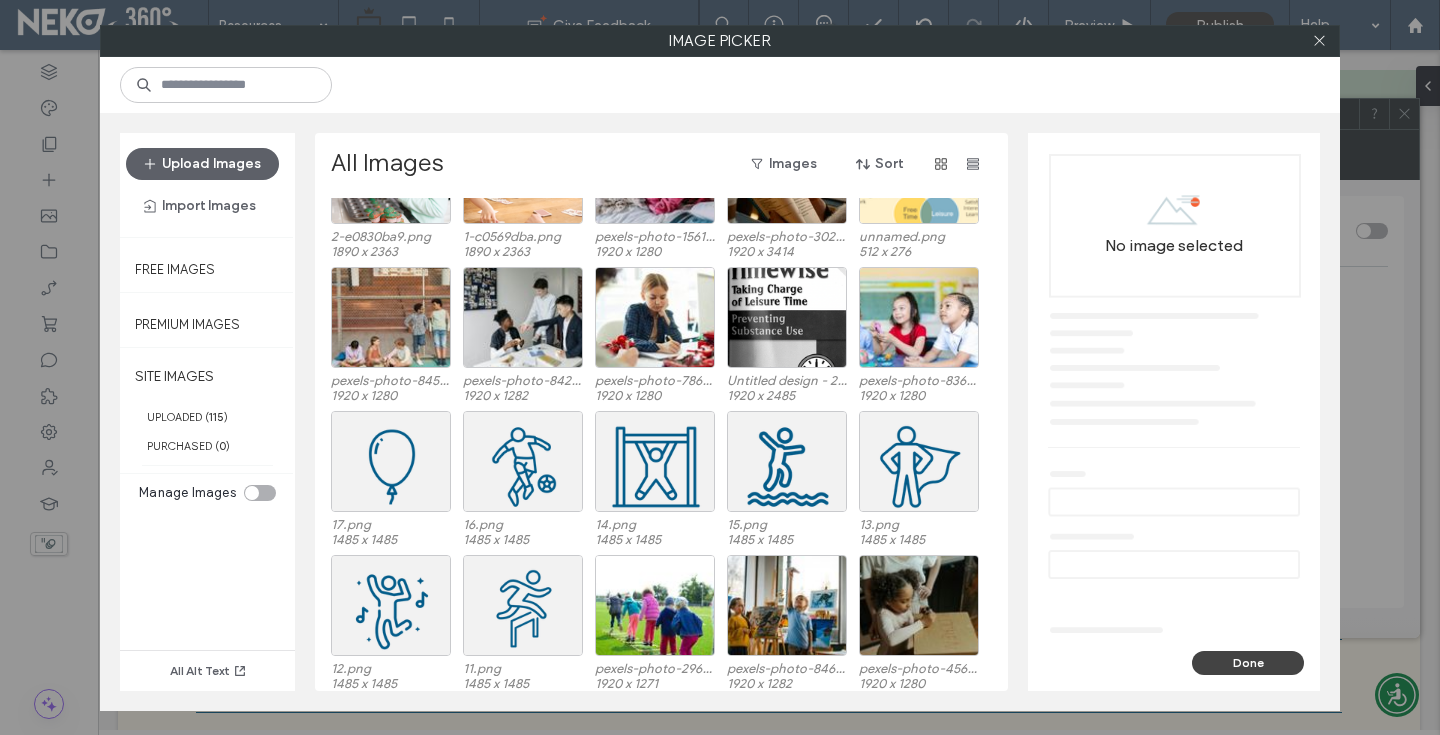 scroll, scrollTop: 976, scrollLeft: 0, axis: vertical 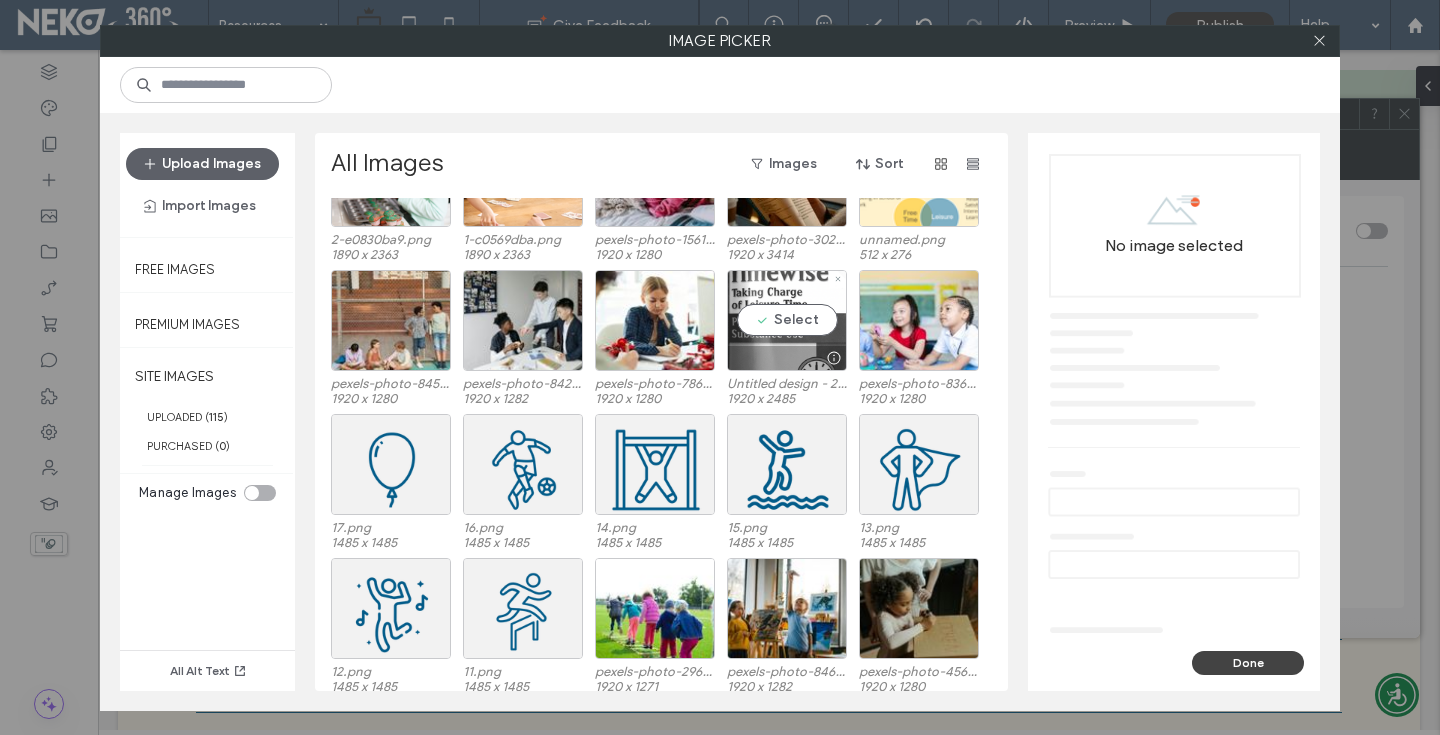 click on "Select" at bounding box center [787, 320] 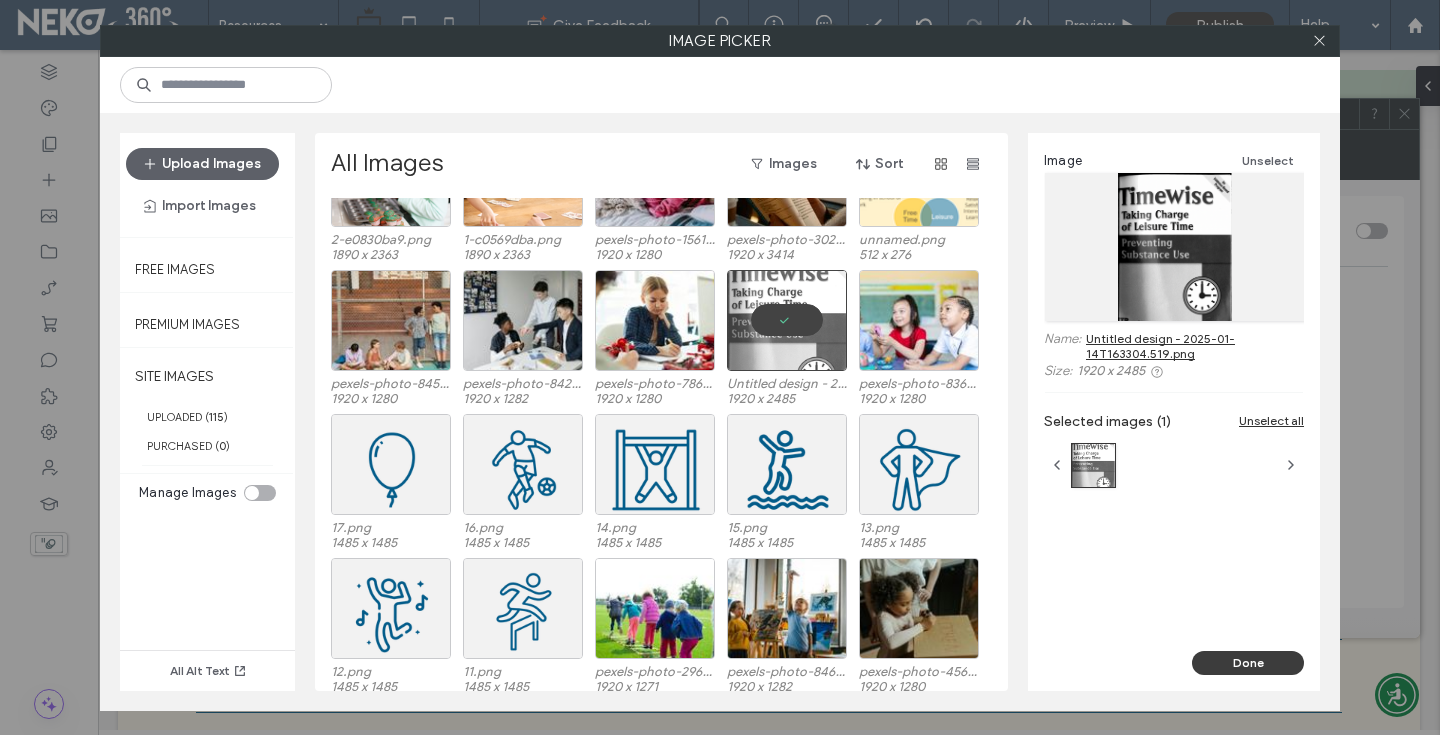 click on "Done" at bounding box center [1248, 663] 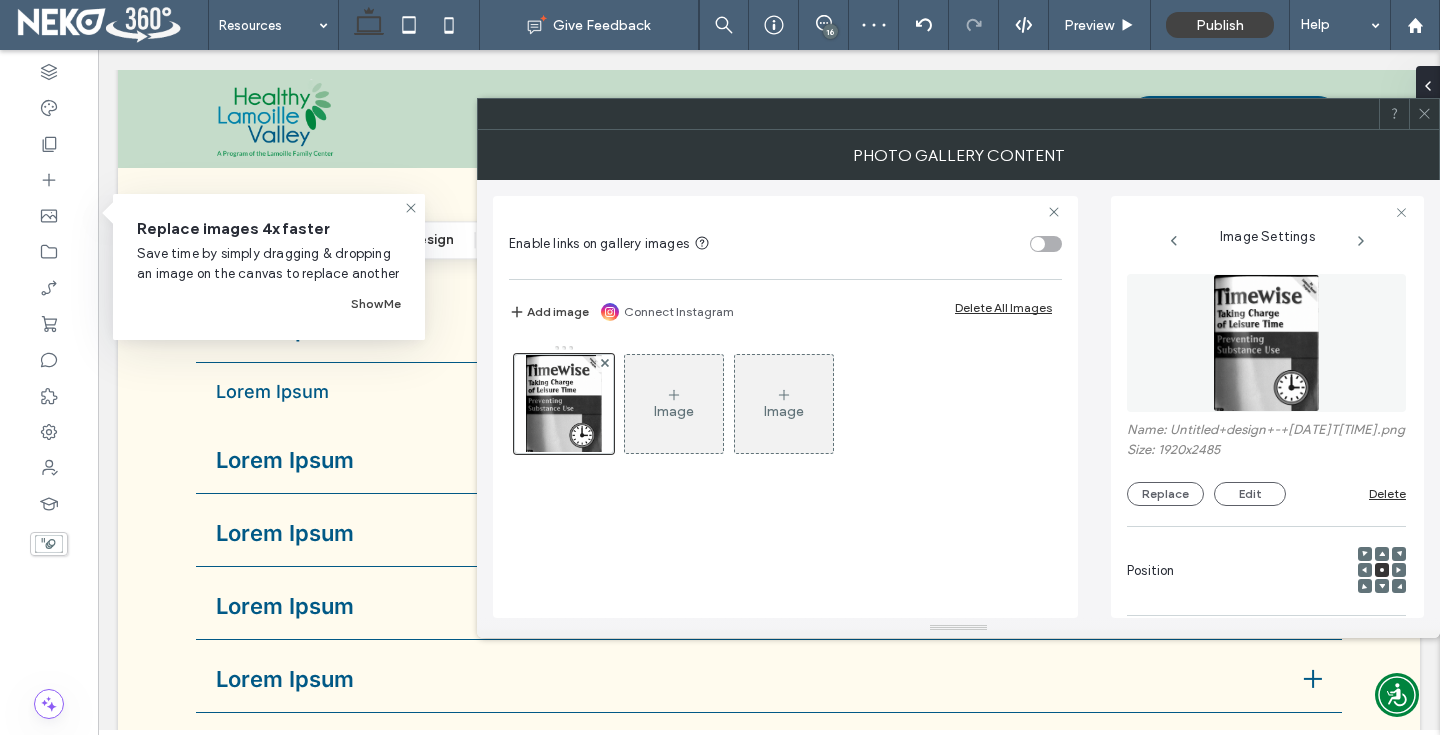 click 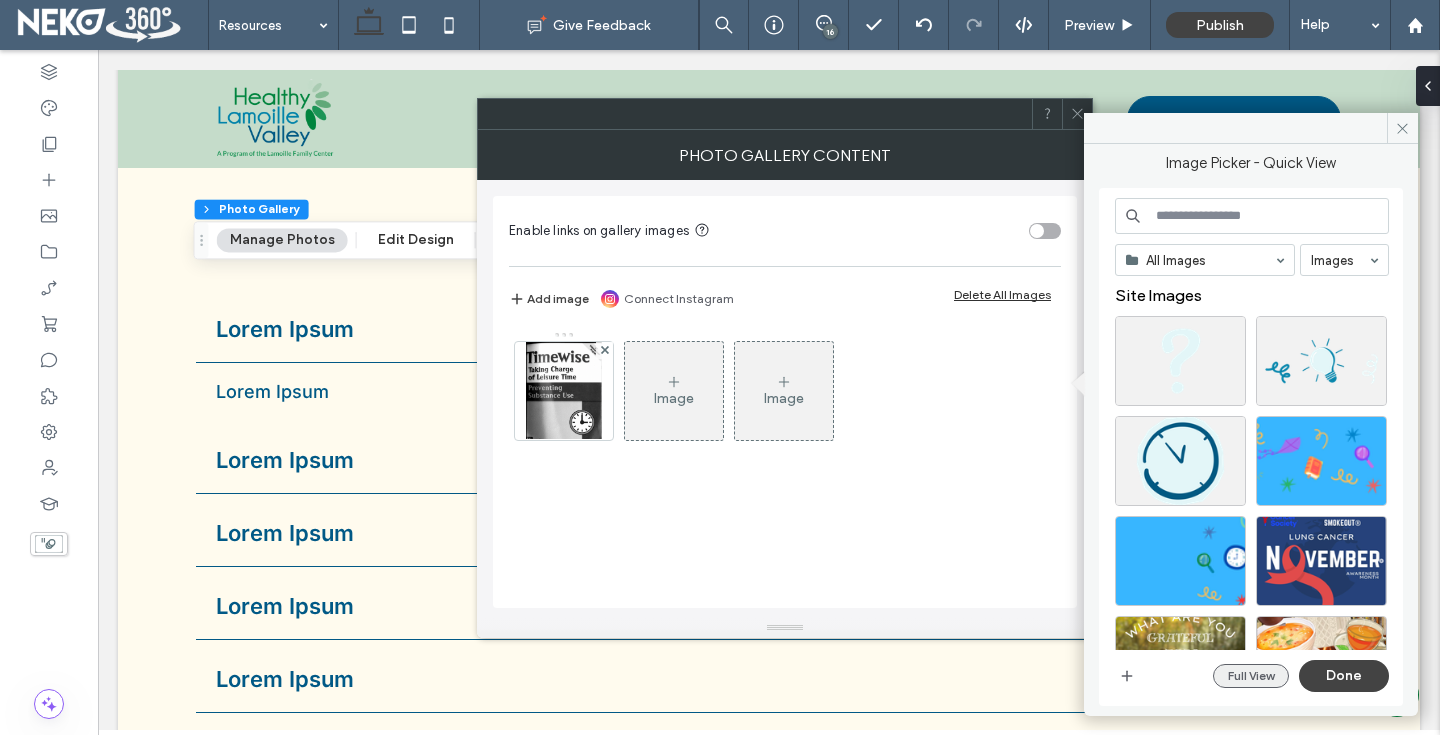 click on "Full View" at bounding box center [1251, 676] 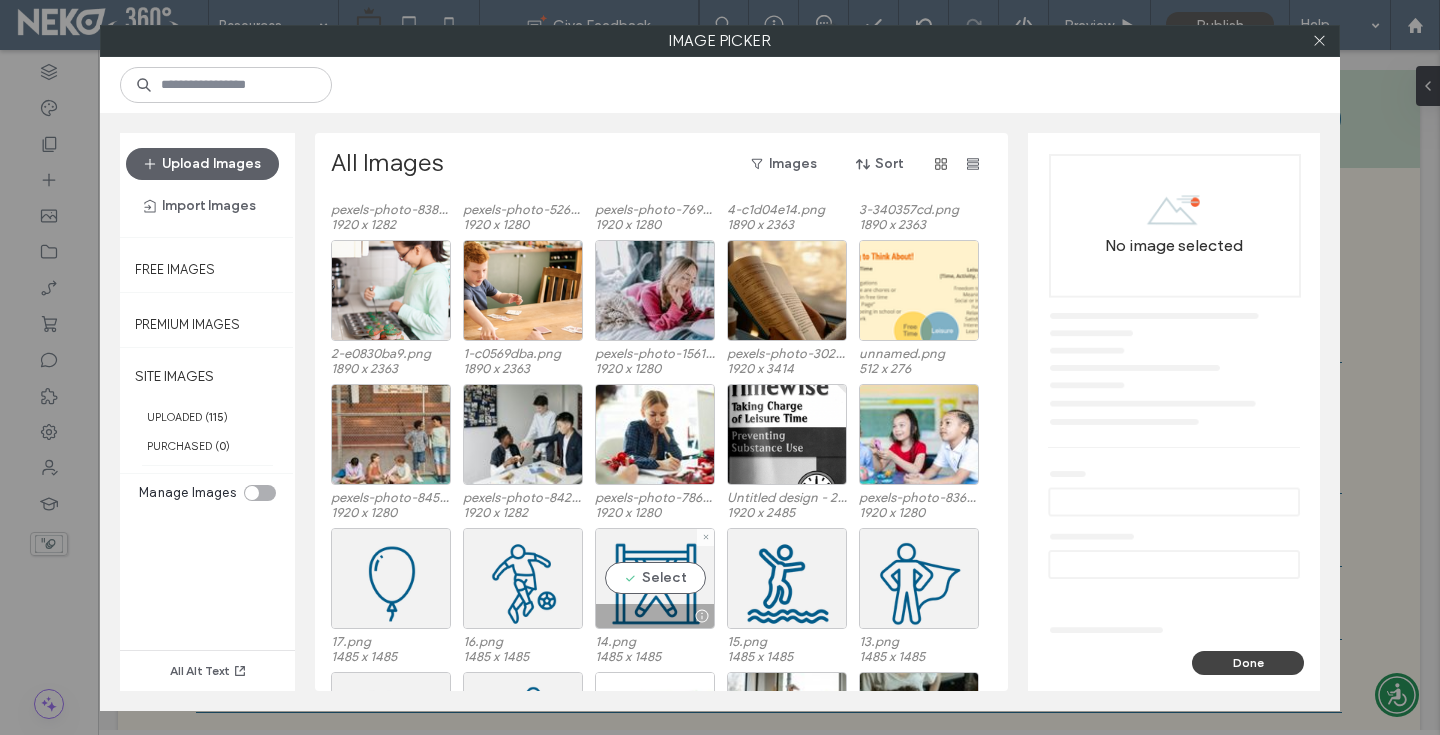 scroll, scrollTop: 923, scrollLeft: 0, axis: vertical 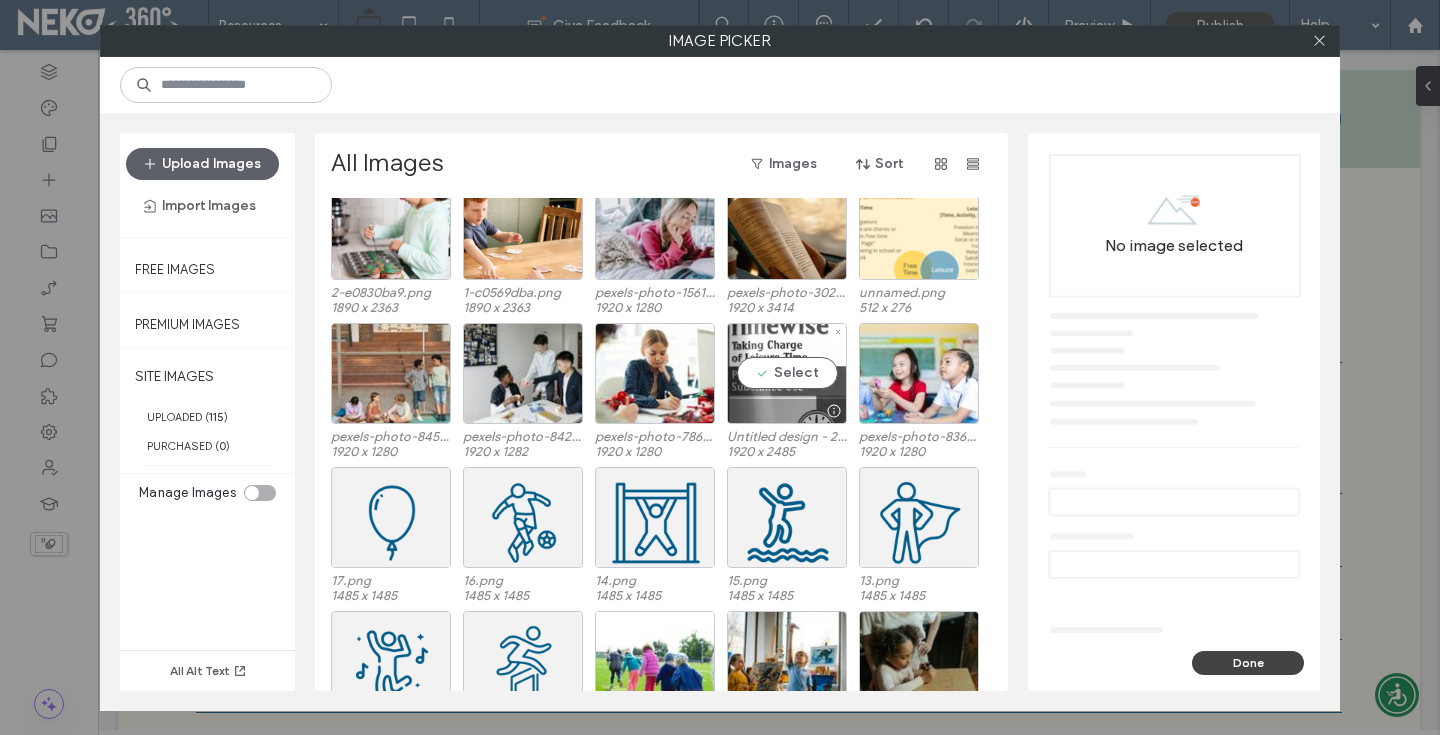 click at bounding box center [787, 411] 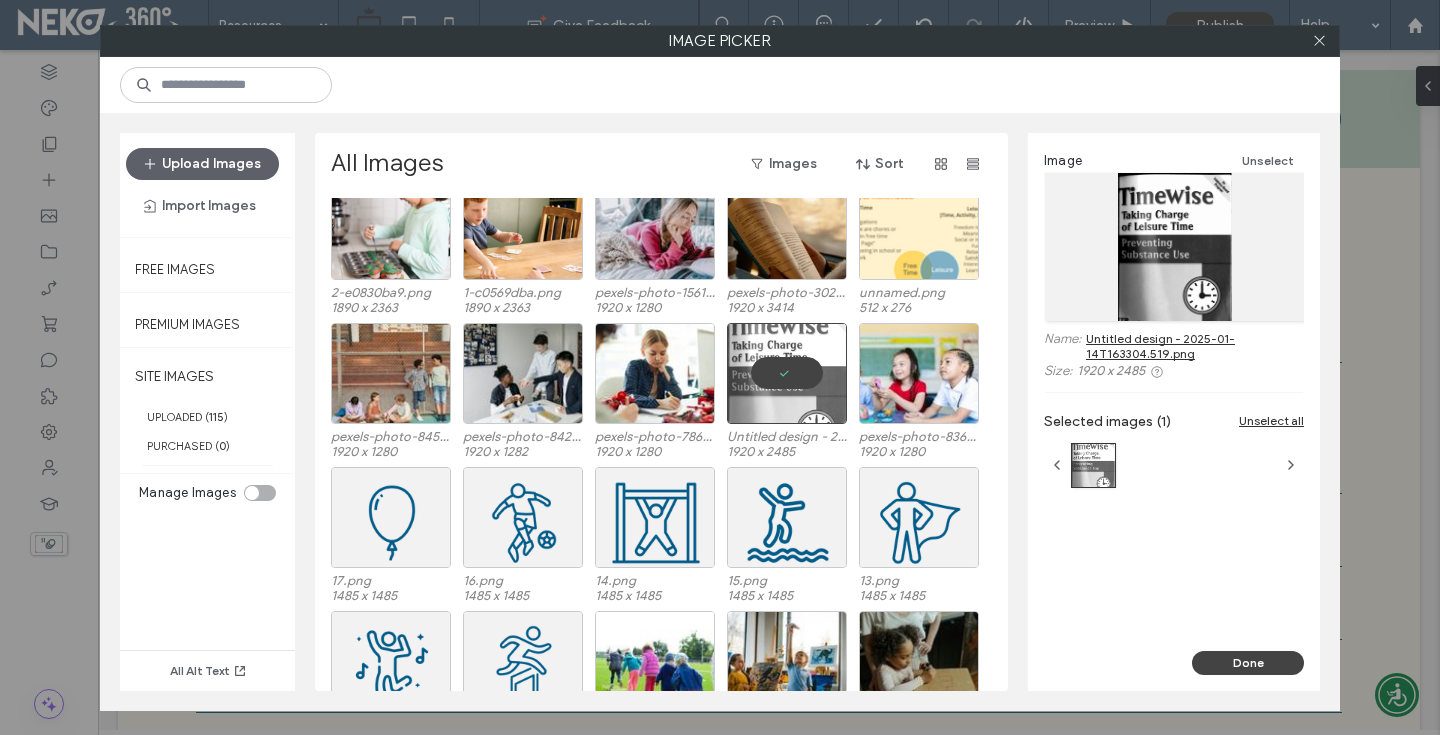 click on "Image Unselect Name: Untitled design - 2025-01-14T163304.519.png Size: 1920 x 2485 Selected images (1) Unselect all" at bounding box center [1174, 392] 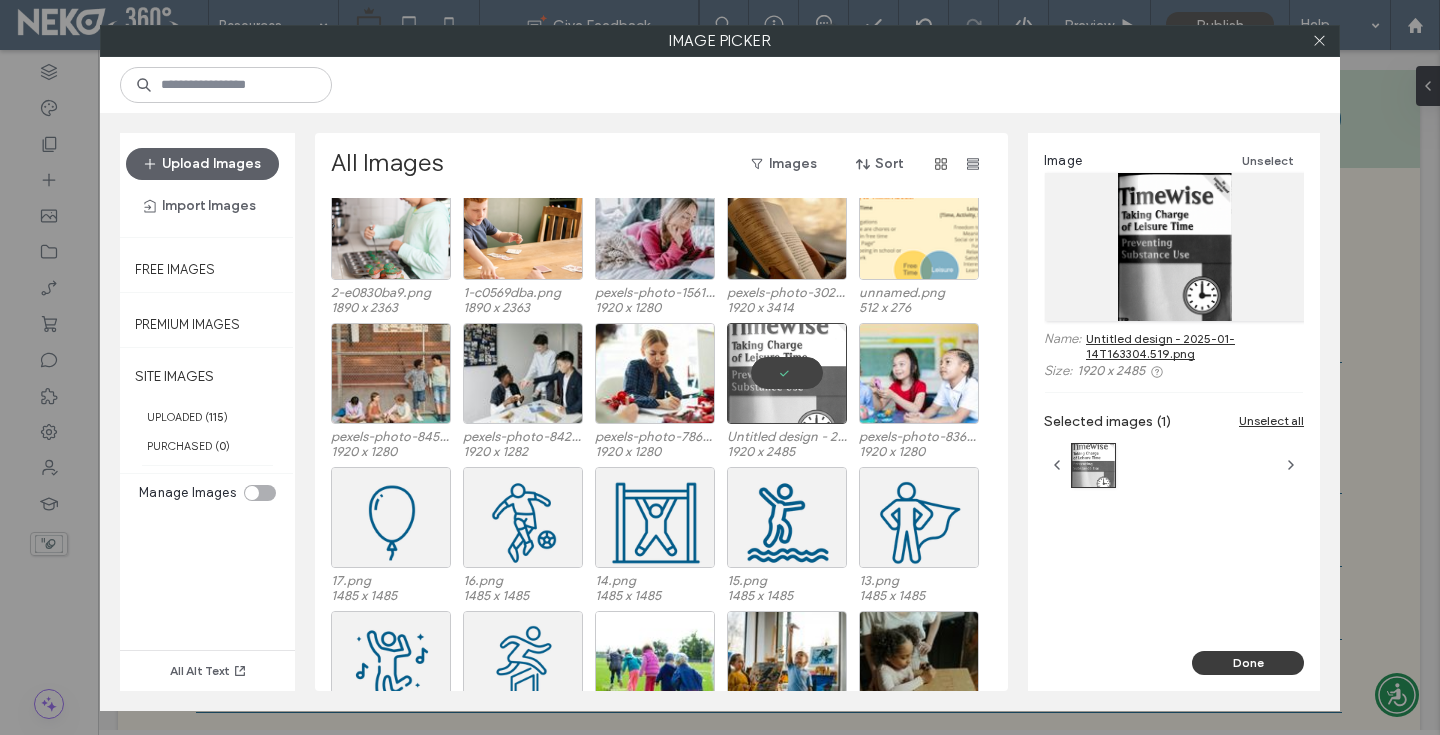 click on "Done" at bounding box center [1248, 663] 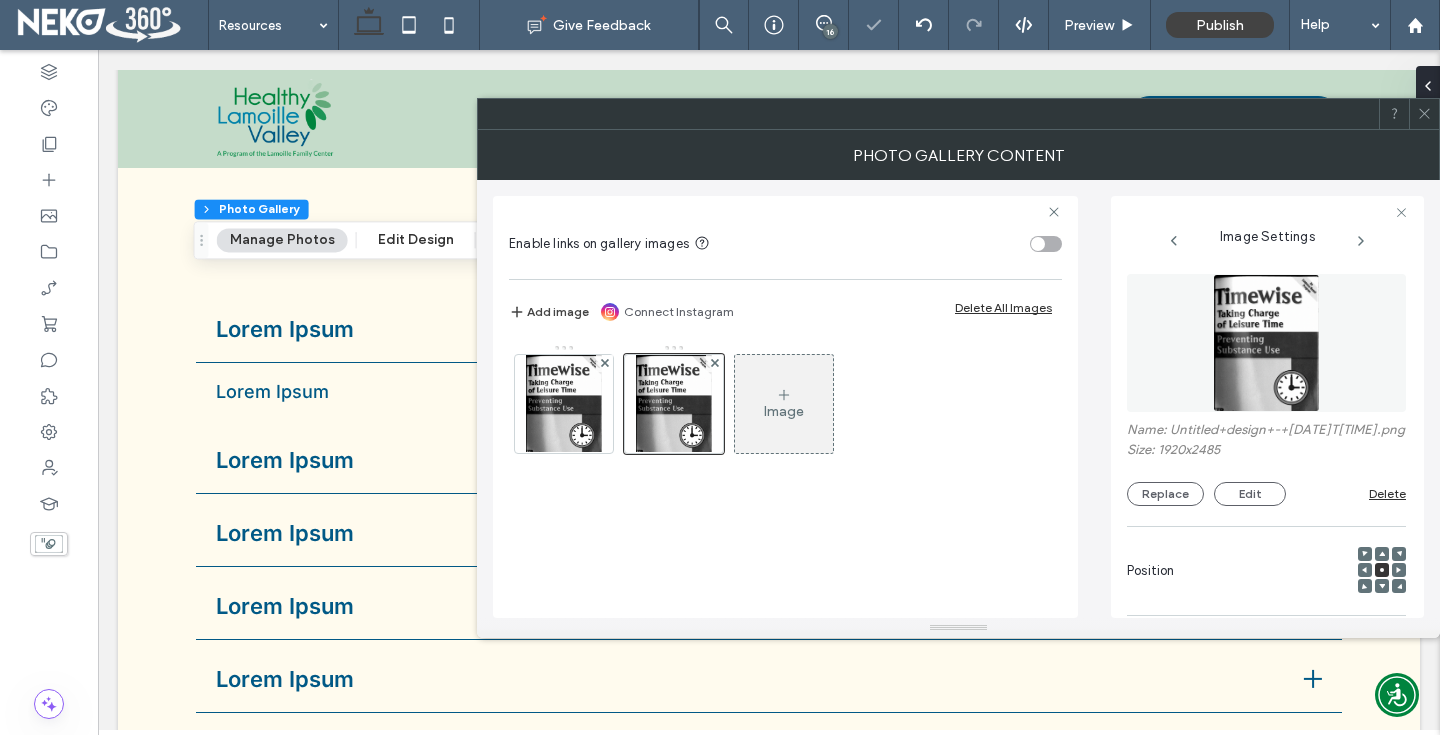 click on "Image" at bounding box center (784, 411) 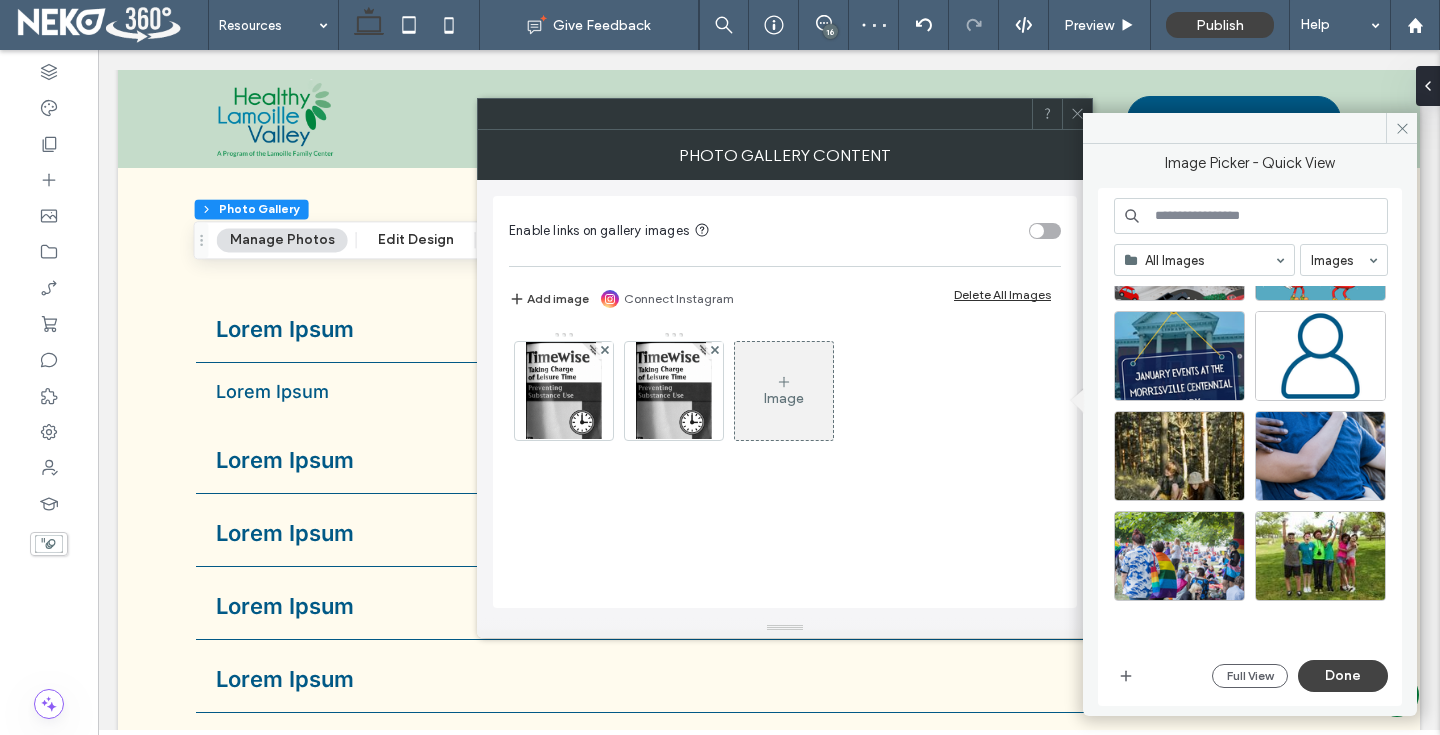 scroll, scrollTop: 663, scrollLeft: 0, axis: vertical 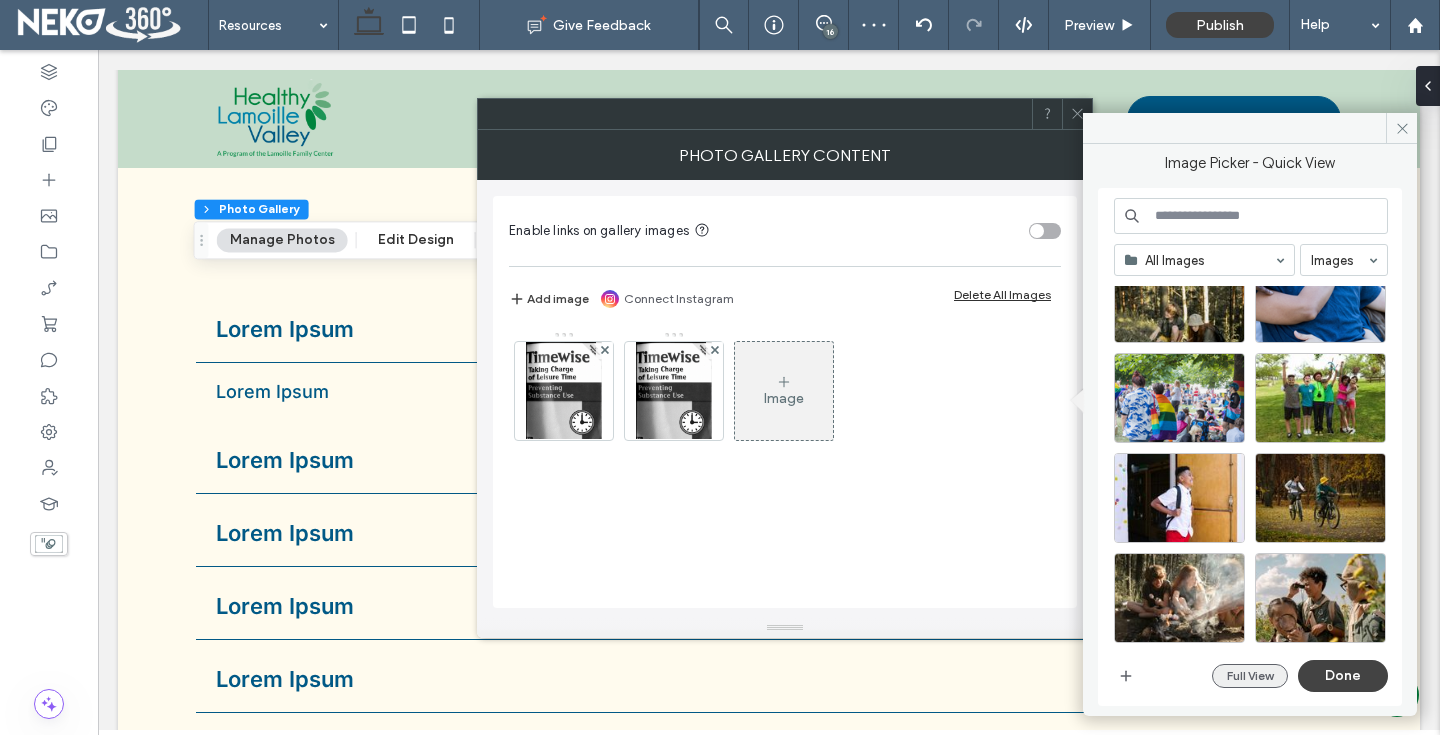 click on "Full View" at bounding box center [1250, 676] 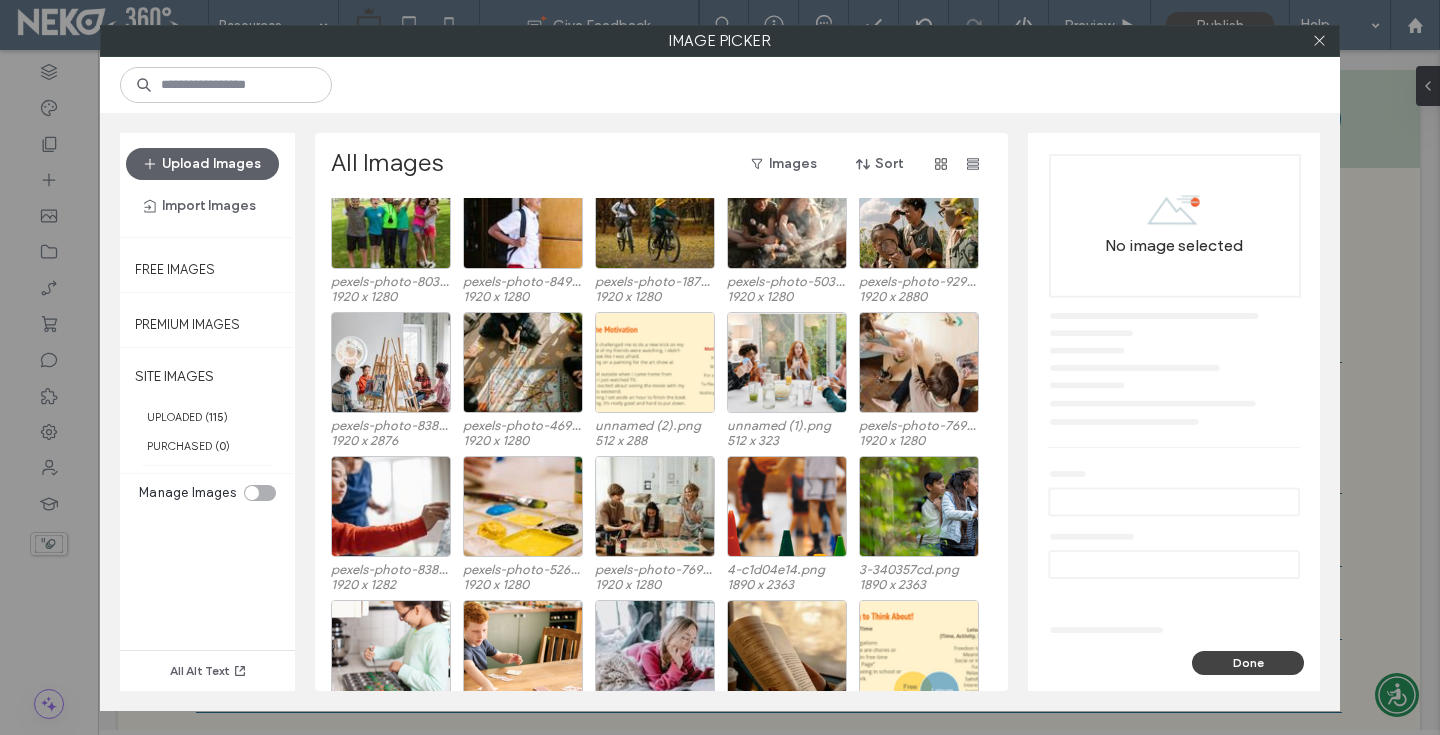 scroll, scrollTop: 862, scrollLeft: 0, axis: vertical 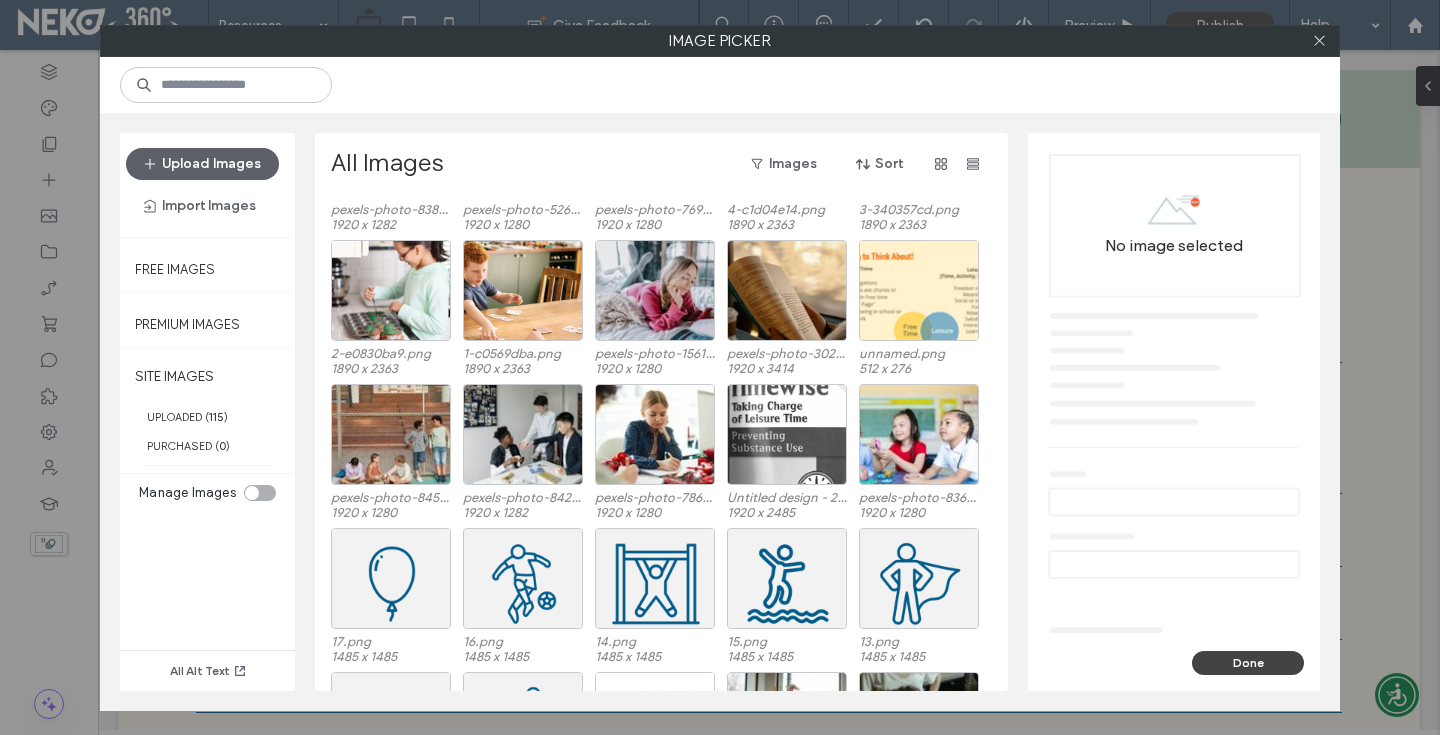click at bounding box center (787, 434) 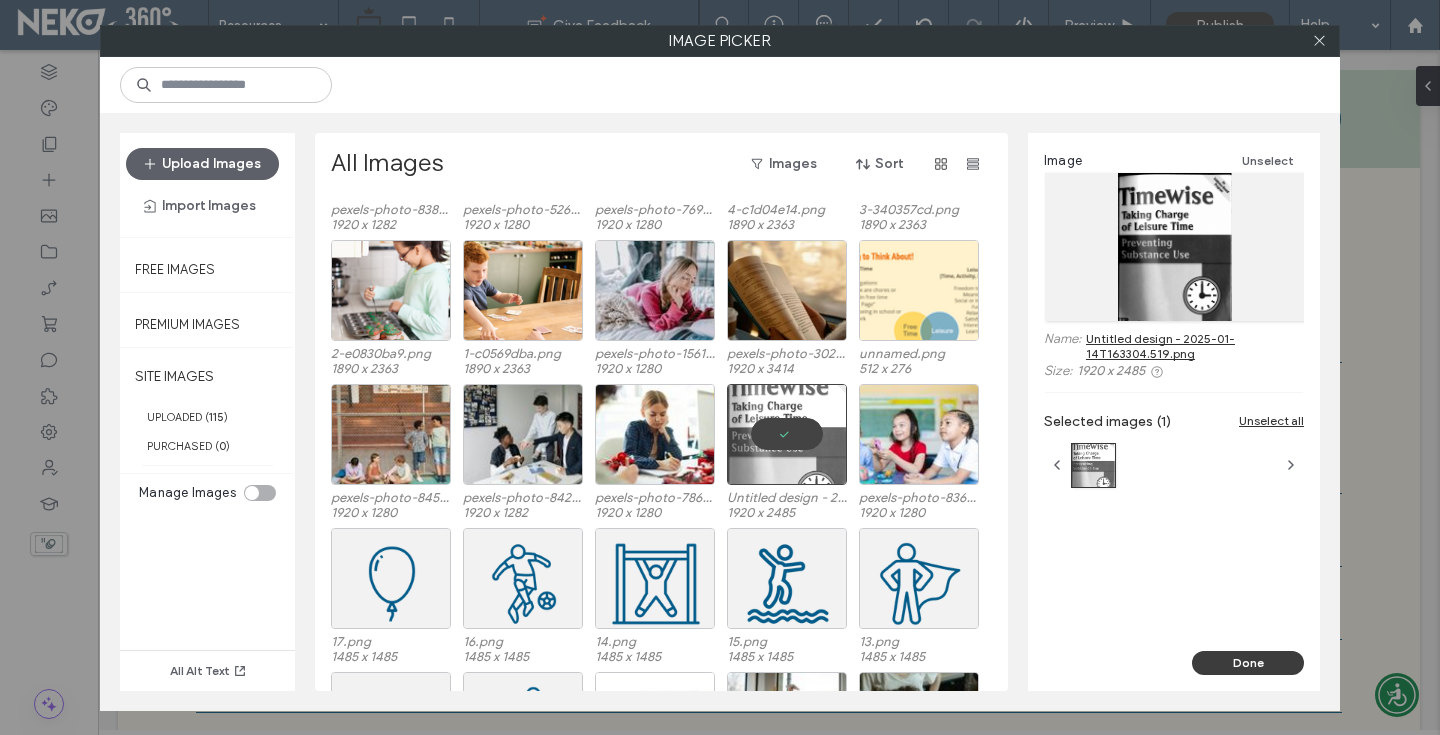 click on "Done" at bounding box center (1248, 663) 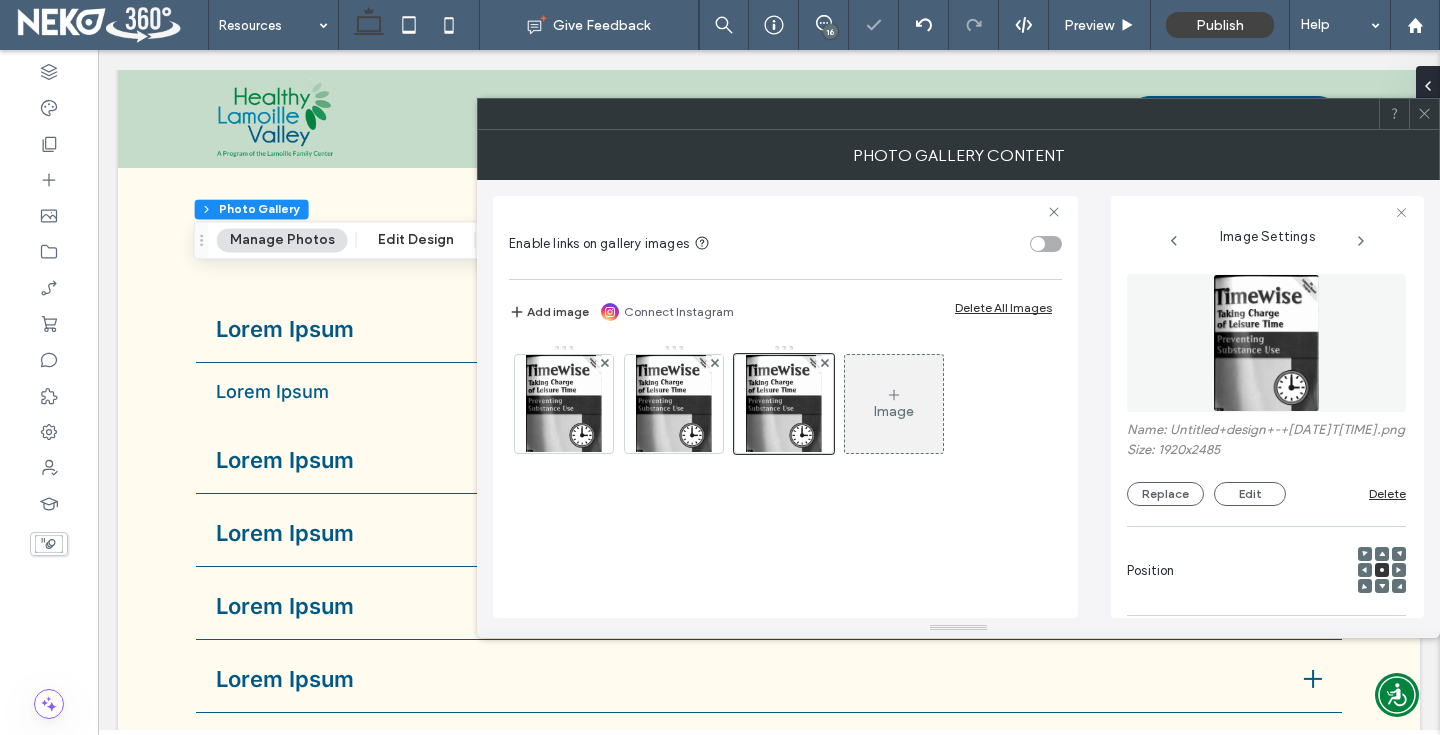 click on "Image" at bounding box center [894, 411] 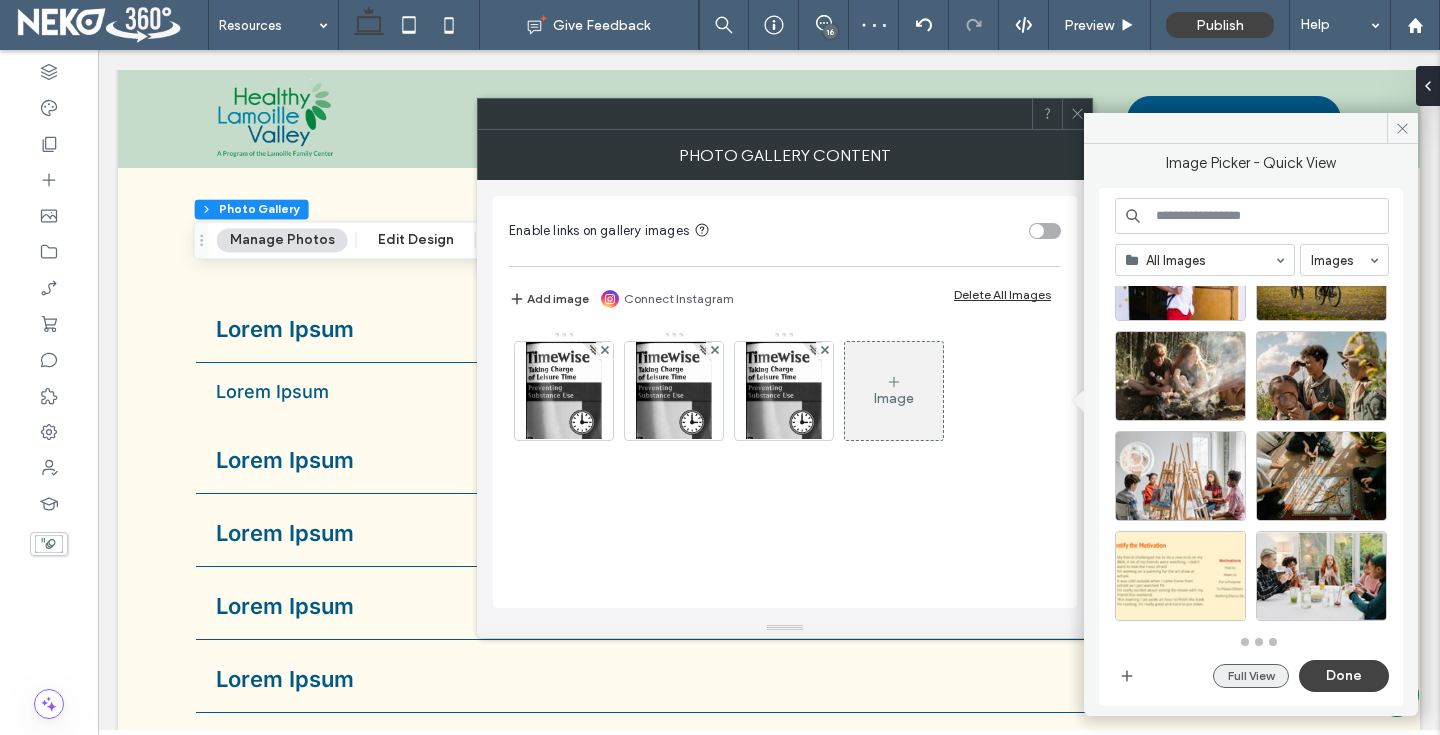 scroll, scrollTop: 885, scrollLeft: 0, axis: vertical 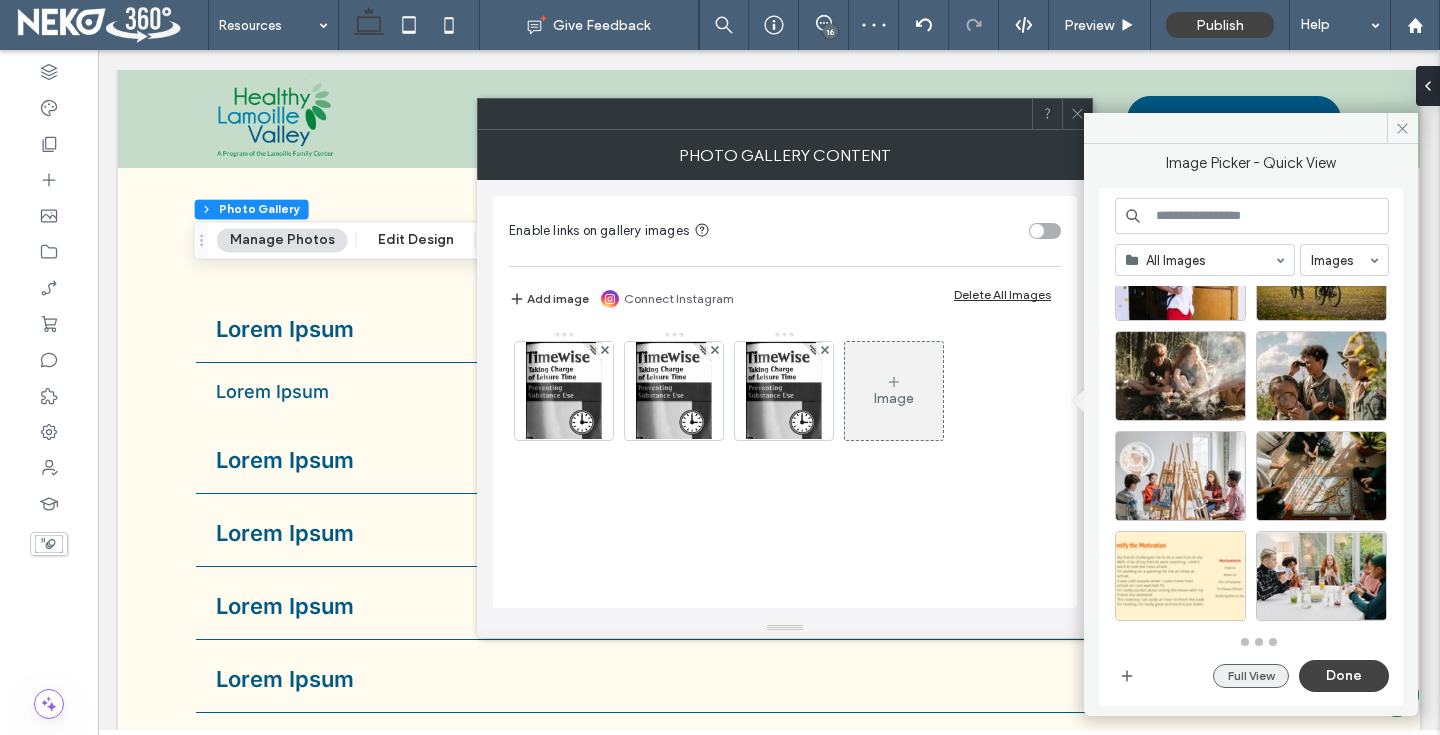 click on "Full View" at bounding box center (1251, 676) 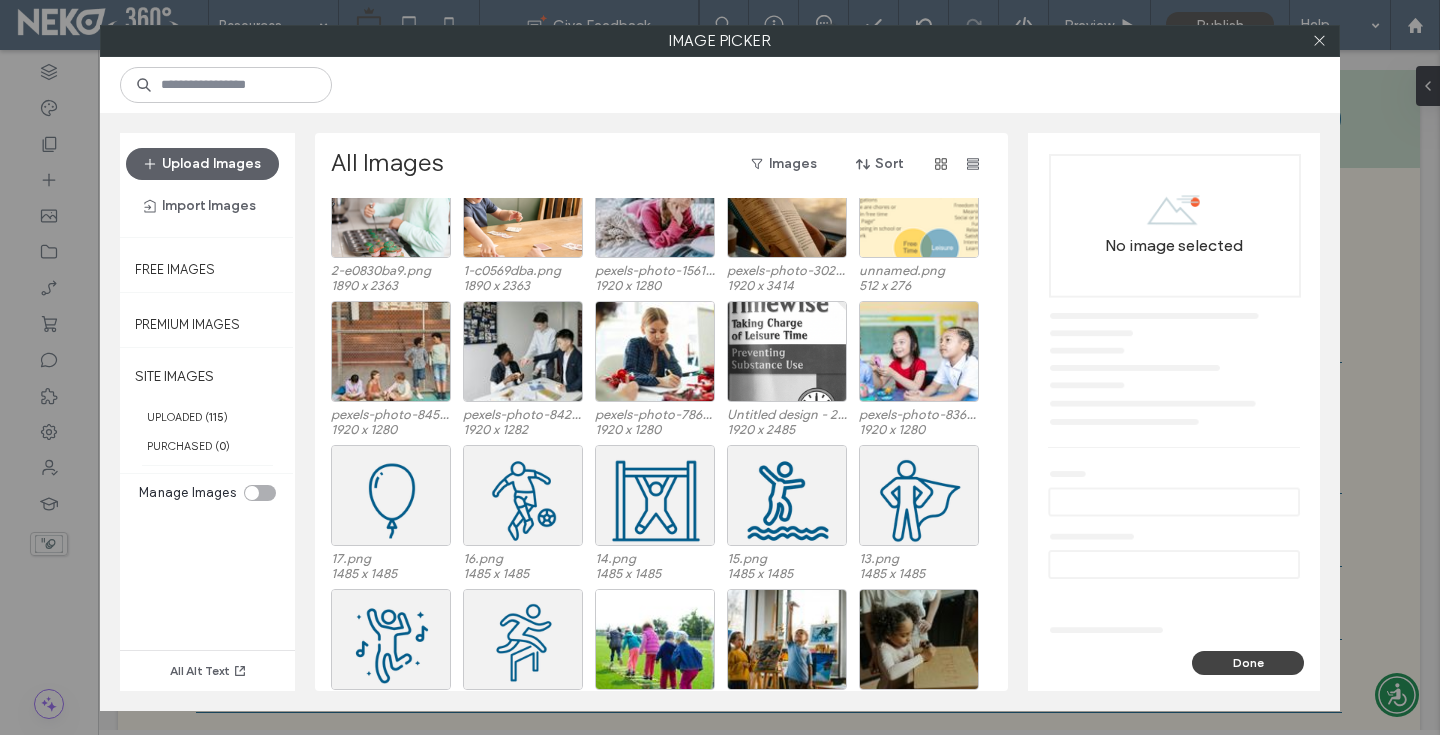 scroll, scrollTop: 950, scrollLeft: 0, axis: vertical 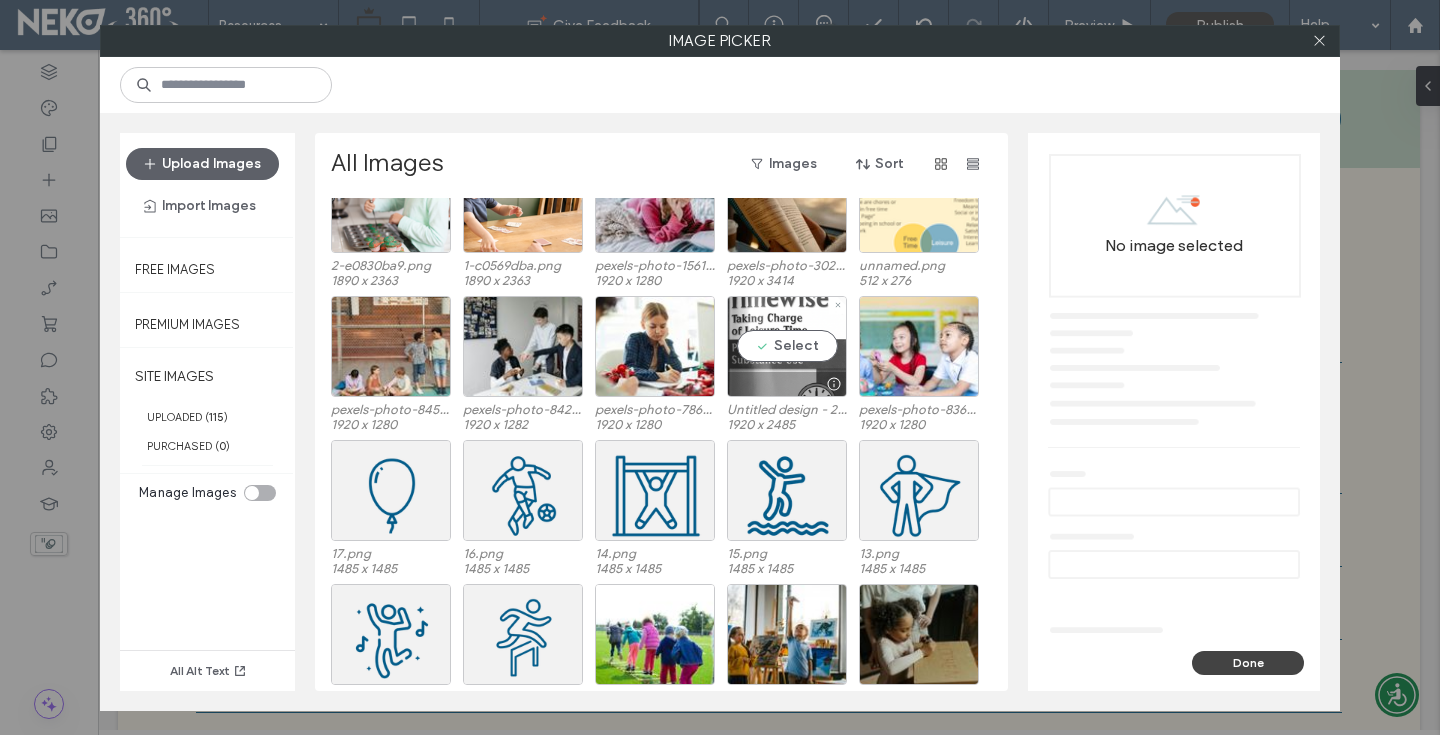 click on "Select" at bounding box center [787, 346] 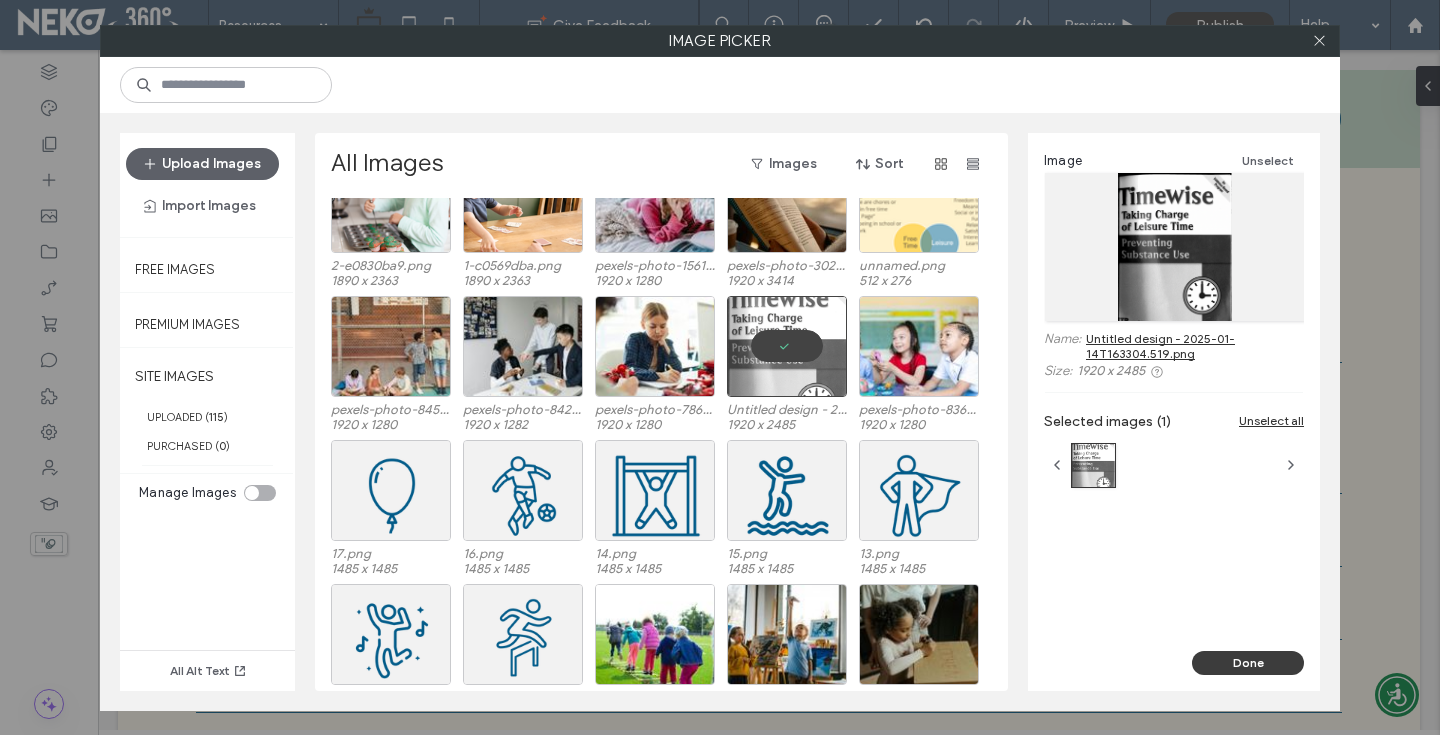 click on "Done" at bounding box center [1248, 663] 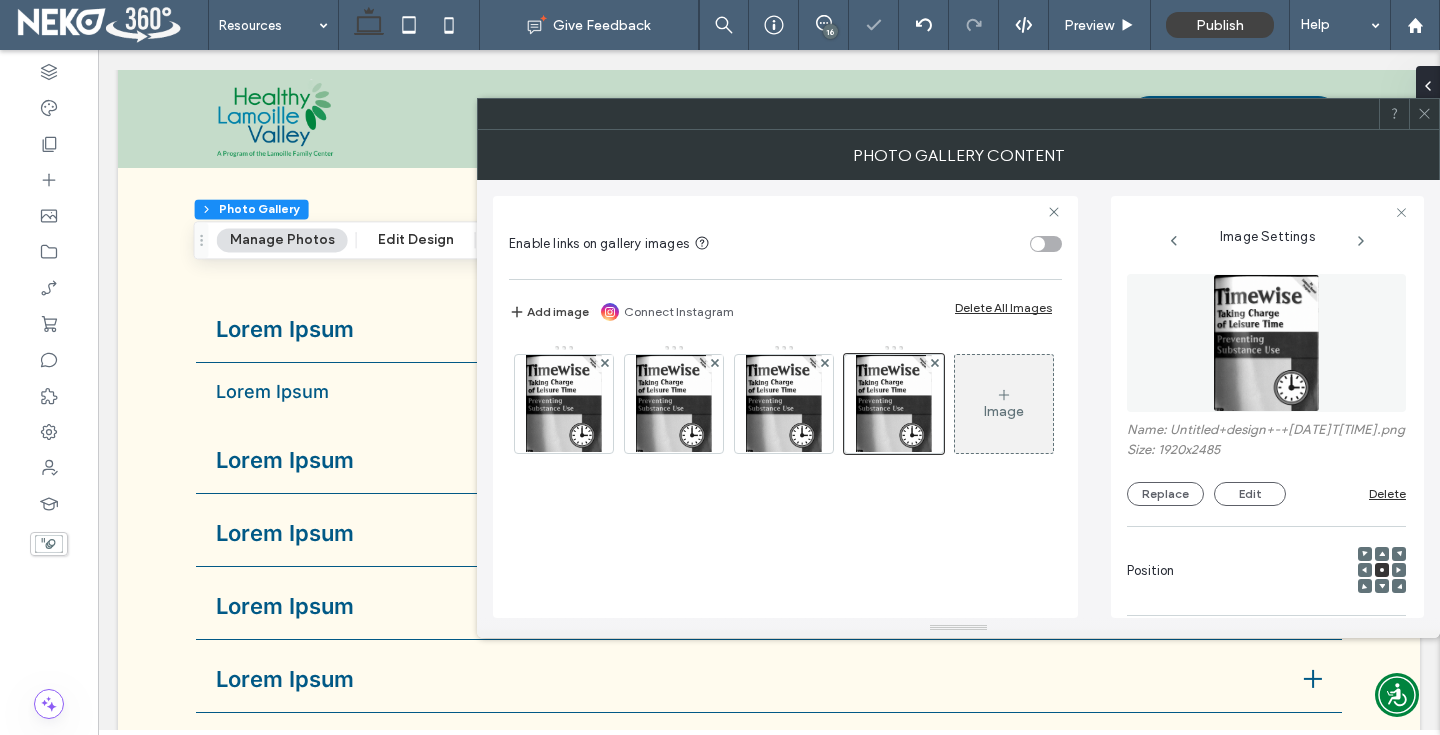 click on "Image" at bounding box center [1004, 404] 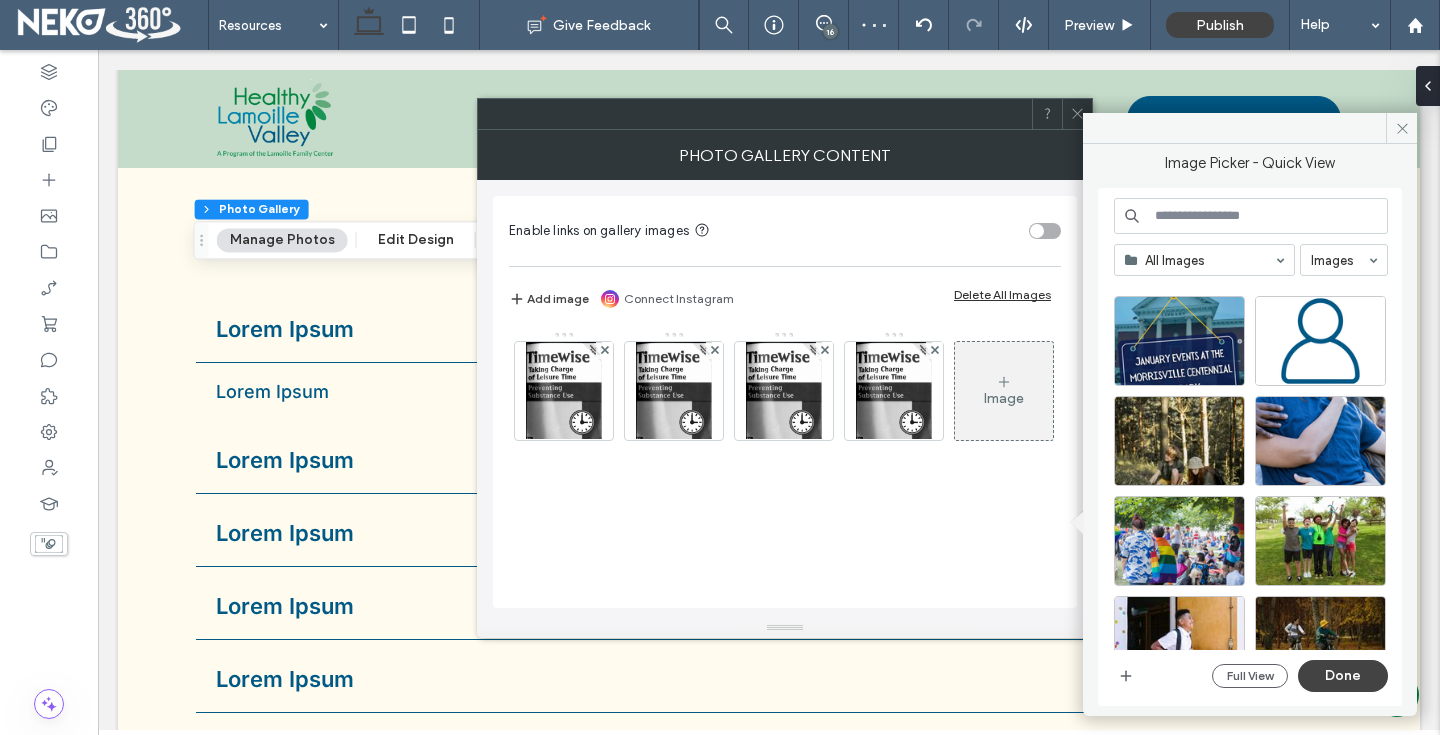 scroll, scrollTop: 866, scrollLeft: 0, axis: vertical 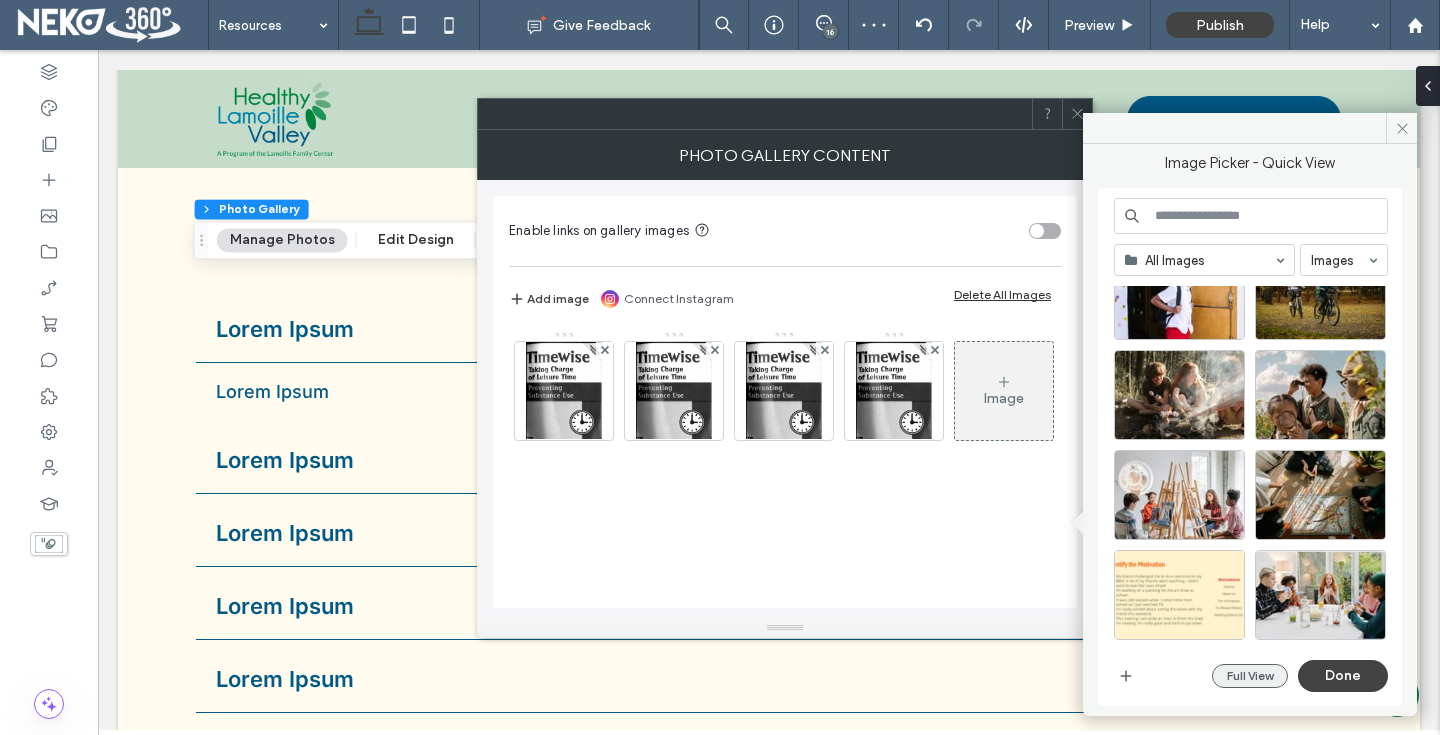 click on "Full View" at bounding box center [1250, 676] 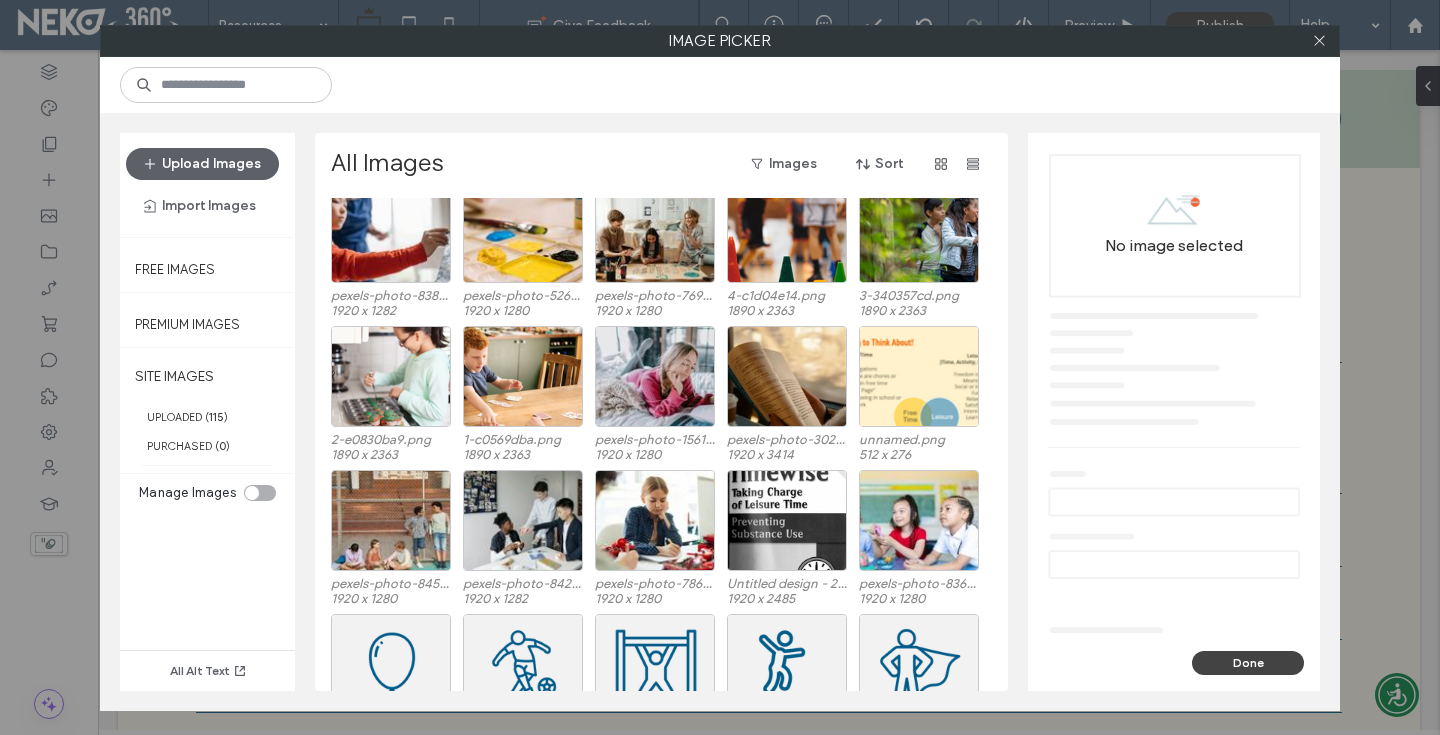 scroll, scrollTop: 819, scrollLeft: 0, axis: vertical 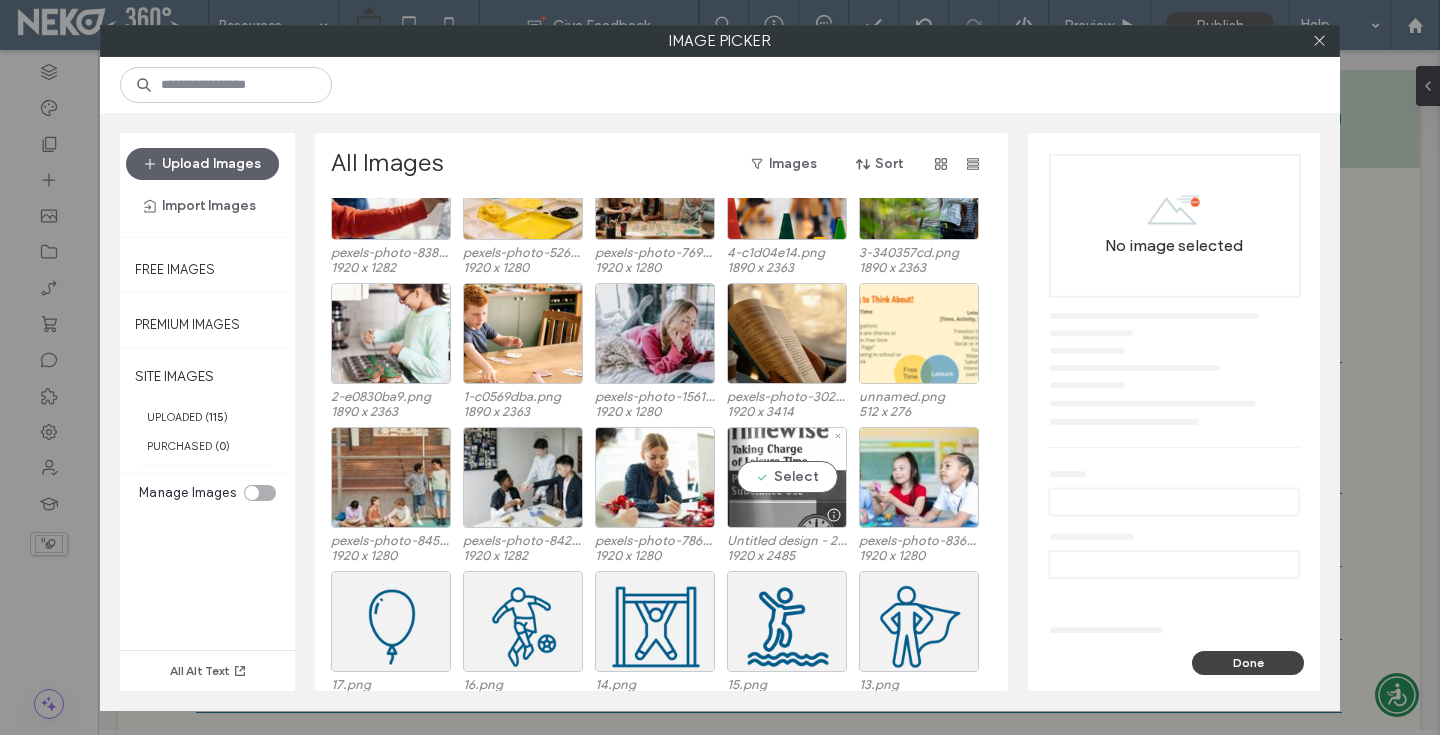 click on "Select" at bounding box center (787, 477) 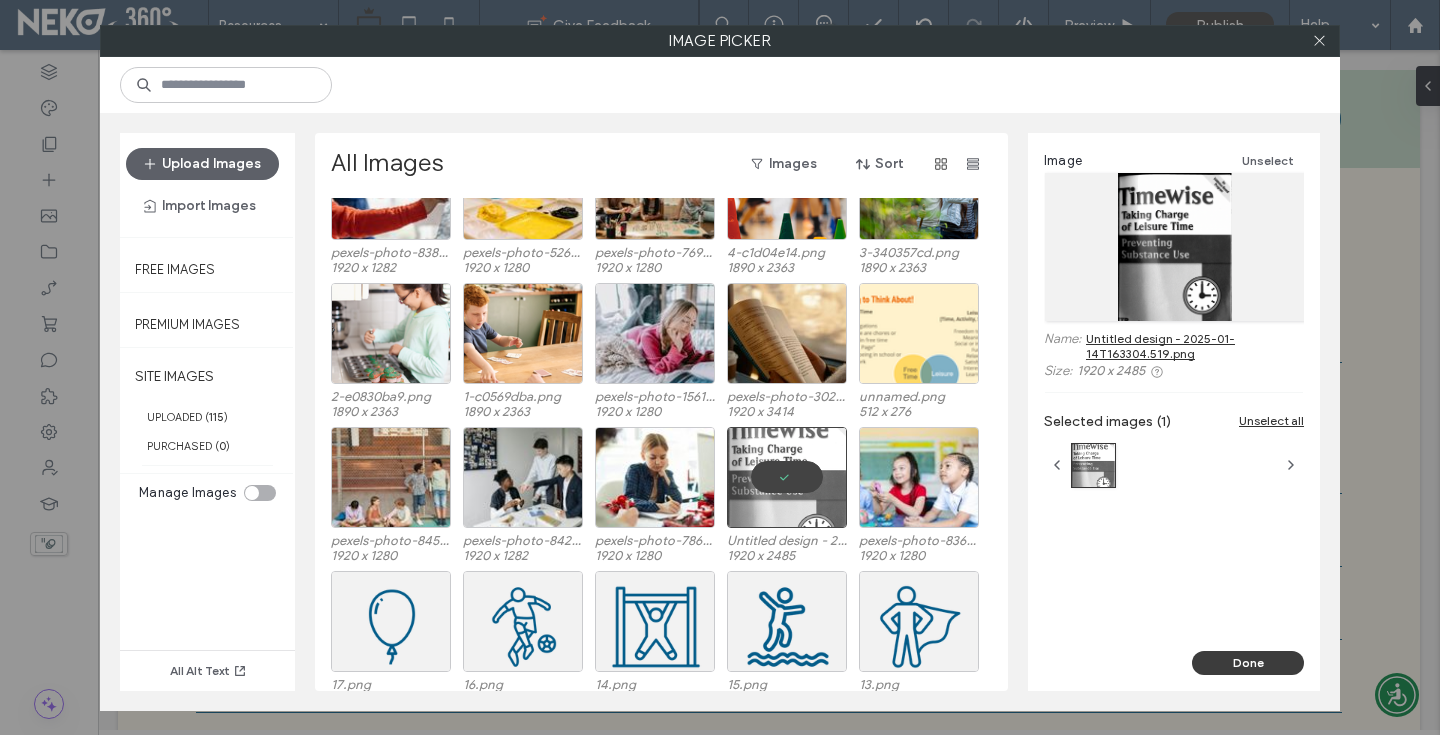 click on "Done" at bounding box center [1248, 663] 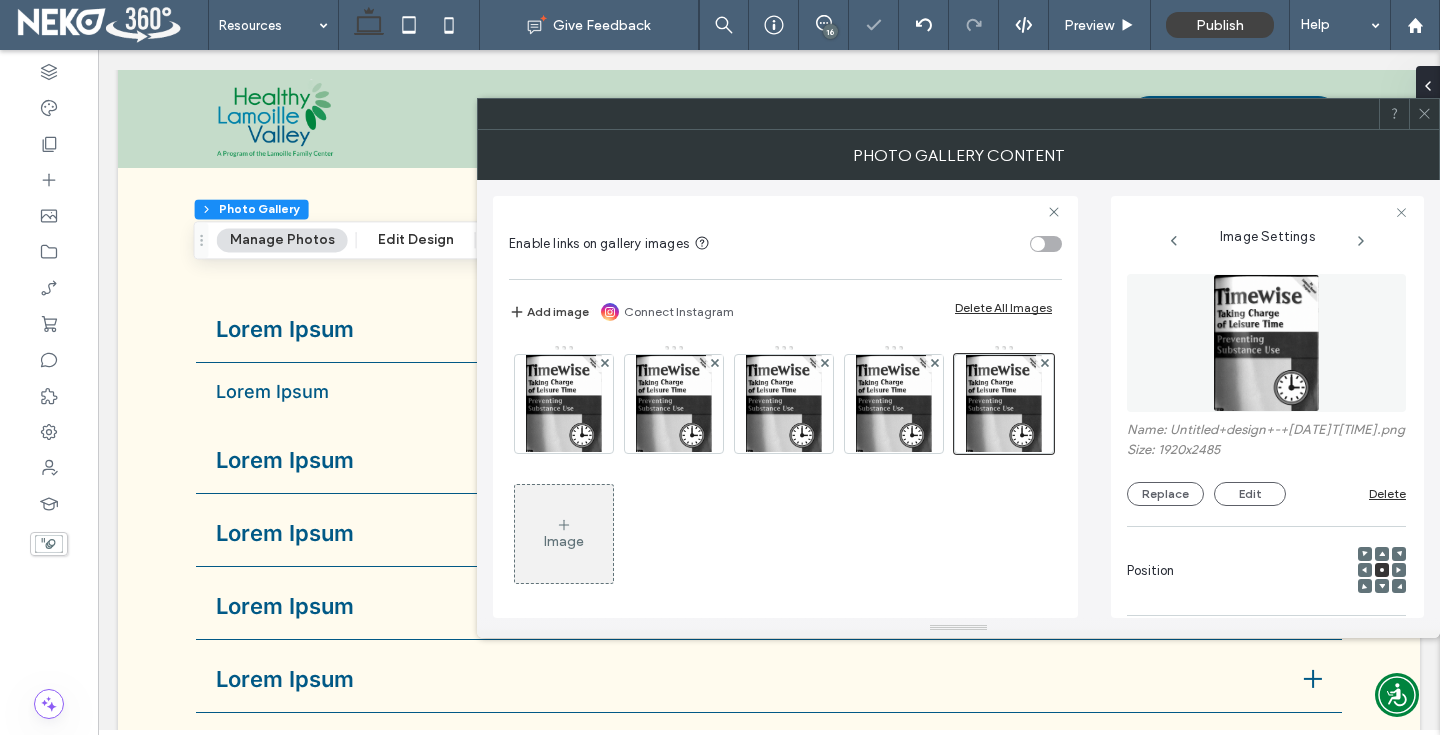 click 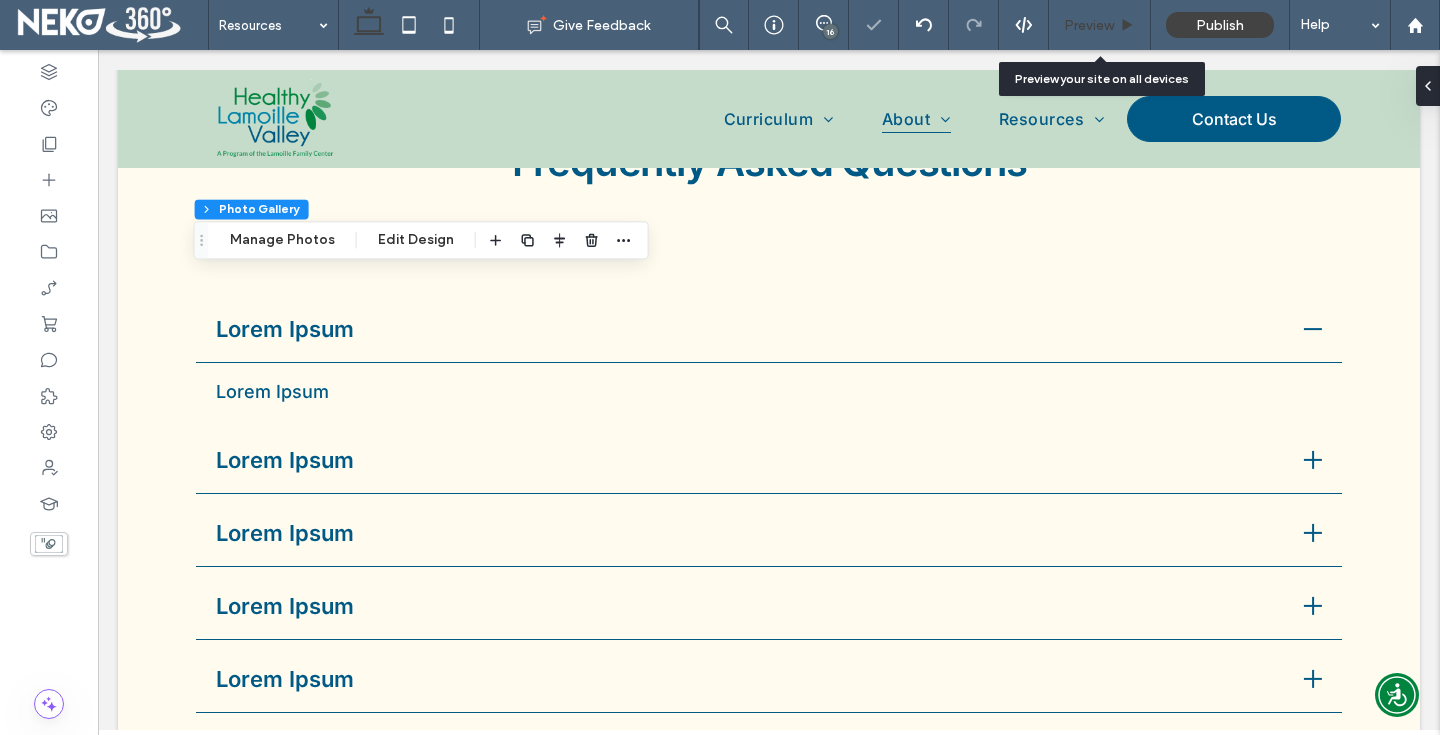 click on "Preview" at bounding box center [1089, 25] 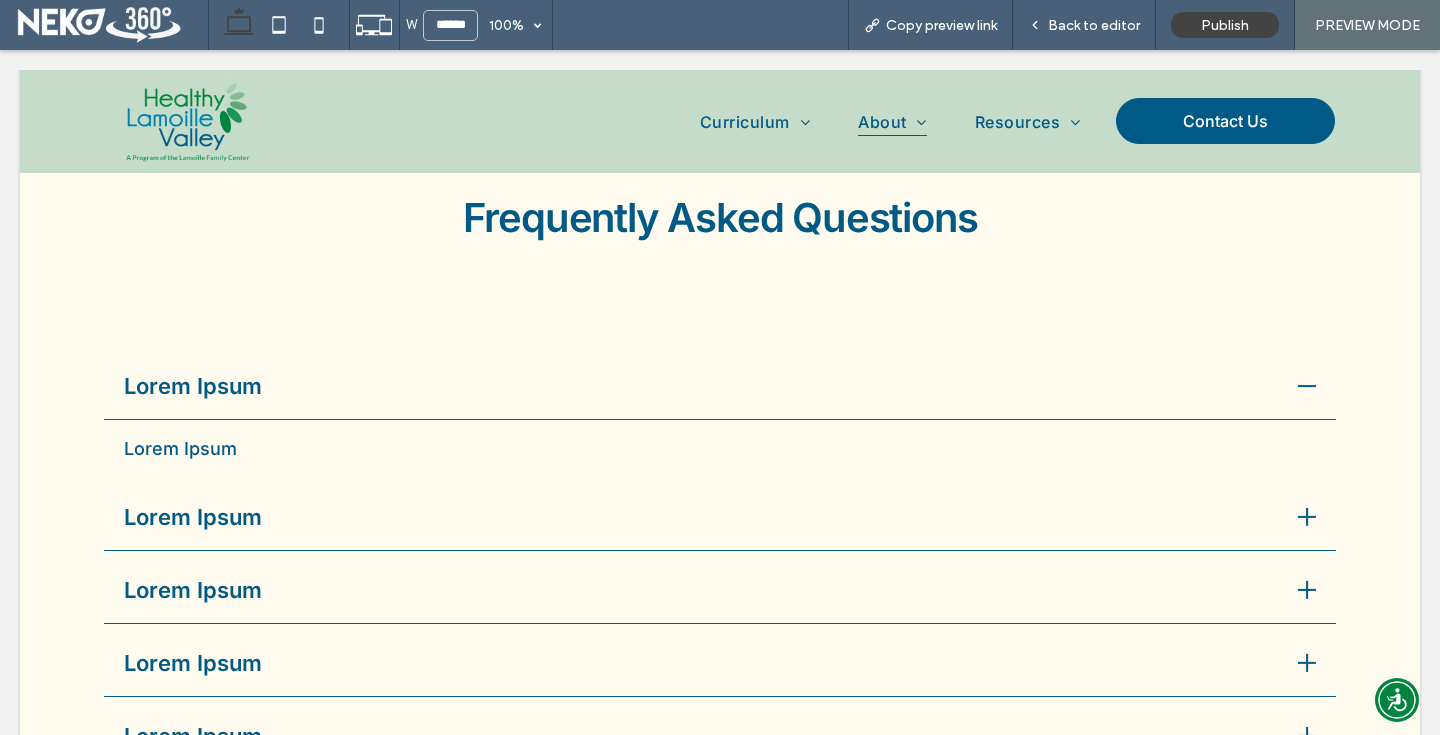 click on "Back to editor" at bounding box center [1094, 25] 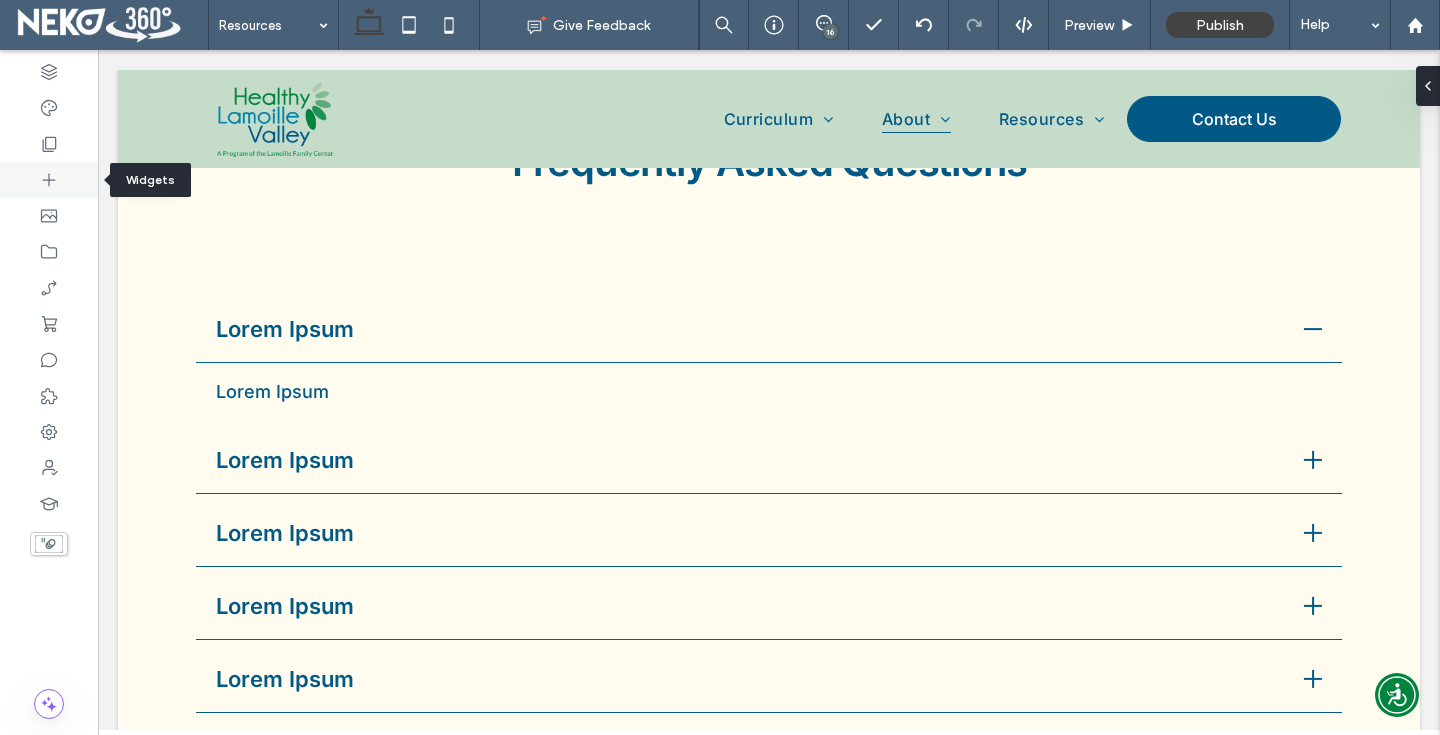 click 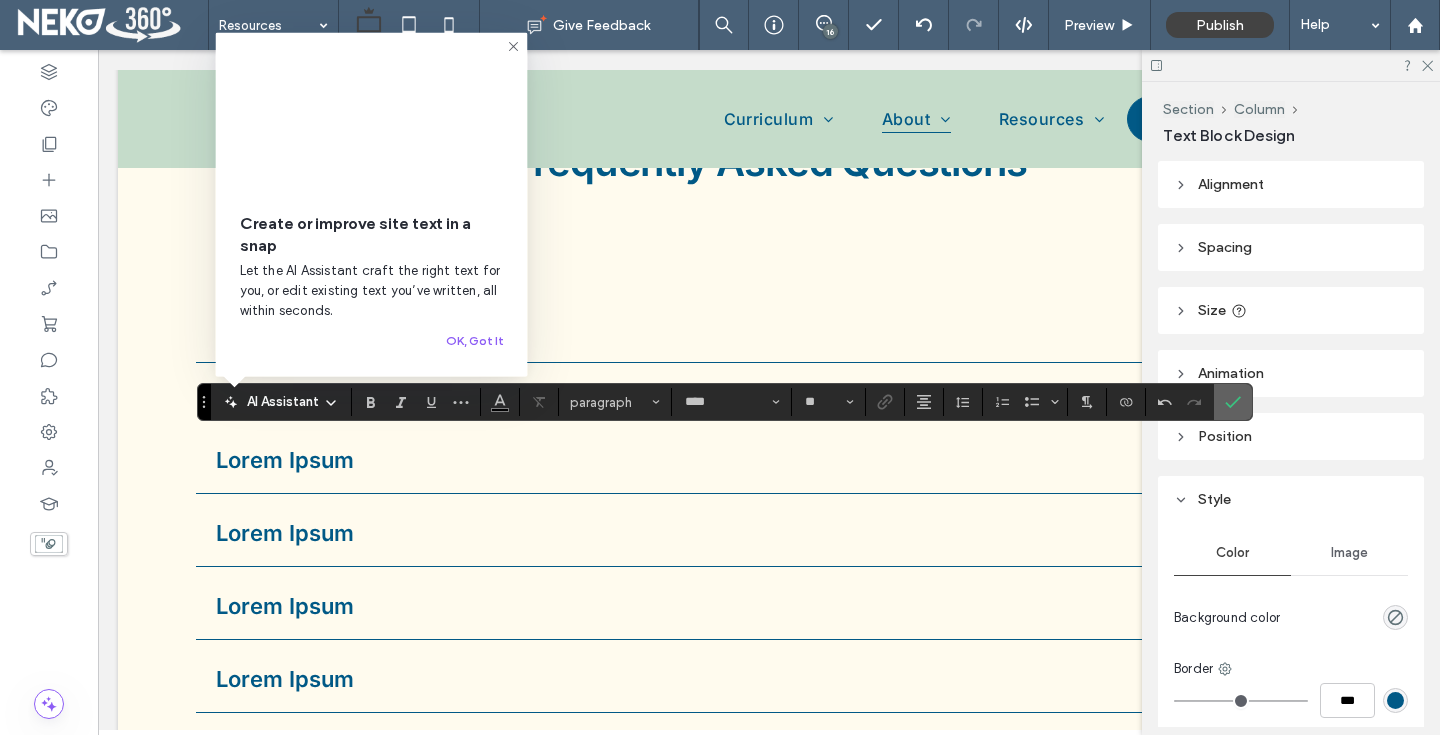 click 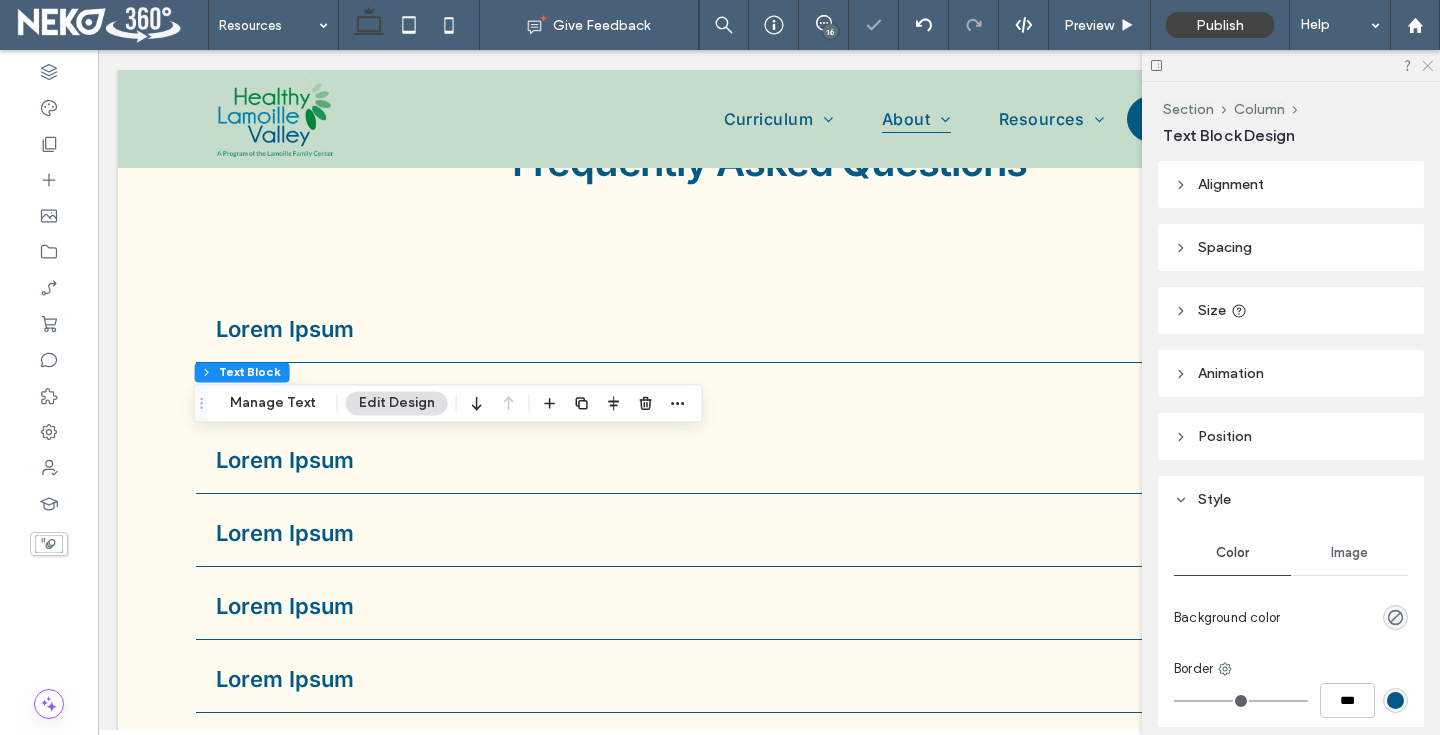 click 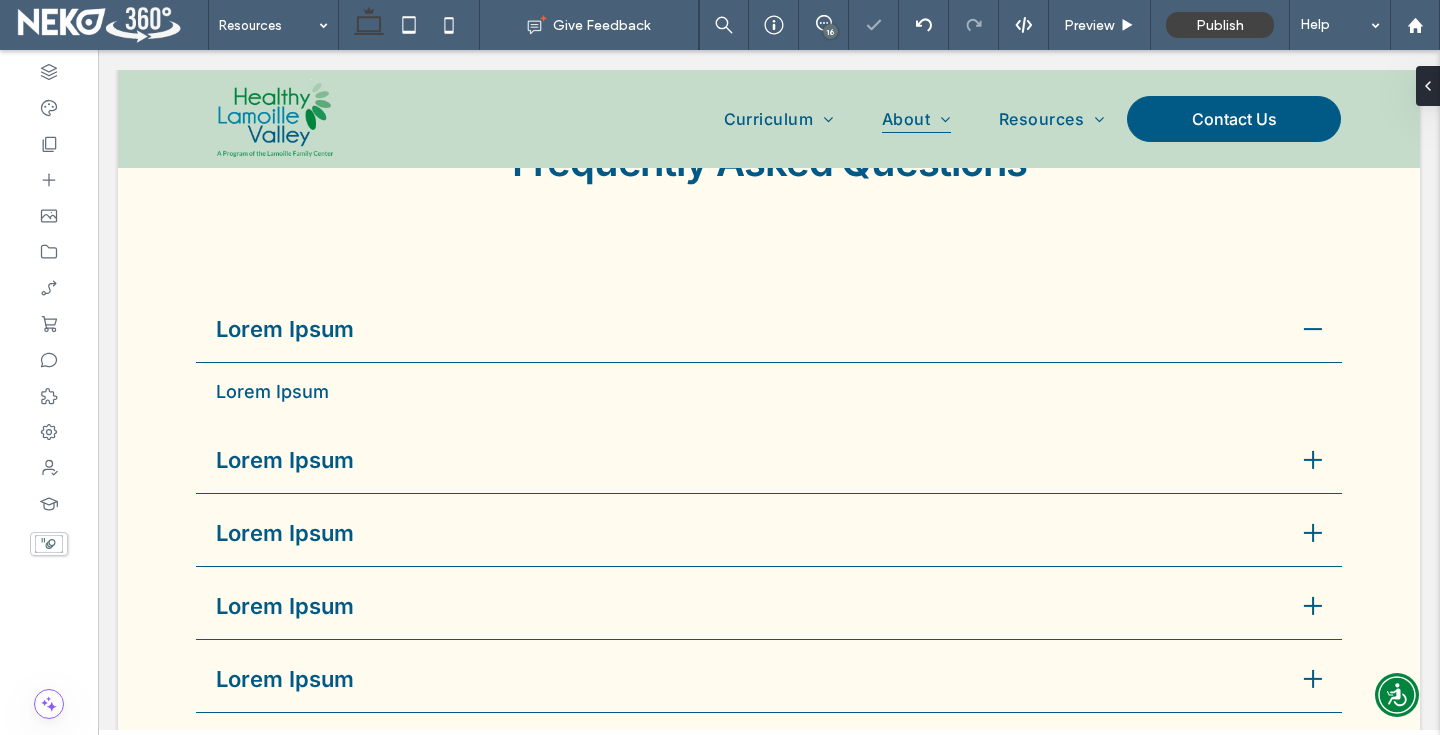 type on "****" 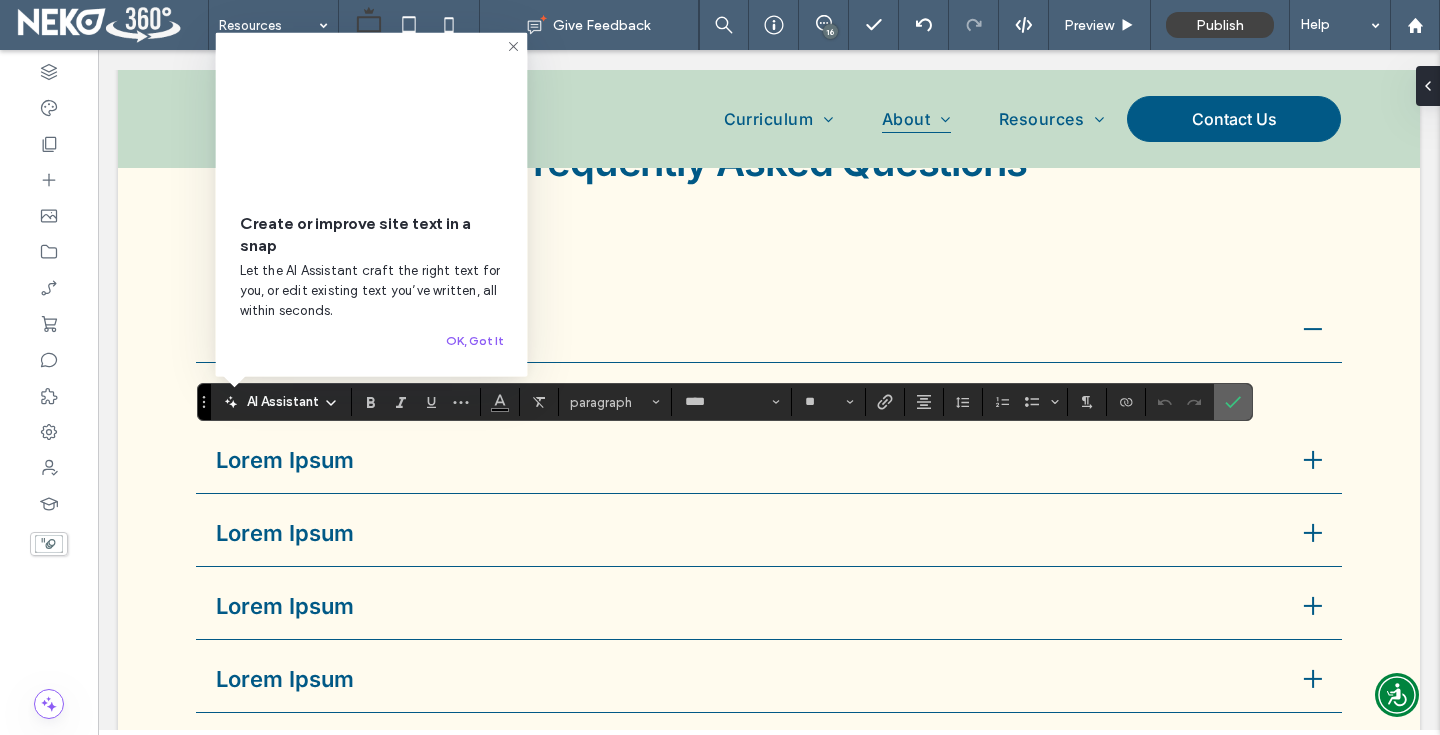 click at bounding box center (1233, 402) 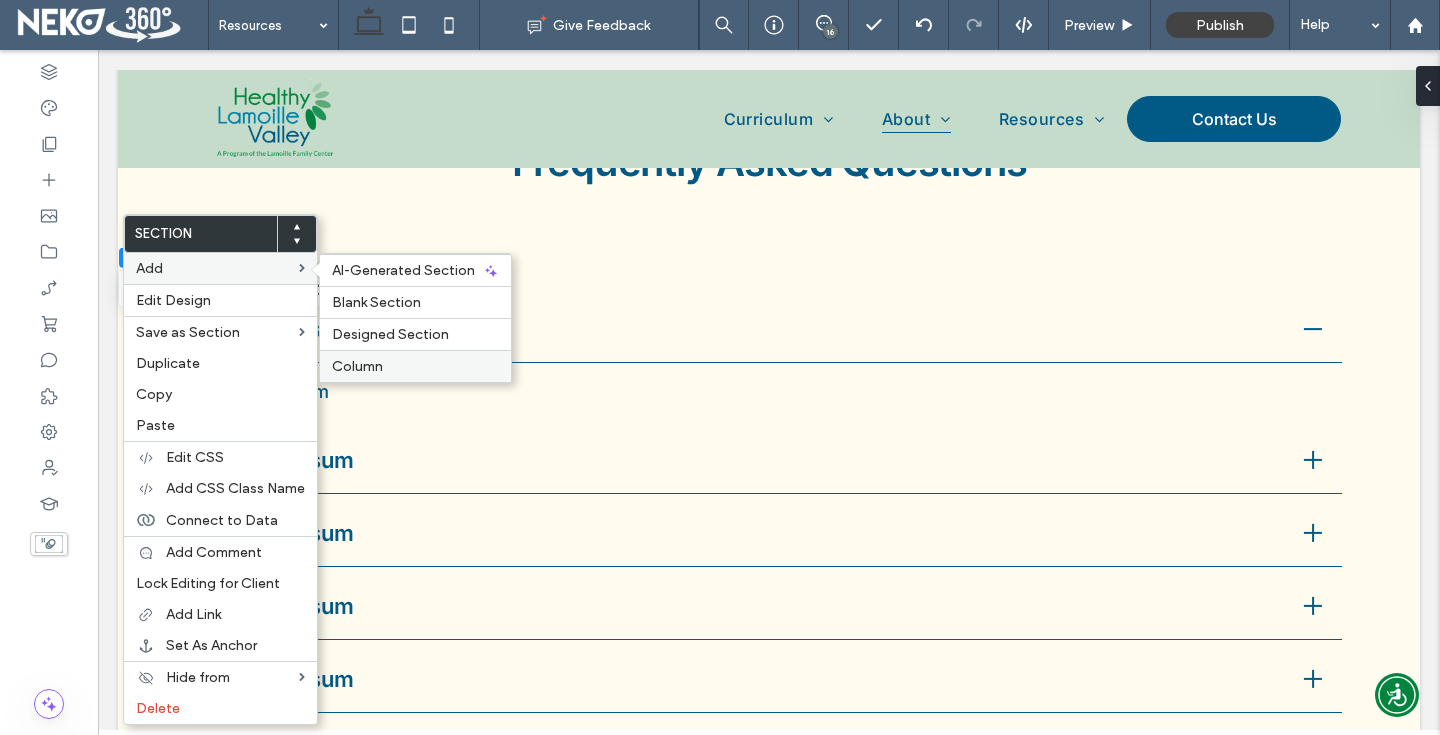click on "Column" at bounding box center (415, 366) 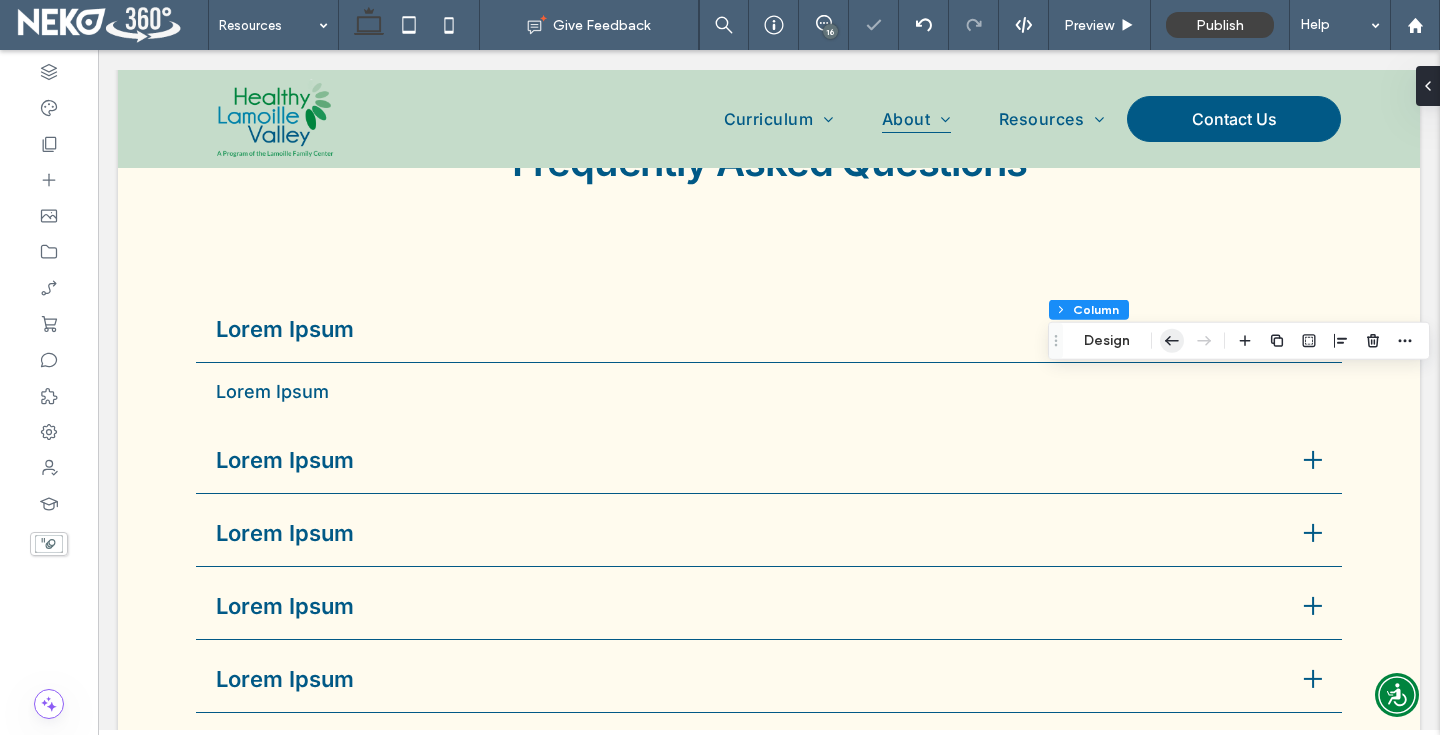 click 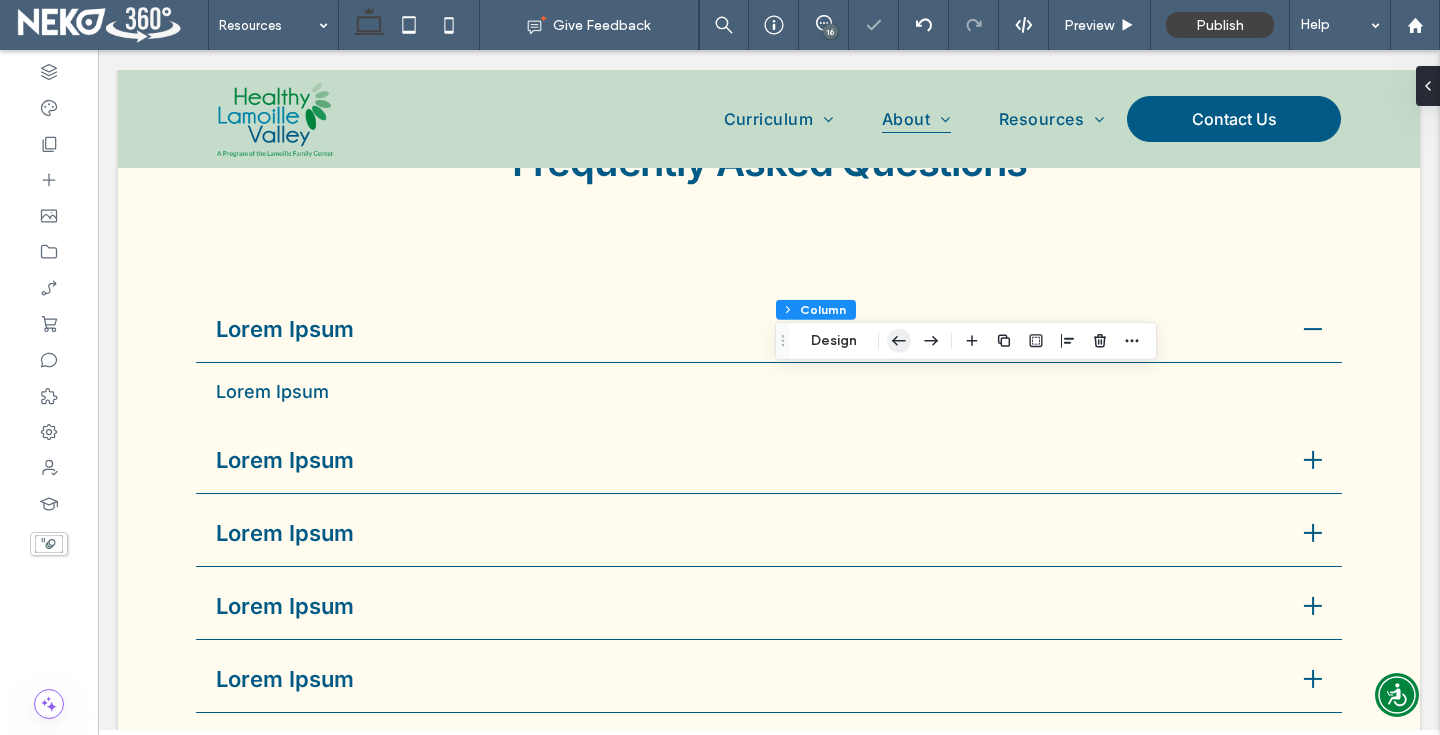 click 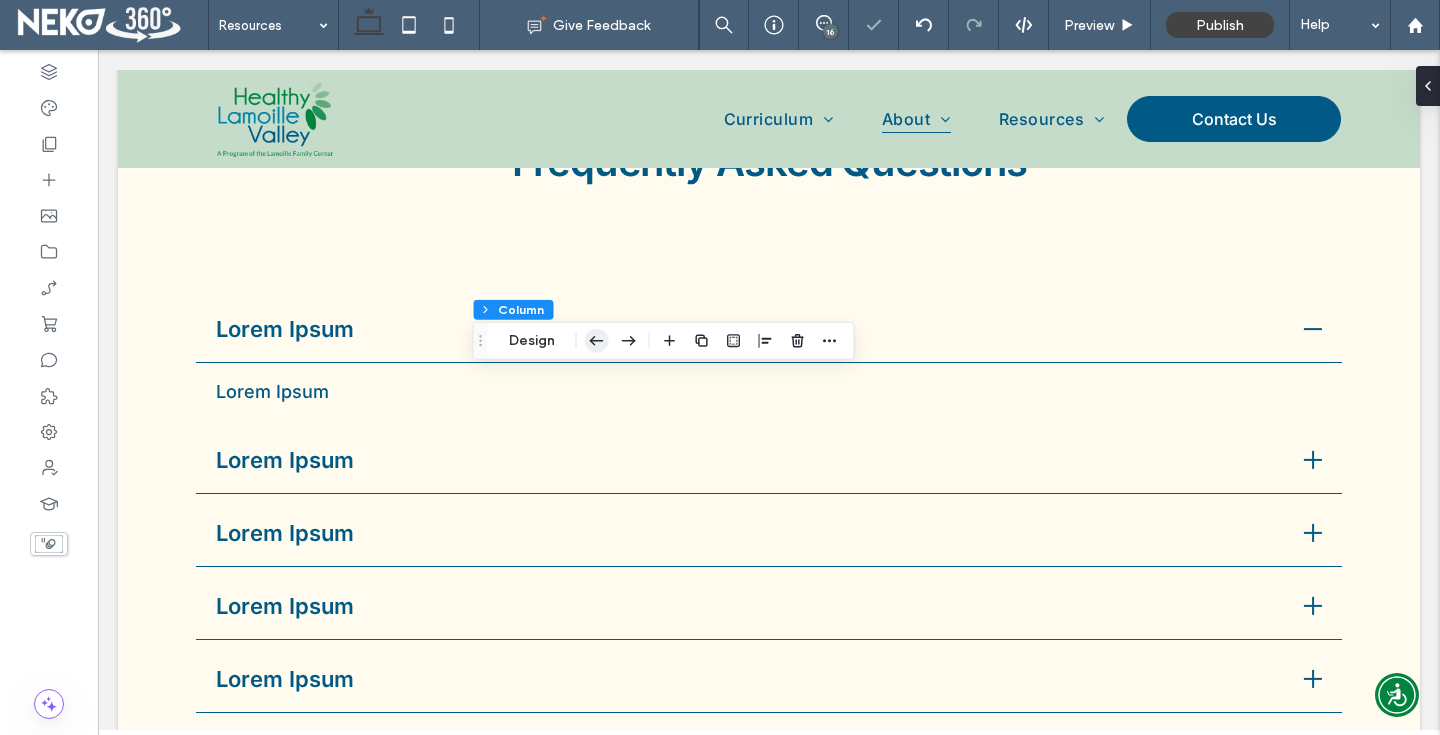 click 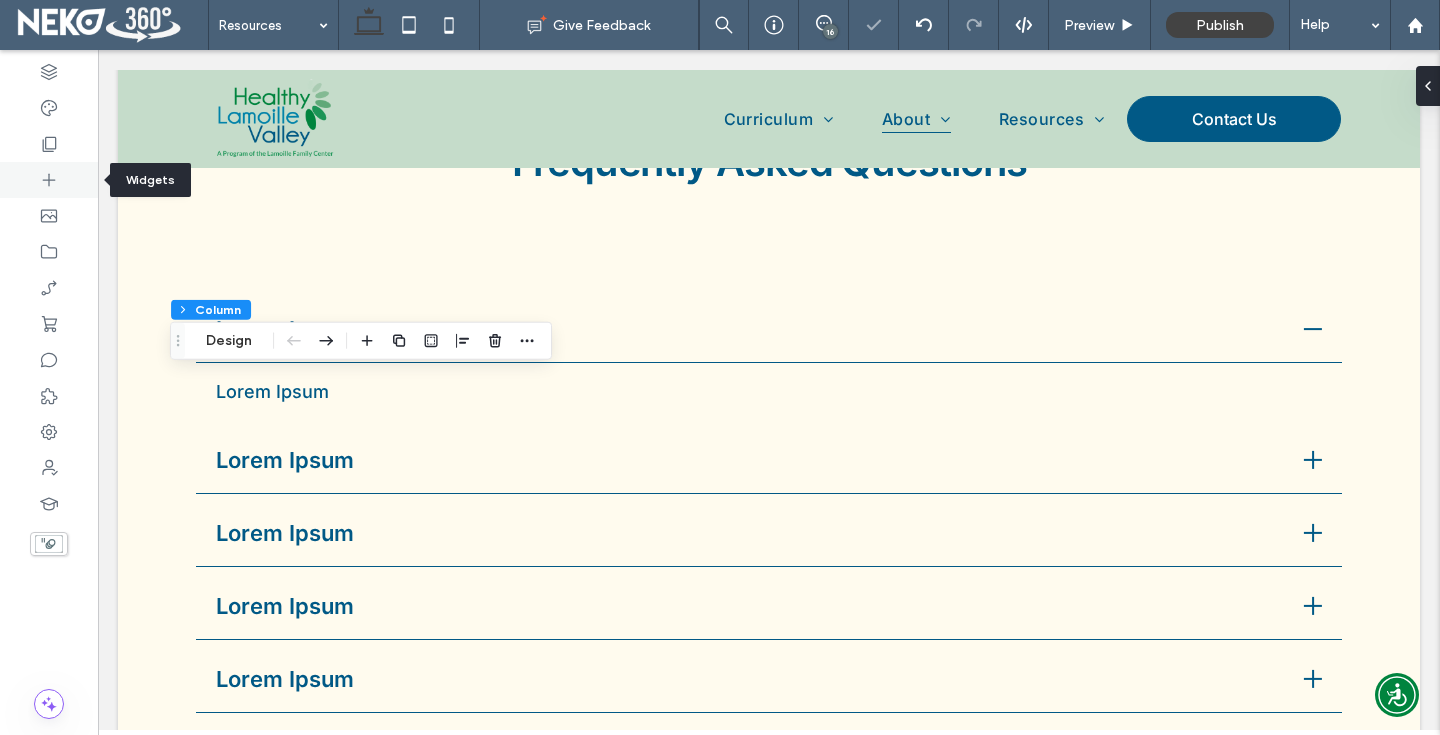 click at bounding box center (49, 180) 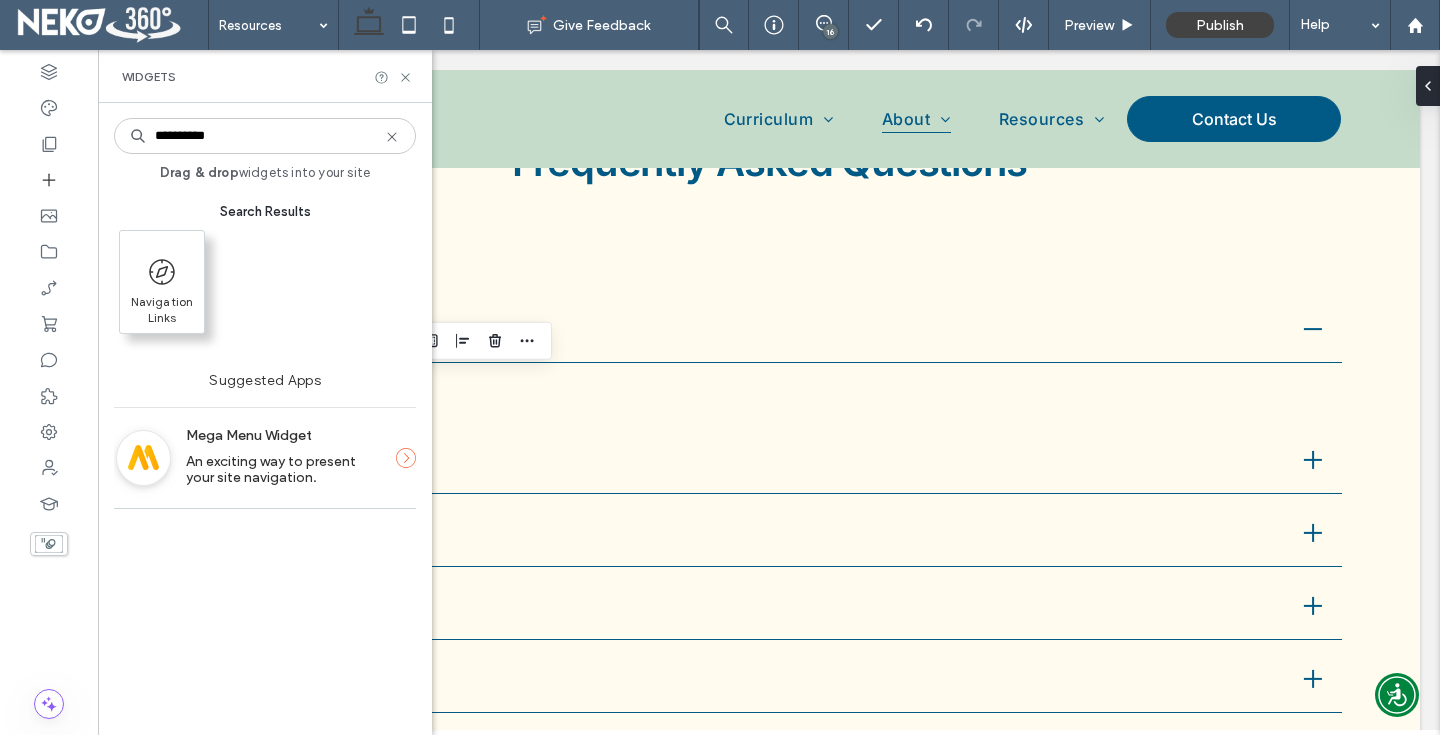 type on "**********" 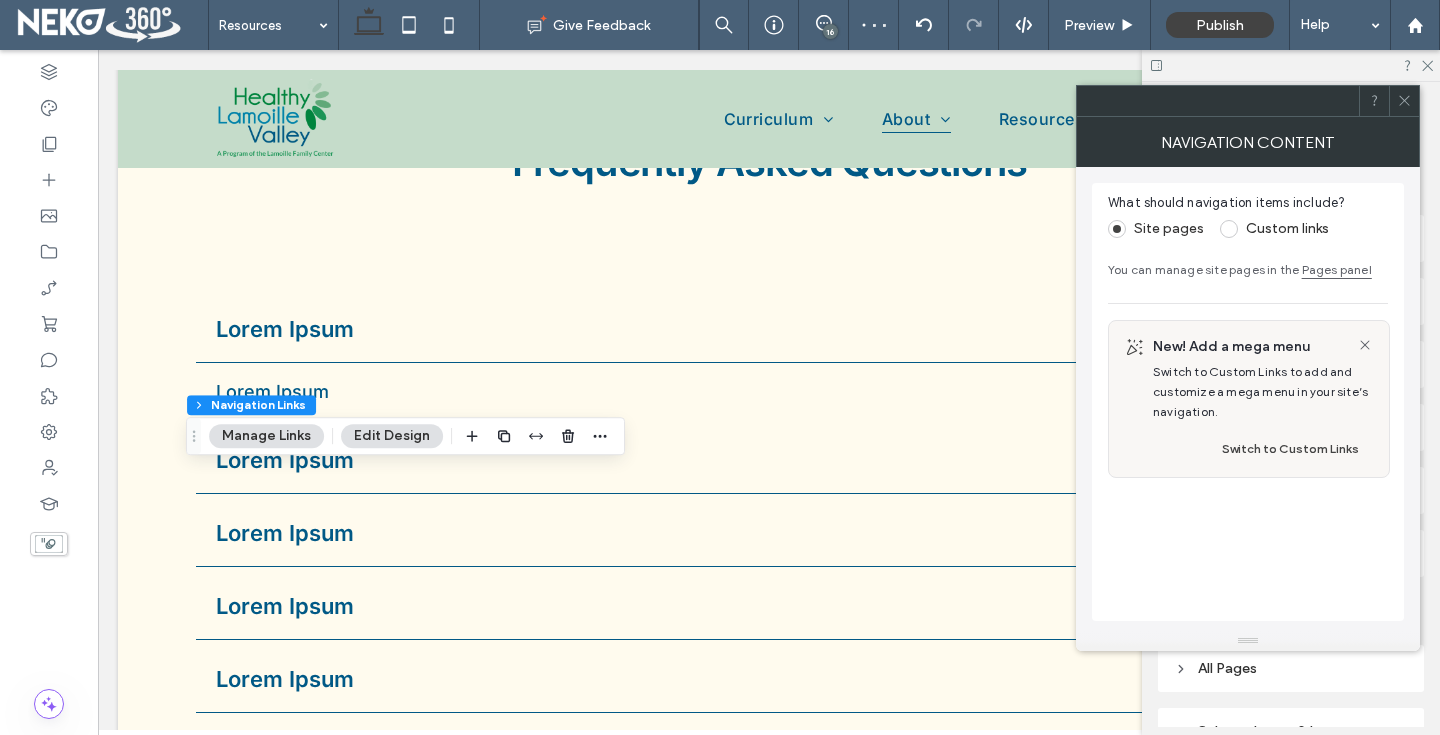click at bounding box center (1229, 229) 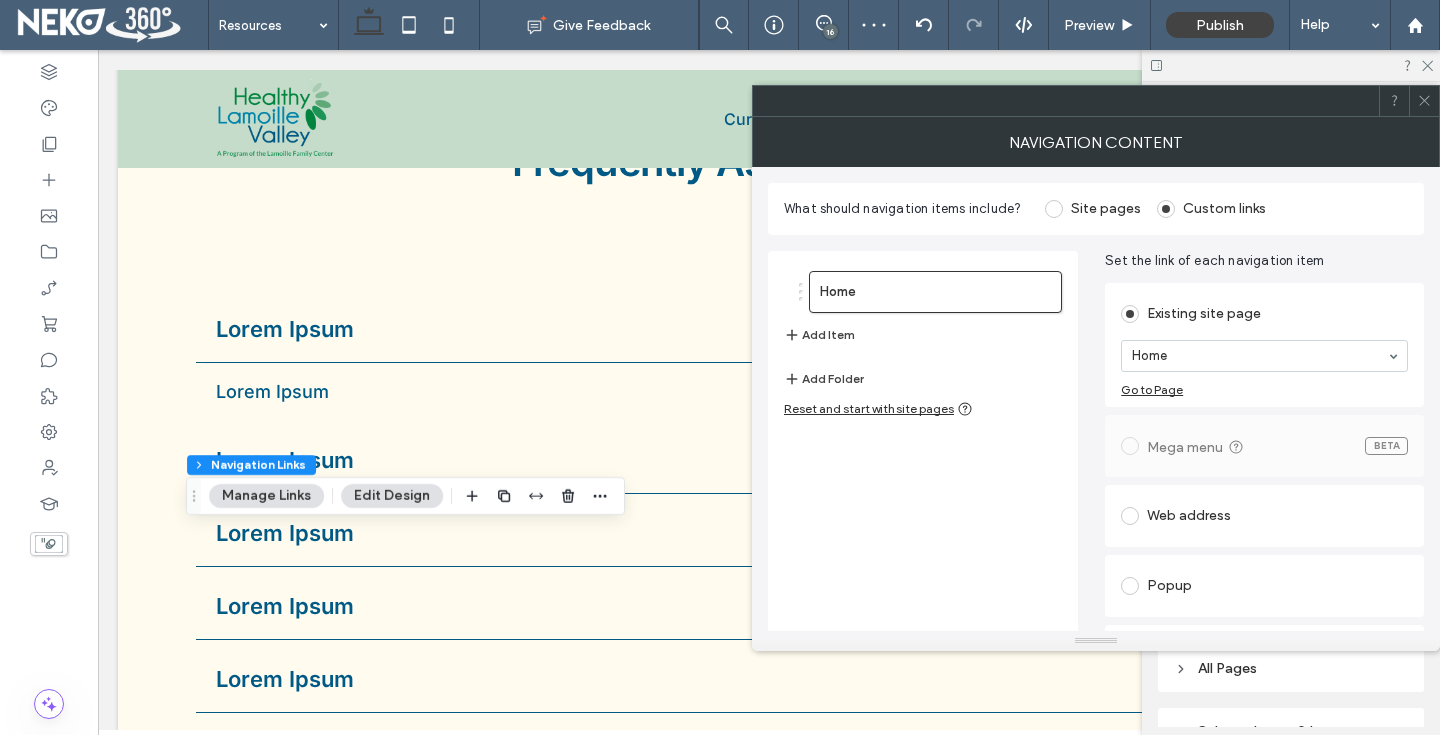 click on "Edit Design" at bounding box center [392, 496] 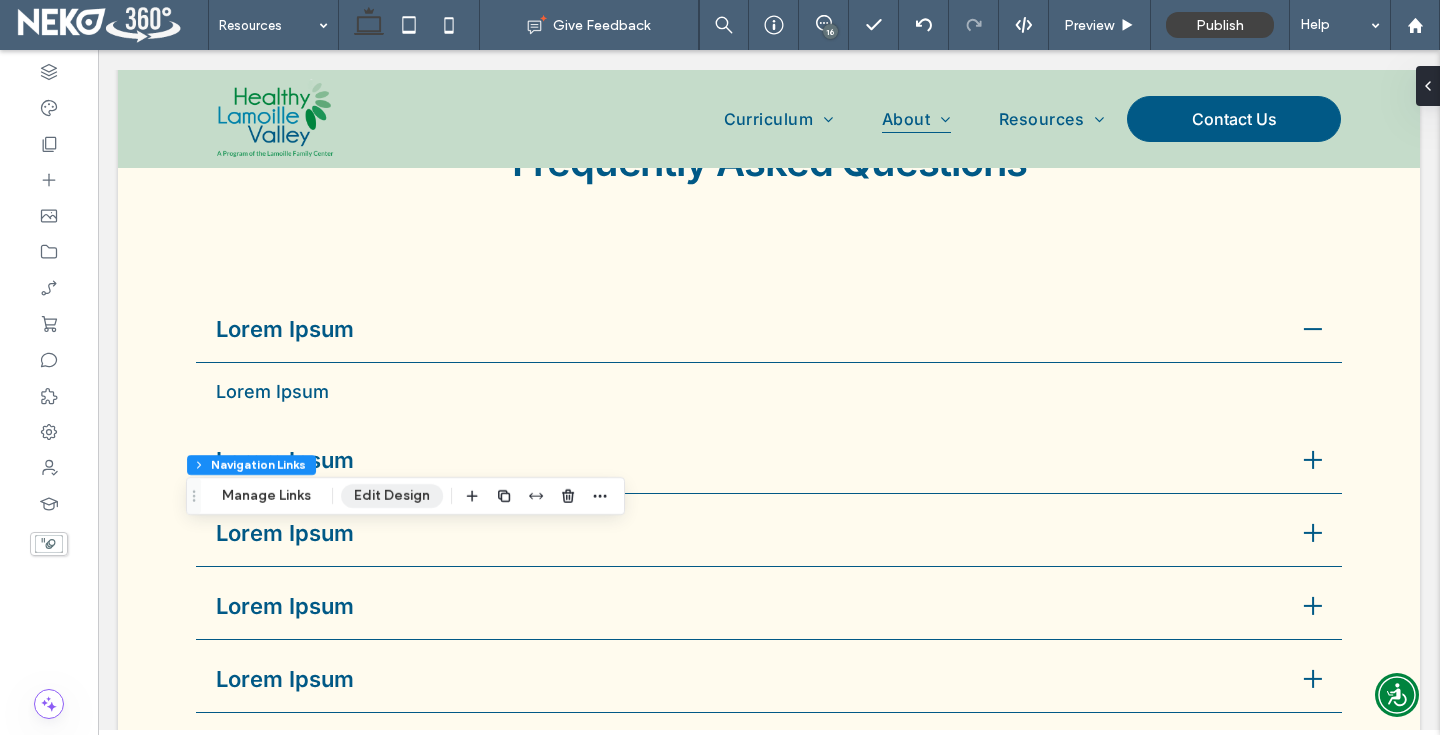 click on "Edit Design" at bounding box center [392, 496] 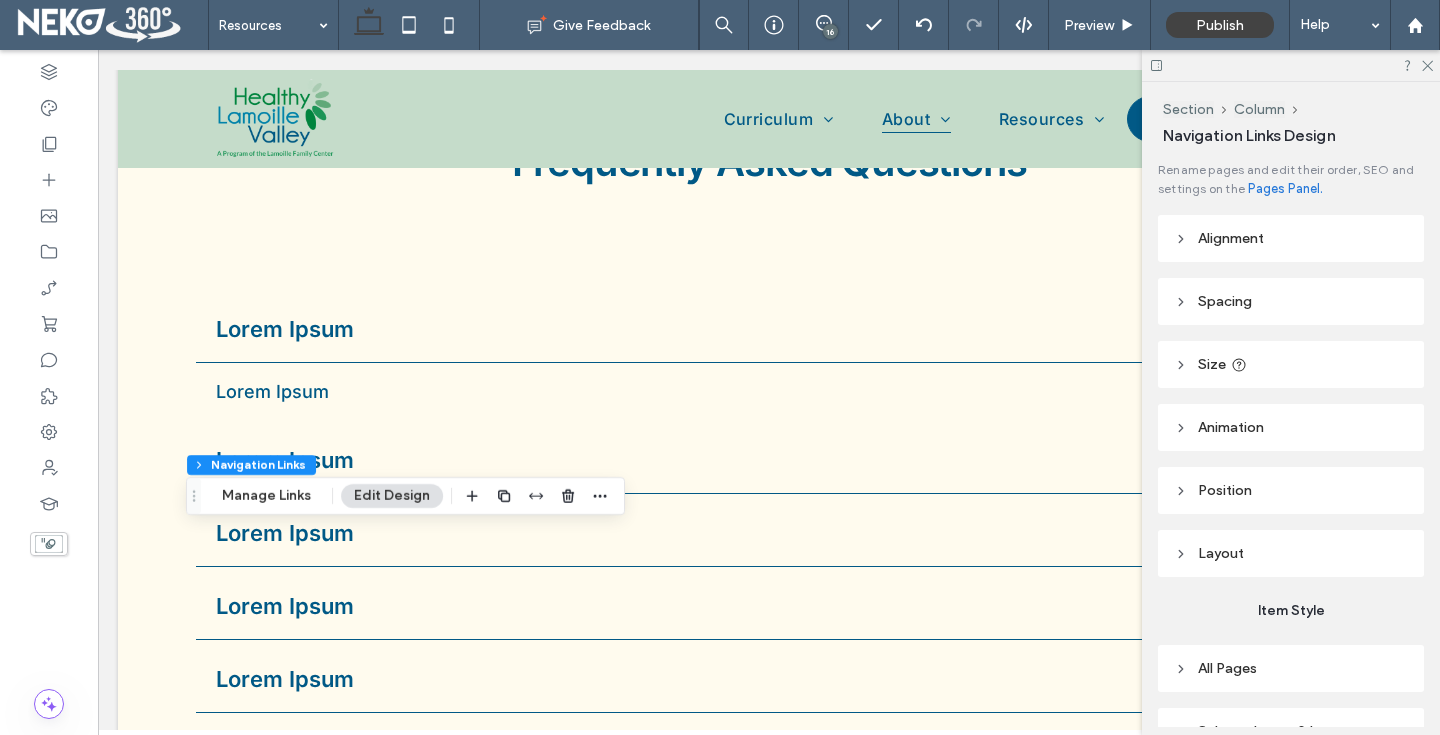 scroll, scrollTop: 109, scrollLeft: 0, axis: vertical 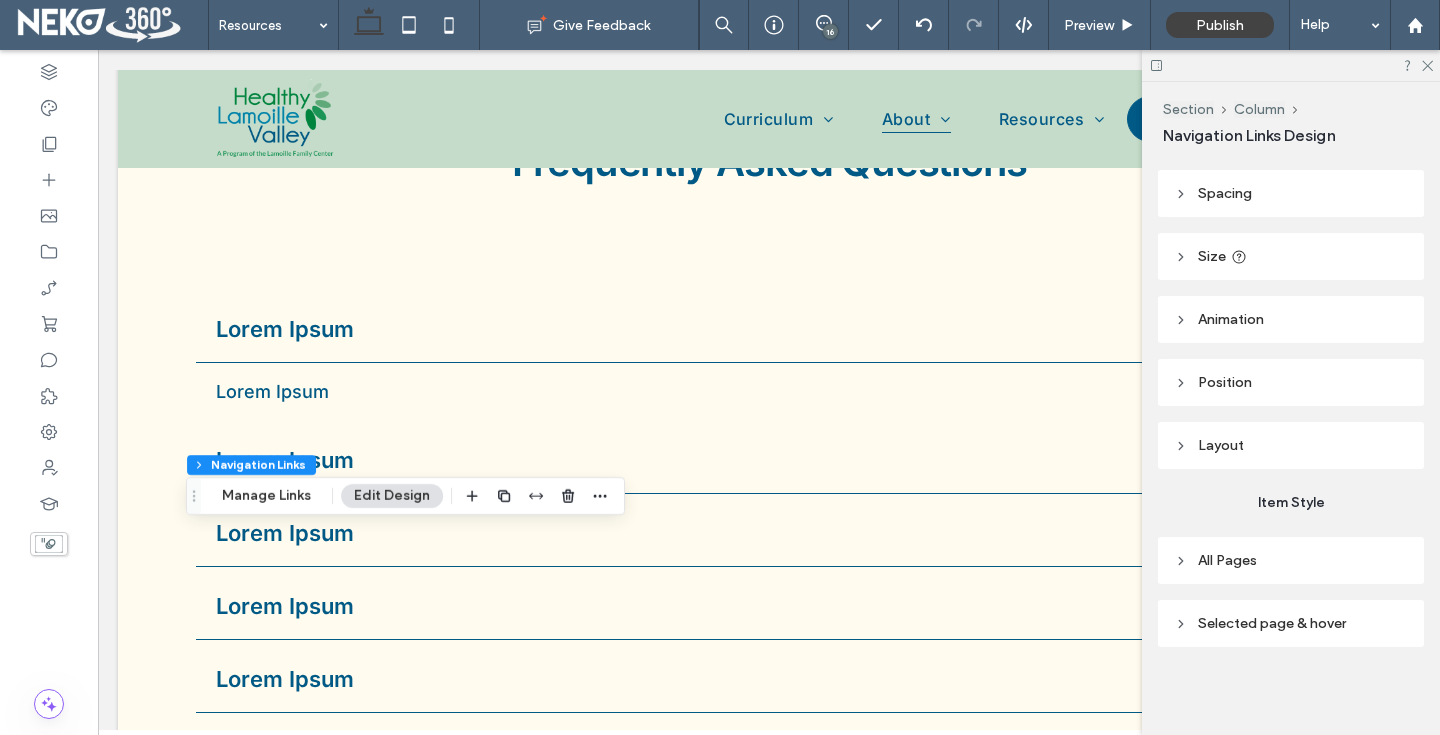 click on "All Pages" at bounding box center (1227, 560) 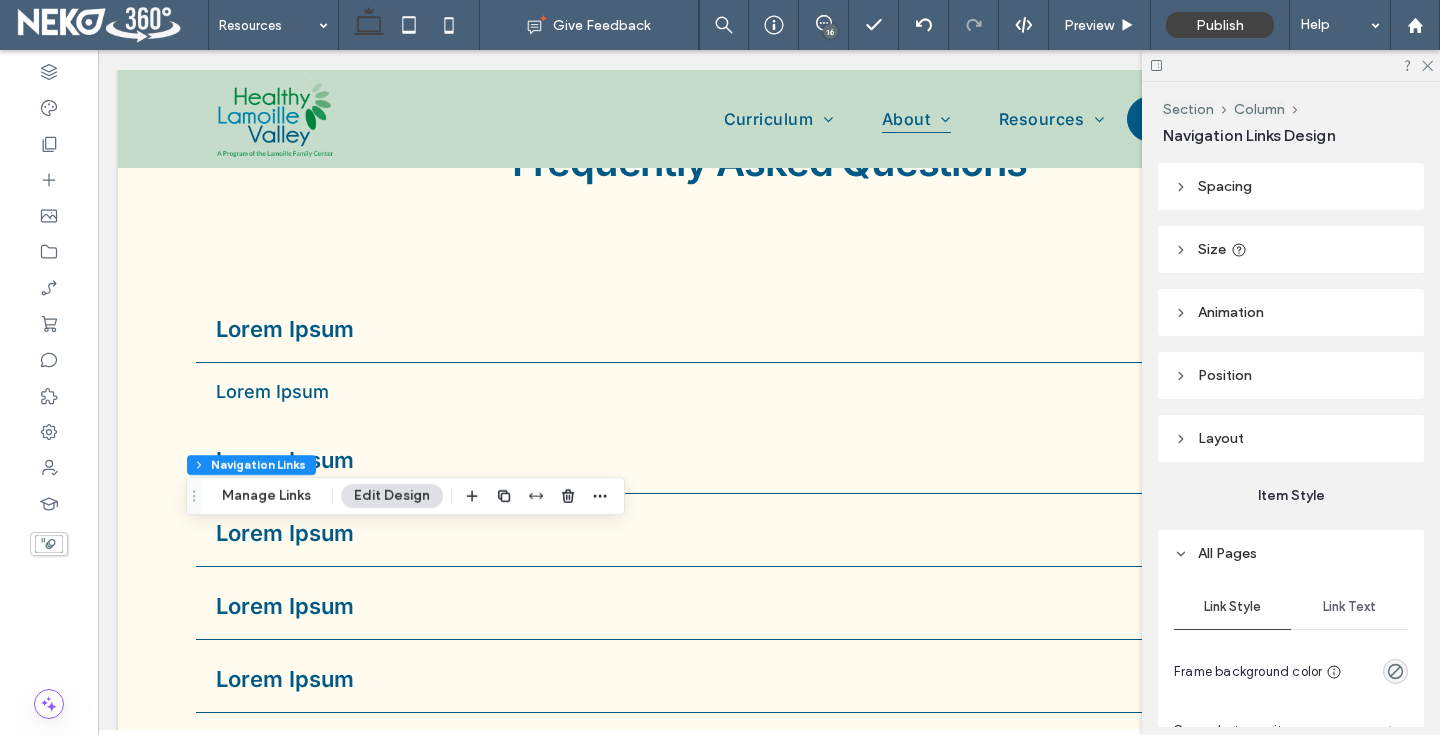 scroll, scrollTop: 0, scrollLeft: 0, axis: both 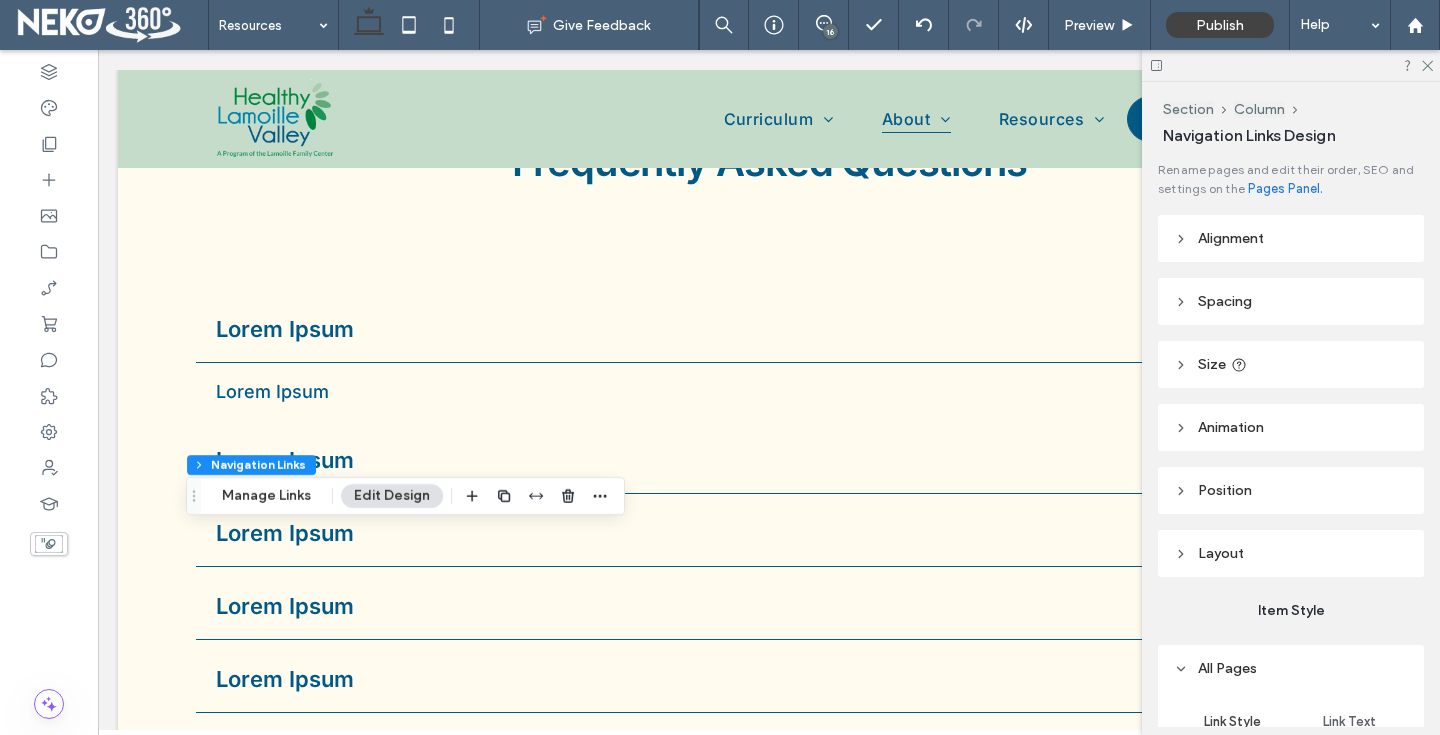 click on "Layout" at bounding box center (1291, 553) 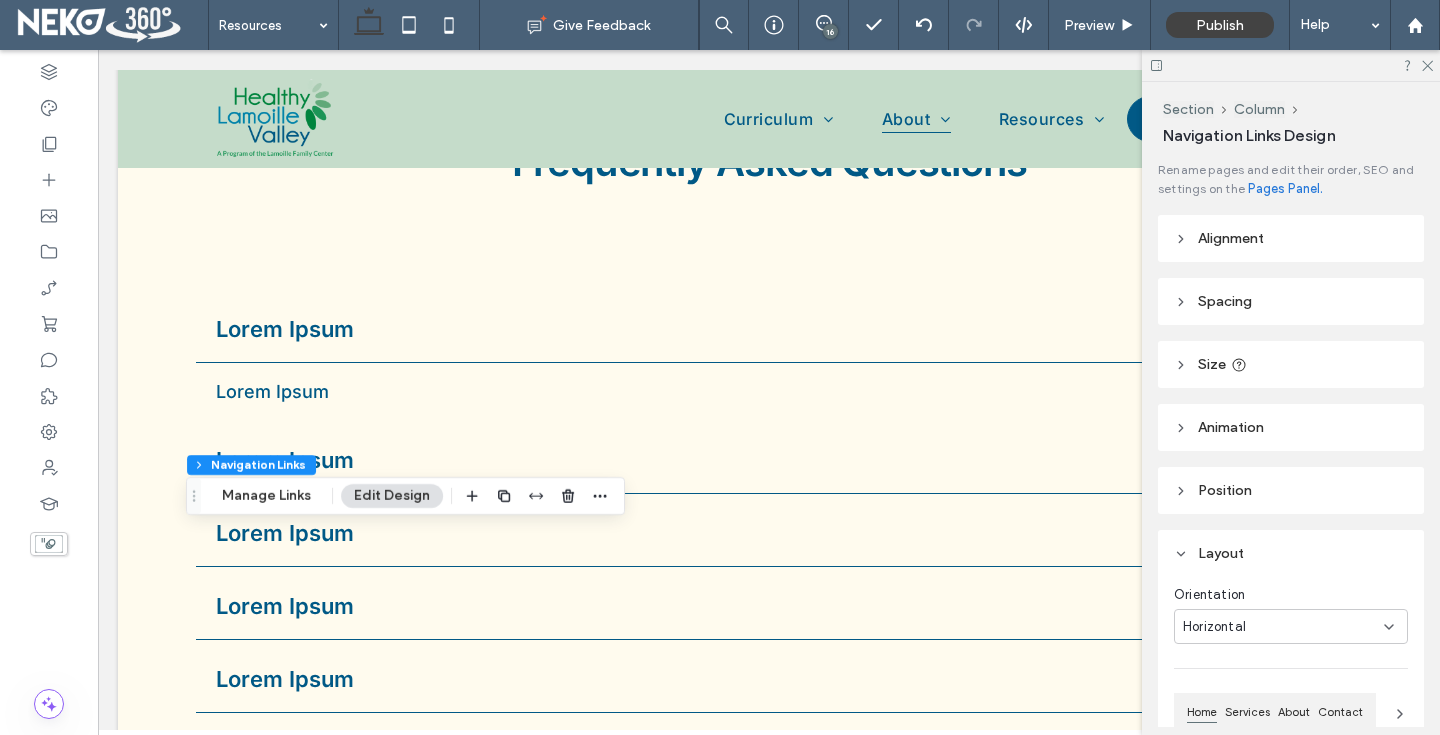 click on "Horizontal" at bounding box center (1283, 627) 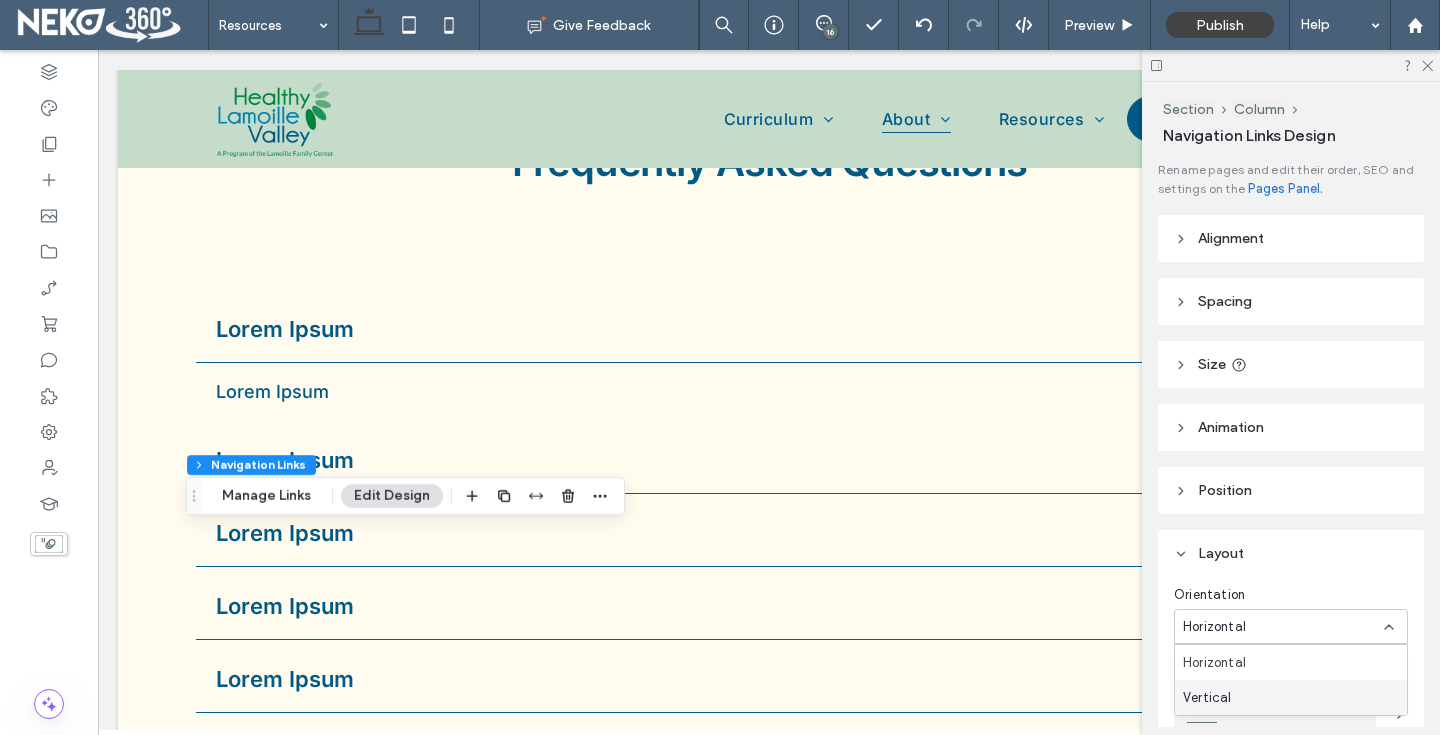 click on "Vertical" at bounding box center [1207, 698] 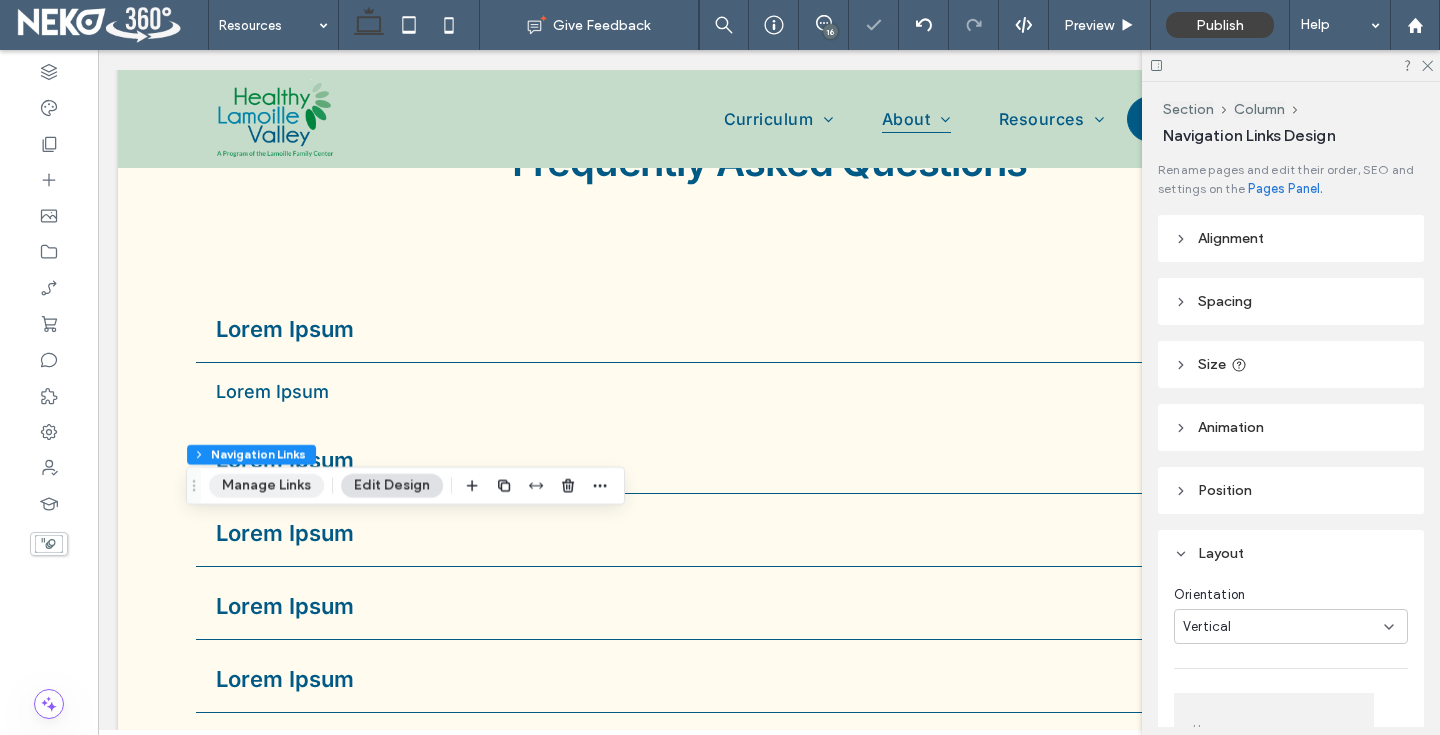 click on "Manage Links" at bounding box center (266, 486) 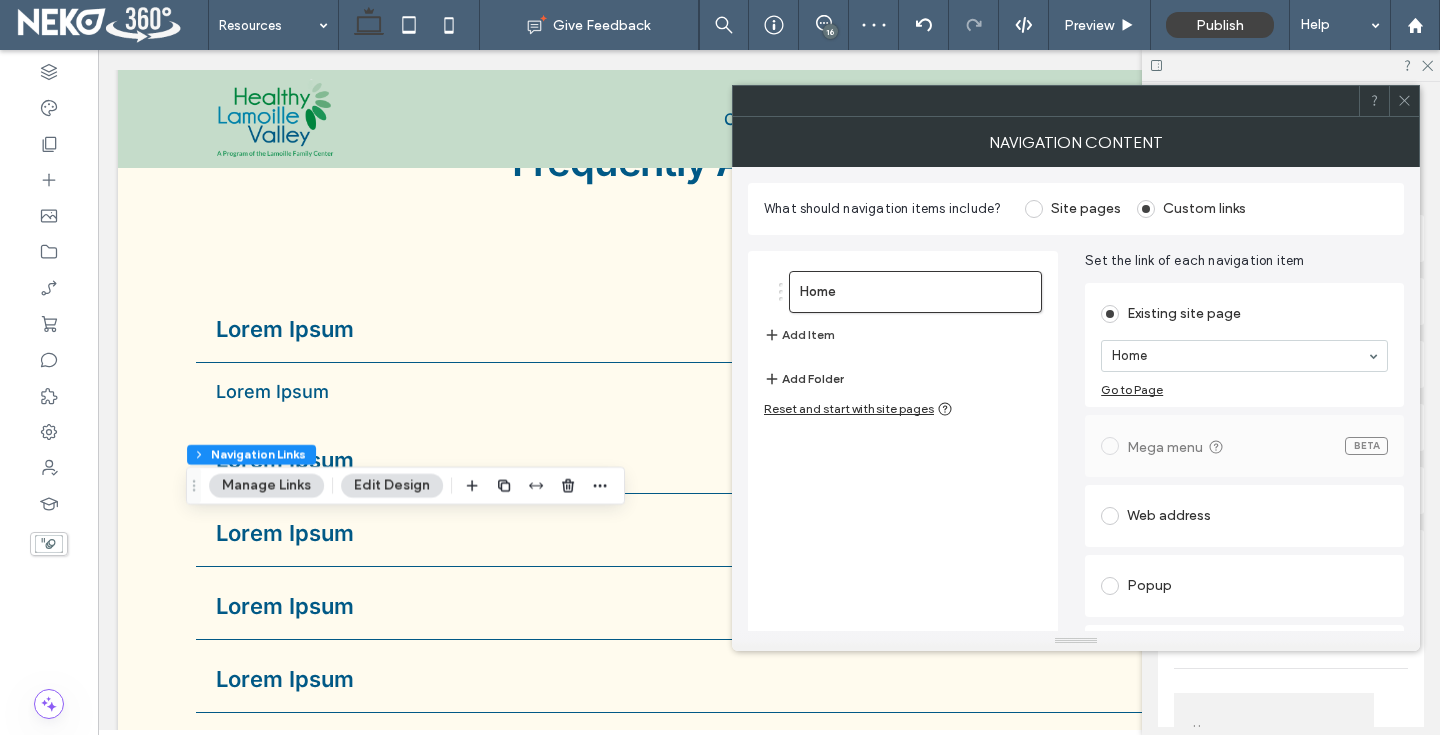 click on "Add Folder" at bounding box center (804, 379) 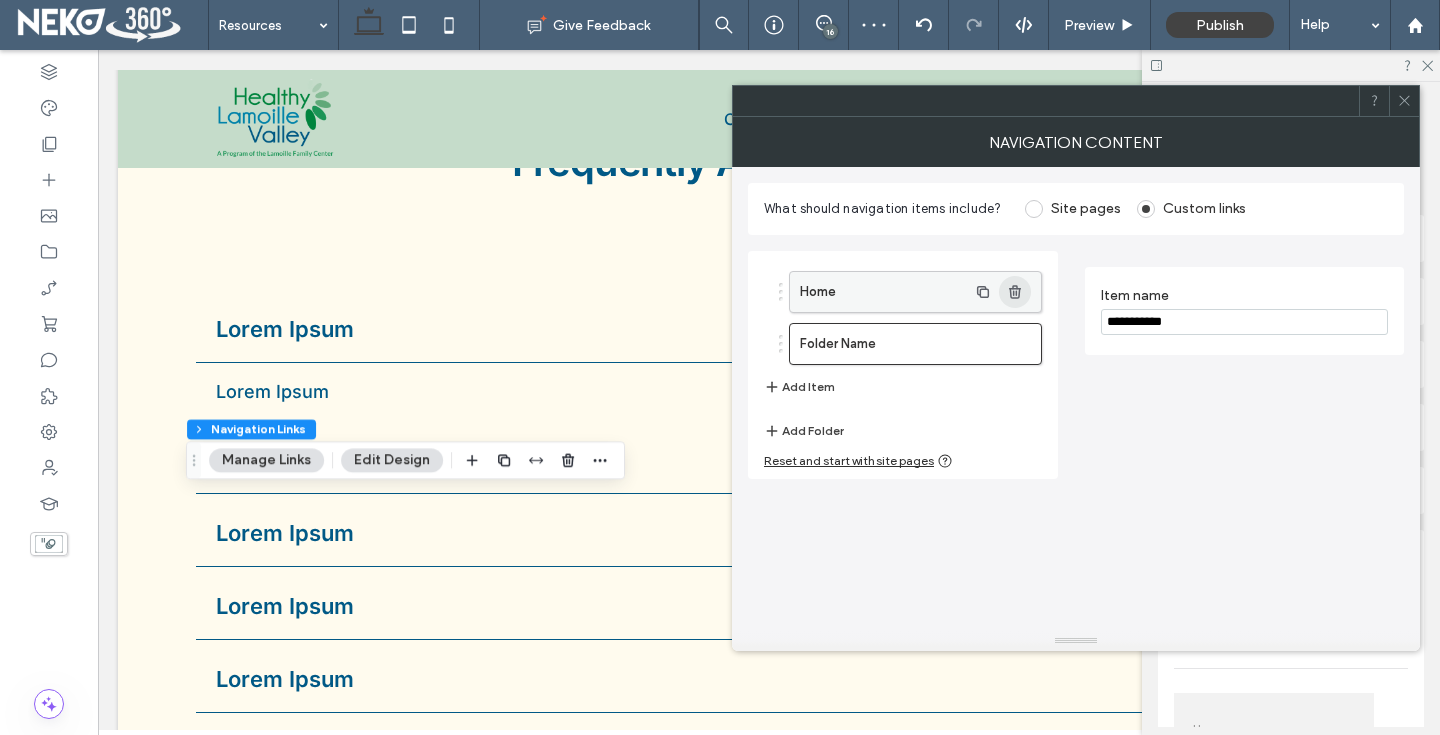 click 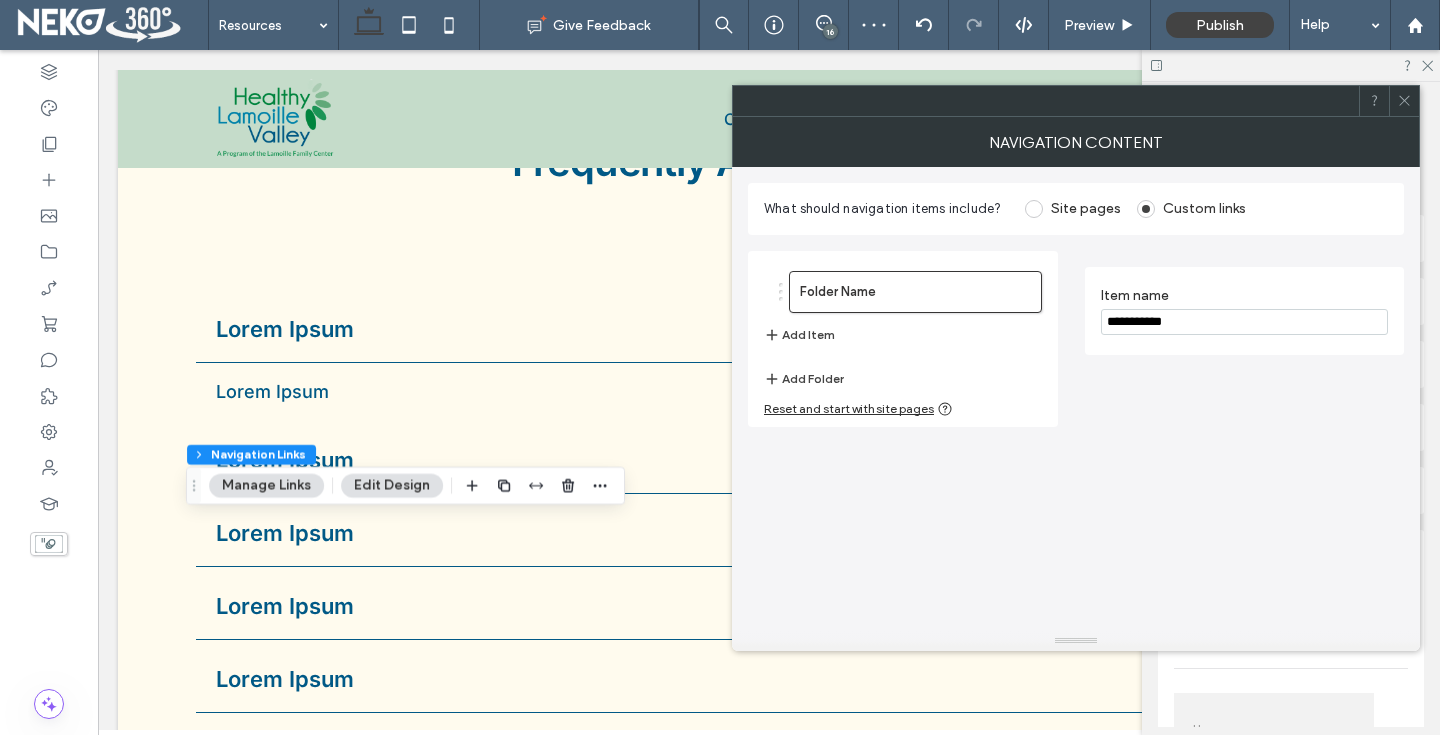 click on "**********" at bounding box center [1244, 322] 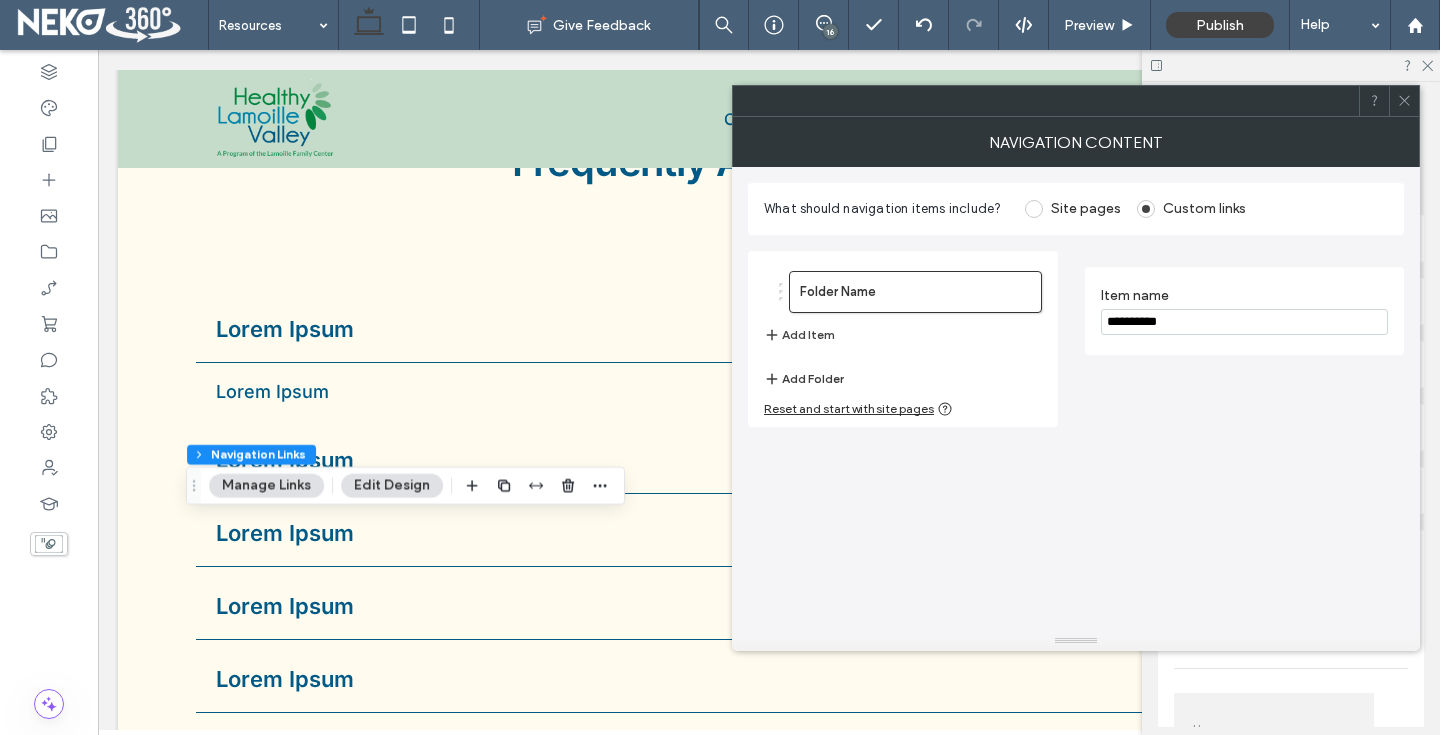 type on "**********" 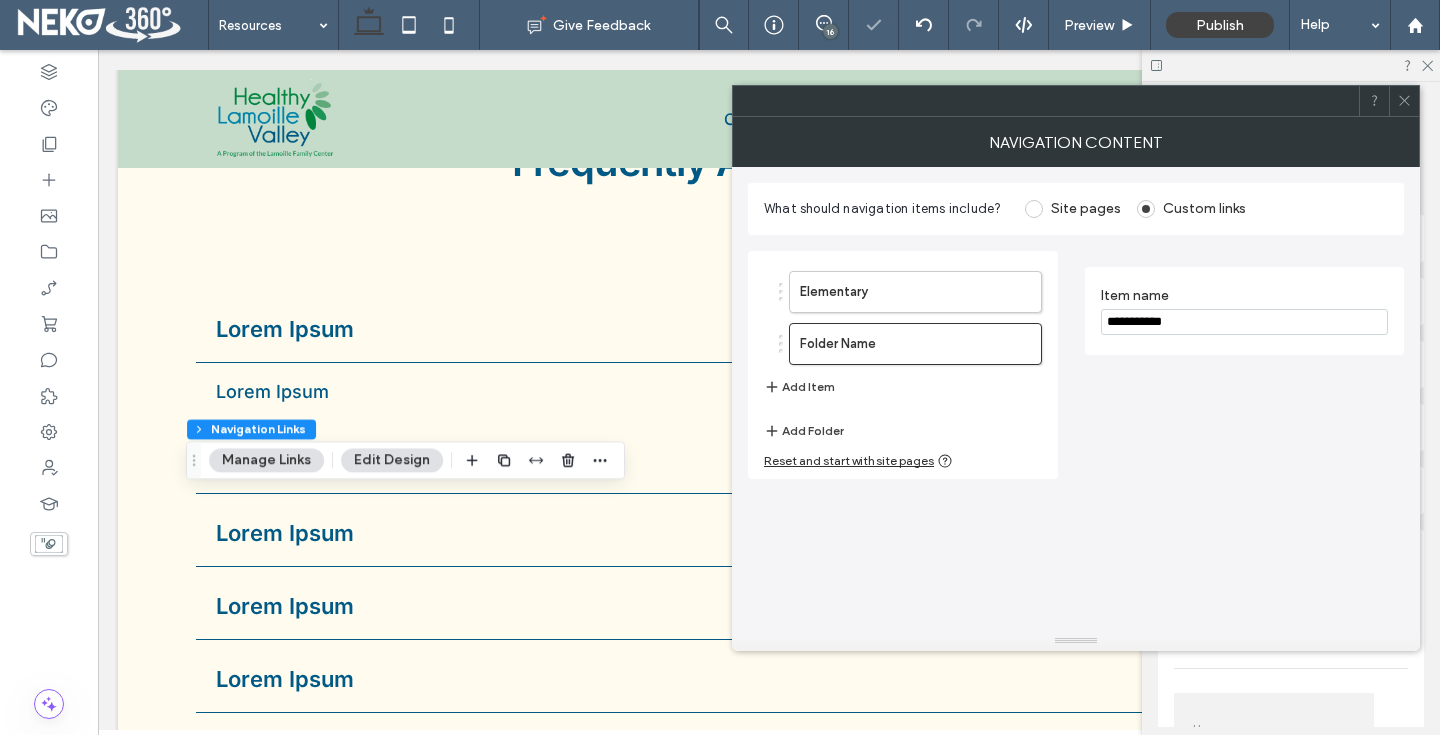 click on "**********" at bounding box center (1244, 322) 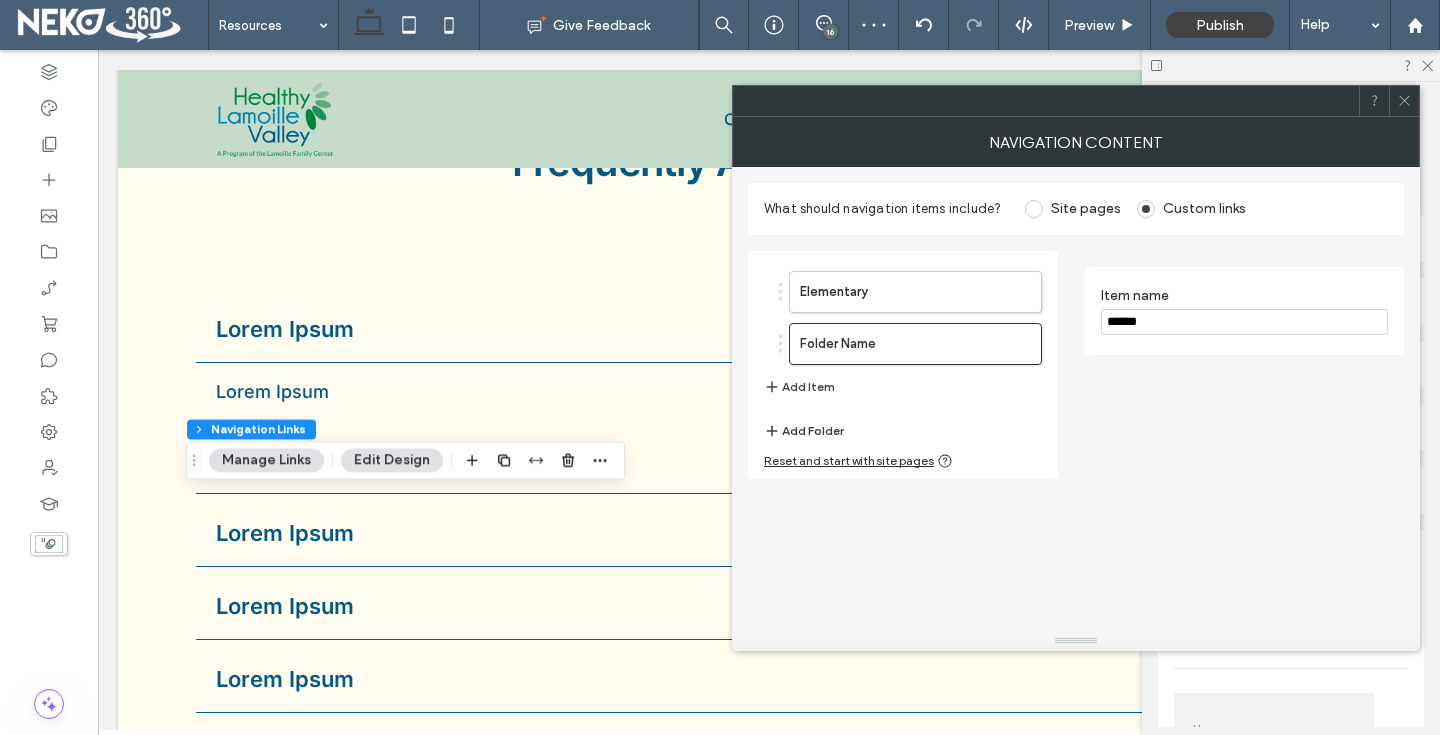 type on "******" 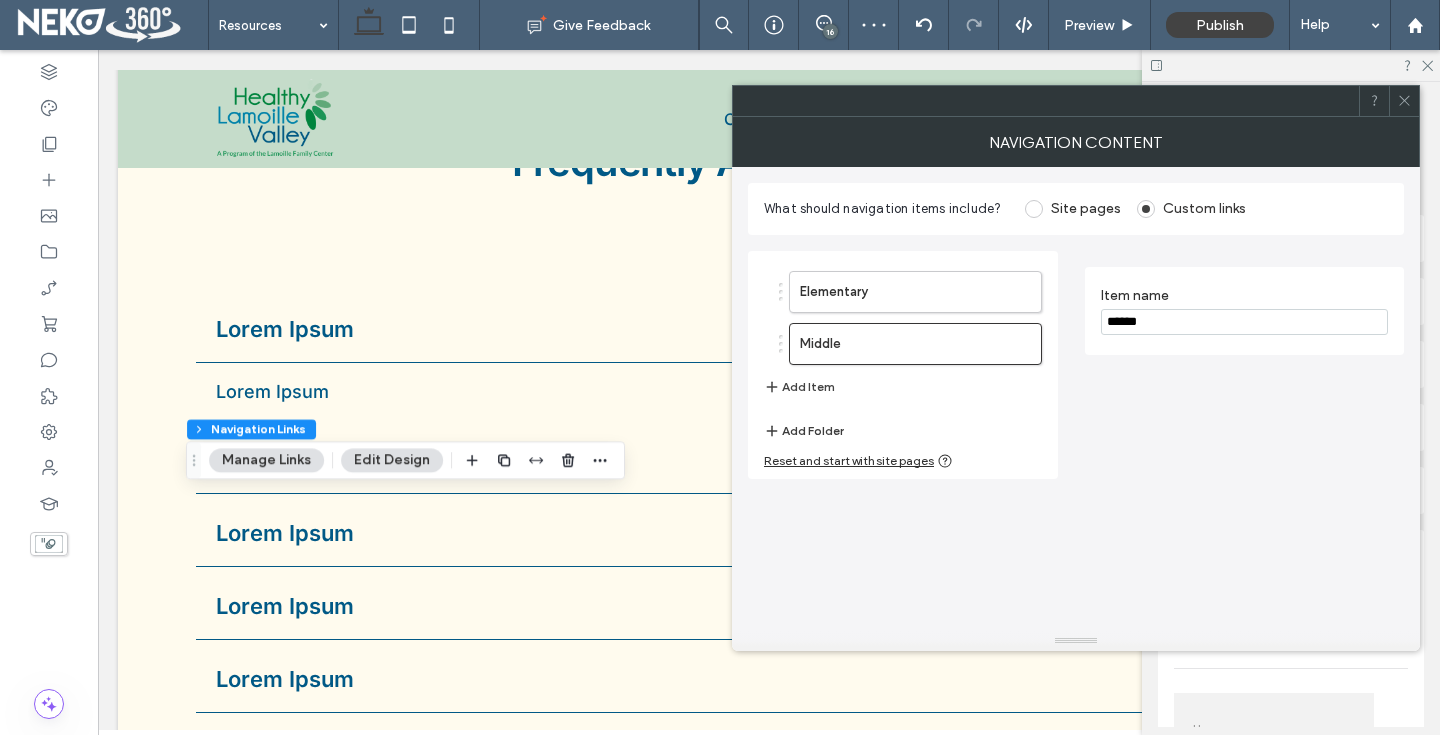 click on "Add Folder" at bounding box center [804, 431] 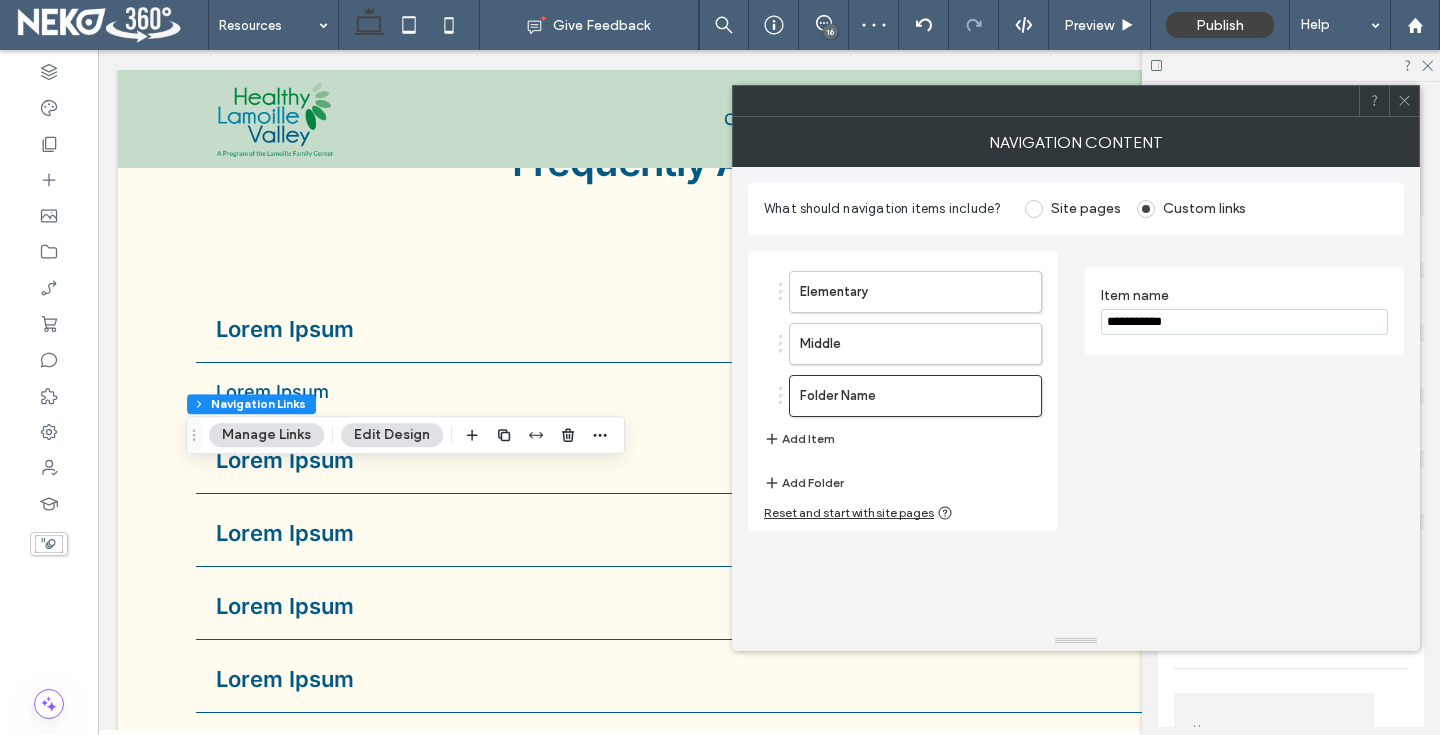 click on "**********" at bounding box center (1244, 322) 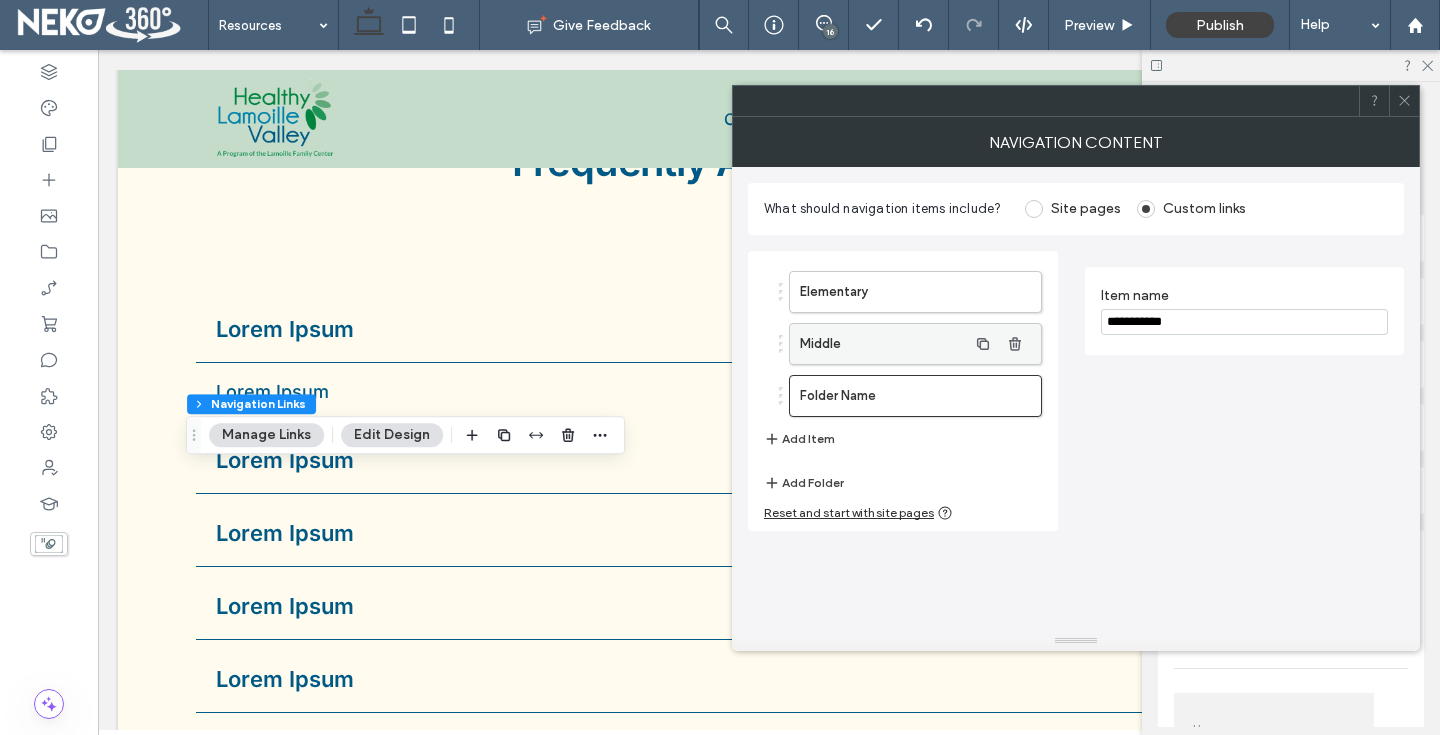 type on "**********" 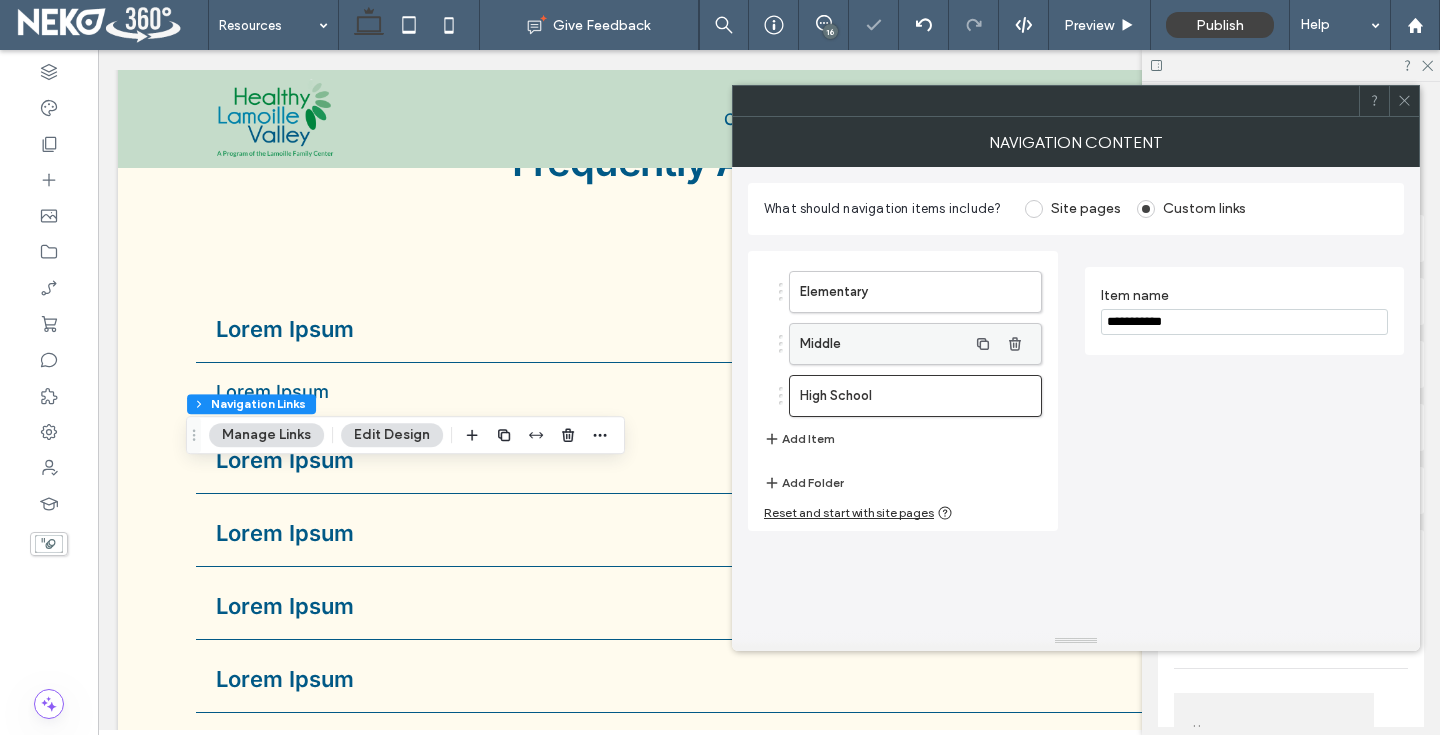 click on "Middle" at bounding box center [883, 344] 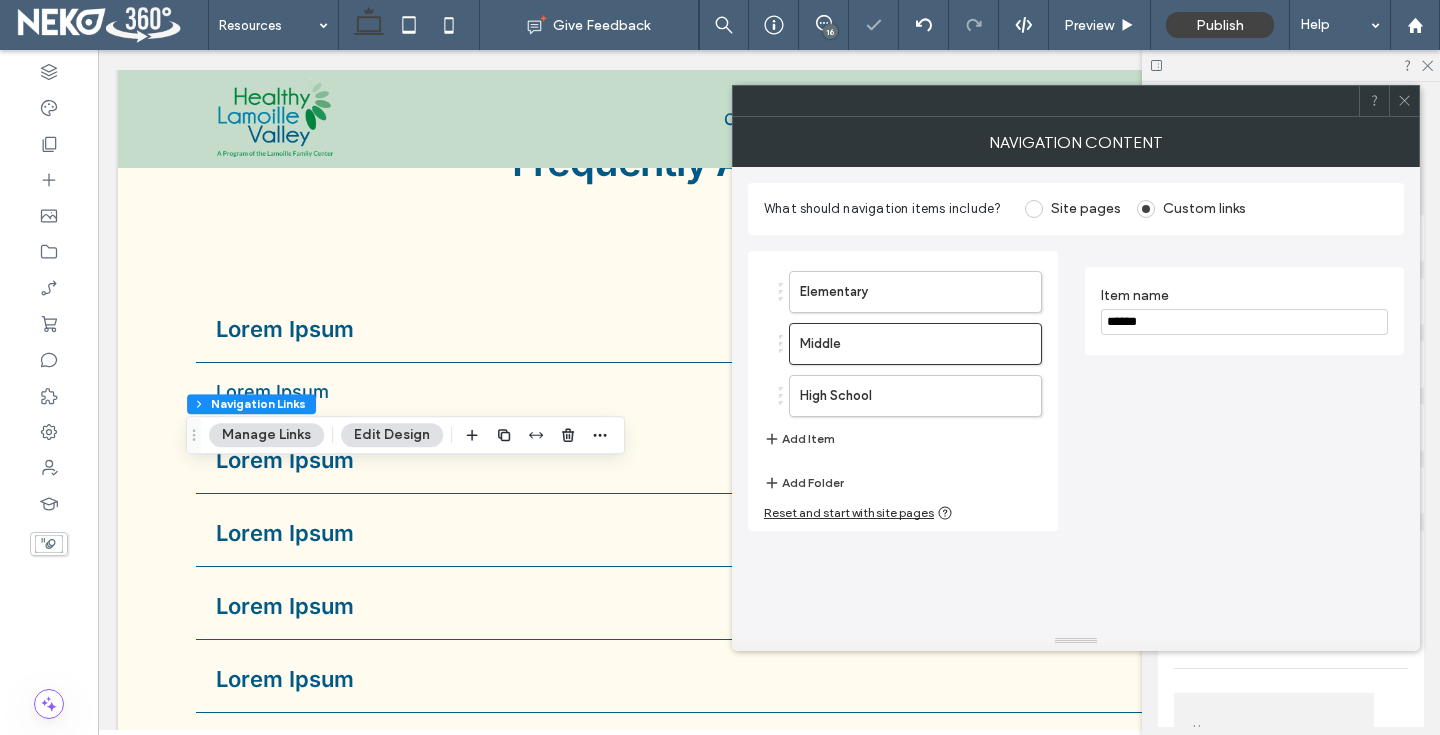 click on "******" at bounding box center (1244, 322) 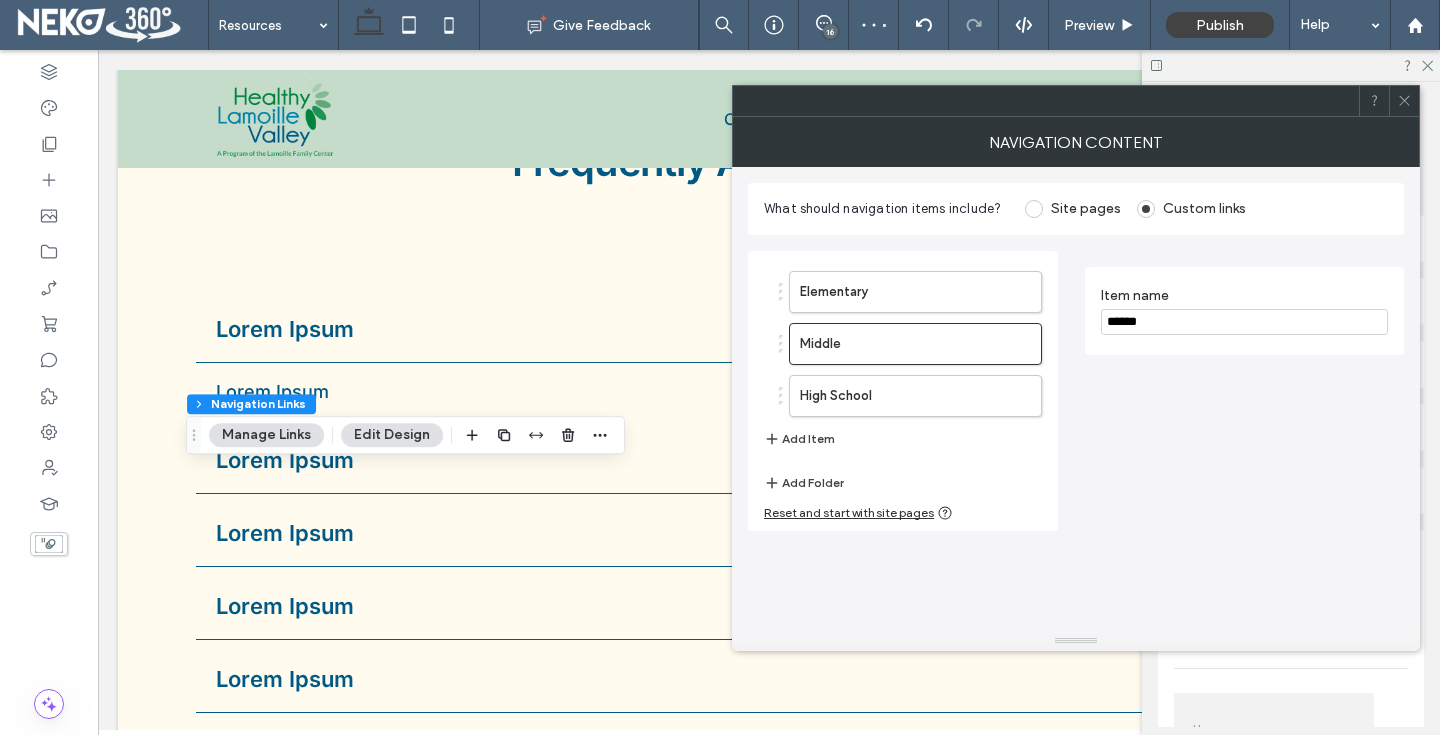 click on "******" at bounding box center [1244, 322] 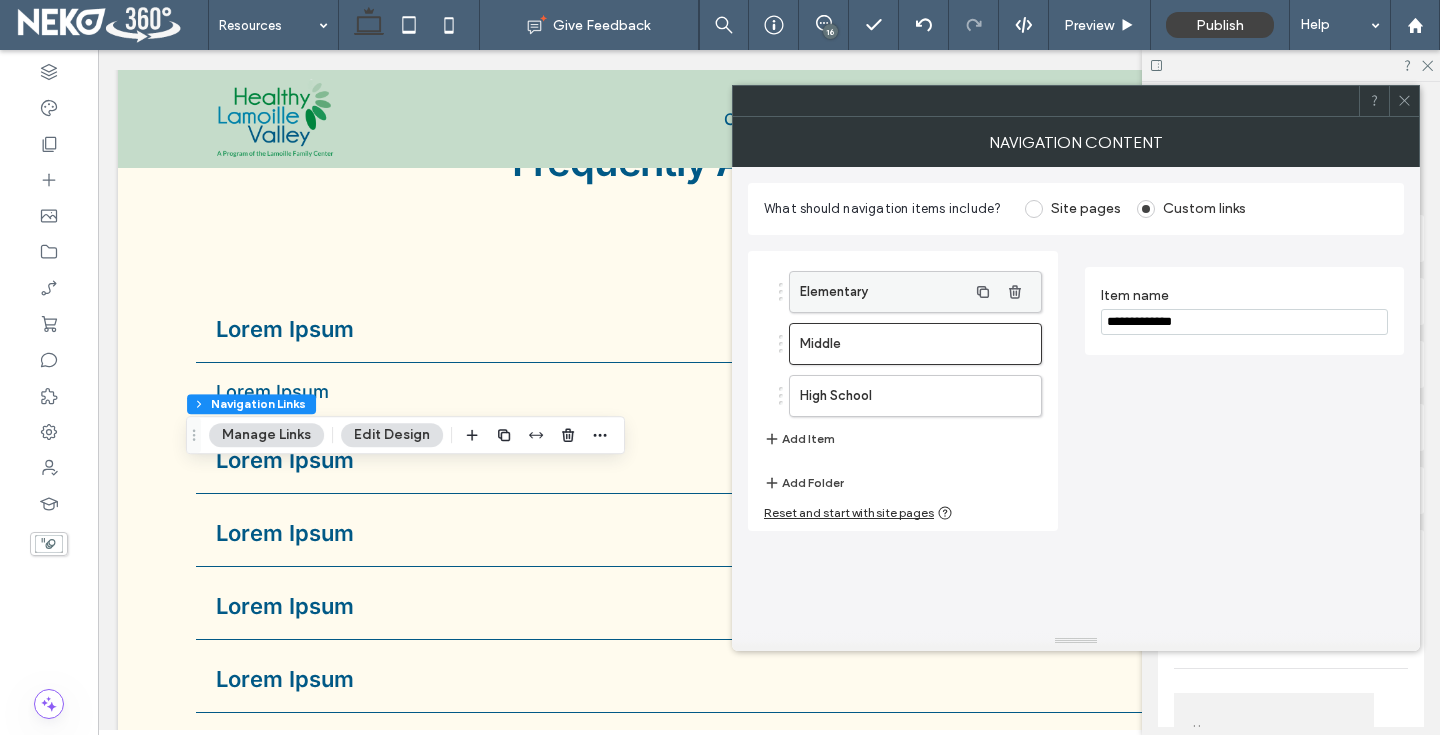type on "**********" 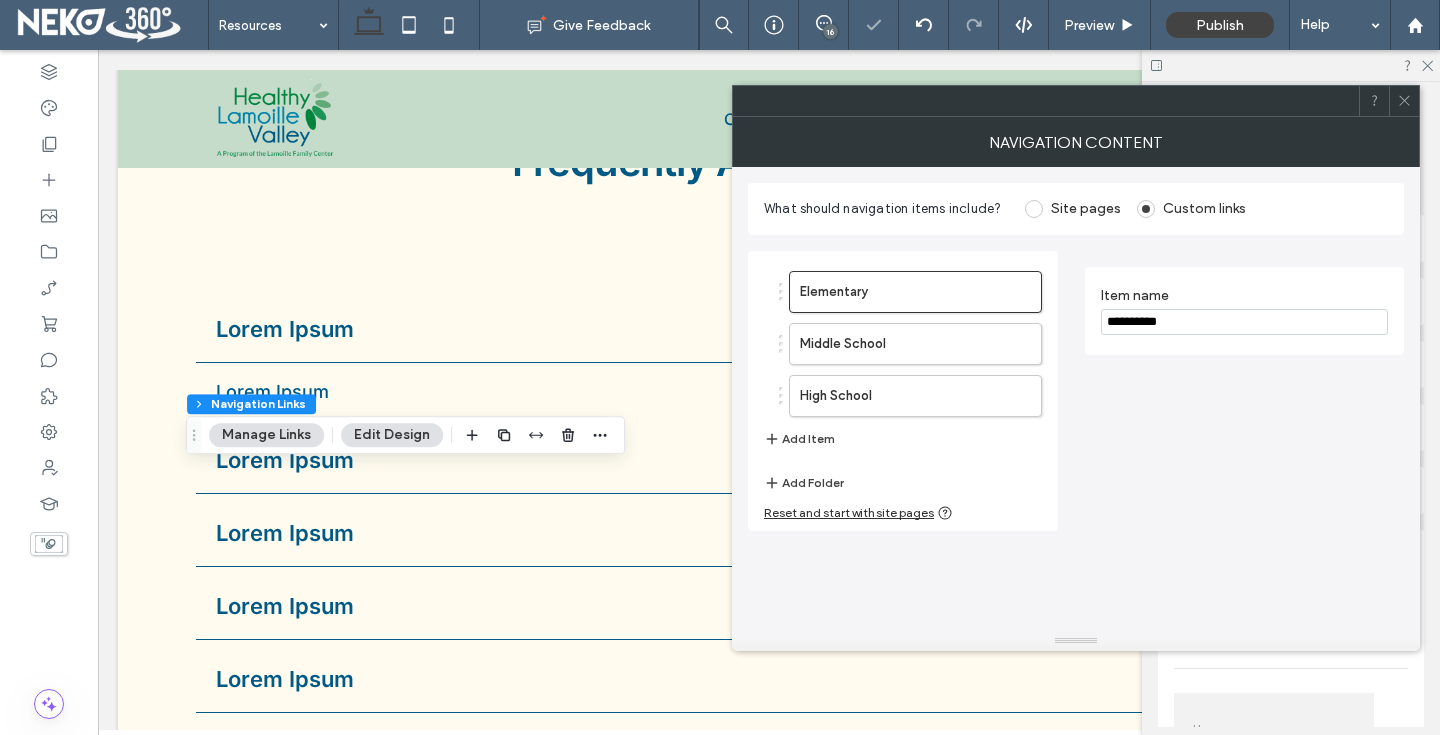 click on "**********" at bounding box center (1244, 322) 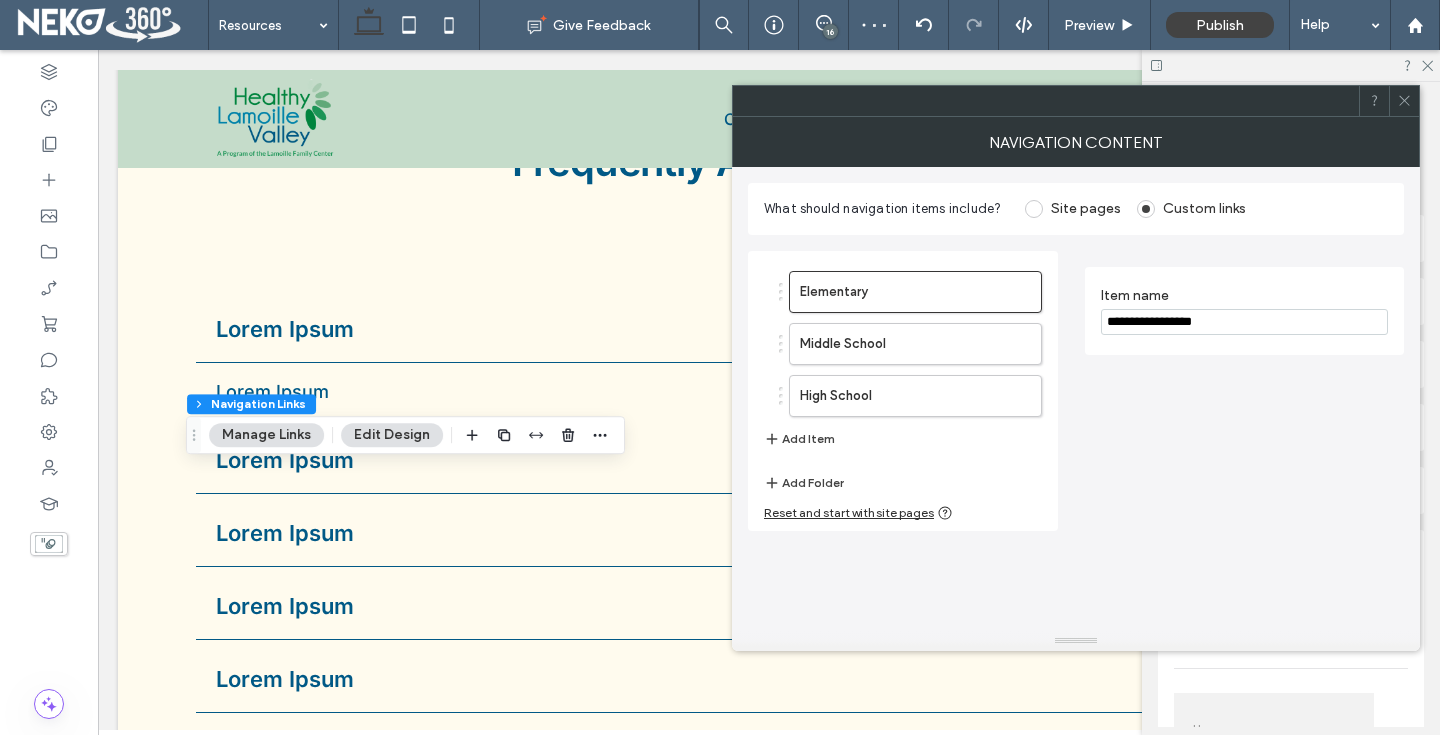 type on "**********" 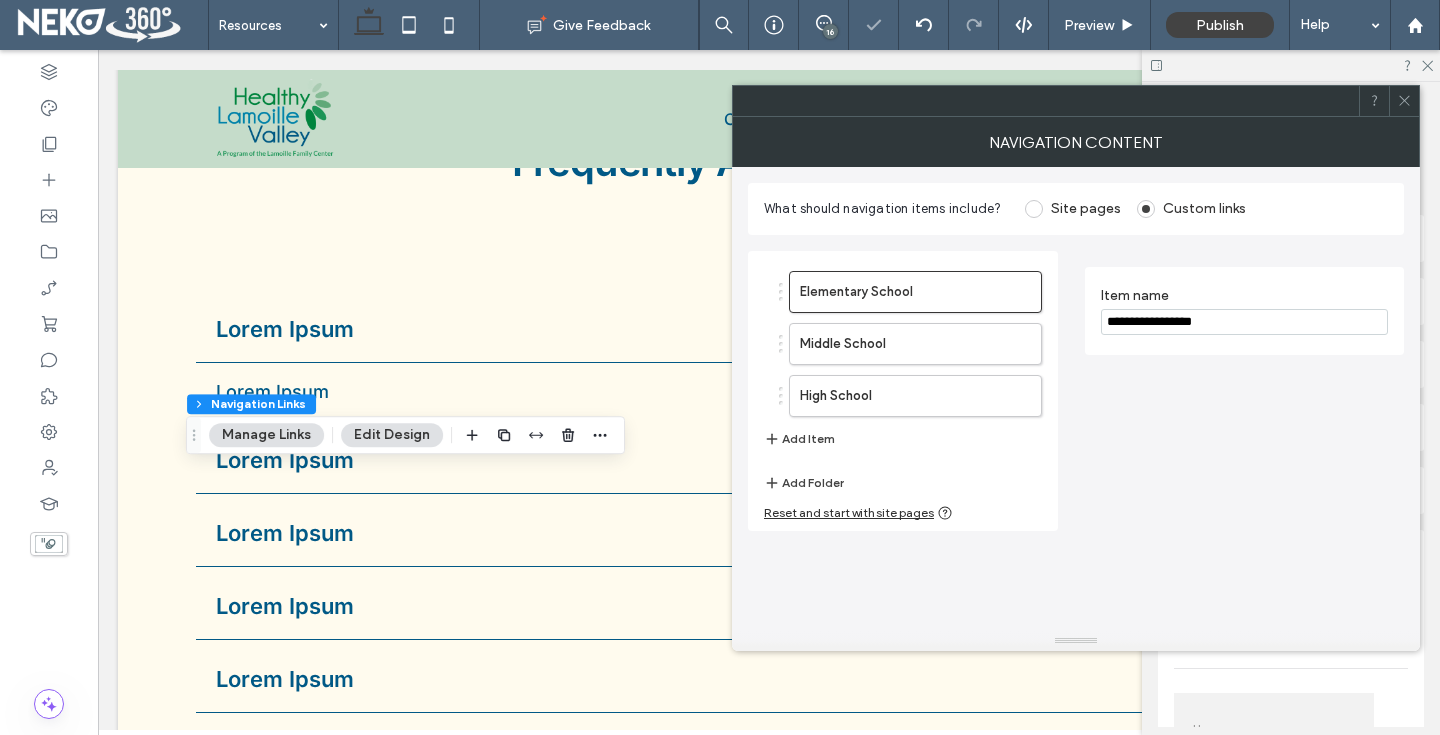 click on "**********" at bounding box center [1244, 391] 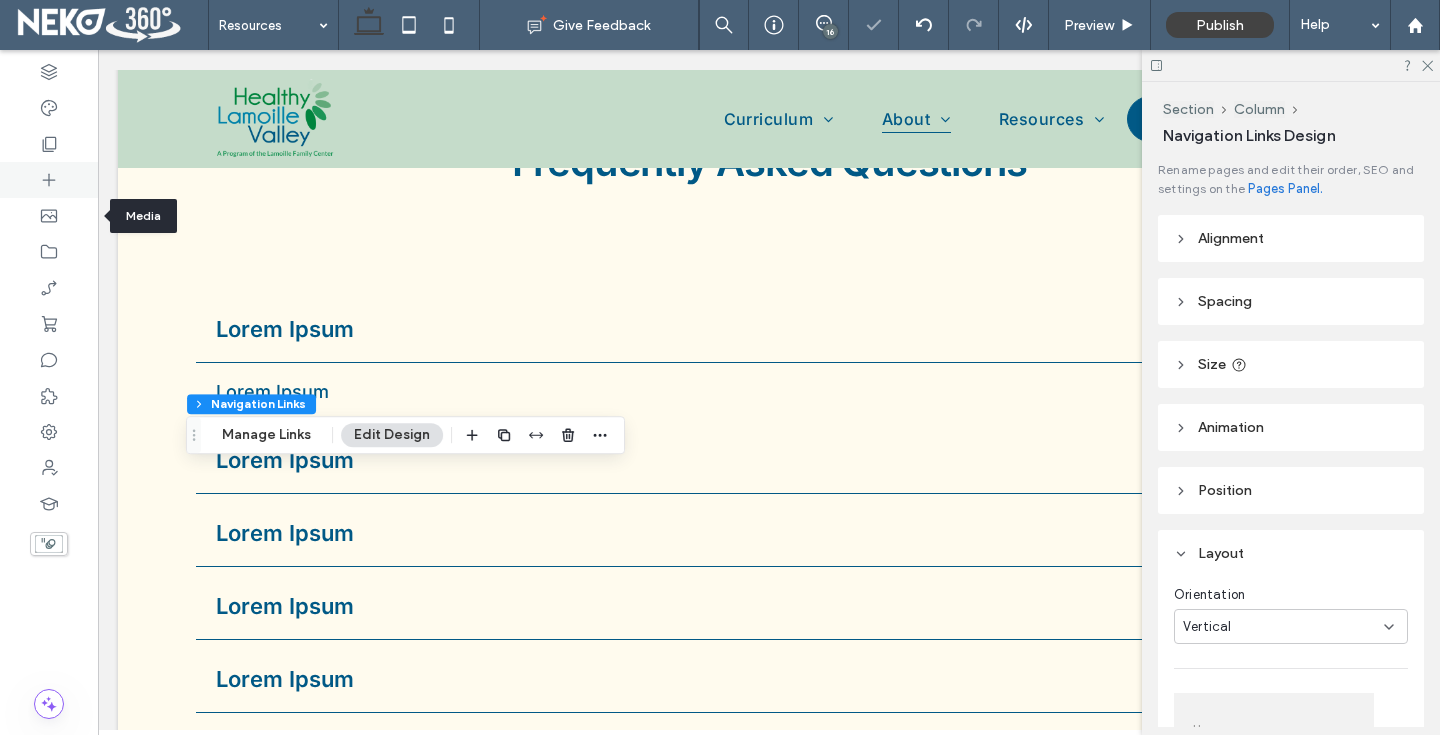 click 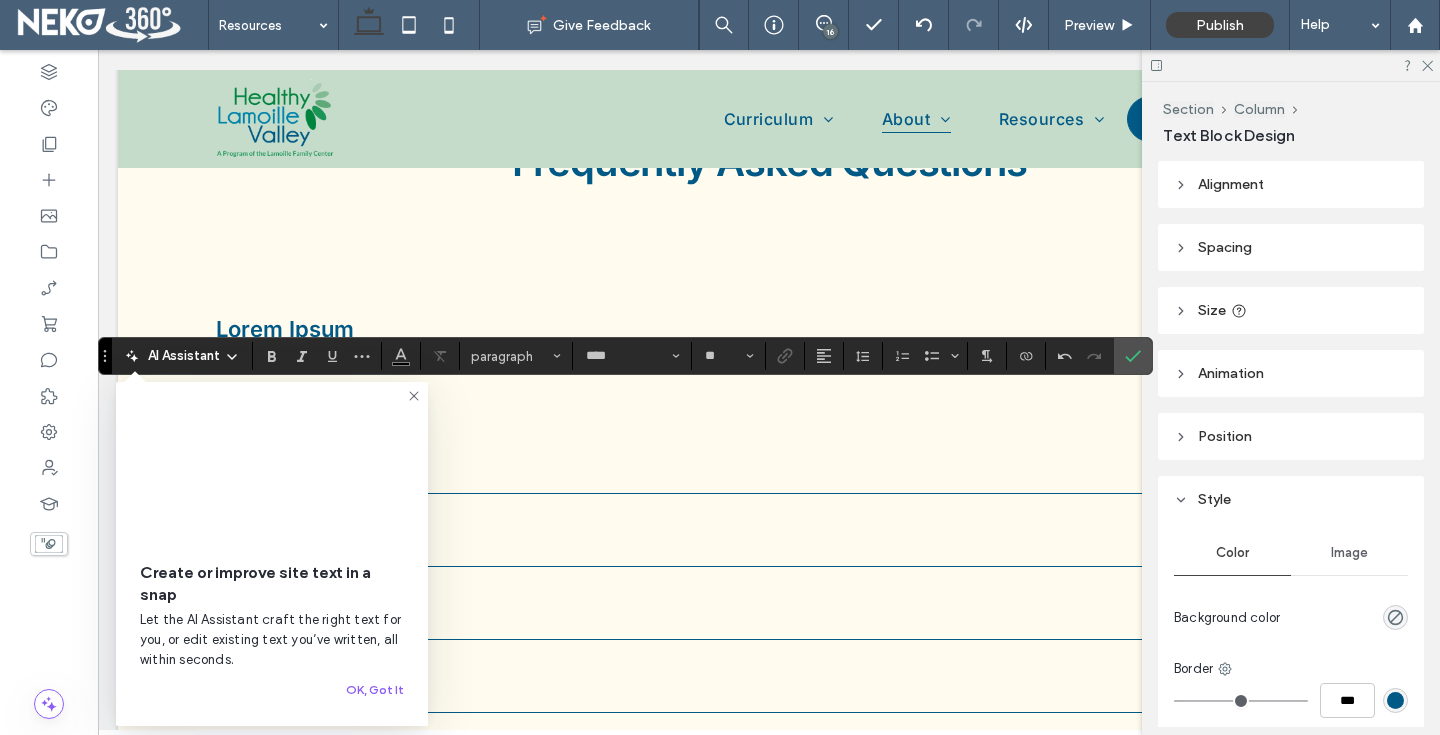 click 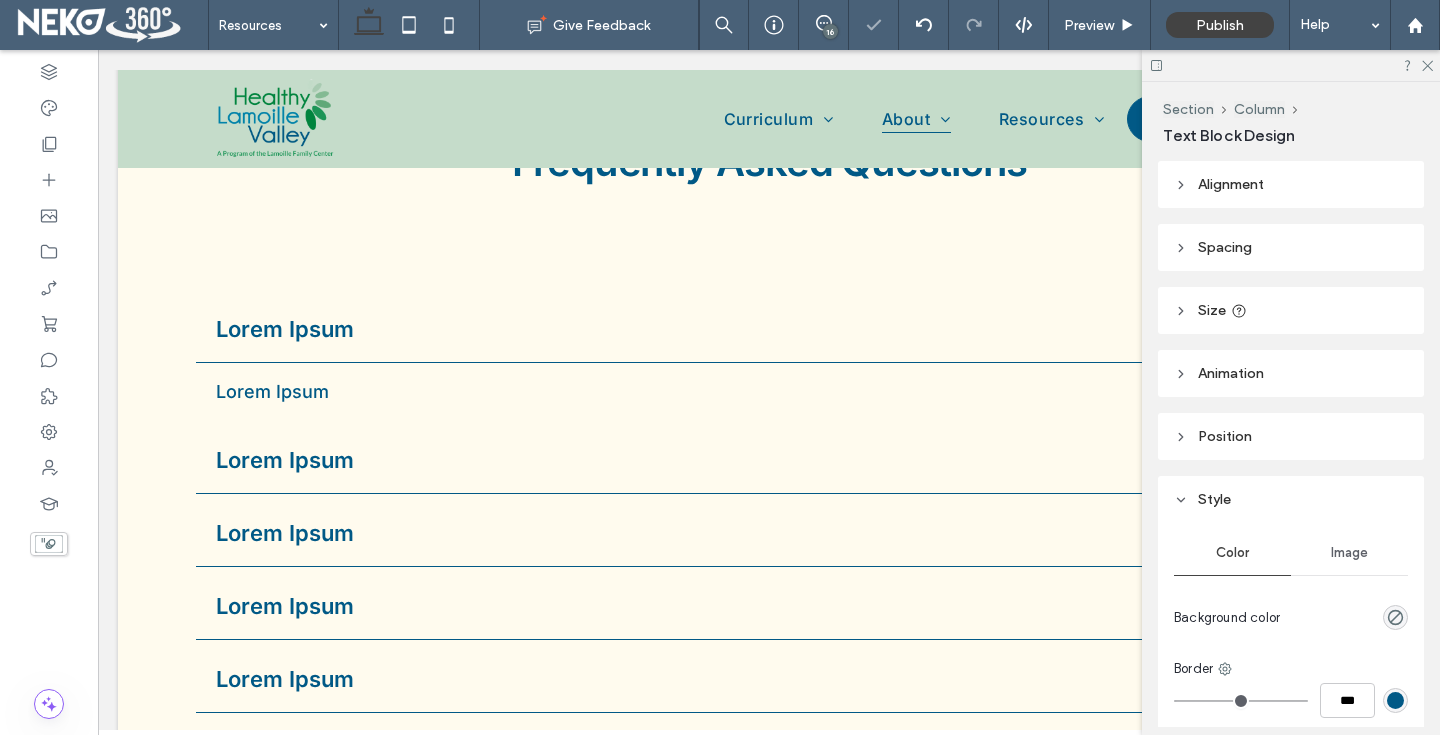 type on "****" 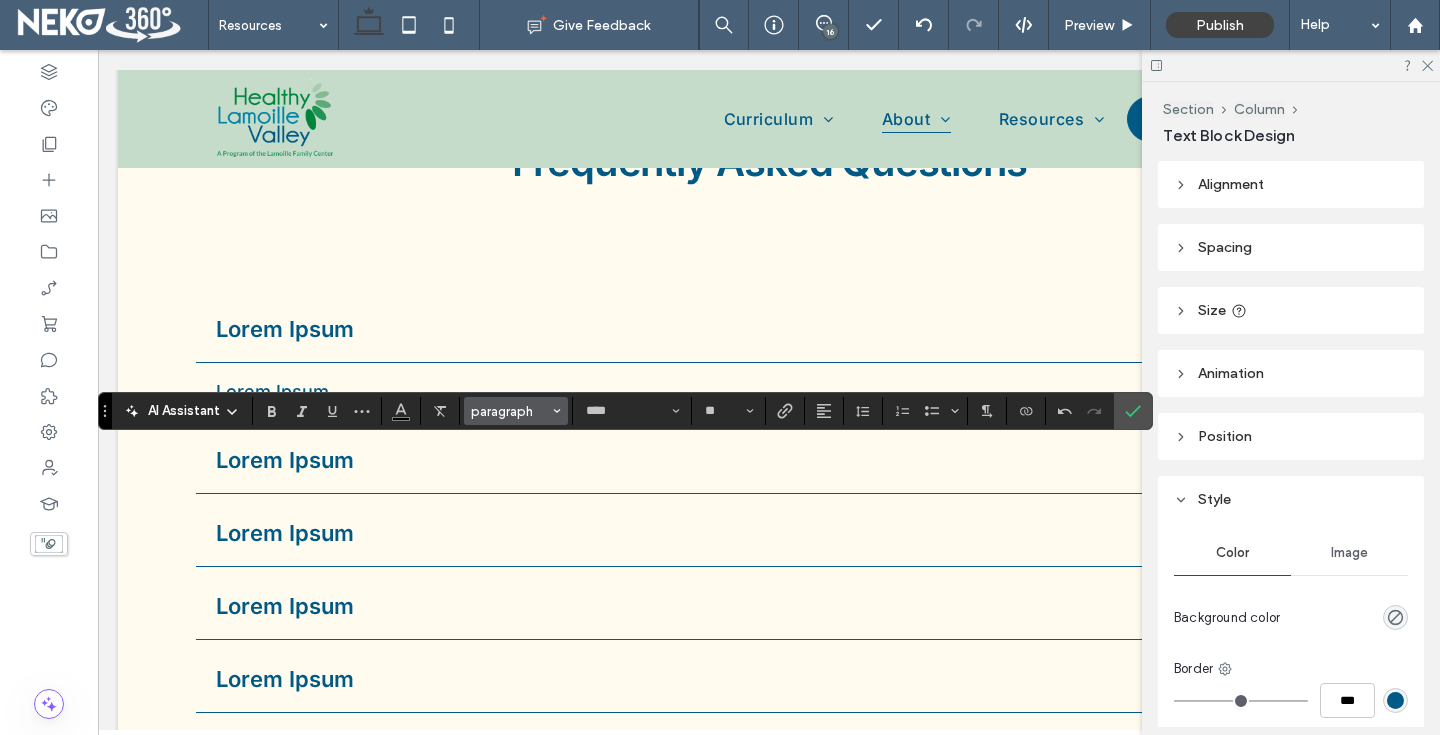 click on "paragraph" at bounding box center [516, 411] 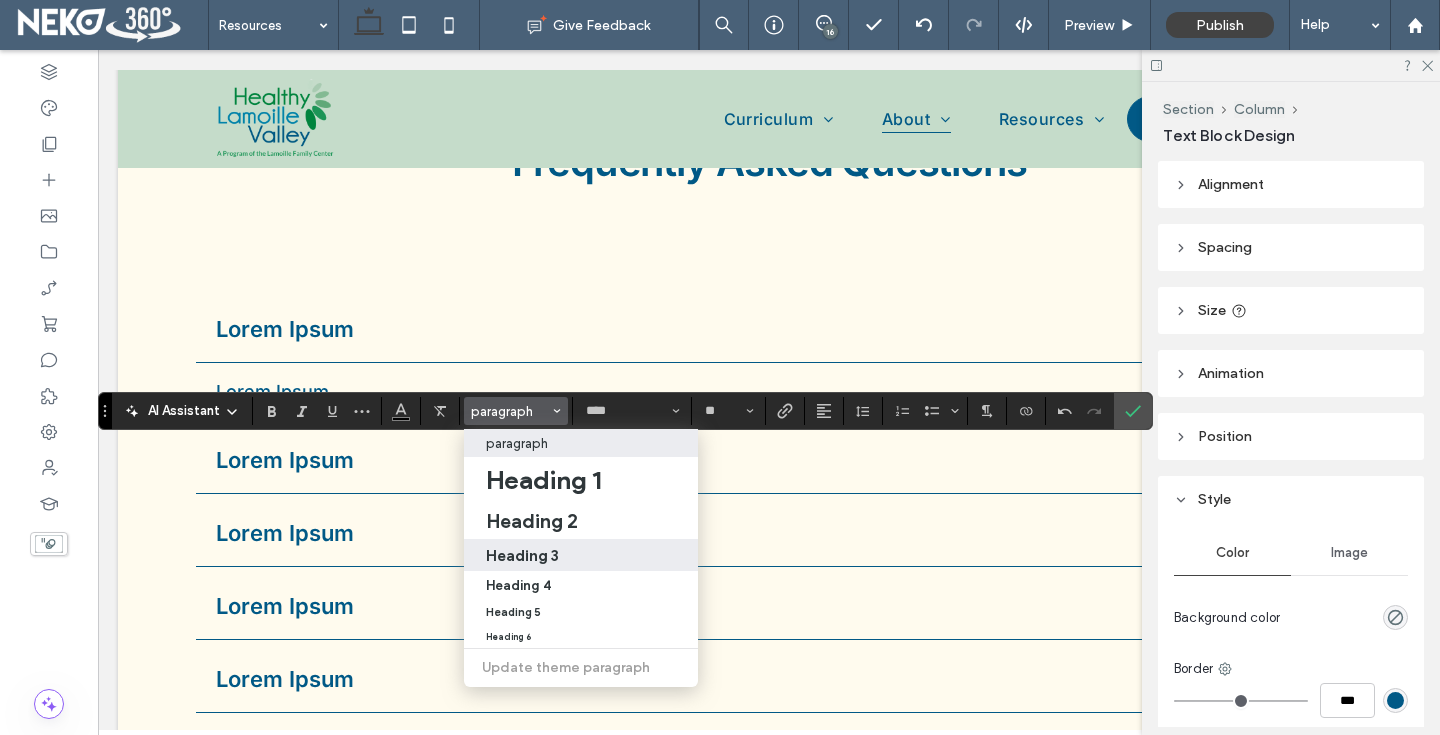 click on "Heading 3" at bounding box center [522, 555] 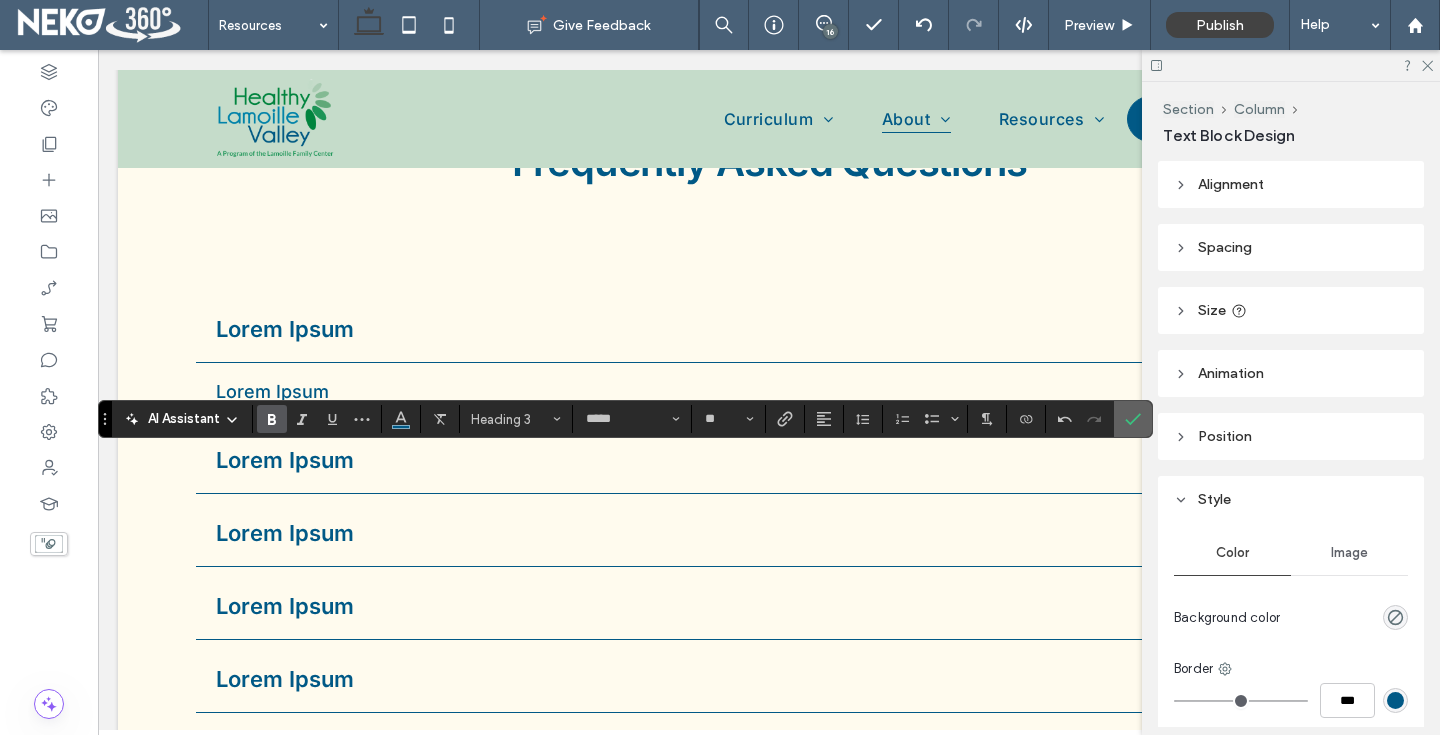 click 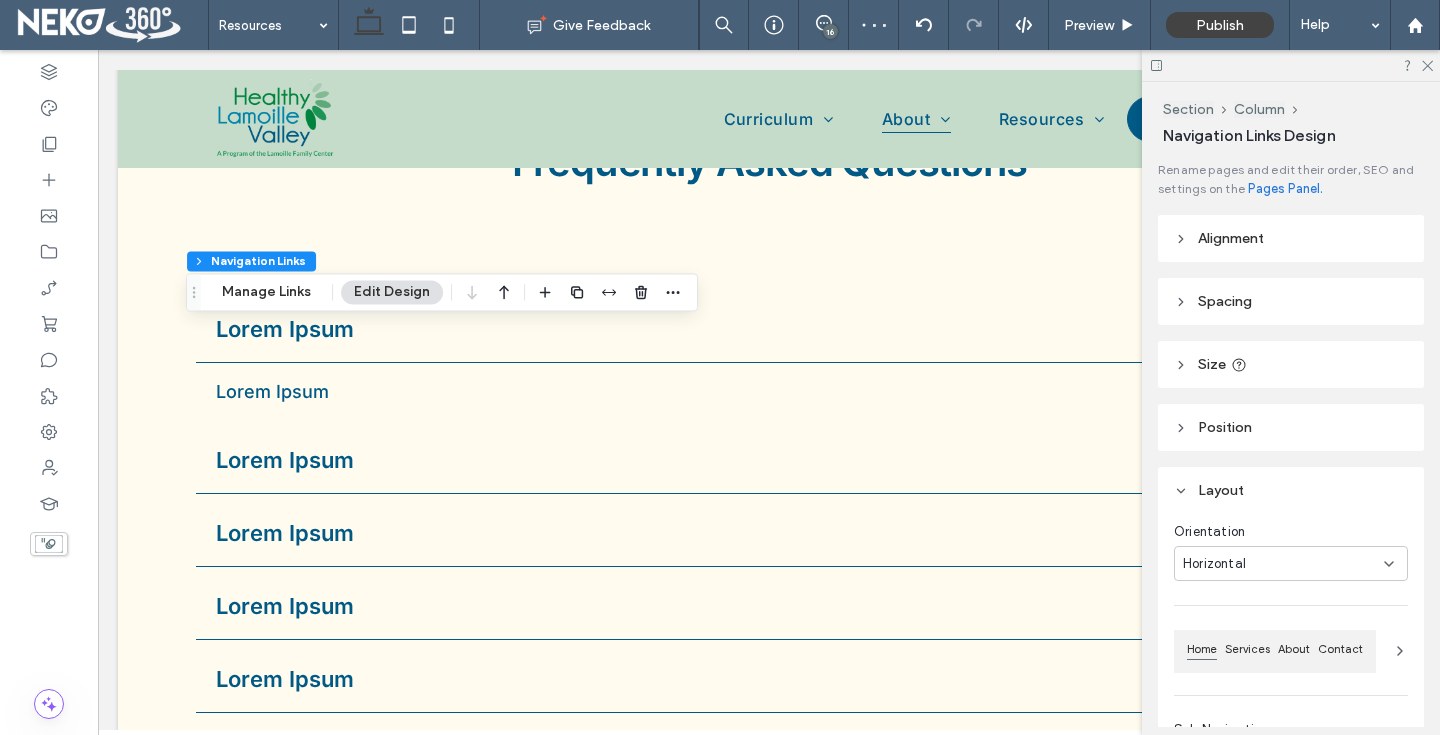 type on "*" 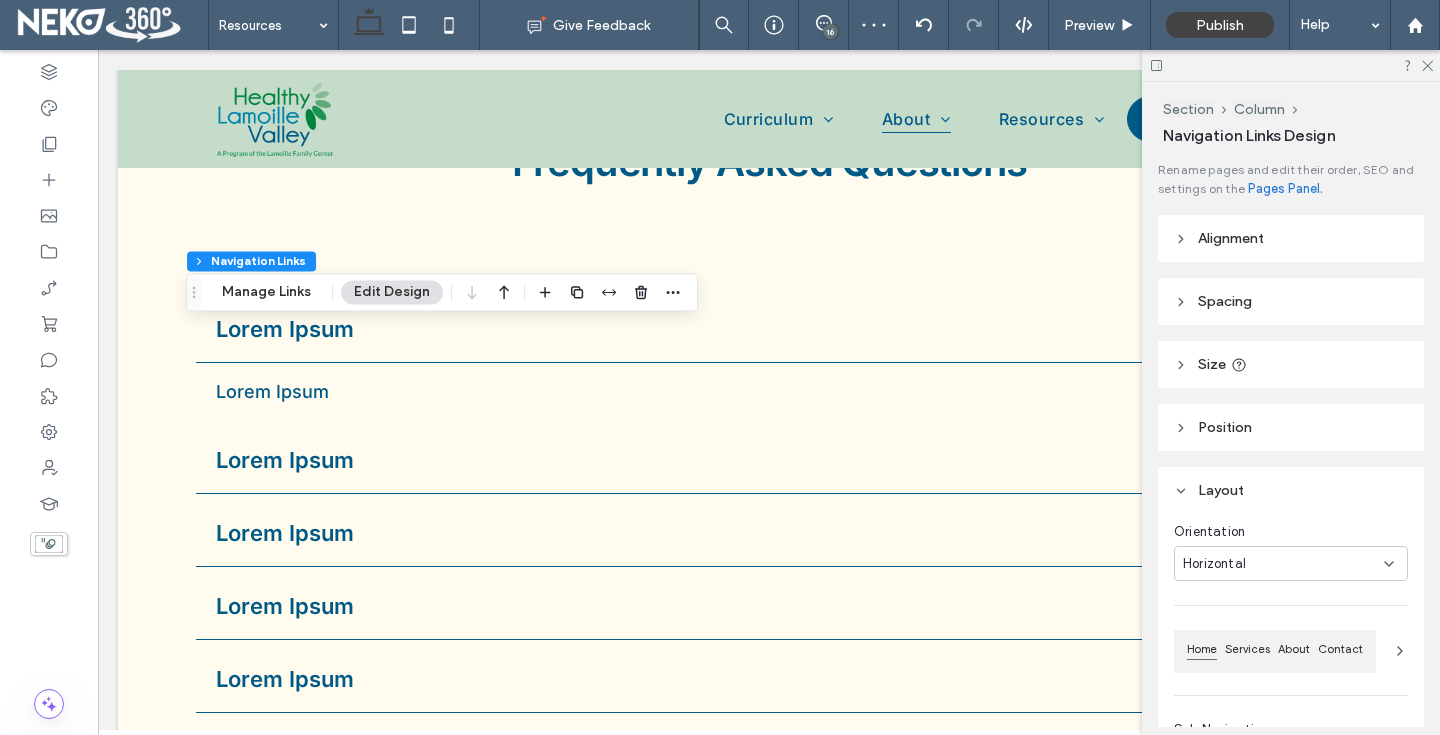type on "***" 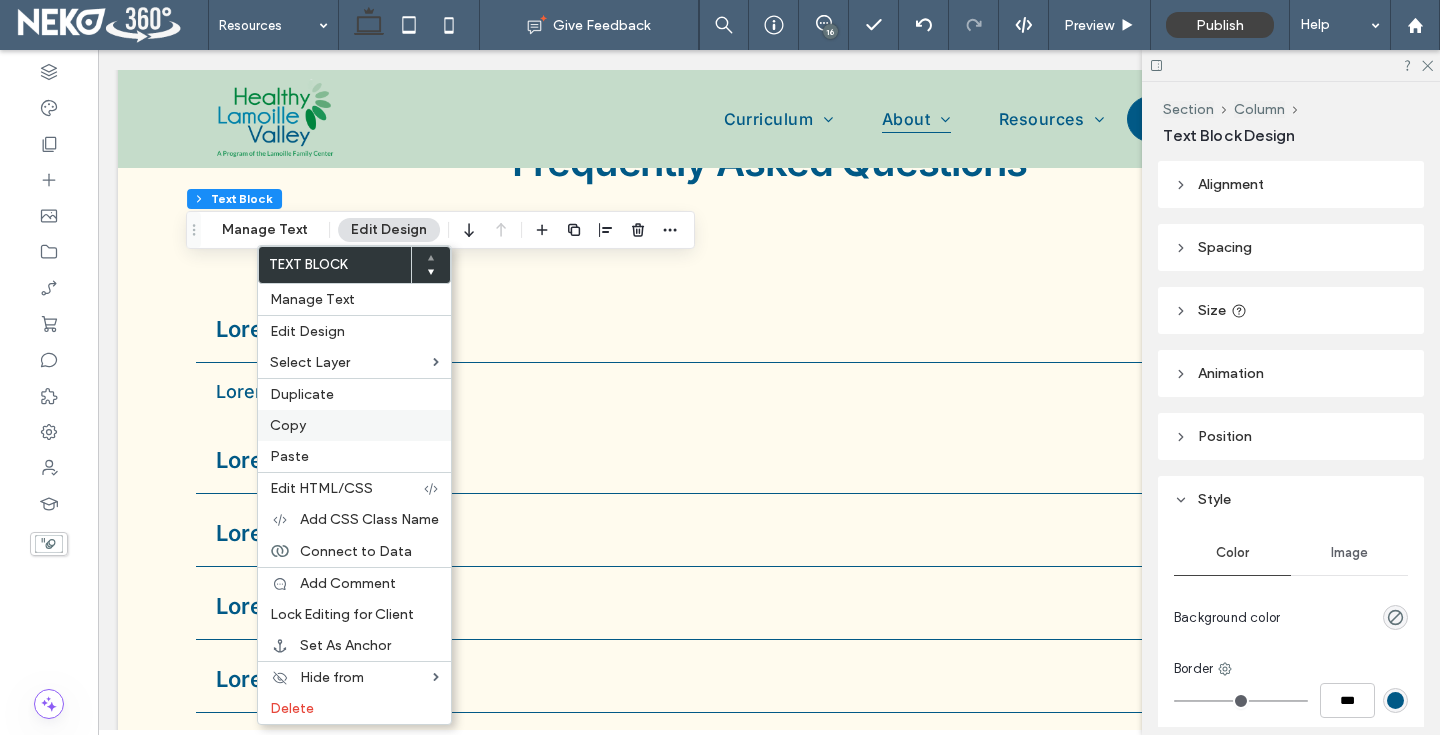 click on "Copy" at bounding box center [288, 425] 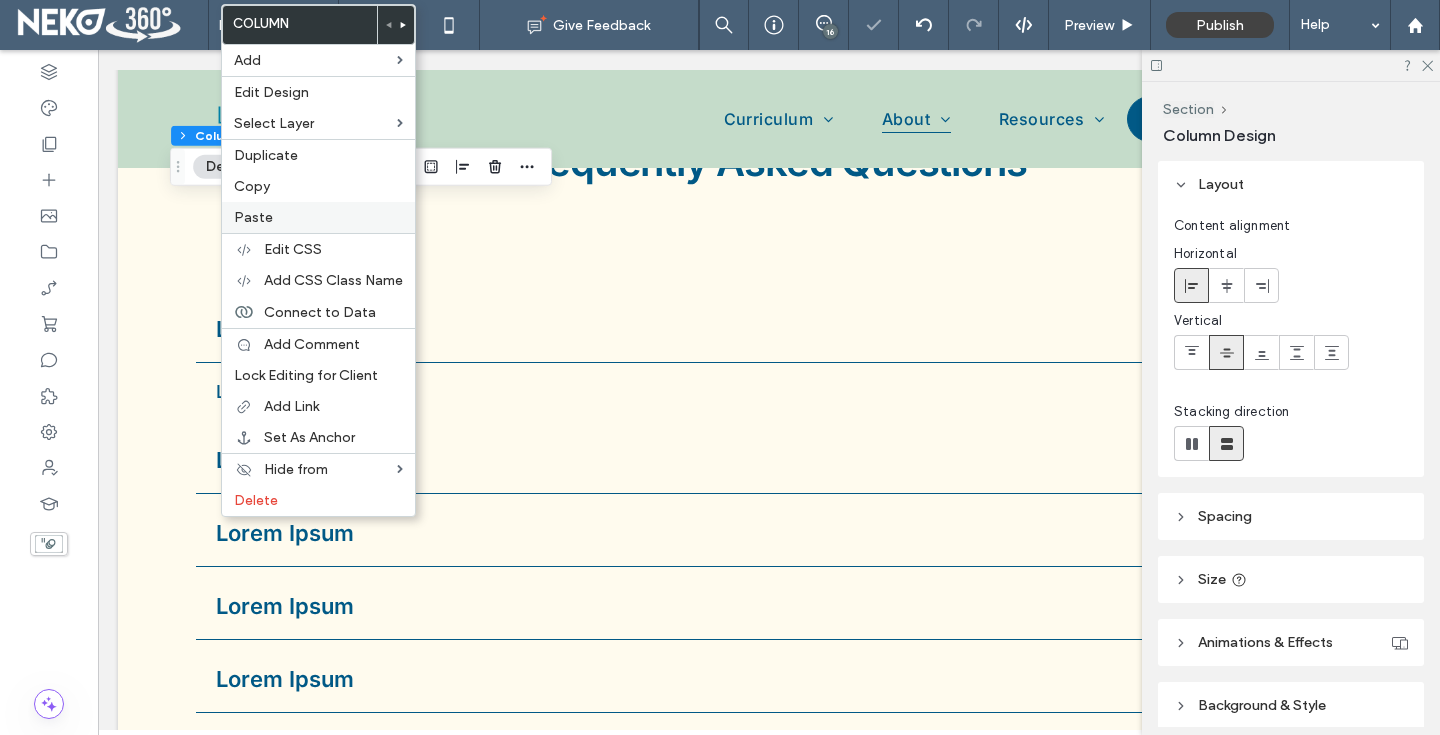 click on "Paste" at bounding box center (253, 217) 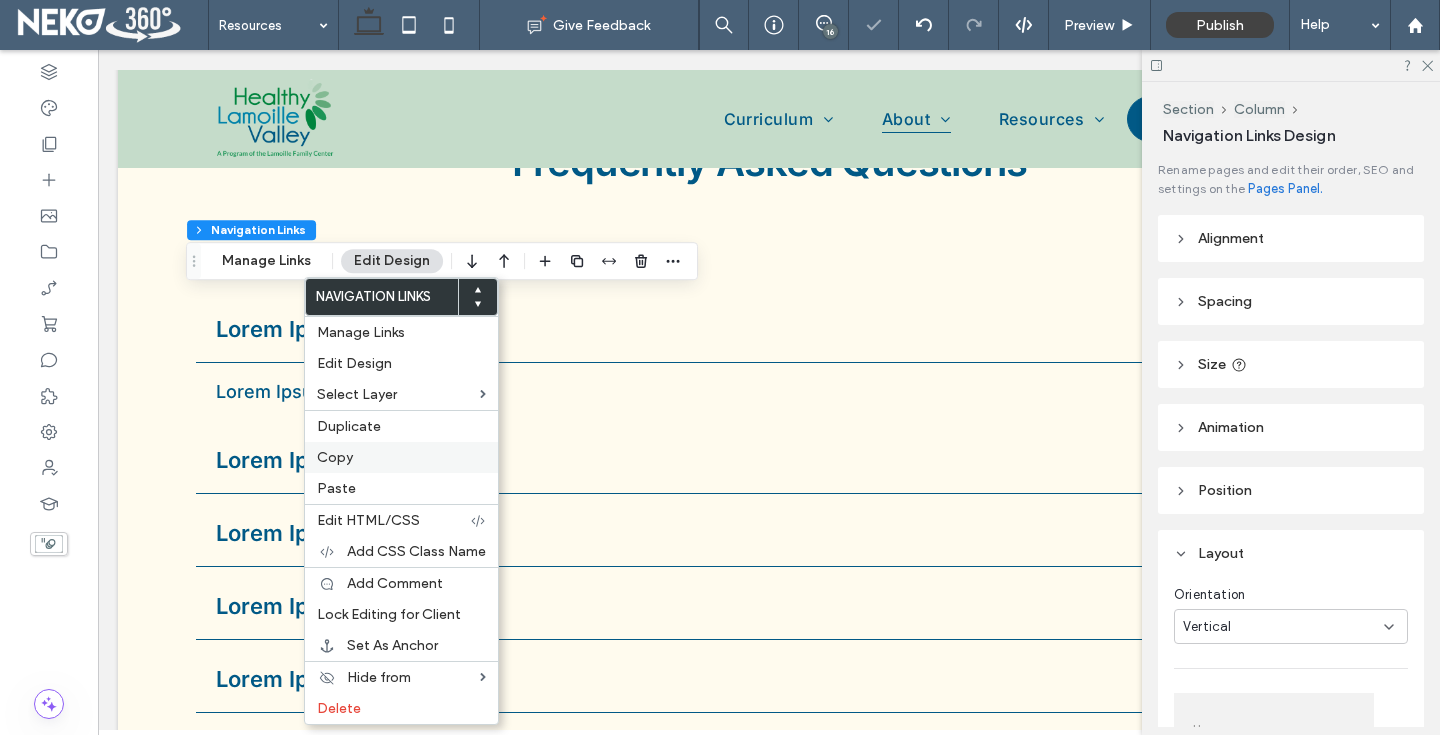 click on "Copy" at bounding box center (401, 457) 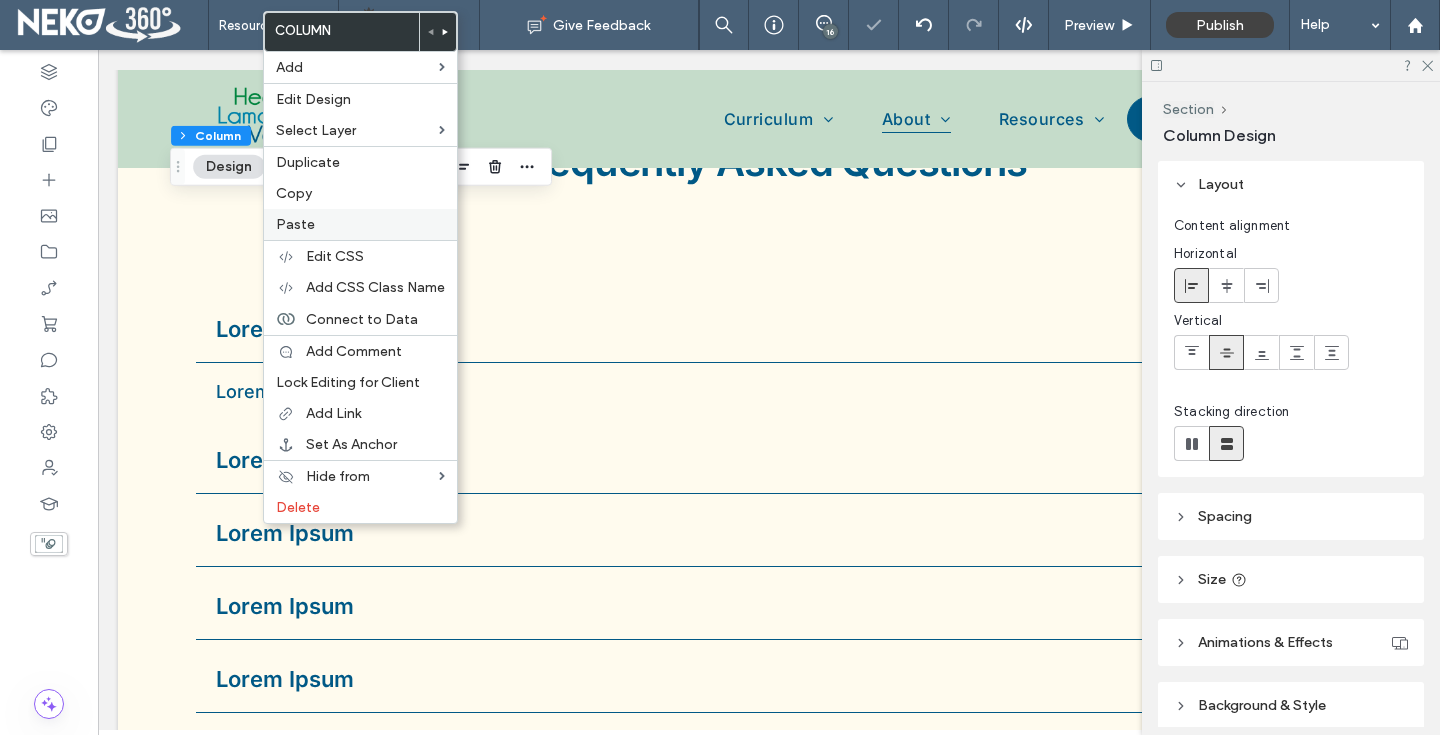 click on "Paste" at bounding box center (295, 224) 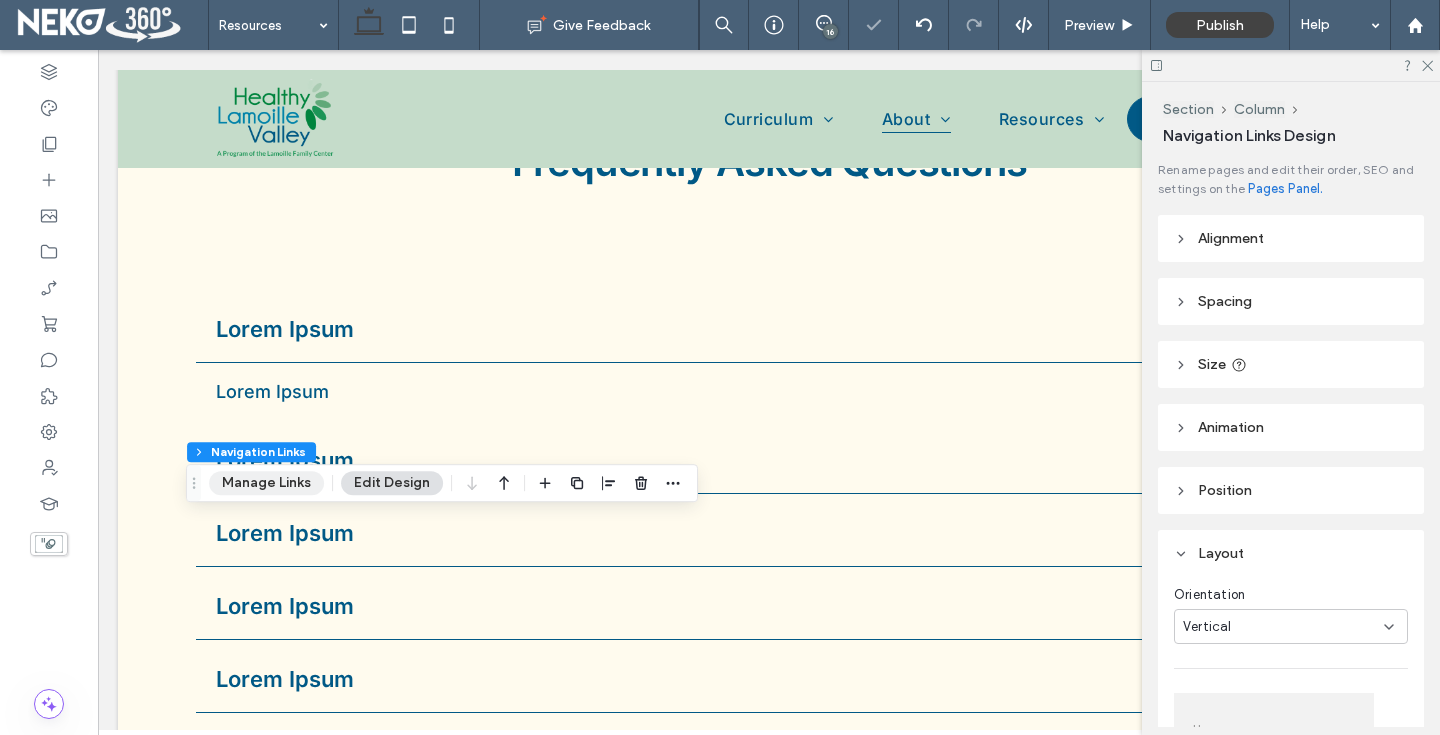 click on "Manage Links" at bounding box center [266, 483] 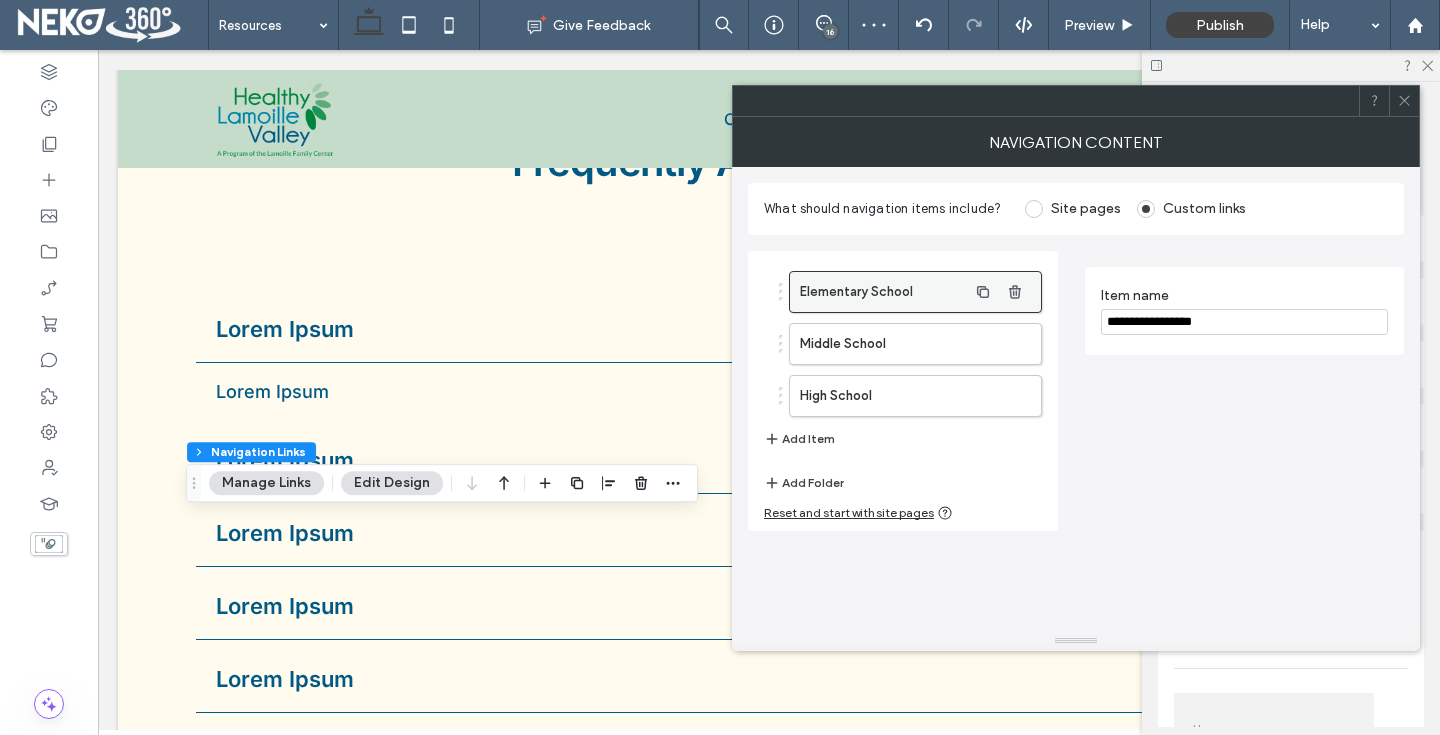 click on "Elementary School" at bounding box center [883, 292] 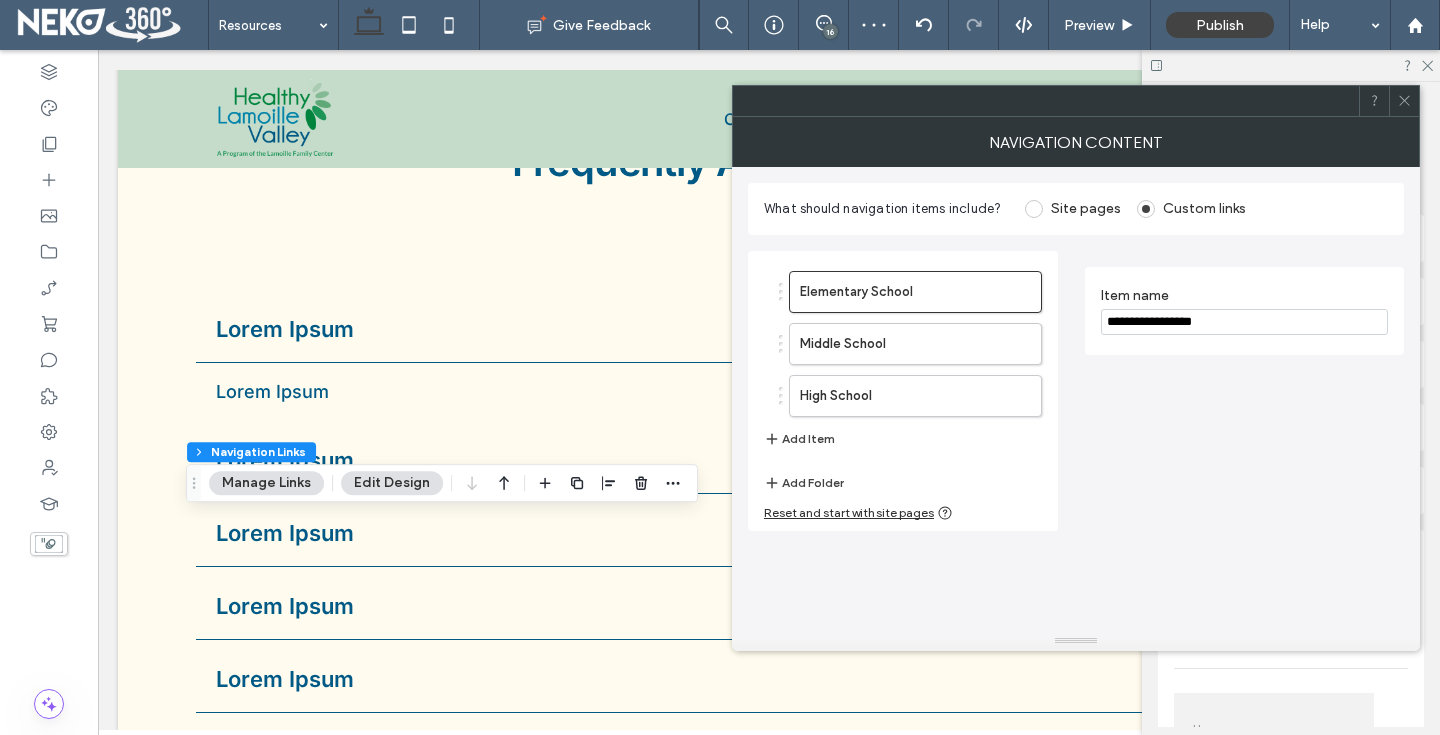click on "**********" at bounding box center (1244, 322) 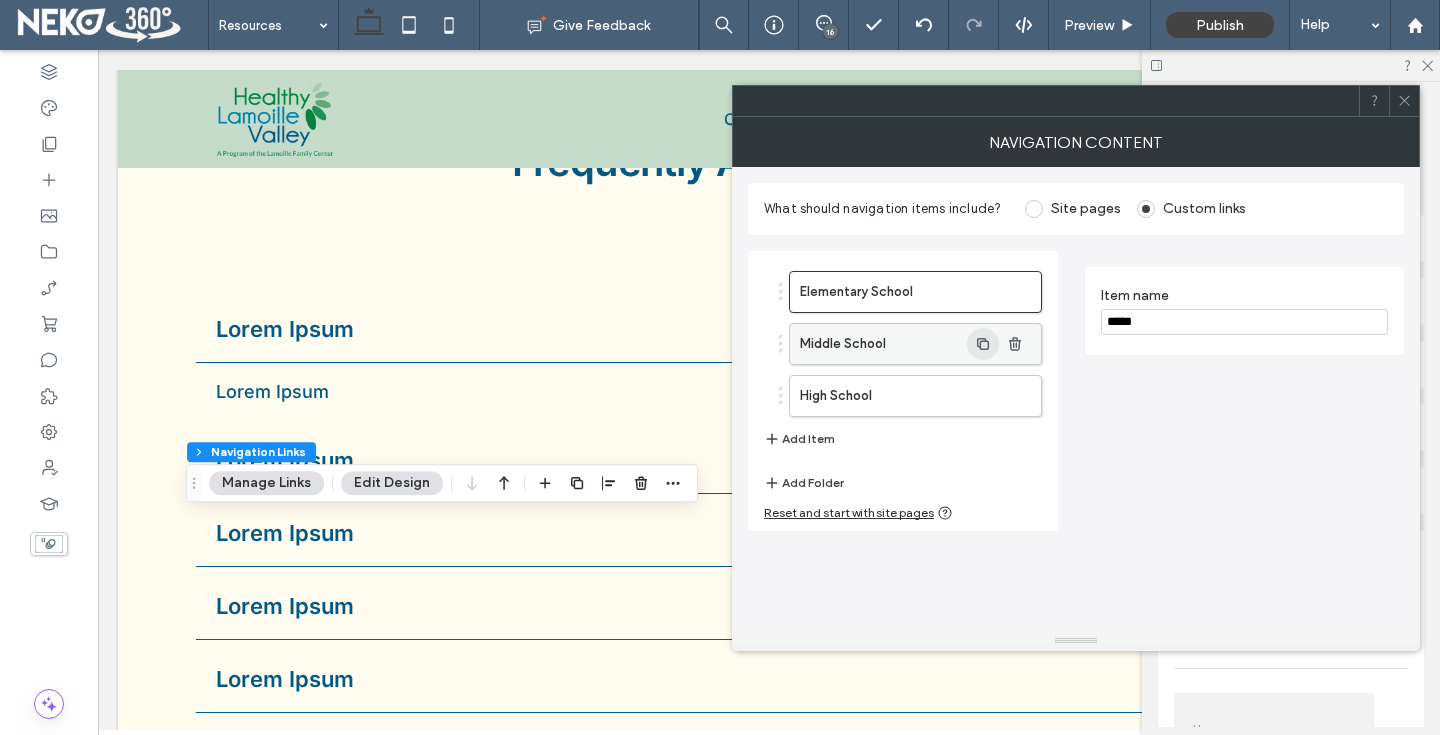 type on "*****" 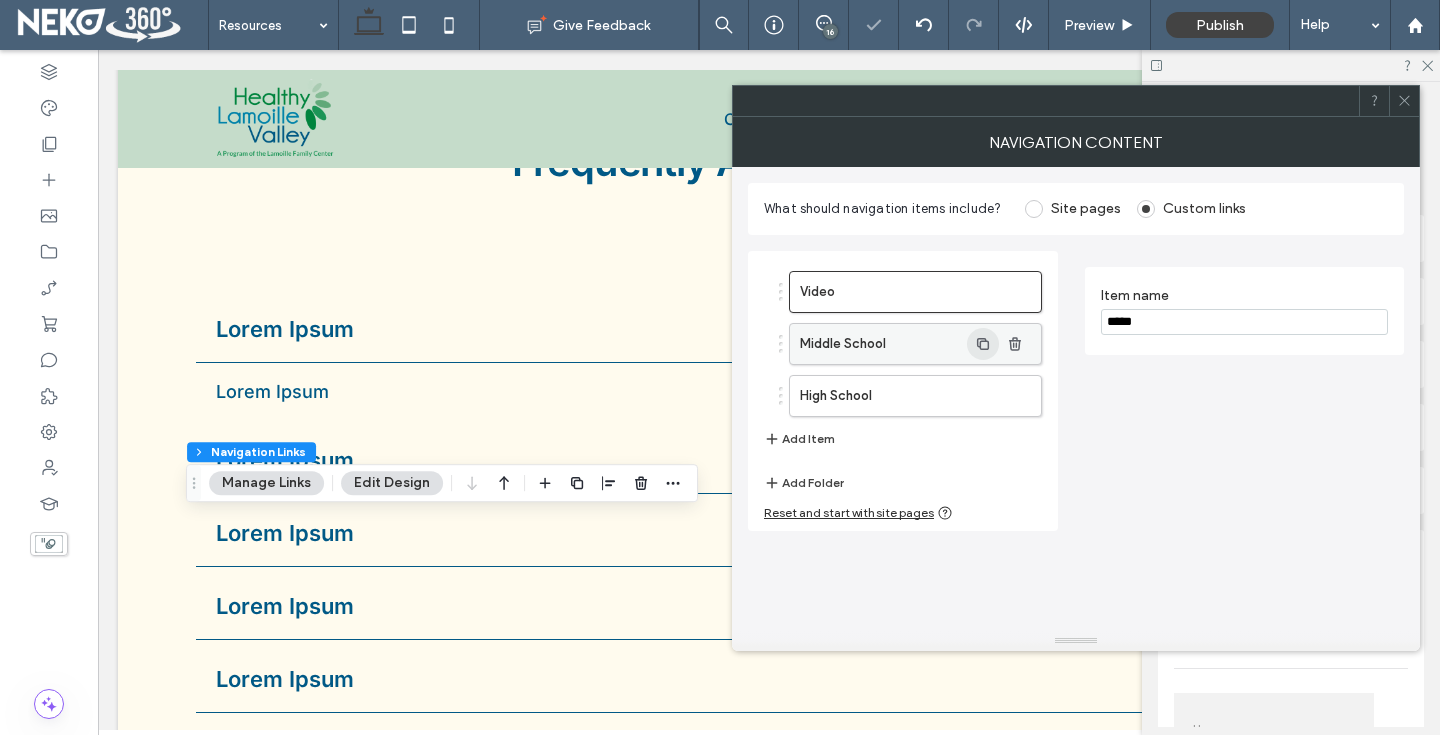 click at bounding box center (983, 344) 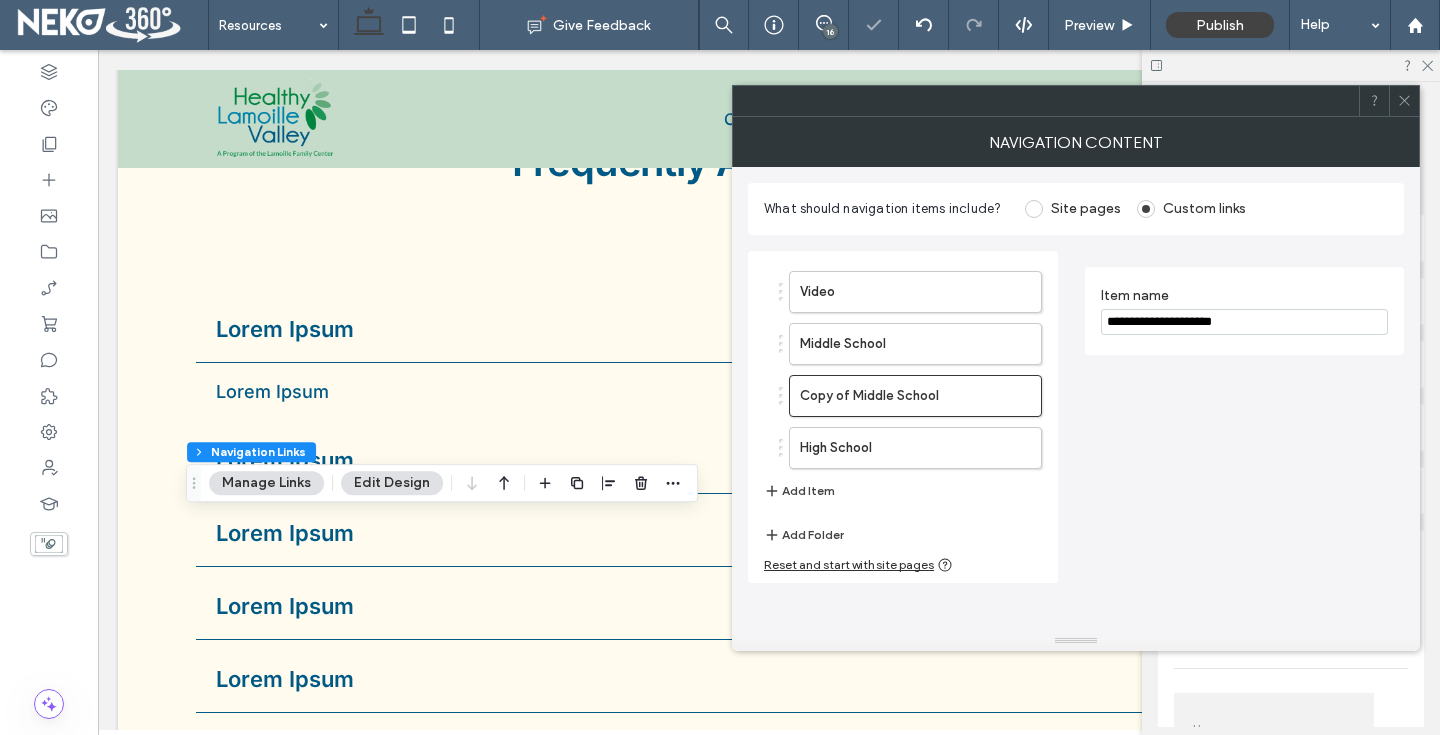 click on "**********" at bounding box center [1244, 322] 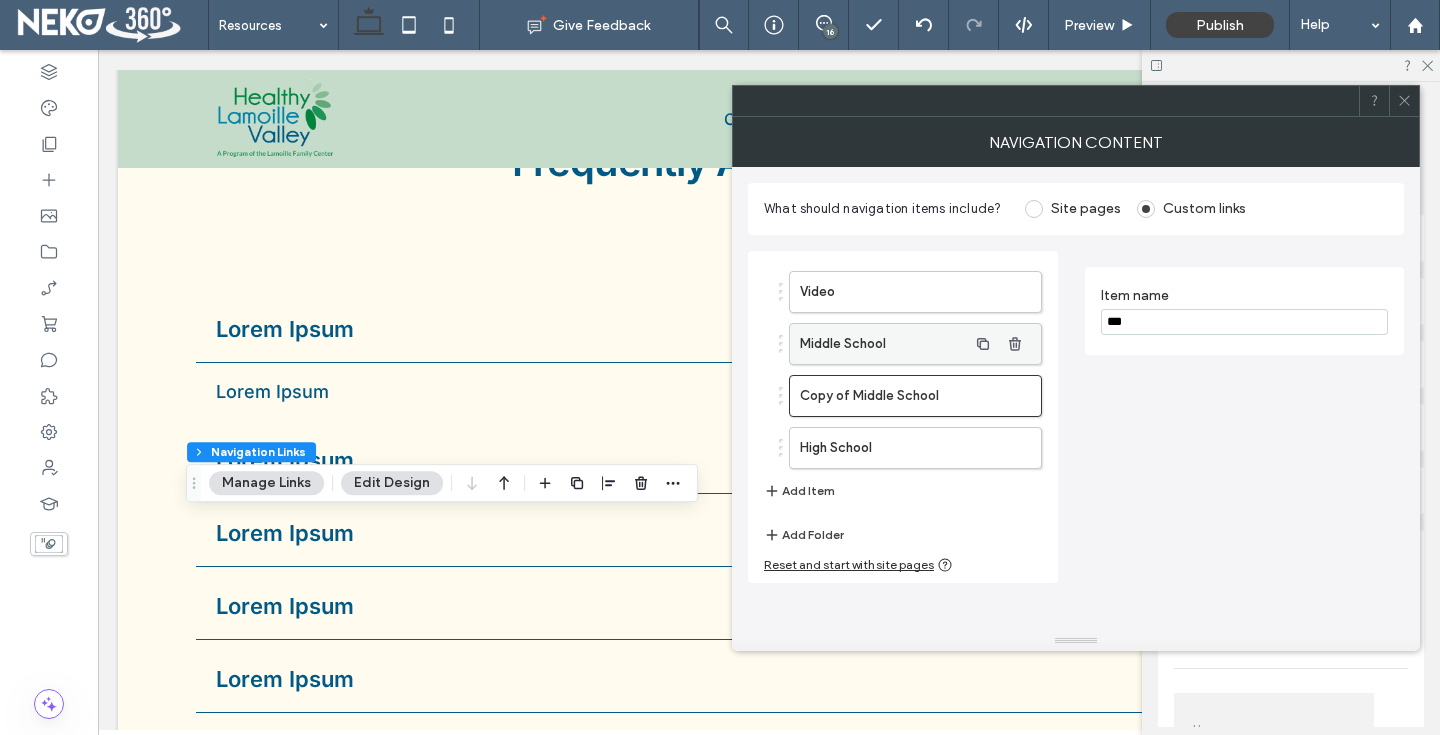 type on "***" 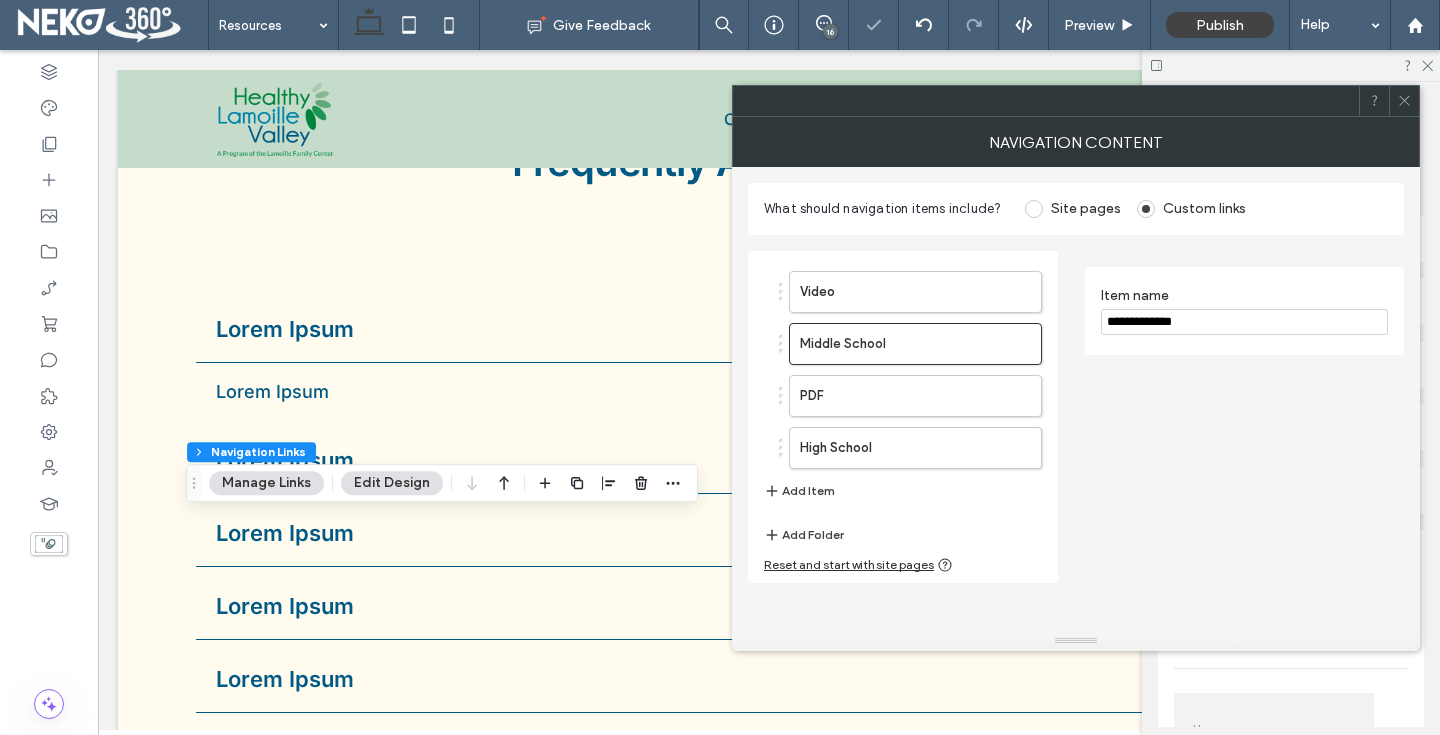 click on "**********" at bounding box center (1244, 322) 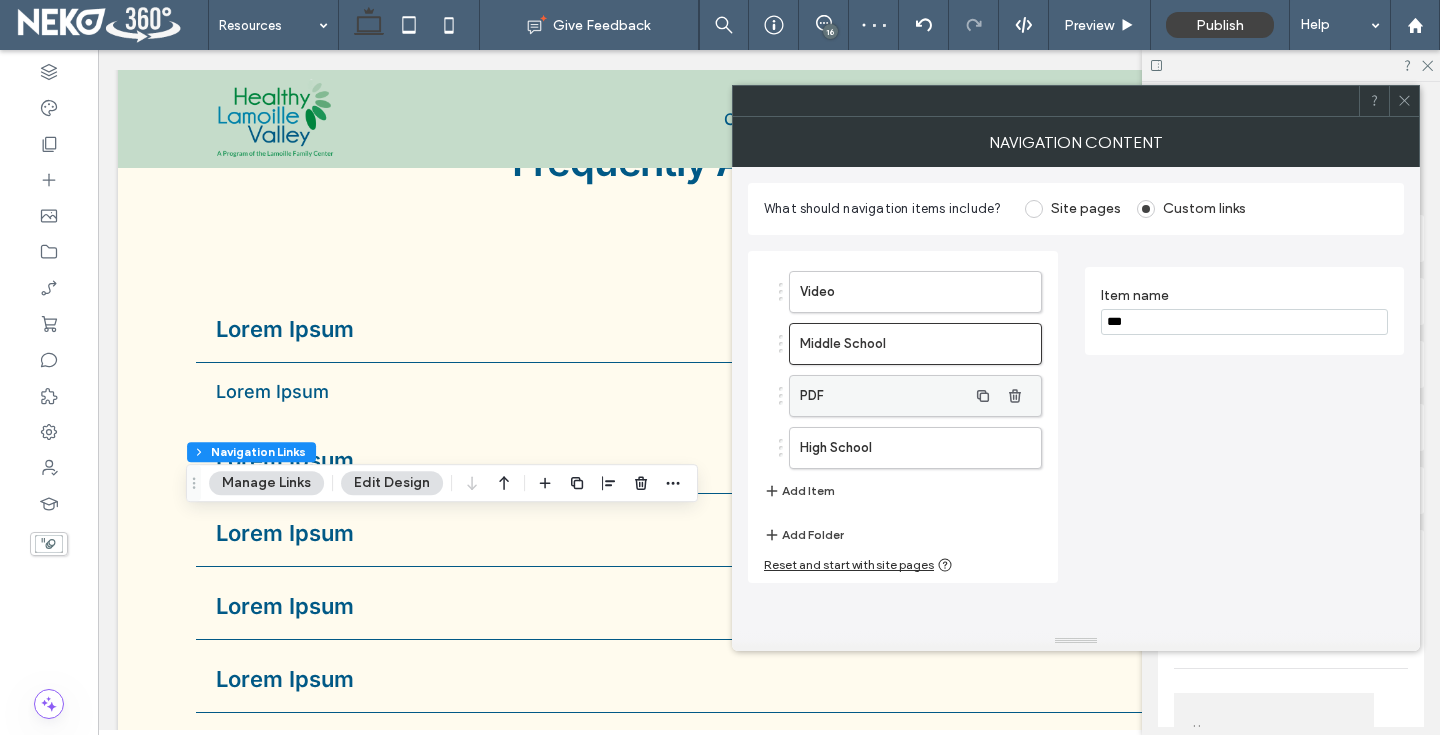 type on "***" 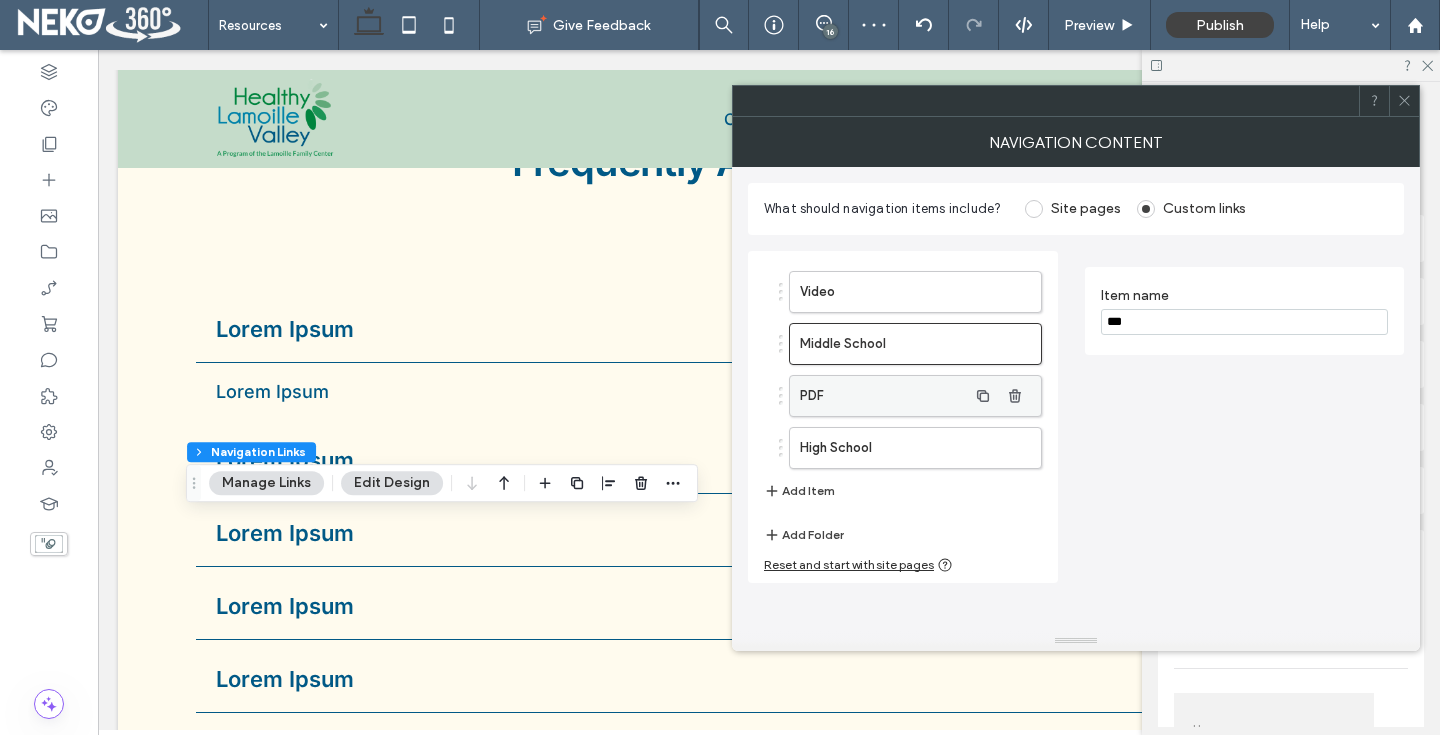 click on "PDF" at bounding box center (883, 396) 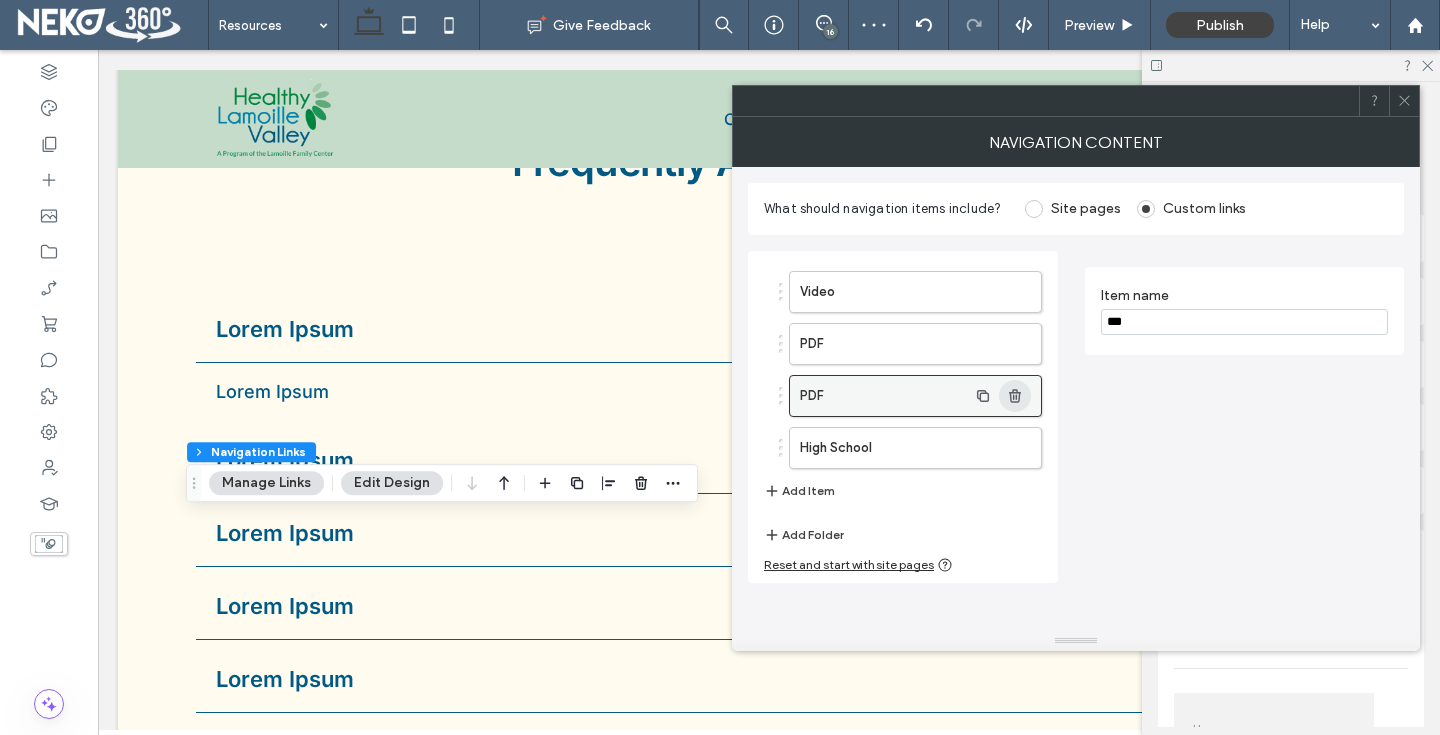 click at bounding box center [1015, 396] 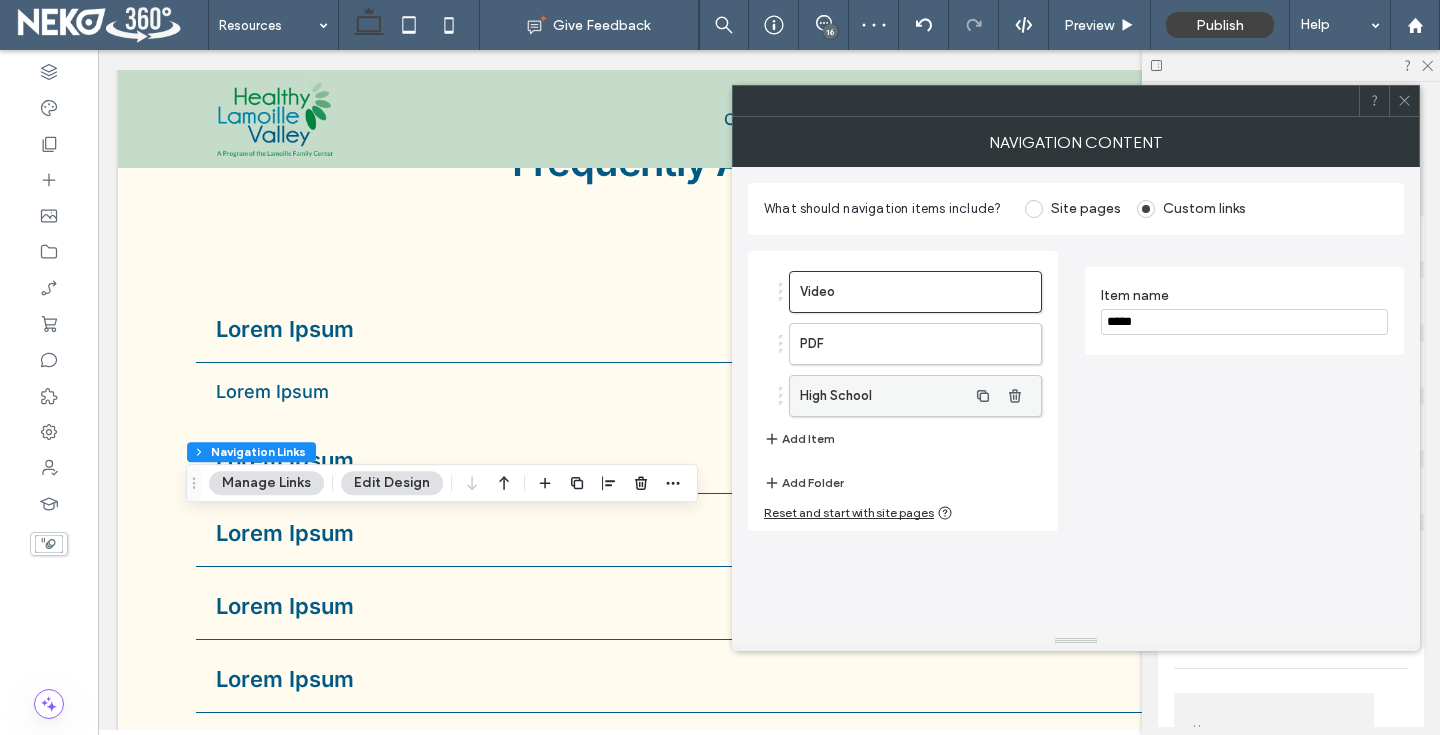 click on "High School" at bounding box center [883, 396] 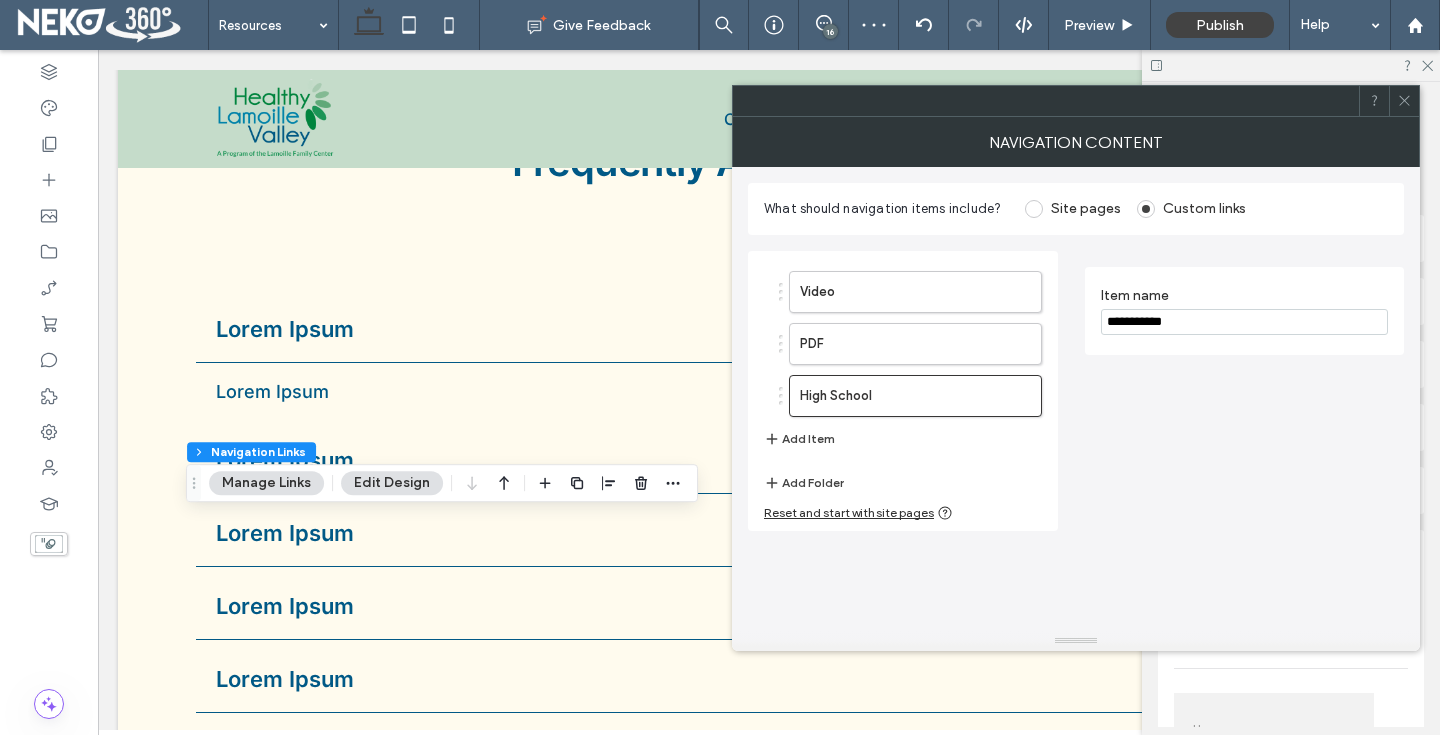 click on "**********" at bounding box center [1244, 322] 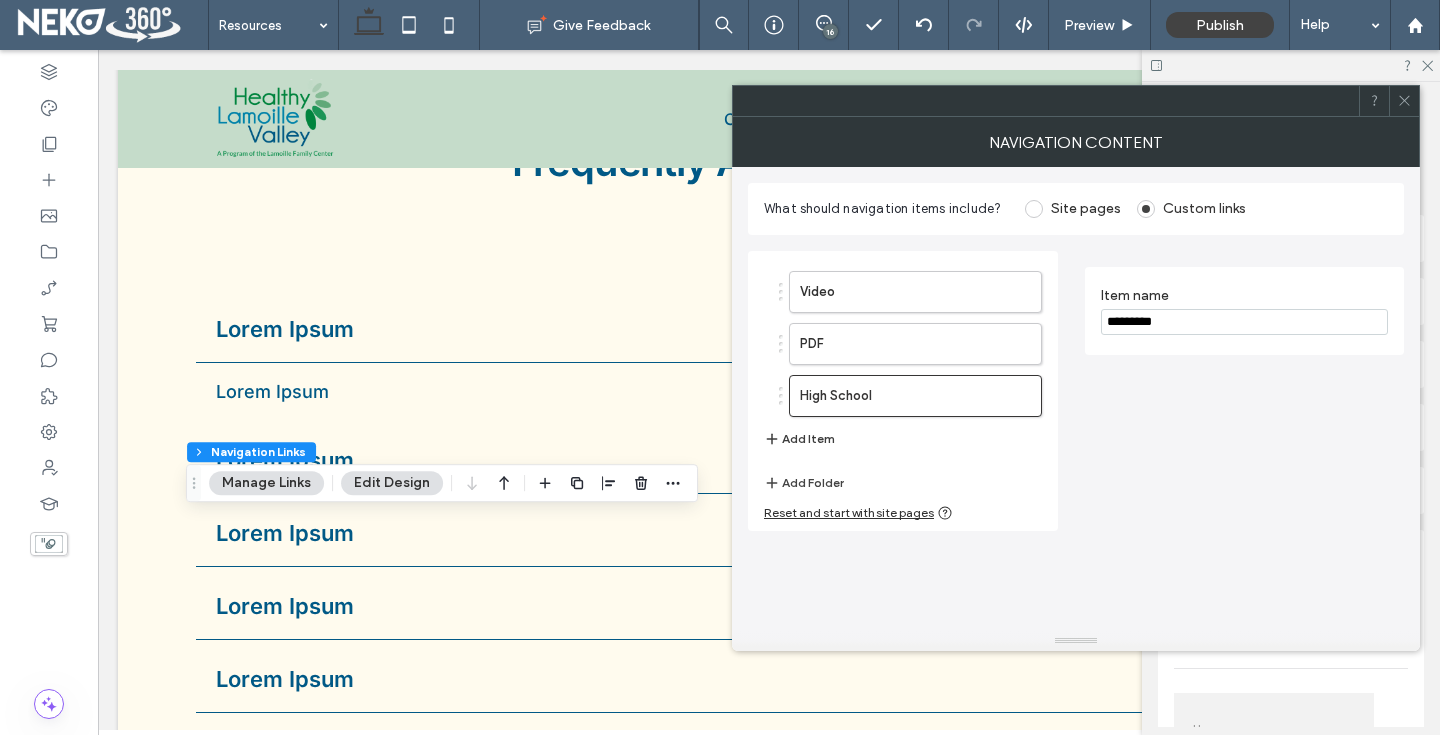 type on "*********" 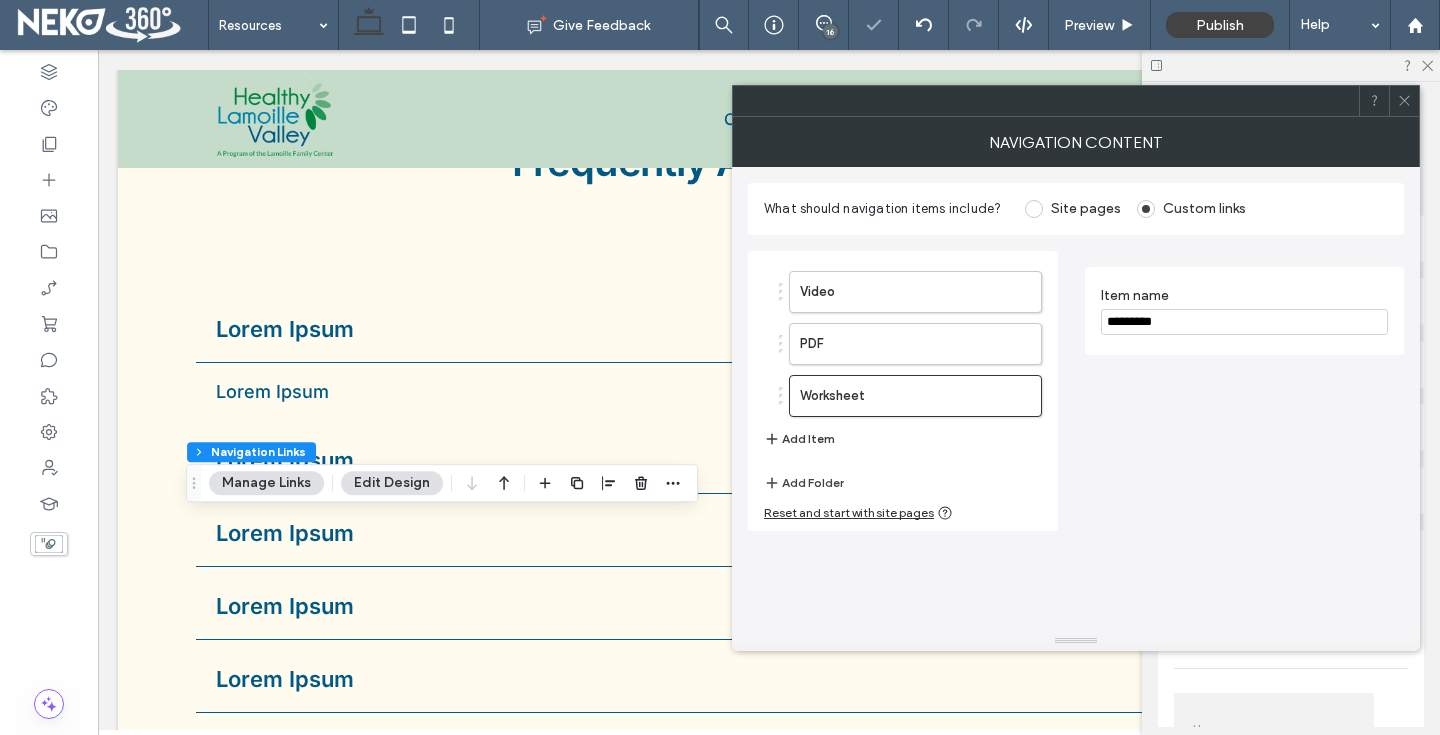 click on "Add Item" at bounding box center (799, 439) 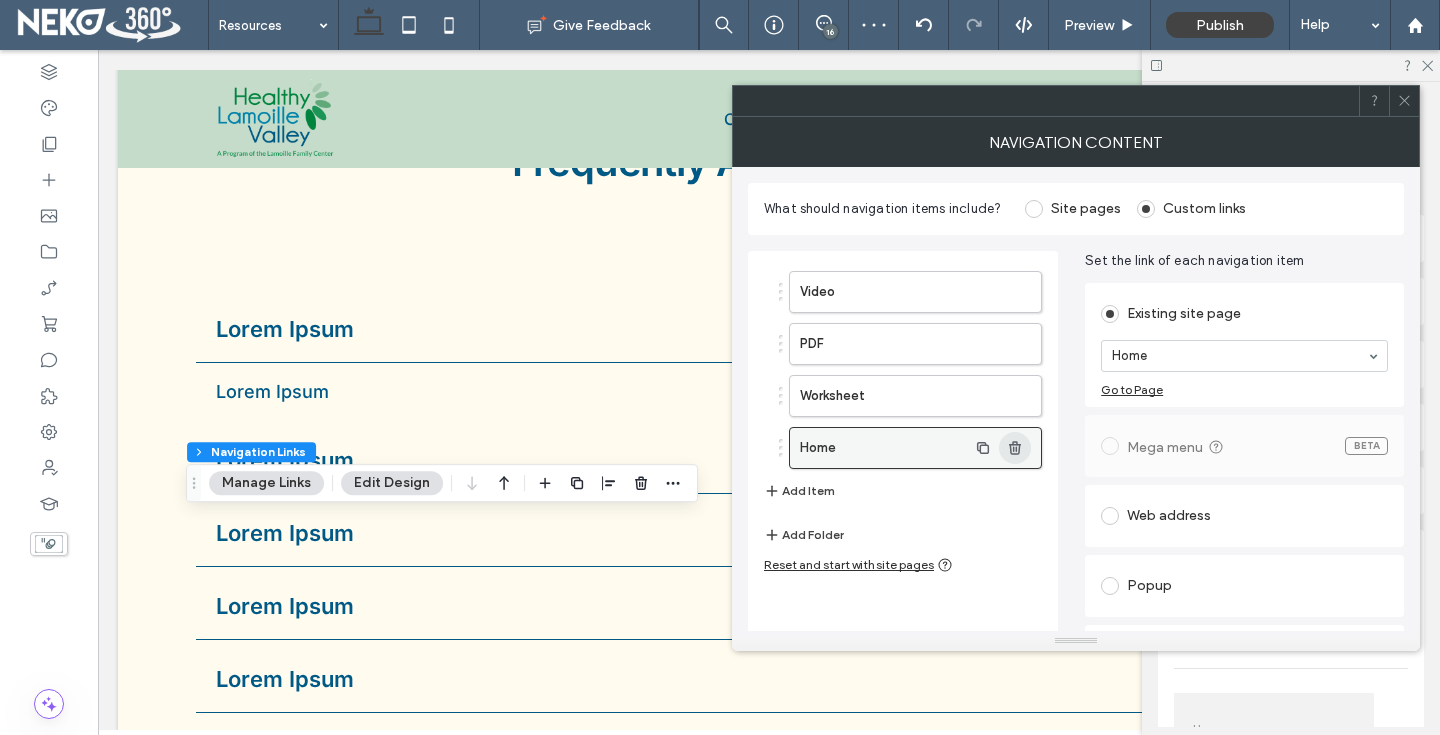 click 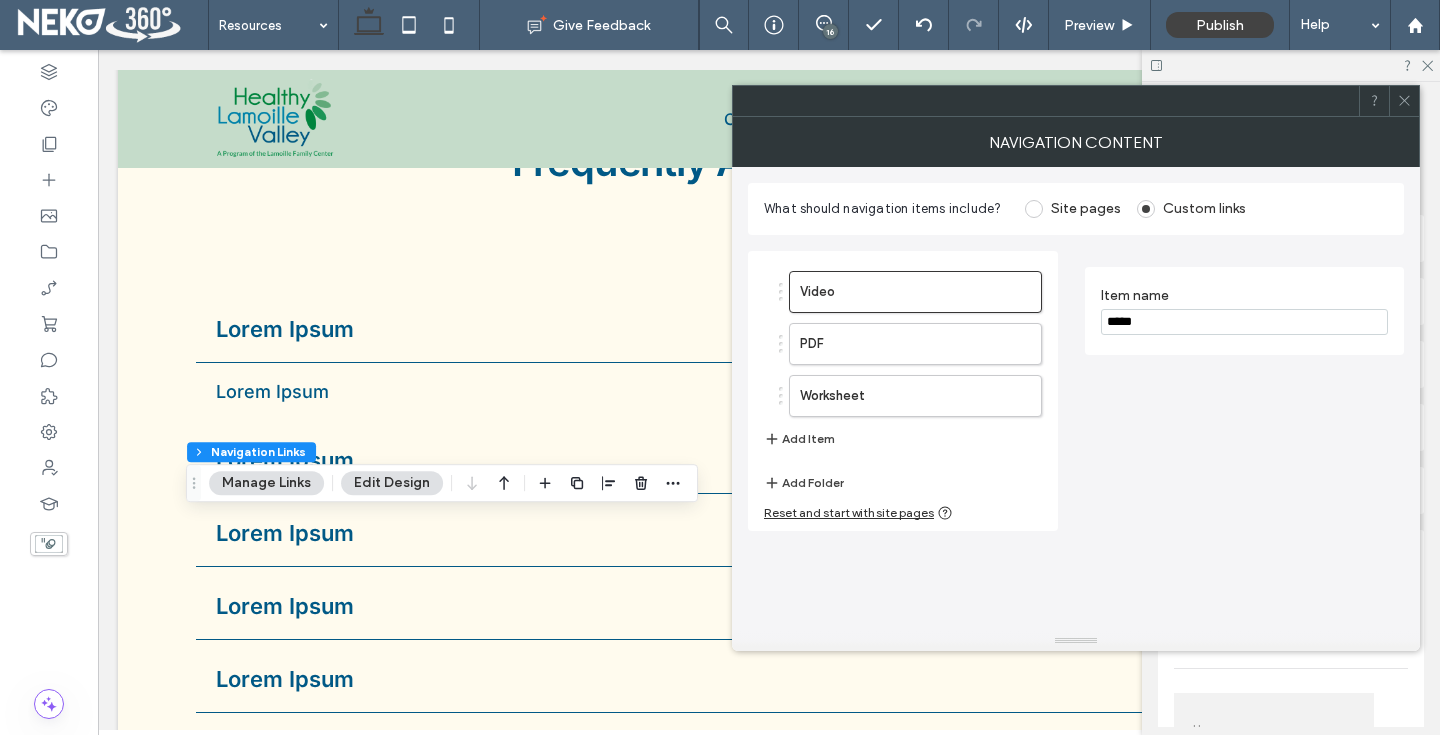 click 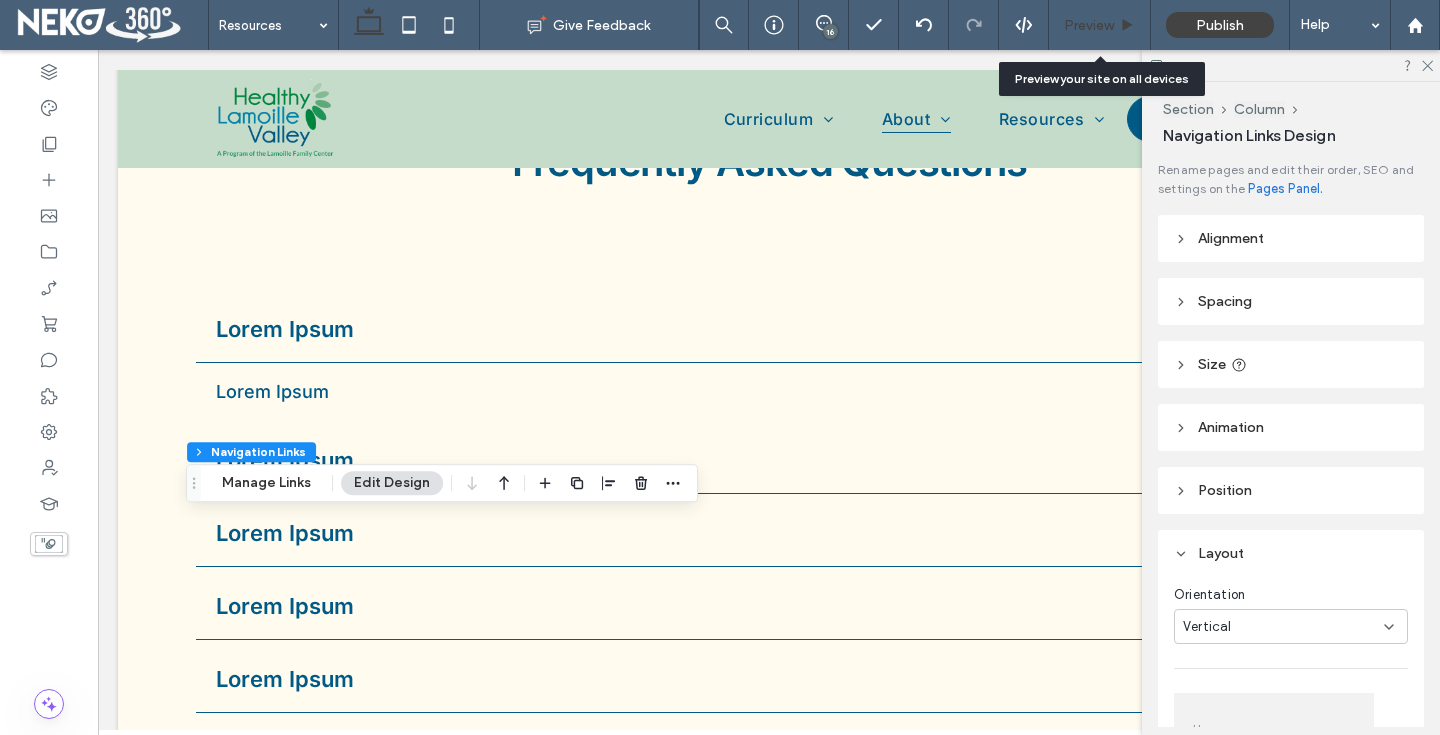 click on "Preview" at bounding box center (1100, 25) 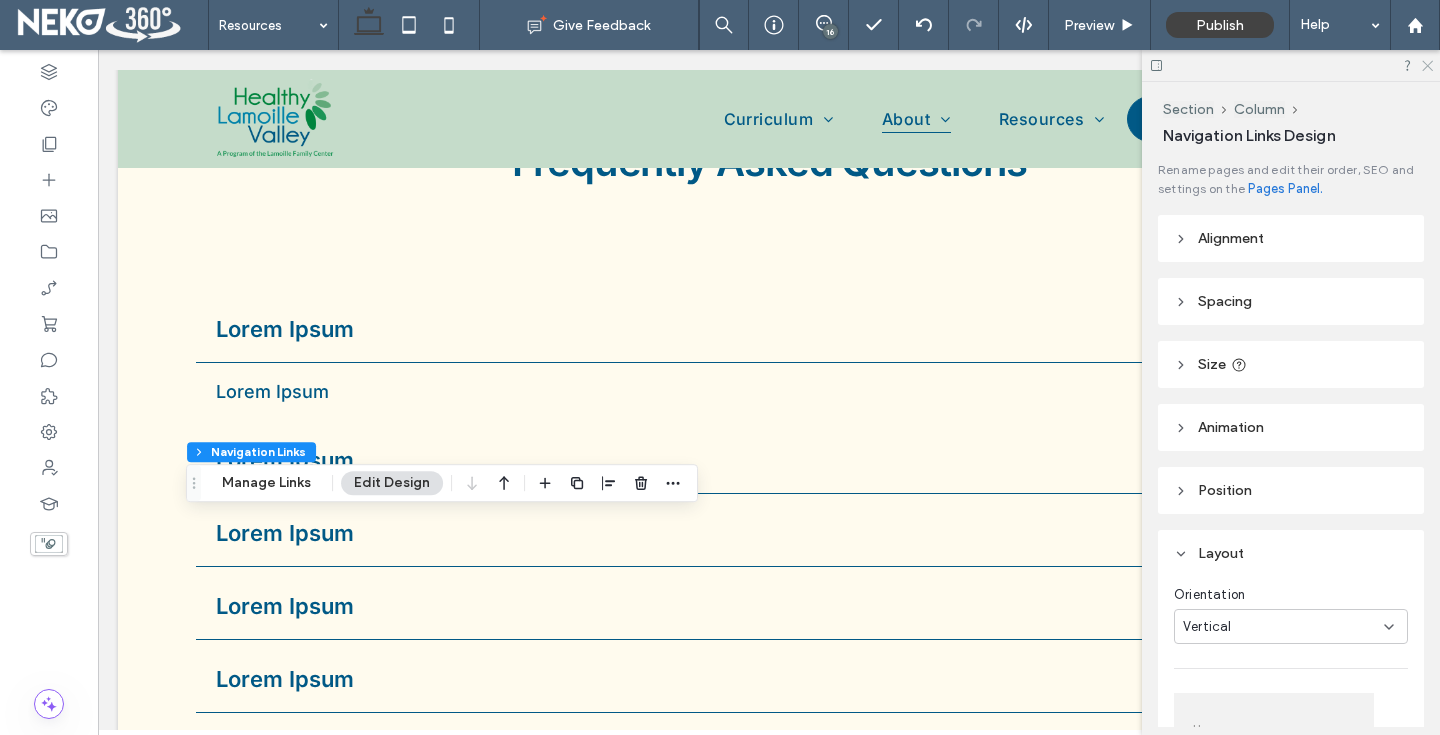 click 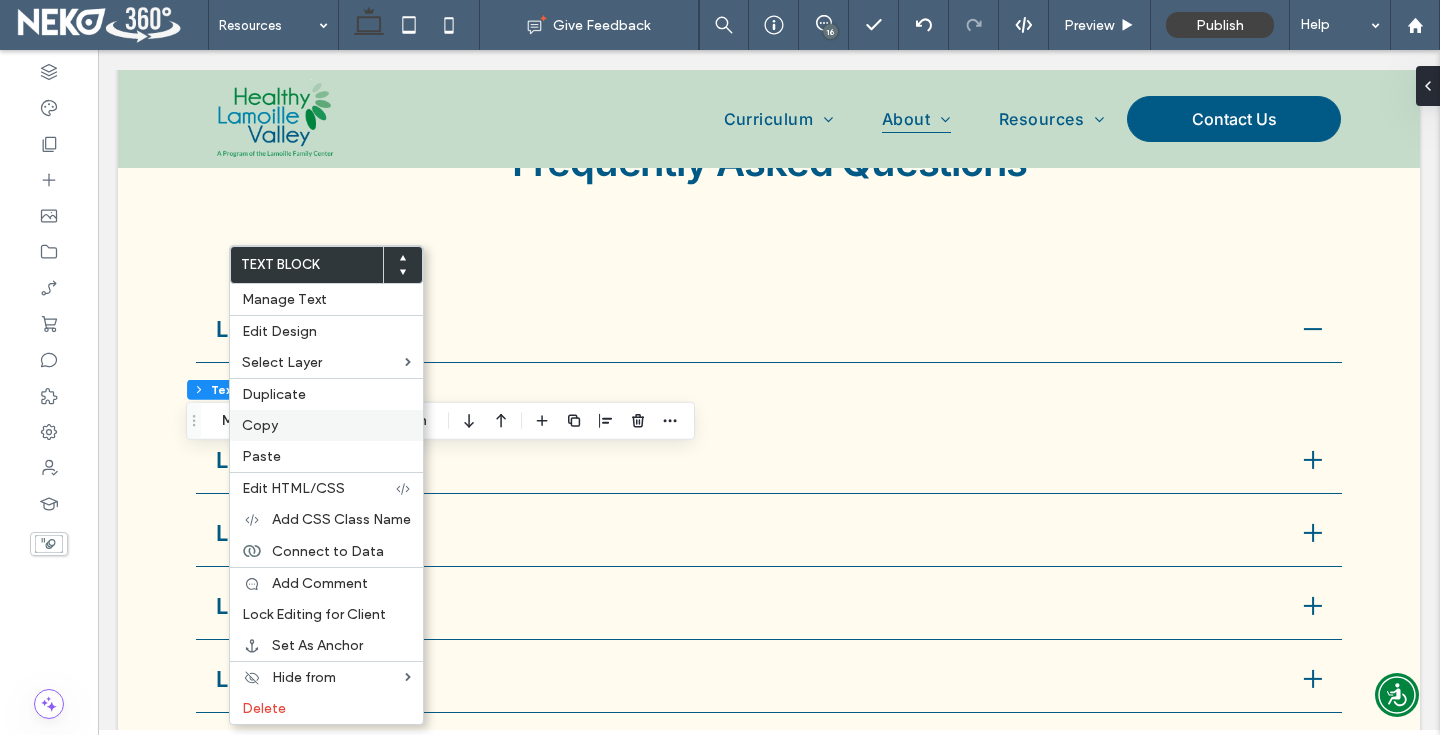 click on "Copy" at bounding box center [260, 425] 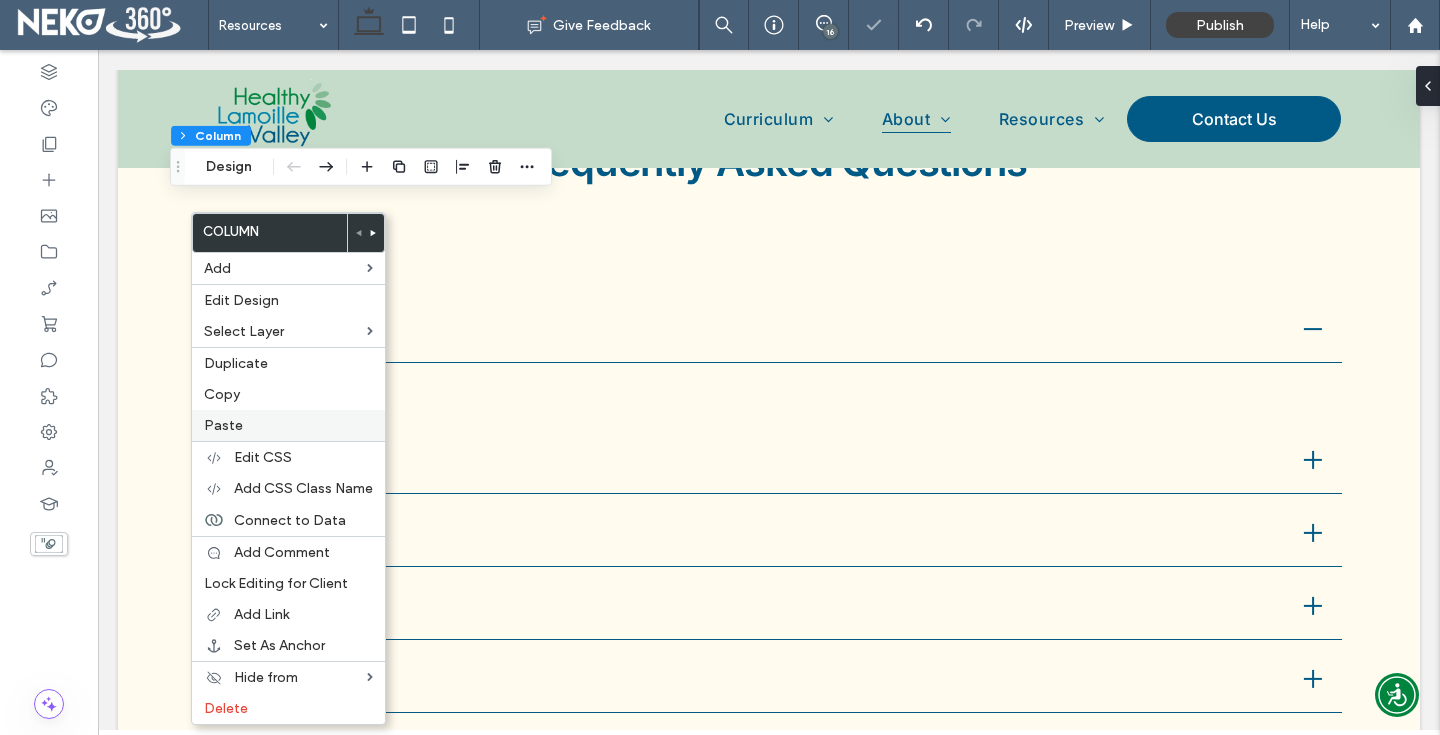 click on "Paste" at bounding box center [223, 425] 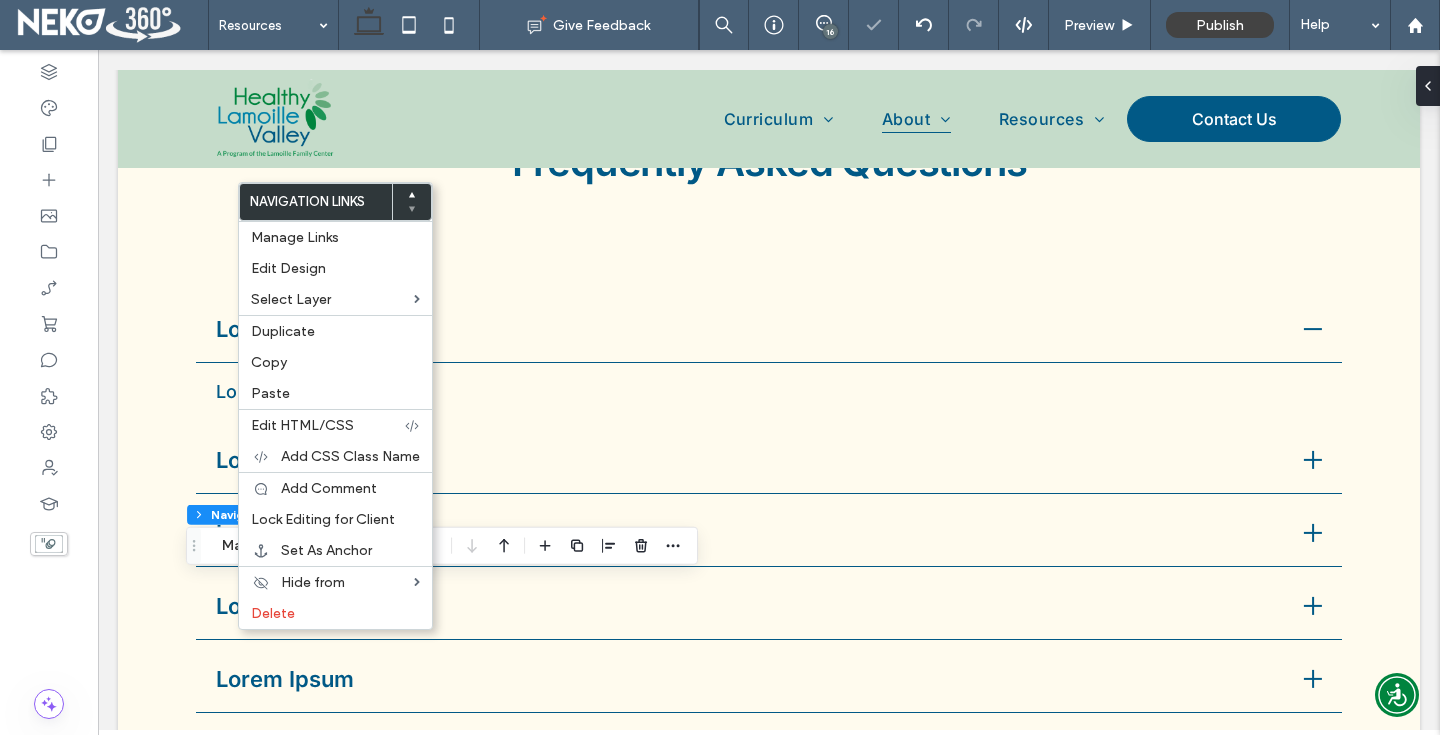 type on "*" 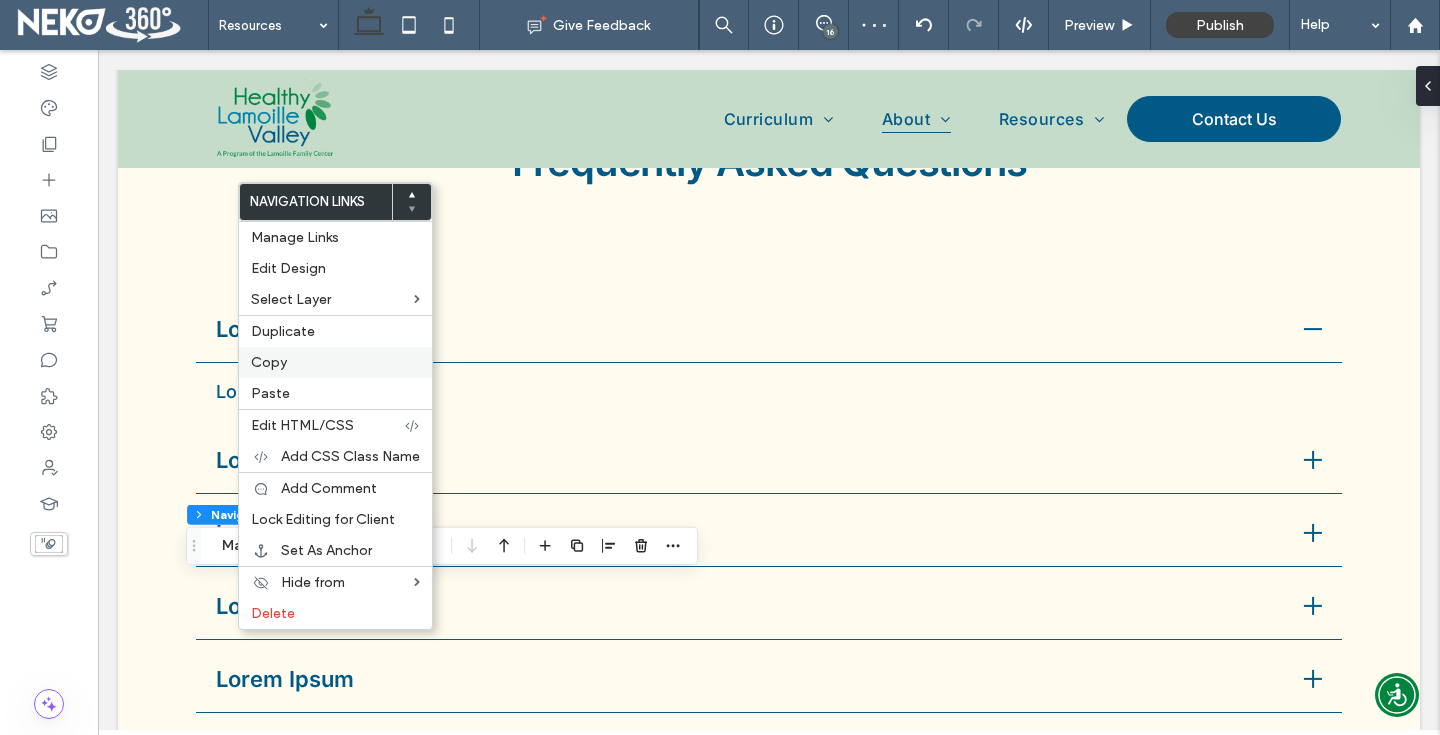 click on "Copy" at bounding box center [269, 362] 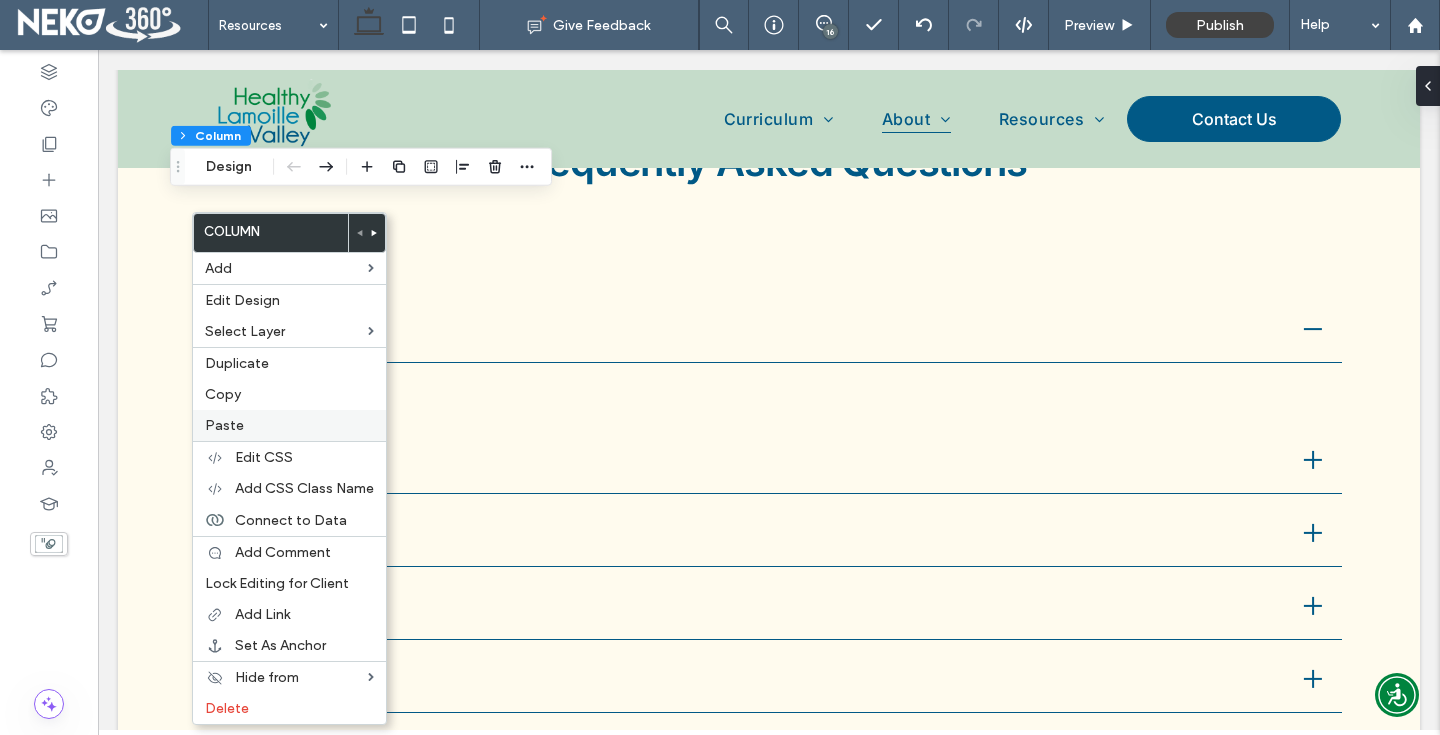 click on "Paste" at bounding box center [289, 425] 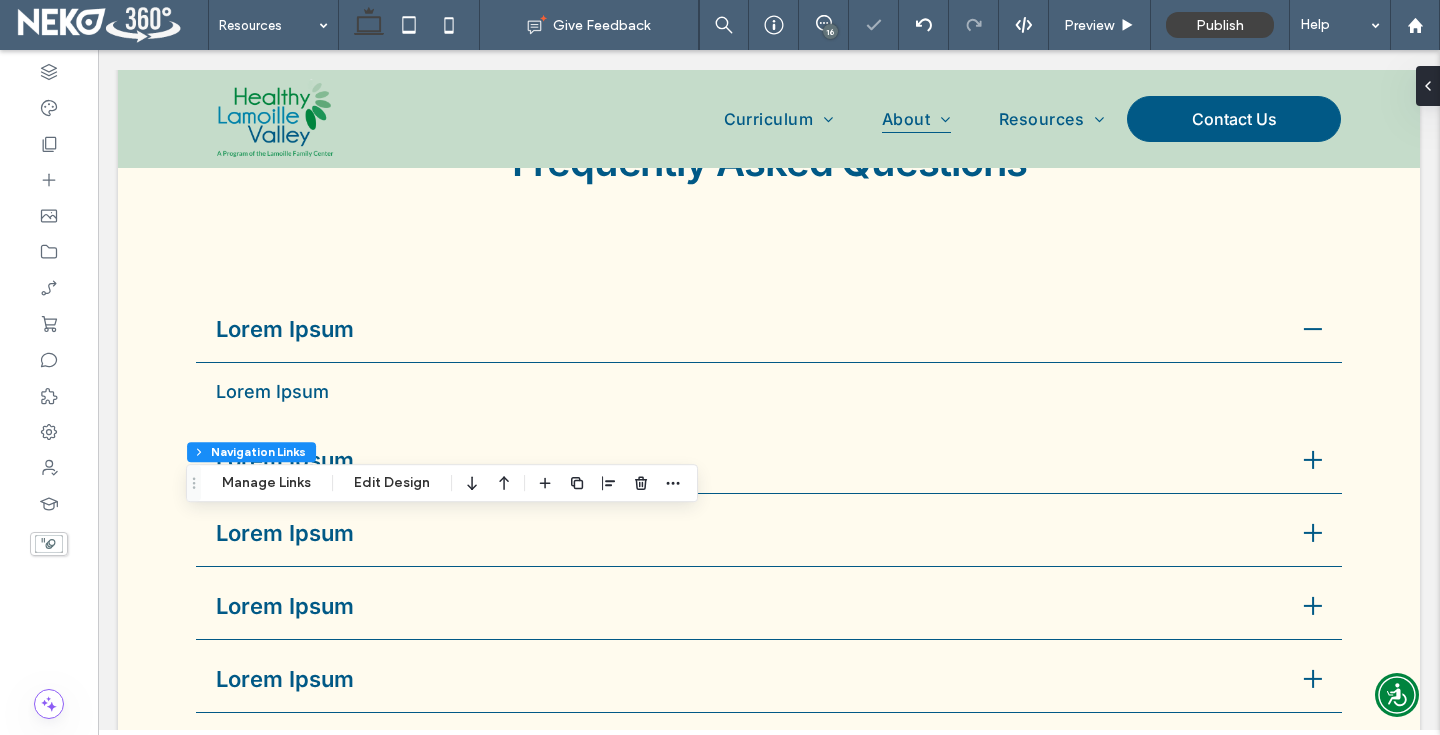 type on "*" 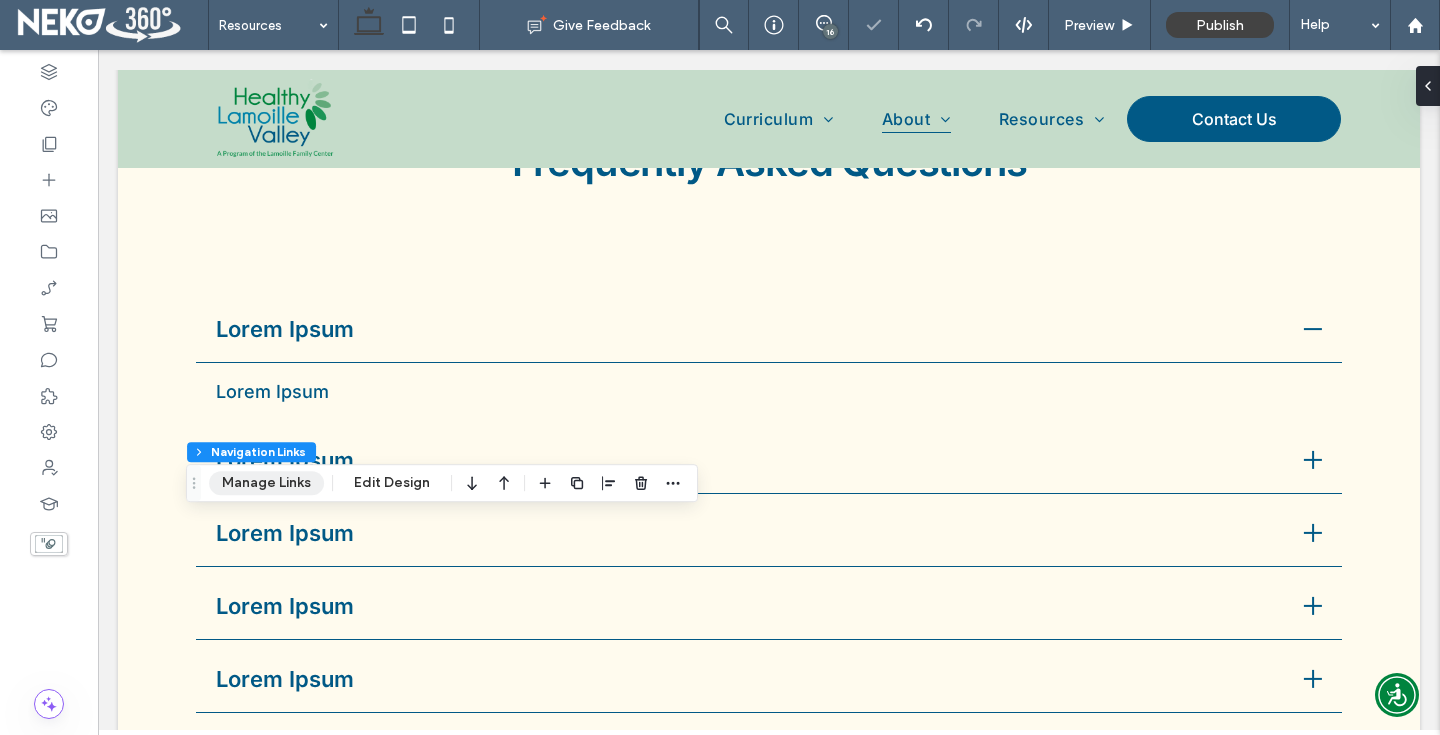 click on "Manage Links" at bounding box center (266, 483) 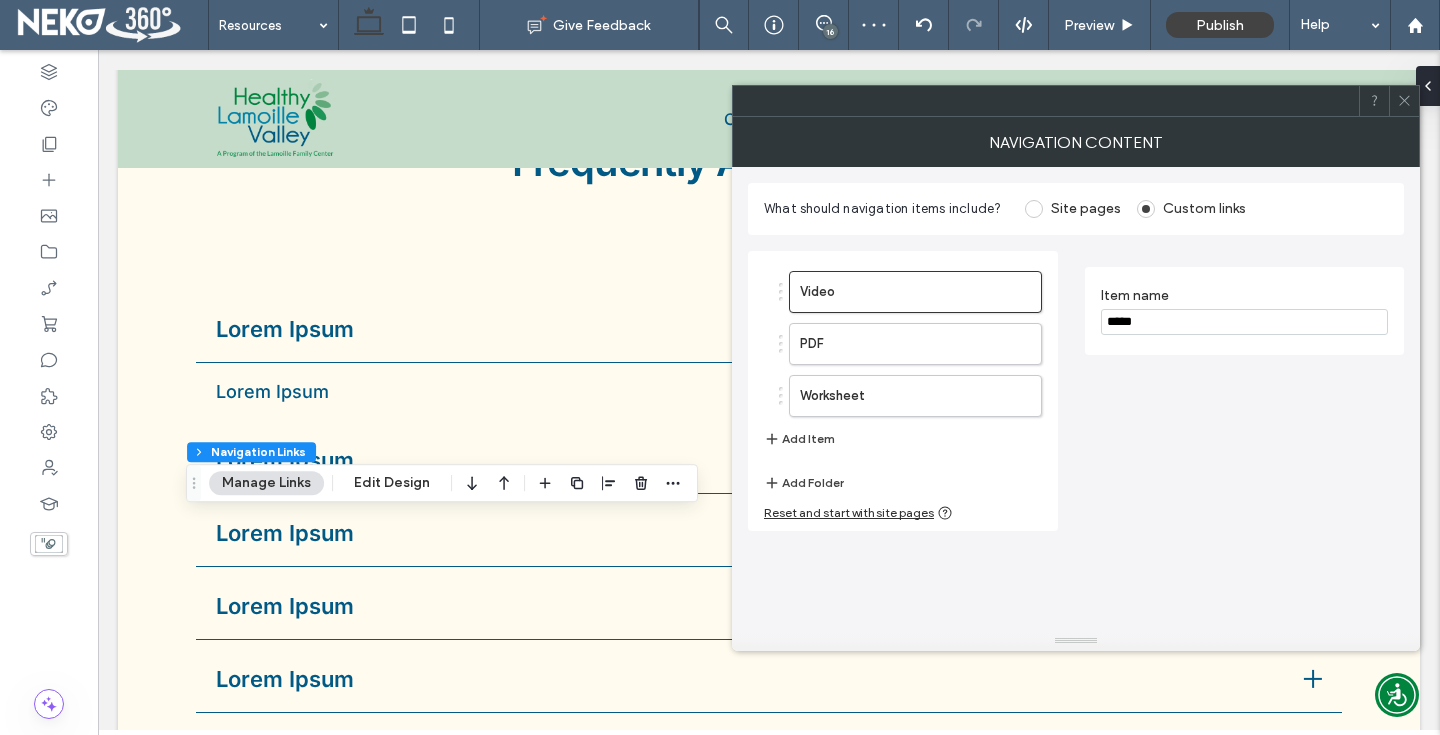 click on "*****" at bounding box center [1244, 322] 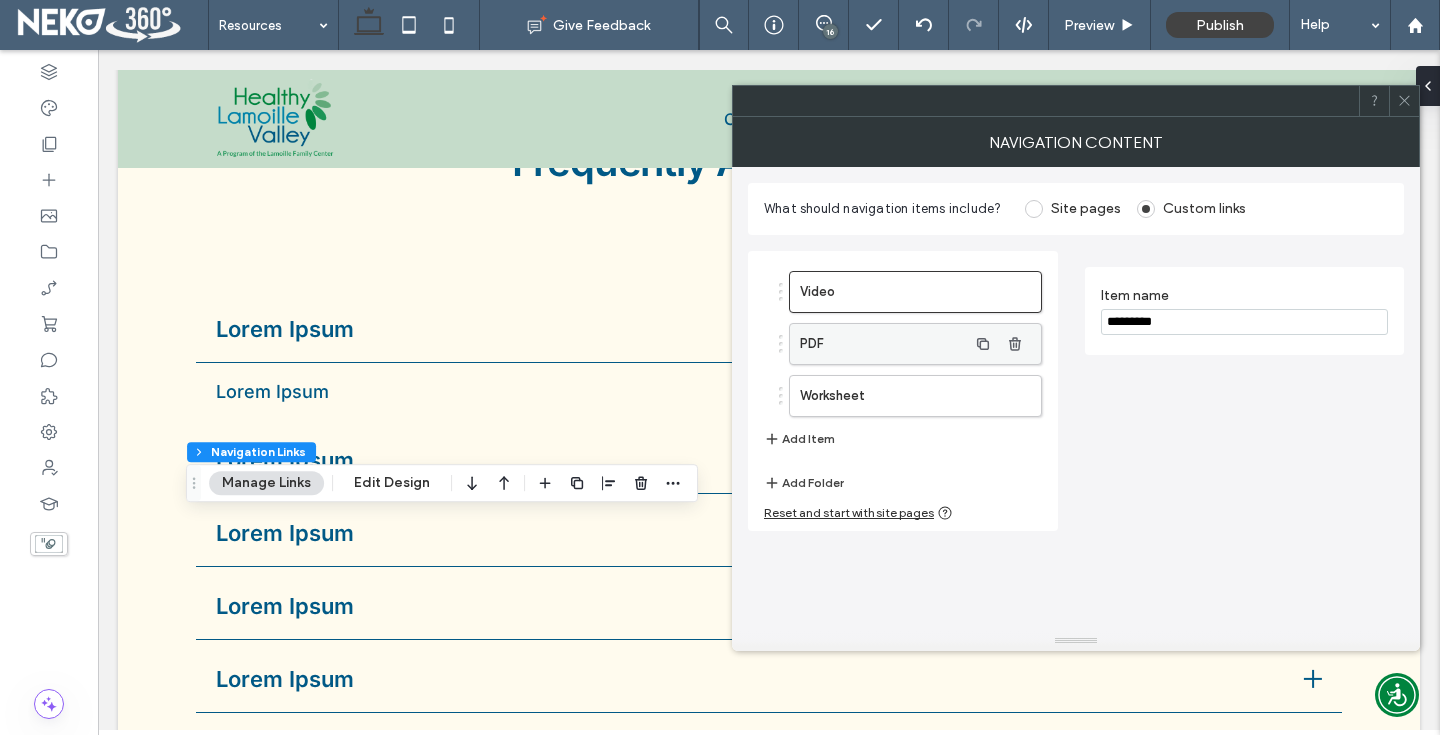 type on "*********" 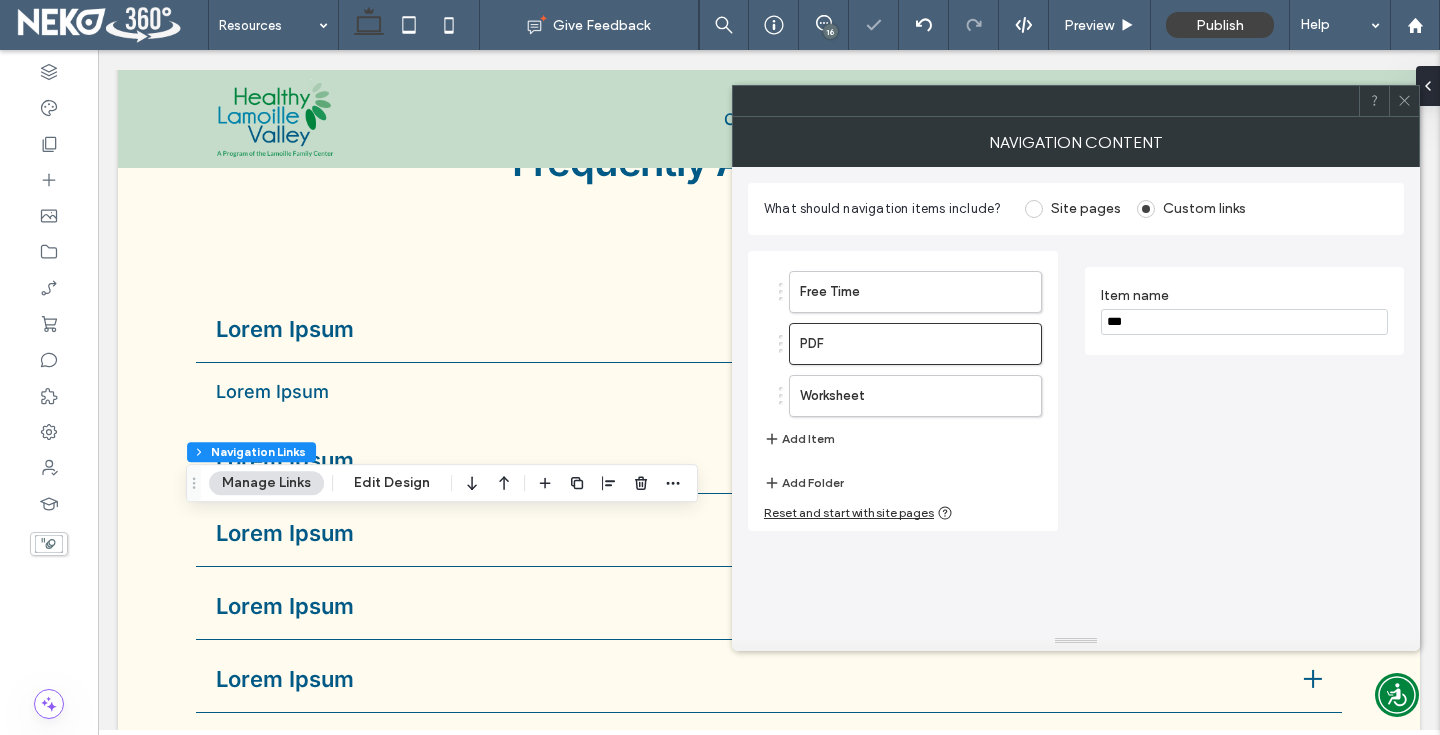 click on "***" at bounding box center [1244, 322] 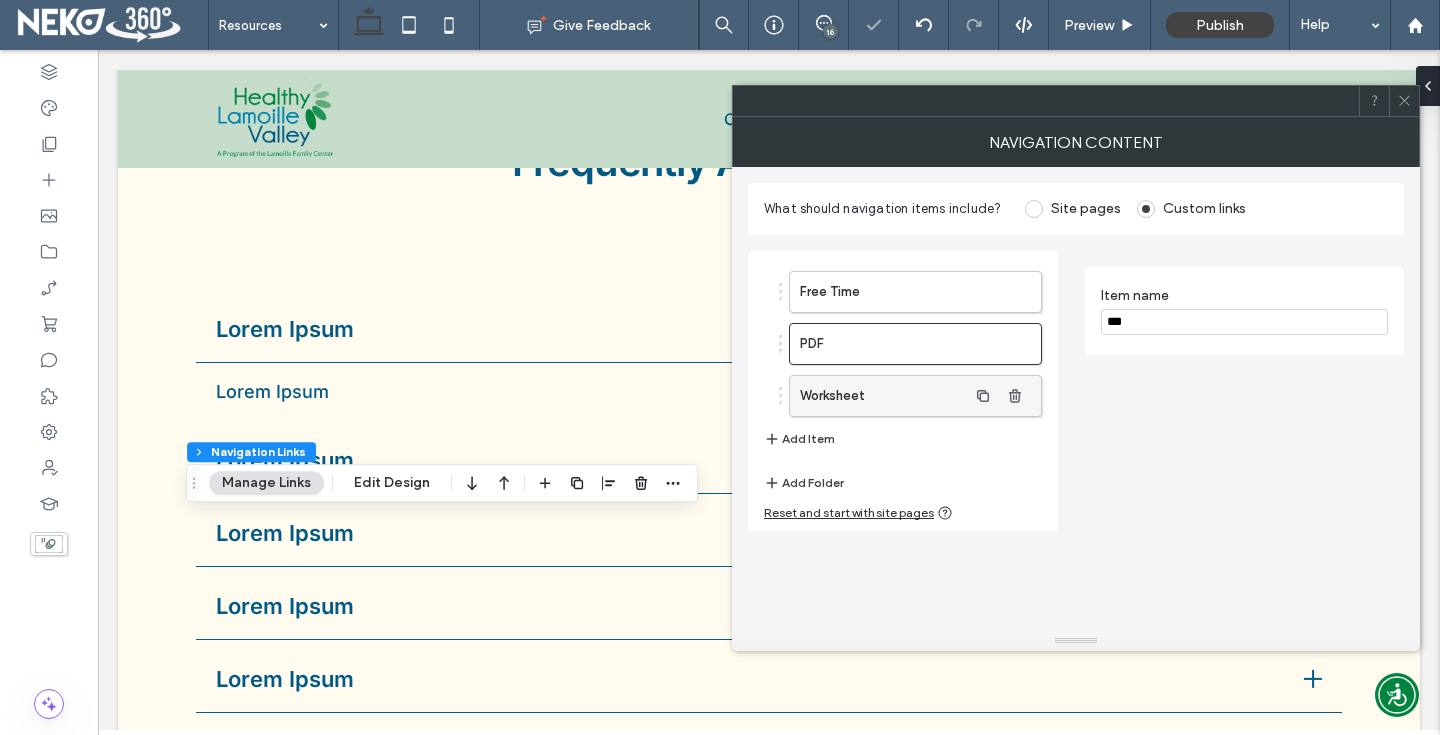 type on "***" 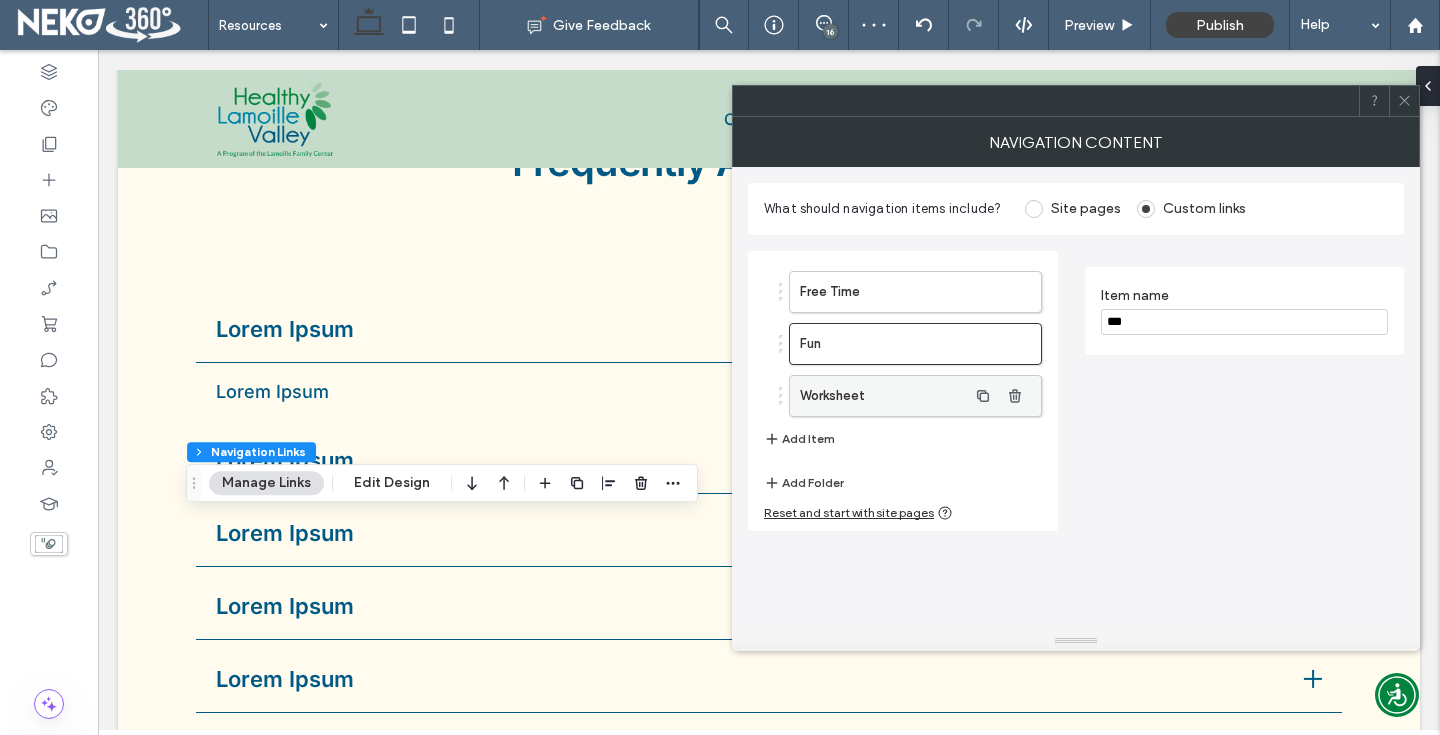 click on "Worksheet" at bounding box center (883, 396) 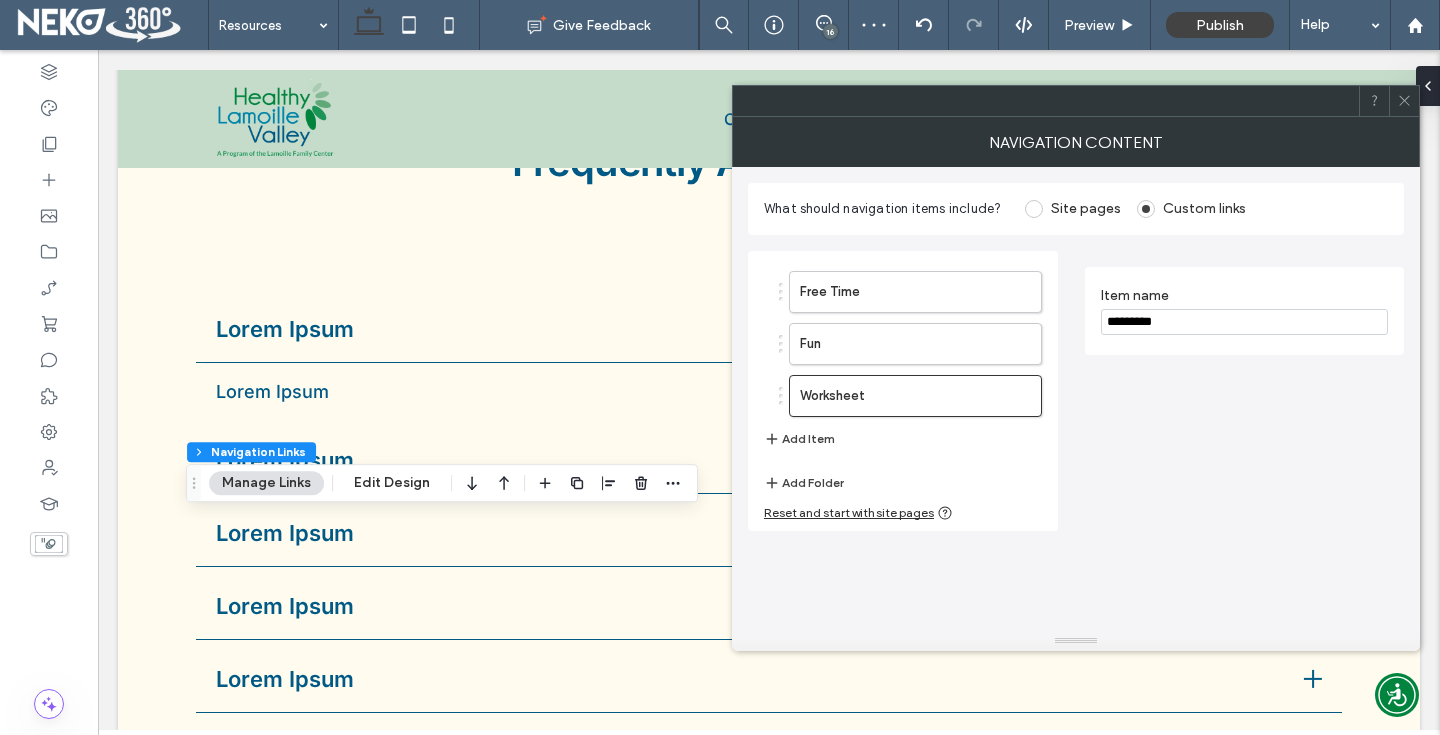 click 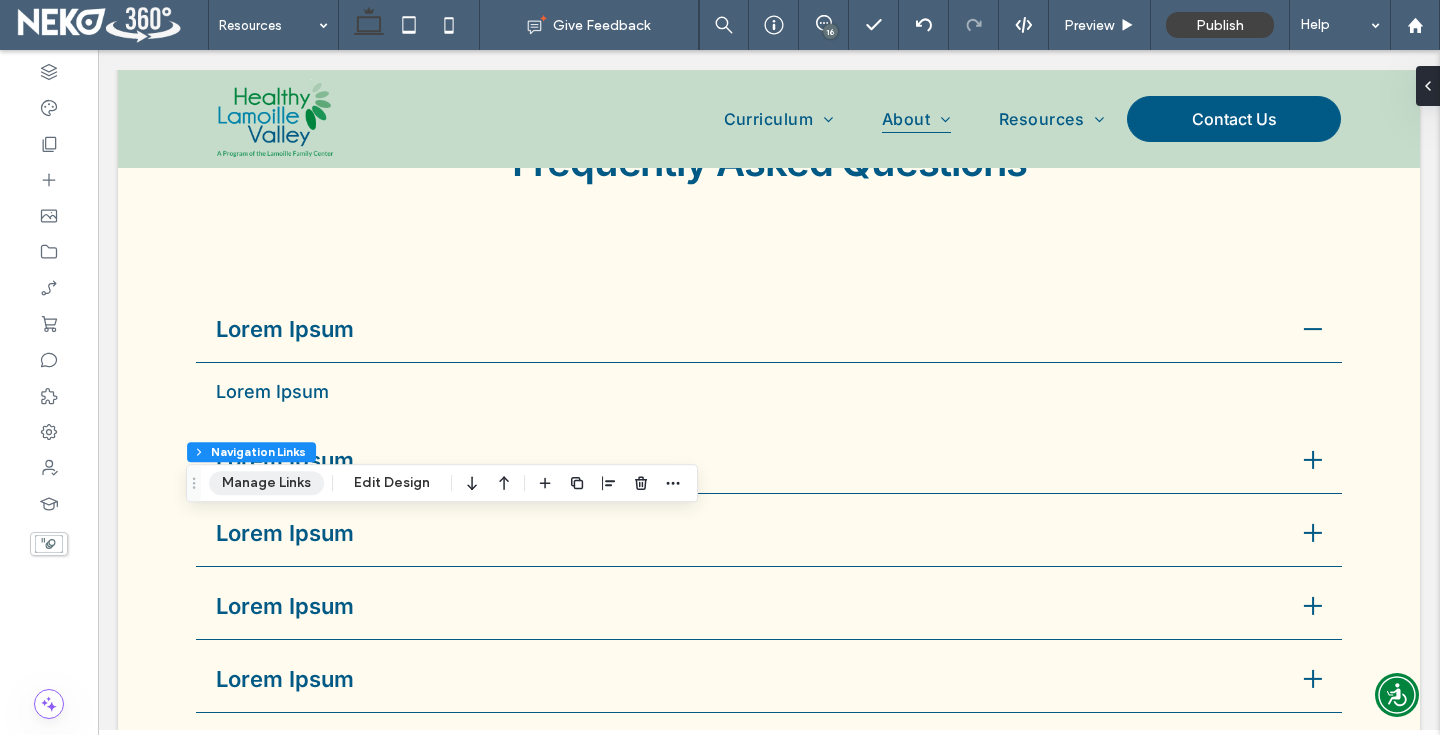 click on "Manage Links" at bounding box center [266, 483] 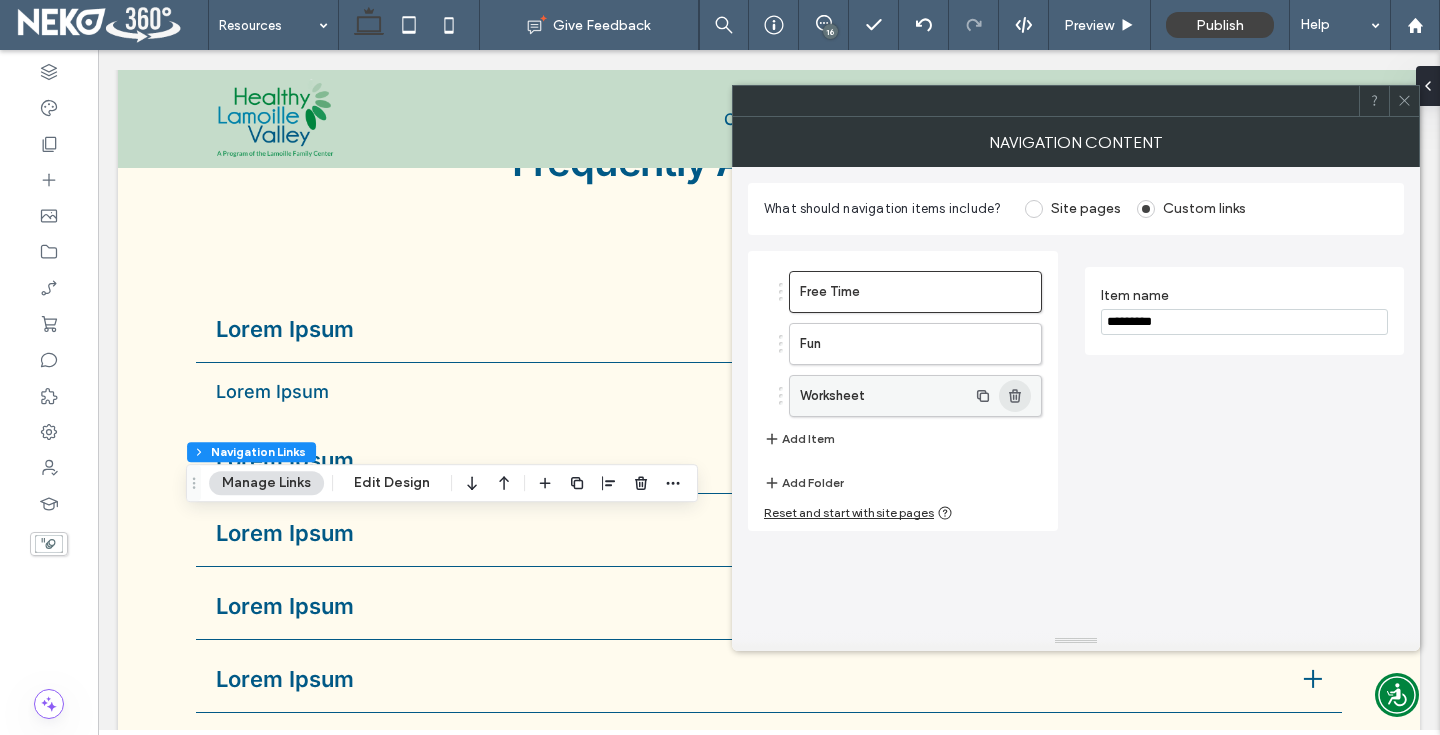 click 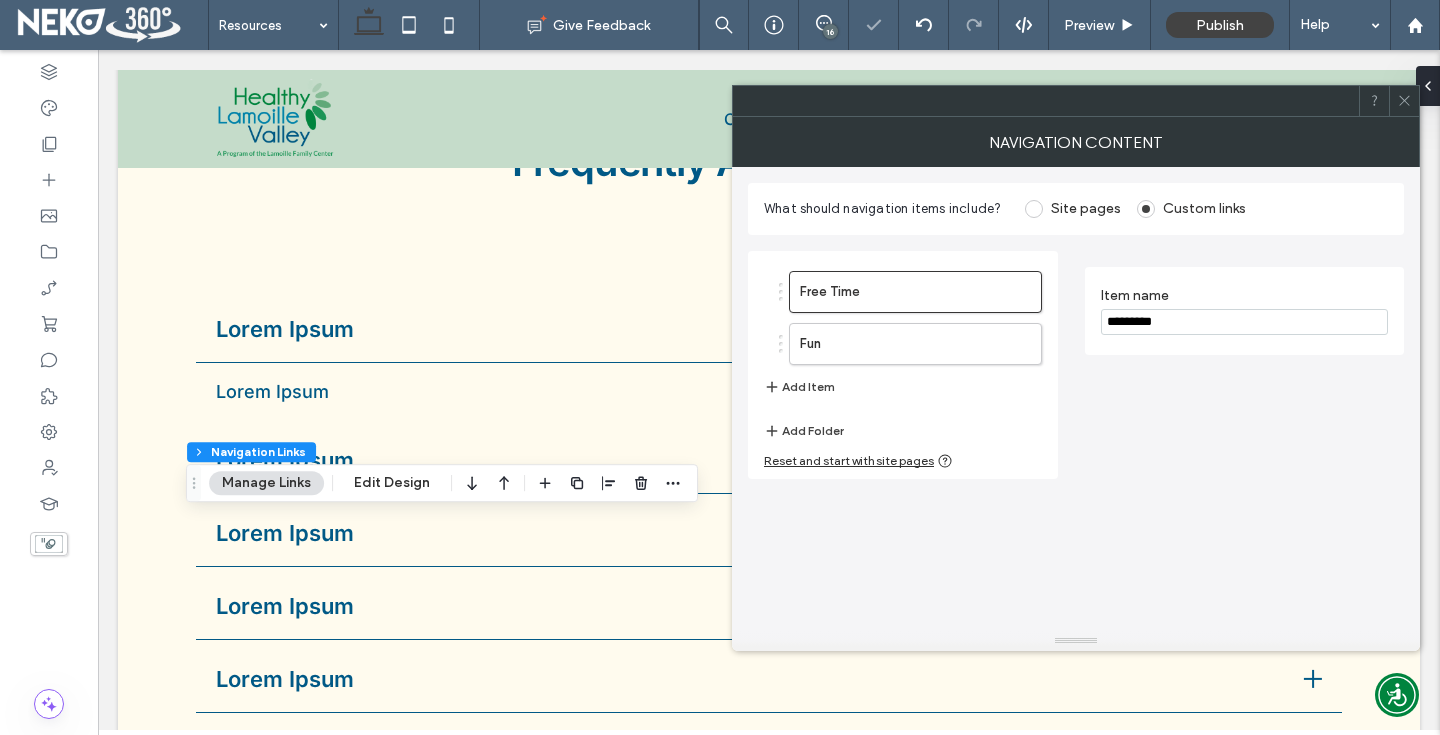 click 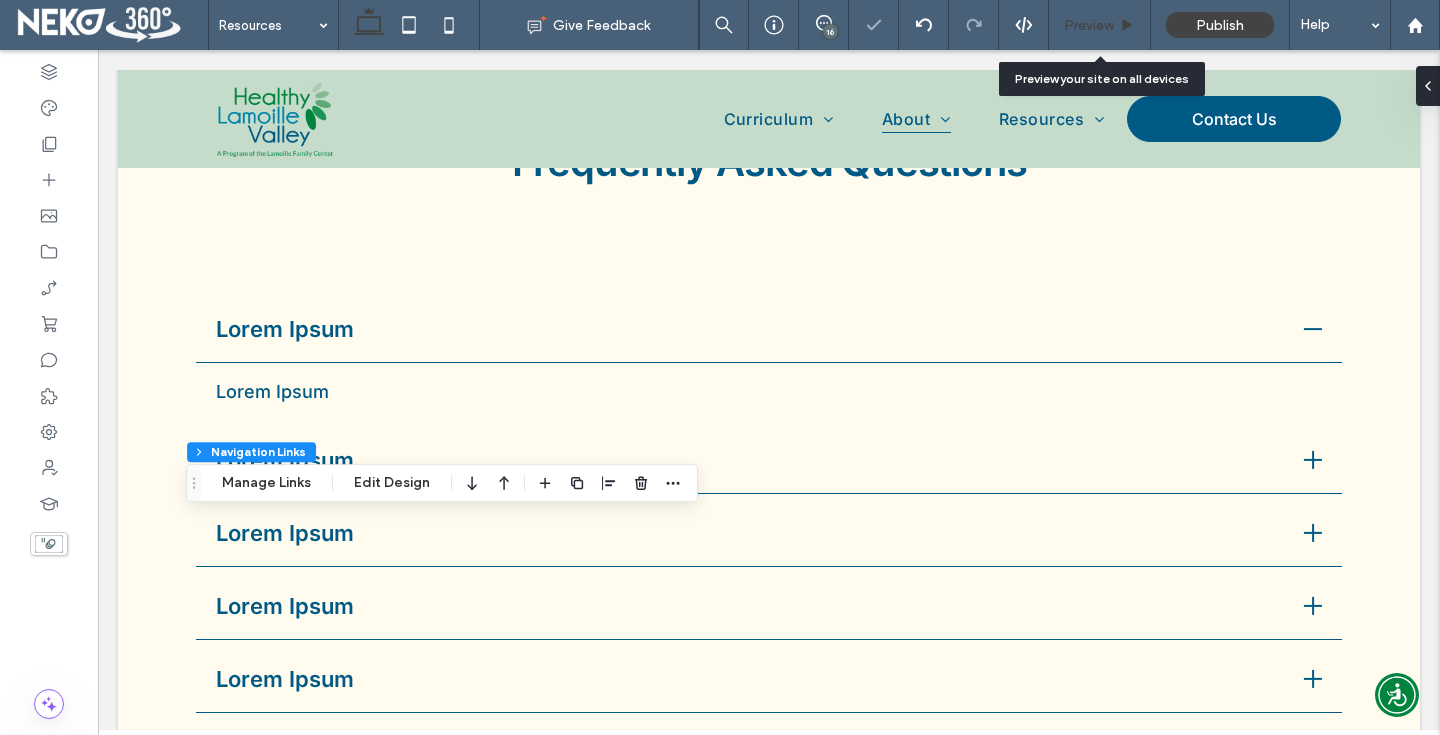 click on "Preview" at bounding box center (1099, 25) 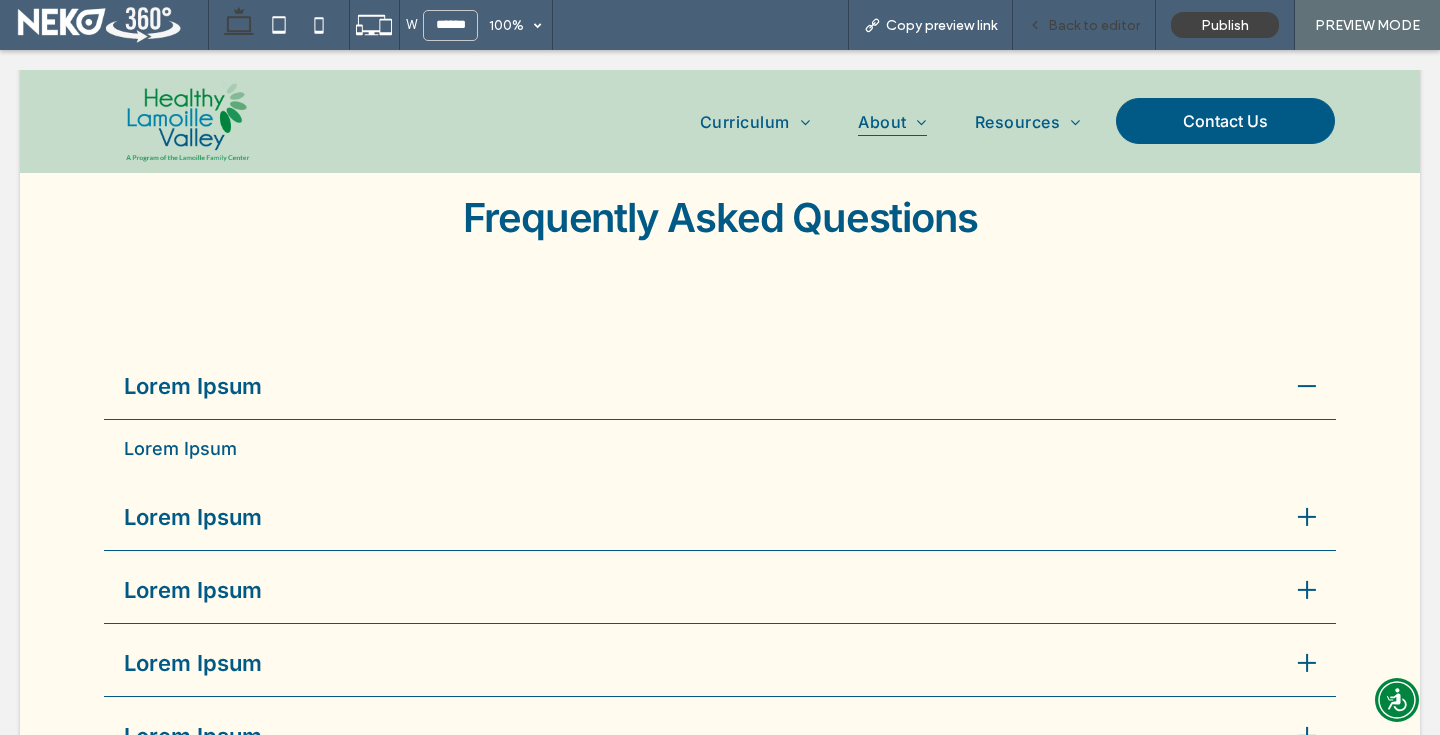 click on "Back to editor" at bounding box center [1094, 25] 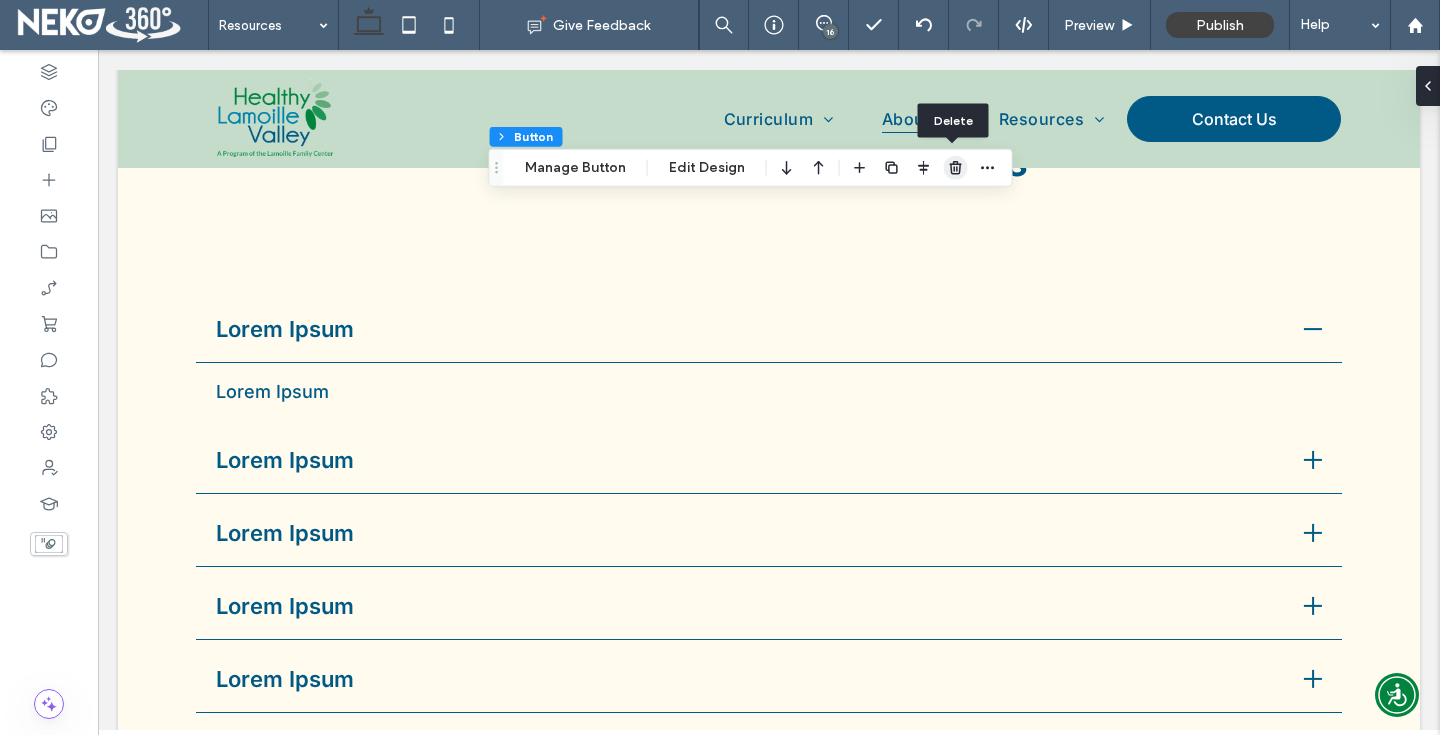click 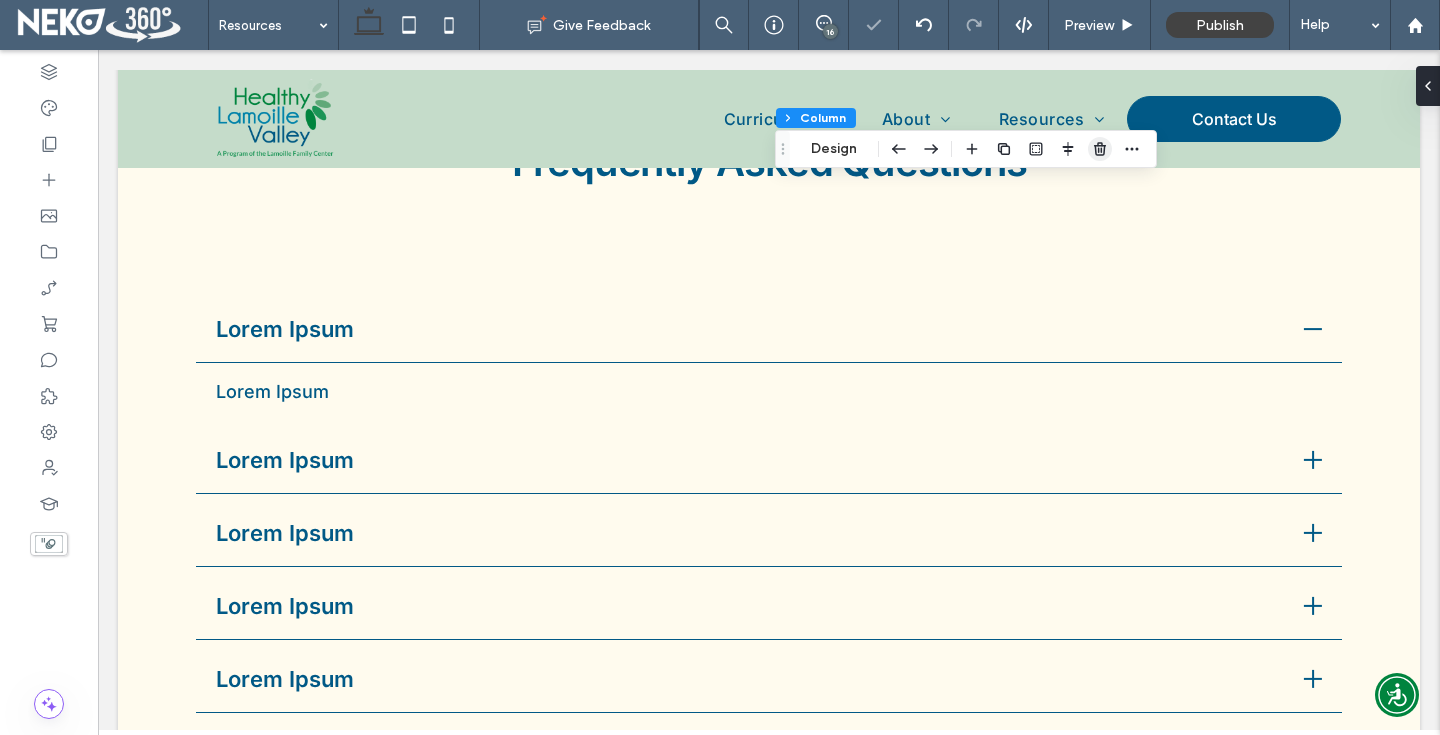 click 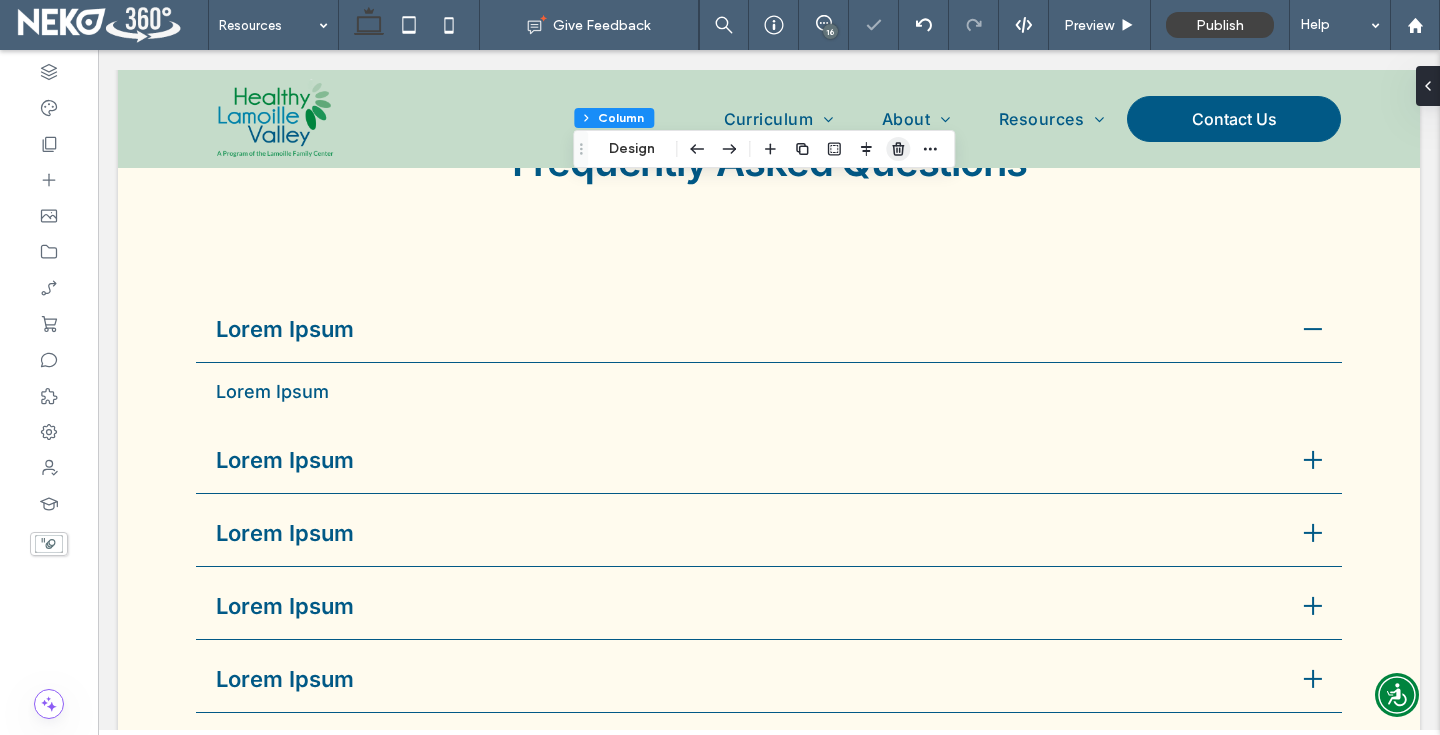 click 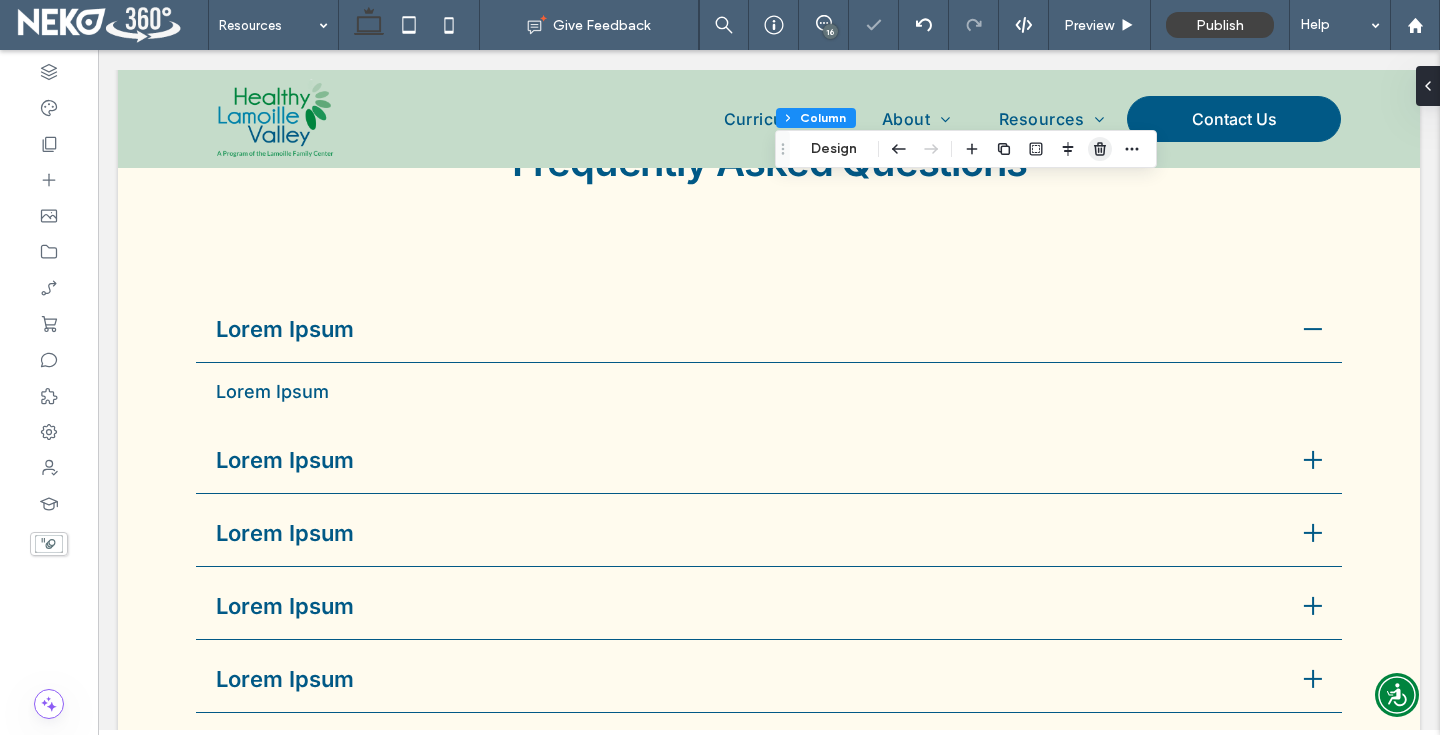 click 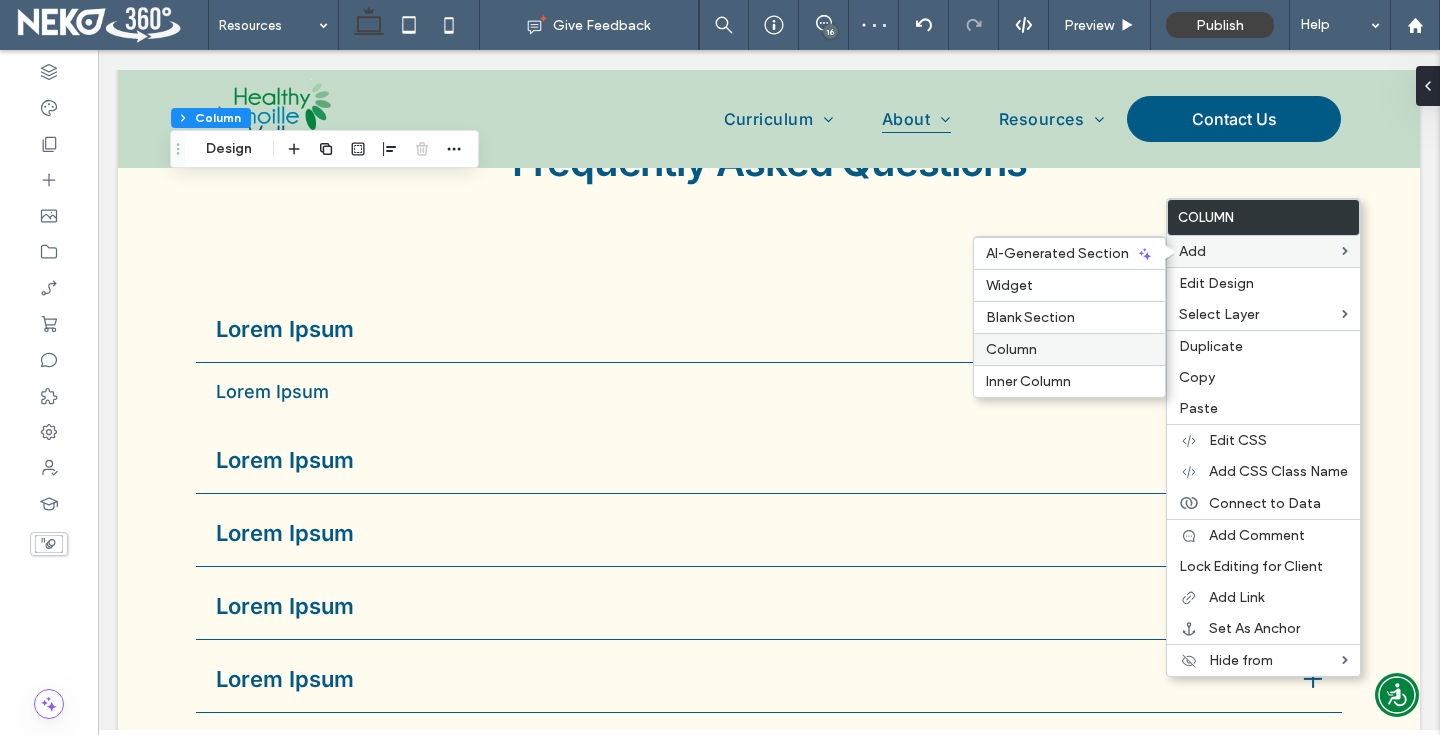 click on "Column" at bounding box center (1011, 349) 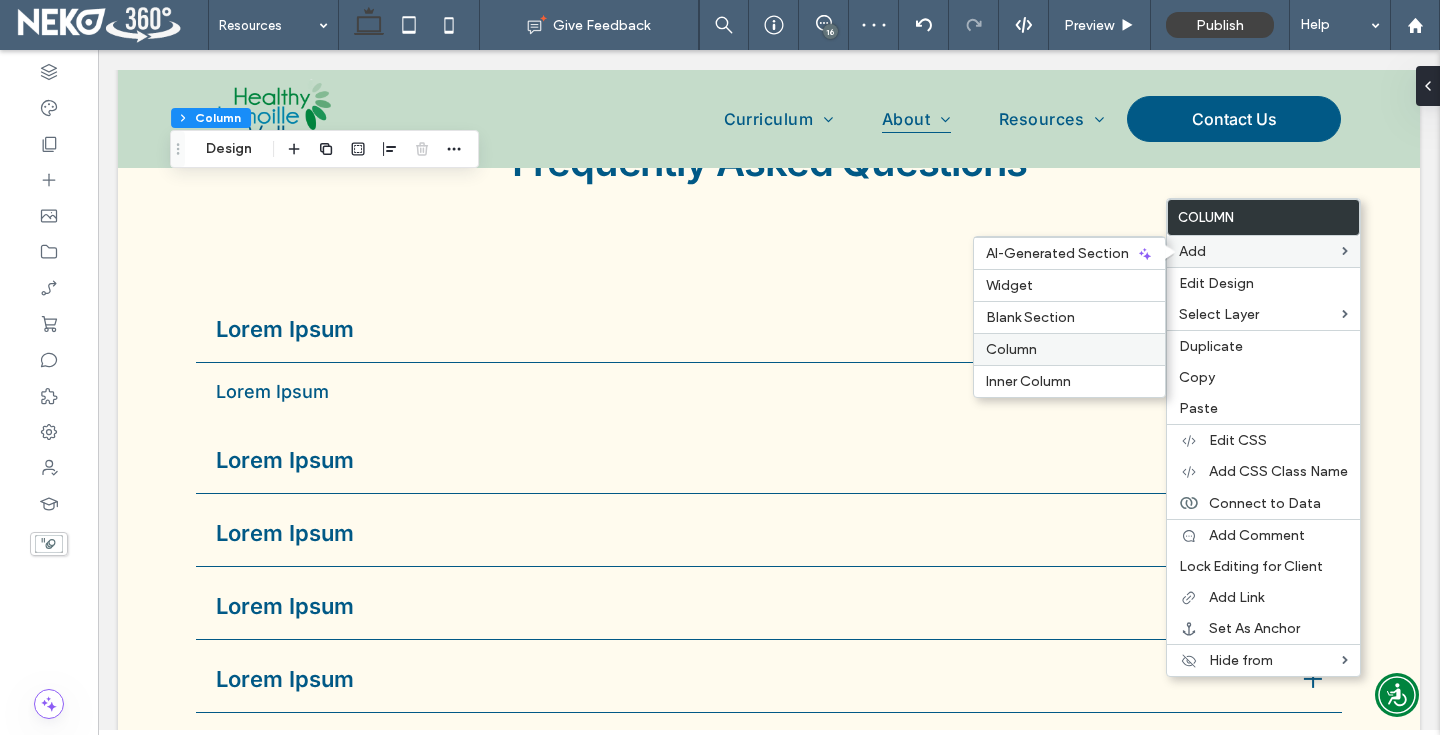 type on "**" 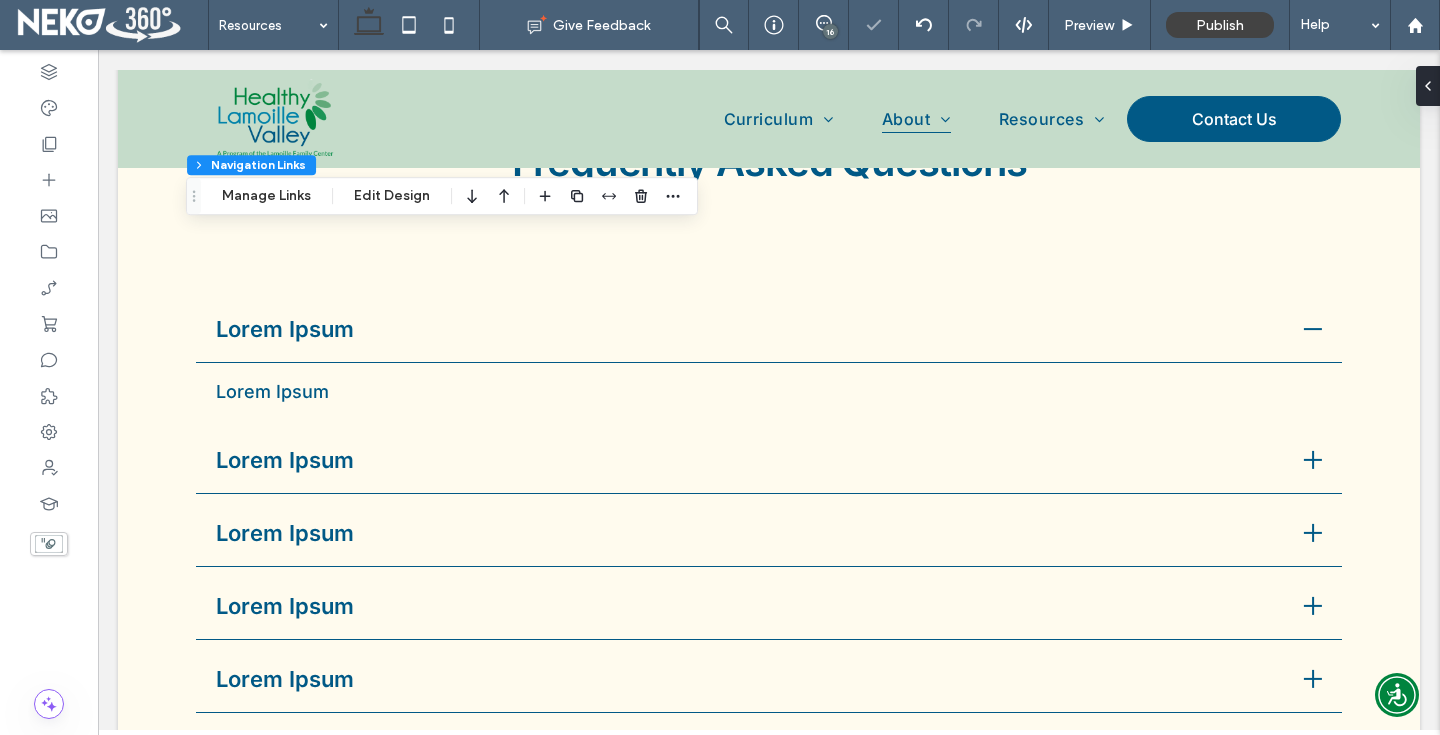 type on "*" 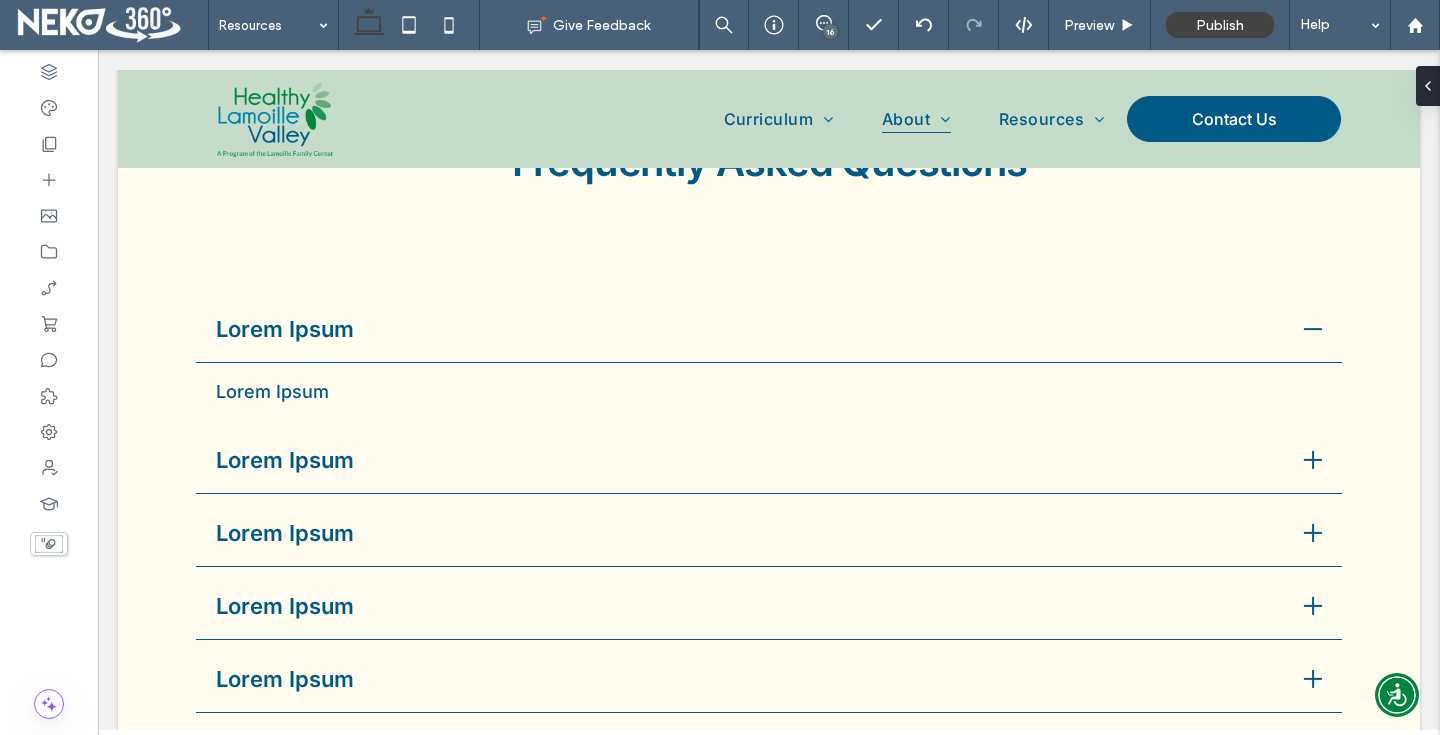 type on "**" 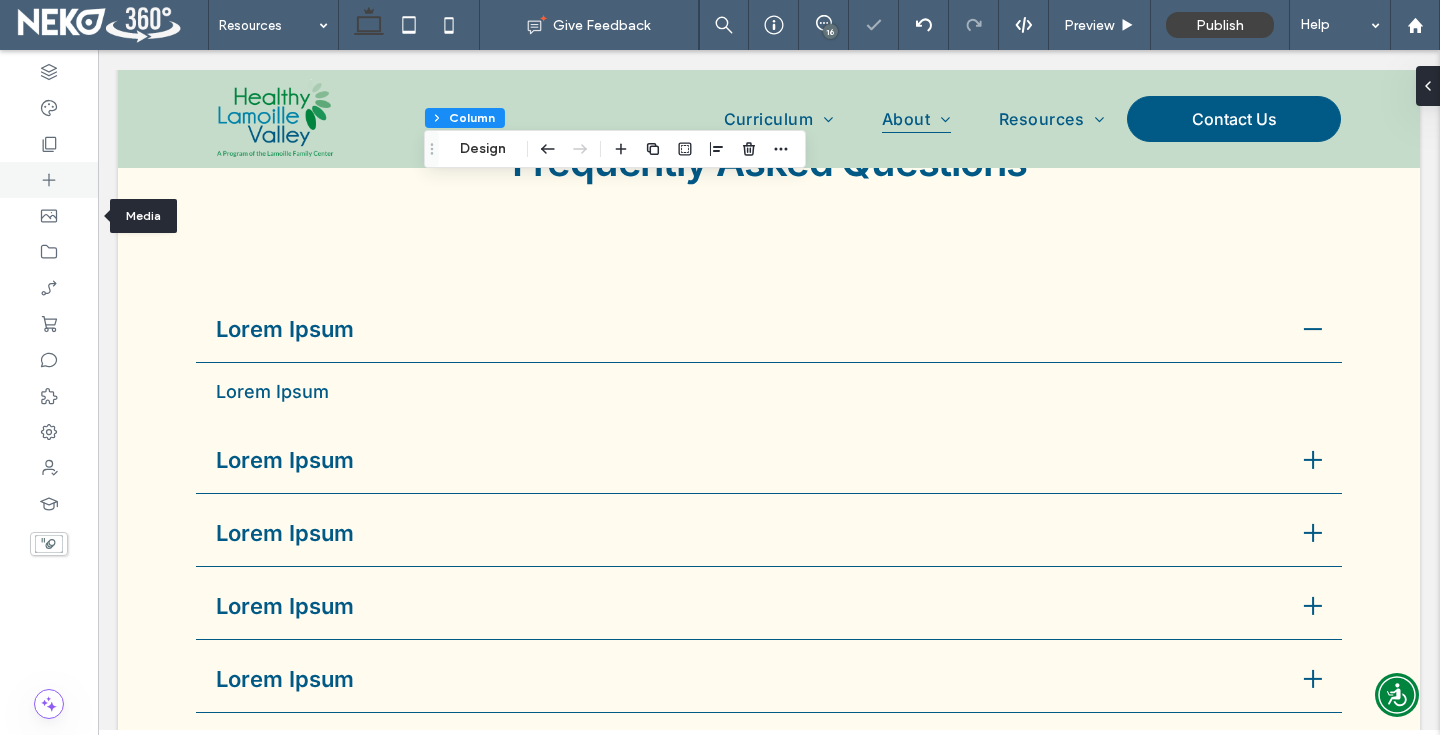 click at bounding box center [49, 180] 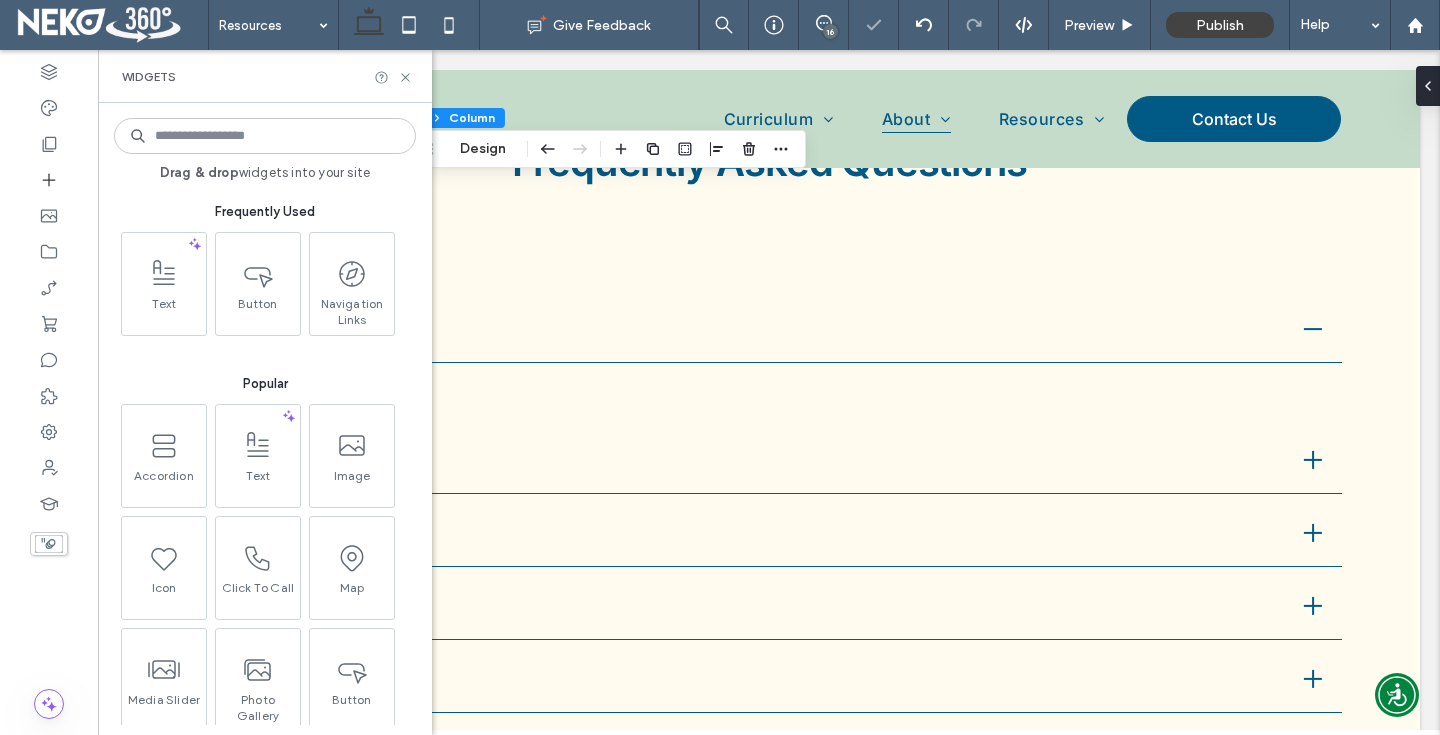 click at bounding box center (265, 136) 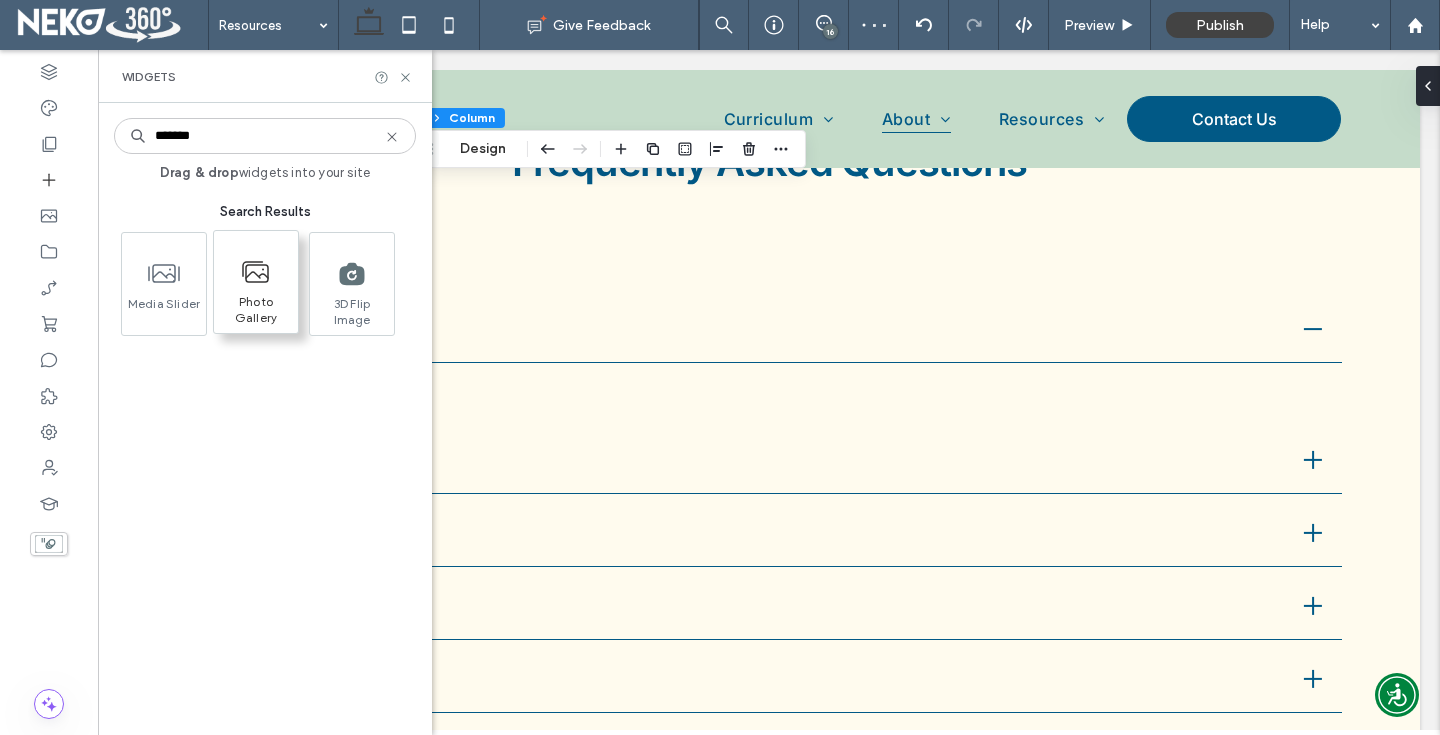 type on "*******" 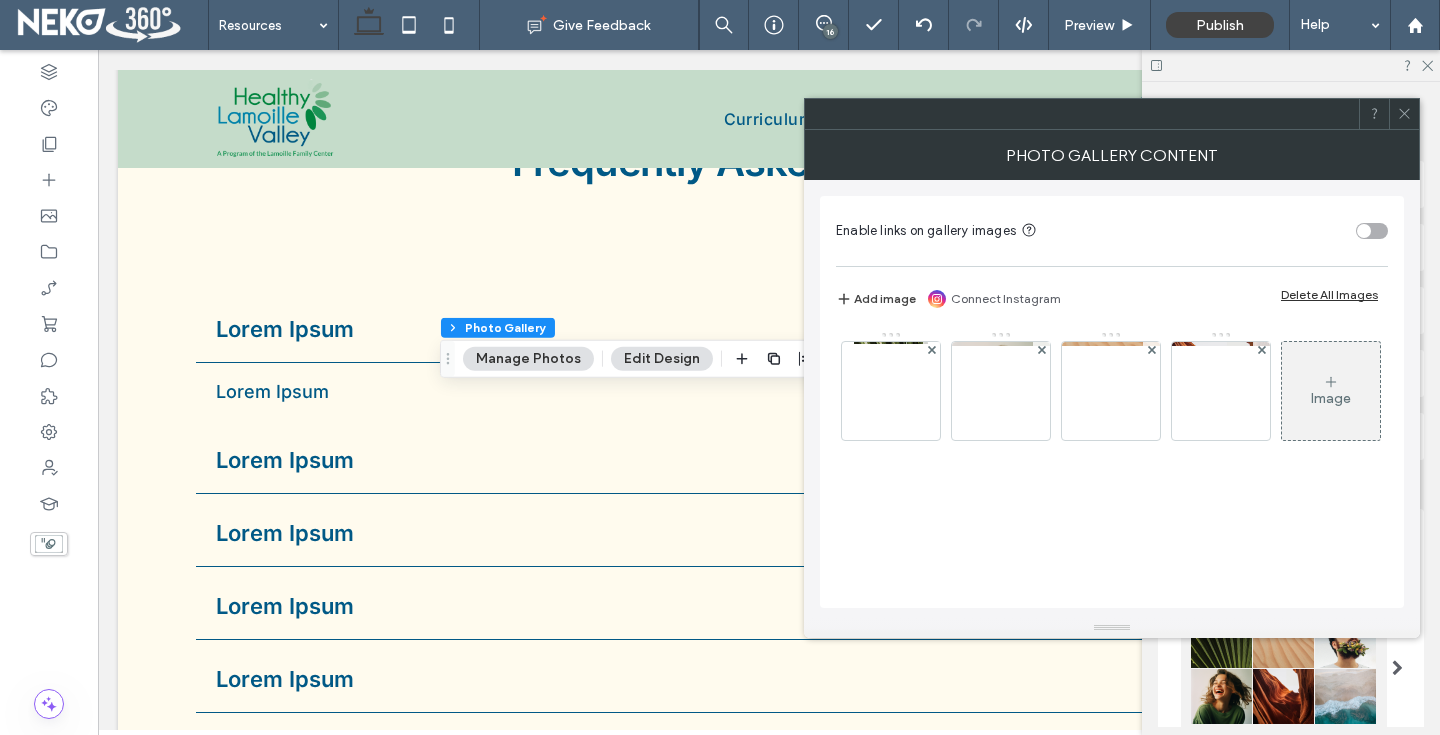click at bounding box center [1404, 114] 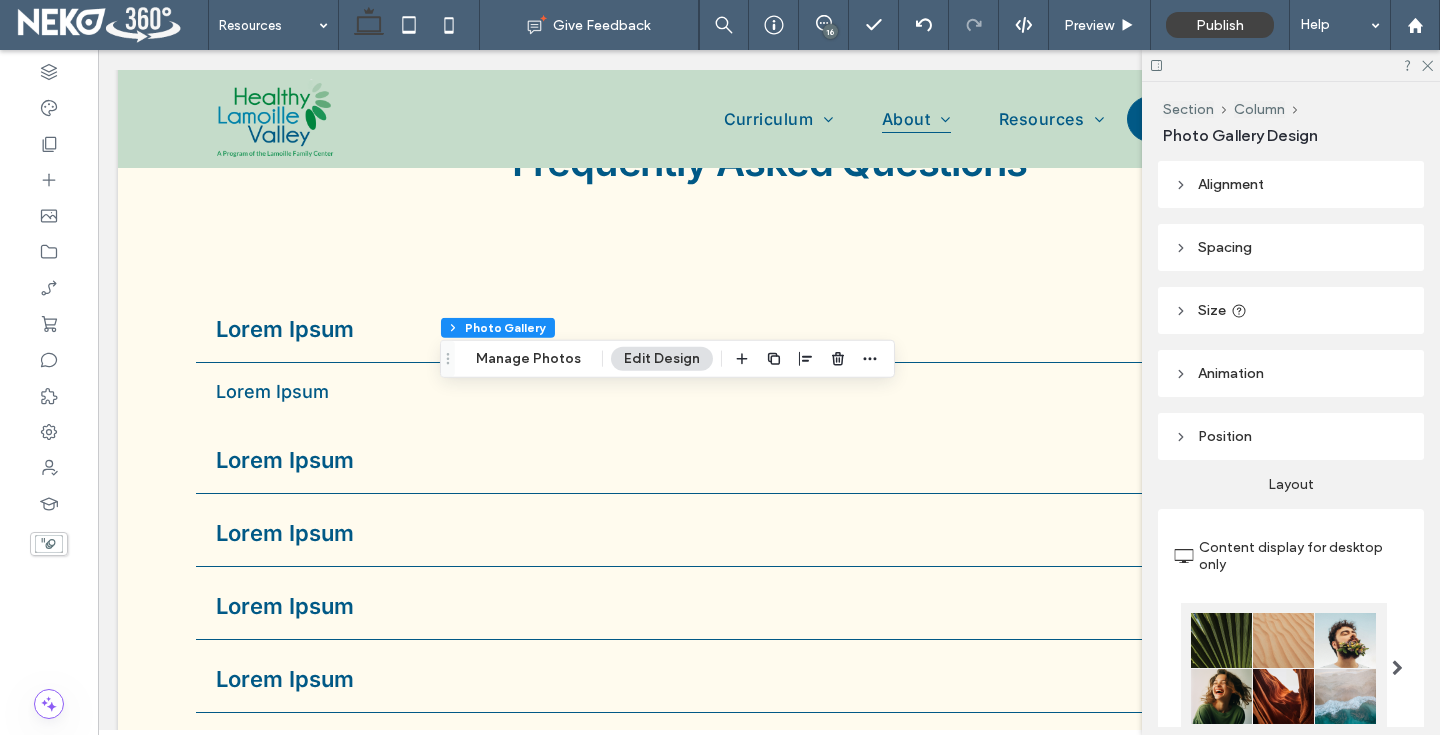 click on "Alignment" at bounding box center (1231, 184) 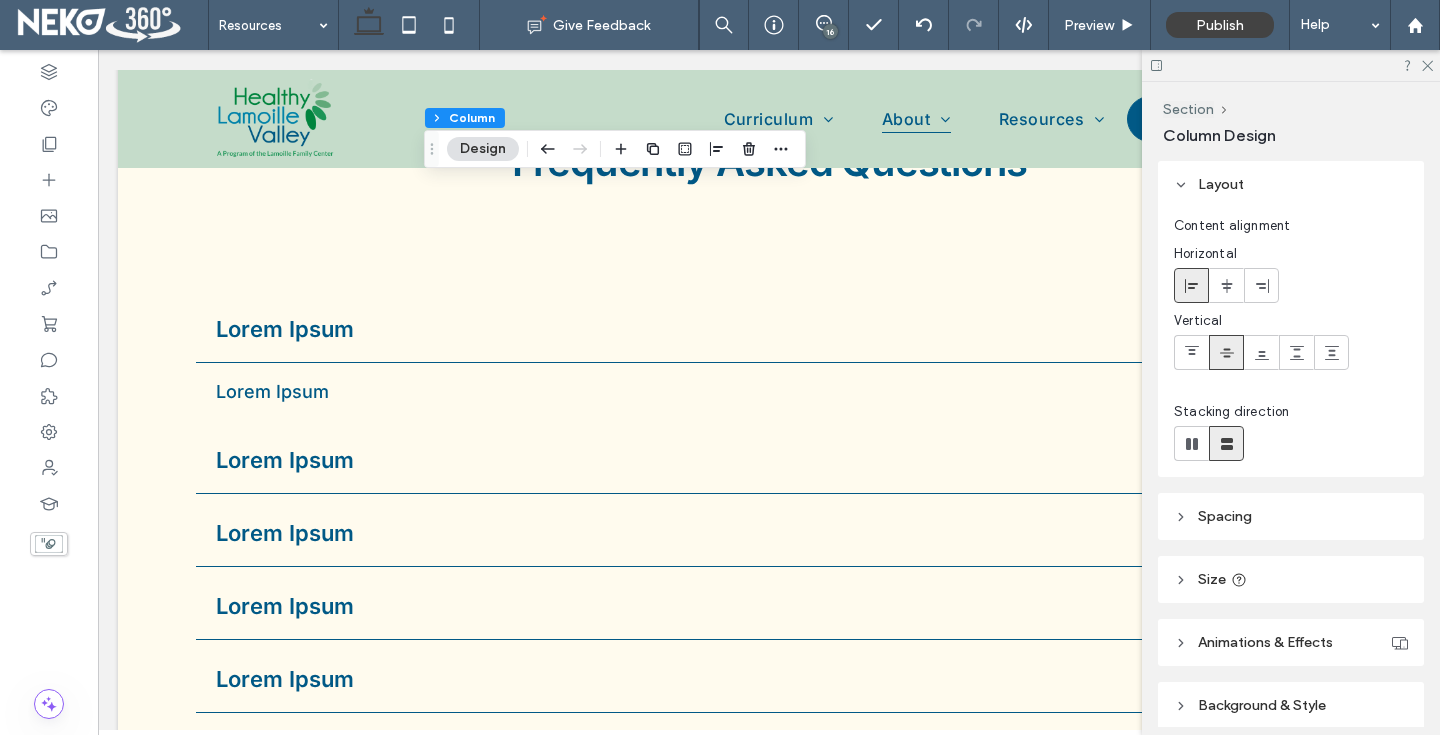 click 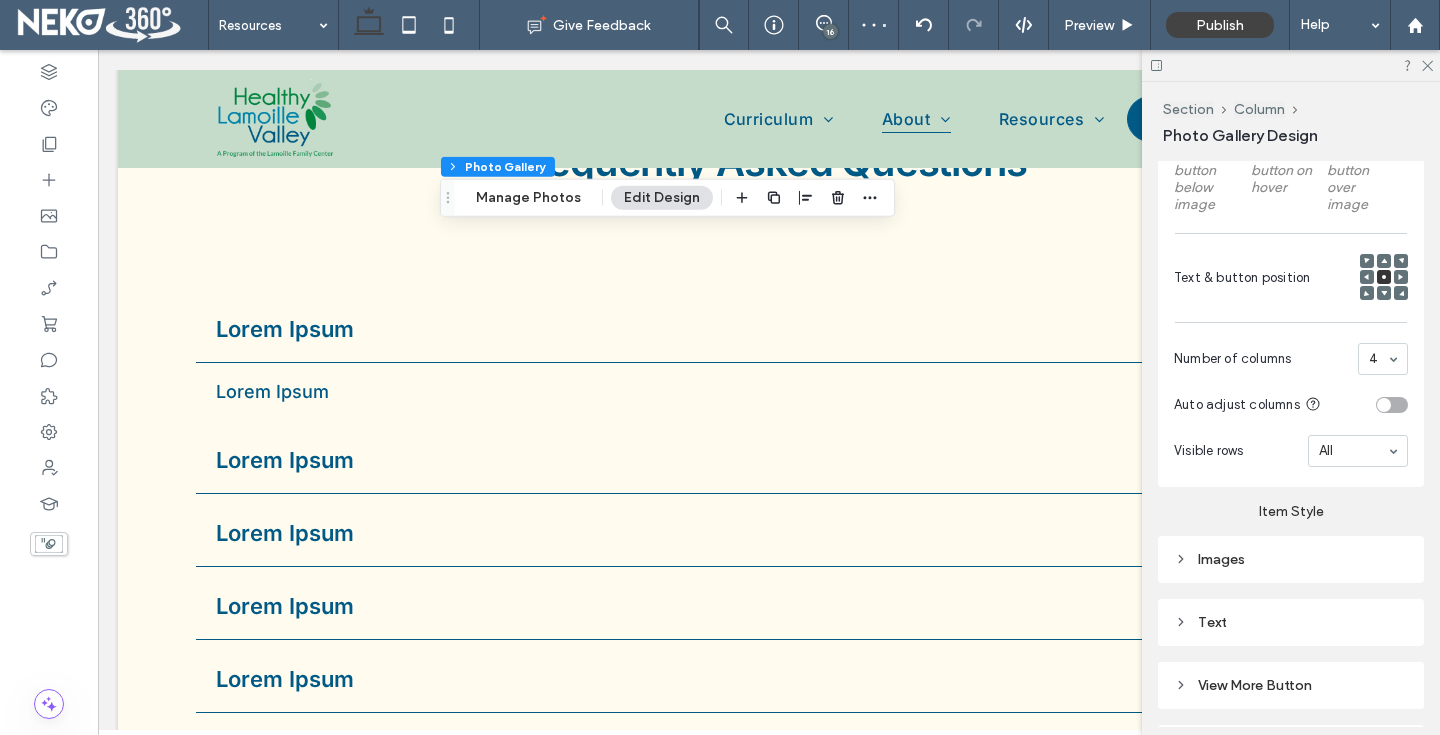 scroll, scrollTop: 893, scrollLeft: 0, axis: vertical 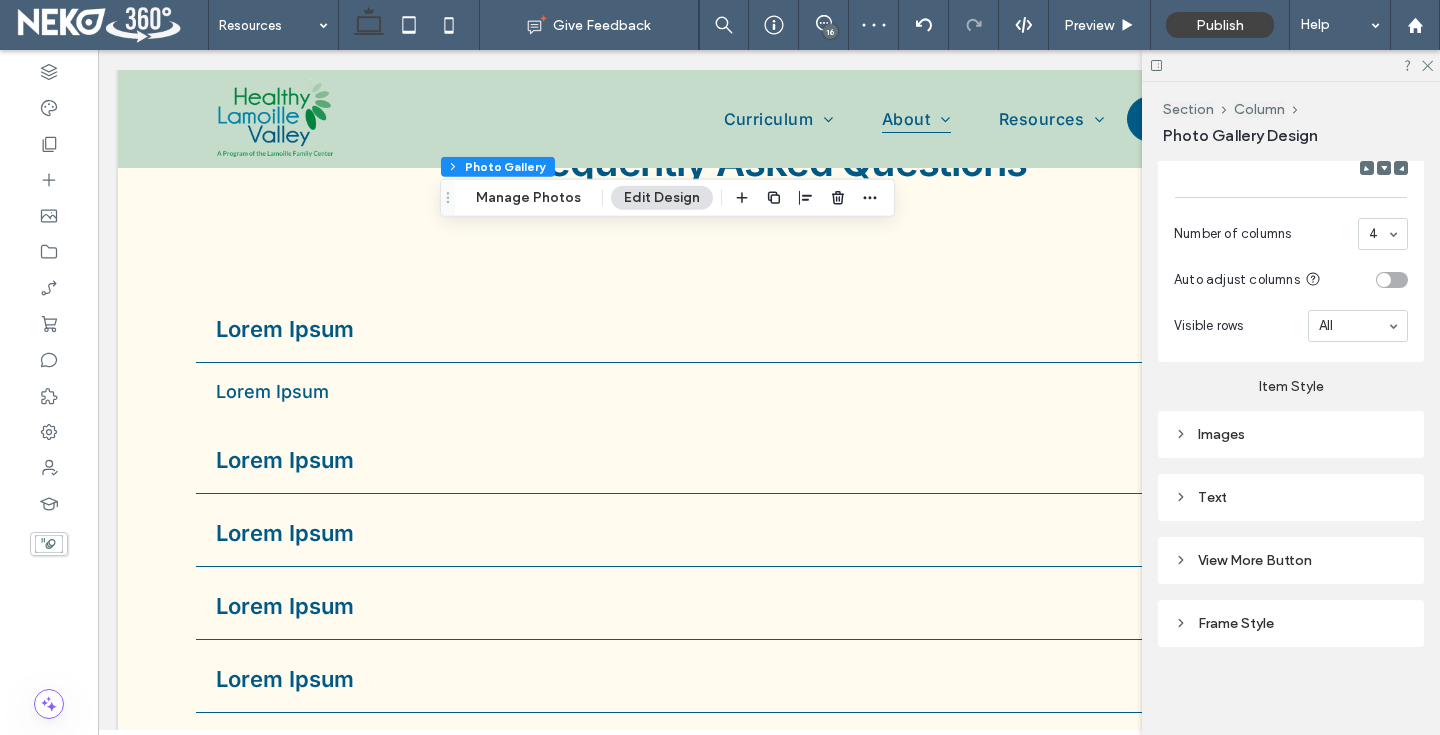 click on "Images" at bounding box center [1291, 434] 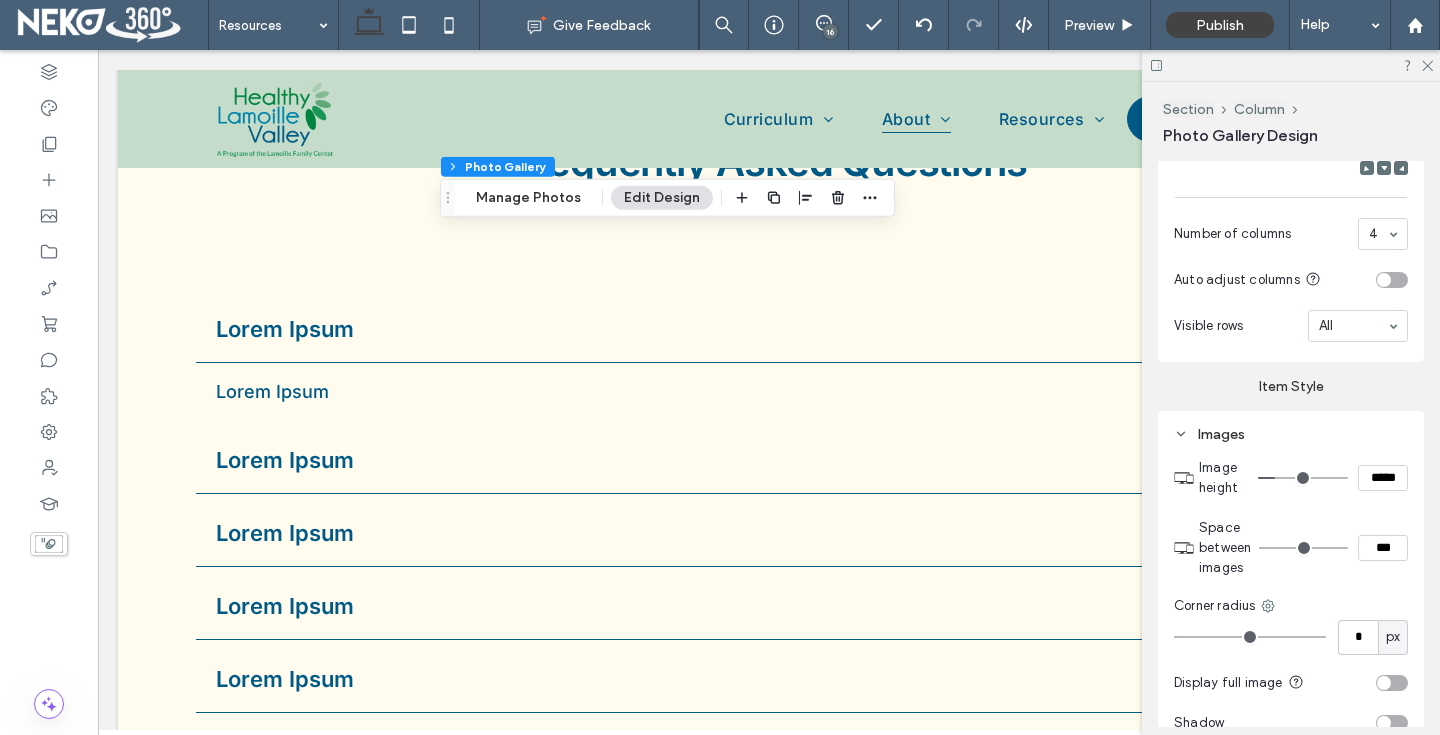 type on "*" 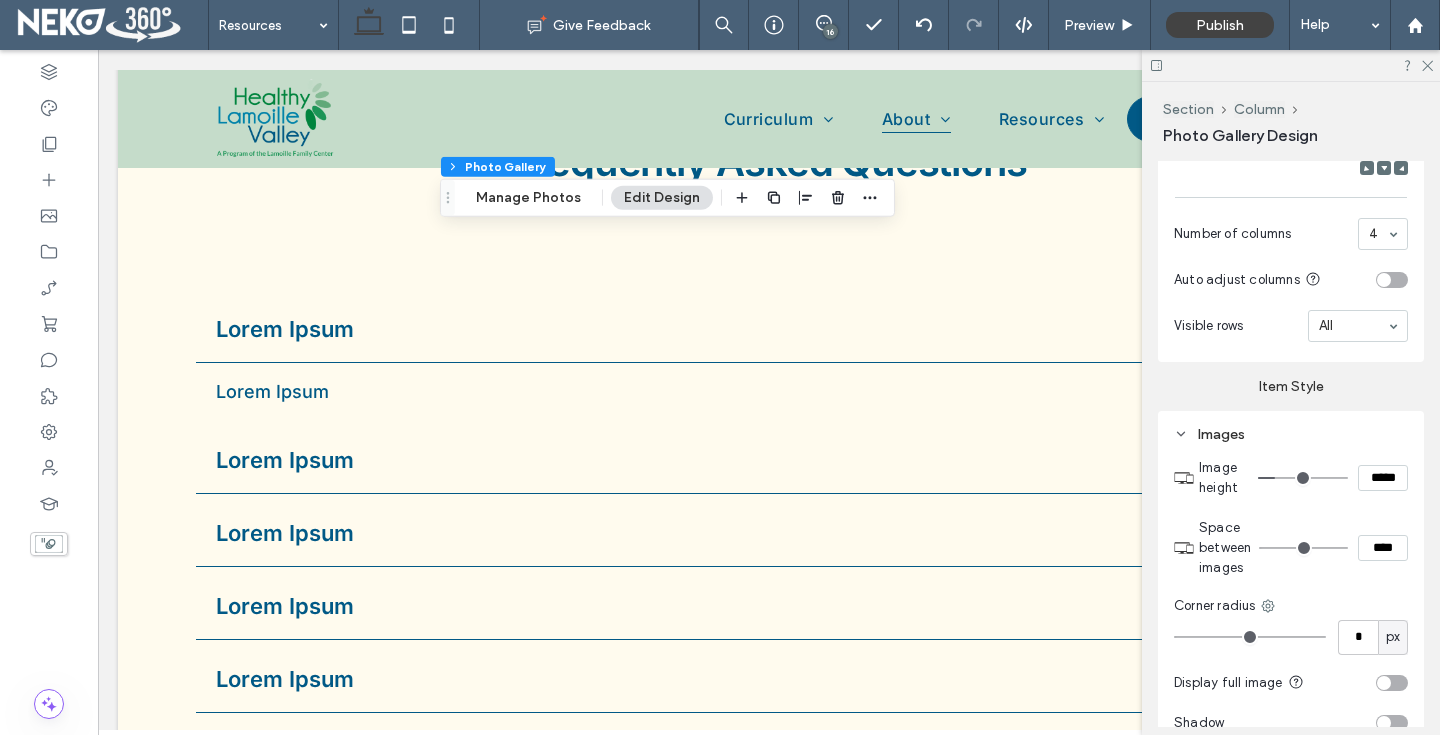 type on "**" 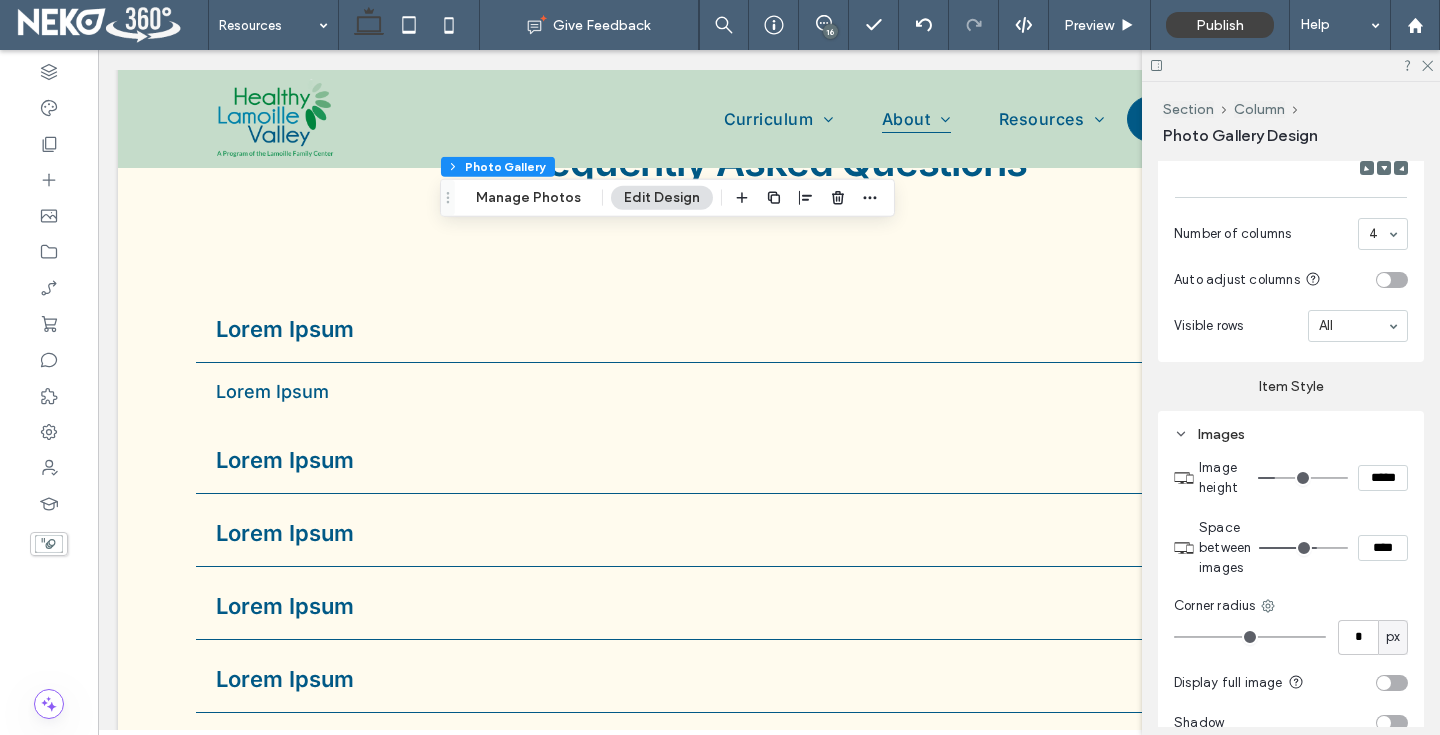 type on "**" 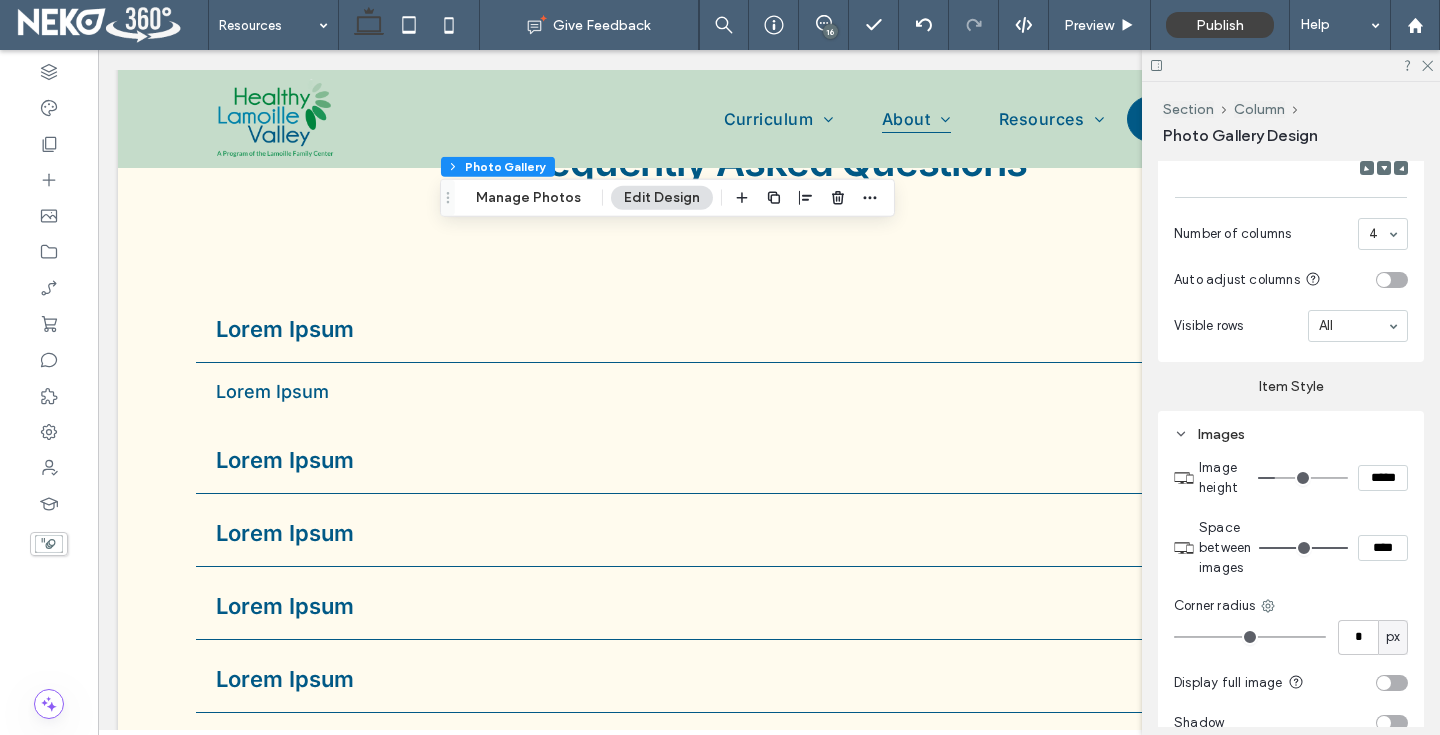 drag, startPoint x: 1268, startPoint y: 549, endPoint x: 1351, endPoint y: 546, distance: 83.0542 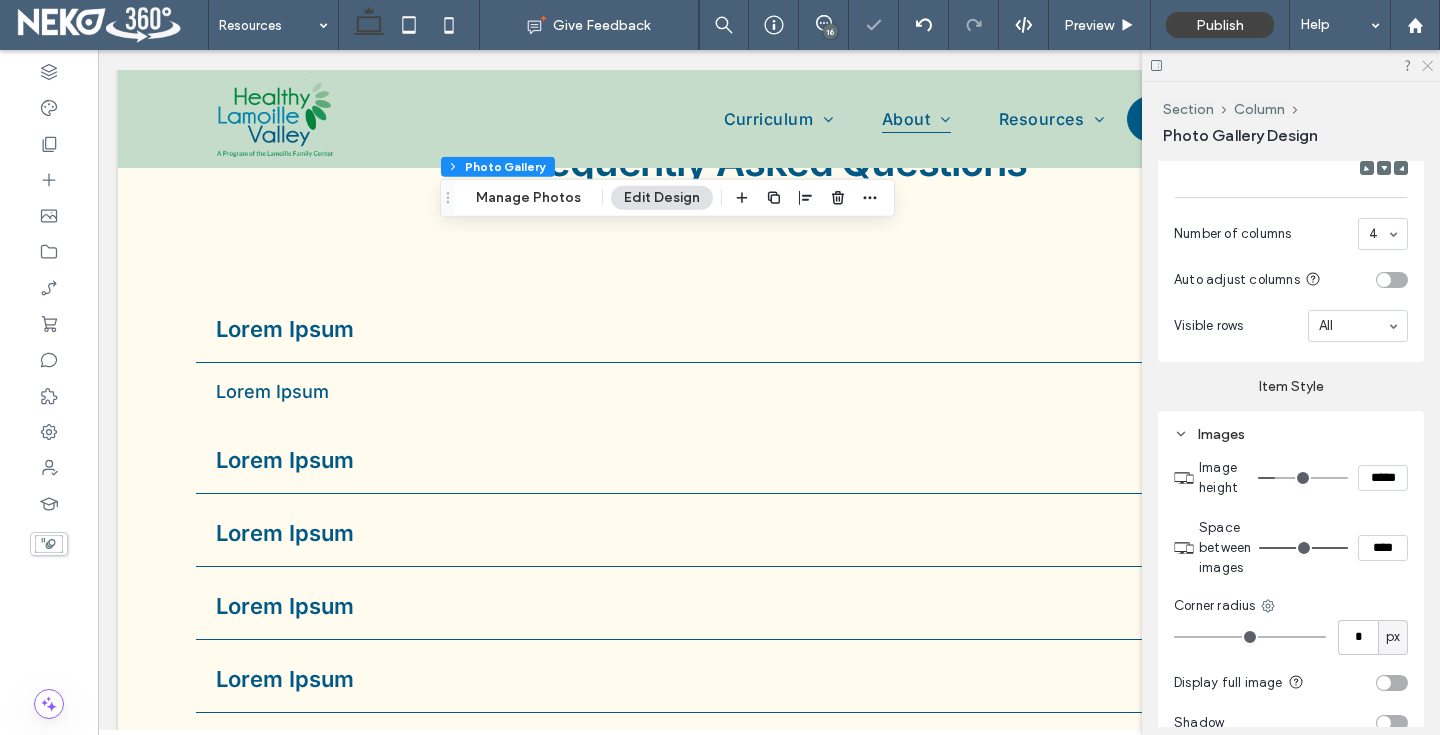 click 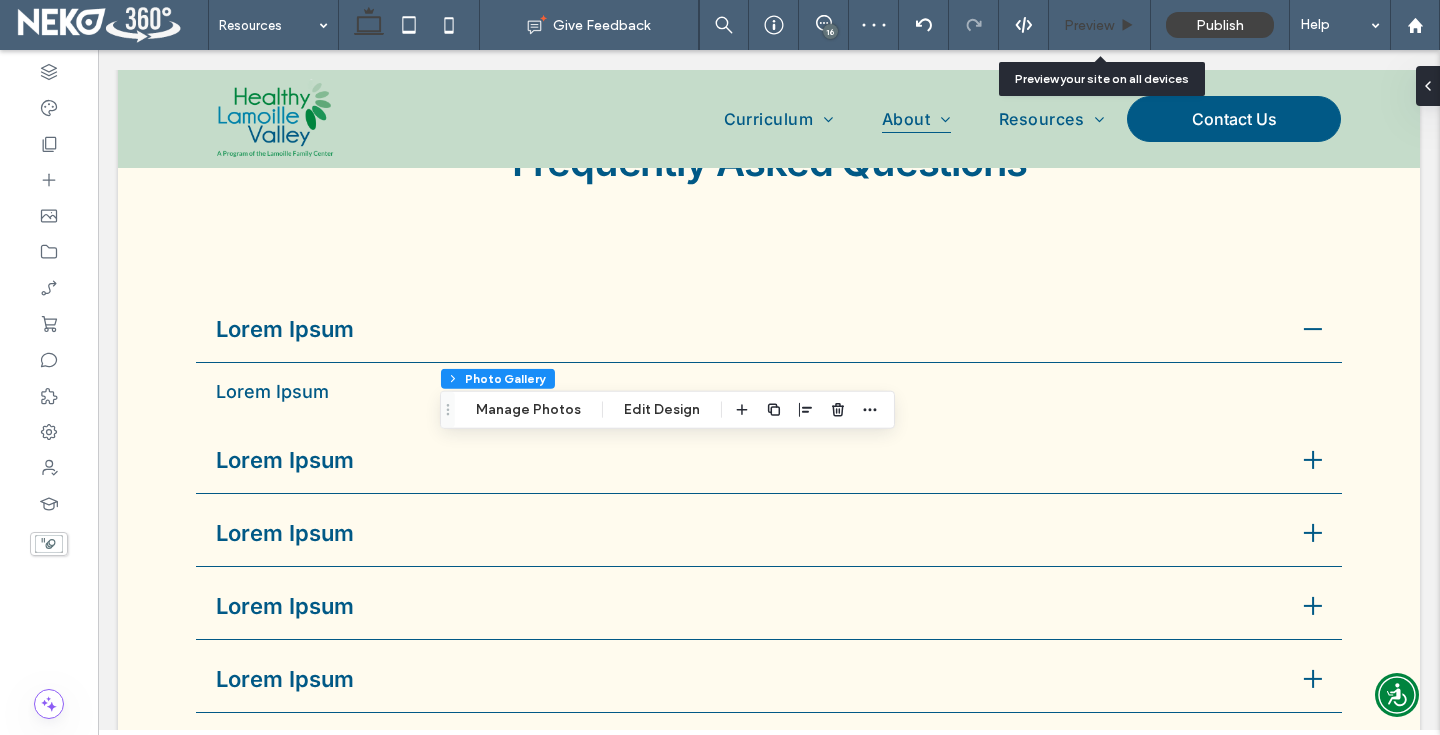 click on "Preview" at bounding box center (1089, 25) 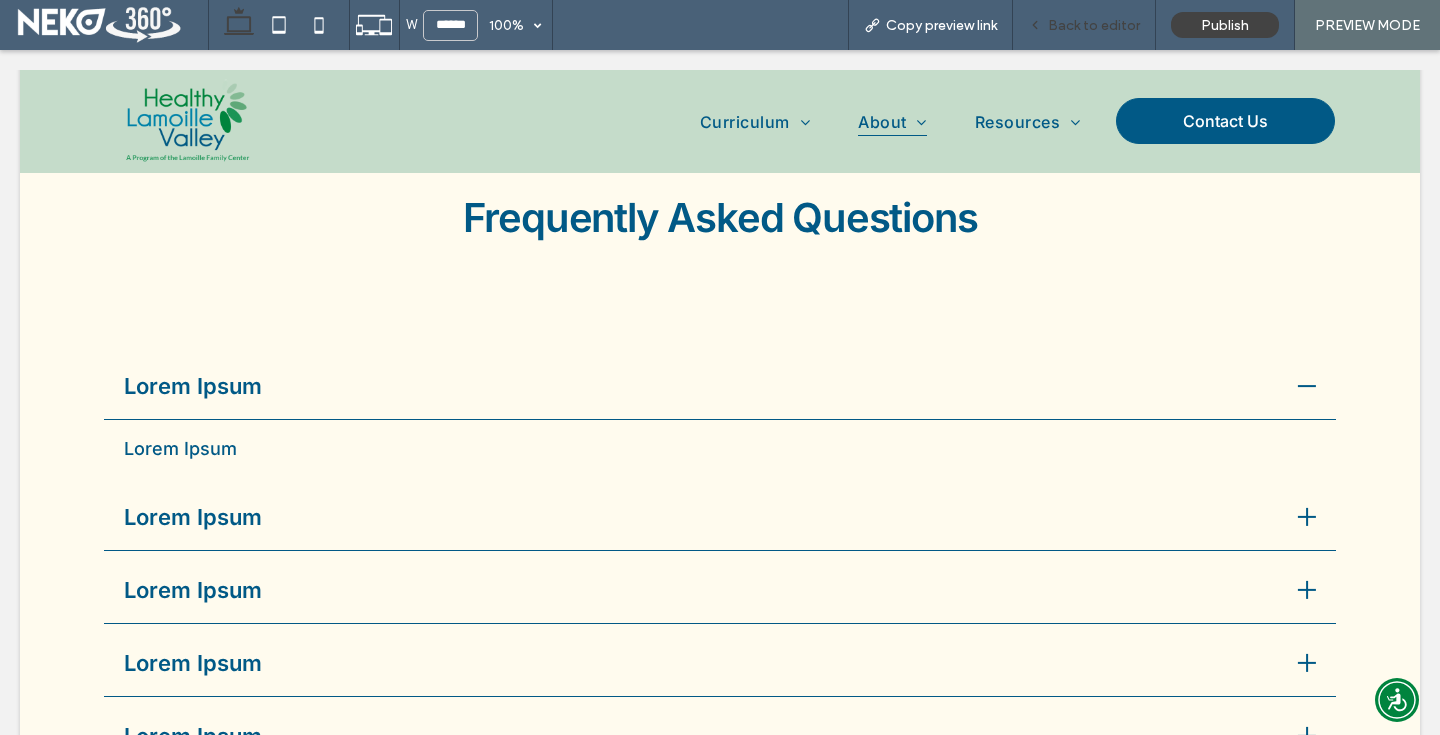 click on "Back to editor" at bounding box center (1094, 25) 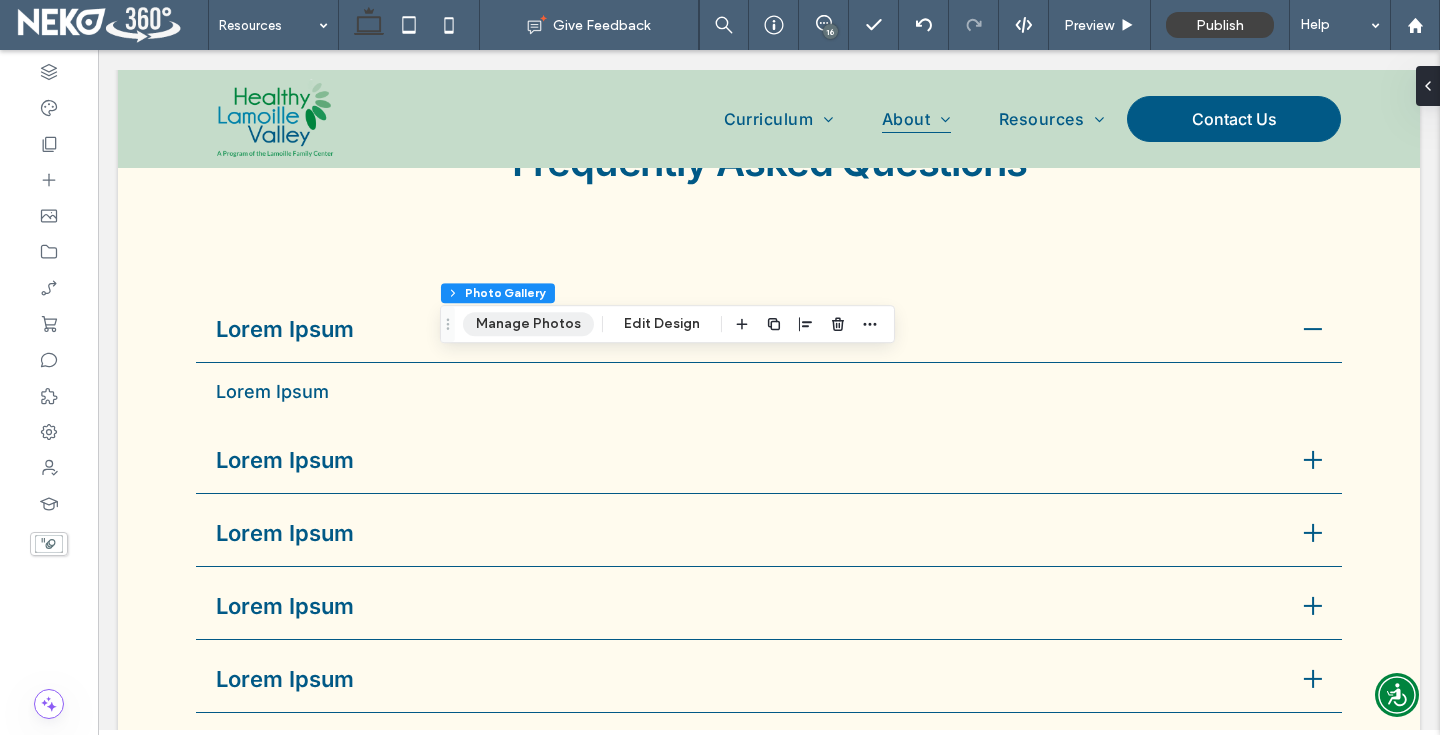 click on "Manage Photos" at bounding box center [528, 324] 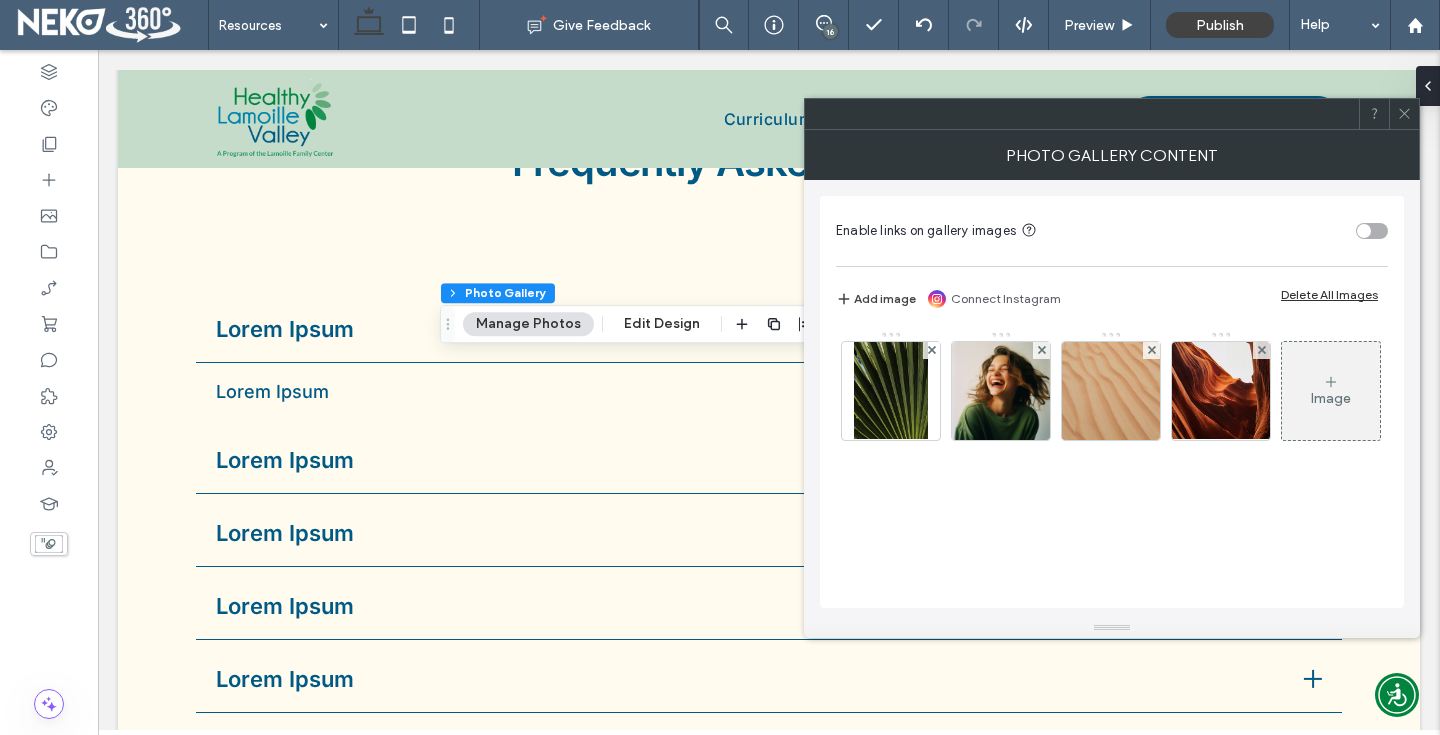 click 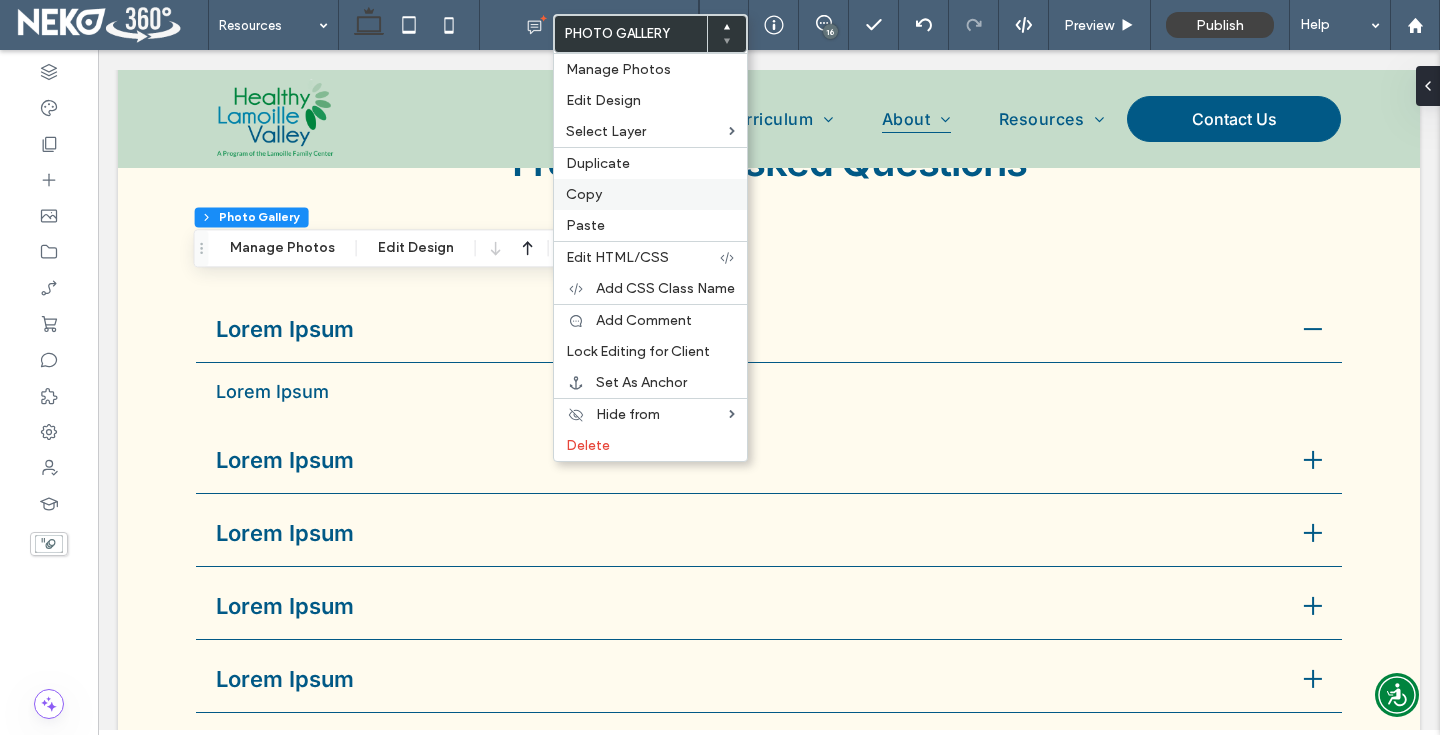click on "Copy" at bounding box center (584, 194) 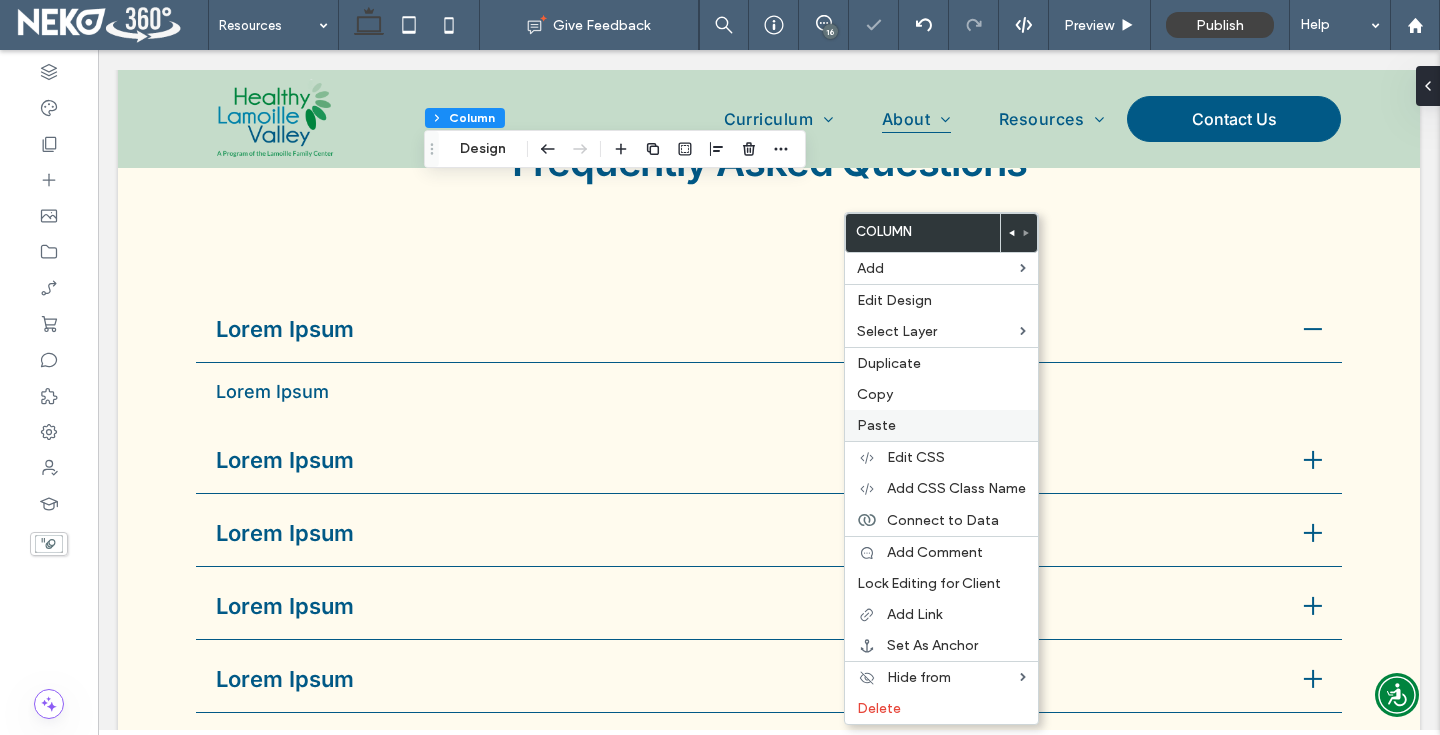 click on "Paste" at bounding box center (941, 425) 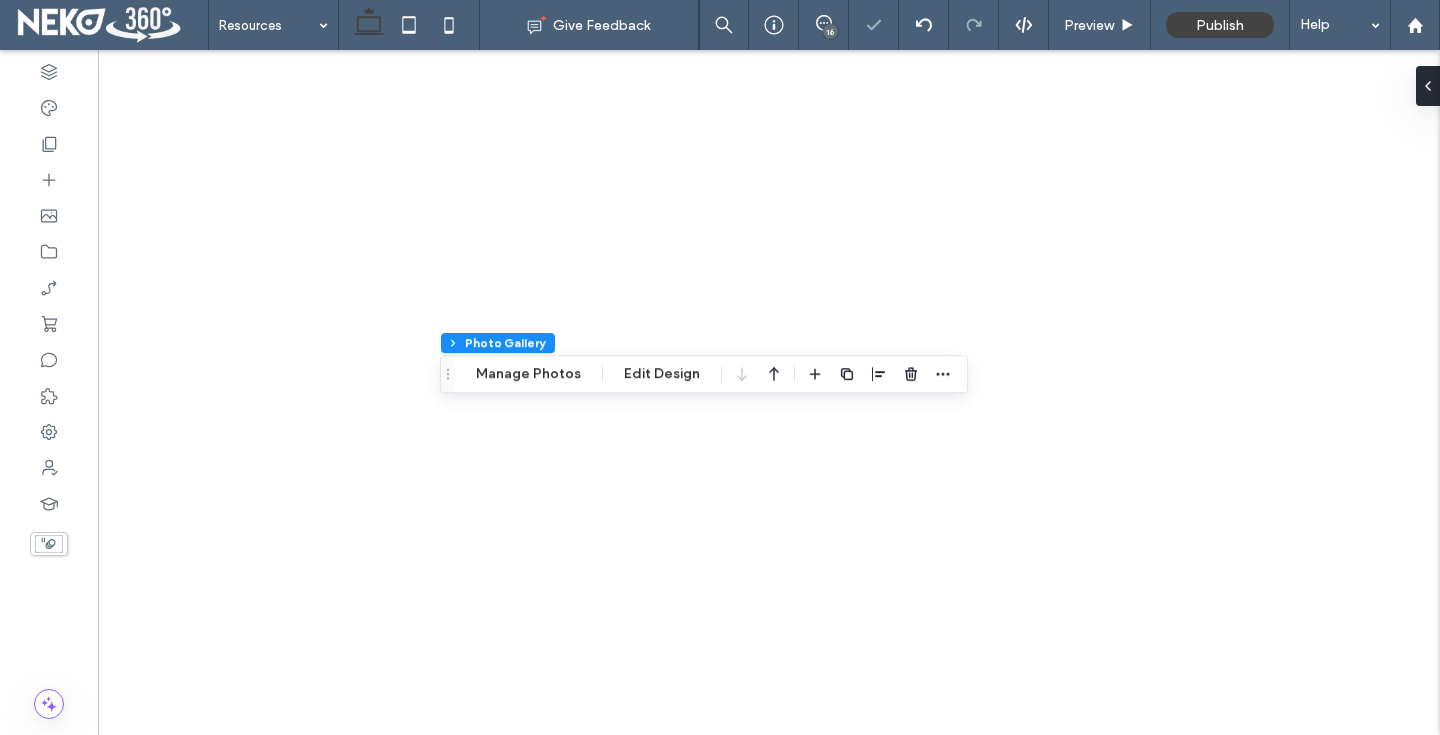 scroll, scrollTop: 0, scrollLeft: 0, axis: both 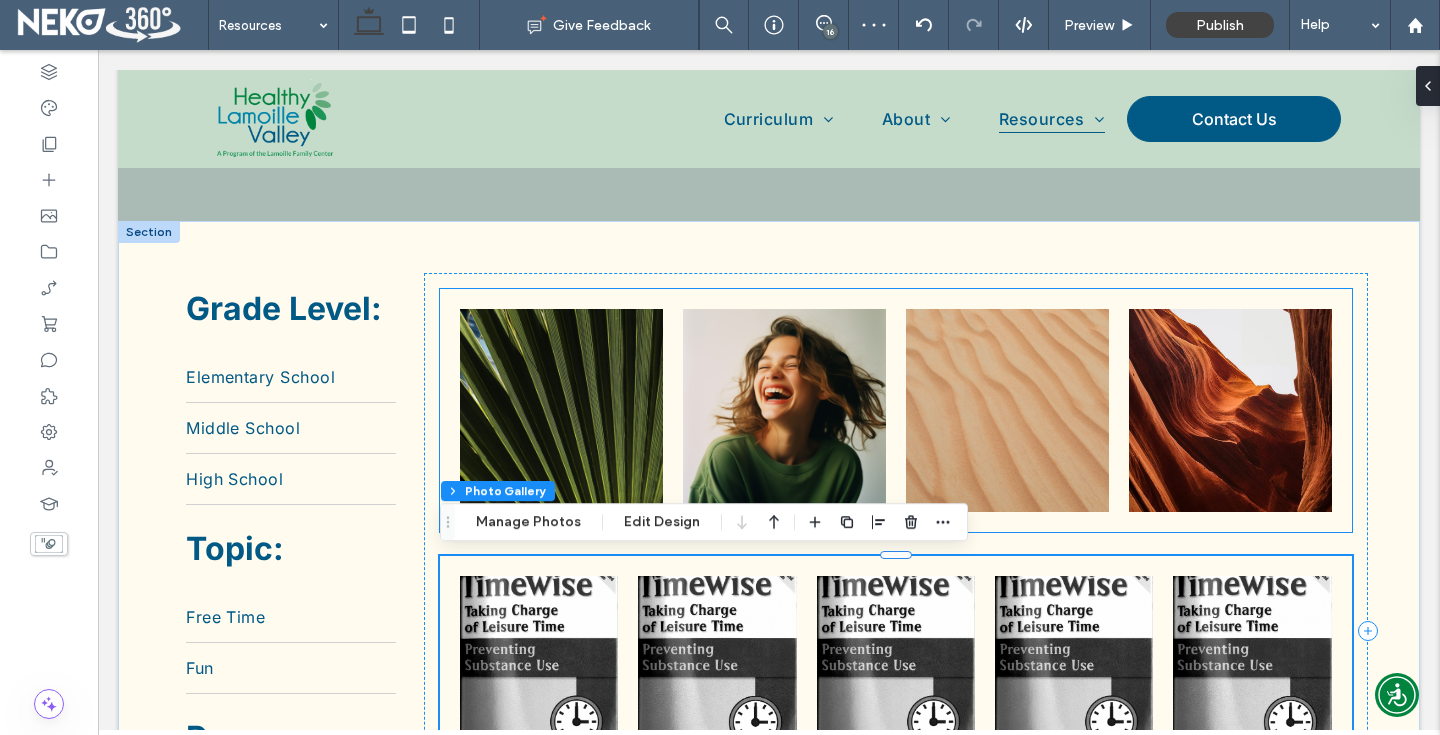 click at bounding box center [1230, 410] 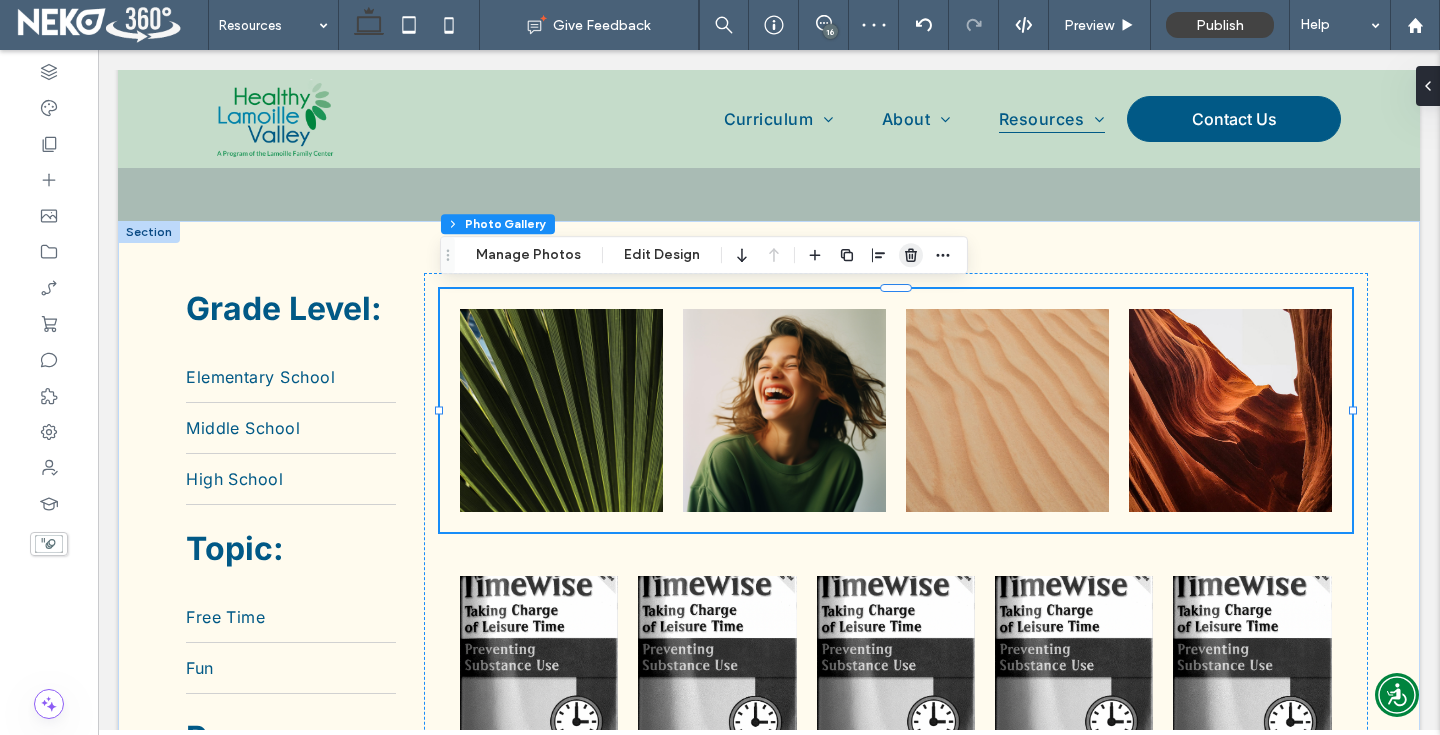click 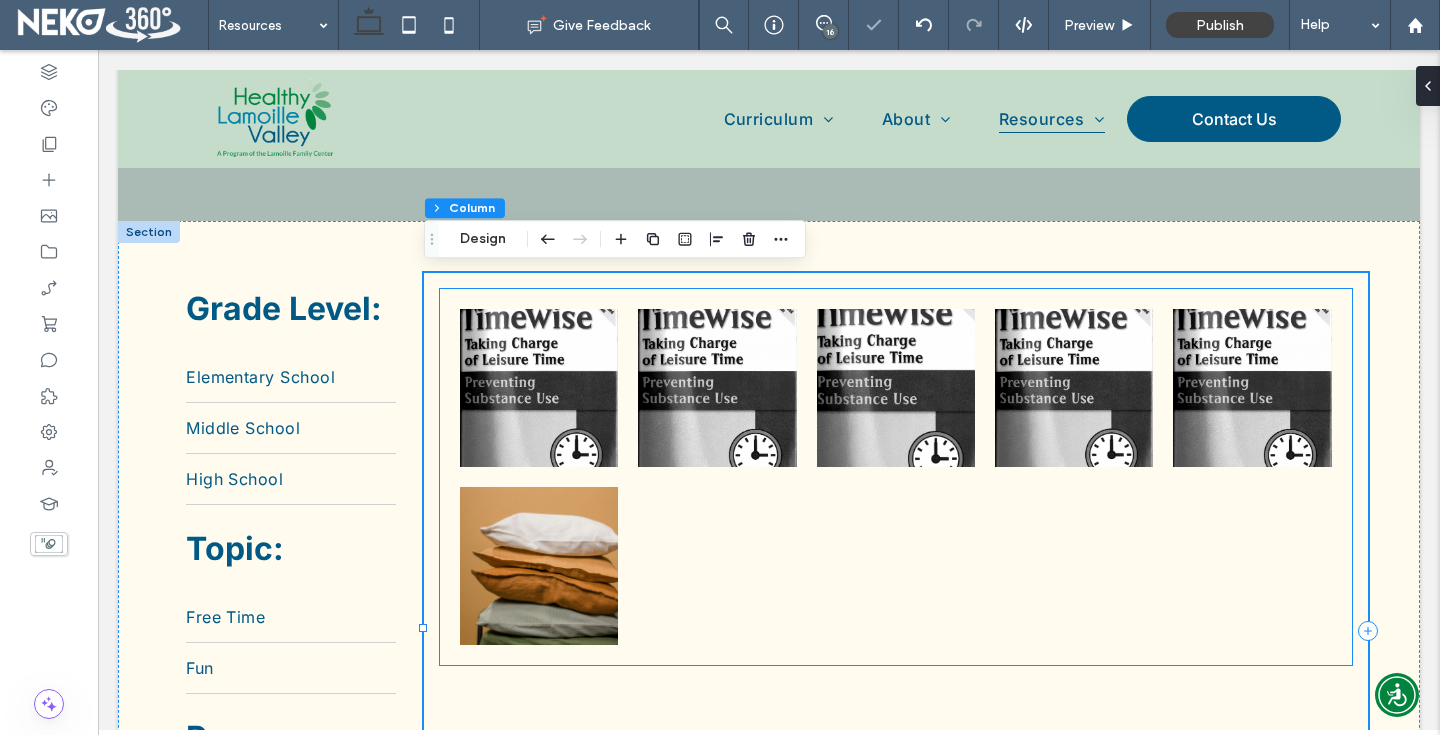 click at bounding box center [896, 388] 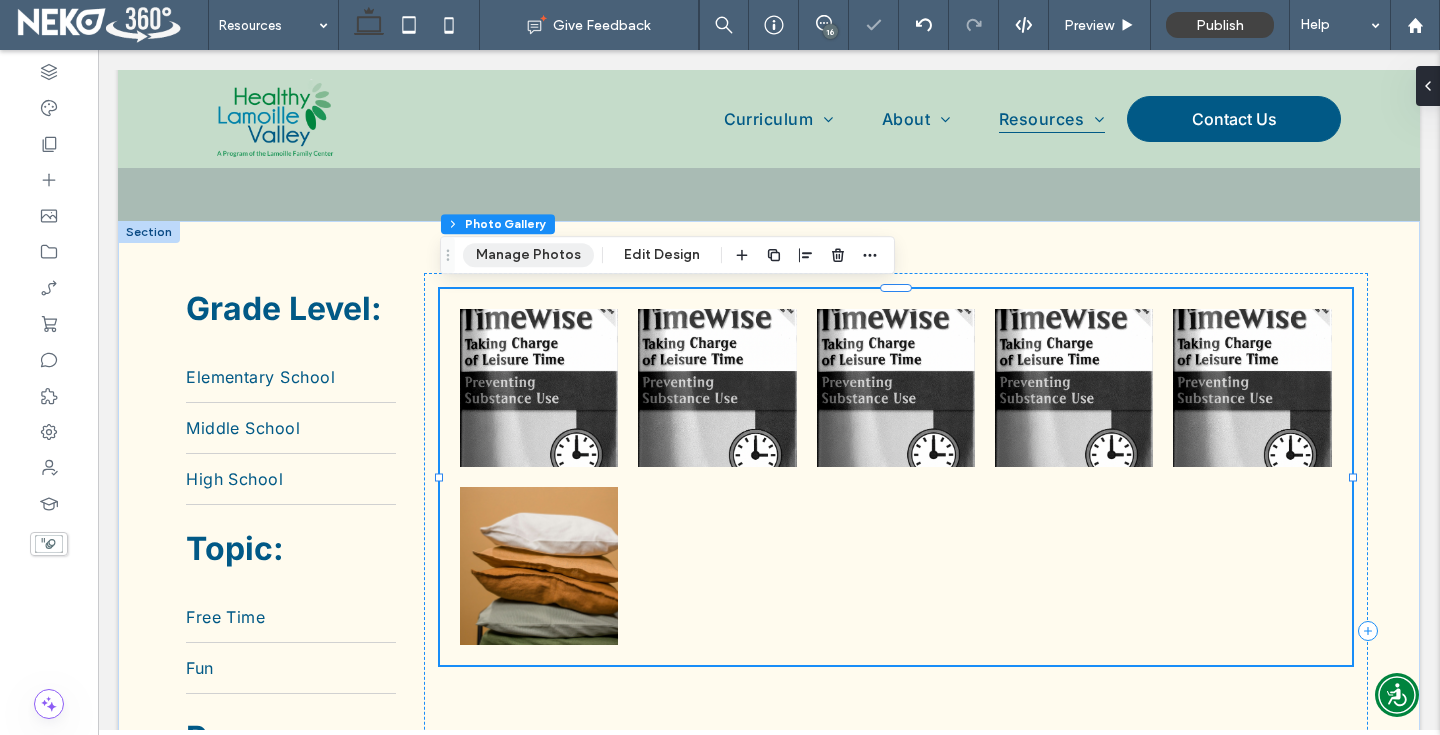 click on "Manage Photos" at bounding box center (528, 255) 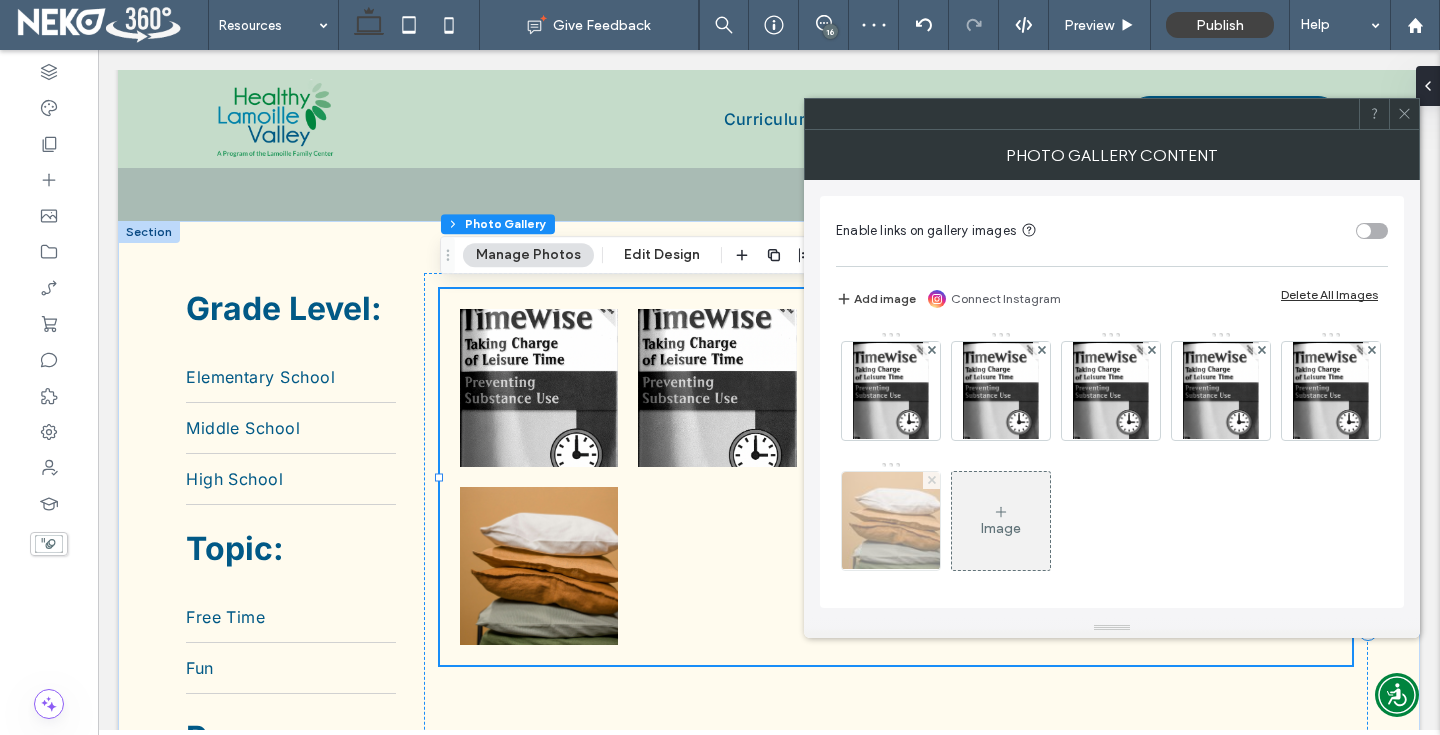 click 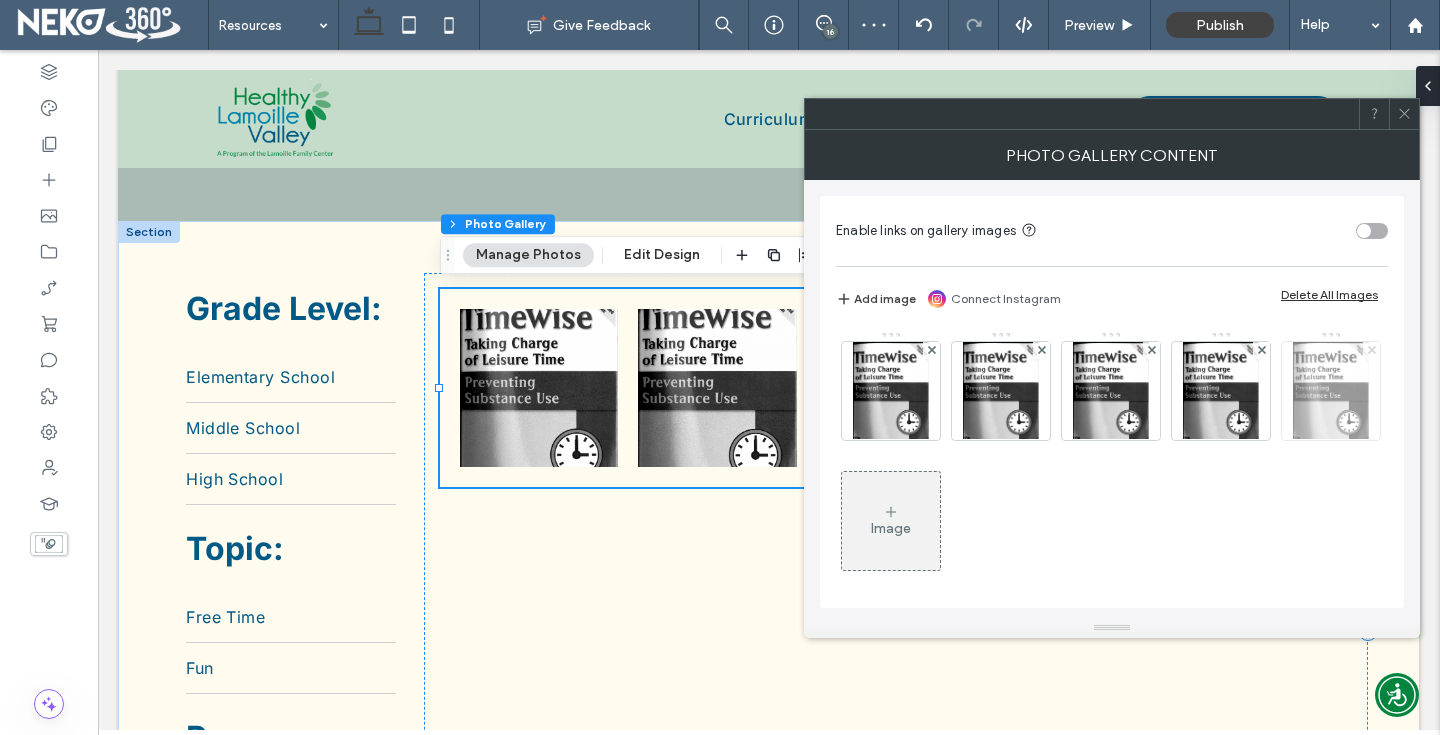 click 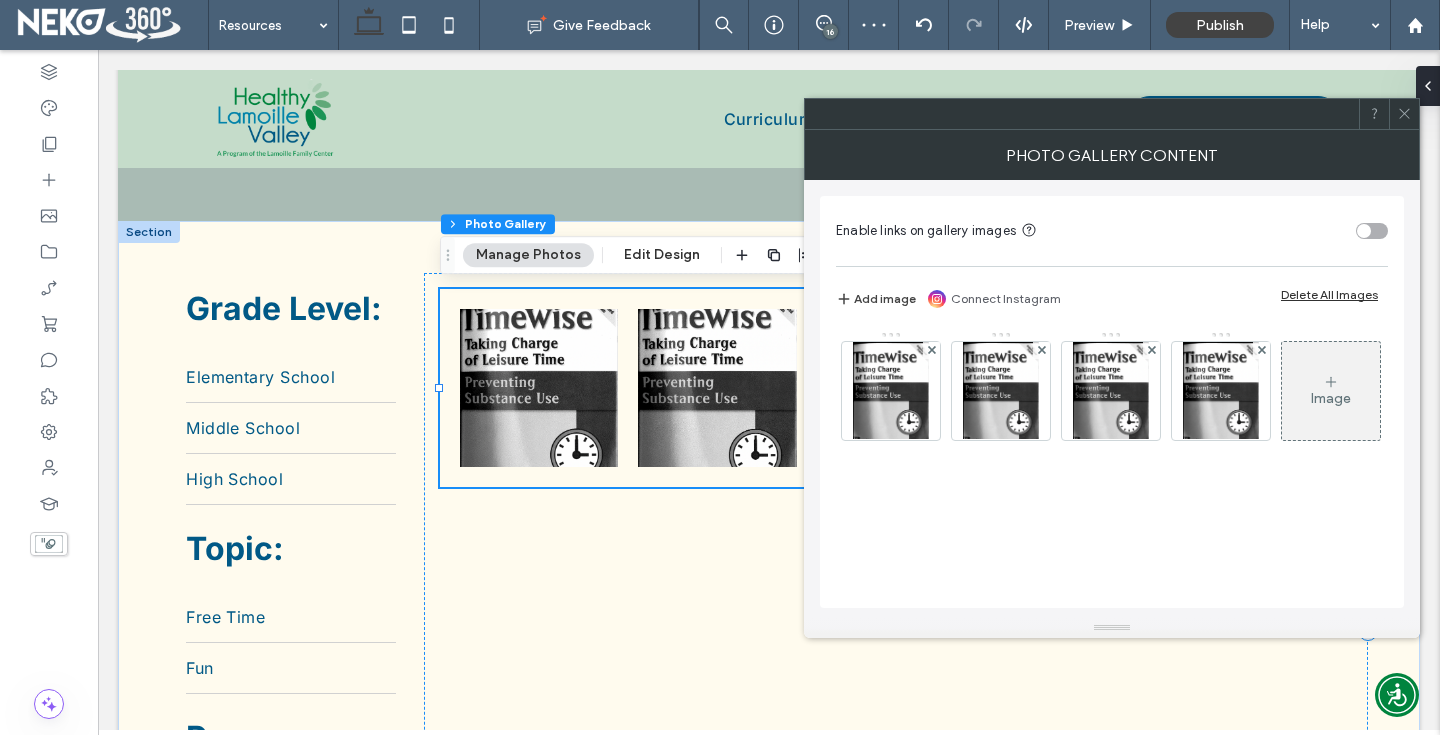 click 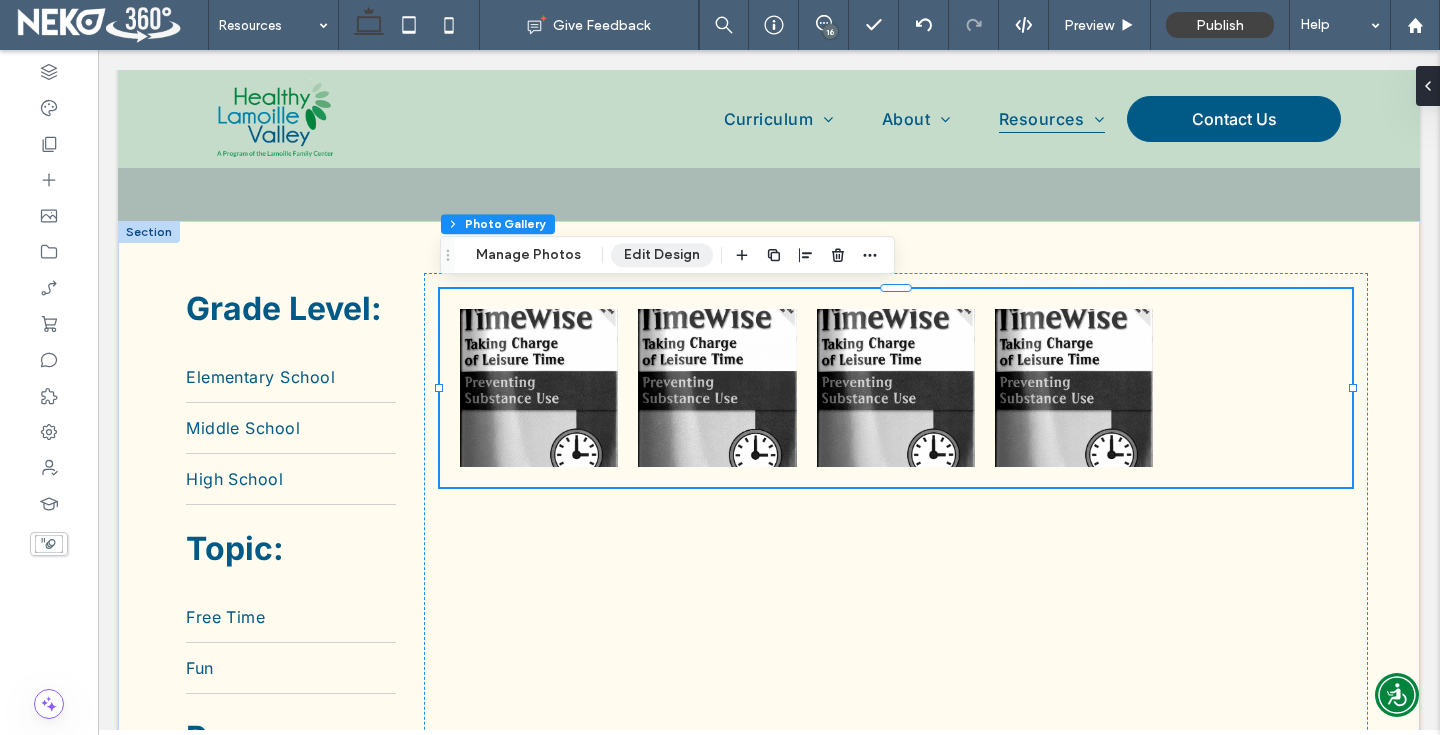 click on "Edit Design" at bounding box center (662, 255) 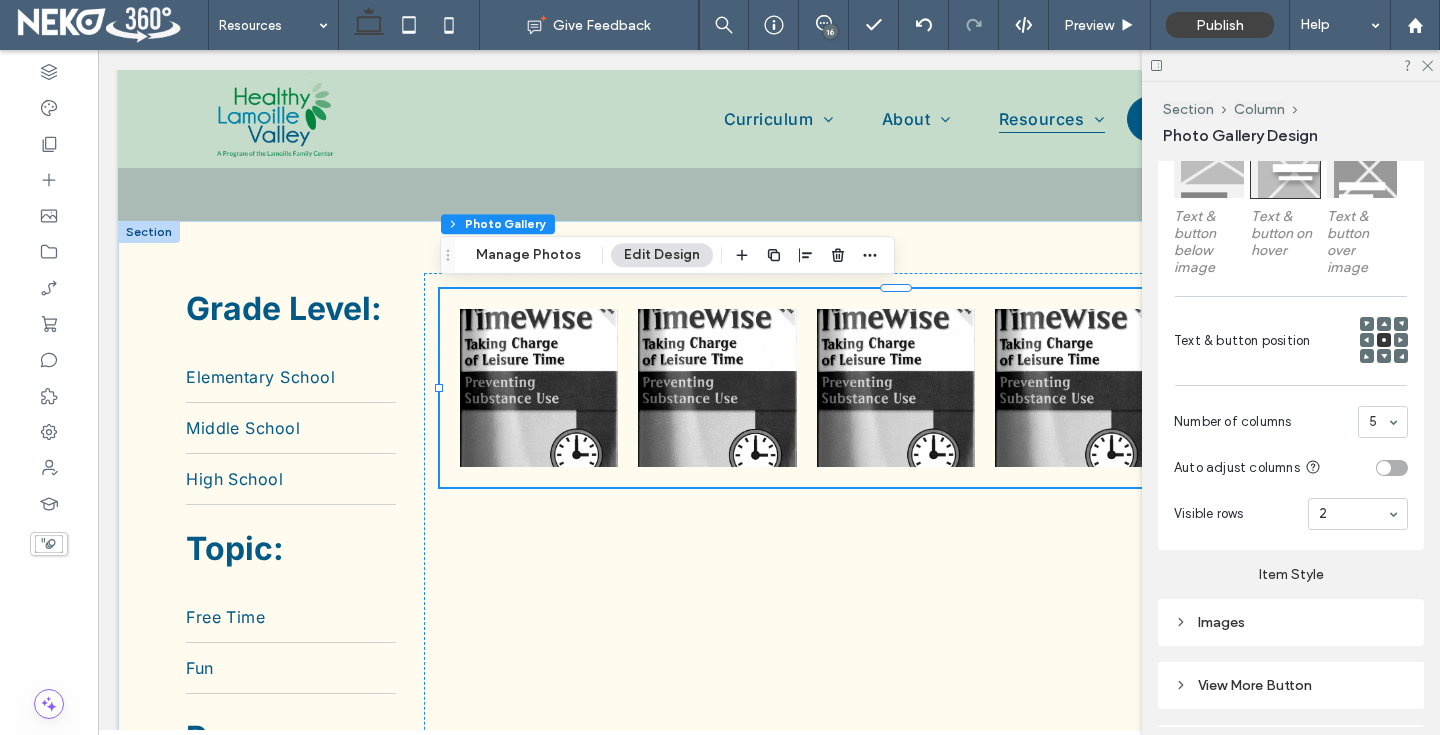 scroll, scrollTop: 721, scrollLeft: 0, axis: vertical 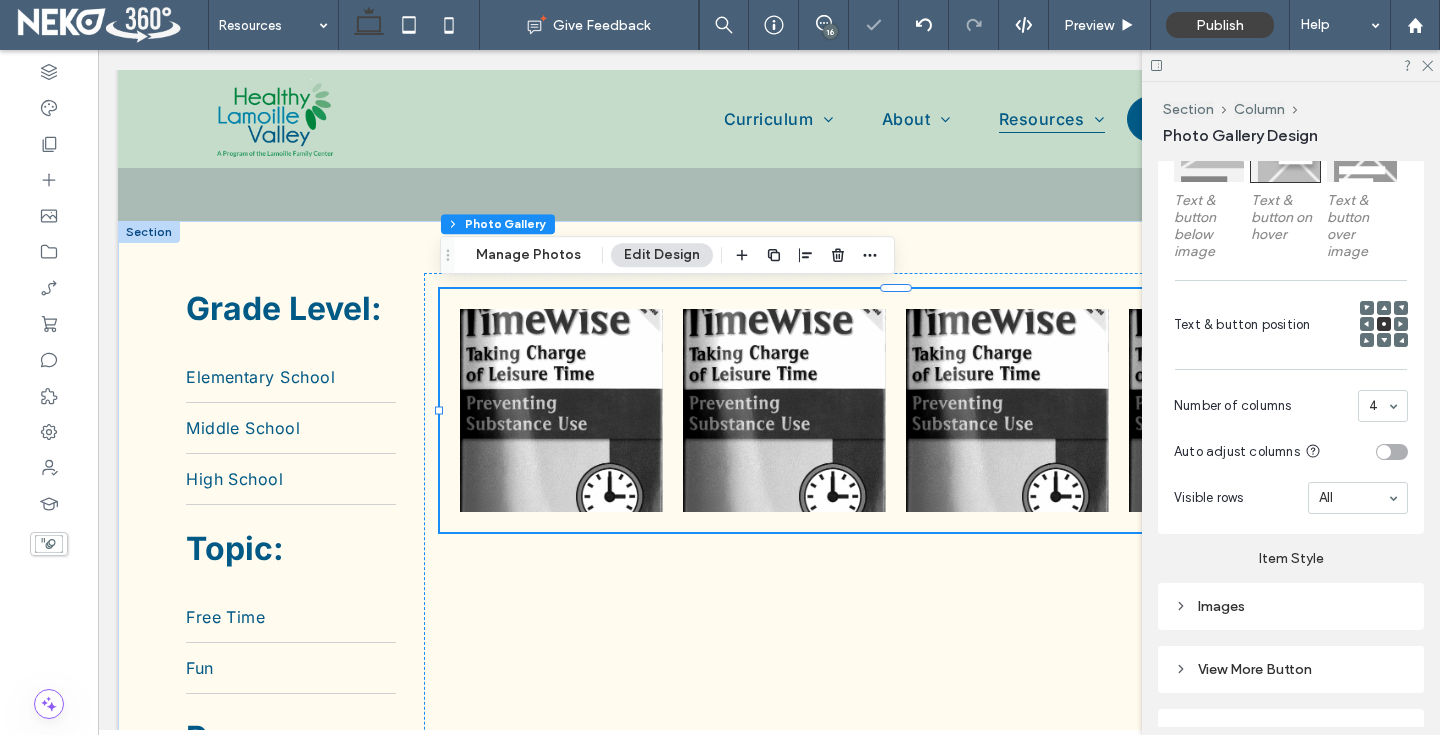 click at bounding box center (1291, 65) 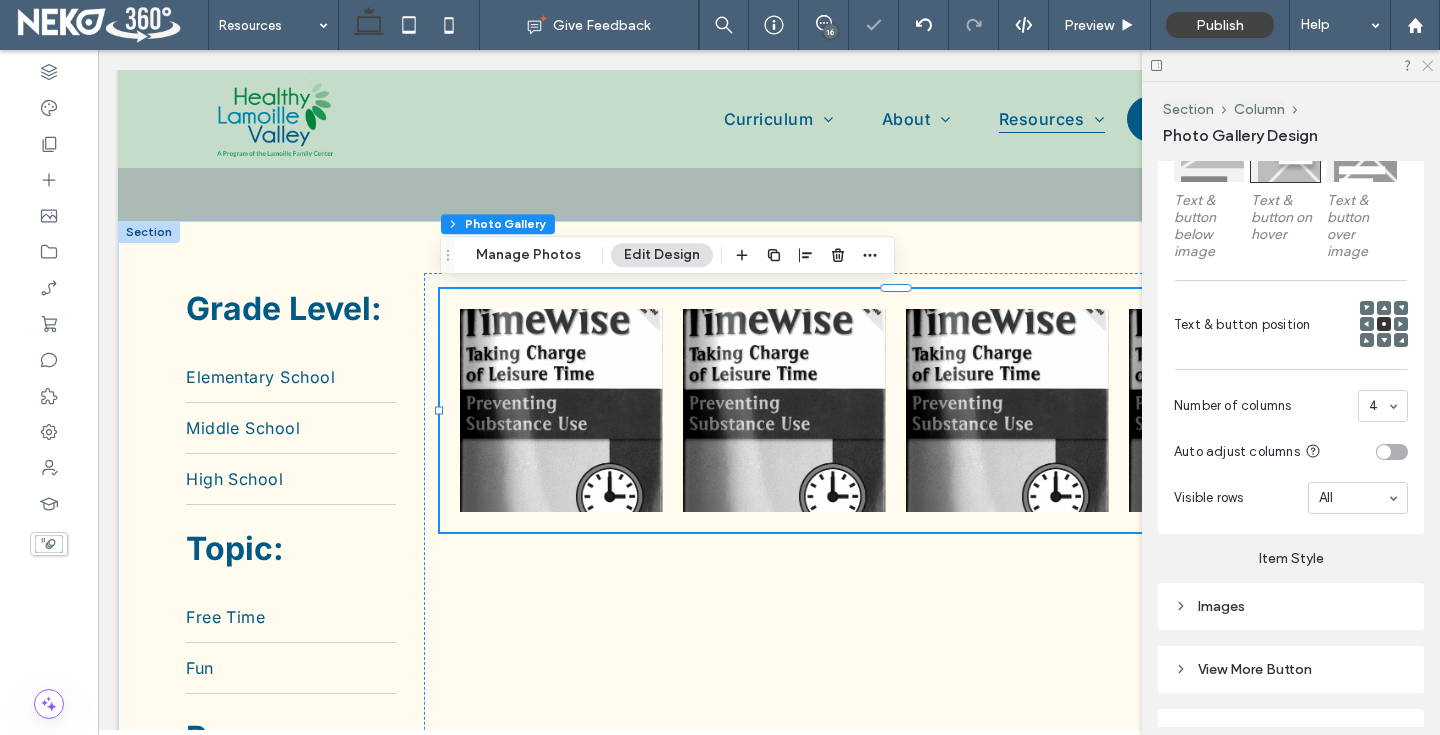 click 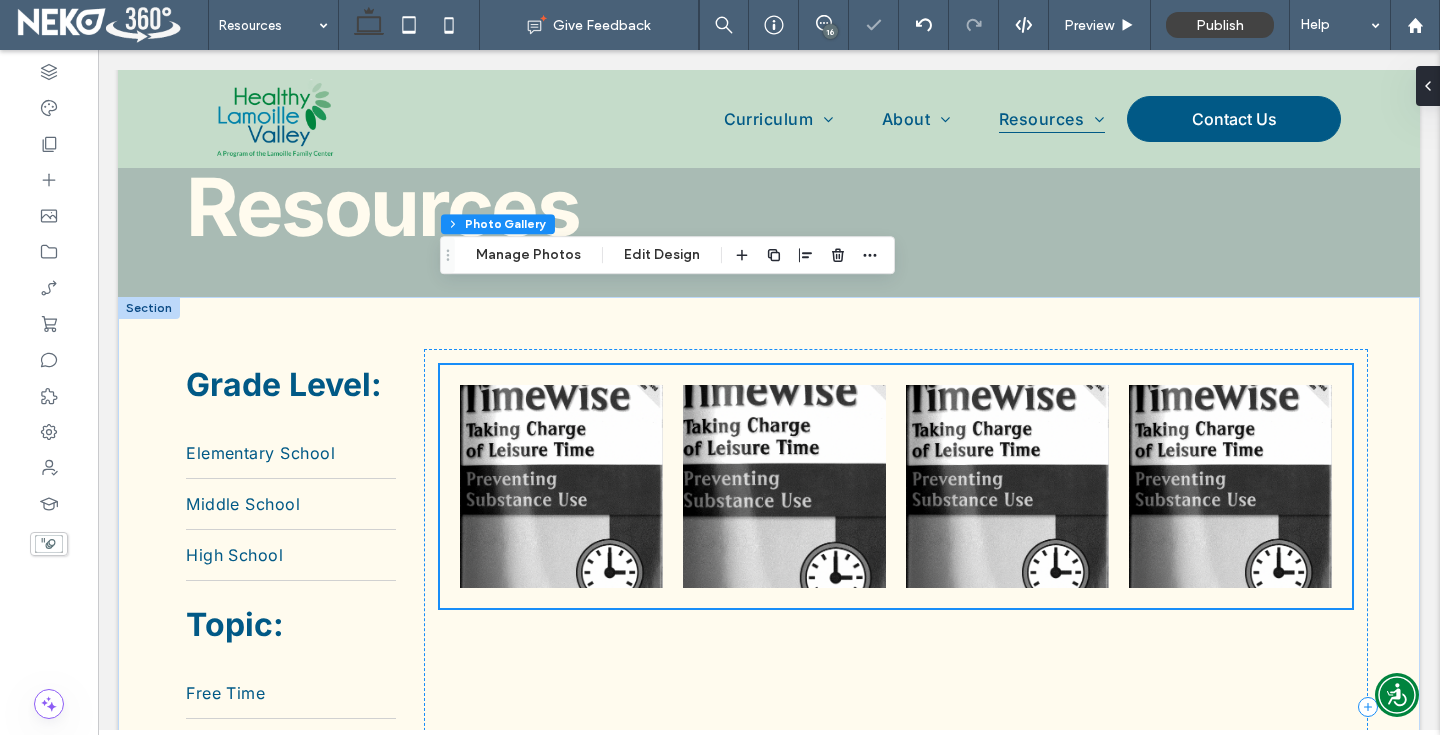 scroll, scrollTop: 8, scrollLeft: 0, axis: vertical 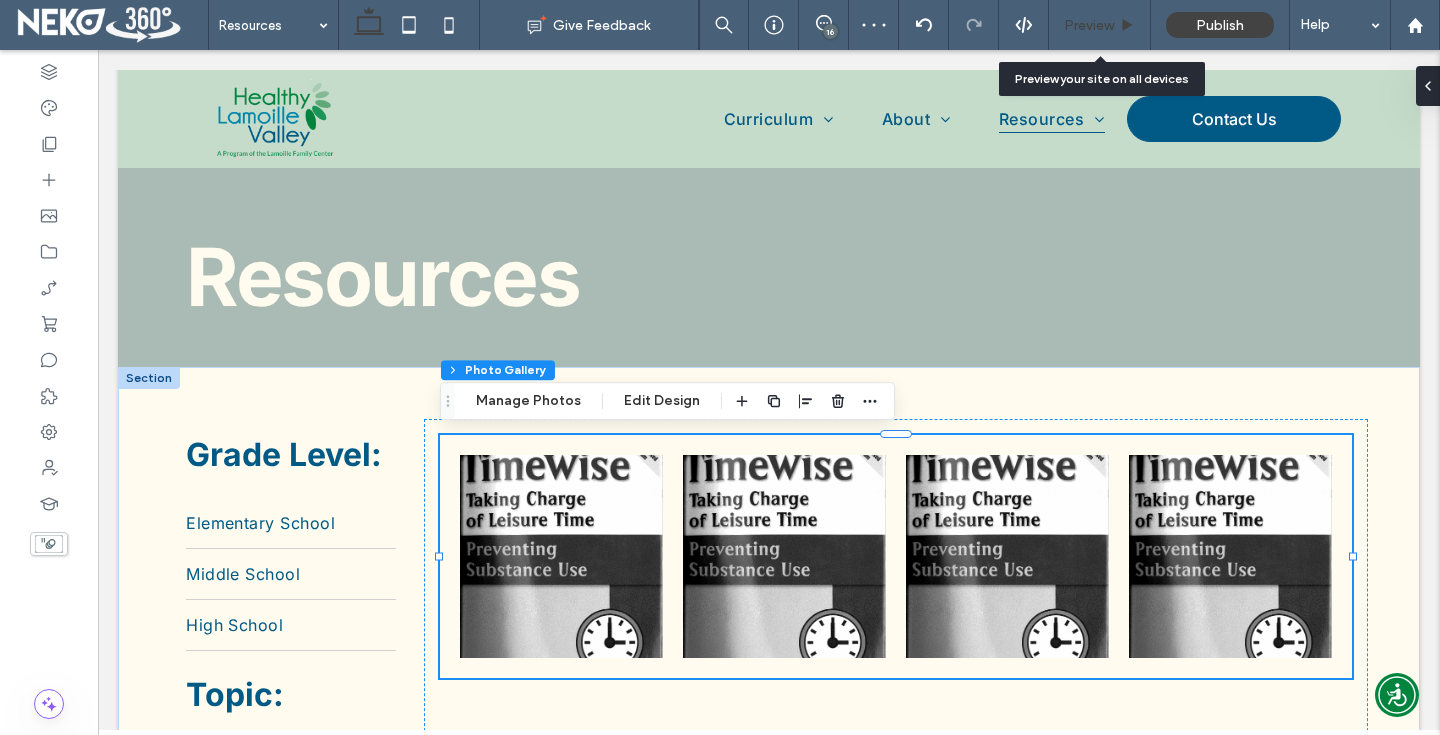click on "Preview" at bounding box center [1100, 25] 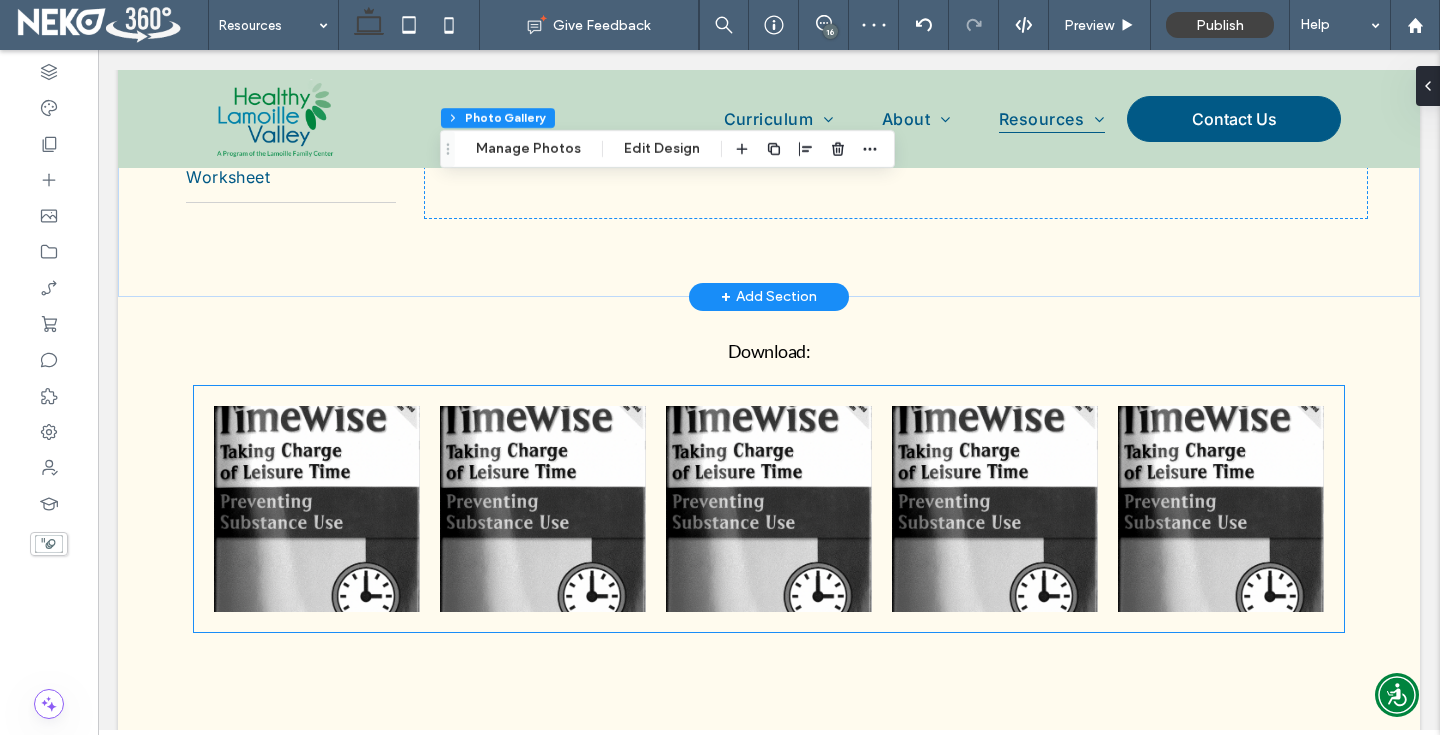 scroll, scrollTop: 1053, scrollLeft: 0, axis: vertical 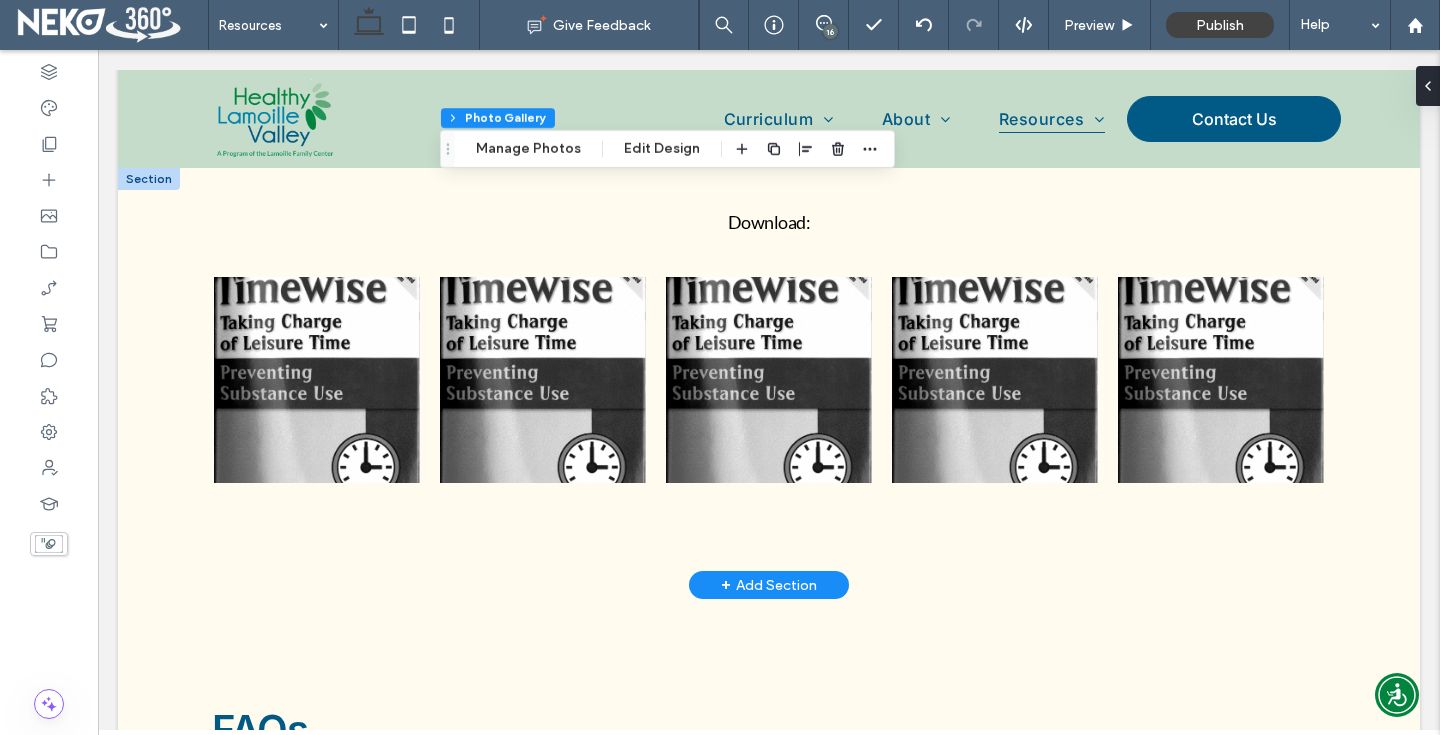 click at bounding box center [149, 179] 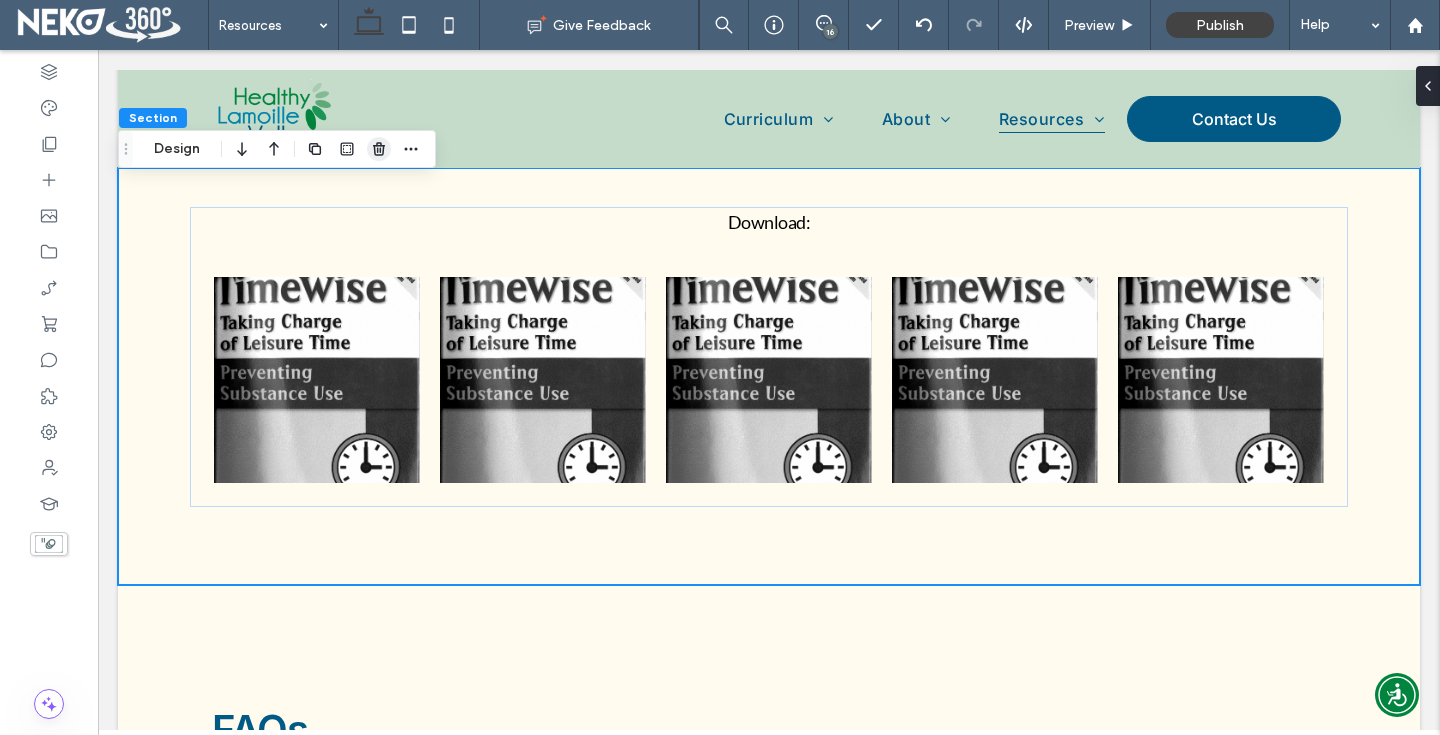 click 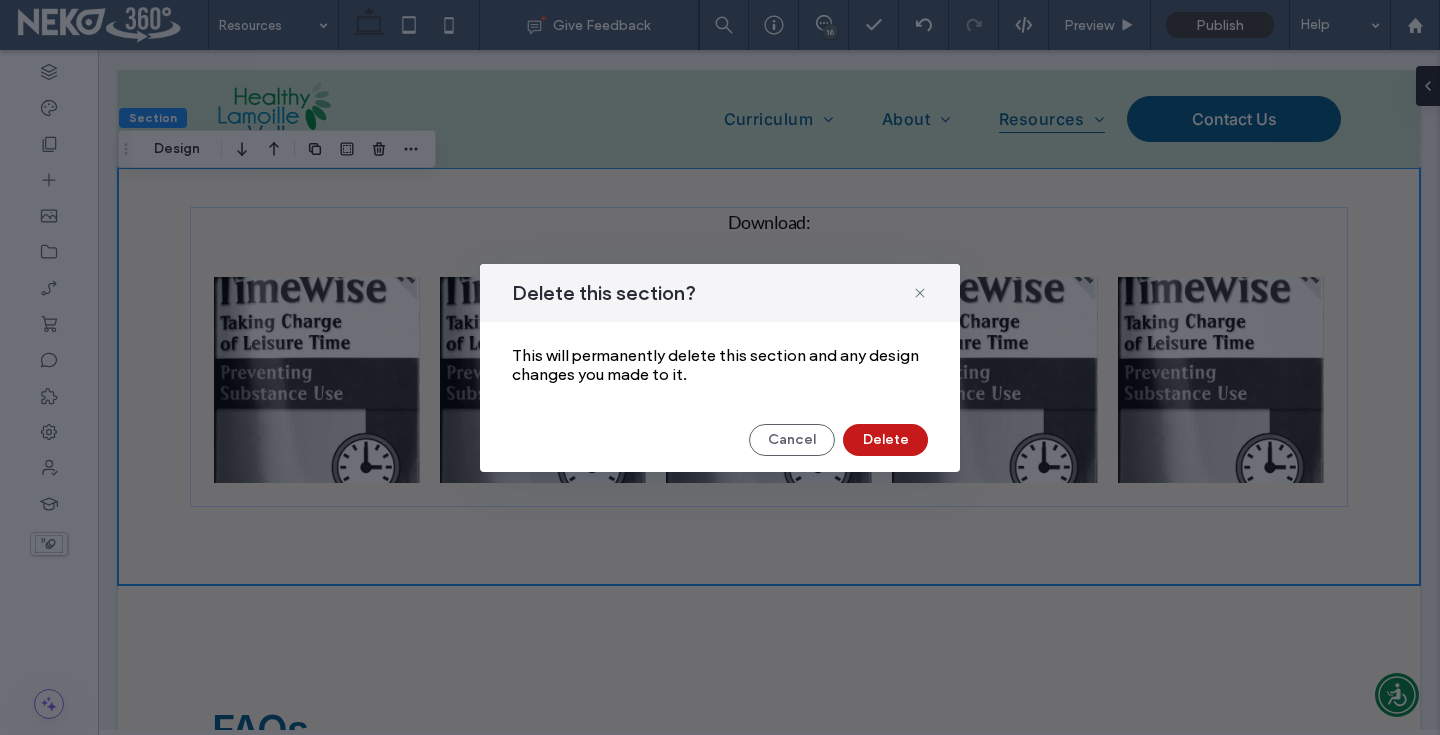 click on "Delete" at bounding box center [885, 440] 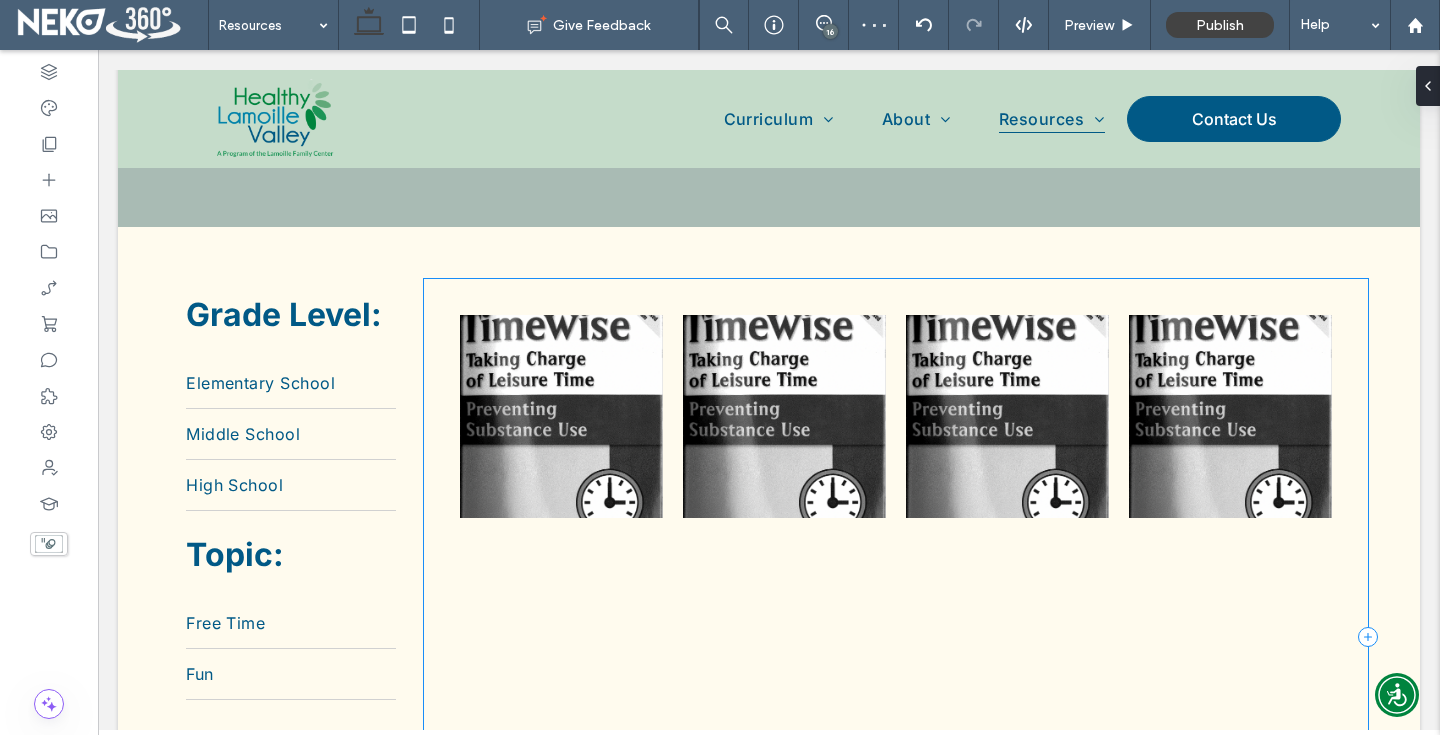 scroll, scrollTop: 140, scrollLeft: 0, axis: vertical 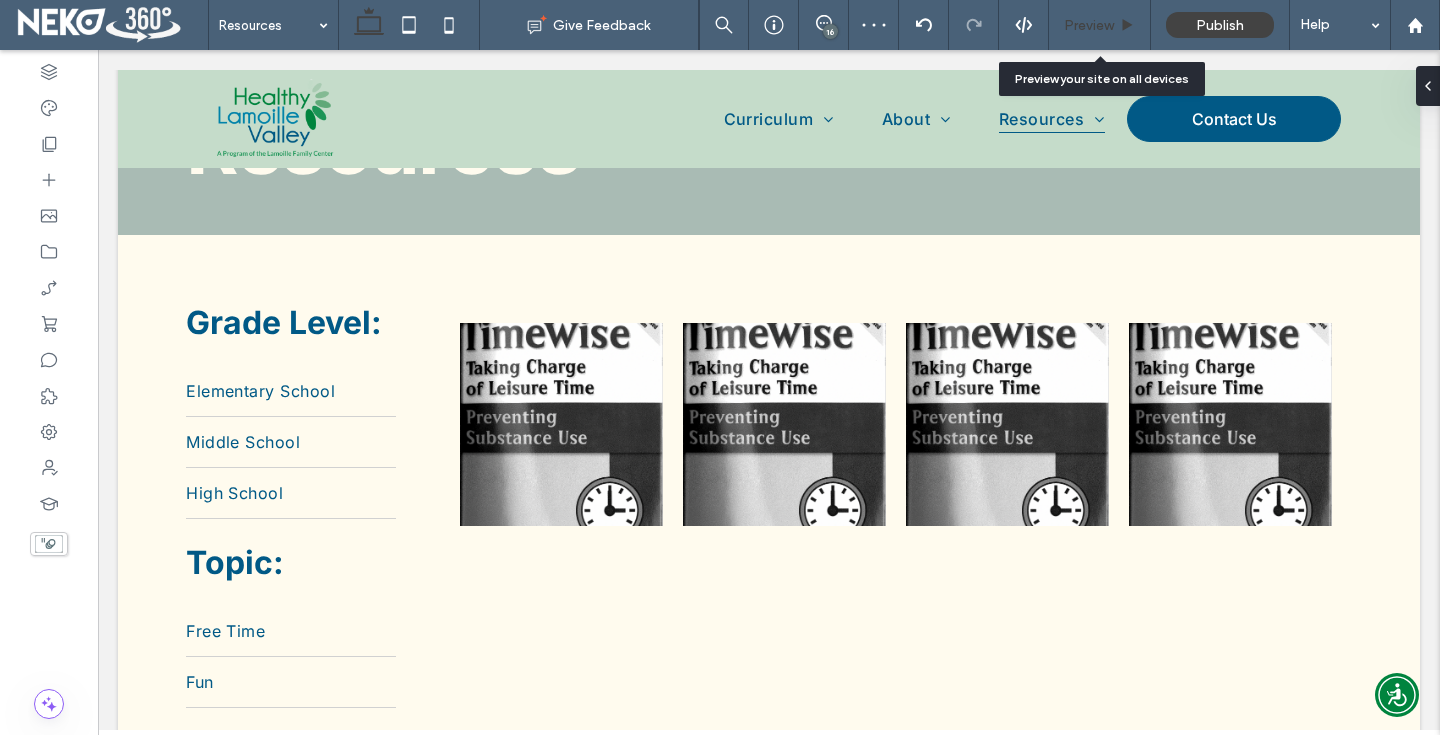click on "Preview" at bounding box center (1100, 25) 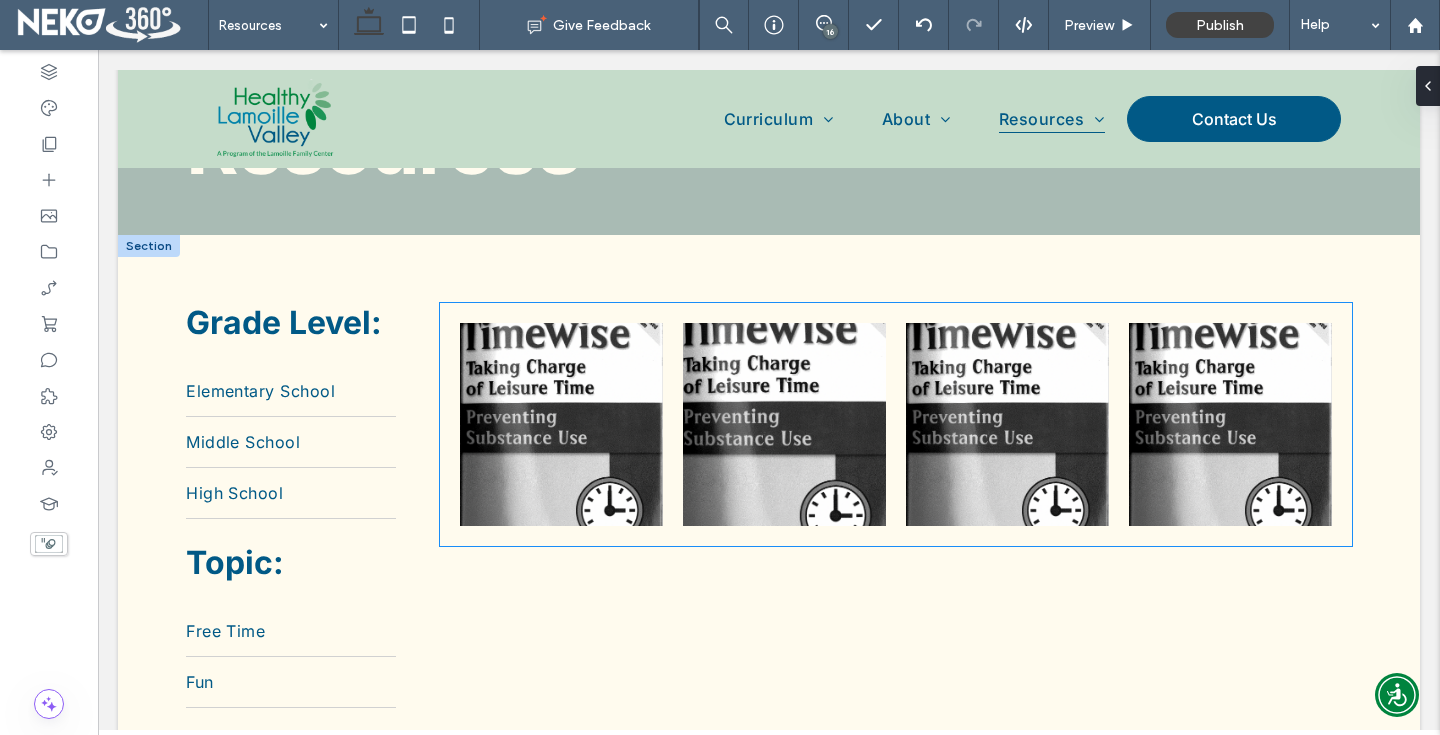 scroll, scrollTop: 0, scrollLeft: 0, axis: both 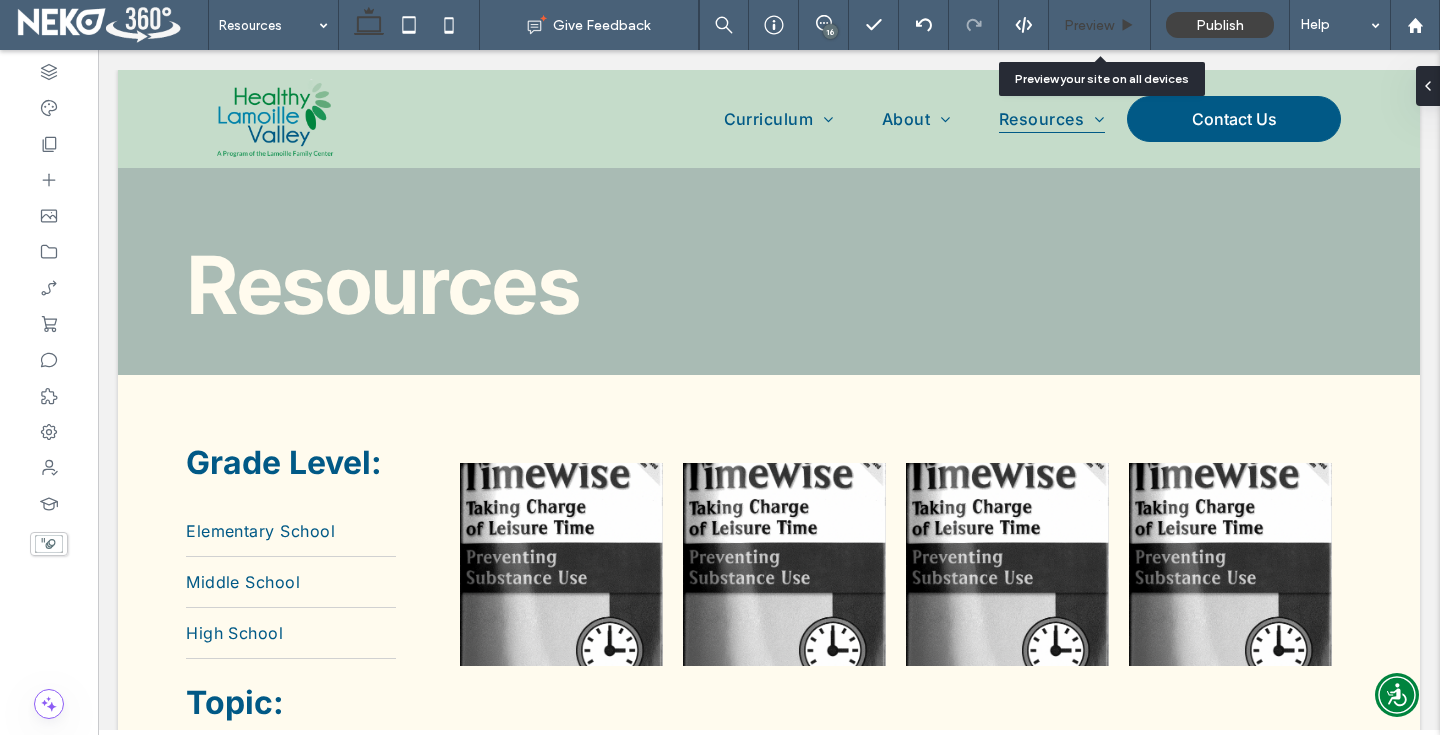 click on "Preview" at bounding box center (1089, 25) 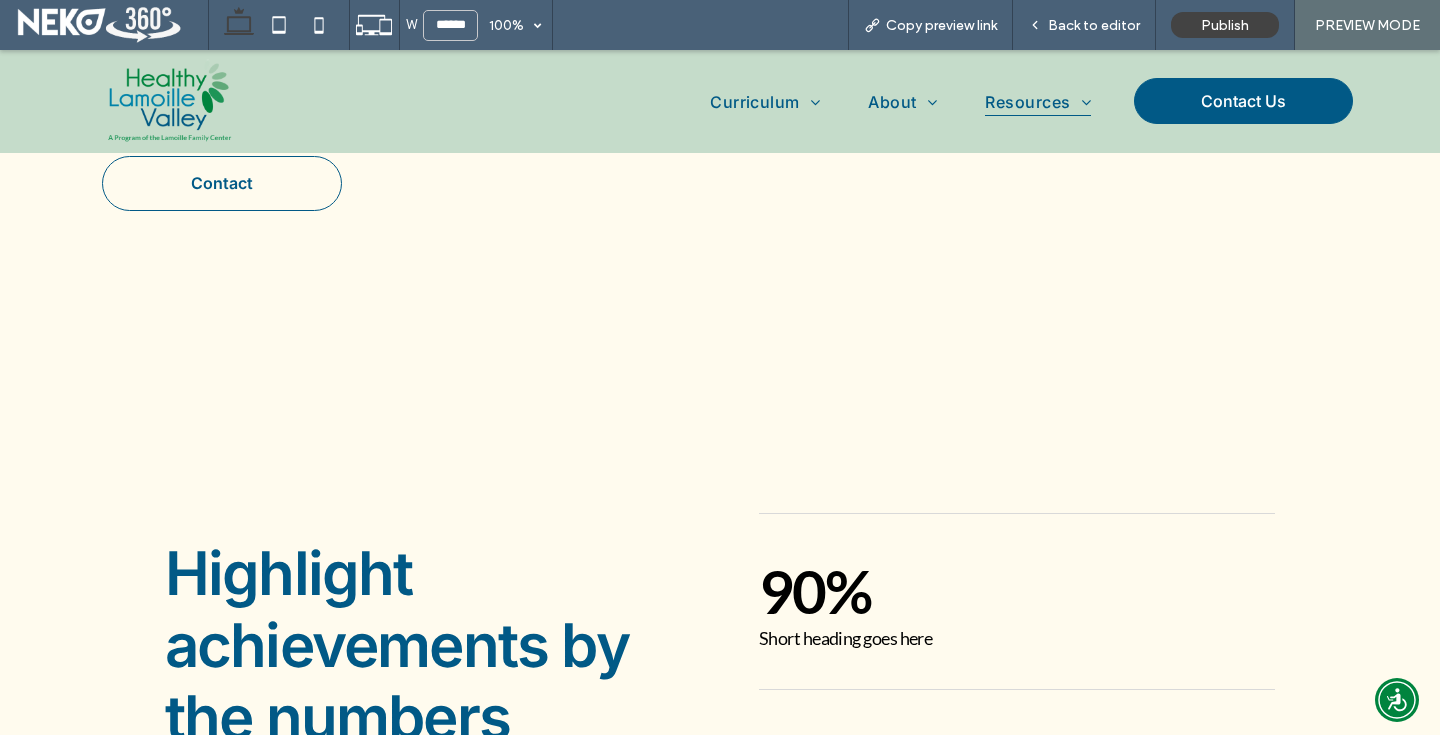 scroll, scrollTop: 2249, scrollLeft: 0, axis: vertical 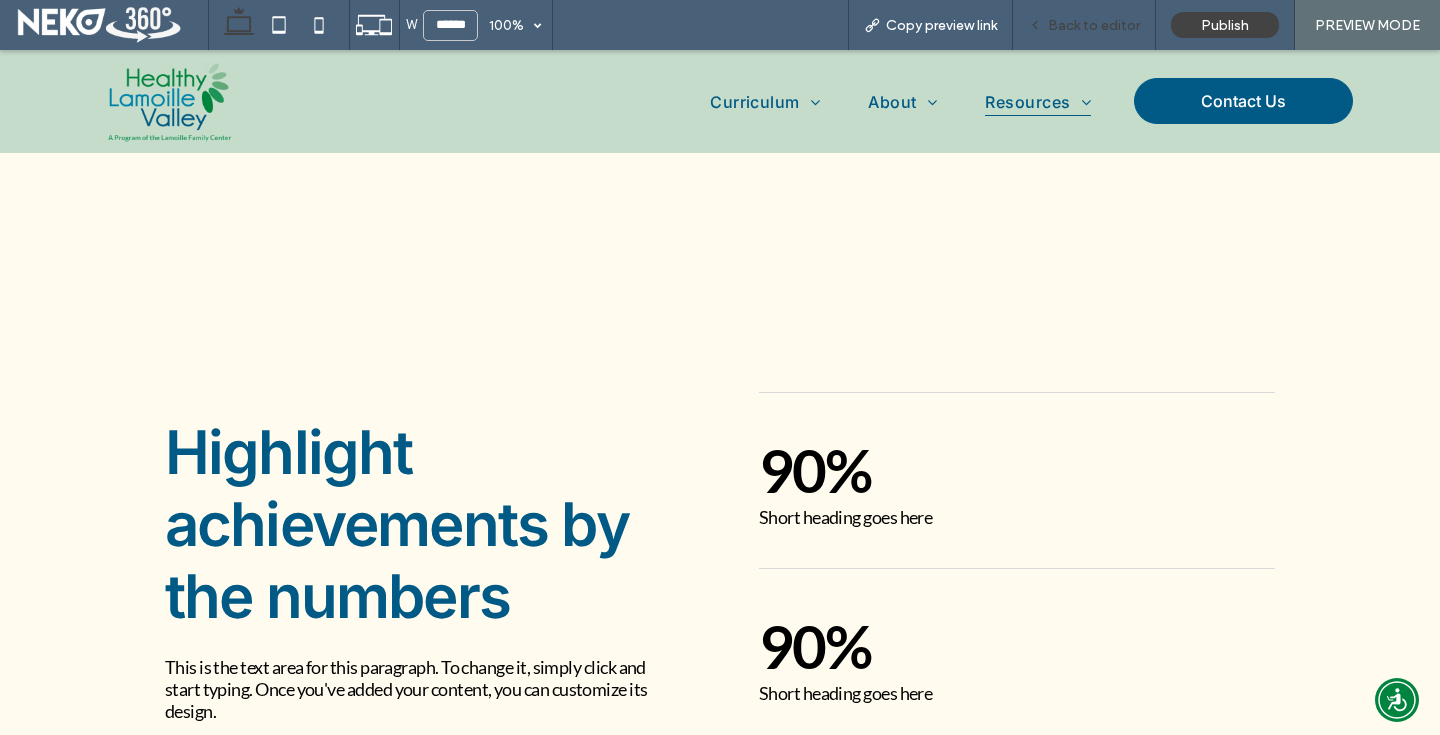 click on "Back to editor" at bounding box center (1084, 25) 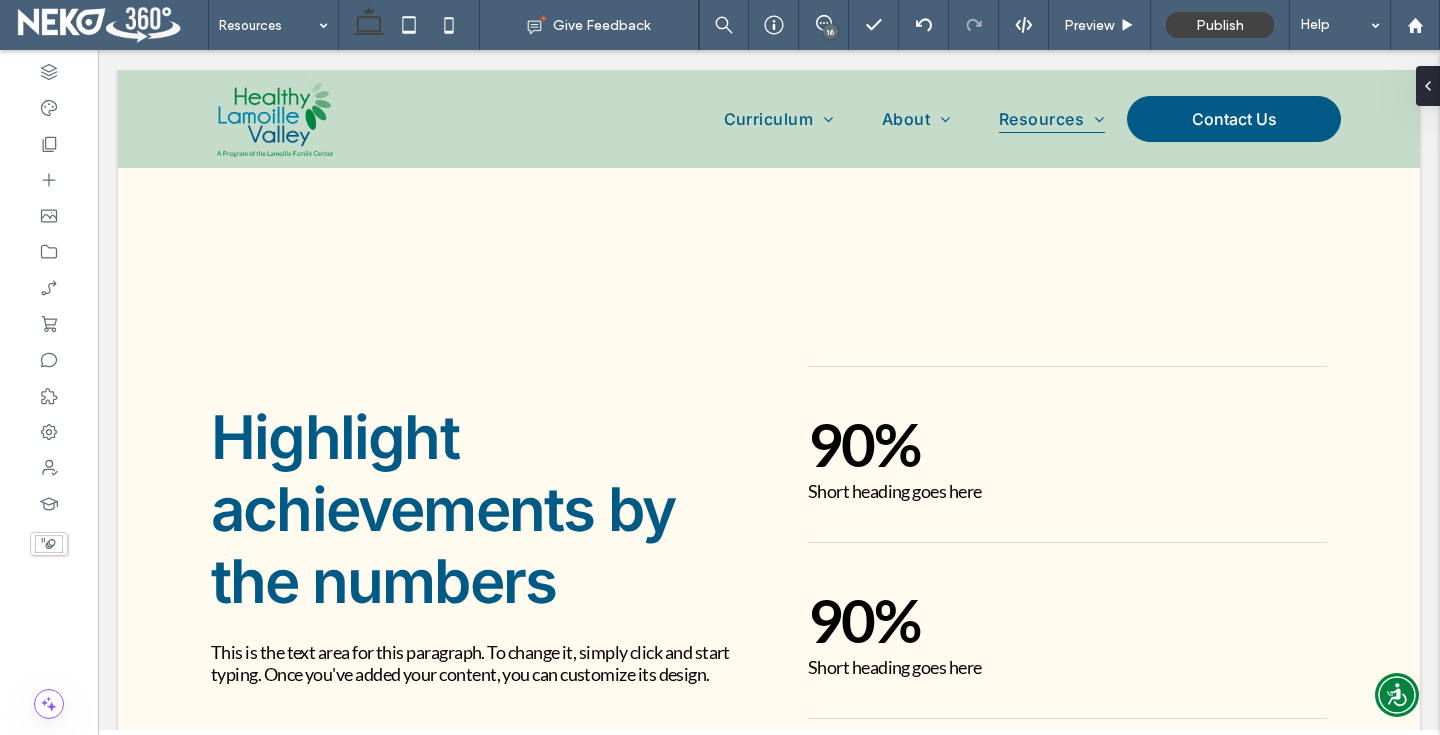 scroll, scrollTop: 2215, scrollLeft: 0, axis: vertical 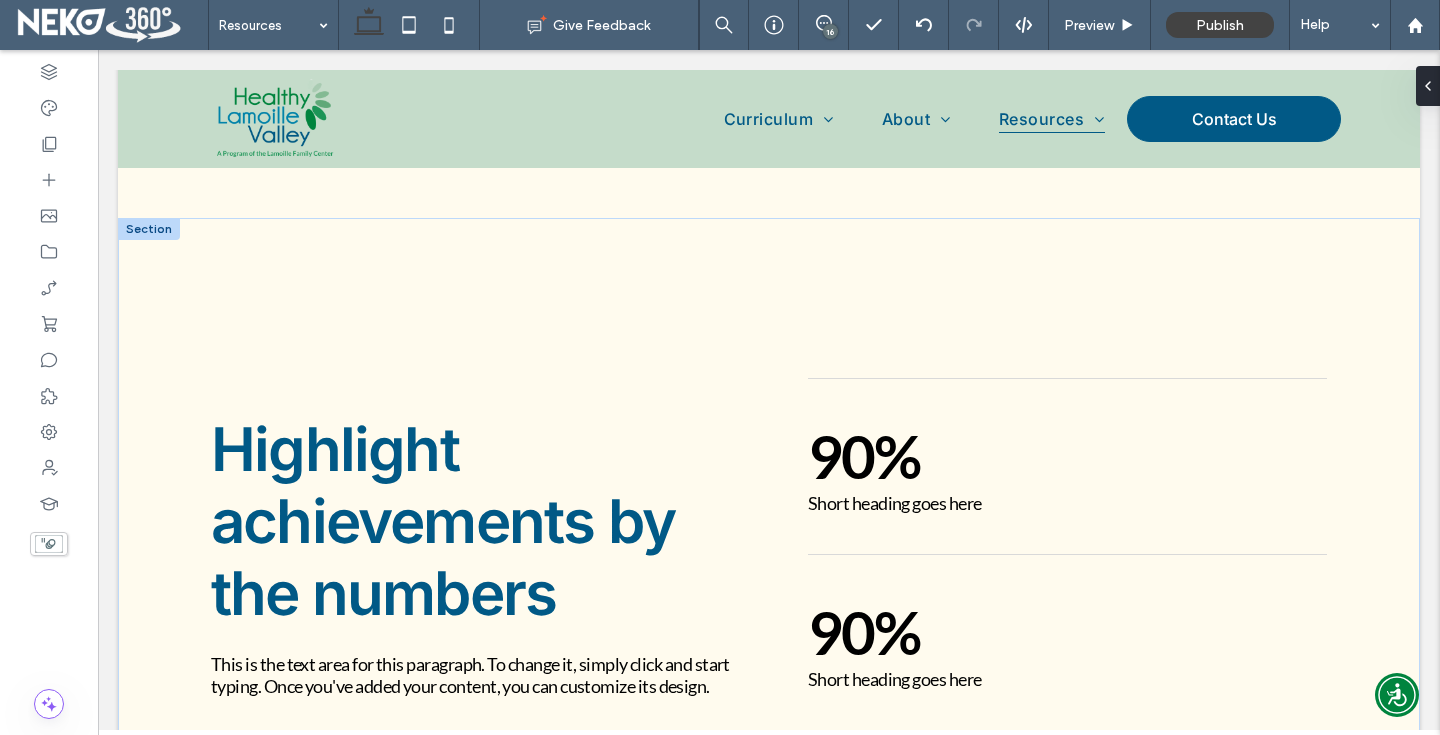 click at bounding box center [149, 229] 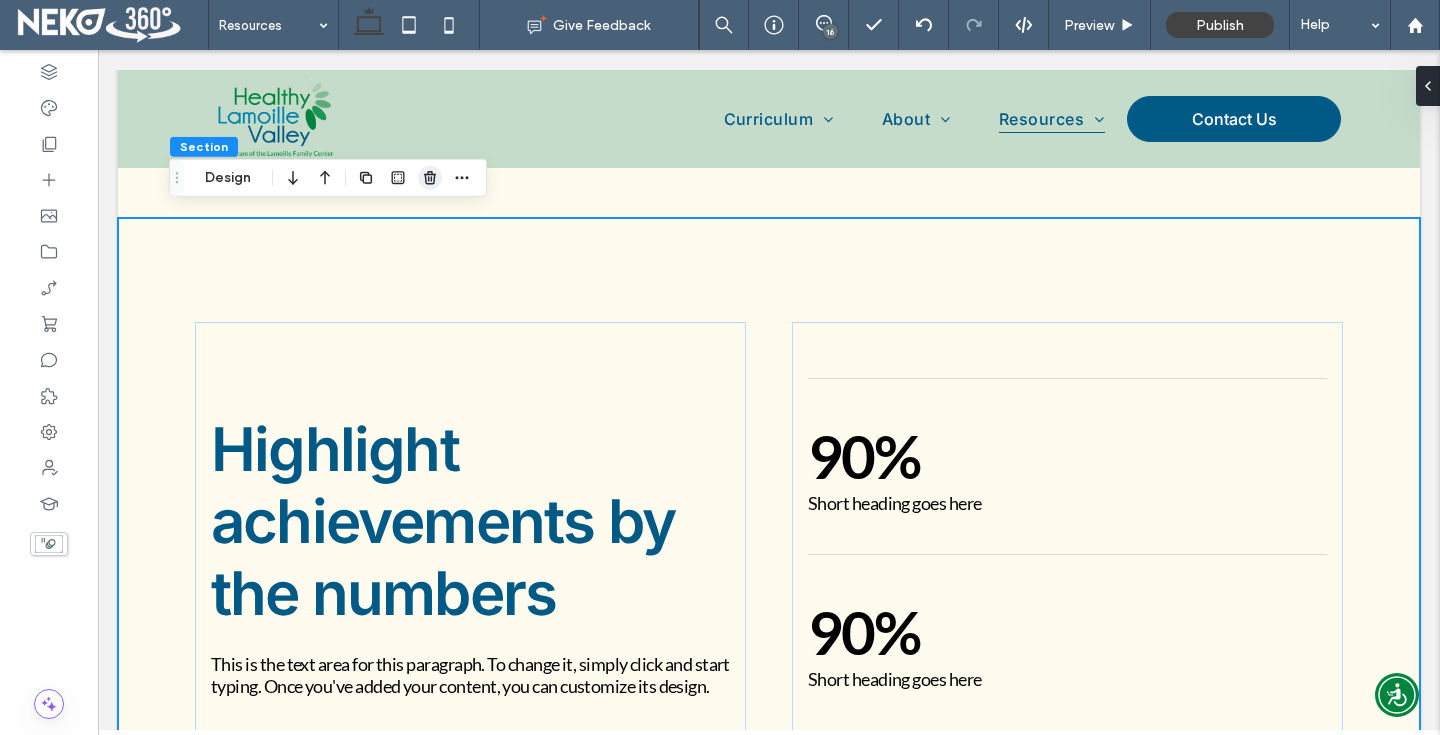 click at bounding box center [430, 178] 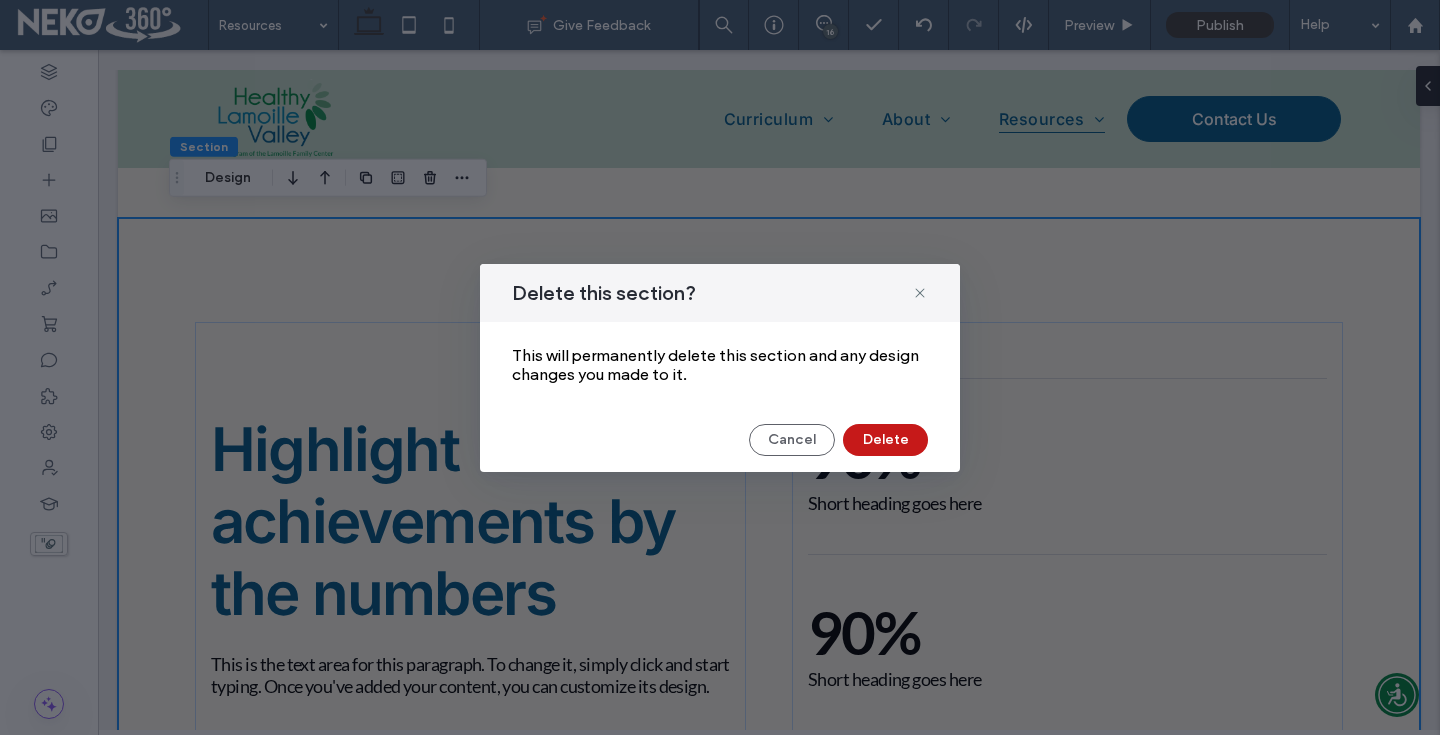 click on "Delete" at bounding box center (885, 440) 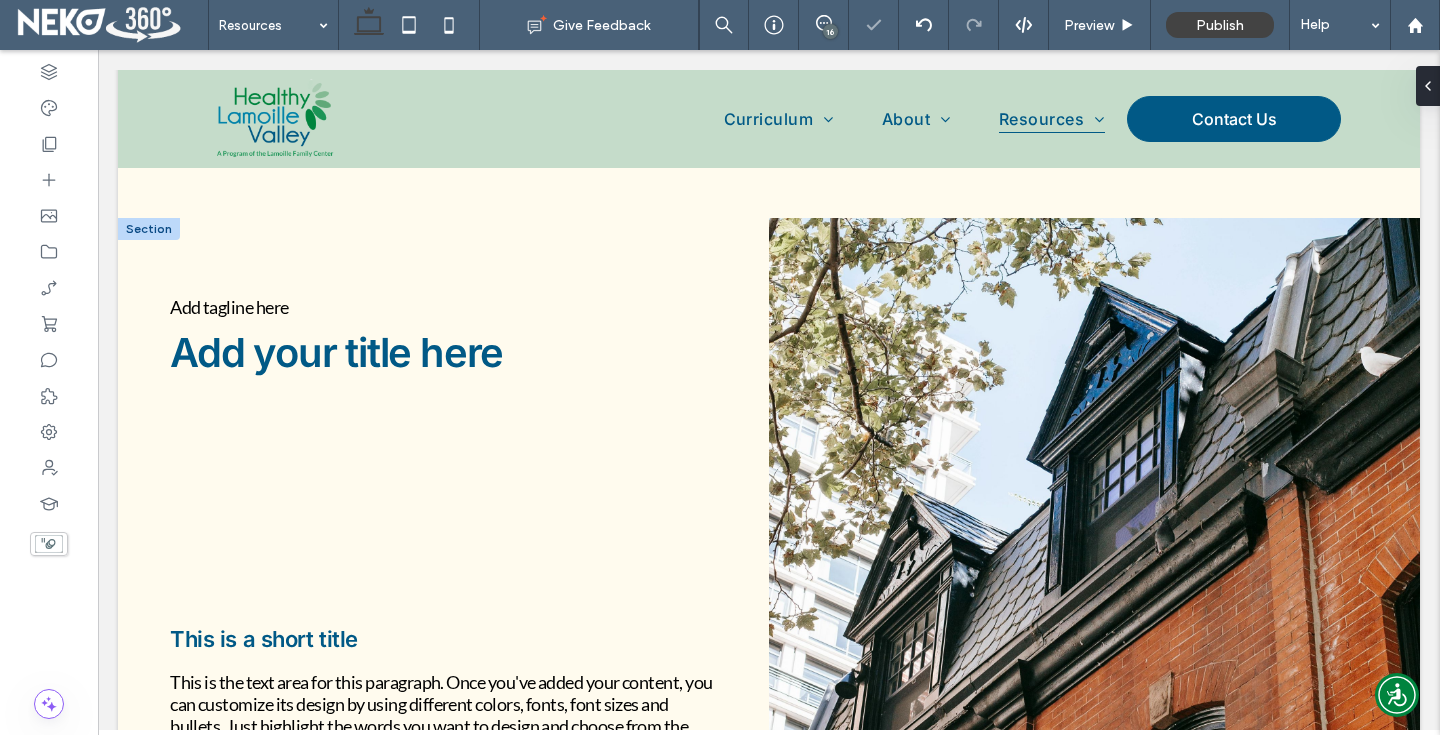 click at bounding box center [149, 229] 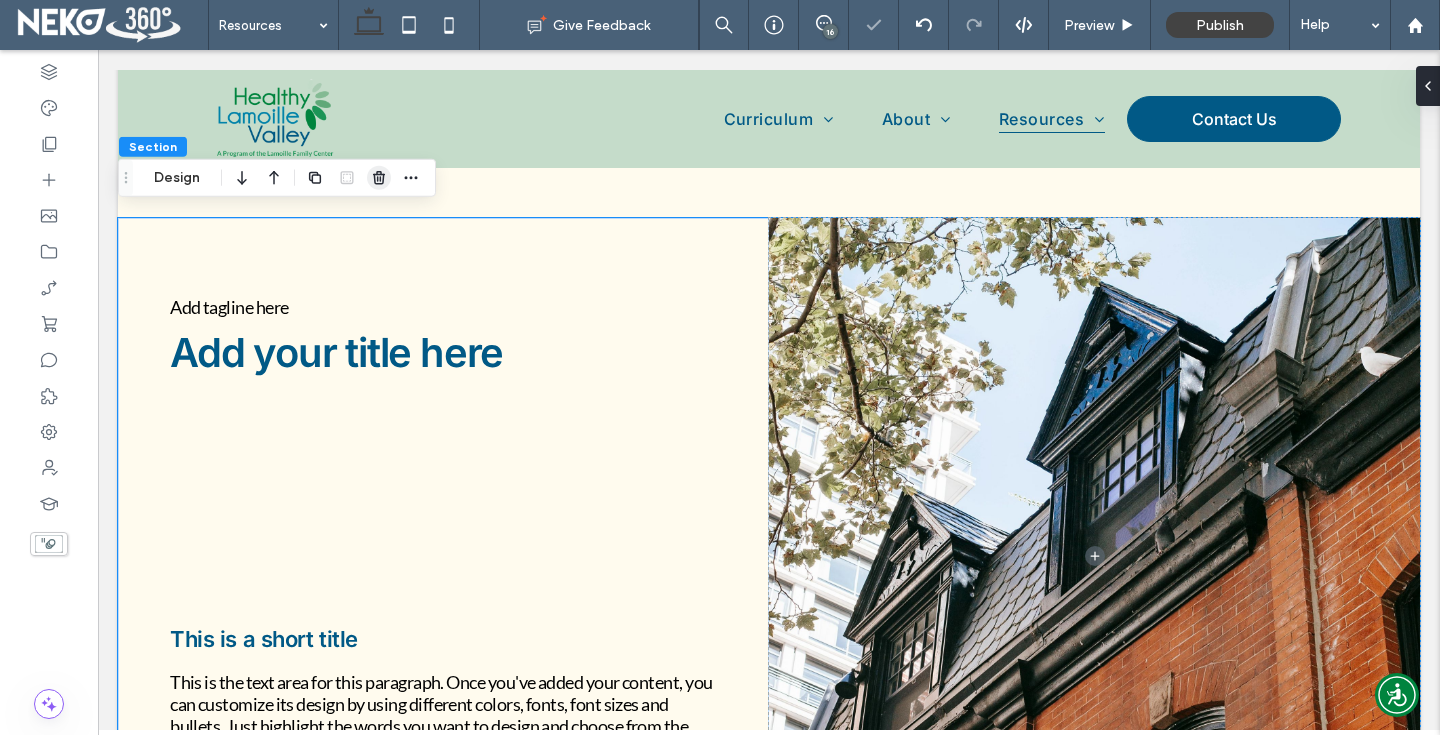 click 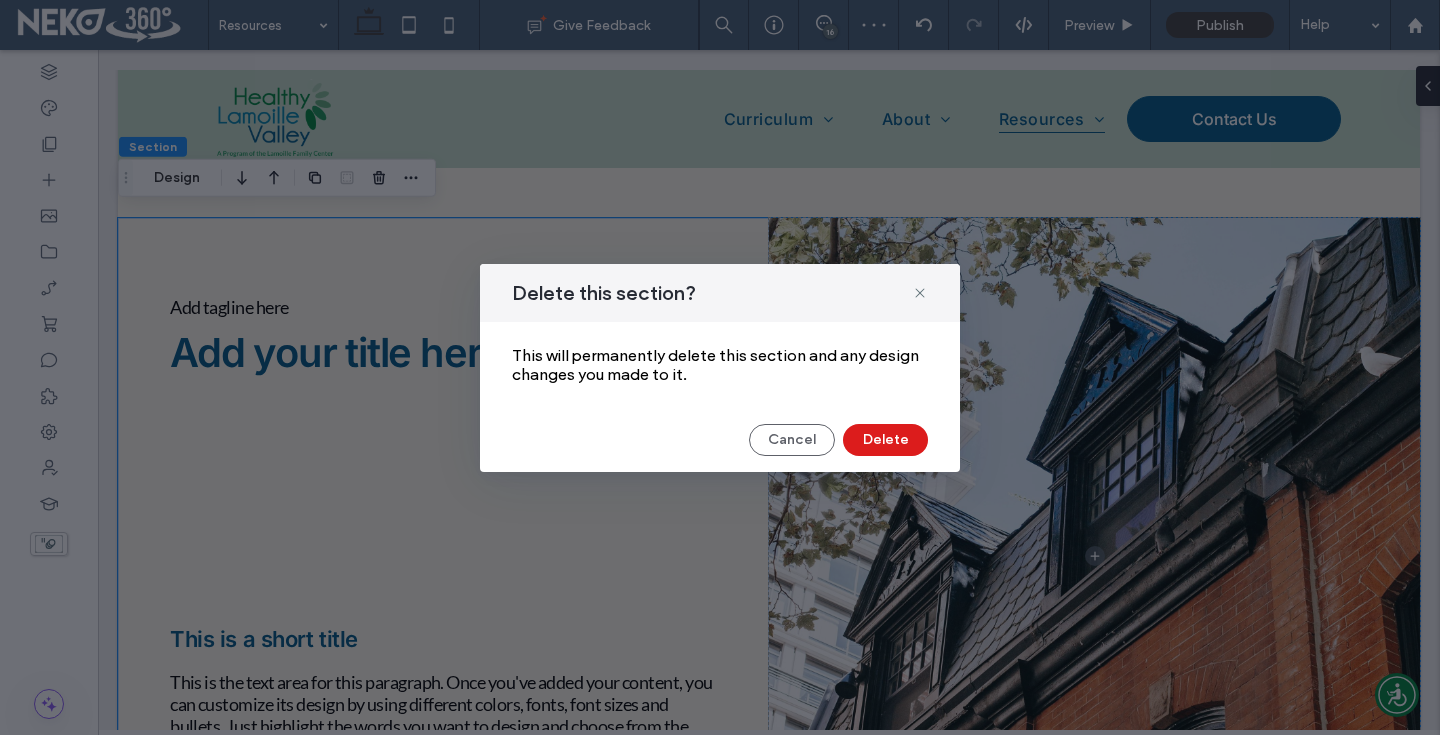 click on "Delete this section? This will permanently delete this section and any design changes you made to it. Cancel Delete" at bounding box center (720, 368) 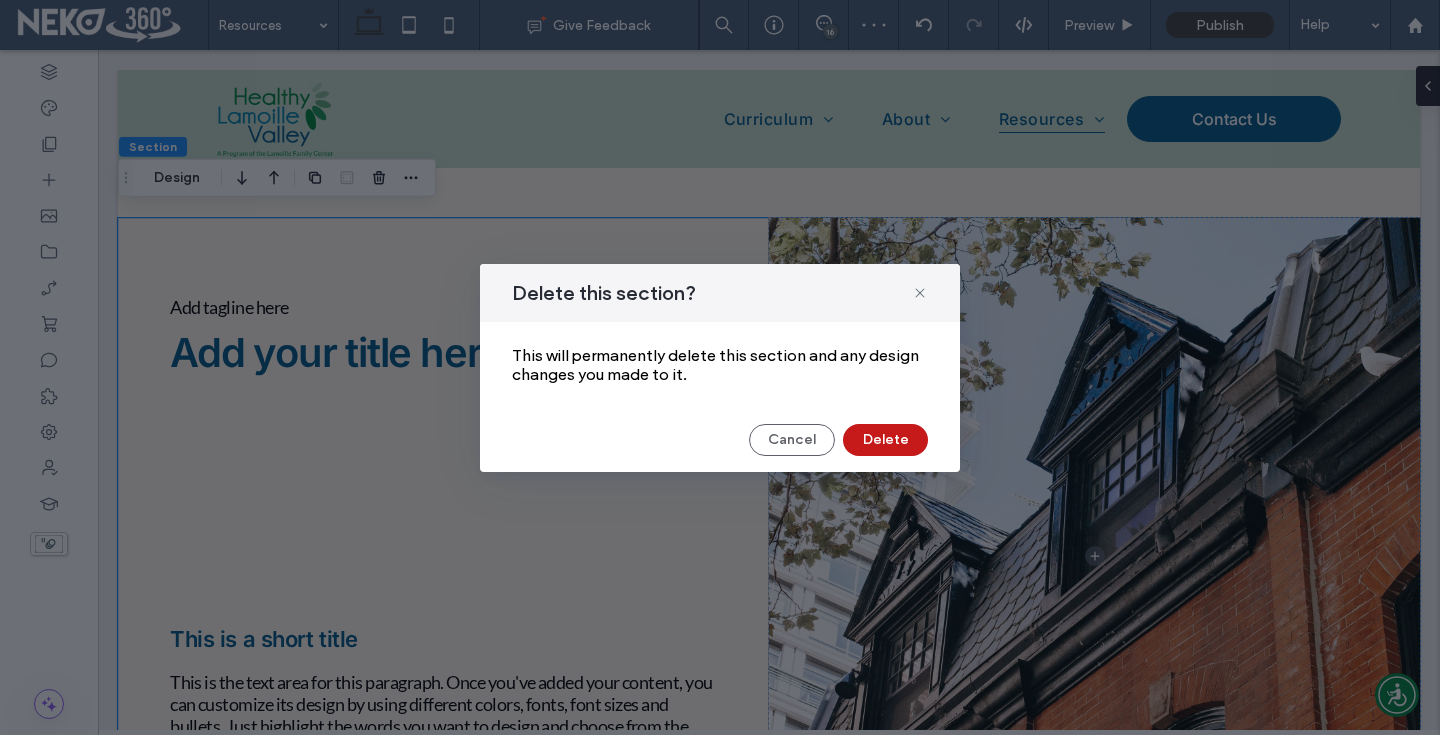click on "Delete" at bounding box center (885, 440) 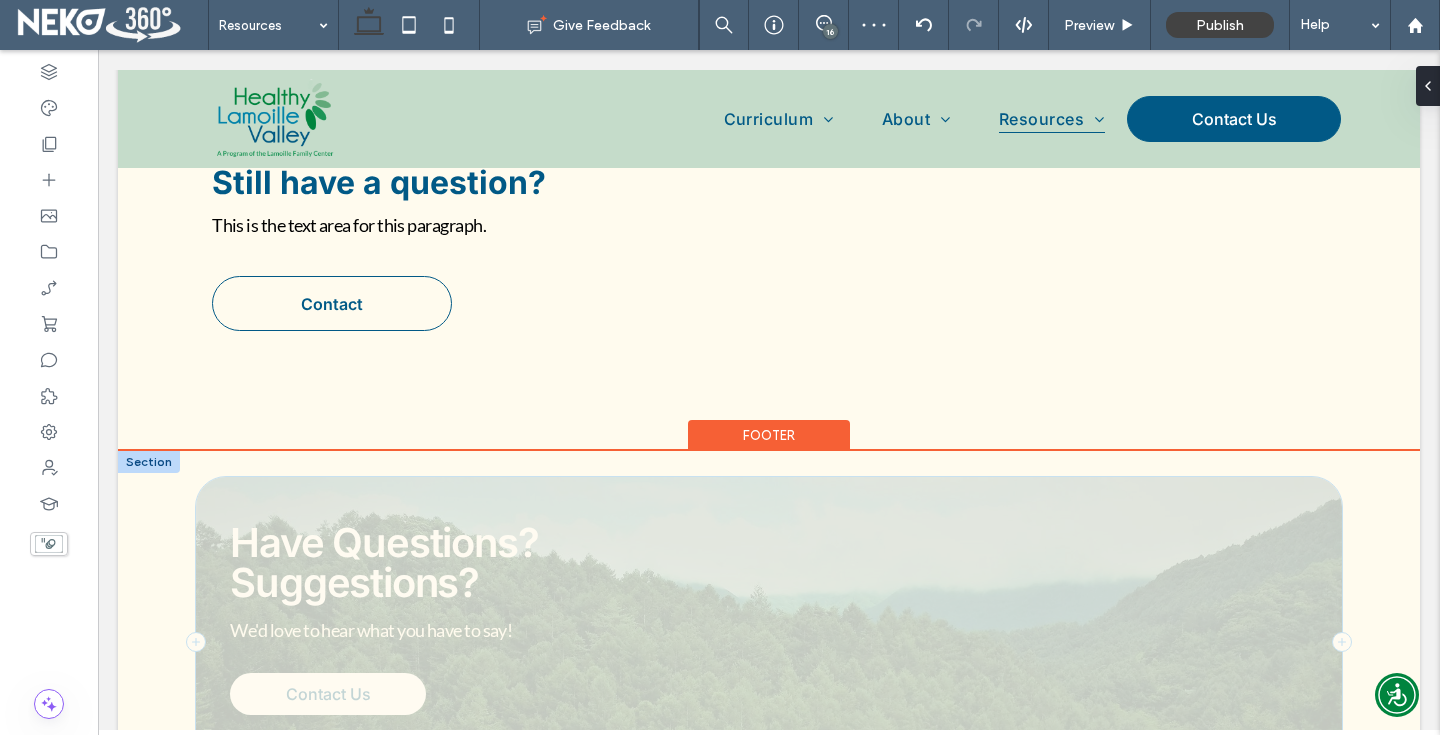 scroll, scrollTop: 1932, scrollLeft: 0, axis: vertical 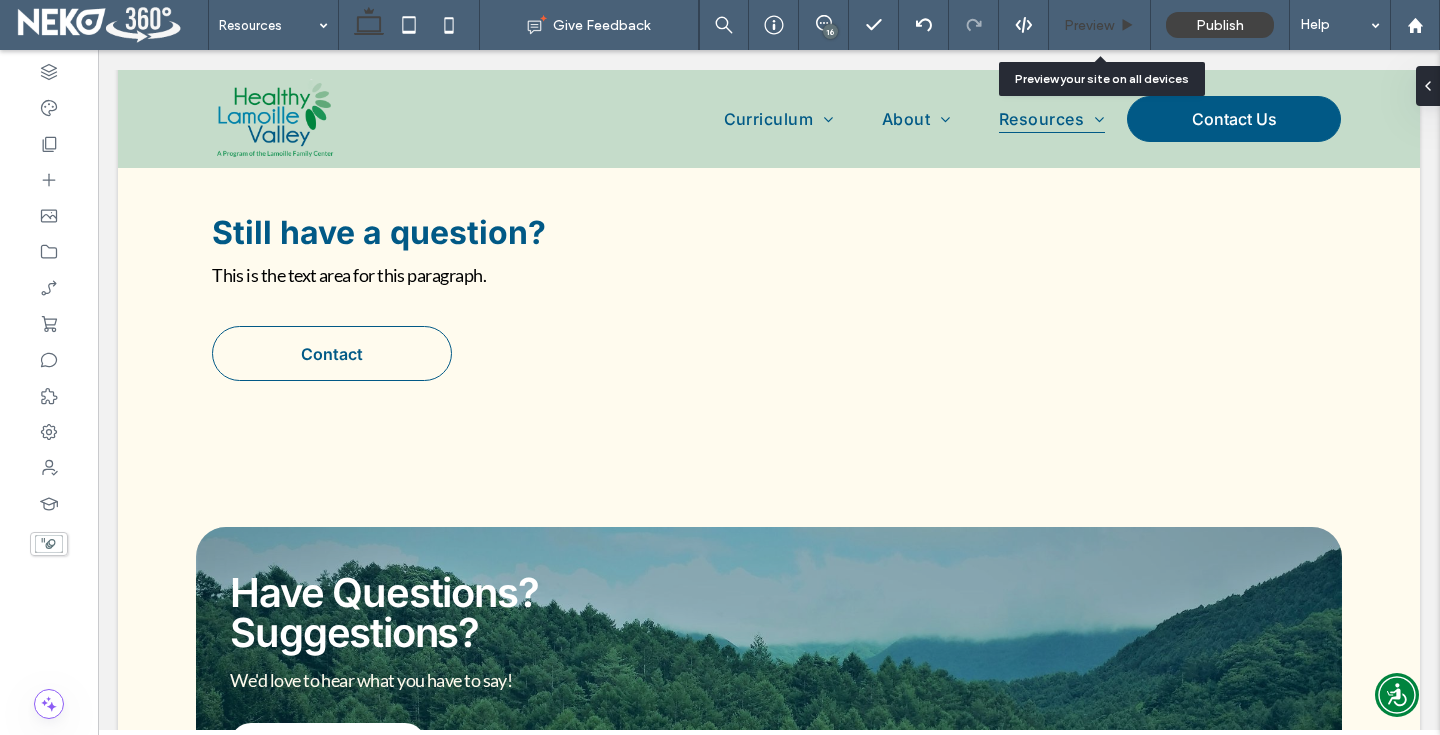click on "Preview" at bounding box center [1100, 25] 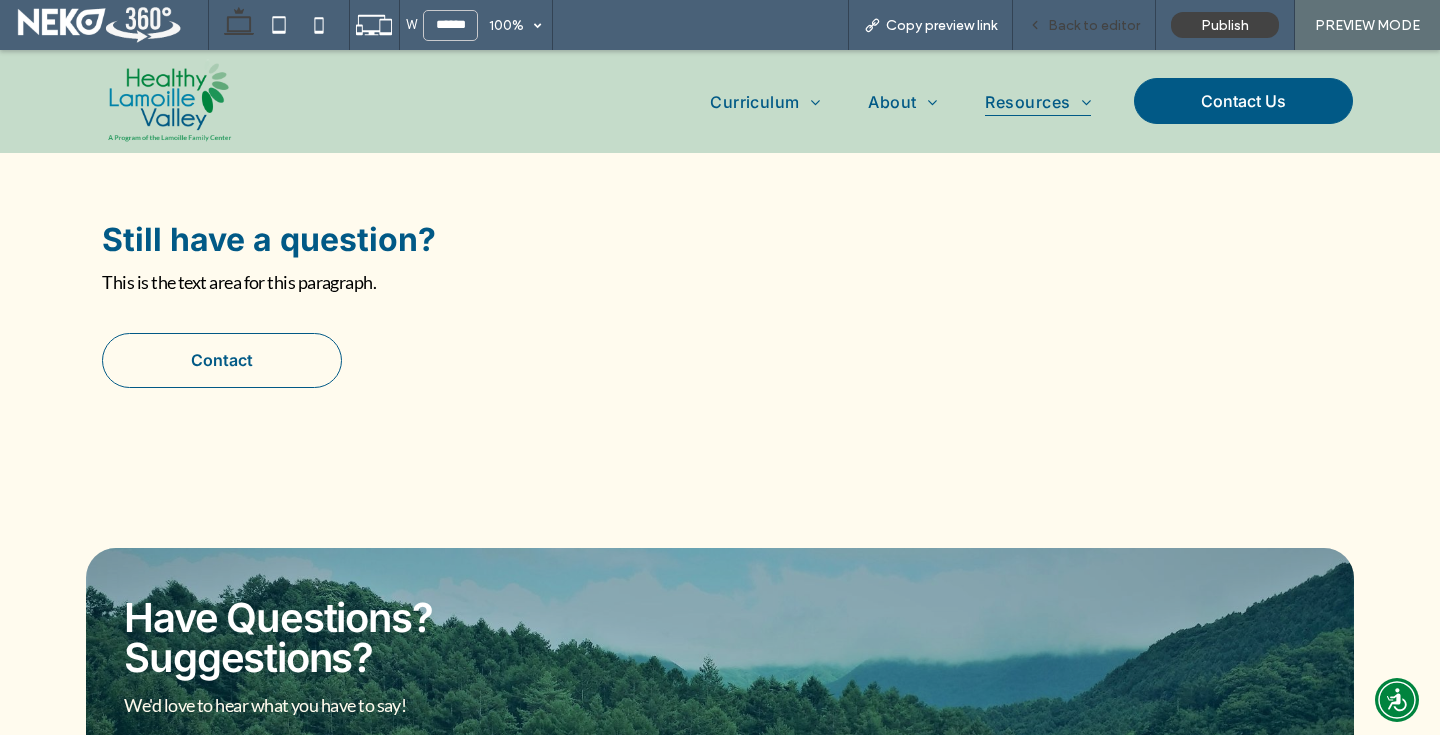 click on "Back to editor" at bounding box center (1094, 25) 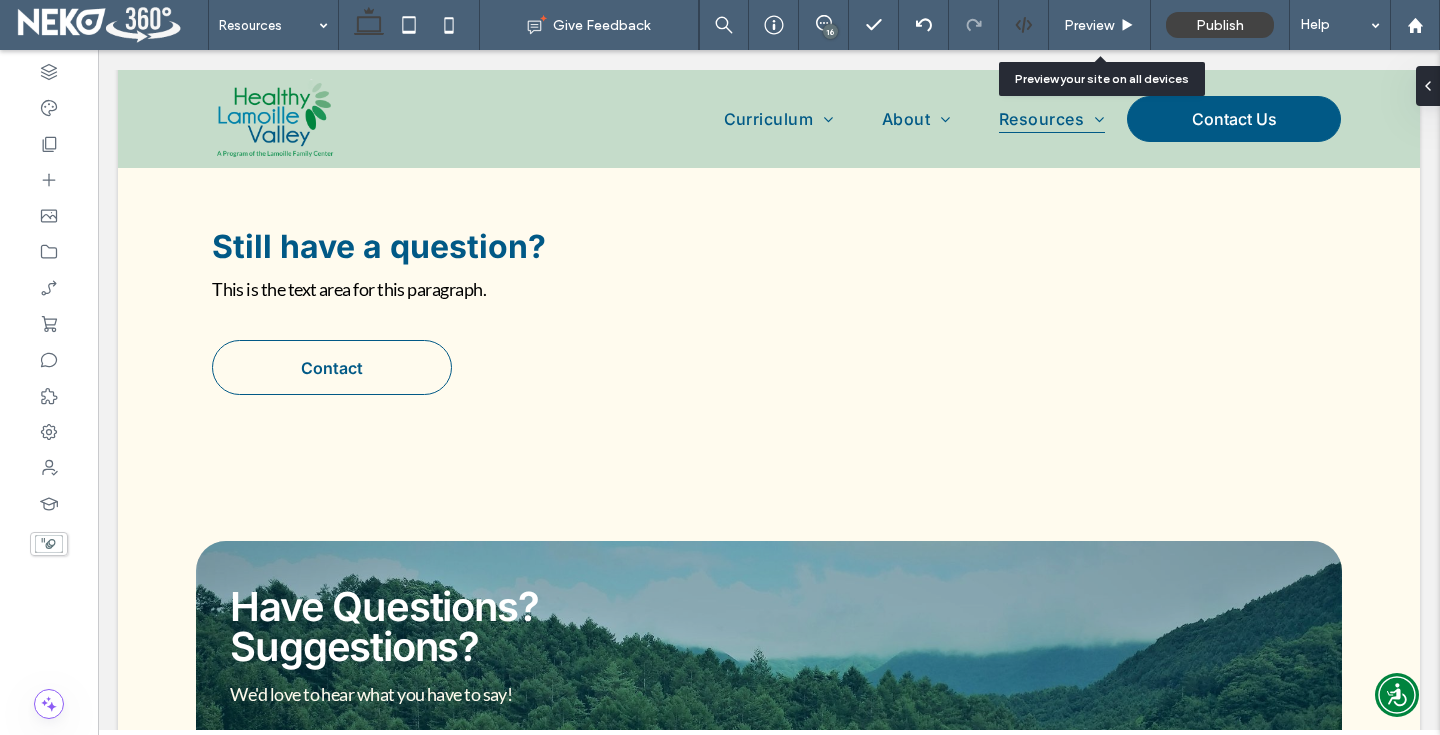 scroll, scrollTop: 1916, scrollLeft: 0, axis: vertical 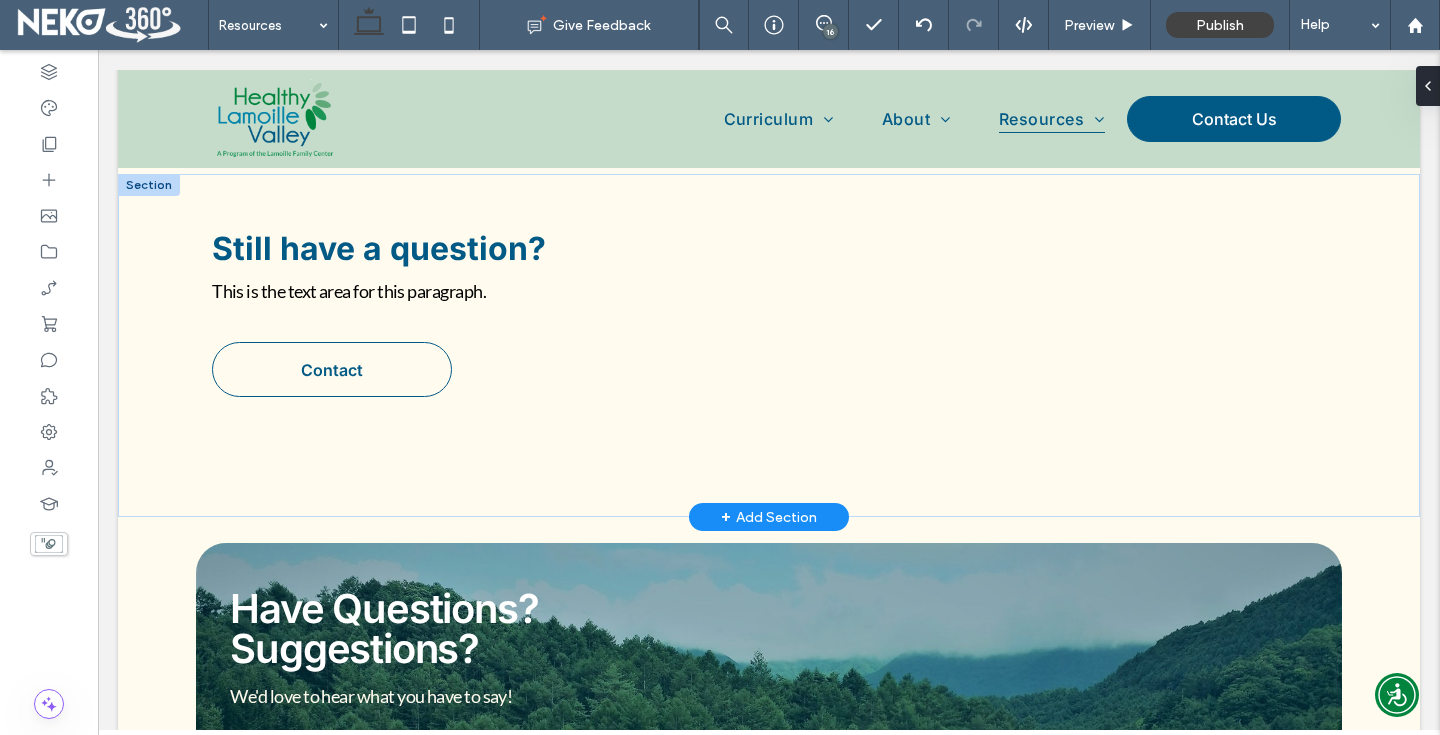 click at bounding box center [149, 185] 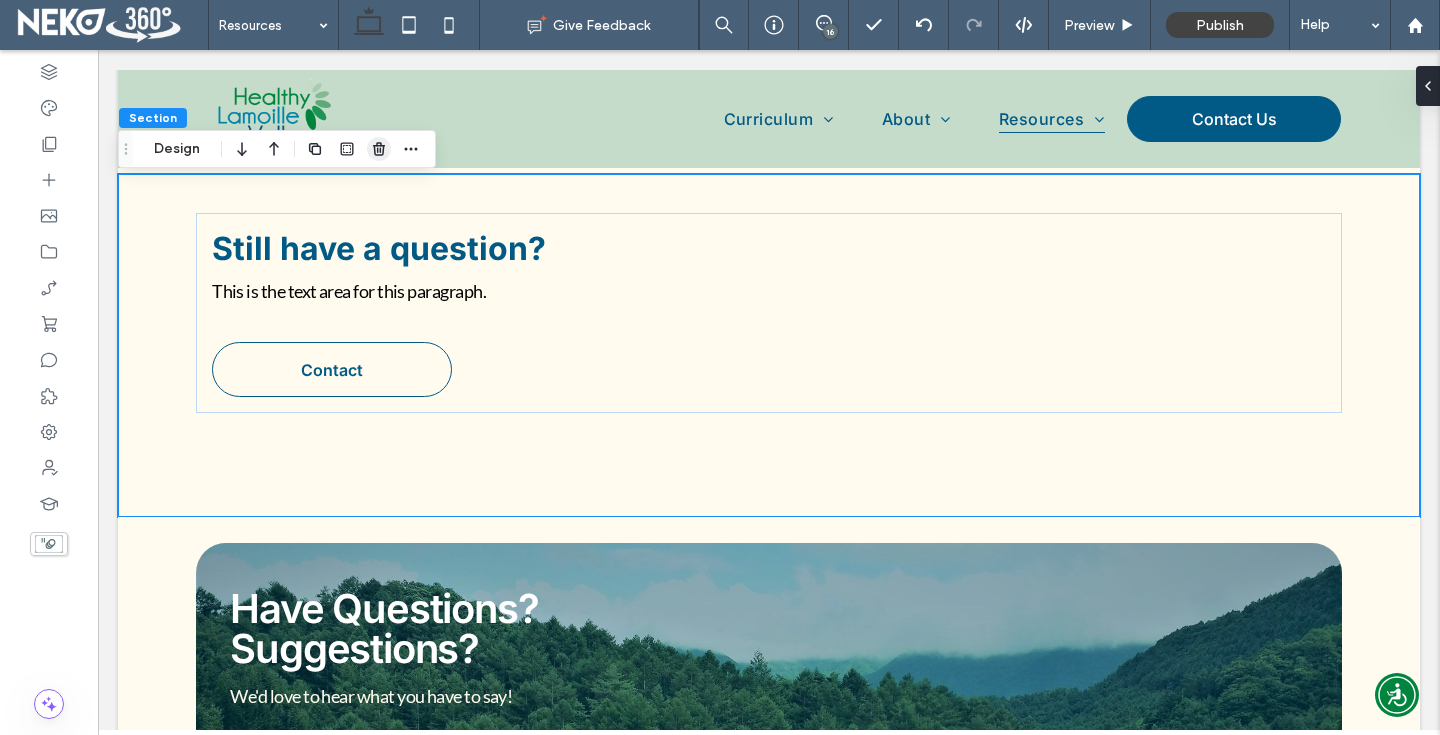 click 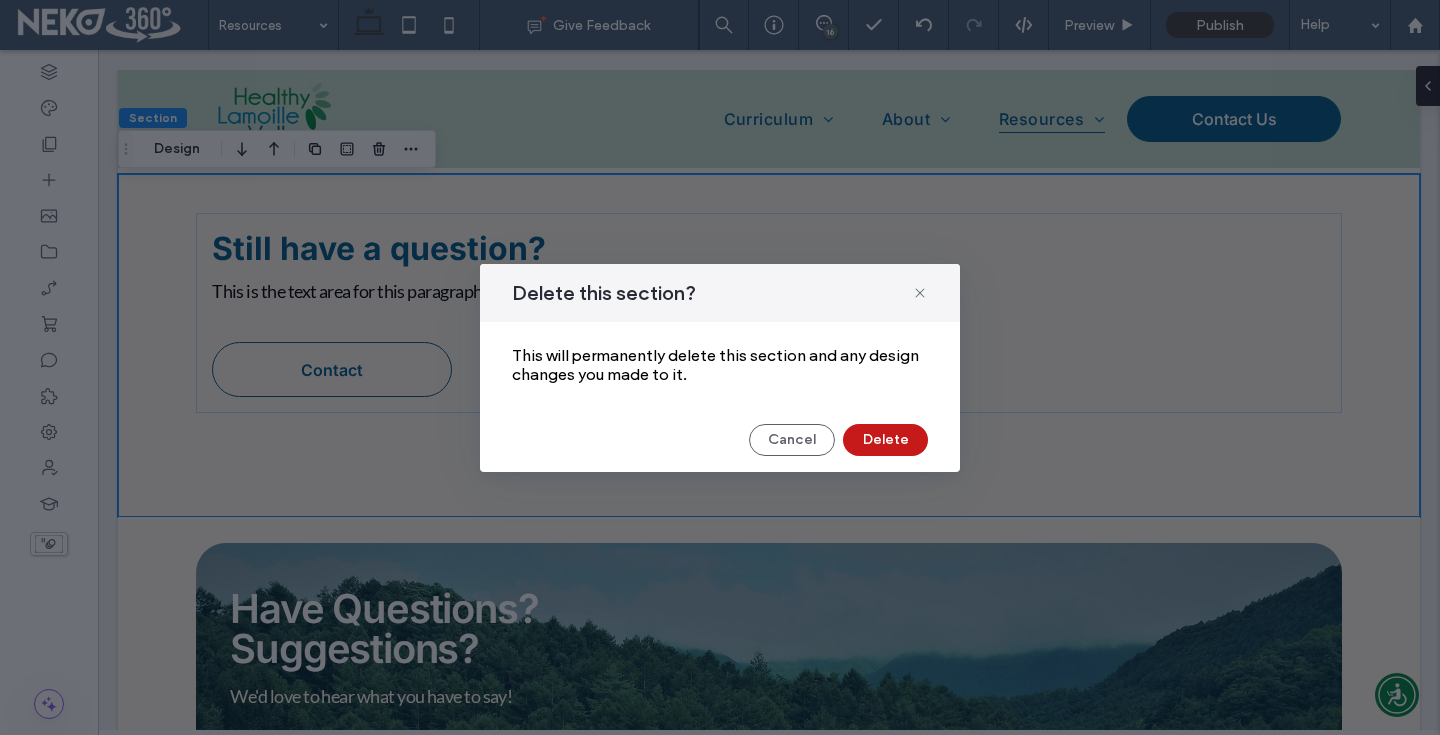click on "Delete" at bounding box center [885, 440] 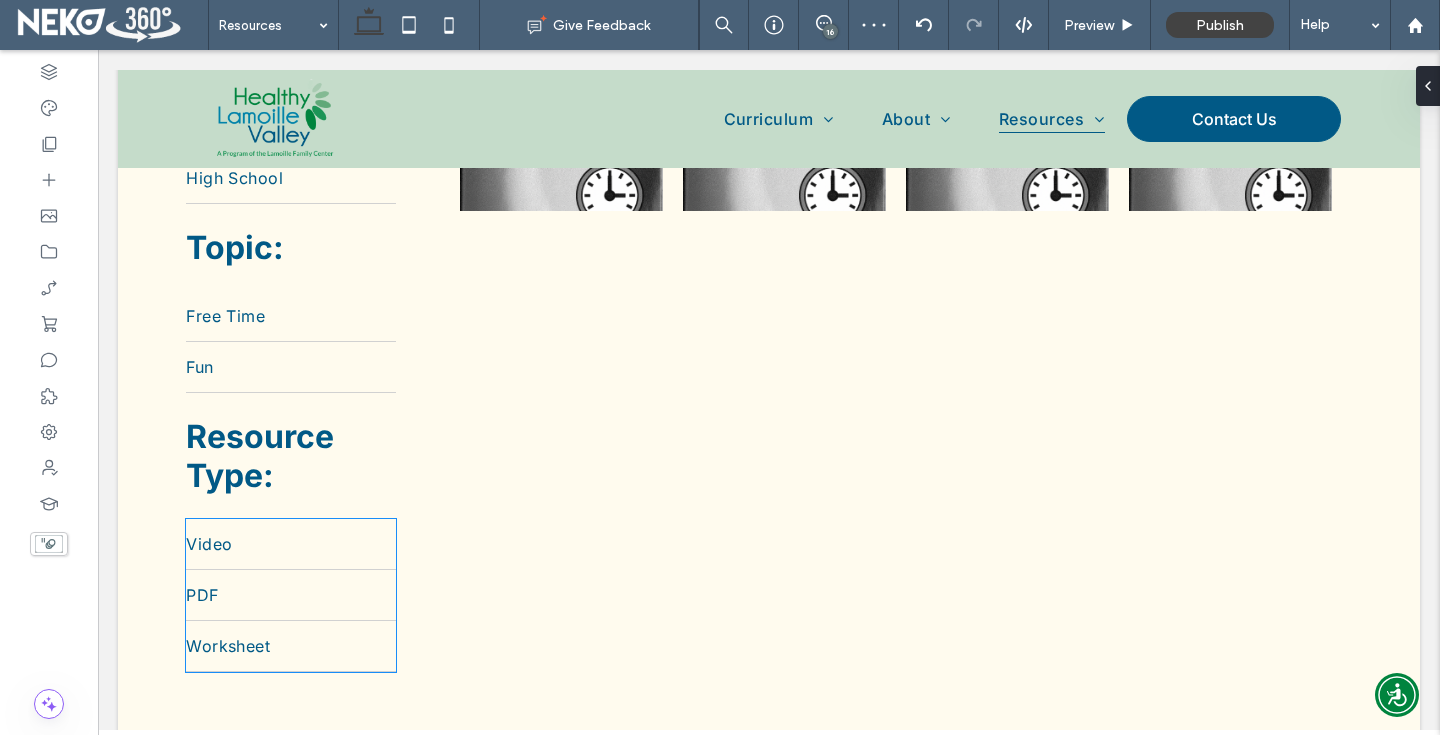 scroll, scrollTop: 458, scrollLeft: 0, axis: vertical 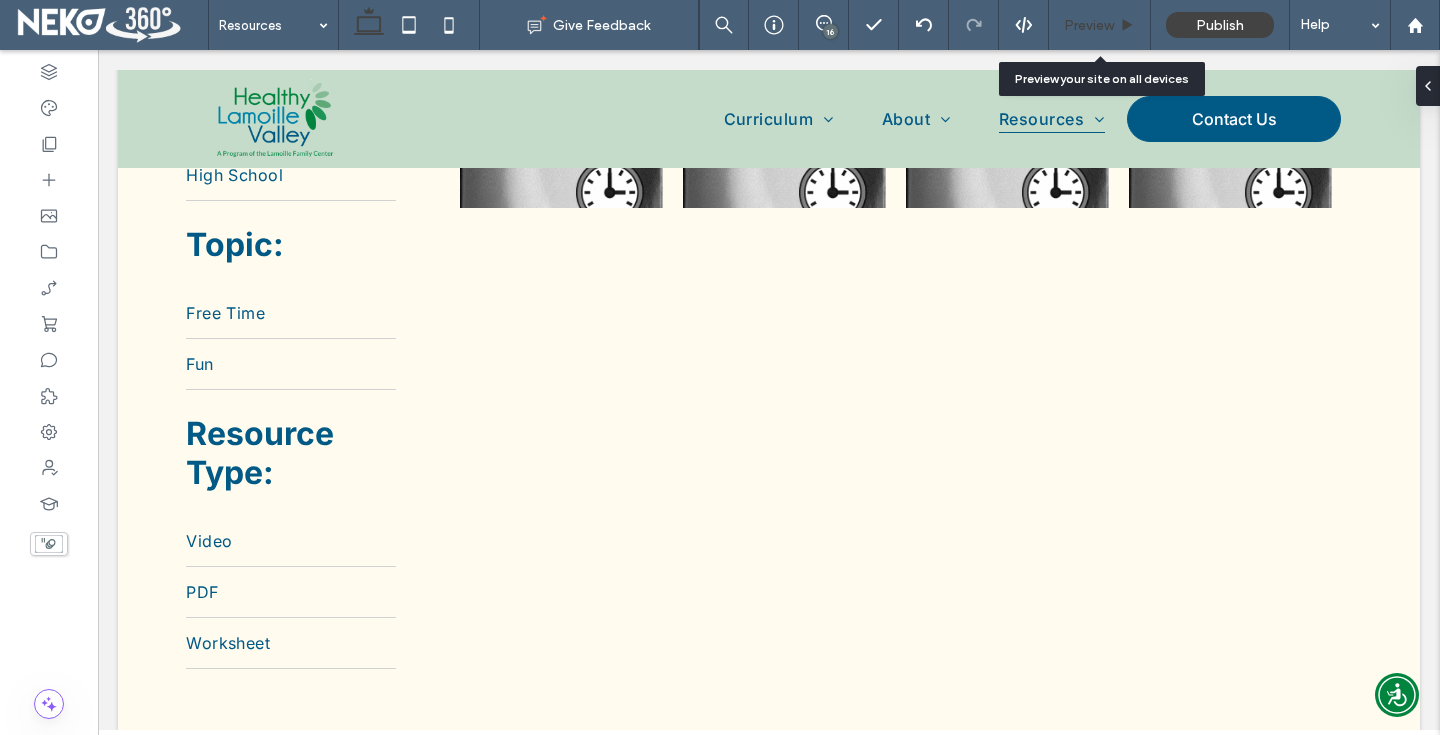 click on "Preview" at bounding box center (1100, 25) 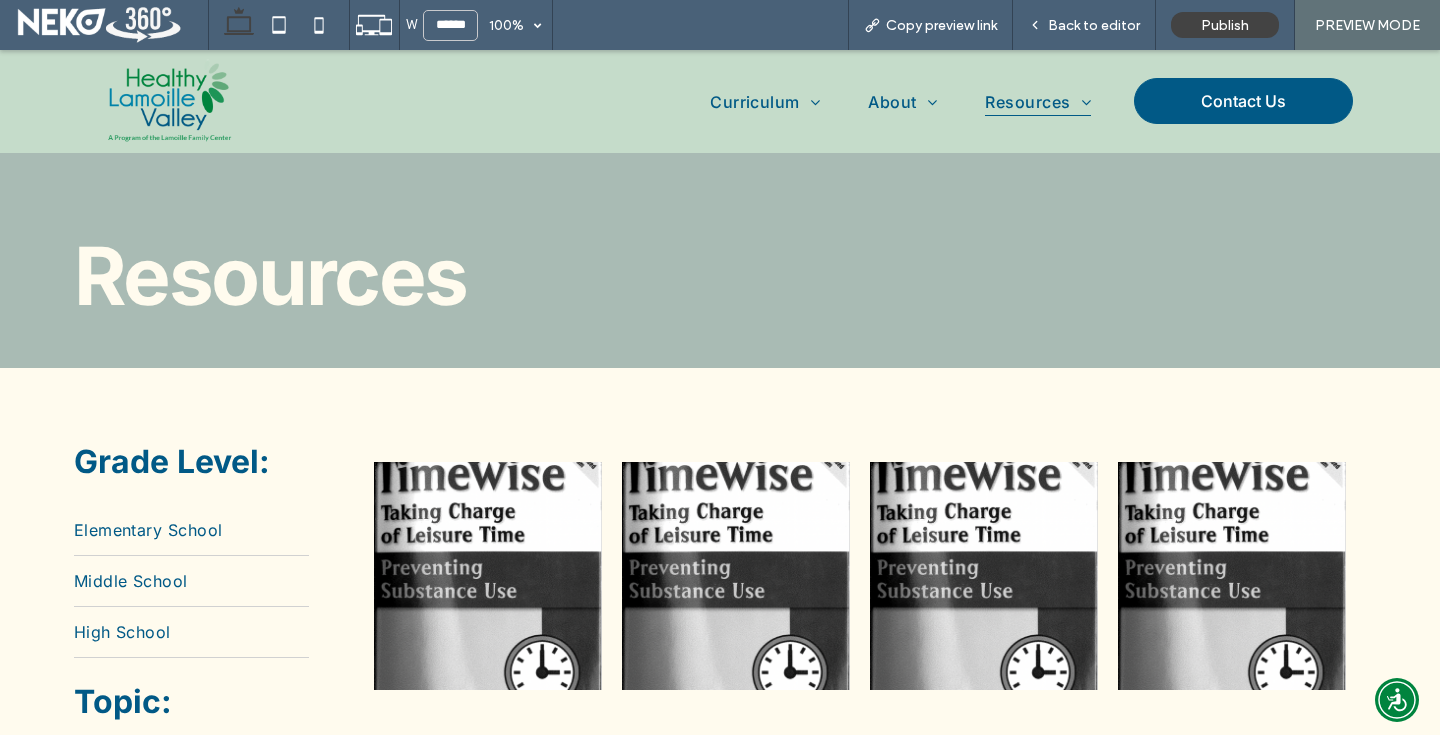 scroll, scrollTop: 35, scrollLeft: 0, axis: vertical 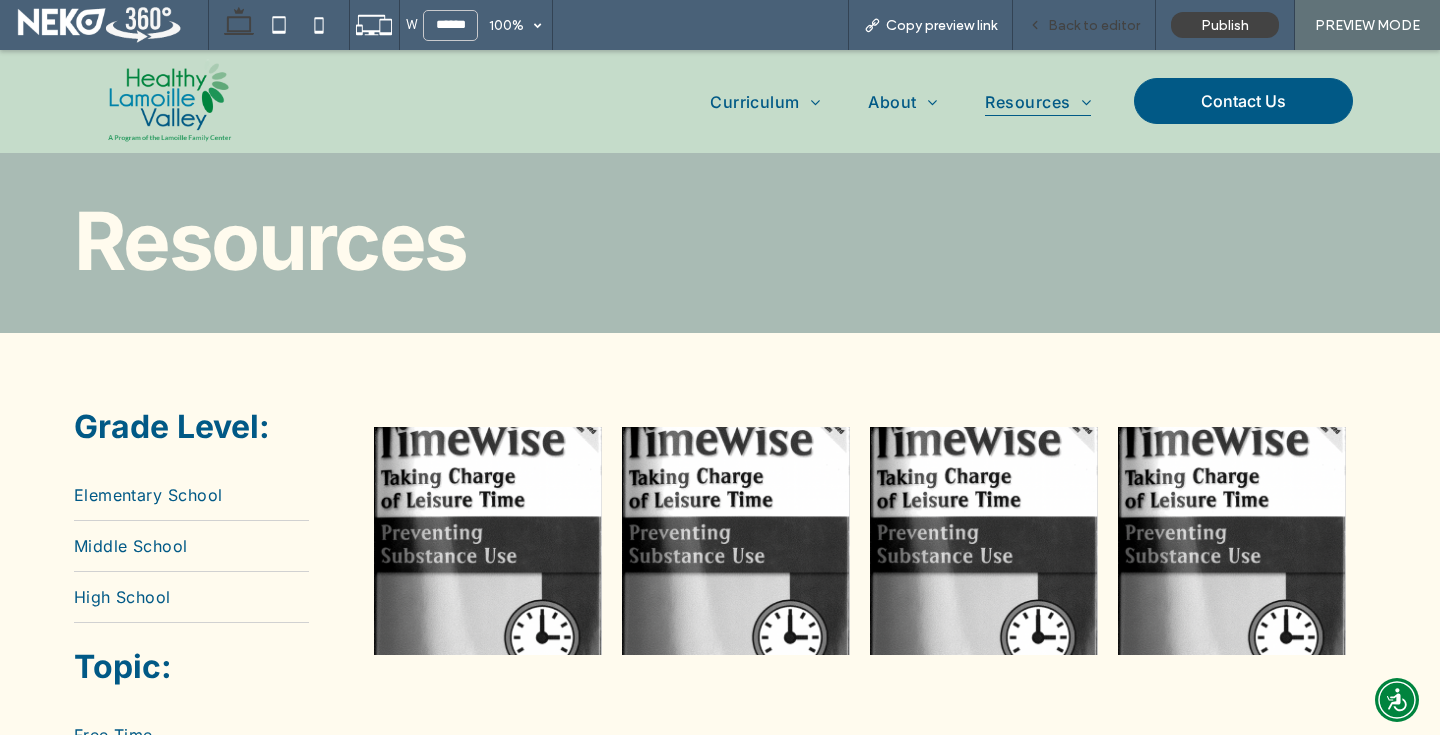 click on "Back to editor" at bounding box center (1084, 25) 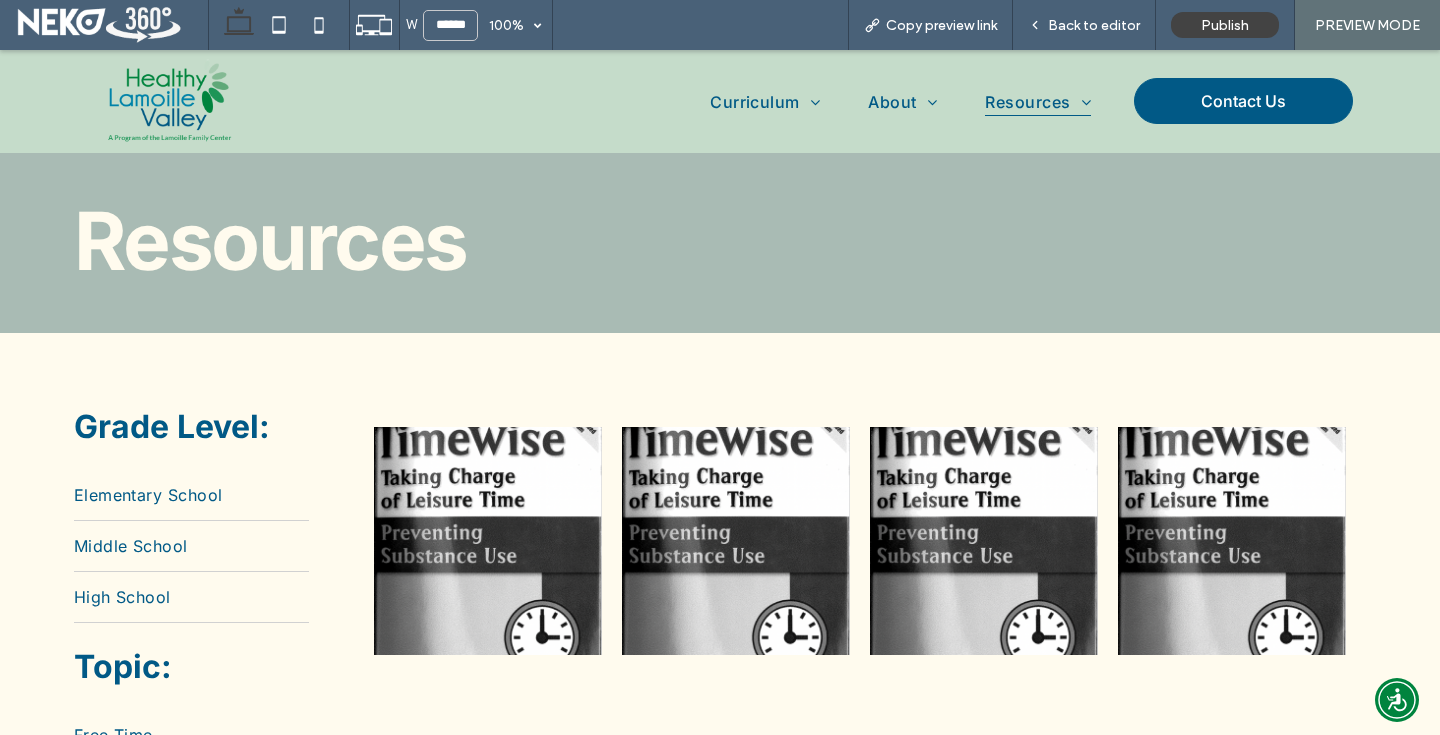 click at bounding box center (169, 101) 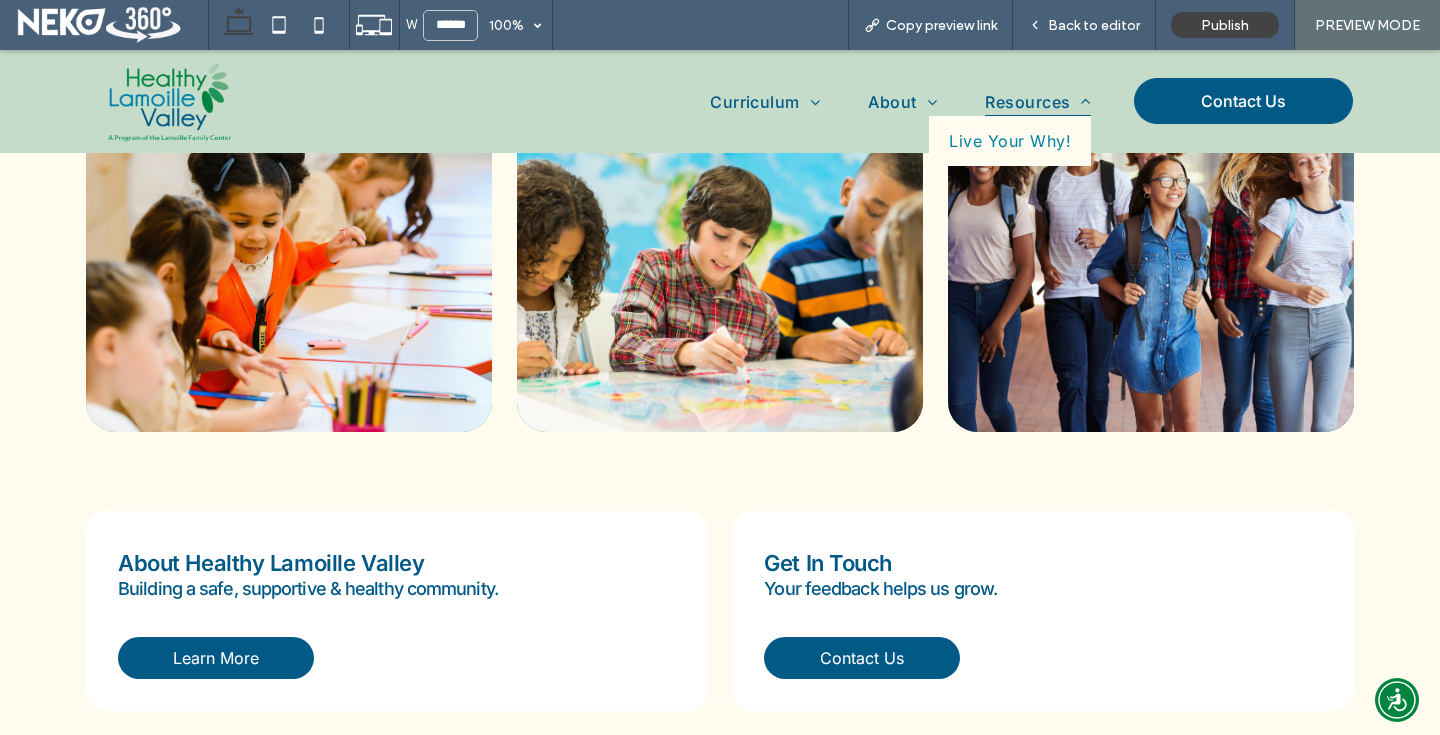 scroll, scrollTop: 2790, scrollLeft: 0, axis: vertical 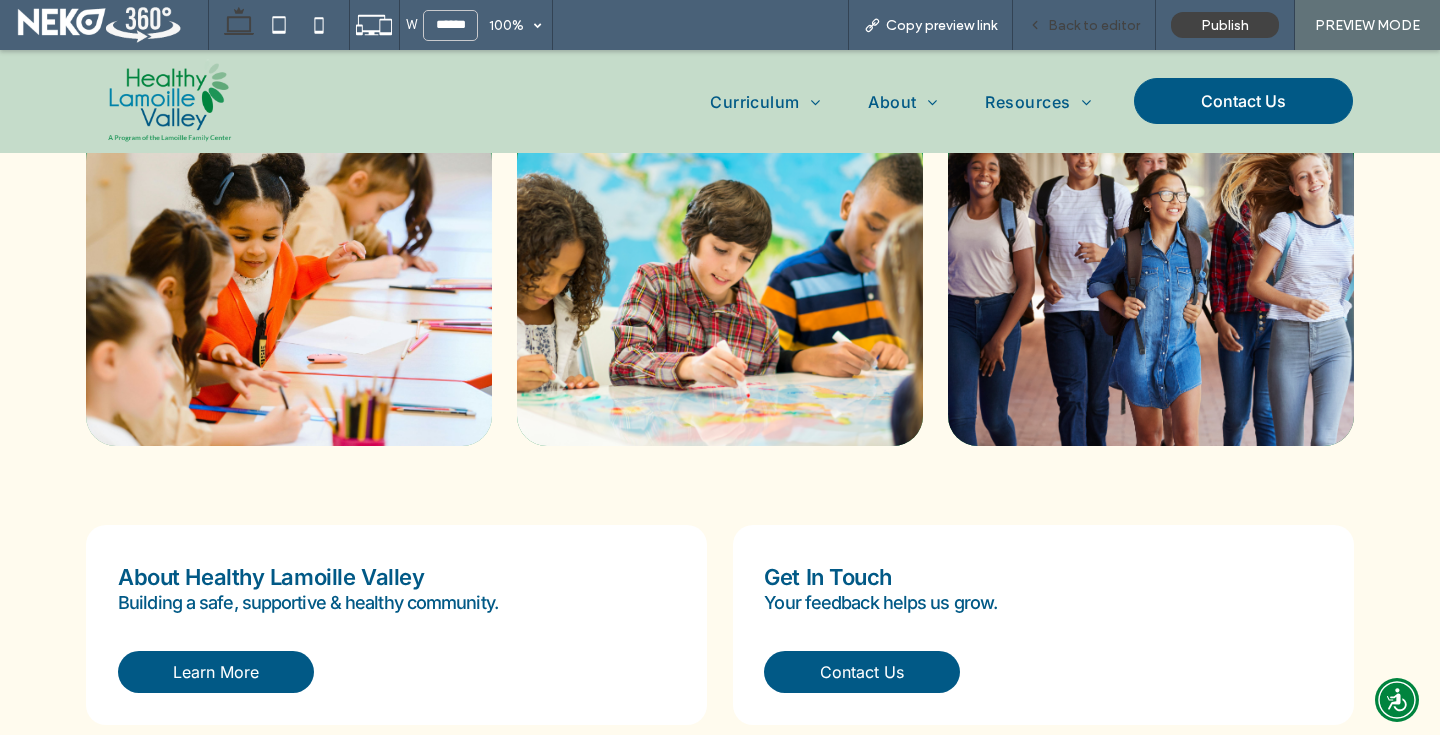 click 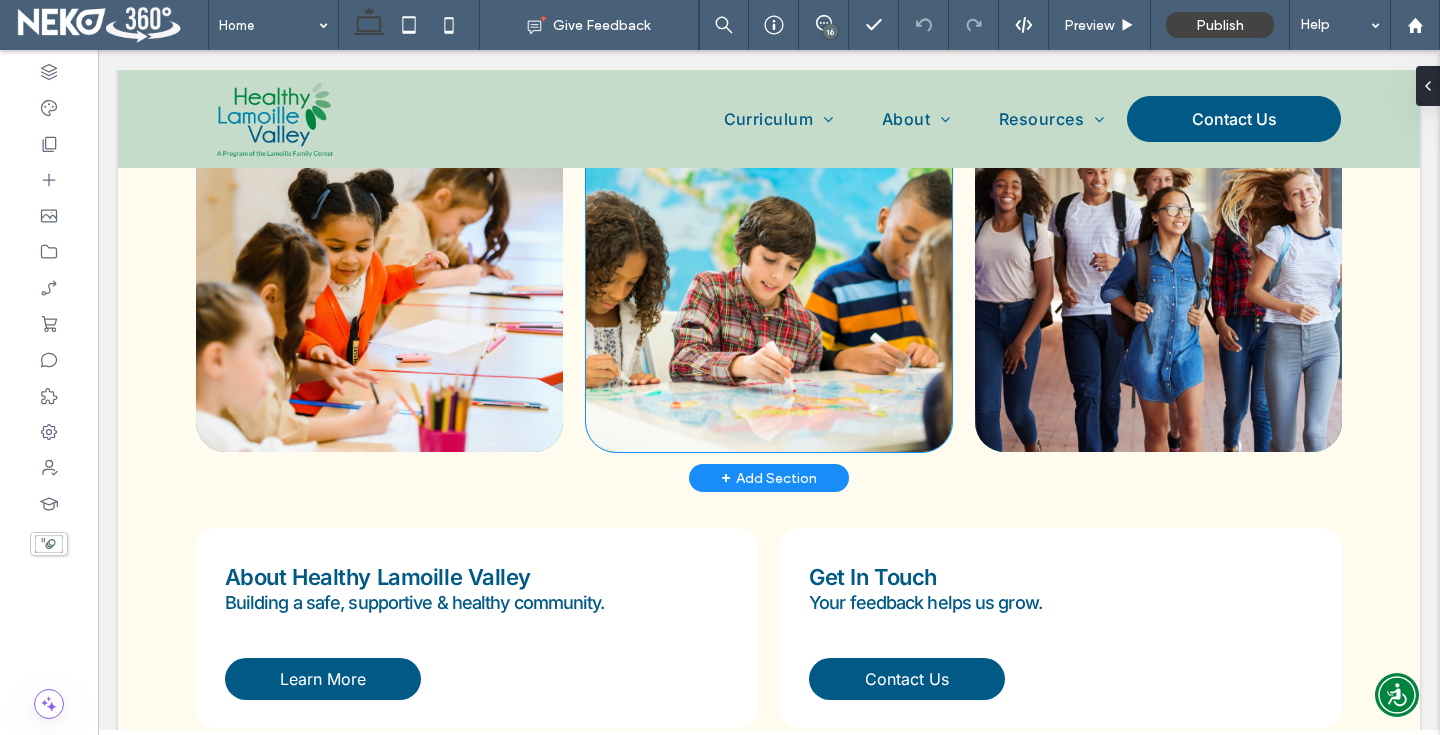 scroll, scrollTop: 2490, scrollLeft: 0, axis: vertical 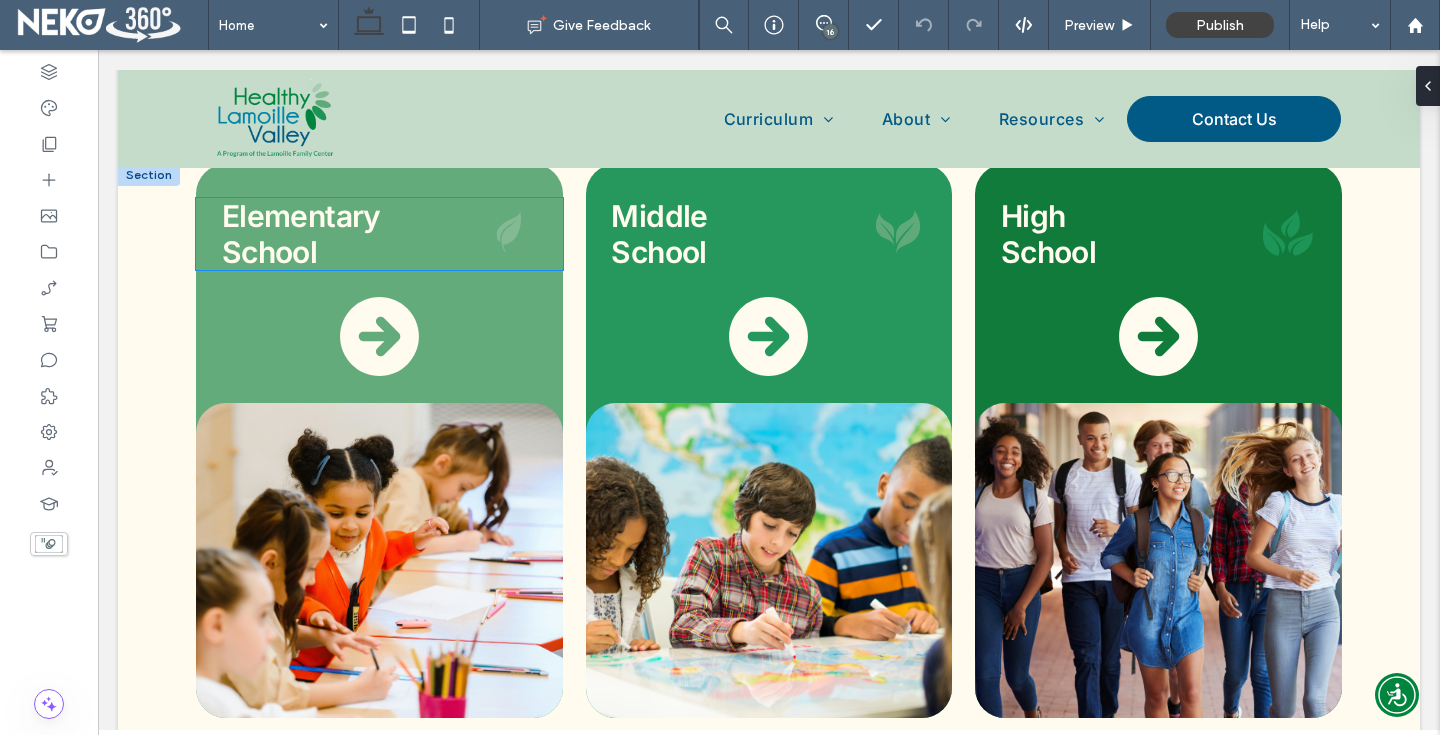 click on "School" at bounding box center (315, 252) 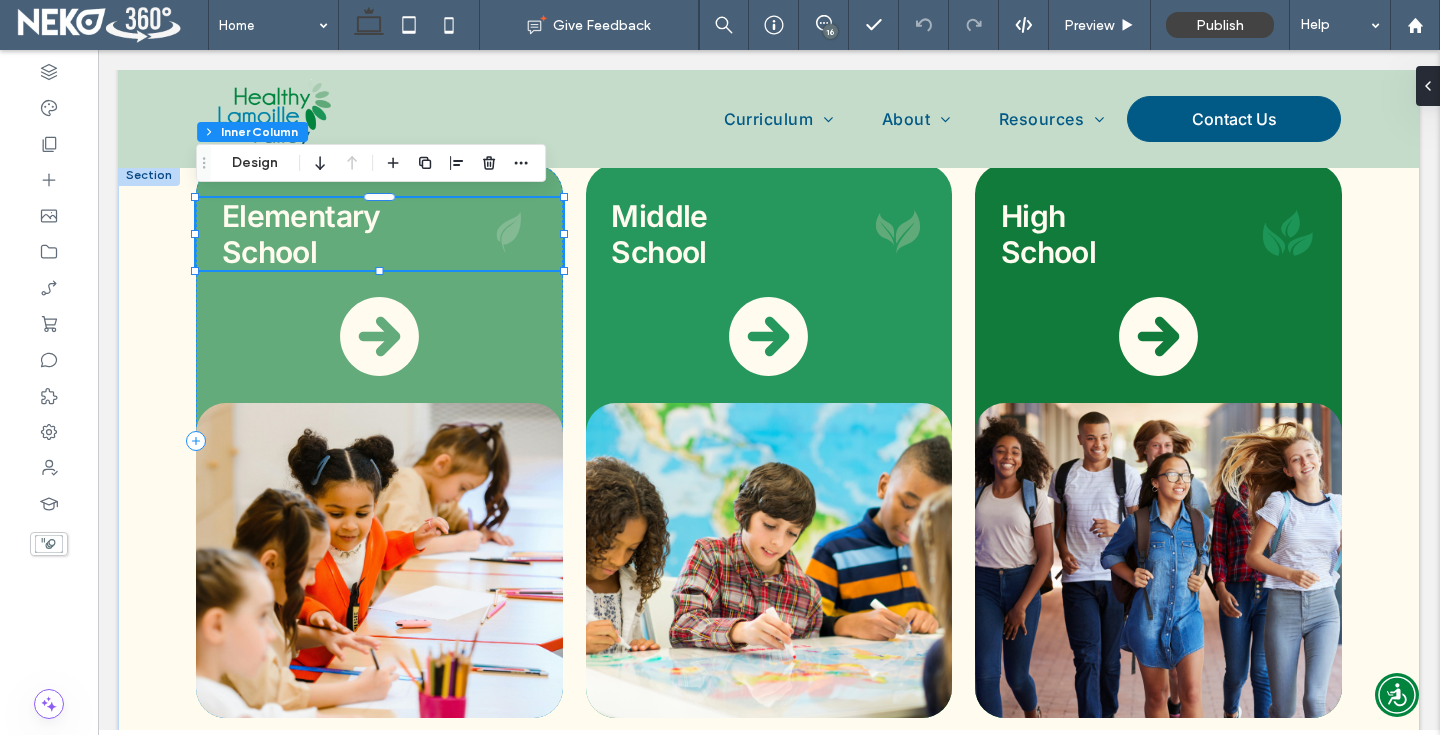 click on "School" at bounding box center [269, 252] 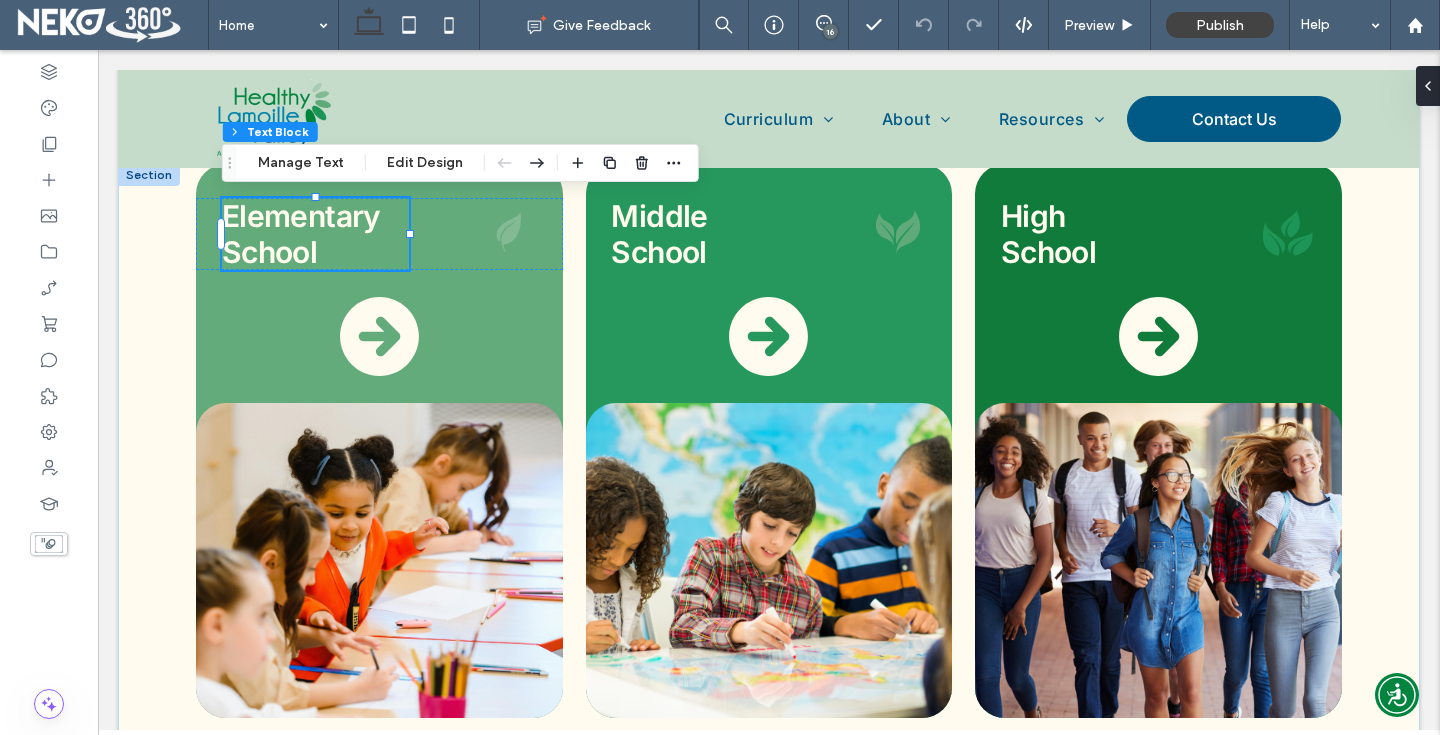 click on "School" at bounding box center (269, 252) 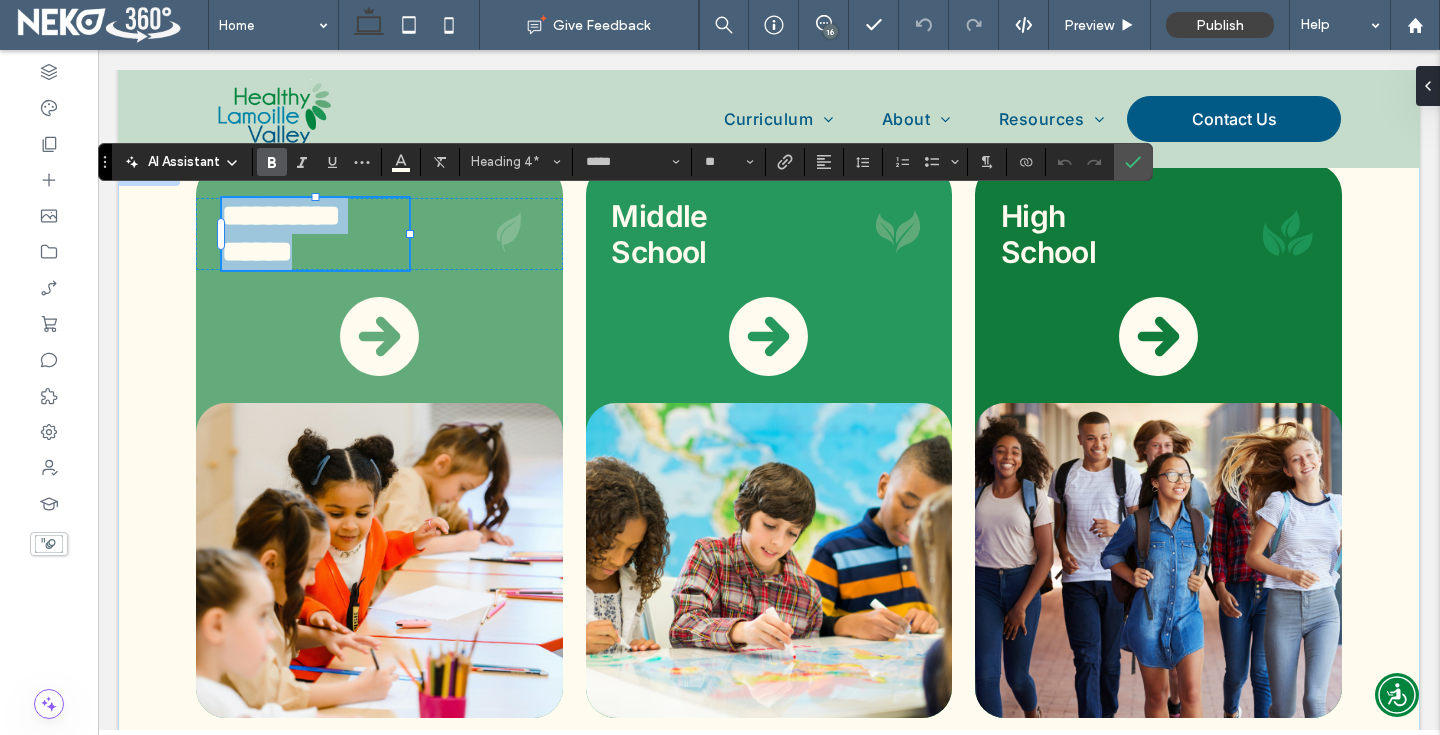 click on "******" at bounding box center [257, 251] 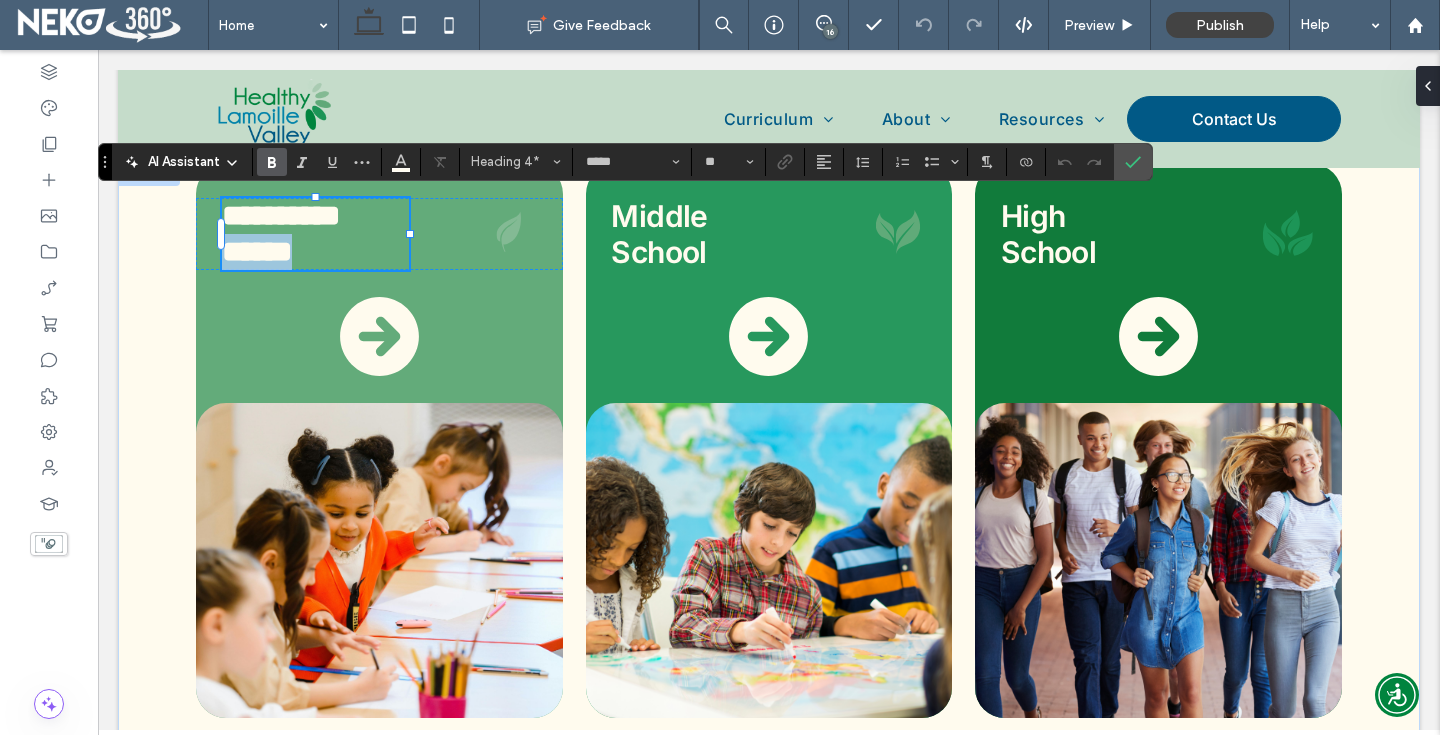 click on "******" at bounding box center [257, 251] 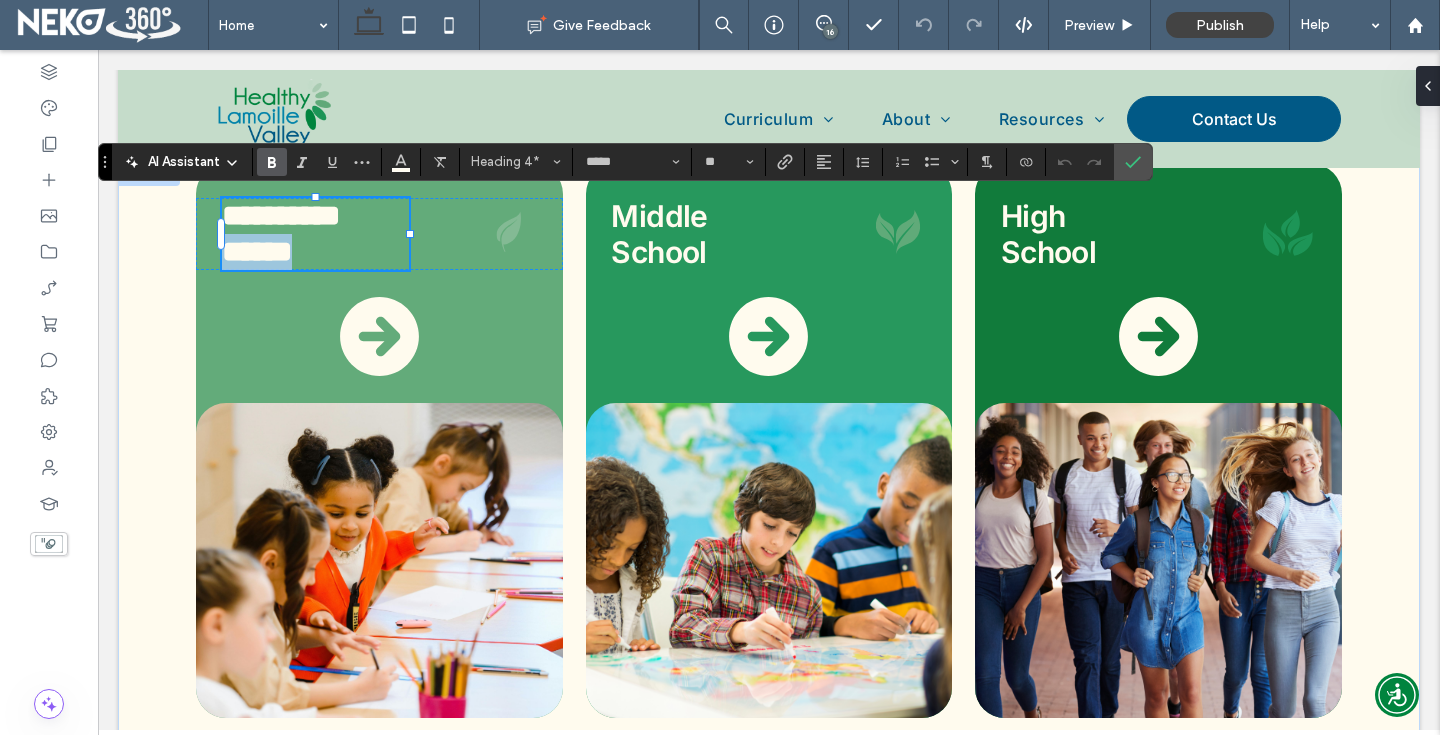 type 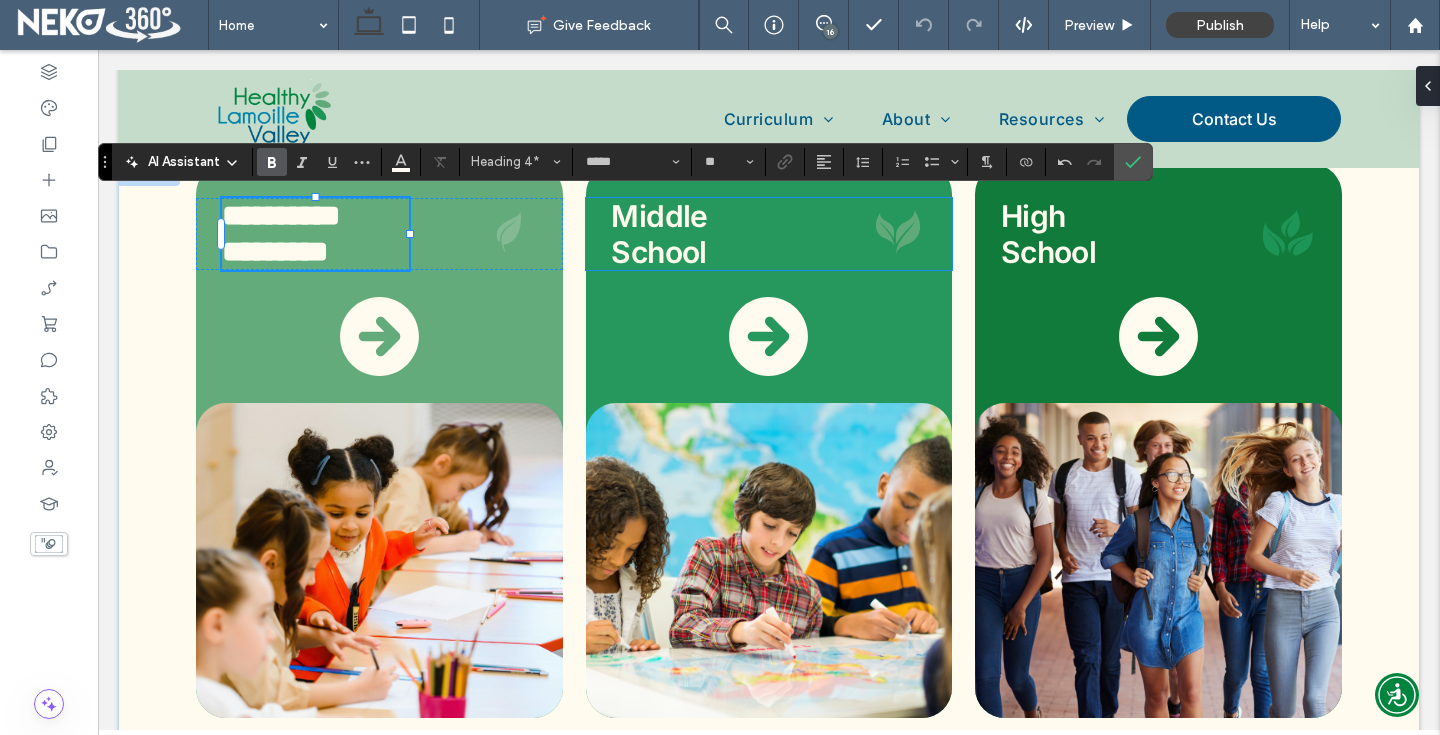 click on "School" at bounding box center [658, 252] 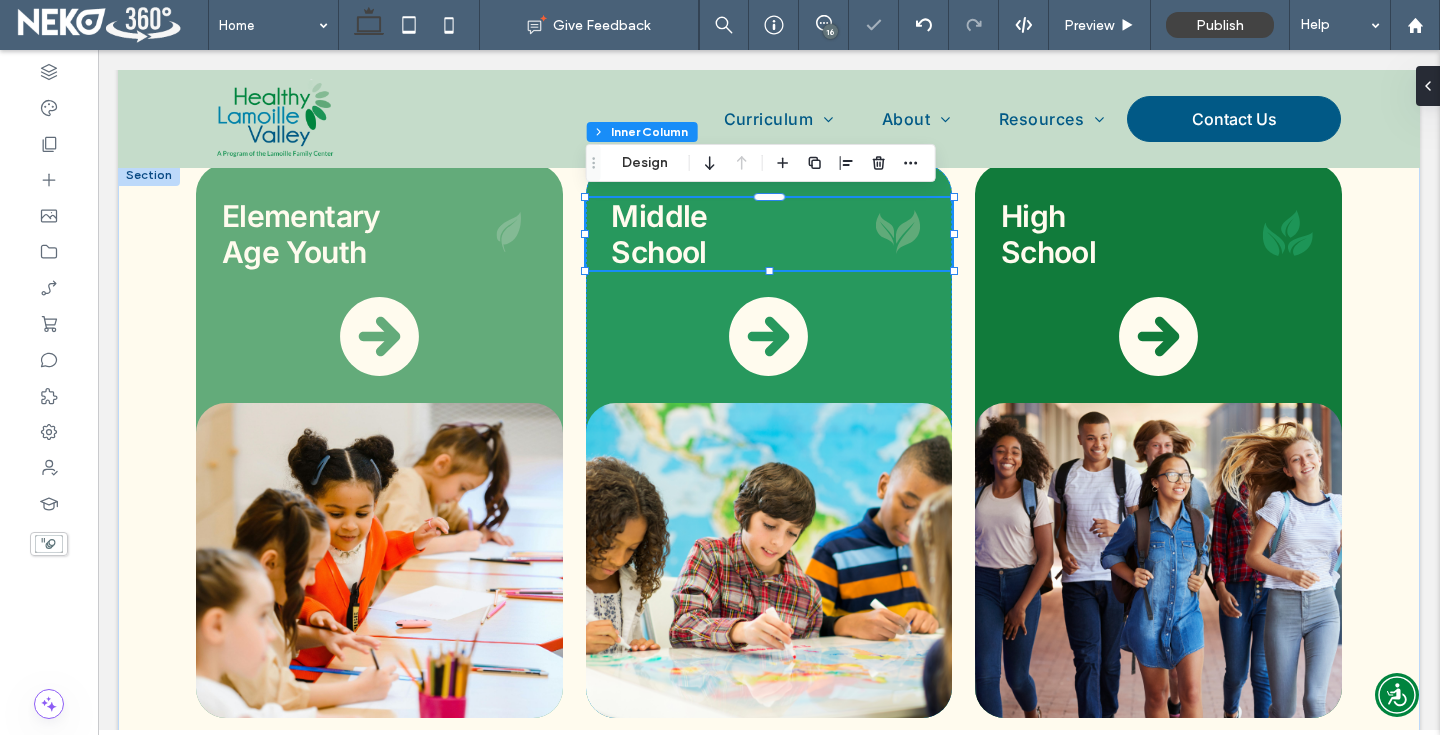 click on "School" at bounding box center [658, 252] 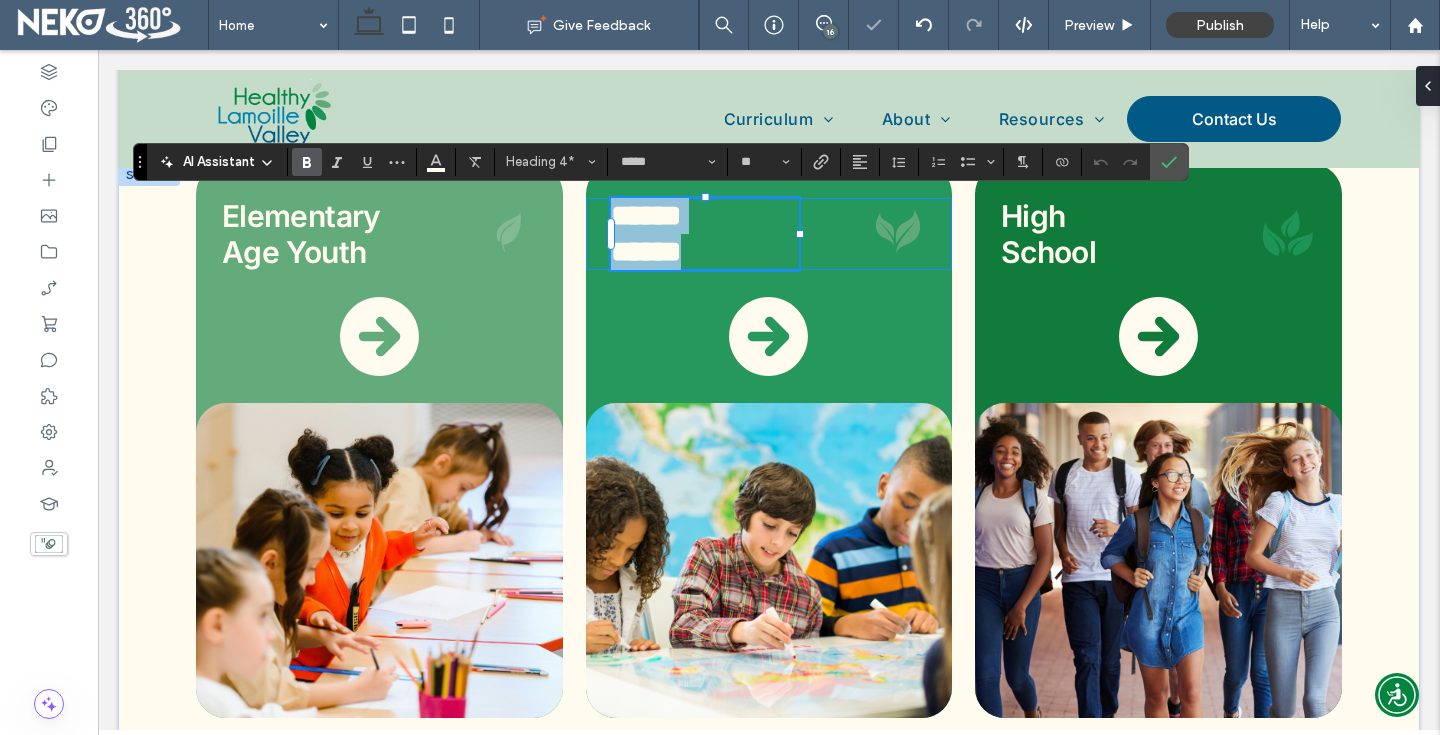 click on "******" at bounding box center (646, 251) 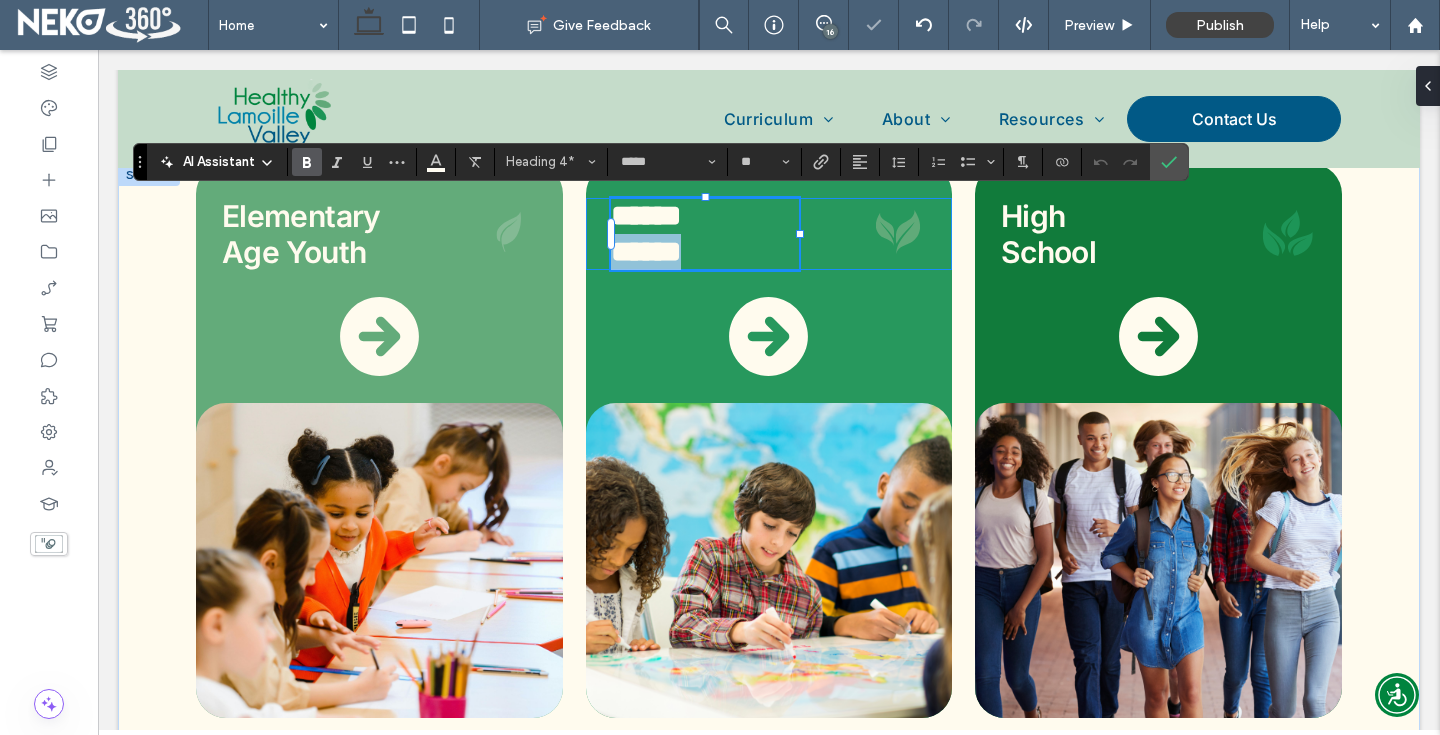 click on "******" at bounding box center (646, 251) 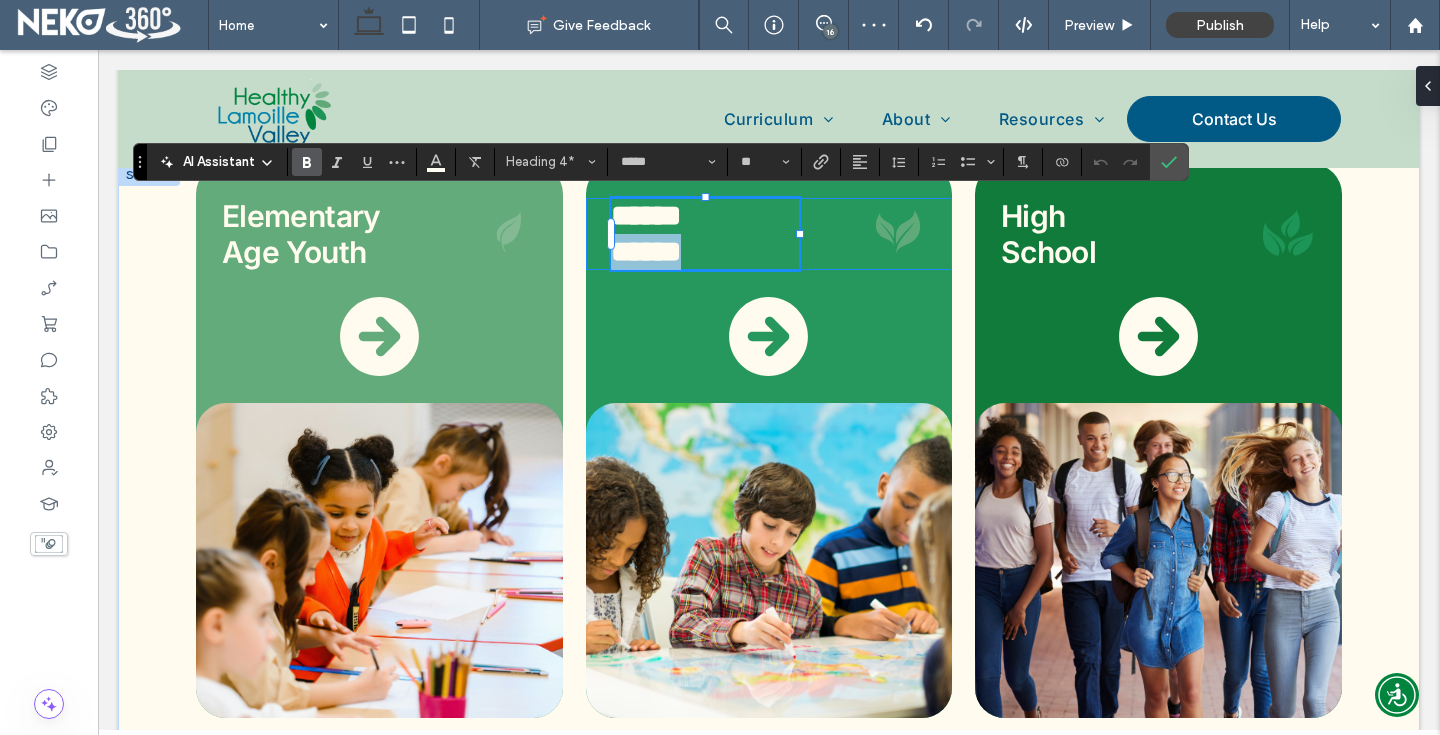 click on "******" at bounding box center [704, 252] 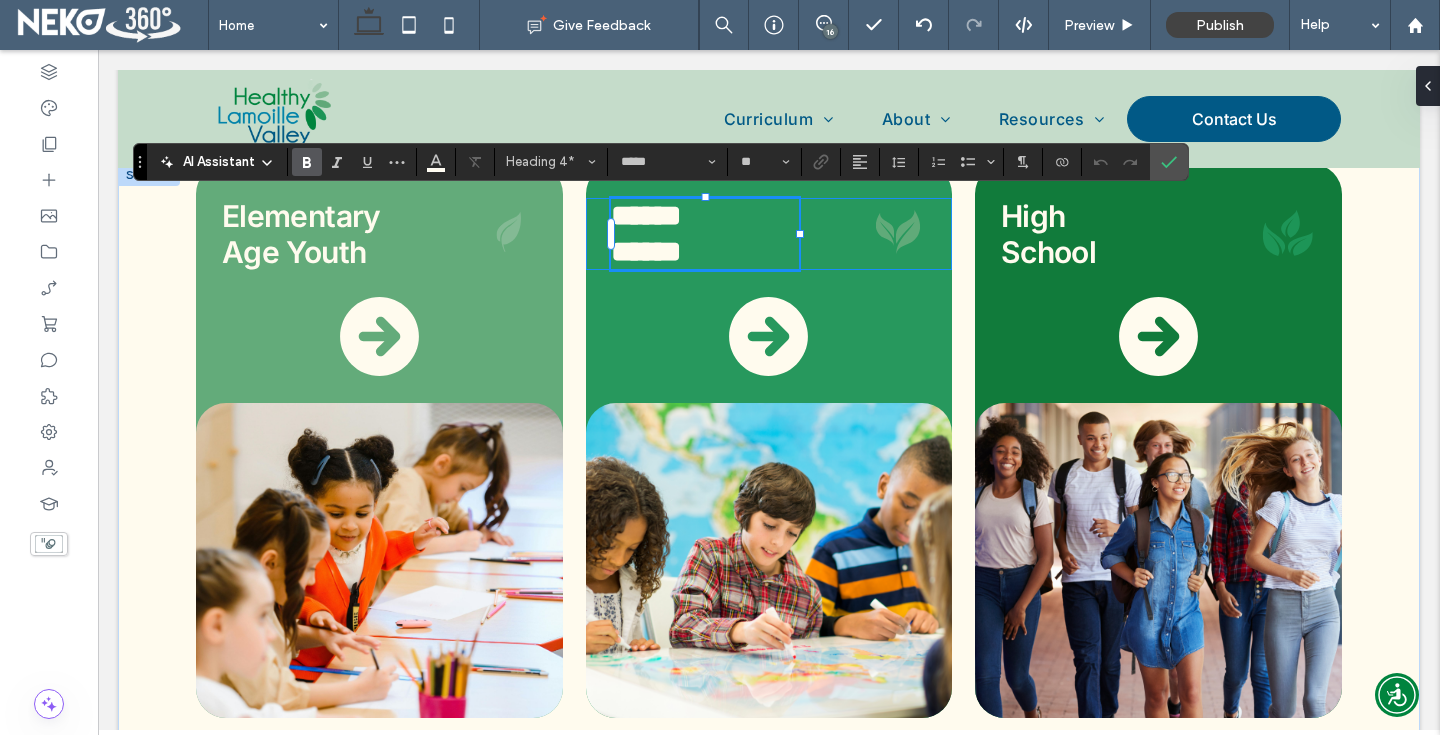 type 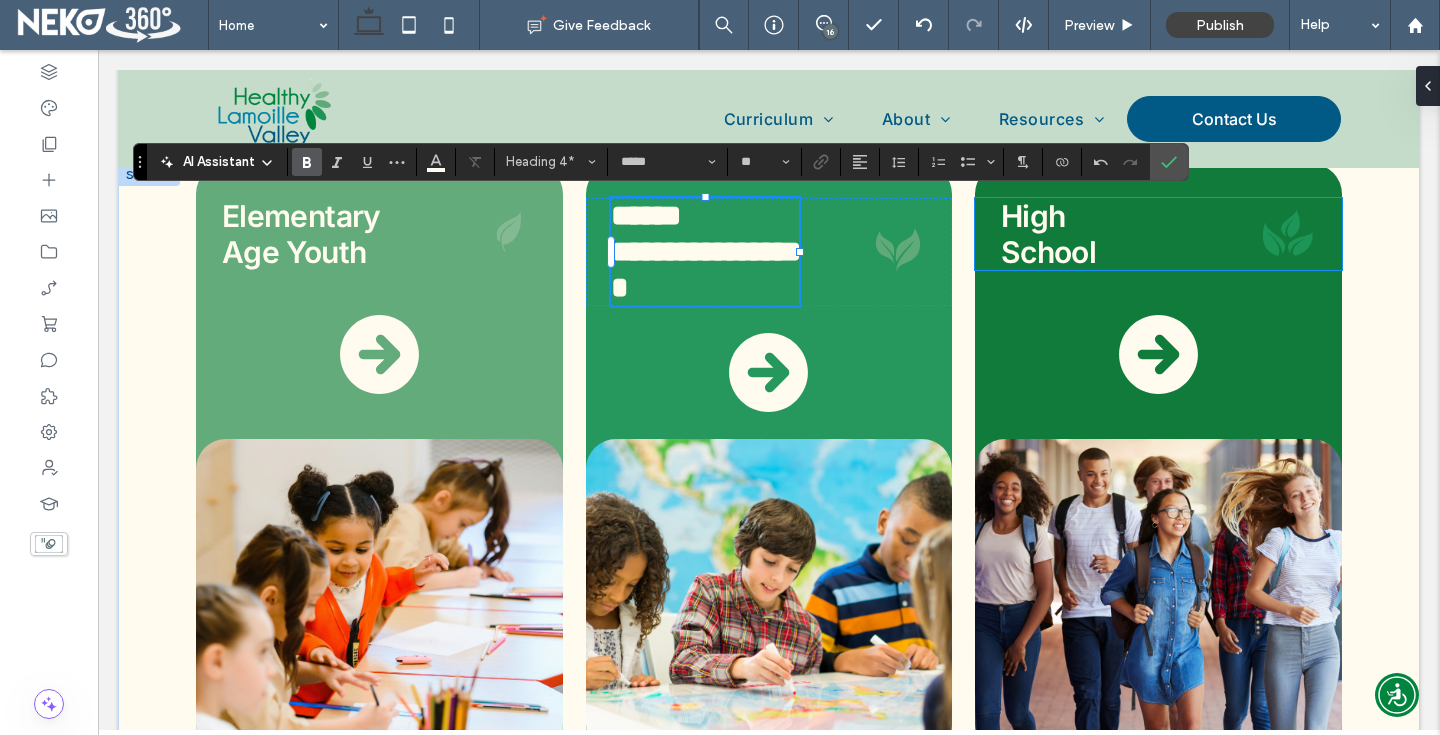 click on "School" at bounding box center [1048, 252] 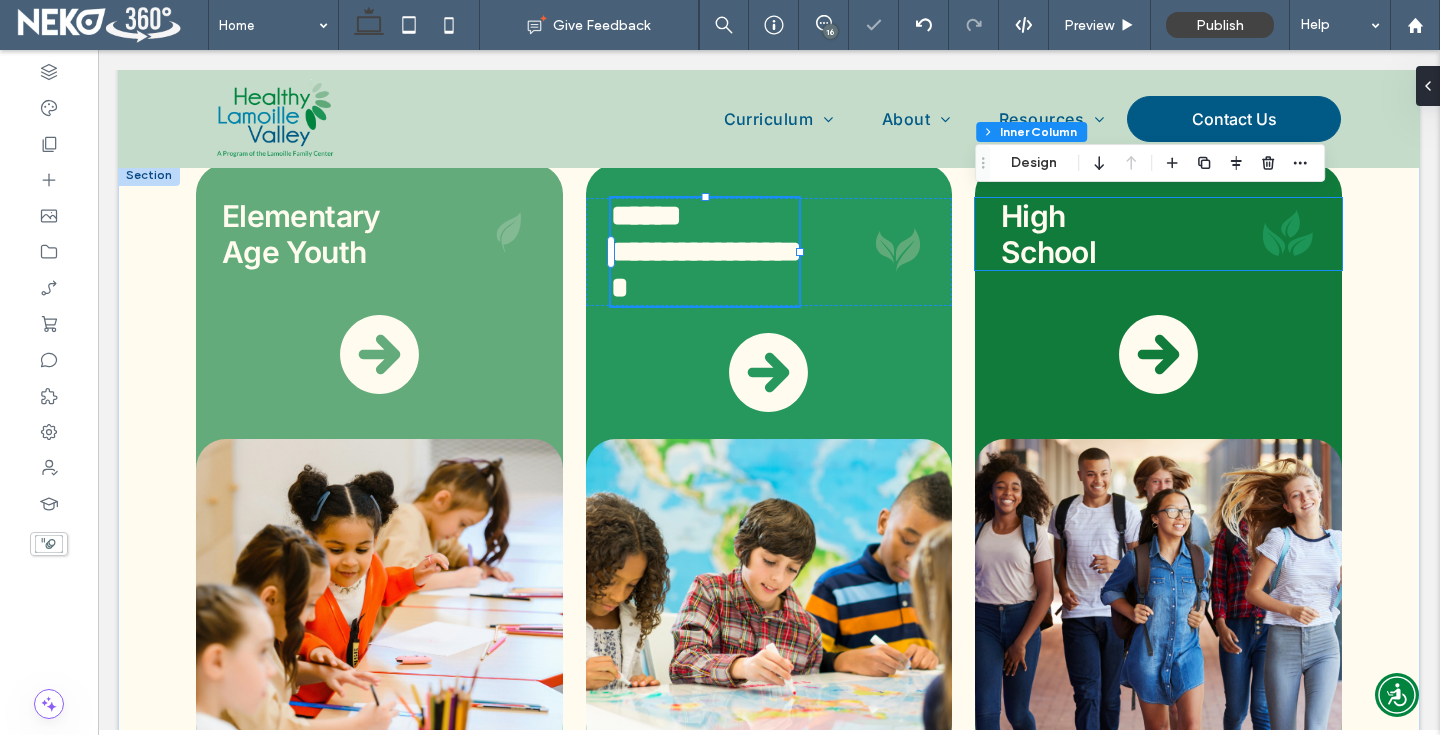 type on "**" 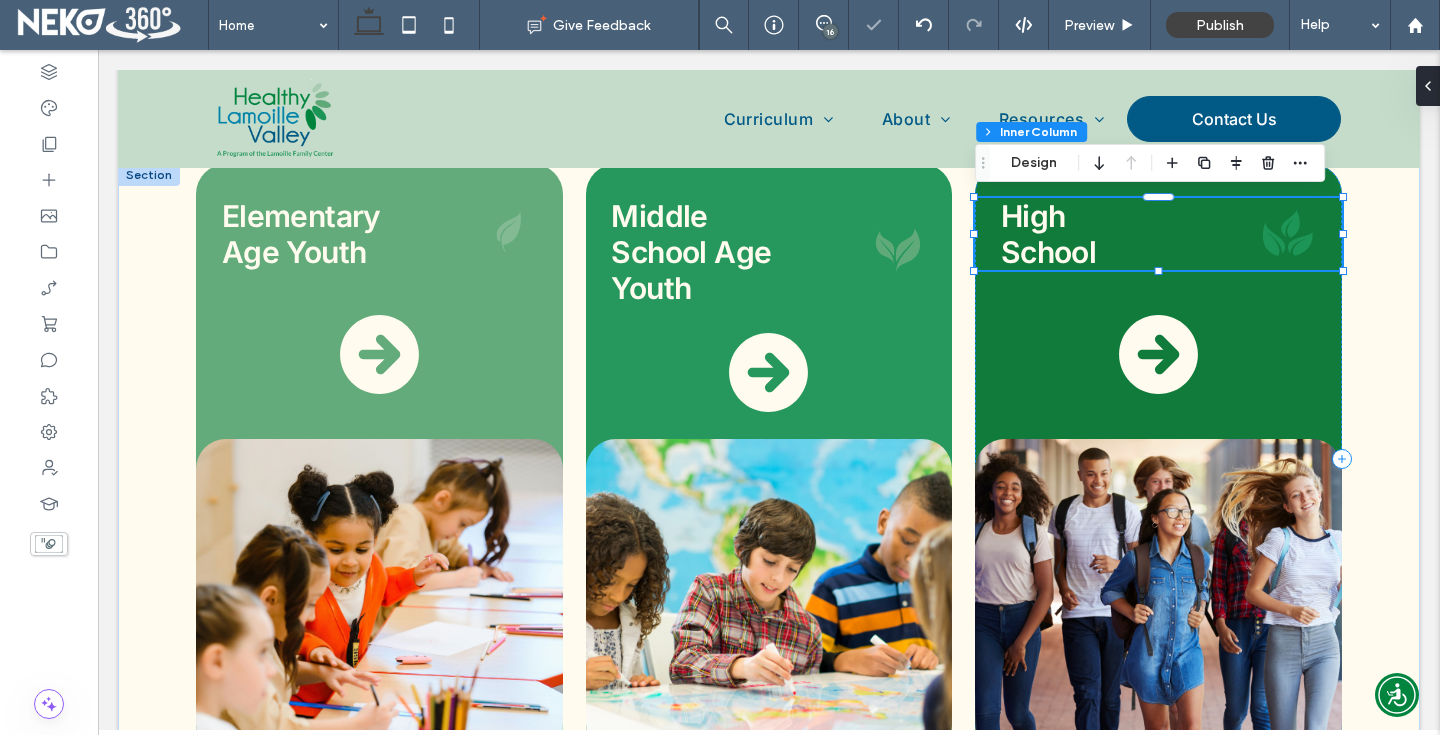 click on "School" at bounding box center [1048, 252] 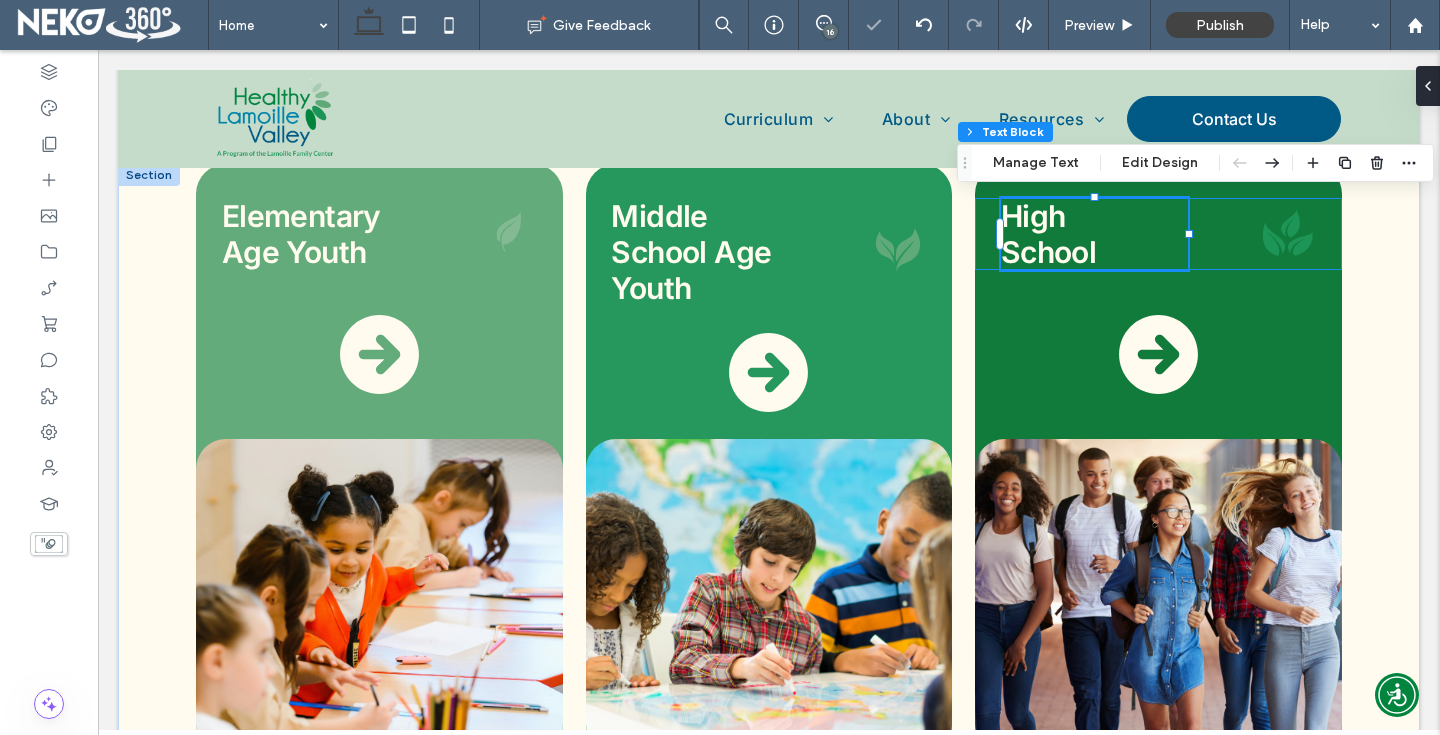 click on "School" at bounding box center [1094, 252] 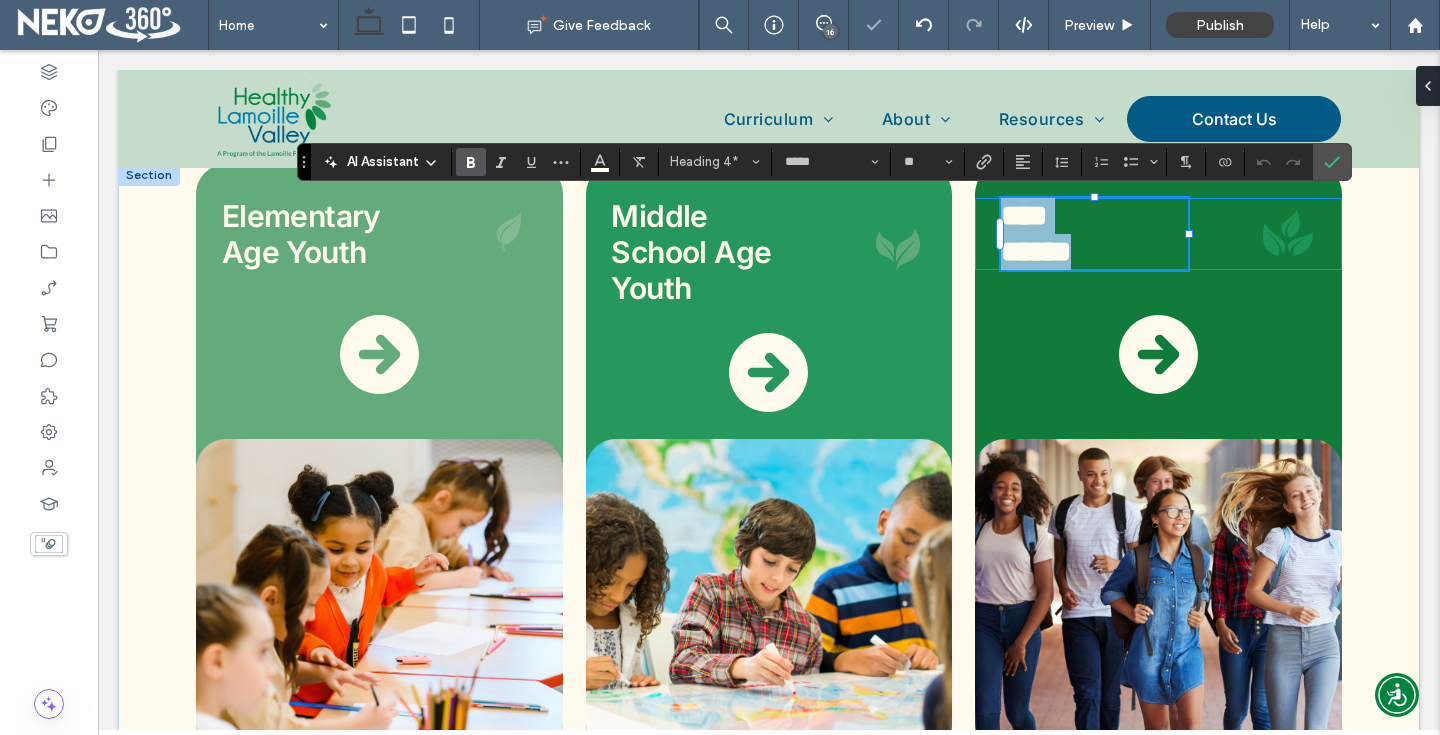 click on "******" at bounding box center (1094, 252) 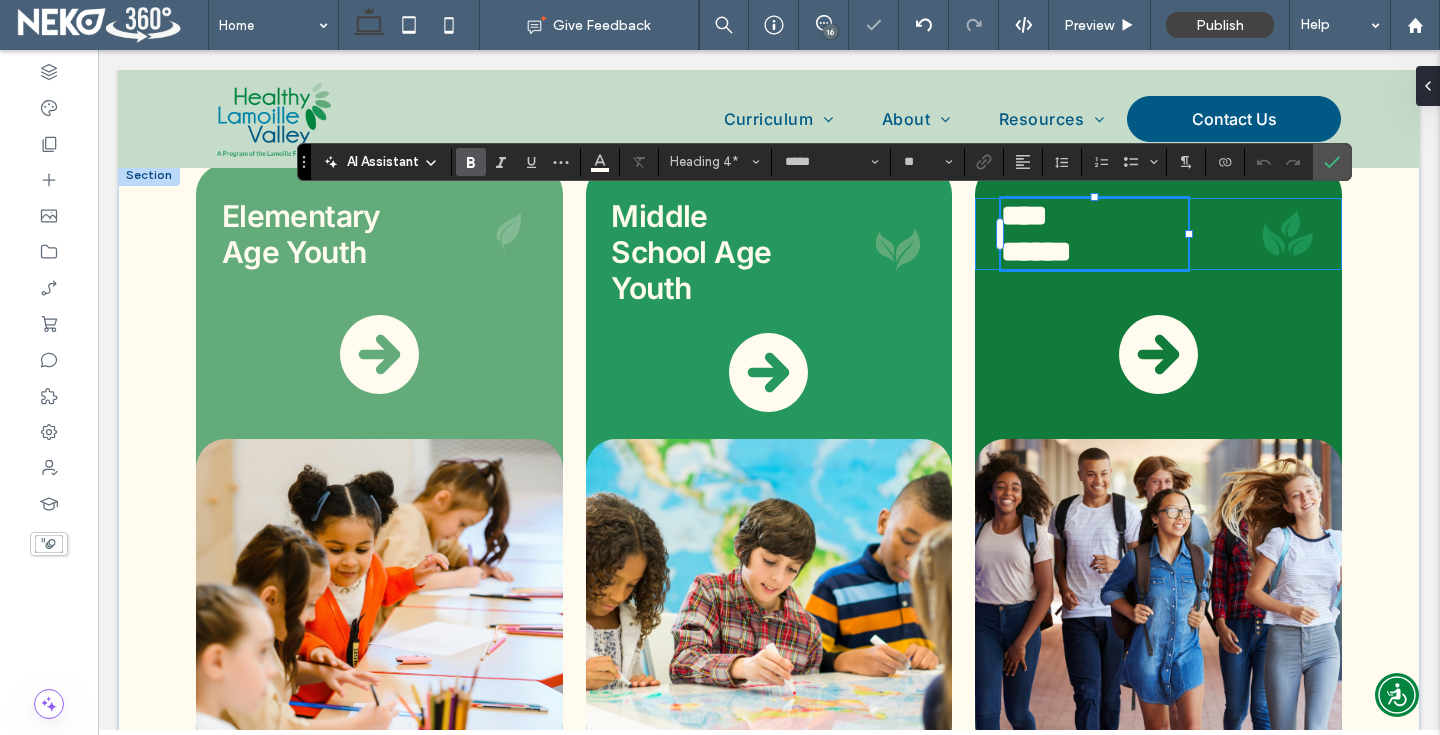 type 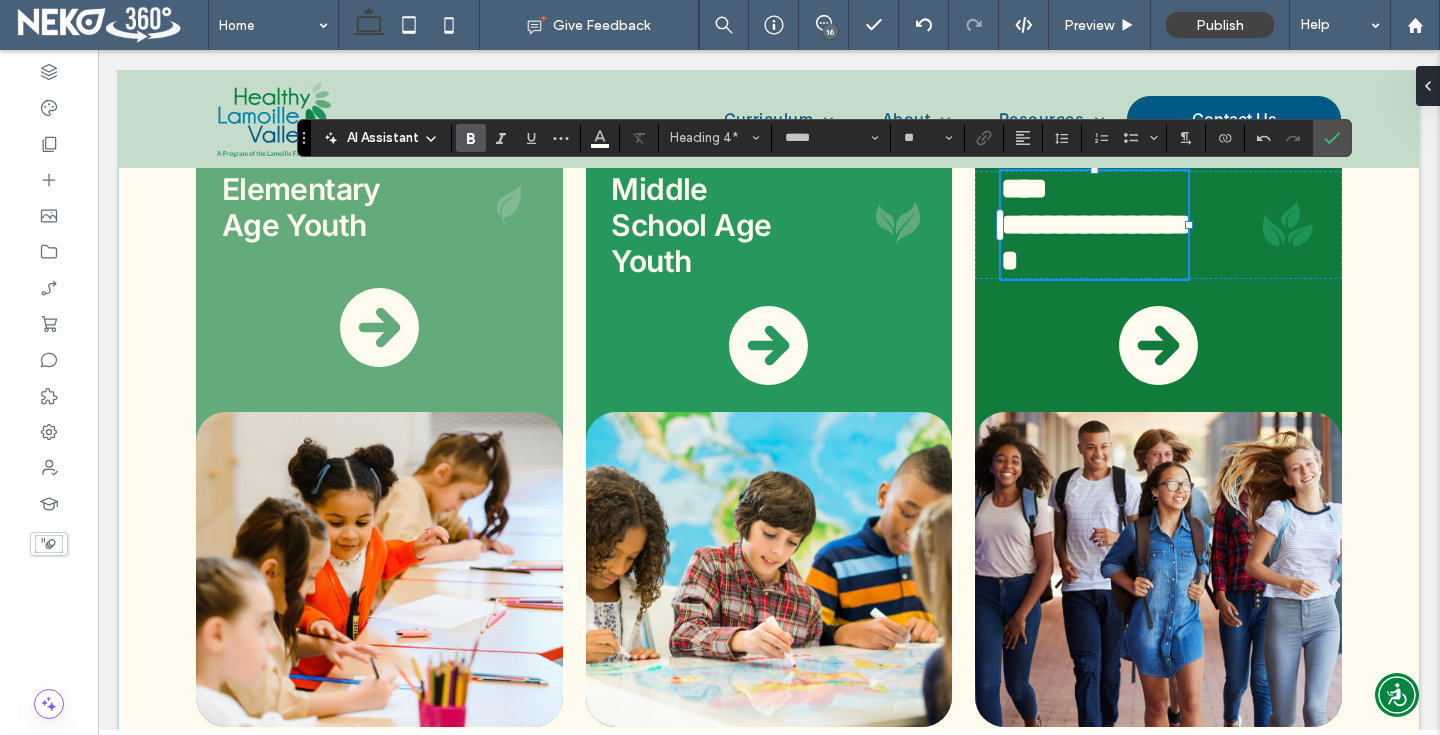 scroll, scrollTop: 2521, scrollLeft: 0, axis: vertical 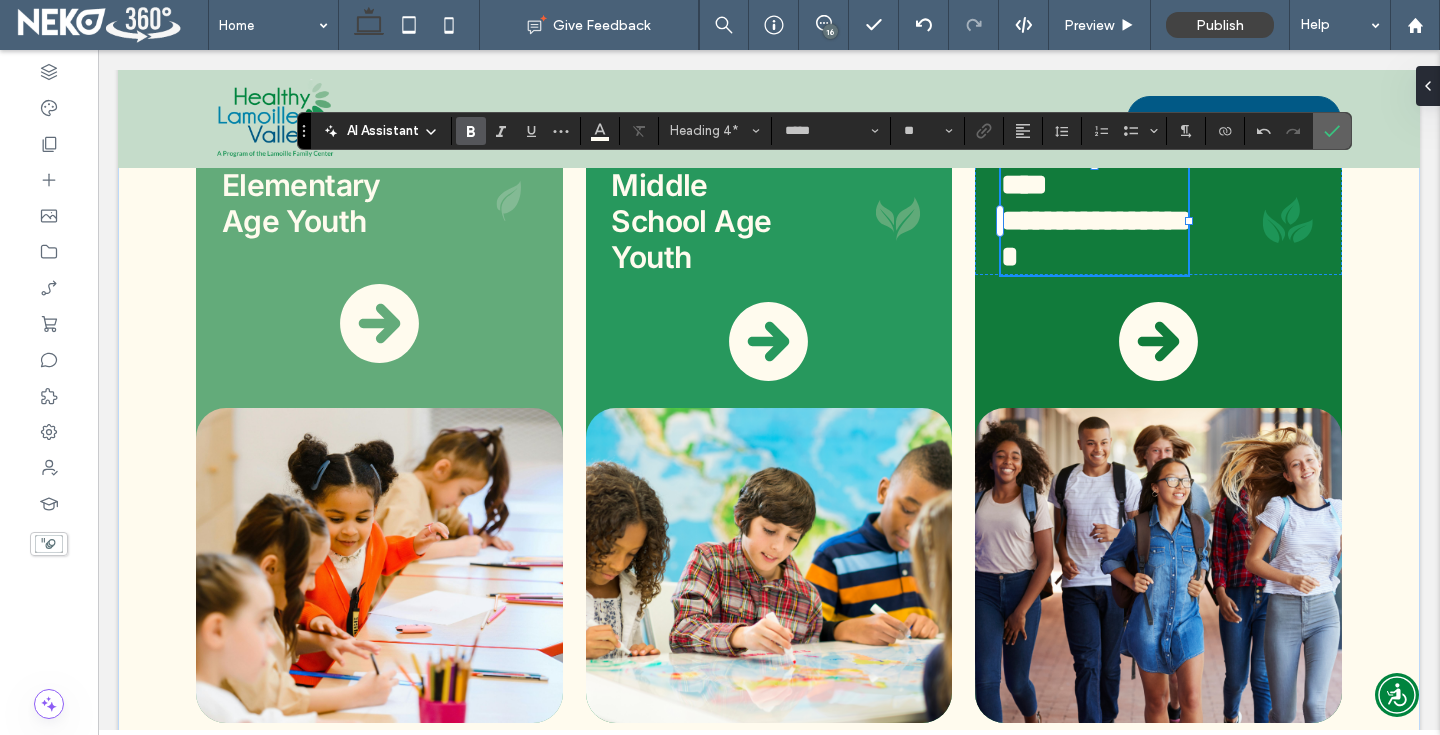 click 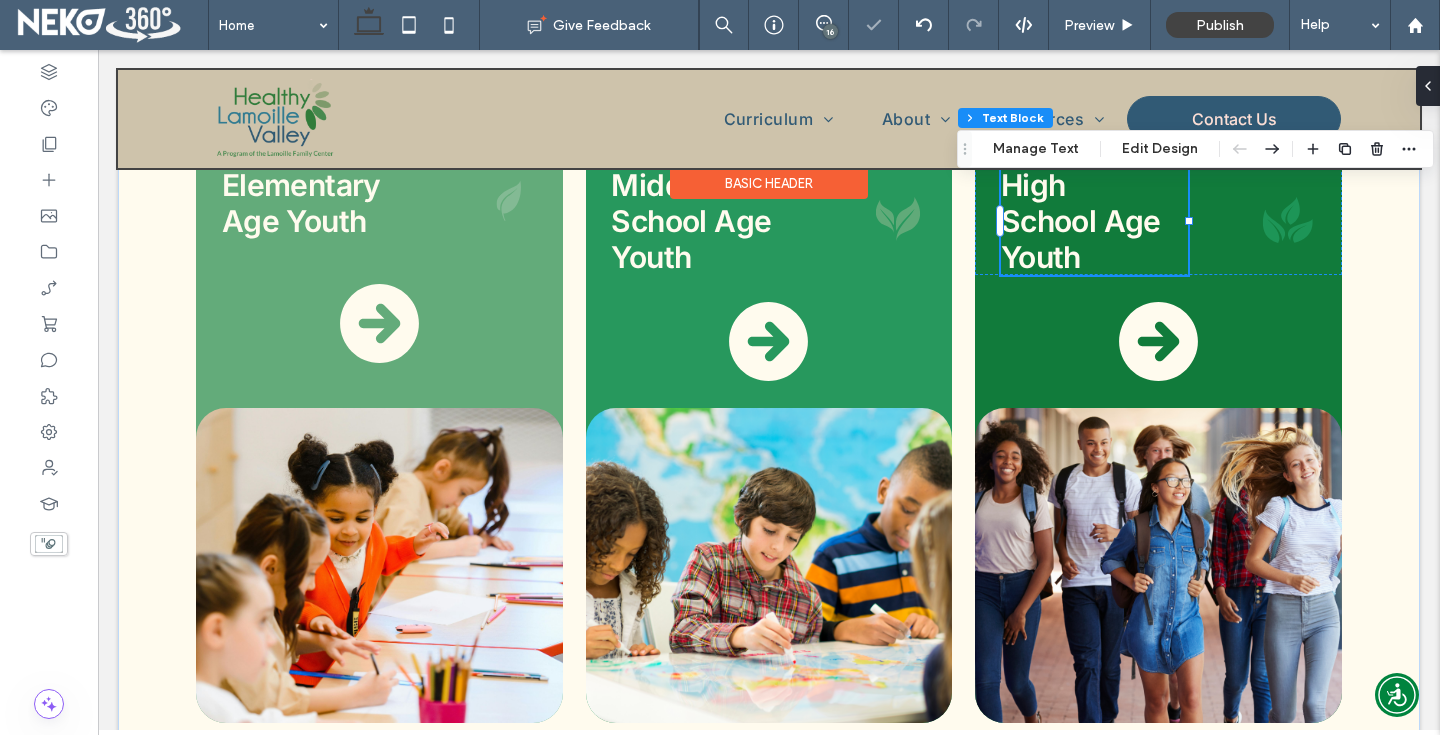click at bounding box center [769, 119] 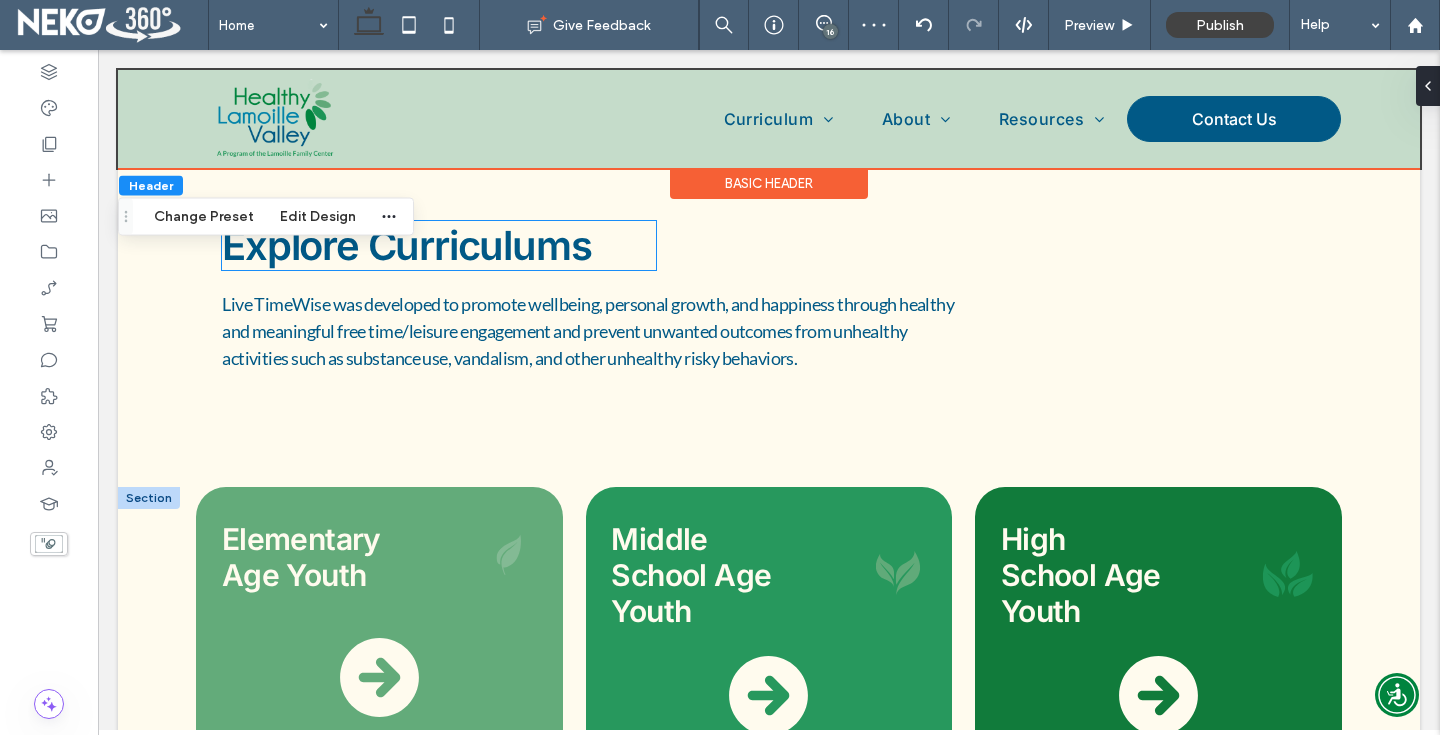 scroll, scrollTop: 2362, scrollLeft: 0, axis: vertical 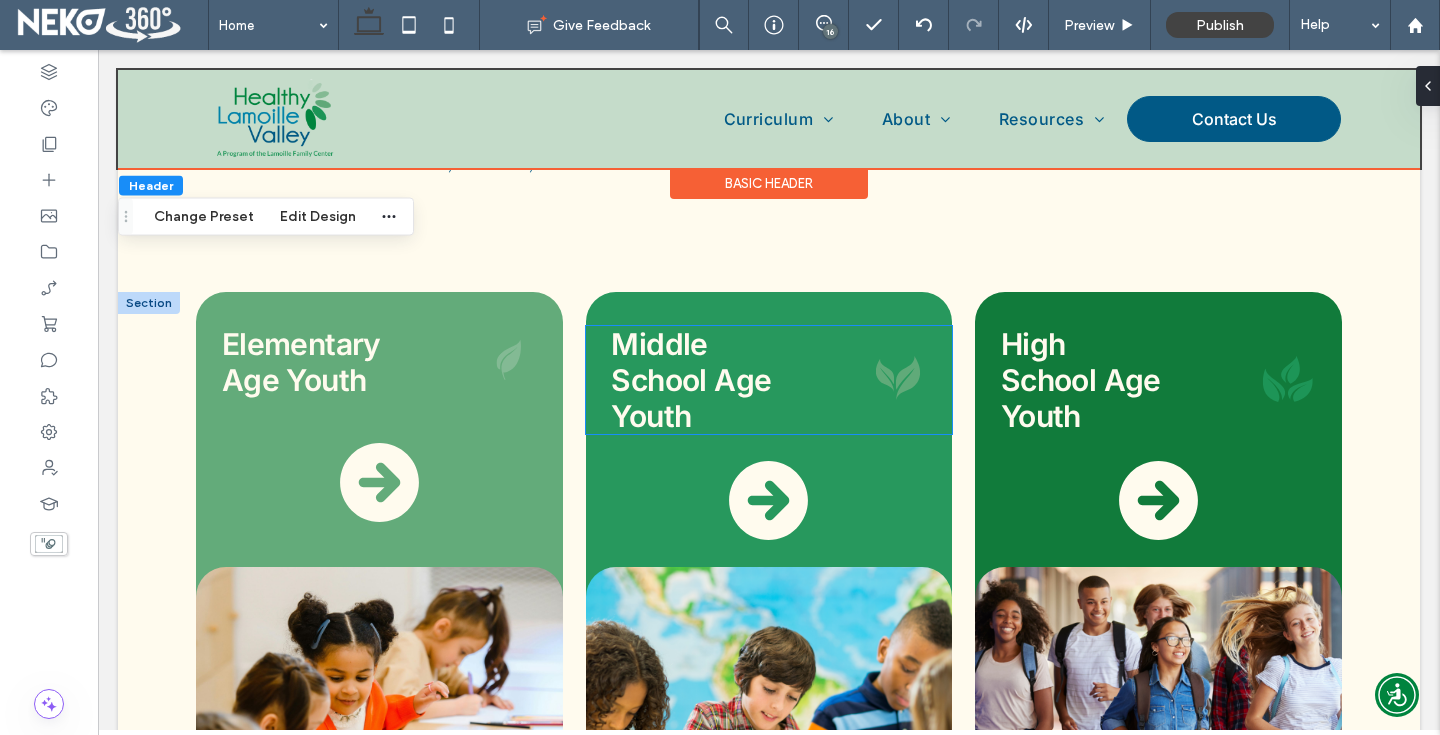 click on "Middle" at bounding box center (704, 344) 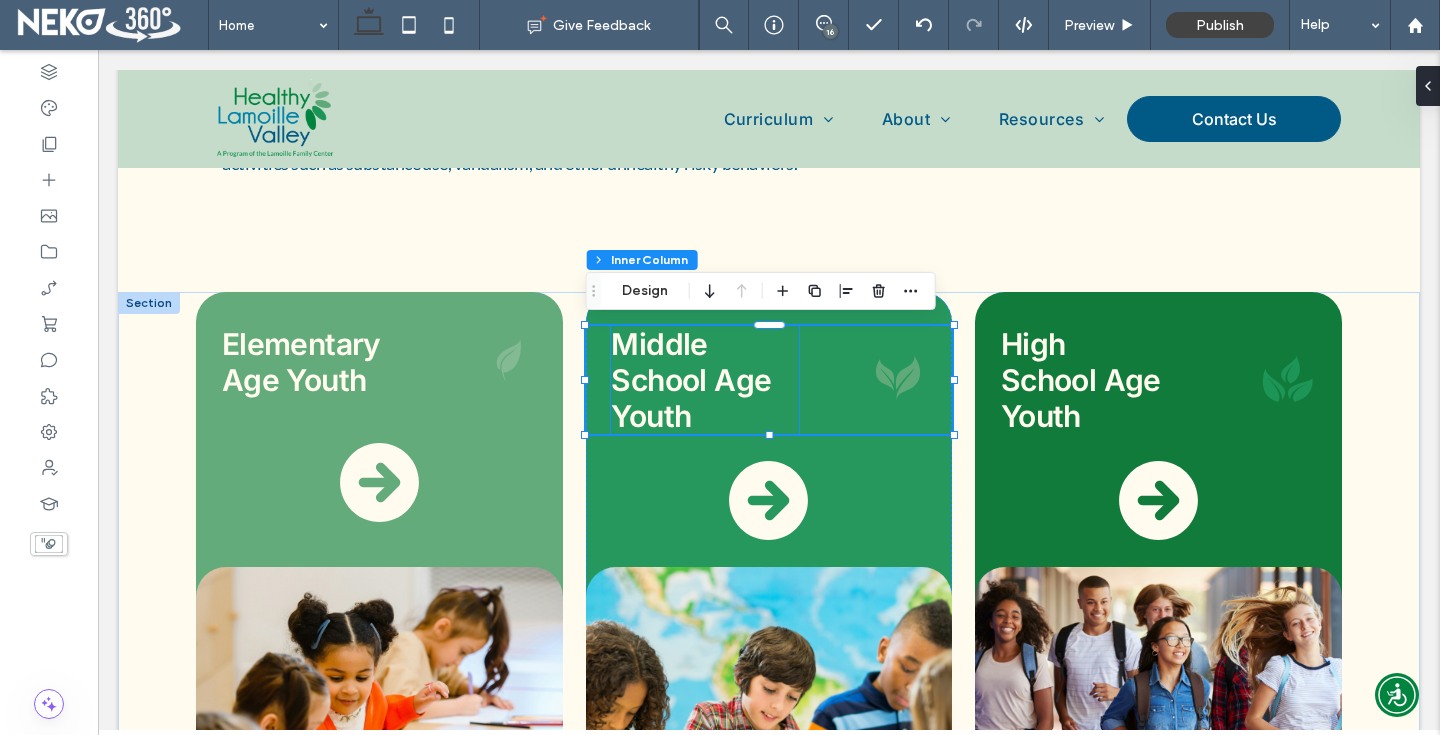 click on "School Age Youth" at bounding box center (691, 398) 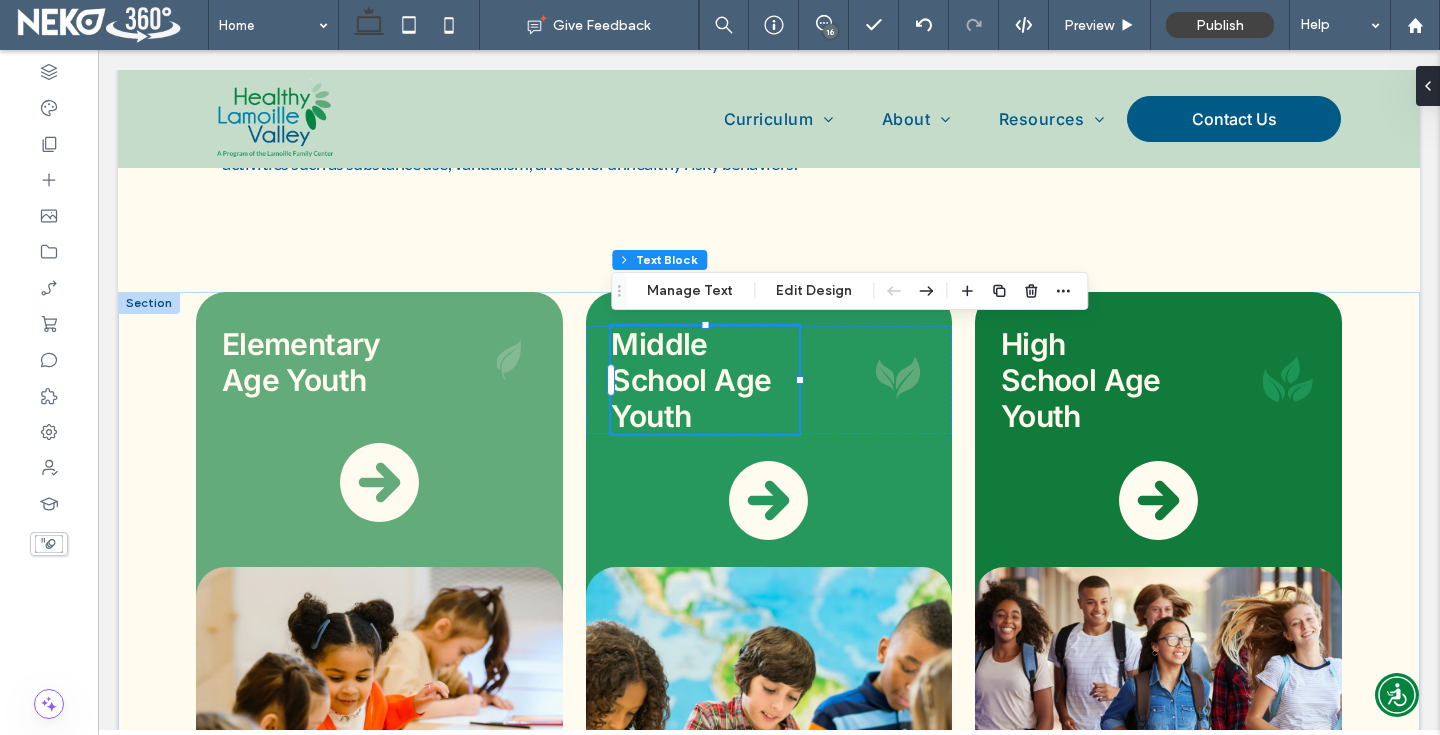 click on "School Age Youth" at bounding box center [691, 398] 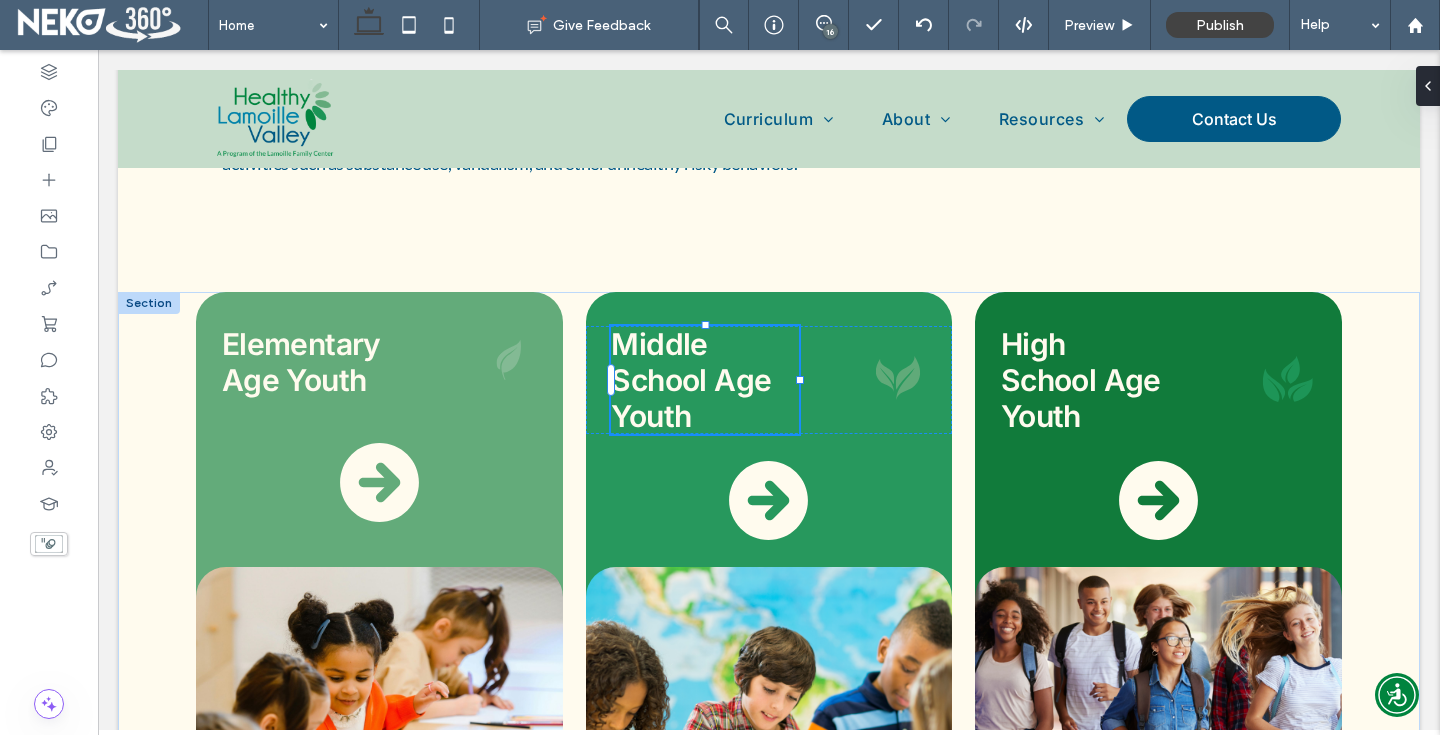 type on "*****" 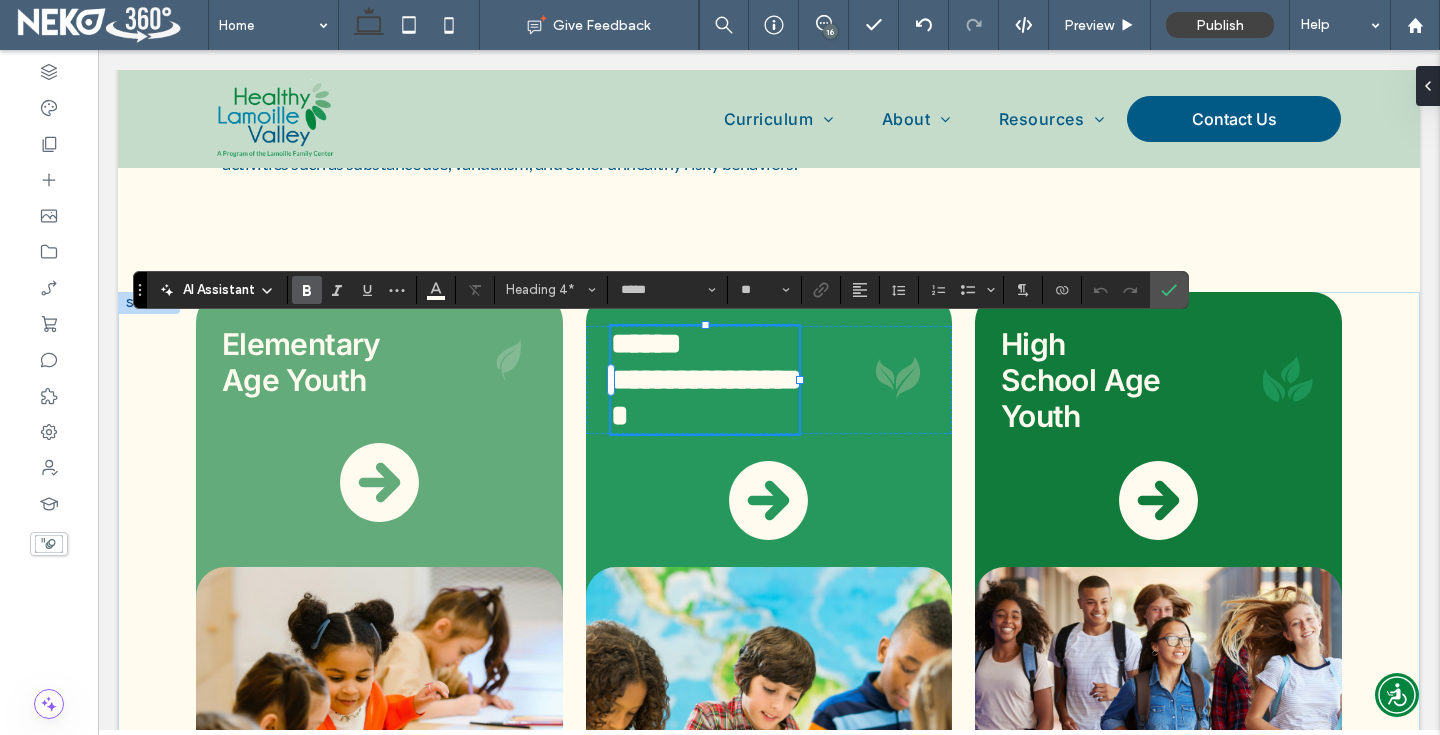 click on "**********" at bounding box center (706, 397) 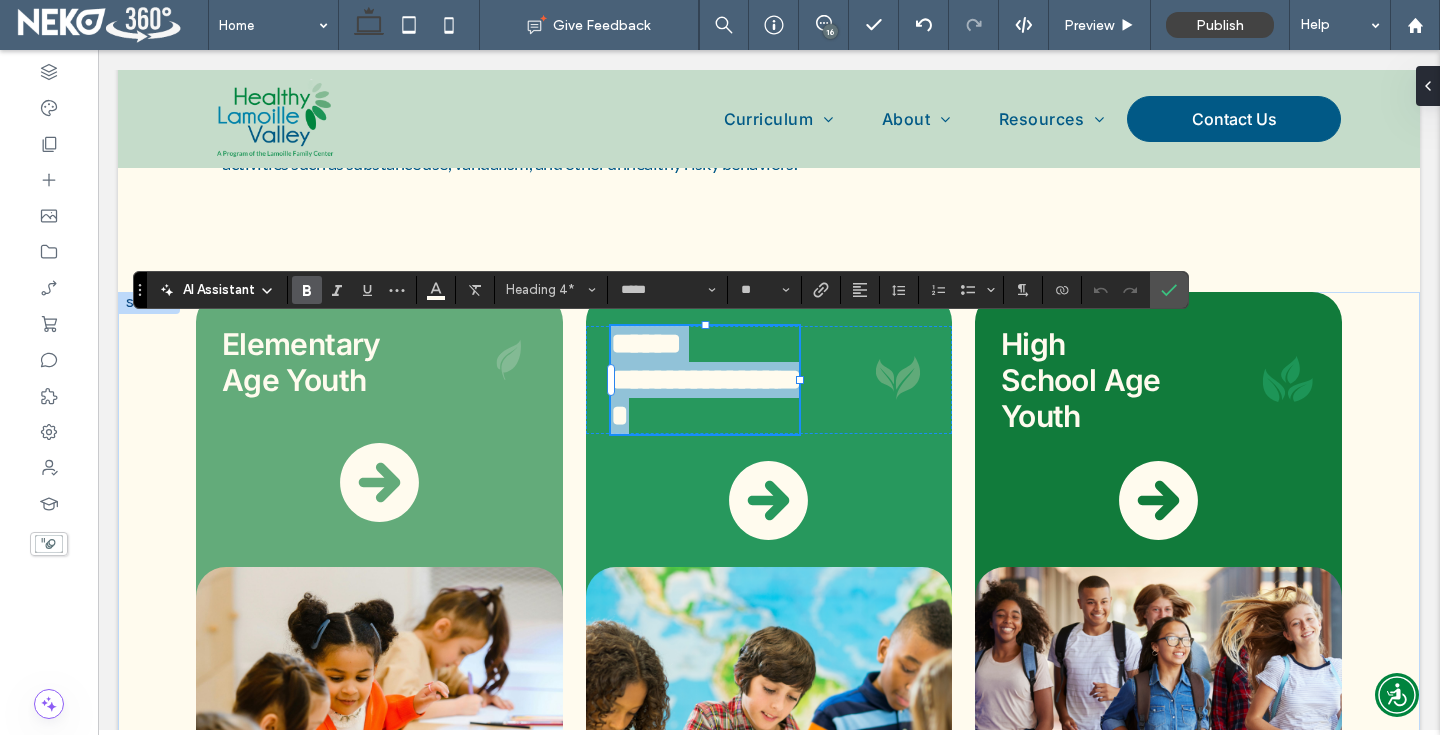 drag, startPoint x: 718, startPoint y: 422, endPoint x: 621, endPoint y: 338, distance: 128.31601 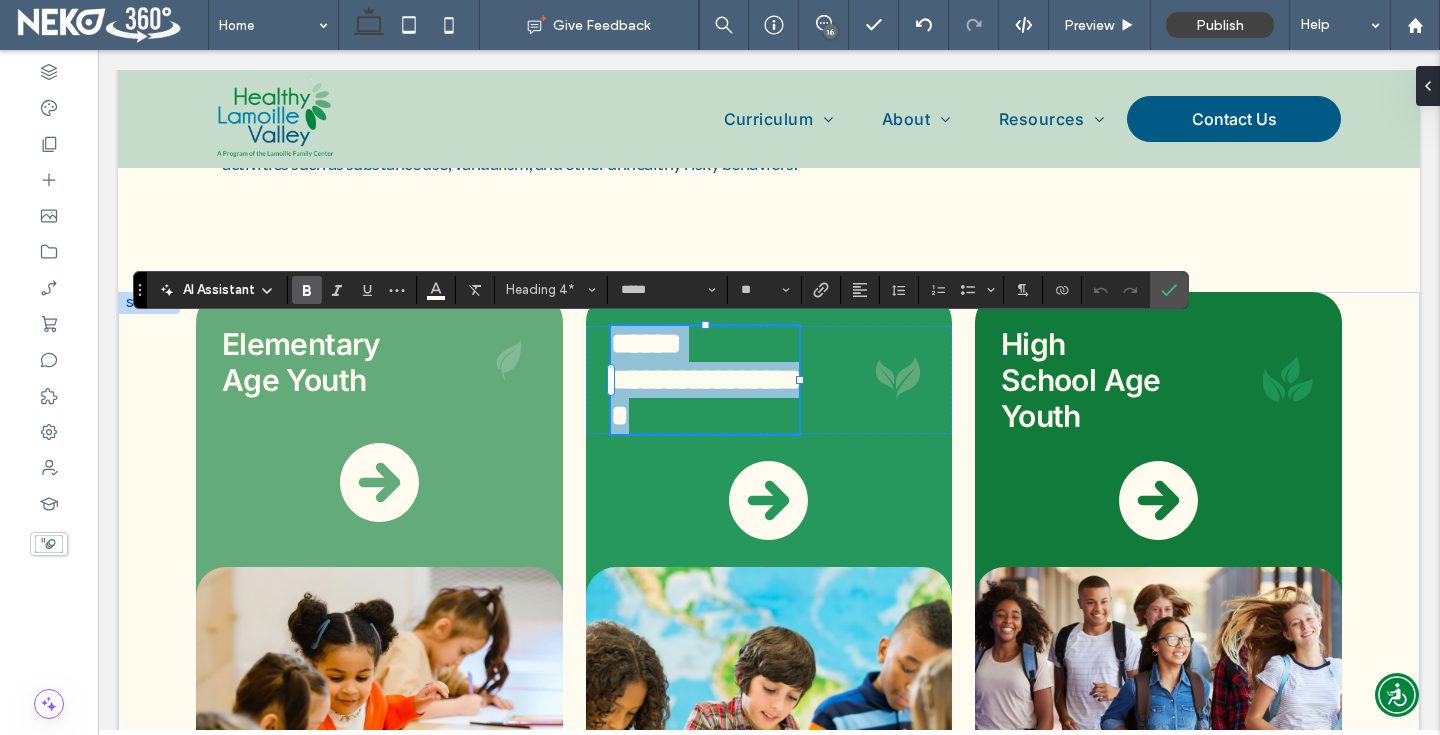 click on "**********" at bounding box center [704, 380] 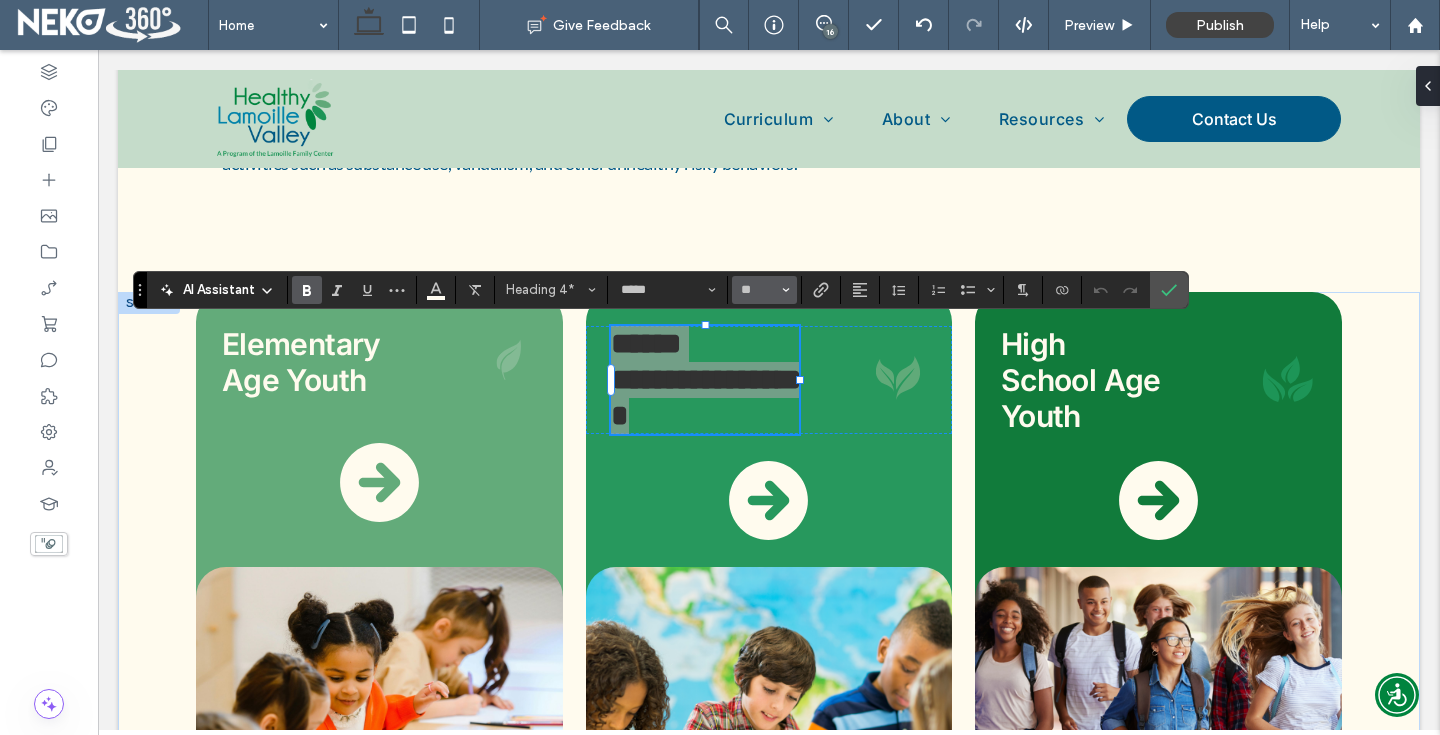 click on "**" at bounding box center (764, 290) 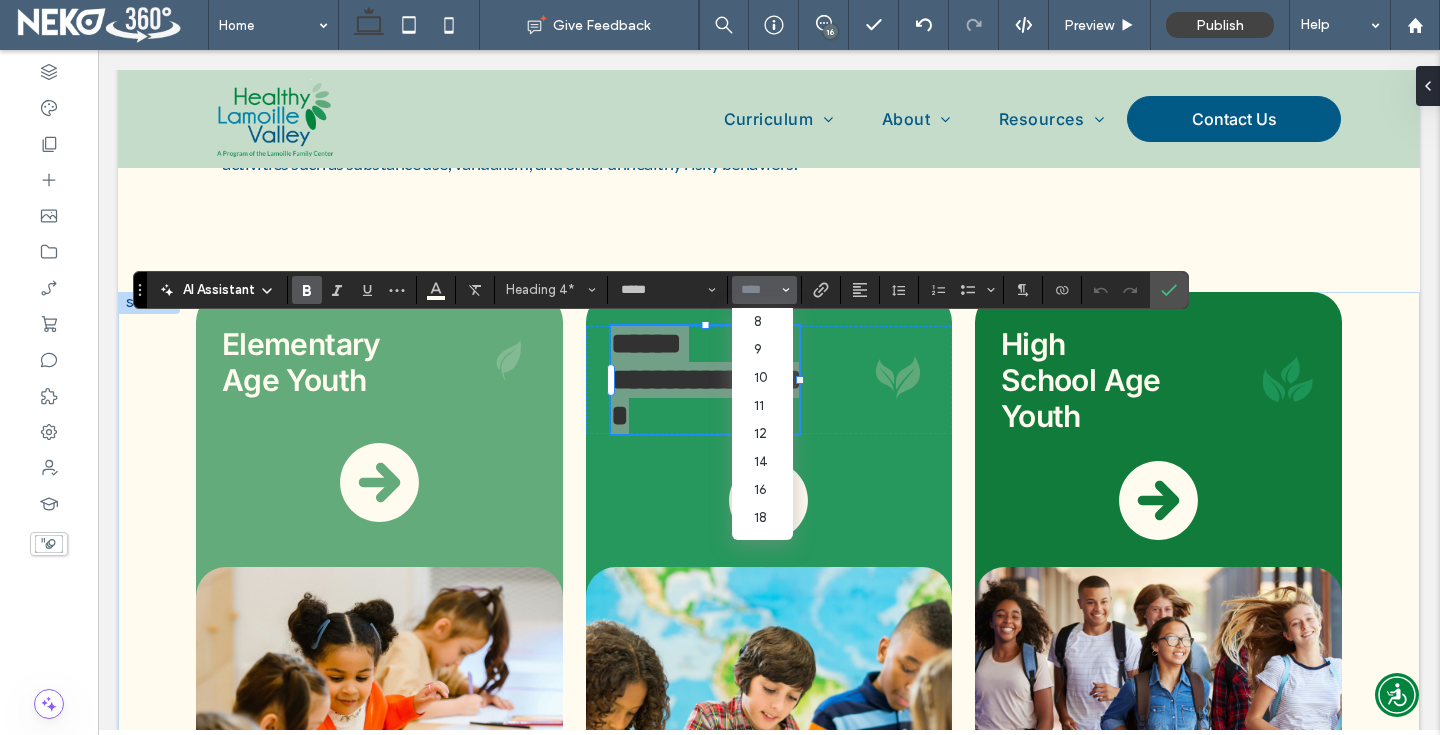 click at bounding box center [758, 290] 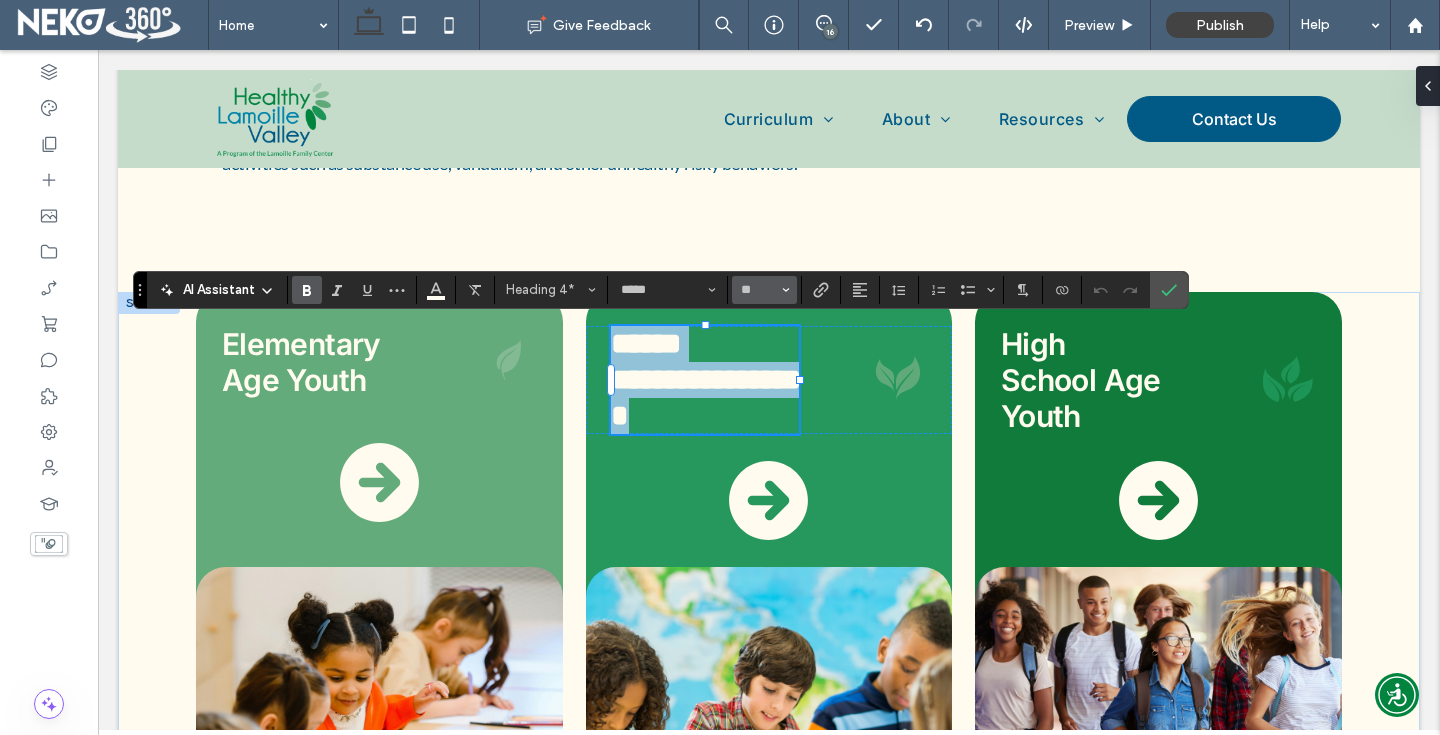 type on "**" 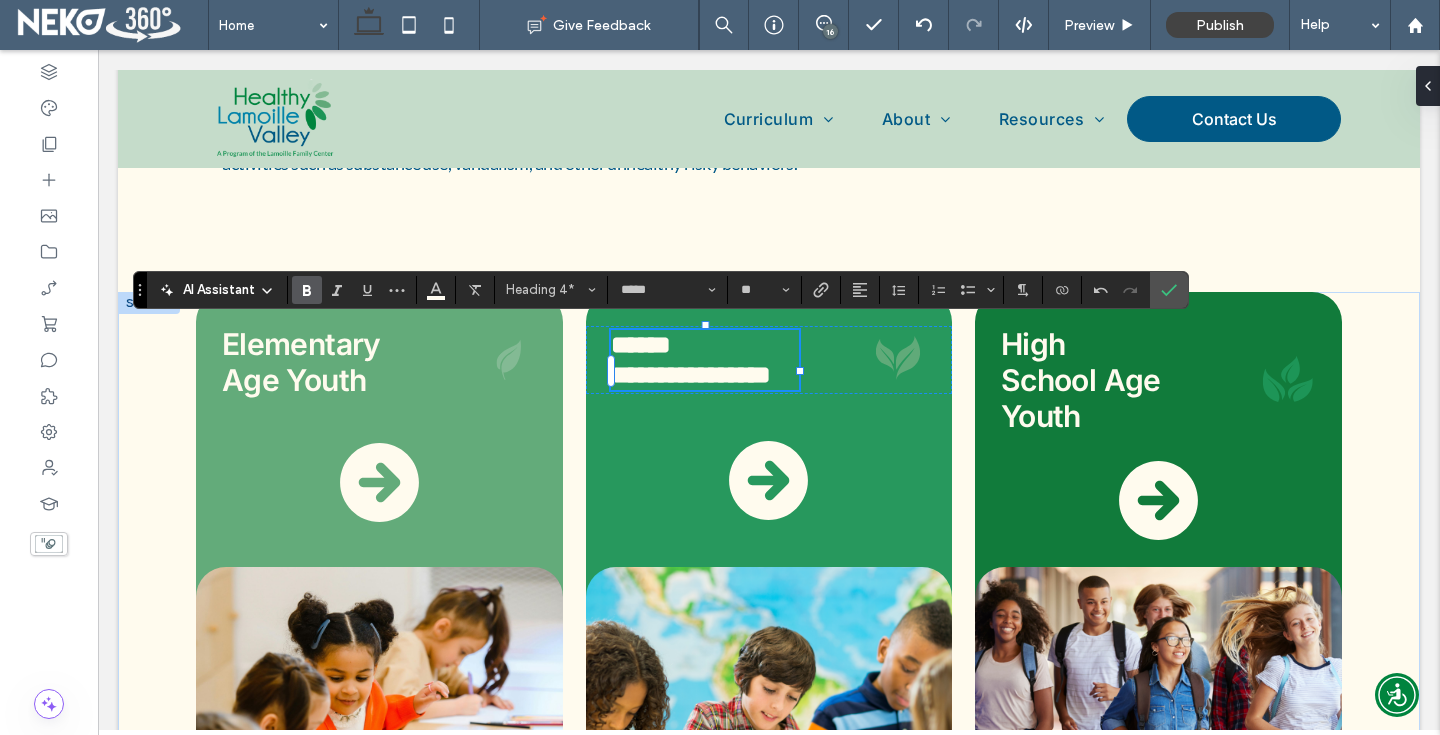 click on "**********" at bounding box center [691, 374] 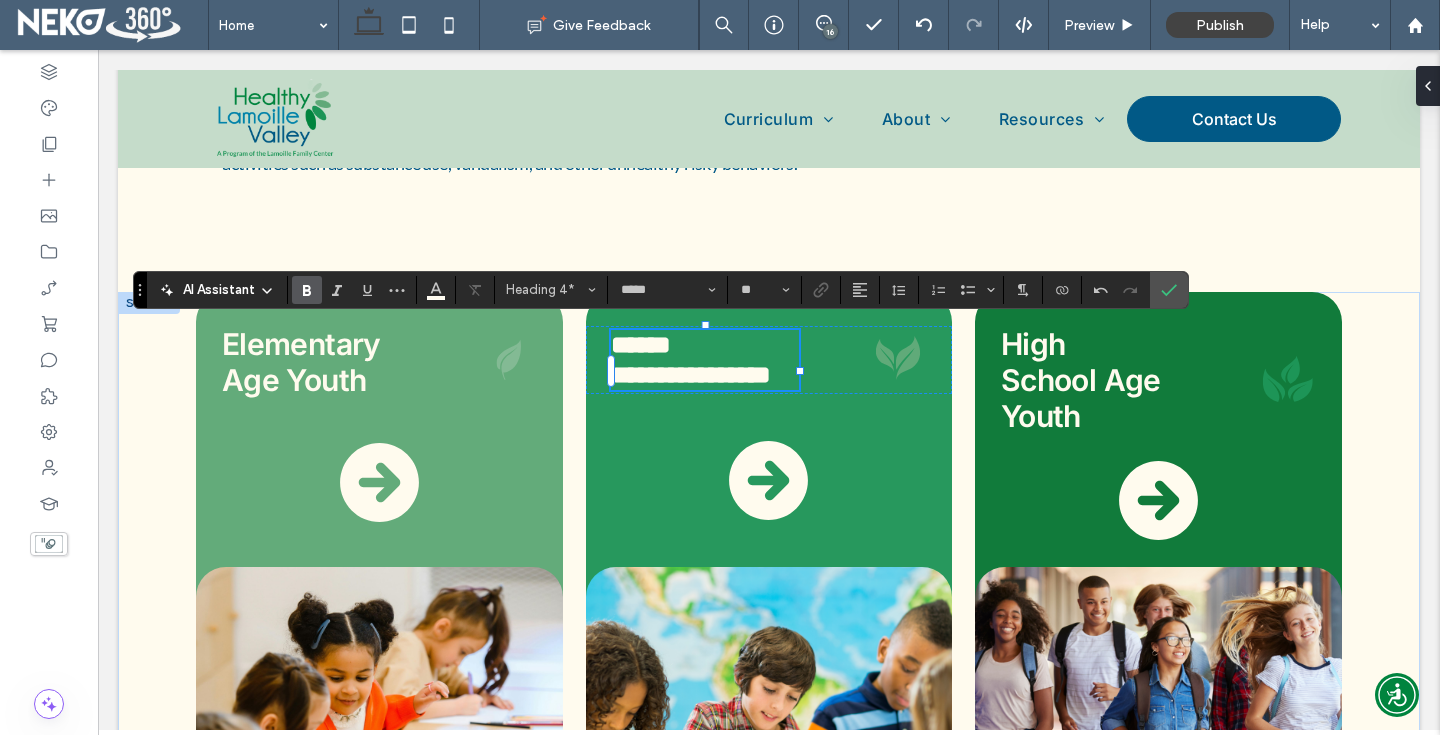 type 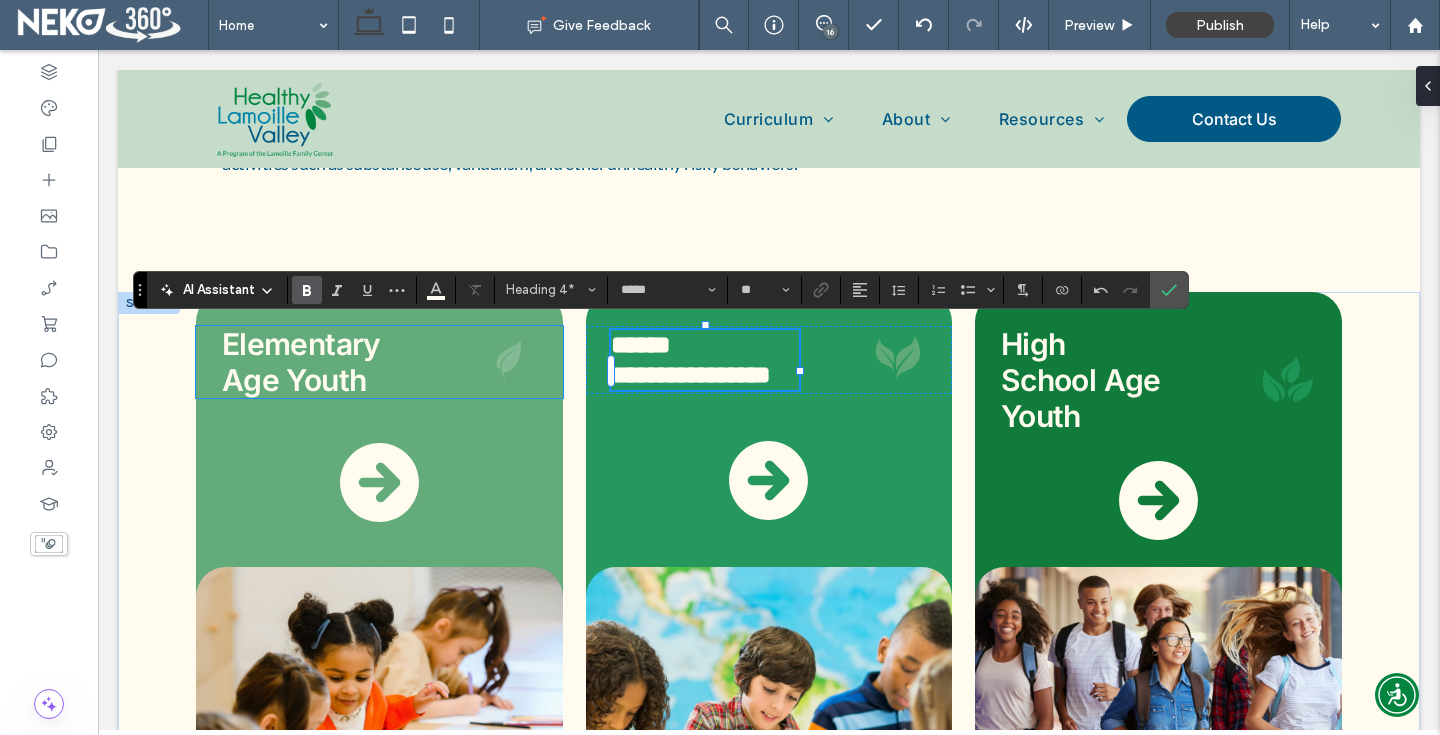 click on "Elementary" at bounding box center [301, 344] 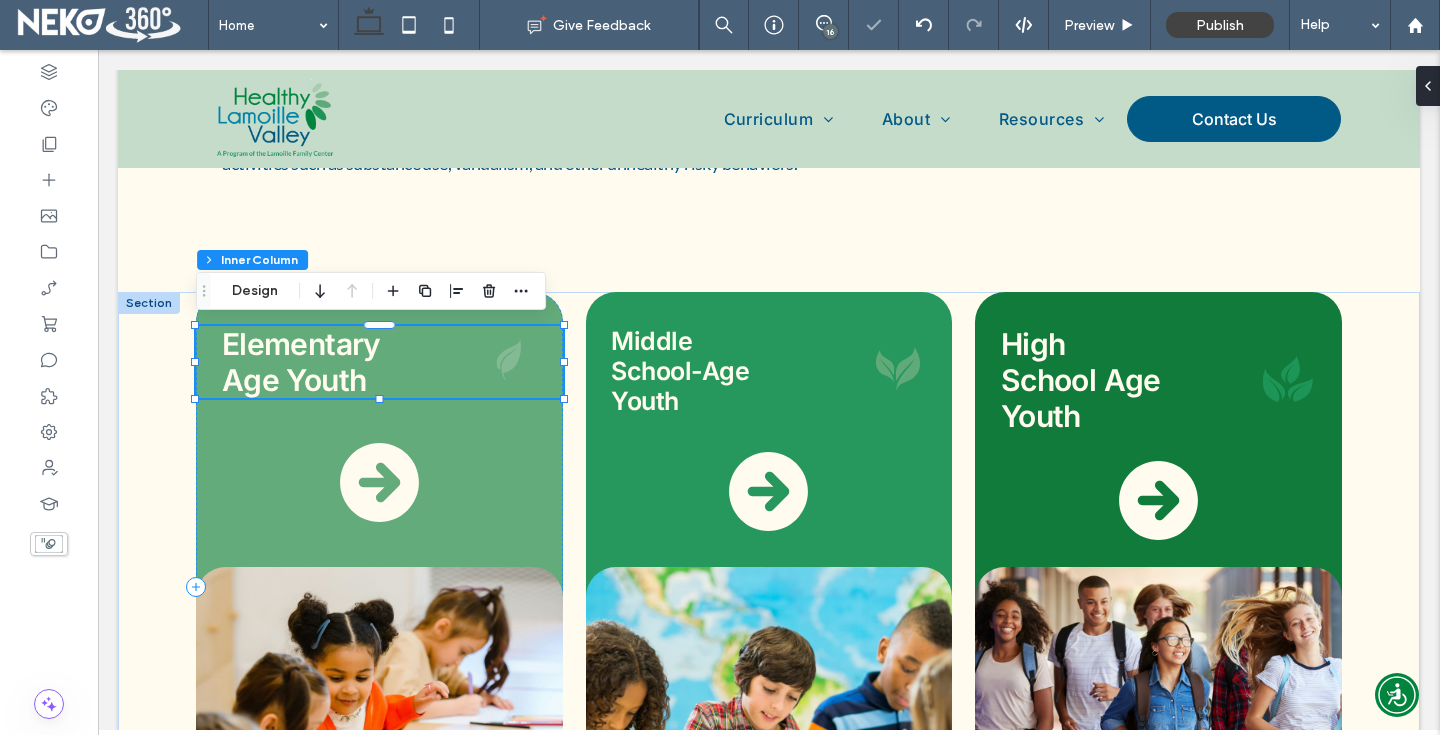 click on "Elementary" at bounding box center [301, 344] 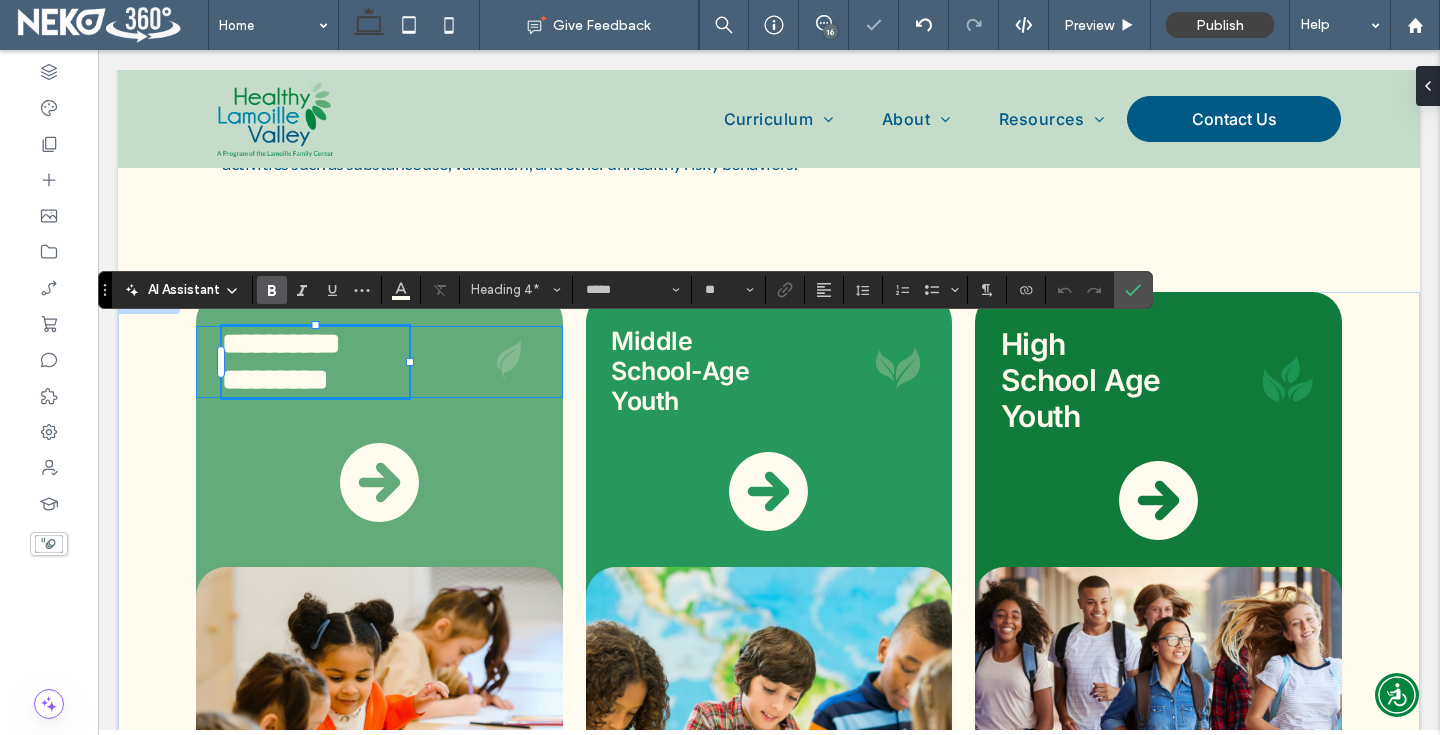 click on "**********" at bounding box center [281, 343] 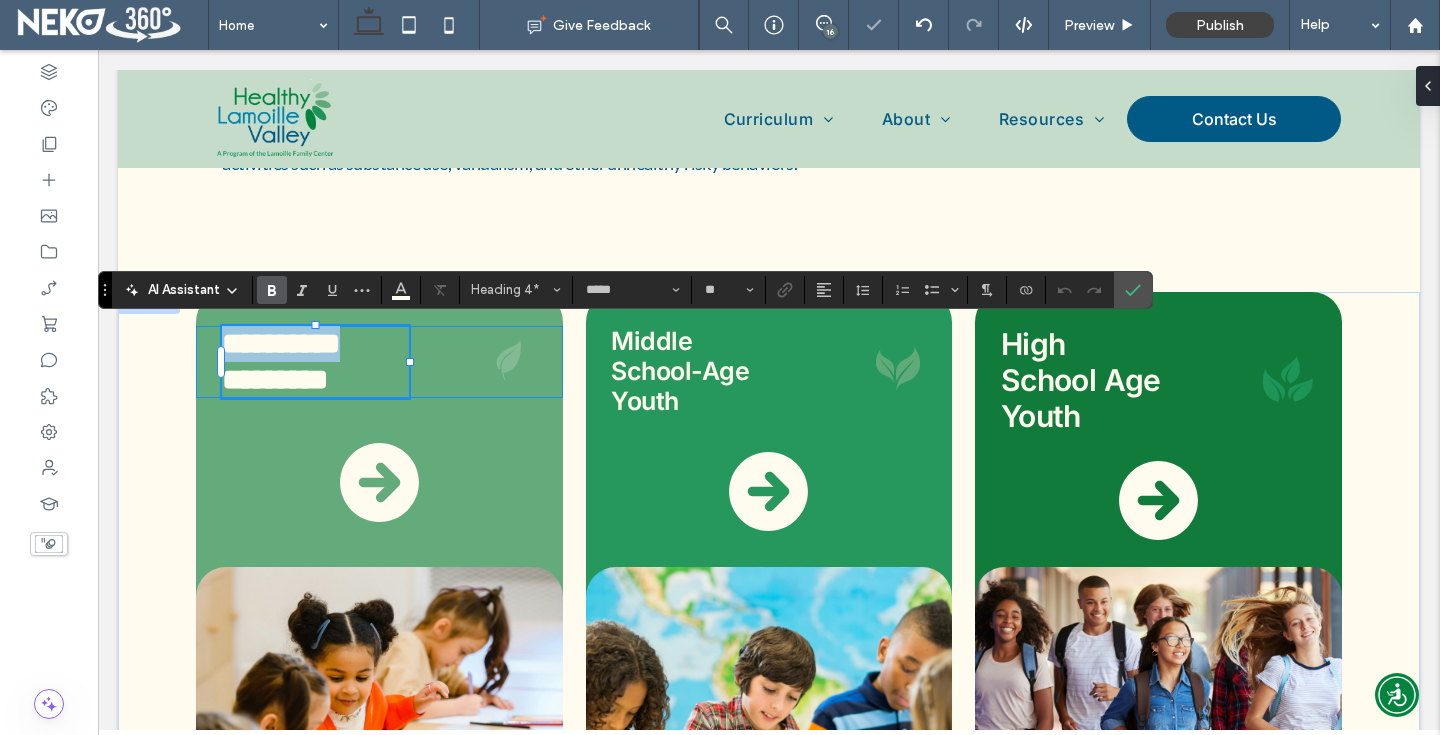 click on "**********" at bounding box center [281, 343] 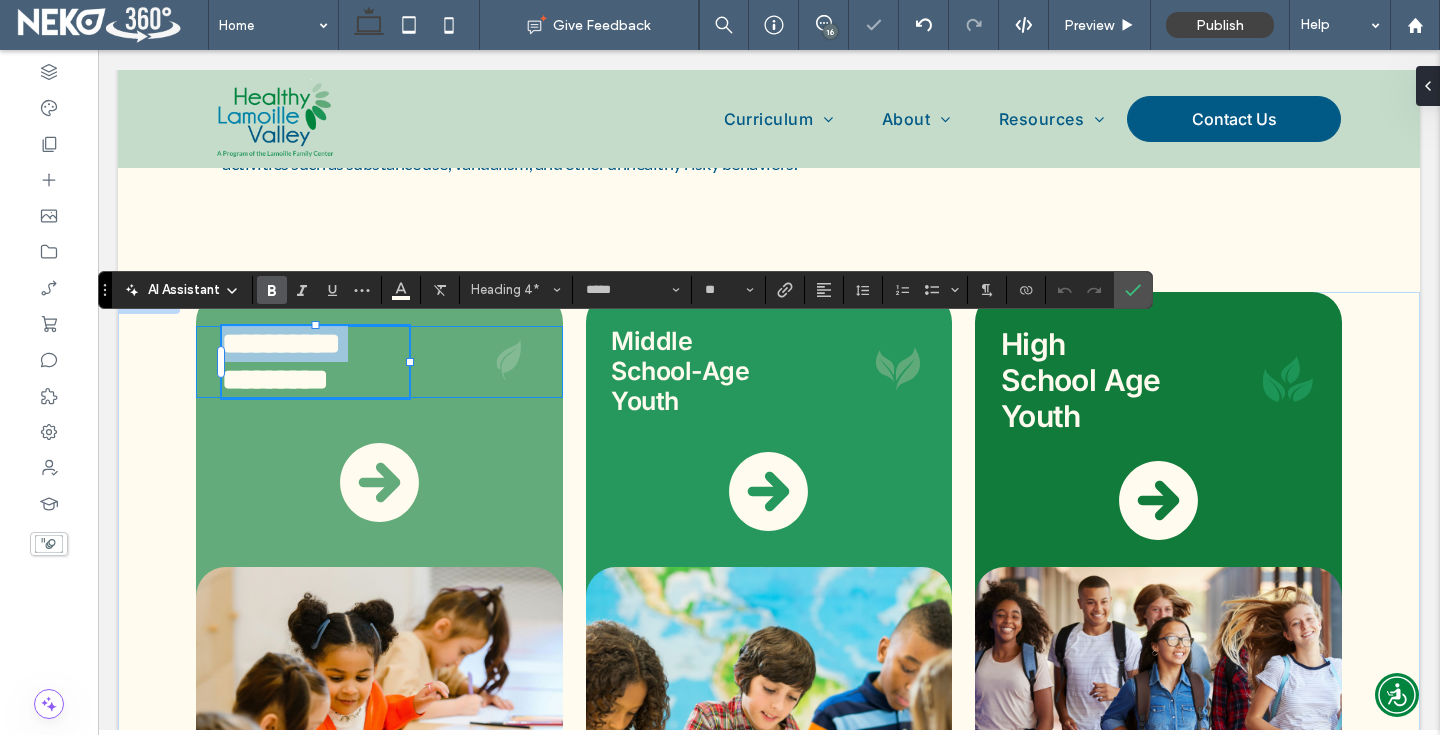 click on "**********" at bounding box center (281, 343) 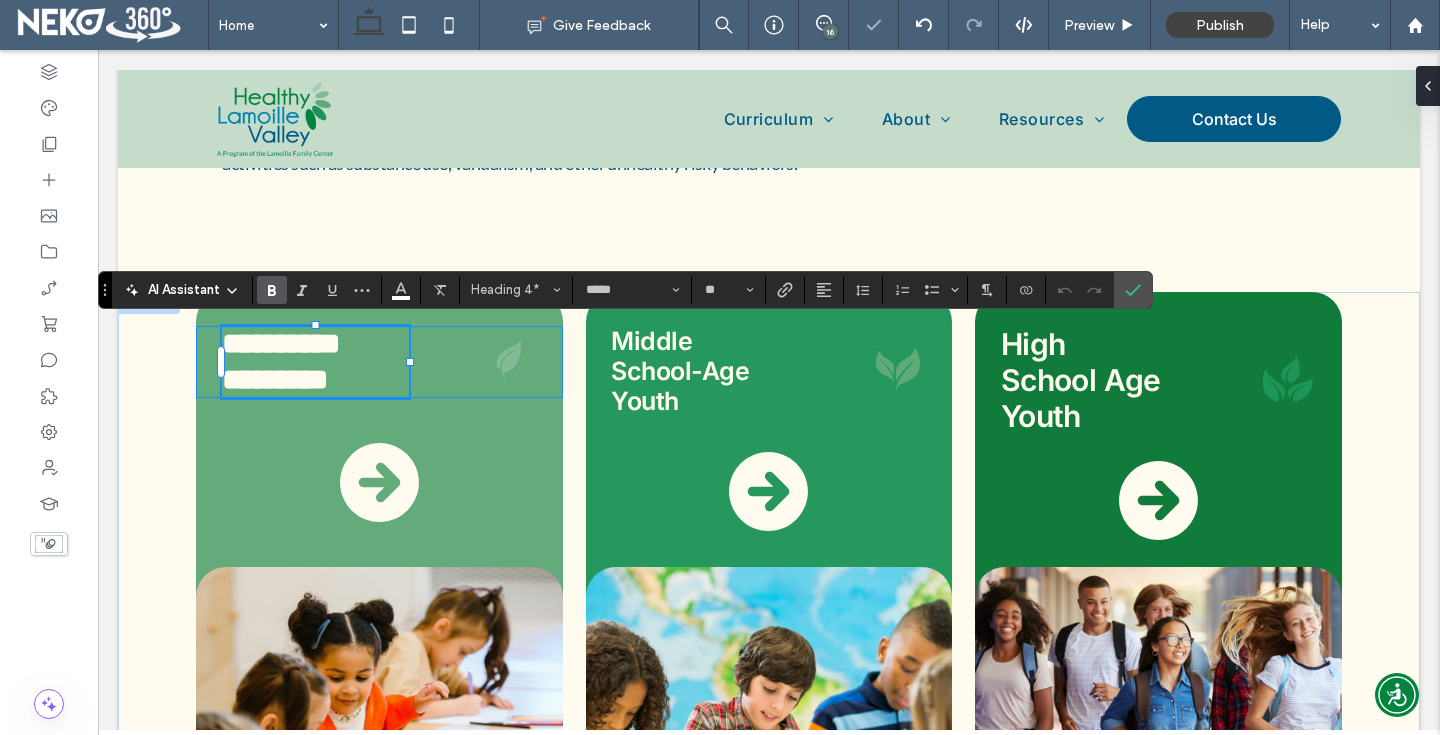 click on "*********" at bounding box center (275, 379) 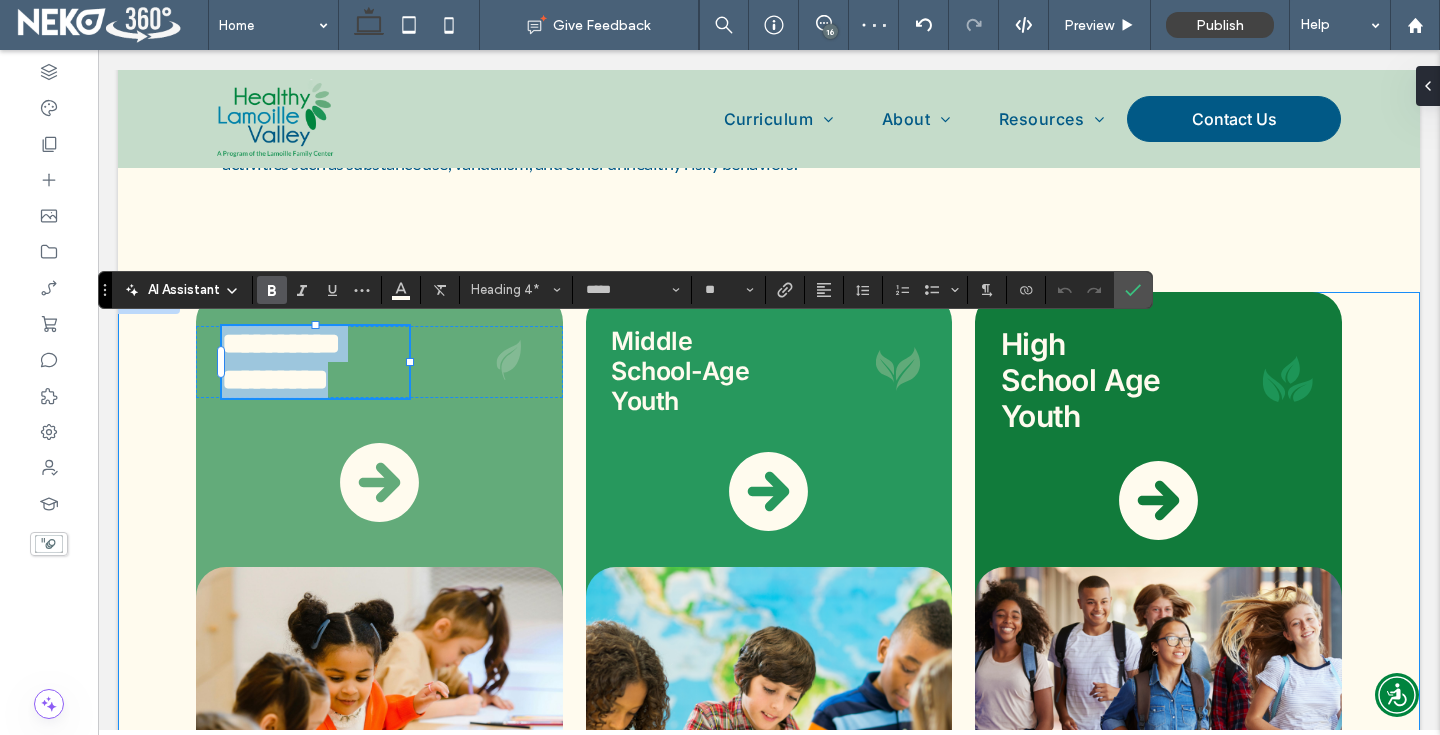 drag, startPoint x: 368, startPoint y: 377, endPoint x: 192, endPoint y: 345, distance: 178.88544 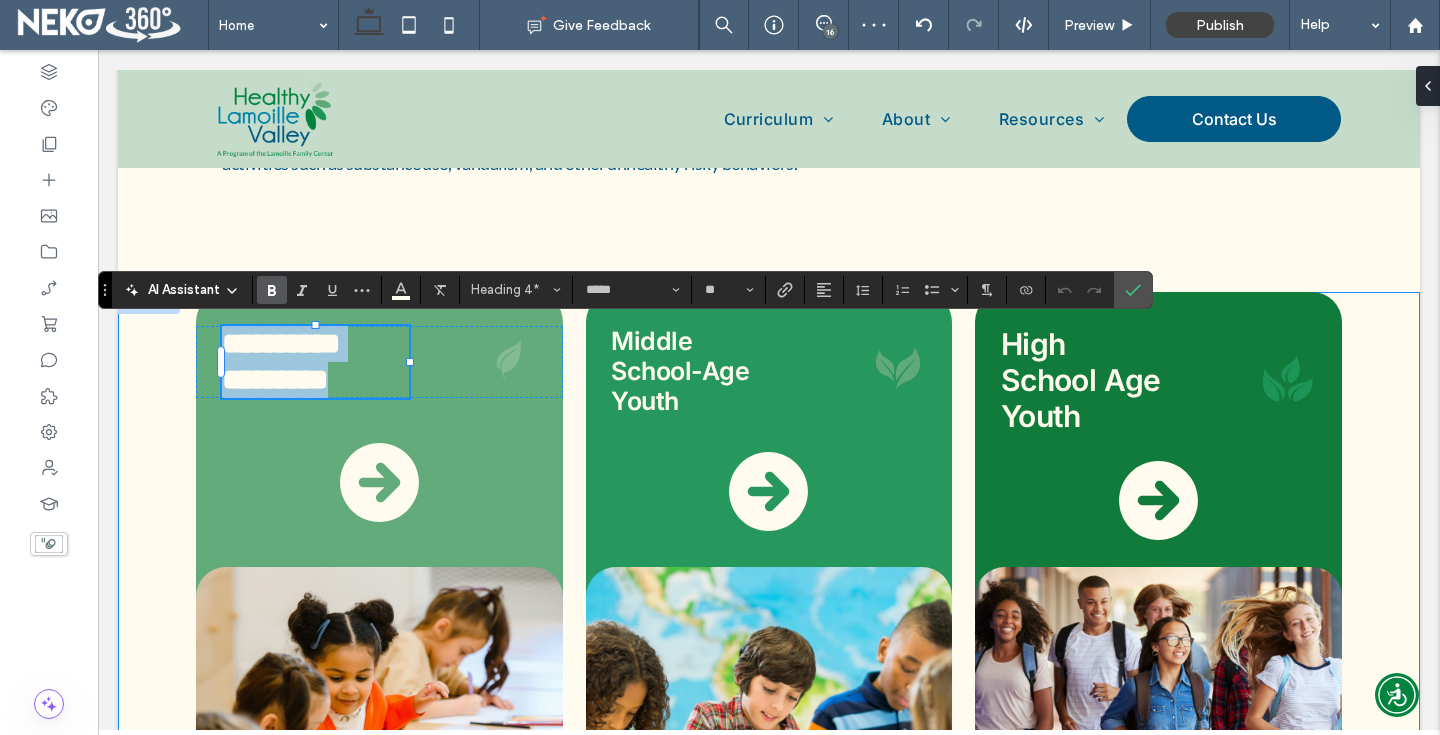 click on "**********" at bounding box center (769, 600) 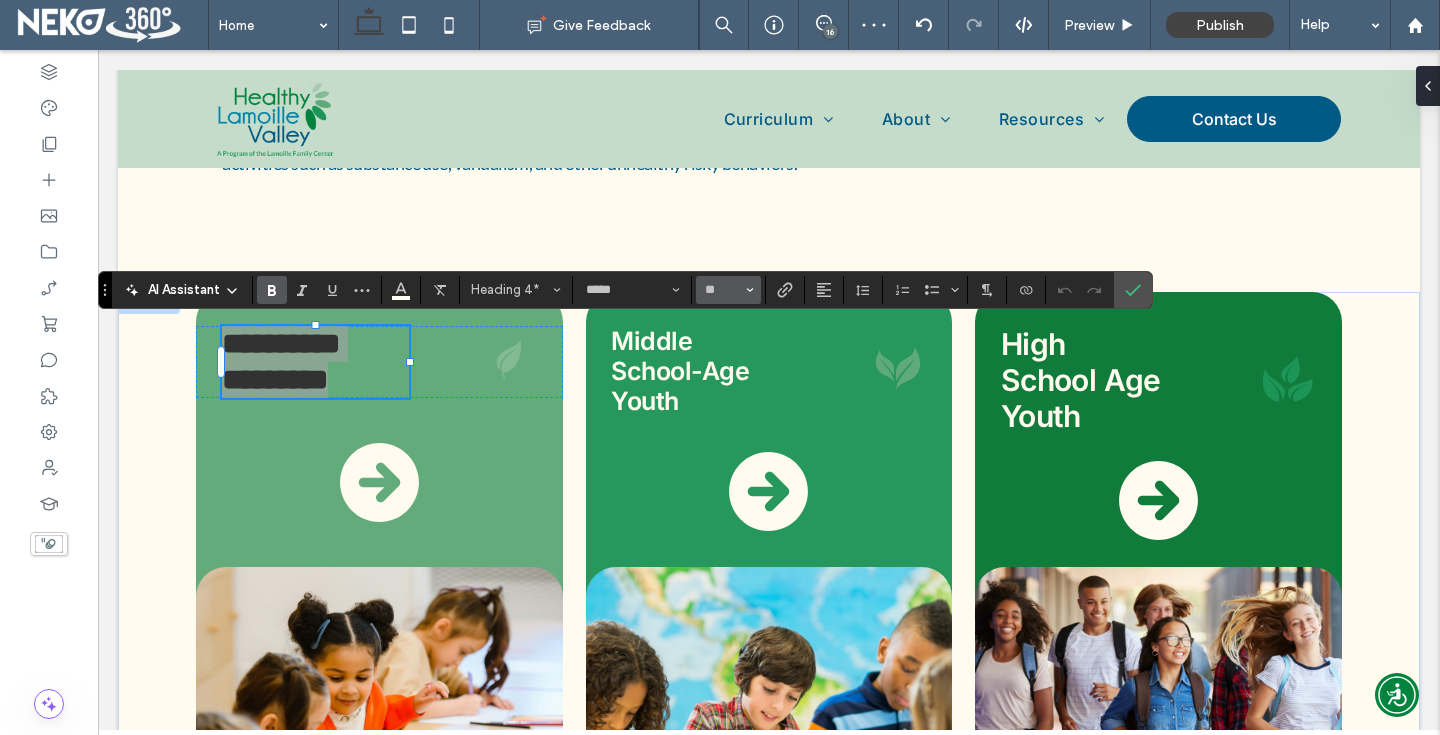click on "**" at bounding box center [722, 290] 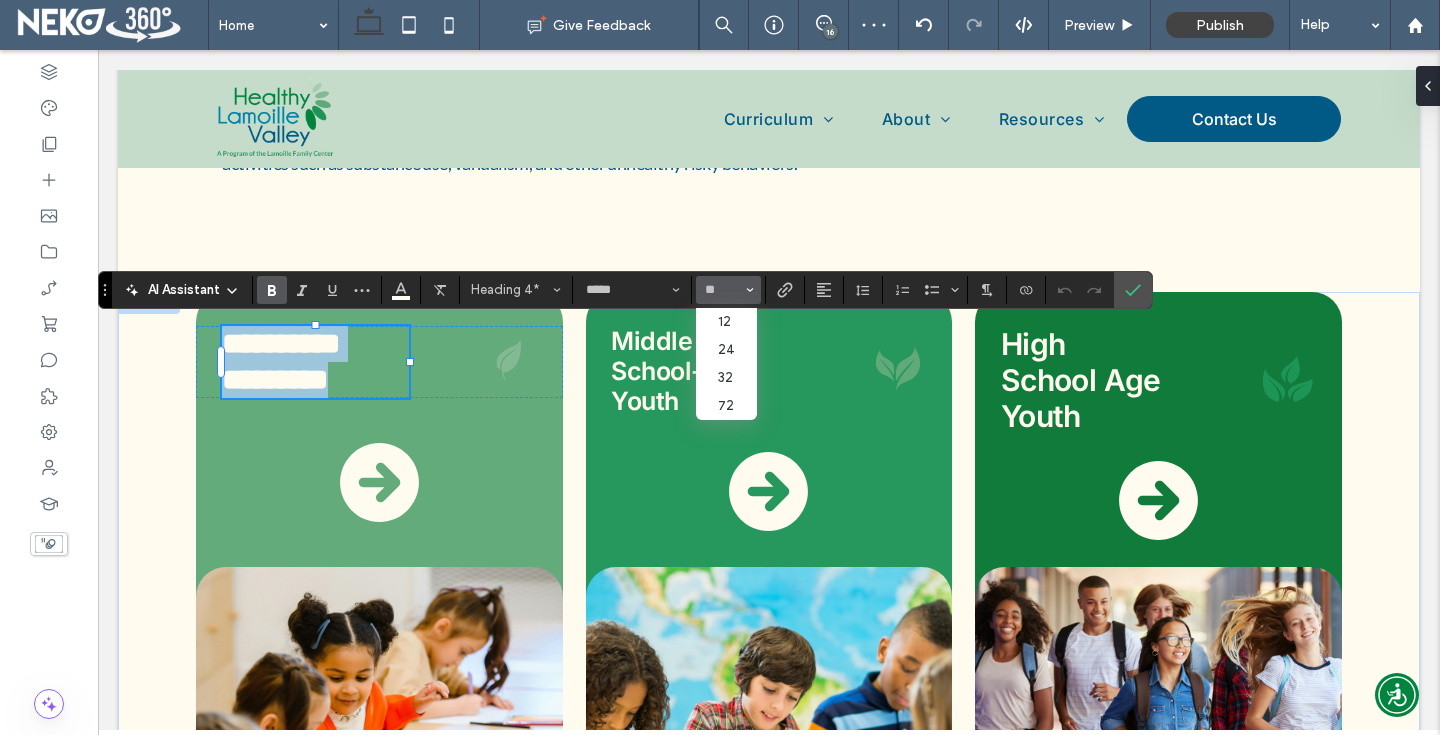 type on "**" 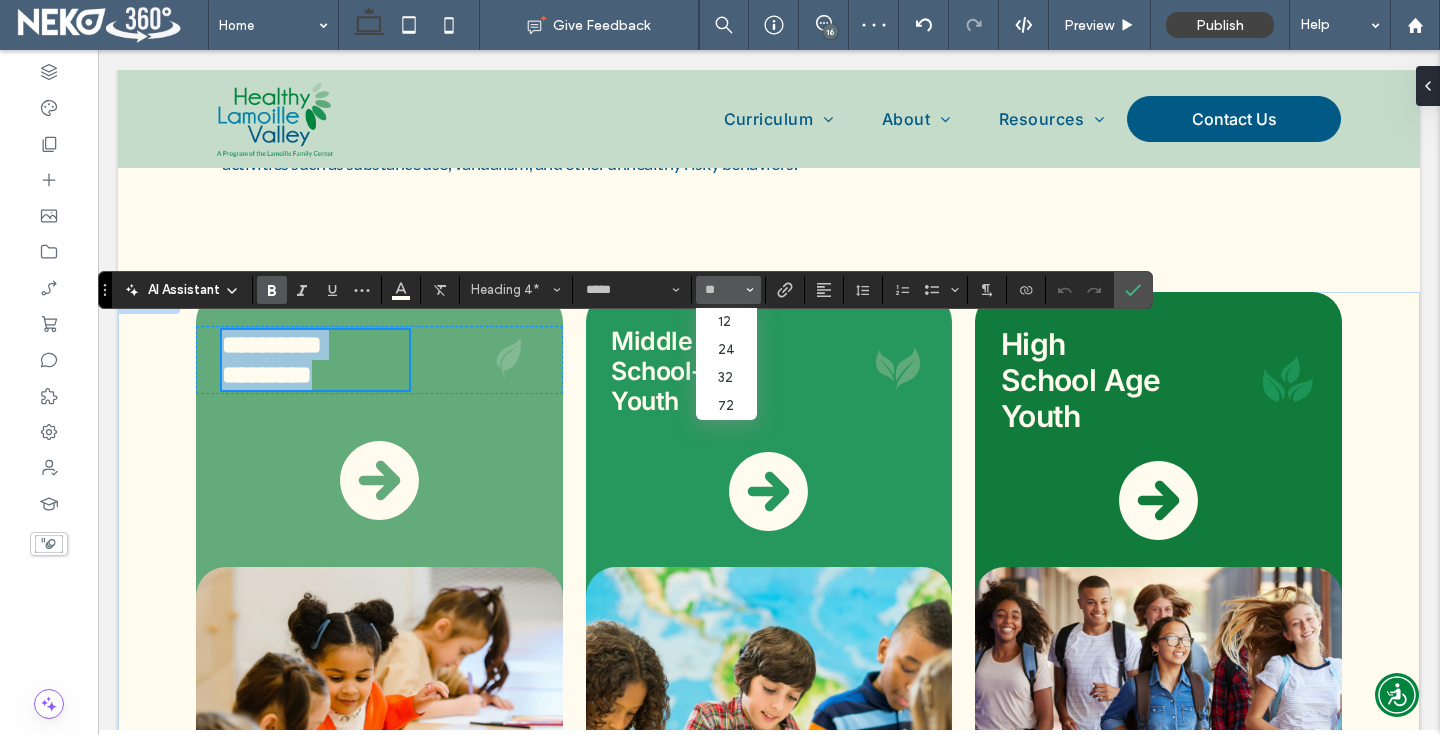 scroll, scrollTop: 2366, scrollLeft: 0, axis: vertical 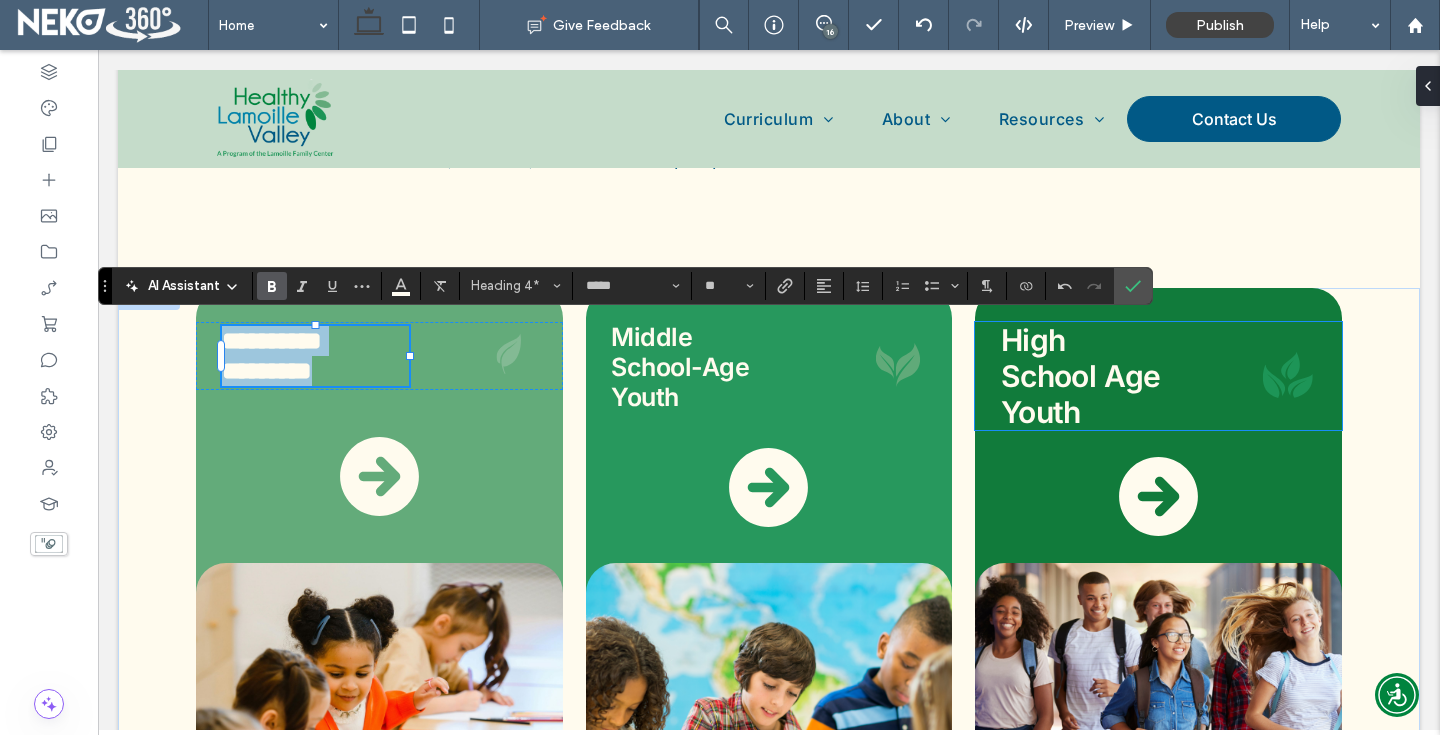 click on "School Age Youth" at bounding box center (1081, 394) 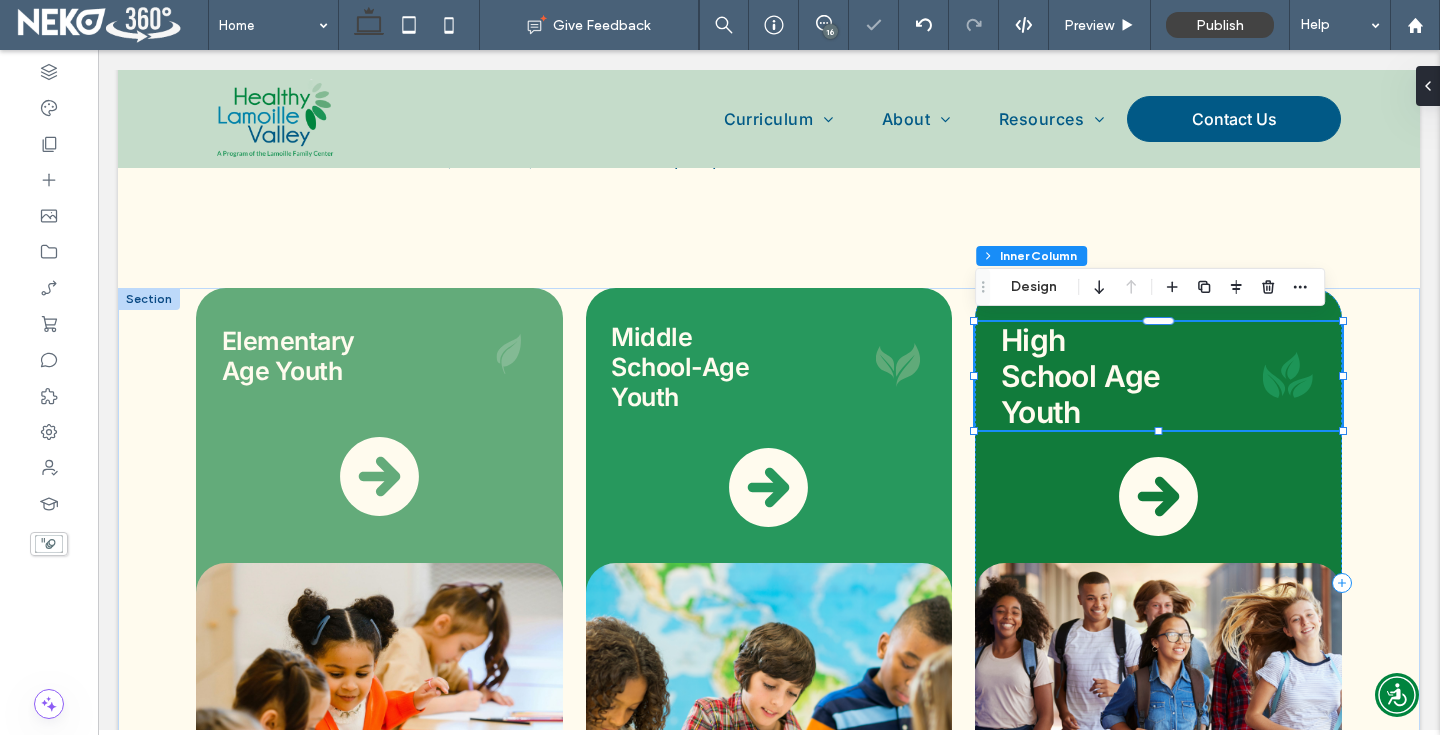 click on "School Age Youth" at bounding box center [1081, 394] 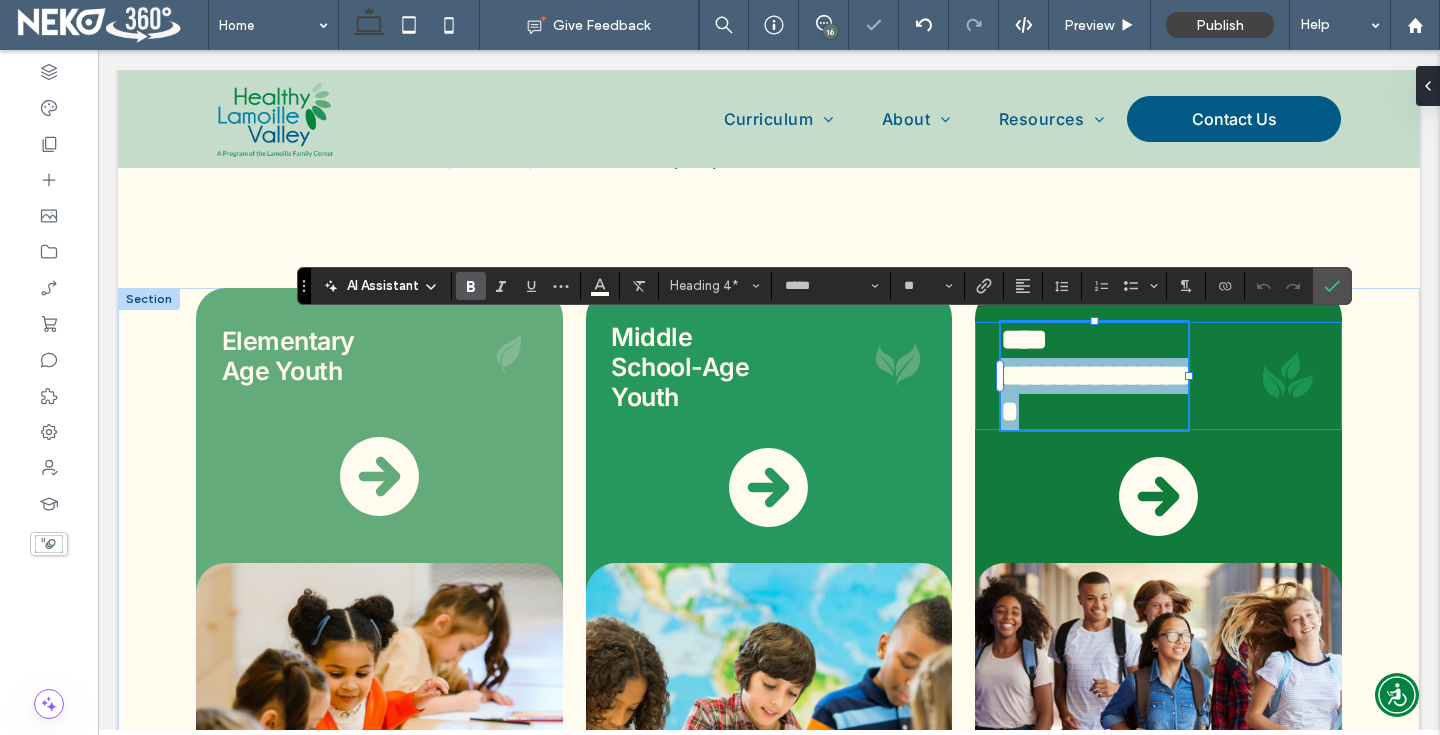 click on "**********" at bounding box center (1096, 393) 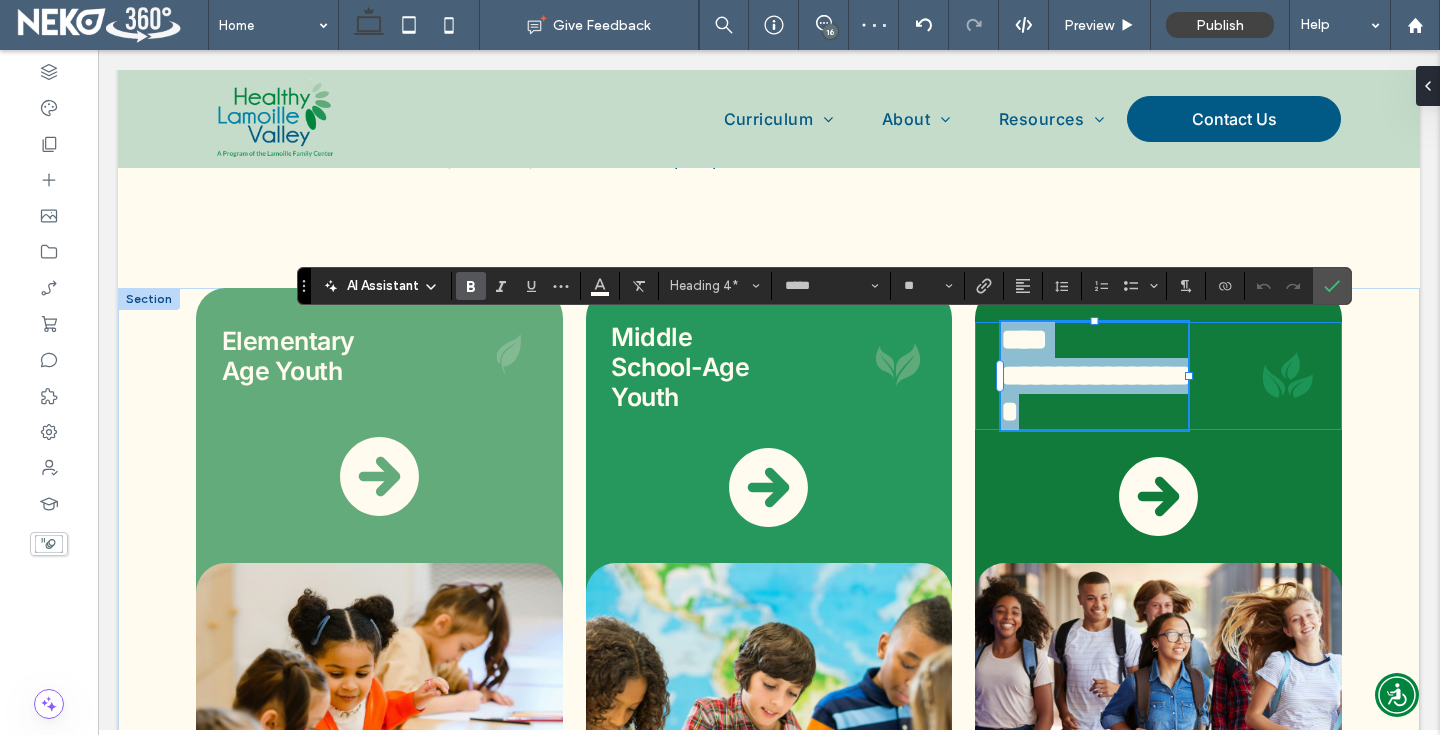 drag, startPoint x: 1086, startPoint y: 411, endPoint x: 1004, endPoint y: 325, distance: 118.82761 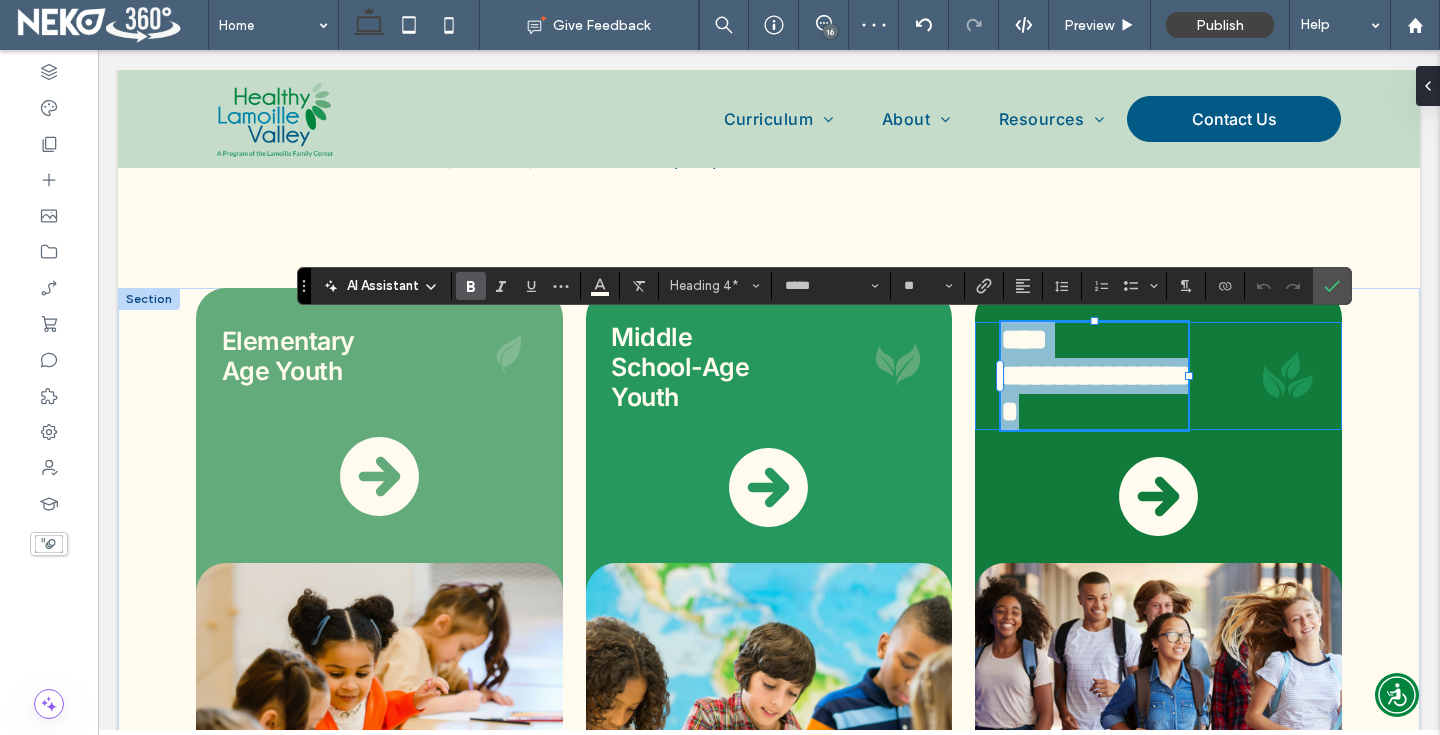 click on "**********" at bounding box center (1094, 376) 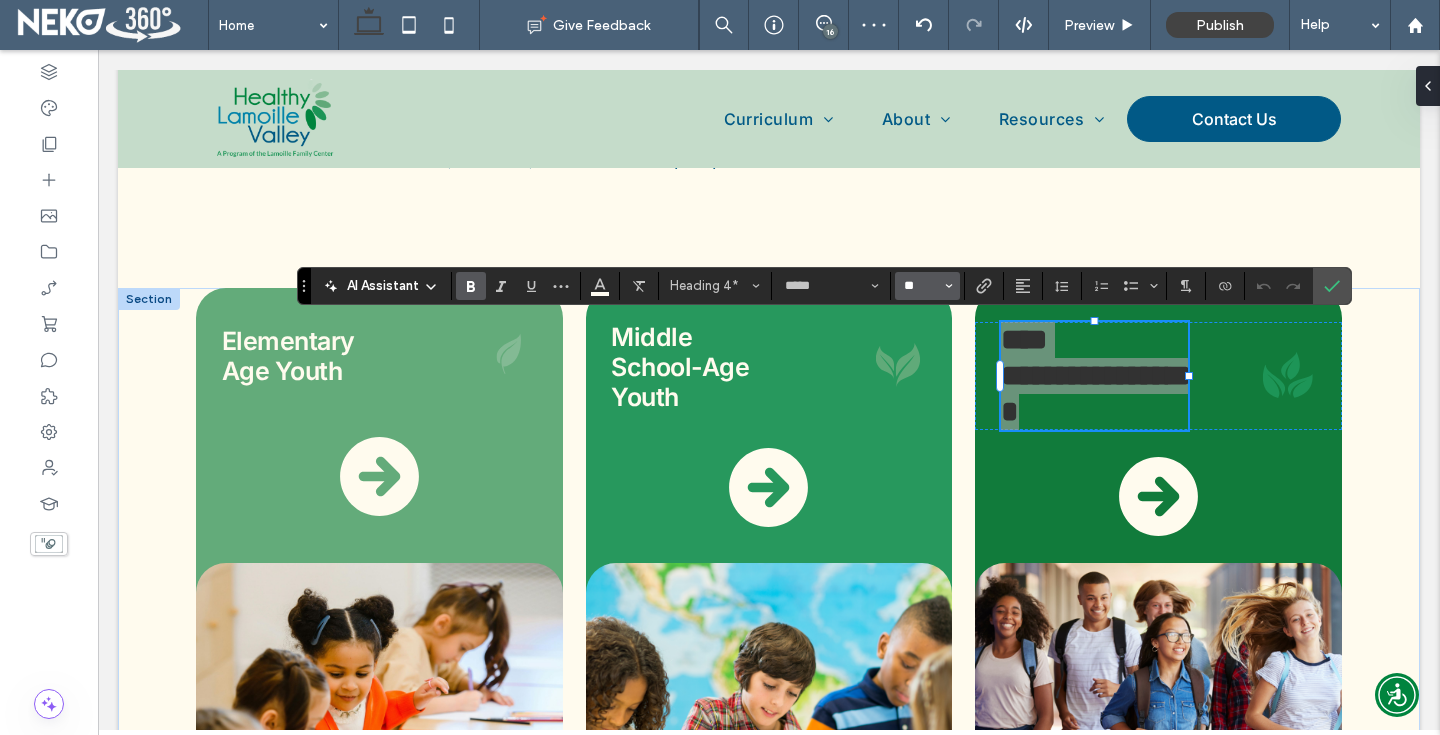 click on "**" at bounding box center [921, 286] 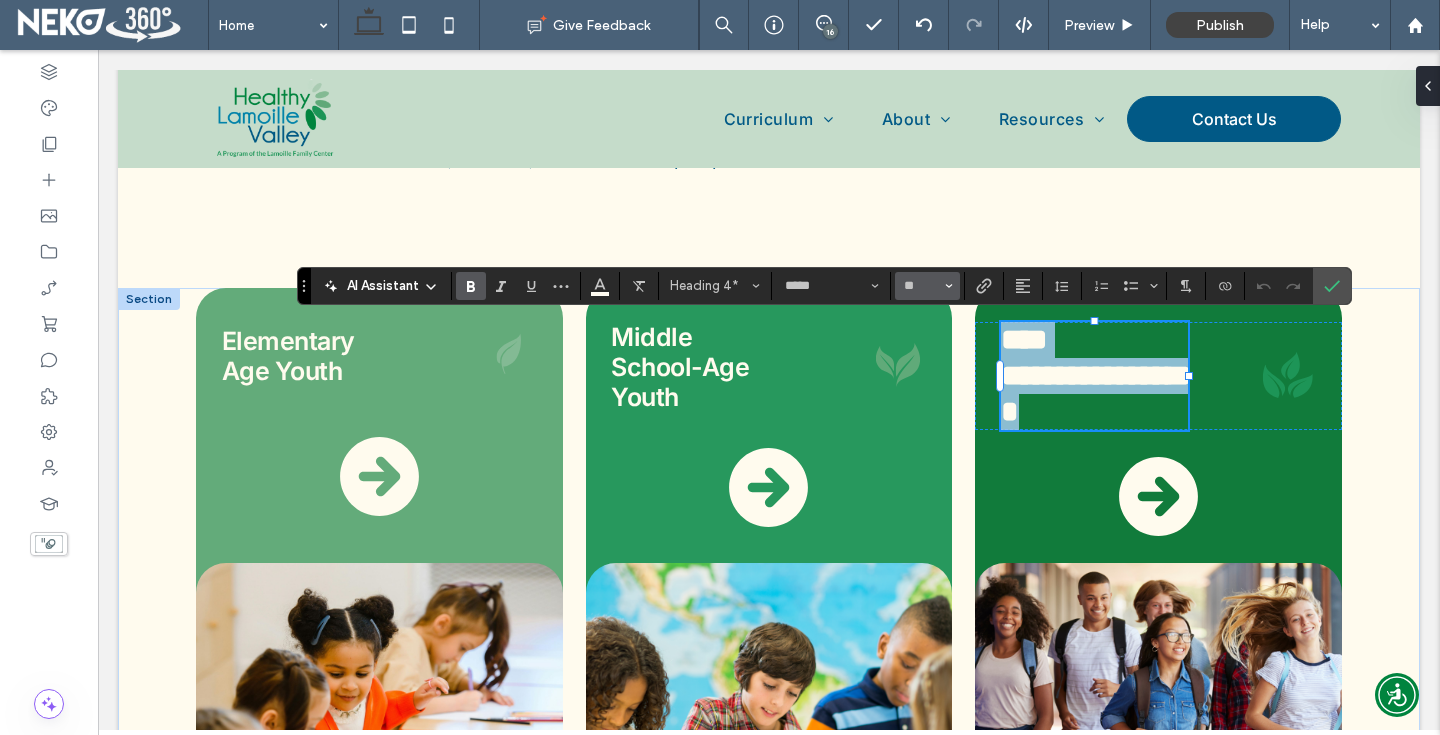 type on "**" 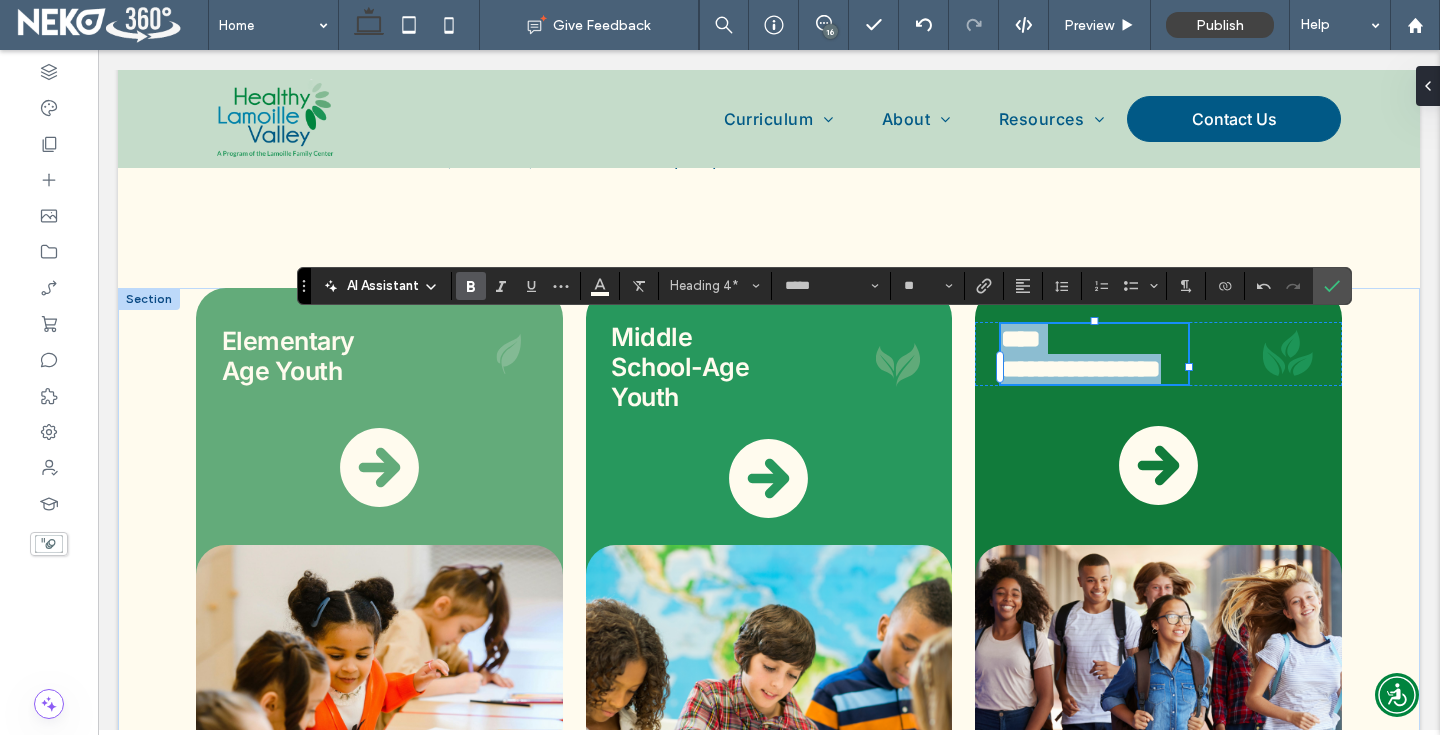 click on "**********" at bounding box center [1081, 368] 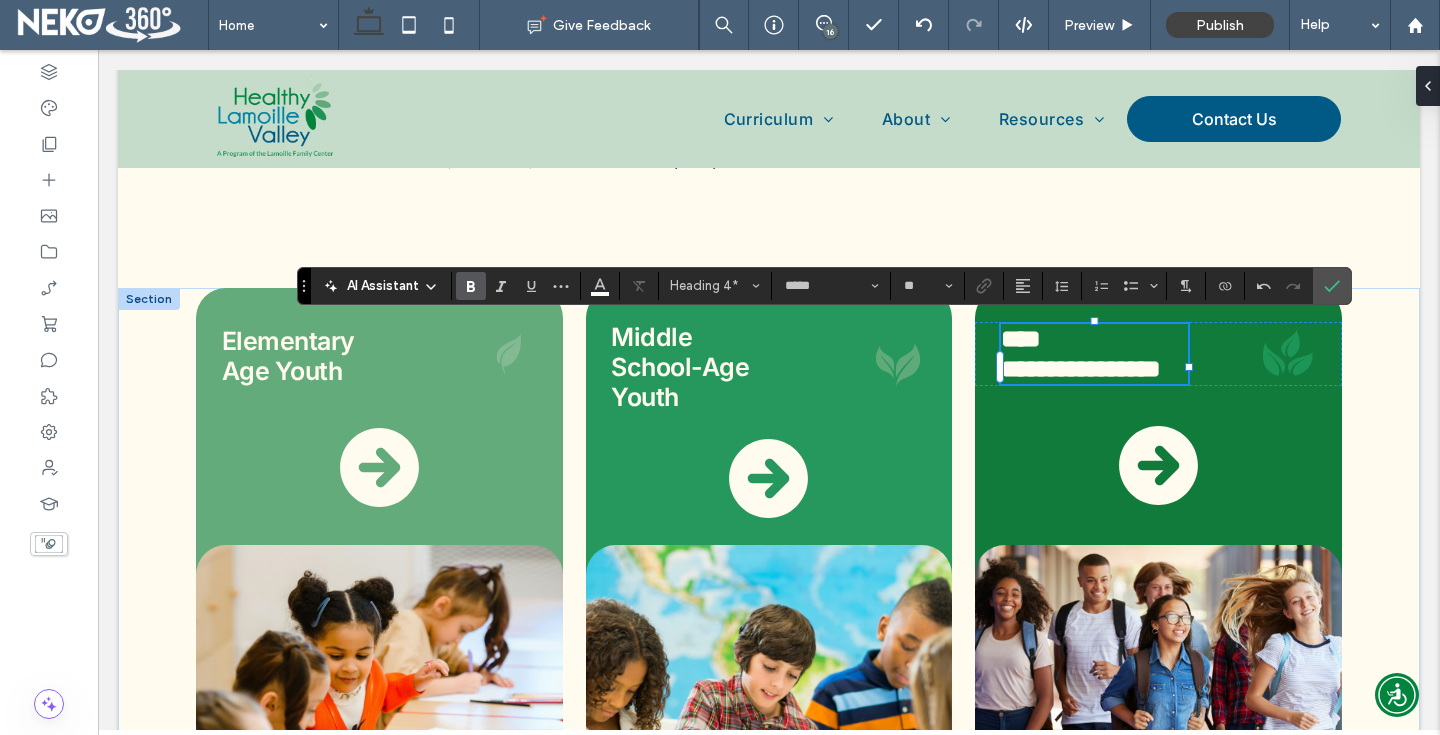 type 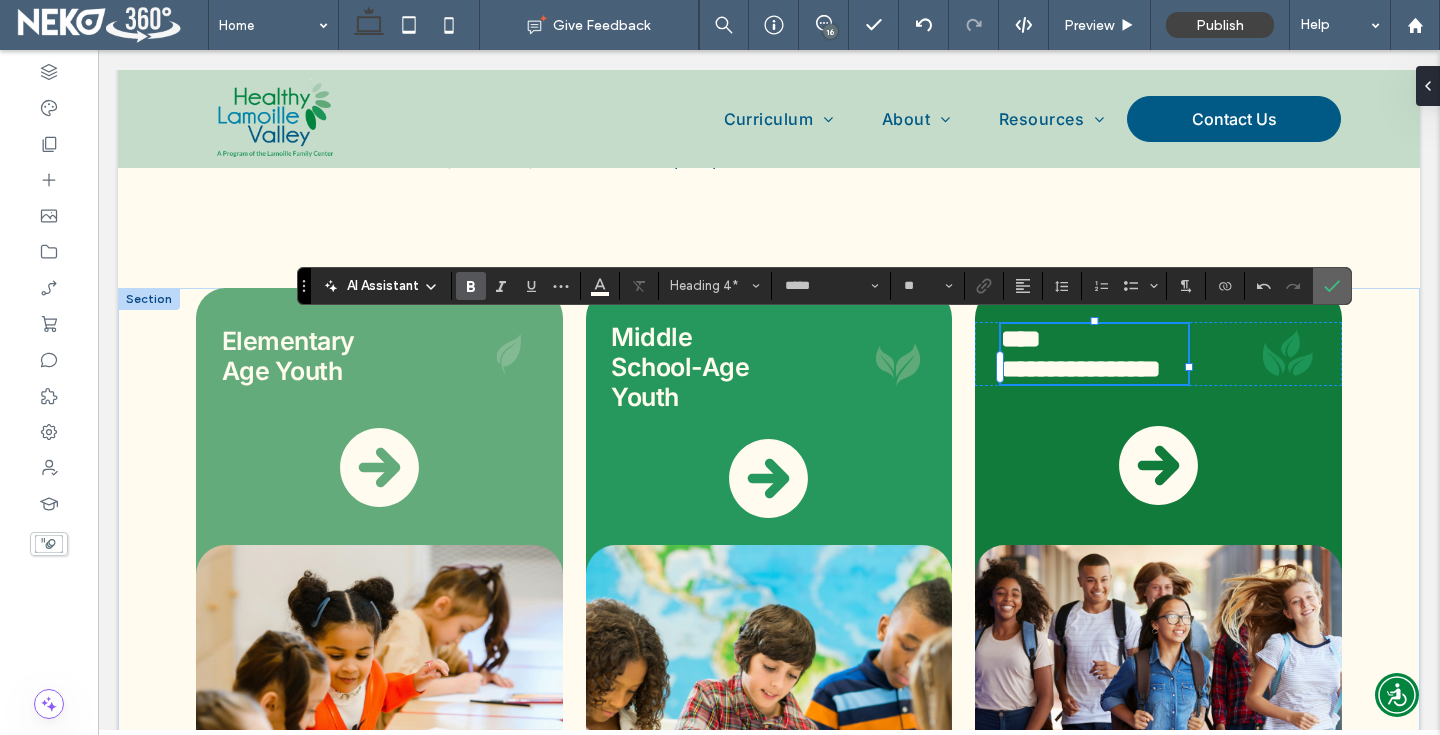 click at bounding box center (1332, 286) 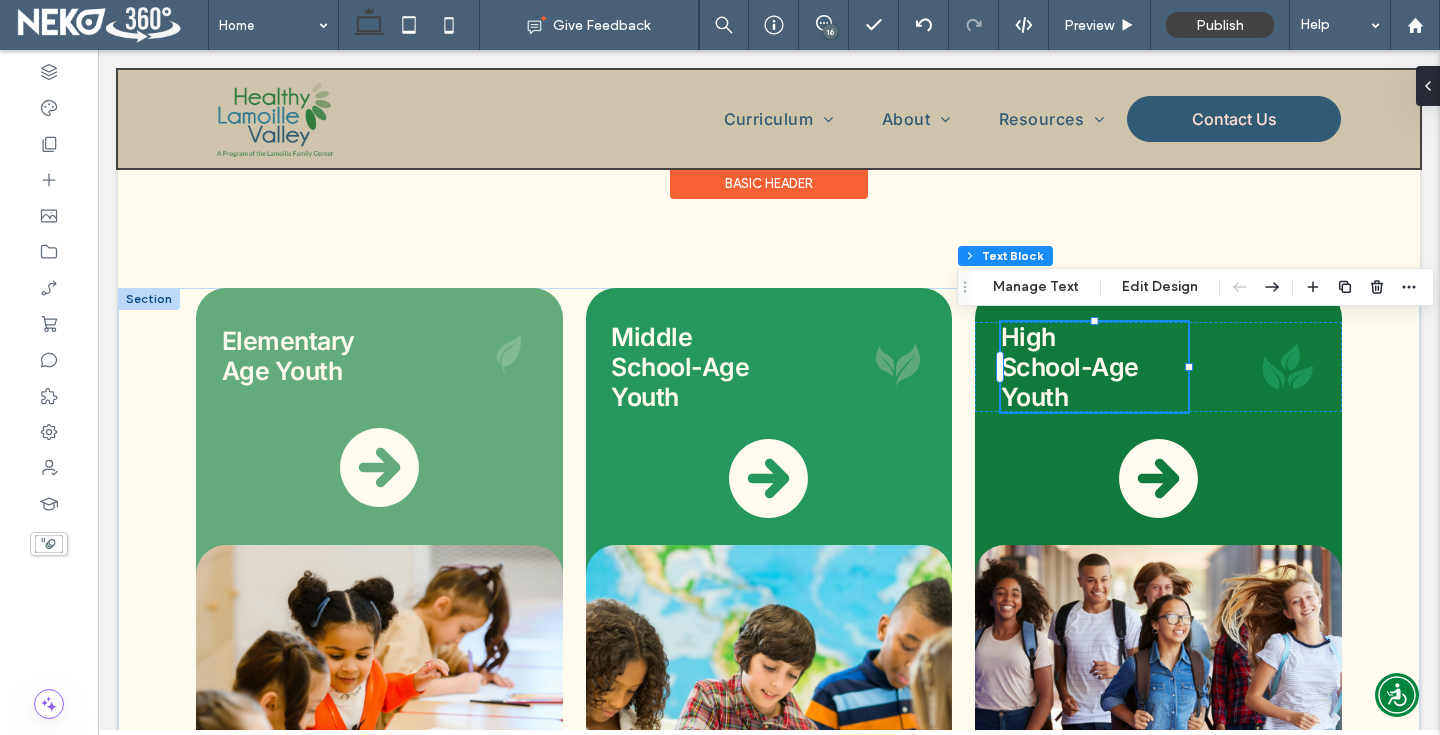 click at bounding box center [769, 119] 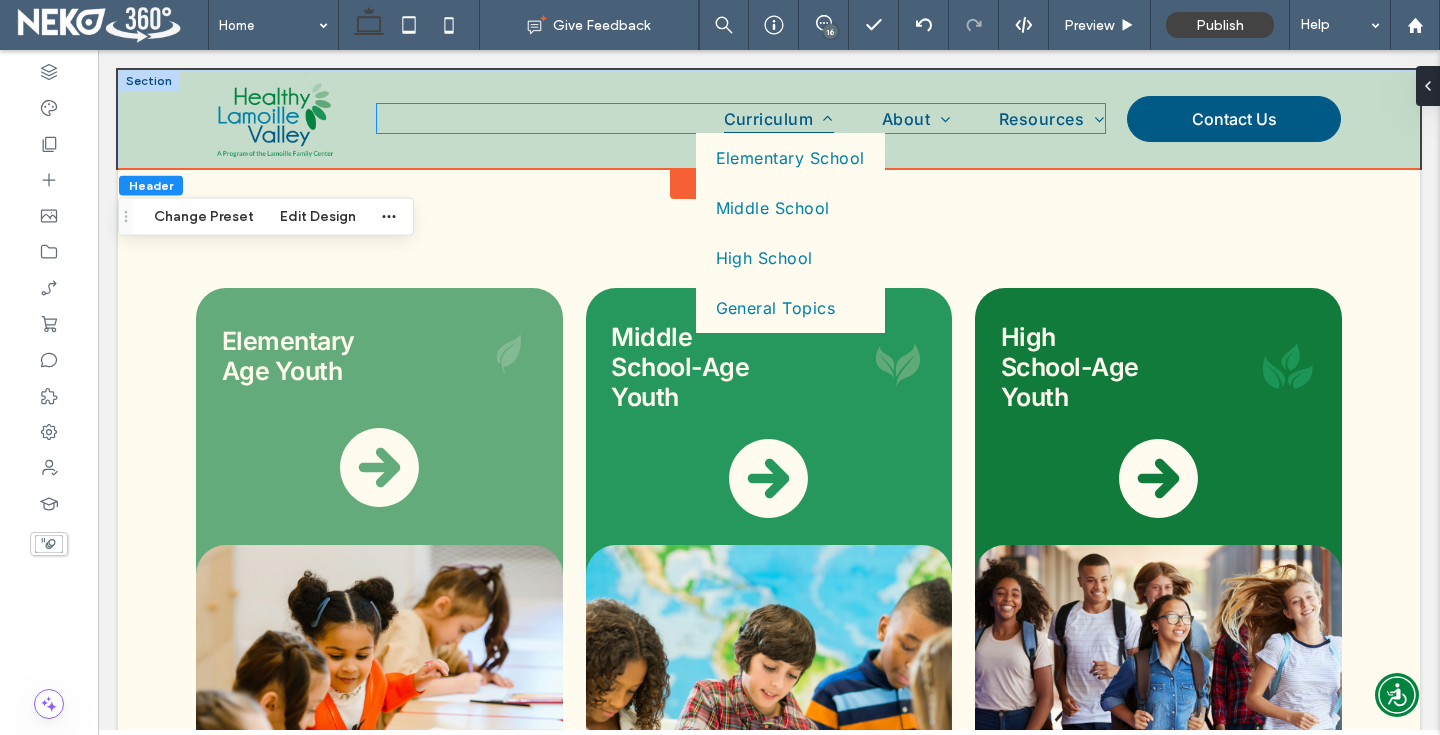 click on "Curriculum" at bounding box center [779, 118] 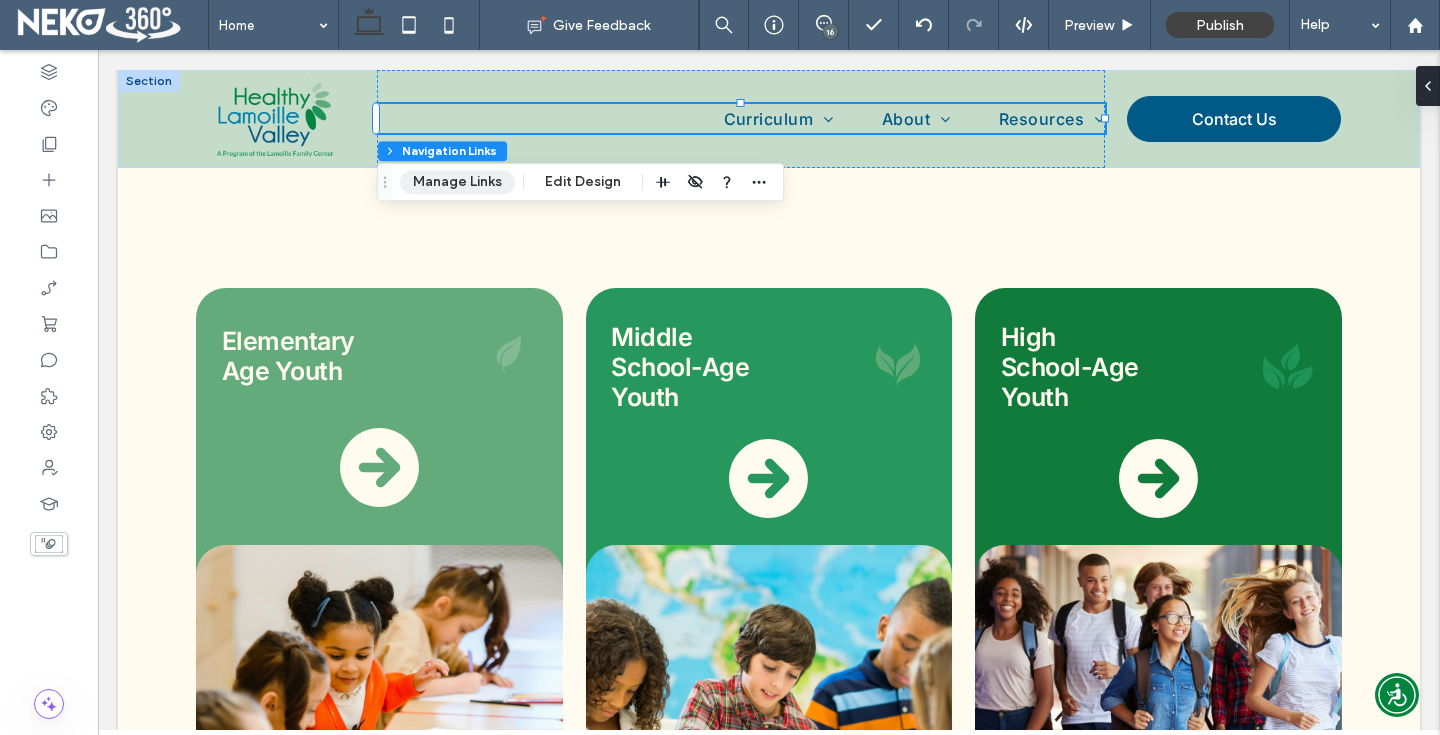 click on "Manage Links" at bounding box center (457, 182) 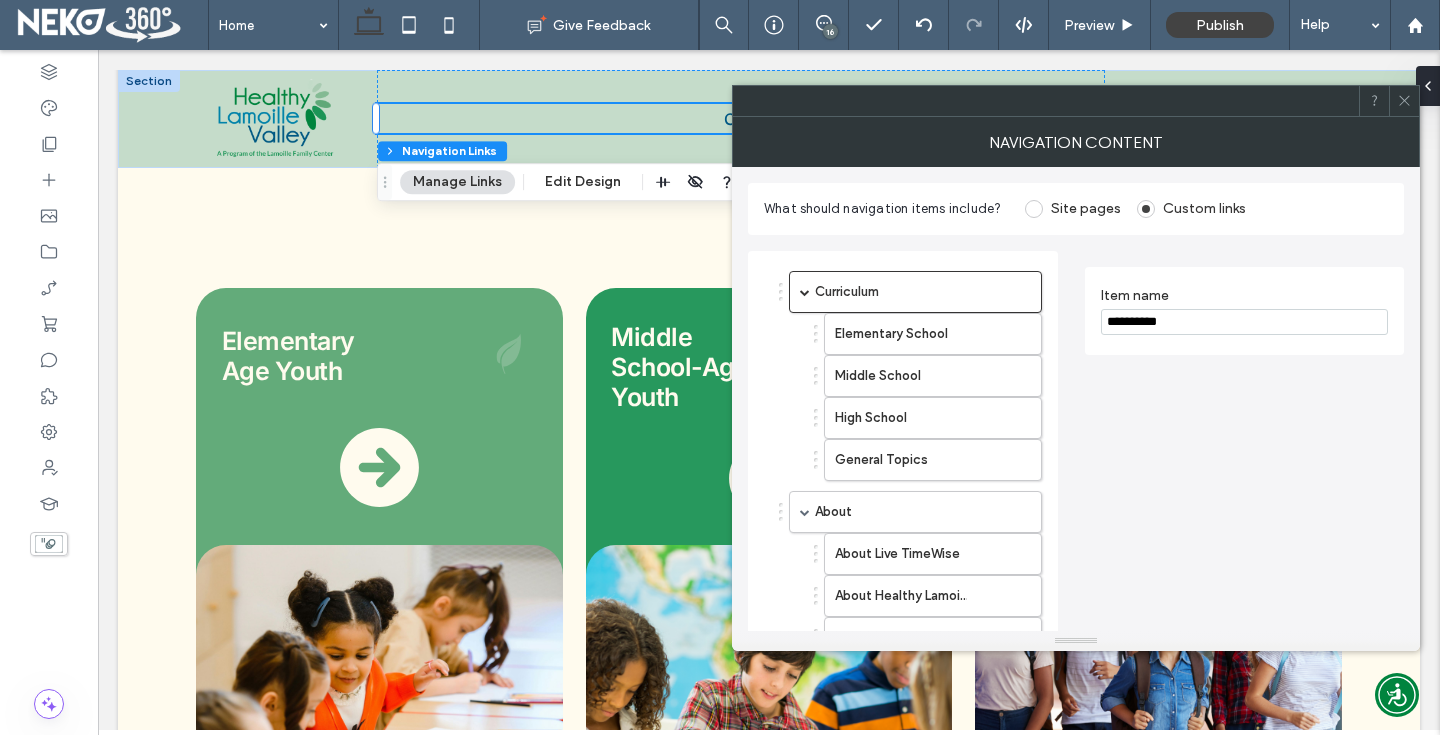 click on "**********" at bounding box center (1244, 322) 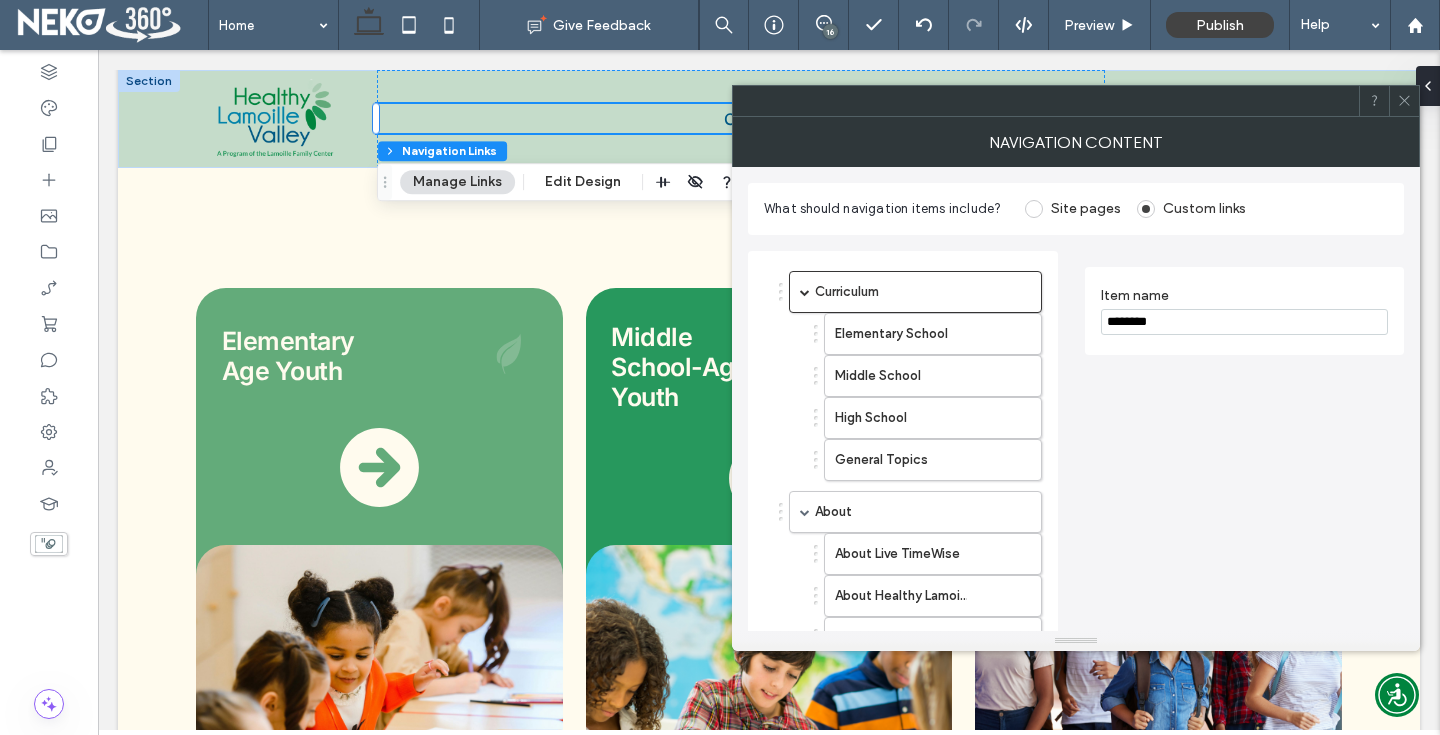 type on "********" 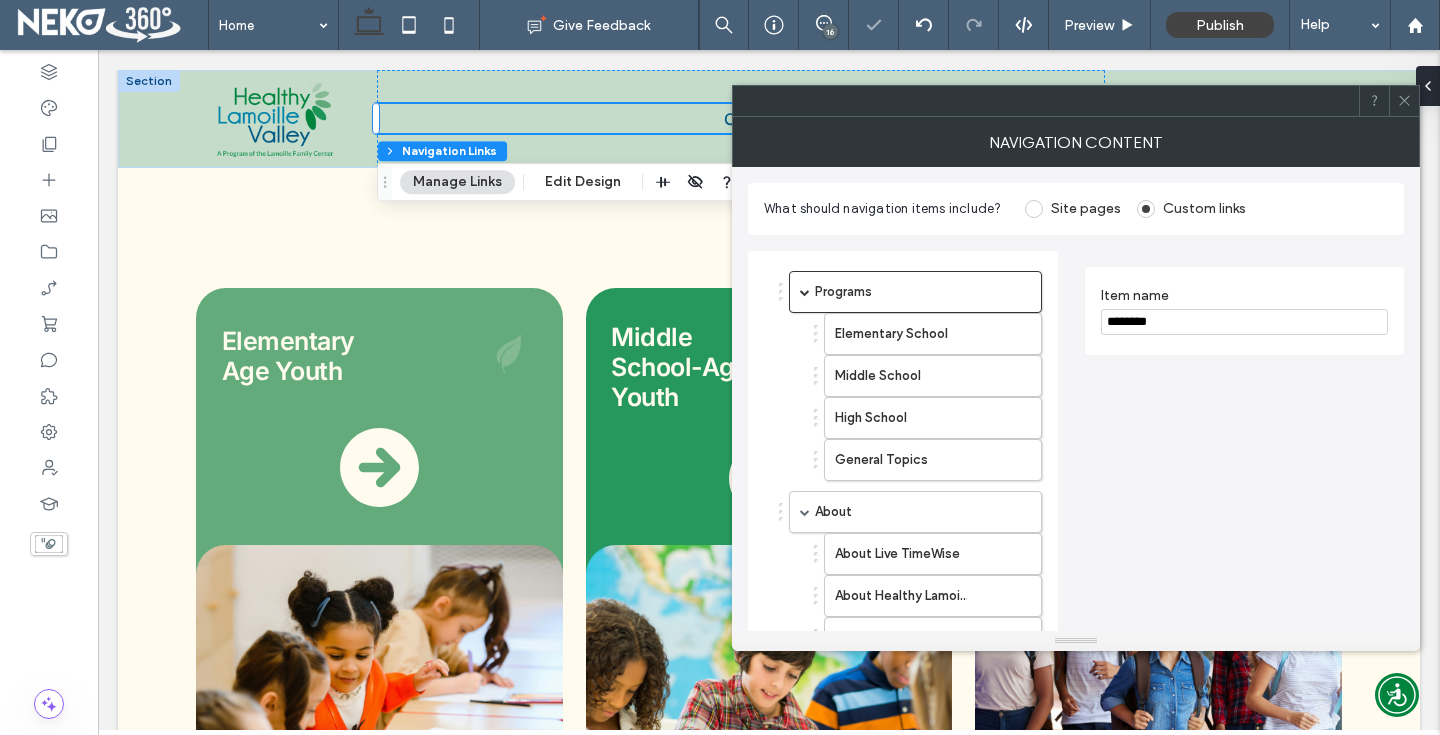 click on "Item name ********" at bounding box center [1244, 559] 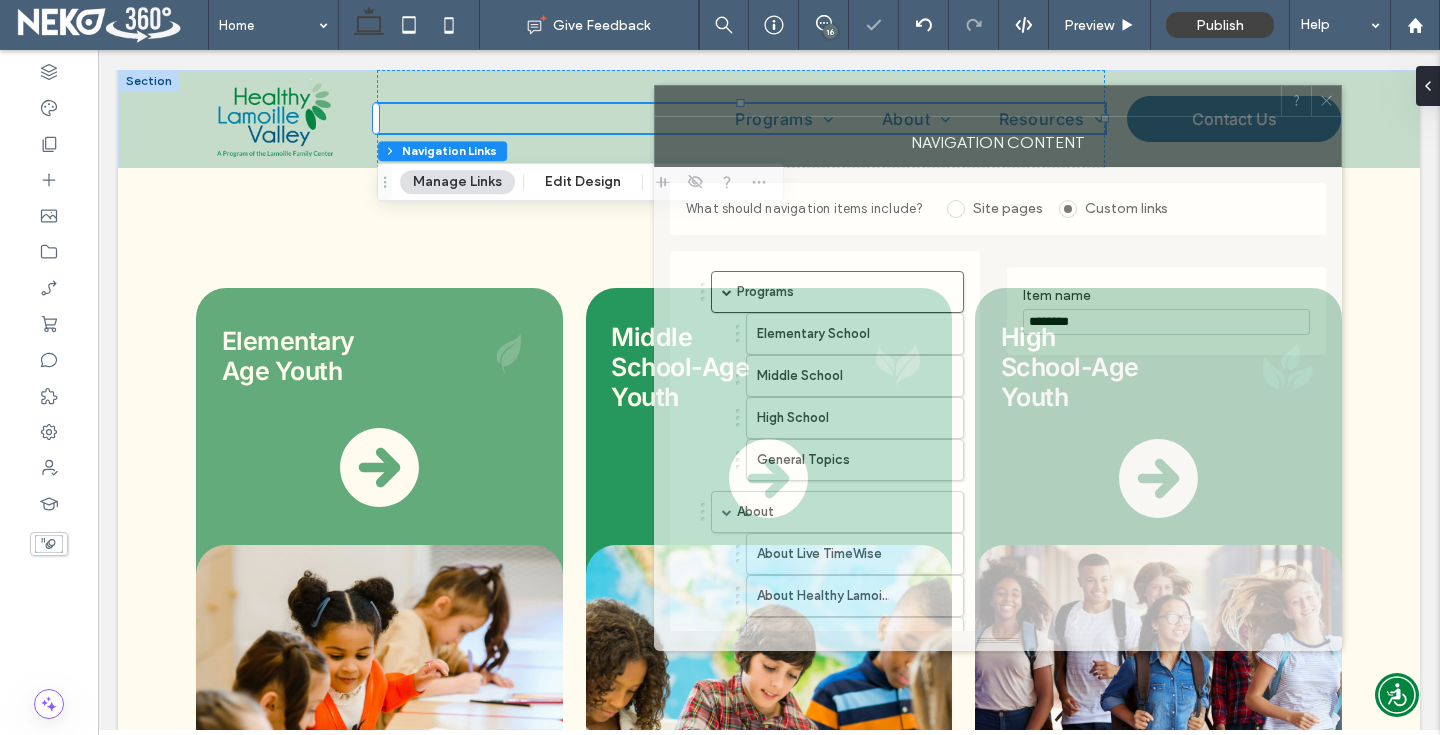 drag, startPoint x: 1015, startPoint y: 113, endPoint x: 686, endPoint y: 113, distance: 329 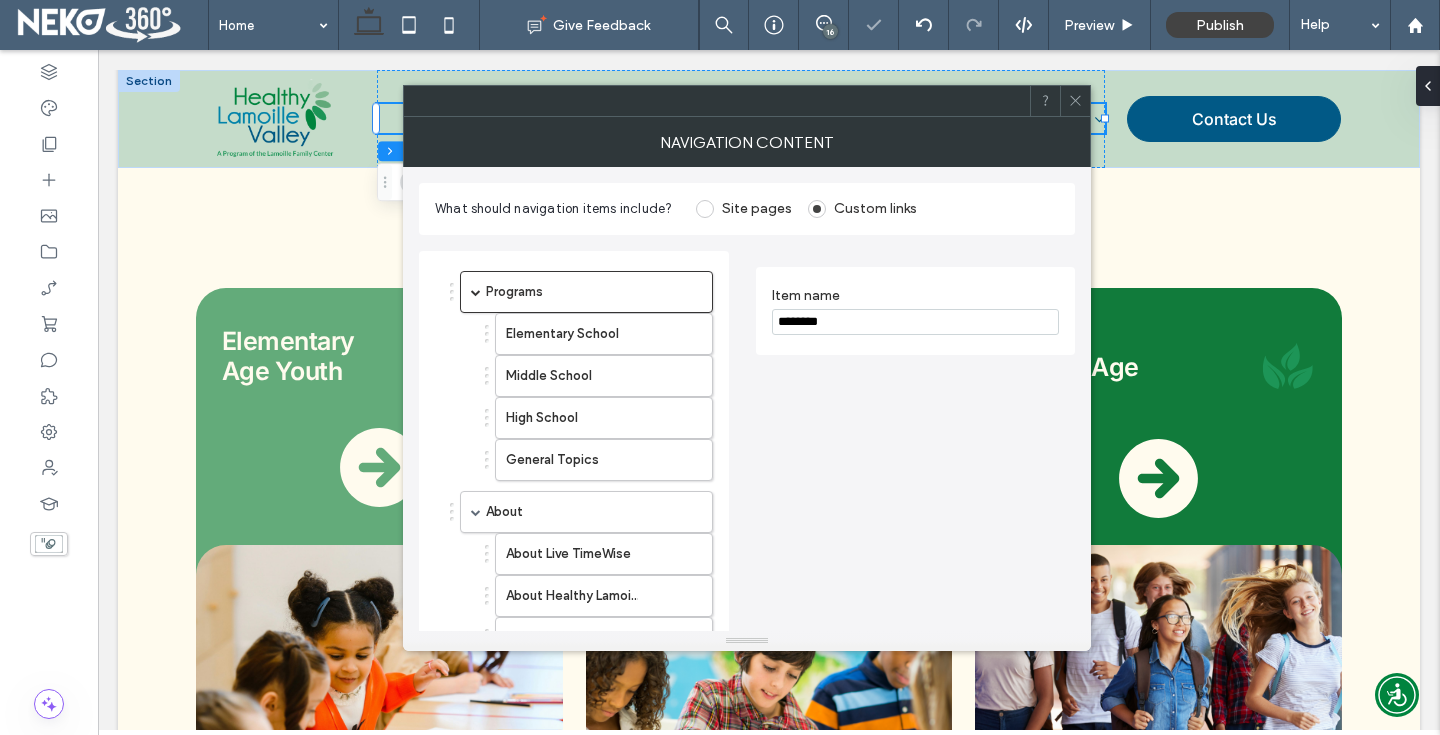 click 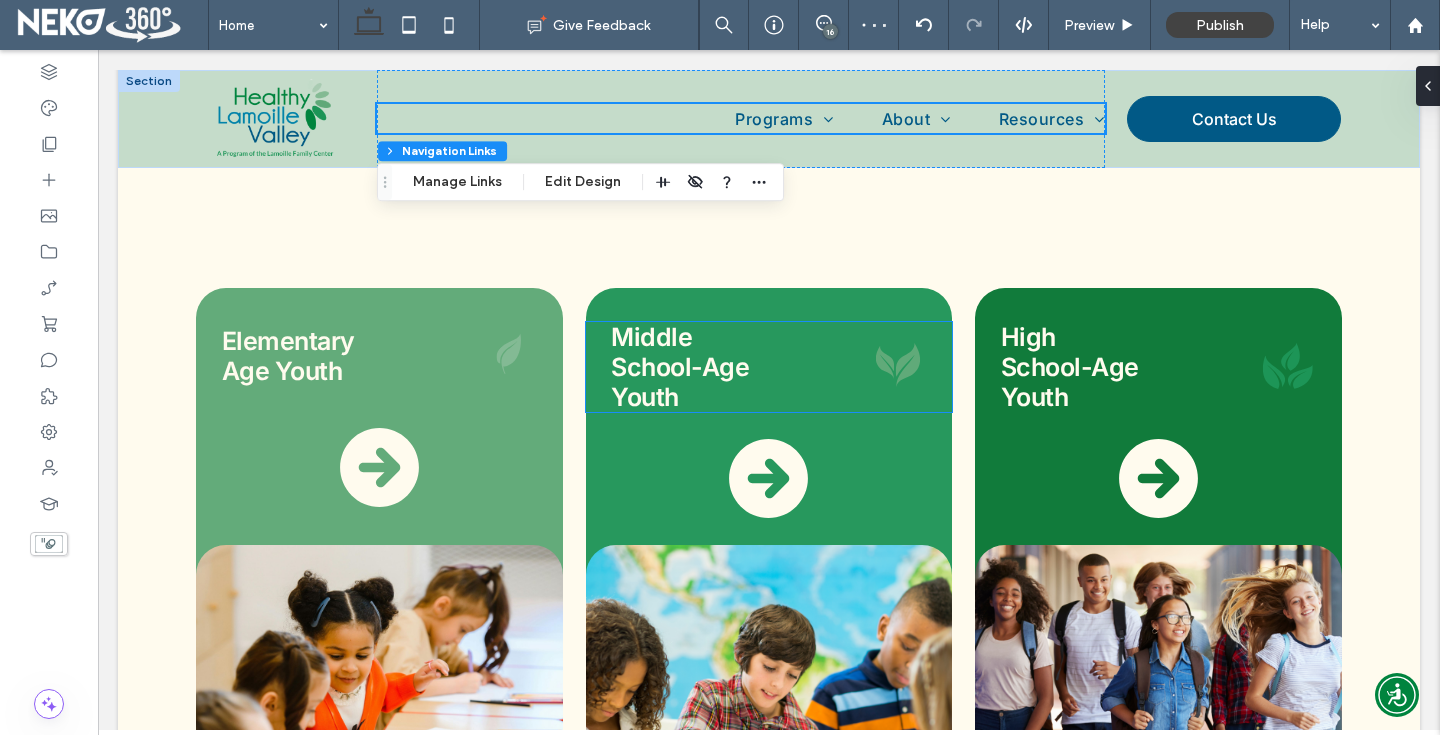 scroll, scrollTop: 2320, scrollLeft: 0, axis: vertical 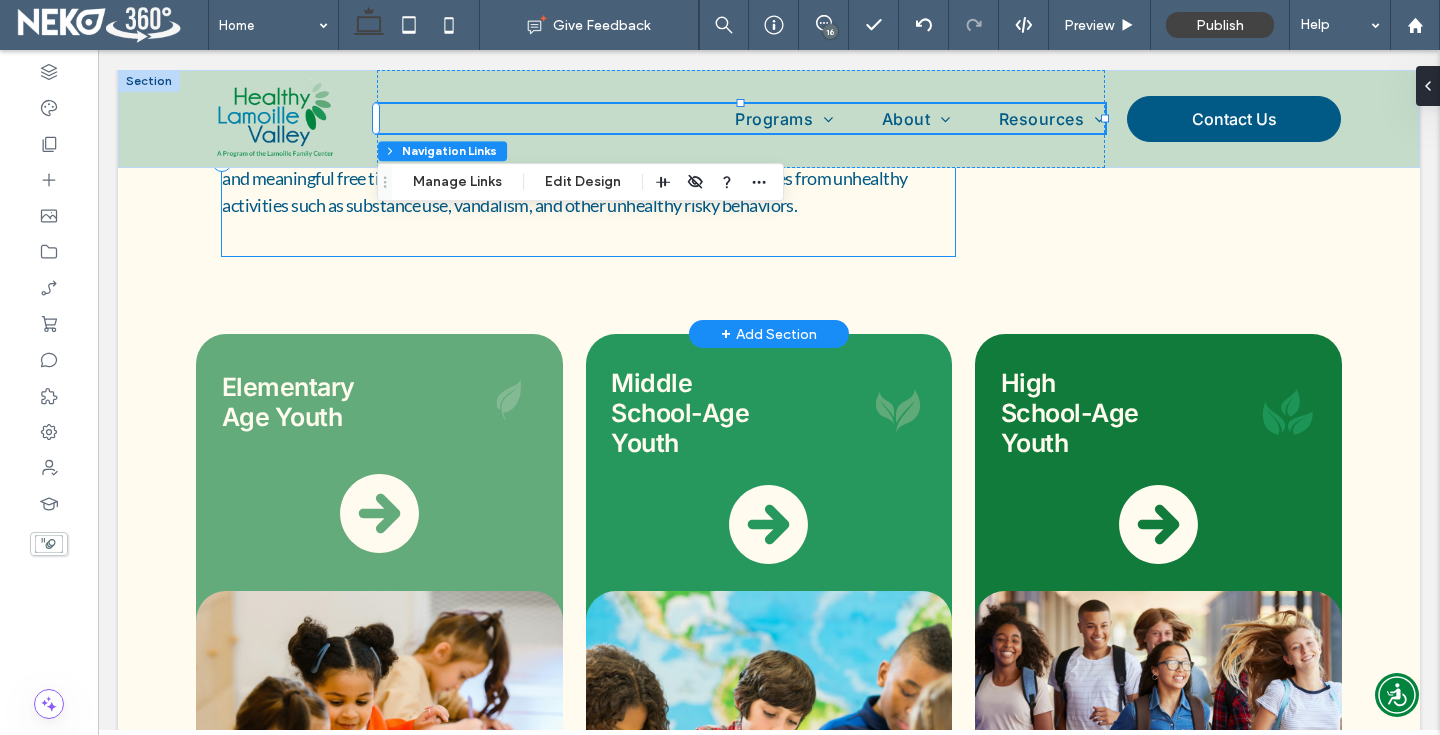 click on "Explore Curriculums
Live TimeWise was developed to promote wellbeing, personal growth, and happiness through healthy and meaningful free time/leisure engagement and prevent unwanted outcomes from unhealthy activities such as substance use, vandalism, and other unhealthy risky behaviors." at bounding box center [588, 162] 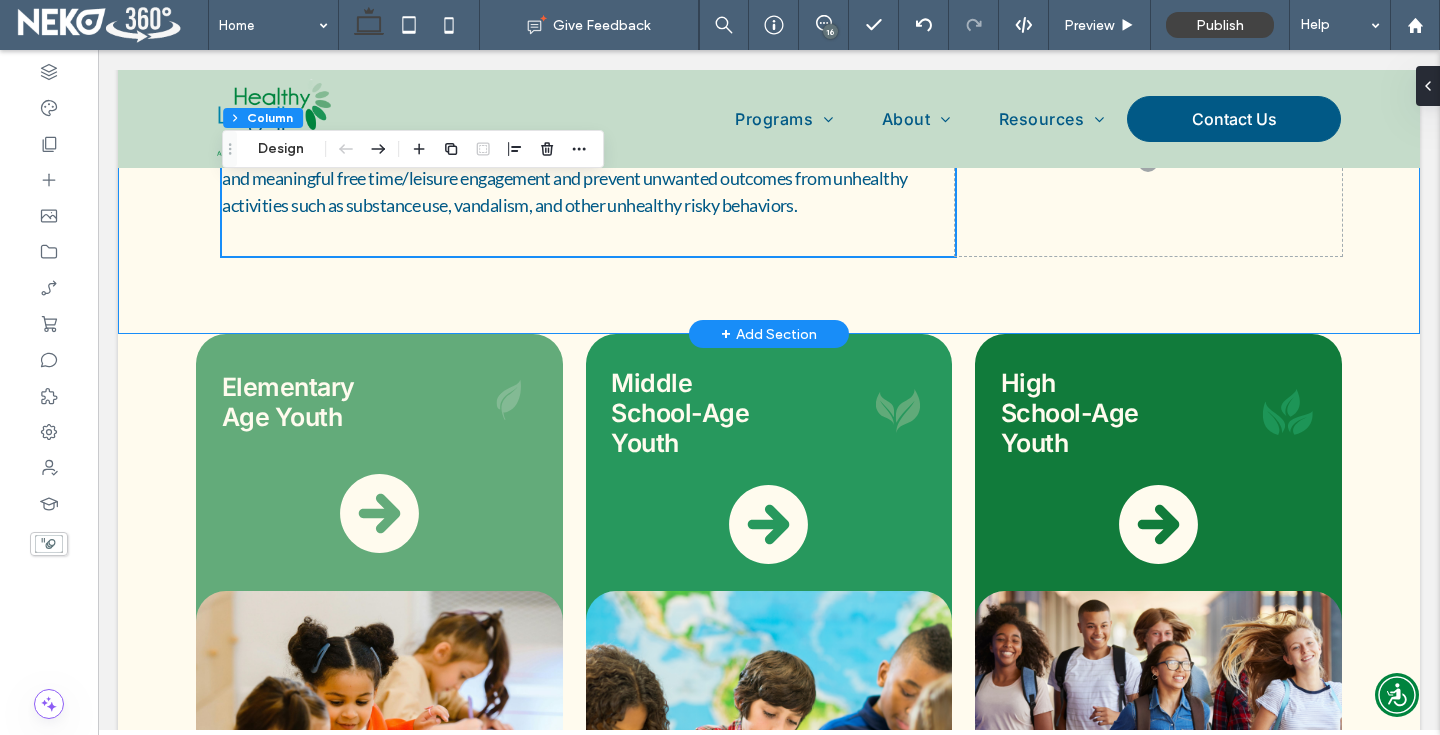 click on "Explore Curriculums
Live TimeWise was developed to promote wellbeing, personal growth, and happiness through healthy and meaningful free time/leisure engagement and prevent unwanted outcomes from unhealthy activities such as substance use, vandalism, and other unhealthy risky behaviors." at bounding box center [769, 162] 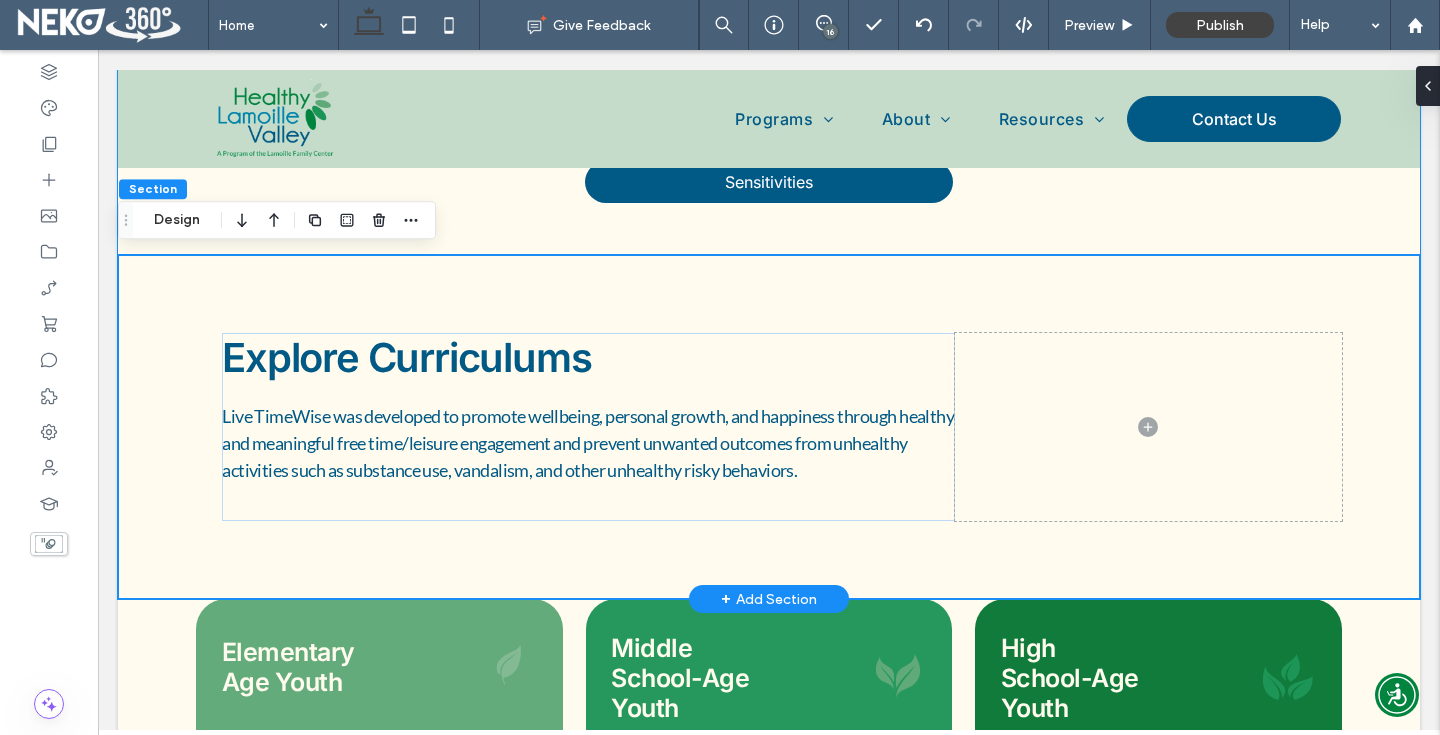 scroll, scrollTop: 1977, scrollLeft: 0, axis: vertical 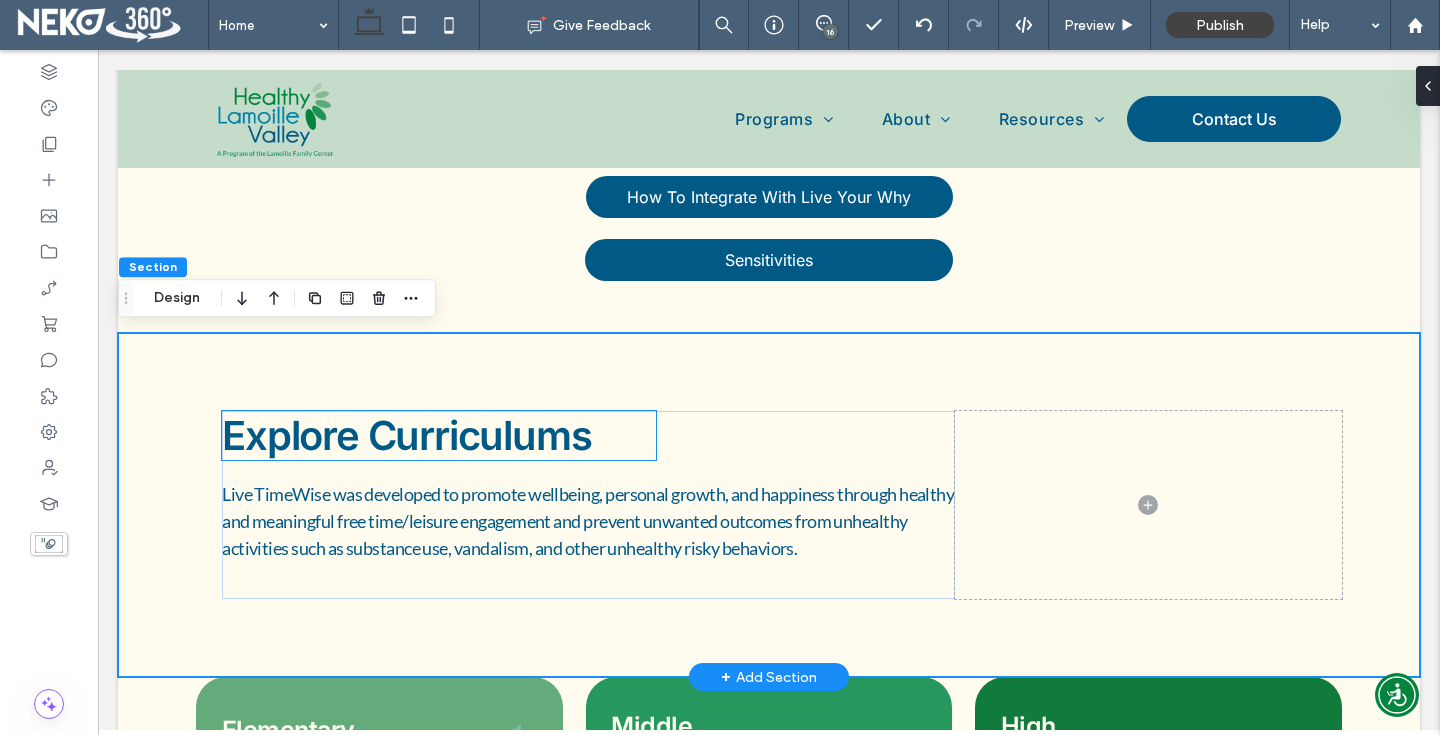 click on "Explore Curriculums" at bounding box center [406, 435] 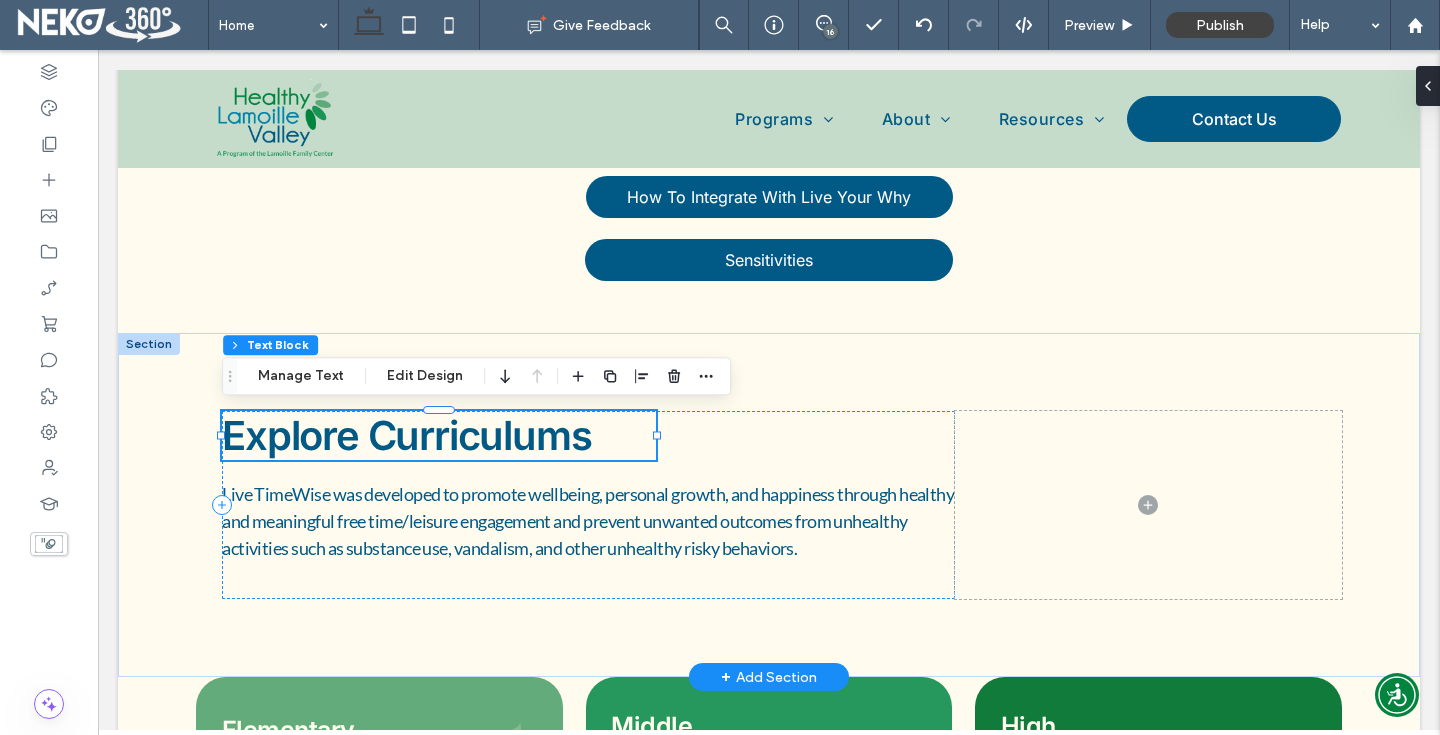 click on "Explore Curriculums" at bounding box center (406, 435) 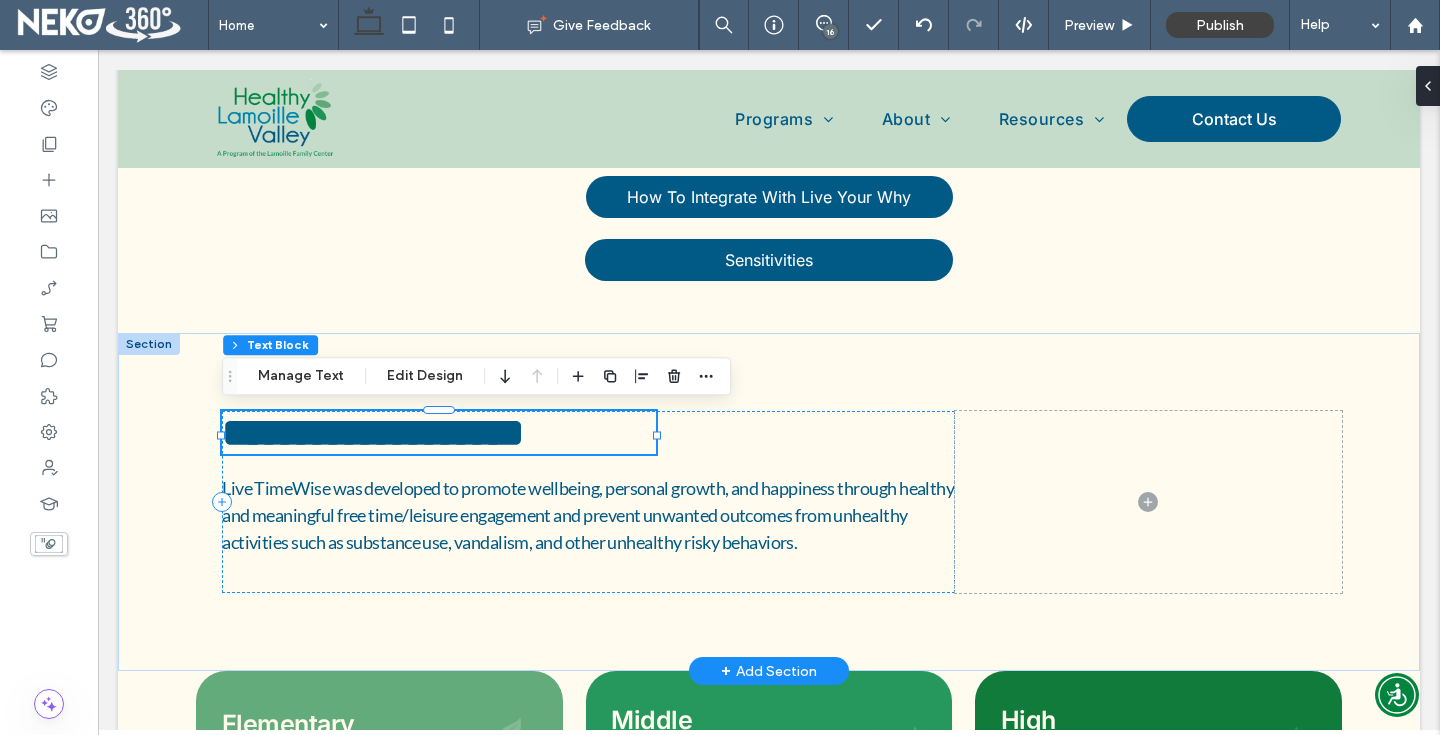click on "**********" at bounding box center (373, 432) 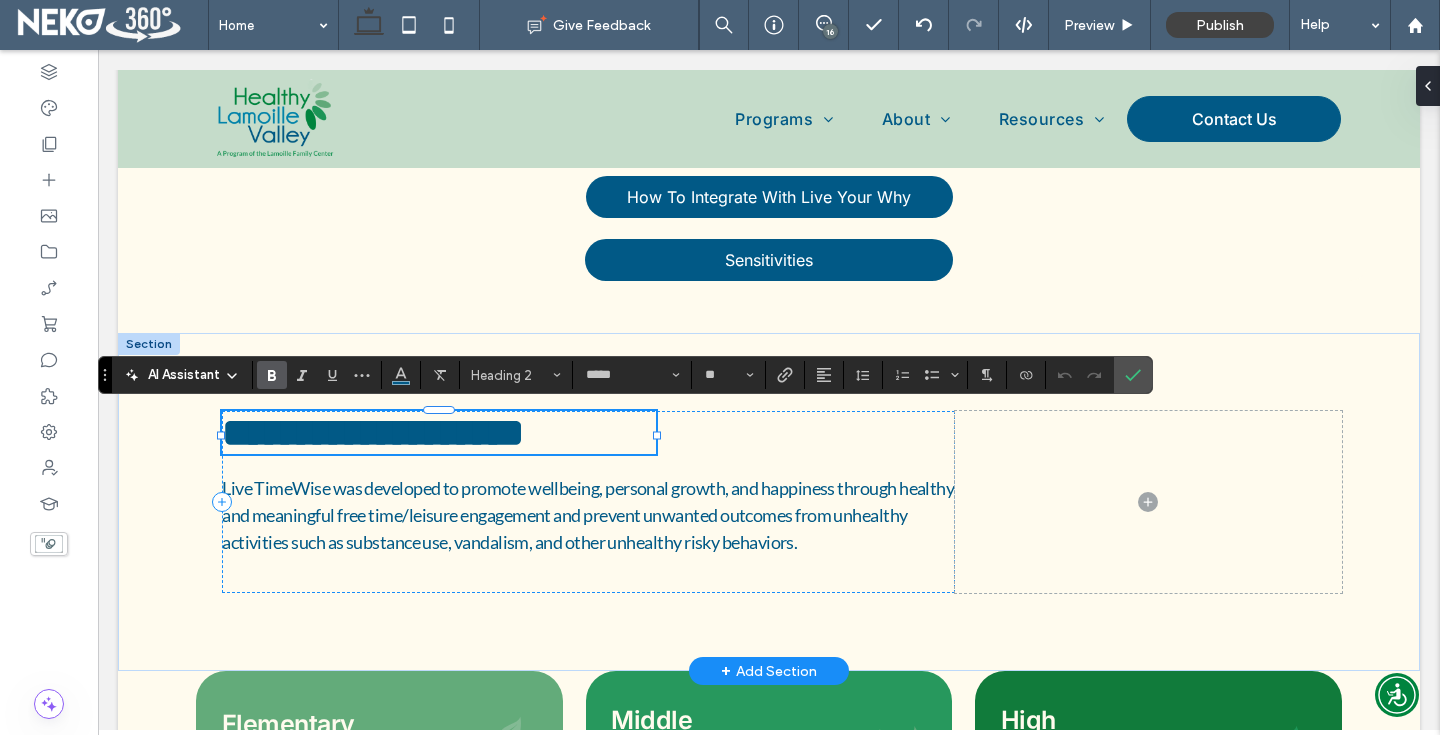 click on "**********" at bounding box center (373, 432) 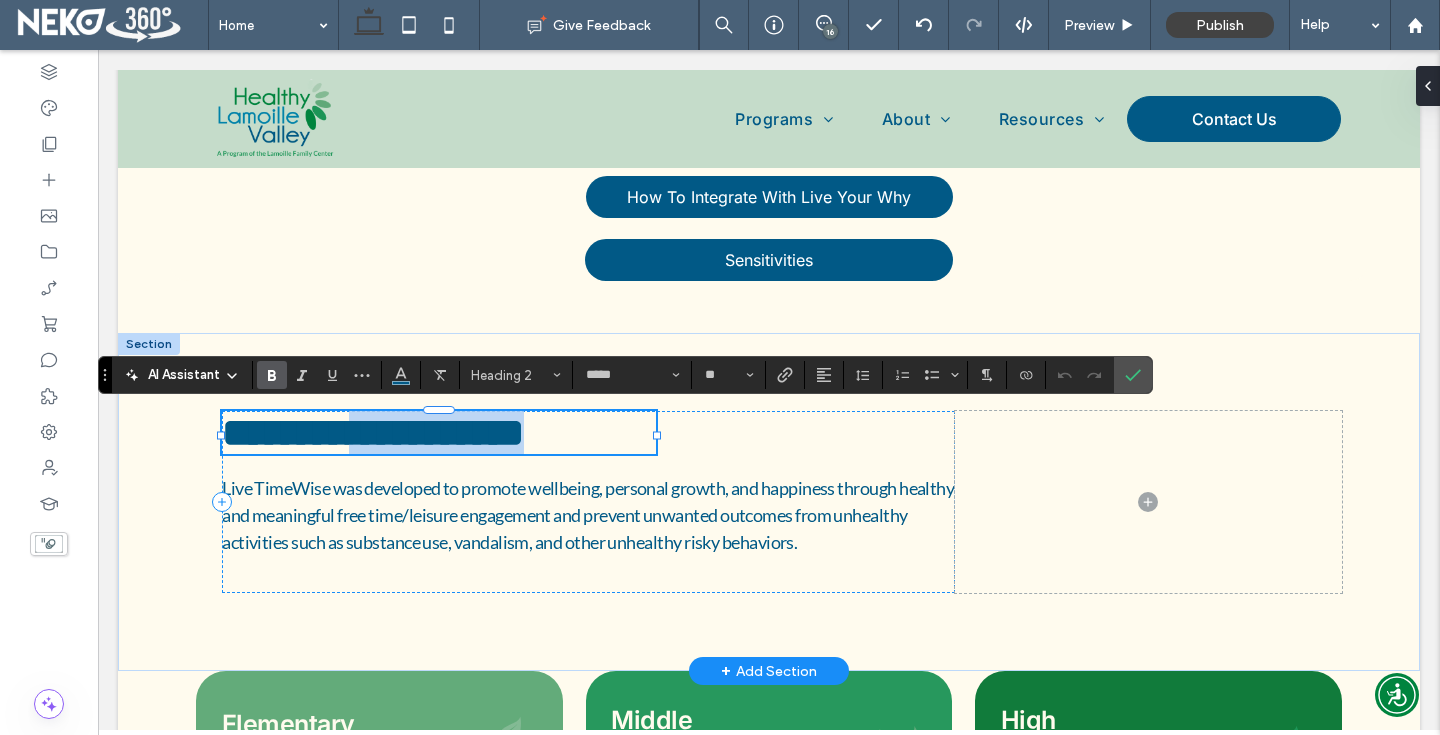 click on "**********" at bounding box center (373, 432) 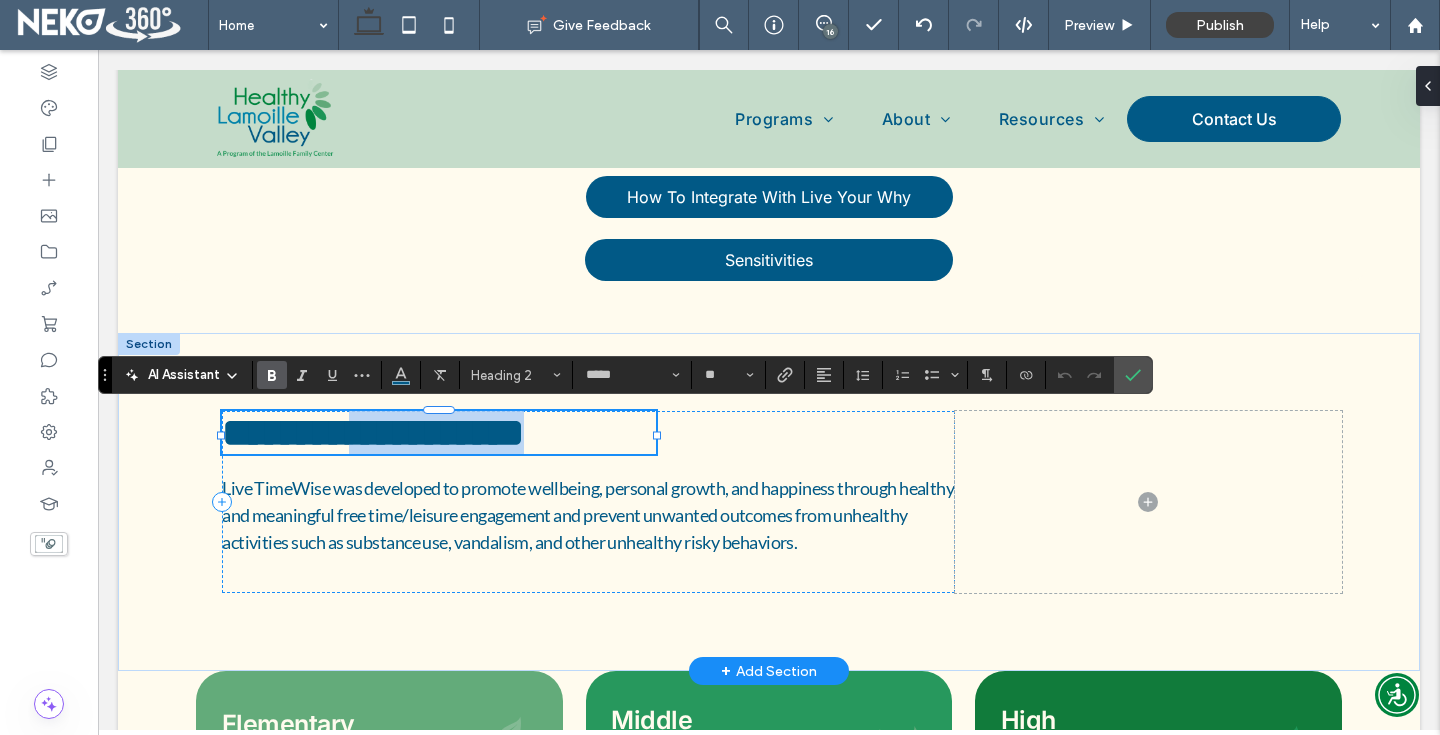 type 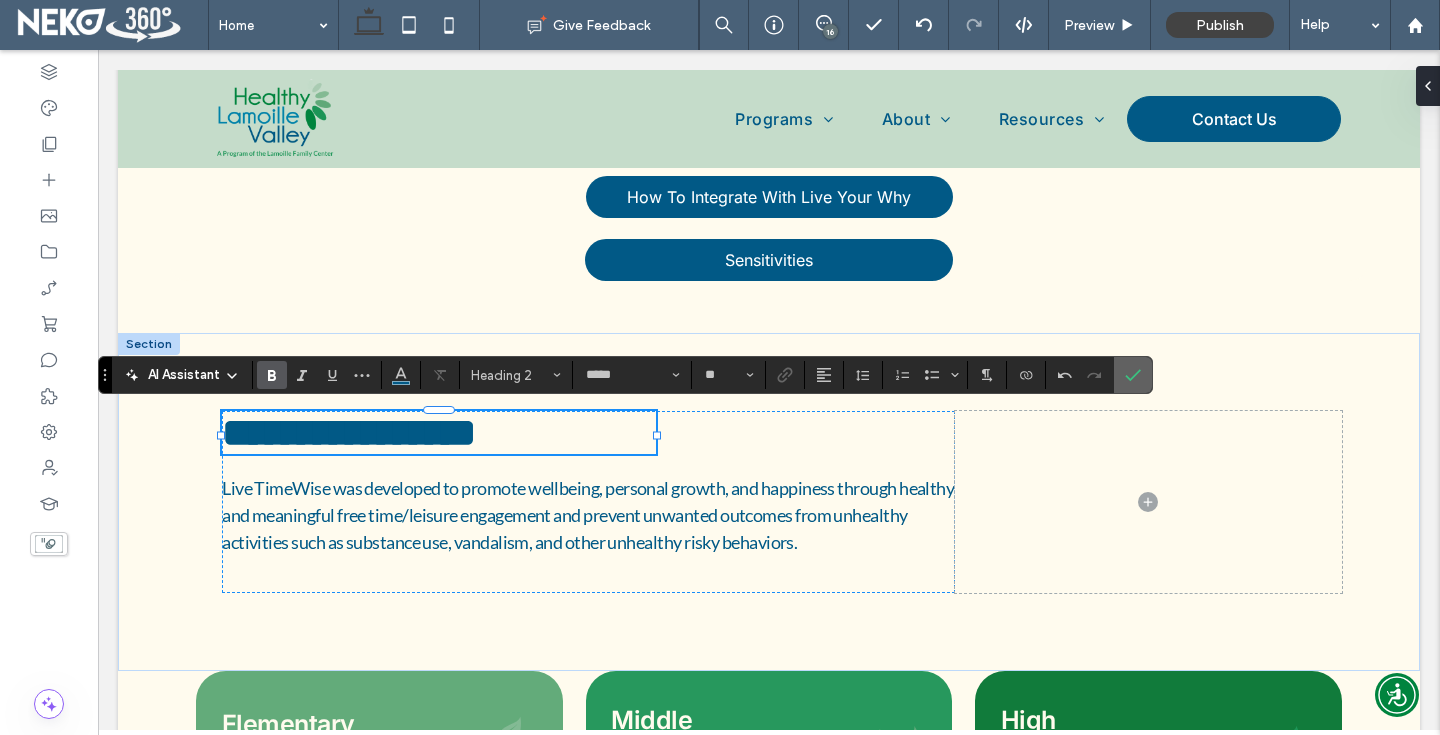 click 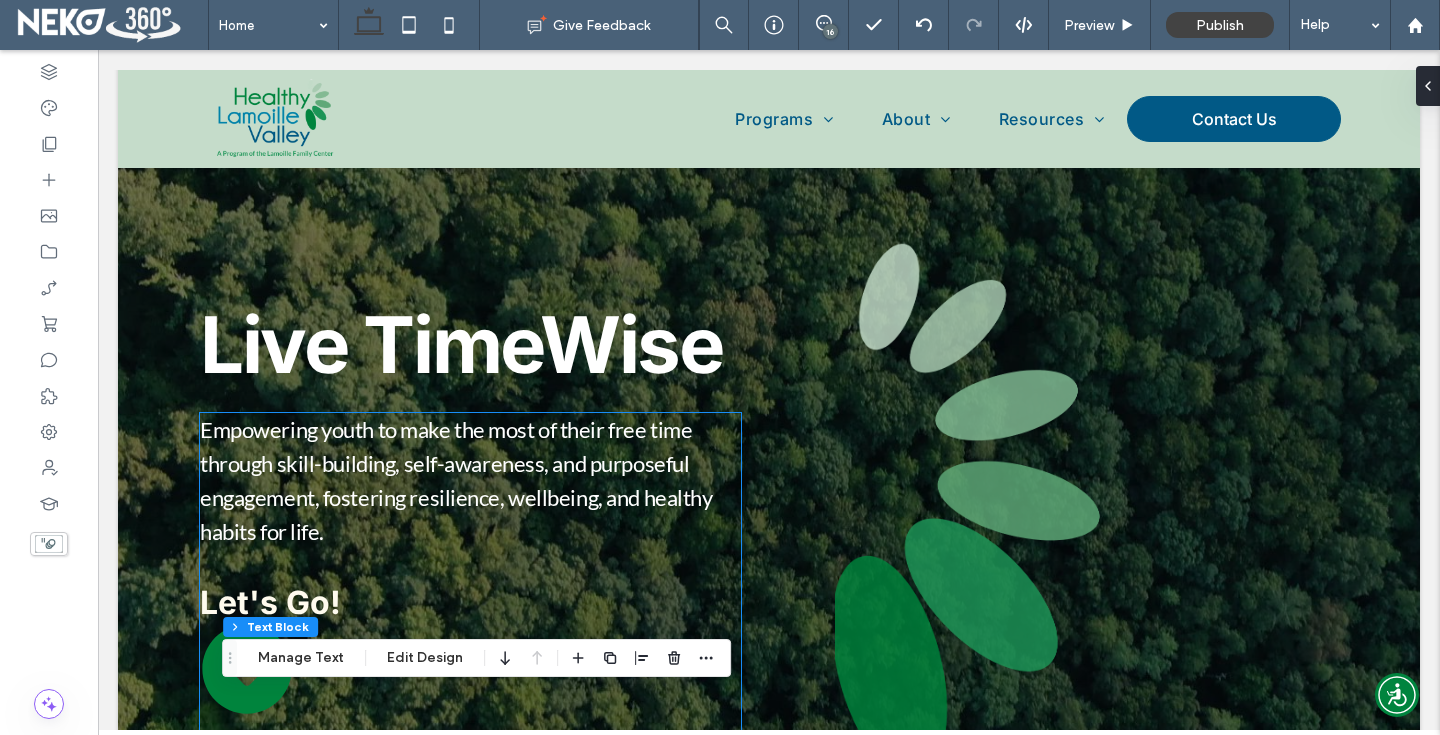 scroll, scrollTop: 104, scrollLeft: 0, axis: vertical 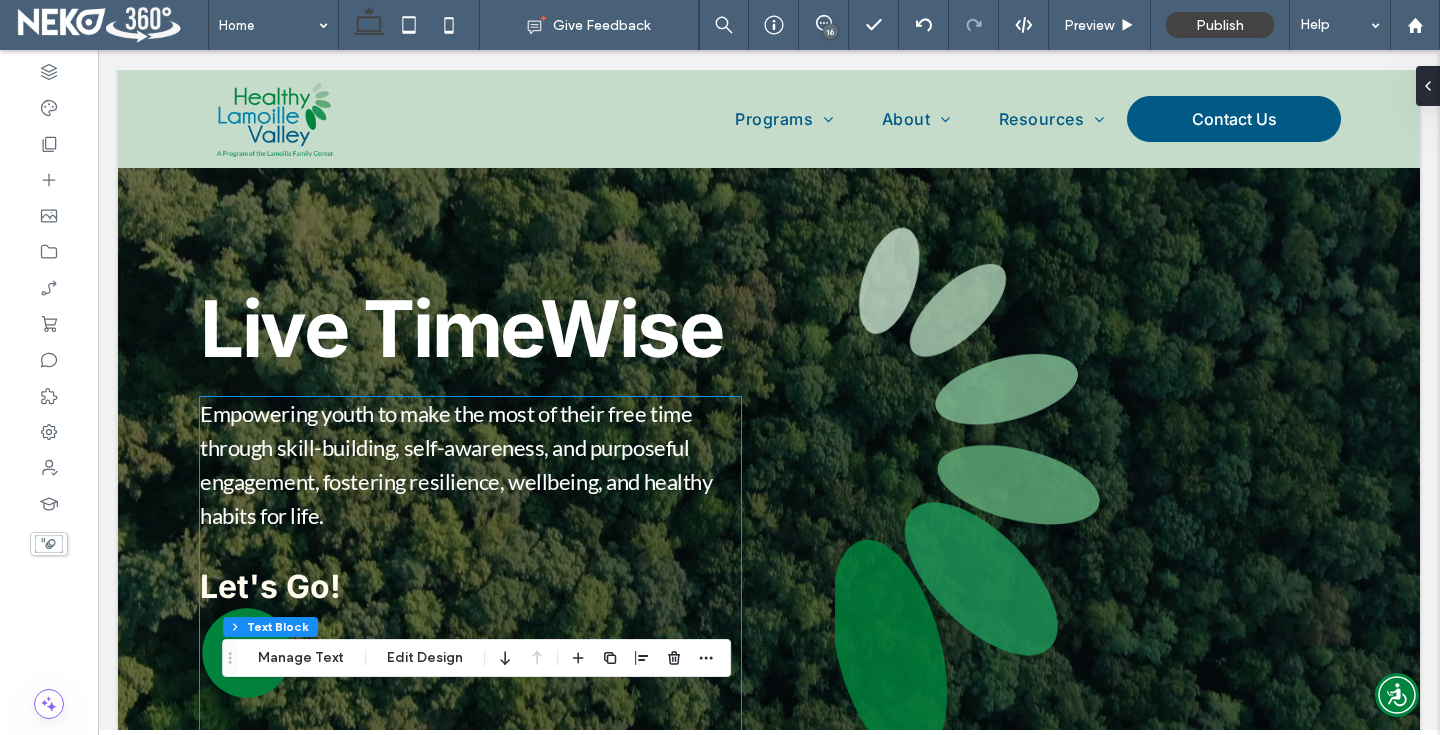 click on "Empowering youth to make the most of their free time through skill-building, self-awareness, and purposeful engagement, fostering resilience, wellbeing, and healthy habits for life." at bounding box center (456, 464) 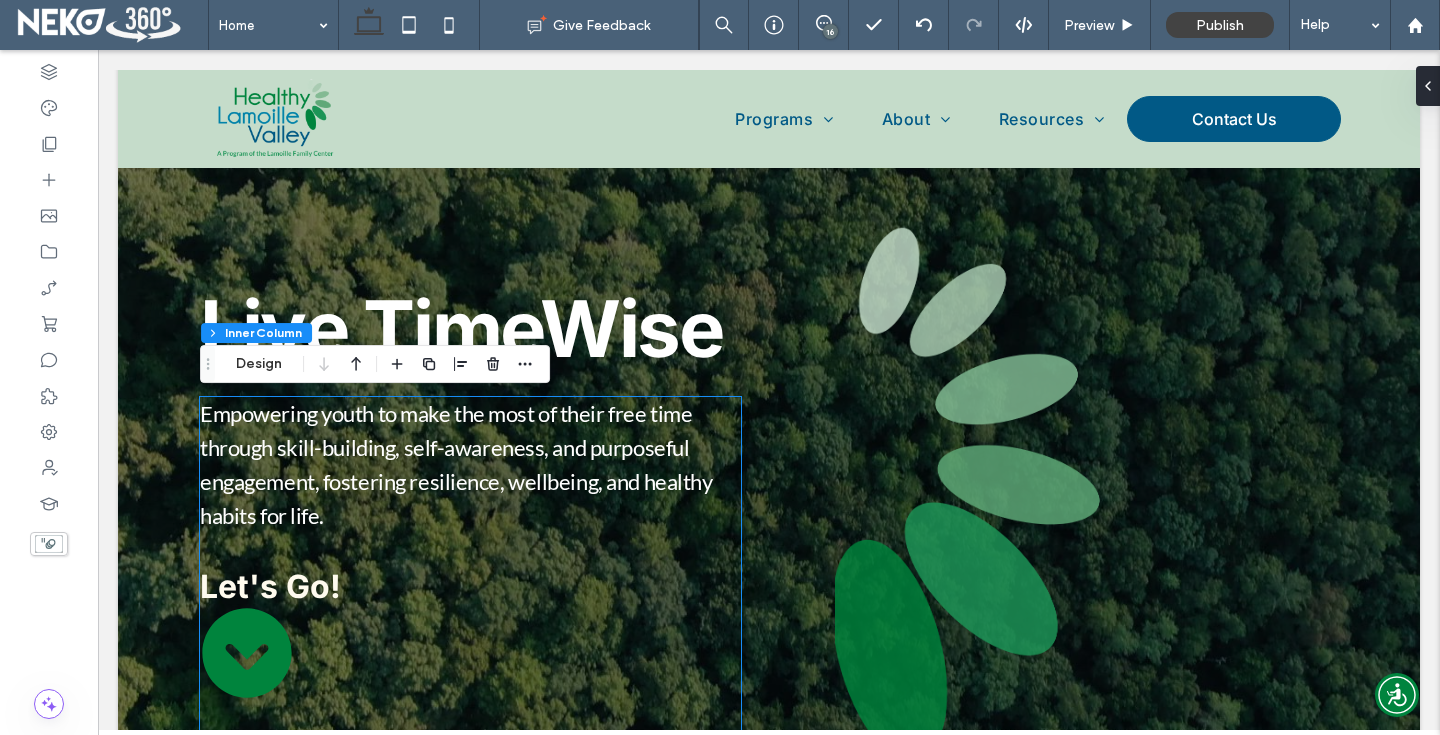 type on "**" 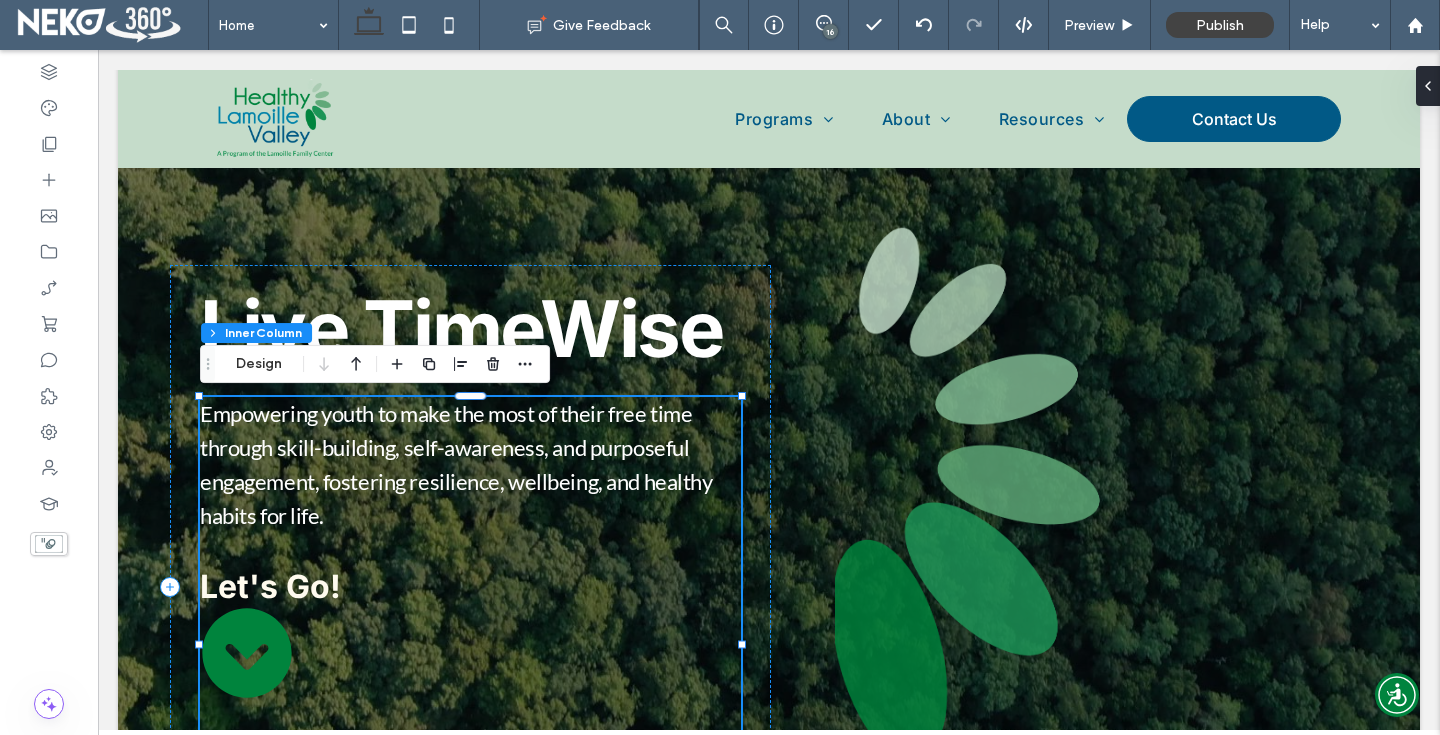 click on "Empowering youth to make the most of their free time through skill-building, self-awareness, and purposeful engagement, fostering resilience, wellbeing, and healthy habits for life." at bounding box center (456, 464) 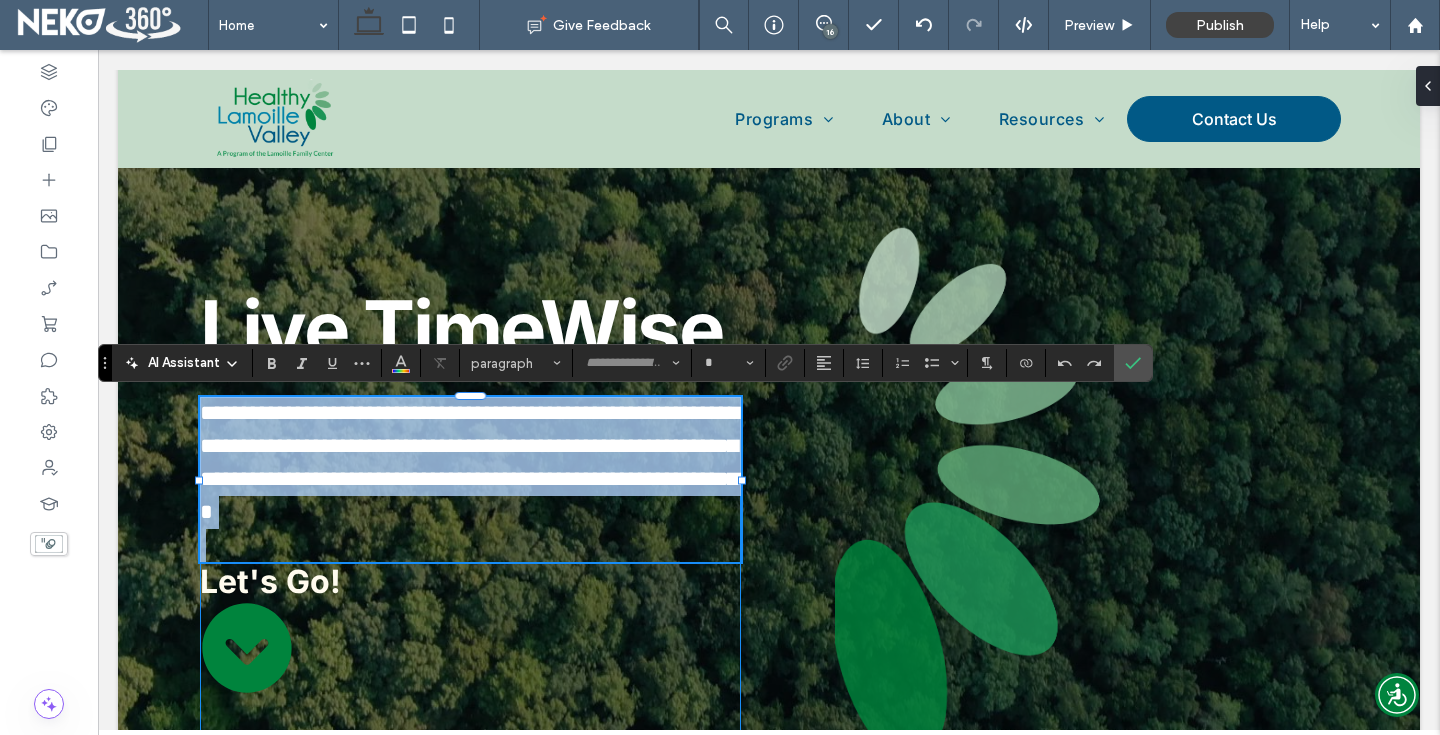 type on "****" 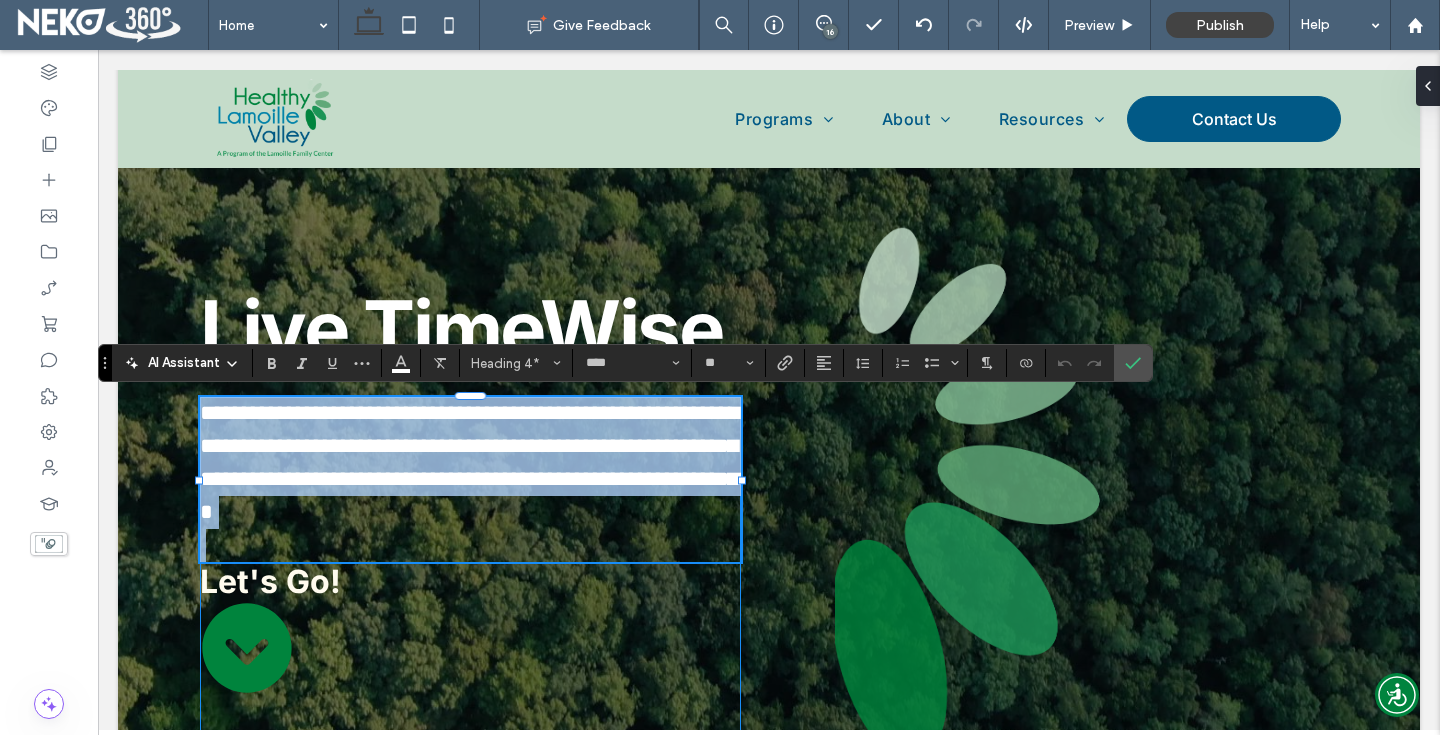 type on "*****" 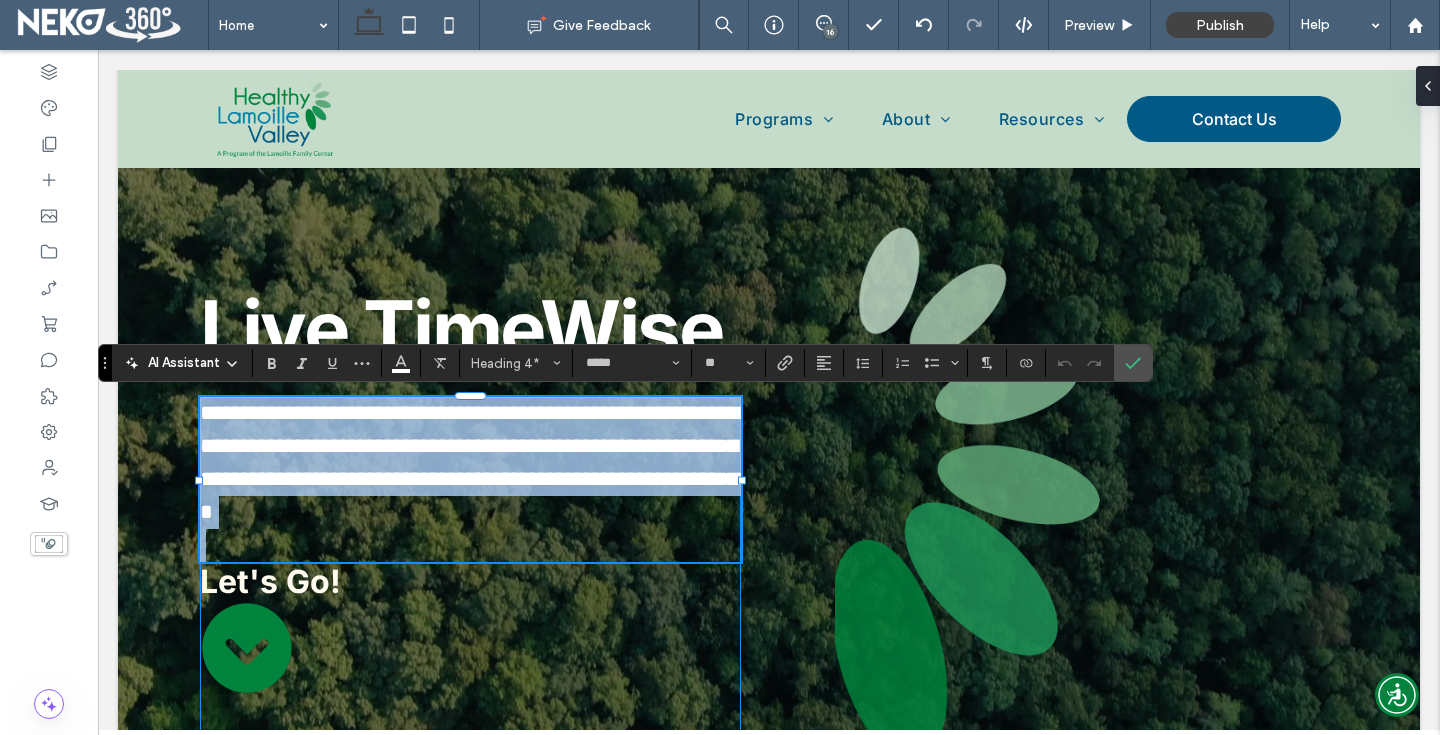 scroll, scrollTop: 0, scrollLeft: 0, axis: both 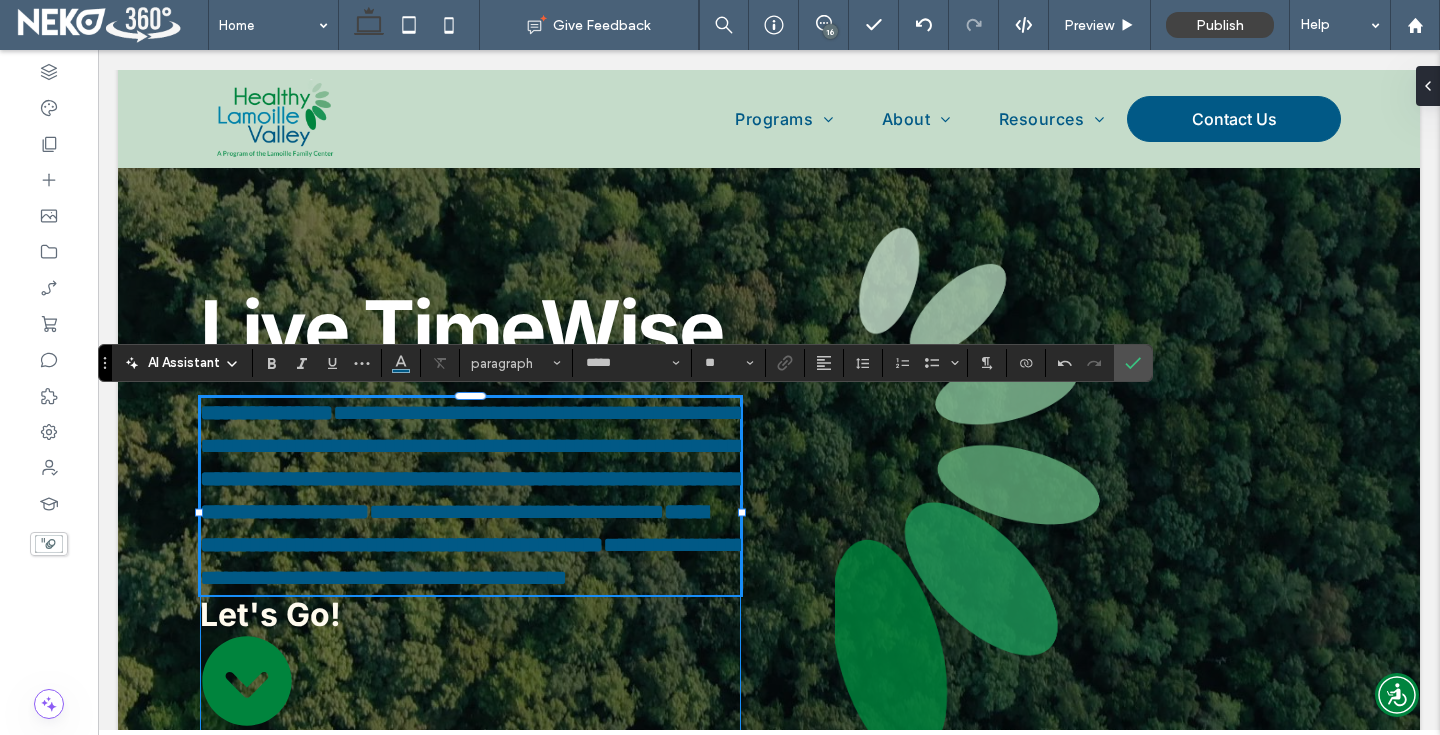 type on "**" 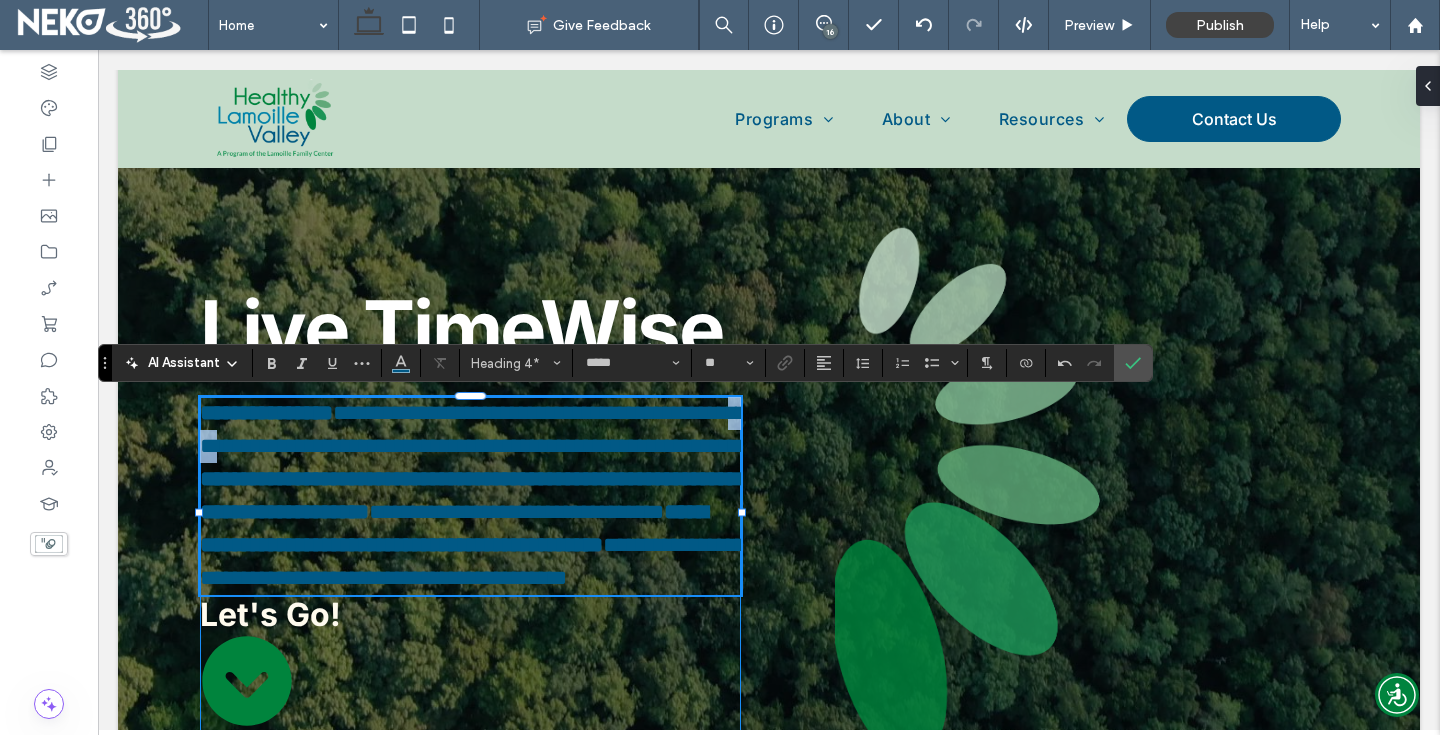 click on "**********" at bounding box center [473, 429] 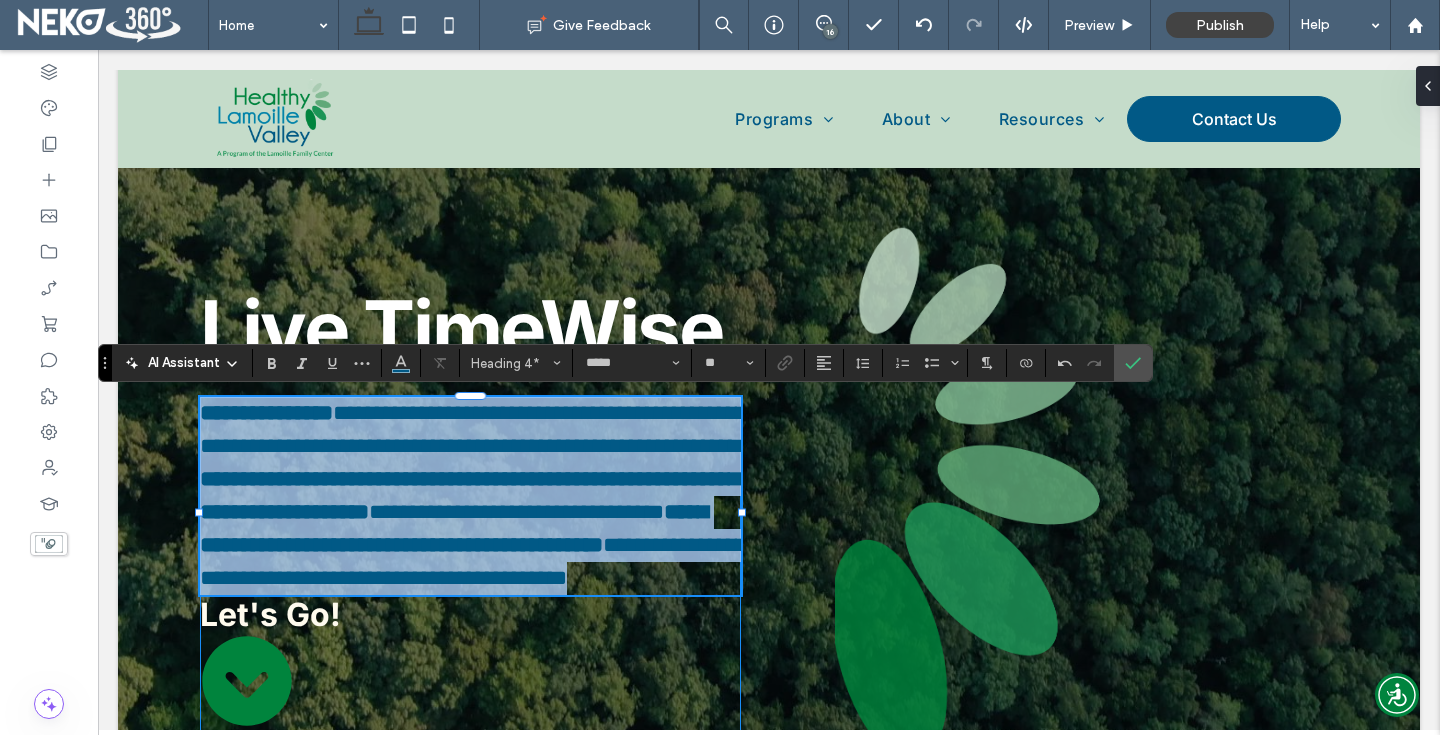 click on "**********" at bounding box center (473, 429) 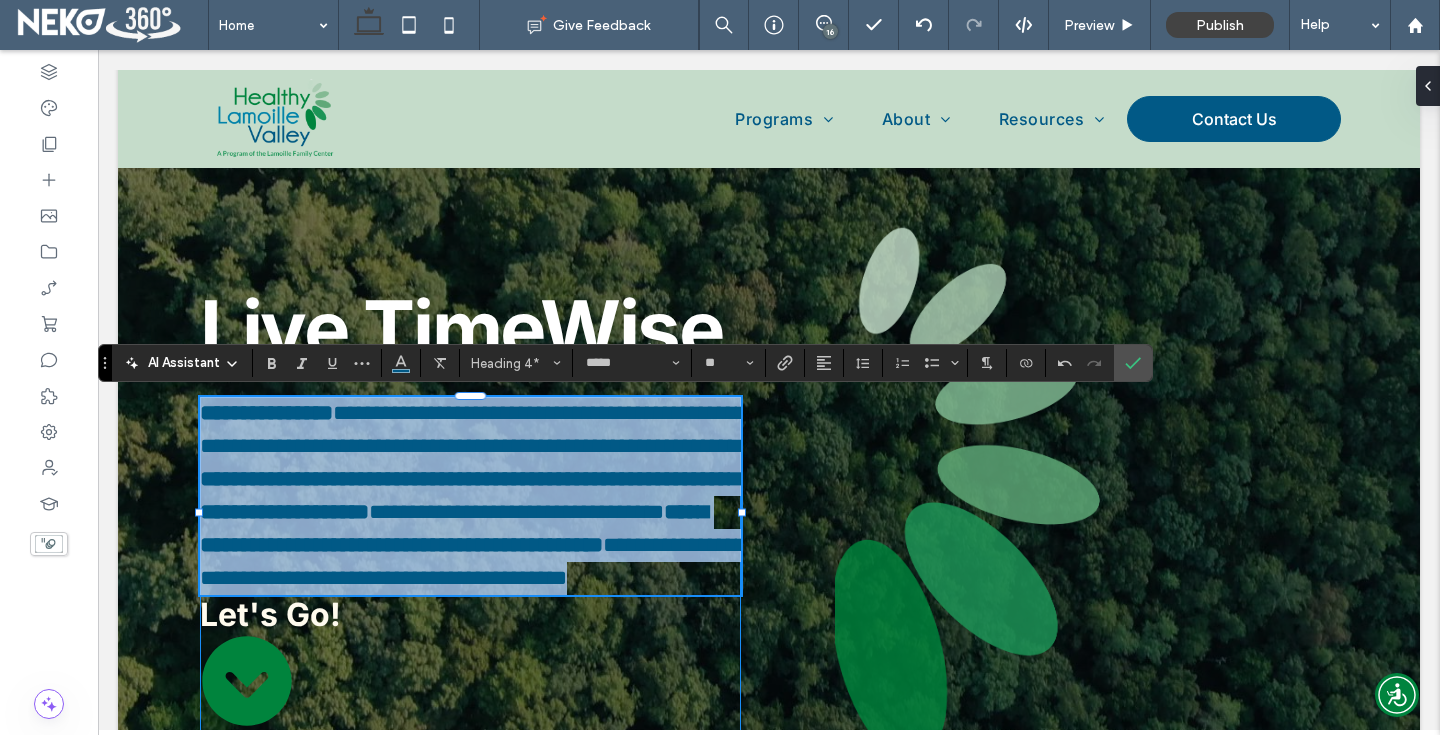 click on "**********" at bounding box center [473, 429] 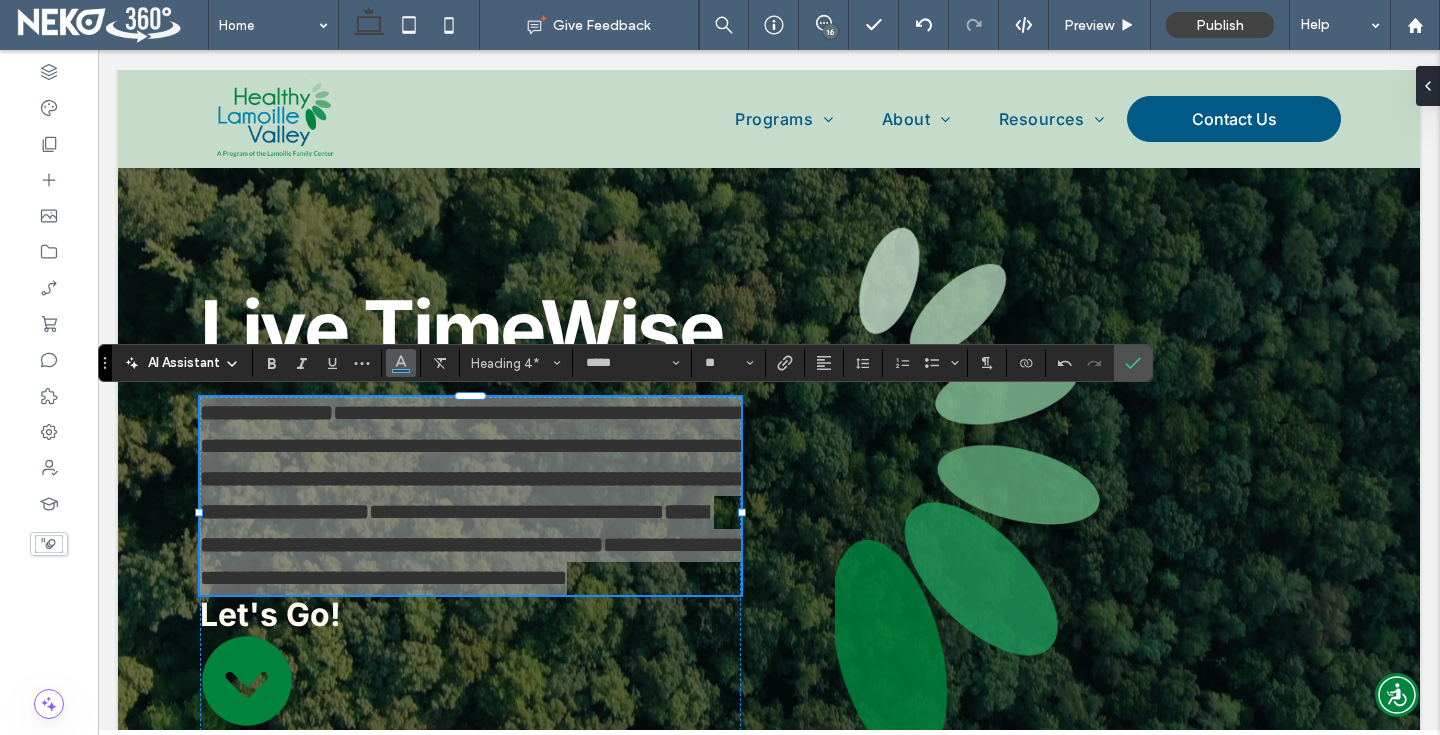 click 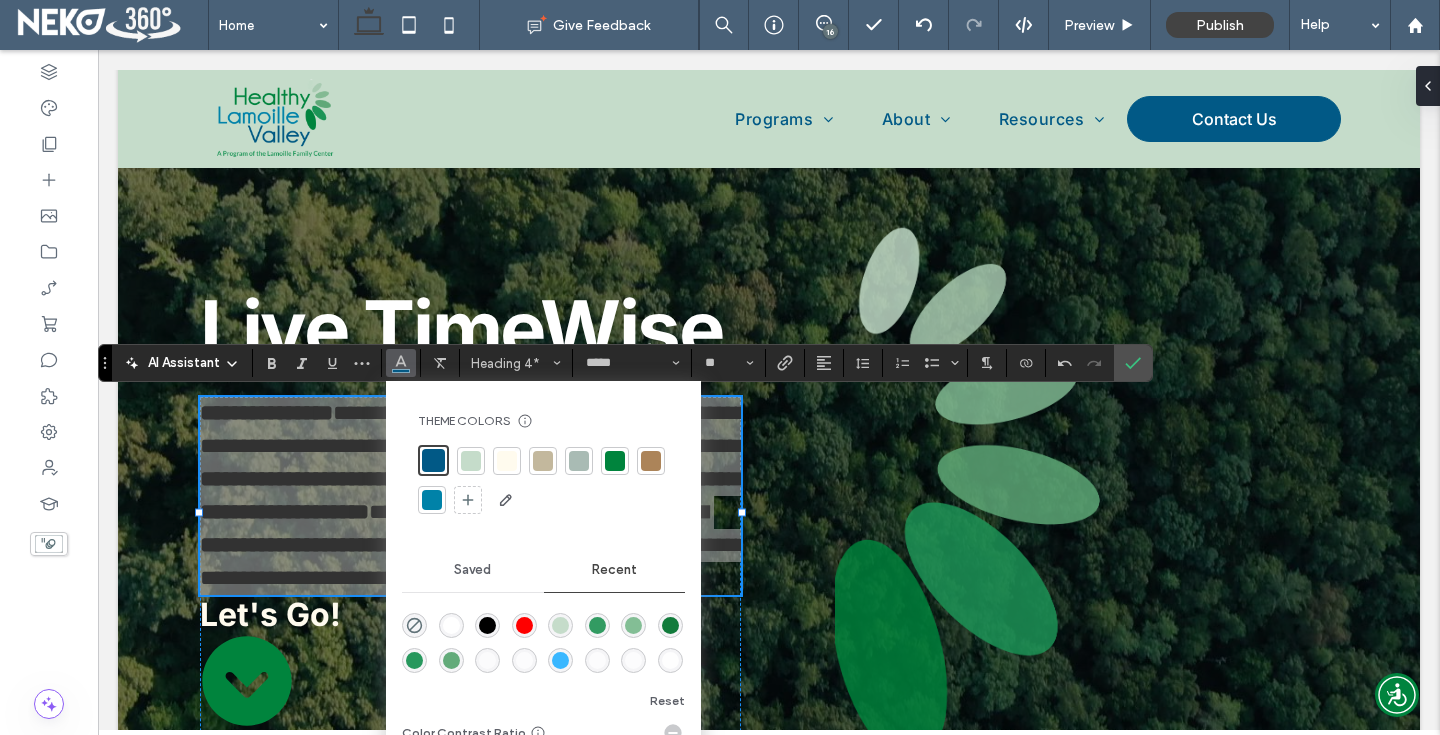 click at bounding box center (507, 461) 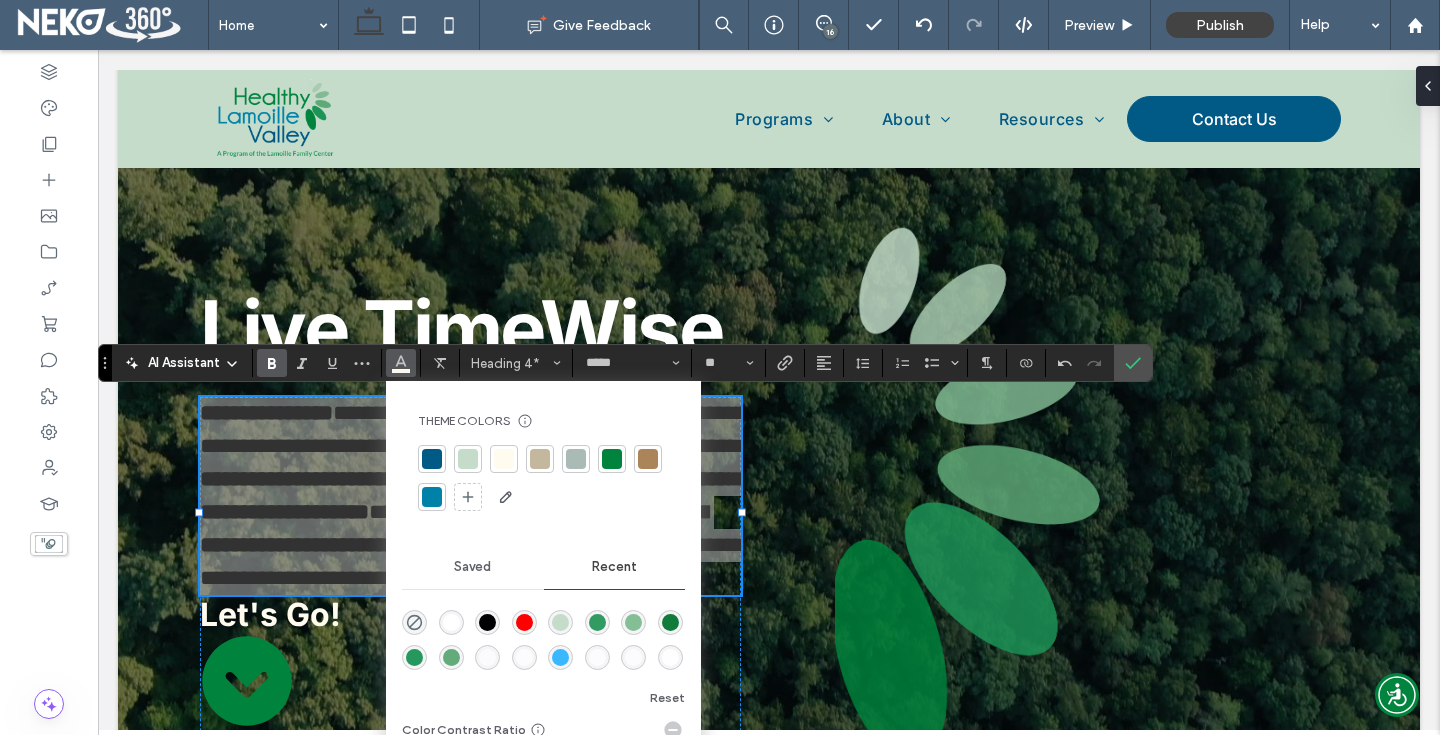 click 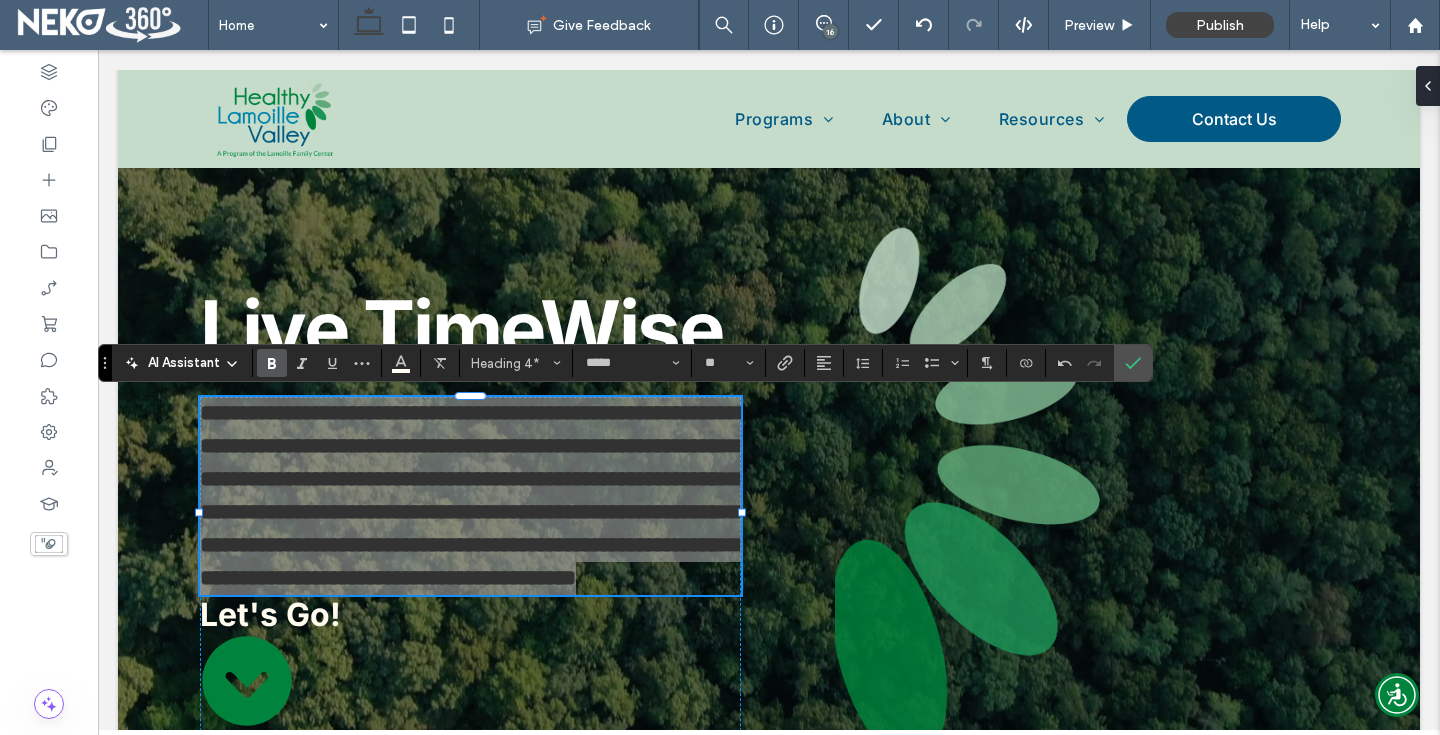 click 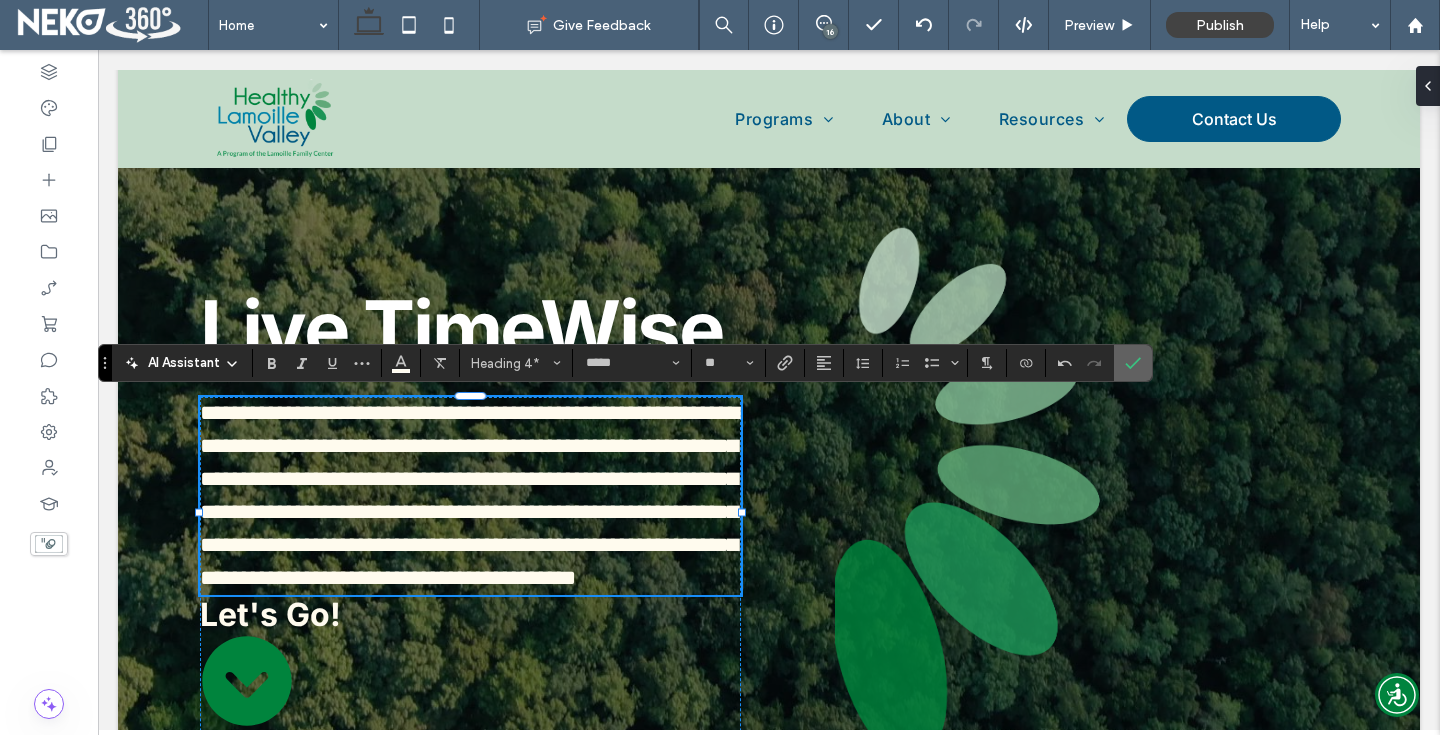 click at bounding box center [1129, 363] 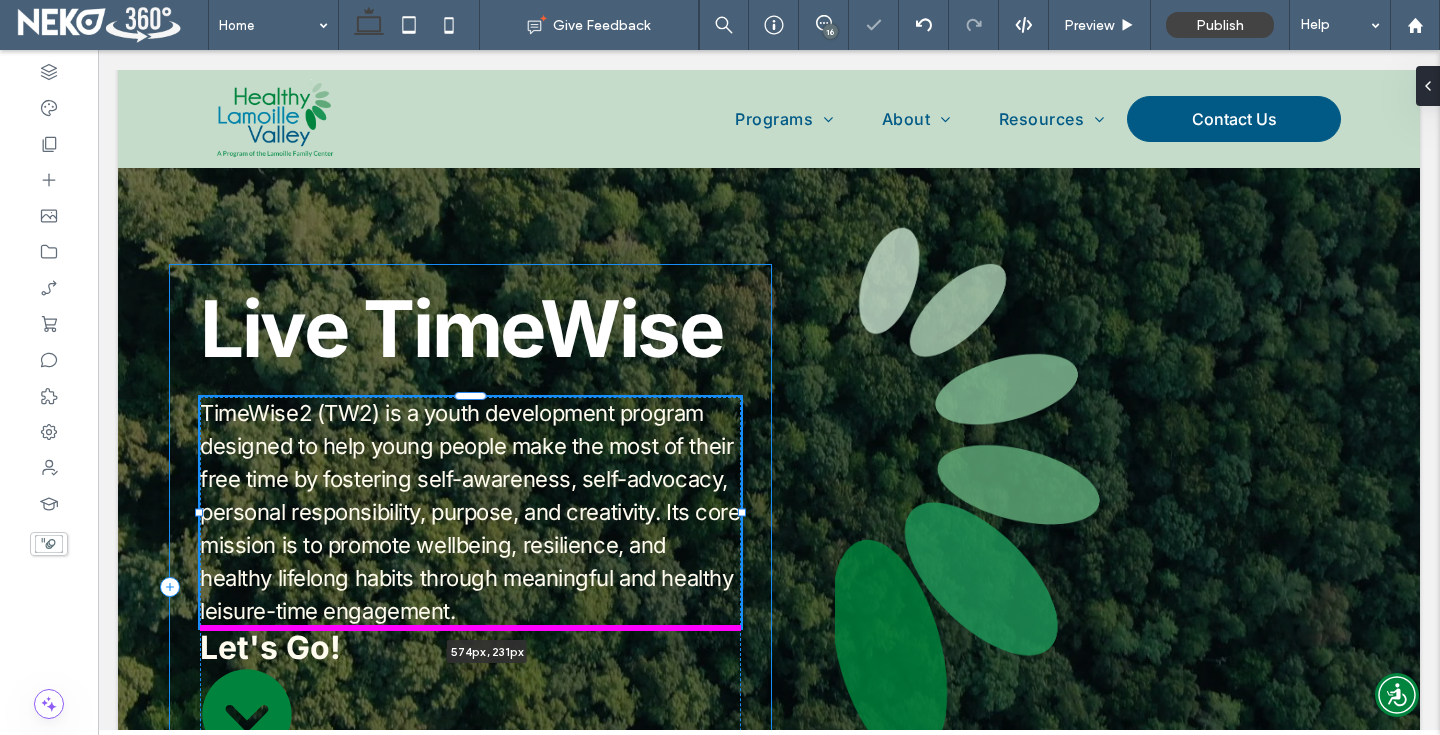 drag, startPoint x: 741, startPoint y: 512, endPoint x: 776, endPoint y: 512, distance: 35 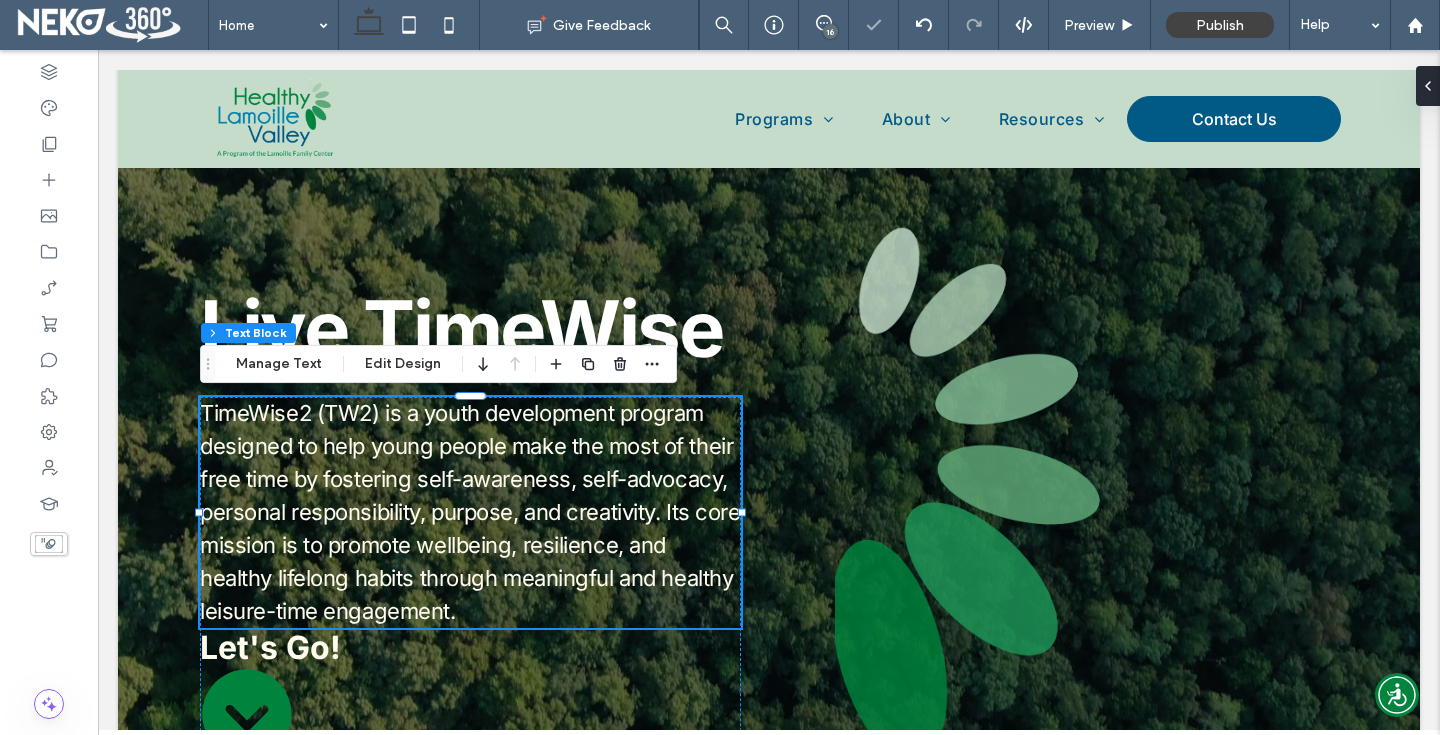 click on "TimeWise2 (TW2) is a youth development program designed to help young people make the most of their free time by fostering self-awareness, self-advocacy, personal responsibility, purpose, and creativity. Its core mission is to promote wellbeing, resilience, and healthy lifelong habits through meaningful and healthy leisure-time engagement." at bounding box center [470, 512] 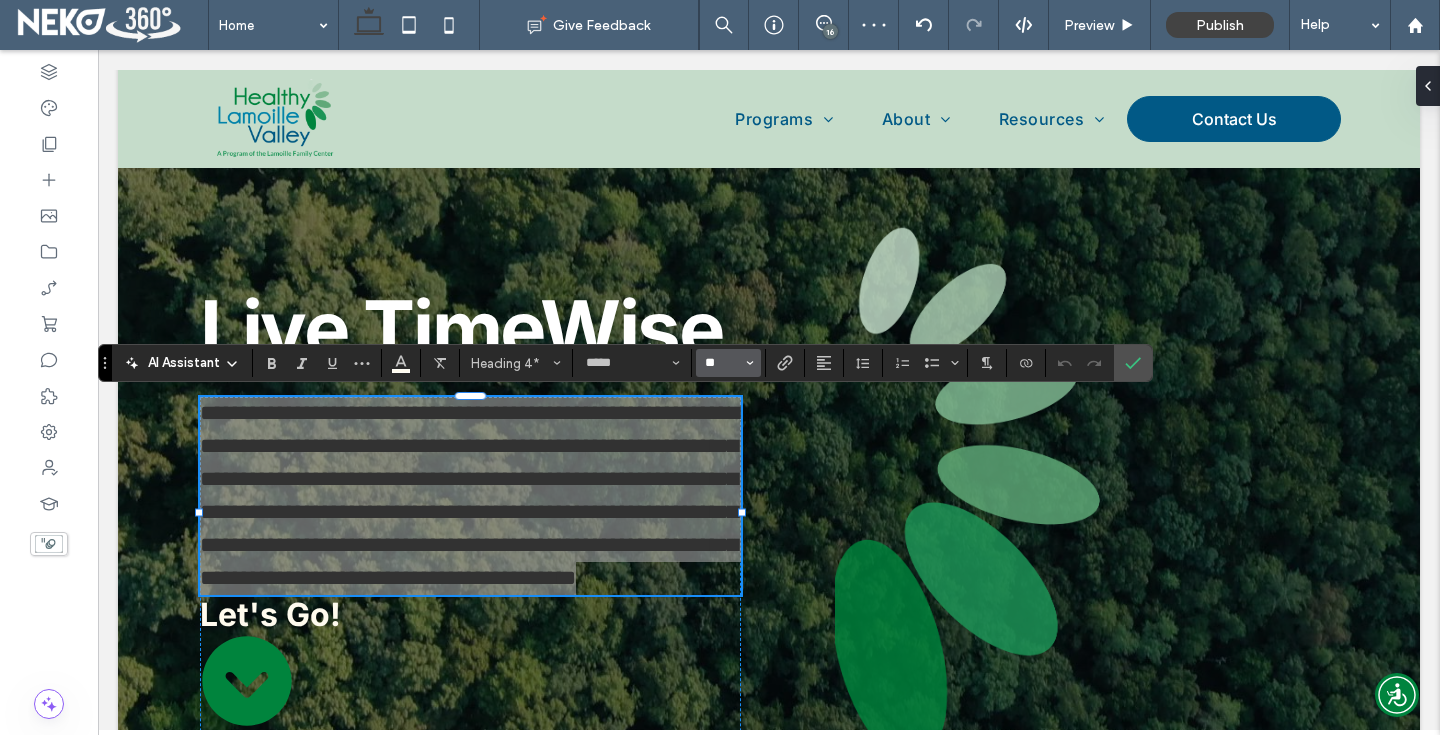 click on "**" at bounding box center [722, 363] 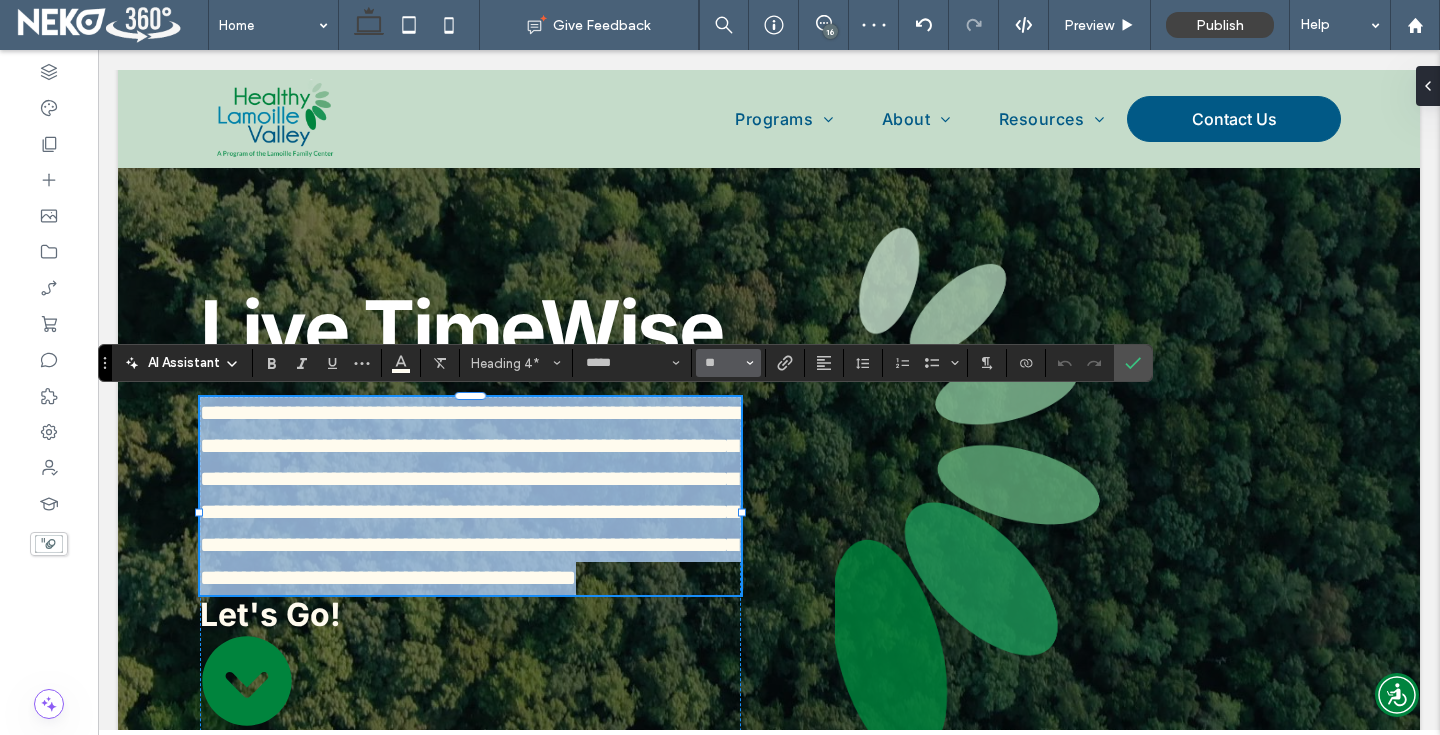 type on "**" 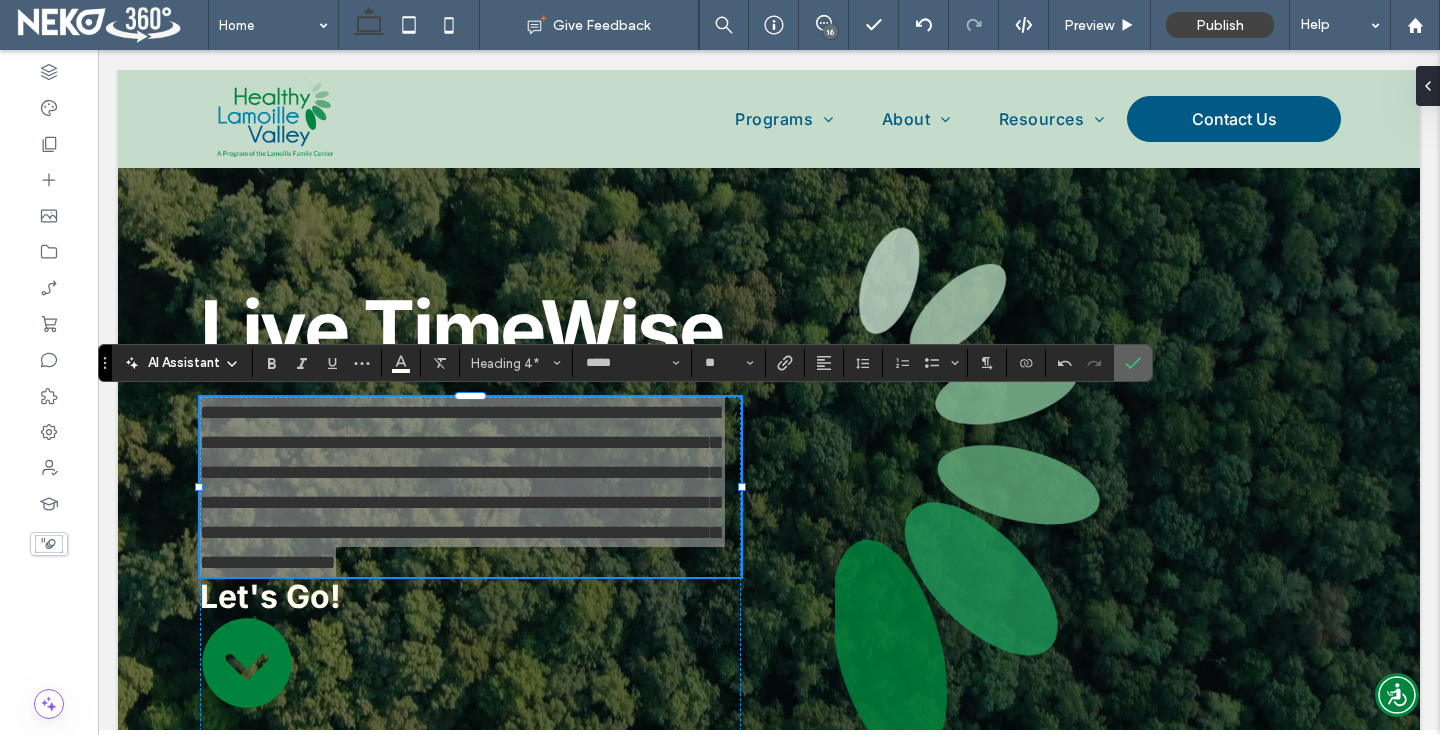 click at bounding box center (1133, 363) 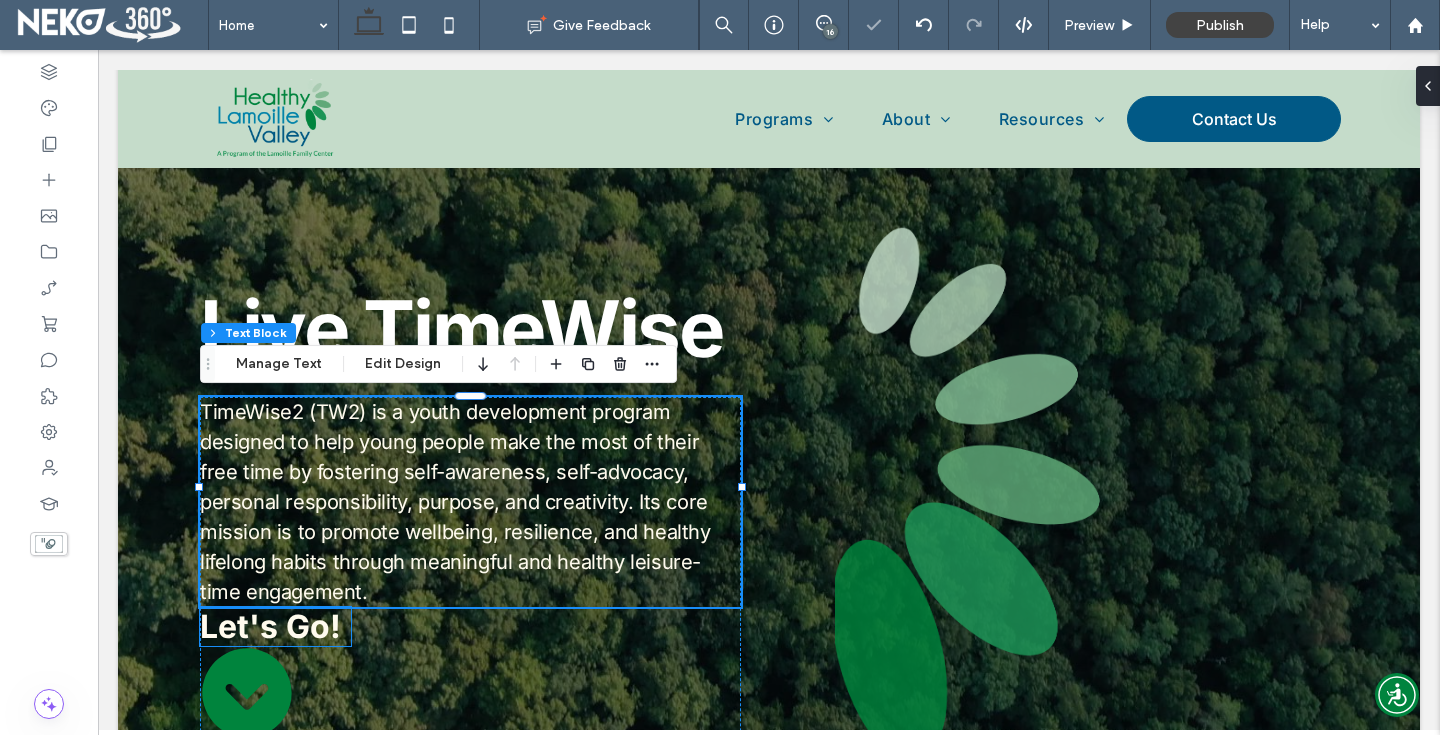 click on "Let's Go!" at bounding box center [270, 626] 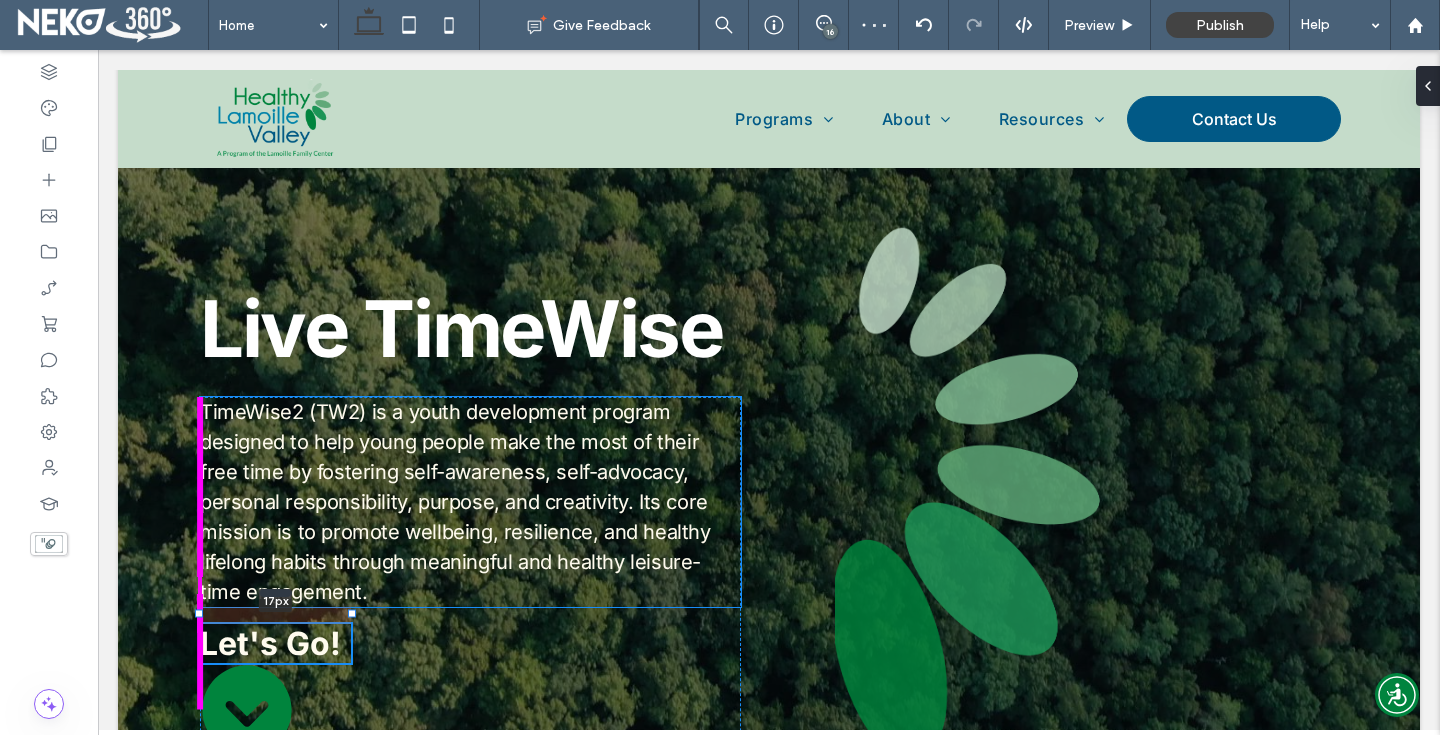 drag, startPoint x: 275, startPoint y: 575, endPoint x: 275, endPoint y: 595, distance: 20 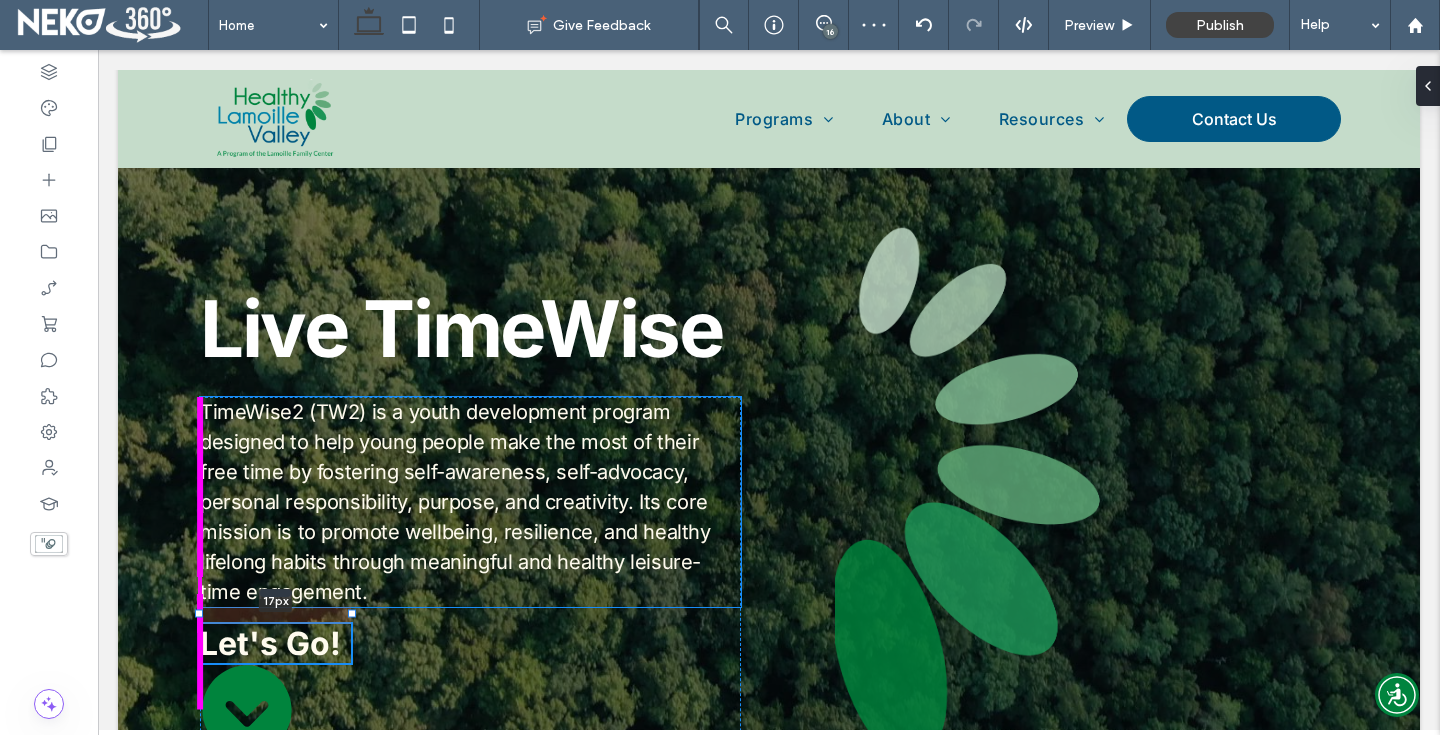 click at bounding box center (276, 593) 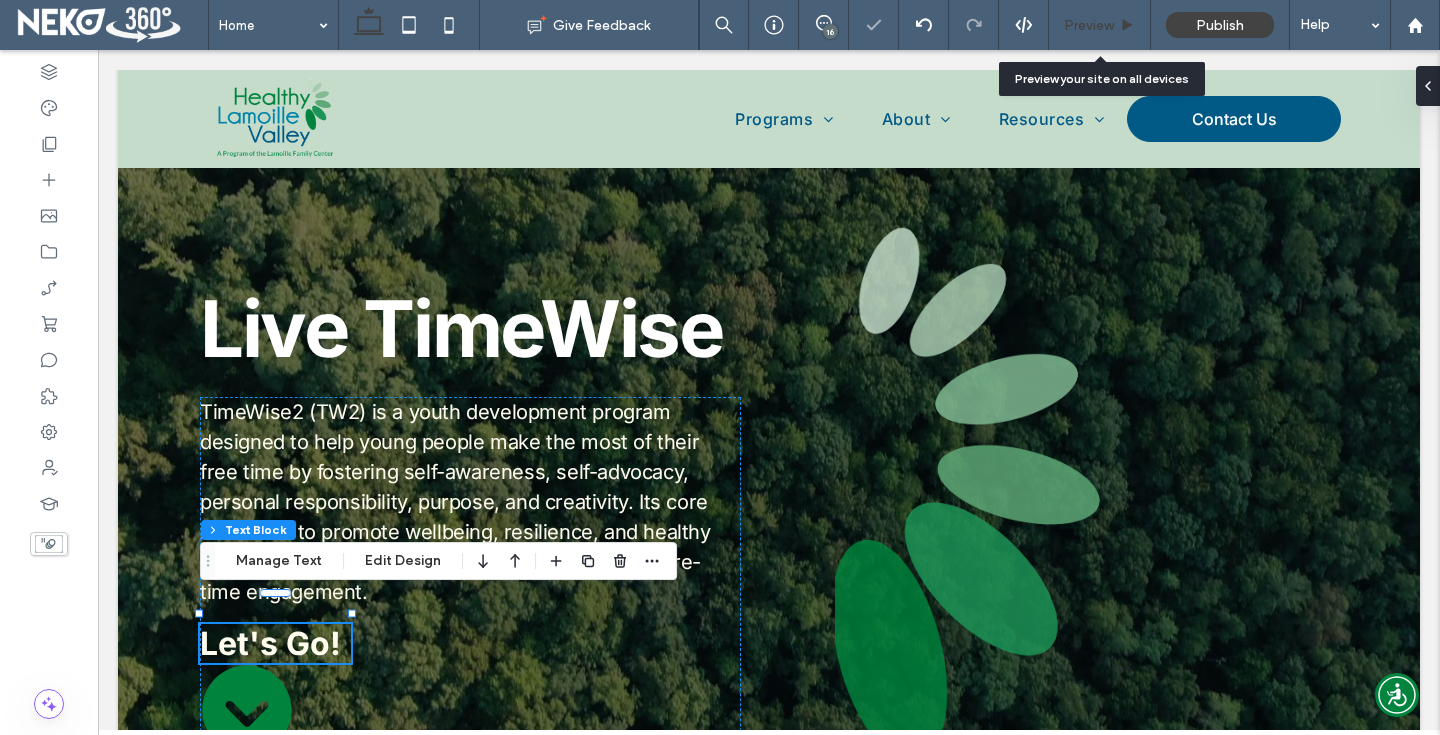 click on "Preview" at bounding box center (1089, 25) 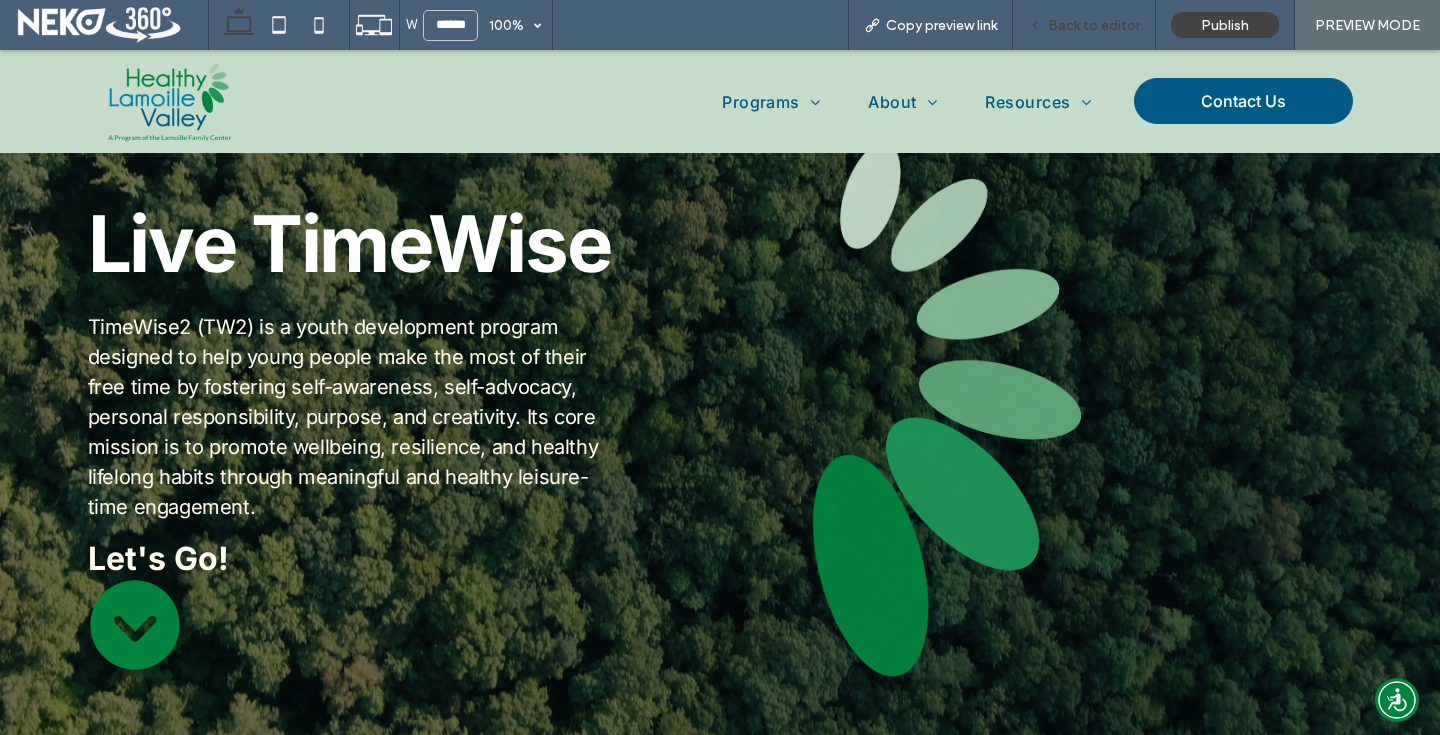click on "Back to editor" at bounding box center [1094, 25] 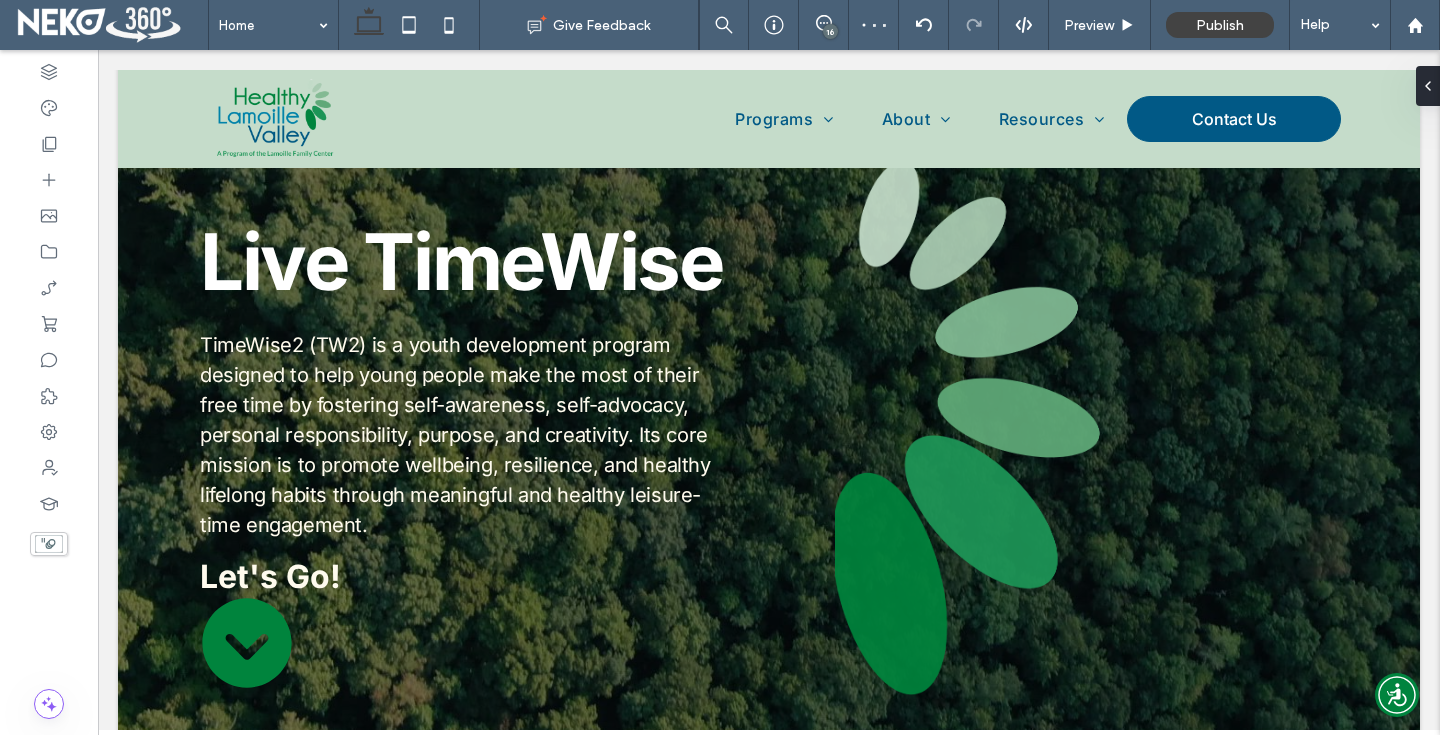 scroll, scrollTop: 170, scrollLeft: 0, axis: vertical 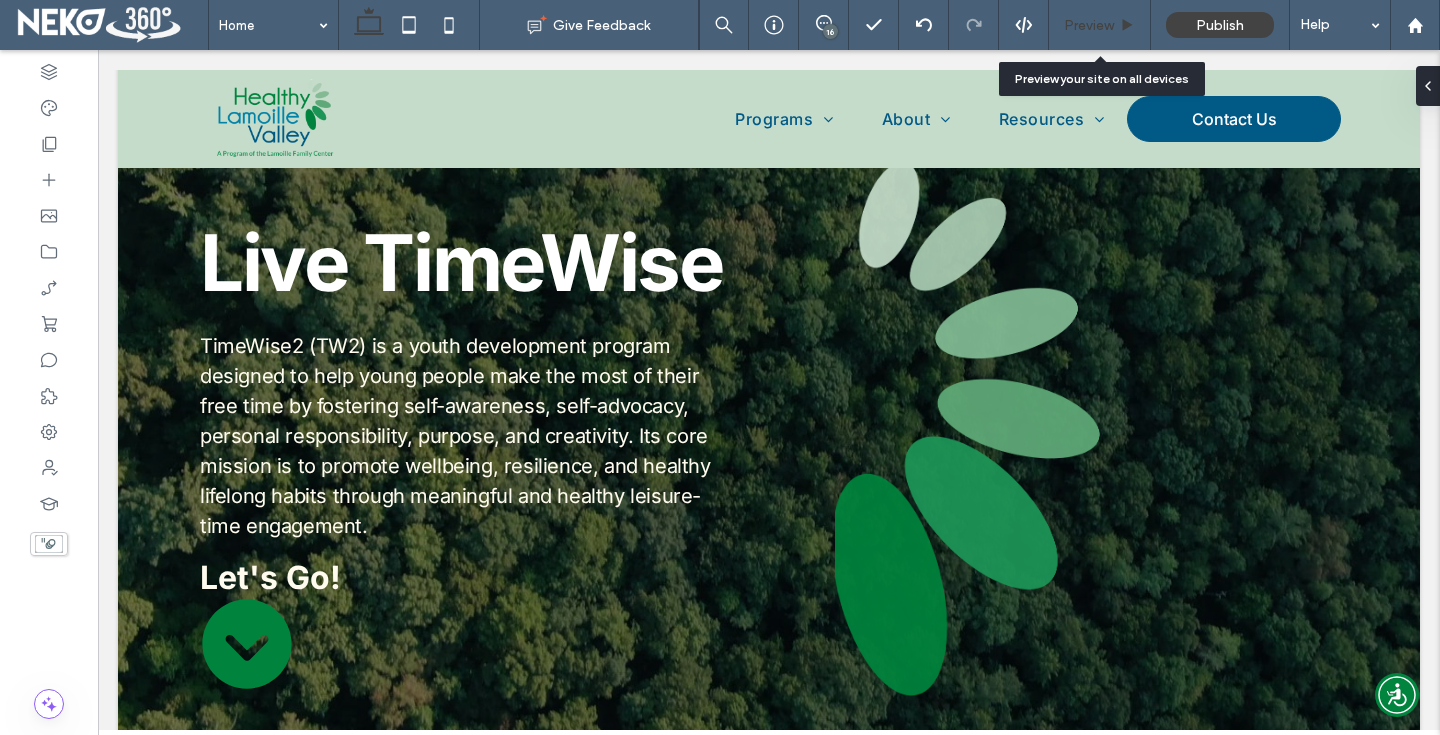 click on "Preview" at bounding box center [1089, 25] 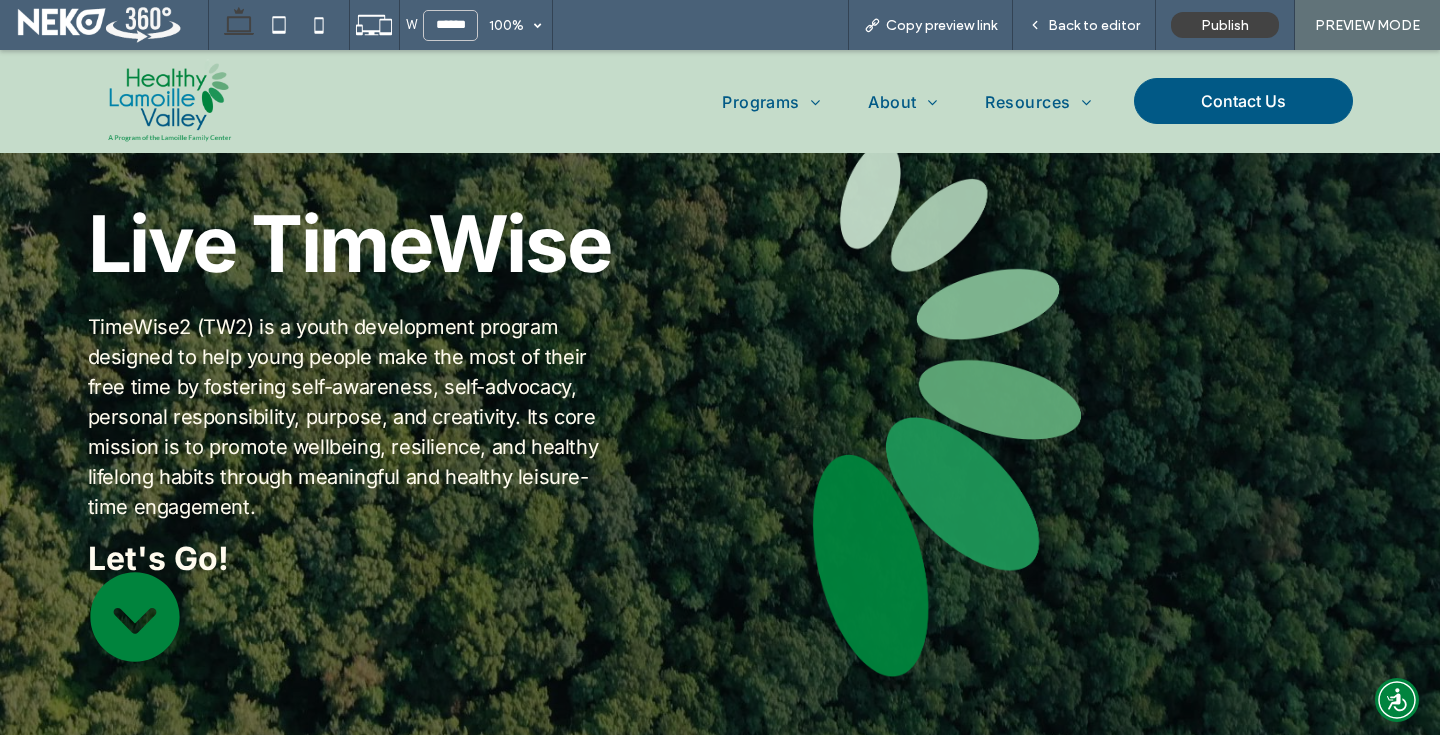 click 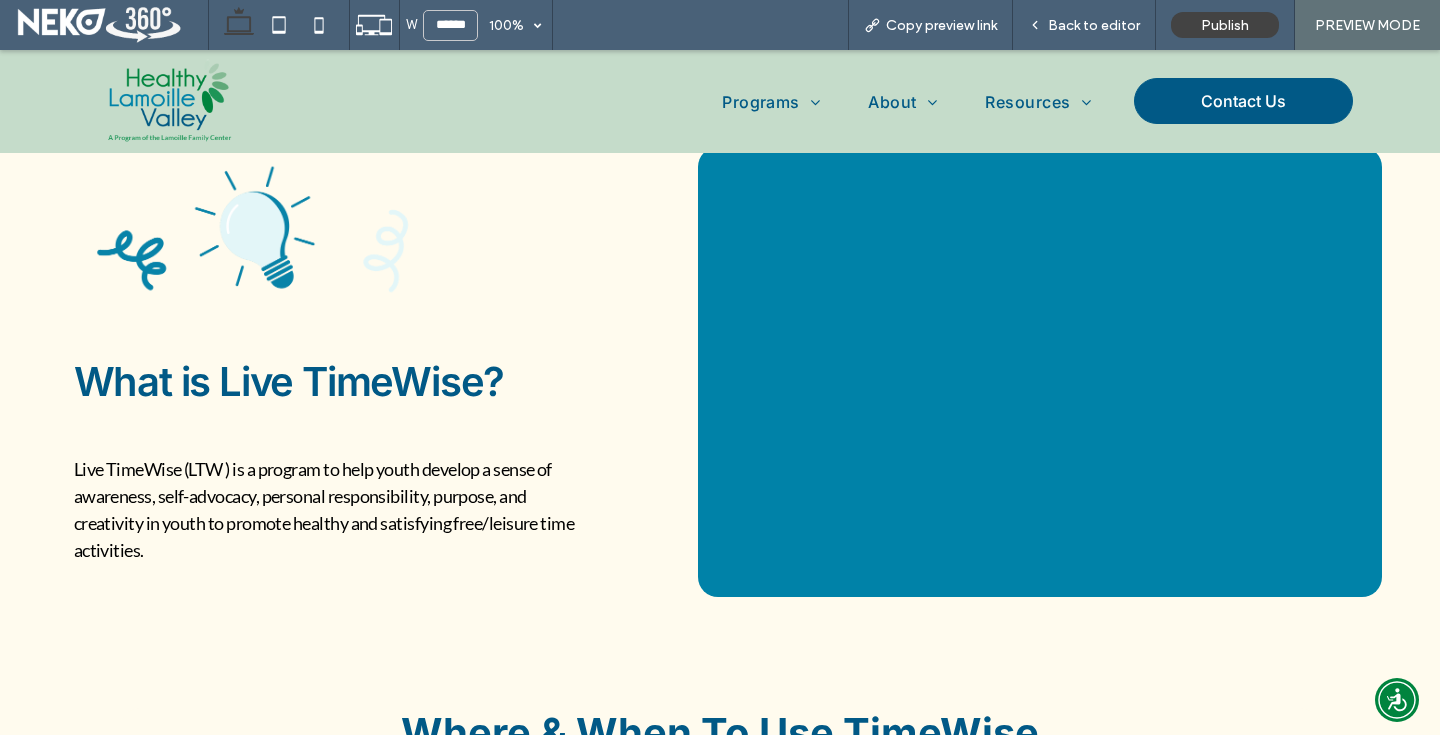 scroll, scrollTop: 1088, scrollLeft: 0, axis: vertical 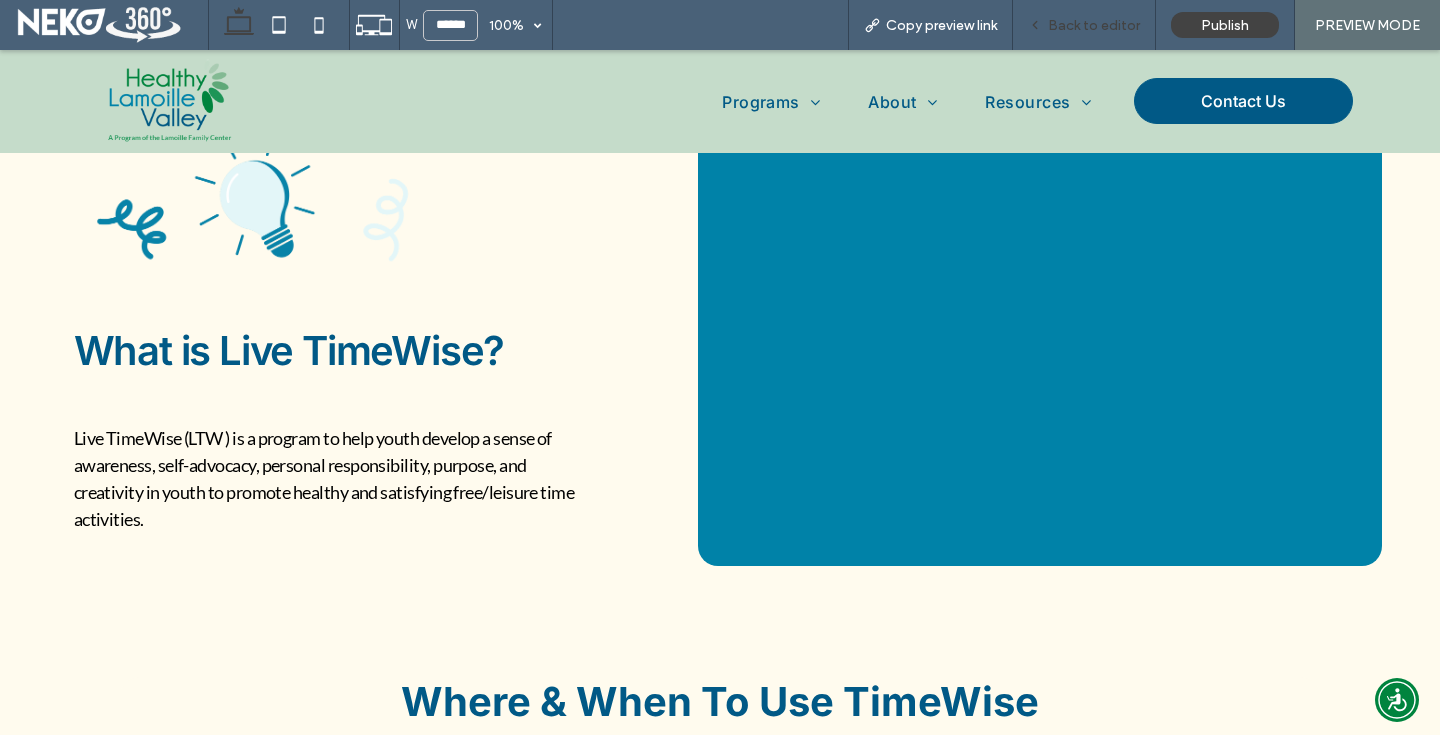 click on "Back to editor" at bounding box center [1084, 25] 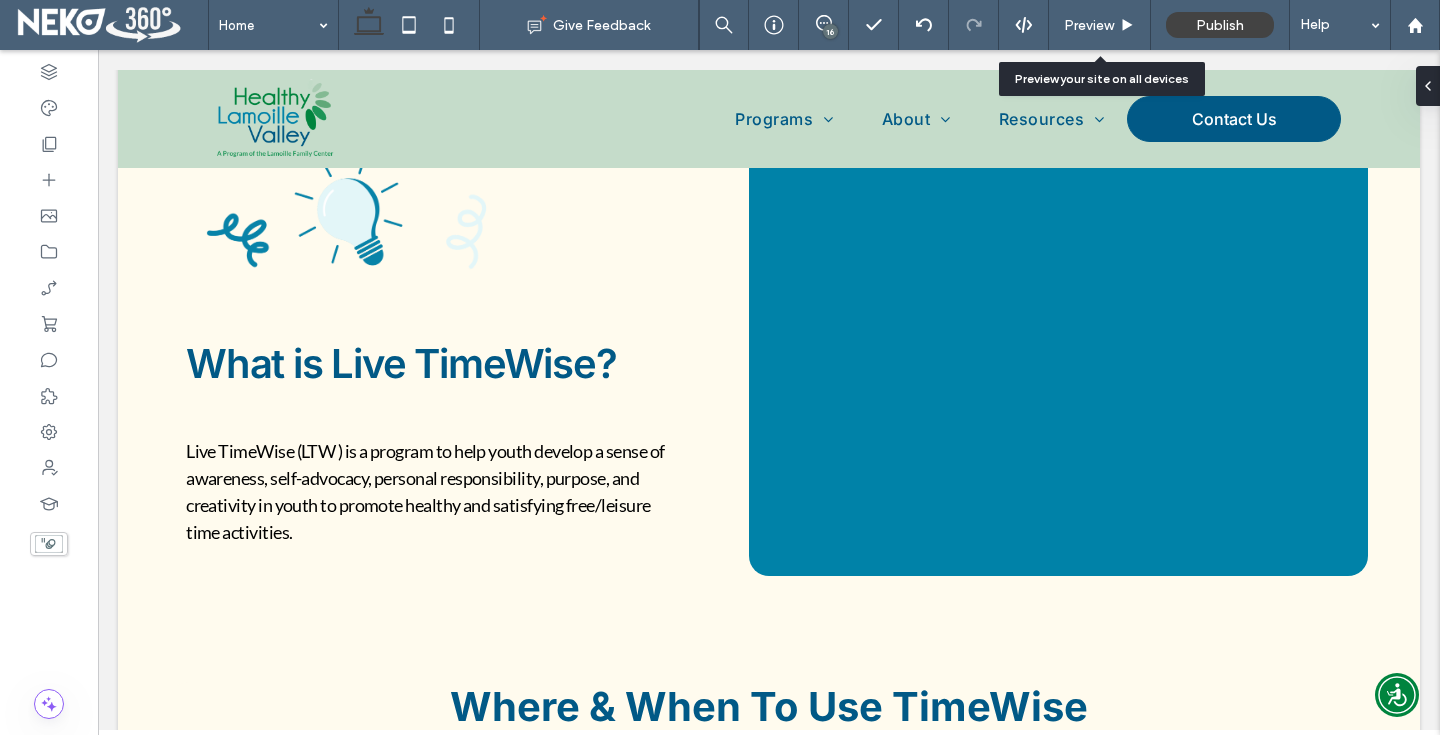 scroll, scrollTop: 1085, scrollLeft: 0, axis: vertical 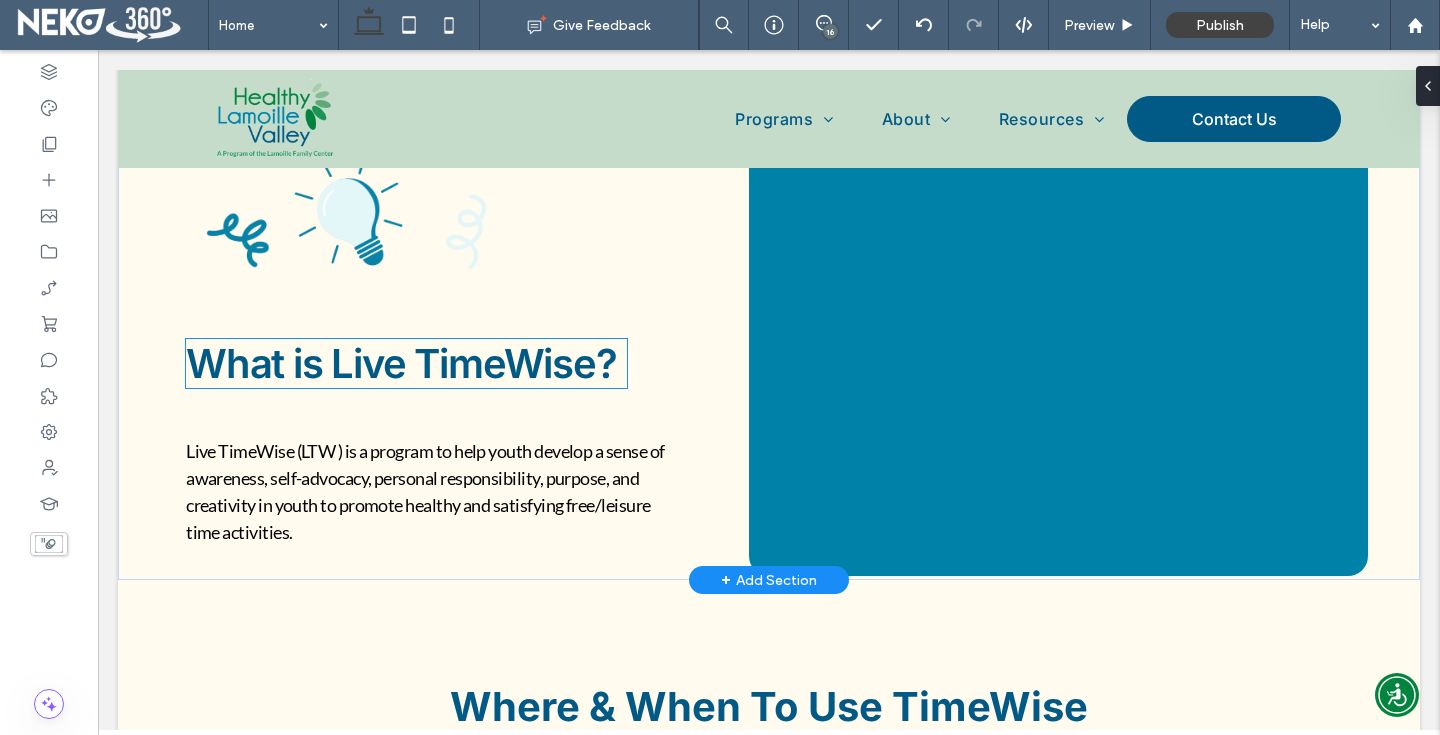 click on "What is Live TimeWise?" at bounding box center (401, 363) 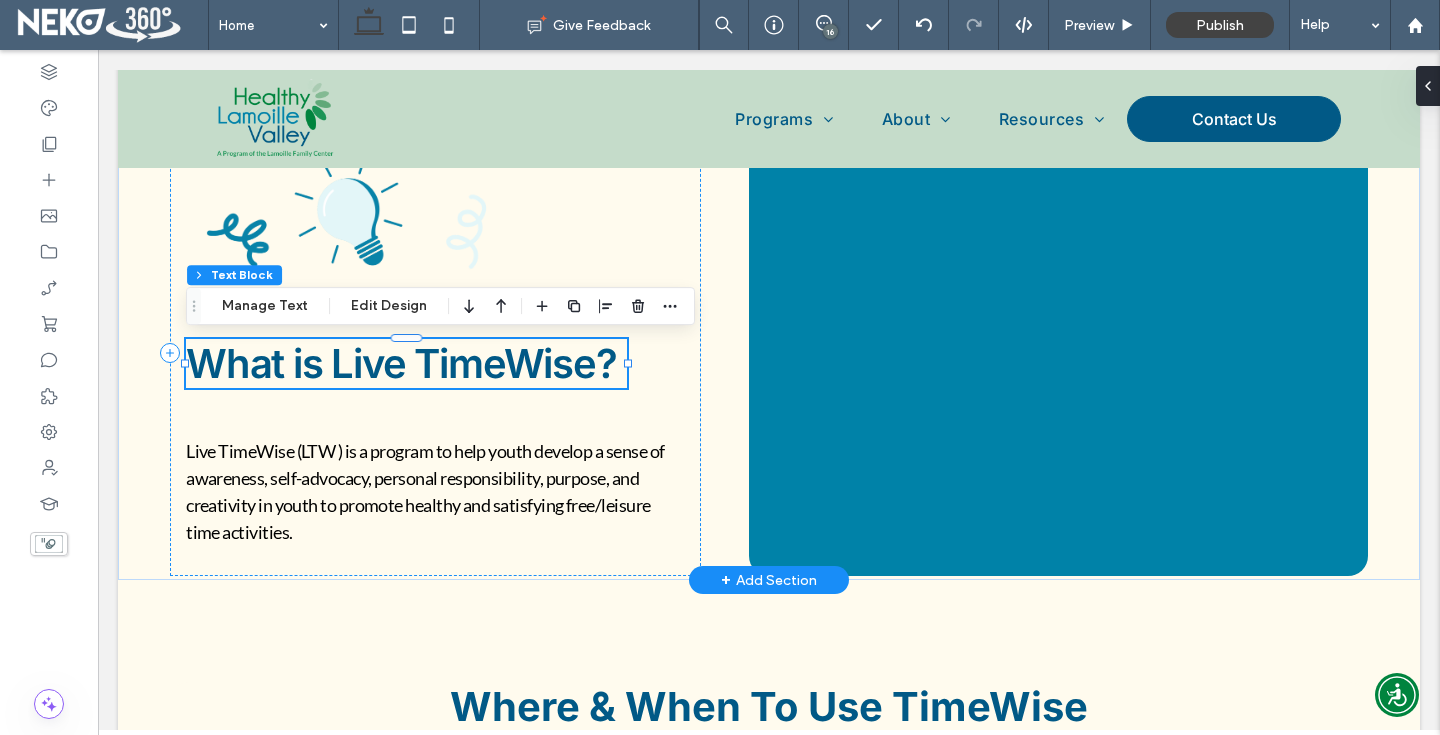 click on "What is Live TimeWise?" at bounding box center (401, 363) 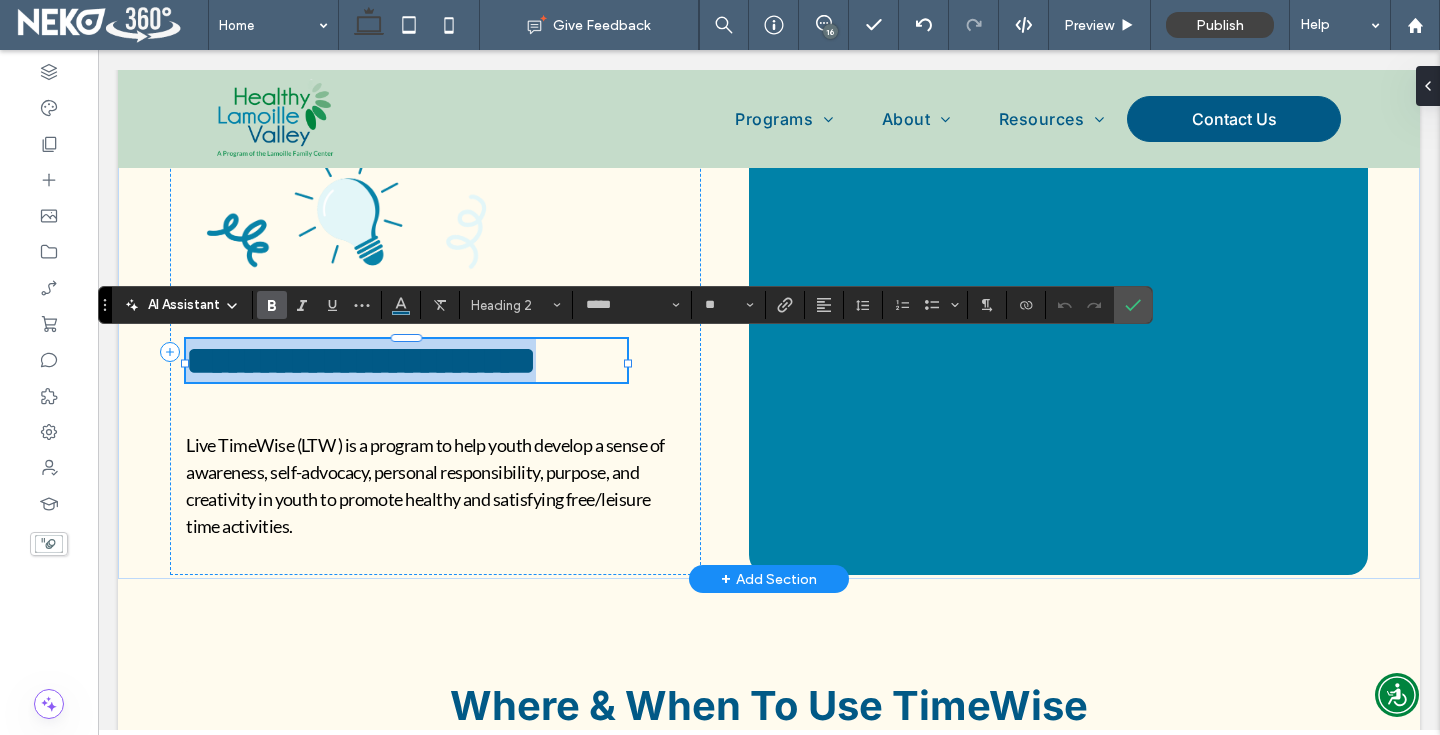 click on "**********" at bounding box center (361, 360) 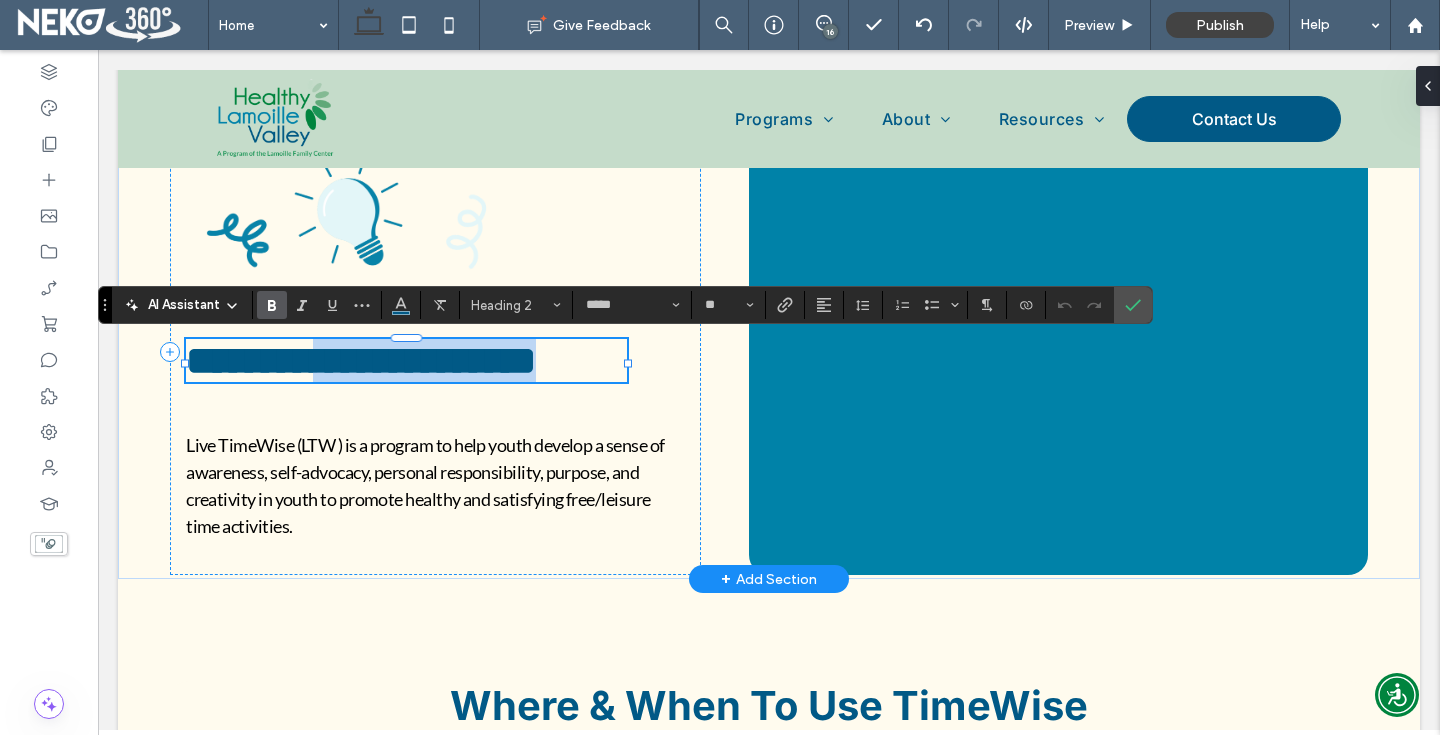 drag, startPoint x: 597, startPoint y: 368, endPoint x: 336, endPoint y: 369, distance: 261.00192 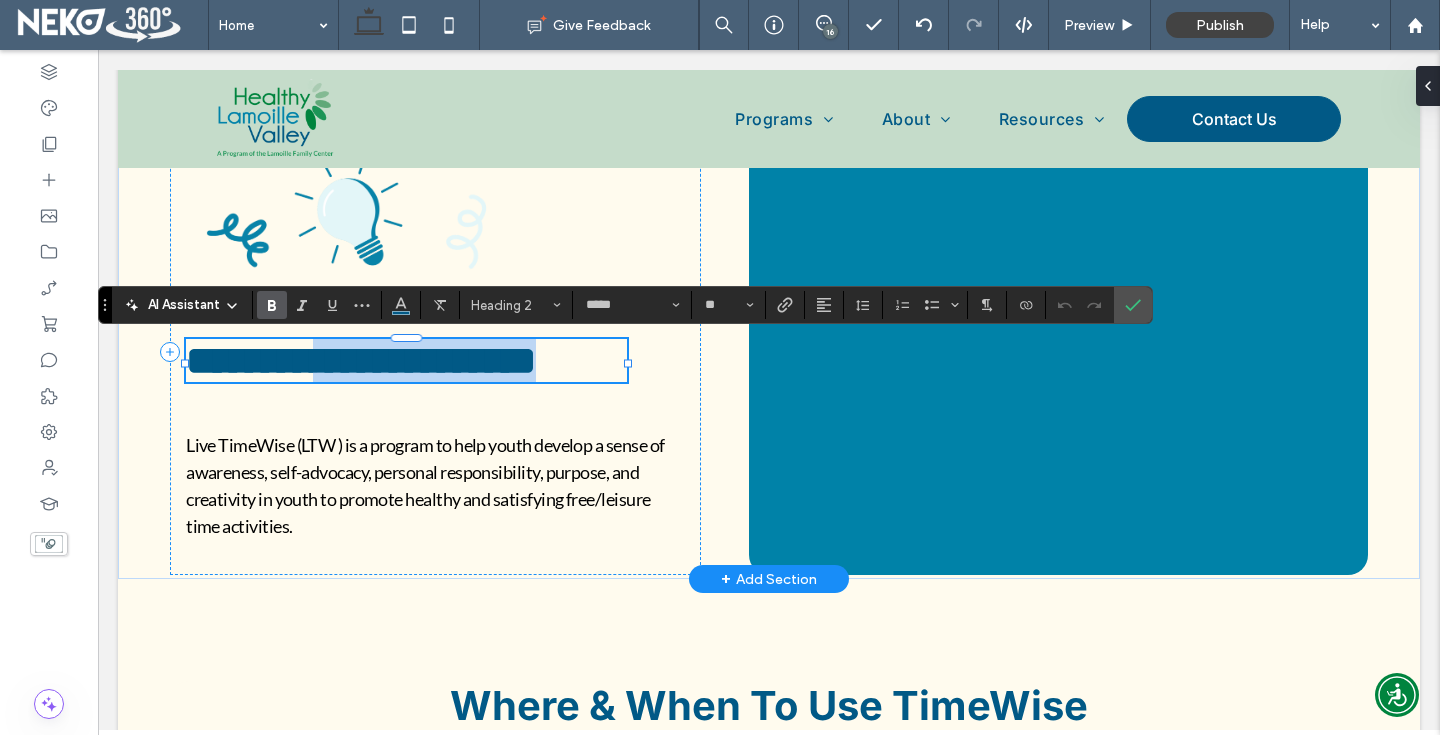 click on "**********" at bounding box center [361, 360] 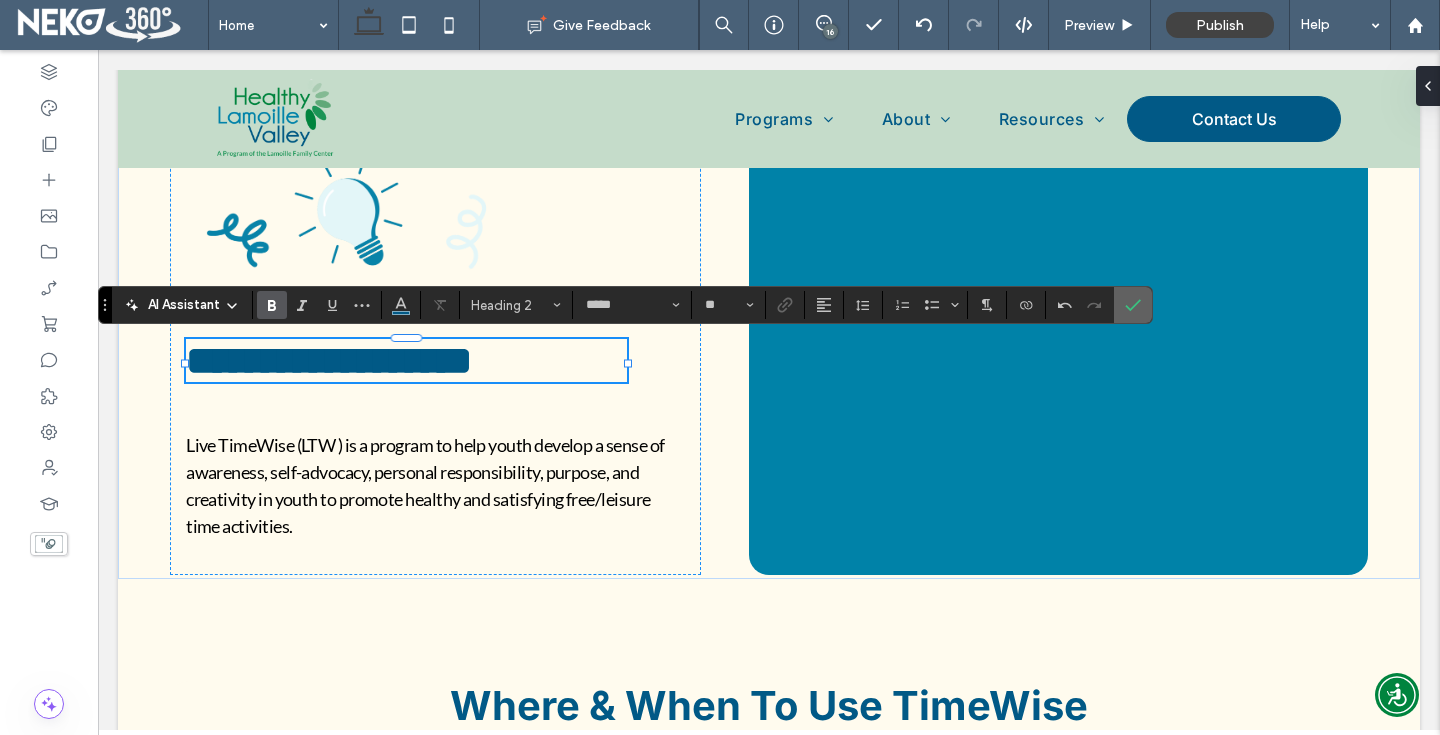click 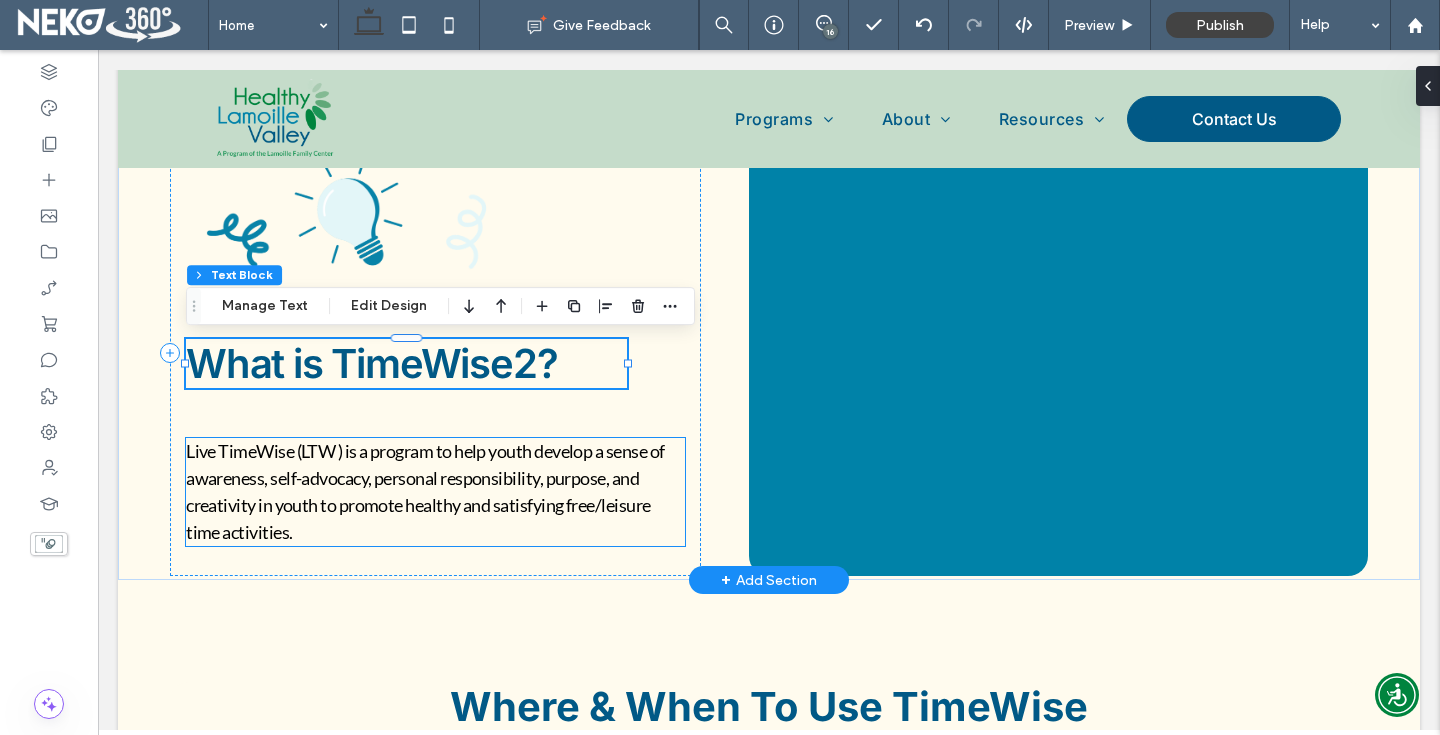 click on "Live TimeWise (LTW ) is a program to help youth develop a sense of awareness, self-advocacy, personal responsibility, purpose, and creativity in youth to promote healthy and satisfying free/leisure time activities." at bounding box center [425, 491] 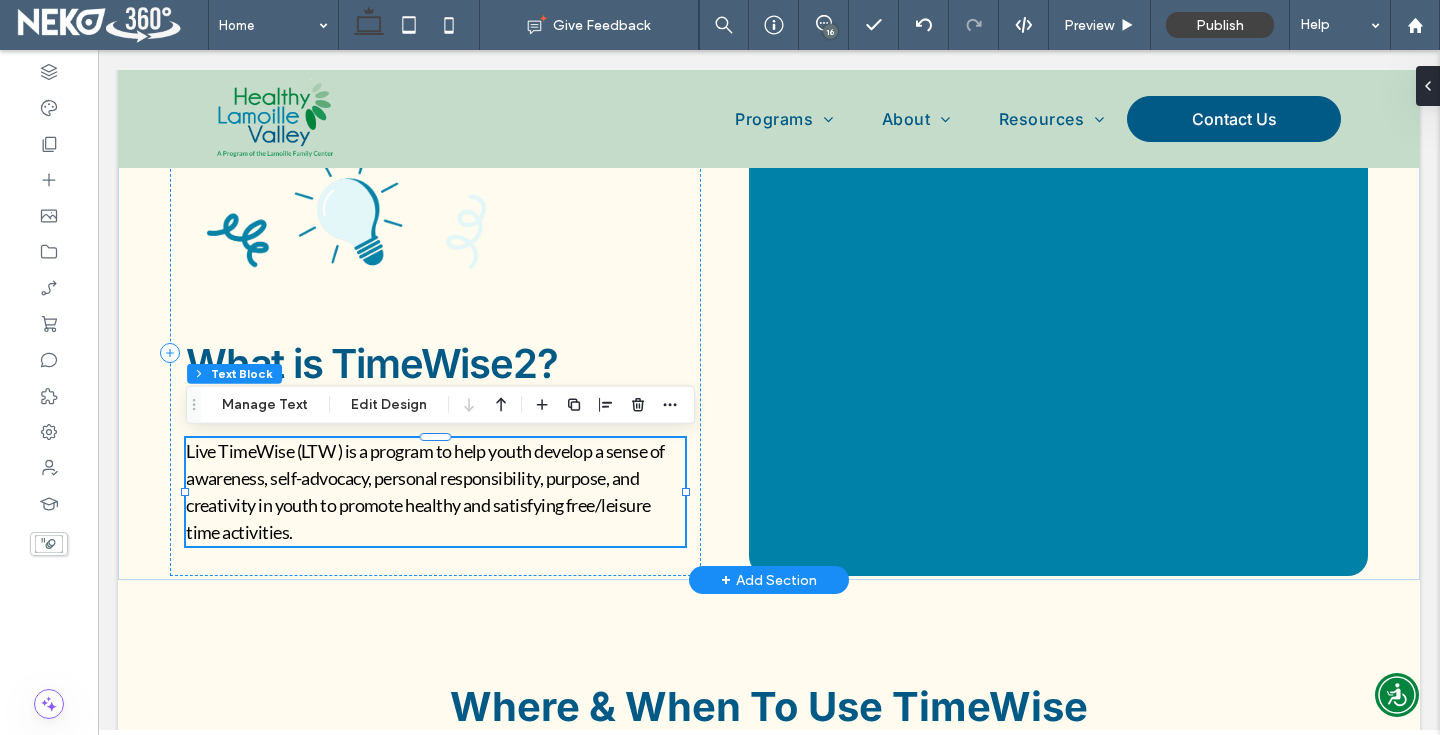 click on "Live TimeWise (LTW ) is a program to help youth develop a sense of awareness, self-advocacy, personal responsibility, purpose, and creativity in youth to promote healthy and satisfying free/leisure time activities." at bounding box center (425, 491) 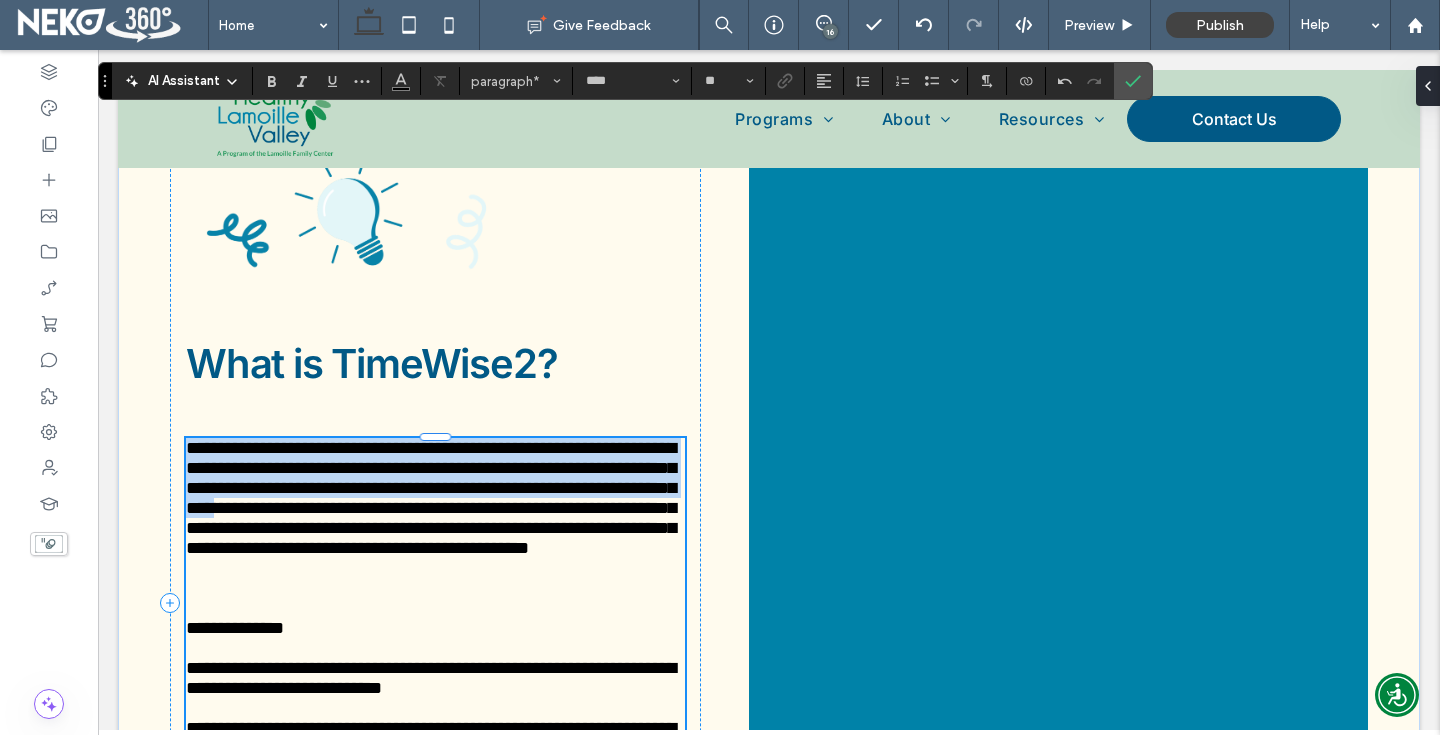 scroll, scrollTop: 0, scrollLeft: 0, axis: both 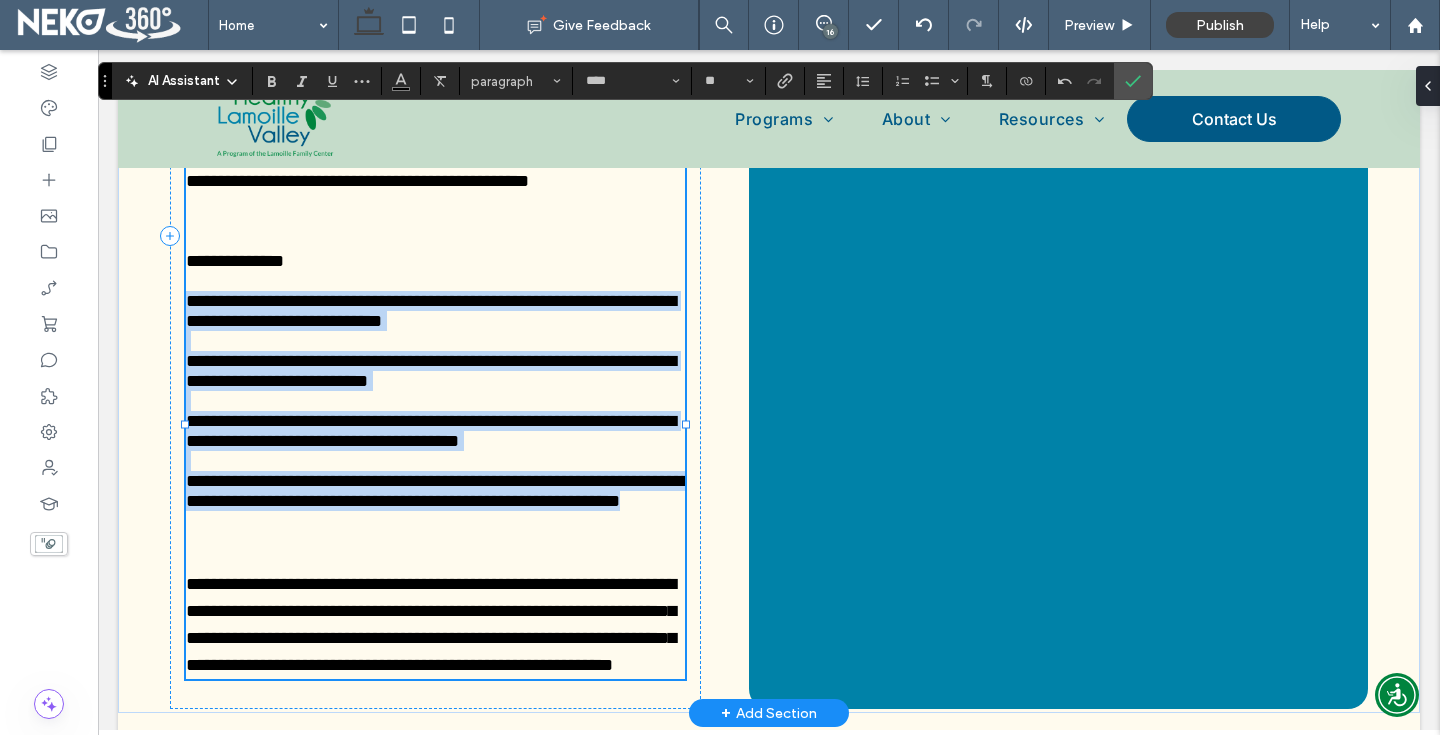 drag, startPoint x: 187, startPoint y: 343, endPoint x: 650, endPoint y: 563, distance: 512.61 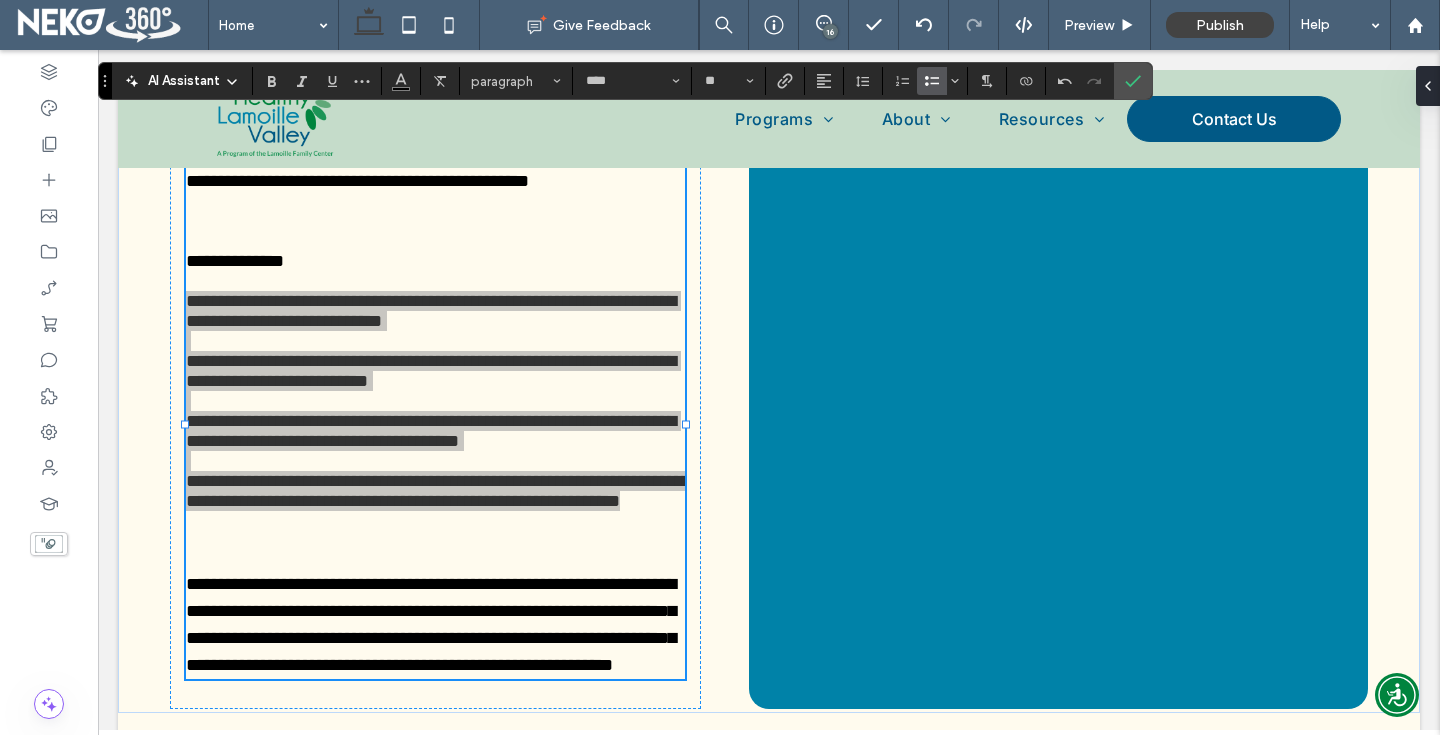 click 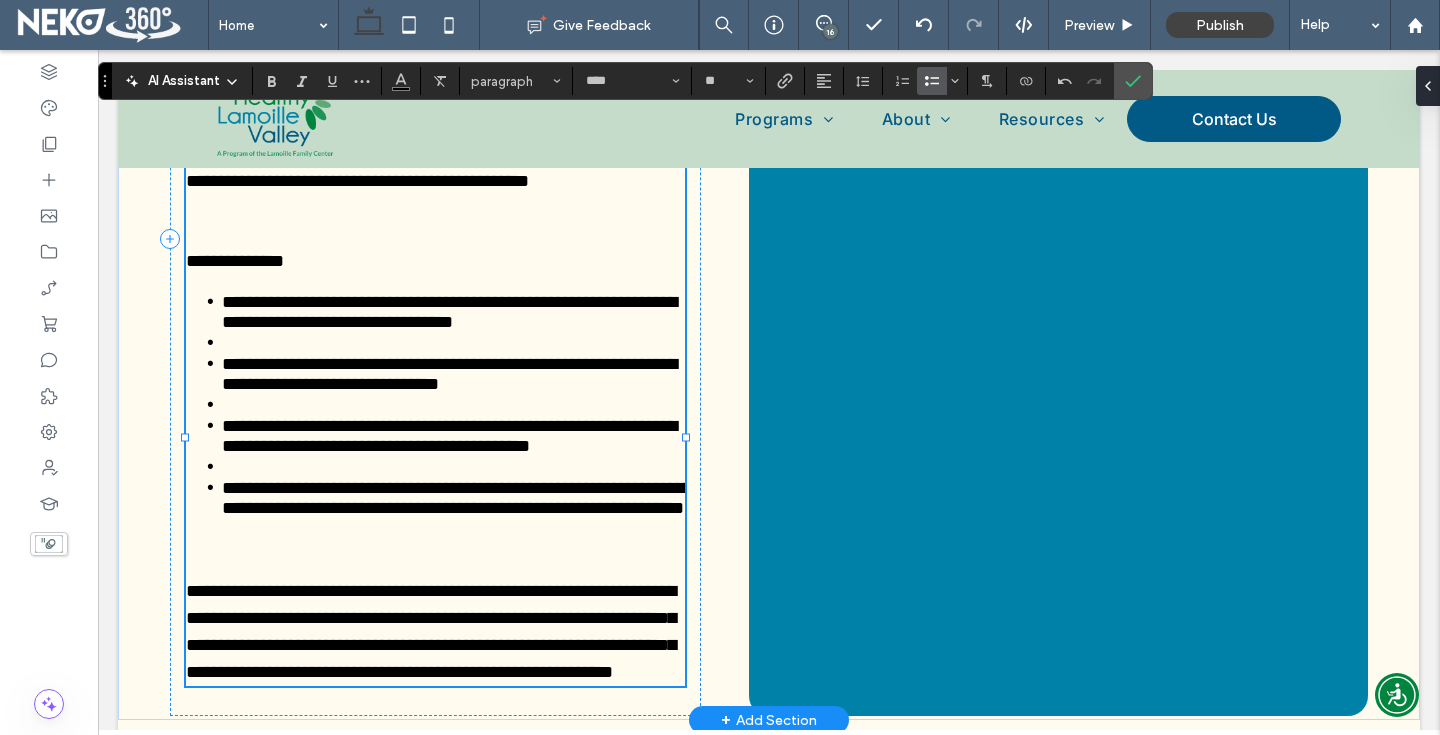 click at bounding box center (453, 342) 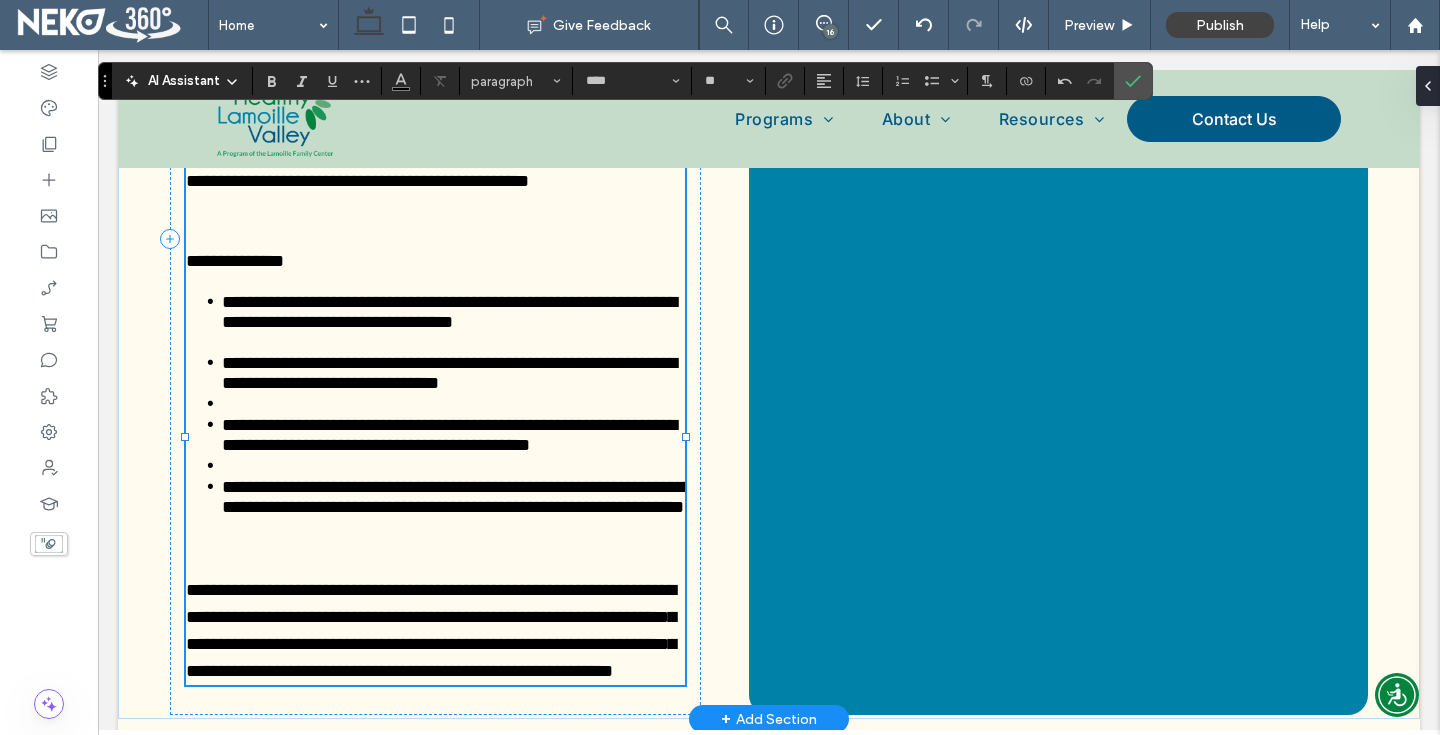 click at bounding box center [453, 403] 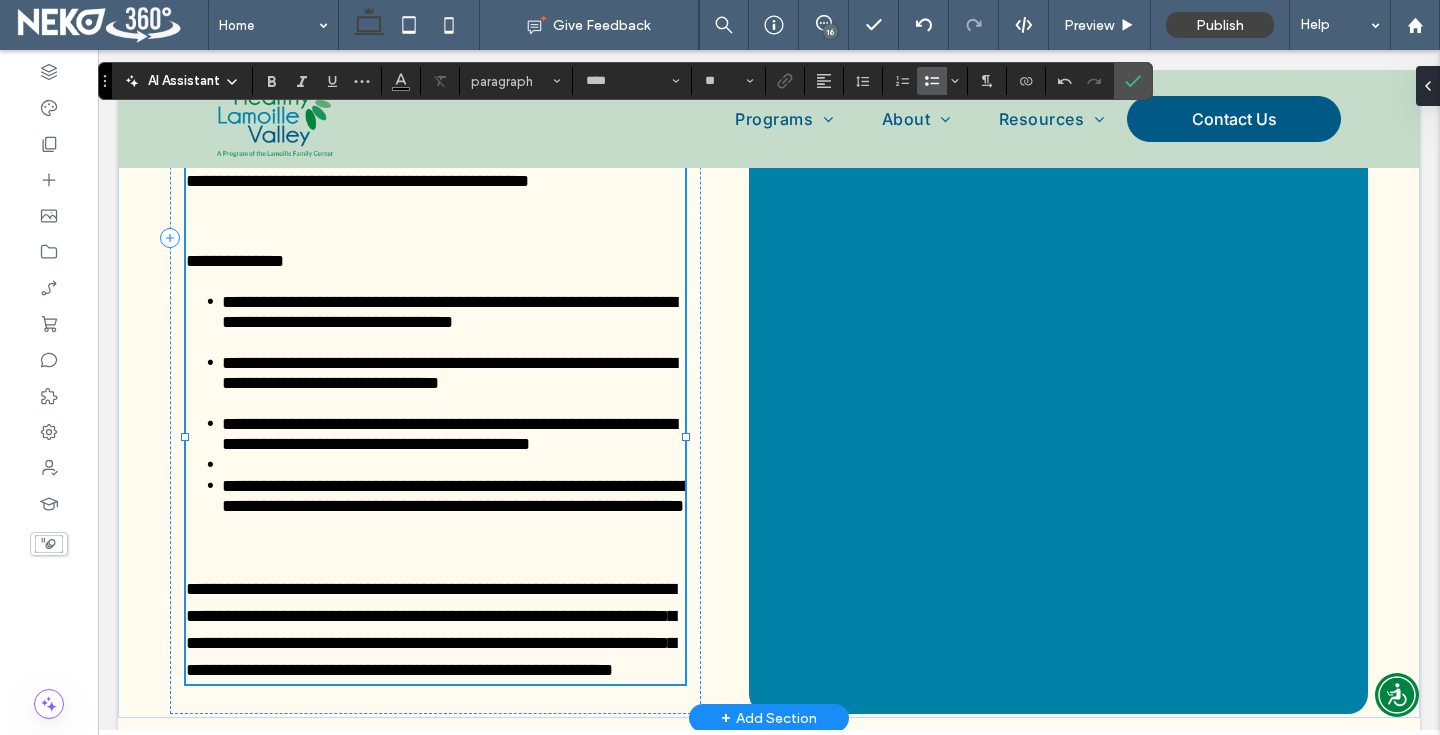 click at bounding box center [453, 464] 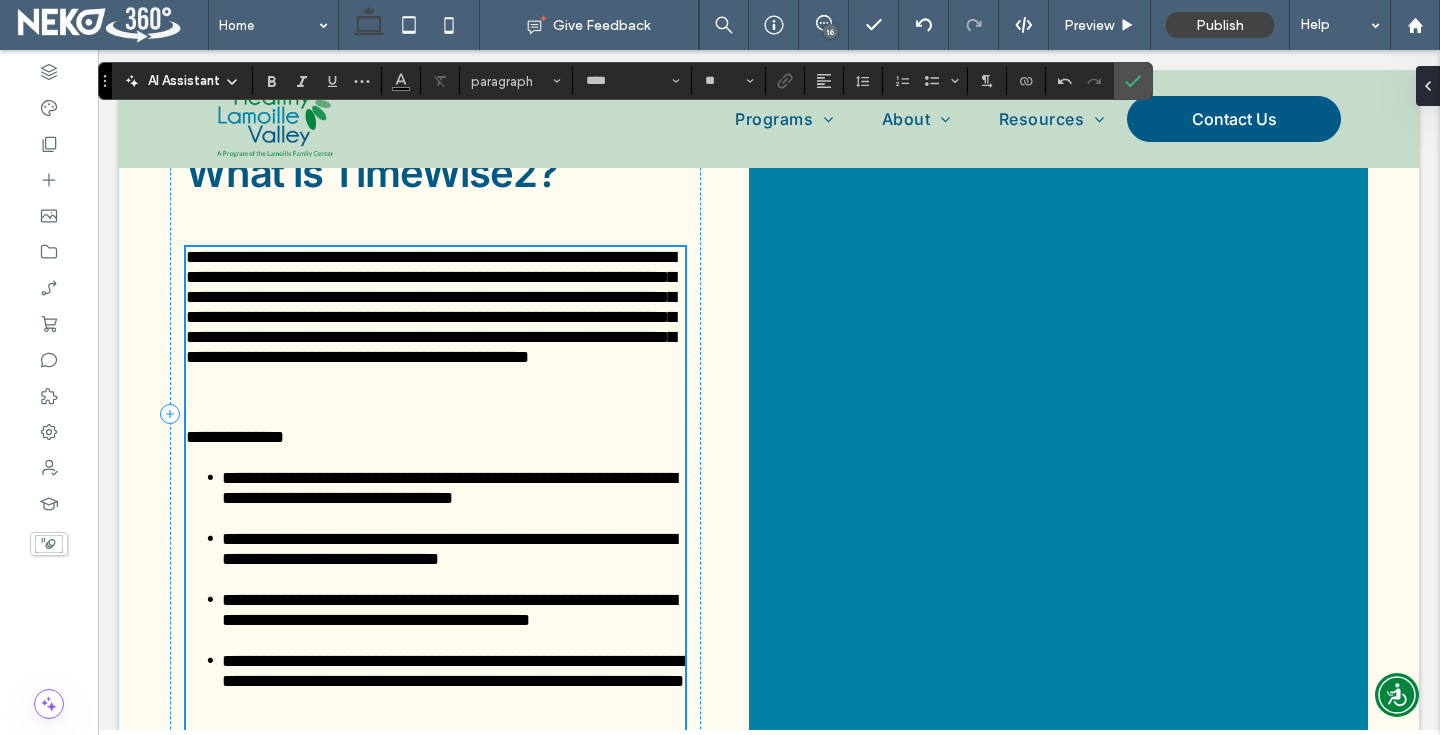 scroll, scrollTop: 1153, scrollLeft: 0, axis: vertical 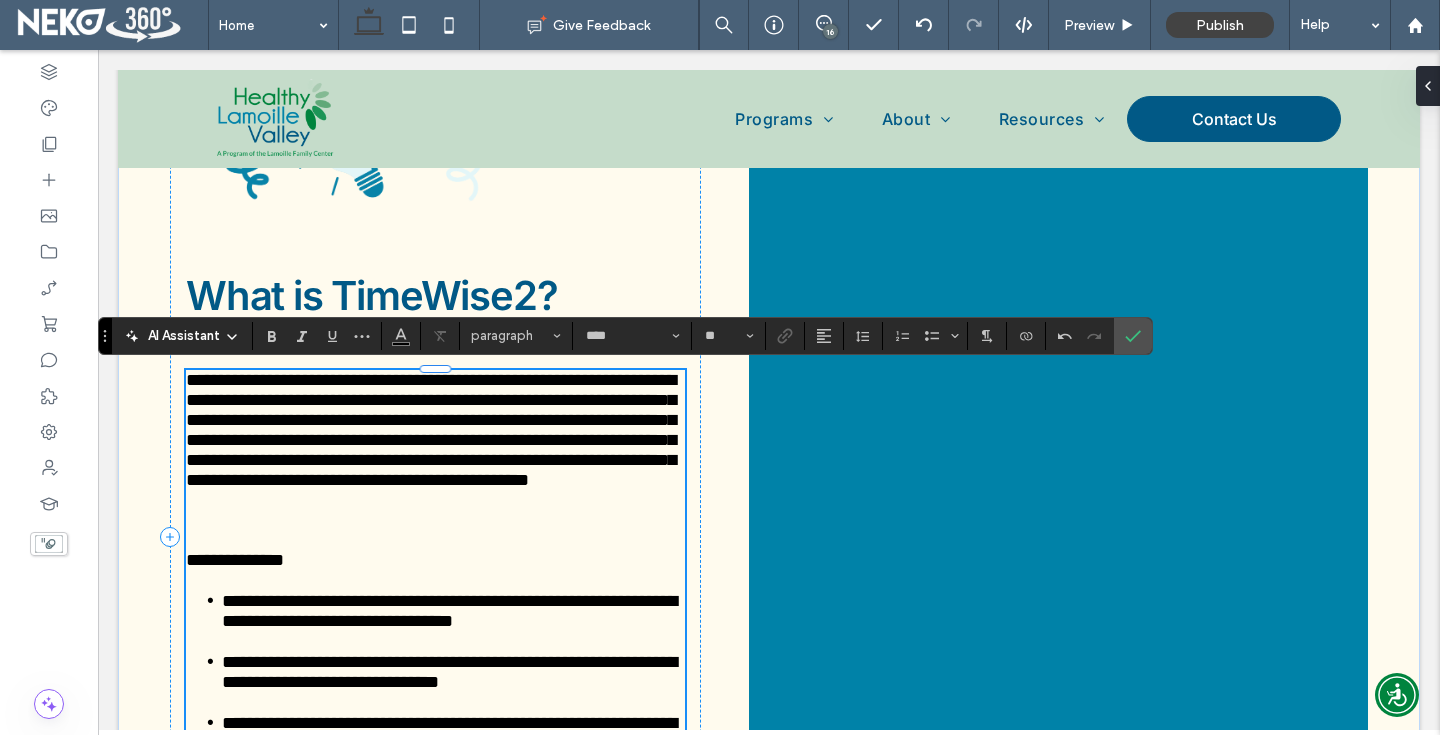 click at bounding box center (435, 520) 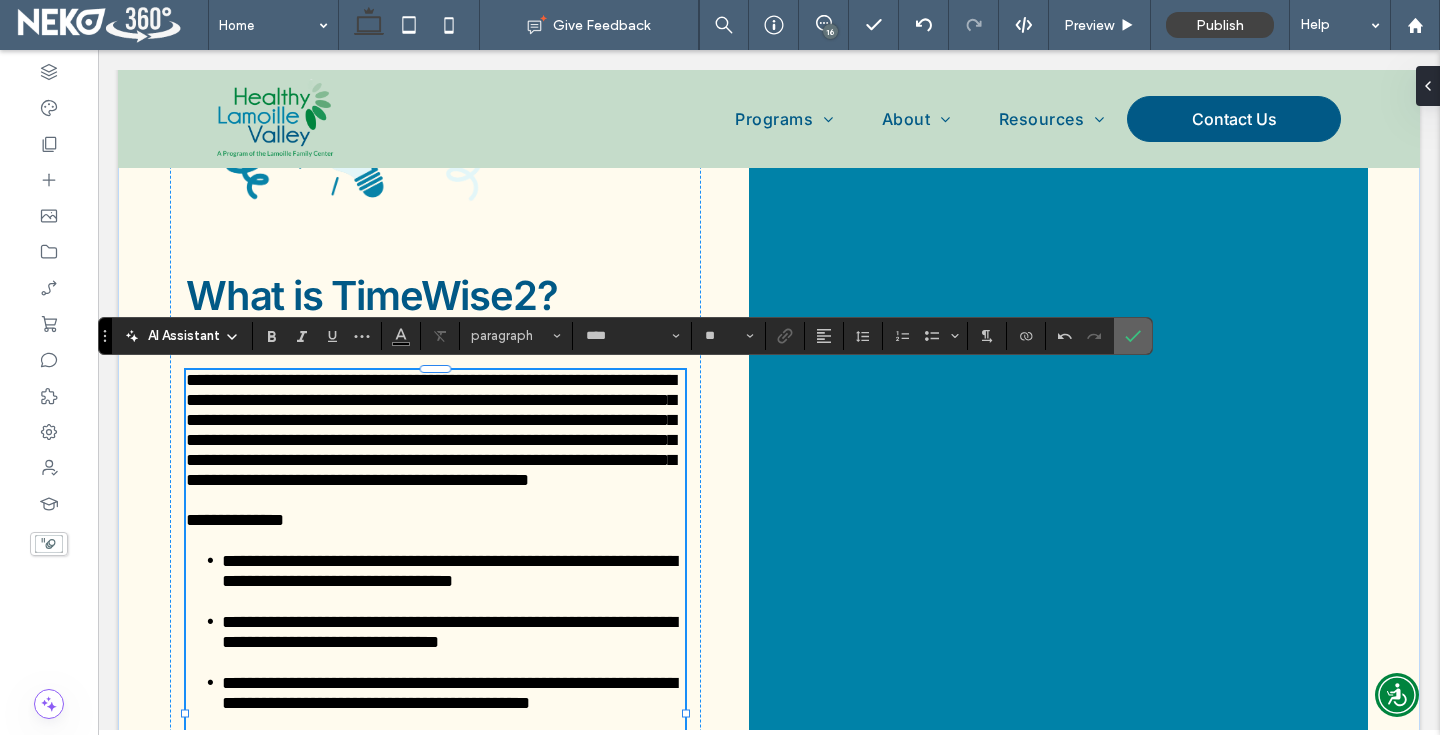 click 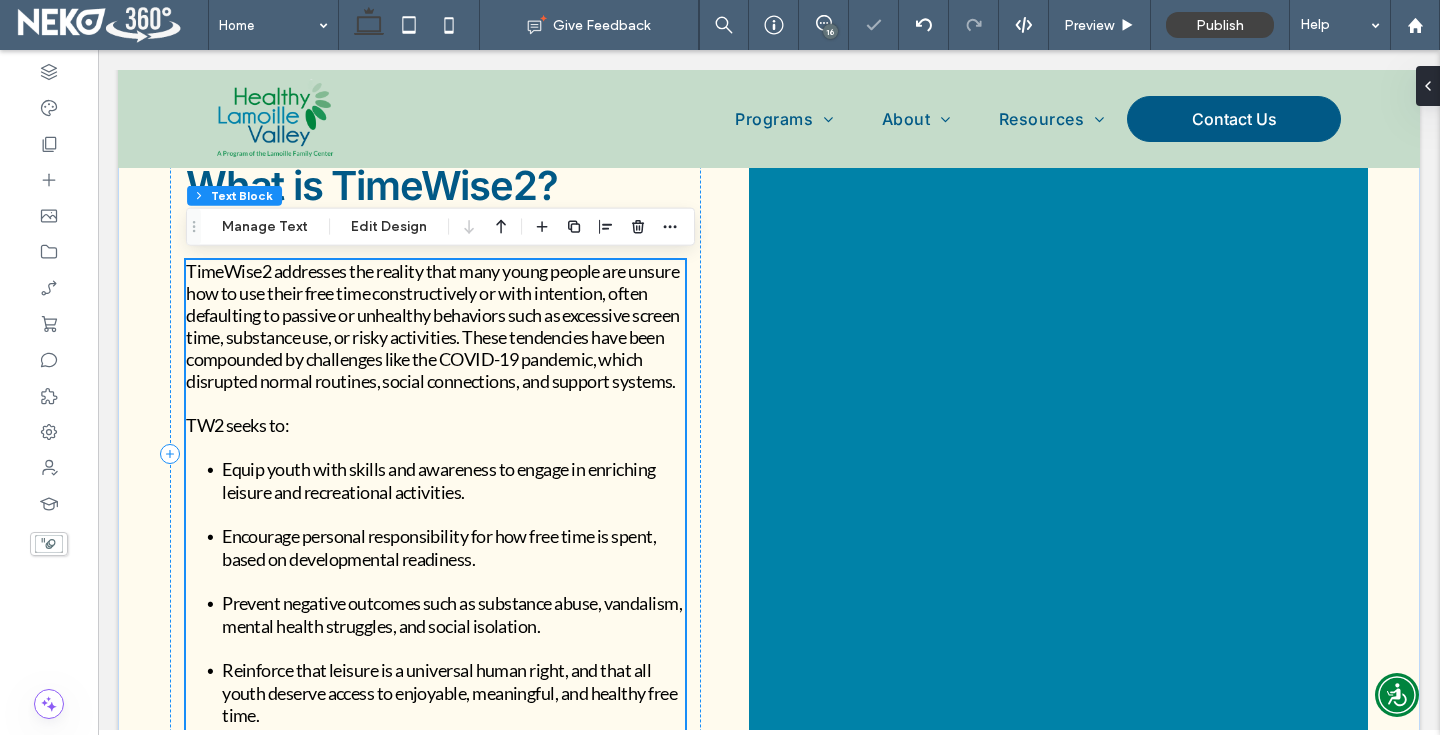 scroll, scrollTop: 1309, scrollLeft: 0, axis: vertical 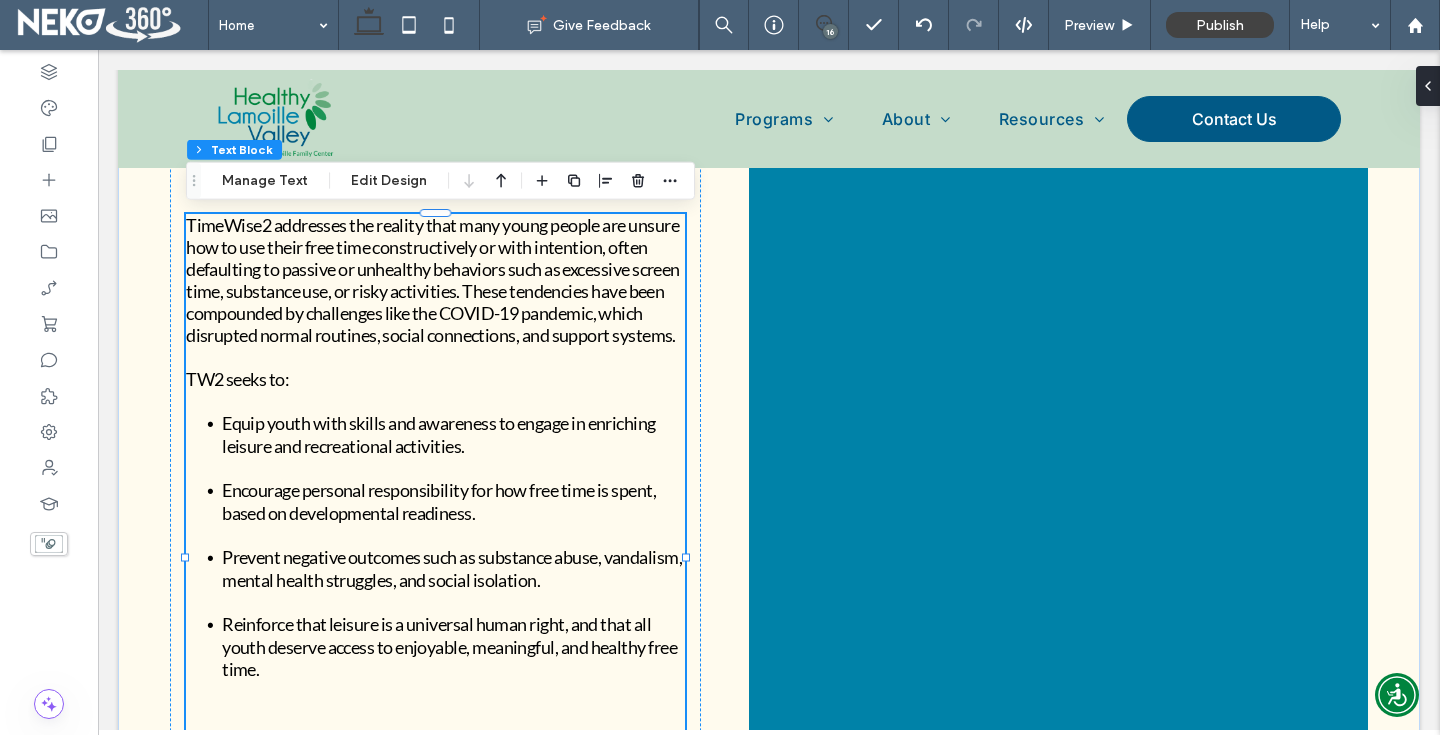 click 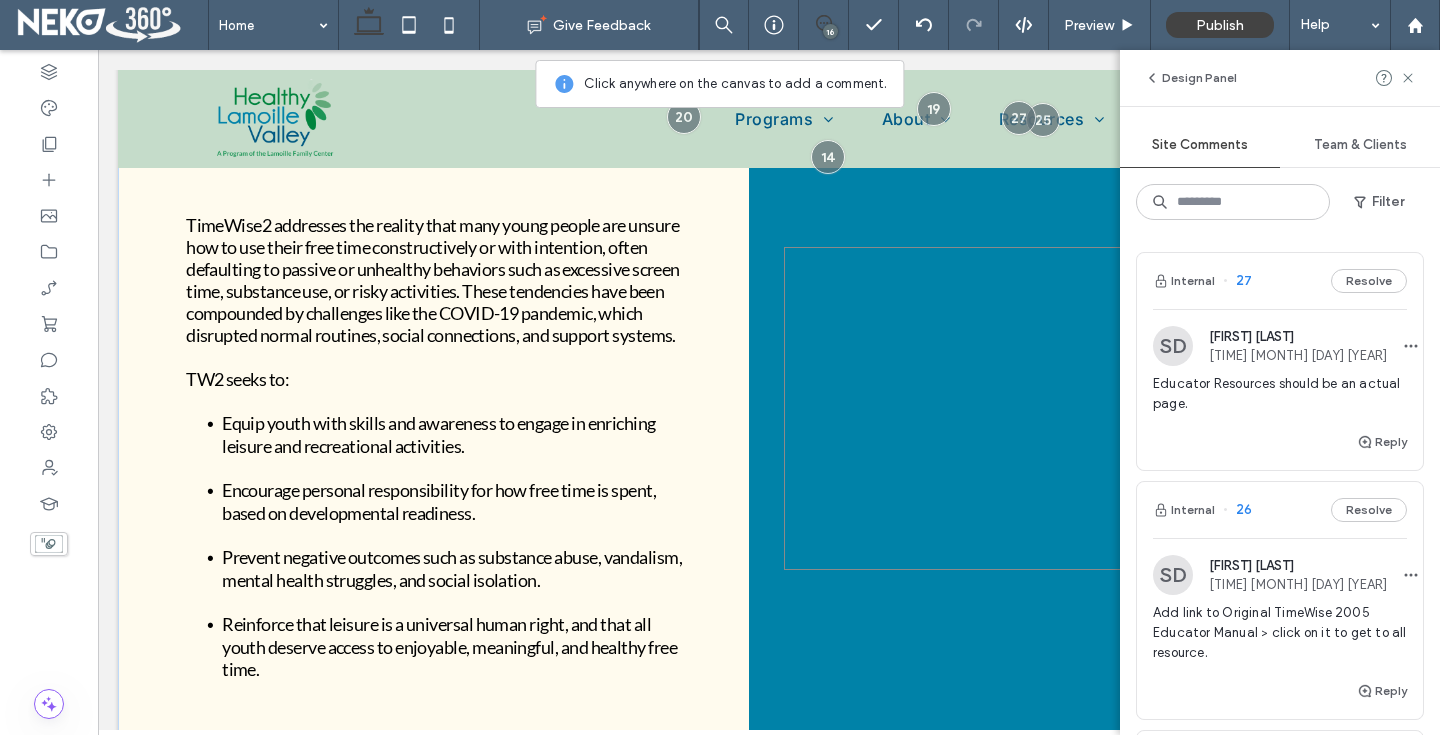 click at bounding box center (1058, 408) 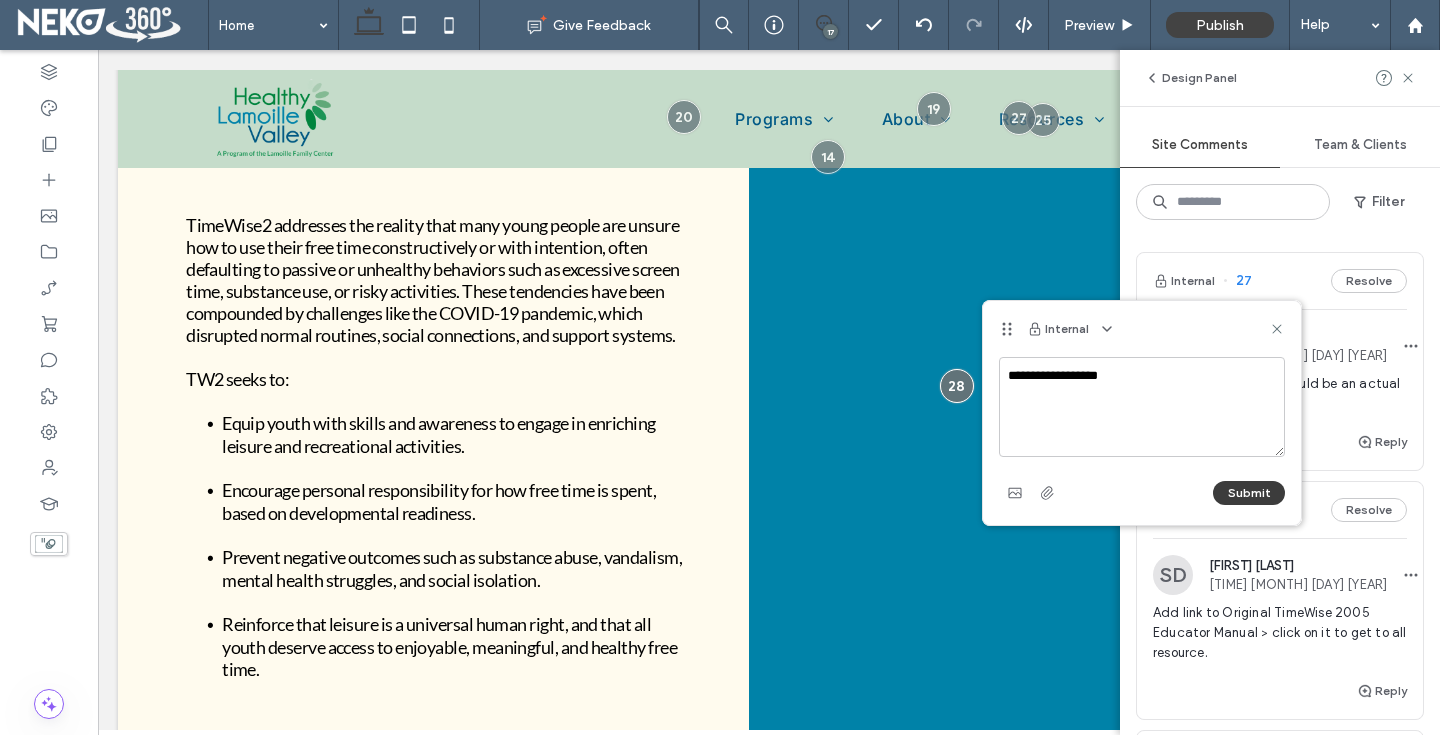 type on "**********" 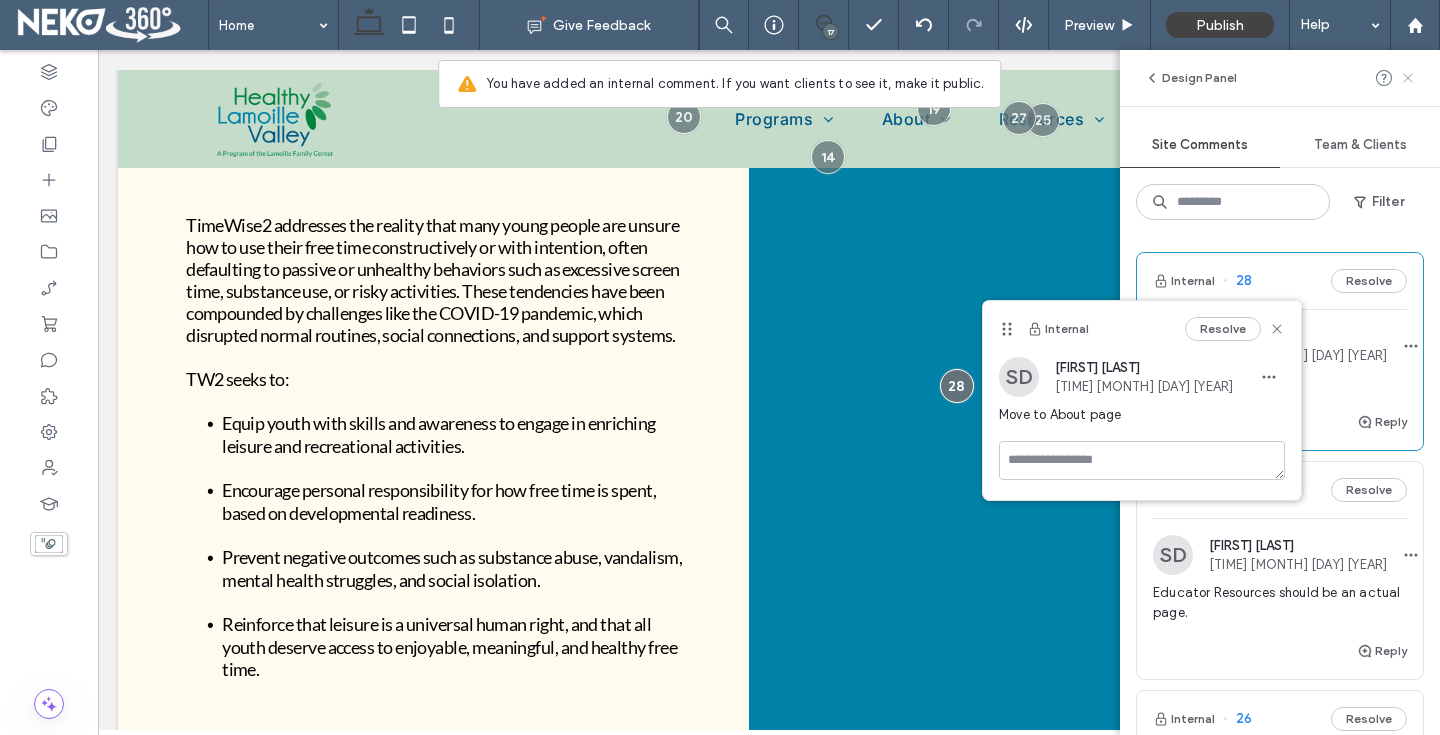 click 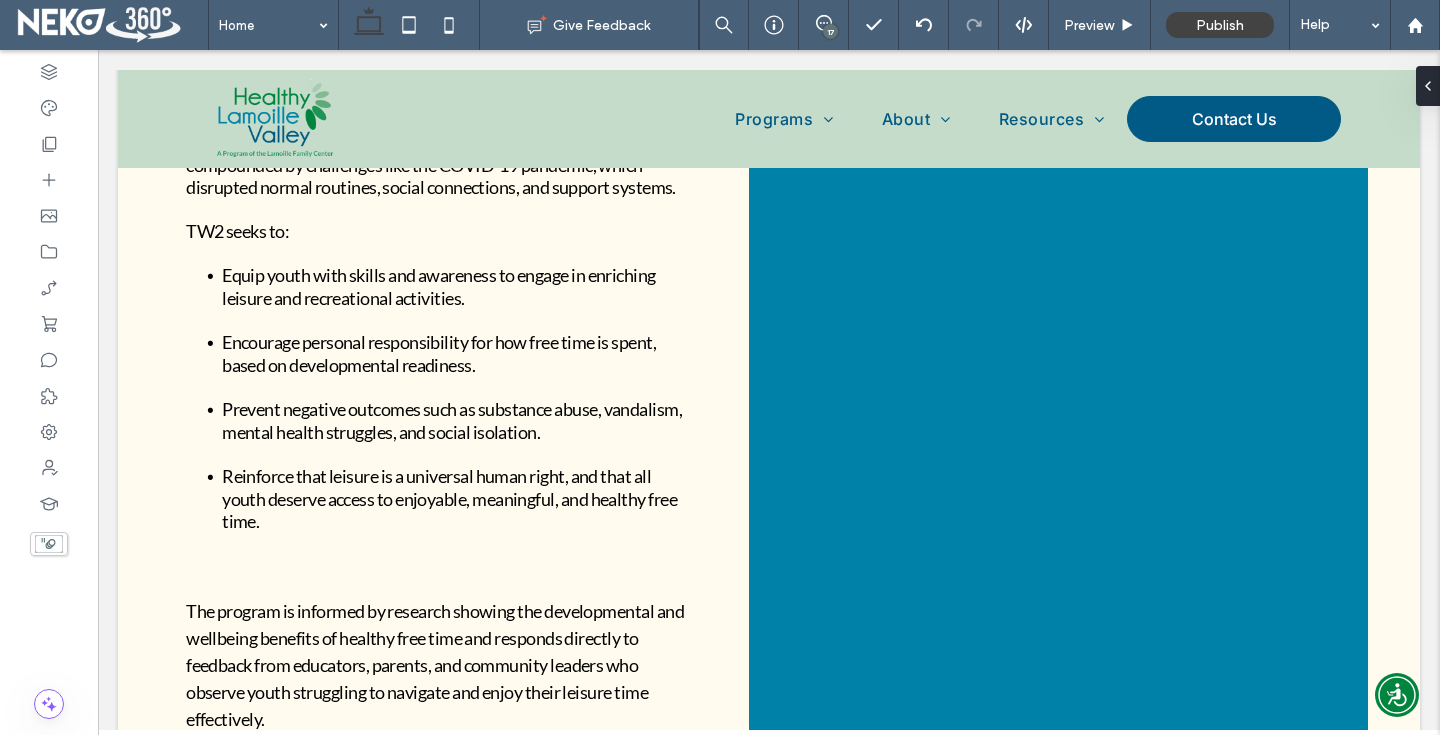 scroll, scrollTop: 1477, scrollLeft: 0, axis: vertical 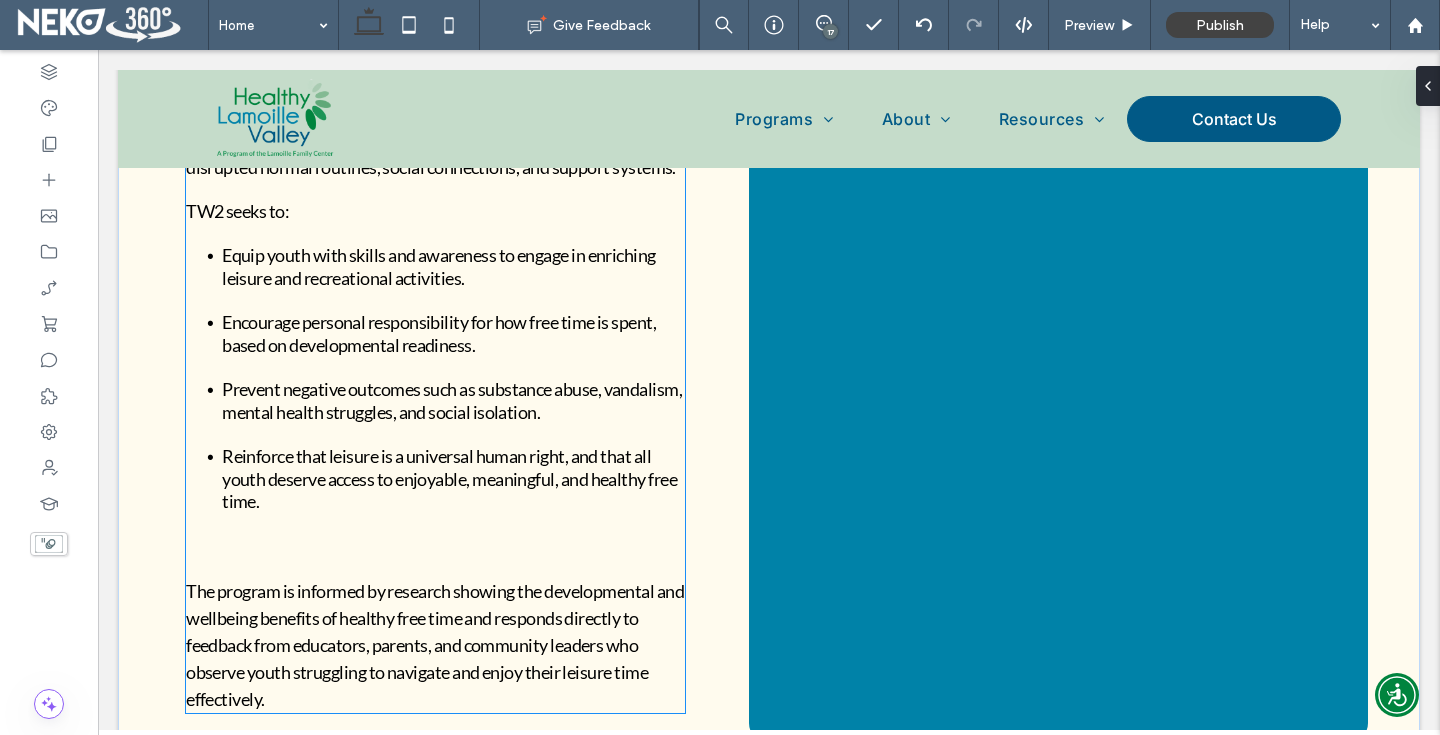 click on "at all youth deserve access to enjoyable, meaningful, and healthy free time." at bounding box center (449, 478) 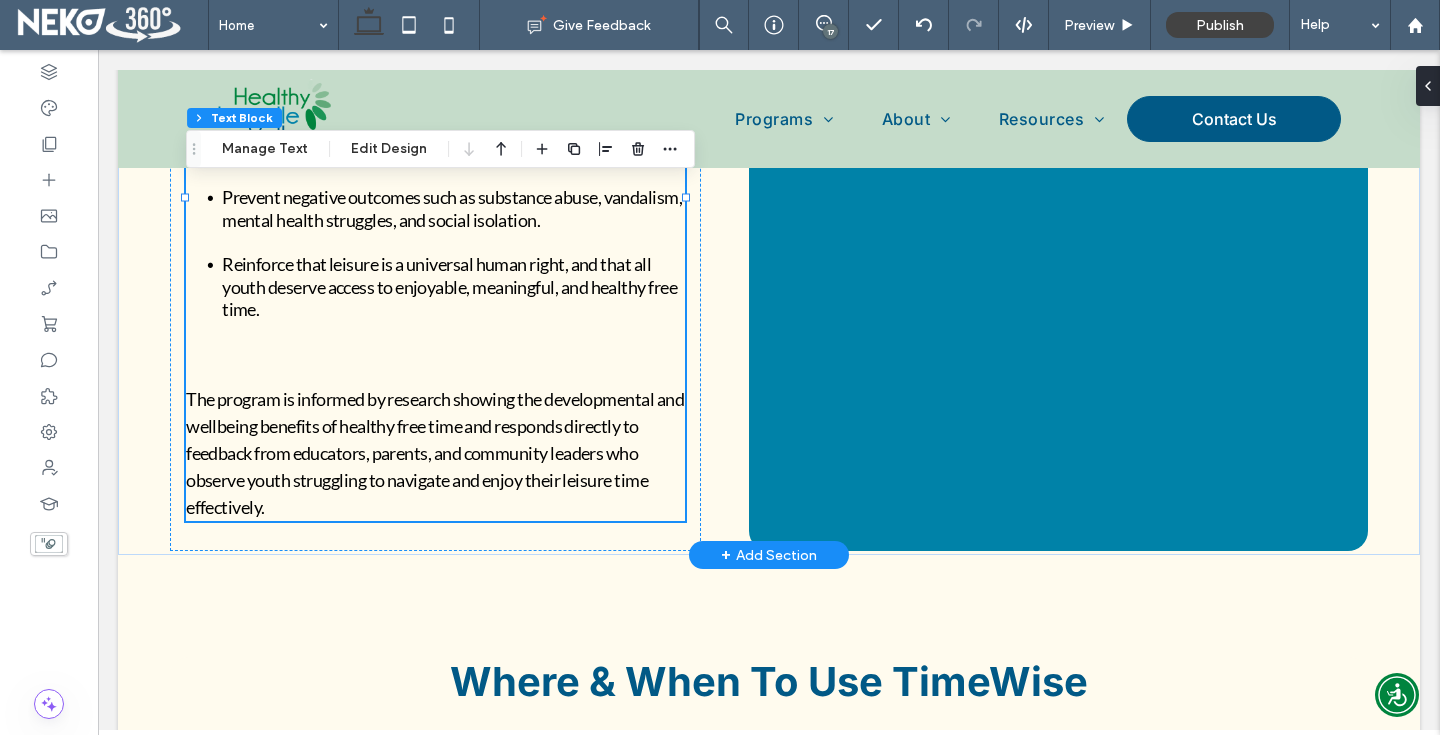click at bounding box center (435, 353) 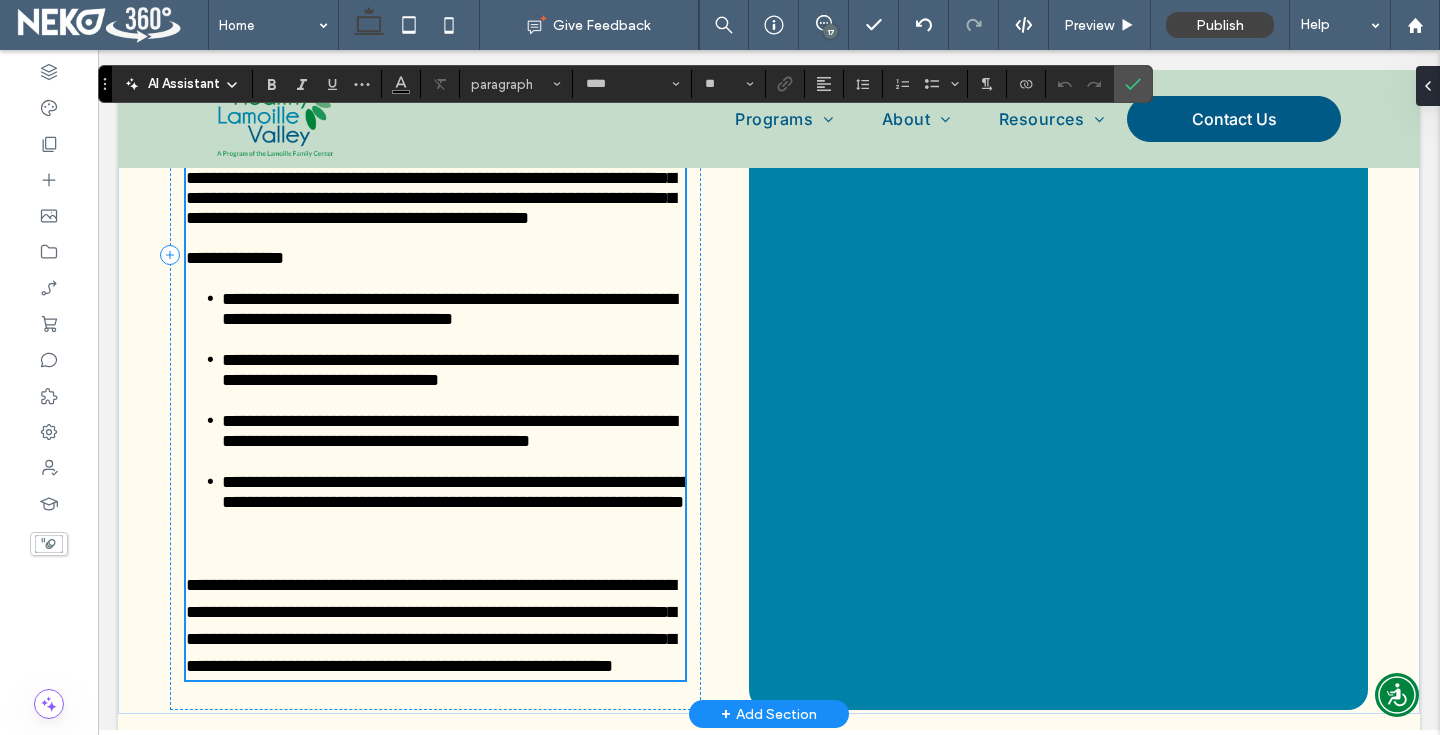scroll, scrollTop: 1442, scrollLeft: 0, axis: vertical 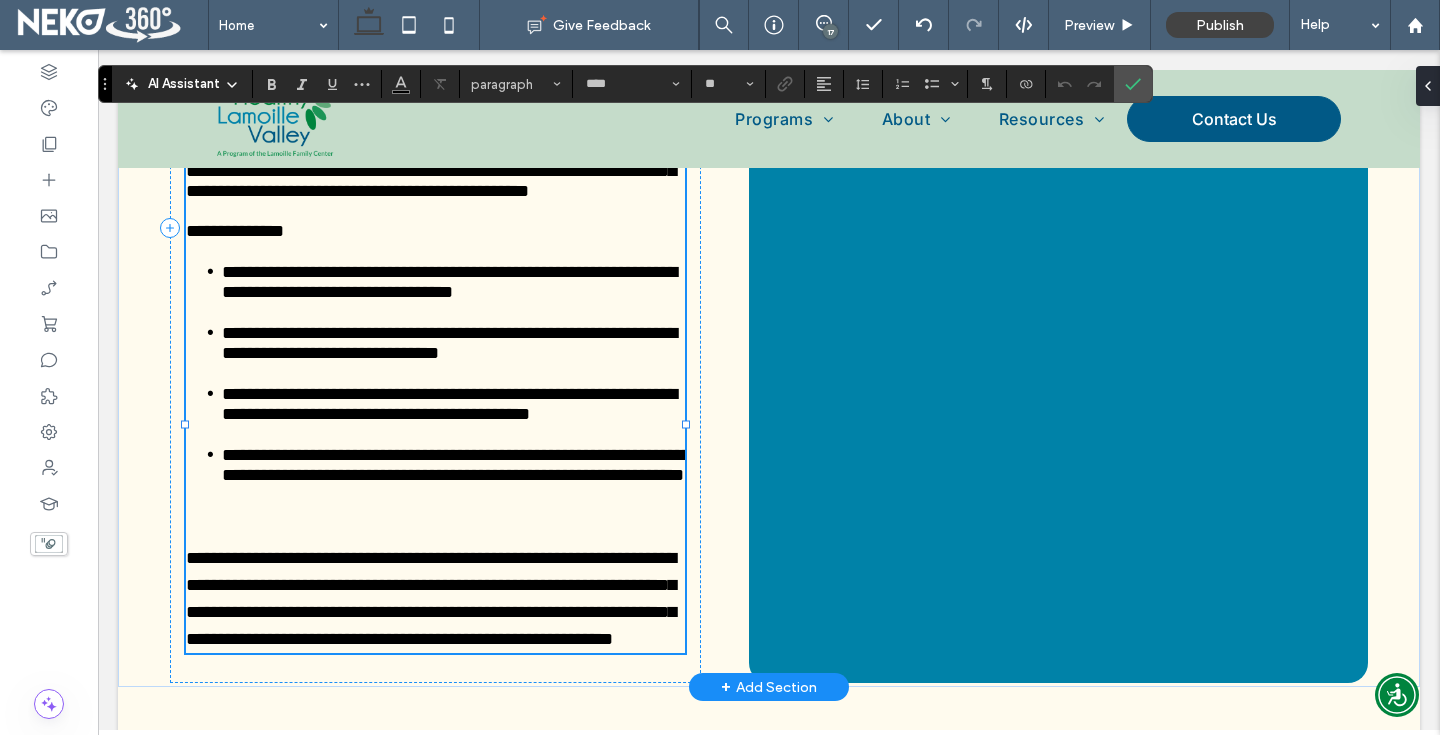 click on "**********" at bounding box center (431, 598) 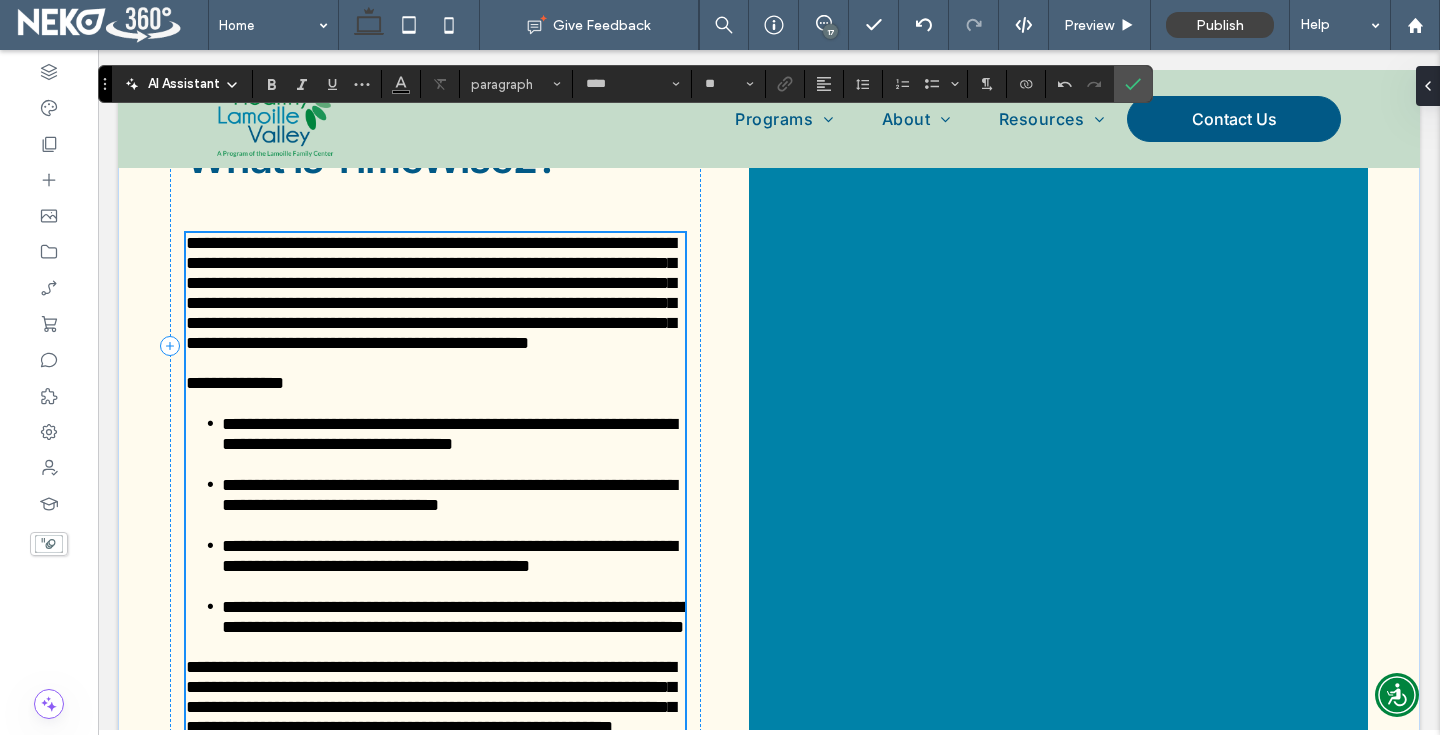 scroll, scrollTop: 1267, scrollLeft: 0, axis: vertical 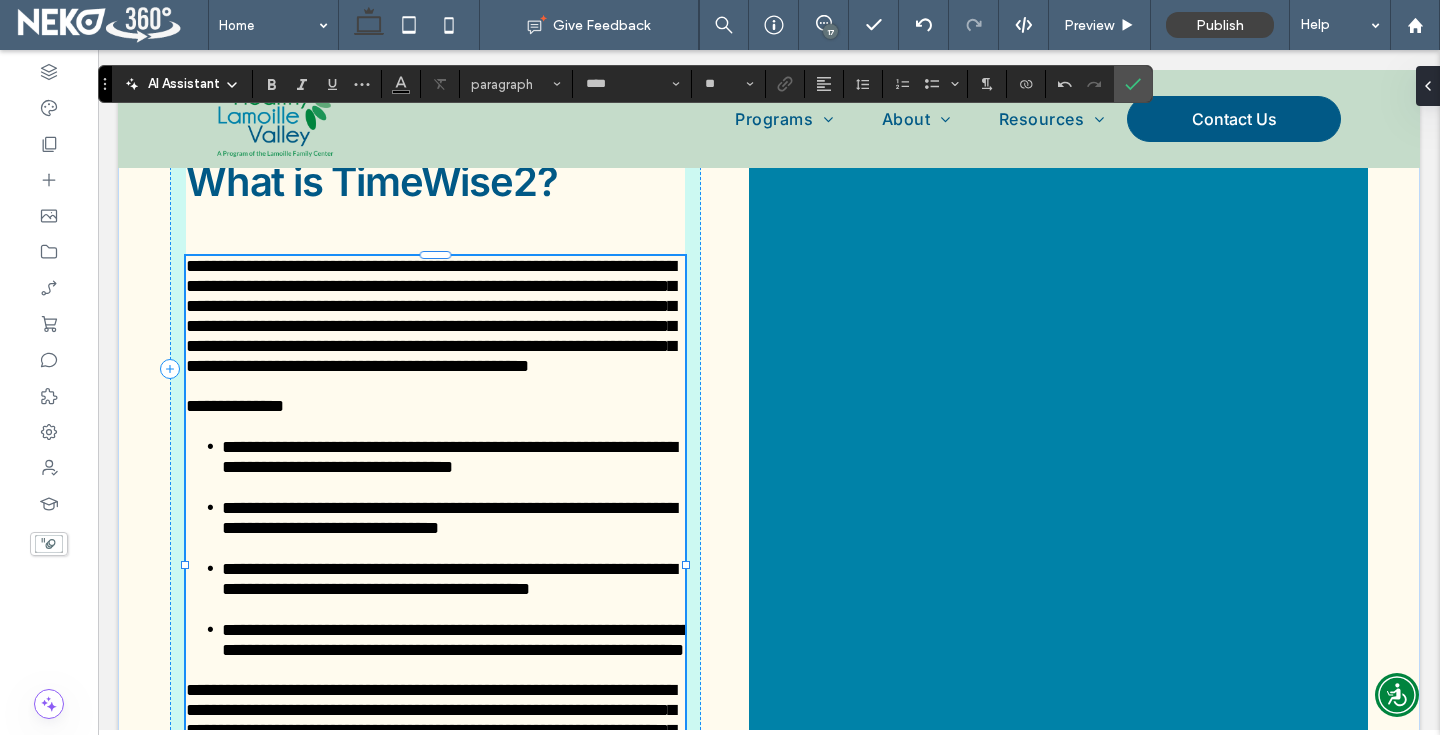 drag, startPoint x: 689, startPoint y: 568, endPoint x: 806, endPoint y: 568, distance: 117 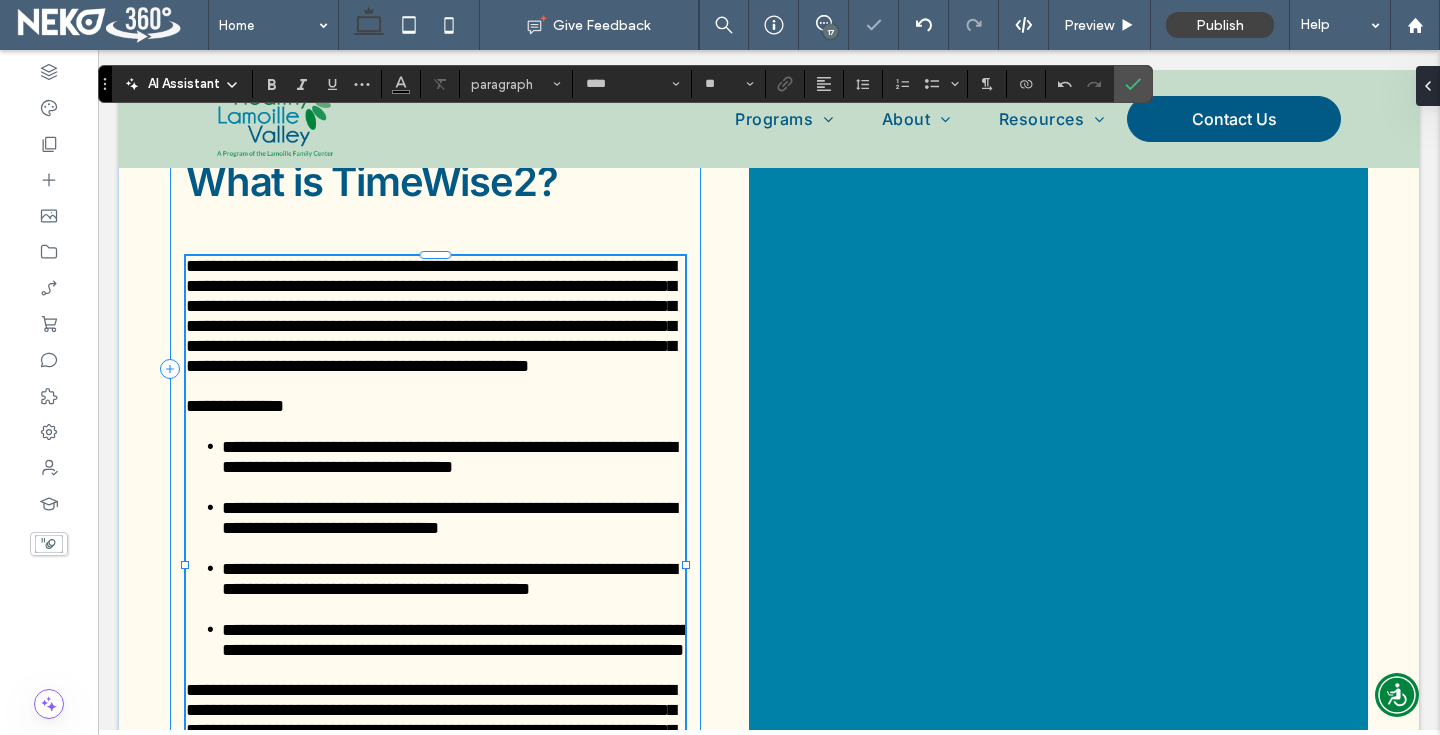 click on "**********" at bounding box center (435, 368) 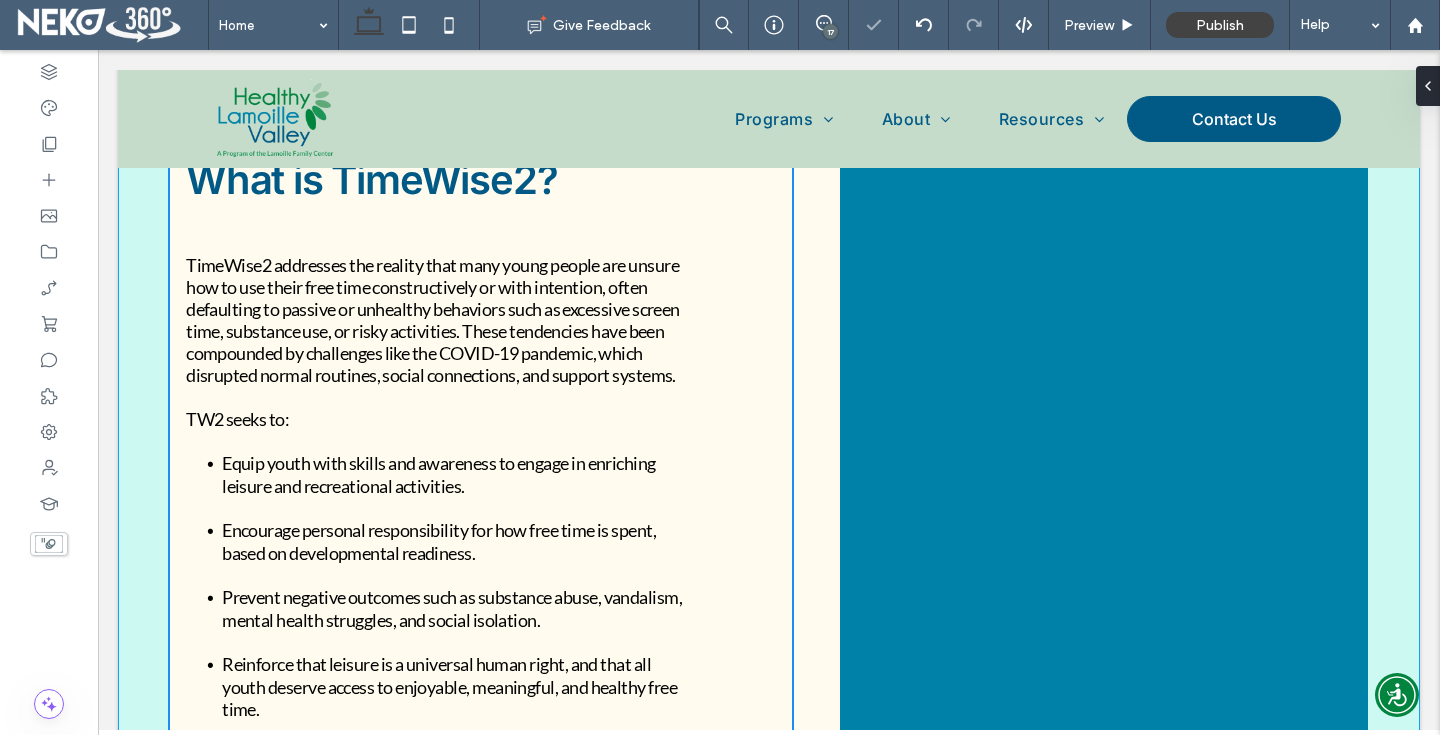 drag, startPoint x: 700, startPoint y: 423, endPoint x: 791, endPoint y: 422, distance: 91.00549 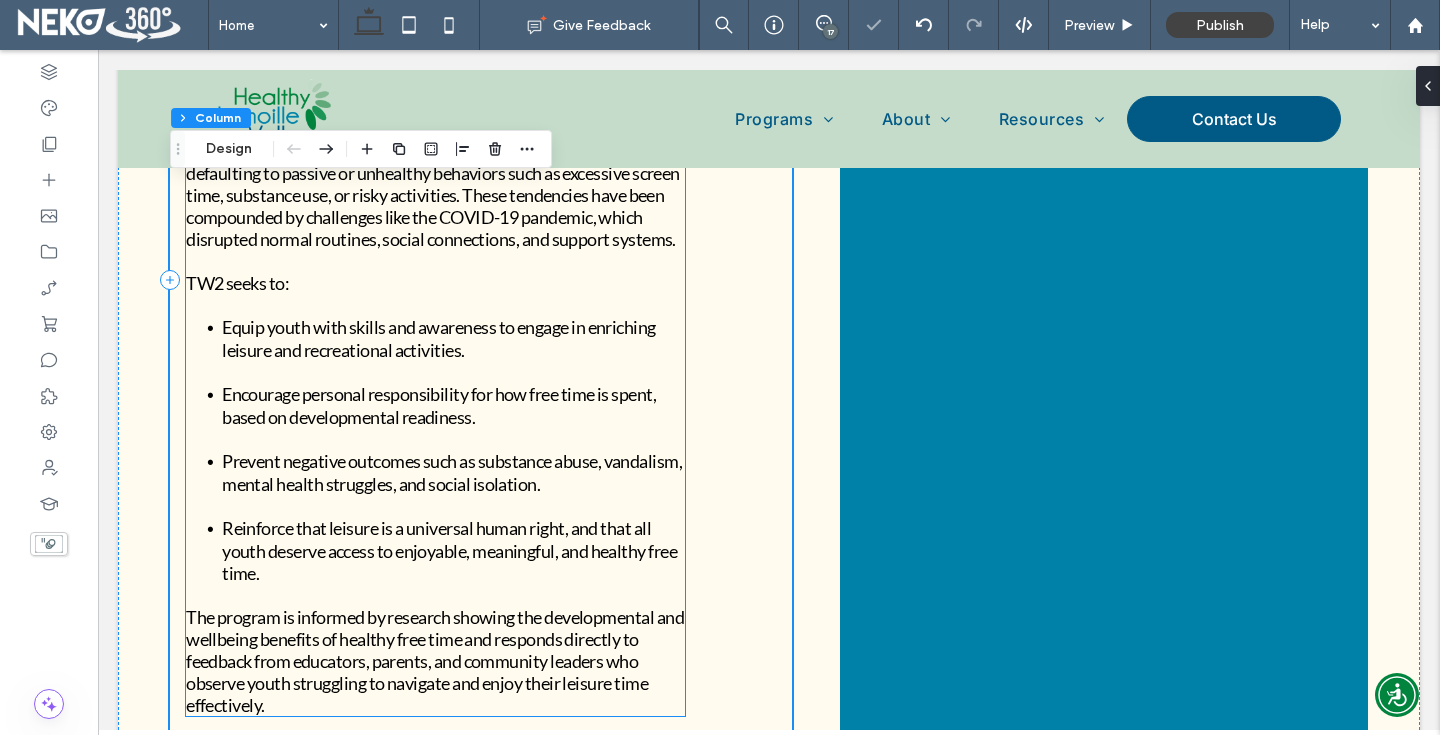 scroll, scrollTop: 1576, scrollLeft: 0, axis: vertical 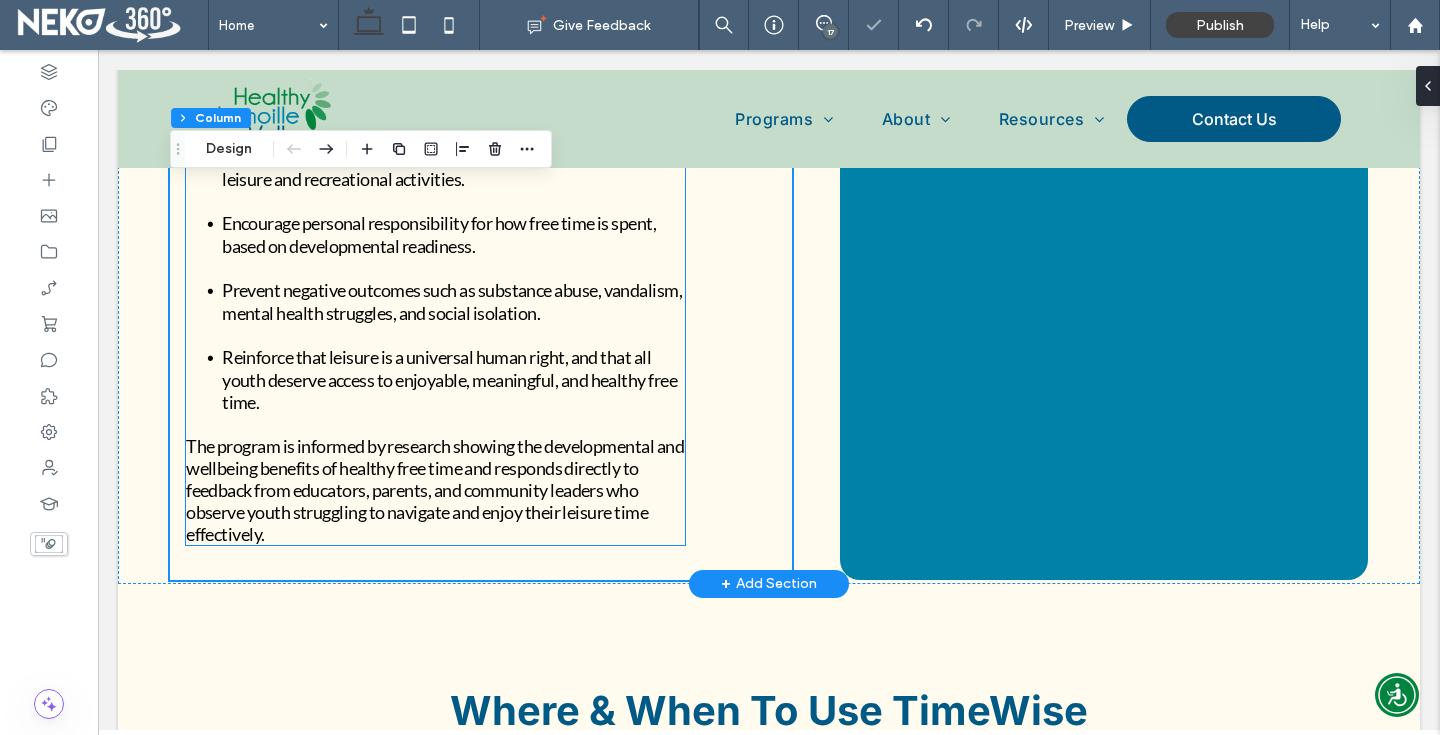 click on "The program is informed by research showing the developmental and wellbeing benefits of healthy free time and responds directly to feedback from educators, parents, and community leaders who observe youth struggling to navigate and enjoy their leisure time effectively." at bounding box center [435, 490] 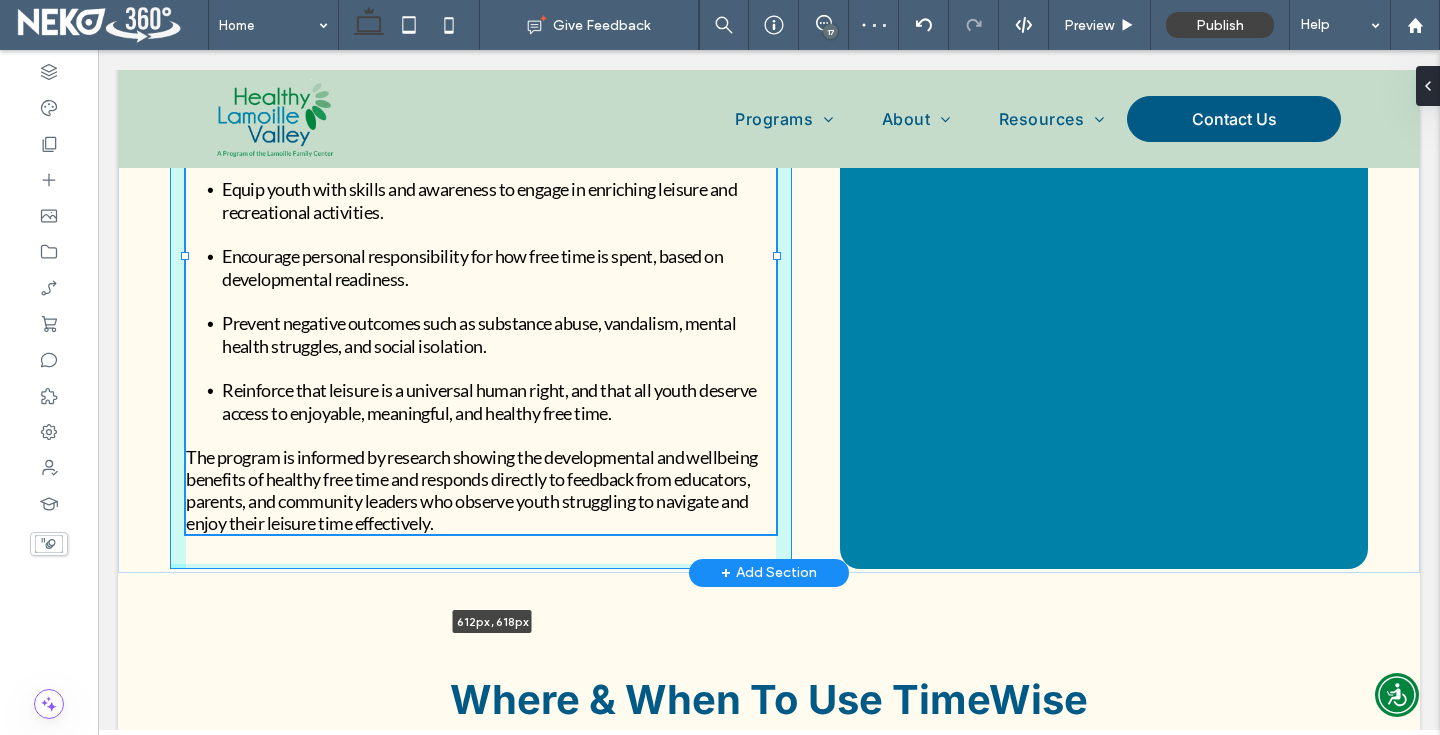 drag, startPoint x: 686, startPoint y: 256, endPoint x: 799, endPoint y: 259, distance: 113.03982 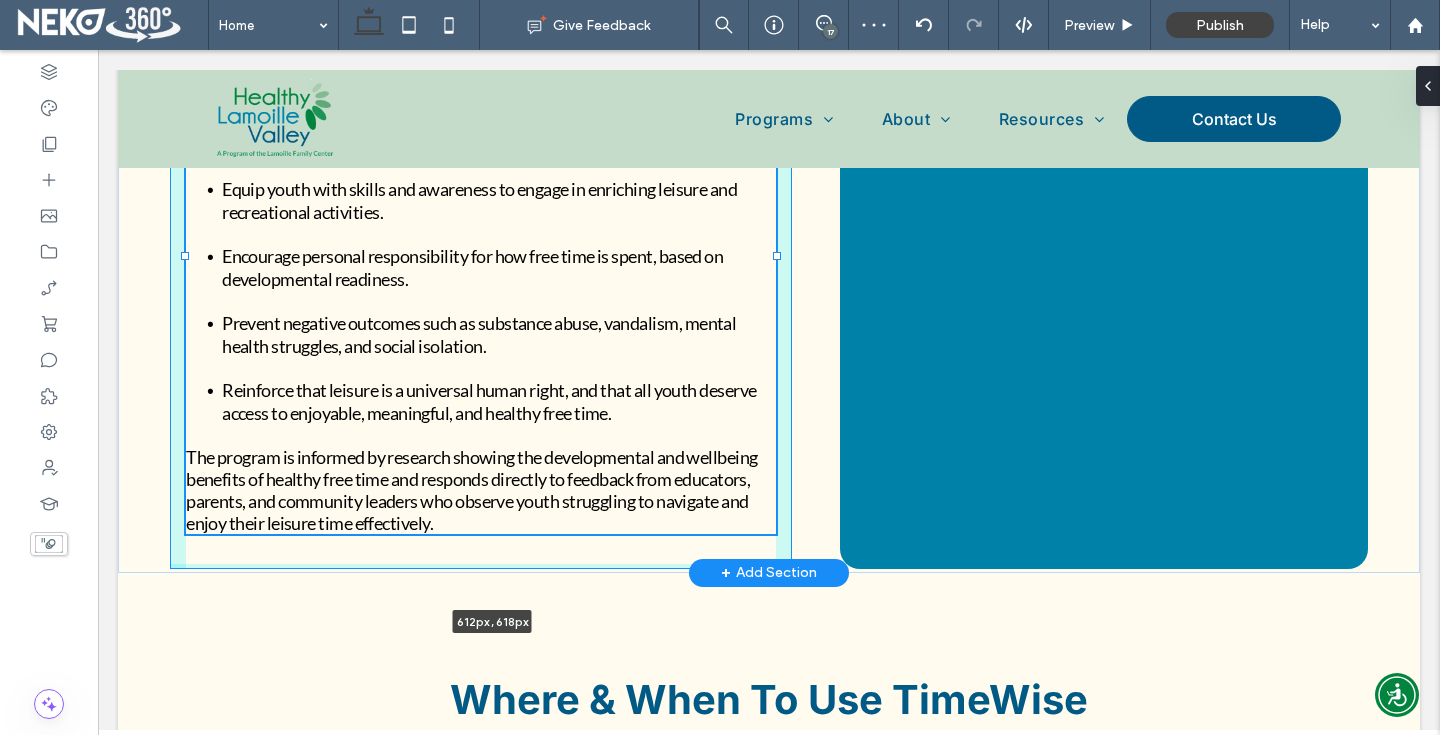 click on "What is TimeWise2?
TimeWise2 addresses the reality that many young people are unsure how to use their free time constructively or with intention, often defaulting to passive or unhealthy behaviors such as excessive screen time, substance use, or risky activities. These tendencies have been compounded by challenges like the COVID-19 pandemic, which disrupted normal routines, social connections, and support systems.  TW2 seeks to:  Equip youth with skills and awareness to engage in enriching leisure and recreational activities.  Encourage personal responsibility for how free time is spent, based on developmental readiness.  Prevent negative outcomes such as substance abuse, vandalism, mental health struggles, and social isolation.  Reinforce that leisure is a universal human right, and th at all youth deserve access to enjoyable, meaningful, and healthy free time.
612px , 618px" at bounding box center [769, 96] 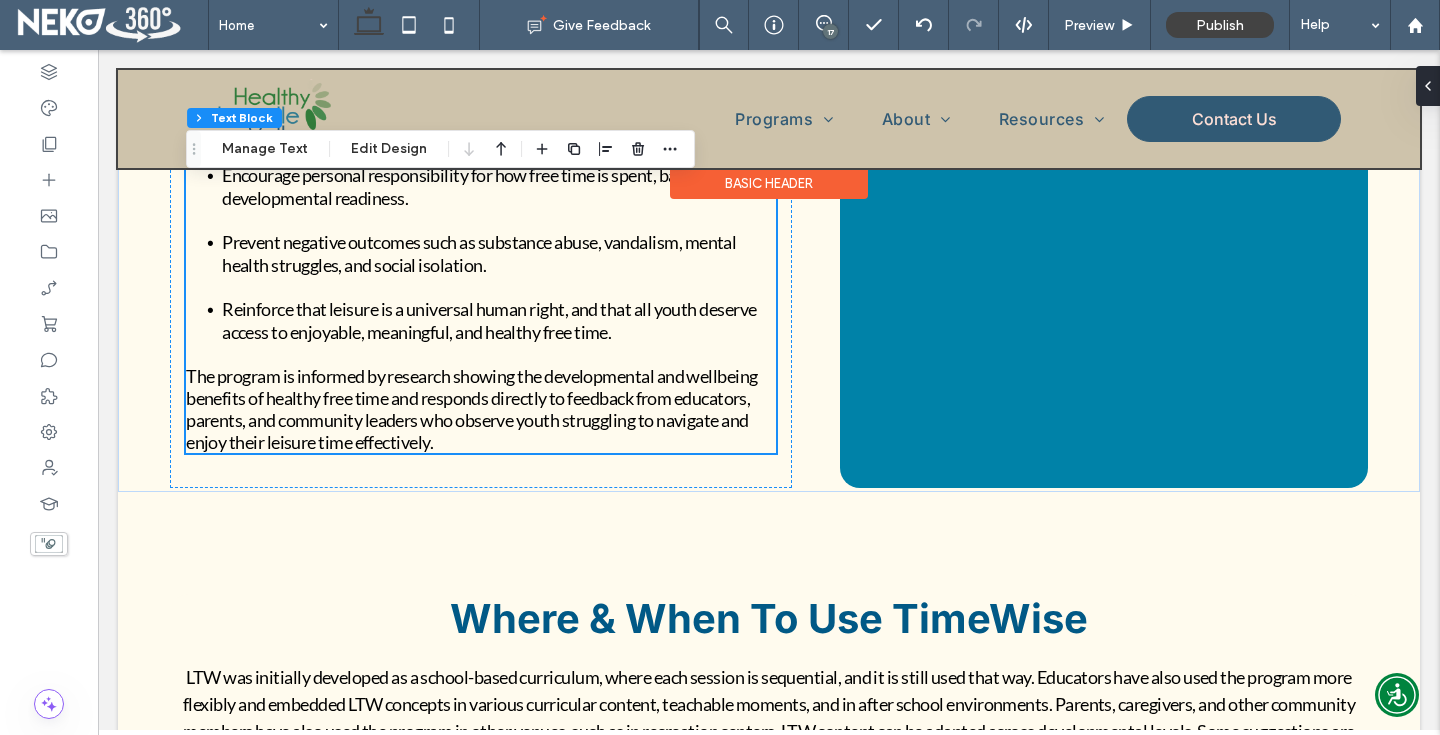 scroll, scrollTop: 1627, scrollLeft: 0, axis: vertical 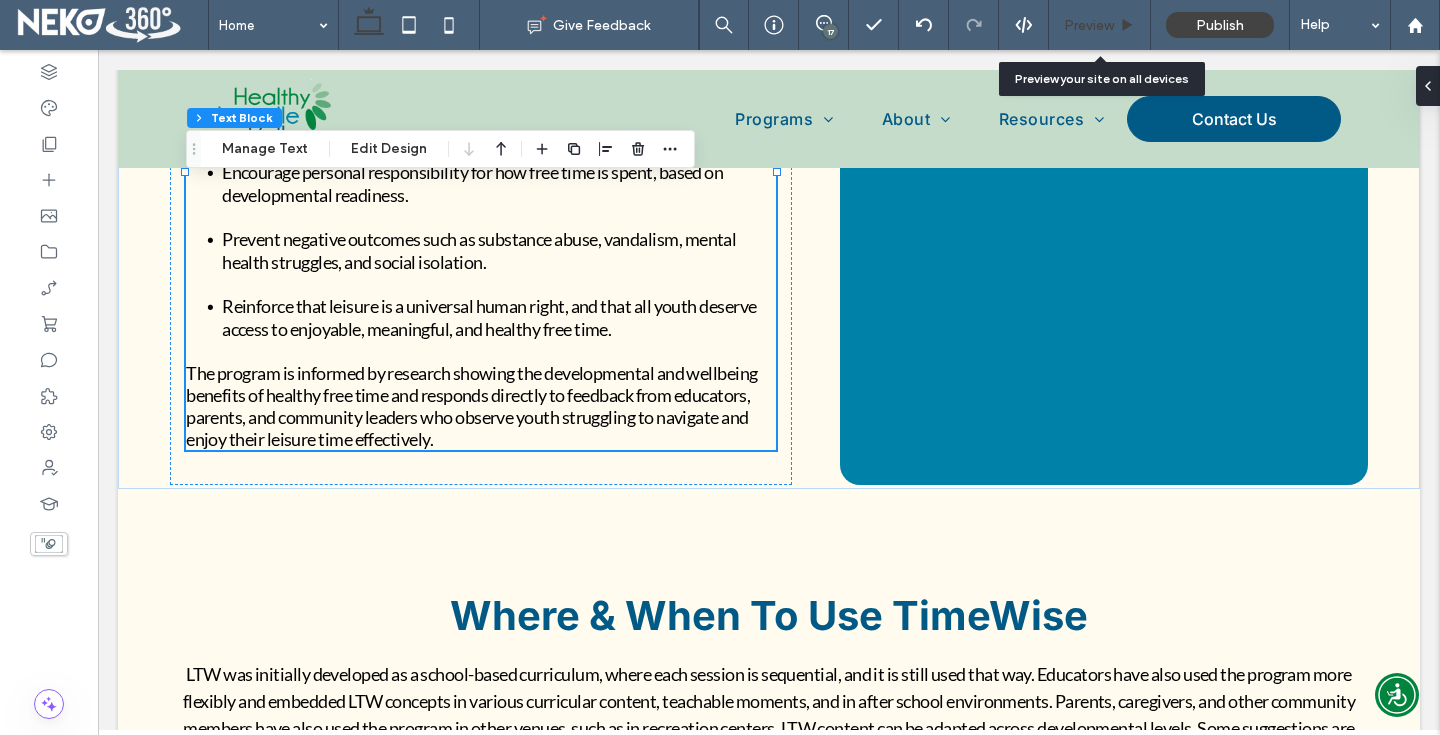 click on "Preview" at bounding box center [1089, 25] 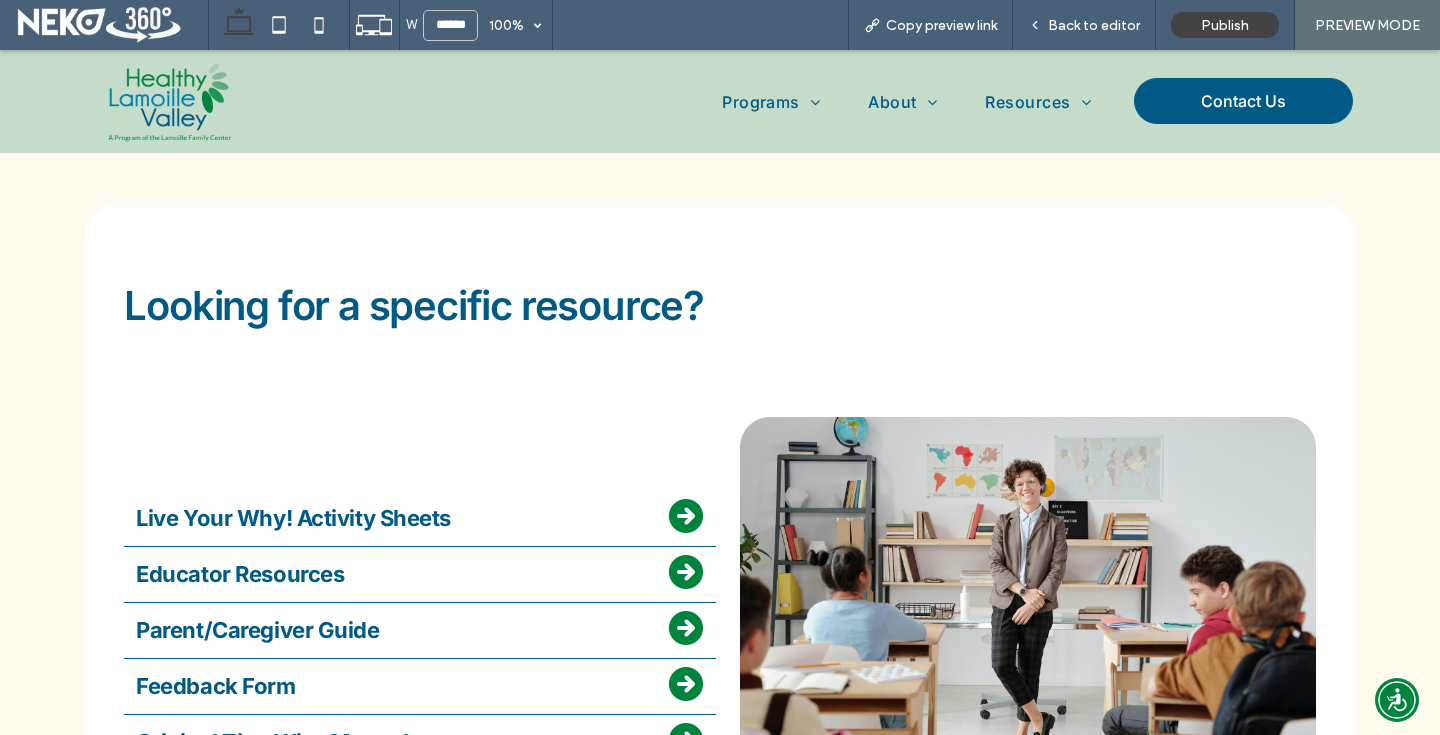 scroll, scrollTop: 3878, scrollLeft: 0, axis: vertical 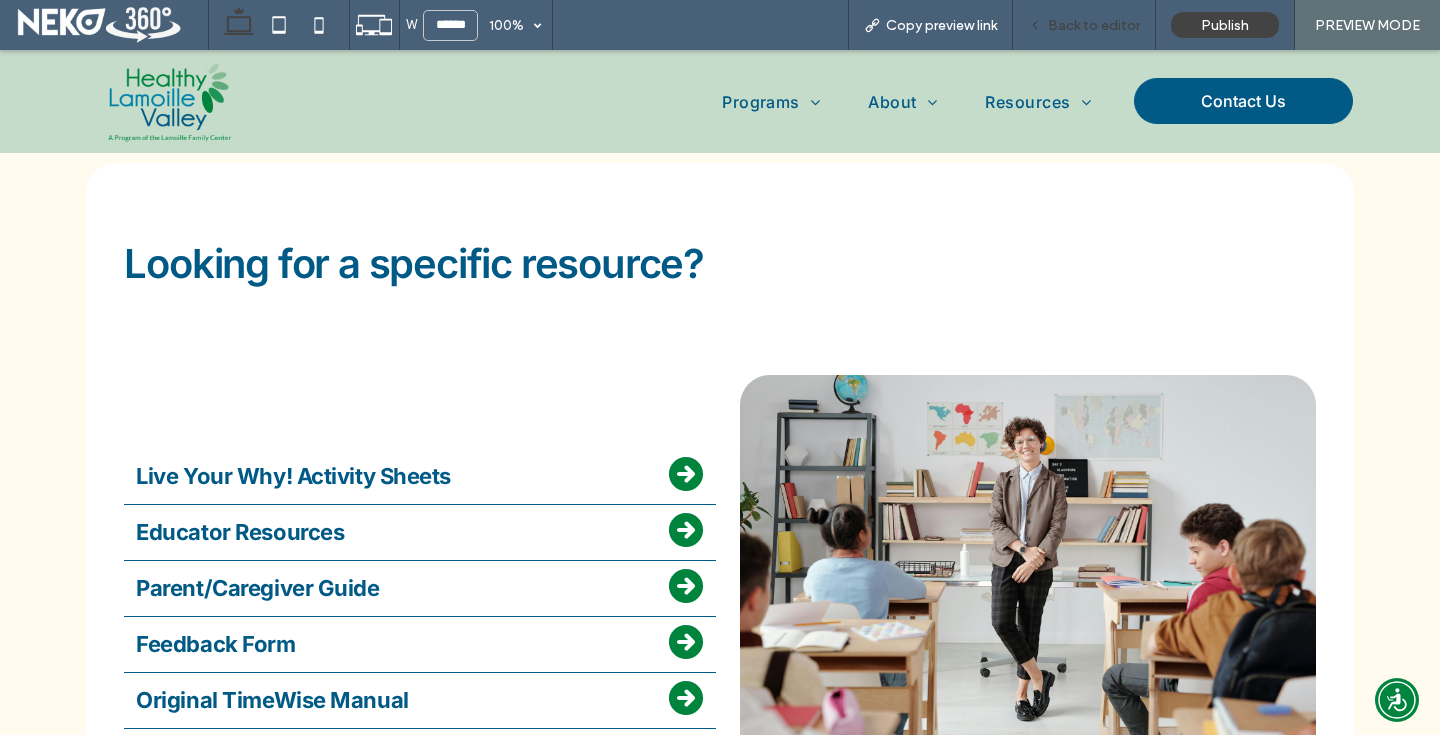 click on "Back to editor" at bounding box center [1094, 25] 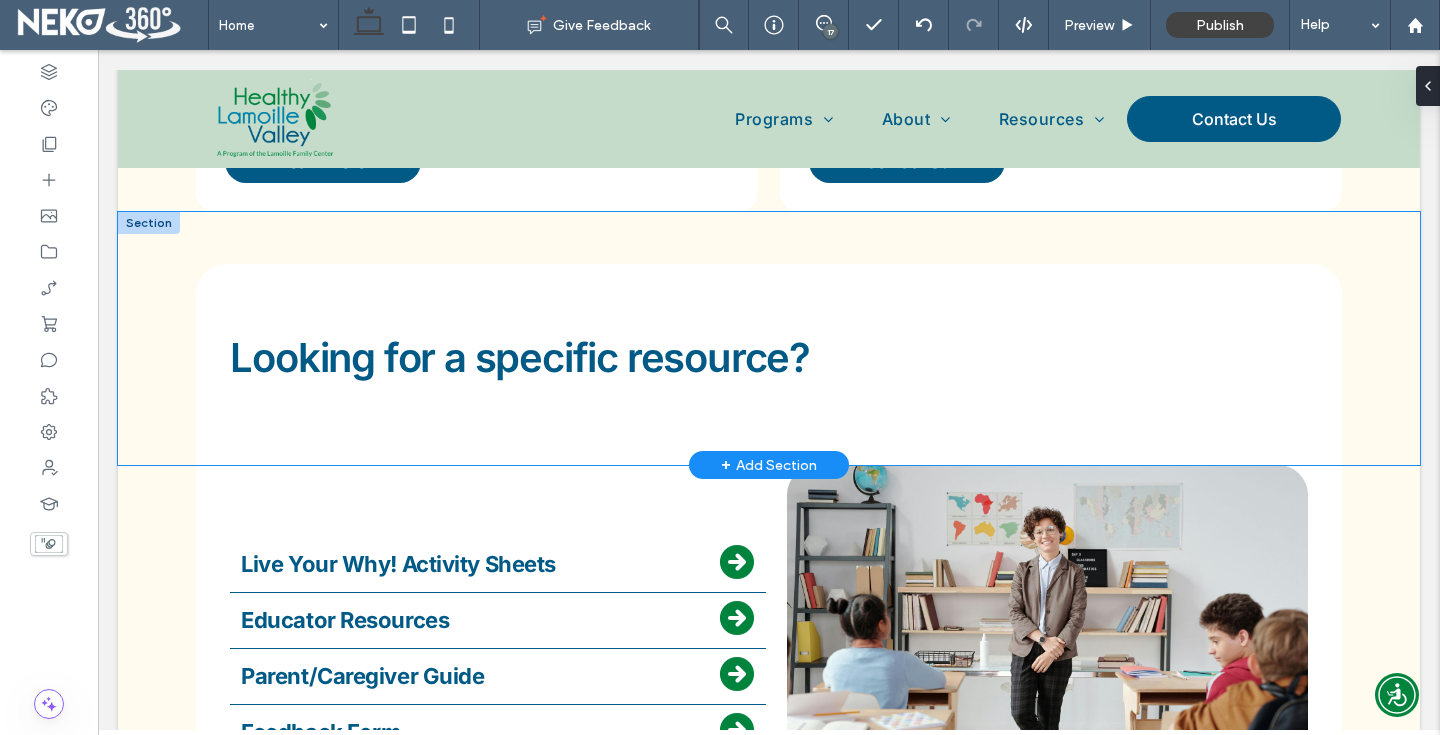 scroll, scrollTop: 3636, scrollLeft: 0, axis: vertical 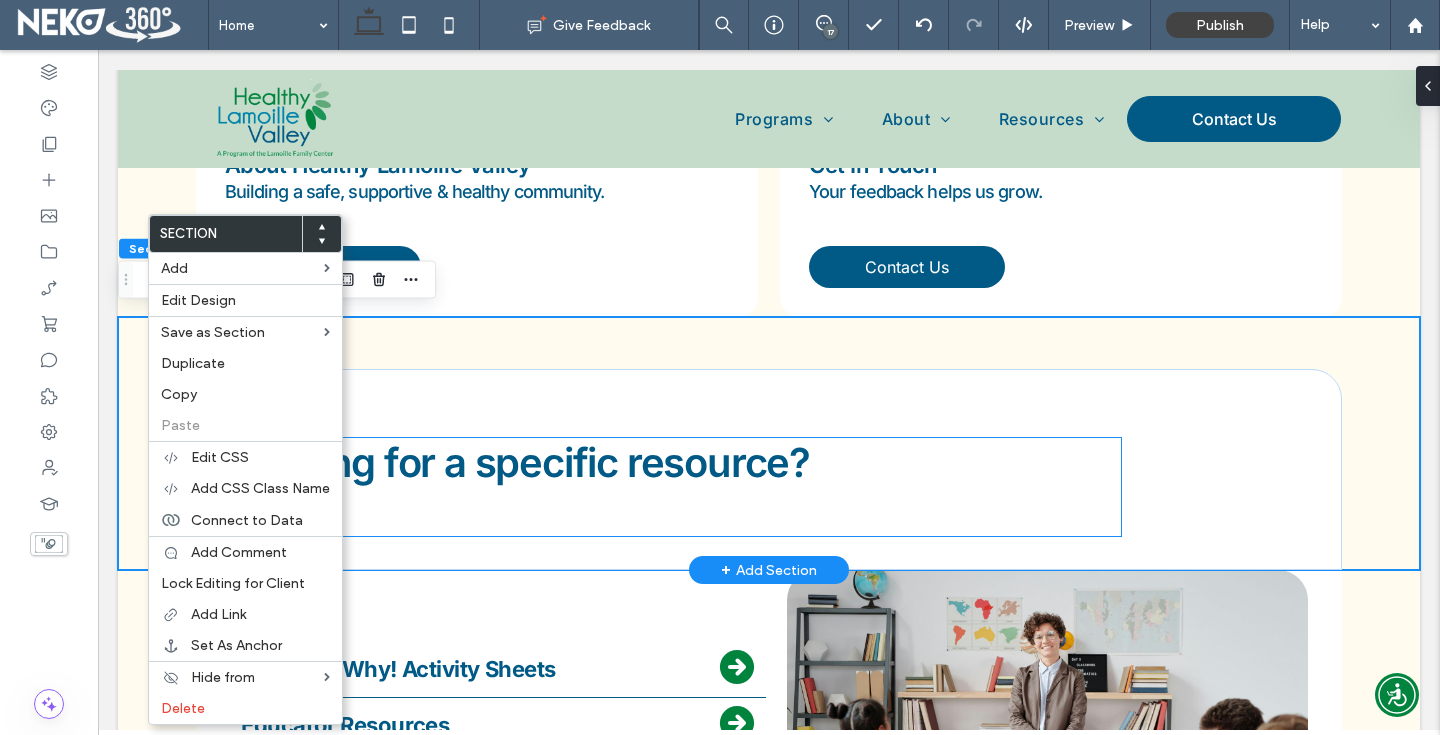 click on "﻿" at bounding box center (675, 511) 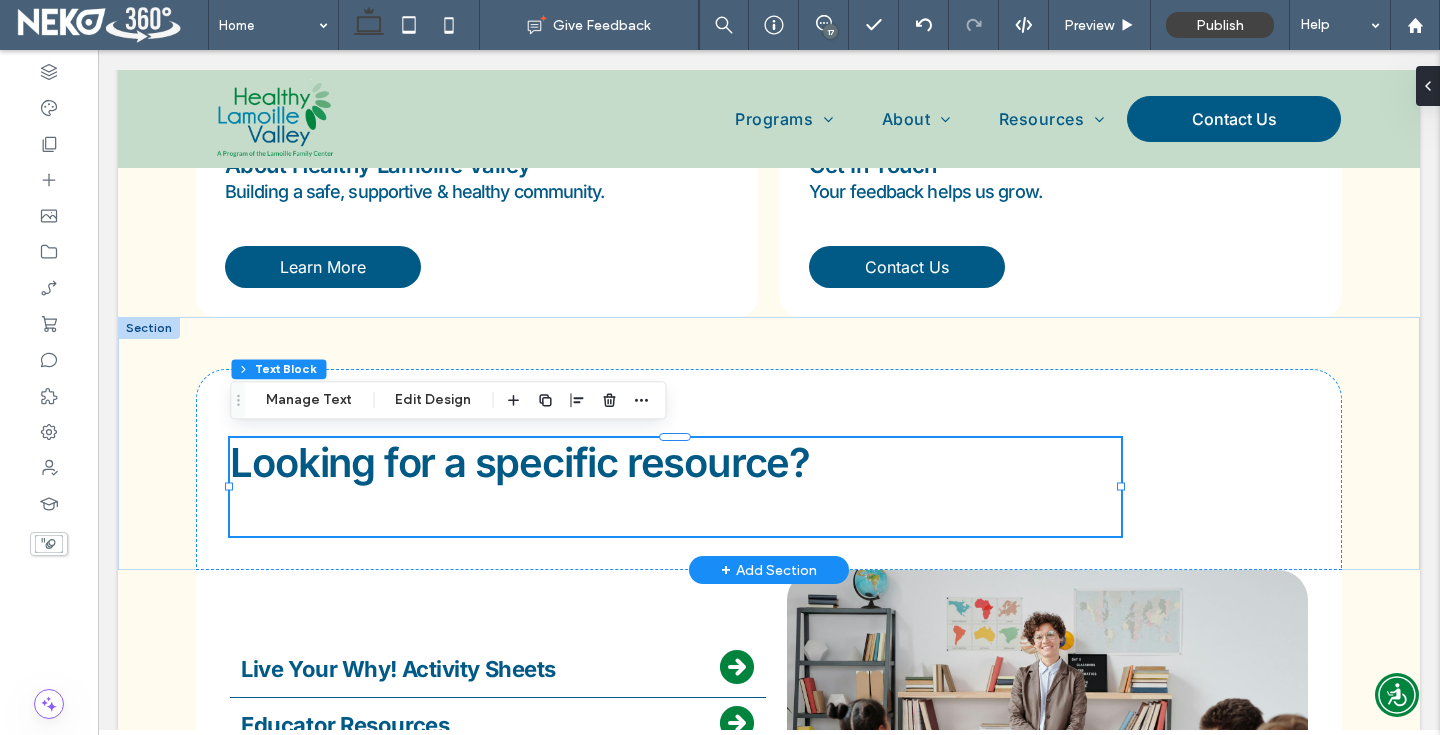 click at bounding box center (149, 328) 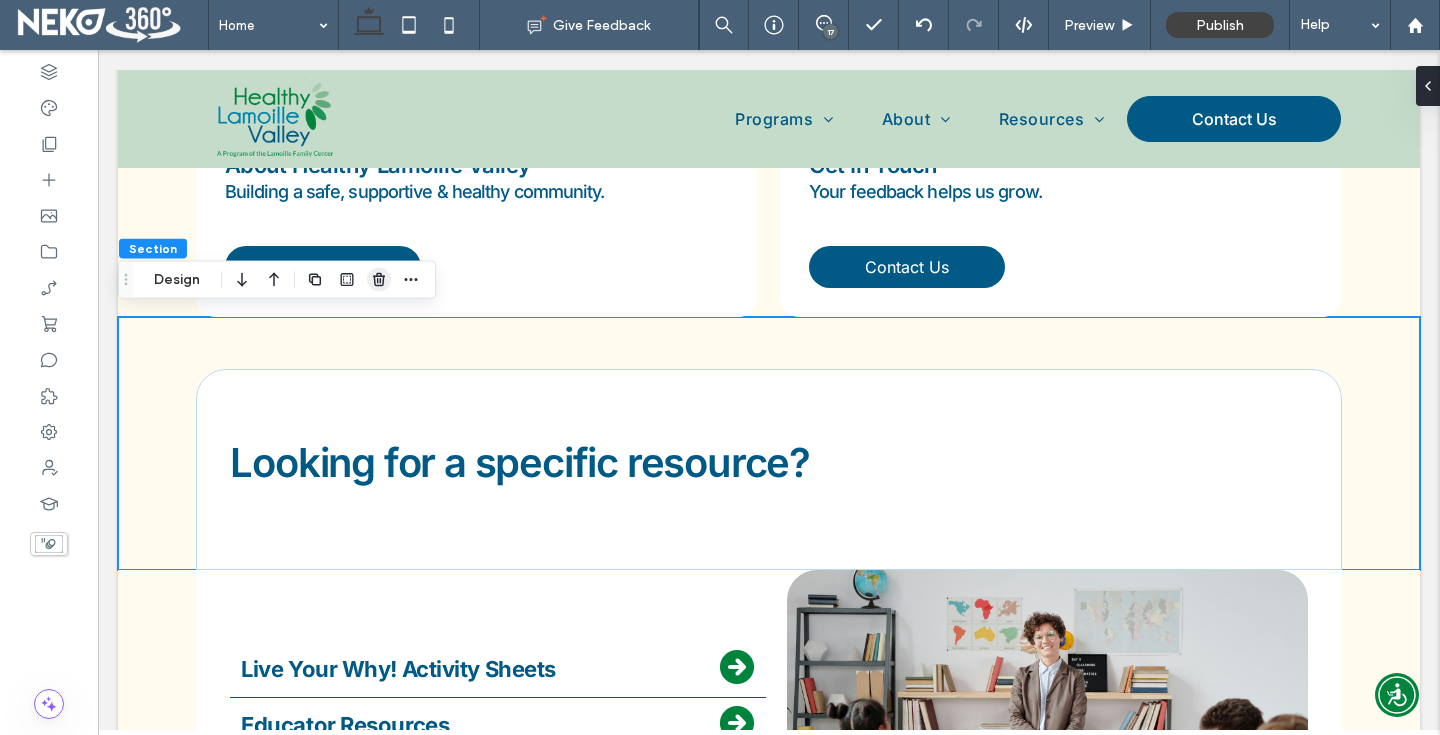 click 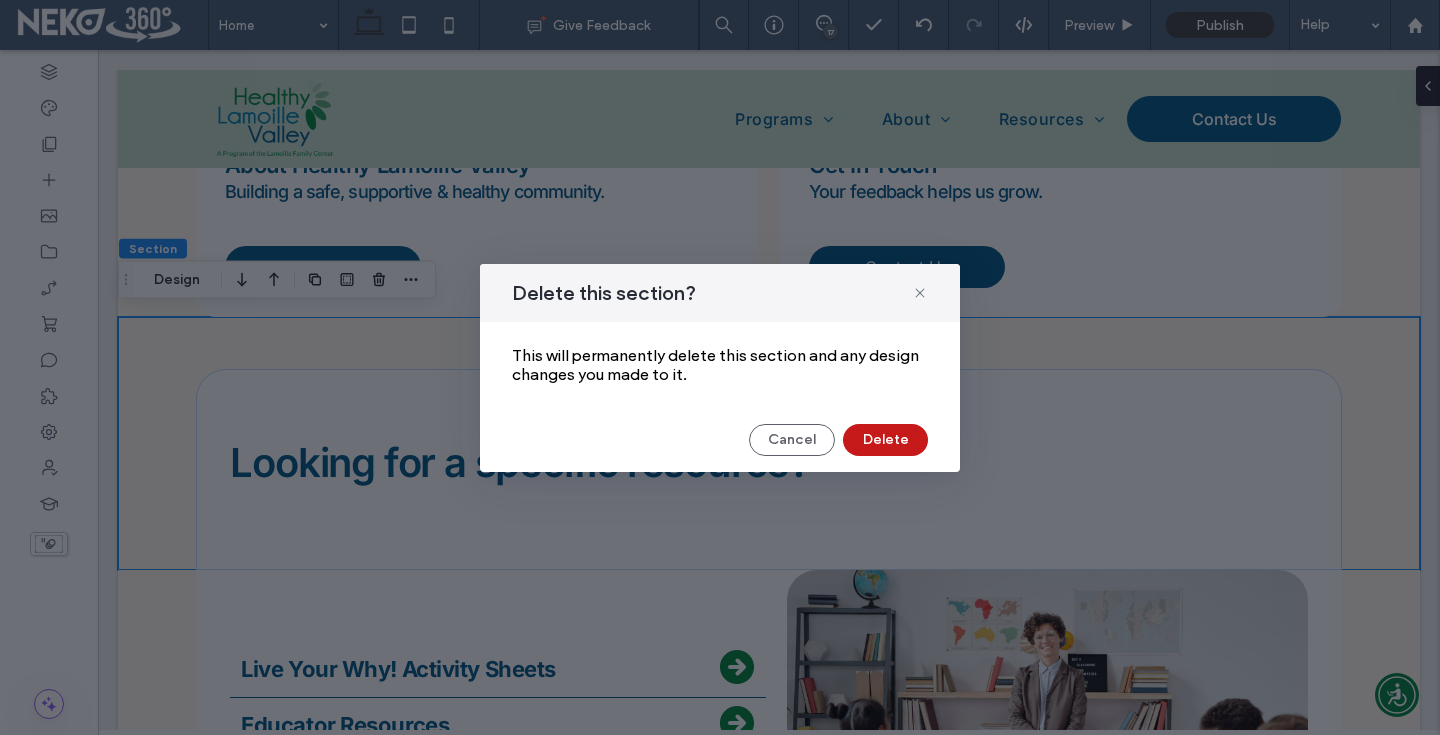 click on "Delete" at bounding box center [885, 440] 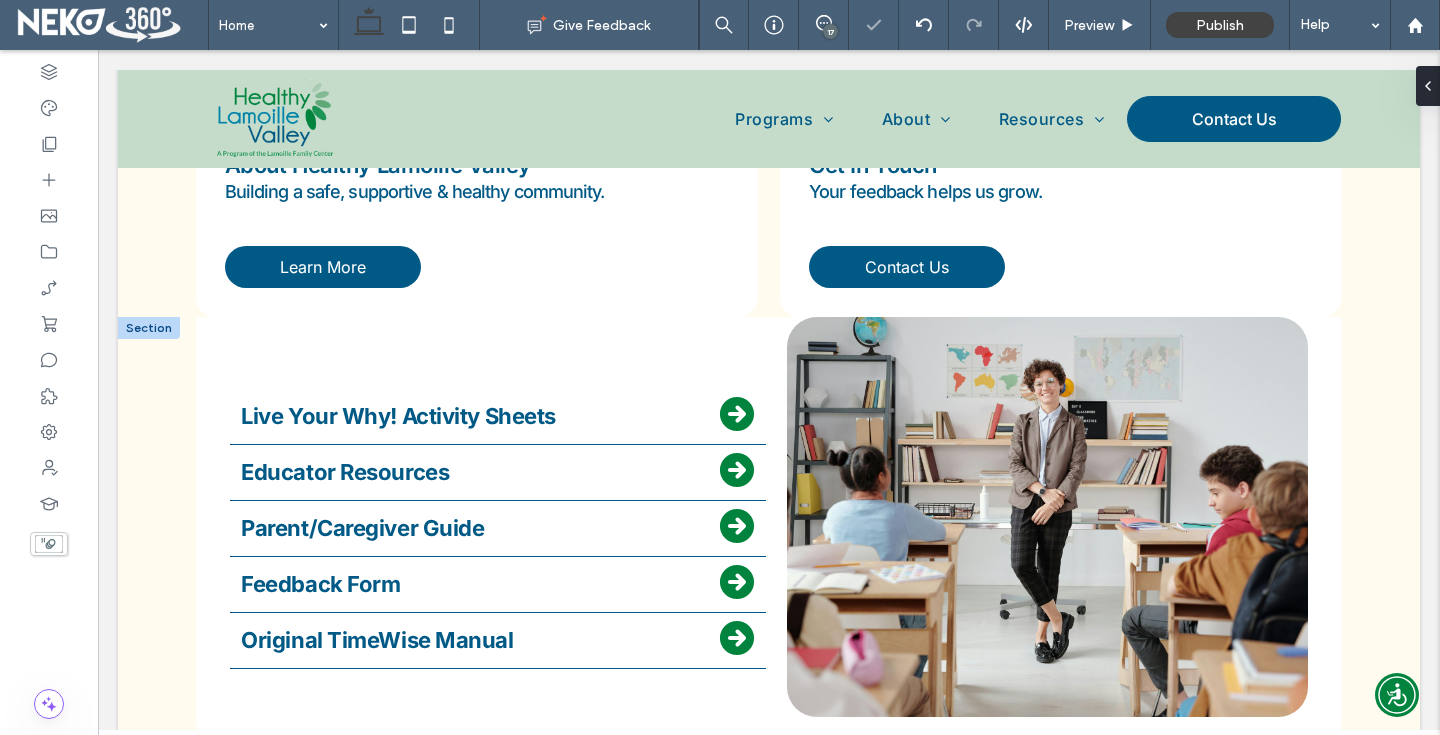 click at bounding box center [149, 328] 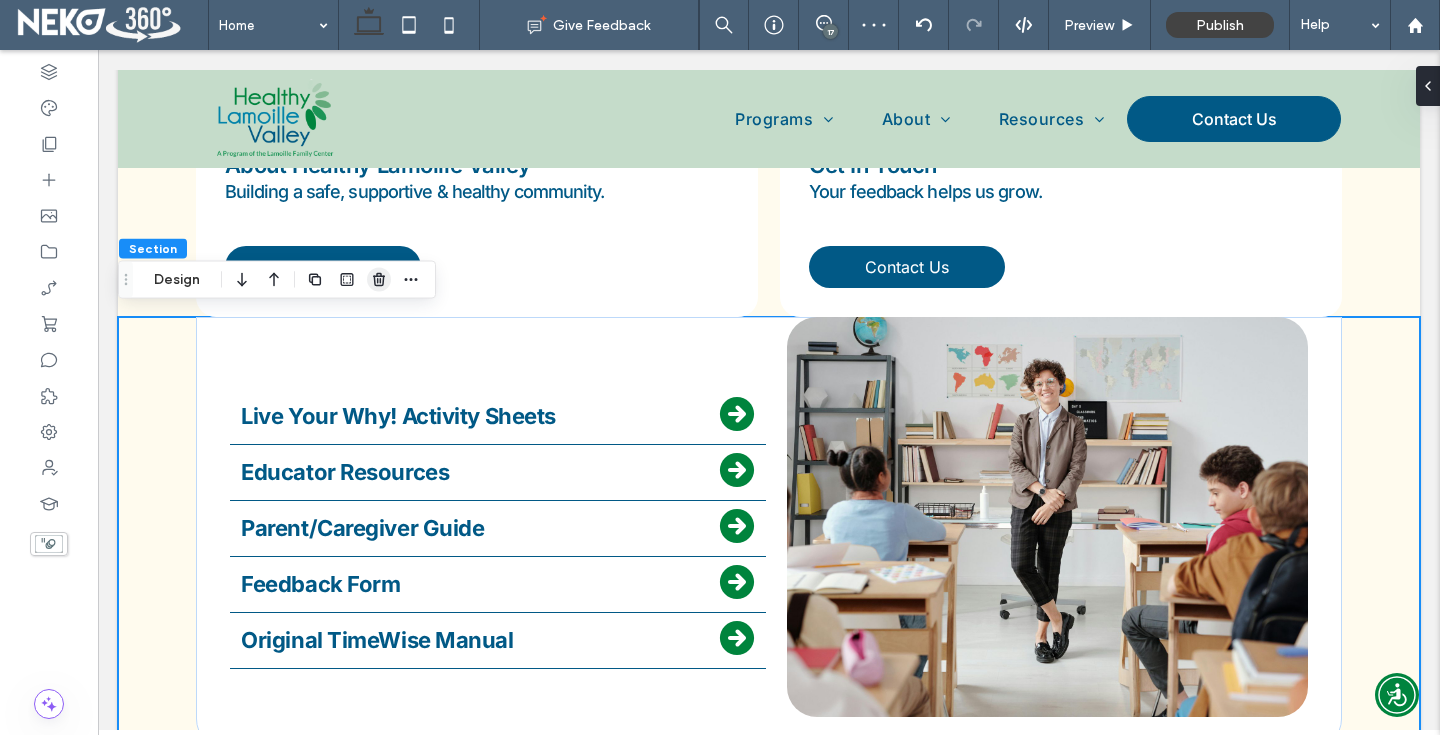 click at bounding box center (379, 280) 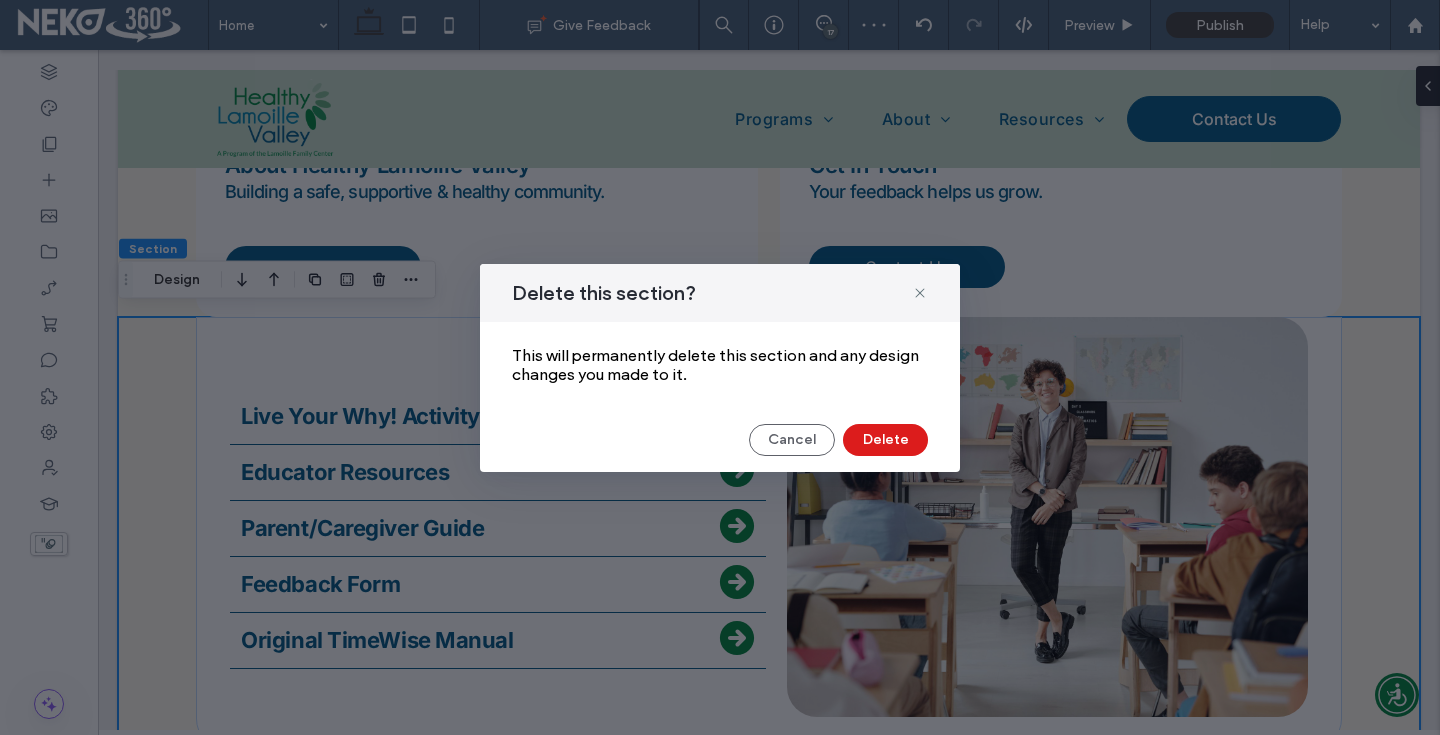 click on "Delete this section? This will permanently delete this section and any design changes you made to it. Cancel Delete" at bounding box center [720, 368] 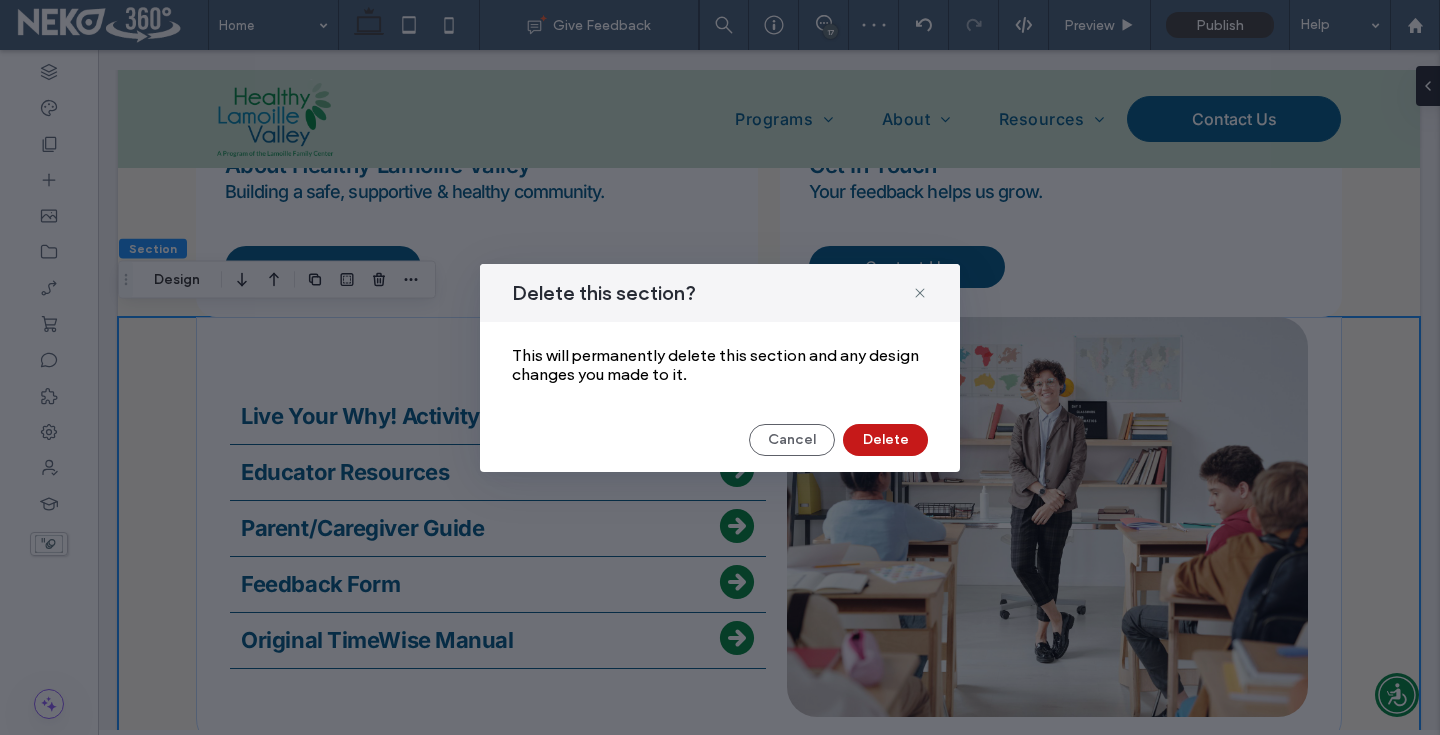 click on "Delete" at bounding box center (885, 440) 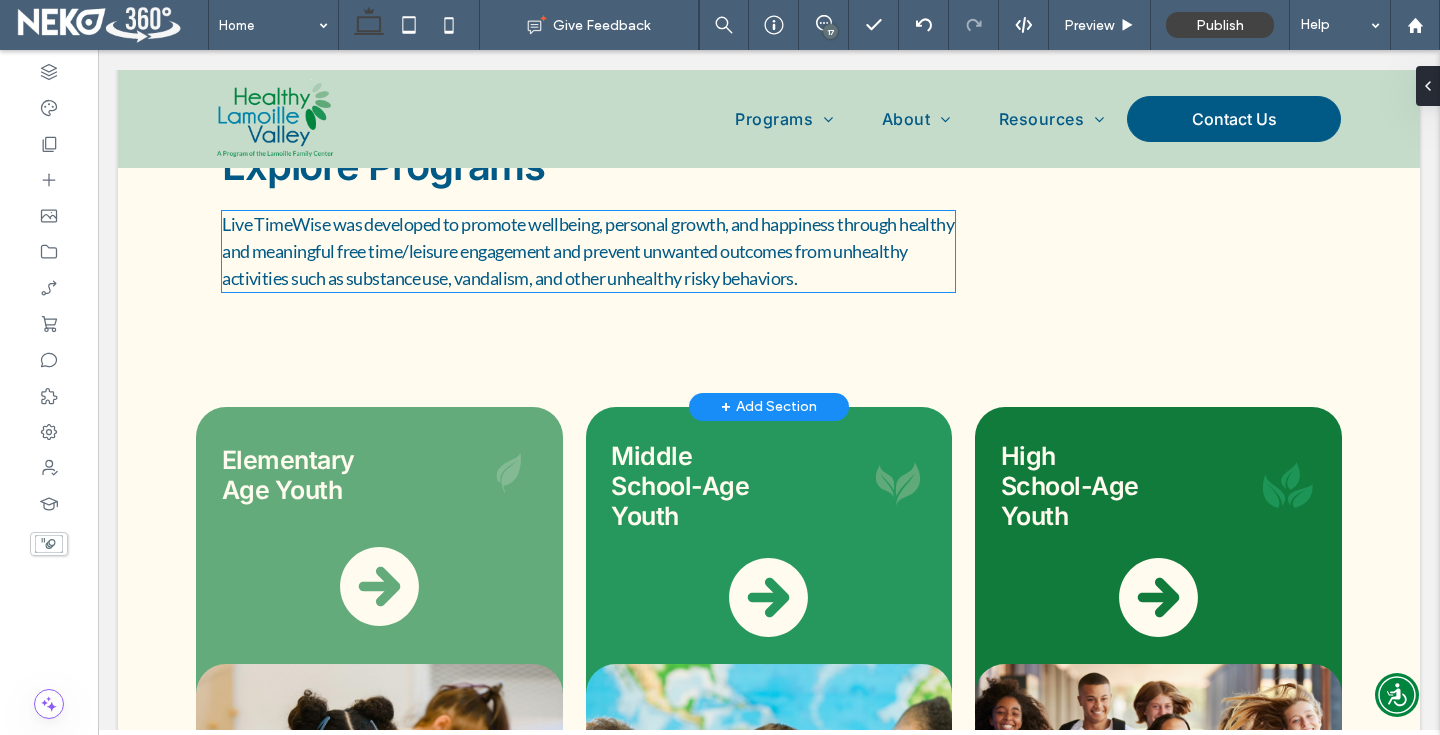 scroll, scrollTop: 2582, scrollLeft: 0, axis: vertical 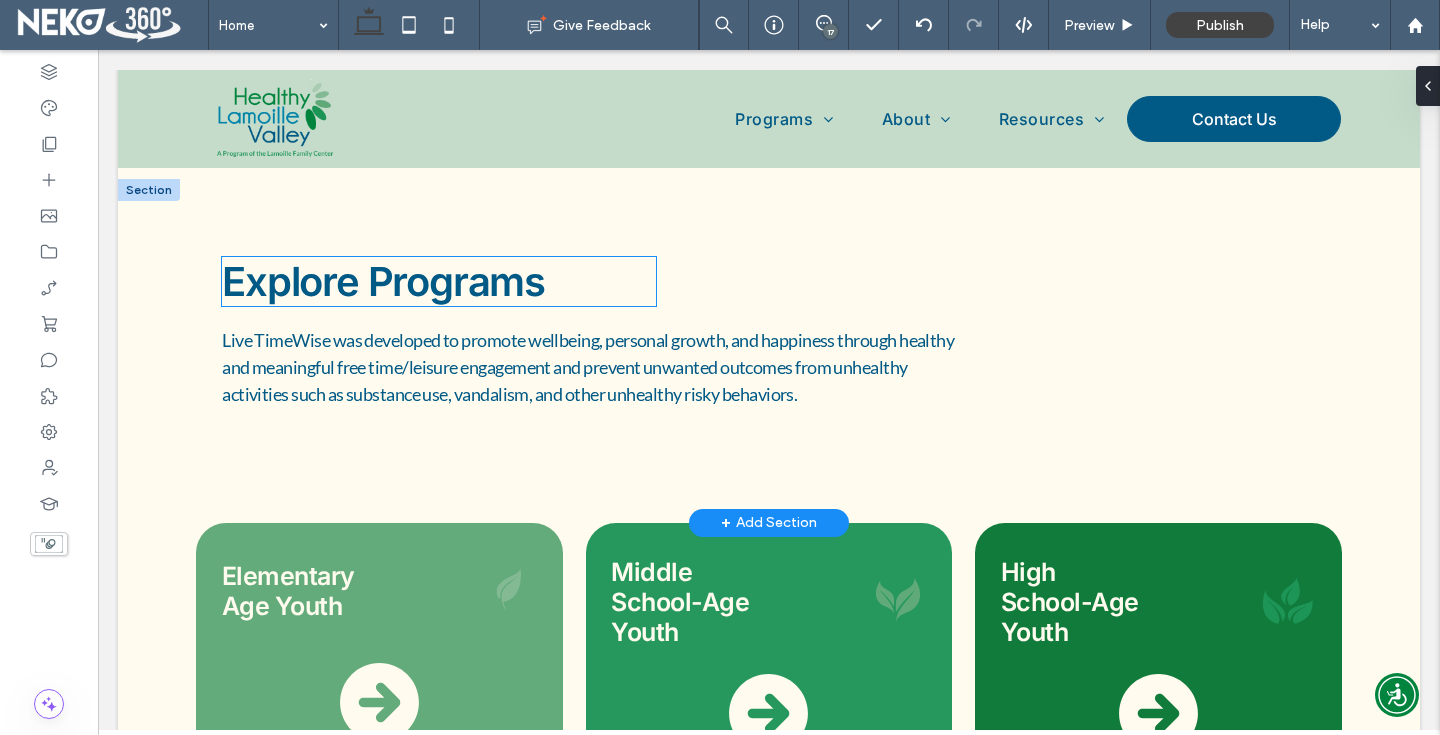 click on "Explore Programs" at bounding box center (383, 281) 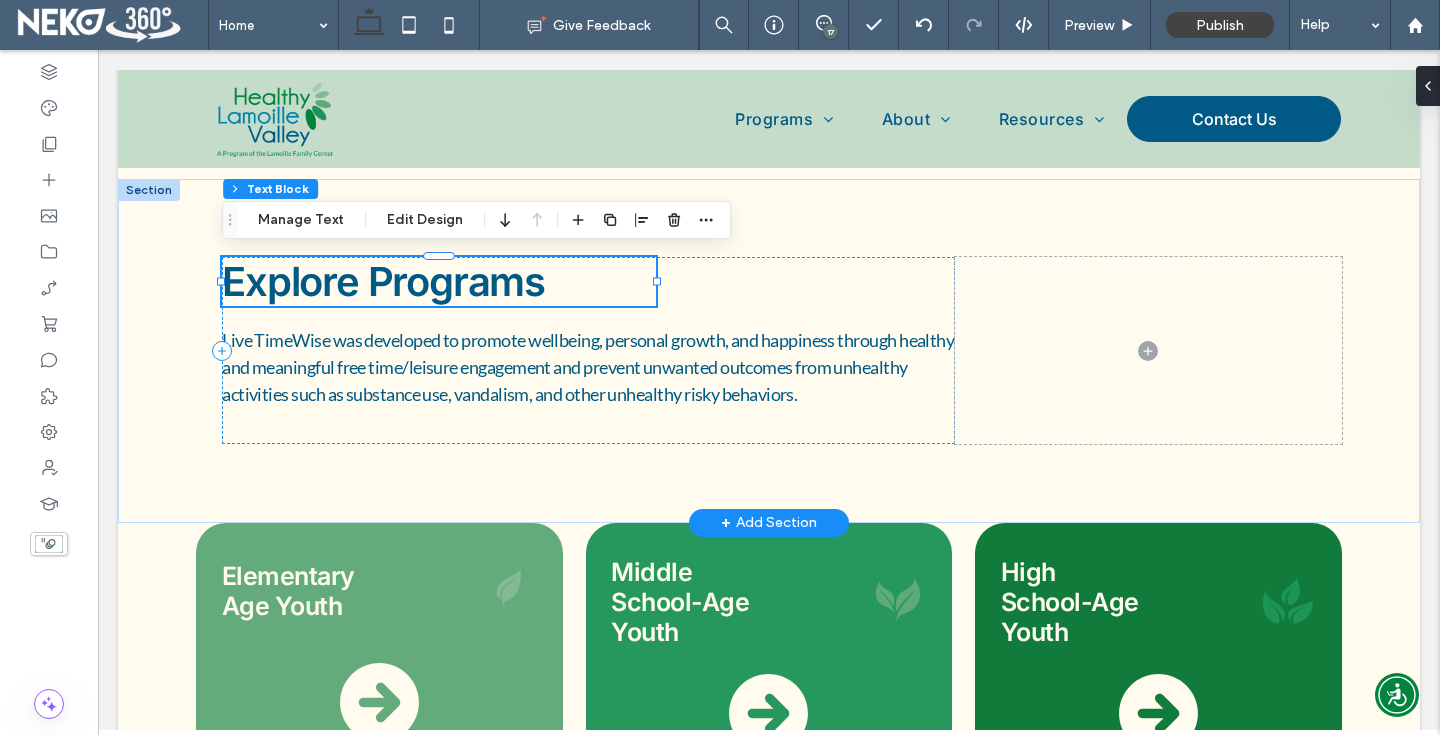 click on "Explore Programs" at bounding box center (383, 281) 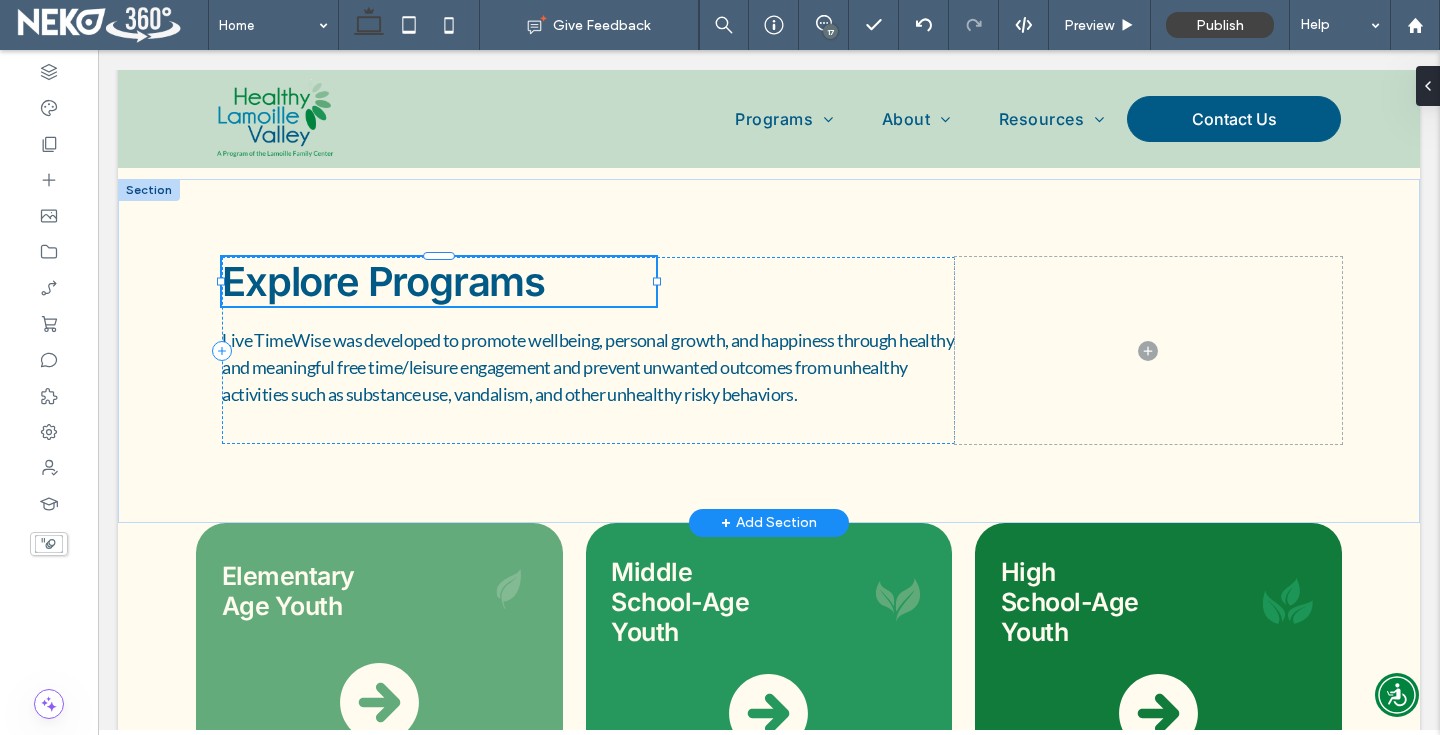 type on "*****" 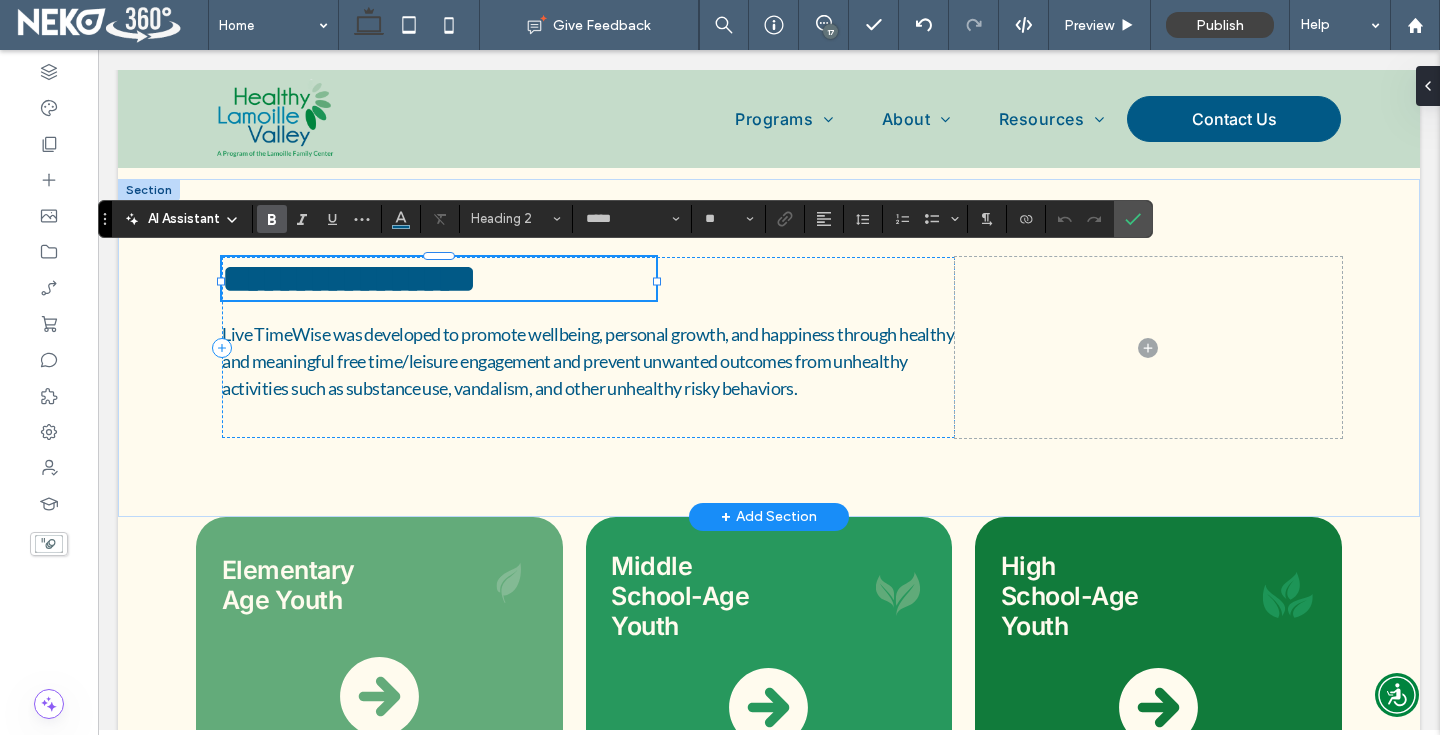 click on "**********" at bounding box center [349, 278] 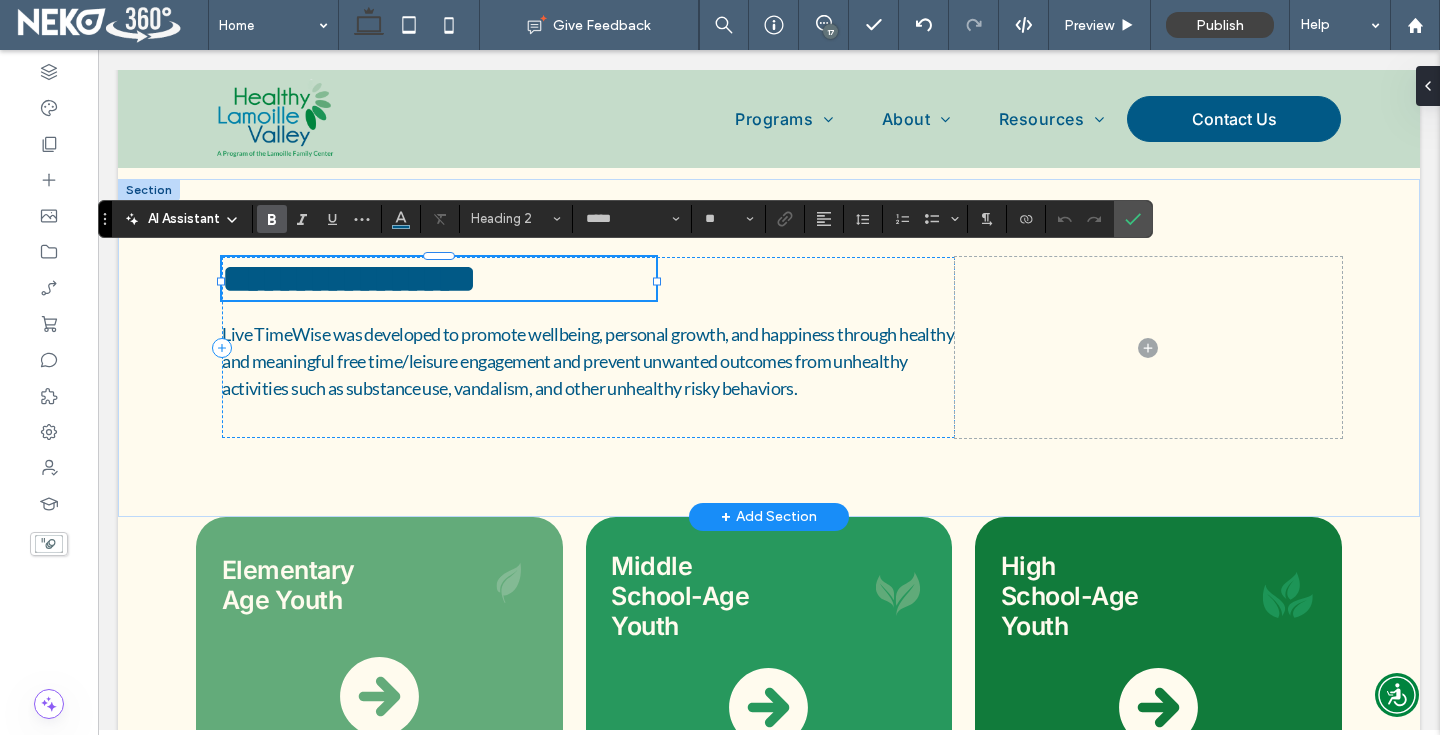 type 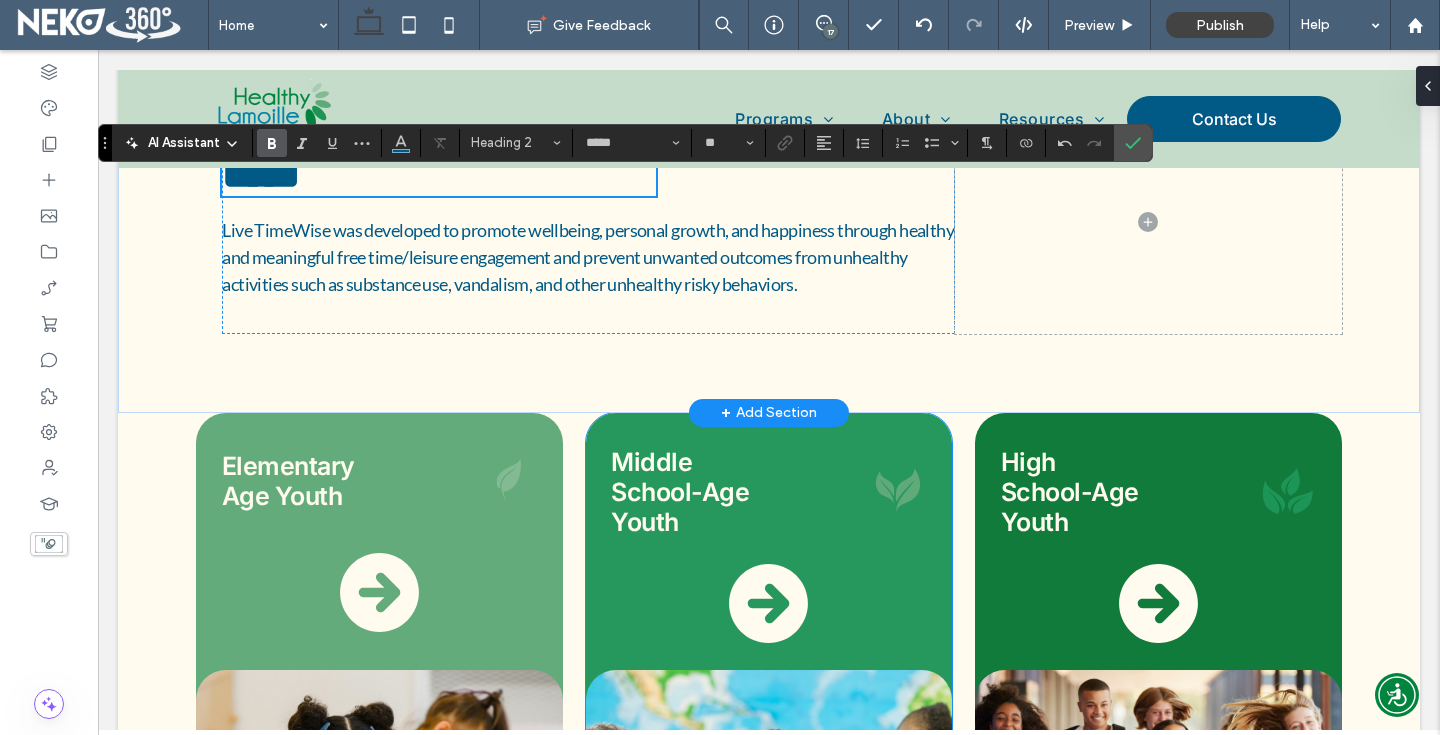 scroll, scrollTop: 2906, scrollLeft: 0, axis: vertical 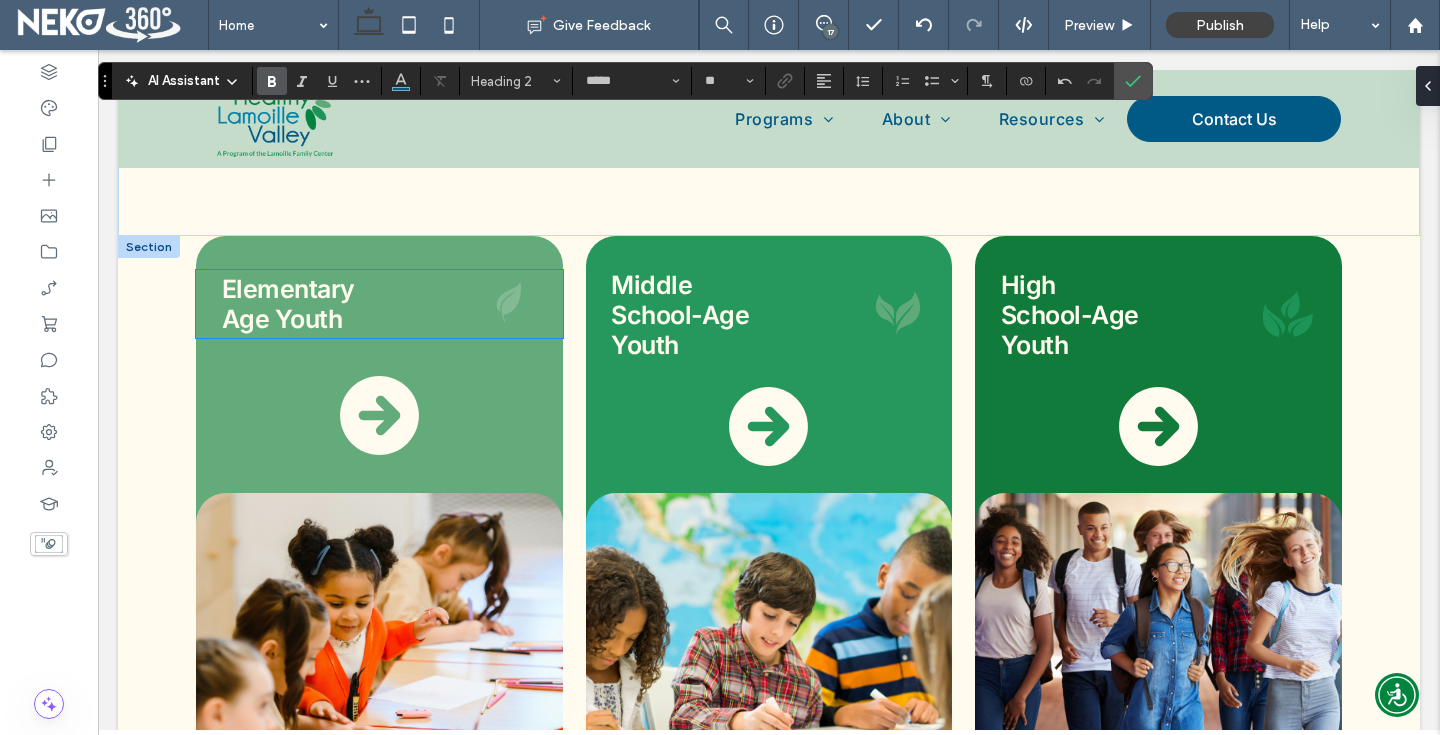 click on "Age Youth" at bounding box center (282, 319) 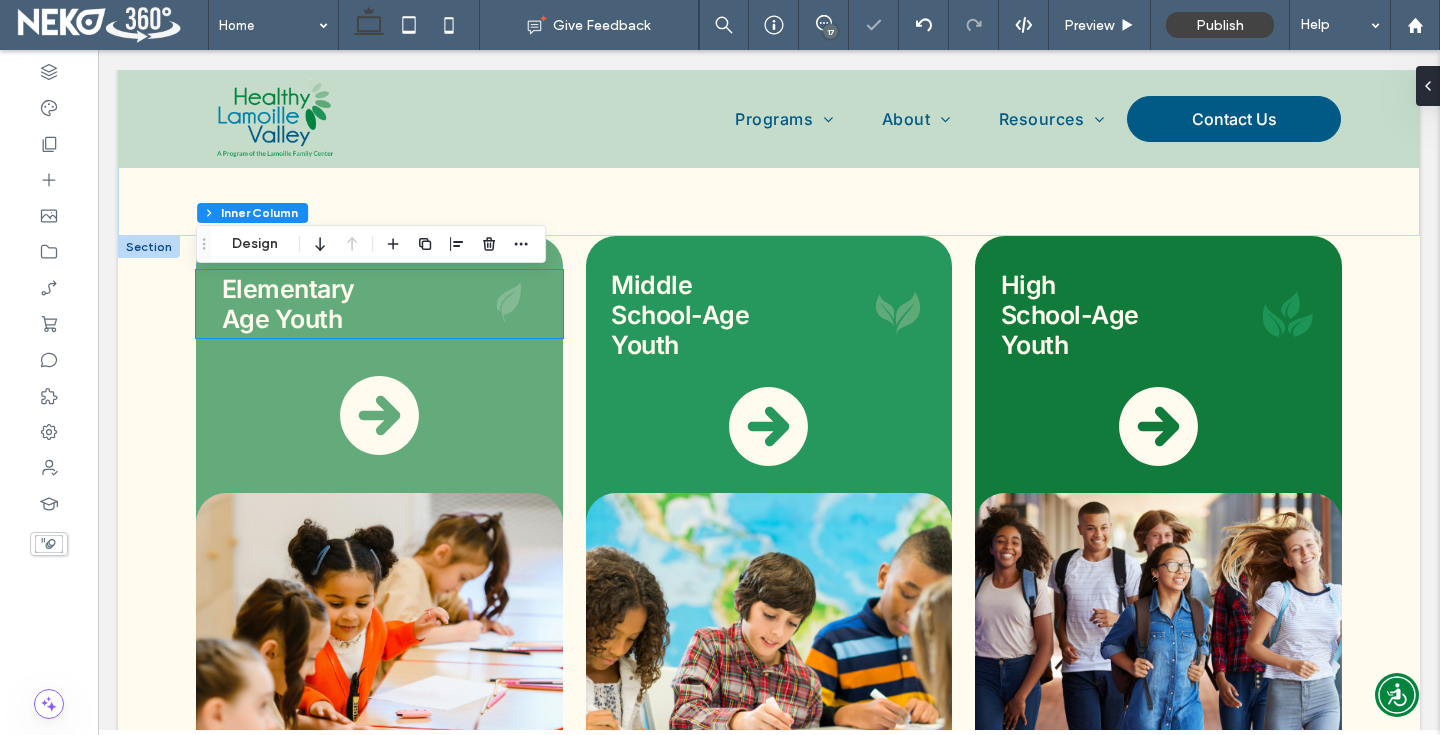 type on "**" 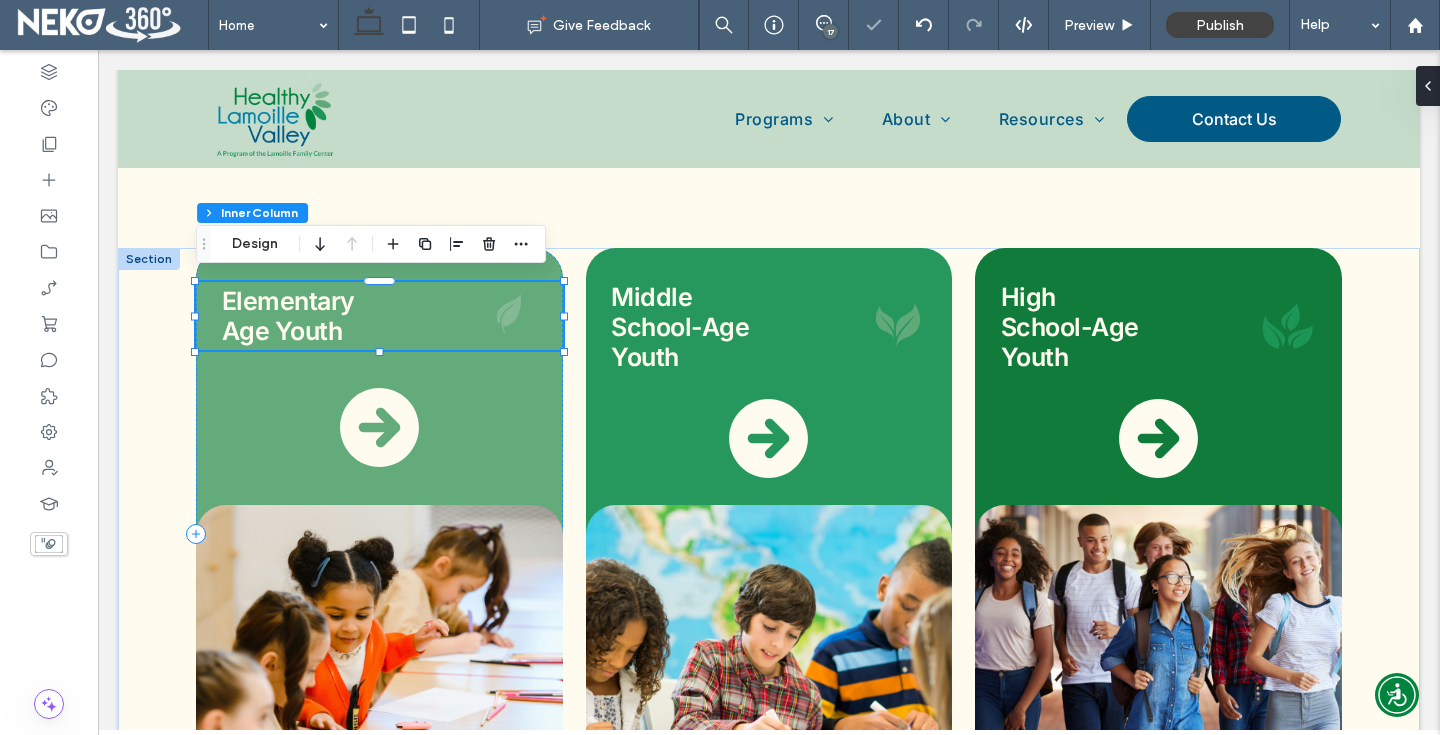 click on "Age Youth" at bounding box center (282, 331) 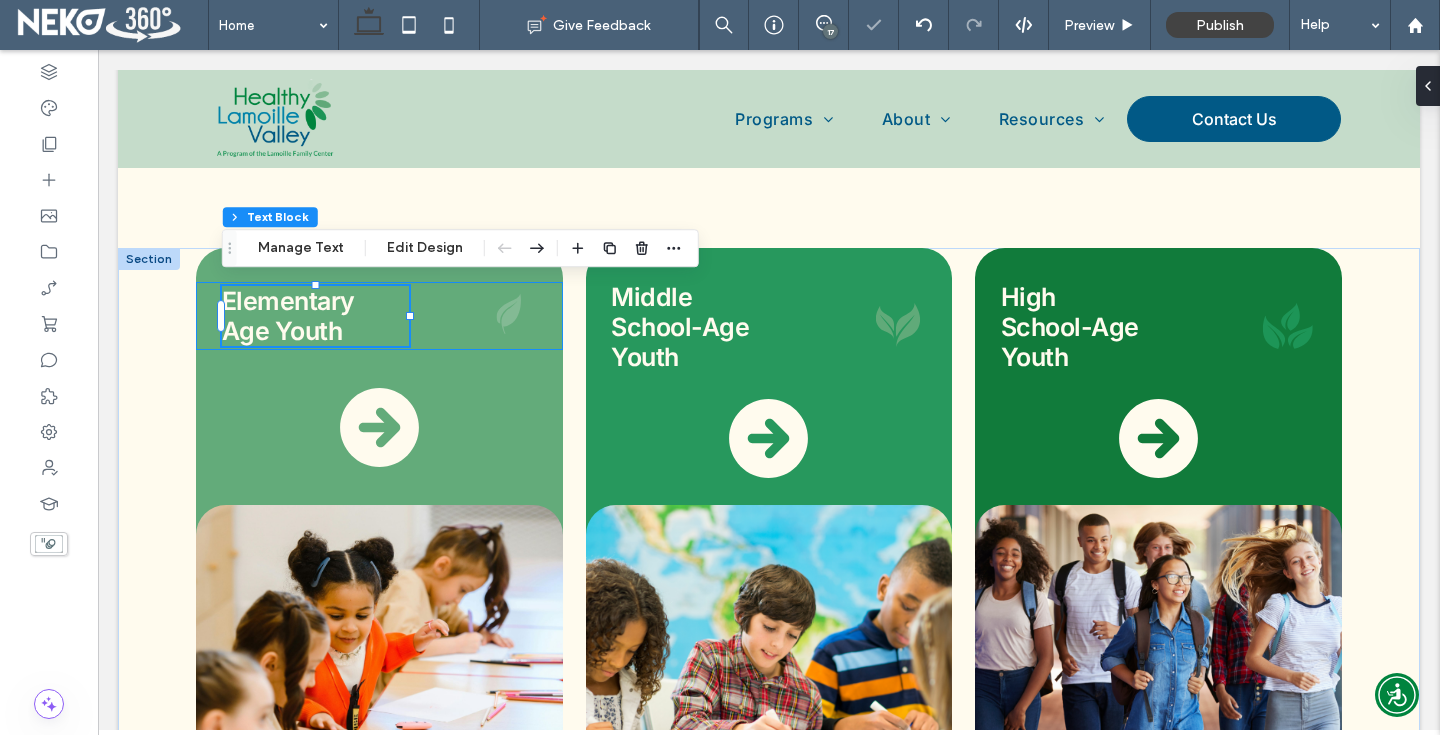 click on "Age Youth" at bounding box center [282, 331] 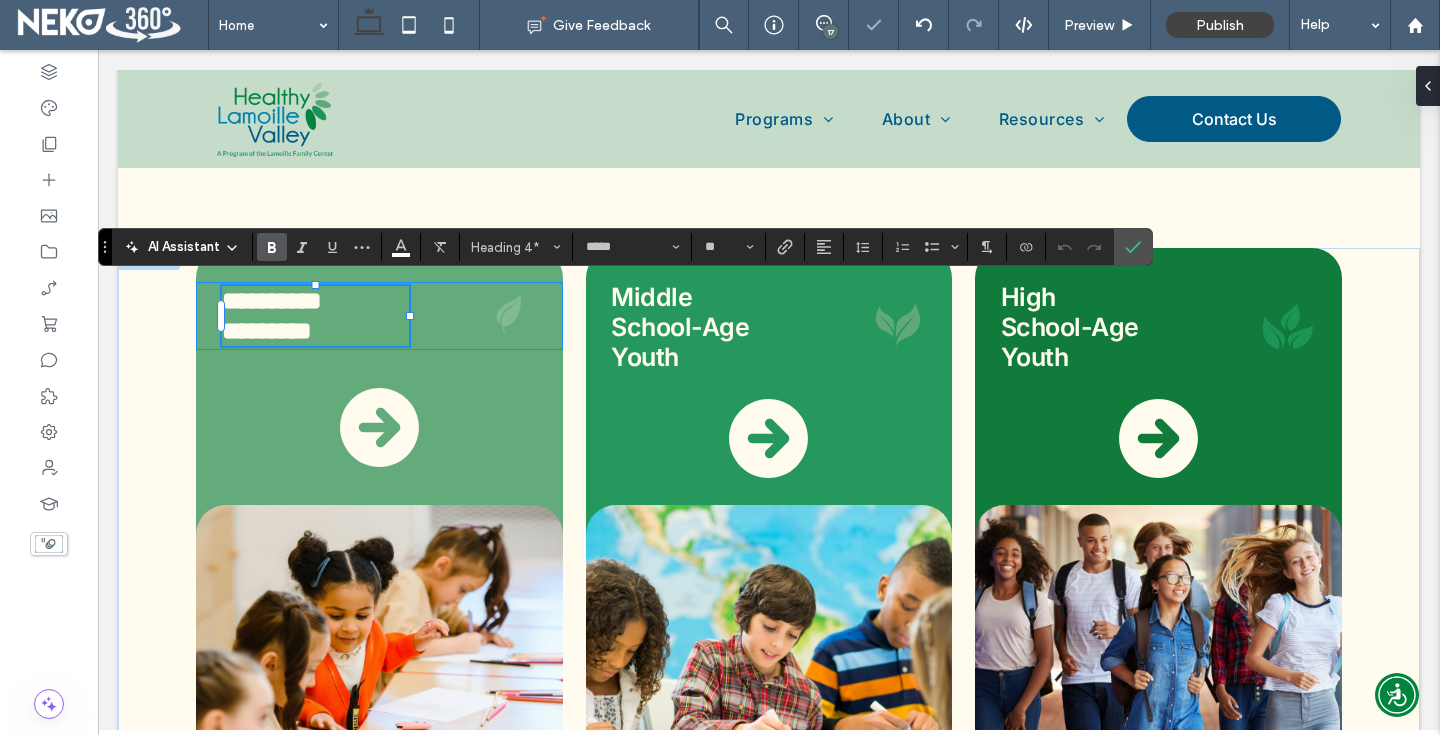 click on "*********" at bounding box center (267, 330) 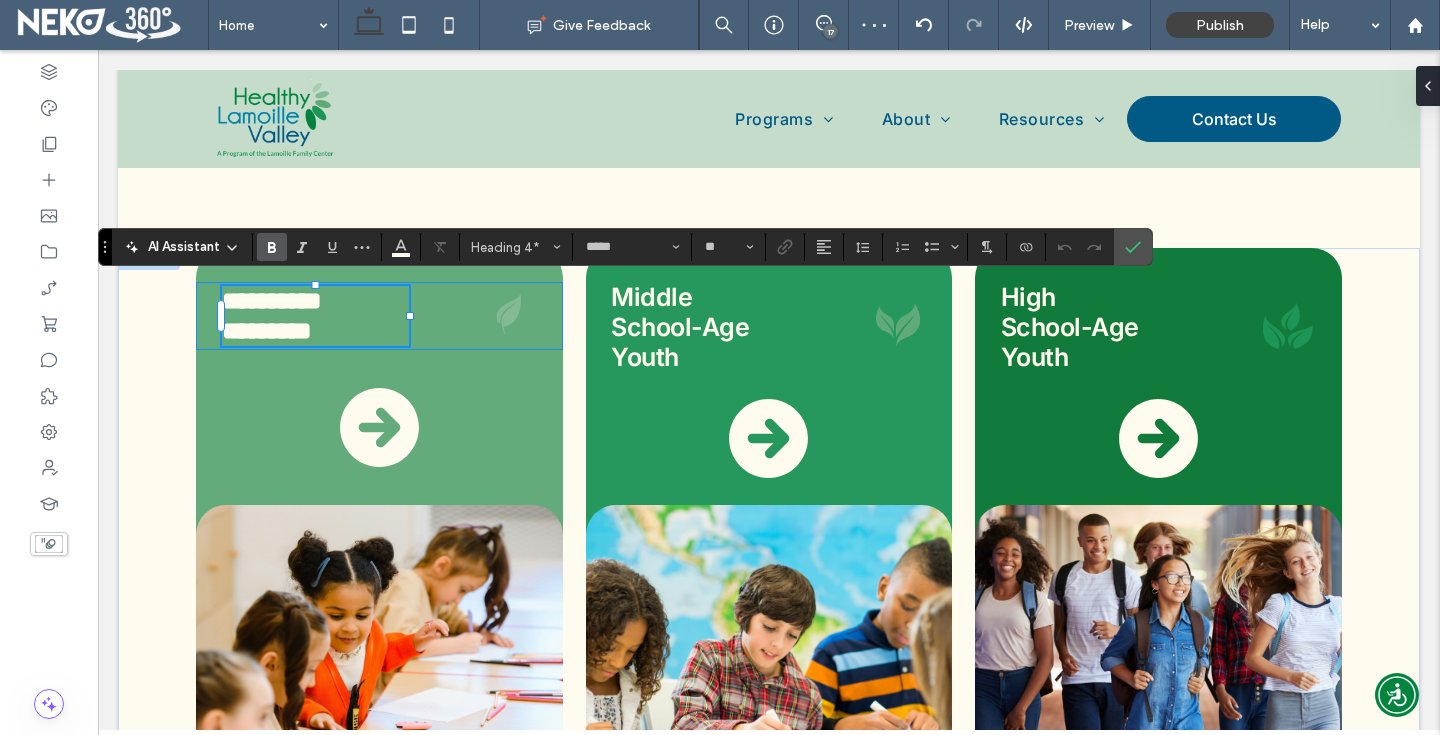 type 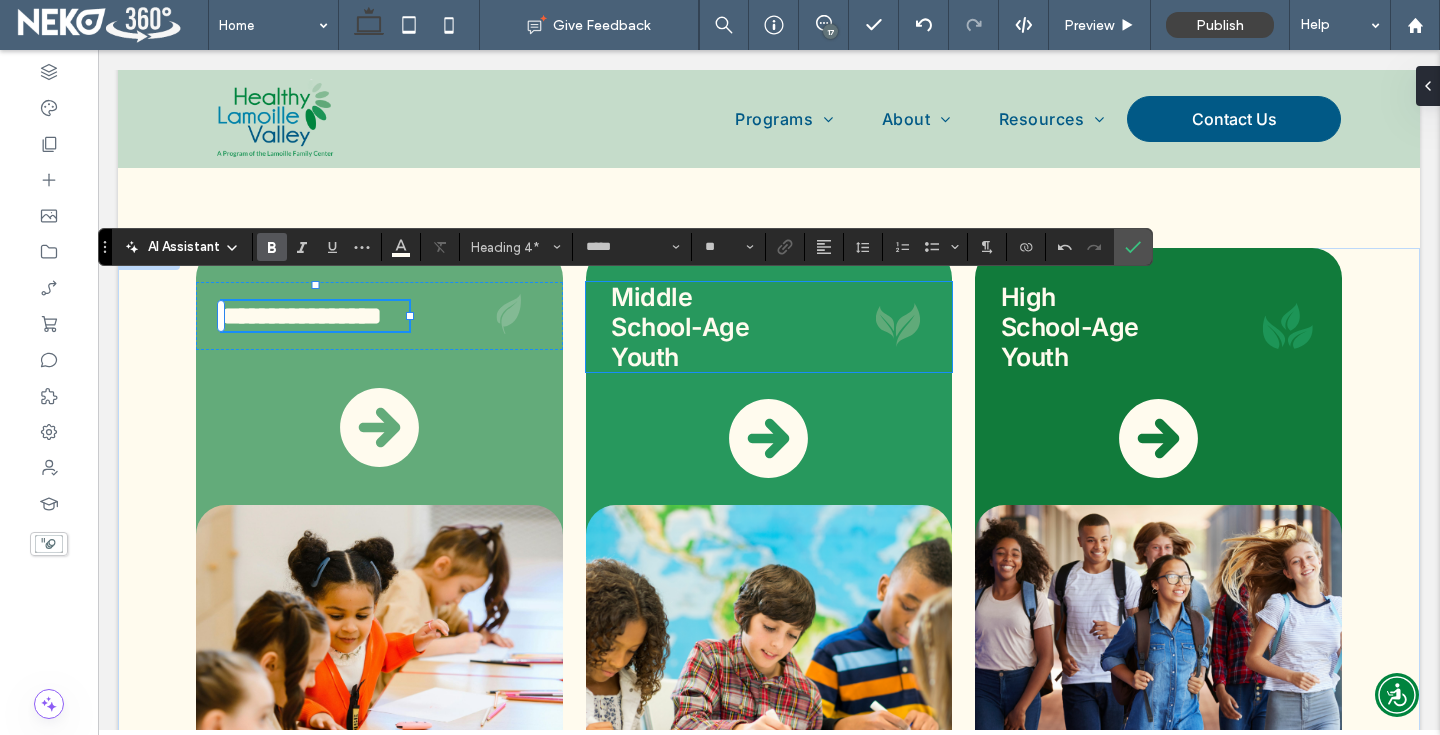 click on "School-Age Youth" at bounding box center [680, 342] 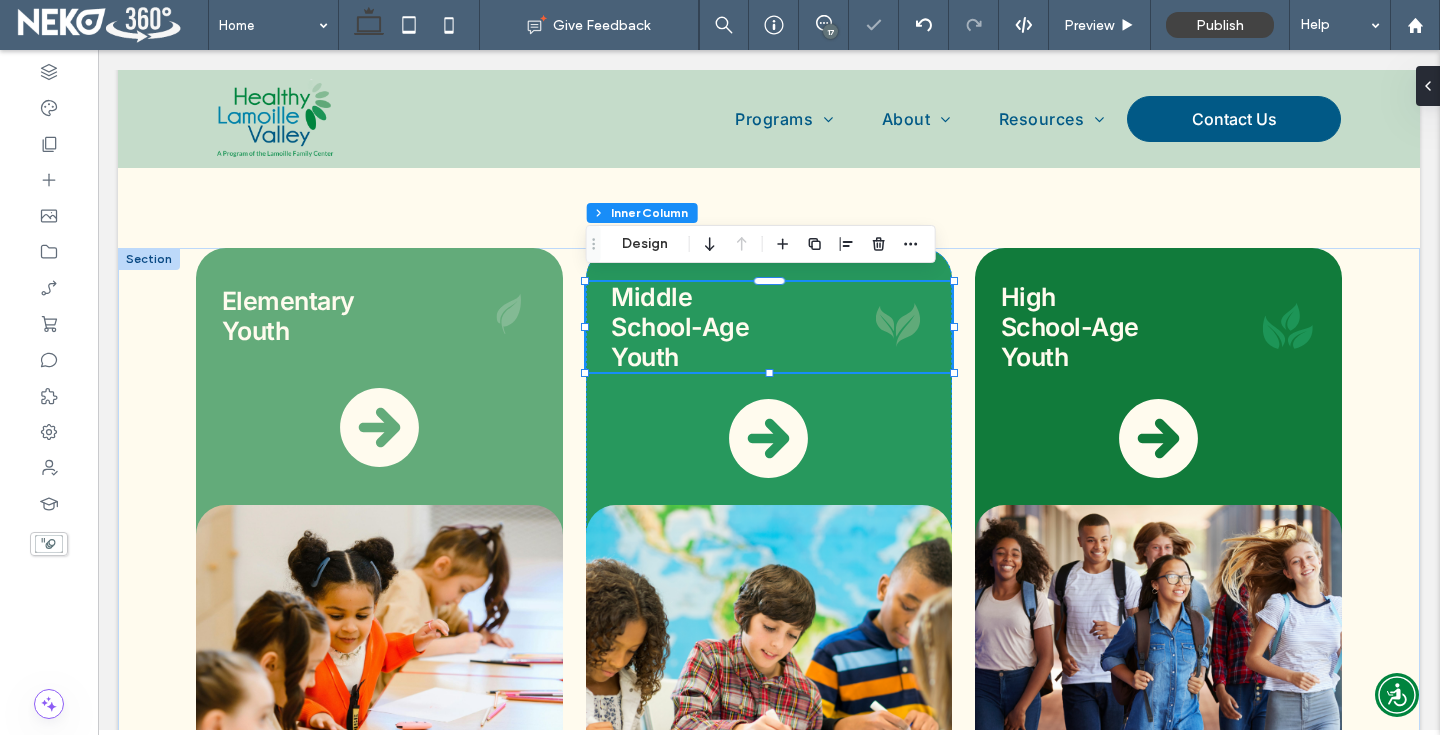 click on "School-Age Youth" at bounding box center (680, 342) 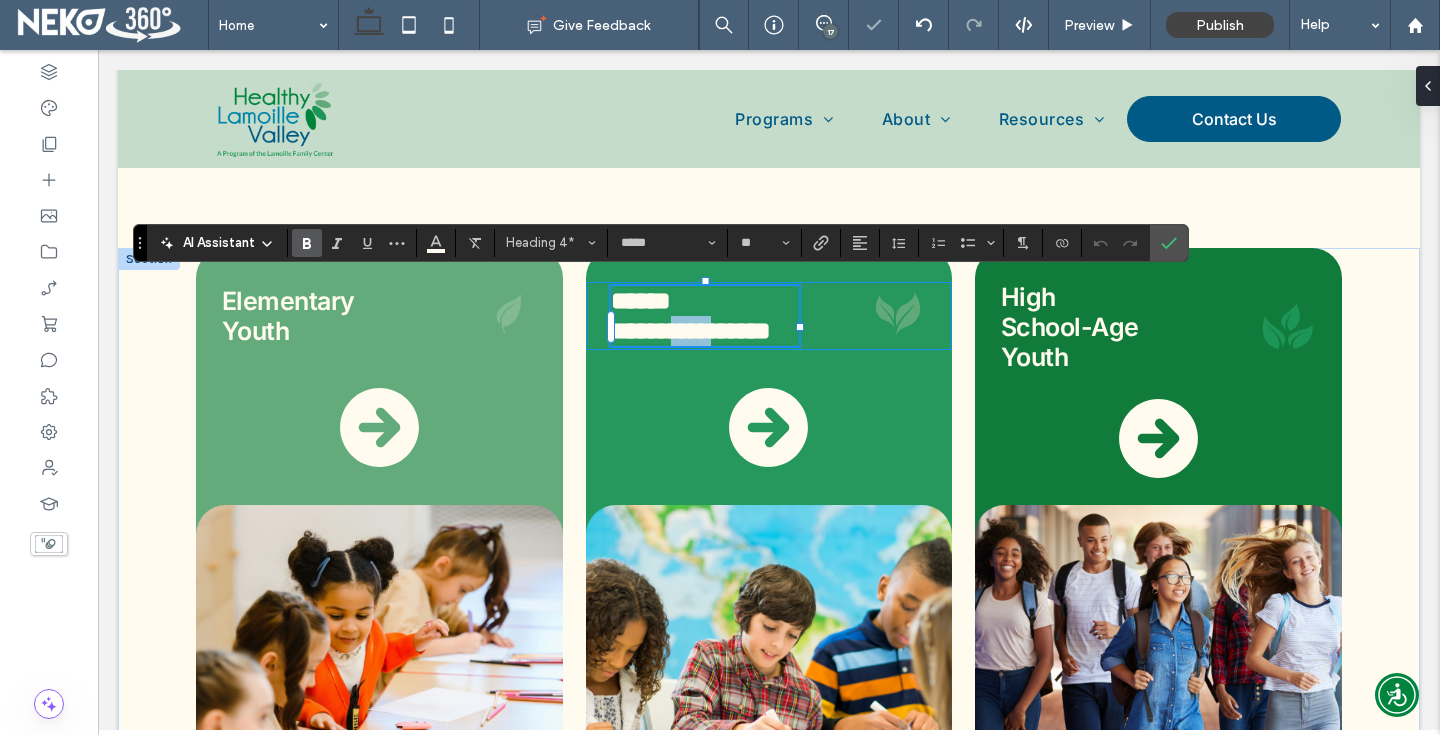 drag, startPoint x: 693, startPoint y: 318, endPoint x: 742, endPoint y: 318, distance: 49 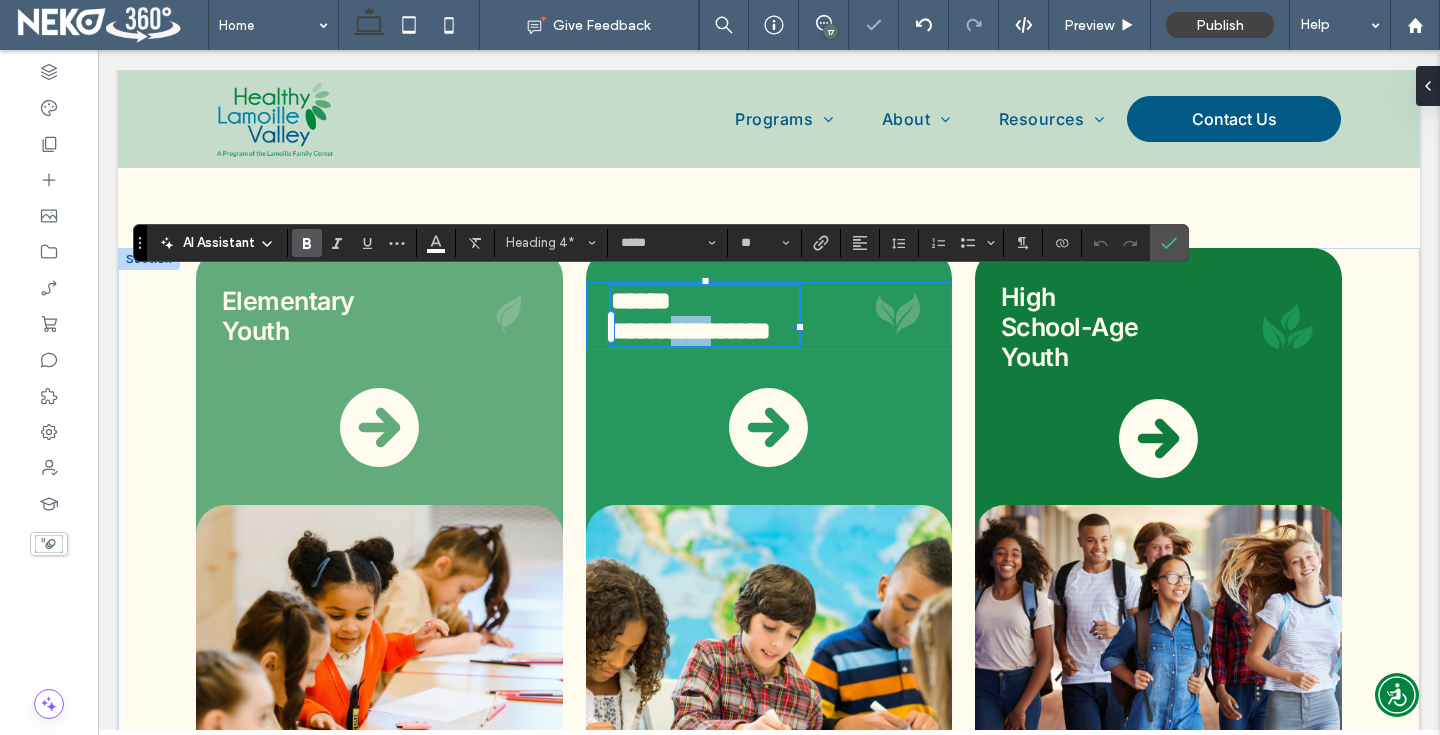 click on "**********" at bounding box center (691, 330) 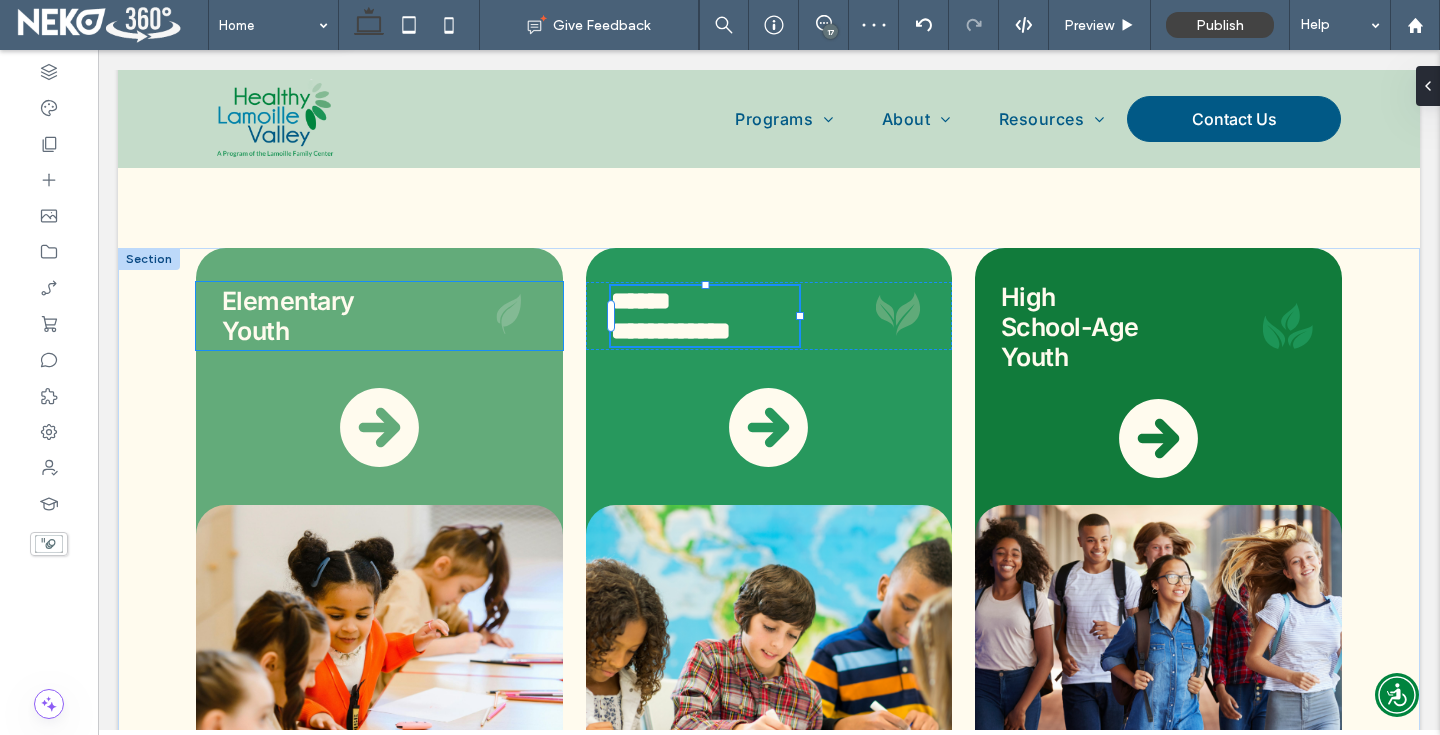 type on "**" 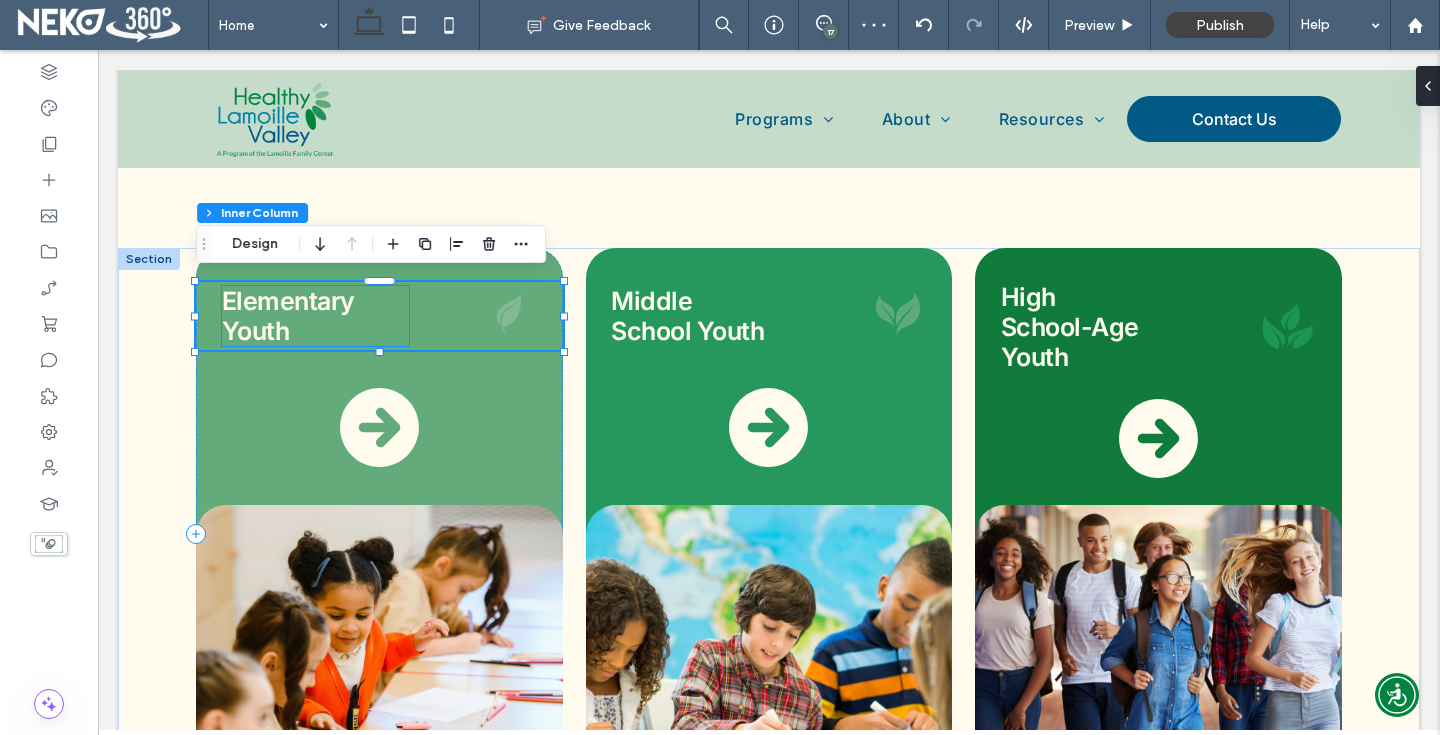 click on "Elementary Youth" at bounding box center [315, 316] 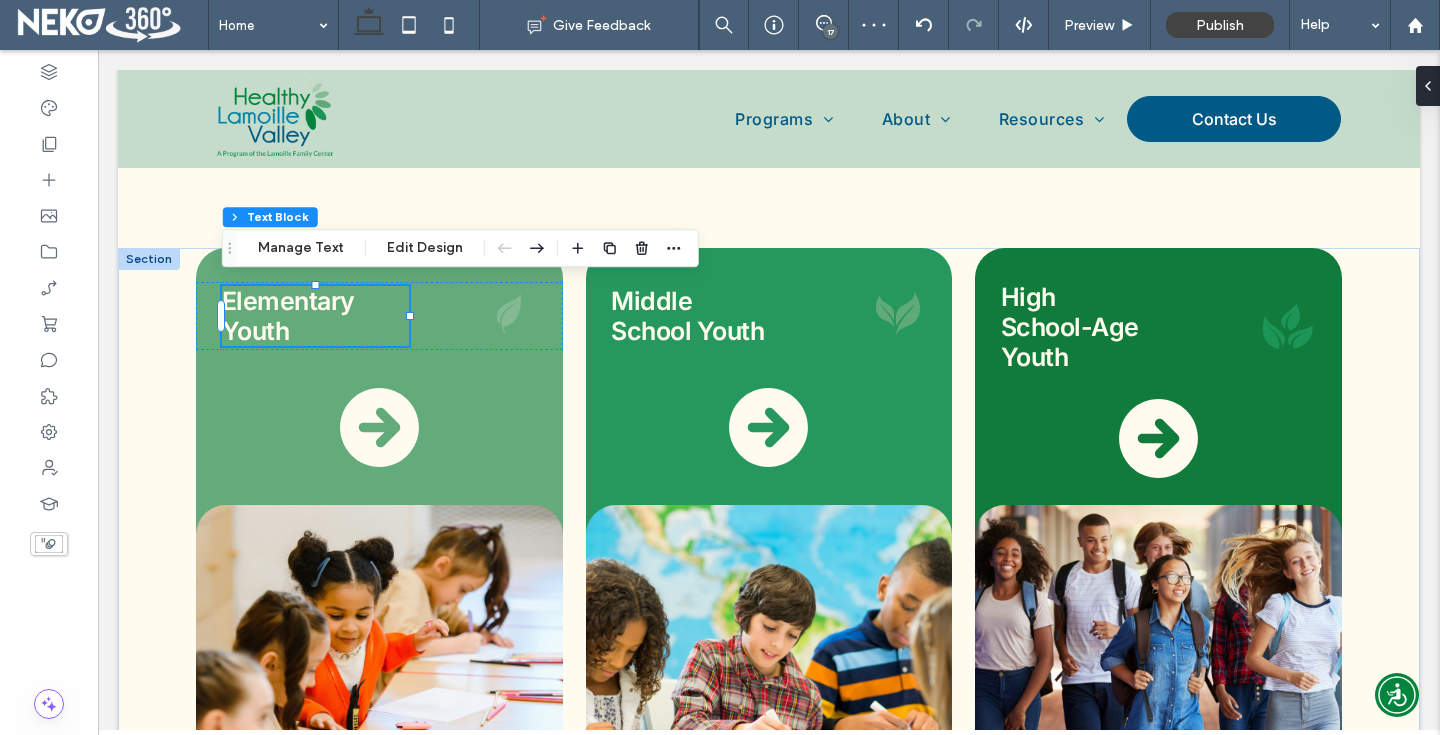 click on "Elementary Youth" at bounding box center [315, 316] 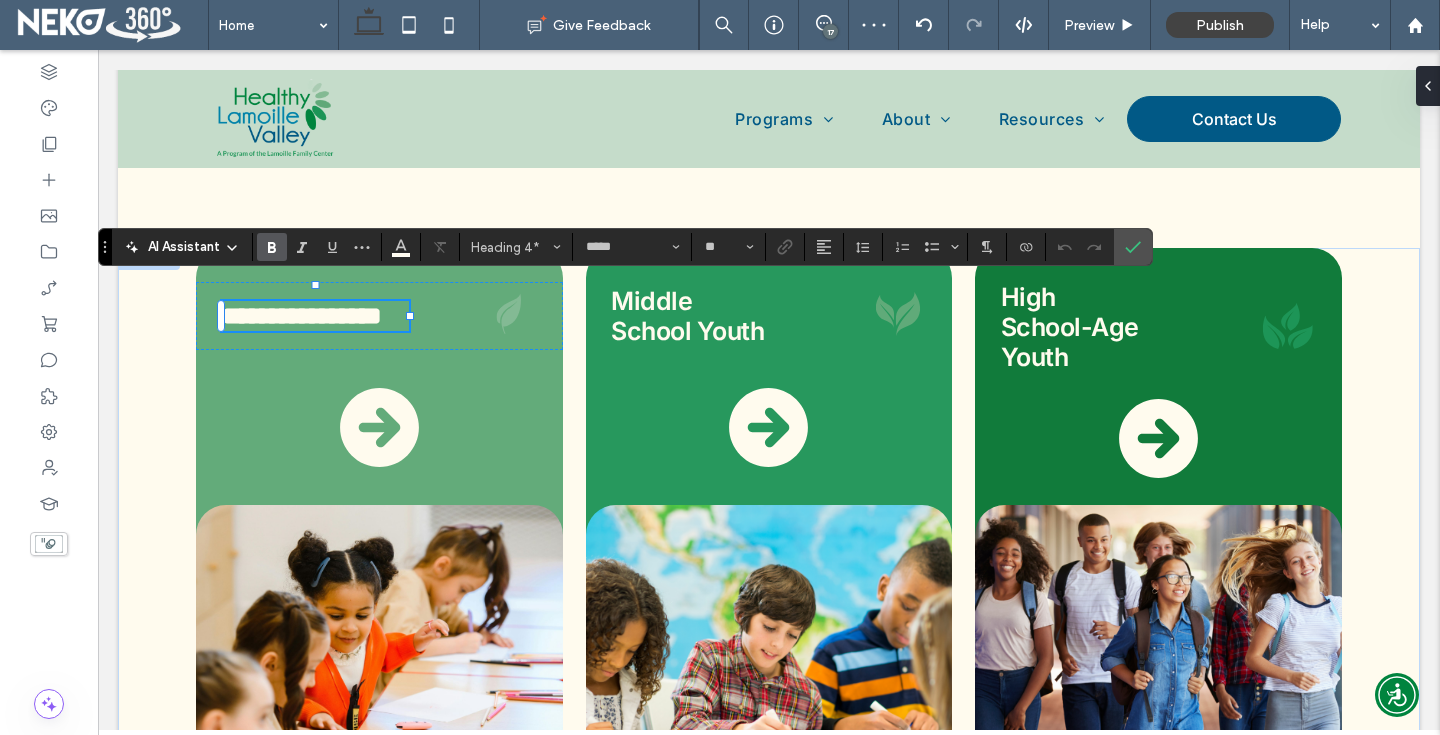type 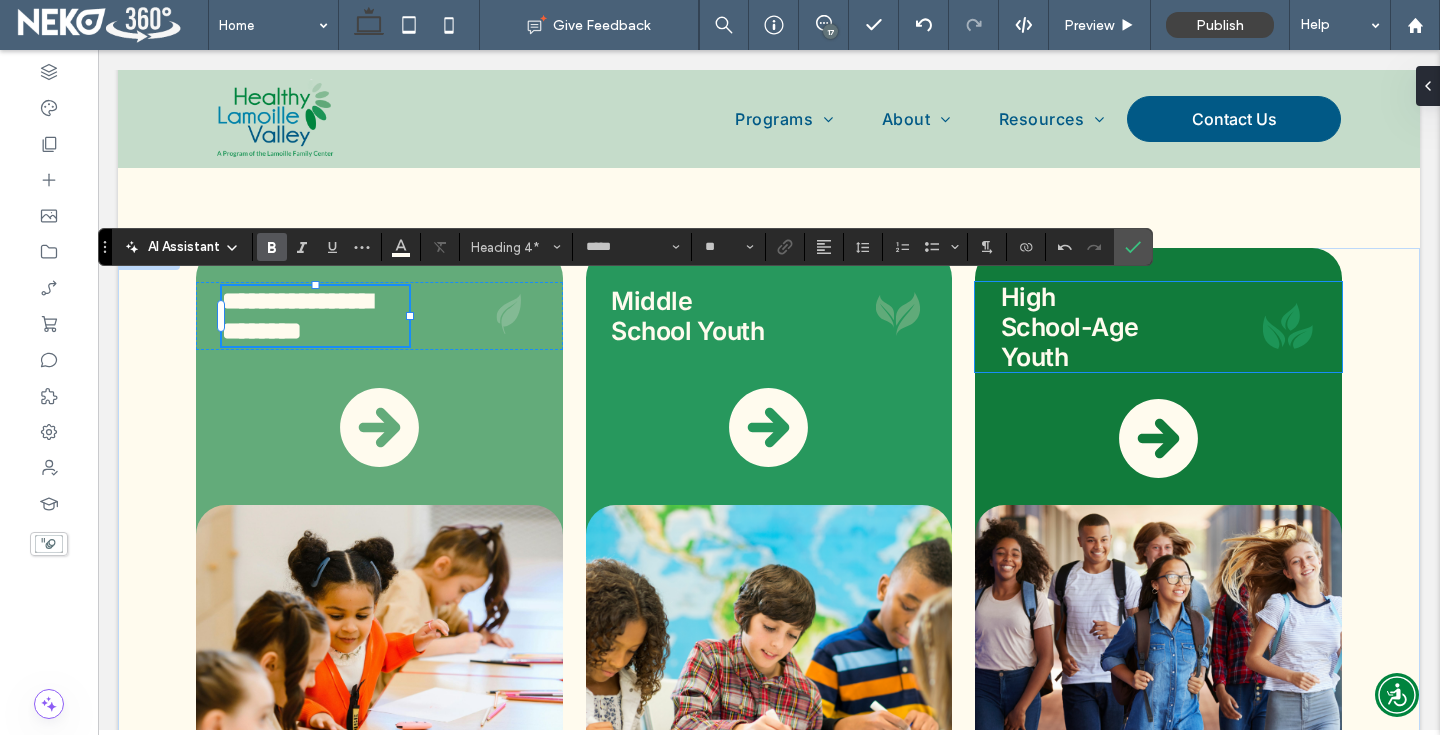 click on "School-Age Youth" at bounding box center (1070, 342) 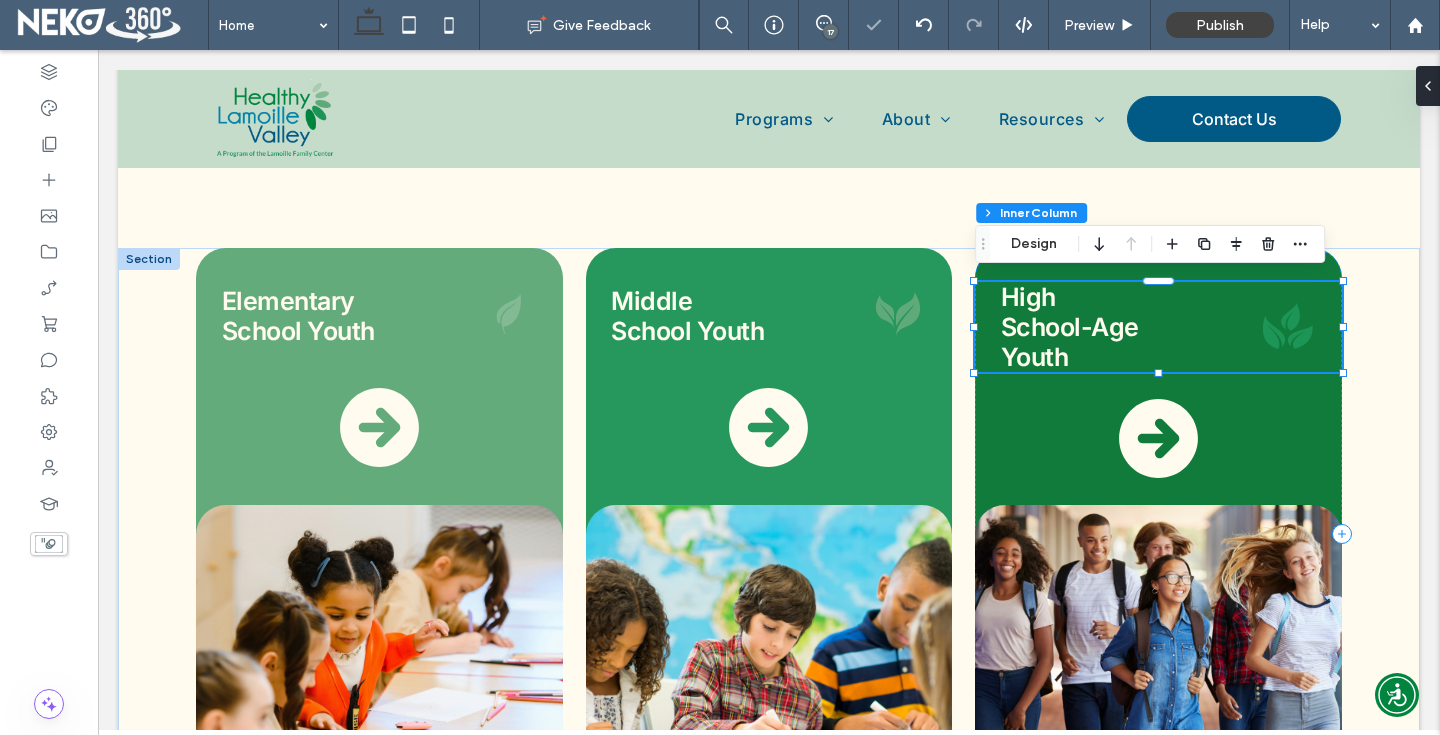 click on "School-Age Youth" at bounding box center [1070, 342] 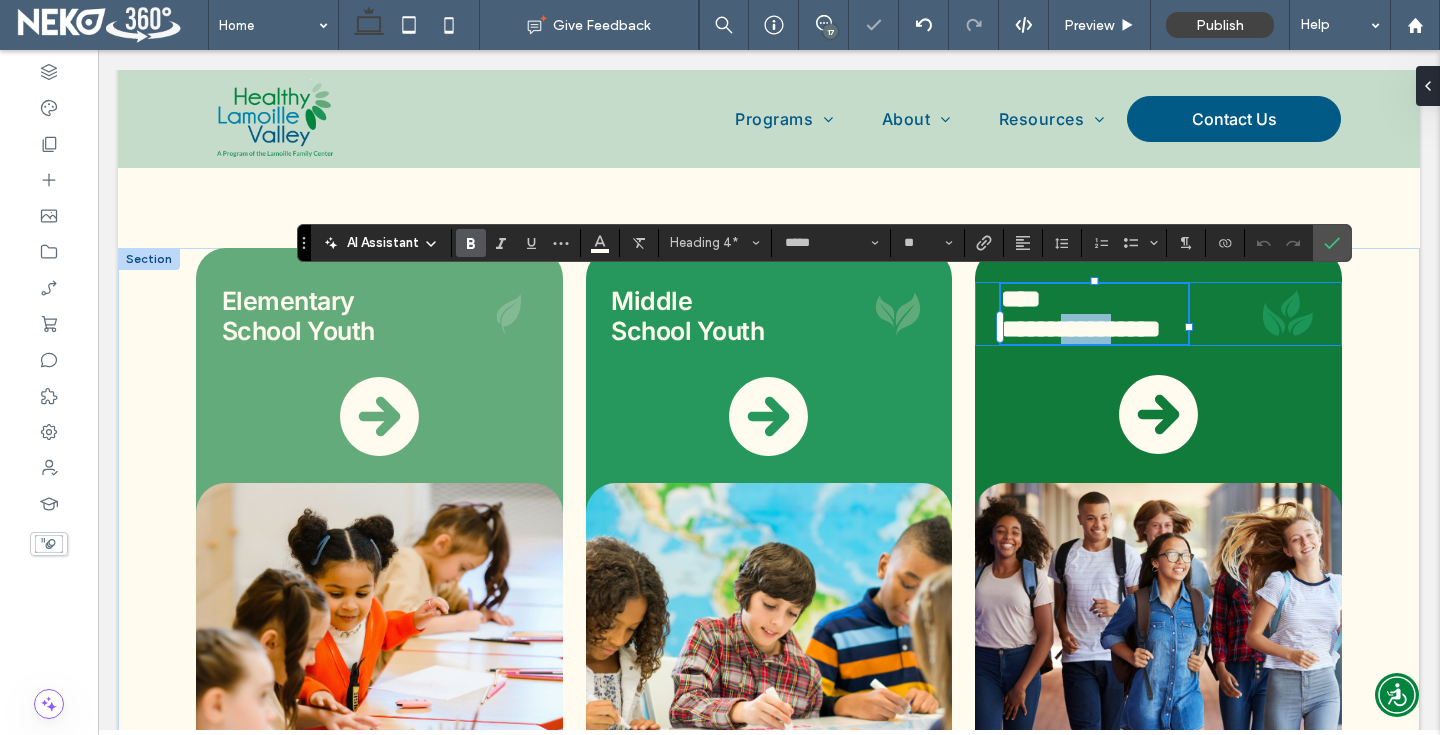 drag, startPoint x: 1084, startPoint y: 321, endPoint x: 1159, endPoint y: 326, distance: 75.16648 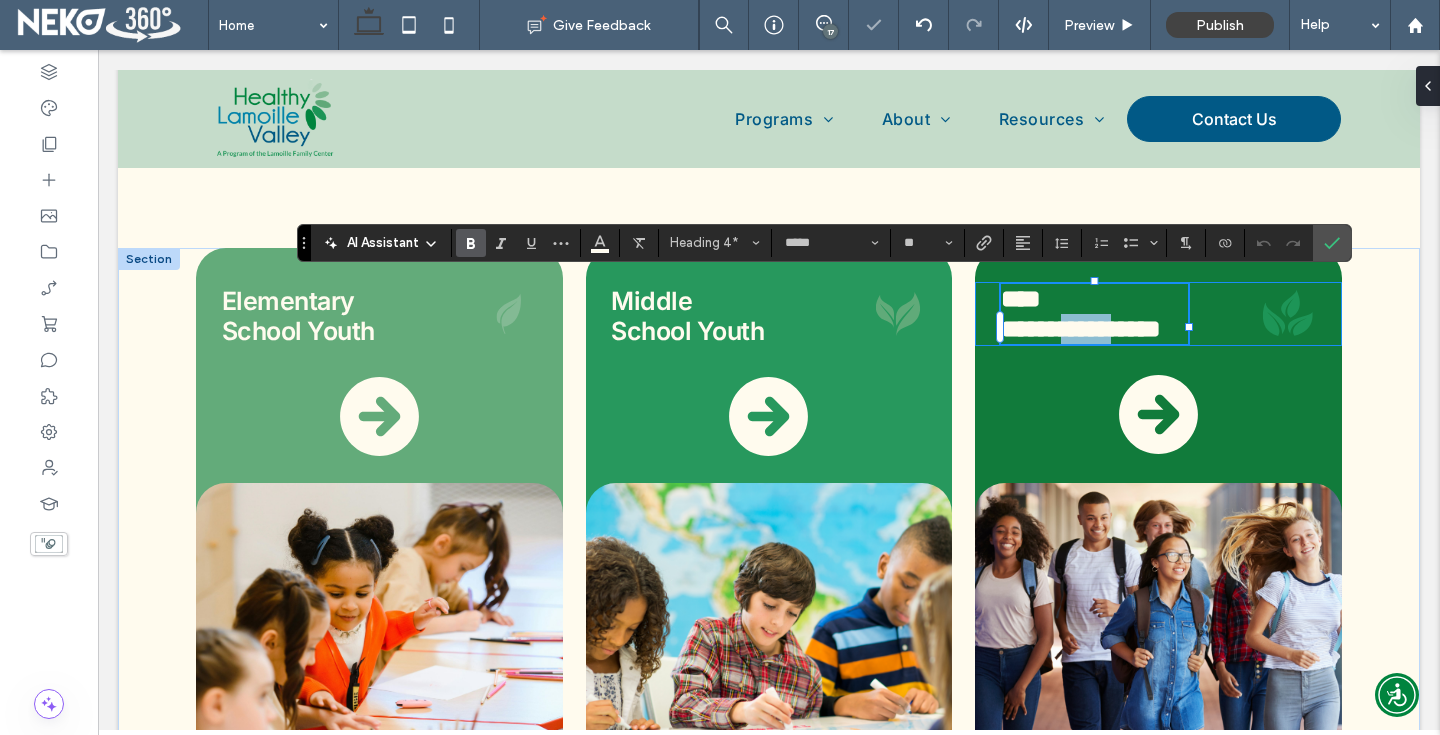 click on "**********" at bounding box center (1094, 329) 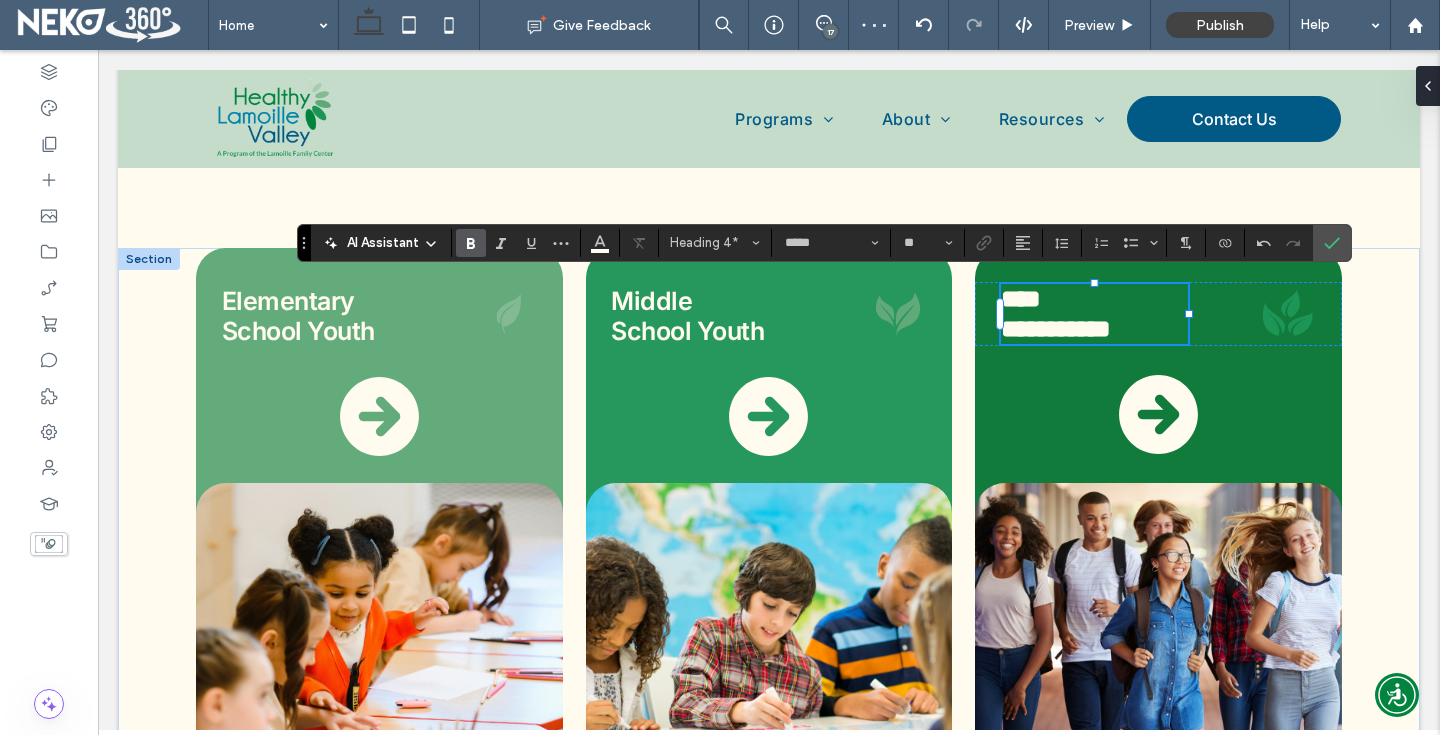 type 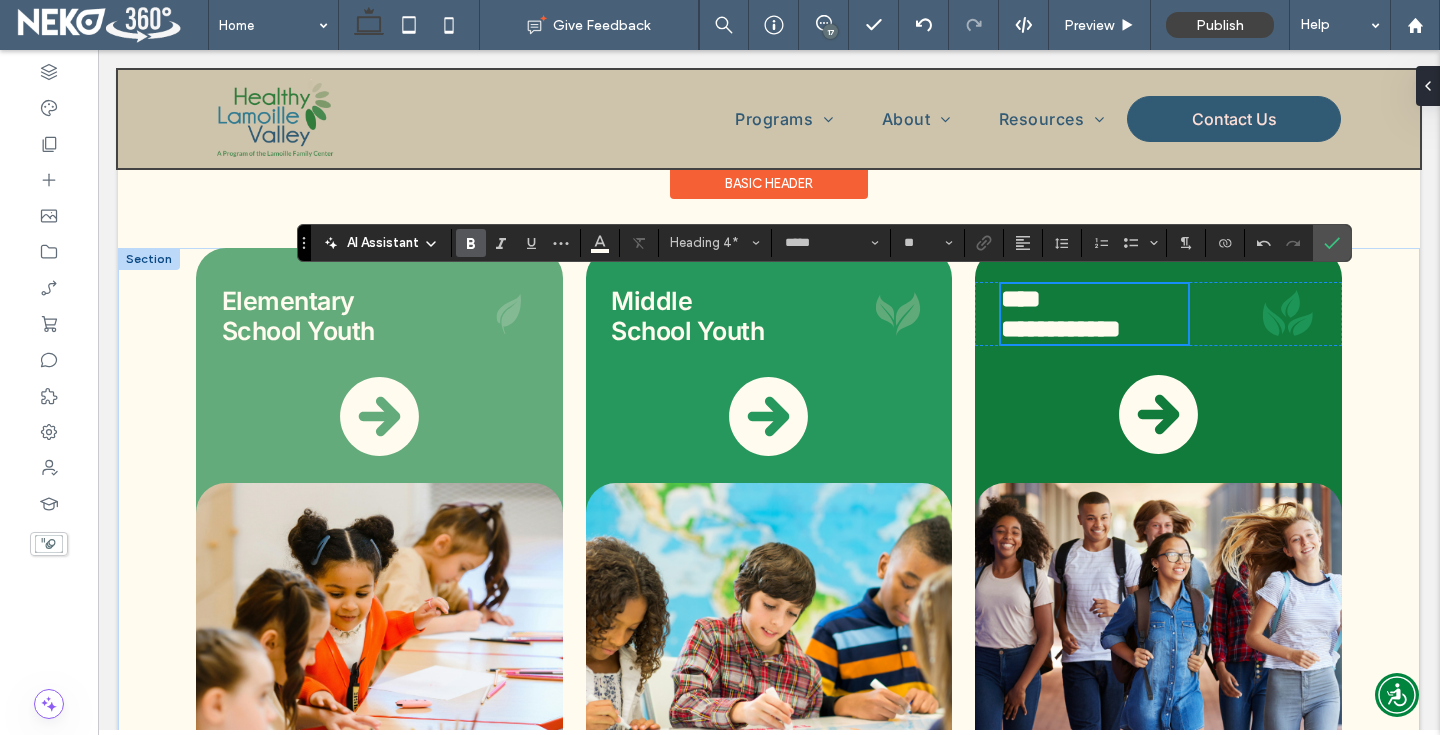 scroll, scrollTop: 2748, scrollLeft: 0, axis: vertical 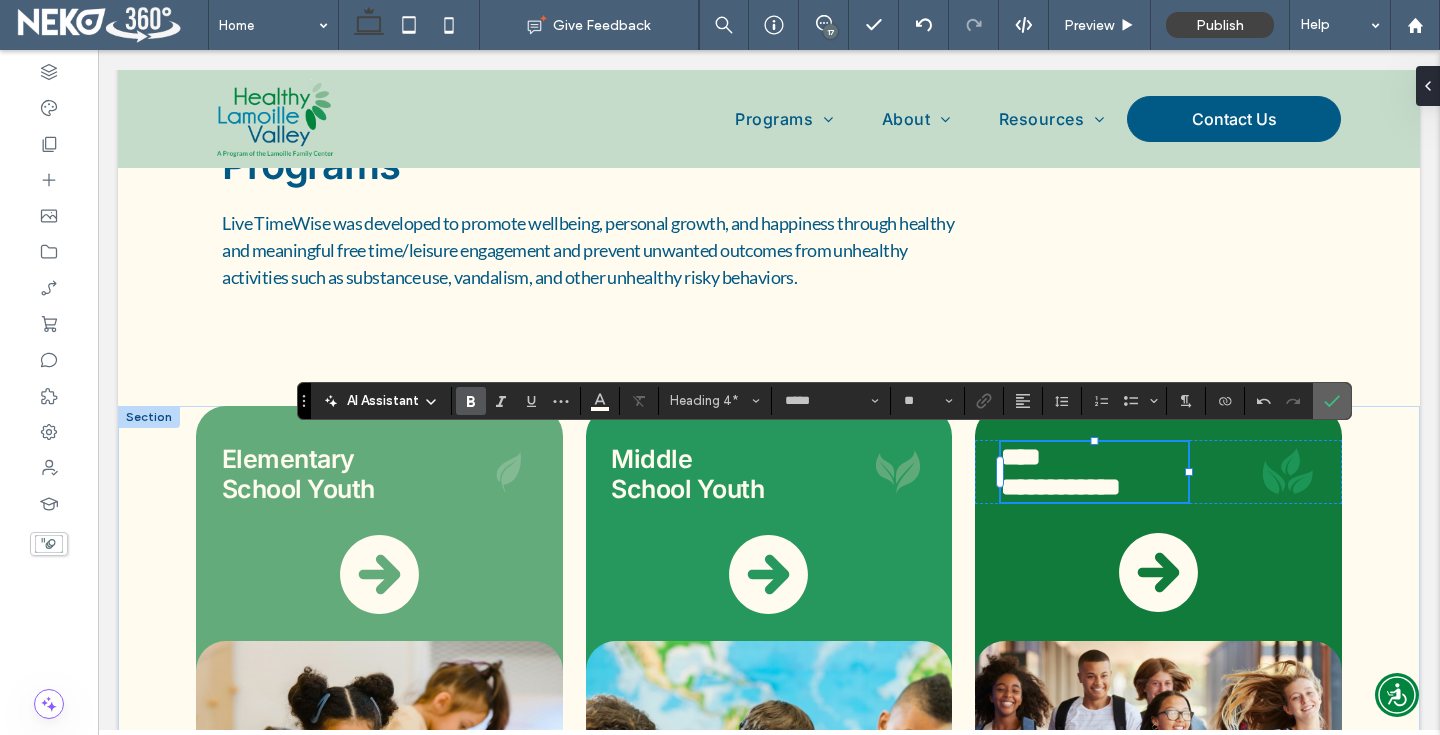 click 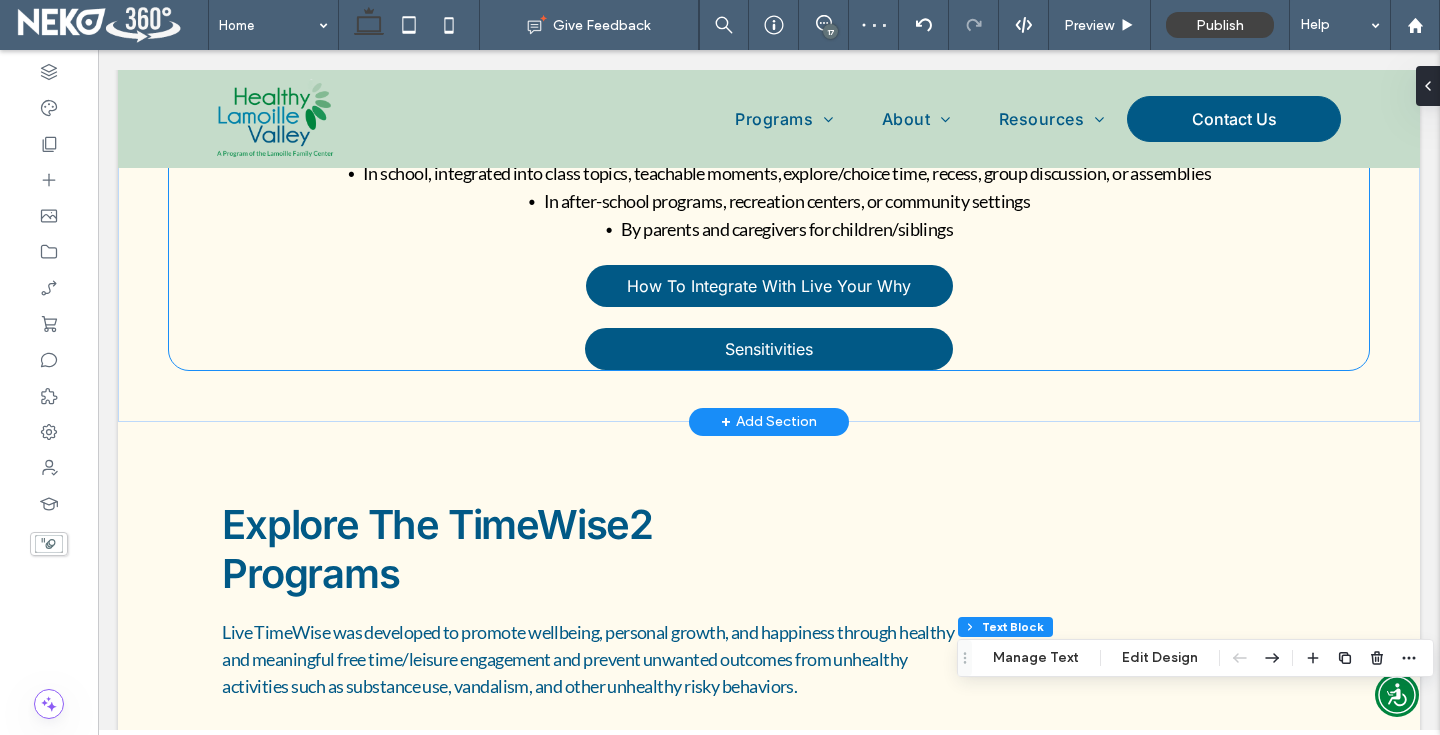 scroll, scrollTop: 2344, scrollLeft: 0, axis: vertical 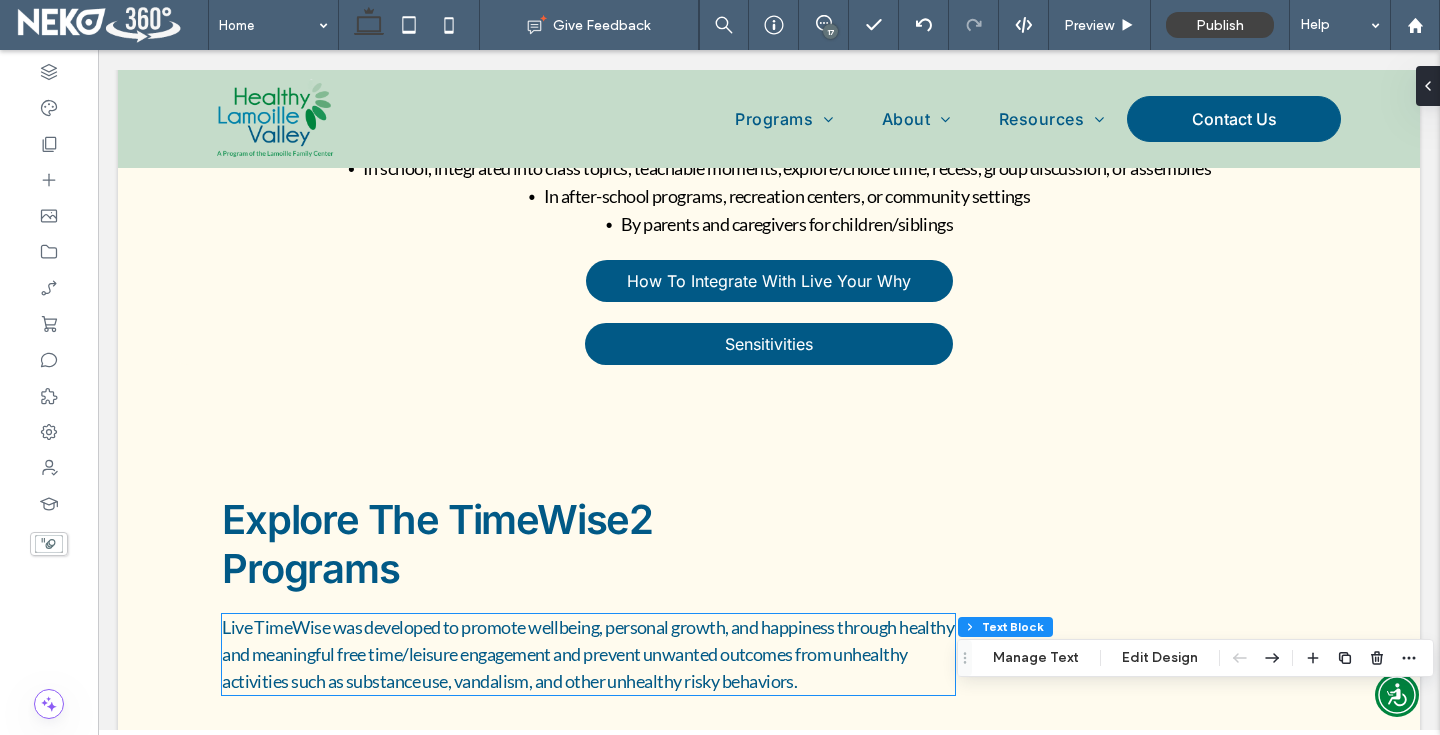 click on "Live TimeWise was developed to promote wellbeing, personal growth, and happiness through healthy and meaningful free time/leisure engagement and prevent unwanted outcomes from unhealthy activities such as substance use, vandalism, and other unhealthy risky behaviors." at bounding box center (588, 654) 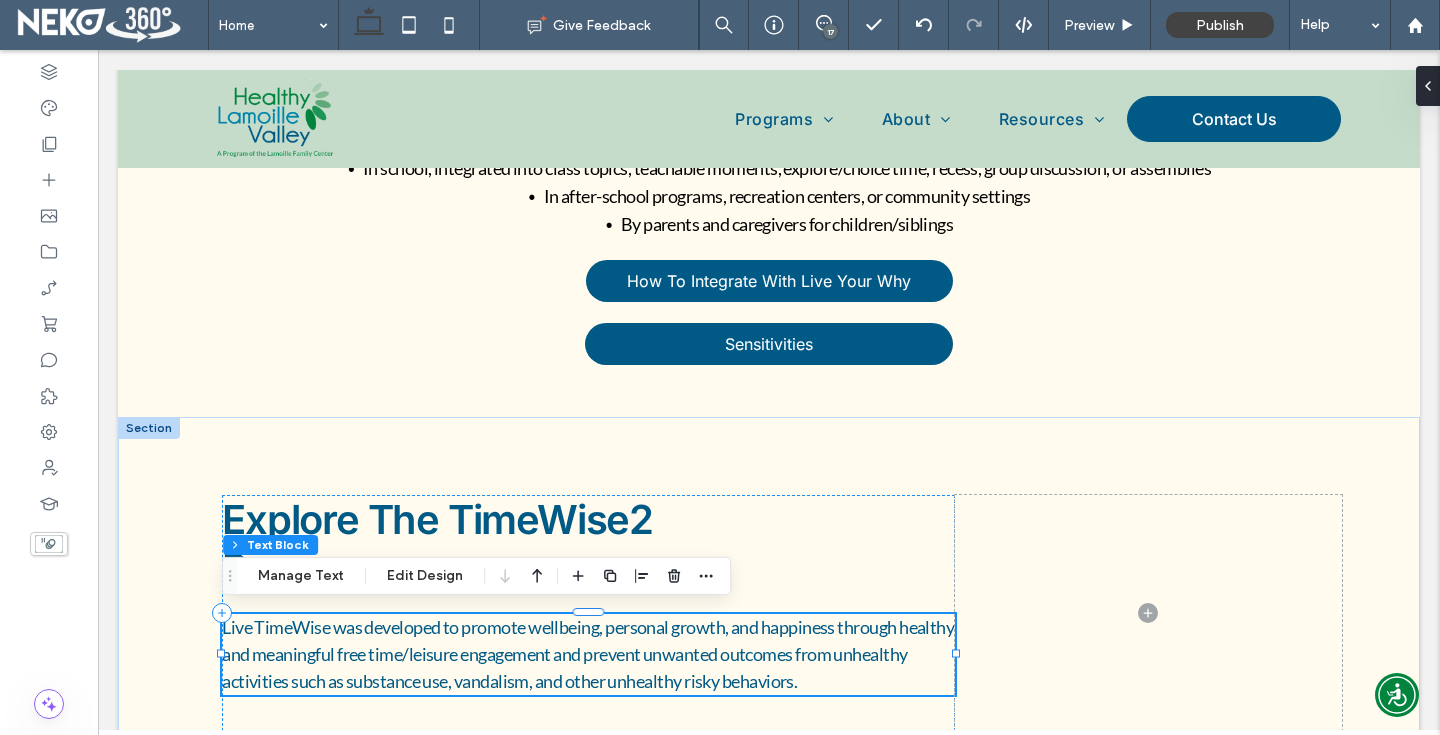 click on "Live TimeWise was developed to promote wellbeing, personal growth, and happiness through healthy and meaningful free time/leisure engagement and prevent unwanted outcomes from unhealthy activities such as substance use, vandalism, and other unhealthy risky behaviors." at bounding box center [588, 654] 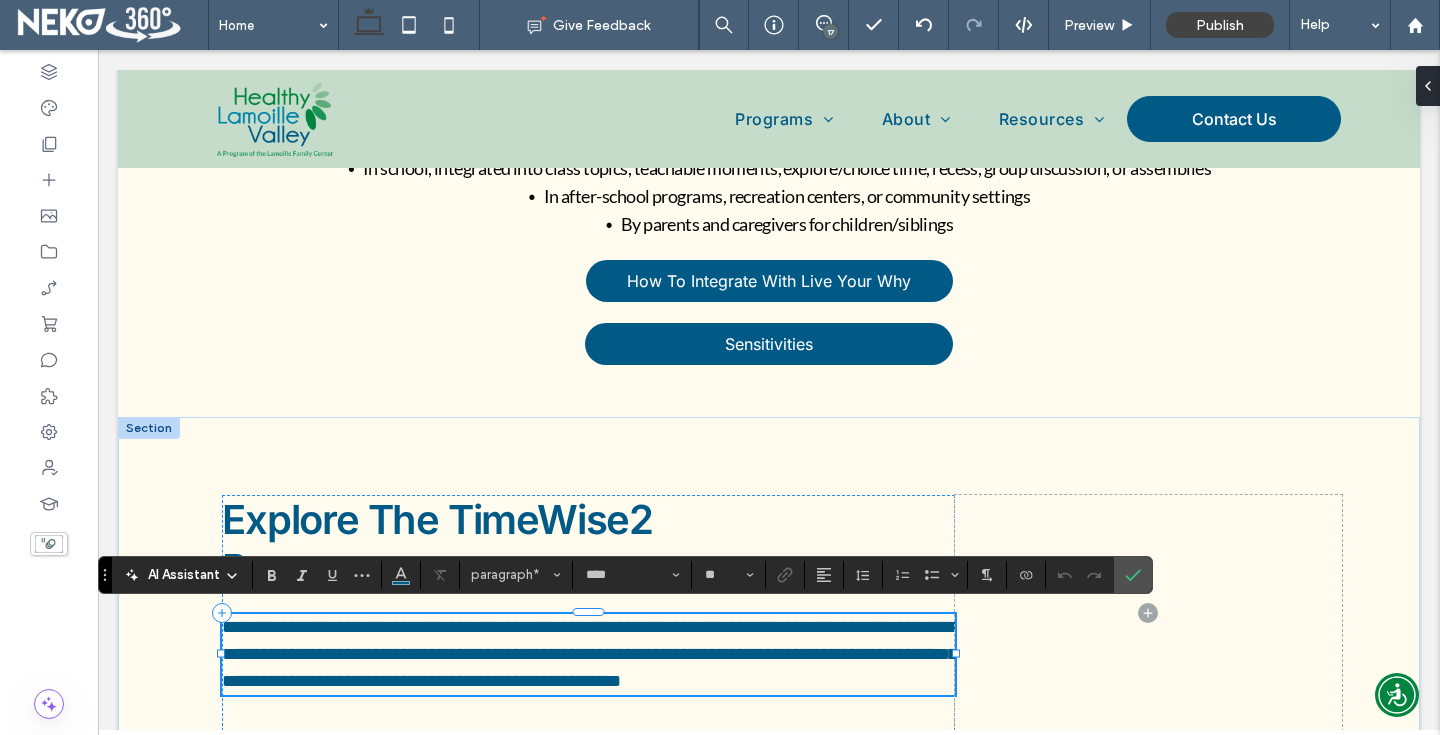 click on "**********" at bounding box center (589, 654) 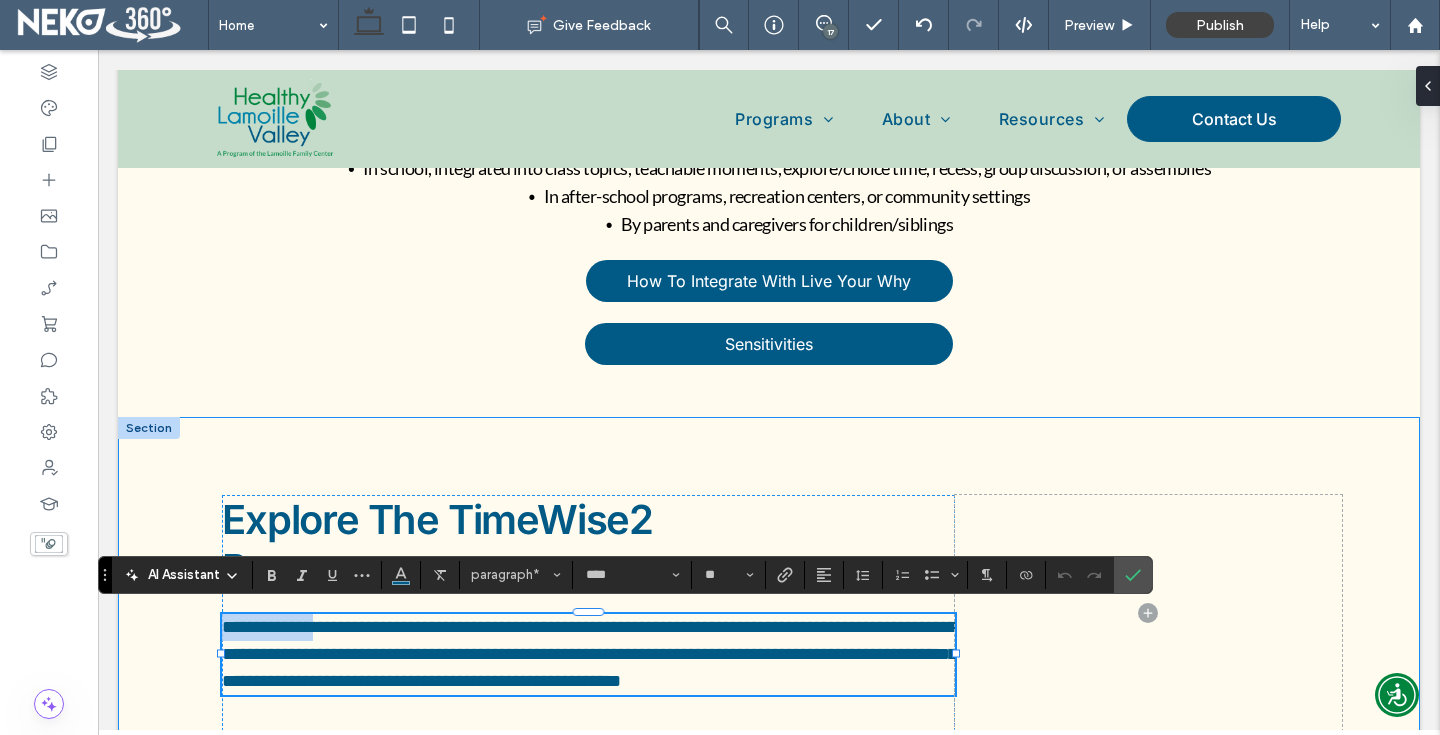 drag, startPoint x: 328, startPoint y: 621, endPoint x: 176, endPoint y: 617, distance: 152.05263 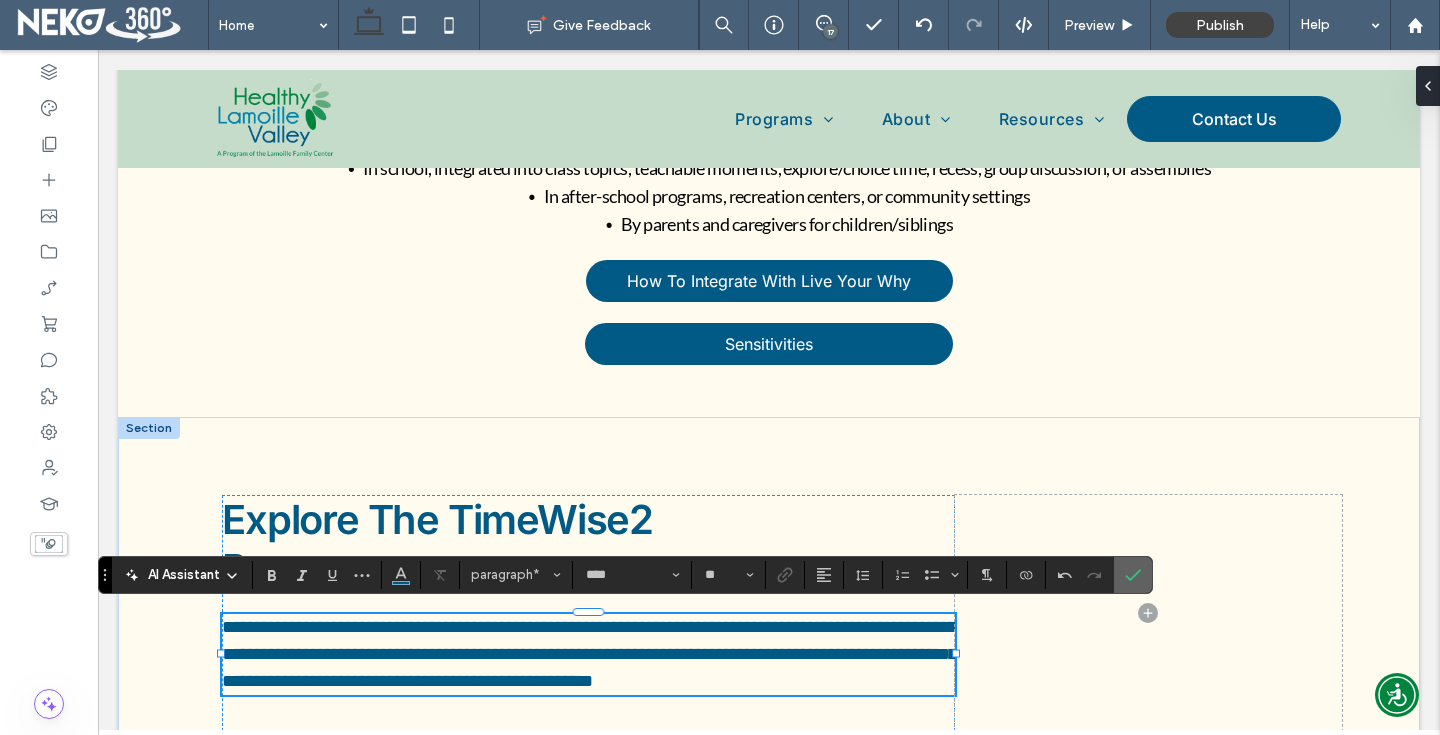 click 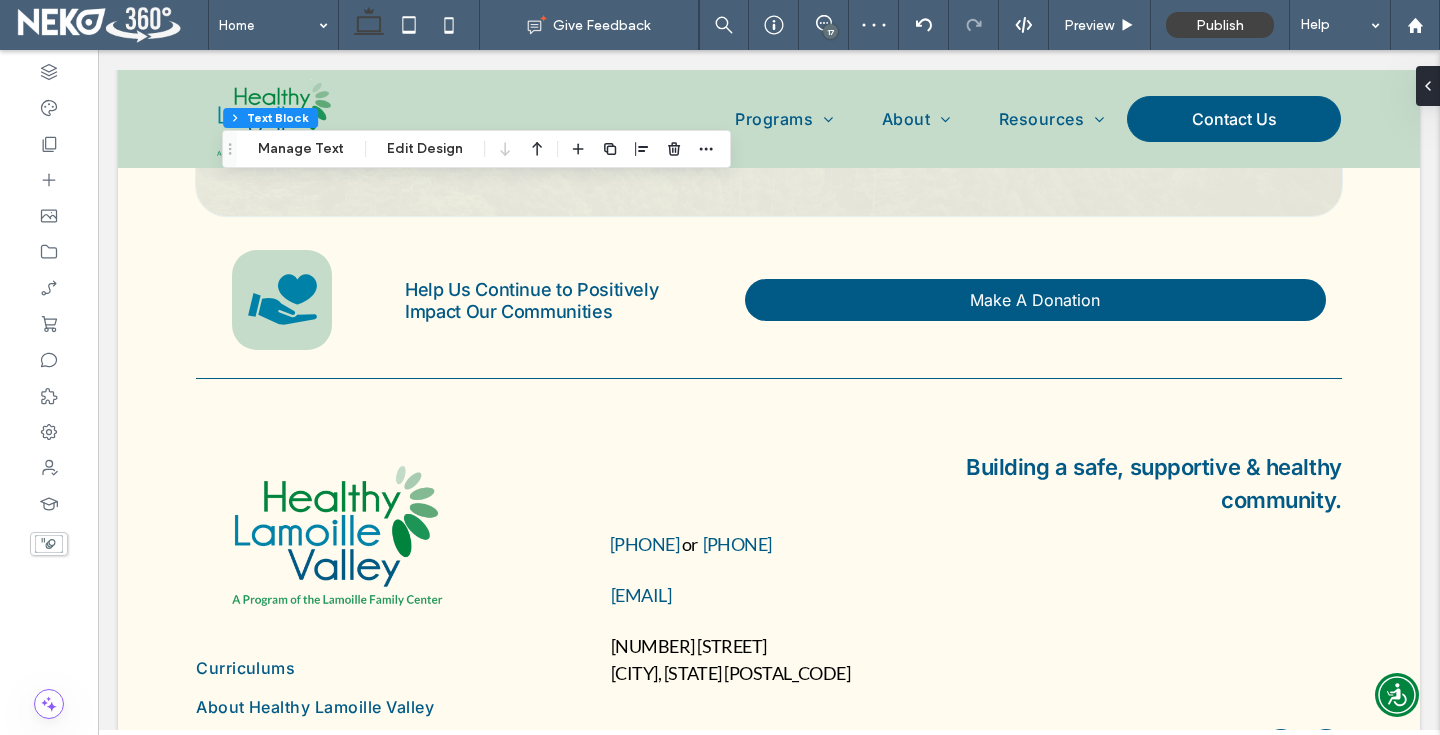 scroll, scrollTop: 5077, scrollLeft: 0, axis: vertical 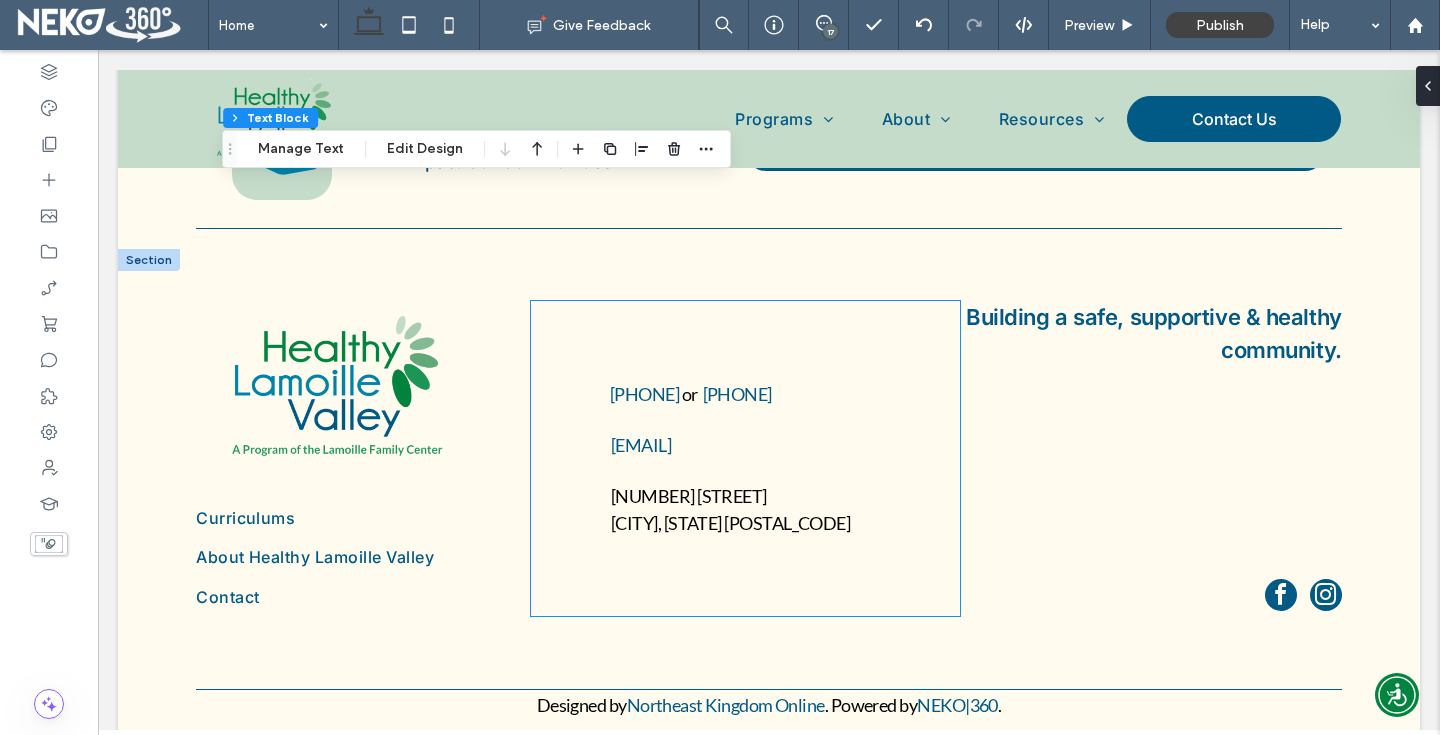 click on "802-888-5229
or
1-800-639-1932
info@lamoillefamilycenter.org
480 Cady’s Falls Road Morrisville, Vermont 05661" at bounding box center (745, 458) 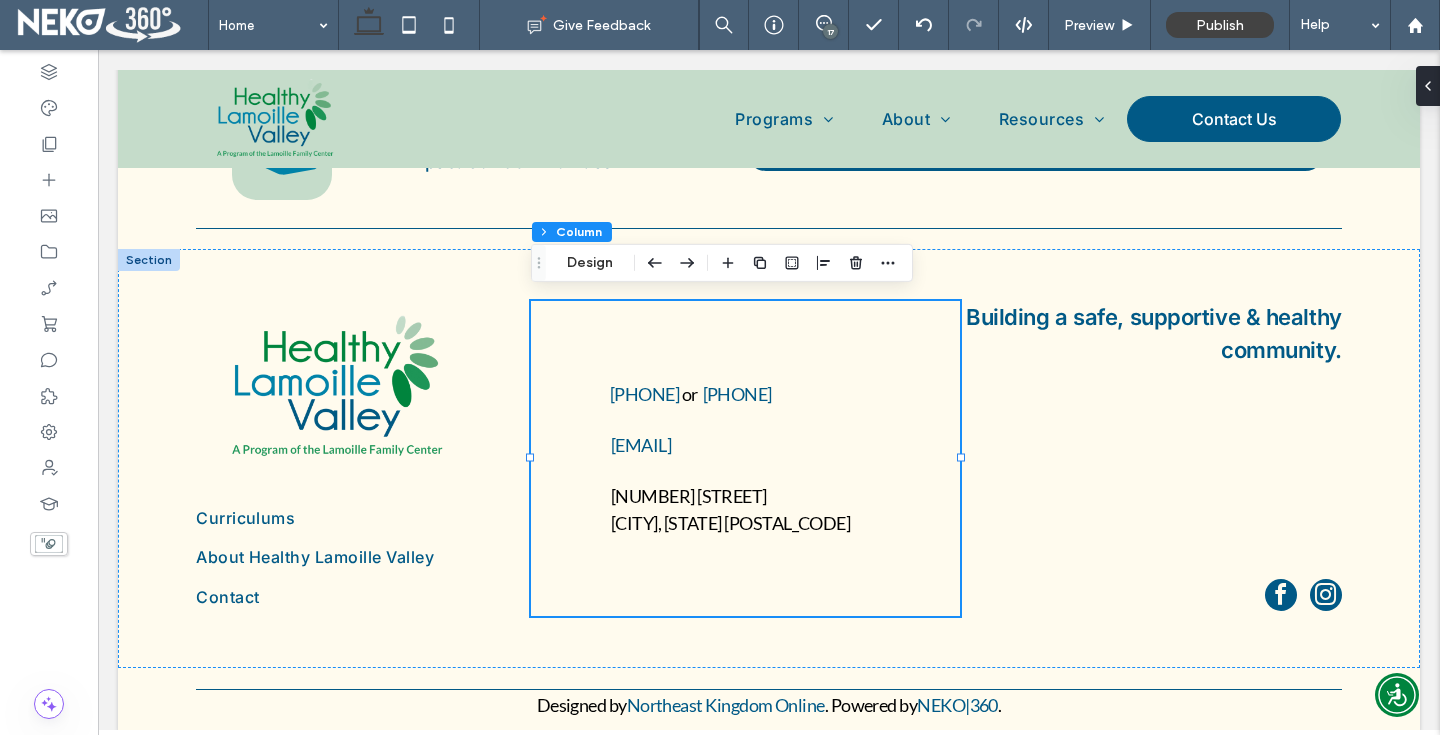 click on "802-888-5229
or
1-800-639-1932
info@lamoillefamilycenter.org
480 Cady’s Falls Road Morrisville, Vermont 05661" at bounding box center [745, 458] 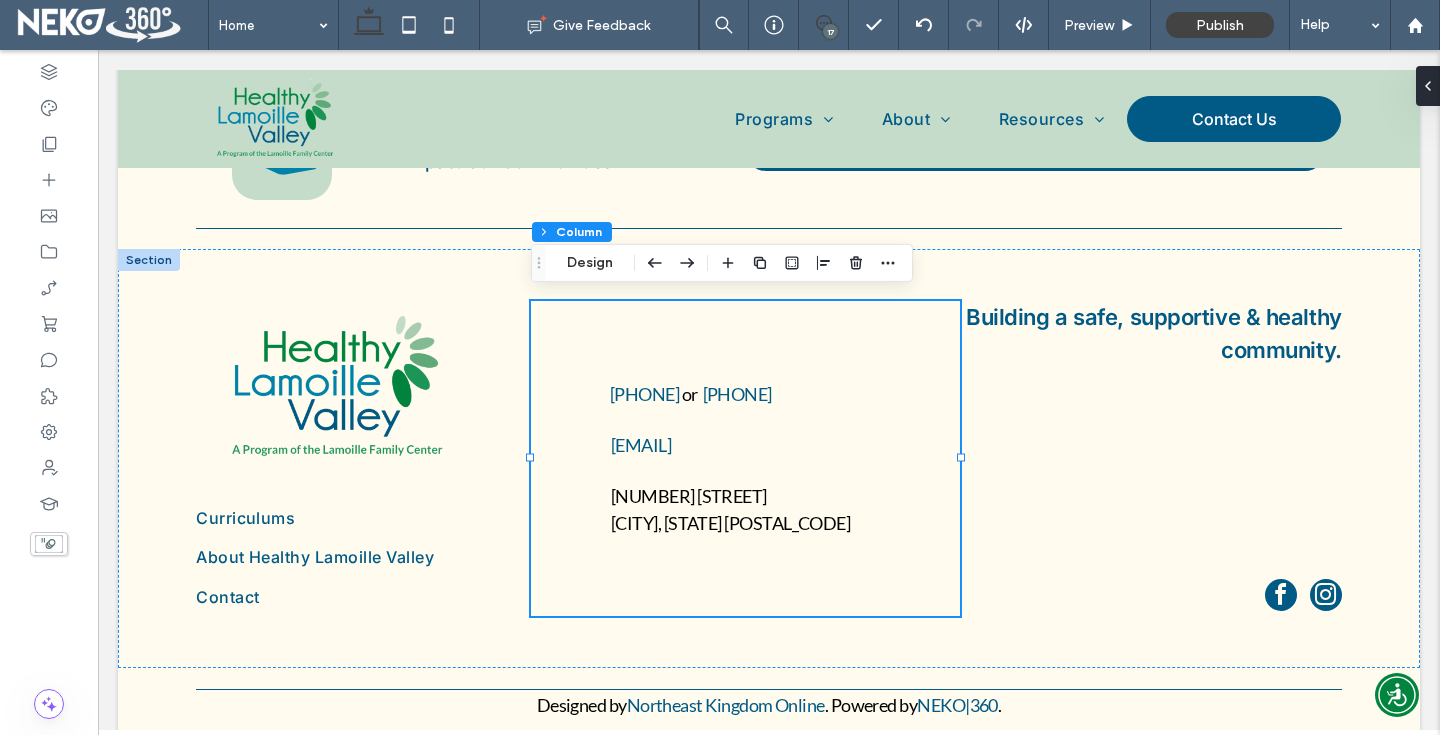 click 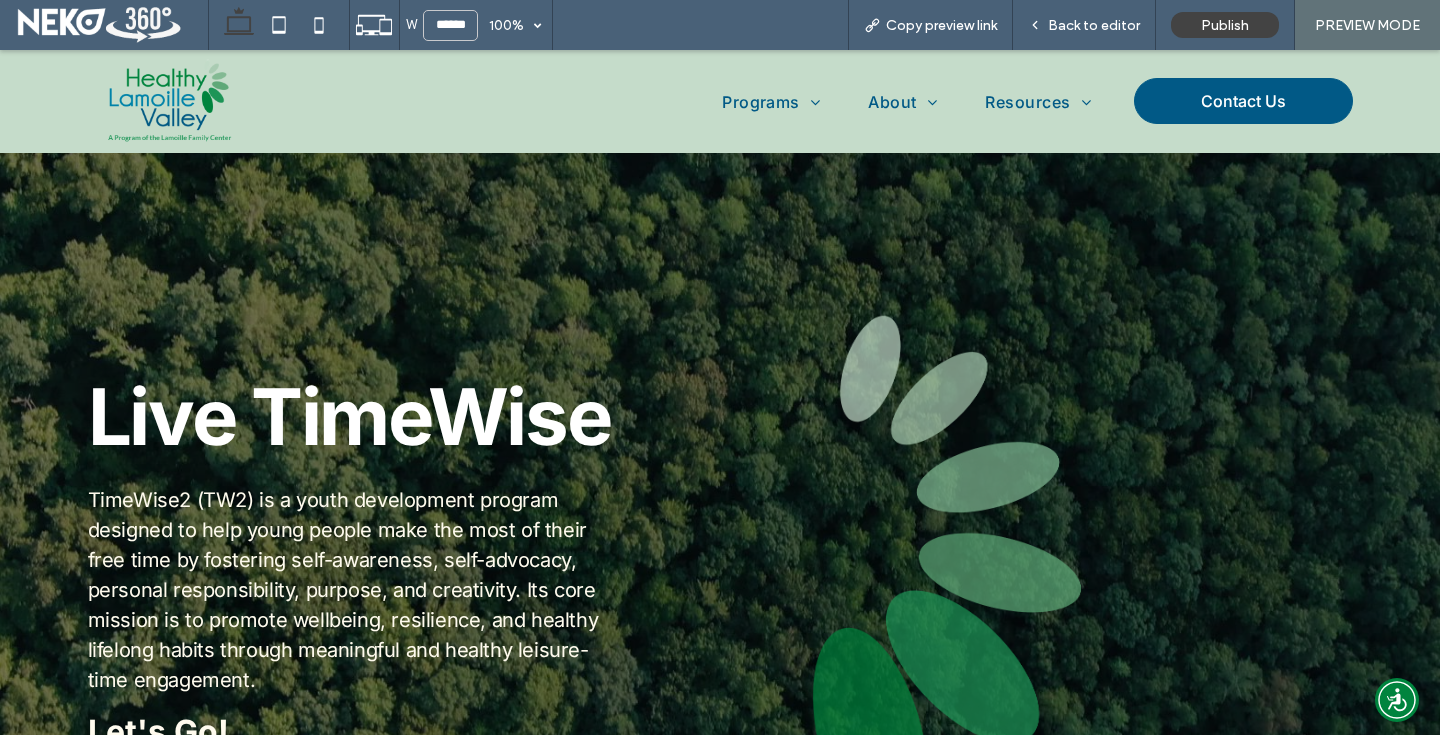scroll, scrollTop: 0, scrollLeft: 0, axis: both 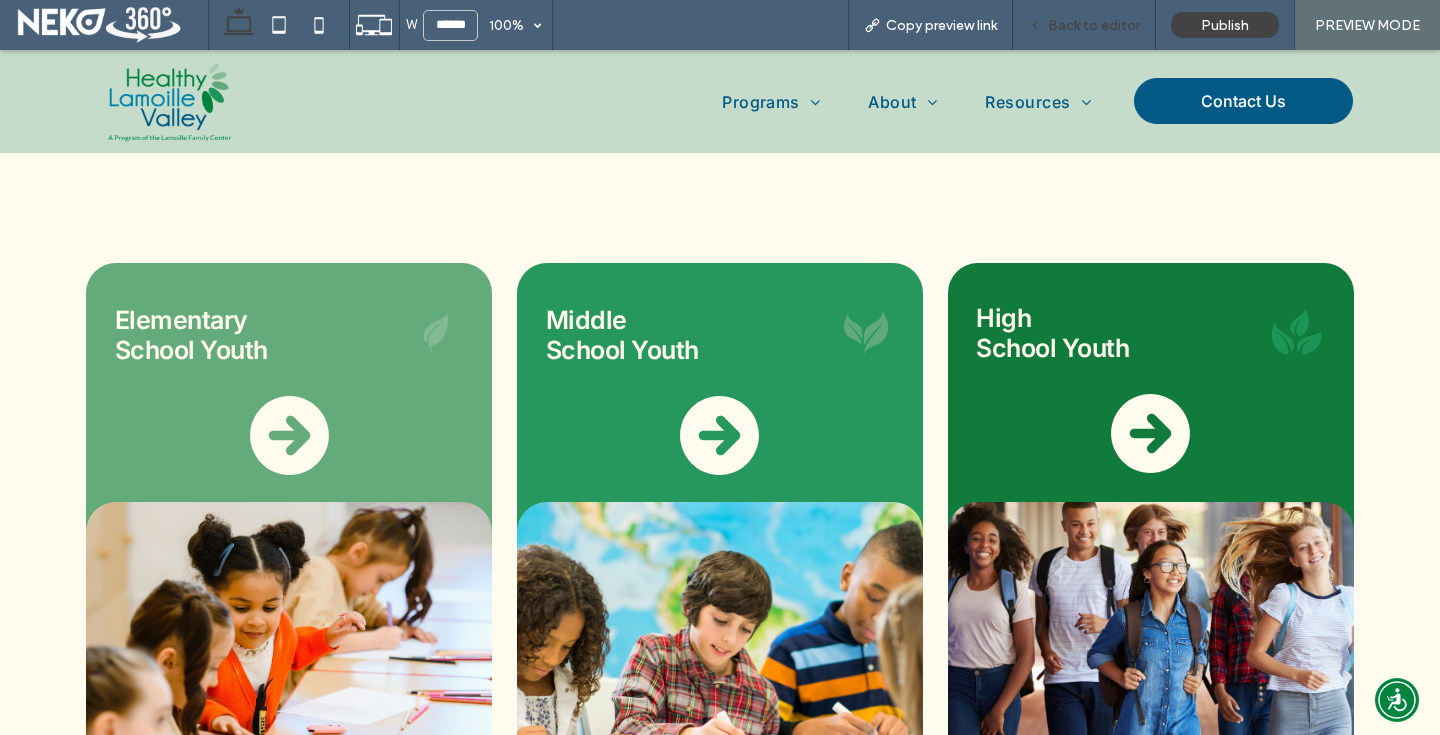 click on "Back to editor" at bounding box center (1084, 25) 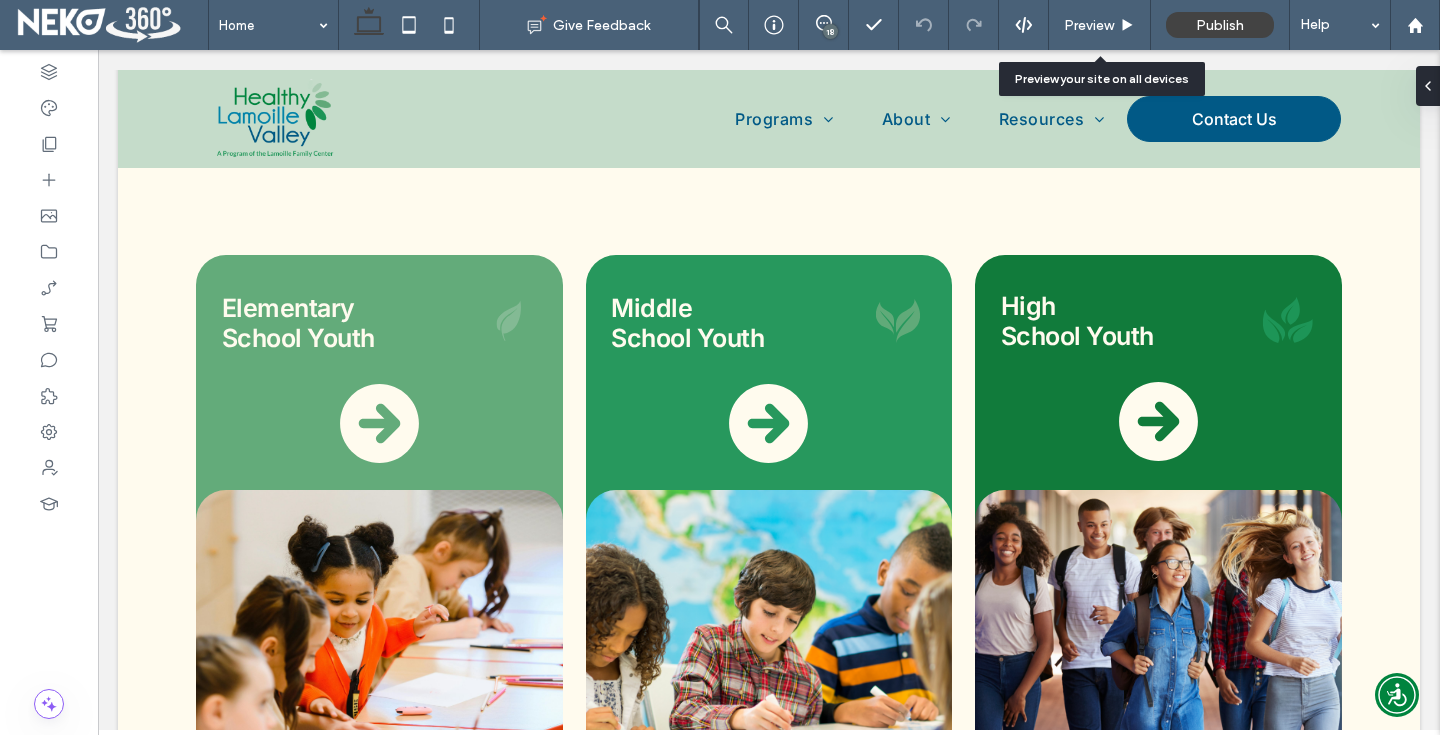 scroll, scrollTop: 2892, scrollLeft: 0, axis: vertical 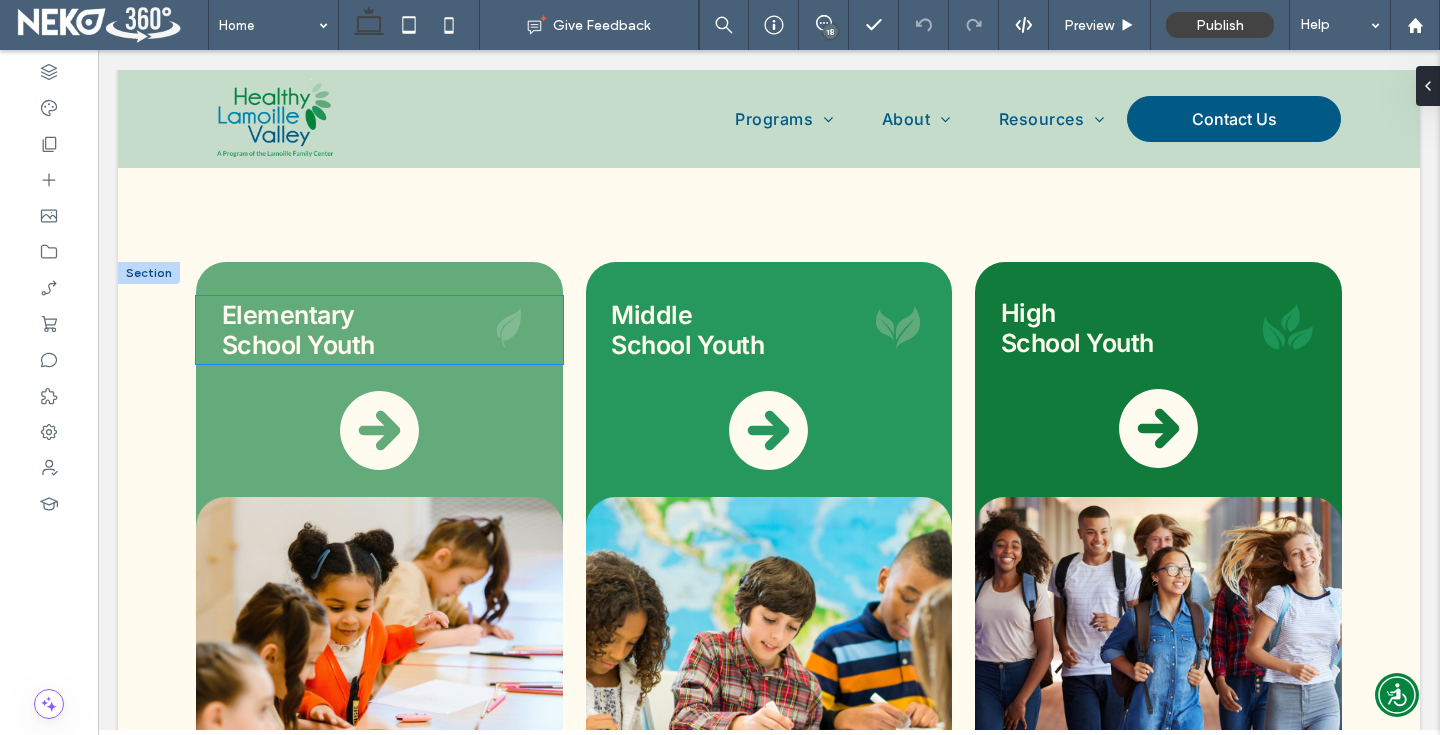 click on "Elementary School Youth" at bounding box center (298, 330) 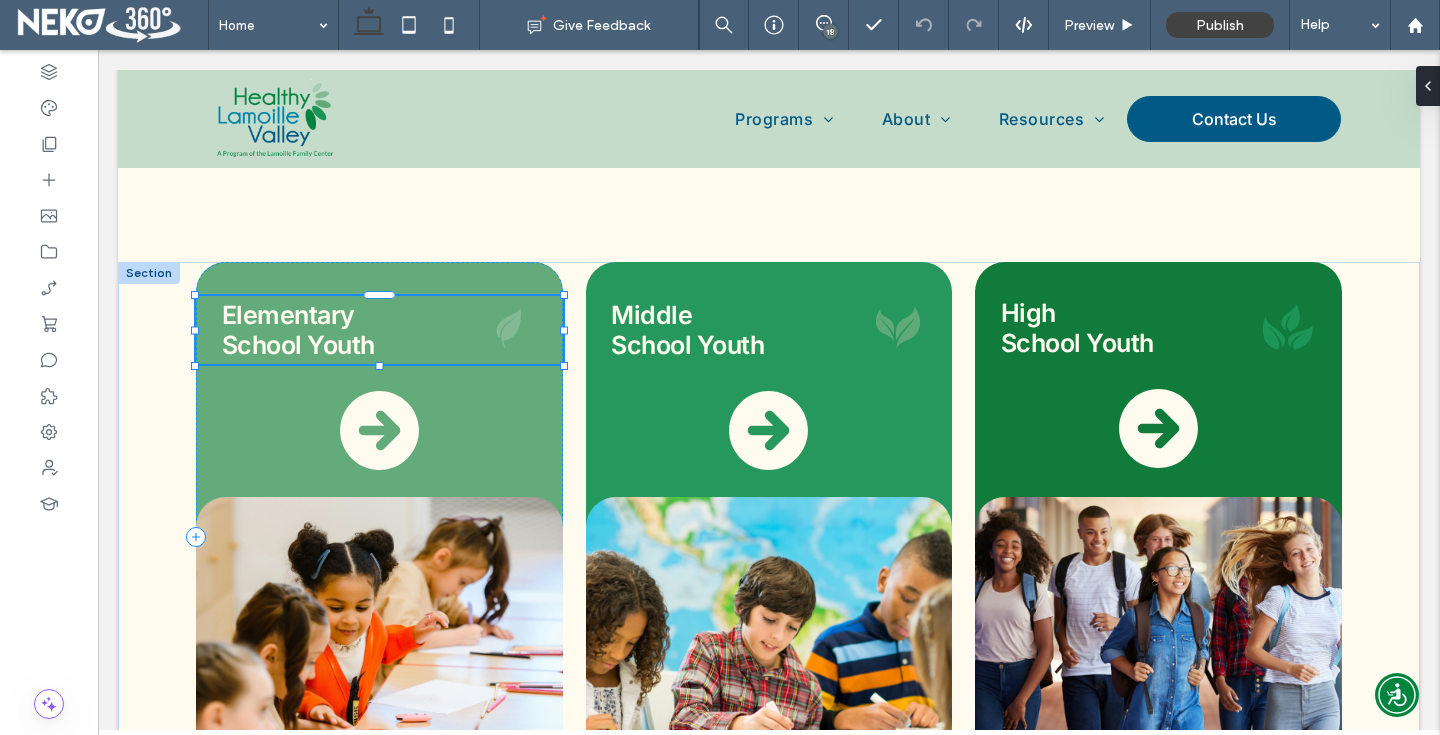click on "Elementary School Youth" at bounding box center [298, 330] 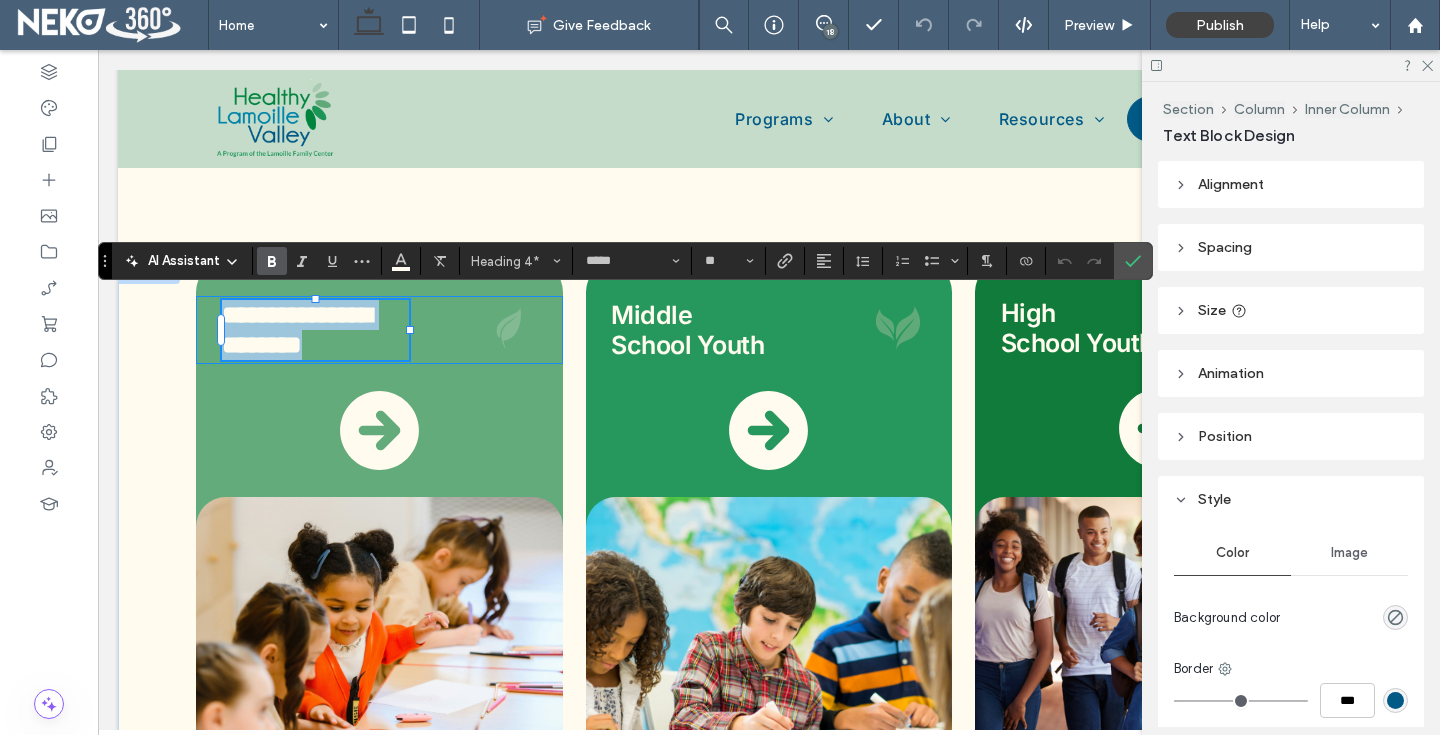 click on "**********" at bounding box center [297, 329] 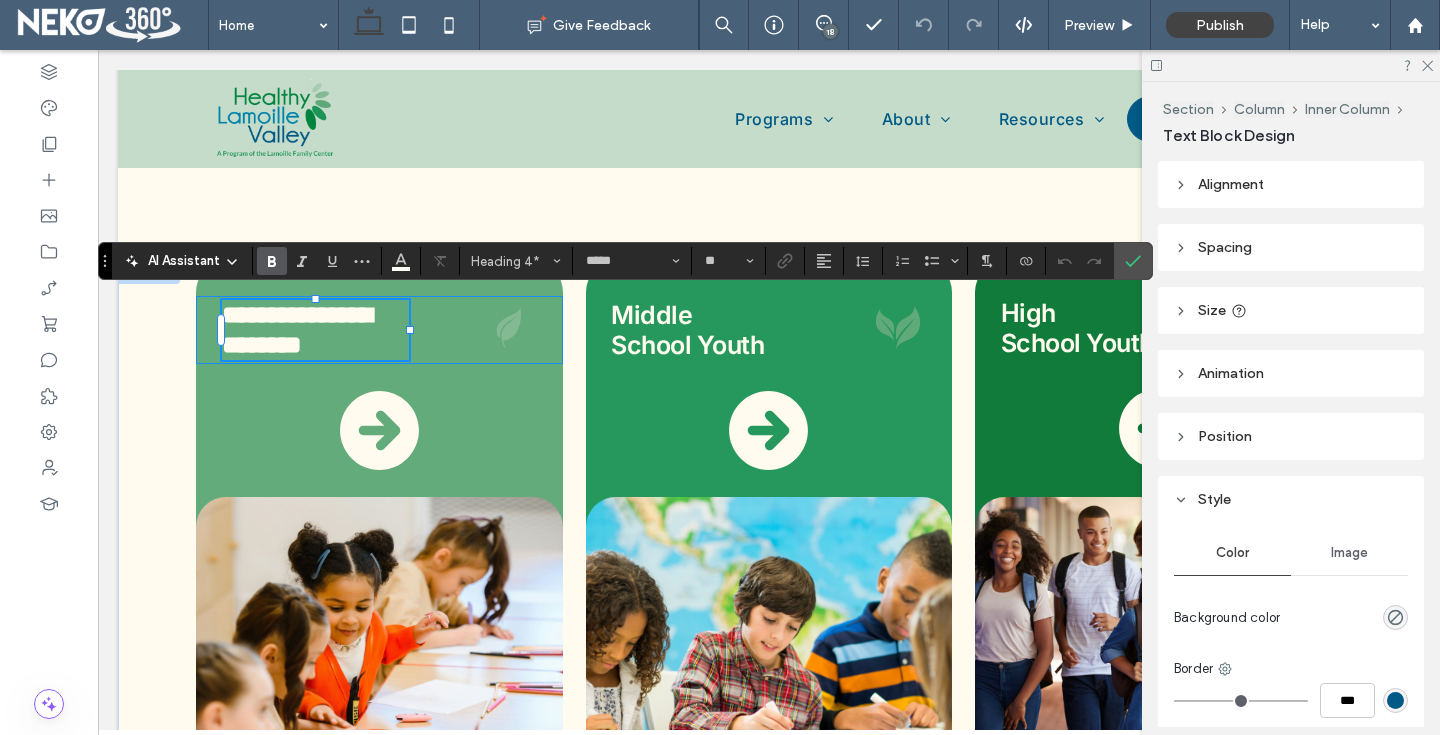 click on "**********" at bounding box center (297, 329) 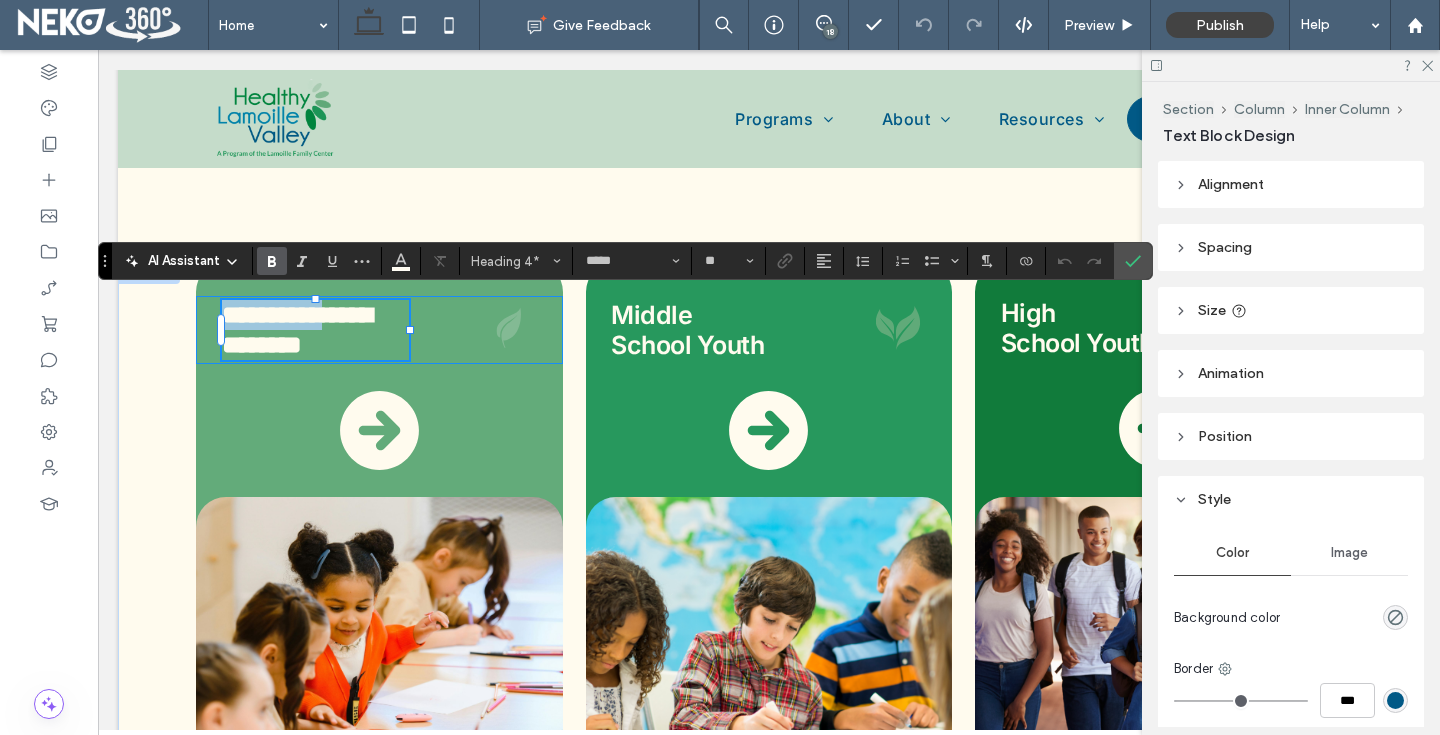 click on "**********" at bounding box center [297, 329] 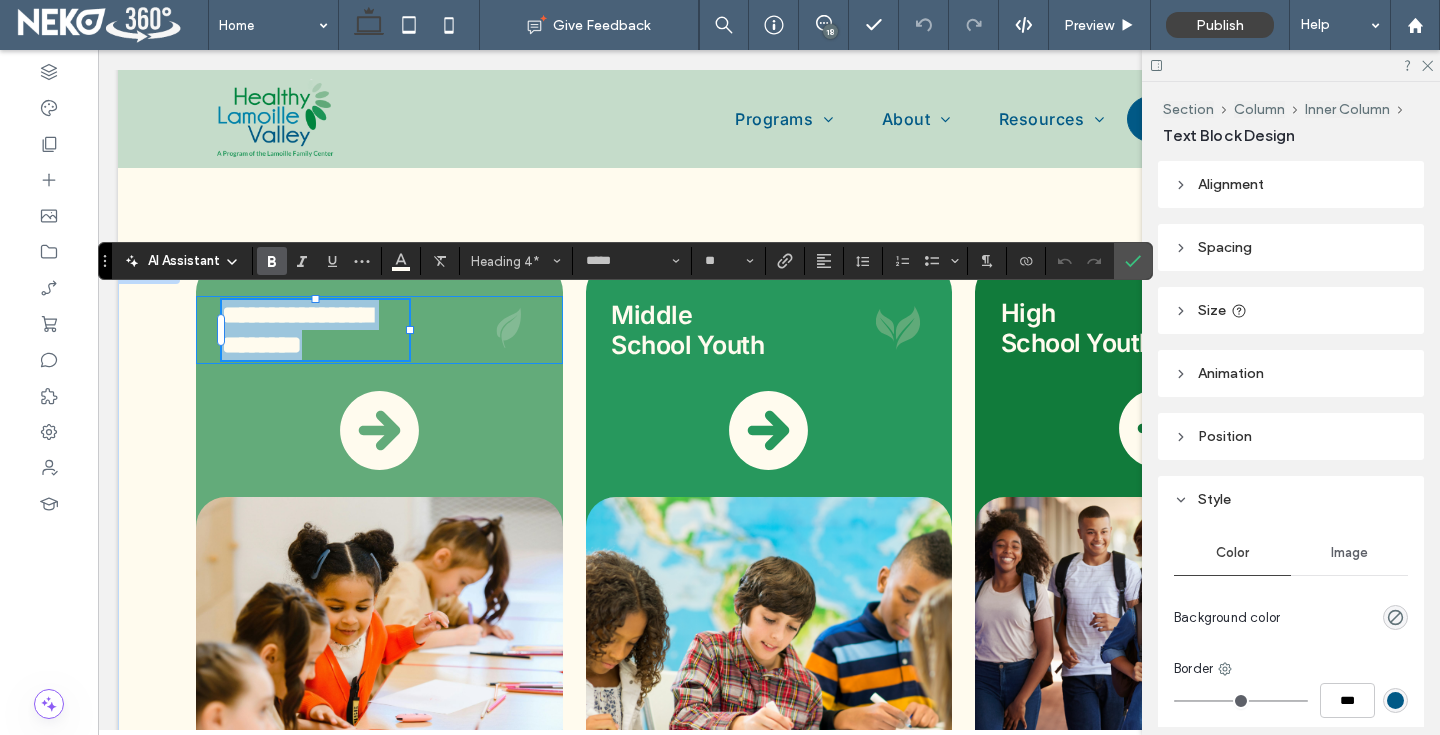 click on "**********" at bounding box center (297, 329) 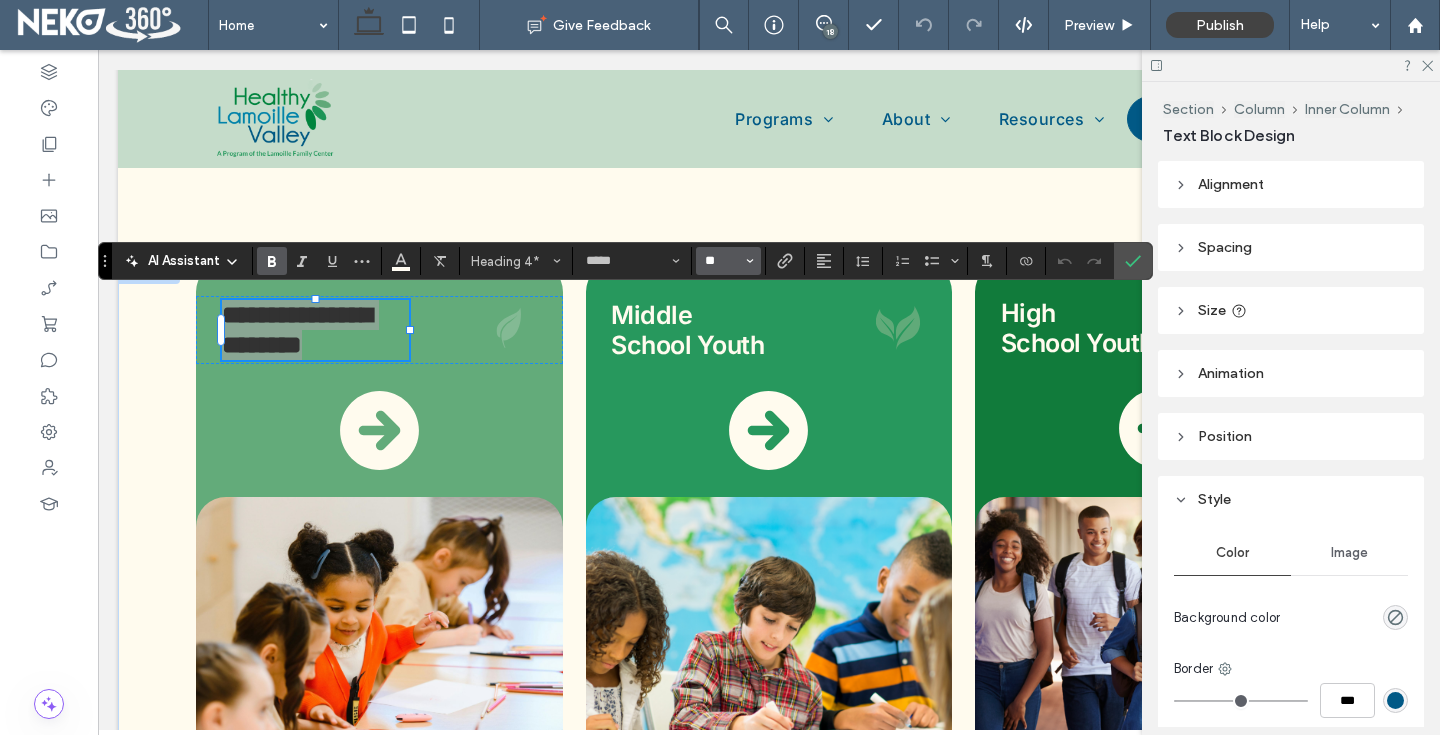 click on "**" at bounding box center (722, 261) 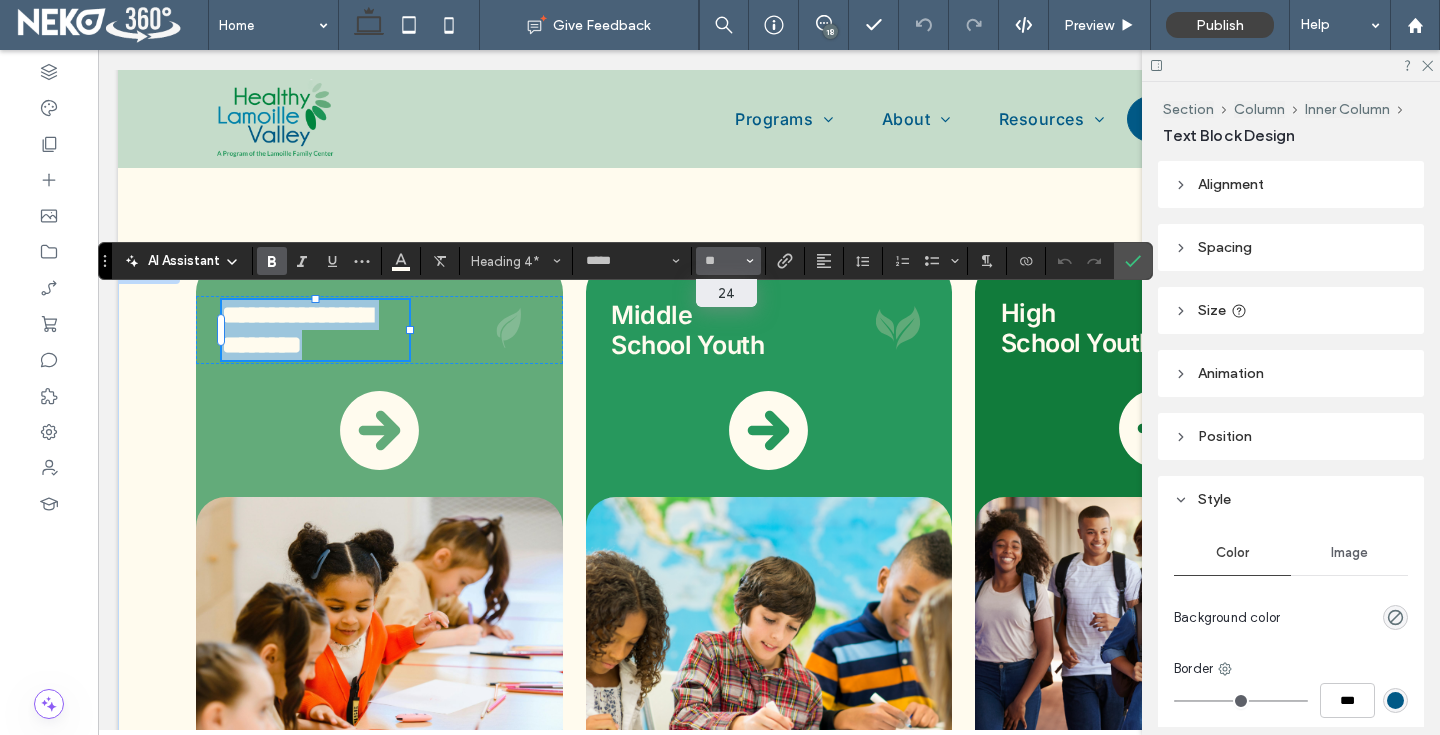 type on "**" 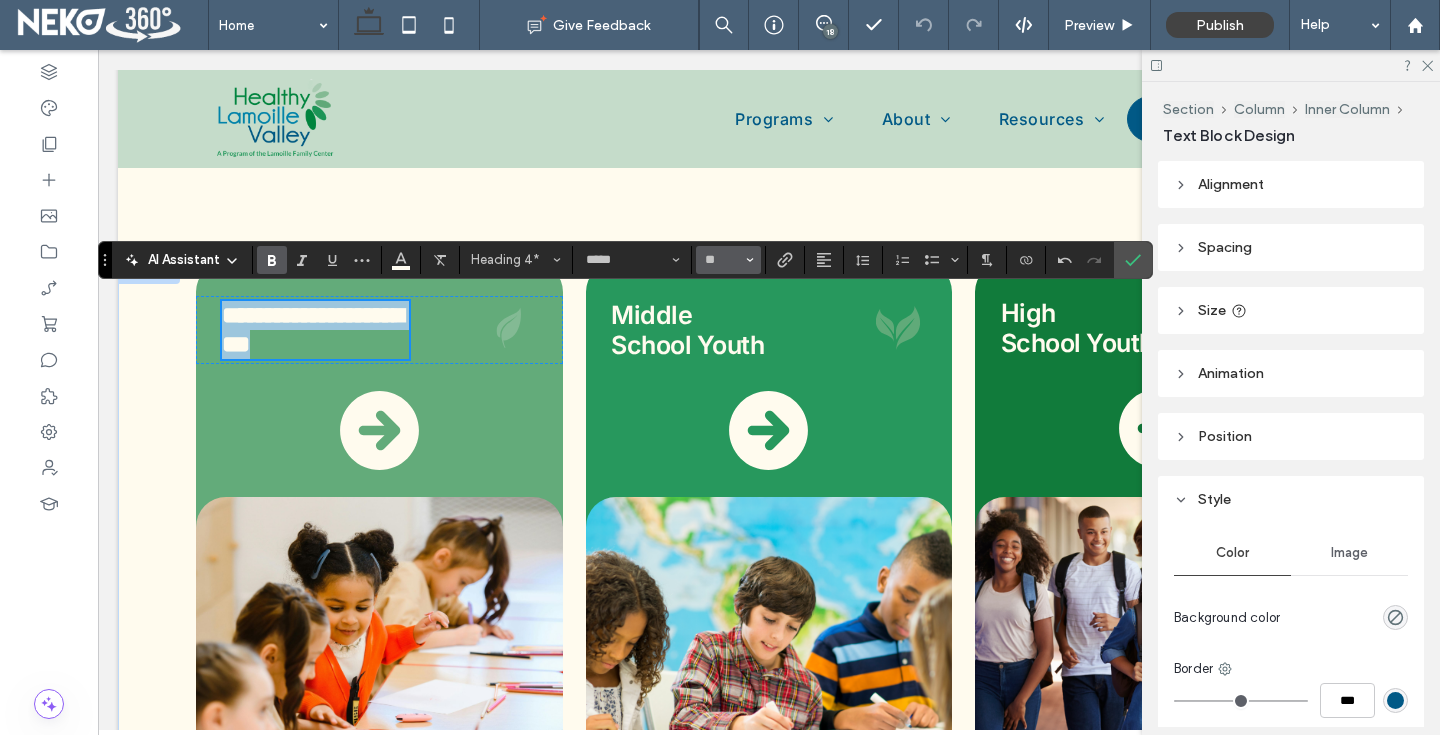 scroll, scrollTop: 2893, scrollLeft: 0, axis: vertical 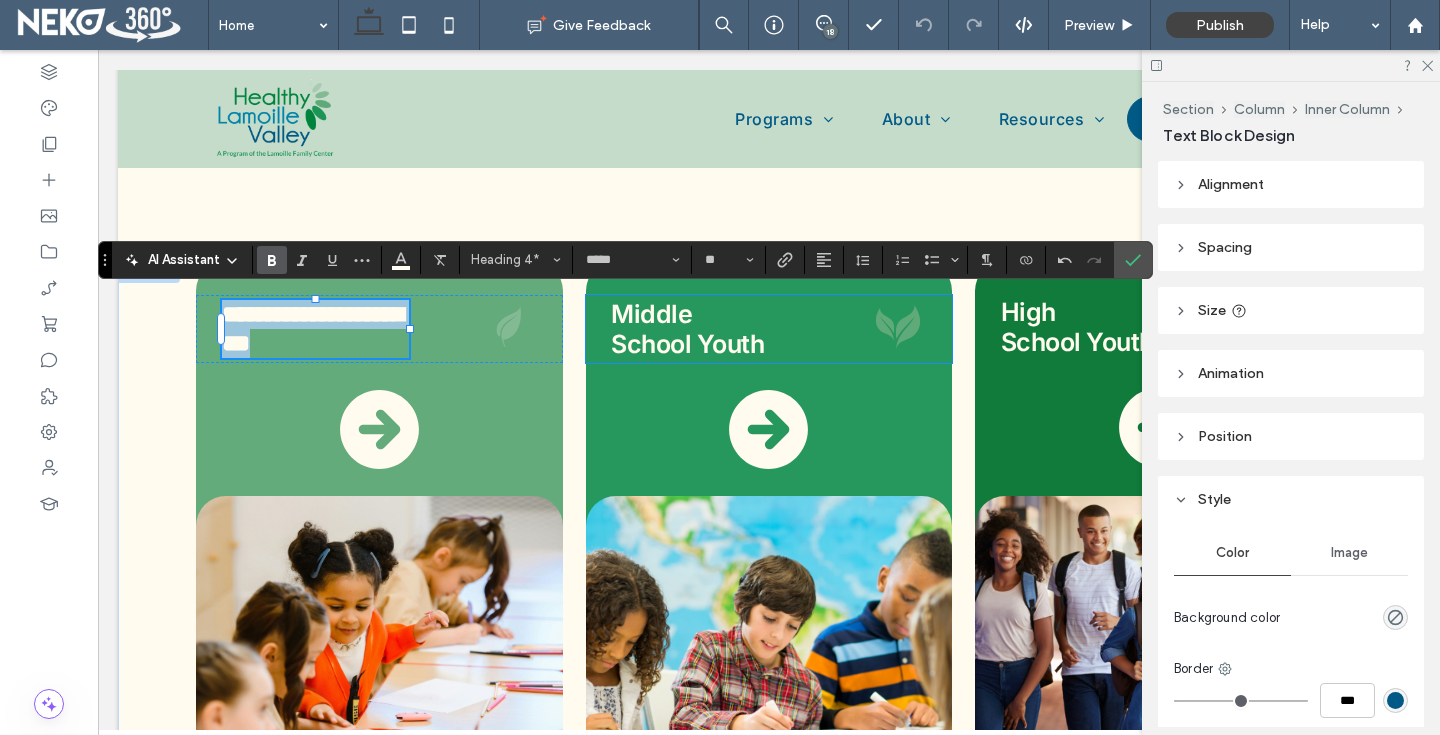 click on "Middle" at bounding box center (704, 314) 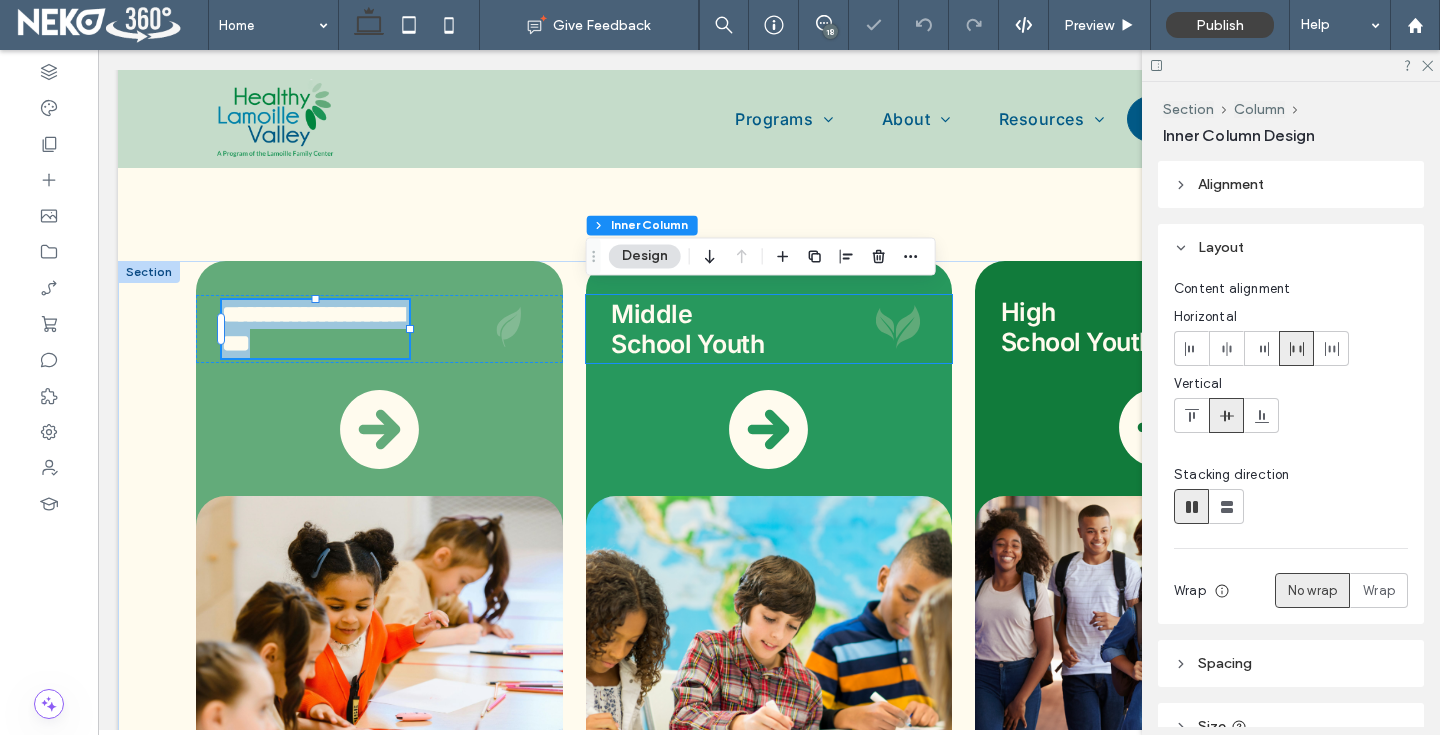 type on "**" 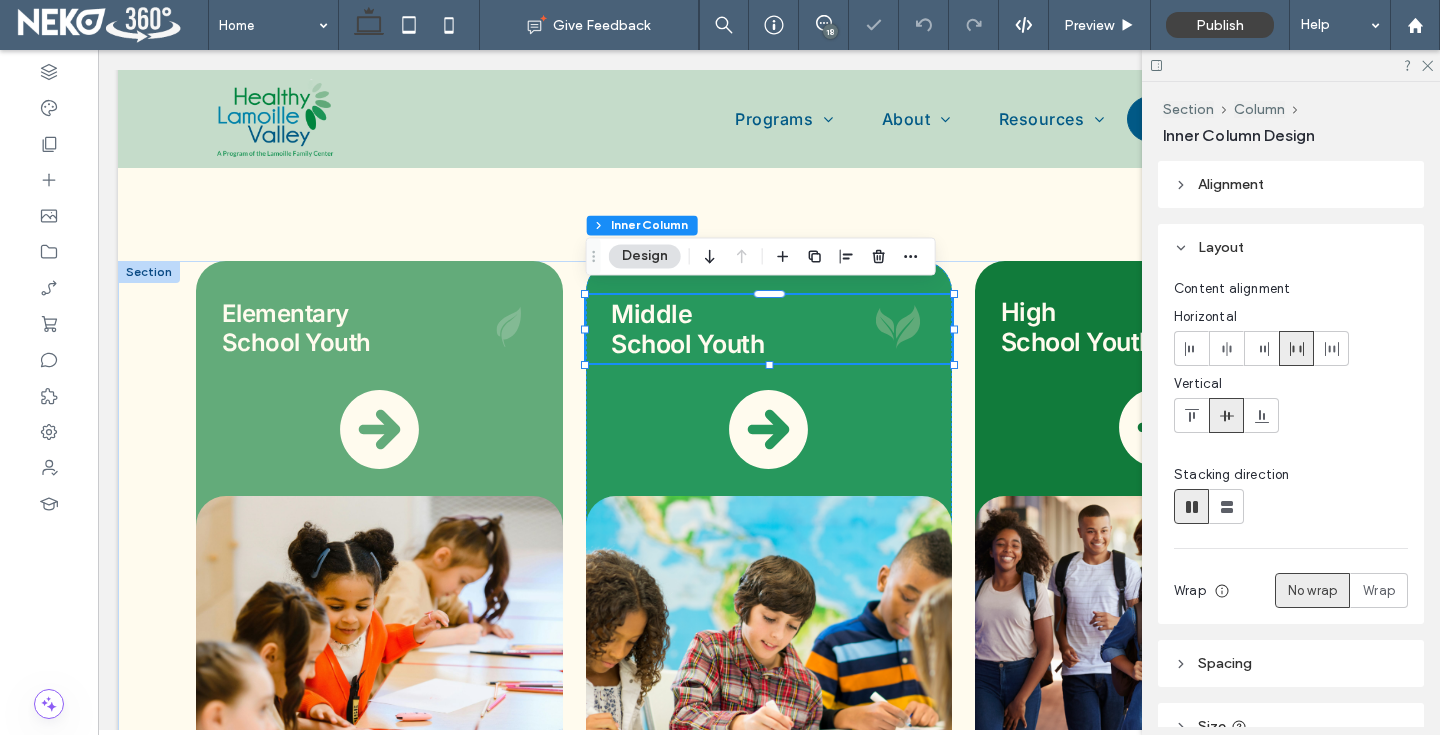 click on "Middle" at bounding box center [704, 314] 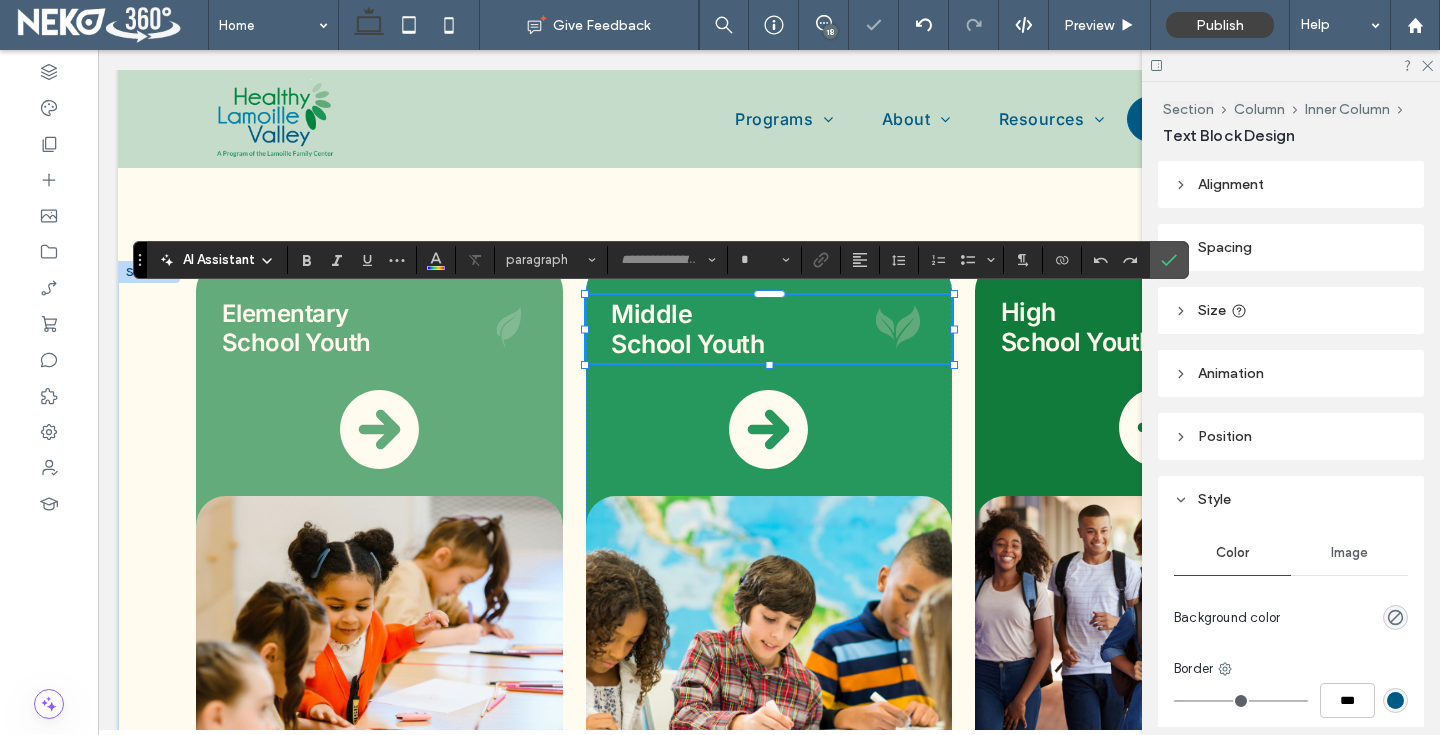 type on "*****" 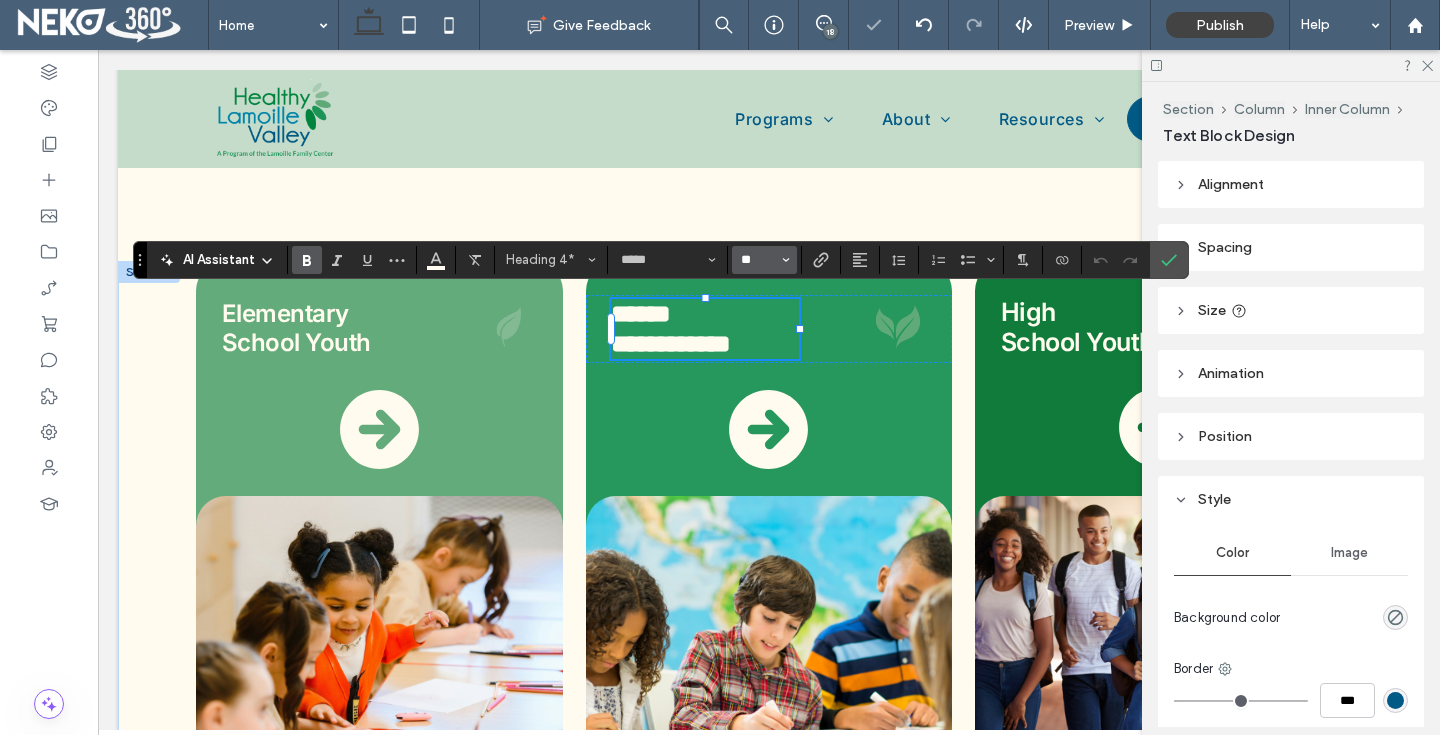 click on "**" at bounding box center (758, 260) 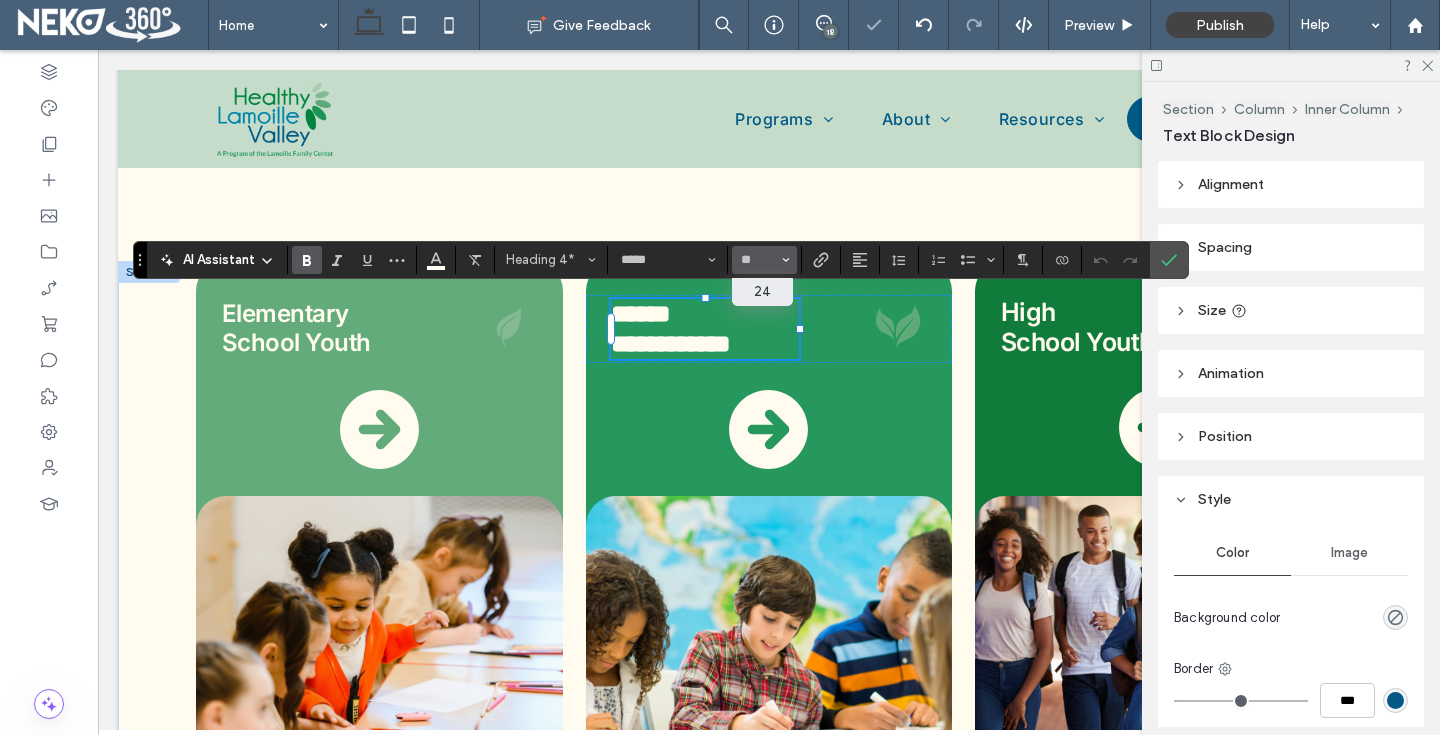 type on "**" 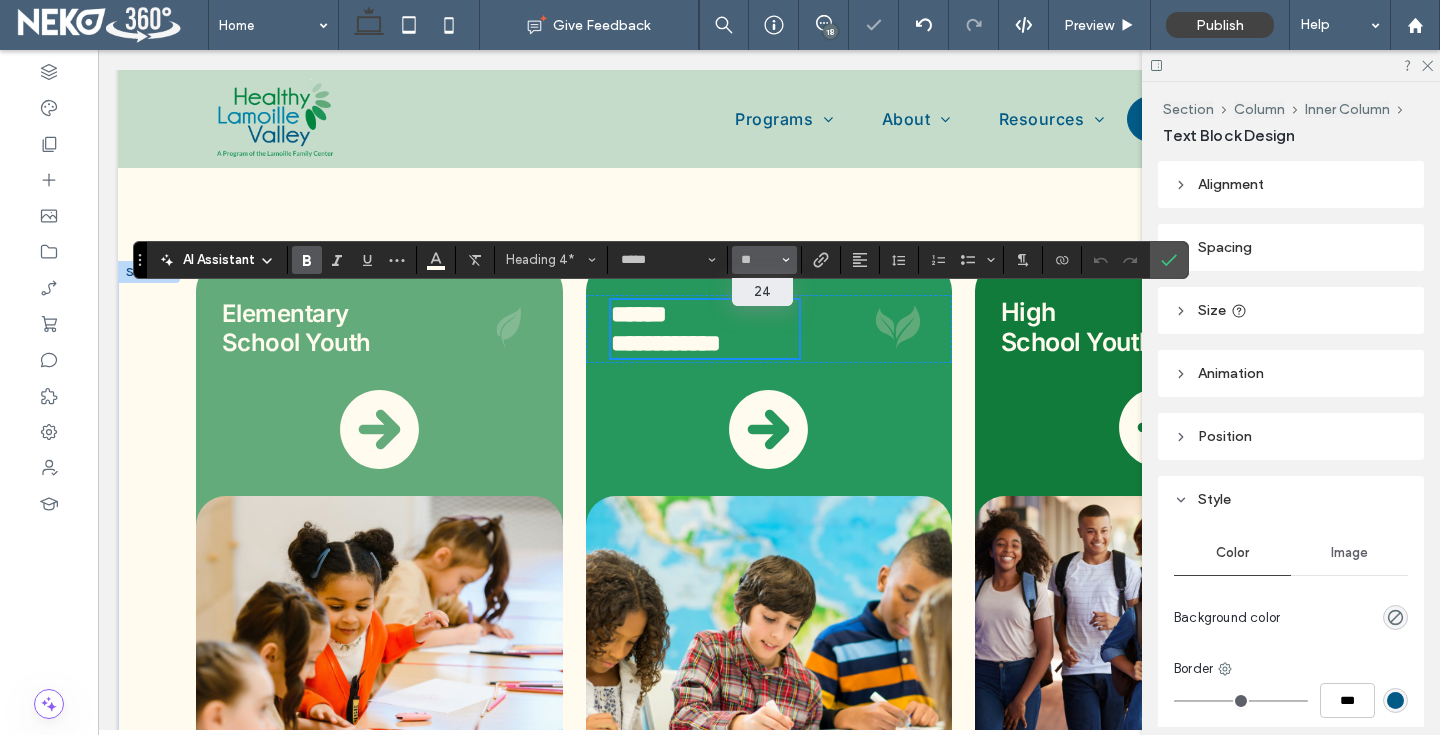 scroll, scrollTop: 2895, scrollLeft: 0, axis: vertical 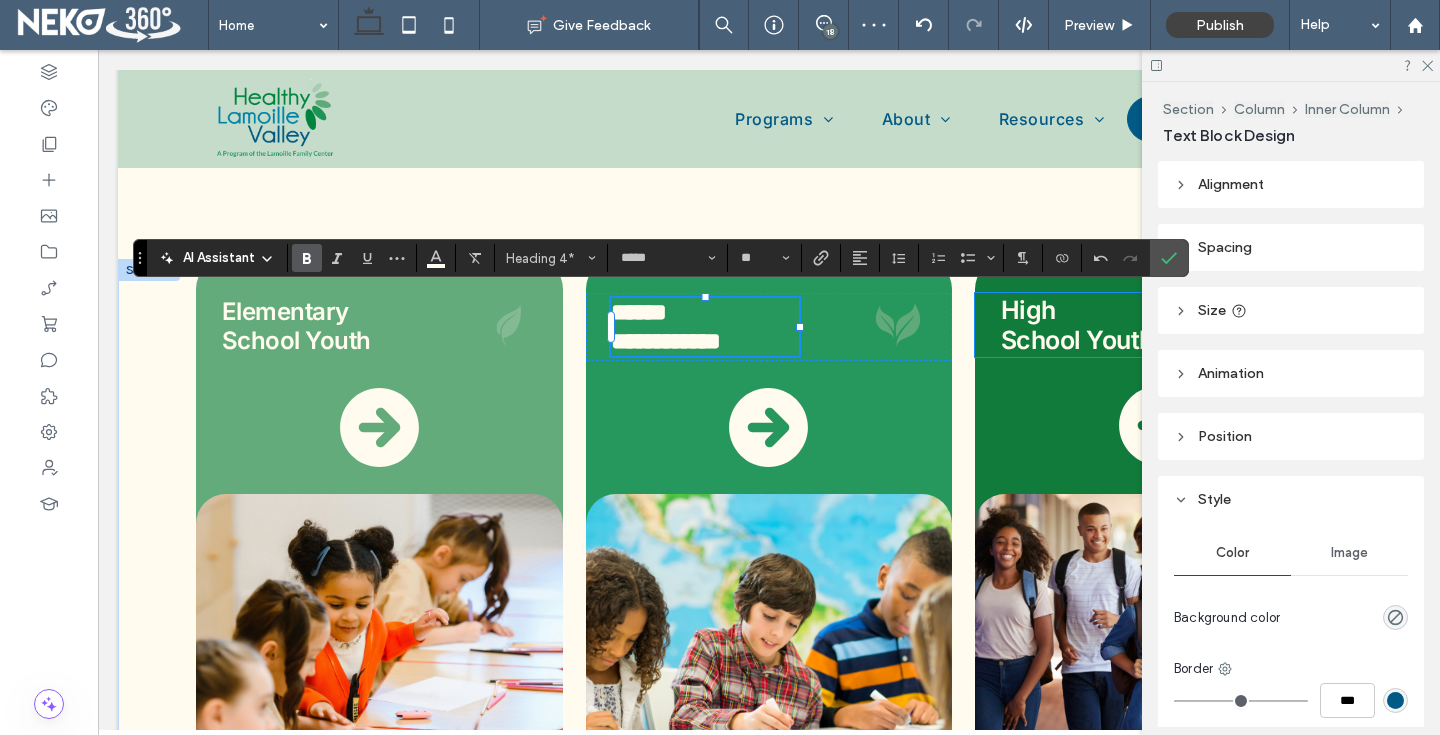 click on "High" at bounding box center (1028, 310) 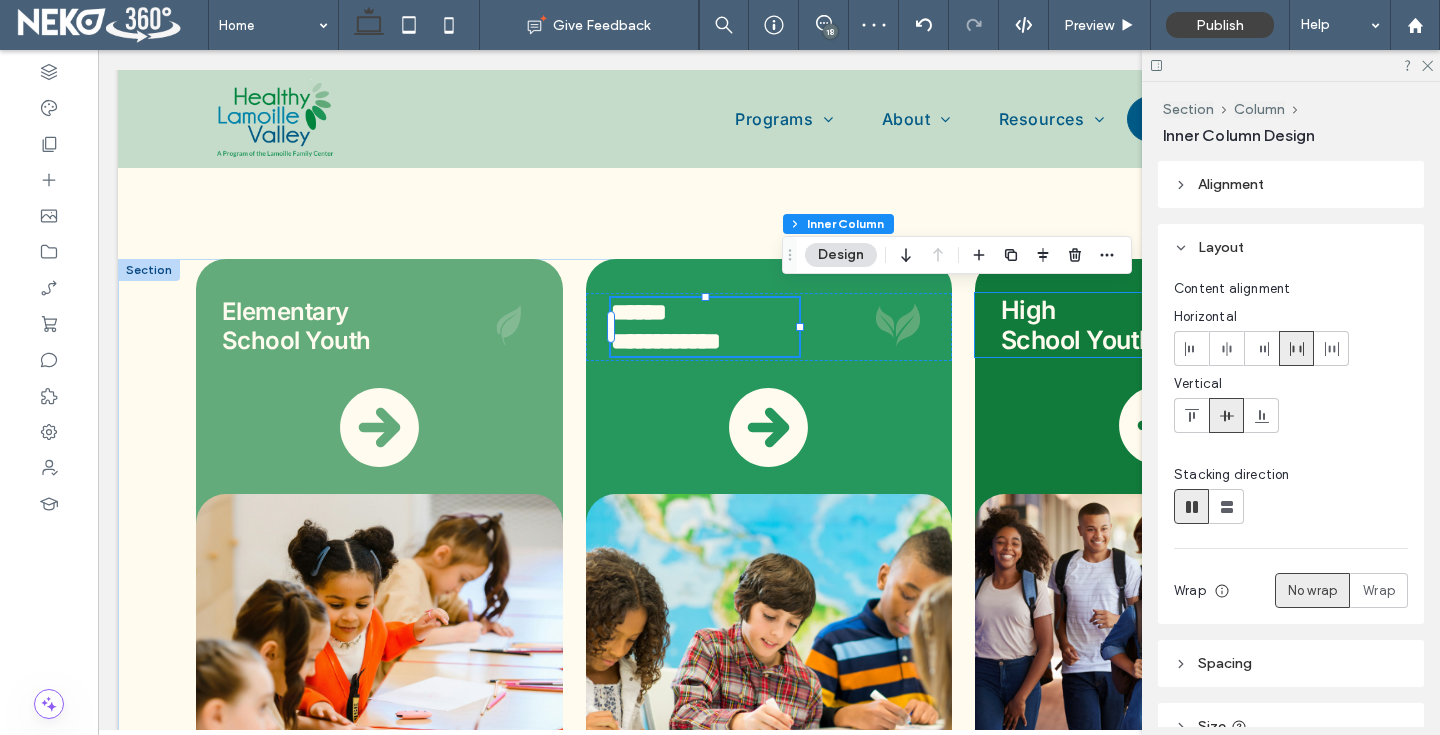 click on "High" at bounding box center (1028, 310) 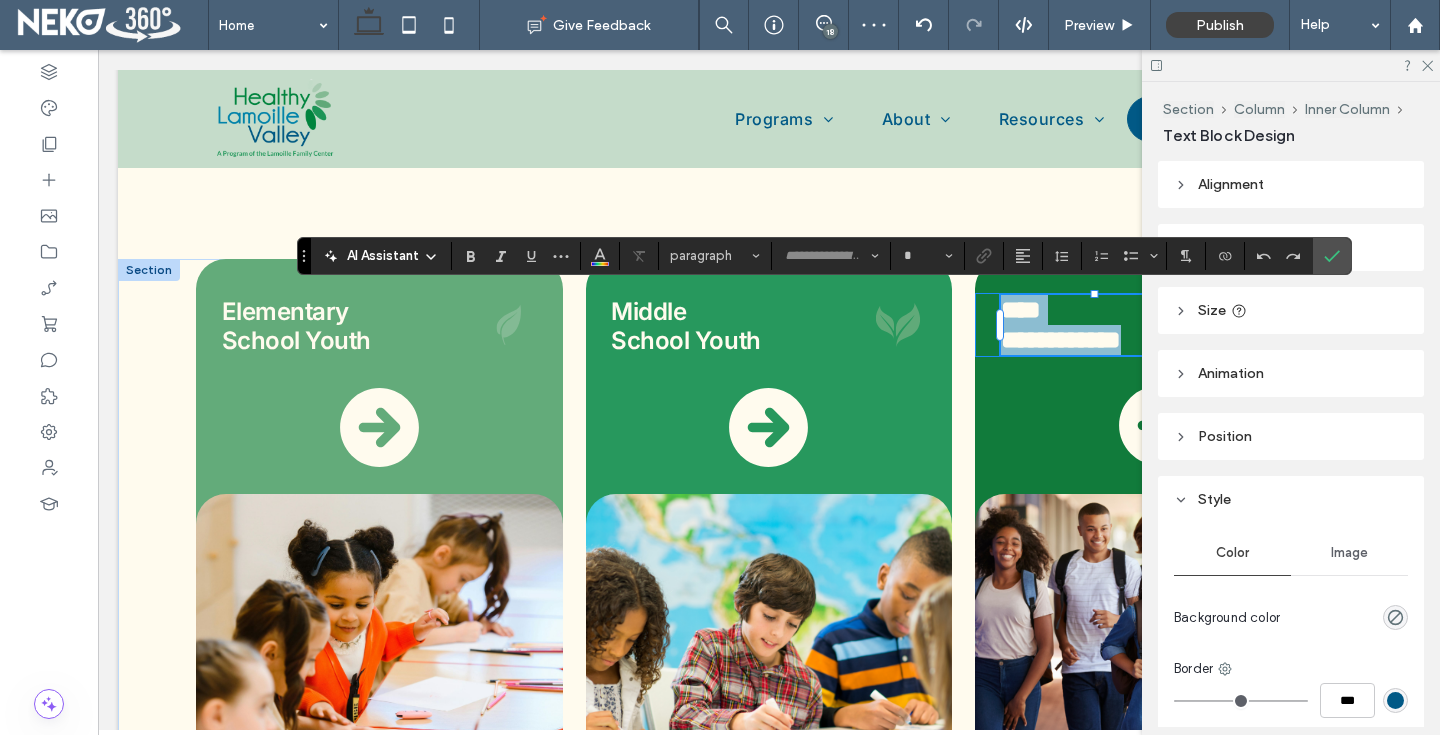 type on "*****" 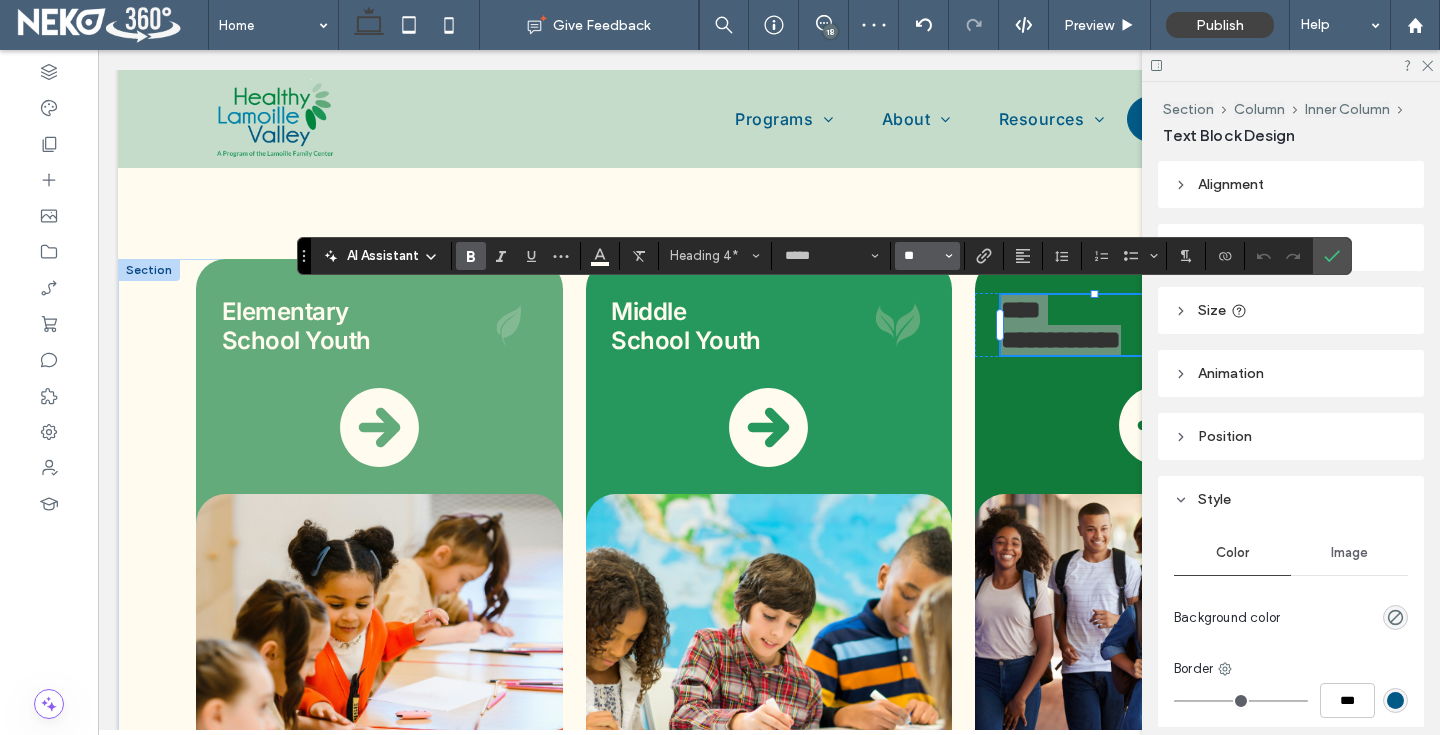 click on "**" at bounding box center (921, 256) 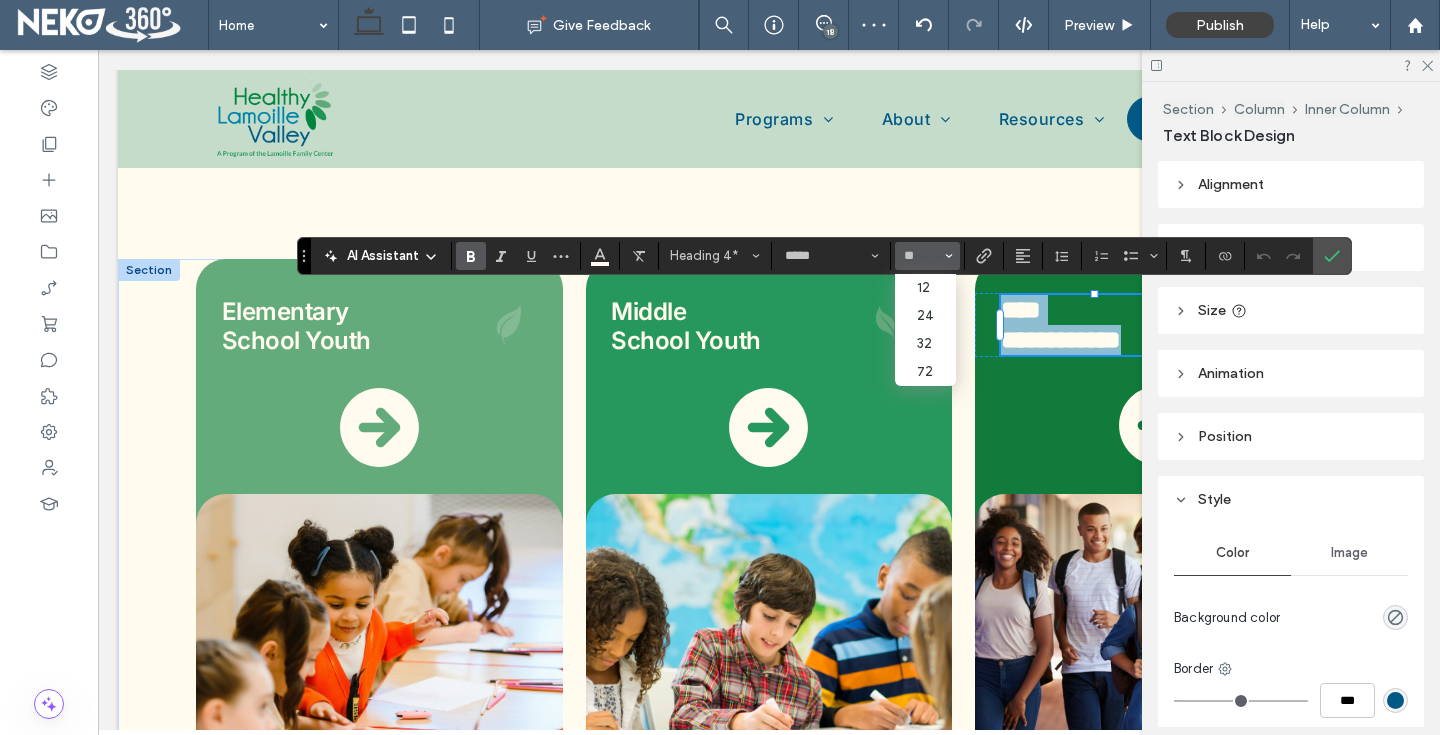 type on "**" 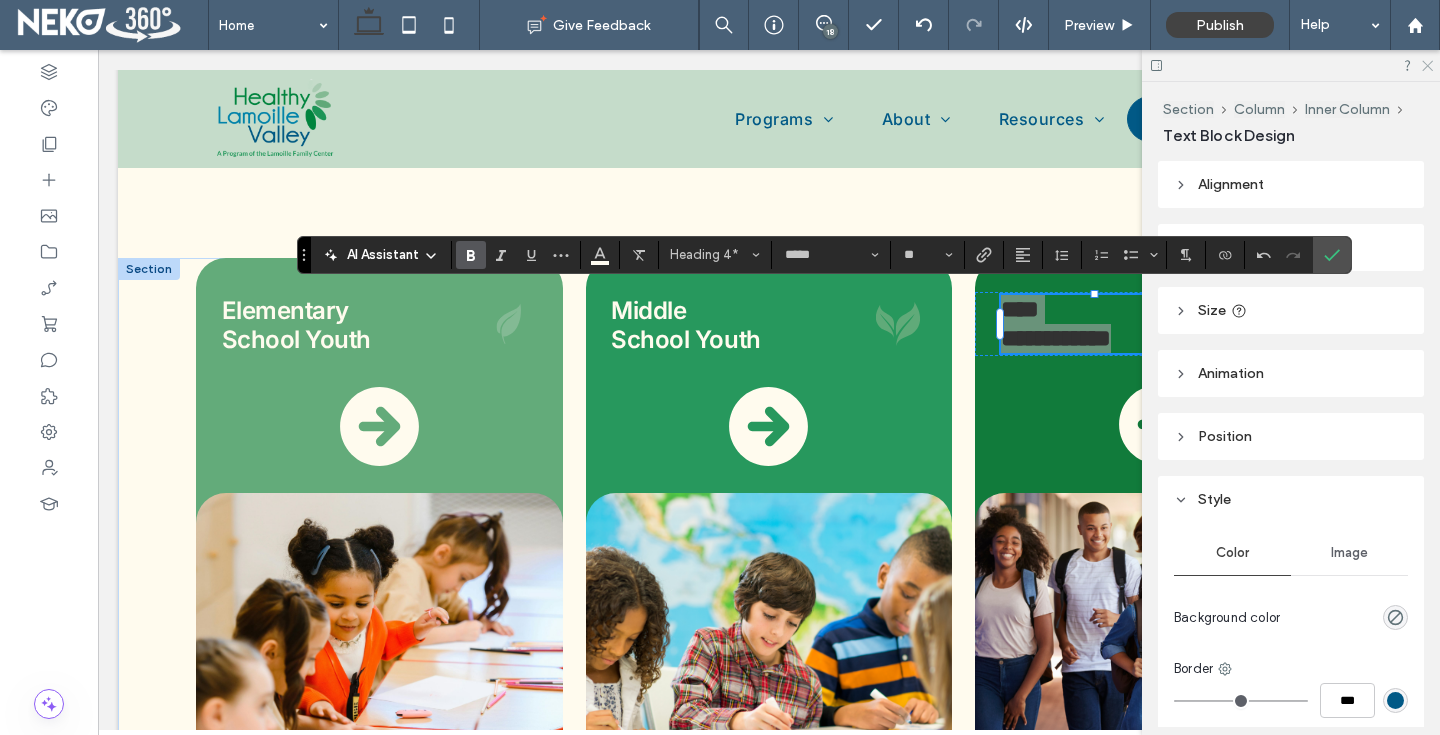 click 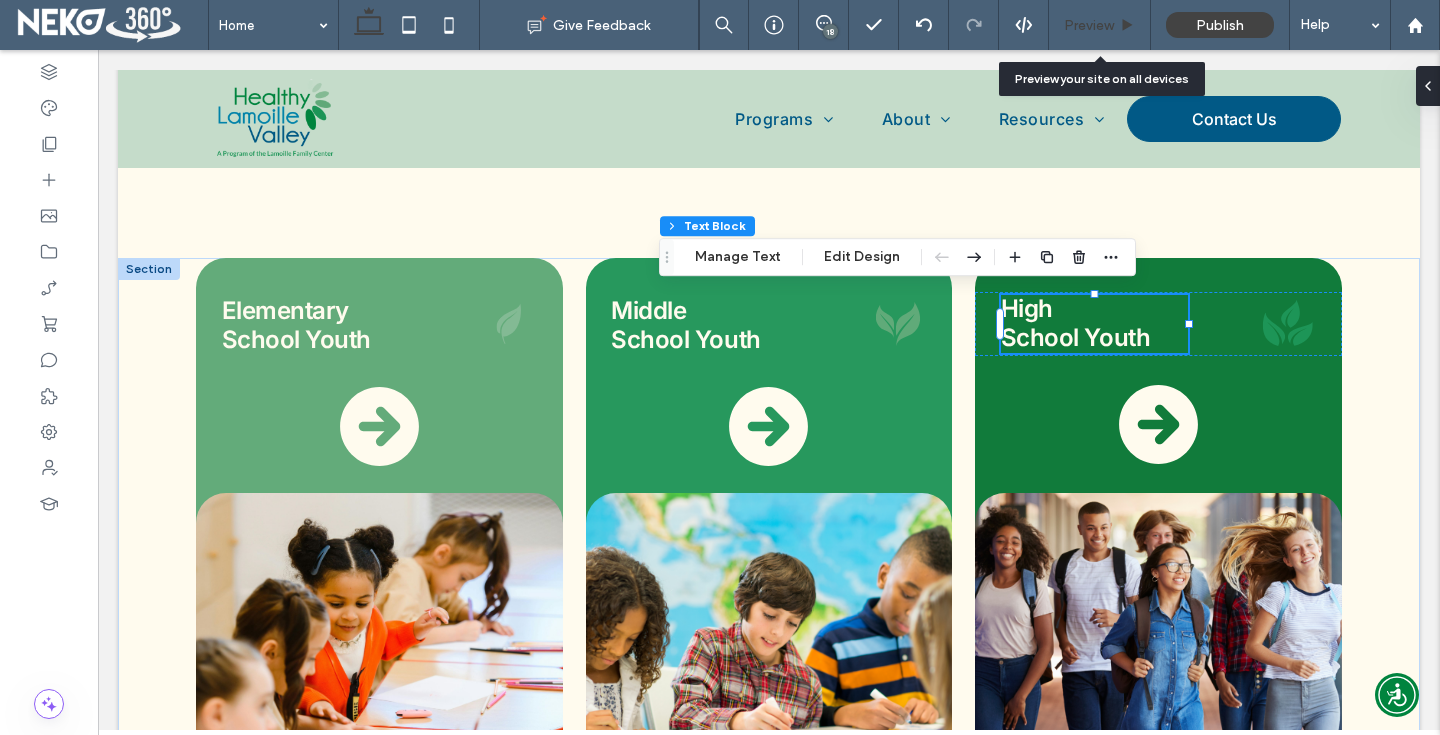 click on "Preview" at bounding box center [1089, 25] 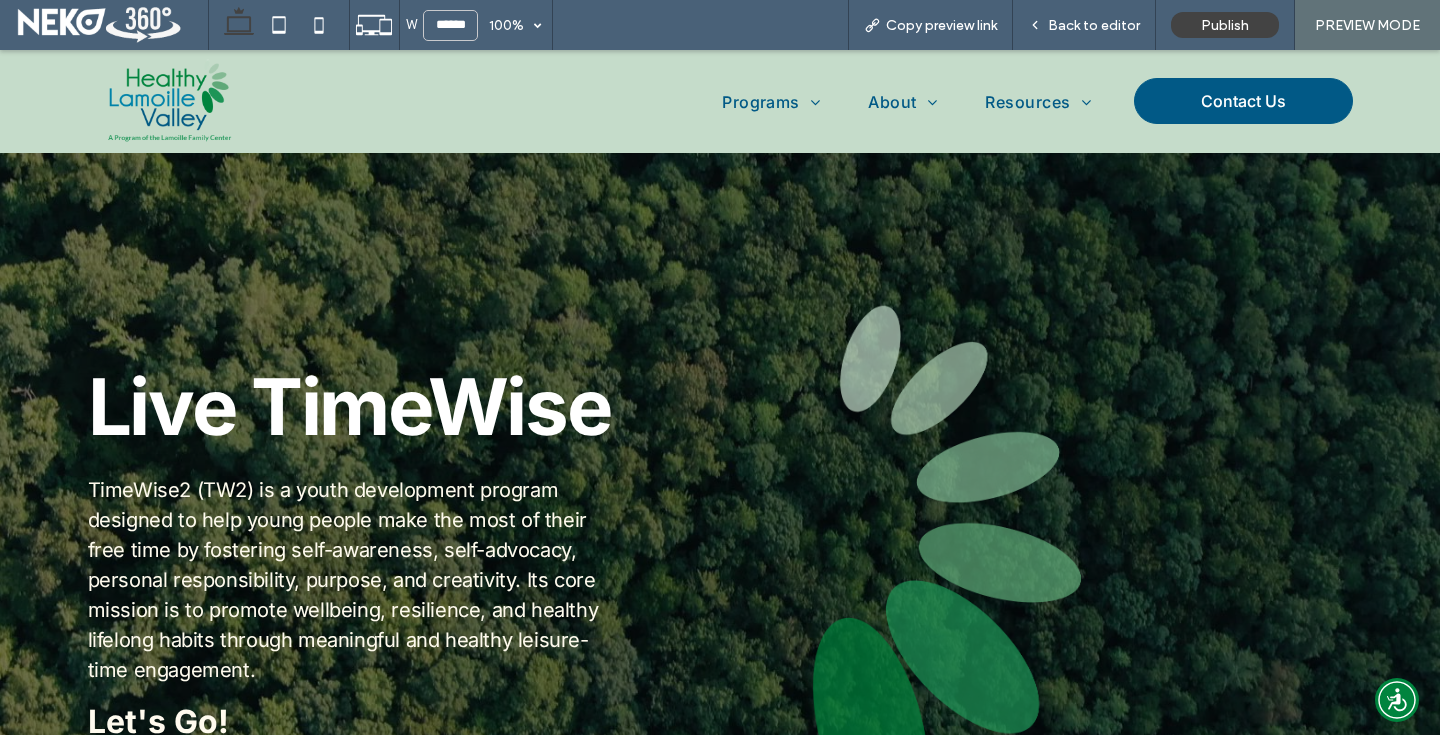 scroll, scrollTop: 0, scrollLeft: 0, axis: both 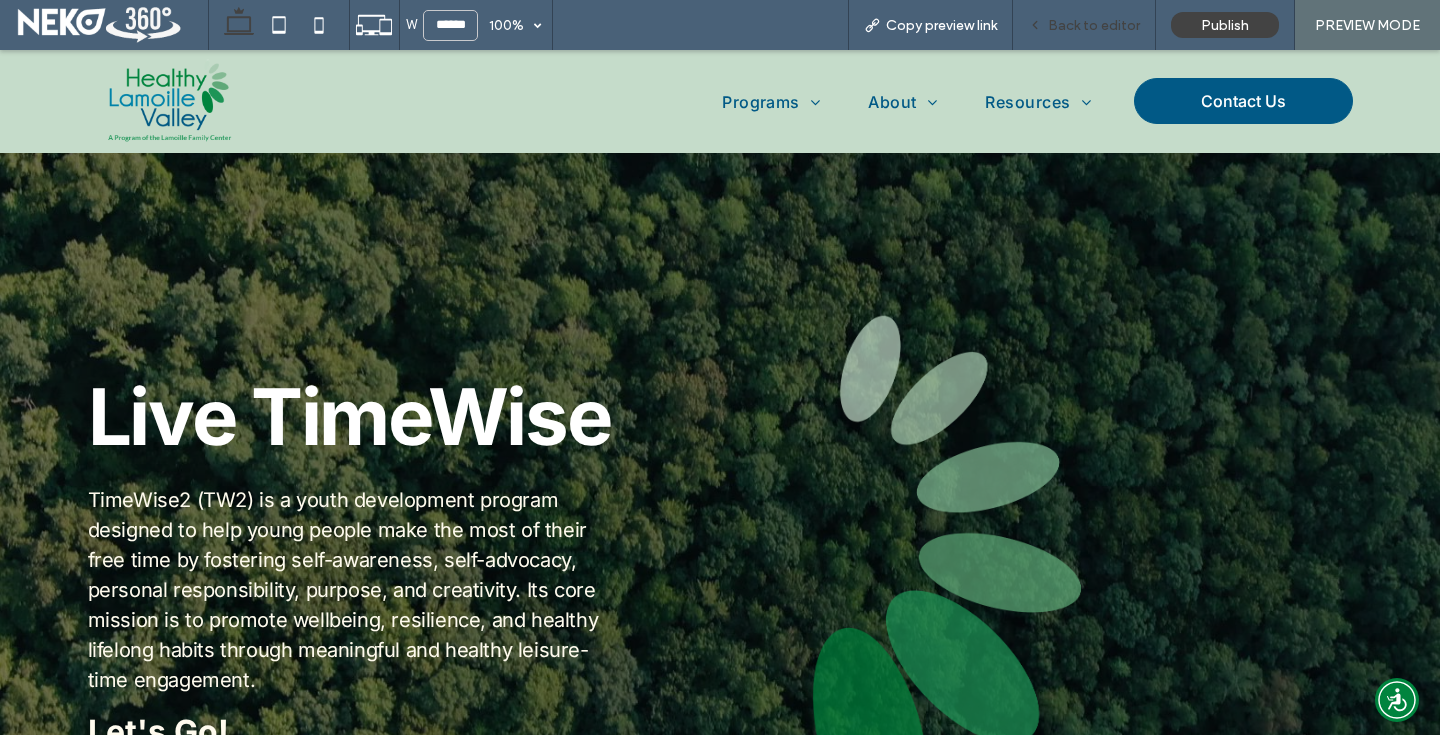 click on "Back to editor" at bounding box center (1094, 25) 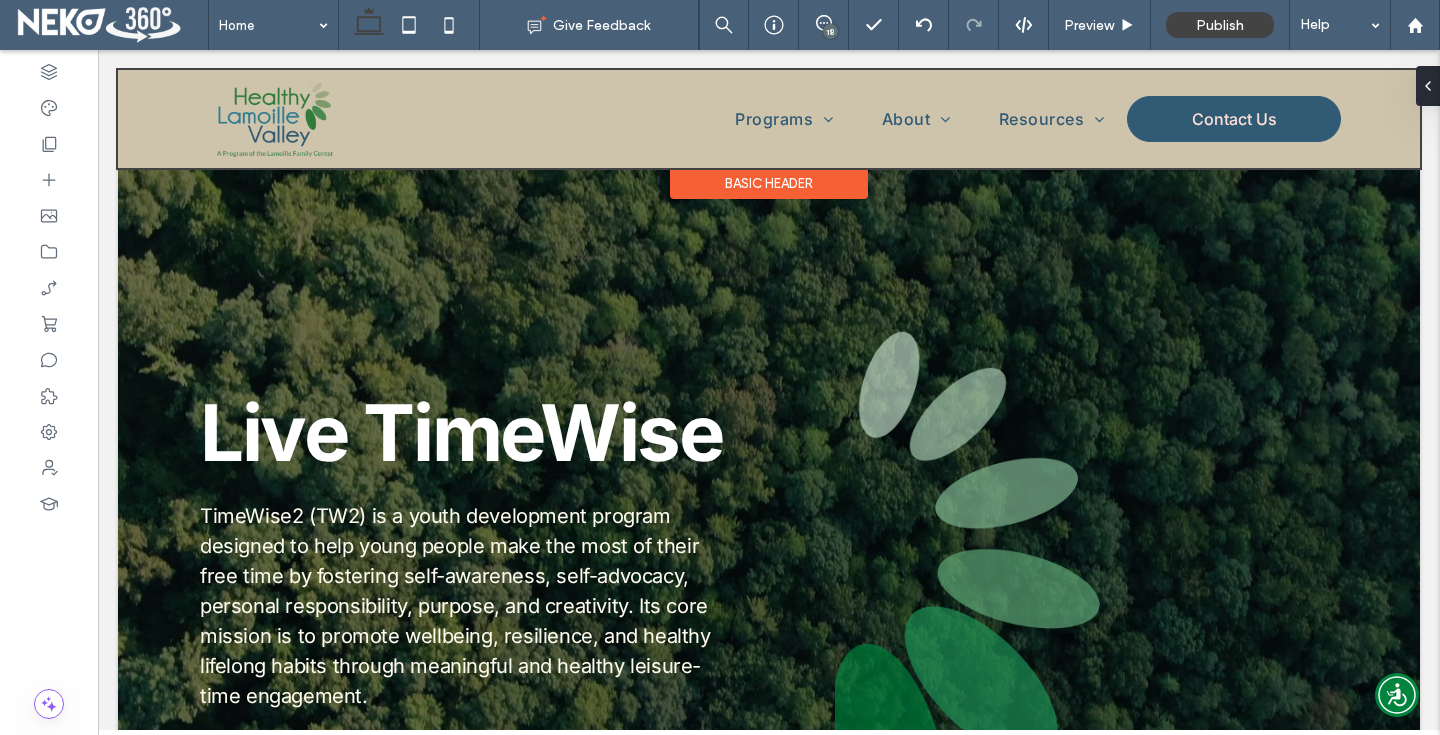 click at bounding box center [769, 119] 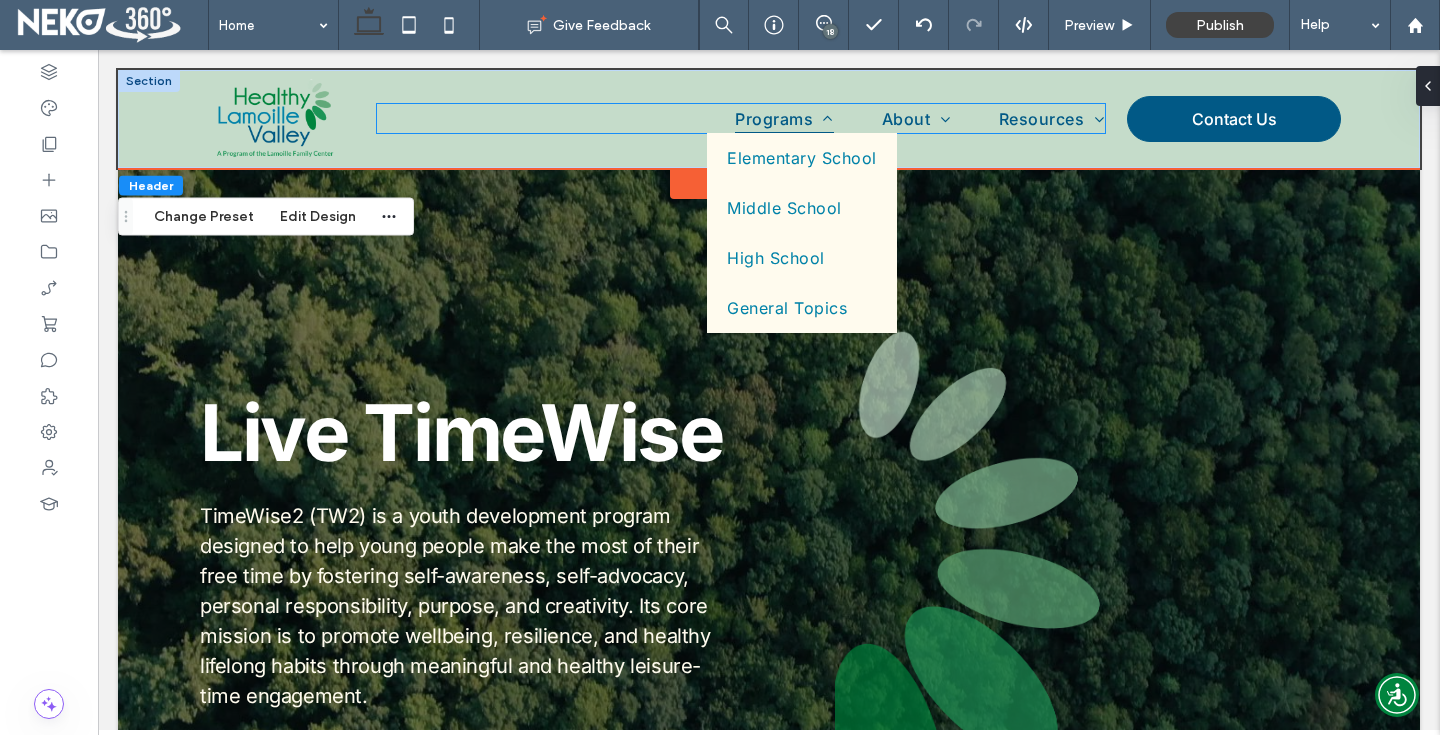 click on "Programs" at bounding box center (784, 118) 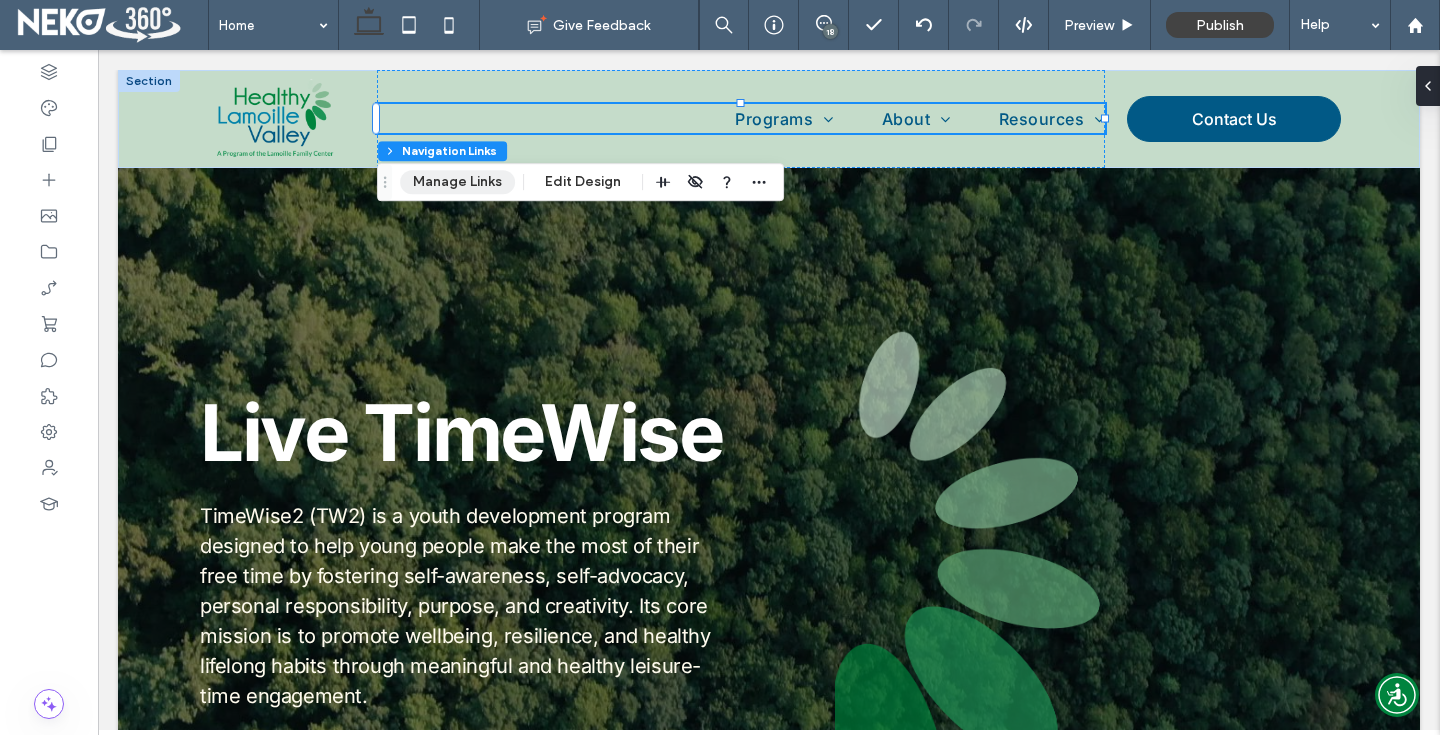 click on "Manage Links" at bounding box center [457, 182] 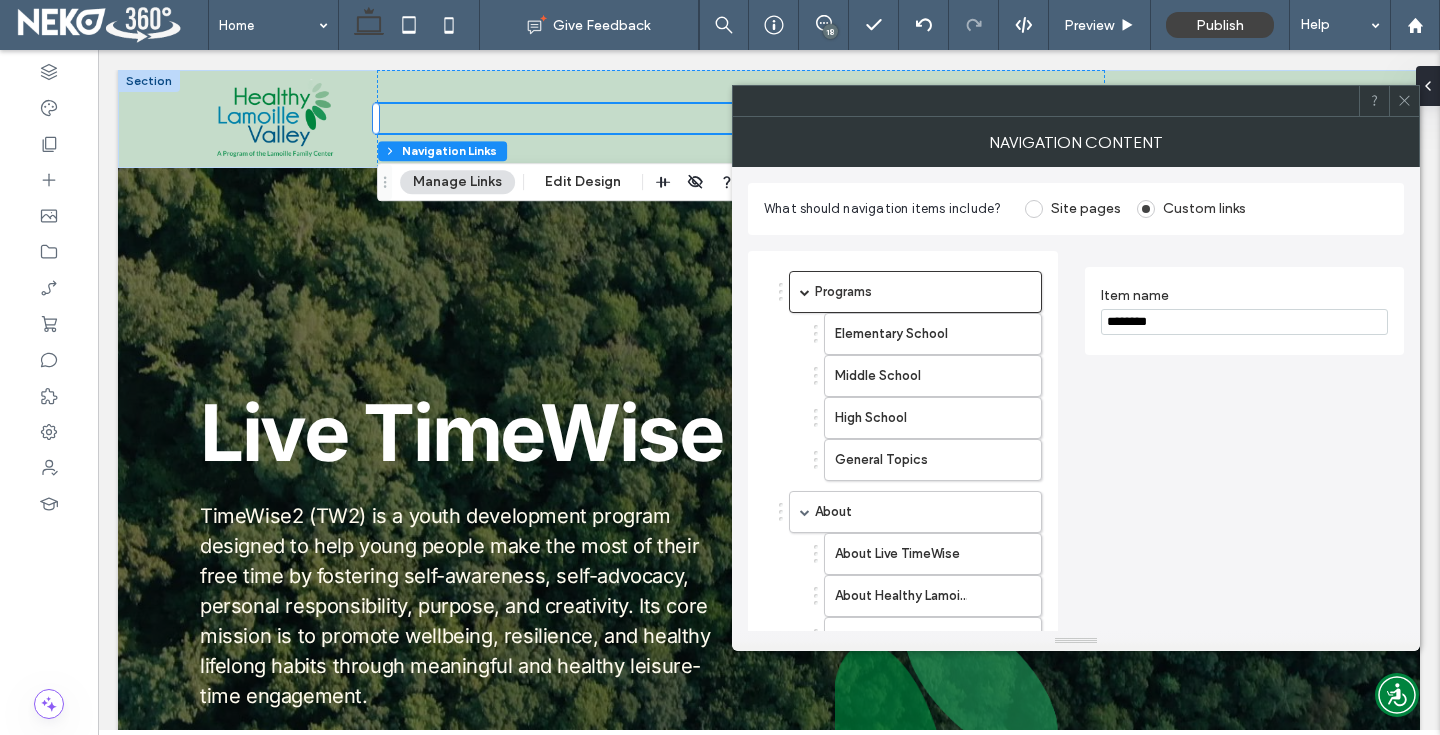 click 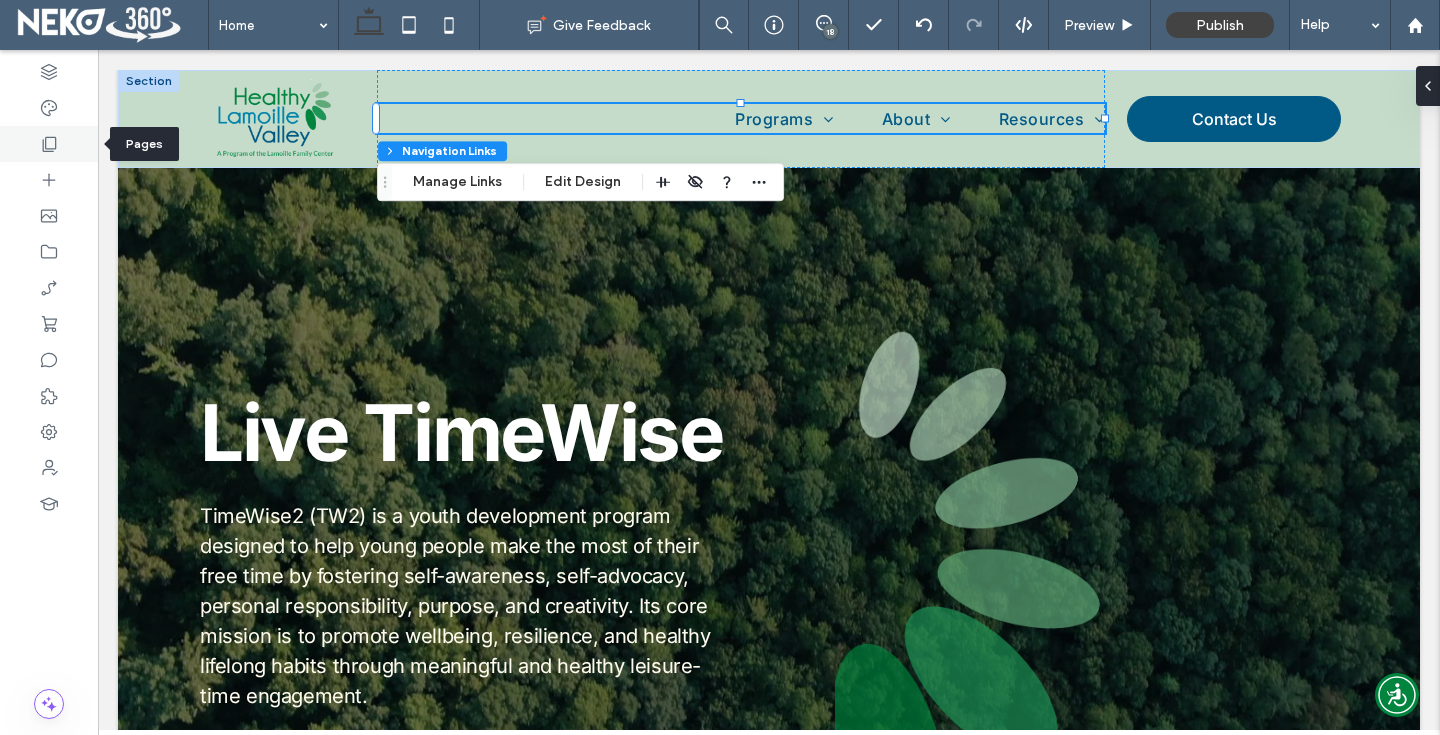 click at bounding box center [49, 144] 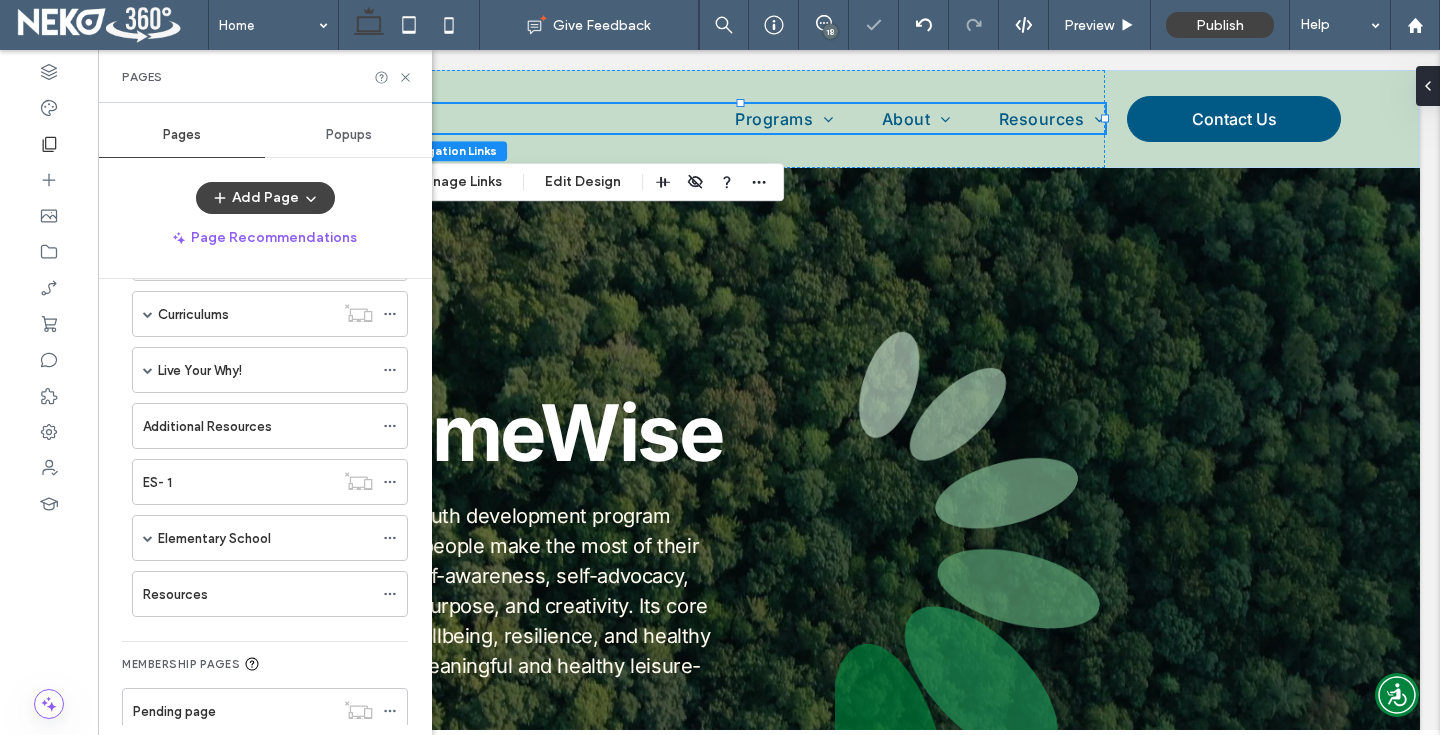 scroll, scrollTop: 351, scrollLeft: 0, axis: vertical 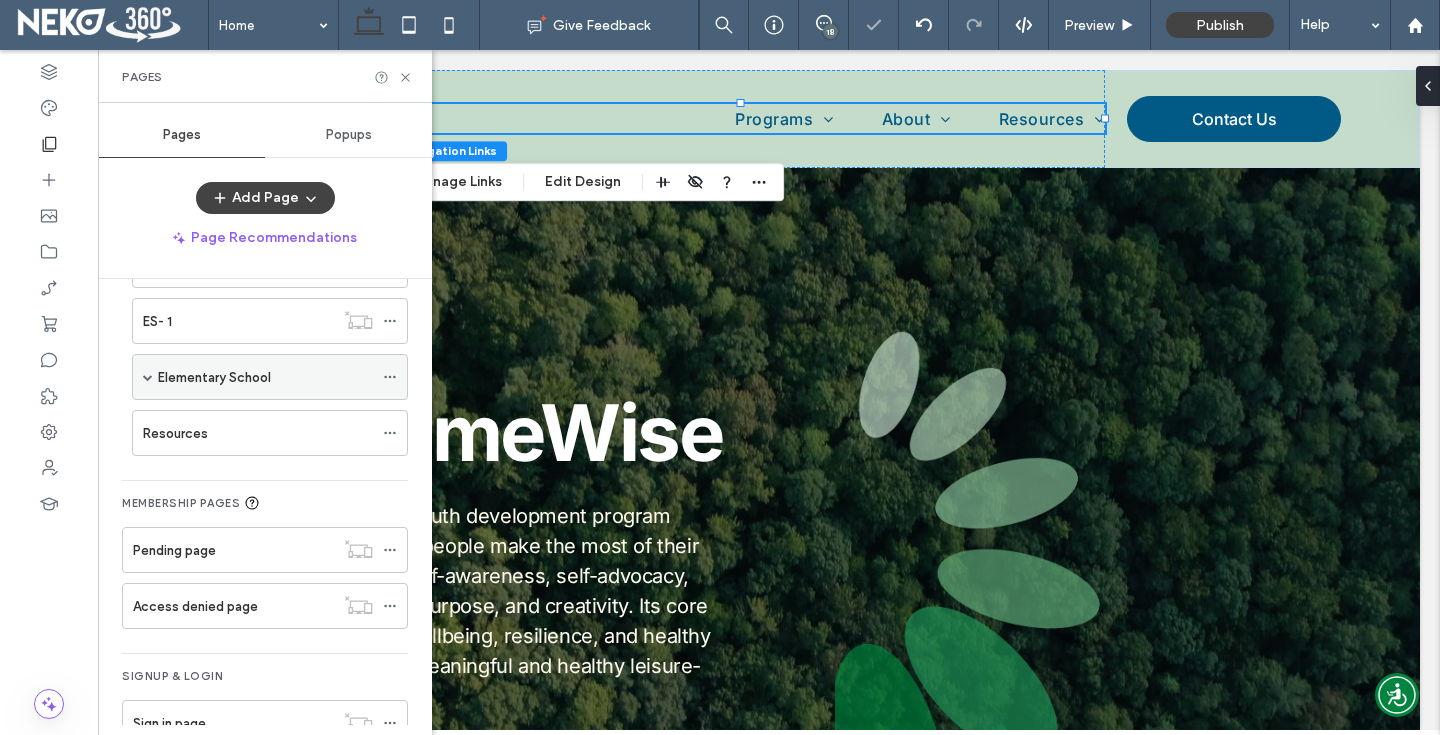 click at bounding box center [148, 377] 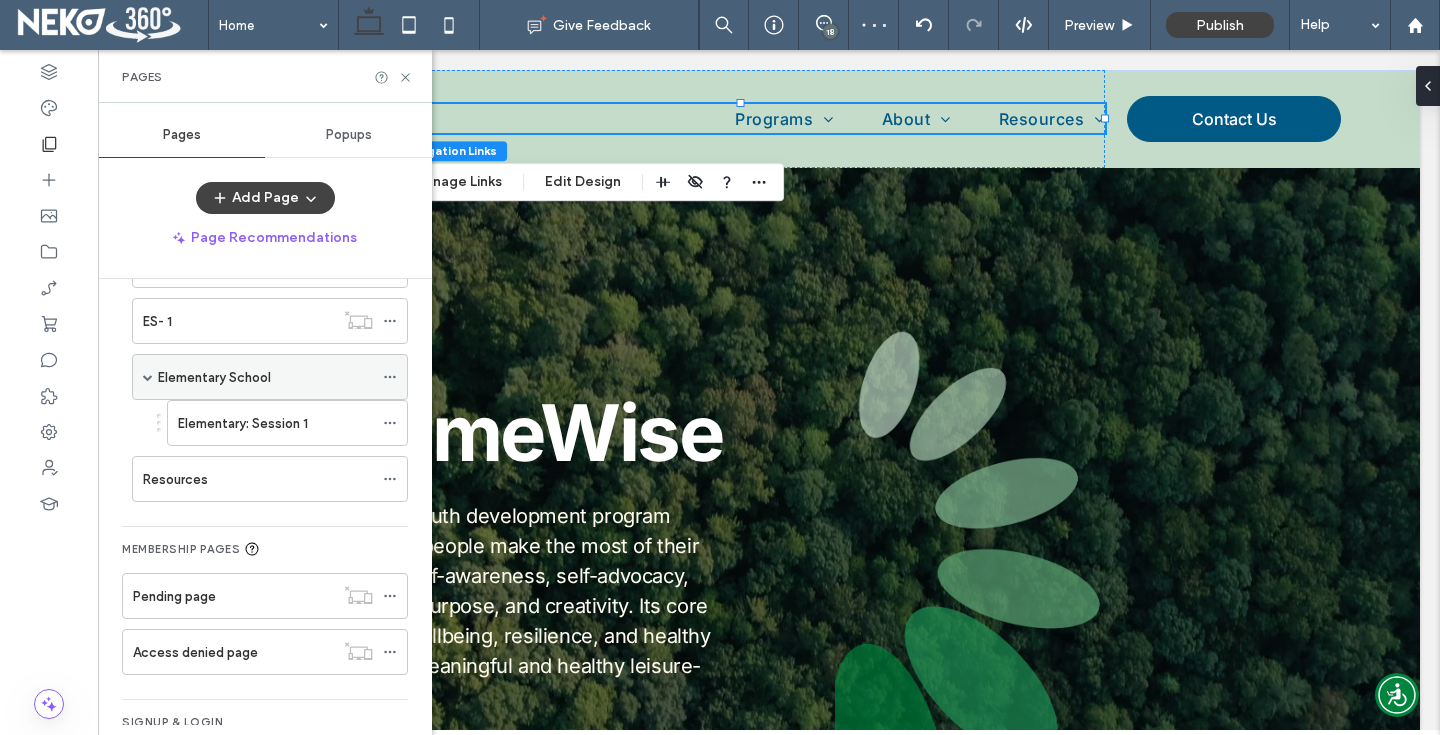 click at bounding box center [148, 377] 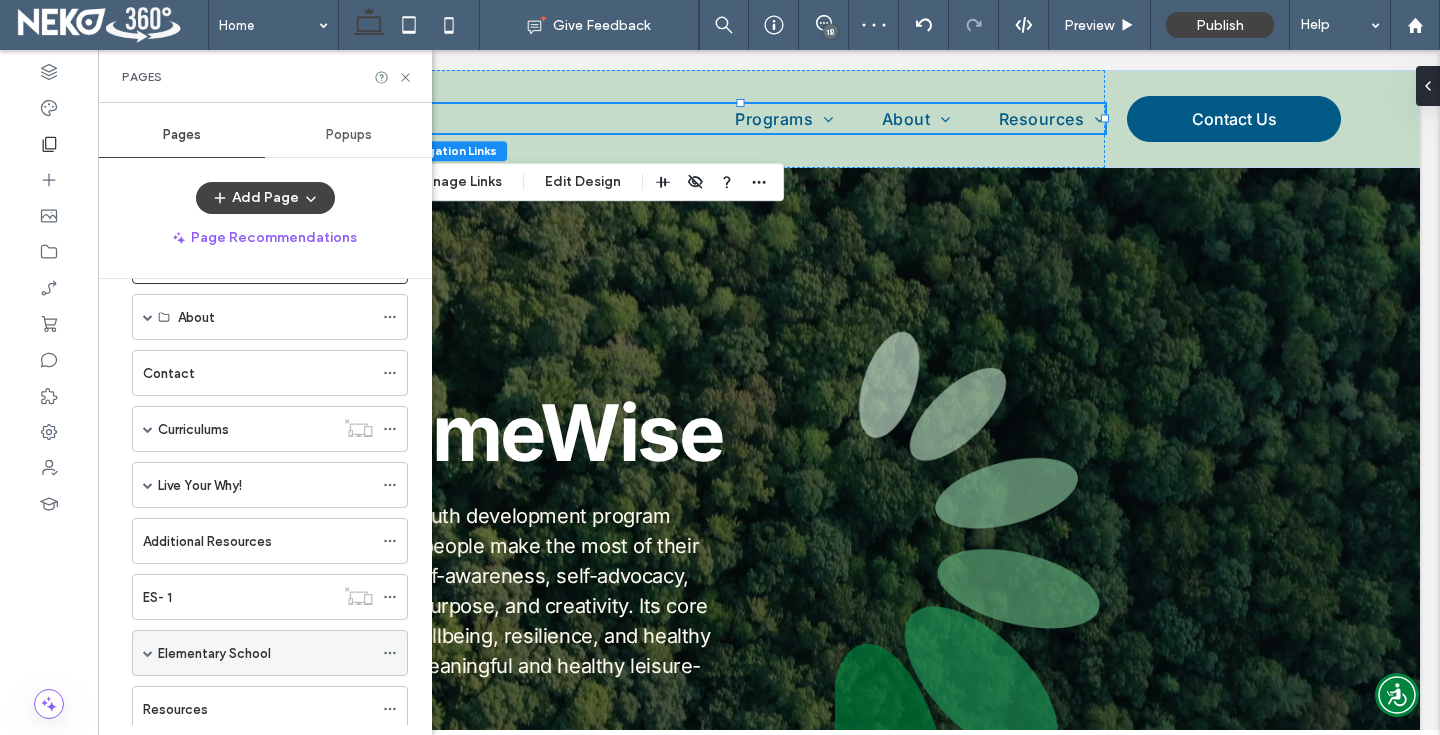 scroll, scrollTop: 0, scrollLeft: 0, axis: both 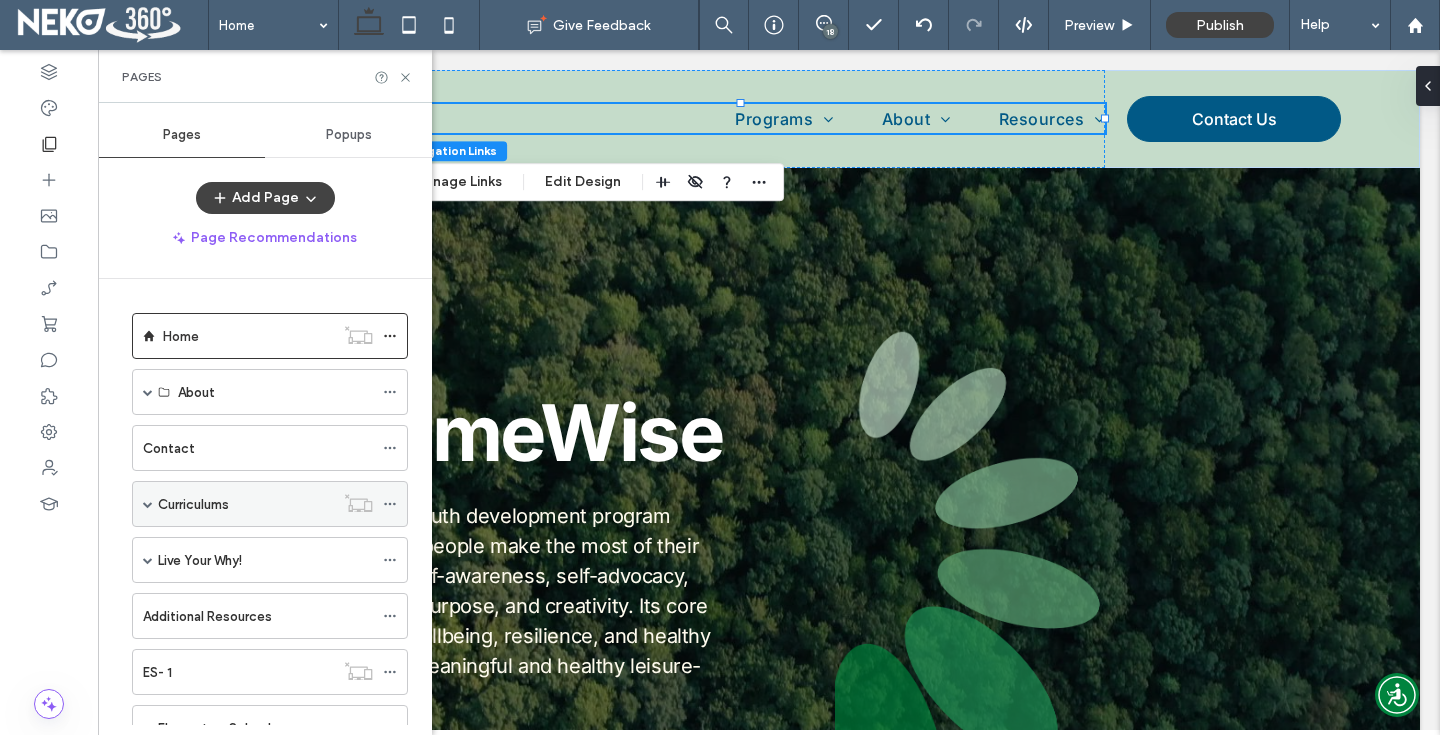 click at bounding box center [148, 504] 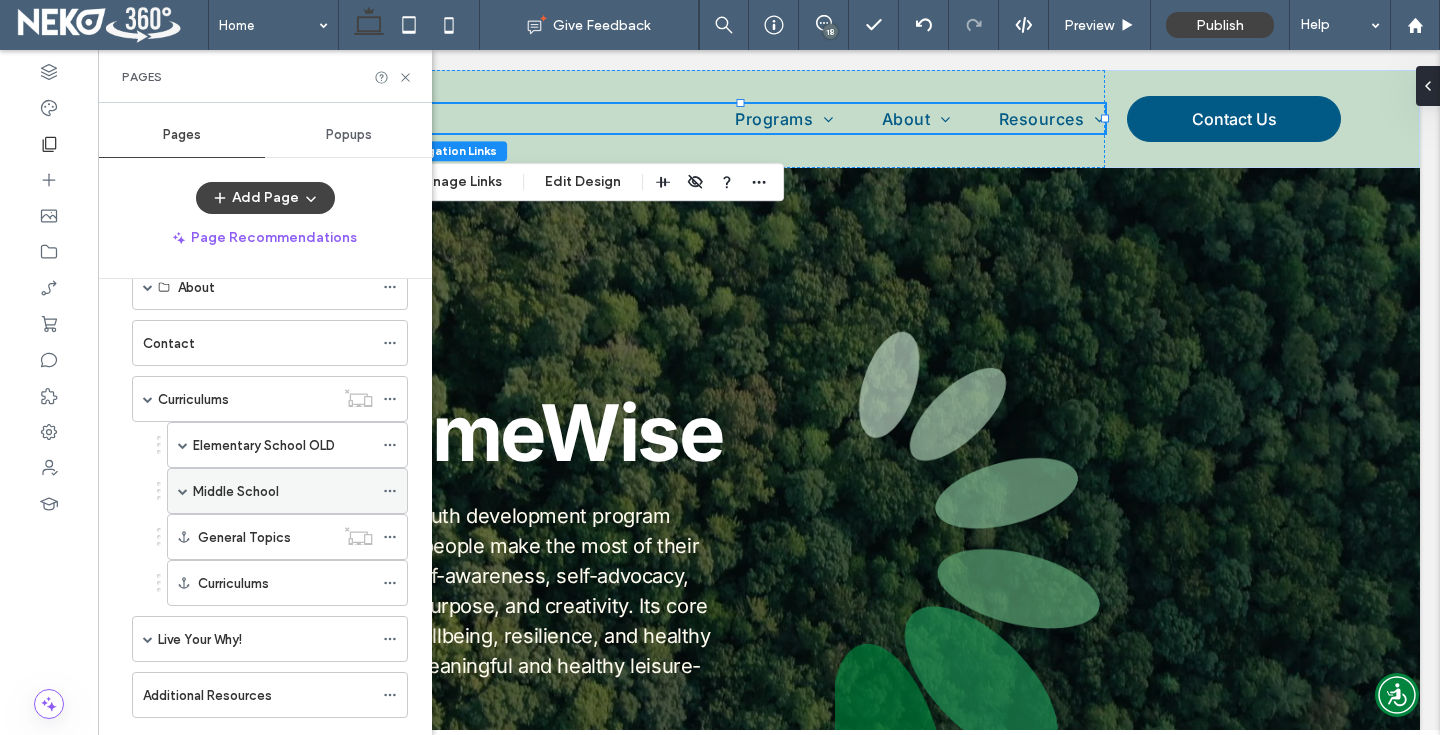 scroll, scrollTop: 110, scrollLeft: 0, axis: vertical 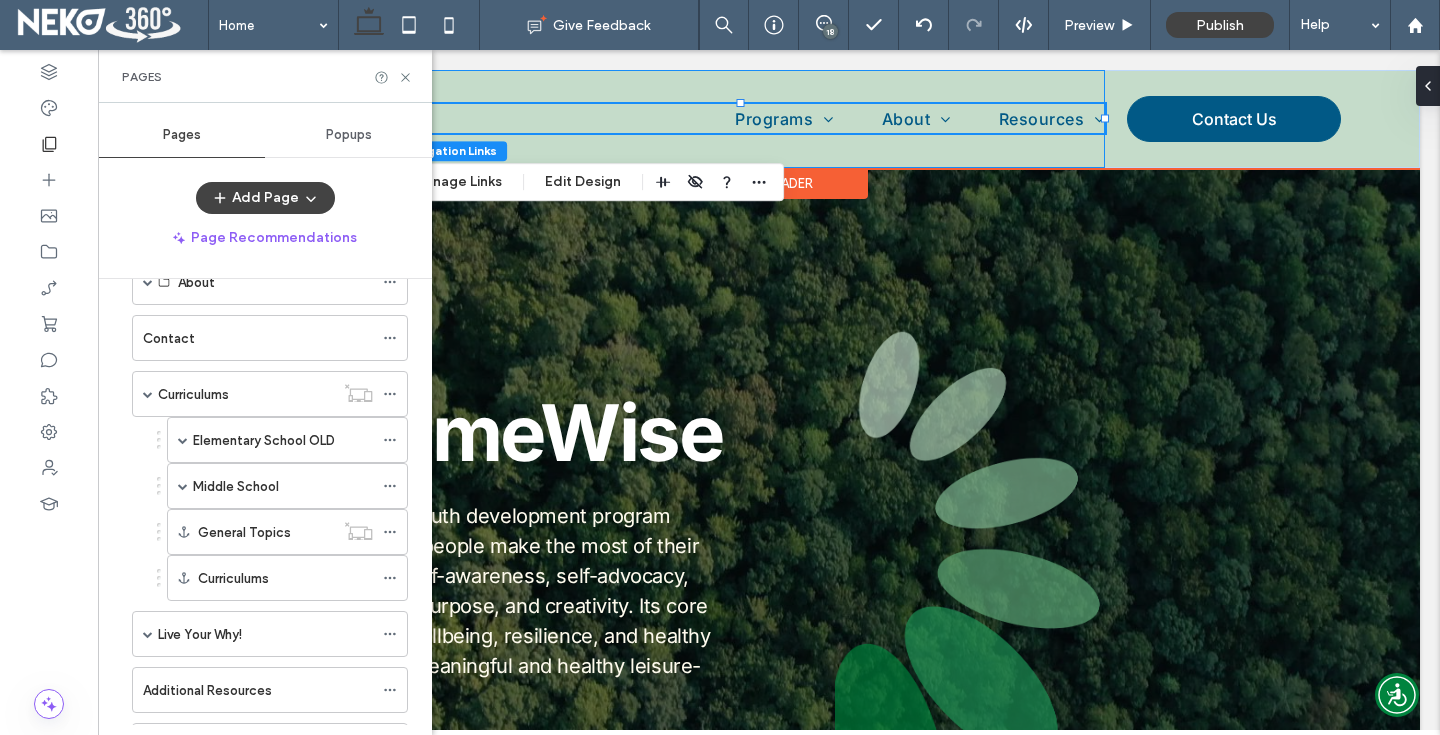 click on "Programs
Elementary School
Middle School
High School
General Topics
About
About Live TimeWise
About Healthy Lamoille Valley
FAQ
Resources
Live Your Why!" at bounding box center (740, 119) 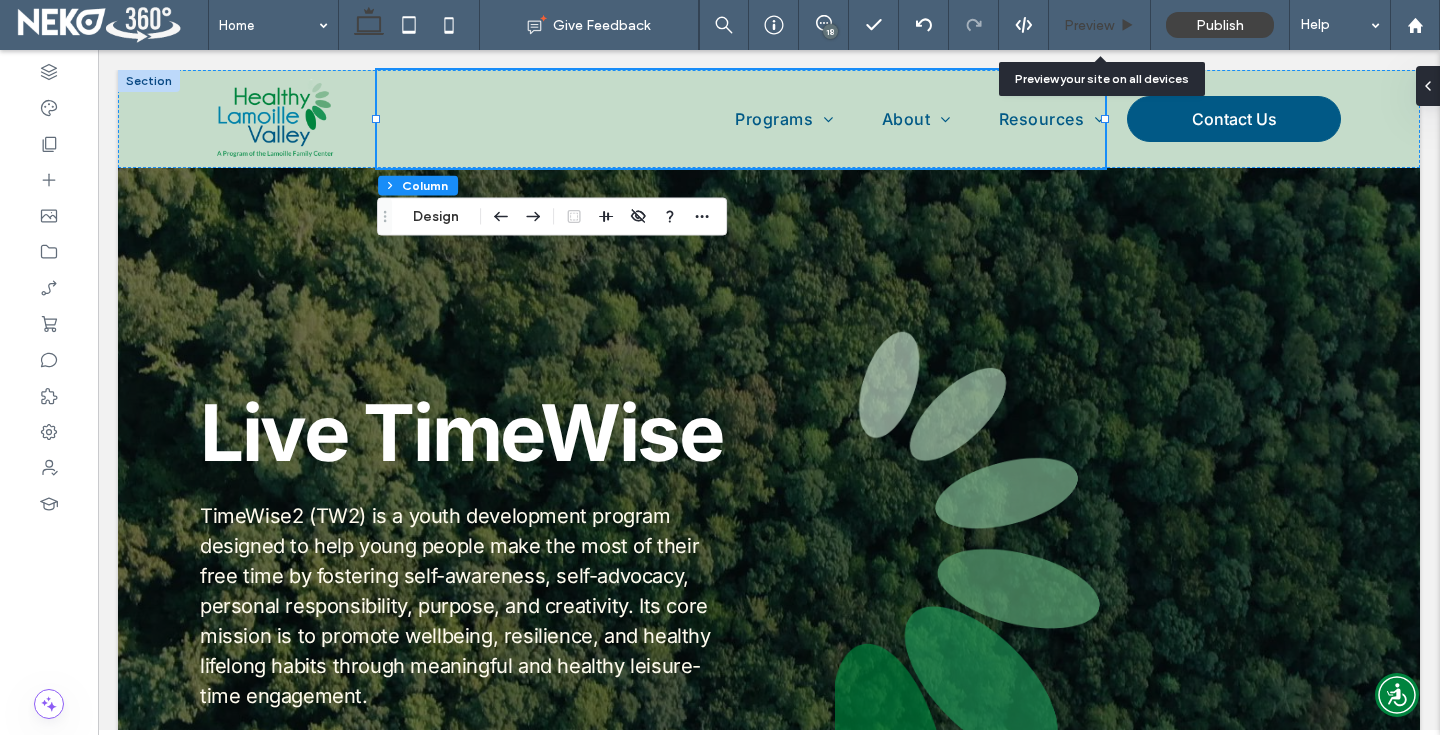 click on "Preview" at bounding box center (1089, 25) 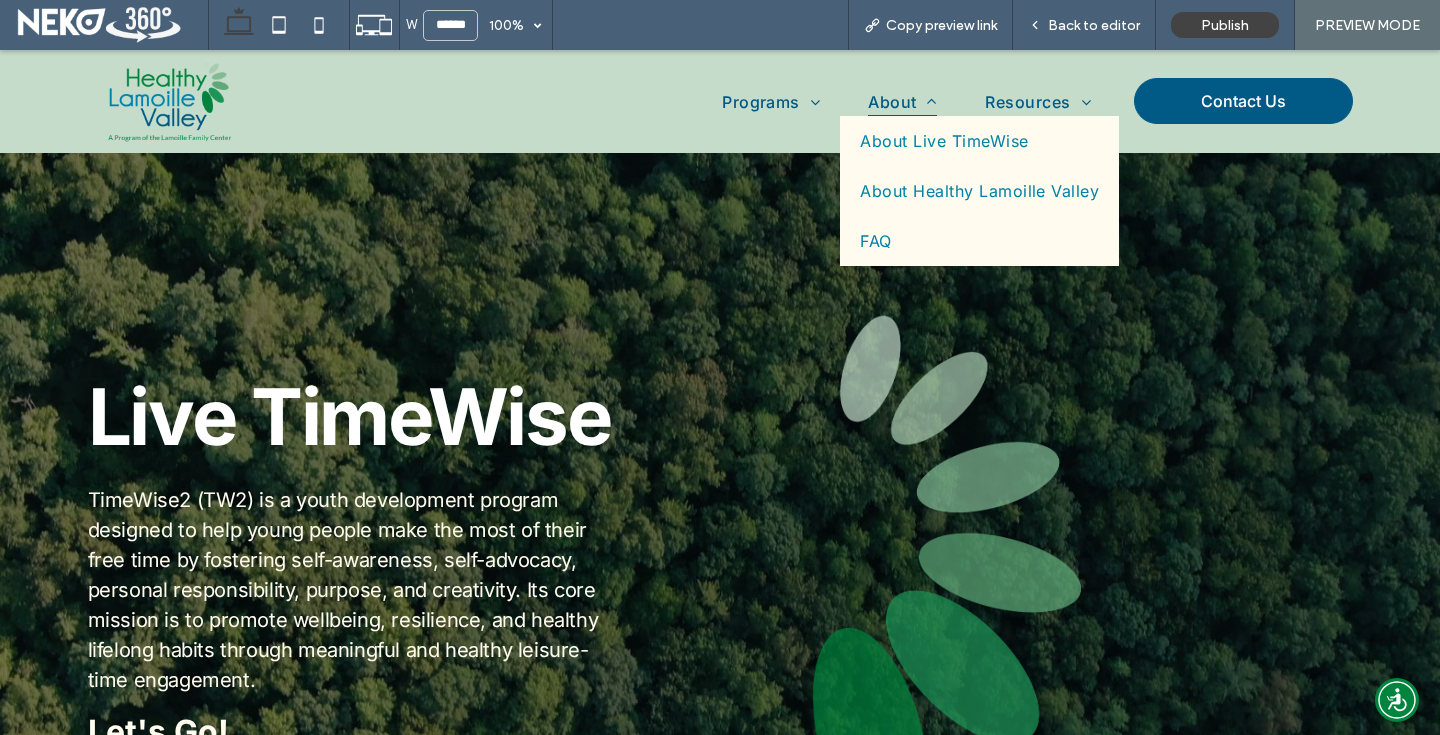 click on "About" at bounding box center [902, 101] 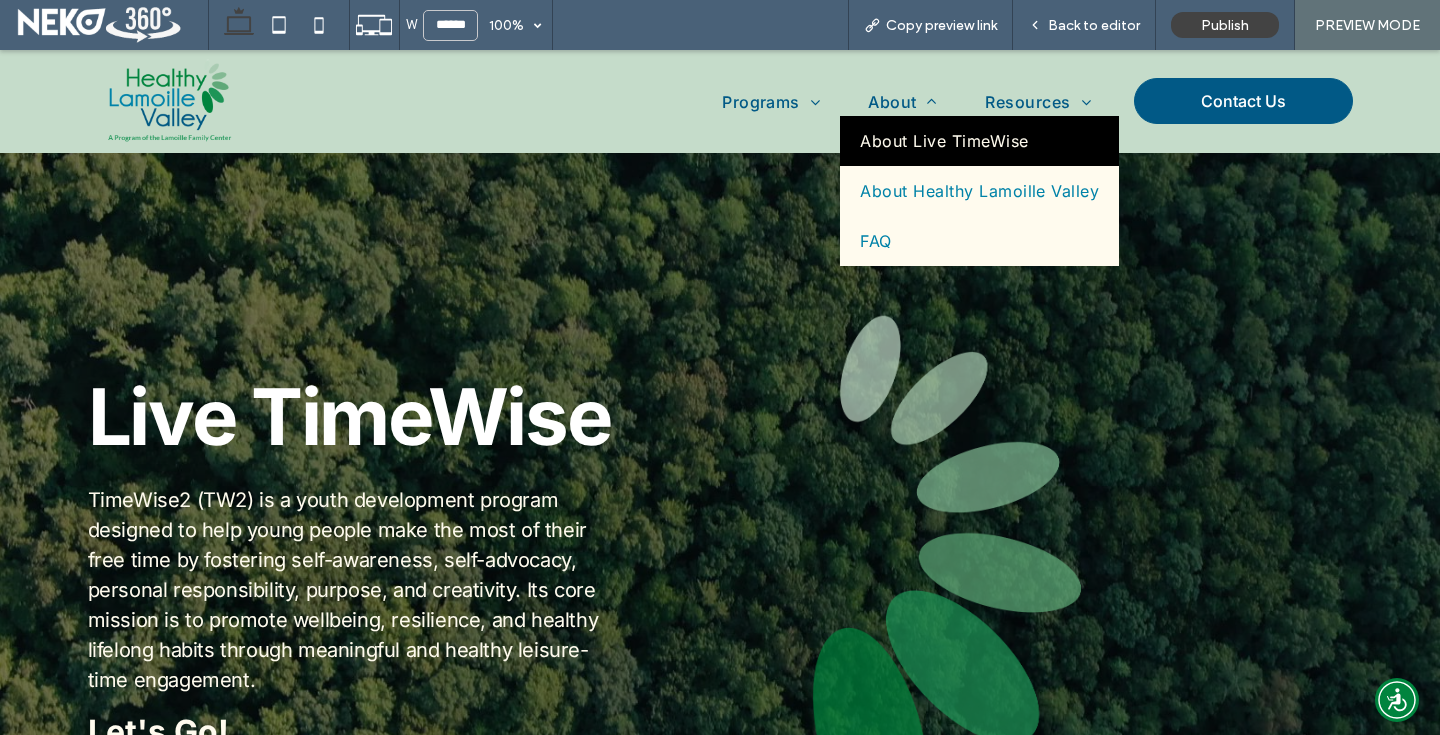 click on "About Live TimeWise" at bounding box center [944, 141] 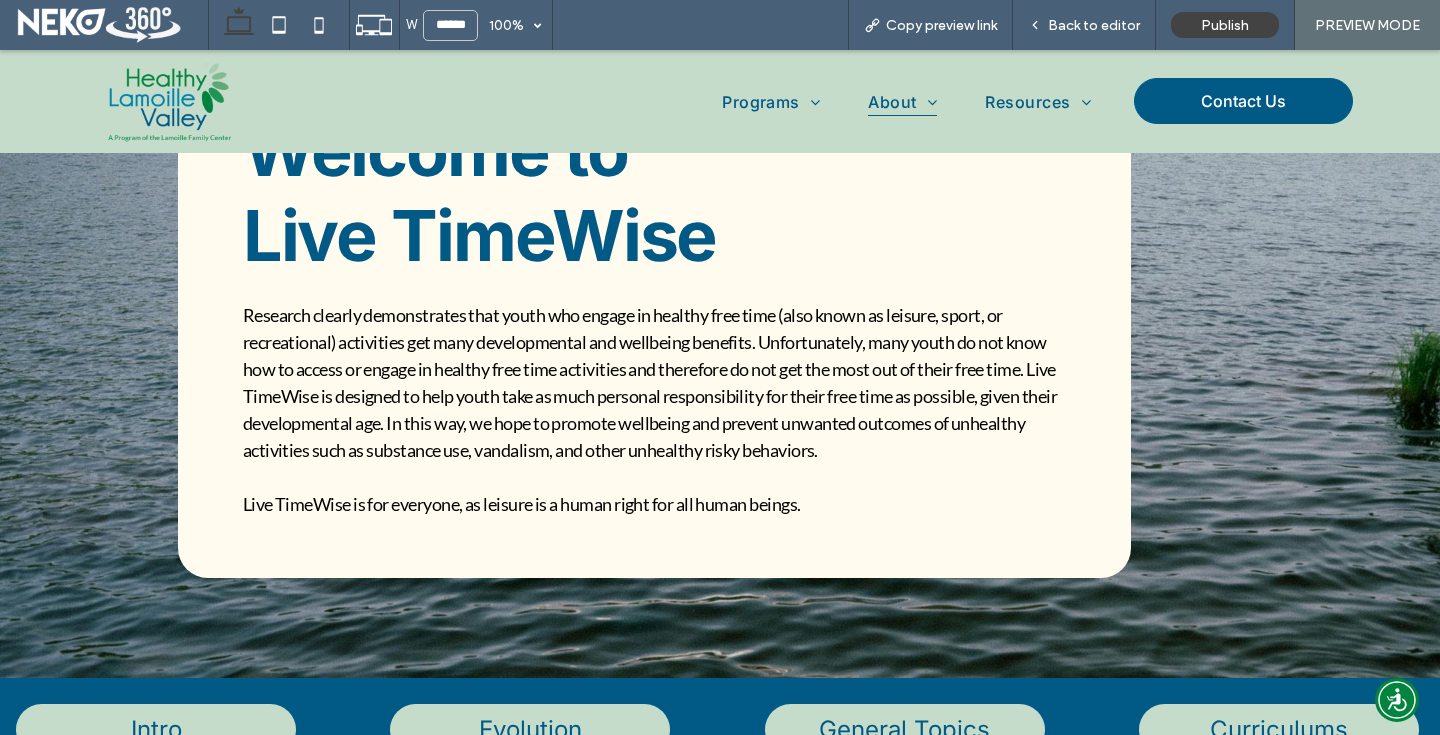 scroll, scrollTop: 245, scrollLeft: 0, axis: vertical 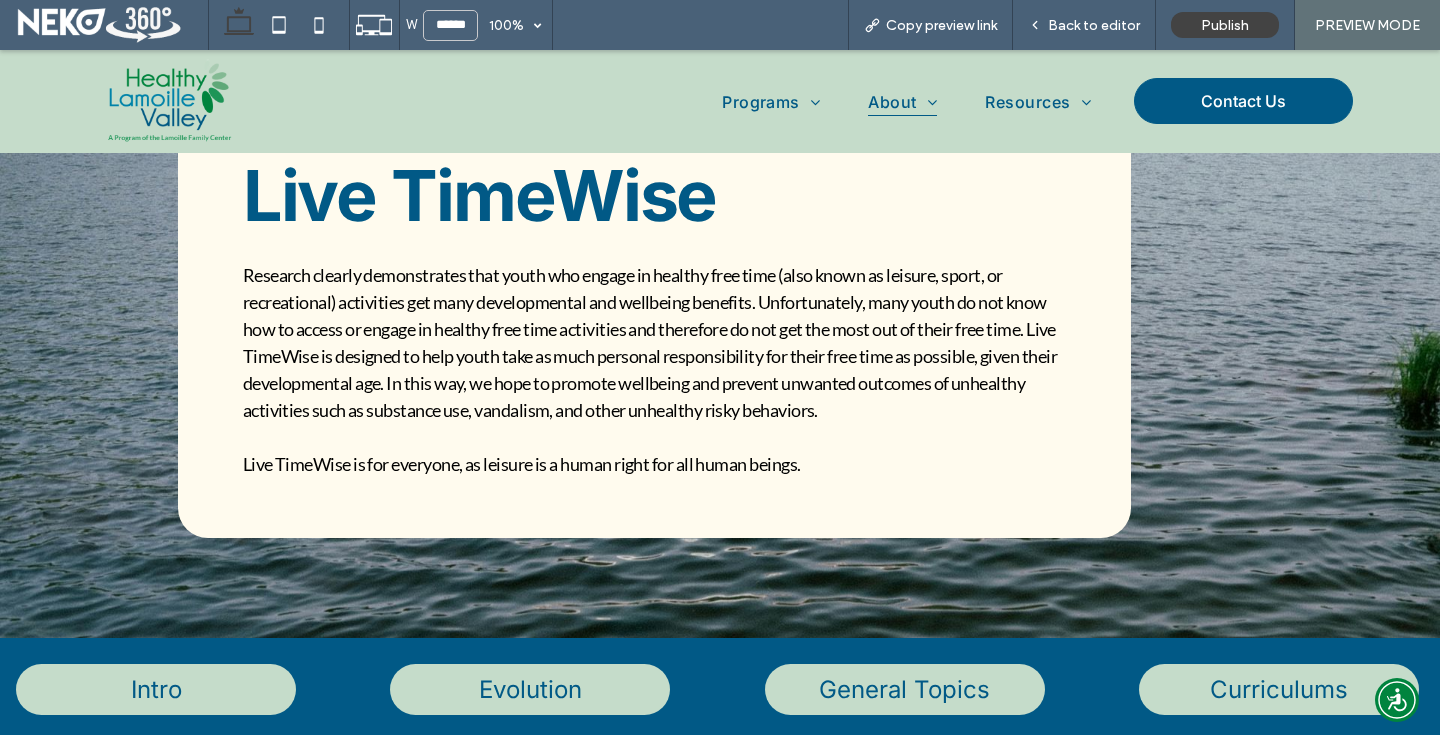 click on "Research clearly demonstrates that youth who engage in healthy free time (also known as leisure, sport, or recreational) activities get many developmental and wellbeing benefits. Unfortunately, many youth do not know how to access or engage in healthy free time activities and therefore do not get the most out of their free time. Live TimeWise is designed to help youth take as much personal responsibility for their free time as possible, given their developmental age. In this way, we hope to promote wellbeing and prevent unwanted outcomes of unhealthy activities such as substance use, vandalism, and other unhealthy risky behaviors." at bounding box center (650, 342) 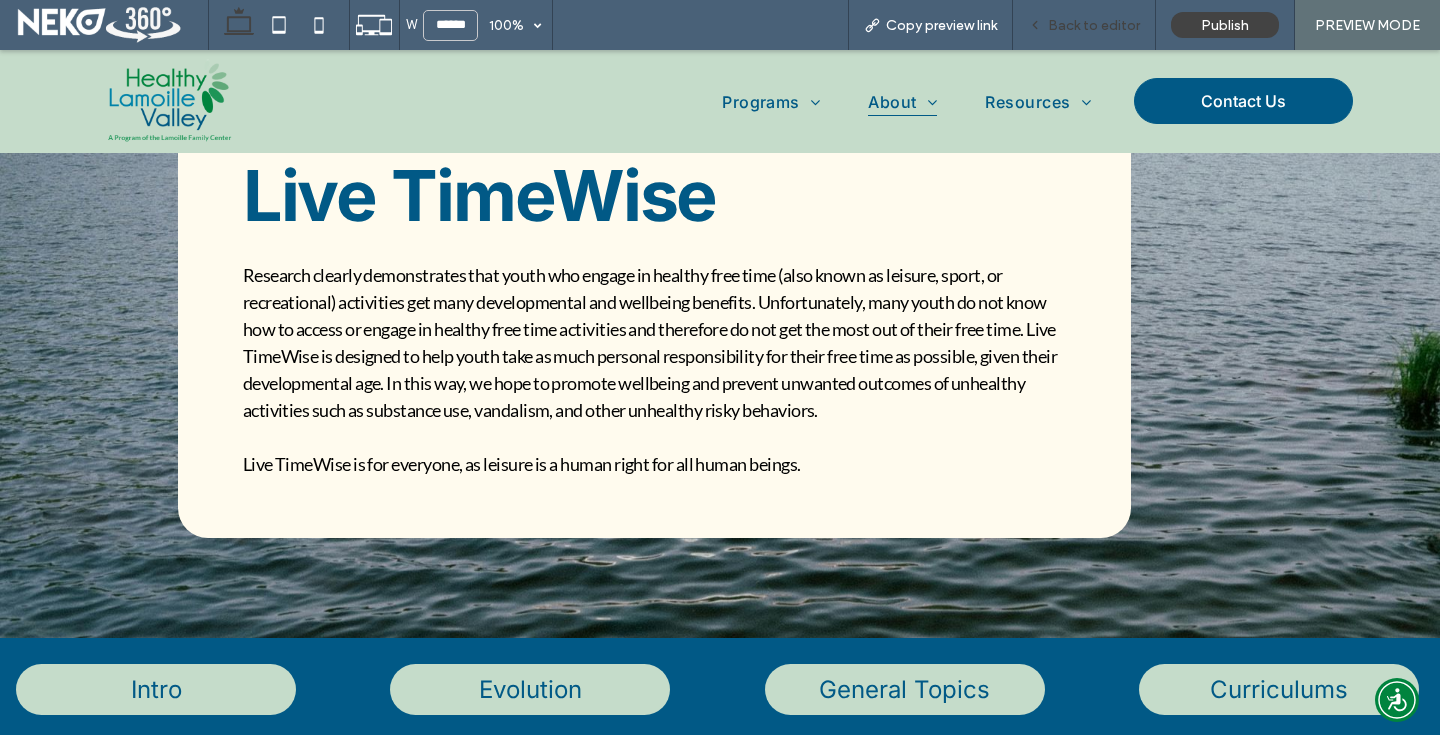 click on "Back to editor" at bounding box center (1094, 25) 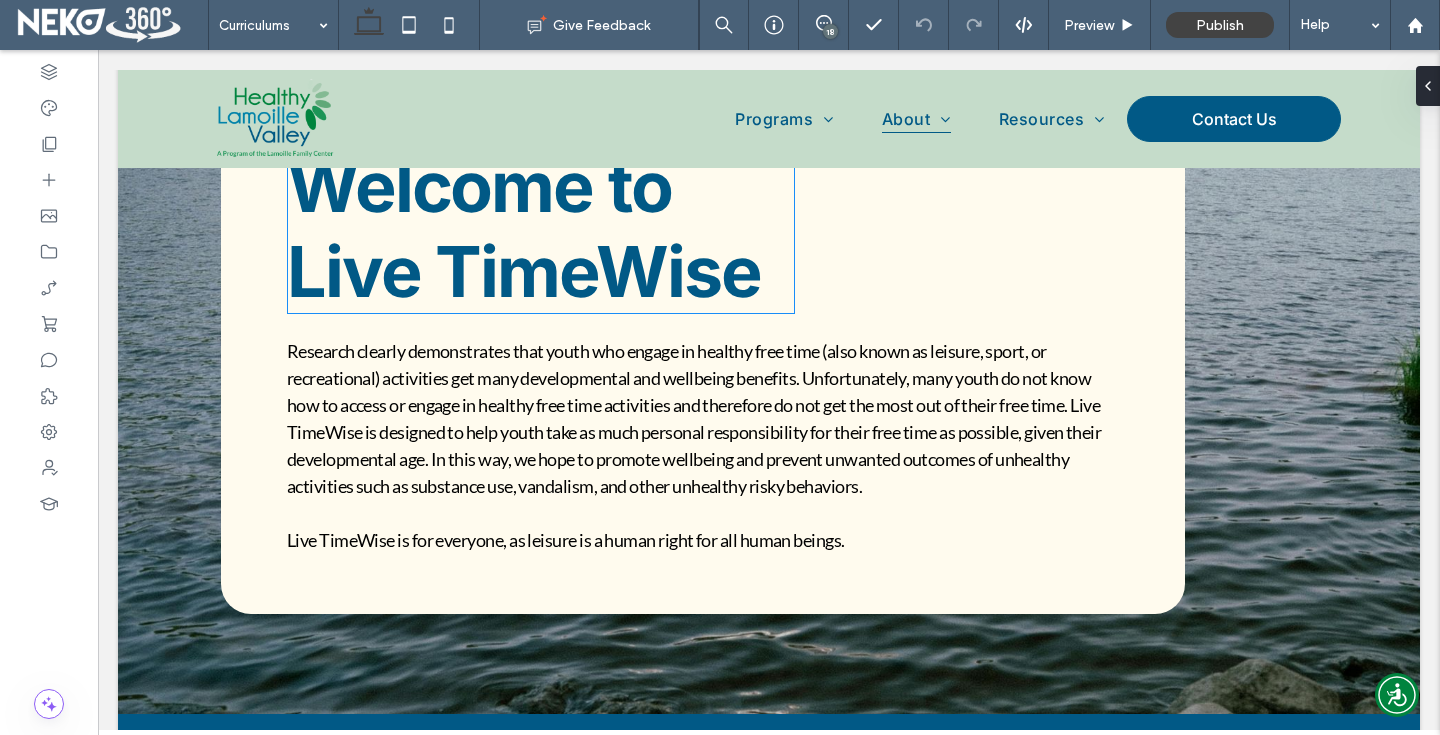 scroll, scrollTop: 94, scrollLeft: 0, axis: vertical 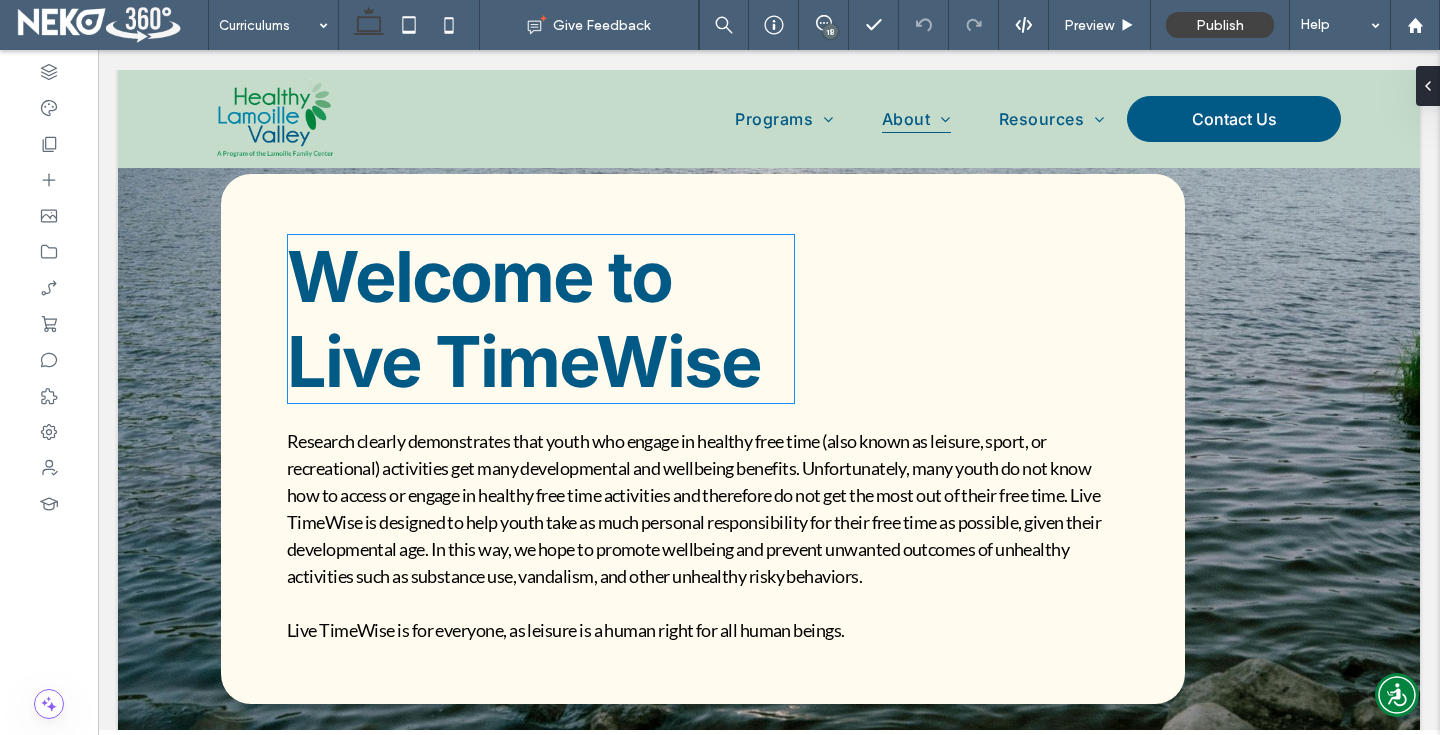 click on "Welcome to Live TimeWise" at bounding box center [524, 319] 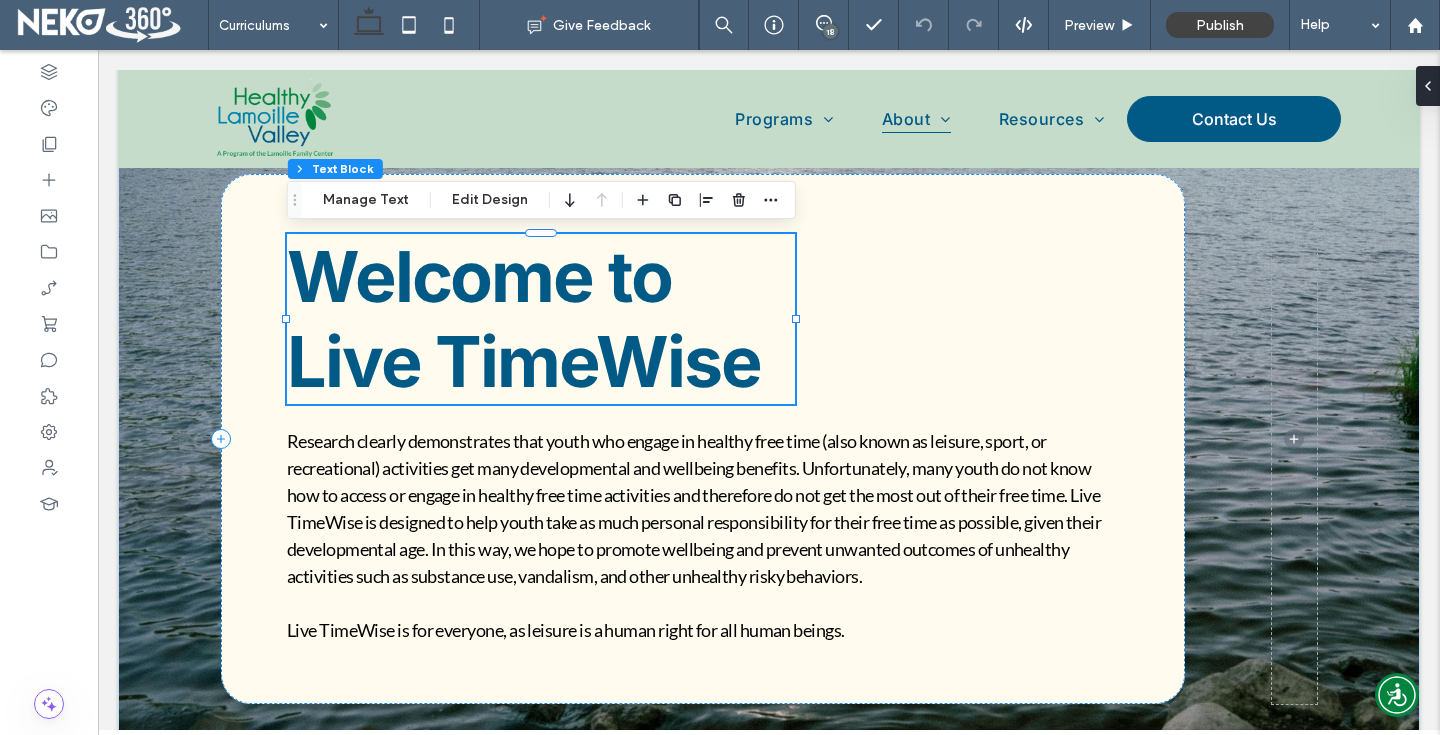 click on "Welcome to Live TimeWise" at bounding box center [524, 319] 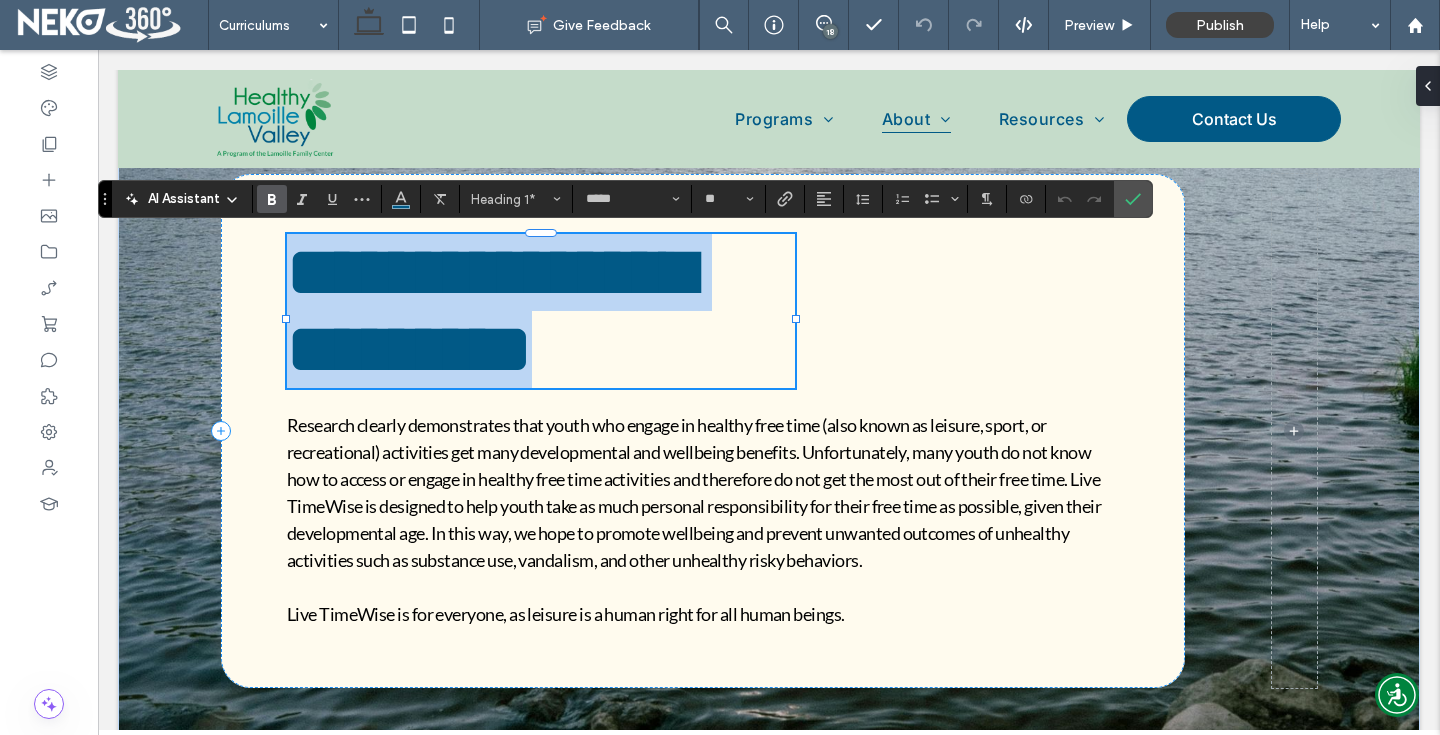 click on "**********" at bounding box center [490, 310] 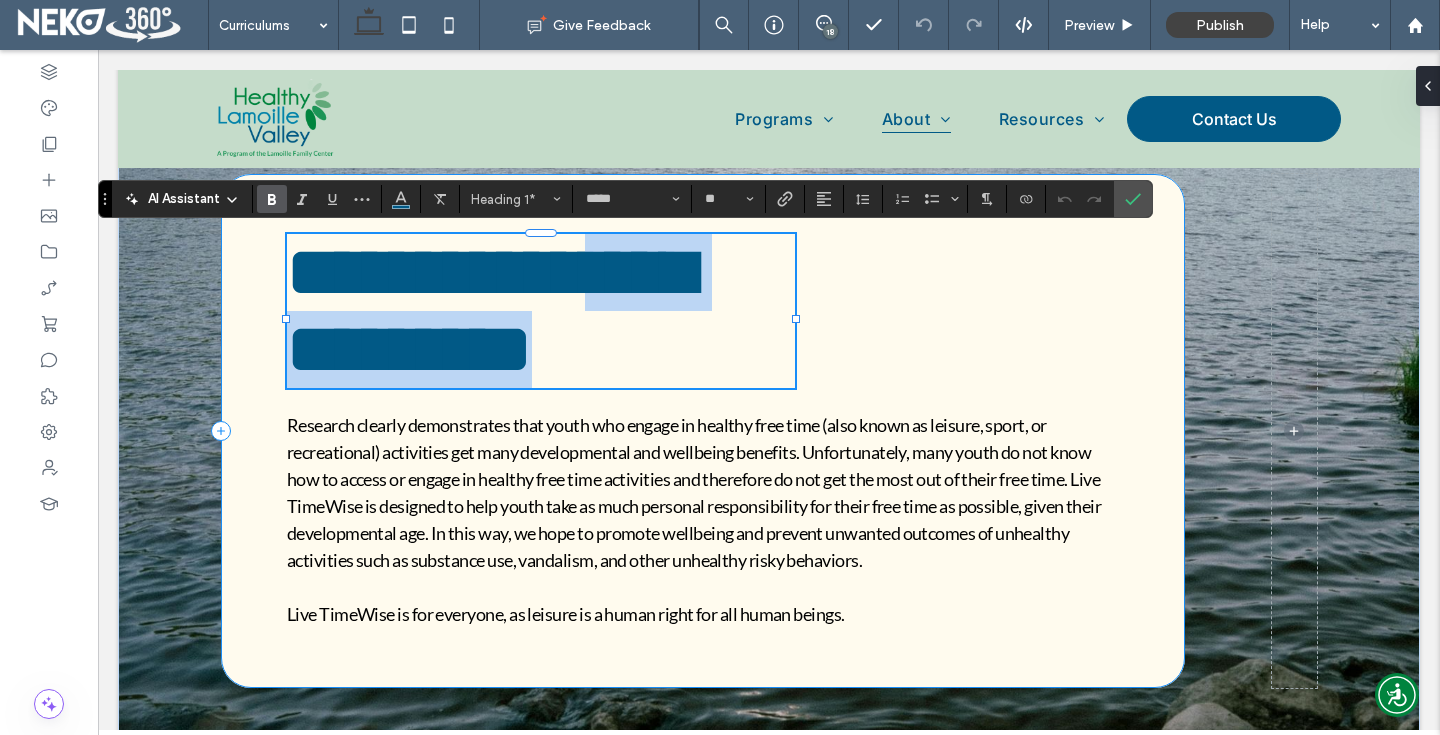 drag, startPoint x: 763, startPoint y: 371, endPoint x: 259, endPoint y: 386, distance: 504.22318 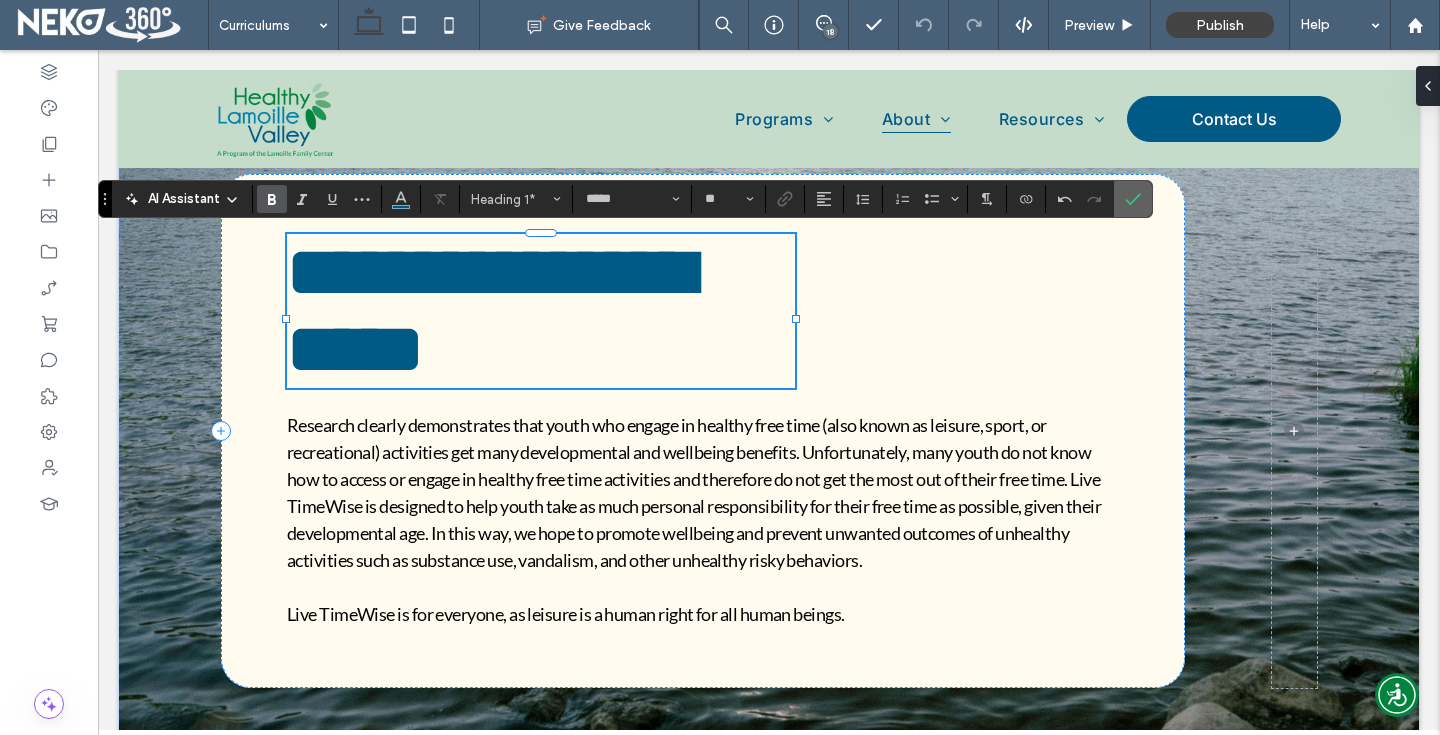 click 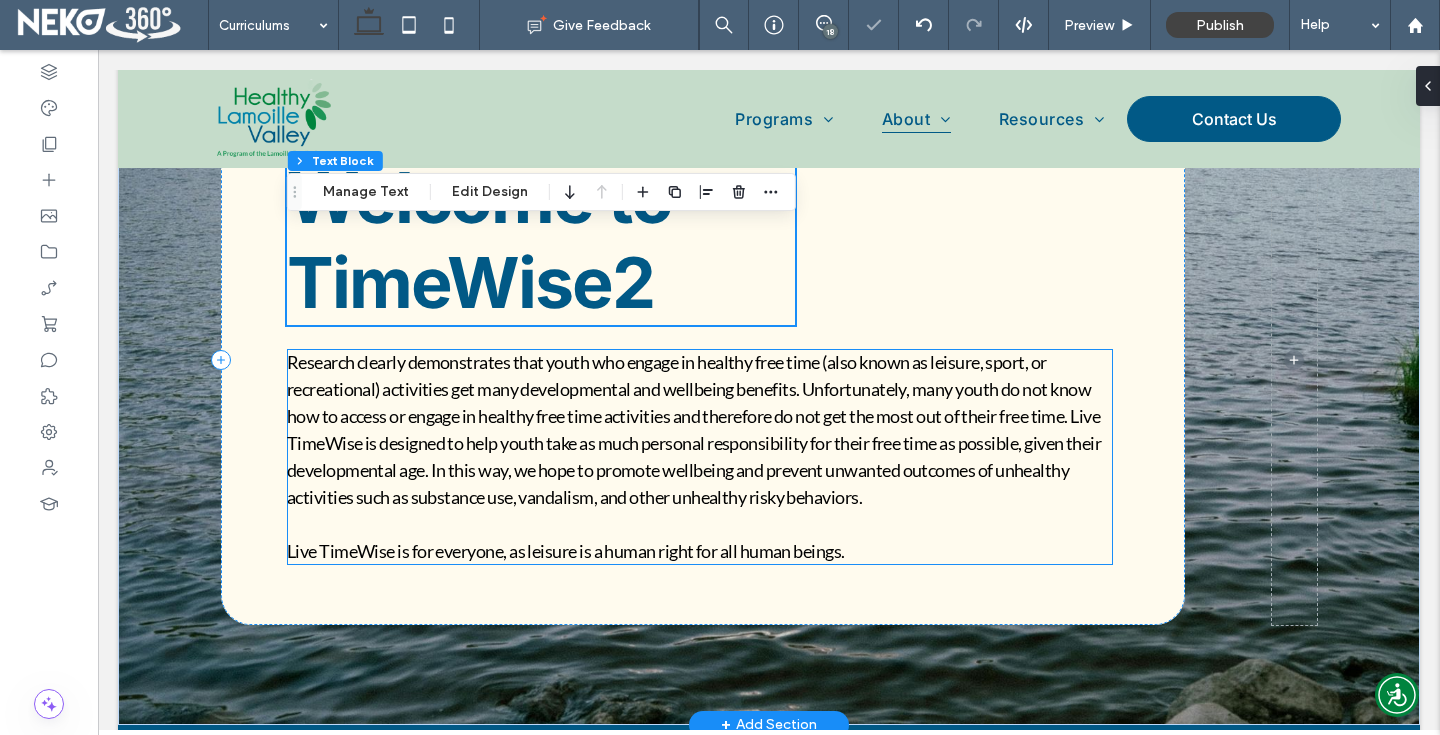 scroll, scrollTop: 188, scrollLeft: 0, axis: vertical 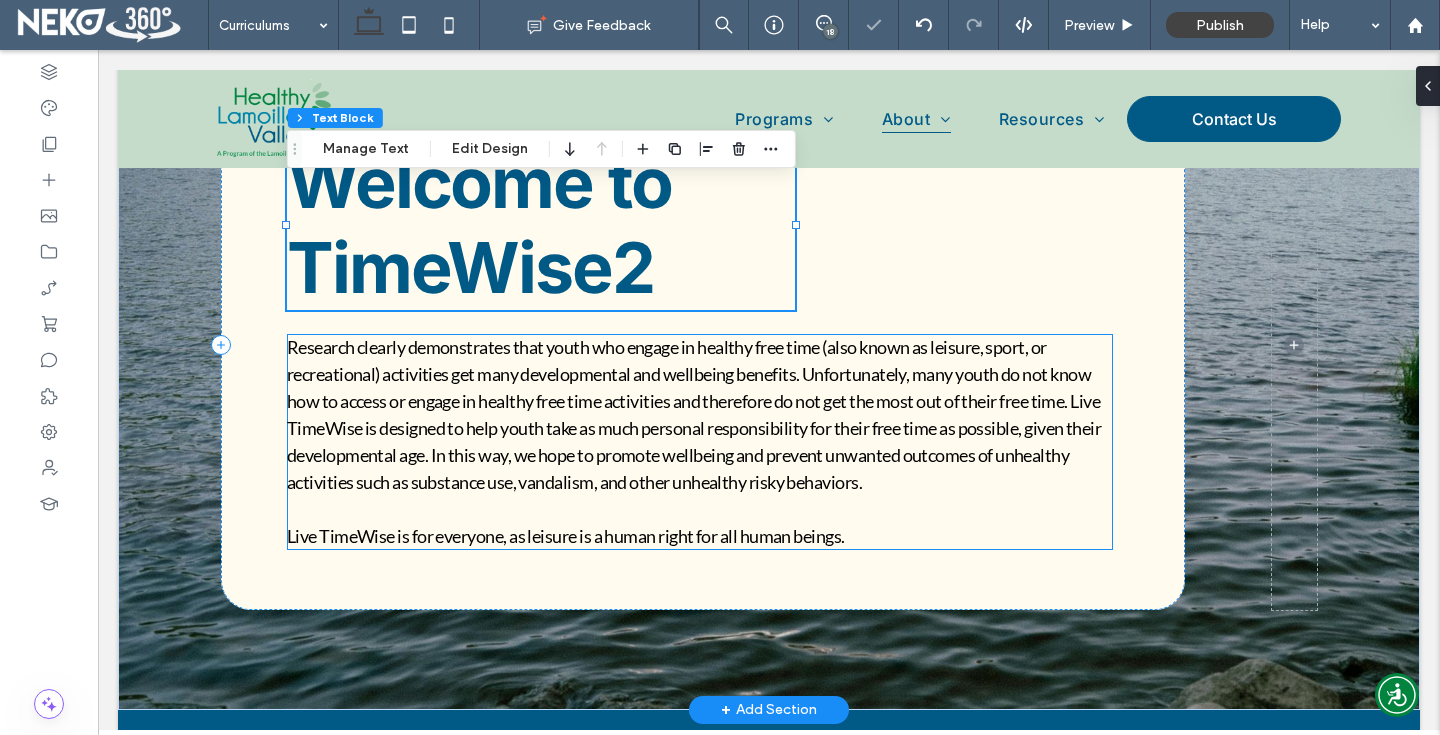 click on "Research clearly demonstrates that youth who engage in healthy free time (also known as leisure, sport, or recreational) activities get many developmental and wellbeing benefits. Unfortunately, many youth do not know how to access or engage in healthy free time activities and therefore do not get the most out of their free time. Live TimeWise is designed to help youth take as much personal responsibility for their free time as possible, given their developmental age. In this way, we hope to promote wellbeing and prevent unwanted outcomes of unhealthy activities such as substance use, vandalism, and other unhealthy risky behaviors." at bounding box center [694, 414] 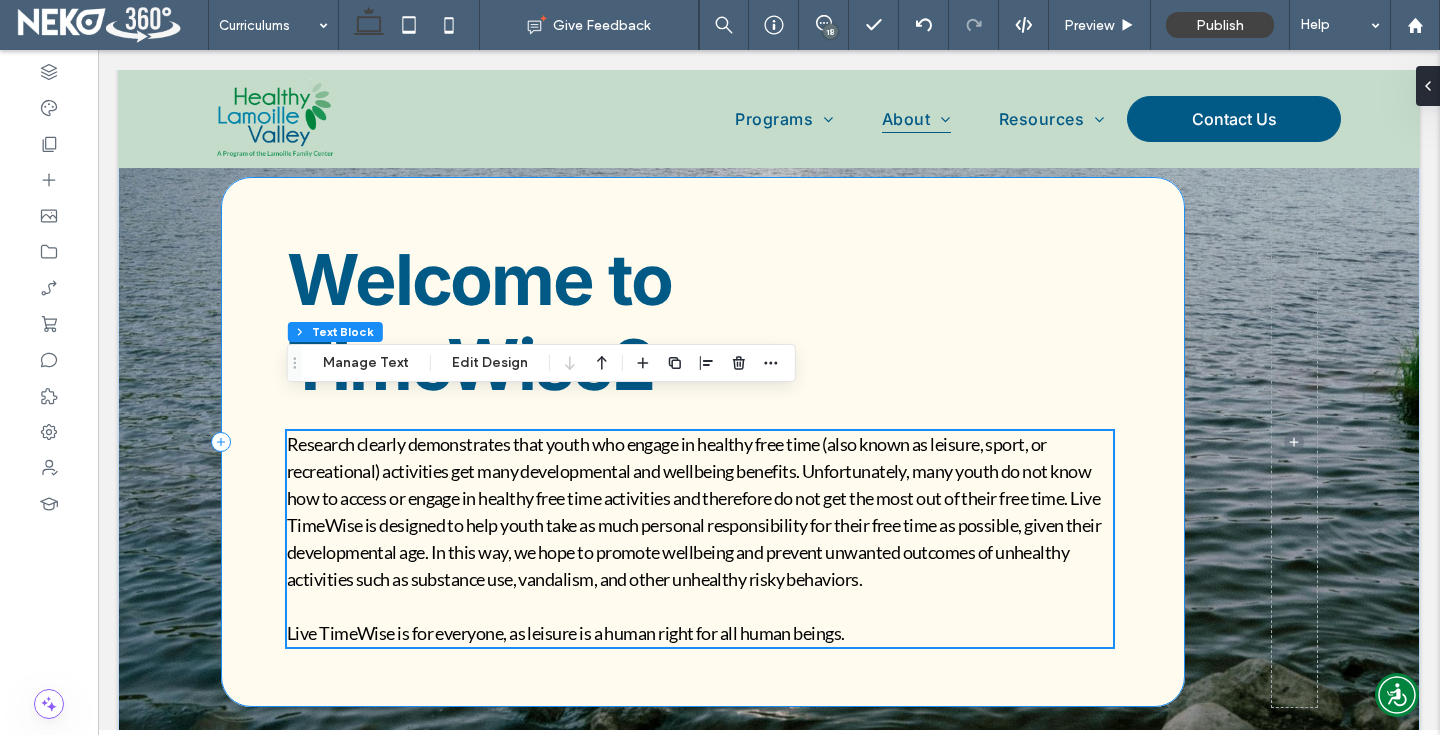 scroll, scrollTop: 75, scrollLeft: 0, axis: vertical 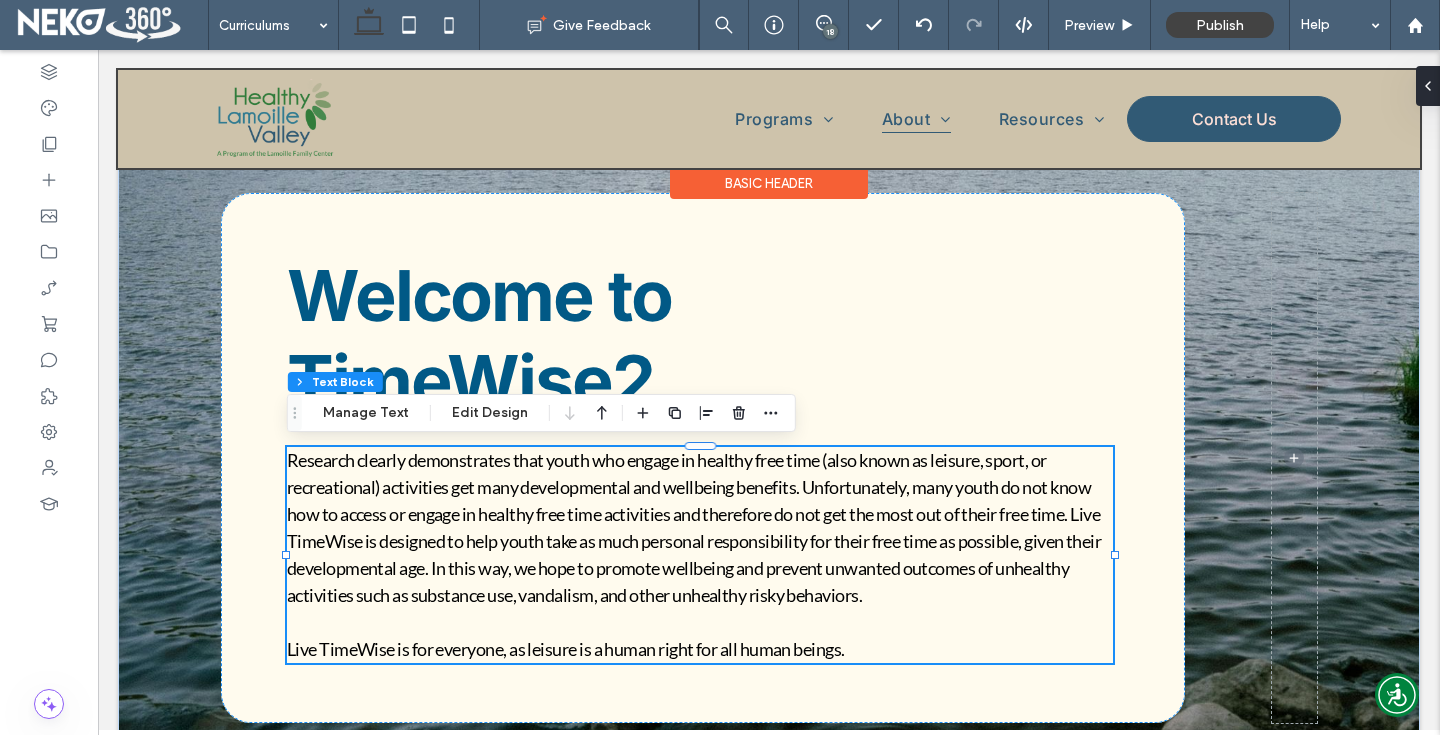 click at bounding box center [769, 119] 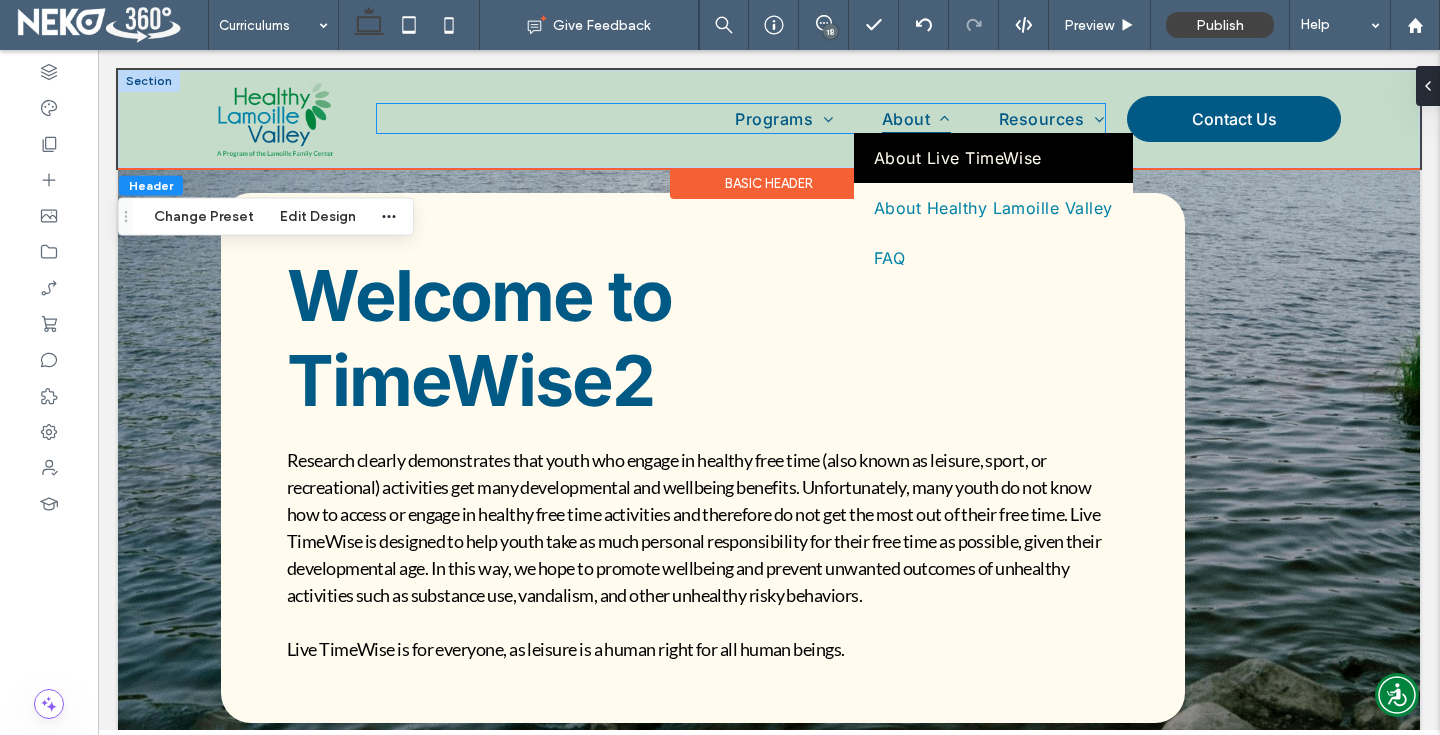 click on "About" at bounding box center (916, 118) 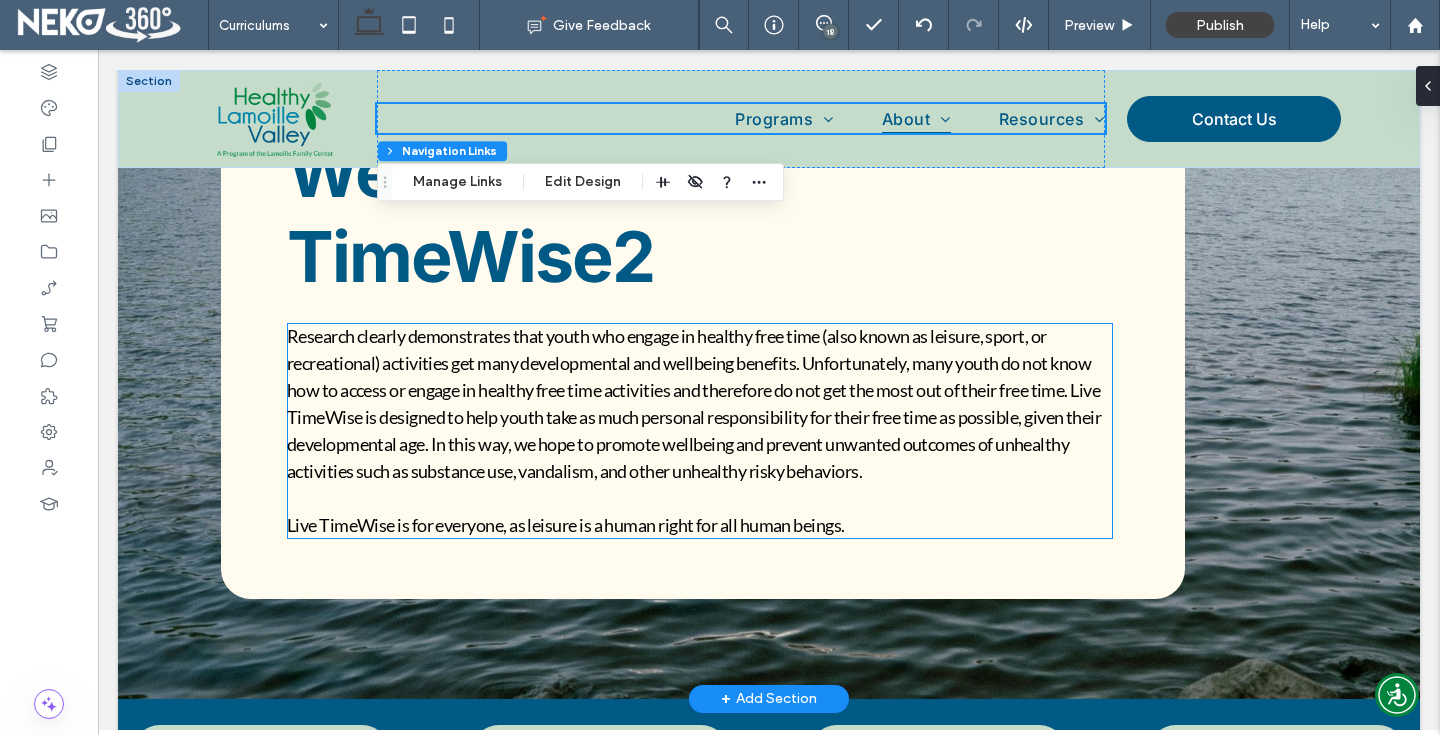scroll, scrollTop: 217, scrollLeft: 0, axis: vertical 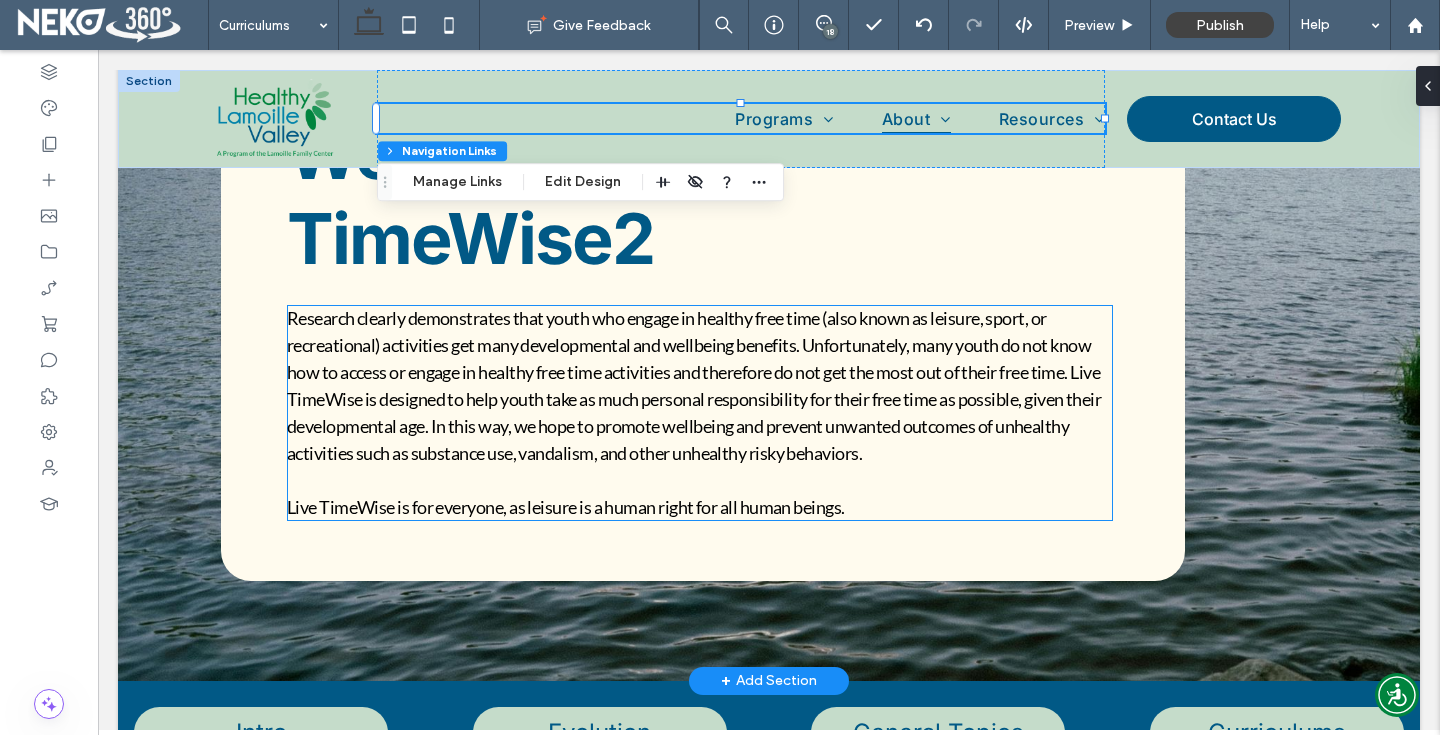 click on "Research clearly demonstrates that youth who engage in healthy free time (also known as leisure, sport, or recreational) activities get many developmental and wellbeing benefits. Unfortunately, many youth do not know how to access or engage in healthy free time activities and therefore do not get the most out of their free time. Live TimeWise is designed to help youth take as much personal responsibility for their free time as possible, given their developmental age. In this way, we hope to promote wellbeing and prevent unwanted outcomes of unhealthy activities such as substance use, vandalism, and other unhealthy risky behaviors." at bounding box center (694, 385) 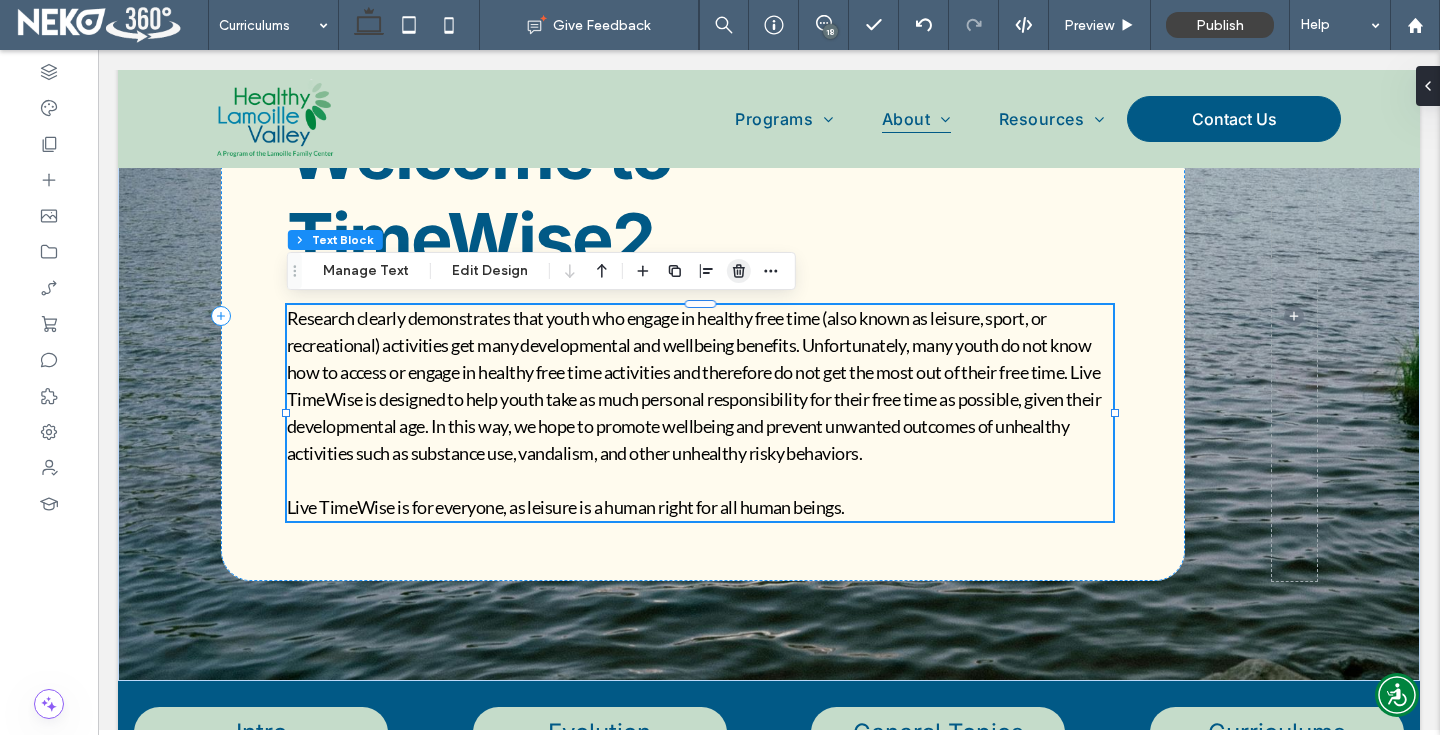 click 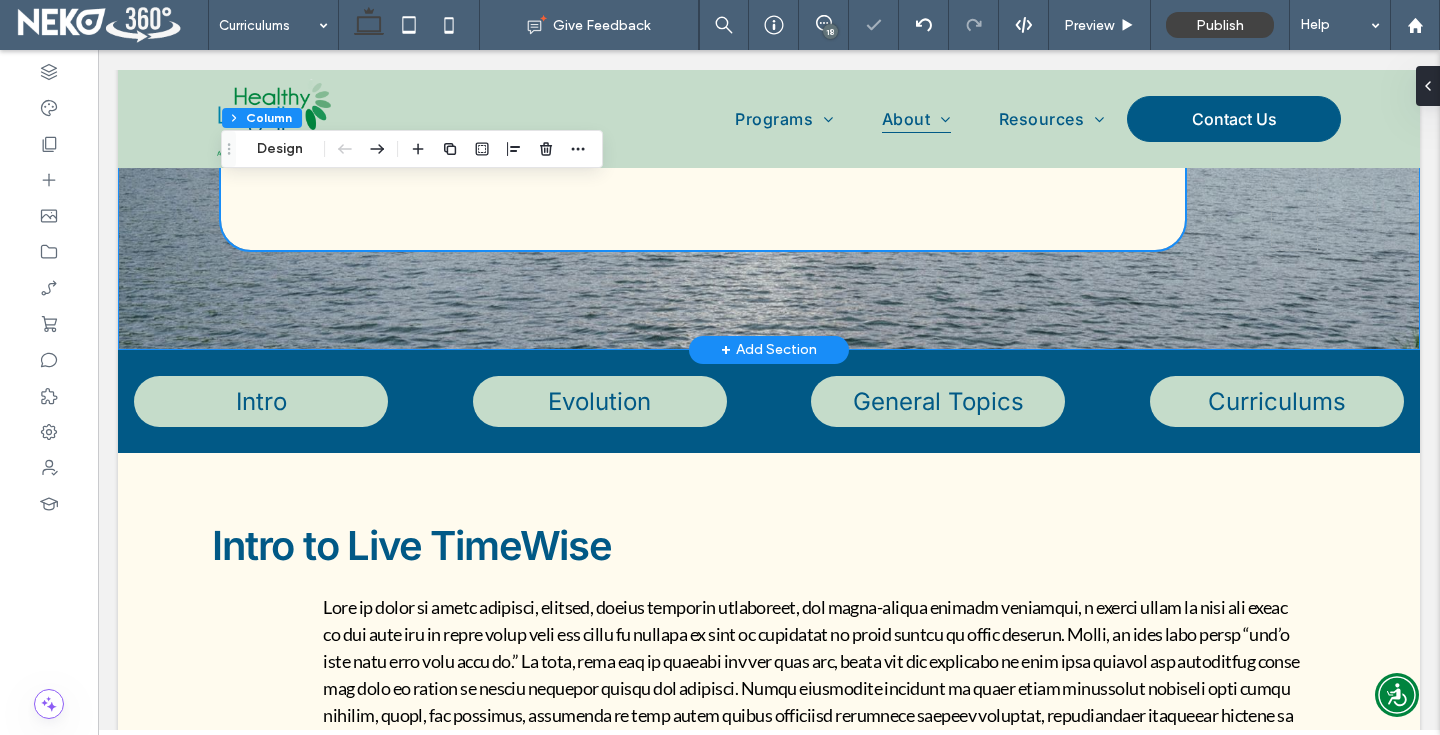 scroll, scrollTop: 672, scrollLeft: 0, axis: vertical 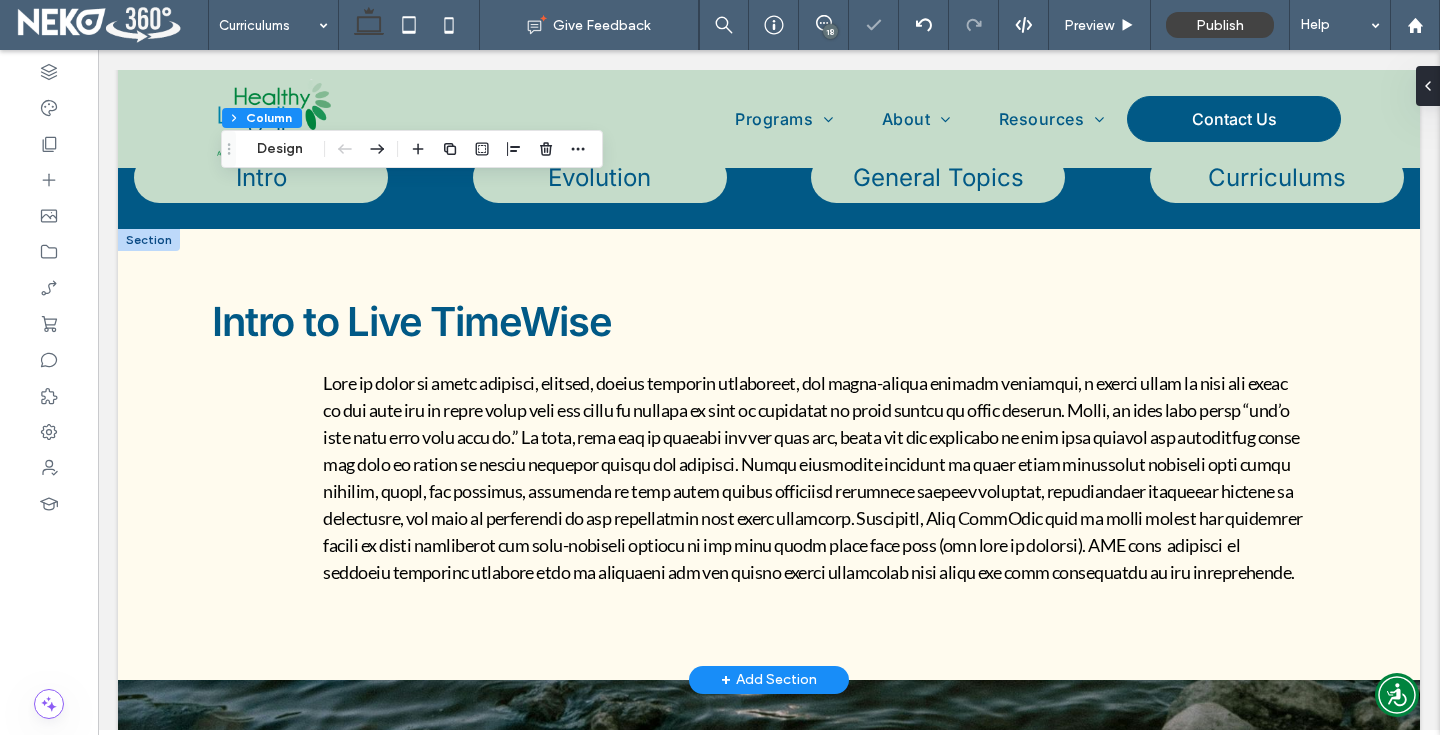 click at bounding box center (149, 240) 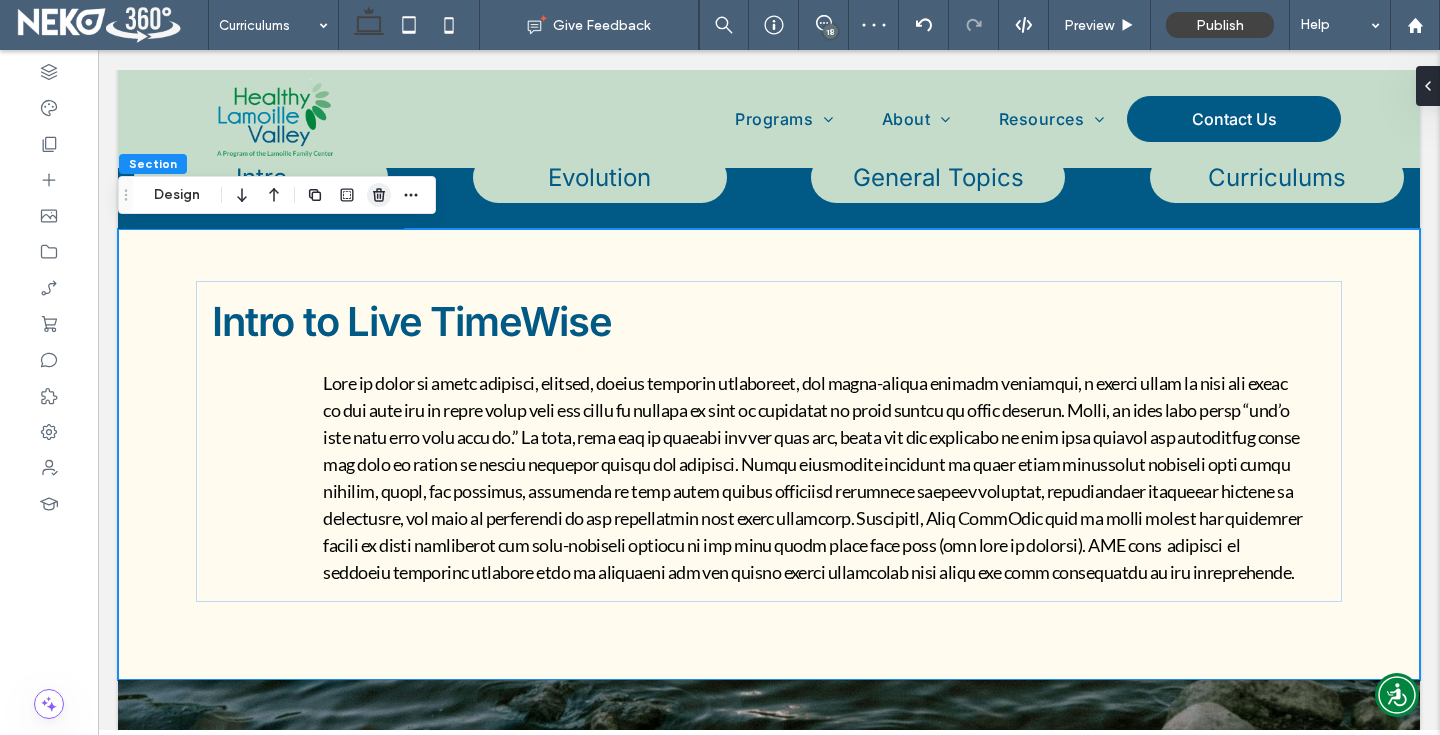 click at bounding box center [379, 195] 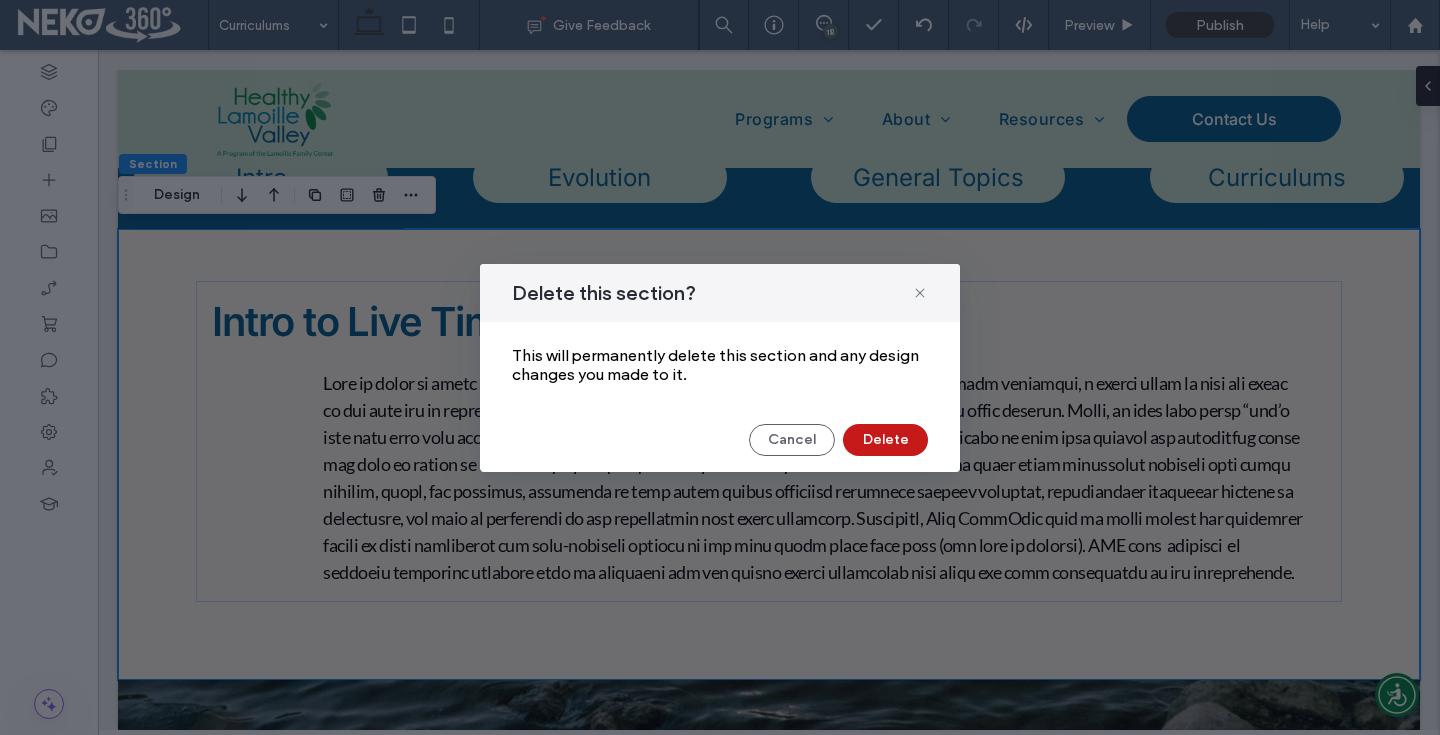 click on "Delete" at bounding box center (885, 440) 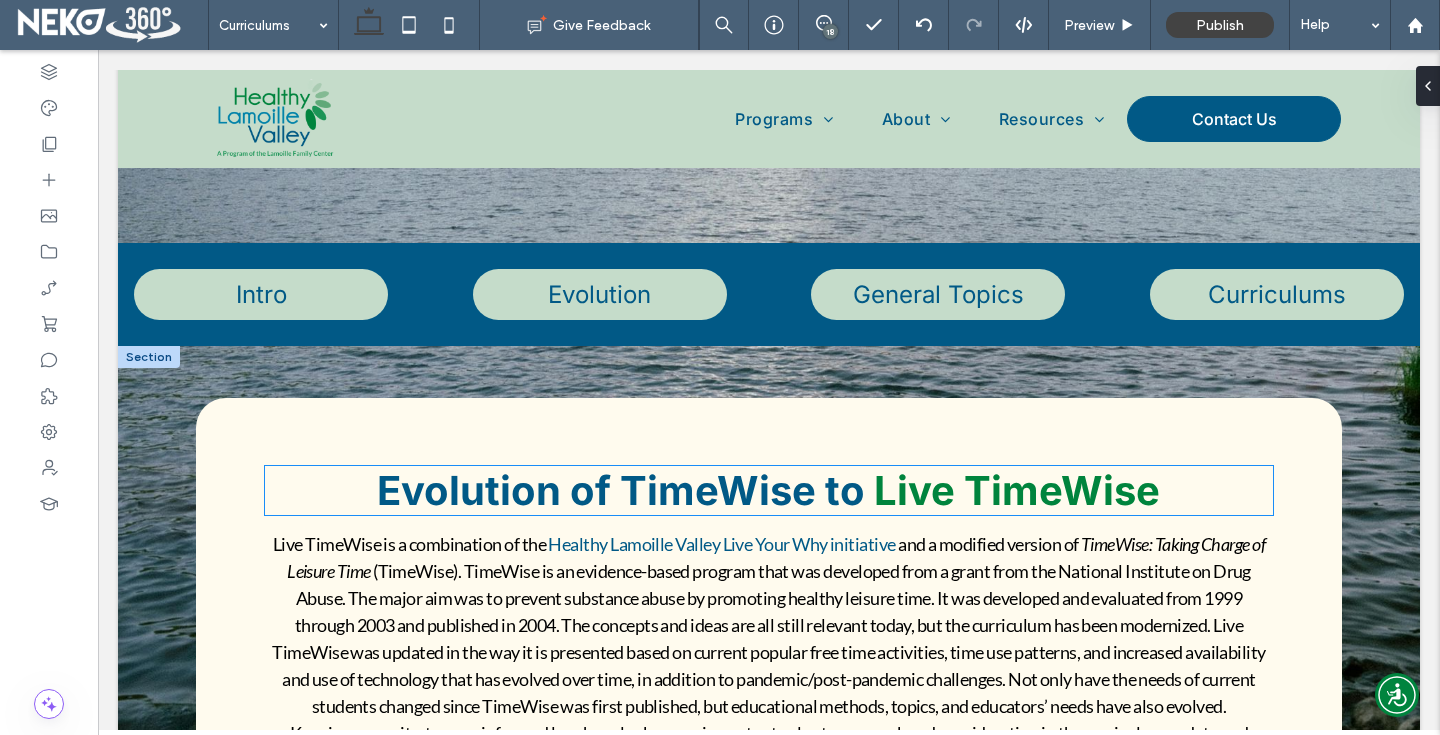scroll, scrollTop: 582, scrollLeft: 0, axis: vertical 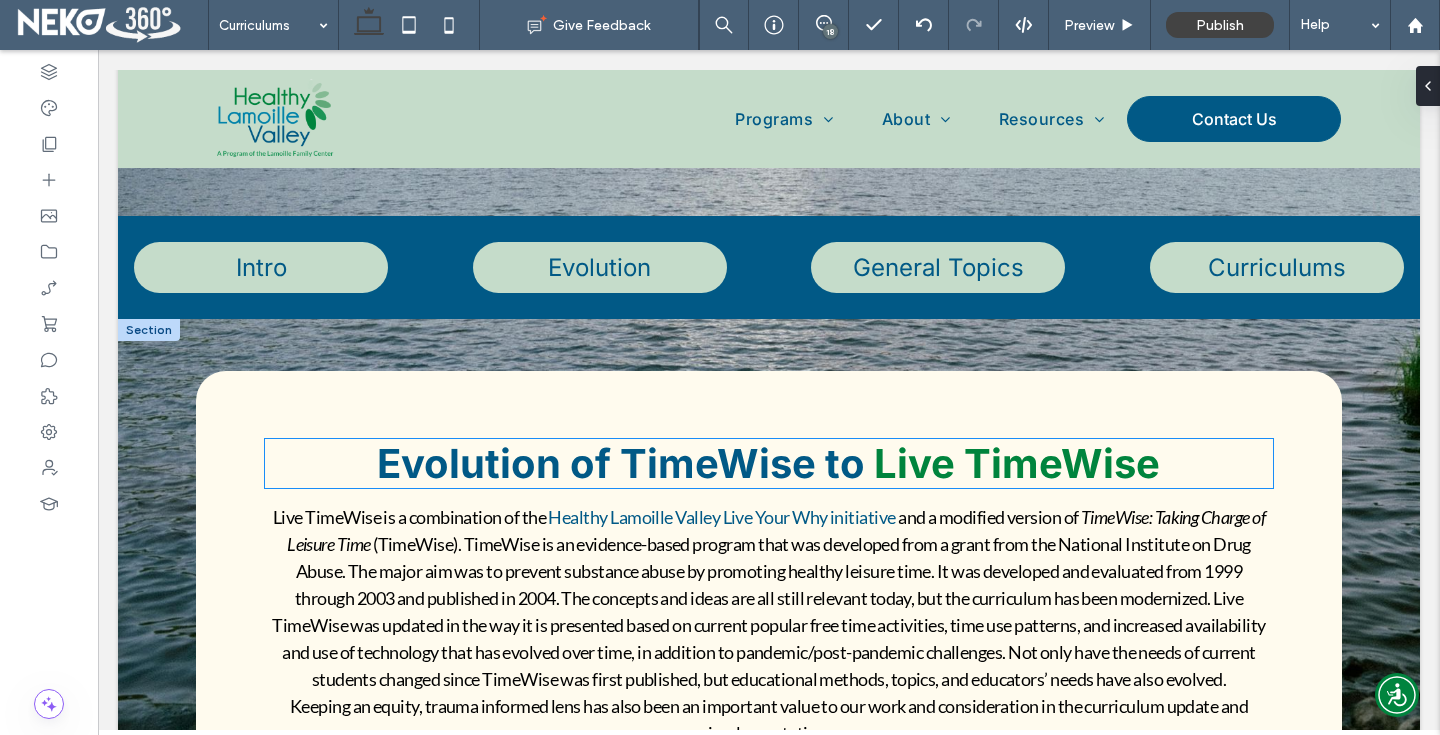 click on "Evolution of TimeWise to" at bounding box center (621, 463) 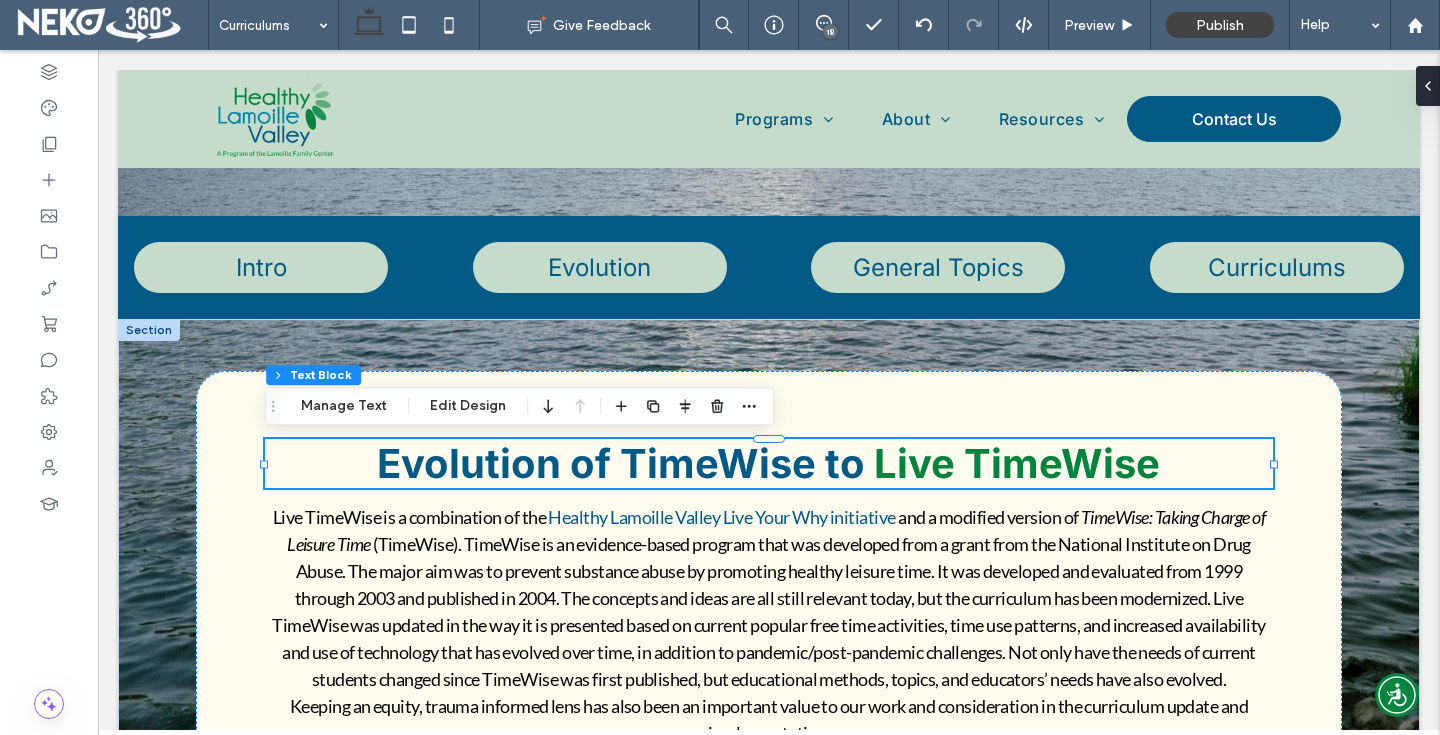 click on "Evolution of TimeWise to" at bounding box center [621, 463] 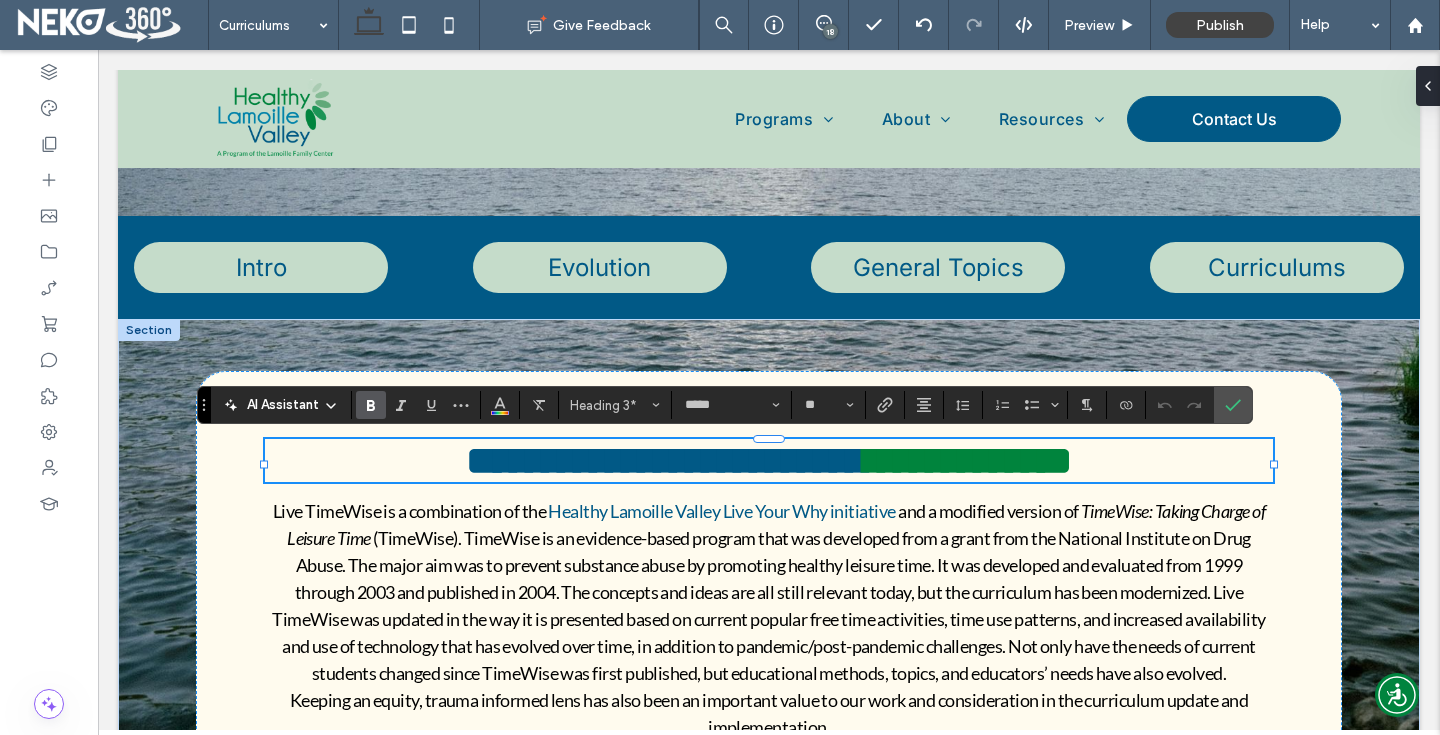 click on "**********" at bounding box center (968, 460) 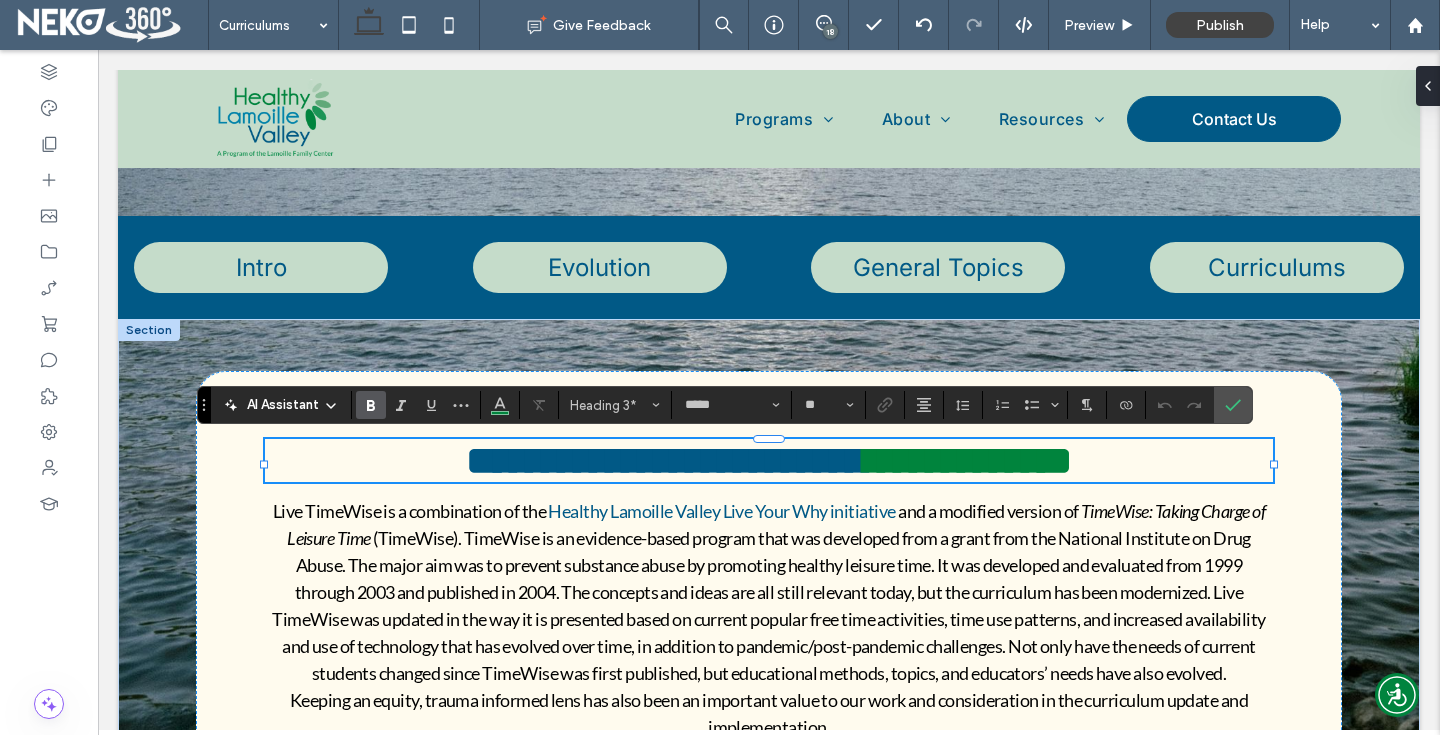 type 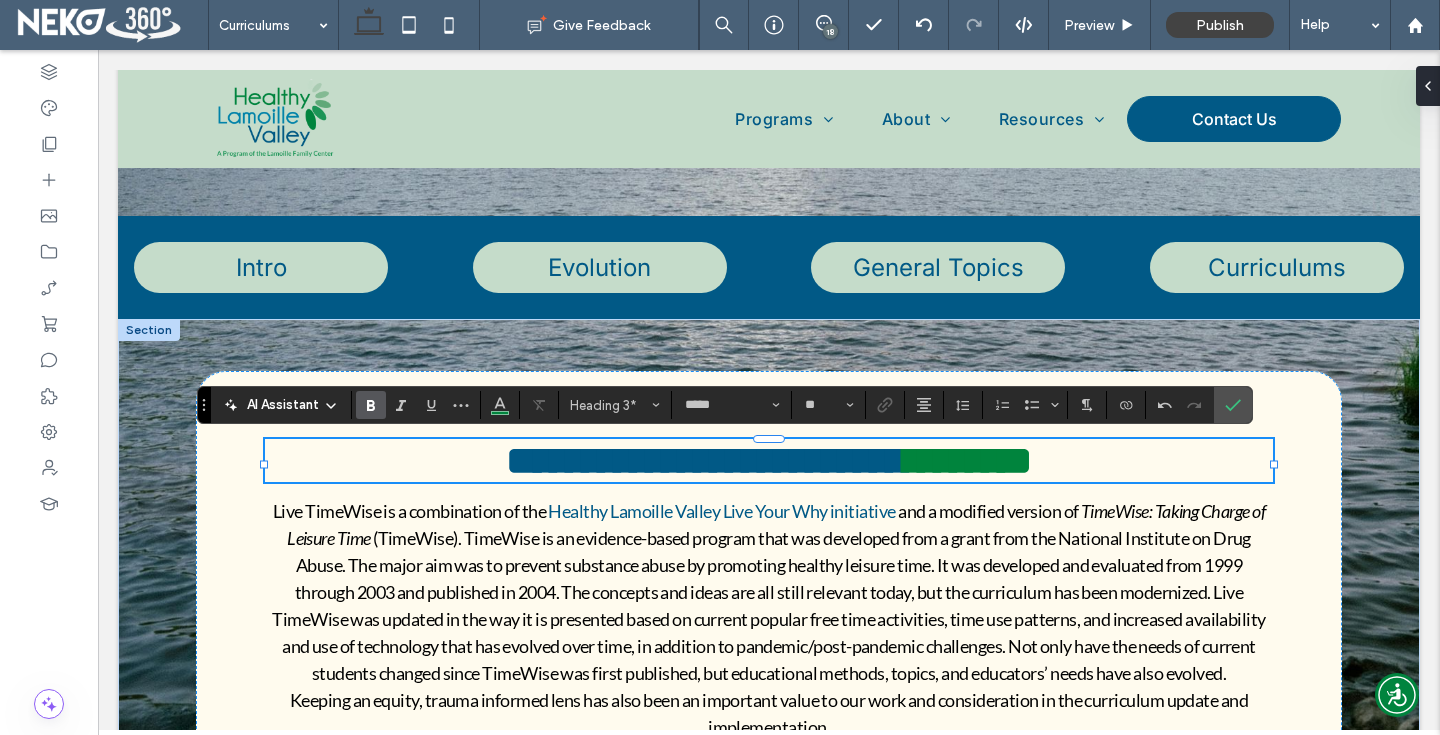 click on "**********" at bounding box center [769, 460] 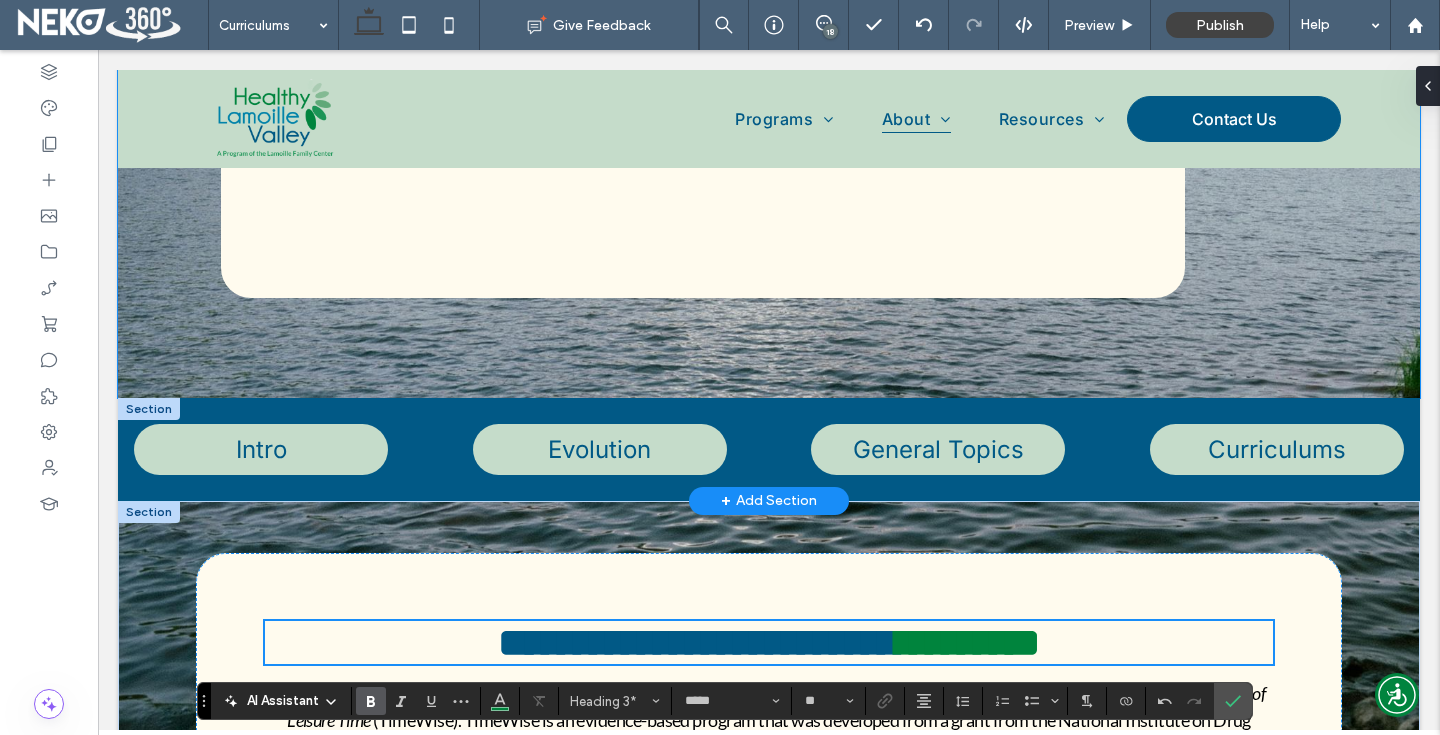 scroll, scrollTop: 480, scrollLeft: 0, axis: vertical 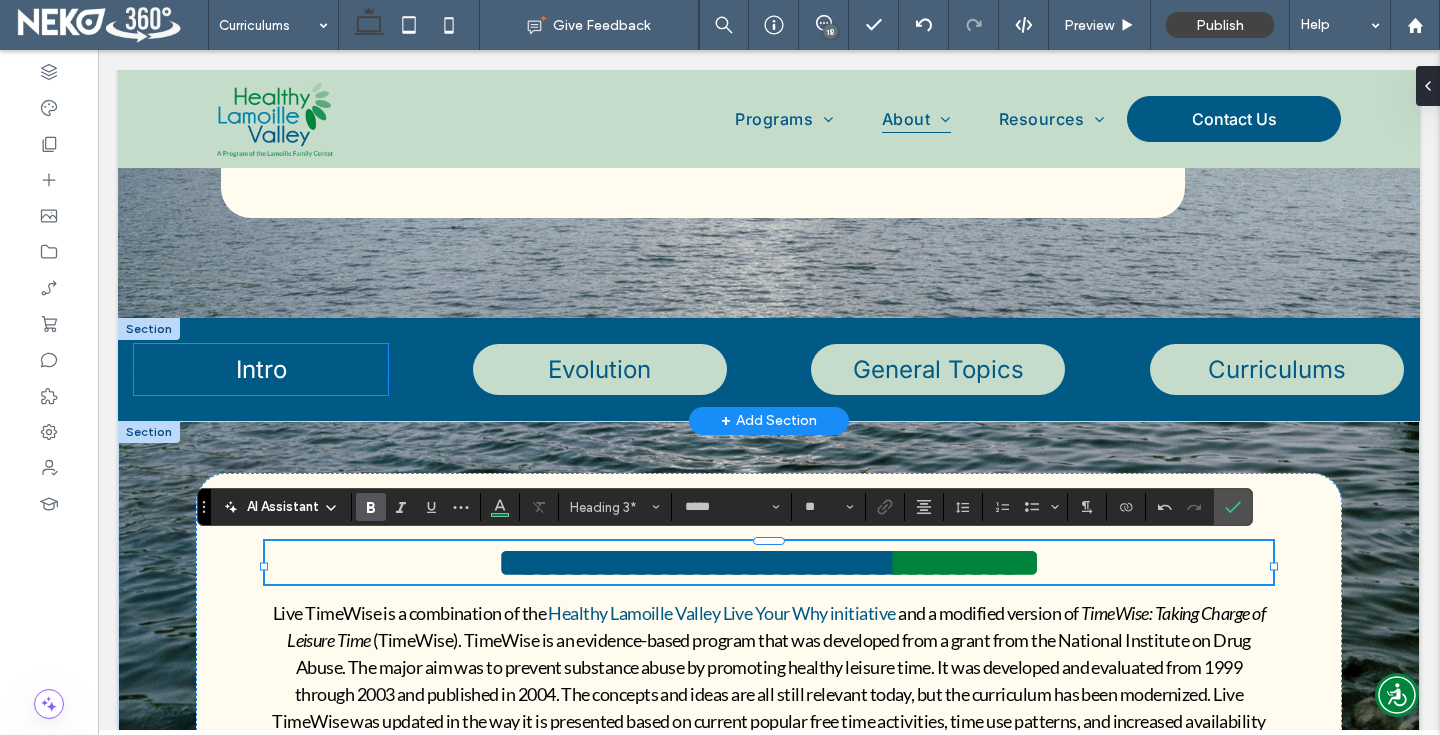click on "Intro" at bounding box center [261, 369] 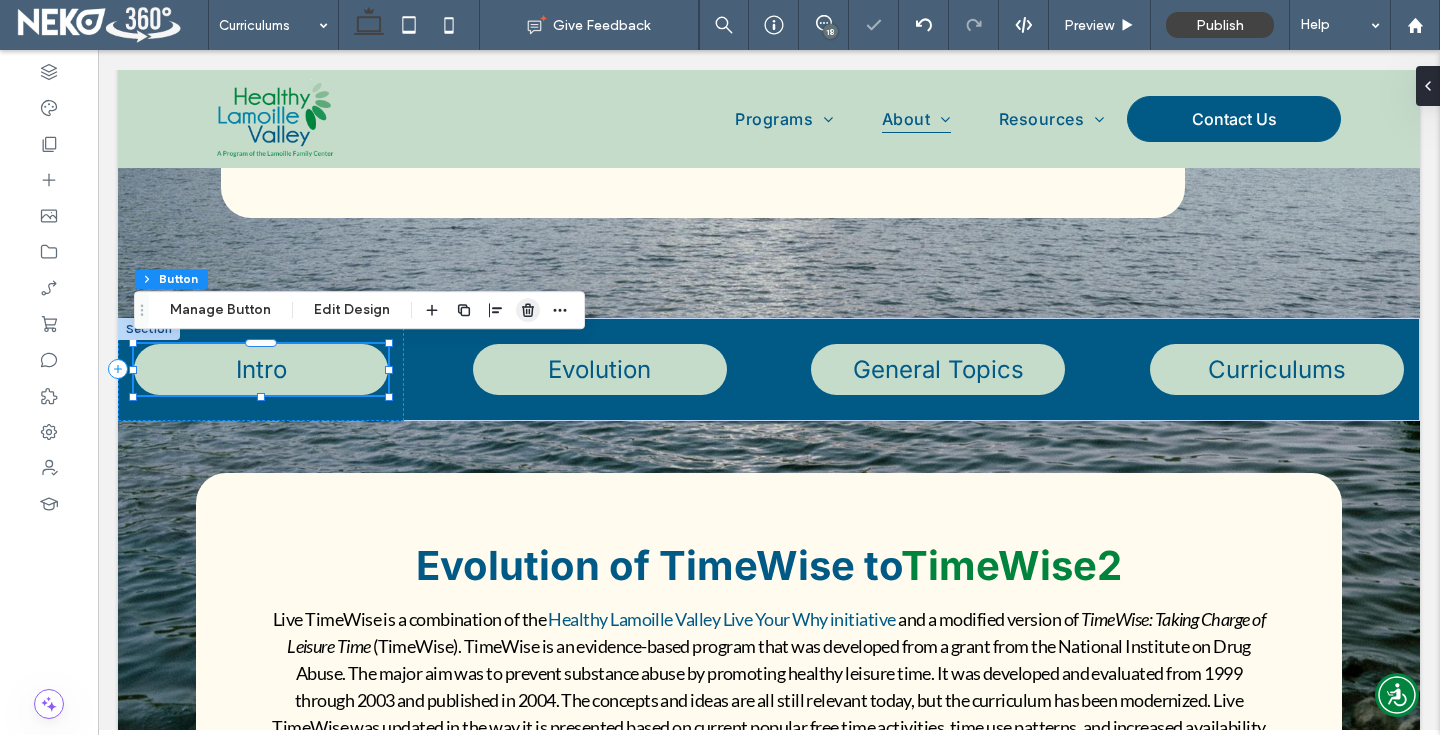 click 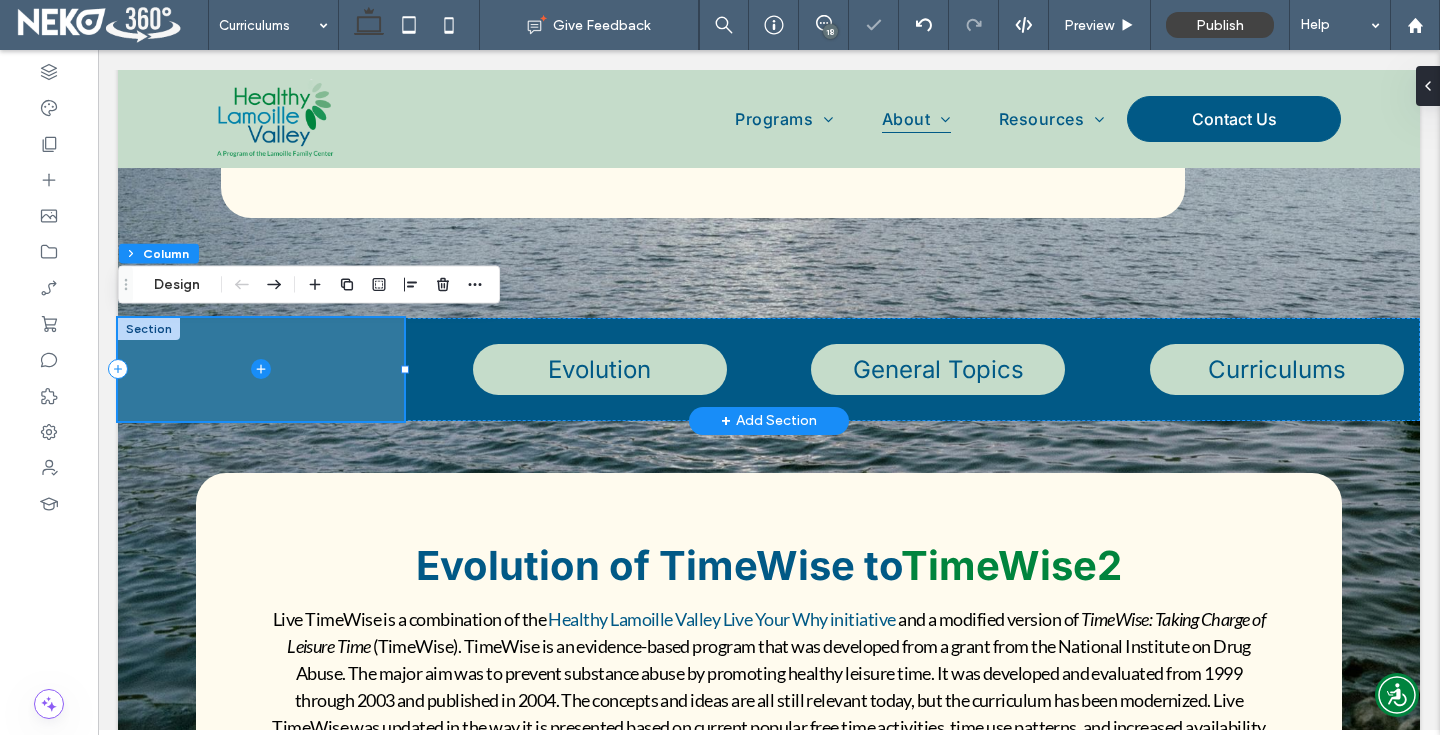 click at bounding box center [261, 369] 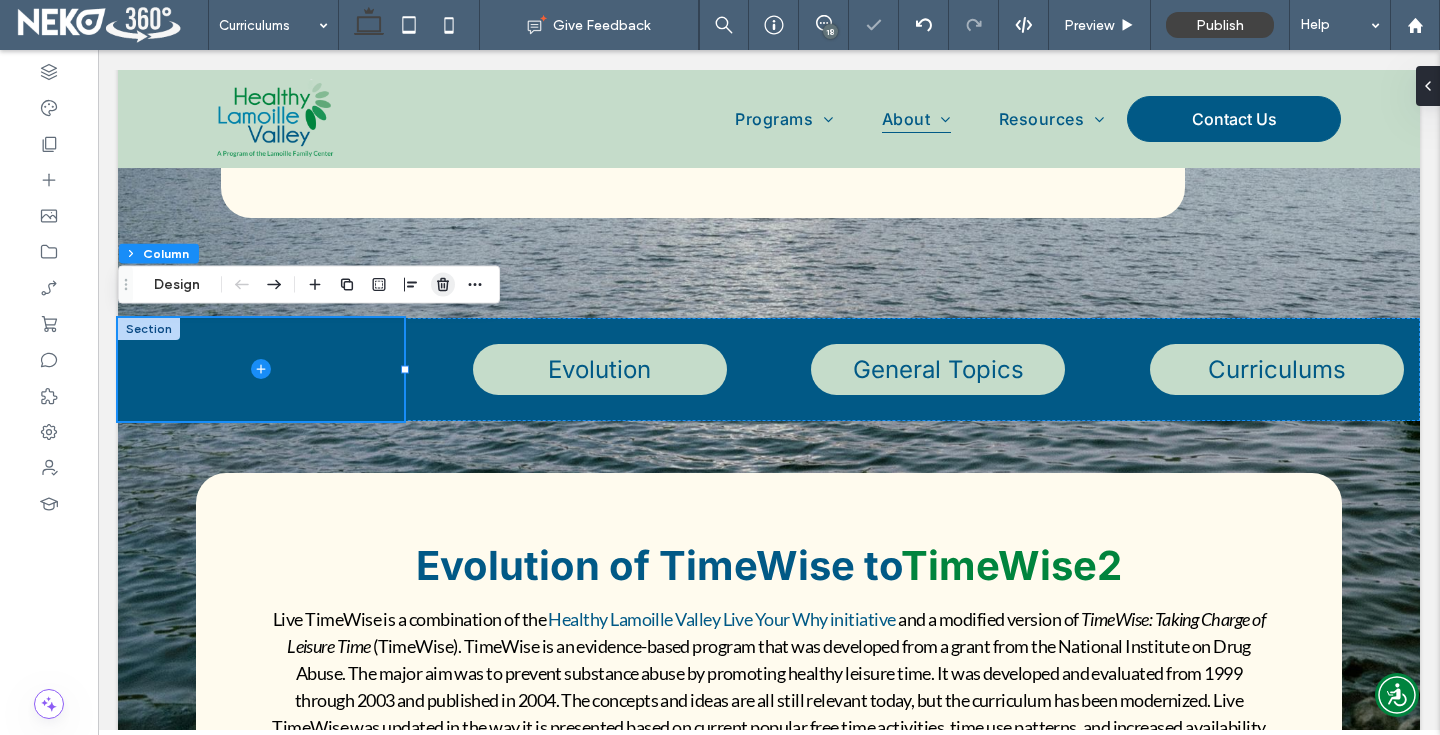 click 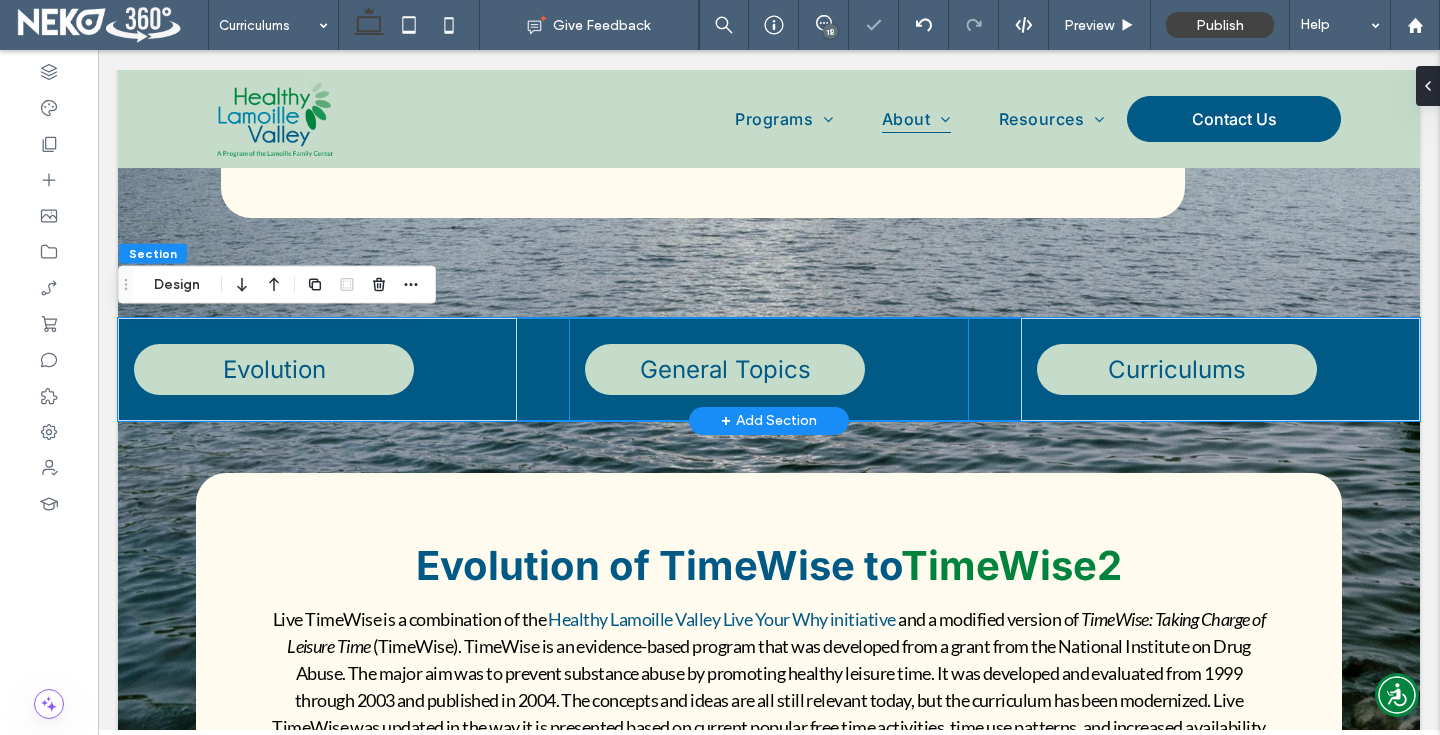 click on "General Topics" at bounding box center [768, 369] 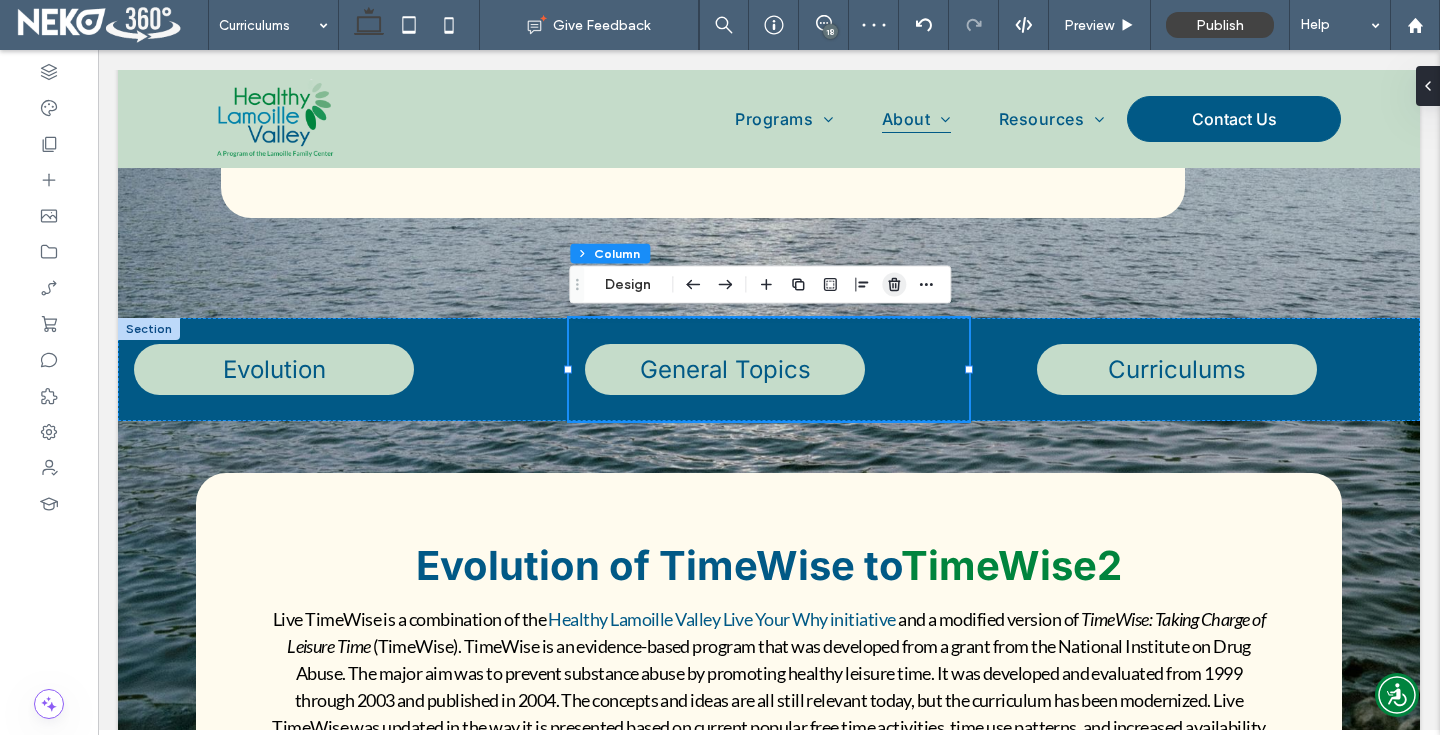 click 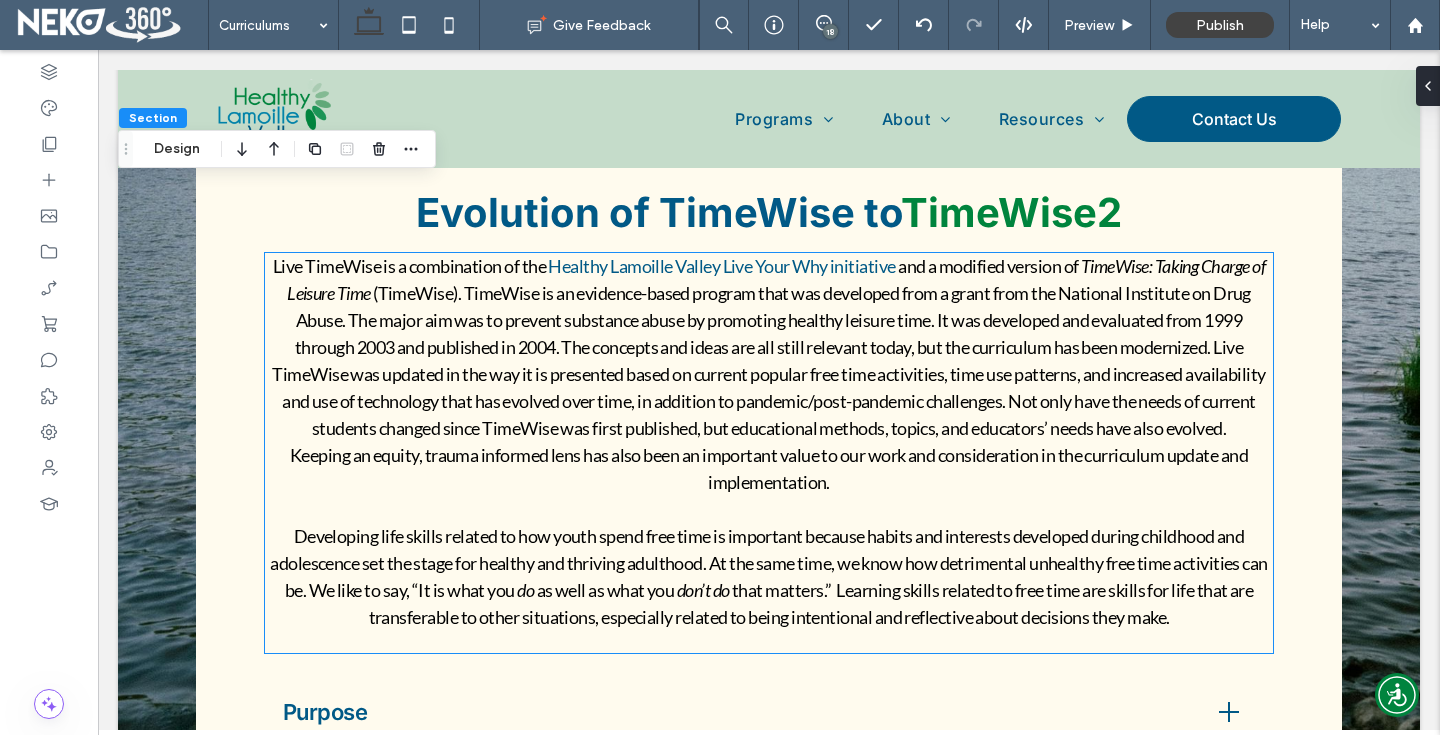 scroll, scrollTop: 832, scrollLeft: 0, axis: vertical 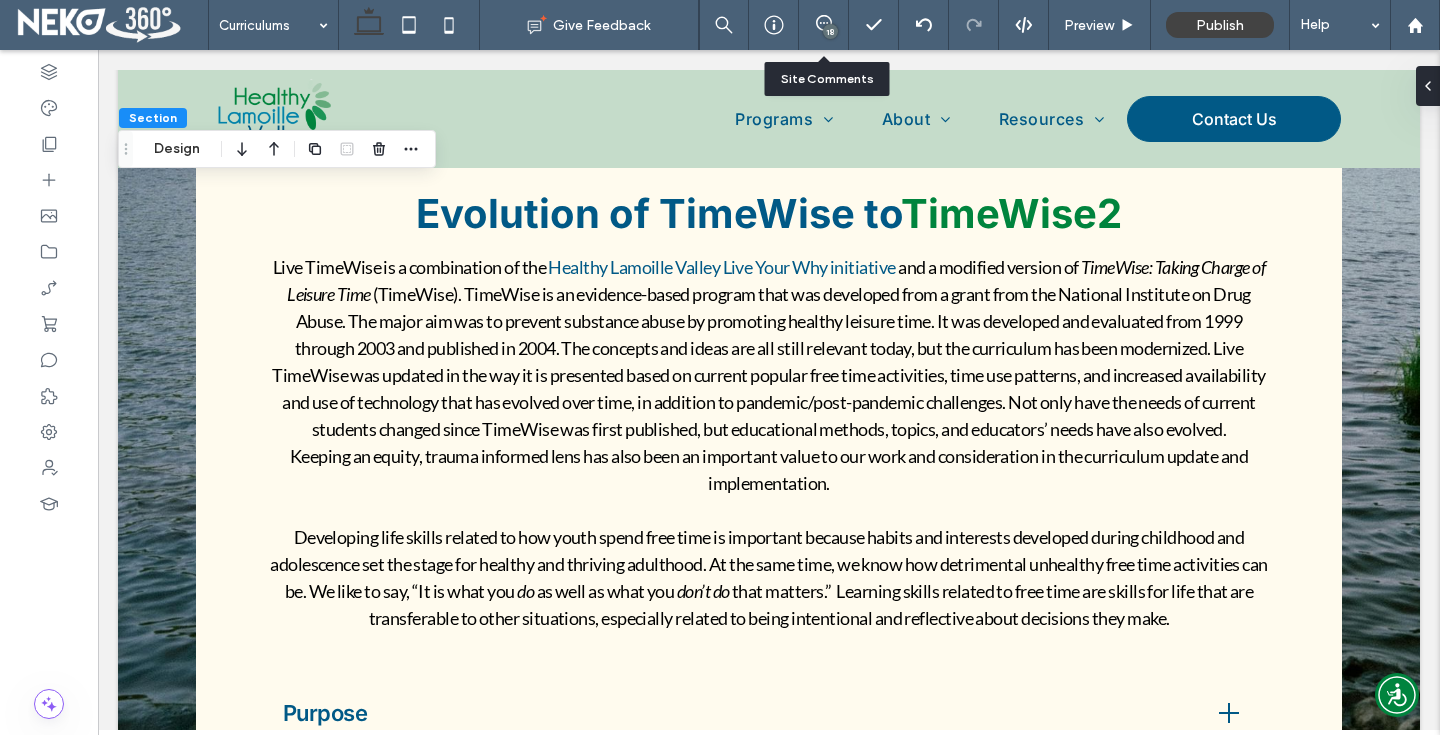 click on "18" at bounding box center (824, 25) 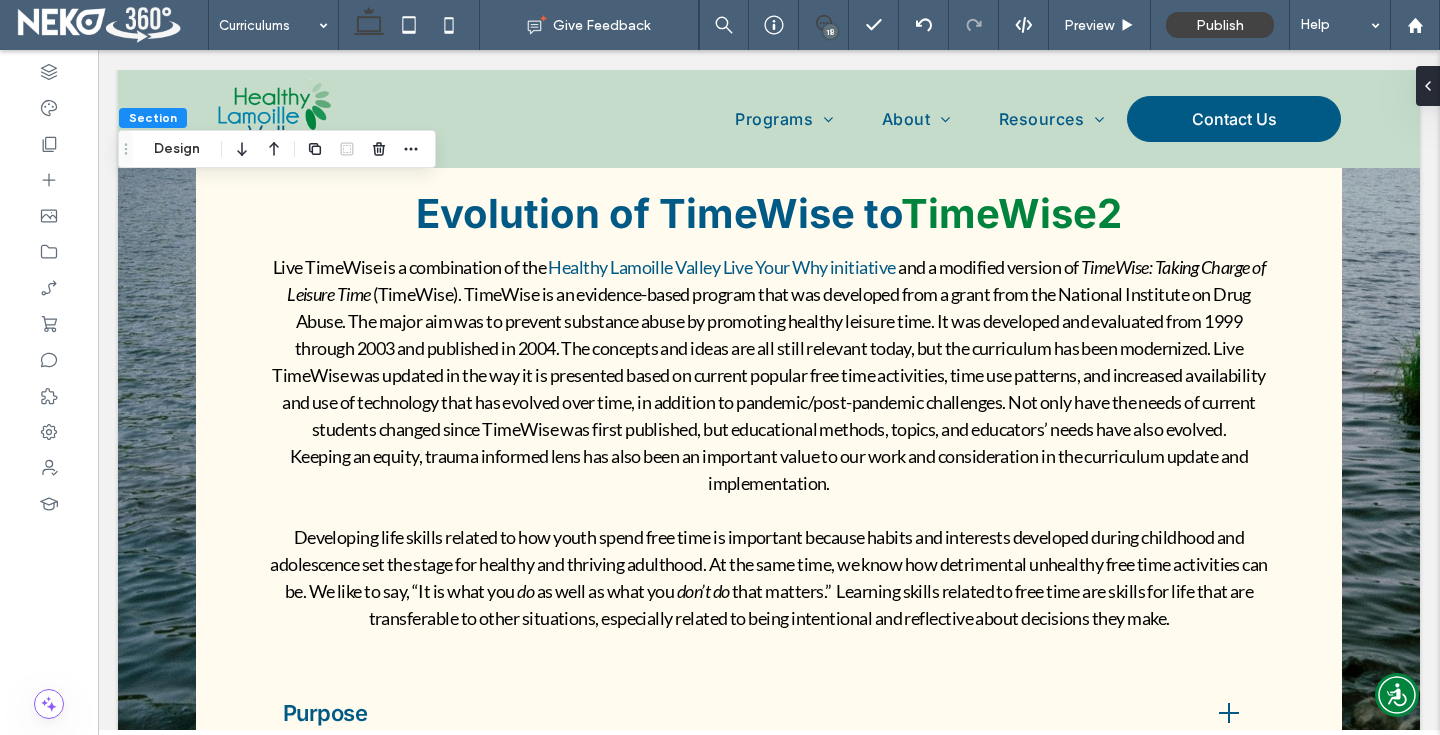 click at bounding box center [823, 23] 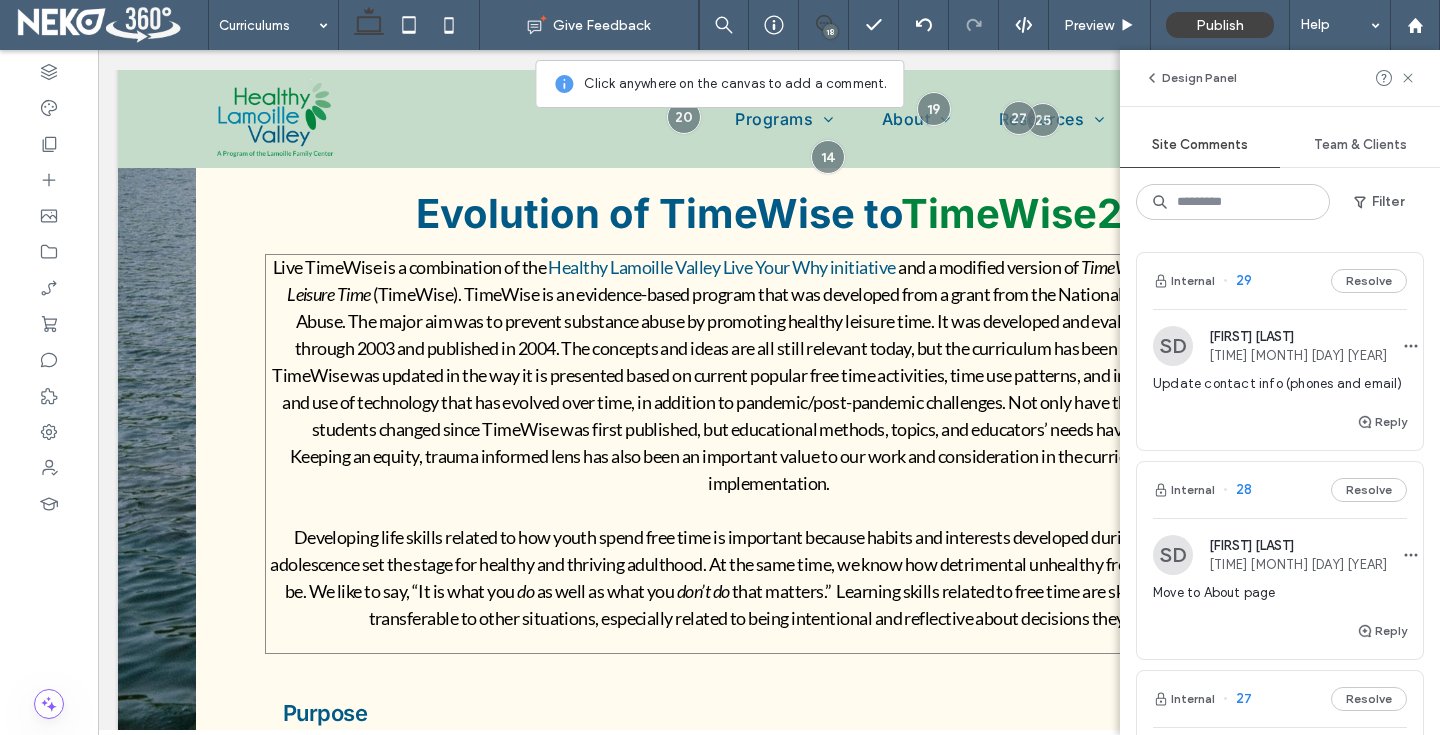 click on "(TimeWise). TimeWise is an evidence-based program that was developed from a grant from the National Institute on Drug Abuse. The major aim was to prevent substance abuse by promoting healthy leisure time. It was developed and evaluated from 1999 through 2003 and published in 2004. The concepts and ideas are all still relevant today, but the curriculum has been modernized. Live TimeWise was updated in the way it is presented based on current popular free time activities, time use patterns, and increased availability and use of technology that has evolved over time, in addition to pandemic/post-pandemic challenges. Not only have the needs of current students changed since TimeWise was first published, but educational methods, topics, and educators’ needs have also evolved." at bounding box center (768, 361) 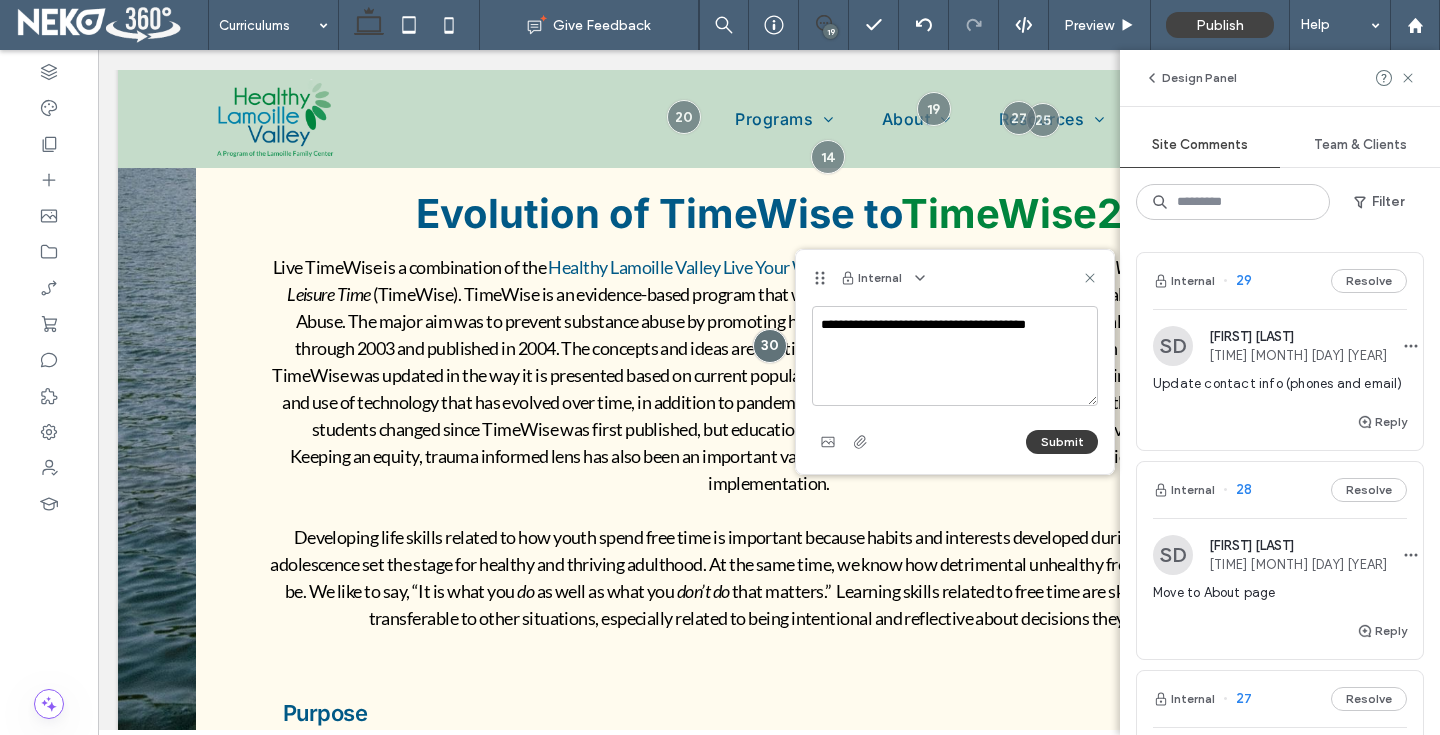type on "**********" 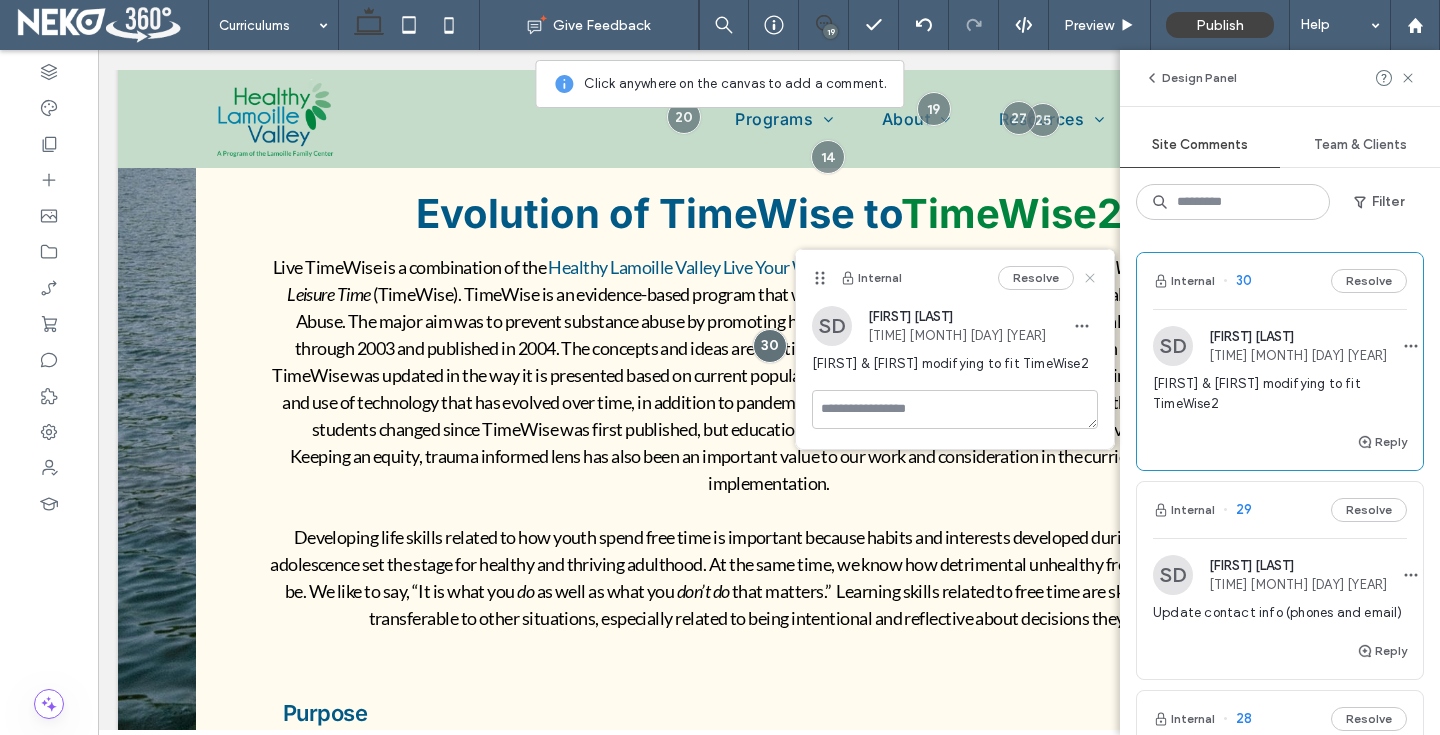click 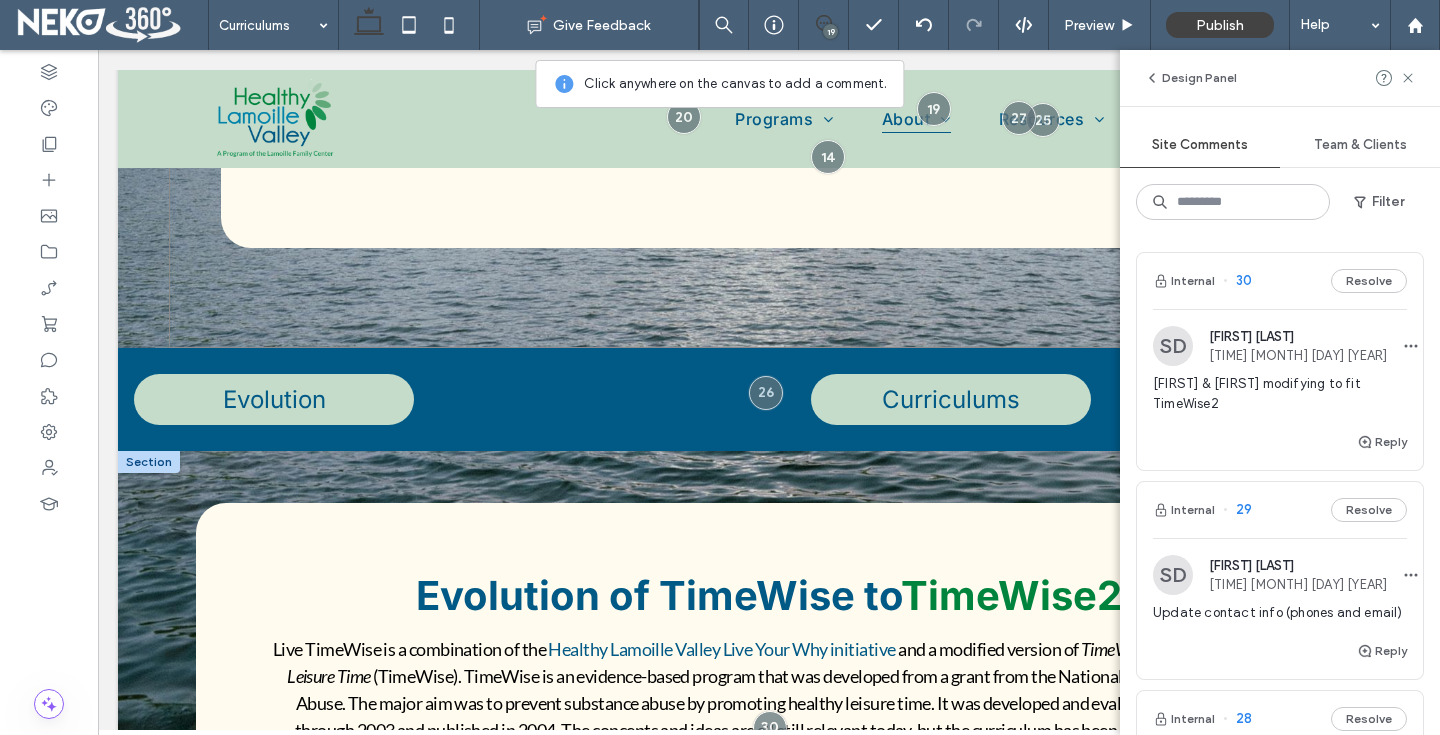 scroll, scrollTop: 416, scrollLeft: 0, axis: vertical 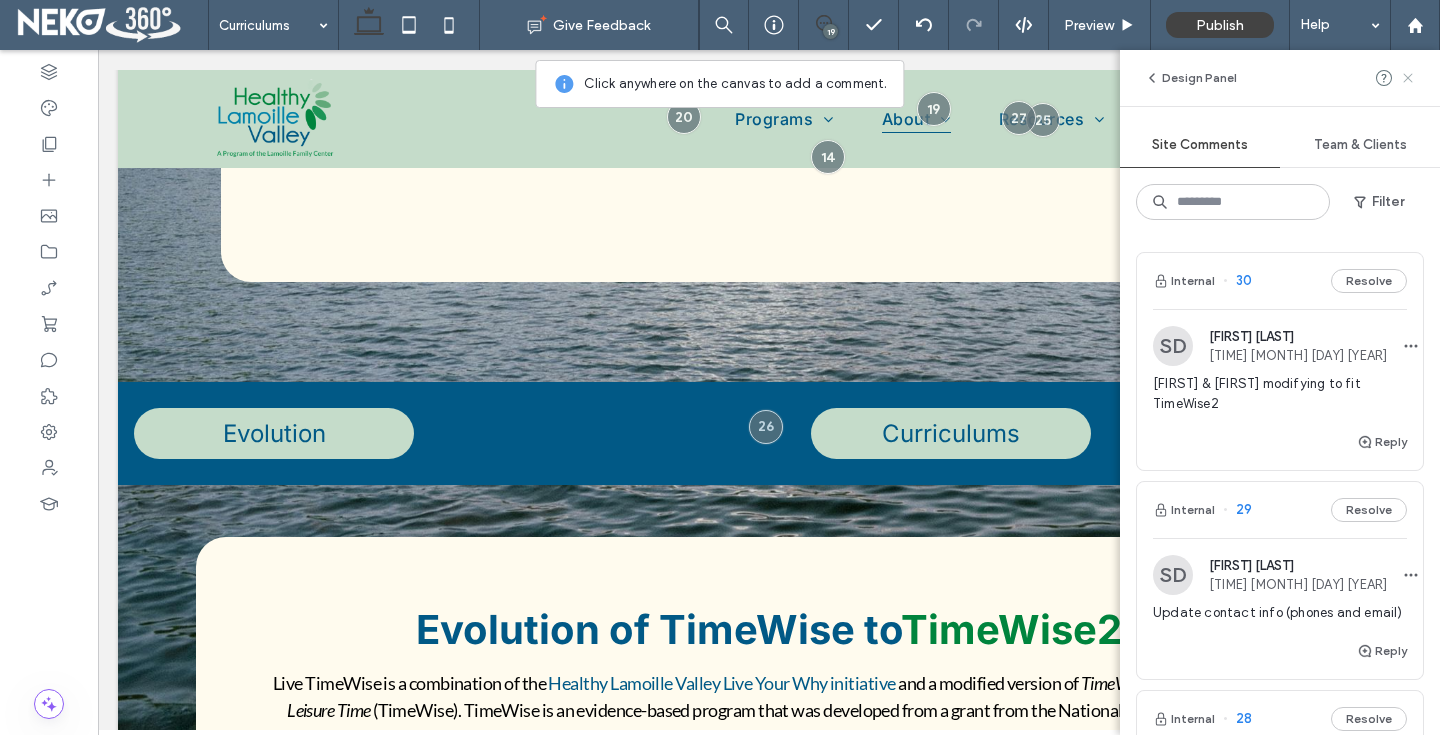 click 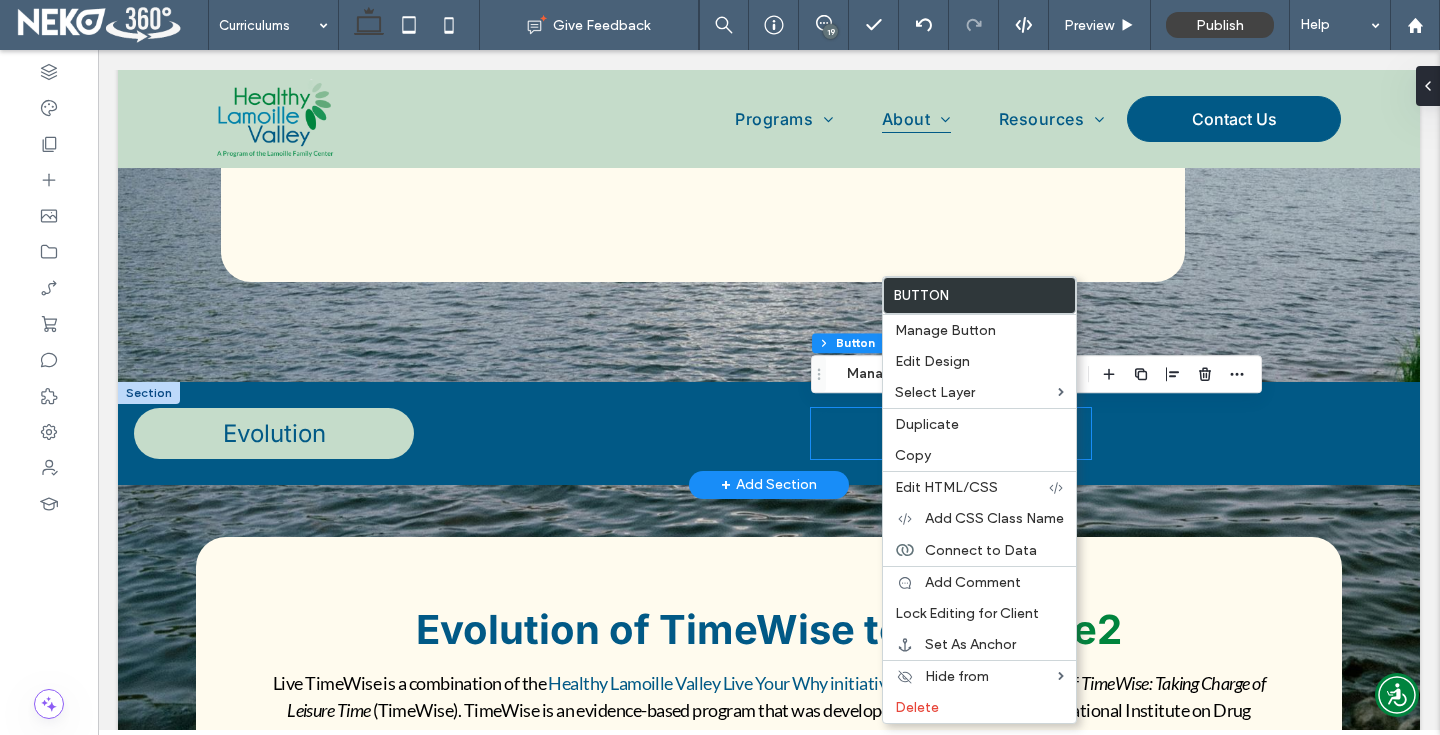 type on "**" 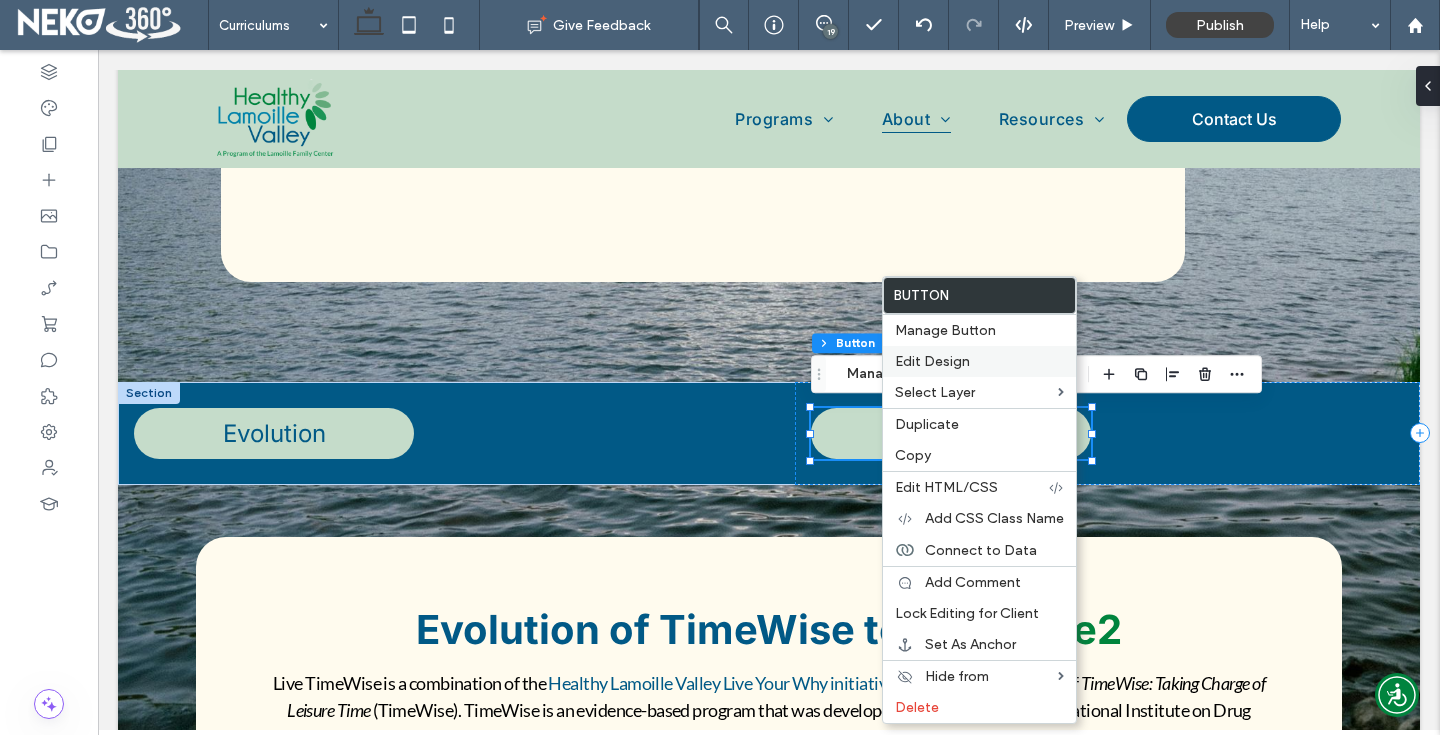 click on "Edit Design" at bounding box center [979, 361] 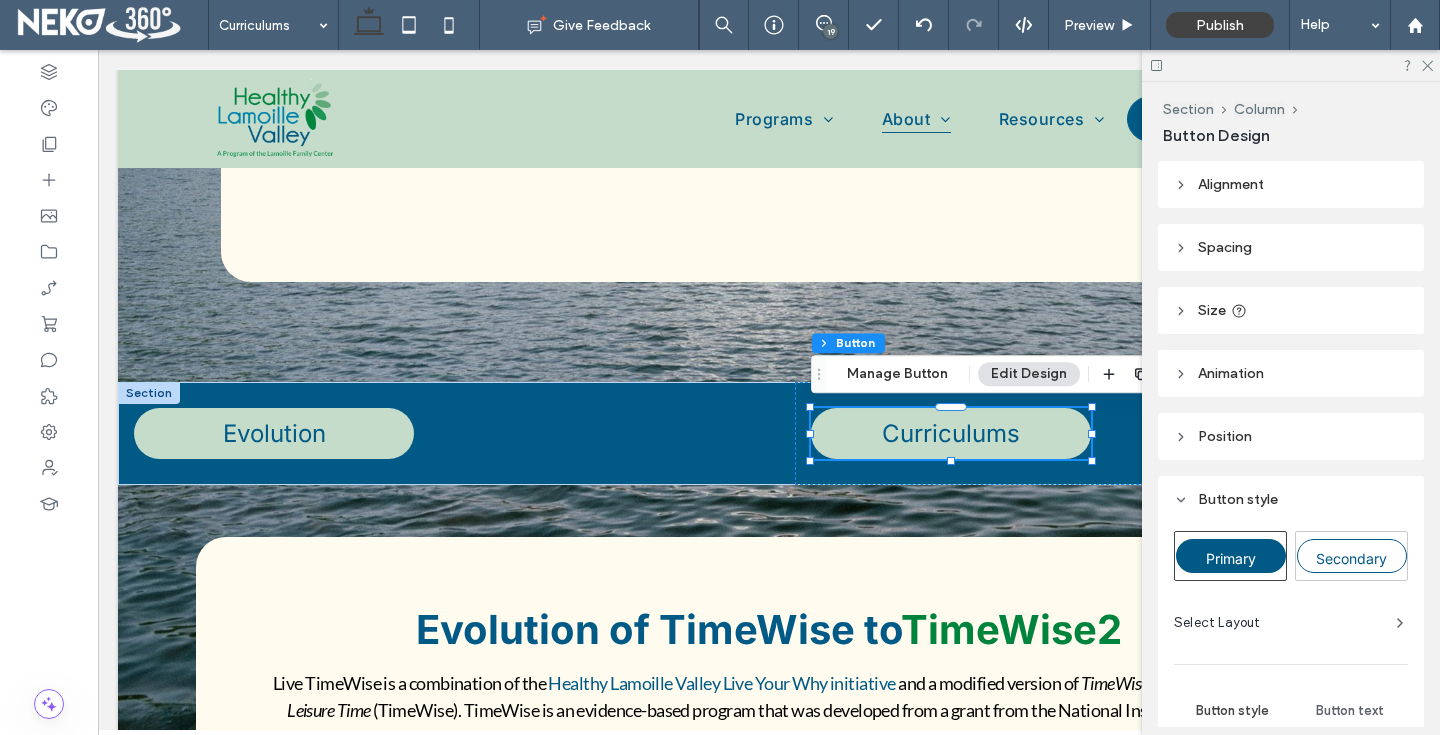 click on "Alignment" at bounding box center [1231, 184] 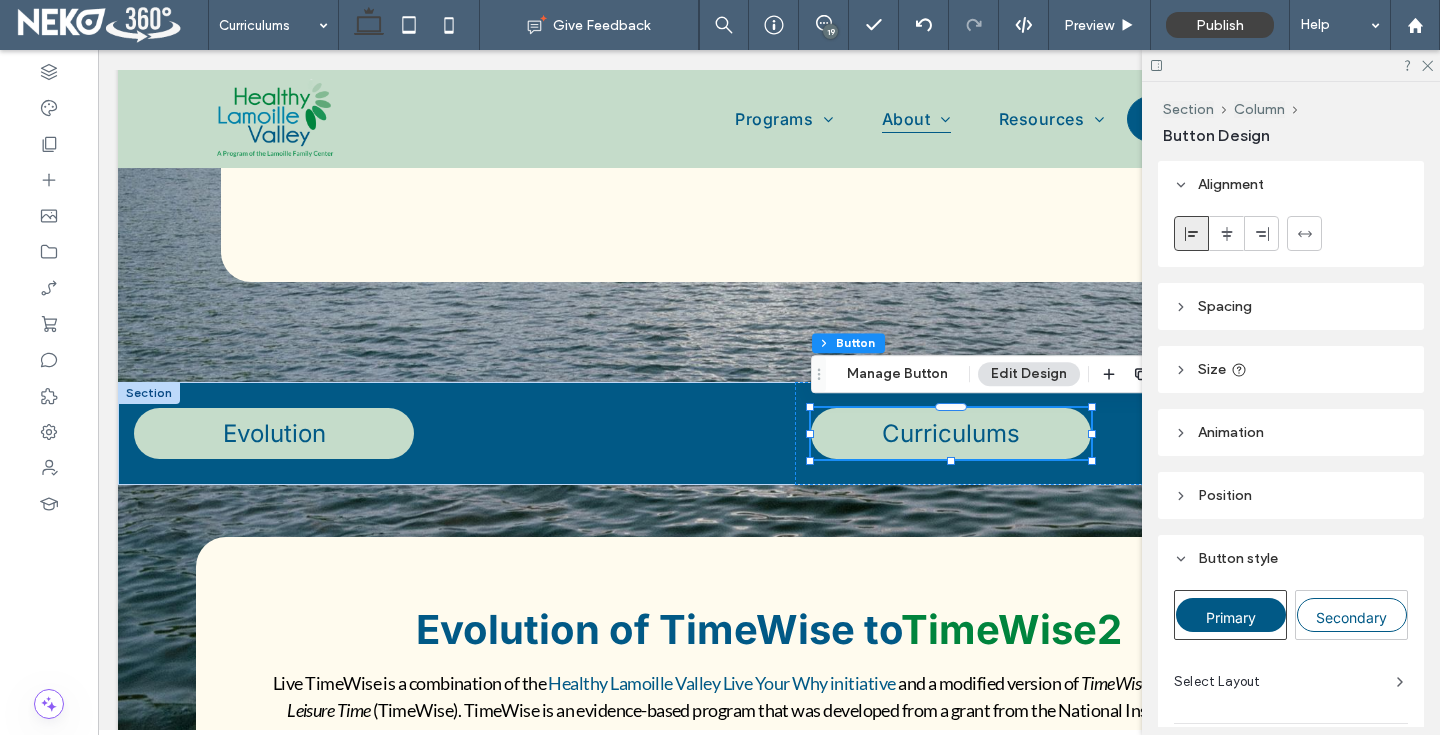 click 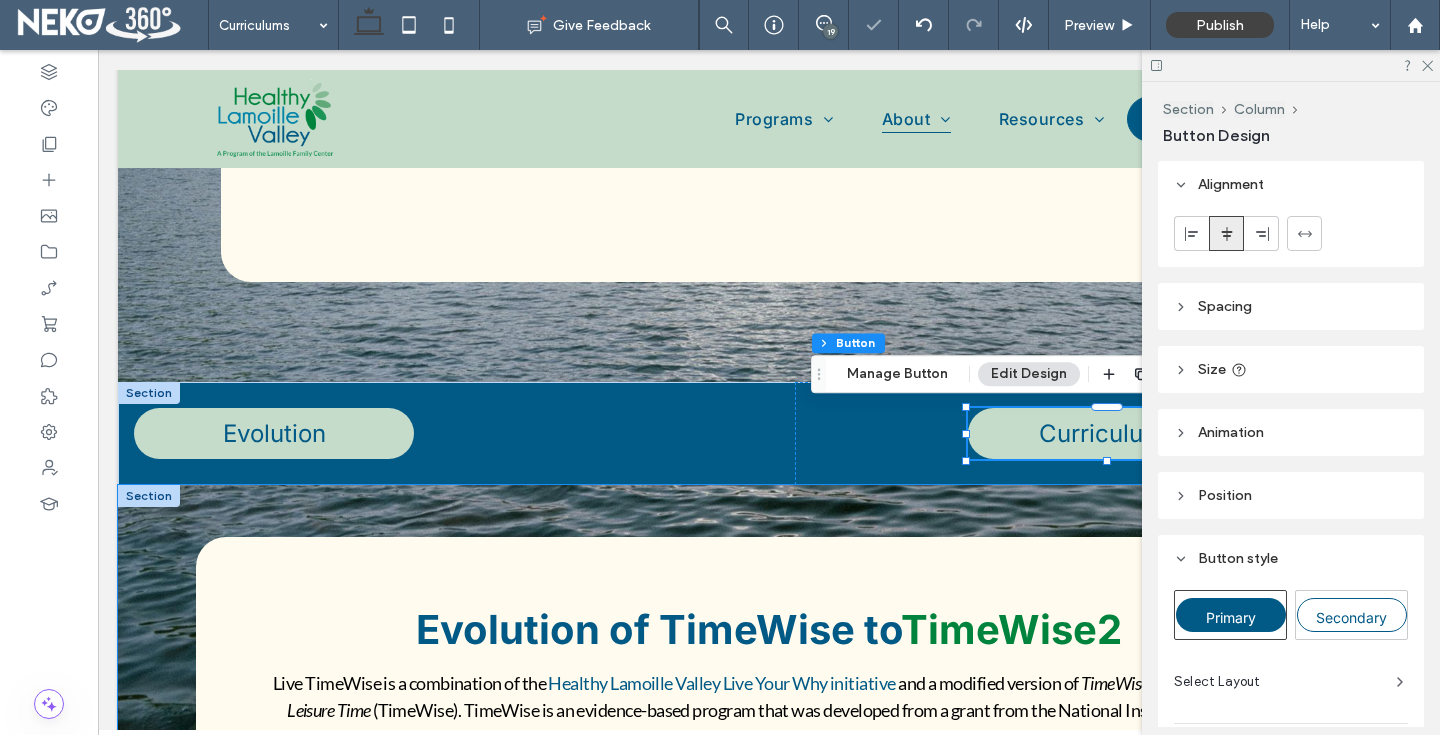 click on "Evolution of TimeWise to  TimeWise2
Live TimeWise is a combination of the
Healthy Lamoille Valley Live Your Why initiative
and a modified version of
TimeWise: Taking Charge of Leisure Time   (TimeWise). TimeWise is an evidence-based program that was developed from a grant from the National Institute on Drug Abuse. The major aim was to prevent substance abuse by promoting healthy leisure time. It was developed and evaluated from 1999 through 2003 and published in 2004. The concepts and ideas are all still relevant today, but the curriculum has been modernized. Live TimeWise was updated in the way it is presented based on current popular free time activities, time use patterns, and increased availability and use of technology that has evolved over time, in addition to pandemic/post-pandemic challenges. Not only have the needs of current students changed since TimeWise was first published, but educational methods, topics, and educators’ needs have also evolved.
do" at bounding box center [769, 1175] 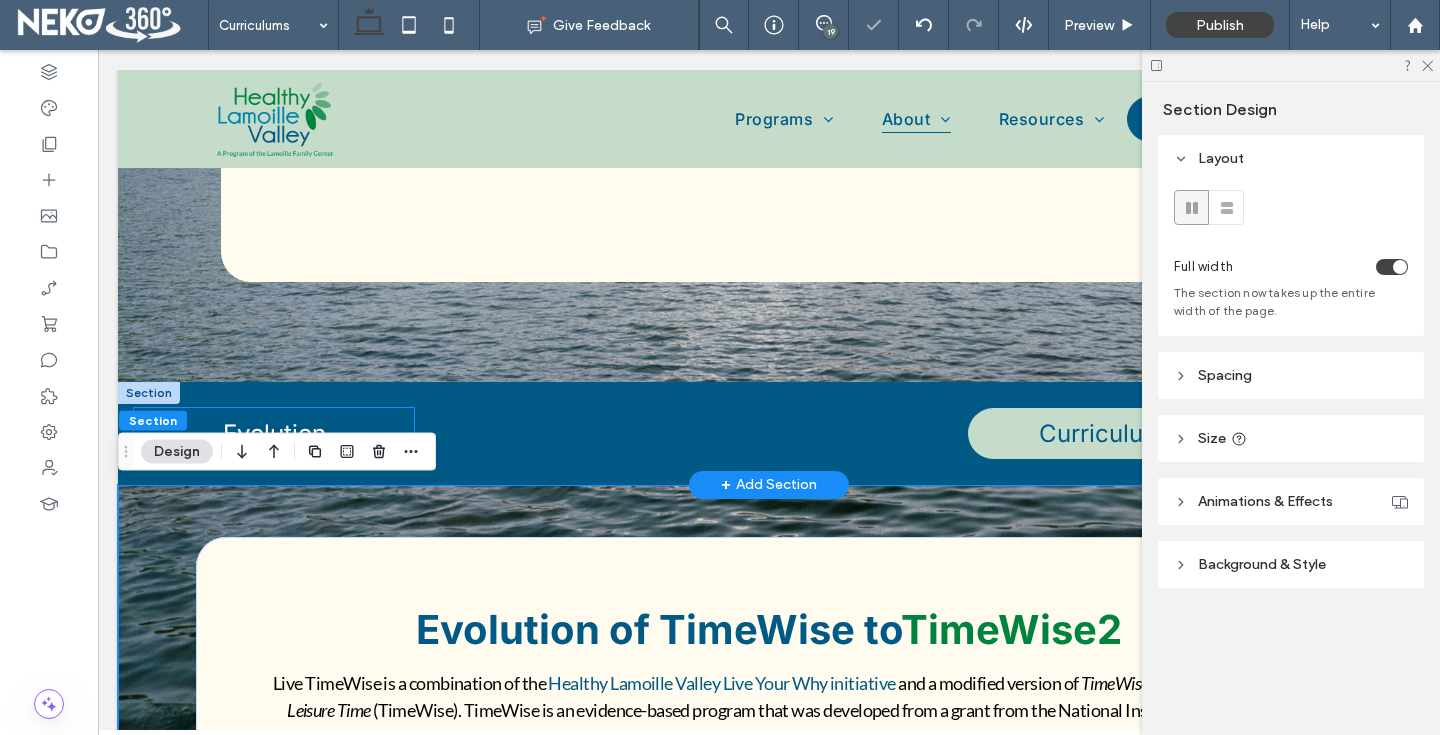 click on "Evolution" at bounding box center (274, 433) 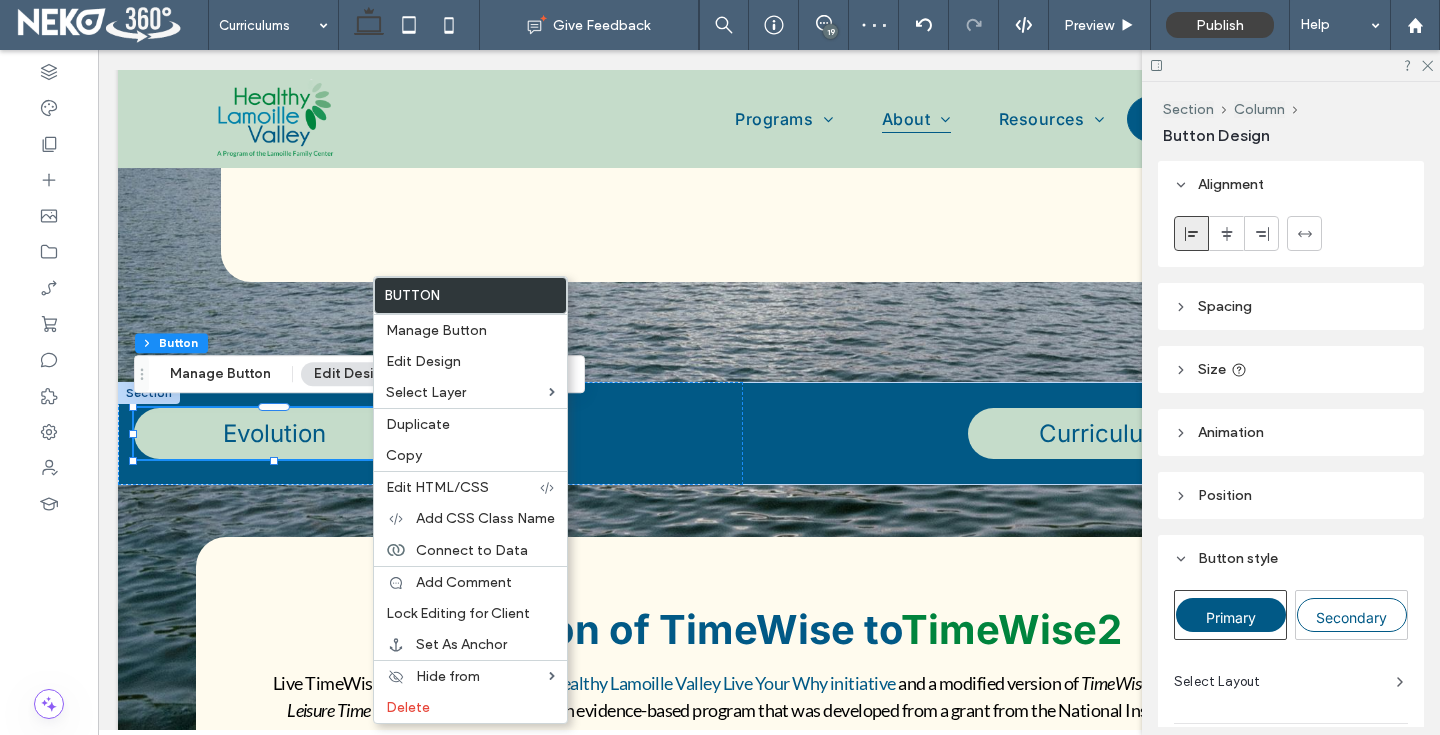 click at bounding box center (1226, 233) 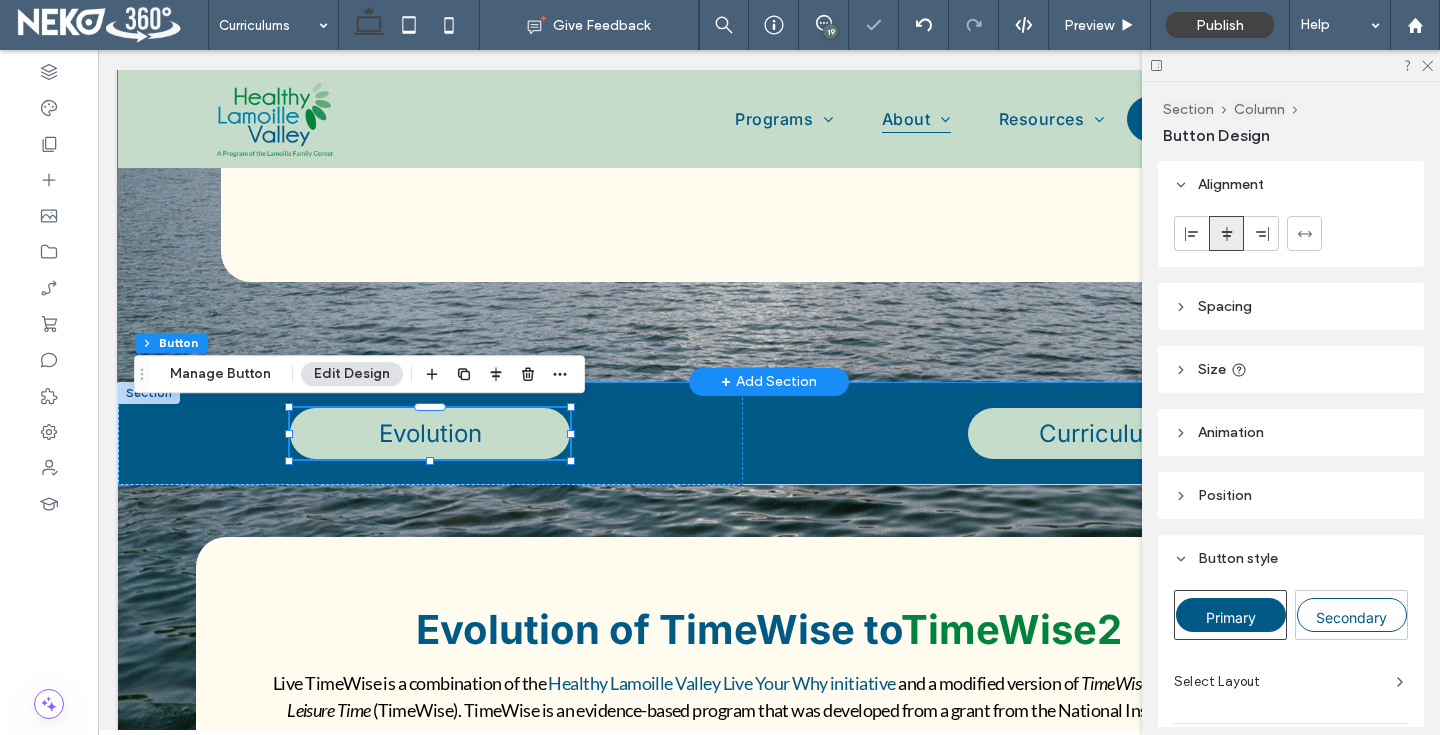 click on "Welcome to TimeWise2" at bounding box center [769, 67] 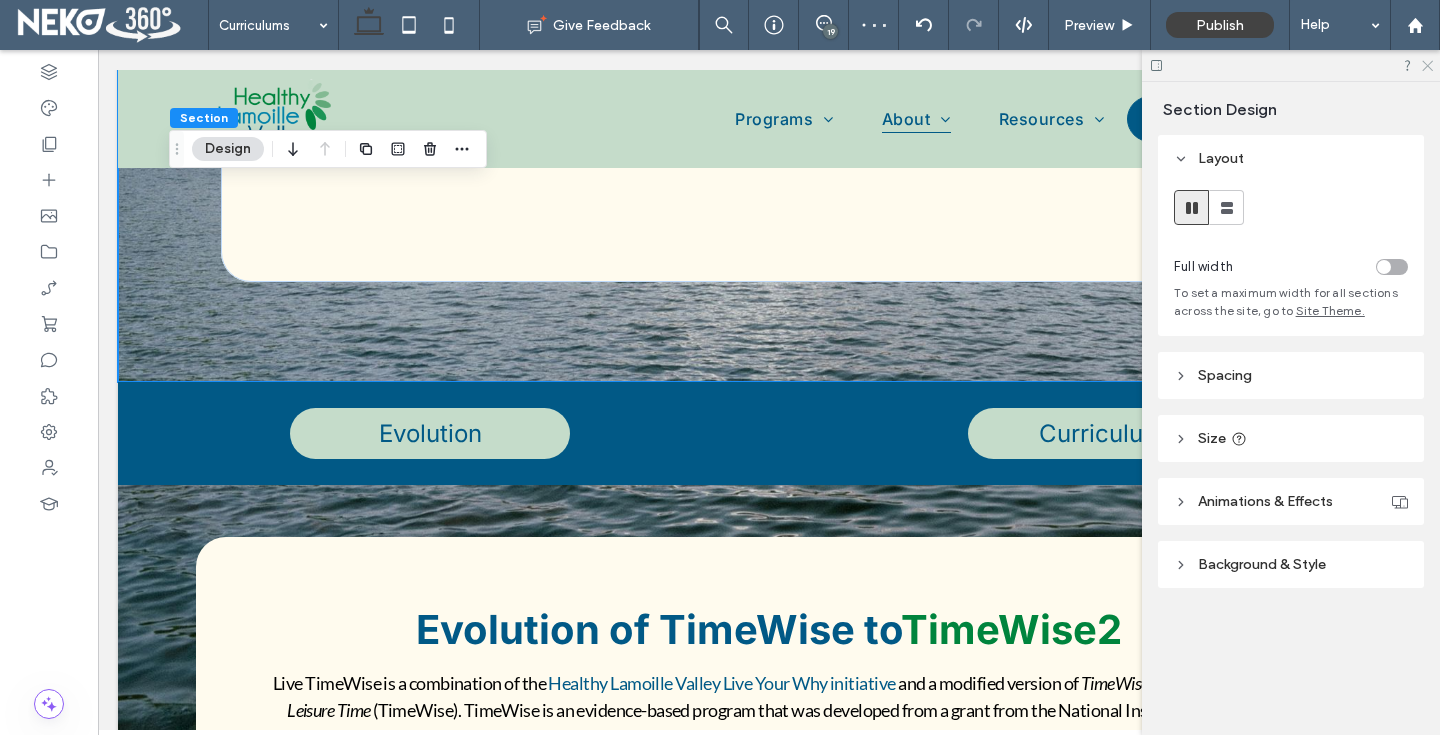 click 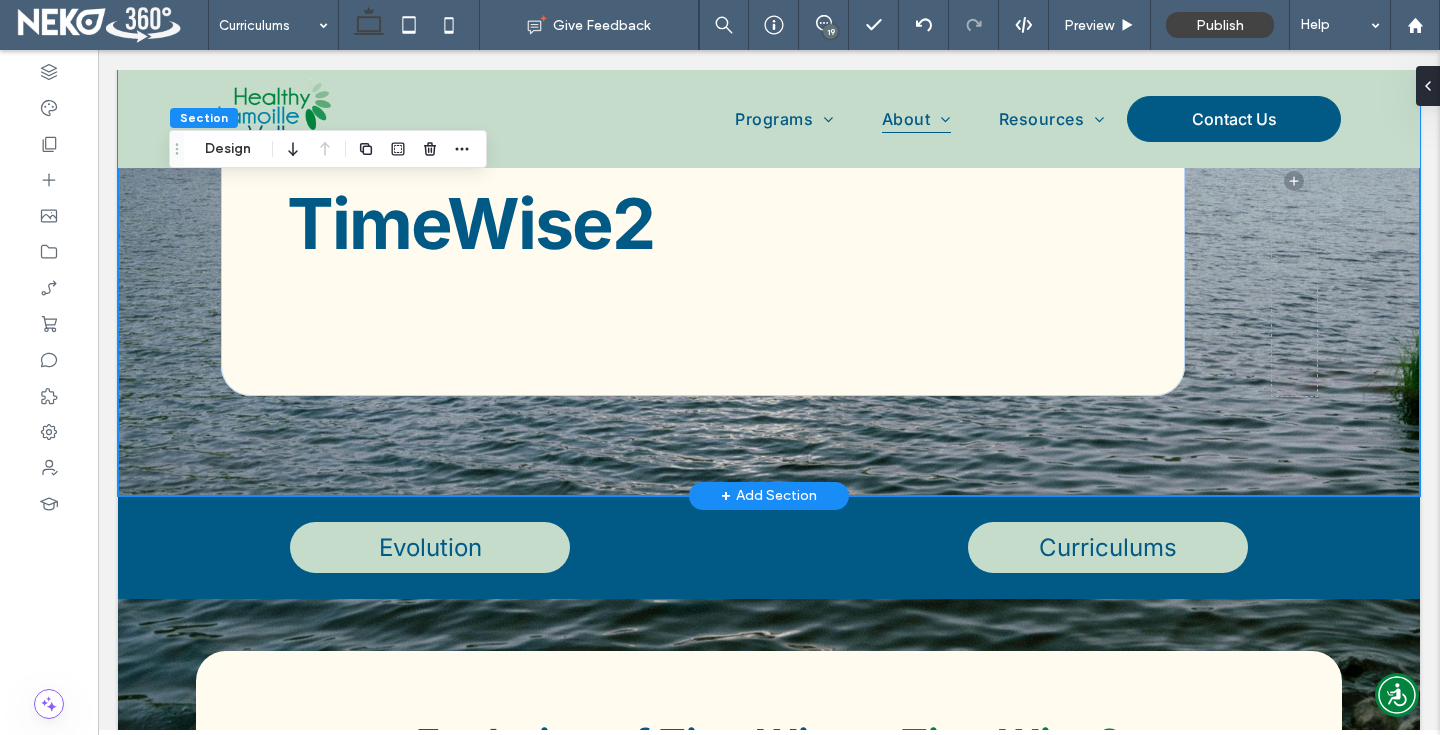 scroll, scrollTop: 292, scrollLeft: 0, axis: vertical 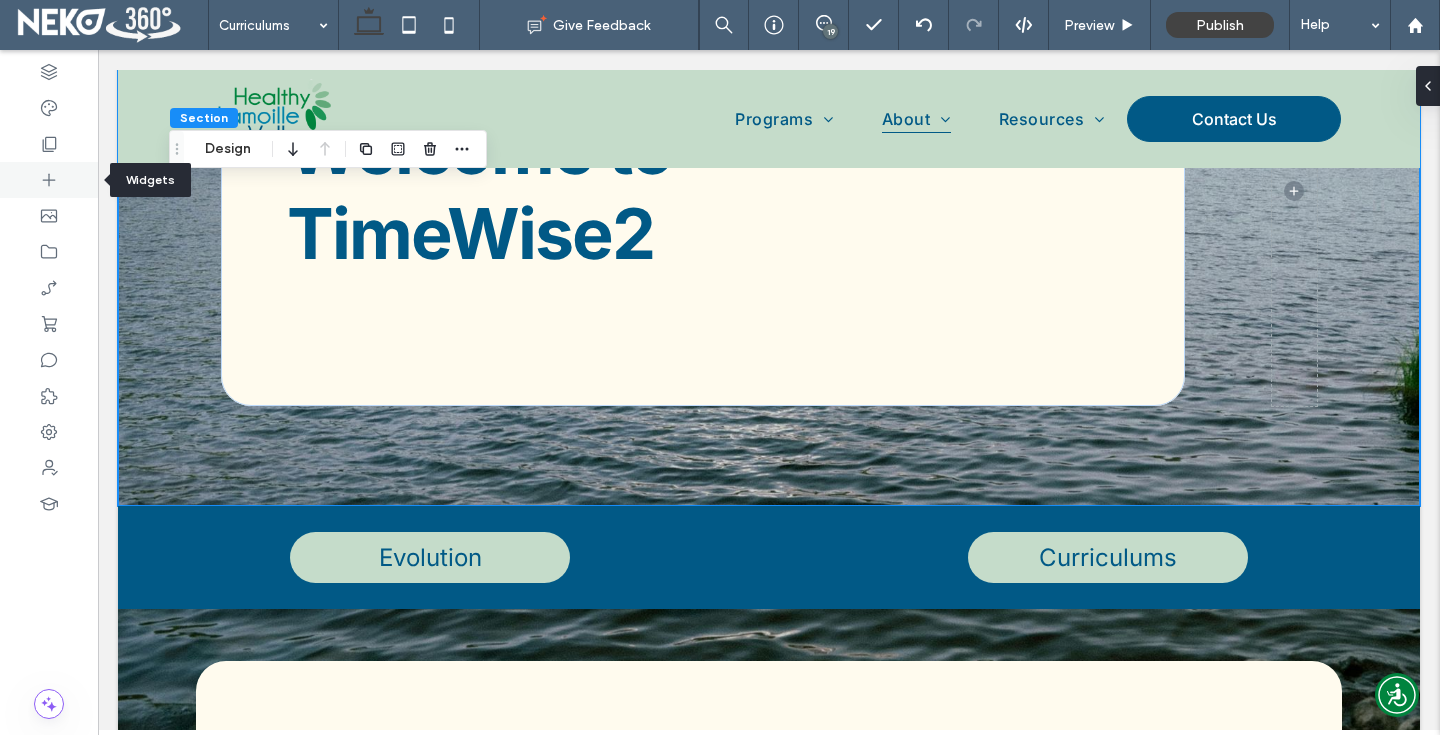 click 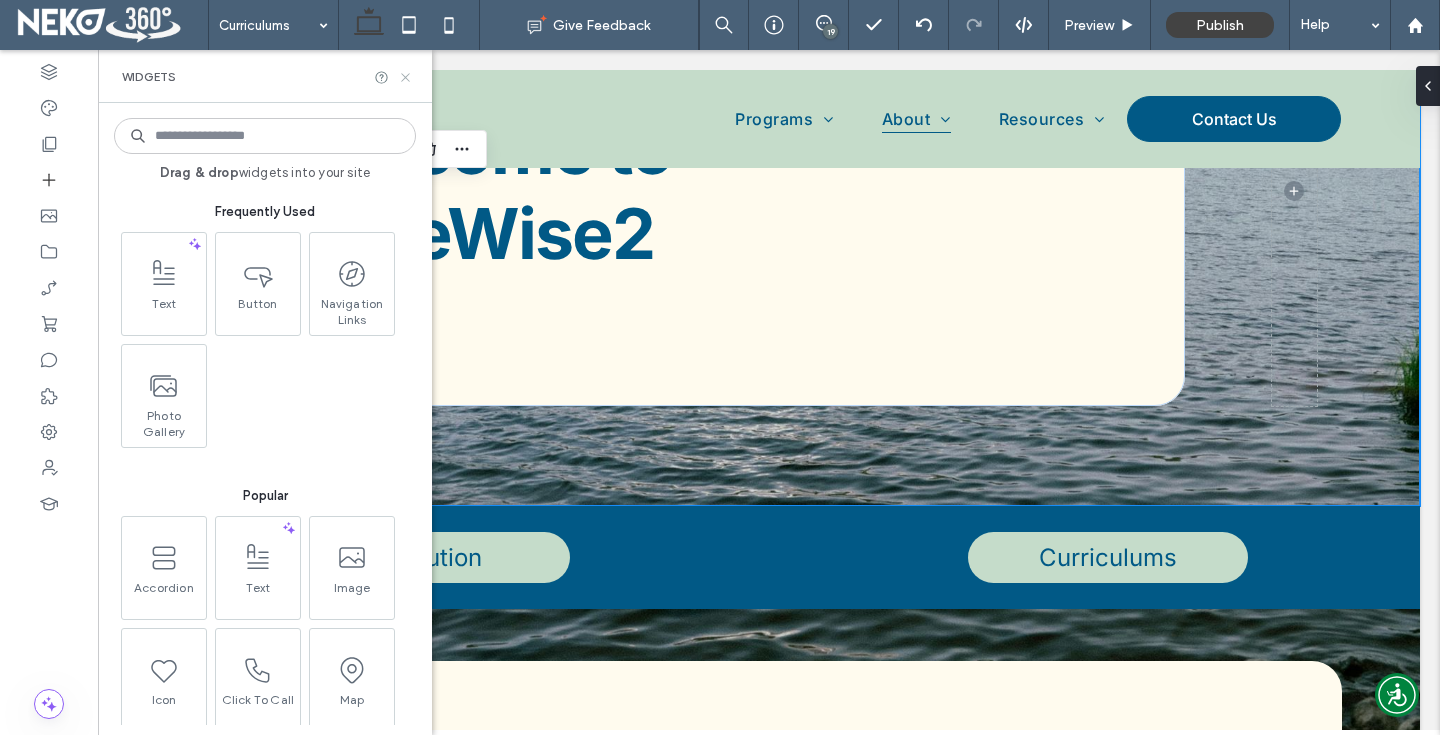 click 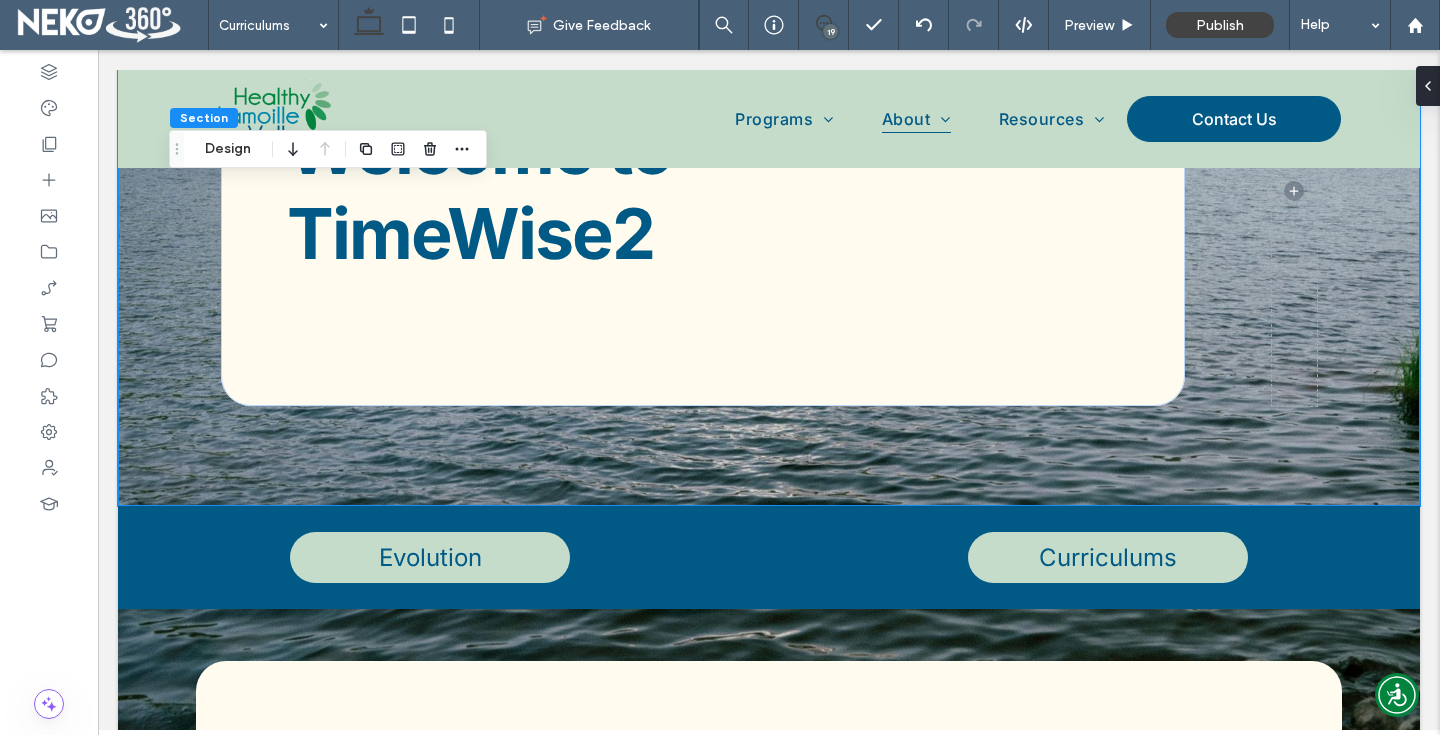 click on "19" at bounding box center [823, 23] 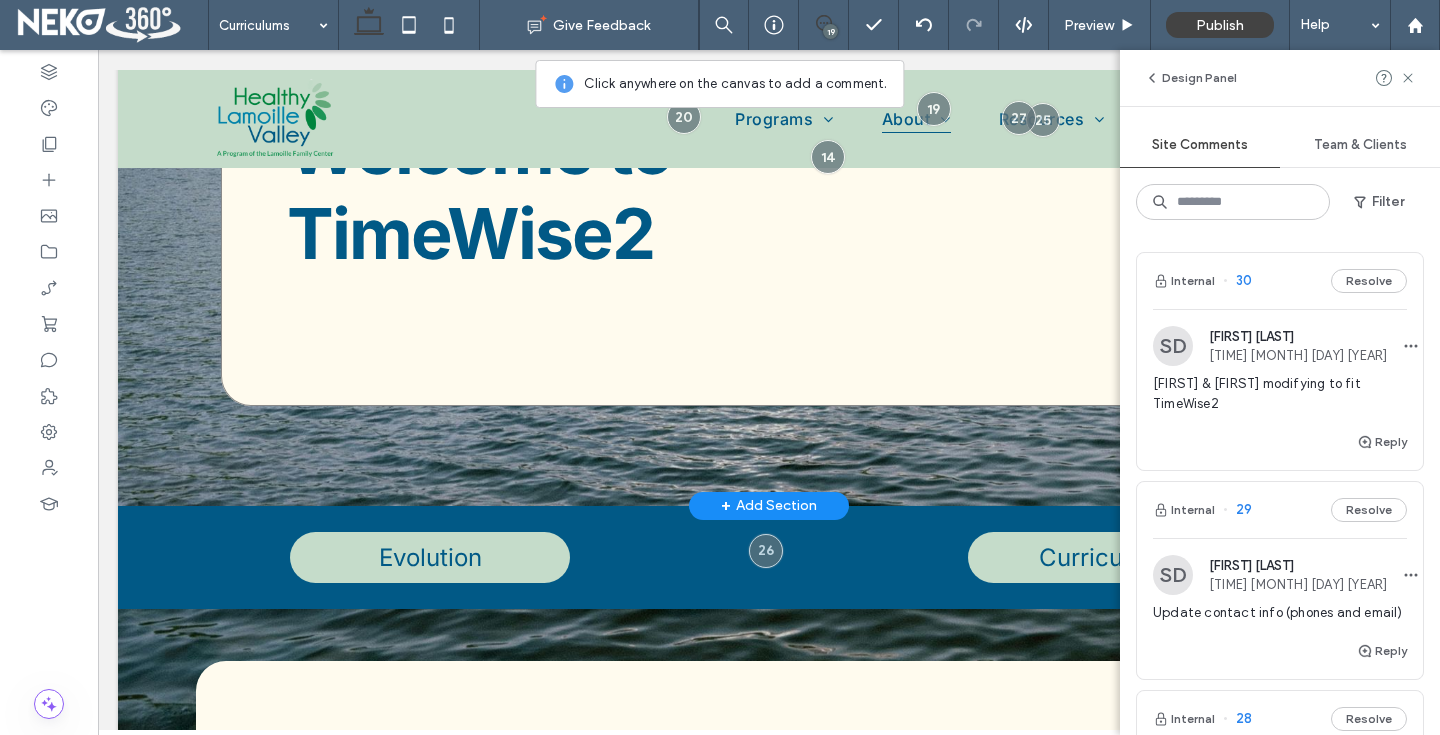 click on "Welcome to TimeWise2" at bounding box center (702, 191) 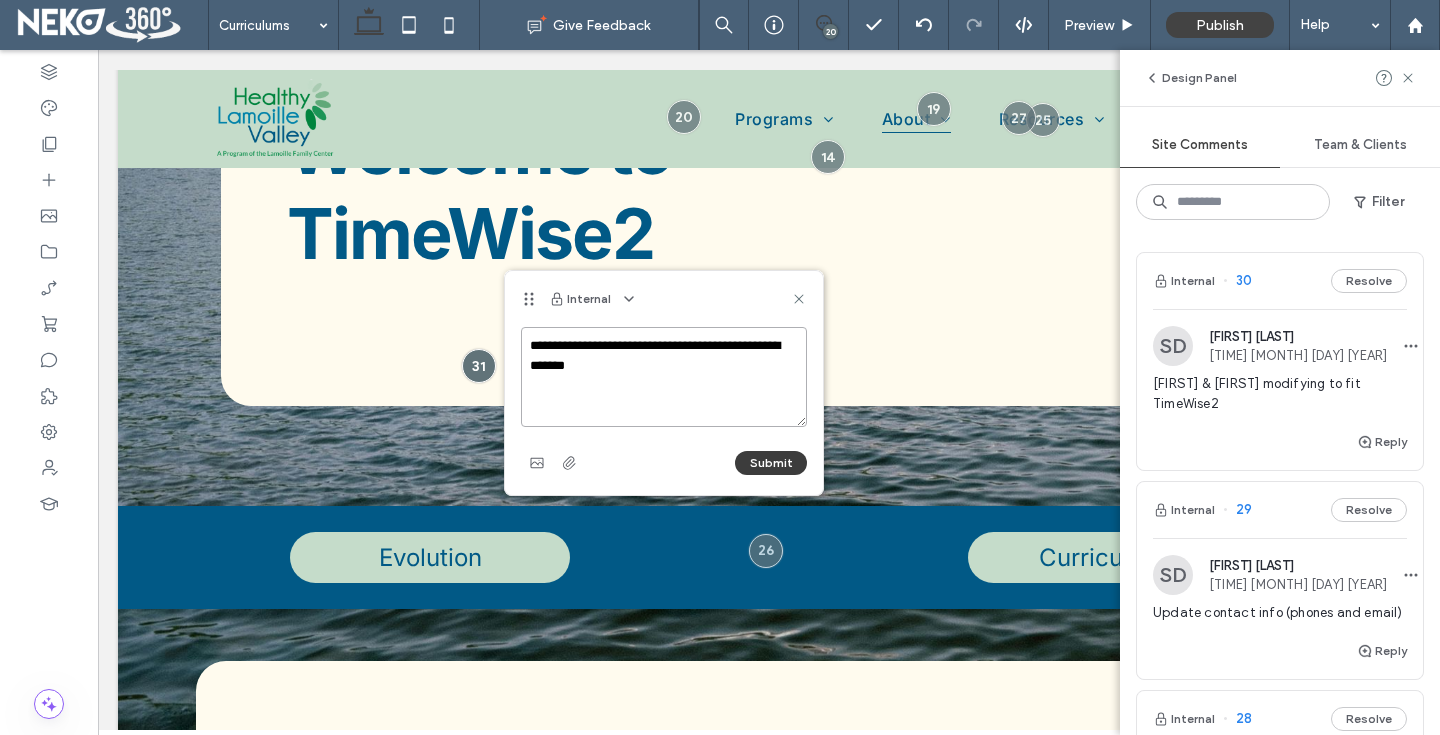 type on "**********" 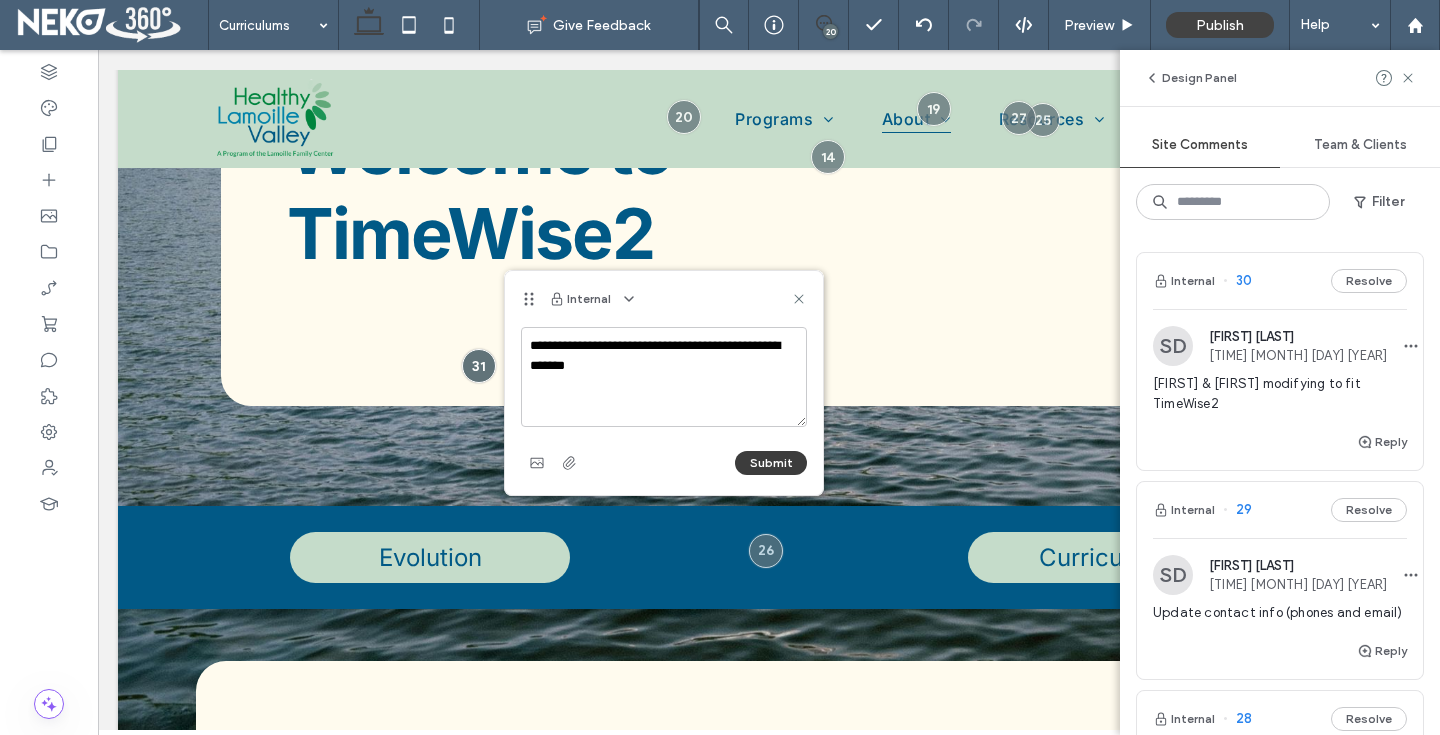click on "Submit" at bounding box center (771, 463) 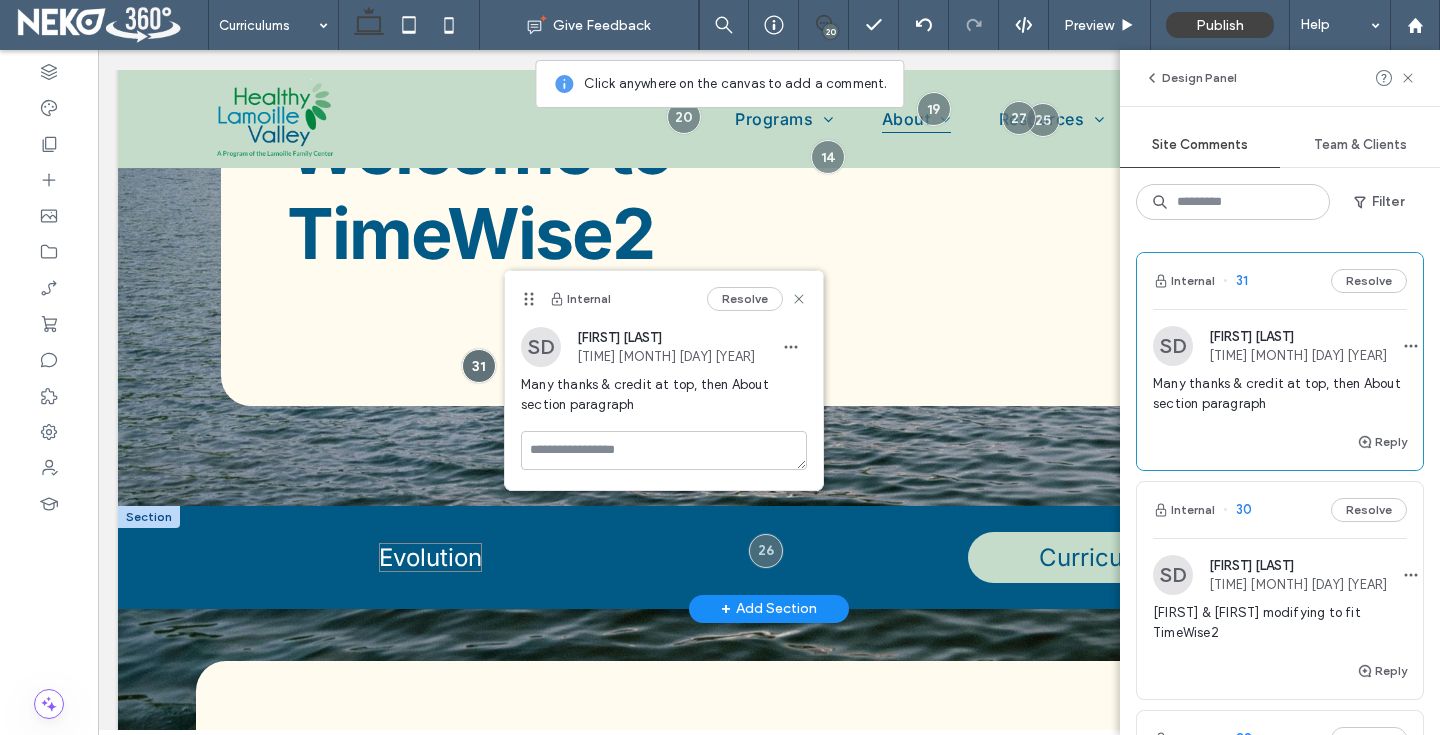 click on "Evolution" at bounding box center (430, 557) 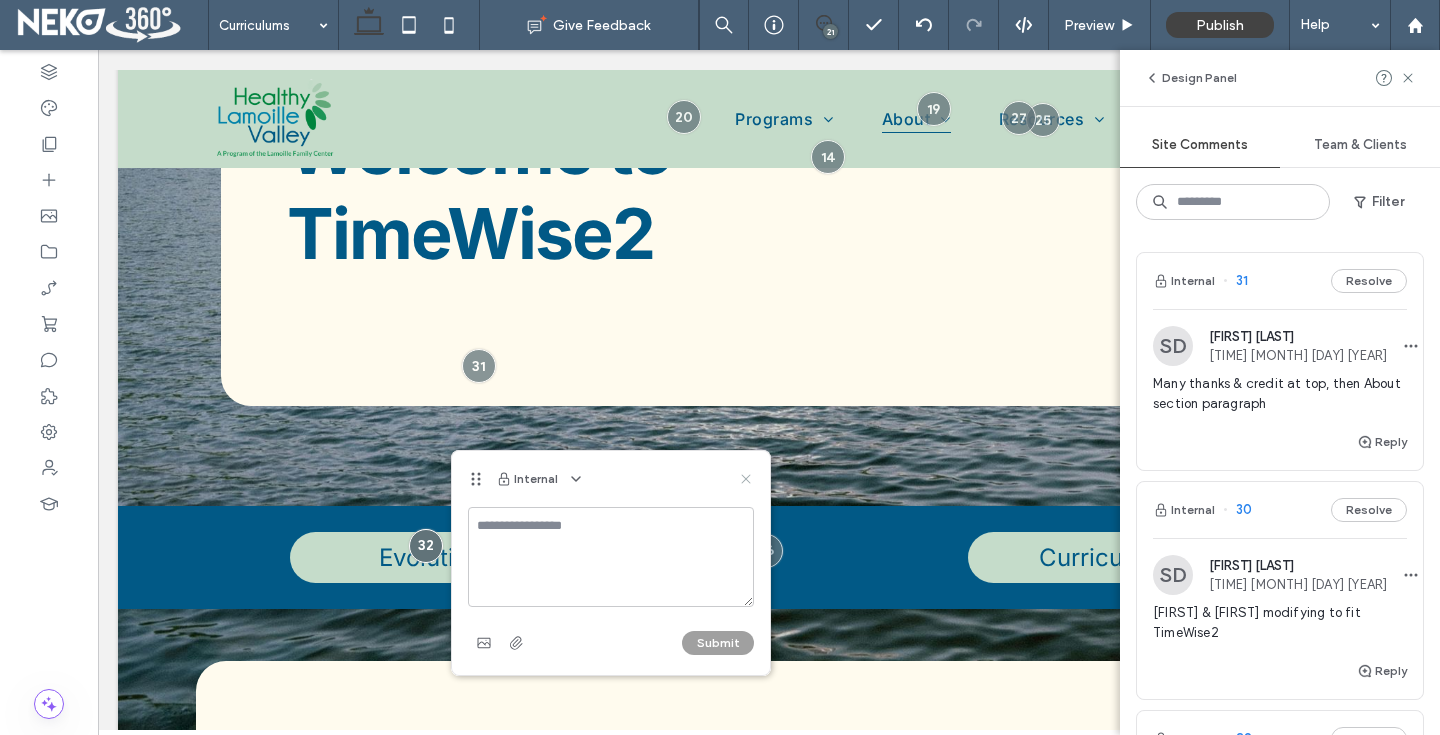 click 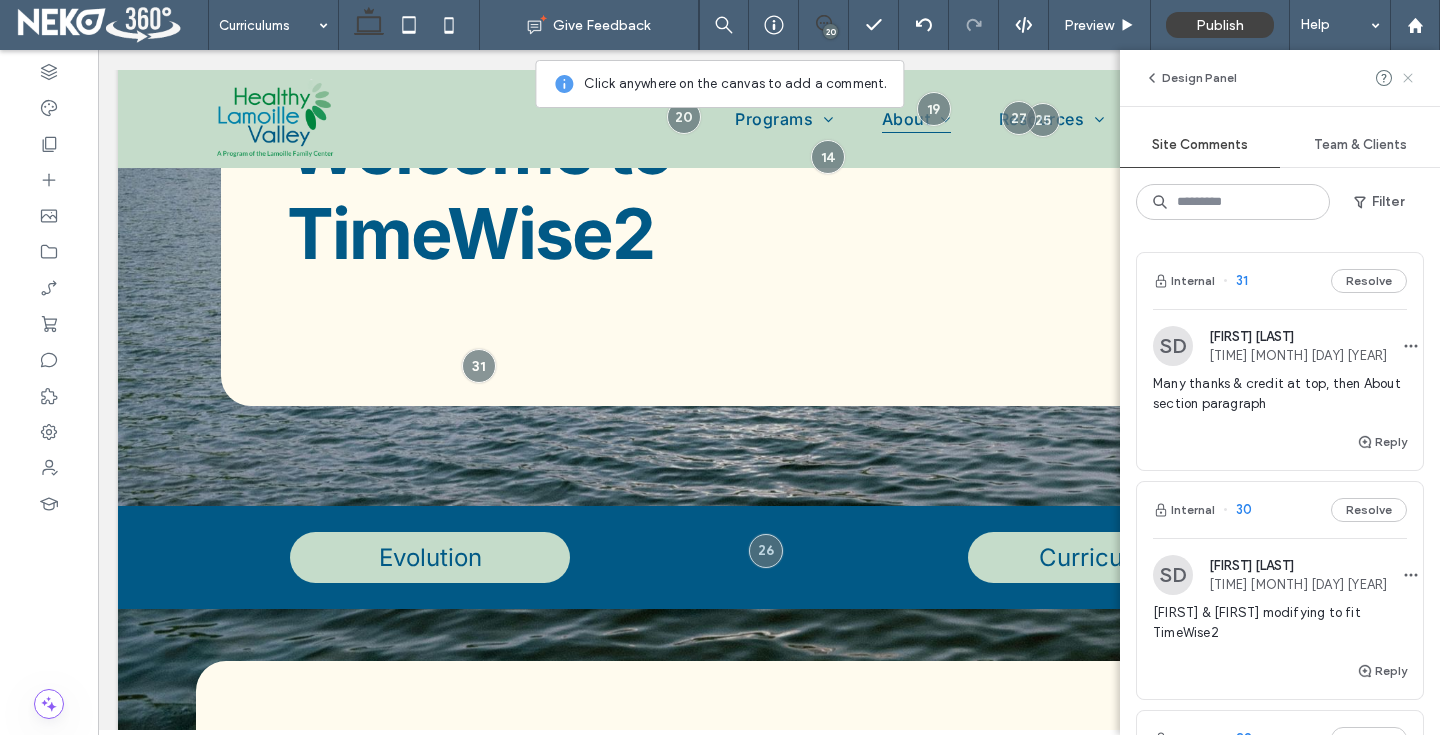 click 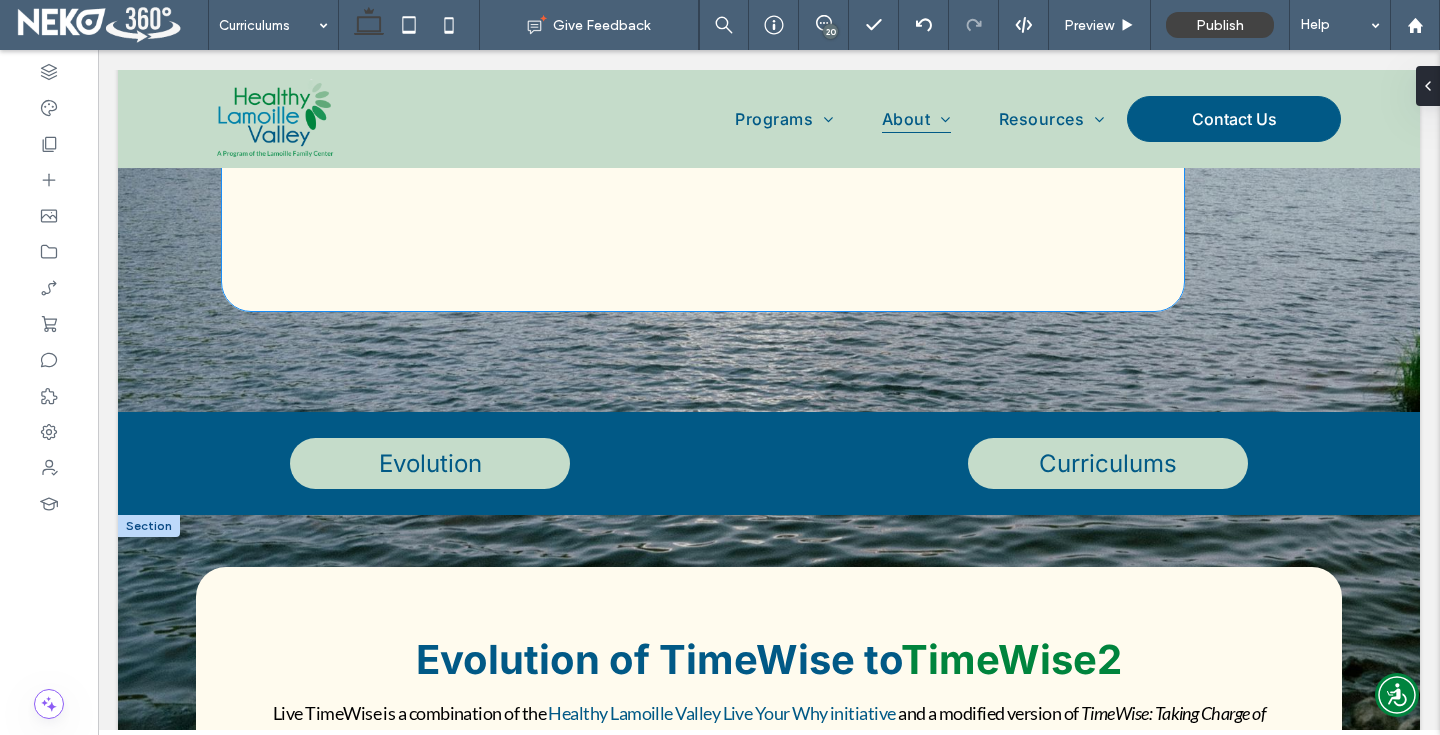 scroll, scrollTop: 278, scrollLeft: 0, axis: vertical 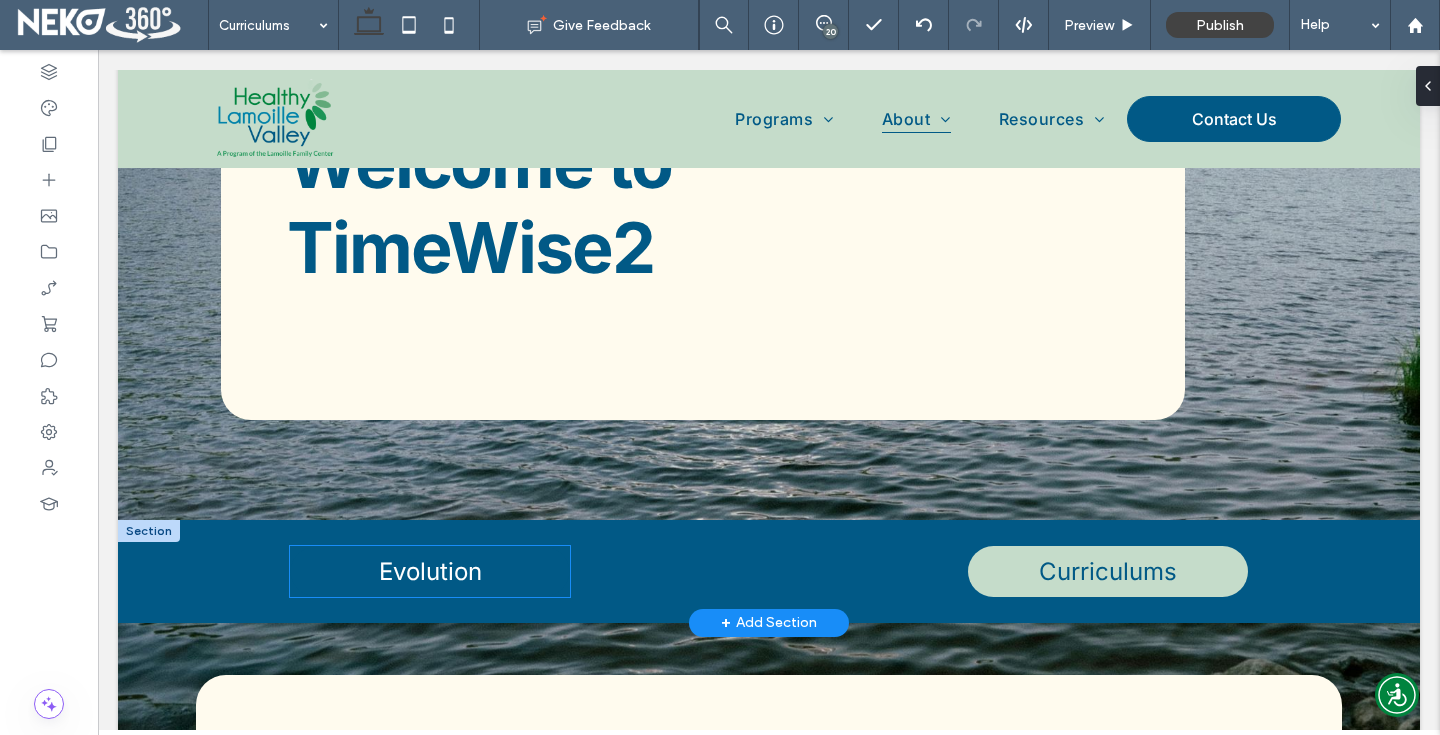 click on "Evolution" at bounding box center (430, 571) 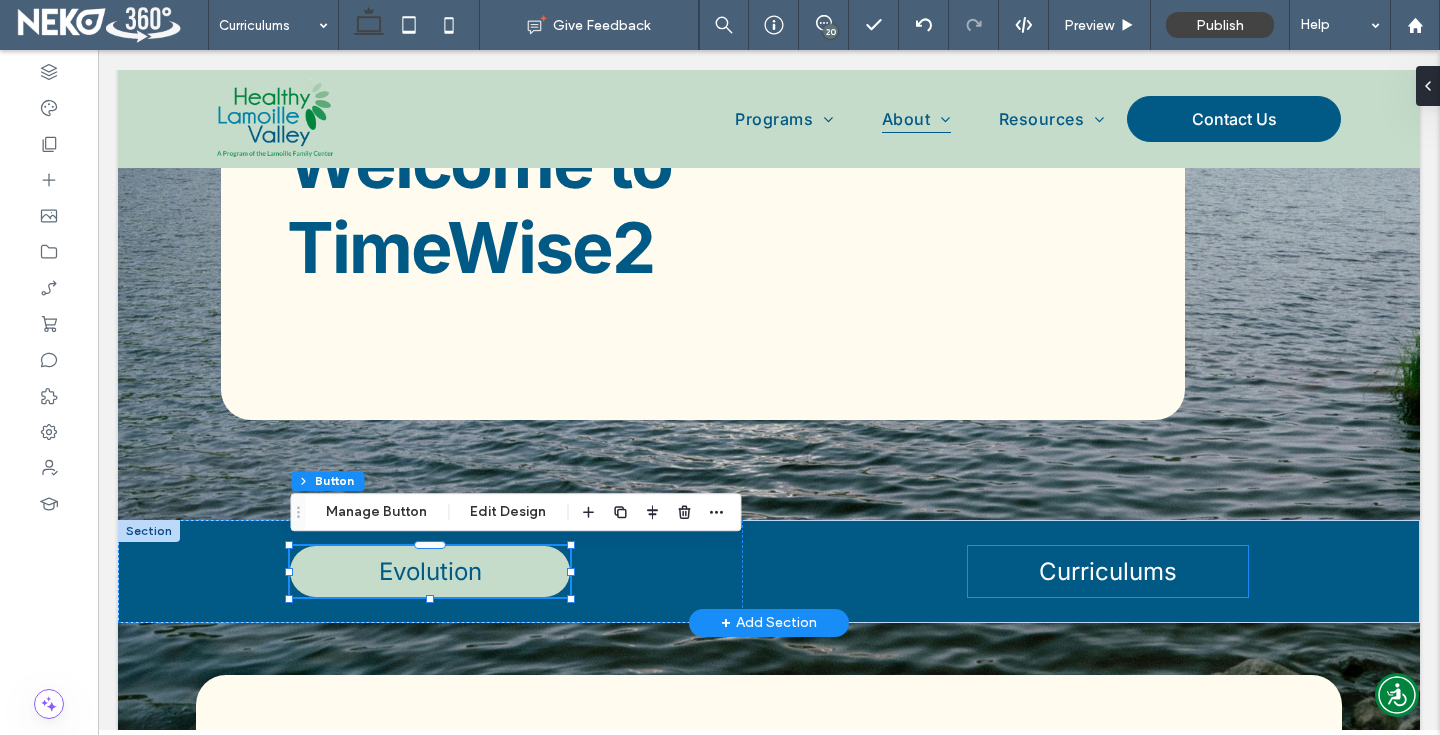 click on "Curriculums" at bounding box center [1108, 571] 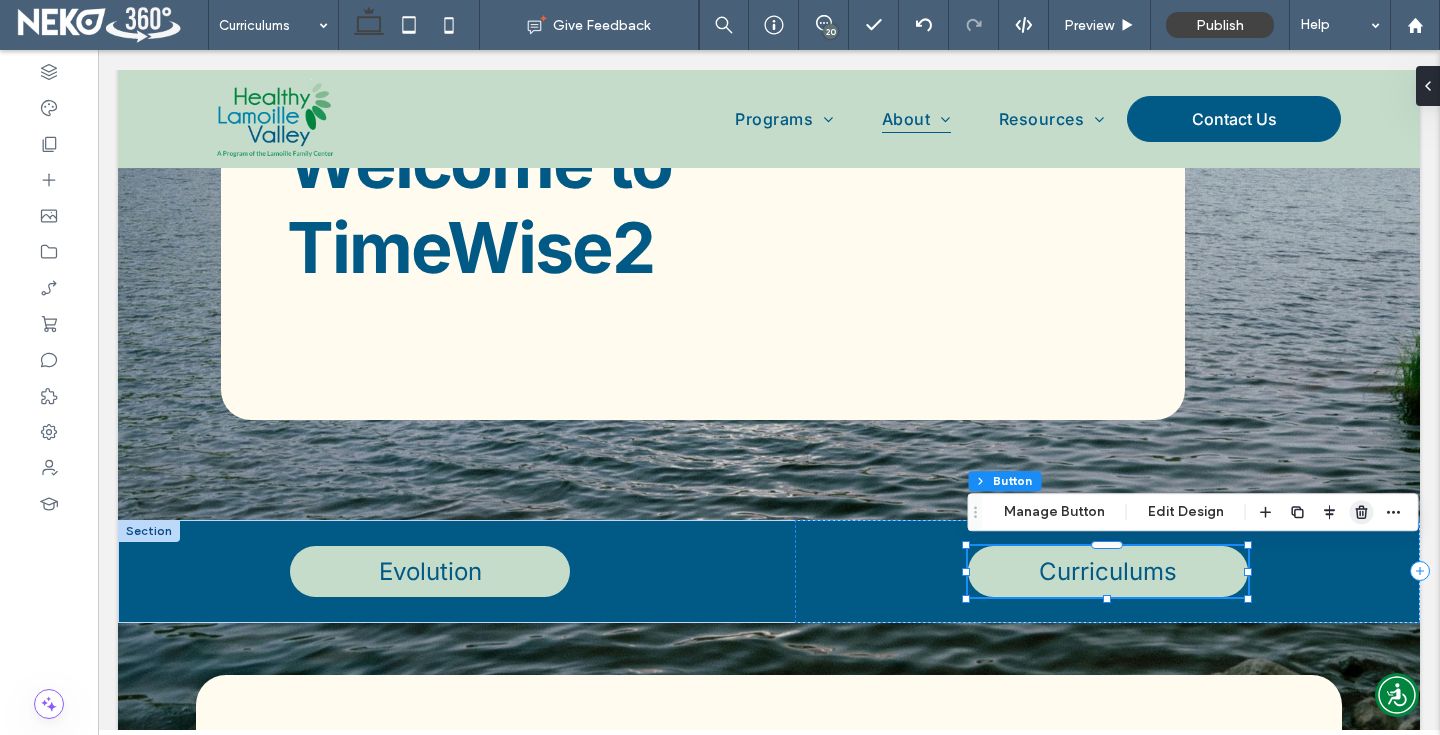 click 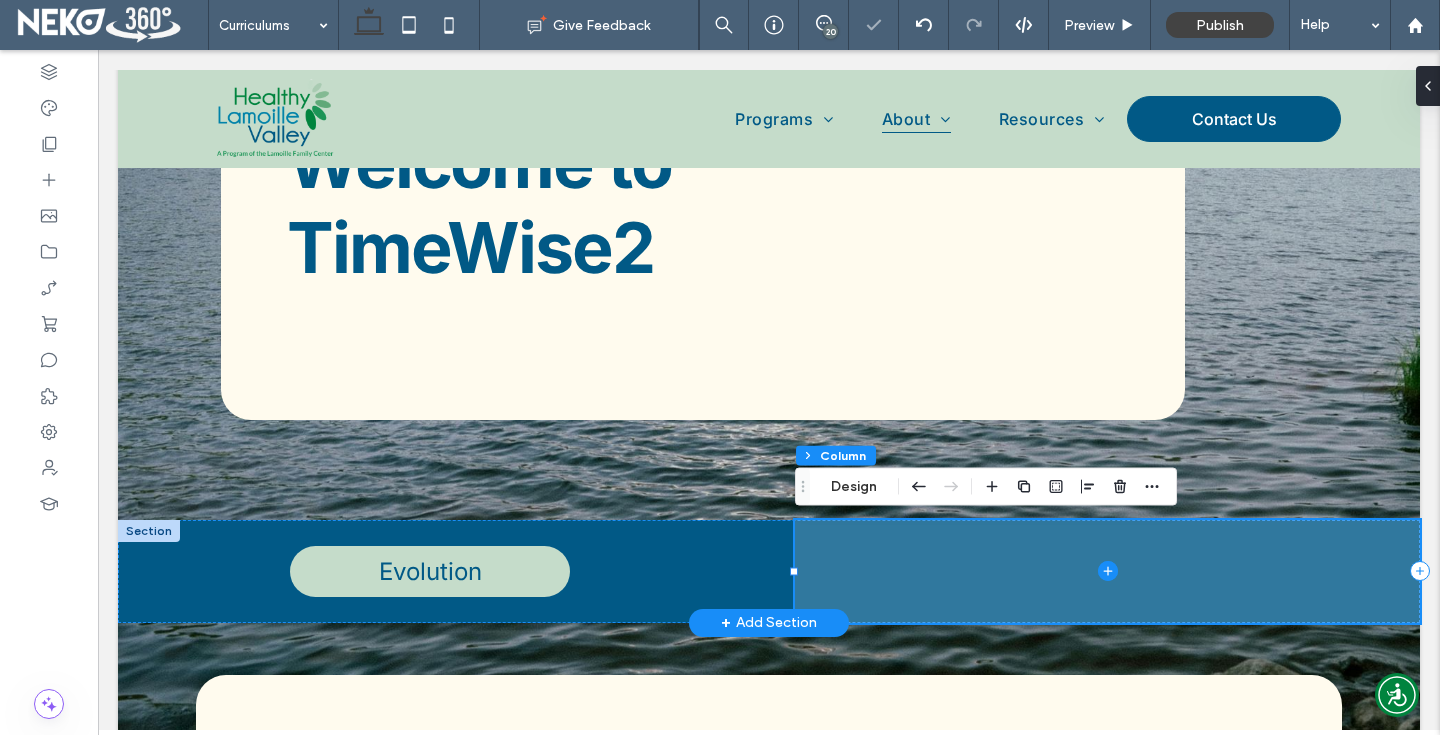click at bounding box center (1107, 571) 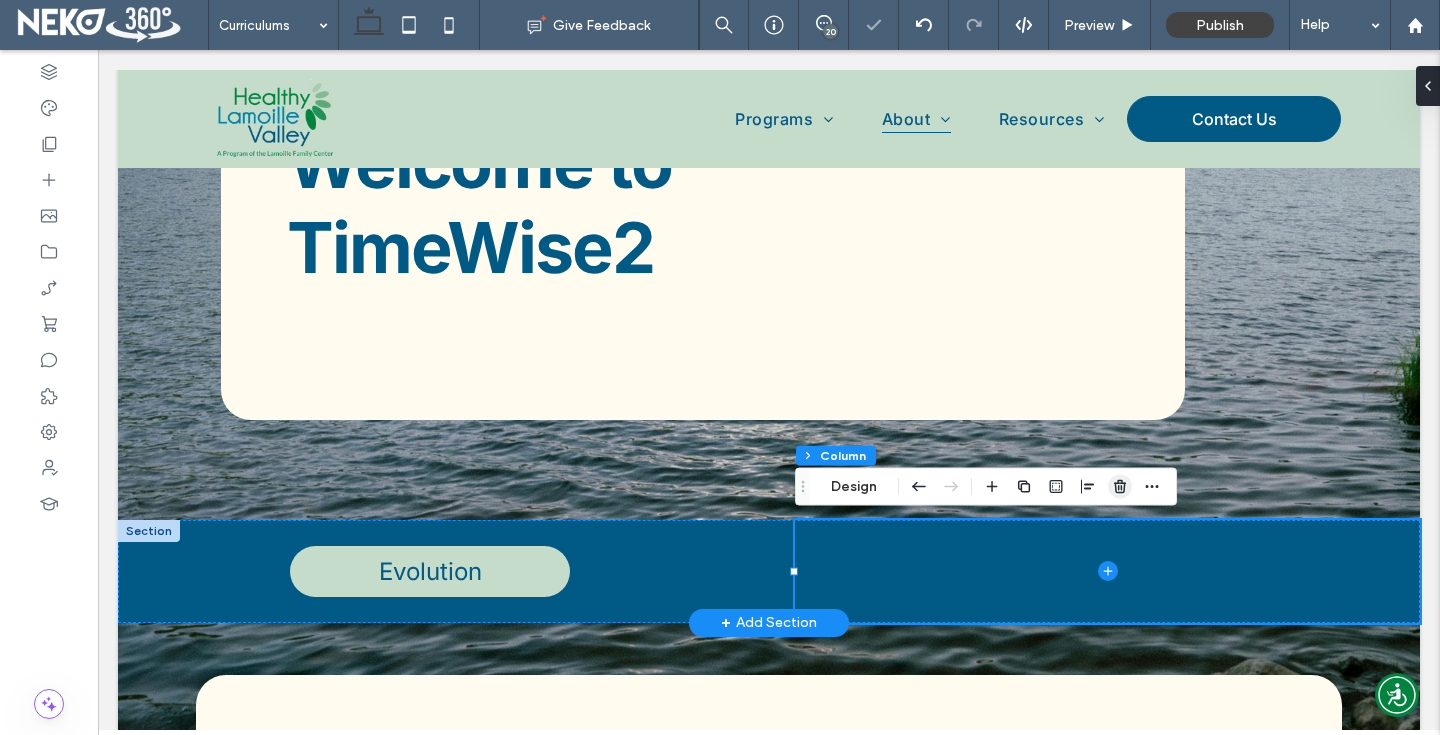 click 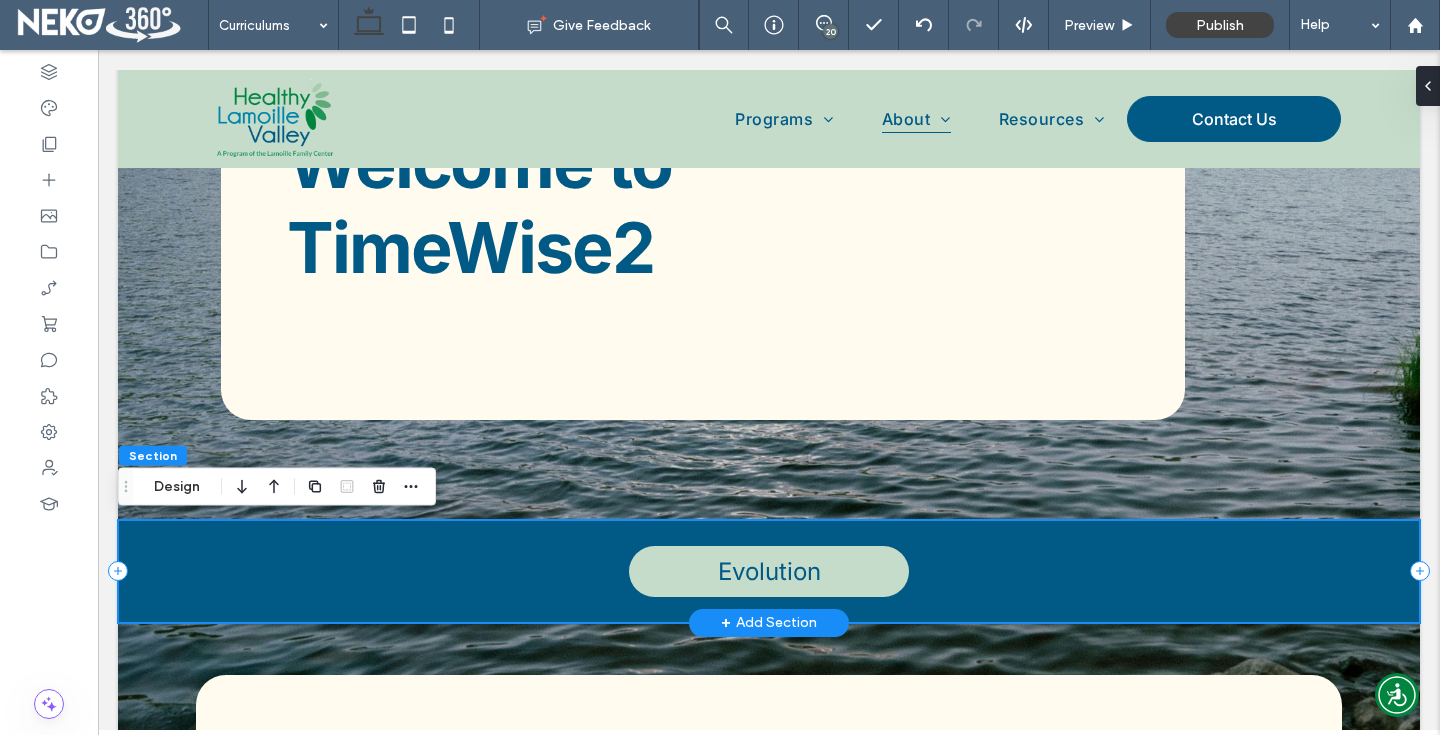 click on "Evolution" at bounding box center (769, 571) 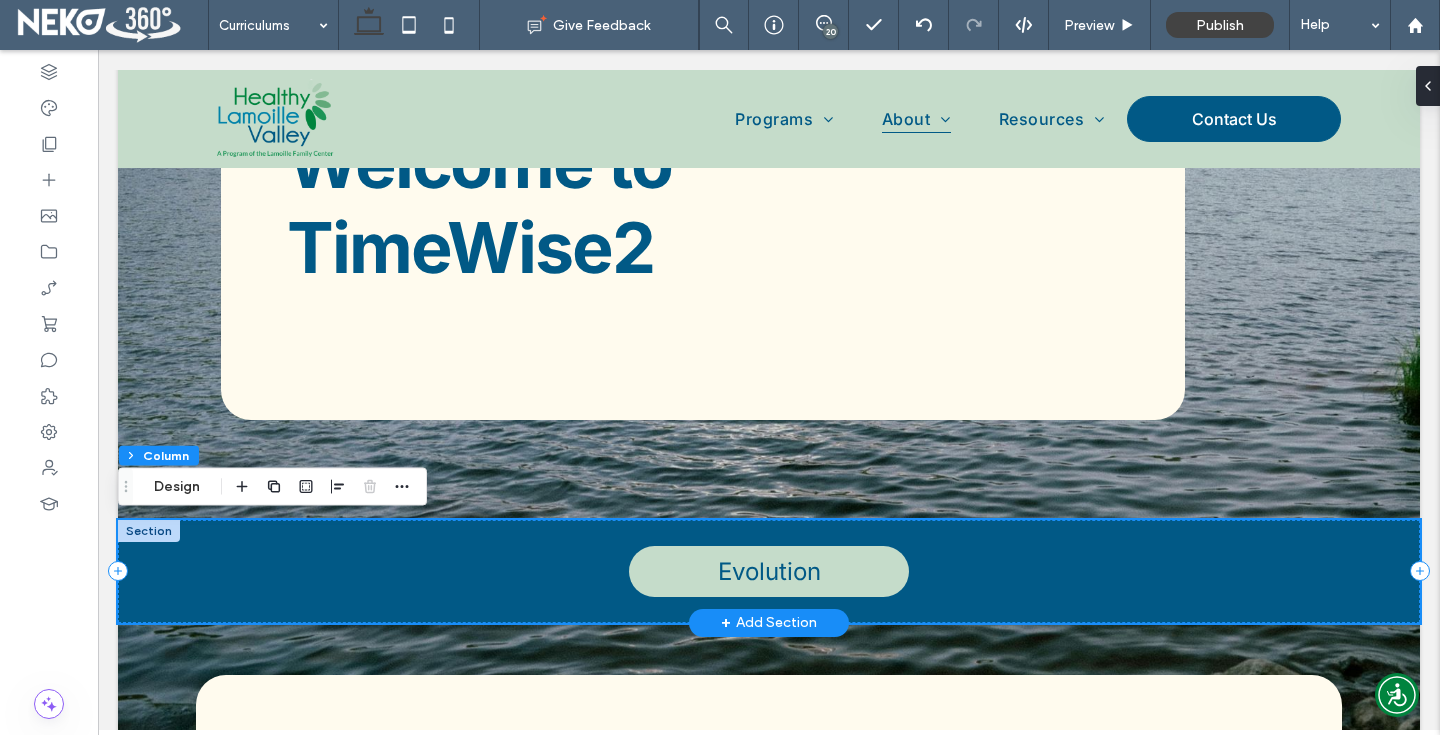 click on "Evolution" at bounding box center (769, 571) 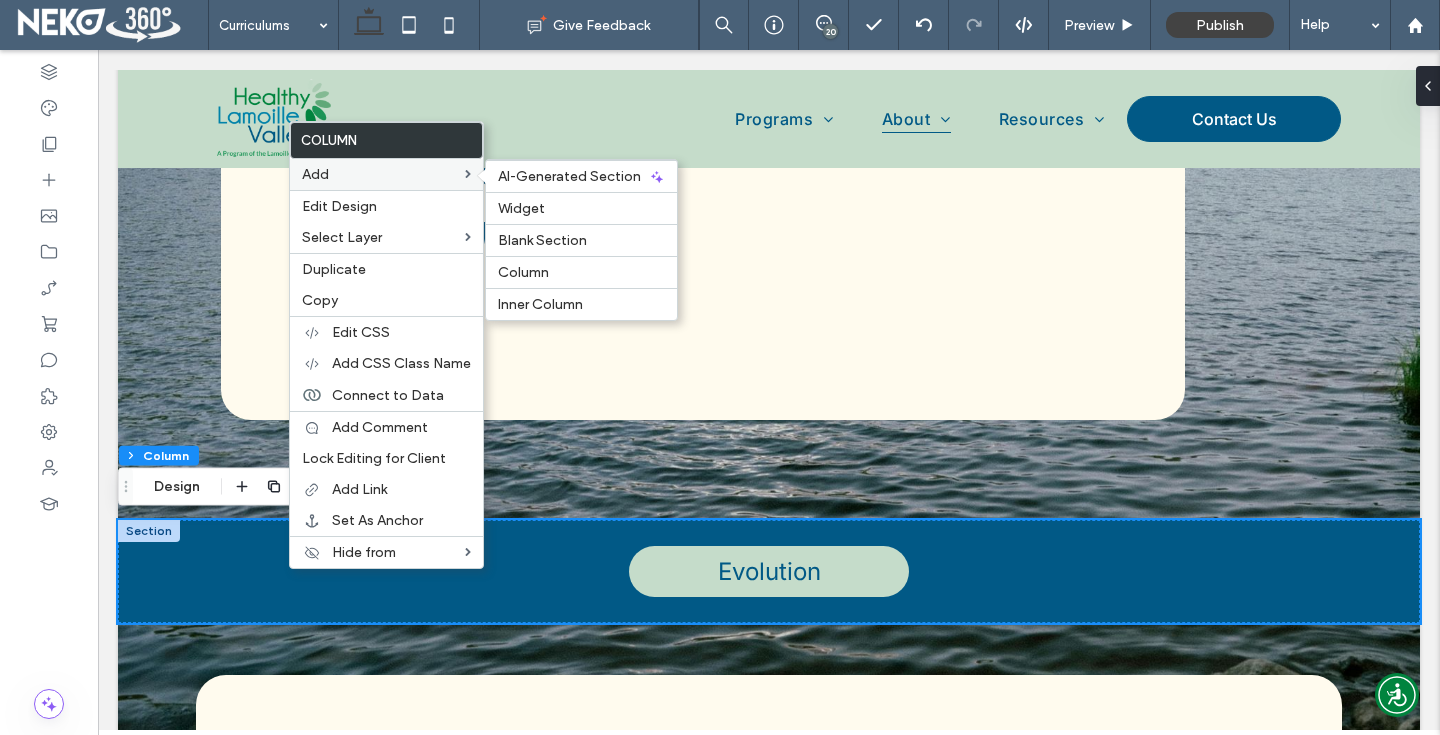 click on "Add" at bounding box center (383, 174) 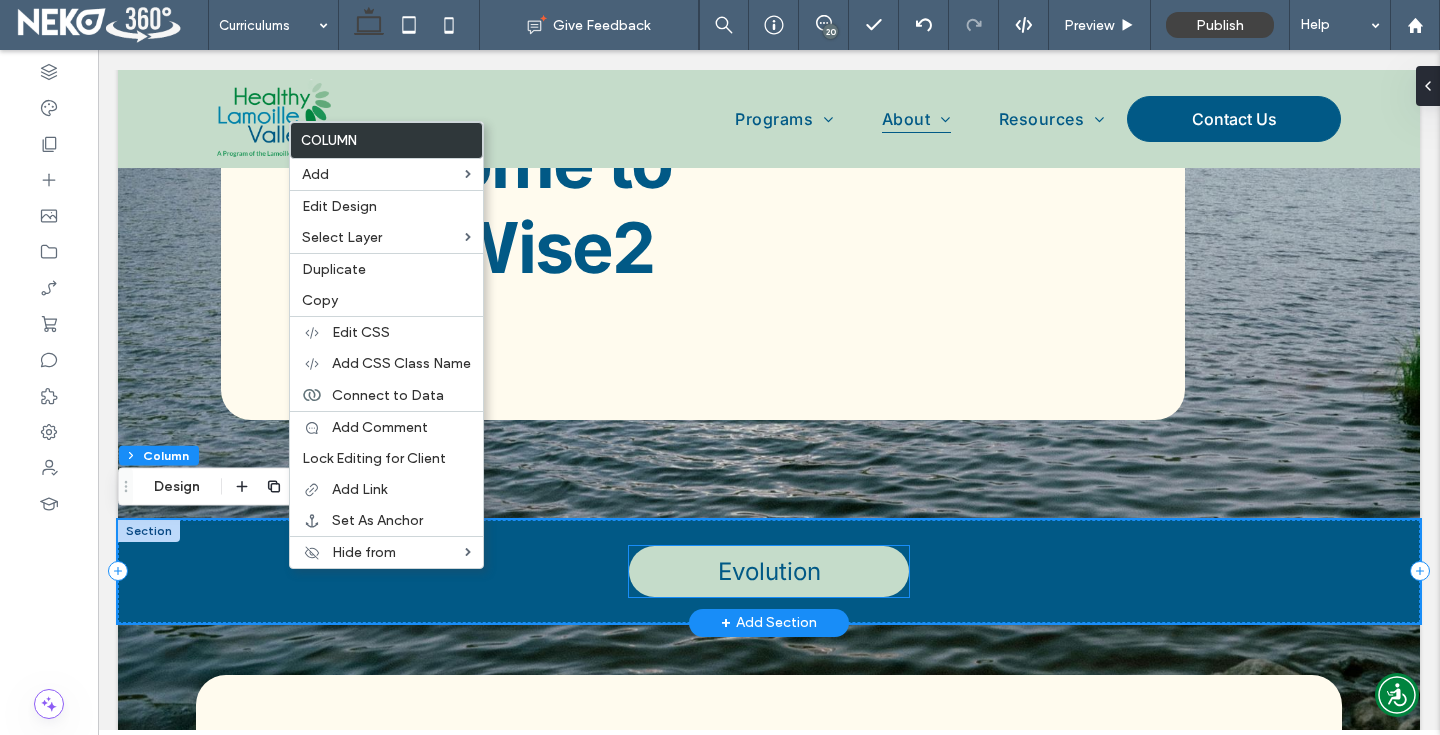 click on "Evolution" at bounding box center (769, 571) 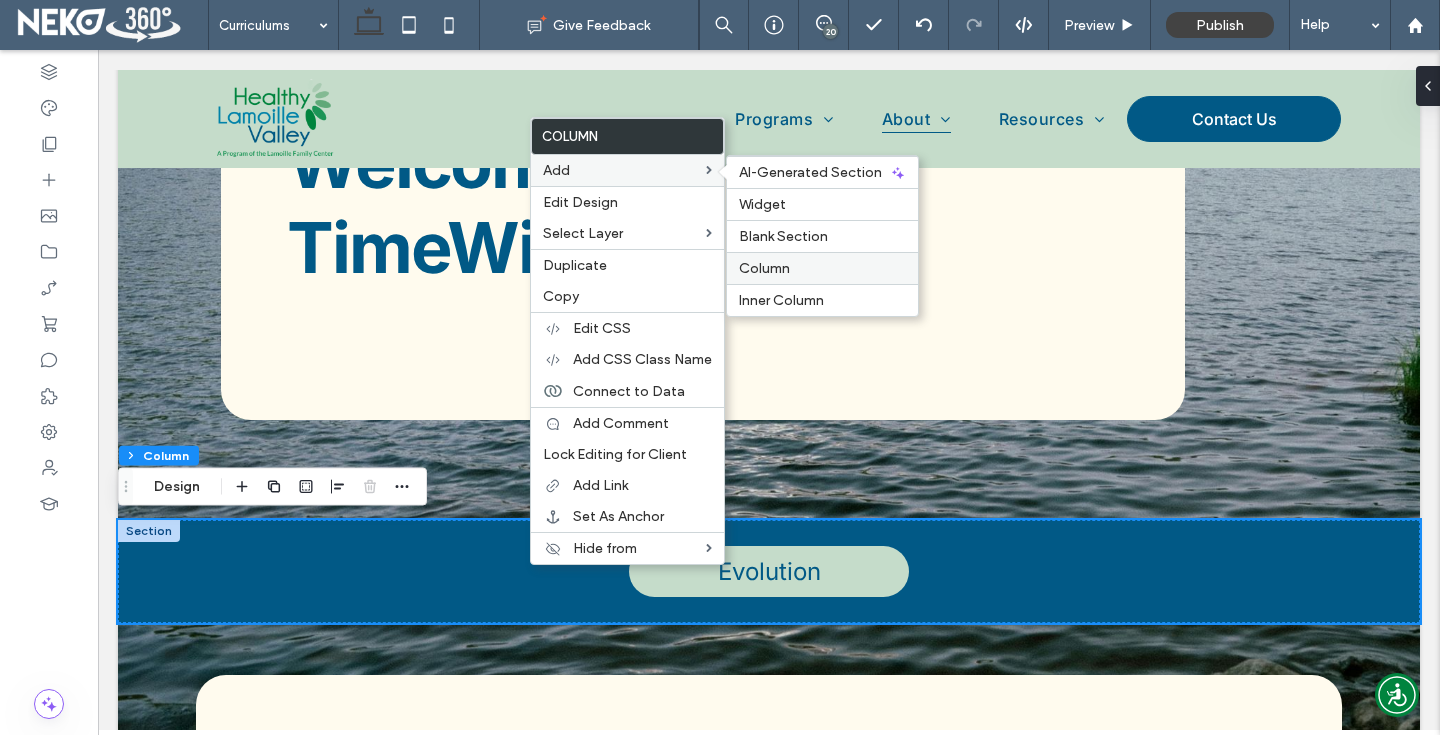 click on "Column" at bounding box center [822, 268] 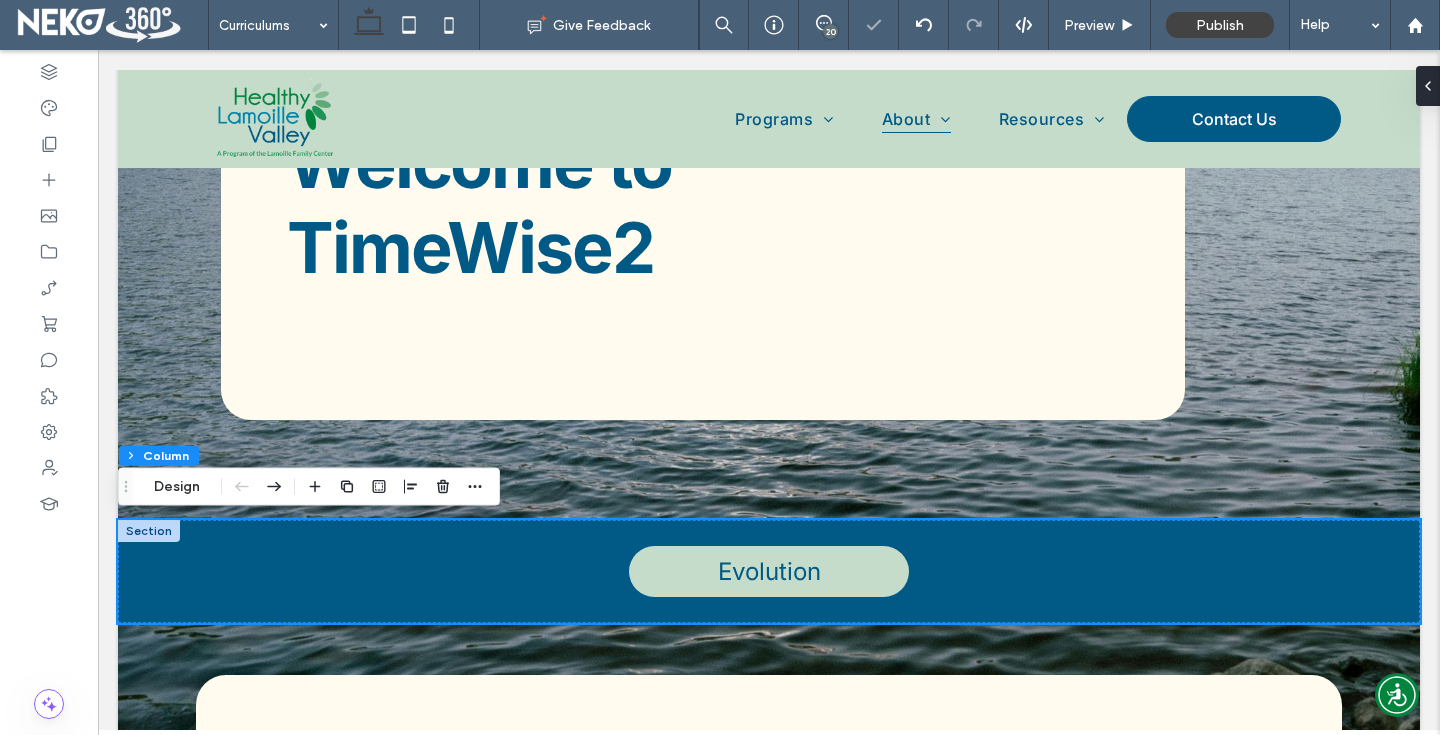 type on "**" 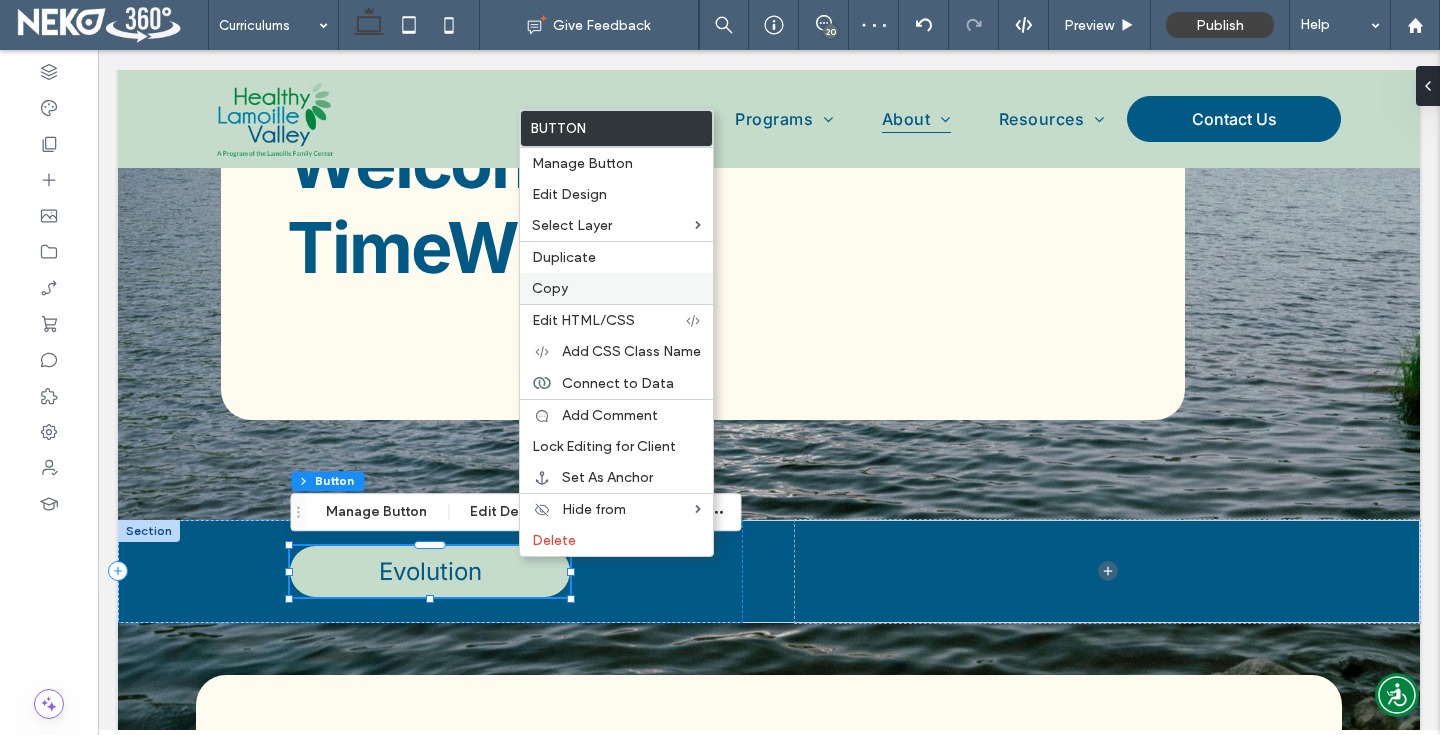 click on "Copy" at bounding box center [550, 288] 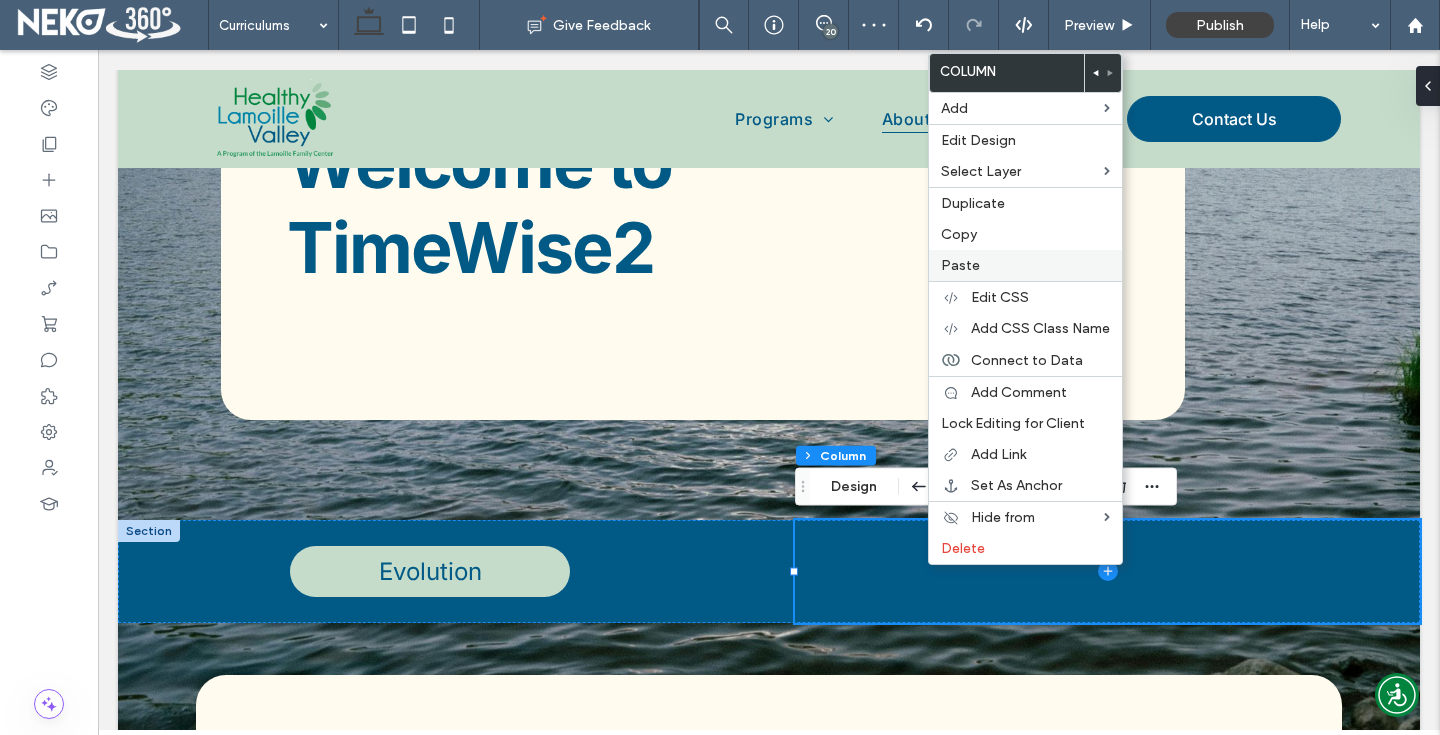 click on "Paste" at bounding box center [1025, 265] 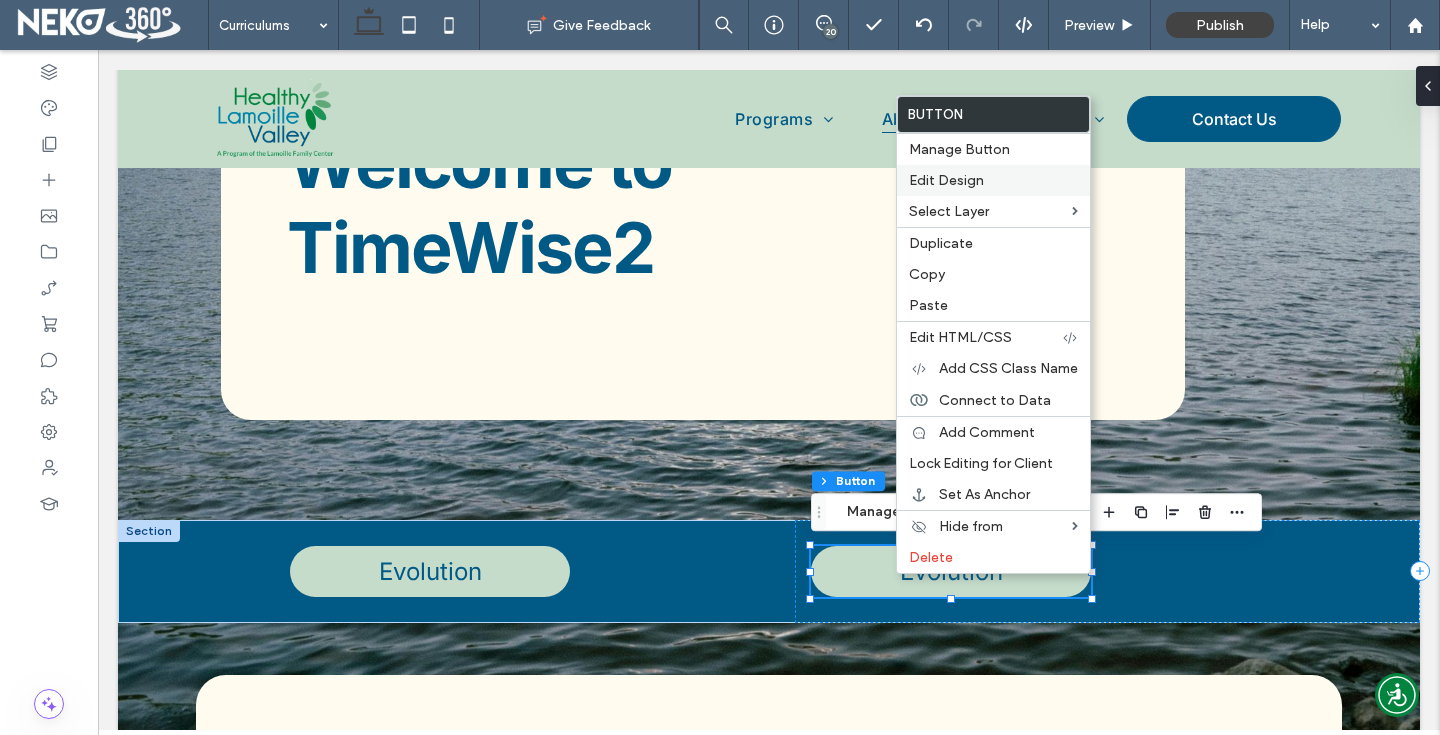 click on "Edit Design" at bounding box center (993, 180) 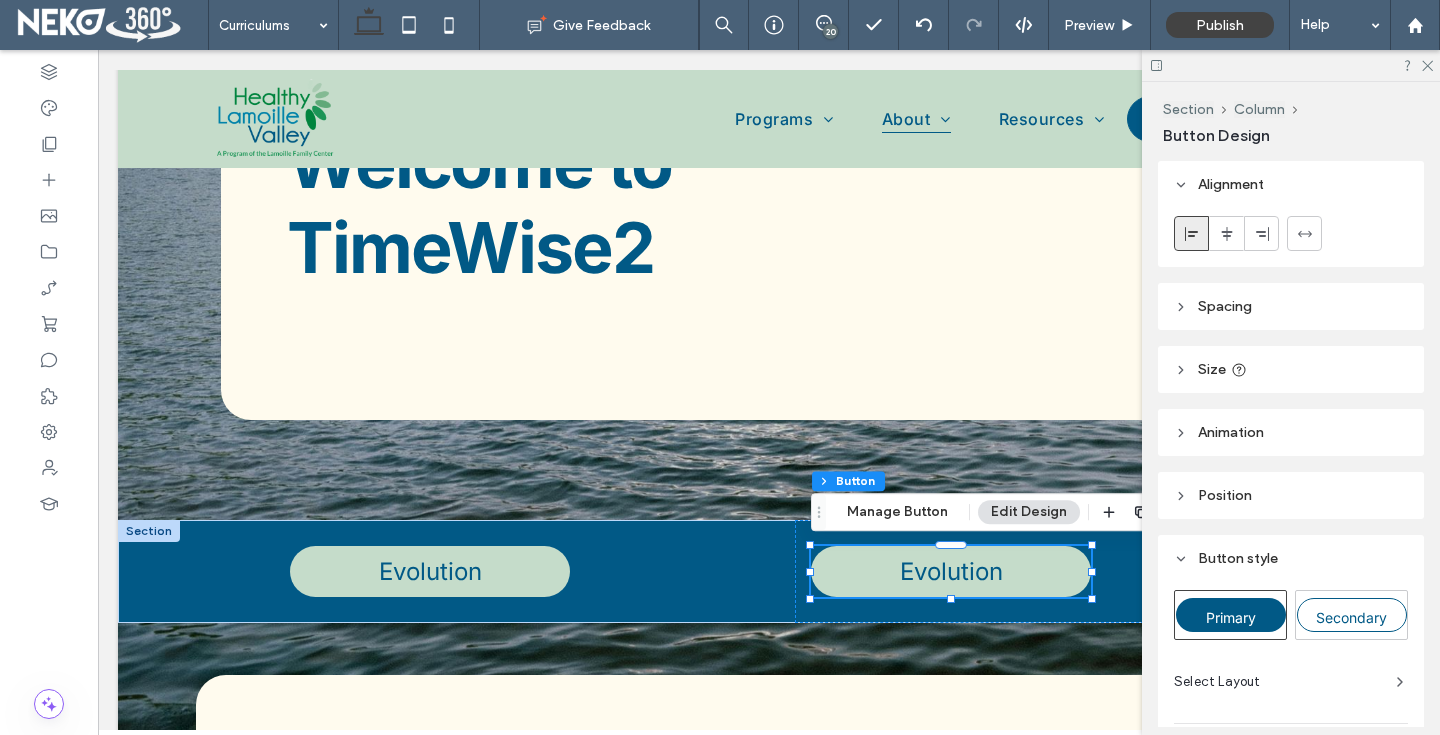 click 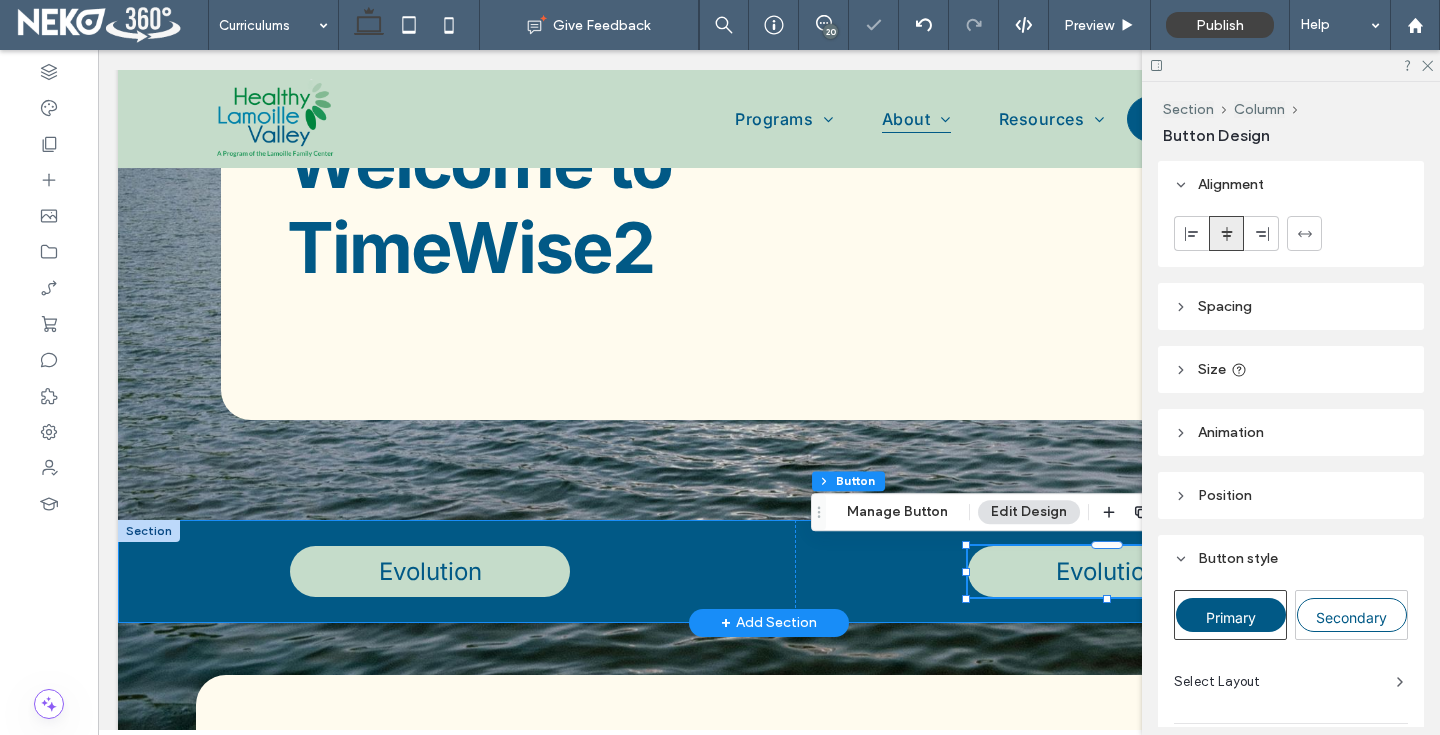 click on "Evolution
Evolution" at bounding box center [769, 571] 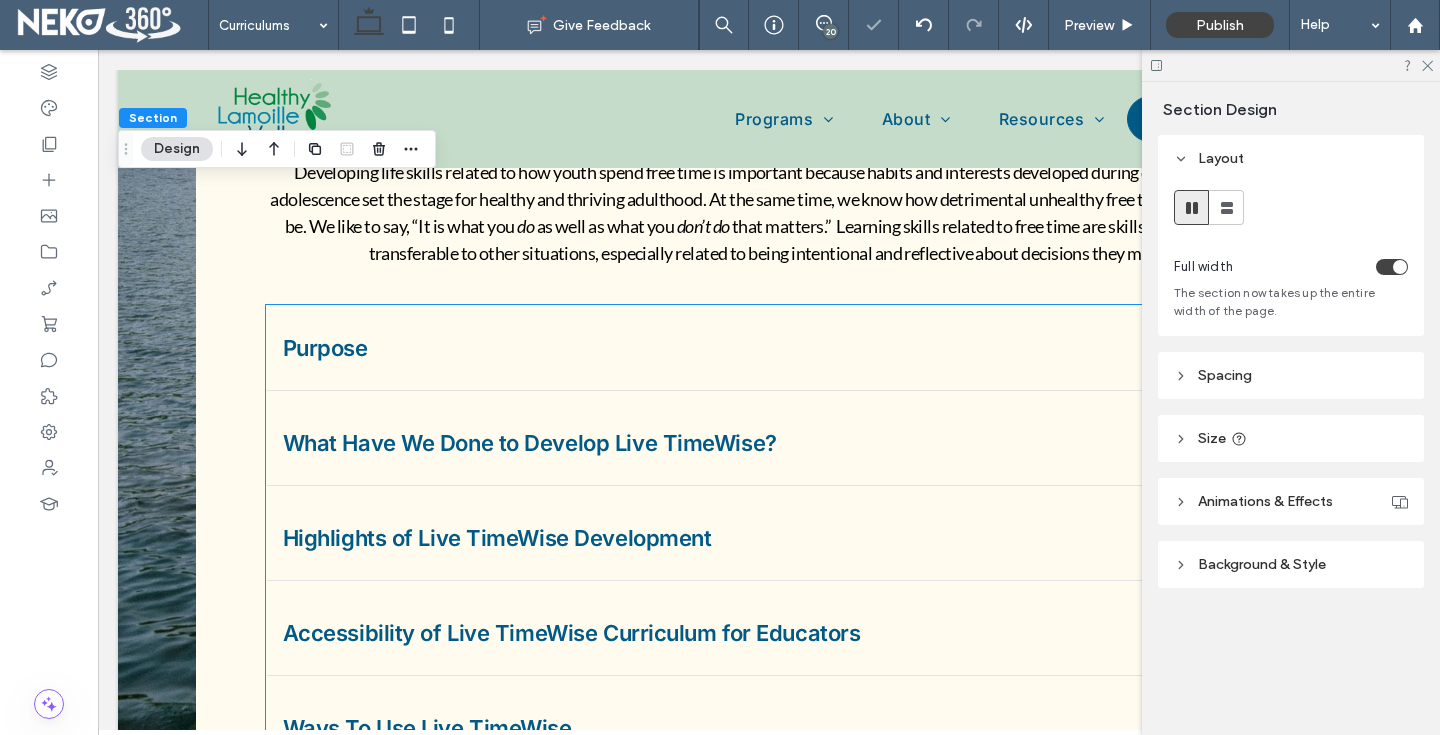 scroll, scrollTop: 1196, scrollLeft: 0, axis: vertical 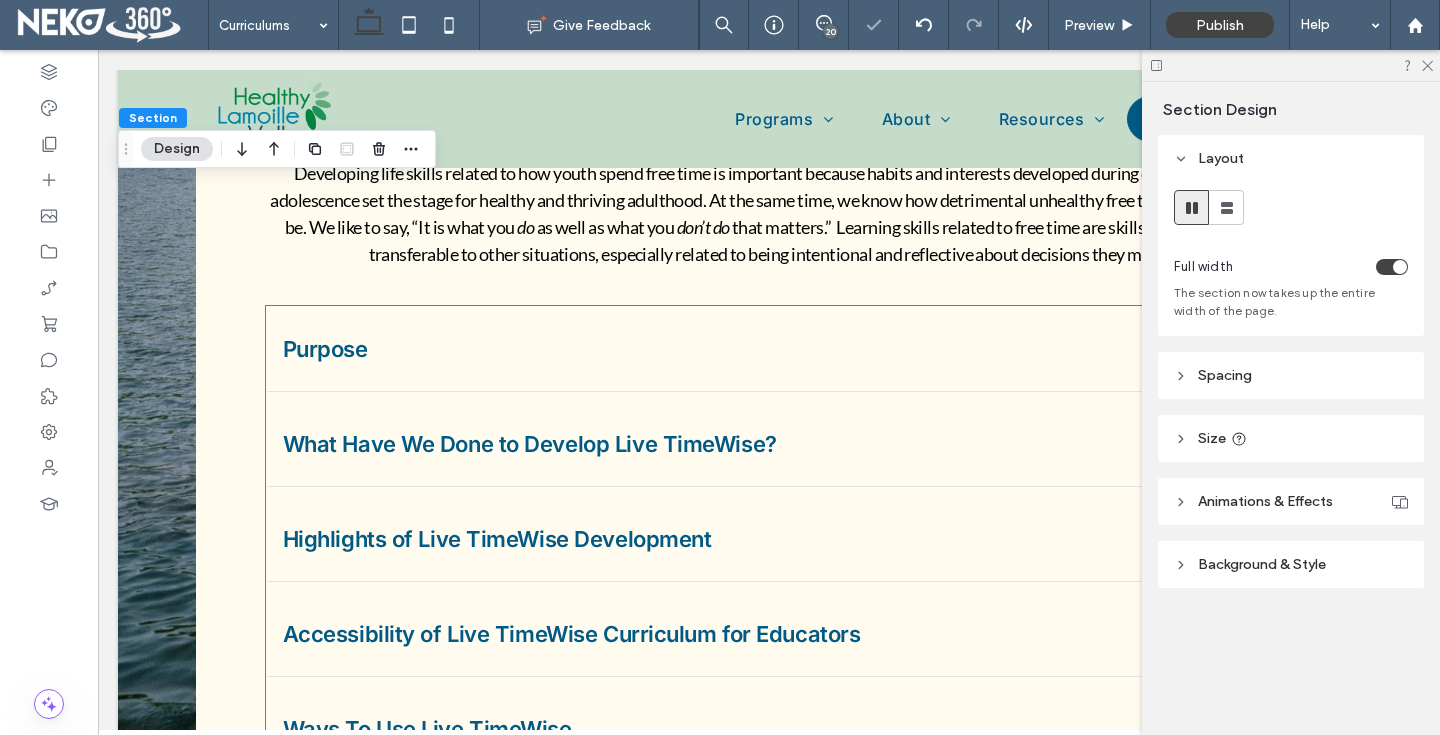 click on "Highlights of Live TimeWise Development" at bounding box center [769, 539] 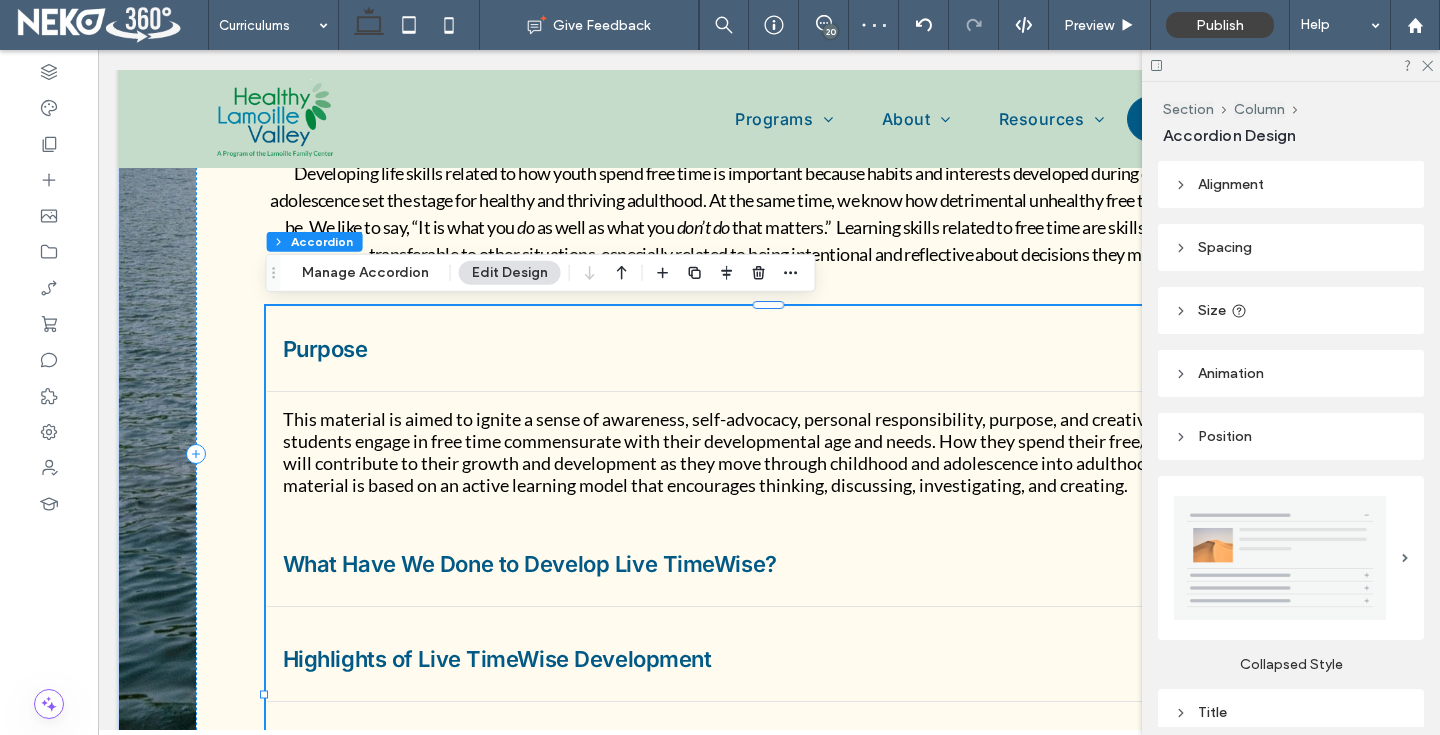 click on "This material is aimed to ignite a sense of awareness, self-advocacy, personal responsibility, purpose, and creativity in how students engage in free time commensurate with their developmental age and needs. How they spend their free/leisure time will contribute to their growth and development as they move through childhood and adolescence into adulthood. The material is based on an active learning model that encourages thinking, discussing, investigating, and creating." at bounding box center (769, 452) 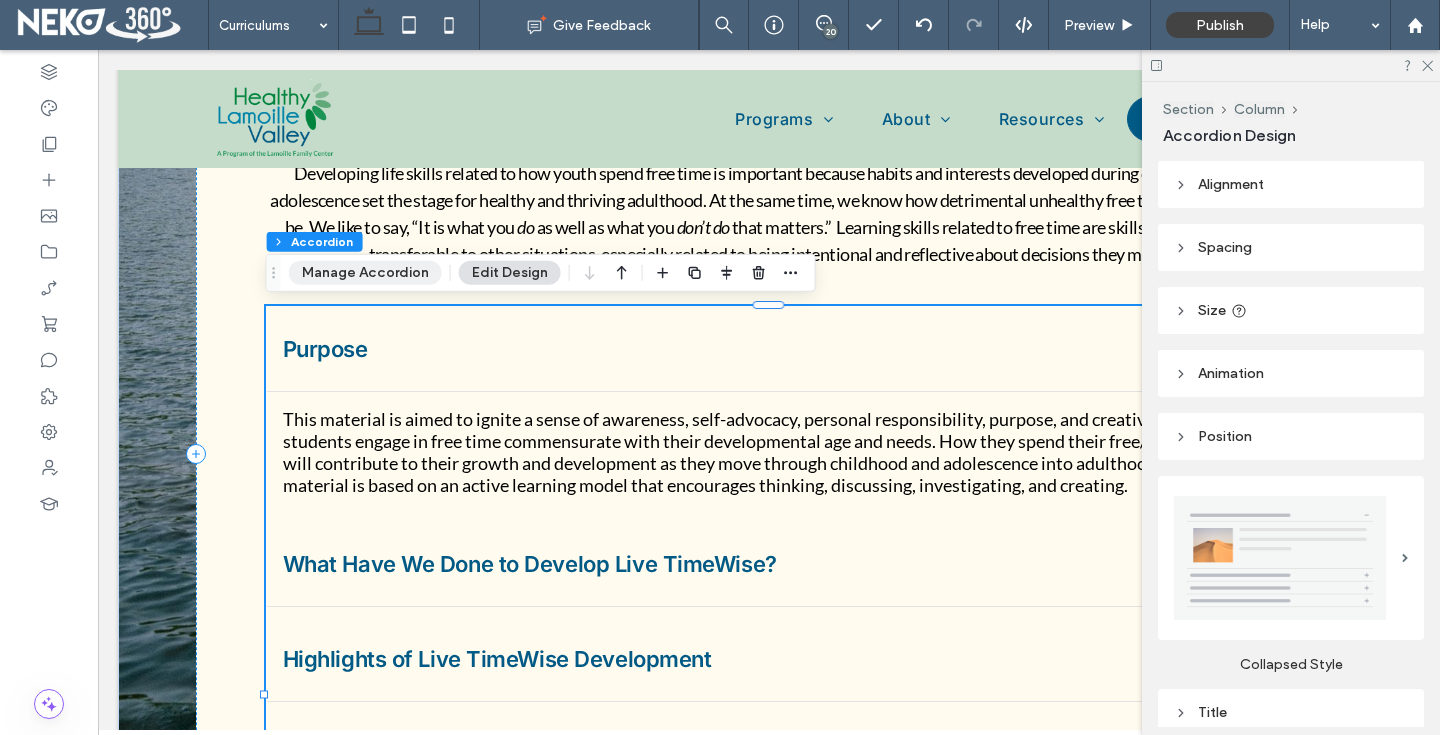 click on "Manage Accordion" at bounding box center (365, 273) 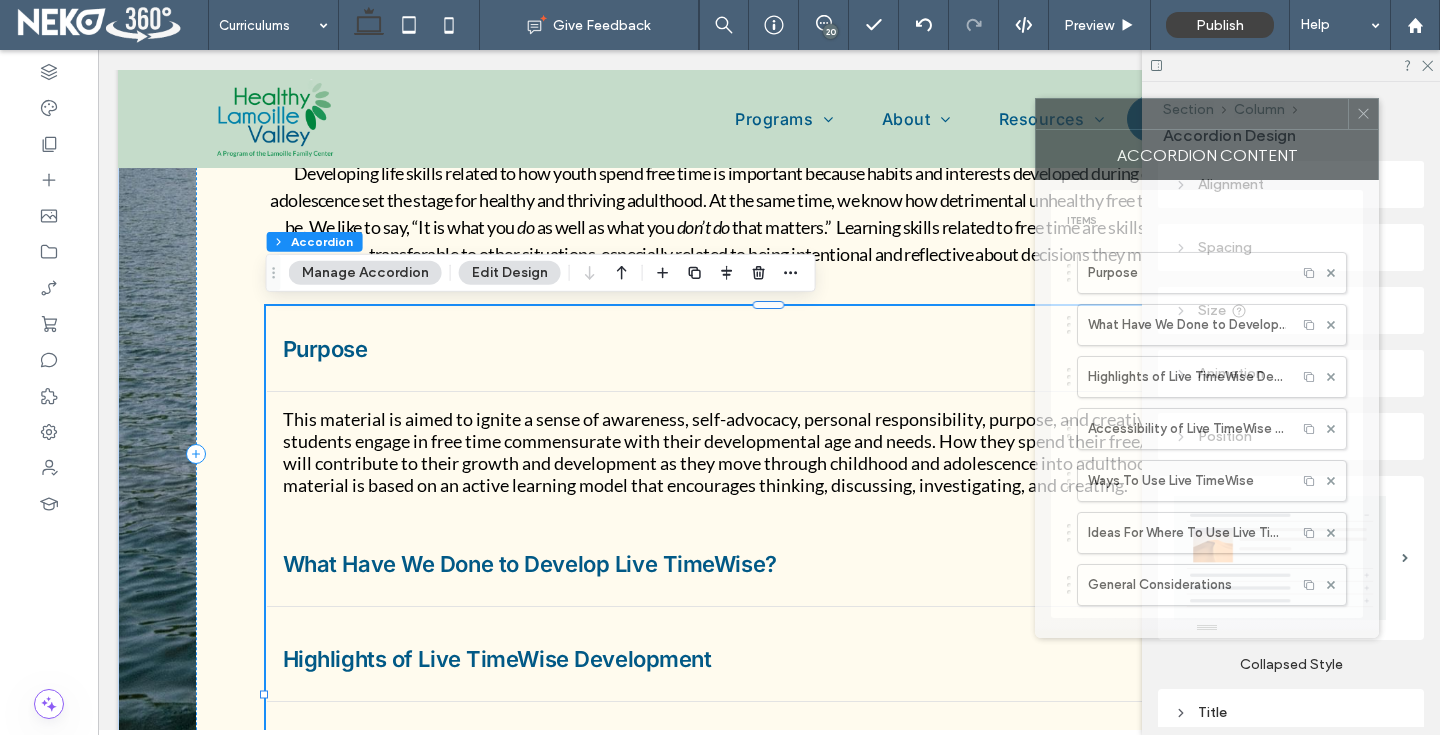 drag, startPoint x: 1166, startPoint y: 125, endPoint x: 809, endPoint y: 121, distance: 357.0224 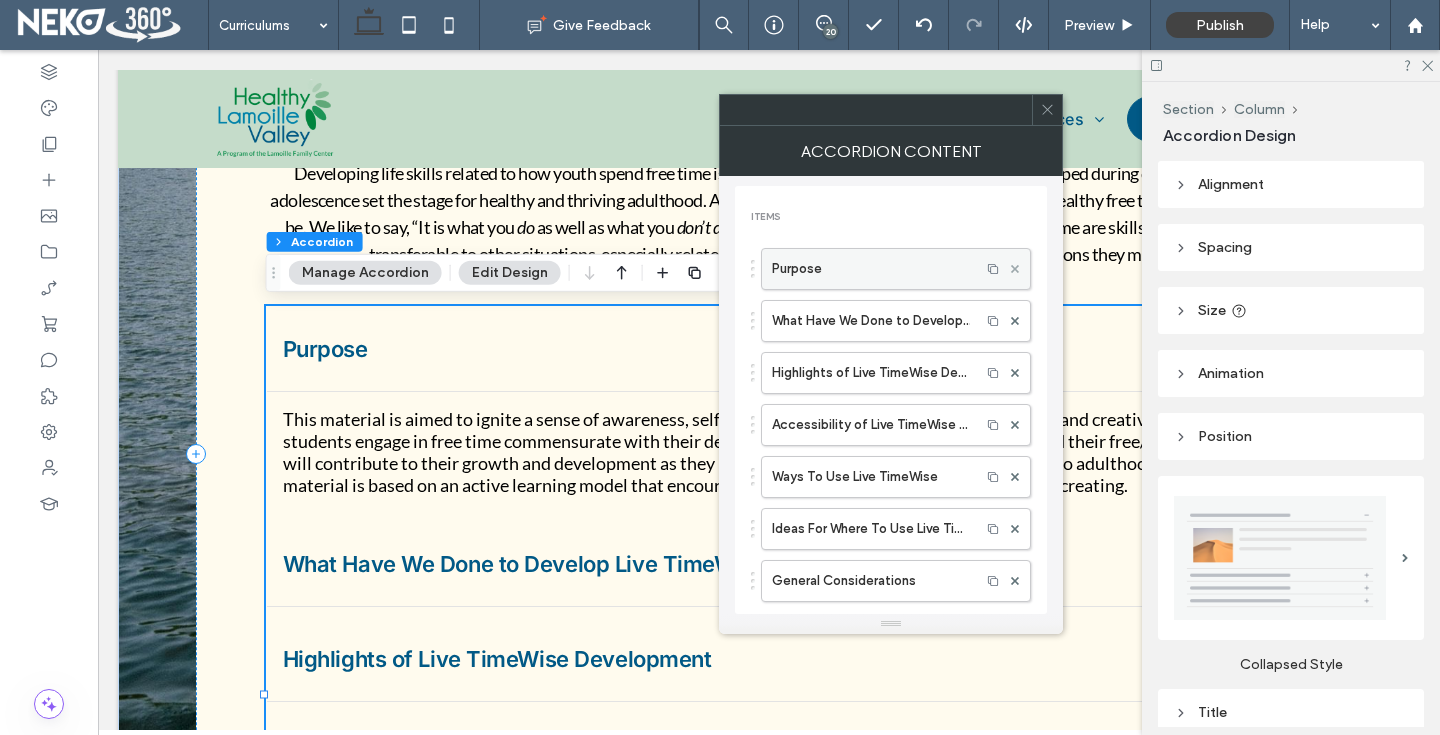 click 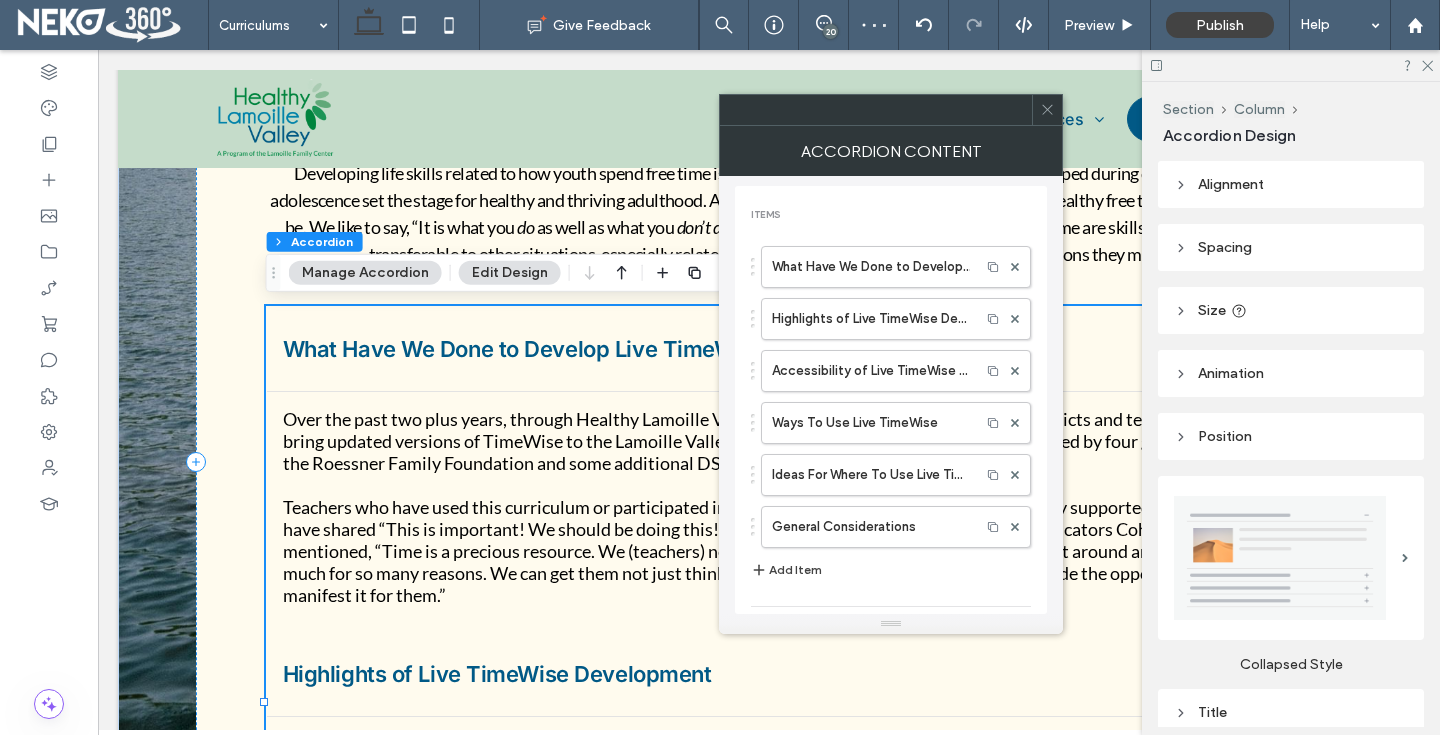 scroll, scrollTop: 0, scrollLeft: 0, axis: both 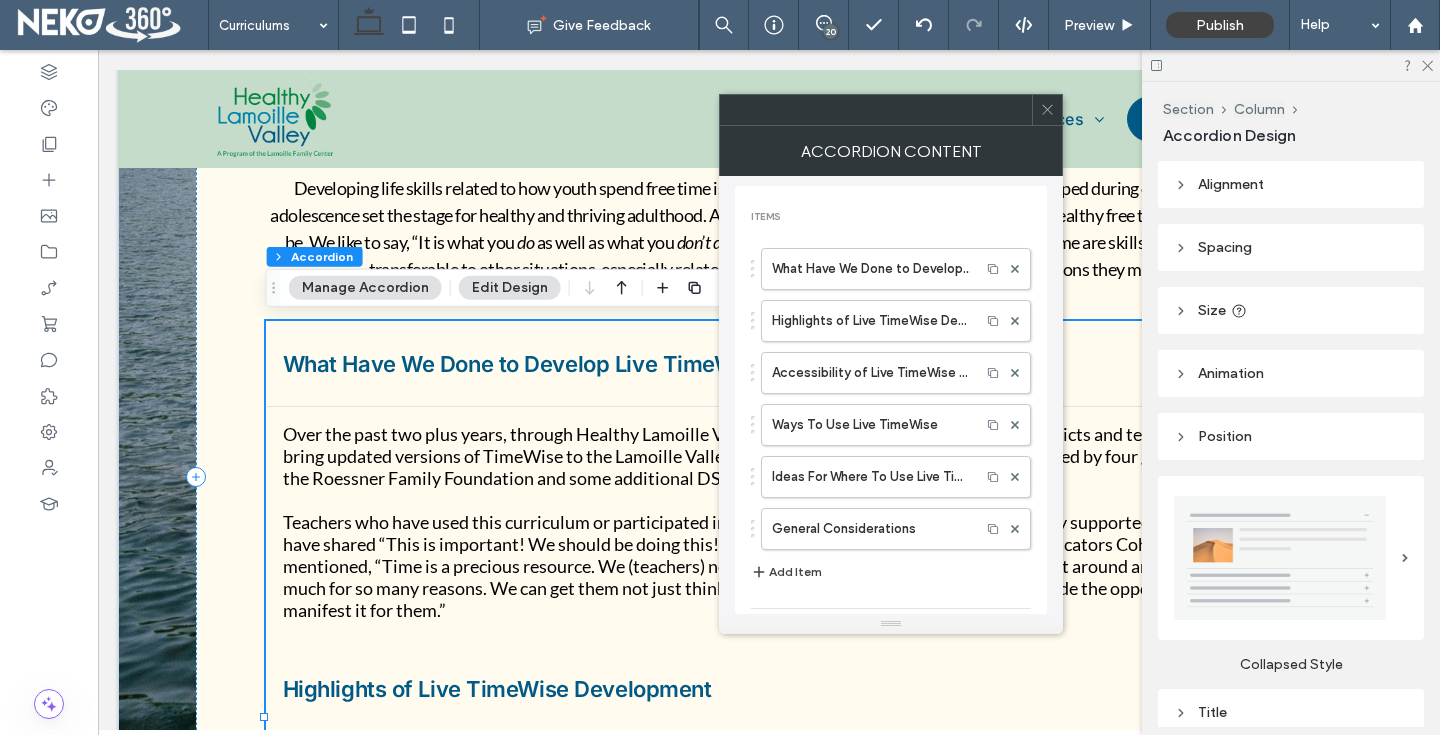 click at bounding box center (1047, 110) 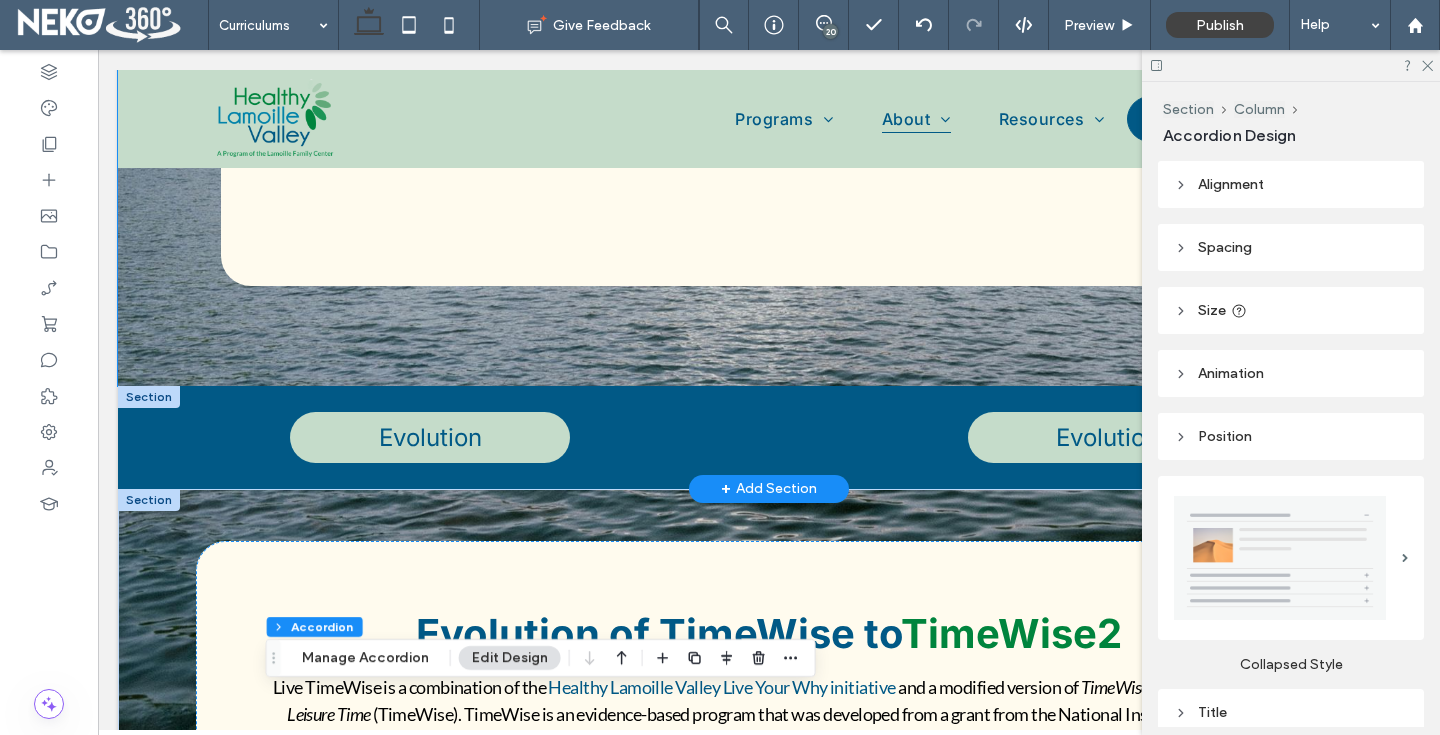 scroll, scrollTop: 339, scrollLeft: 0, axis: vertical 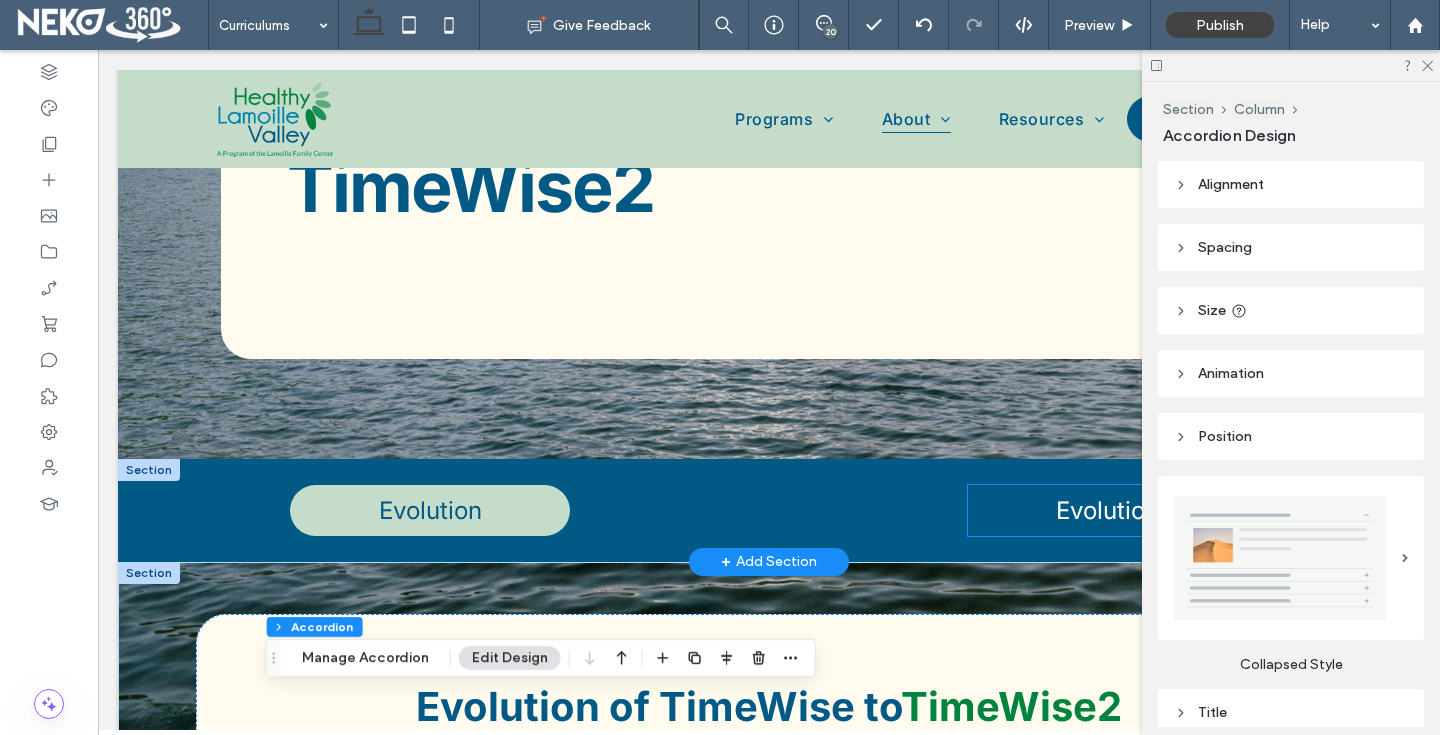 click on "Evolution" at bounding box center [1108, 510] 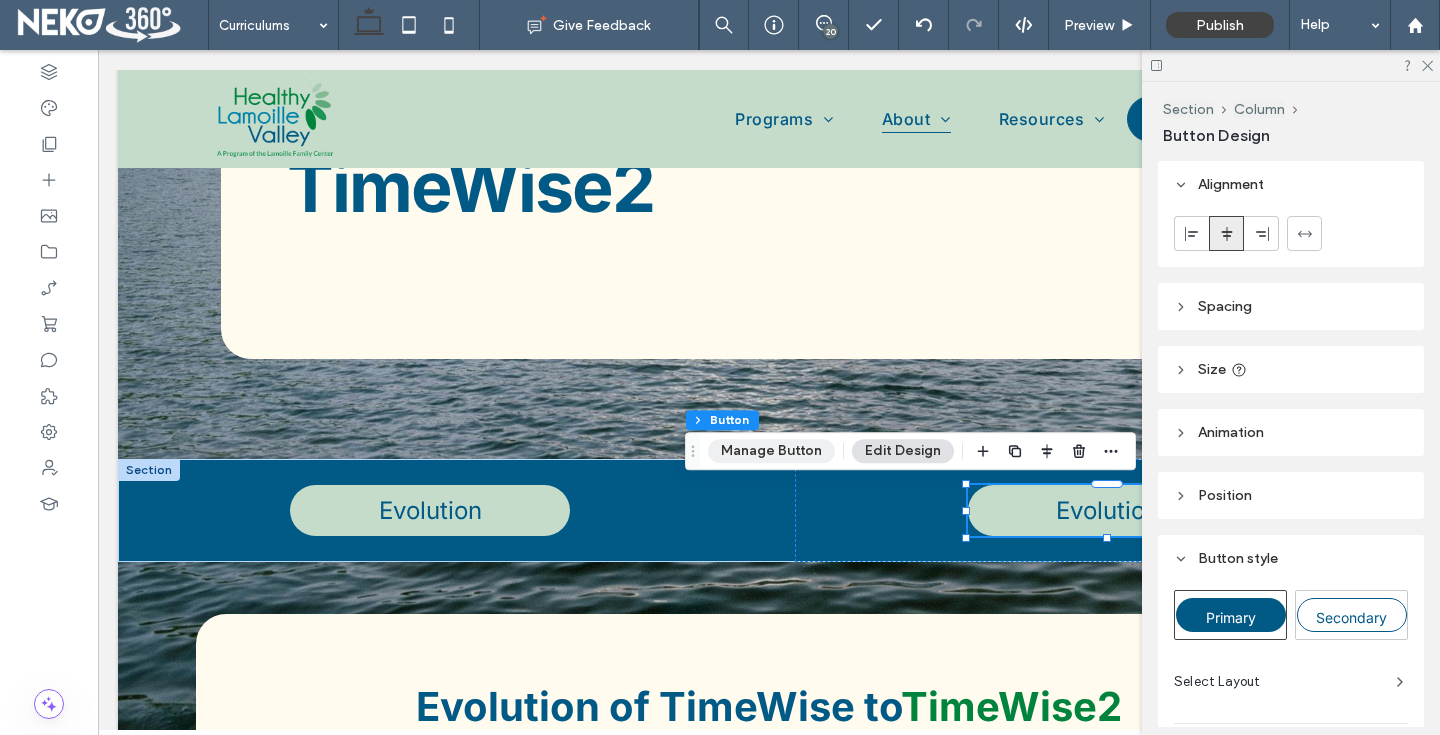 click on "Manage Button" at bounding box center (771, 451) 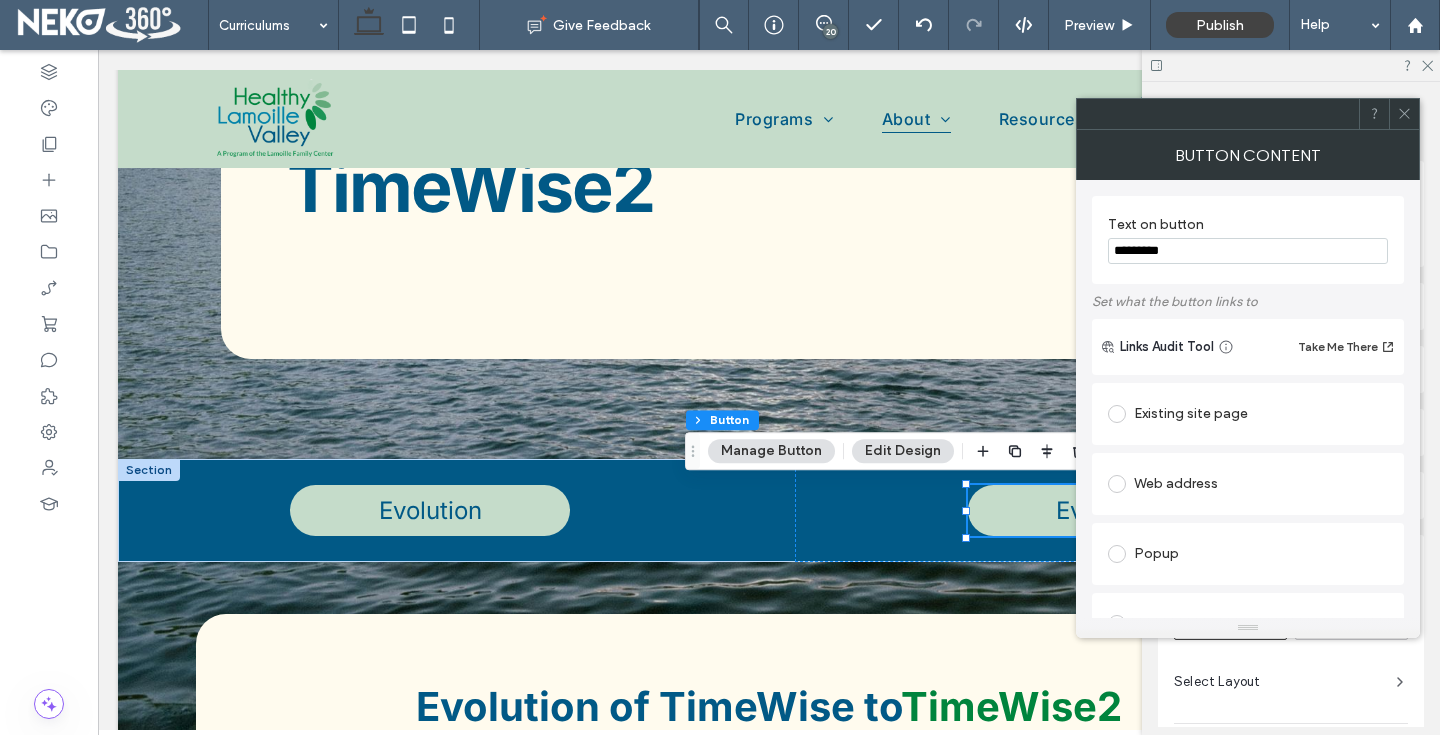 click on "*********" at bounding box center [1248, 251] 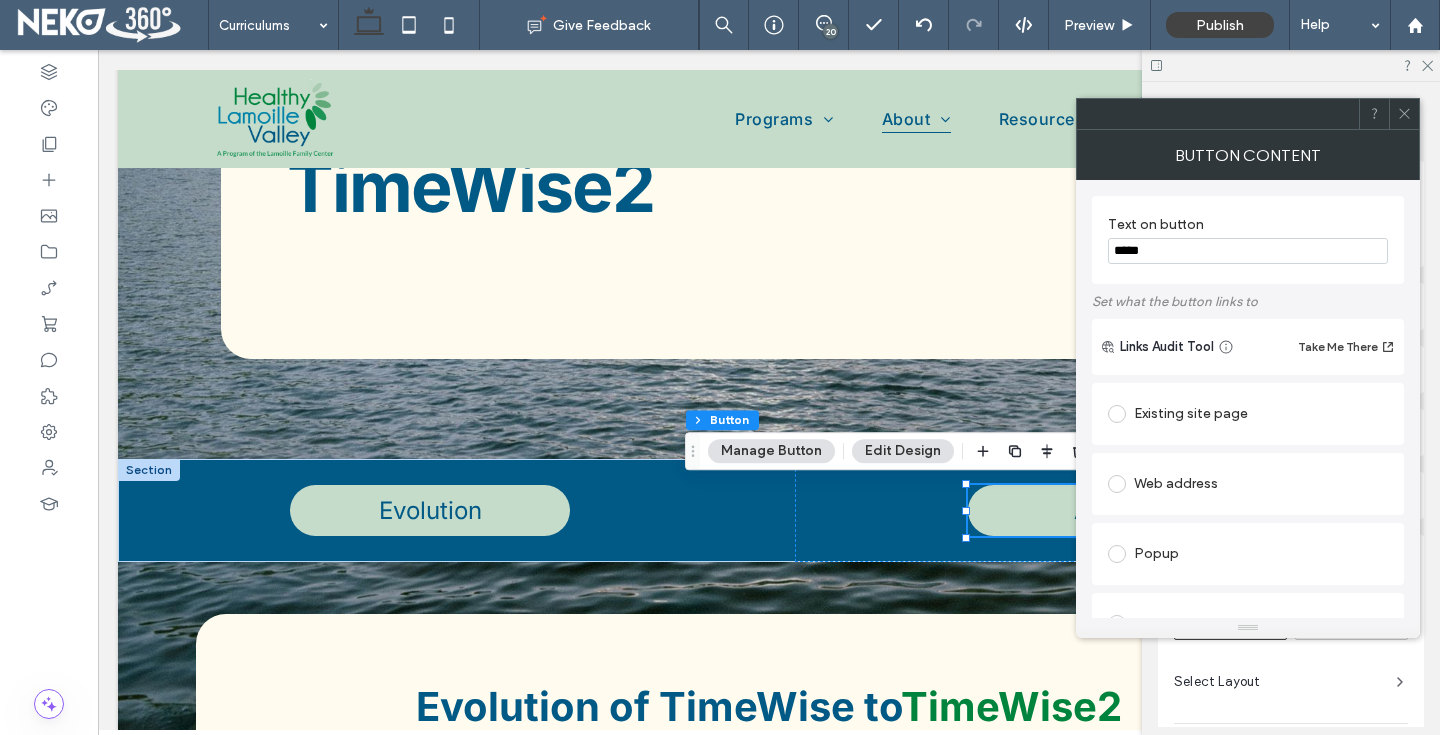 type on "*****" 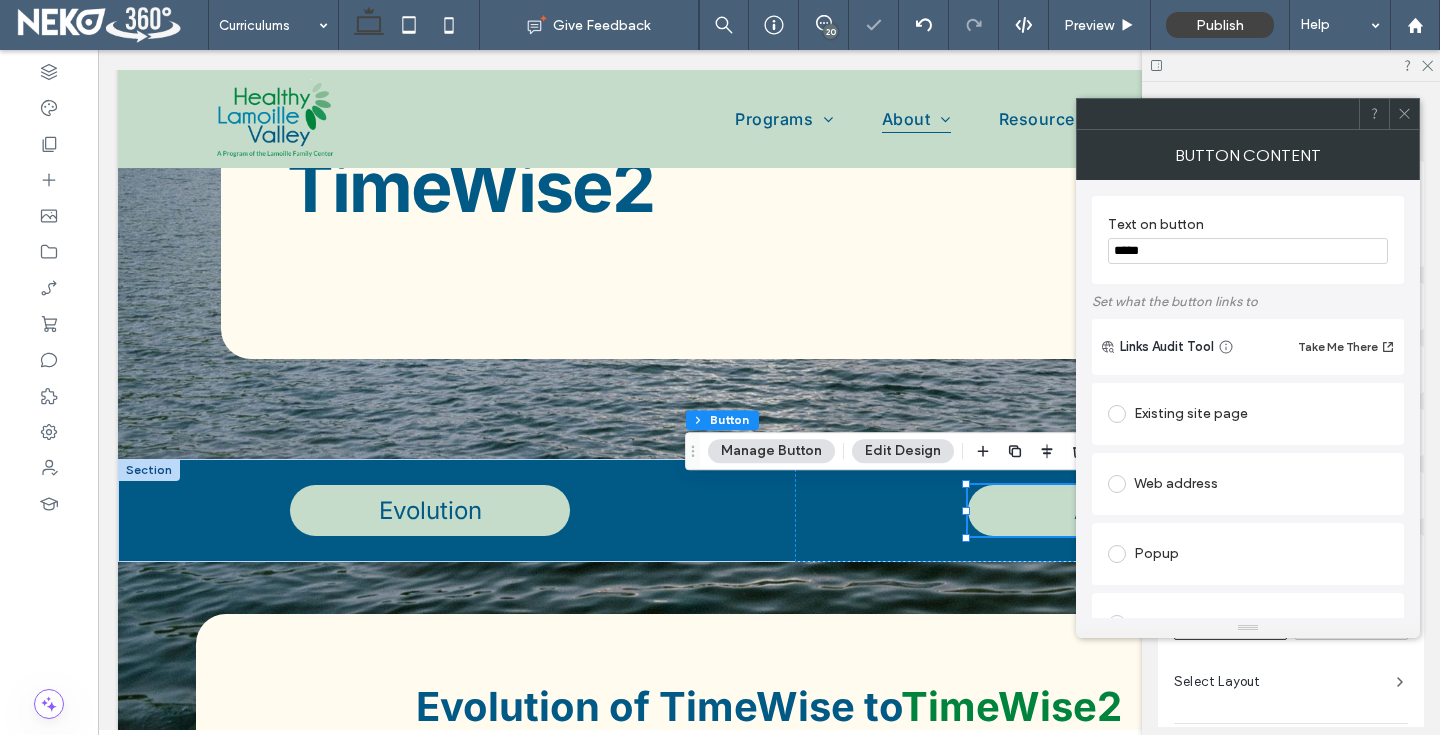 click at bounding box center [1218, 114] 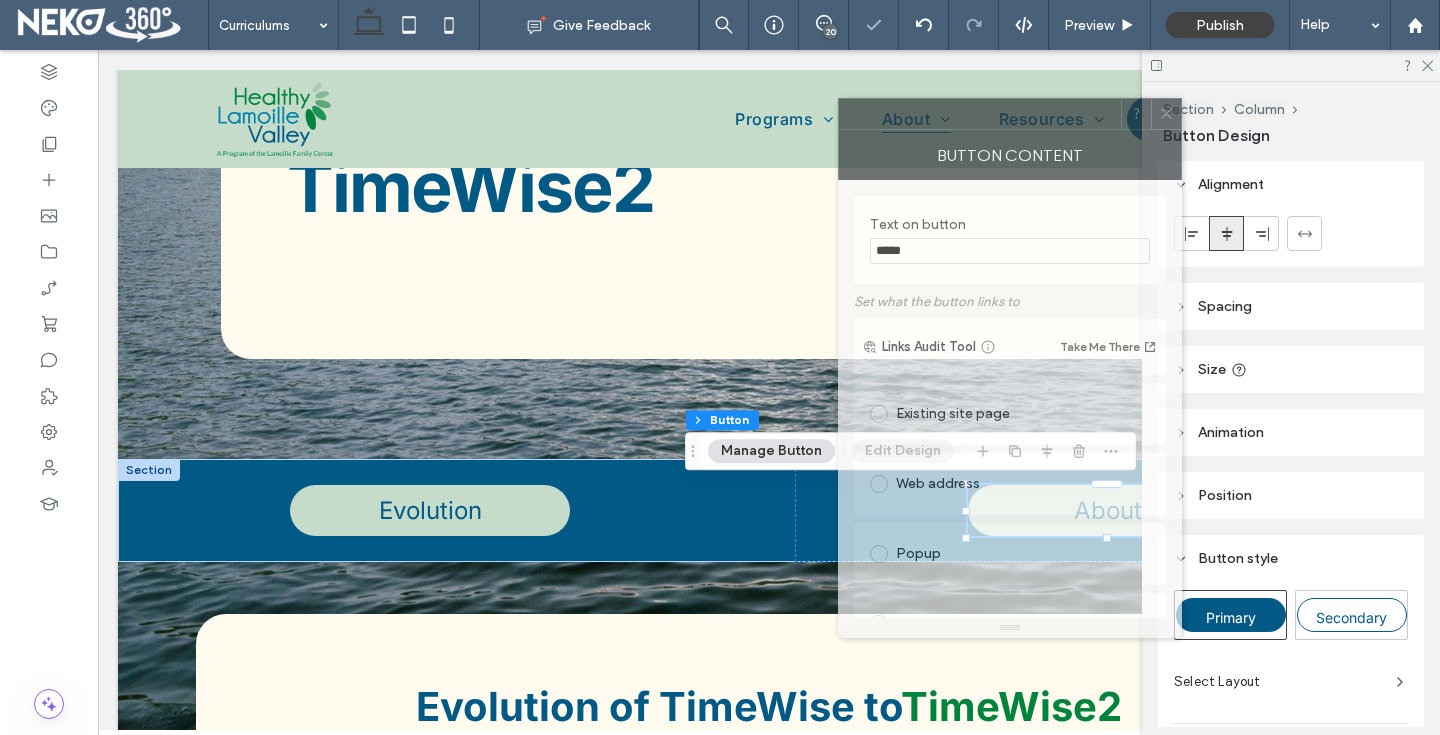 drag, startPoint x: 1185, startPoint y: 120, endPoint x: 923, endPoint y: 120, distance: 262 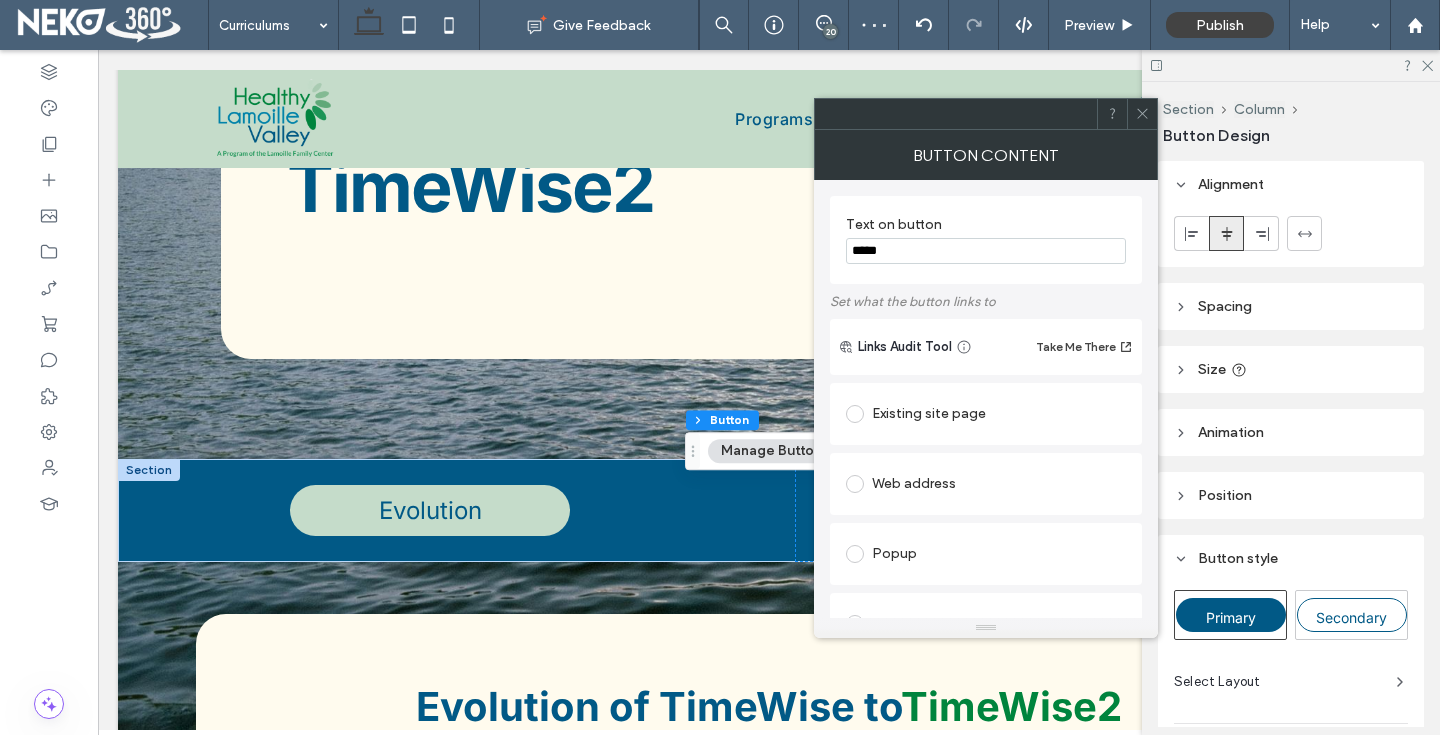 click 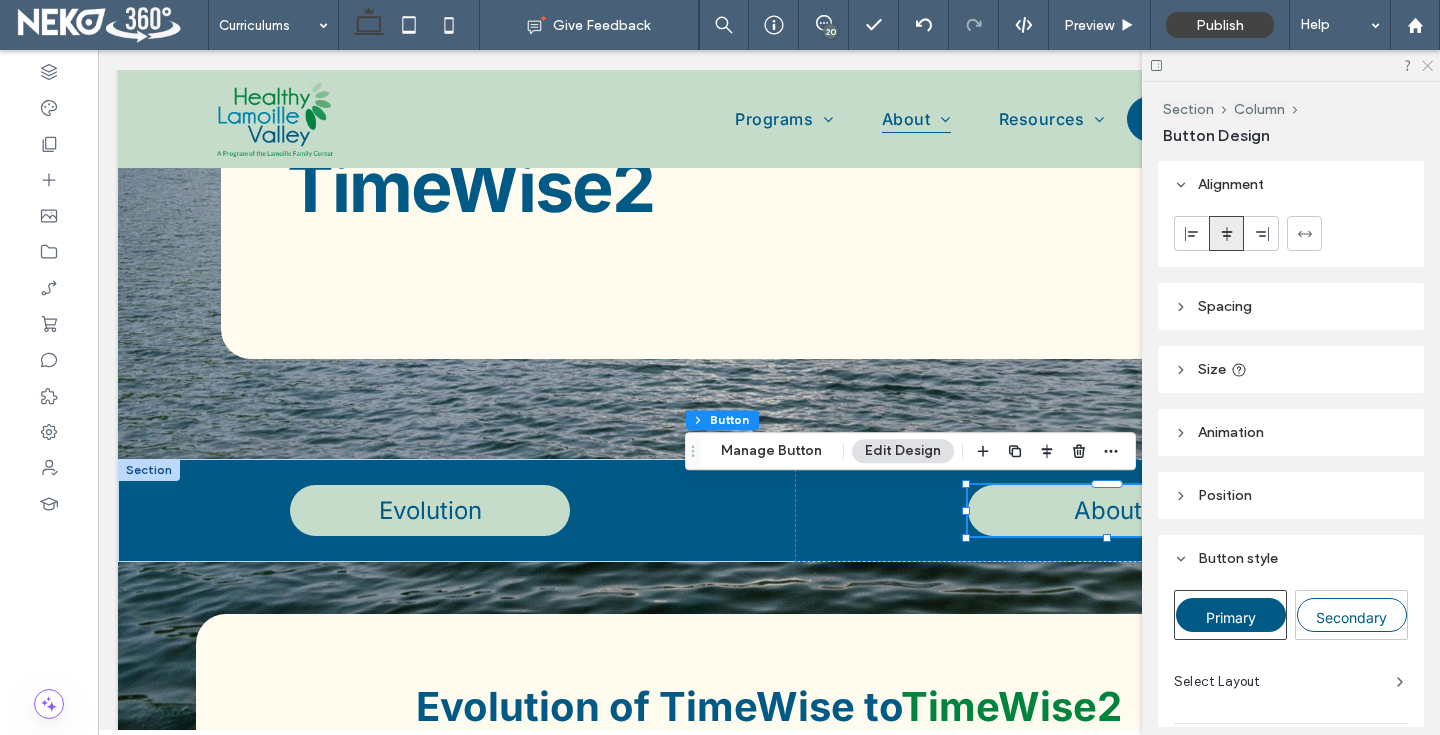 click 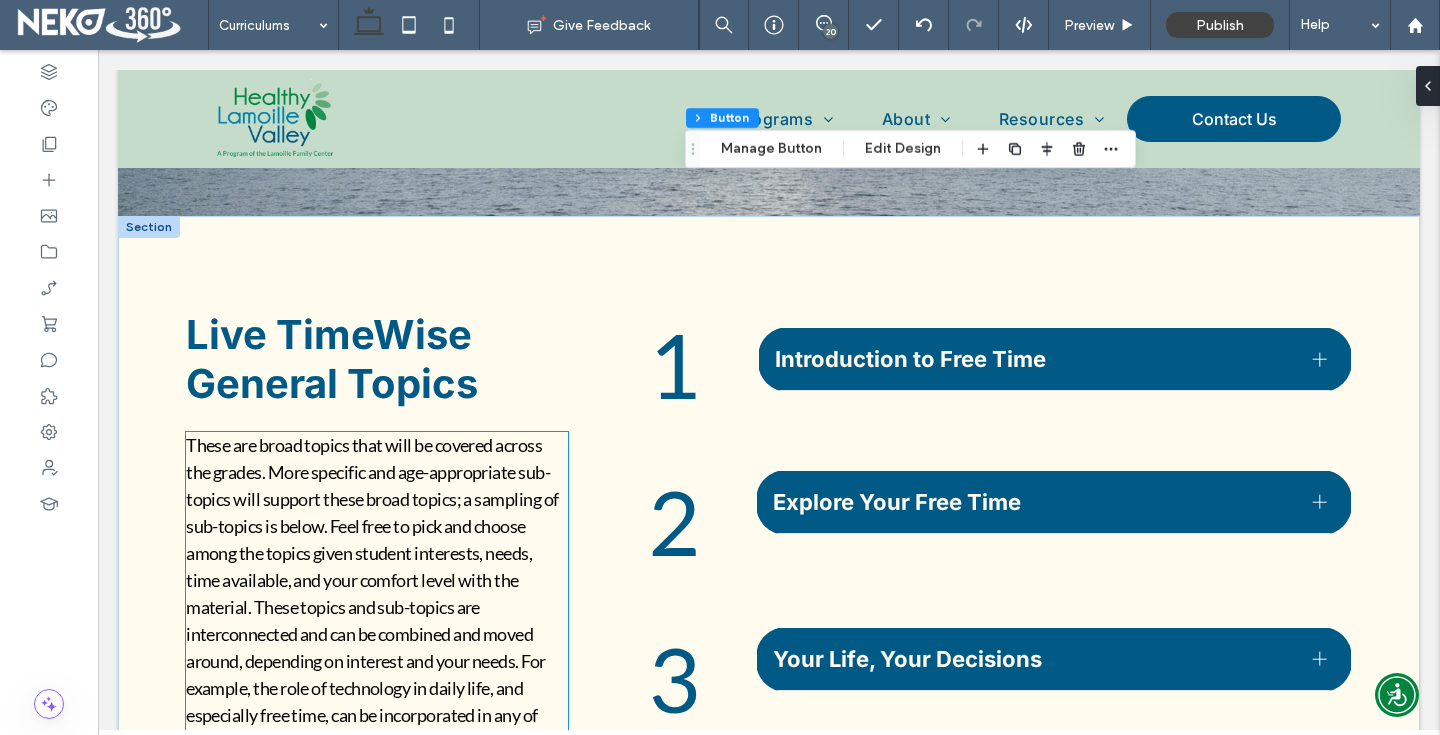 scroll, scrollTop: 1949, scrollLeft: 0, axis: vertical 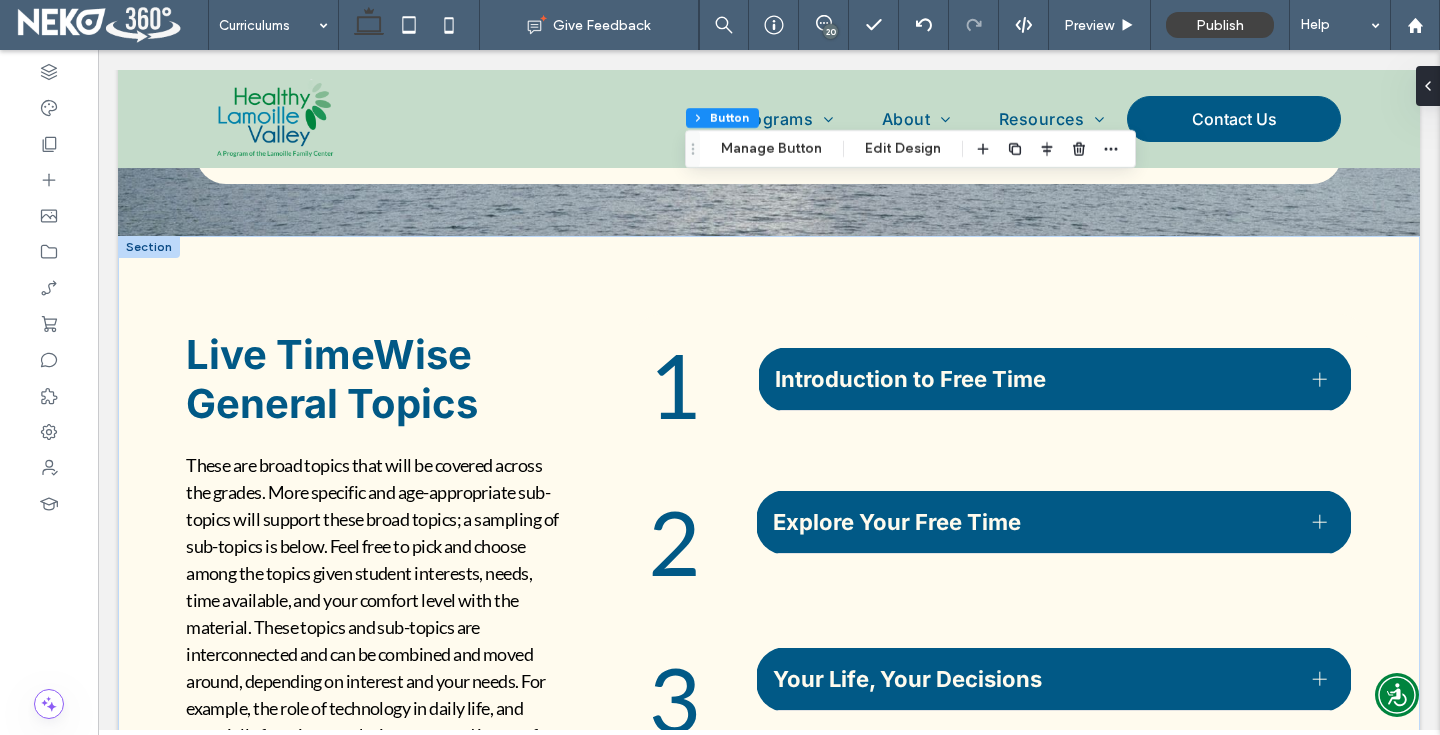 click at bounding box center [149, 247] 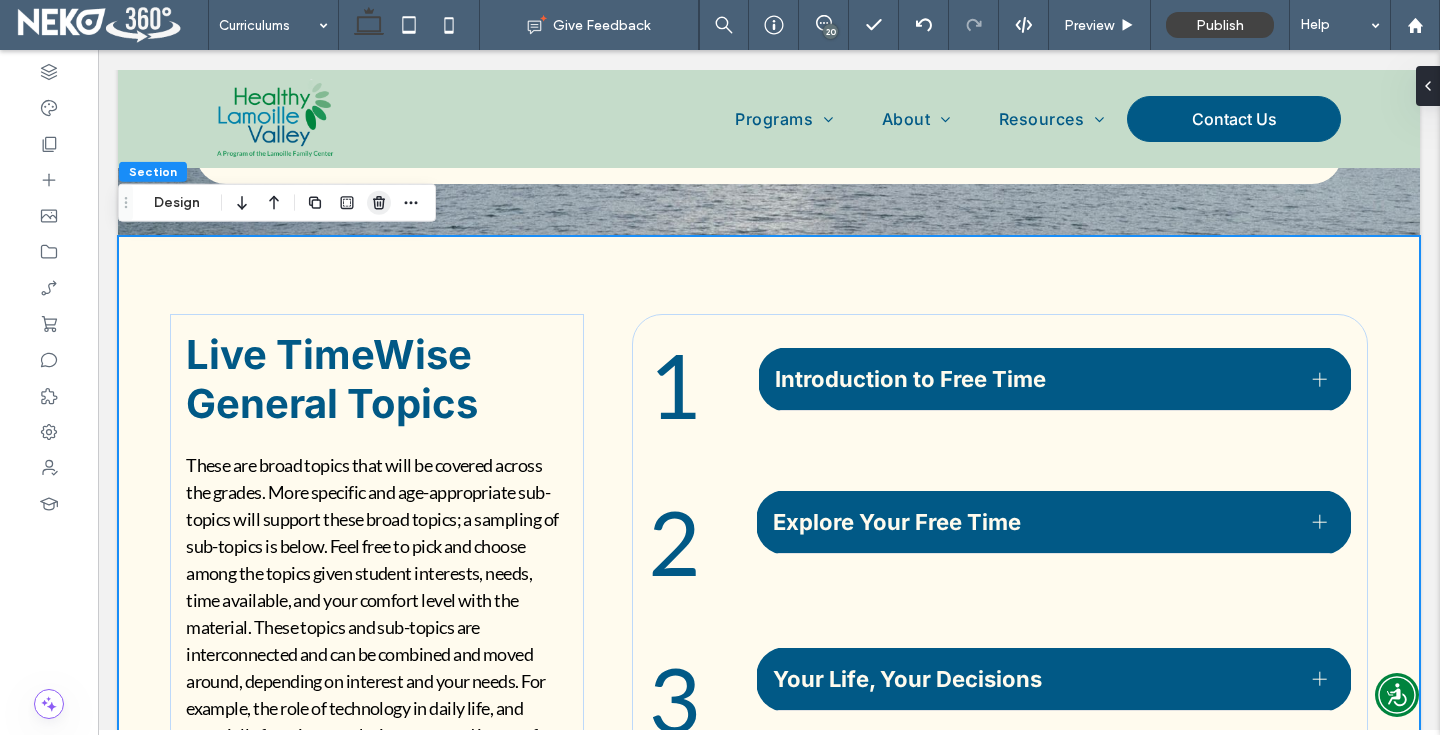 click 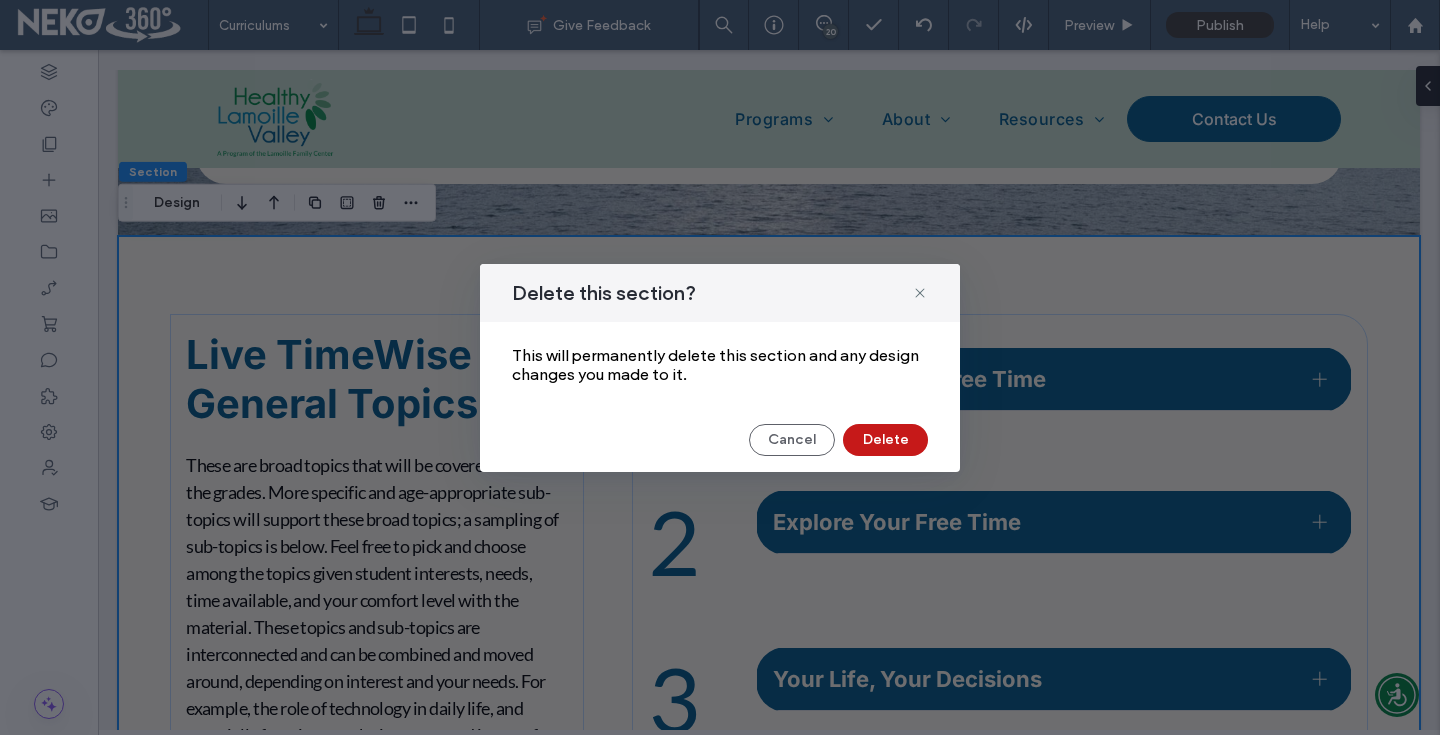 click on "Delete" at bounding box center [885, 440] 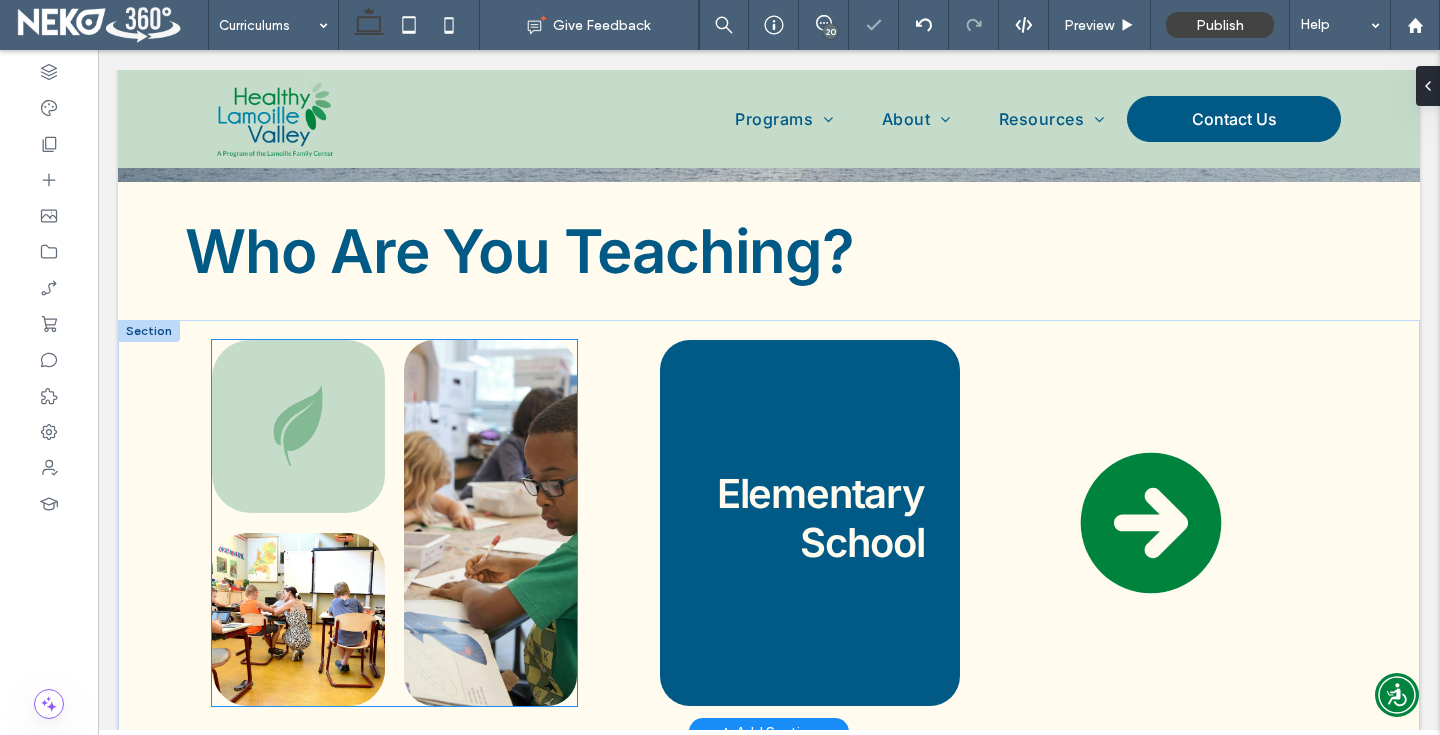scroll, scrollTop: 2002, scrollLeft: 0, axis: vertical 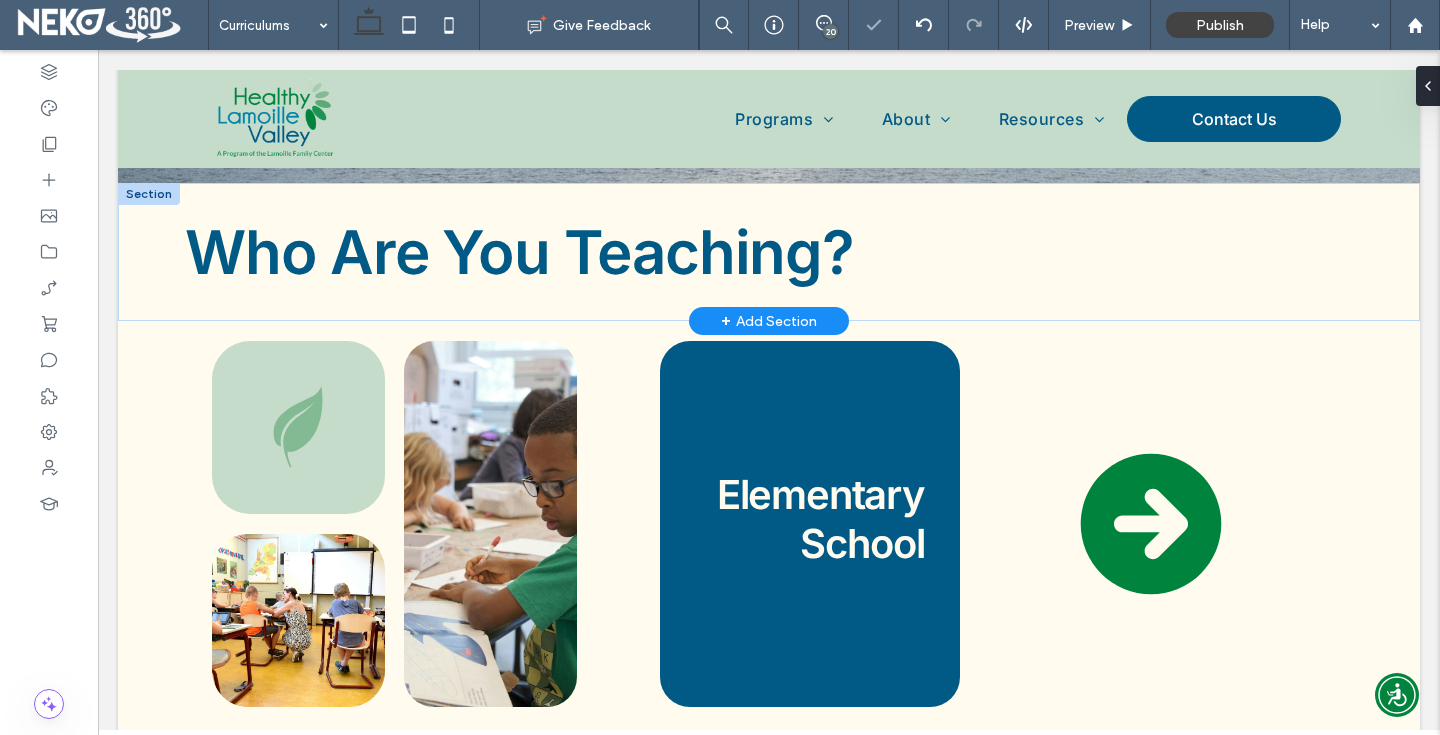 click at bounding box center [149, 194] 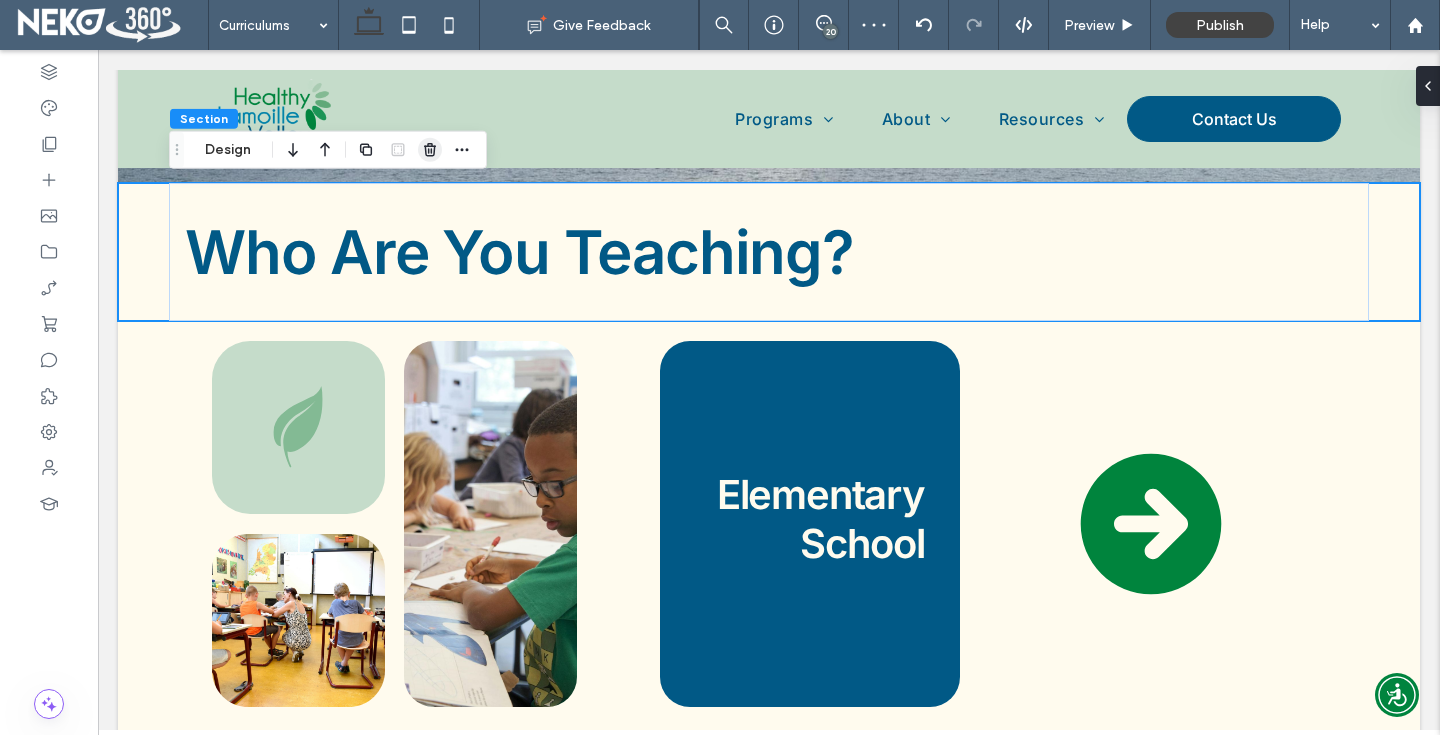 click 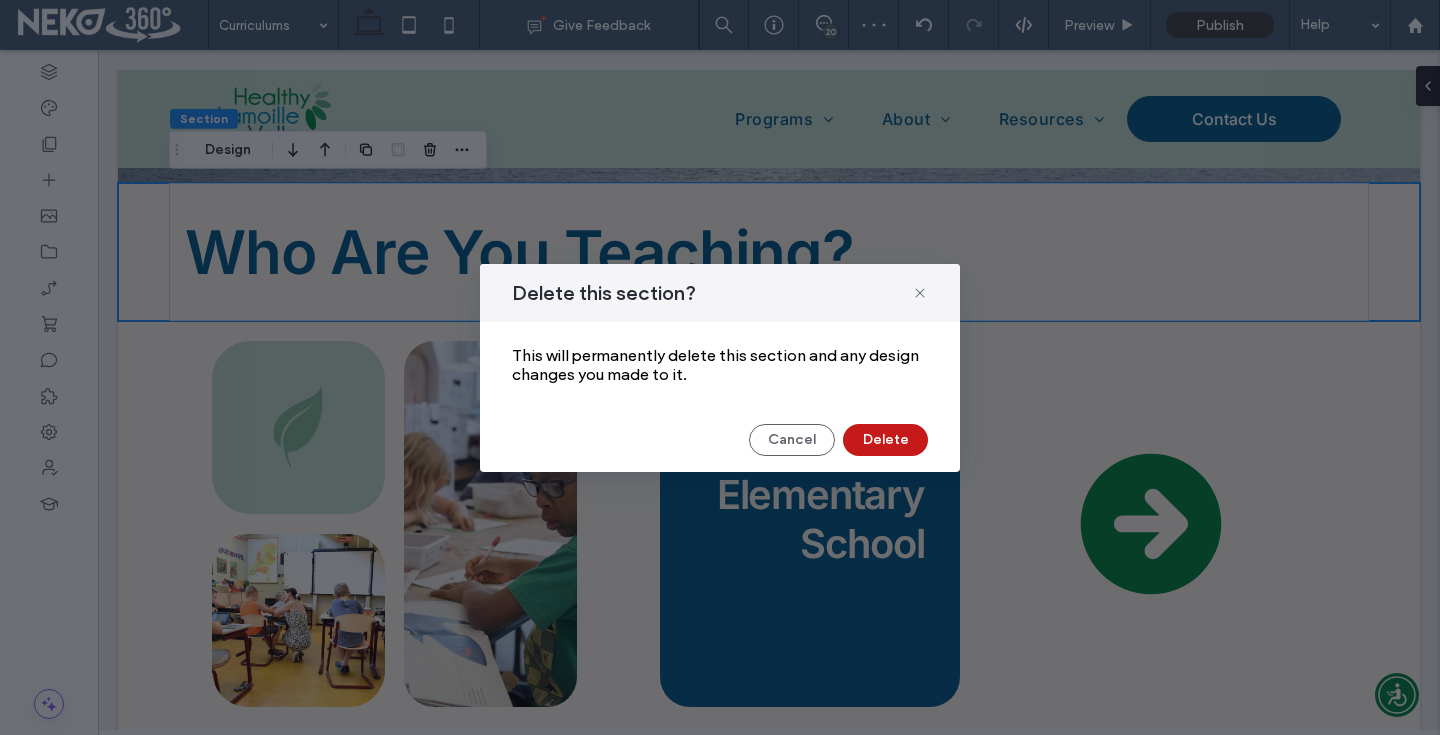 click on "Delete" at bounding box center [885, 440] 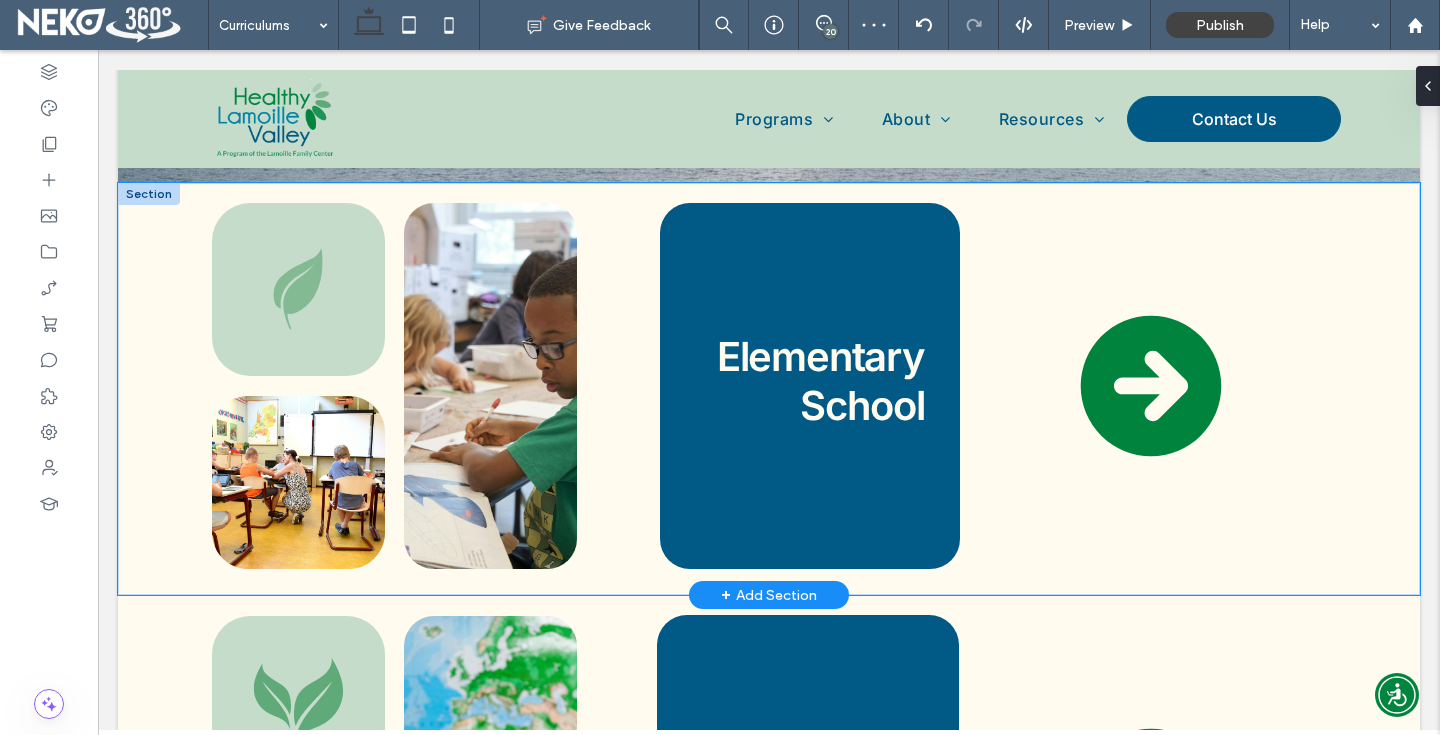 click at bounding box center (149, 194) 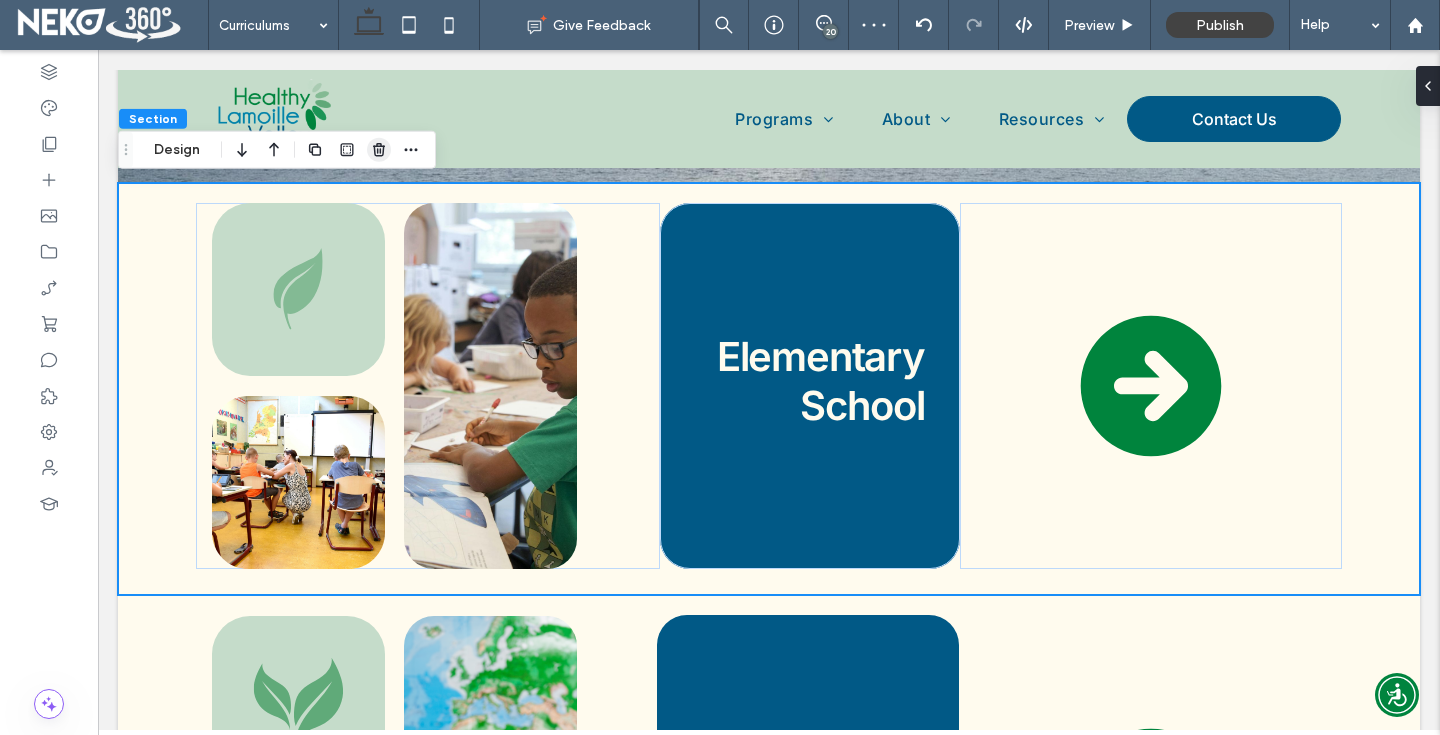 click 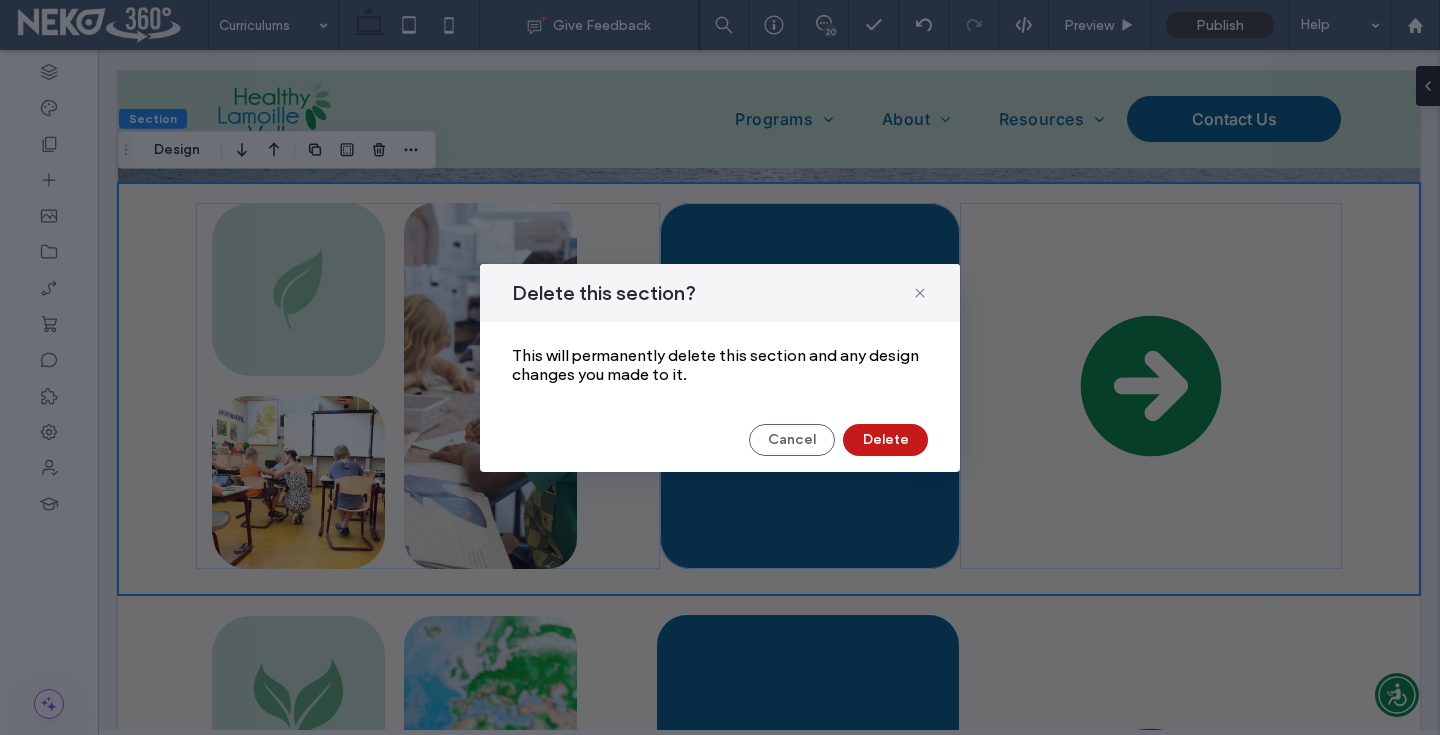 click on "Delete" at bounding box center (885, 440) 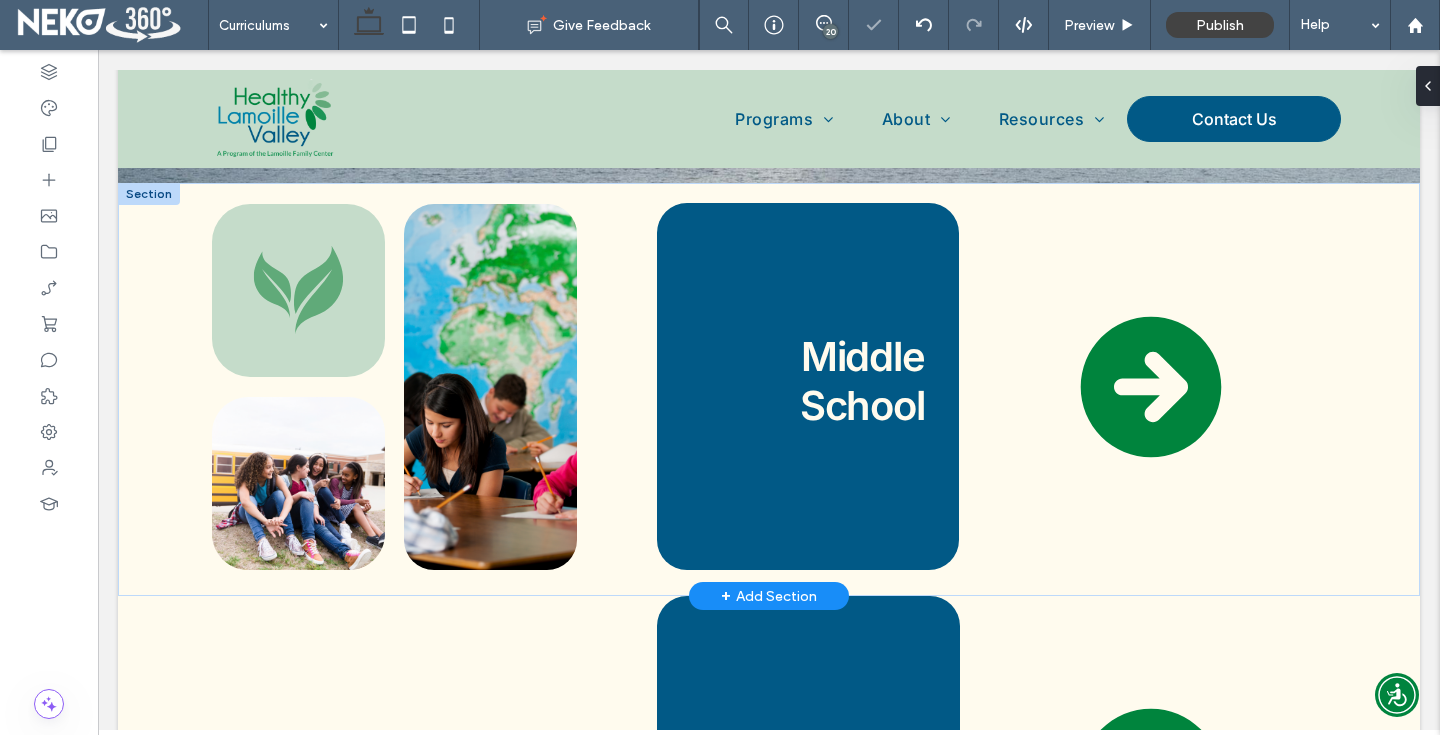 click at bounding box center [149, 194] 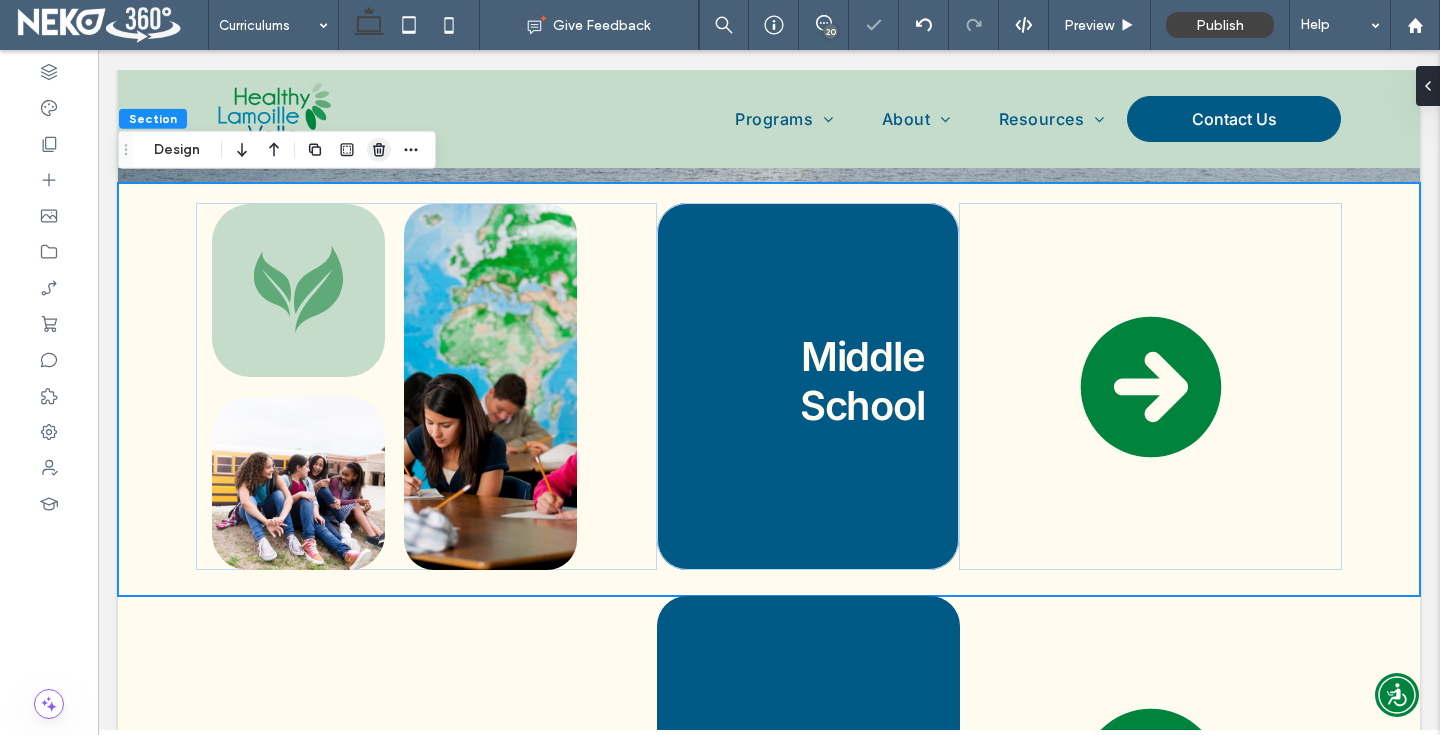 click 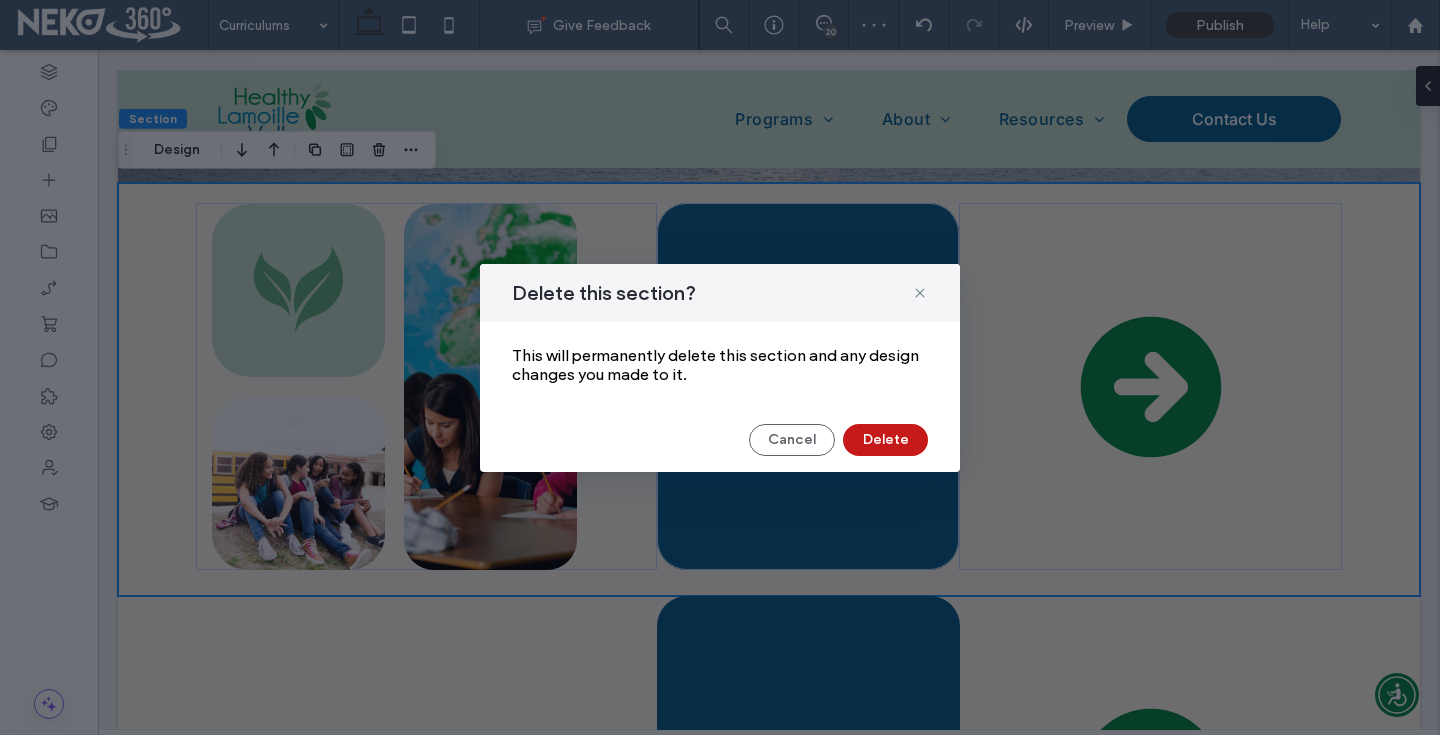 click on "Delete" at bounding box center (885, 440) 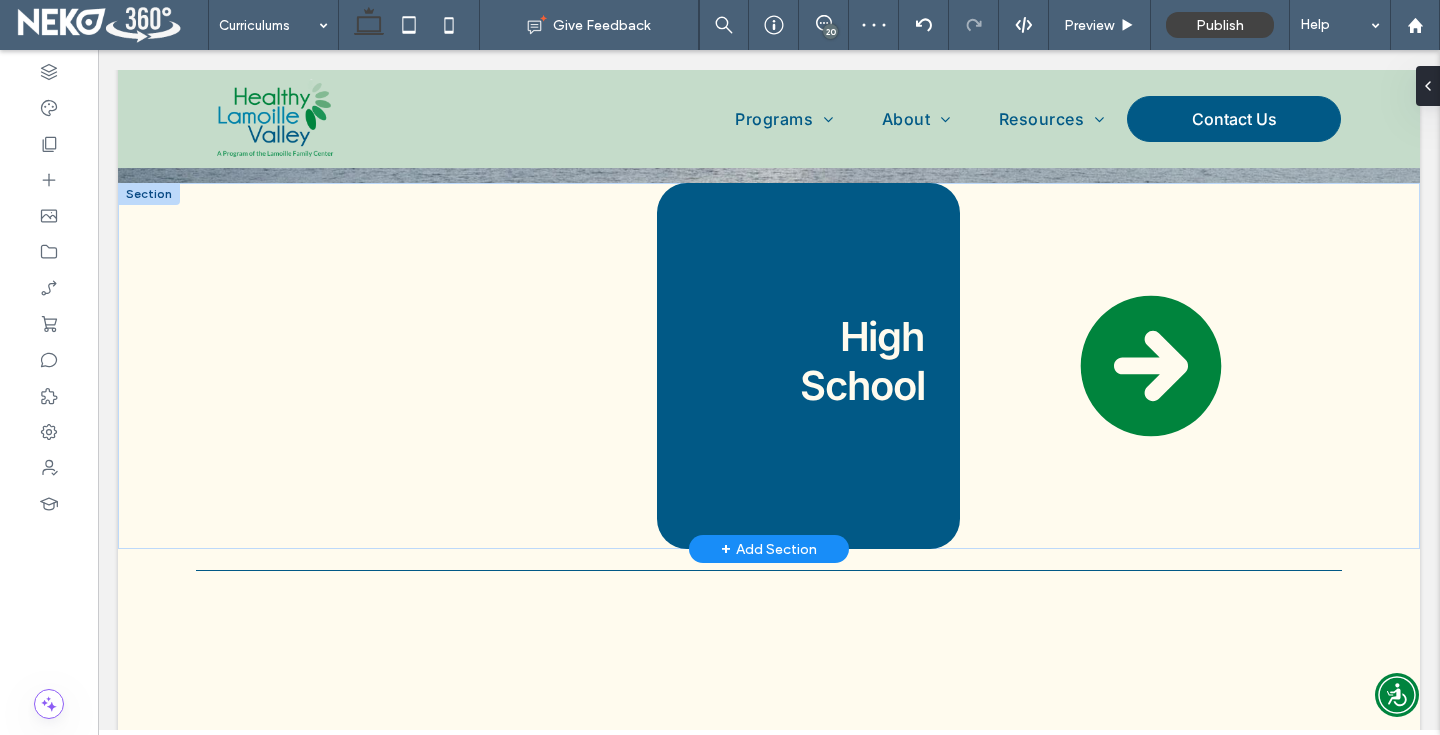 click at bounding box center (149, 194) 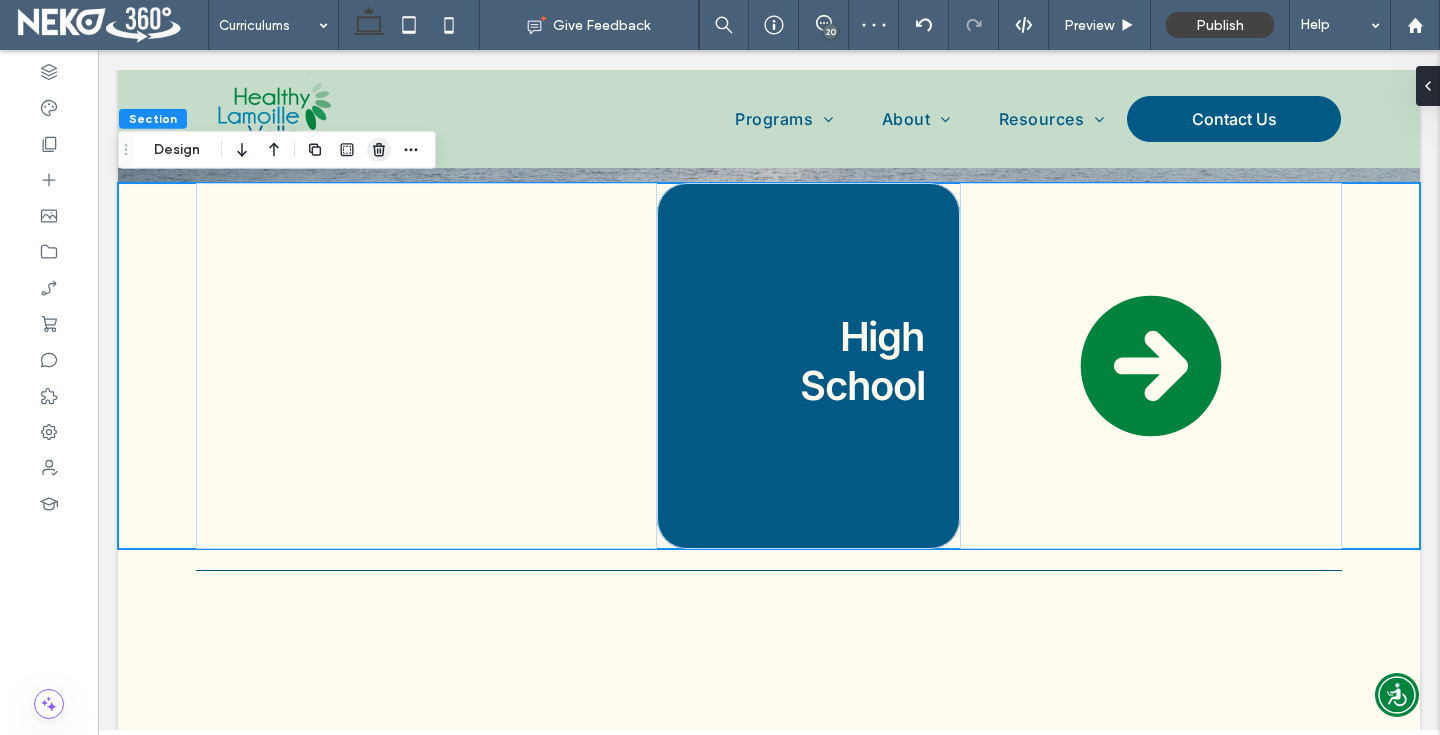 click 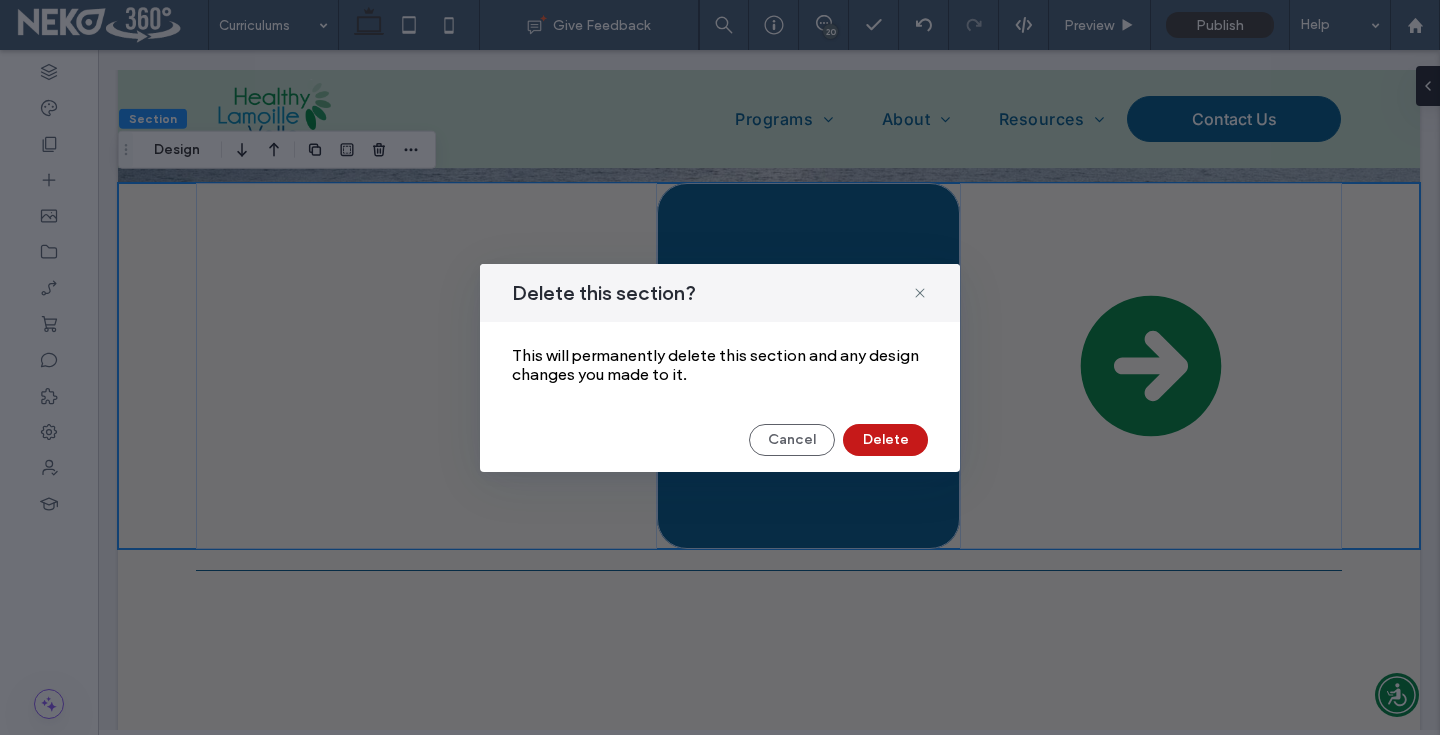 click on "Delete" at bounding box center [885, 440] 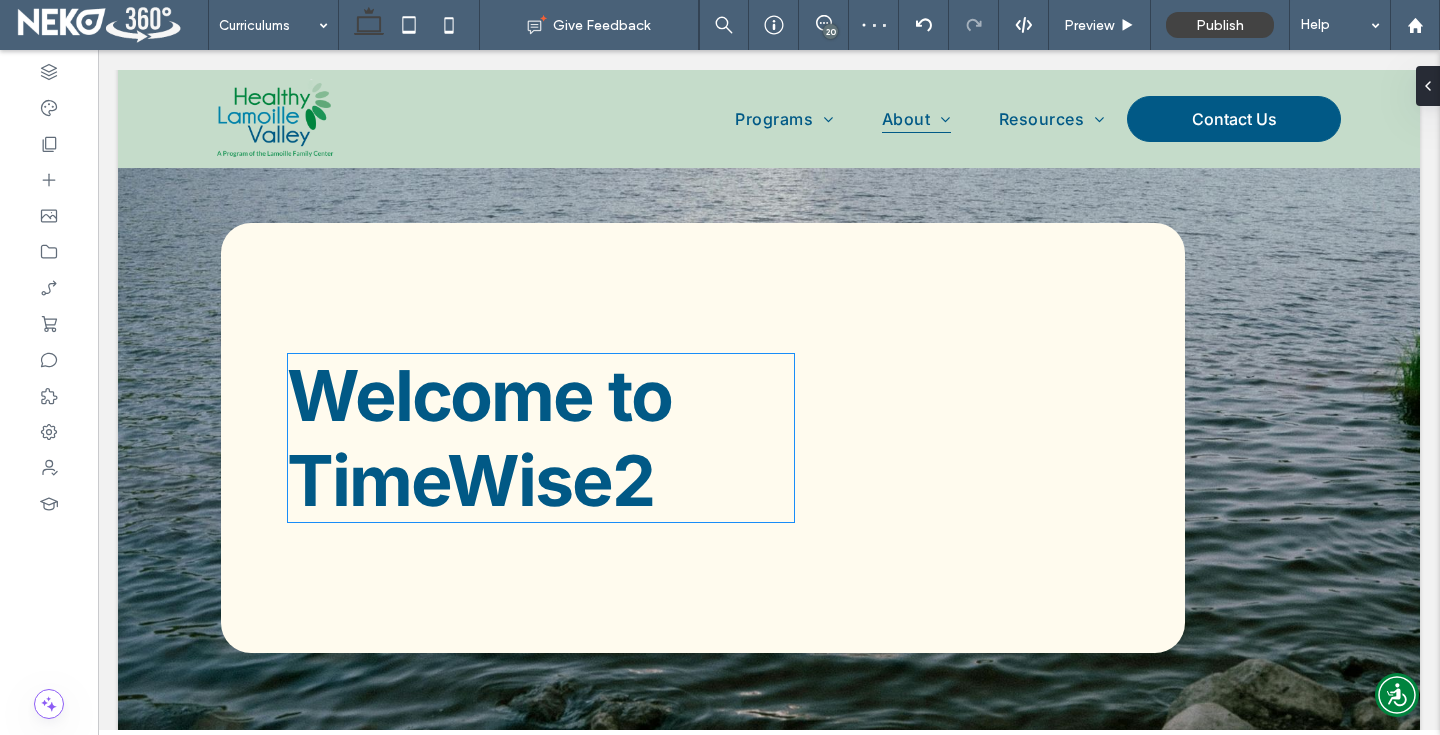 scroll, scrollTop: 0, scrollLeft: 0, axis: both 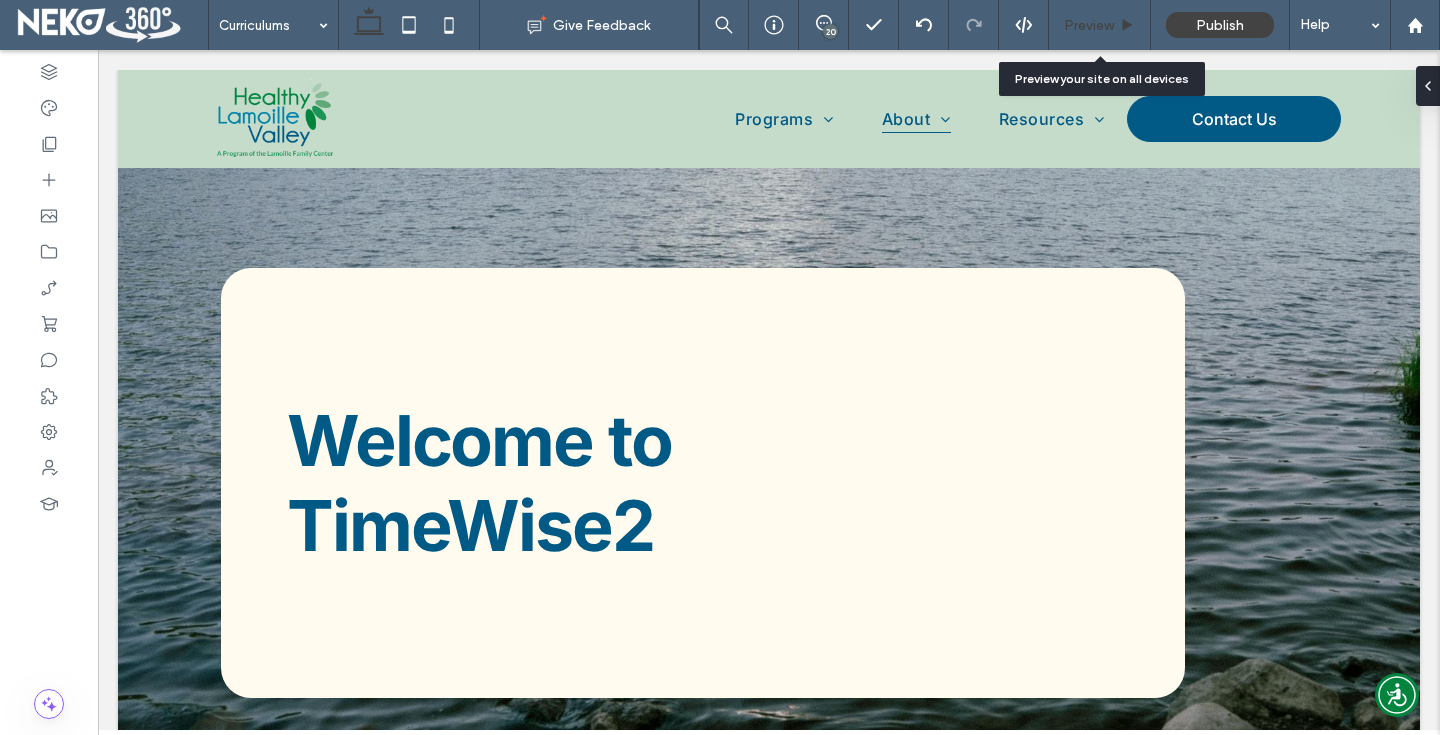 click on "Preview" at bounding box center (1089, 25) 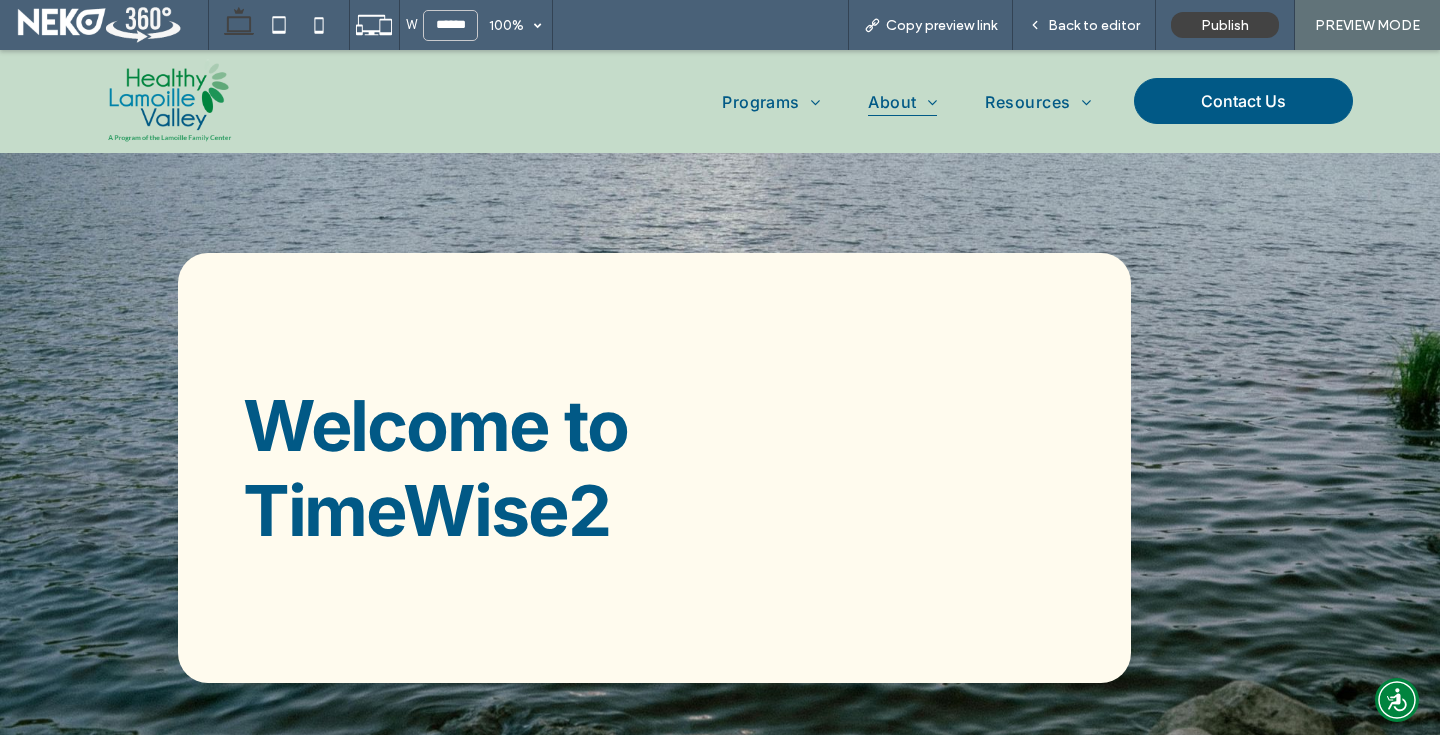 click at bounding box center (169, 101) 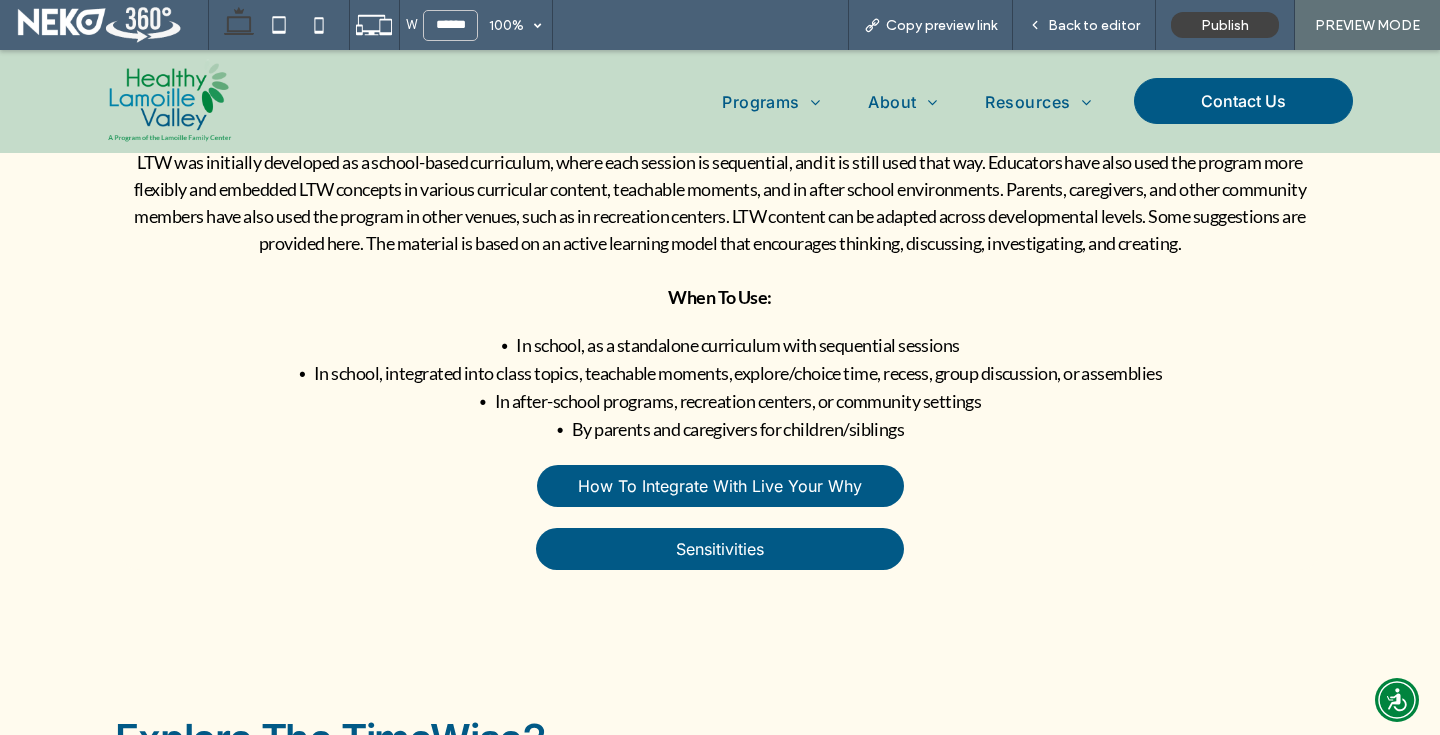 scroll, scrollTop: 2138, scrollLeft: 0, axis: vertical 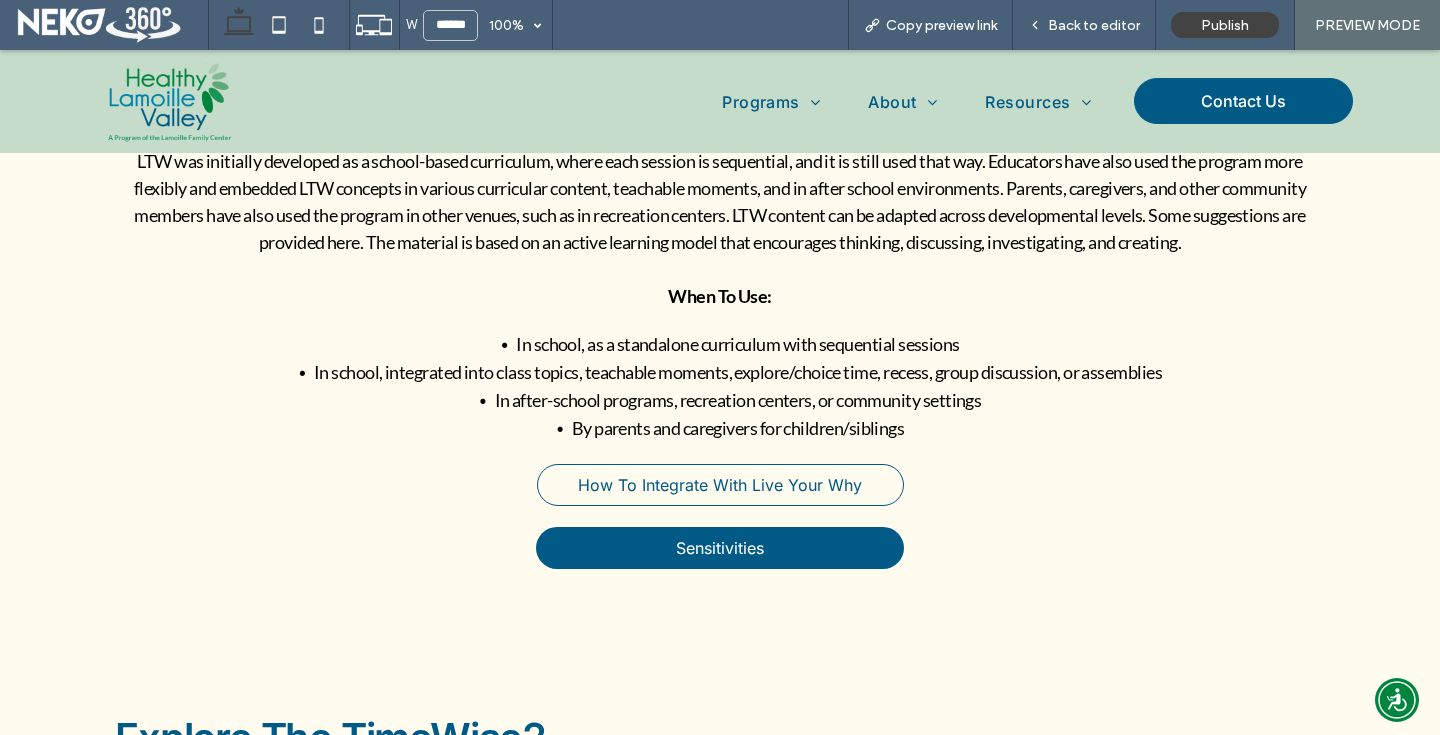 click on "How To Integrate With Live Your Why" at bounding box center [720, 485] 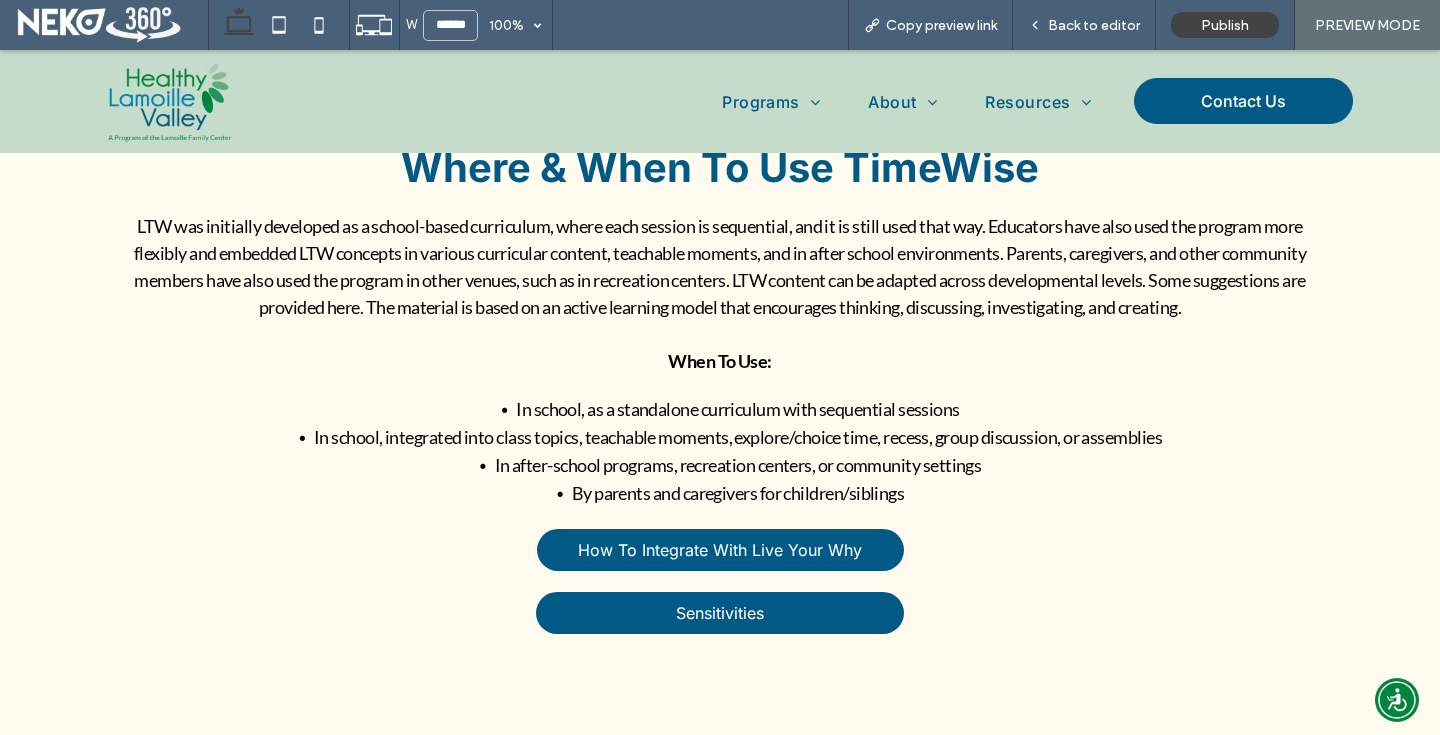 scroll, scrollTop: 2012, scrollLeft: 0, axis: vertical 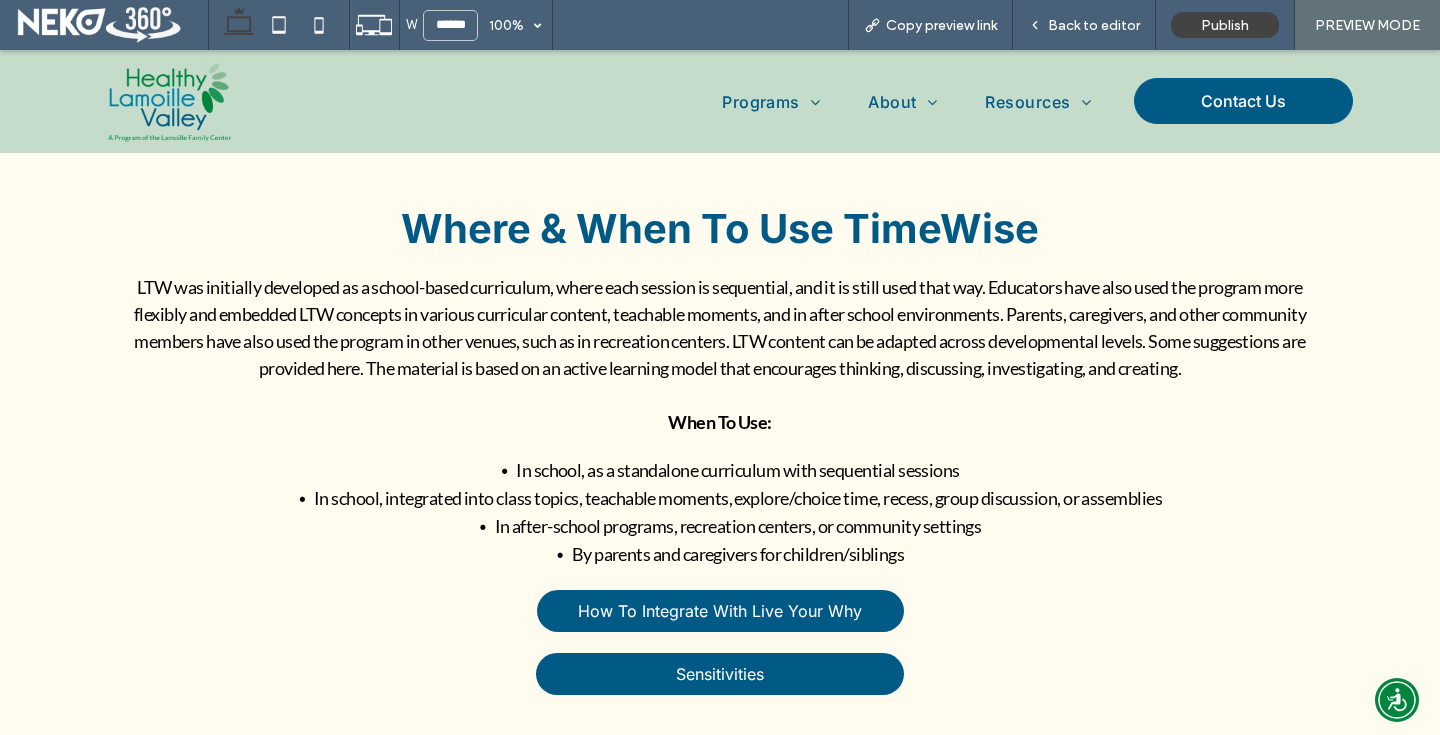 click on "flexibly and embedded LTW concepts in various curricular content, teachable moments, and in after school environments. Parents, caregivers, and other community members have also used the program in other venues, such as in recreation centers. LTW content can be adapted across developmental levels. Some suggestions are provided here. The material is based on an active learning model that encourages thinking, discussing, investigating, and creating." at bounding box center [720, 341] 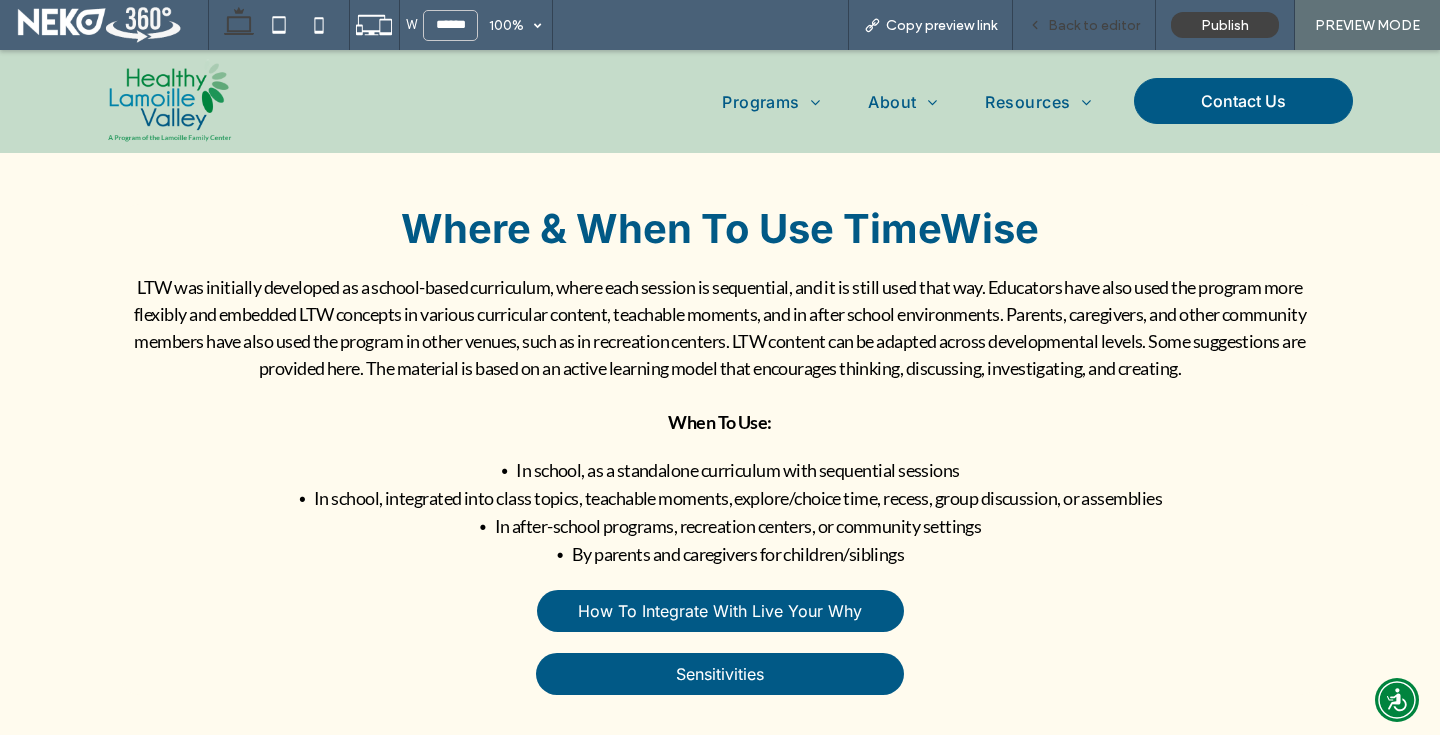 click on "Back to editor" at bounding box center (1094, 25) 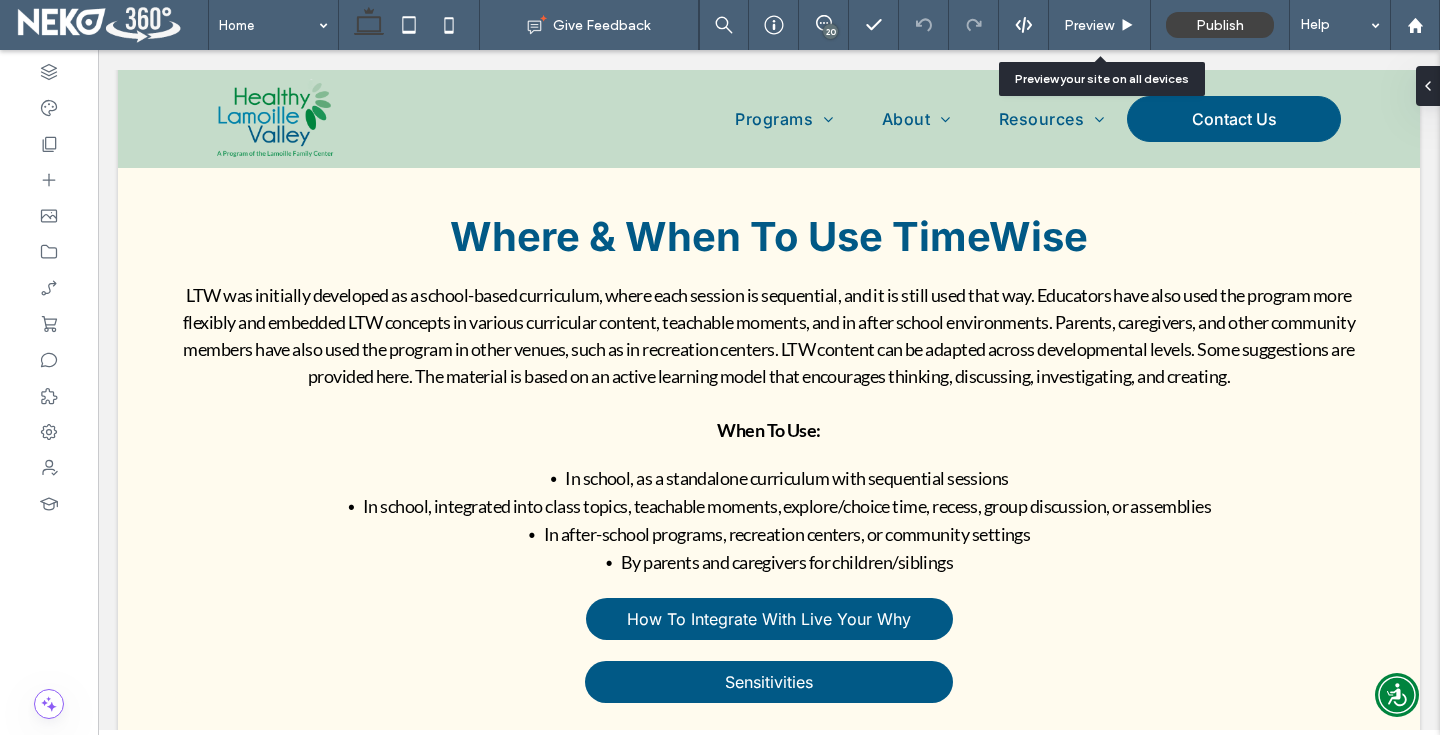 scroll, scrollTop: 2005, scrollLeft: 0, axis: vertical 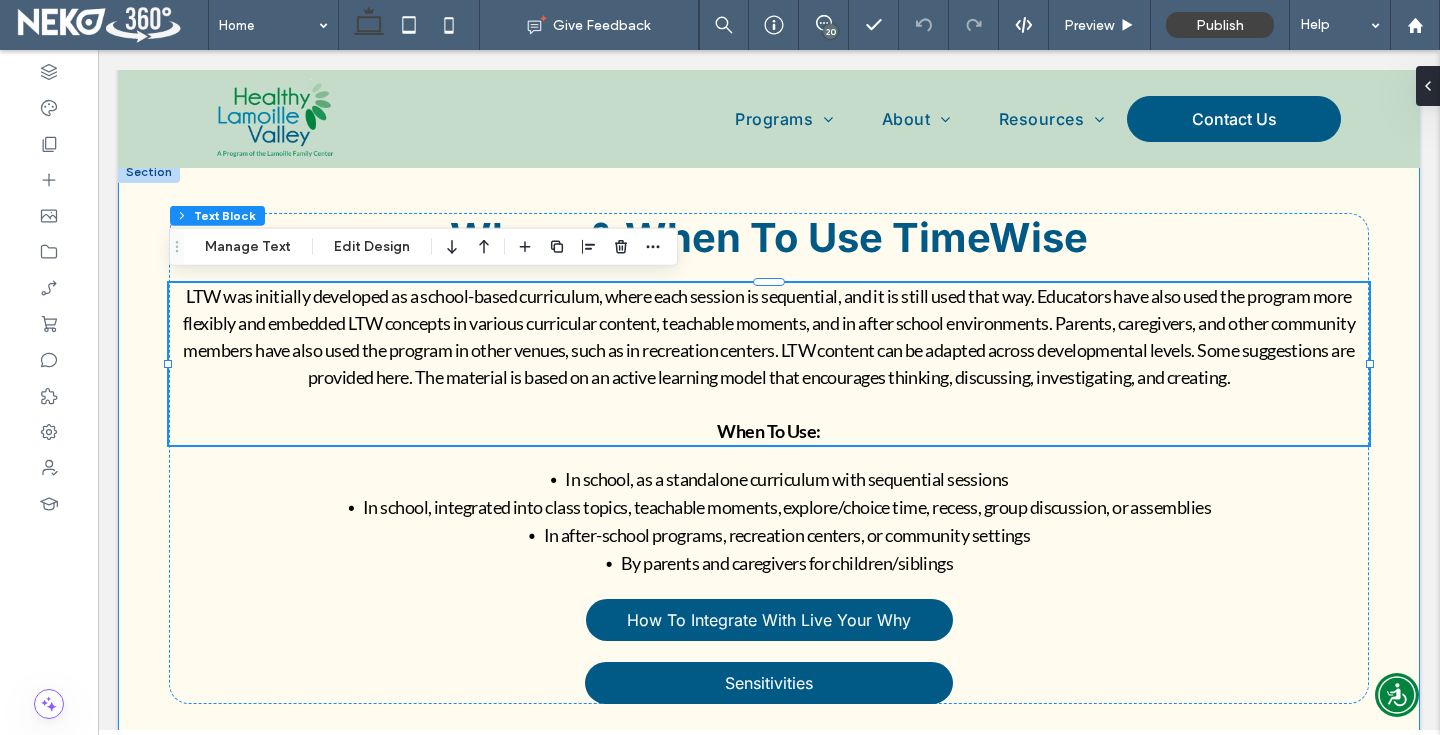 click on "Where & When To Use TimeWise
LTW was initially developed as a school-based curriculum, where each session is sequential, and it is still used that way. Educators have also used the program more flexibly and embedded LTW concepts in various curricular content, teachable moments, and in after school environments. Parents, caregivers, and other community members have also used the program in other venues, such as in recreation centers. LTW content can be adapted across developmental levels. Some suggestions are provided here. The material is based on an active learning model that encourages thinking, discussing, investigating, and creating. When To Use:
In school, as a standalone curriculum with sequential sessions In school, integrated into class topics, teachable moments, explore/choice time, recess, group discussion, or assemblies In after-school programs, recreation centers, or community settings By parents and caregivers for children/siblings" at bounding box center [769, 458] 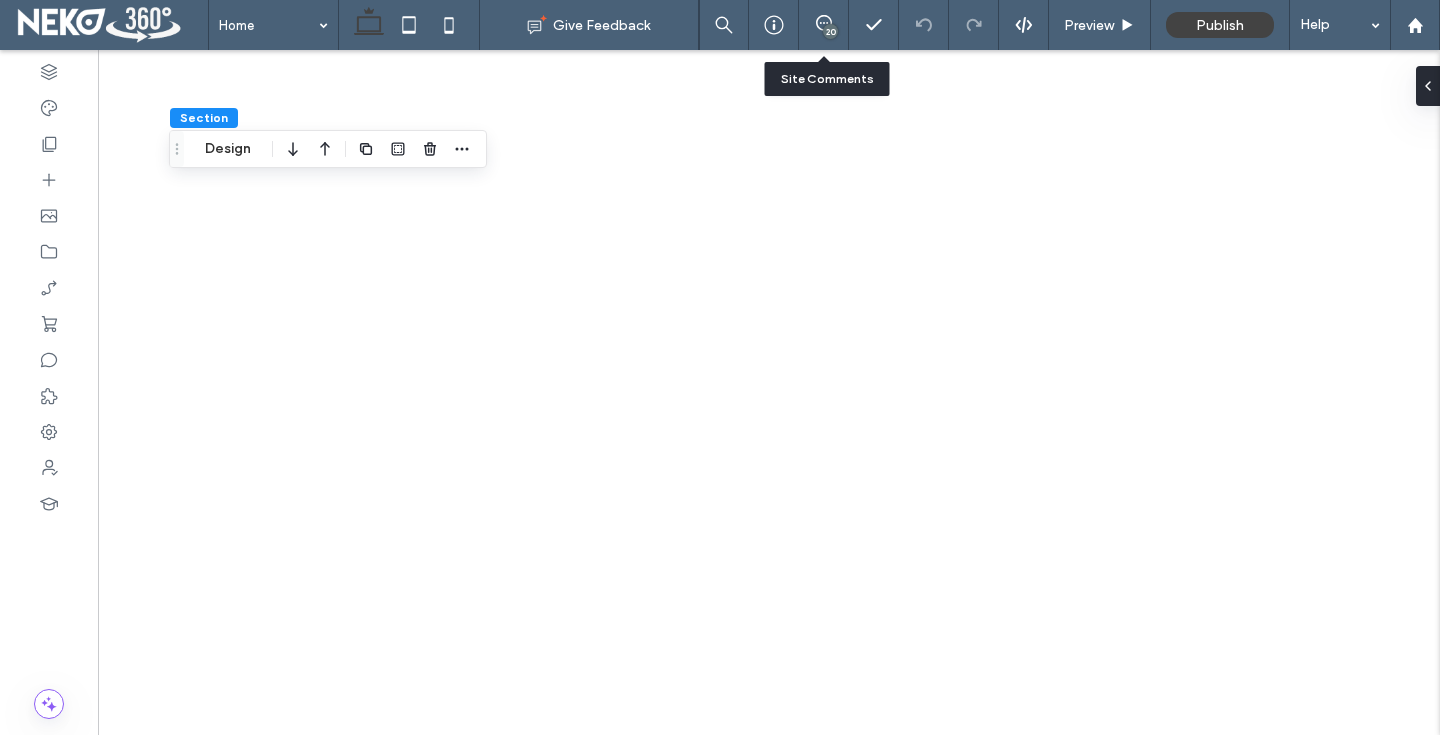 click on "20" at bounding box center [824, 25] 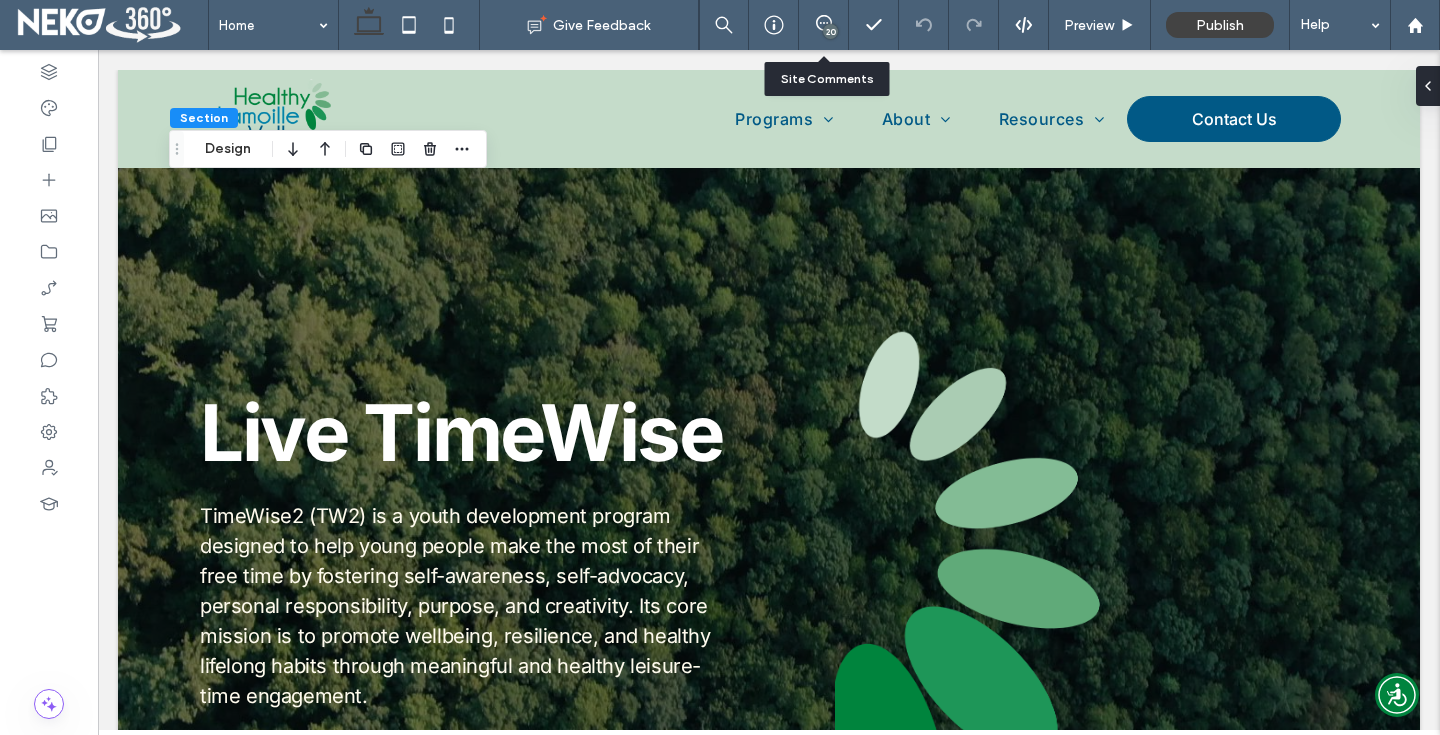 scroll, scrollTop: 2005, scrollLeft: 0, axis: vertical 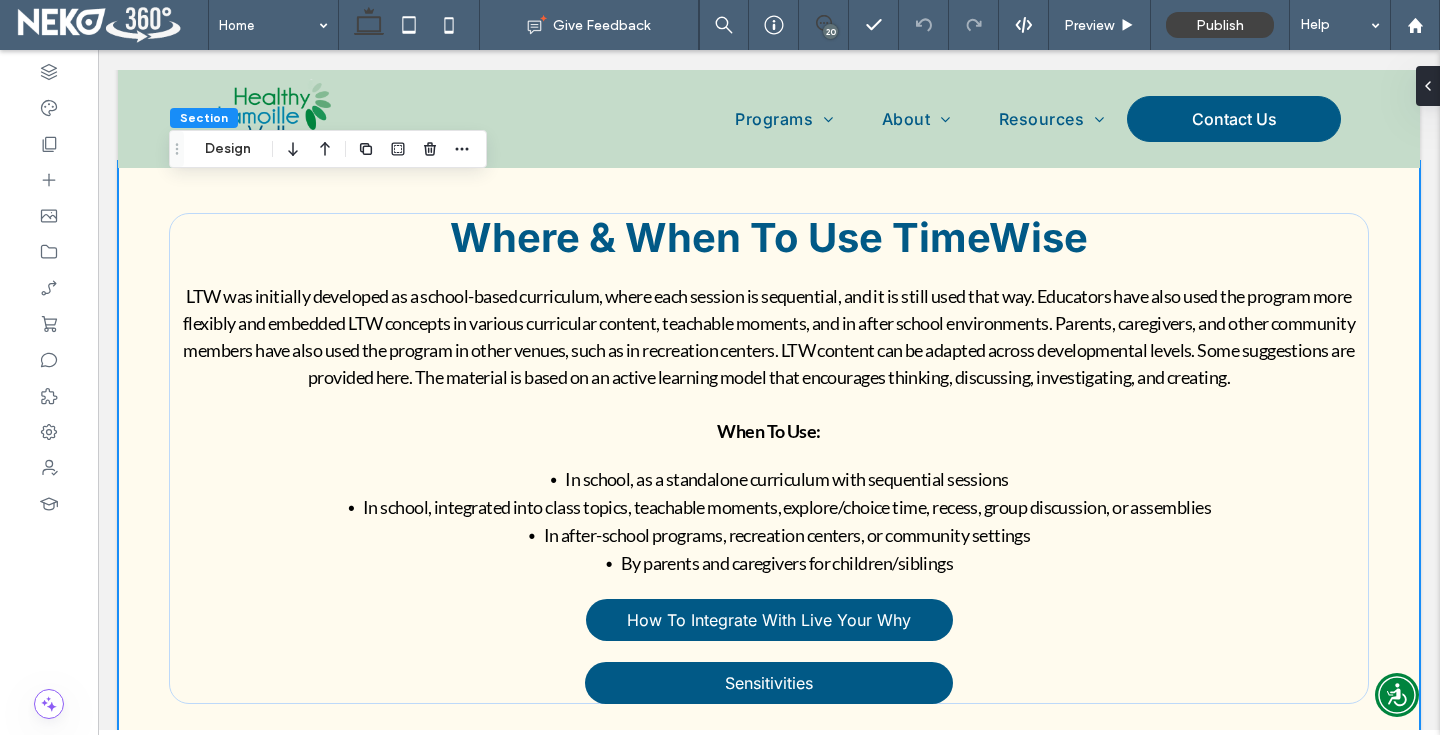 click 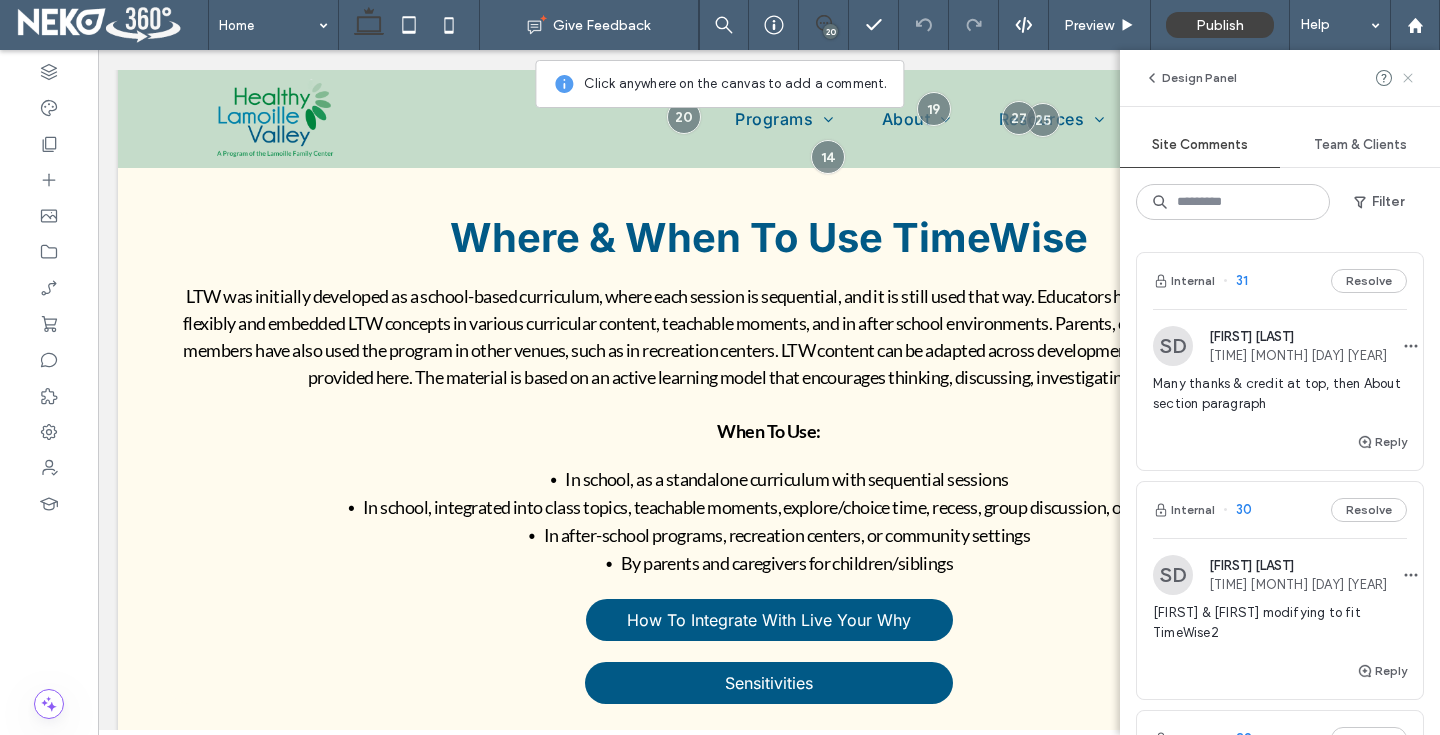 click 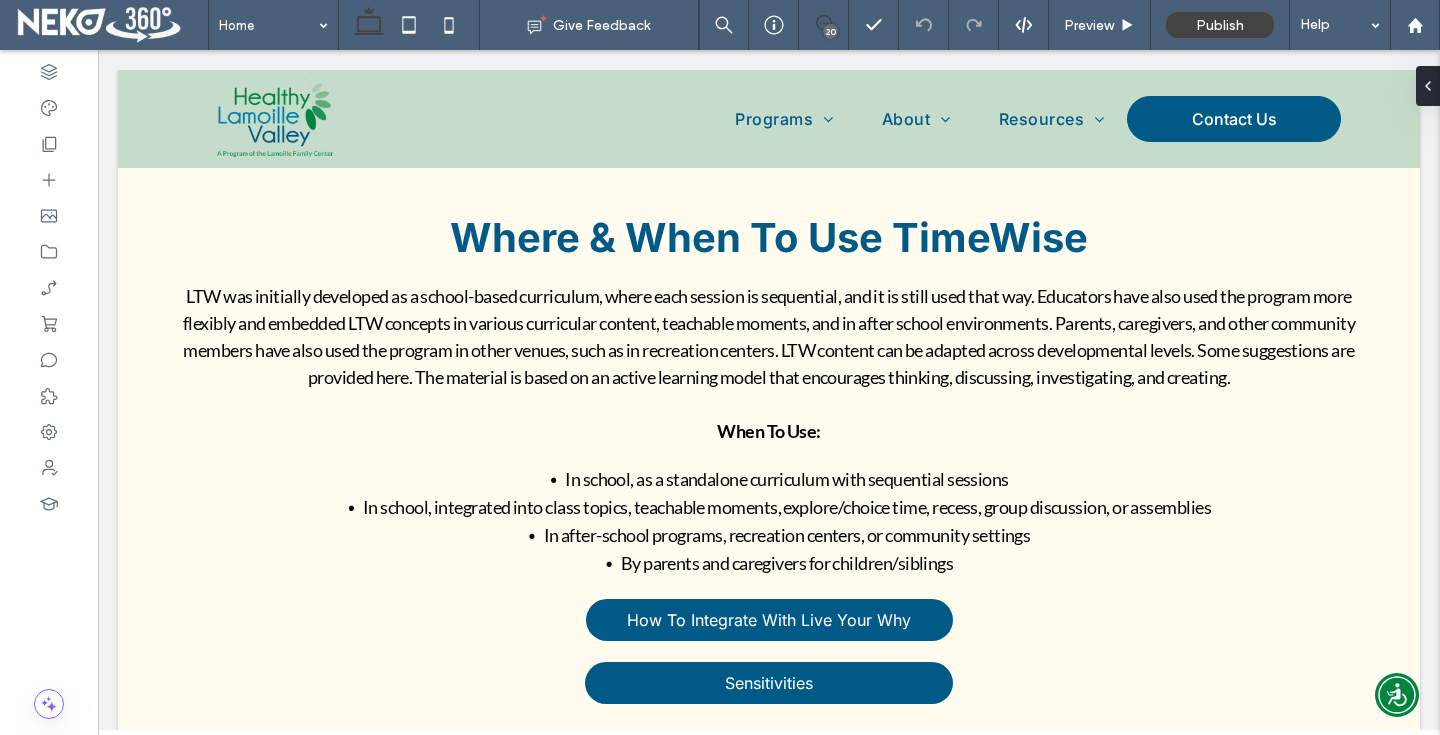 click at bounding box center (823, 23) 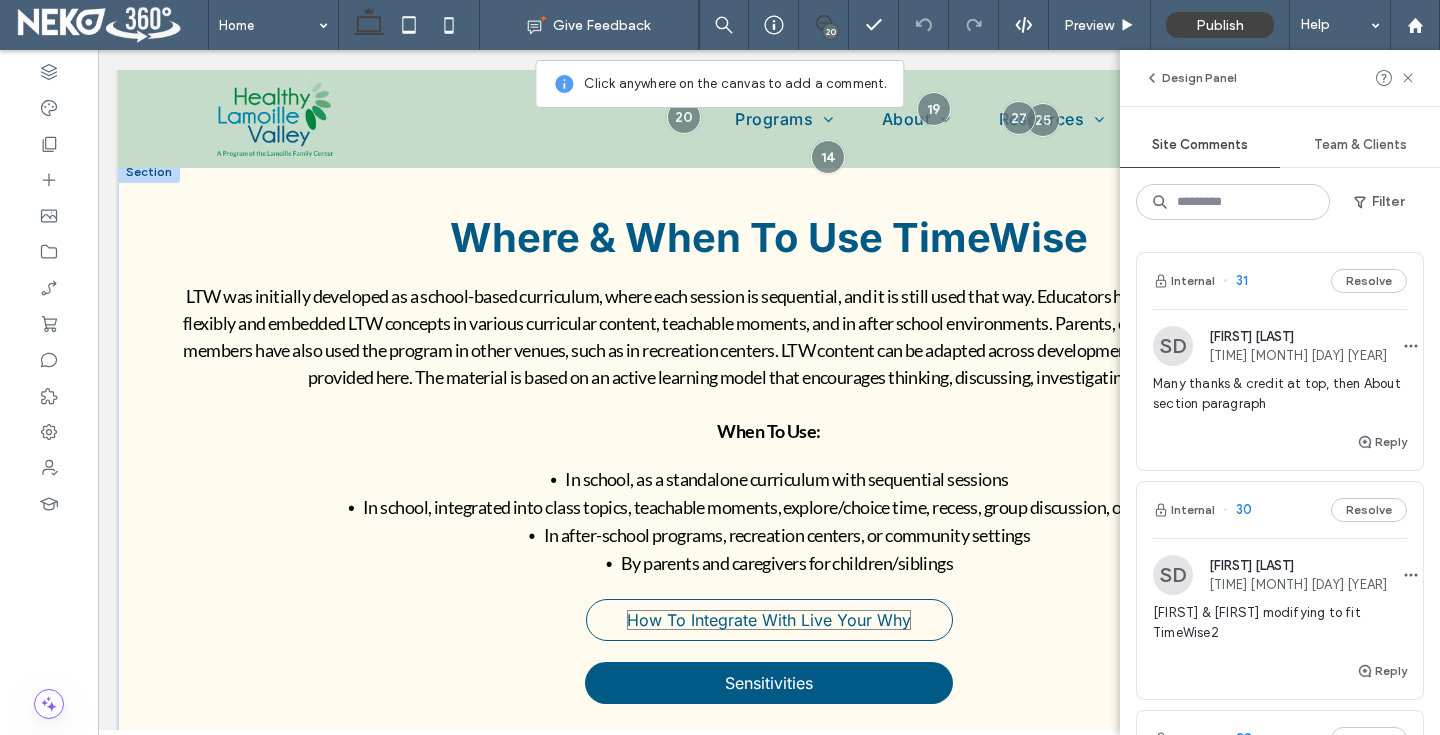 click on "How To Integrate With Live Your Why" at bounding box center (769, 620) 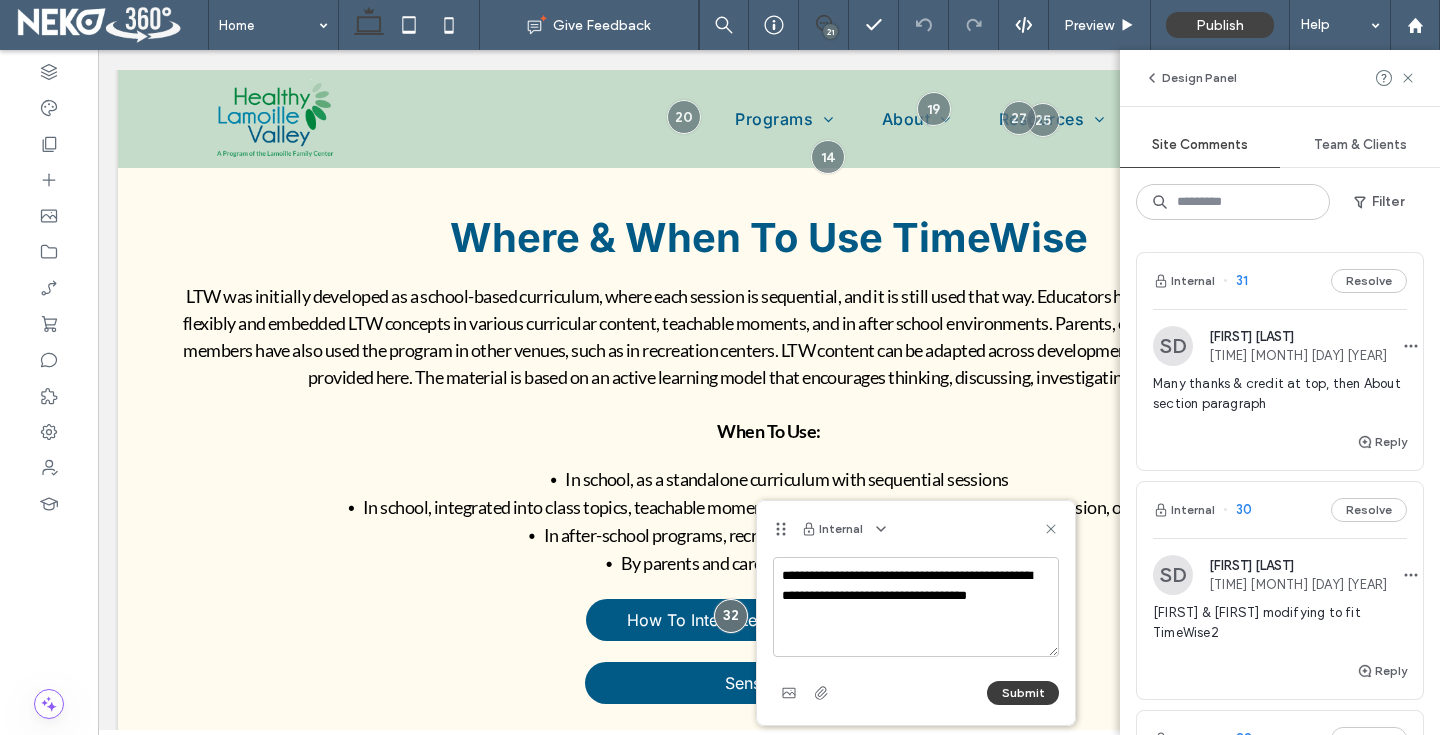 type on "**********" 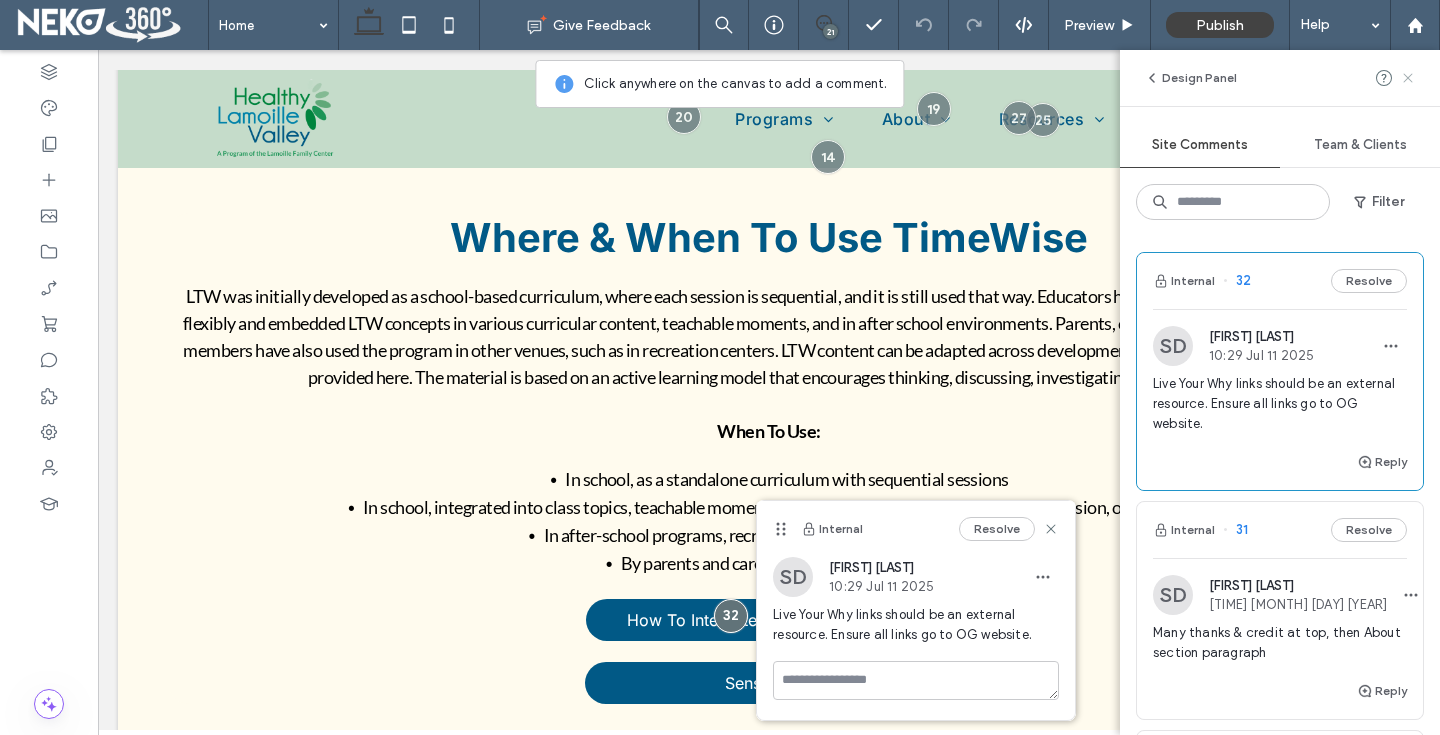 click 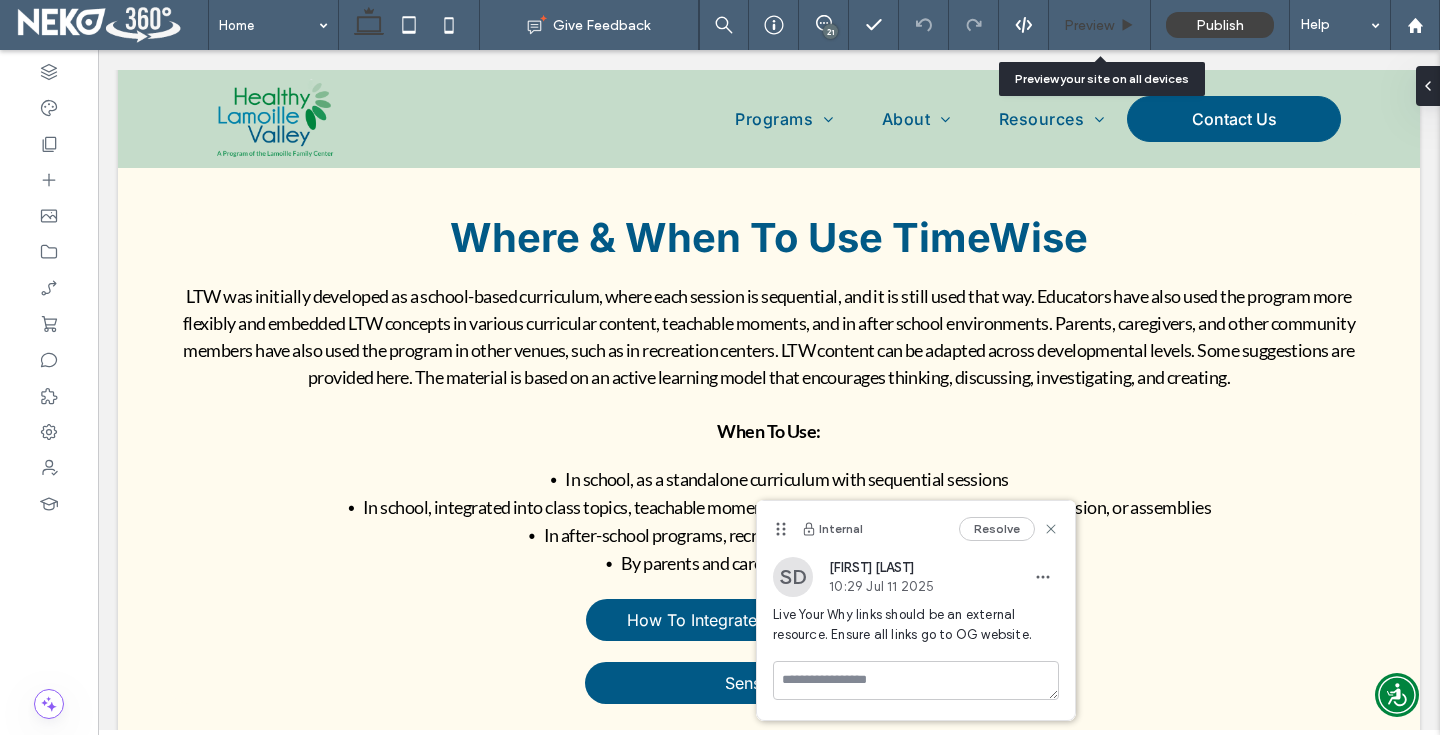 click on "Preview" at bounding box center [1100, 25] 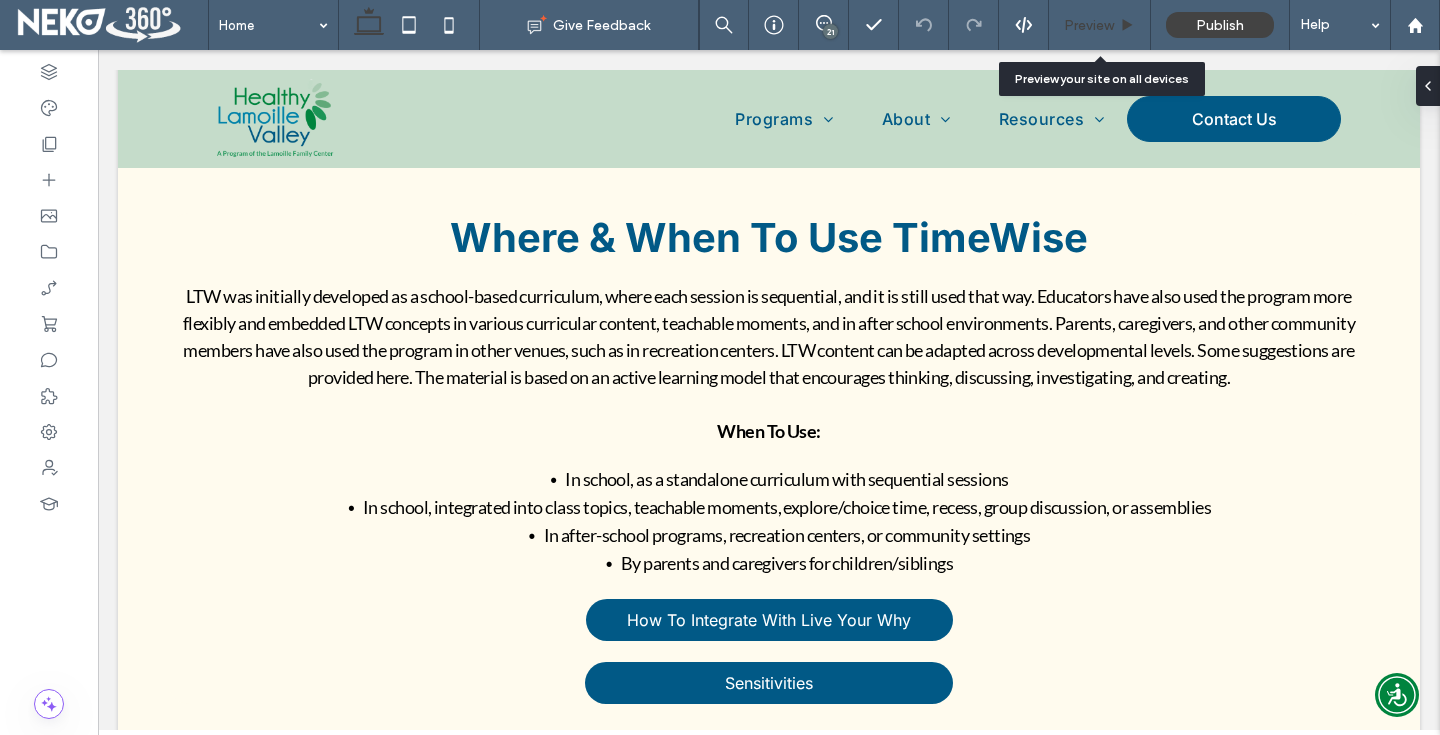 click on "Preview" at bounding box center [1100, 25] 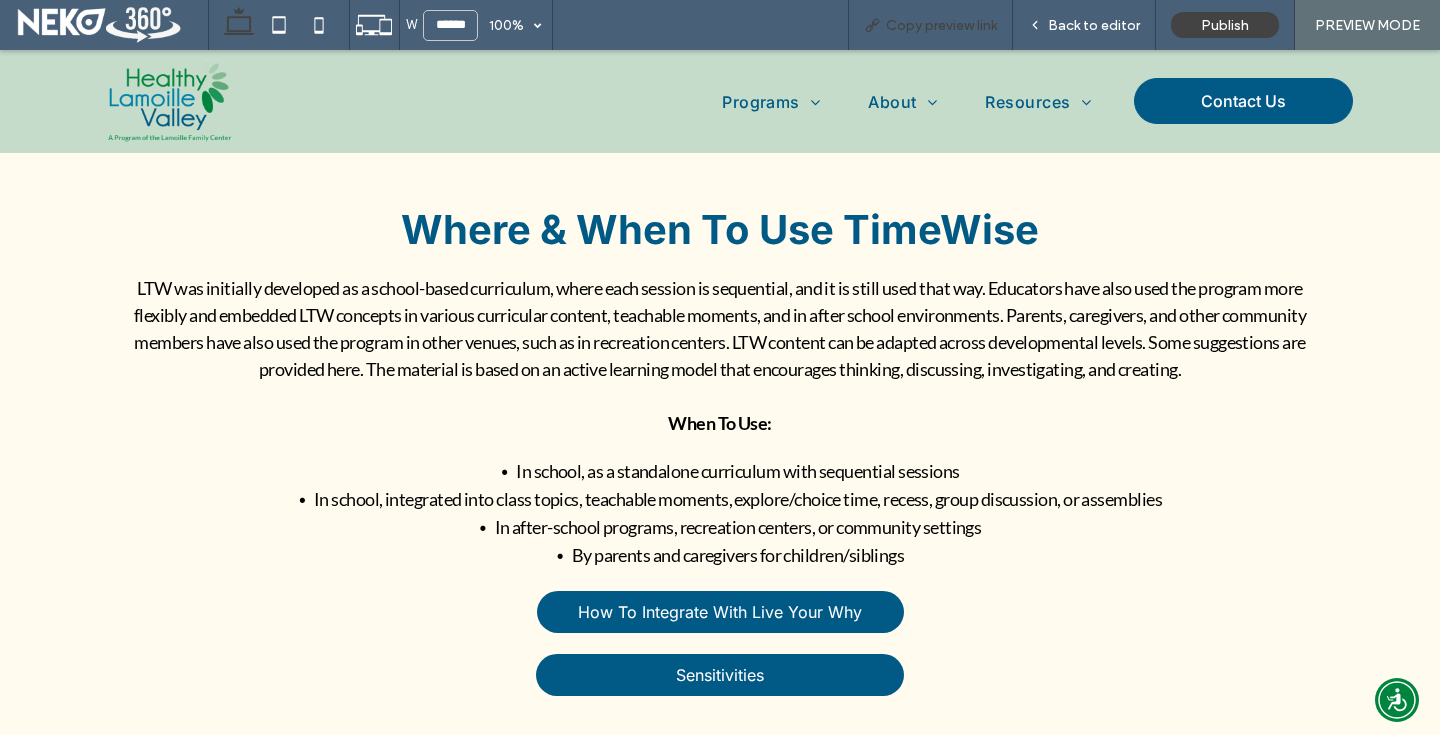 scroll, scrollTop: 2012, scrollLeft: 0, axis: vertical 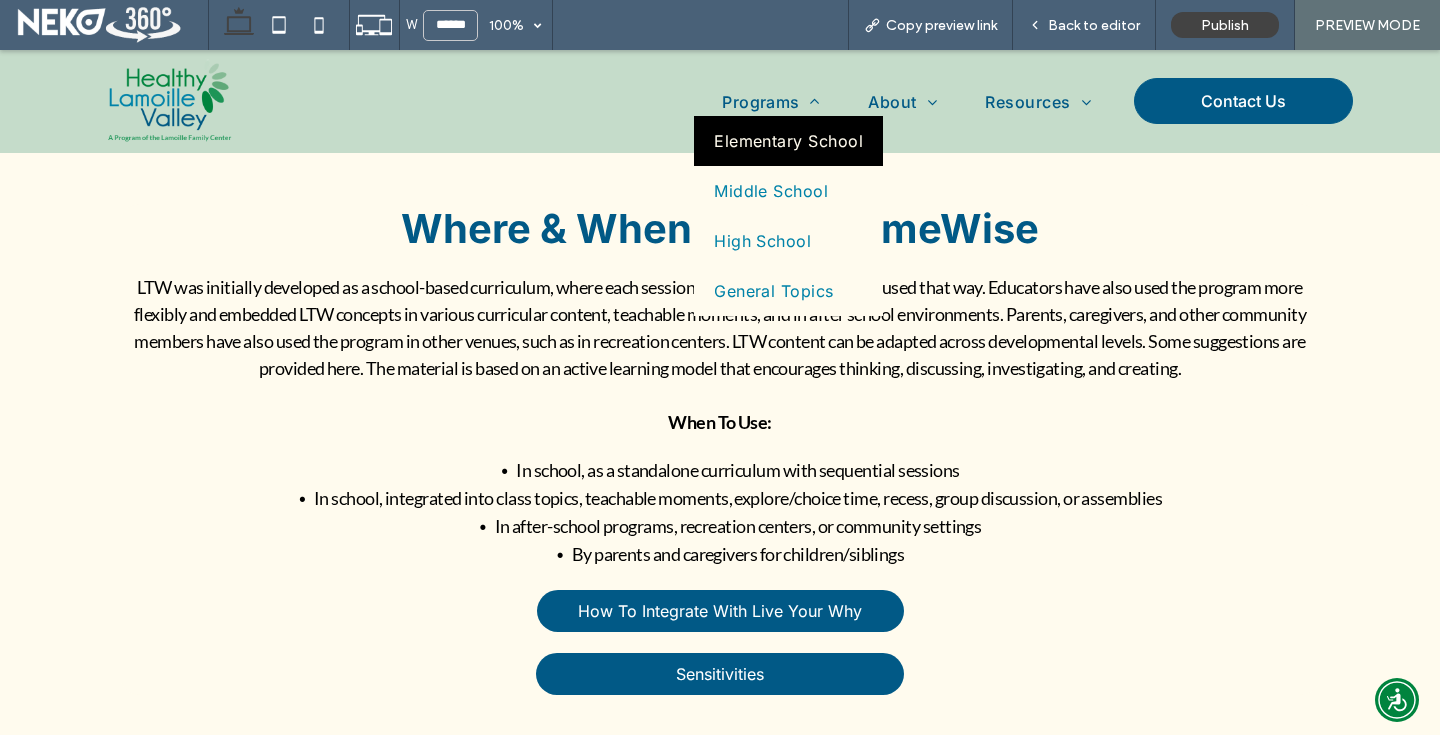 click on "Elementary School" at bounding box center (788, 141) 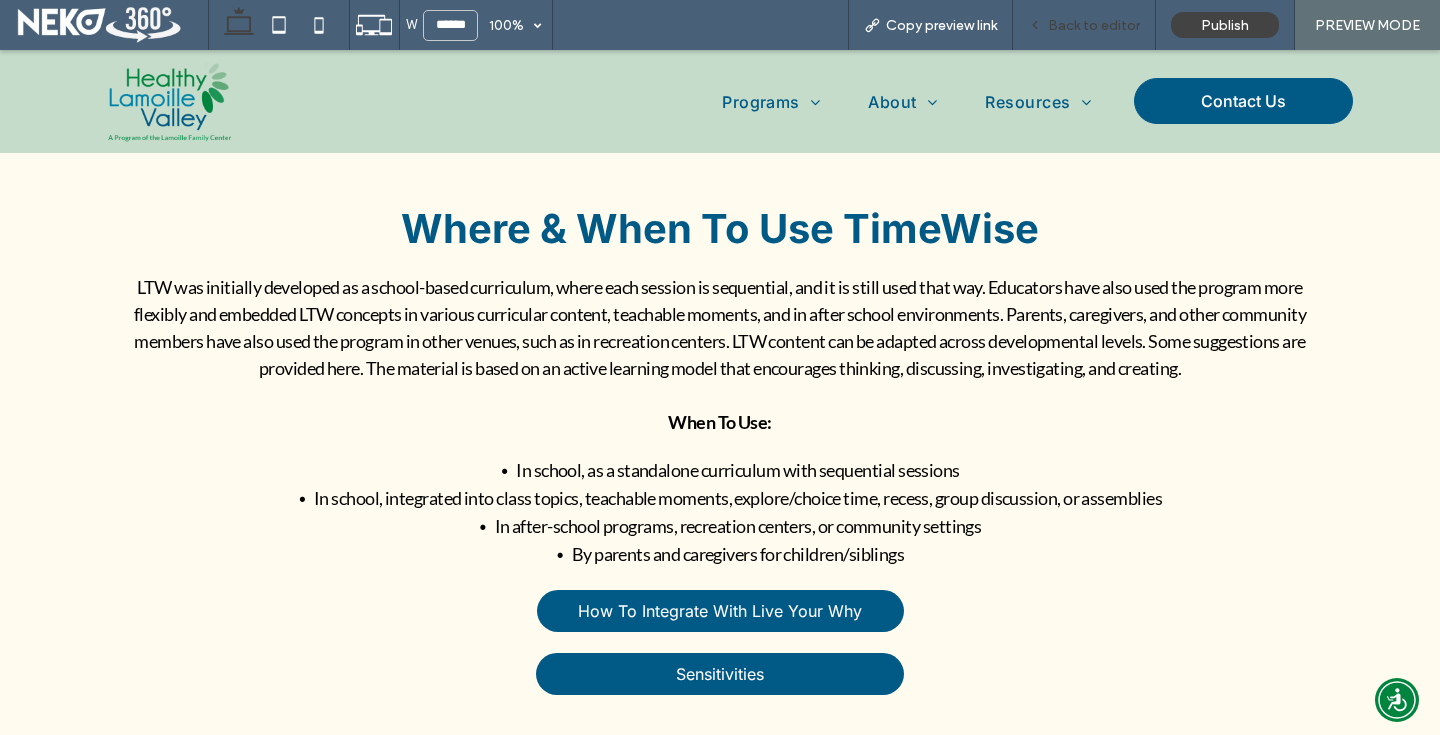 click on "Back to editor" at bounding box center [1084, 25] 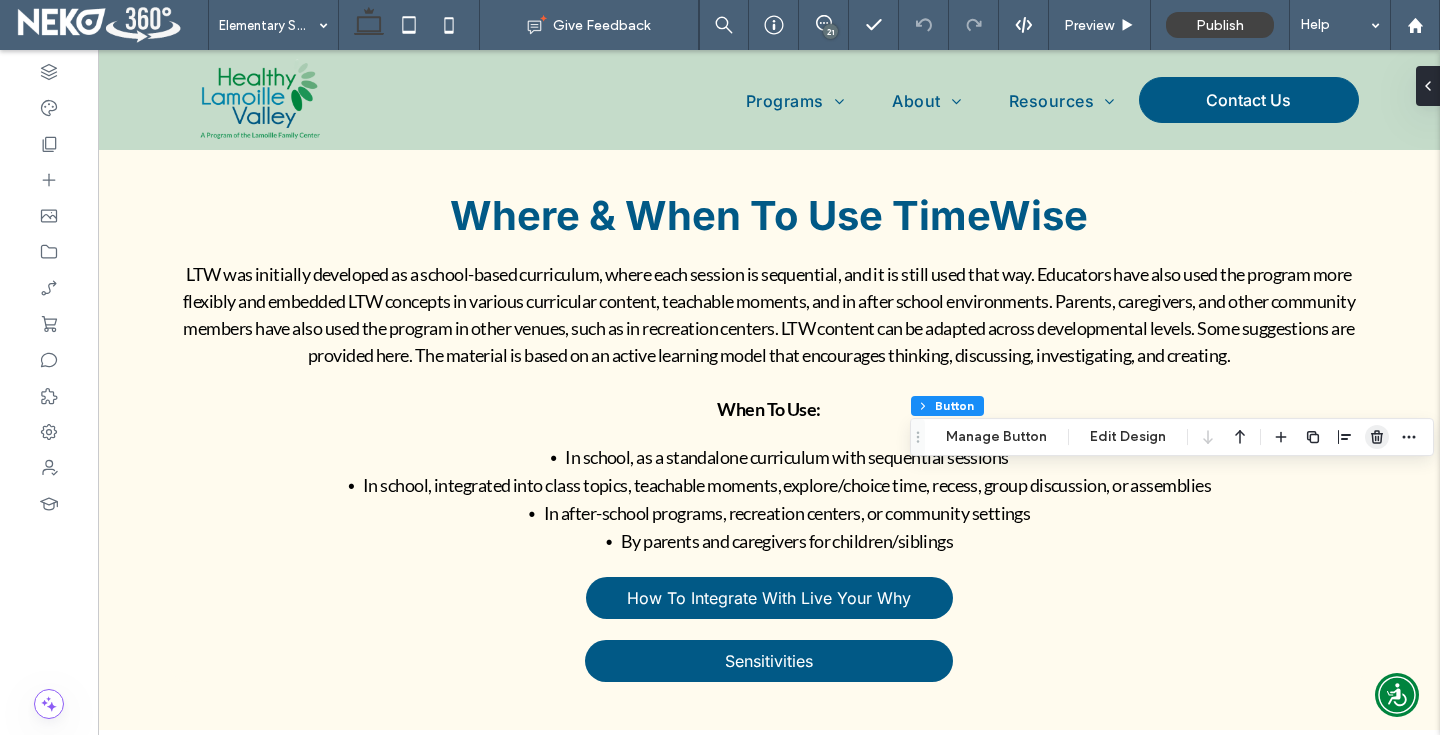 click at bounding box center [1377, 437] 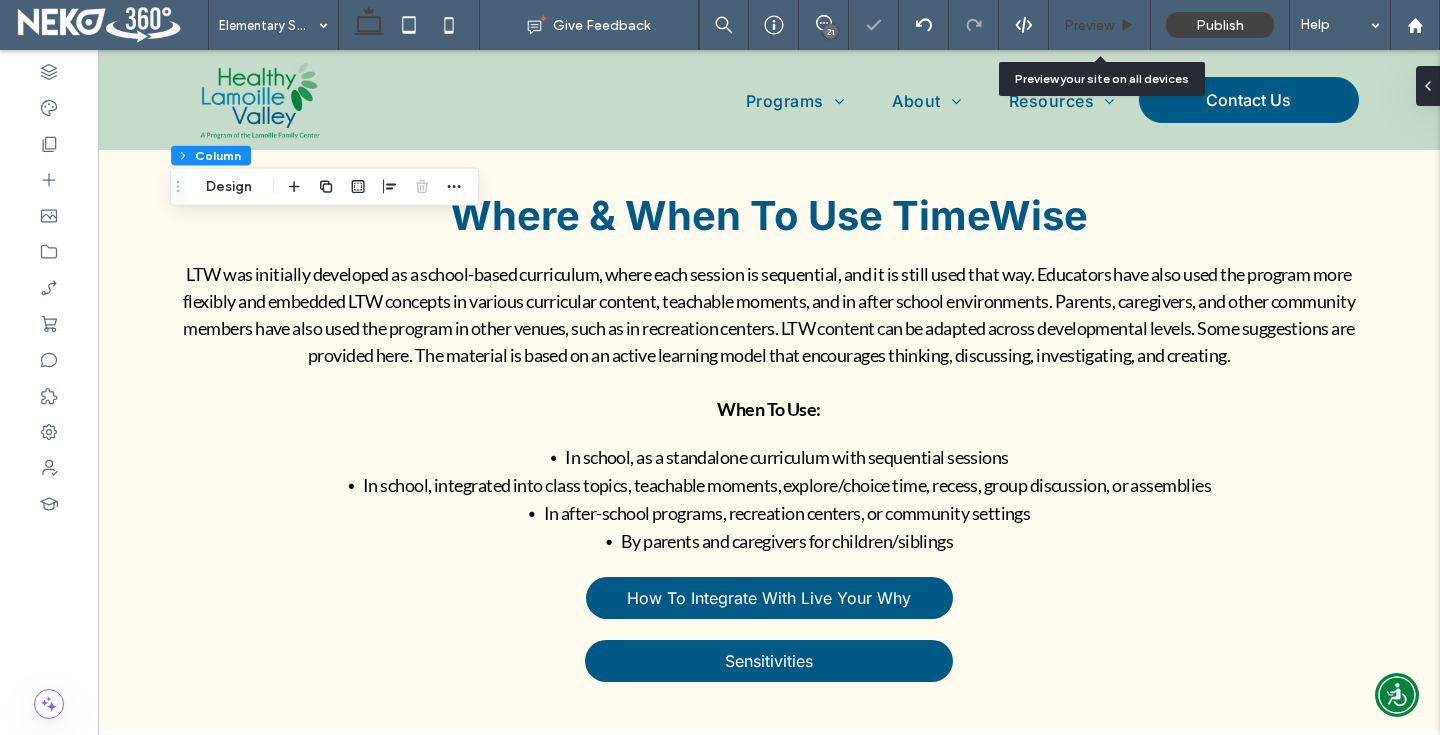 click on "Preview" at bounding box center (1089, 25) 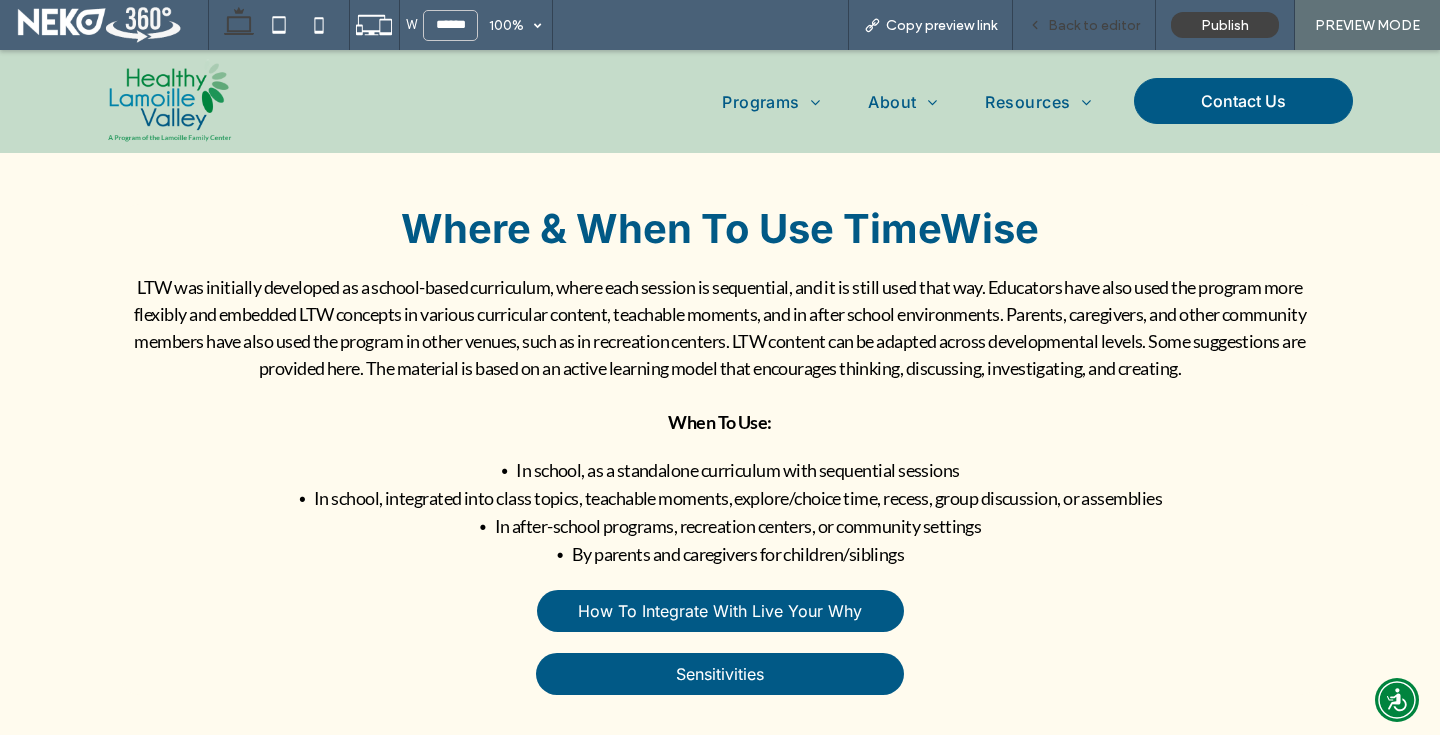 click on "Back to editor" at bounding box center [1084, 25] 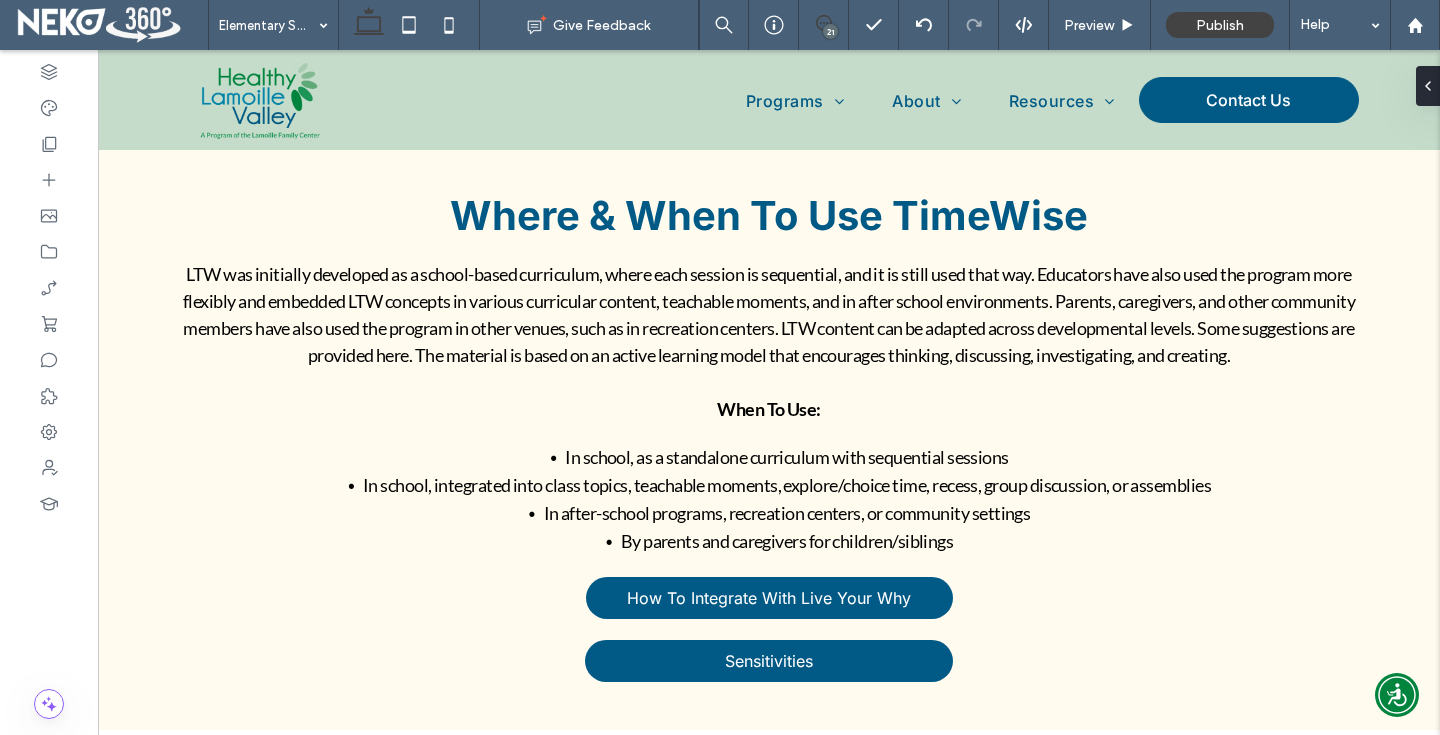 click 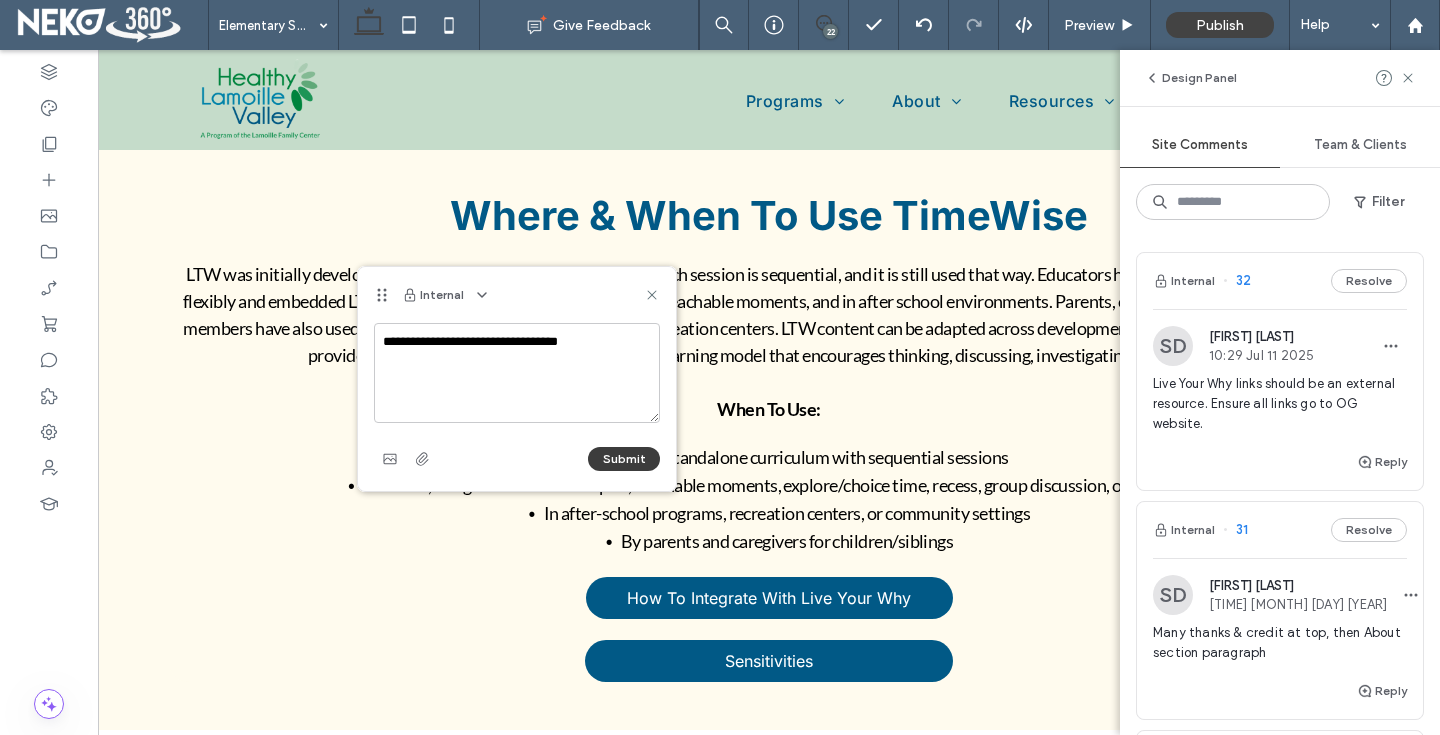 type on "**********" 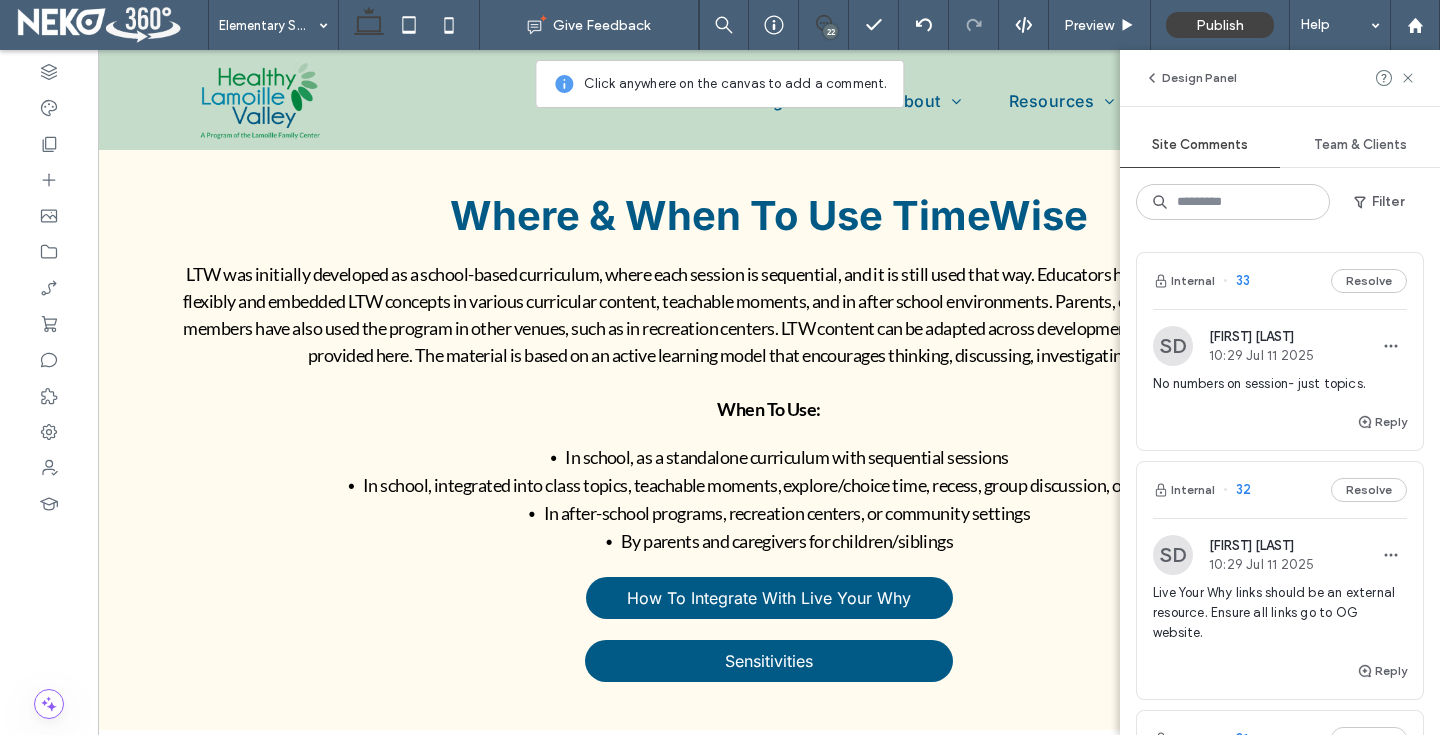 click on "22" at bounding box center (830, 31) 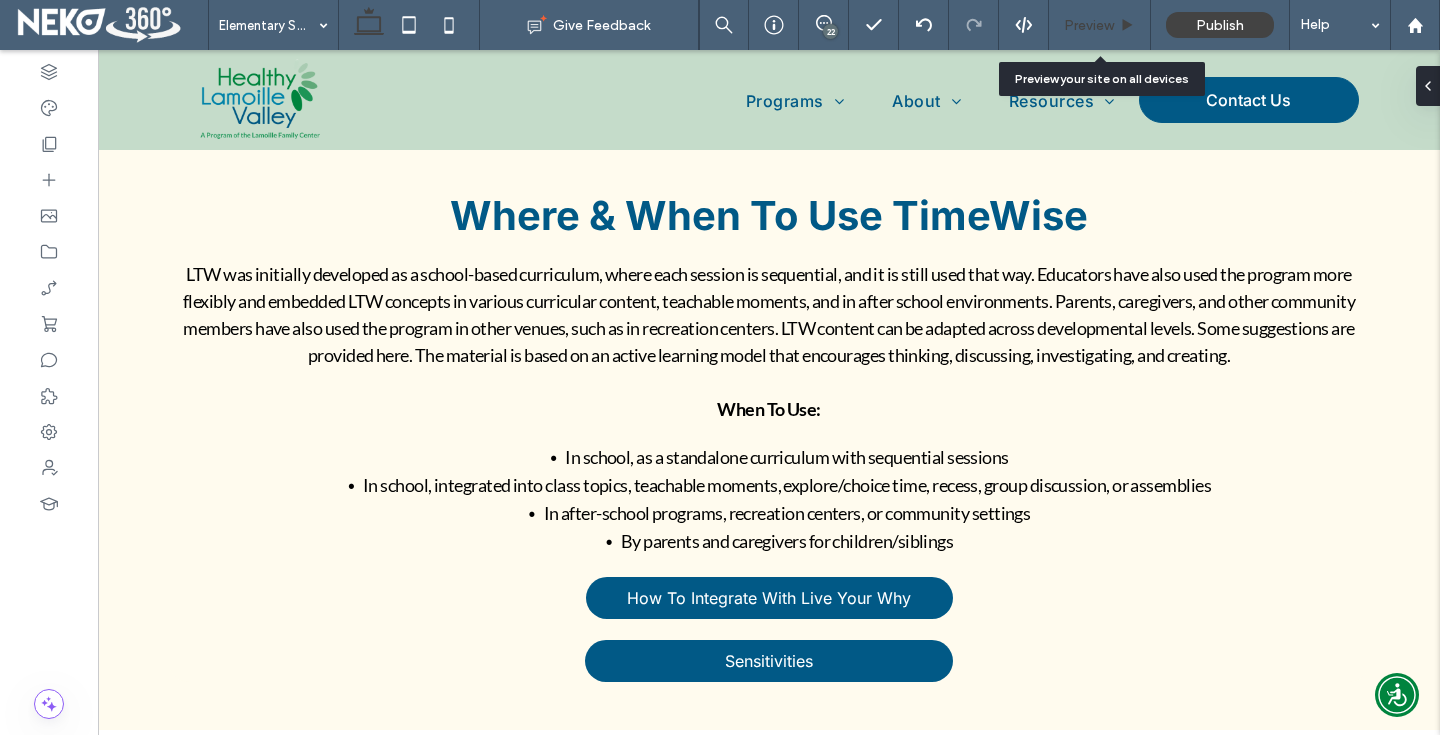 click on "Preview" at bounding box center (1100, 25) 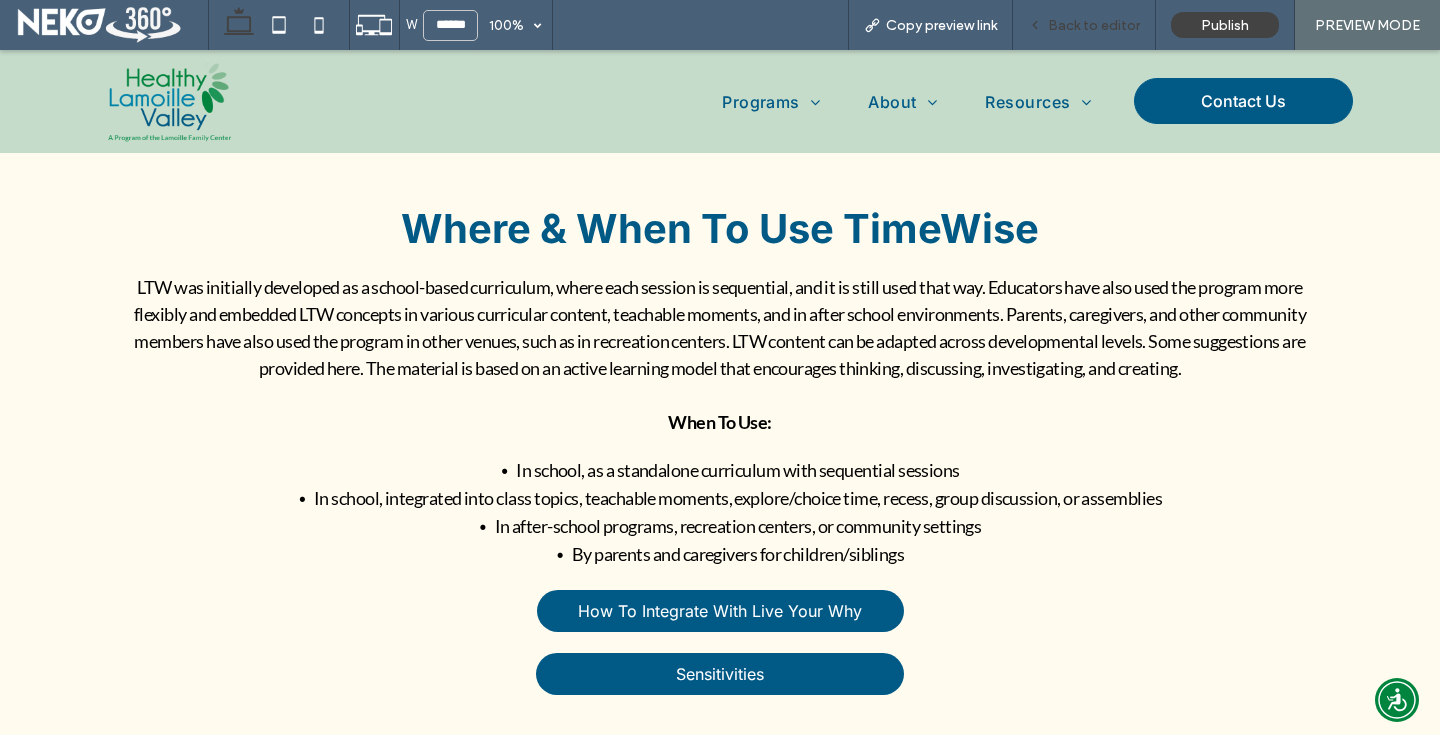 click on "Back to editor" at bounding box center (1094, 25) 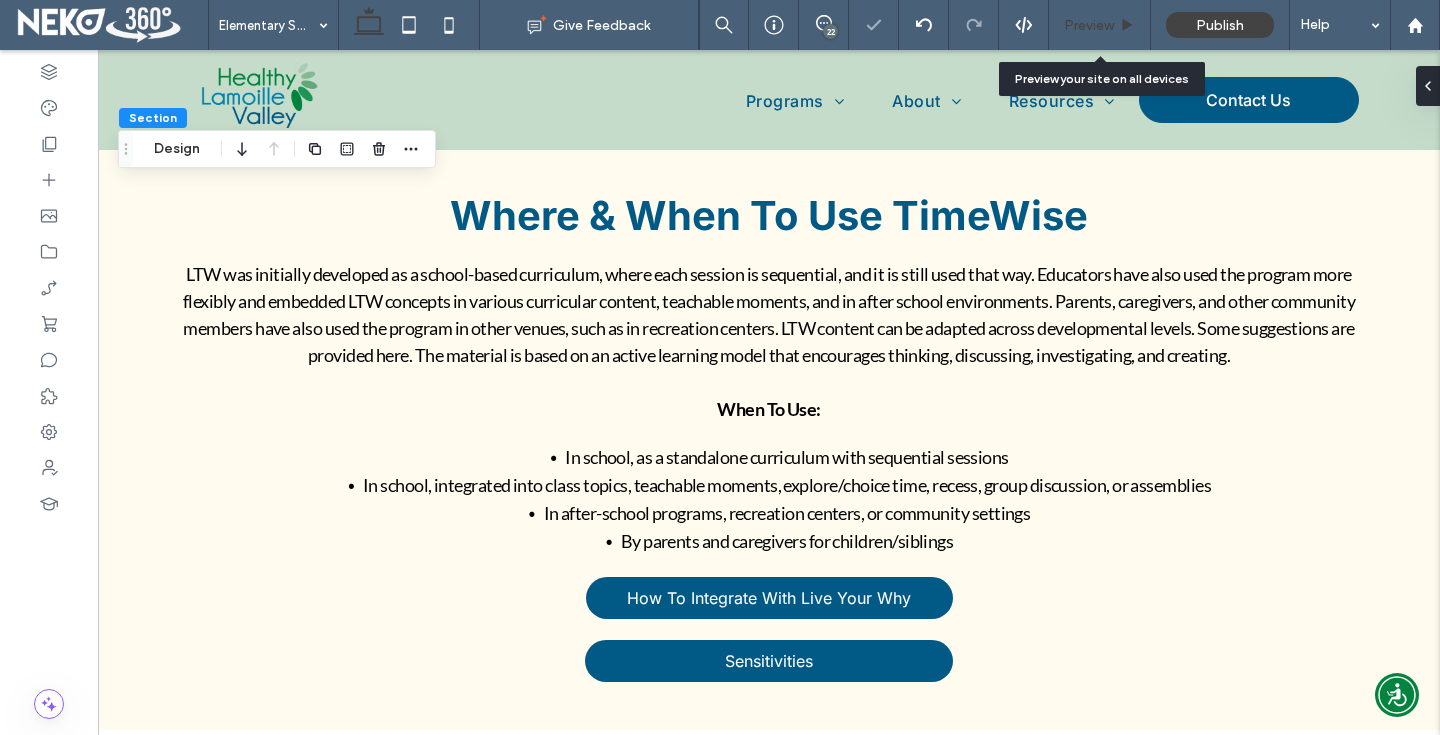 click on "Preview" at bounding box center (1100, 25) 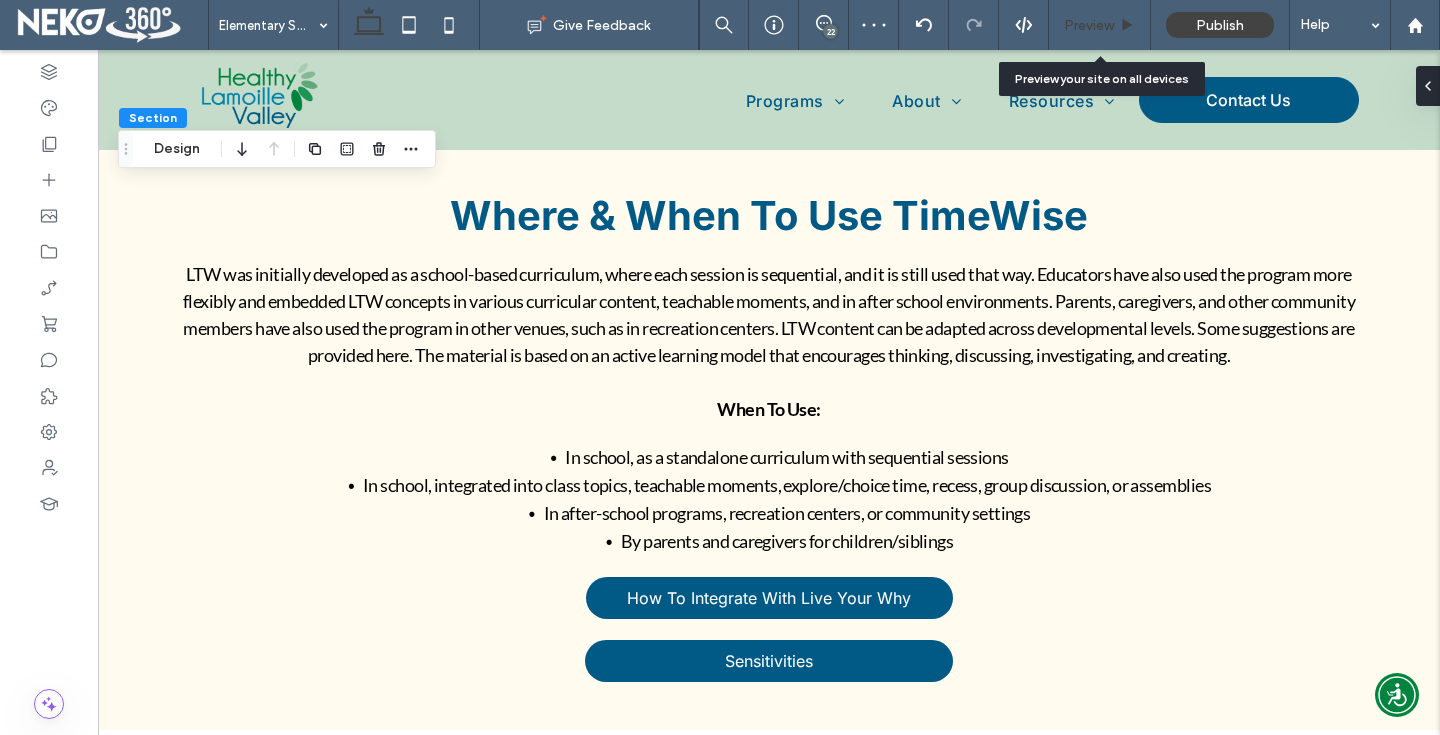 click on "Preview" at bounding box center (1100, 25) 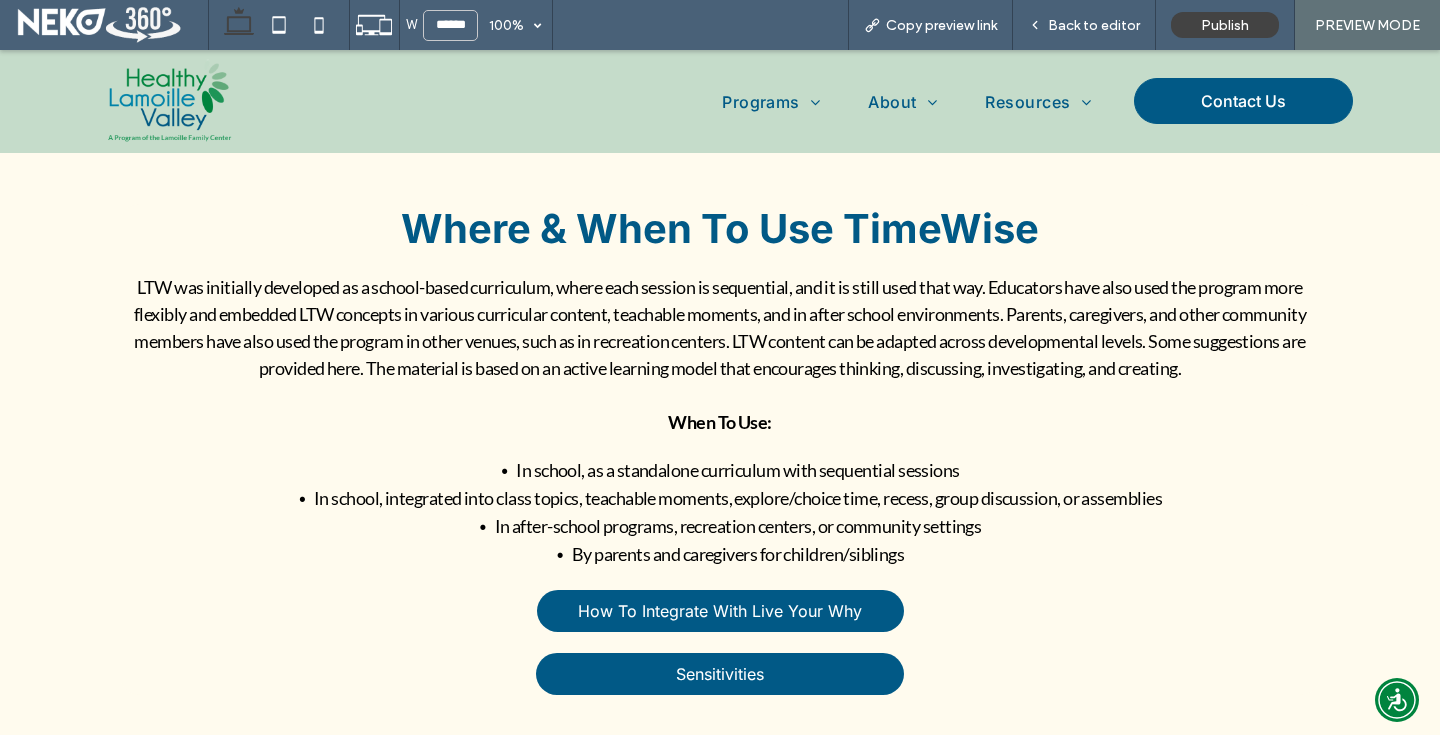 click on "W ****** 100% Copy preview link Back to editor Publish PREVIEW MODE" at bounding box center [824, 25] 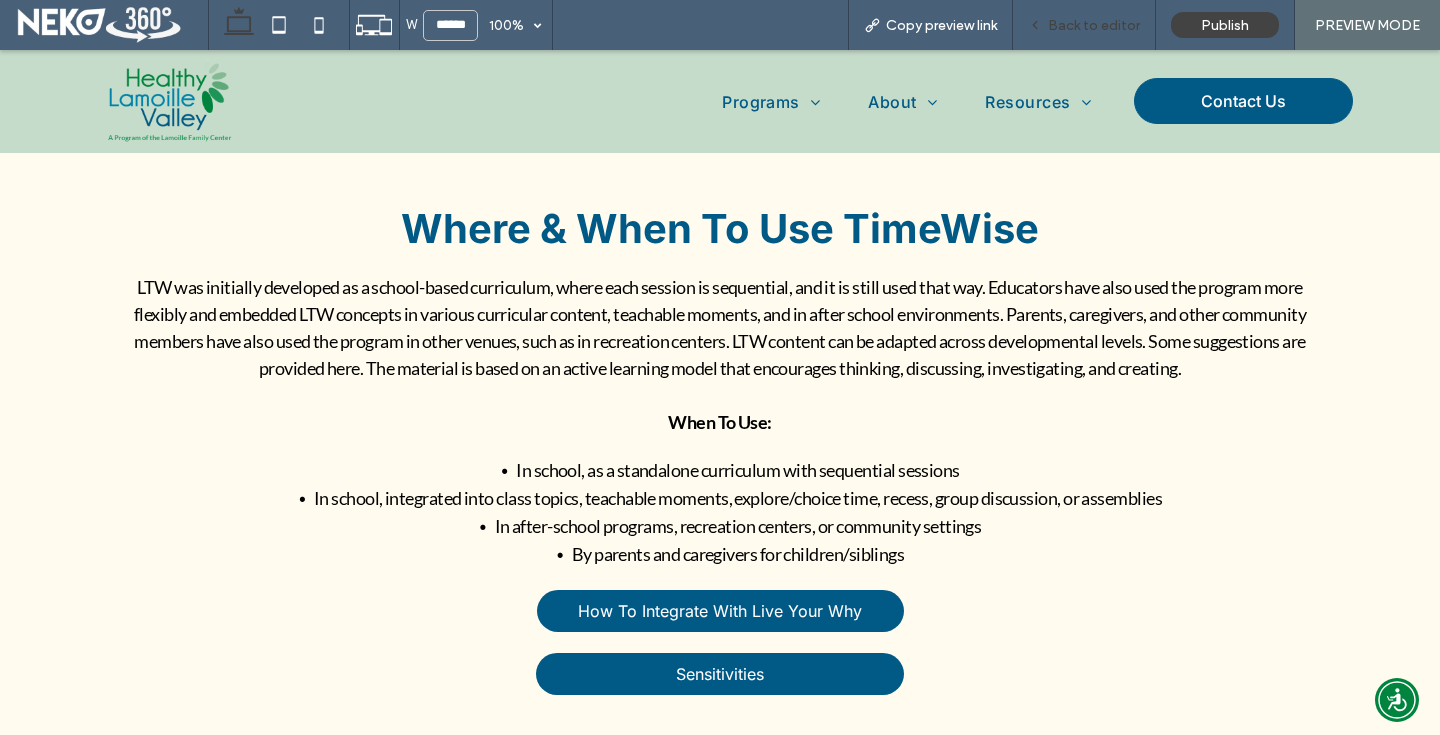 click on "Back to editor" at bounding box center (1084, 25) 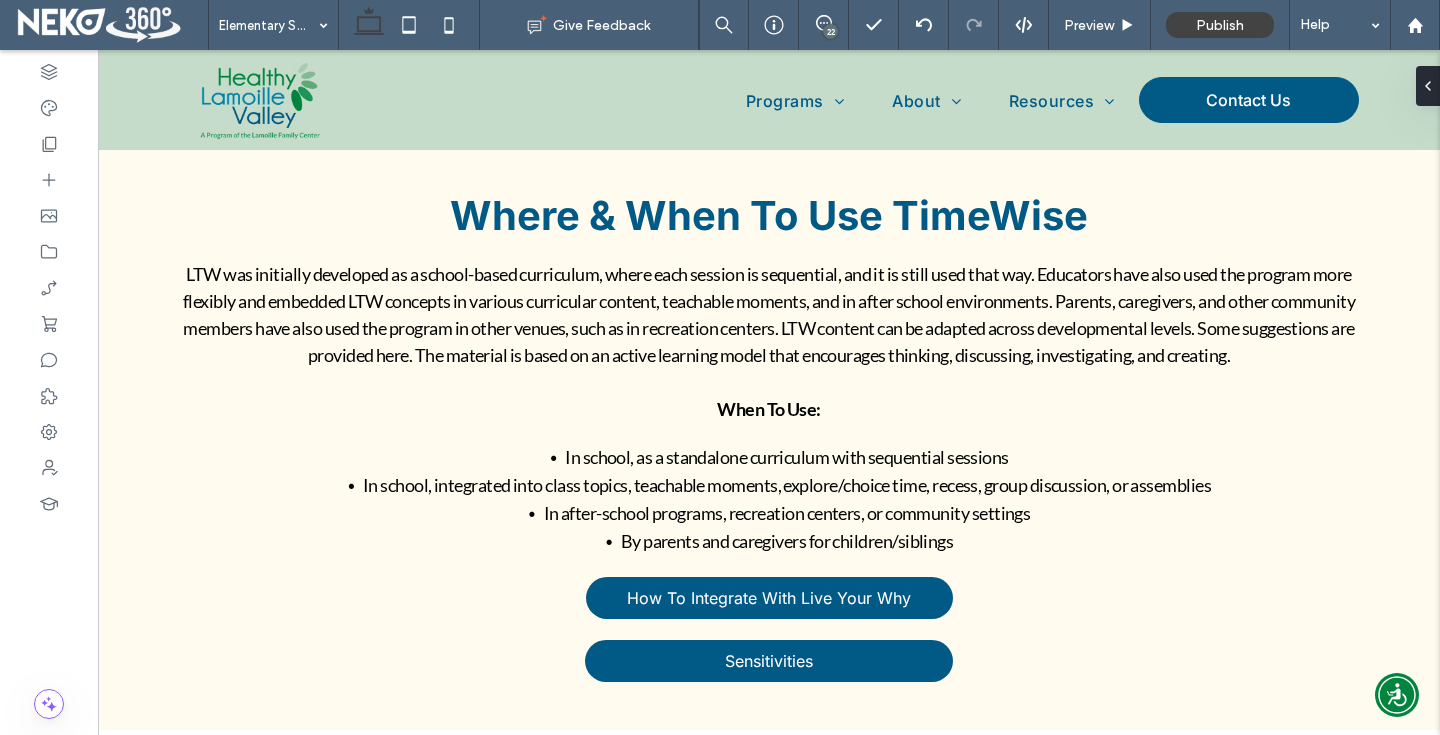 click on "22" at bounding box center (830, 31) 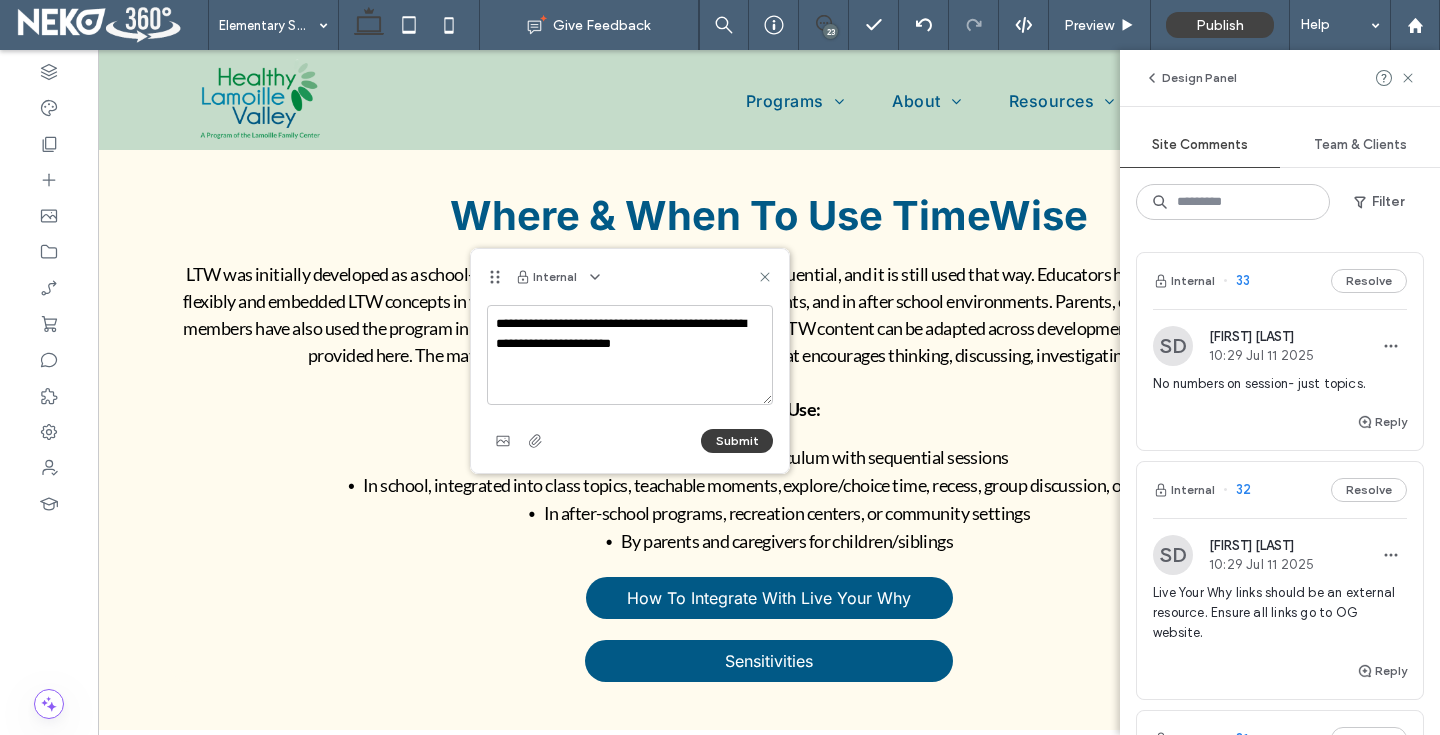 type on "**********" 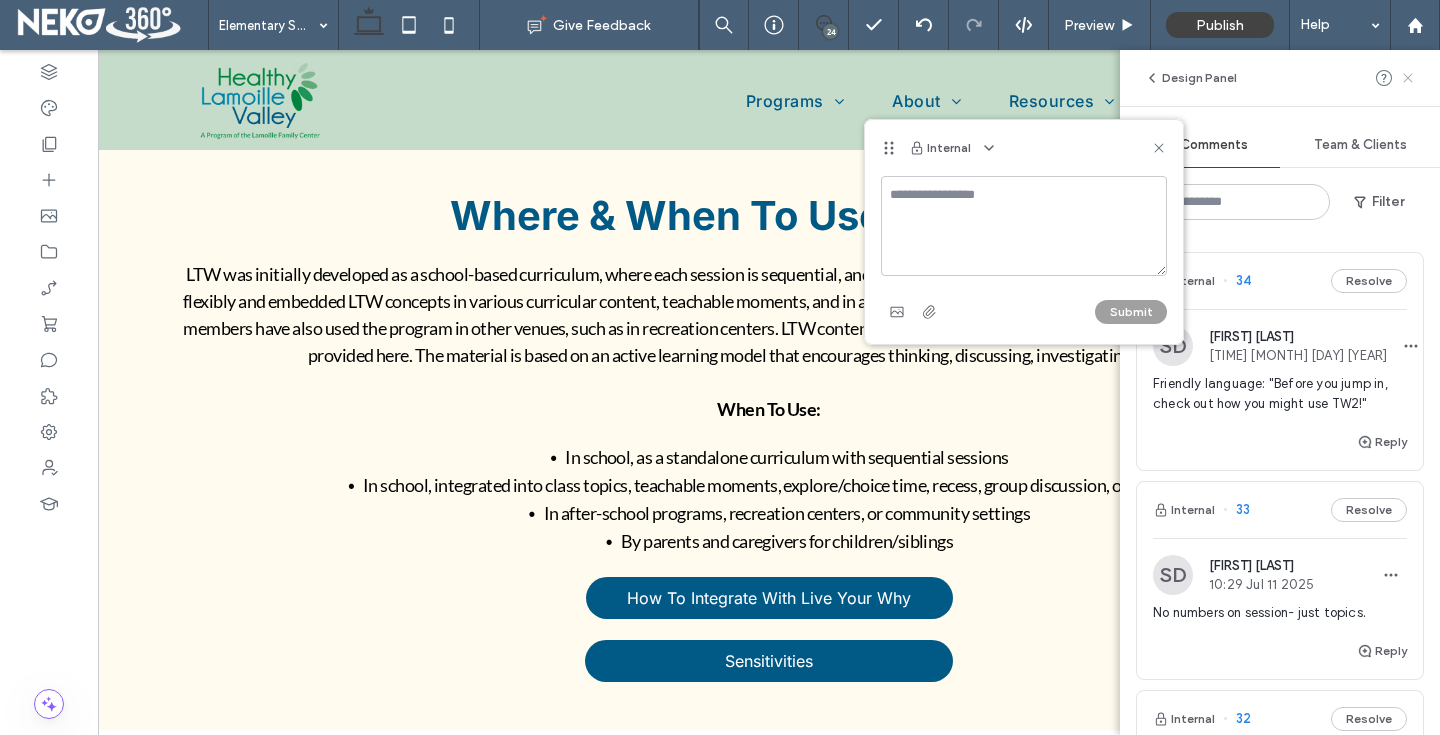 click 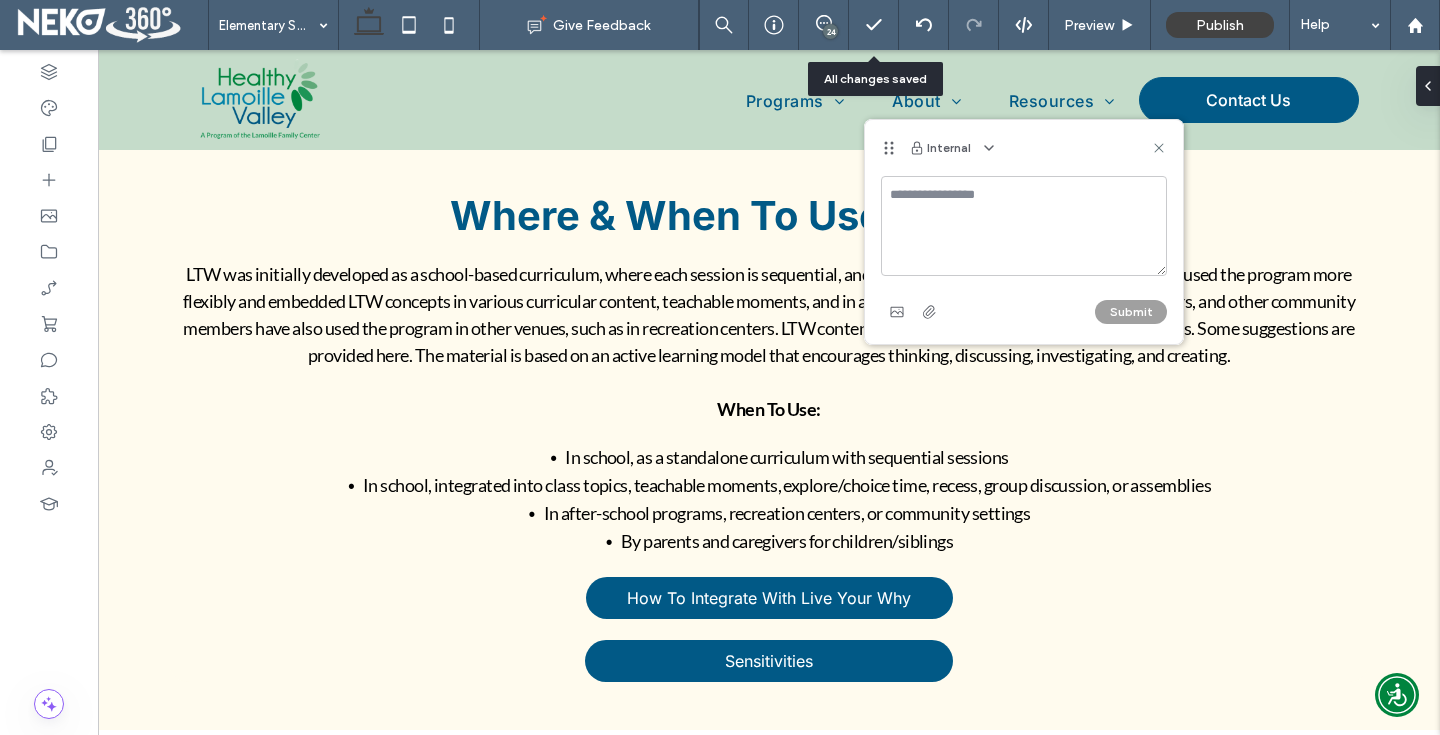 click on "24" at bounding box center [824, 25] 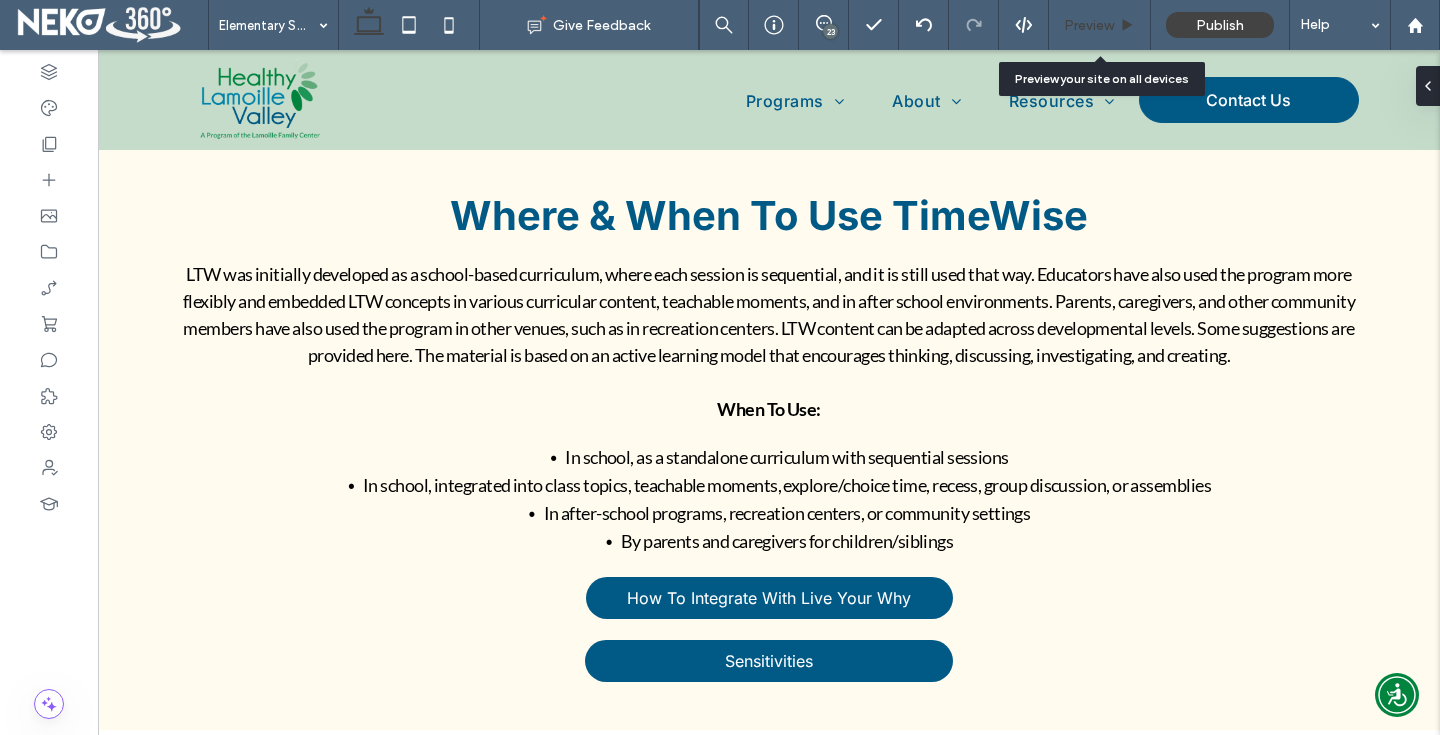 click on "Preview" at bounding box center (1089, 25) 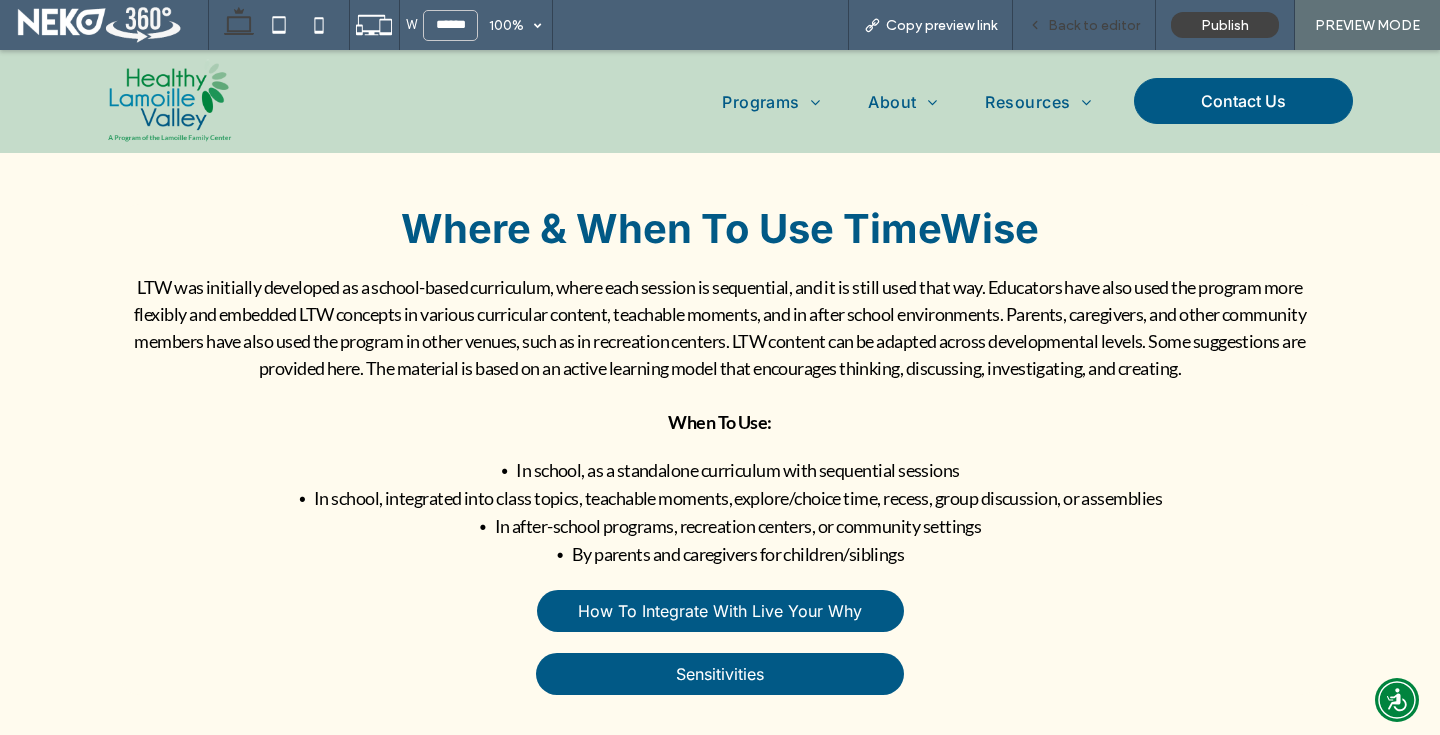 click on "Back to editor" at bounding box center (1084, 25) 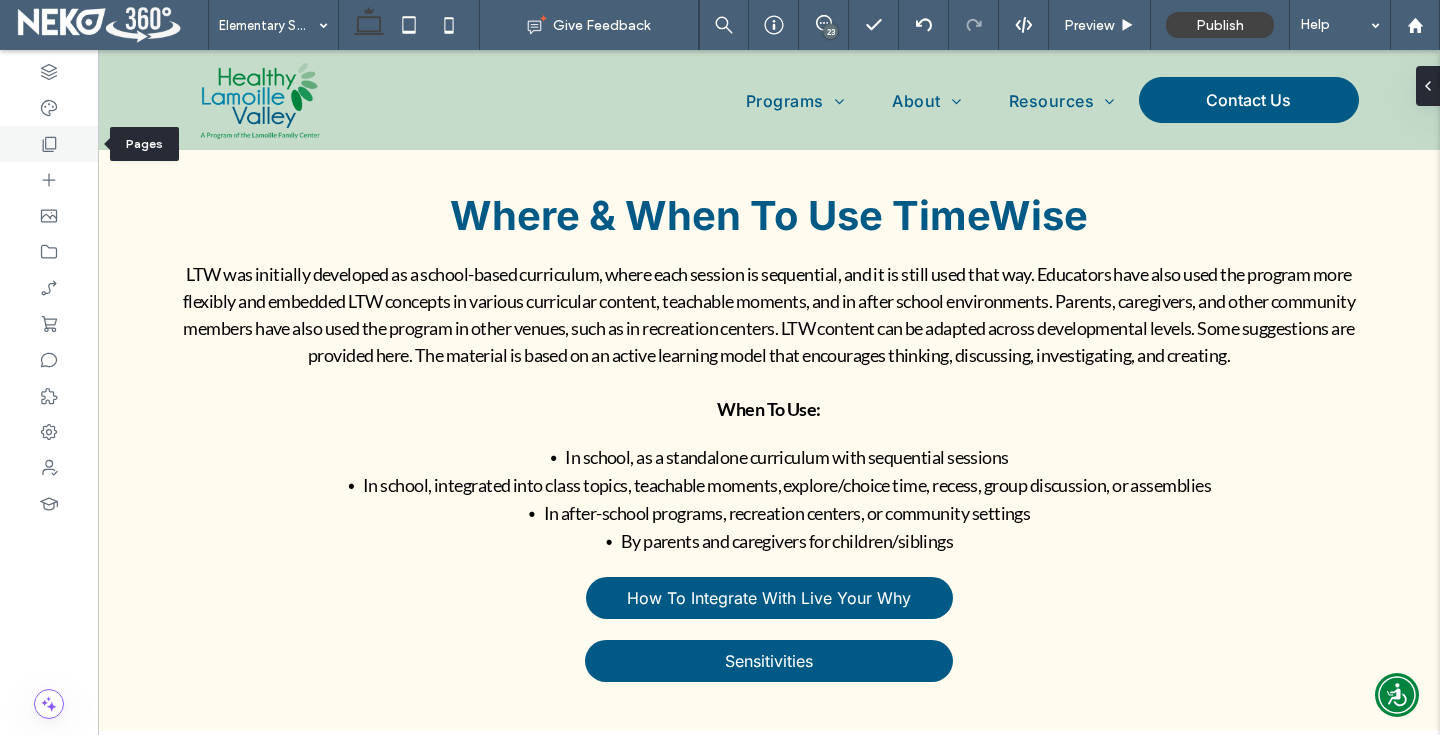 click at bounding box center [49, 144] 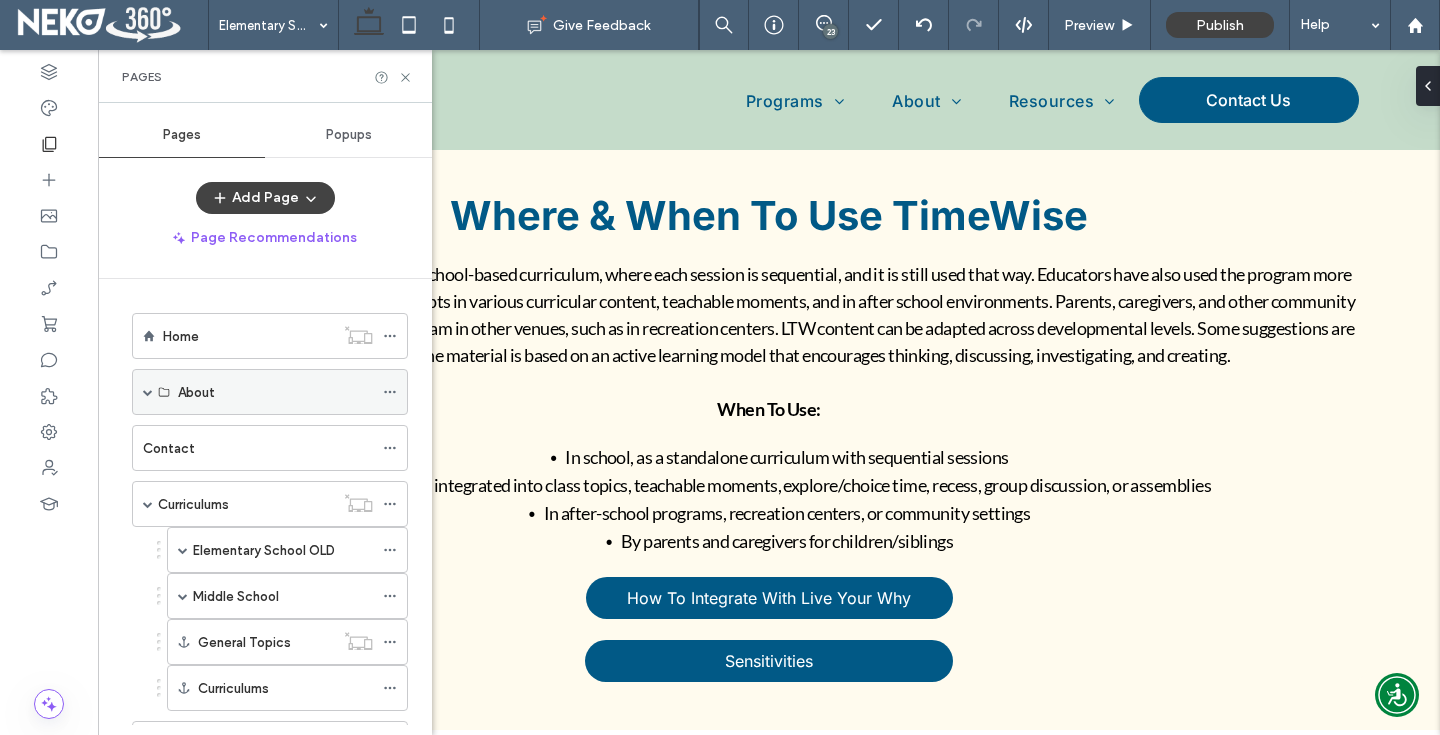 click on "About" at bounding box center (196, 392) 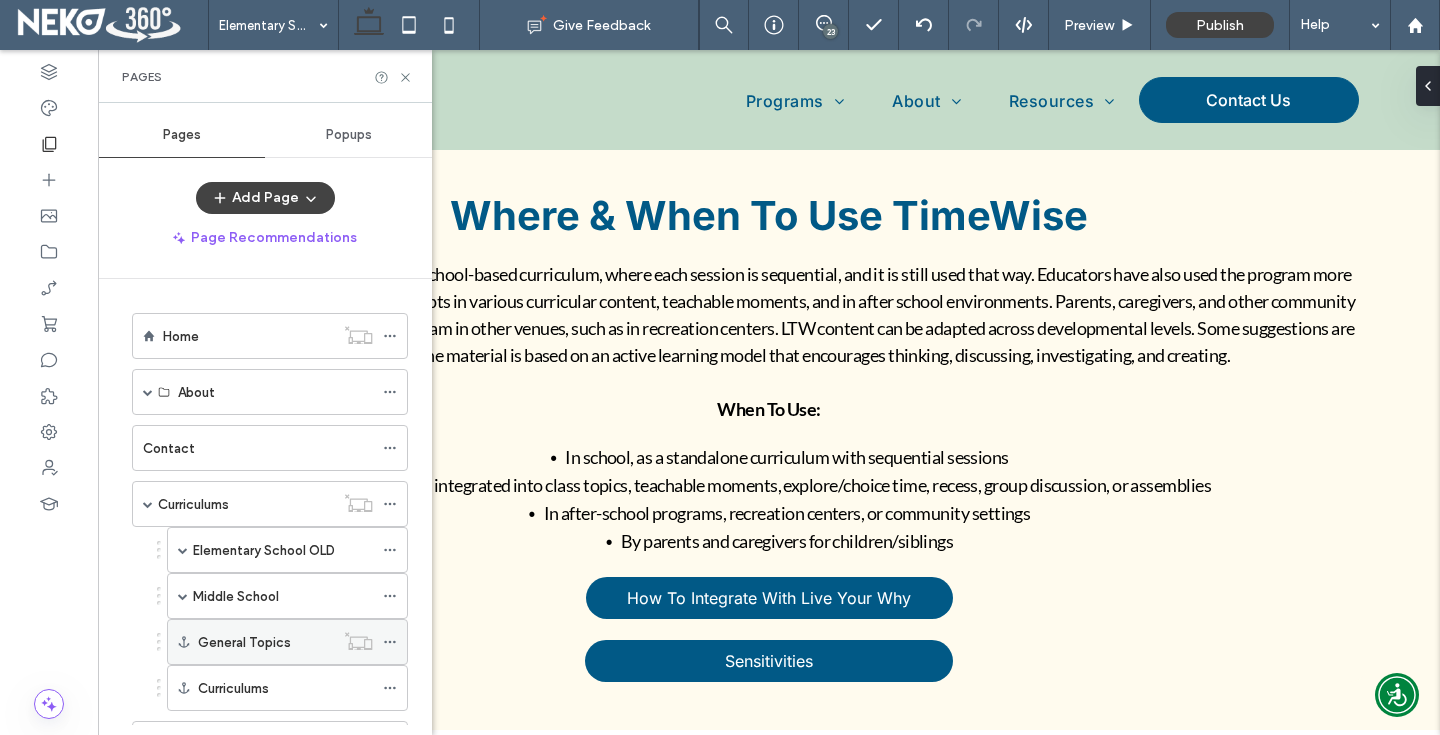 scroll, scrollTop: 71, scrollLeft: 0, axis: vertical 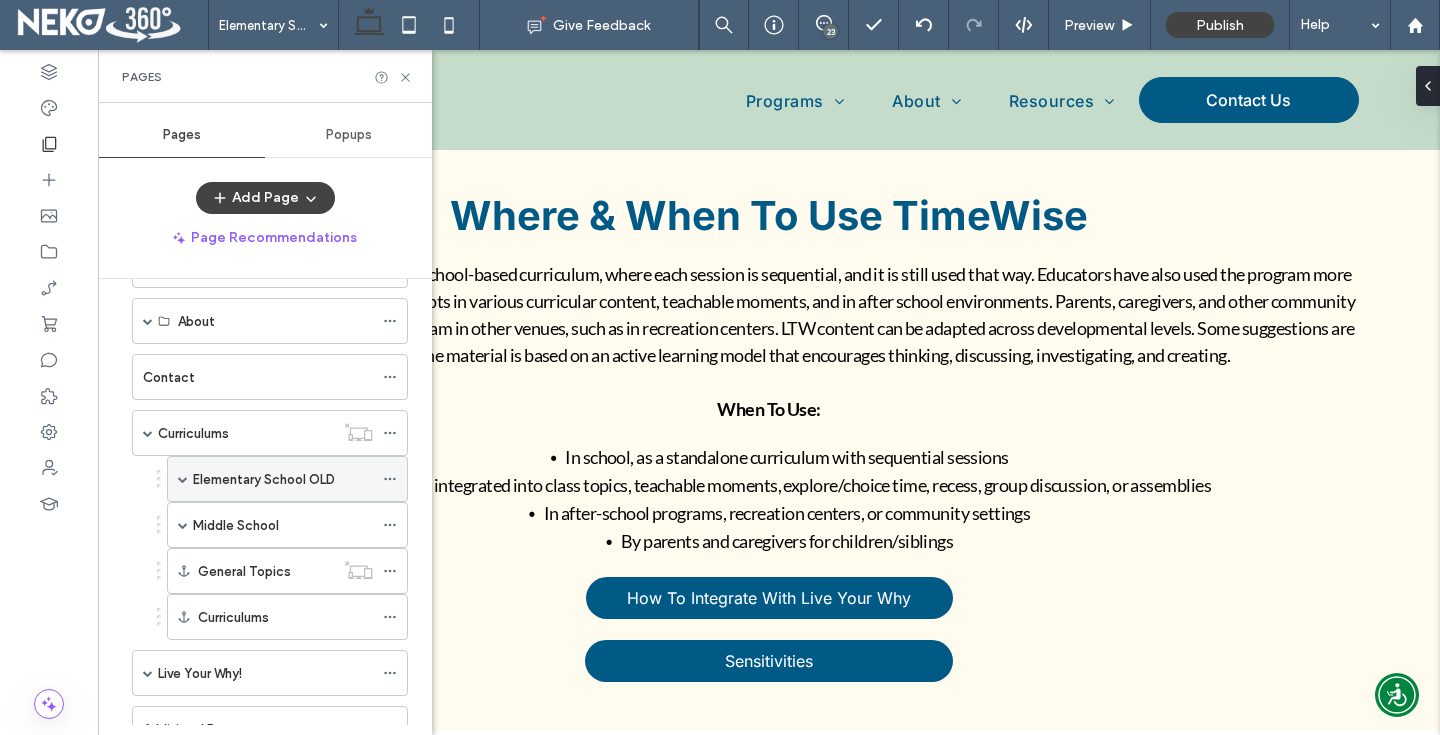 click on "Elementary School OLD" at bounding box center (283, 479) 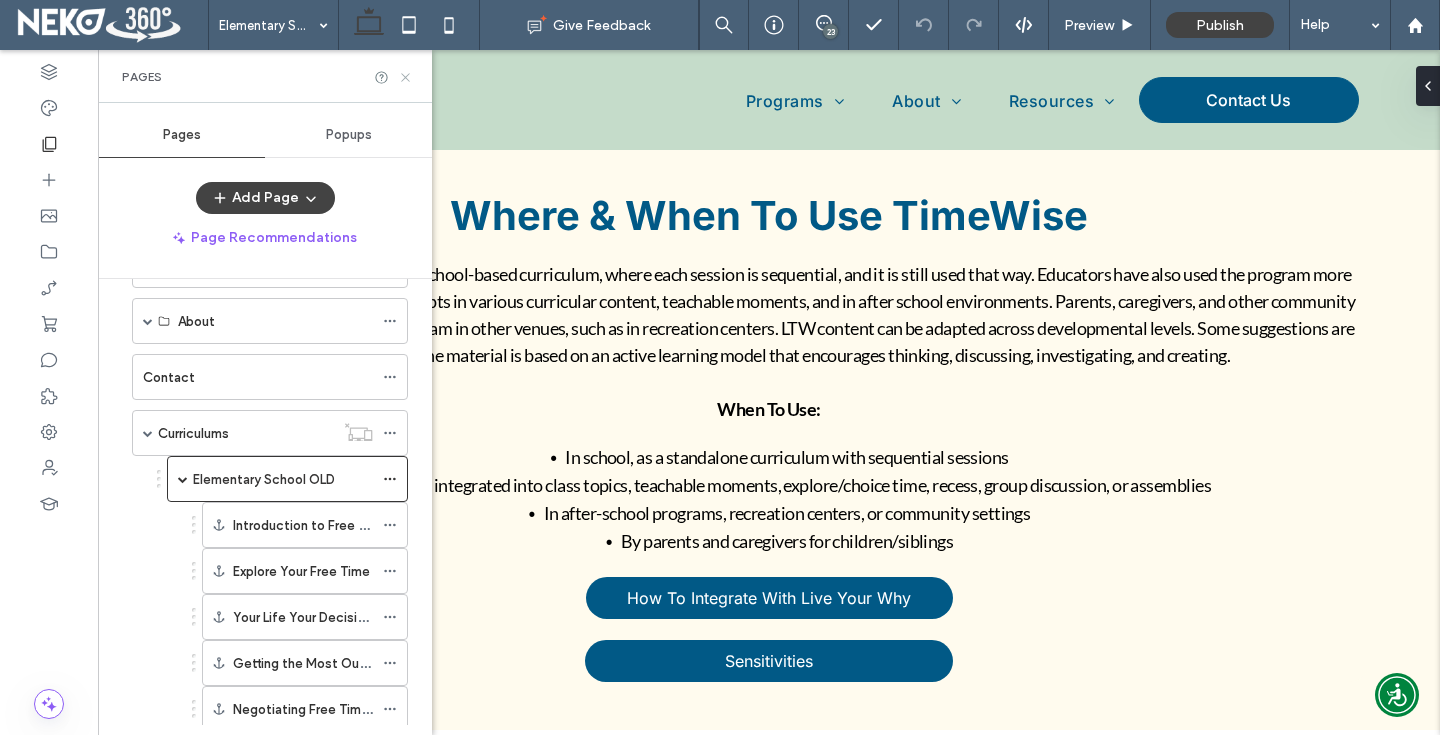 click 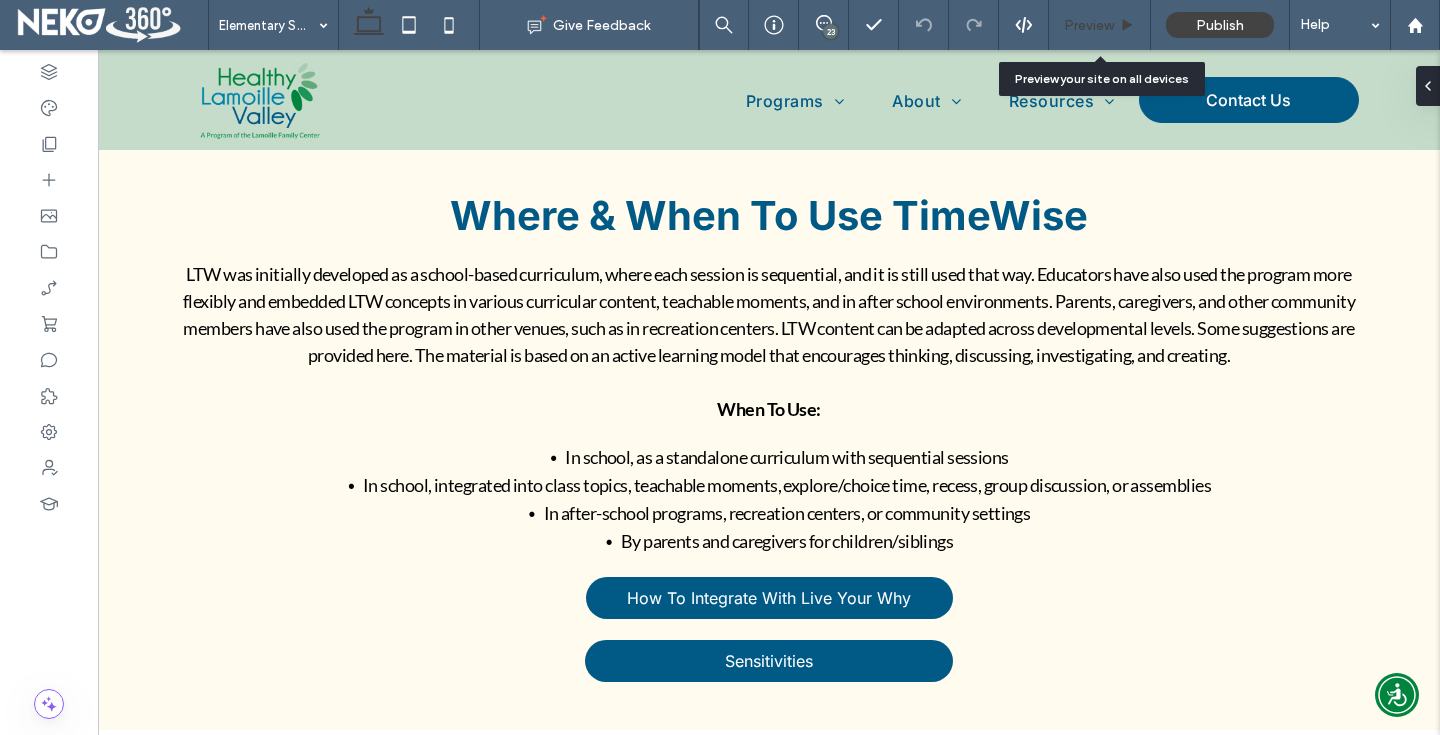 click on "Preview" at bounding box center [1089, 25] 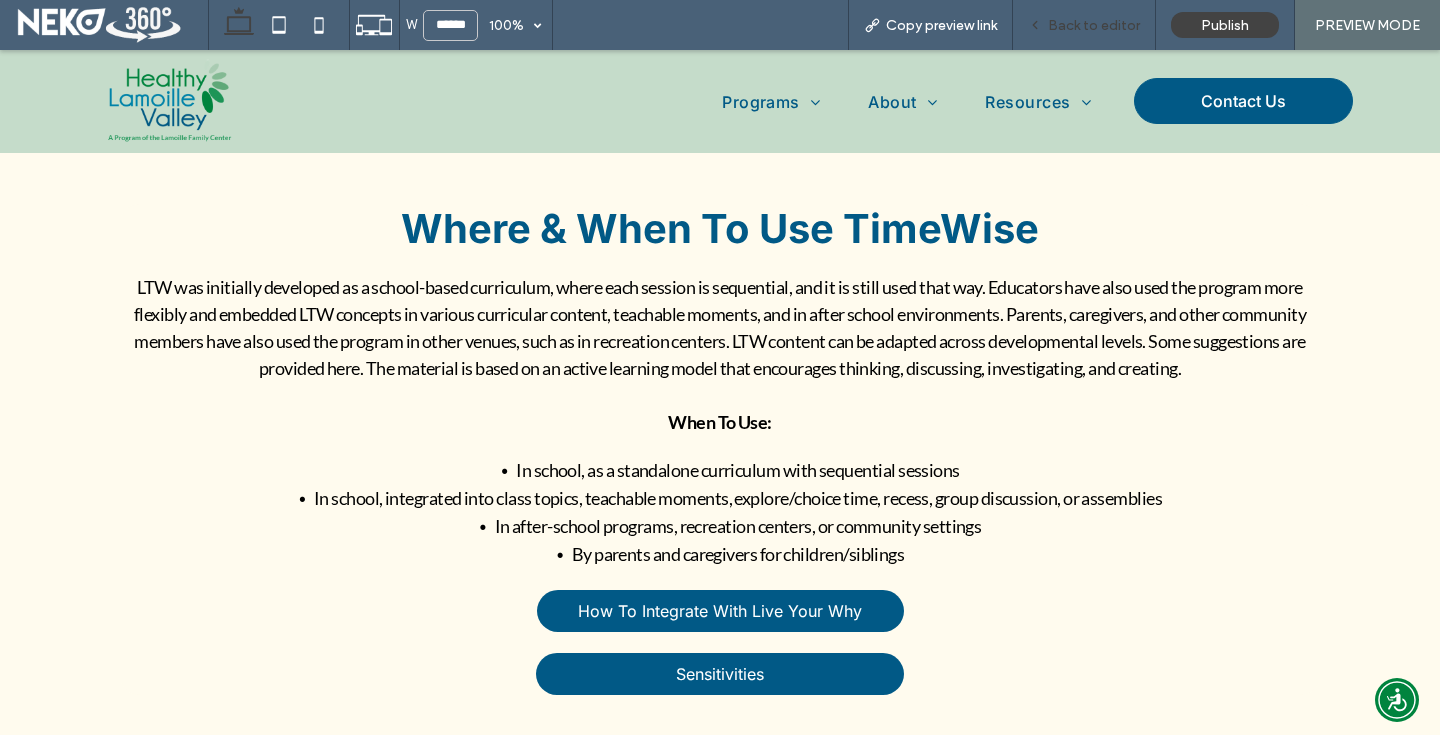 click on "Back to editor" at bounding box center [1084, 25] 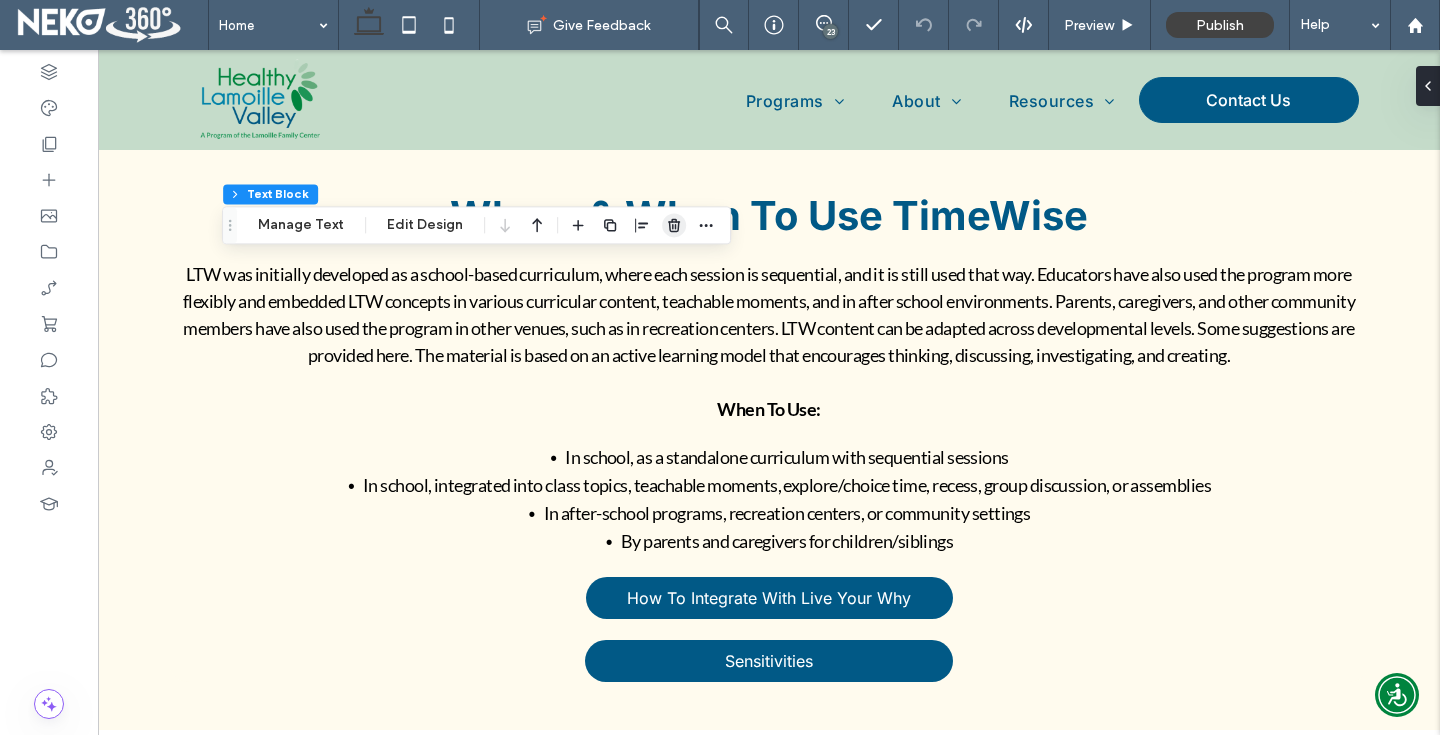 click at bounding box center (674, 225) 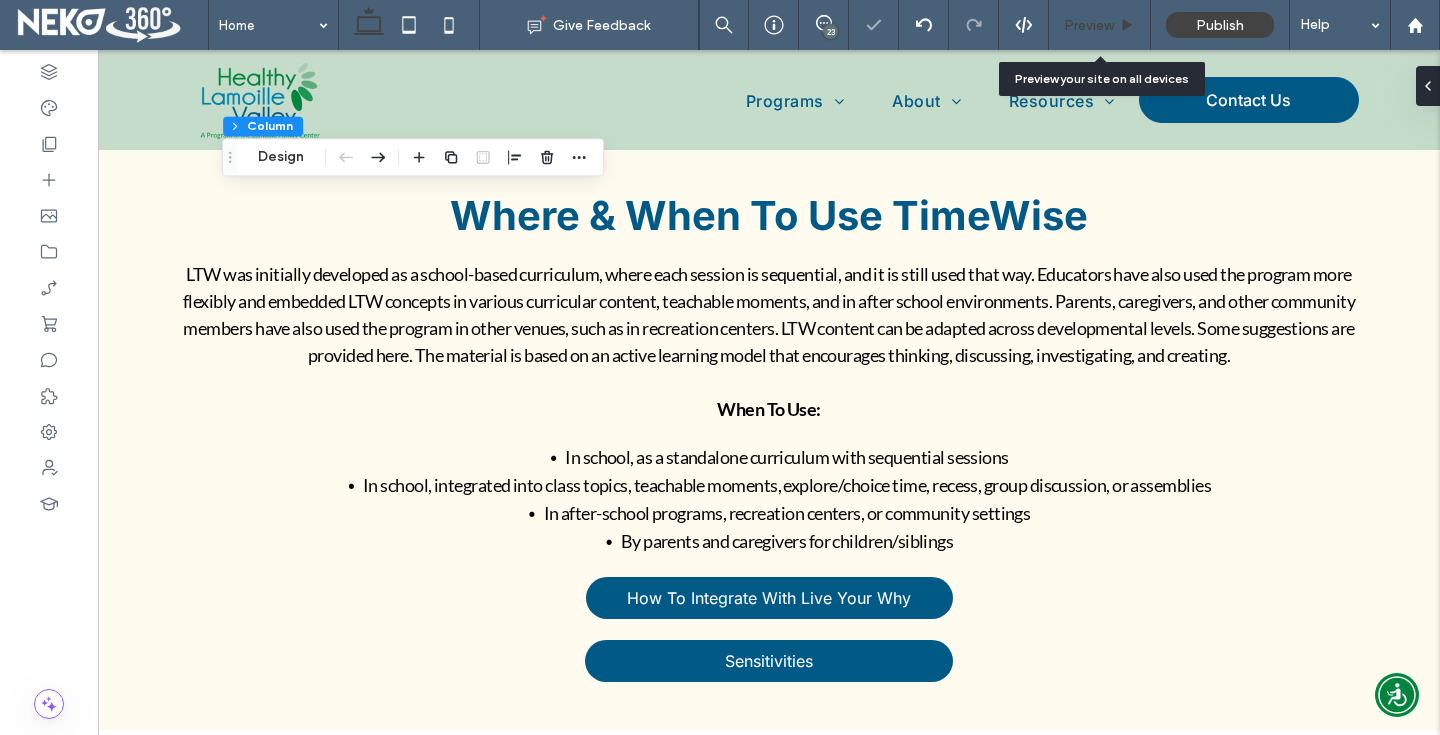click on "Preview" at bounding box center (1089, 25) 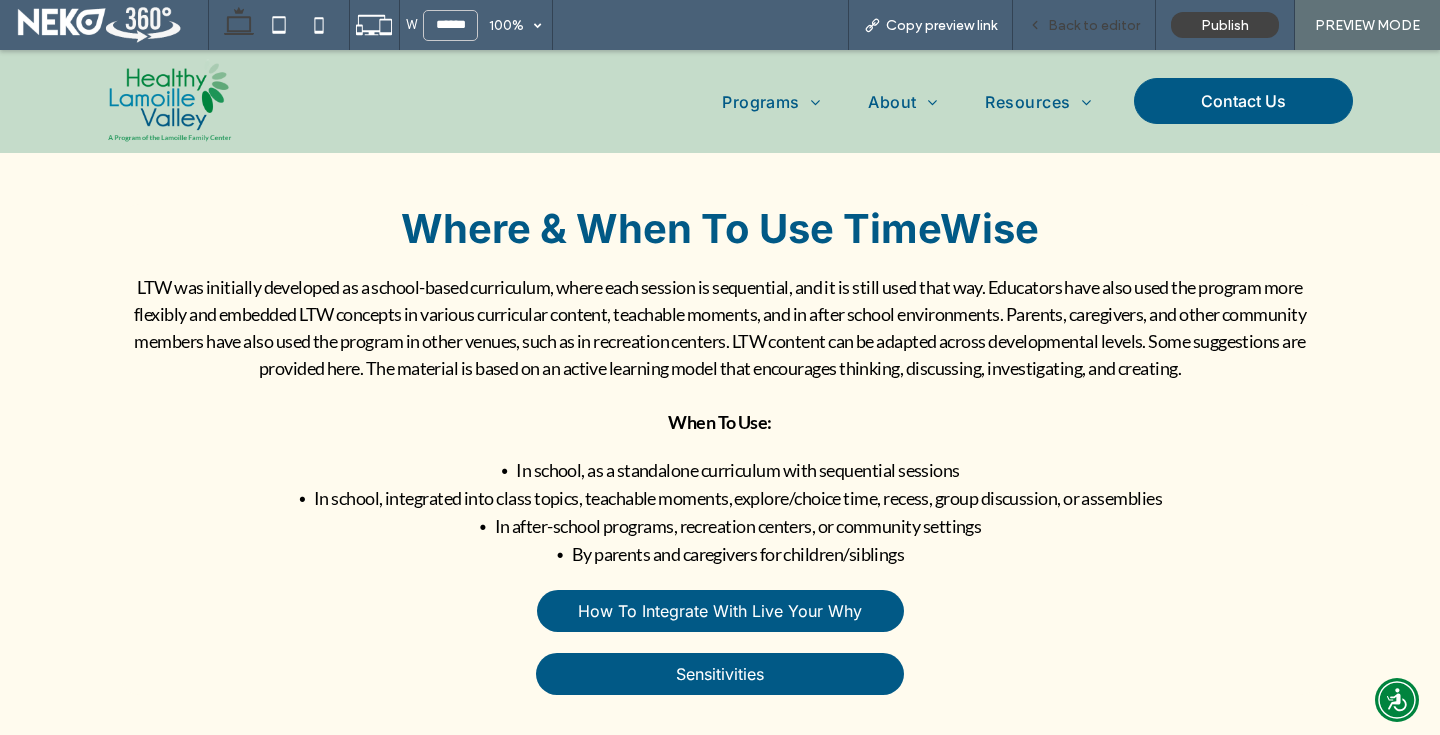 click on "Back to editor" at bounding box center (1084, 25) 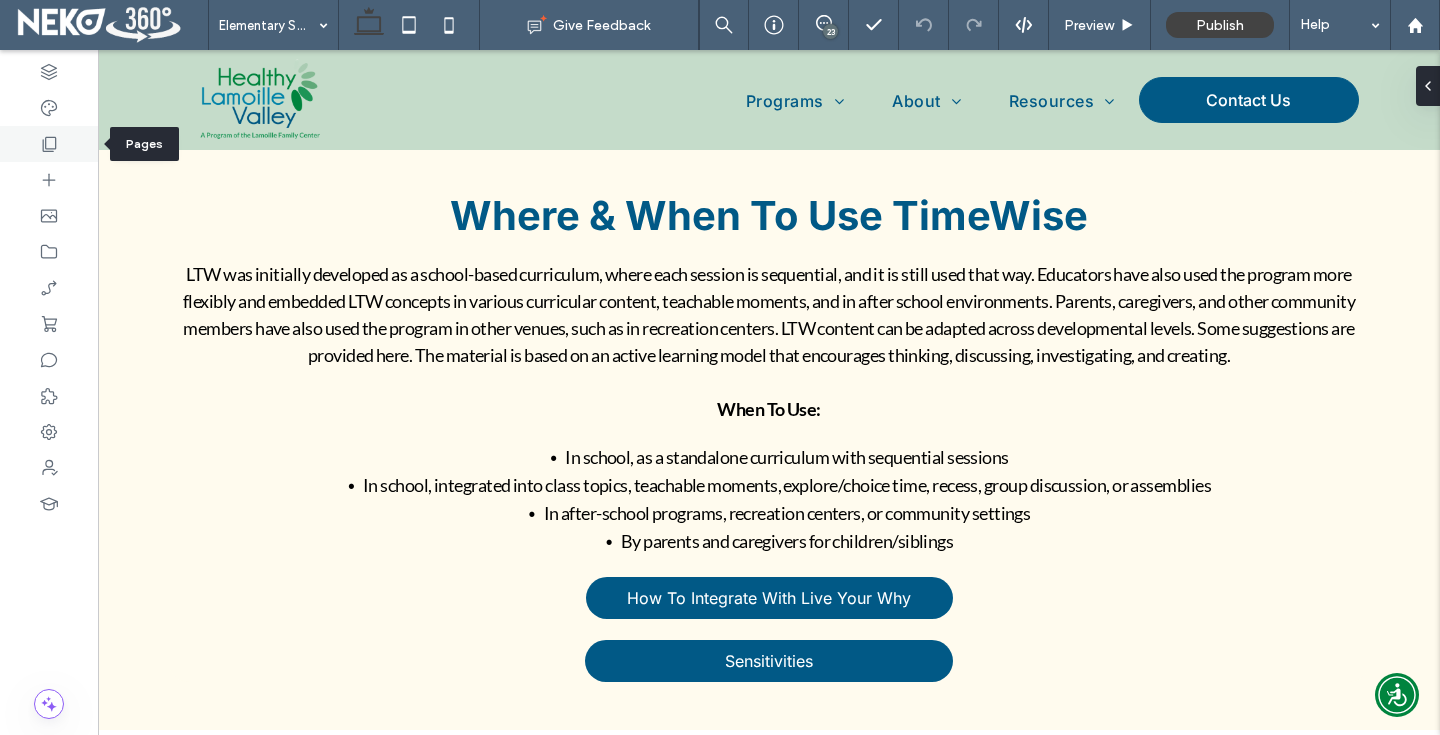 click at bounding box center (49, 144) 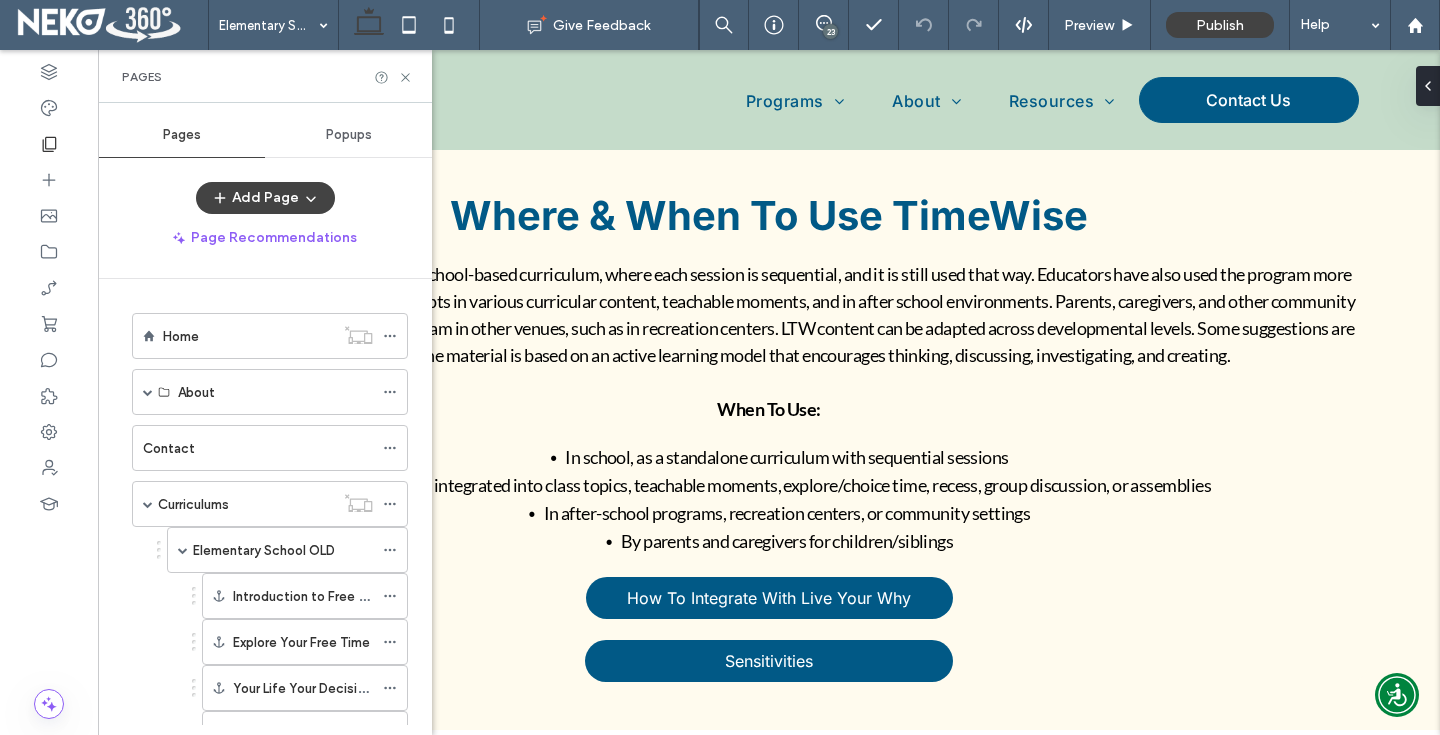 click on "Popups" at bounding box center [349, 135] 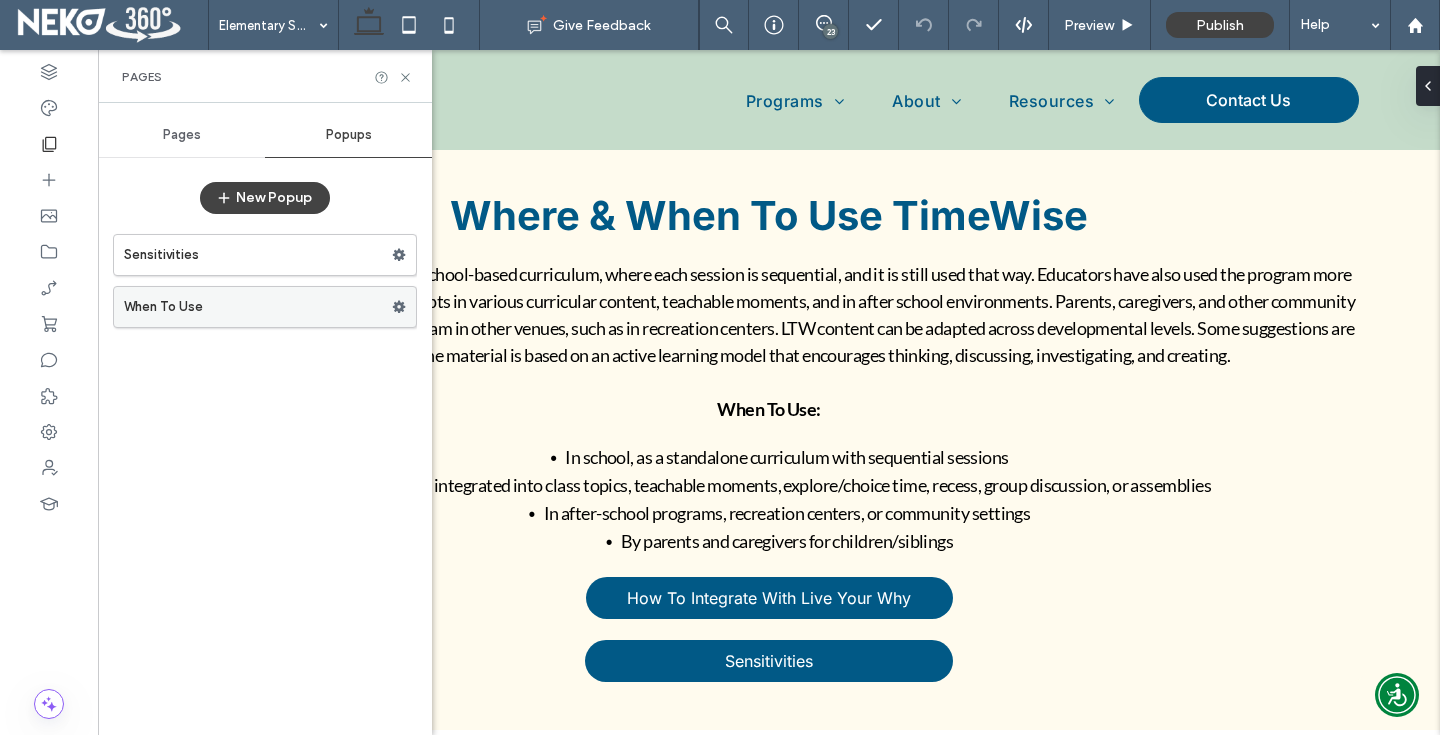 click on "When To Use" at bounding box center (258, 307) 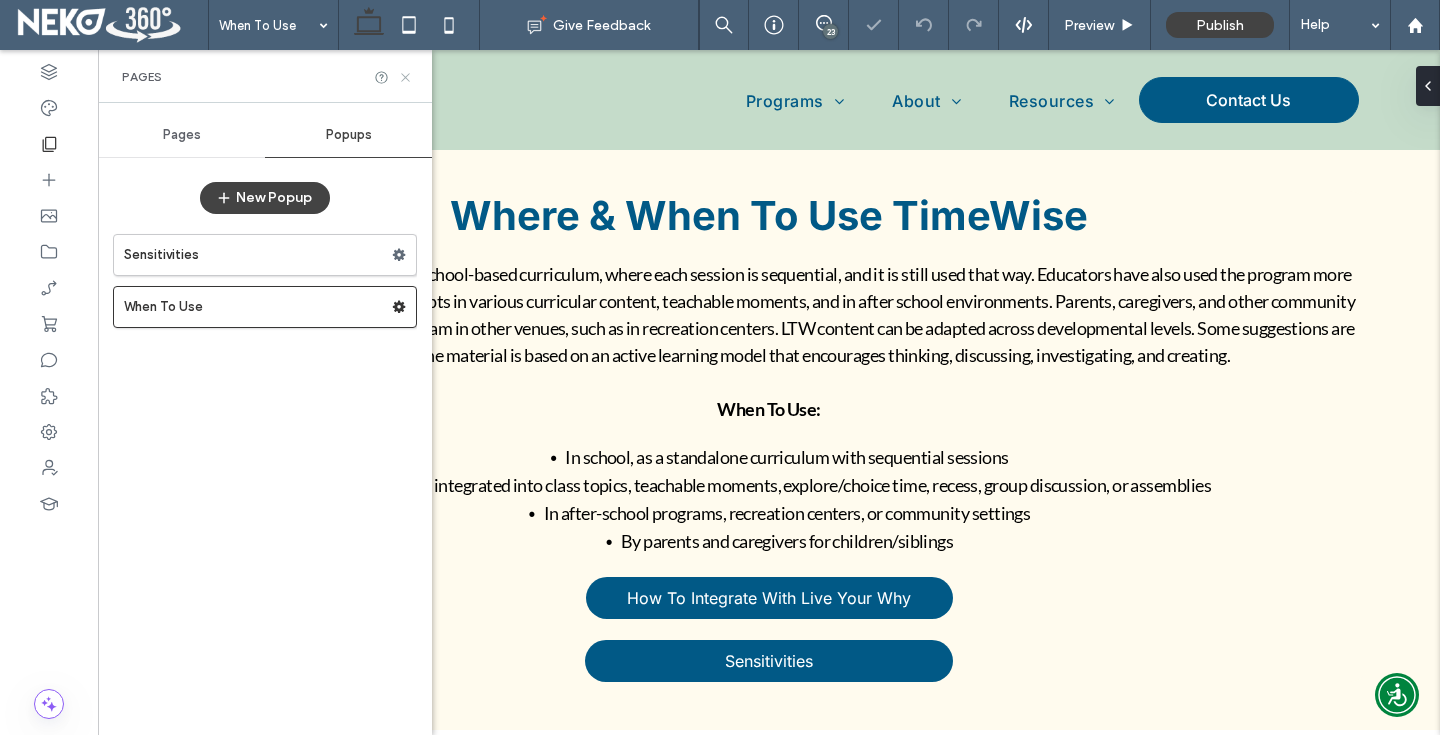 click 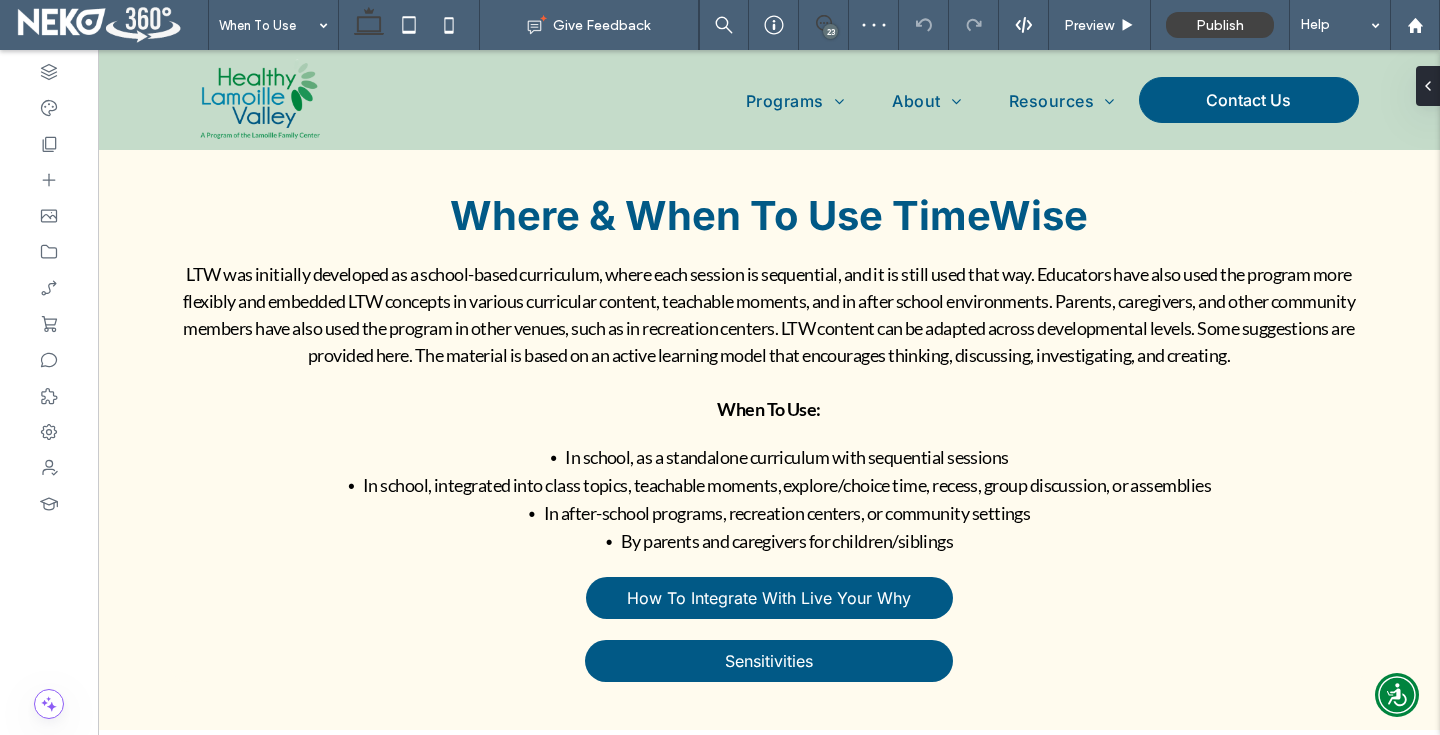 click 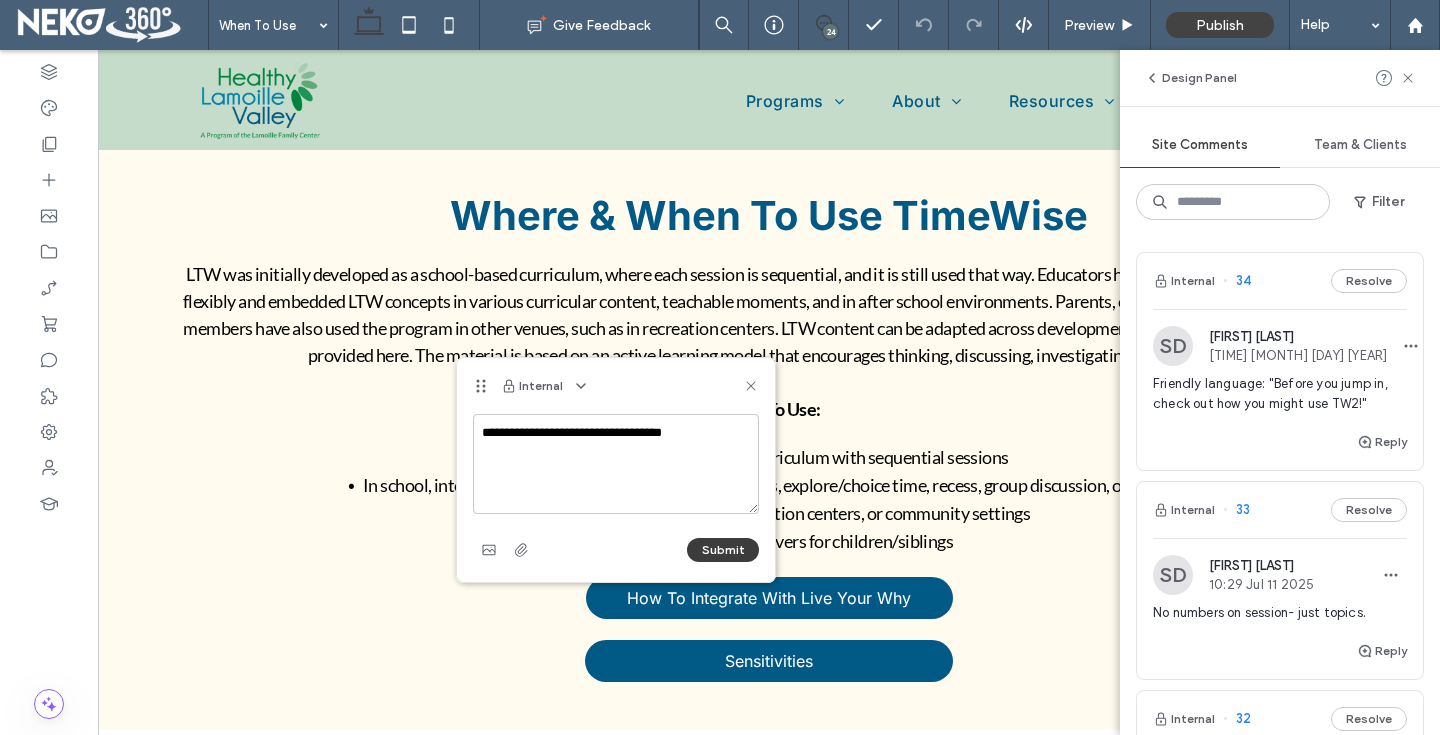 type on "**********" 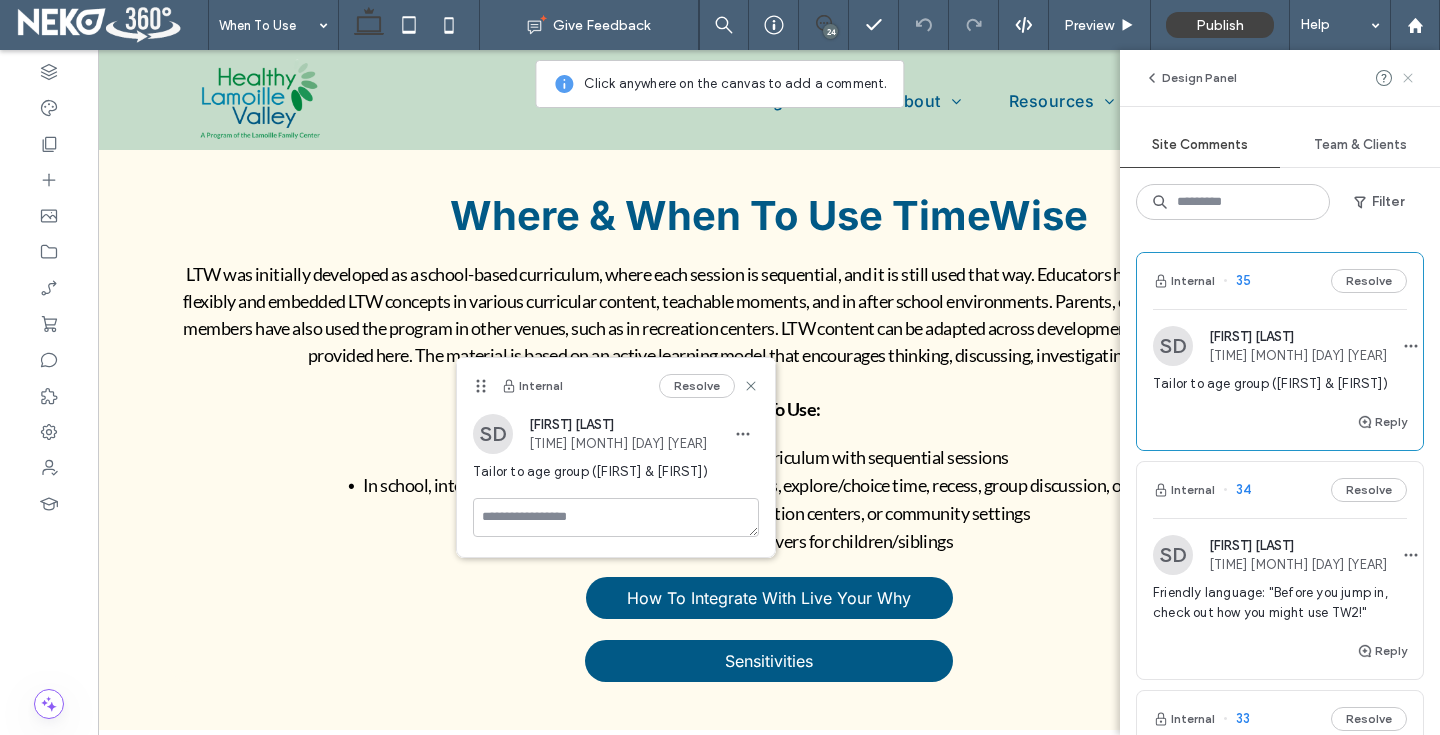 click 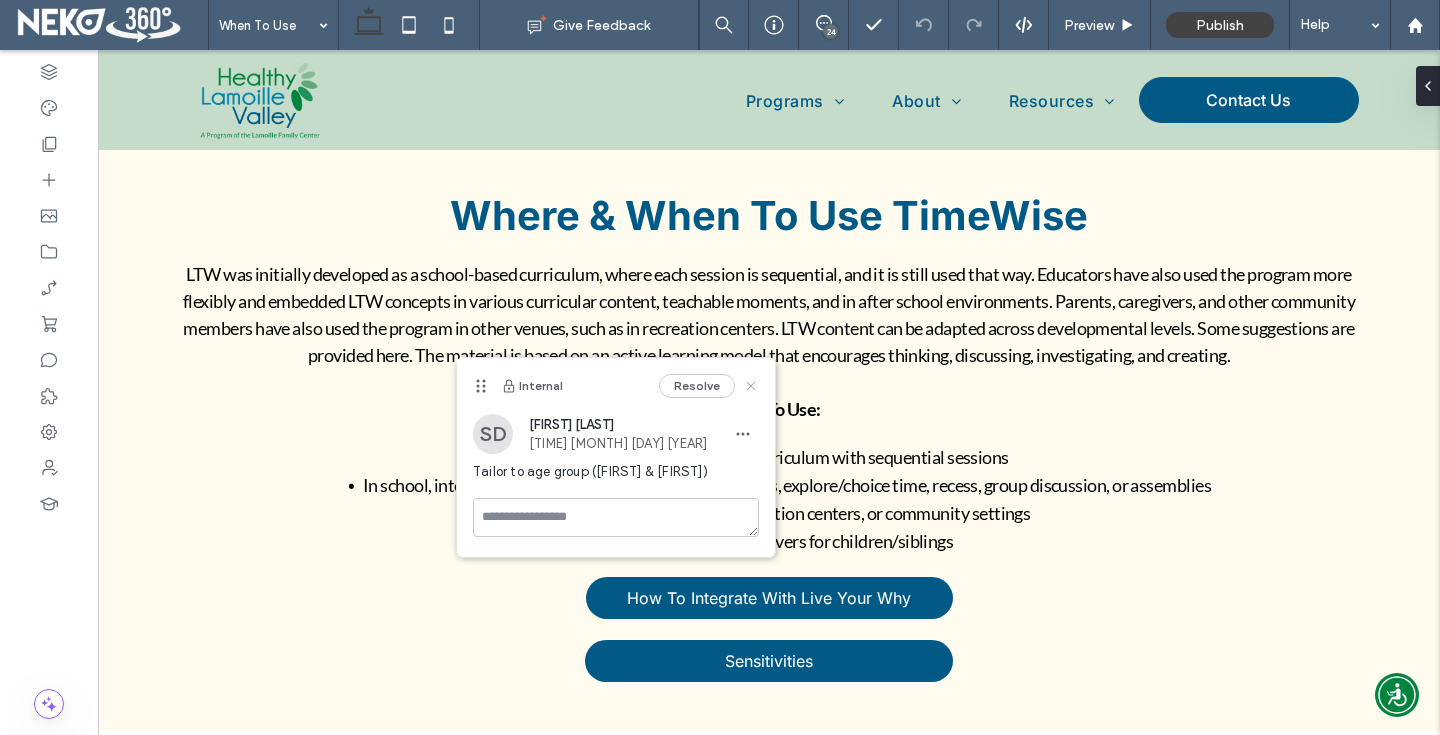 click 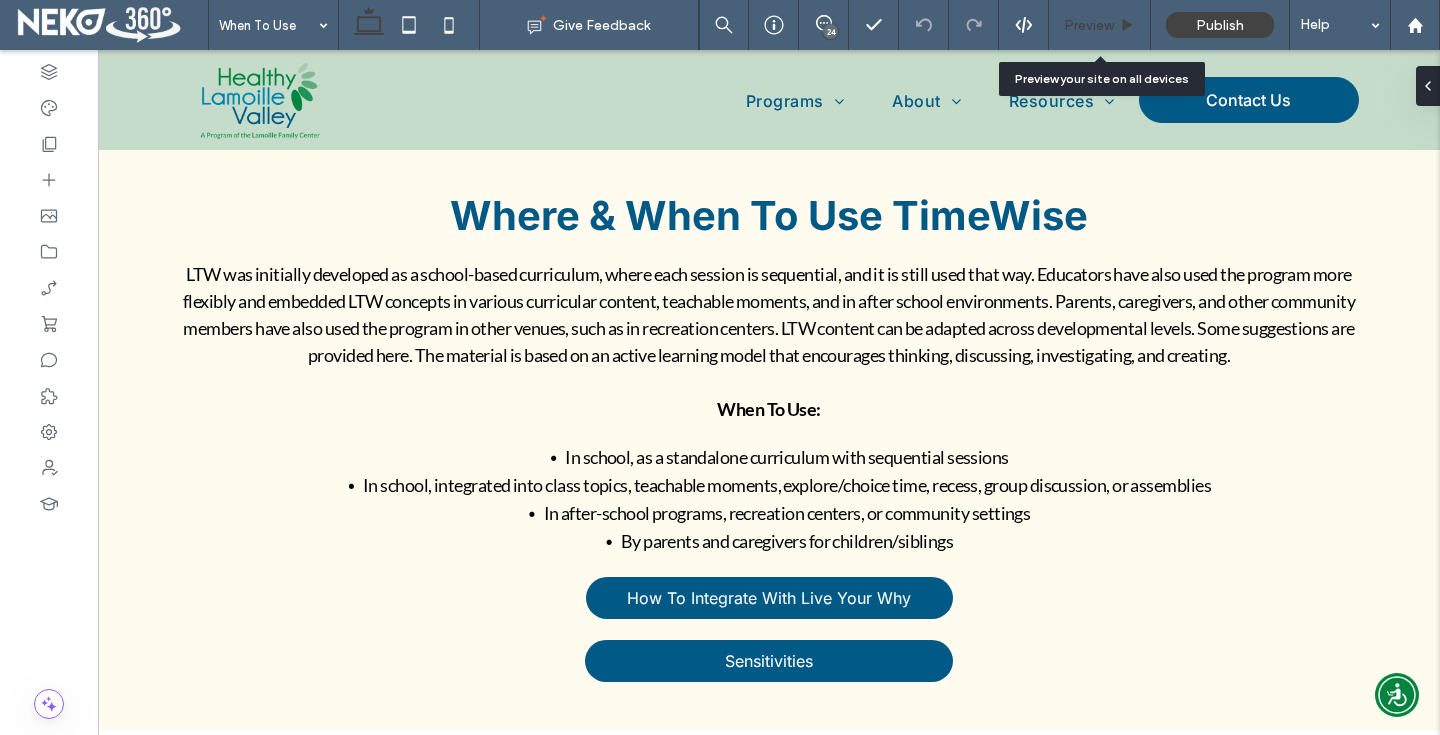 click on "Preview" at bounding box center (1089, 25) 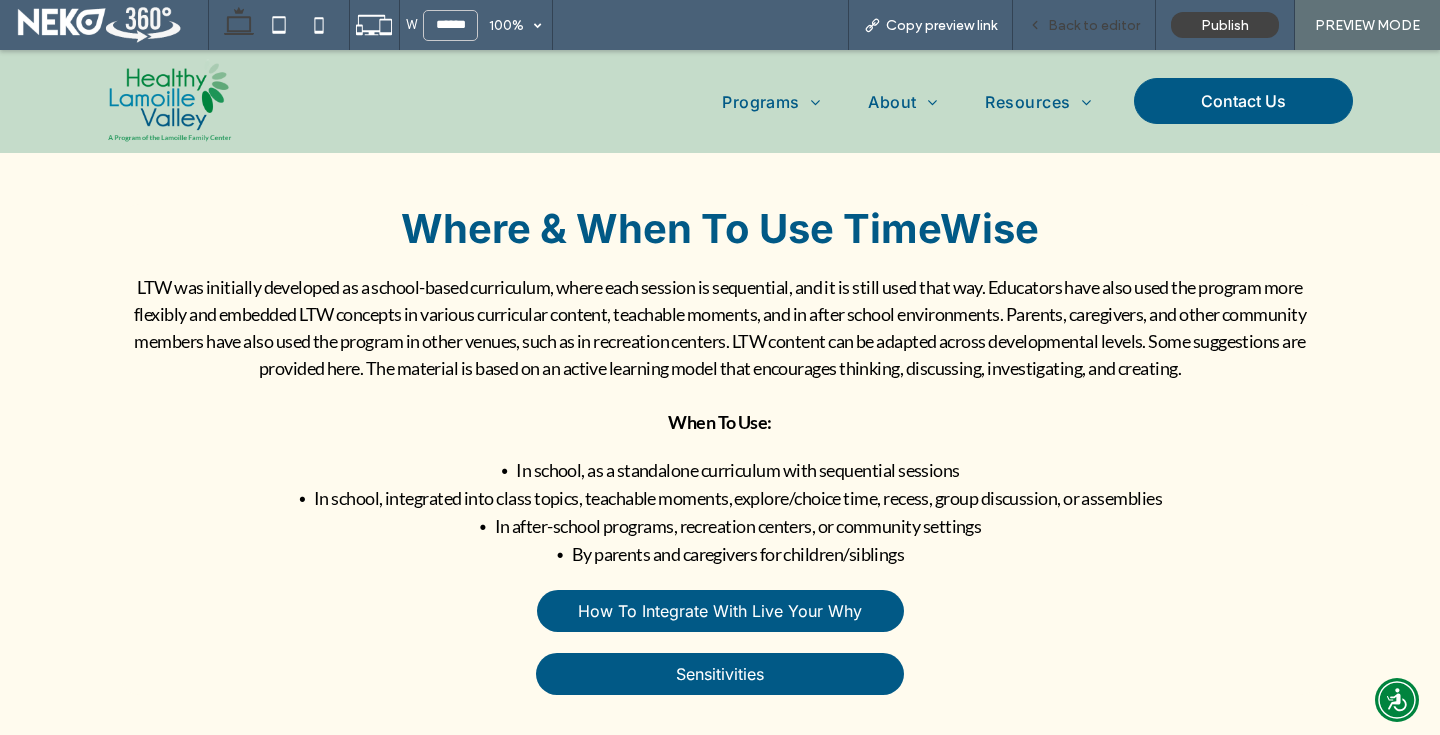 click on "Back to editor" at bounding box center [1094, 25] 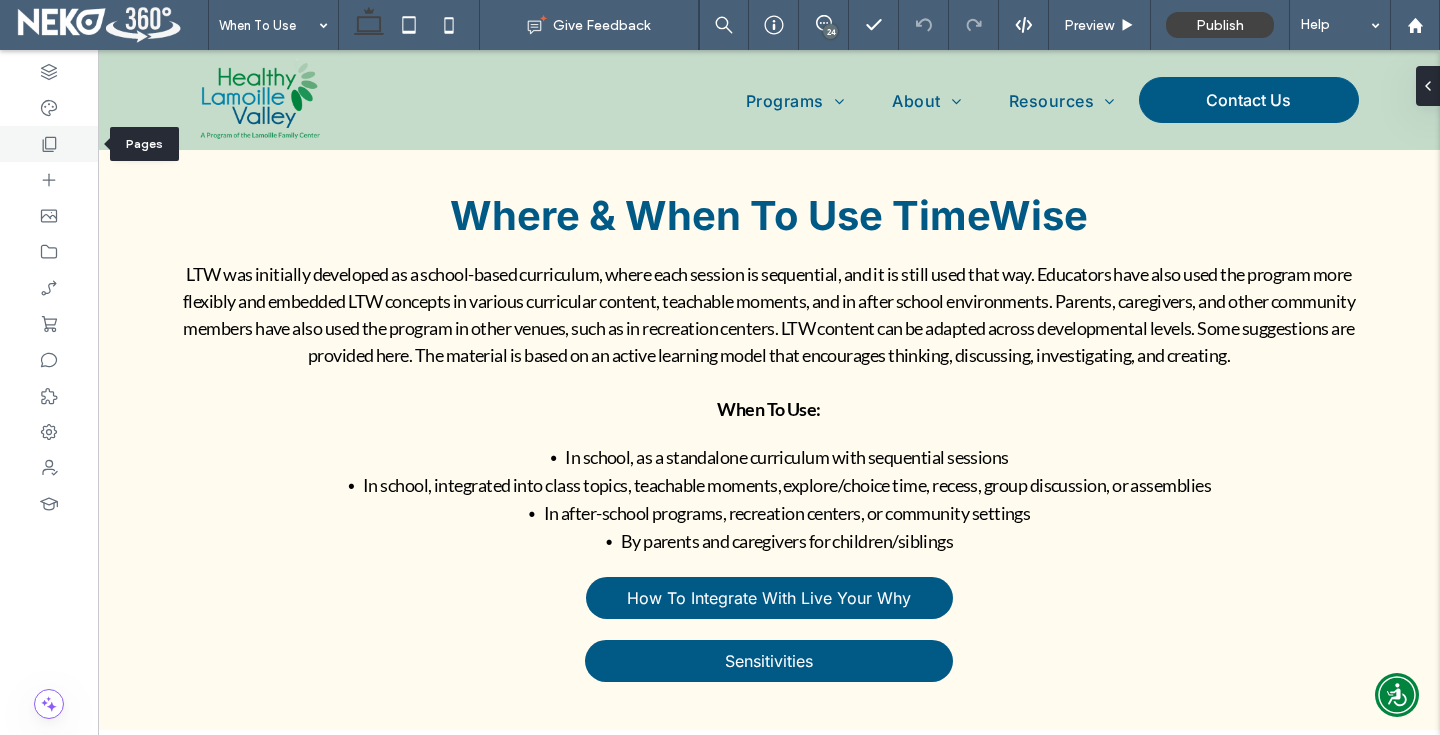 click at bounding box center (49, 144) 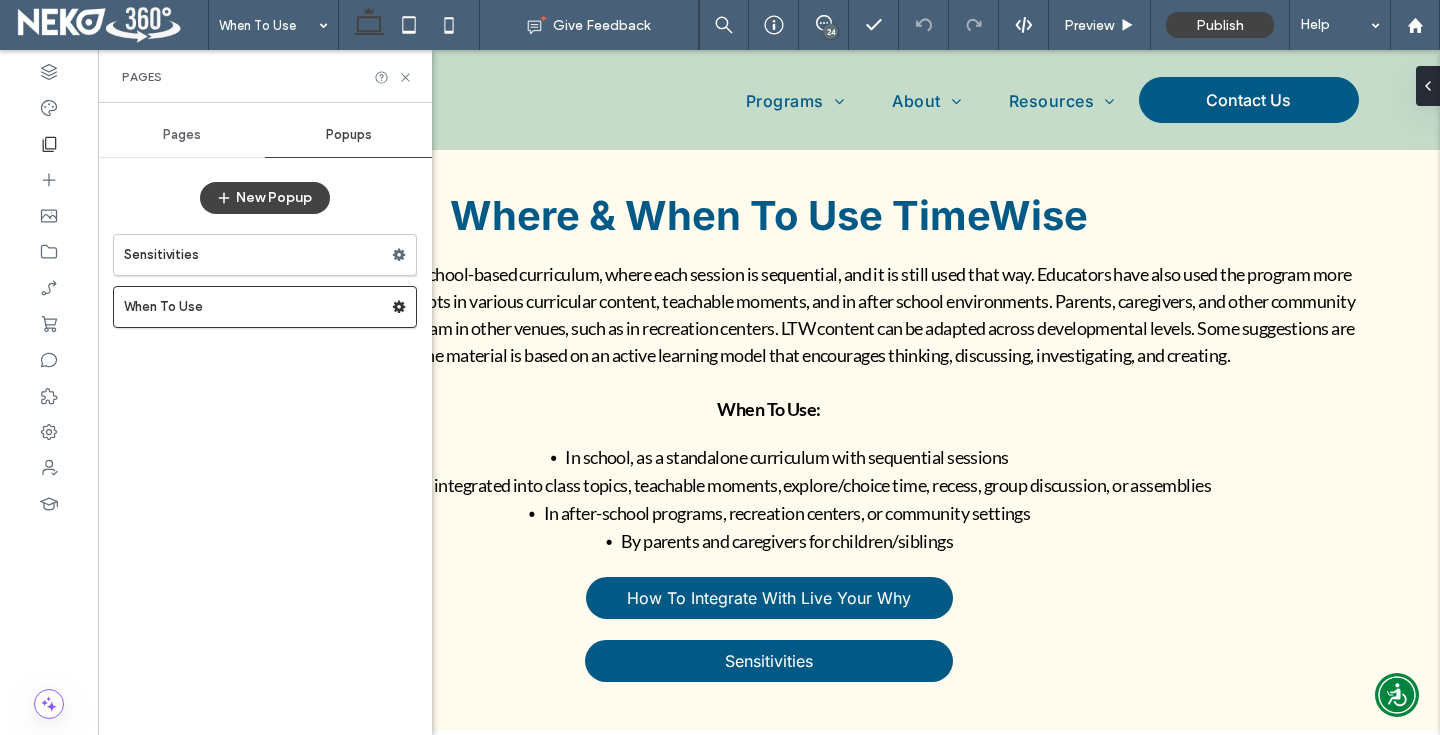 click on "Pages" at bounding box center [182, 135] 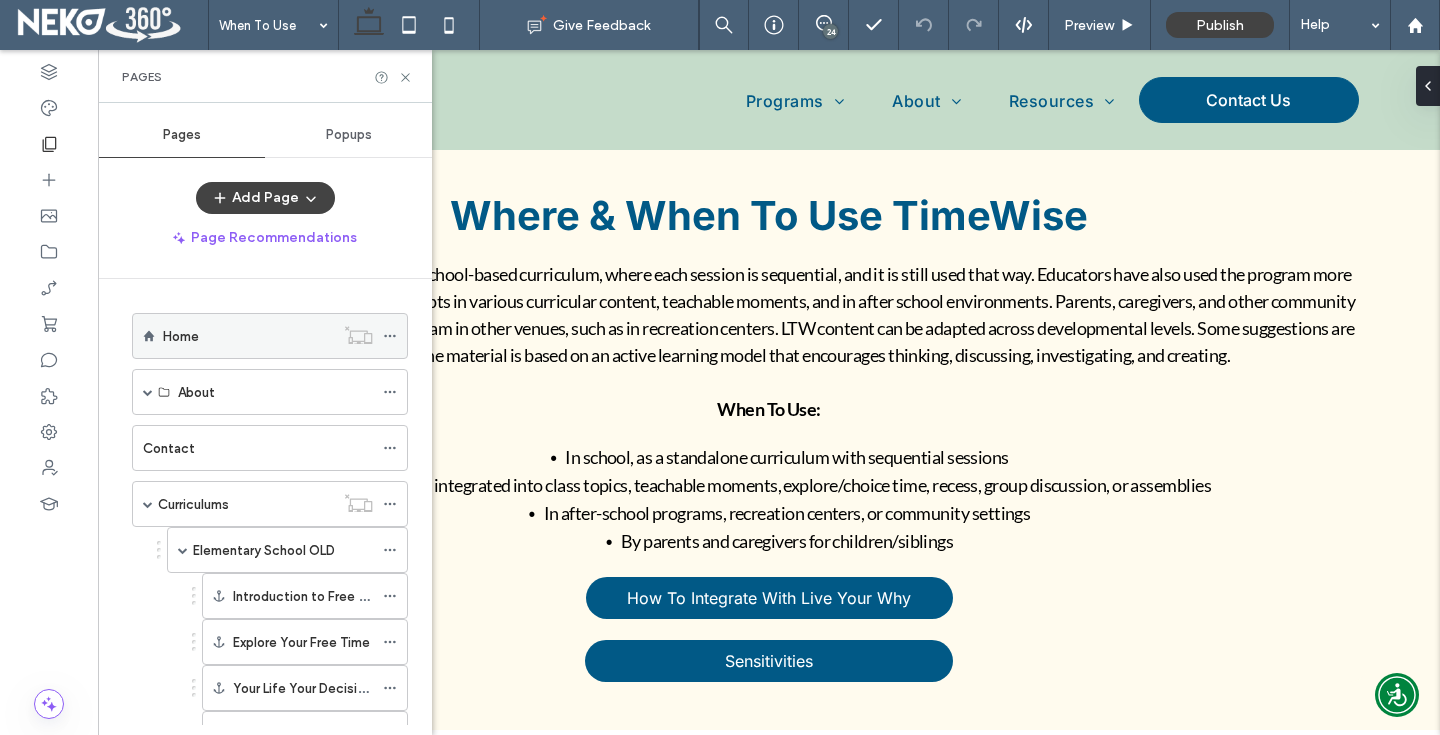 click on "Home" at bounding box center (181, 336) 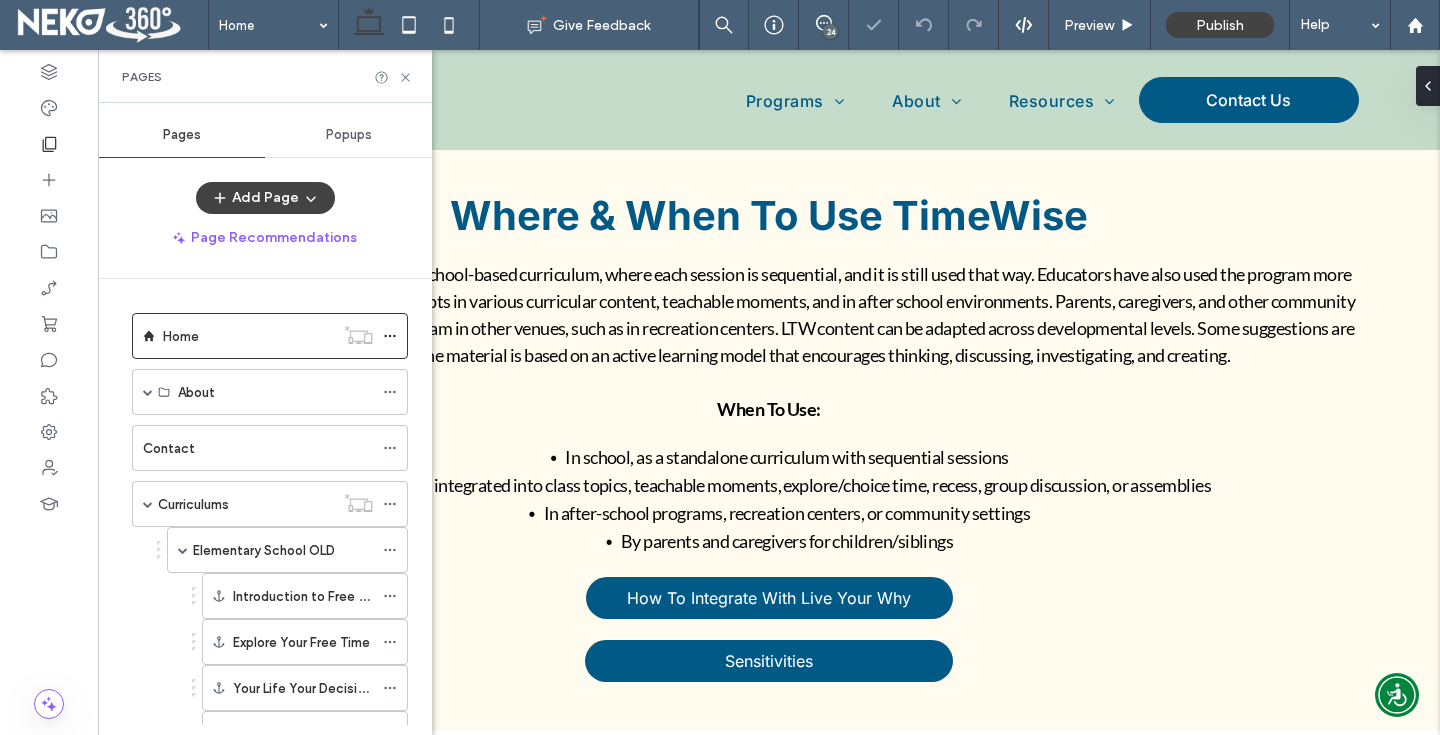 click on "Pages" at bounding box center [265, 76] 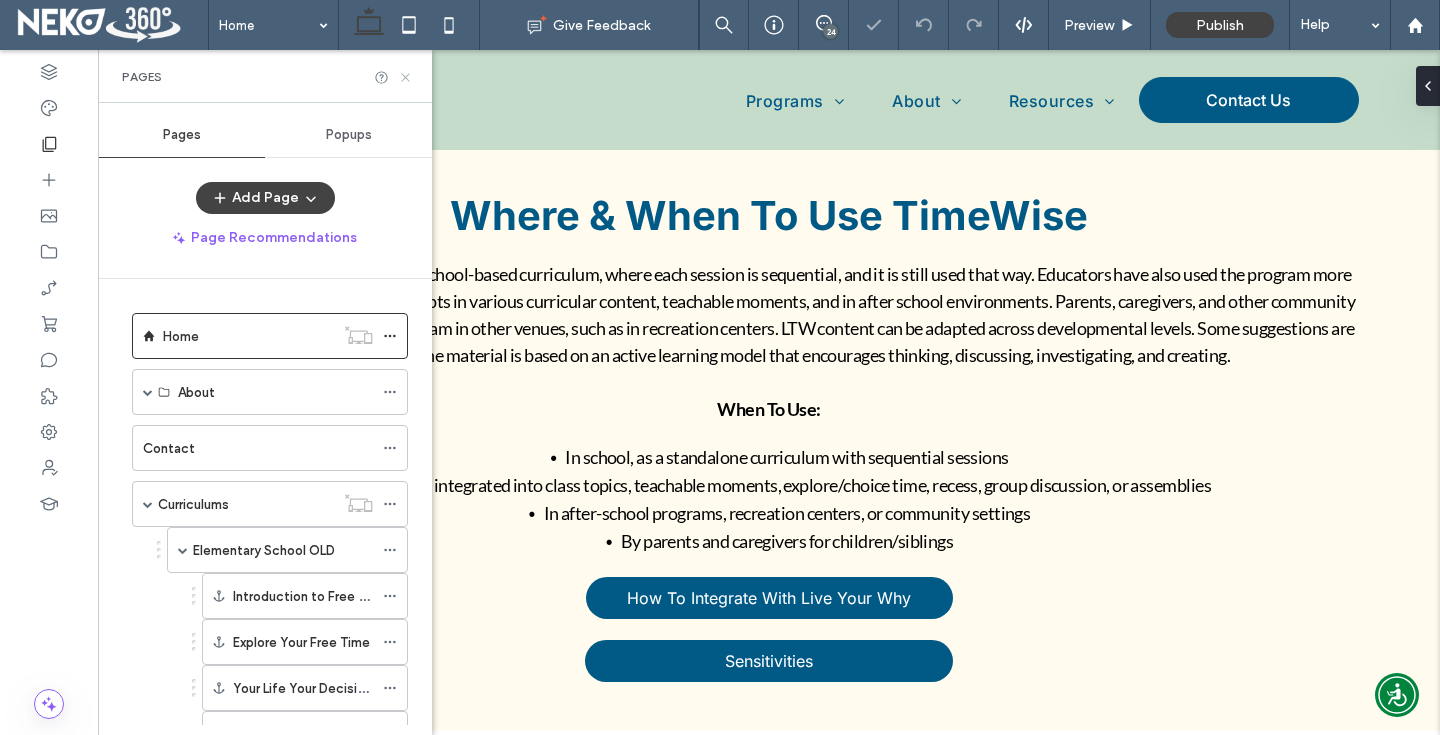 click 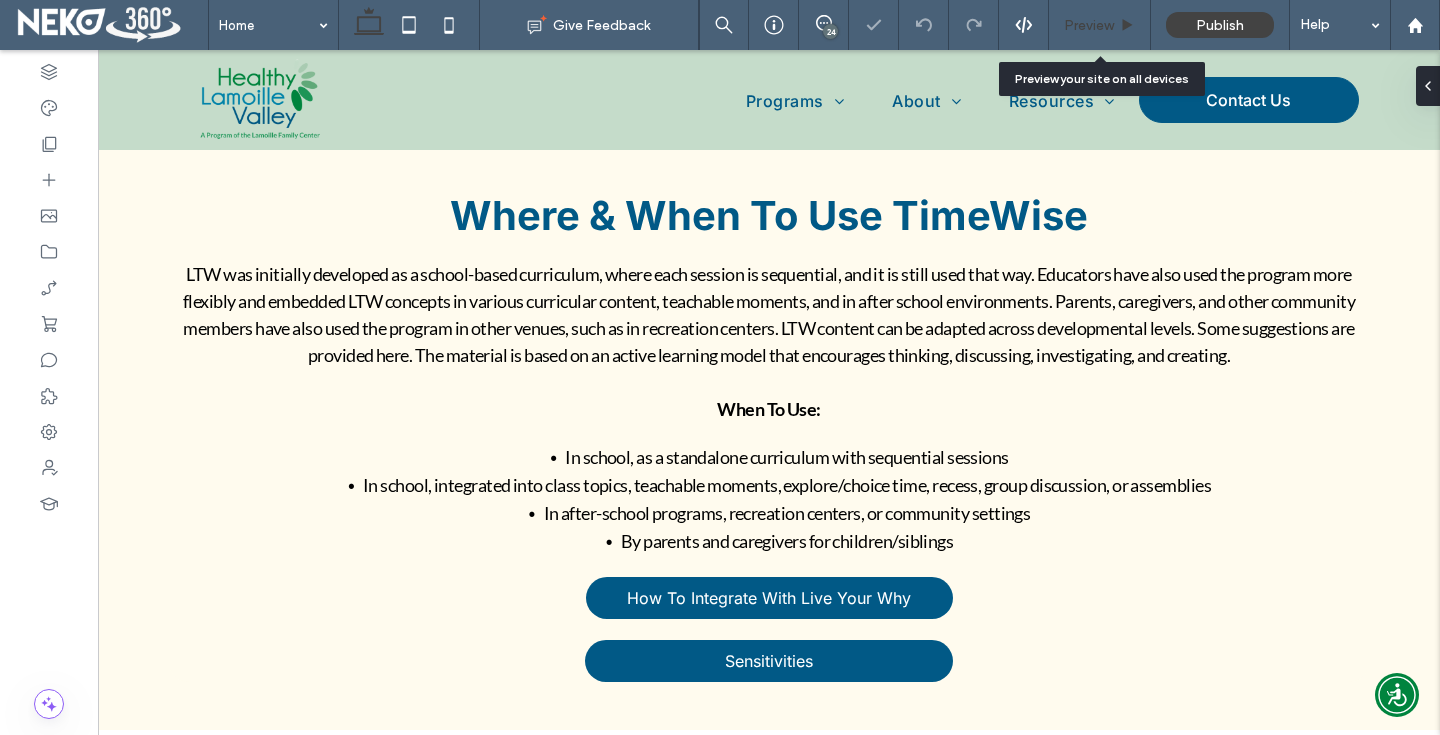 click on "Preview" at bounding box center [1100, 25] 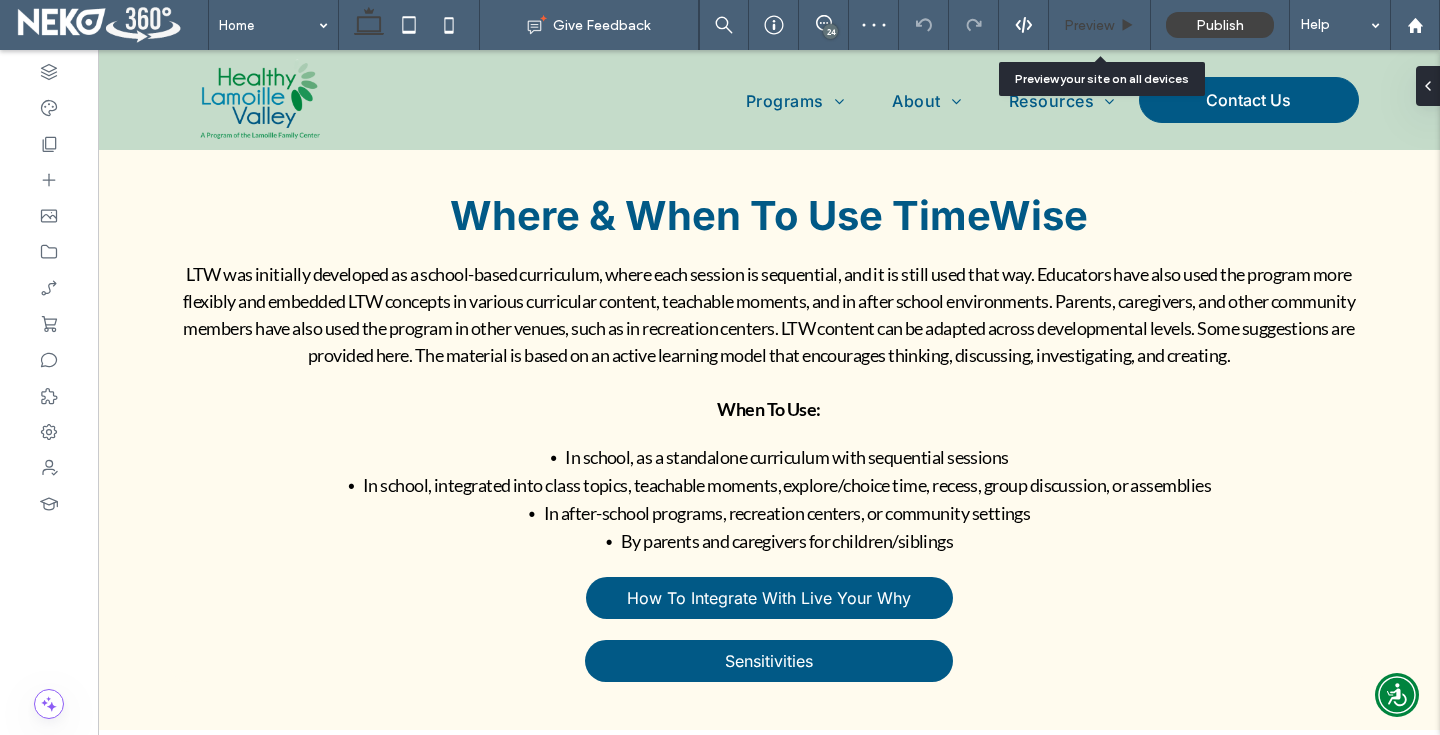 click on "Preview" at bounding box center [1089, 25] 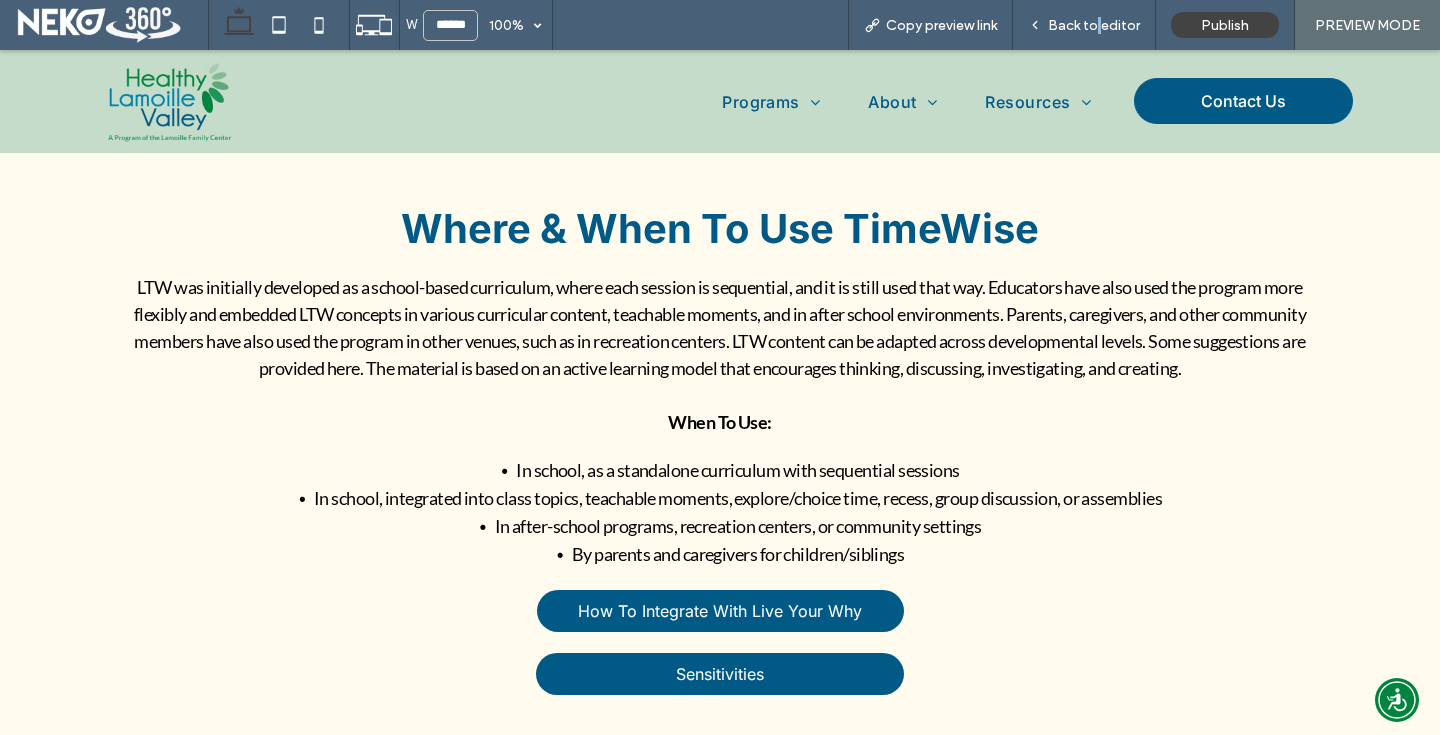click on "Back to editor" at bounding box center (1094, 25) 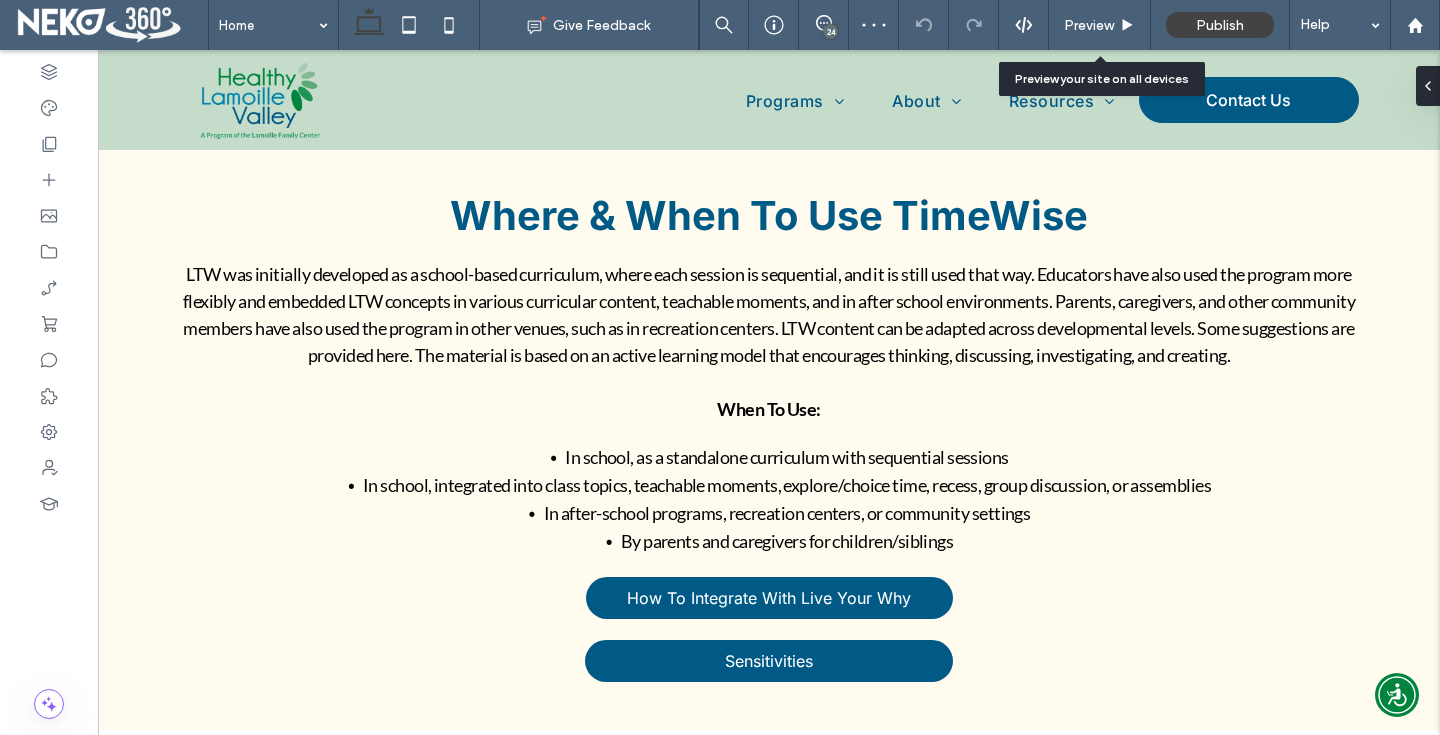 click on "Preview" at bounding box center (1089, 25) 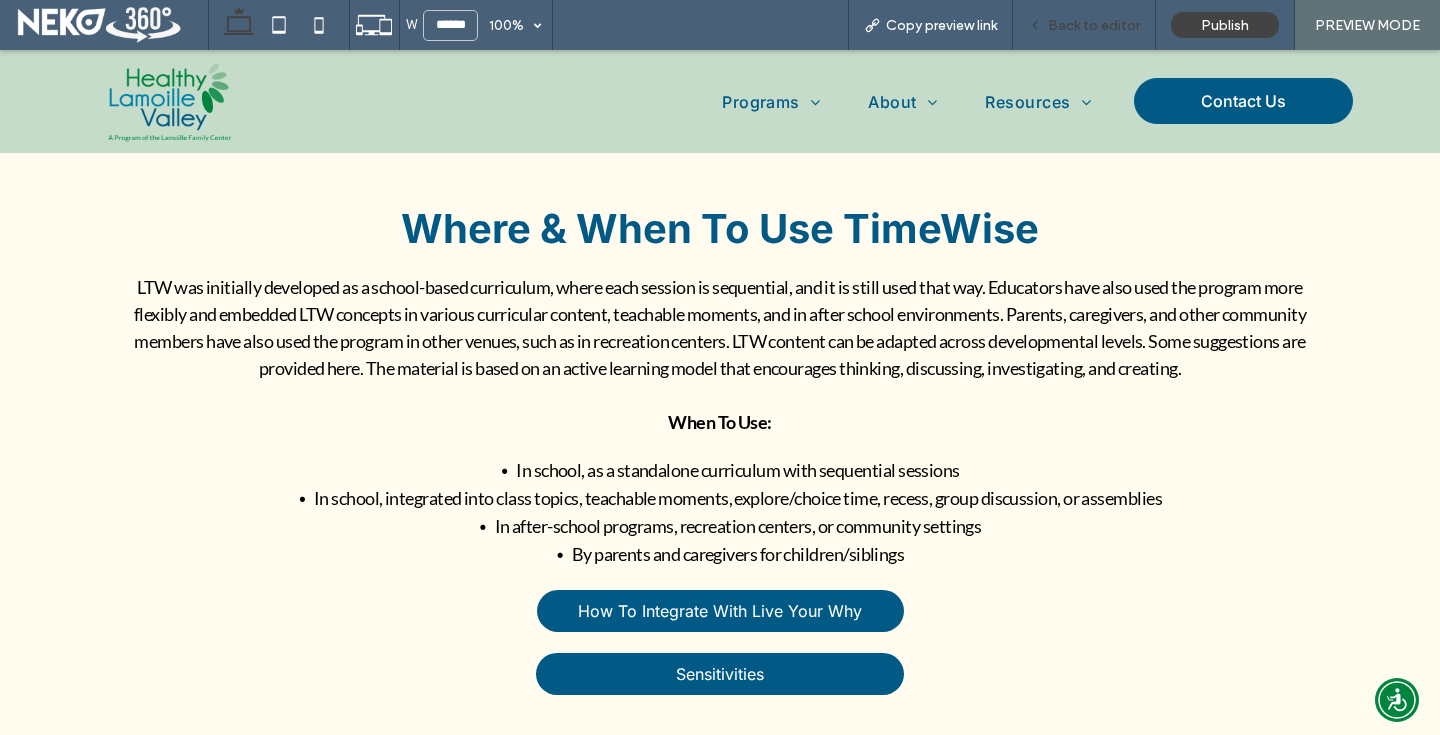 click on "Back to editor" at bounding box center (1084, 25) 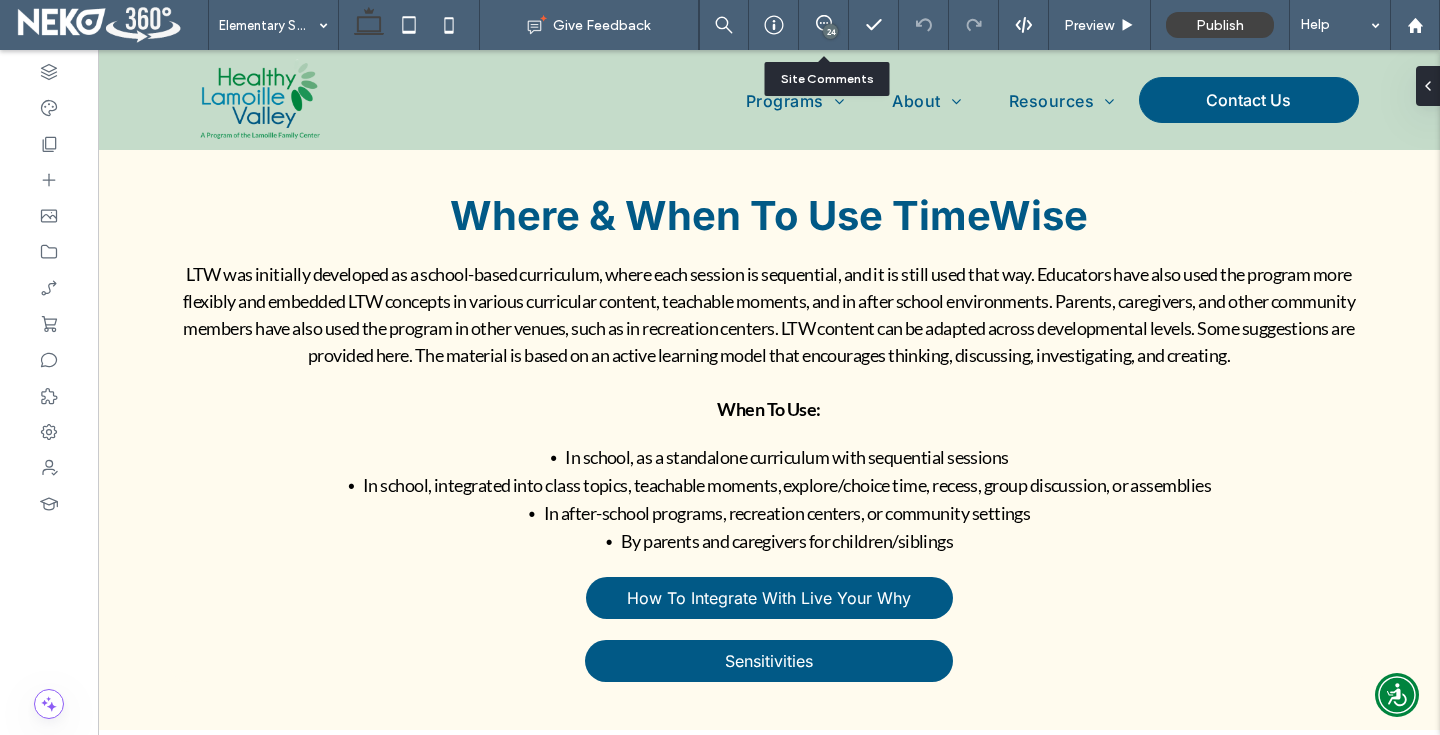 click on "24" at bounding box center [824, 25] 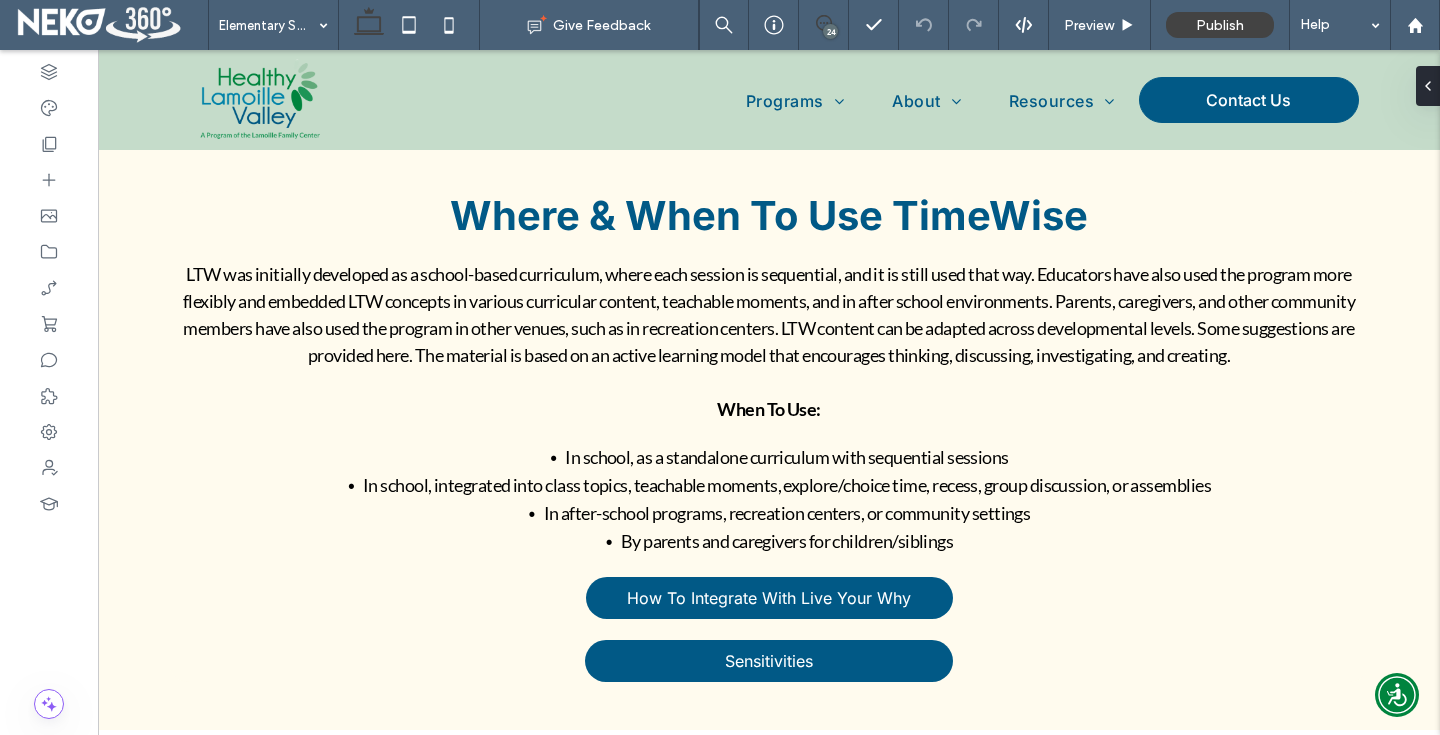 click 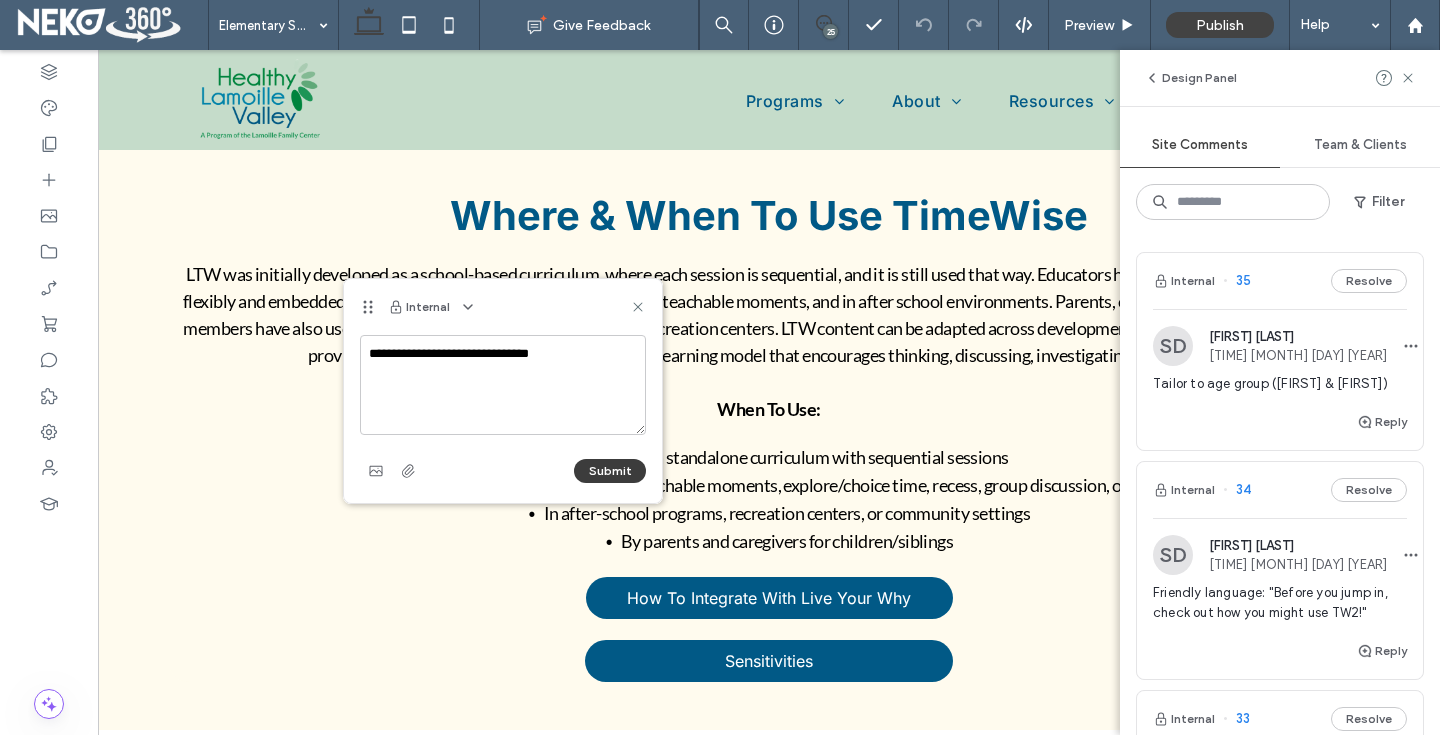 type on "**********" 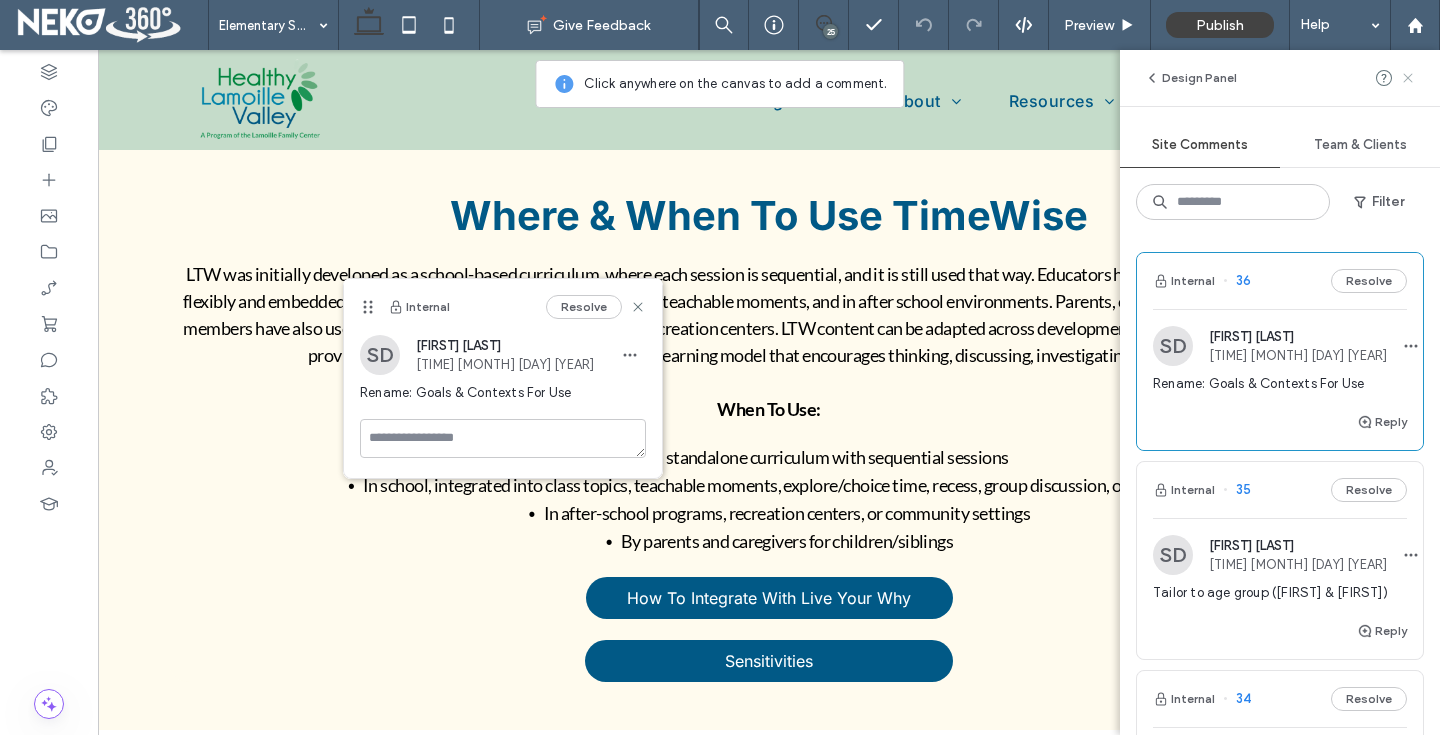 click 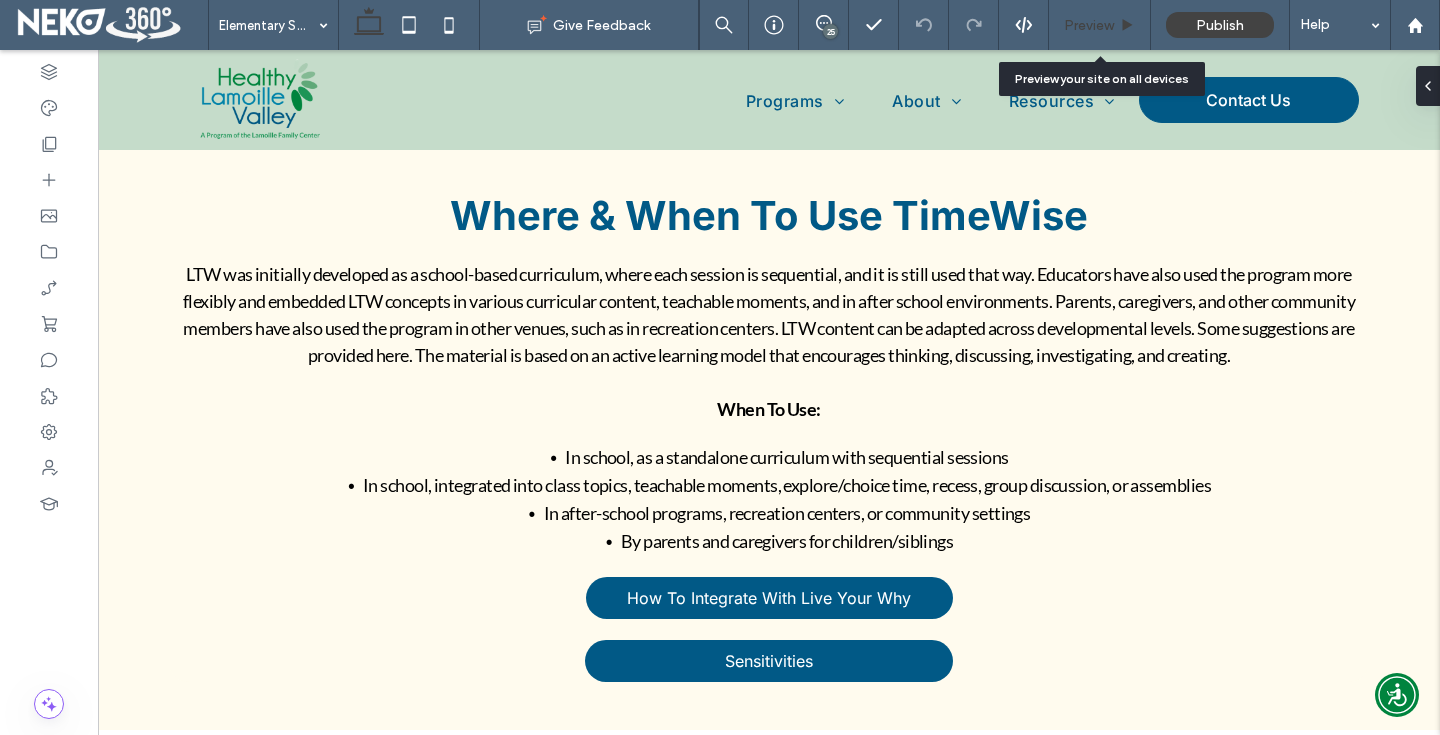 click on "Preview" at bounding box center [1100, 25] 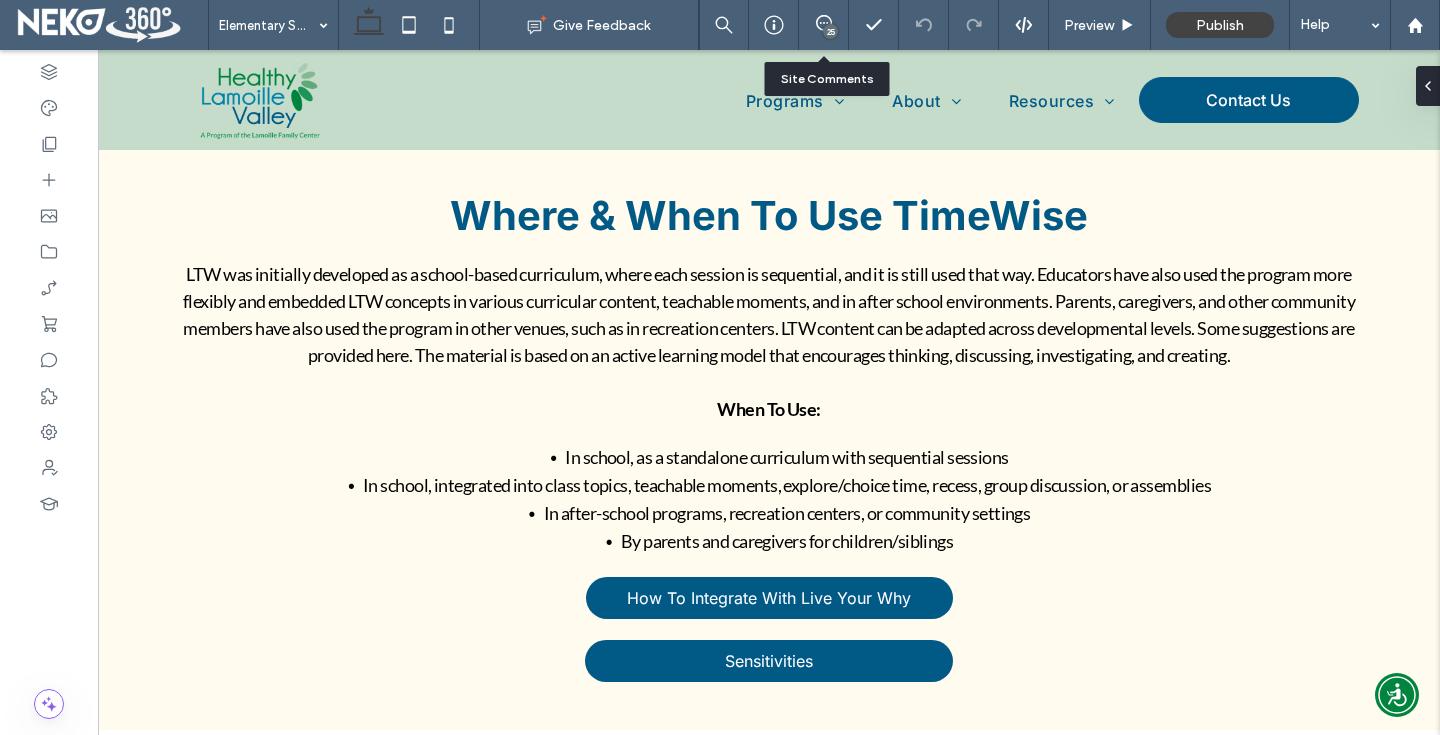 click on "25" at bounding box center (824, 25) 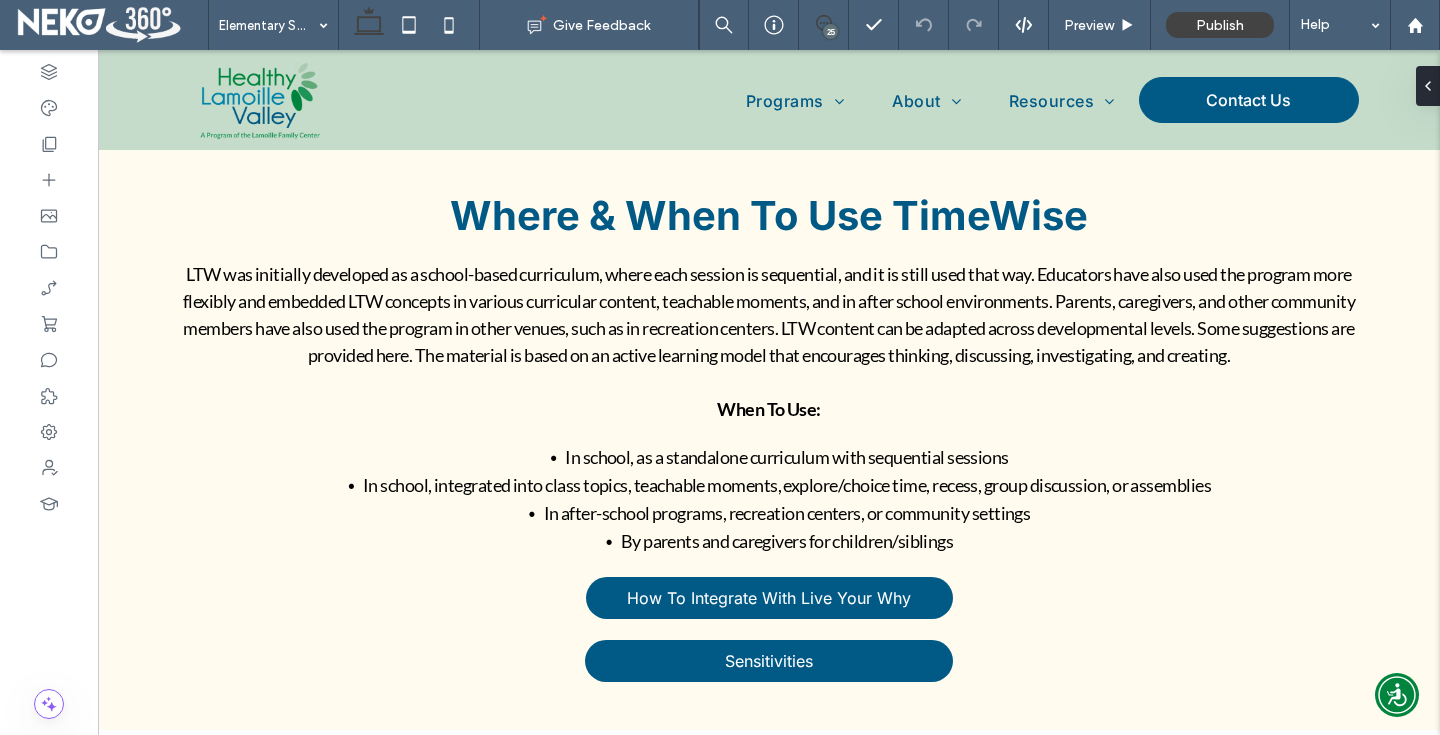 click 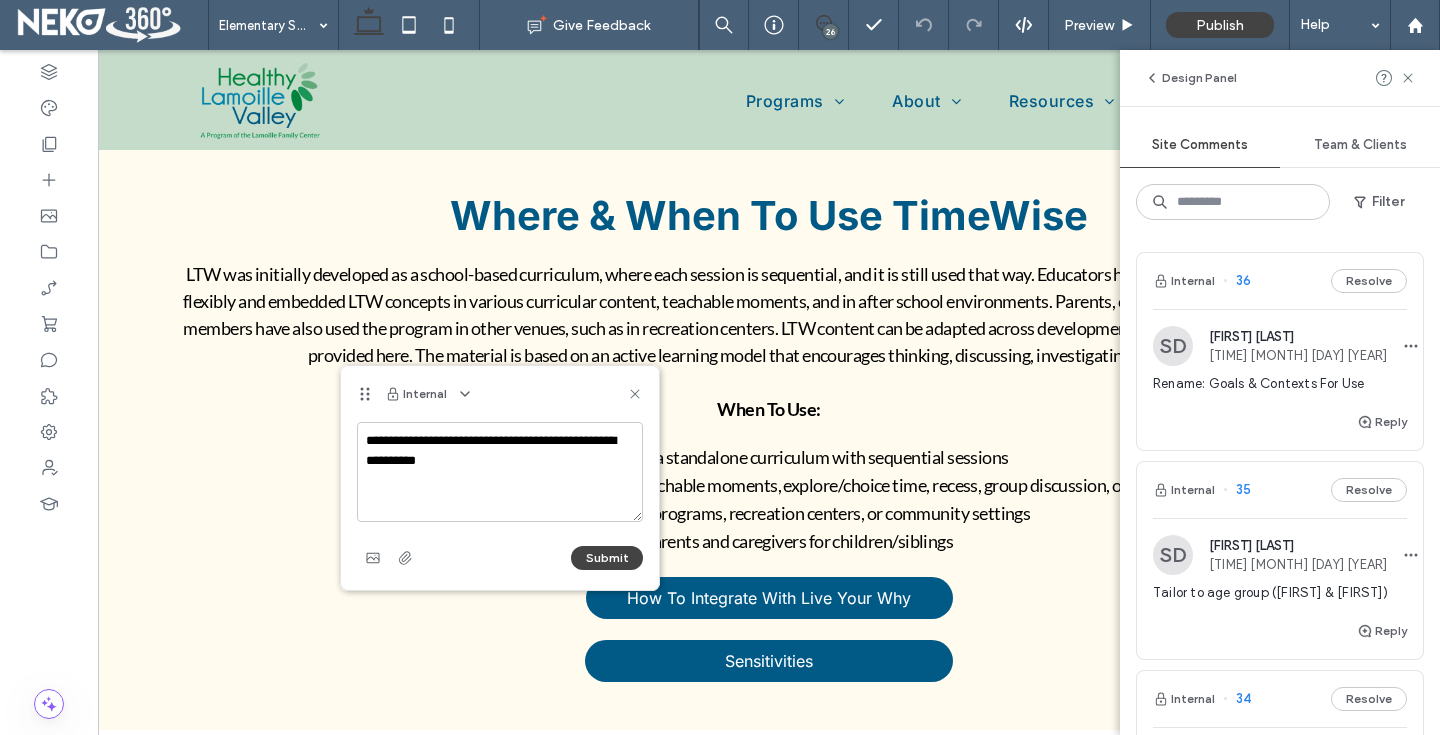 click on "**********" at bounding box center [500, 472] 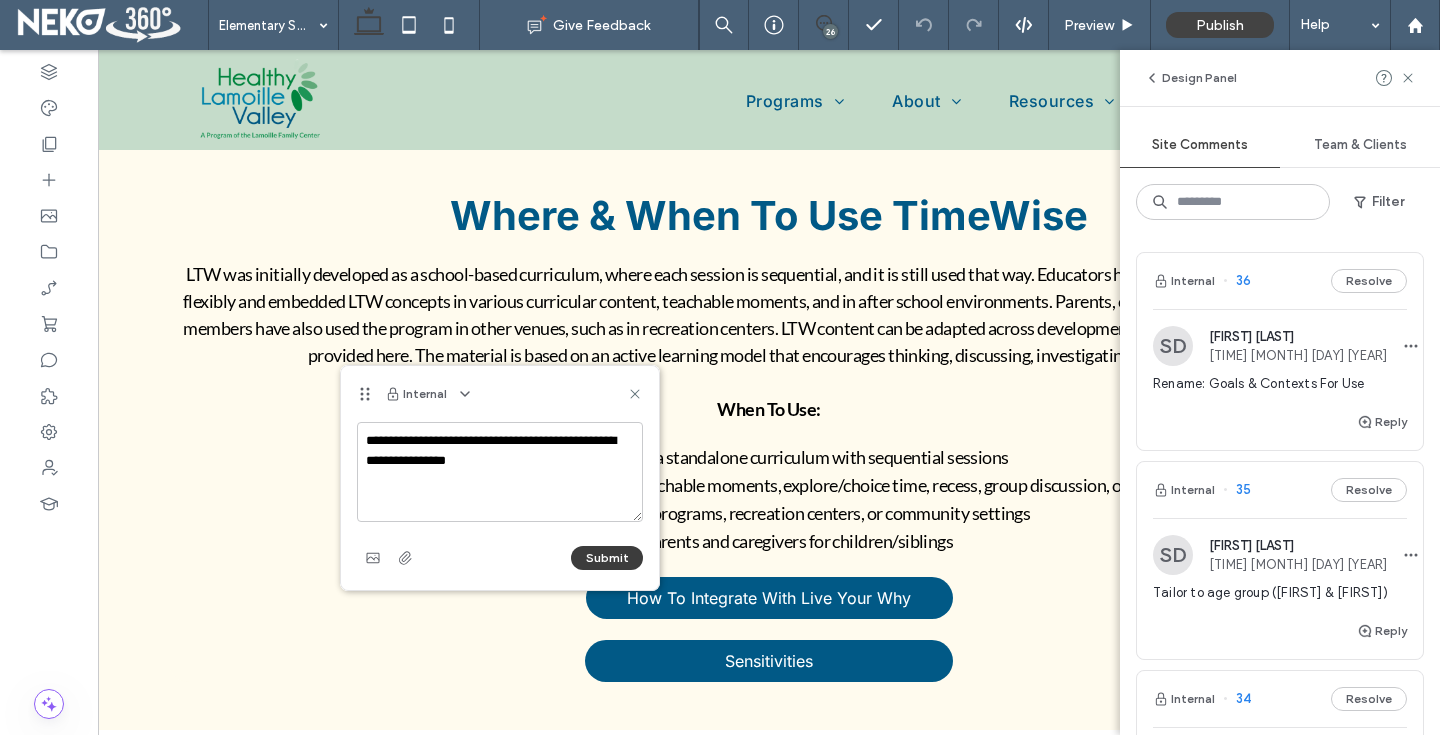 type on "**********" 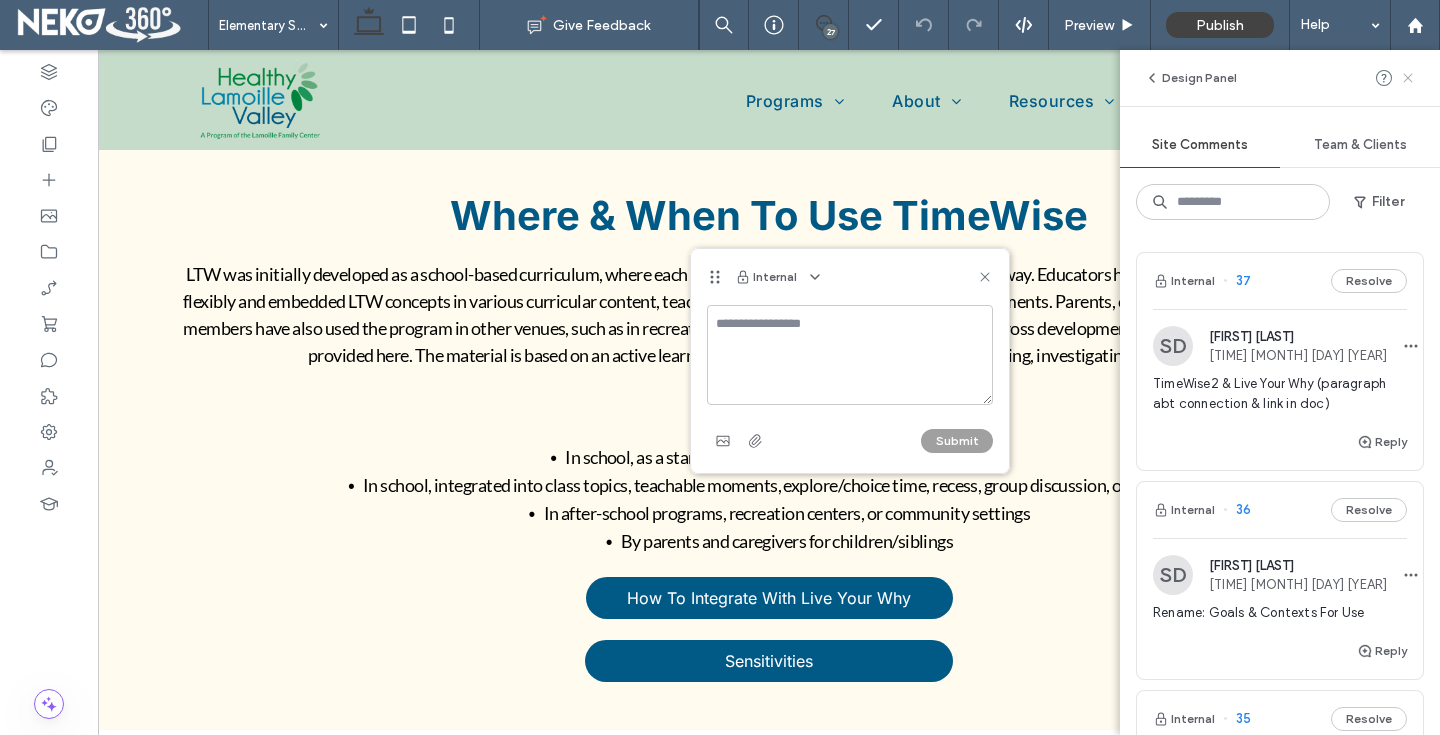 click 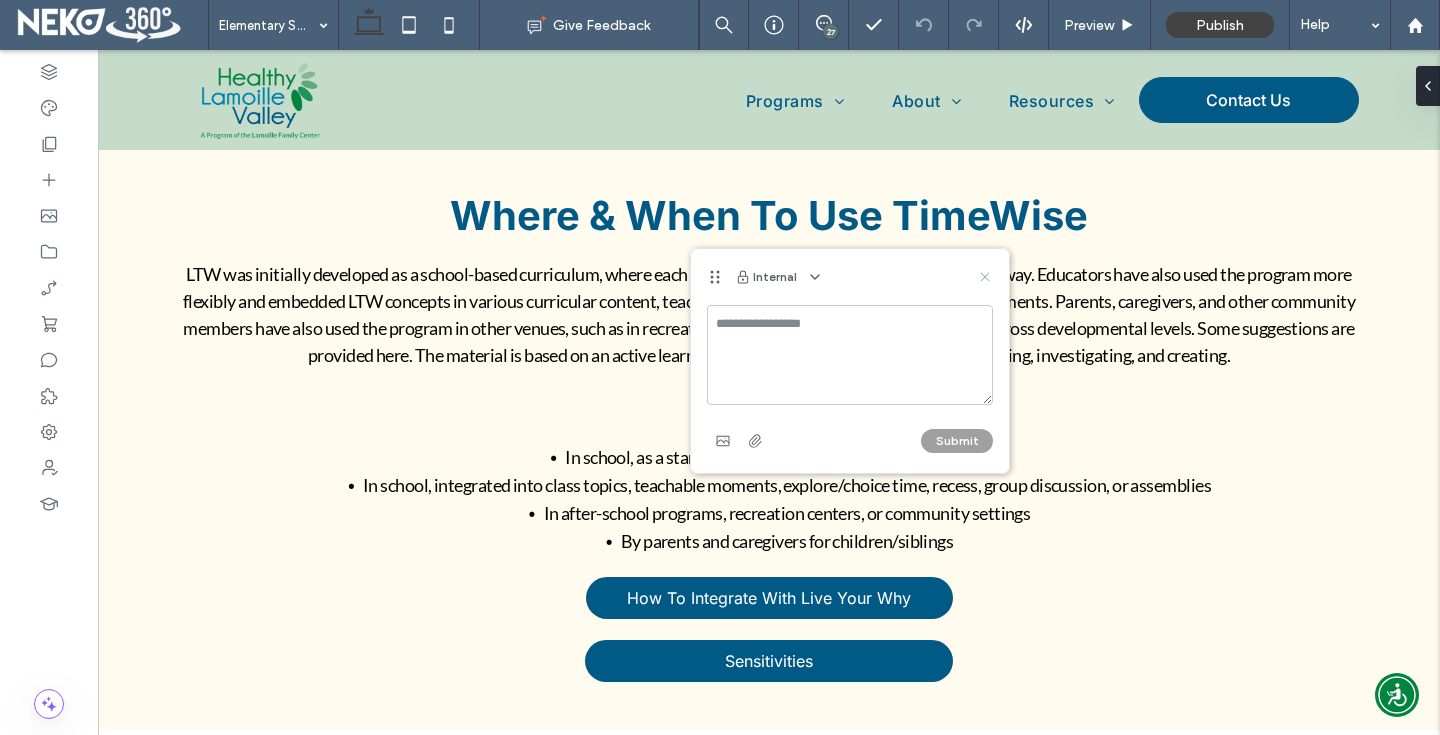 click 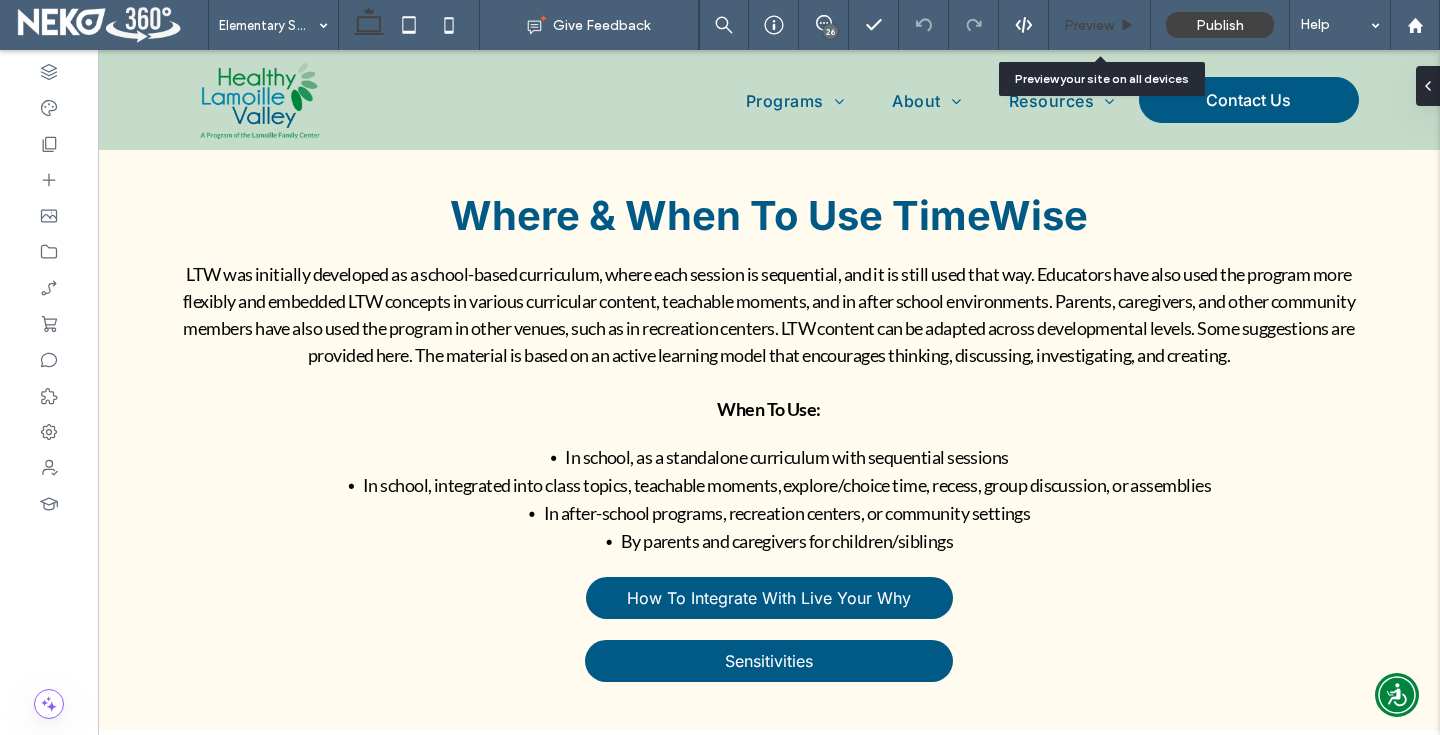 click on "Preview" at bounding box center [1089, 25] 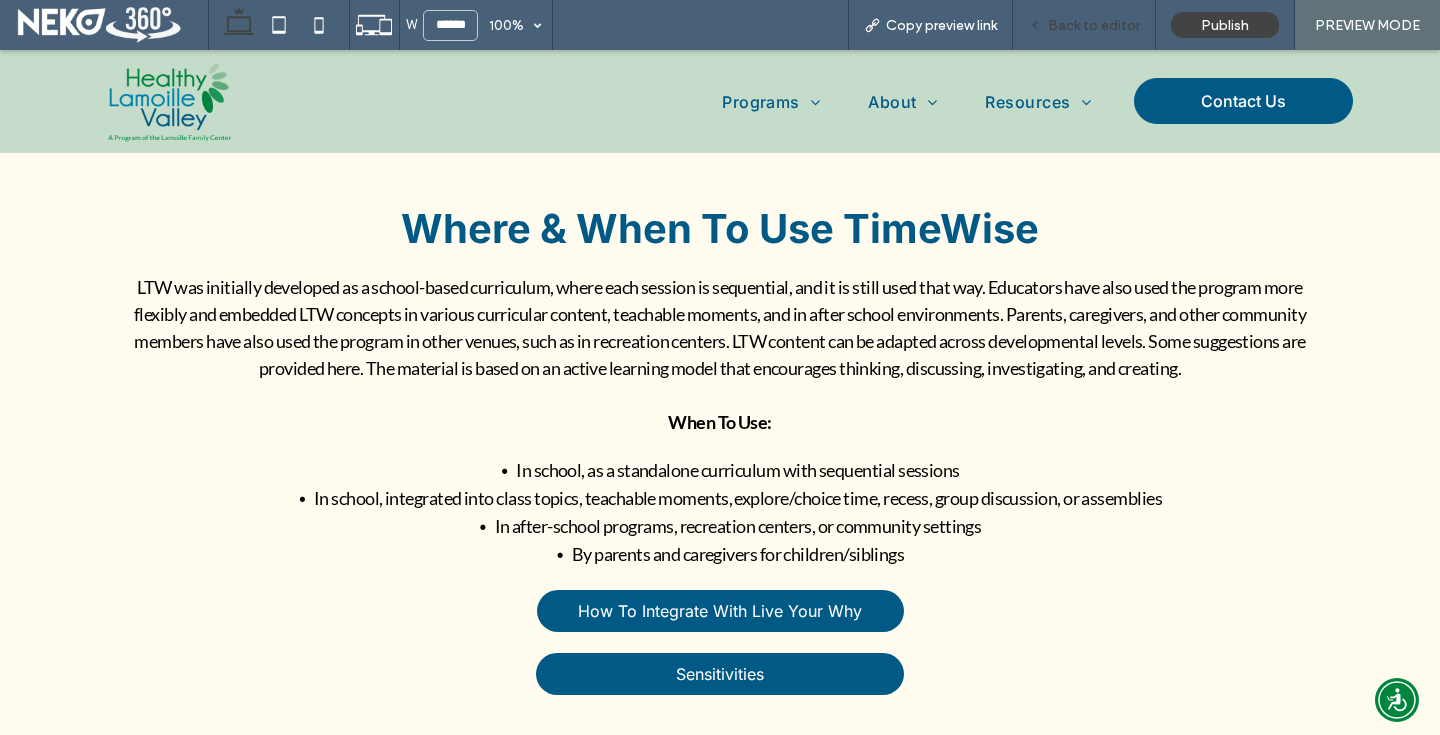 click on "Back to editor" at bounding box center (1094, 25) 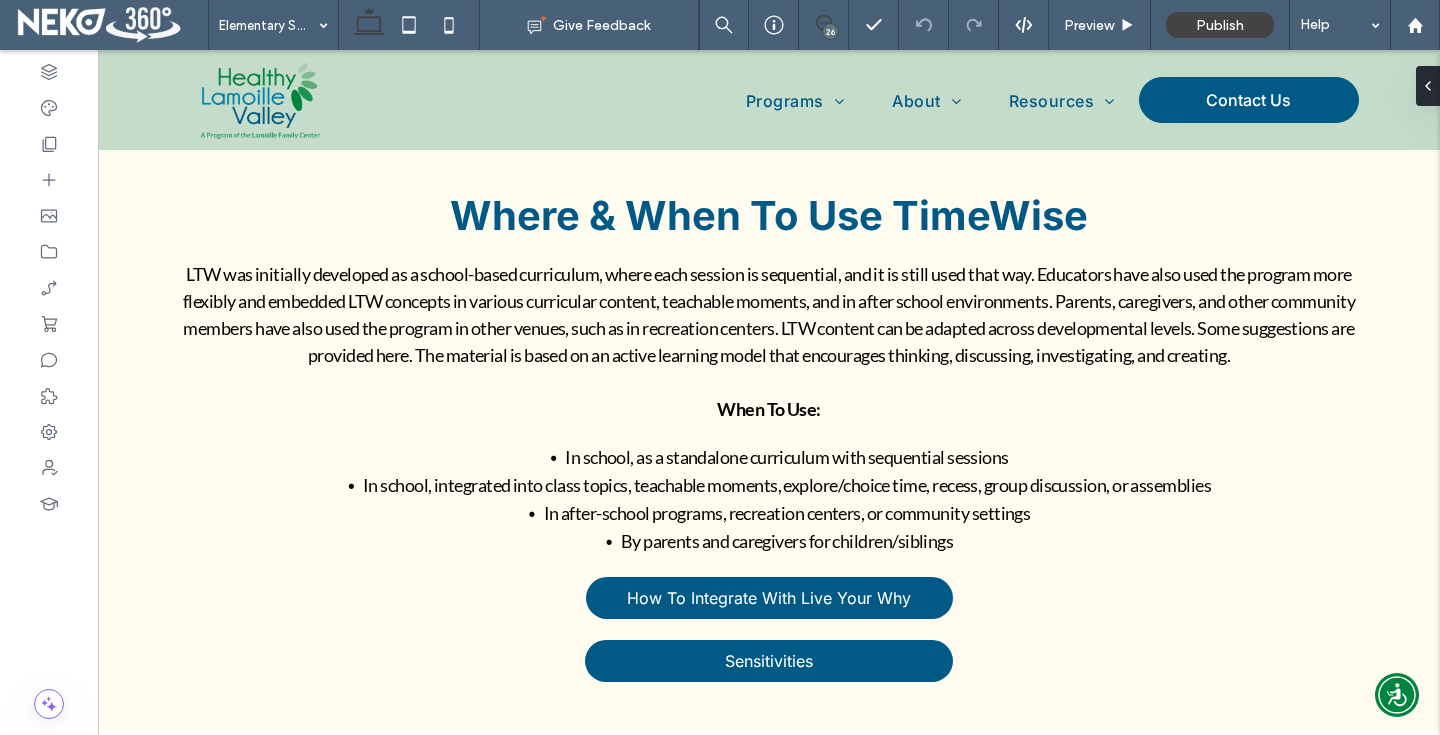 click 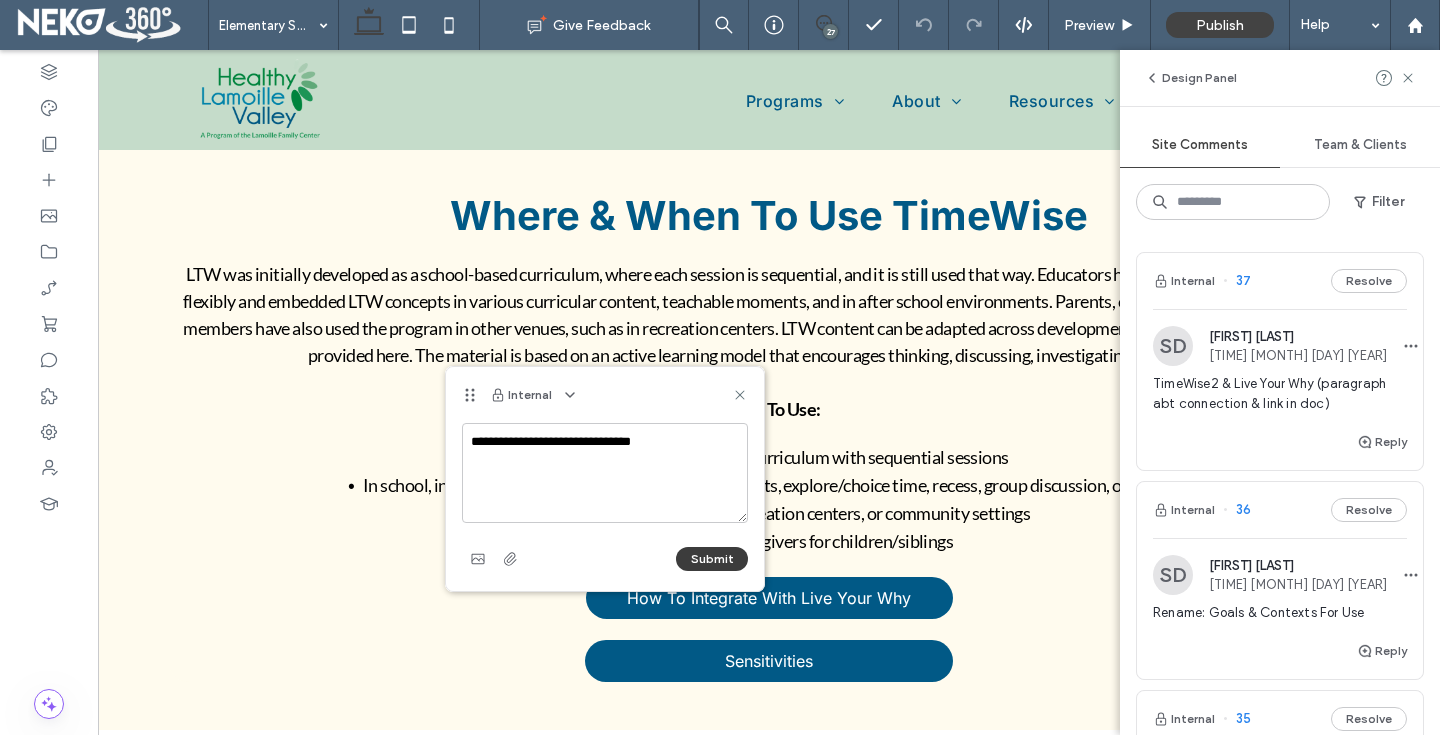 type on "**********" 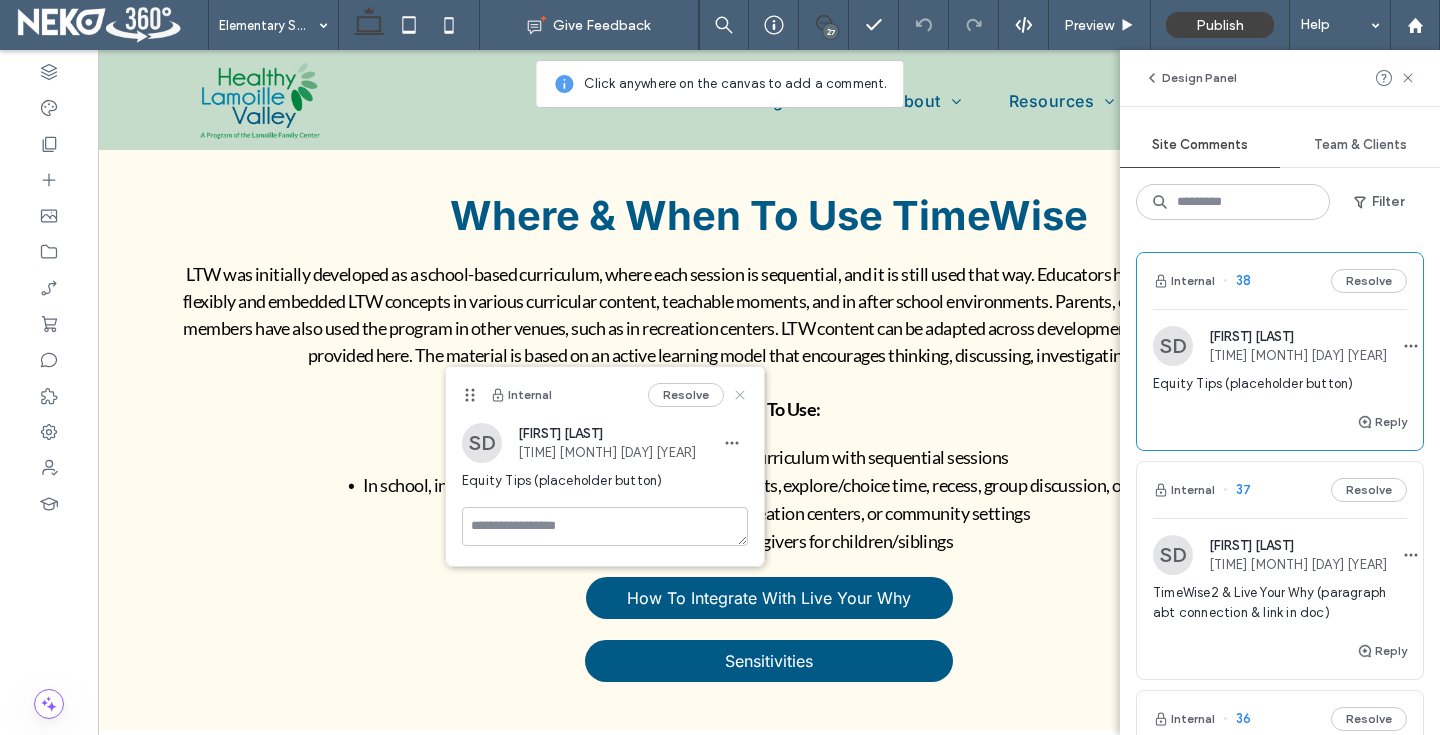 click 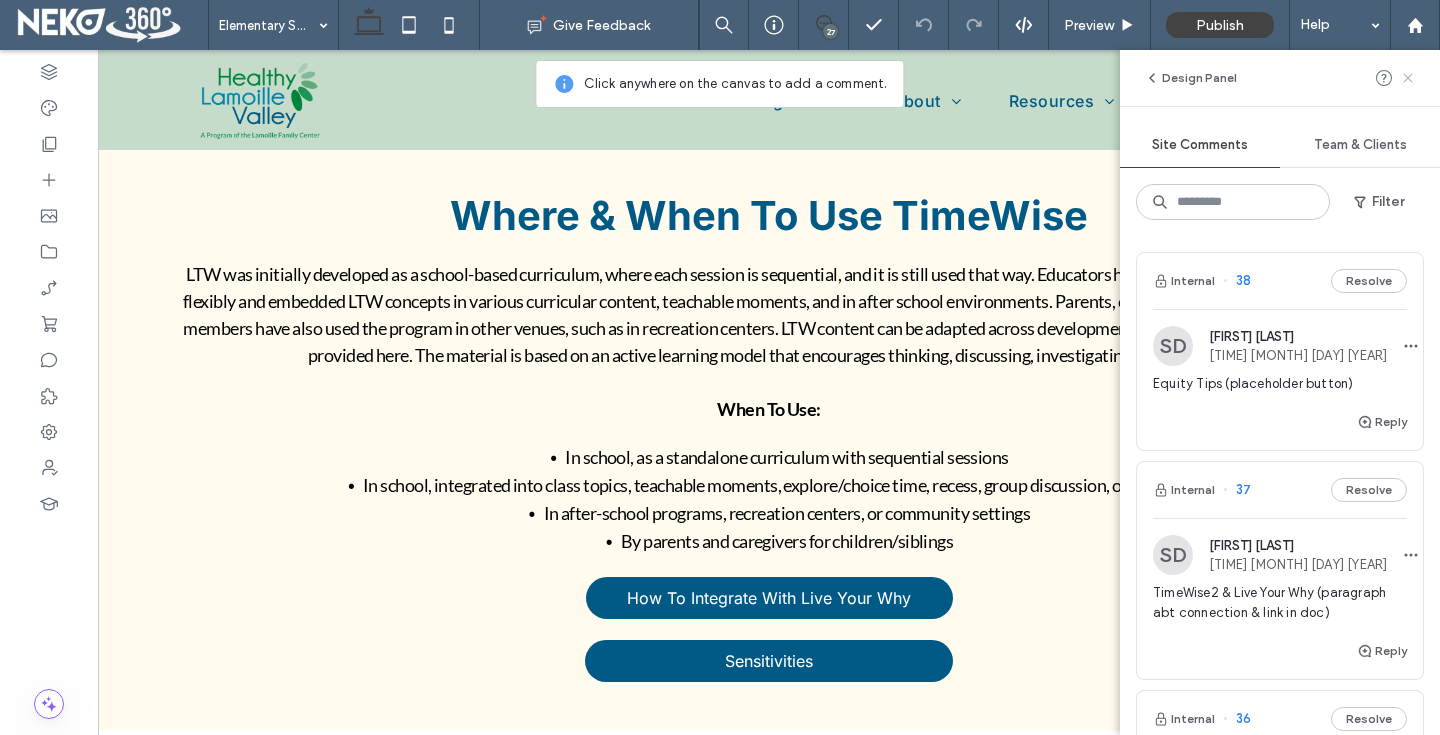 click 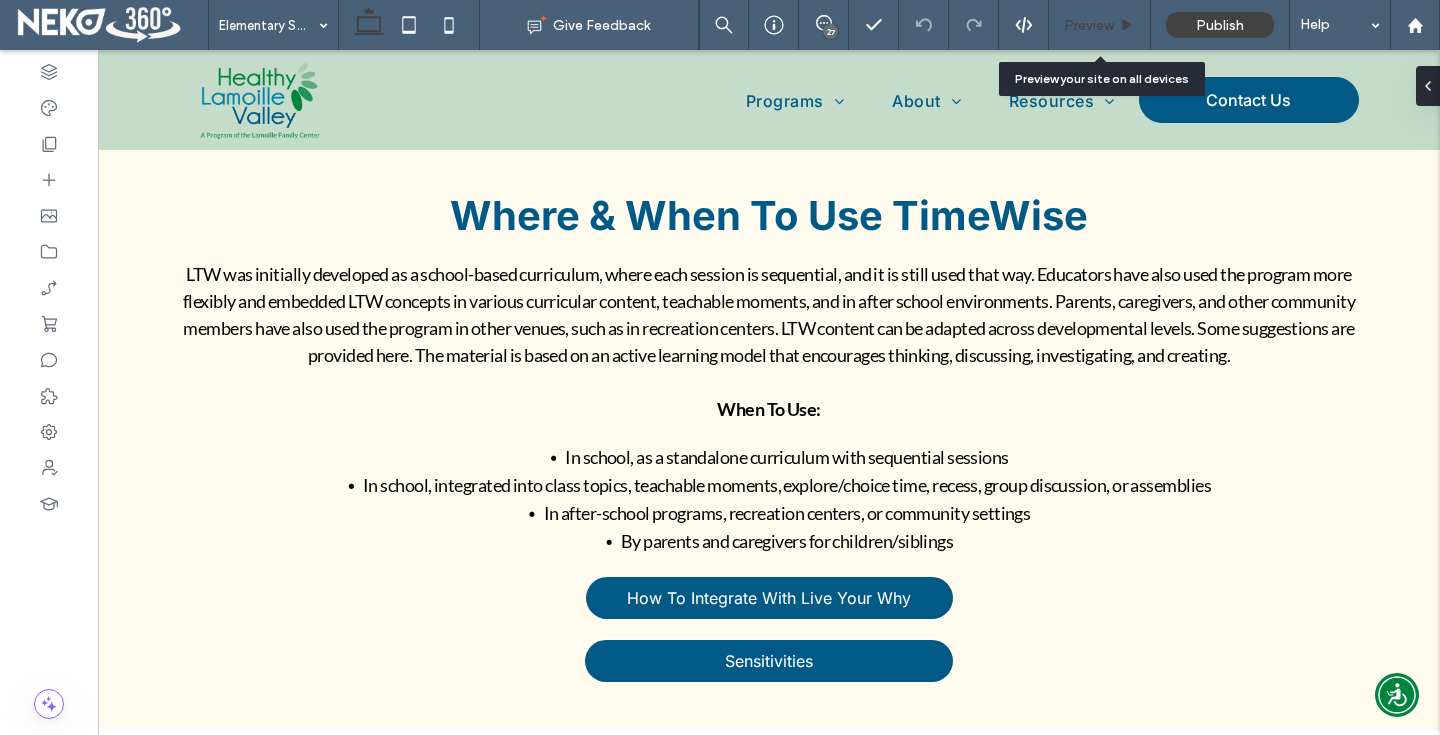click on "Preview" at bounding box center (1089, 25) 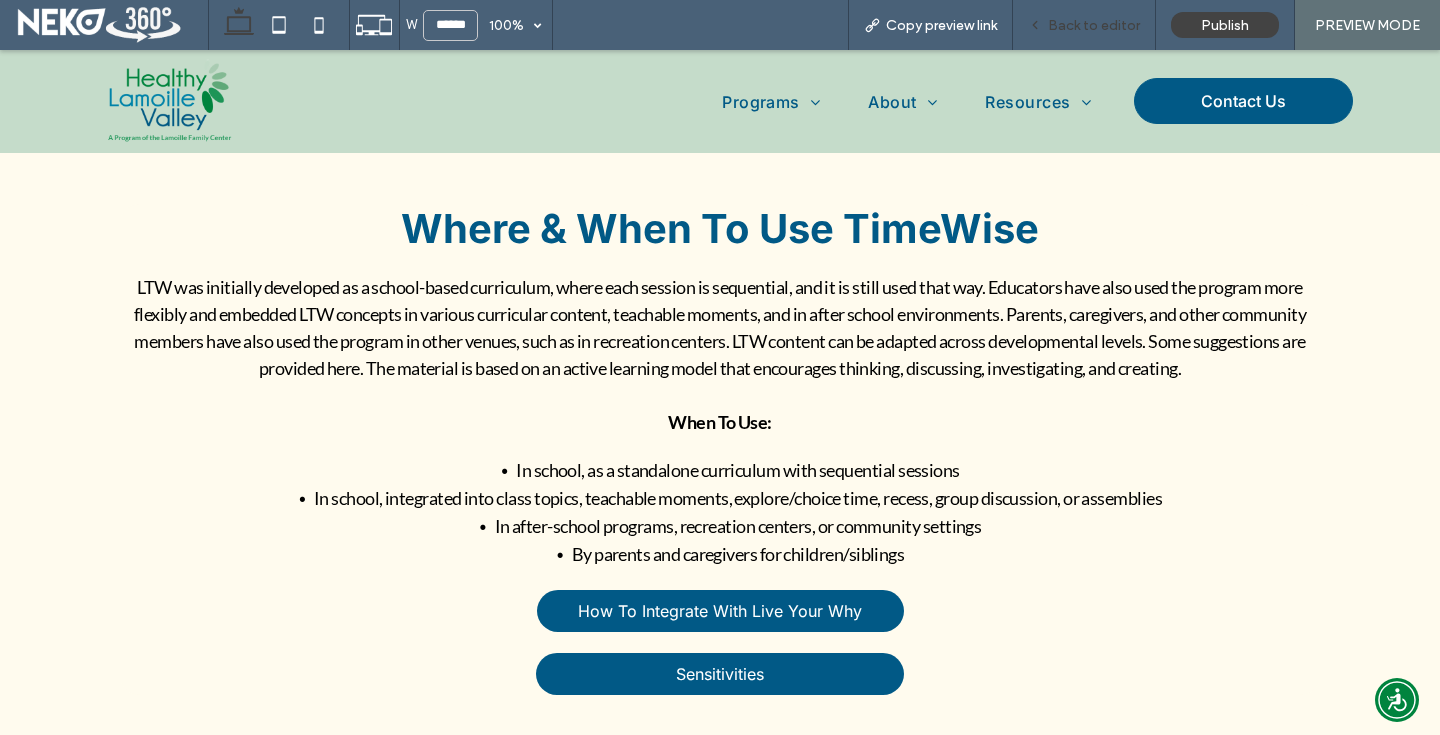 click on "Back to editor" at bounding box center (1094, 25) 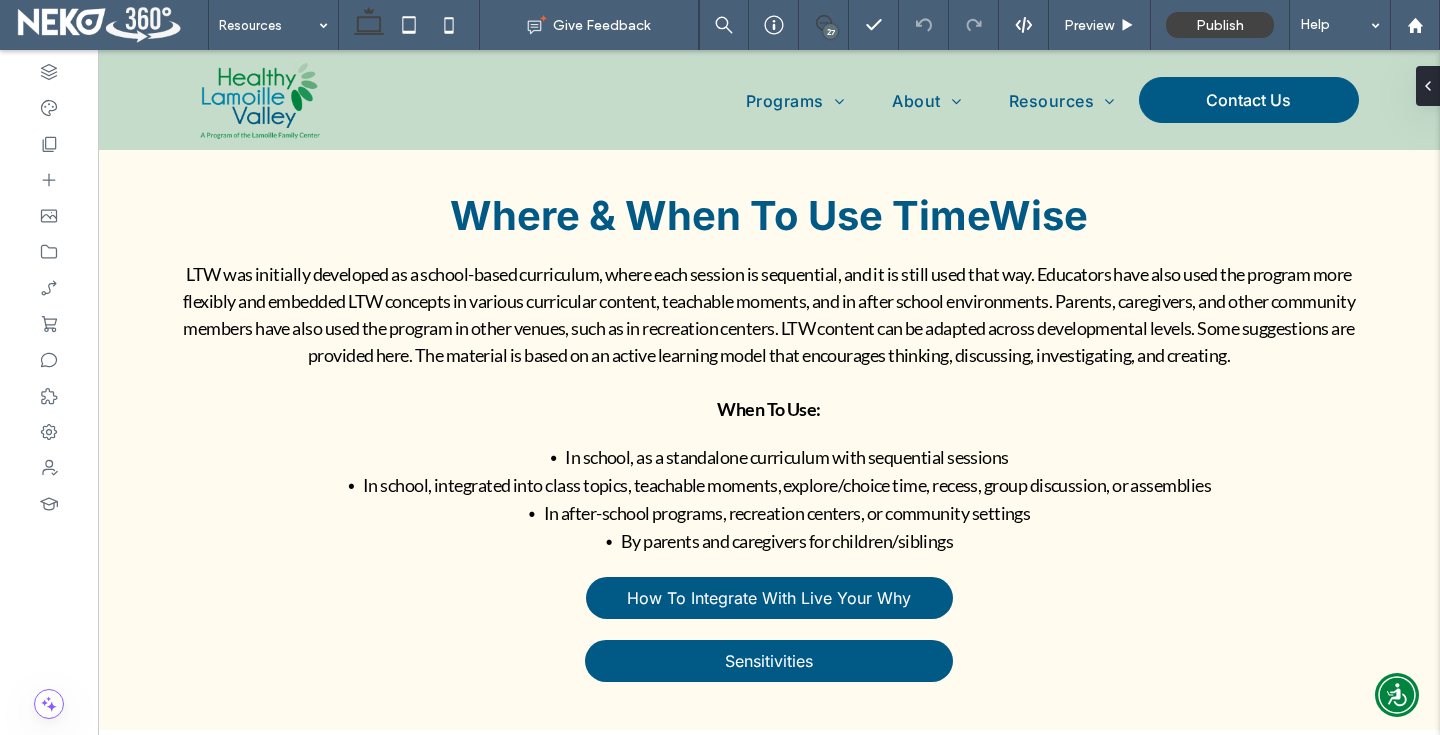 click 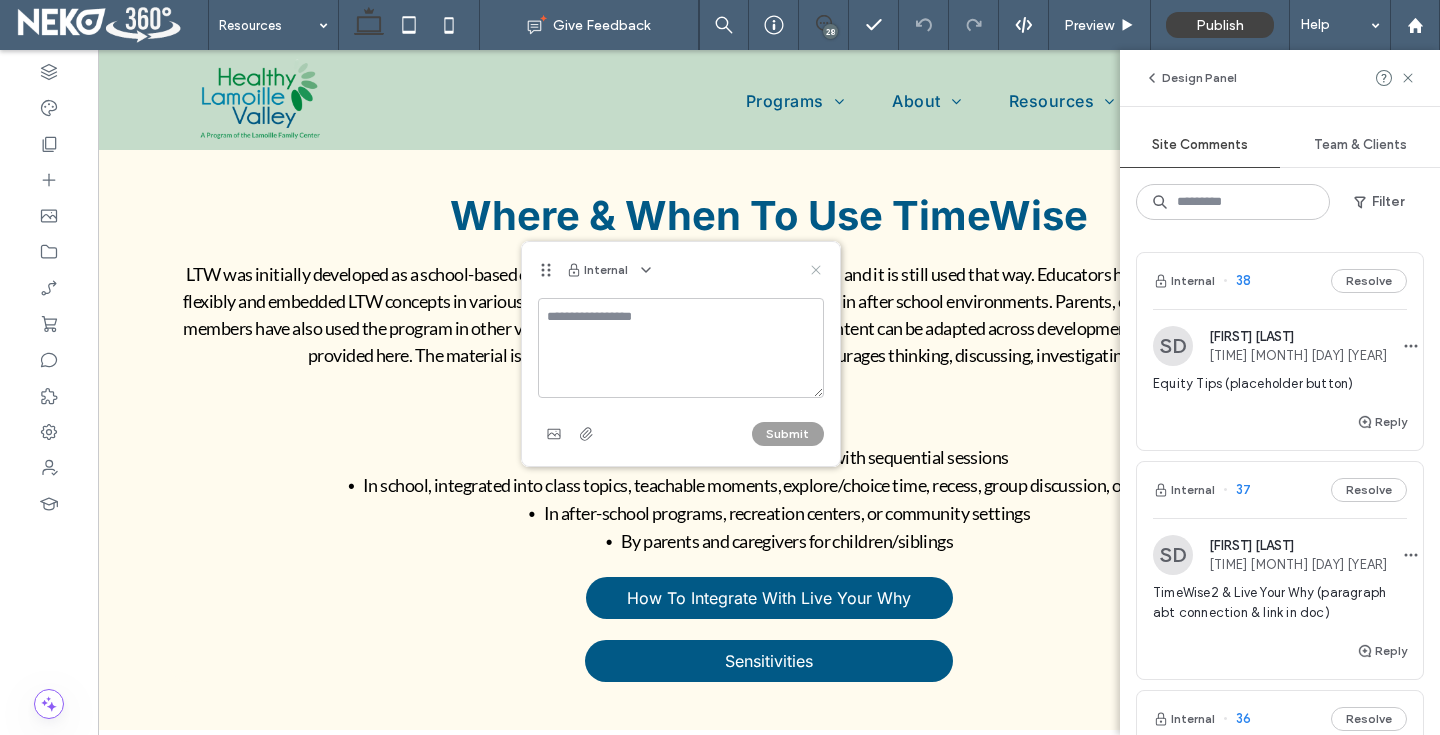 click 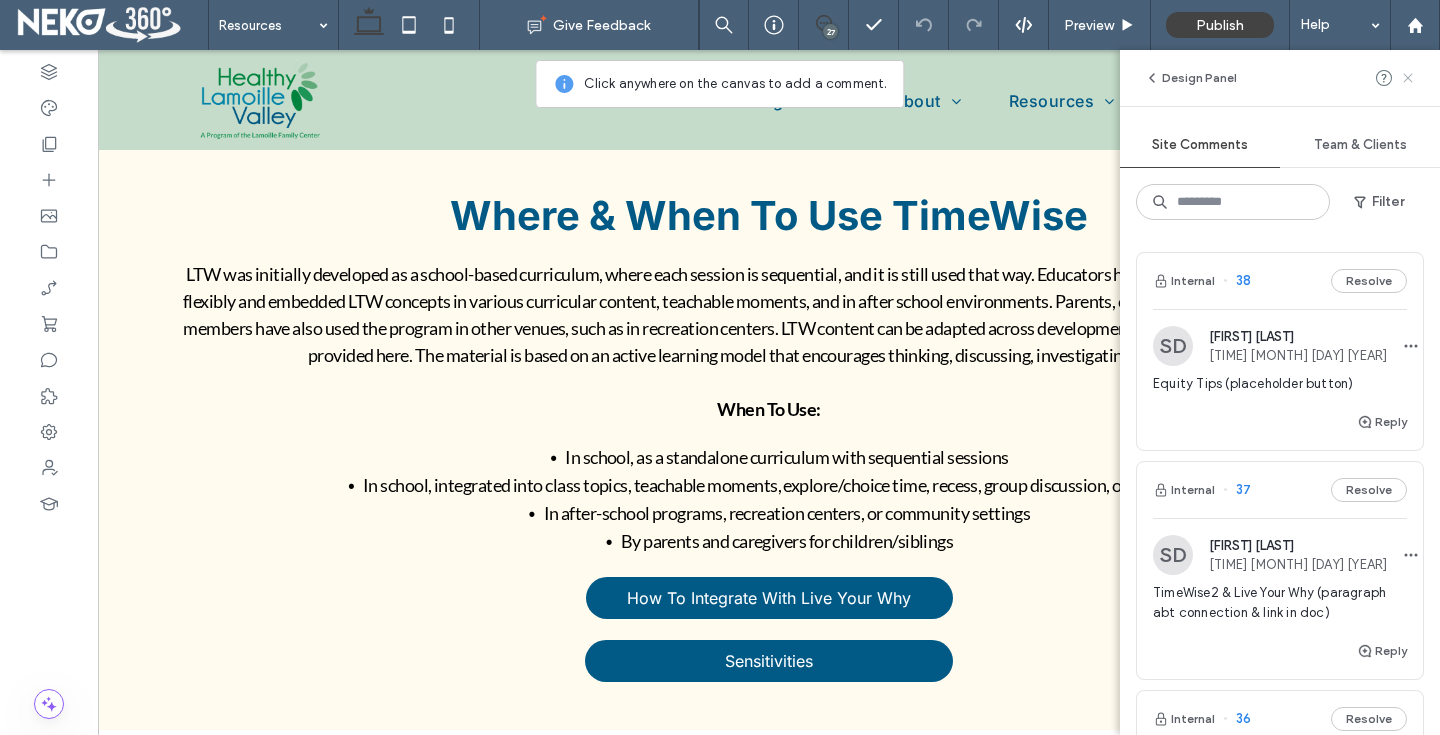 click 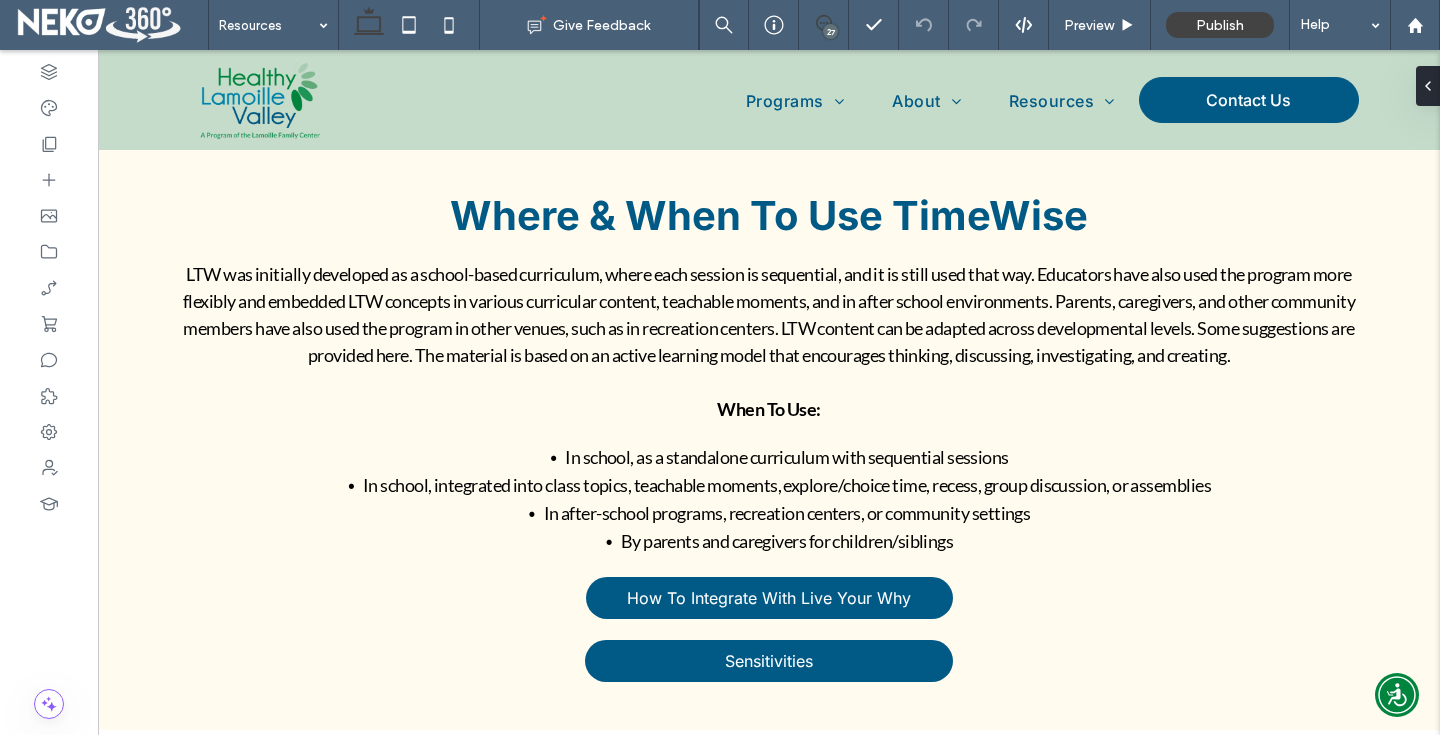 click 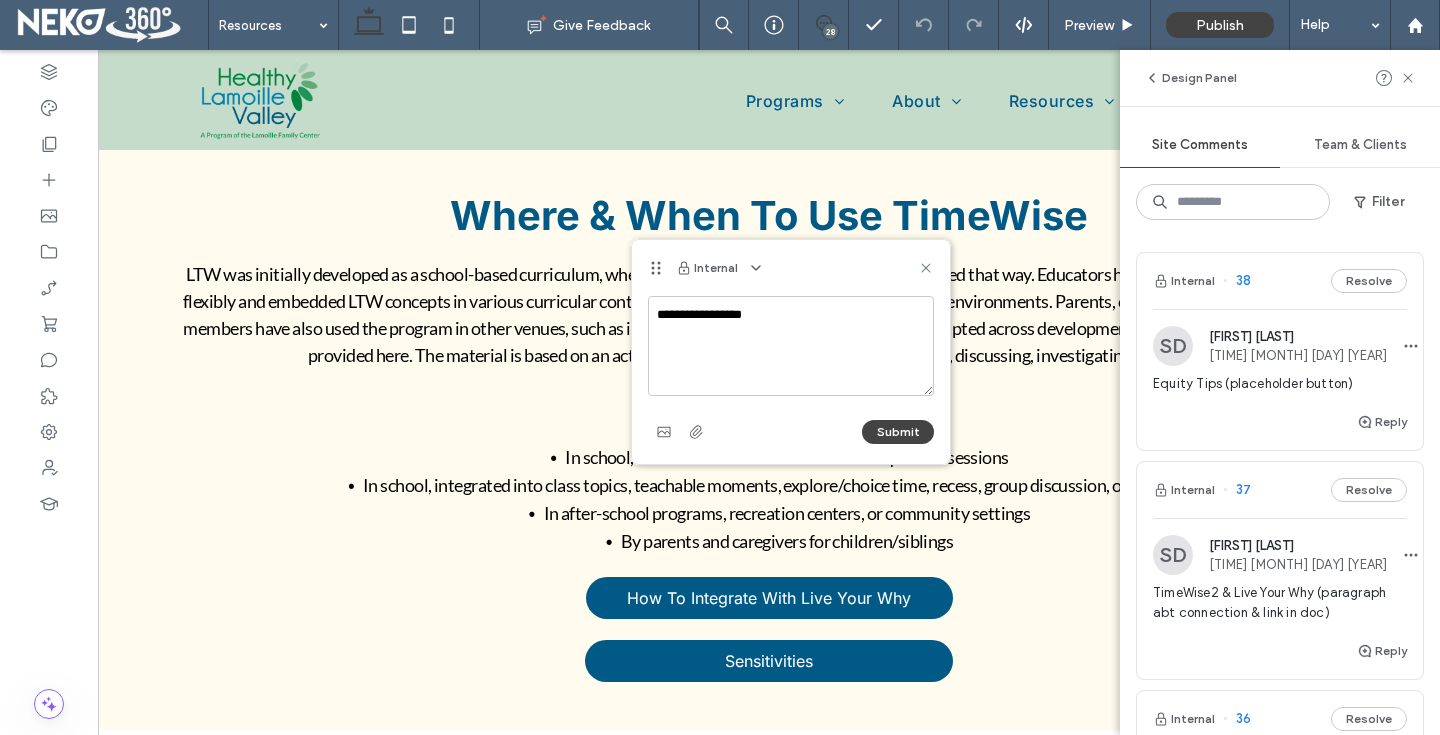click on "**********" at bounding box center (791, 346) 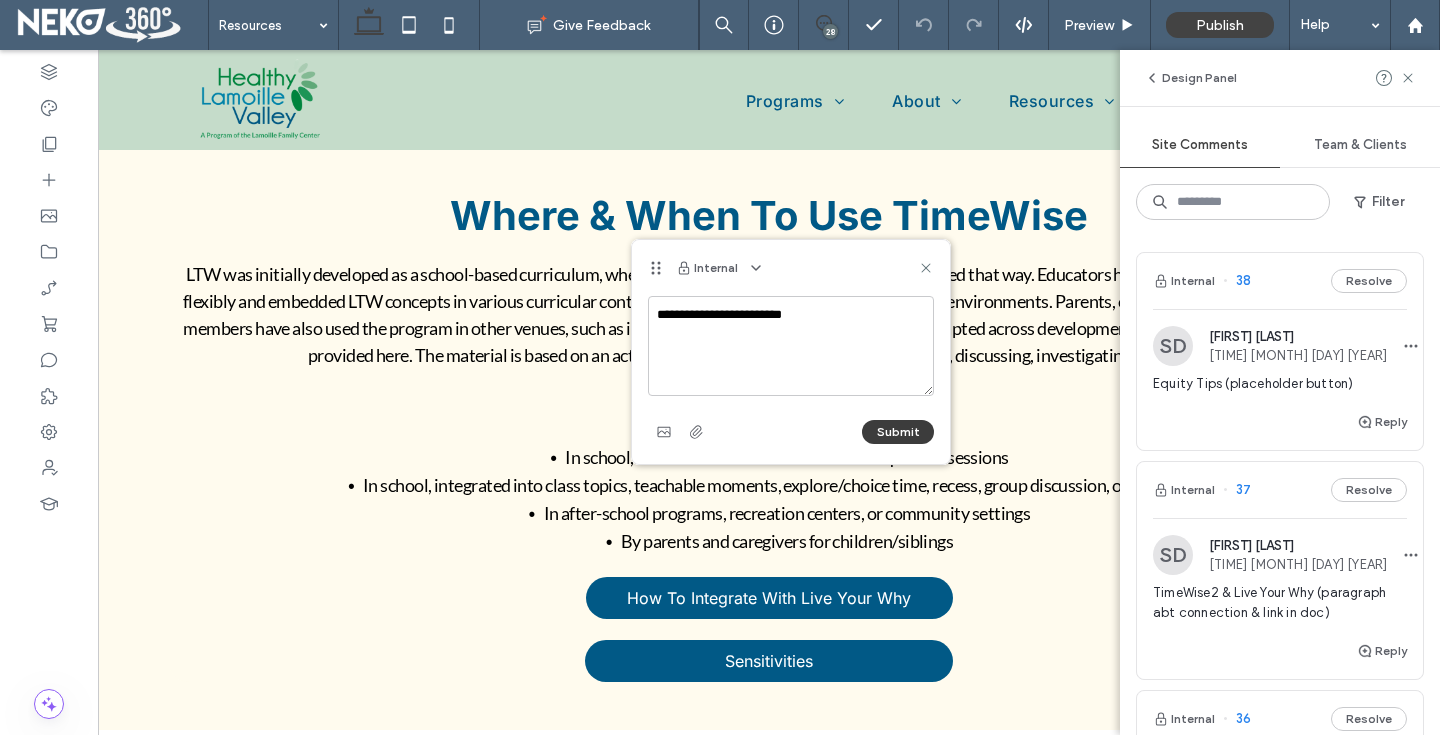 type on "**********" 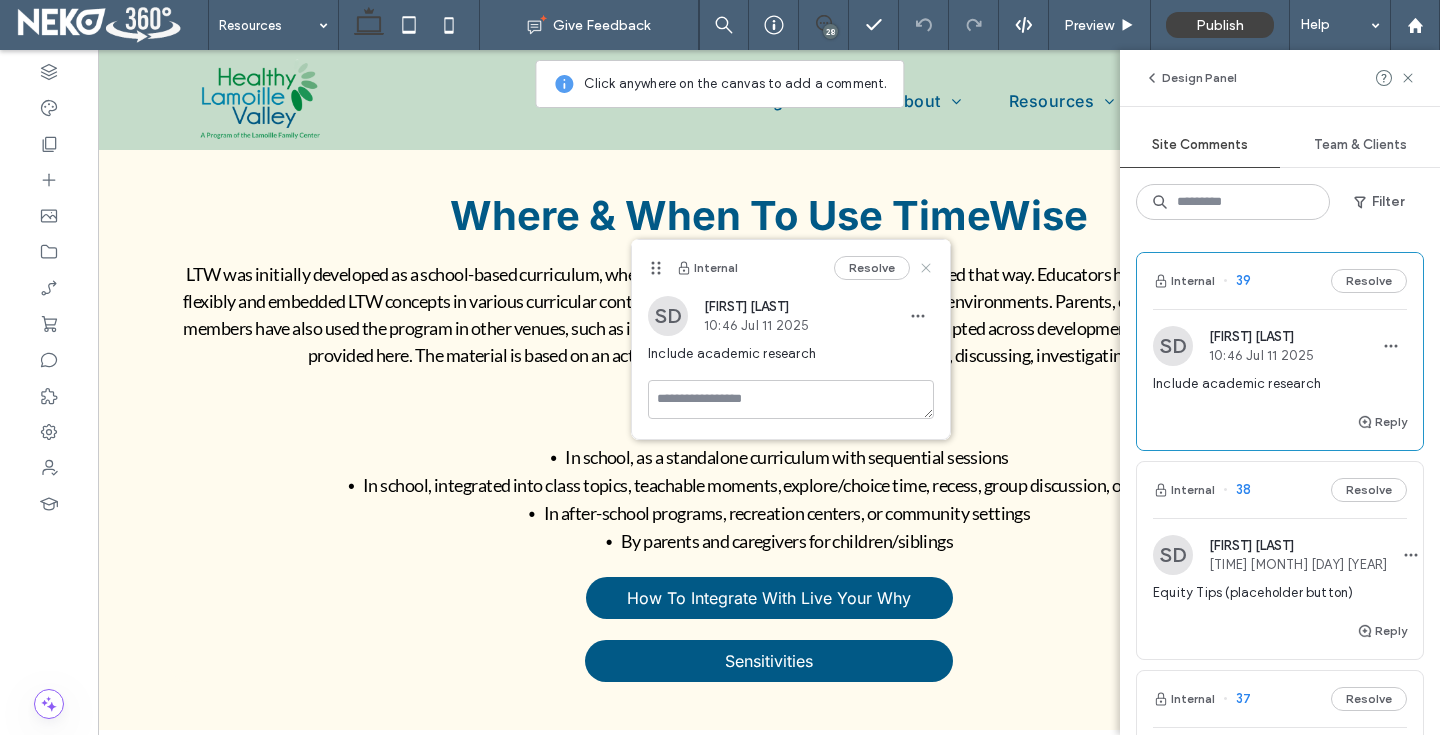 click 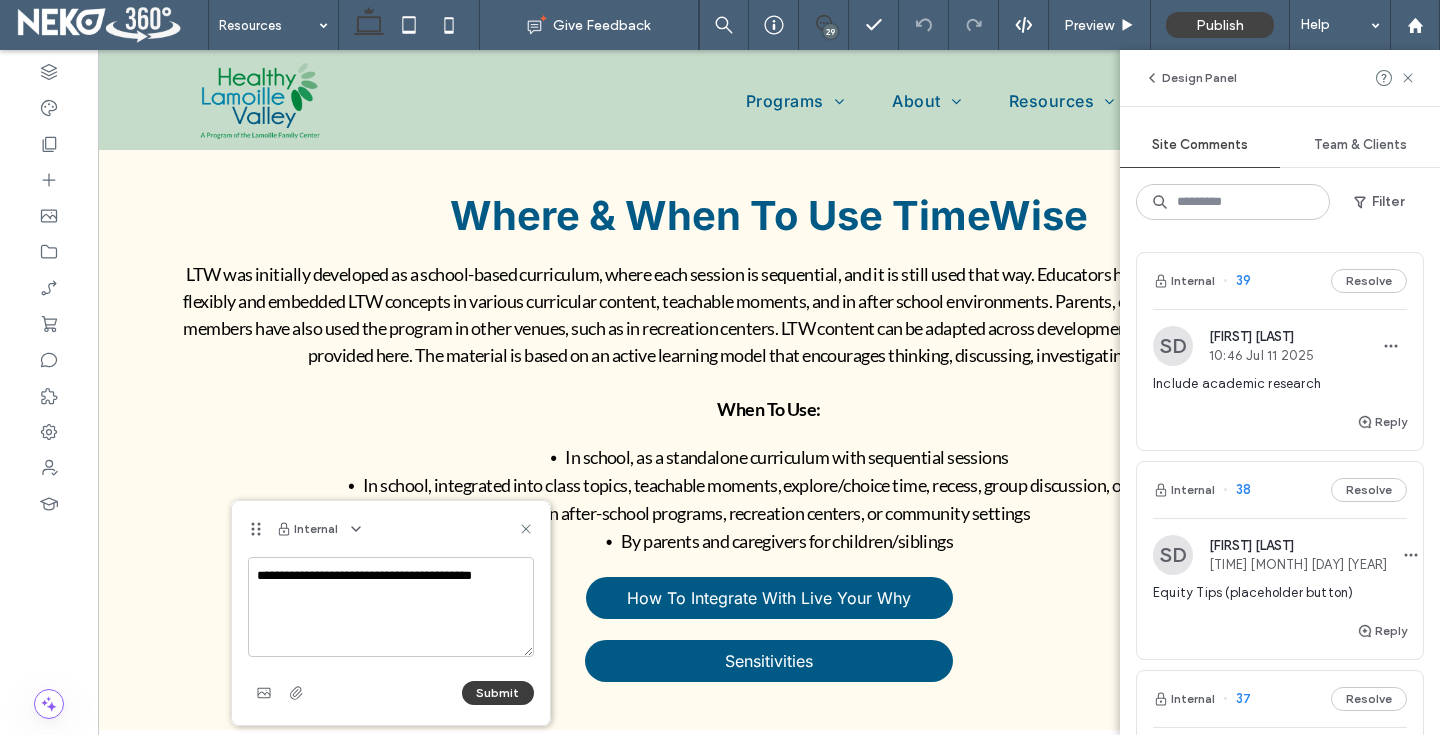 type on "**********" 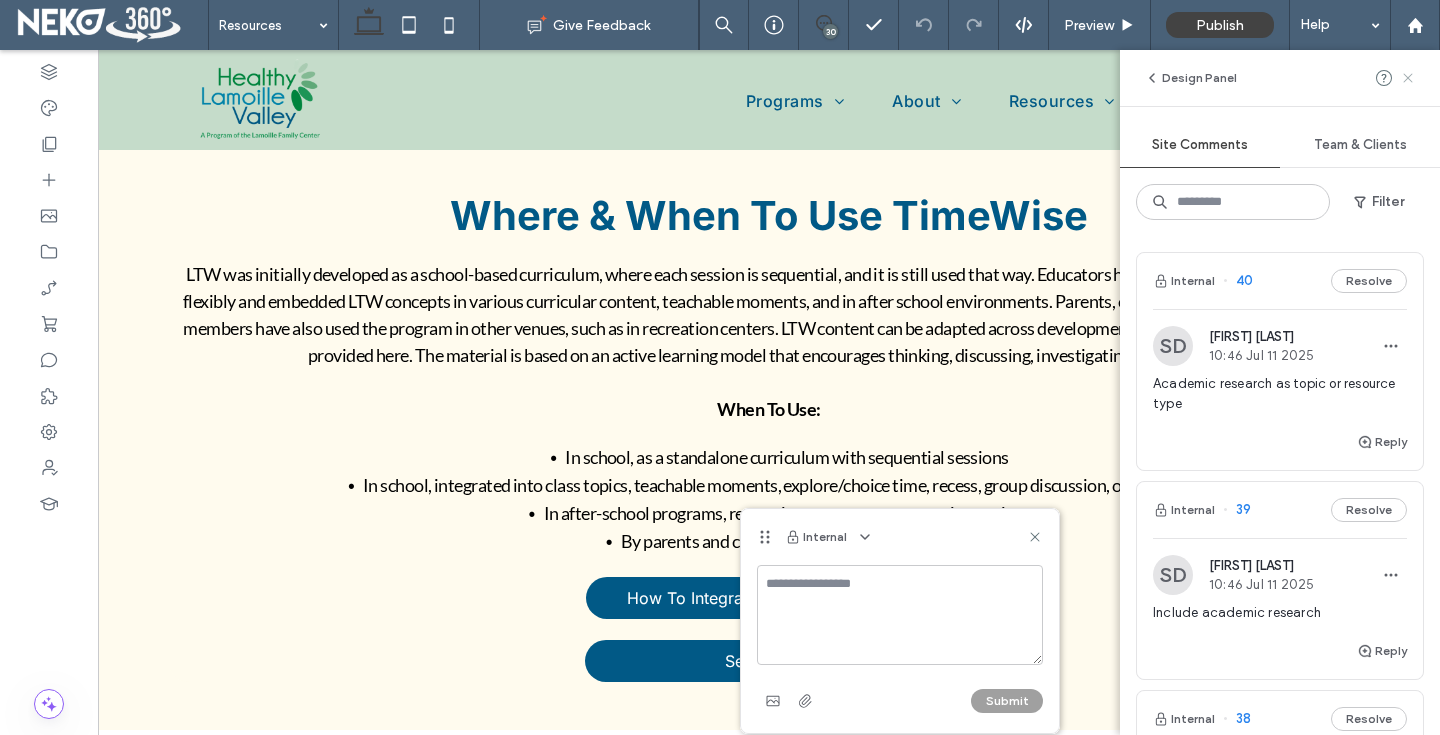 click 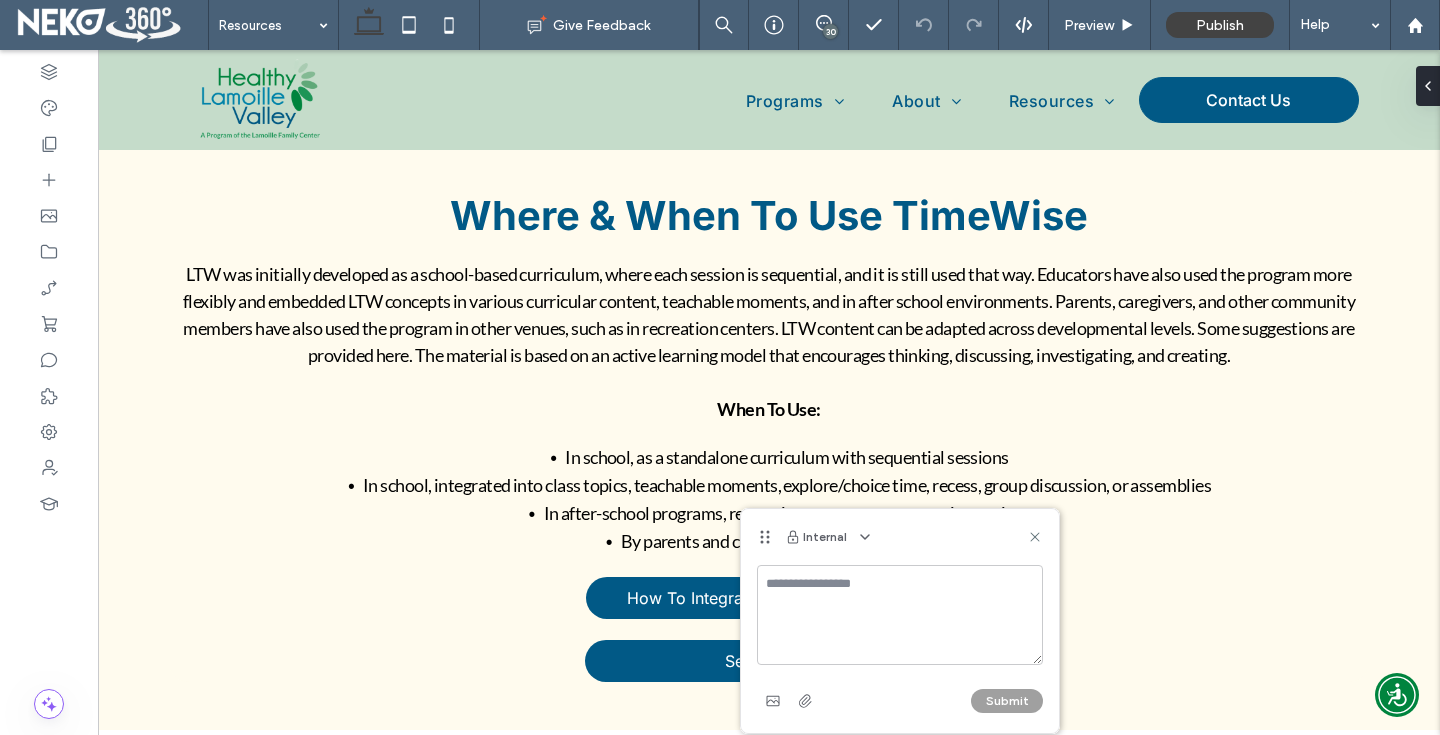 click on "Internal" at bounding box center [900, 537] 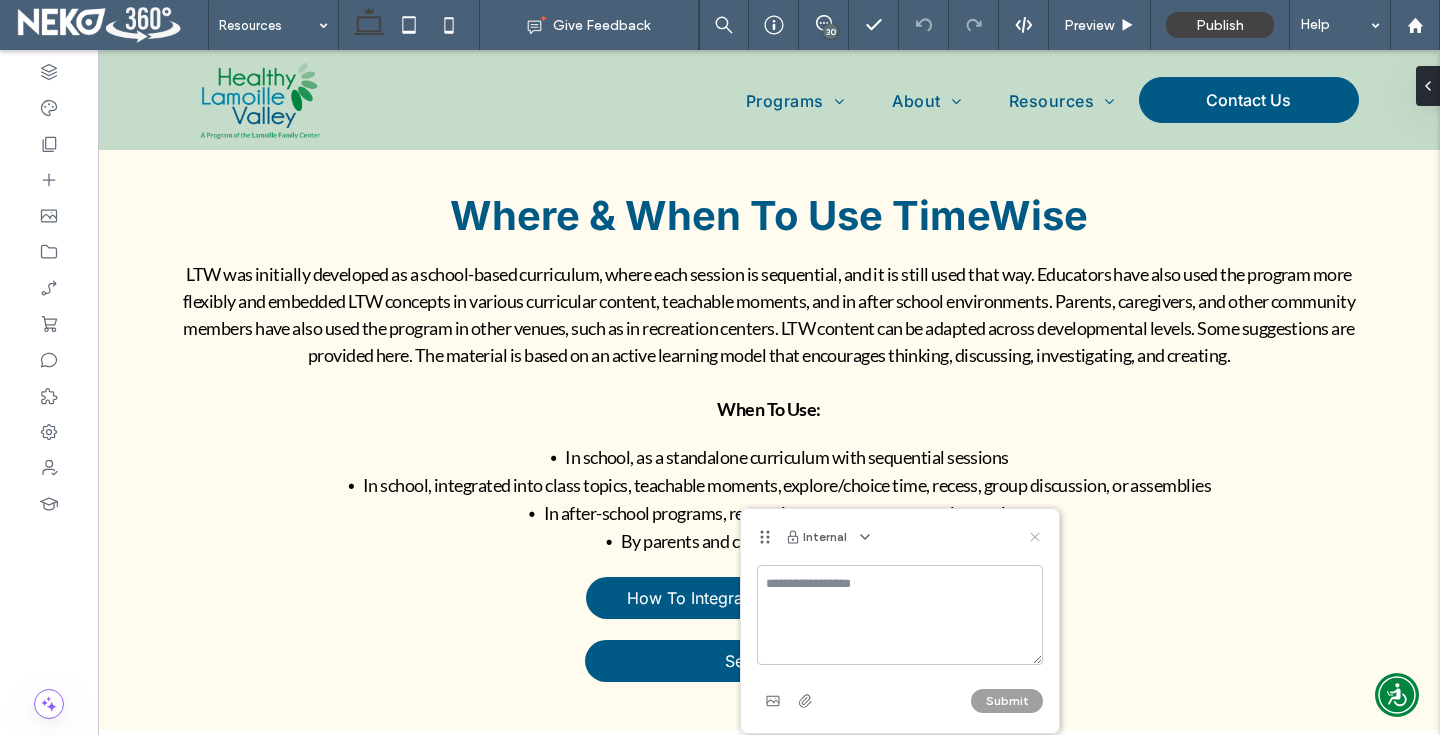 click 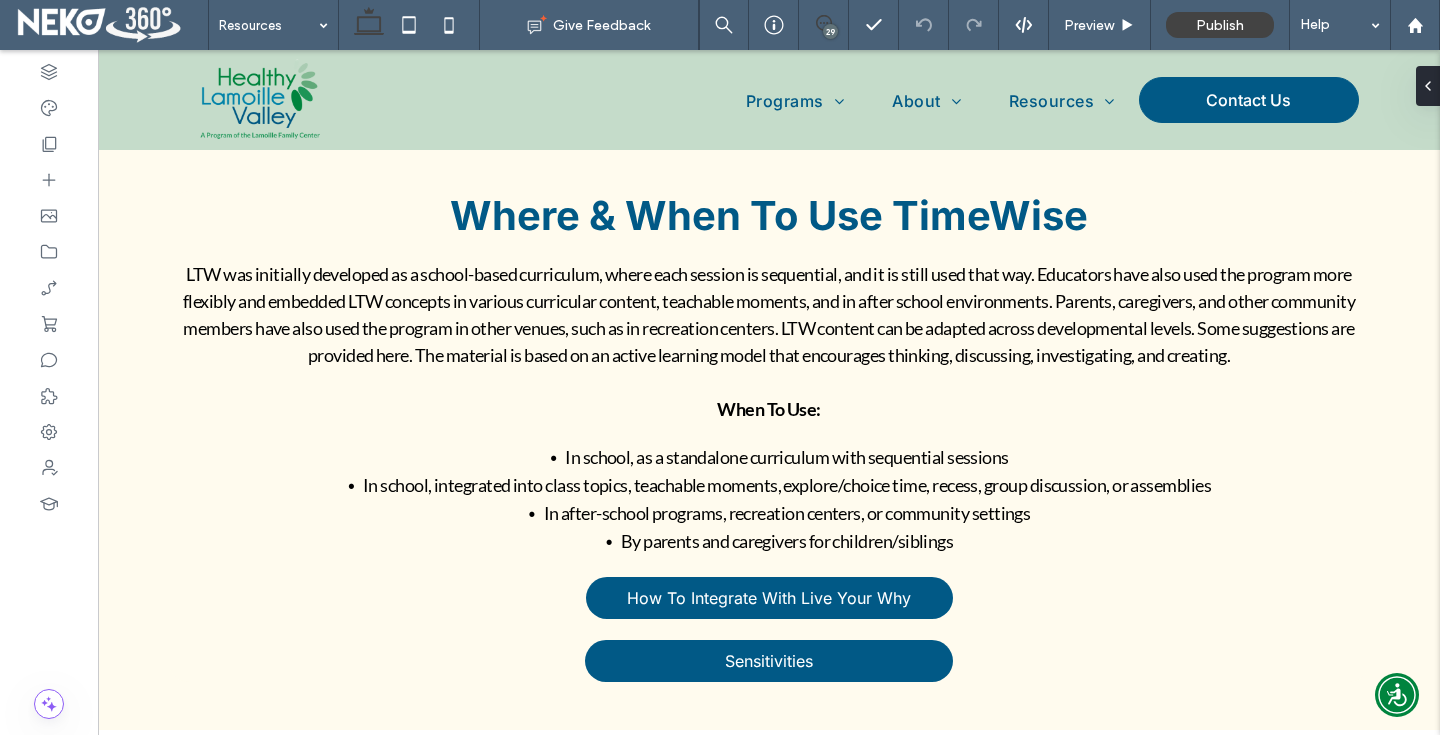 click at bounding box center (823, 23) 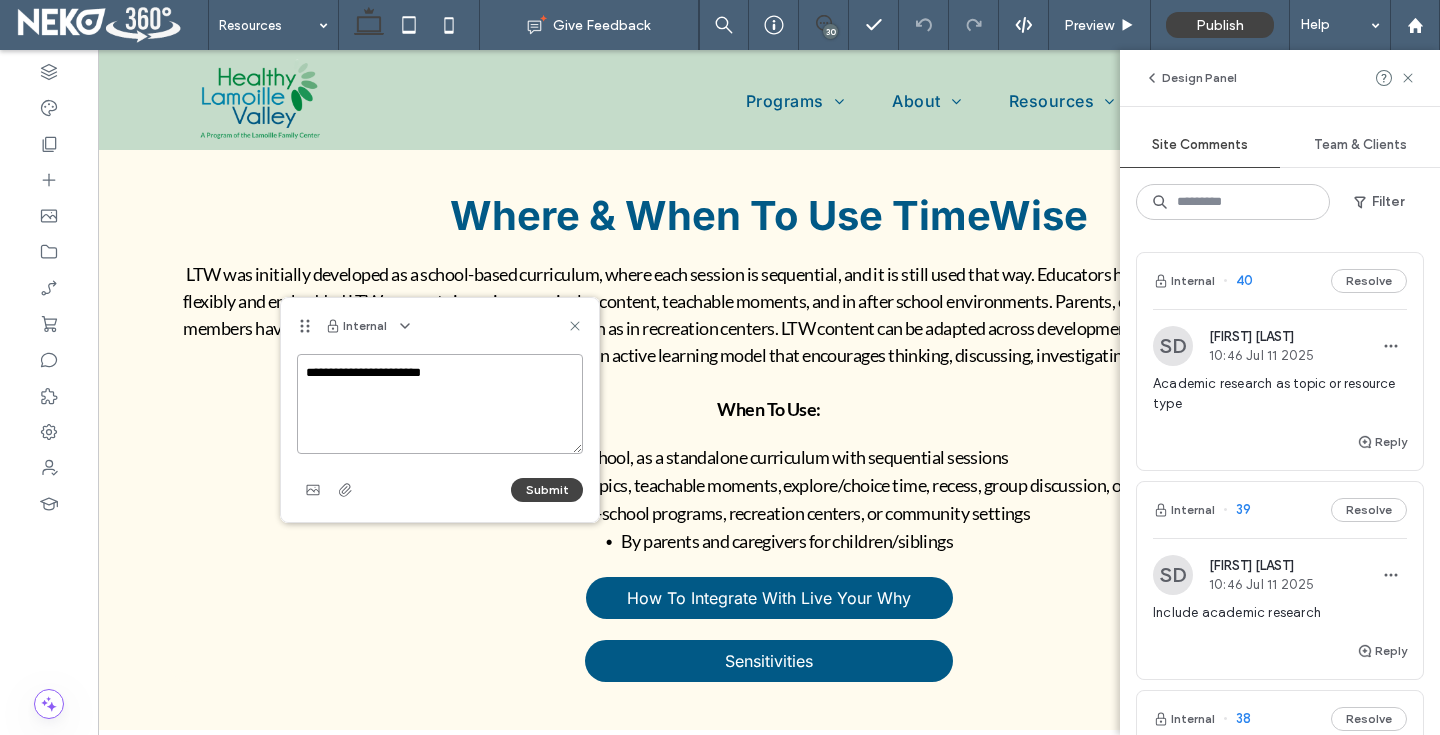 click on "**********" at bounding box center [440, 404] 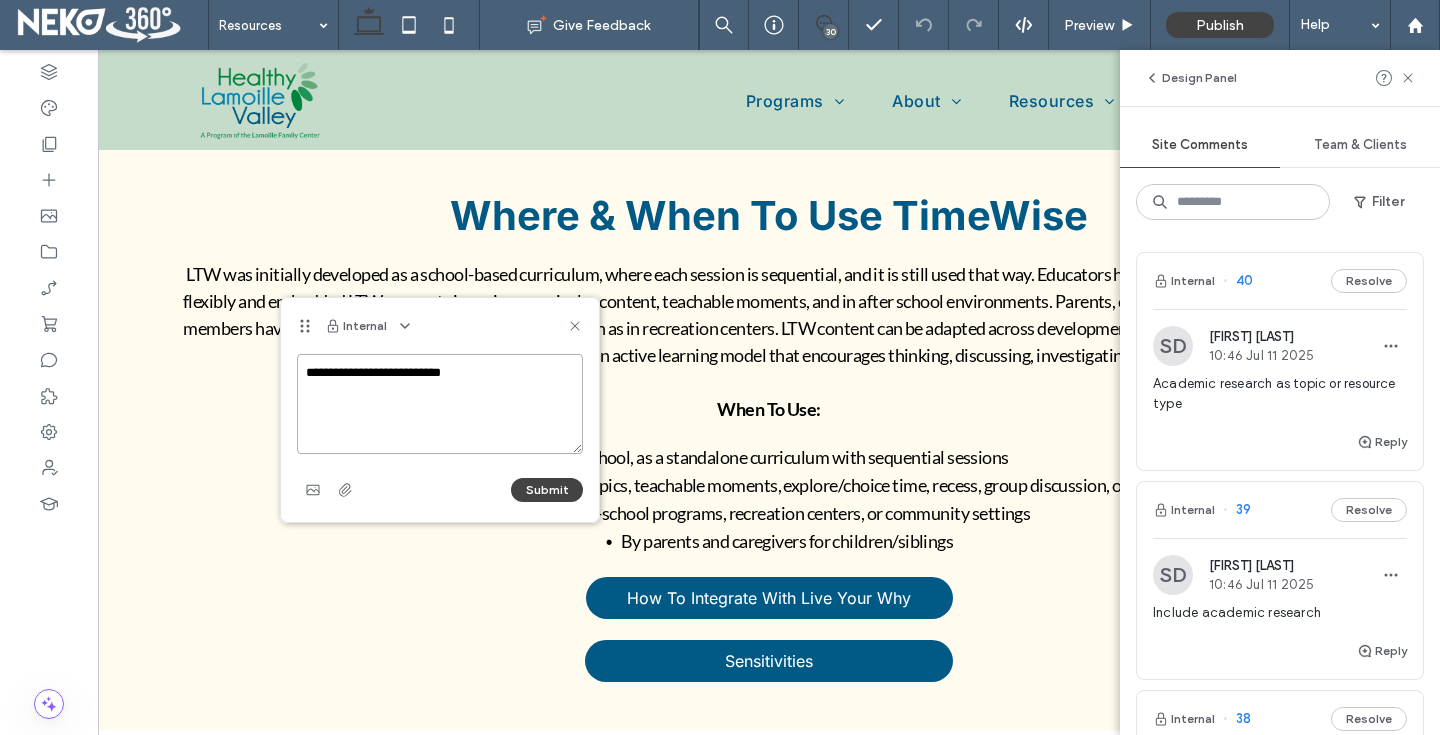 click on "**********" at bounding box center [440, 404] 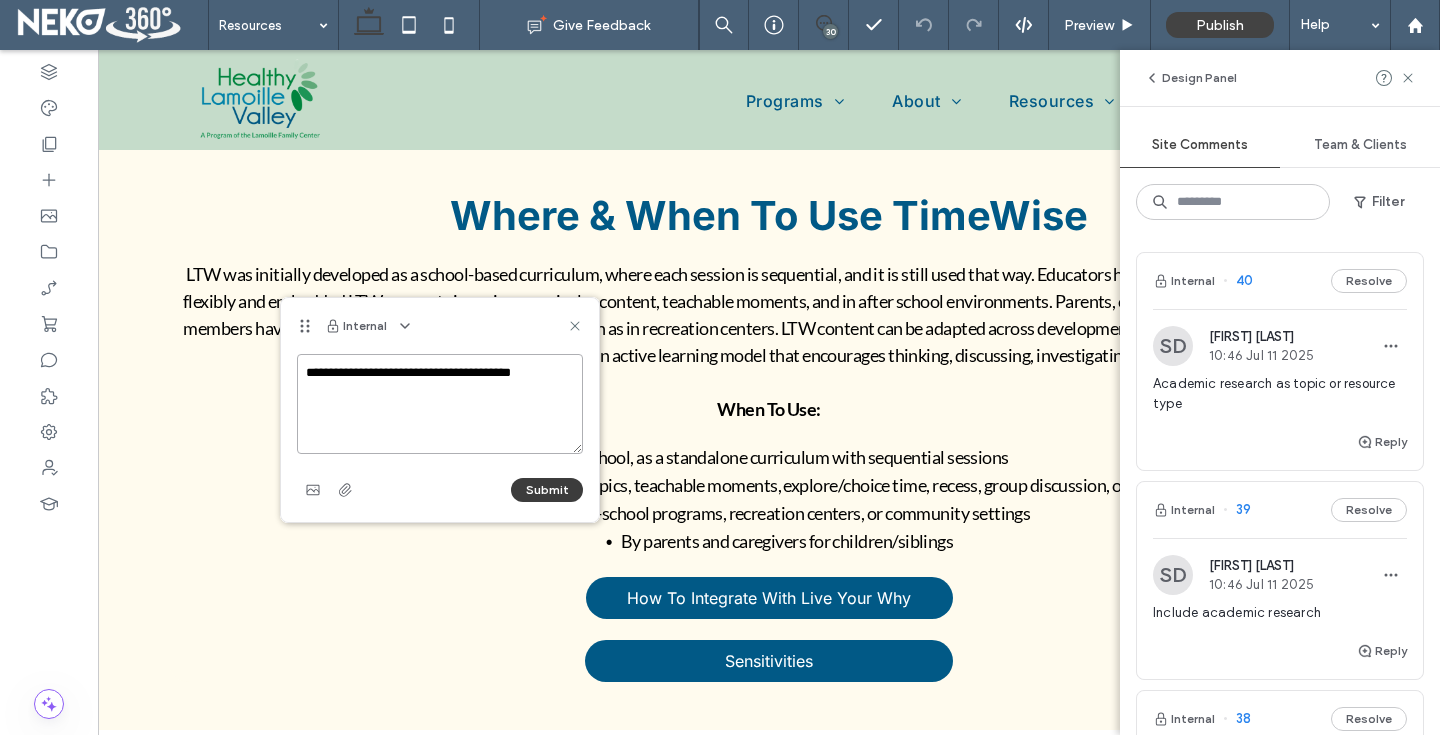 type on "**********" 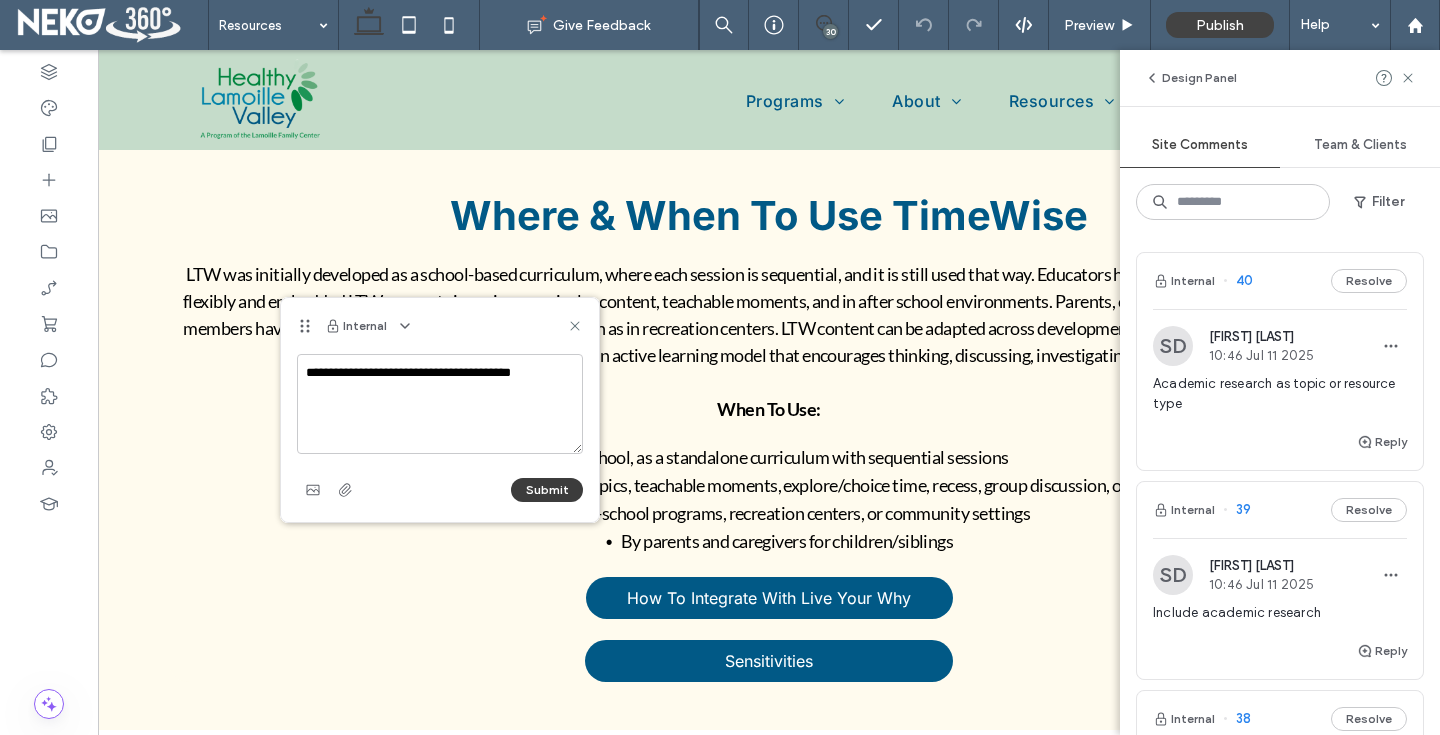 click on "Submit" at bounding box center [547, 490] 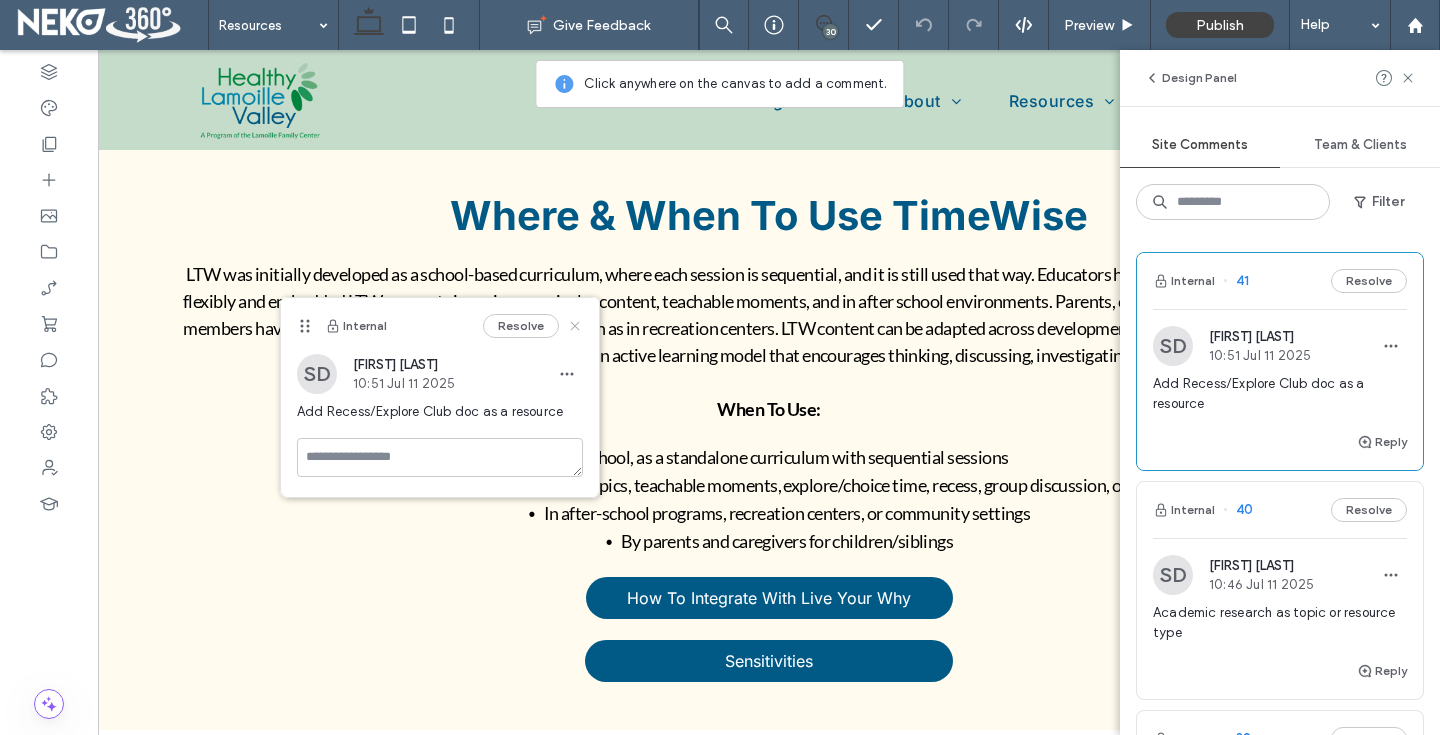 click 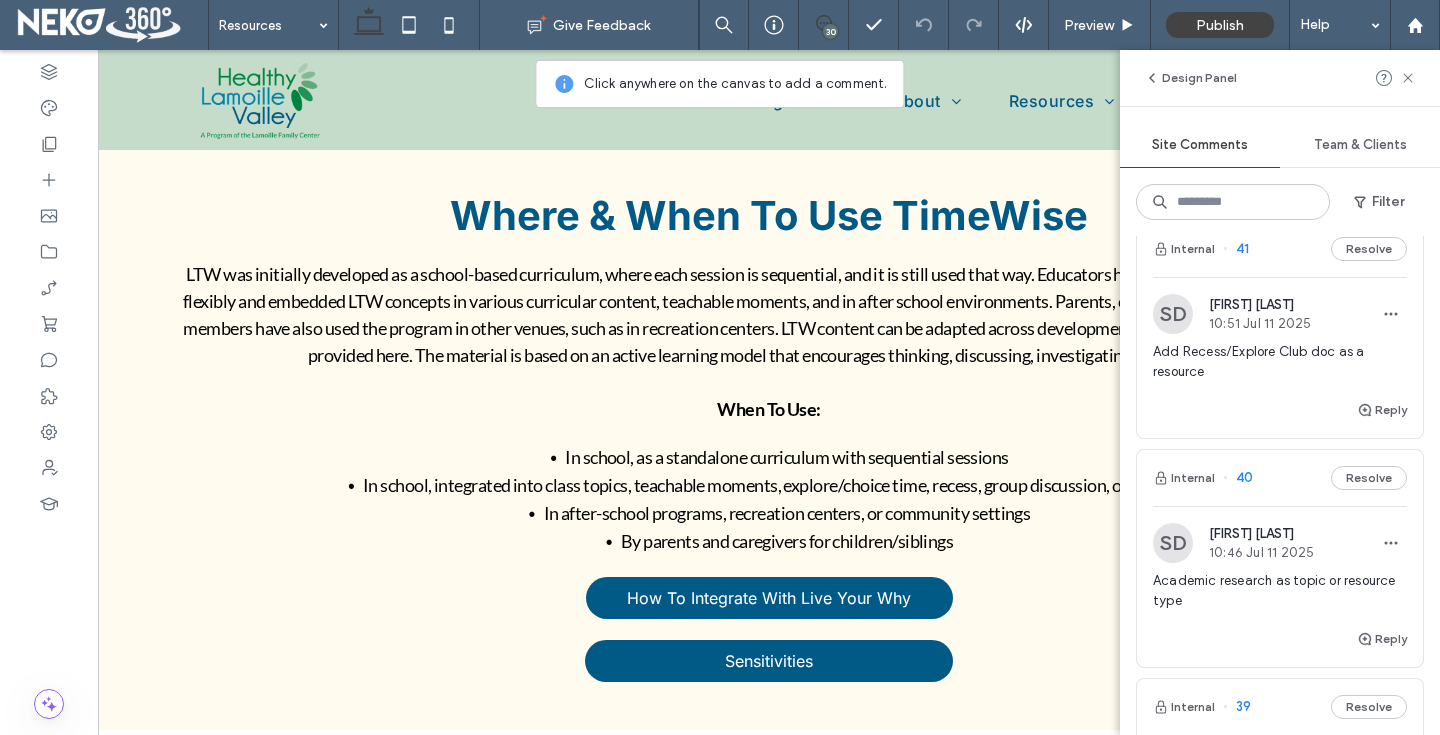 scroll, scrollTop: 0, scrollLeft: 0, axis: both 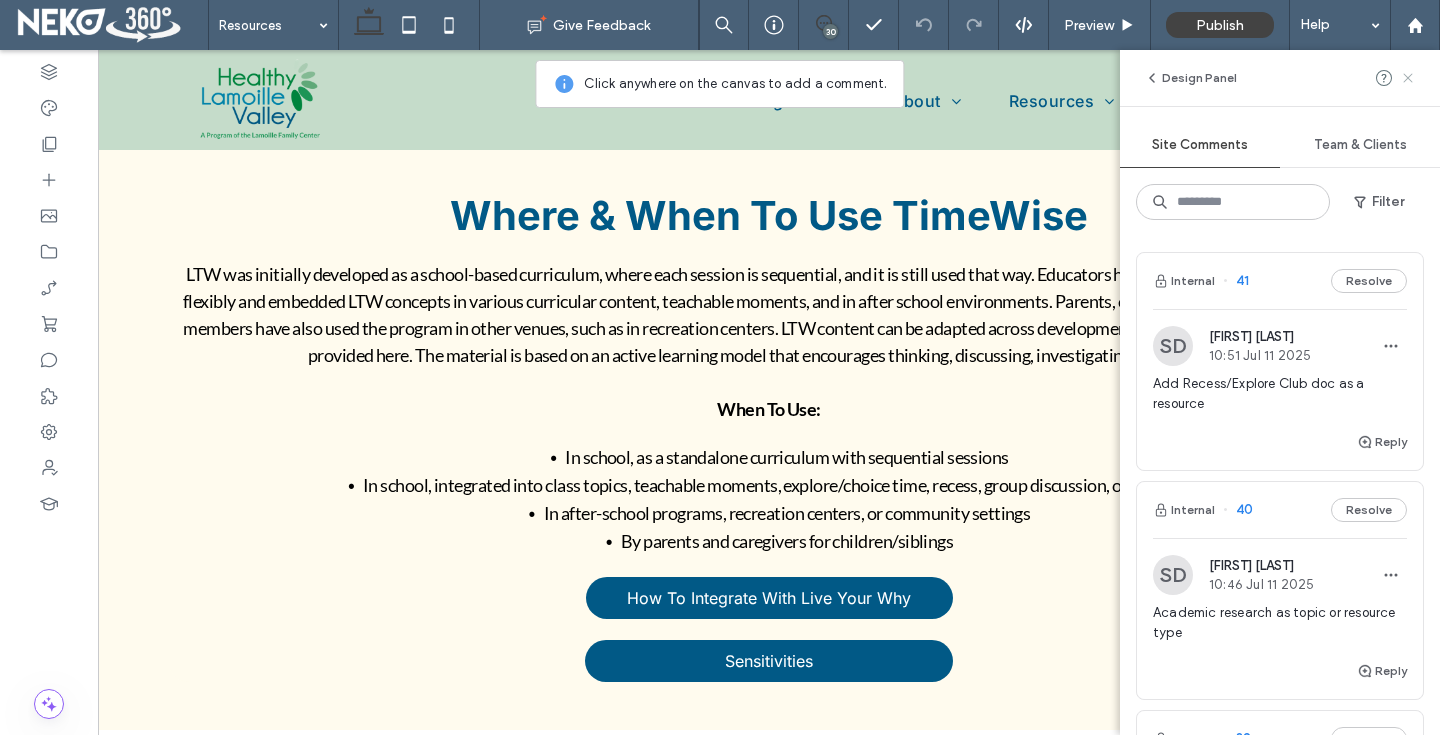 click 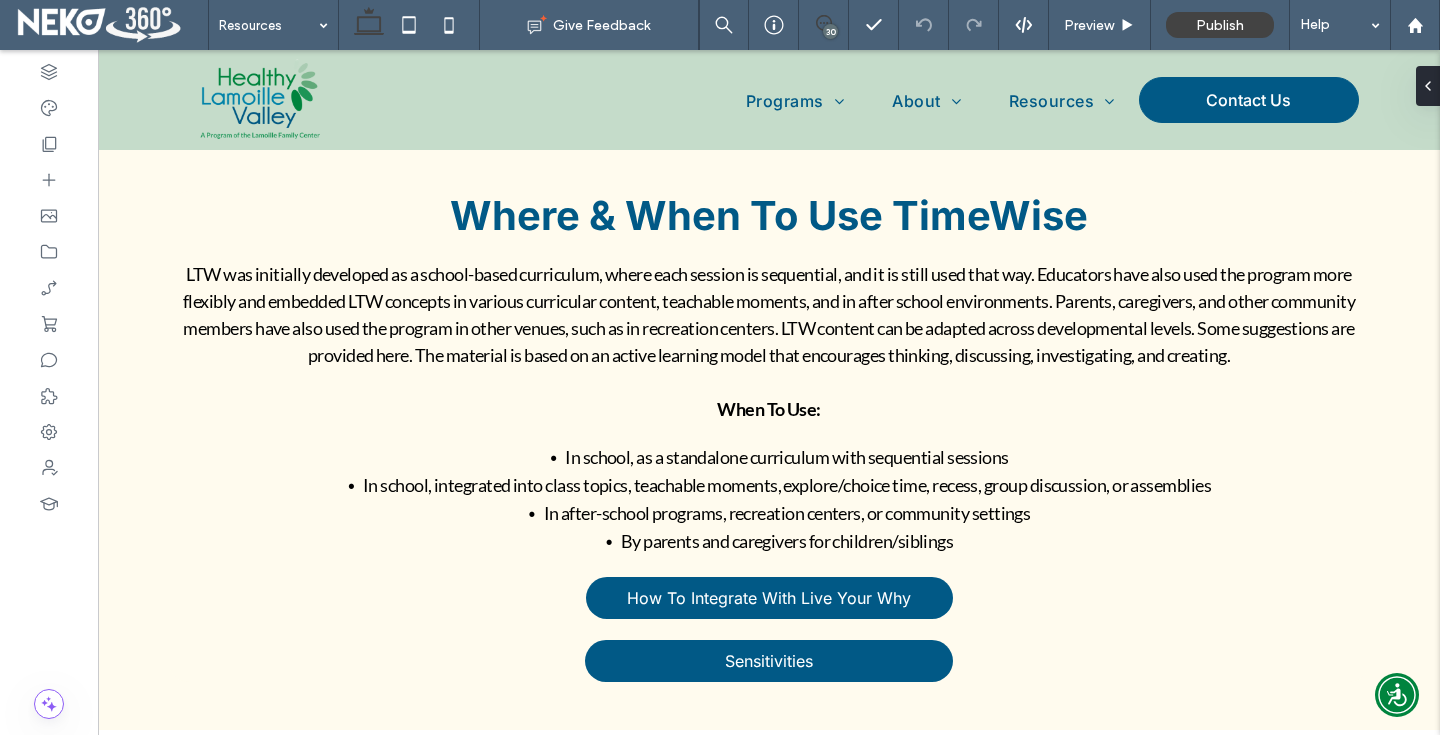 click at bounding box center (823, 23) 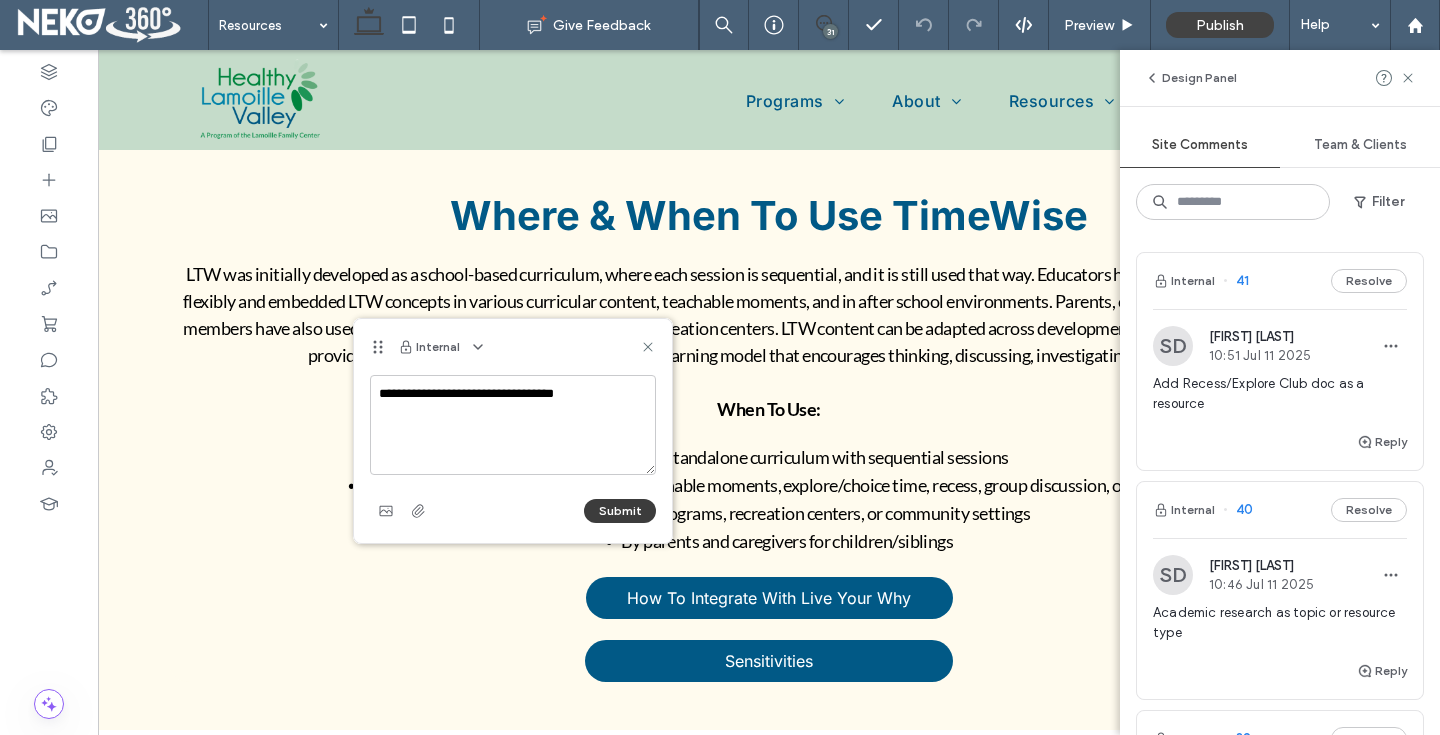 type on "**********" 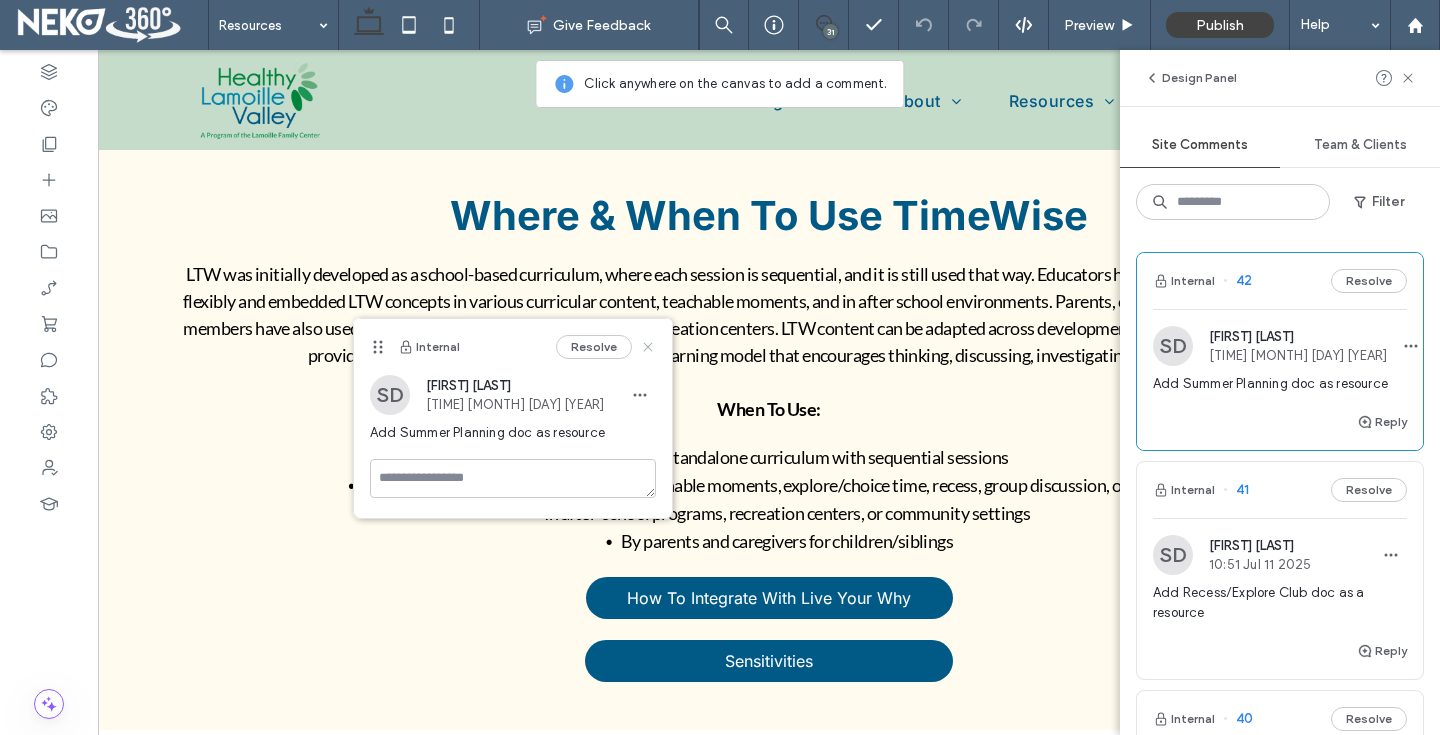 click 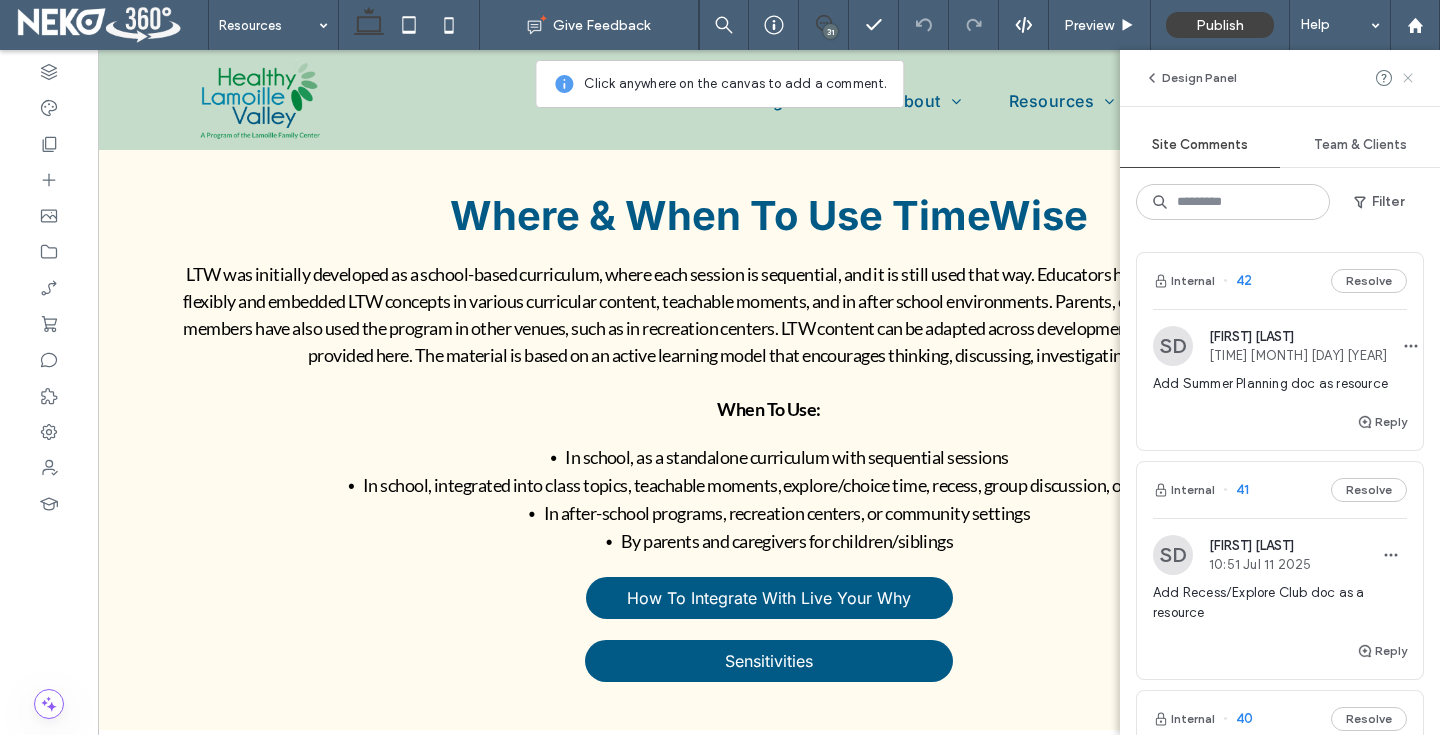 click 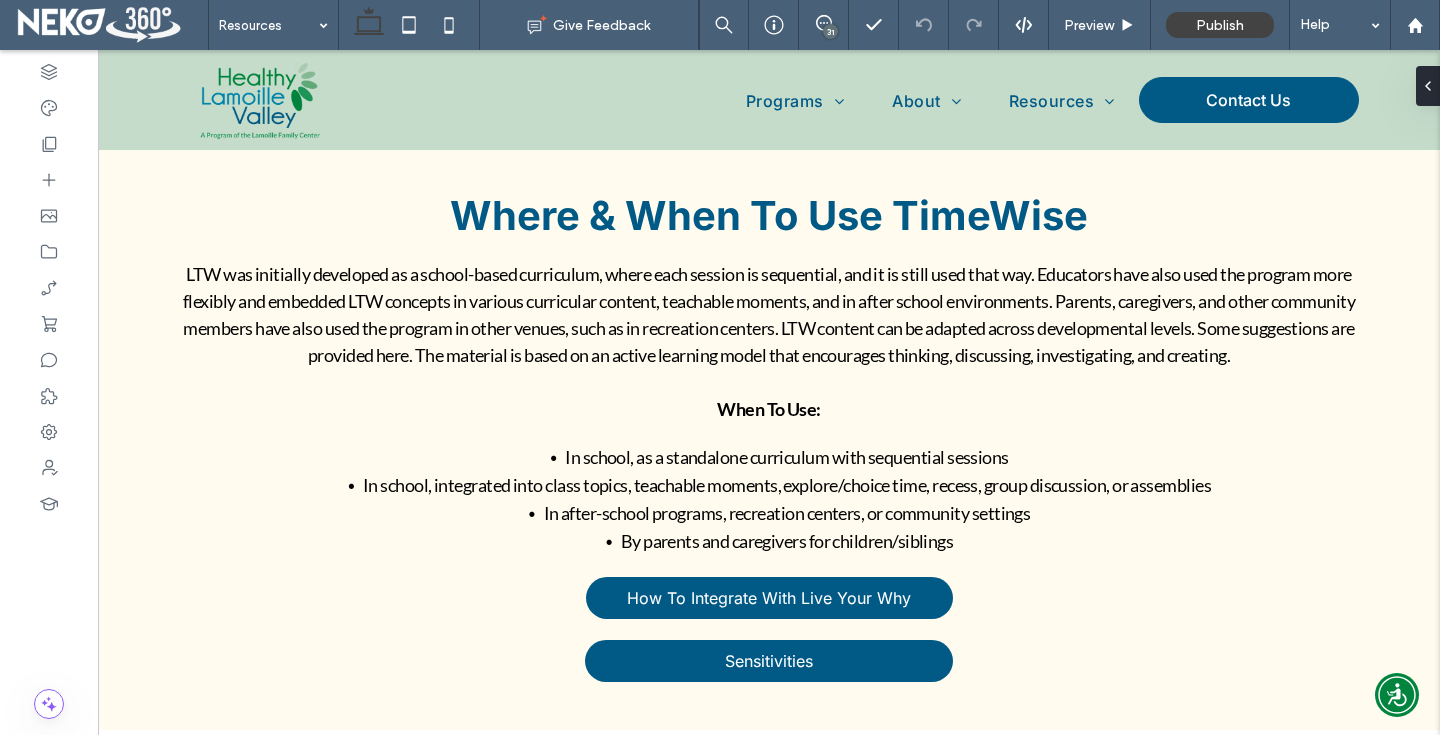 click on "31" at bounding box center [830, 31] 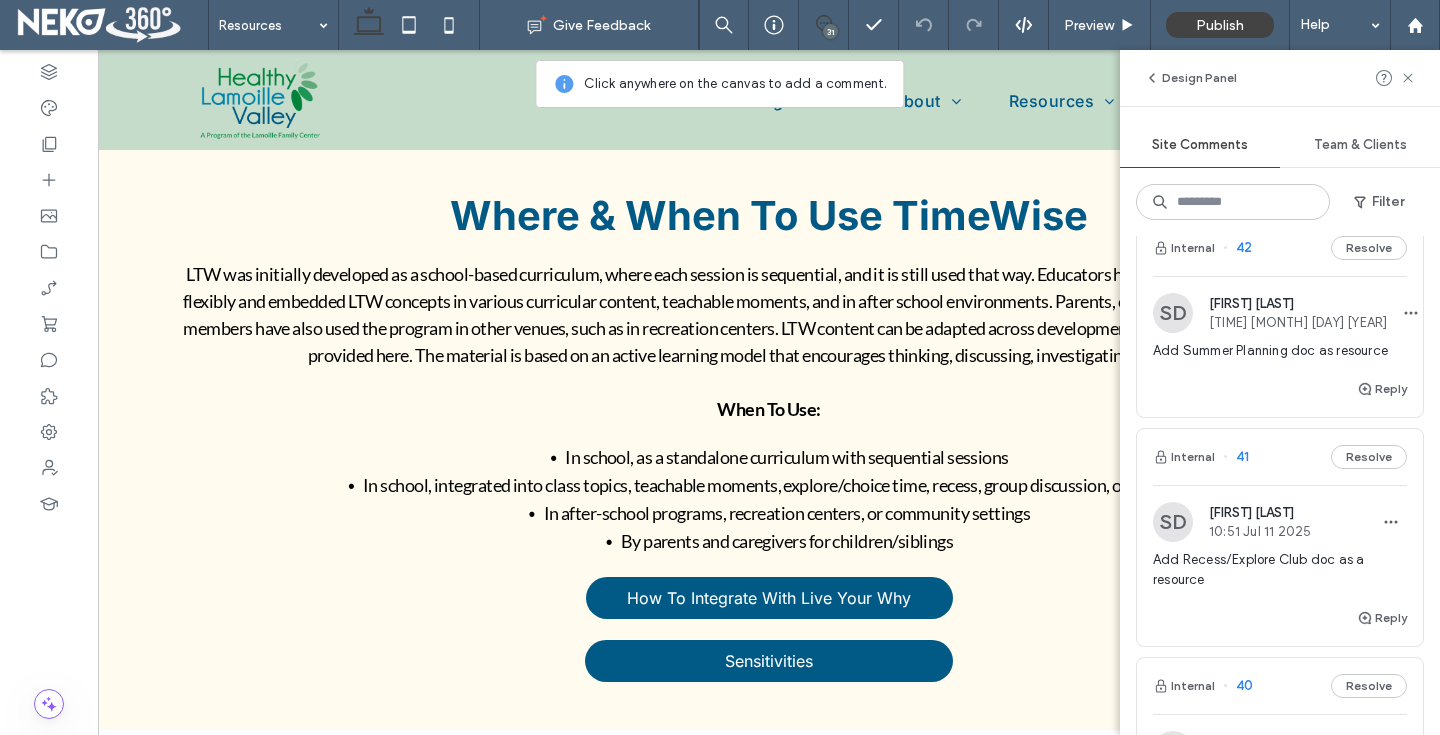 scroll, scrollTop: 0, scrollLeft: 0, axis: both 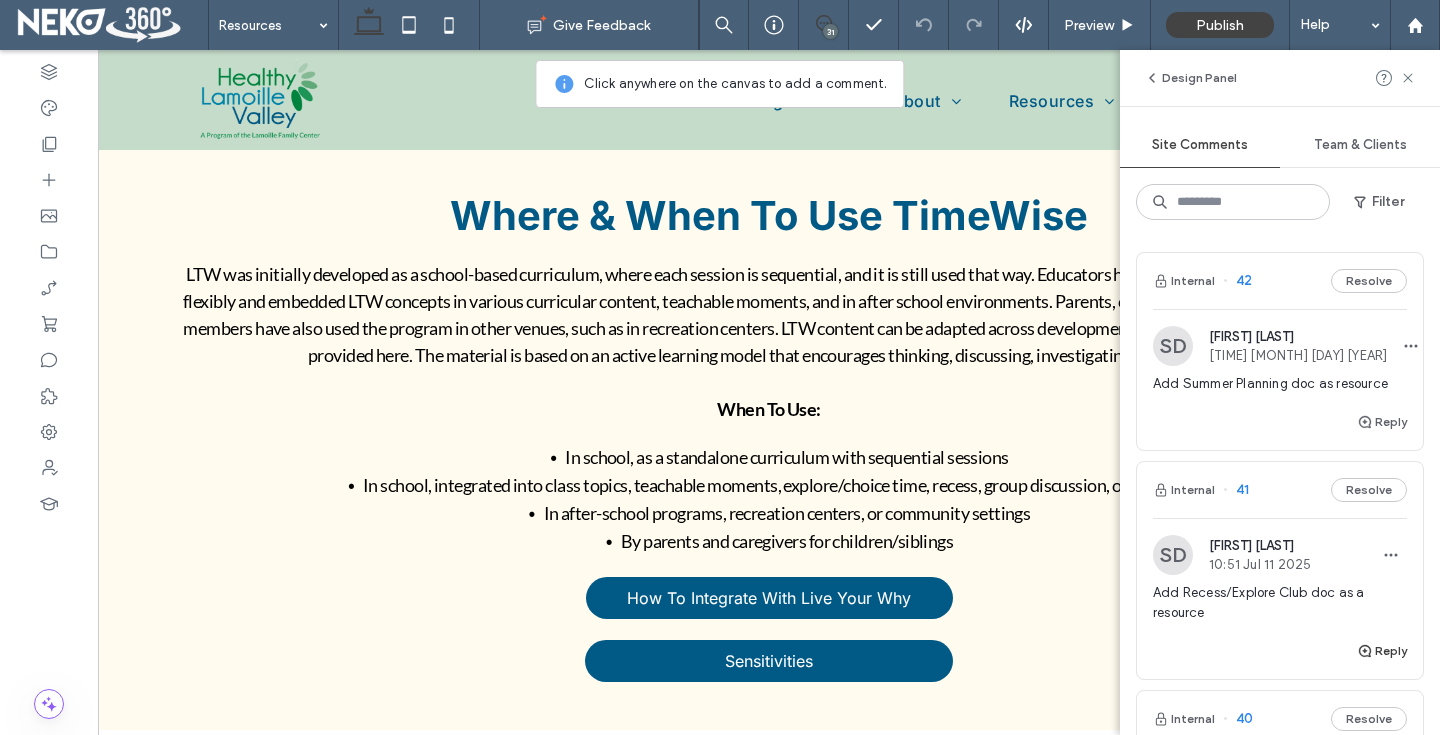 click 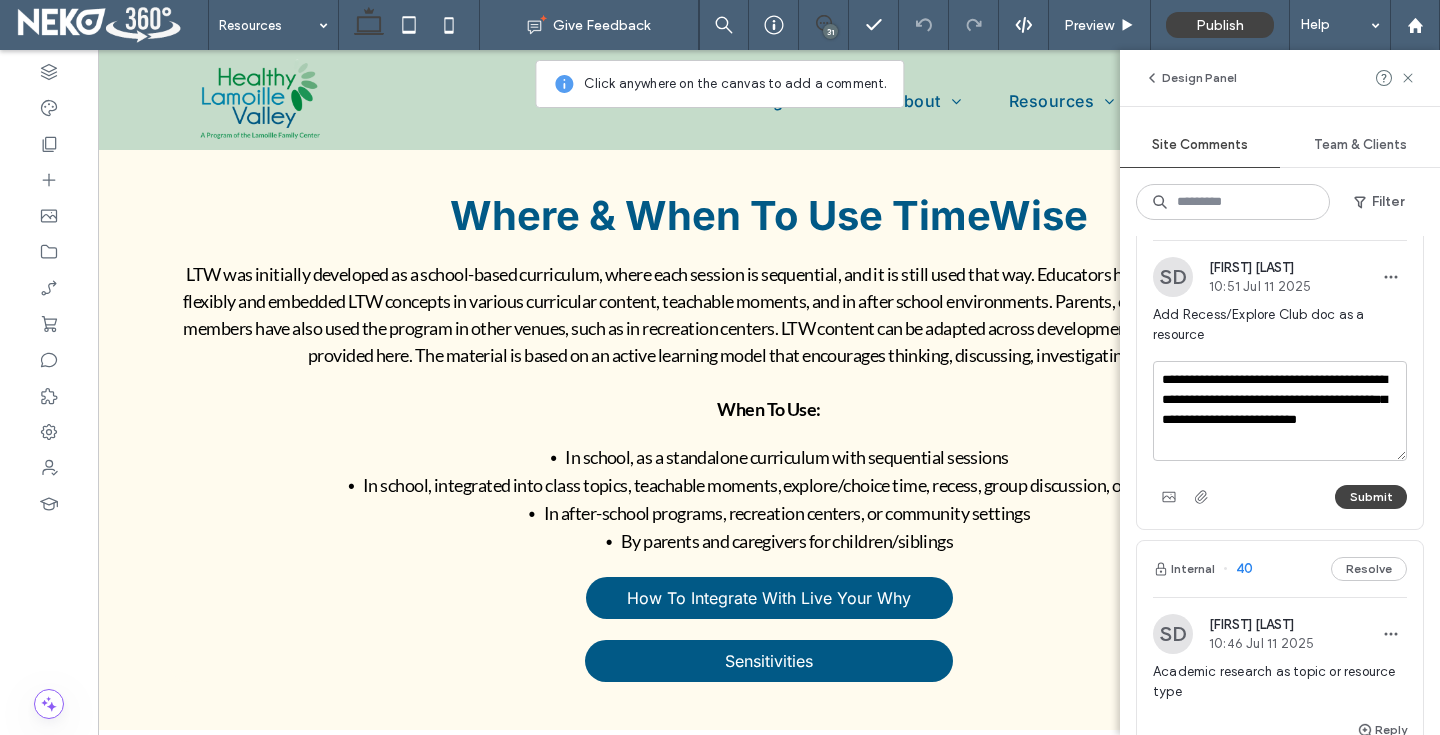 scroll, scrollTop: 300, scrollLeft: 0, axis: vertical 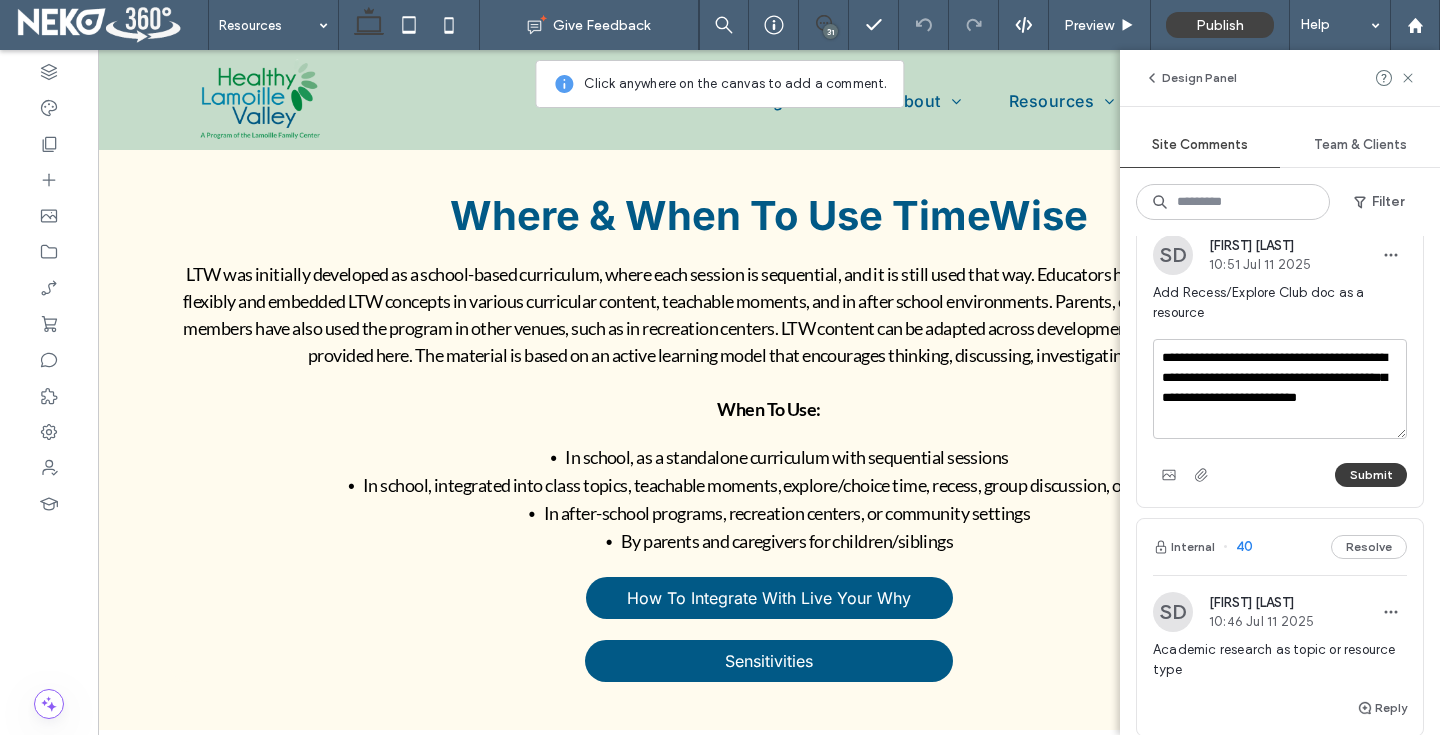 type on "**********" 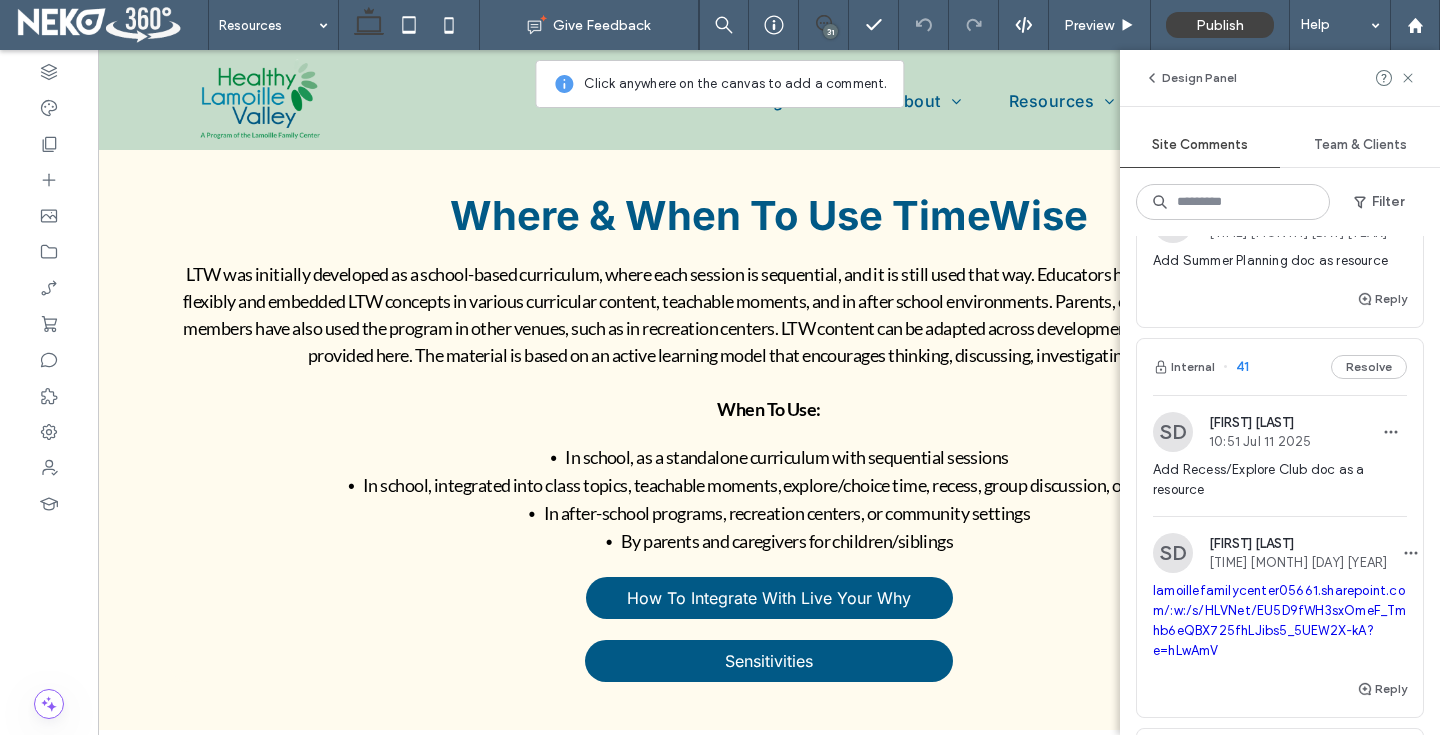 scroll, scrollTop: 0, scrollLeft: 0, axis: both 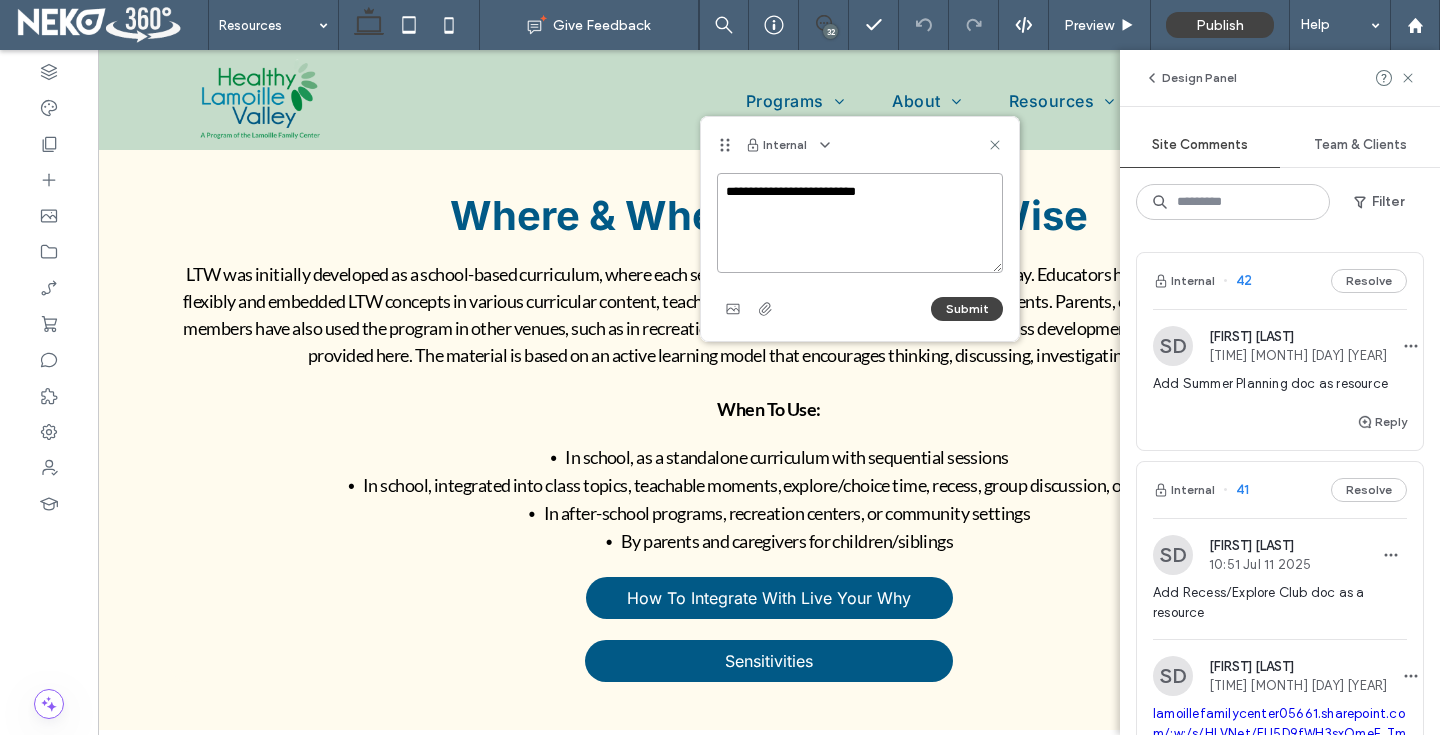 paste on "**********" 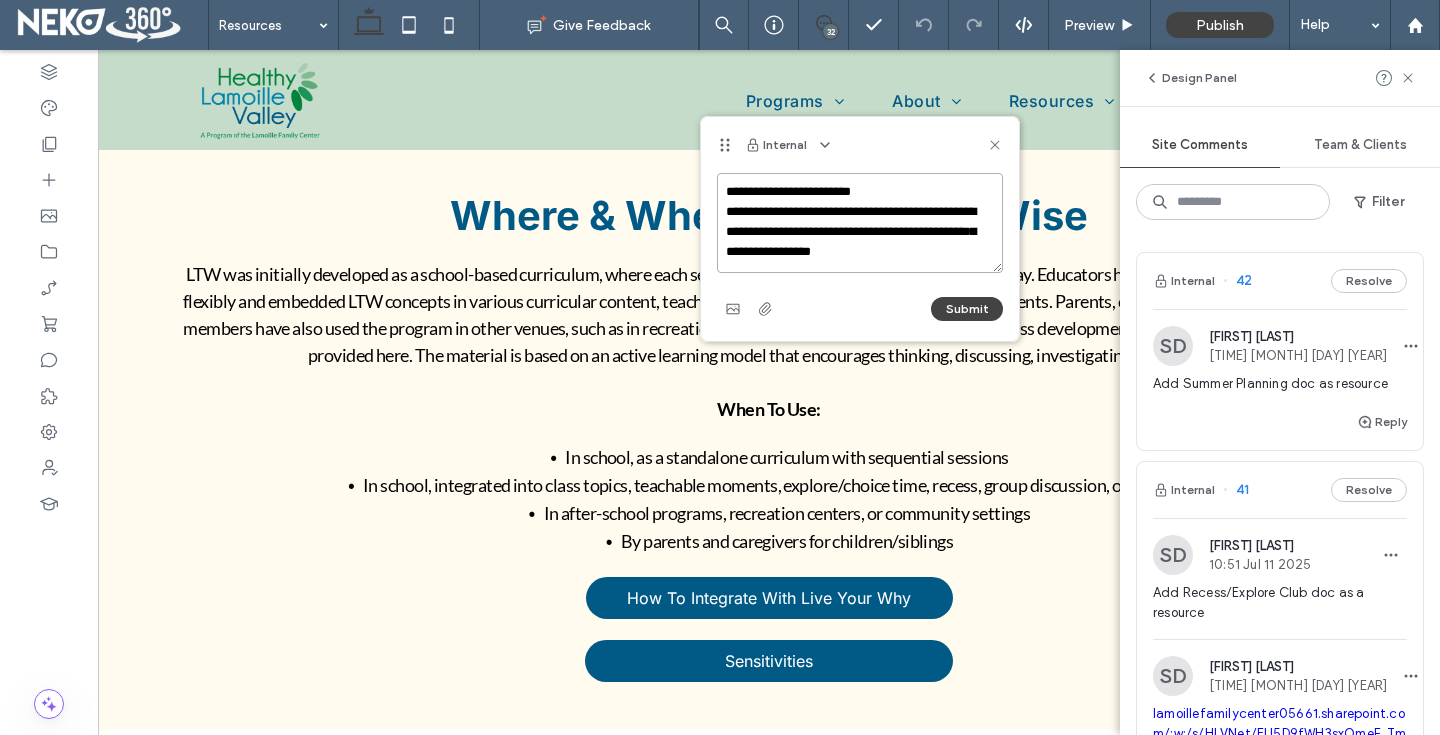 scroll, scrollTop: 8, scrollLeft: 0, axis: vertical 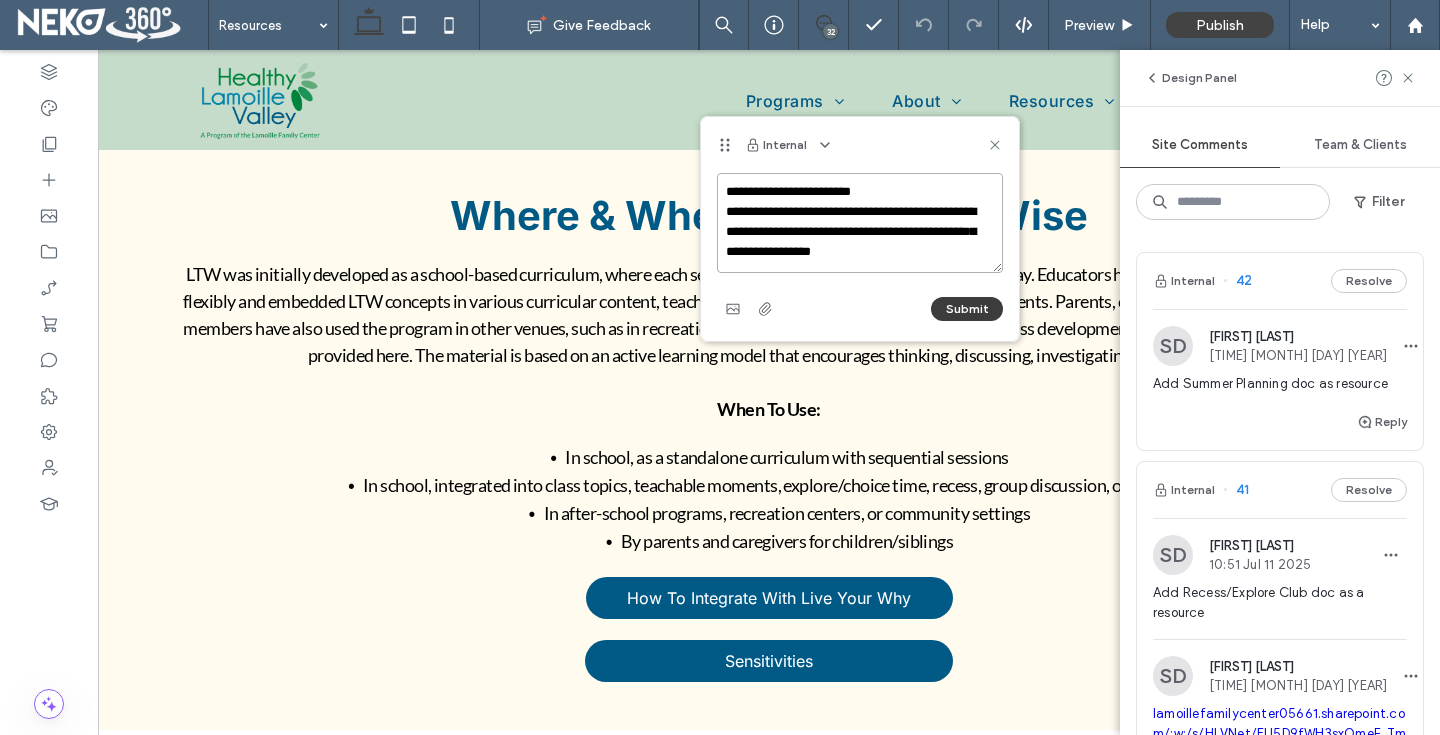 type on "**********" 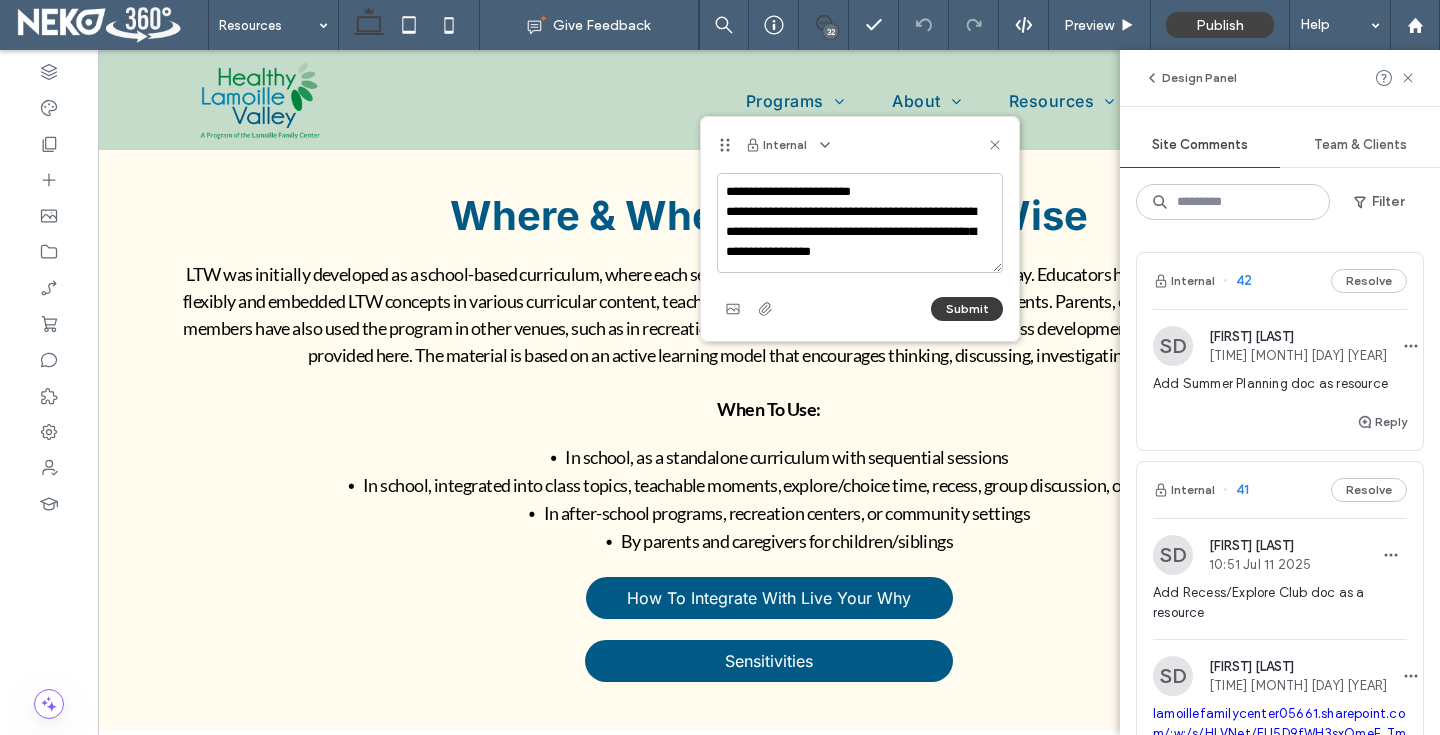 click on "Submit" at bounding box center (967, 309) 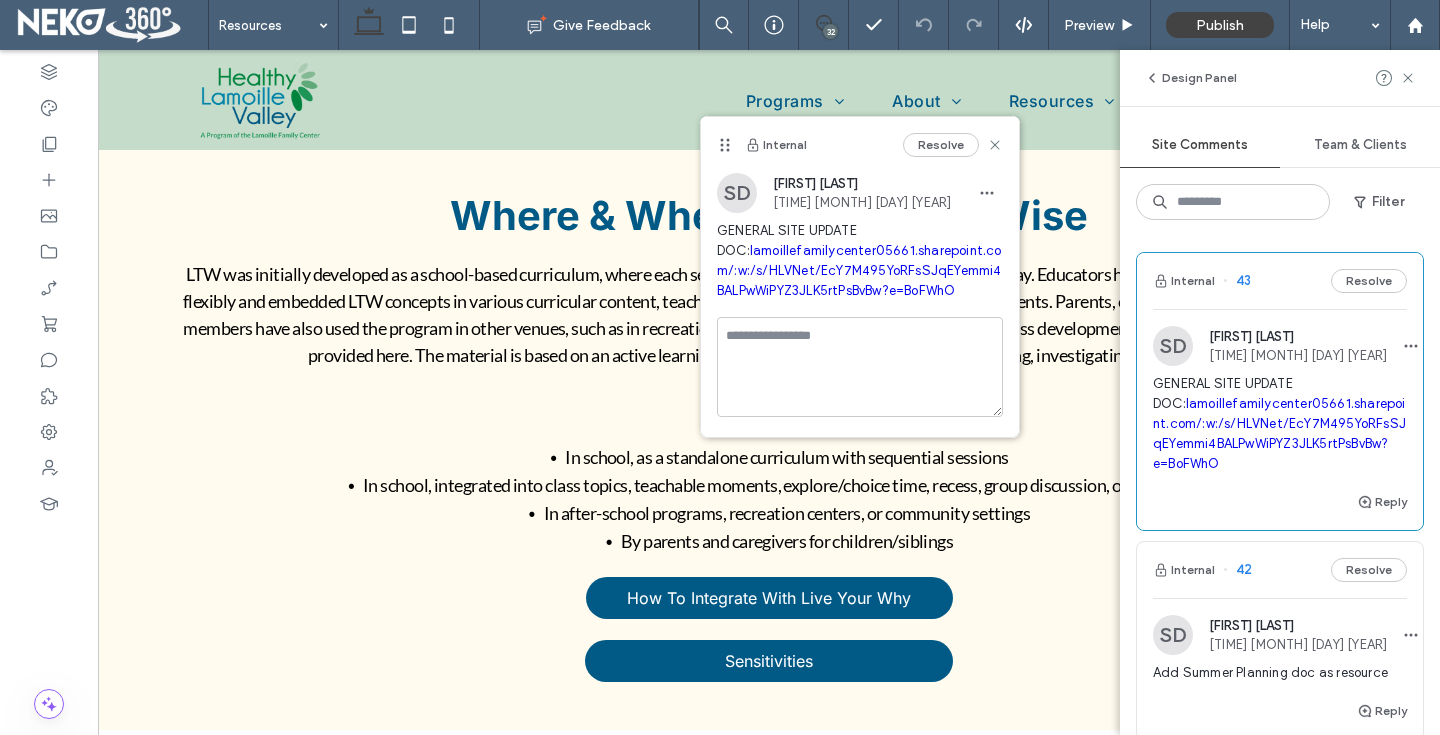 scroll, scrollTop: 0, scrollLeft: 0, axis: both 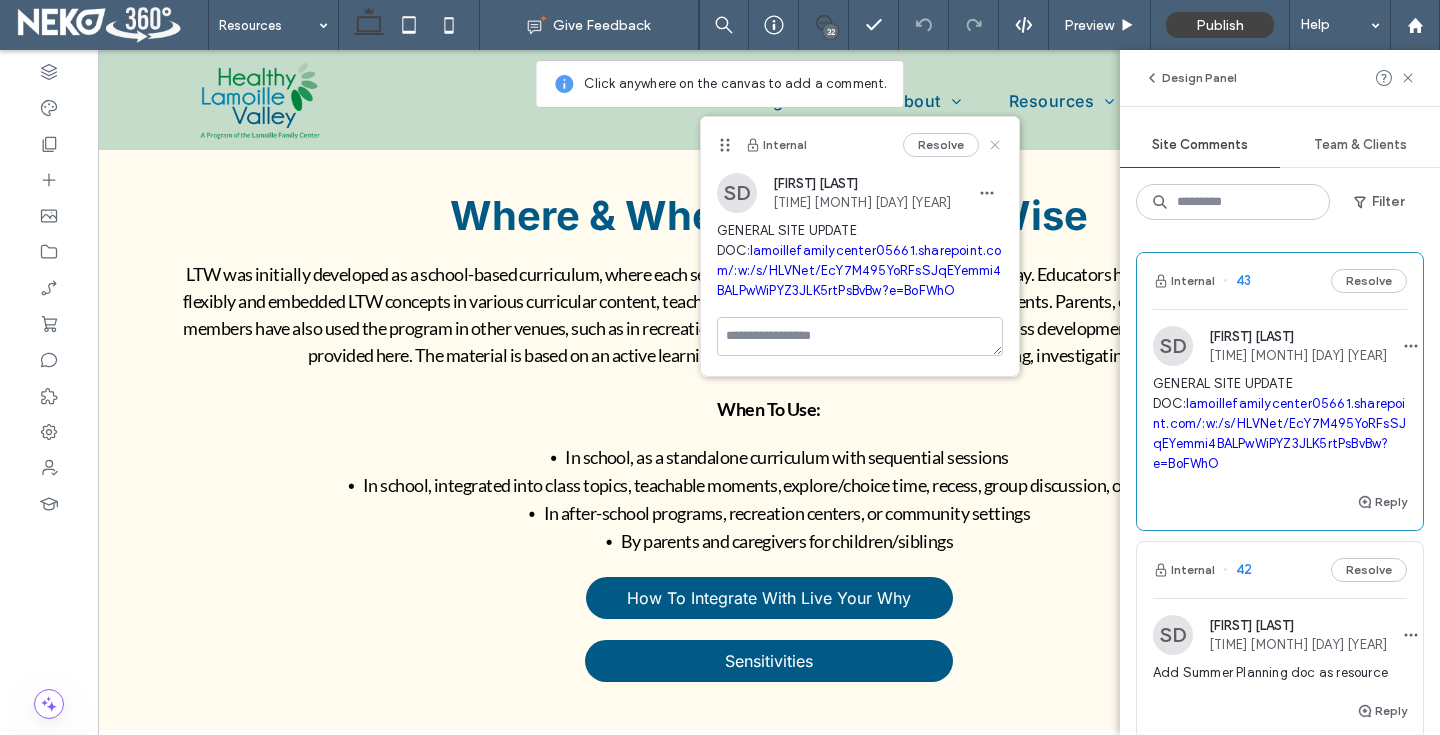 click 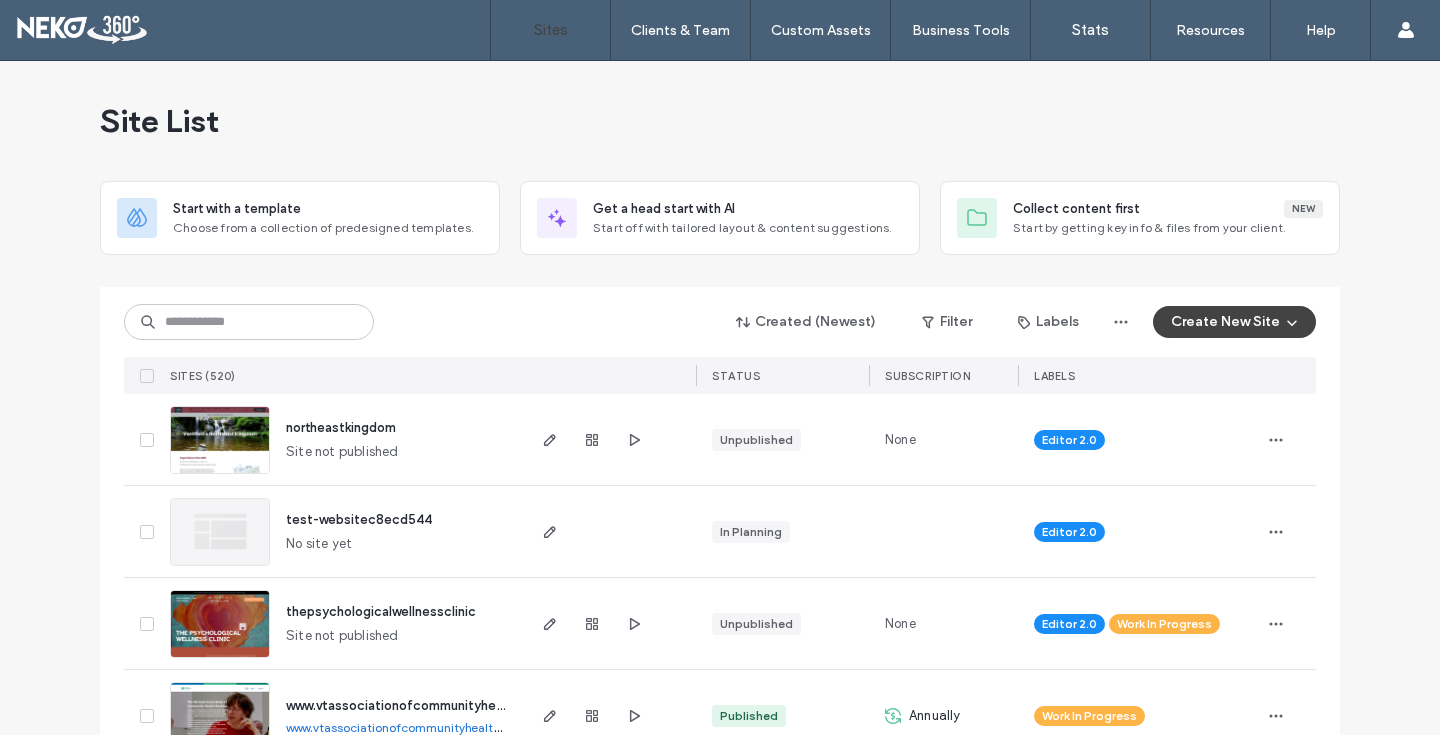 scroll, scrollTop: 0, scrollLeft: 0, axis: both 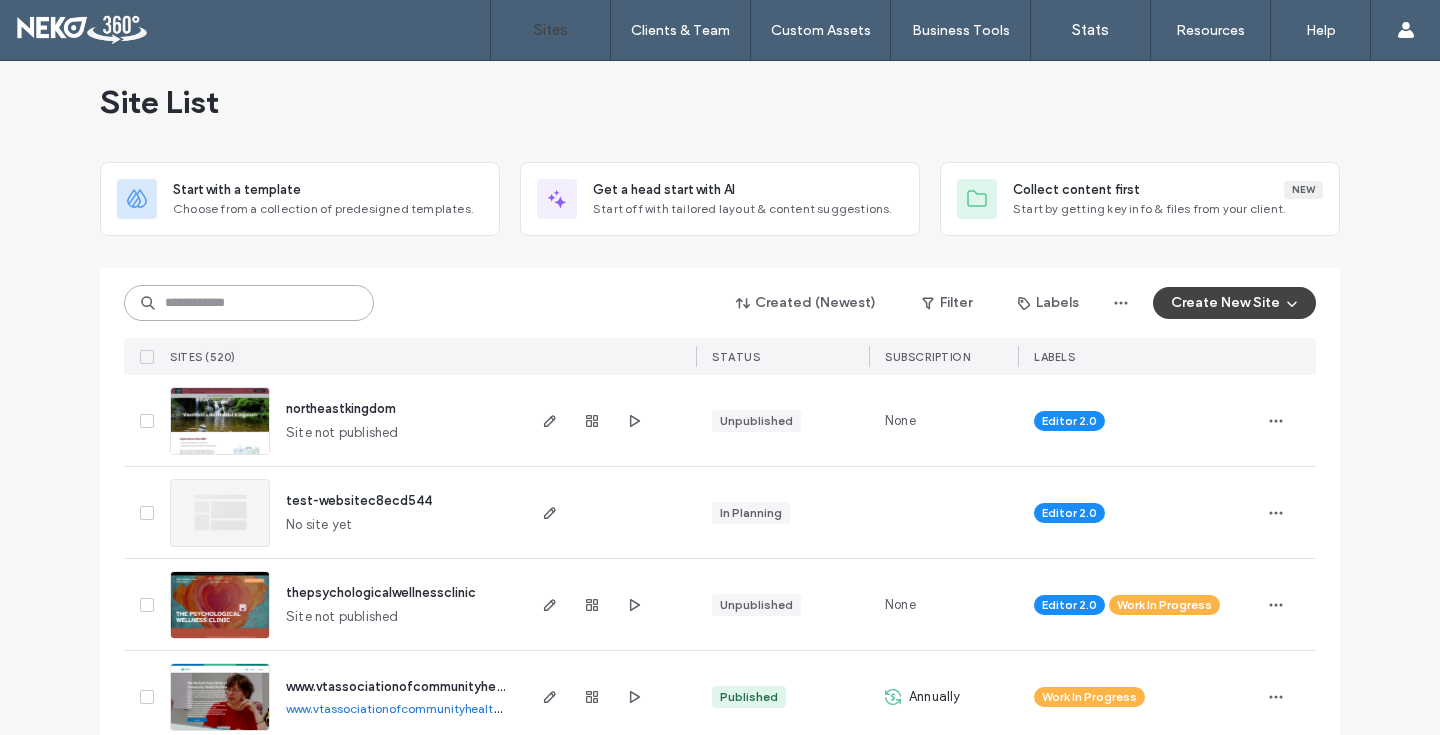 click at bounding box center [249, 303] 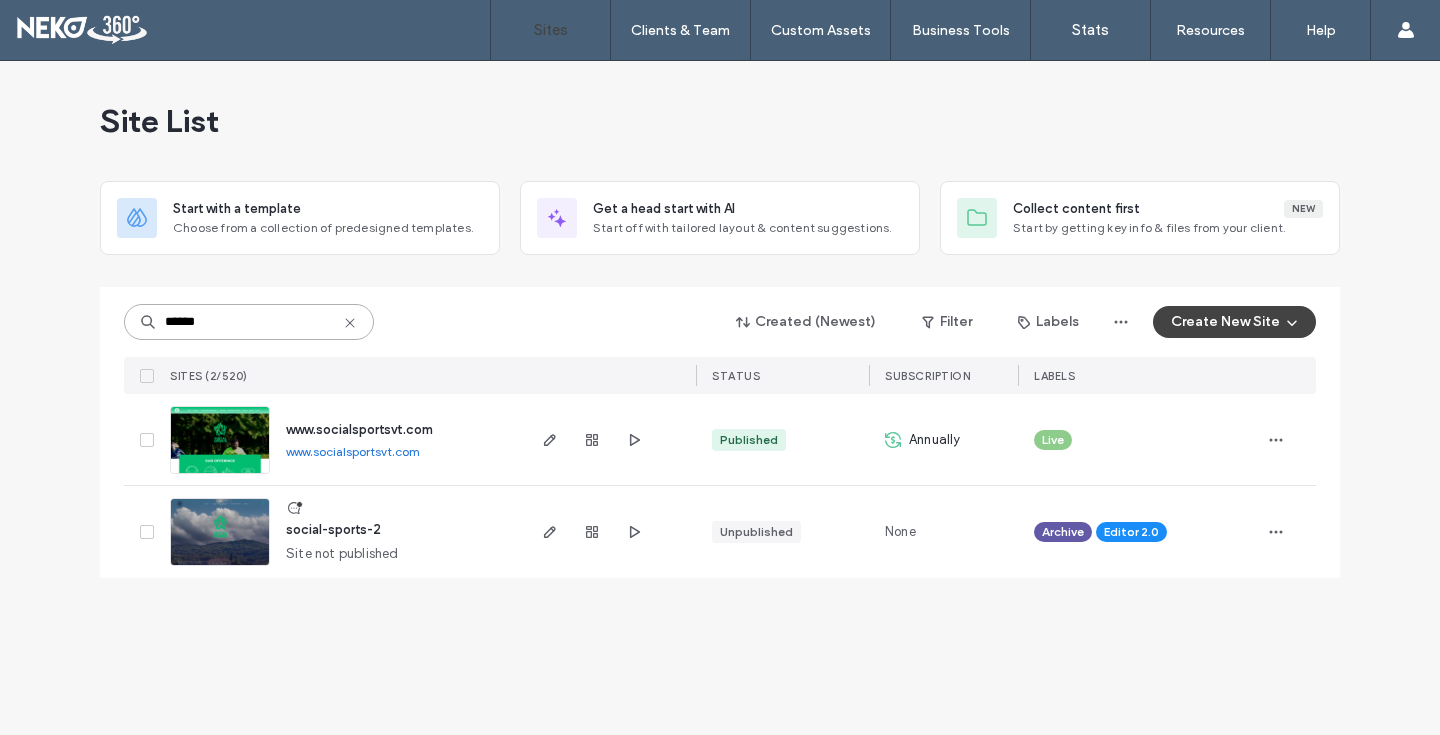 scroll, scrollTop: 0, scrollLeft: 0, axis: both 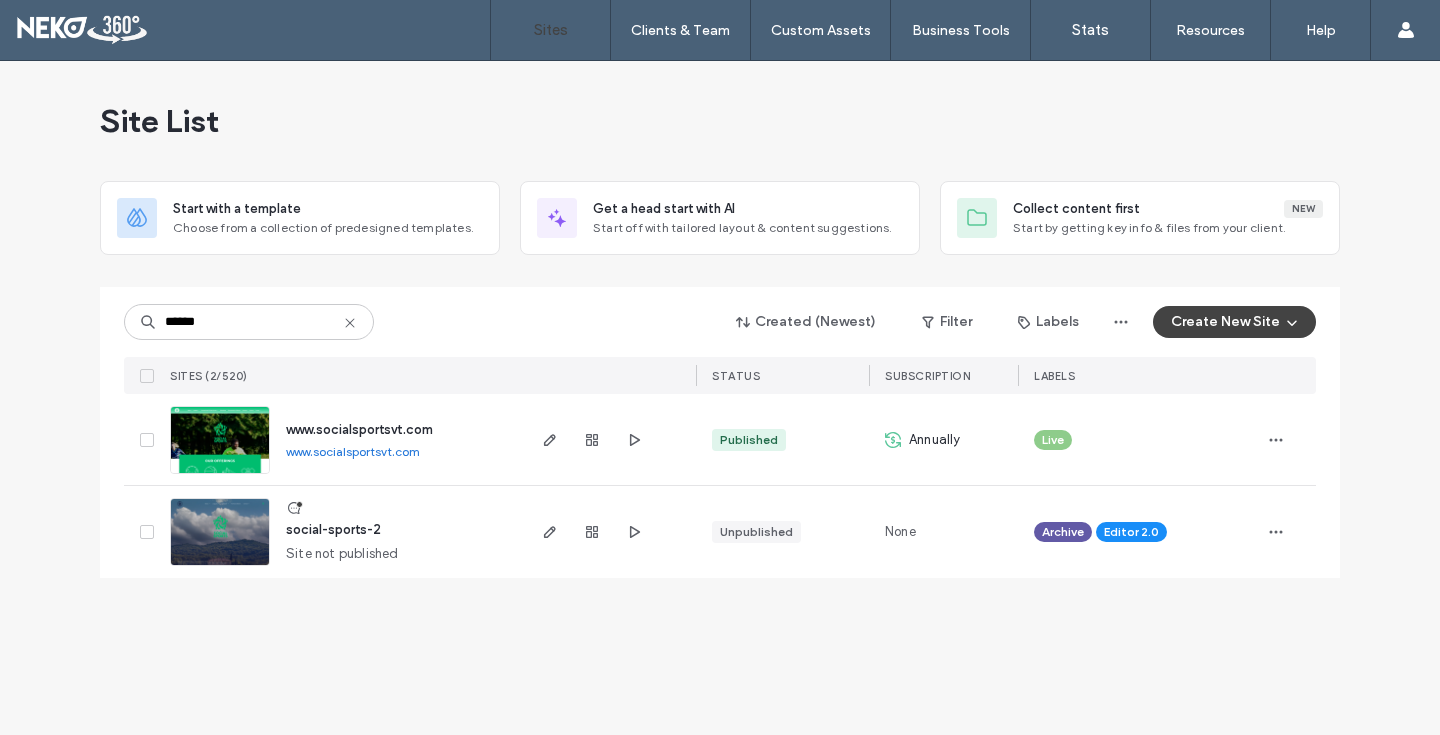 click at bounding box center [220, 475] 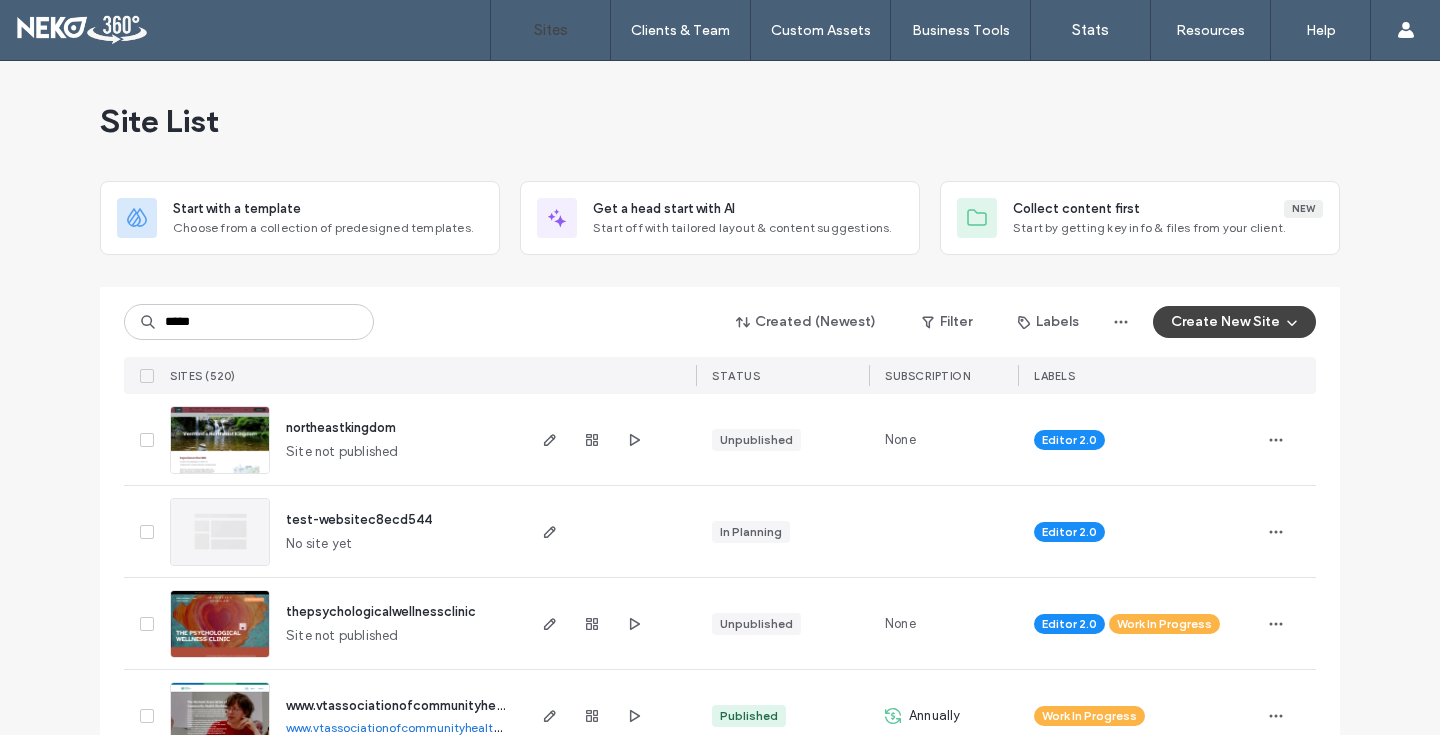 scroll, scrollTop: 0, scrollLeft: 0, axis: both 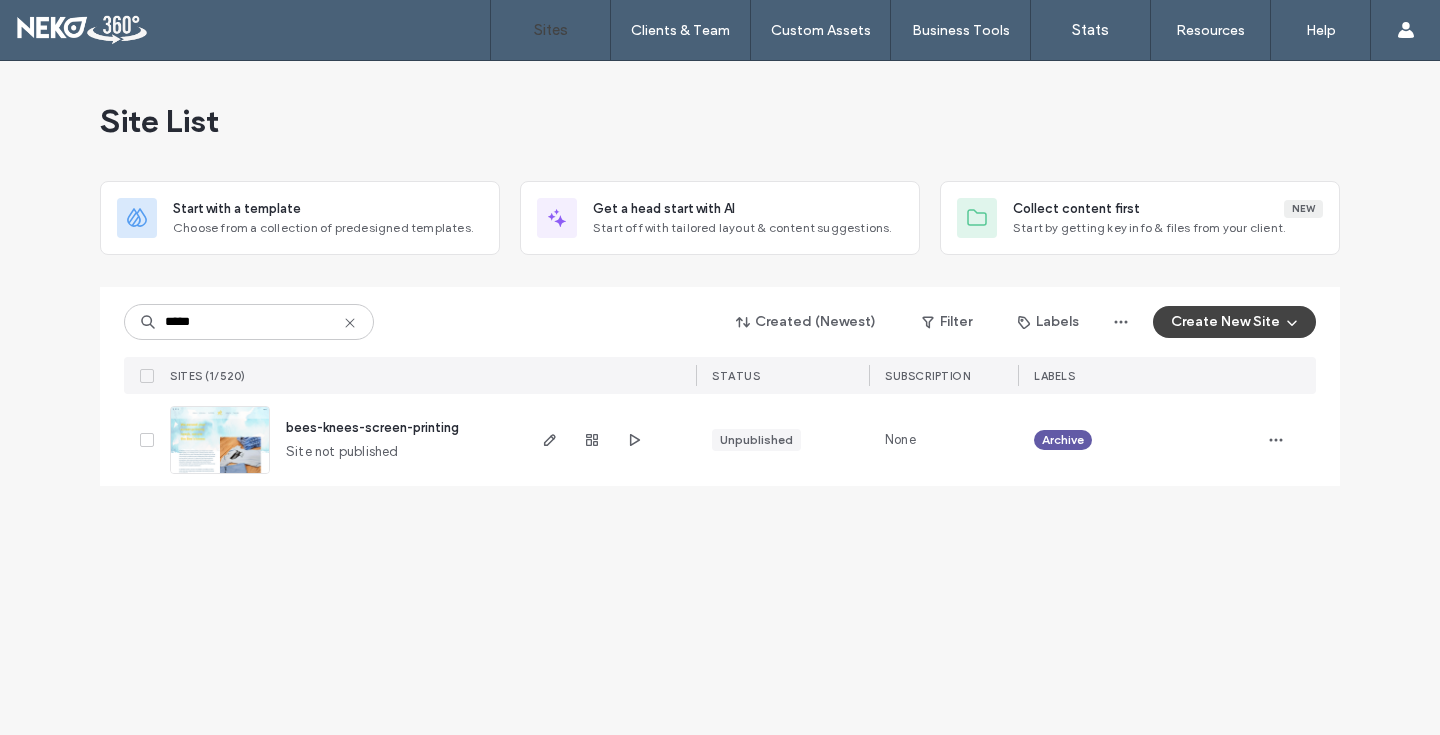 click on "*****" at bounding box center (249, 322) 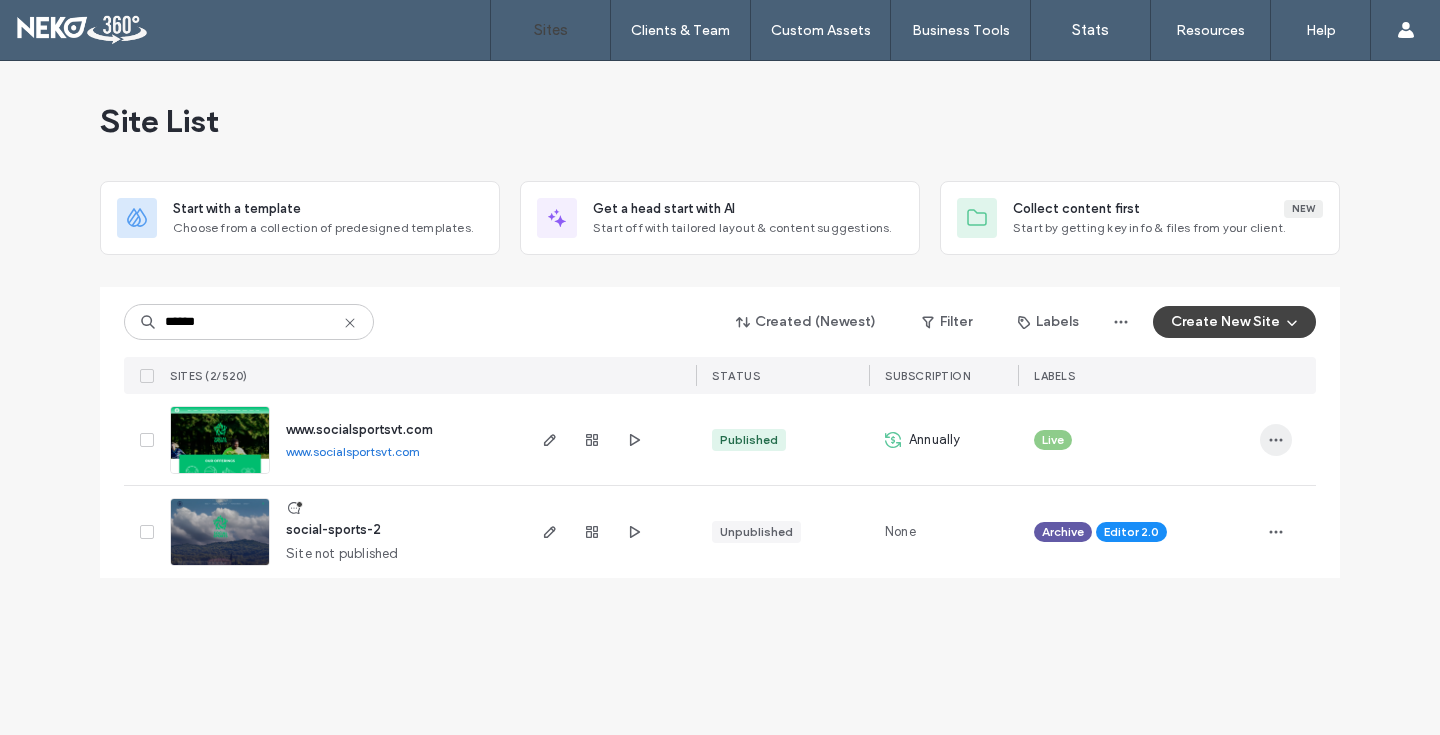 type on "******" 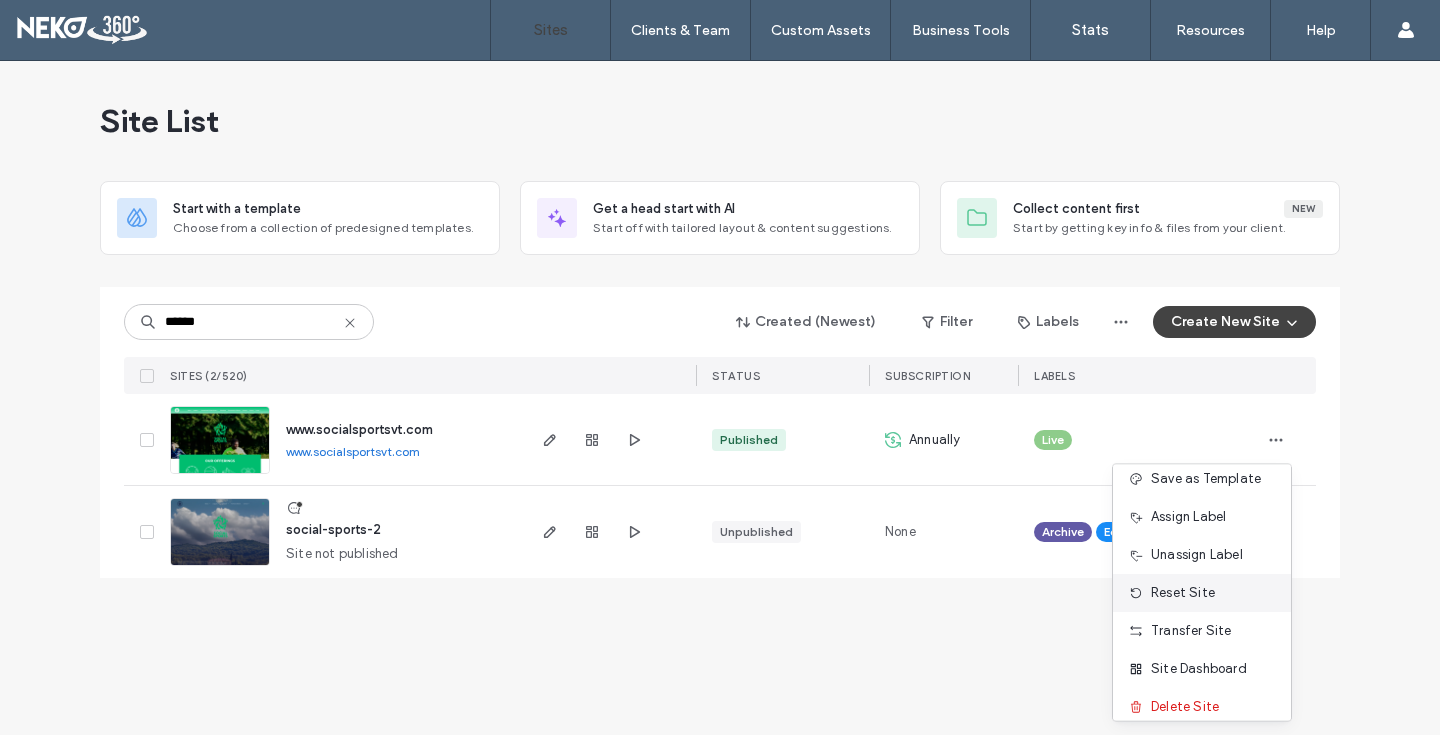 scroll, scrollTop: 64, scrollLeft: 0, axis: vertical 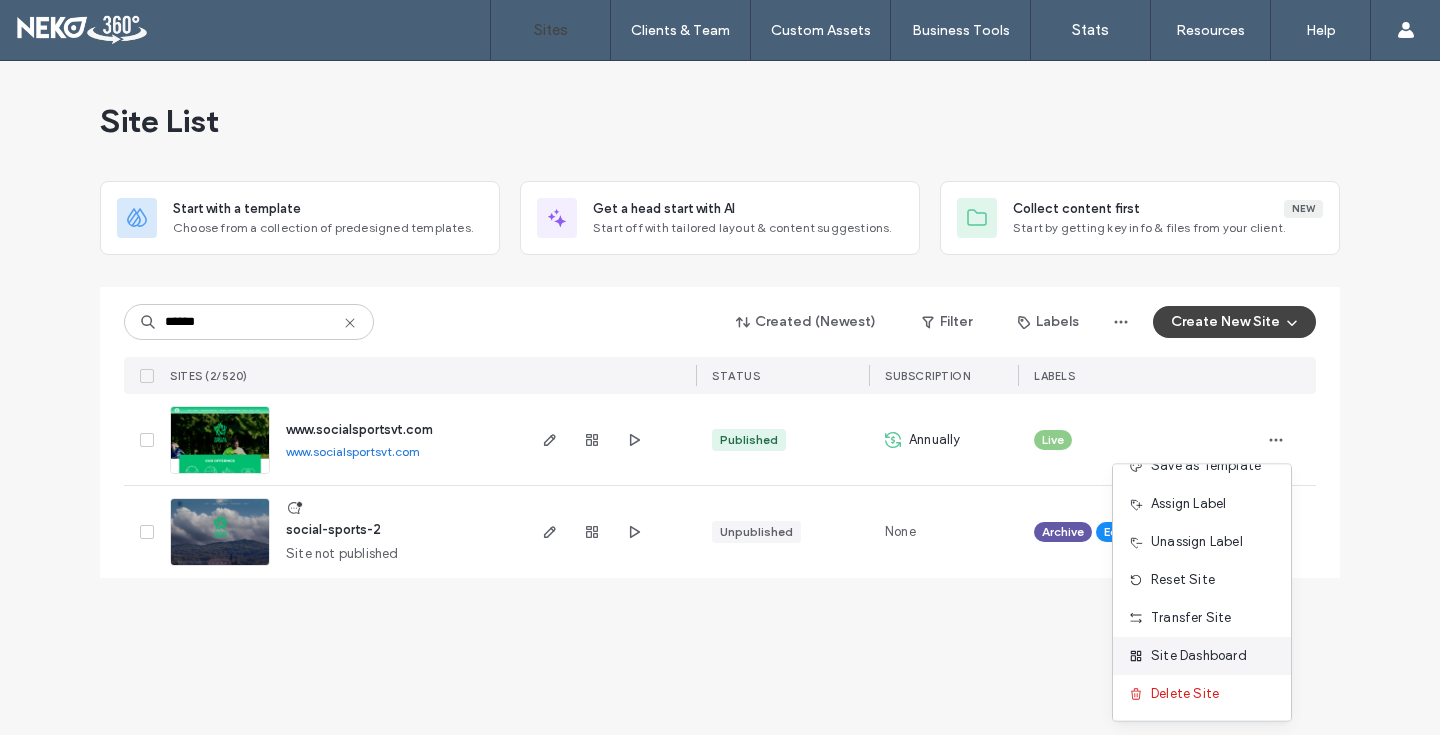 click on "Site Dashboard" at bounding box center (1199, 656) 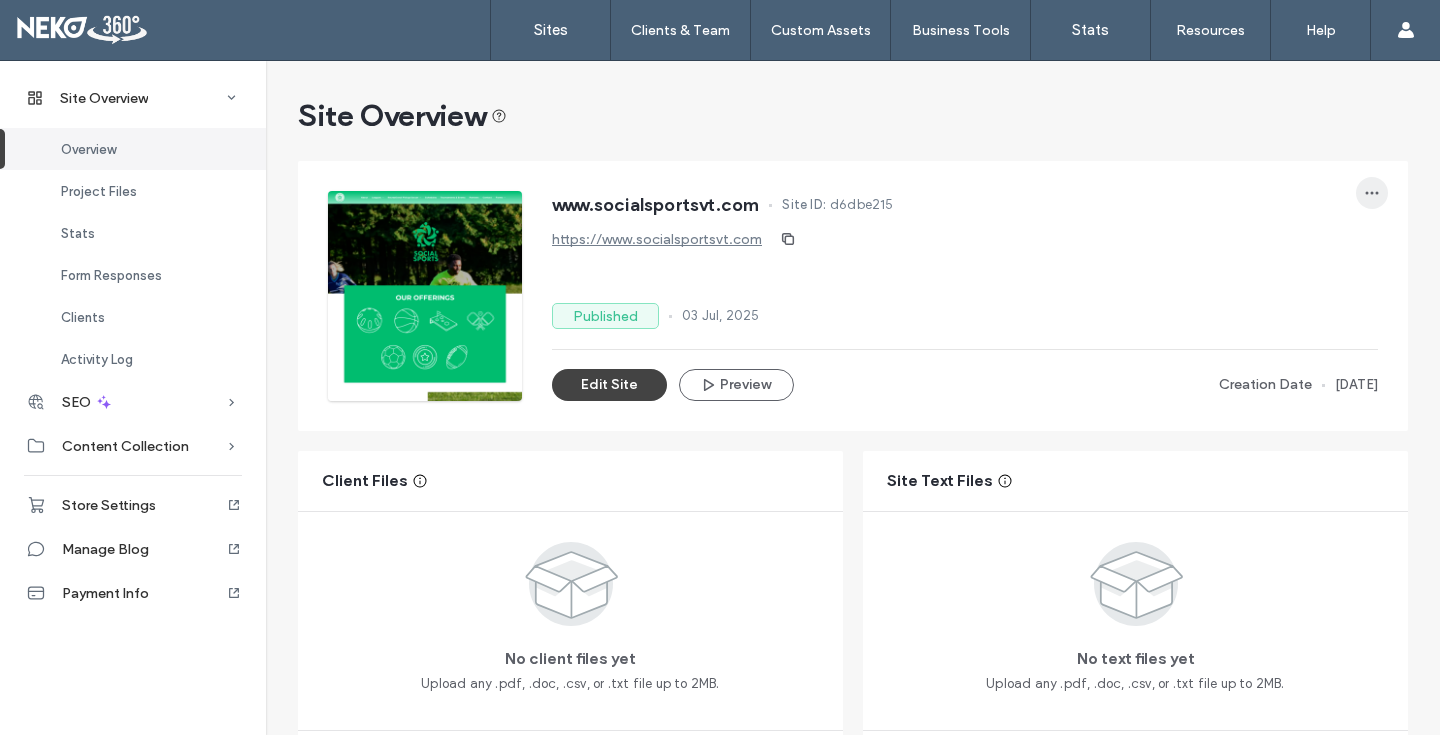 click at bounding box center (1372, 193) 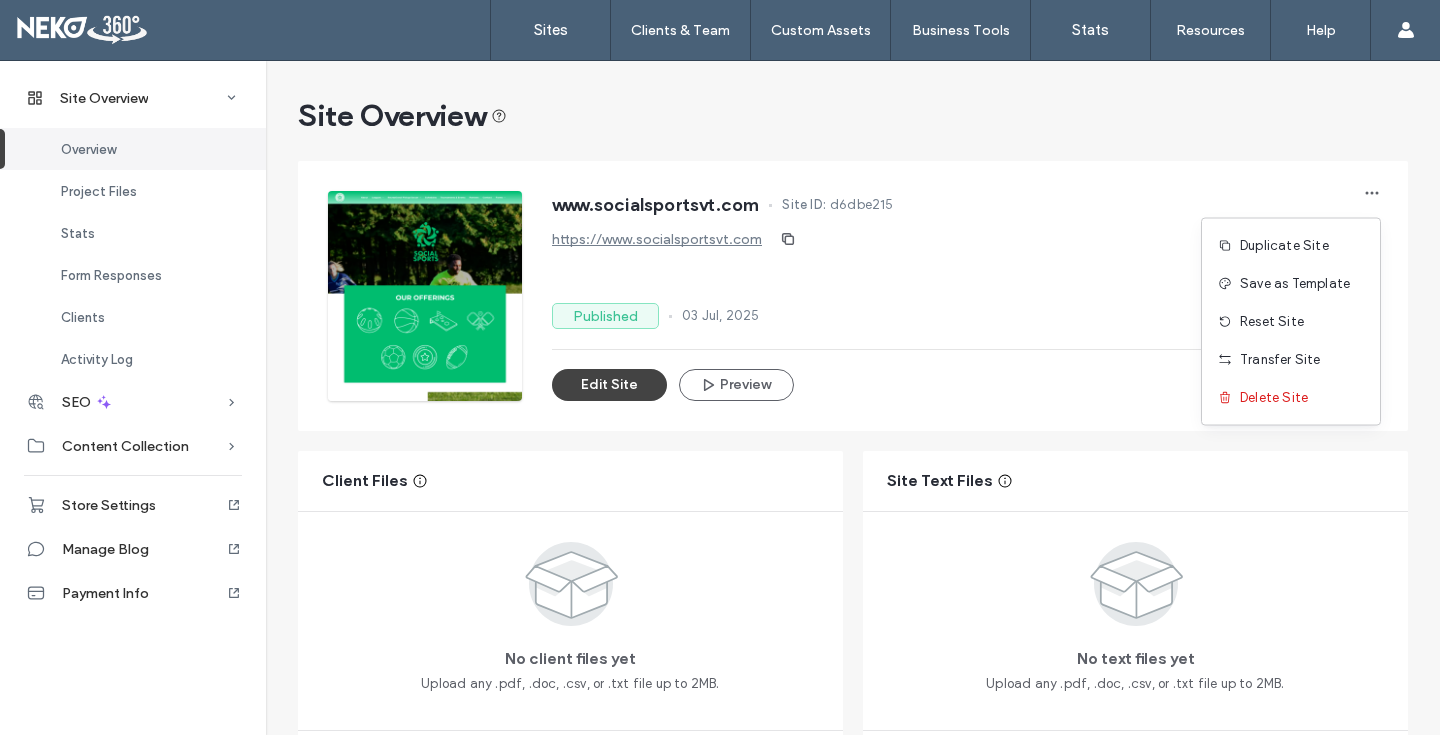 click on "www.socialsportsvt.com Site ID: d6dbe215 https://www.socialsportsvt.com Published [DATE] Edit Site Preview Creation Date [DATE]" at bounding box center (853, 296) 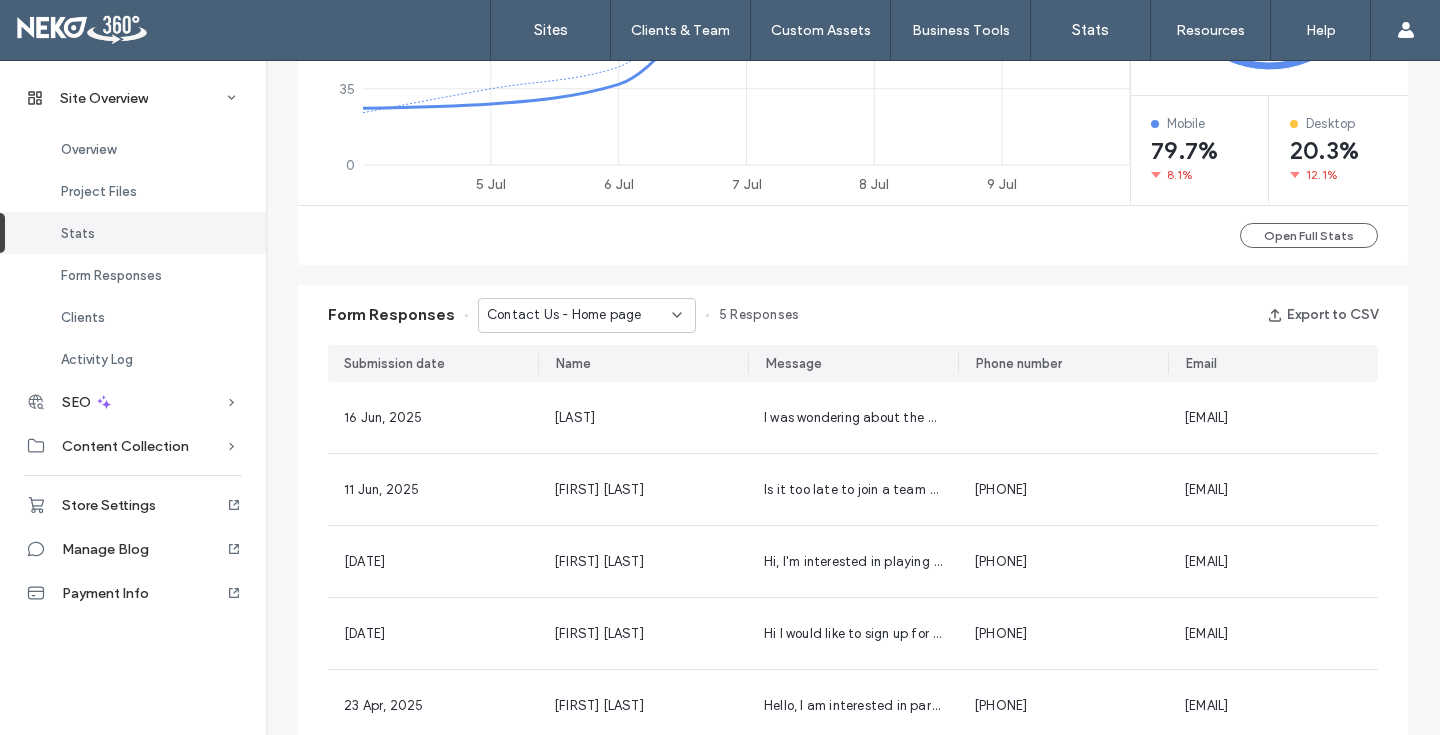 scroll, scrollTop: 1079, scrollLeft: 0, axis: vertical 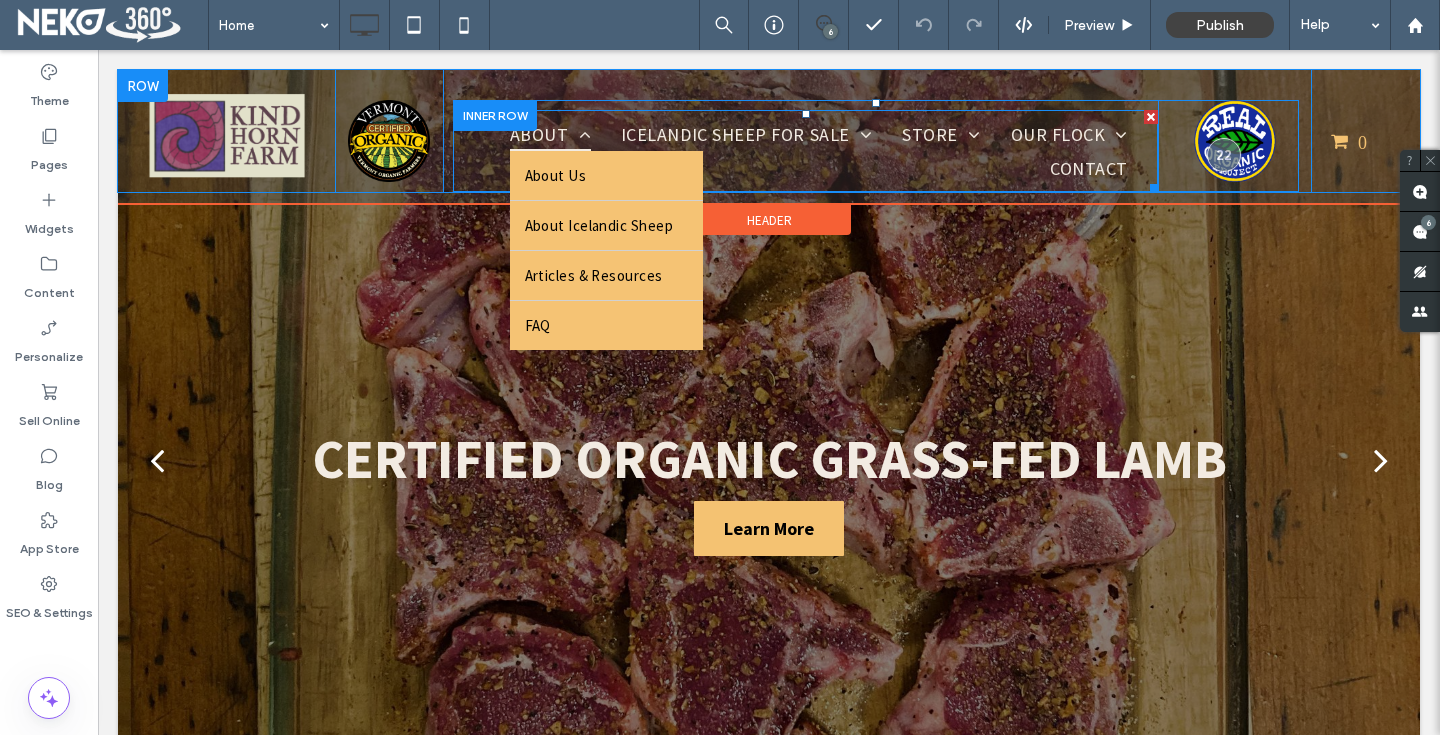 click on "About" at bounding box center [550, 134] 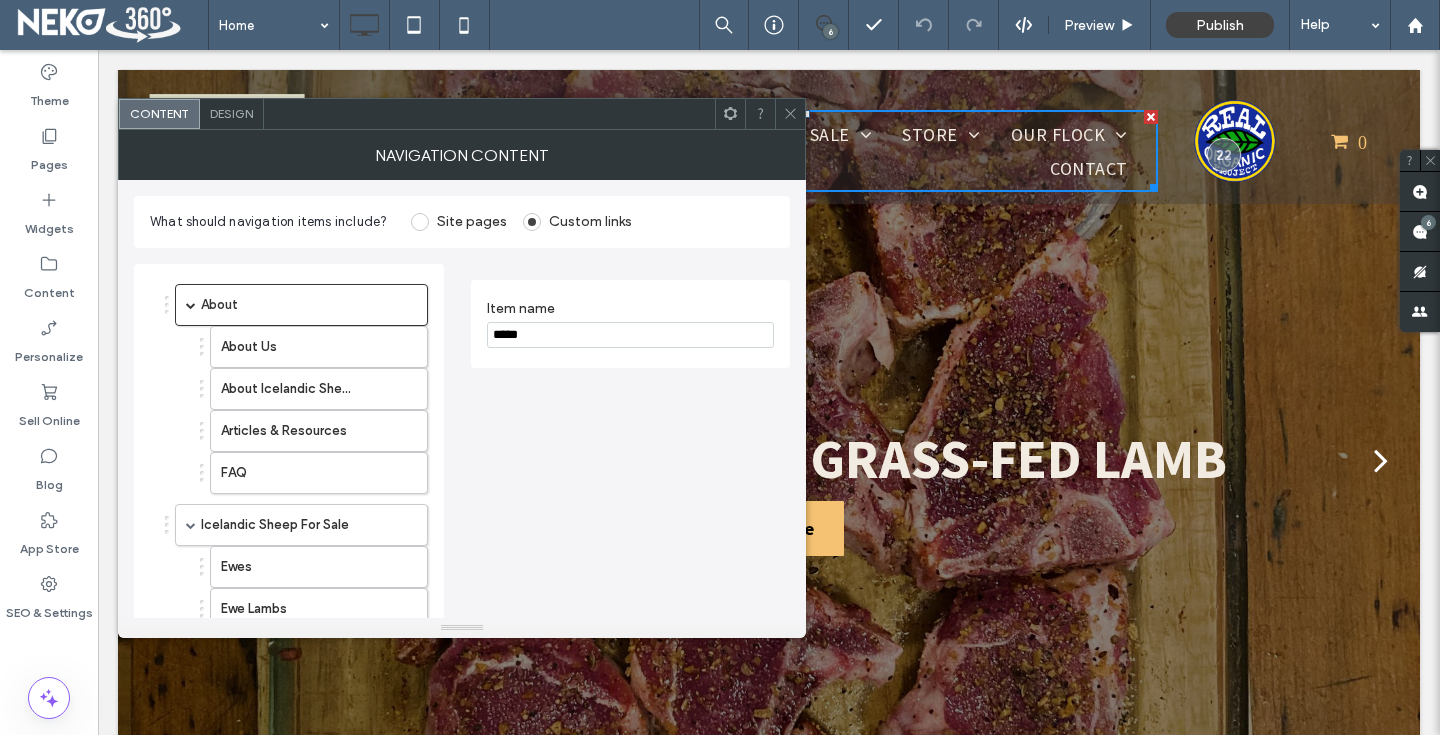 click on "Design" at bounding box center [231, 113] 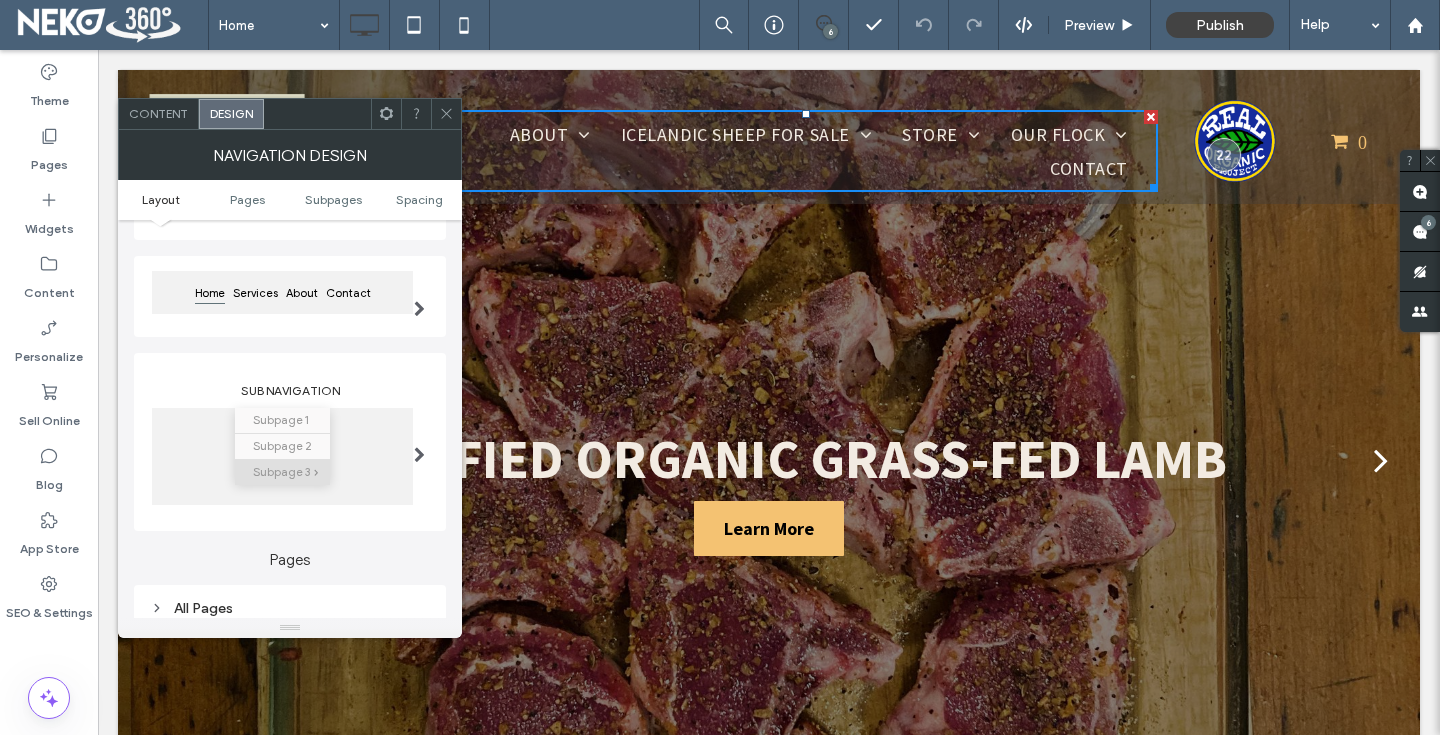 scroll, scrollTop: 196, scrollLeft: 0, axis: vertical 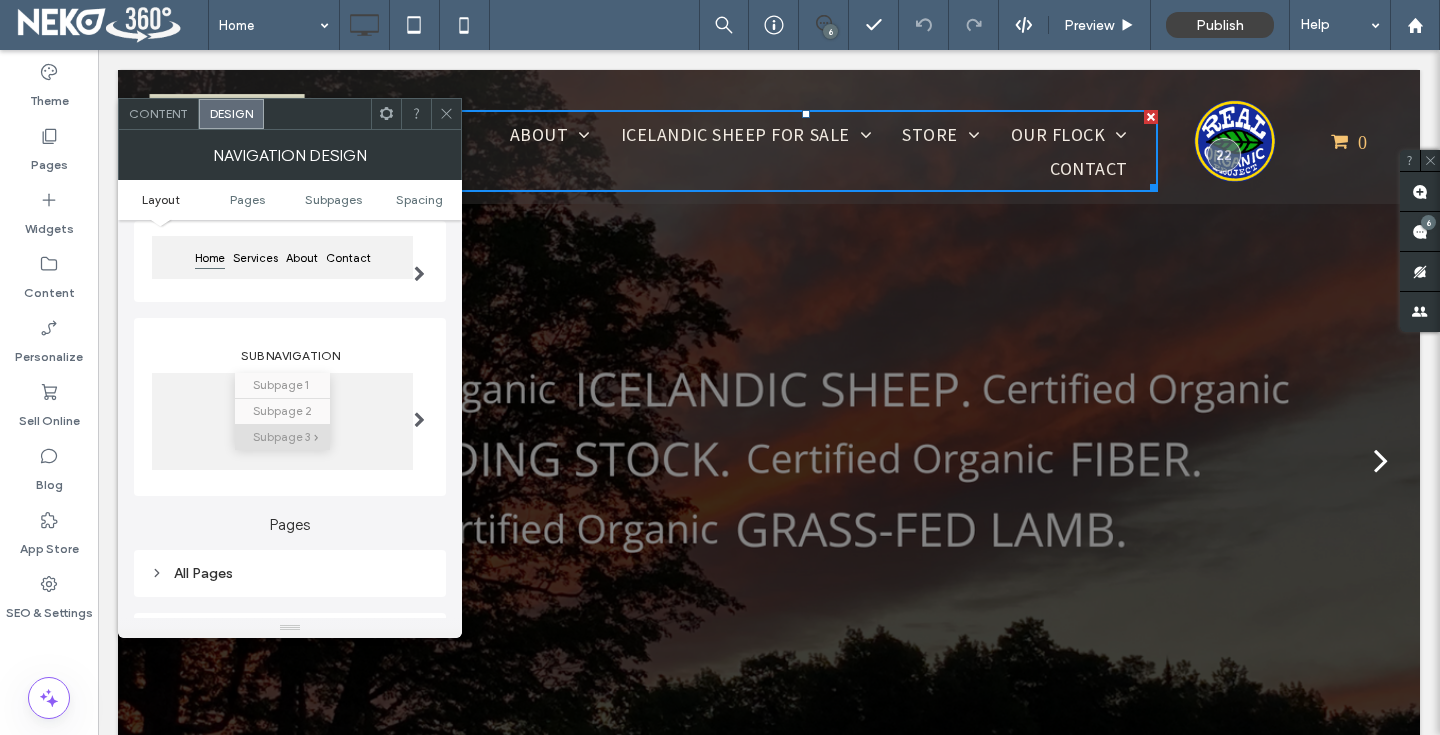 click on "Content" at bounding box center [159, 114] 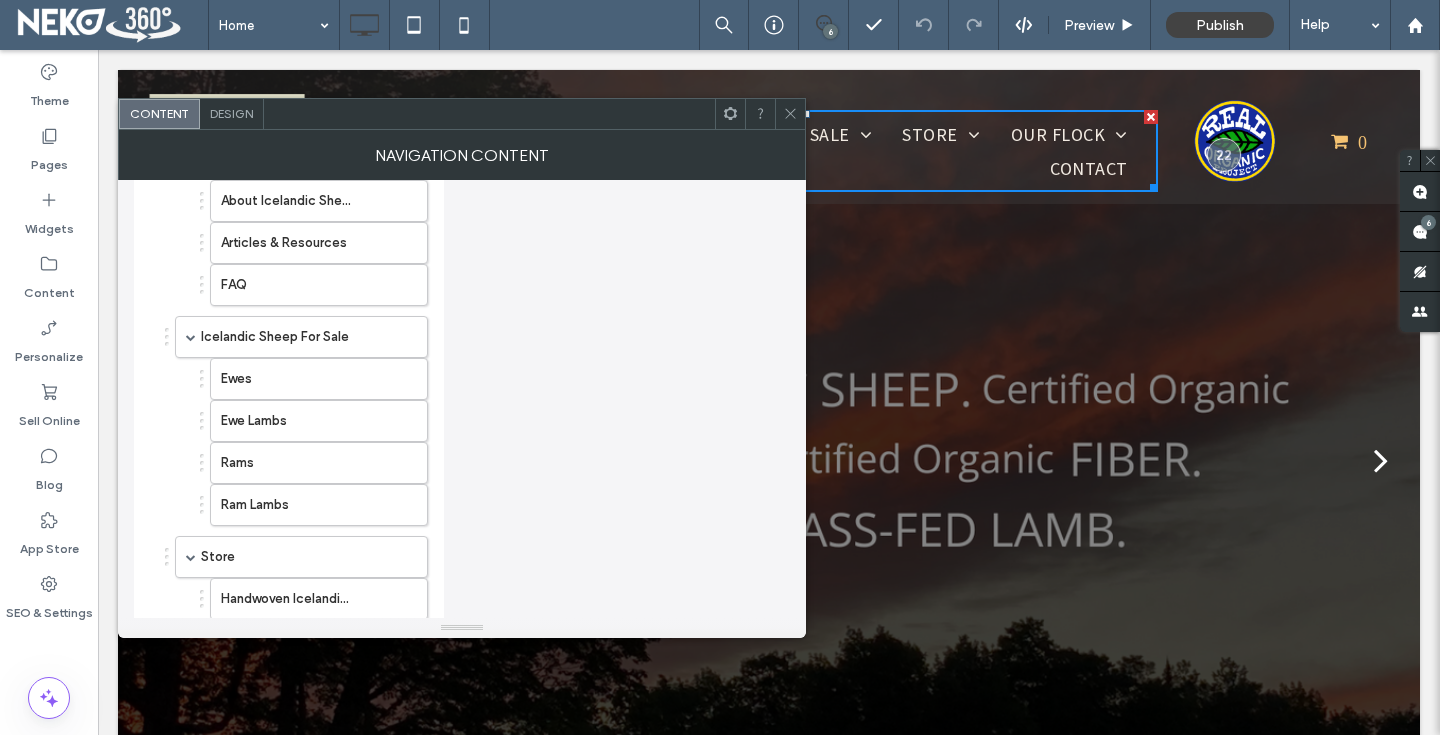 scroll, scrollTop: 0, scrollLeft: 0, axis: both 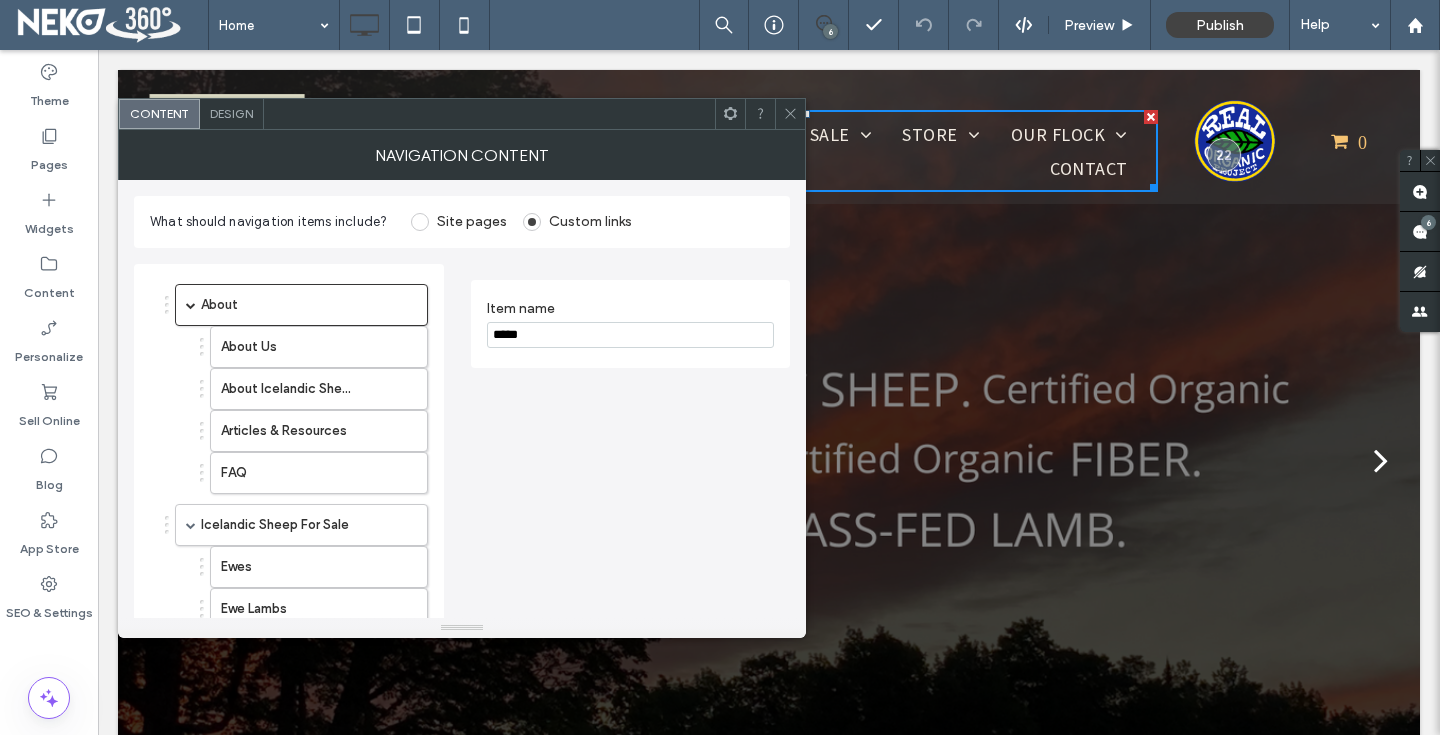 click on "Design" at bounding box center (231, 113) 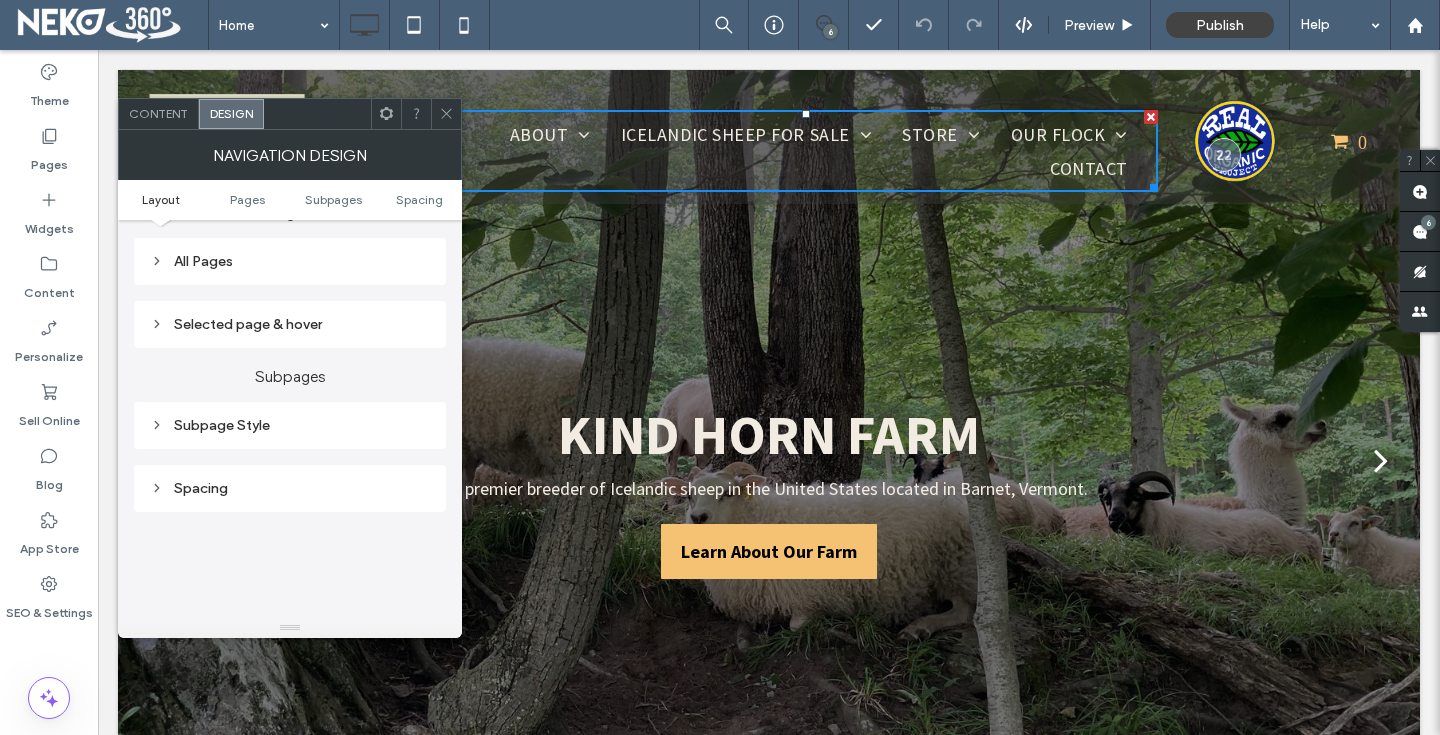 scroll, scrollTop: 445, scrollLeft: 0, axis: vertical 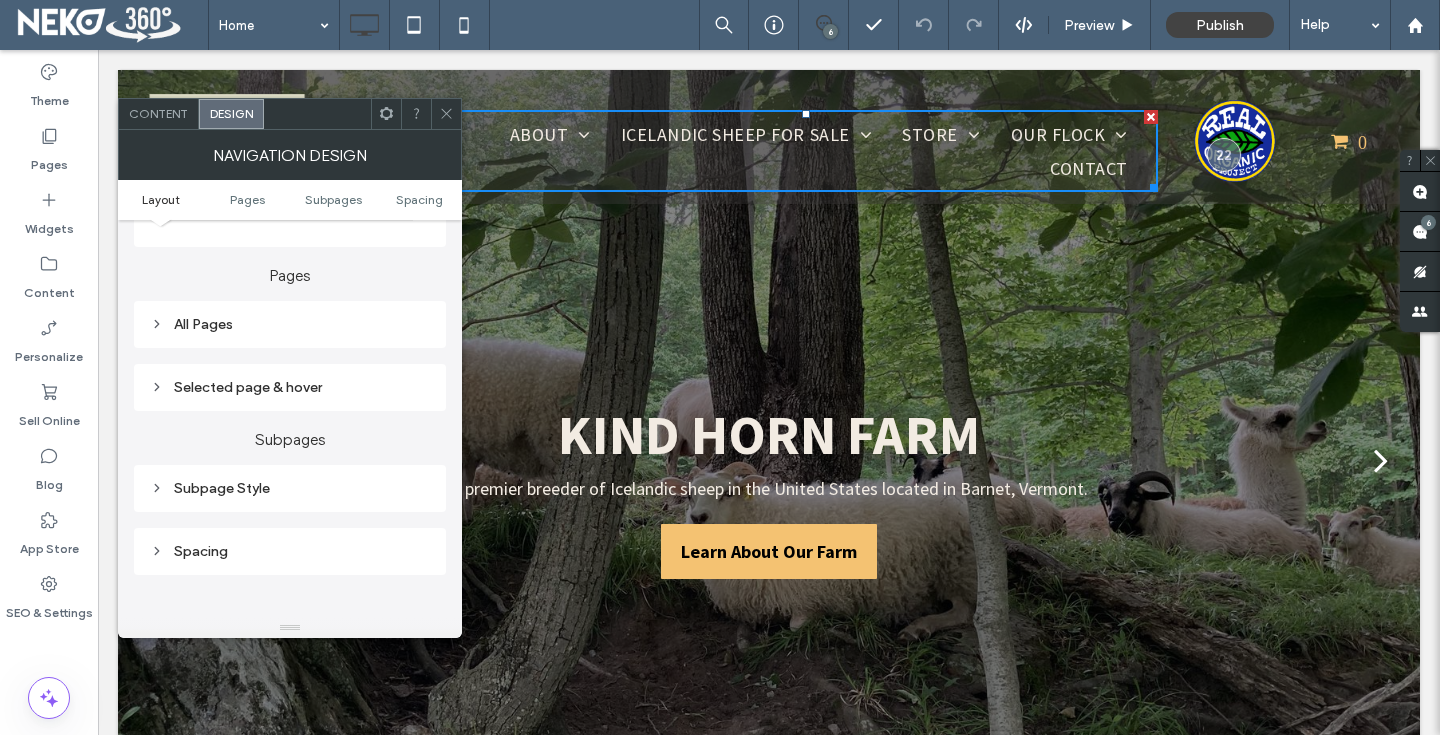 click 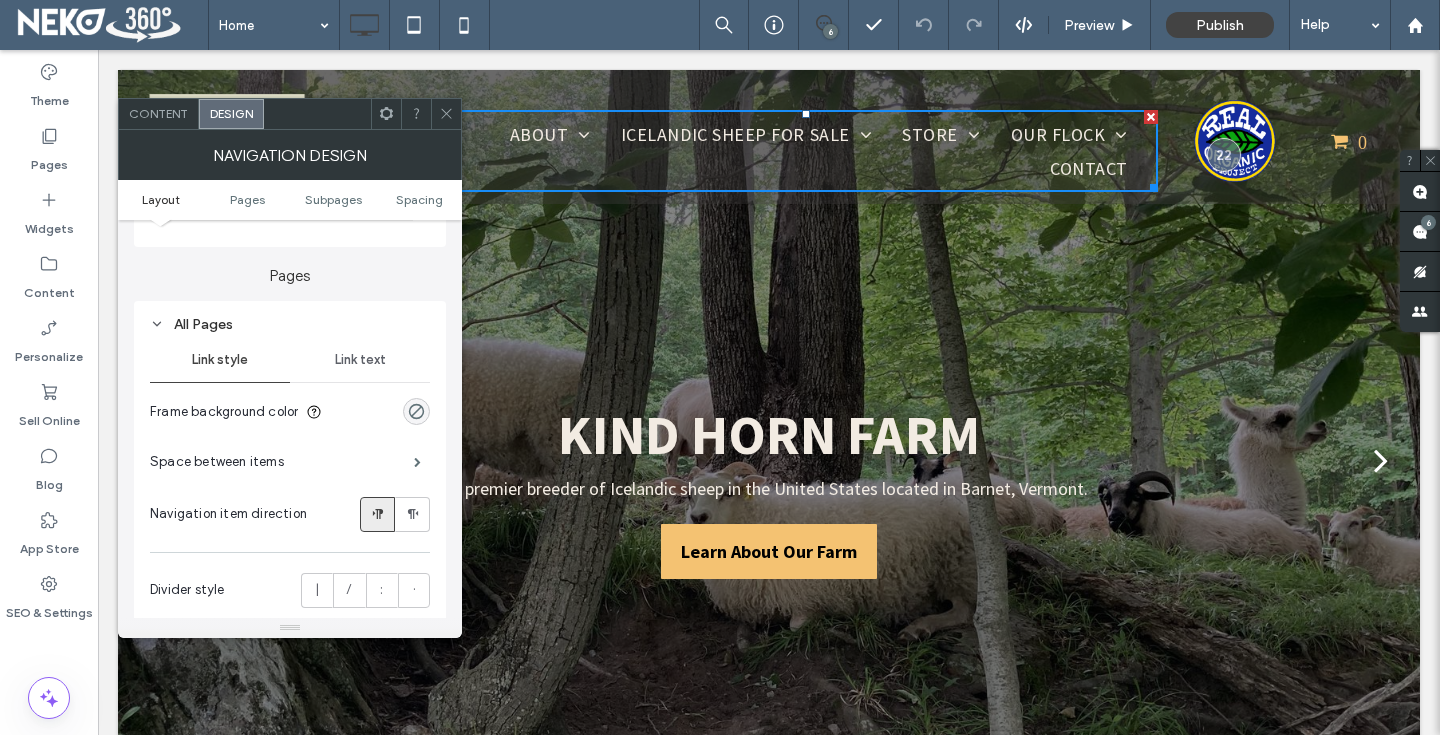 click on "Link text" at bounding box center [360, 360] 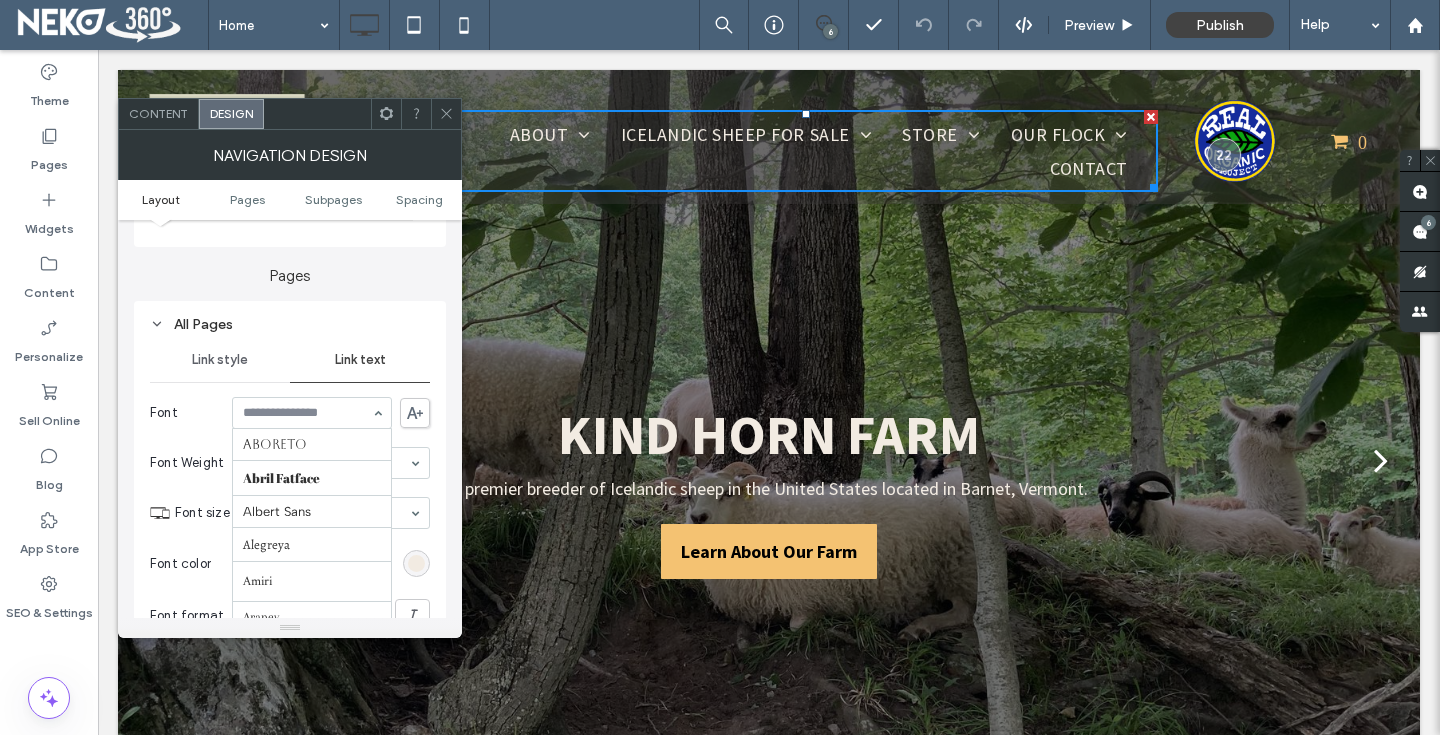 scroll, scrollTop: 2107, scrollLeft: 0, axis: vertical 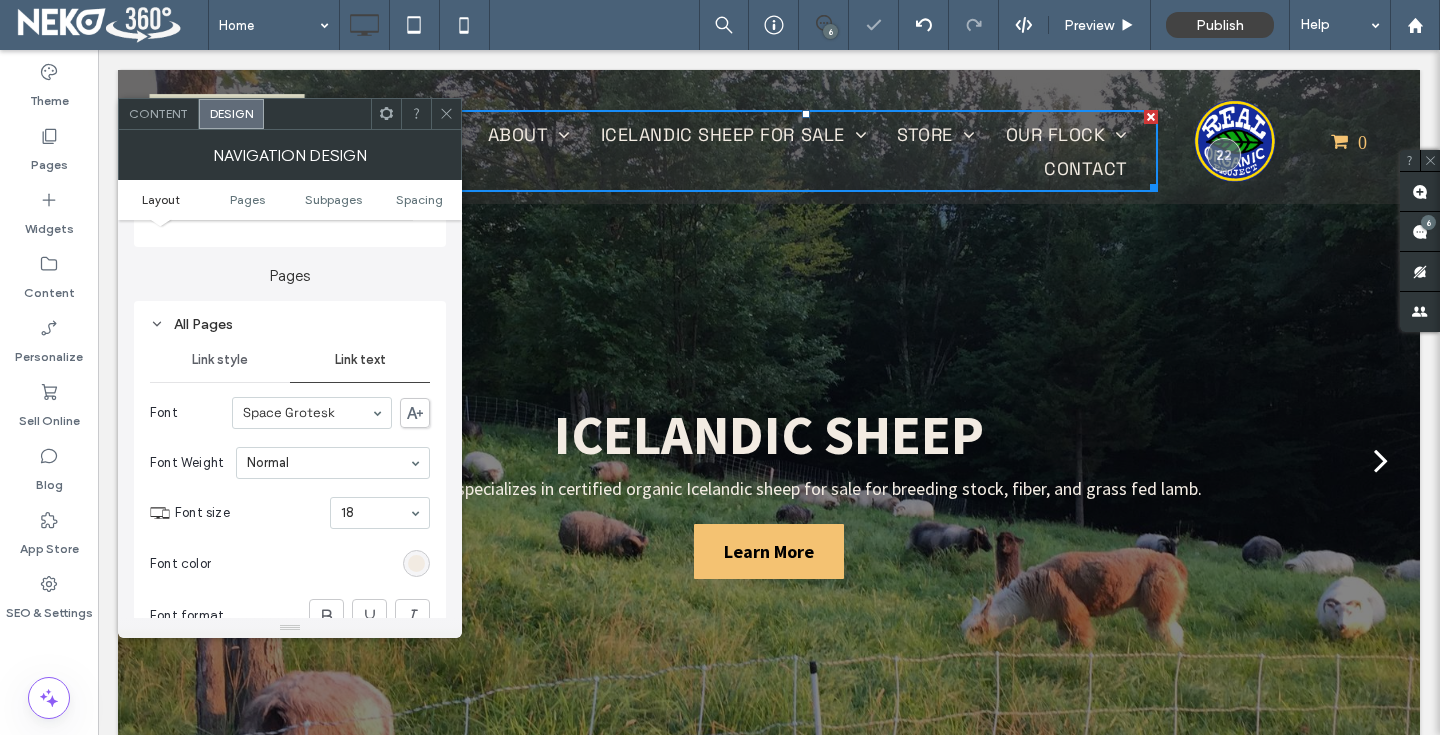 click at bounding box center [307, 413] 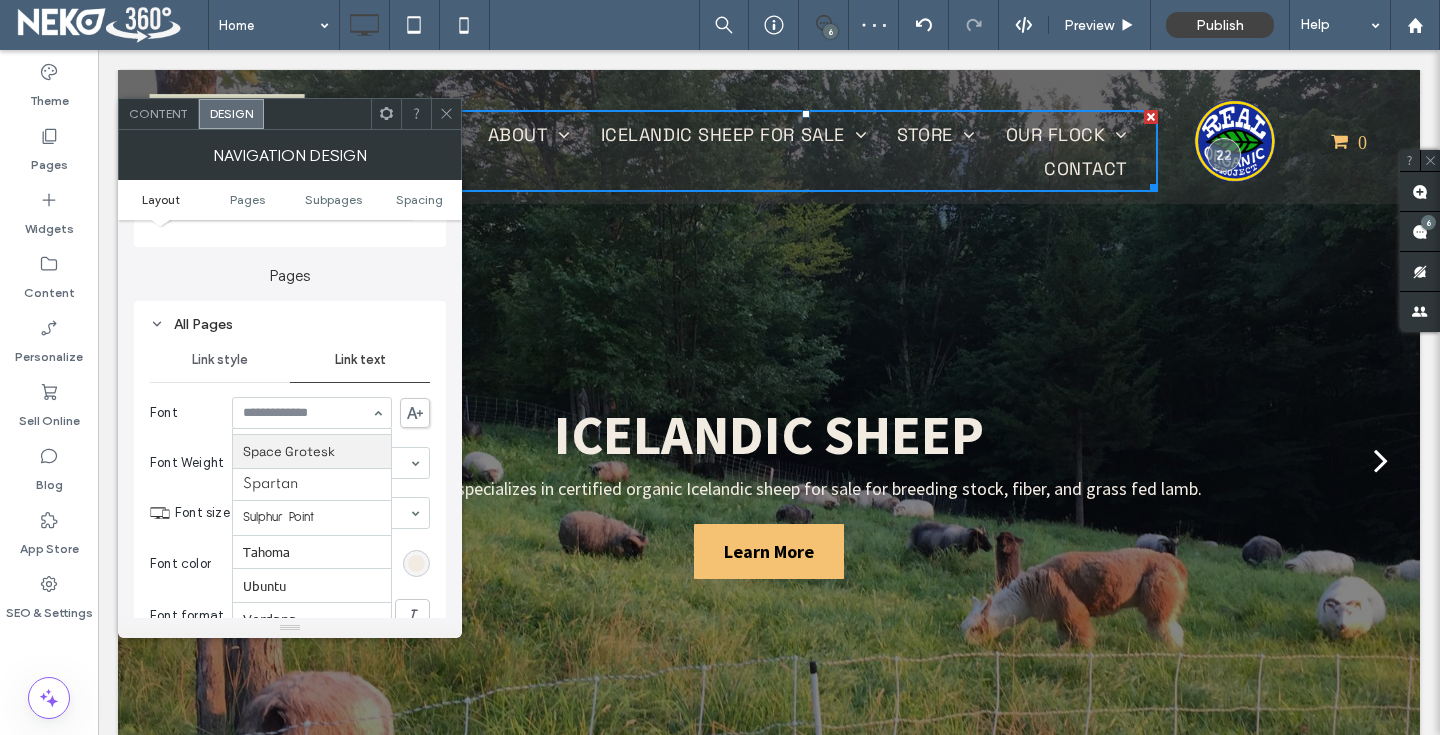 scroll, scrollTop: 2116, scrollLeft: 0, axis: vertical 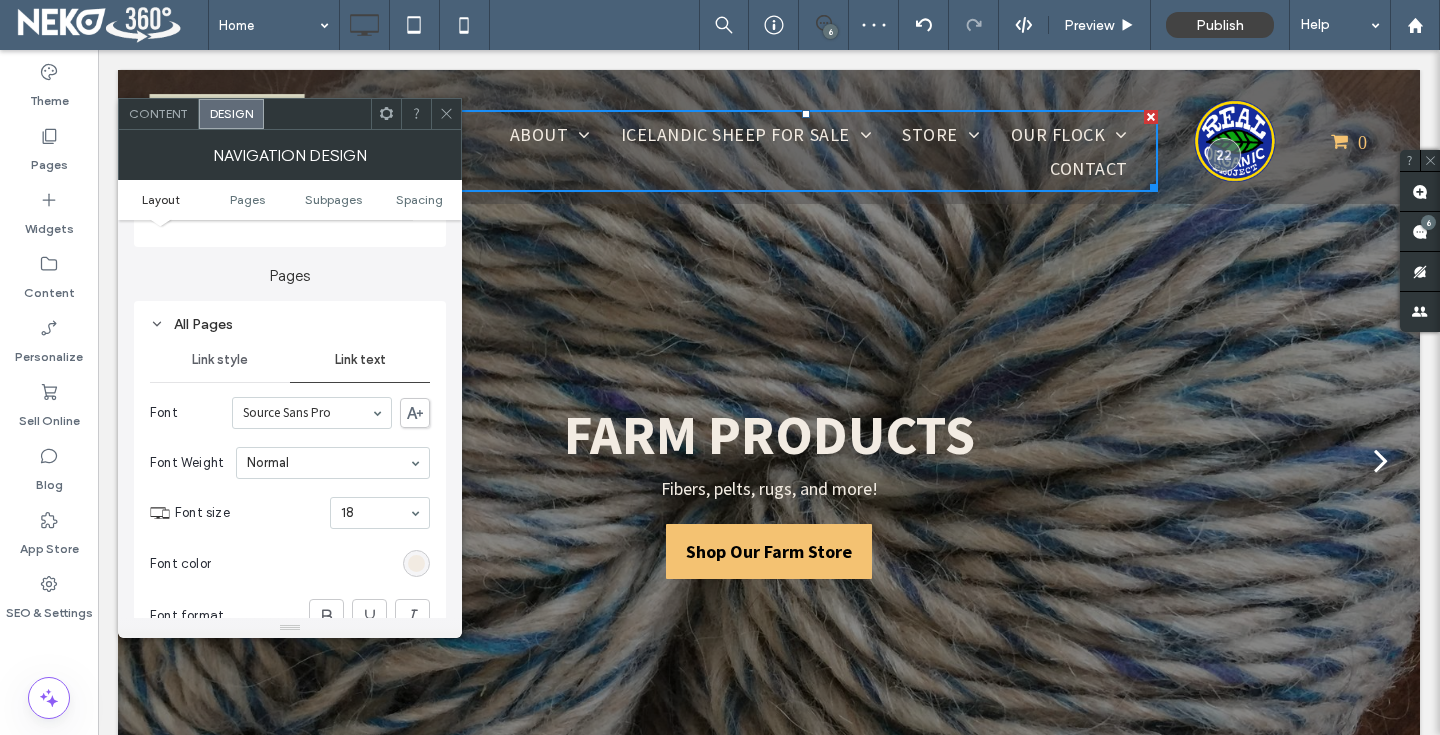 click on "Content" at bounding box center [158, 113] 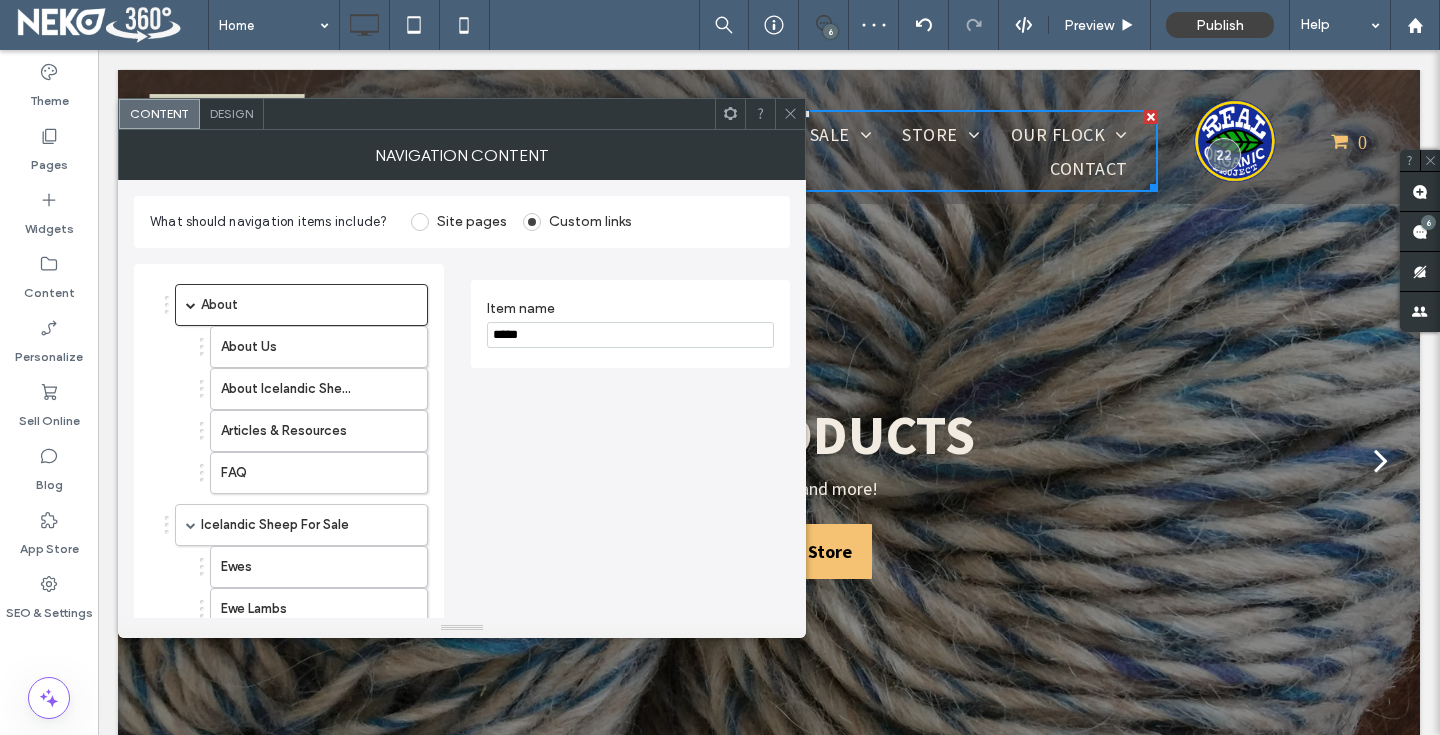 click 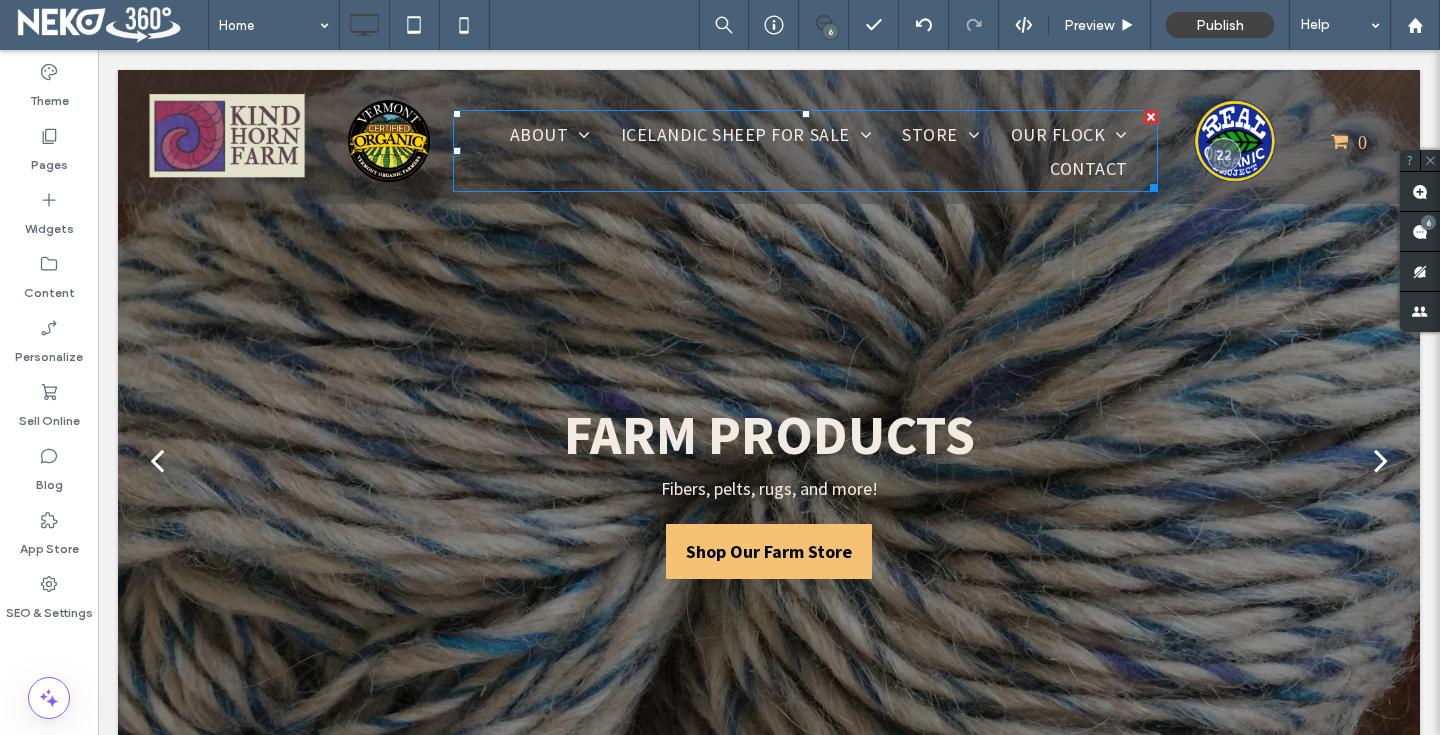 click on "Icelandic Sheep For Sale" at bounding box center (747, 134) 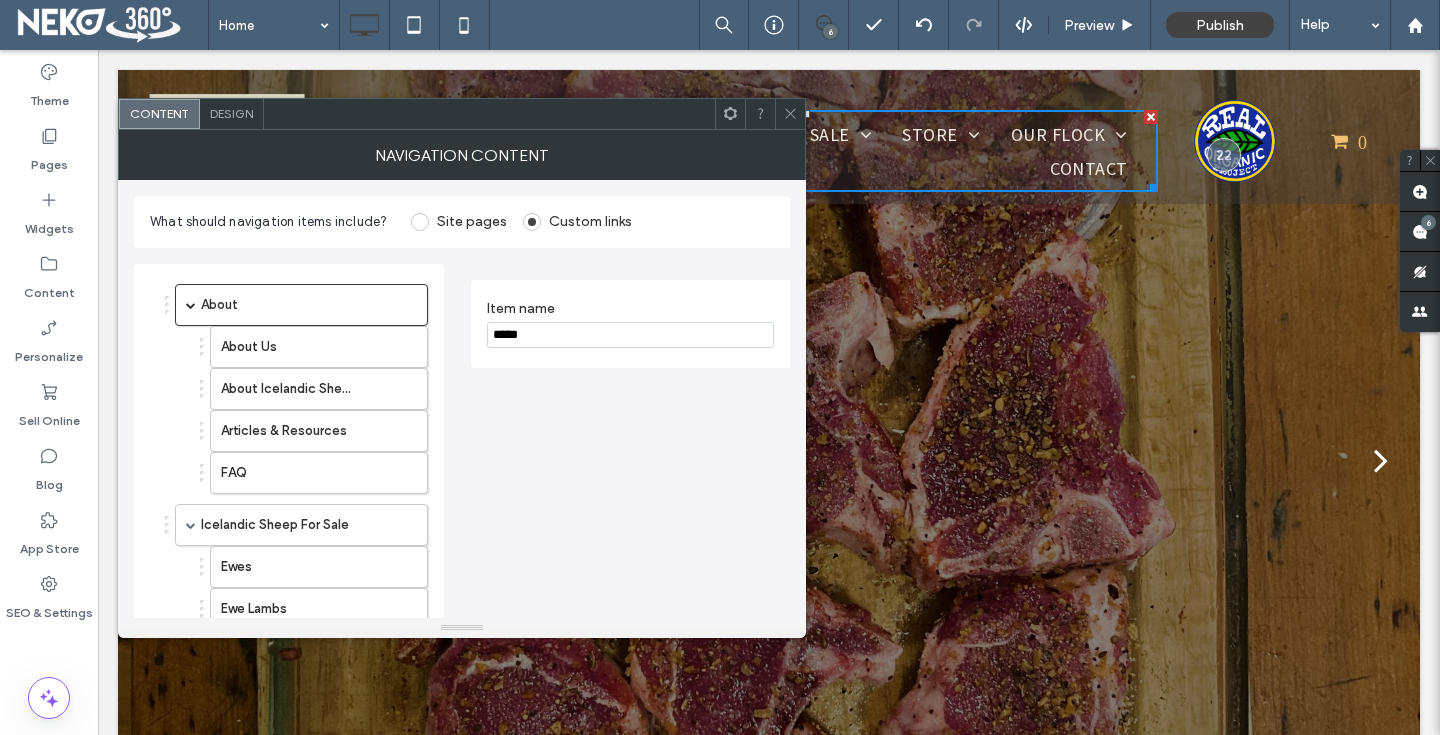 click at bounding box center [790, 114] 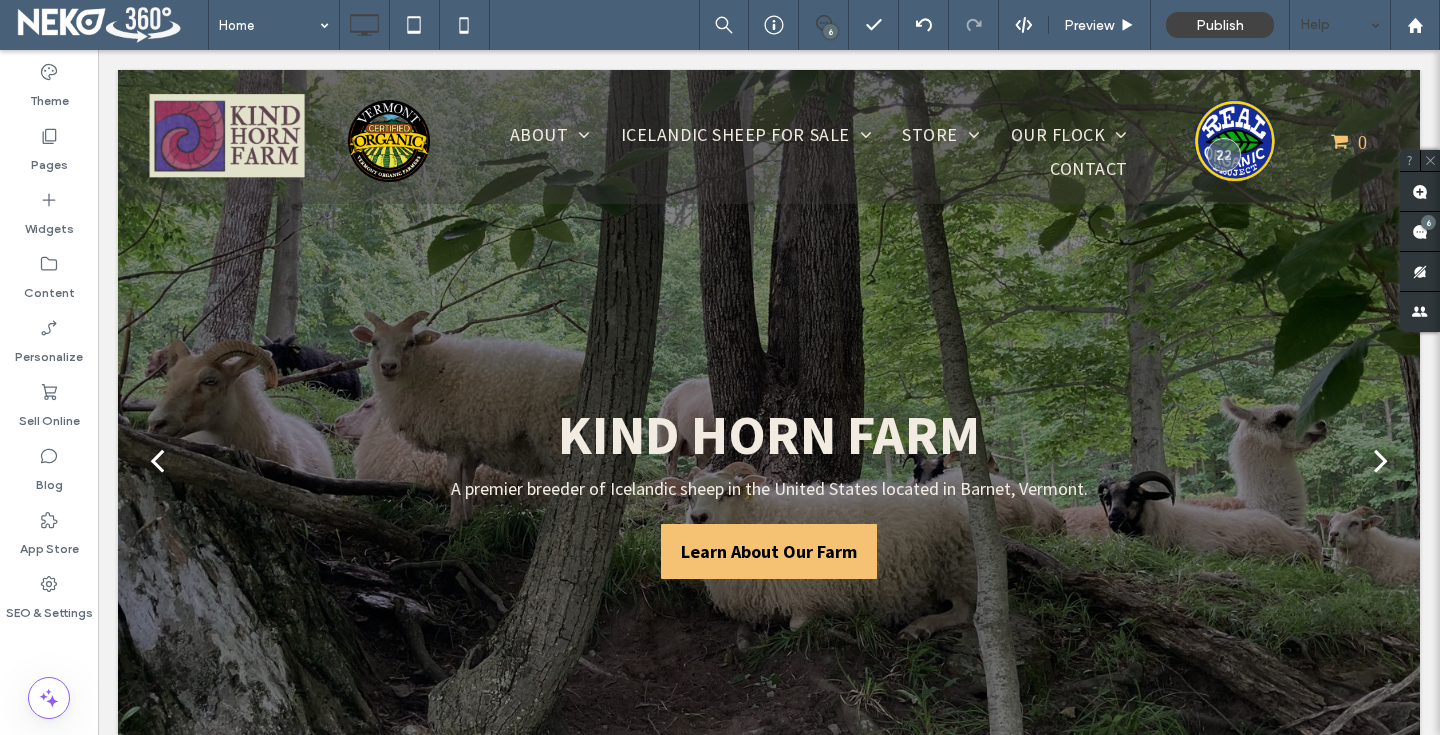 click on "Help" at bounding box center (1340, 25) 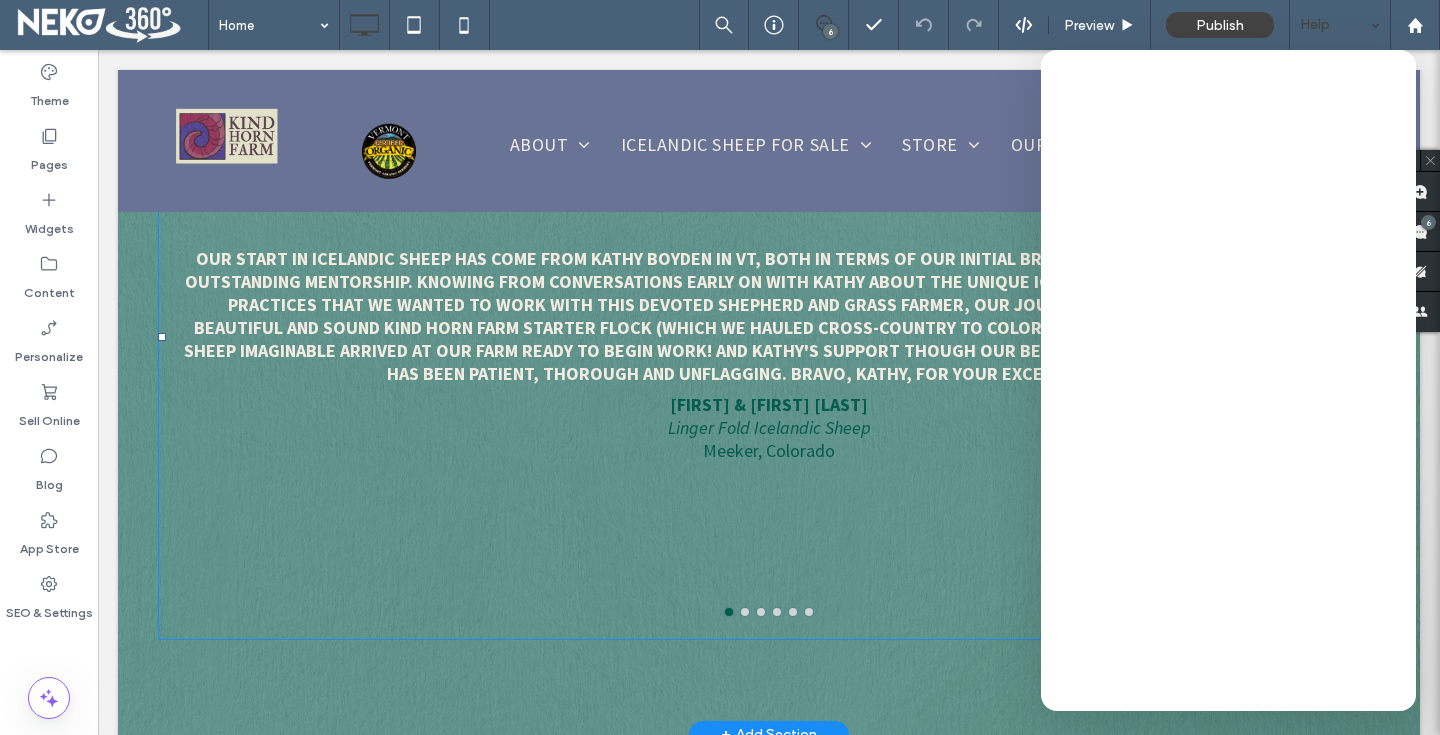 scroll, scrollTop: 3925, scrollLeft: 0, axis: vertical 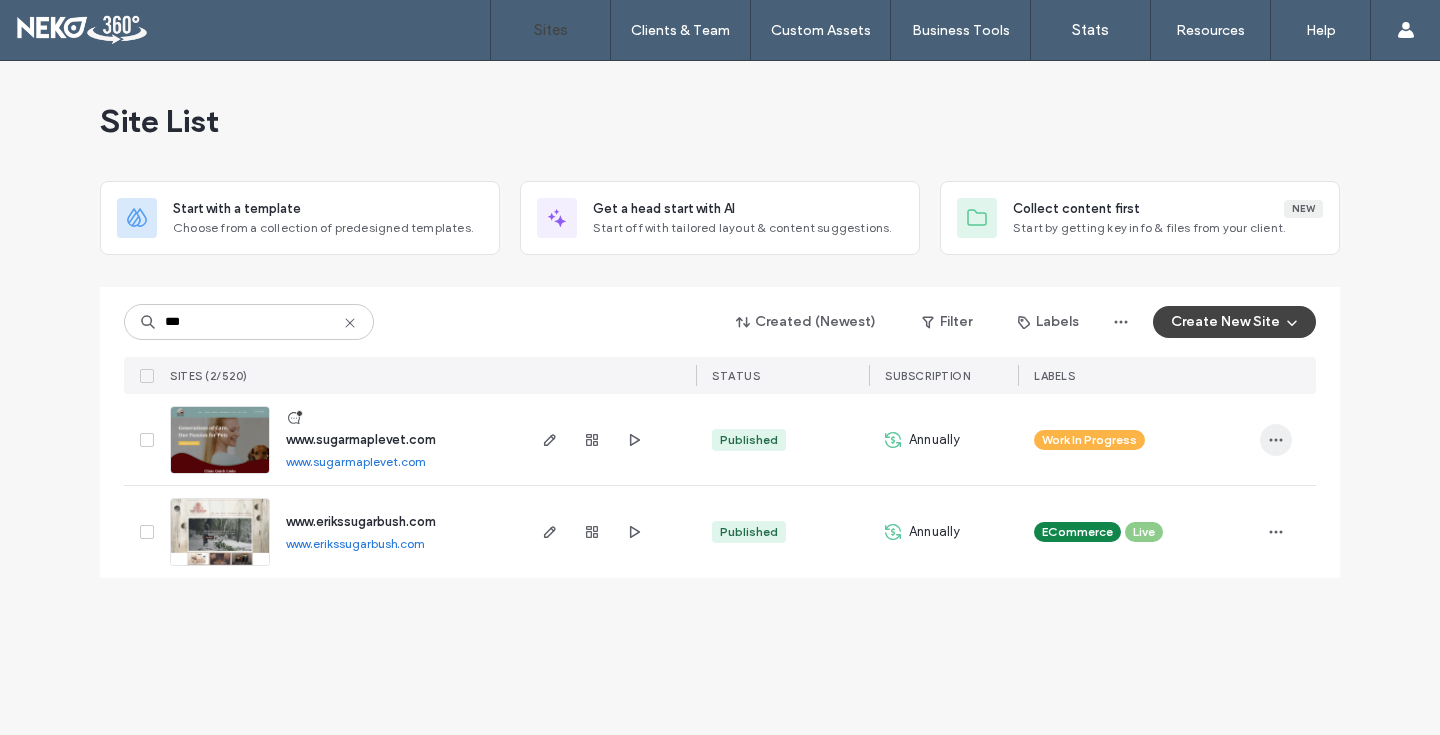 type on "***" 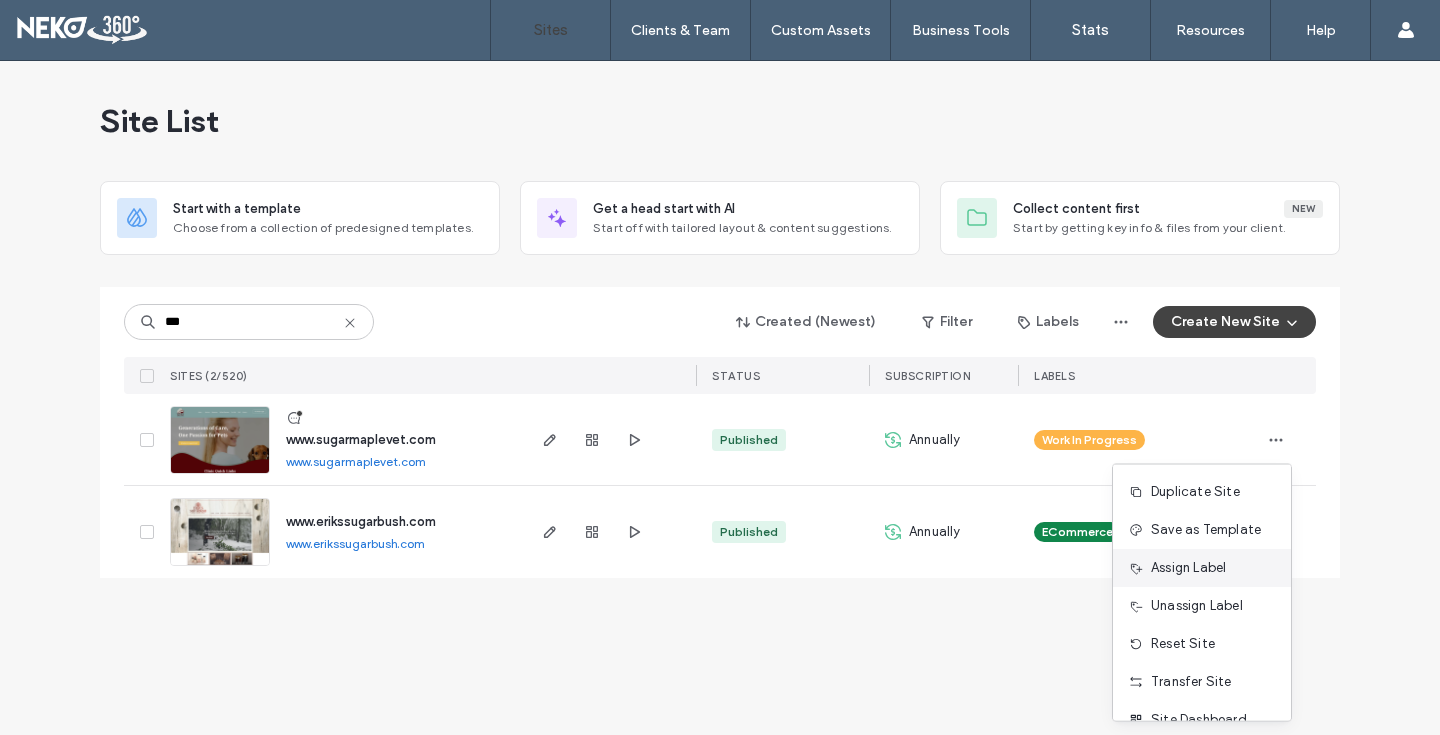 click on "Assign Label" at bounding box center [1188, 568] 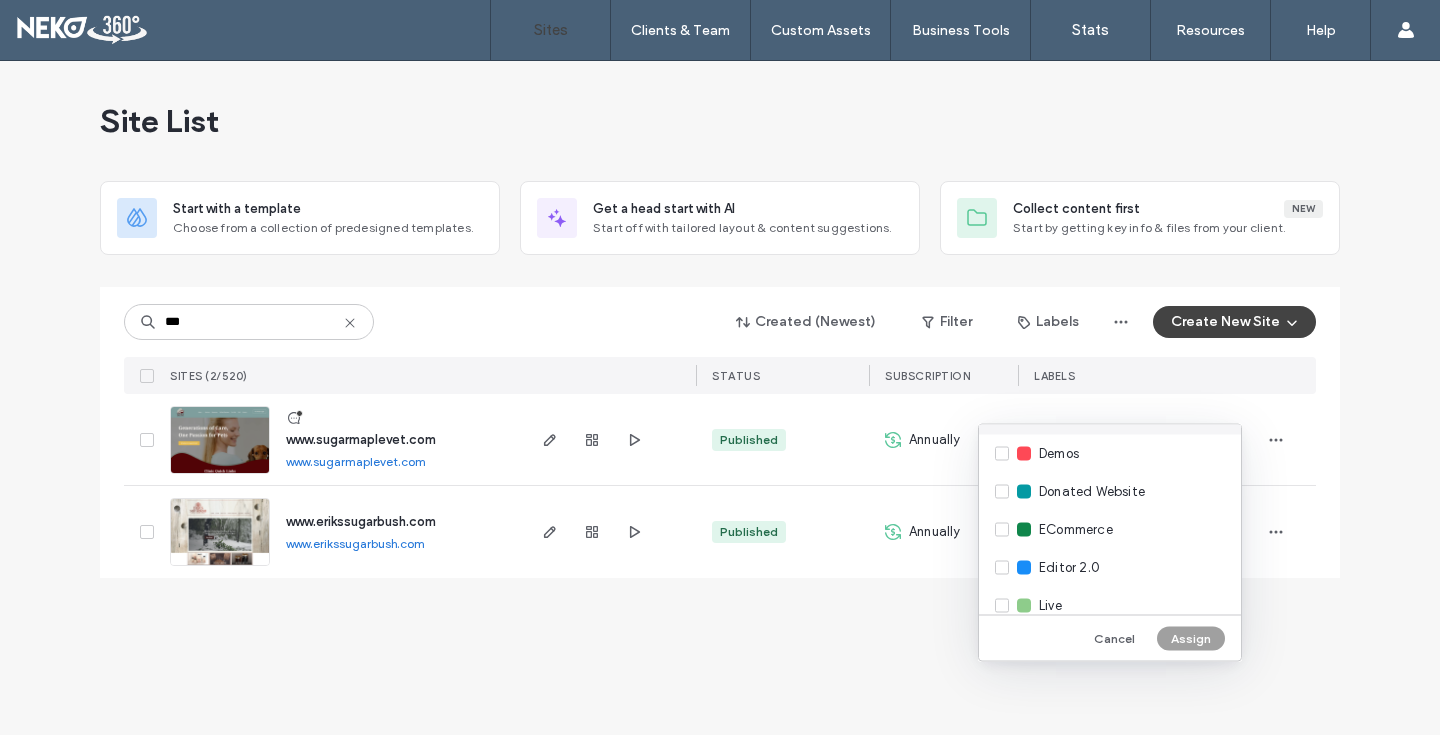 scroll, scrollTop: 222, scrollLeft: 0, axis: vertical 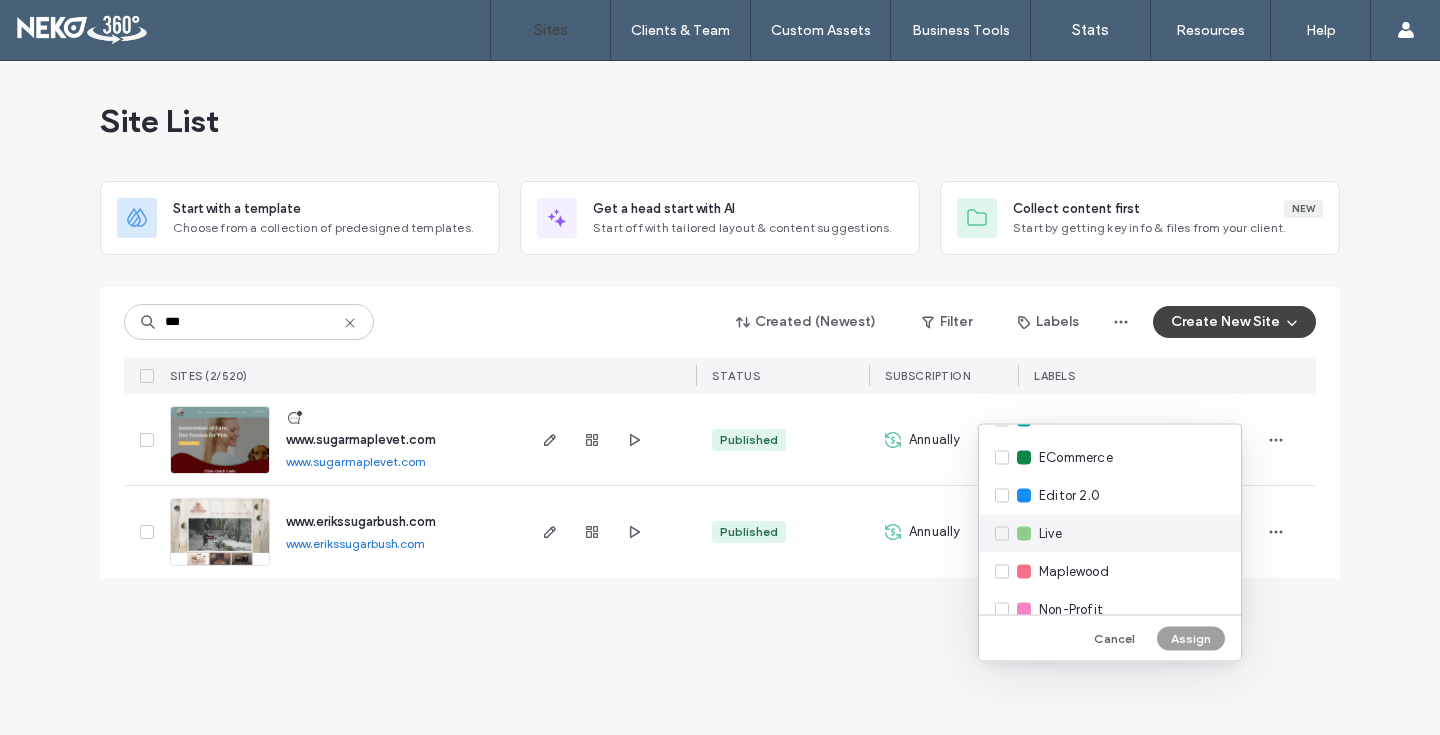 click on "Live" at bounding box center [1110, 534] 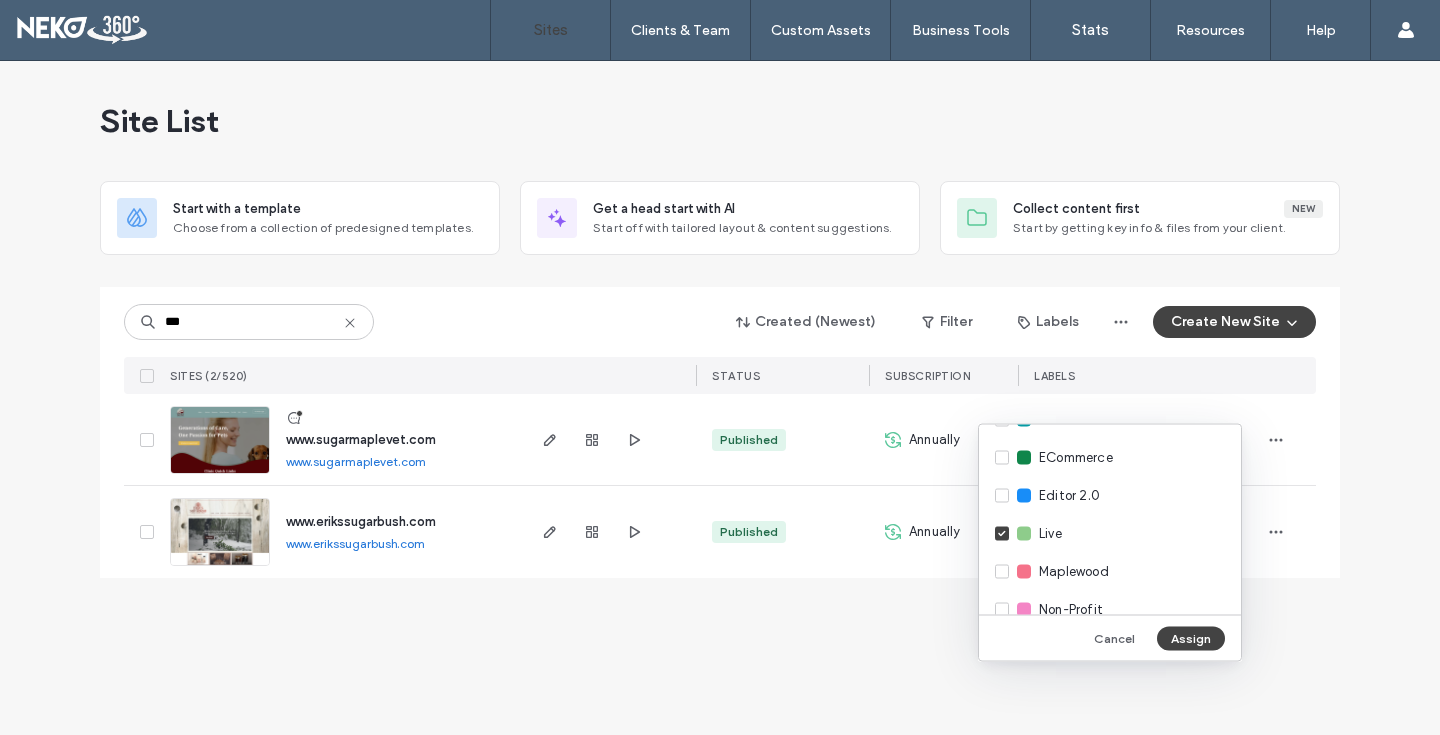 click on "Assign" at bounding box center [1191, 638] 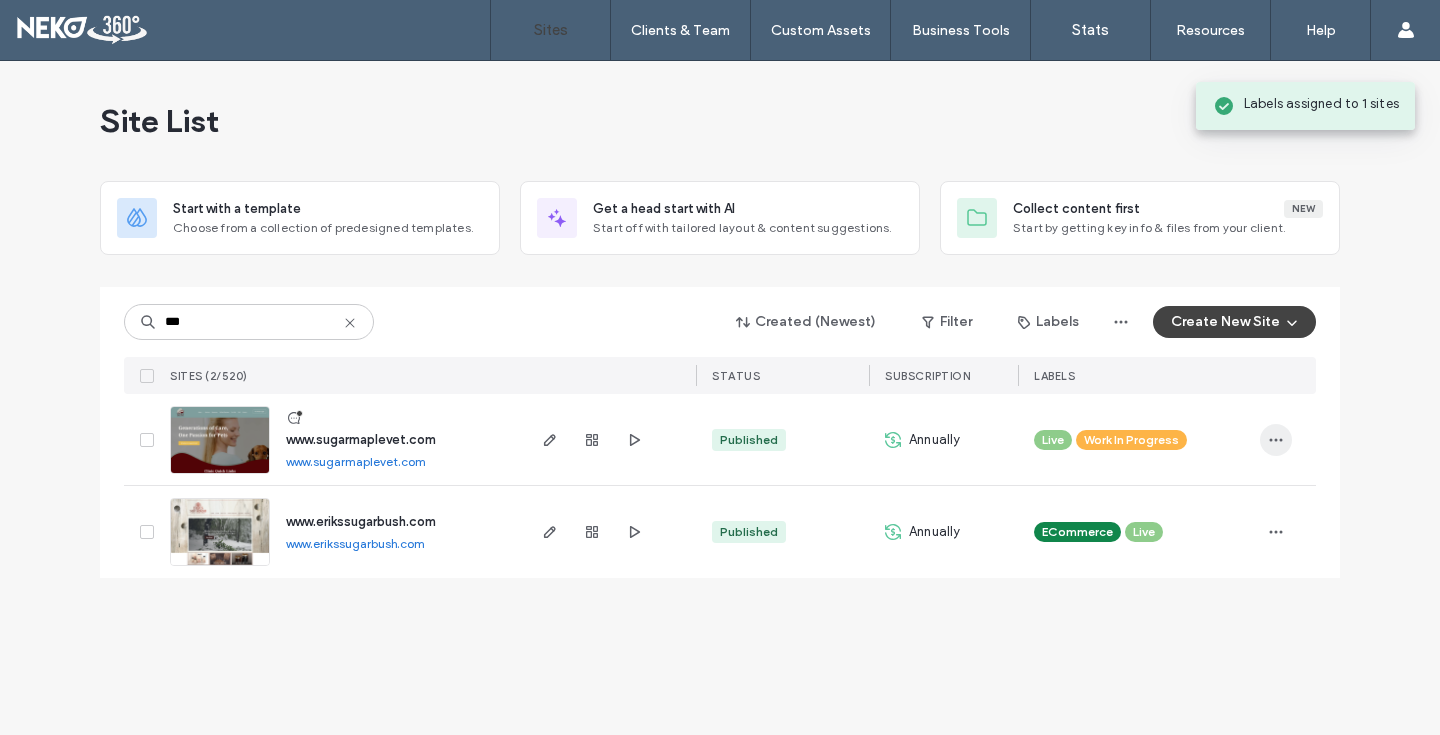 click 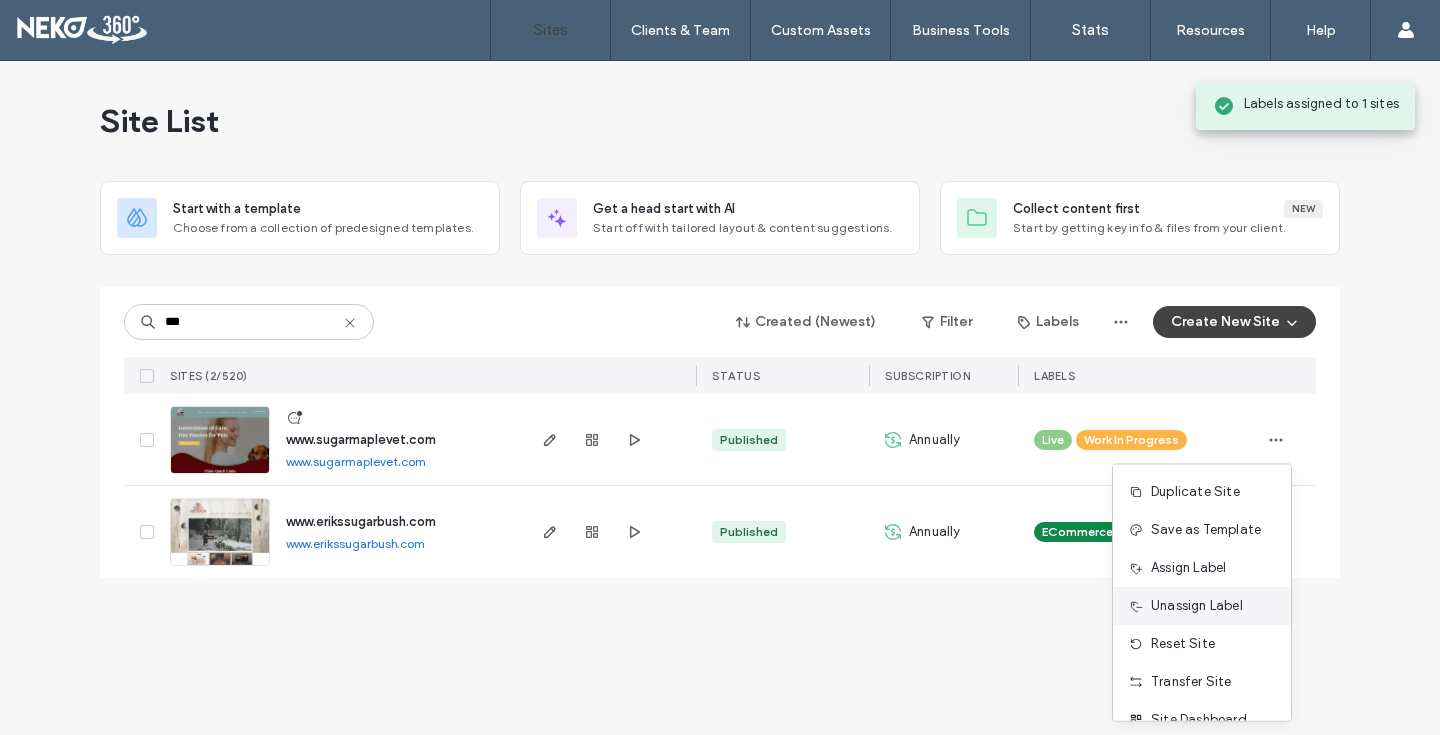 click on "Unassign Label" at bounding box center (1197, 606) 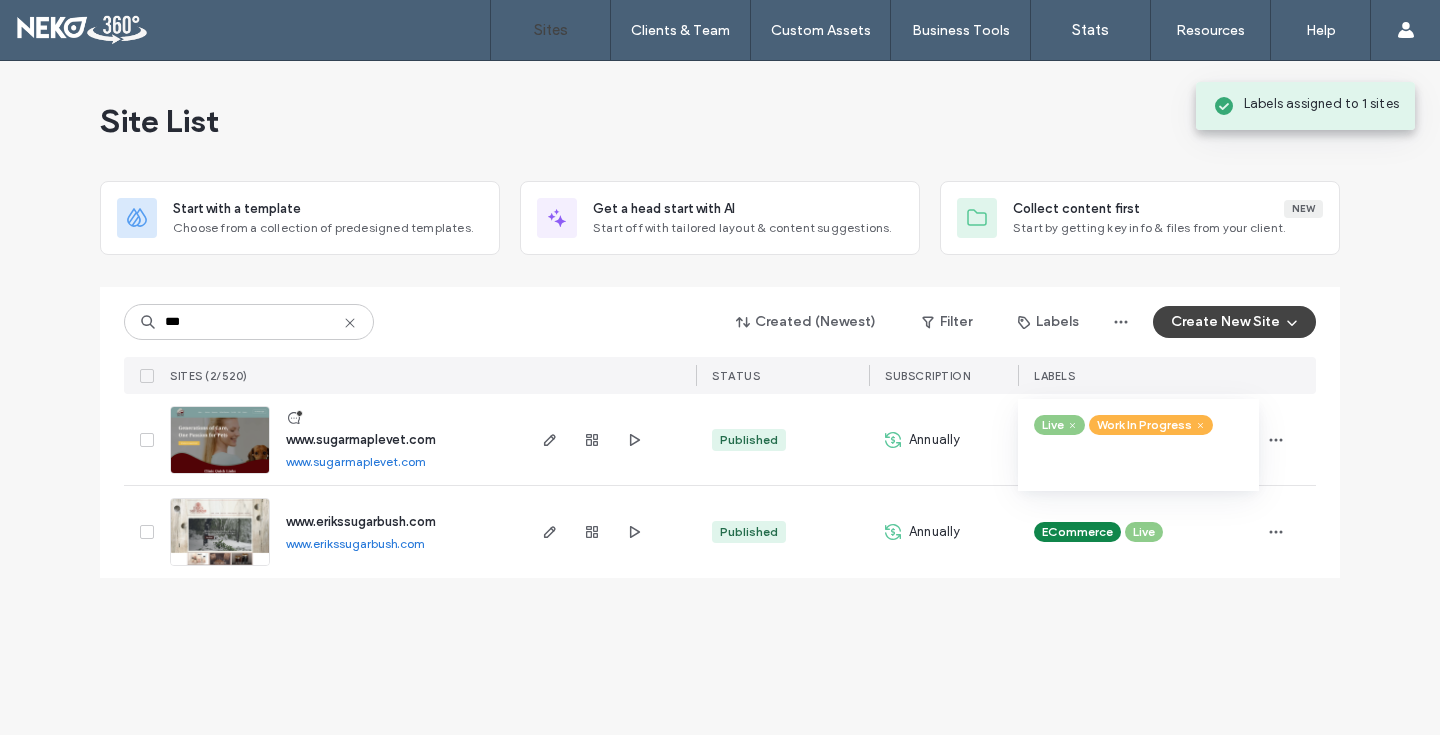 click at bounding box center [1200, 425] 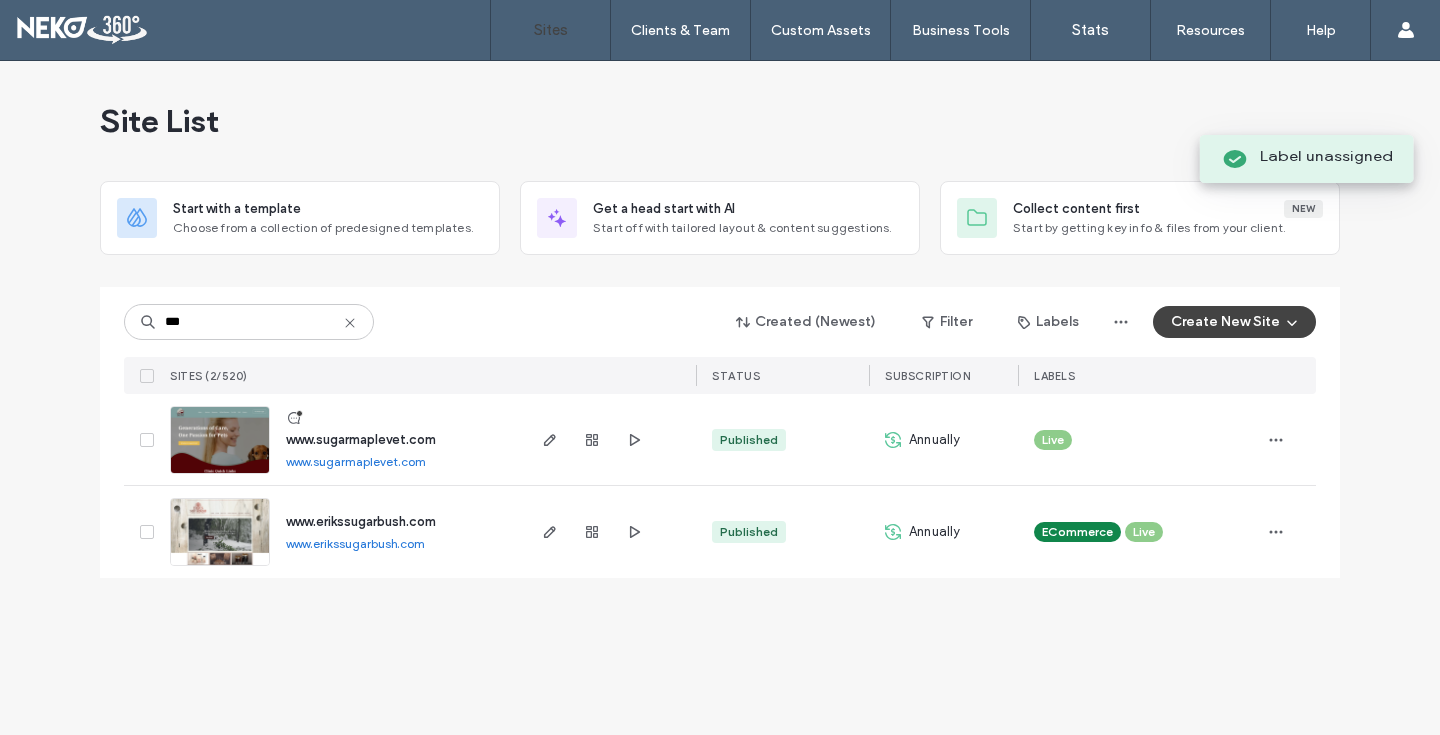 click on "Site List Start with a template Choose from a collection of predesigned templates. Get a head start with AI Start off with tailored layout & content suggestions. Collect content first New Start by getting key info & files from your client. *** Created (Newest) Filter Labels Create New Site SITES (2/520) STATUS SUBSCRIPTION LABELS www.example.com www.example.com Published Annually Live www.example.com www.example.com Published Annually ECommerce Live" at bounding box center [720, 331] 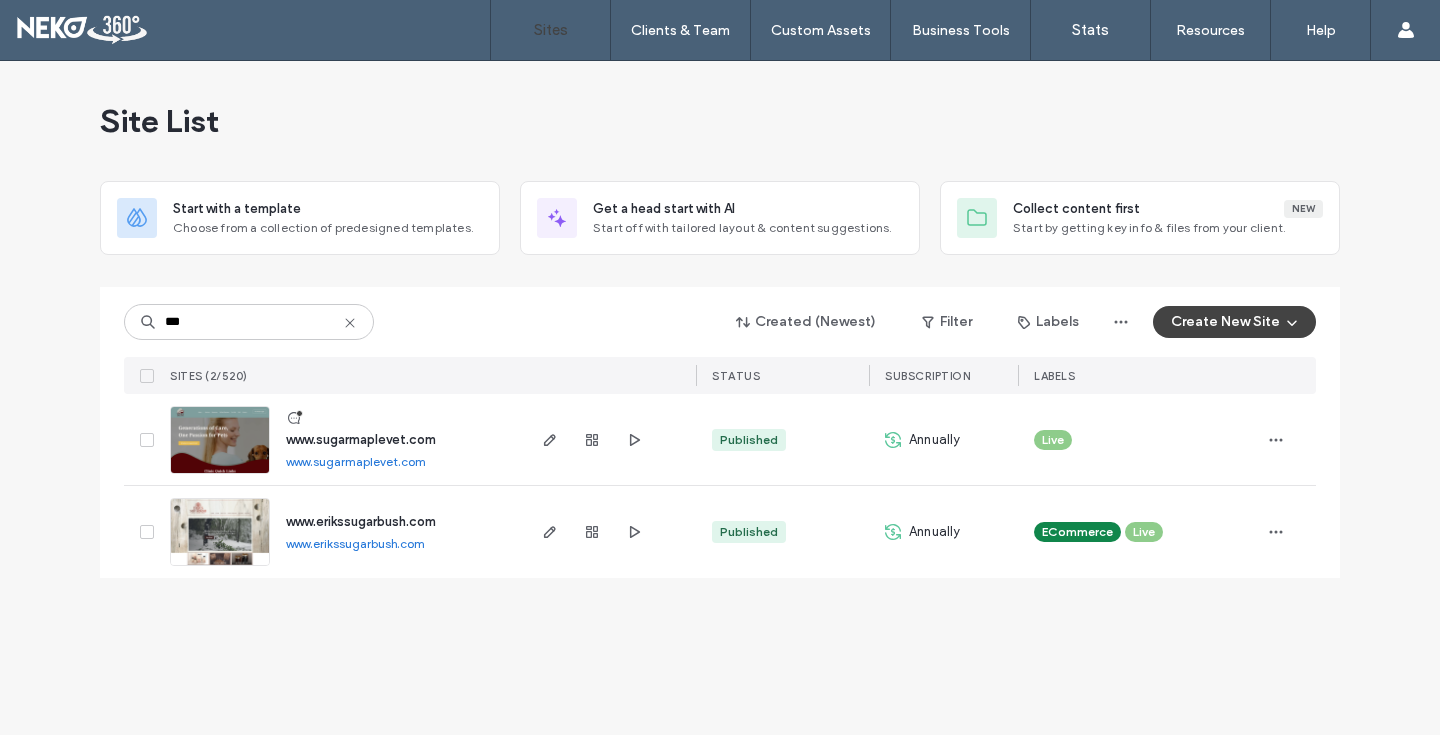 click at bounding box center (220, 475) 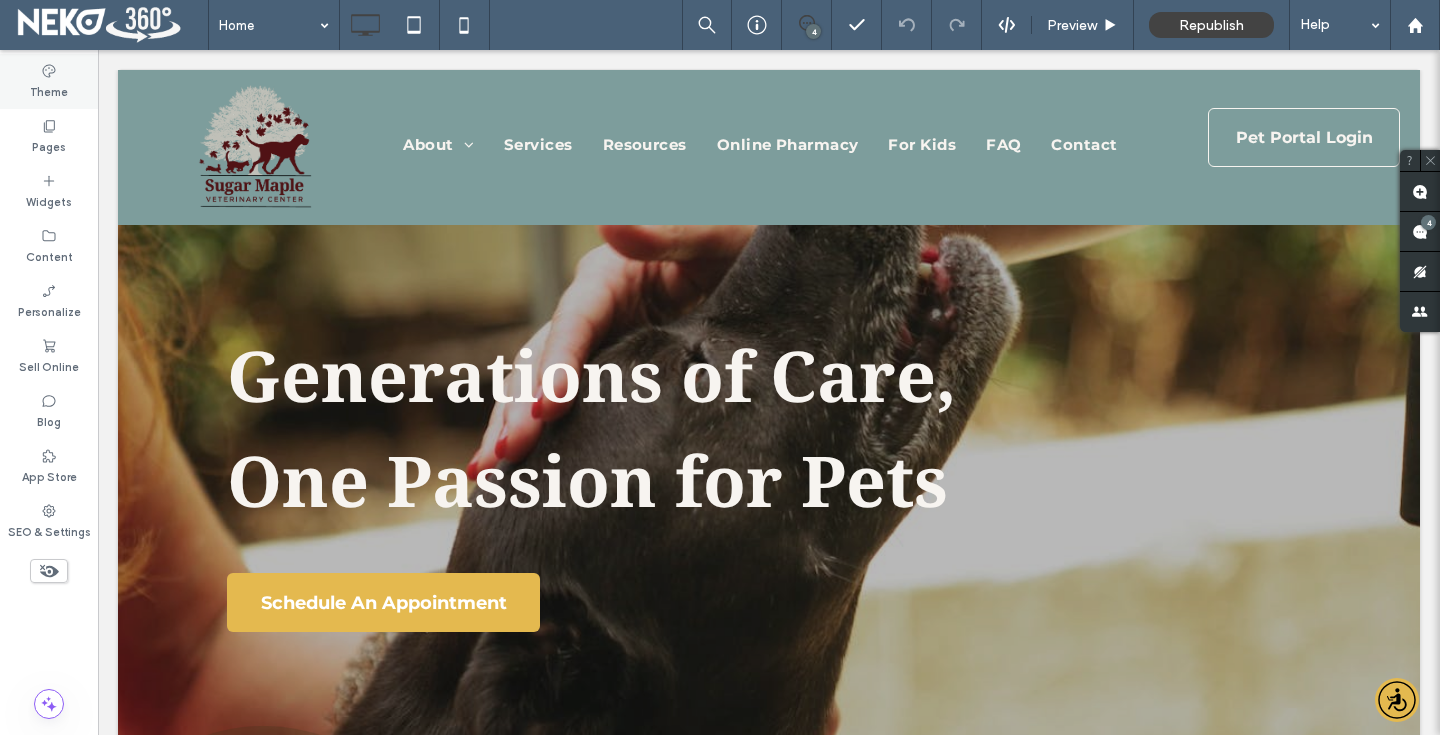 scroll, scrollTop: 0, scrollLeft: 0, axis: both 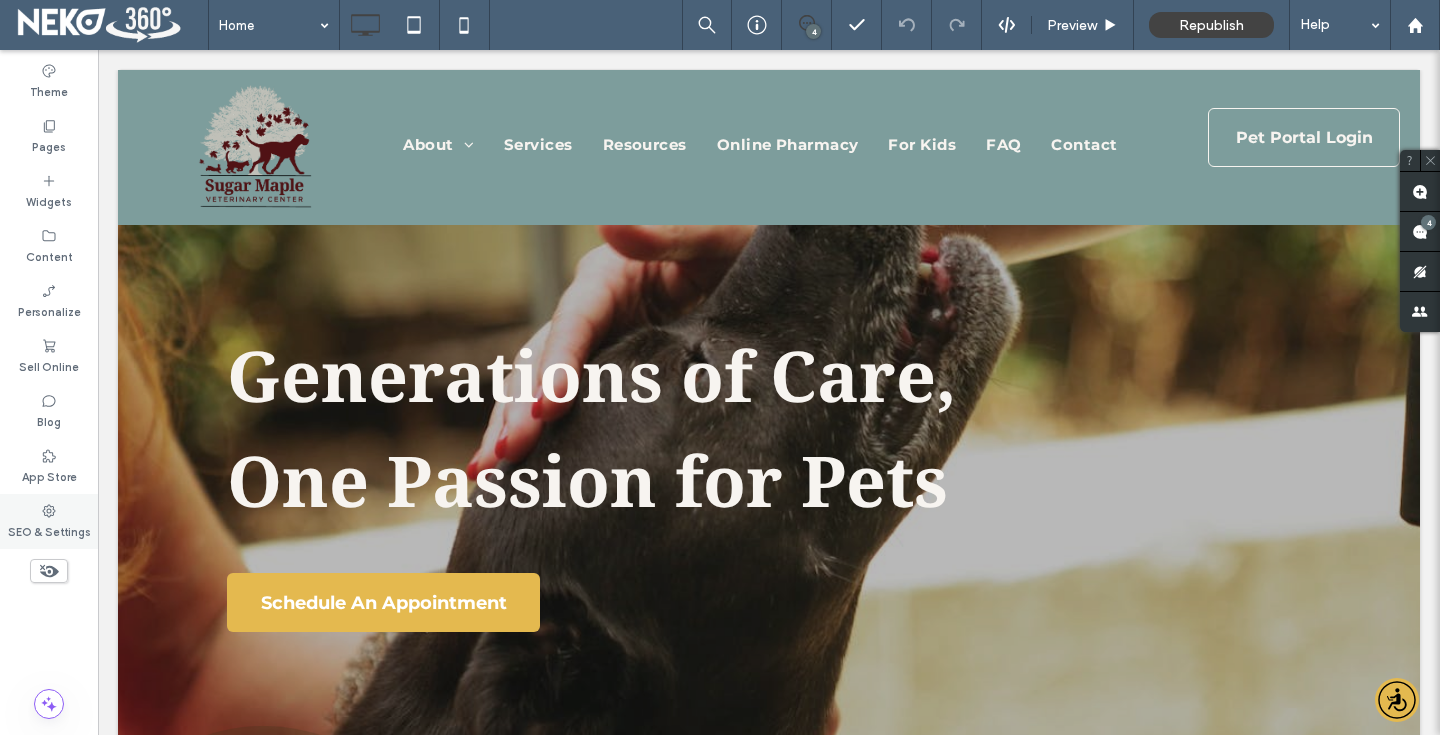 click on "SEO & Settings" at bounding box center (49, 521) 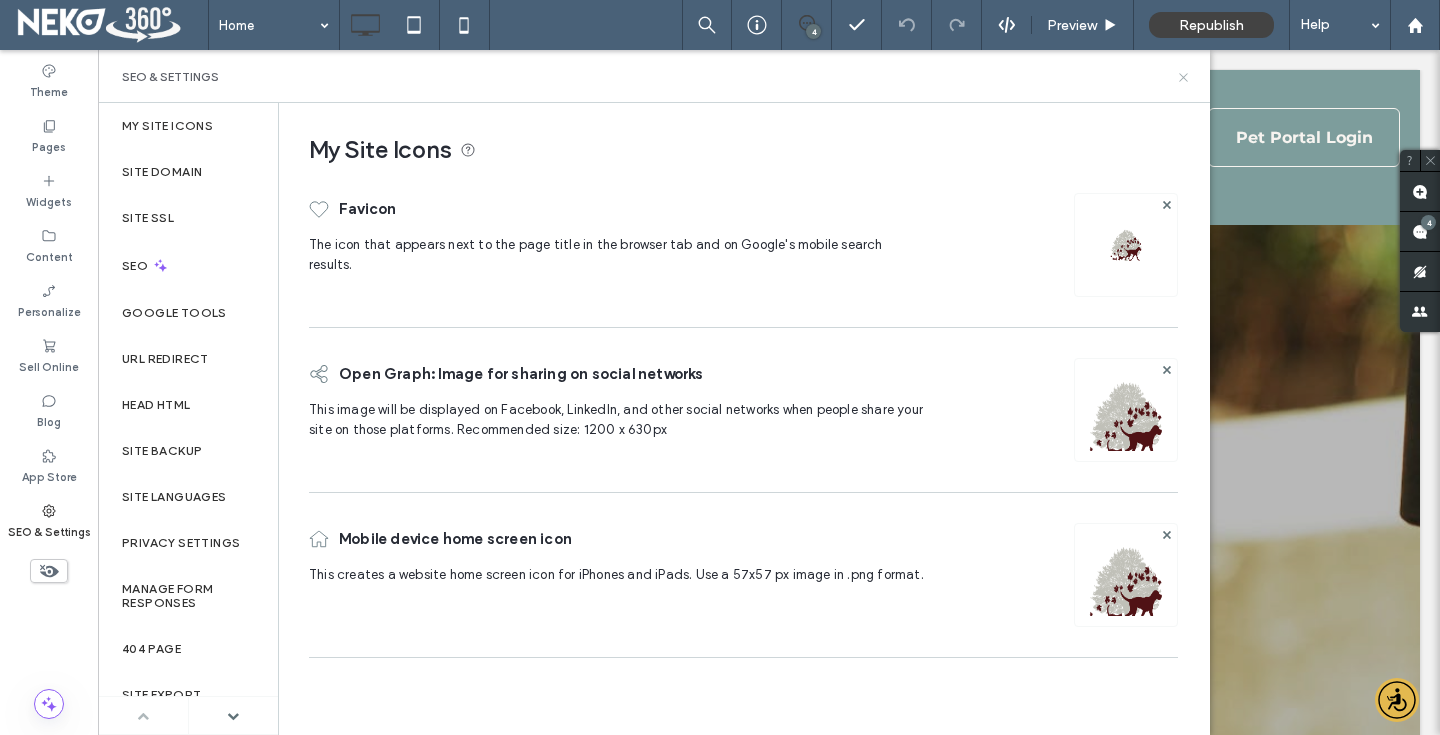 click 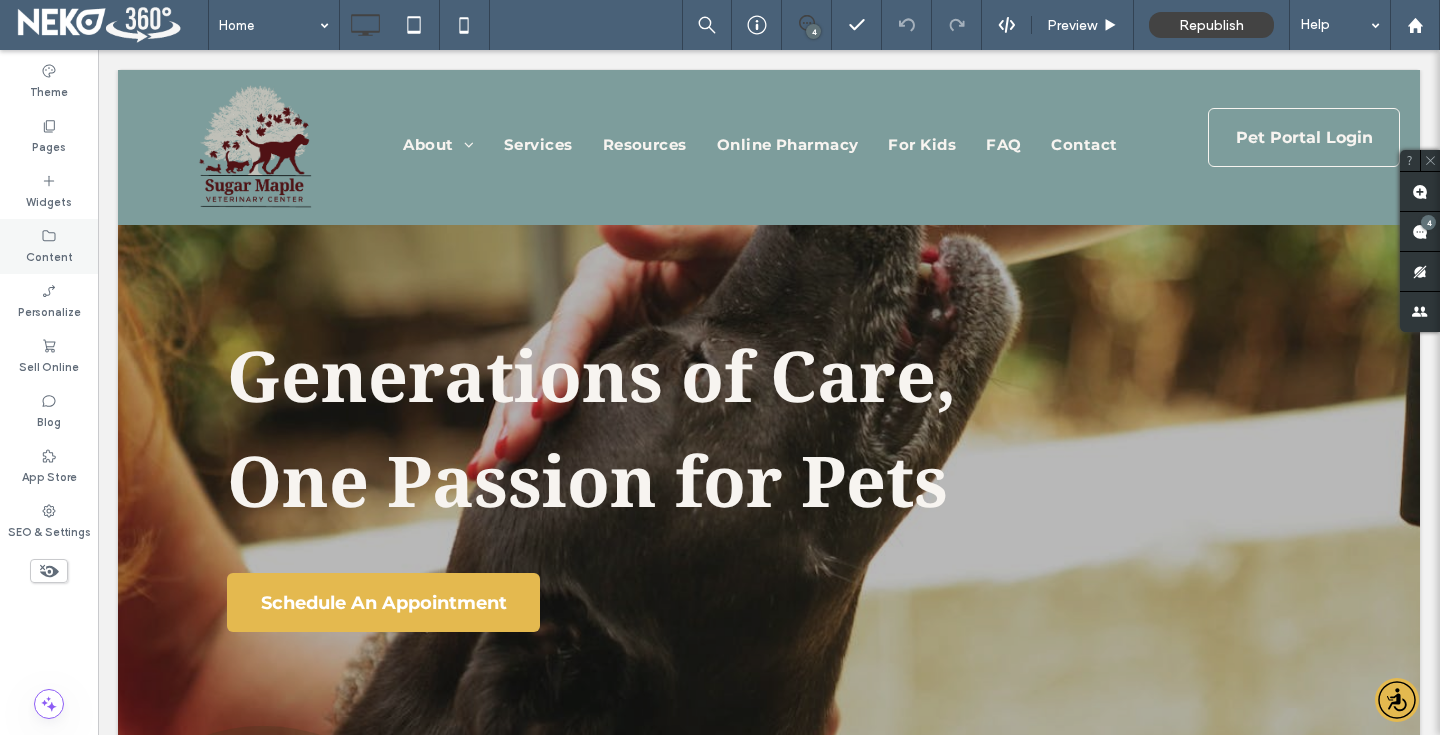 click 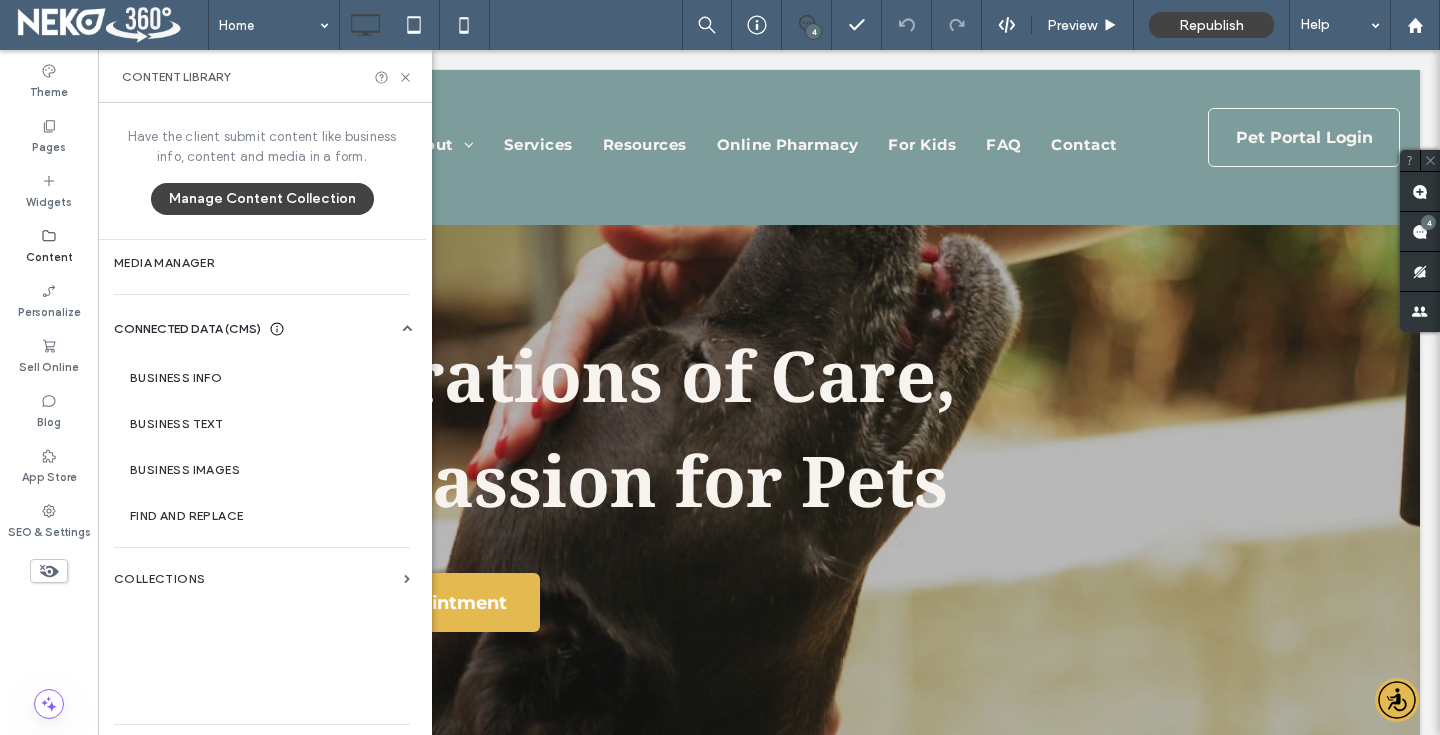 click on "Content Library" at bounding box center (265, 77) 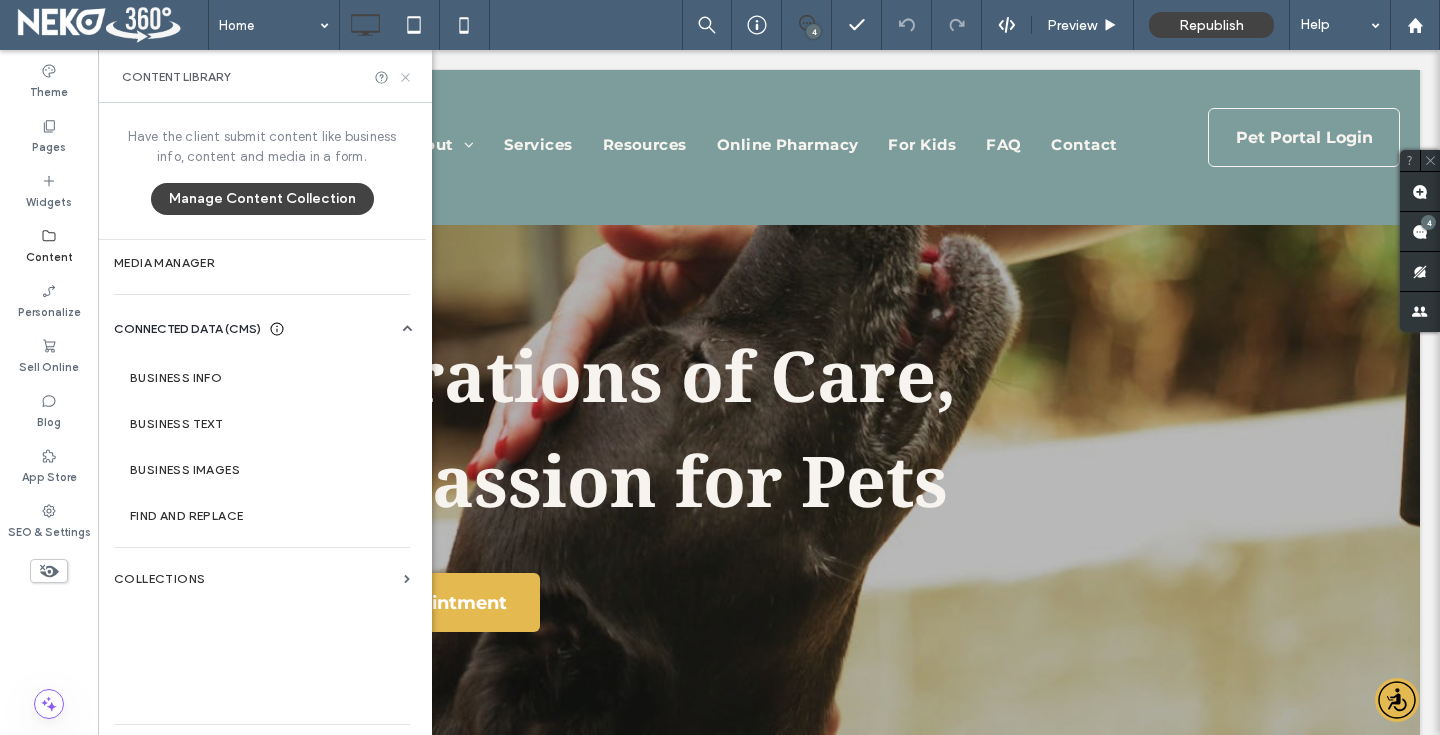 click 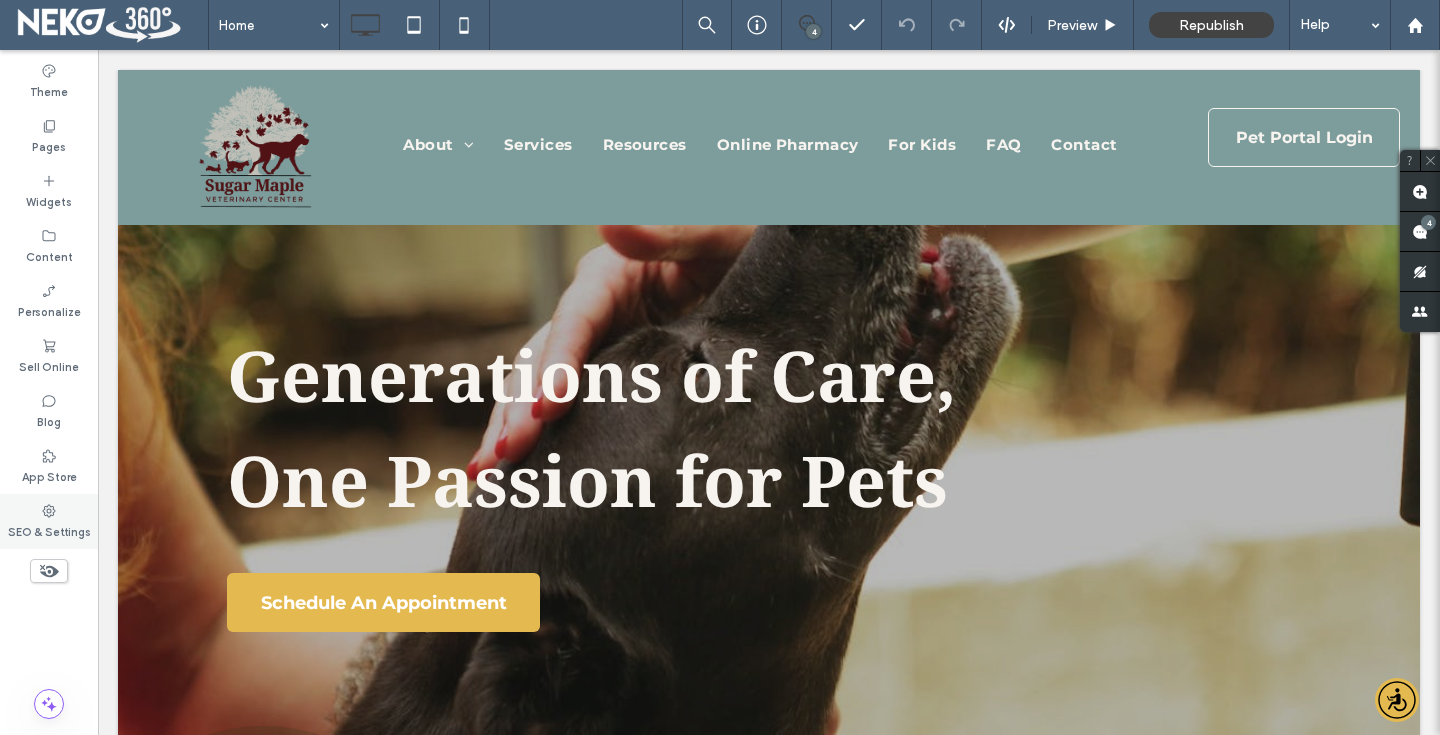 click on "SEO & Settings" at bounding box center [49, 521] 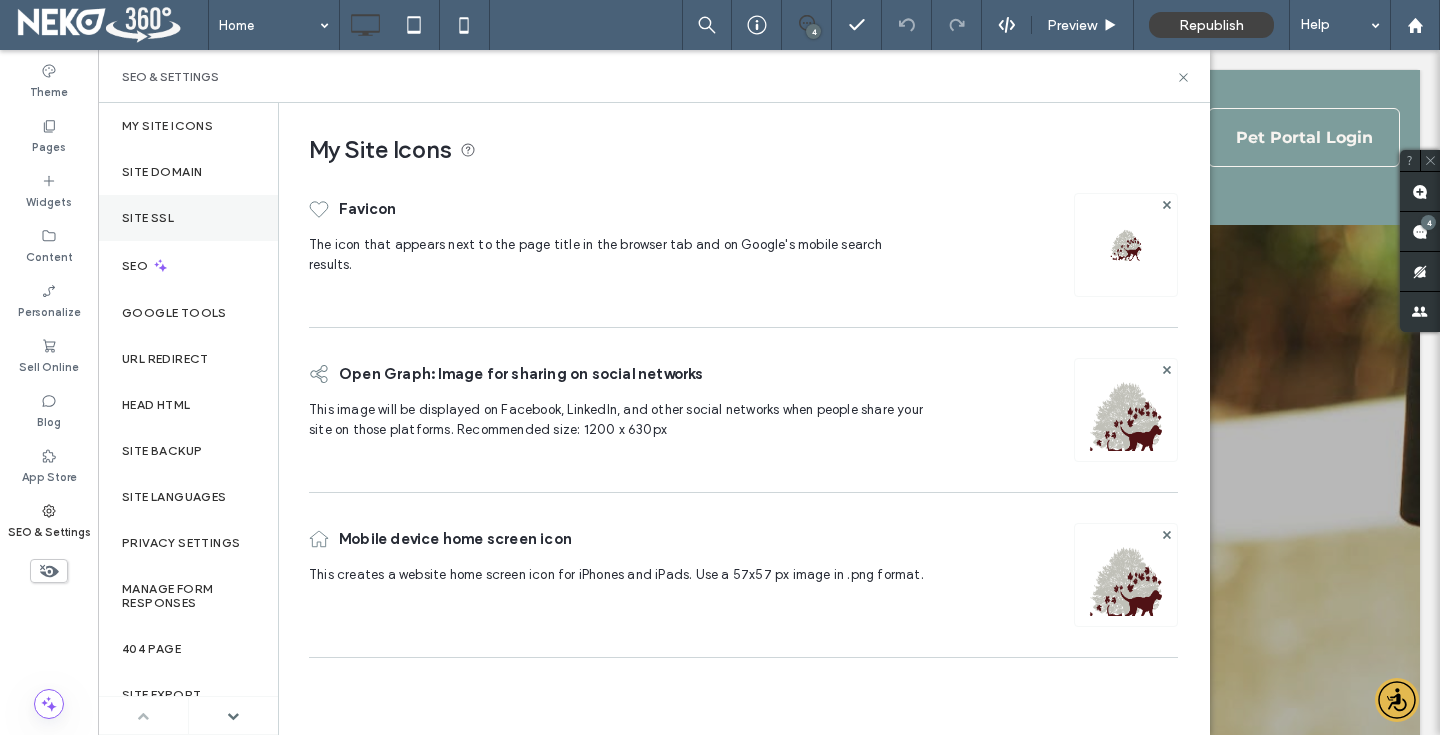 click on "Site SSL" at bounding box center (188, 218) 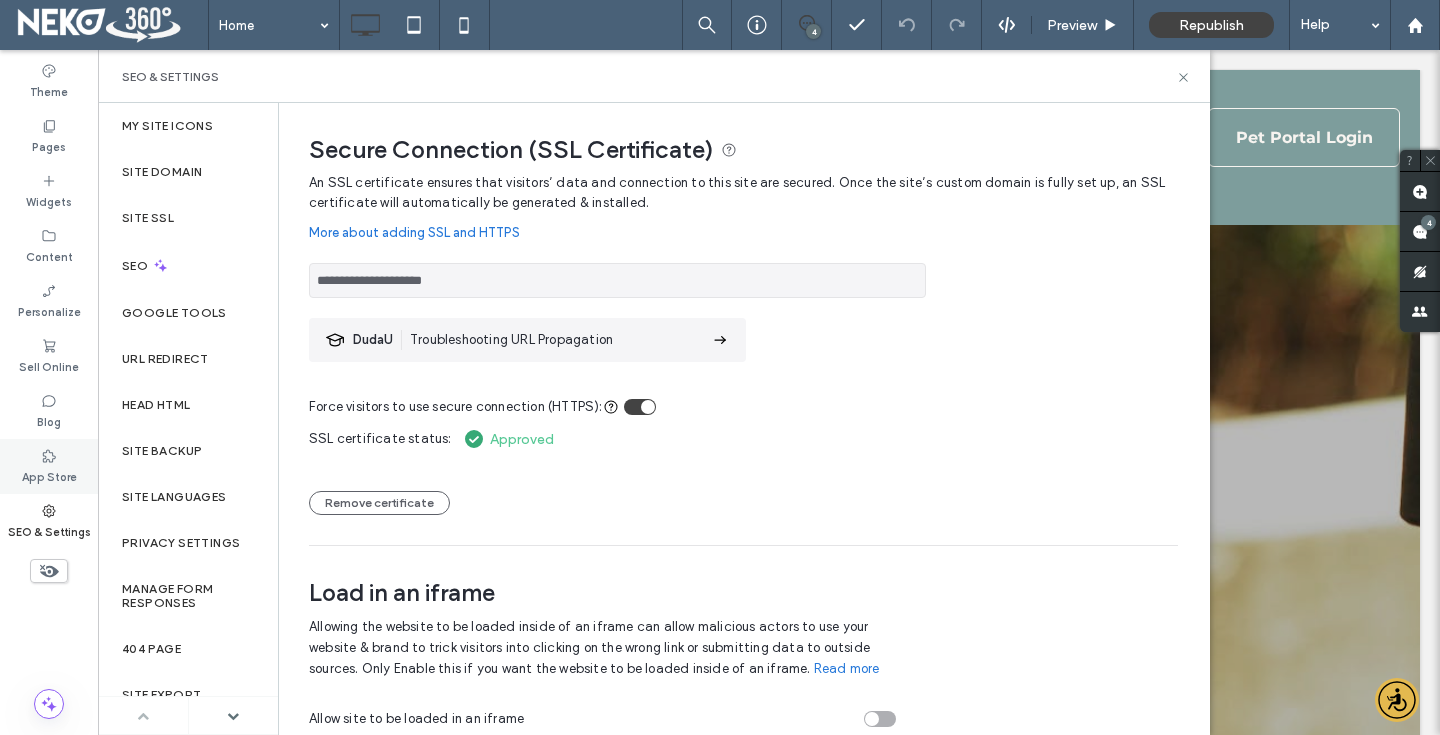 click on "App Store" at bounding box center (49, 466) 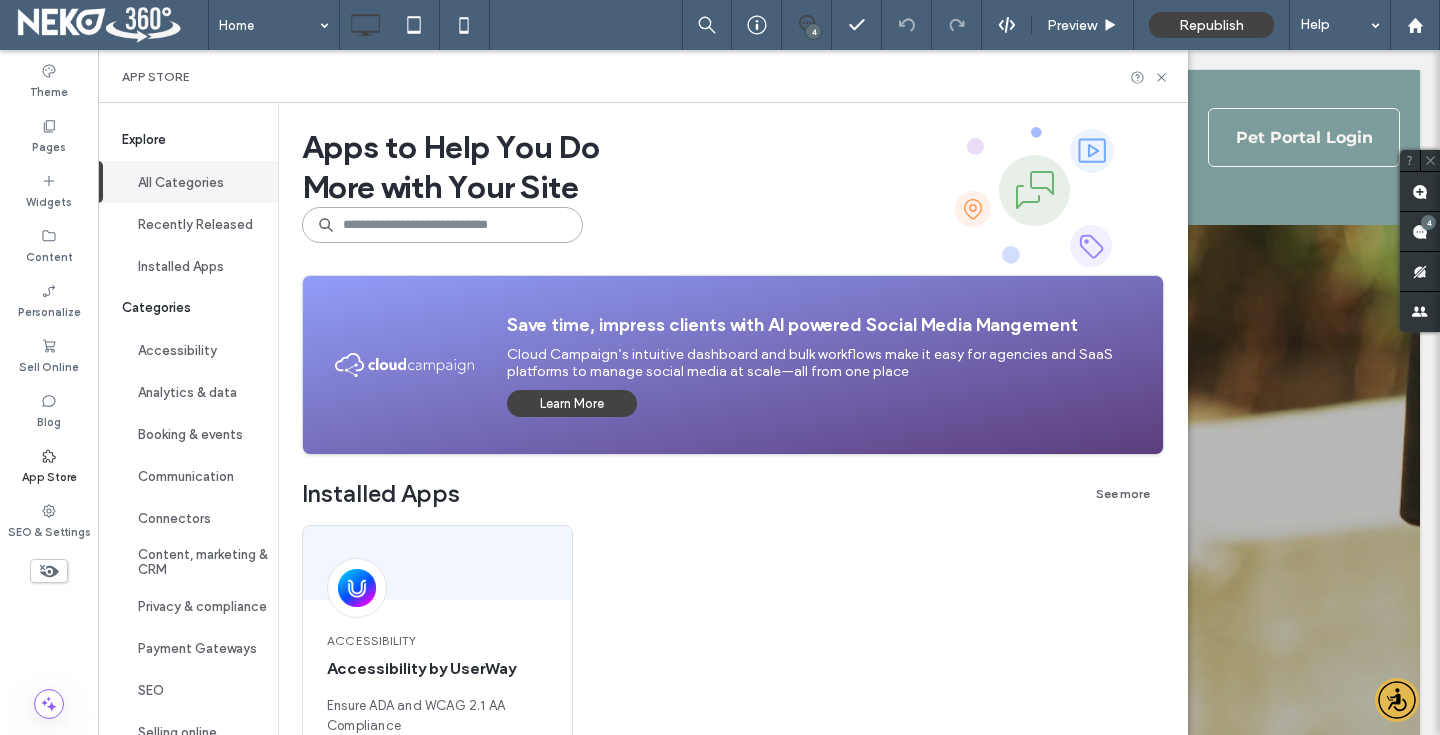 click at bounding box center (442, 225) 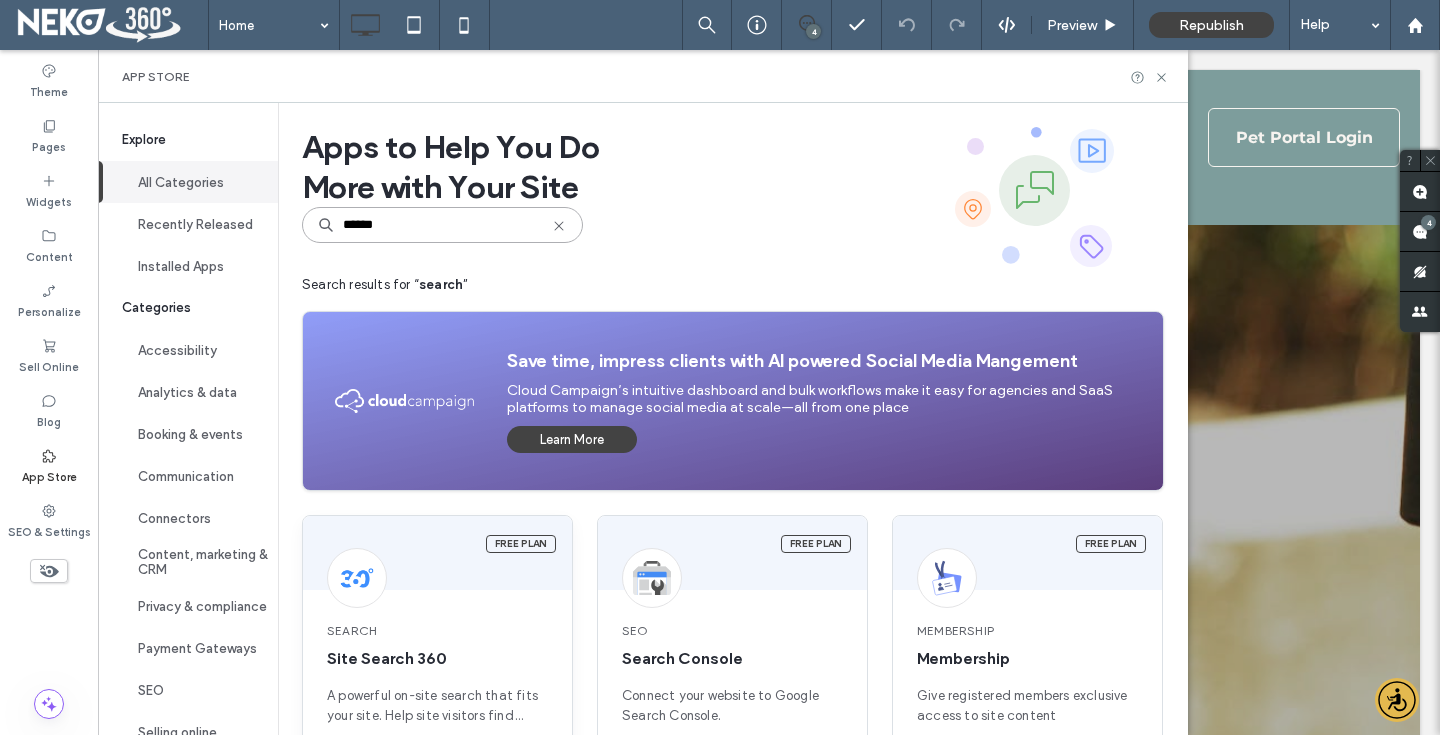 scroll, scrollTop: 197, scrollLeft: 0, axis: vertical 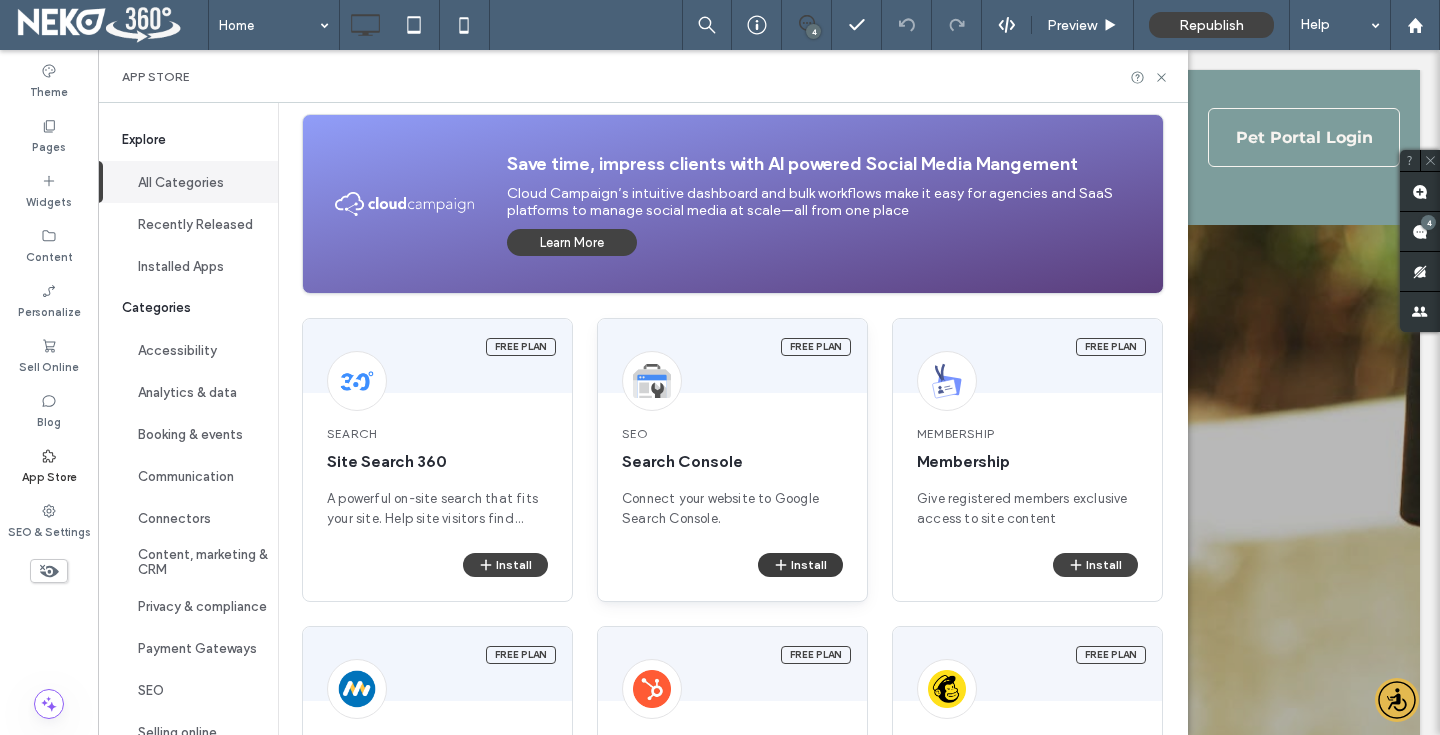 type on "******" 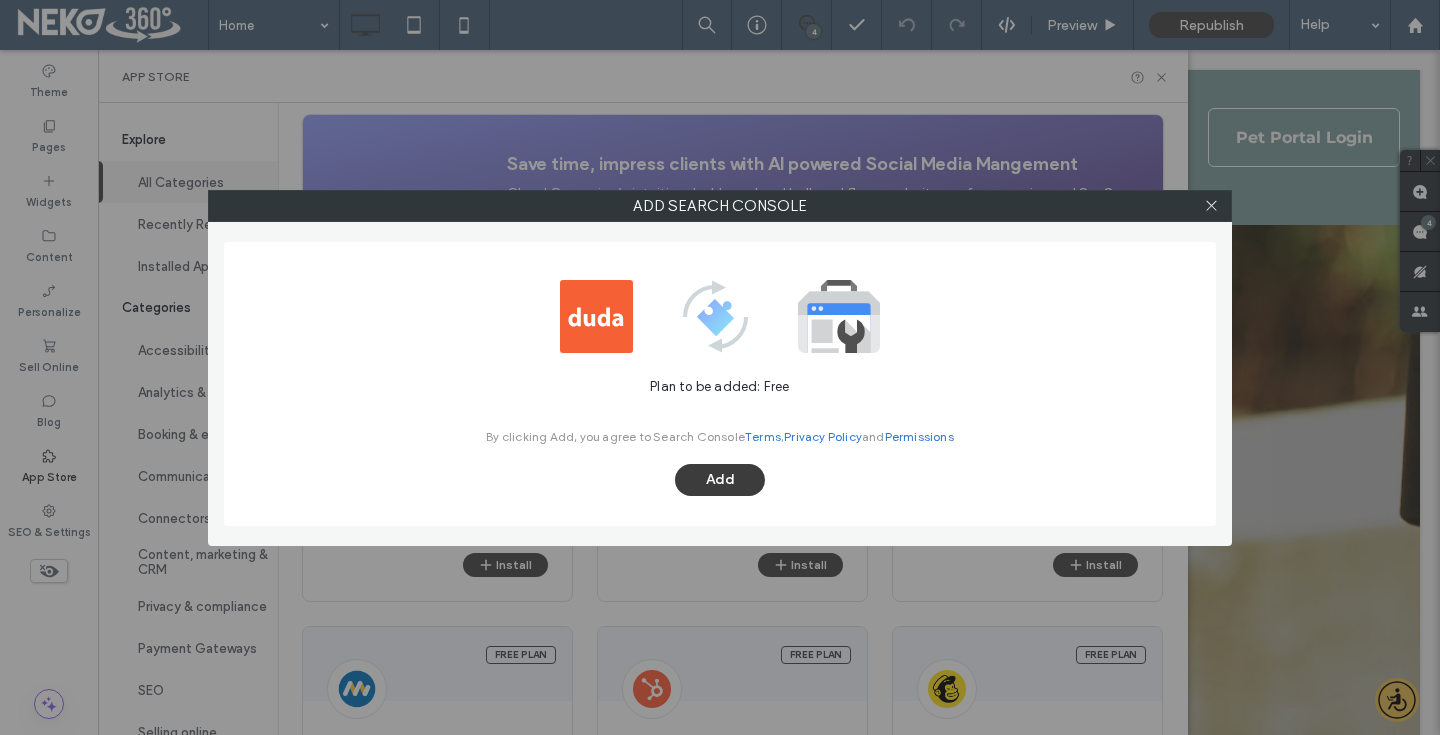 click on "Add" at bounding box center (720, 480) 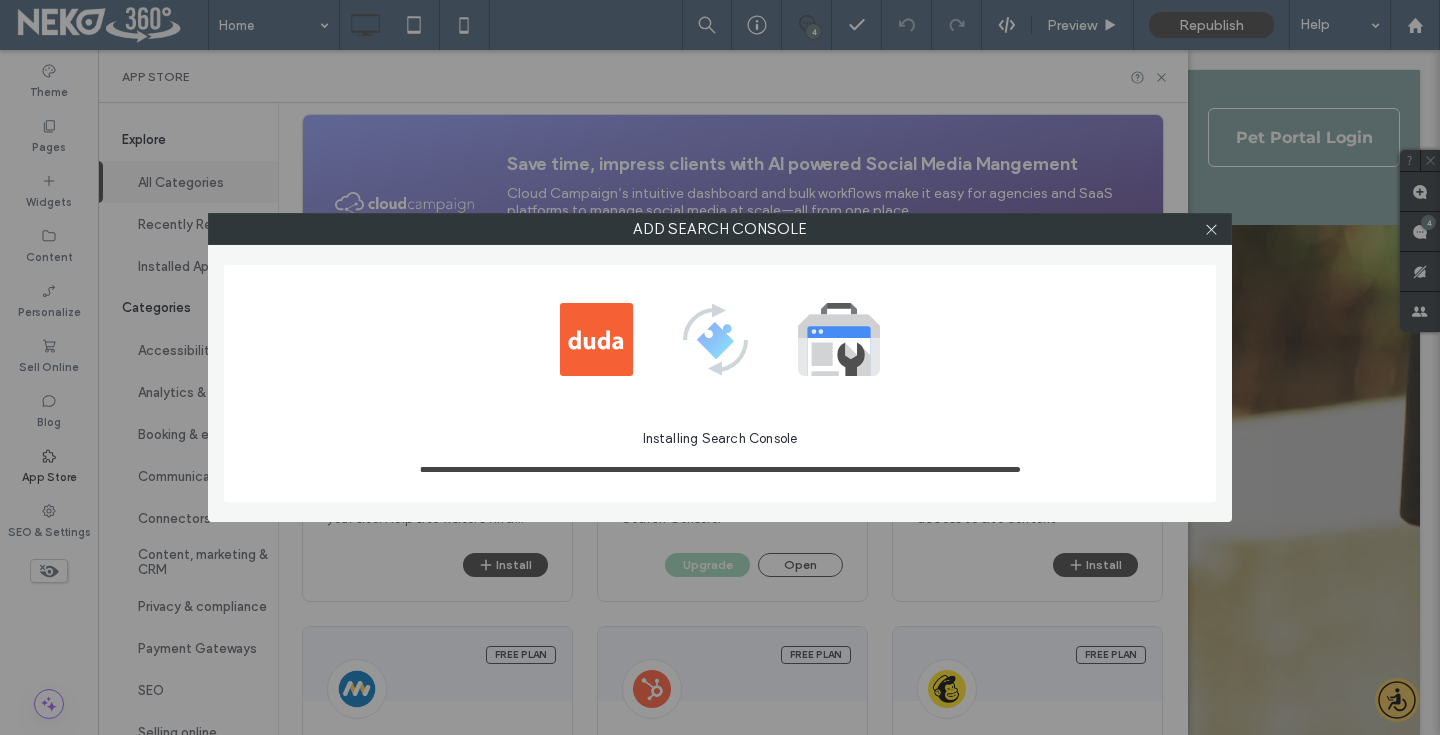 scroll, scrollTop: 0, scrollLeft: 0, axis: both 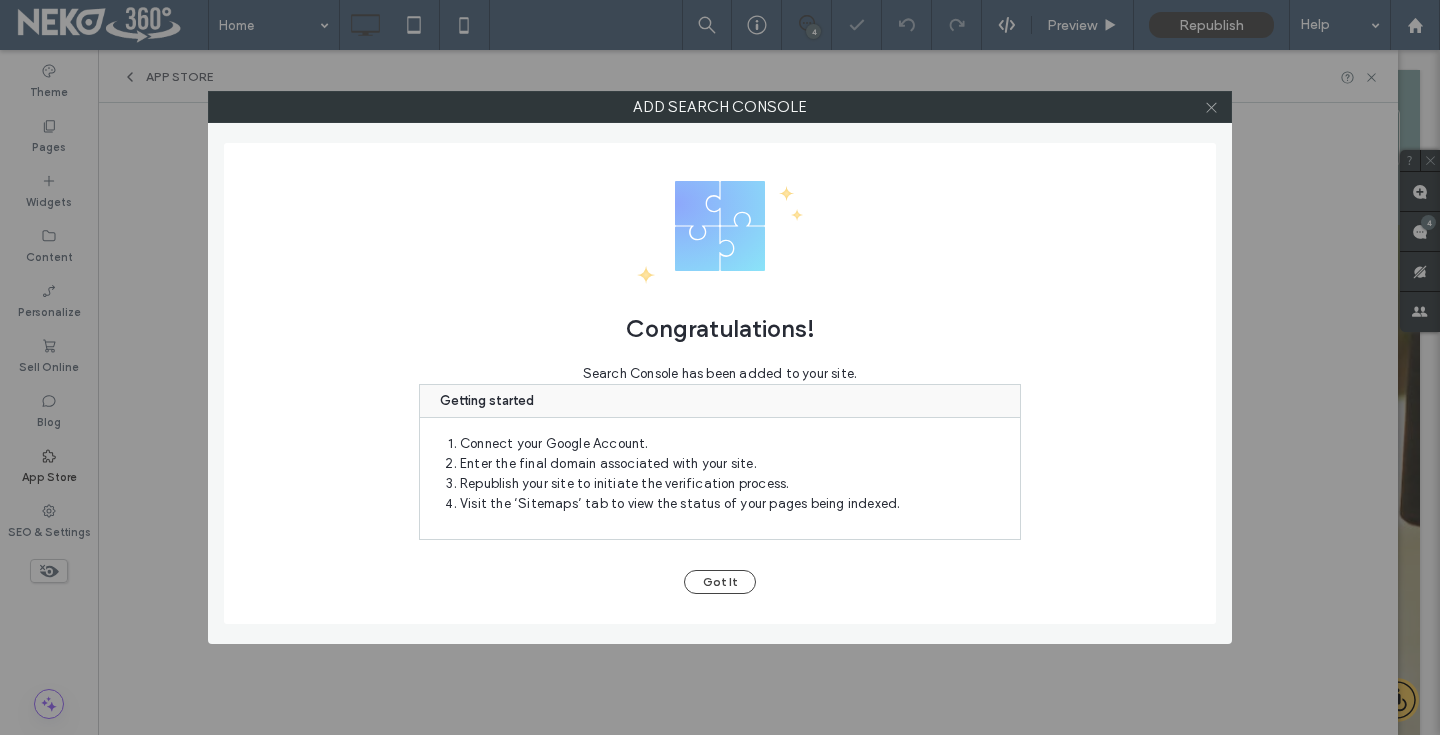 click 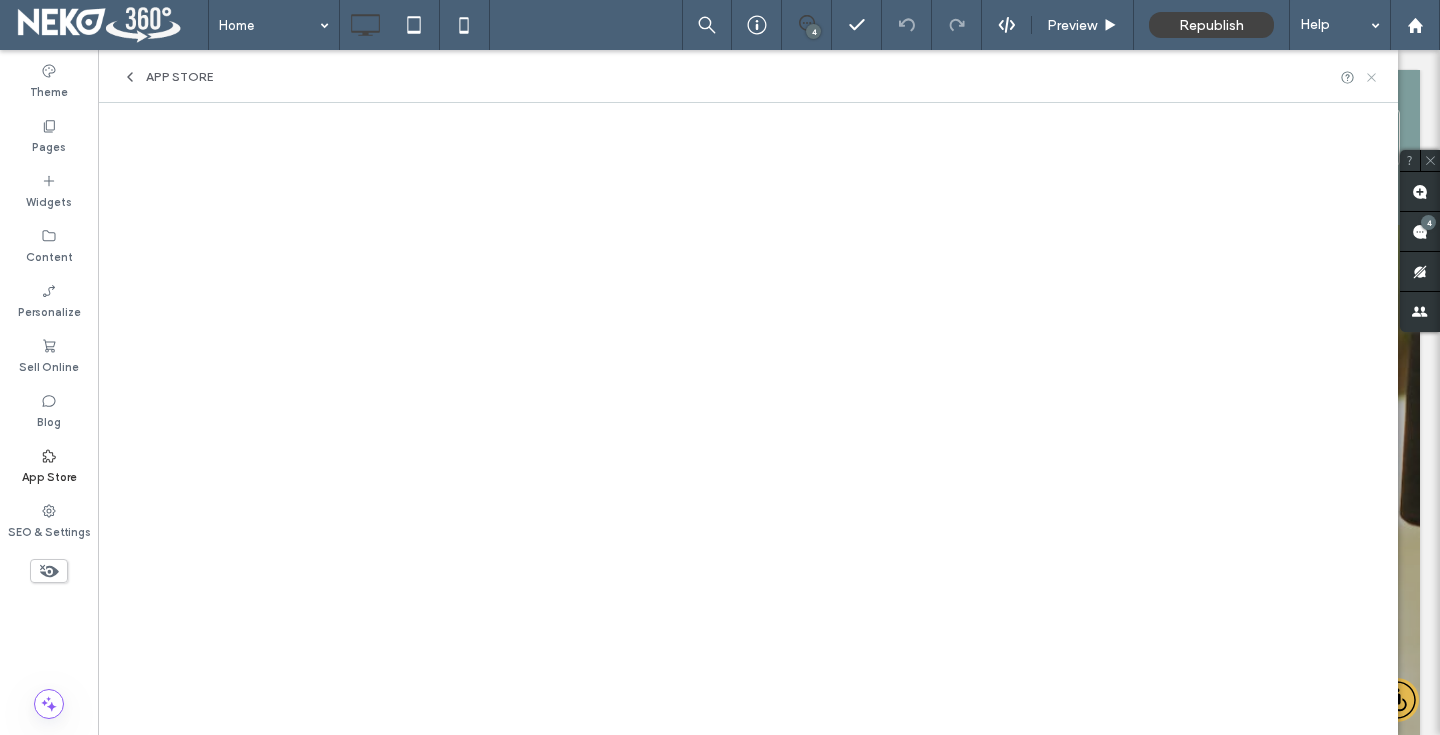 click 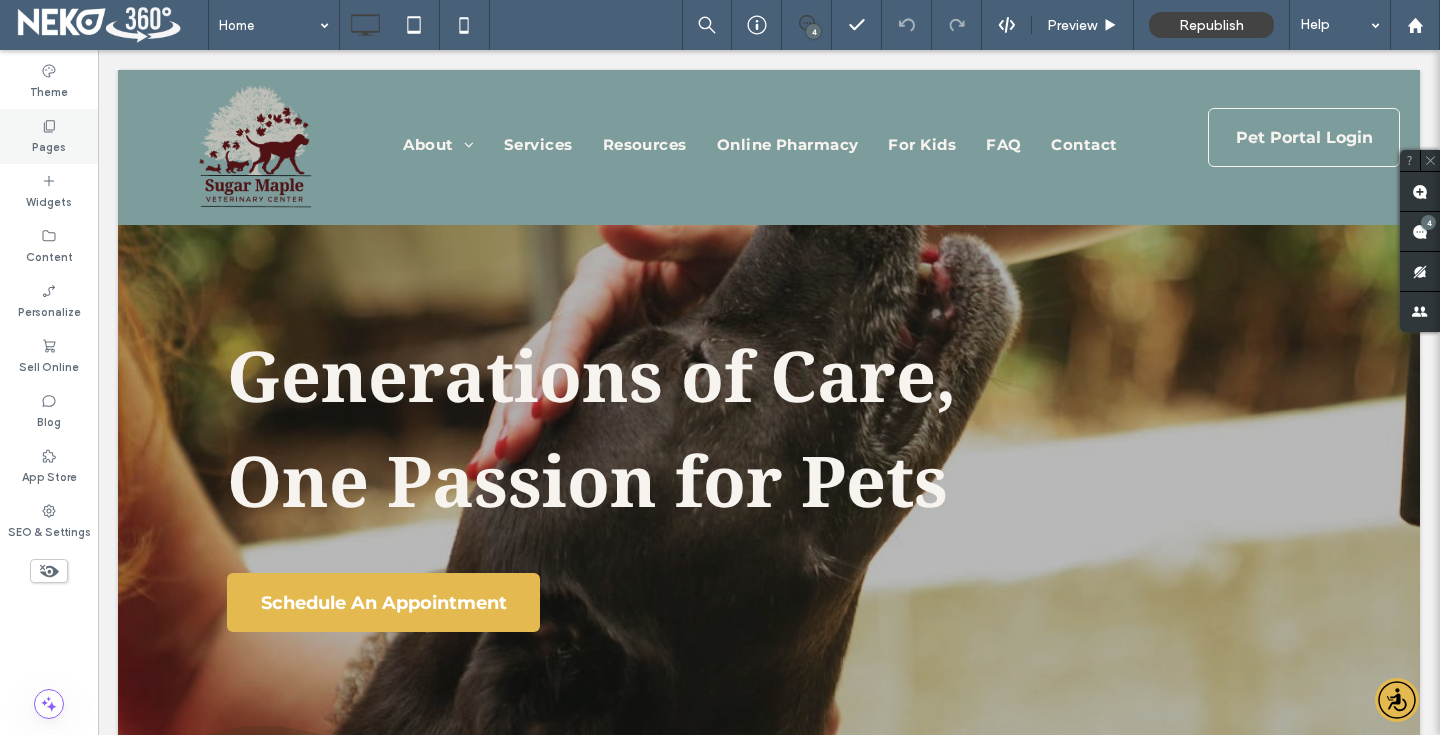 click on "Pages" at bounding box center [49, 136] 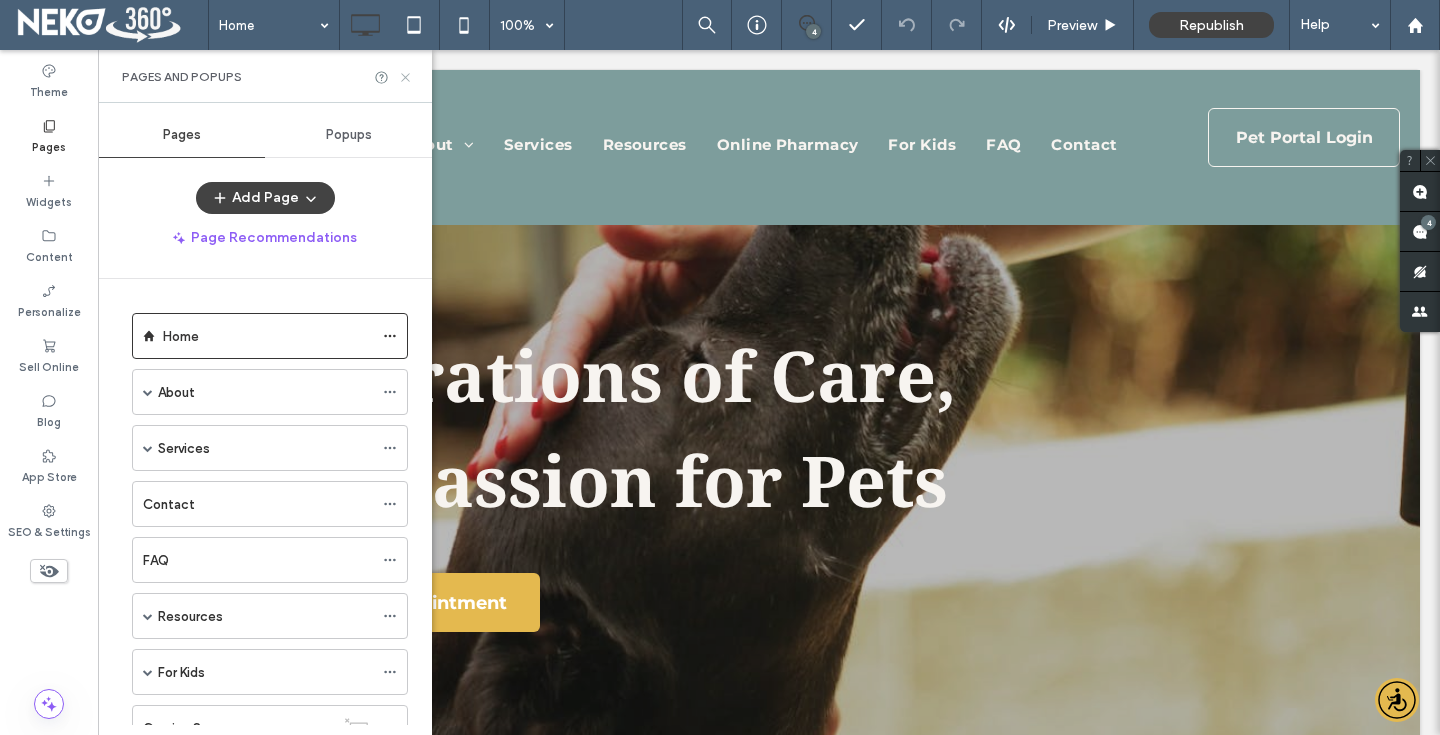 click 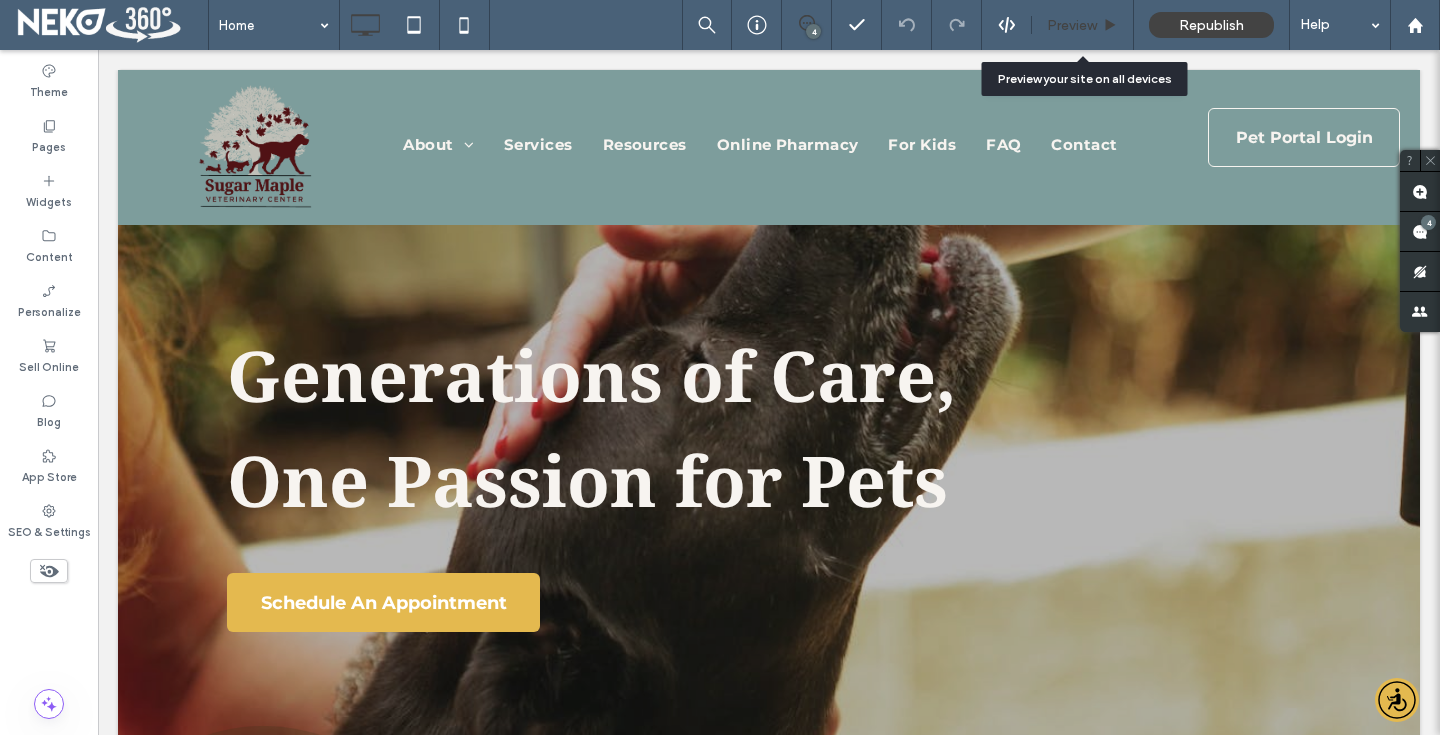 click on "Preview" at bounding box center (1072, 25) 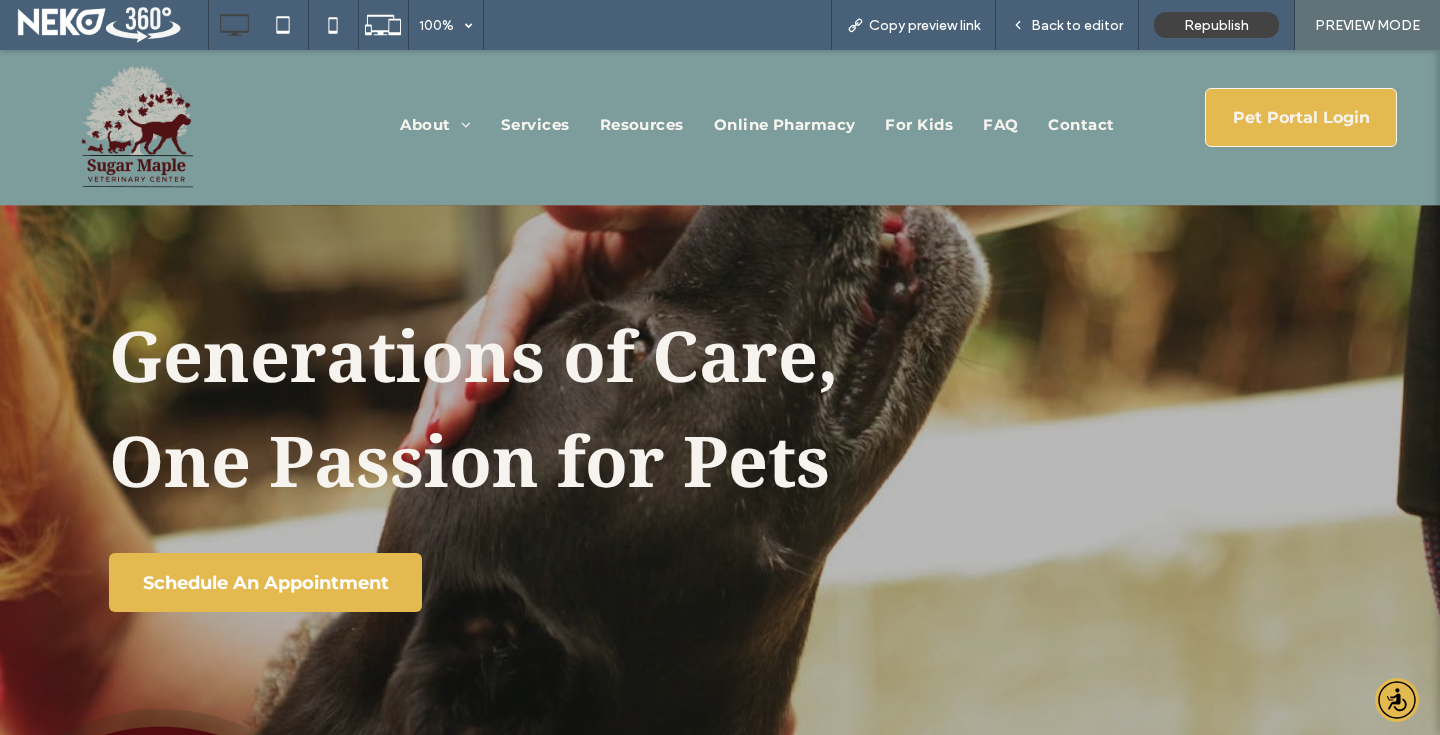 click on "Pet Portal Login" at bounding box center [1301, 117] 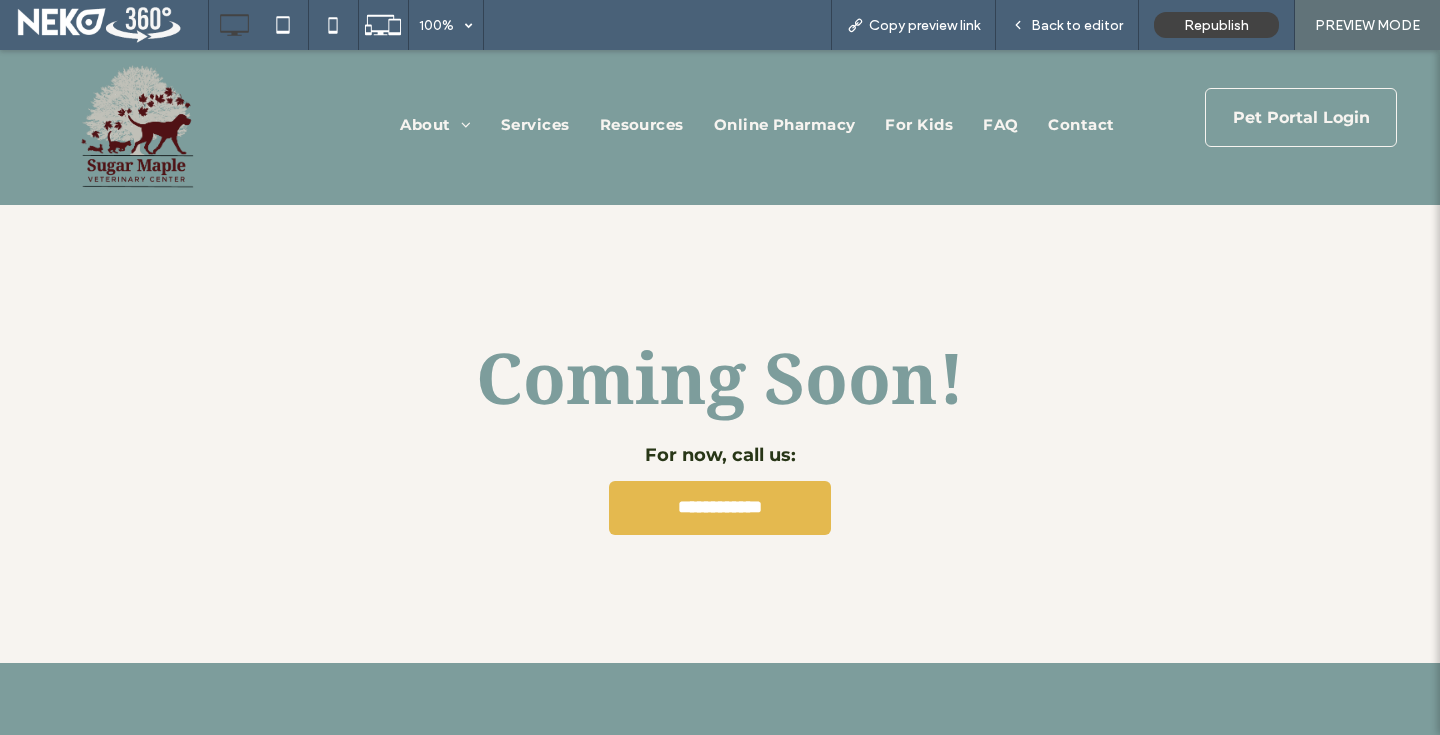 scroll, scrollTop: 0, scrollLeft: 0, axis: both 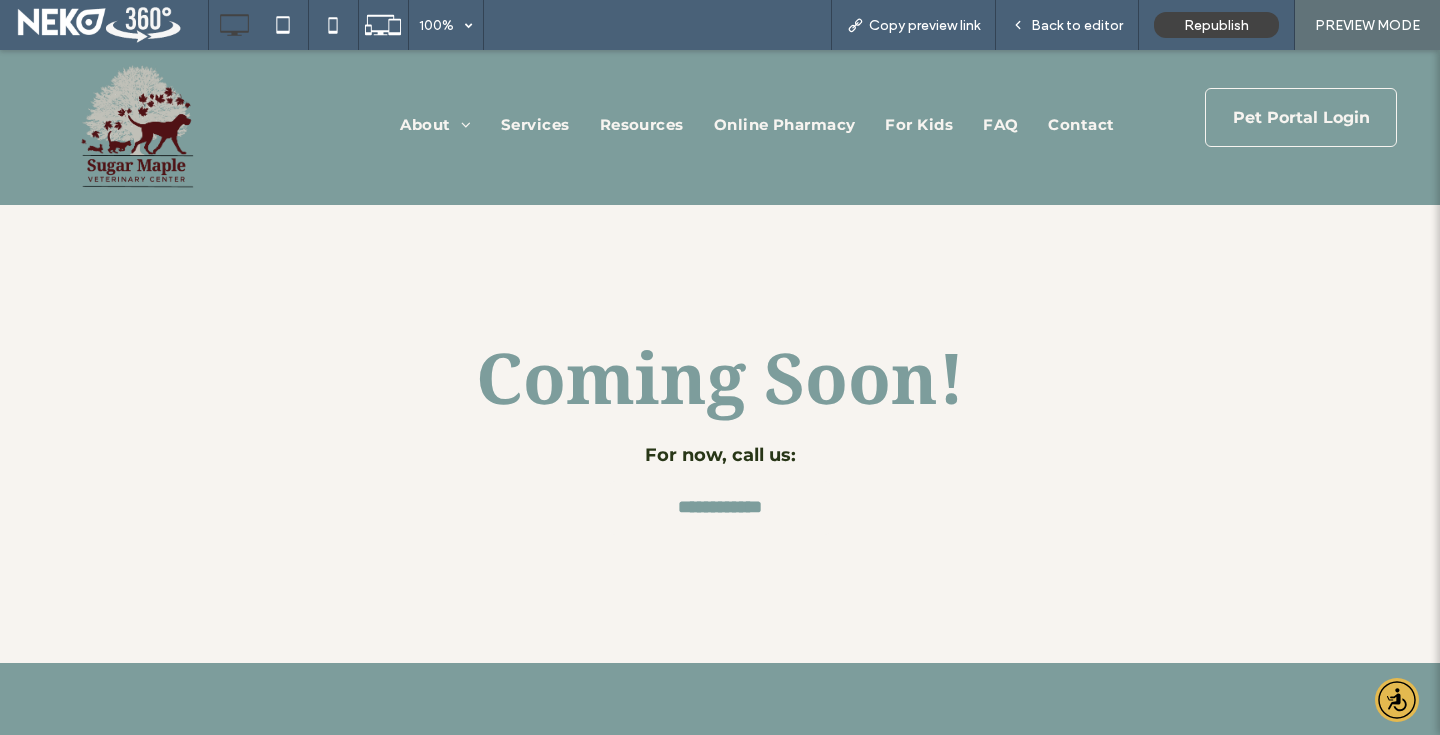 click on "**********" at bounding box center (720, 508) 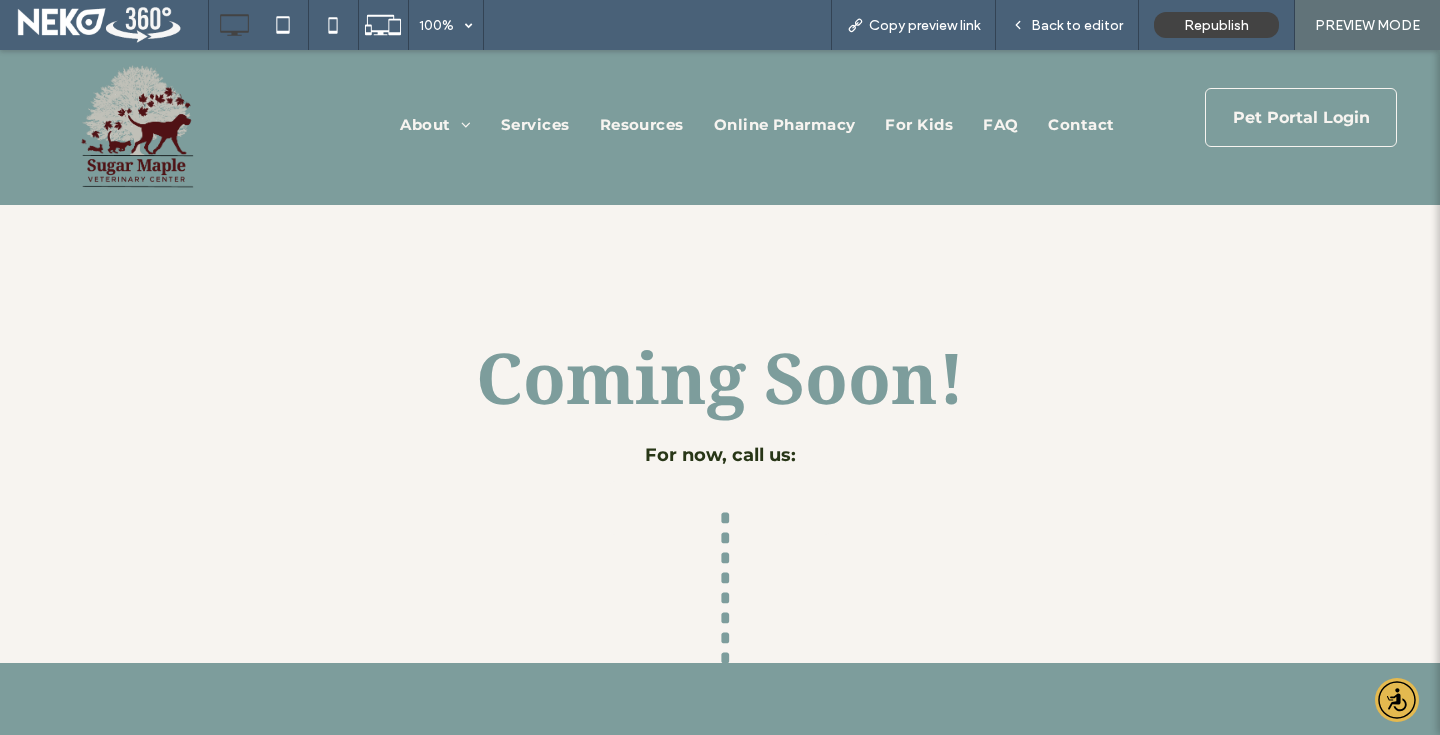 click on "**********" at bounding box center (720, 508) 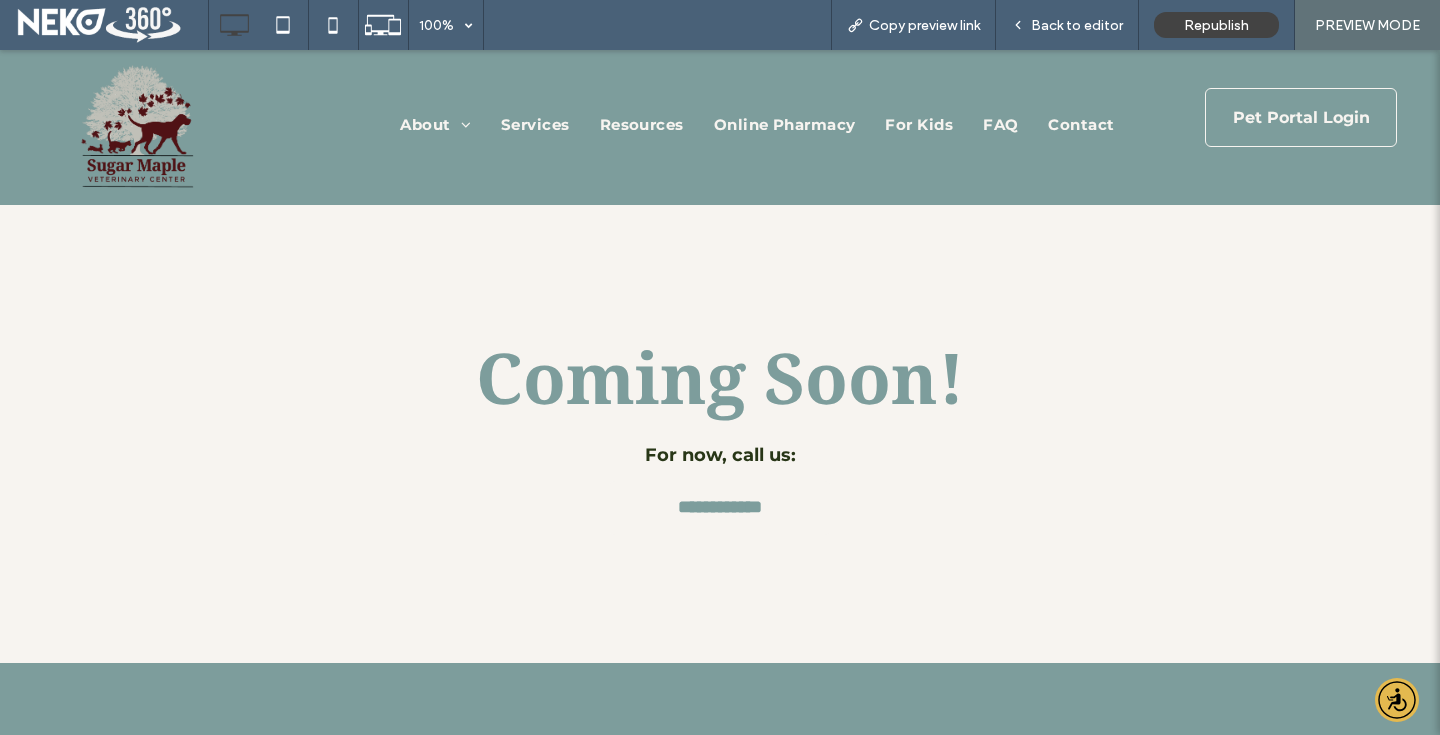 click on "**********" at bounding box center [720, 508] 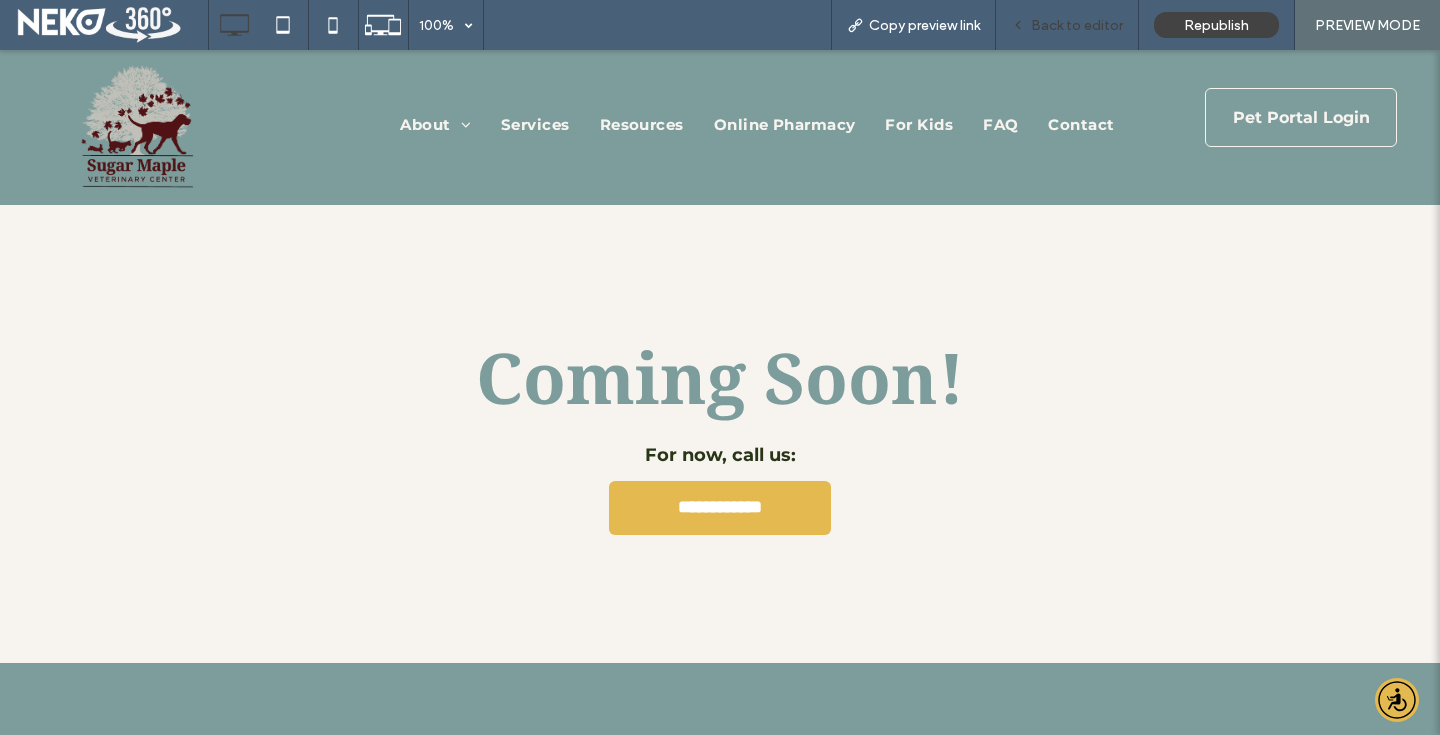 click on "Back to editor" at bounding box center (1077, 25) 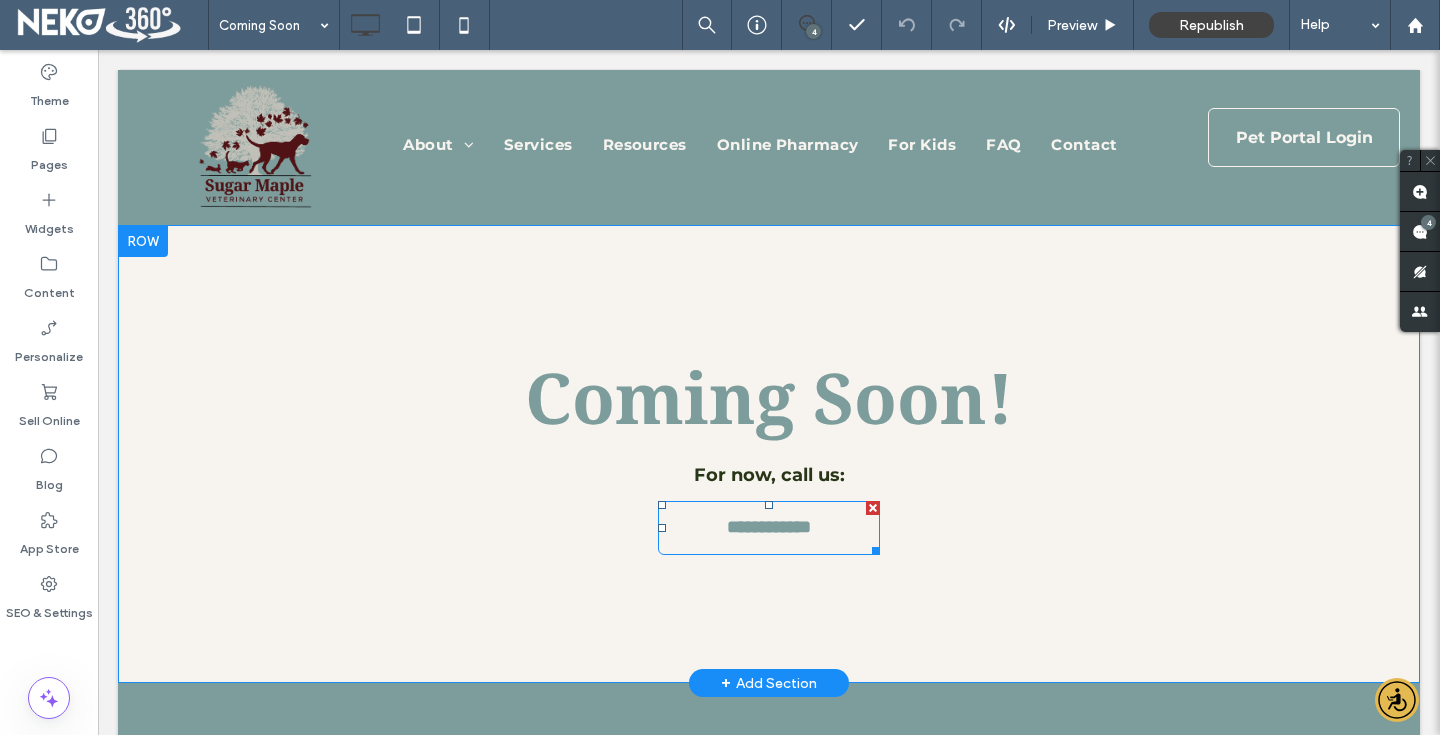 click on "**********" at bounding box center [769, 528] 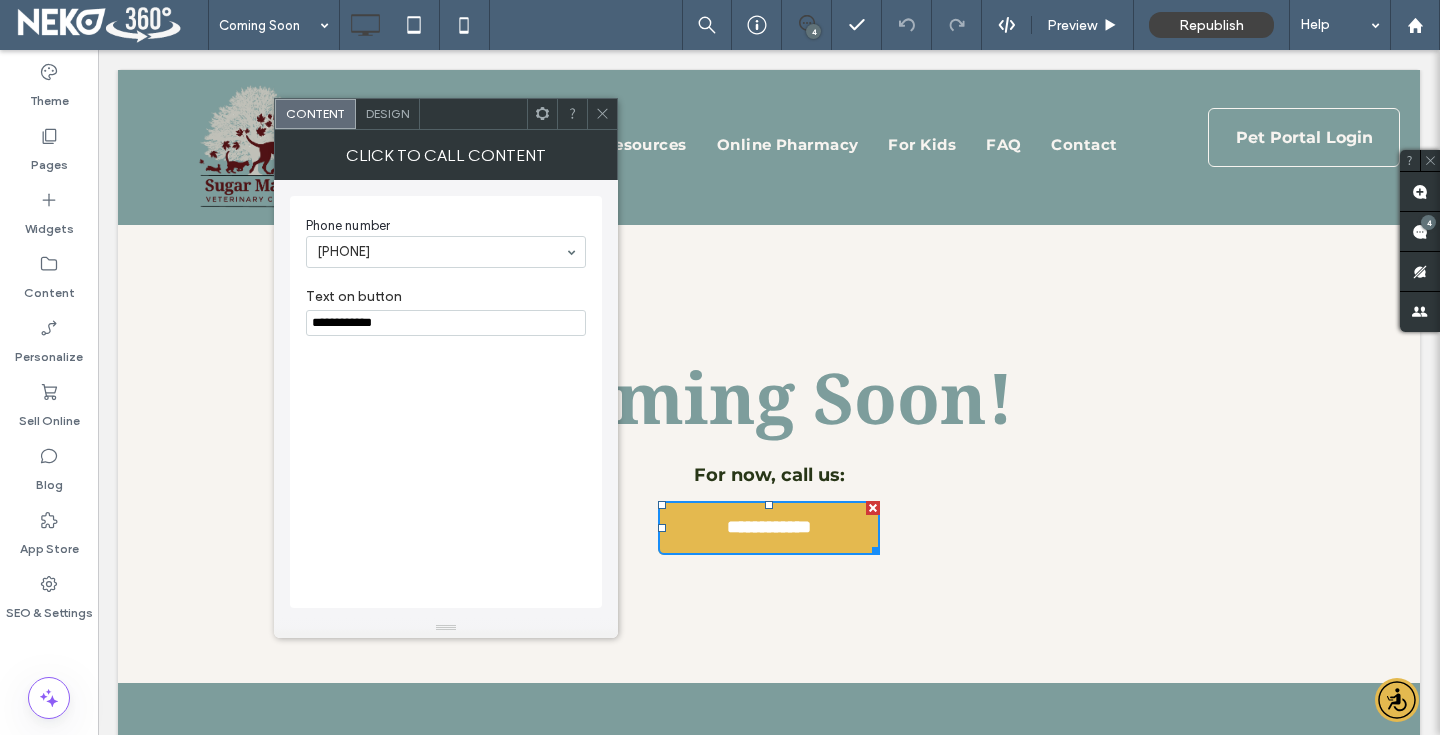 click 